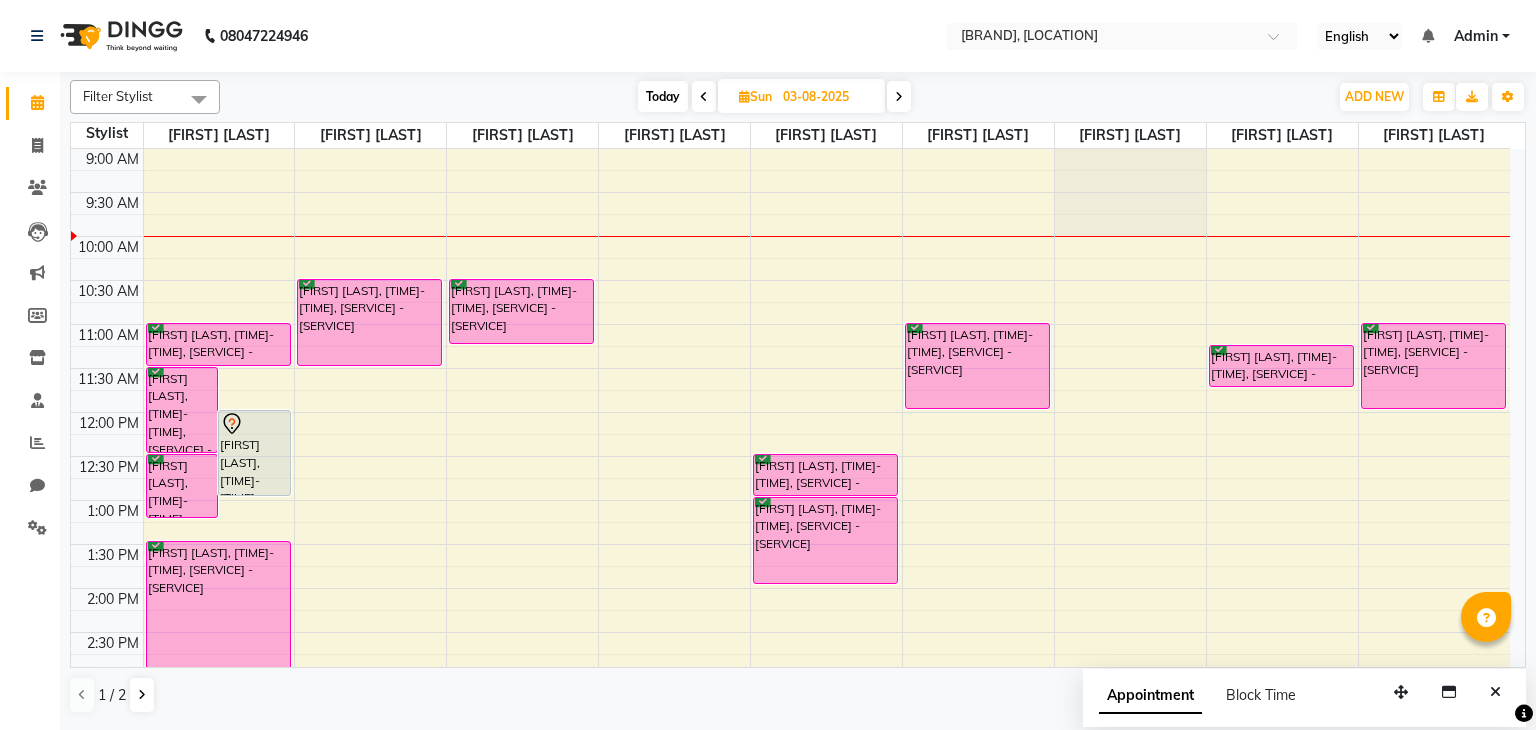 scroll, scrollTop: 0, scrollLeft: 0, axis: both 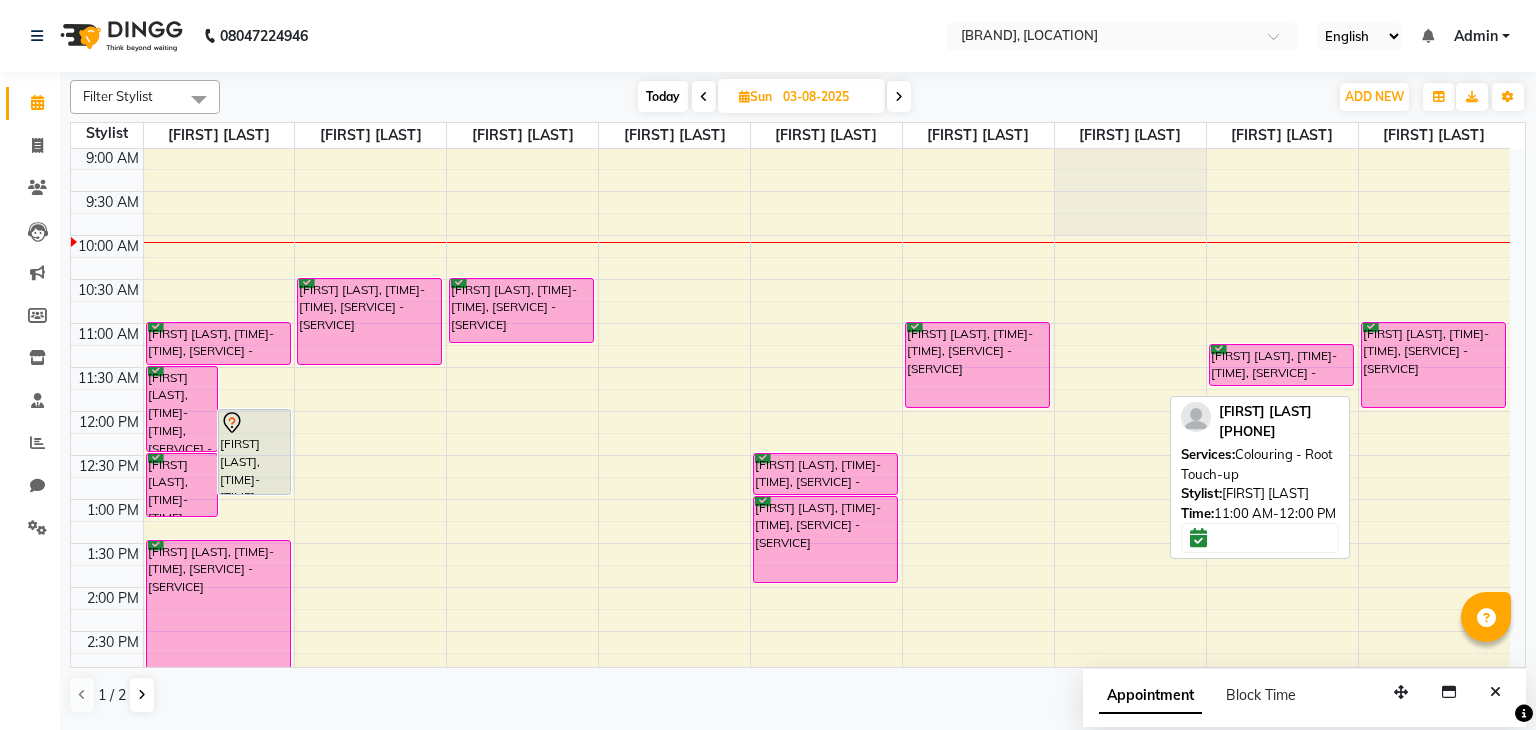 click on "sunita gangurde, 11:00 AM-12:00 PM, Colouring - Root Touch-up" at bounding box center [1434, 365] 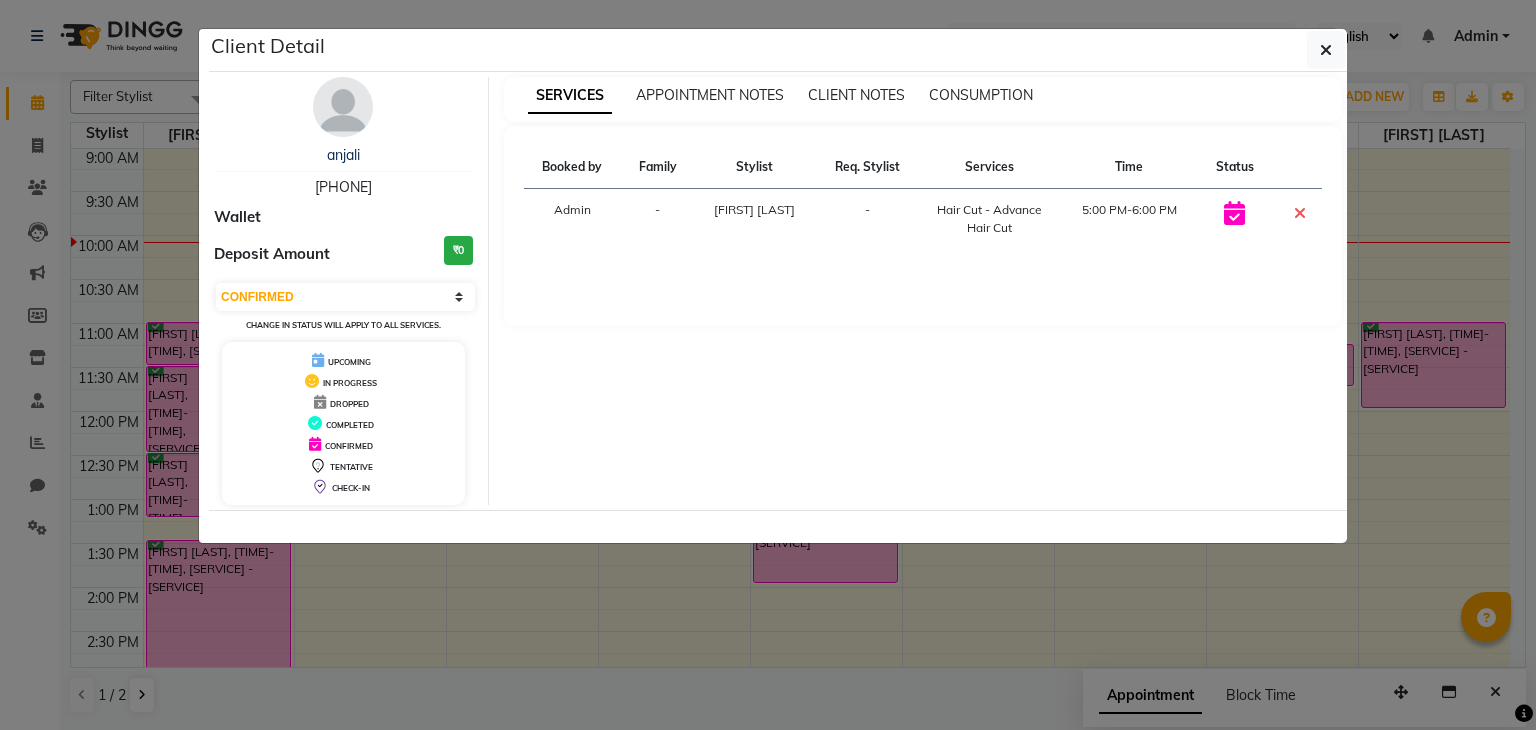 click at bounding box center [1300, 213] 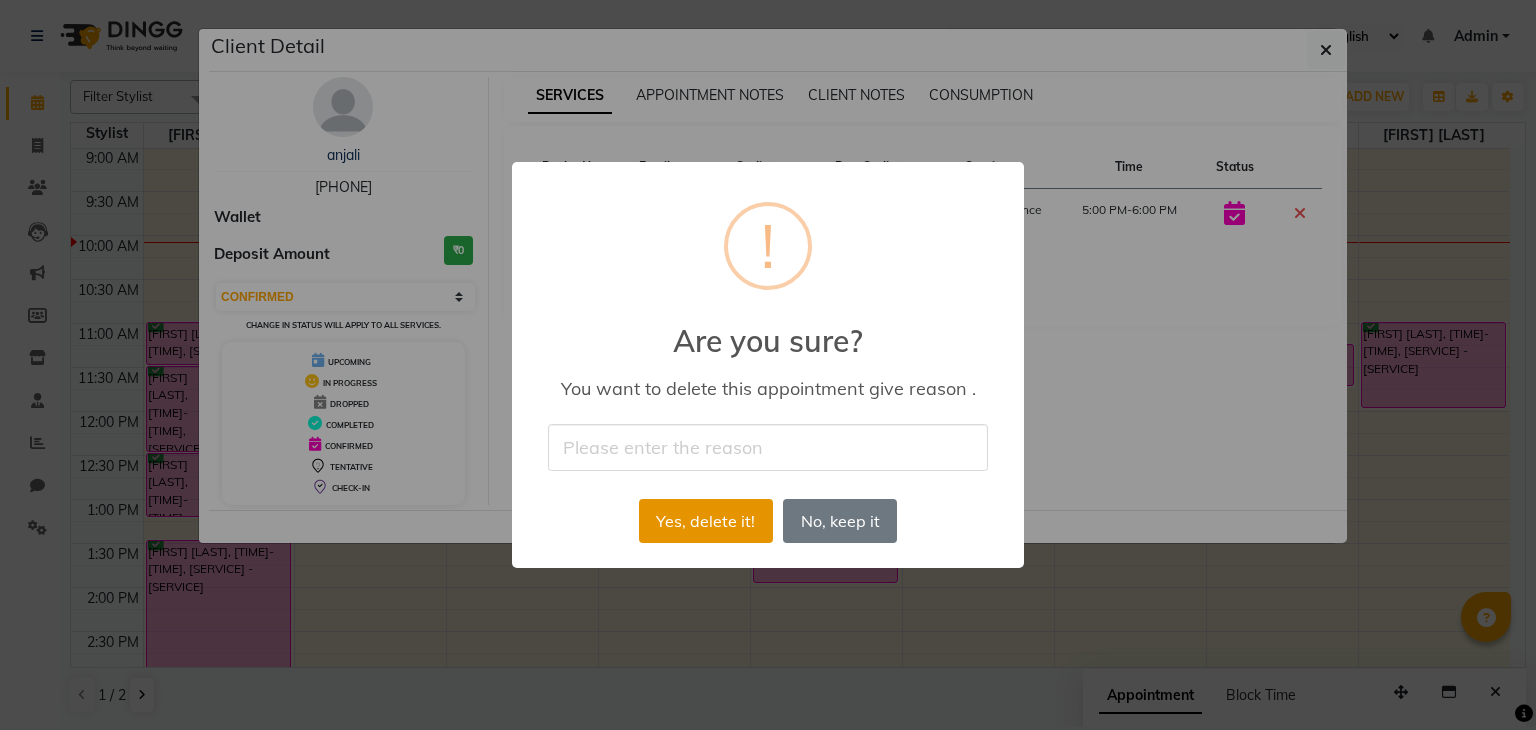 click on "Yes, delete it!" at bounding box center (706, 521) 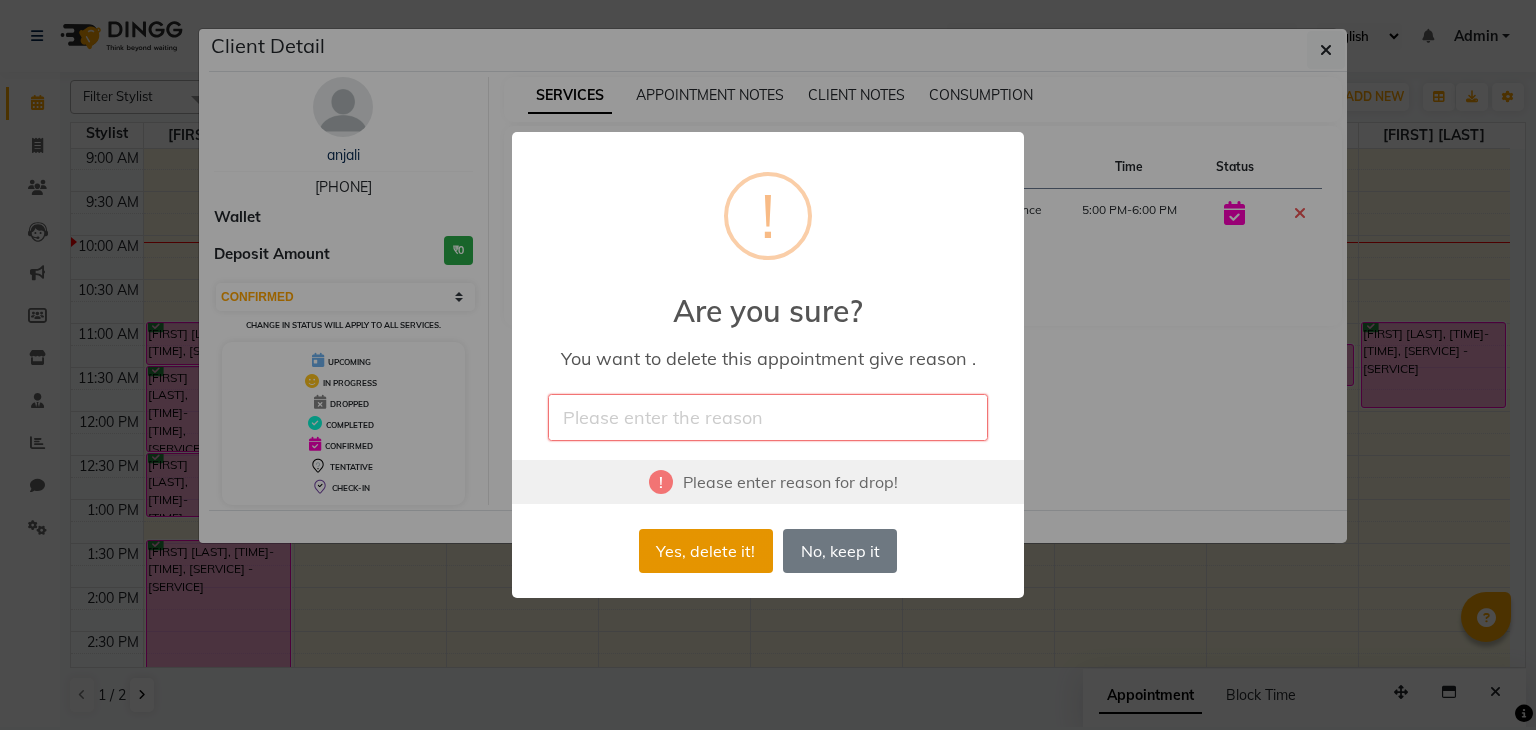 click on "Yes, delete it!" at bounding box center [706, 551] 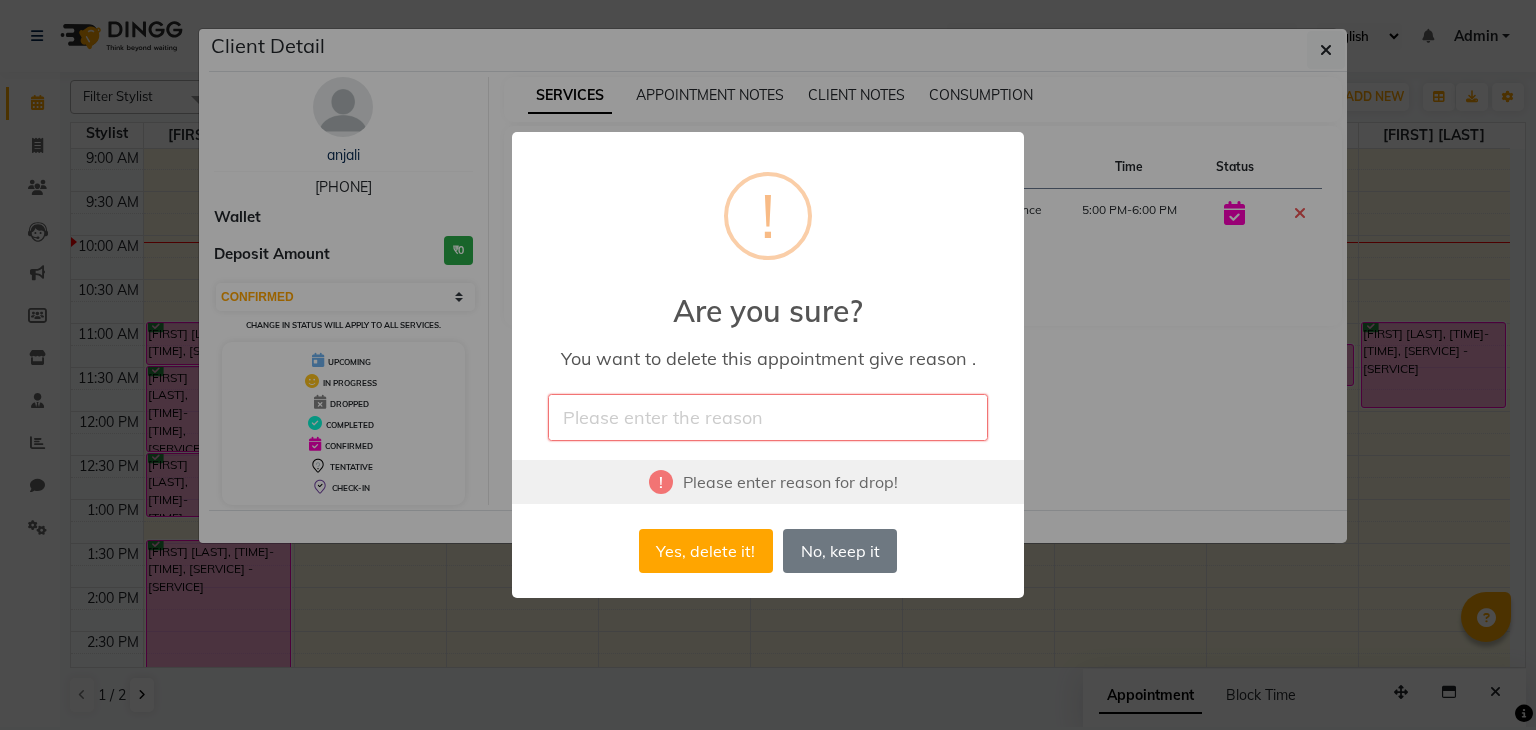 click at bounding box center [768, 417] 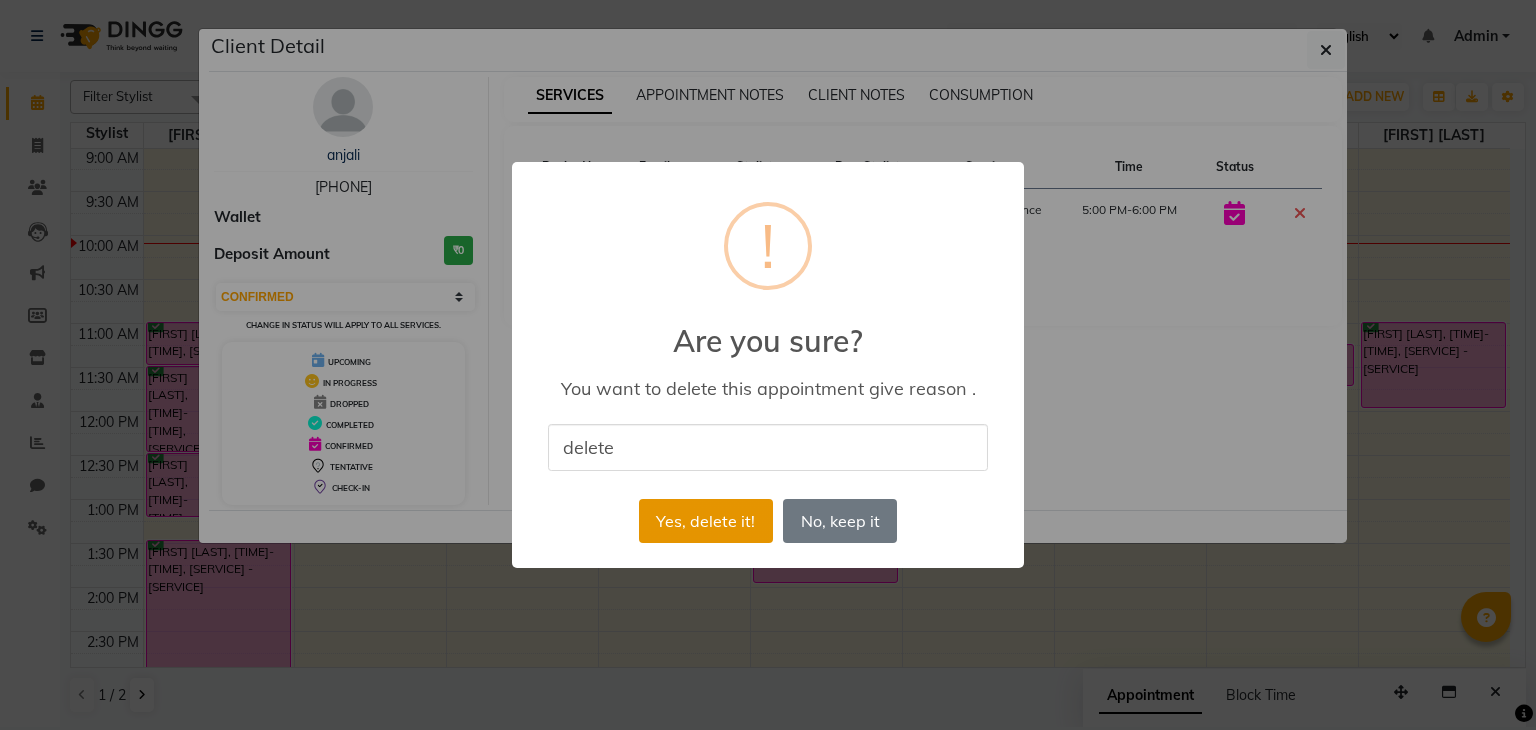 click on "Yes, delete it!" at bounding box center [706, 521] 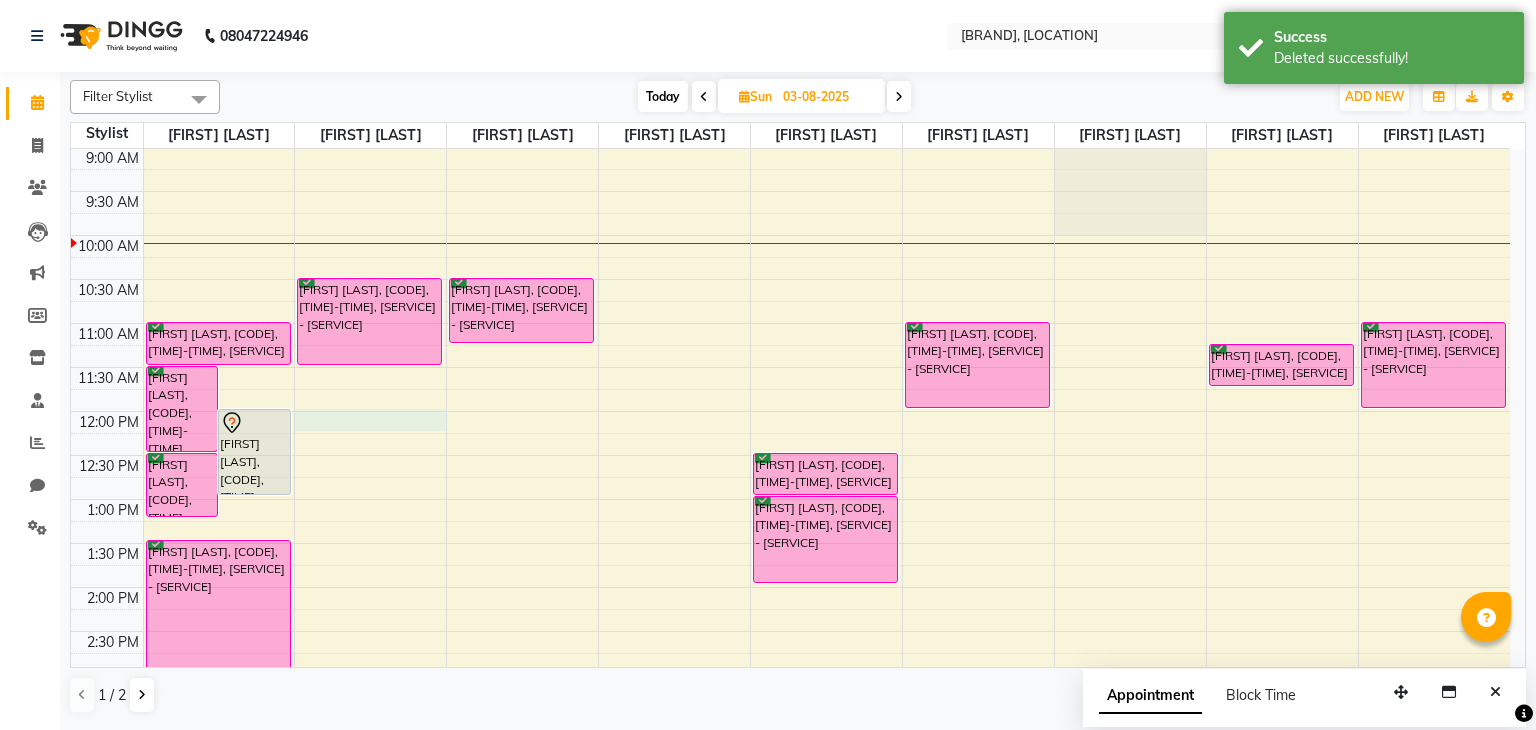 click on "9:00 AM 9:30 AM 10:00 AM 10:30 AM 11:00 AM 11:30 AM 12:00 PM 12:30 PM 1:00 PM 1:30 PM 2:00 PM 2:30 PM 3:00 PM 3:30 PM 4:00 PM 4:30 PM 5:00 PM 5:30 PM 6:00 PM 6:30 PM 7:00 PM 7:30 PM 8:00 PM 8:30 PM 9:00 PM 9:30 PM     Manali sawla, TK02, 11:30 AM-12:30 PM, Hair Therphy - Regular Hair Massage             supriya malvankar, TK05, 12:00 PM-01:00 PM, Hair Cut - Advance Hair Cut     priti mehta, TK03, 12:30 PM-01:15 PM, Hair Spa - Hair Spa     PRATIKSHA KASBEKAR, TK04, 03:30 PM-05:30 PM, Chemical Treatment - Cystin Treat     anjali, TK01, 05:00 PM-06:00 PM, Hair Cut - Advance Hair Cut     Manali sawla, TK02, 11:00 AM-11:30 AM, Hair Cut - Hair Cut Normal     PRATIKSHA KASBEKAR, TK04, 01:30 PM-03:30 PM, Colouring - Highlight     POORNIMA PRADHAN, TK11, 10:30 AM-11:30 AM, Hair Therphy - Adv. Hair Treatment     radhika deshpande, TK13, 04:00 PM-04:30 PM, Hair Service - Hair wash     Anuja Falanikar, TK08, 10:30 AM-11:15 AM, Hair Therphy - Adv. Hair Treatment" at bounding box center [790, 719] 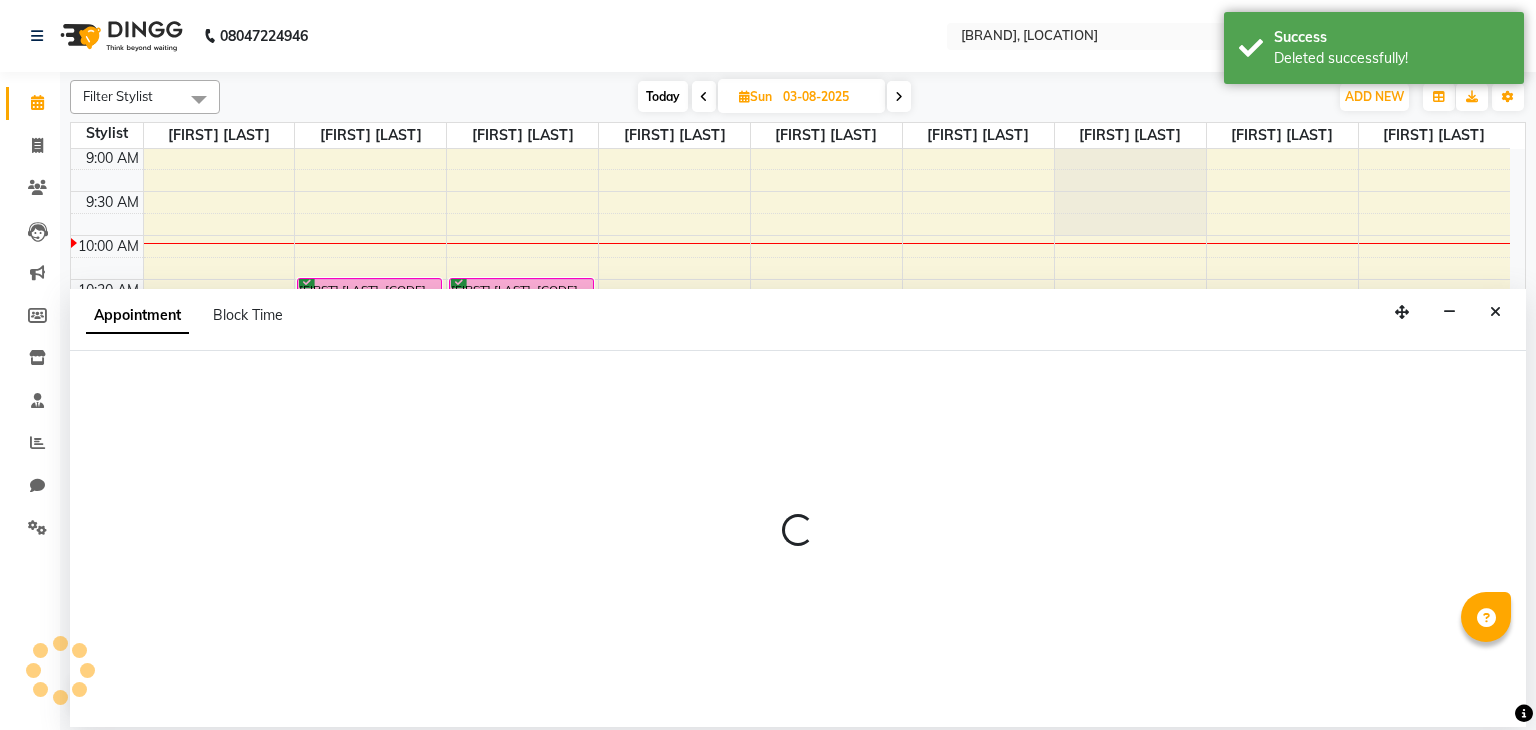 select on "75804" 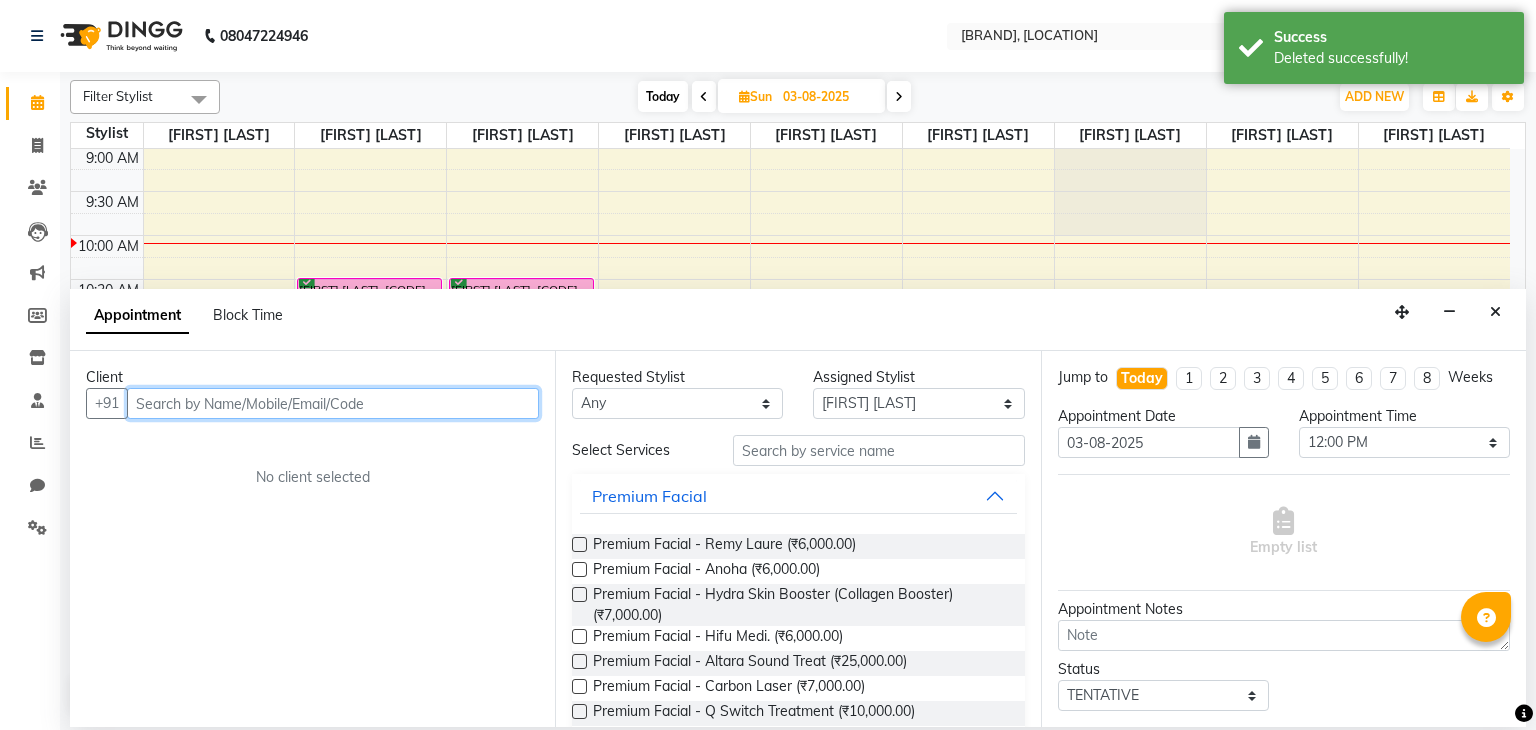 click at bounding box center [333, 403] 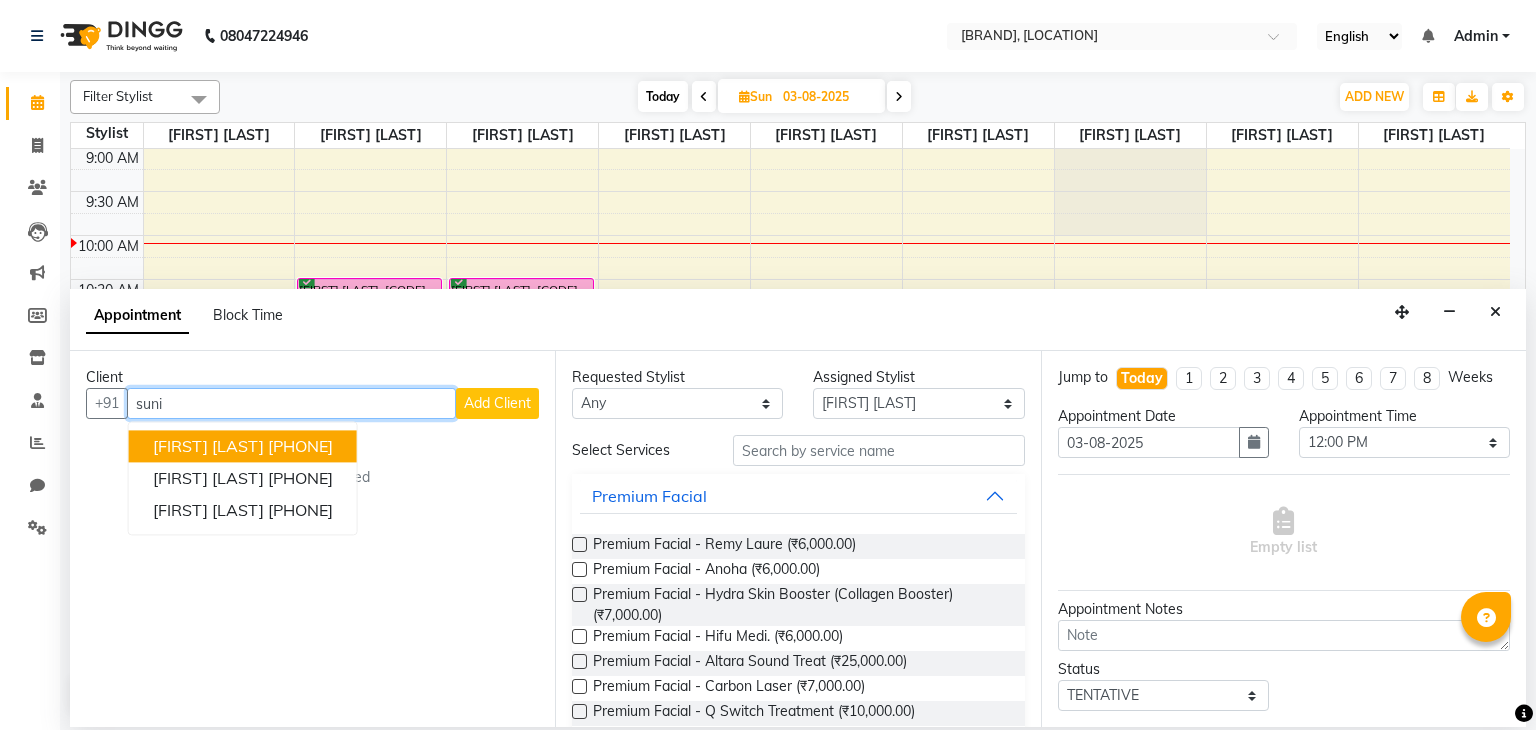 click on "[FIRST] [LAST]" at bounding box center (208, 447) 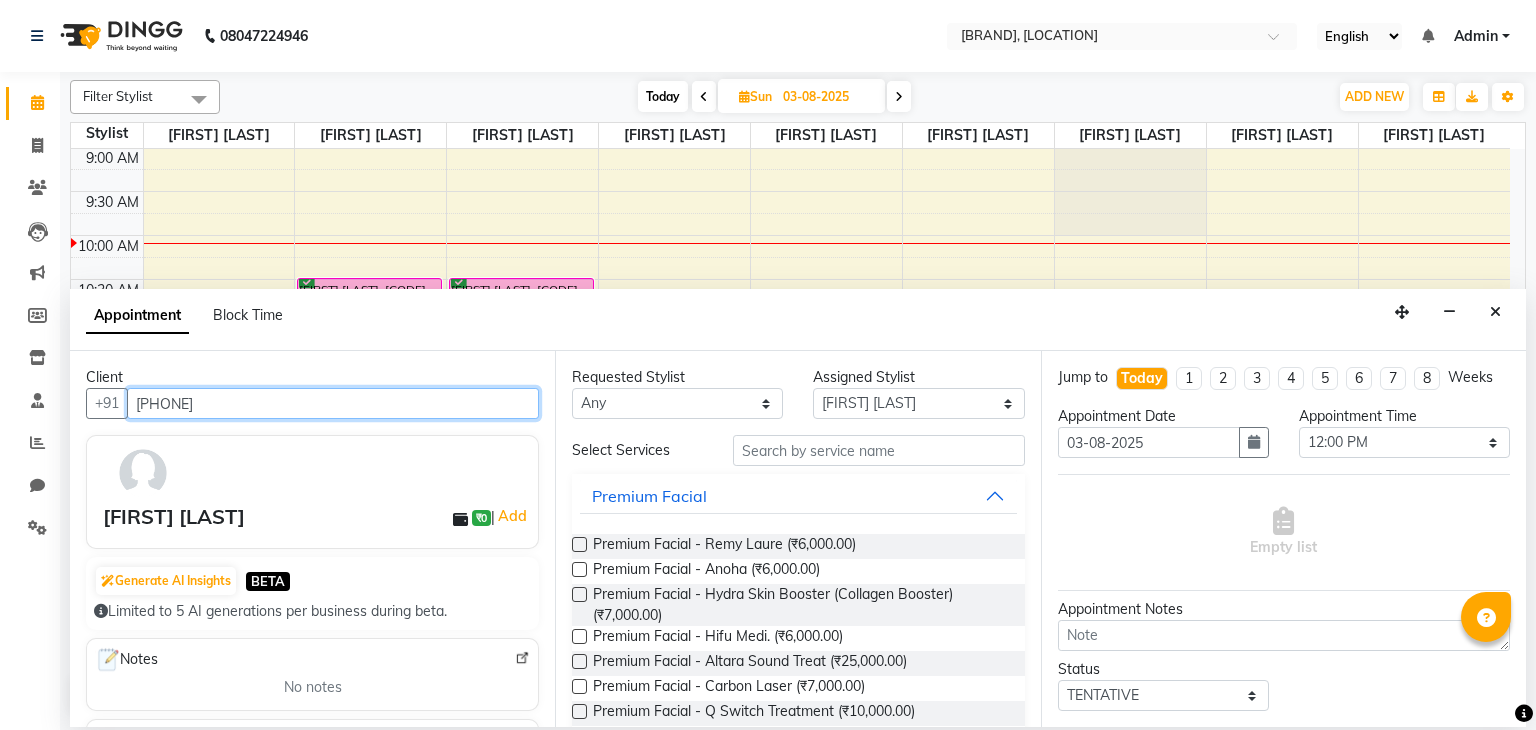 type on "[PHONE]" 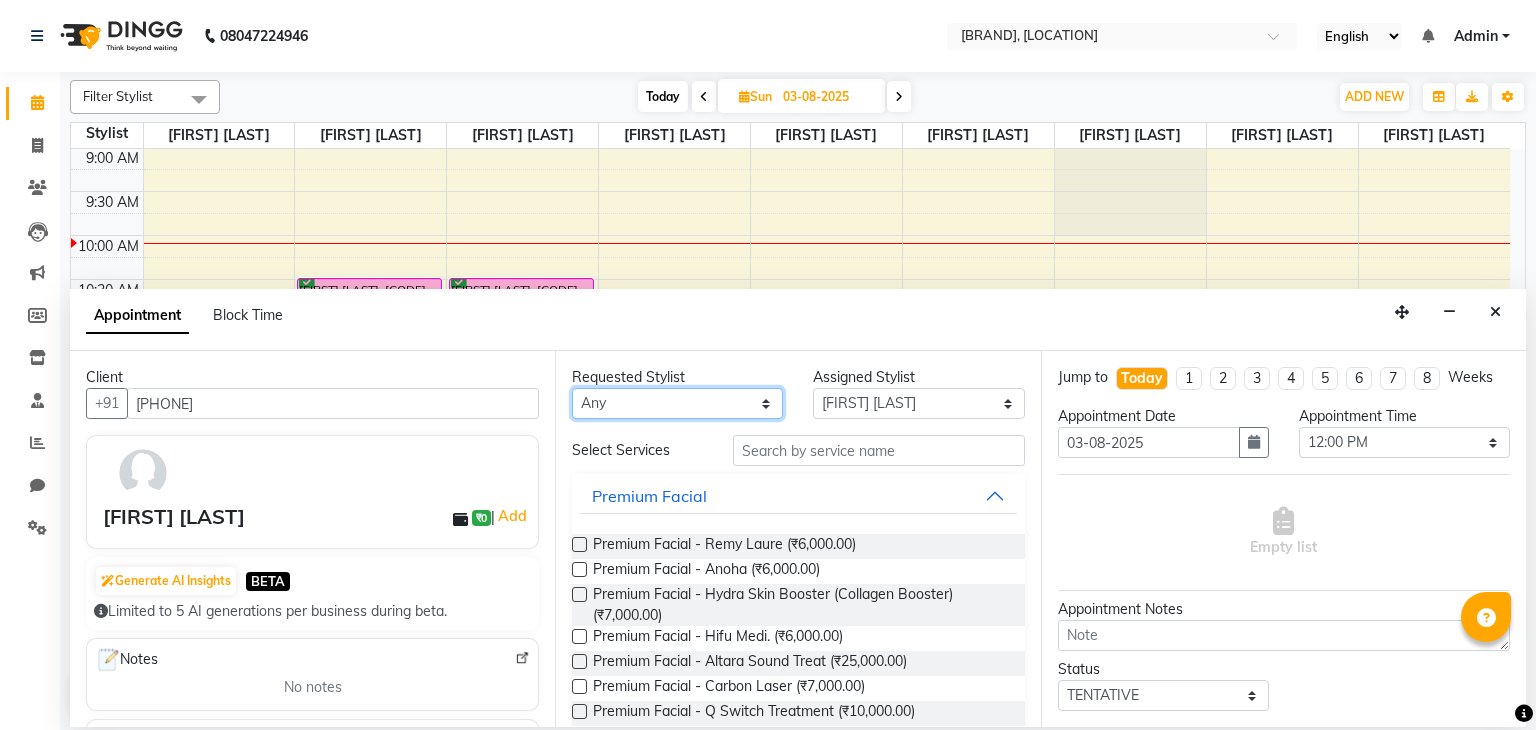 click on "Any [FIRST] [LAST]  [FIRST] [LAST] [FIRST] [LAST] desire salon [FIRST] [LAST] [FIRST] [LAST] [FIRST] [LAST] [FIRST] [LAST] [FIRST] [LAST]" at bounding box center (677, 403) 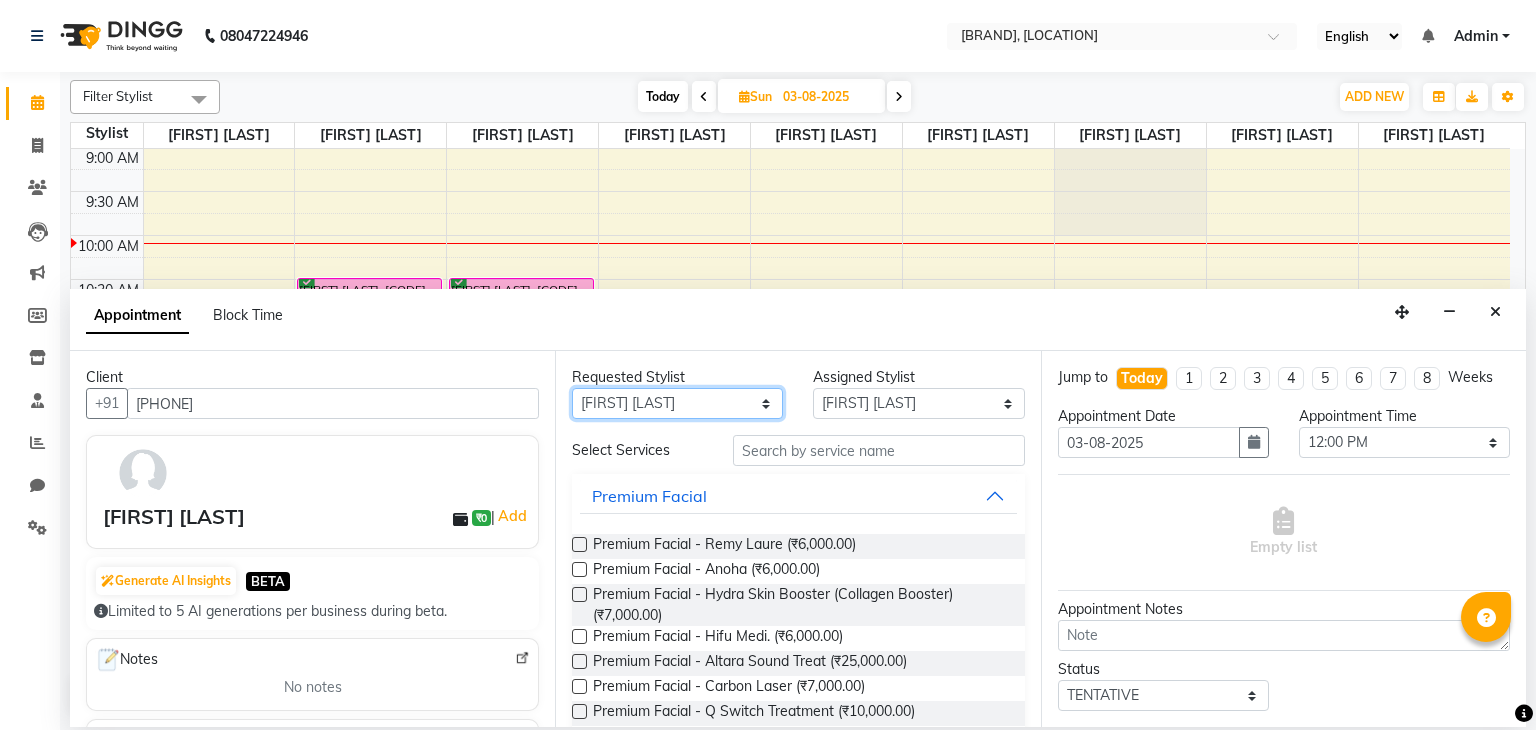 click on "Any [FIRST] [LAST]  [FIRST] [LAST] [FIRST] [LAST] desire salon [FIRST] [LAST] [FIRST] [LAST] [FIRST] [LAST] [FIRST] [LAST] [FIRST] [LAST]" at bounding box center [677, 403] 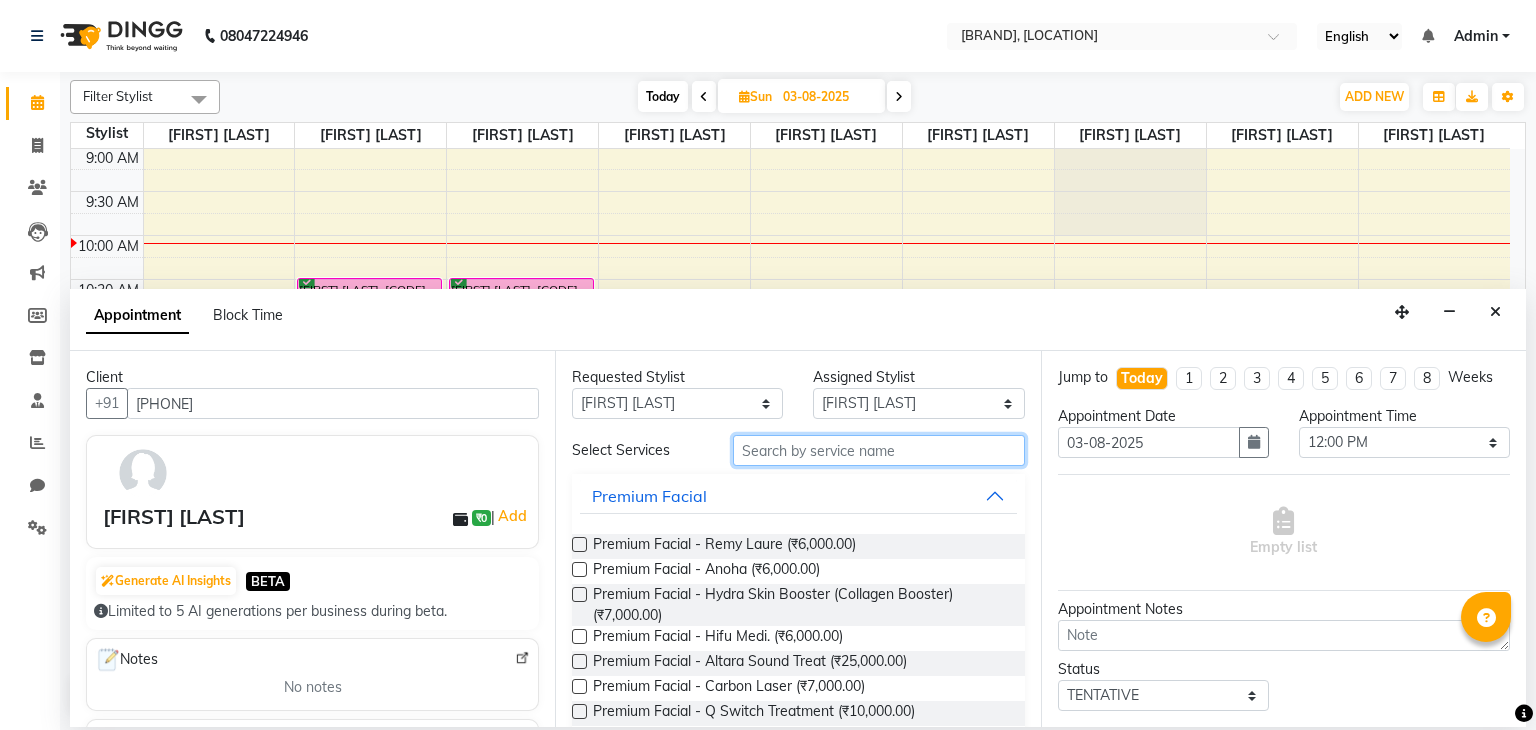 click at bounding box center [879, 450] 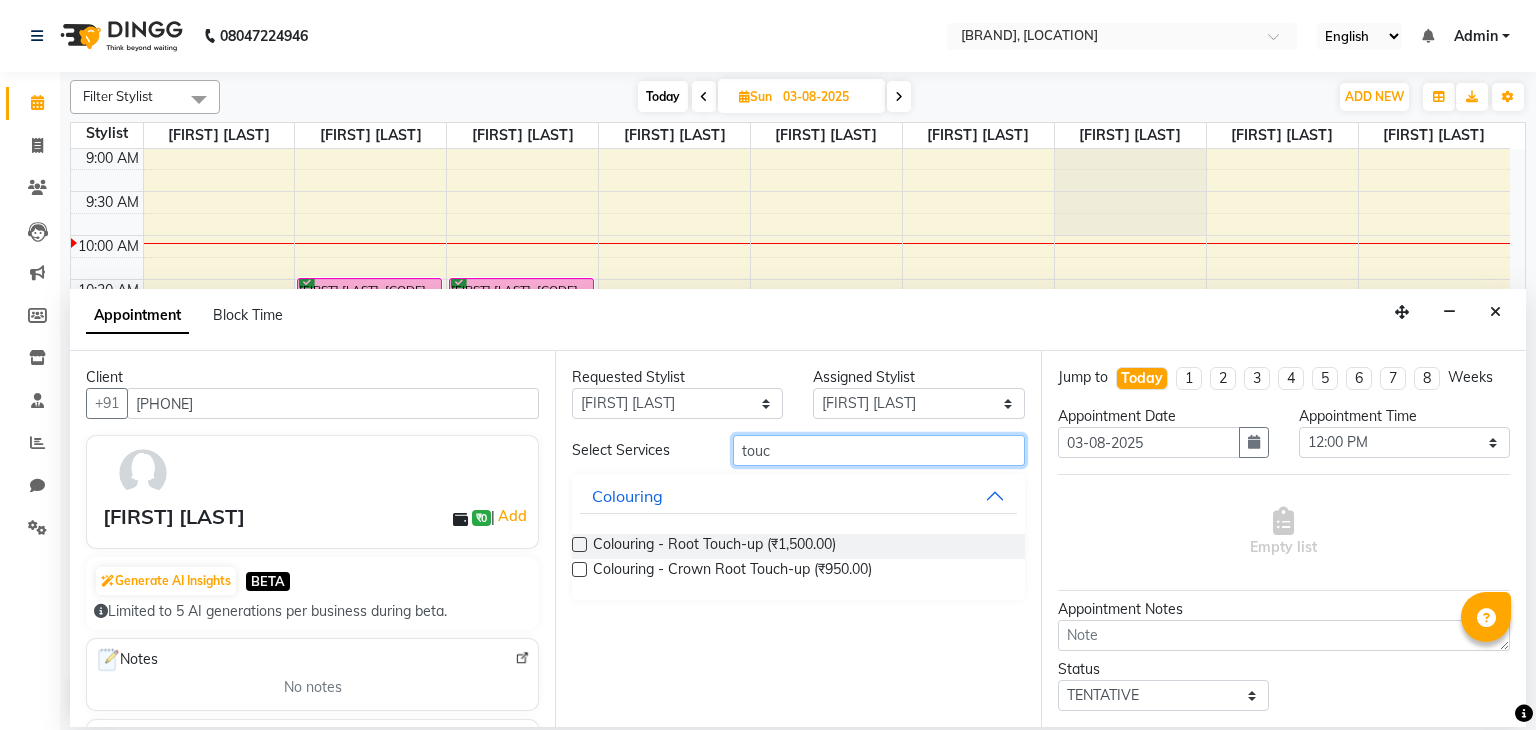 type on "touc" 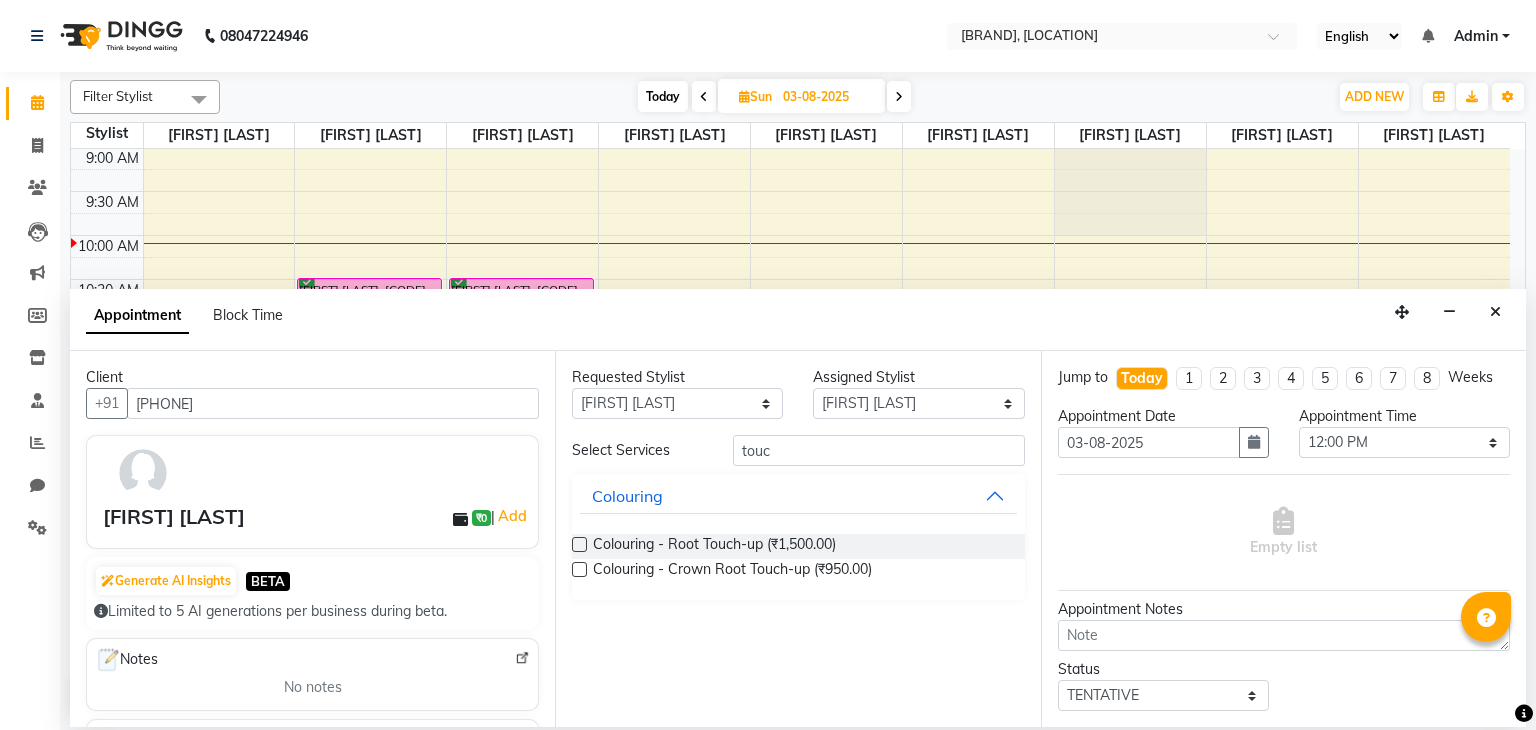 click at bounding box center [579, 544] 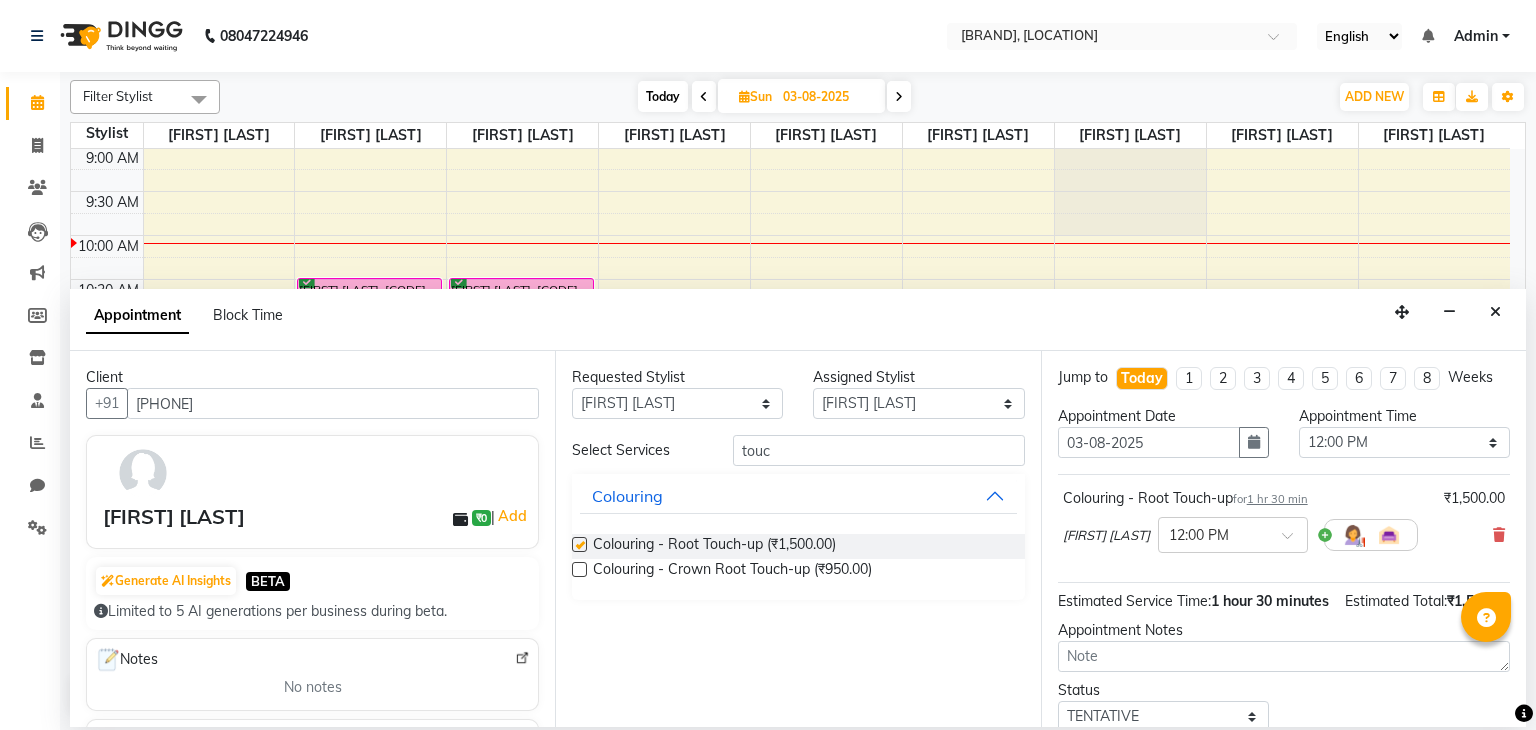 checkbox on "false" 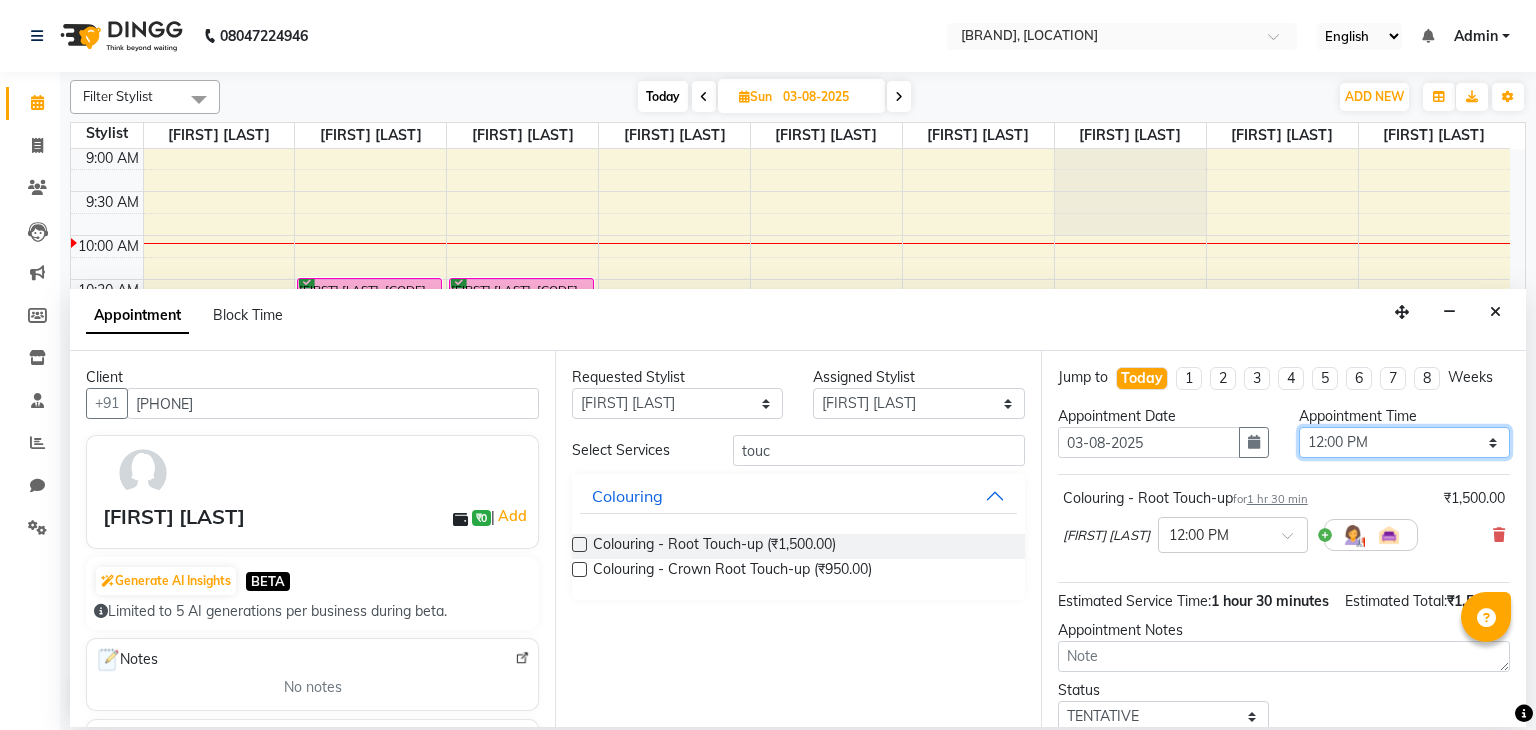 click on "Select 10:00 AM 10:15 AM 10:30 AM 10:45 AM 11:00 AM 11:15 AM 11:30 AM 11:45 AM 12:00 PM 12:15 PM 12:30 PM 12:45 PM 01:00 PM 01:15 PM 01:30 PM 01:45 PM 02:00 PM 02:15 PM 02:30 PM 02:45 PM 03:00 PM 03:15 PM 03:30 PM 03:45 PM 04:00 PM 04:15 PM 04:30 PM 04:45 PM 05:00 PM 05:15 PM 05:30 PM 05:45 PM 06:00 PM 06:15 PM 06:30 PM 06:45 PM 07:00 PM 07:15 PM 07:30 PM 07:45 PM 08:00 PM 08:15 PM 08:30 PM 08:45 PM 09:00 PM" at bounding box center [1404, 442] 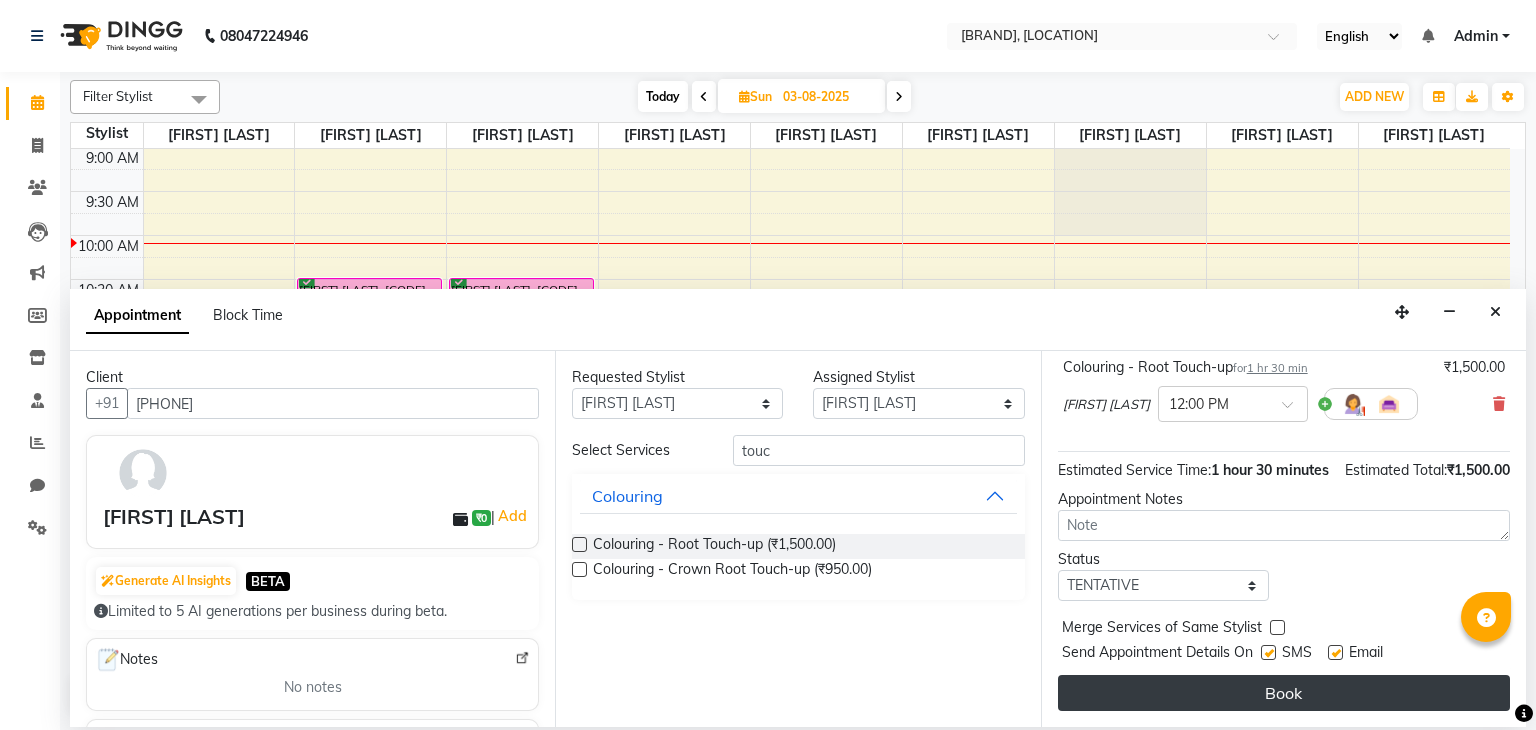 click on "Book" at bounding box center [1284, 693] 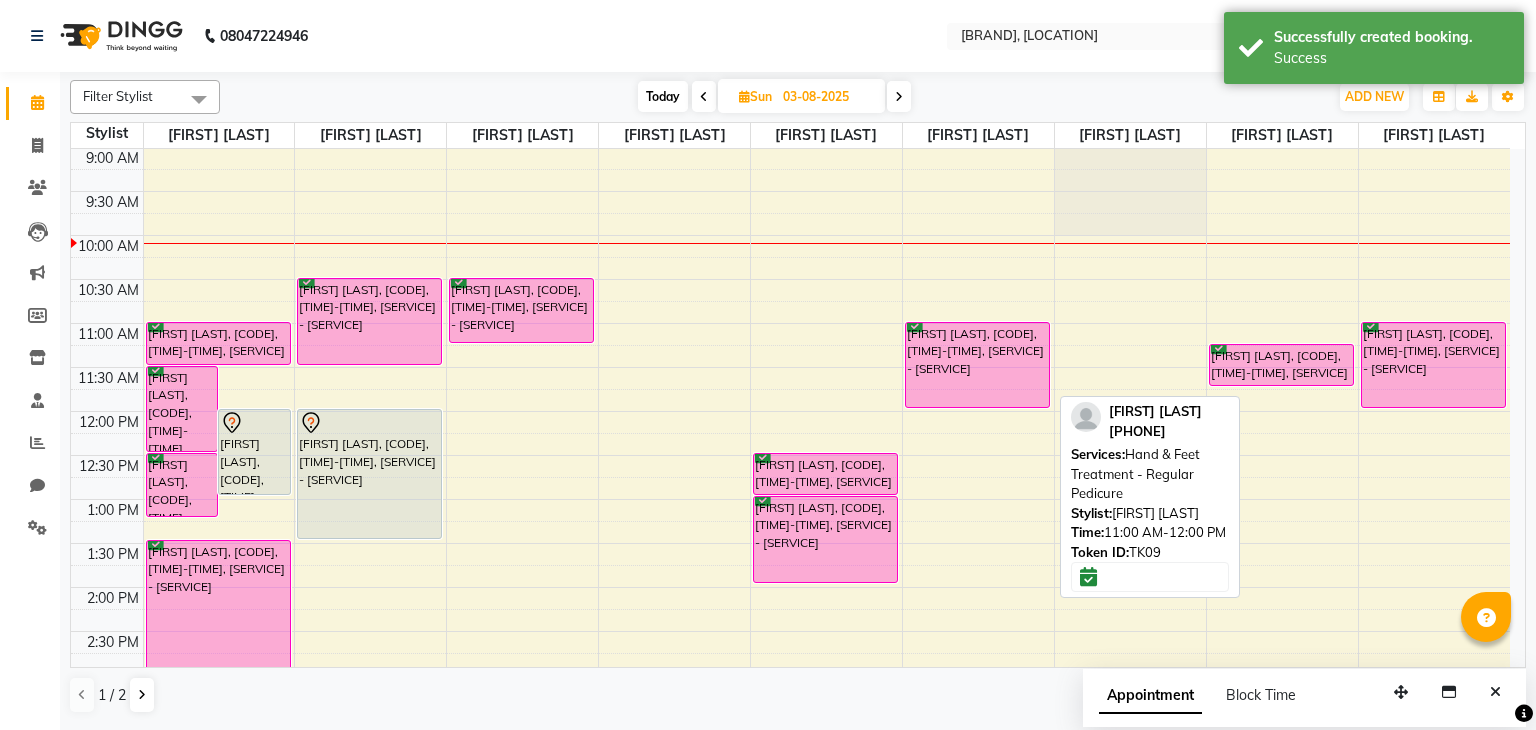 click on "[FIRST] [LAST], TK09, 11:00 AM-12:00 PM, Hand & Feet Treatment - Regular Pedicure" at bounding box center (977, 365) 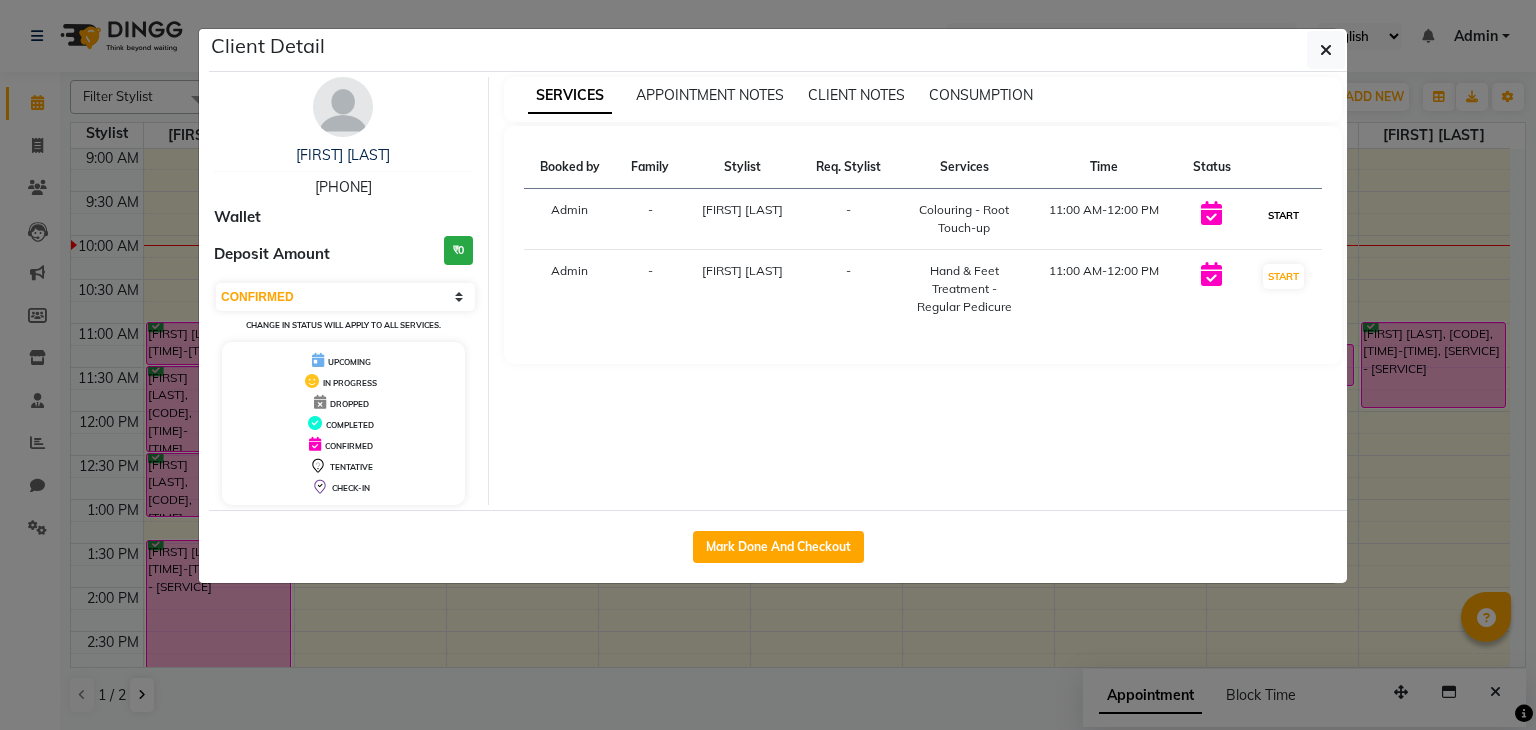 click on "START" at bounding box center (1283, 215) 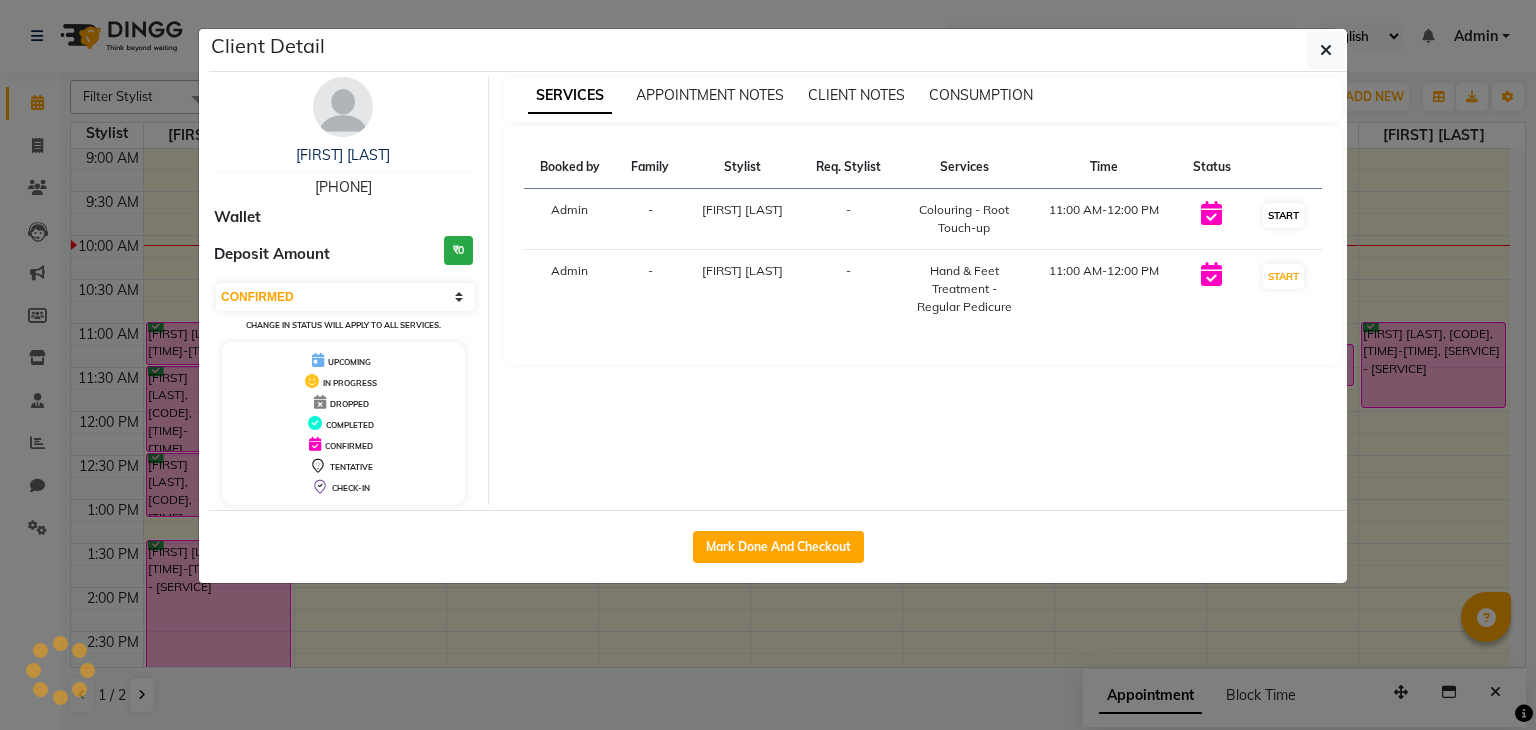 select on "select" 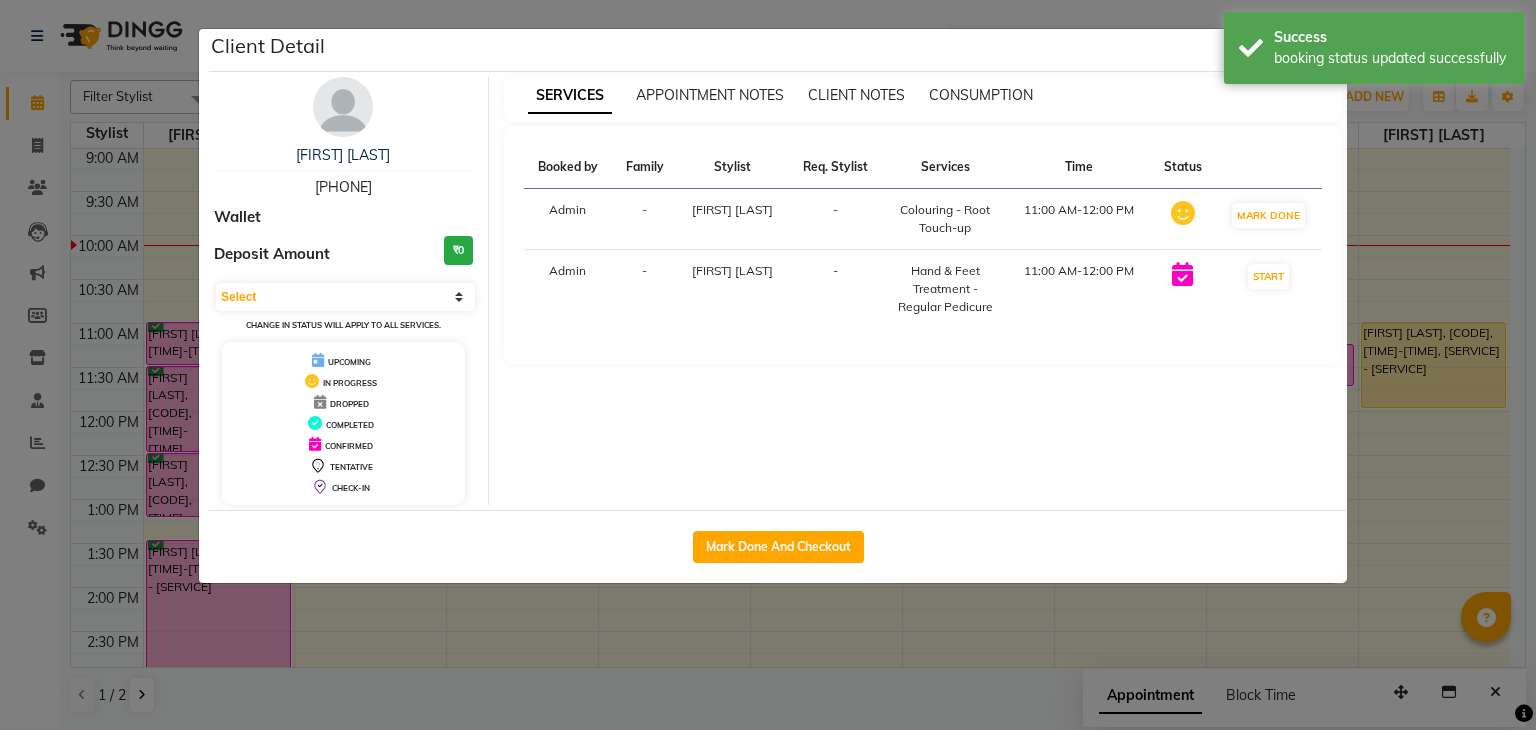 click on "11:00 AM-12:00 PM" at bounding box center [1079, 289] 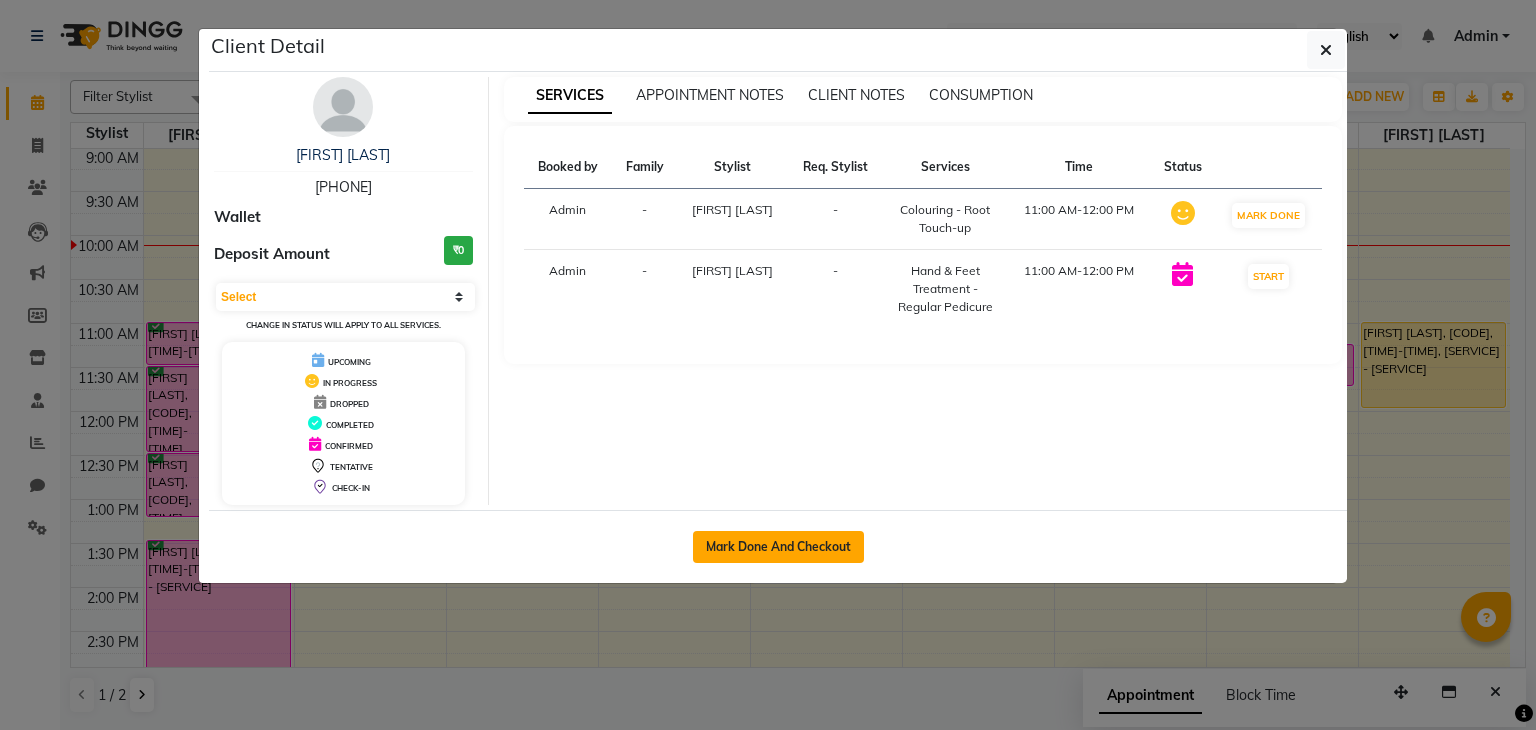 click on "Mark Done And Checkout" 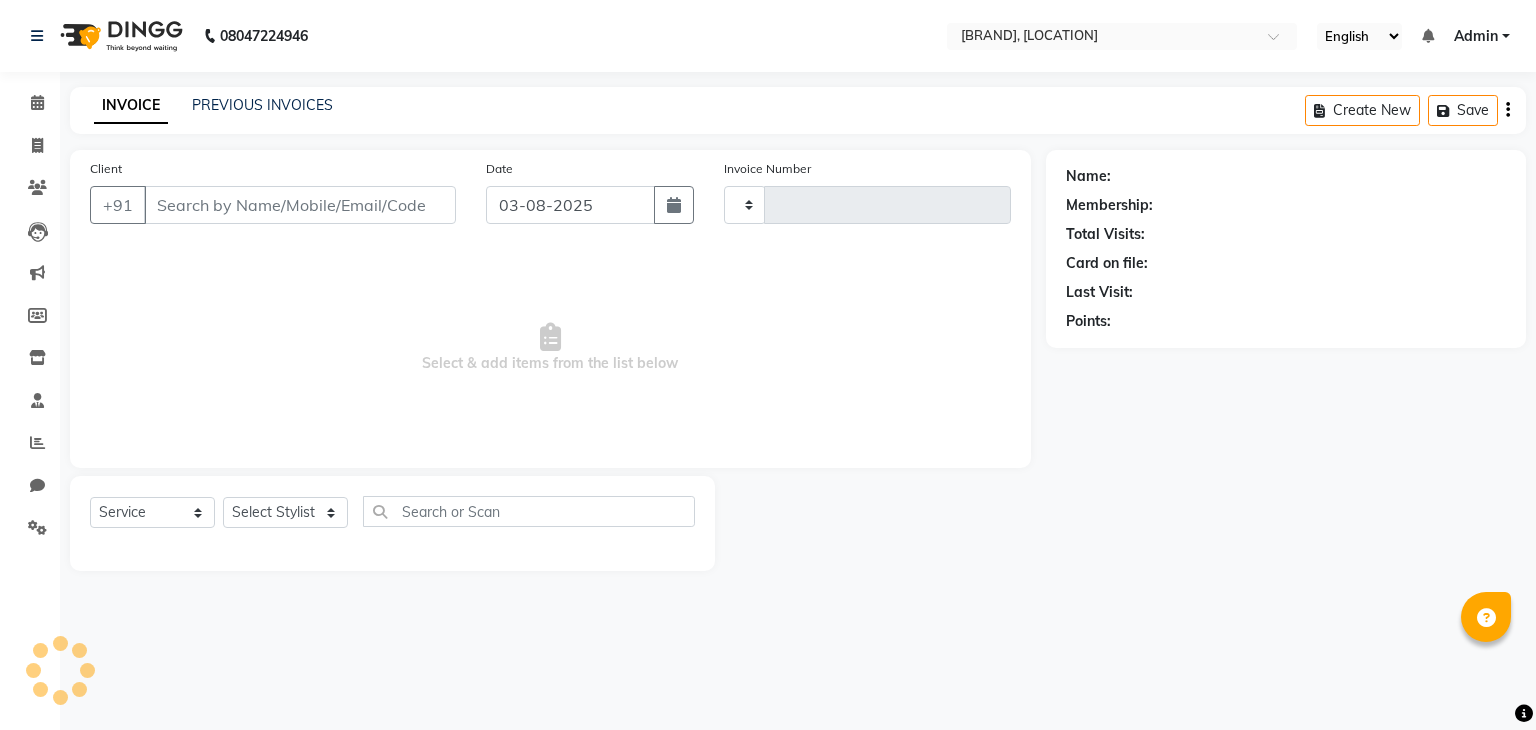type on "0243" 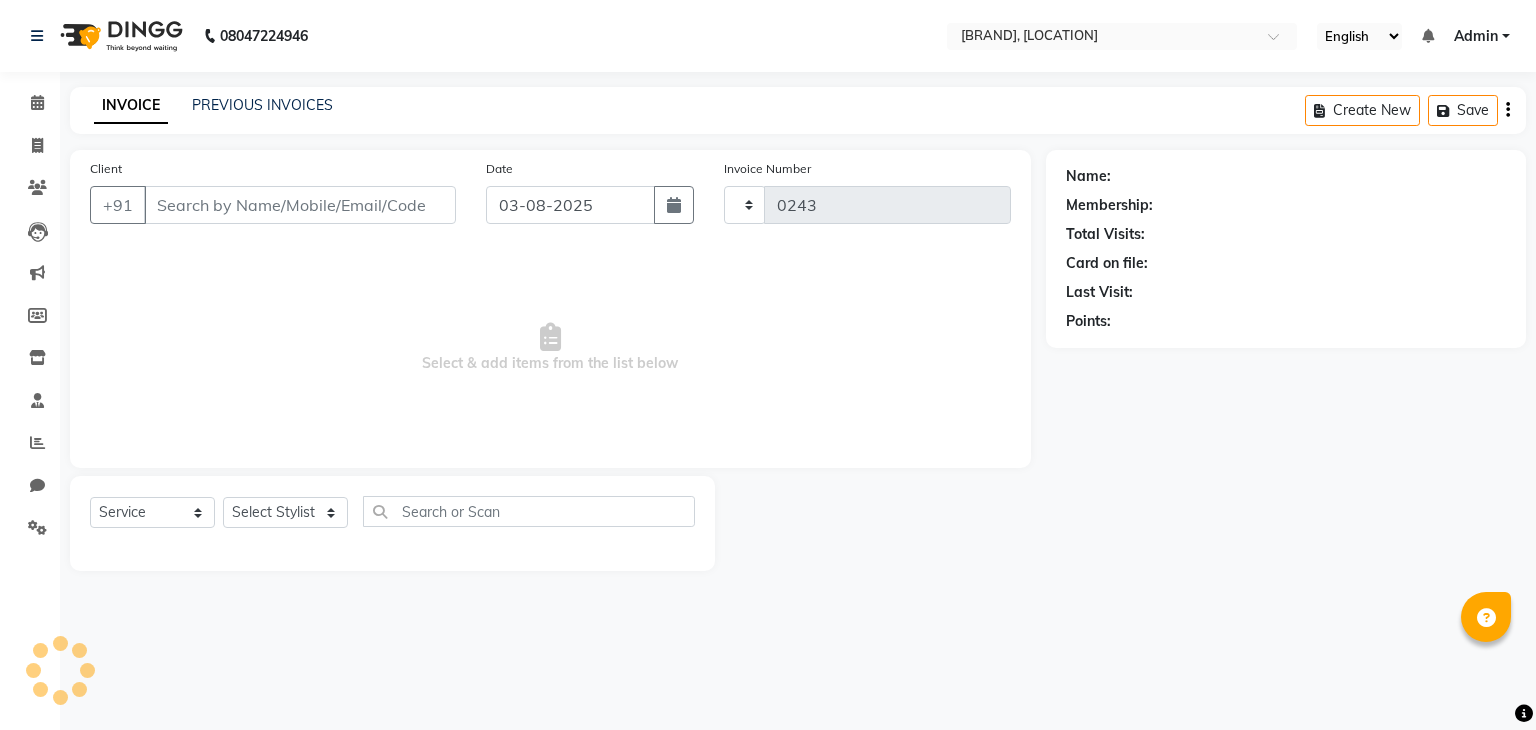 select on "8076" 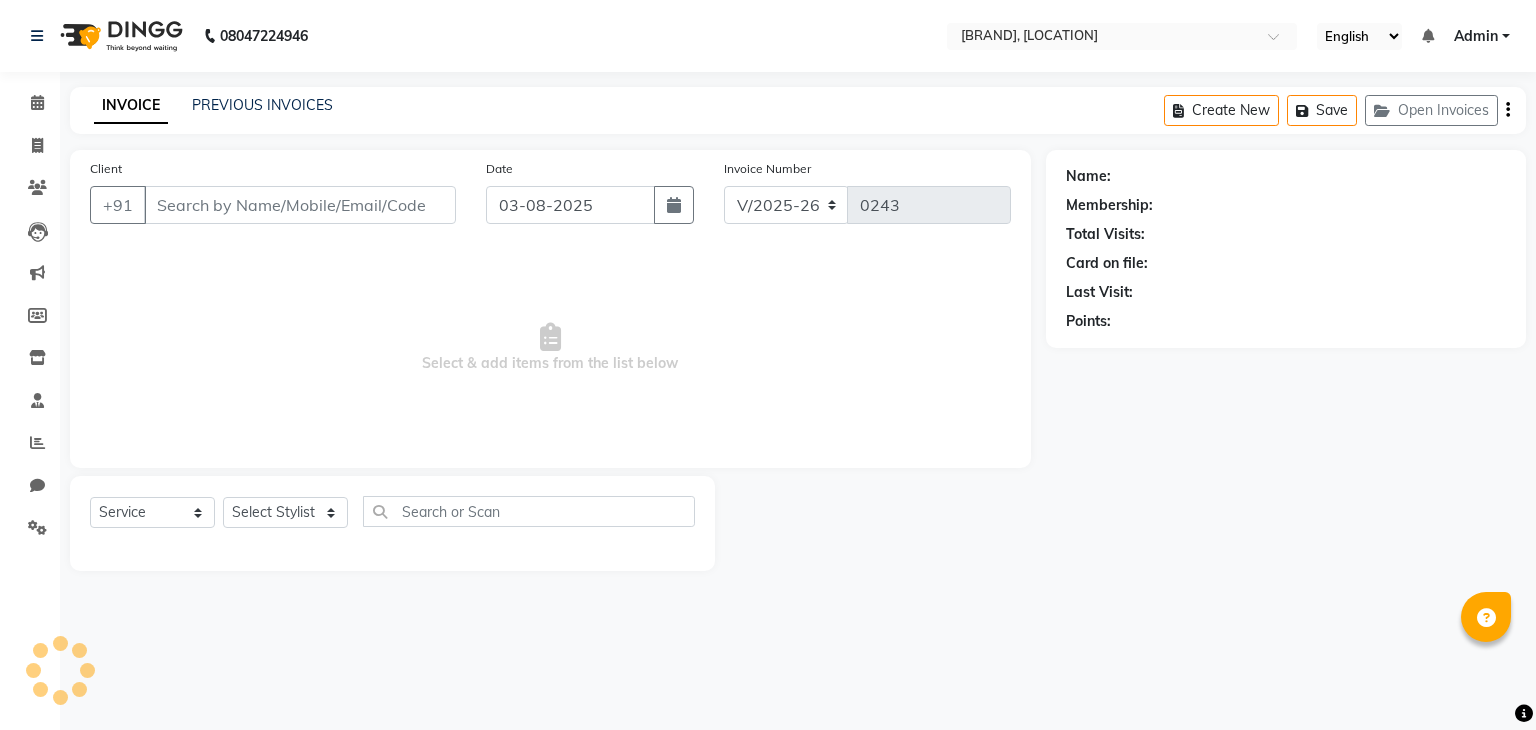 type on "[PHONE]" 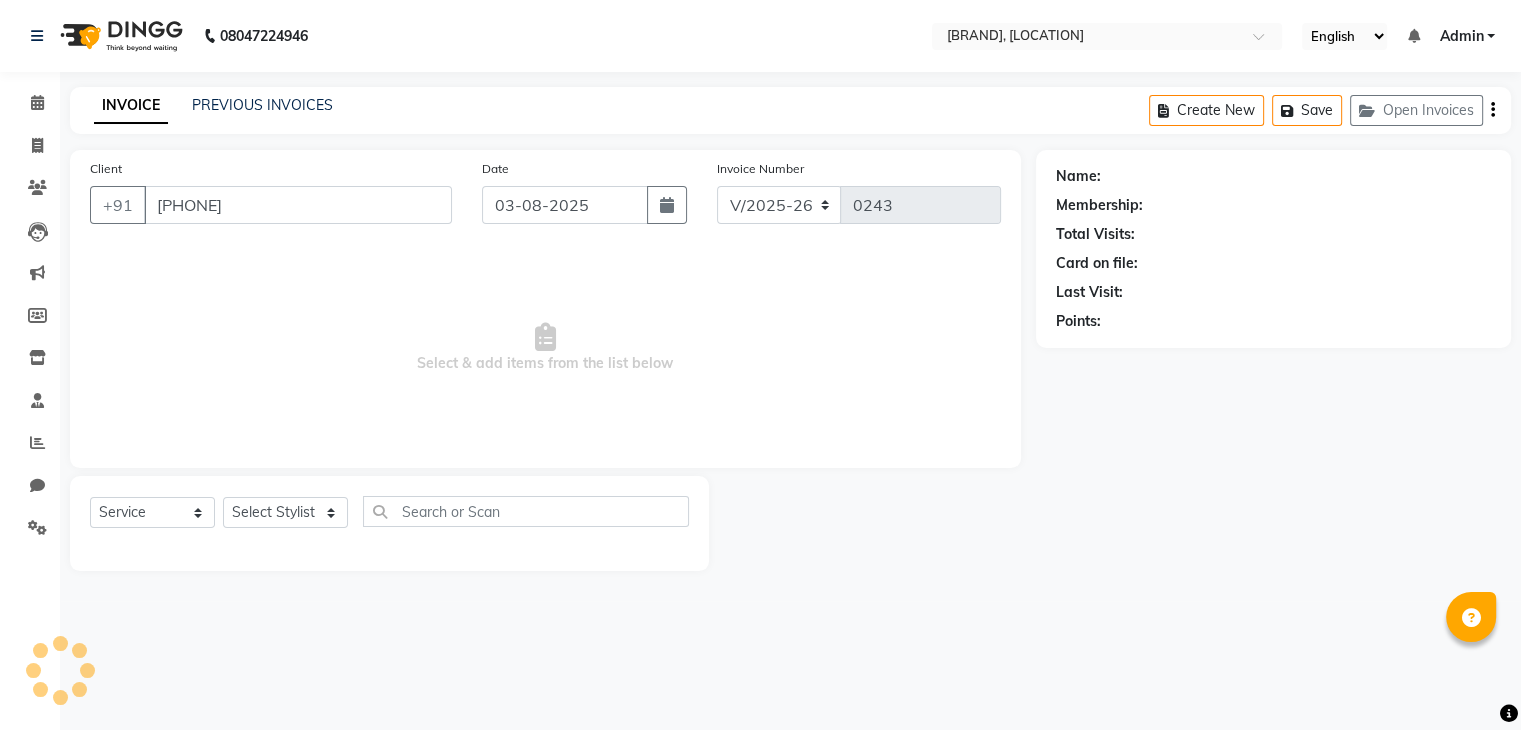 select on "75805" 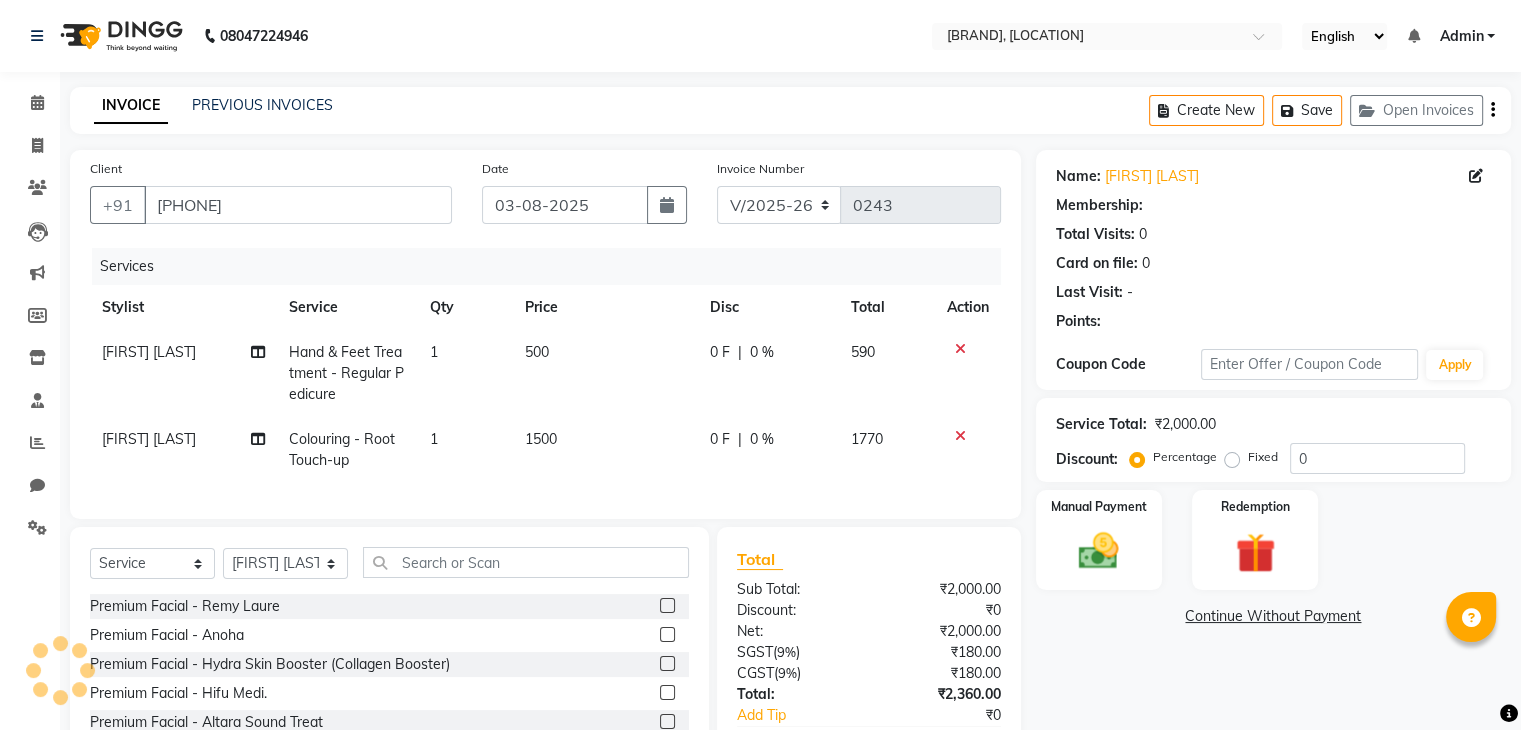 select on "1: Object" 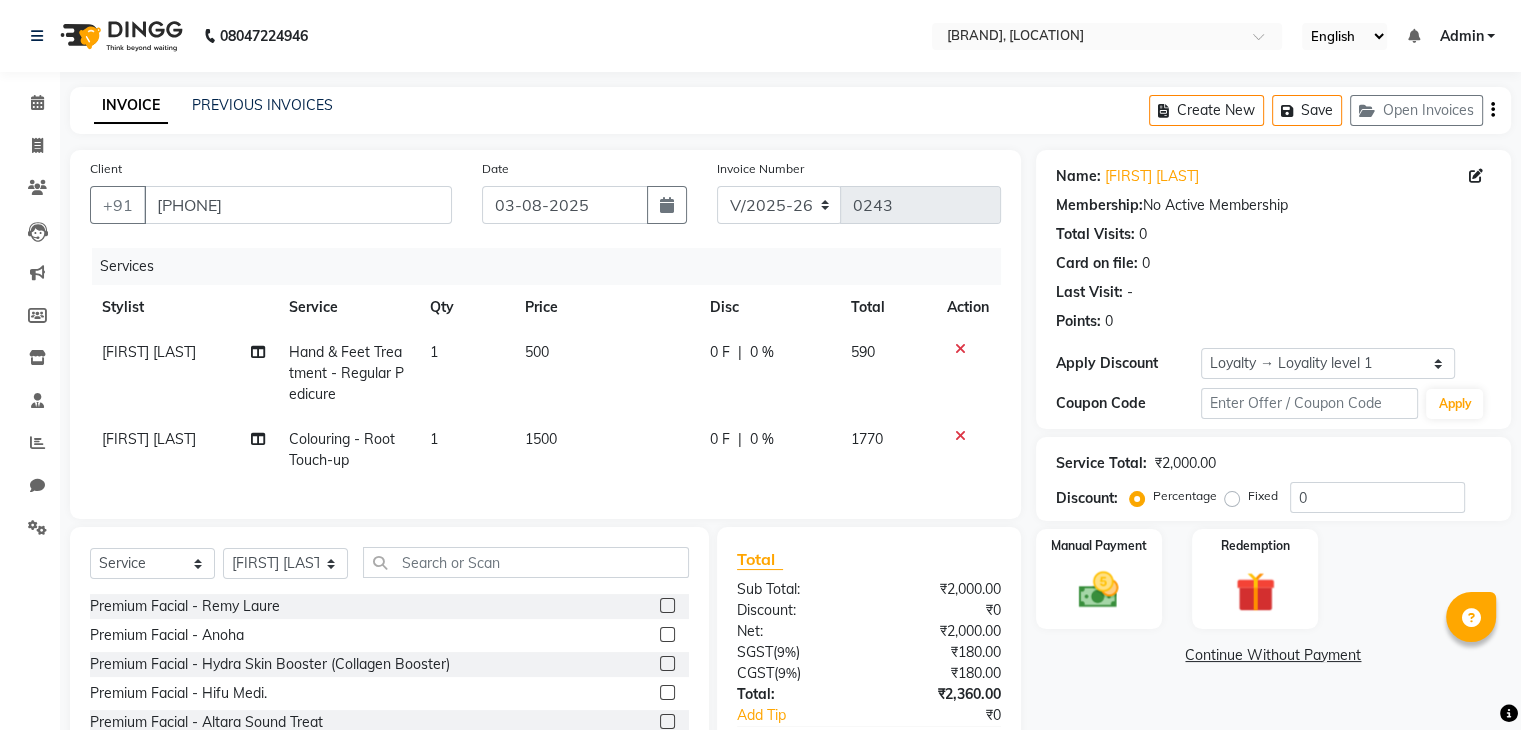 click 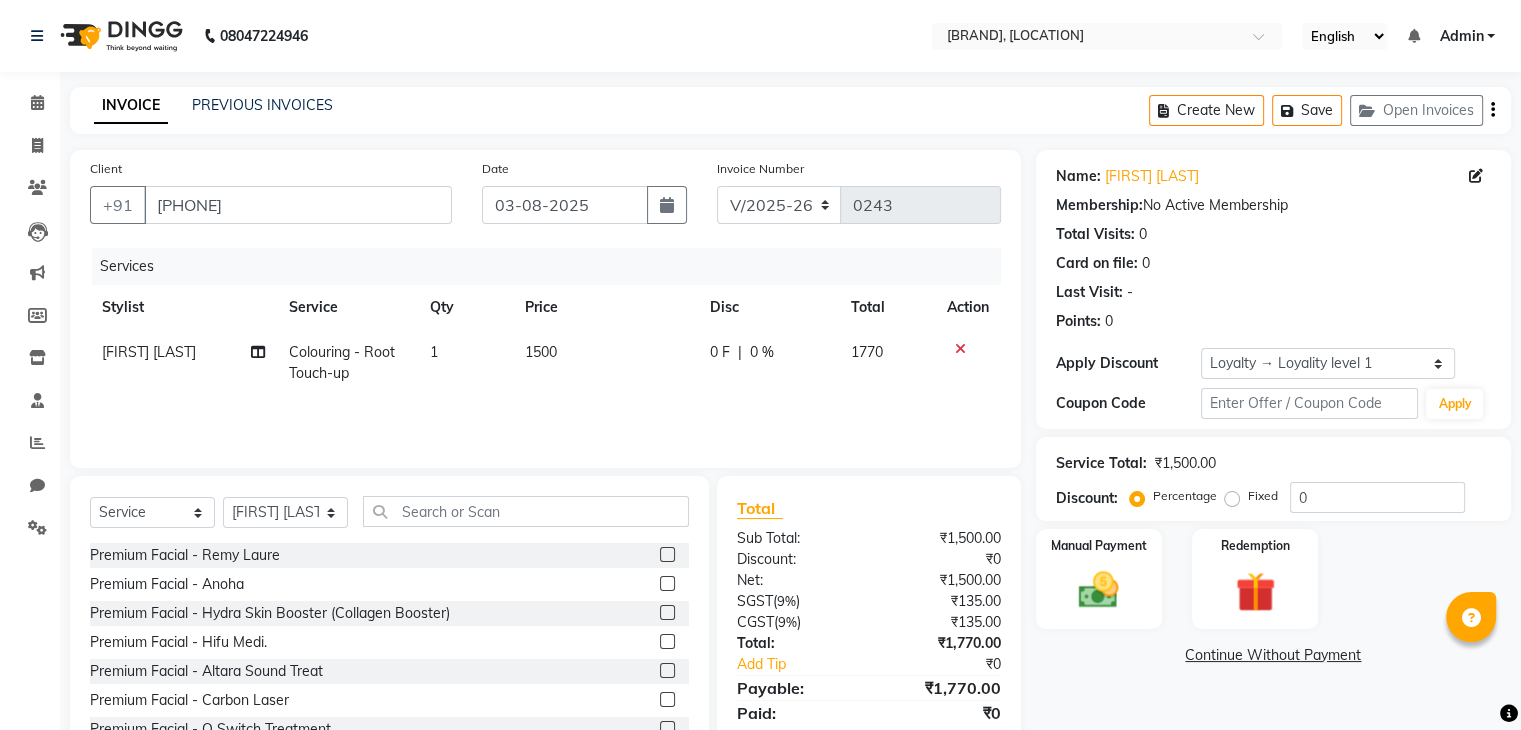 click 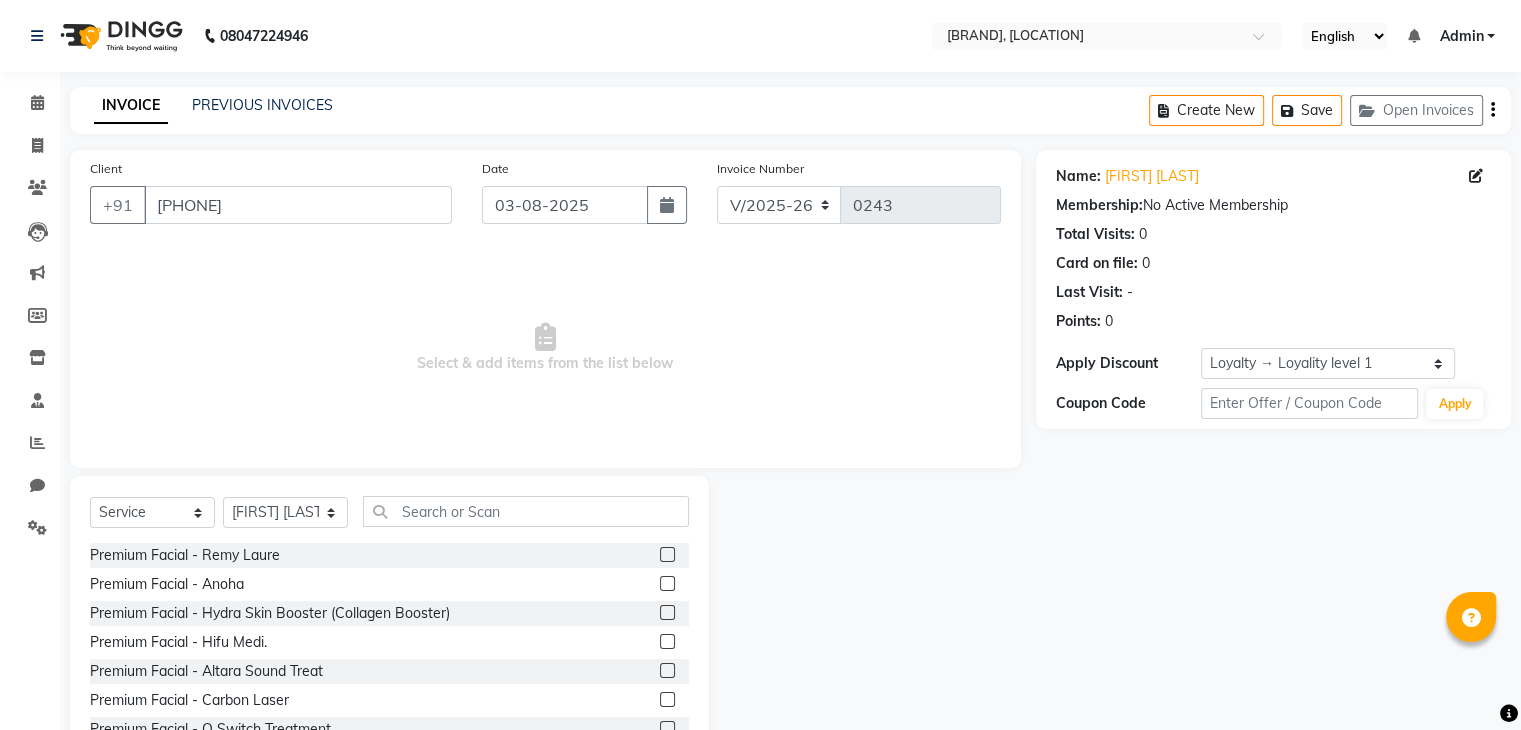click on "Name: Sunita Gangurde Membership:  No Active Membership  Total Visits:  0 Card on file:  0 Last Visit:   - Points:   0  Apply Discount Select  Loyalty → Loyality level 1  Coupon Code Apply" 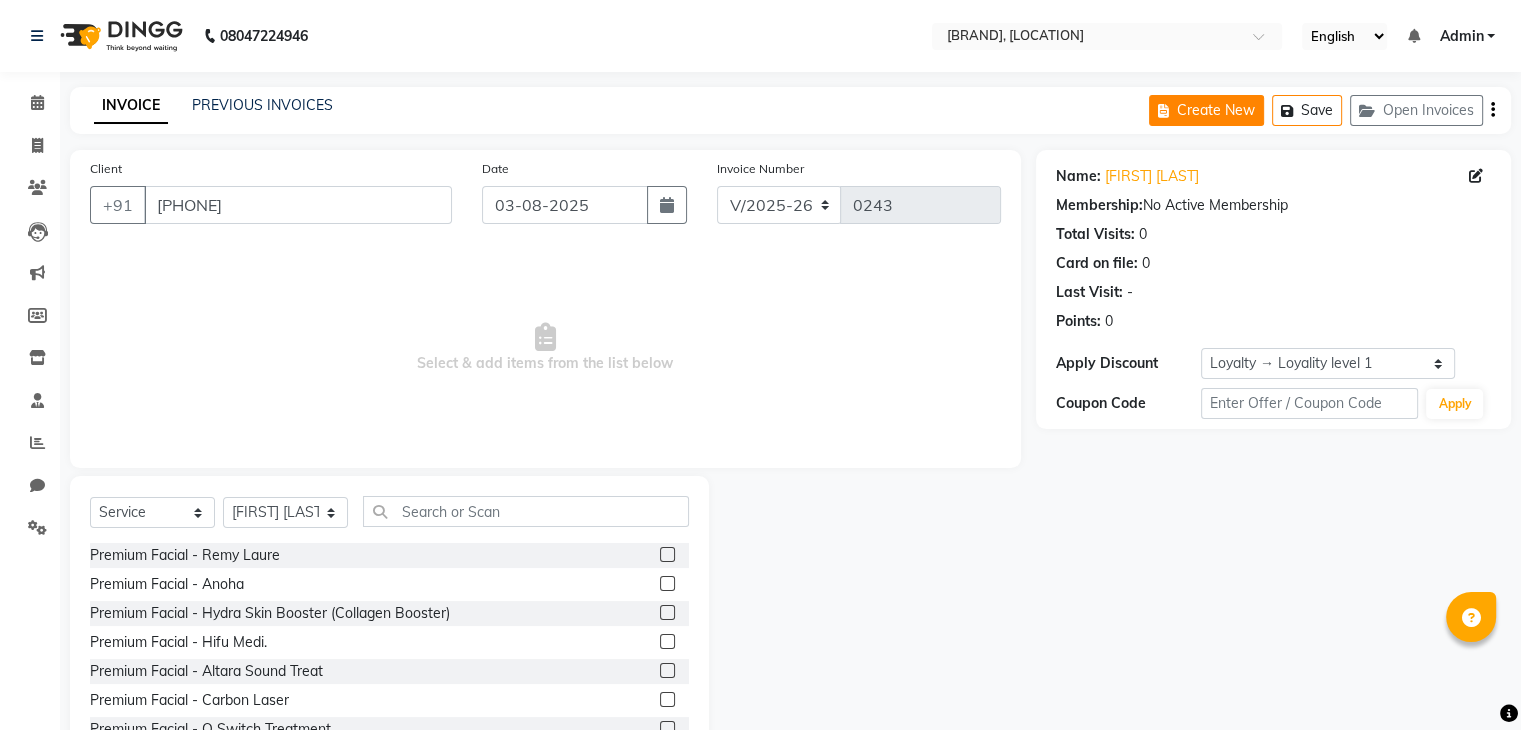 click on "Create New" 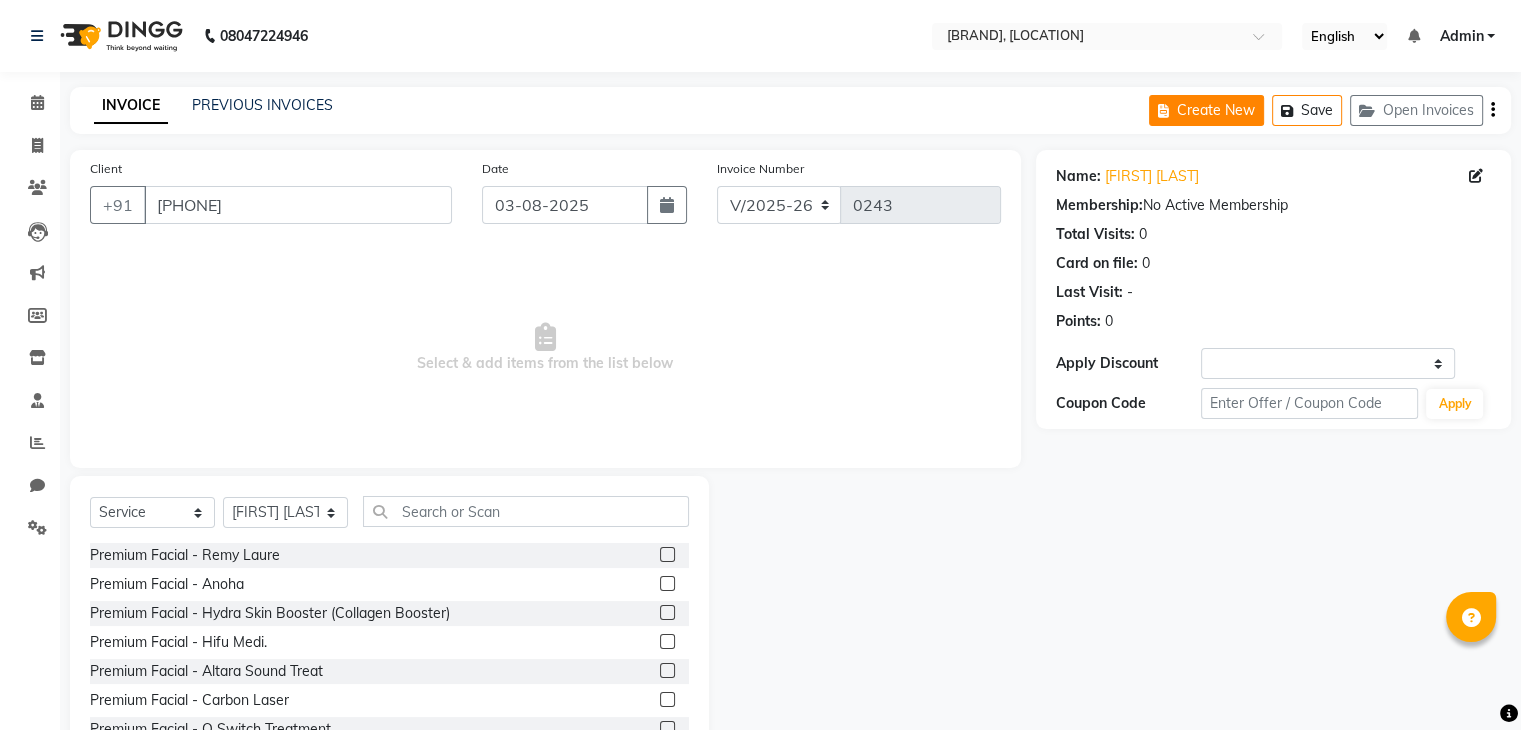 select on "service" 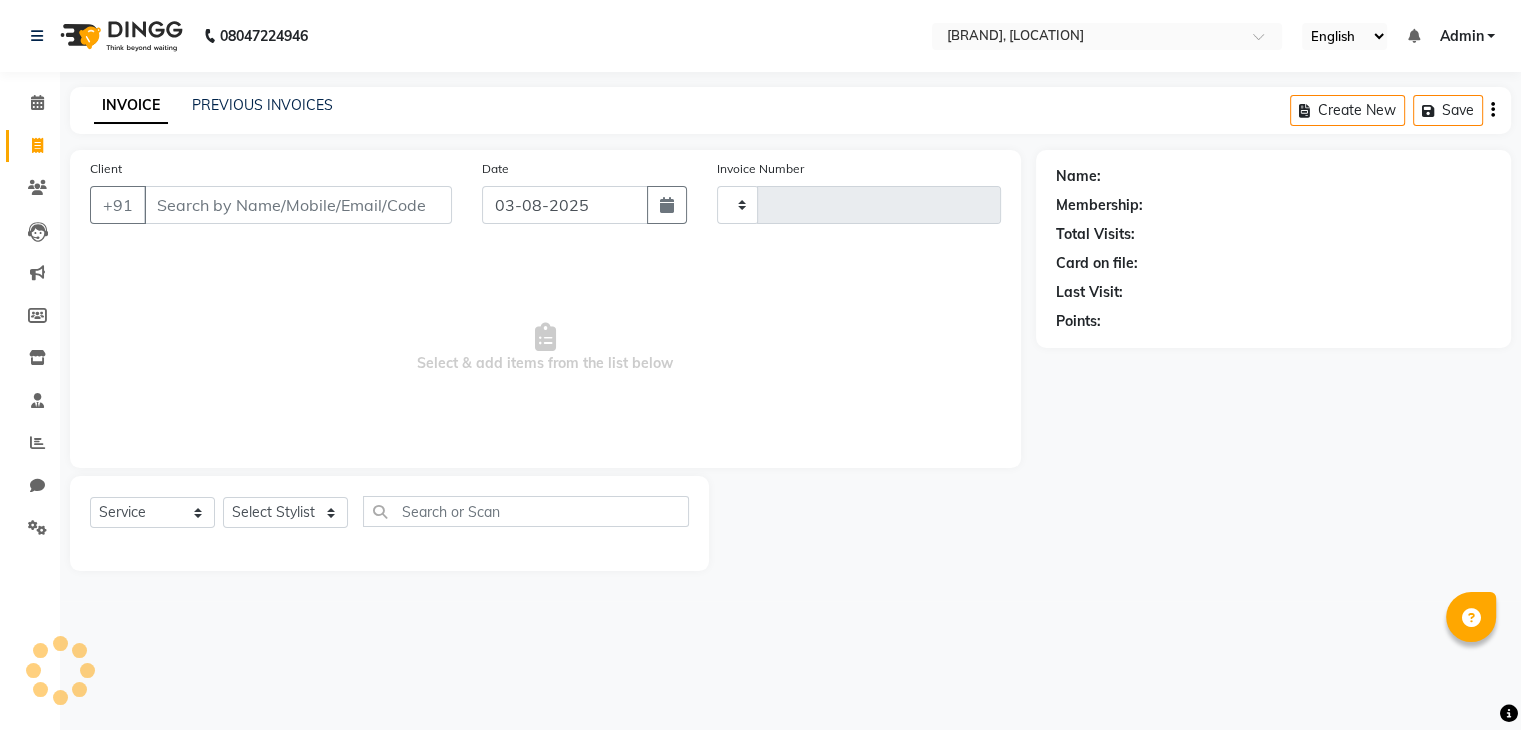 type on "0243" 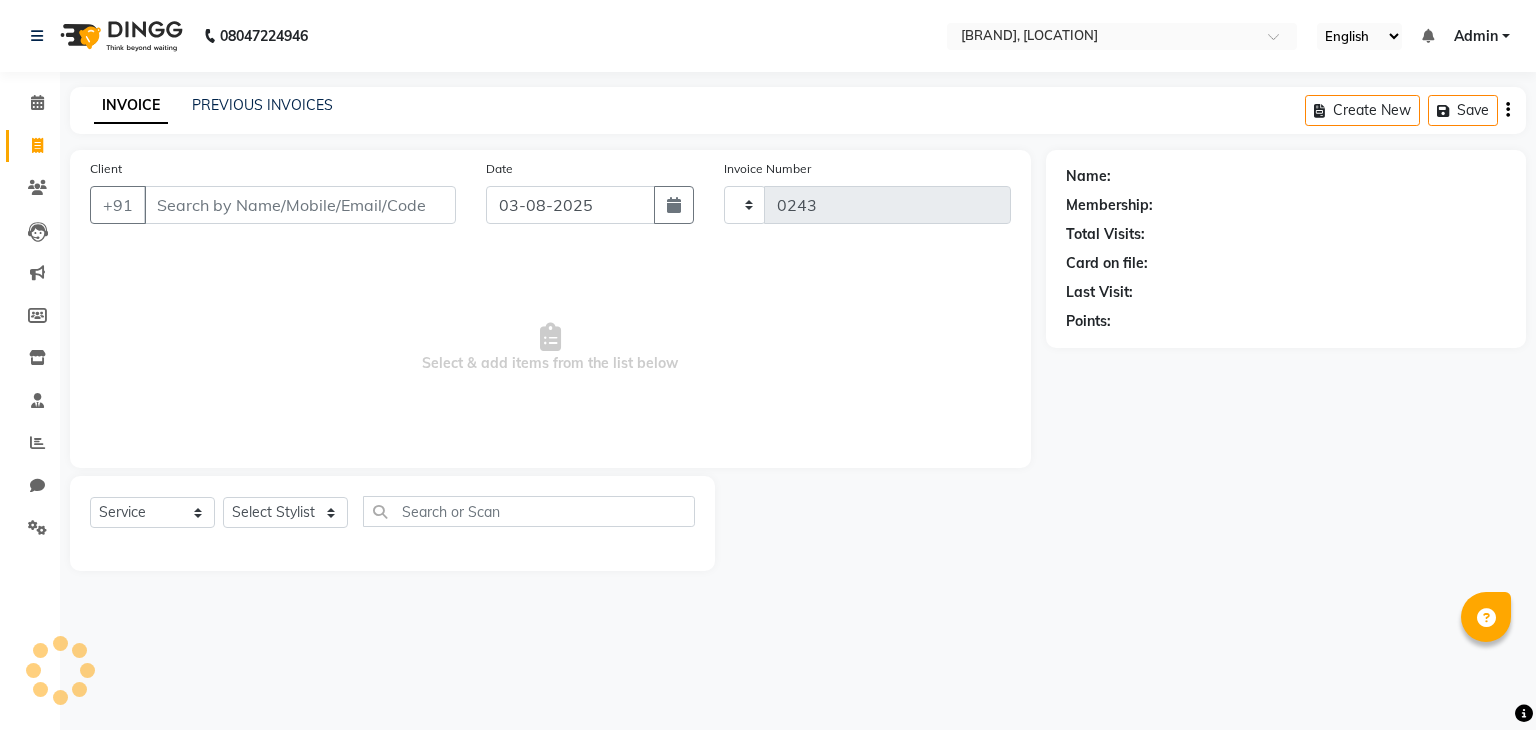 select on "8076" 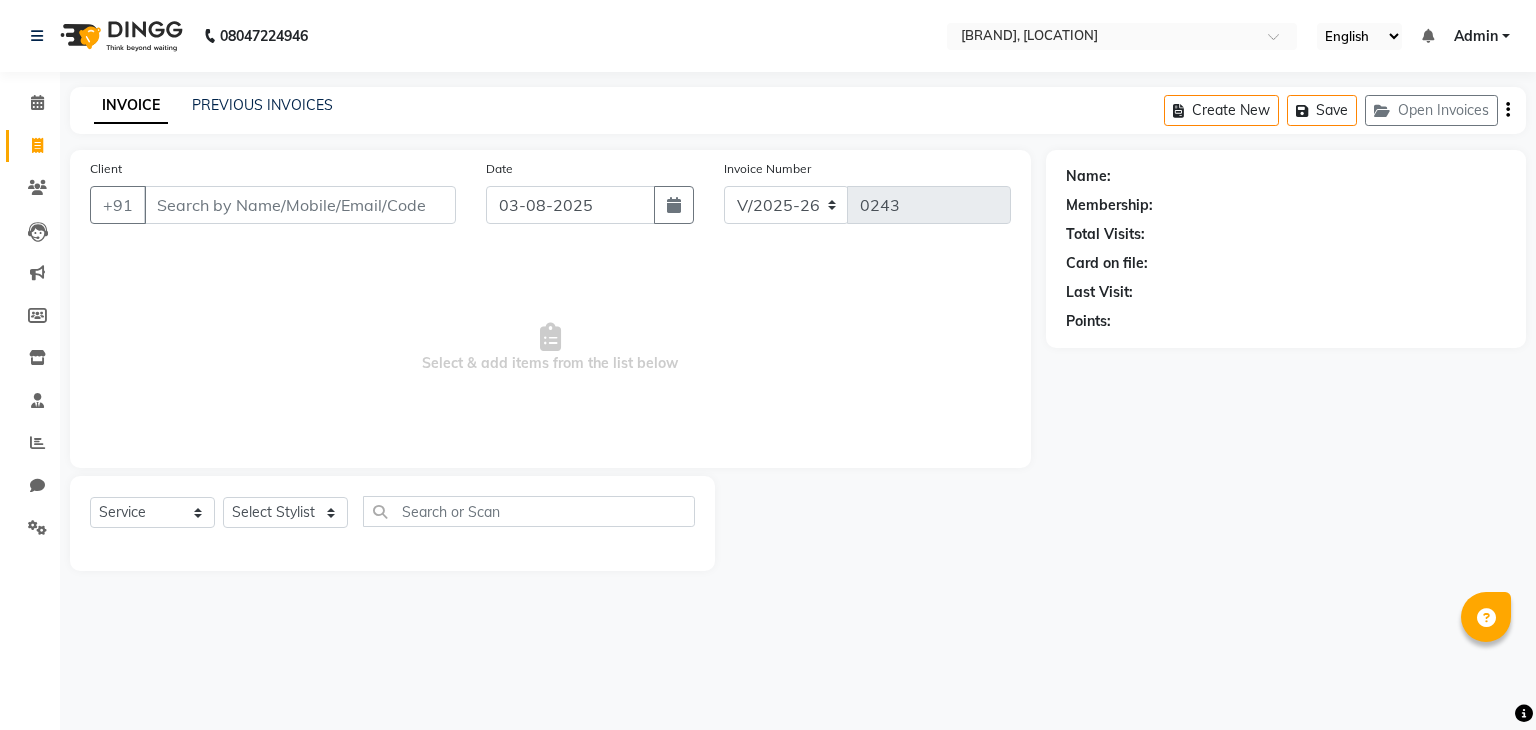 click on "INVOICE PREVIOUS INVOICES Create New   Save   Open Invoices  Client +91 Date 03-08-2025 Invoice Number V/2025 V/2025-26 0243  Select & add items from the list below  Select  Service  Product  Membership  Package Voucher Prepaid Gift Card  Select Stylist Archana Pawar  Bhavna shelke Bhavna Solanki desire salon Jagruti pendhari Nisha pawar savita landage sayali panchal Sonali khandeker Yogita Deshmukh Name: Membership: Total Visits: Card on file: Last Visit:  Points:" 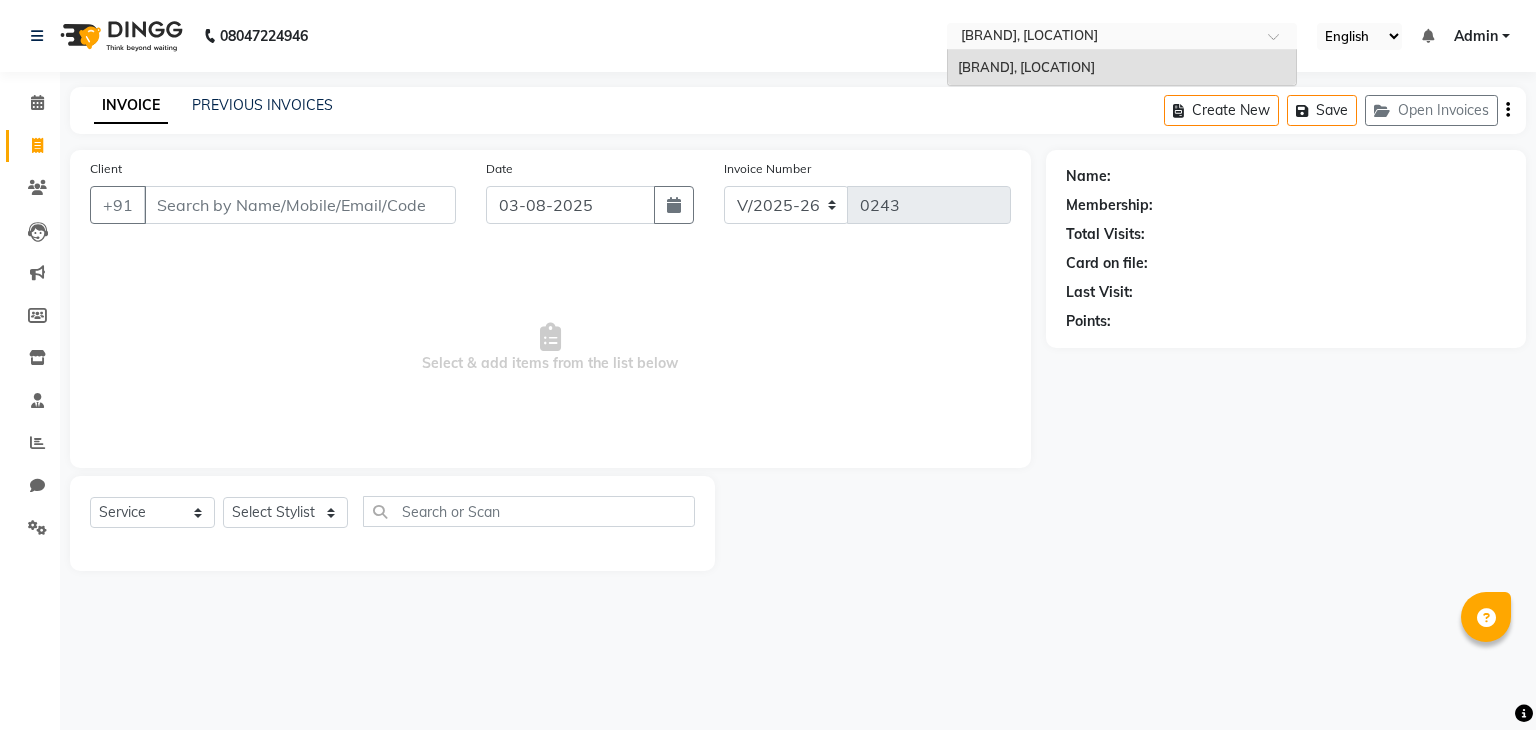 click at bounding box center (1280, 42) 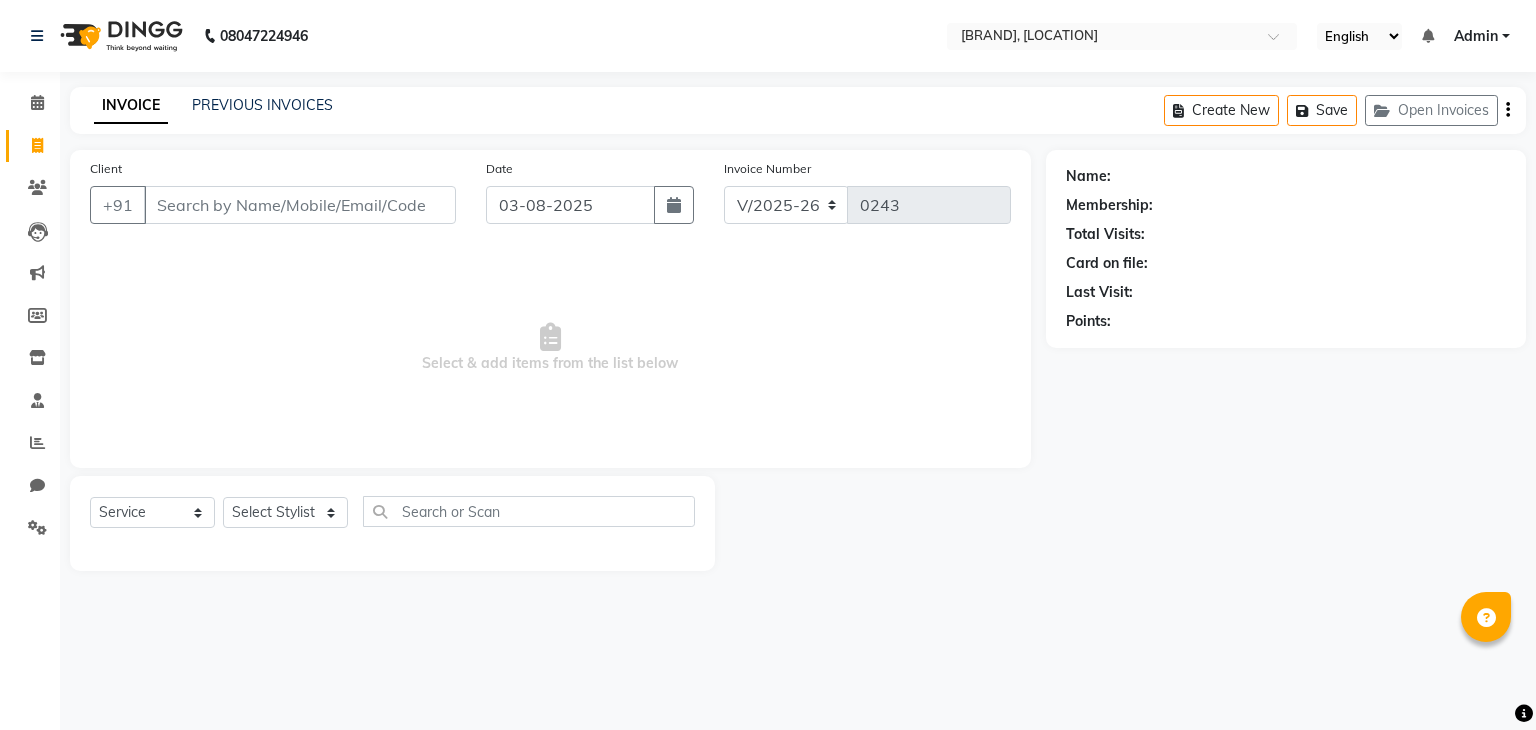 click on "Name: Membership: Total Visits: Card on file: Last Visit:  Points:" 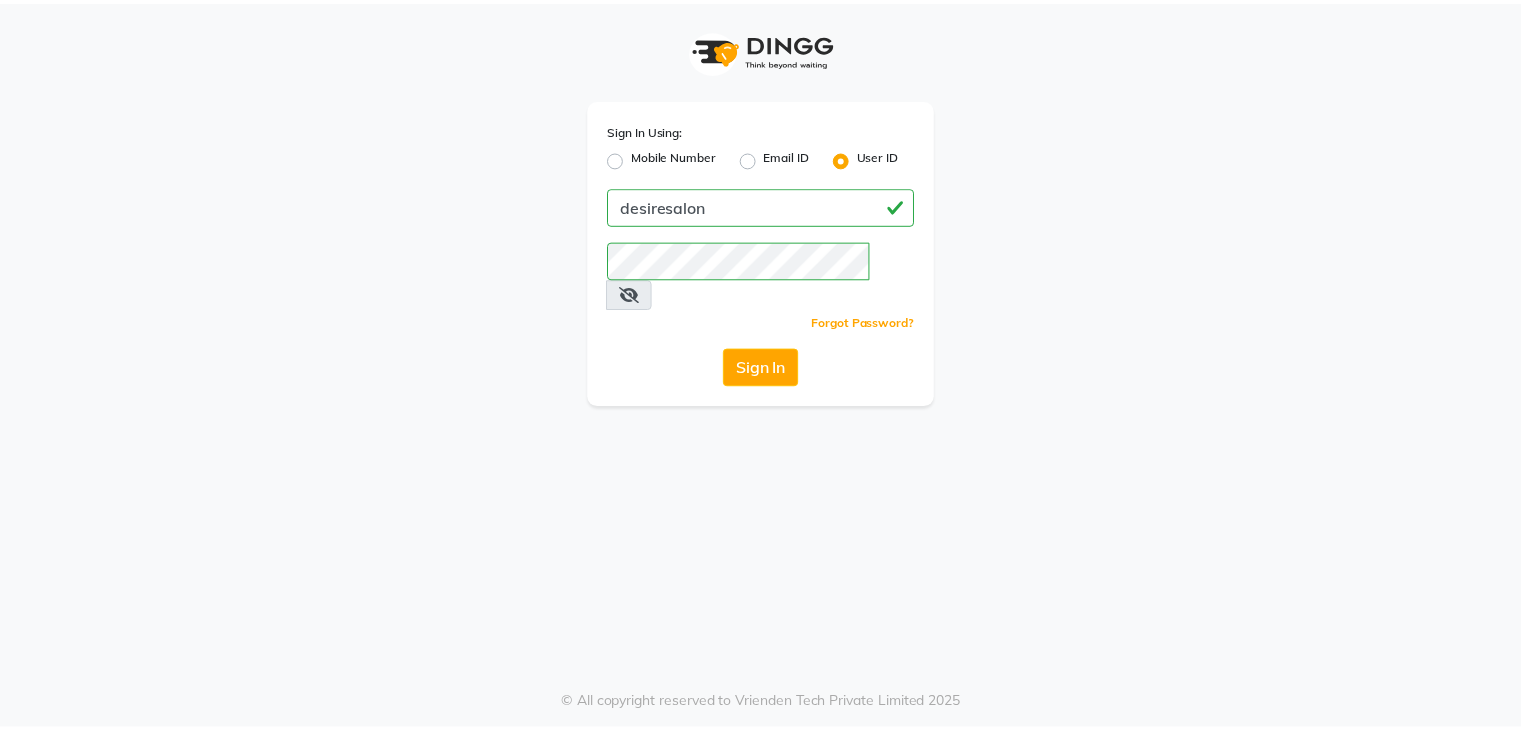 scroll, scrollTop: 0, scrollLeft: 0, axis: both 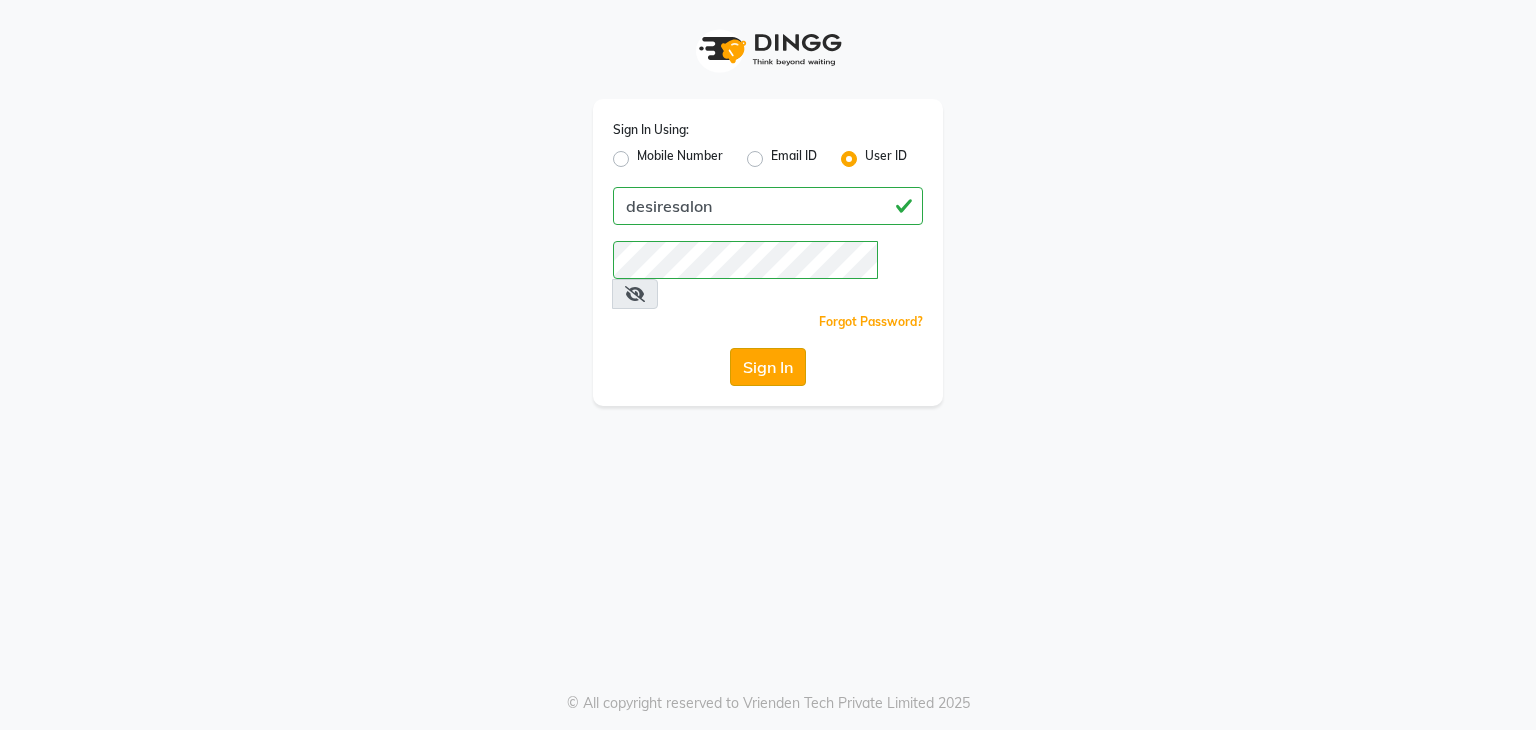 click on "Sign In" 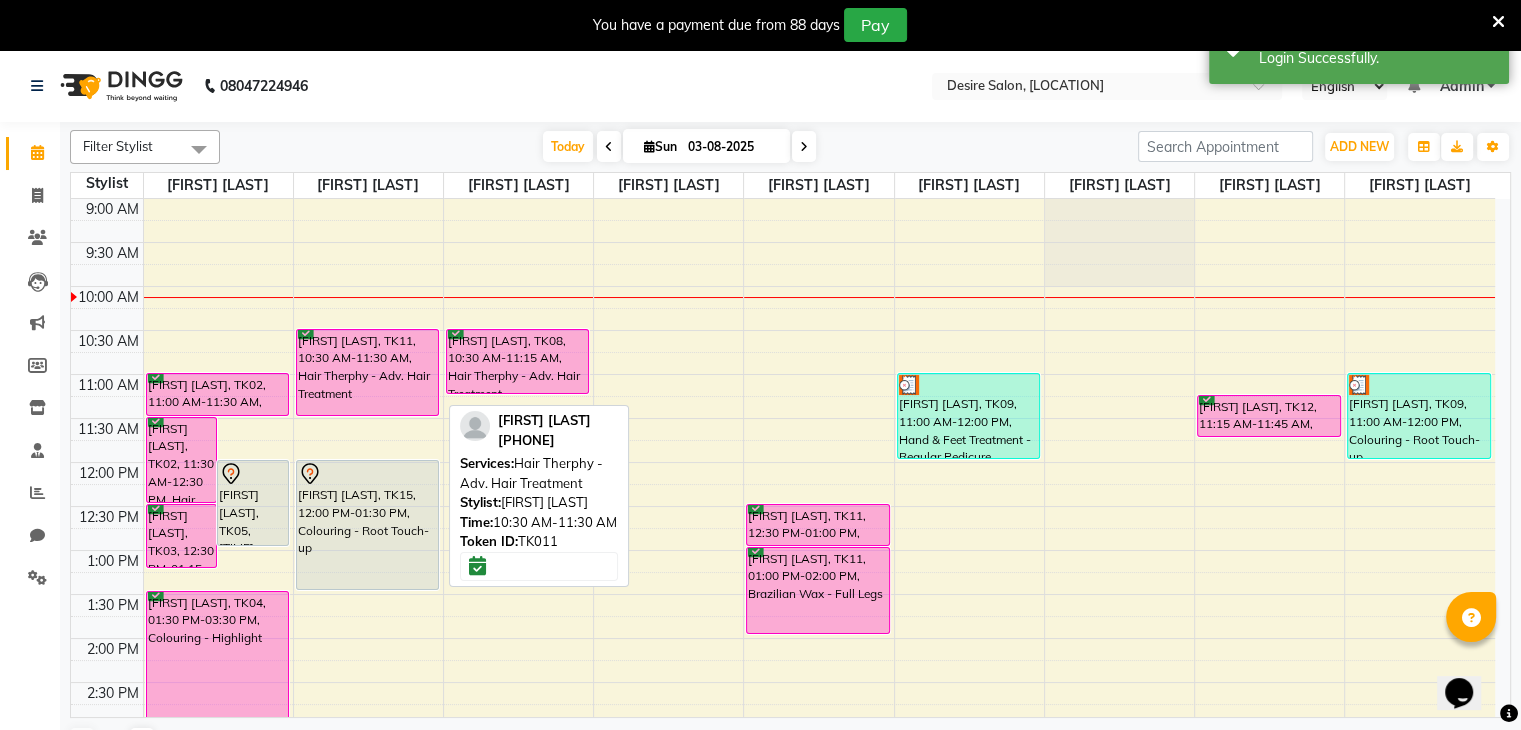 scroll, scrollTop: 0, scrollLeft: 0, axis: both 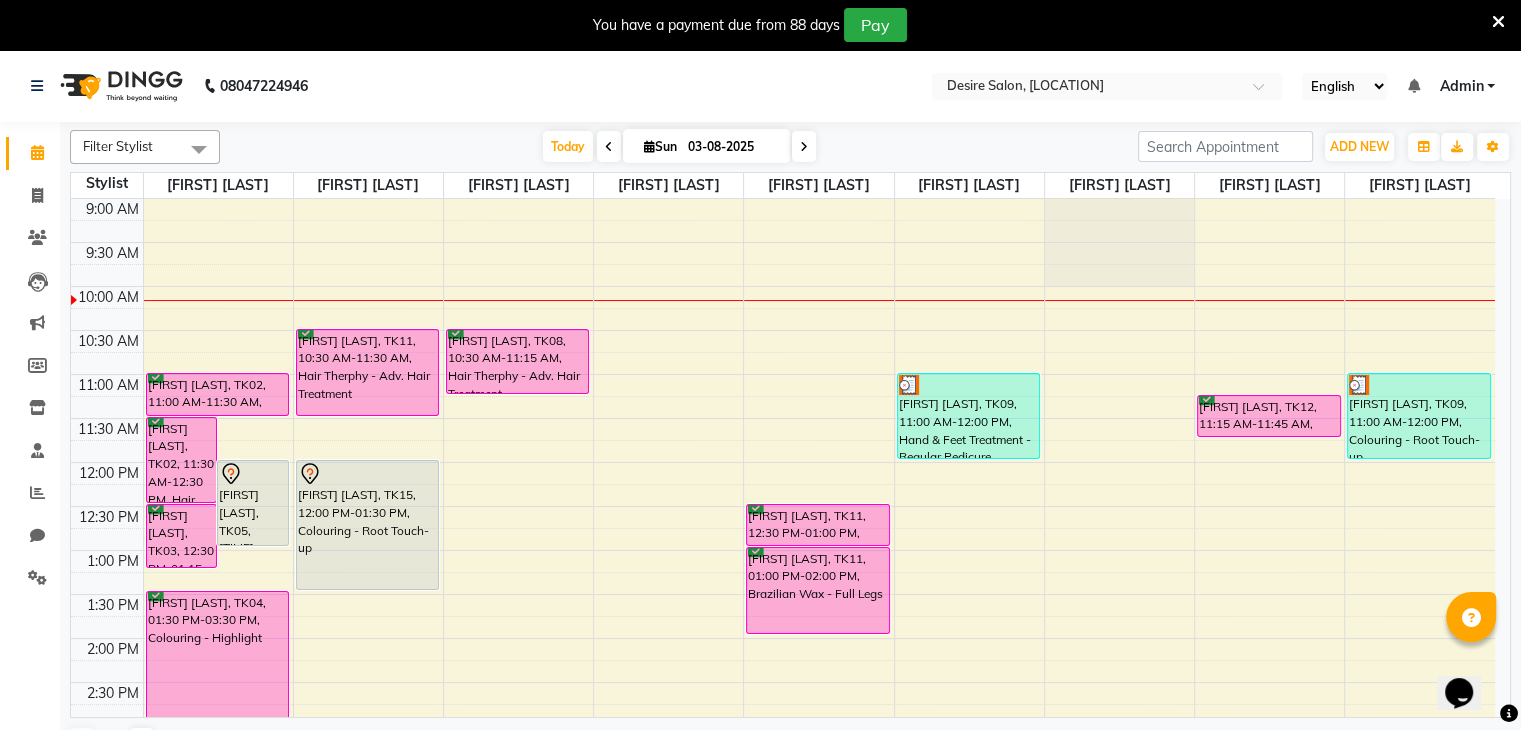 click on "[FIRST] [LAST], TK02, [TIME]-[TIME], Hair Therphy - Regular Hair Massage             [FIRST] [LAST], TK05, [TIME]-[TIME], Hair Cut - Advance Hair Cut     [FIRST] [LAST], TK03, [TIME]-[TIME], Hair Spa - Hair Spa     [FIRST] [LAST], TK04, [TIME]-[TIME], Chemical Treatment - Cystin Treat     [FIRST], TK01, [TIME]-[TIME], Hair Cut - Advance Hair Cut     [FIRST] [LAST], TK02, [TIME]-[TIME], Hair Cut - Hair Cut Normal     [FIRST] [LAST], TK04, [TIME]-[TIME], Colouring - Highlight     [FIRST] [LAST], TK11, [TIME]-[TIME], Hair Therphy - Adv. Hair Treatment             [FIRST] [LAST], TK15, [TIME]-[TIME], Colouring - Root Touch-up     [FIRST] [LAST], TK13, [TIME]-[TIME], Hair Service - Hair wash" at bounding box center (791, 459) 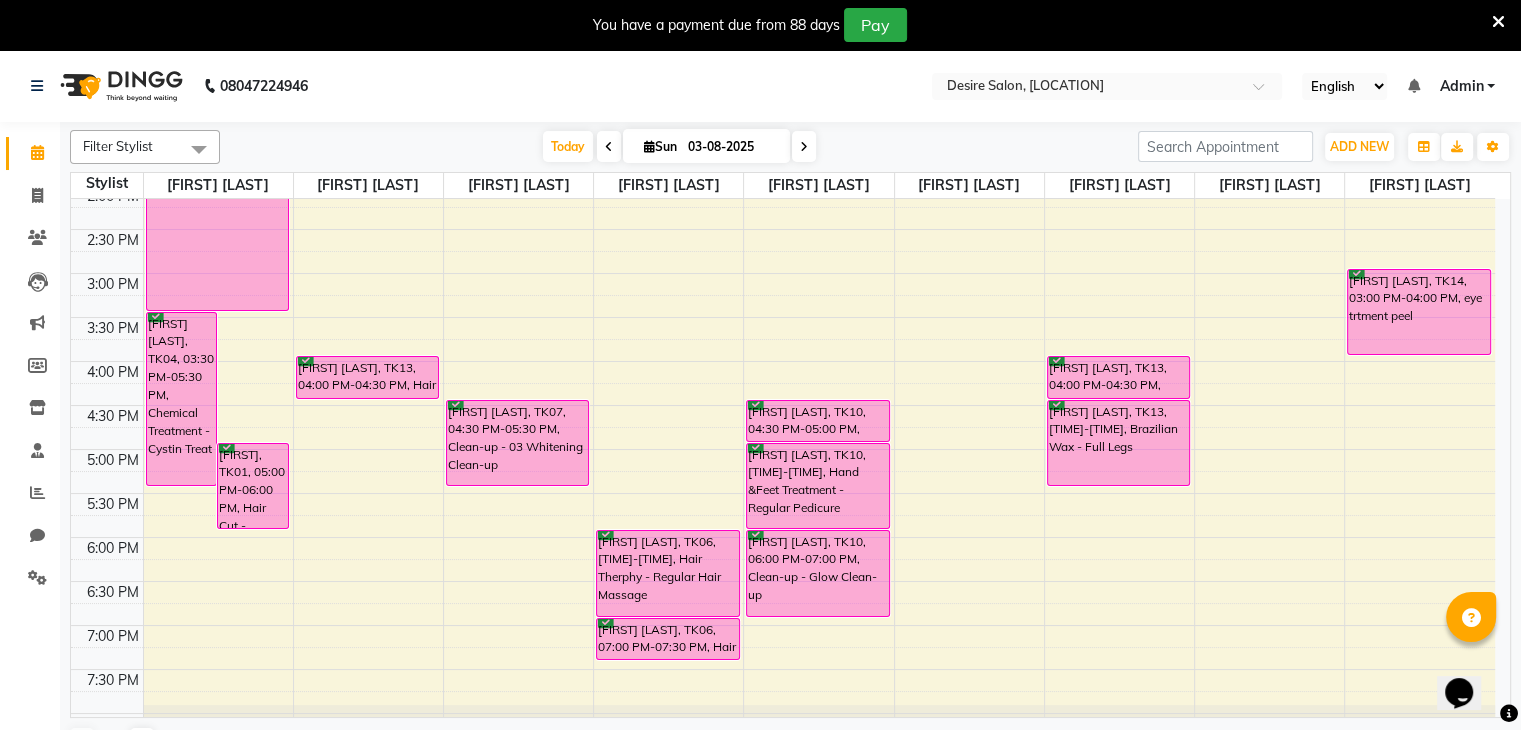 scroll, scrollTop: 0, scrollLeft: 0, axis: both 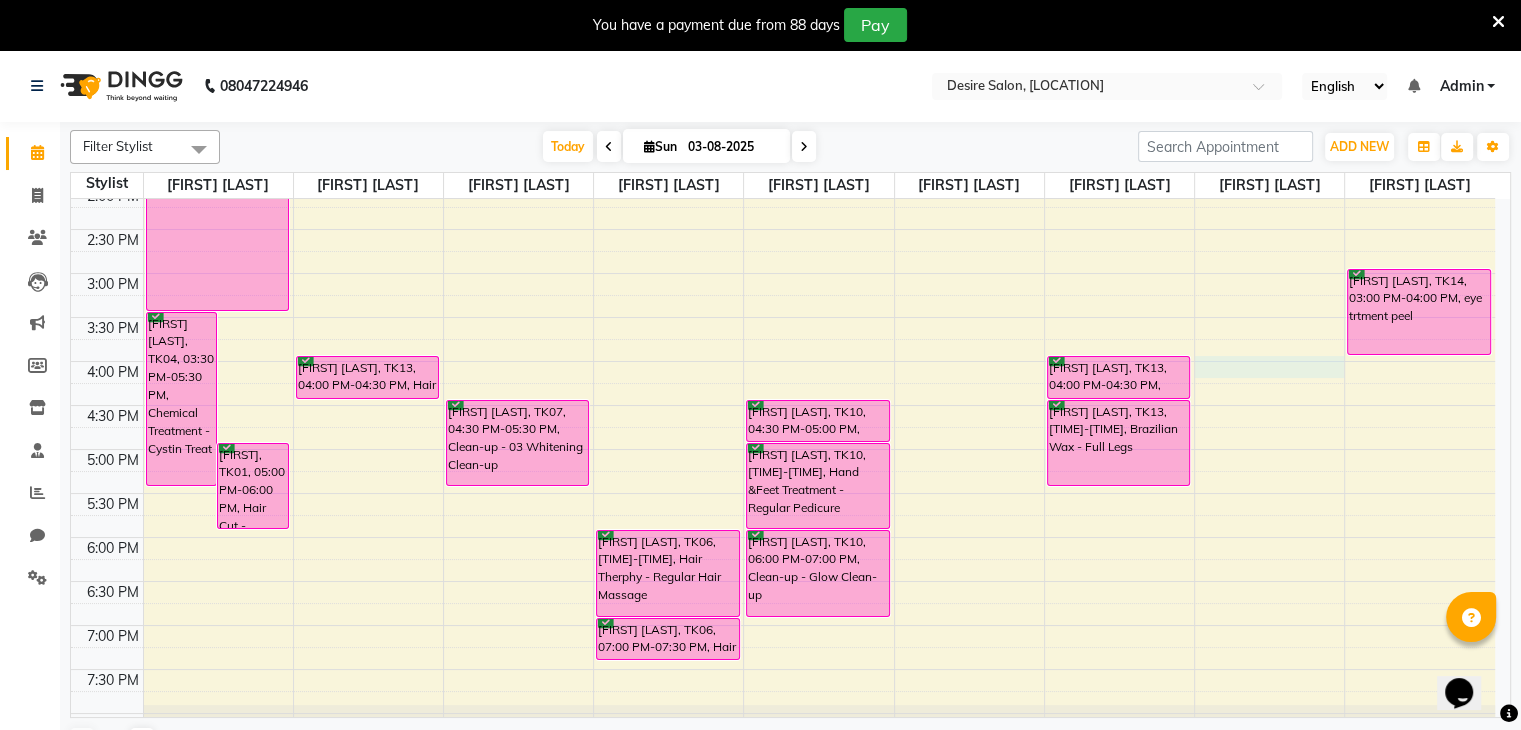 click on "[FIRST] [LAST], TK02, [TIME]-[TIME], Hair Therphy - Regular Hair Massage             [FIRST] [LAST], TK05, [TIME]-[TIME], Hair Cut - Advance Hair Cut     [FIRST] [LAST], TK03, [TIME]-[TIME], Hair Spa - Hair Spa     [FIRST] [LAST], TK04, [TIME]-[TIME], Chemical Treatment - Cystin Treat     [FIRST], TK01, [TIME]-[TIME], Hair Cut - Advance Hair Cut     [FIRST] [LAST], TK02, [TIME]-[TIME], Hair Cut - Hair Cut Normal     [FIRST] [LAST], TK04, [TIME]-[TIME], Colouring - Highlight     [FIRST] [LAST], TK11, [TIME]-[TIME], Hair Therphy - Adv. Hair Treatment             [FIRST] [LAST], TK15, [TIME]-[TIME], Colouring - Root Touch-up     [FIRST] [LAST], TK13, [TIME]-[TIME], Hair Service - Hair wash" at bounding box center (783, 317) 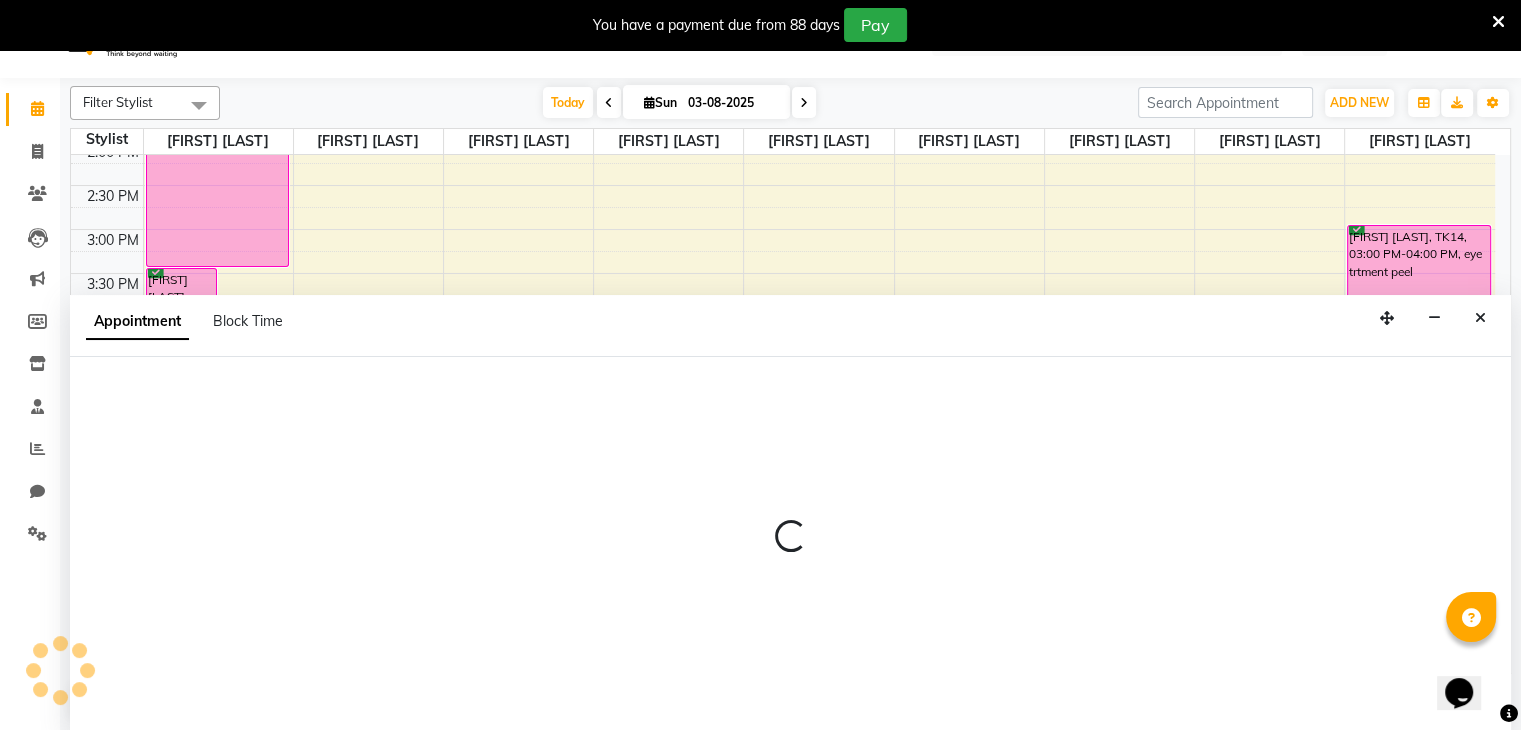 select on "75803" 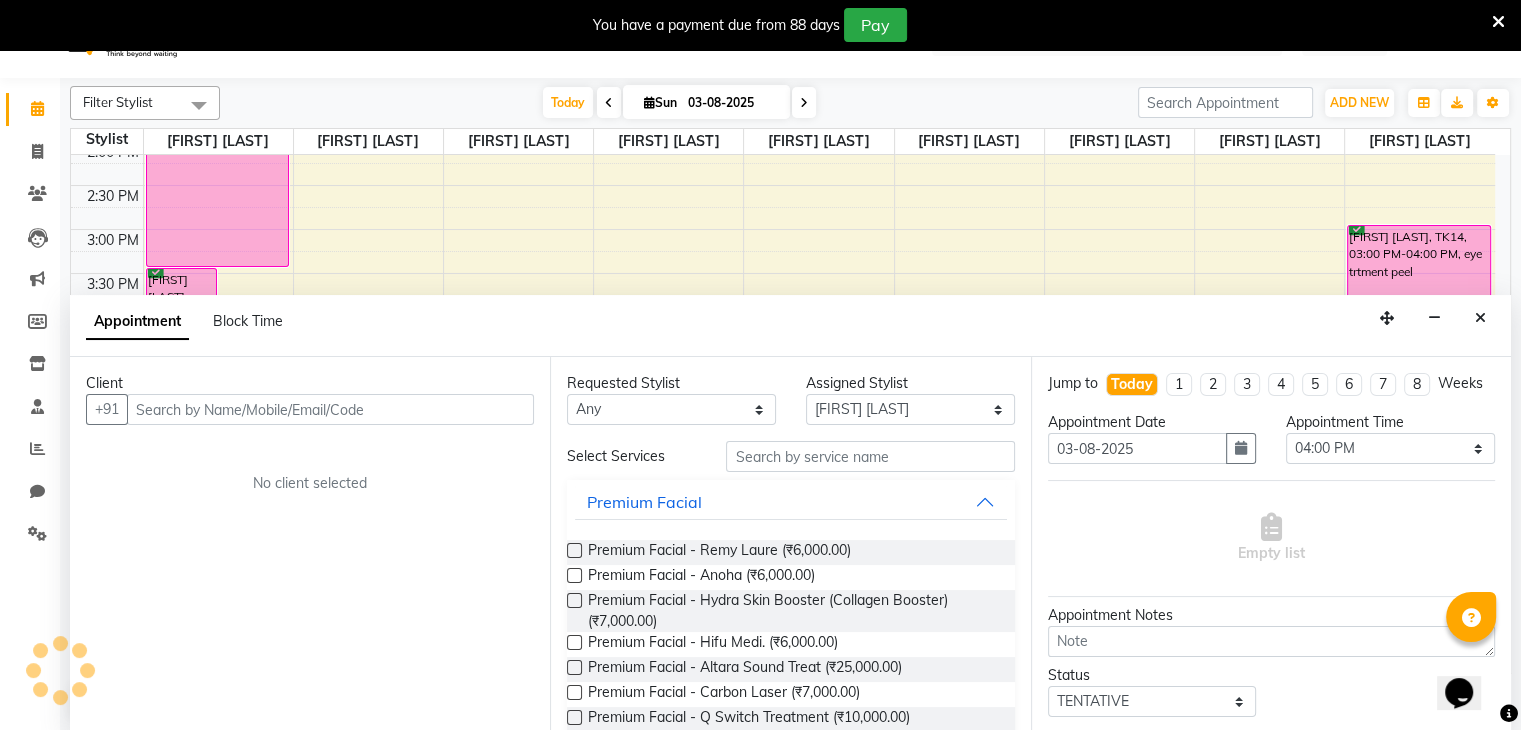 scroll, scrollTop: 50, scrollLeft: 0, axis: vertical 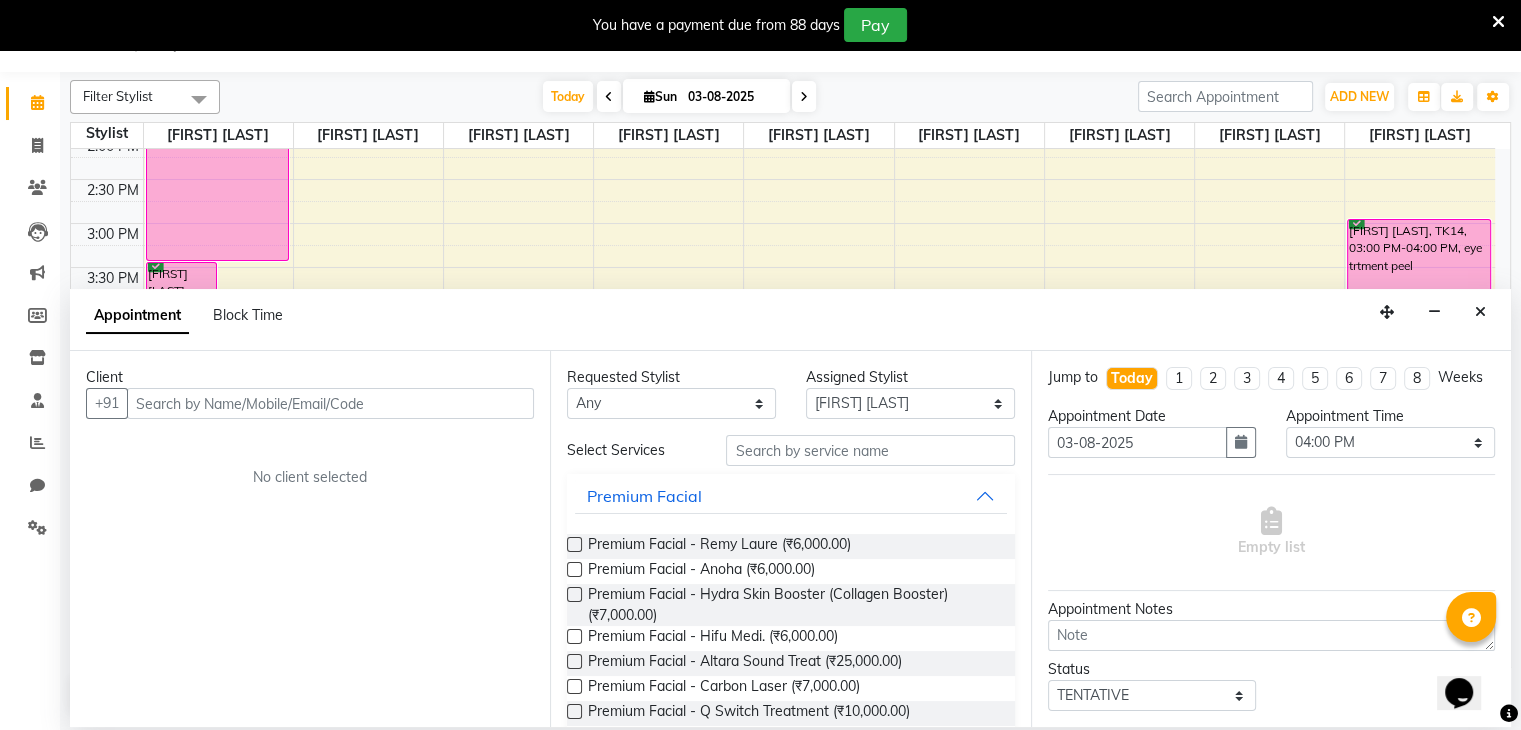 click at bounding box center [330, 403] 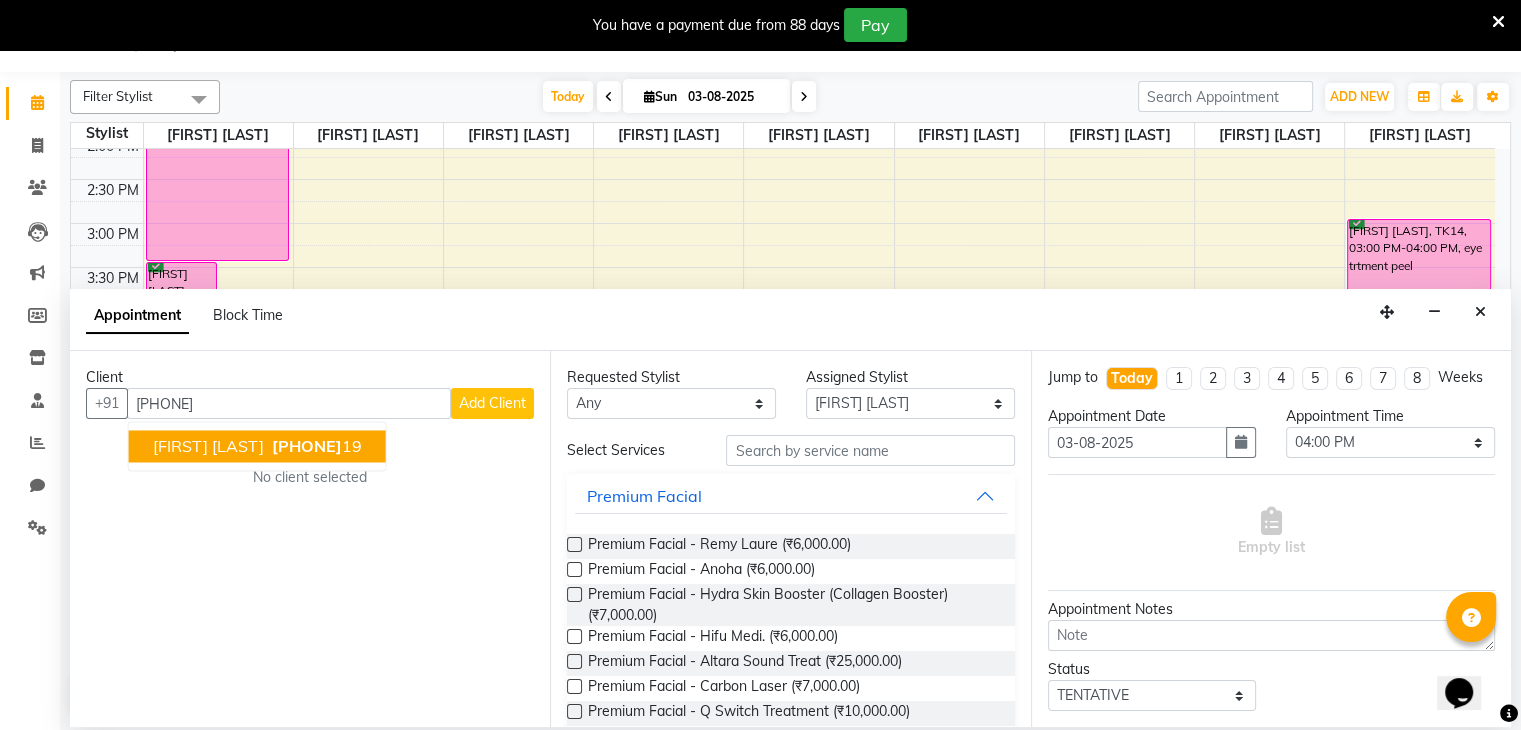 click on "[FIRST] [LAST]" at bounding box center (208, 447) 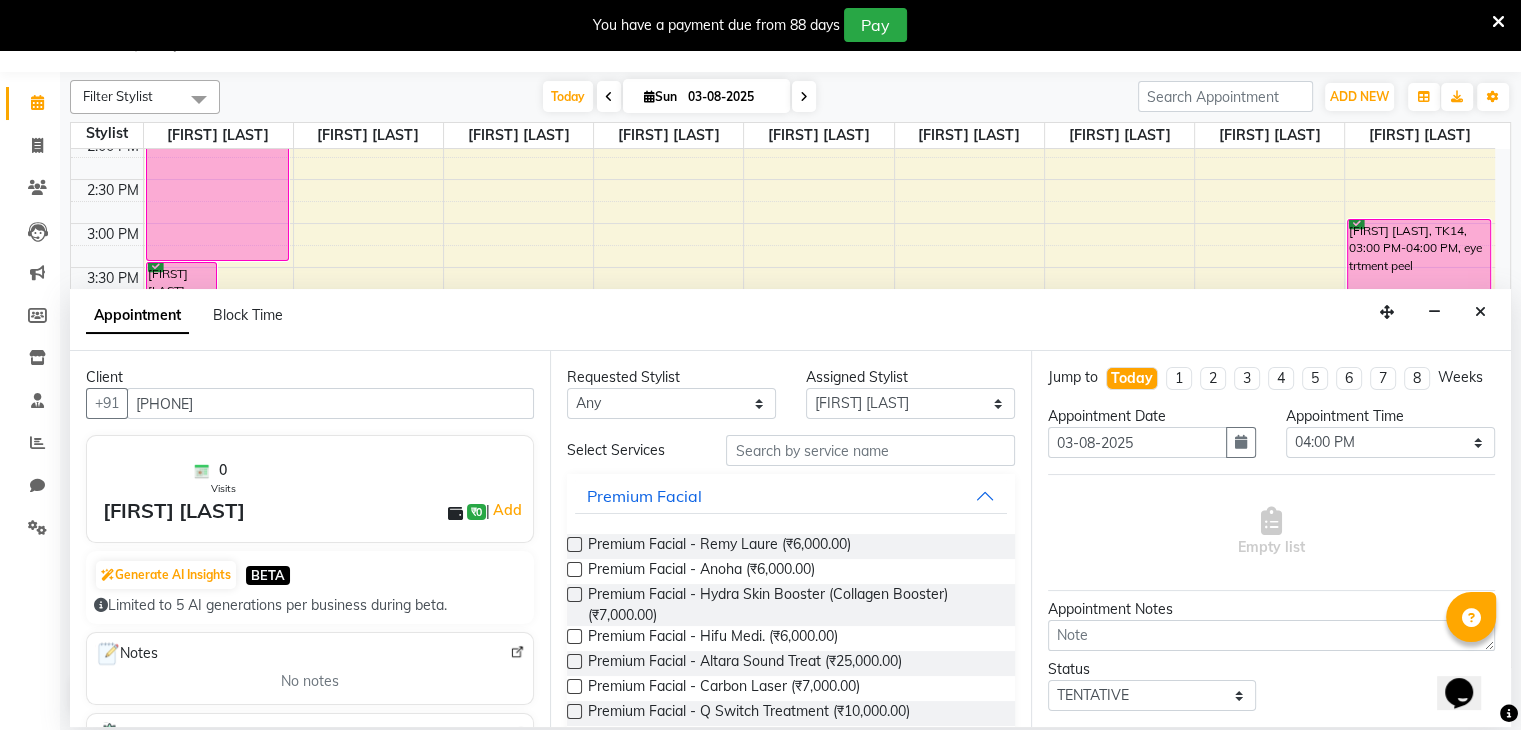 type on "[PHONE]" 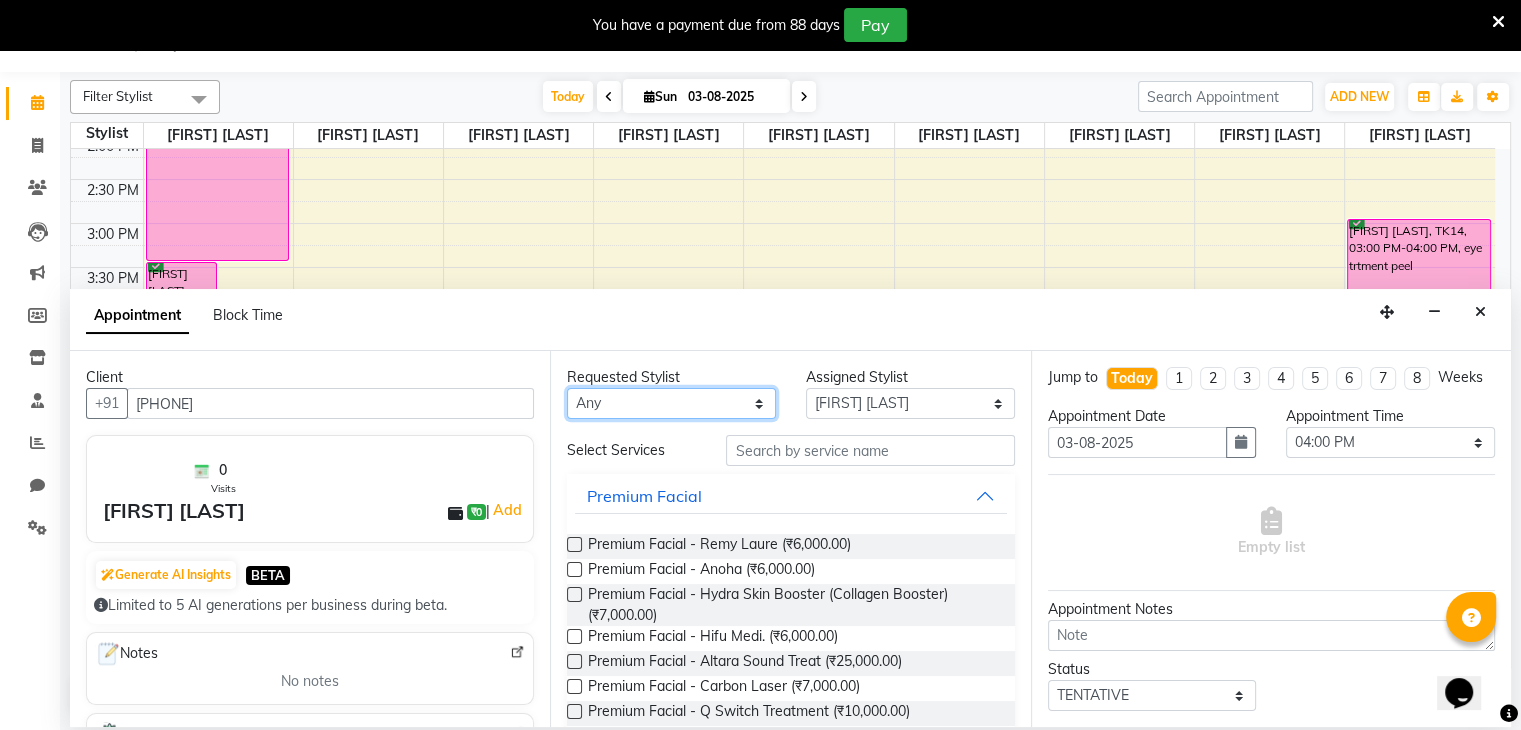 click on "Any [FIRST] [LAST]  [FIRST] [LAST] [FIRST] [LAST] desire salon [FIRST] [LAST] [FIRST] [LAST] [FIRST] [LAST] [FIRST] [LAST] [FIRST] [LAST]" at bounding box center [671, 403] 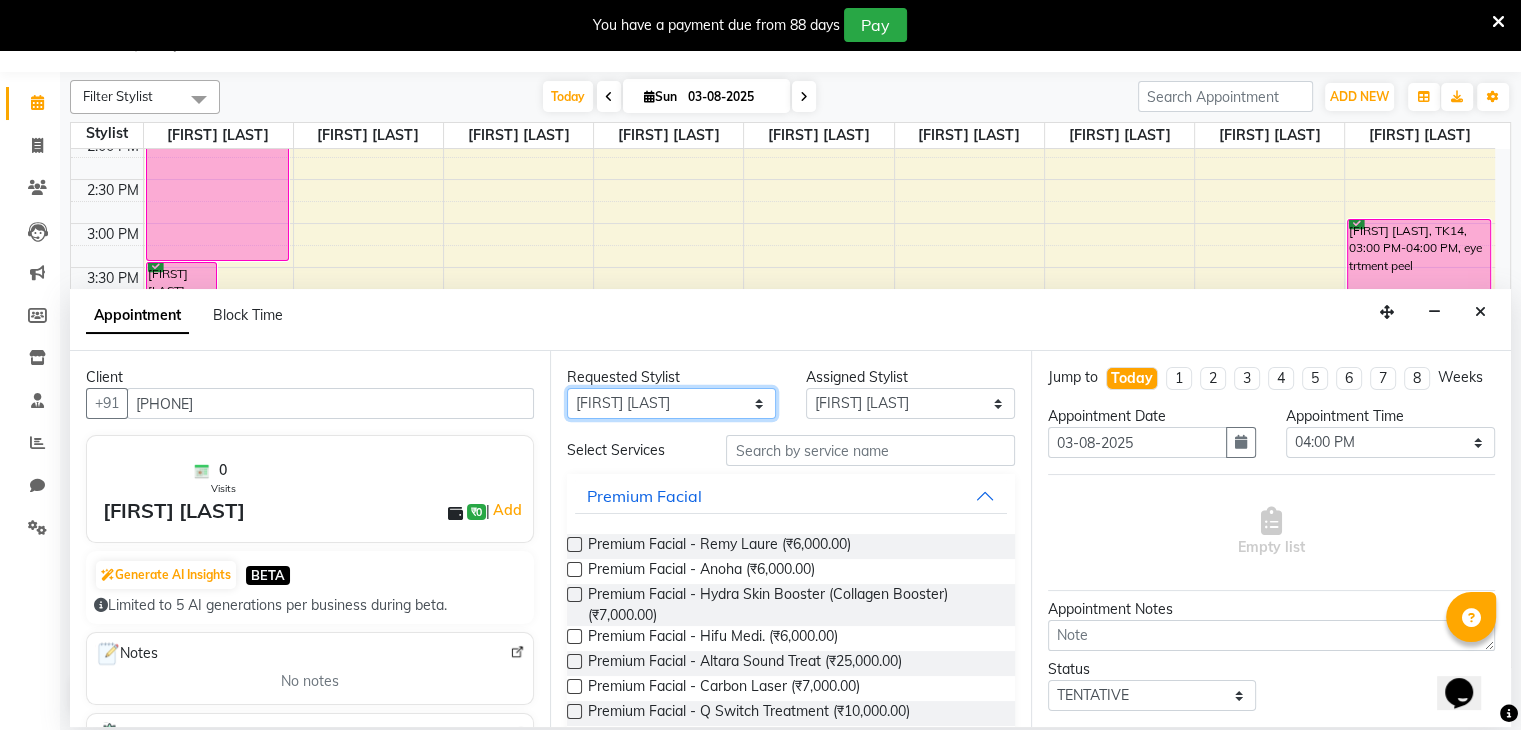 click on "Any [FIRST] [LAST]  [FIRST] [LAST] [FIRST] [LAST] desire salon [FIRST] [LAST] [FIRST] [LAST] [FIRST] [LAST] [FIRST] [LAST] [FIRST] [LAST]" at bounding box center [671, 403] 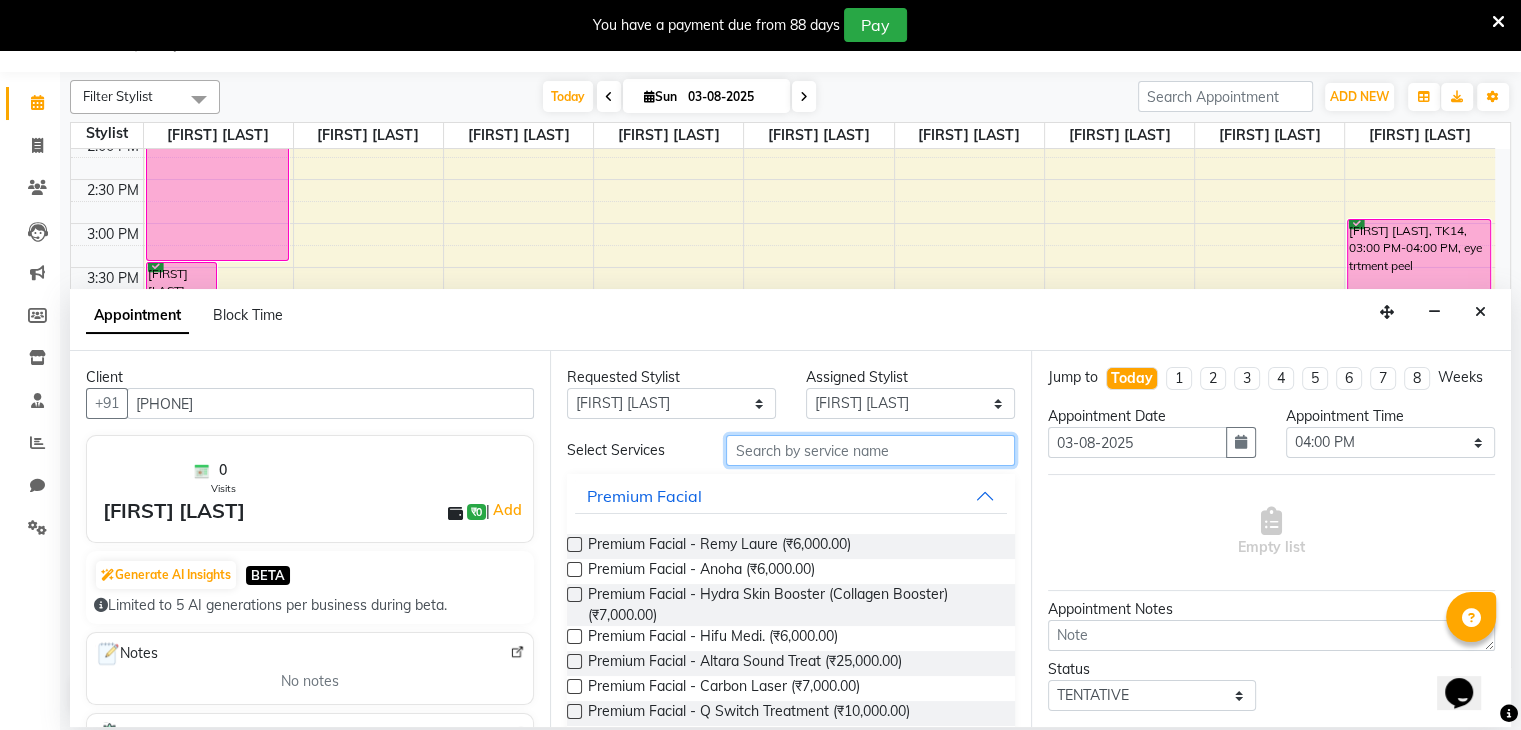 click at bounding box center (870, 450) 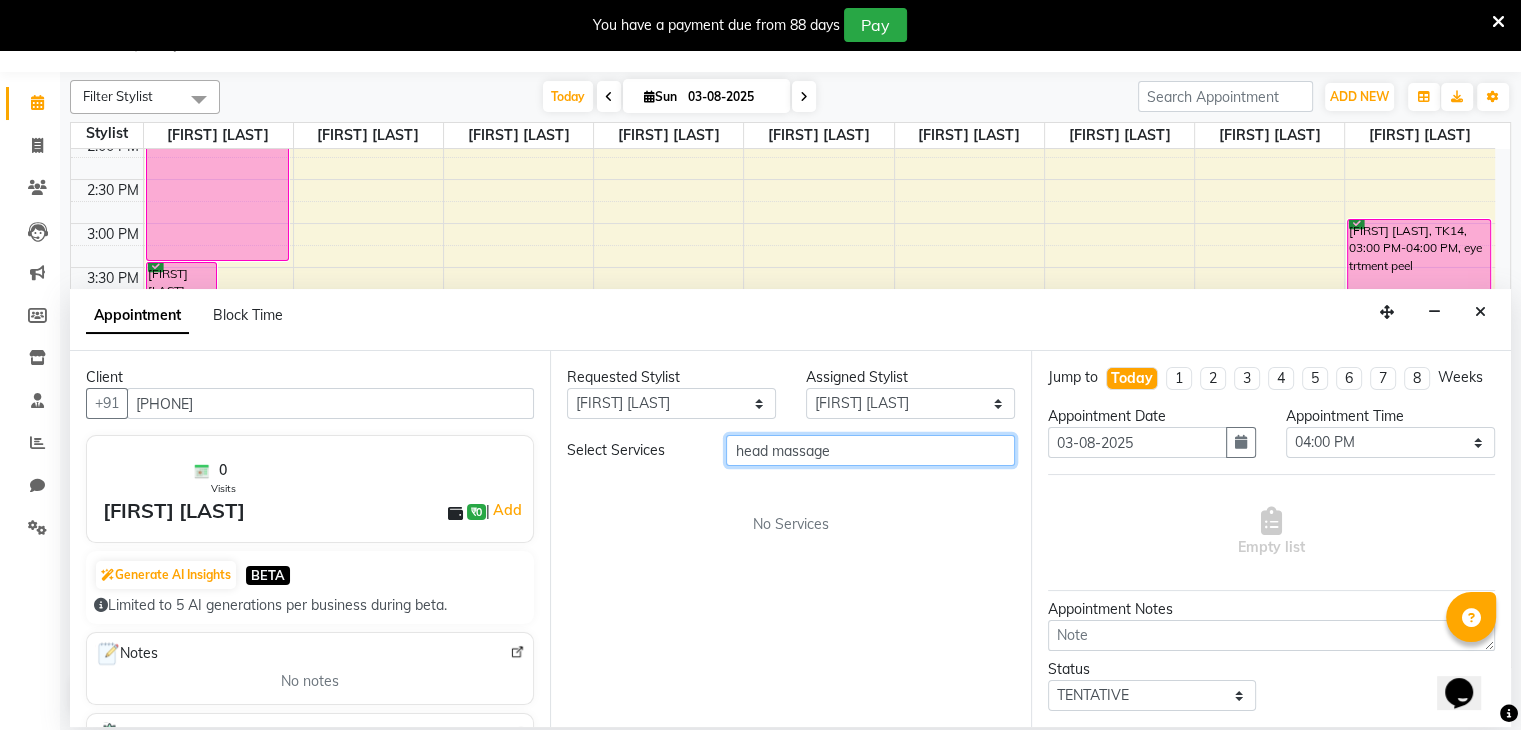 click on "head massage" at bounding box center [870, 450] 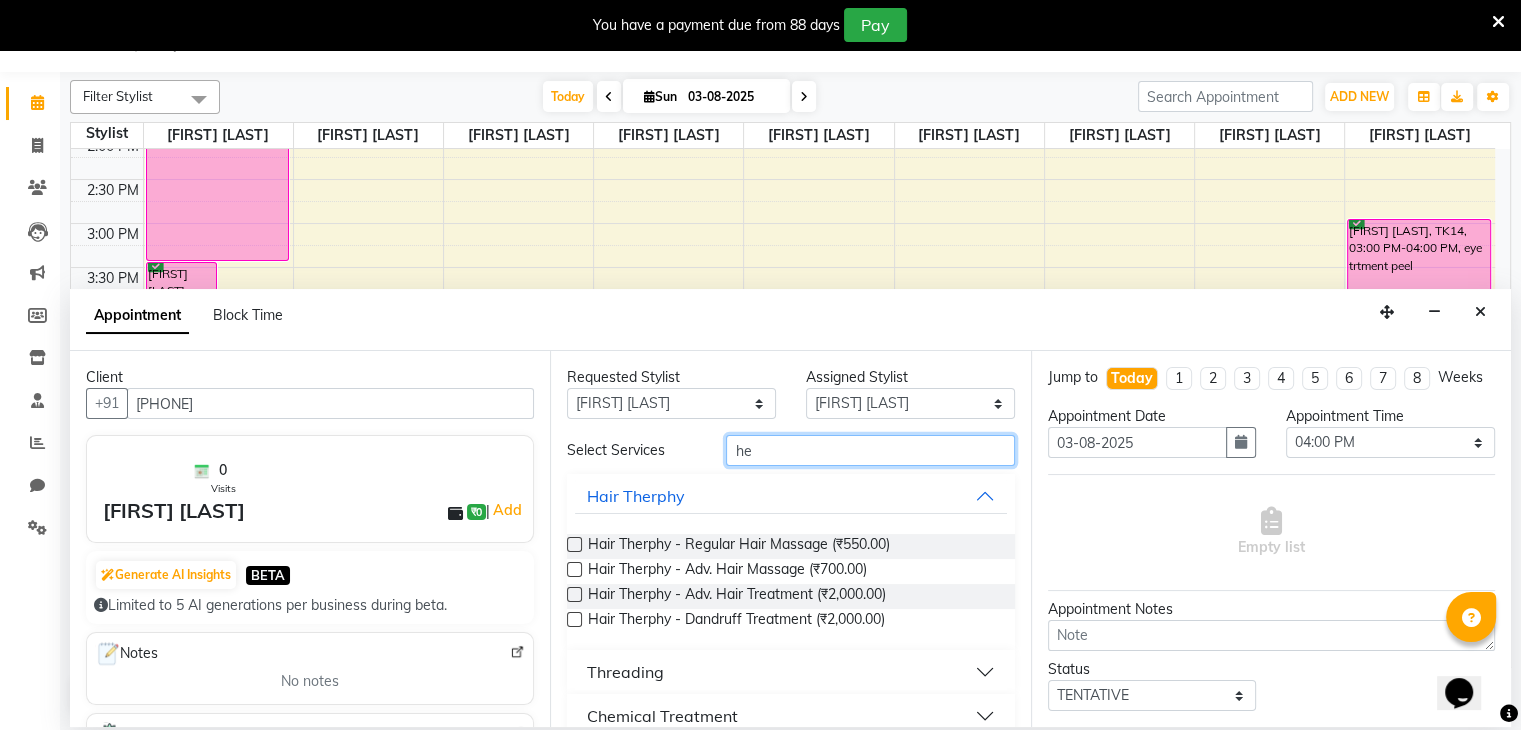 type on "h" 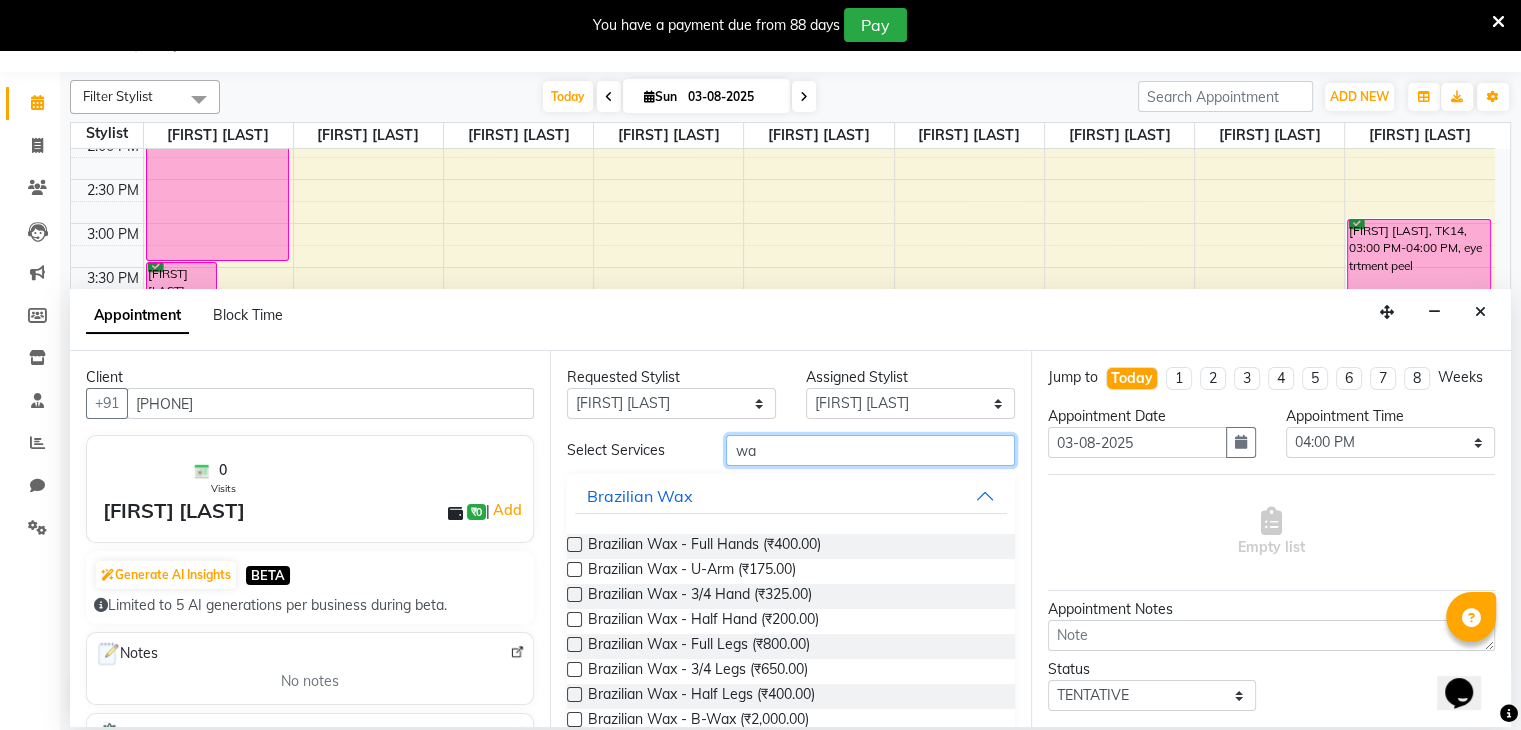 type on "wa" 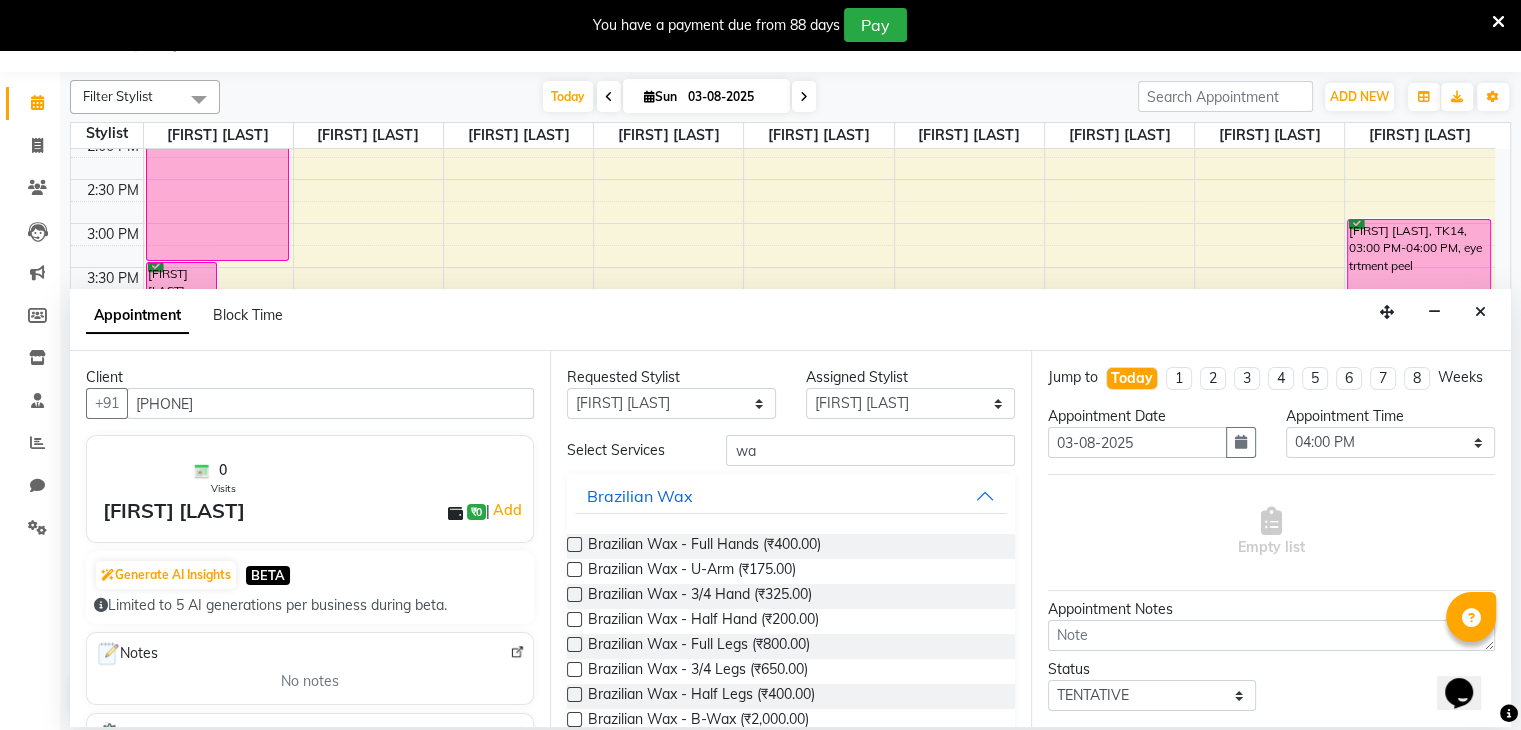 click at bounding box center (574, 544) 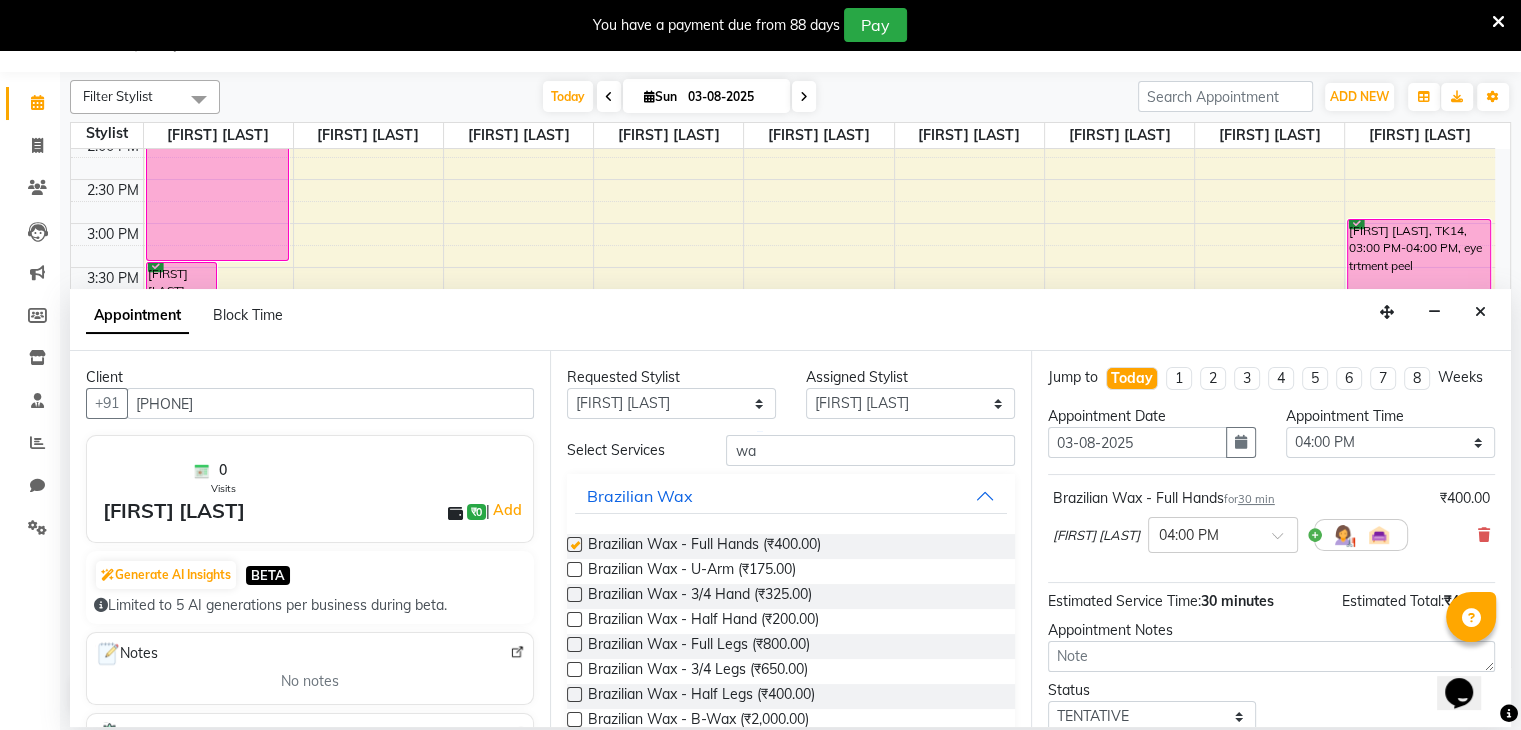 checkbox on "false" 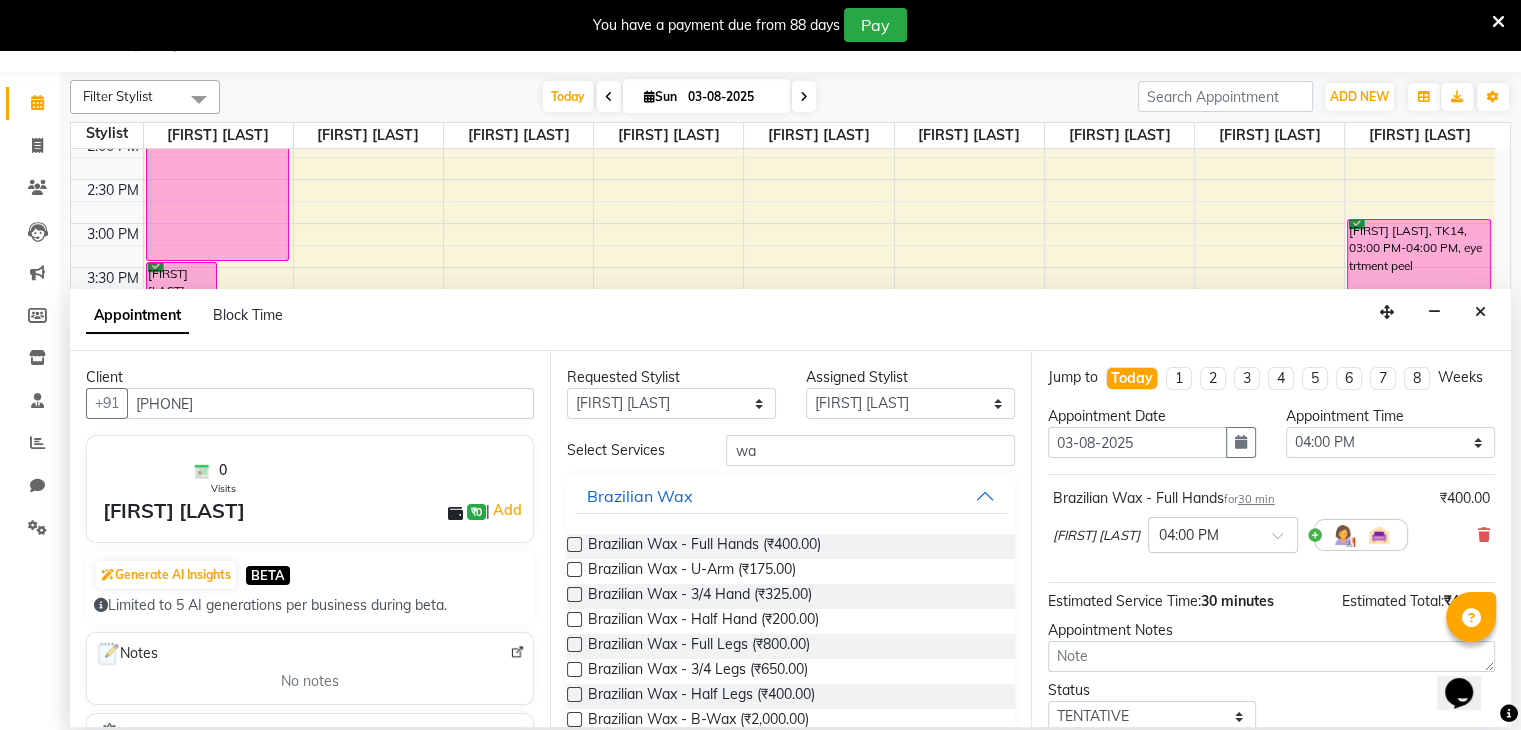click at bounding box center [574, 594] 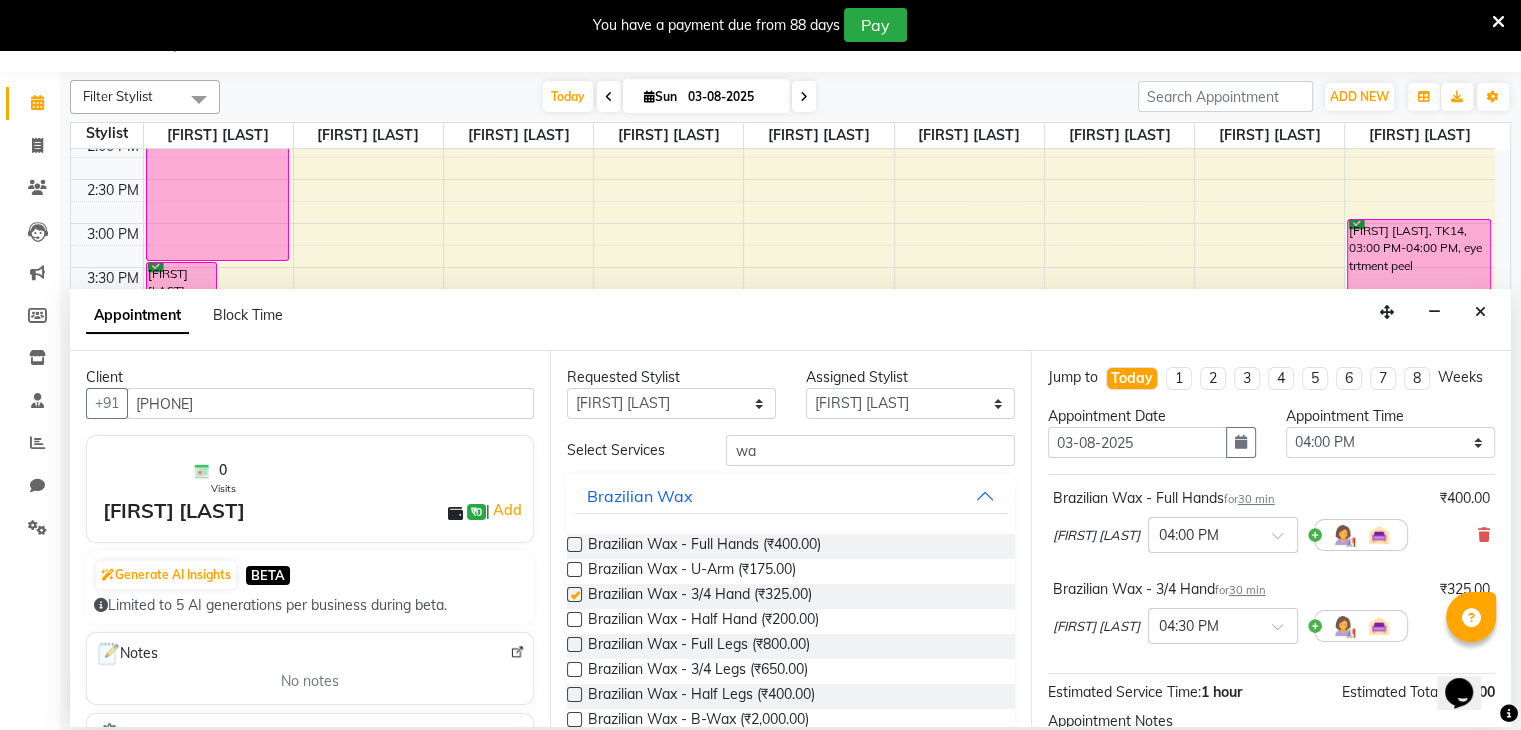 checkbox on "false" 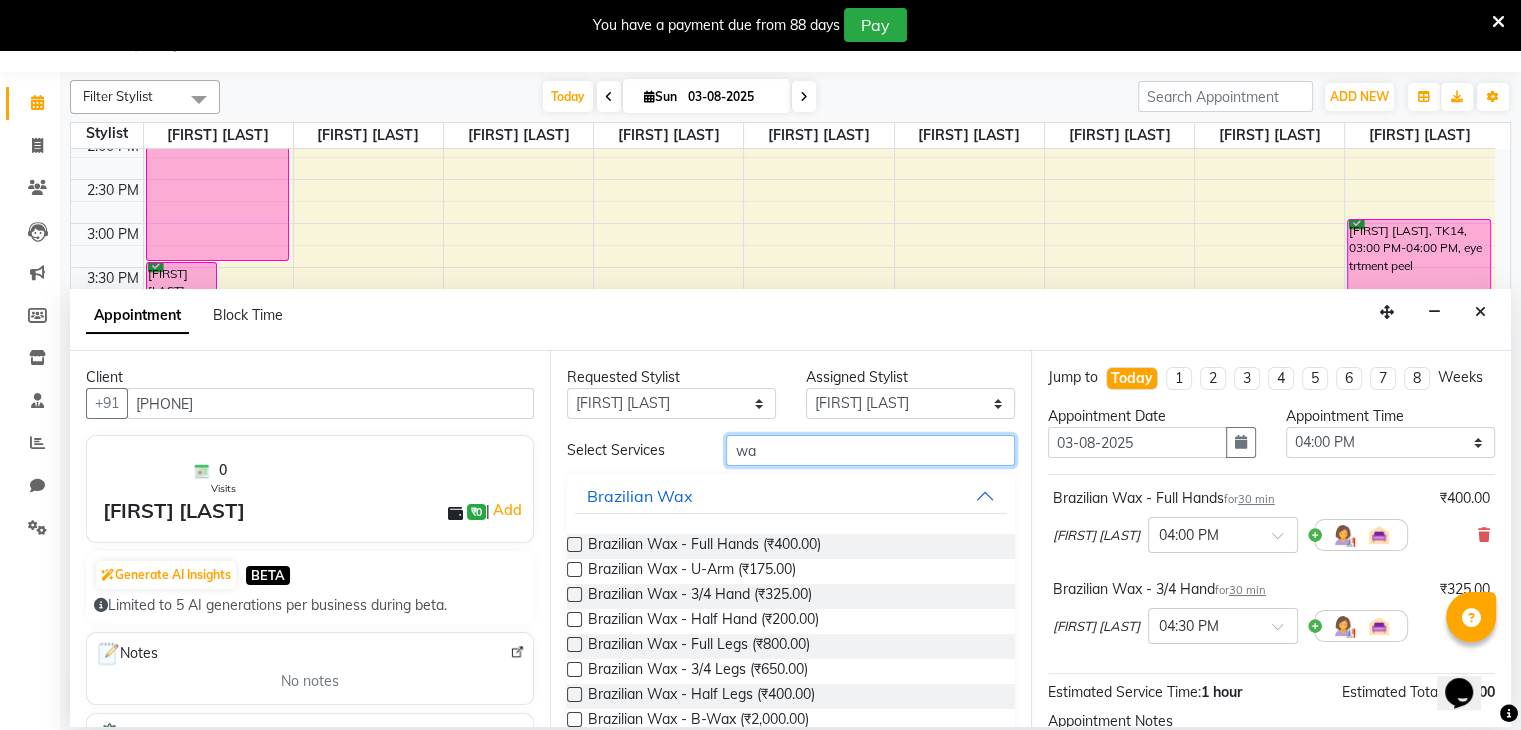 click on "wa" at bounding box center [870, 450] 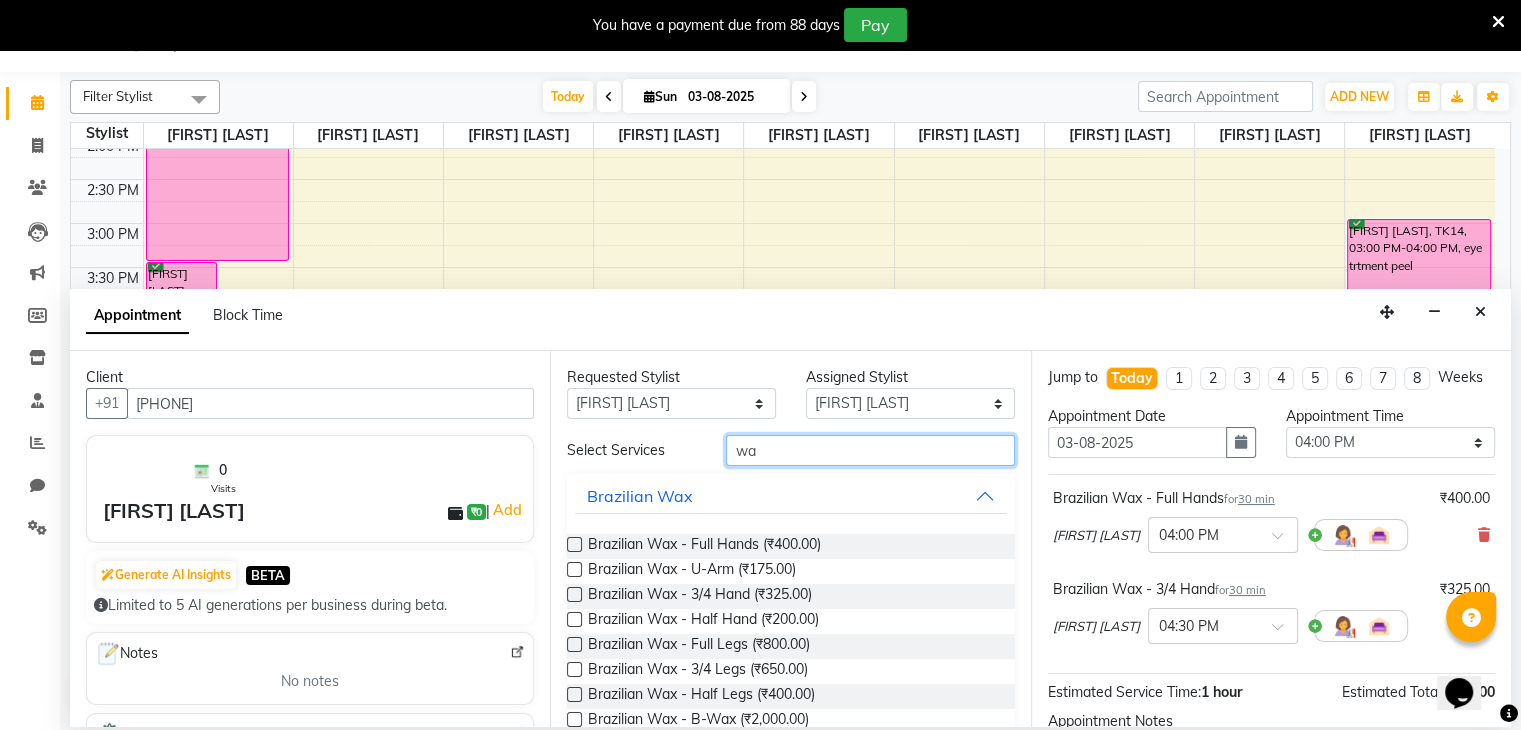 type on "w" 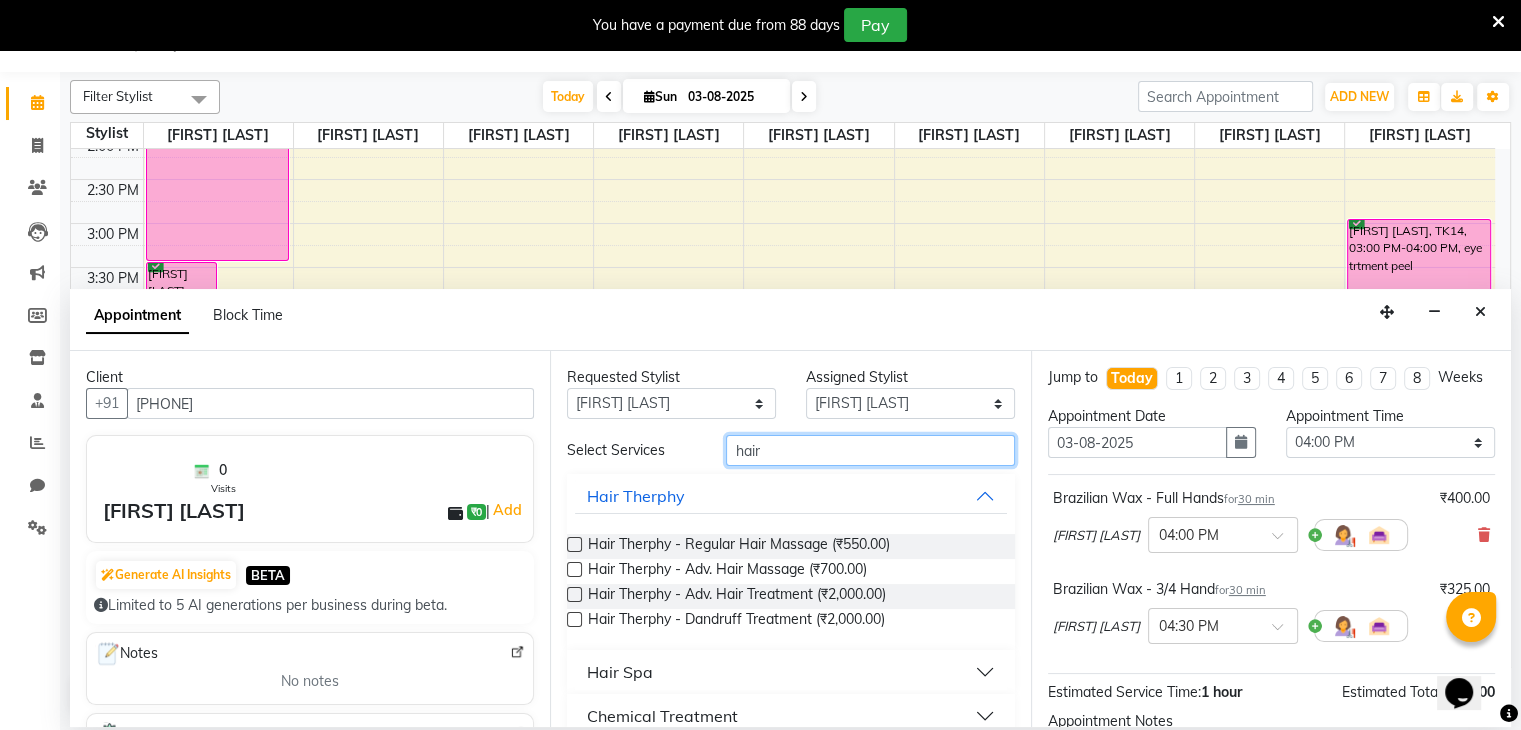 type on "hair" 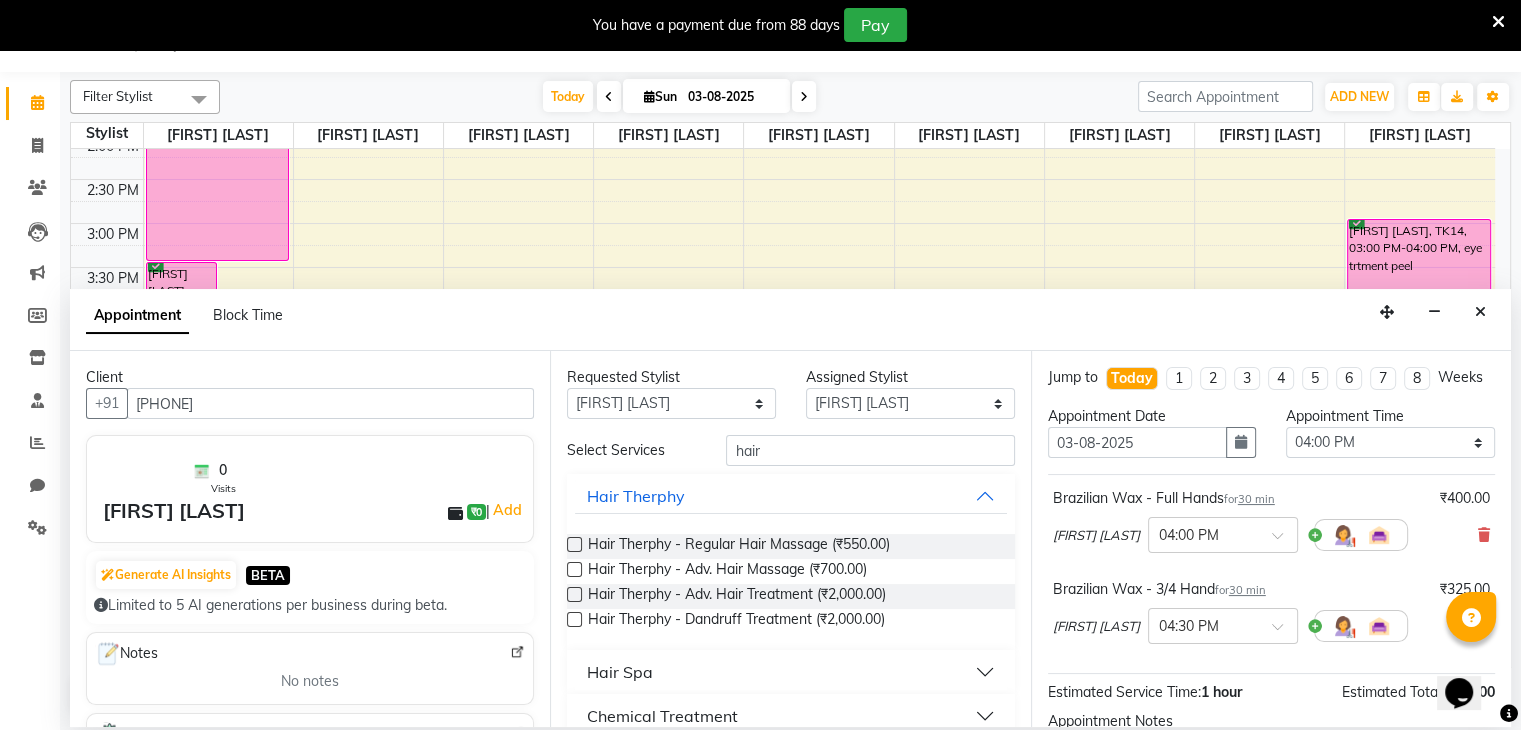 click at bounding box center (574, 544) 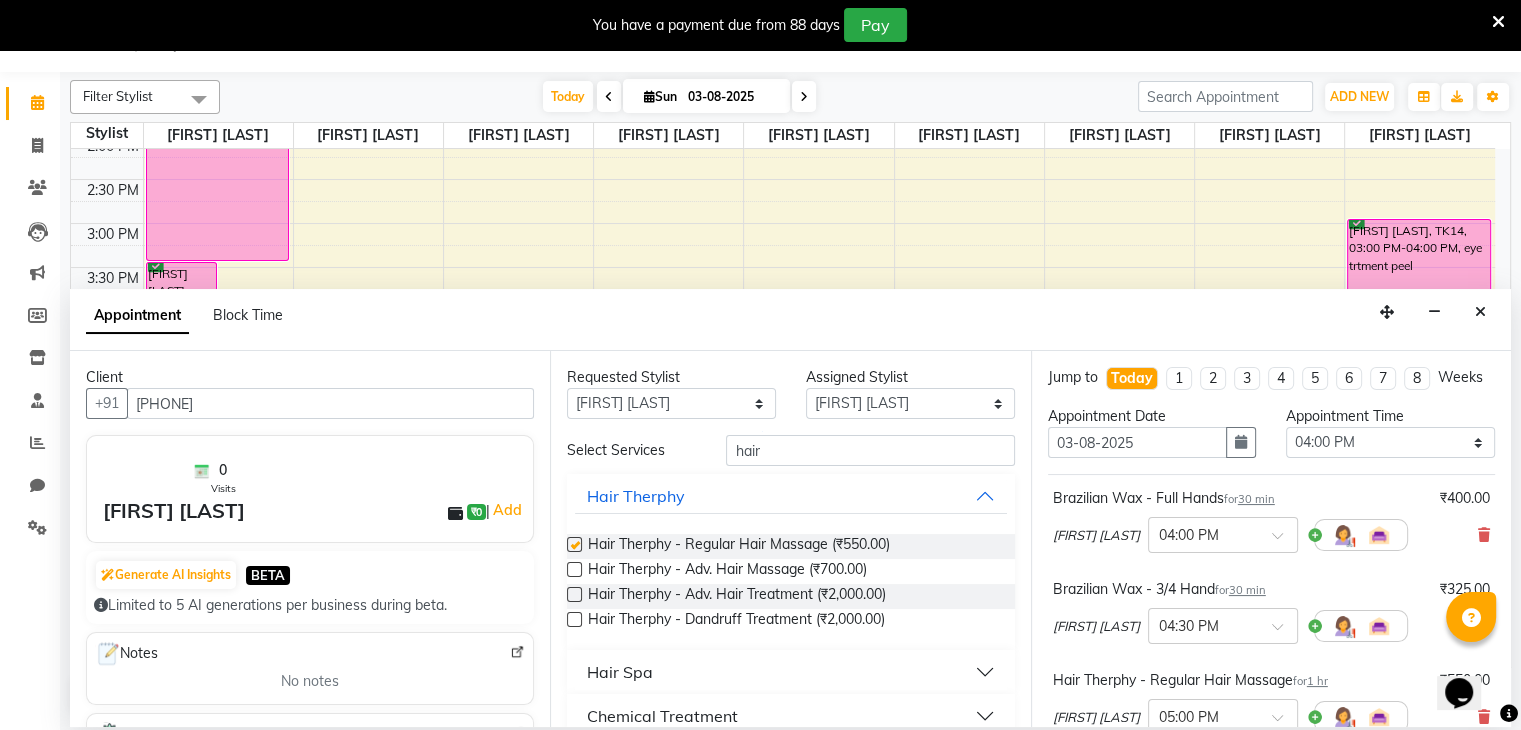 checkbox on "false" 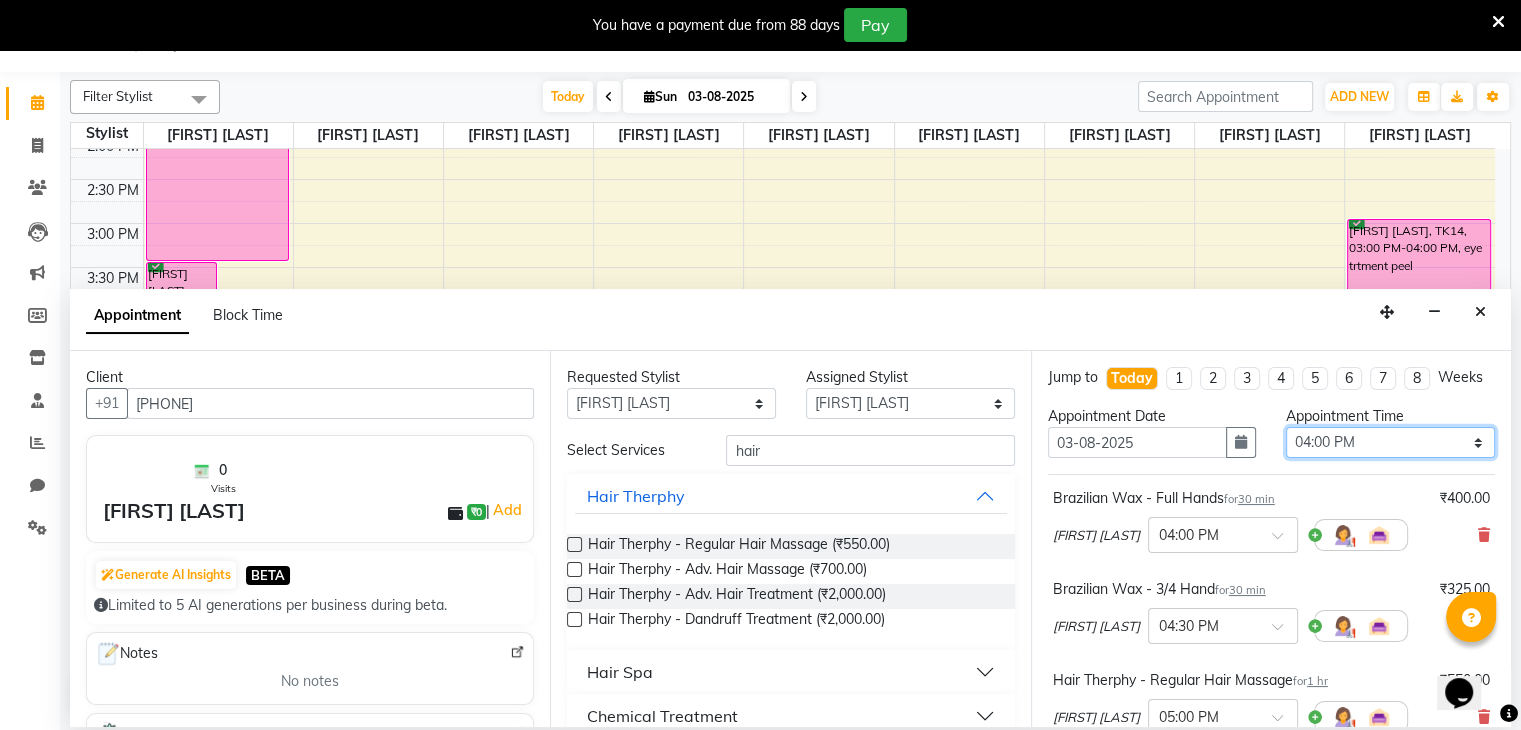 click on "Select 10:00 AM 10:15 AM 10:30 AM 10:45 AM 11:00 AM 11:15 AM 11:30 AM 11:45 AM 12:00 PM 12:15 PM 12:30 PM 12:45 PM 01:00 PM 01:15 PM 01:30 PM 01:45 PM 02:00 PM 02:15 PM 02:30 PM 02:45 PM 03:00 PM 03:15 PM 03:30 PM 03:45 PM 04:00 PM 04:15 PM 04:30 PM 04:45 PM 05:00 PM 05:15 PM 05:30 PM 05:45 PM 06:00 PM 06:15 PM 06:30 PM 06:45 PM 07:00 PM 07:15 PM 07:30 PM 07:45 PM 08:00 PM 08:15 PM 08:30 PM 08:45 PM 09:00 PM" at bounding box center [1390, 442] 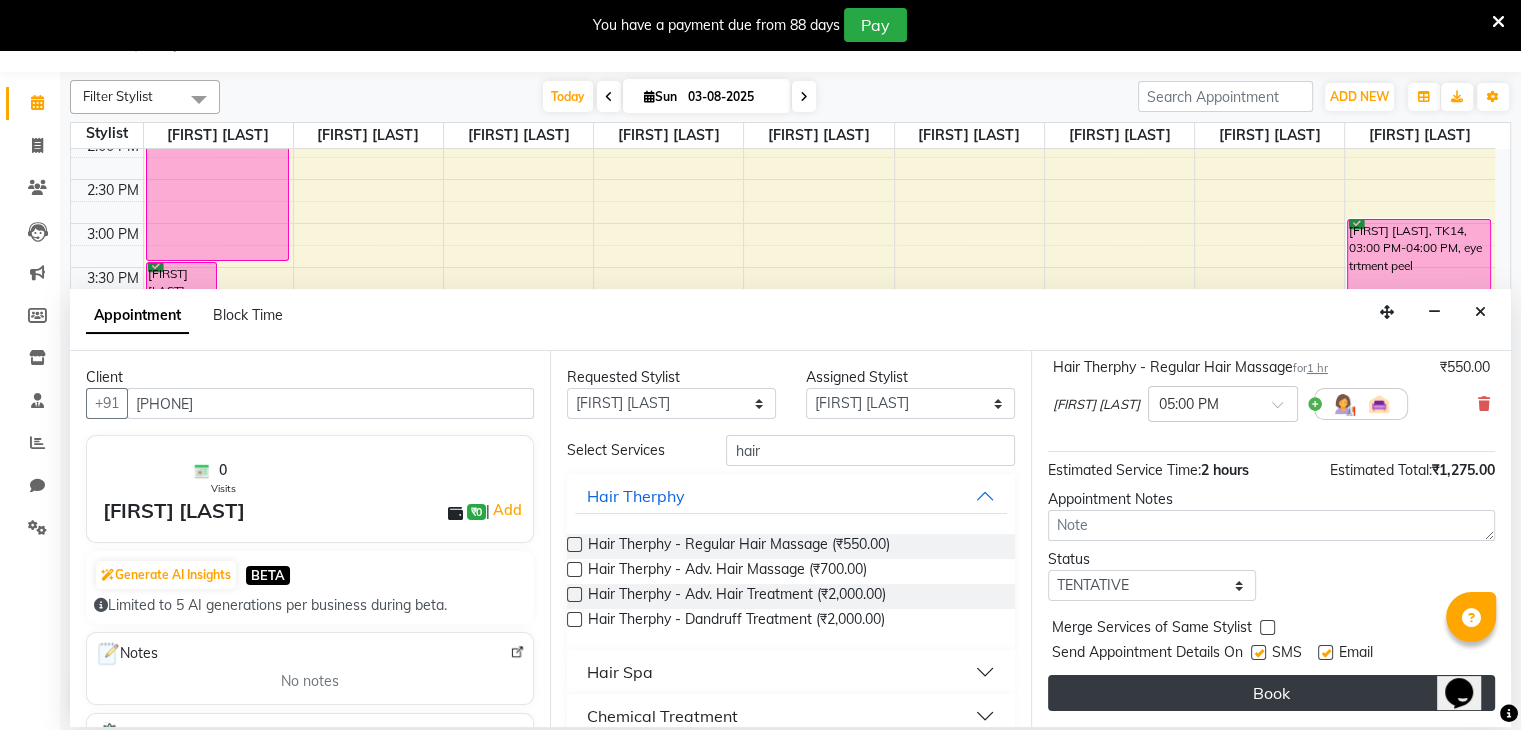 click on "Book" at bounding box center [1271, 693] 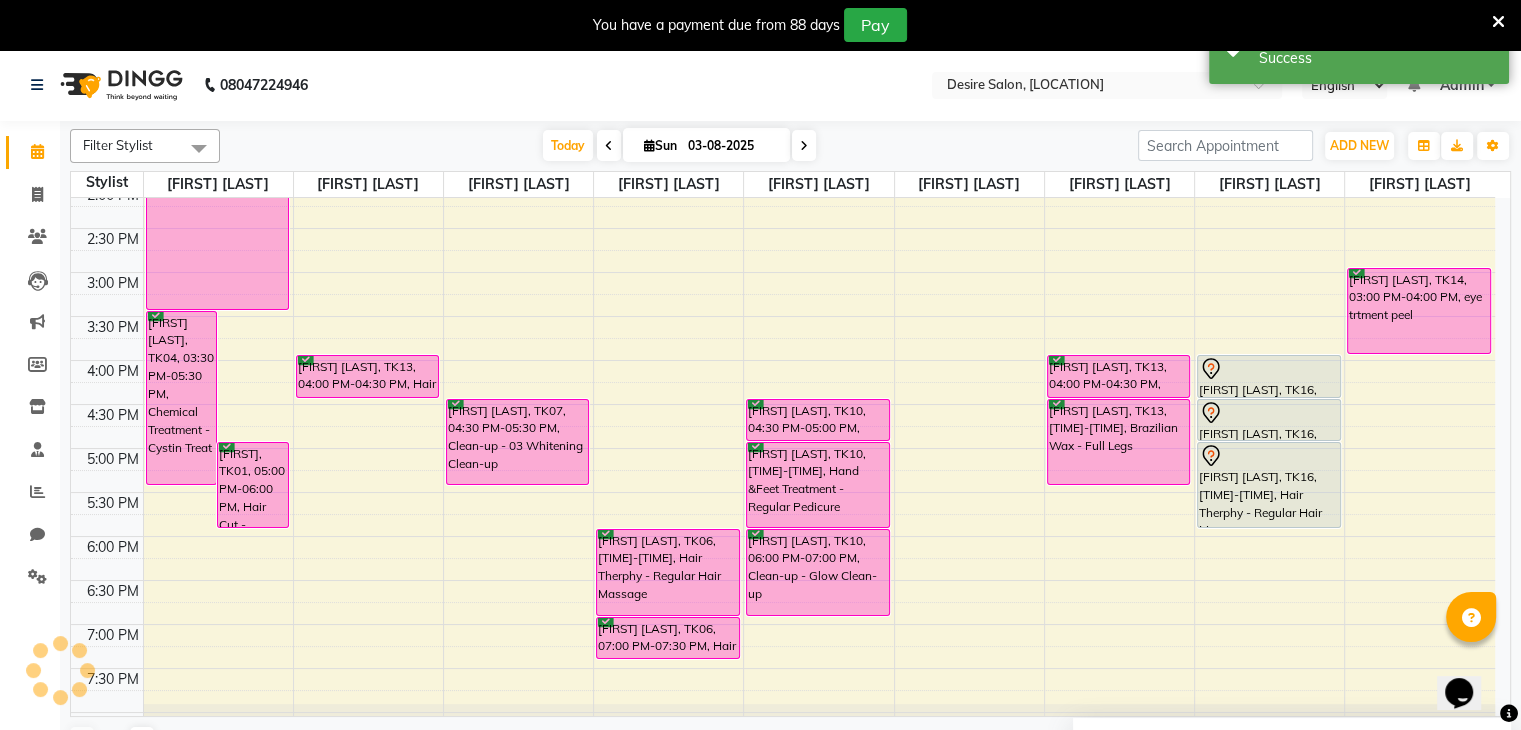 scroll, scrollTop: 0, scrollLeft: 0, axis: both 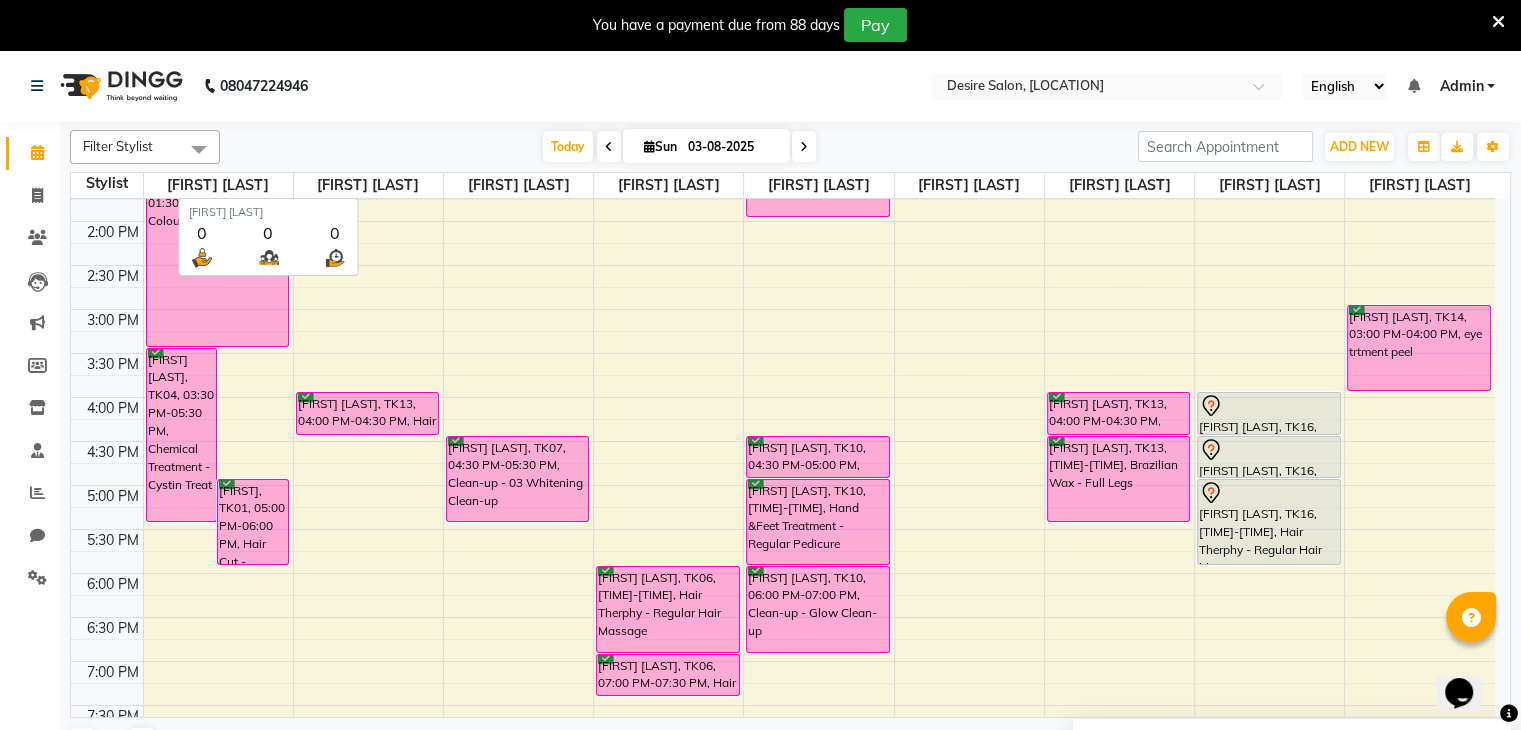 drag, startPoint x: 376, startPoint y: 273, endPoint x: 361, endPoint y: 191, distance: 83.360664 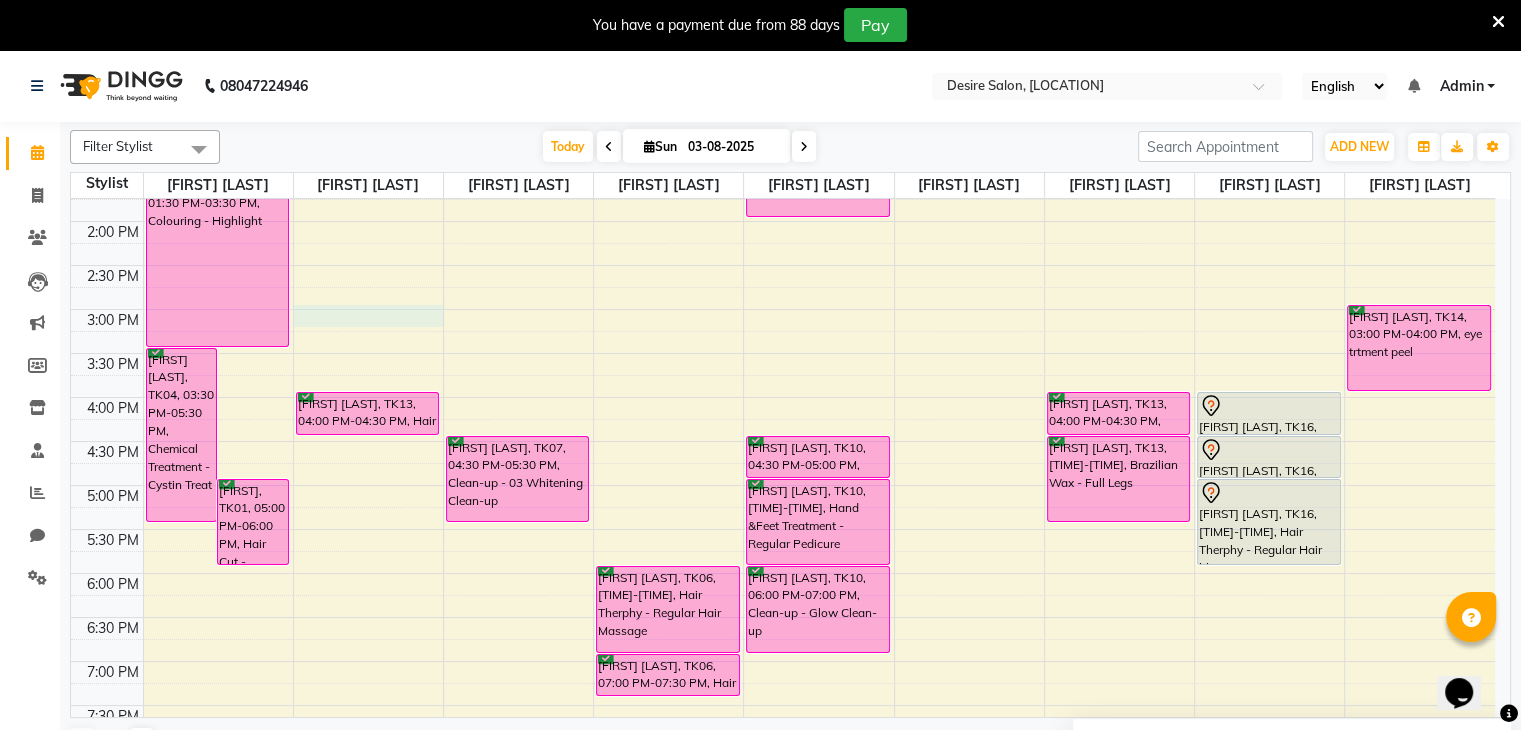 scroll, scrollTop: 412, scrollLeft: 0, axis: vertical 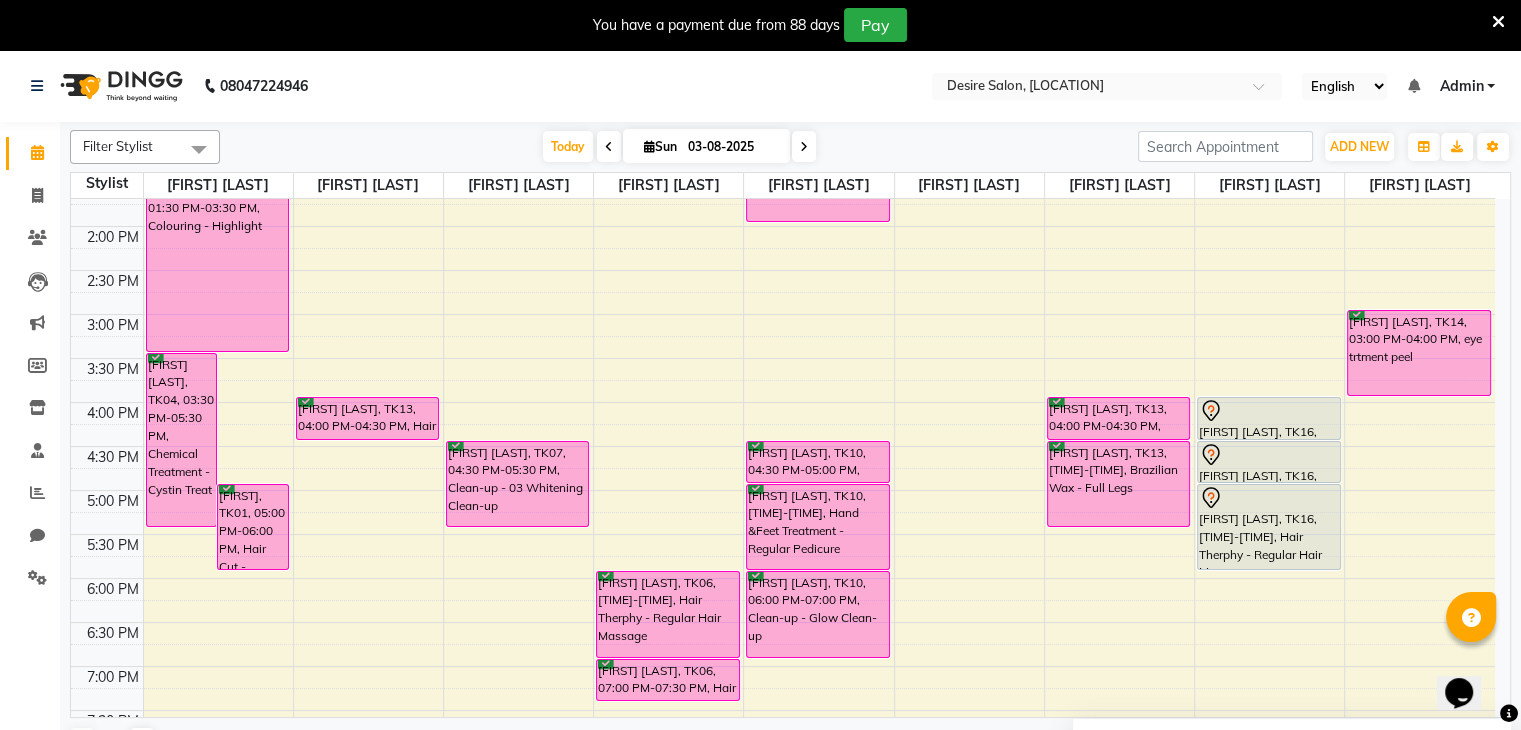 drag, startPoint x: 395, startPoint y: 305, endPoint x: 366, endPoint y: 203, distance: 106.04244 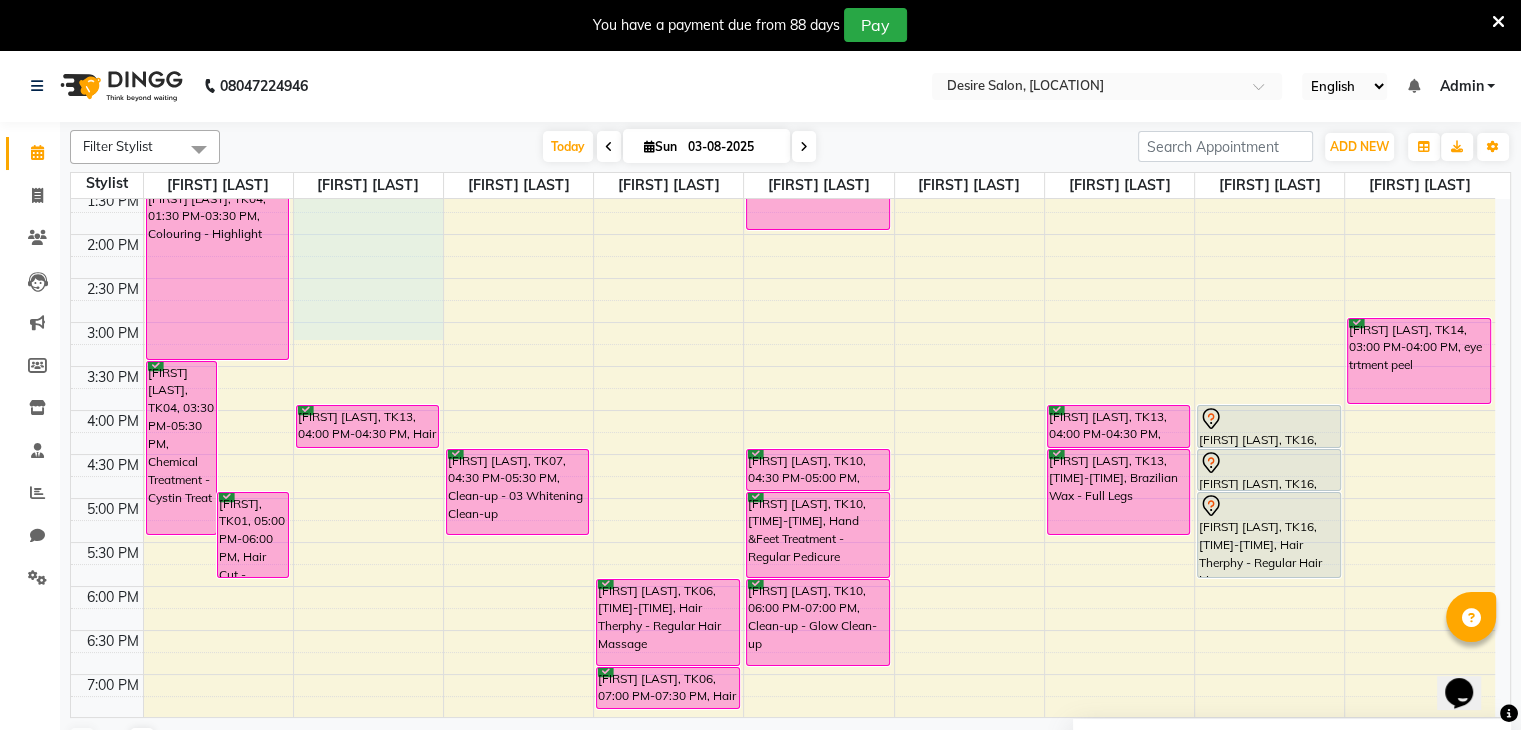 scroll, scrollTop: 388, scrollLeft: 0, axis: vertical 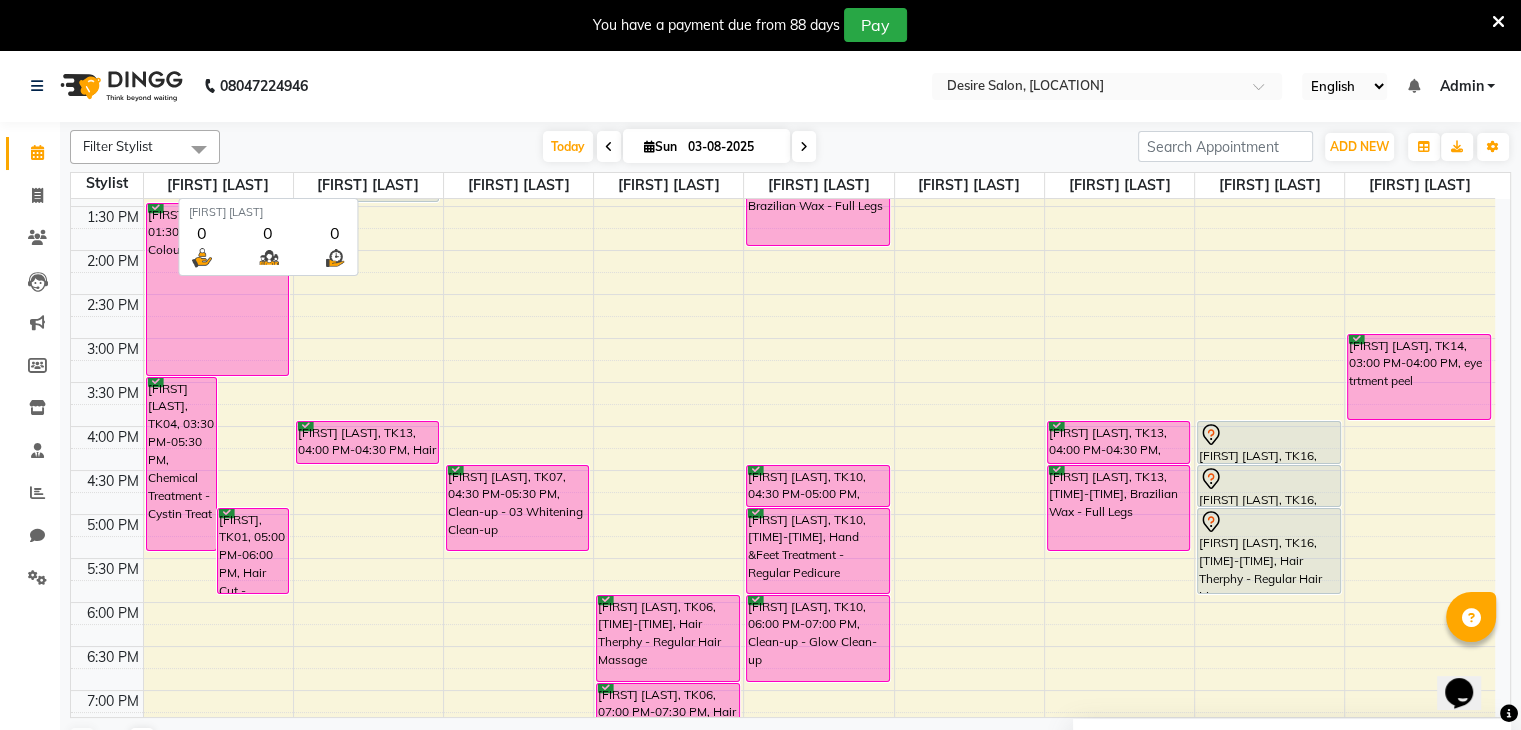 drag, startPoint x: 366, startPoint y: 318, endPoint x: 357, endPoint y: 194, distance: 124.32619 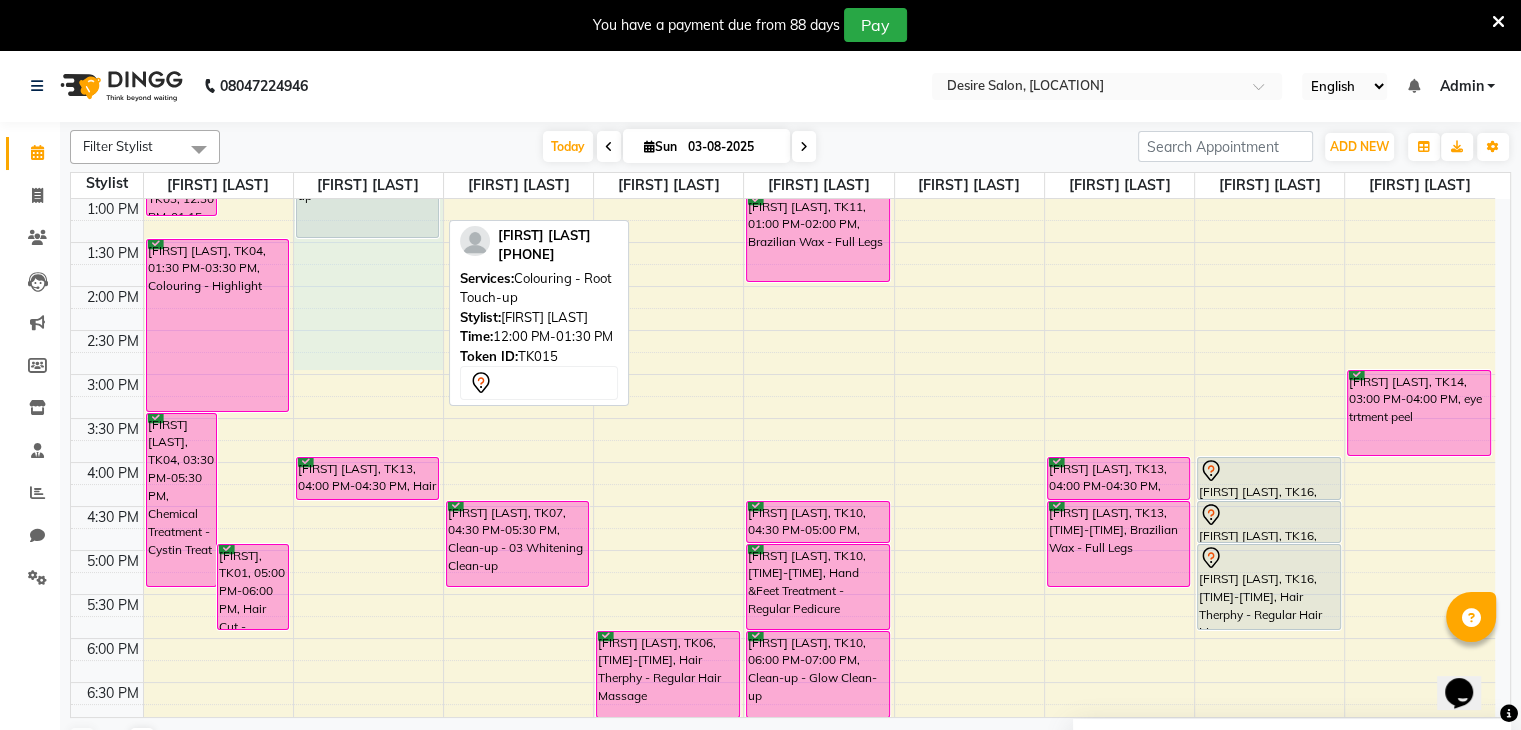 scroll, scrollTop: 308, scrollLeft: 0, axis: vertical 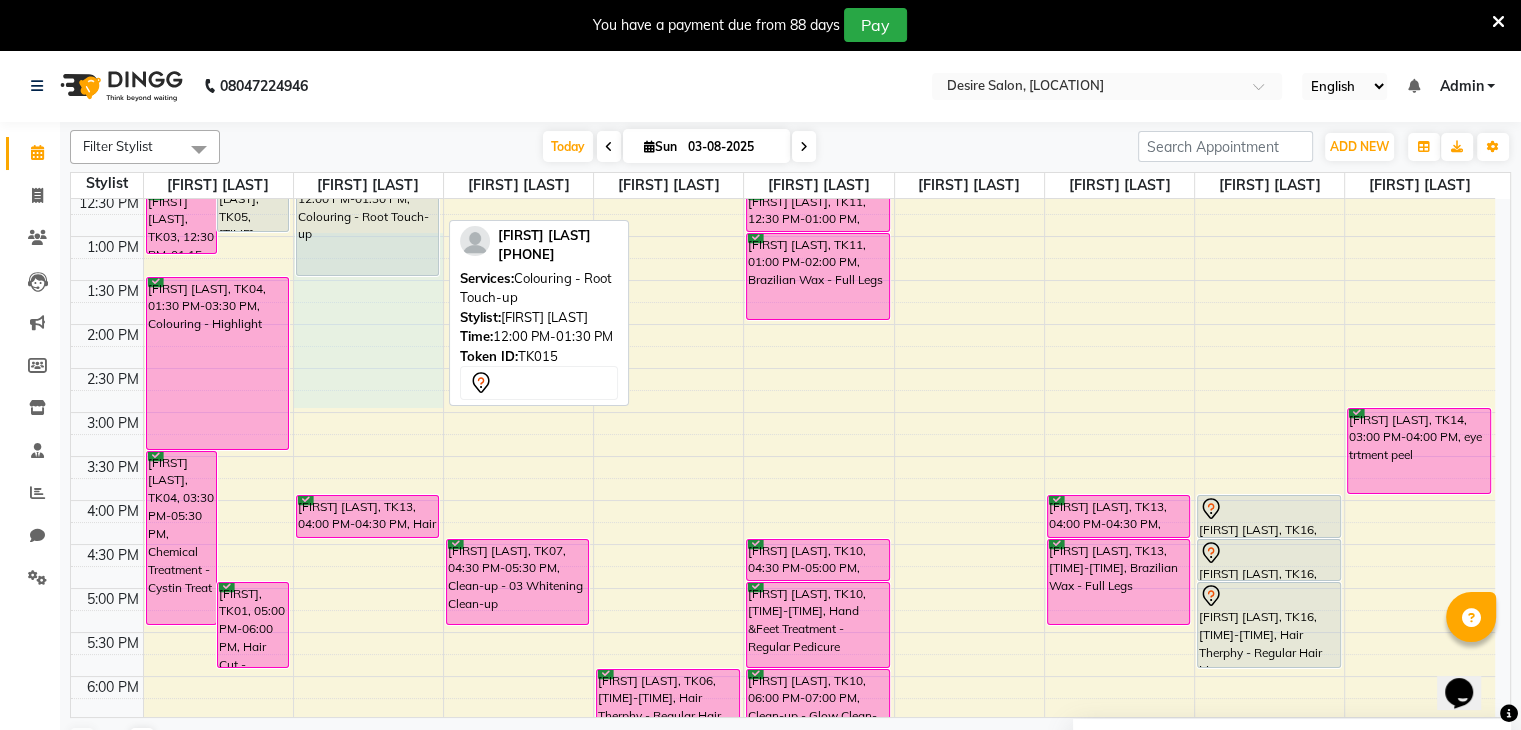 drag, startPoint x: 355, startPoint y: 316, endPoint x: 332, endPoint y: 203, distance: 115.316956 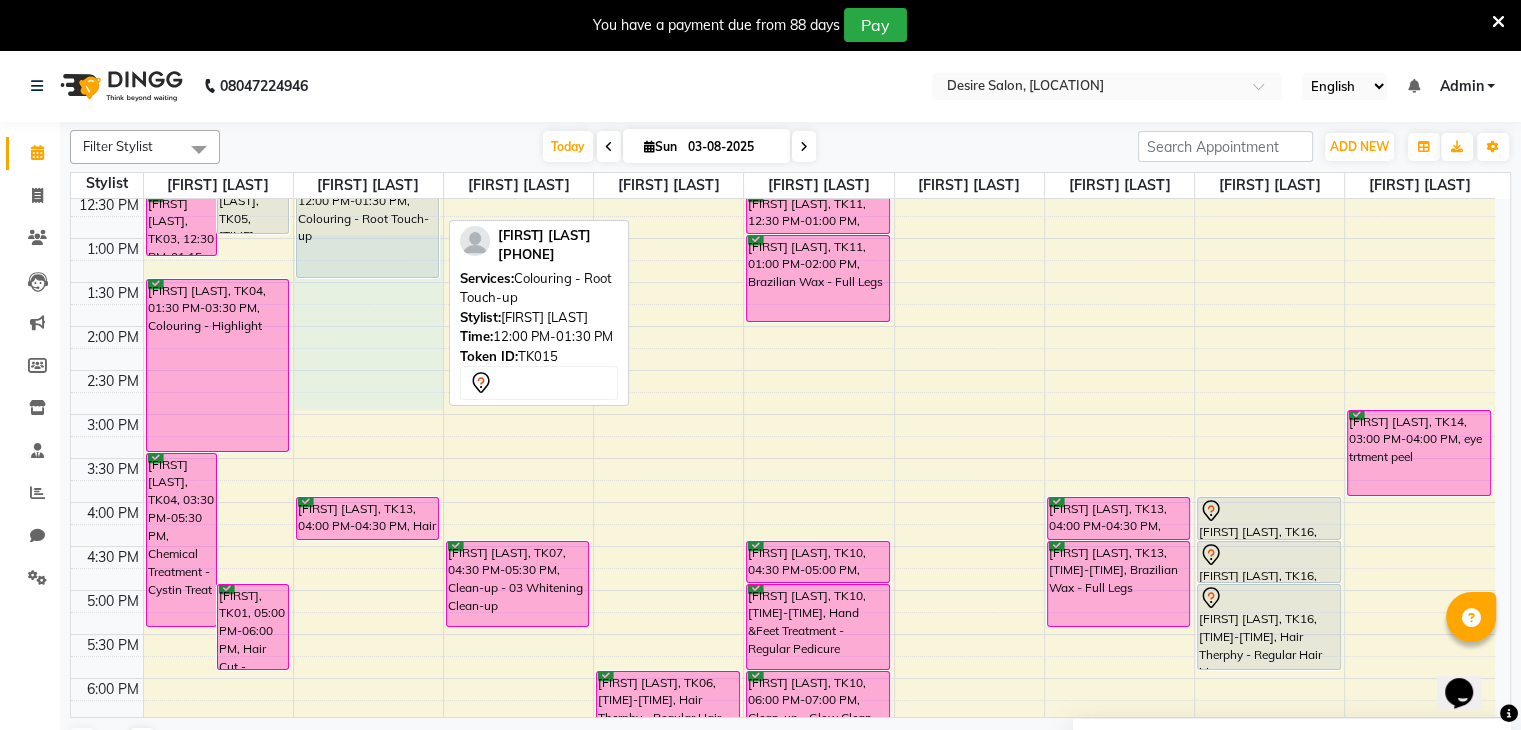click on "[FIRST] [LAST], TK02, [TIME]-[TIME], Hair Therphy - Regular Hair Massage             [FIRST] [LAST], TK05, [TIME]-[TIME], Hair Cut - Advance Hair Cut     [FIRST] [LAST], TK03, [TIME]-[TIME], Hair Spa - Hair Spa     [FIRST] [LAST], TK04, [TIME]-[TIME], Chemical Treatment - Cystin Treat     [FIRST], TK01, [TIME]-[TIME], Hair Cut - Advance Hair Cut     [FIRST] [LAST], TK02, [TIME]-[TIME], Hair Cut - Hair Cut Normal     [FIRST] [LAST], TK04, [TIME]-[TIME], Colouring - Highlight     [FIRST] [LAST], TK11, [TIME]-[TIME], Hair Therphy - Adv. Hair Treatment             [FIRST] [LAST], TK15, [TIME]-[TIME], Colouring - Root Touch-up     [FIRST] [LAST], TK13, [TIME]-[TIME], Hair Service - Hair wash" at bounding box center (783, 458) 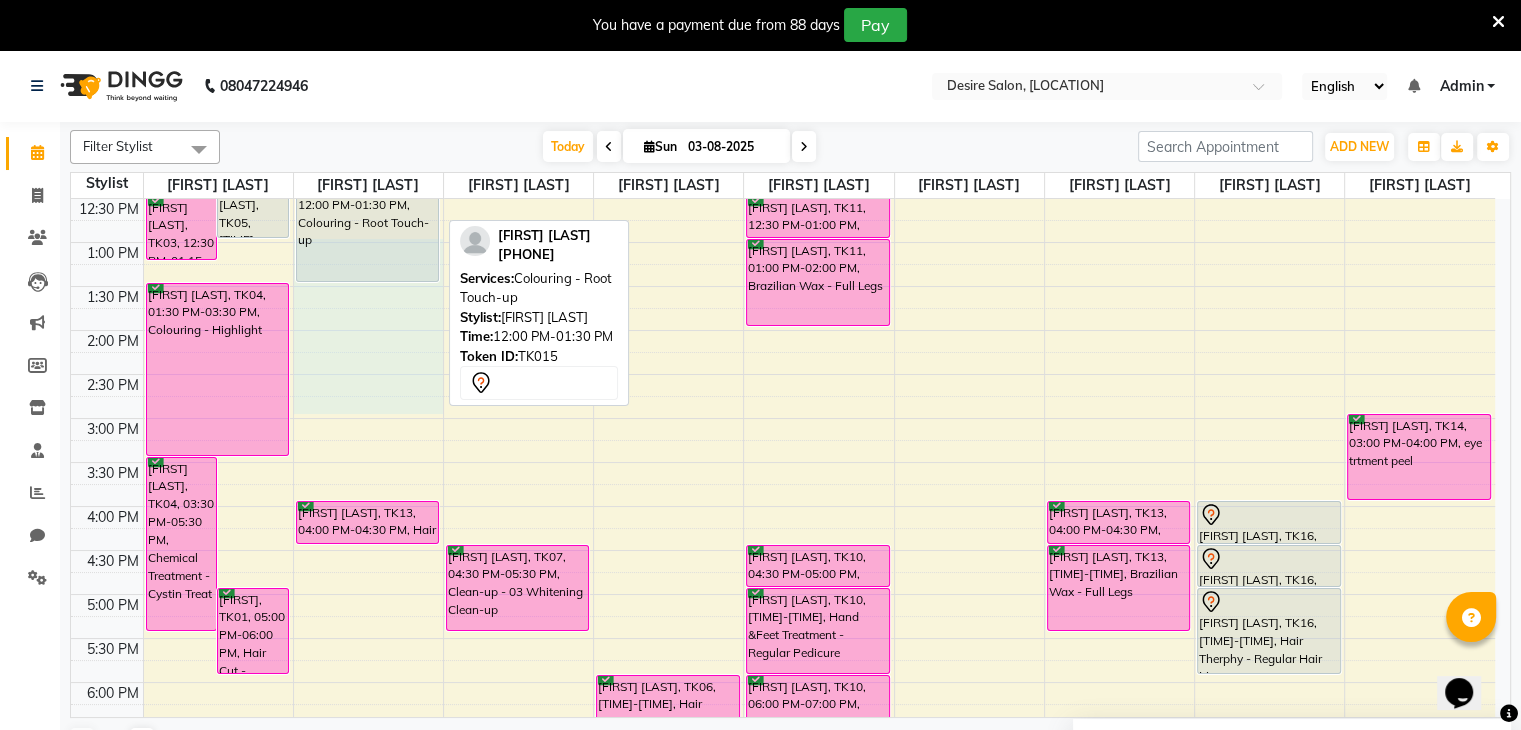 select on "75804" 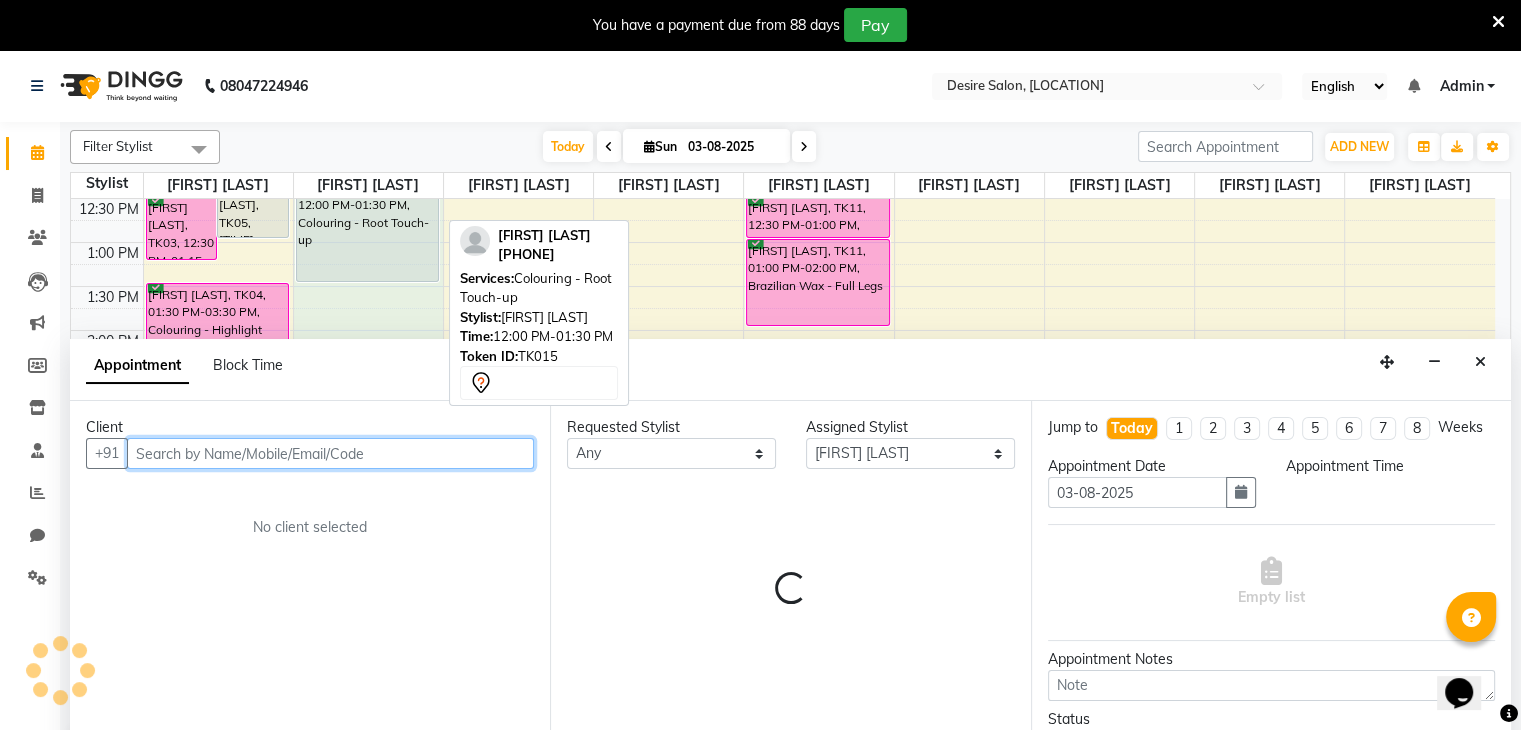scroll, scrollTop: 50, scrollLeft: 0, axis: vertical 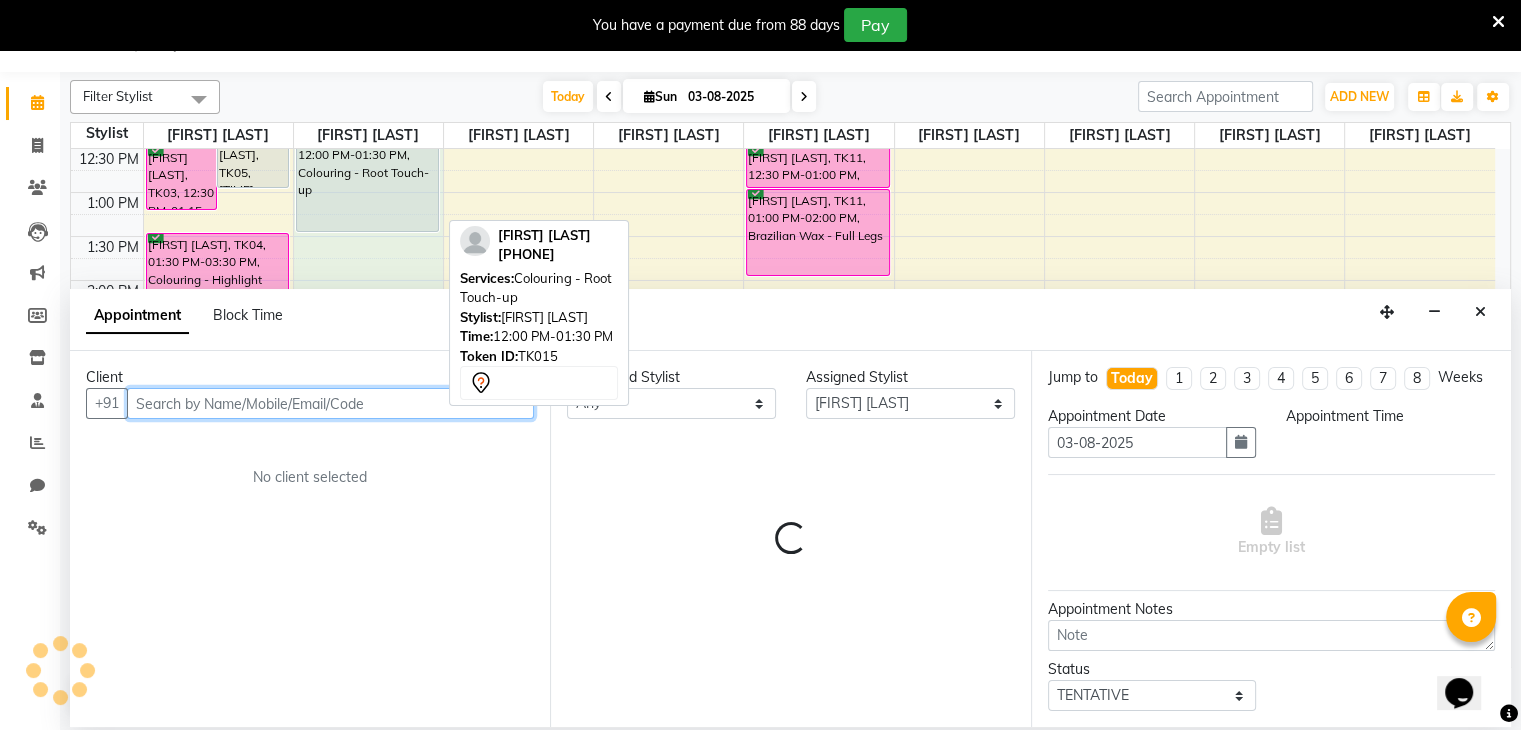 select on "750" 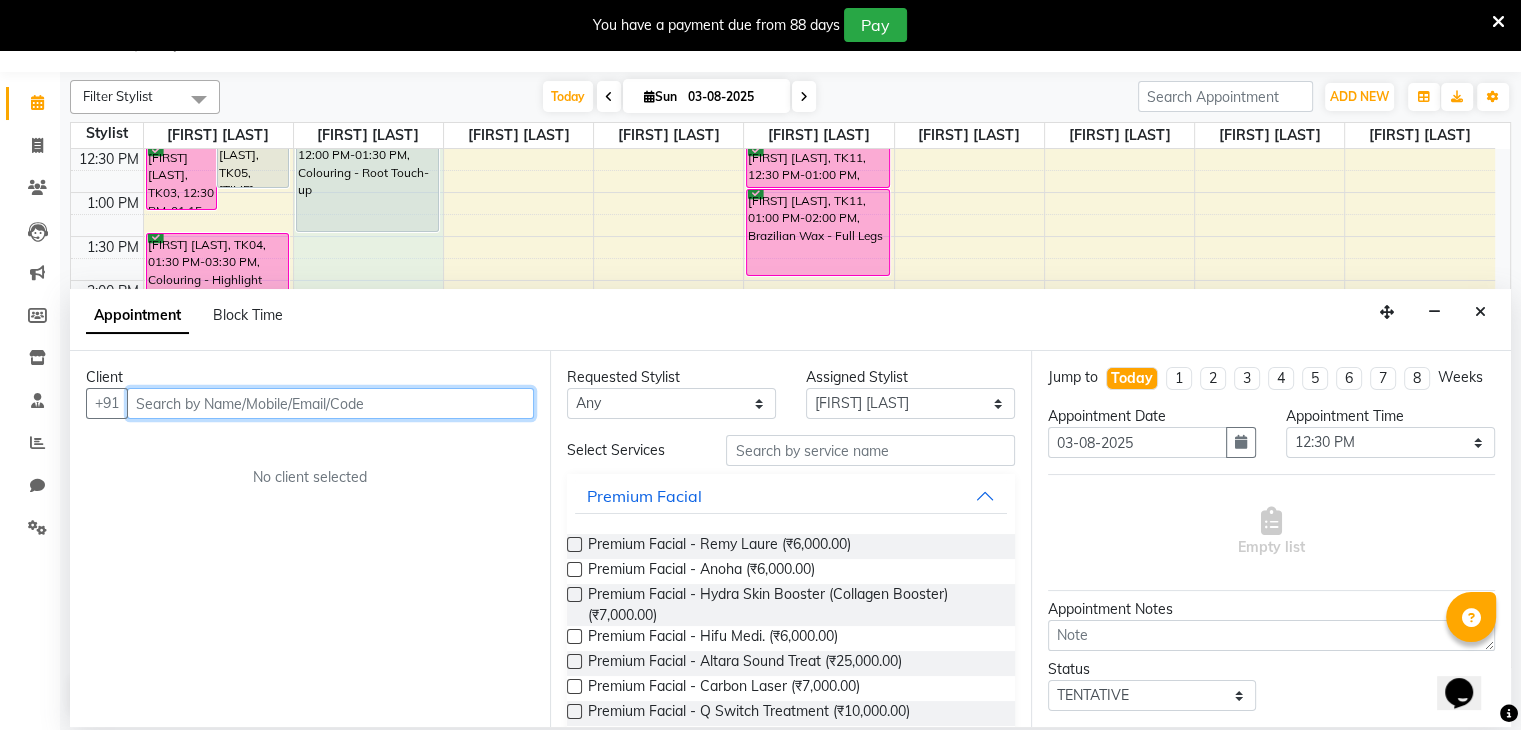 click on "[FIRST] [LAST], TK02, [TIME]-[TIME], Hair Therphy - Regular Hair Massage             [FIRST] [LAST], TK05, [TIME]-[TIME], Hair Cut - Advance Hair Cut     [FIRST] [LAST], TK03, [TIME]-[TIME], Hair Spa - Hair Spa     [FIRST] [LAST], TK04, [TIME]-[TIME], Chemical Treatment - Cystin Treat     [FIRST], TK01, [TIME]-[TIME], Hair Cut - Advance Hair Cut     [FIRST] [LAST], TK02, [TIME]-[TIME], Hair Cut - Hair Cut Normal     [FIRST] [LAST], TK04, [TIME]-[TIME], Colouring - Highlight     [FIRST] [LAST], TK11, [TIME]-[TIME], Hair Therphy - Adv. Hair Treatment             [FIRST] [LAST], TK15, [TIME]-[TIME], Colouring - Root Touch-up     [FIRST] [LAST], TK13, [TIME]-[TIME], Hair Service - Hair wash" at bounding box center [783, 412] 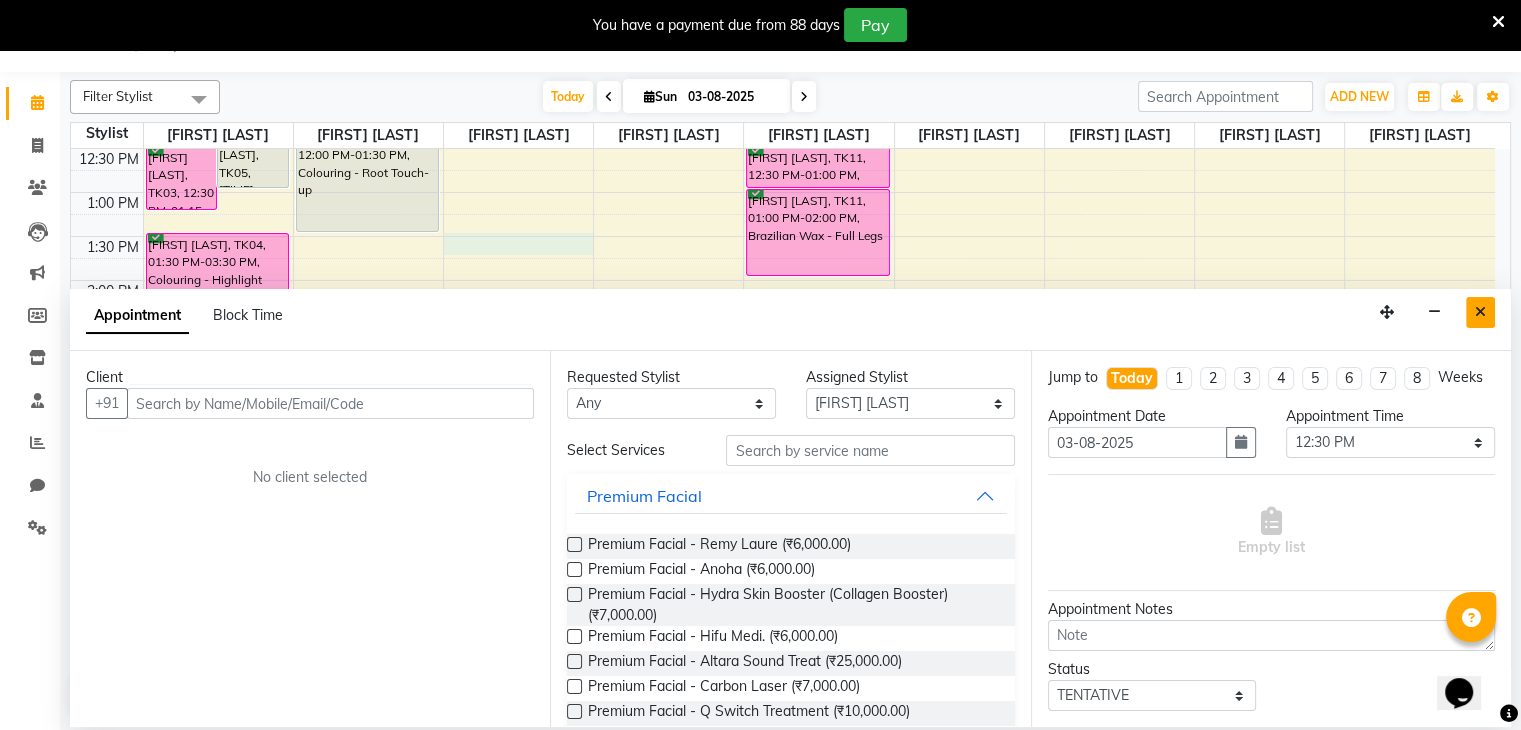 click at bounding box center [1480, 312] 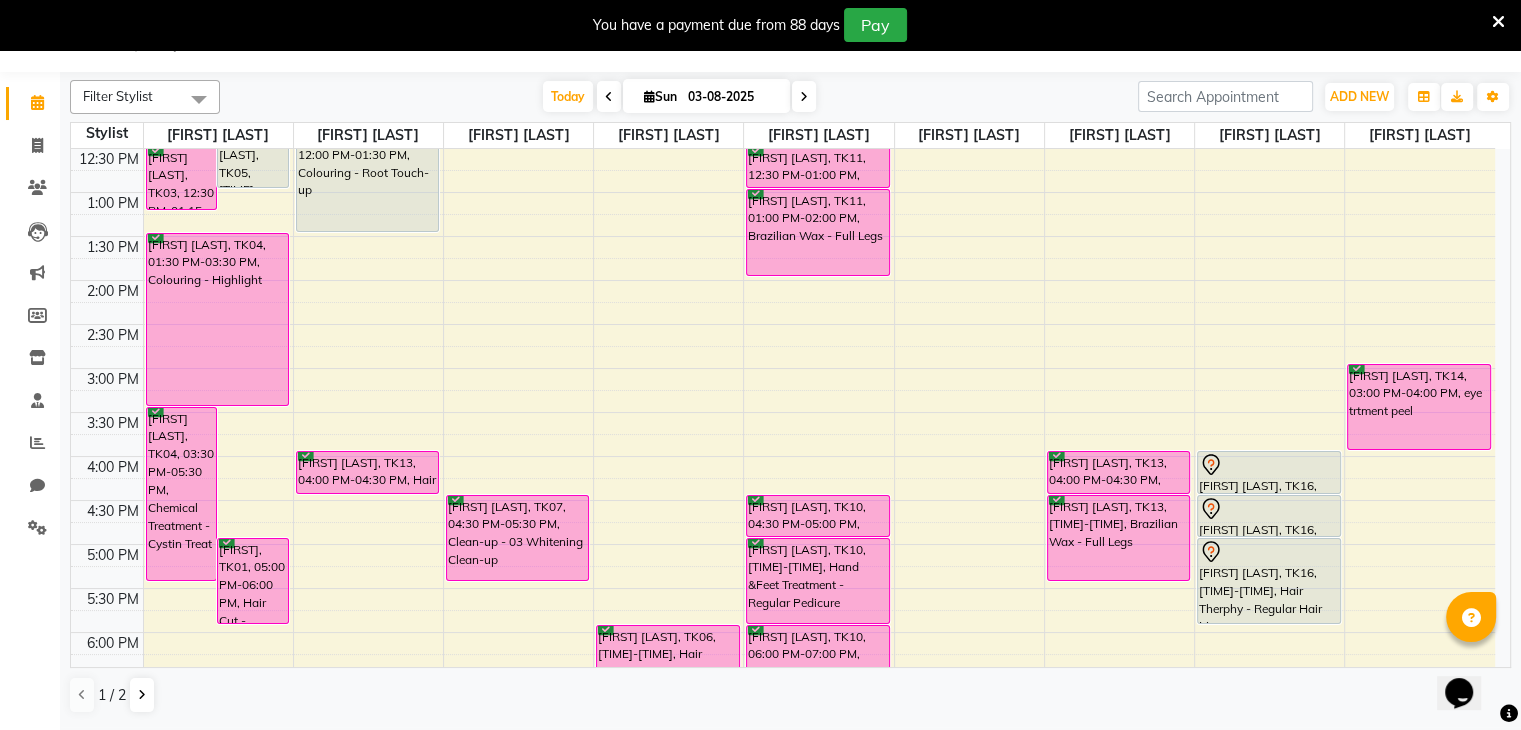 click at bounding box center (107, 269) 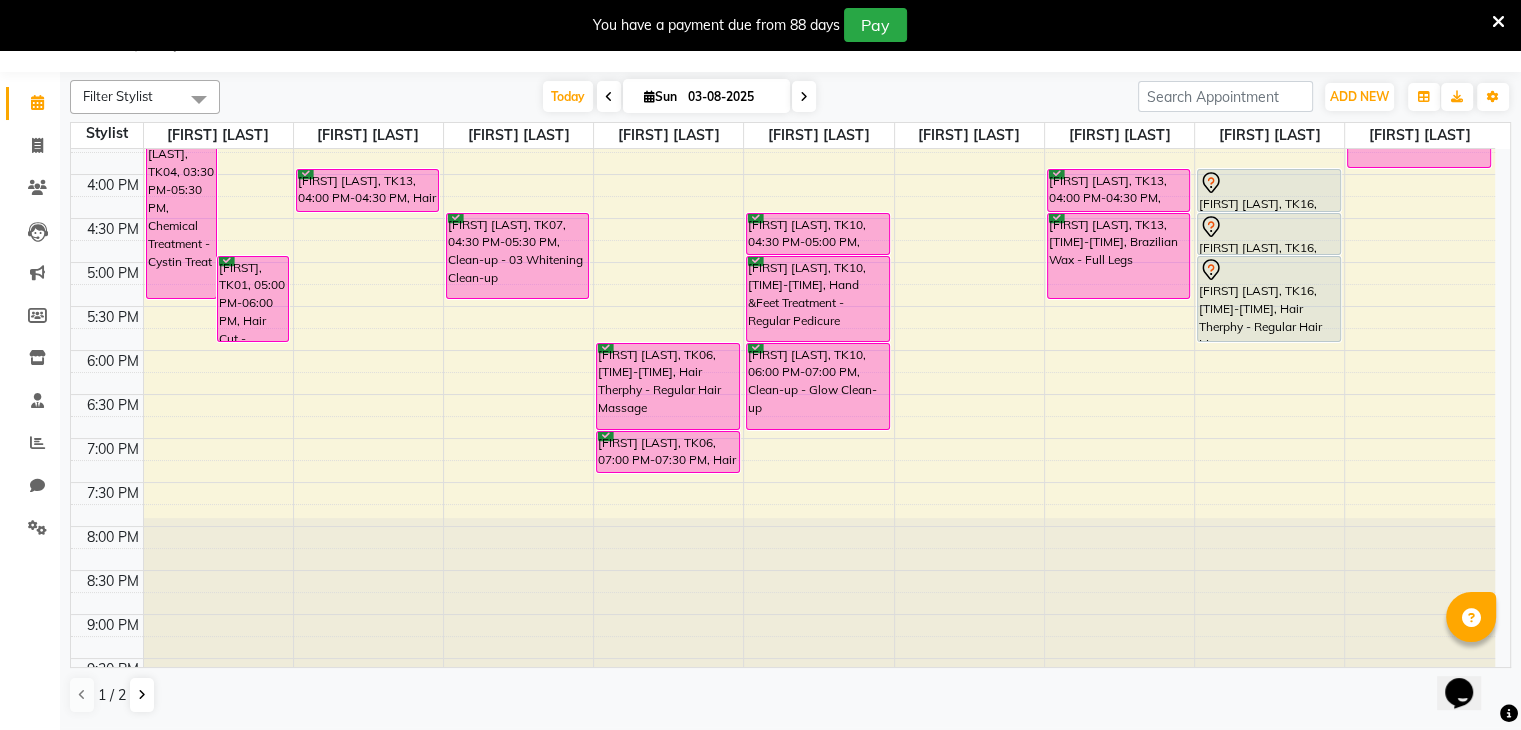 scroll, scrollTop: 613, scrollLeft: 0, axis: vertical 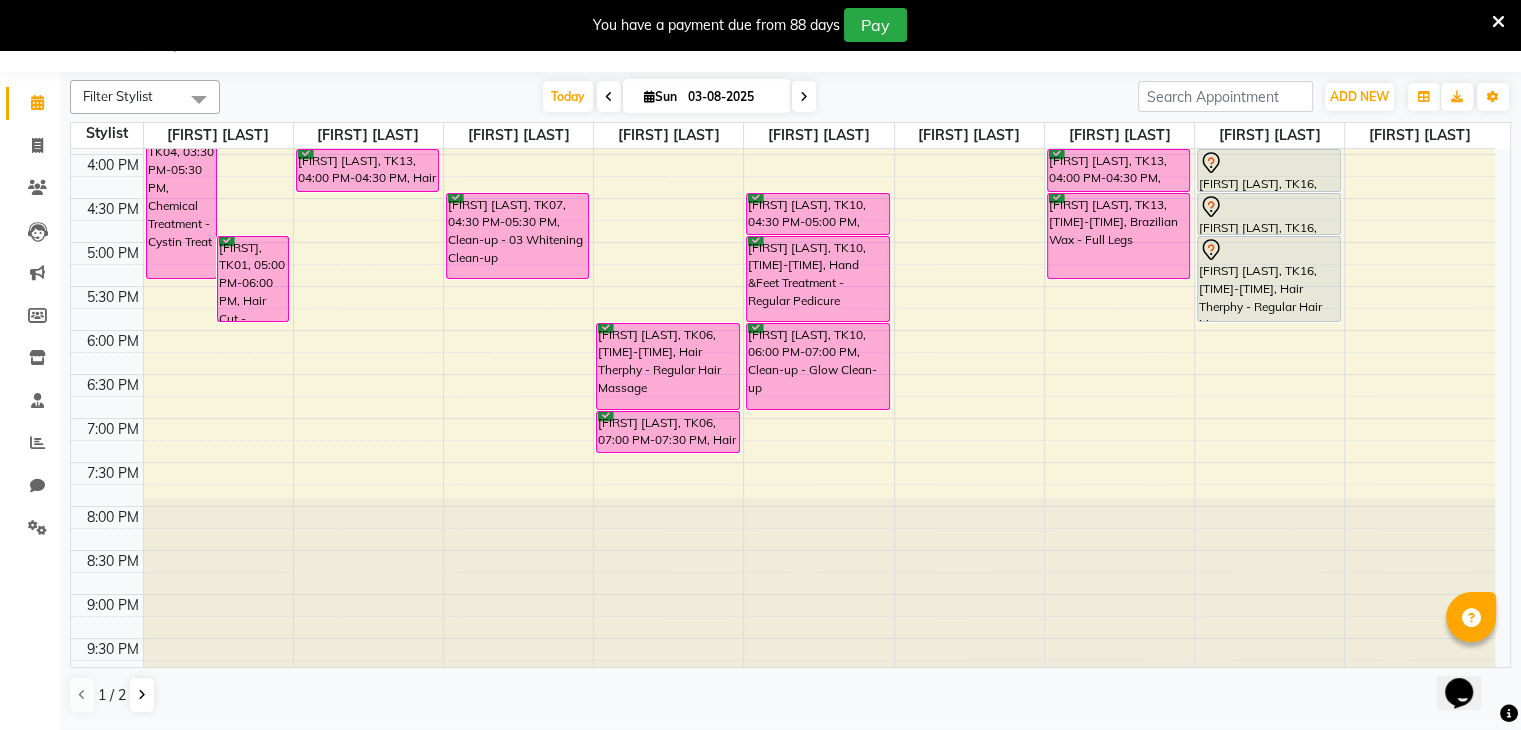drag, startPoint x: 920, startPoint y: 254, endPoint x: 1160, endPoint y: 97, distance: 286.79086 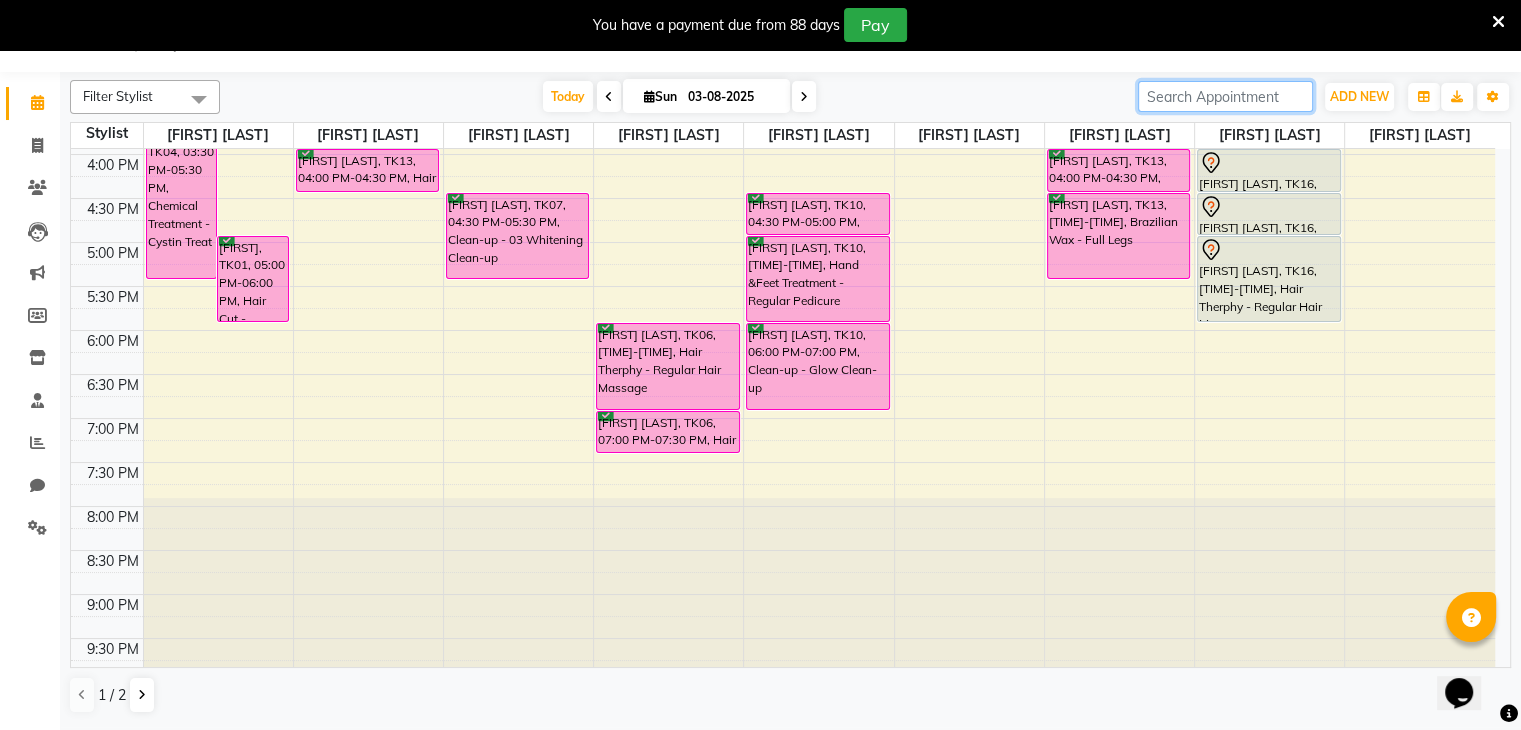 click at bounding box center [1225, 96] 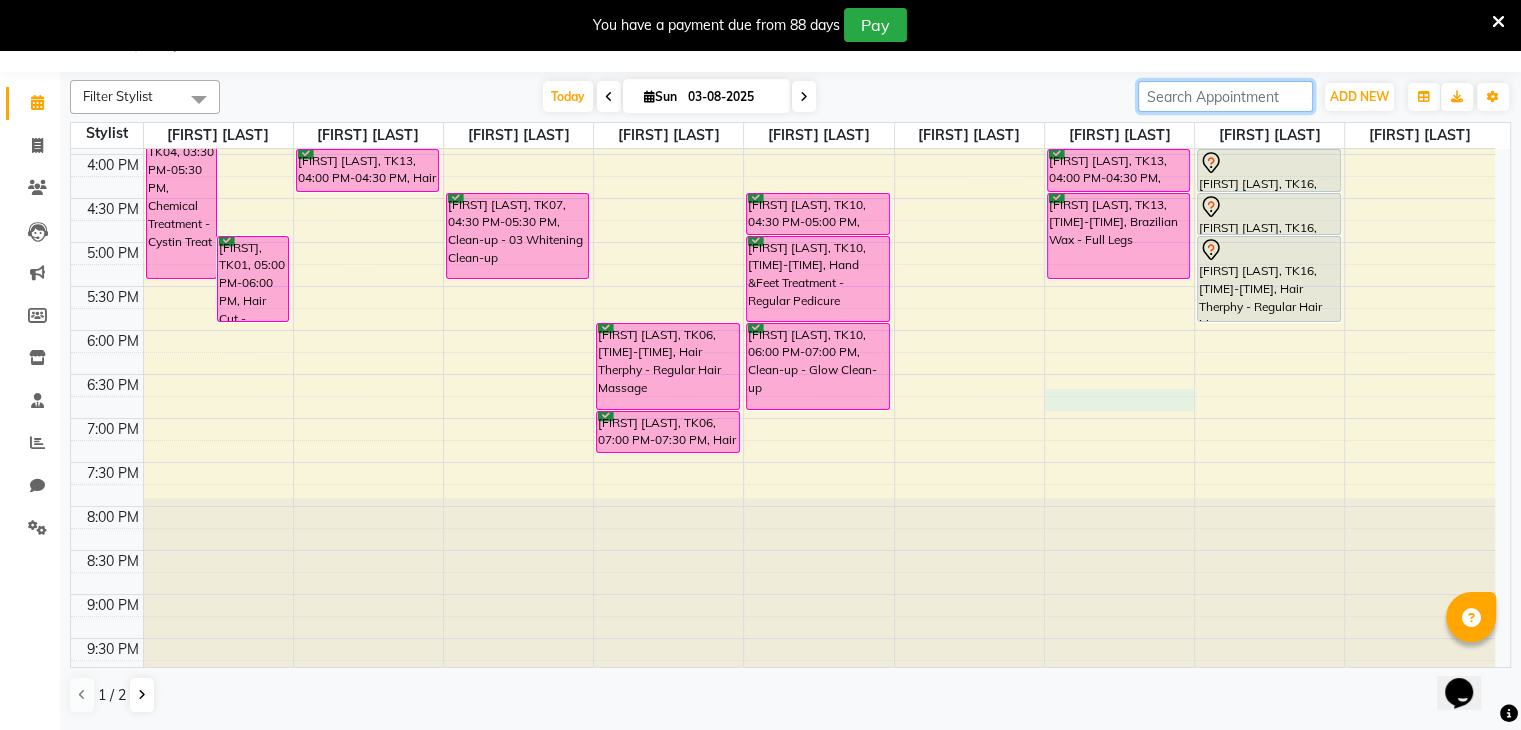 click on "[FIRST] [LAST], TK02, [TIME]-[TIME], Hair Therphy - Regular Hair Massage             [FIRST] [LAST], TK05, [TIME]-[TIME], Hair Cut - Advance Hair Cut     [FIRST] [LAST], TK03, [TIME]-[TIME], Hair Spa - Hair Spa     [FIRST] [LAST], TK04, [TIME]-[TIME], Chemical Treatment - Cystin Treat     [FIRST], TK01, [TIME]-[TIME], Hair Cut - Advance Hair Cut     [FIRST] [LAST], TK02, [TIME]-[TIME], Hair Cut - Hair Cut Normal     [FIRST] [LAST], TK04, [TIME]-[TIME], Colouring - Highlight     [FIRST] [LAST], TK11, [TIME]-[TIME], Hair Therphy - Adv. Hair Treatment             [FIRST] [LAST], TK15, [TIME]-[TIME], Colouring - Root Touch-up     [FIRST] [LAST], TK13, [TIME]-[TIME], Hair Service - Hair wash" at bounding box center (783, 110) 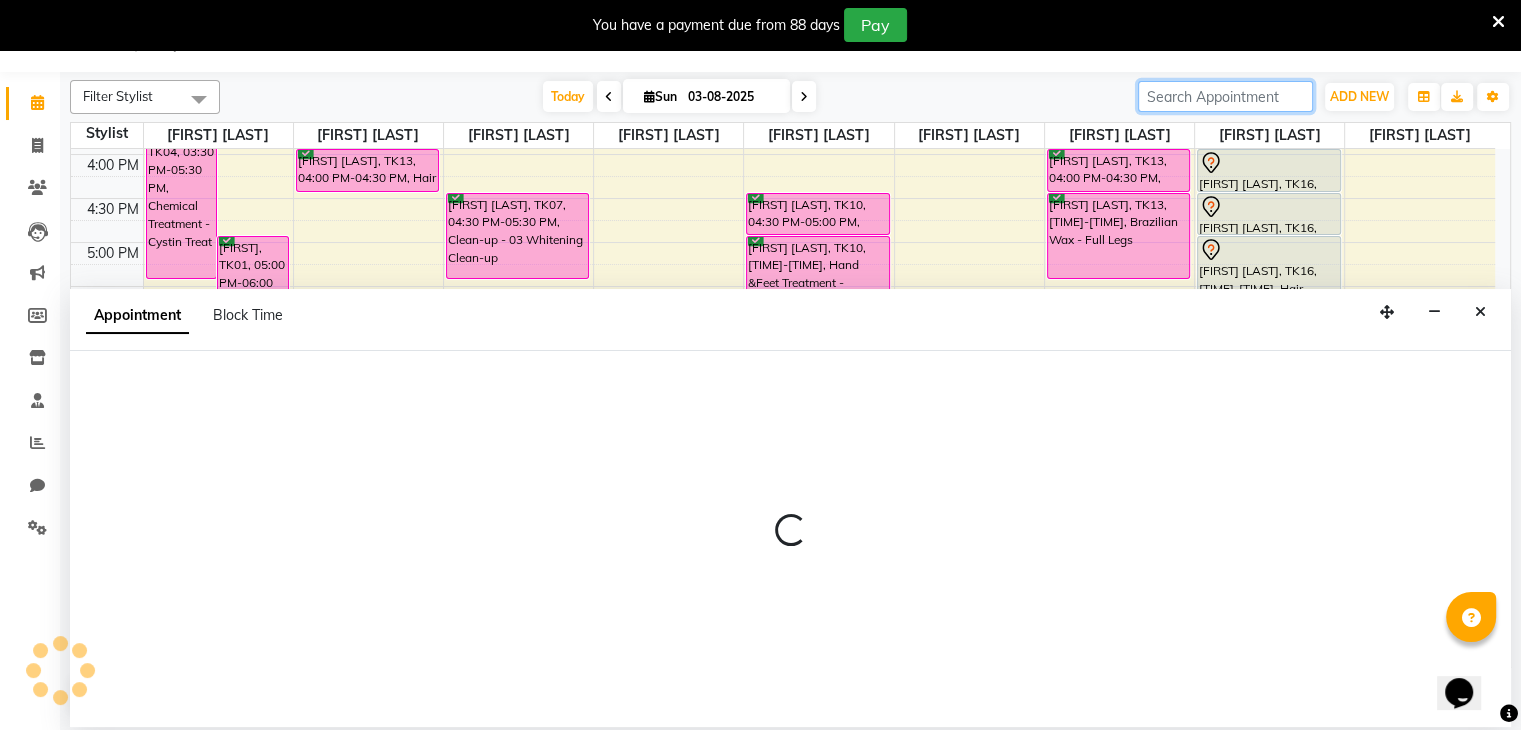 select on "85301" 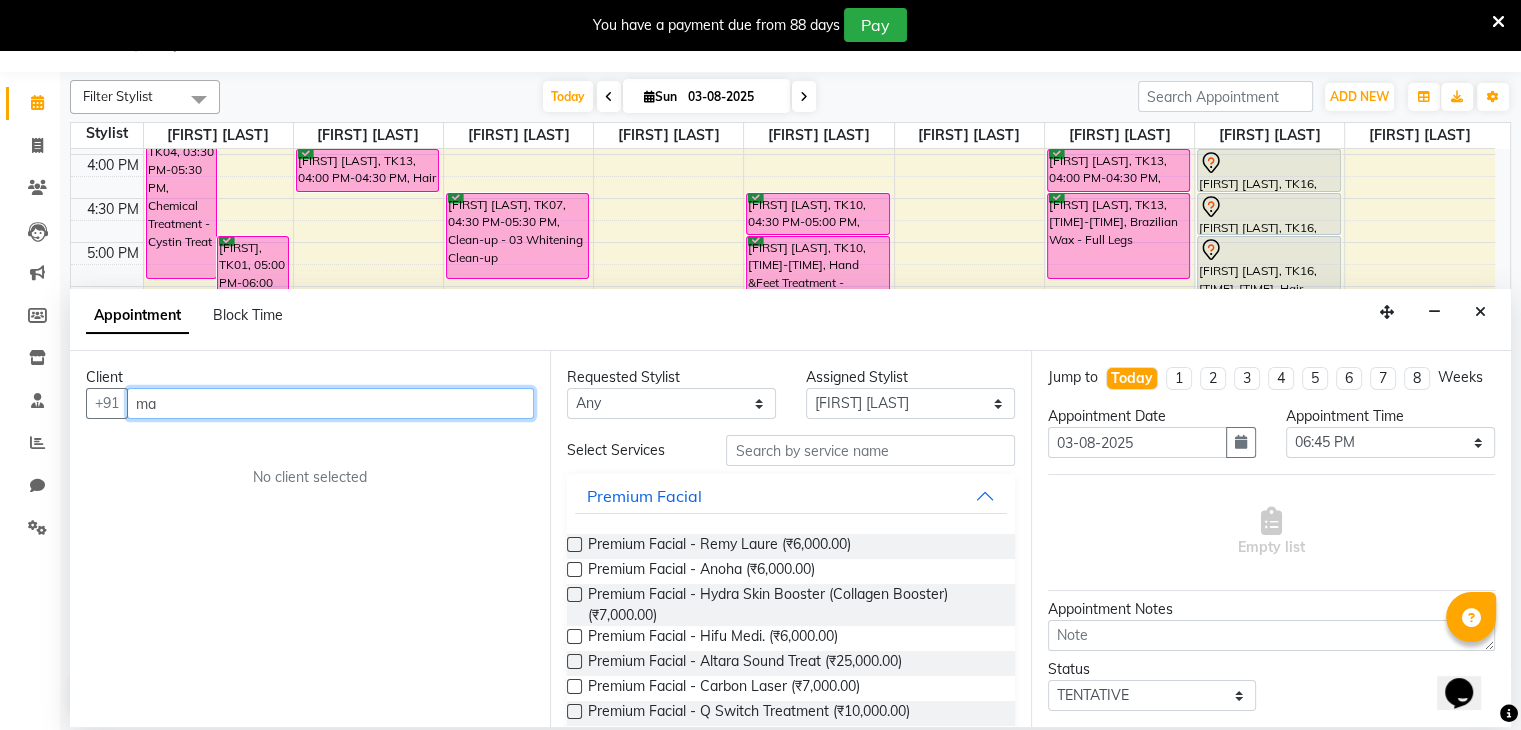 type on "m" 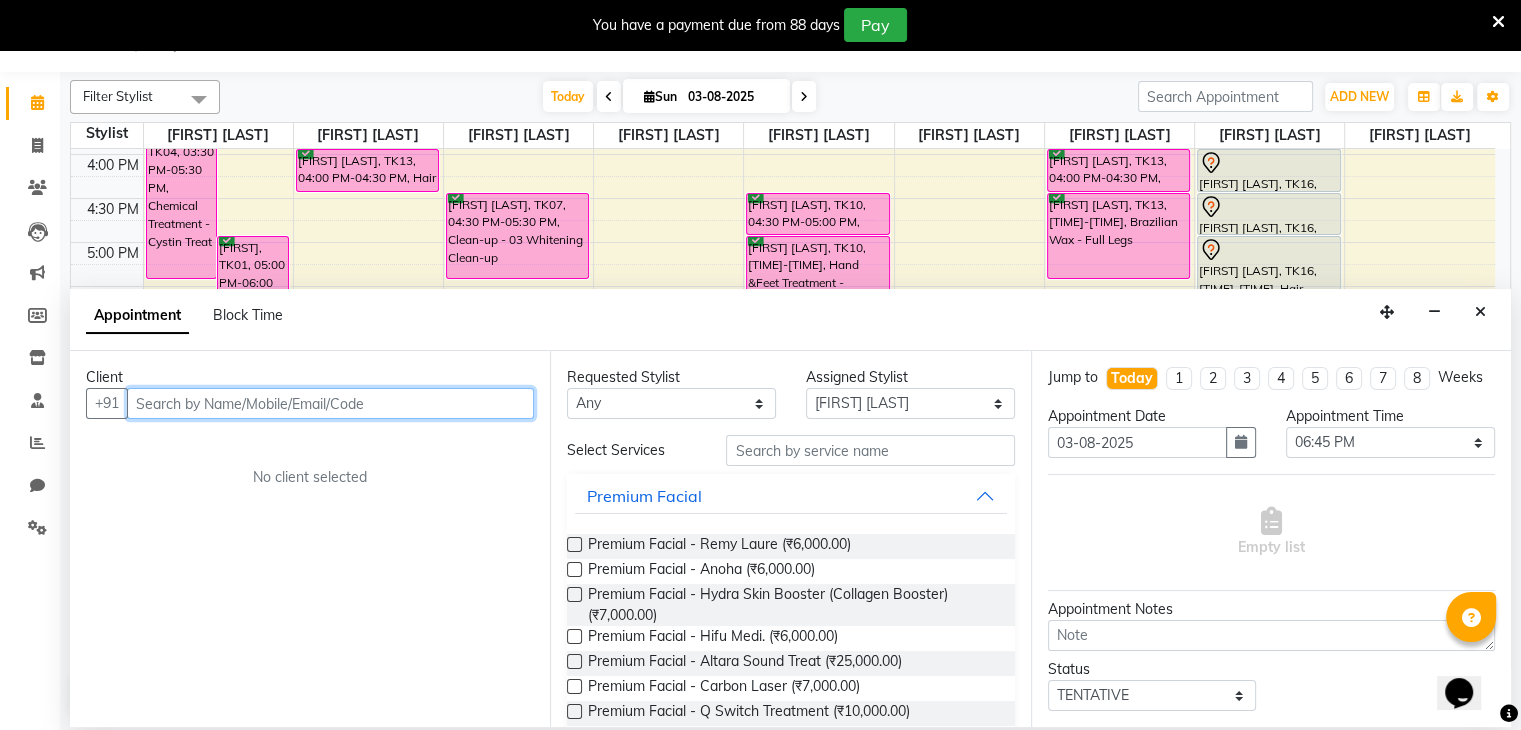 type on "m" 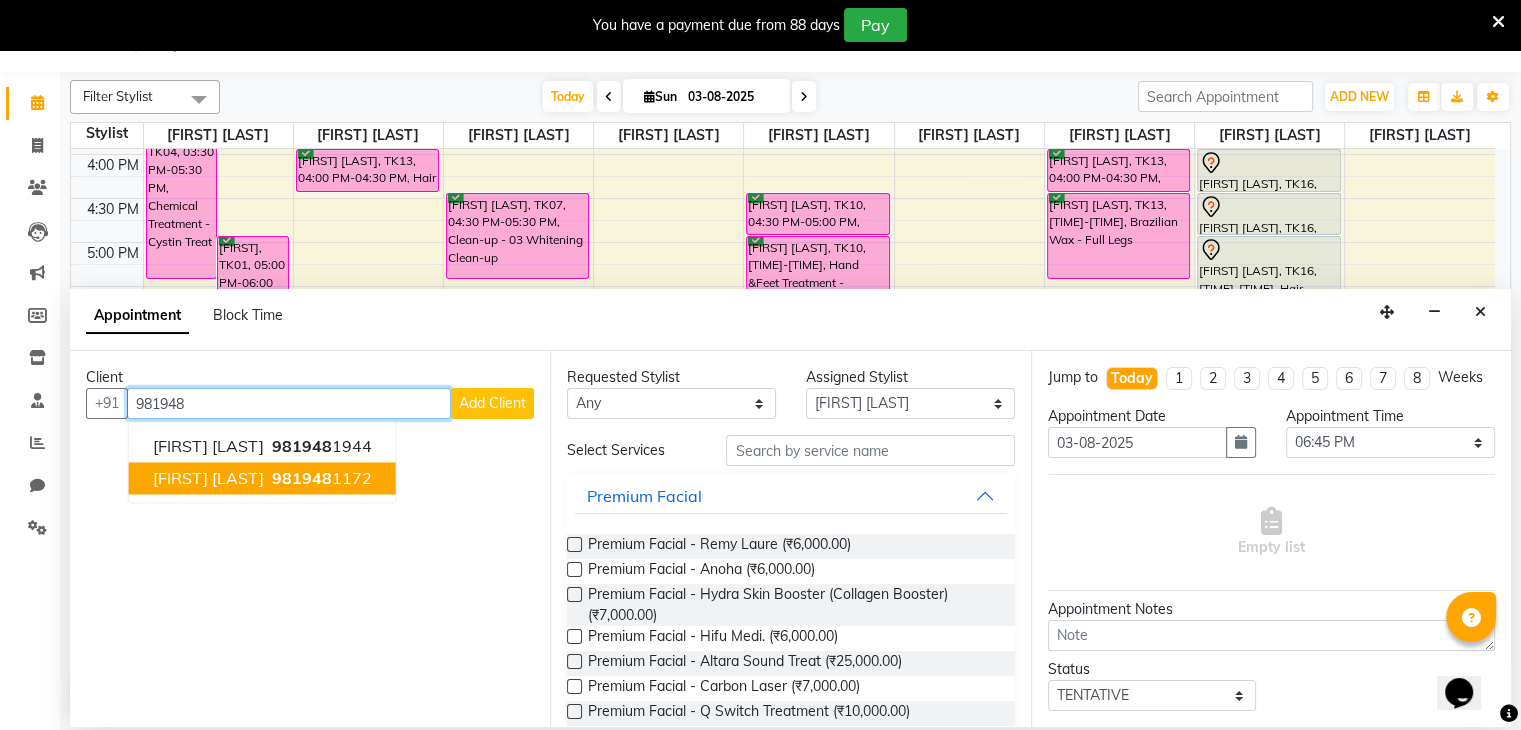 click on "981948" at bounding box center (302, 479) 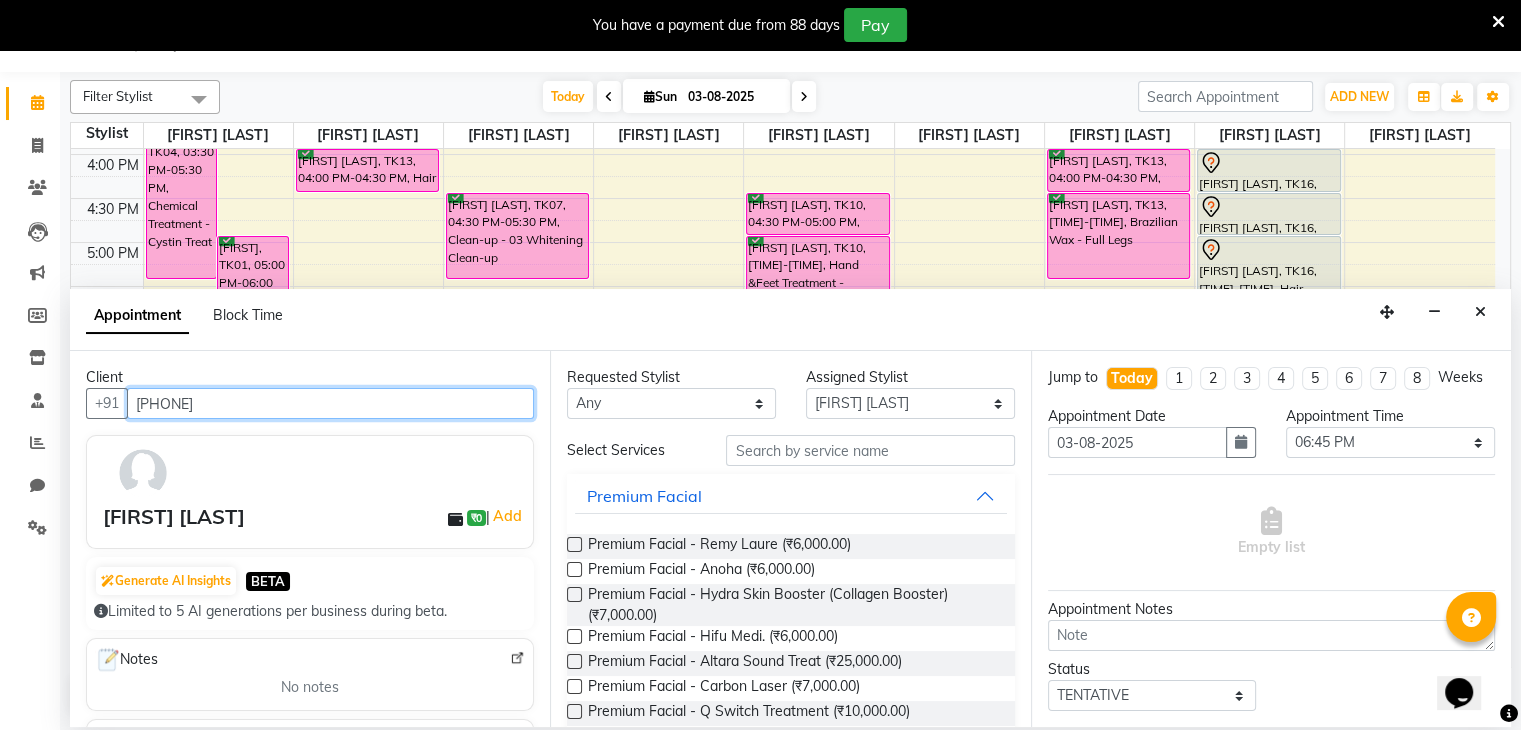 type on "[PHONE]" 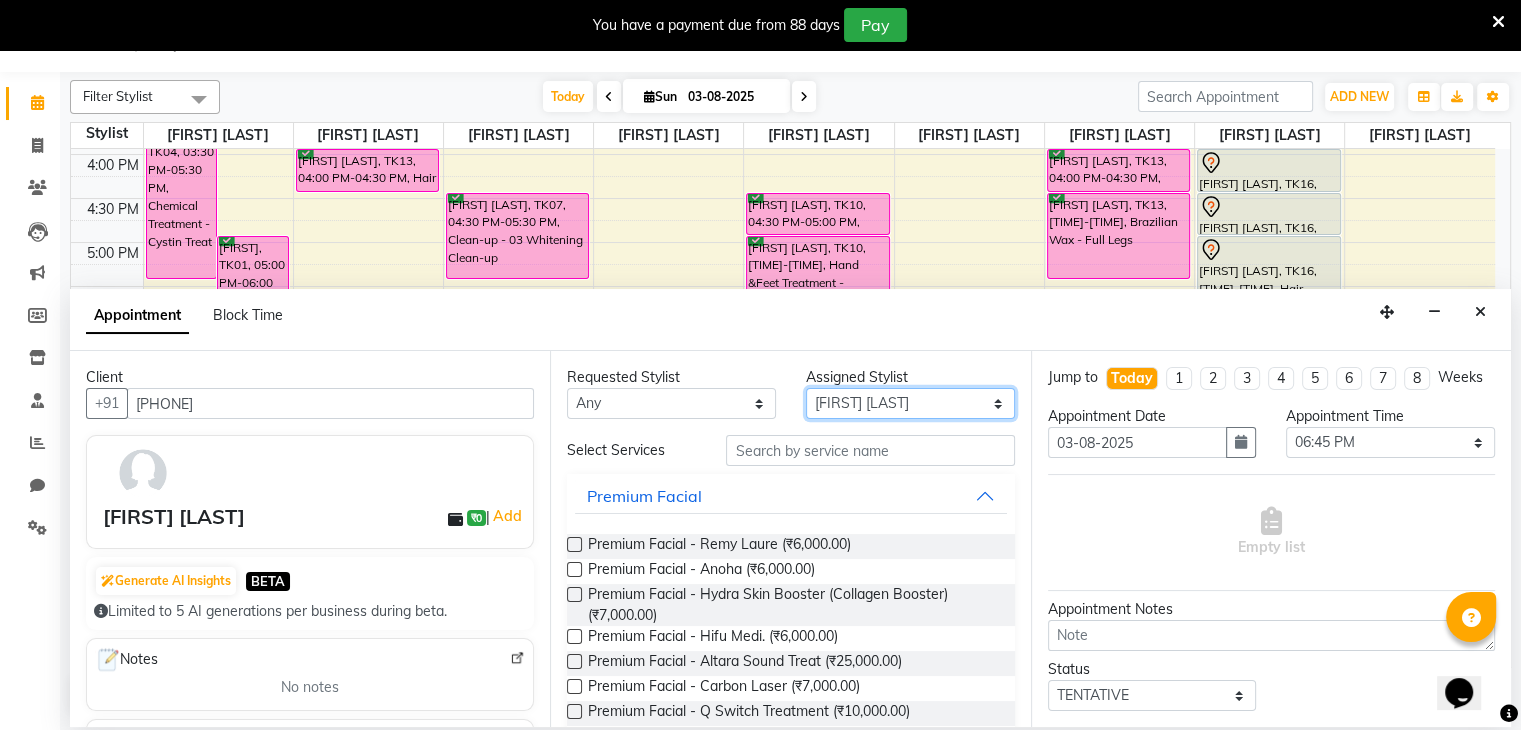 click on "Select [FIRST] [LAST] [FIRST] [LAST] [FIRST] [LAST] desire salon [FIRST] [LAST] [FIRST] [LAST] [FIRST] [LAST] [FIRST] [LAST] [FIRST] [LAST] [FIRST] [LAST]" at bounding box center [910, 403] 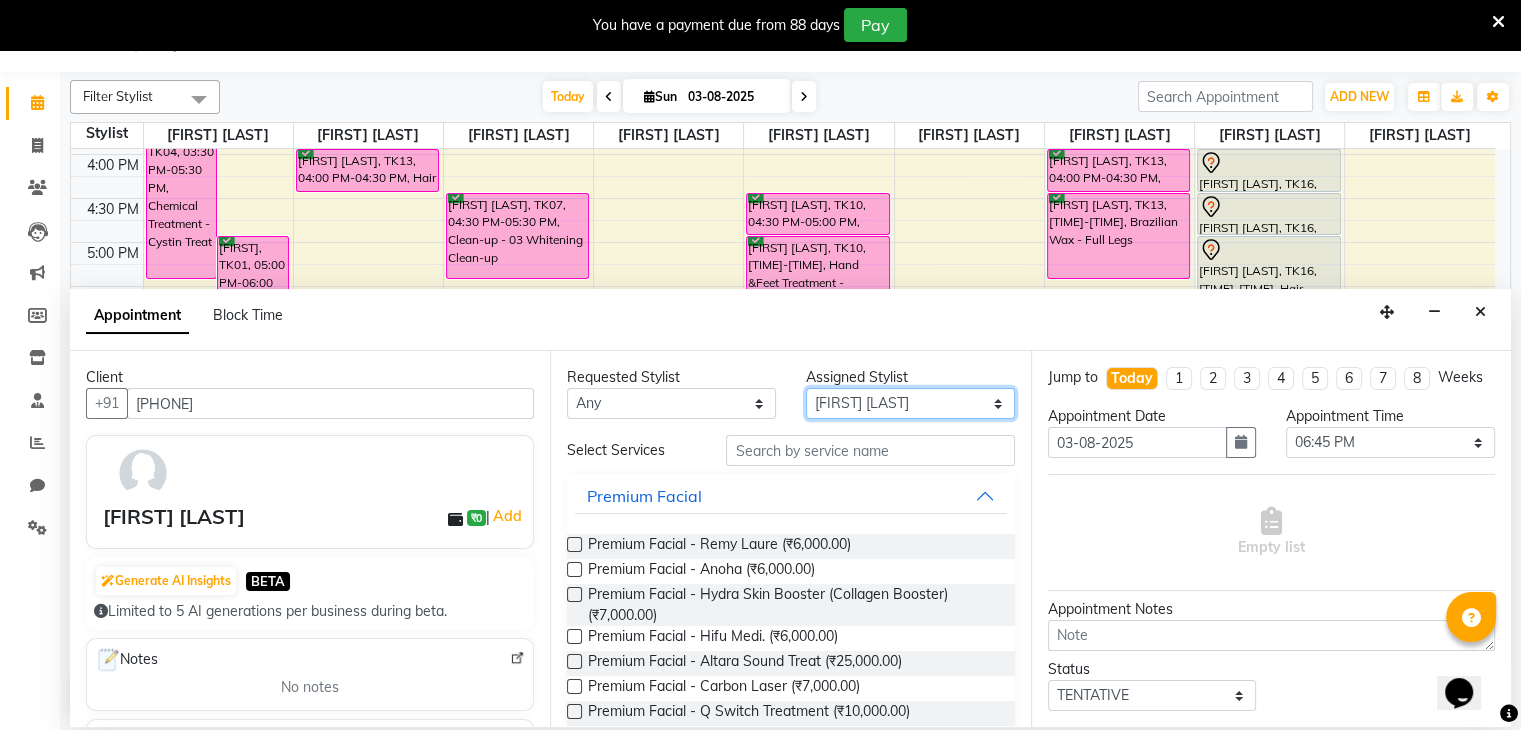 select on "75804" 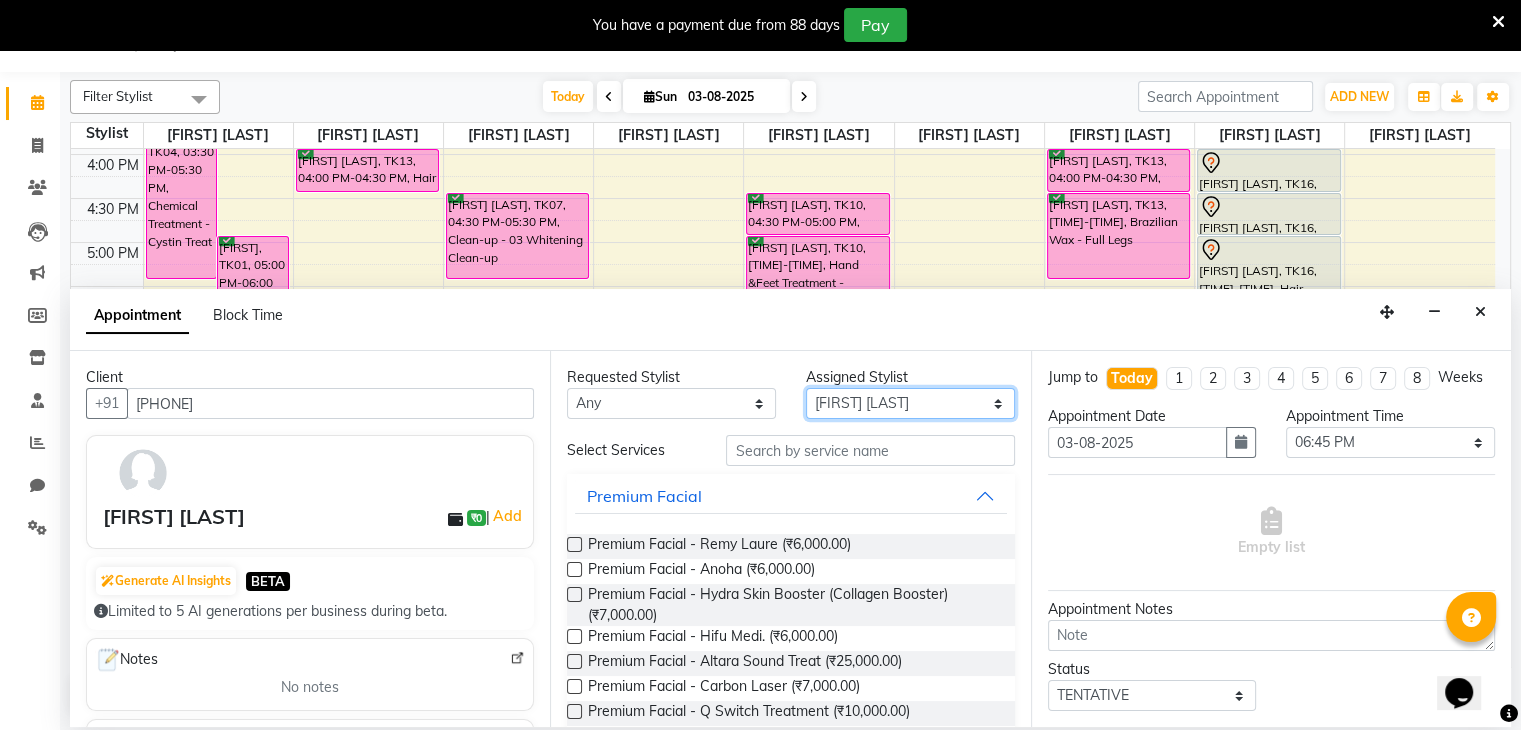 click on "Select [FIRST] [LAST] [FIRST] [LAST] [FIRST] [LAST] desire salon [FIRST] [LAST] [FIRST] [LAST] [FIRST] [LAST] [FIRST] [LAST] [FIRST] [LAST] [FIRST] [LAST]" at bounding box center [910, 403] 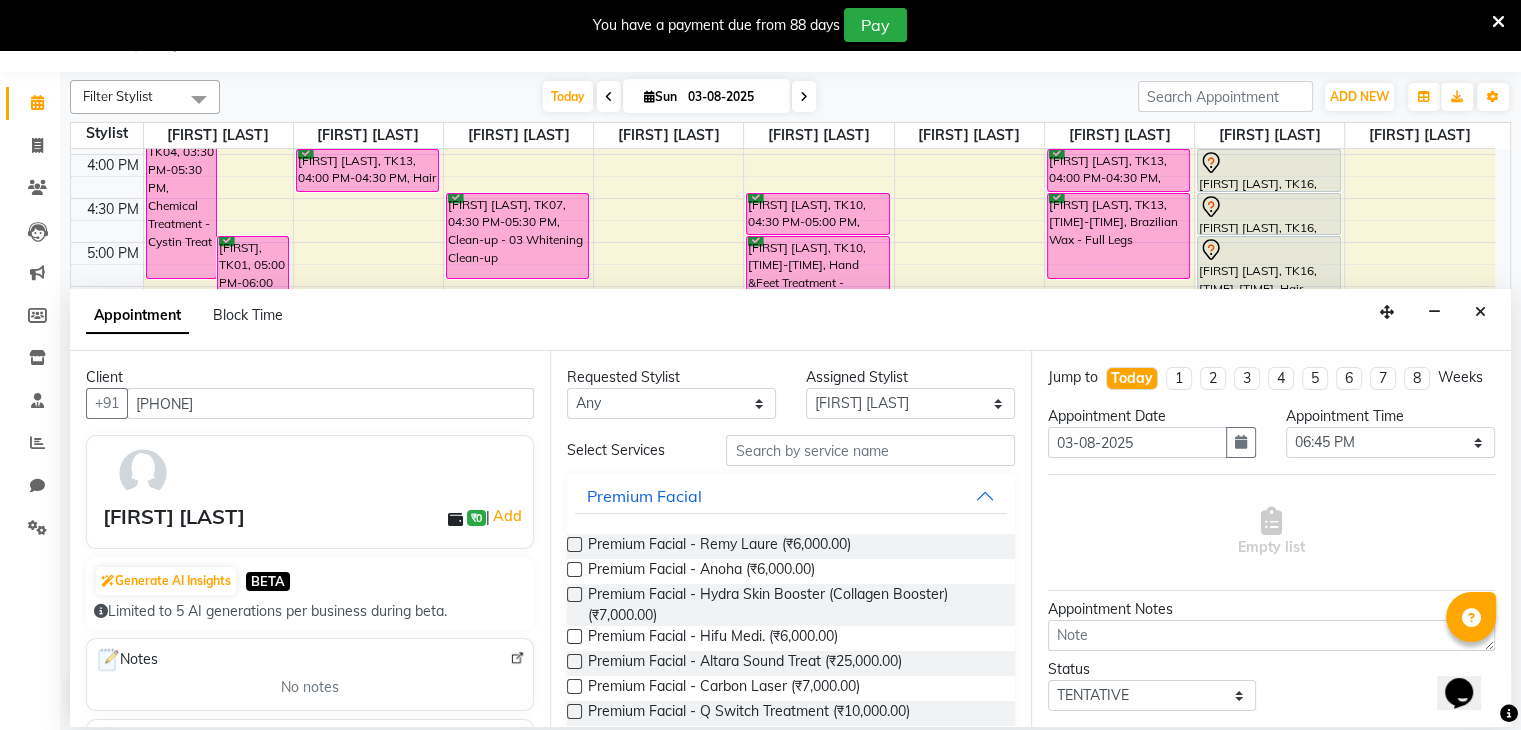 click on "Premium Facial - Remy Laure (₹6,000.00)" at bounding box center [790, 546] 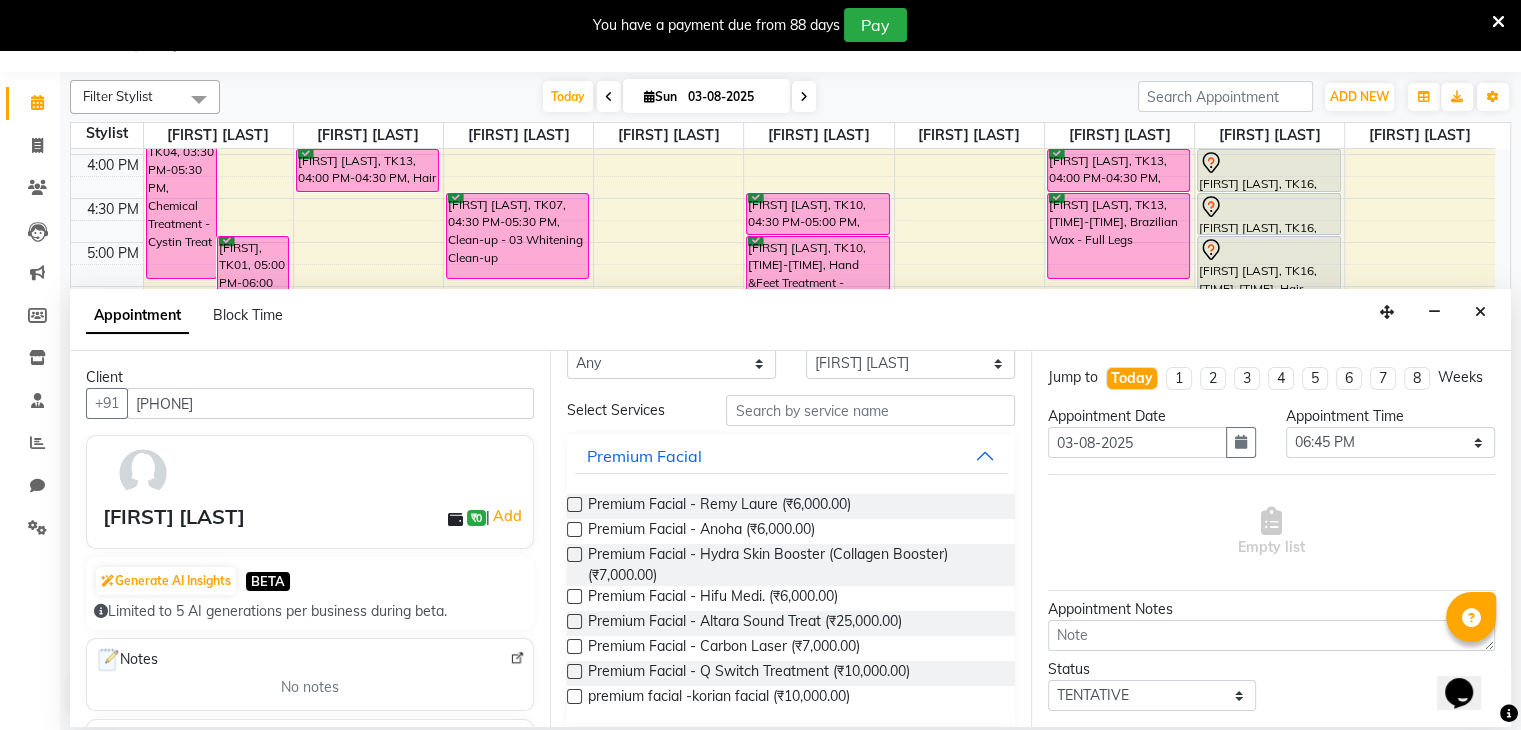 scroll, scrollTop: 172, scrollLeft: 0, axis: vertical 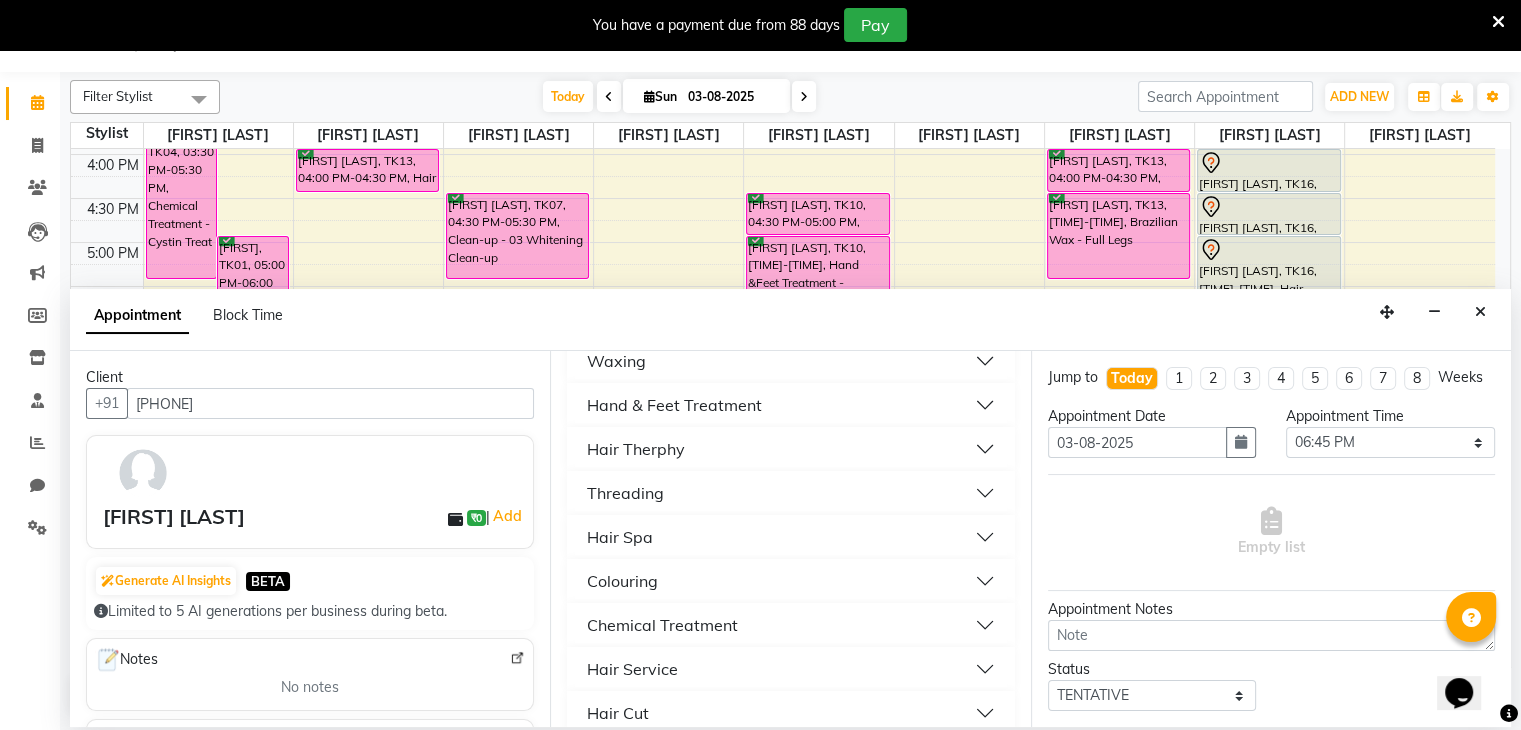 click on "Colouring" at bounding box center (622, 581) 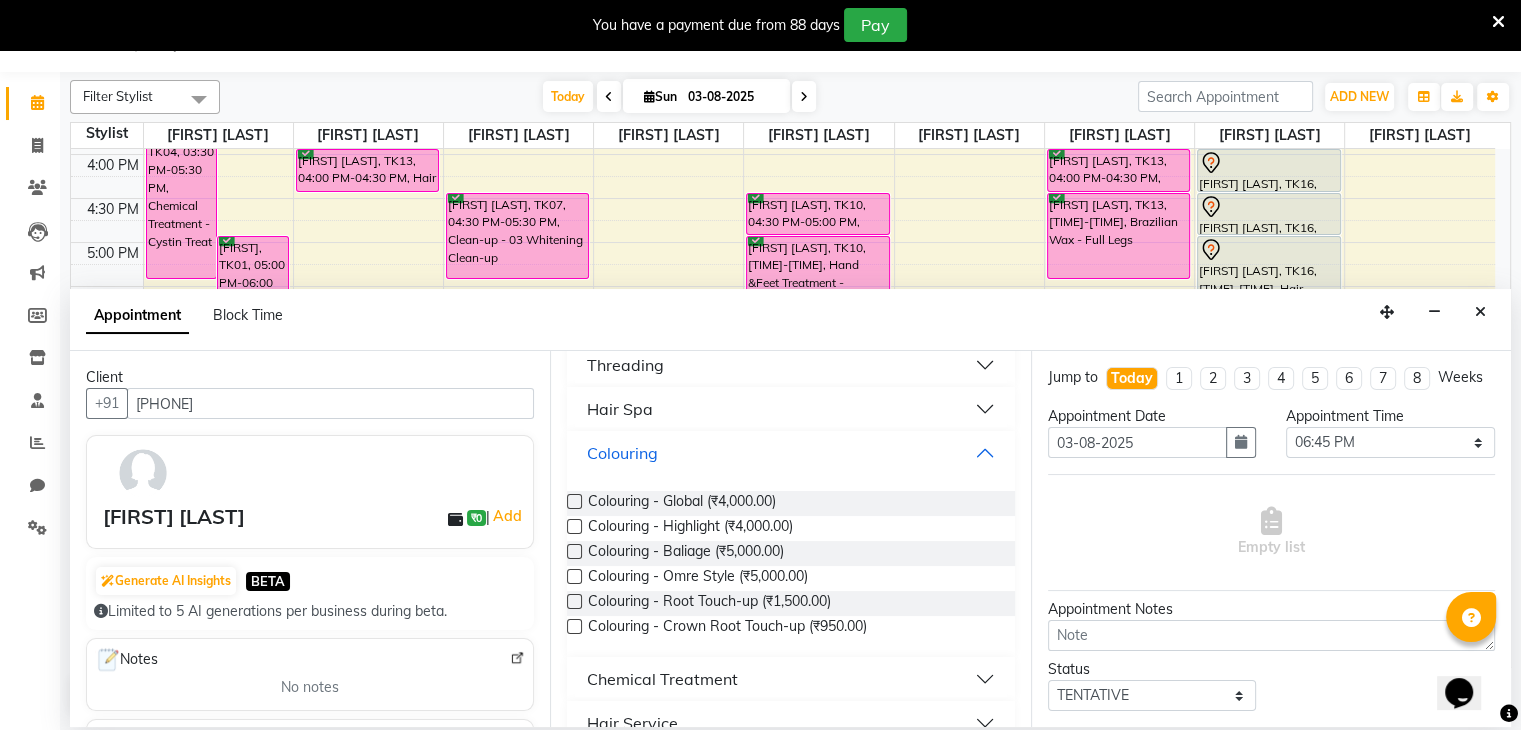 scroll, scrollTop: 706, scrollLeft: 0, axis: vertical 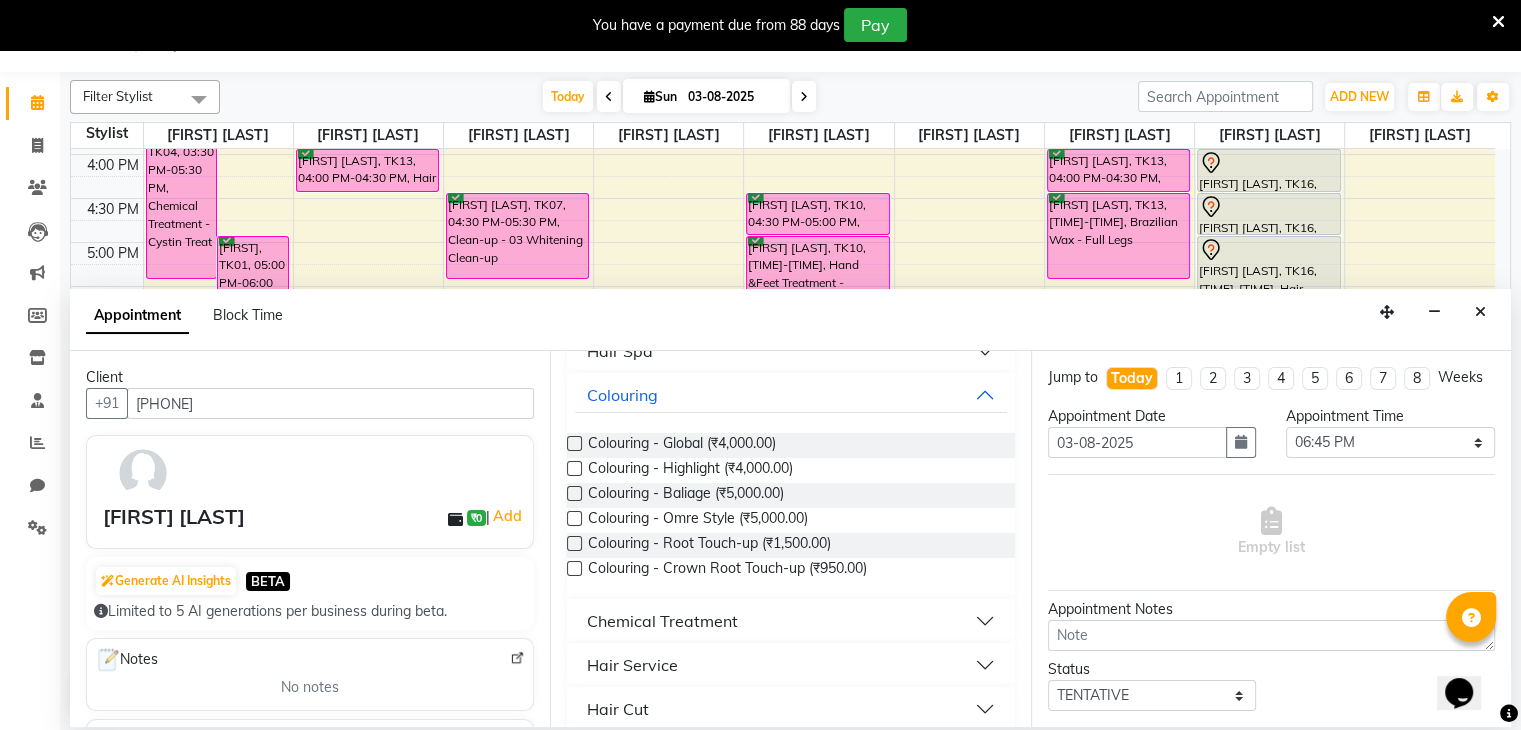 click on "Colouring - Root Touch-up (₹1,500.00)" at bounding box center (790, 545) 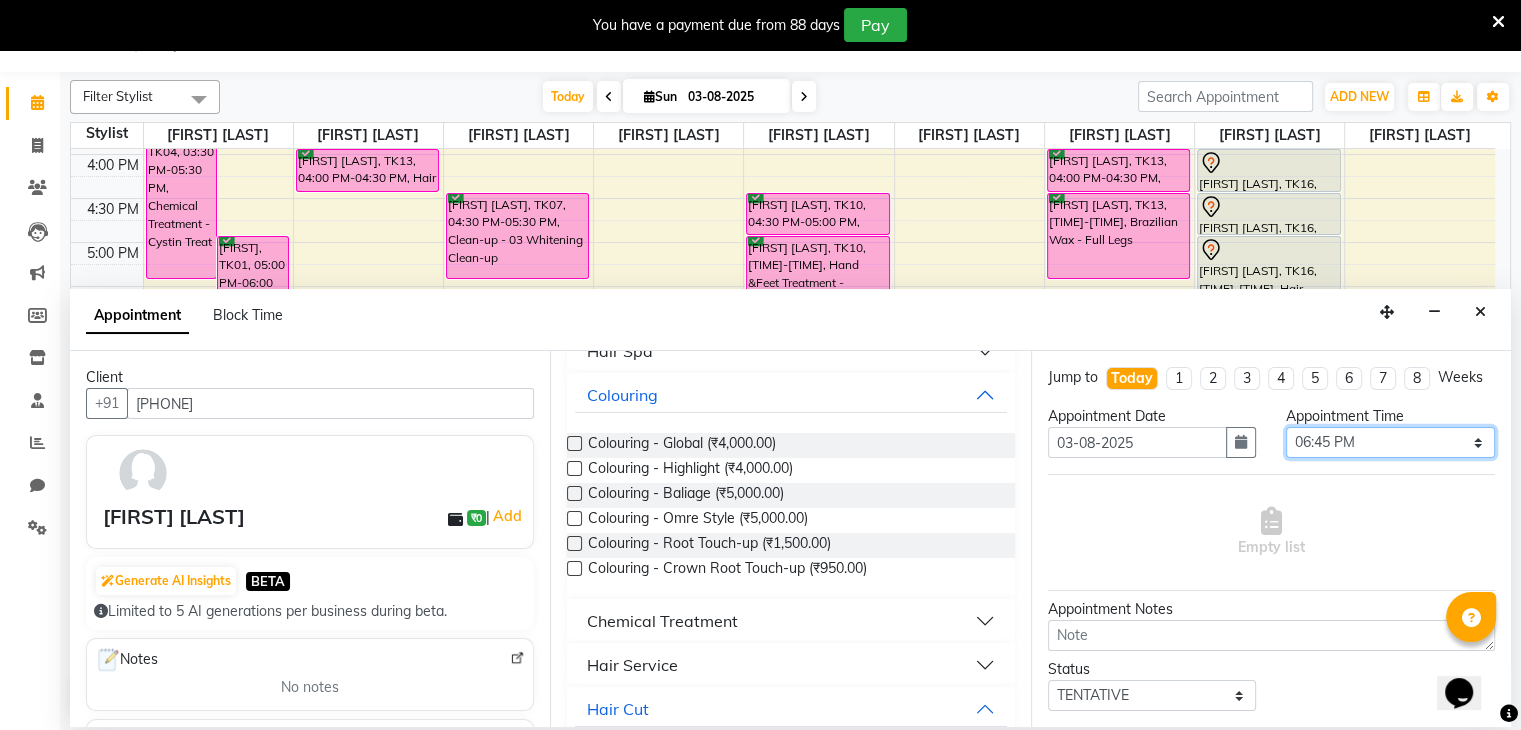 click on "Select 10:00 AM 10:15 AM 10:30 AM 10:45 AM 11:00 AM 11:15 AM 11:30 AM 11:45 AM 12:00 PM 12:15 PM 12:30 PM 12:45 PM 01:00 PM 01:15 PM 01:30 PM 01:45 PM 02:00 PM 02:15 PM 02:30 PM 02:45 PM 03:00 PM 03:15 PM 03:30 PM 03:45 PM 04:00 PM 04:15 PM 04:30 PM 04:45 PM 05:00 PM 05:15 PM 05:30 PM 05:45 PM 06:00 PM 06:15 PM 06:30 PM 06:45 PM 07:00 PM 07:15 PM 07:30 PM 07:45 PM 08:00 PM 08:15 PM 08:30 PM 08:45 PM 09:00 PM" at bounding box center [1390, 442] 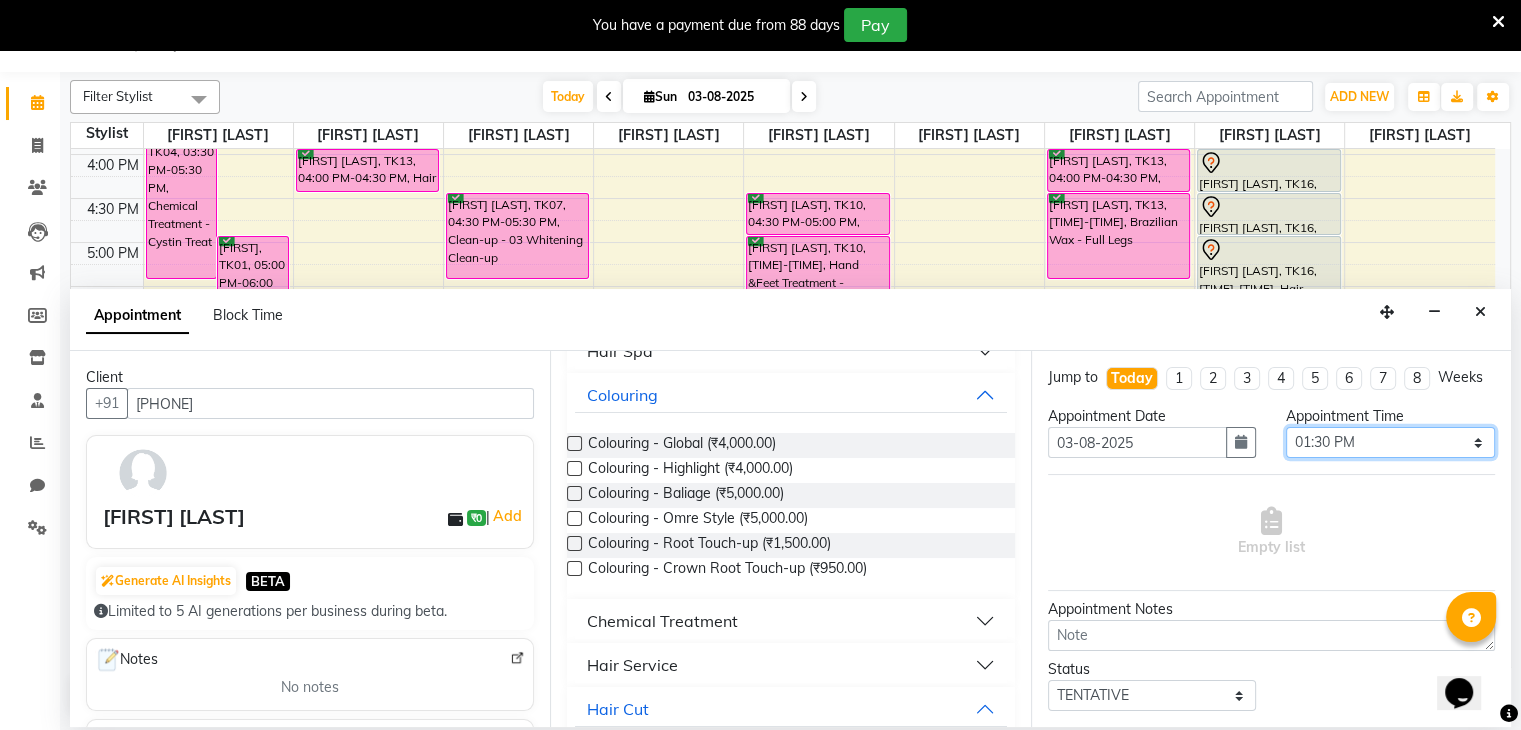 click on "Select 10:00 AM 10:15 AM 10:30 AM 10:45 AM 11:00 AM 11:15 AM 11:30 AM 11:45 AM 12:00 PM 12:15 PM 12:30 PM 12:45 PM 01:00 PM 01:15 PM 01:30 PM 01:45 PM 02:00 PM 02:15 PM 02:30 PM 02:45 PM 03:00 PM 03:15 PM 03:30 PM 03:45 PM 04:00 PM 04:15 PM 04:30 PM 04:45 PM 05:00 PM 05:15 PM 05:30 PM 05:45 PM 06:00 PM 06:15 PM 06:30 PM 06:45 PM 07:00 PM 07:15 PM 07:30 PM 07:45 PM 08:00 PM 08:15 PM 08:30 PM 08:45 PM 09:00 PM" at bounding box center (1390, 442) 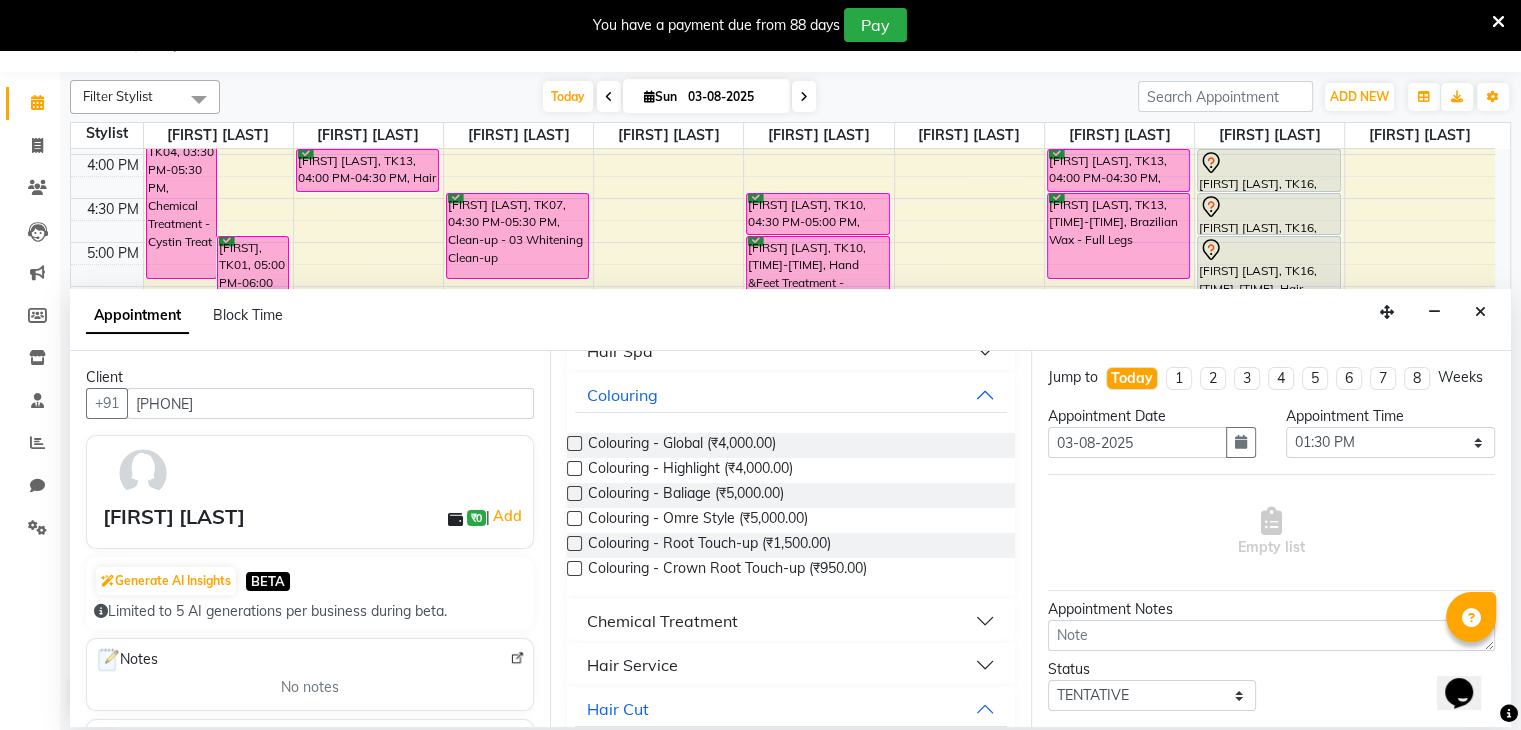 click on "Empty list" at bounding box center (1271, 532) 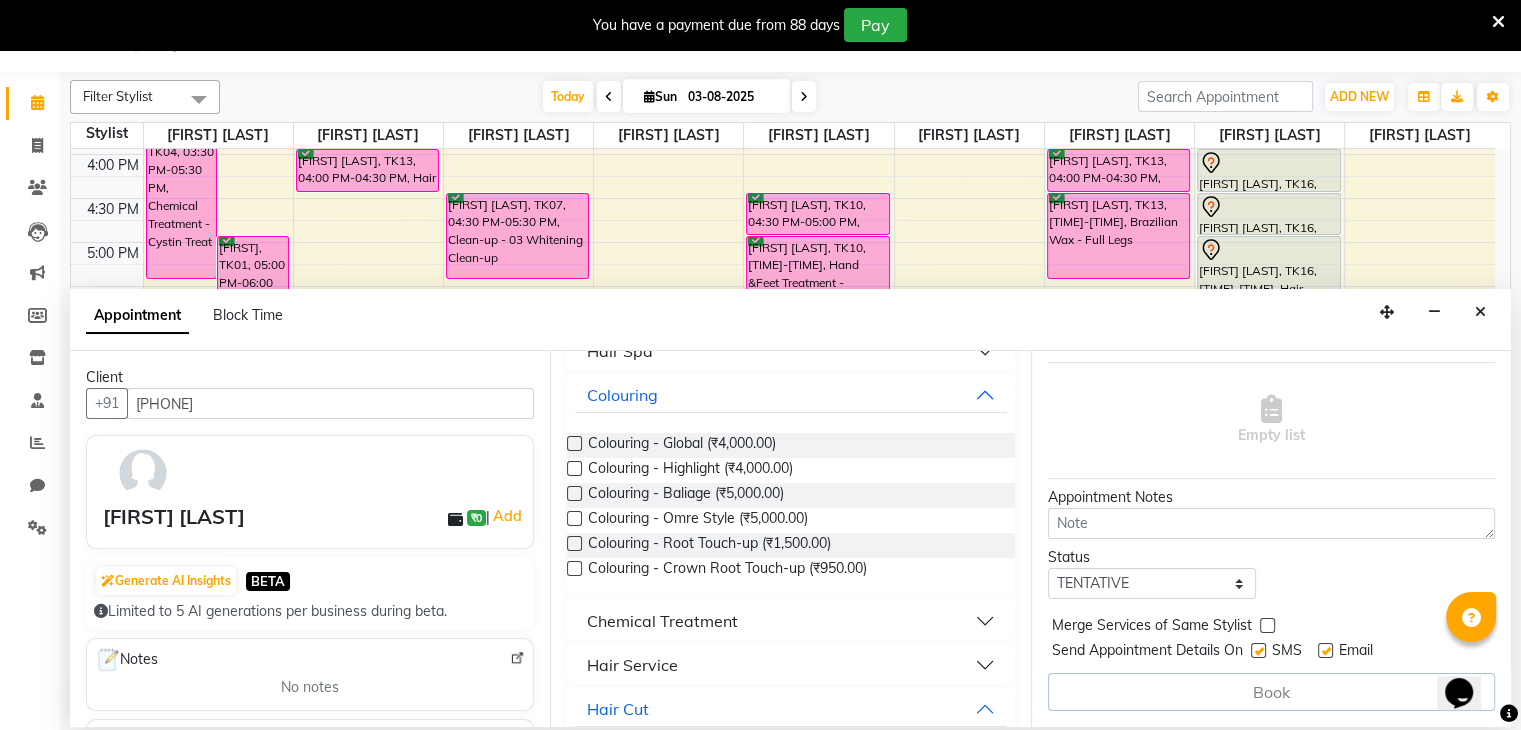 scroll, scrollTop: 129, scrollLeft: 0, axis: vertical 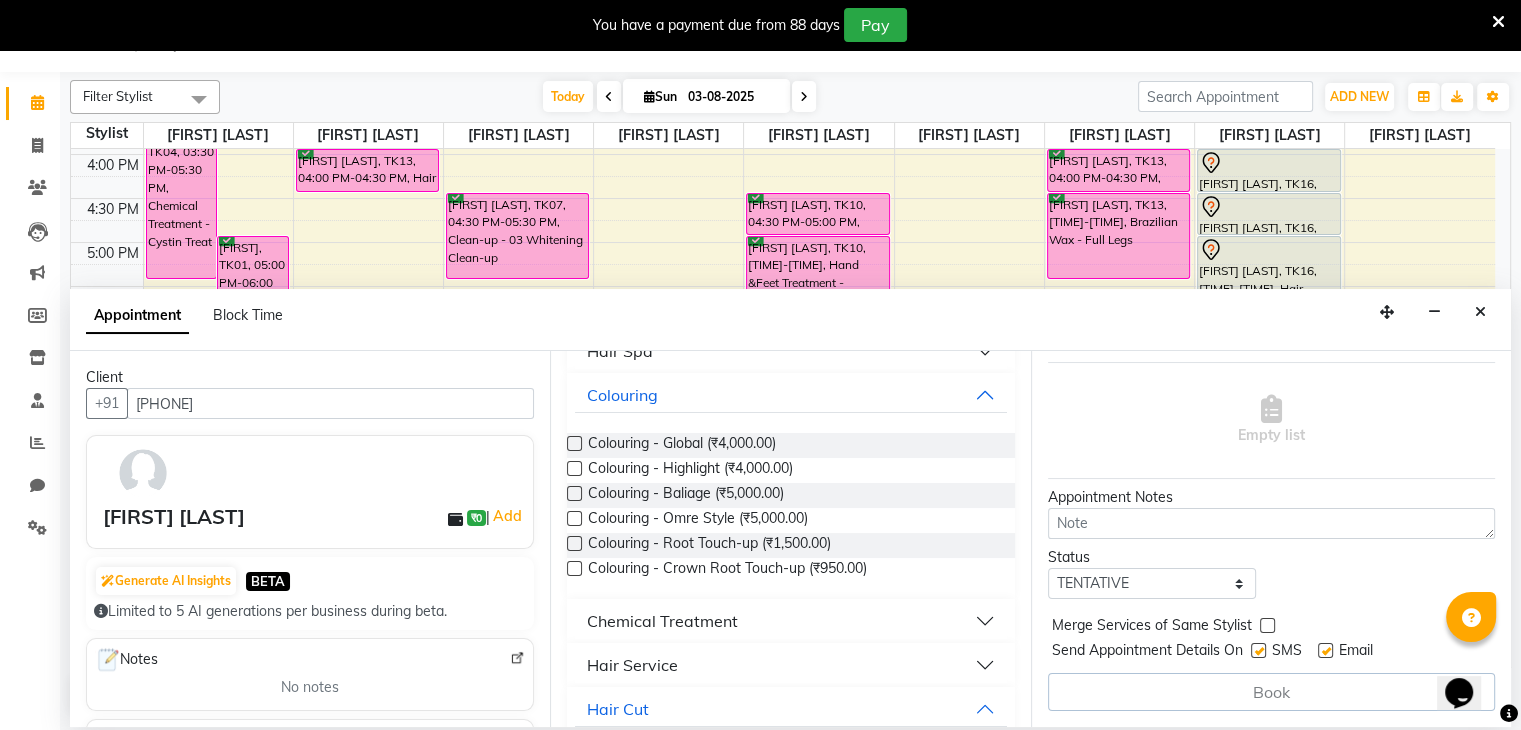 click on "Book" at bounding box center [1271, 692] 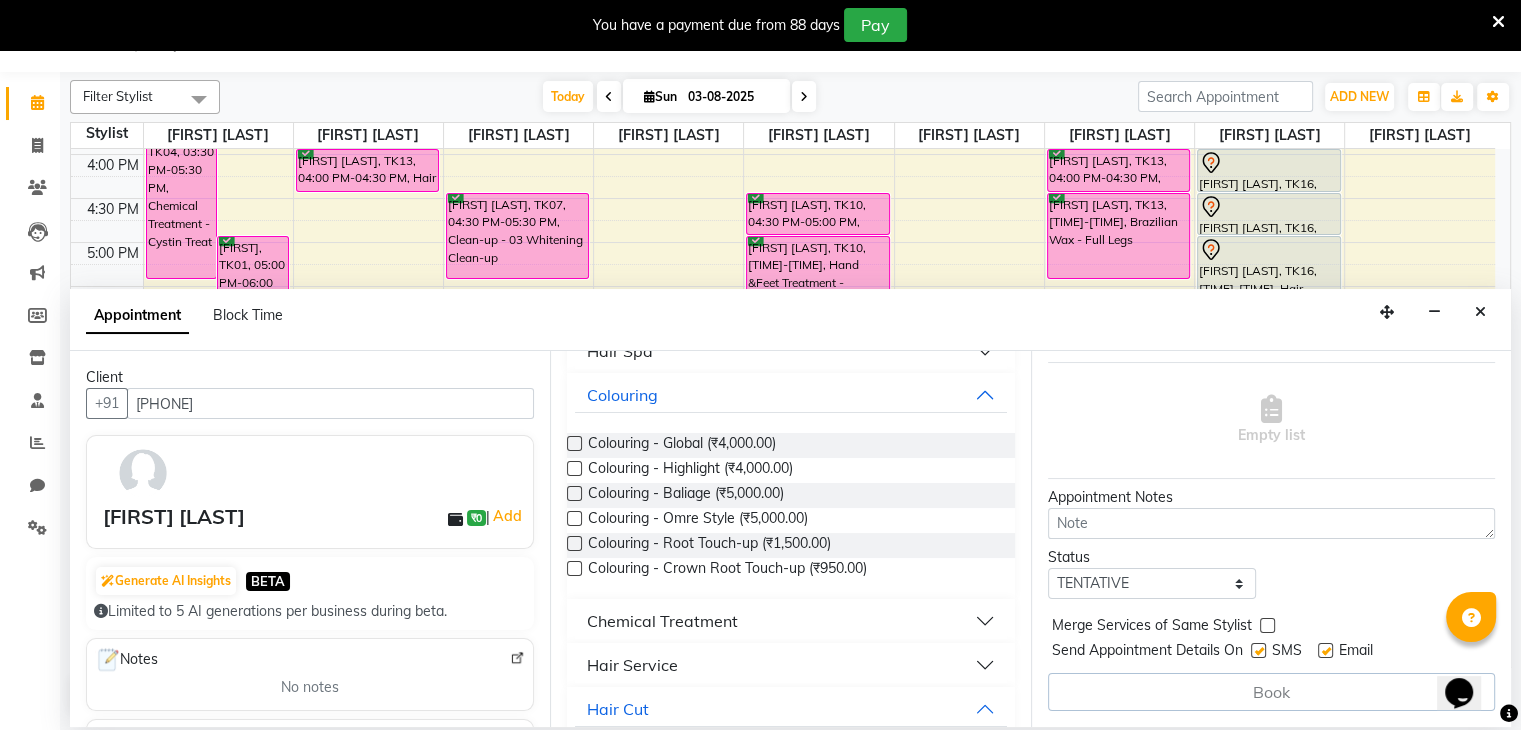 click on "Book" at bounding box center [1271, 692] 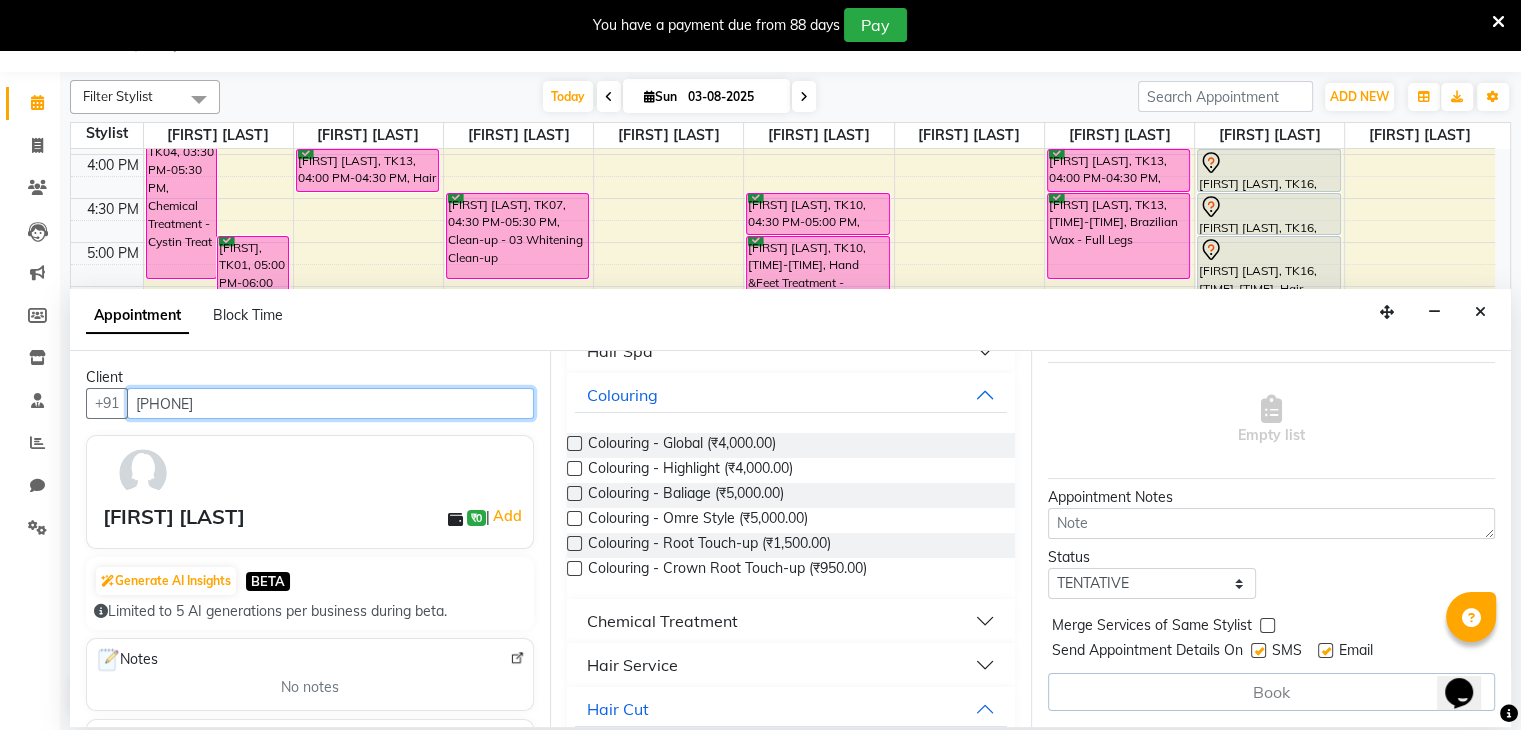 click on "[PHONE]" at bounding box center (330, 403) 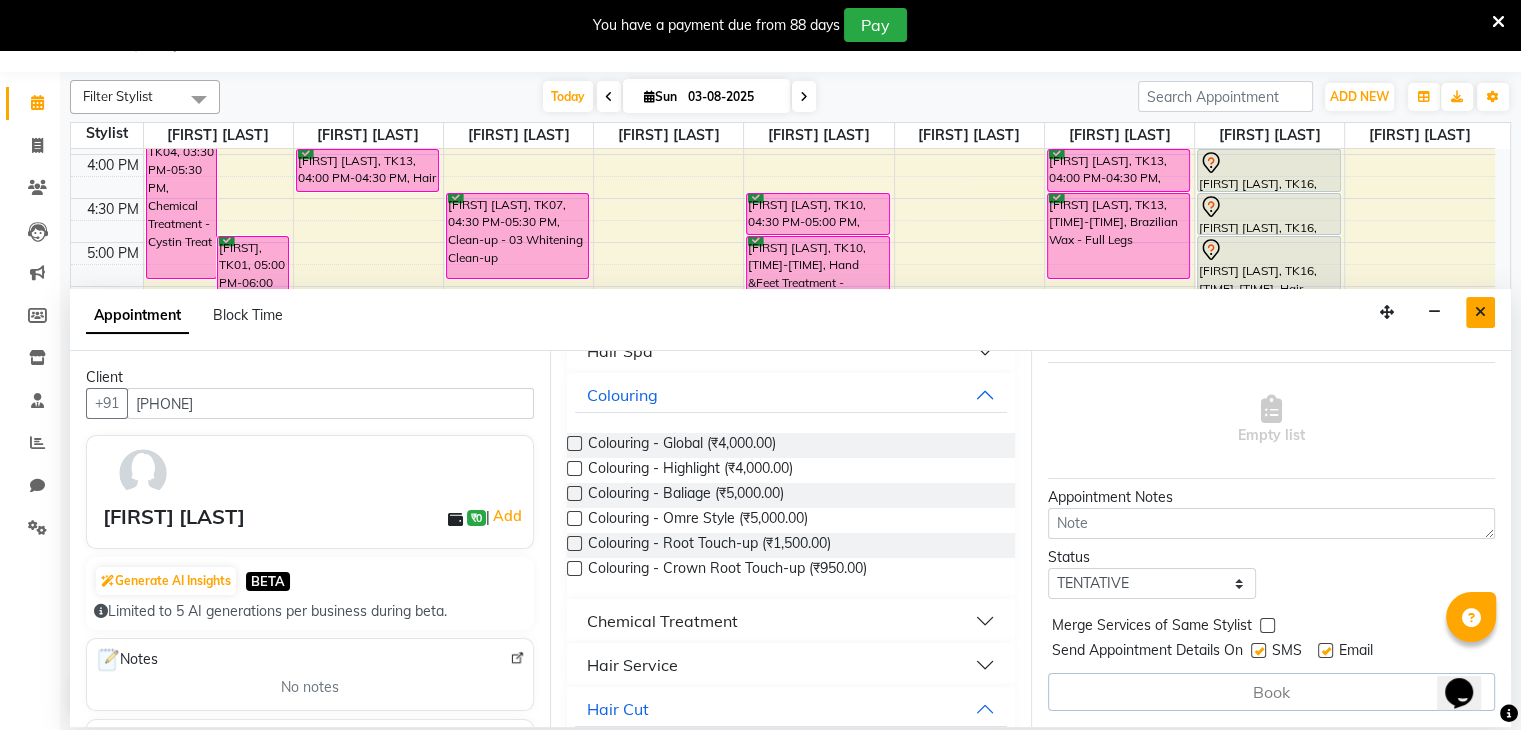 click at bounding box center (1480, 312) 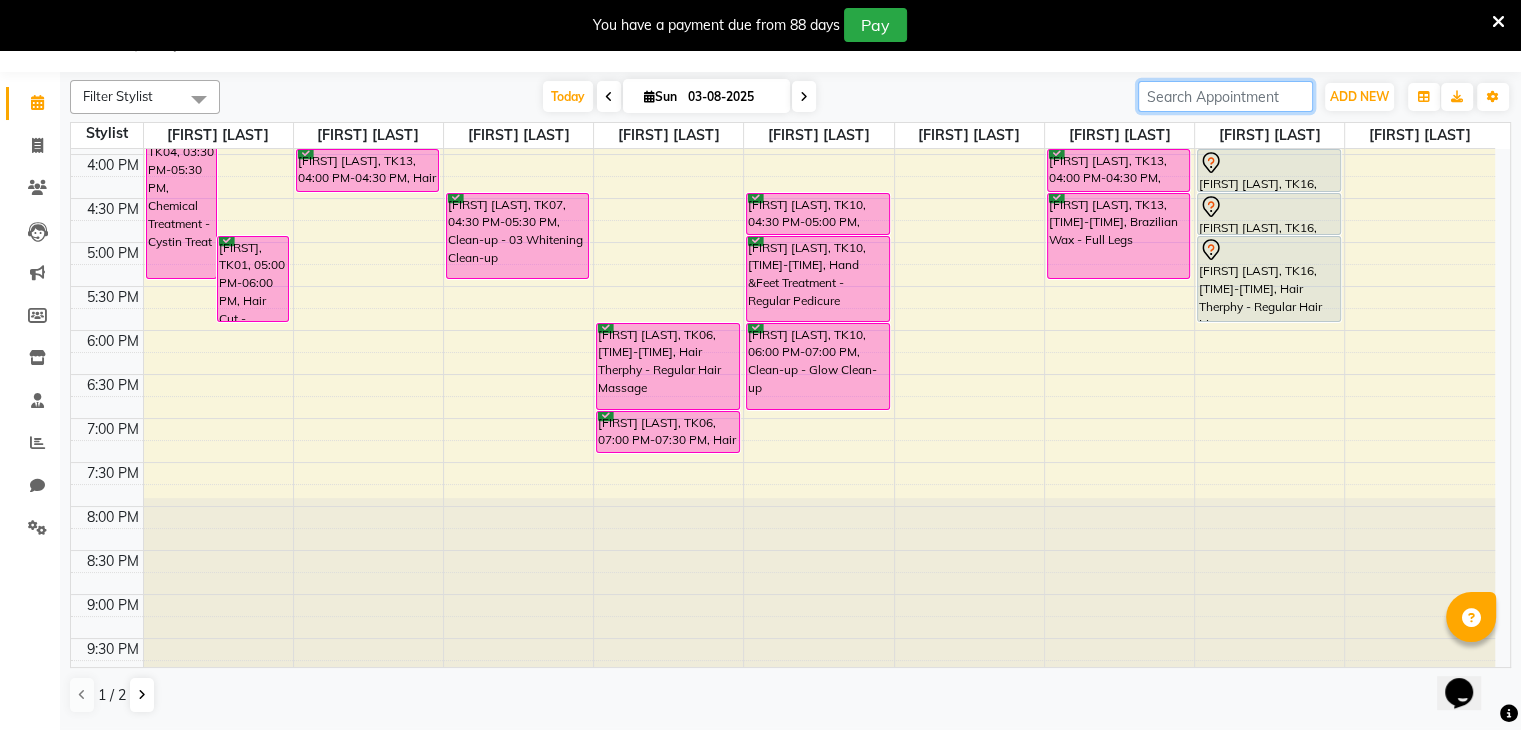 click at bounding box center (1225, 96) 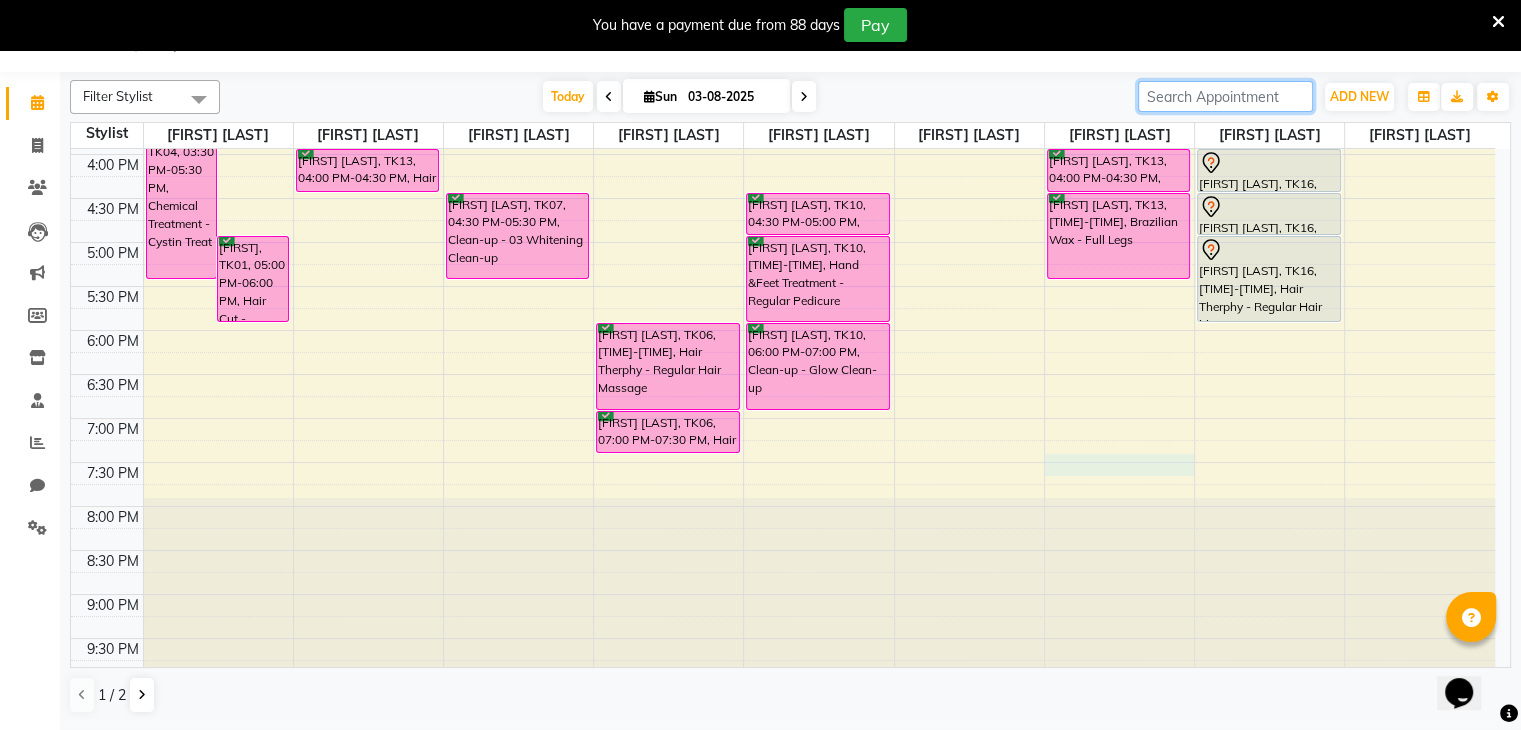 click on "[FIRST] [LAST], TK02, [TIME]-[TIME], Hair Therphy - Regular Hair Massage             [FIRST] [LAST], TK05, [TIME]-[TIME], Hair Cut - Advance Hair Cut     [FIRST] [LAST], TK03, [TIME]-[TIME], Hair Spa - Hair Spa     [FIRST] [LAST], TK04, [TIME]-[TIME], Chemical Treatment - Cystin Treat     [FIRST], TK01, [TIME]-[TIME], Hair Cut - Advance Hair Cut     [FIRST] [LAST], TK02, [TIME]-[TIME], Hair Cut - Hair Cut Normal     [FIRST] [LAST], TK04, [TIME]-[TIME], Colouring - Highlight     [FIRST] [LAST], TK11, [TIME]-[TIME], Hair Therphy - Adv. Hair Treatment             [FIRST] [LAST], TK15, [TIME]-[TIME], Colouring - Root Touch-up     [FIRST] [LAST], TK13, [TIME]-[TIME], Hair Service - Hair wash" at bounding box center [783, 110] 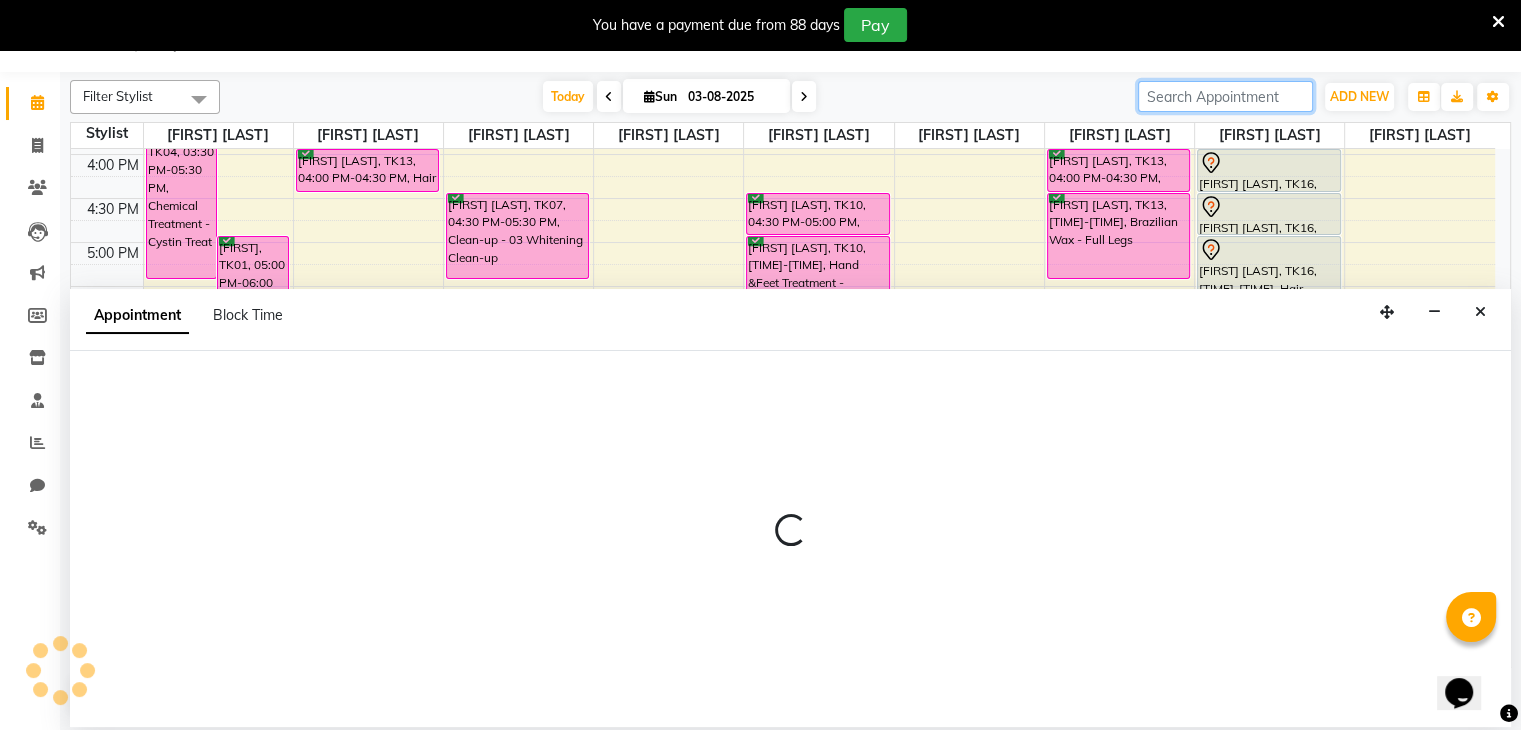 select on "85301" 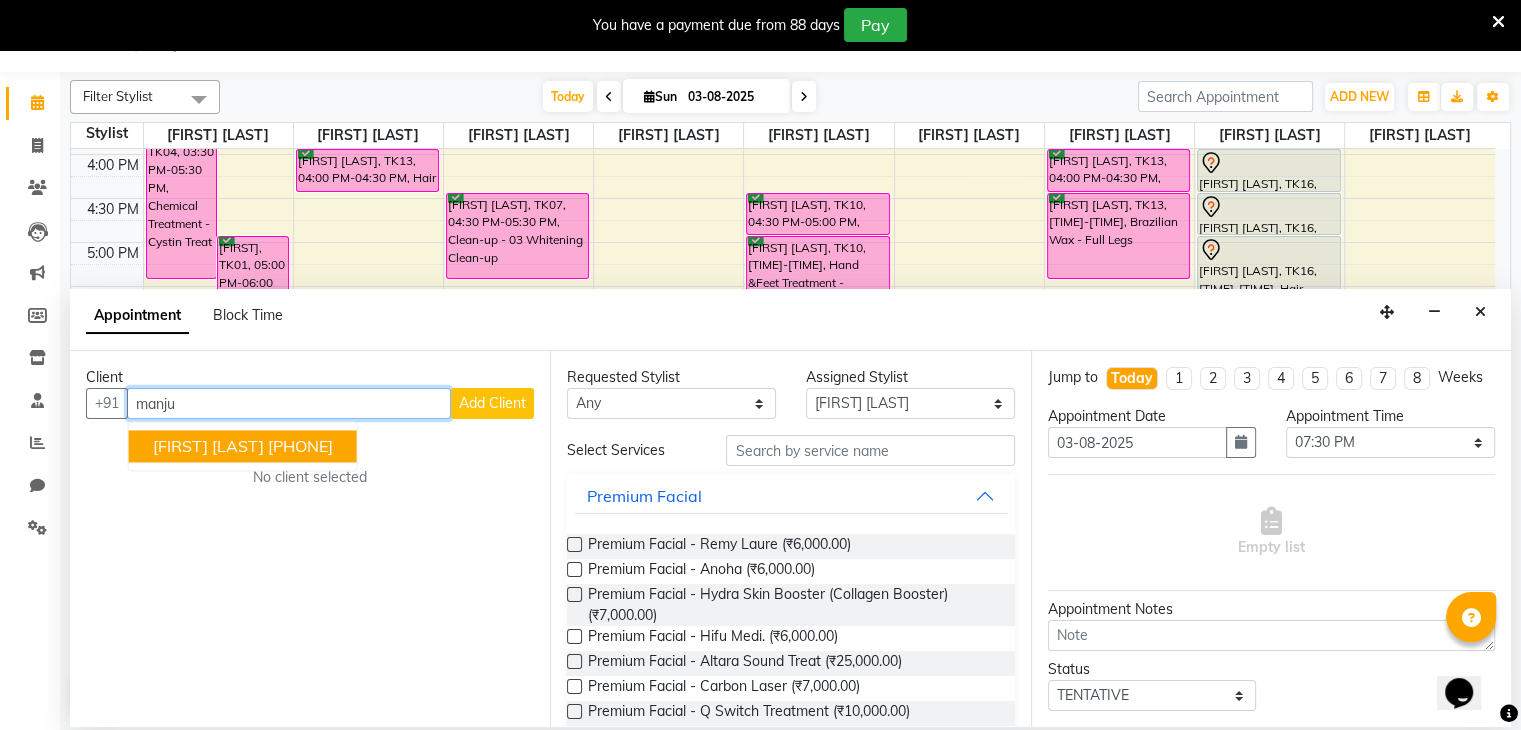 click on "[FIRST] [LAST]  [PHONE]" at bounding box center (243, 447) 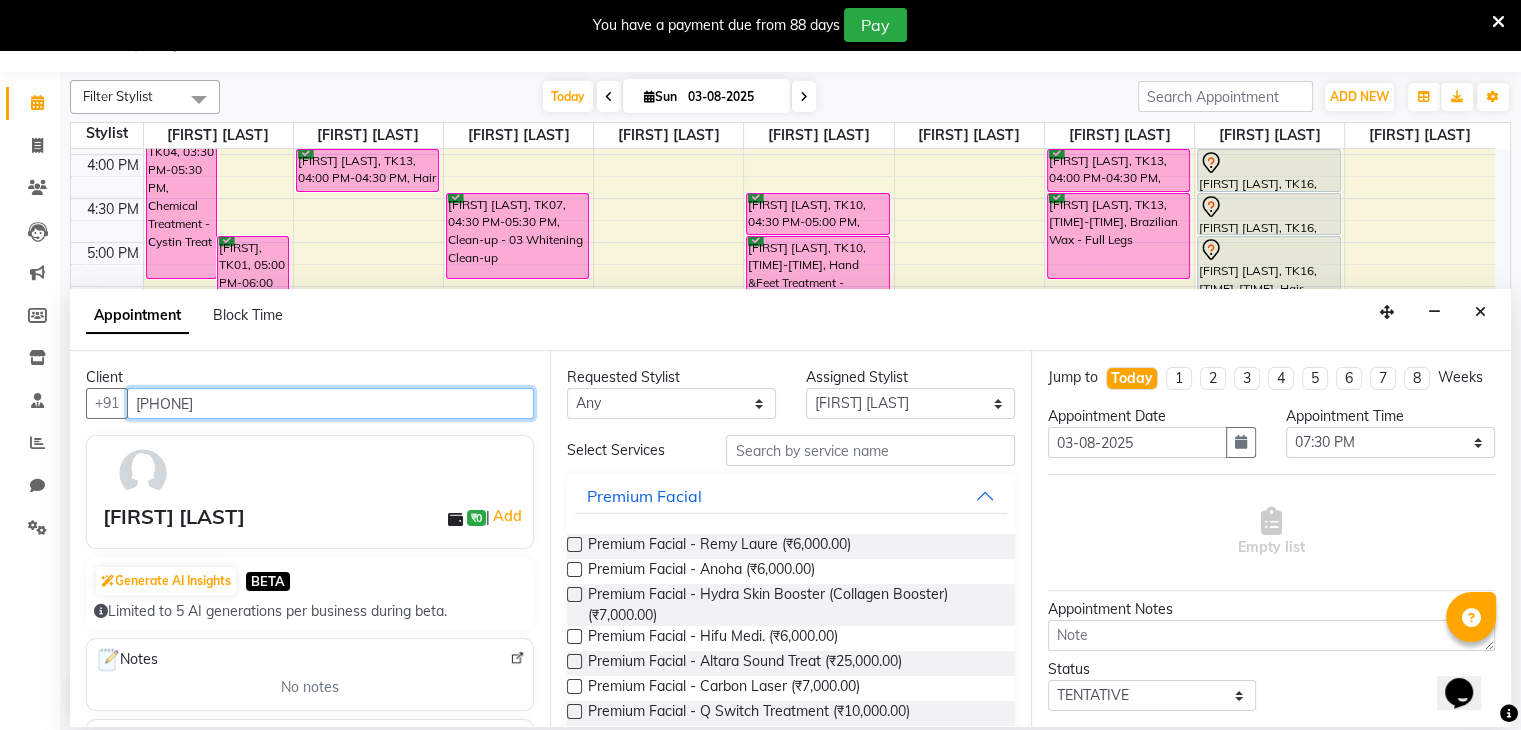 type on "[PHONE]" 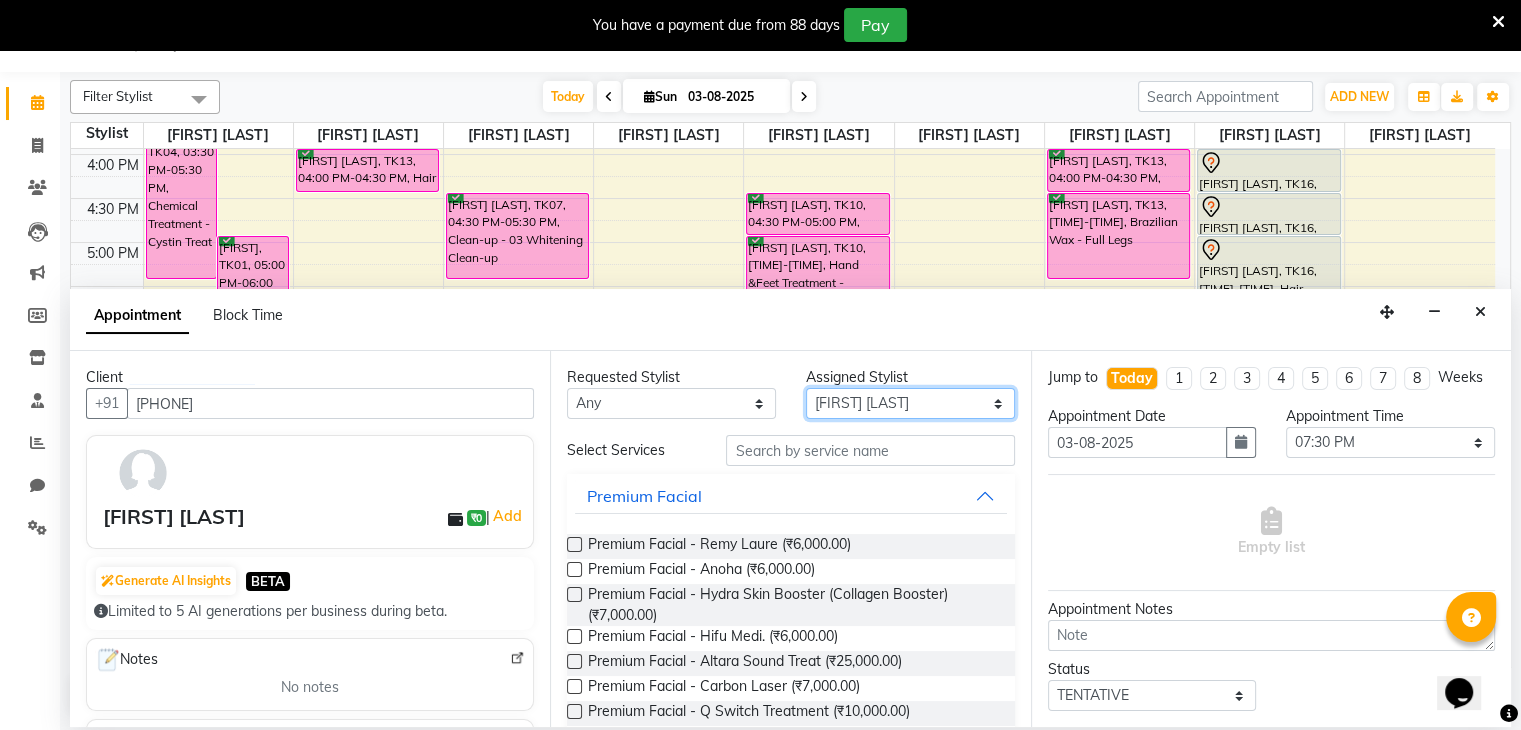 click on "Select [FIRST] [LAST] [FIRST] [LAST] [FIRST] [LAST] desire salon [FIRST] [LAST] [FIRST] [LAST] [FIRST] [LAST] [FIRST] [LAST] [FIRST] [LAST] [FIRST] [LAST]" at bounding box center (910, 403) 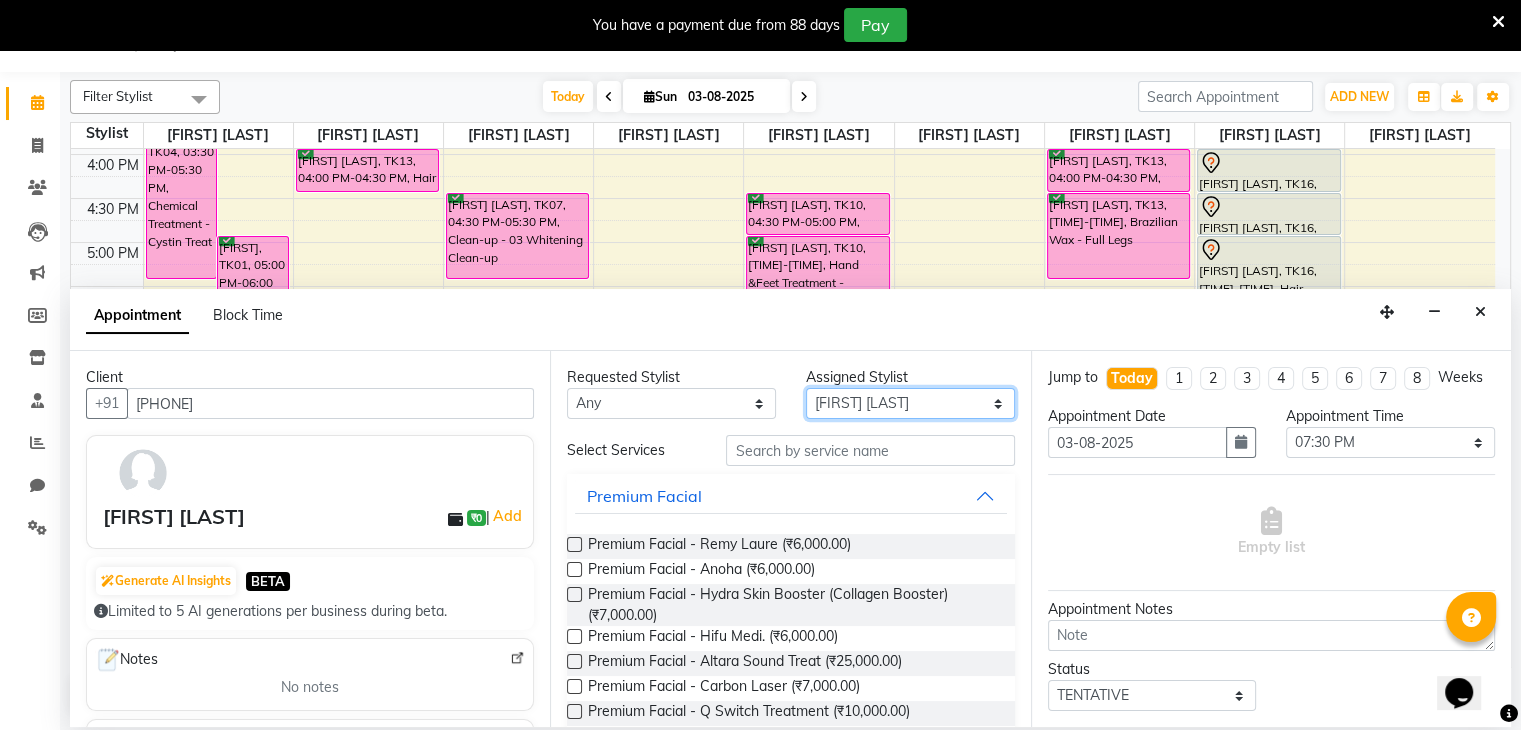 select on "75804" 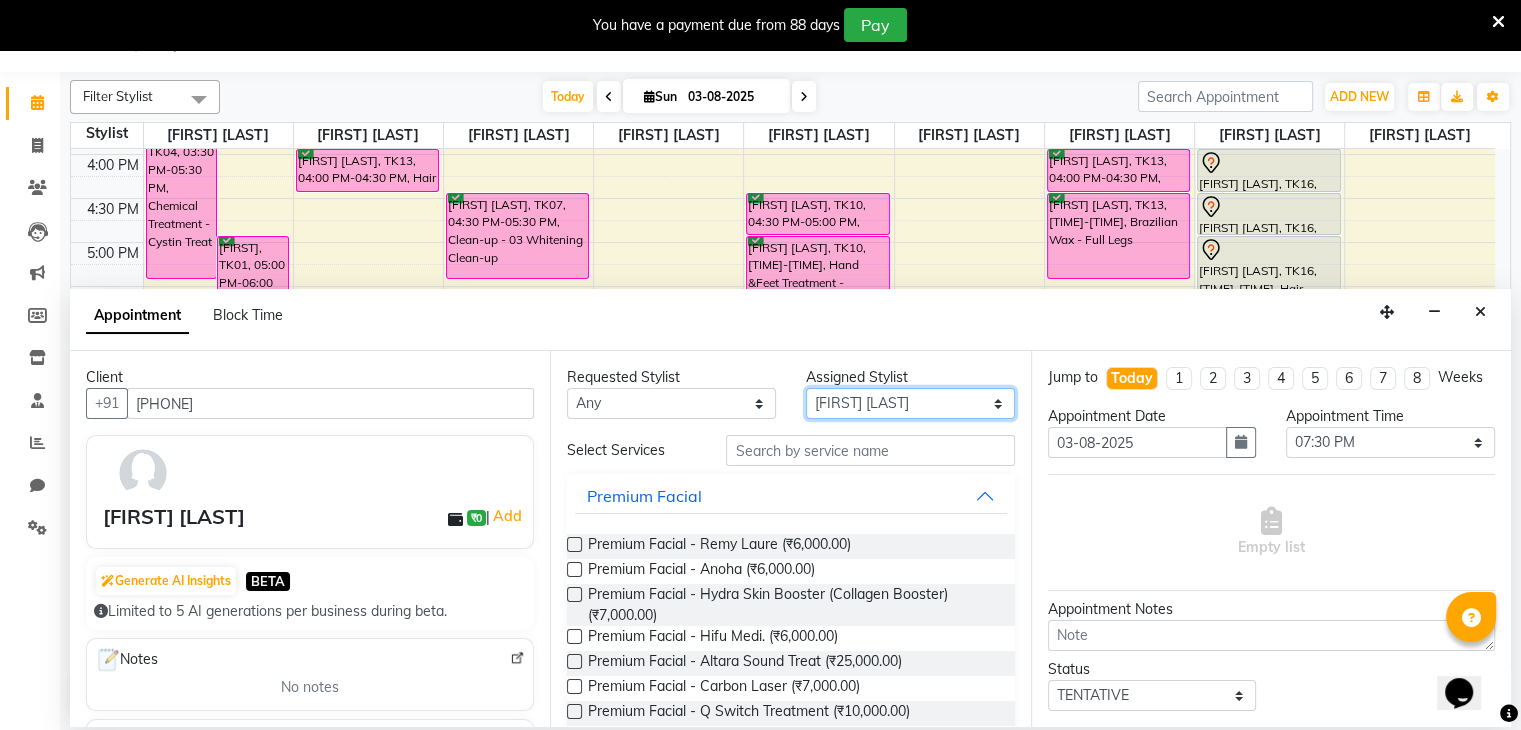 click on "Select [FIRST] [LAST] [FIRST] [LAST] [FIRST] [LAST] desire salon [FIRST] [LAST] [FIRST] [LAST] [FIRST] [LAST] [FIRST] [LAST] [FIRST] [LAST] [FIRST] [LAST]" at bounding box center (910, 403) 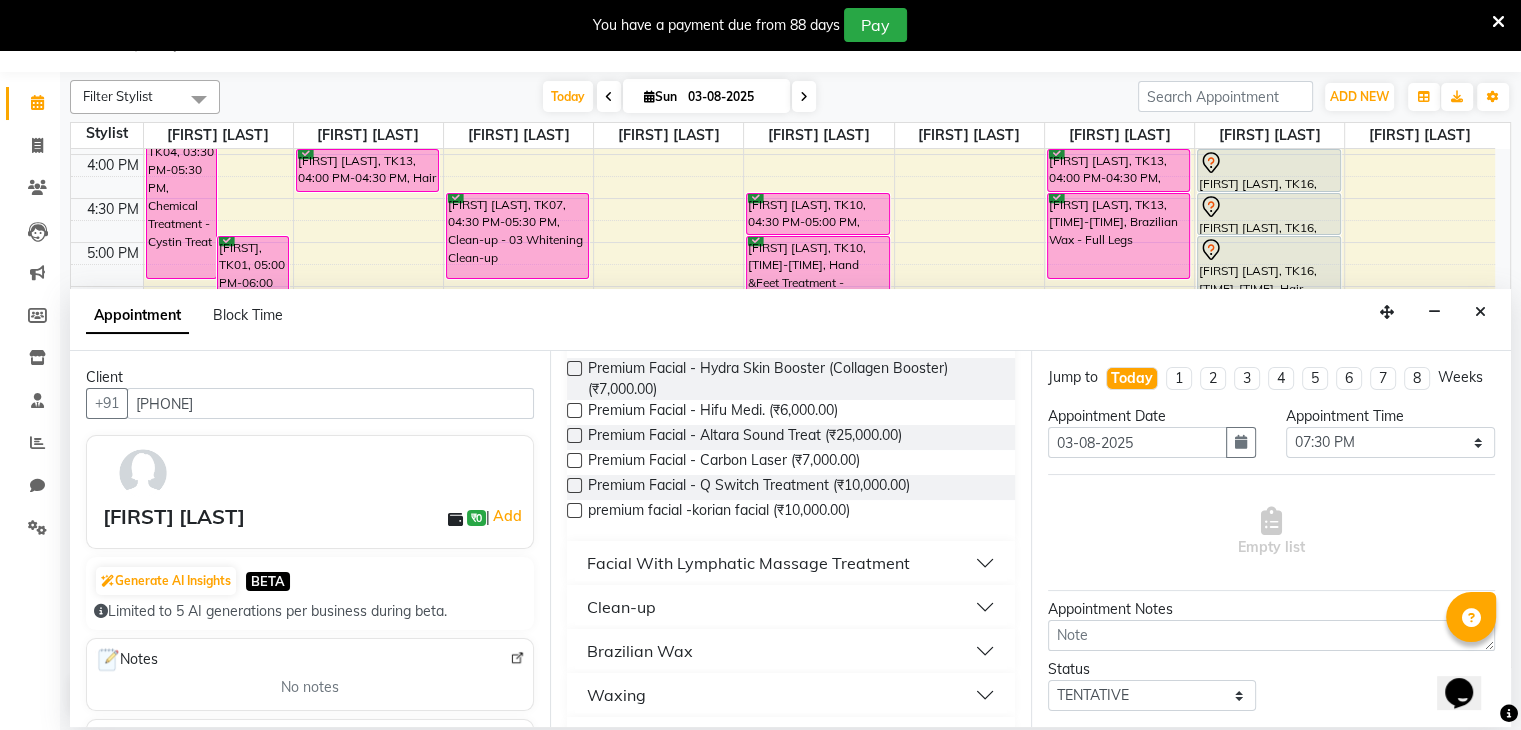 scroll, scrollTop: 320, scrollLeft: 0, axis: vertical 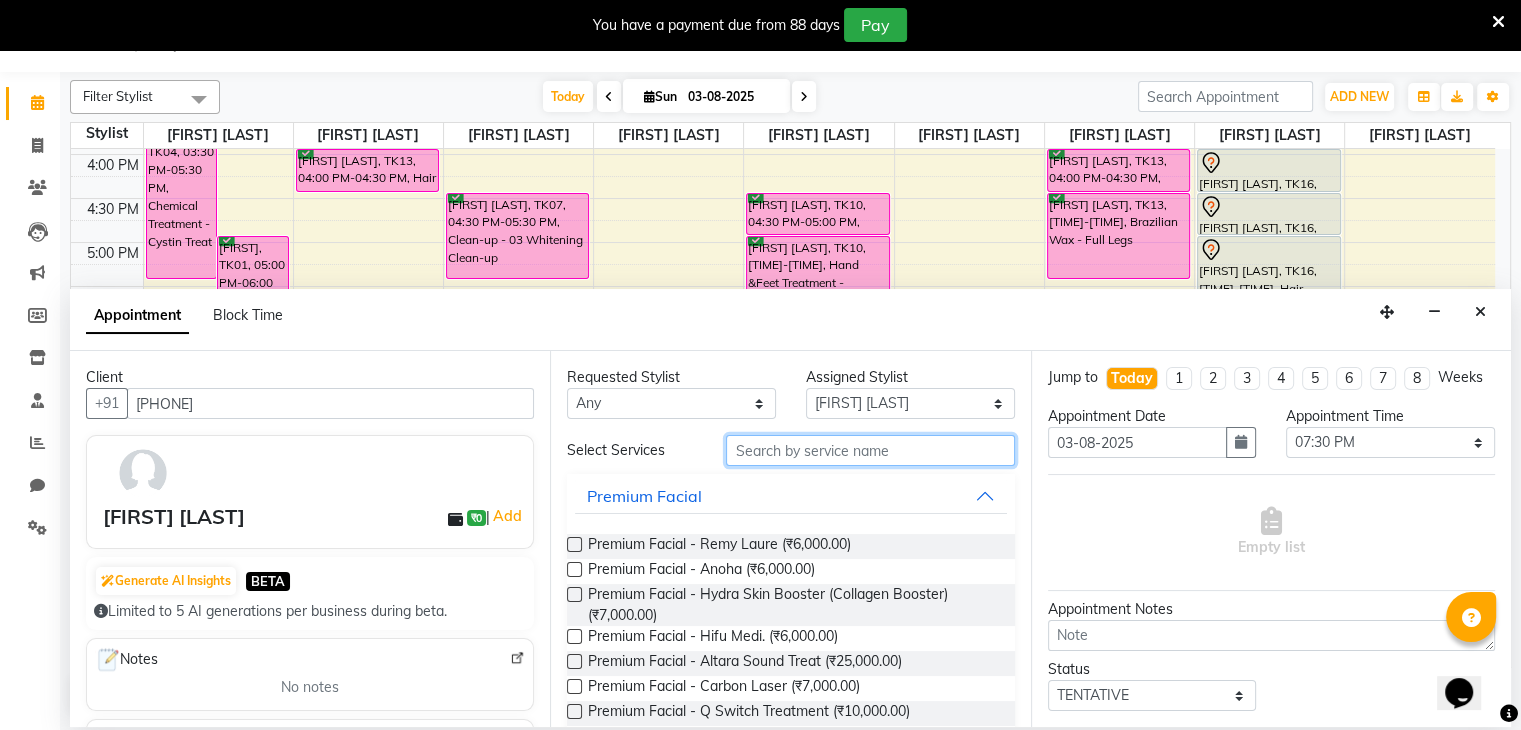 click at bounding box center (870, 450) 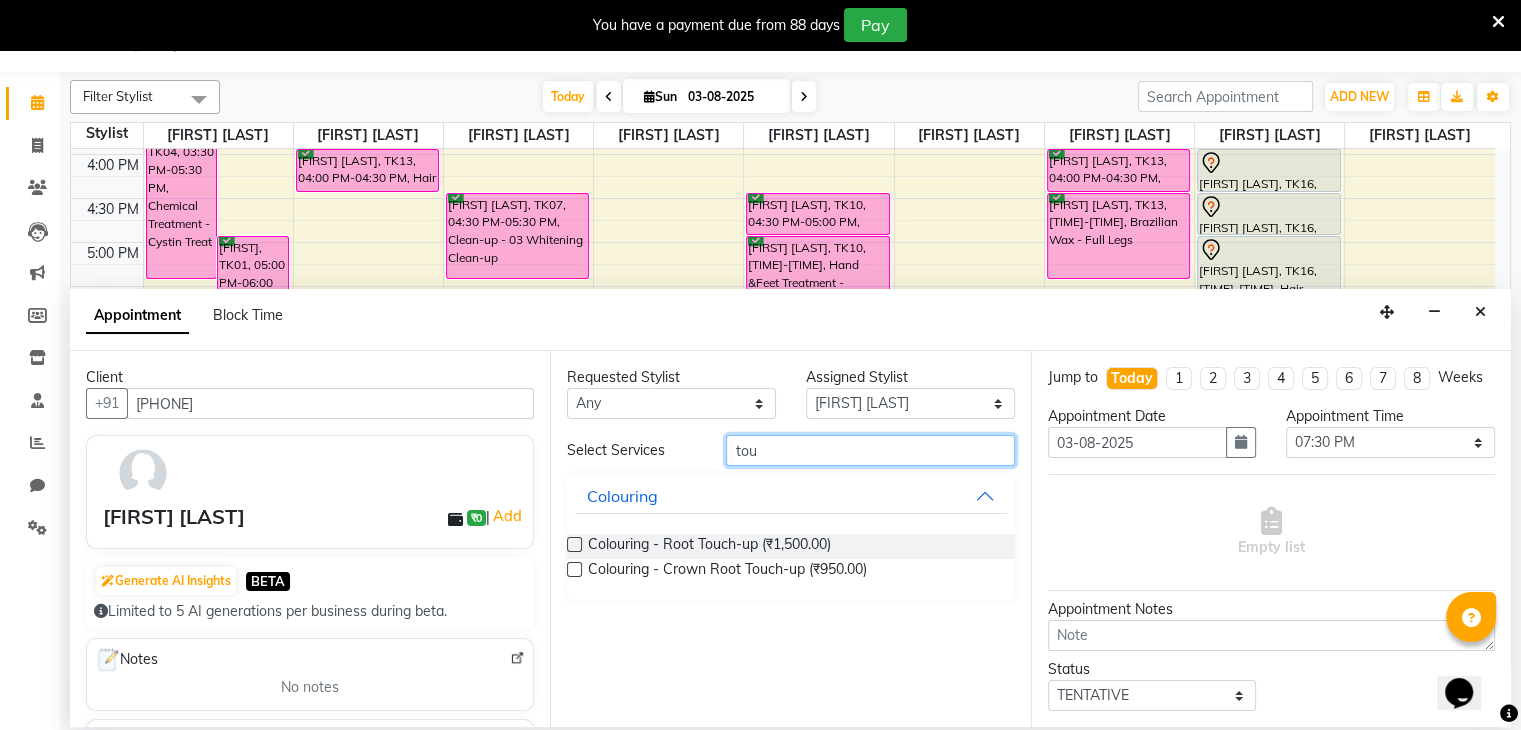 type on "tou" 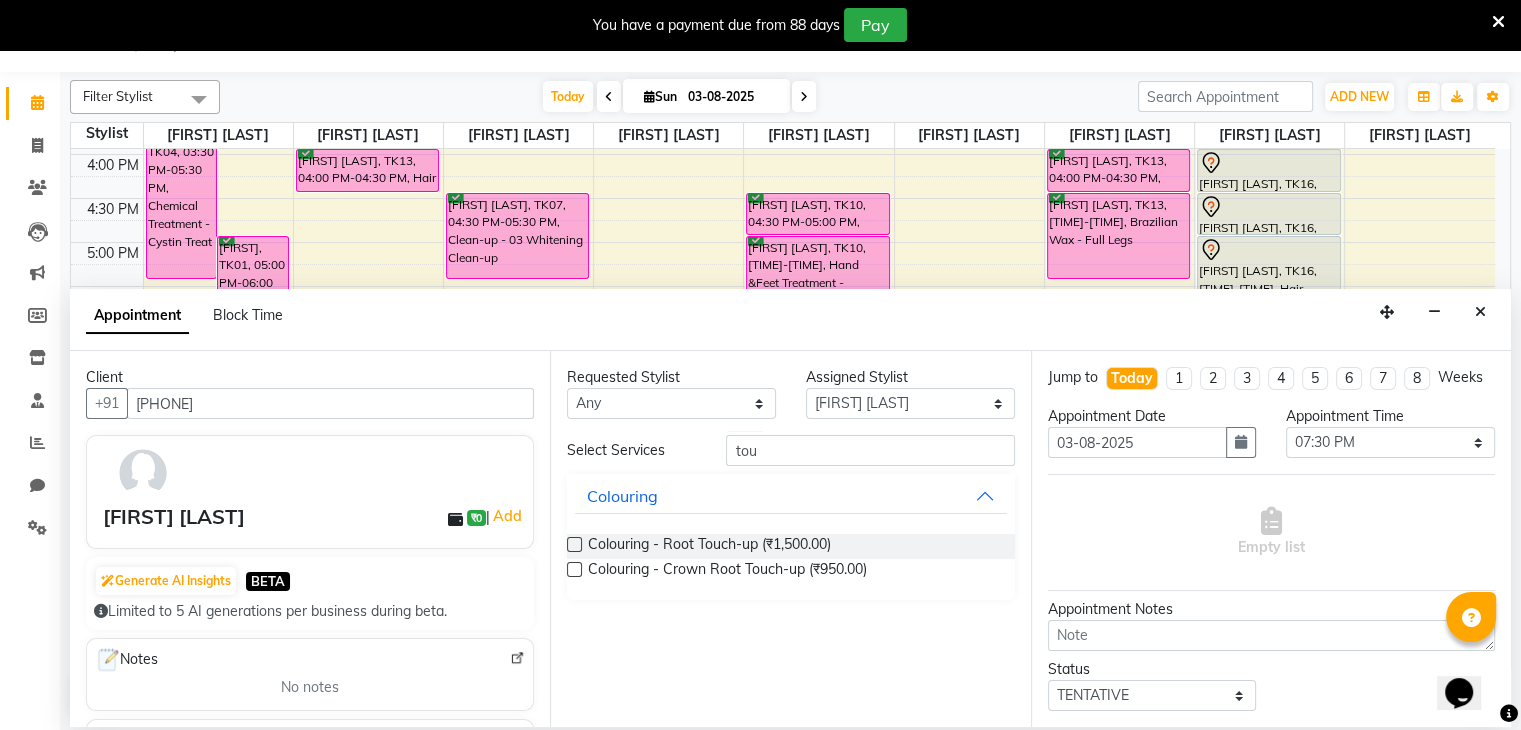 click at bounding box center (574, 544) 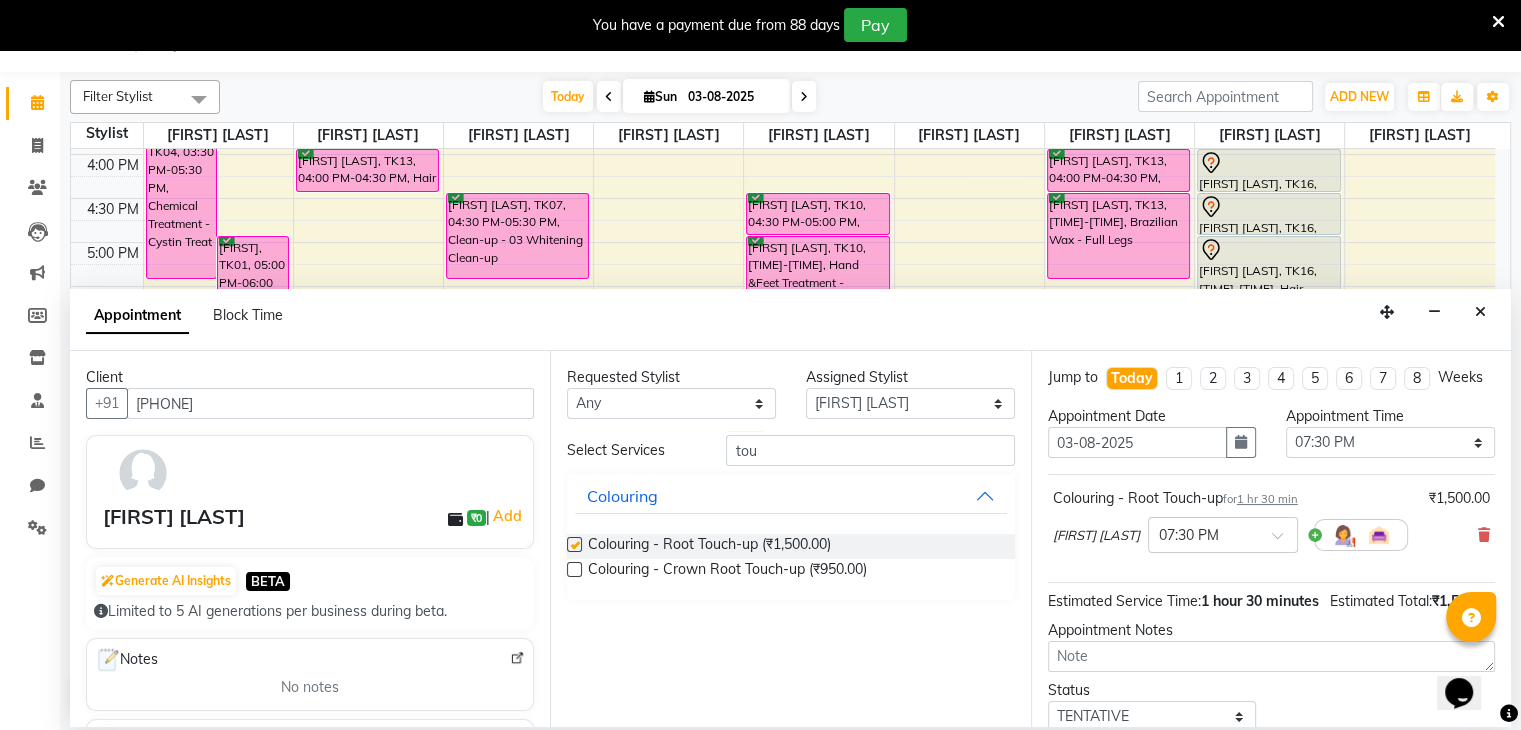 checkbox on "false" 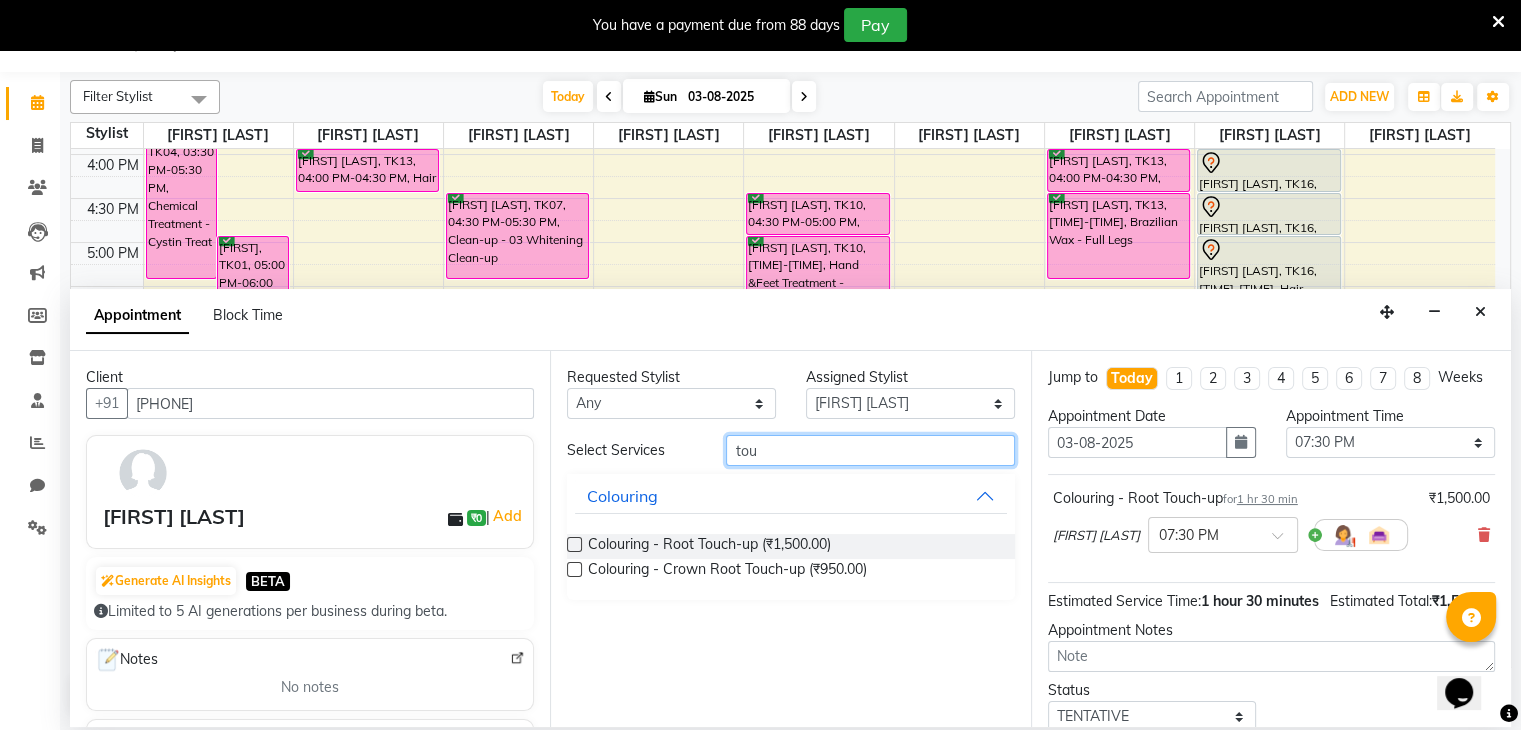 click on "tou" at bounding box center (870, 450) 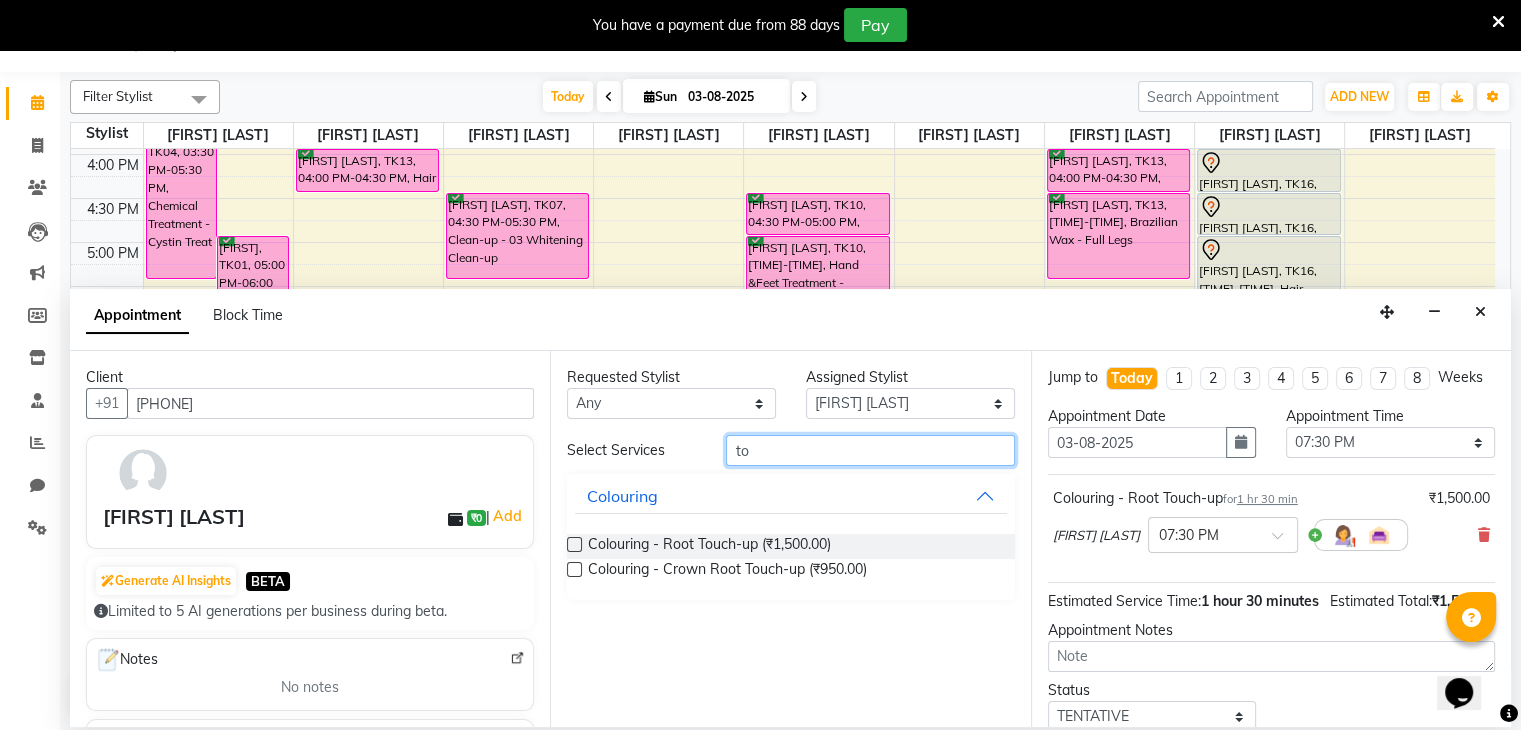 type on "t" 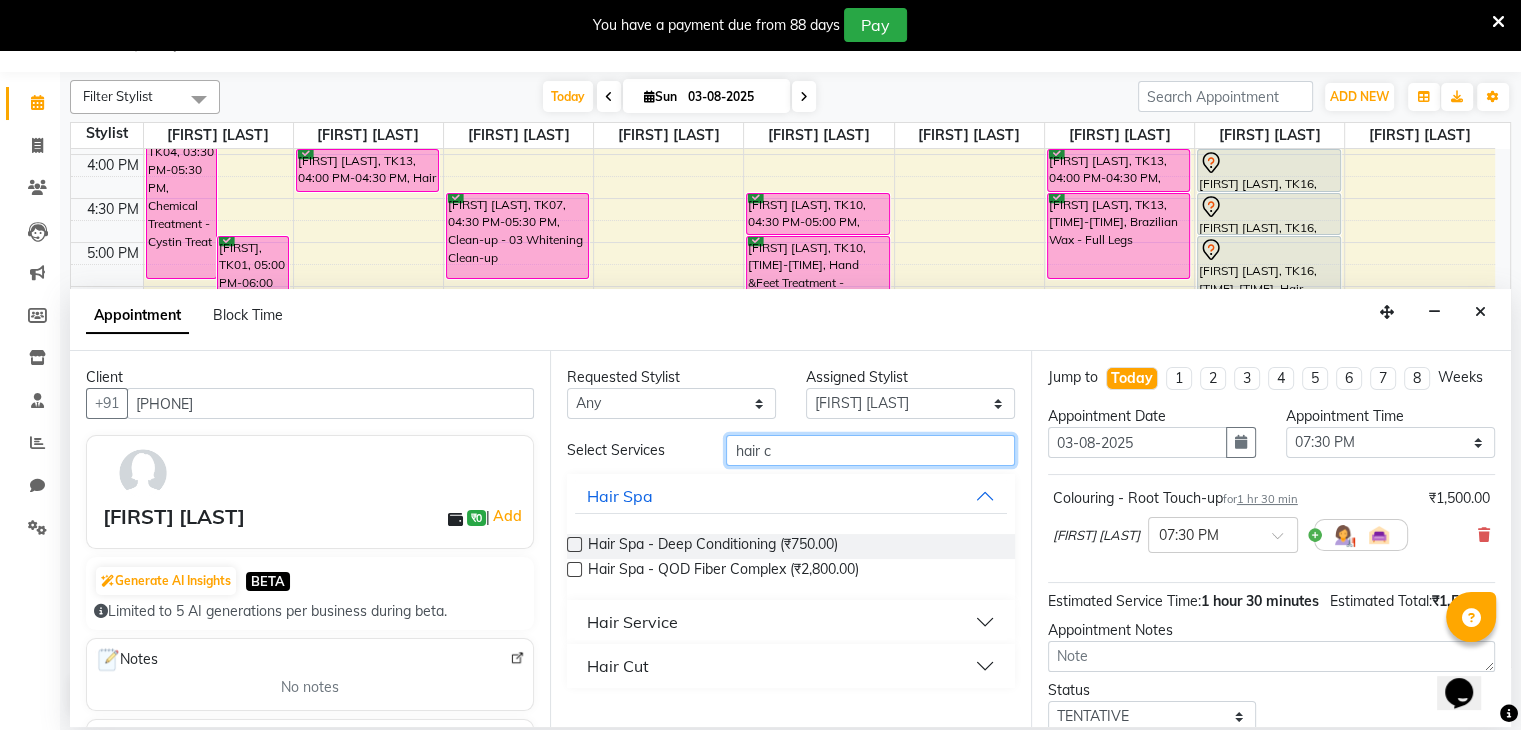 type on "hair c" 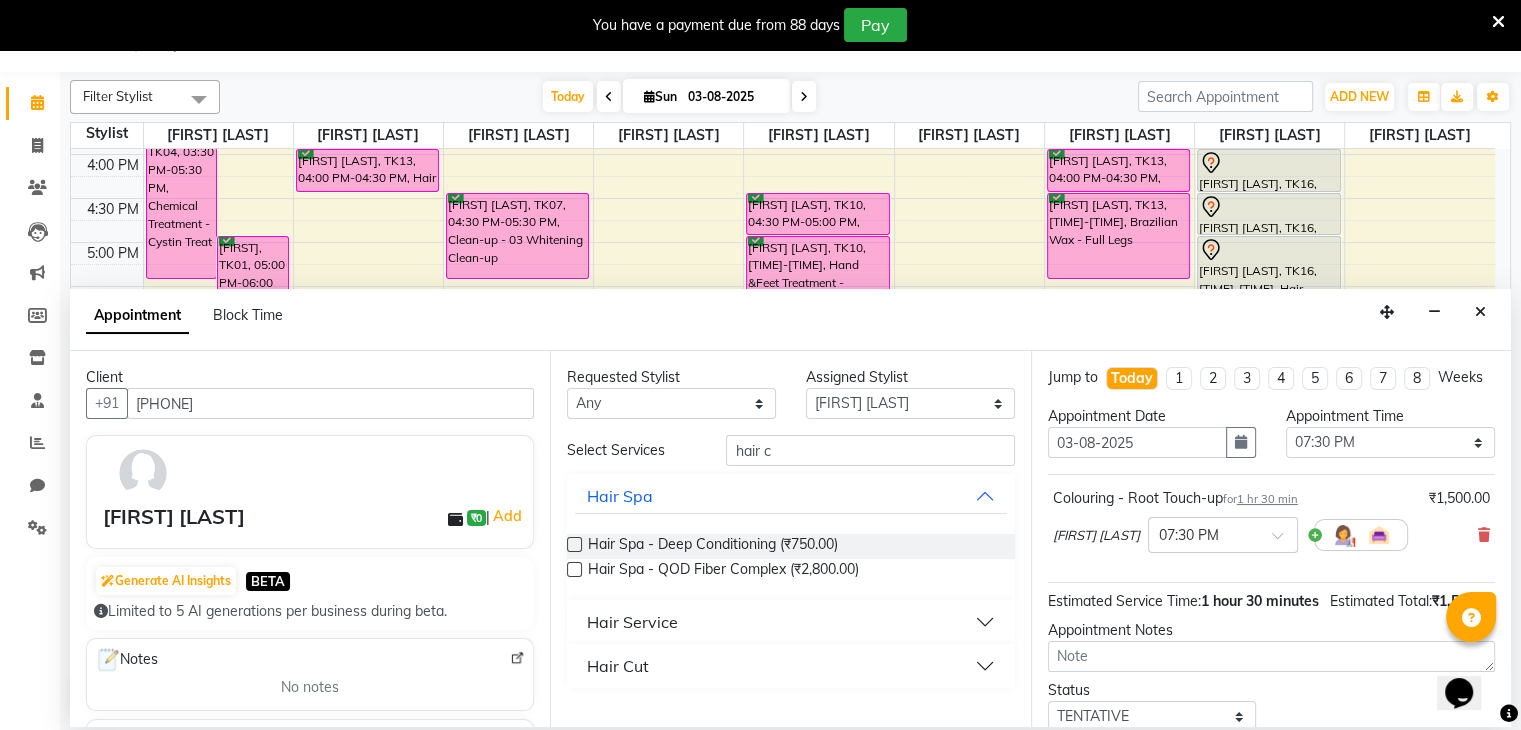 click on "Hair Cut" at bounding box center [618, 666] 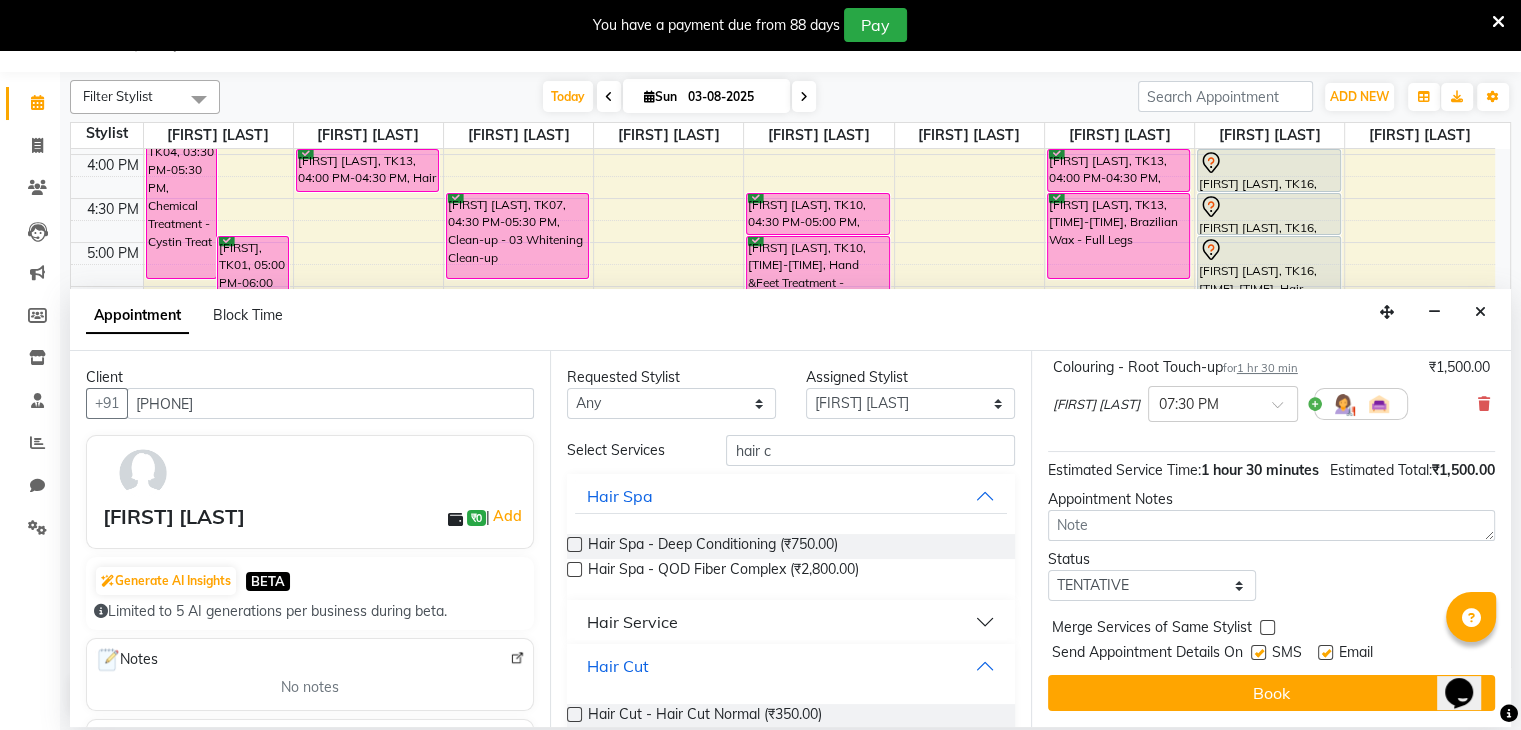 scroll, scrollTop: 170, scrollLeft: 0, axis: vertical 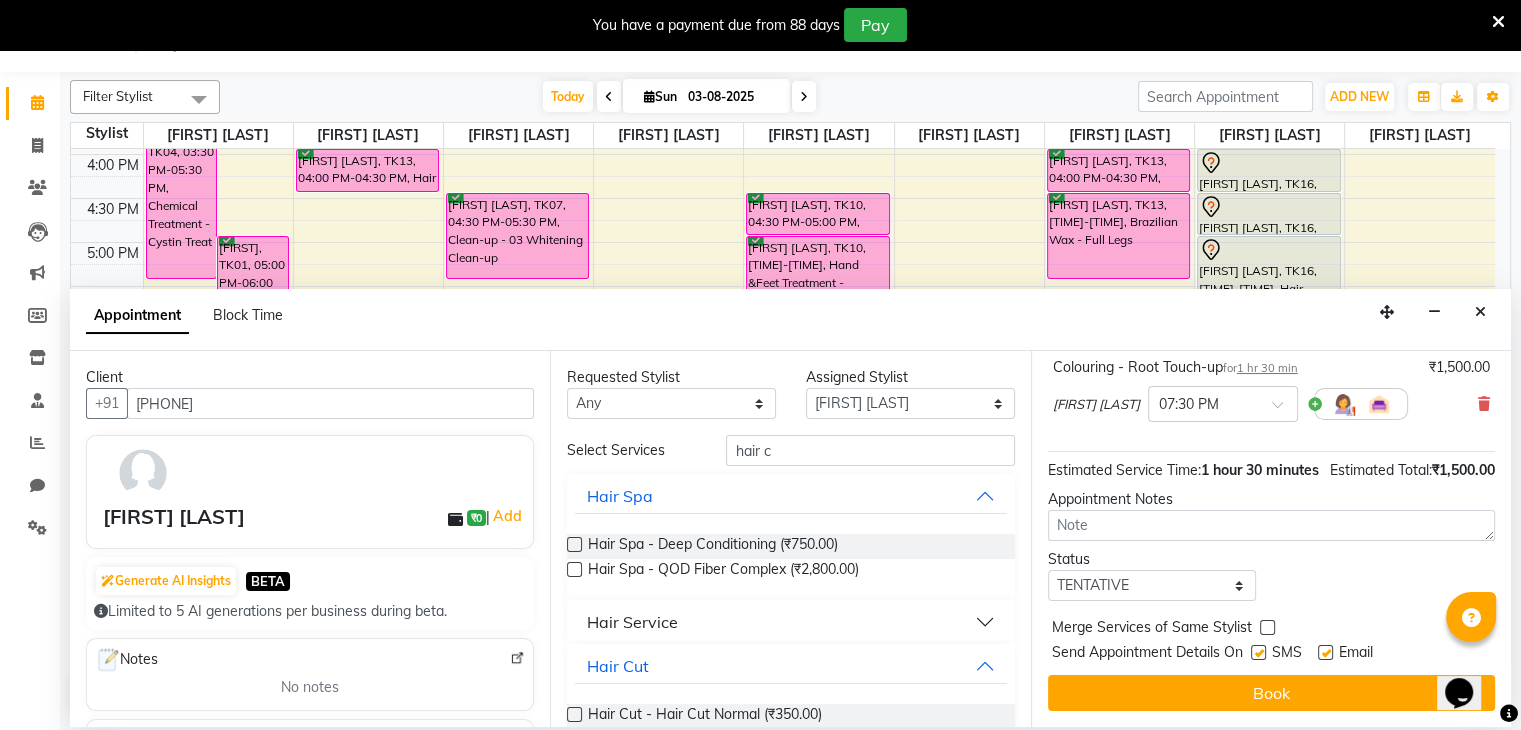click on "Jump to Today 1 2 3 4 5 6 7 8 Weeks Appointment Date 03-08-2025 Appointment Time Select 10:00 AM 10:15 AM 10:30 AM 10:45 AM 11:00 AM 11:15 AM 11:30 AM 11:45 AM 12:00 PM 12:15 PM 12:30 PM 12:45 PM 01:00 PM 01:15 PM 01:30 PM 01:45 PM 02:00 PM 02:15 PM 02:30 PM 02:45 PM 03:00 PM 03:15 PM 03:30 PM 03:45 PM 04:00 PM 04:15 PM 04:30 PM 04:45 PM 05:00 PM 05:15 PM 05:30 PM 05:45 PM 06:00 PM 06:15 PM 06:30 PM 06:45 PM 07:00 PM 07:15 PM 07:30 PM 07:45 PM 08:00 PM 08:15 PM 08:30 PM 08:45 PM 09:00 PM Colouring - Root Touch-up for 1 hr 30 min ₹1,500.00 [FIRST] [LAST] × 07:30 PM Estimated Service Time: 1 hour 30 minutes Estimated Total: ₹1,500.00 Appointment Notes Status Select TENTATIVE CONFIRM CHECK-IN UPCOMING Merge Services of Same Stylist Send Appointment Details On SMS Email Book" at bounding box center (1271, 539) 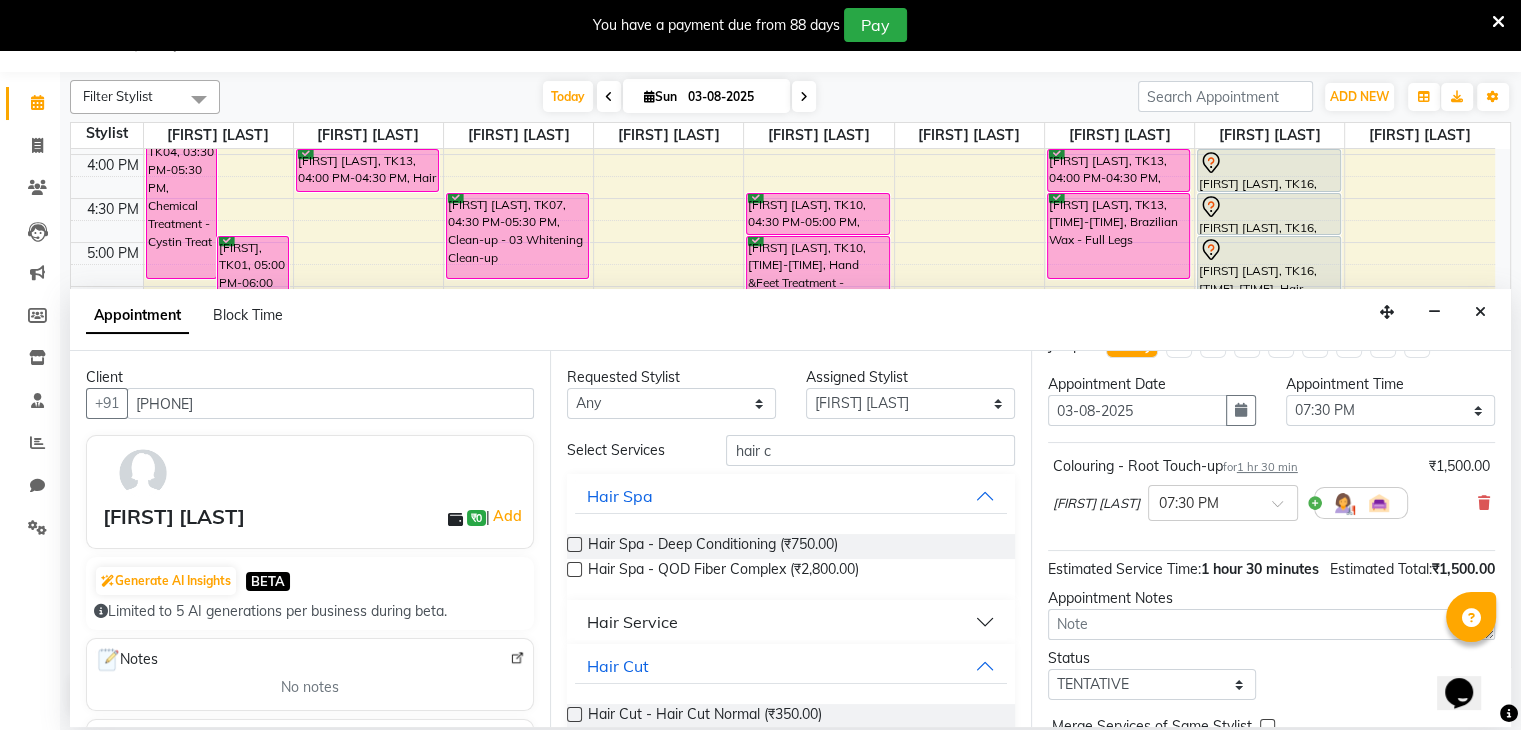 scroll, scrollTop: 0, scrollLeft: 0, axis: both 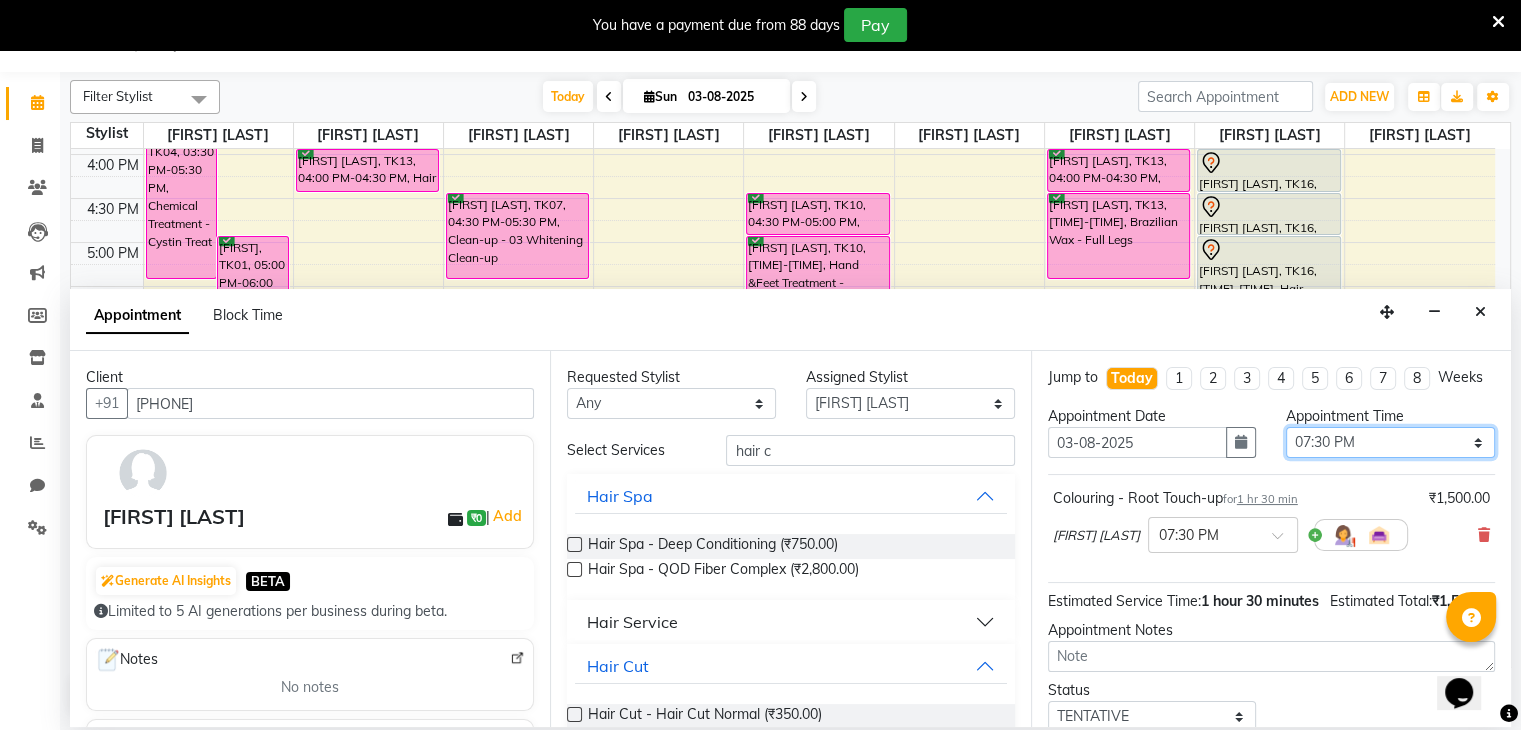 click on "Select 10:00 AM 10:15 AM 10:30 AM 10:45 AM 11:00 AM 11:15 AM 11:30 AM 11:45 AM 12:00 PM 12:15 PM 12:30 PM 12:45 PM 01:00 PM 01:15 PM 01:30 PM 01:45 PM 02:00 PM 02:15 PM 02:30 PM 02:45 PM 03:00 PM 03:15 PM 03:30 PM 03:45 PM 04:00 PM 04:15 PM 04:30 PM 04:45 PM 05:00 PM 05:15 PM 05:30 PM 05:45 PM 06:00 PM 06:15 PM 06:30 PM 06:45 PM 07:00 PM 07:15 PM 07:30 PM 07:45 PM 08:00 PM 08:15 PM 08:30 PM 08:45 PM 09:00 PM" at bounding box center [1390, 442] 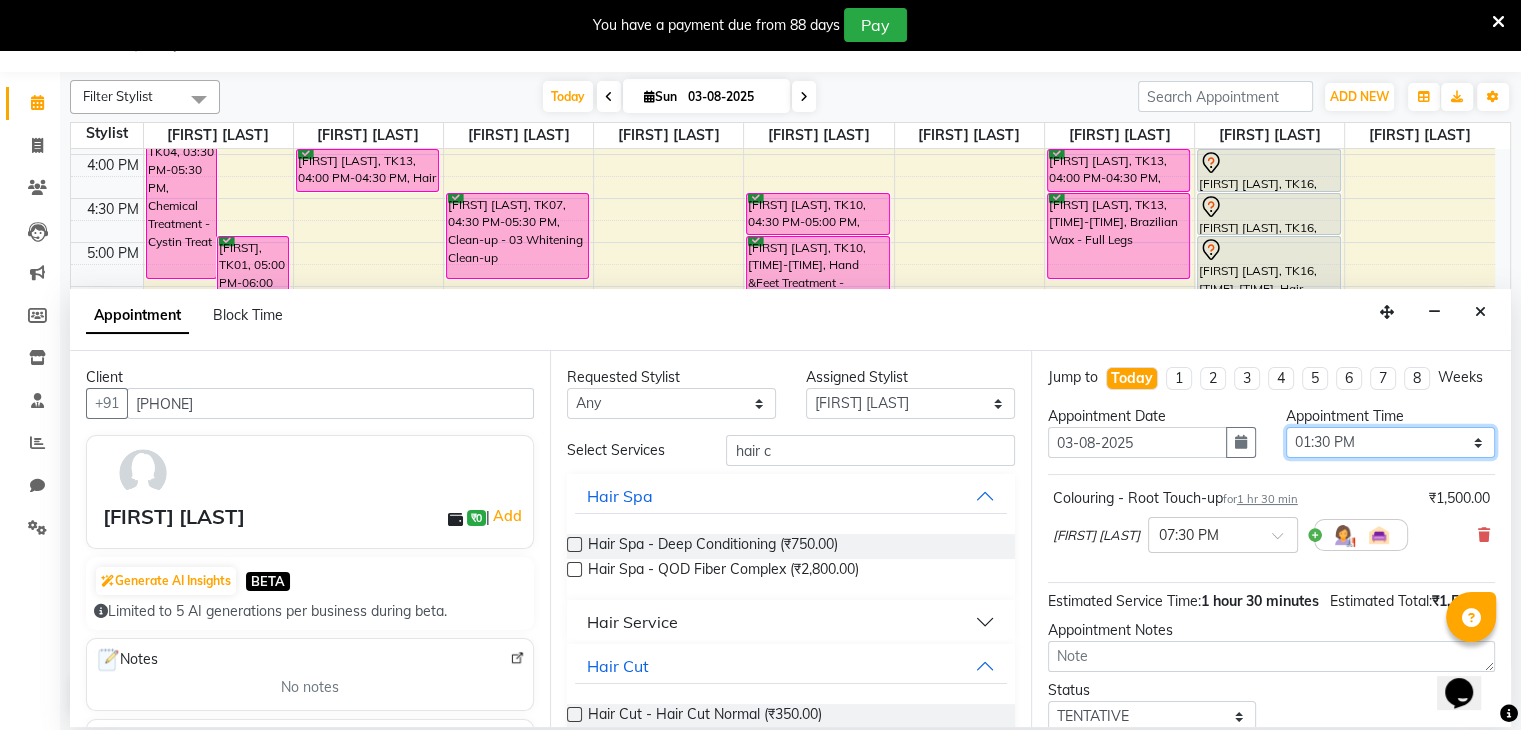 click on "Select 10:00 AM 10:15 AM 10:30 AM 10:45 AM 11:00 AM 11:15 AM 11:30 AM 11:45 AM 12:00 PM 12:15 PM 12:30 PM 12:45 PM 01:00 PM 01:15 PM 01:30 PM 01:45 PM 02:00 PM 02:15 PM 02:30 PM 02:45 PM 03:00 PM 03:15 PM 03:30 PM 03:45 PM 04:00 PM 04:15 PM 04:30 PM 04:45 PM 05:00 PM 05:15 PM 05:30 PM 05:45 PM 06:00 PM 06:15 PM 06:30 PM 06:45 PM 07:00 PM 07:15 PM 07:30 PM 07:45 PM 08:00 PM 08:15 PM 08:30 PM 08:45 PM 09:00 PM" at bounding box center (1390, 442) 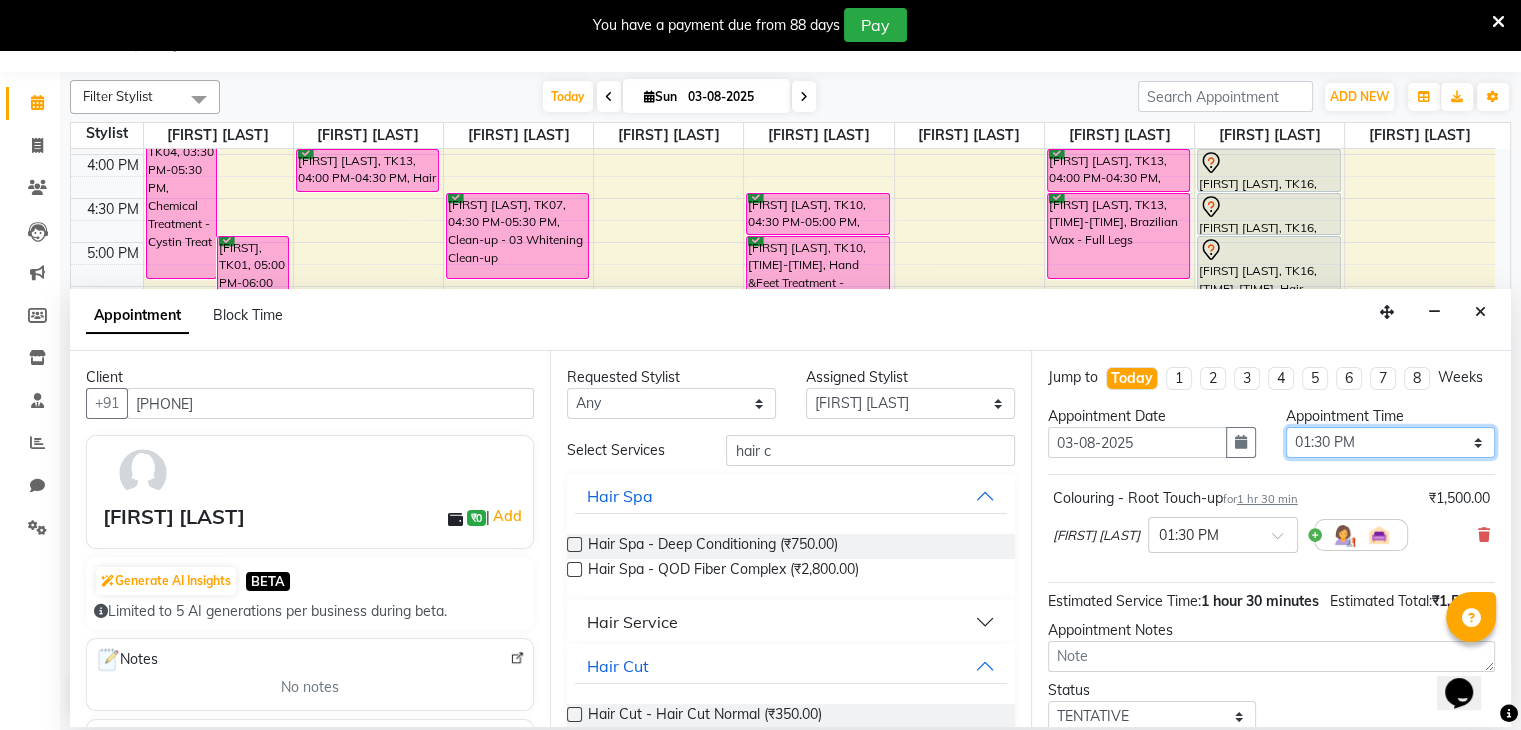 scroll, scrollTop: 170, scrollLeft: 0, axis: vertical 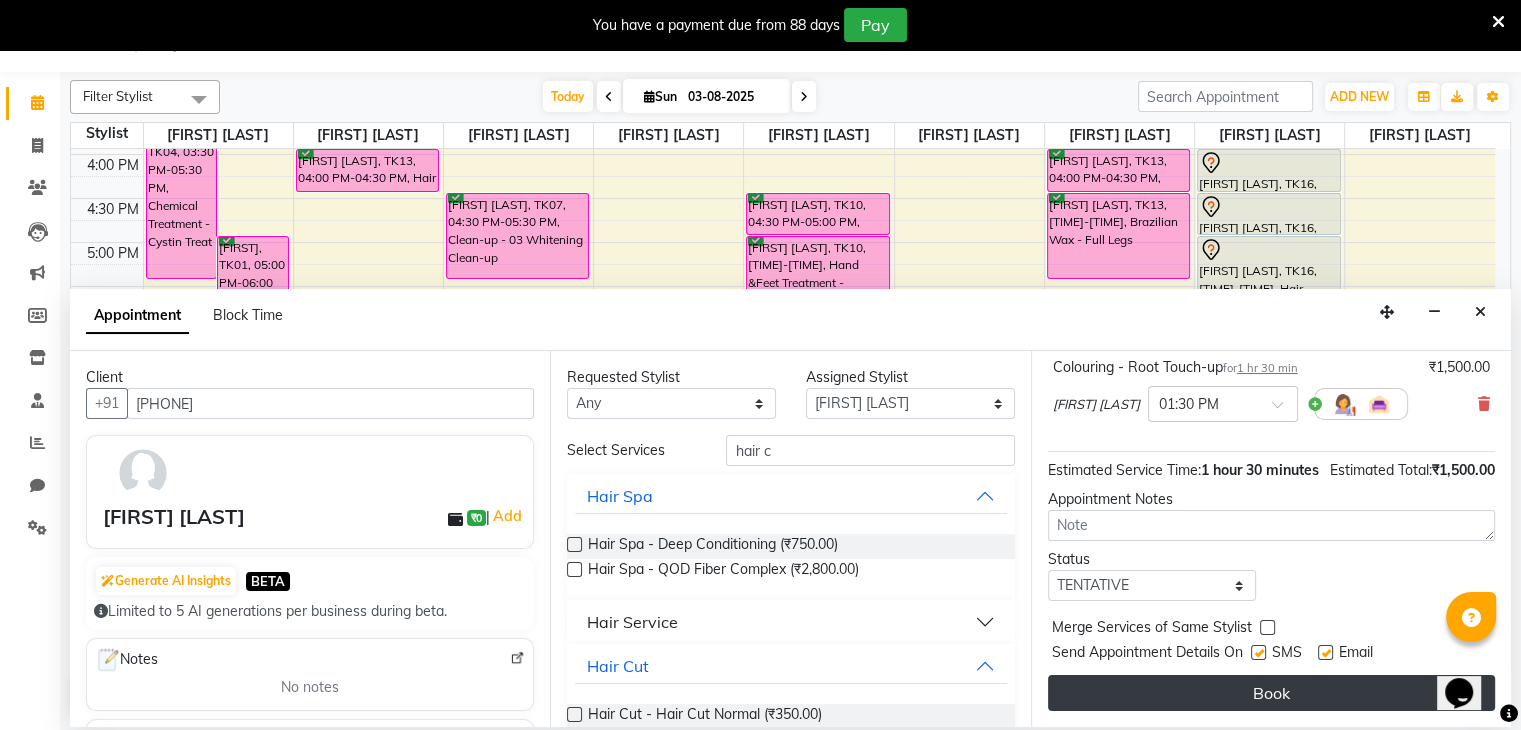 click on "Book" at bounding box center (1271, 693) 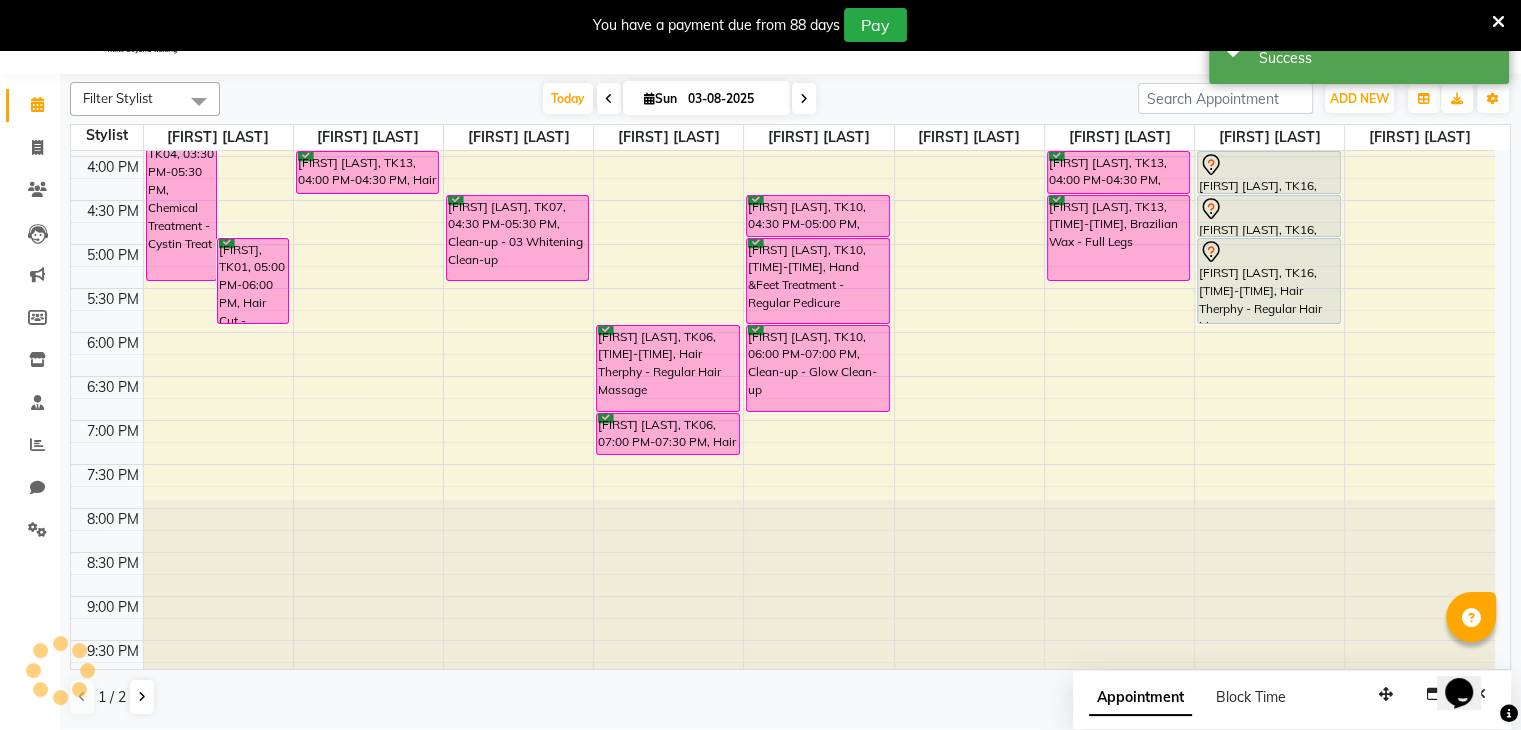 scroll, scrollTop: 0, scrollLeft: 0, axis: both 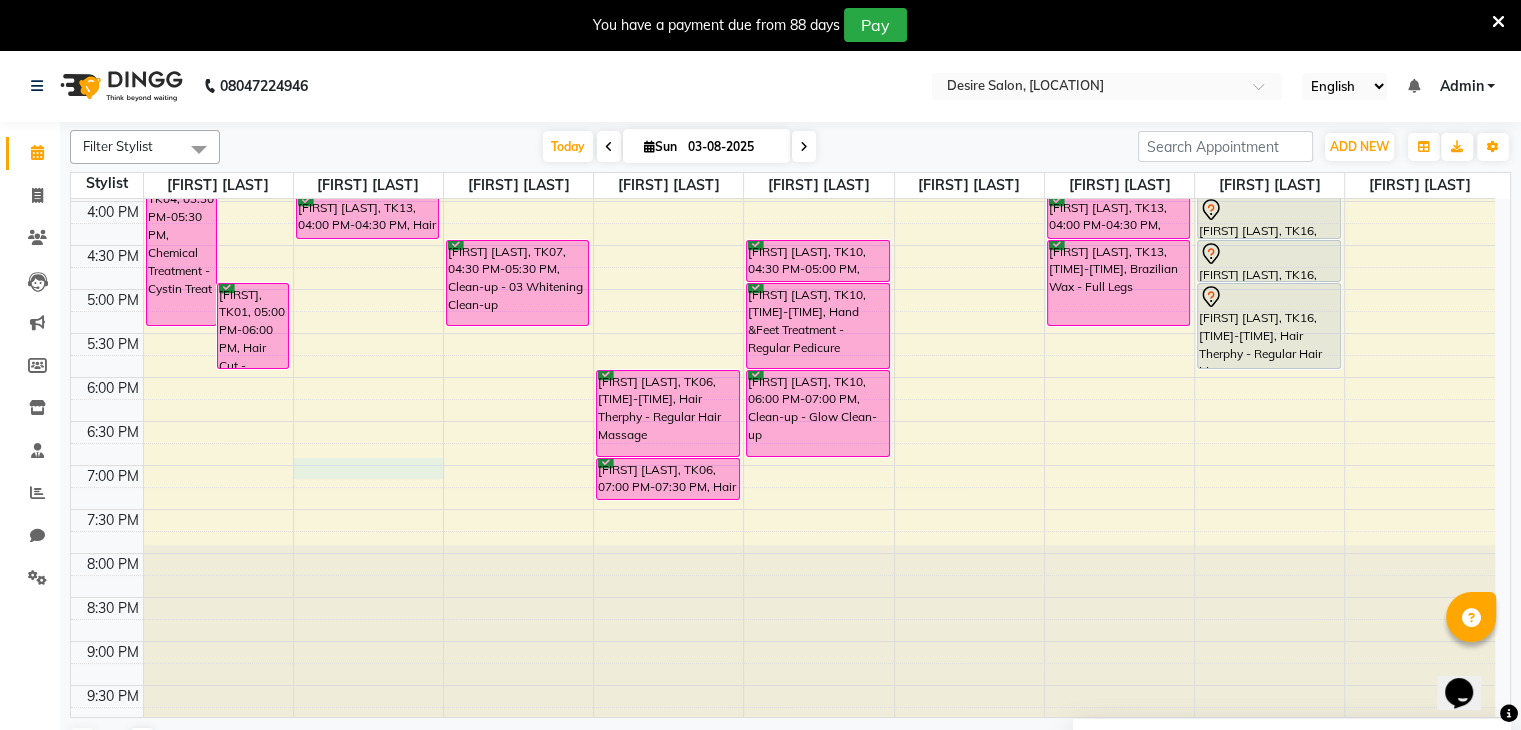 click on "9:00 AM 9:30 AM 10:00 AM 10:30 AM 11:00 AM 11:30 AM 12:00 PM 12:30 PM 1:00 PM 1:30 PM 2:00 PM 2:30 PM 3:00 PM 3:30 PM 4:00 PM 4:30 PM 5:00 PM 5:30 PM 6:00 PM 6:30 PM 7:00 PM 7:30 PM 8:00 PM 8:30 PM 9:00 PM 9:30 PM     [FIRST] [LAST], TK02, 11:30 AM-12:30 PM, Hair Therphy - Regular Hair Massage             [FIRST] [LAST], TK05, 12:00 PM-01:00 PM, Hair Cut - Advance Hair Cut     [FIRST] [LAST], TK03, 12:30 PM-01:15 PM, Hair Spa - Hair Spa     [FIRST] [LAST], TK04, 03:30 PM-05:30 PM, Chemical Treatment - Cystin Treat     [FIRST] [LAST], TK01, 05:00 PM-06:00 PM, Hair Cut - Advance Hair Cut     [FIRST] [LAST], TK02, 11:00 AM-11:30 AM, Hair Cut - Hair Cut Normal     [FIRST] [LAST], TK04, 01:30 PM-03:30 PM, Colouring - Highlight     [FIRST] [LAST], TK11, 10:30 AM-11:30 AM, Hair Therphy - Adv. Hair Treatment             [FIRST] [LAST], TK15, 12:00 PM-01:30 PM, Colouring - Root Touch-up             [FIRST] [LAST], TK17, 01:30 PM-03:00 PM, Colouring - Root Touch-up" at bounding box center (783, 157) 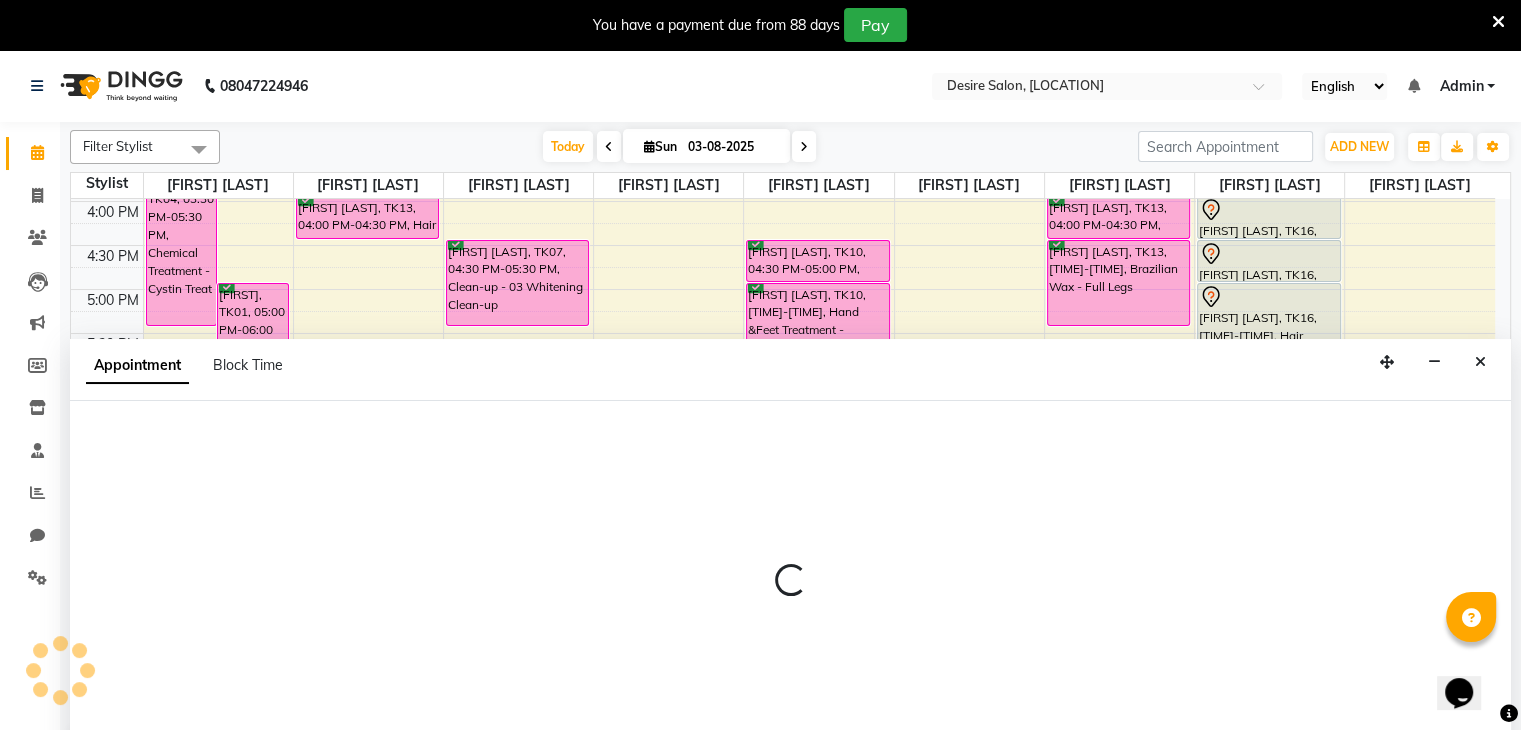select on "75804" 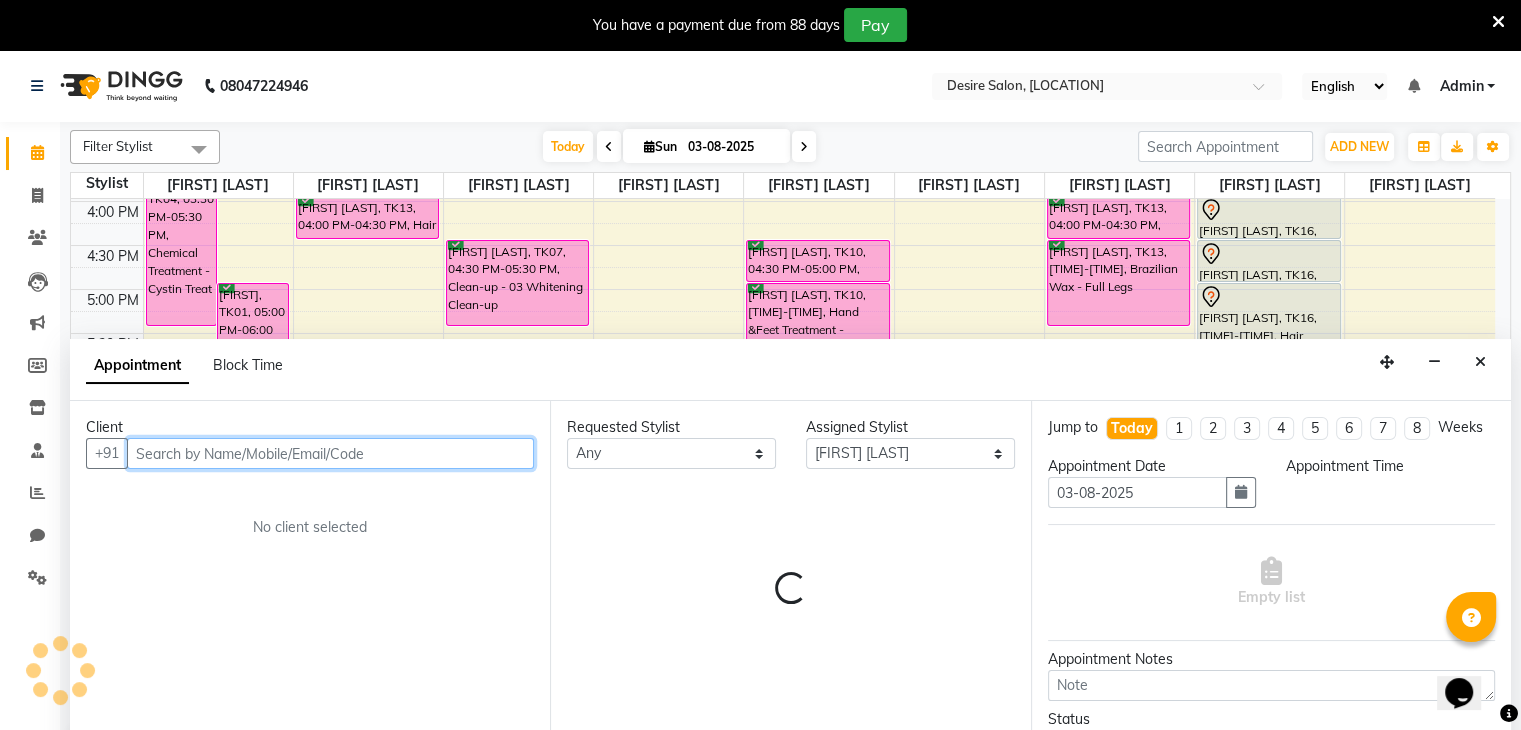scroll, scrollTop: 50, scrollLeft: 0, axis: vertical 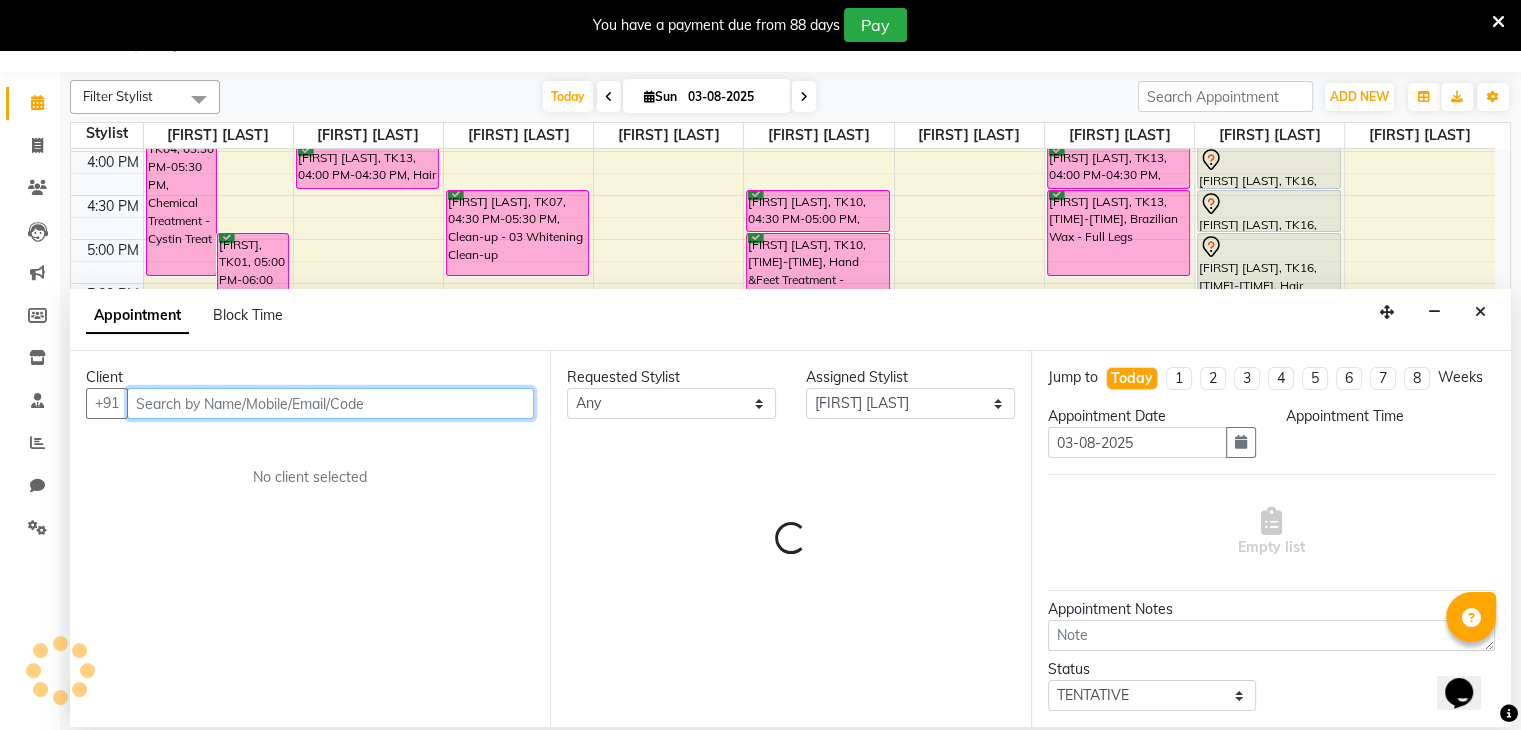 select on "1140" 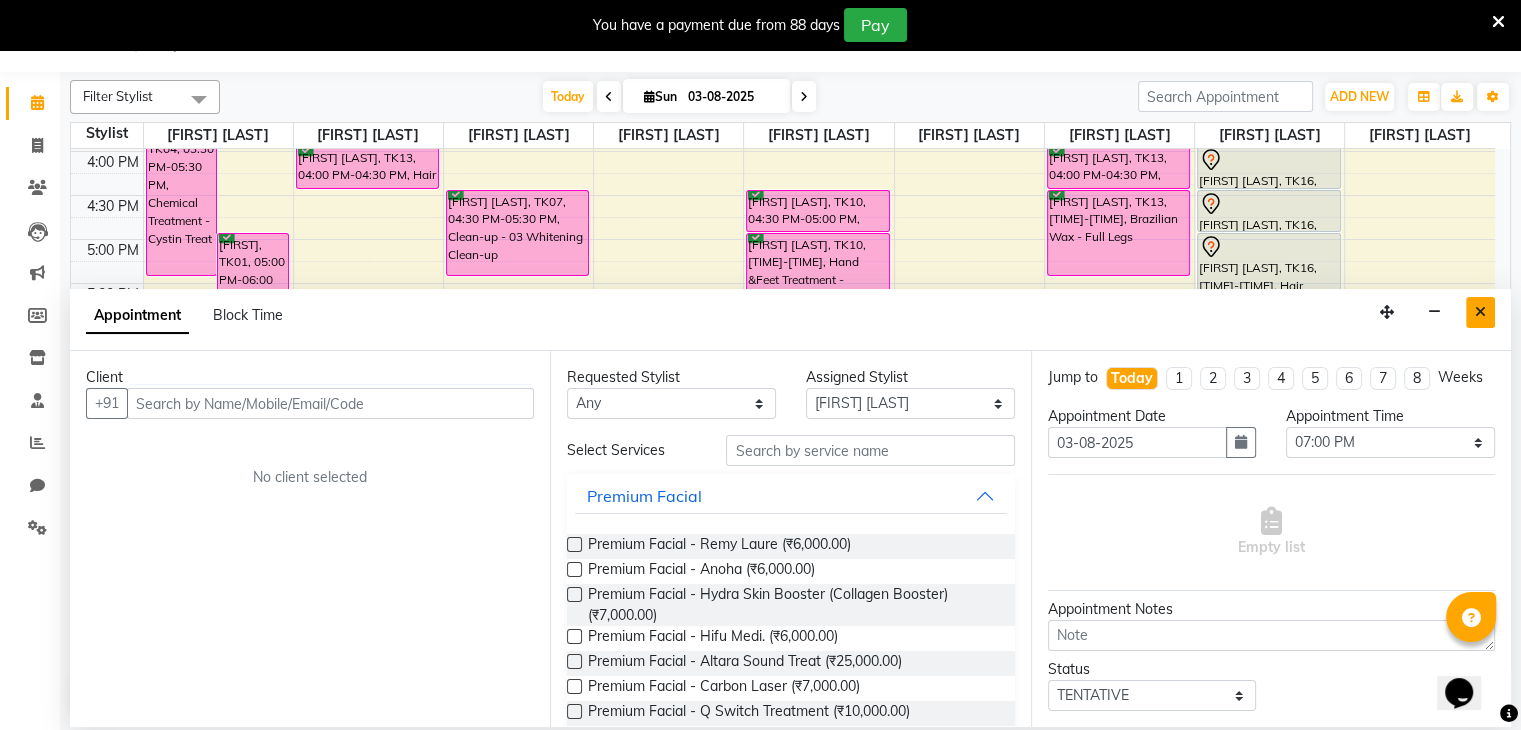 click at bounding box center [1480, 312] 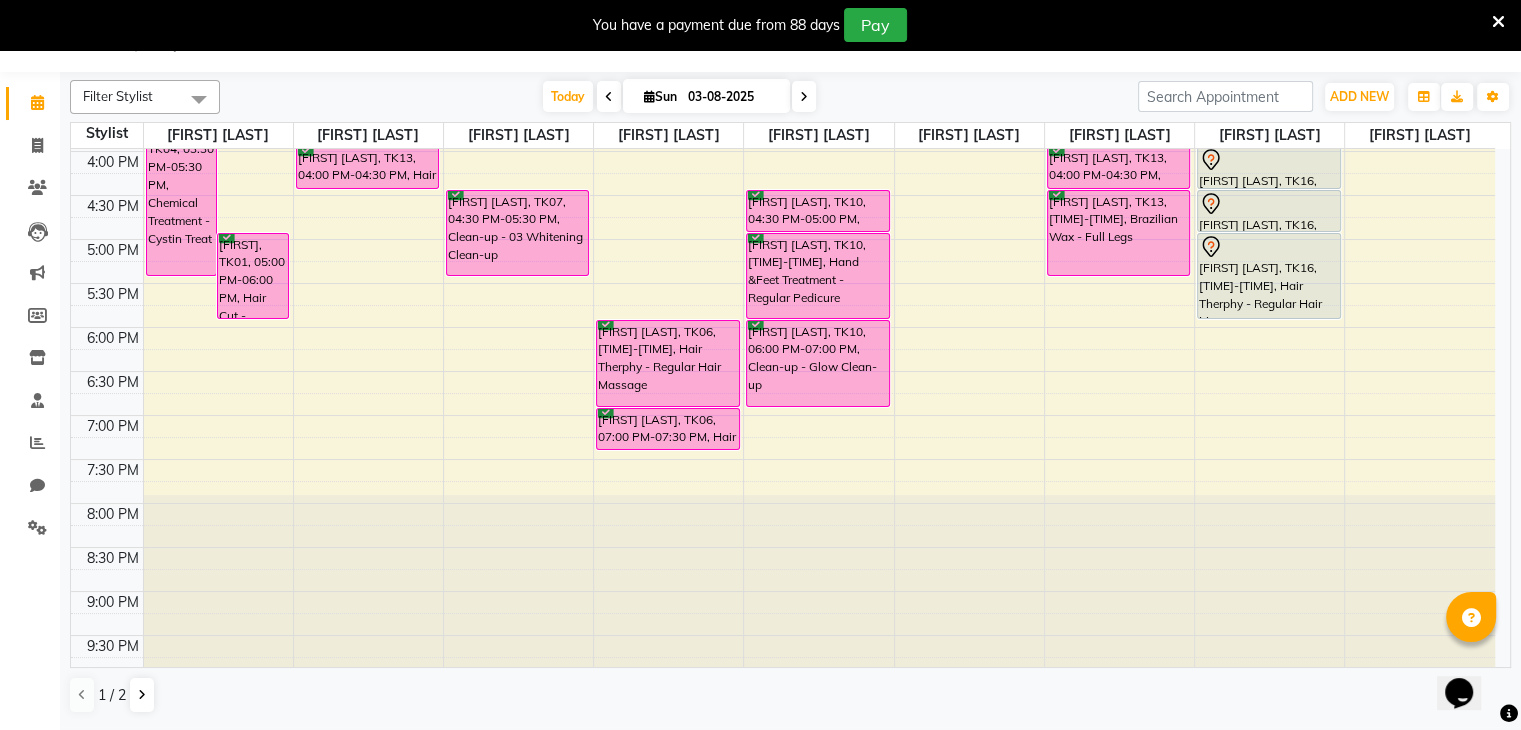 scroll, scrollTop: 160, scrollLeft: 0, axis: vertical 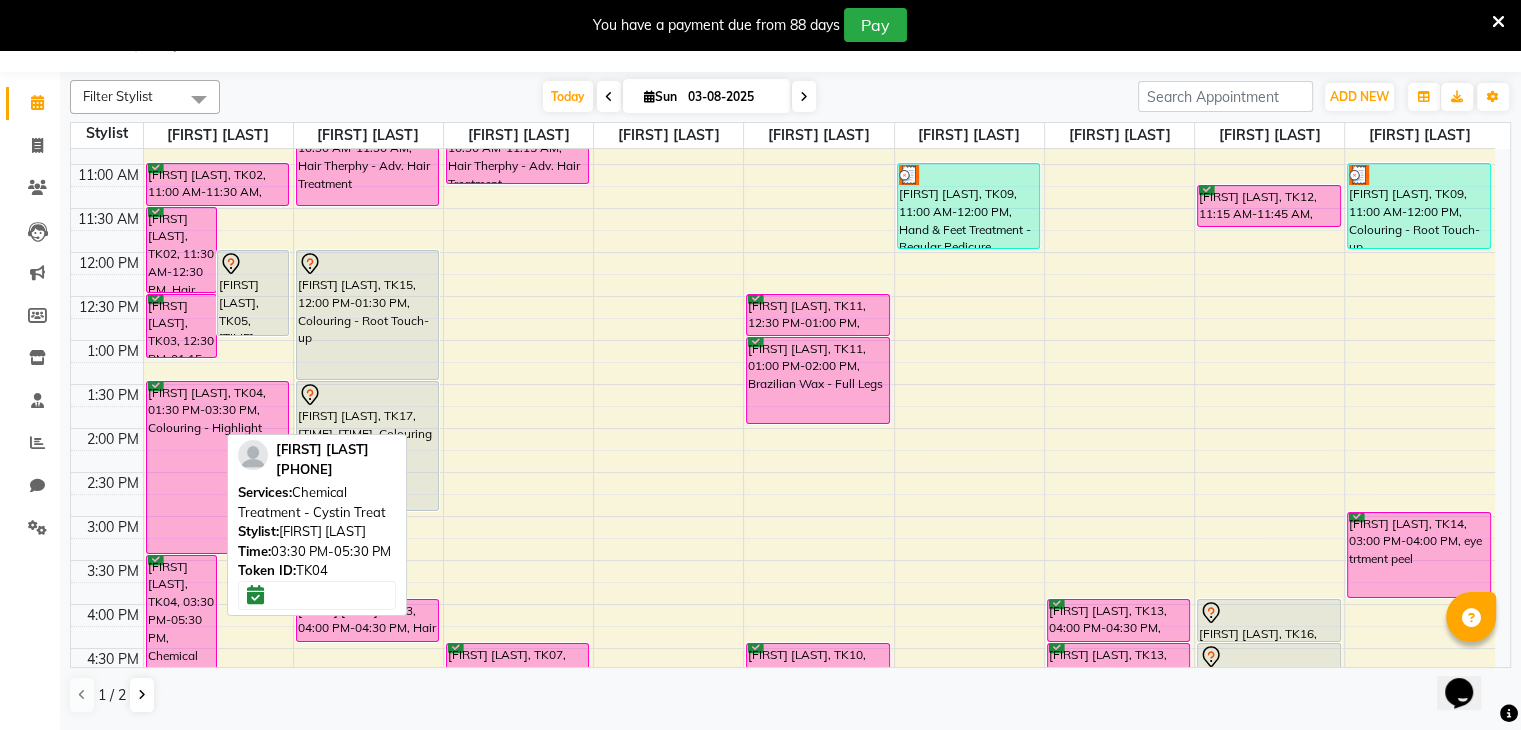 click on "[FIRST] [LAST], TK04, 03:30 PM-05:30 PM, Chemical Treatment - Cystin Treat" at bounding box center [182, 642] 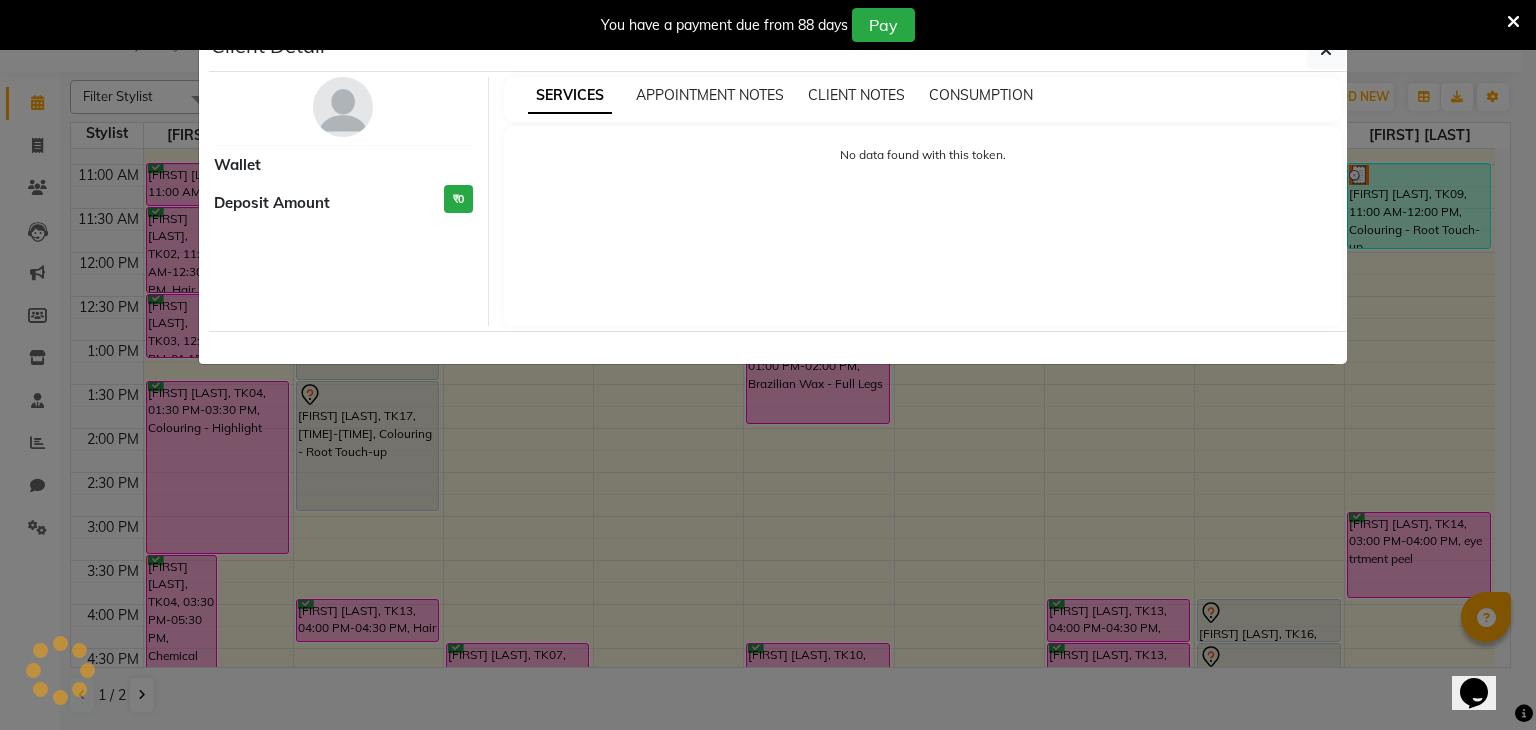 select on "6" 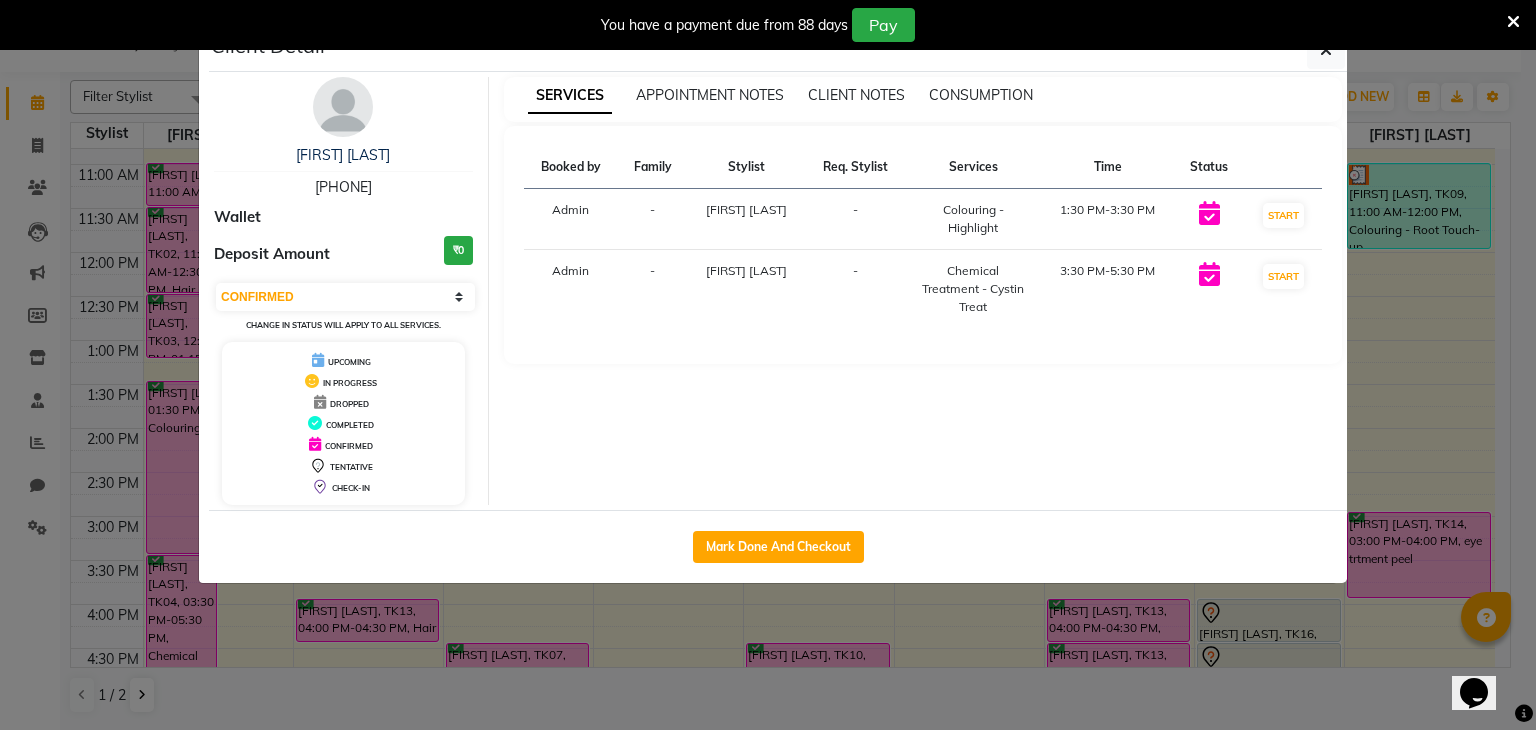 click on "Client Detail  [FIRST] [LAST]   [PHONE] Wallet Deposit Amount  ₹0  Select IN SERVICE CONFIRMED TENTATIVE CHECK IN MARK DONE DROPPED UPCOMING Change in status will apply to all services. UPCOMING IN PROGRESS DROPPED COMPLETED CONFIRMED TENTATIVE CHECK-IN SERVICES APPOINTMENT NOTES CLIENT NOTES CONSUMPTION Booked by Family Stylist Req. Stylist Services Time Status  Admin  - [FIRST] [LAST] -  Colouring - Highlight   1:30 PM-3:30 PM   START   Admin  - [FIRST] [LAST] -  Chemical Treatment - Cystin Treat   3:30 PM-5:30 PM   START   Mark Done And Checkout" 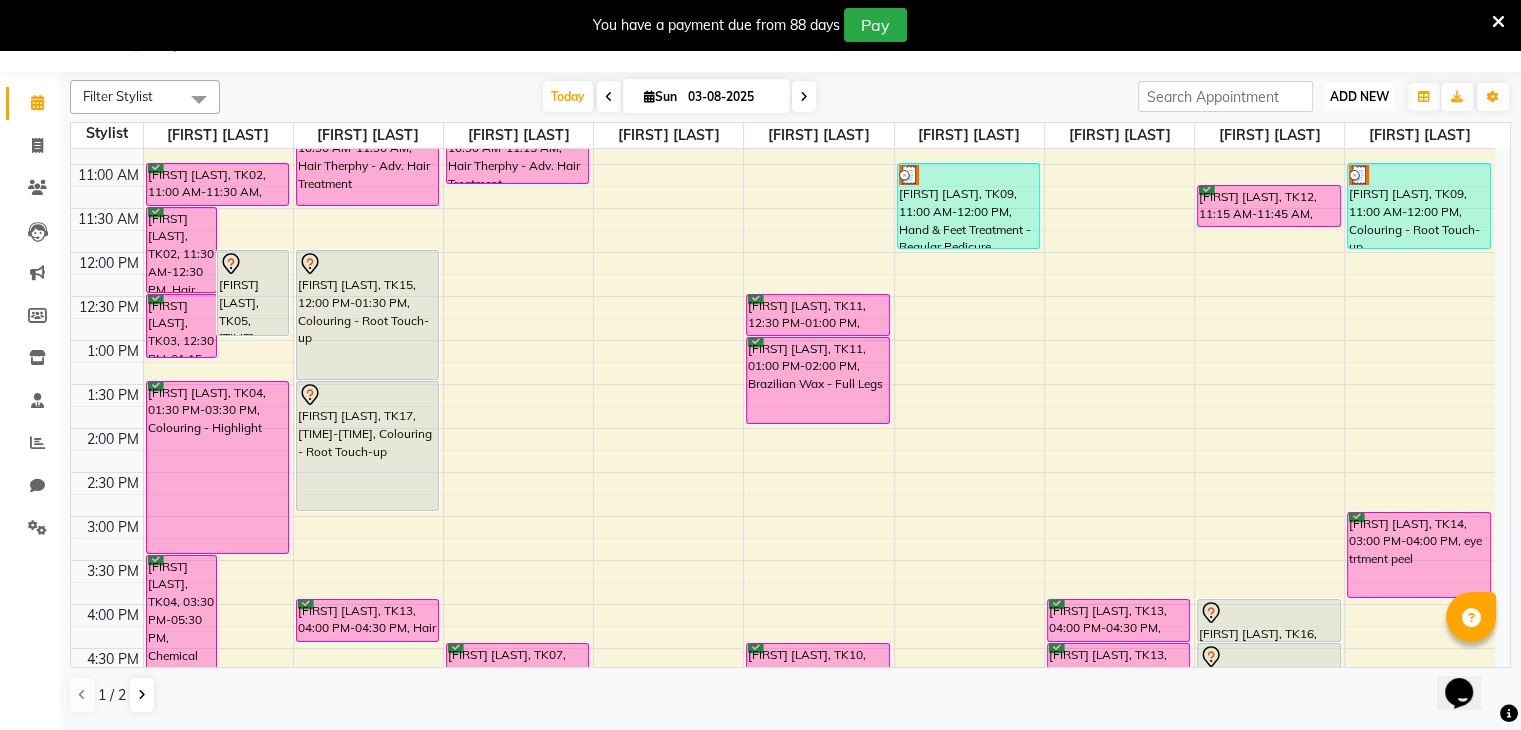 click on "ADD NEW" at bounding box center [1359, 96] 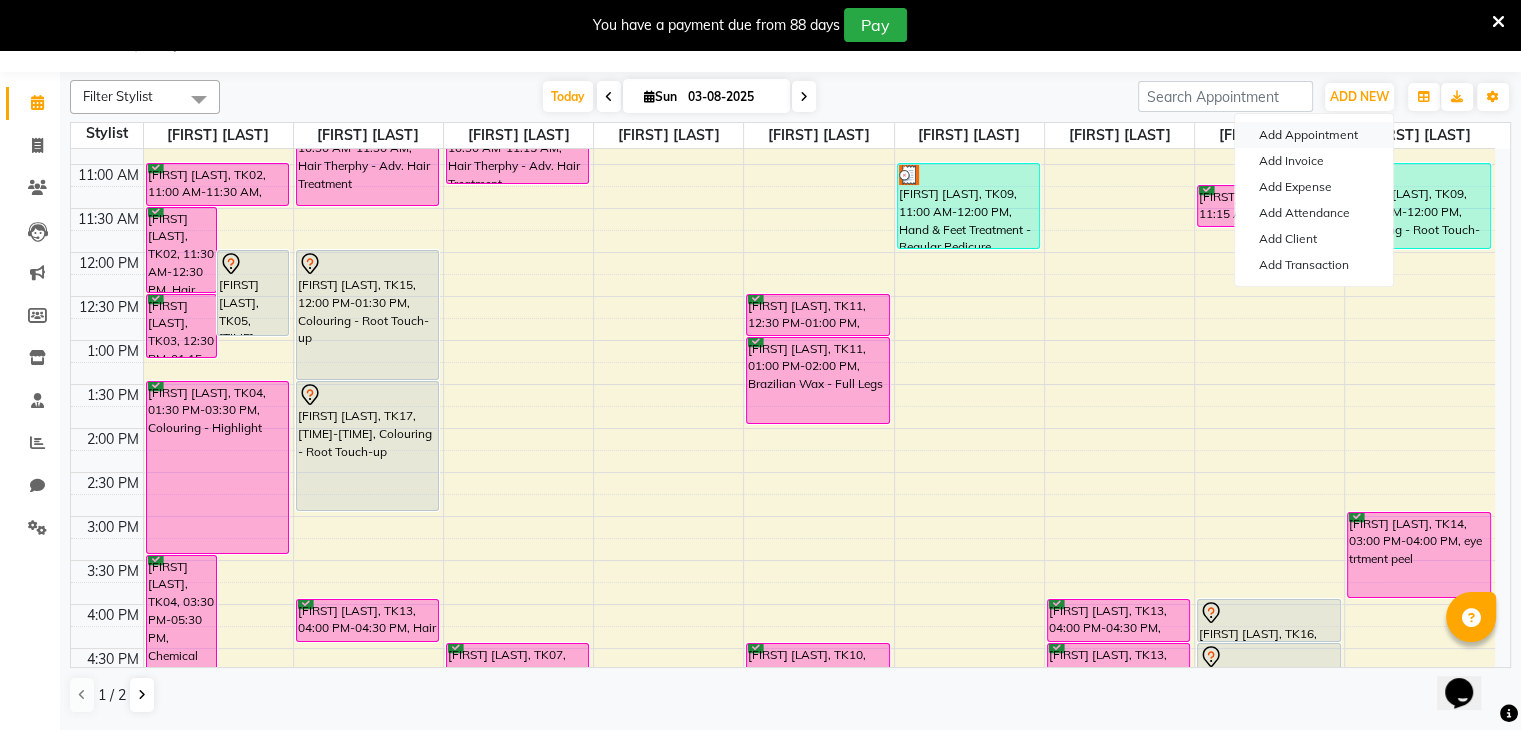 click on "Add Appointment" at bounding box center (1314, 135) 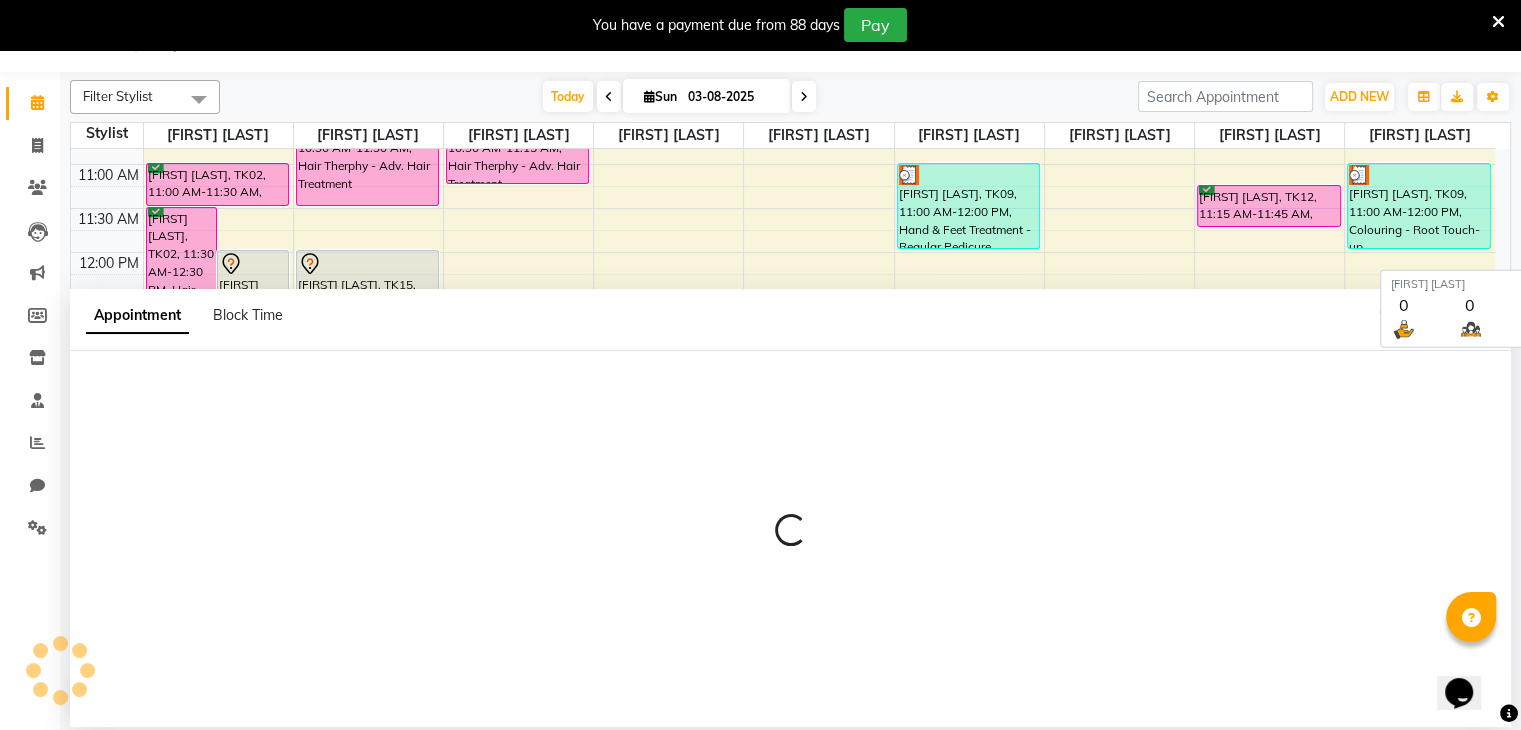 select on "600" 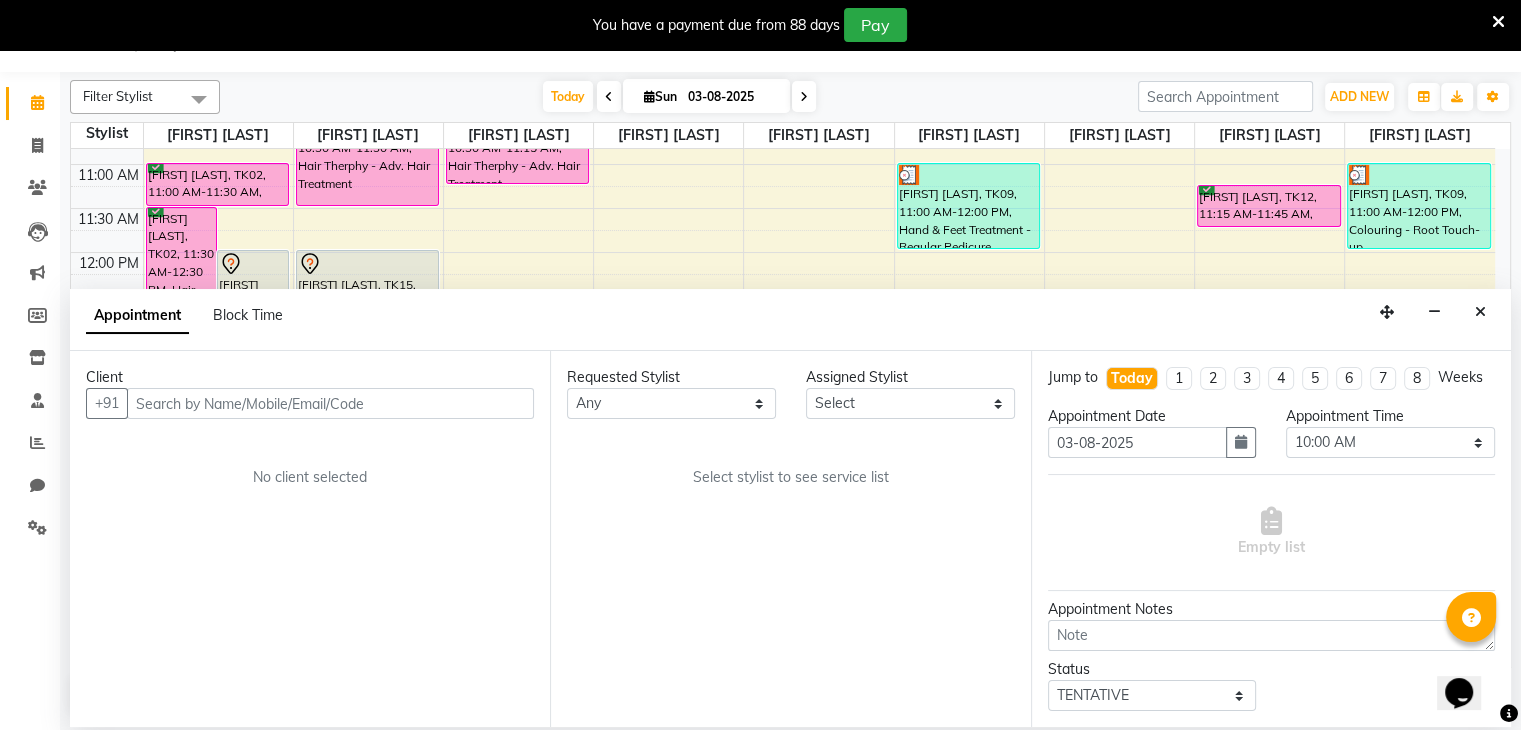 click at bounding box center (330, 403) 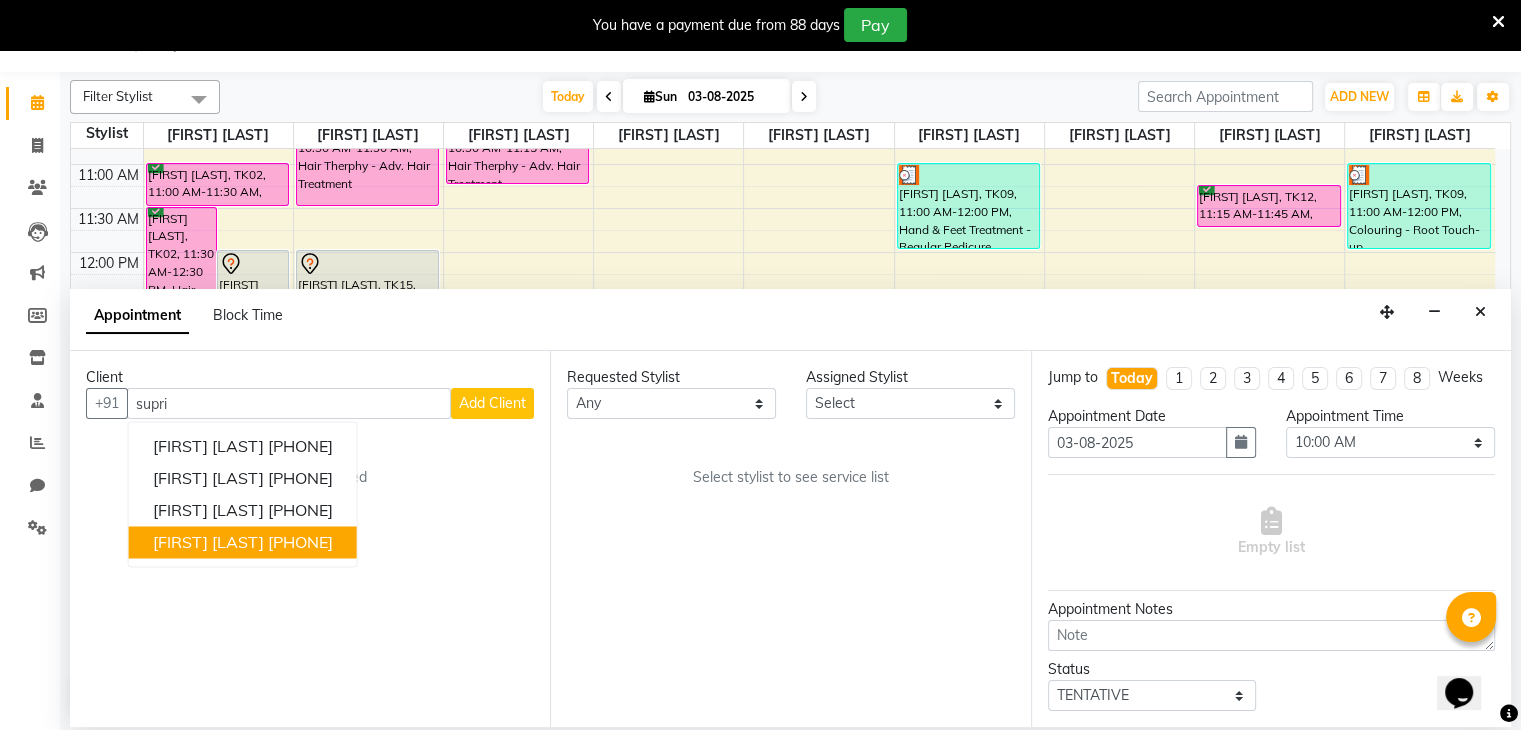 click on "[FIRST] [LAST]  [PHONE]" at bounding box center (243, 543) 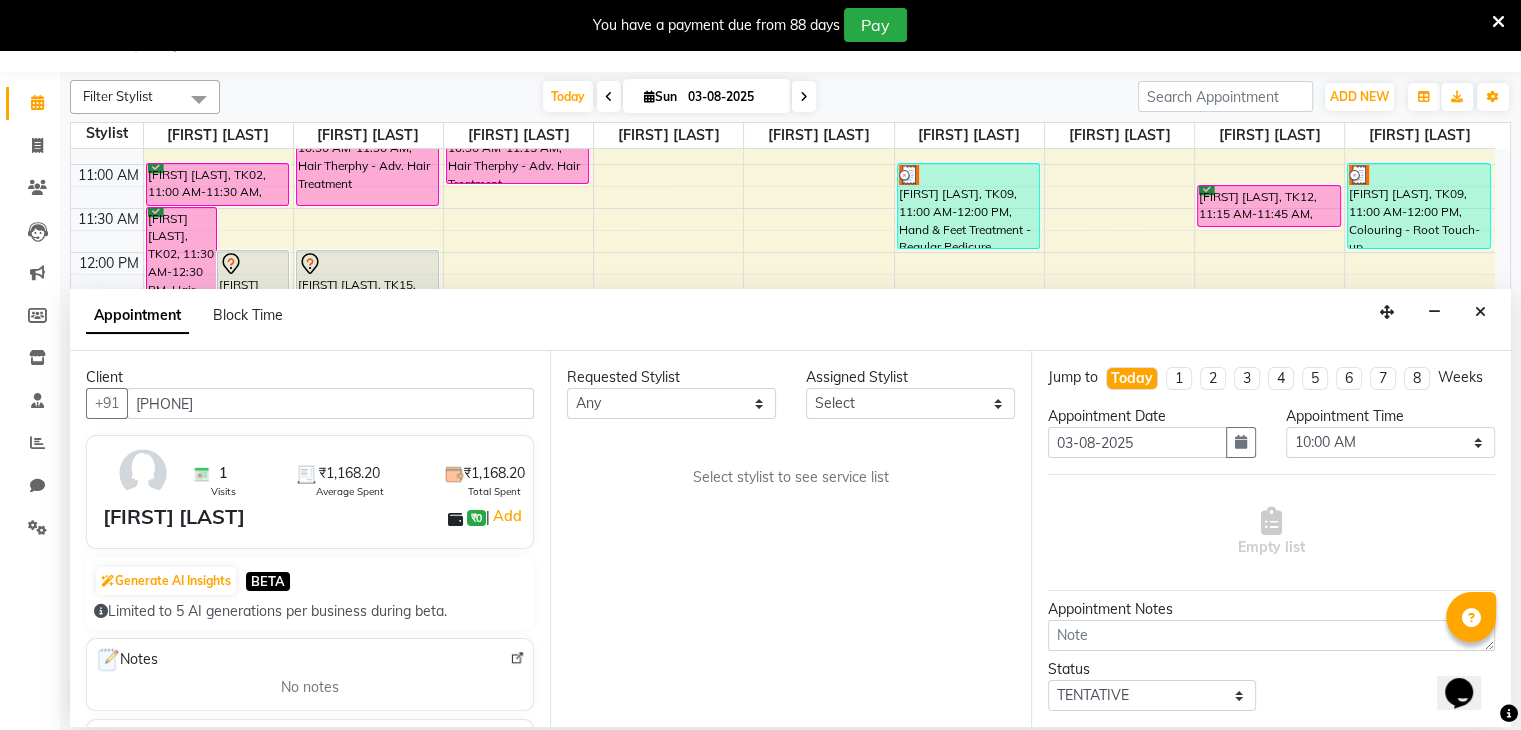 type on "[PHONE]" 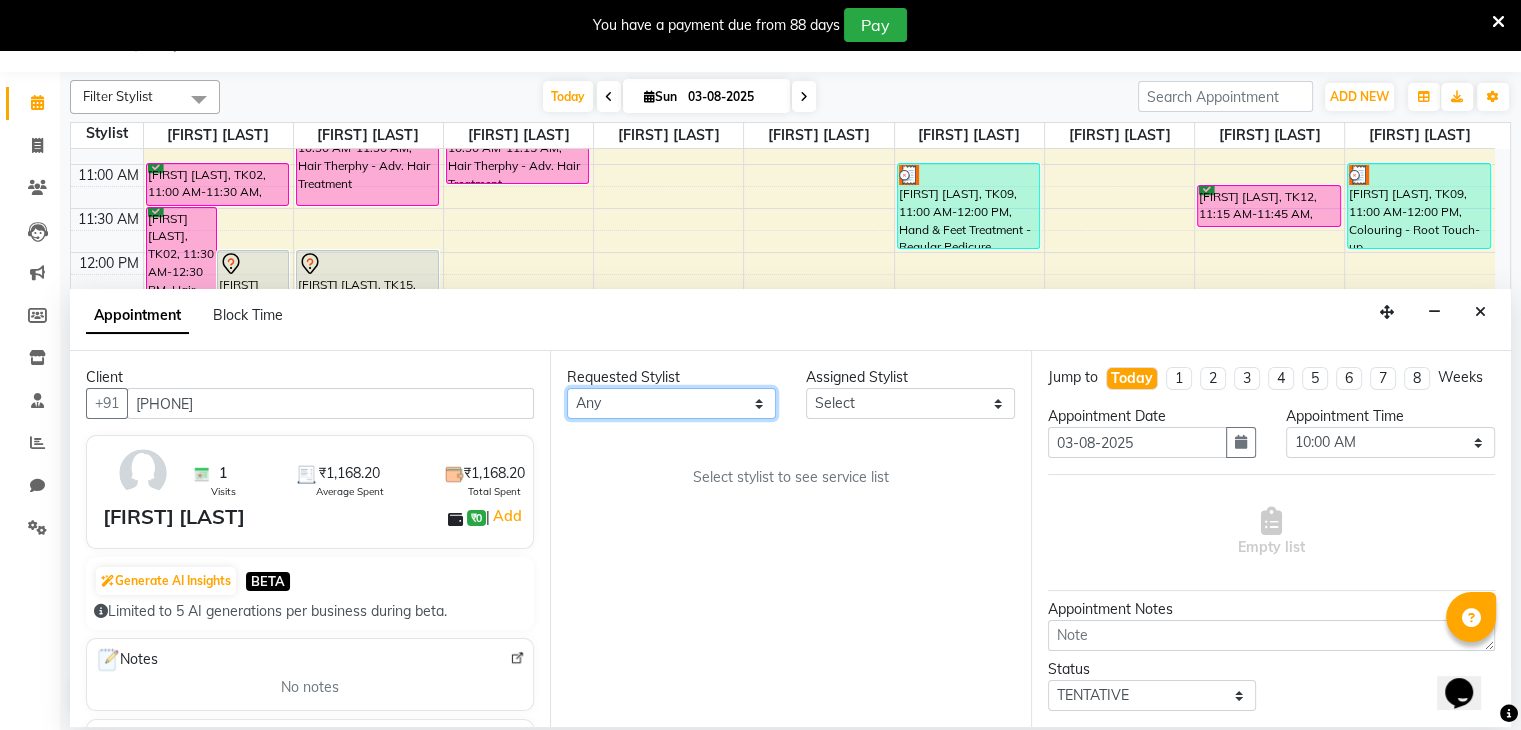 click on "Any [FIRST] [LAST]  [FIRST] [LAST] [FIRST] [LAST] desire salon [FIRST] [LAST] [FIRST] [LAST] [FIRST] [LAST] [FIRST] [LAST] [FIRST] [LAST]" at bounding box center (671, 403) 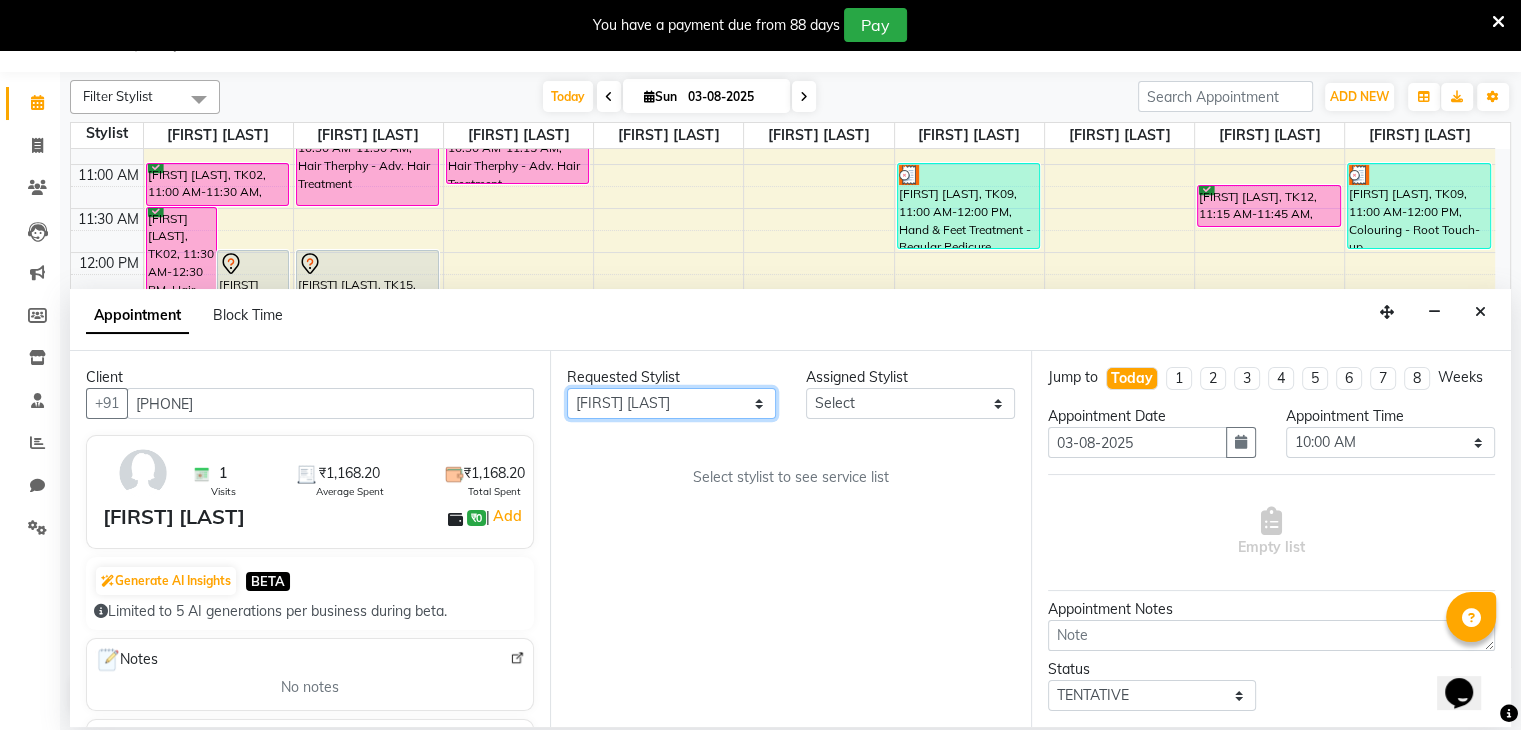 click on "Any [FIRST] [LAST]  [FIRST] [LAST] [FIRST] [LAST] desire salon [FIRST] [LAST] [FIRST] [LAST] [FIRST] [LAST] [FIRST] [LAST] [FIRST] [LAST]" at bounding box center [671, 403] 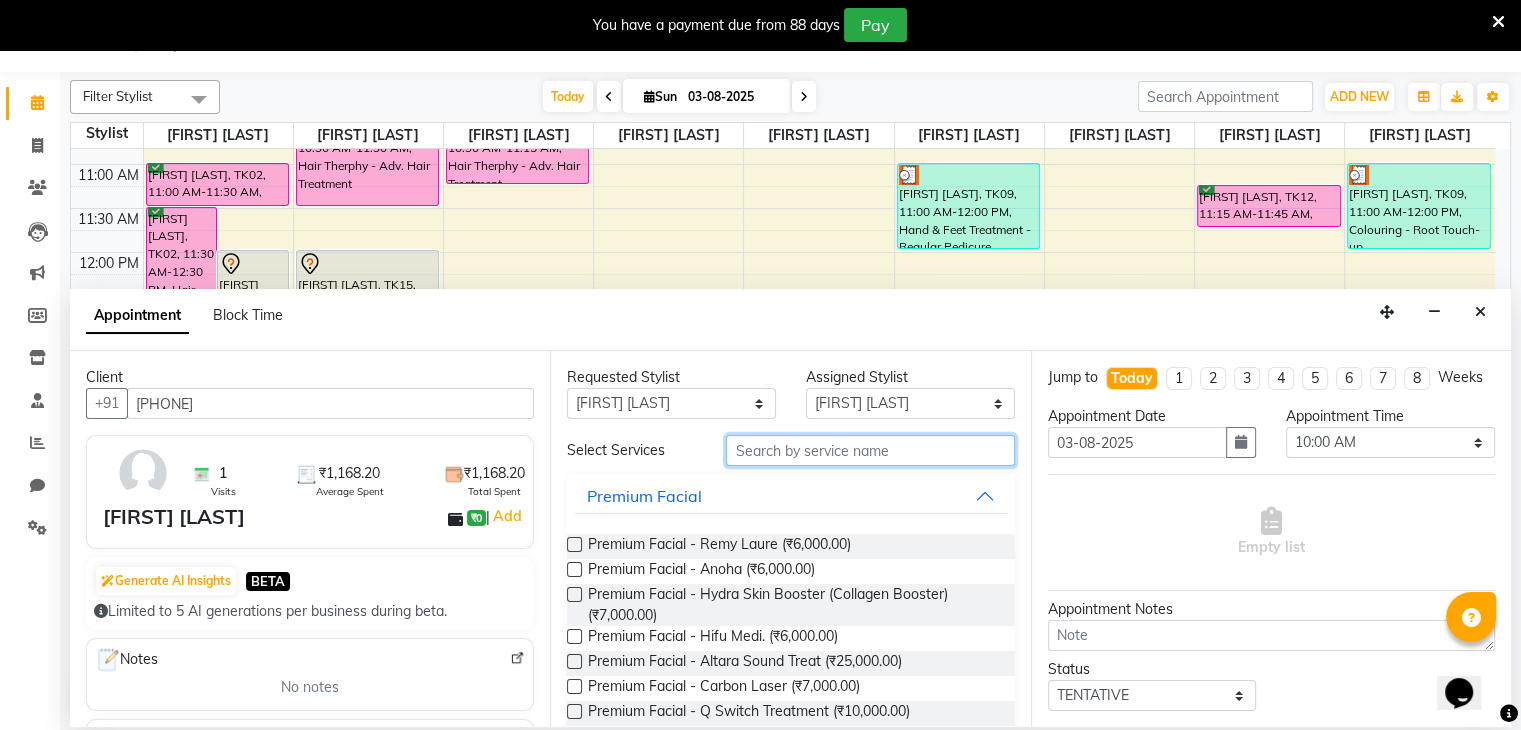 click at bounding box center (870, 450) 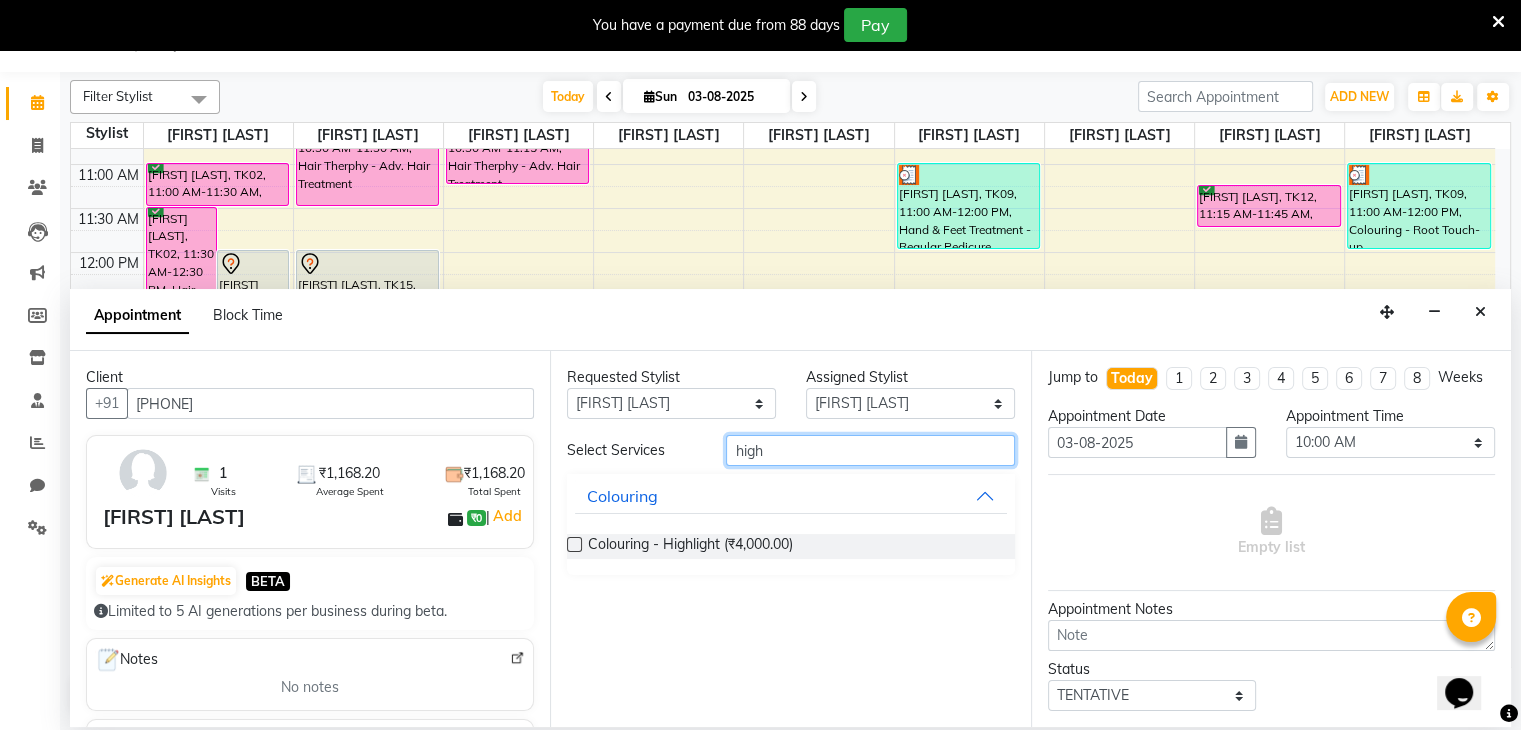 type on "high" 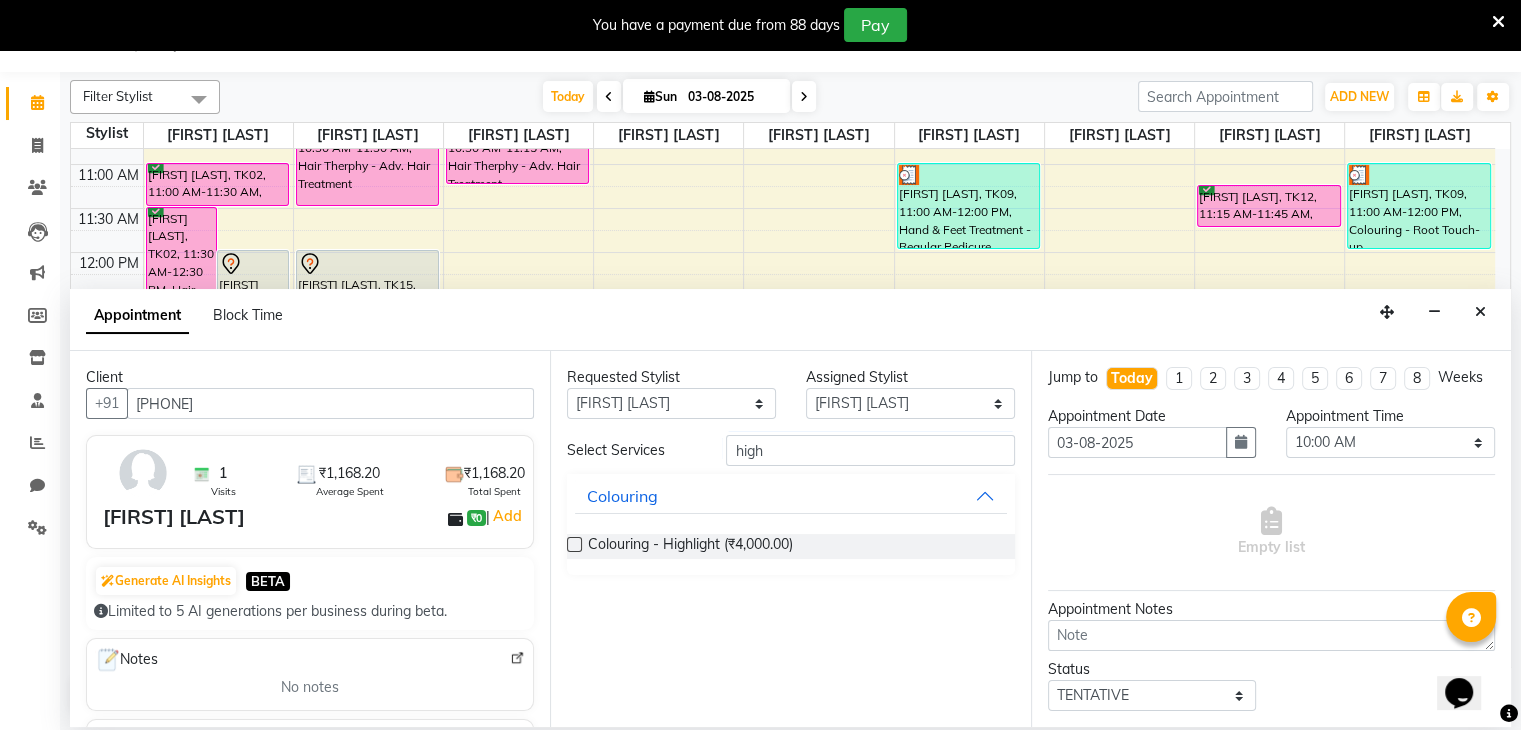 click at bounding box center [574, 544] 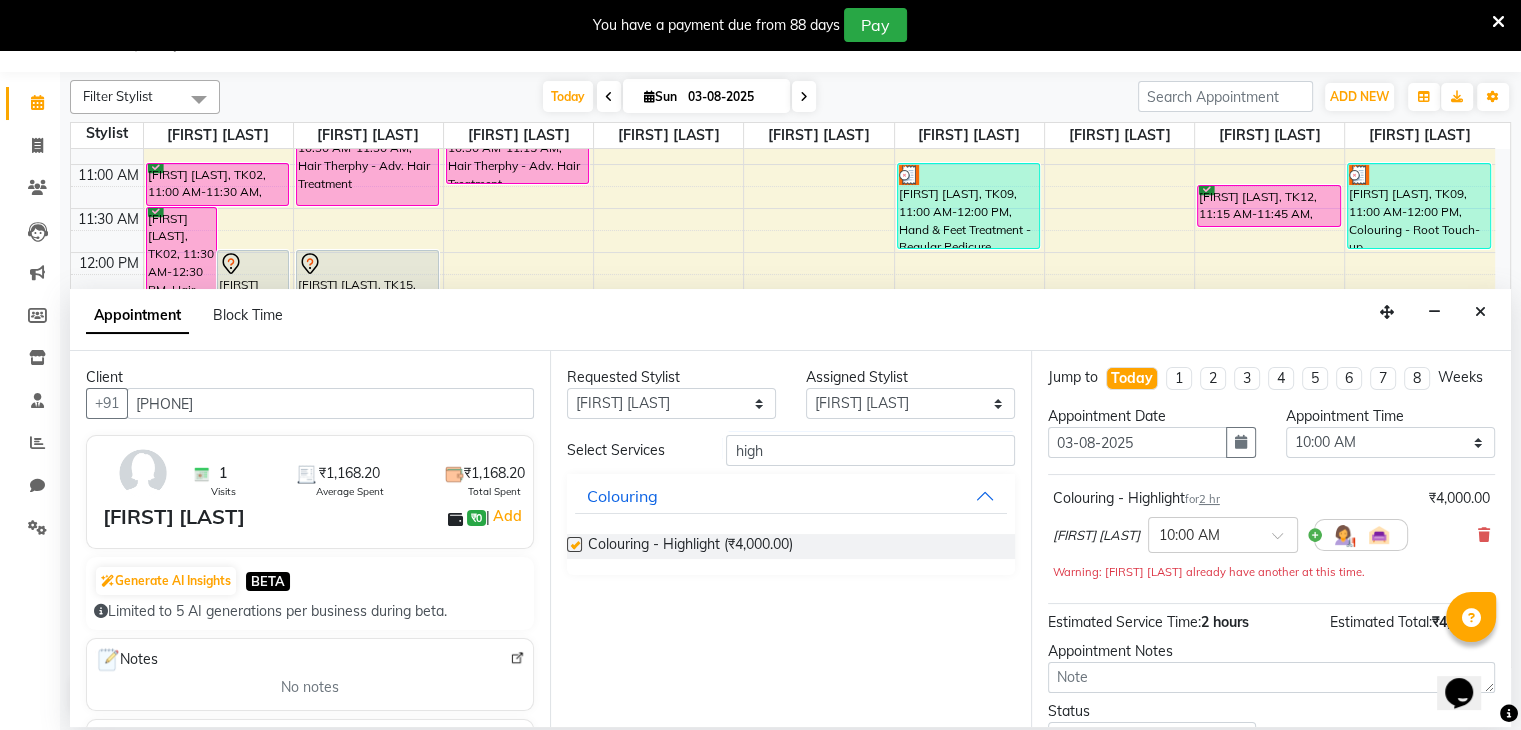 checkbox on "false" 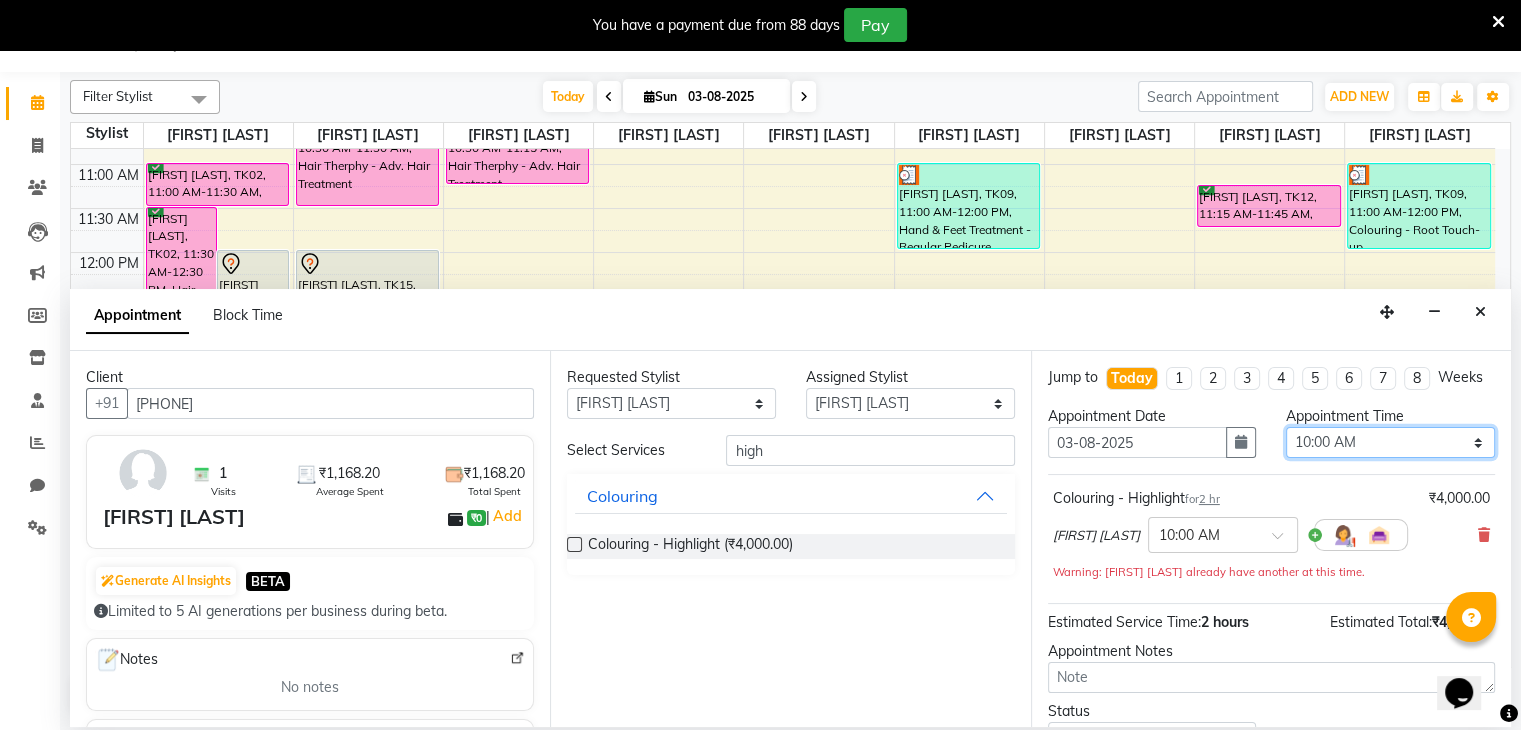 click on "Select 10:00 AM 10:15 AM 10:30 AM 10:45 AM 11:00 AM 11:15 AM 11:30 AM 11:45 AM 12:00 PM 12:15 PM 12:30 PM 12:45 PM 01:00 PM 01:15 PM 01:30 PM 01:45 PM 02:00 PM 02:15 PM 02:30 PM 02:45 PM 03:00 PM 03:15 PM 03:30 PM 03:45 PM 04:00 PM 04:15 PM 04:30 PM 04:45 PM 05:00 PM 05:15 PM 05:30 PM 05:45 PM 06:00 PM 06:15 PM 06:30 PM 06:45 PM 07:00 PM 07:15 PM 07:30 PM 07:45 PM 08:00 PM 08:15 PM 08:30 PM 08:45 PM 09:00 PM" at bounding box center (1390, 442) 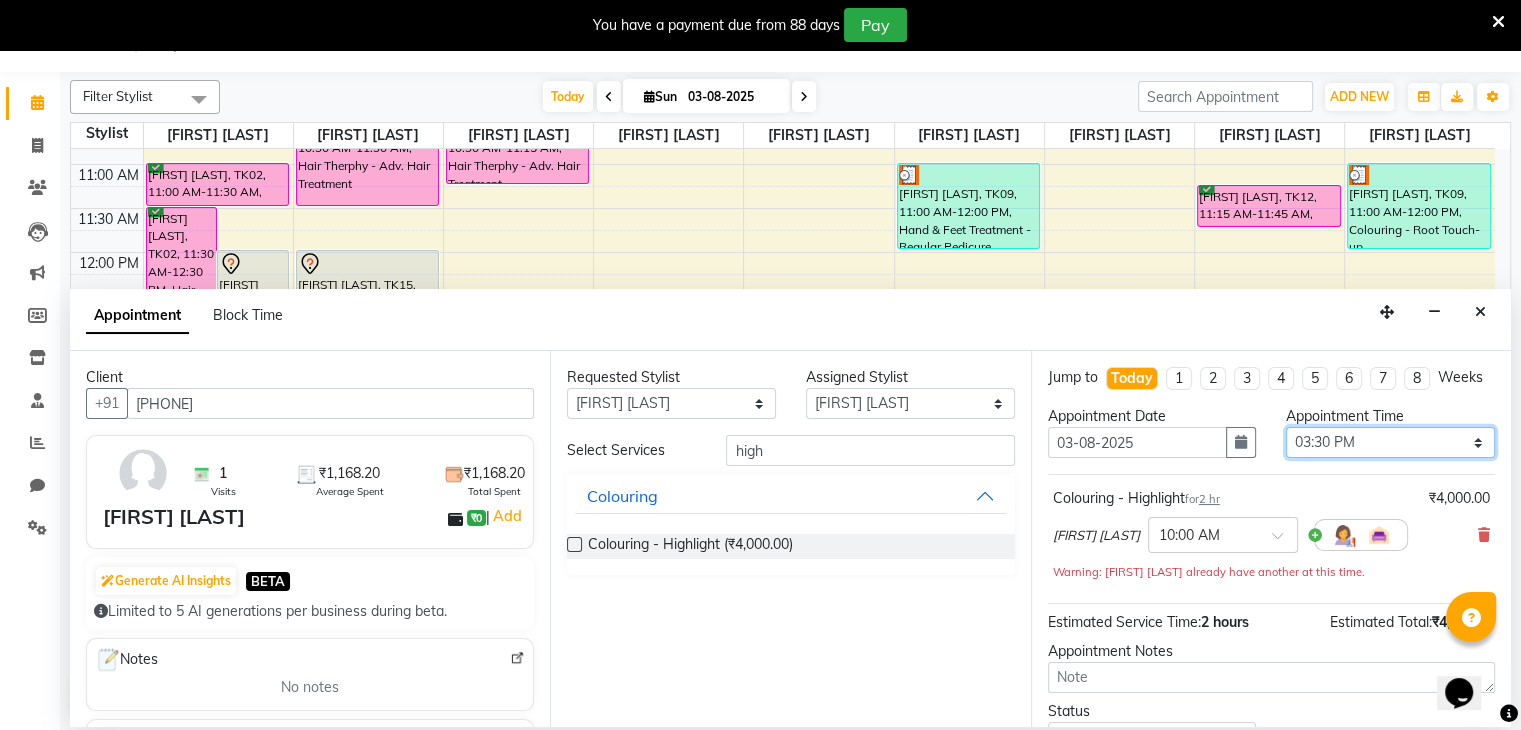 click on "Select 10:00 AM 10:15 AM 10:30 AM 10:45 AM 11:00 AM 11:15 AM 11:30 AM 11:45 AM 12:00 PM 12:15 PM 12:30 PM 12:45 PM 01:00 PM 01:15 PM 01:30 PM 01:45 PM 02:00 PM 02:15 PM 02:30 PM 02:45 PM 03:00 PM 03:15 PM 03:30 PM 03:45 PM 04:00 PM 04:15 PM 04:30 PM 04:45 PM 05:00 PM 05:15 PM 05:30 PM 05:45 PM 06:00 PM 06:15 PM 06:30 PM 06:45 PM 07:00 PM 07:15 PM 07:30 PM 07:45 PM 08:00 PM 08:15 PM 08:30 PM 08:45 PM 09:00 PM" at bounding box center (1390, 442) 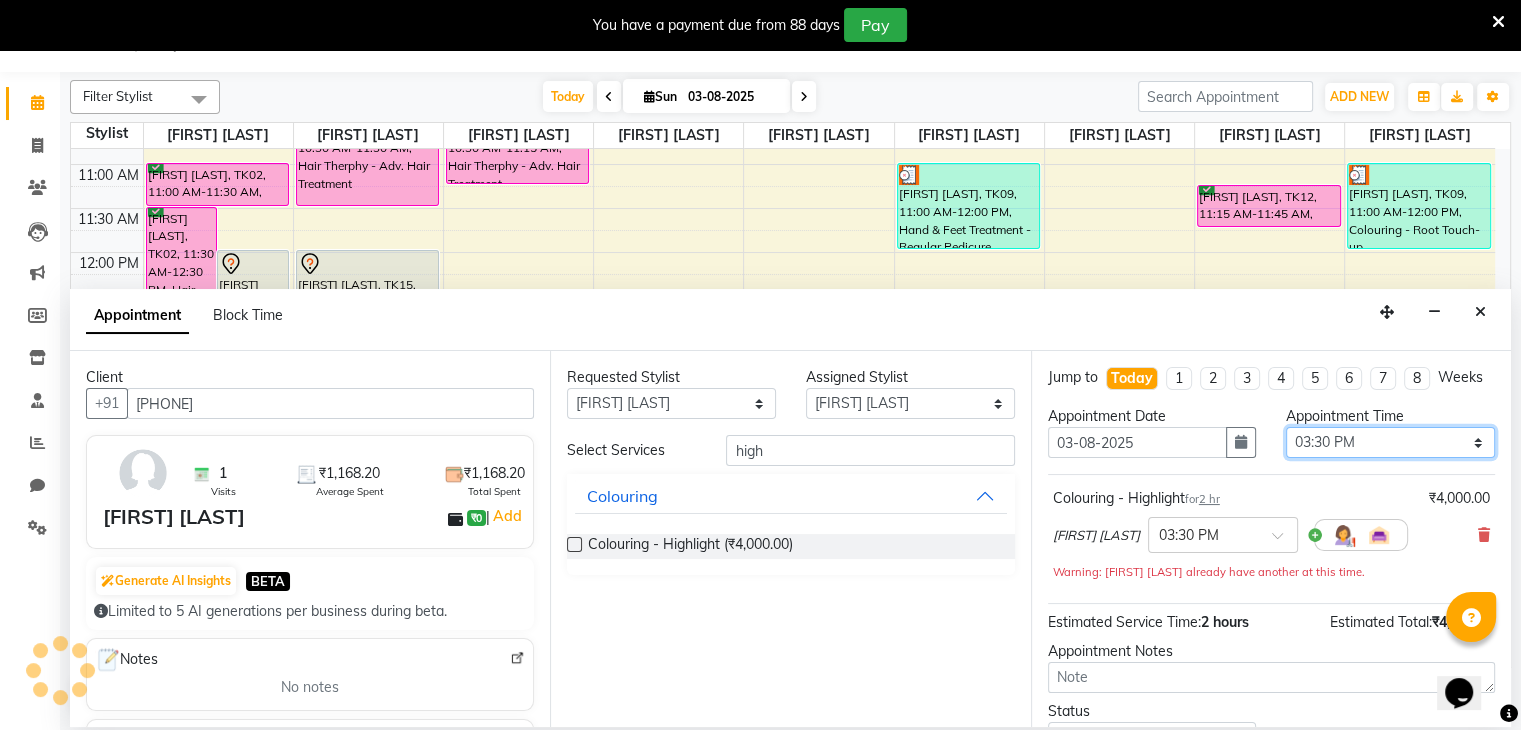scroll, scrollTop: 170, scrollLeft: 0, axis: vertical 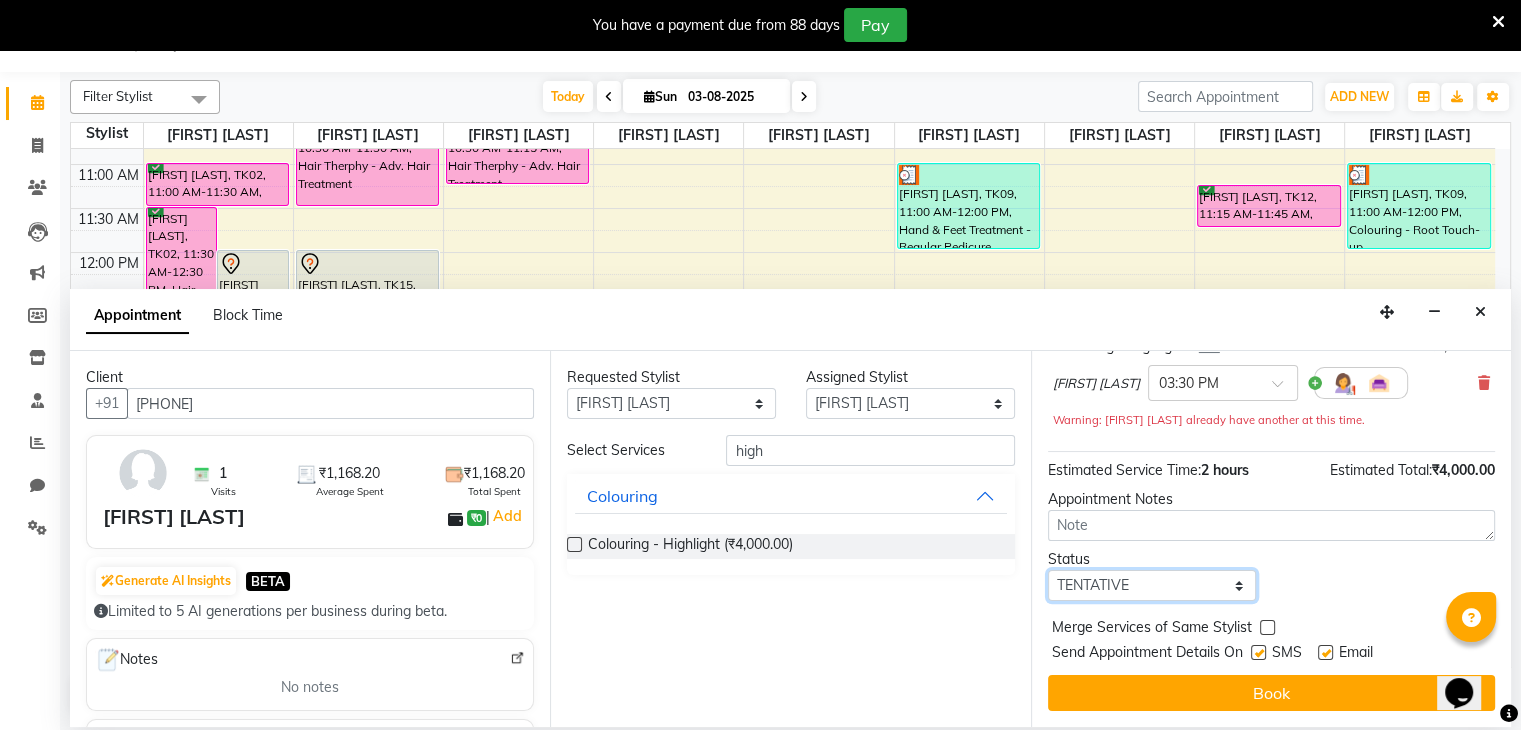 click on "Select TENTATIVE CONFIRM CHECK-IN UPCOMING" at bounding box center (1152, 585) 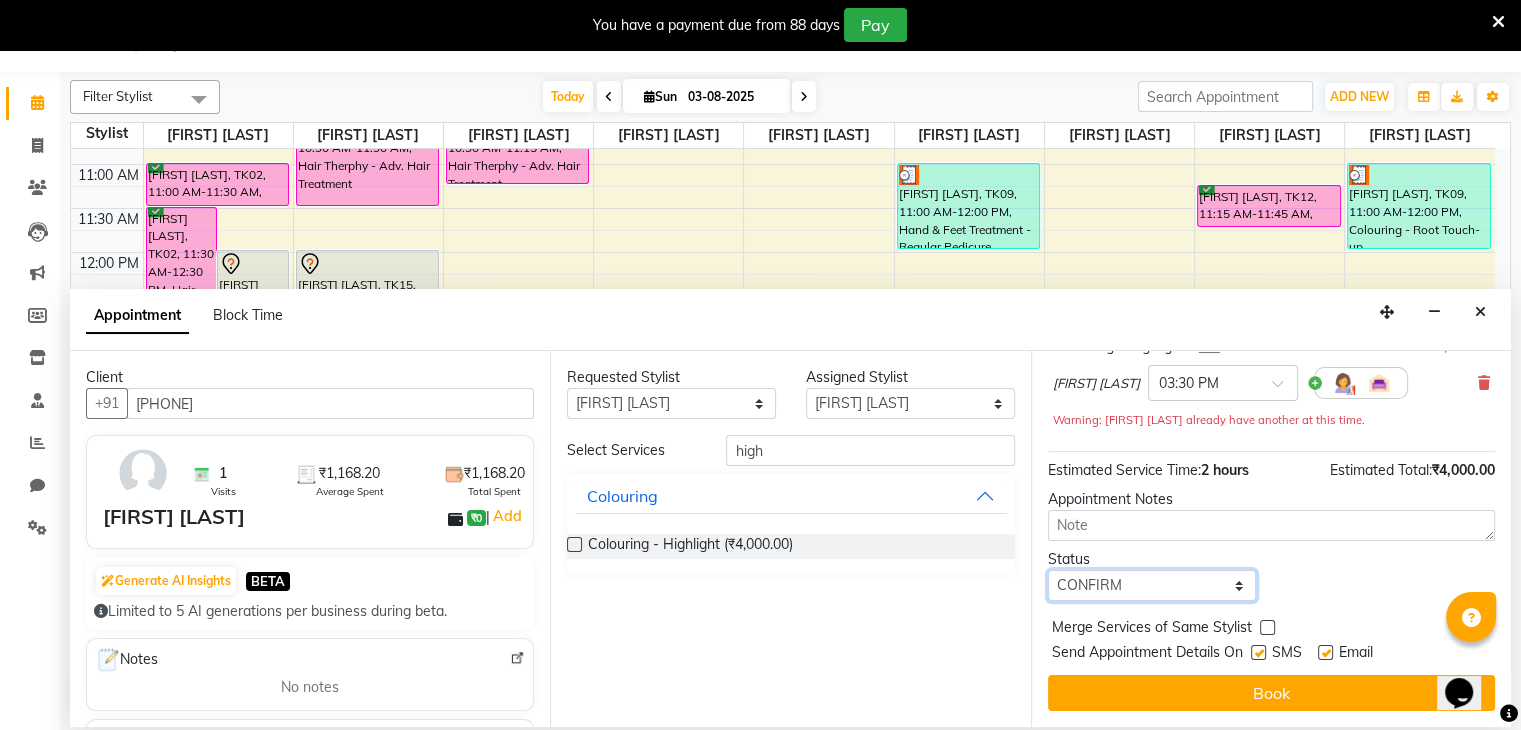 click on "Select TENTATIVE CONFIRM CHECK-IN UPCOMING" at bounding box center [1152, 585] 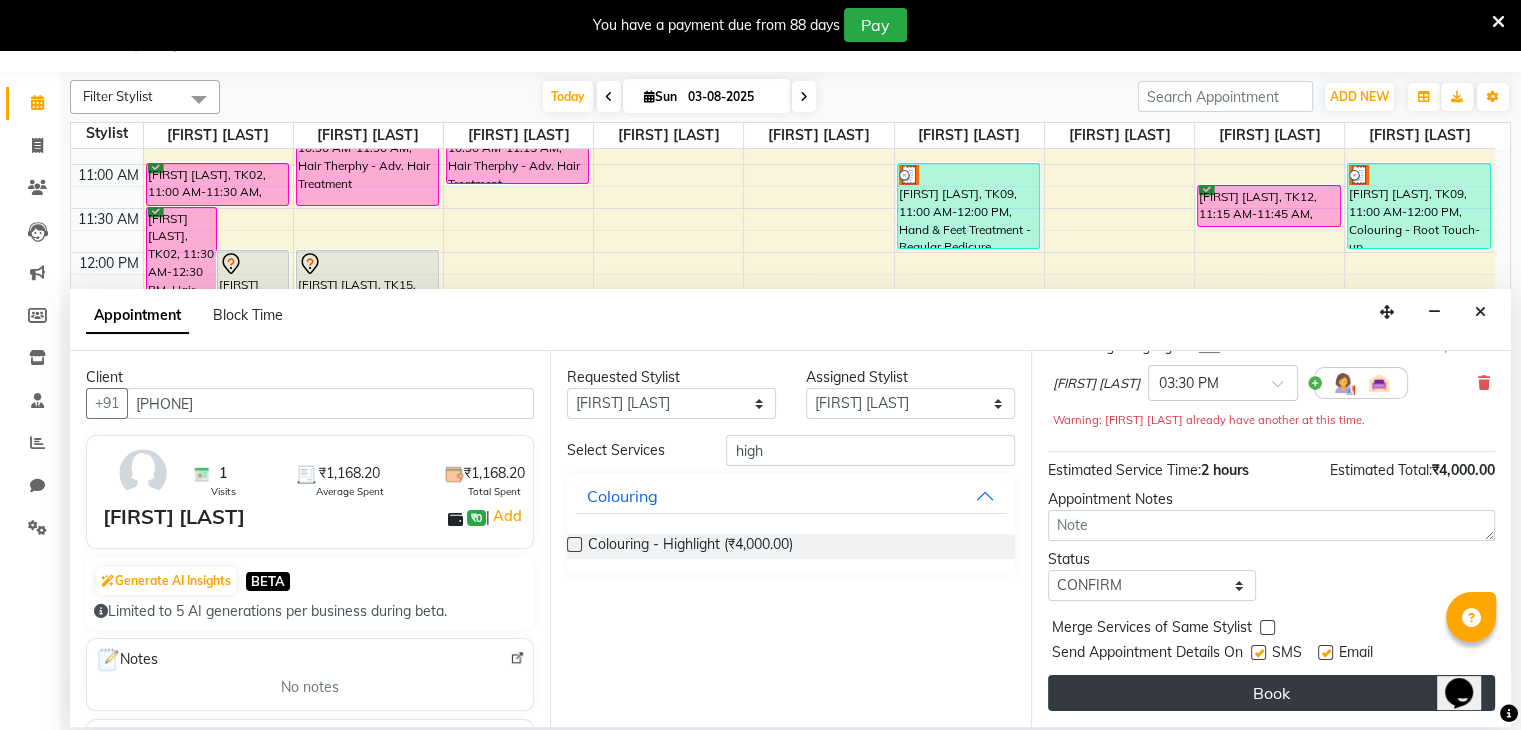 click on "Book" at bounding box center (1271, 693) 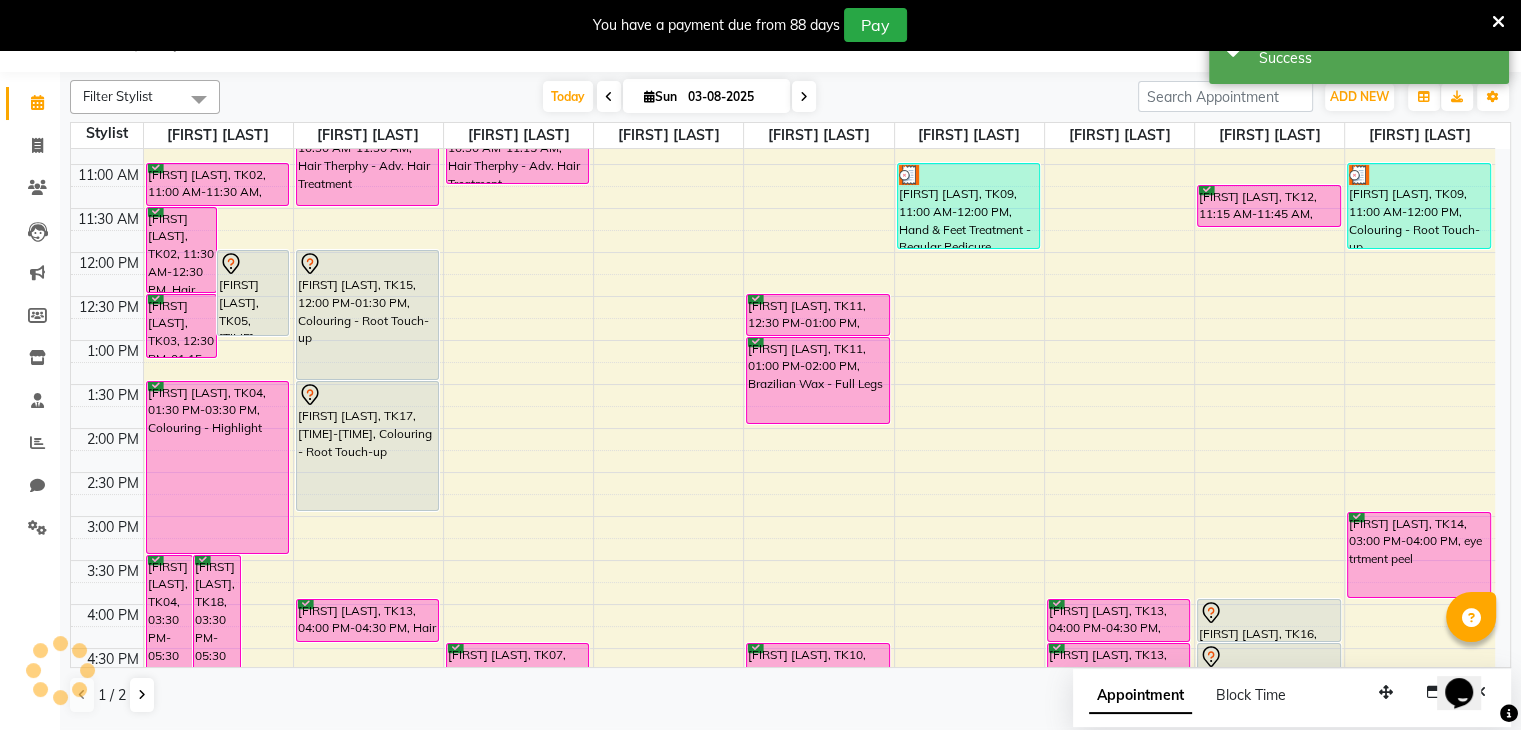 scroll, scrollTop: 0, scrollLeft: 0, axis: both 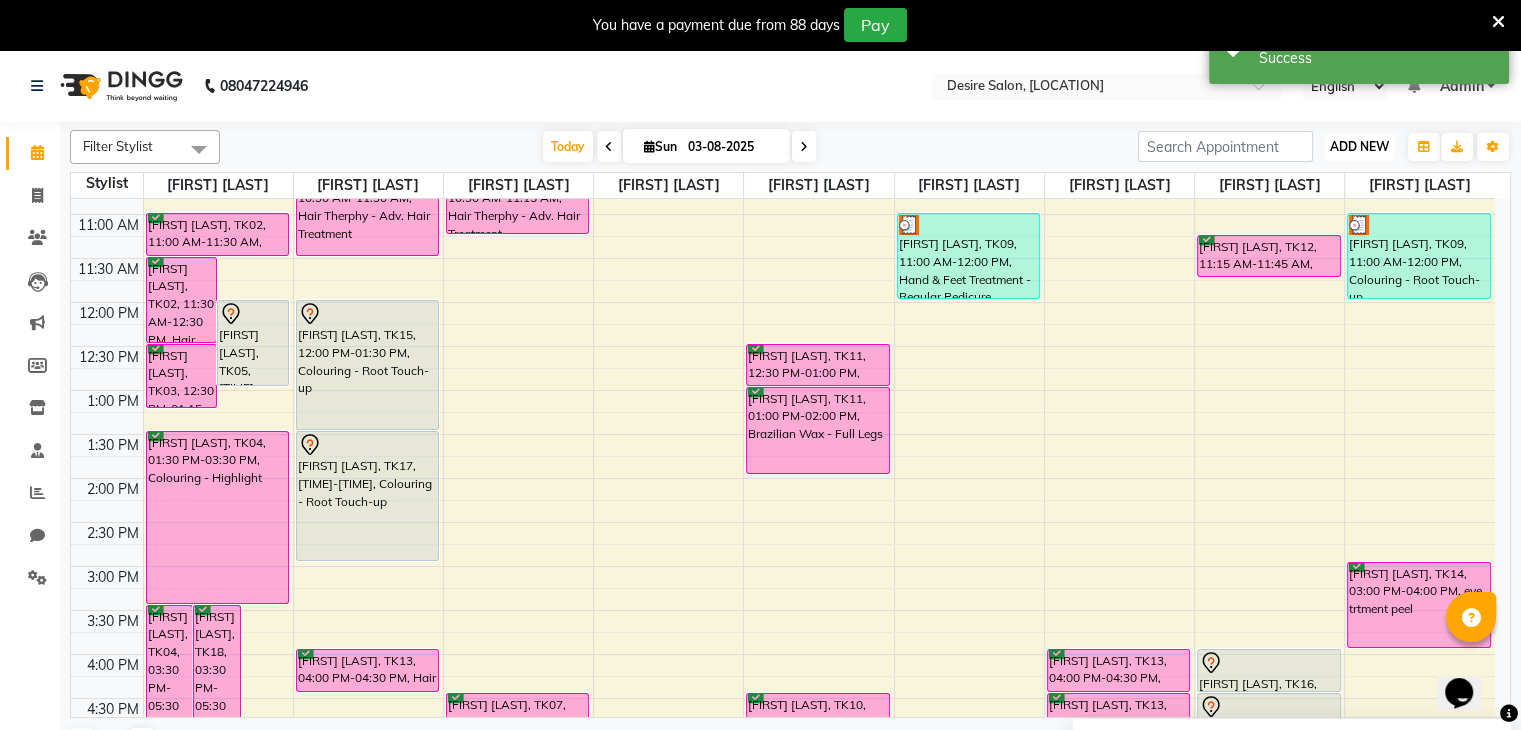 click on "ADD NEW" at bounding box center (1359, 146) 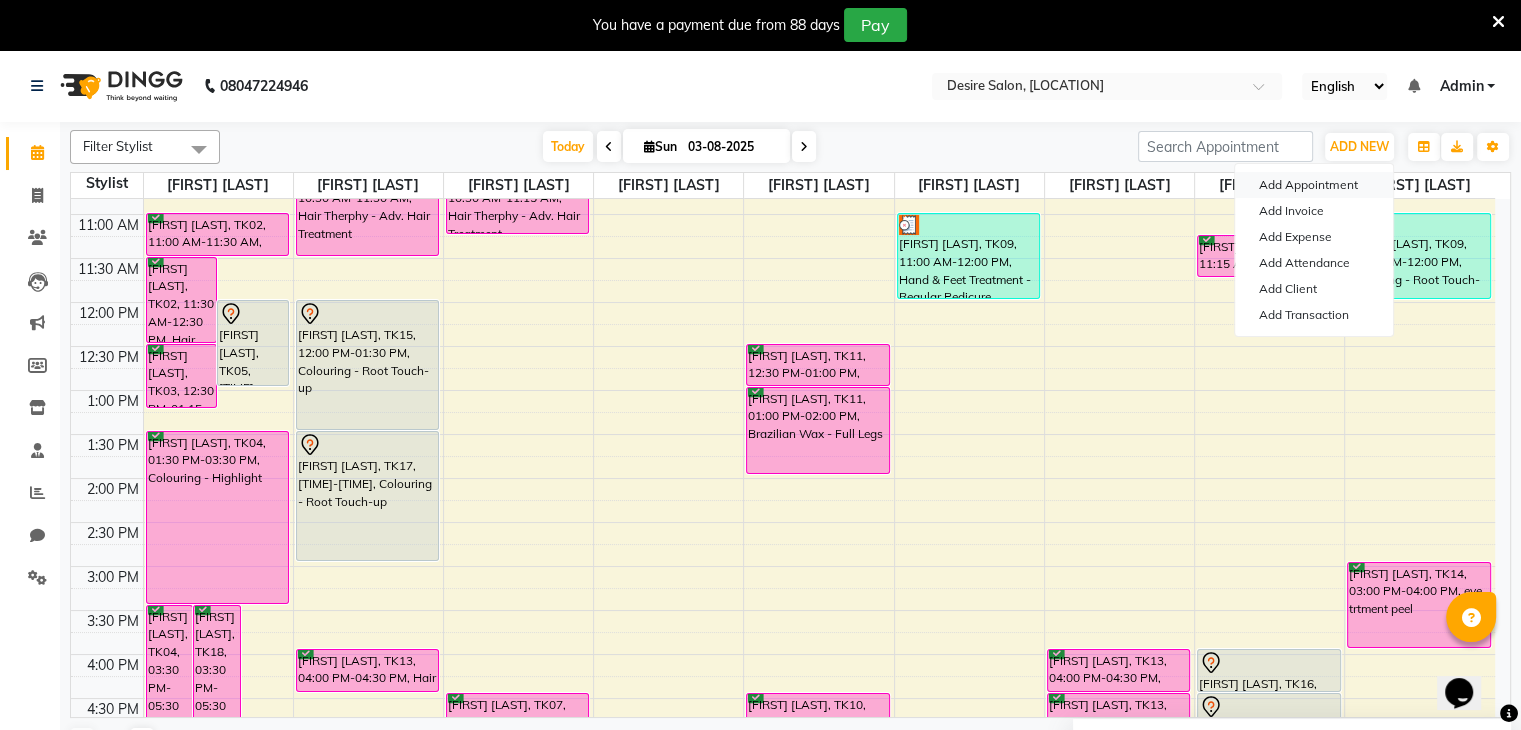 click on "Add Appointment" at bounding box center (1314, 185) 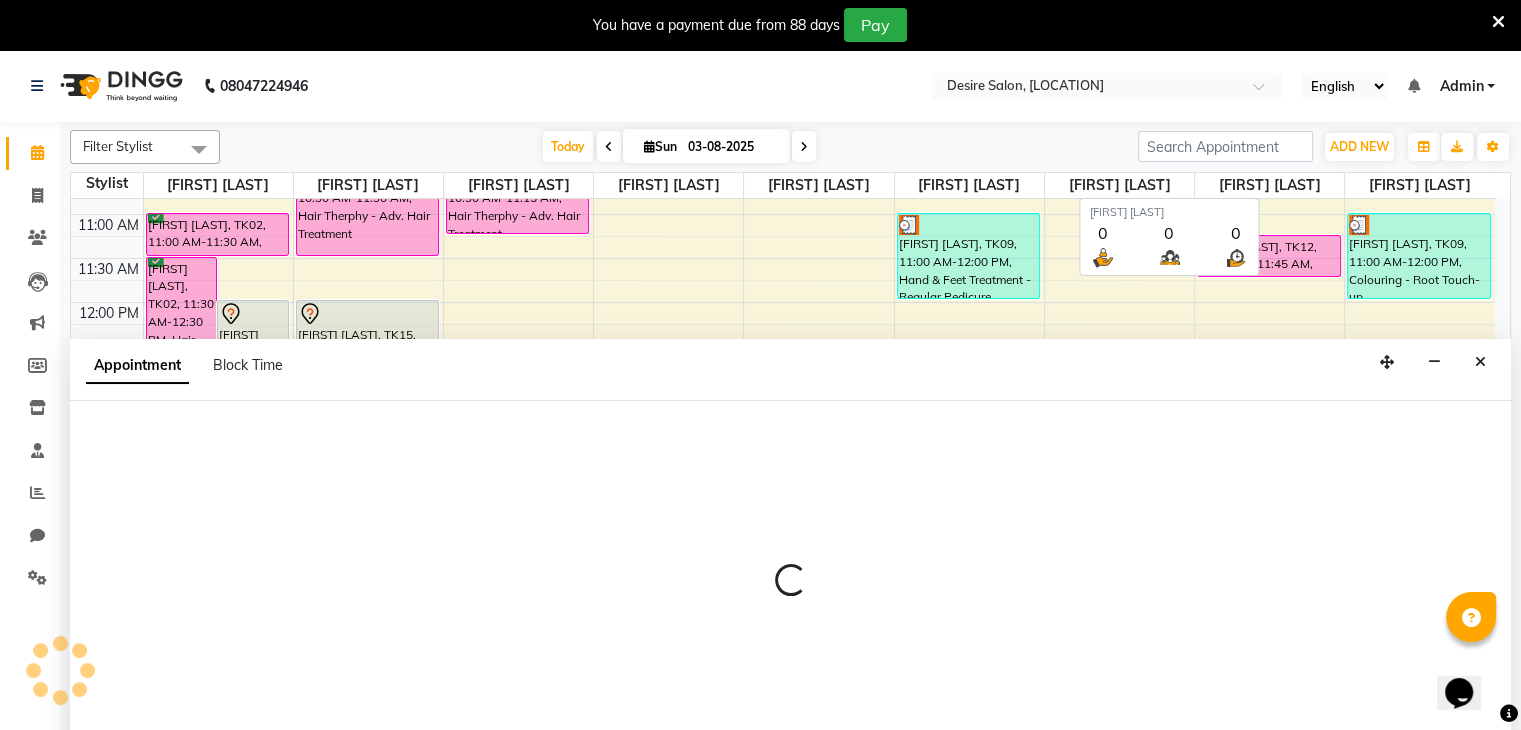scroll, scrollTop: 50, scrollLeft: 0, axis: vertical 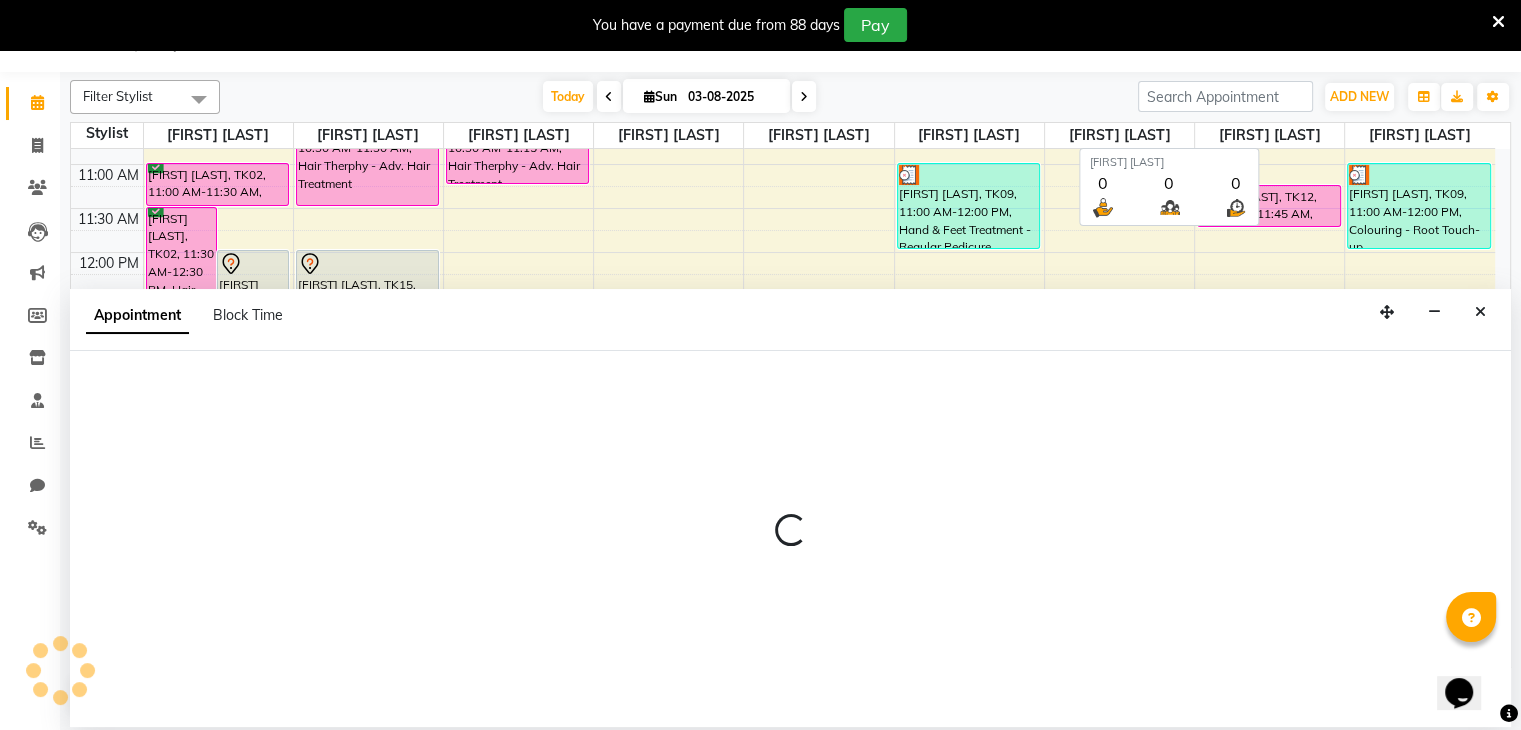 select on "600" 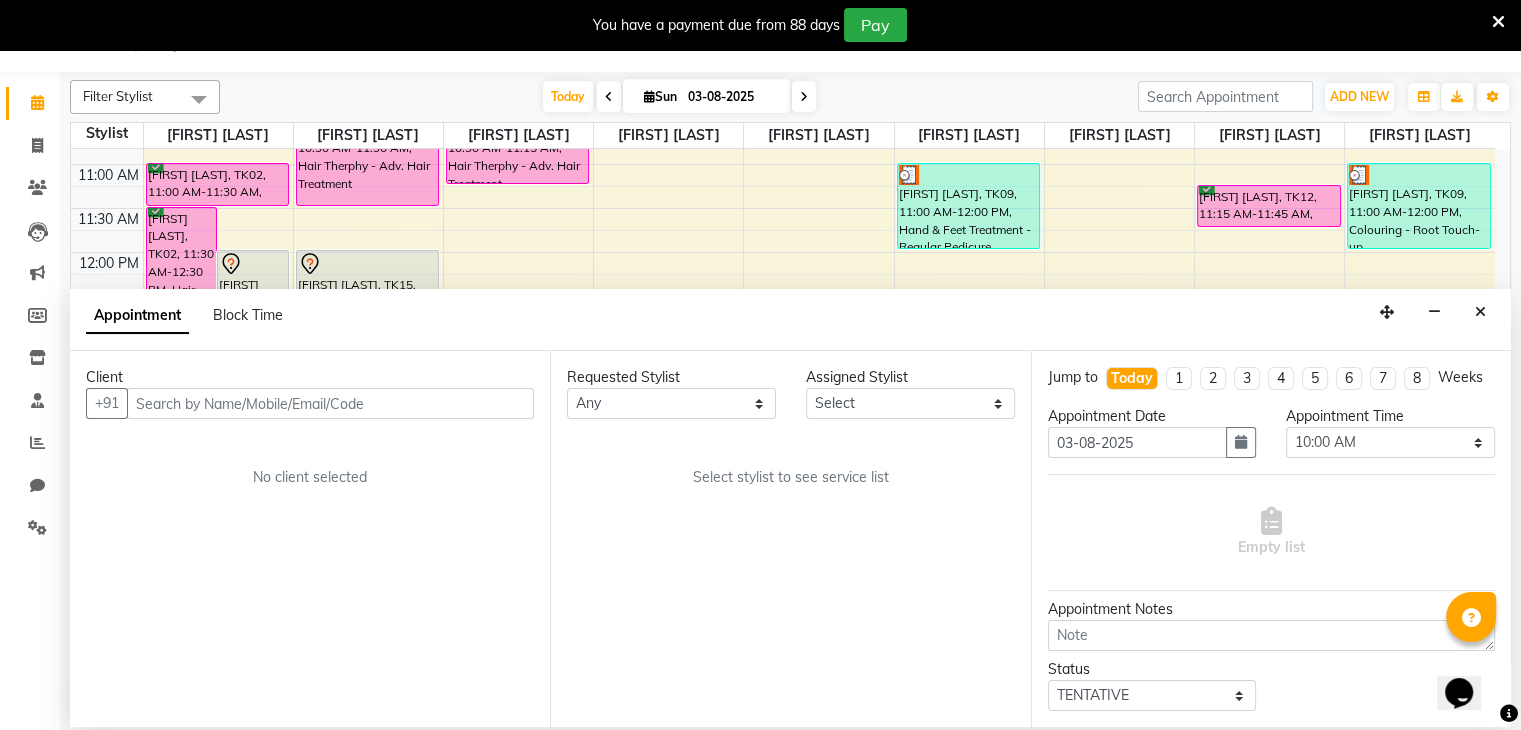 click at bounding box center (330, 403) 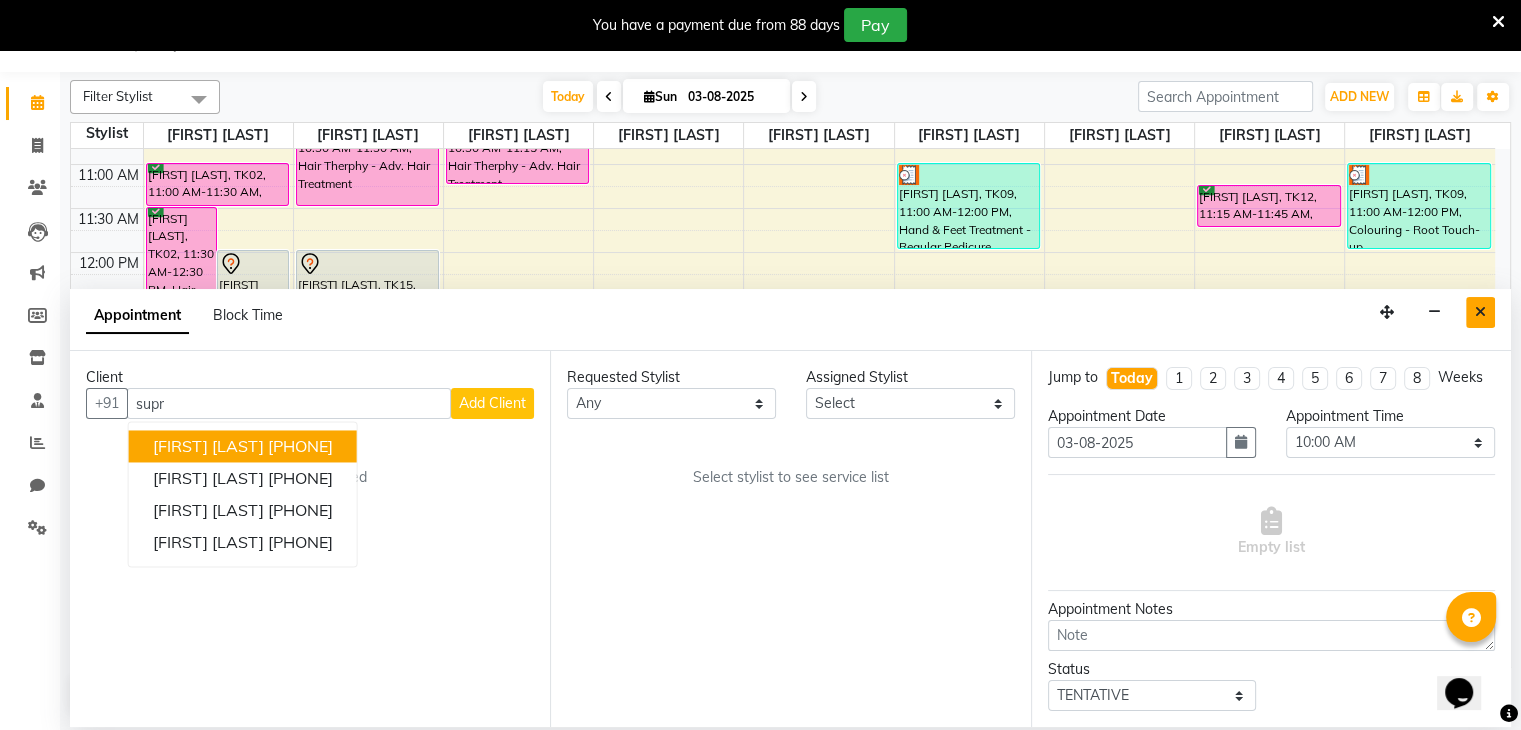 type on "supr" 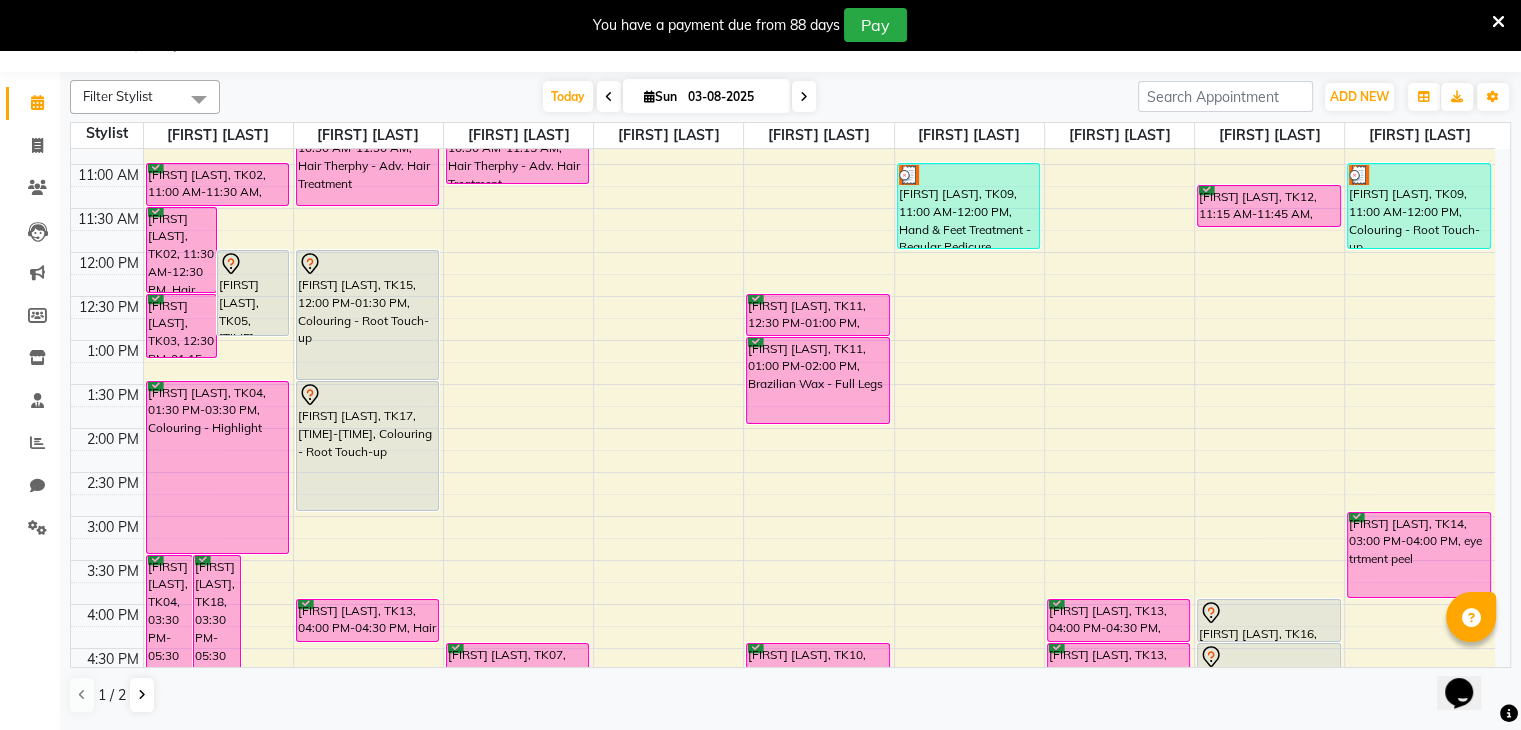 scroll, scrollTop: 613, scrollLeft: 0, axis: vertical 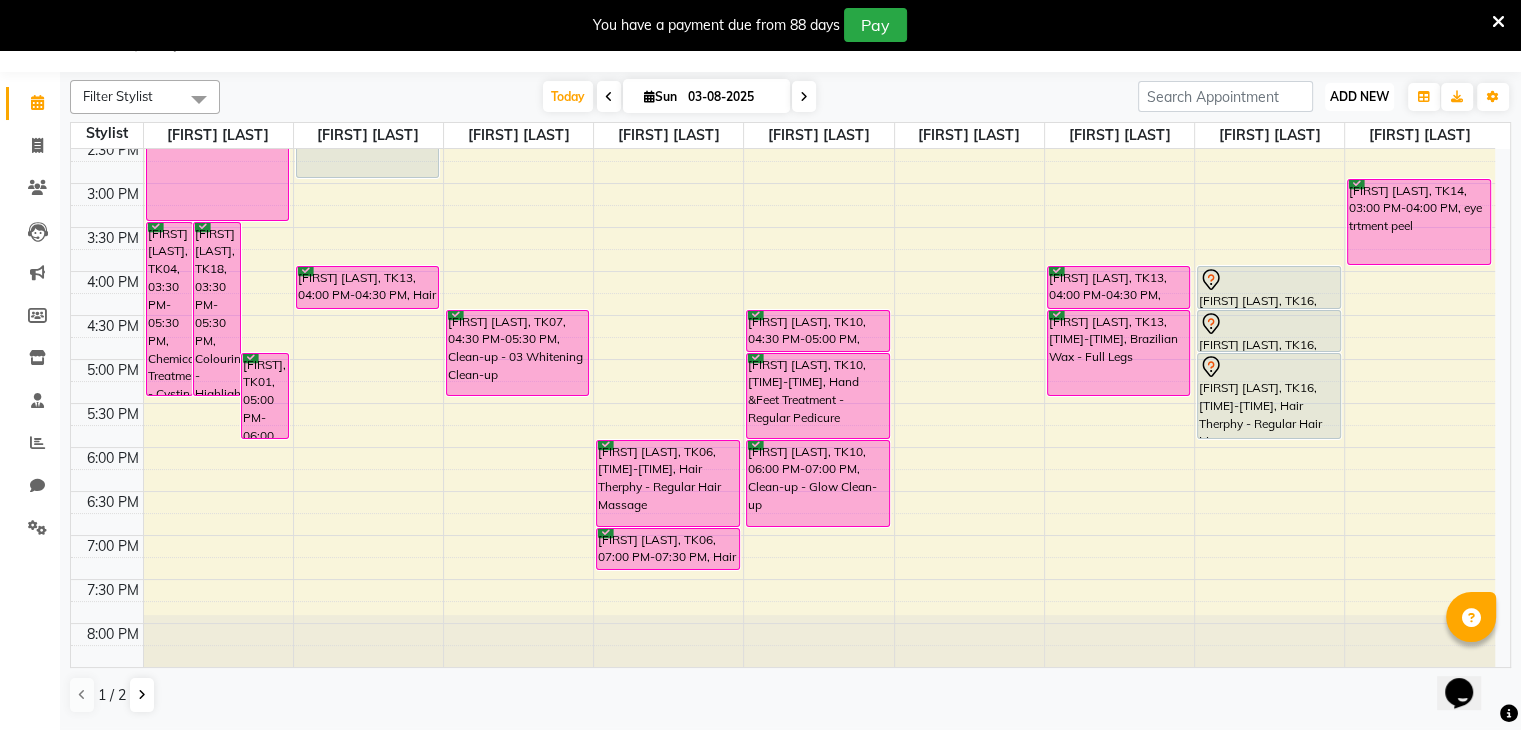 click on "ADD NEW" at bounding box center (1359, 96) 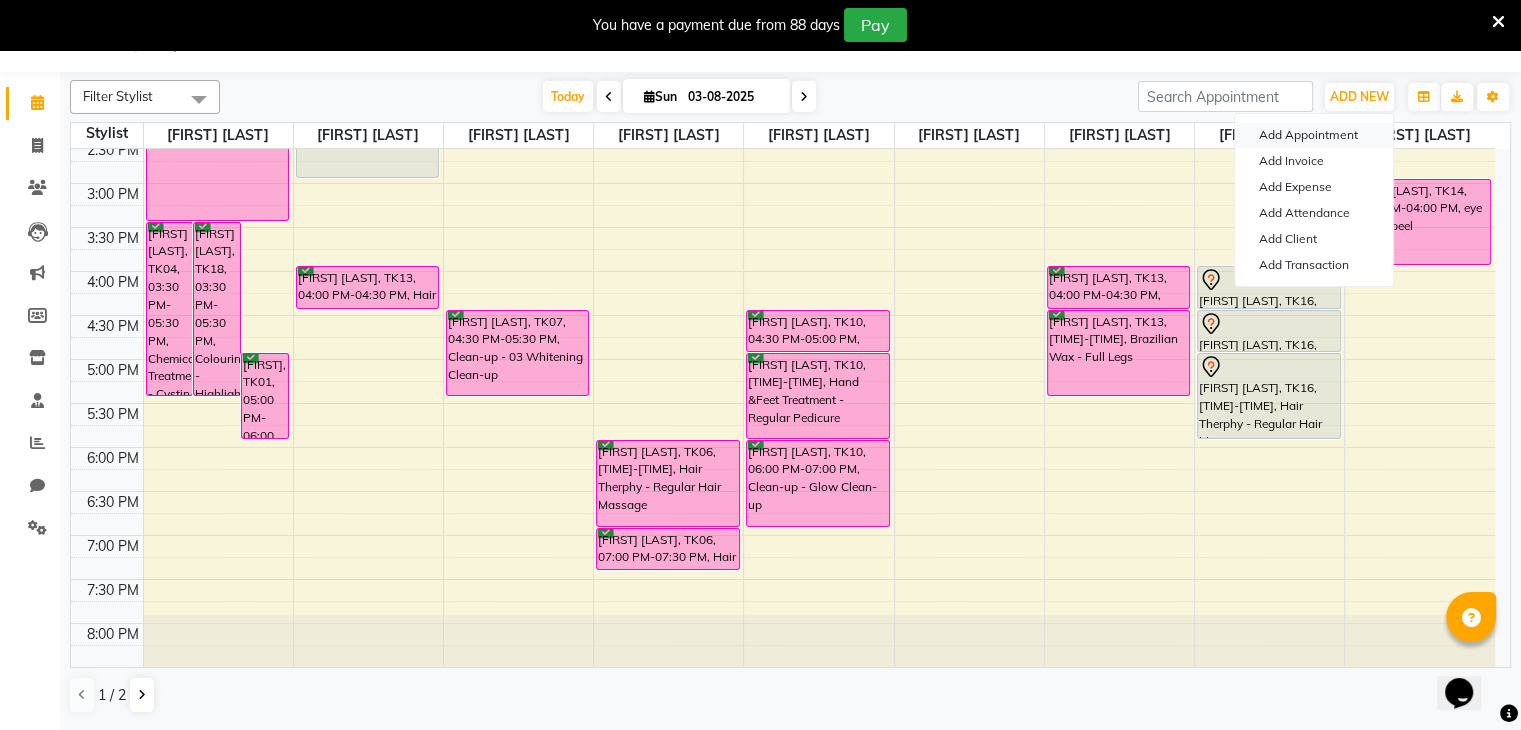 click on "Add Appointment" at bounding box center [1314, 135] 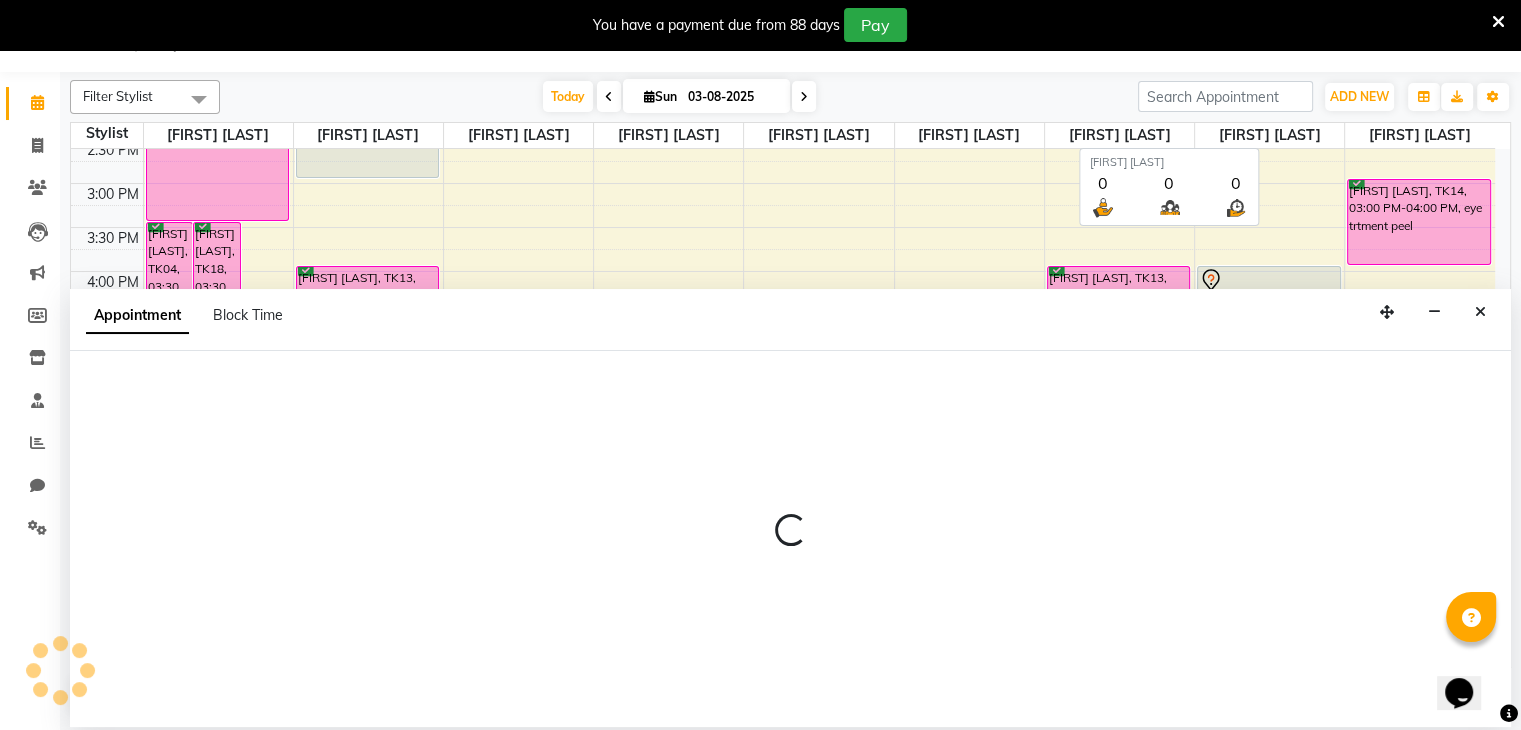 select on "600" 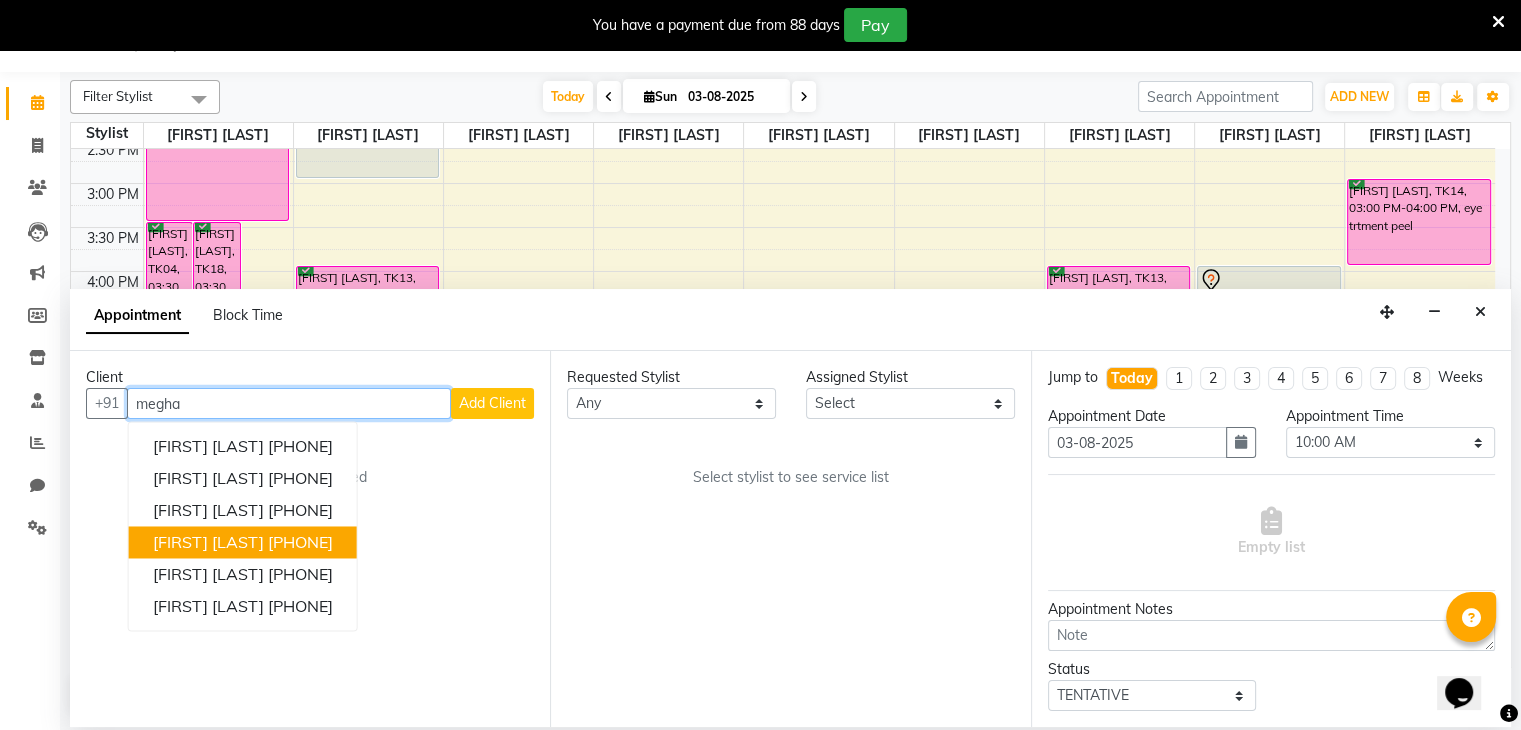 click on "[PHONE]" at bounding box center (300, 543) 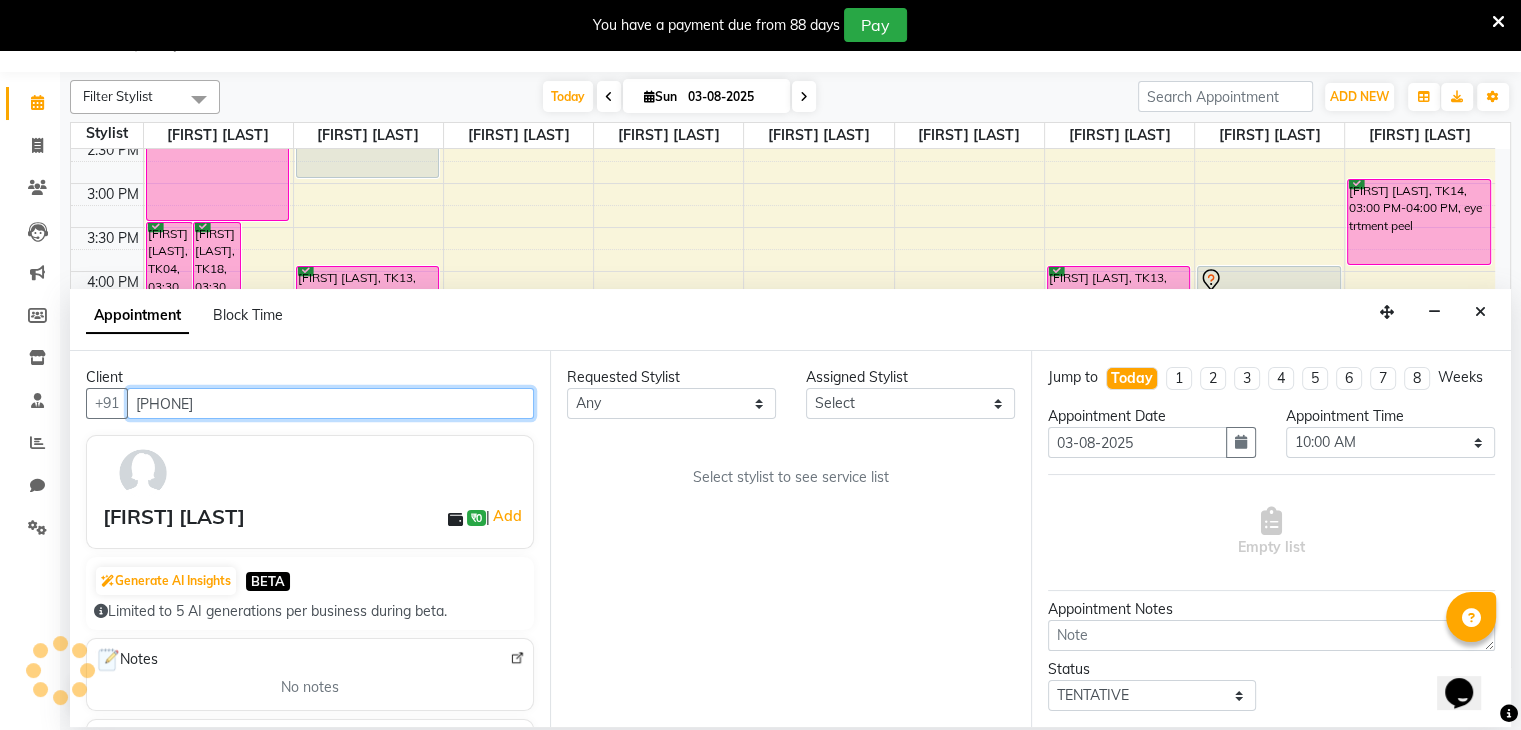 type on "[PHONE]" 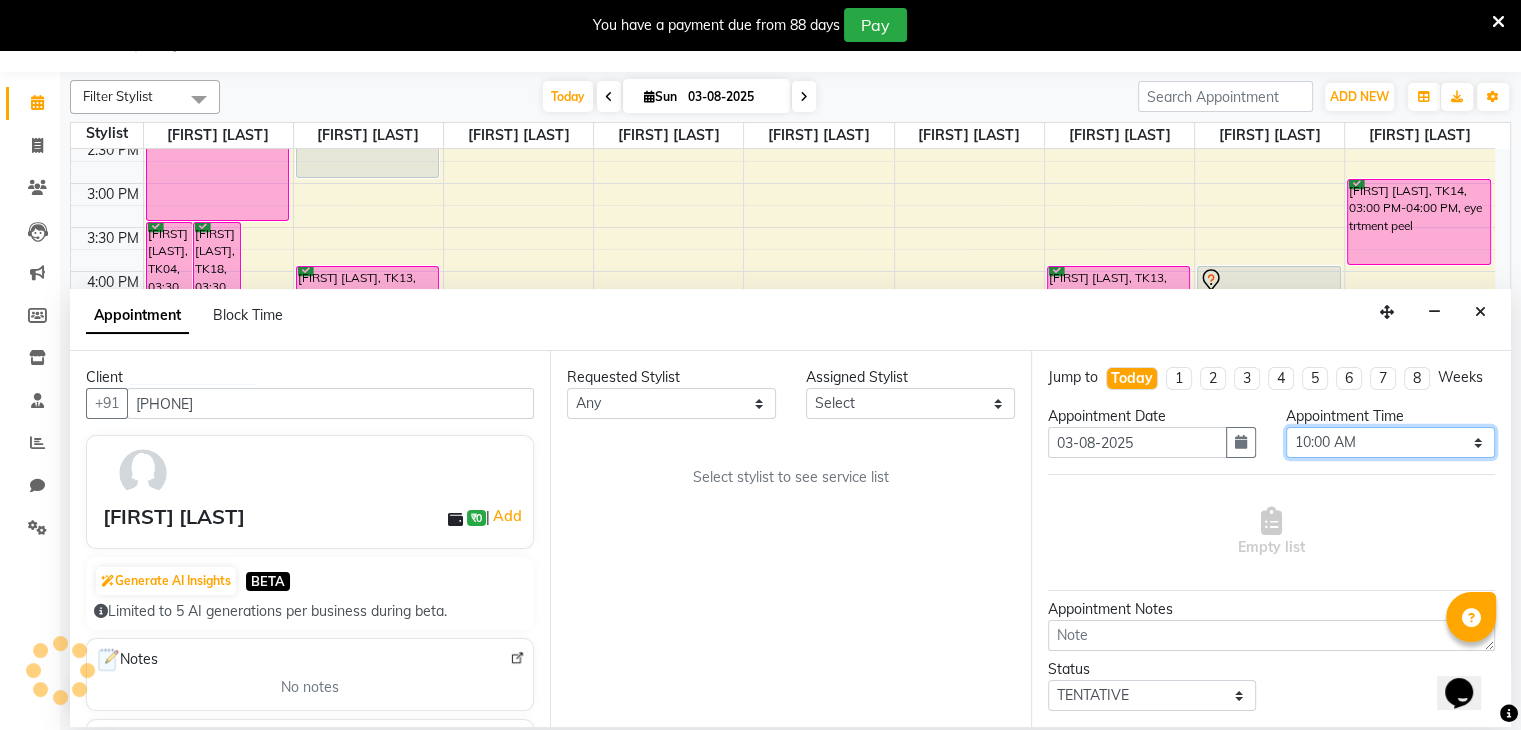 click on "Select 10:00 AM 10:15 AM 10:30 AM 10:45 AM 11:00 AM 11:15 AM 11:30 AM 11:45 AM 12:00 PM 12:15 PM 12:30 PM 12:45 PM 01:00 PM 01:15 PM 01:30 PM 01:45 PM 02:00 PM 02:15 PM 02:30 PM 02:45 PM 03:00 PM 03:15 PM 03:30 PM 03:45 PM 04:00 PM 04:15 PM 04:30 PM 04:45 PM 05:00 PM 05:15 PM 05:30 PM 05:45 PM 06:00 PM 06:15 PM 06:30 PM 06:45 PM 07:00 PM 07:15 PM 07:30 PM 07:45 PM 08:00 PM 08:15 PM 08:30 PM 08:45 PM 09:00 PM" at bounding box center [1390, 442] 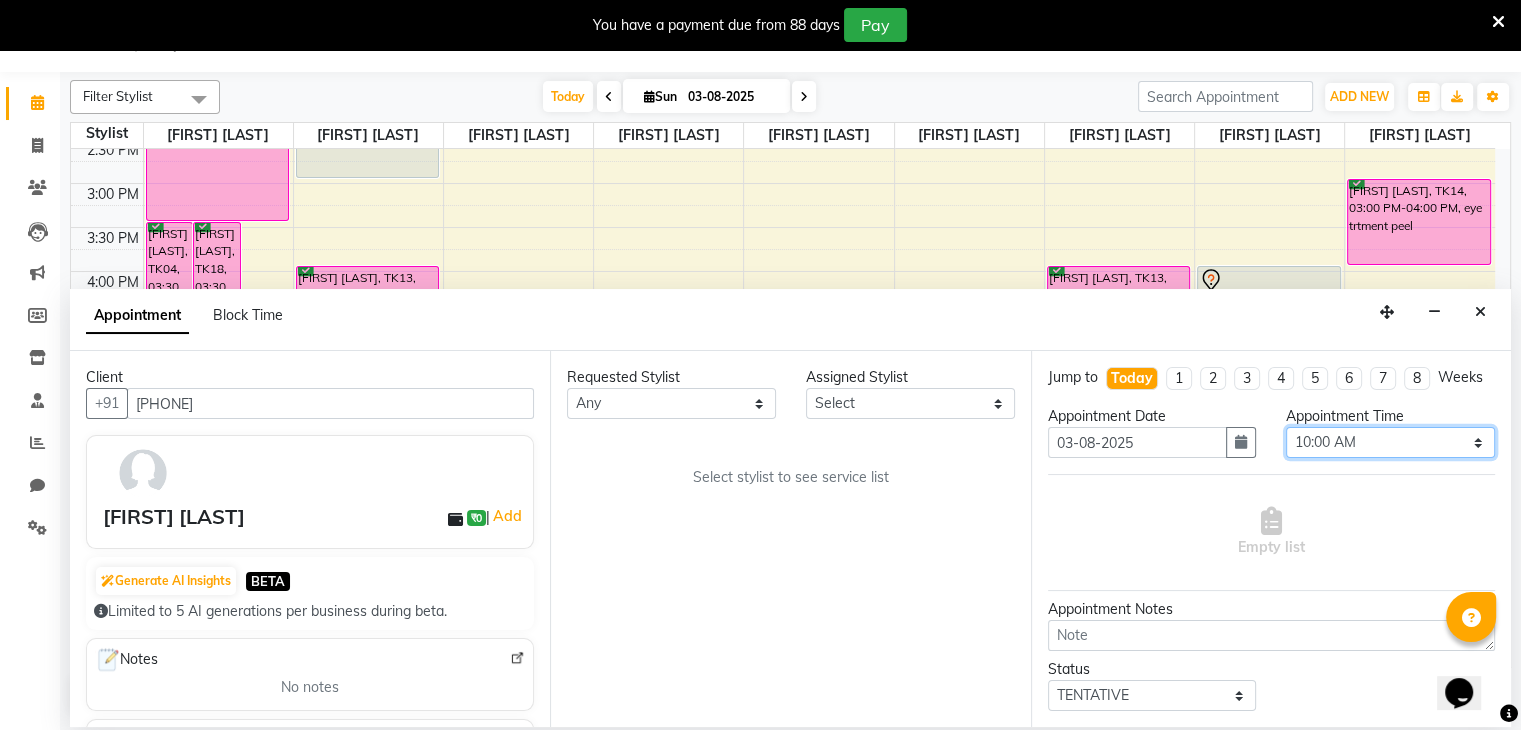 select on "1005" 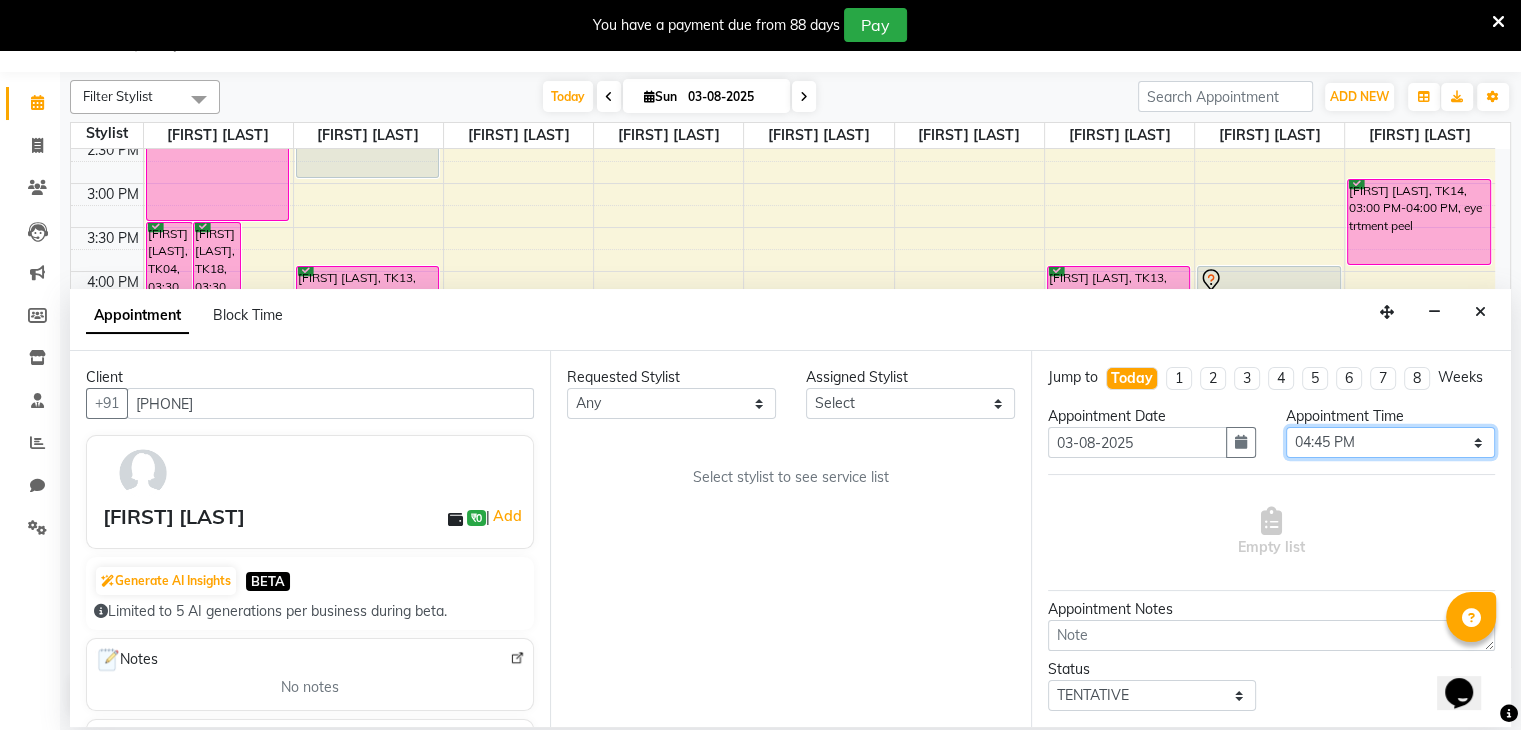 click on "Select 10:00 AM 10:15 AM 10:30 AM 10:45 AM 11:00 AM 11:15 AM 11:30 AM 11:45 AM 12:00 PM 12:15 PM 12:30 PM 12:45 PM 01:00 PM 01:15 PM 01:30 PM 01:45 PM 02:00 PM 02:15 PM 02:30 PM 02:45 PM 03:00 PM 03:15 PM 03:30 PM 03:45 PM 04:00 PM 04:15 PM 04:30 PM 04:45 PM 05:00 PM 05:15 PM 05:30 PM 05:45 PM 06:00 PM 06:15 PM 06:30 PM 06:45 PM 07:00 PM 07:15 PM 07:30 PM 07:45 PM 08:00 PM 08:15 PM 08:30 PM 08:45 PM 09:00 PM" at bounding box center (1390, 442) 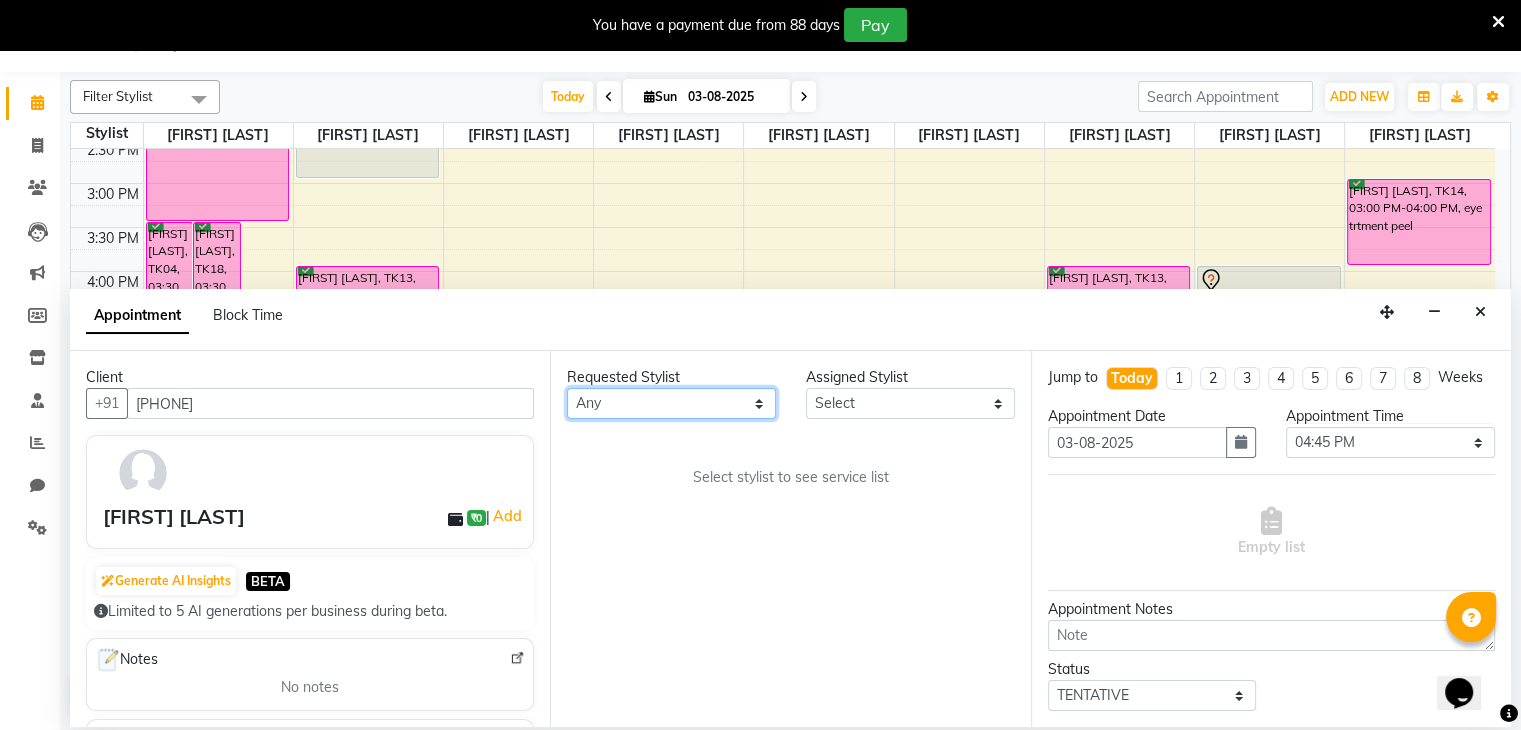click on "Any [FIRST] [LAST]  [FIRST] [LAST] [FIRST] [LAST] desire salon [FIRST] [LAST] [FIRST] [LAST] [FIRST] [LAST] [FIRST] [LAST] [FIRST] [LAST]" at bounding box center [671, 403] 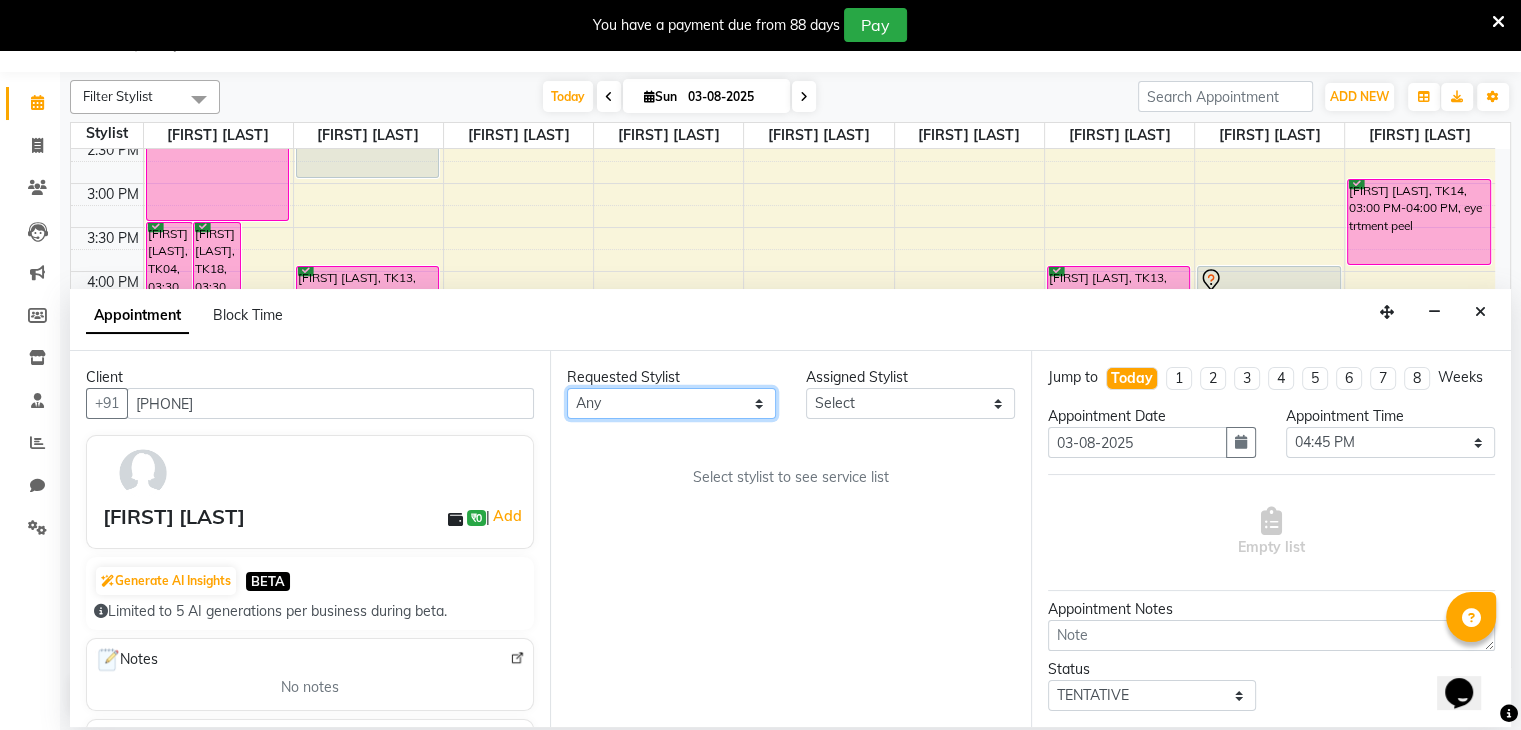 select on "[POSTAL CODE]" 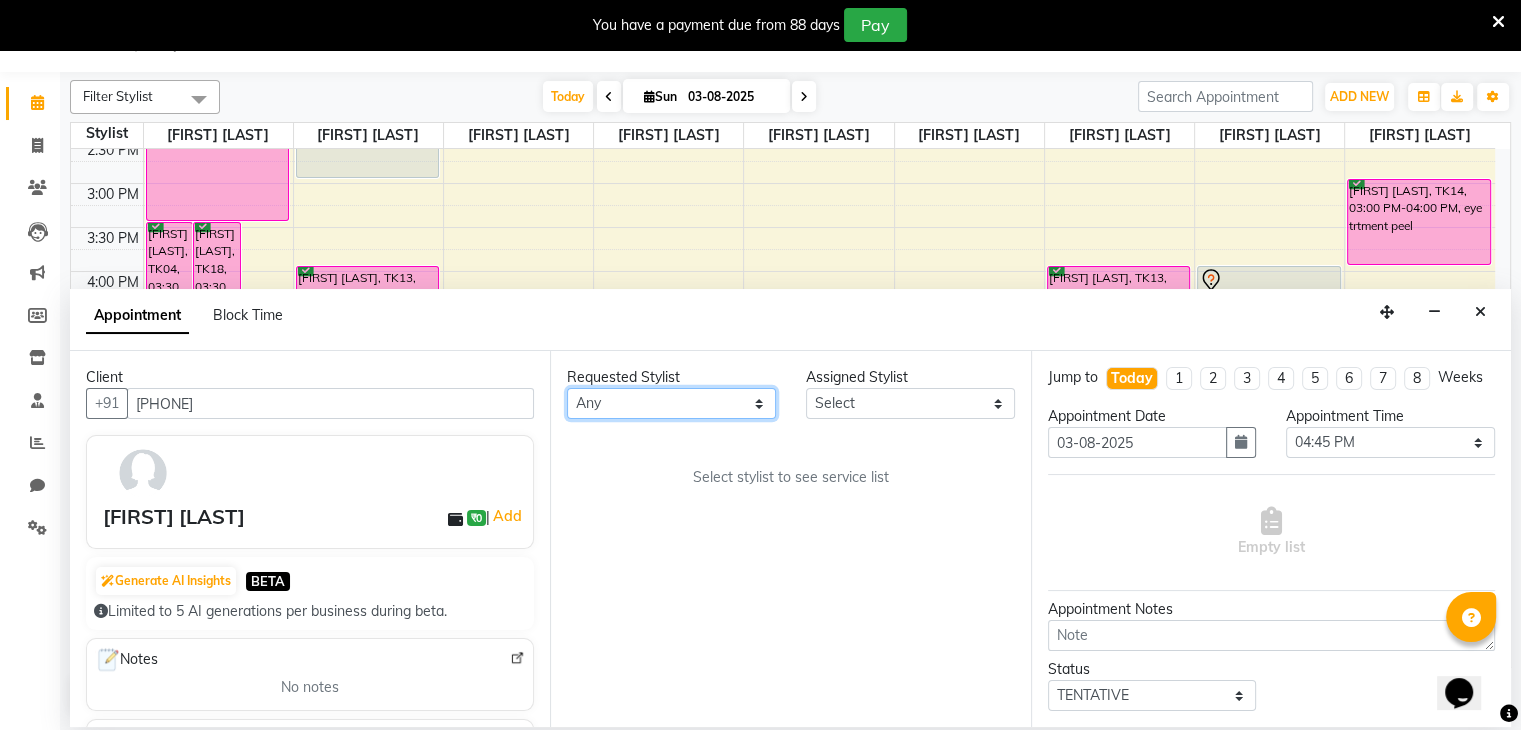 click on "Any [FIRST] [LAST]  [FIRST] [LAST] [FIRST] [LAST] desire salon [FIRST] [LAST] [FIRST] [LAST] [FIRST] [LAST] [FIRST] [LAST] [FIRST] [LAST]" at bounding box center (671, 403) 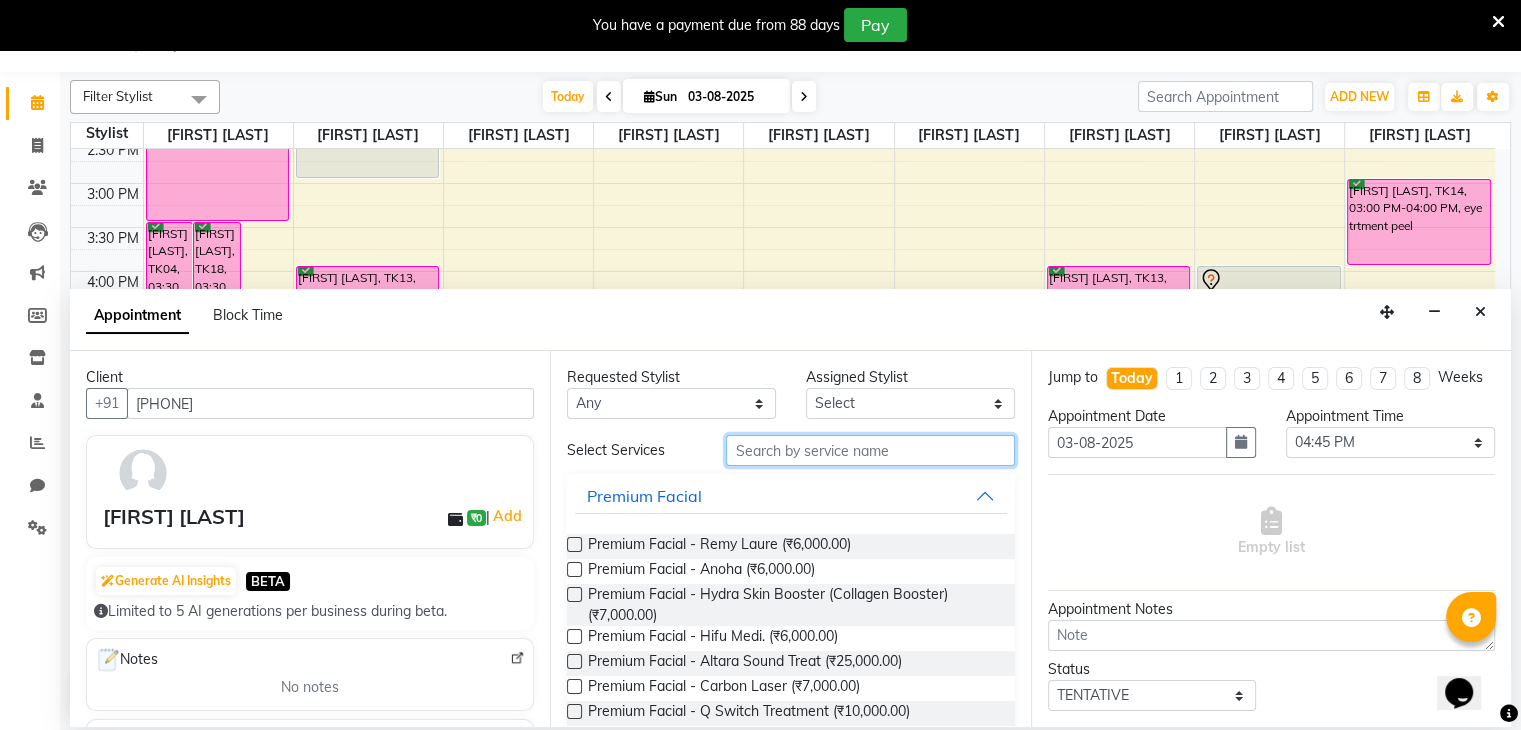 click at bounding box center [870, 450] 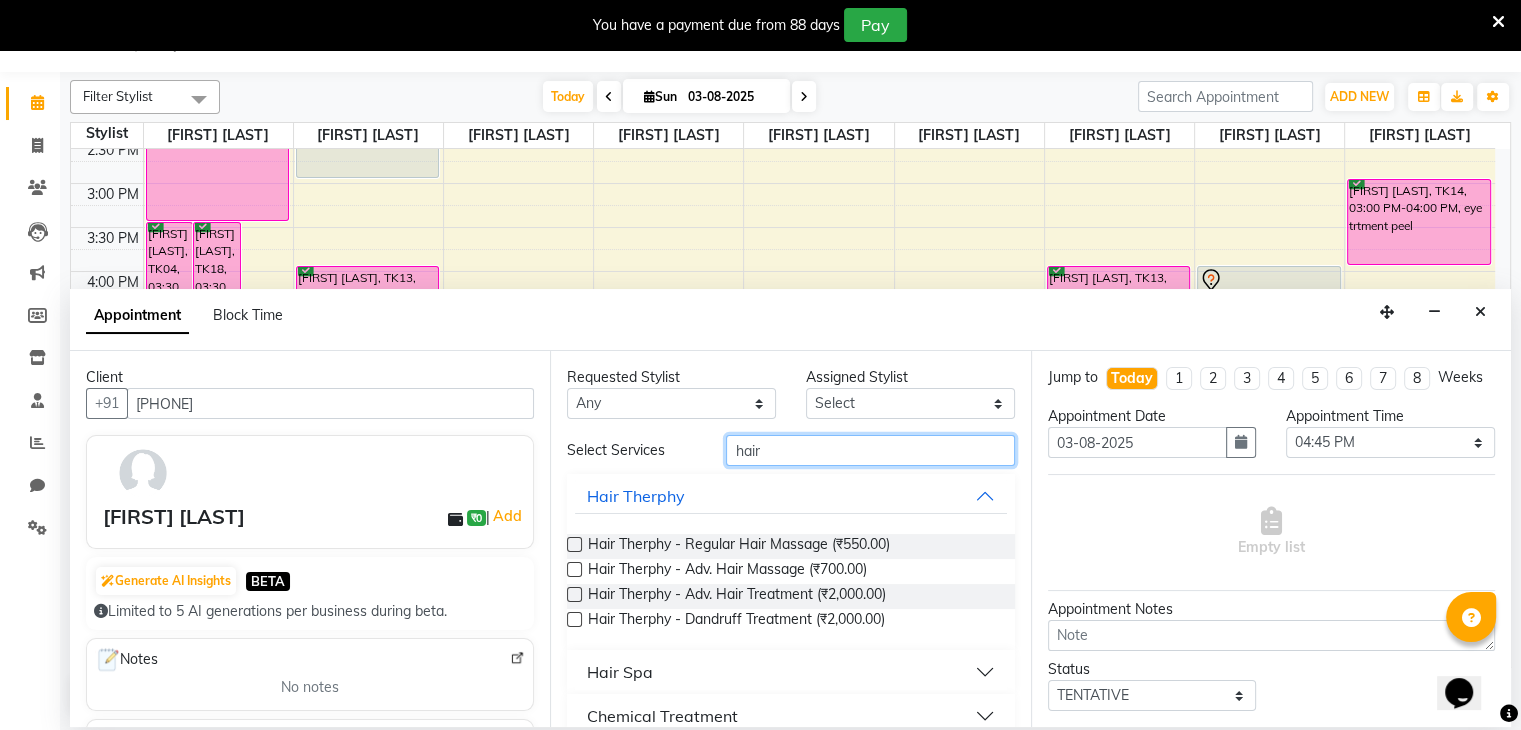 type on "hair" 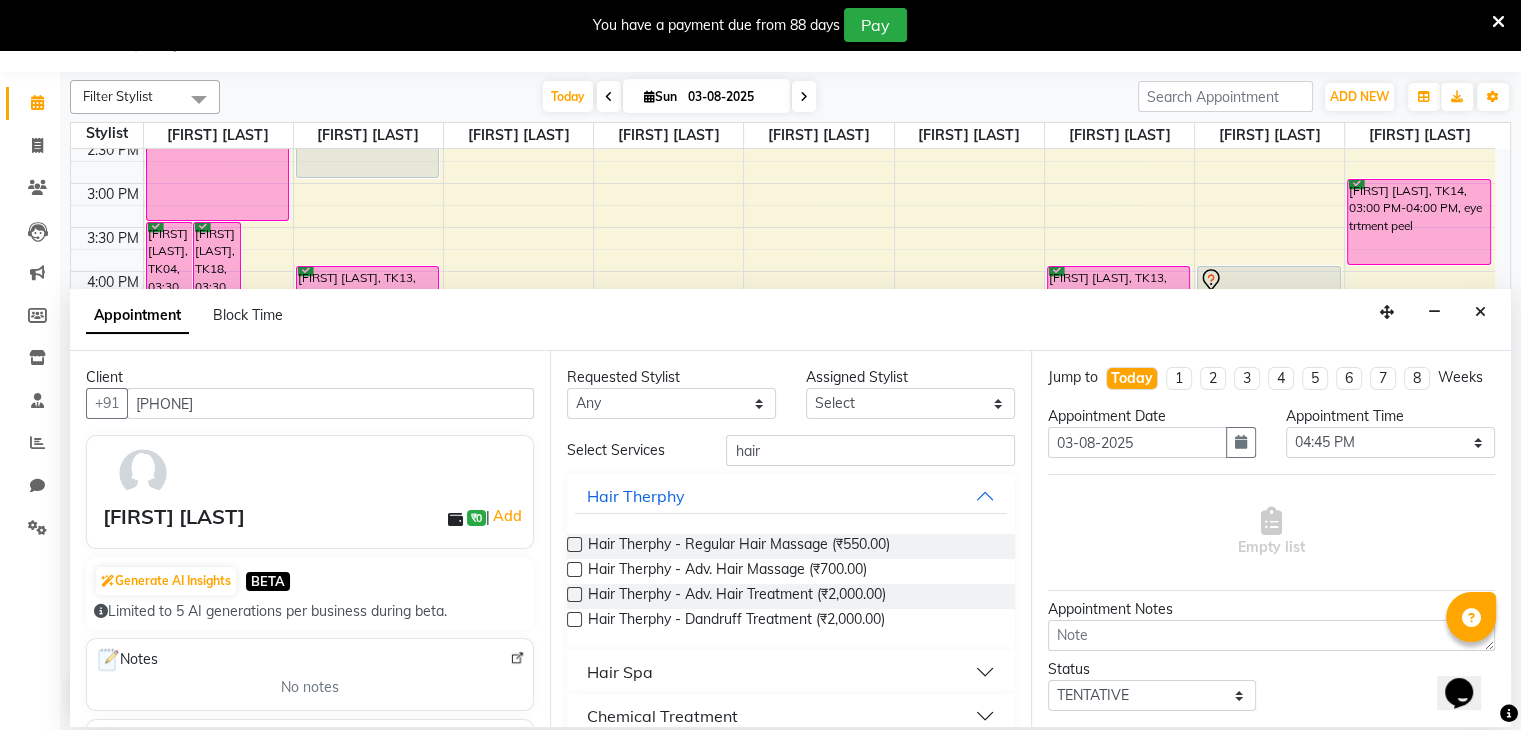 click at bounding box center (574, 544) 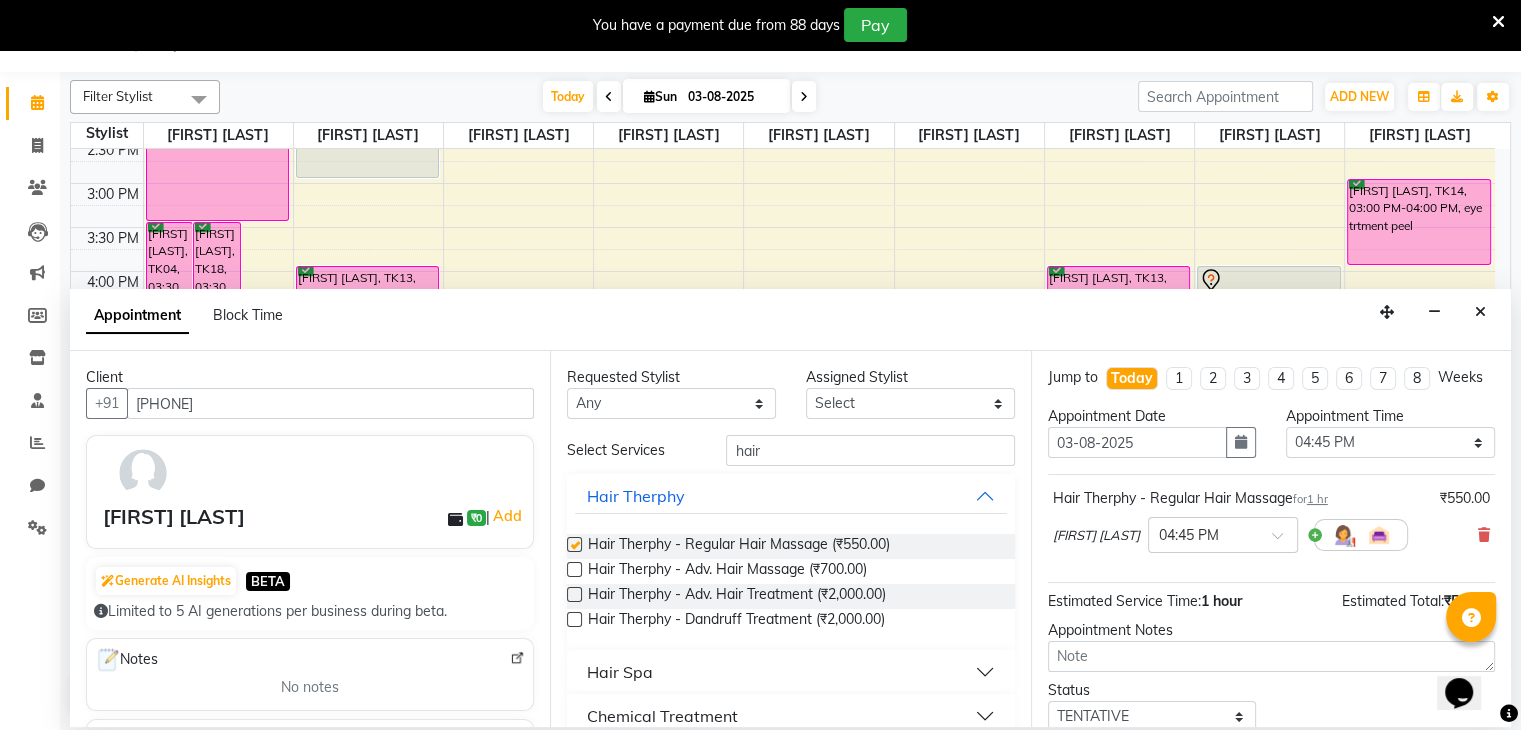 checkbox on "false" 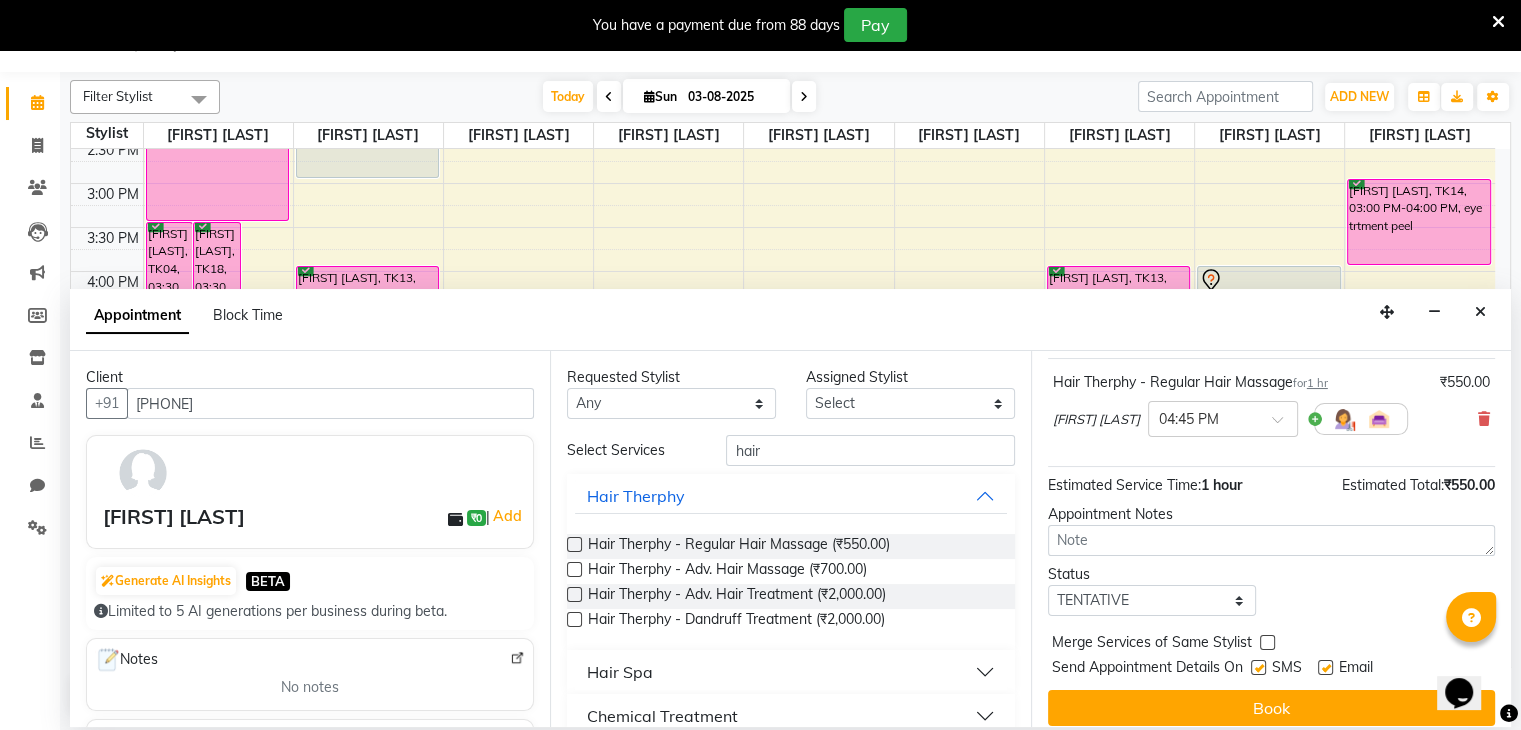scroll, scrollTop: 149, scrollLeft: 0, axis: vertical 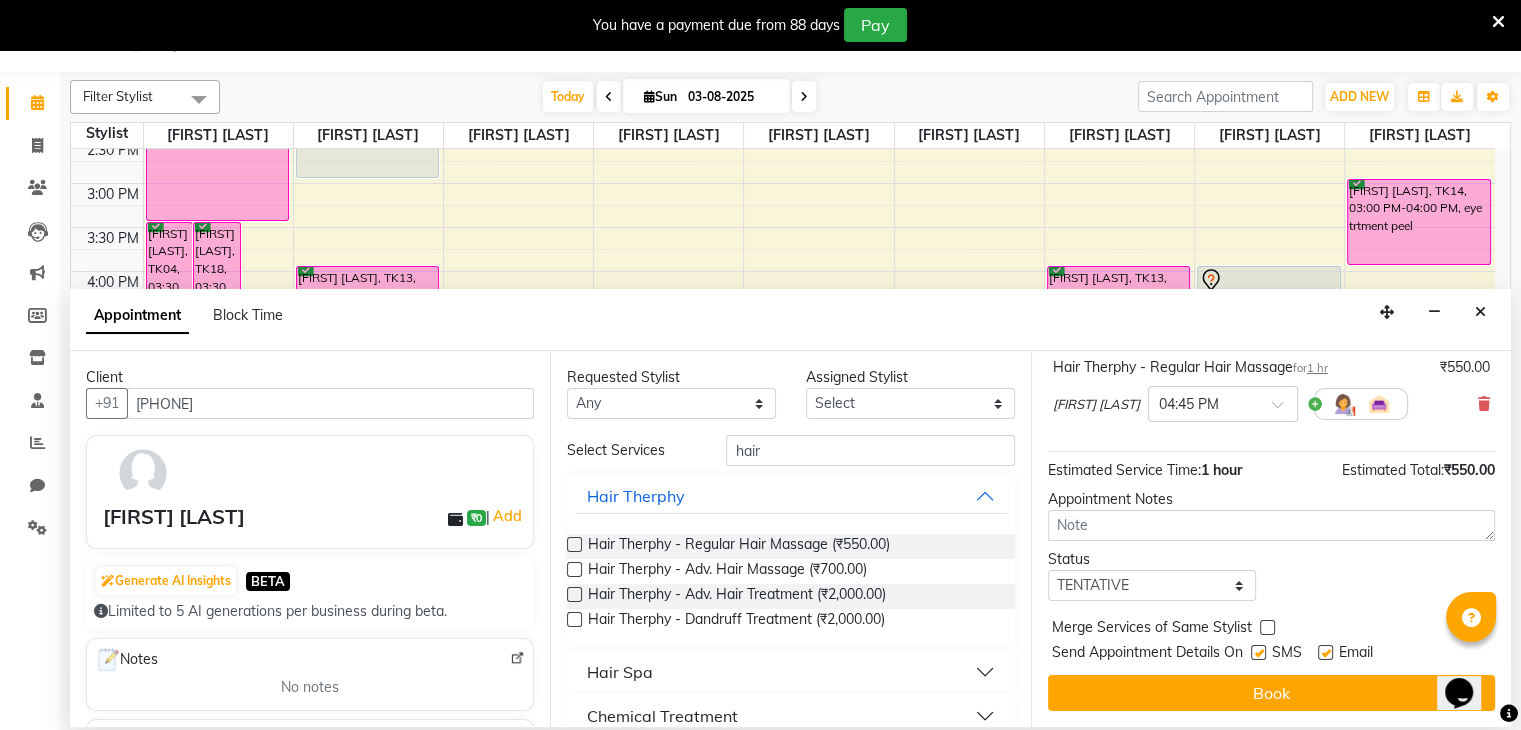 click at bounding box center [1267, 627] 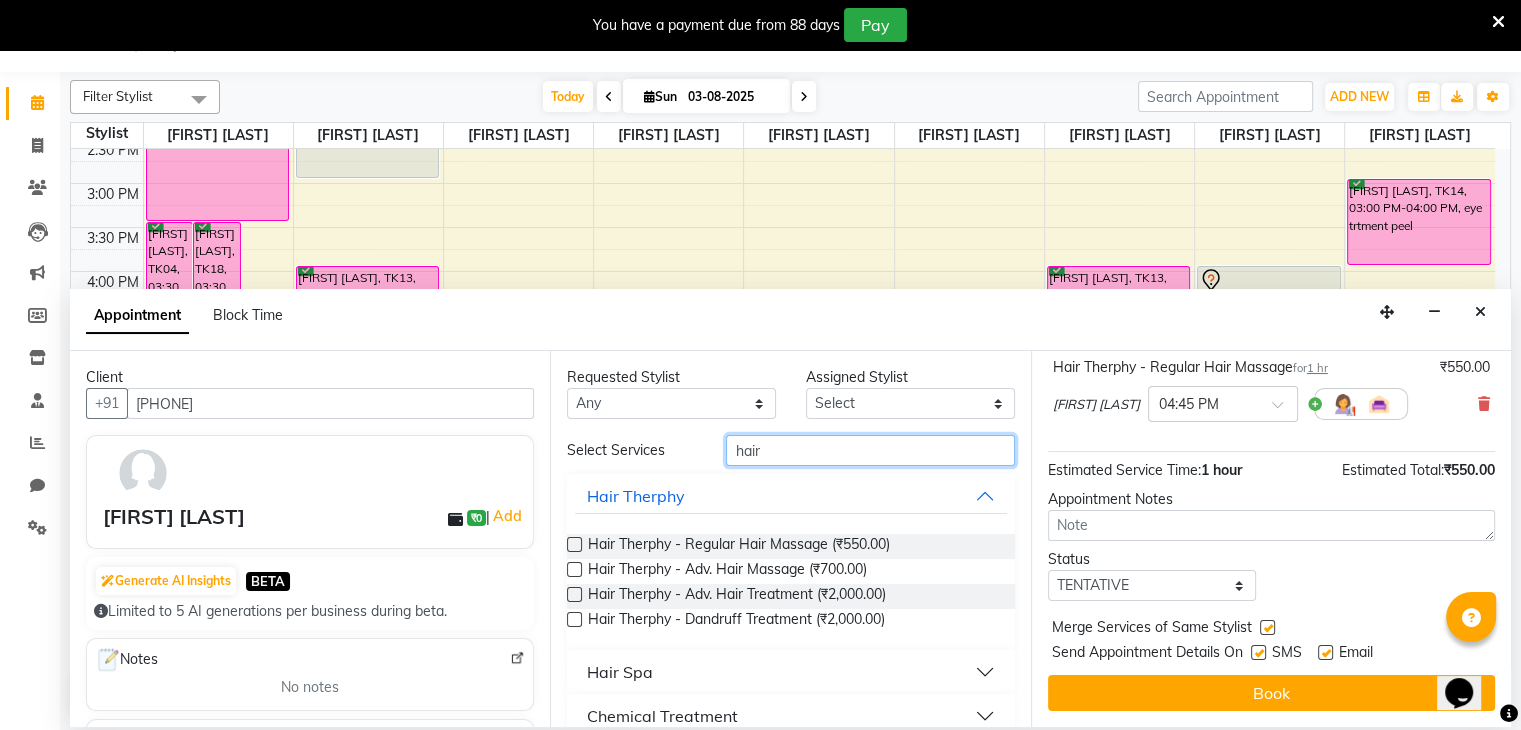 click on "hair" at bounding box center (870, 450) 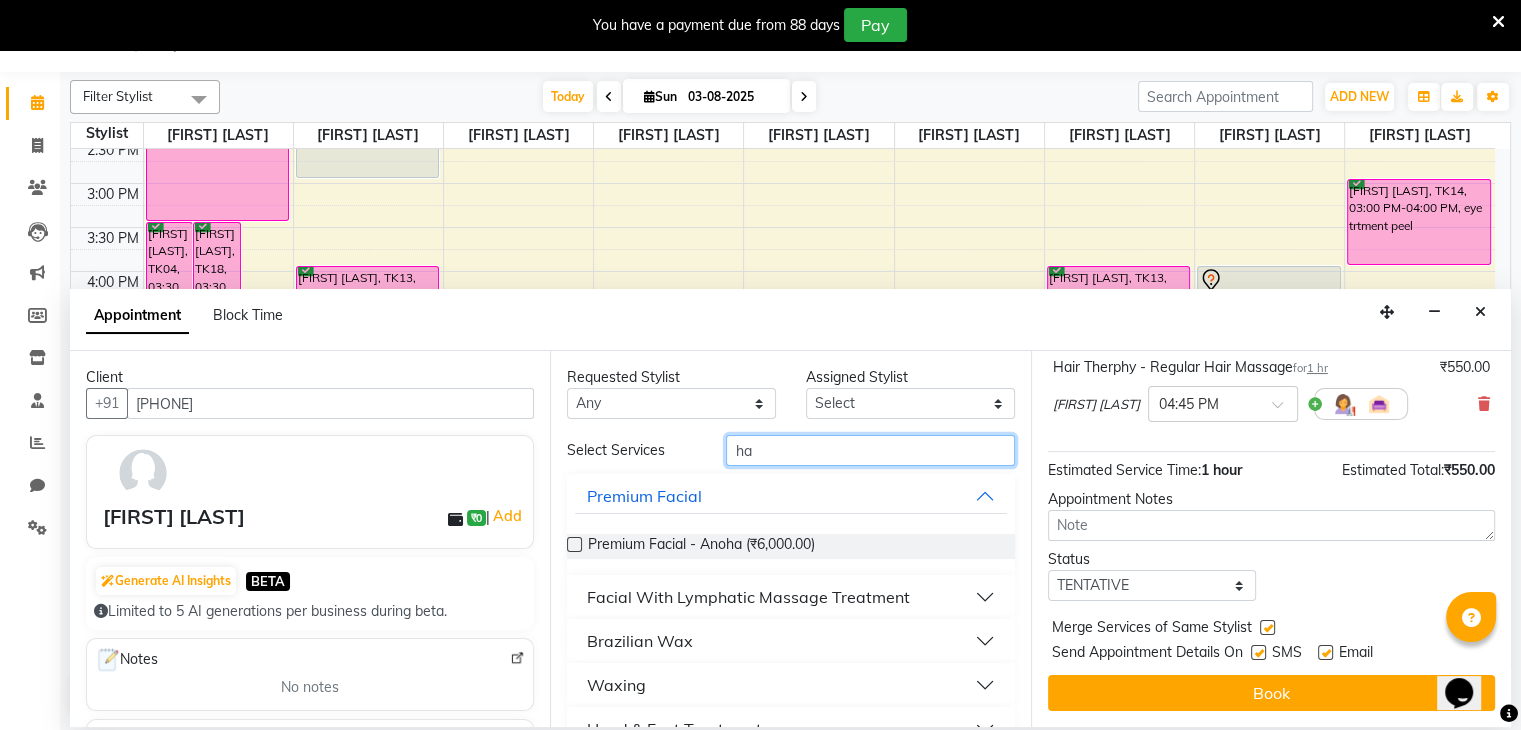 type on "h" 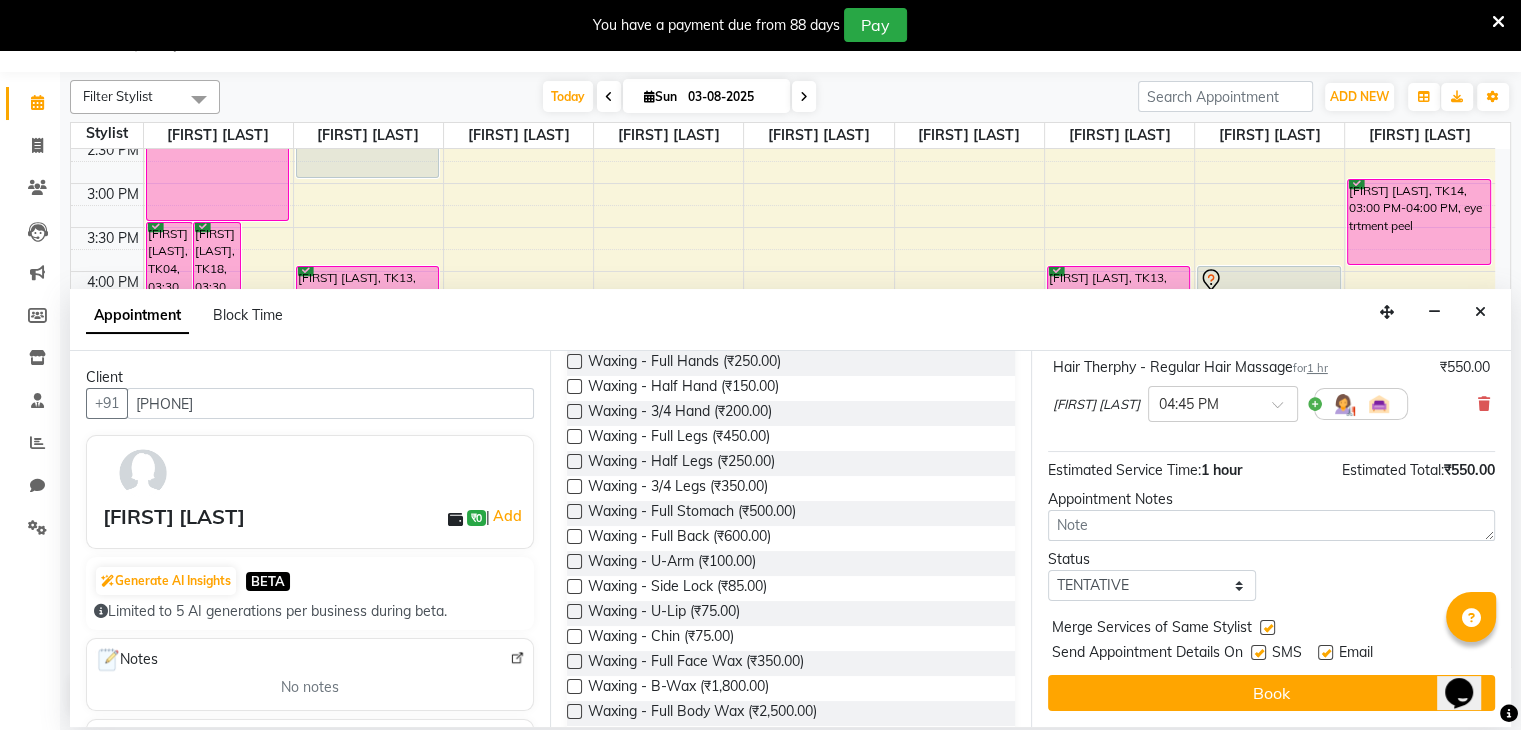 scroll, scrollTop: 214, scrollLeft: 0, axis: vertical 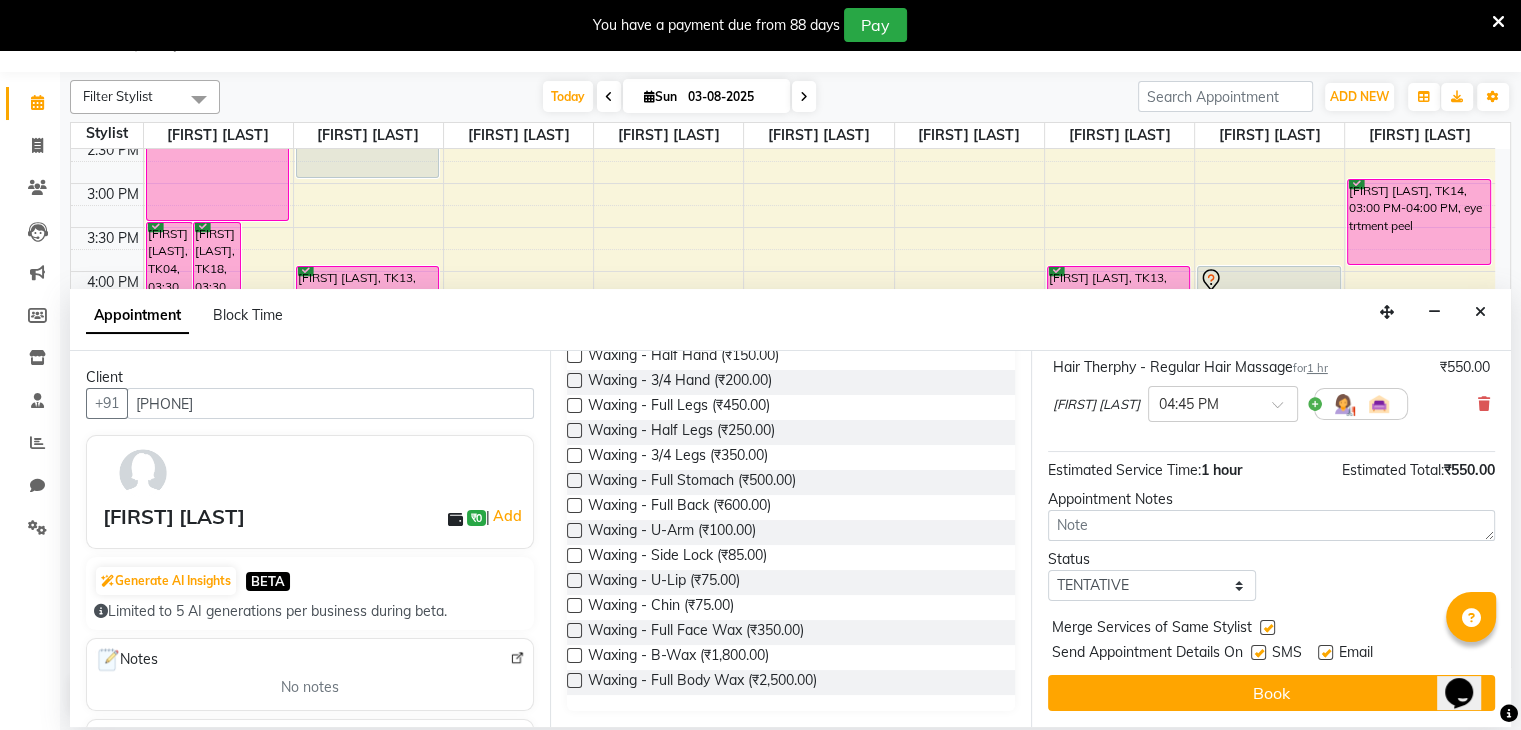 type on "waxin" 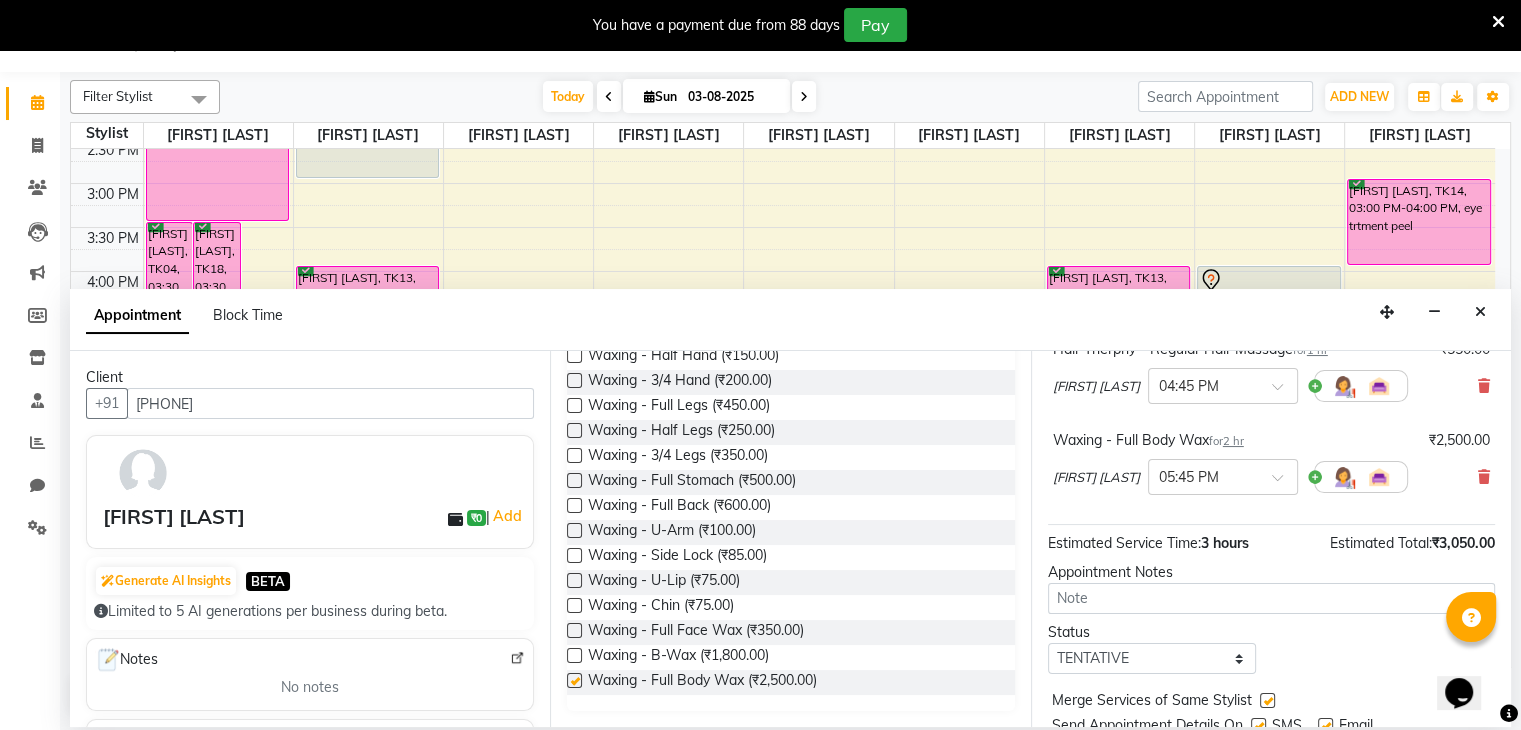 checkbox on "false" 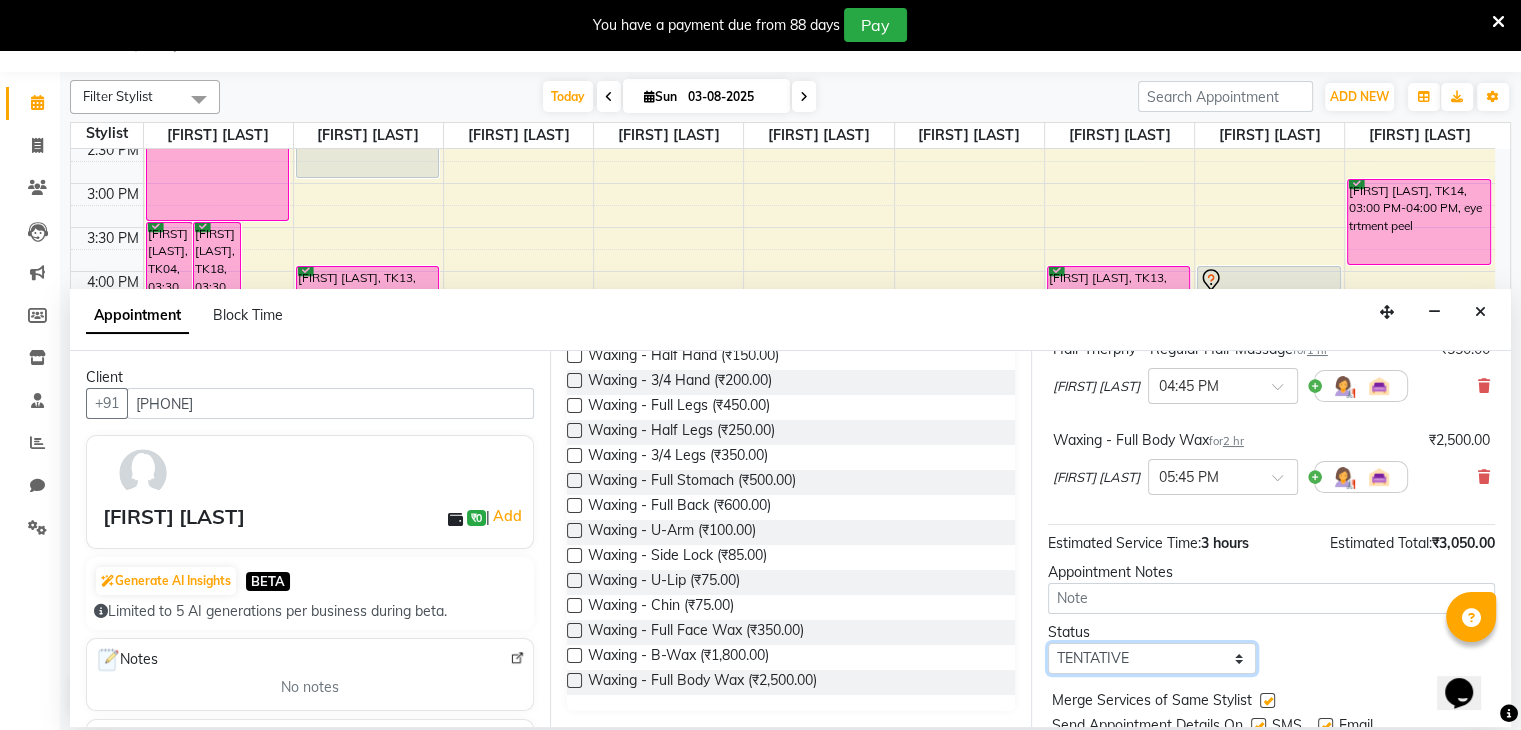 click on "Select TENTATIVE CONFIRM CHECK-IN UPCOMING" at bounding box center (1152, 658) 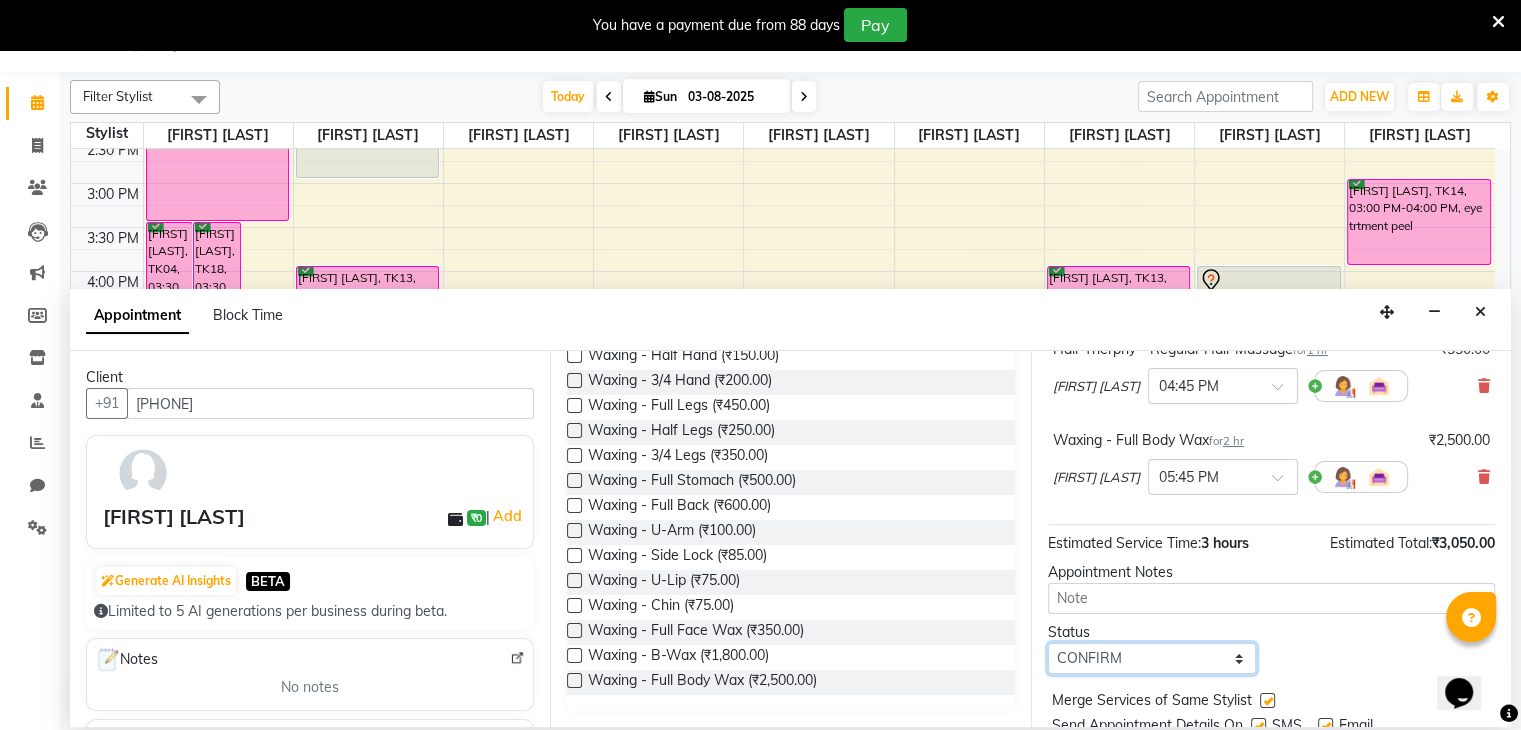 click on "Select TENTATIVE CONFIRM CHECK-IN UPCOMING" at bounding box center [1152, 658] 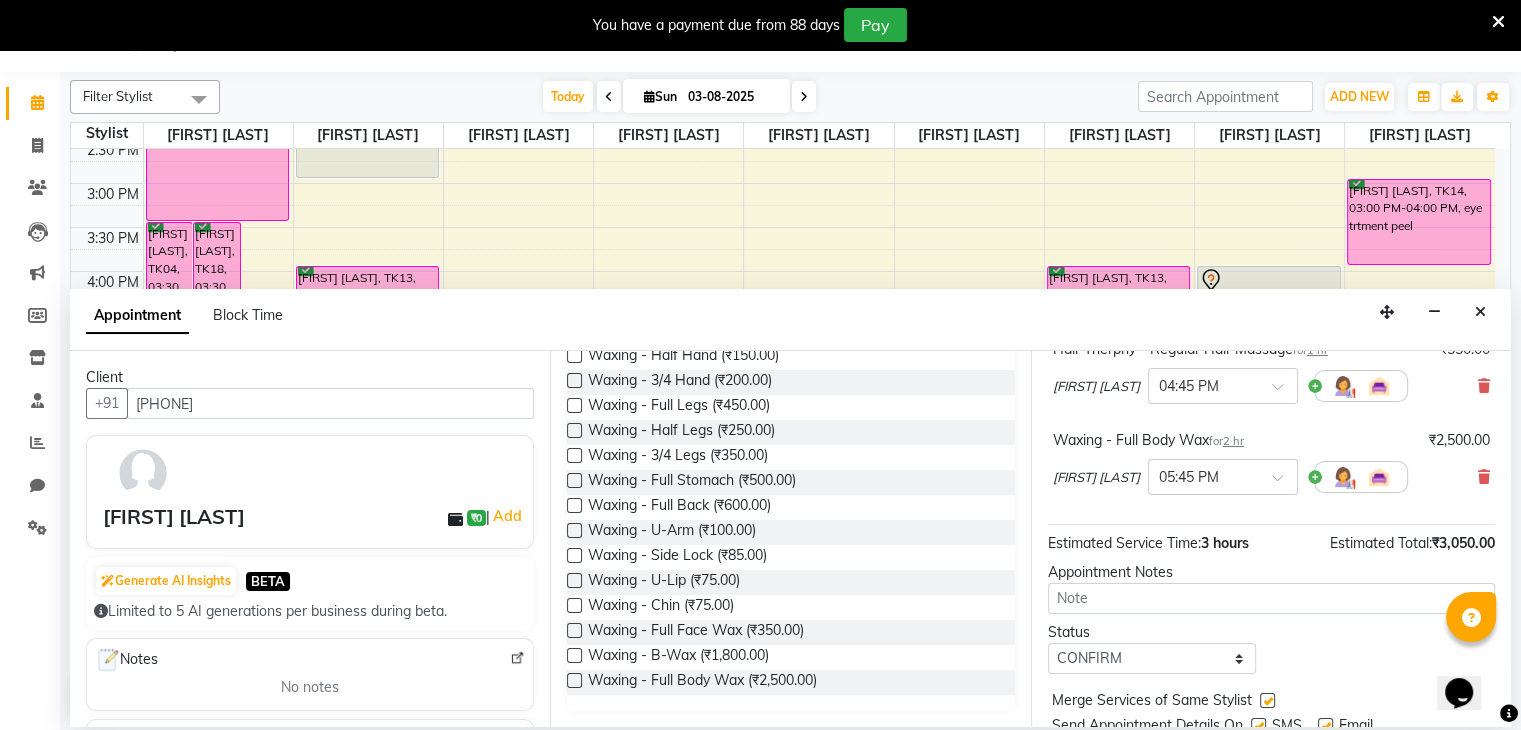 click on "Opens Chat This icon Opens the chat window." at bounding box center [1469, 658] 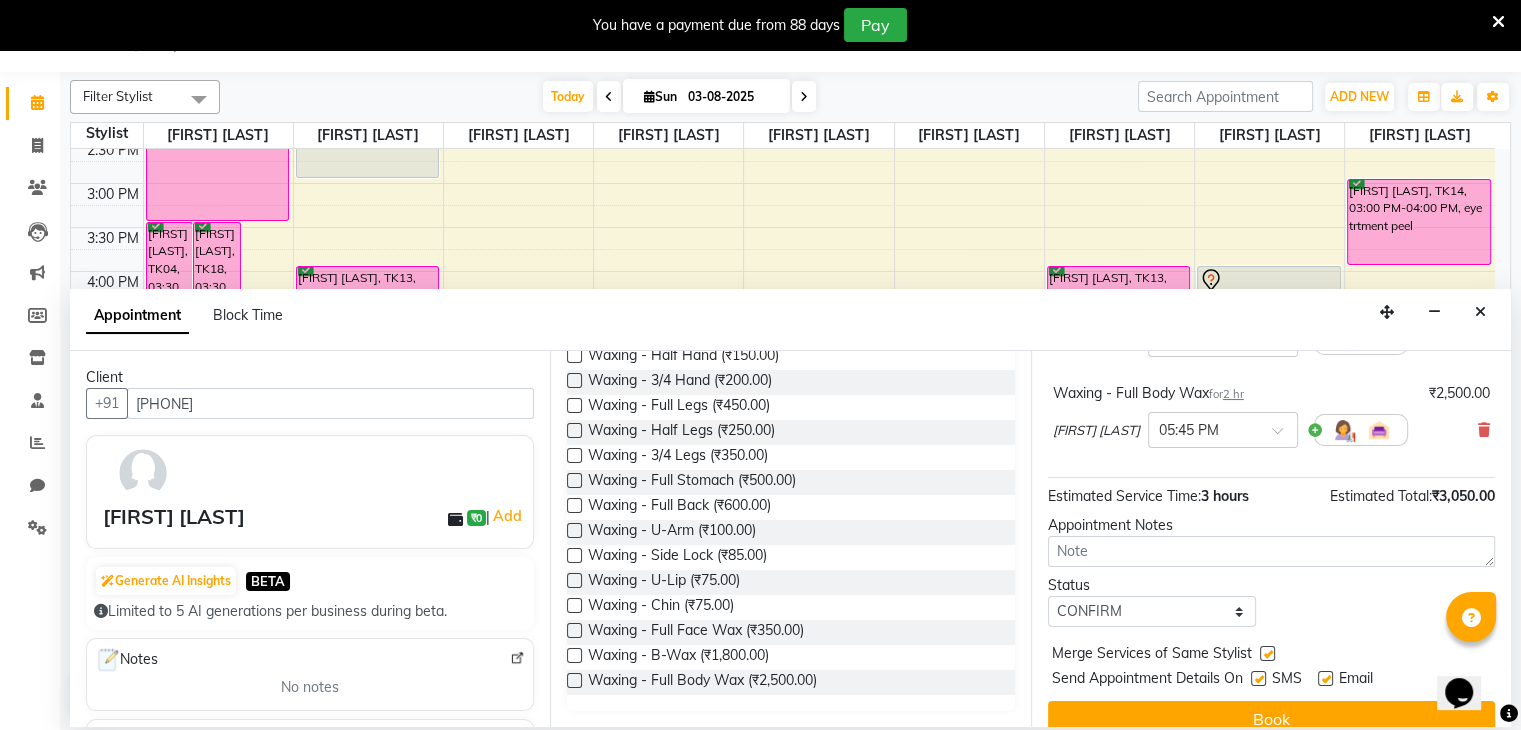 scroll, scrollTop: 240, scrollLeft: 0, axis: vertical 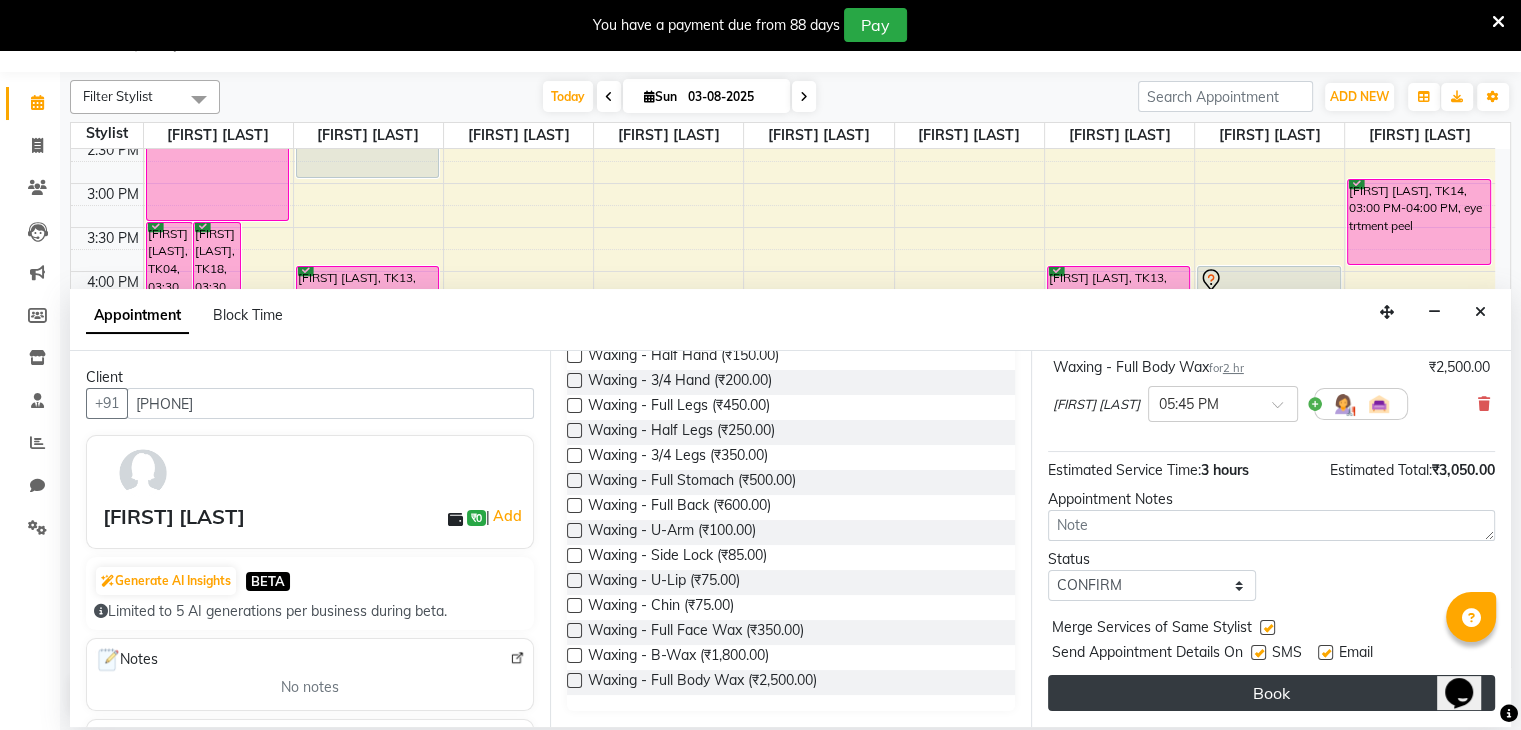 click on "Book" at bounding box center (1271, 693) 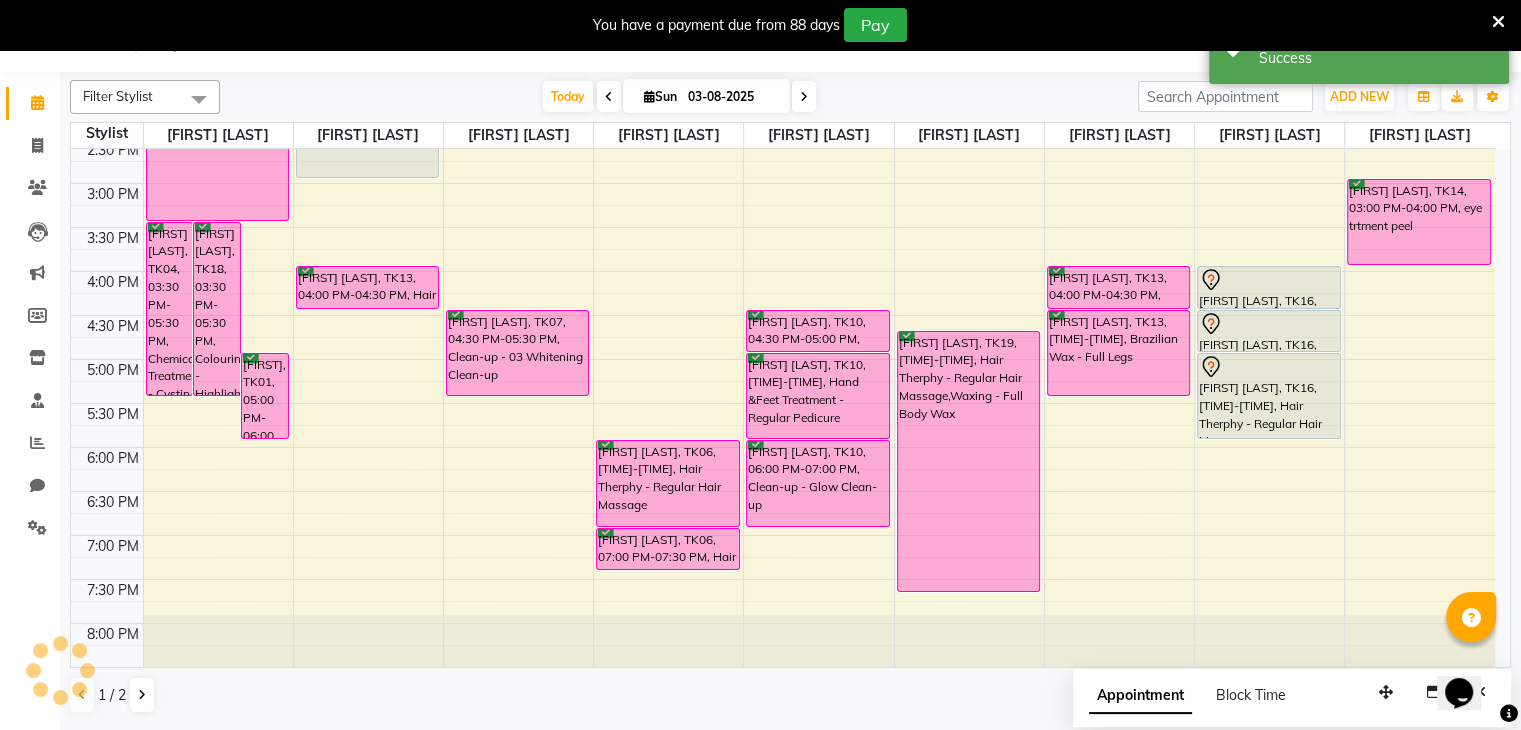 scroll, scrollTop: 0, scrollLeft: 0, axis: both 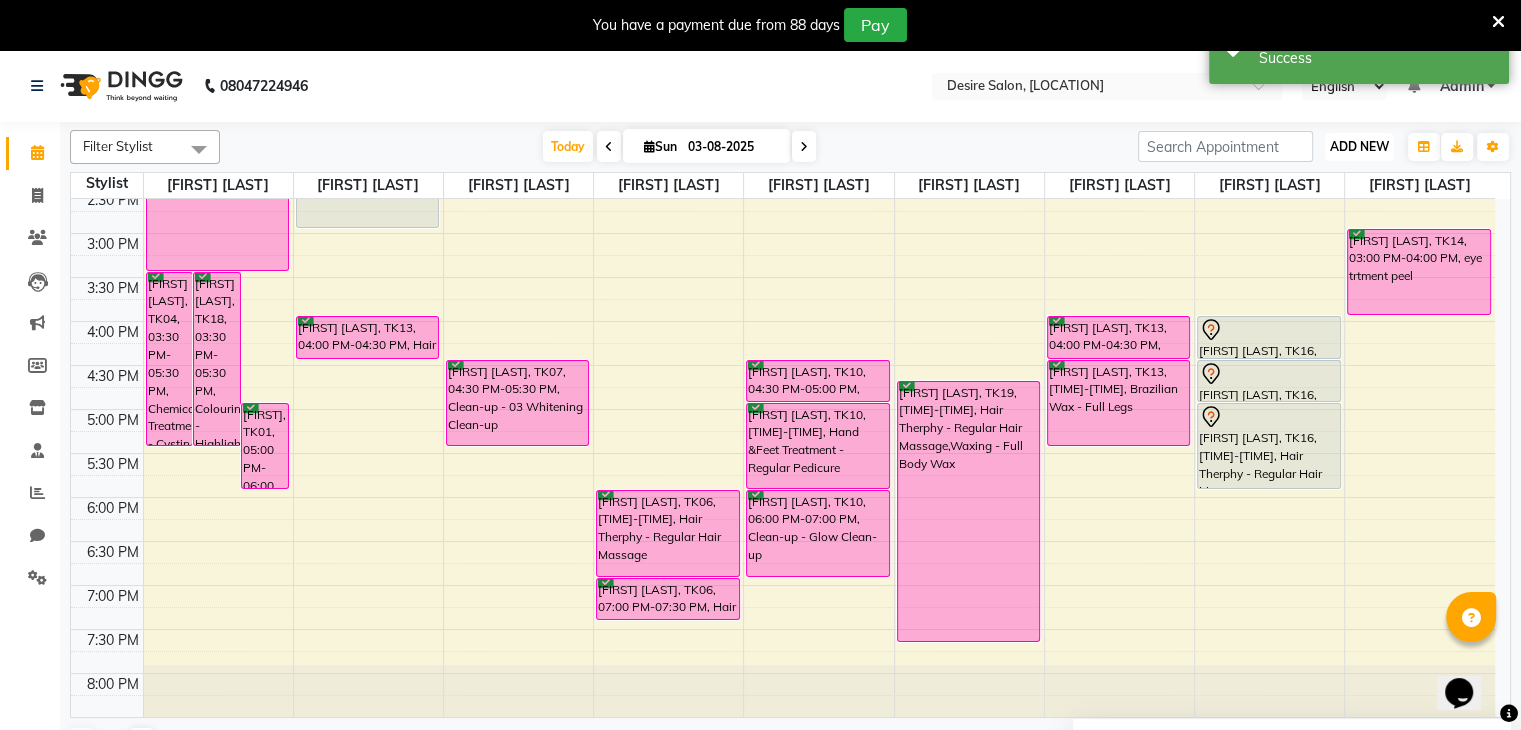 click on "ADD NEW" at bounding box center [1359, 146] 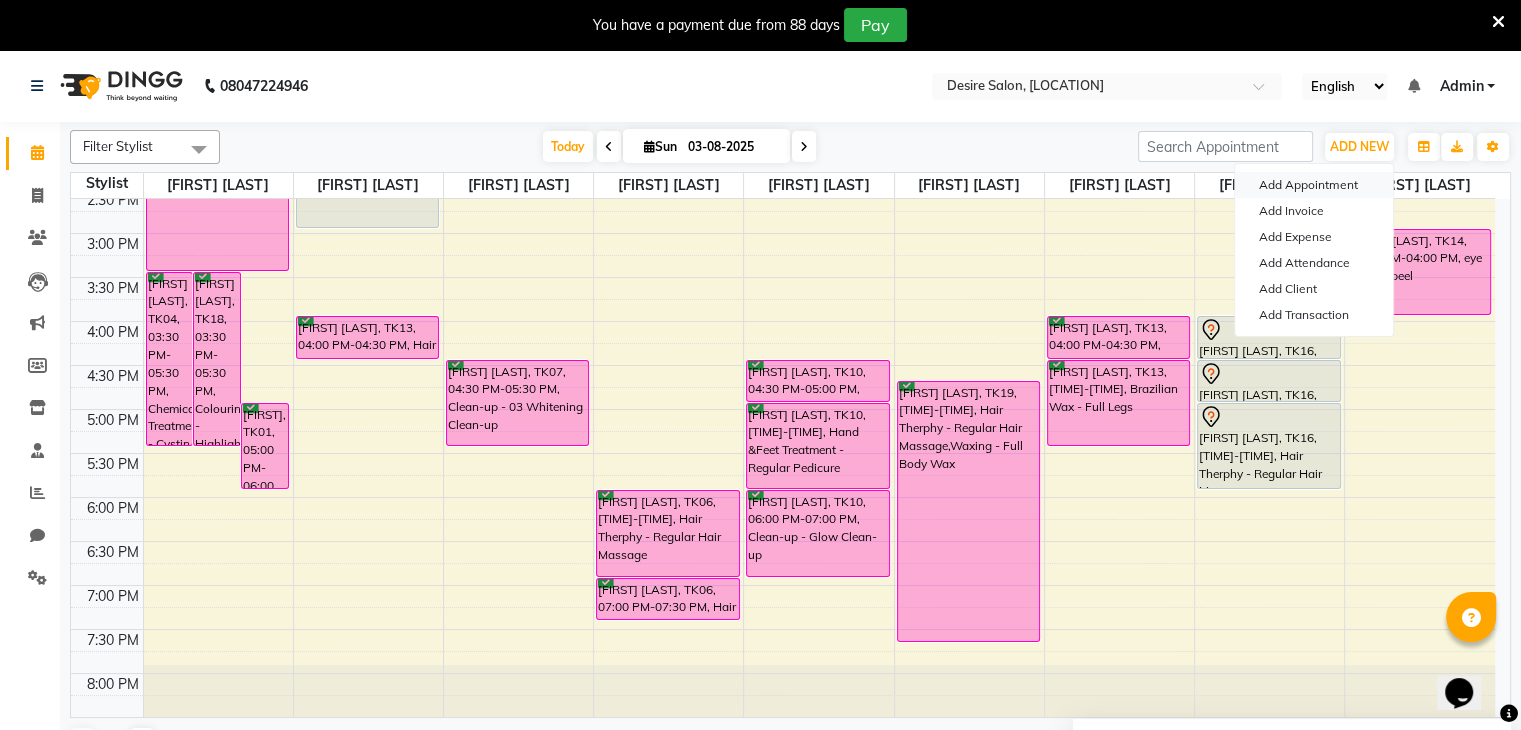 click on "Add Appointment" at bounding box center [1314, 185] 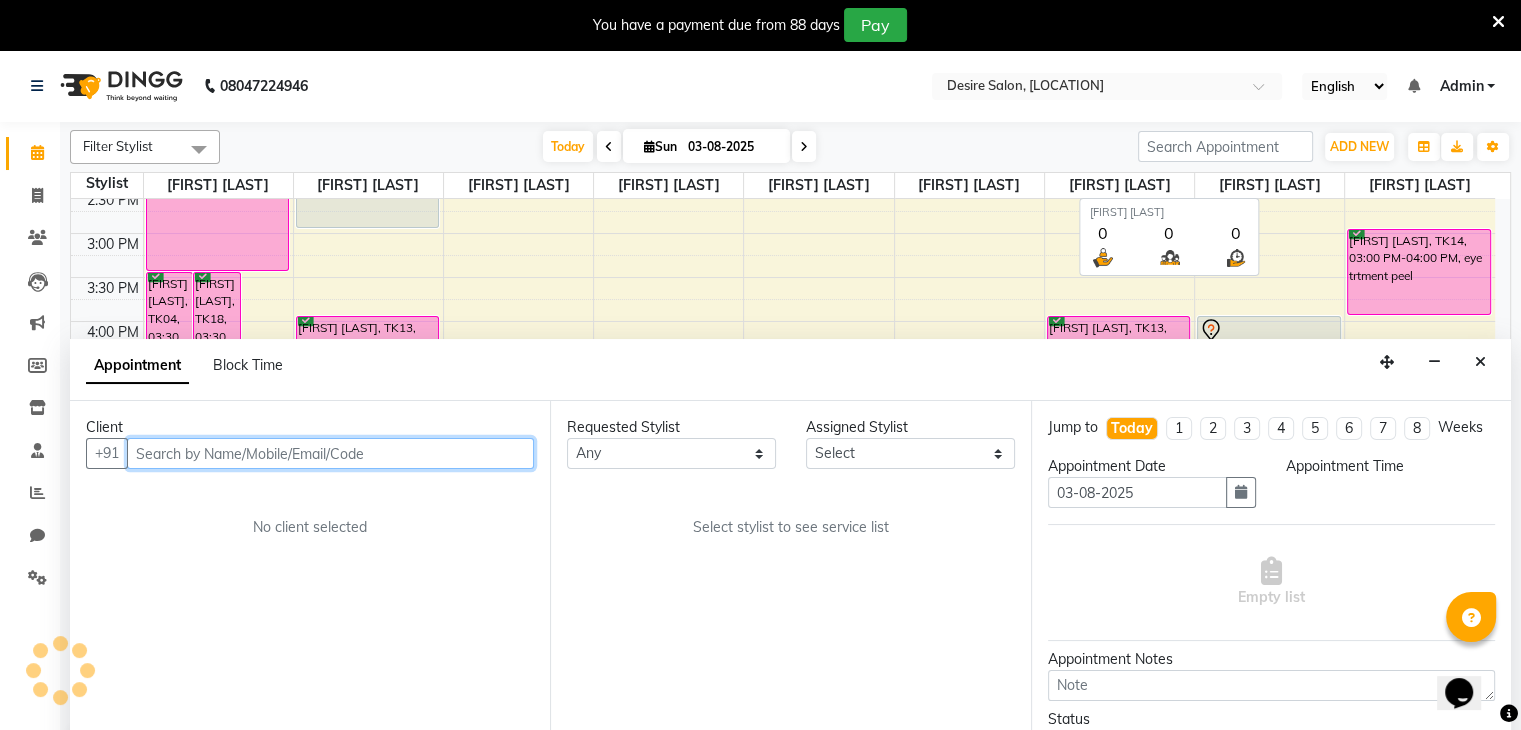 select on "600" 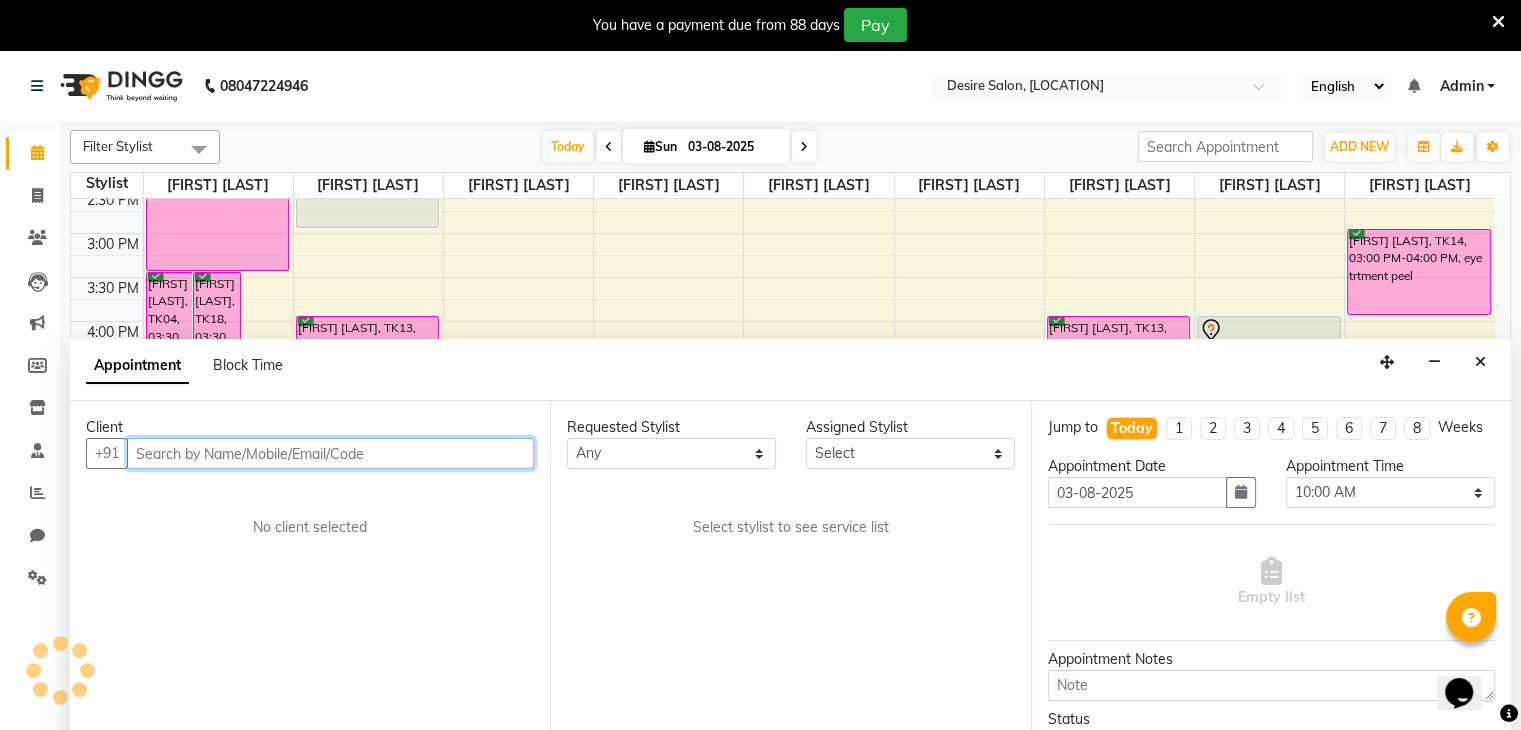 scroll, scrollTop: 50, scrollLeft: 0, axis: vertical 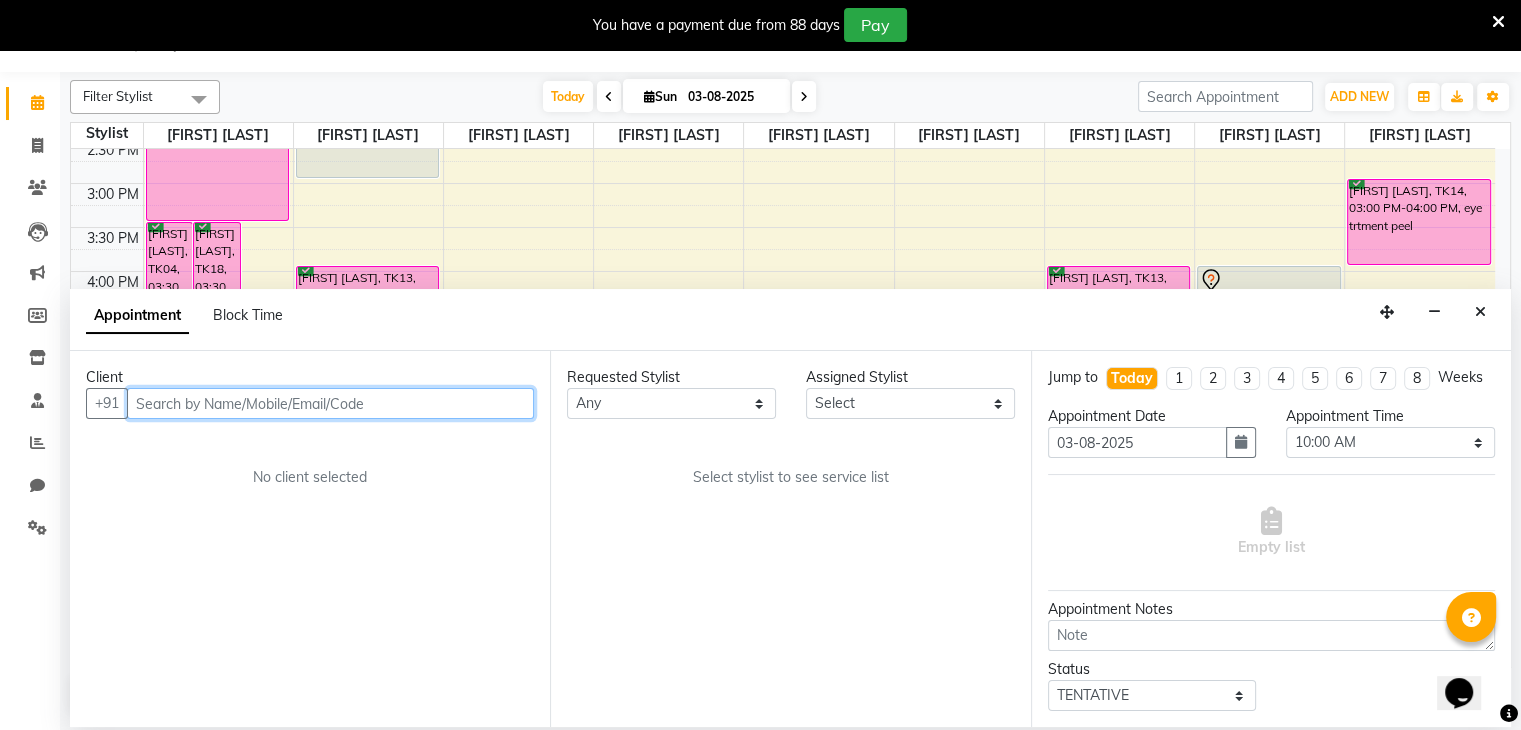 click at bounding box center [330, 403] 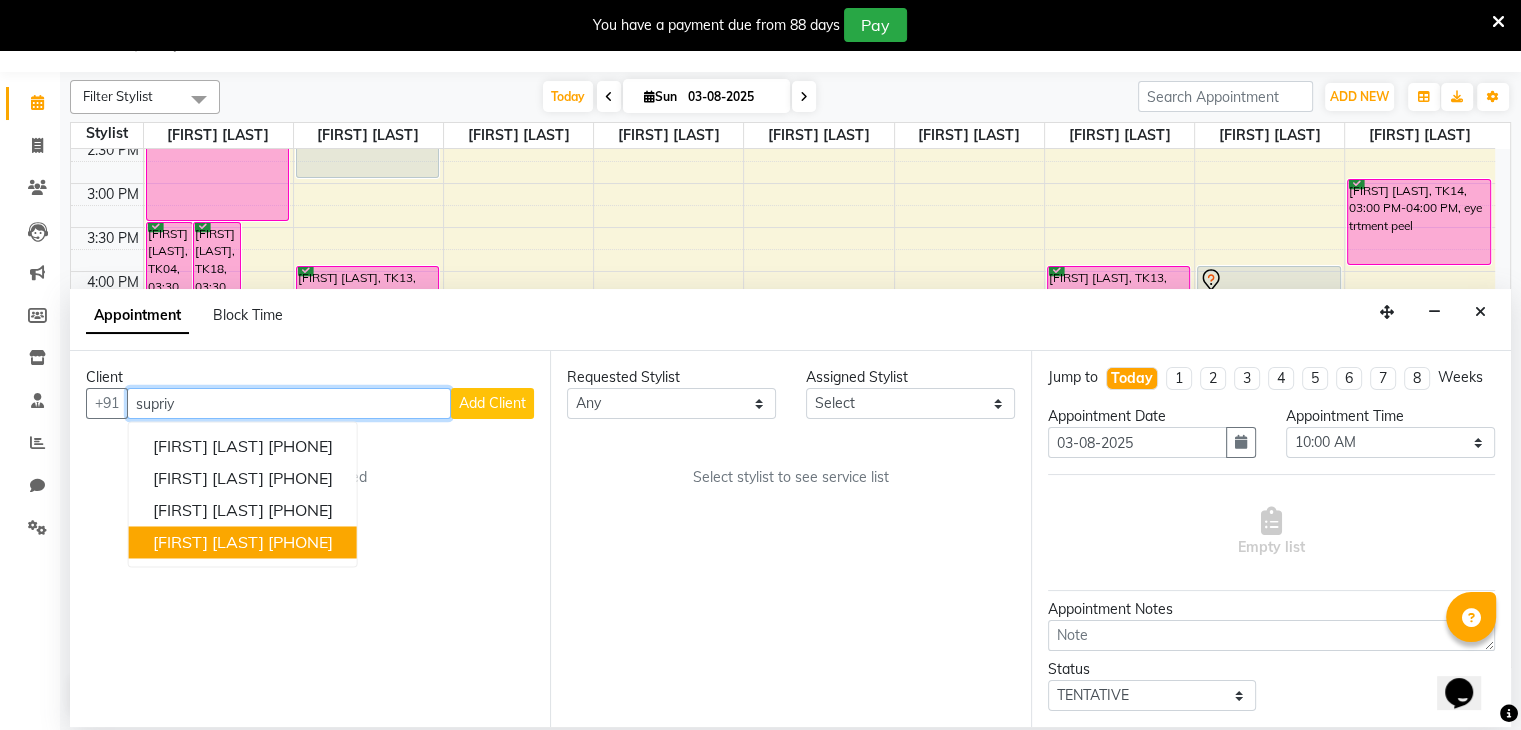 click on "[FIRST] [LAST]" at bounding box center (208, 543) 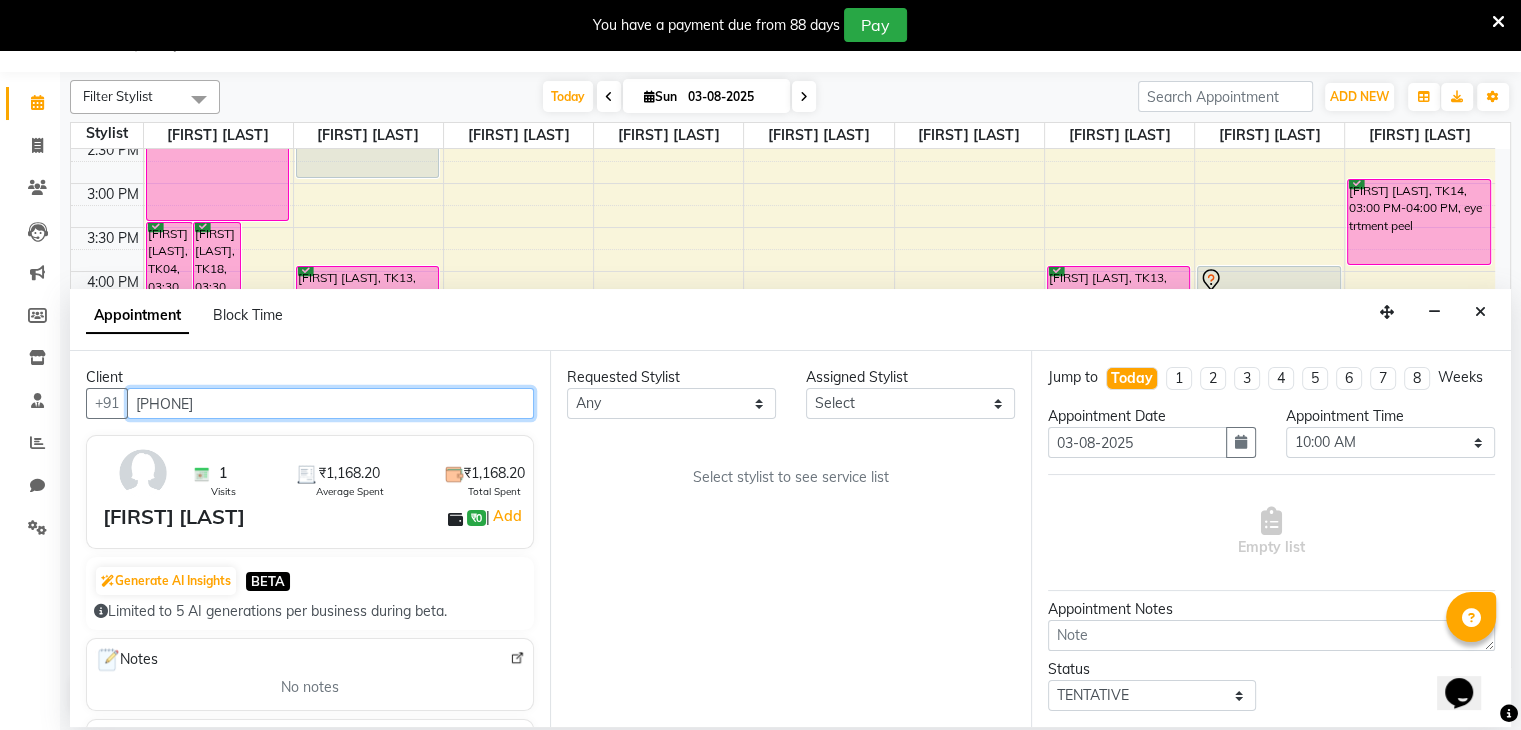 type on "[PHONE]" 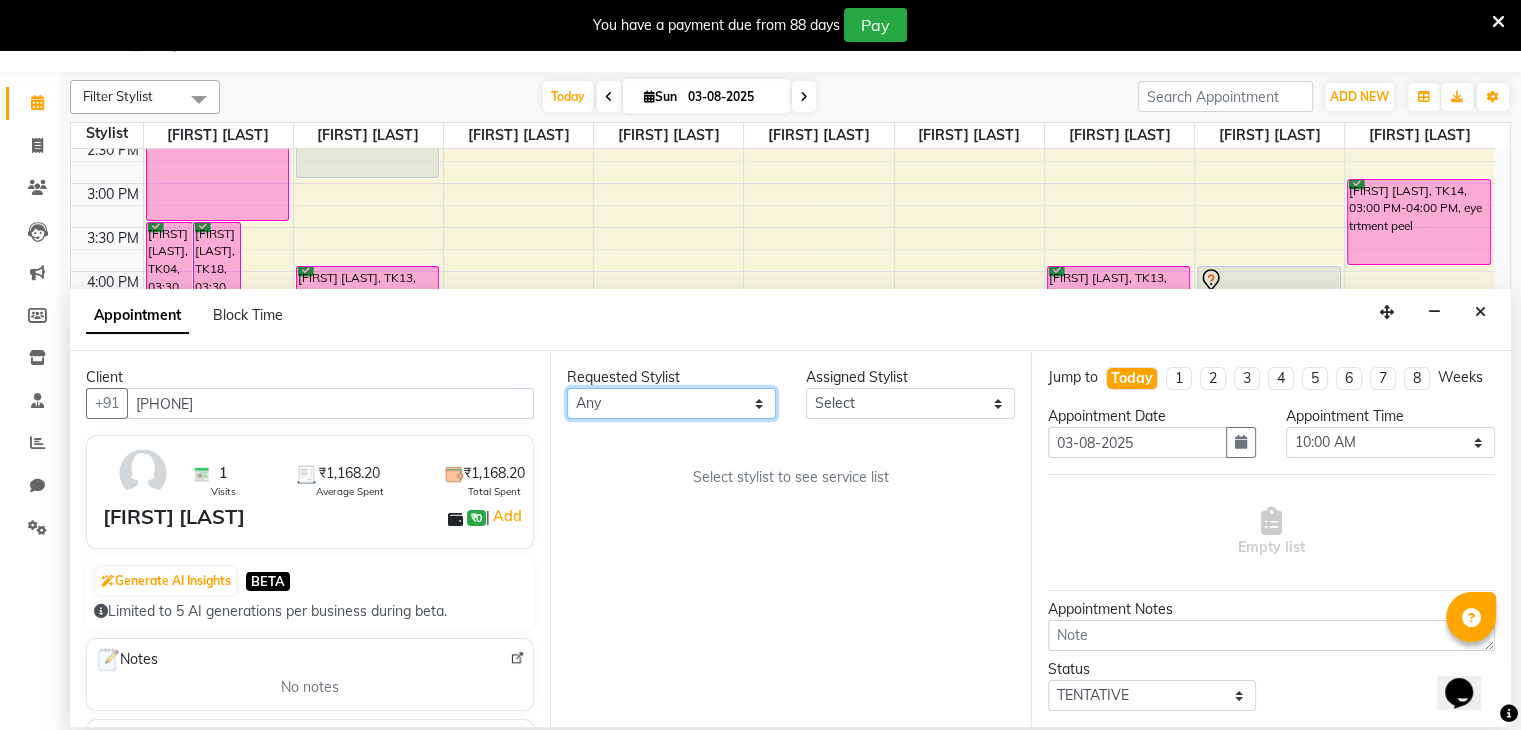 click on "Any [FIRST] [LAST]  [FIRST] [LAST] [FIRST] [LAST] desire salon [FIRST] [LAST] [FIRST] [LAST] [FIRST] [LAST] [FIRST] [LAST] [FIRST] [LAST]" at bounding box center (671, 403) 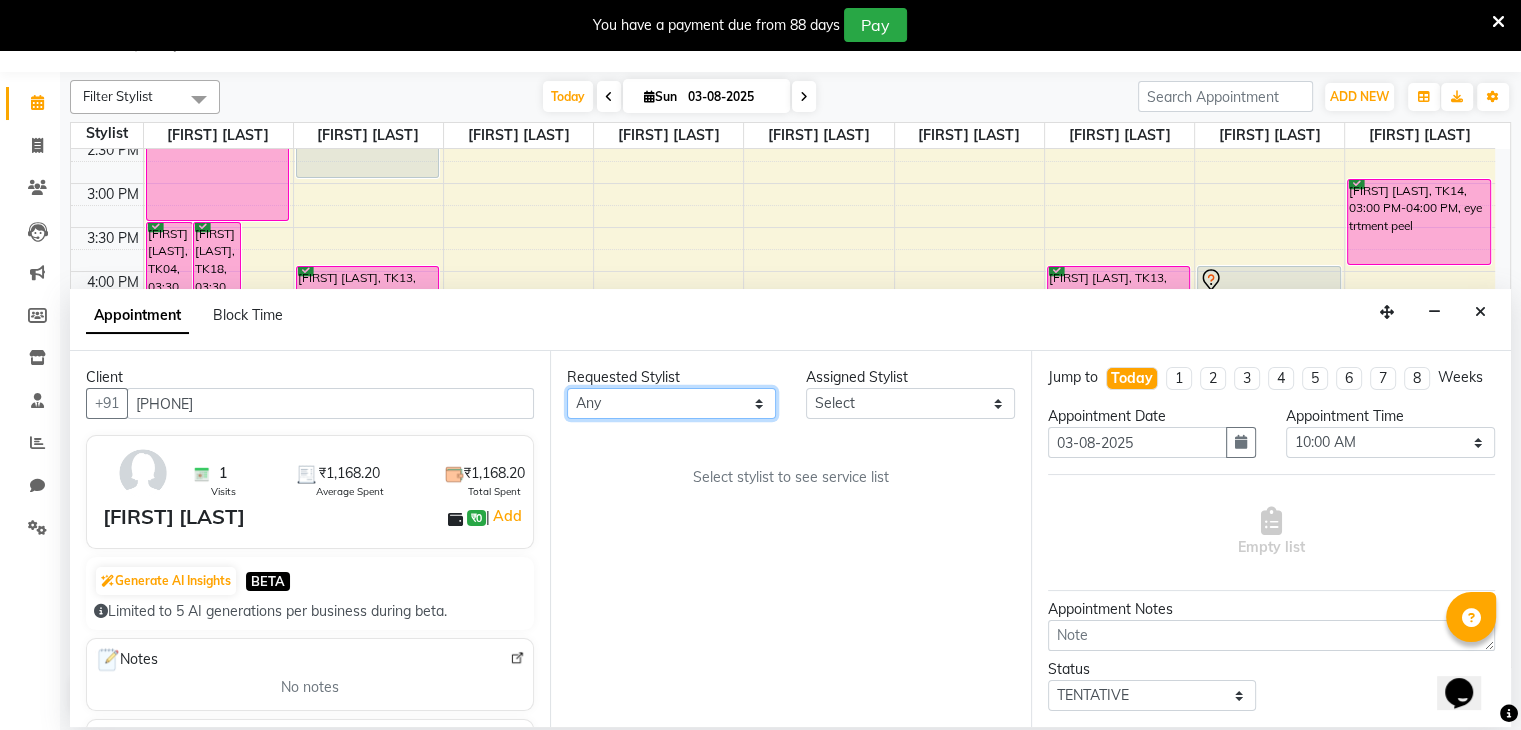 select on "[POSTAL CODE]" 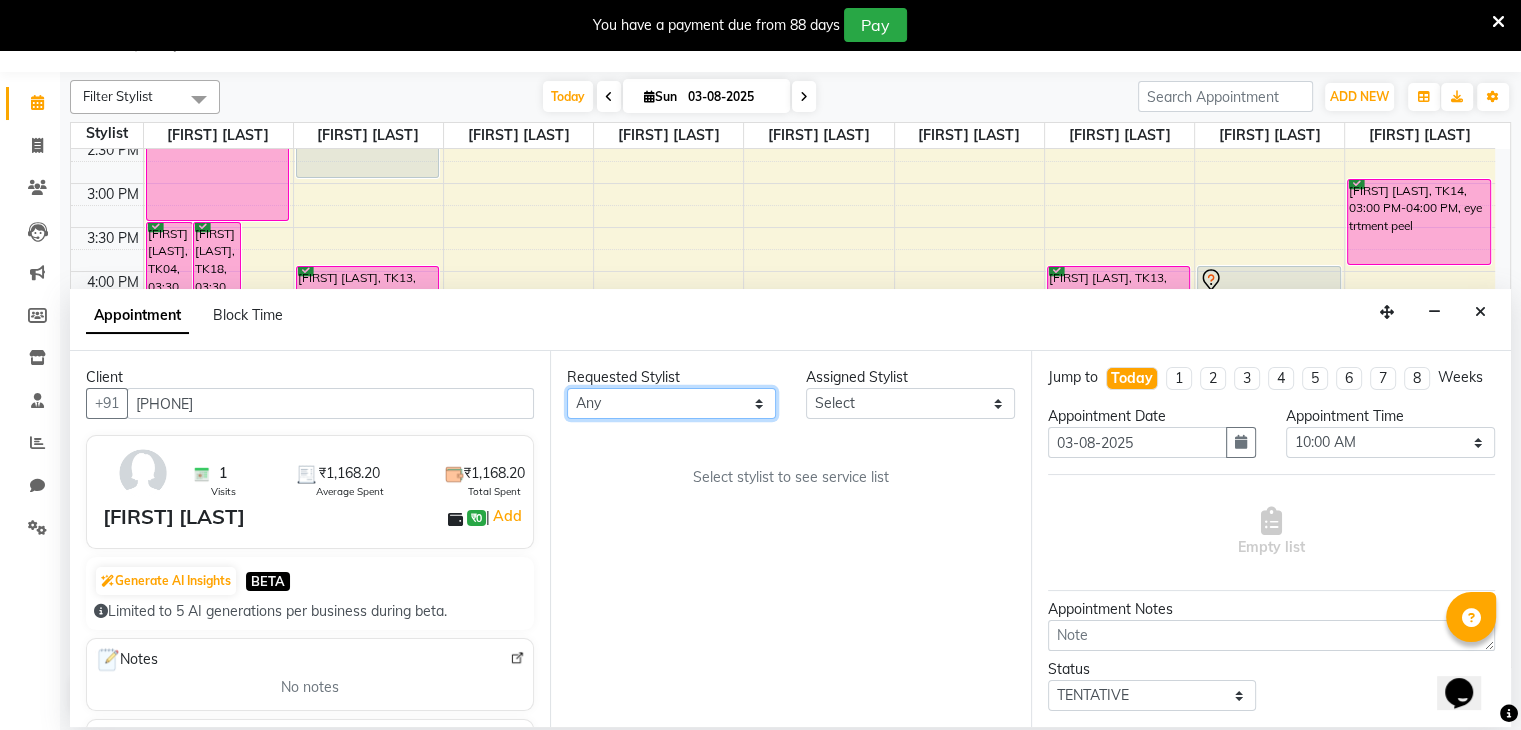 click on "Any [FIRST] [LAST]  [FIRST] [LAST] [FIRST] [LAST] desire salon [FIRST] [LAST] [FIRST] [LAST] [FIRST] [LAST] [FIRST] [LAST] [FIRST] [LAST]" at bounding box center [671, 403] 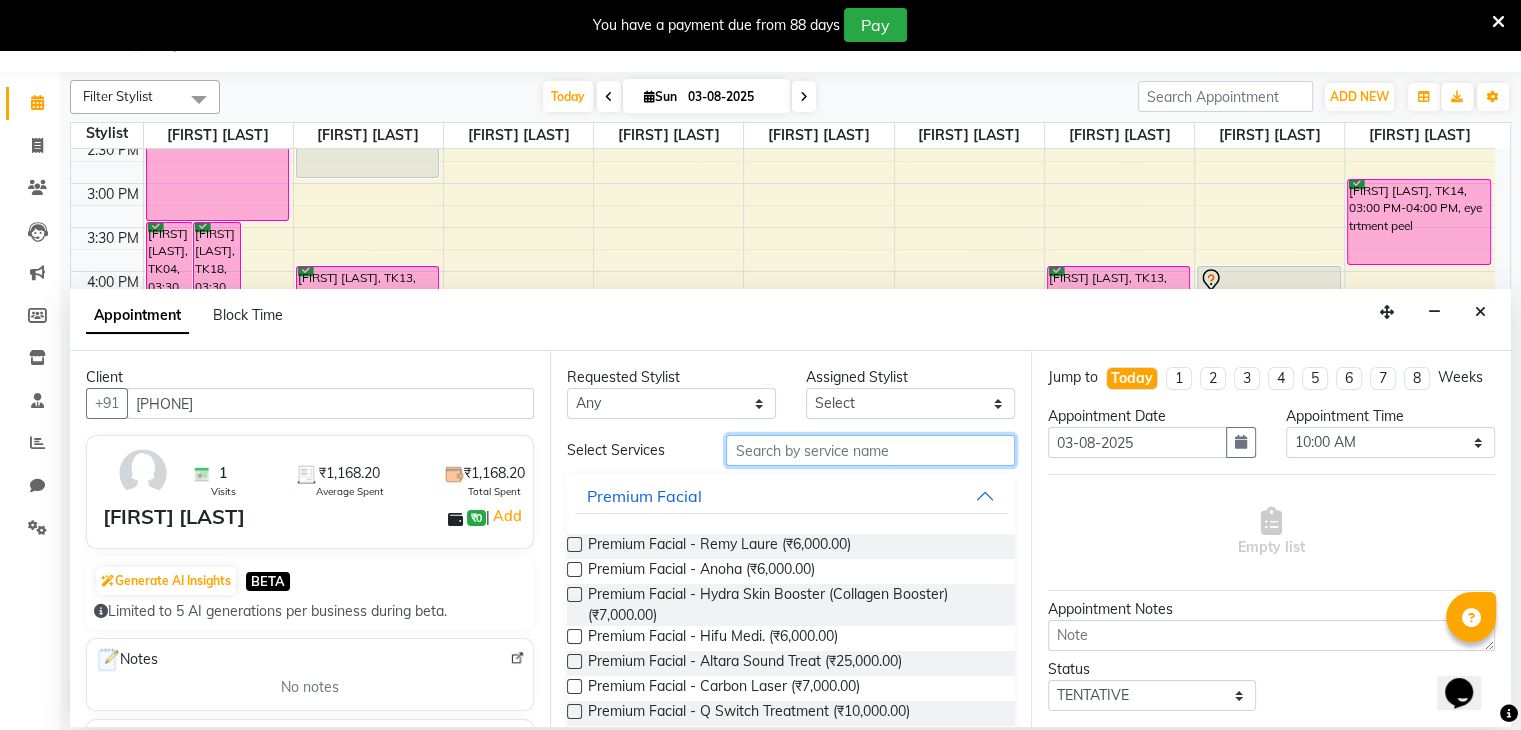 click at bounding box center [870, 450] 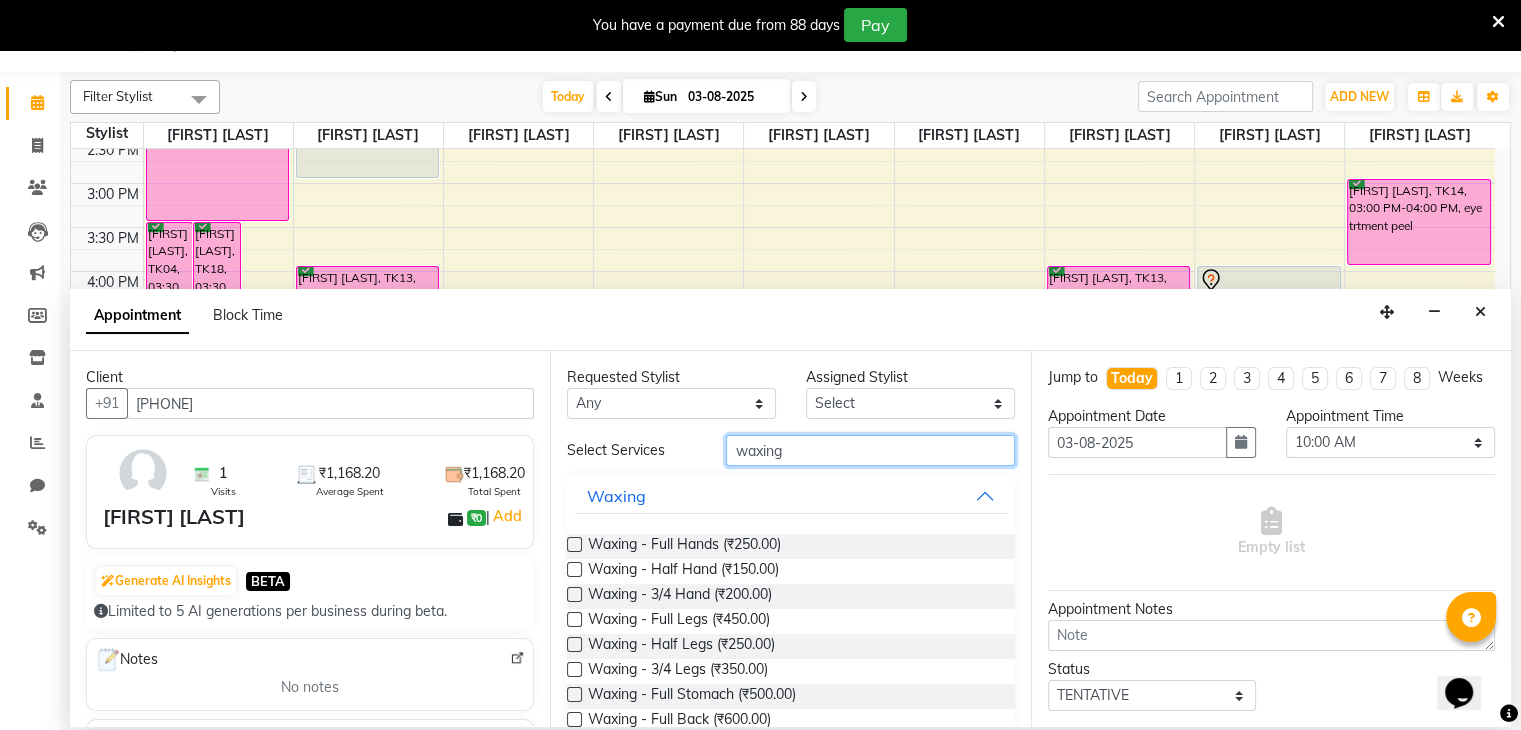 scroll, scrollTop: 214, scrollLeft: 0, axis: vertical 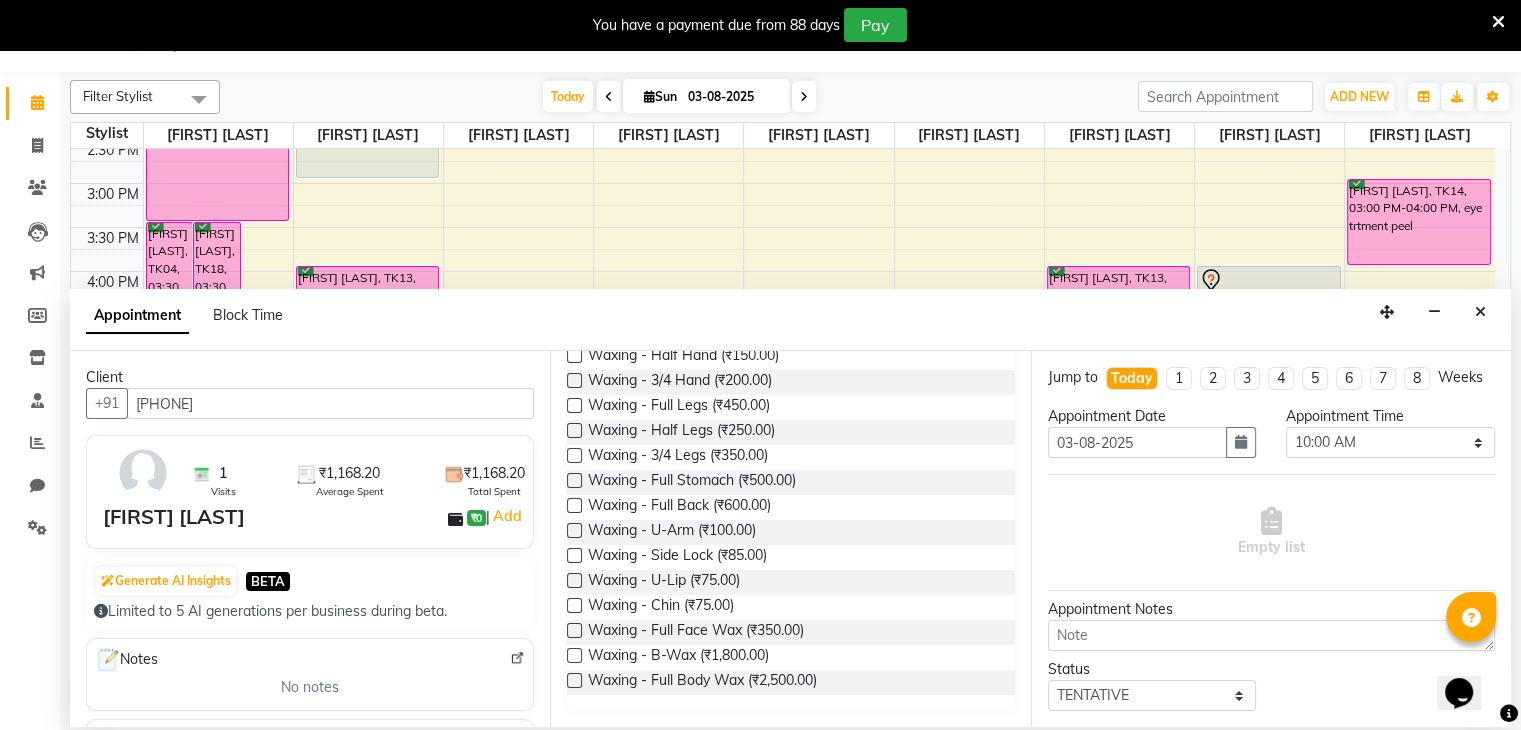 type on "waxing" 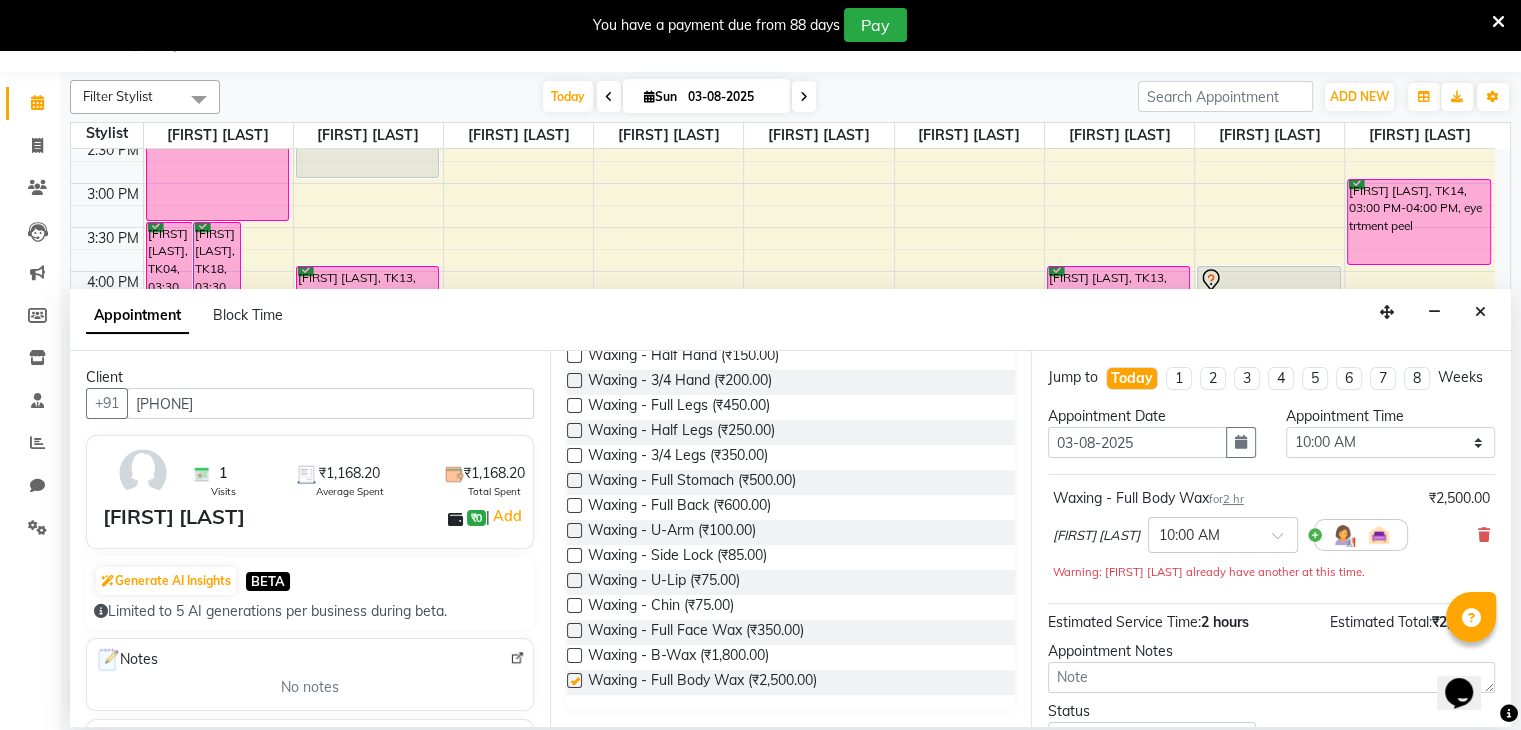 checkbox on "false" 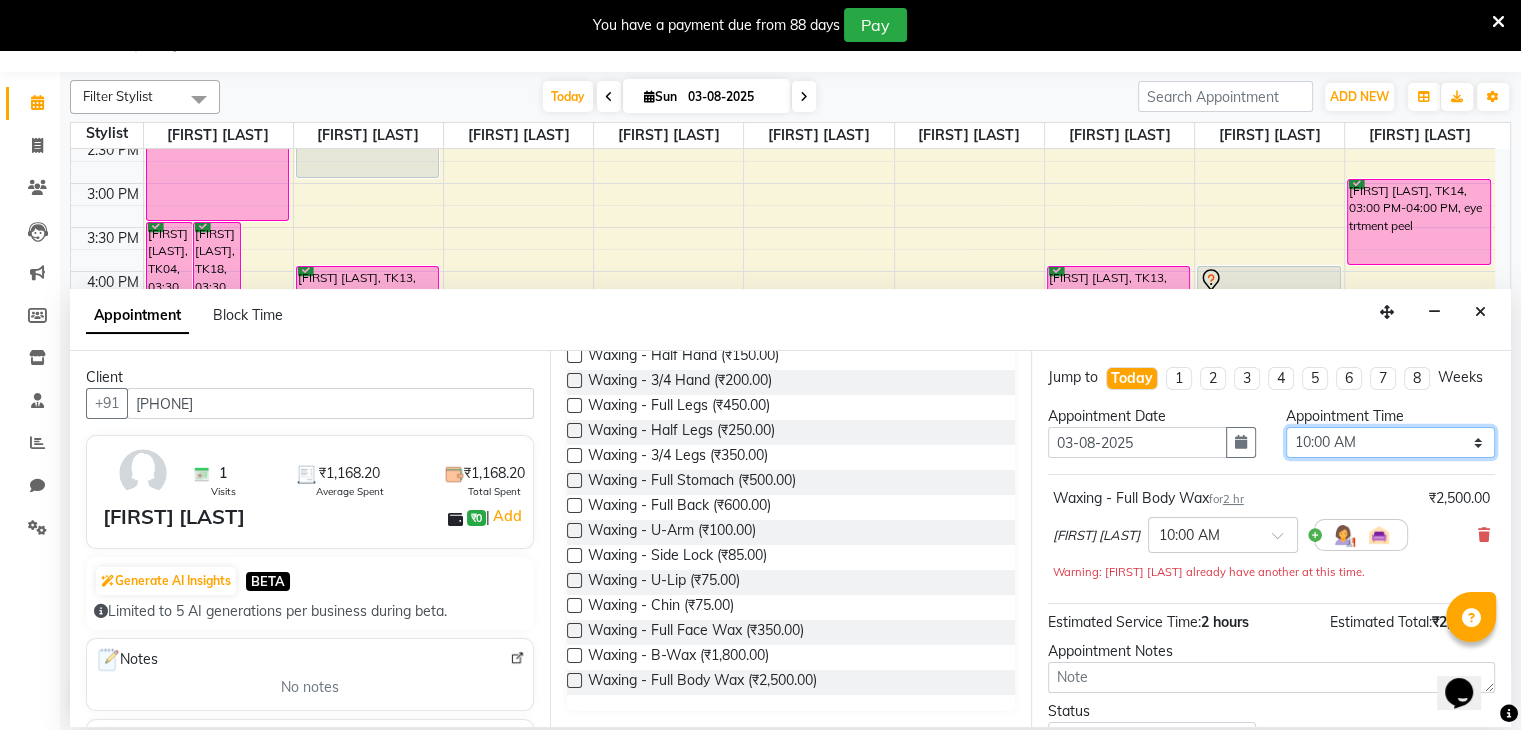 click on "Select 10:00 AM 10:15 AM 10:30 AM 10:45 AM 11:00 AM 11:15 AM 11:30 AM 11:45 AM 12:00 PM 12:15 PM 12:30 PM 12:45 PM 01:00 PM 01:15 PM 01:30 PM 01:45 PM 02:00 PM 02:15 PM 02:30 PM 02:45 PM 03:00 PM 03:15 PM 03:30 PM 03:45 PM 04:00 PM 04:15 PM 04:30 PM 04:45 PM 05:00 PM 05:15 PM 05:30 PM 05:45 PM 06:00 PM 06:15 PM 06:30 PM 06:45 PM 07:00 PM 07:15 PM 07:30 PM 07:45 PM 08:00 PM 08:15 PM 08:30 PM 08:45 PM 09:00 PM" at bounding box center (1390, 442) 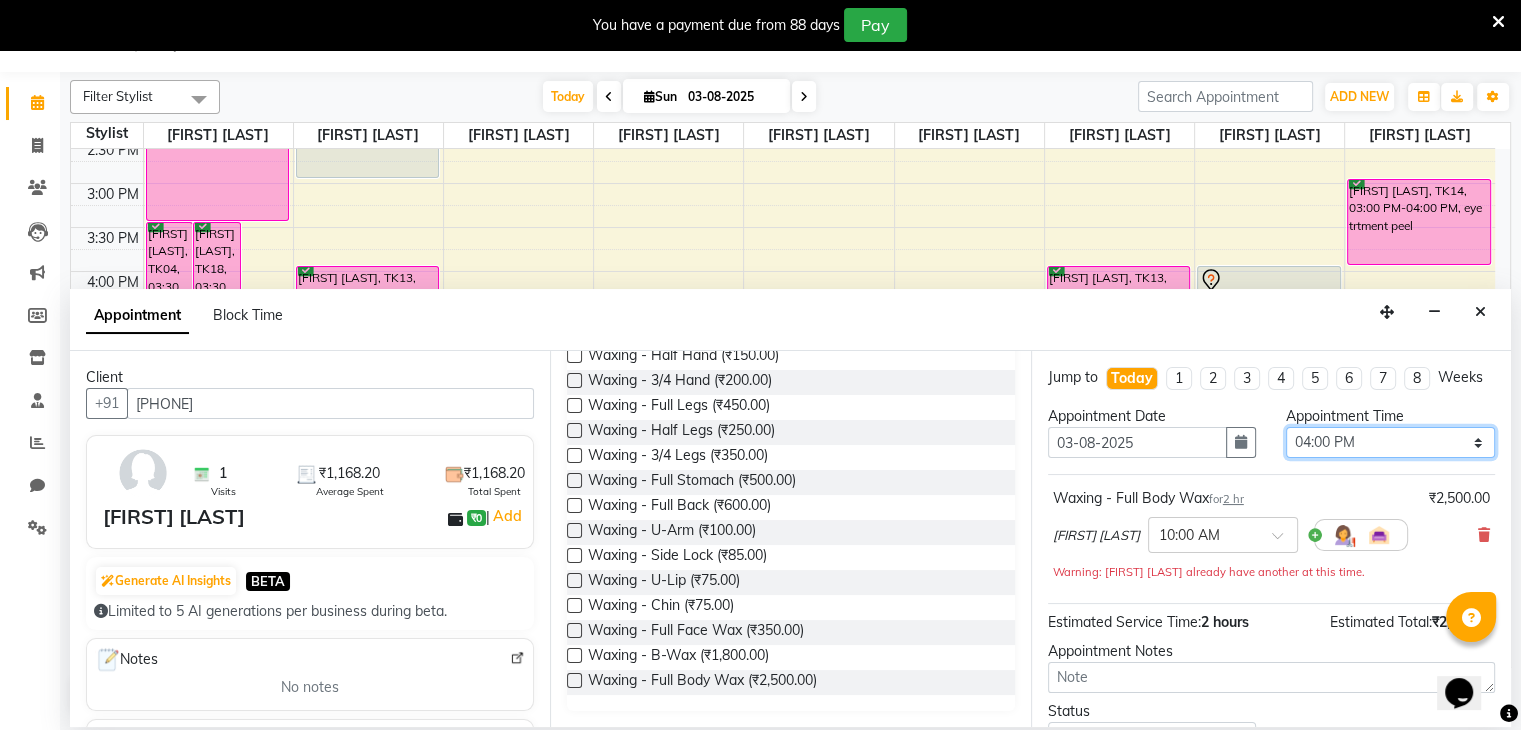 click on "Select 10:00 AM 10:15 AM 10:30 AM 10:45 AM 11:00 AM 11:15 AM 11:30 AM 11:45 AM 12:00 PM 12:15 PM 12:30 PM 12:45 PM 01:00 PM 01:15 PM 01:30 PM 01:45 PM 02:00 PM 02:15 PM 02:30 PM 02:45 PM 03:00 PM 03:15 PM 03:30 PM 03:45 PM 04:00 PM 04:15 PM 04:30 PM 04:45 PM 05:00 PM 05:15 PM 05:30 PM 05:45 PM 06:00 PM 06:15 PM 06:30 PM 06:45 PM 07:00 PM 07:15 PM 07:30 PM 07:45 PM 08:00 PM 08:15 PM 08:30 PM 08:45 PM 09:00 PM" at bounding box center (1390, 442) 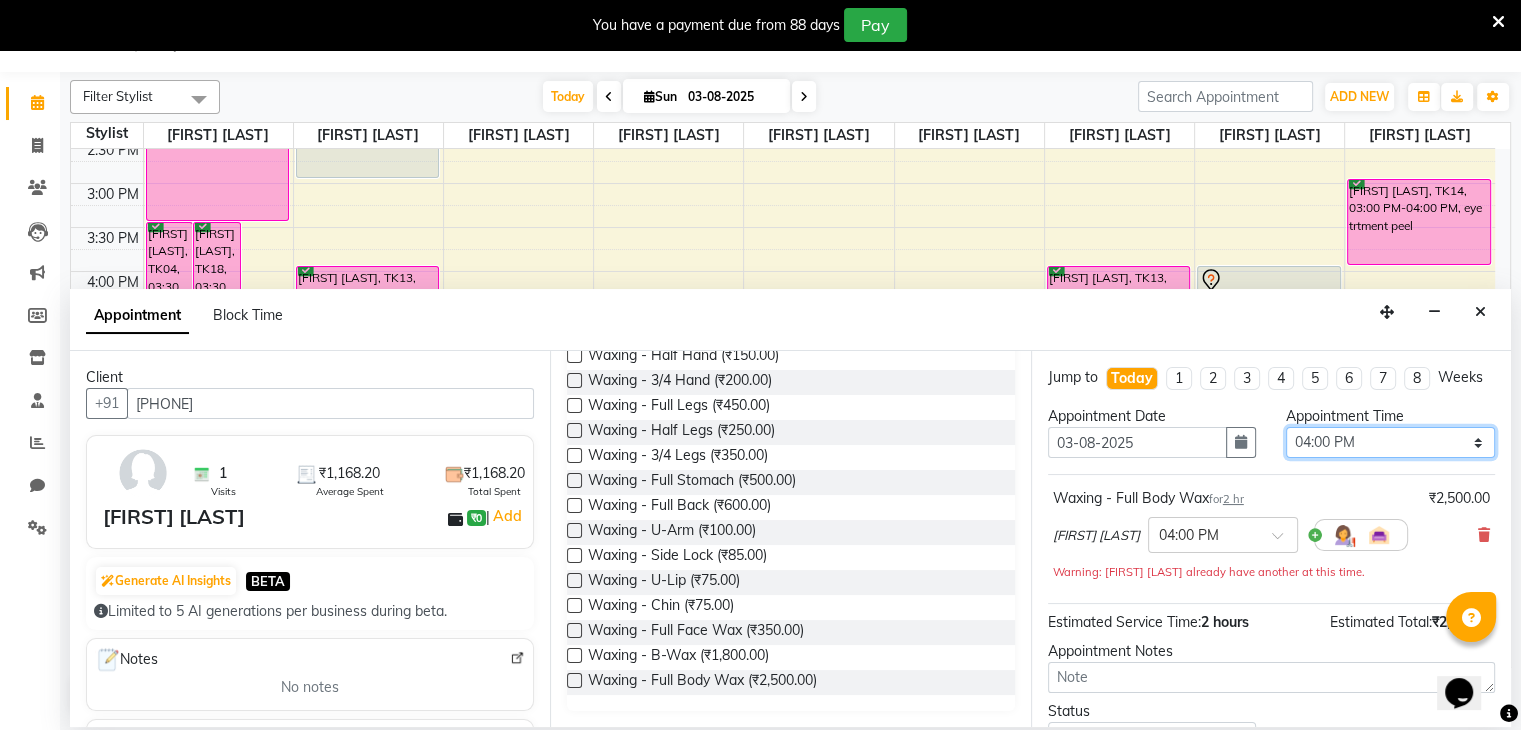 scroll, scrollTop: 170, scrollLeft: 0, axis: vertical 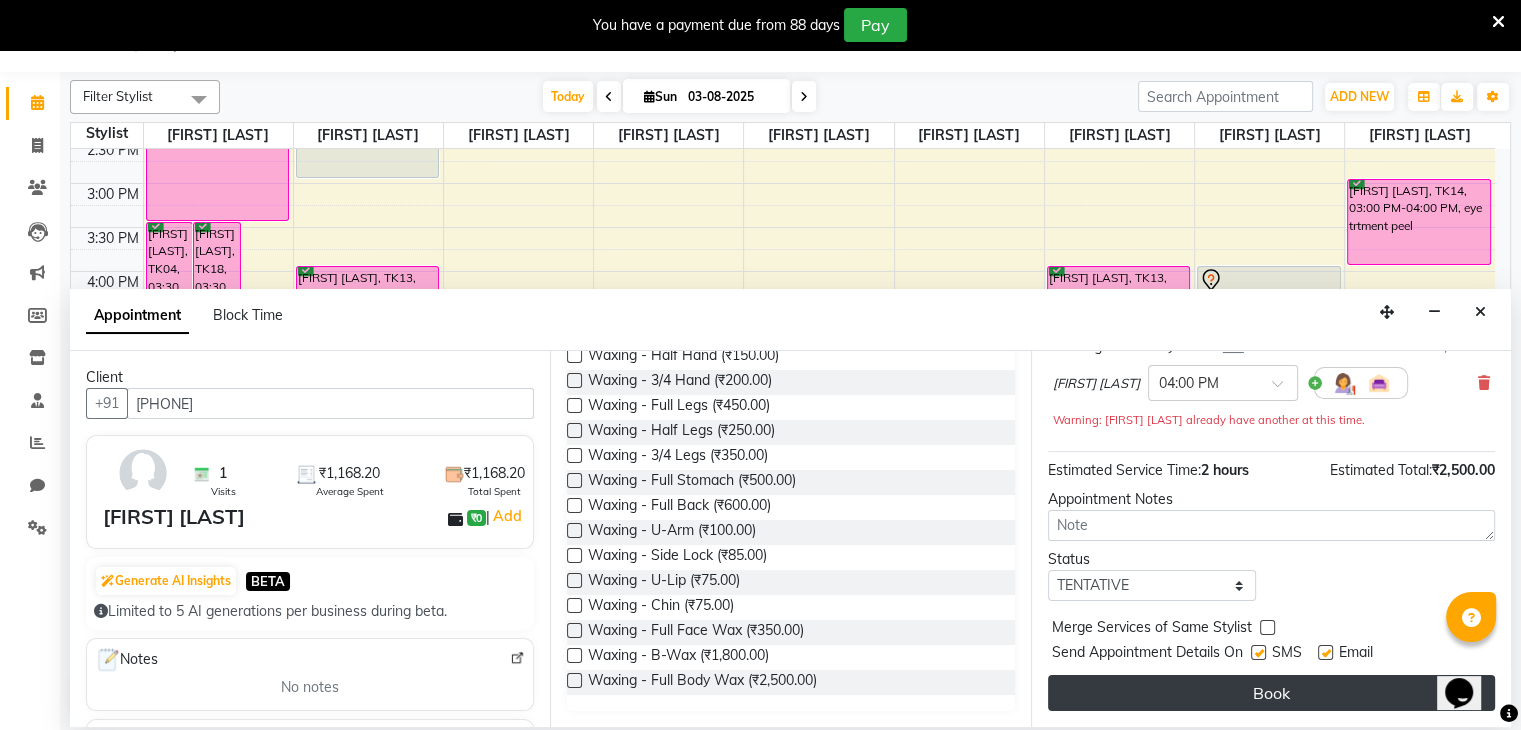 click on "Book" at bounding box center [1271, 693] 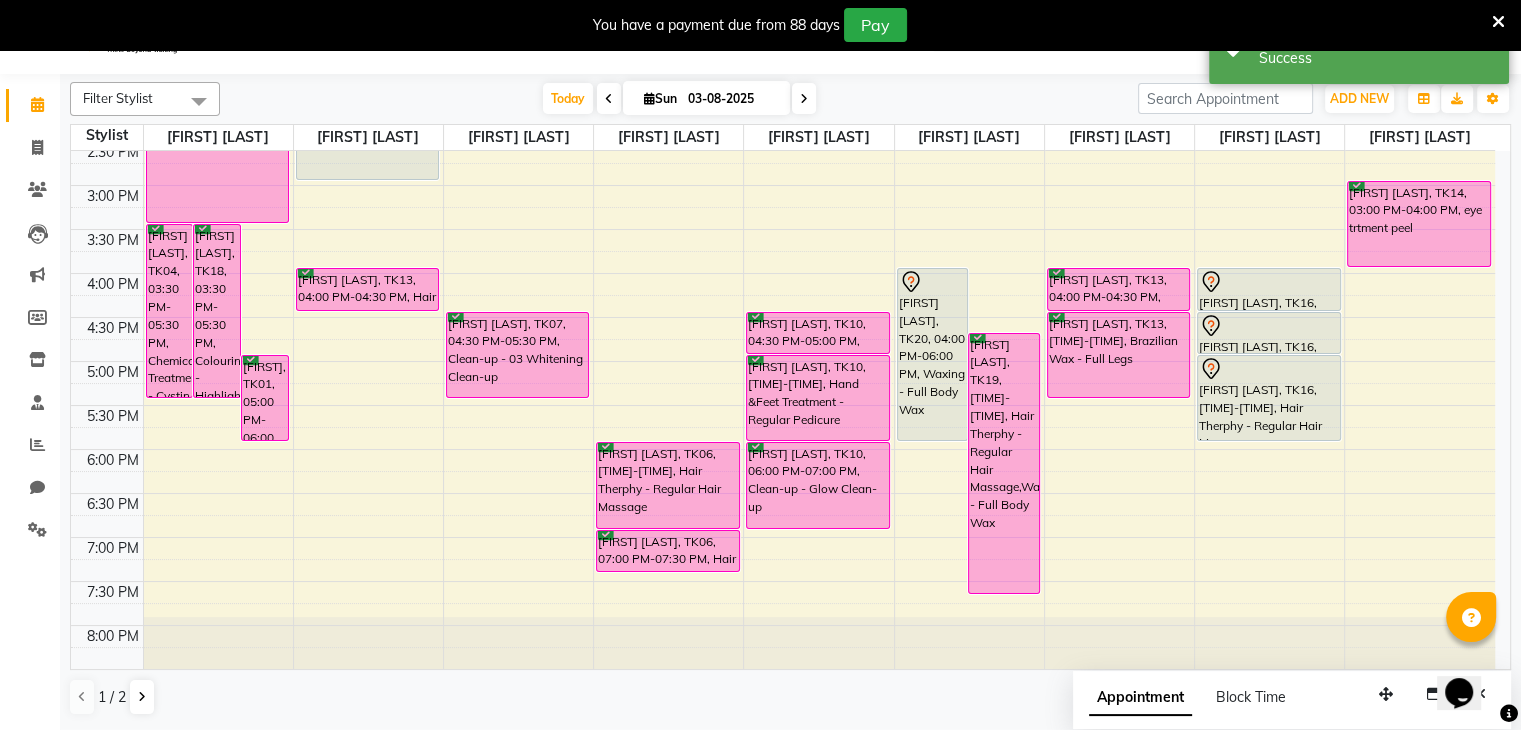 scroll, scrollTop: 0, scrollLeft: 0, axis: both 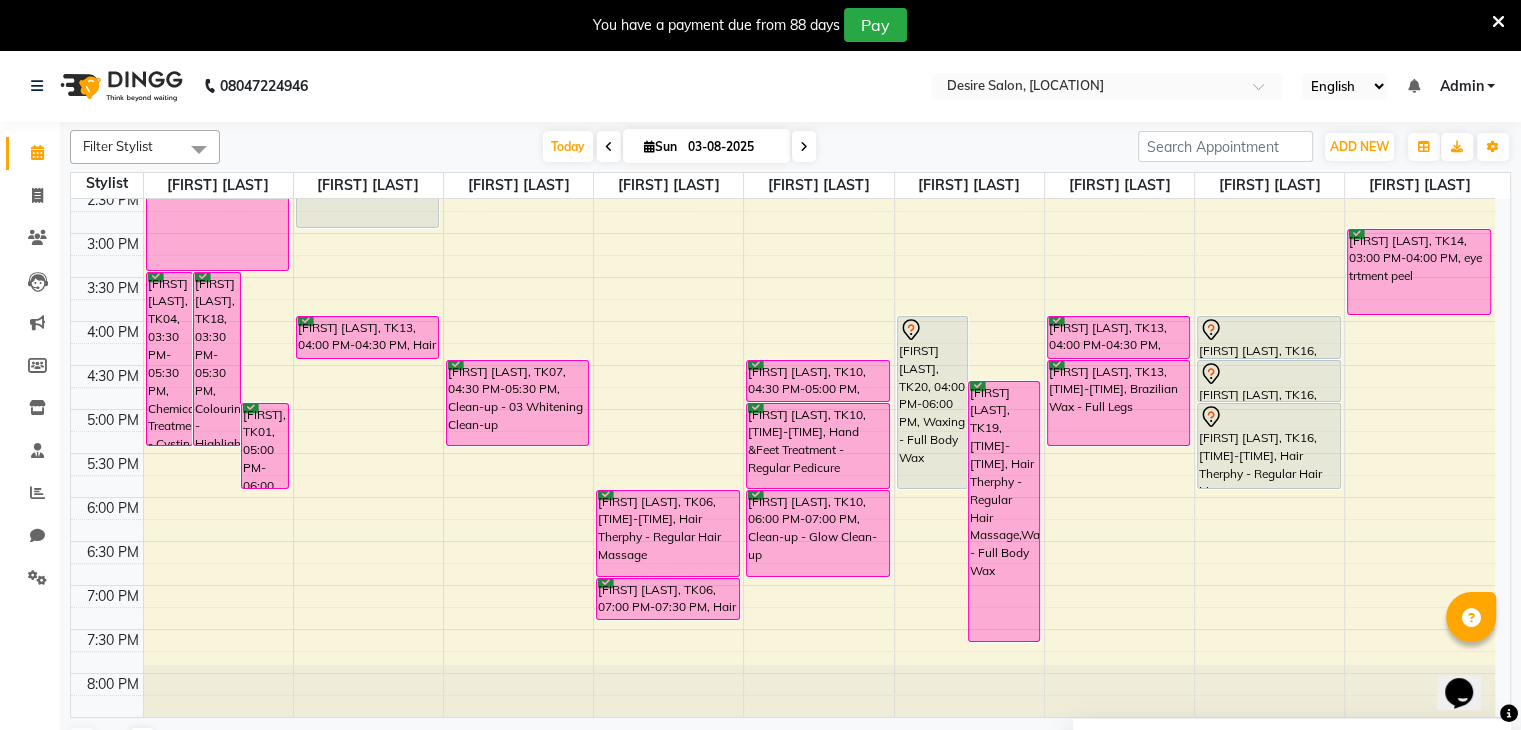 click on "Filter Stylist Select All [FIRST] [LAST] [FIRST] [LAST] [FIRST] [LAST] [FIRST] [LAST] [FIRST] [LAST] [FIRST] [LAST] [FIRST] [LAST] [FIRST] [LAST] [FIRST] [LAST] desire salon Today Sun 03-08-2025 Toggle Dropdown Add Appointment Add Invoice Add Expense Add Attendance Add Client Add Transaction Toggle Dropdown Add Appointment Add Invoice Add Expense Add Attendance Add Client ADD NEW Toggle Dropdown Add Appointment Add Invoice Add Expense Add Attendance Add Client Add Transaction Filter Stylist Select All [FIRST] [LAST] [FIRST] [LAST] [FIRST] [LAST] [FIRST] [LAST] [FIRST] [LAST] [FIRST] [LAST] [FIRST] [LAST] [FIRST] [LAST] [FIRST] [LAST] Group By Staff View Room View View as Vertical Vertical - Week View Horizontal Horizontal - Week View List Toggle Dropdown Calendar Settings Manage Tags Arrange Stylists Reset Stylists Full Screen Show Available Stylist Appointment Form Zoom 100% Staff/Room Display Count 9 Stylist [FIRST] [LAST] [FIRST] [LAST] [FIRST] [LAST] [FIRST] [LAST]" 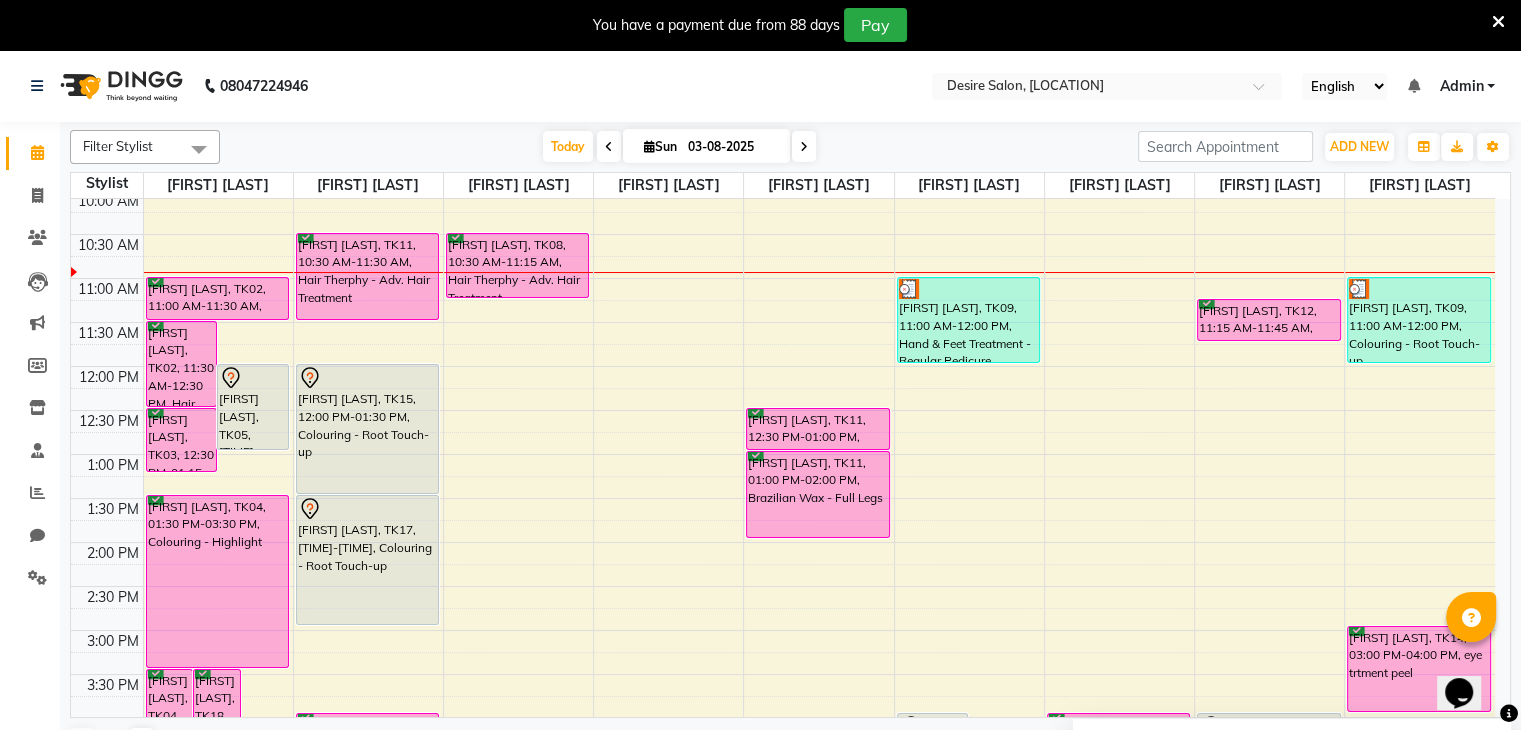 scroll, scrollTop: 93, scrollLeft: 0, axis: vertical 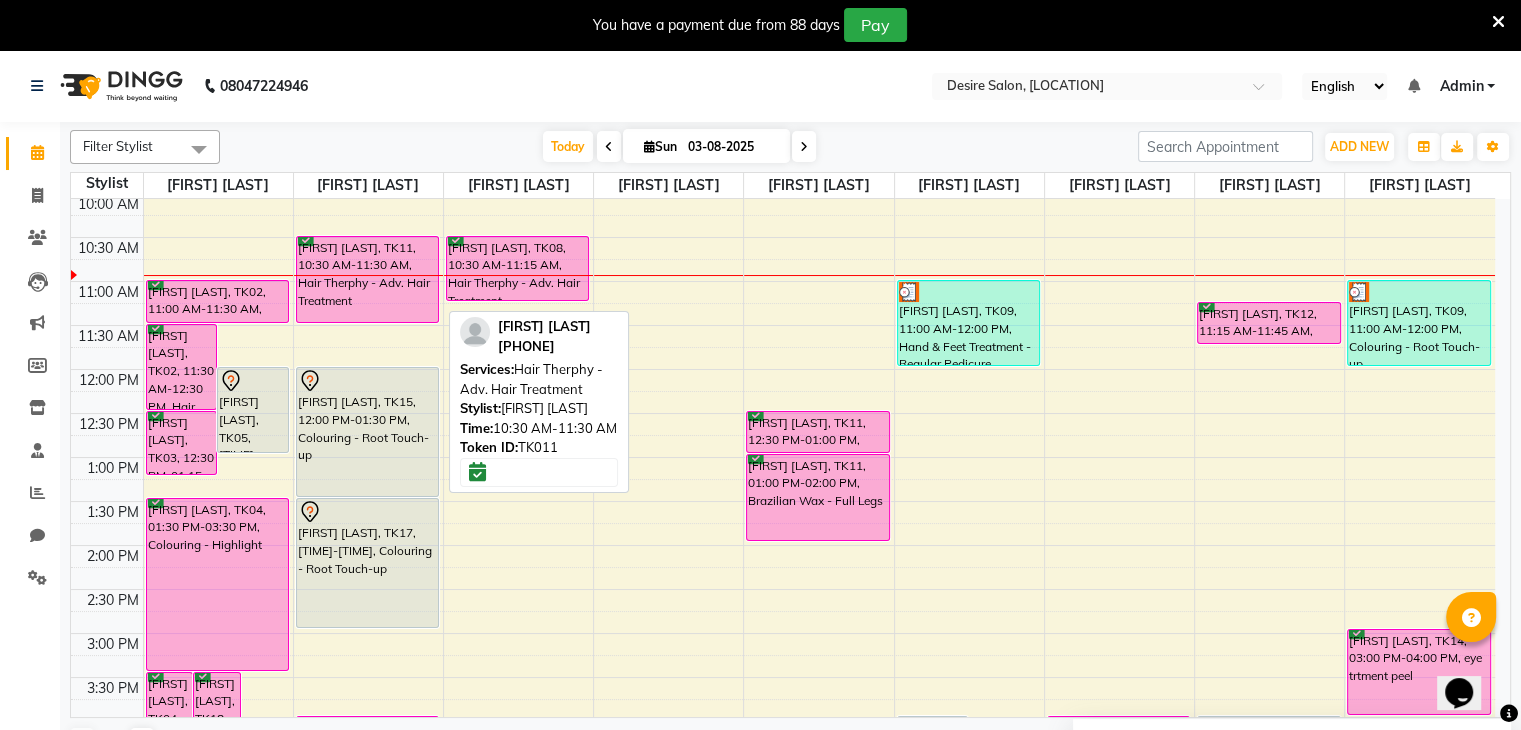 click on "[FIRST] [LAST], TK11, 10:30 AM-11:30 AM, Hair Therphy - Adv. Hair Treatment" at bounding box center [368, 279] 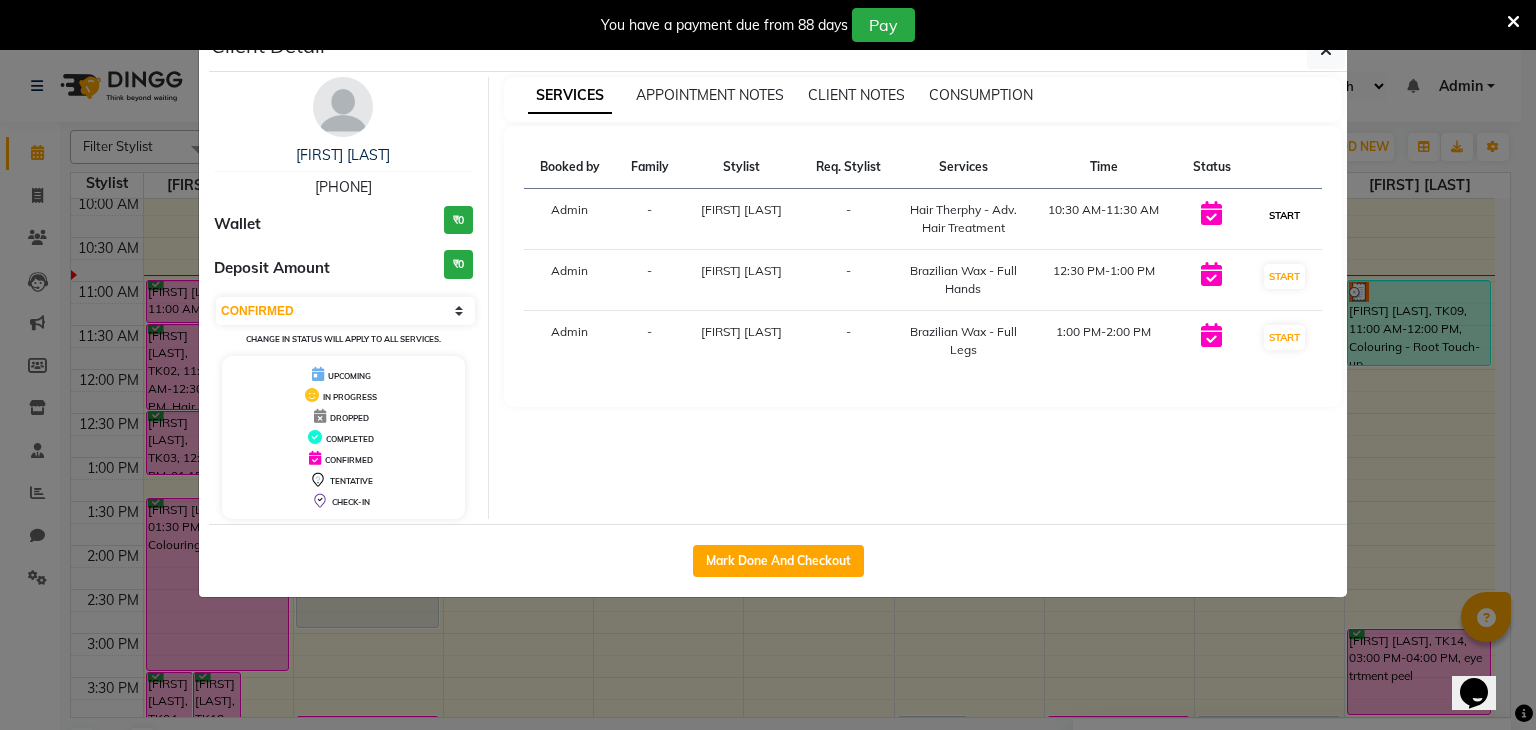 click on "START" at bounding box center [1284, 215] 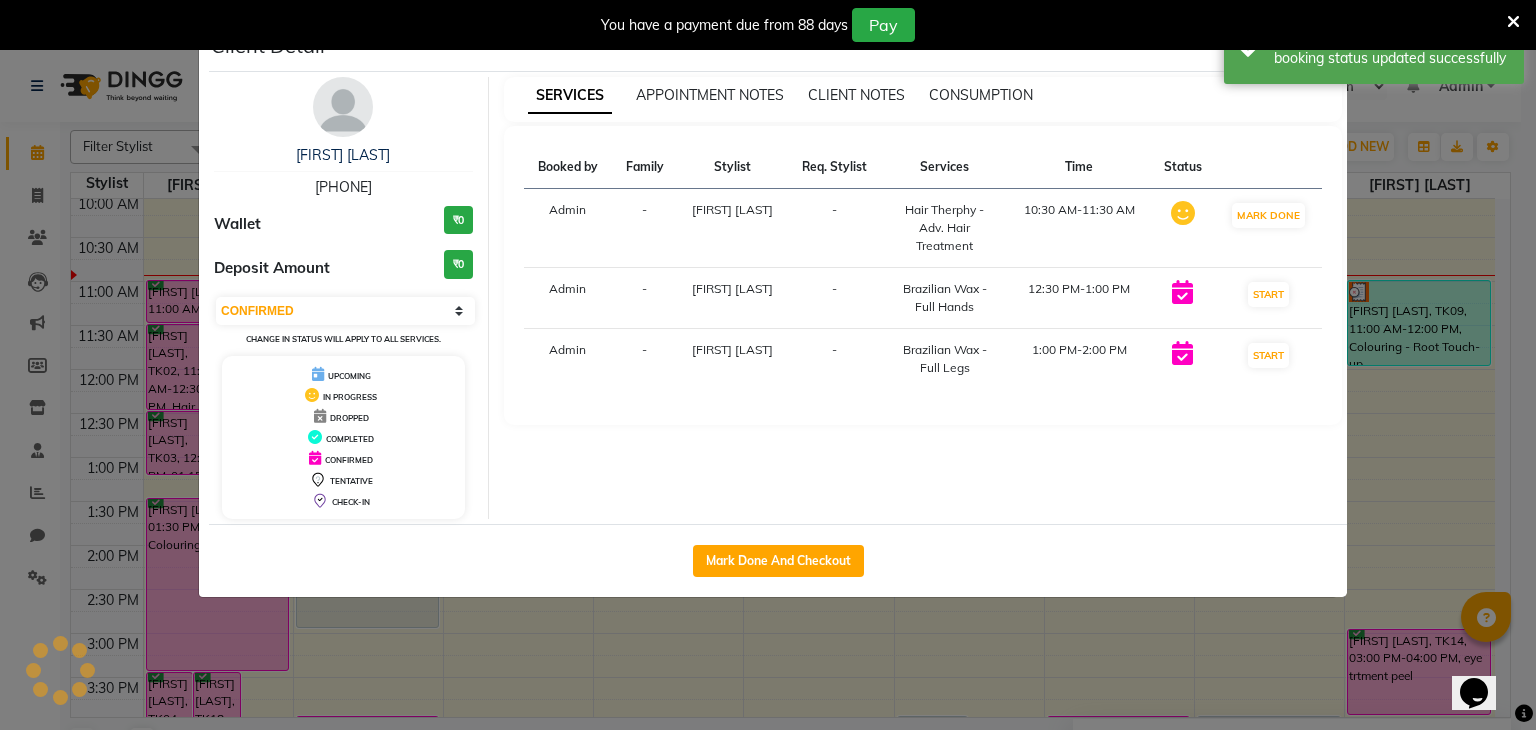 select on "select" 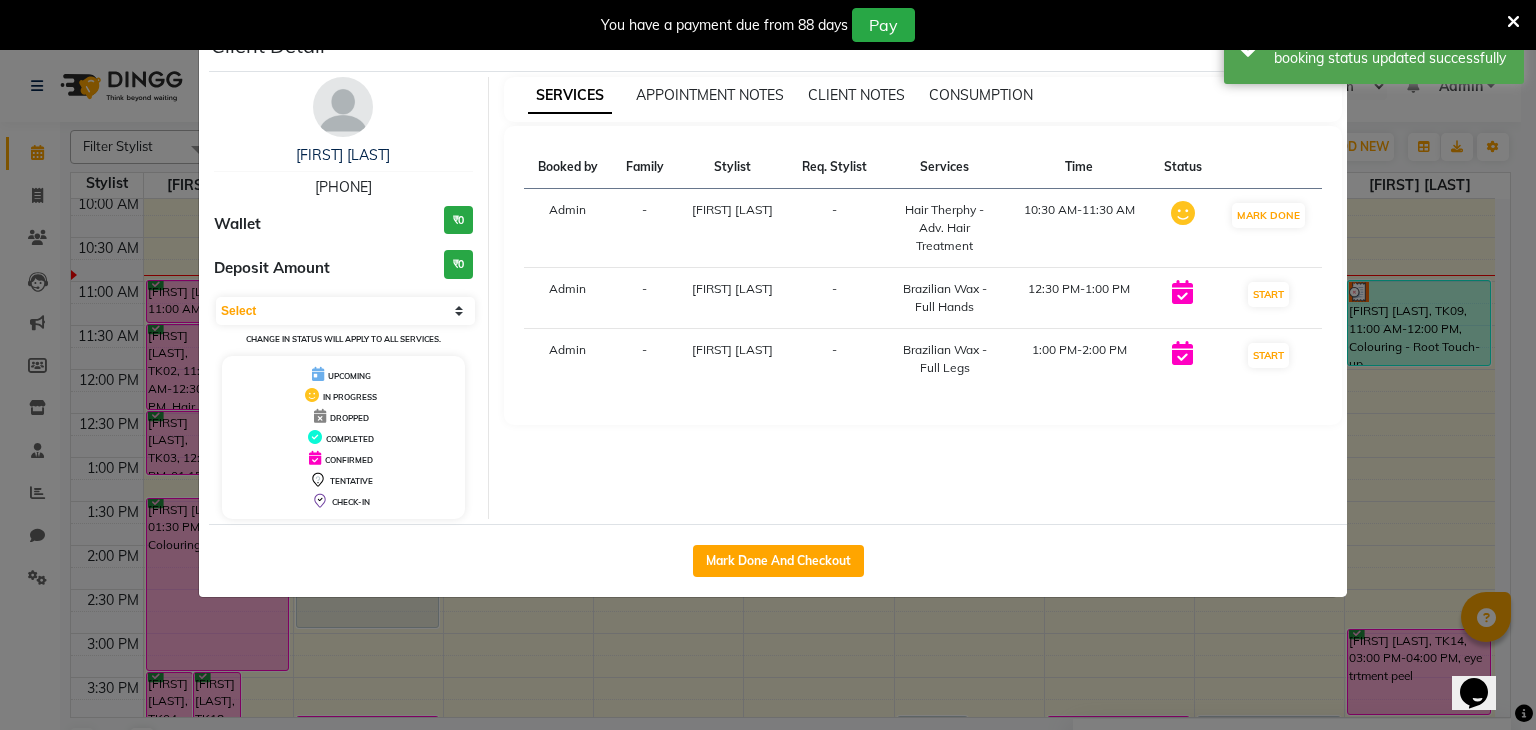 click on "Client Detail  [FIRST] [LAST]   [PHONE] Wallet ₹0 Deposit Amount  ₹0  Select IN SERVICE CONFIRMED TENTATIVE CHECK IN MARK DONE DROPPED UPCOMING Change in status will apply to all services. UPCOMING IN PROGRESS DROPPED COMPLETED CONFIRMED TENTATIVE CHECK-IN SERVICES APPOINTMENT NOTES CLIENT NOTES CONSUMPTION Booked by Family Stylist Req. Stylist Services Time Status  Admin  - [FIRST] [LAST] -  Hair Therphy - Adv. Hair Treatment   [TIME]-[TIME]   MARK DONE   Admin  - [FIRST] [LAST] -  Brazilian Wax - Full Hands   [TIME]-[TIME]   START   Admin  - [FIRST] [LAST] -  Brazilian Wax - Full Legs   [TIME]-[TIME]   START   Mark Done And Checkout" 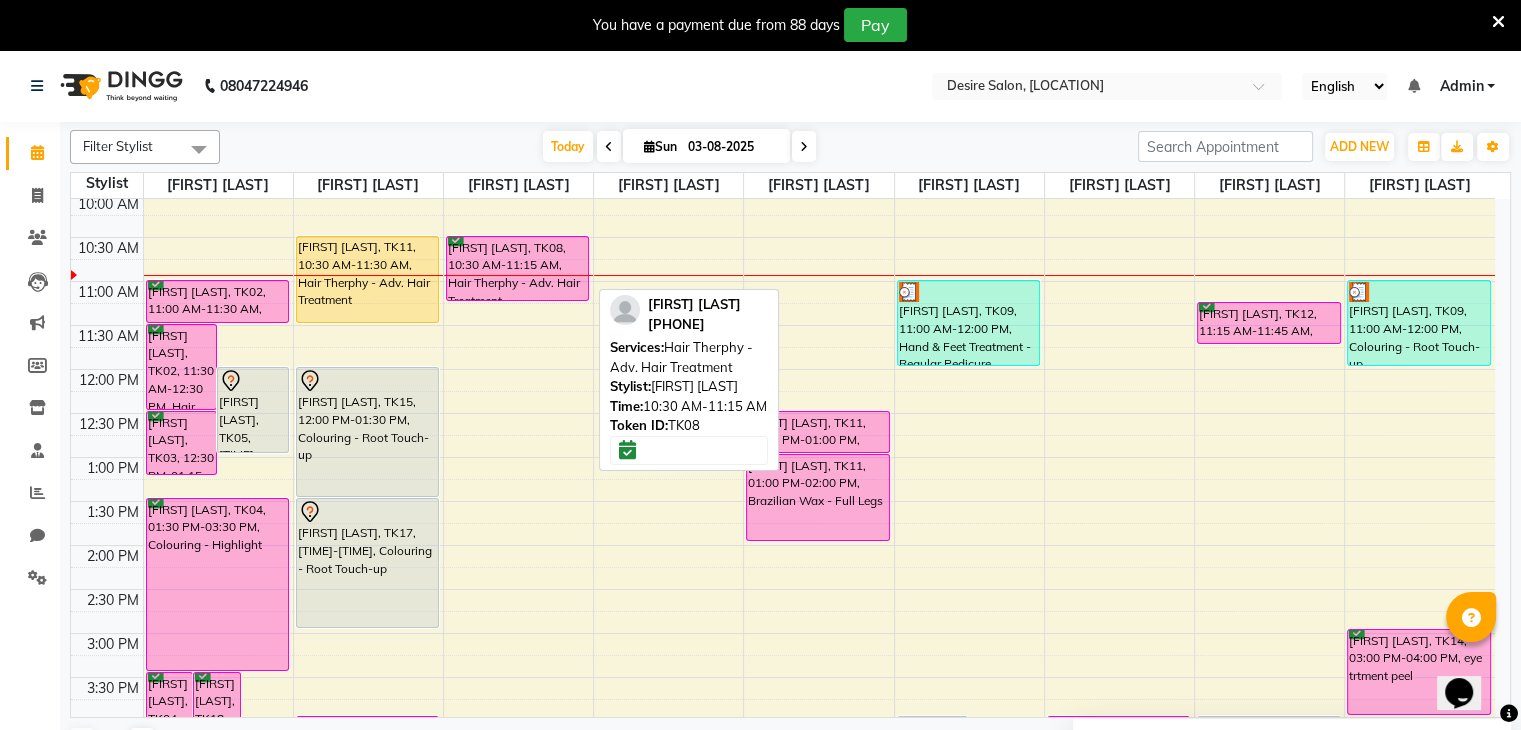 click on "[FIRST] [LAST], TK08, 10:30 AM-11:15 AM, Hair Therphy - Adv. Hair Treatment" at bounding box center [518, 268] 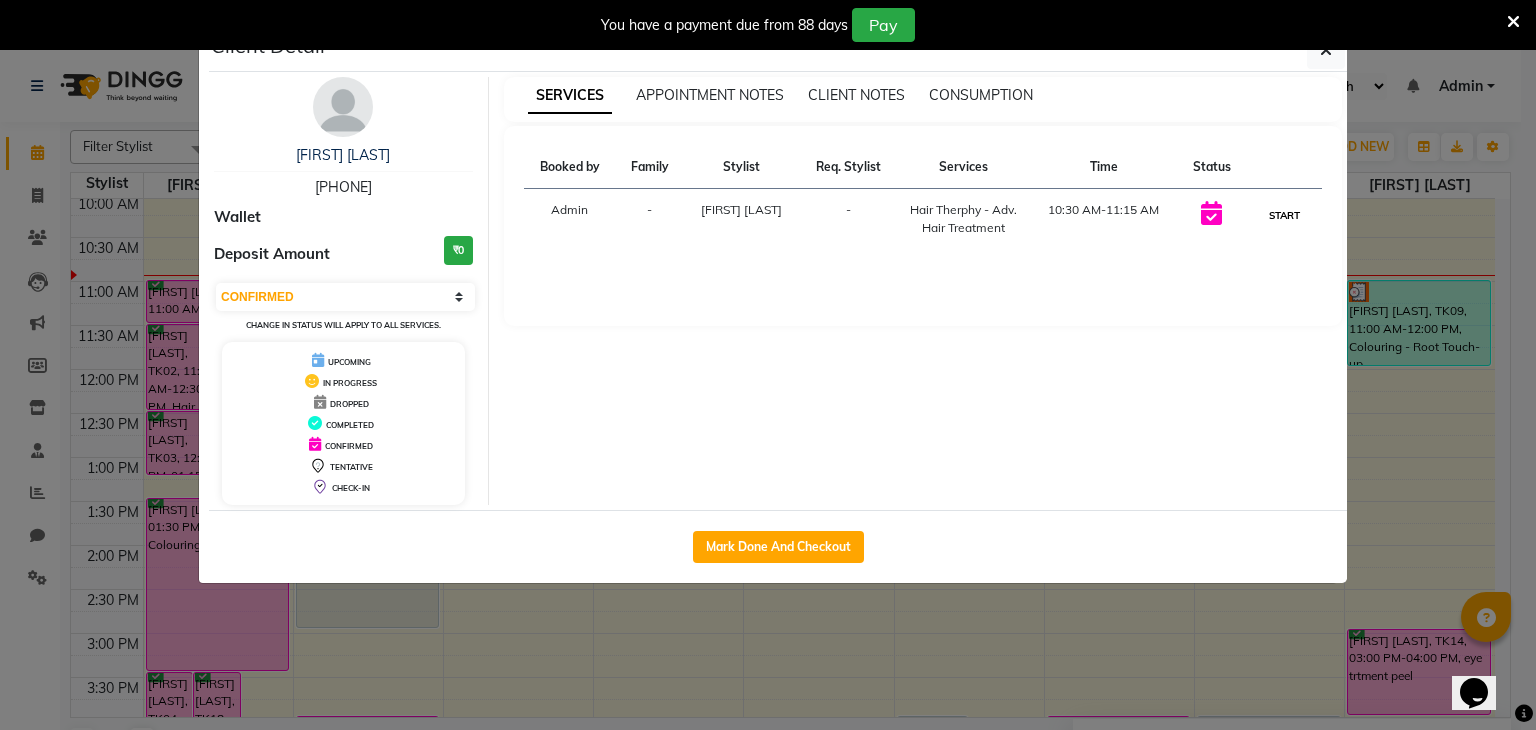 click on "START" at bounding box center [1284, 215] 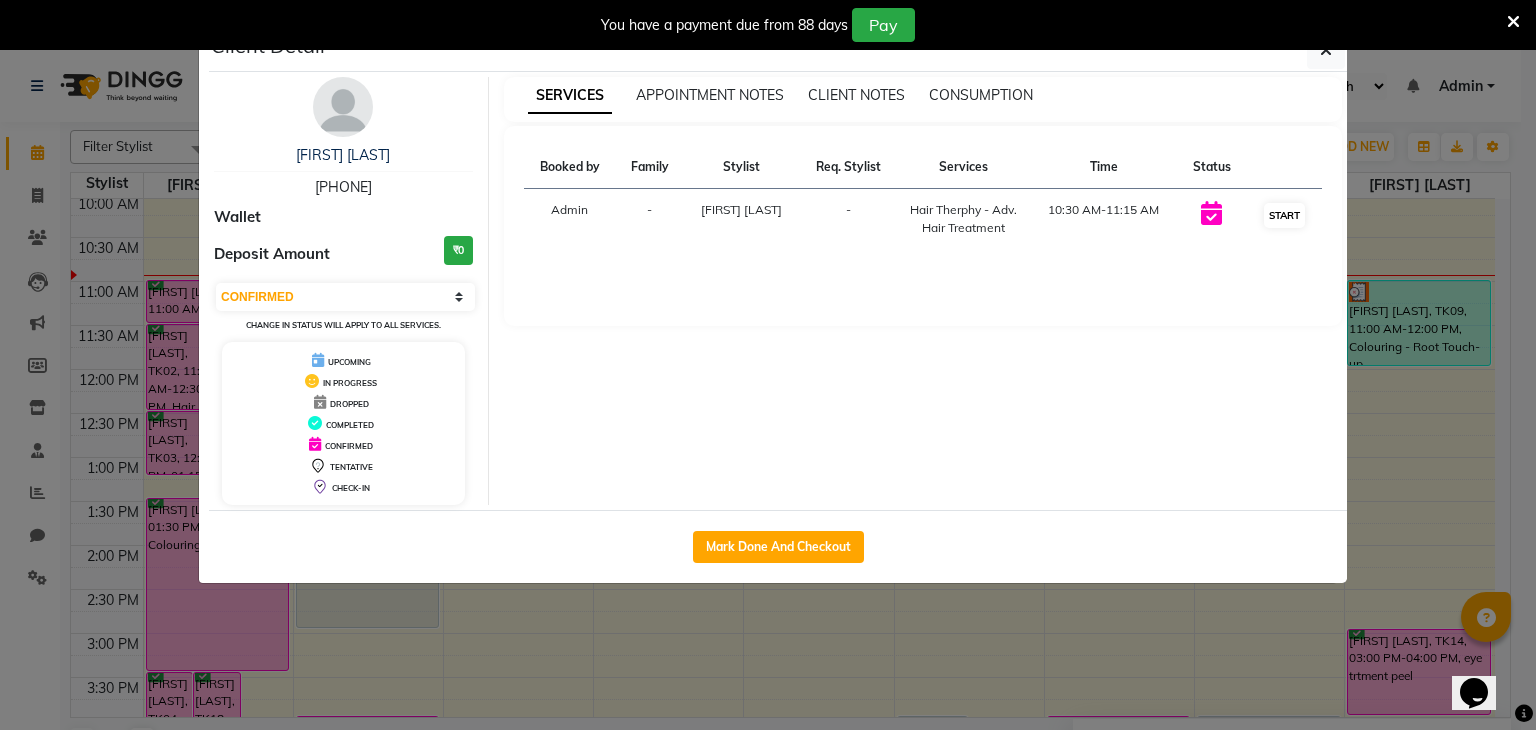 select on "1" 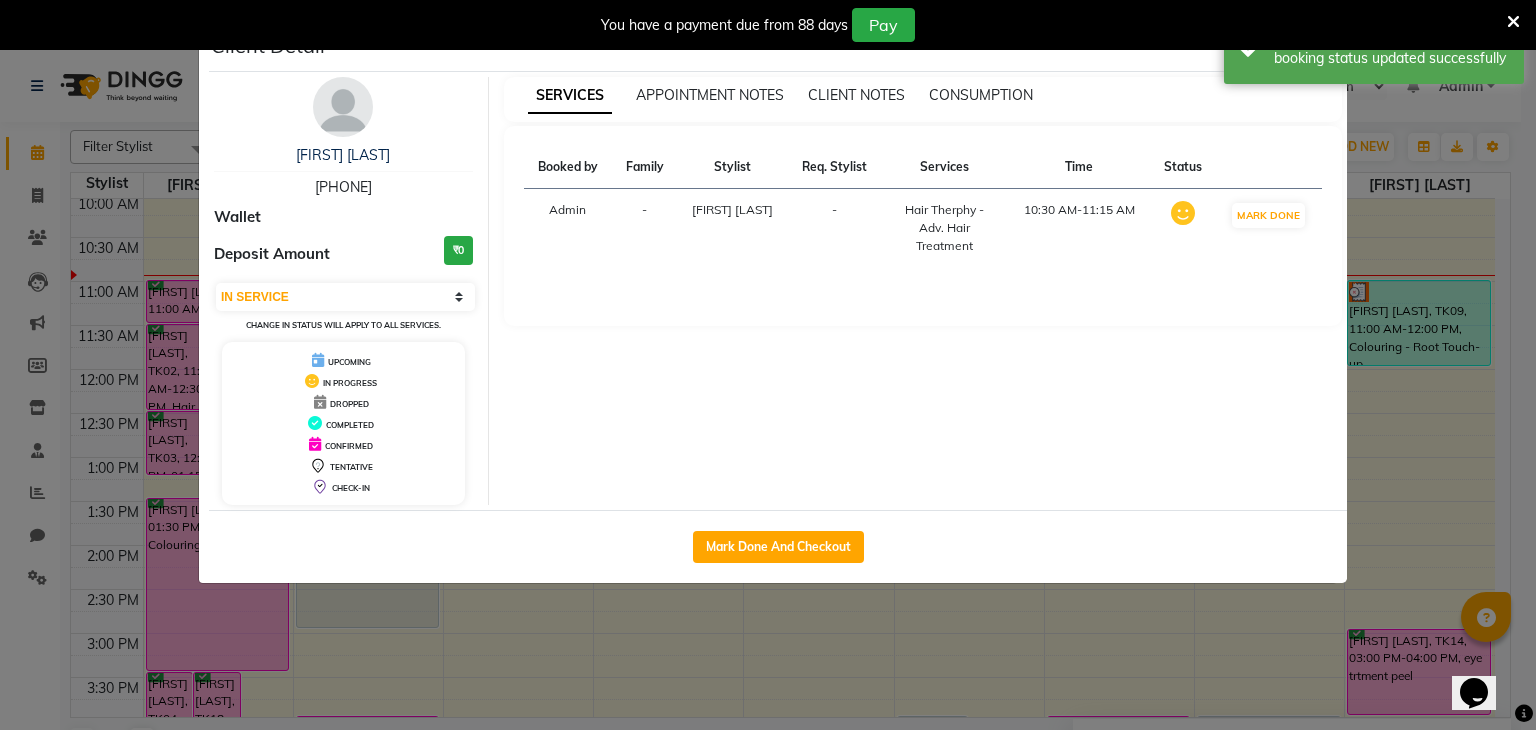 click on "Client Detail  [FIRST] [LAST]   [PHONE] Wallet Deposit Amount  ₹0  Select IN SERVICE CONFIRMED TENTATIVE CHECK IN MARK DONE DROPPED UPCOMING Change in status will apply to all services. UPCOMING IN PROGRESS DROPPED COMPLETED CONFIRMED TENTATIVE CHECK-IN SERVICES APPOINTMENT NOTES CLIENT NOTES CONSUMPTION Booked by Family Stylist Req. Stylist Services Time Status  Admin  - [FIRST] [LAST] -  Hair Therphy - Adv. Hair Treatment   10:30 AM-11:15 AM   MARK DONE   Mark Done And Checkout" 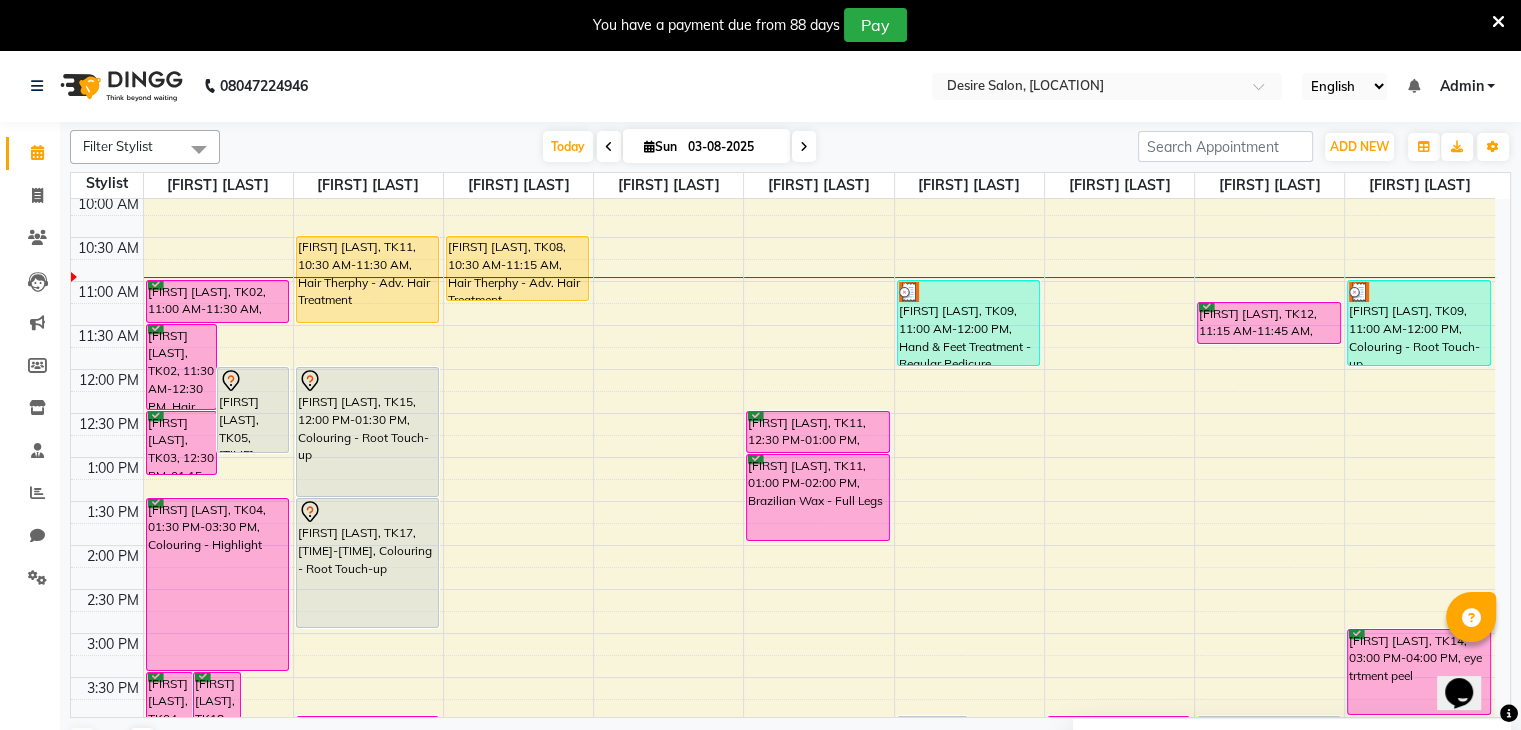scroll, scrollTop: 547, scrollLeft: 0, axis: vertical 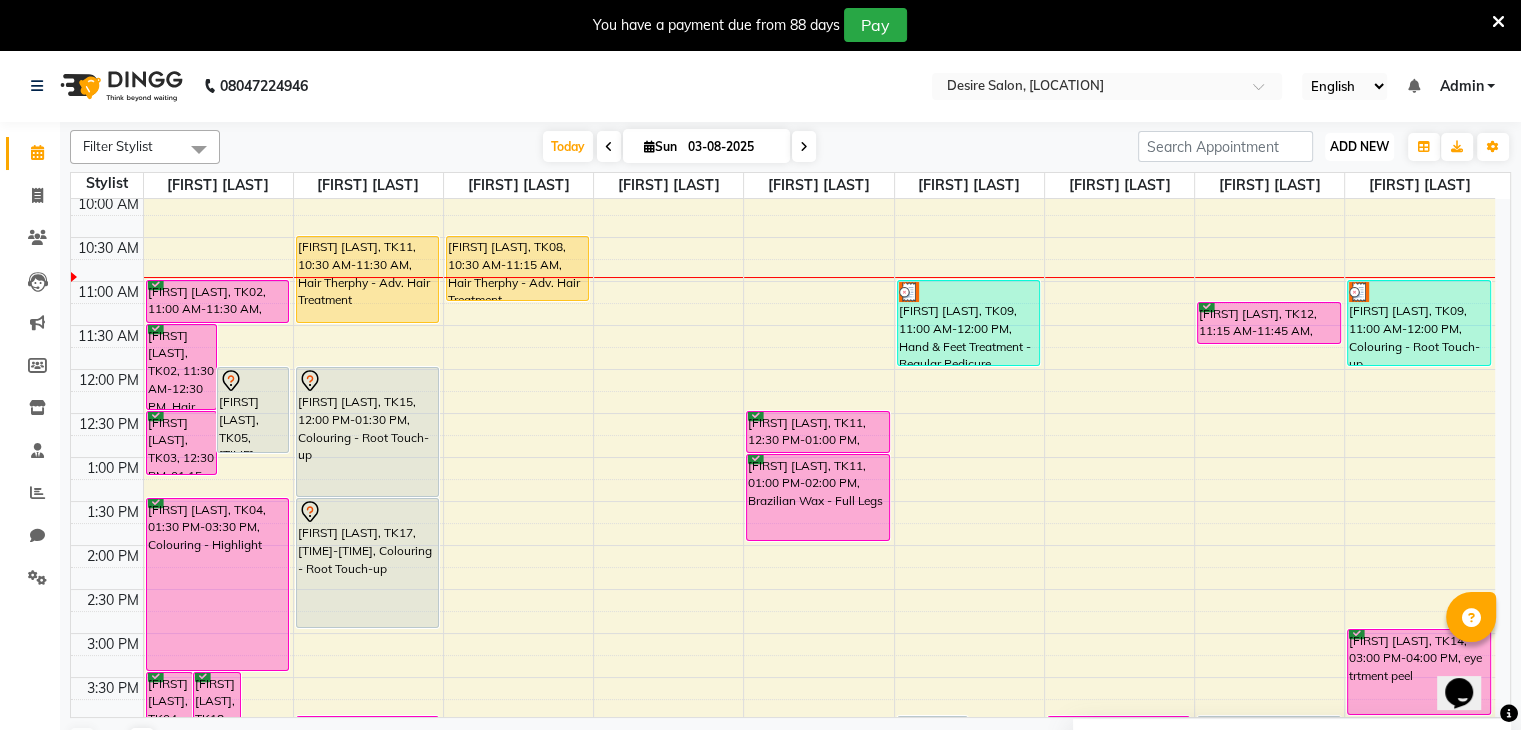 click on "ADD NEW" at bounding box center [1359, 146] 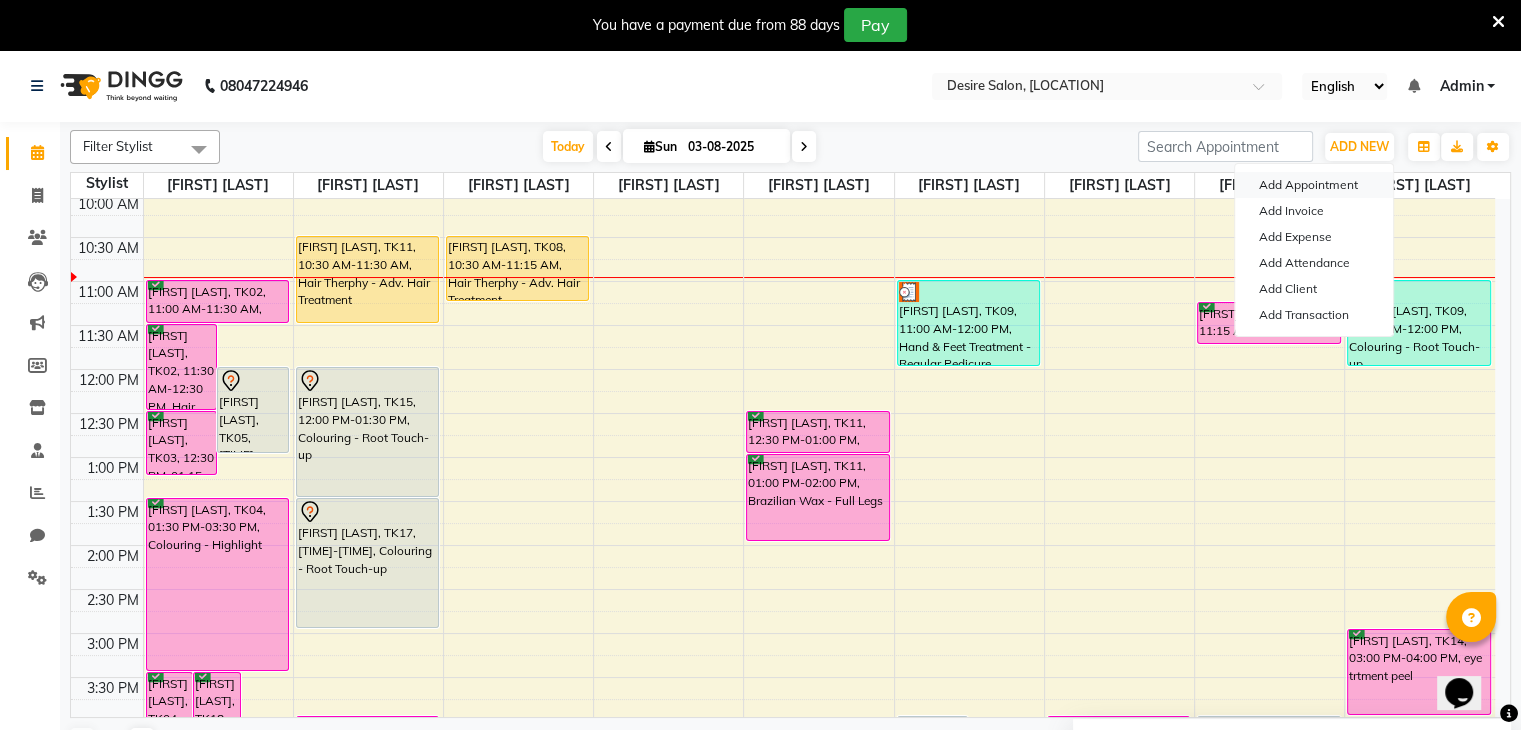 click on "Add Appointment" at bounding box center (1314, 185) 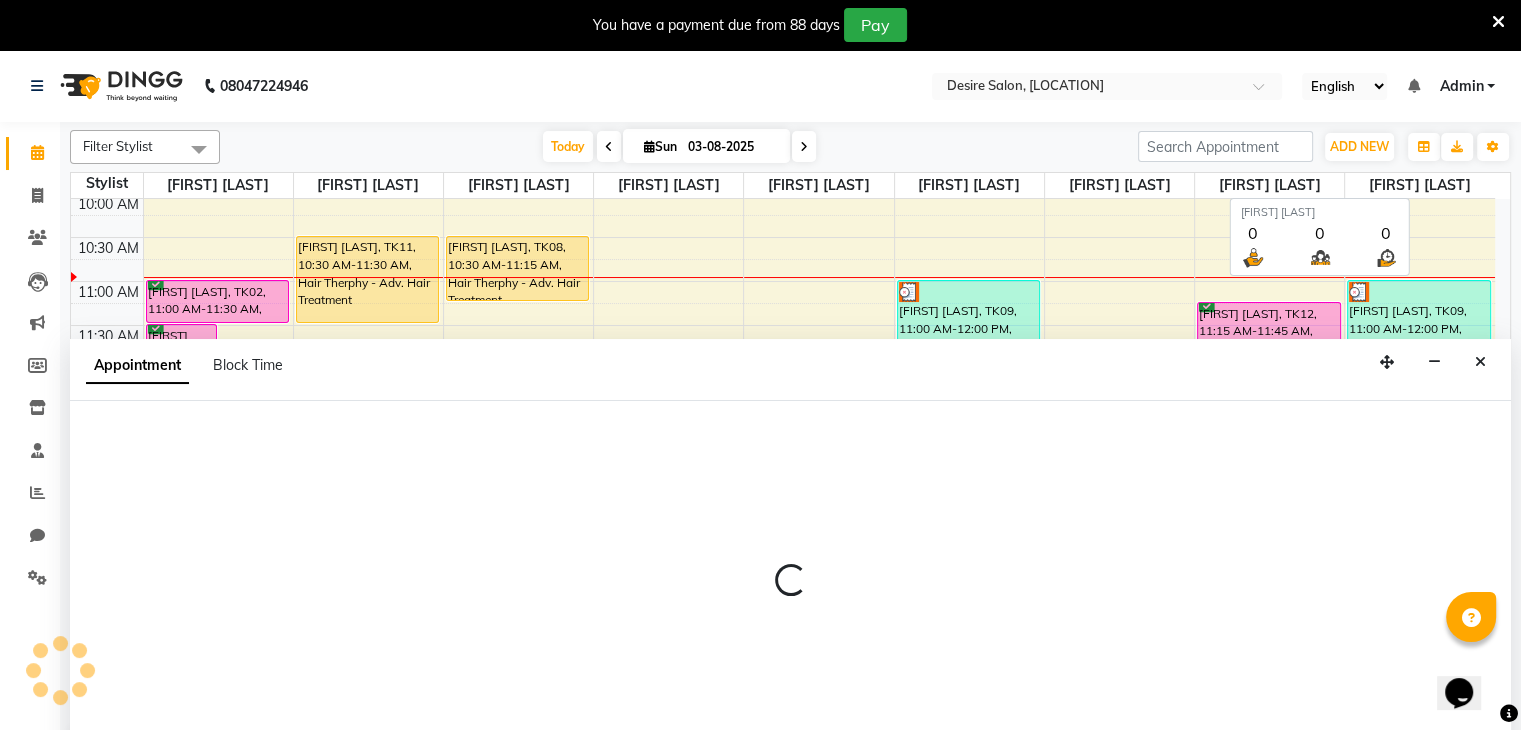 scroll, scrollTop: 50, scrollLeft: 0, axis: vertical 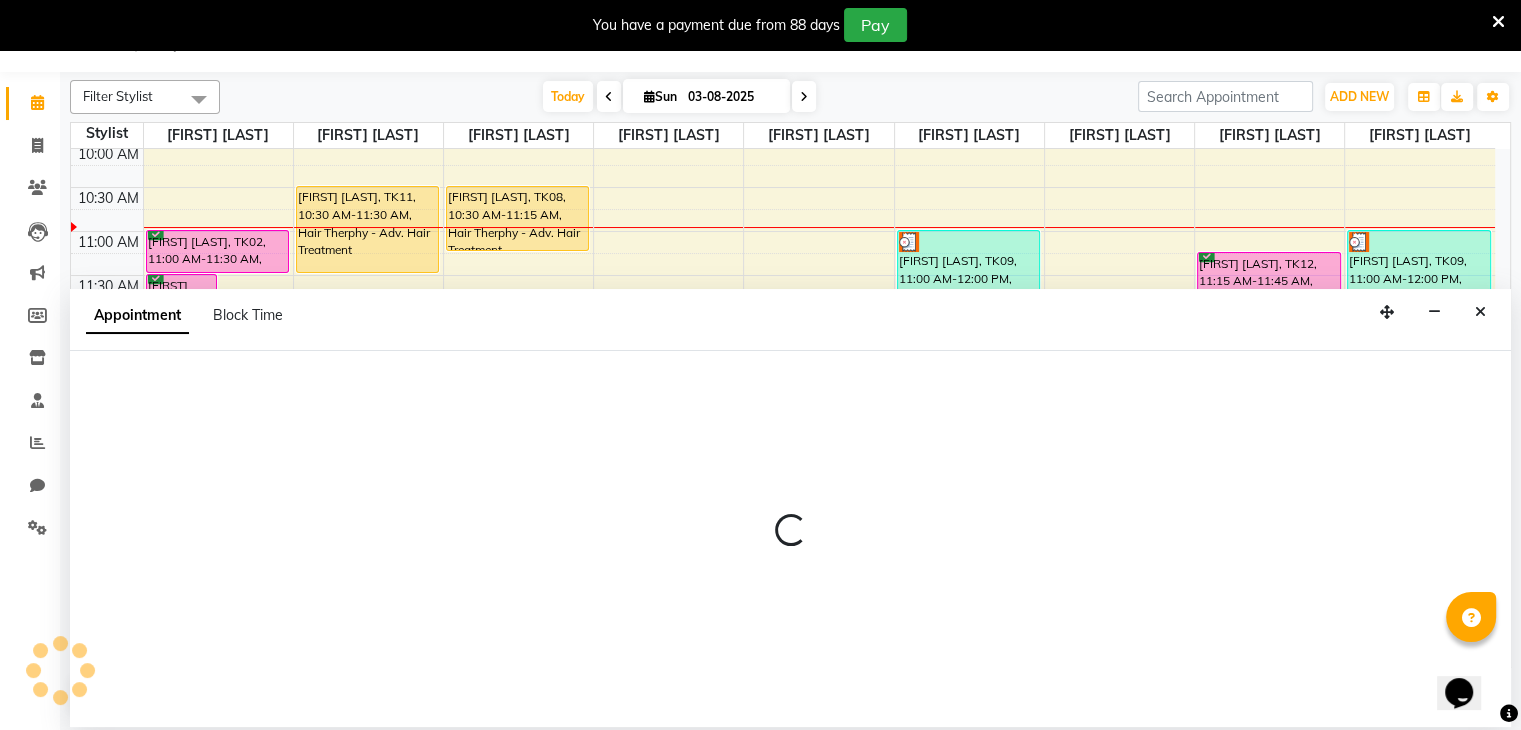 select on "600" 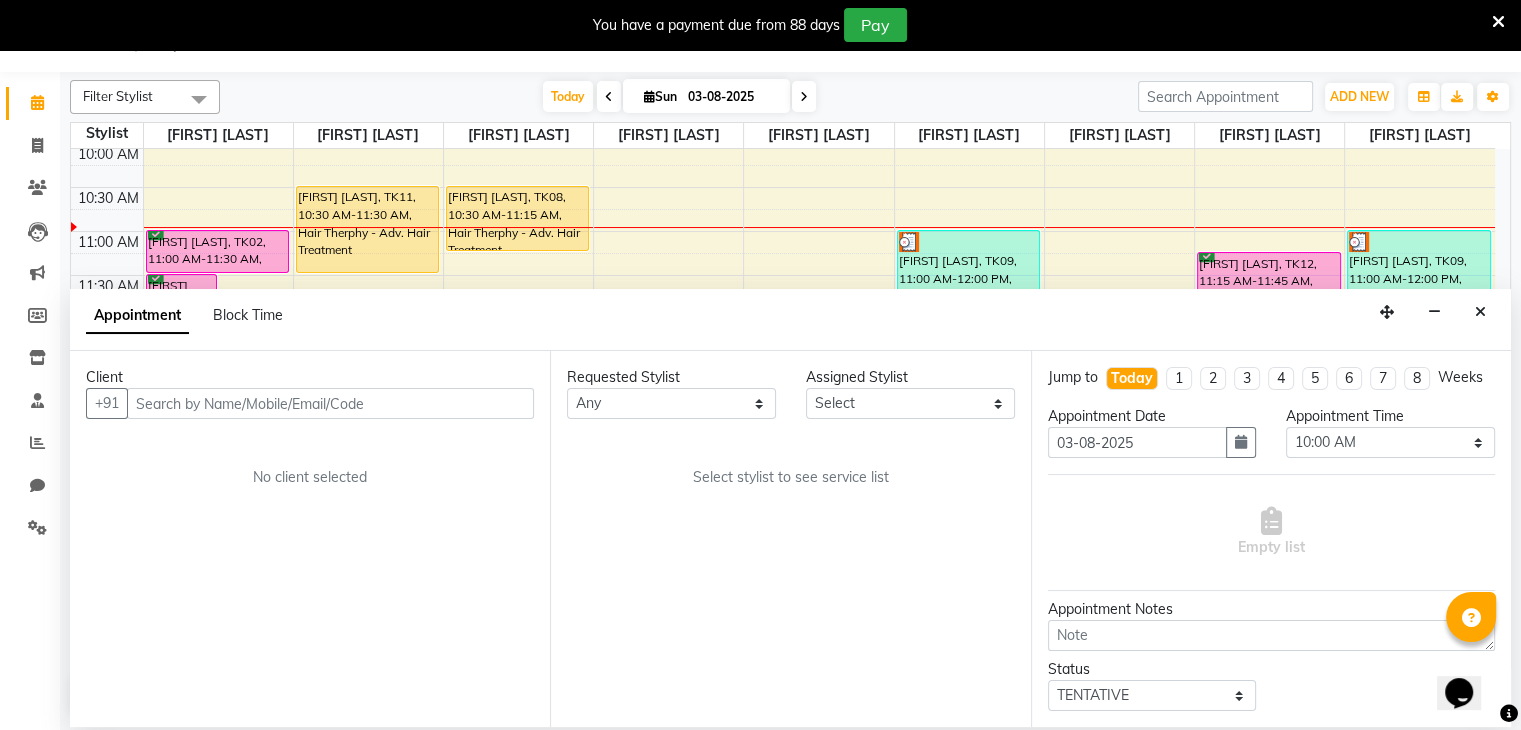 click at bounding box center (330, 403) 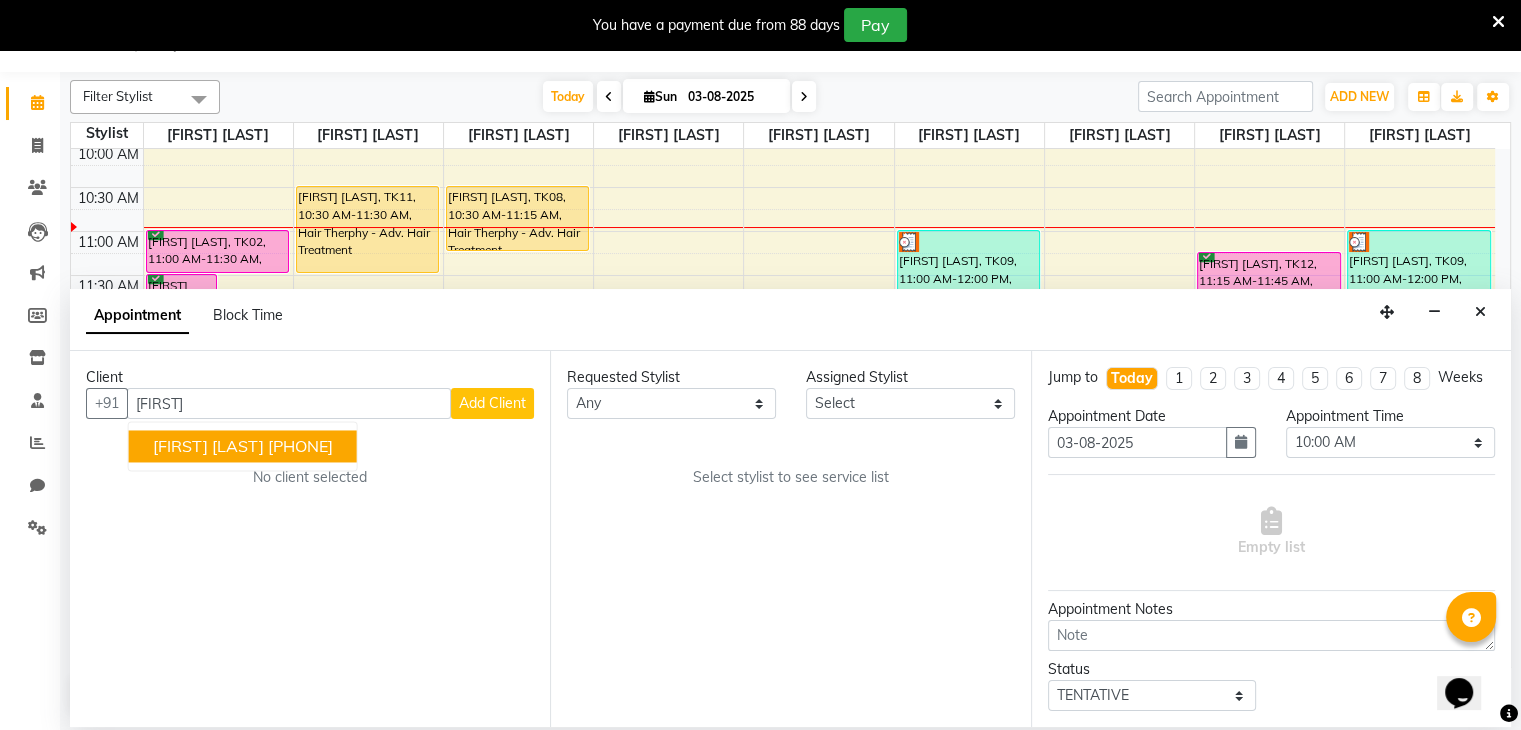 click on "[PHONE]" at bounding box center (300, 447) 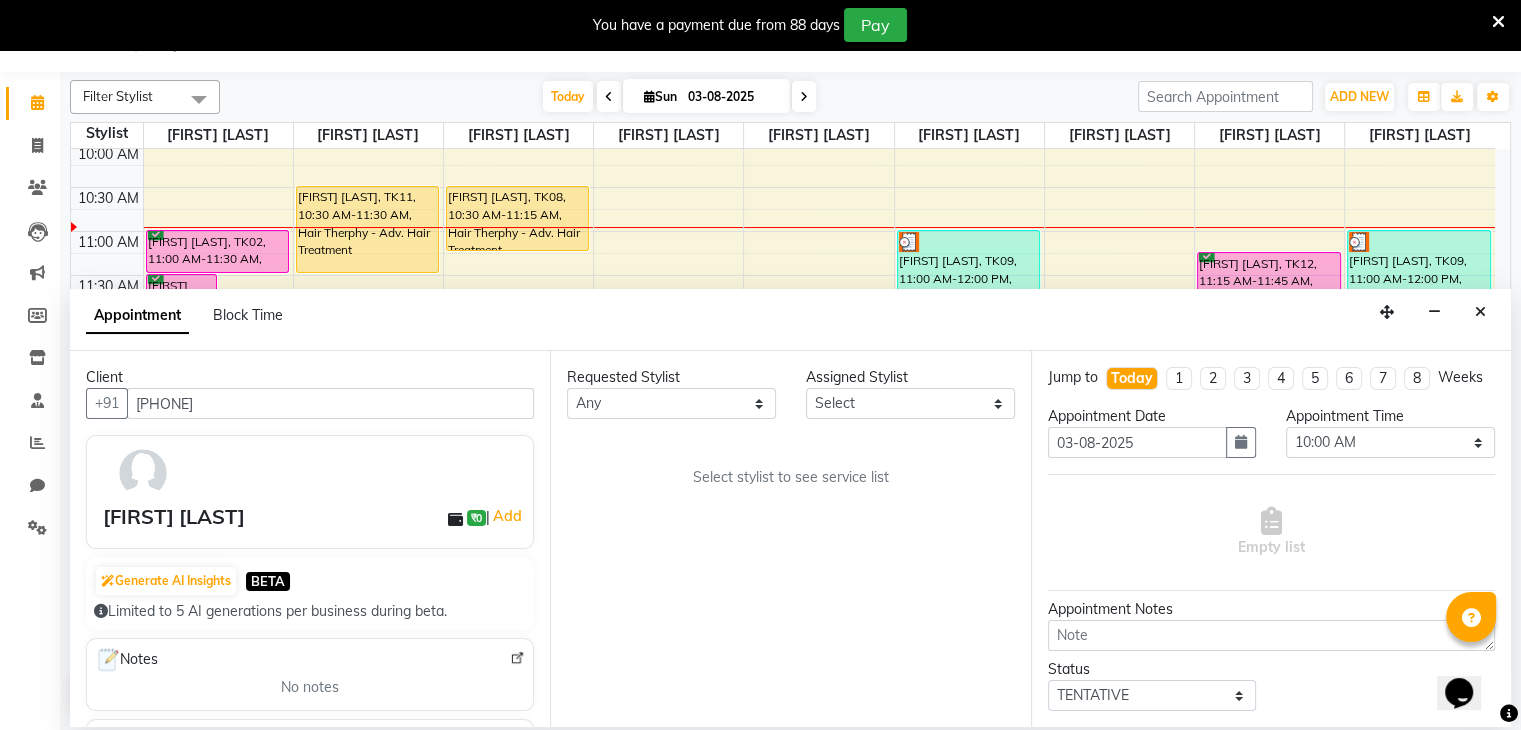 type on "[PHONE]" 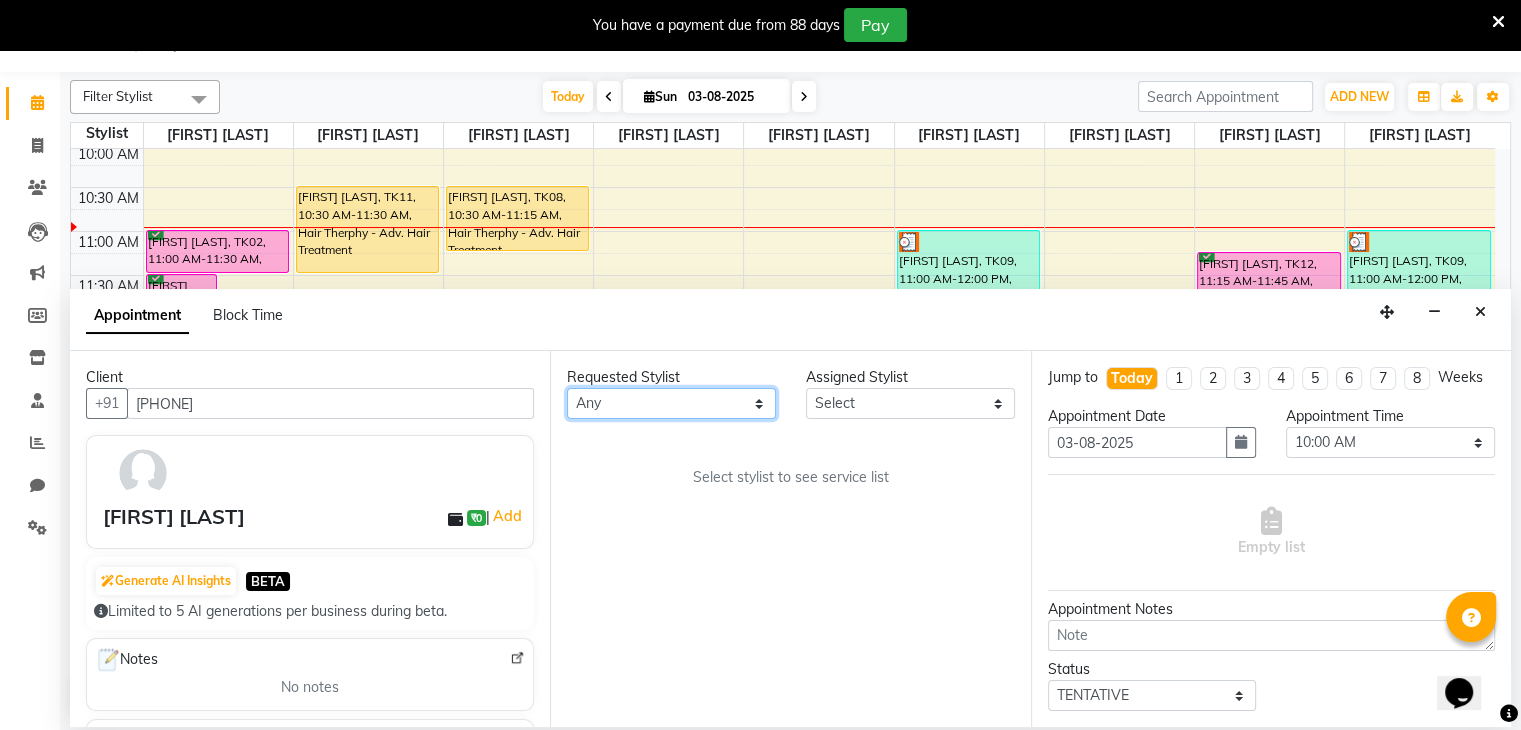 click on "Any [FIRST] [LAST]  [FIRST] [LAST] [FIRST] [LAST] desire salon [FIRST] [LAST] [FIRST] [LAST] [FIRST] [LAST] [FIRST] [LAST] [FIRST] [LAST]" at bounding box center [671, 403] 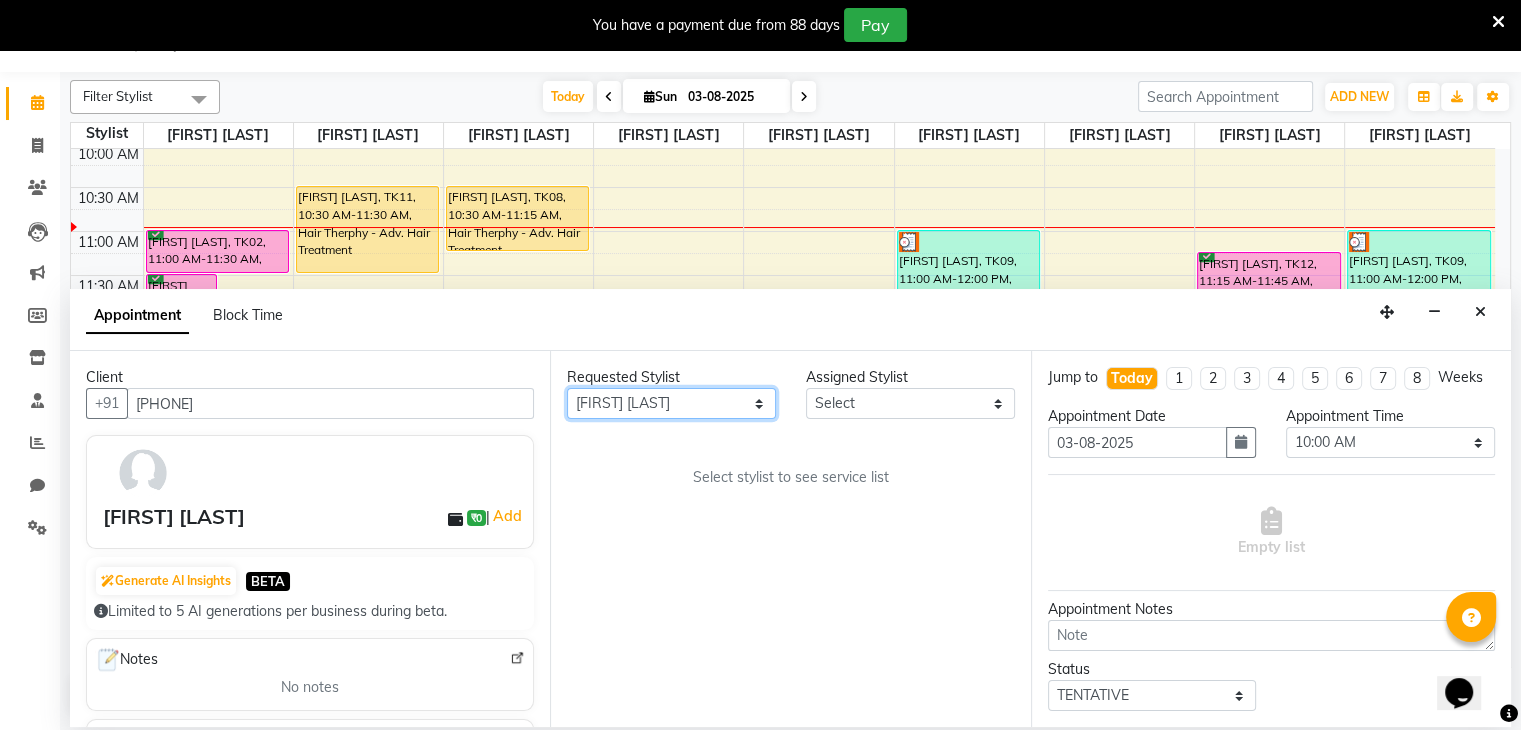 click on "Any [FIRST] [LAST]  [FIRST] [LAST] [FIRST] [LAST] desire salon [FIRST] [LAST] [FIRST] [LAST] [FIRST] [LAST] [FIRST] [LAST] [FIRST] [LAST]" at bounding box center (671, 403) 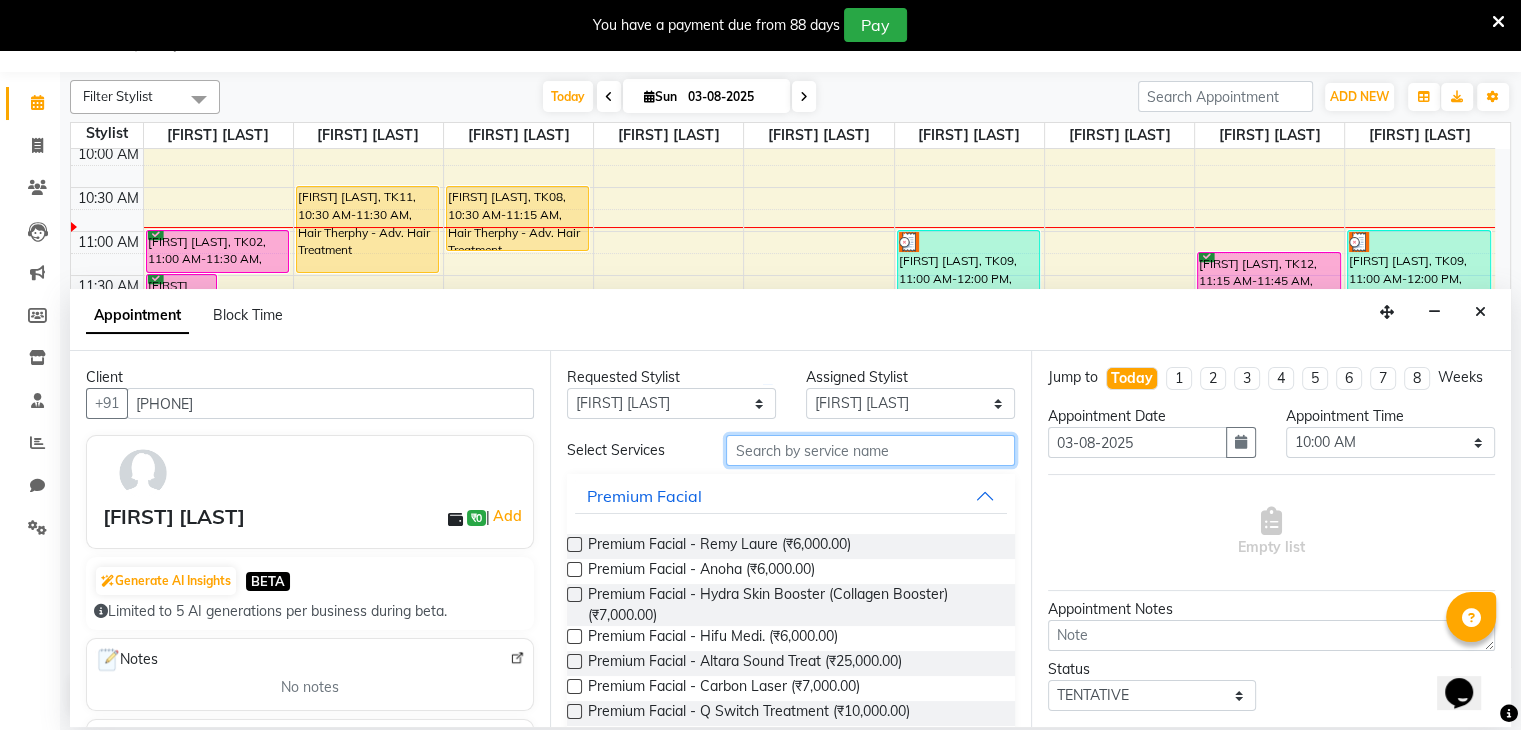 click at bounding box center (870, 450) 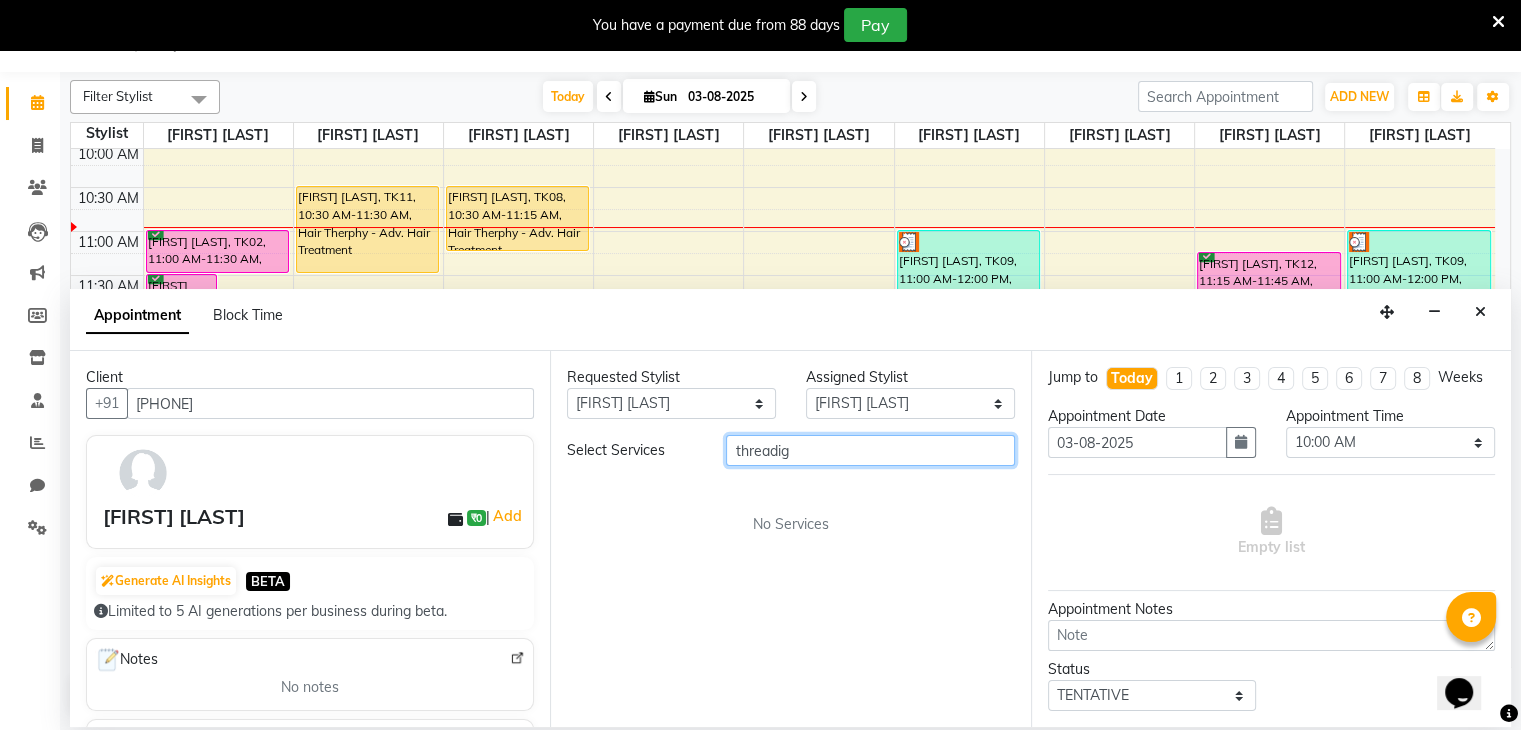 click on "threadig" at bounding box center [870, 450] 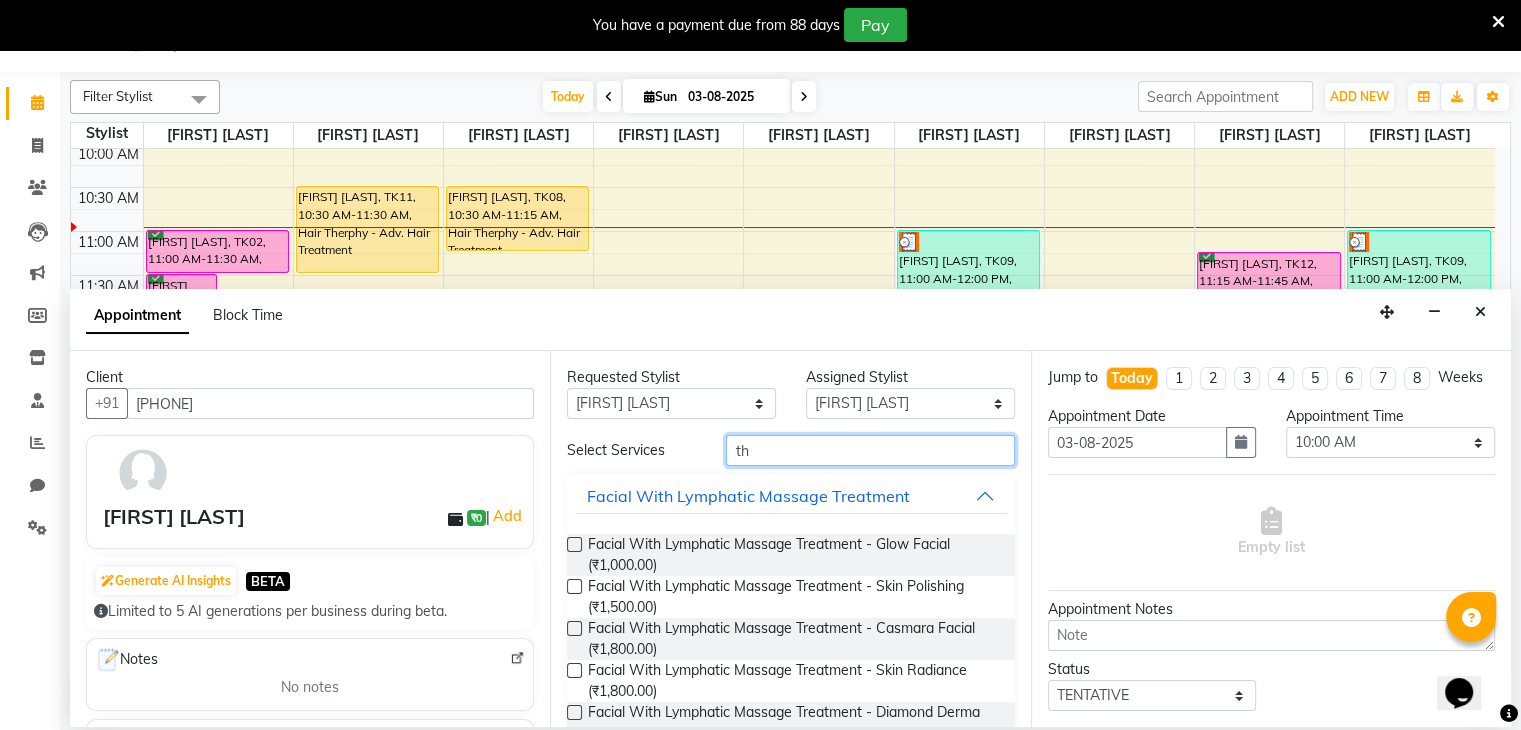 type on "t" 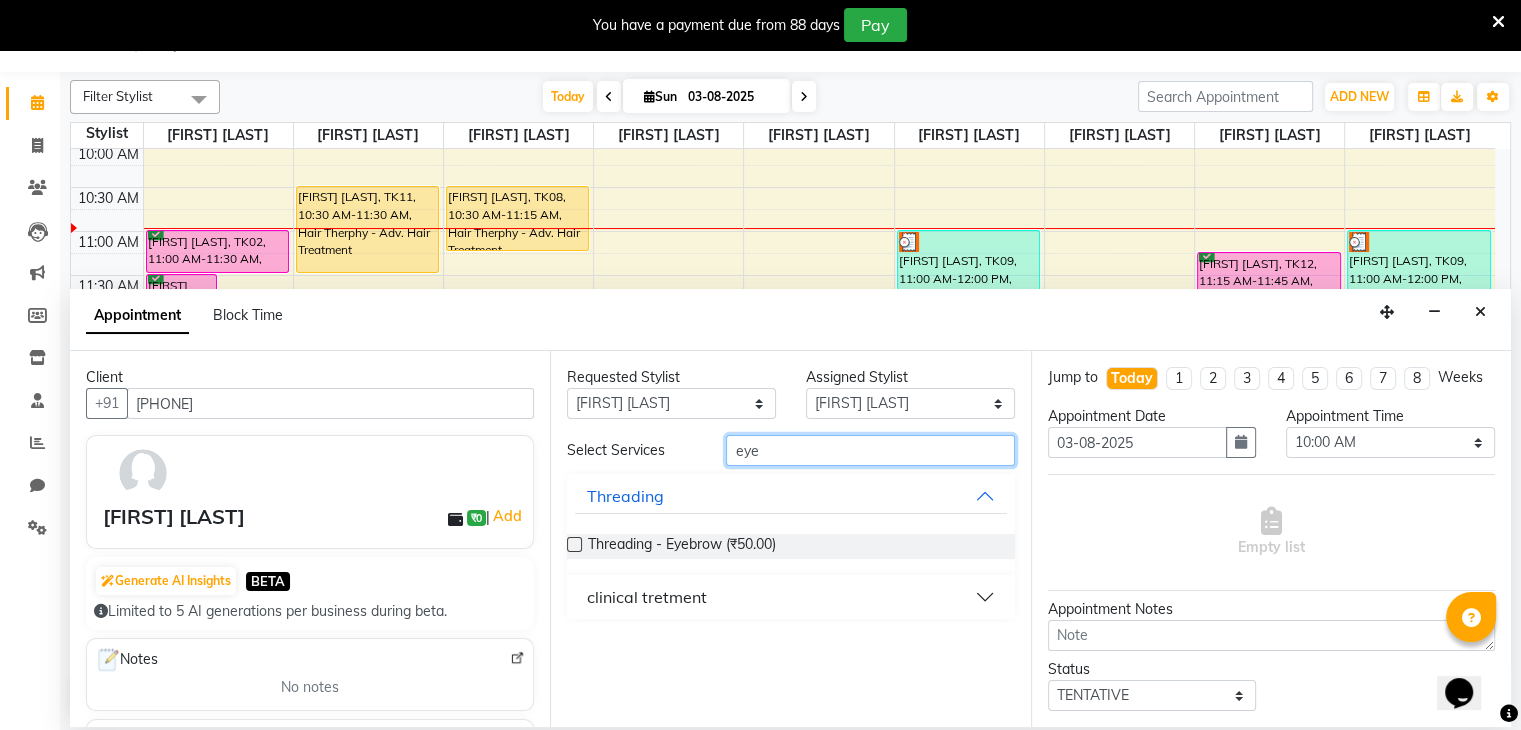 type on "eye" 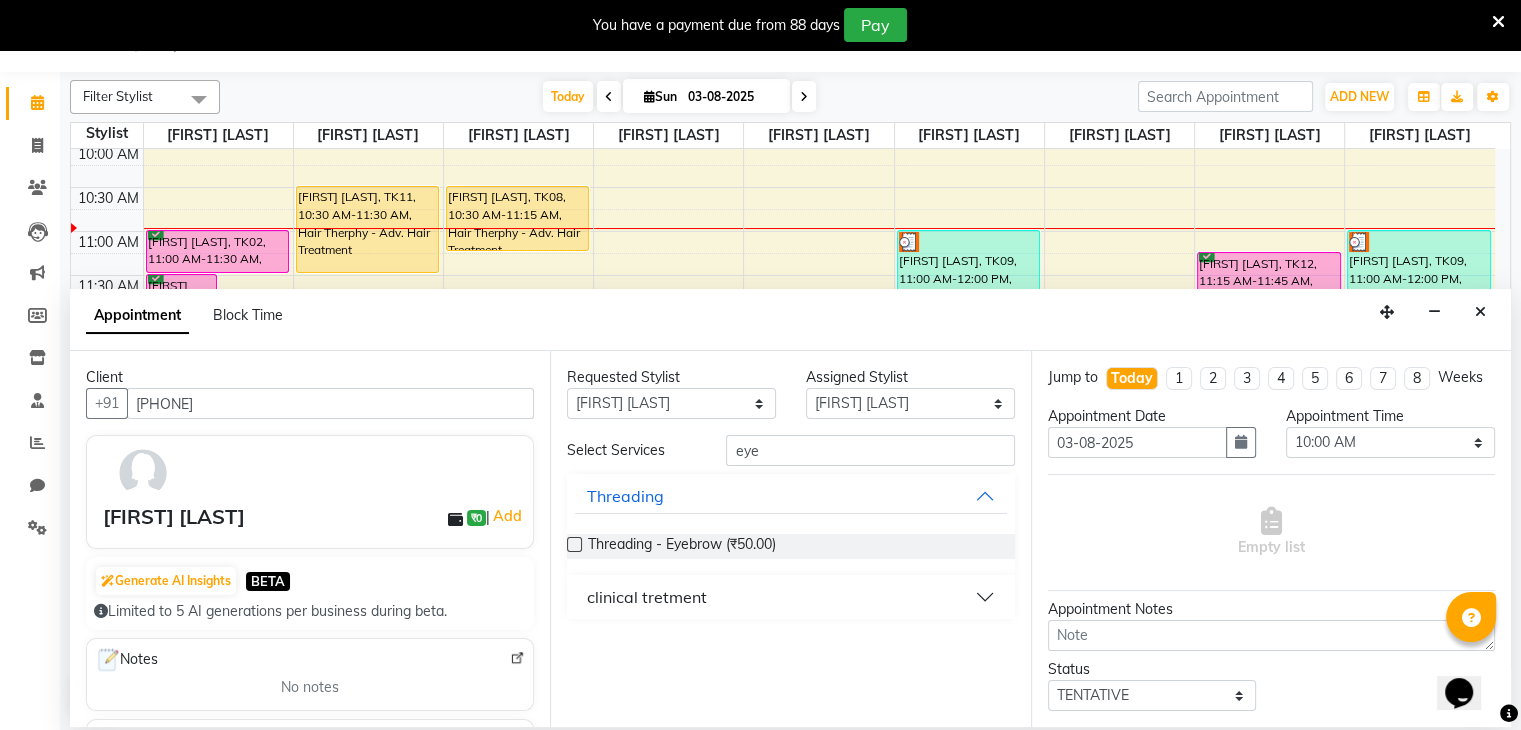 click on "Threading - Eyebrow (₹50.00)" at bounding box center [790, 546] 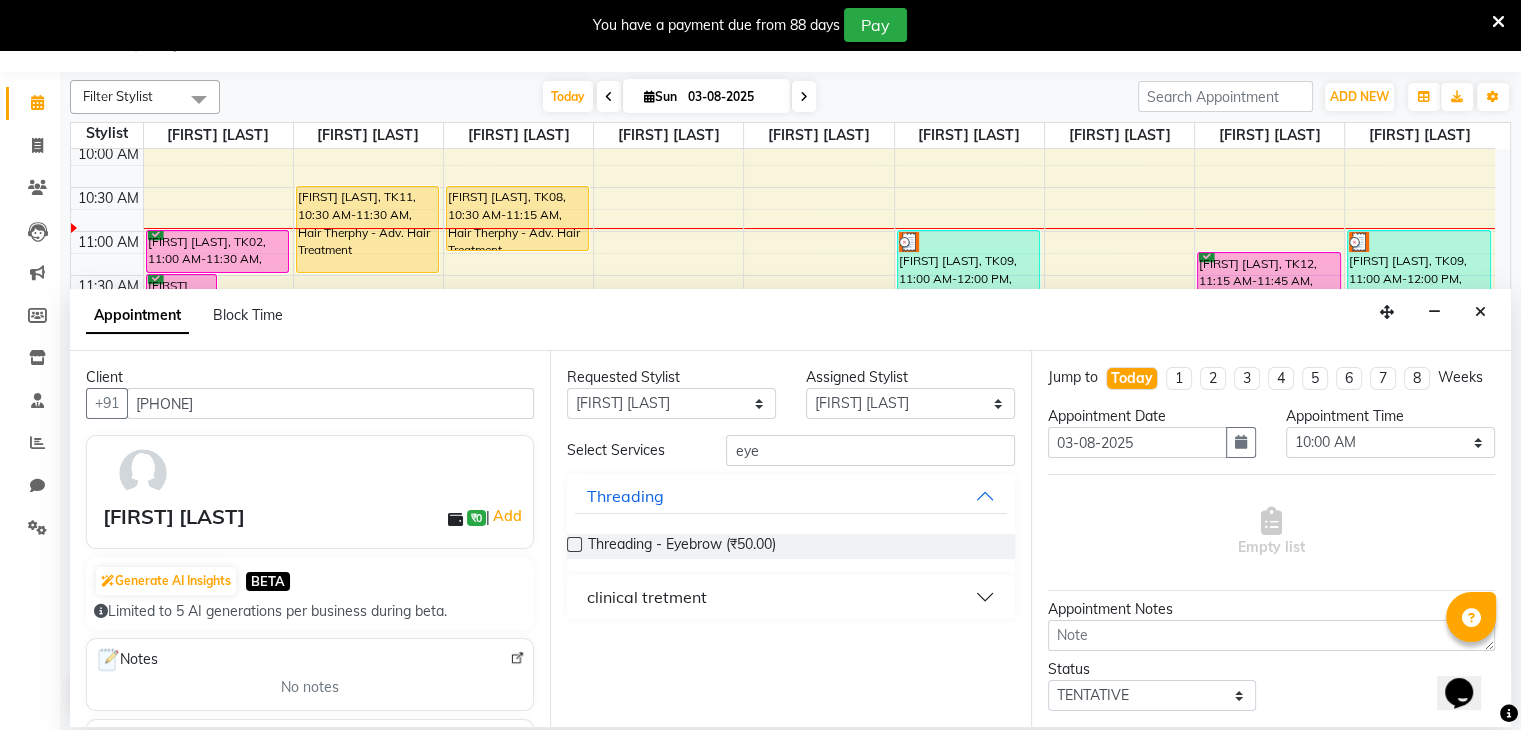 click at bounding box center (574, 544) 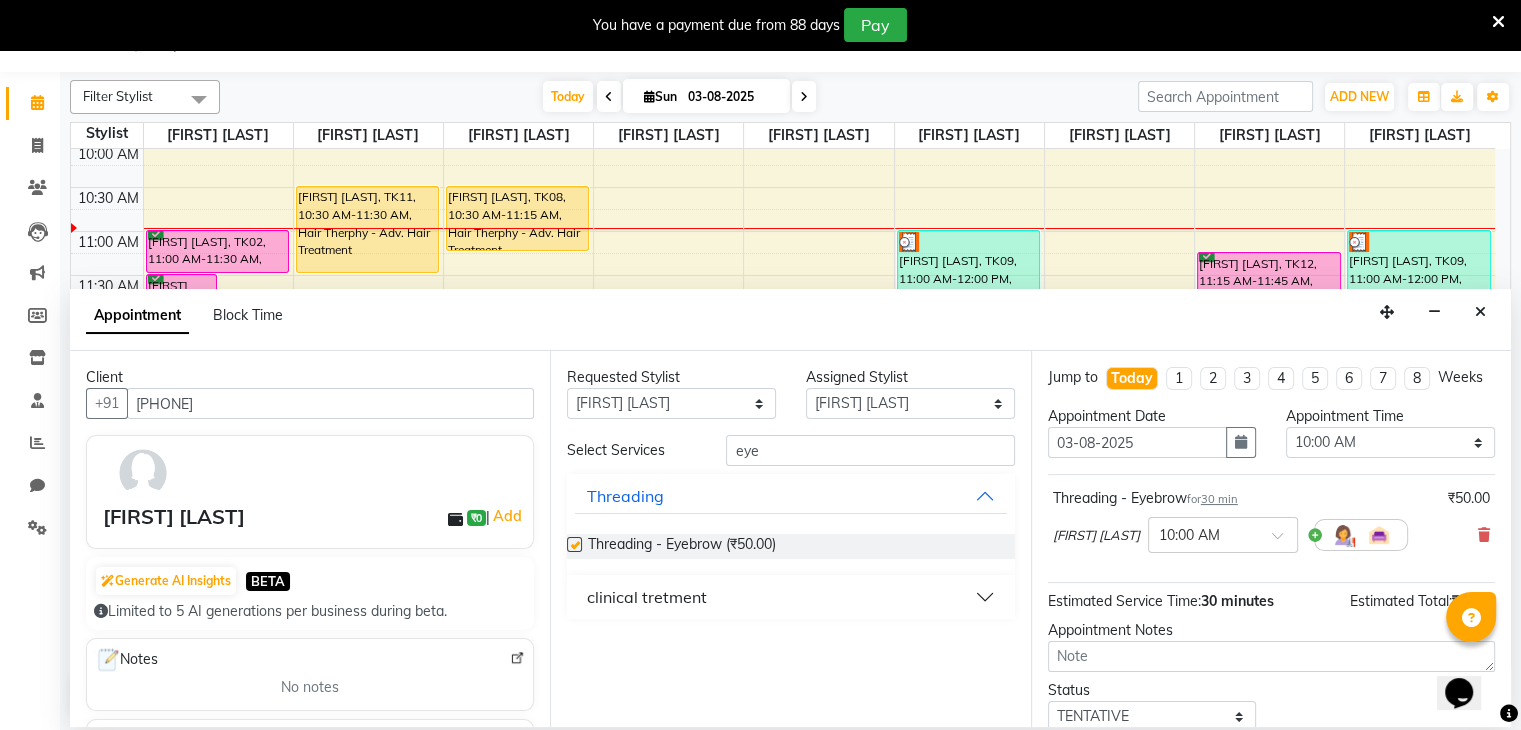 checkbox on "false" 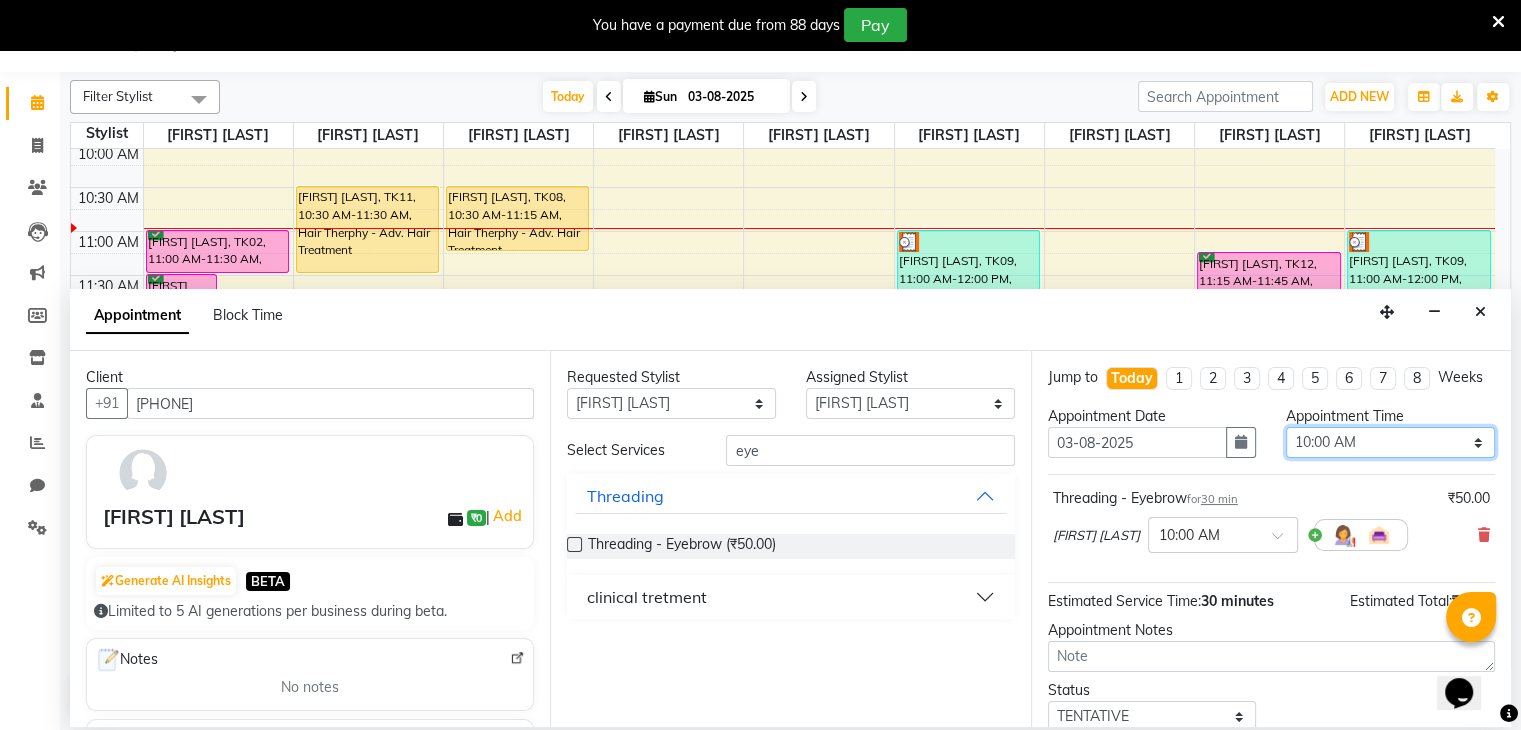 click on "Select 10:00 AM 10:15 AM 10:30 AM 10:45 AM 11:00 AM 11:15 AM 11:30 AM 11:45 AM 12:00 PM 12:15 PM 12:30 PM 12:45 PM 01:00 PM 01:15 PM 01:30 PM 01:45 PM 02:00 PM 02:15 PM 02:30 PM 02:45 PM 03:00 PM 03:15 PM 03:30 PM 03:45 PM 04:00 PM 04:15 PM 04:30 PM 04:45 PM 05:00 PM 05:15 PM 05:30 PM 05:45 PM 06:00 PM 06:15 PM 06:30 PM 06:45 PM 07:00 PM 07:15 PM 07:30 PM 07:45 PM 08:00 PM 08:15 PM 08:30 PM 08:45 PM 09:00 PM" at bounding box center [1390, 442] 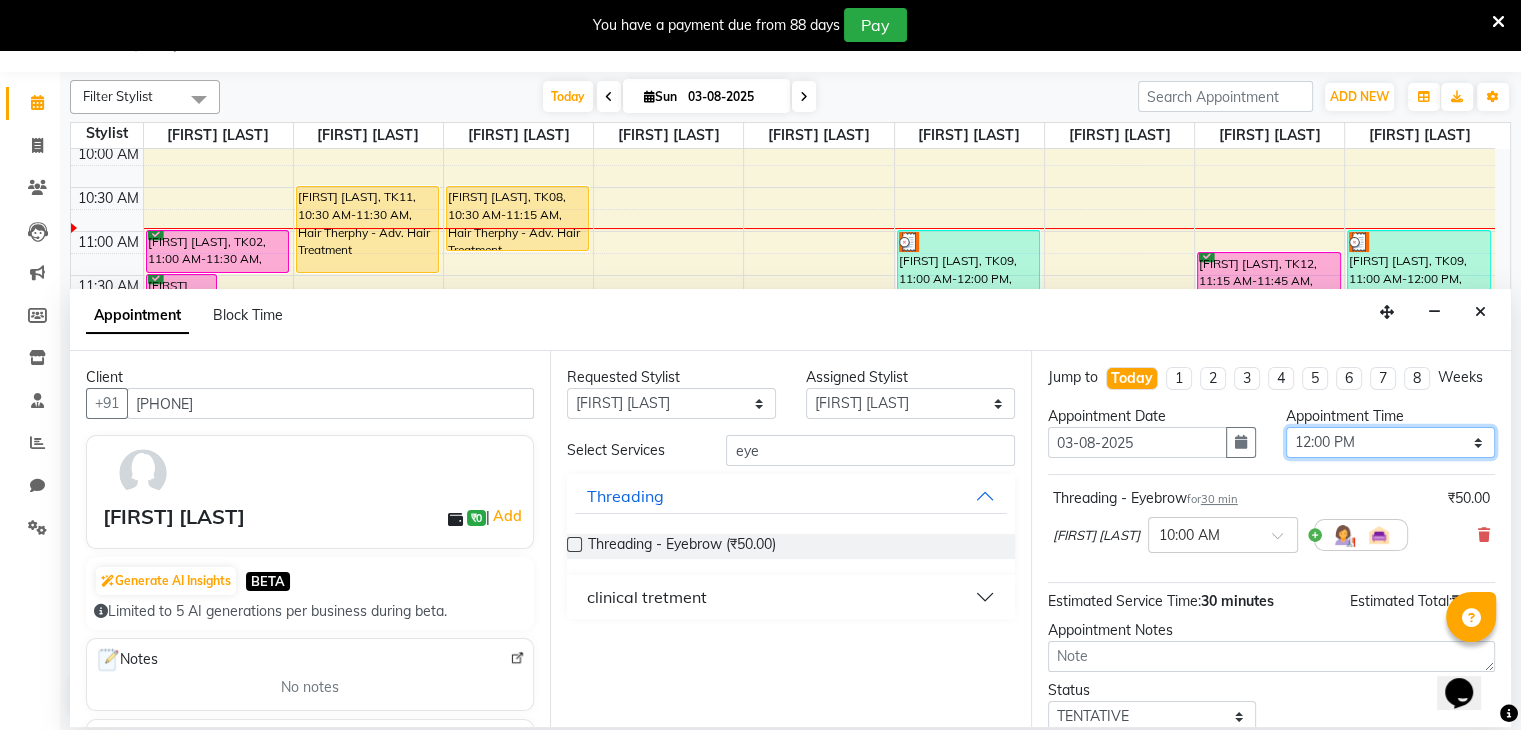 click on "Select 10:00 AM 10:15 AM 10:30 AM 10:45 AM 11:00 AM 11:15 AM 11:30 AM 11:45 AM 12:00 PM 12:15 PM 12:30 PM 12:45 PM 01:00 PM 01:15 PM 01:30 PM 01:45 PM 02:00 PM 02:15 PM 02:30 PM 02:45 PM 03:00 PM 03:15 PM 03:30 PM 03:45 PM 04:00 PM 04:15 PM 04:30 PM 04:45 PM 05:00 PM 05:15 PM 05:30 PM 05:45 PM 06:00 PM 06:15 PM 06:30 PM 06:45 PM 07:00 PM 07:15 PM 07:30 PM 07:45 PM 08:00 PM 08:15 PM 08:30 PM 08:45 PM 09:00 PM" at bounding box center [1390, 442] 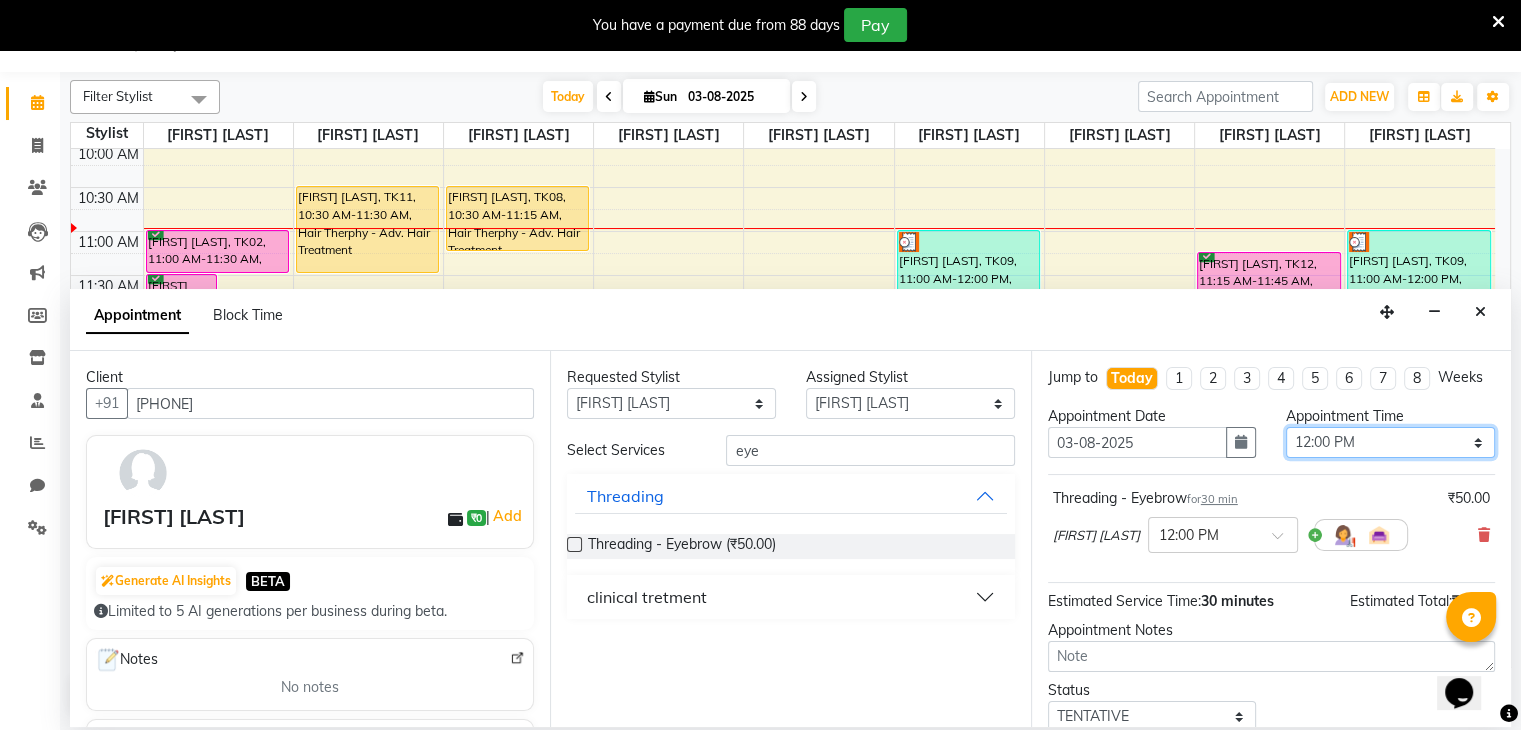 scroll, scrollTop: 149, scrollLeft: 0, axis: vertical 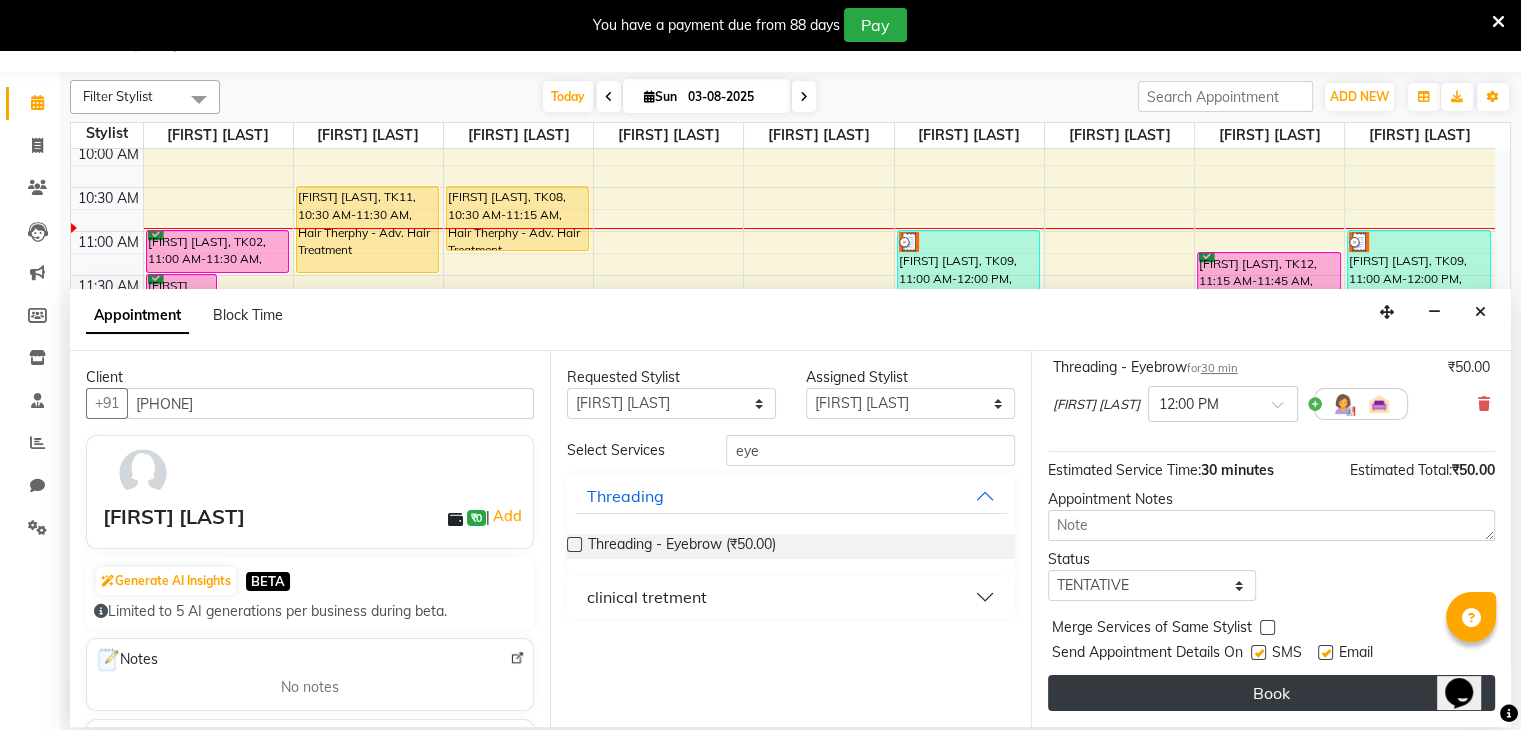 click on "Book" at bounding box center [1271, 693] 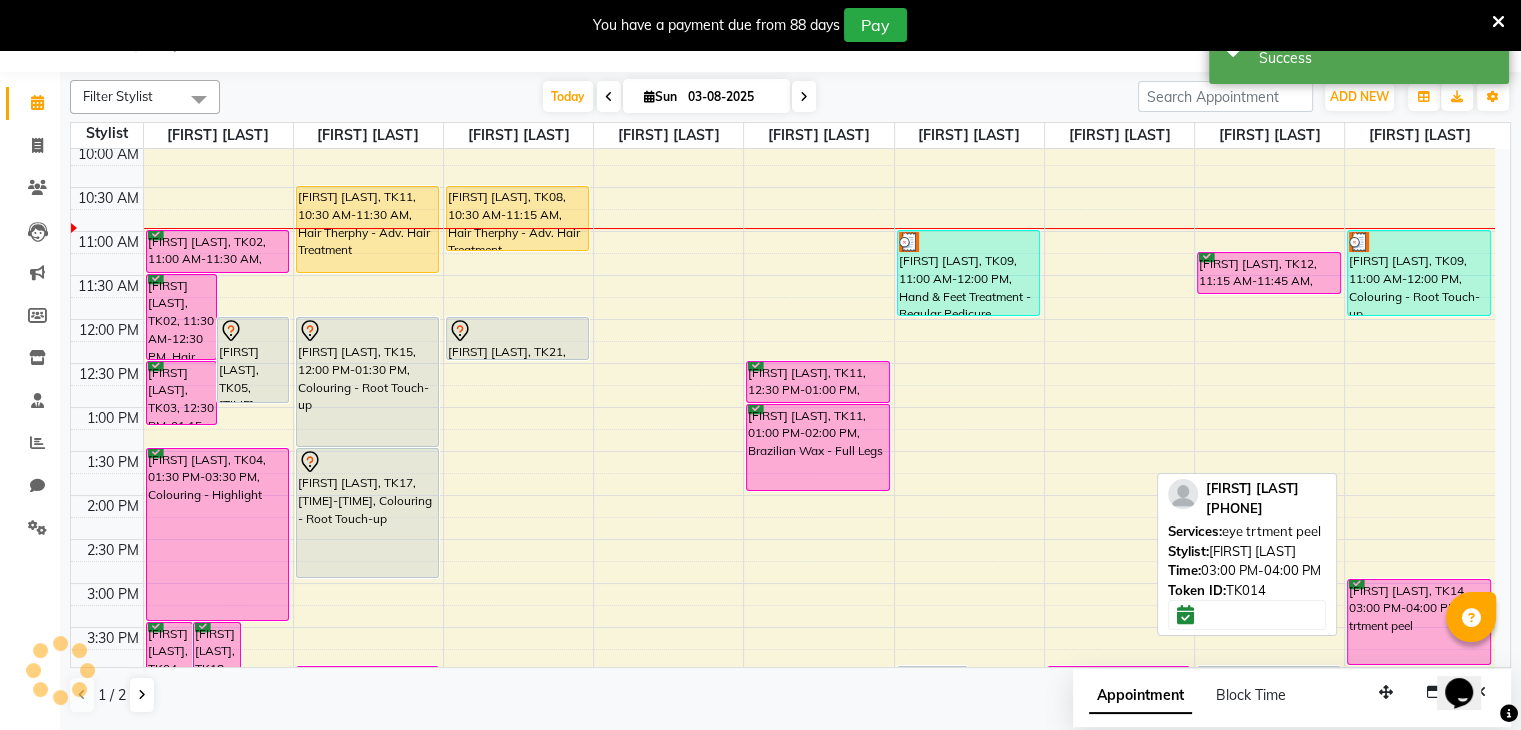 scroll, scrollTop: 0, scrollLeft: 0, axis: both 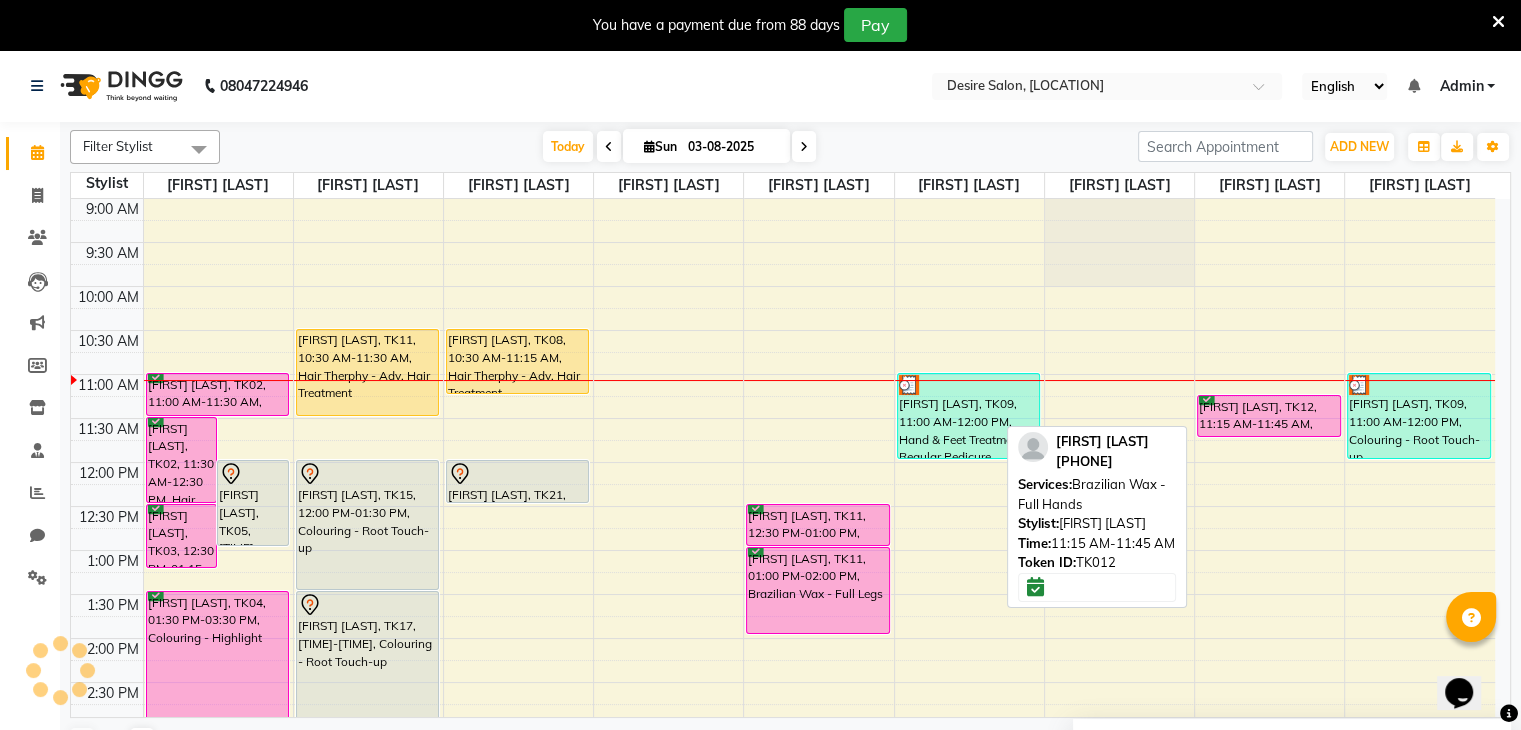 click at bounding box center [1269, 436] 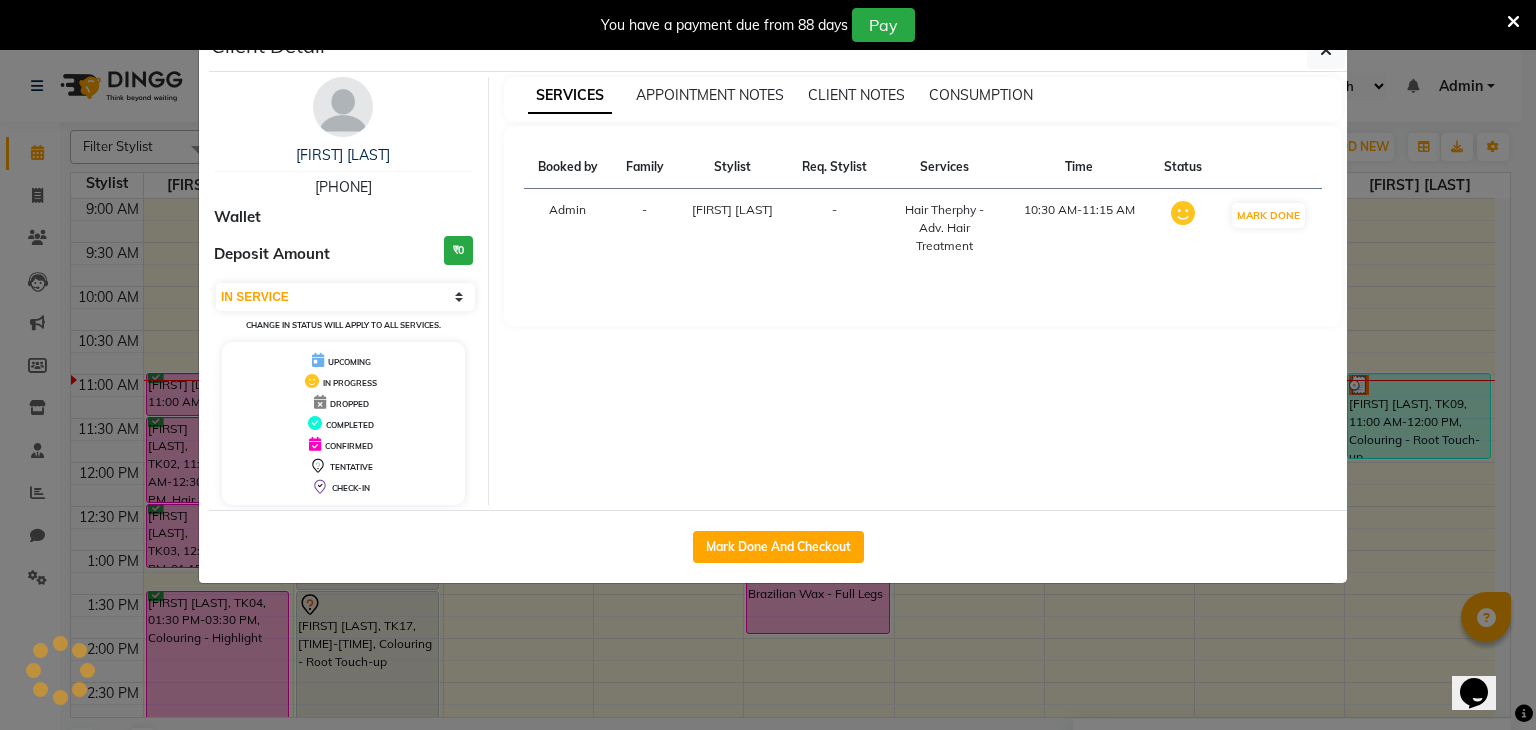select on "6" 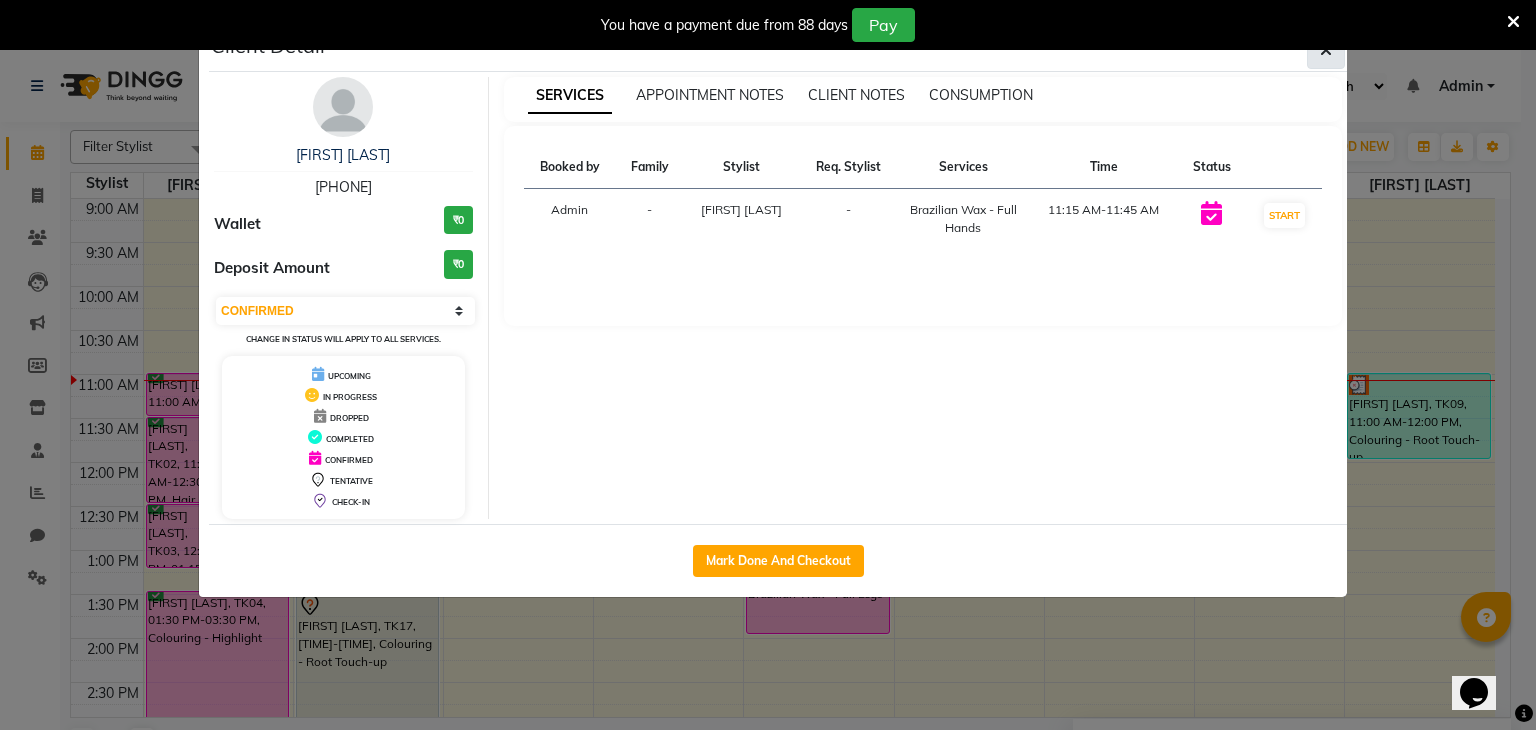 click 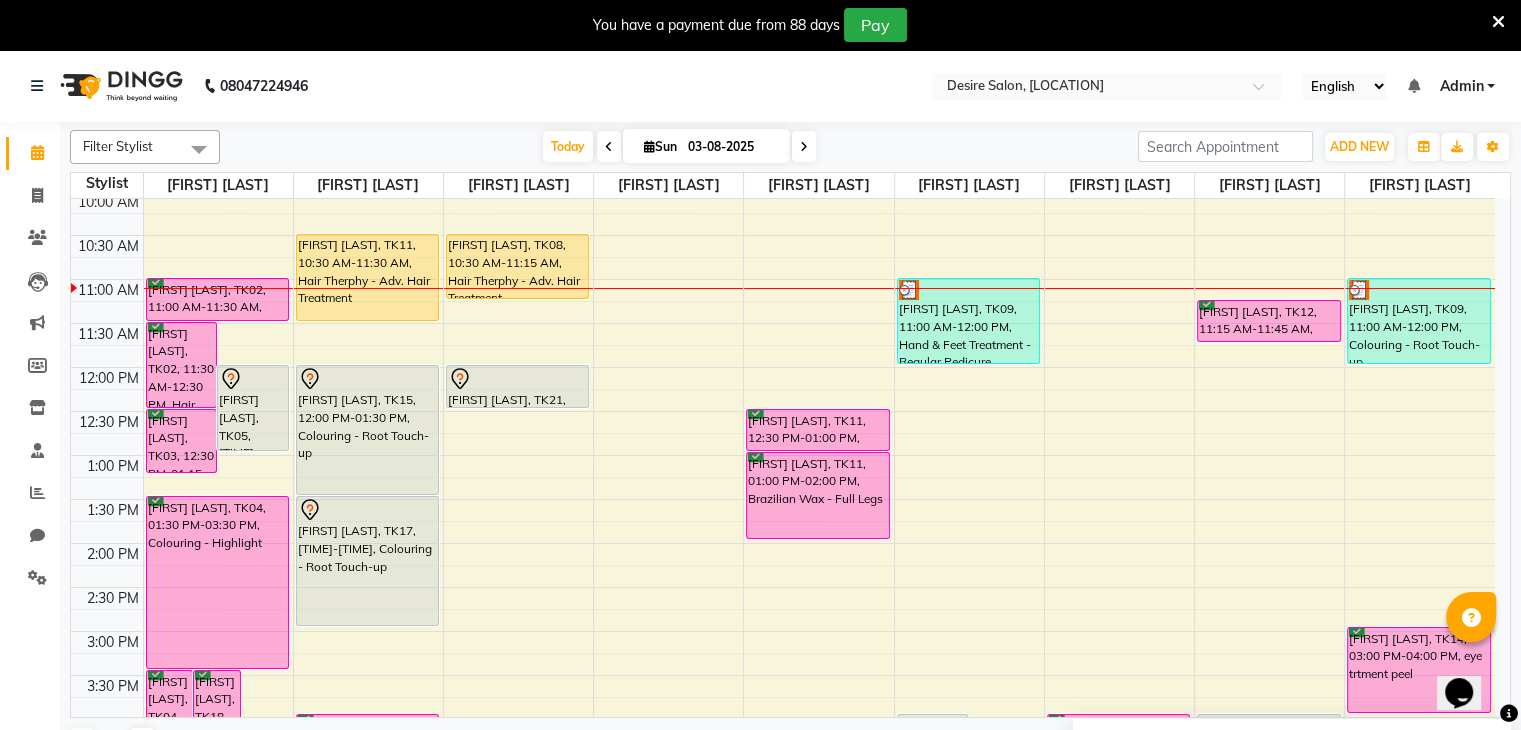 scroll, scrollTop: 96, scrollLeft: 0, axis: vertical 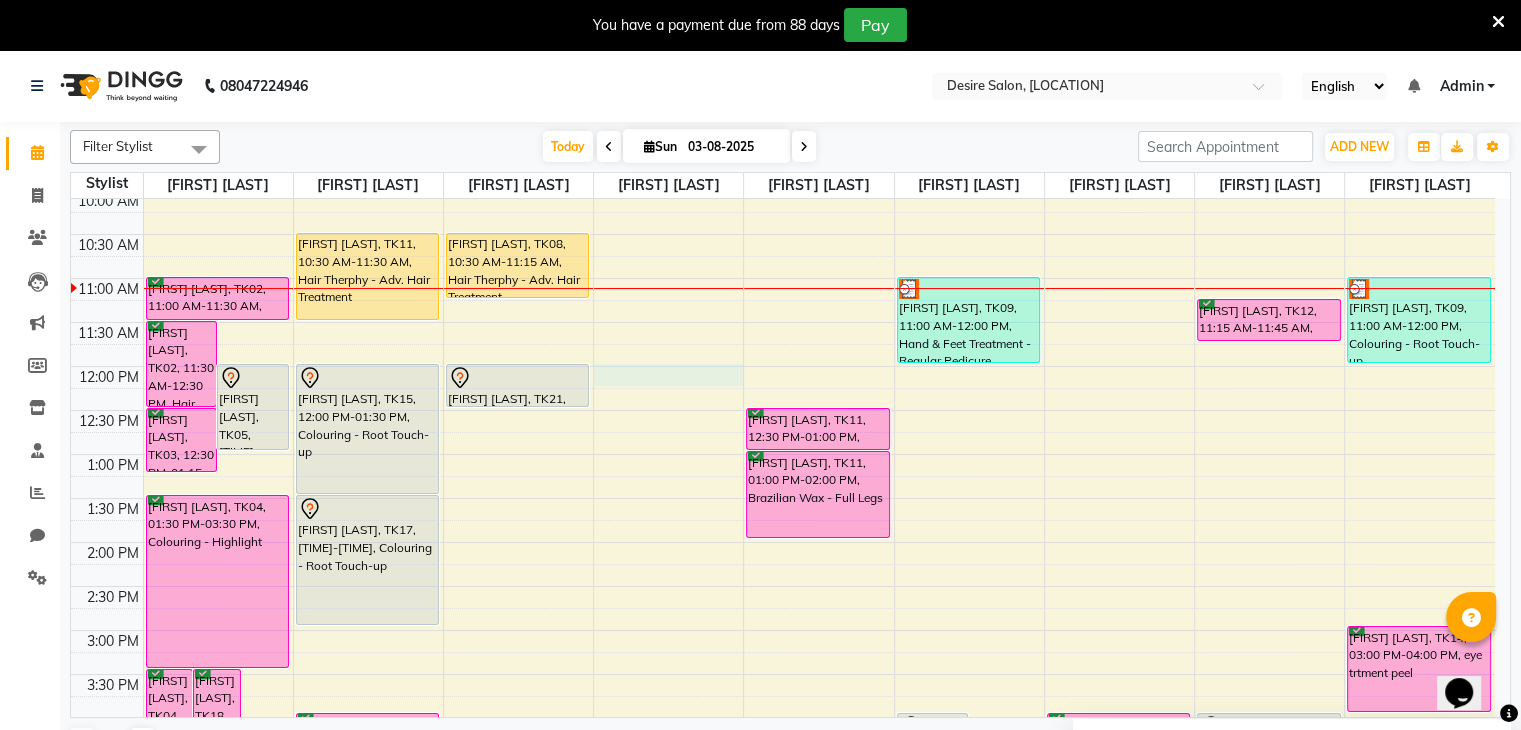 click on "[FIRST] [LAST], TK04, [TIME]-[TIME], Chemical Treatment - Cystin Treat     [FIRST] [LAST], TK18, [TIME]-[TIME], Colouring - Highlight     [FIRST], TK01, [TIME]-[TIME], Hair Cut - Advance Hair Cut     [FIRST] [LAST], TK02, [TIME]-[TIME], Hair Therphy - Regular Hair Massage             [FIRST] [LAST], TK05, [TIME]-[TIME], Hair Cut - Advance Hair Cut     [FIRST] [LAST], TK03, [TIME]-[TIME], Hair Spa - Hair Spa     [FIRST] [LAST], TK02, [TIME]-[TIME], Hair Cut - Hair Cut Normal     [FIRST] [LAST], TK04, [TIME]-[TIME], Colouring - Highlight    [FIRST] [LAST], TK11, [TIME]-[TIME], Hair Therphy - Adv. Hair Treatment             [FIRST] [LAST], TK15, [TIME]-[TIME], Colouring - Root Touch-up" at bounding box center [783, 674] 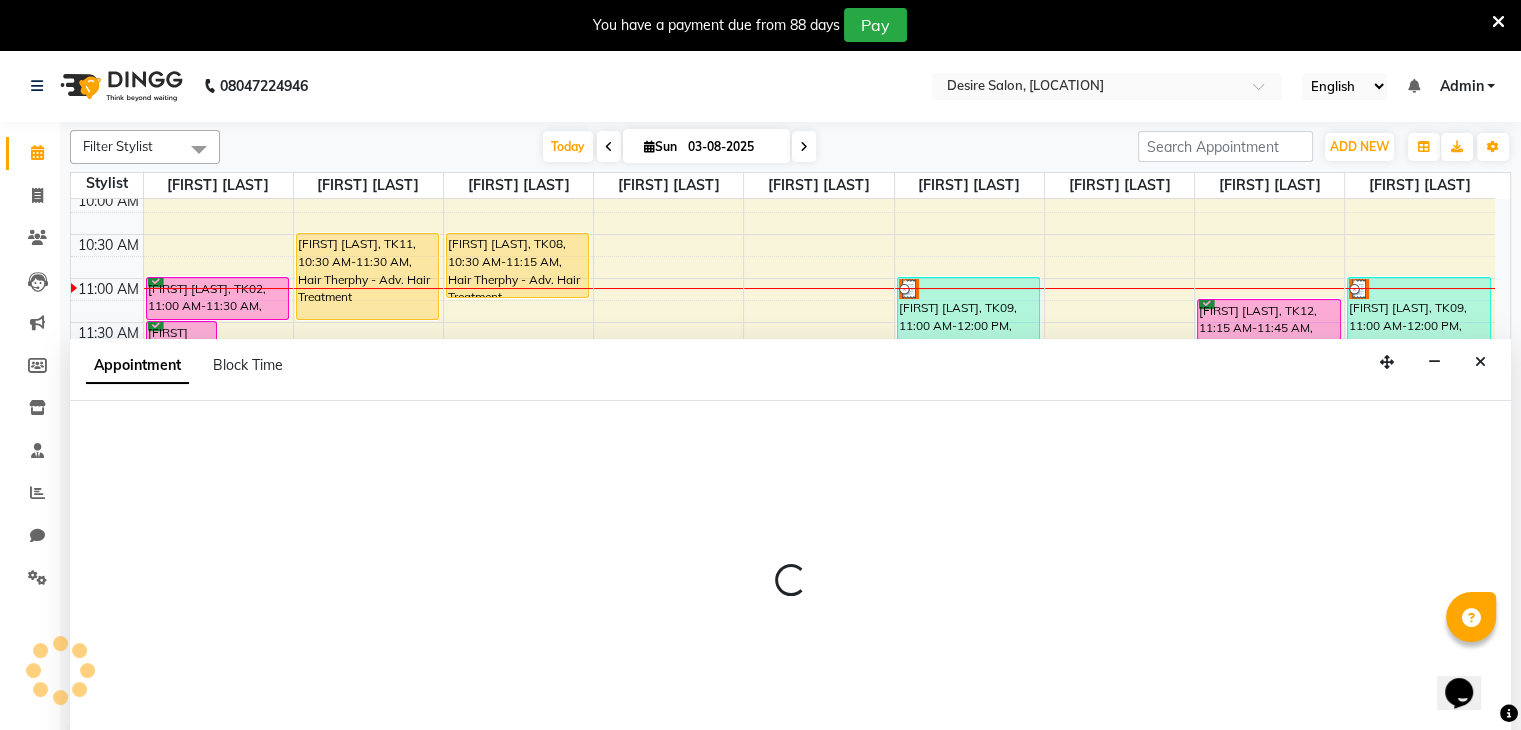 scroll, scrollTop: 50, scrollLeft: 0, axis: vertical 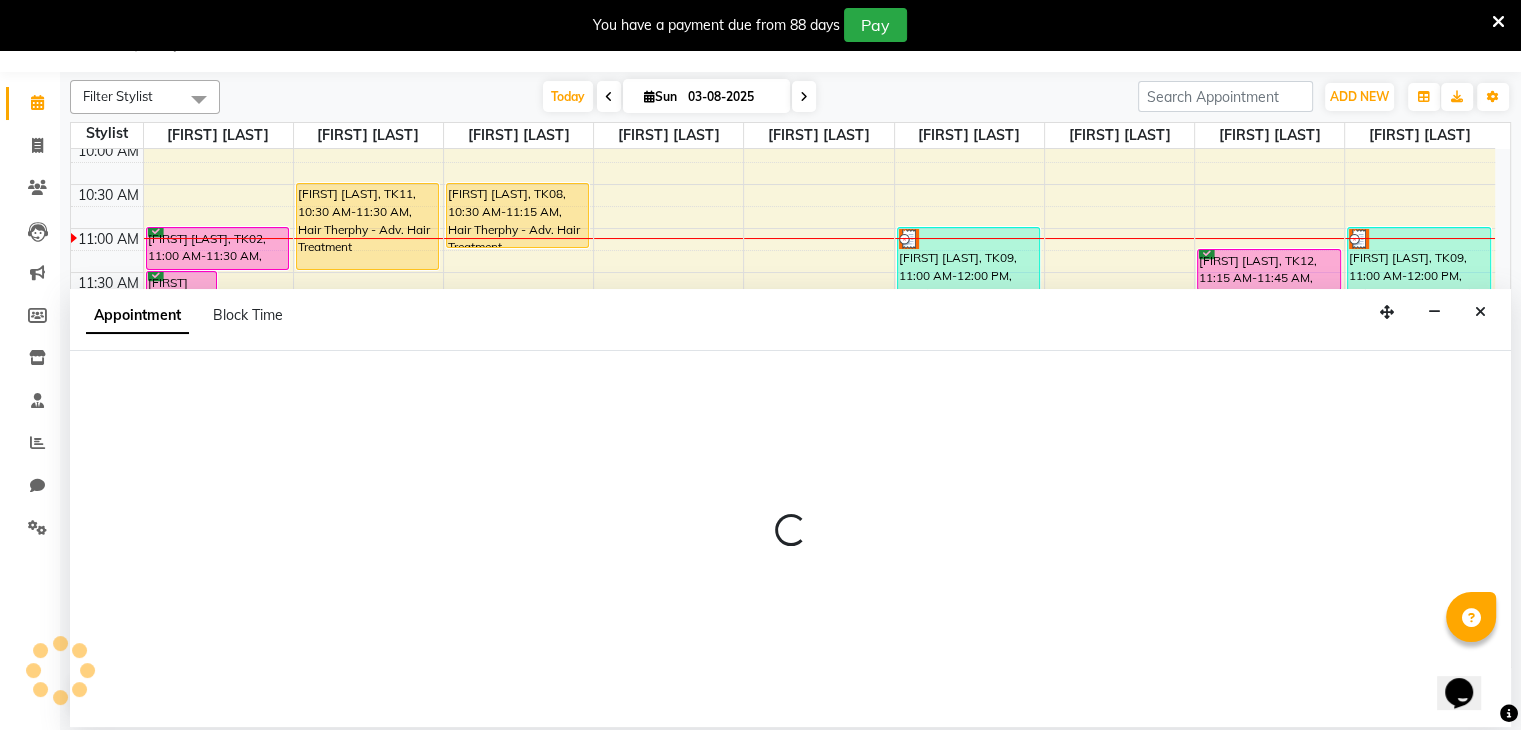 select on "74552" 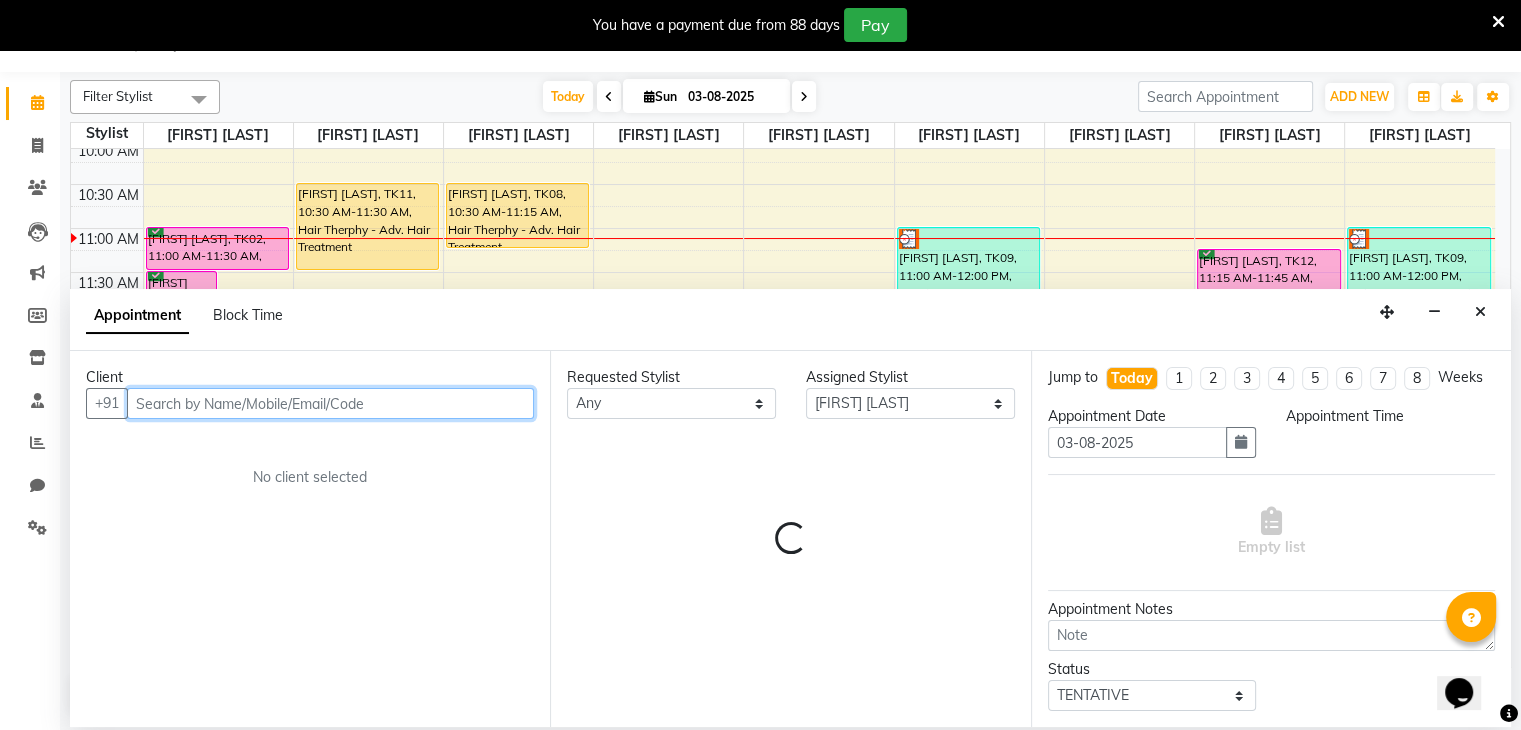 select on "720" 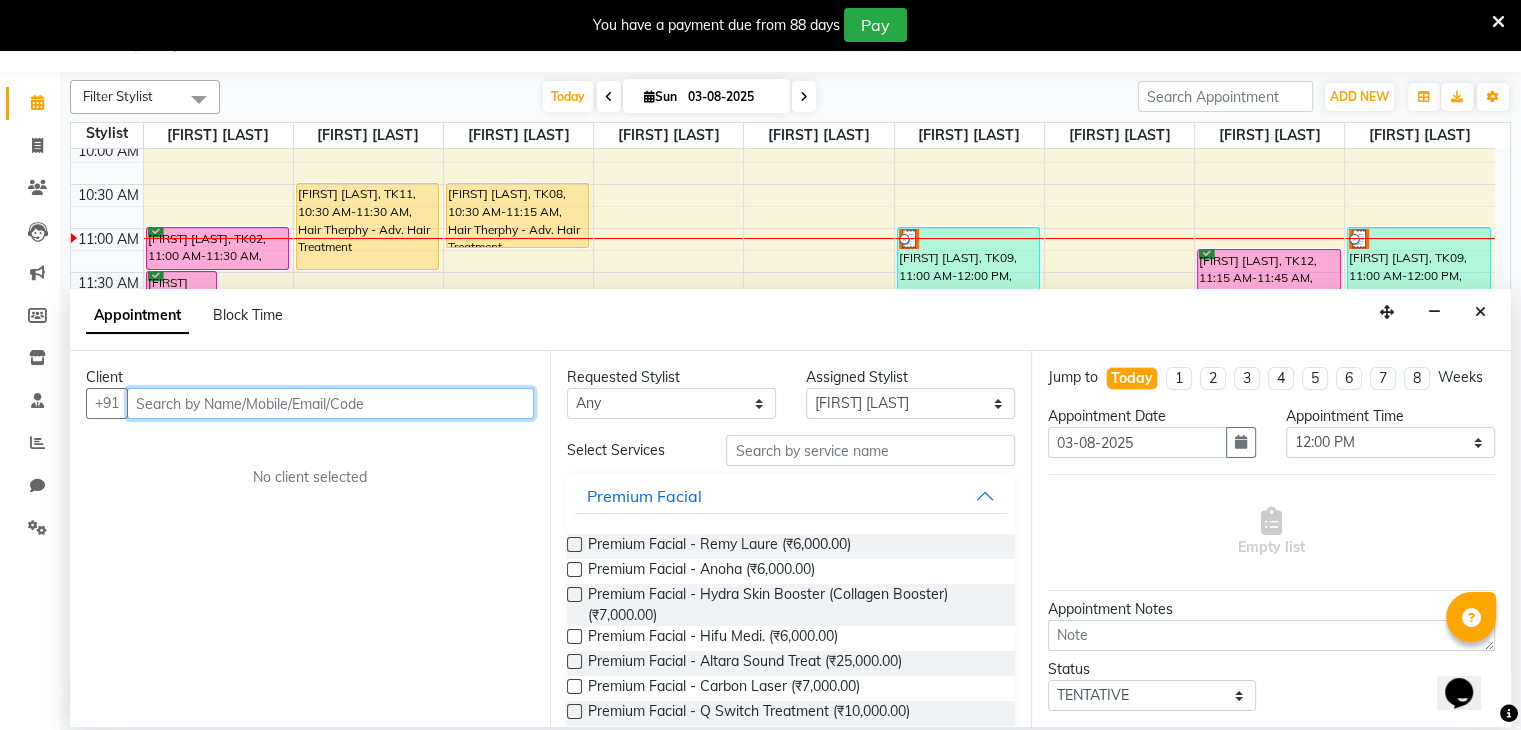 type on "5" 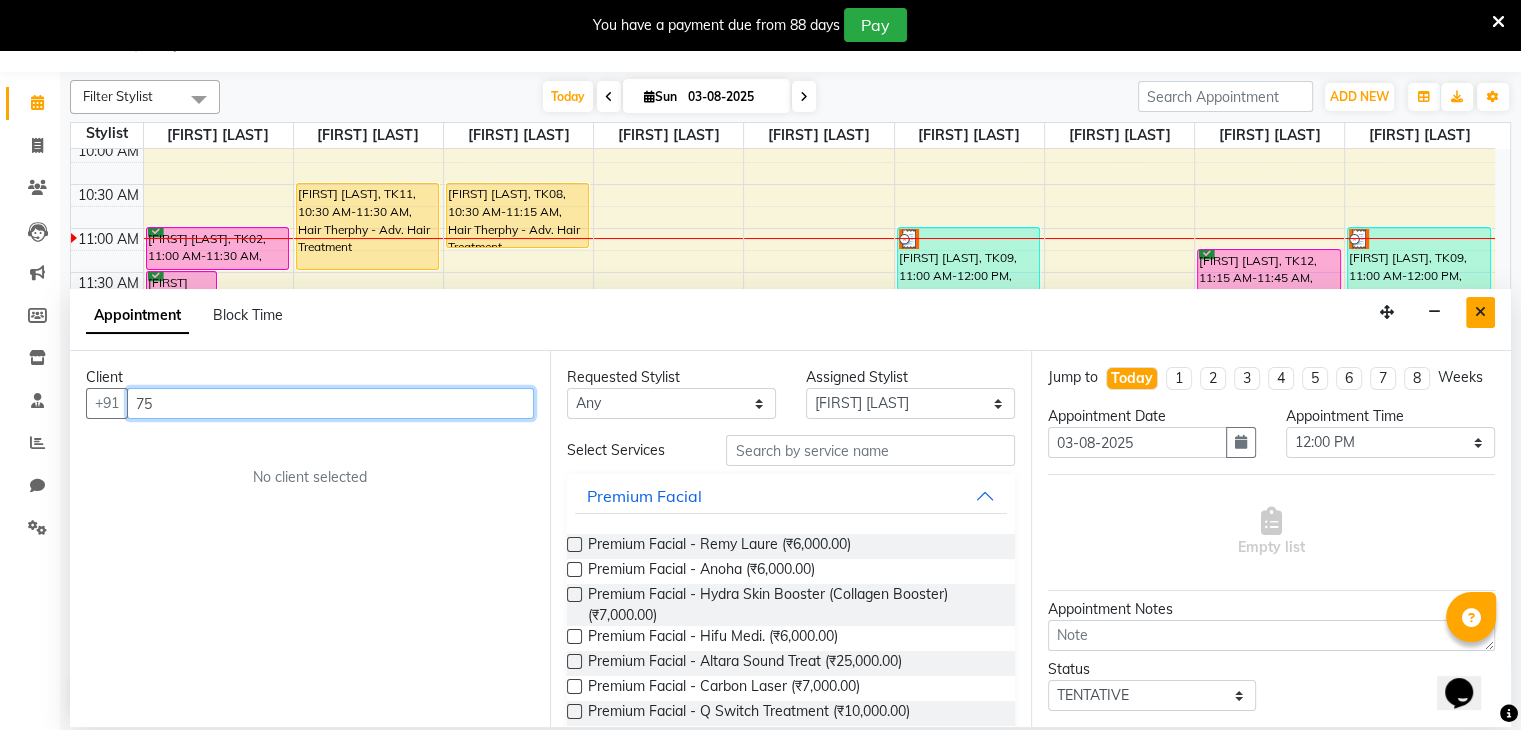 type on "75" 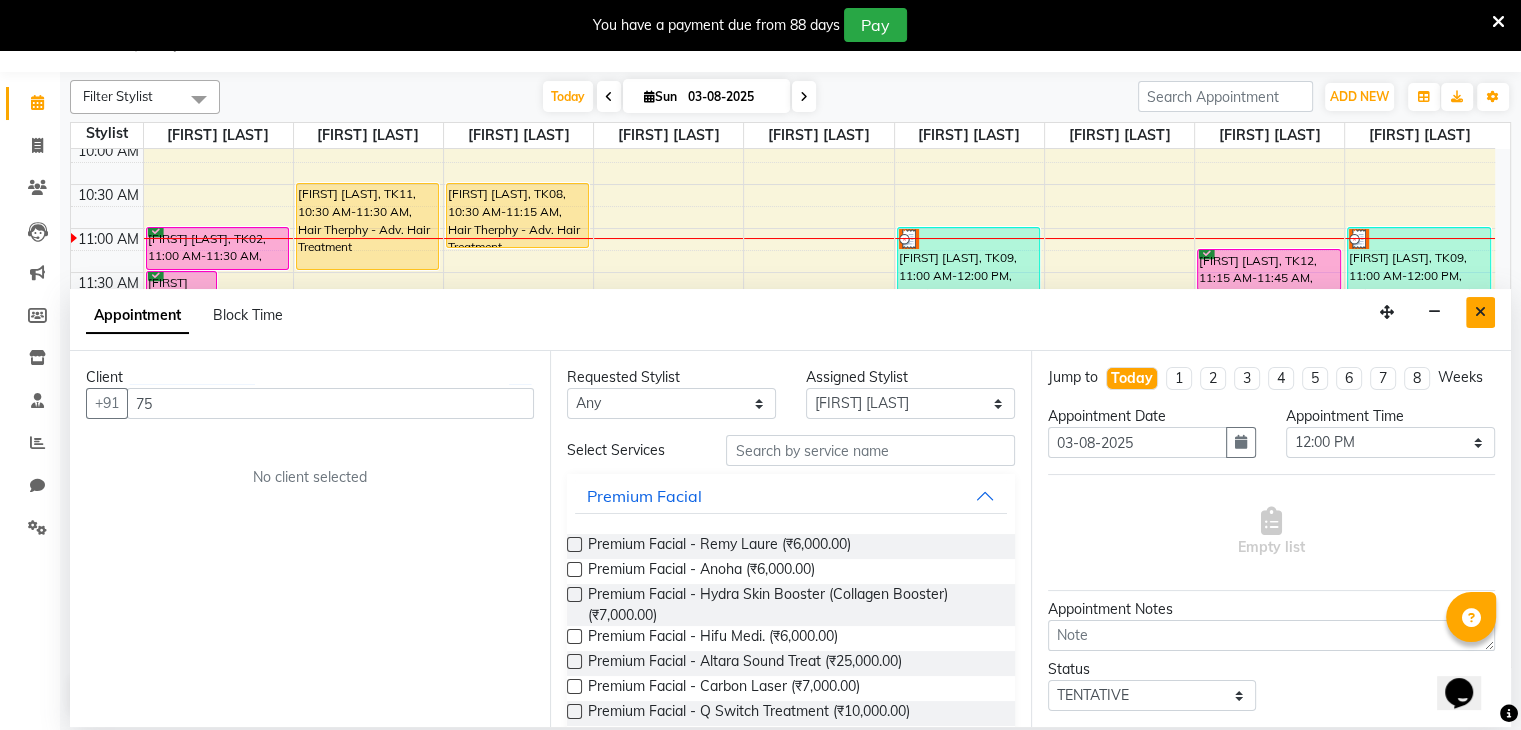click at bounding box center (1480, 312) 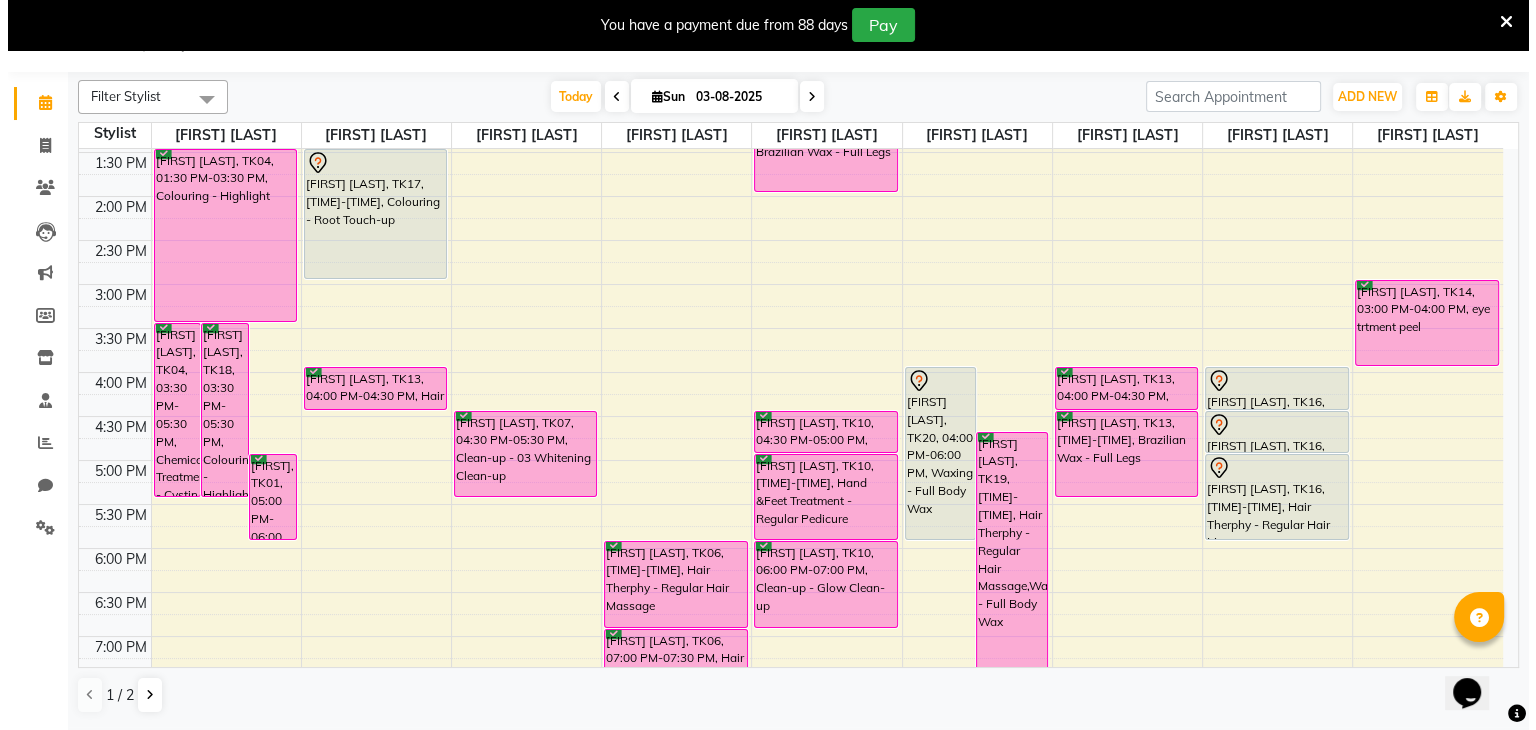 scroll, scrollTop: 396, scrollLeft: 0, axis: vertical 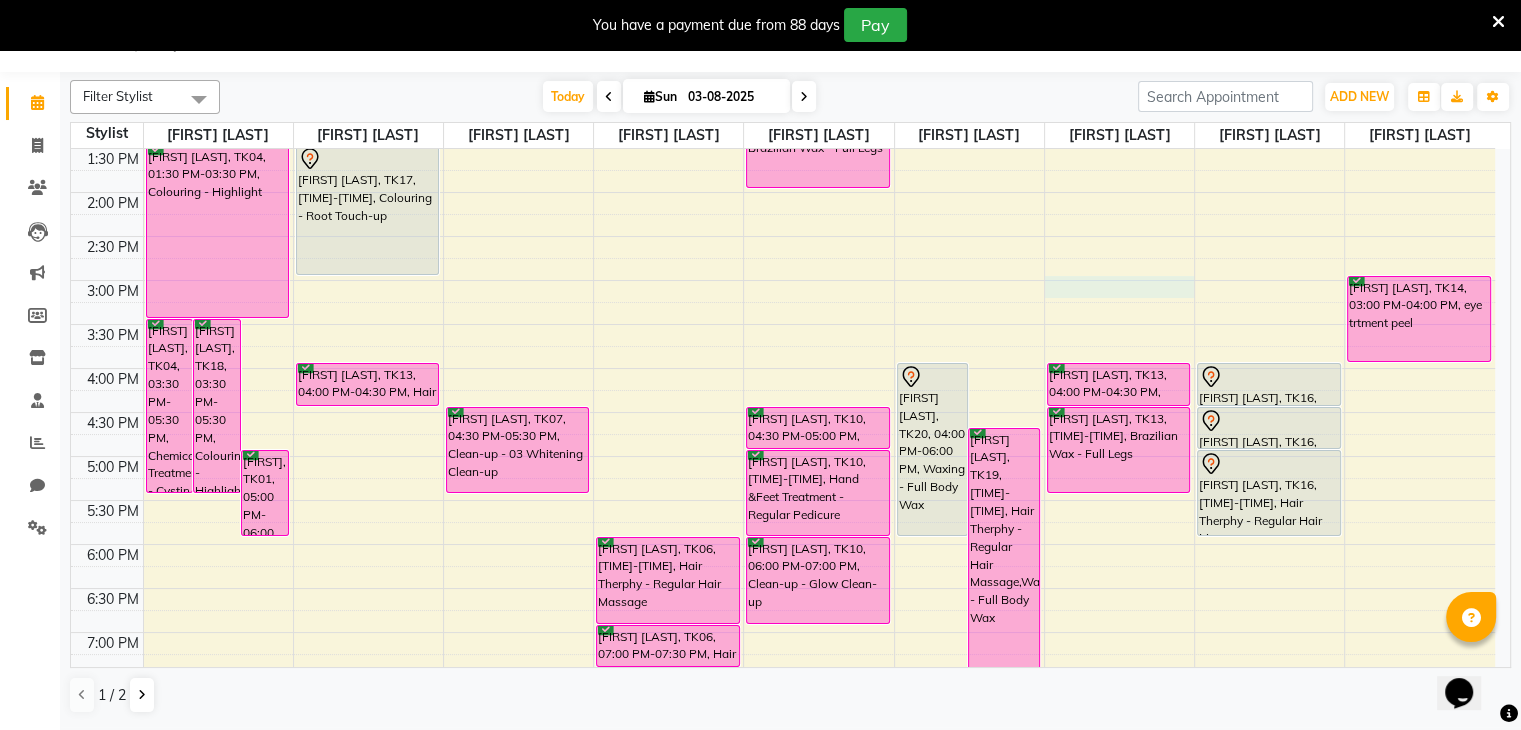 click on "[FIRST] [LAST], TK04, [TIME]-[TIME], Chemical Treatment - Cystin Treat     [FIRST] [LAST], TK18, [TIME]-[TIME], Colouring - Highlight     [FIRST], TK01, [TIME]-[TIME], Hair Cut - Advance Hair Cut     [FIRST] [LAST], TK02, [TIME]-[TIME], Hair Therphy - Regular Hair Massage             [FIRST] [LAST], TK05, [TIME]-[TIME], Hair Cut - Advance Hair Cut     [FIRST] [LAST], TK03, [TIME]-[TIME], Hair Spa - Hair Spa     [FIRST] [LAST], TK02, [TIME]-[TIME], Hair Cut - Hair Cut Normal     [FIRST] [LAST], TK04, [TIME]-[TIME], Colouring - Highlight    [FIRST] [LAST], TK11, [TIME]-[TIME], Hair Therphy - Adv. Hair Treatment             [FIRST] [LAST], TK15, [TIME]-[TIME], Colouring - Root Touch-up" at bounding box center [783, 324] 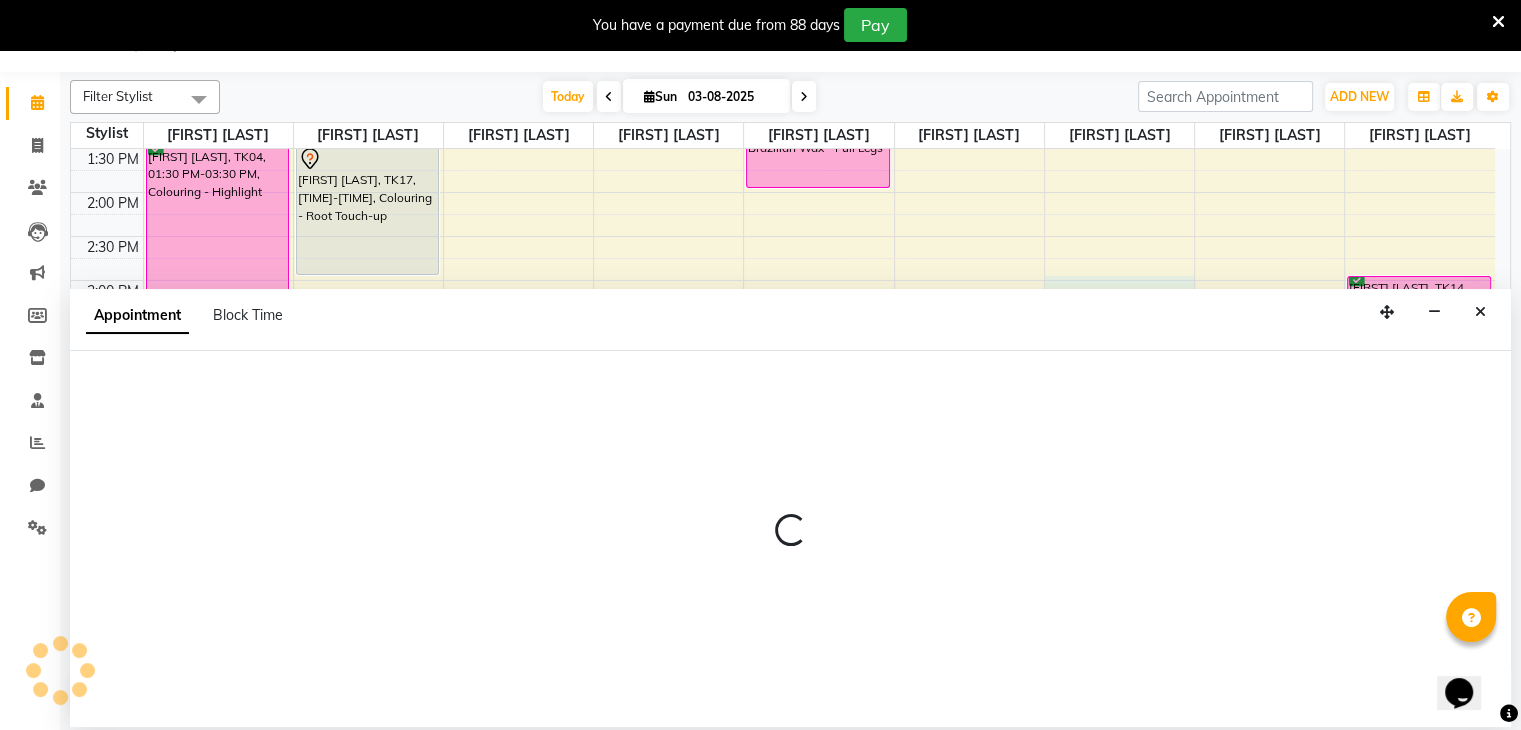 select on "85301" 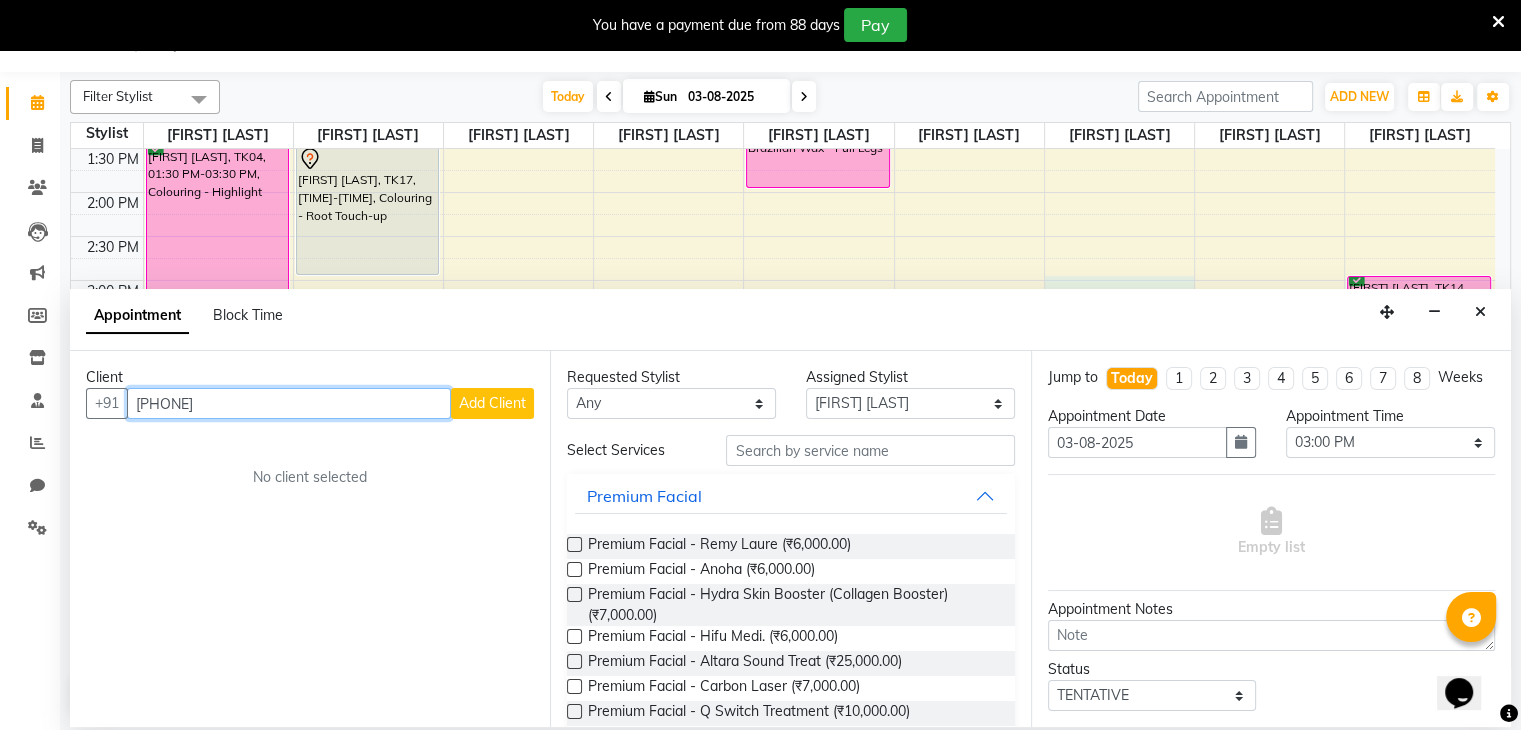 type on "[PHONE]" 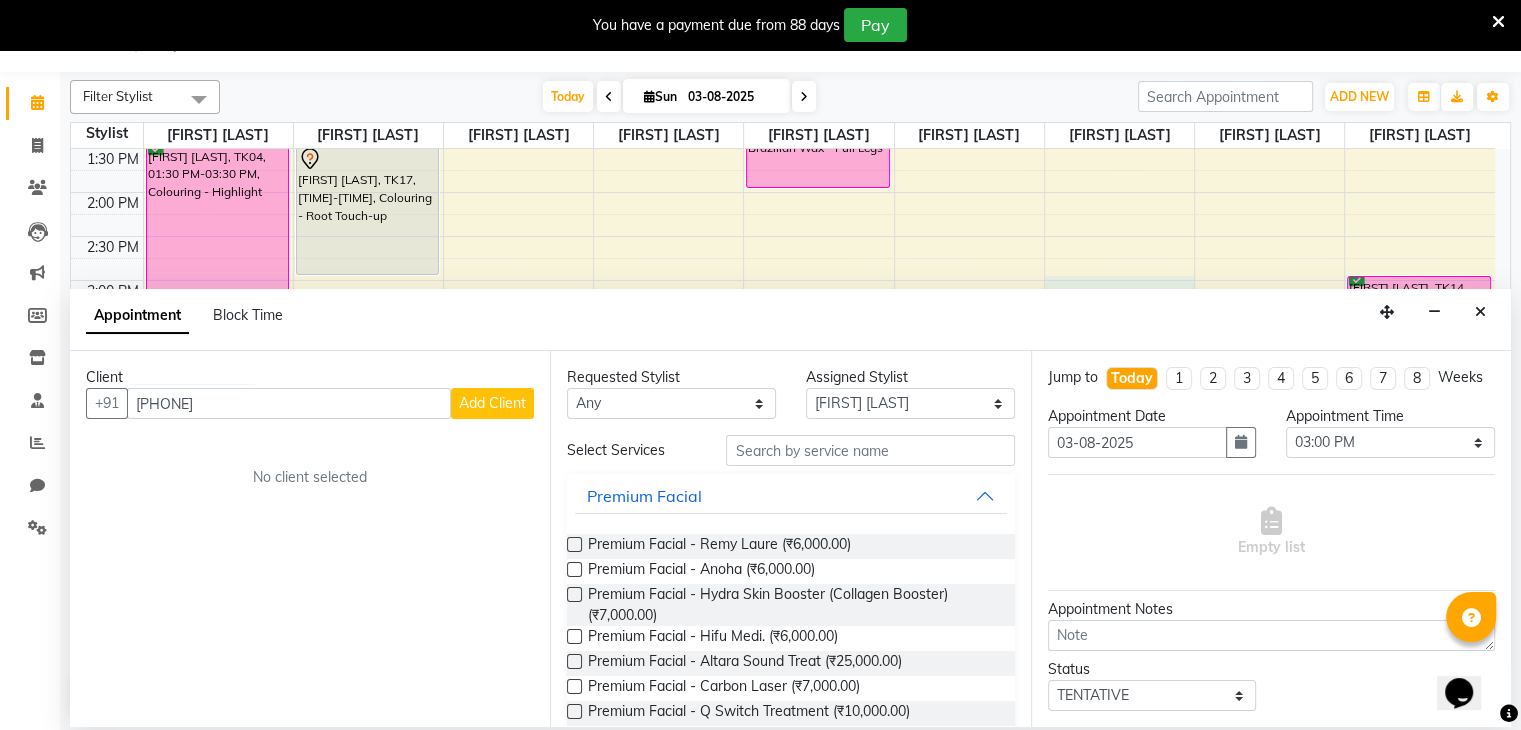 click on "Add Client" at bounding box center (492, 403) 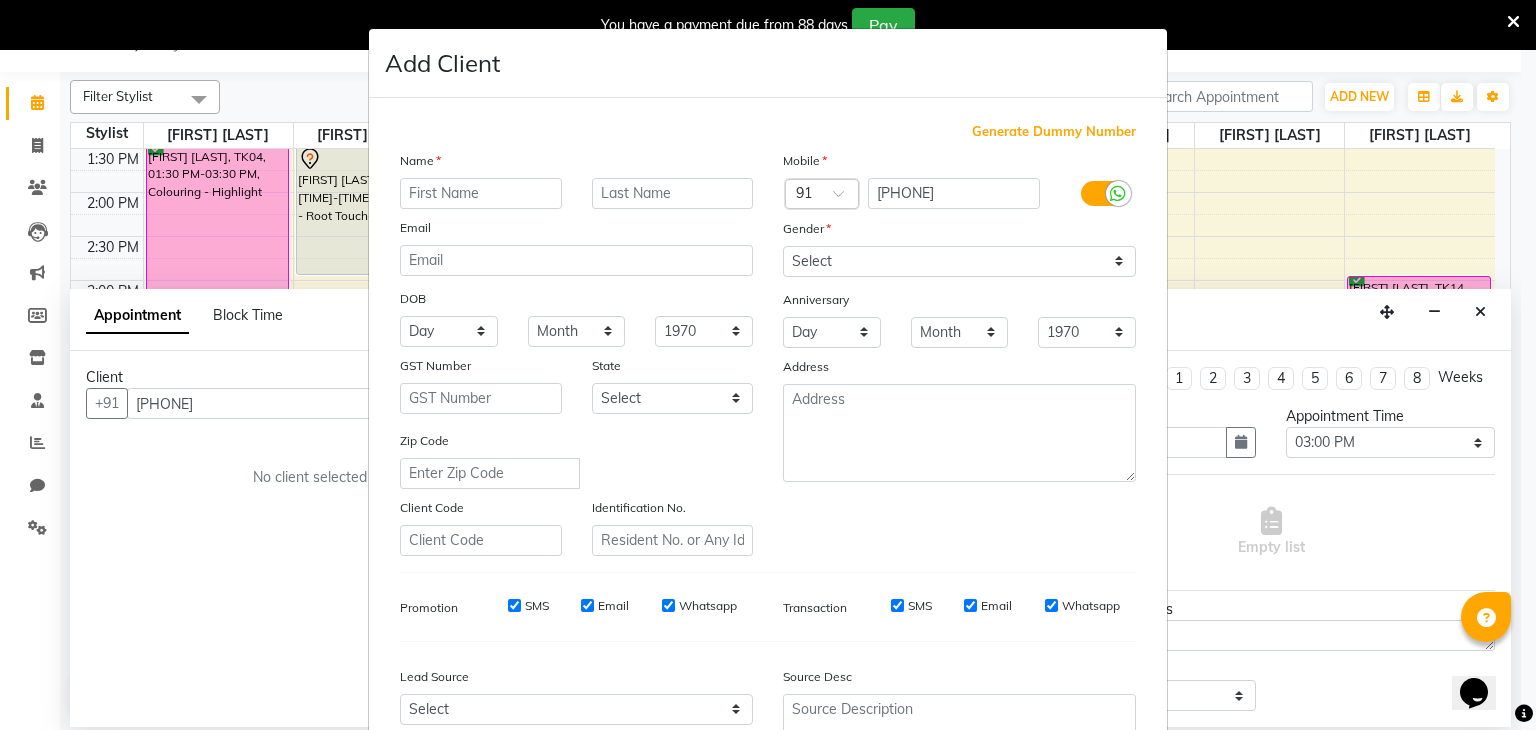 click at bounding box center (481, 193) 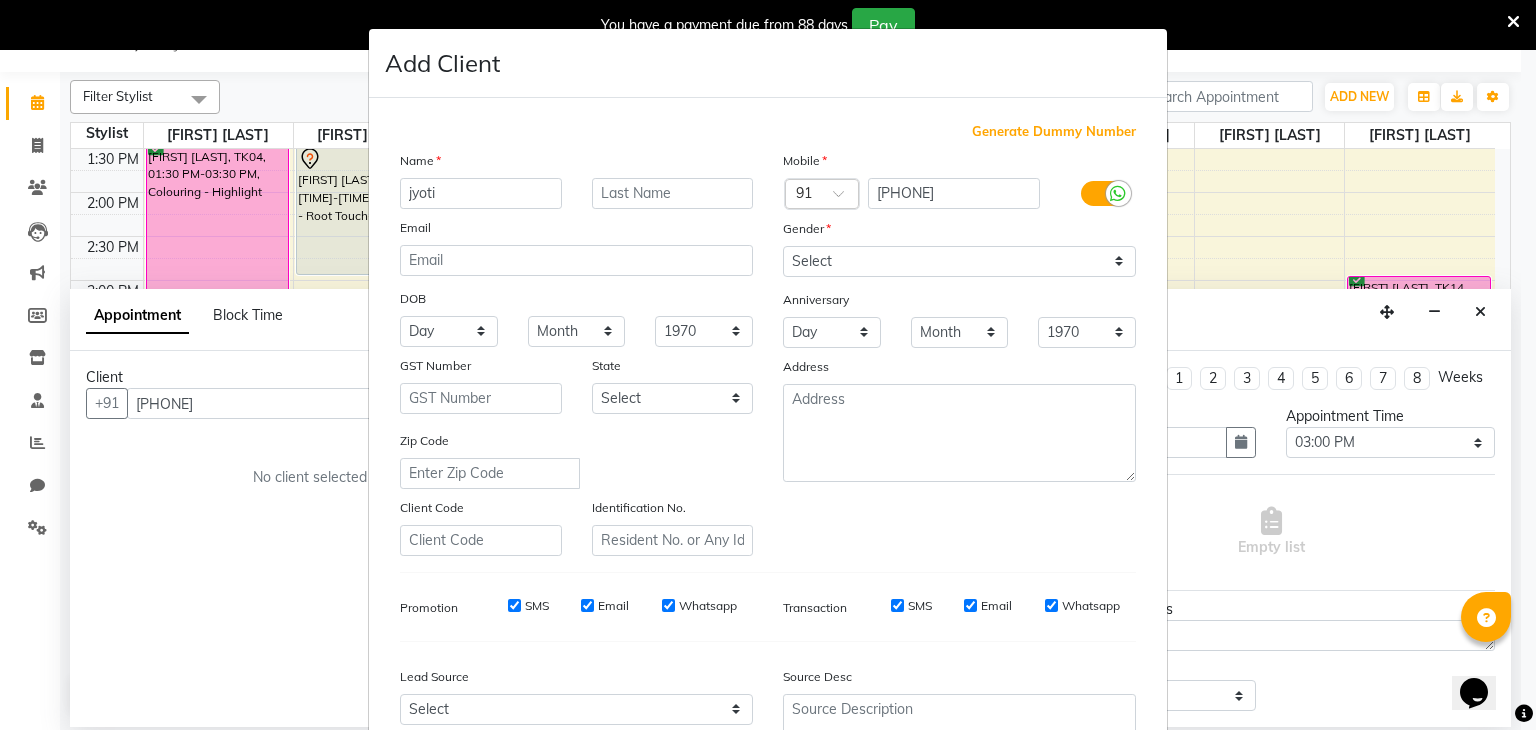 type on "jyoti" 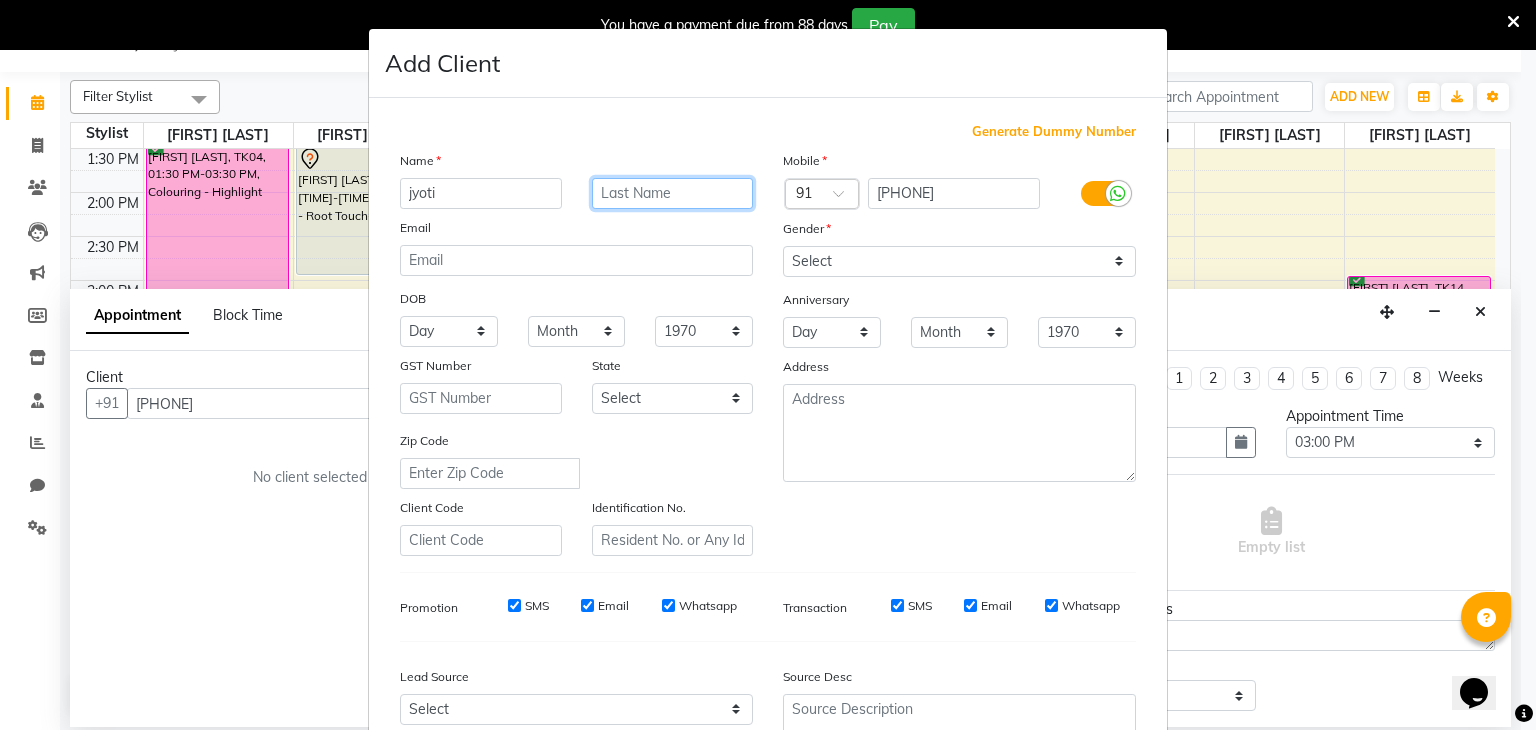 click at bounding box center (673, 193) 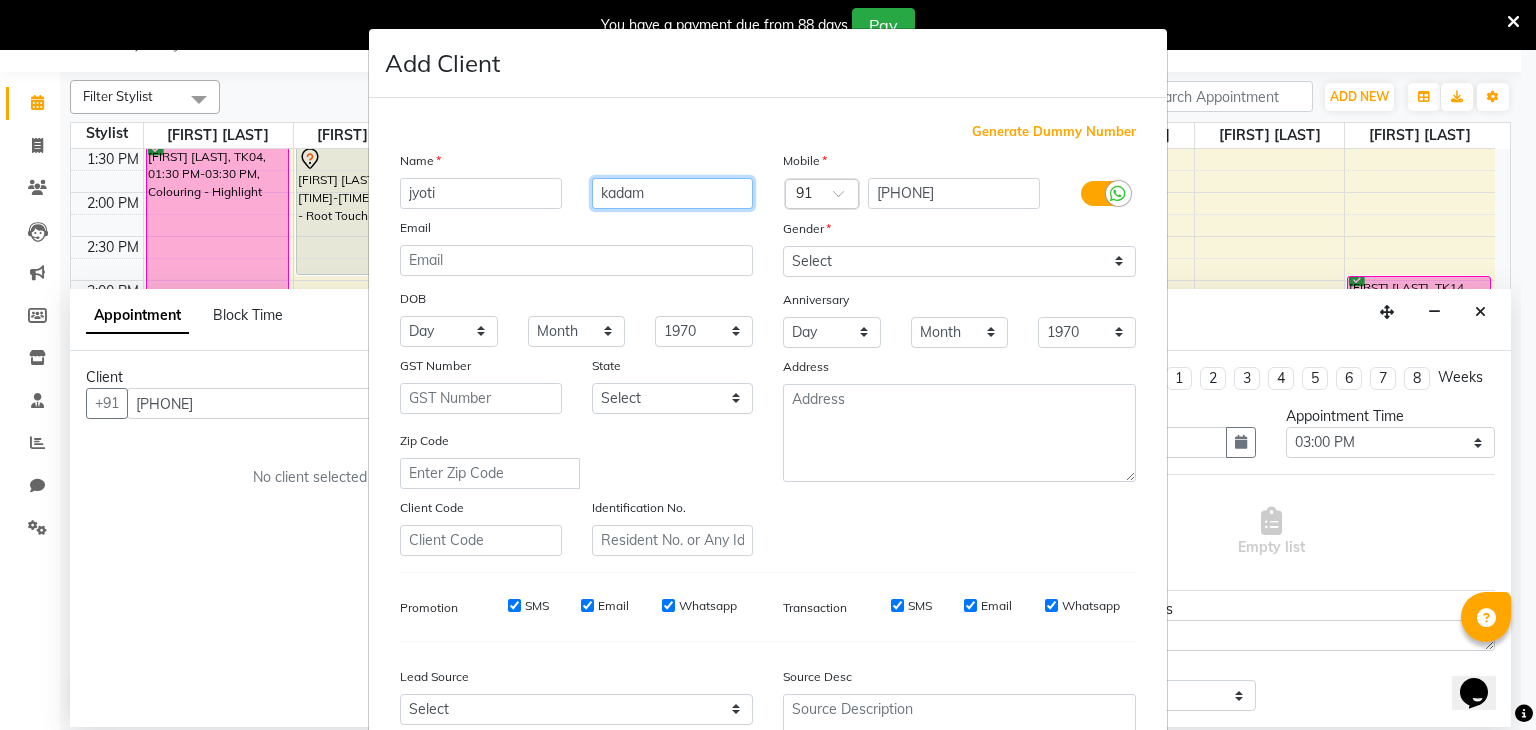 type on "kadam" 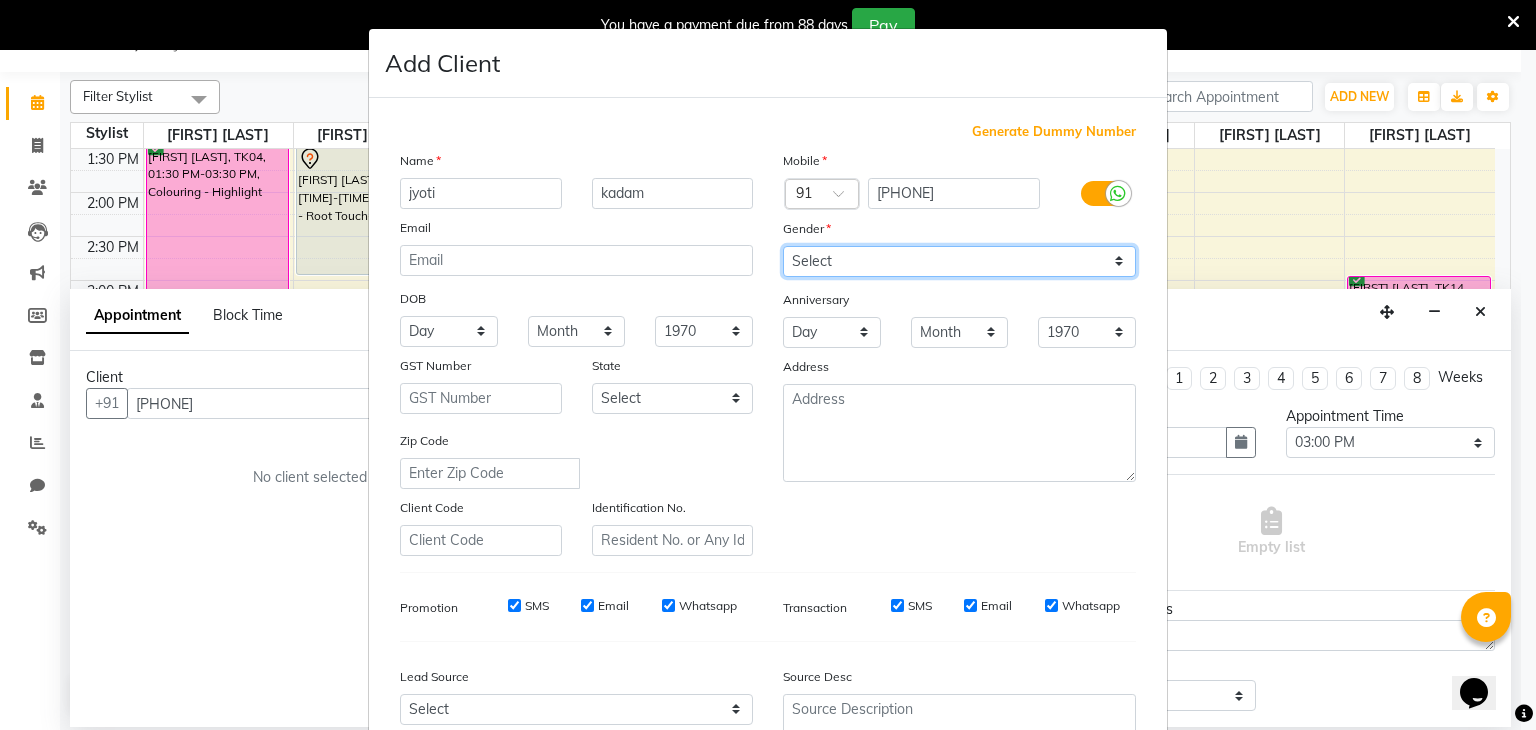 click on "Select Male Female Other Prefer Not To Say" at bounding box center (959, 261) 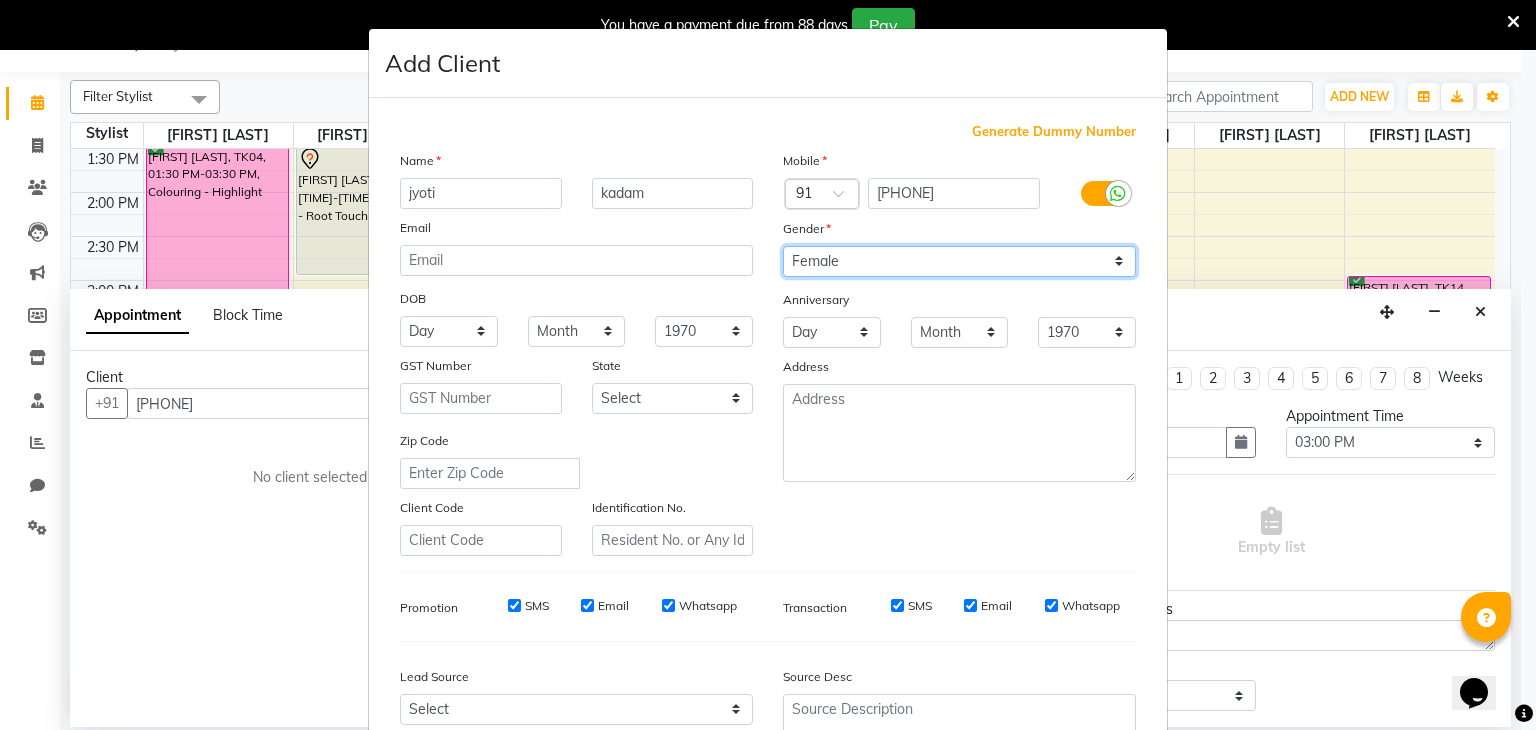 click on "Select Male Female Other Prefer Not To Say" at bounding box center (959, 261) 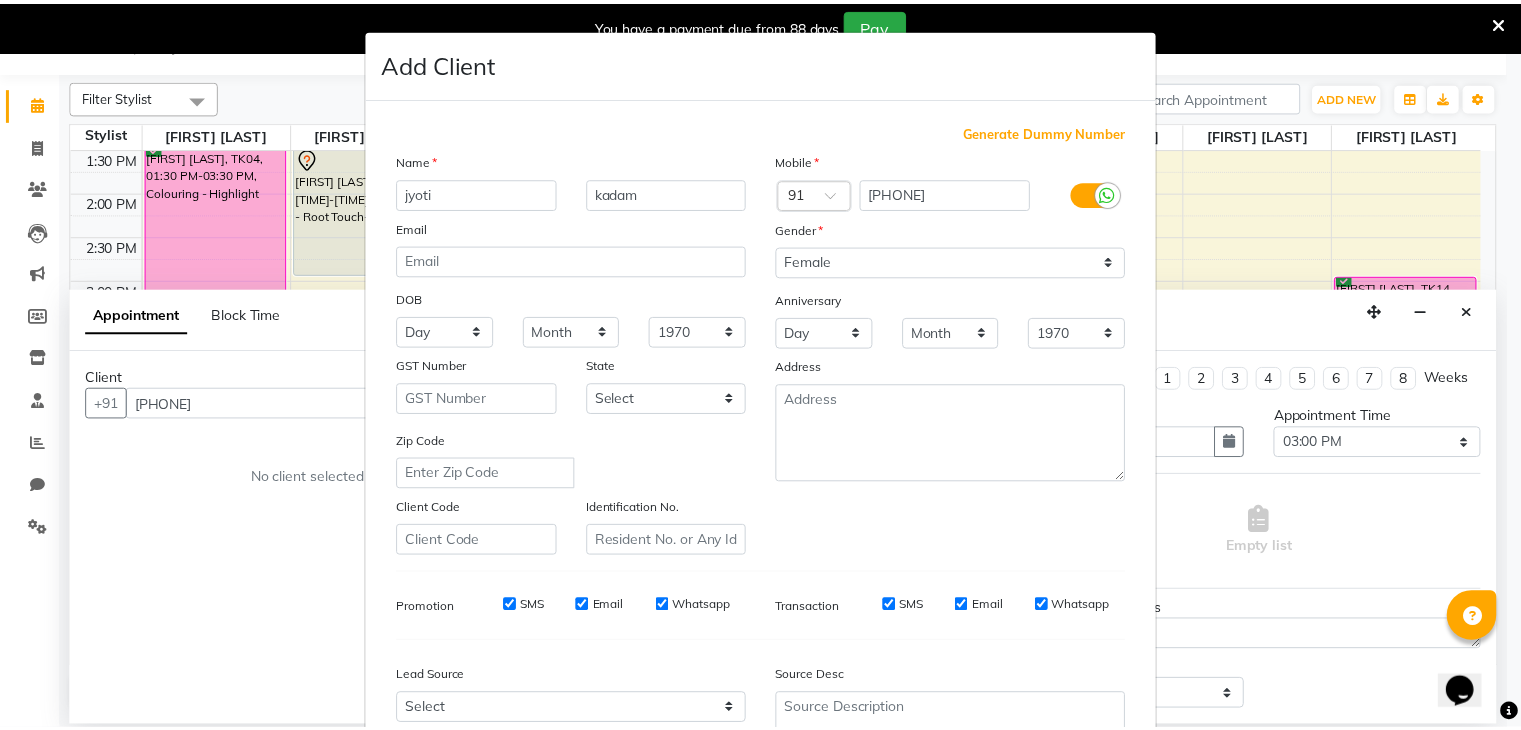 scroll, scrollTop: 203, scrollLeft: 0, axis: vertical 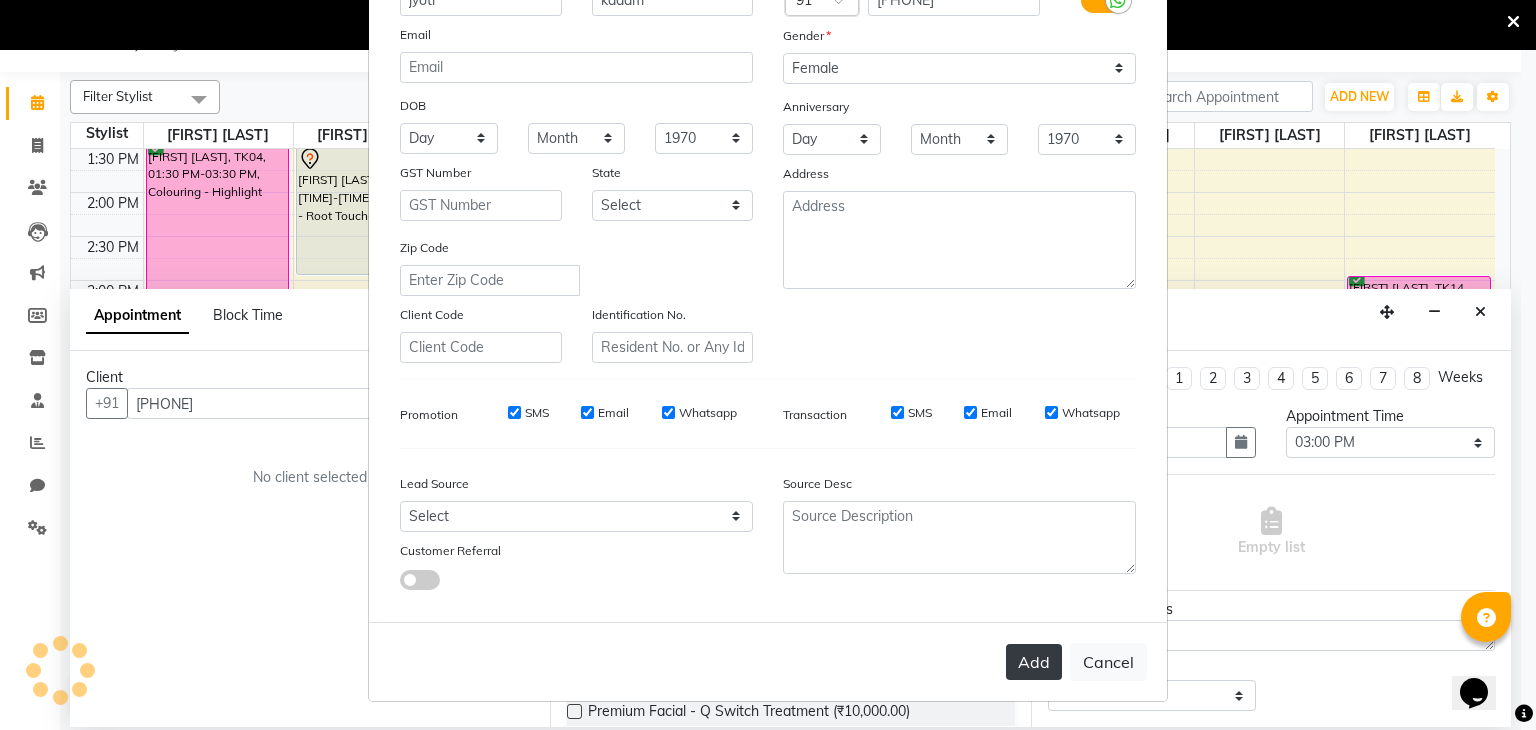 click on "Add" at bounding box center [1034, 662] 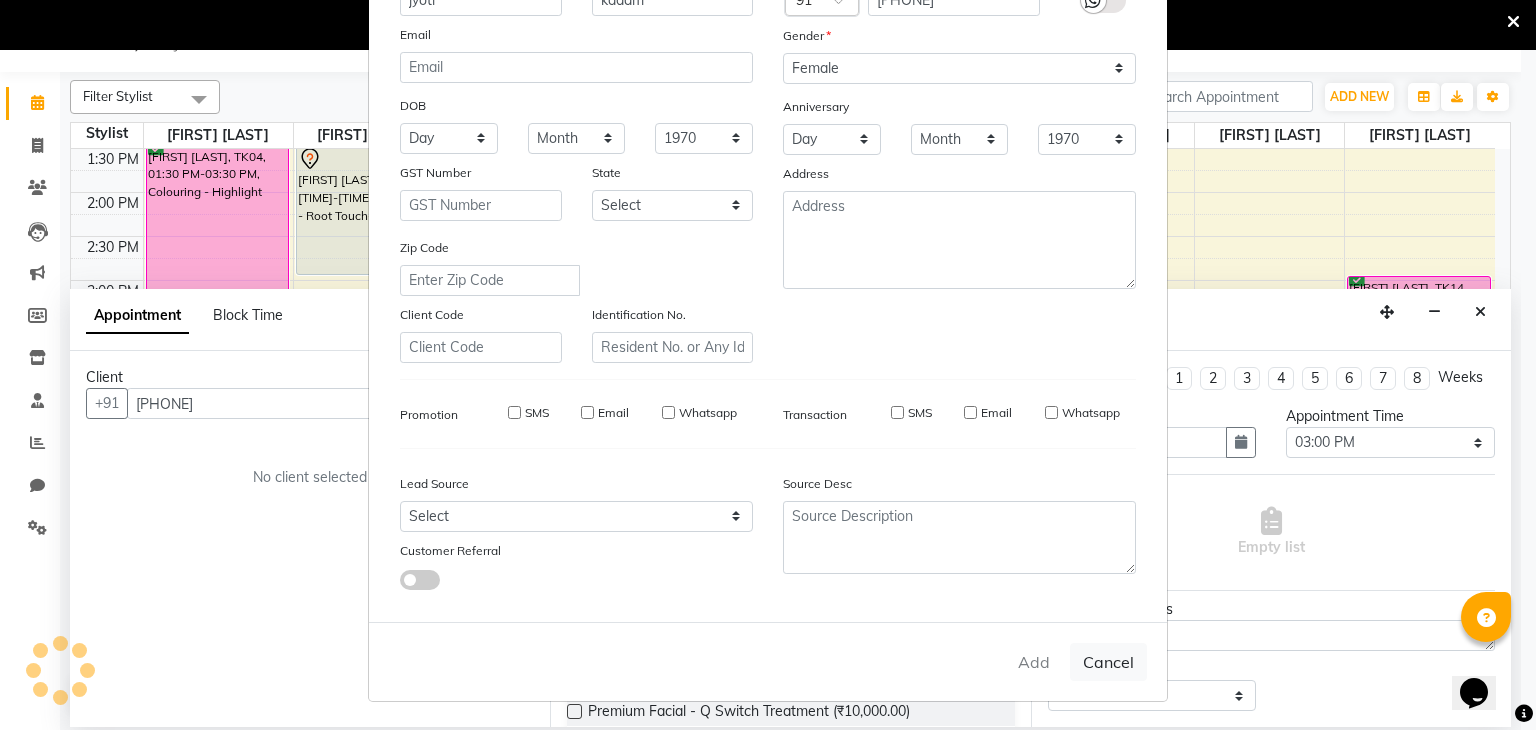 type 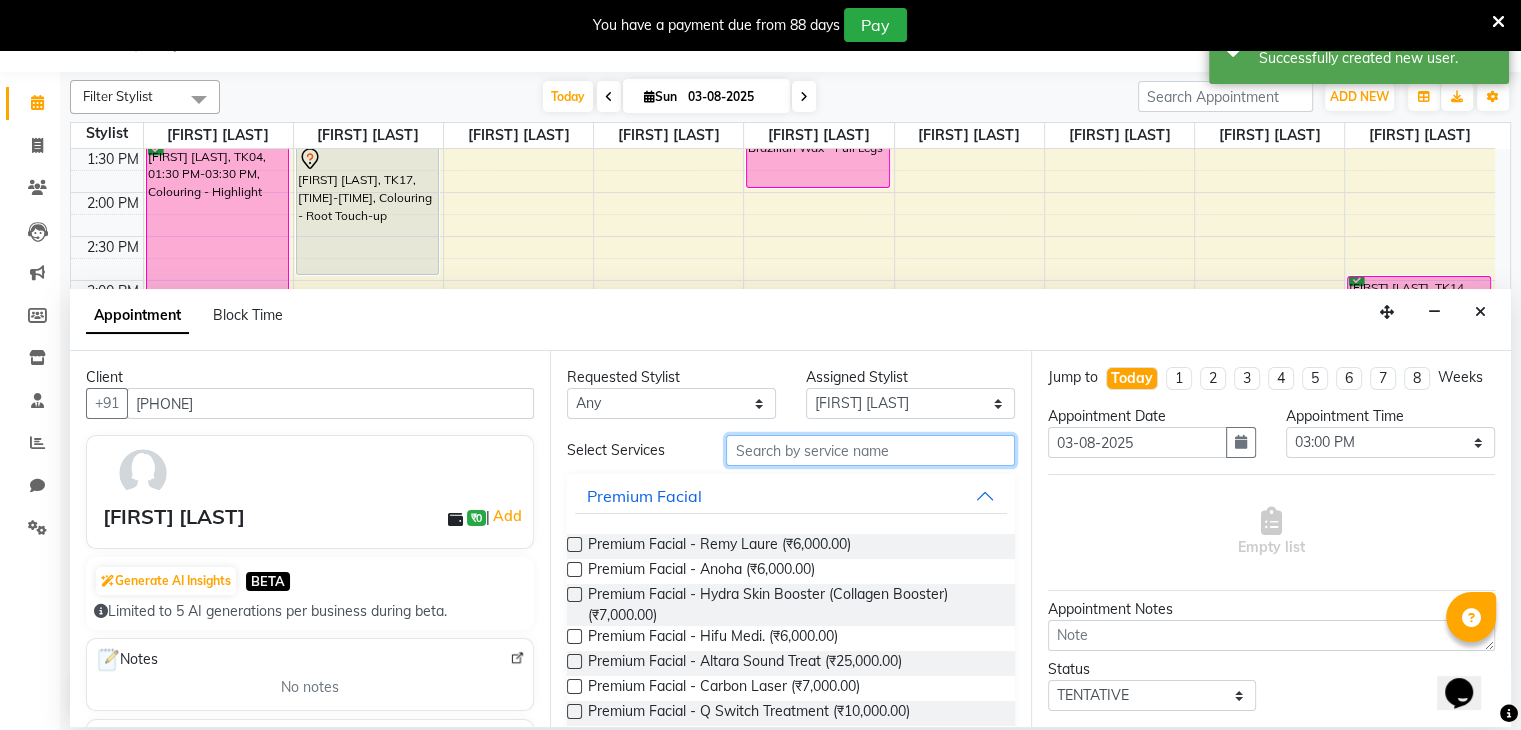 click at bounding box center [870, 450] 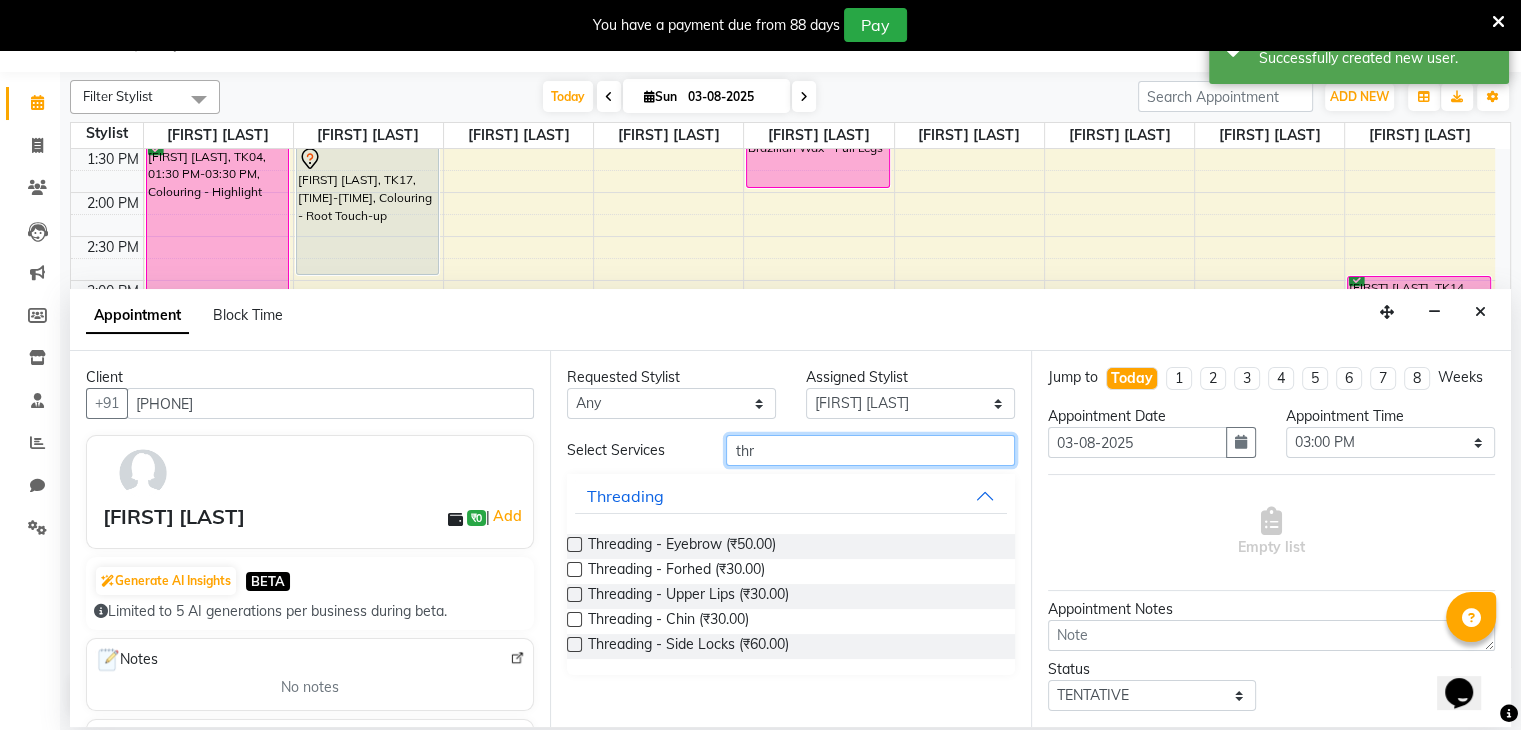 type on "thr" 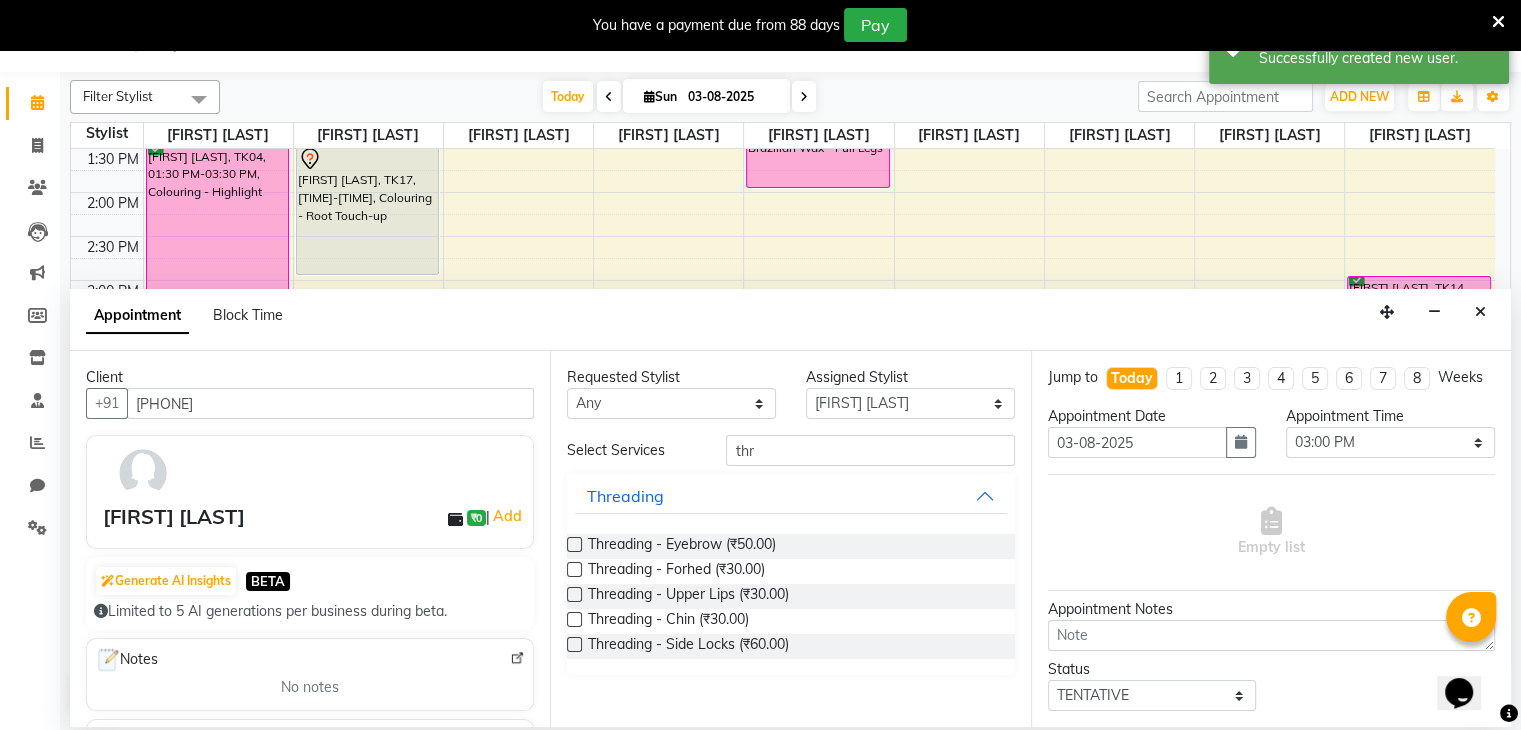 click at bounding box center (574, 544) 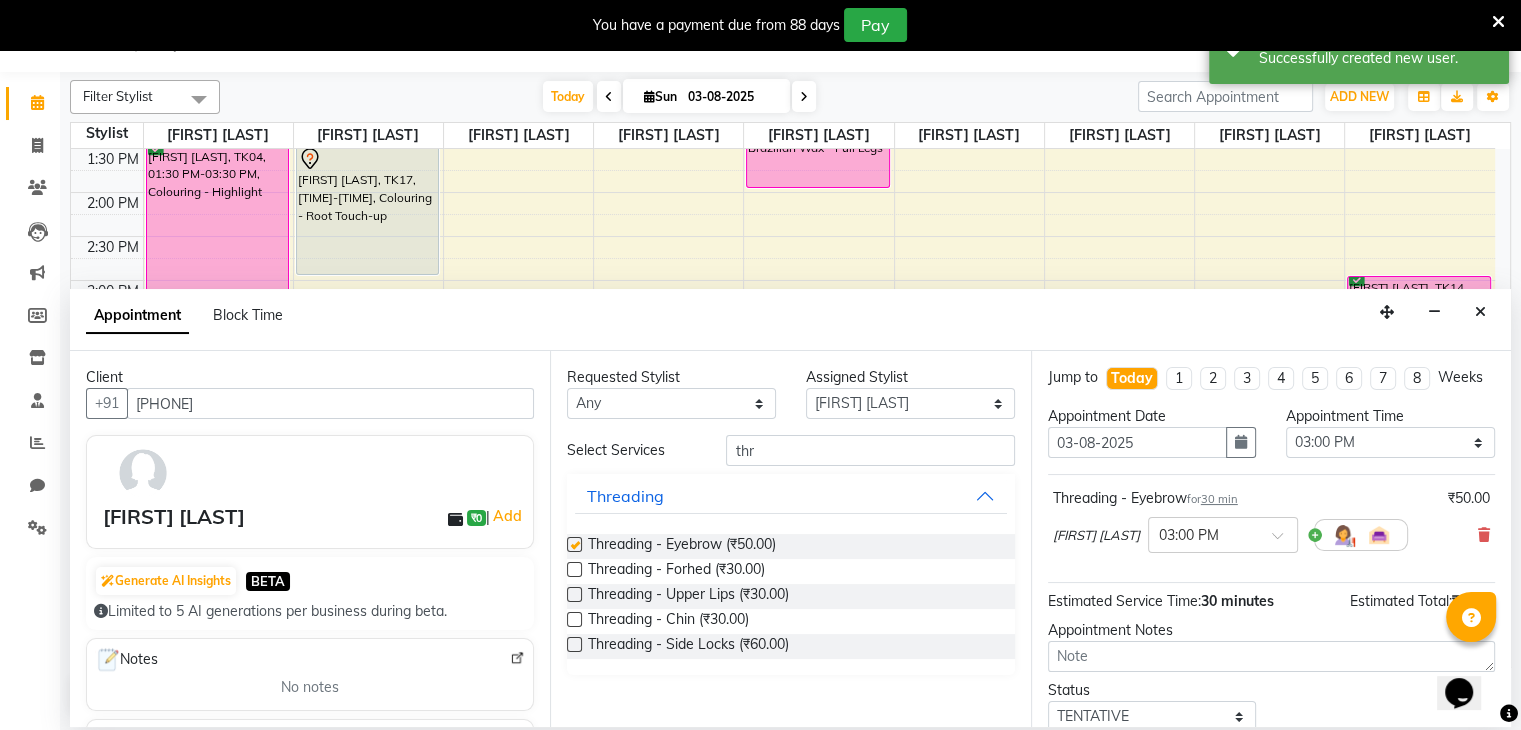 checkbox on "false" 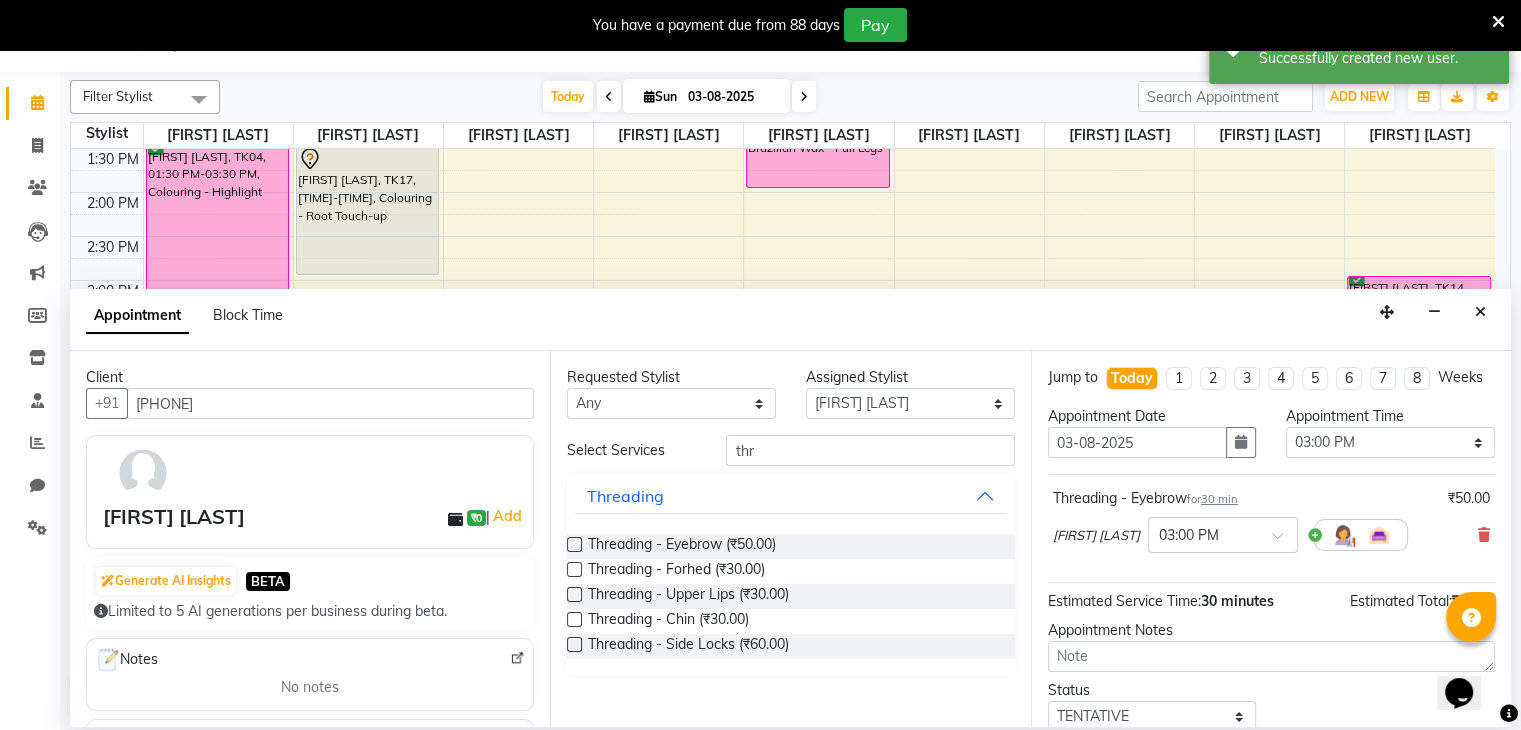 click at bounding box center (574, 594) 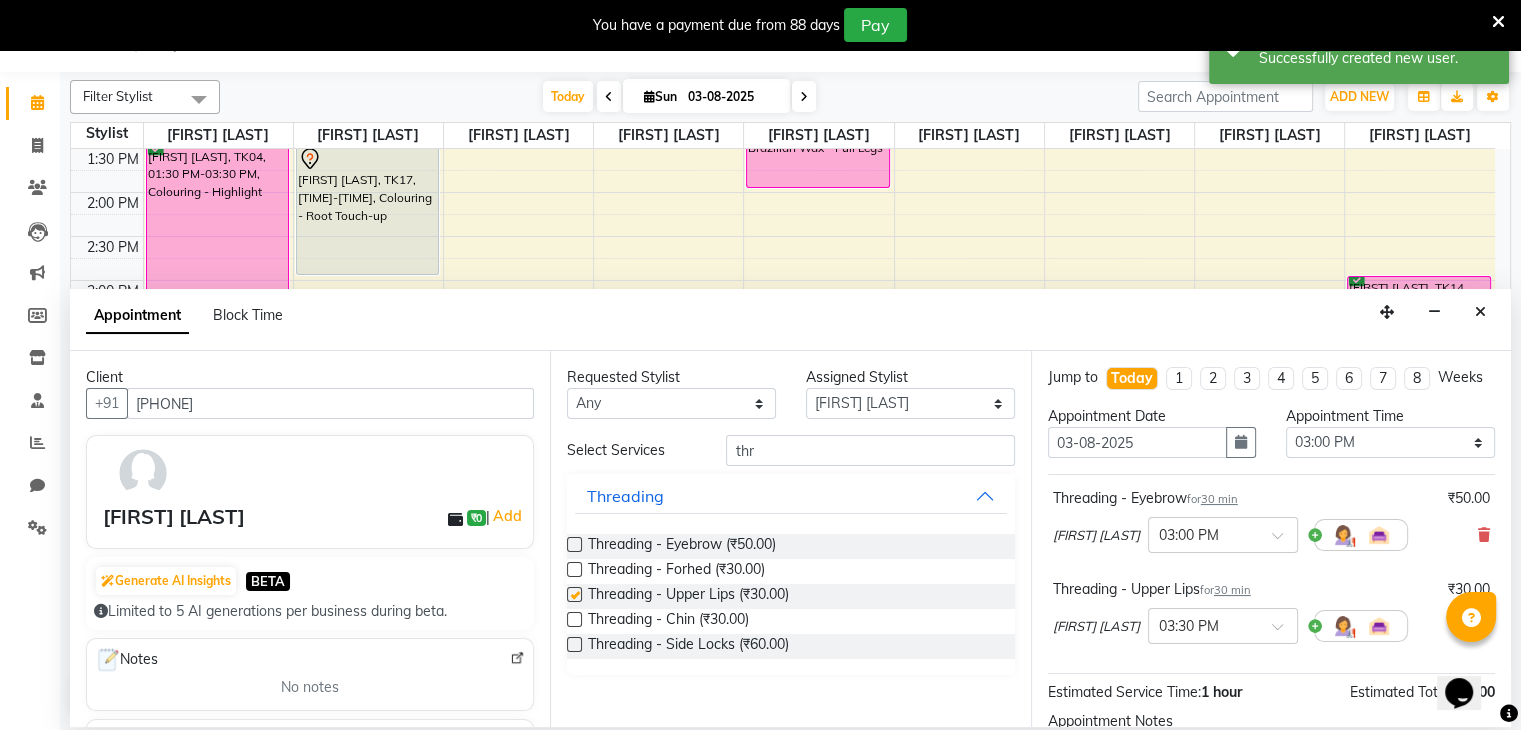 checkbox on "false" 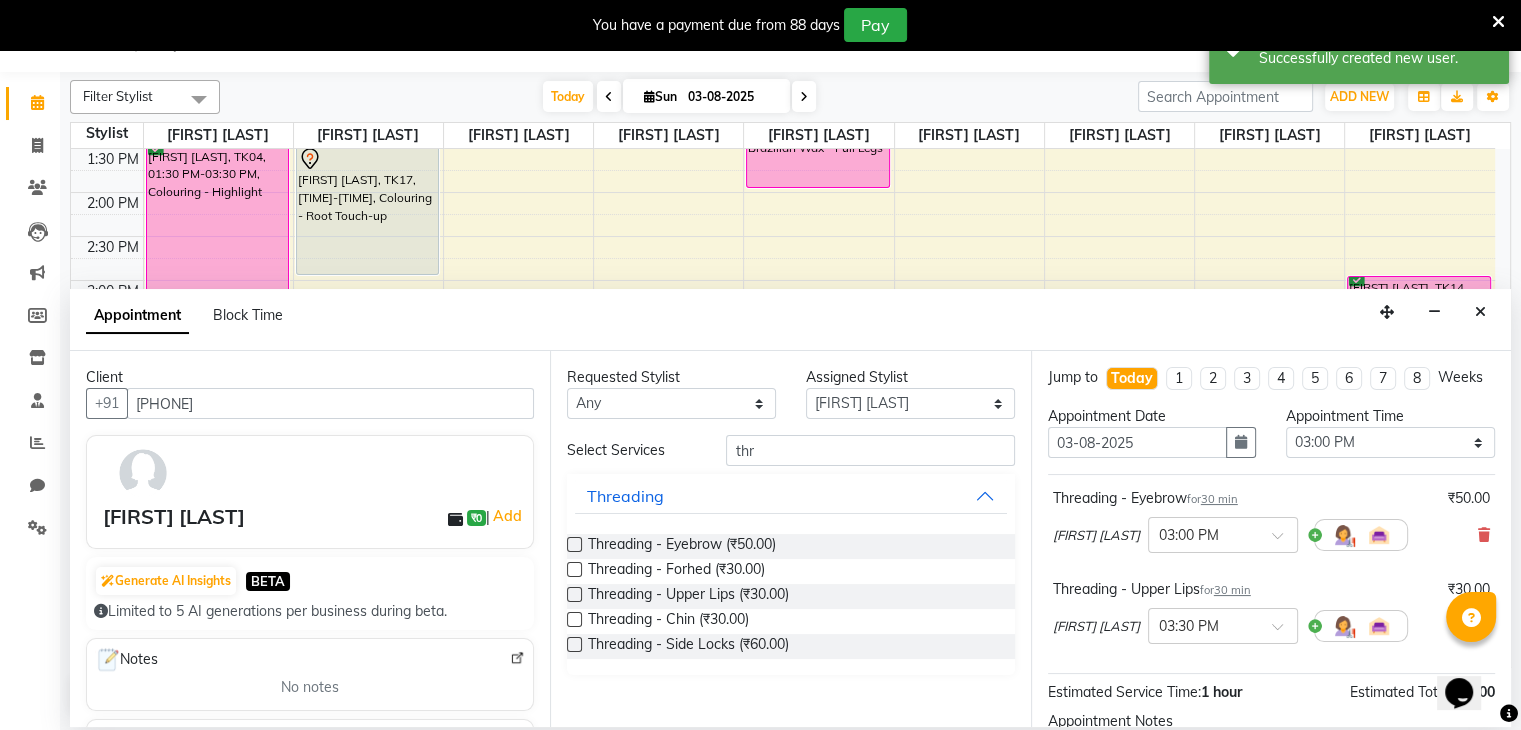 click at bounding box center [574, 619] 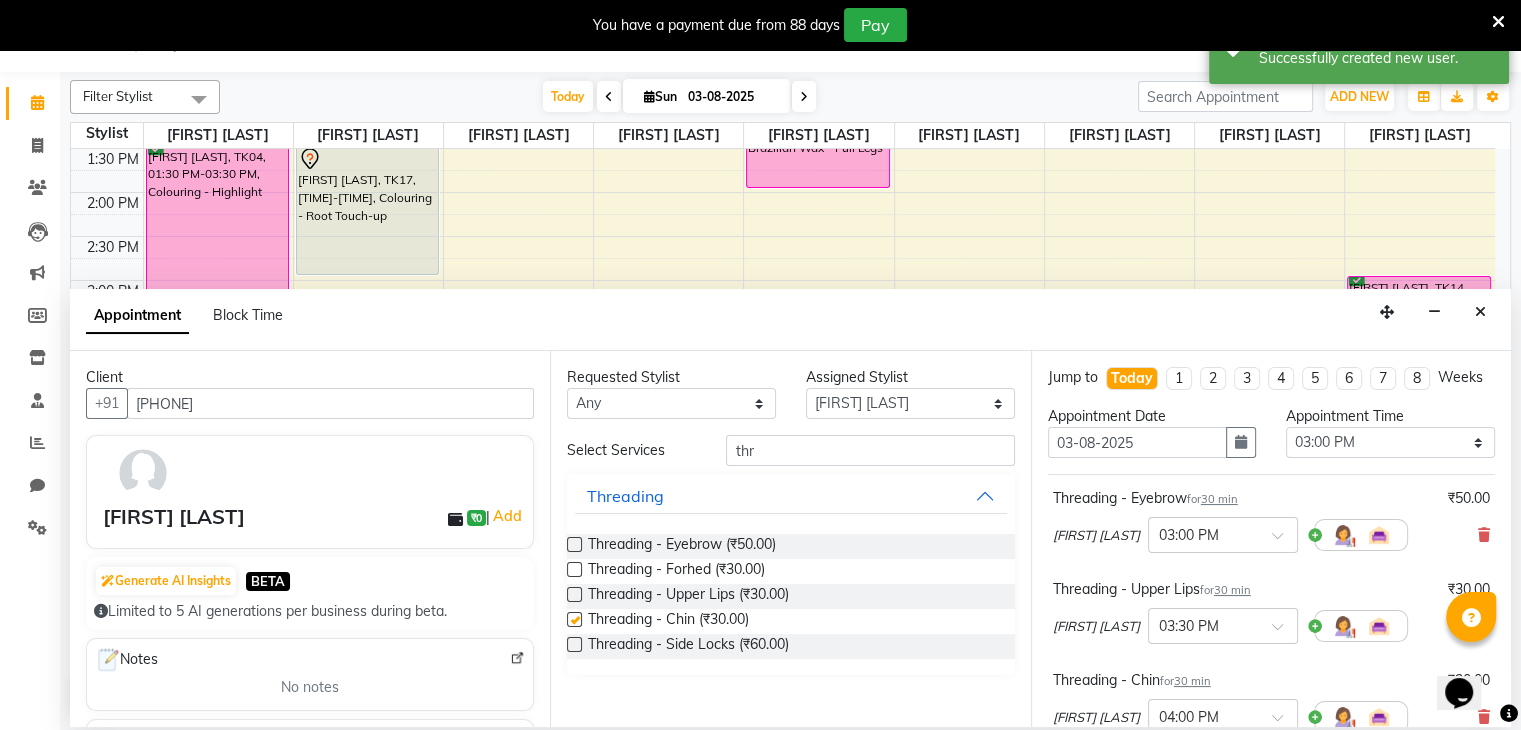 checkbox on "false" 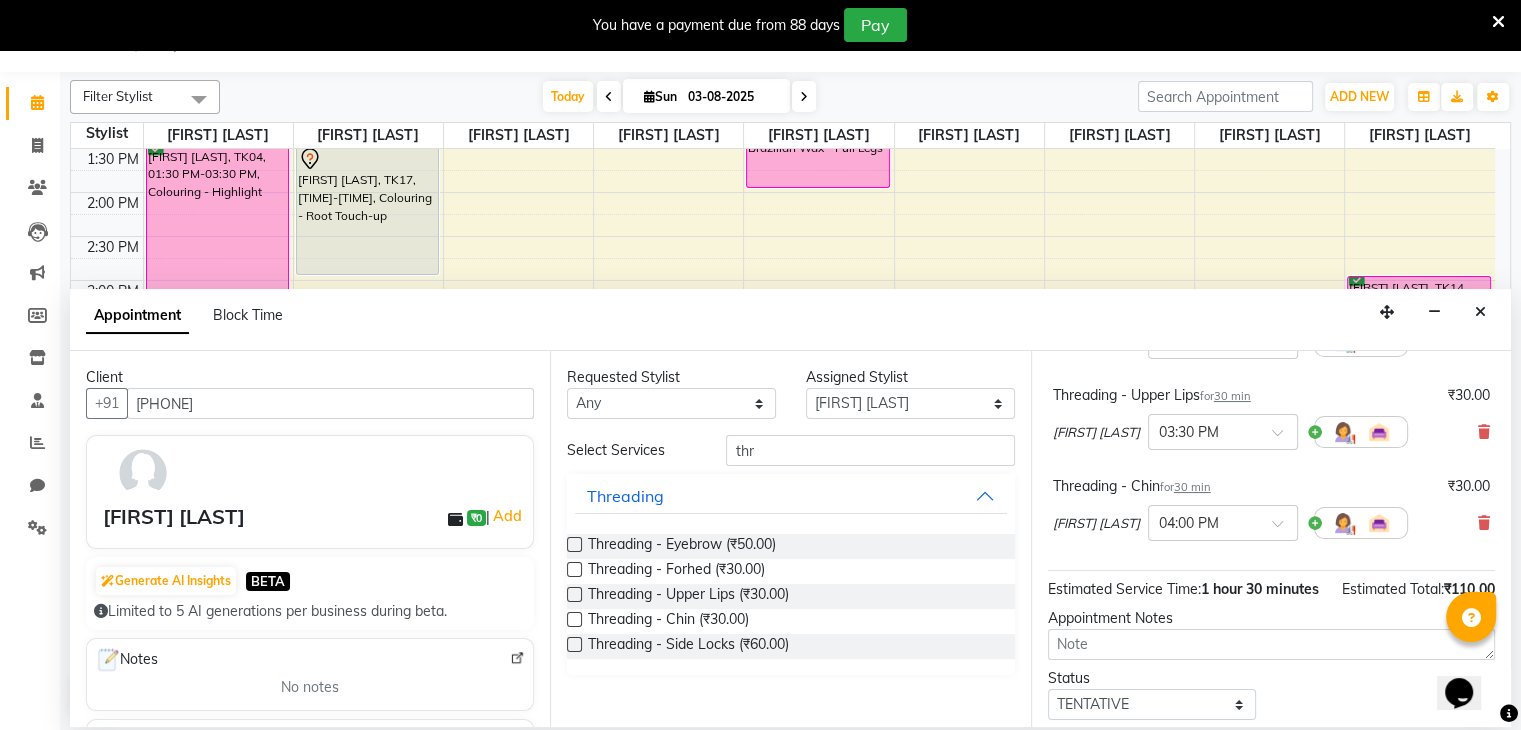 scroll, scrollTop: 226, scrollLeft: 0, axis: vertical 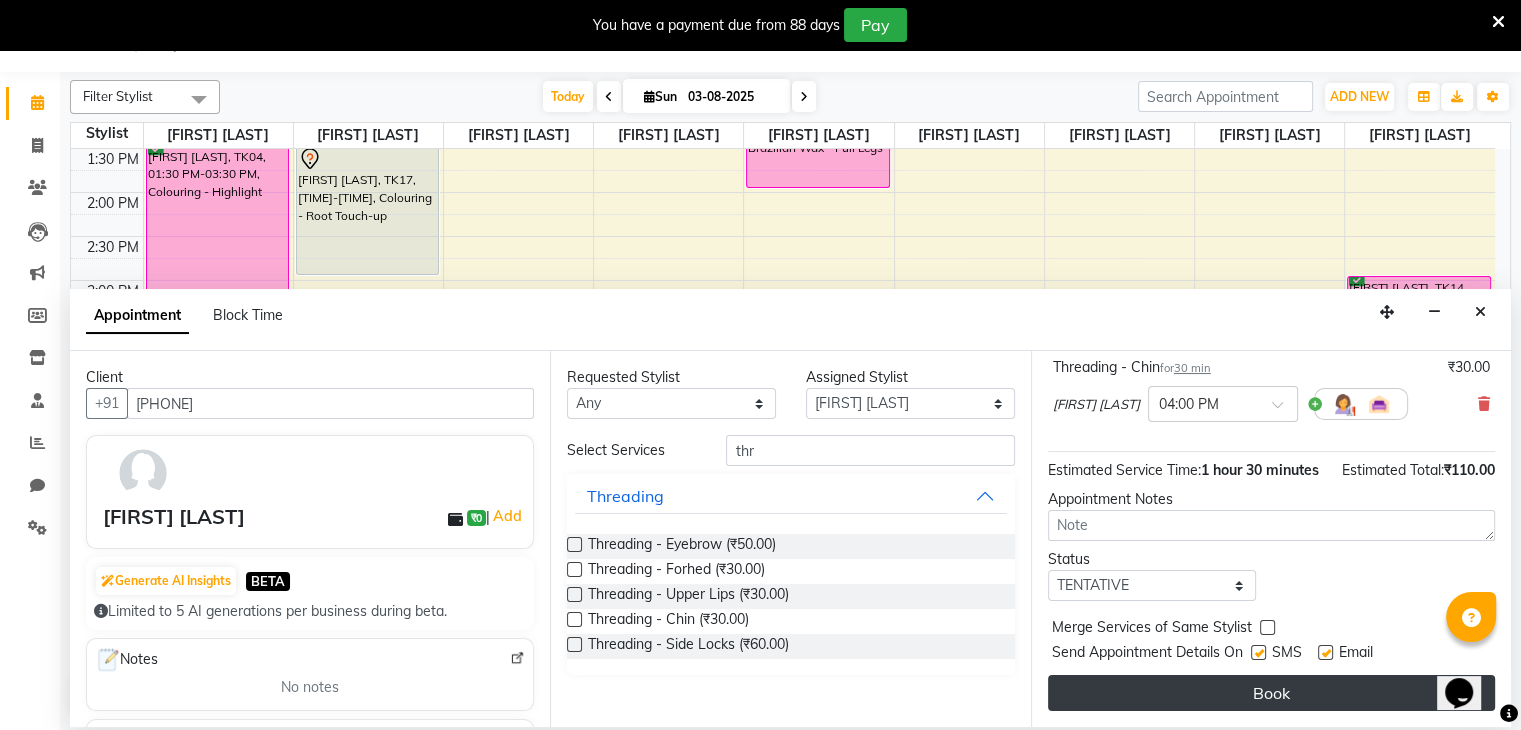 click on "Book" at bounding box center [1271, 693] 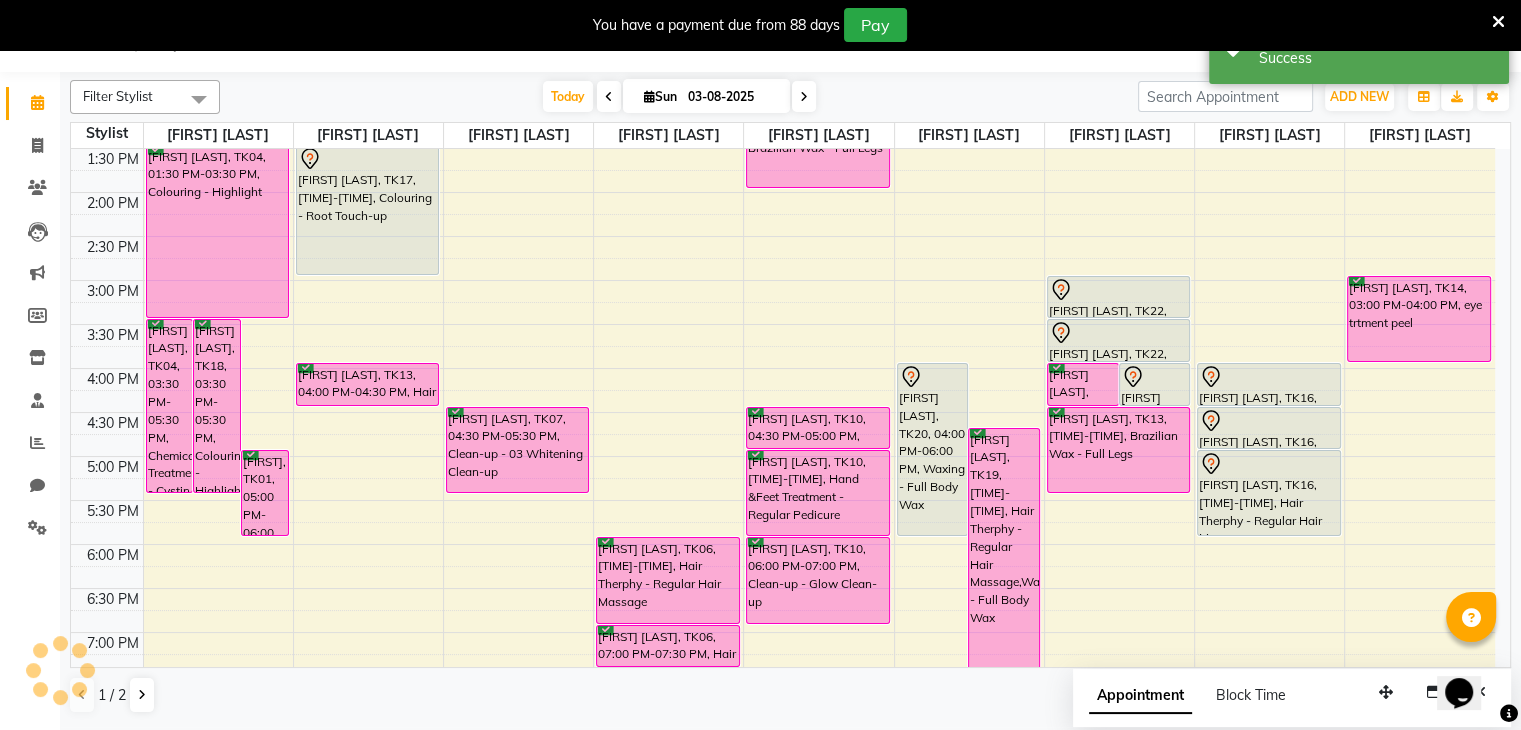 scroll, scrollTop: 0, scrollLeft: 0, axis: both 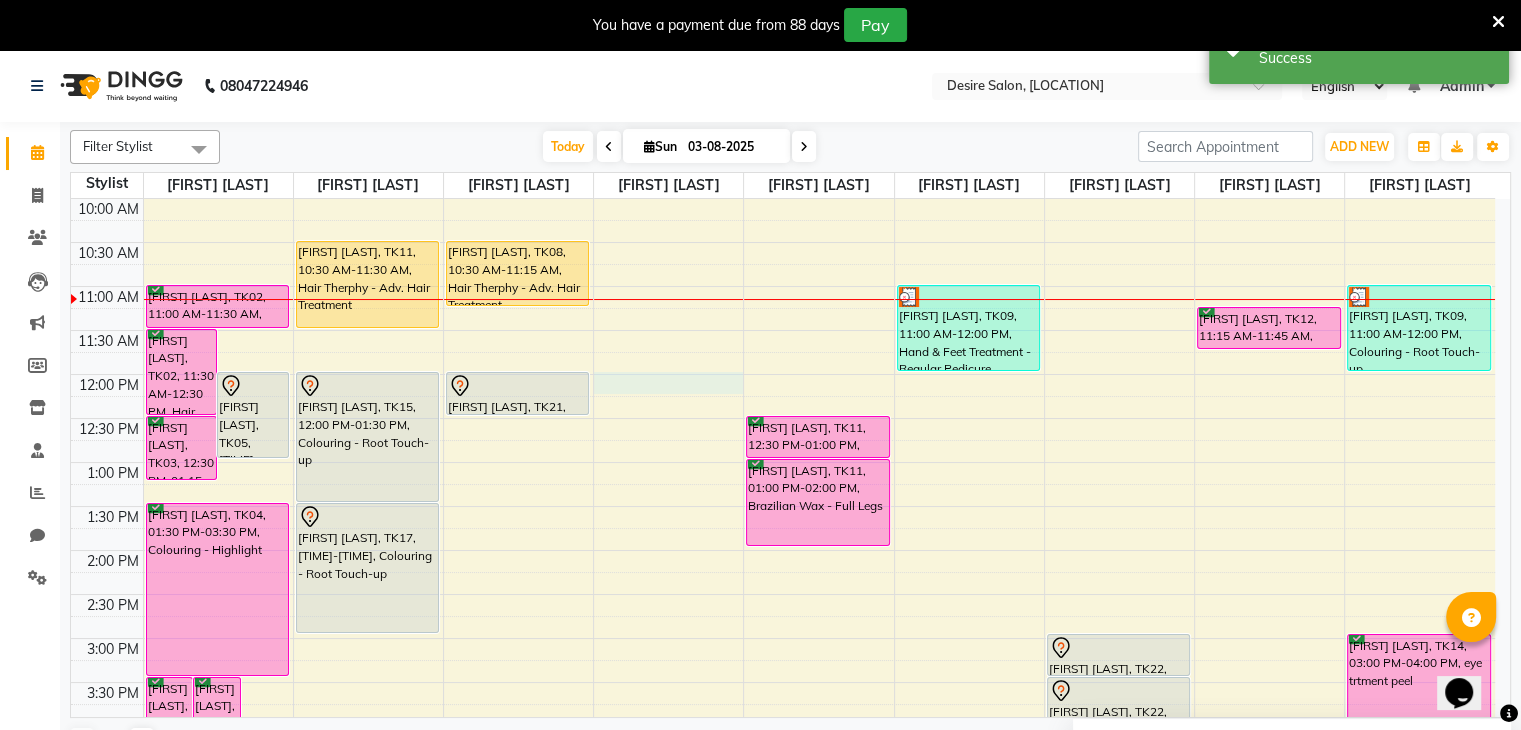 click on "[FIRST] [LAST], TK04, [TIME]-[TIME], Chemical Treatment - Cystin Treat     [FIRST] [LAST], TK18, [TIME]-[TIME], Colouring - Highlight     [FIRST], TK01, [TIME]-[TIME], Hair Cut - Advance Hair Cut     [FIRST] [LAST], TK02, [TIME]-[TIME], Hair Therphy - Regular Hair Massage             [FIRST] [LAST], TK05, [TIME]-[TIME], Hair Cut - Advance Hair Cut     [FIRST] [LAST], TK03, [TIME]-[TIME], Hair Spa - Hair Spa     [FIRST] [LAST], TK02, [TIME]-[TIME], Hair Cut - Hair Cut Normal     [FIRST] [LAST], TK04, [TIME]-[TIME], Colouring - Highlight    [FIRST] [LAST], TK11, [TIME]-[TIME], Hair Therphy - Adv. Hair Treatment             [FIRST] [LAST], TK15, [TIME]-[TIME], Colouring - Root Touch-up" at bounding box center [783, 682] 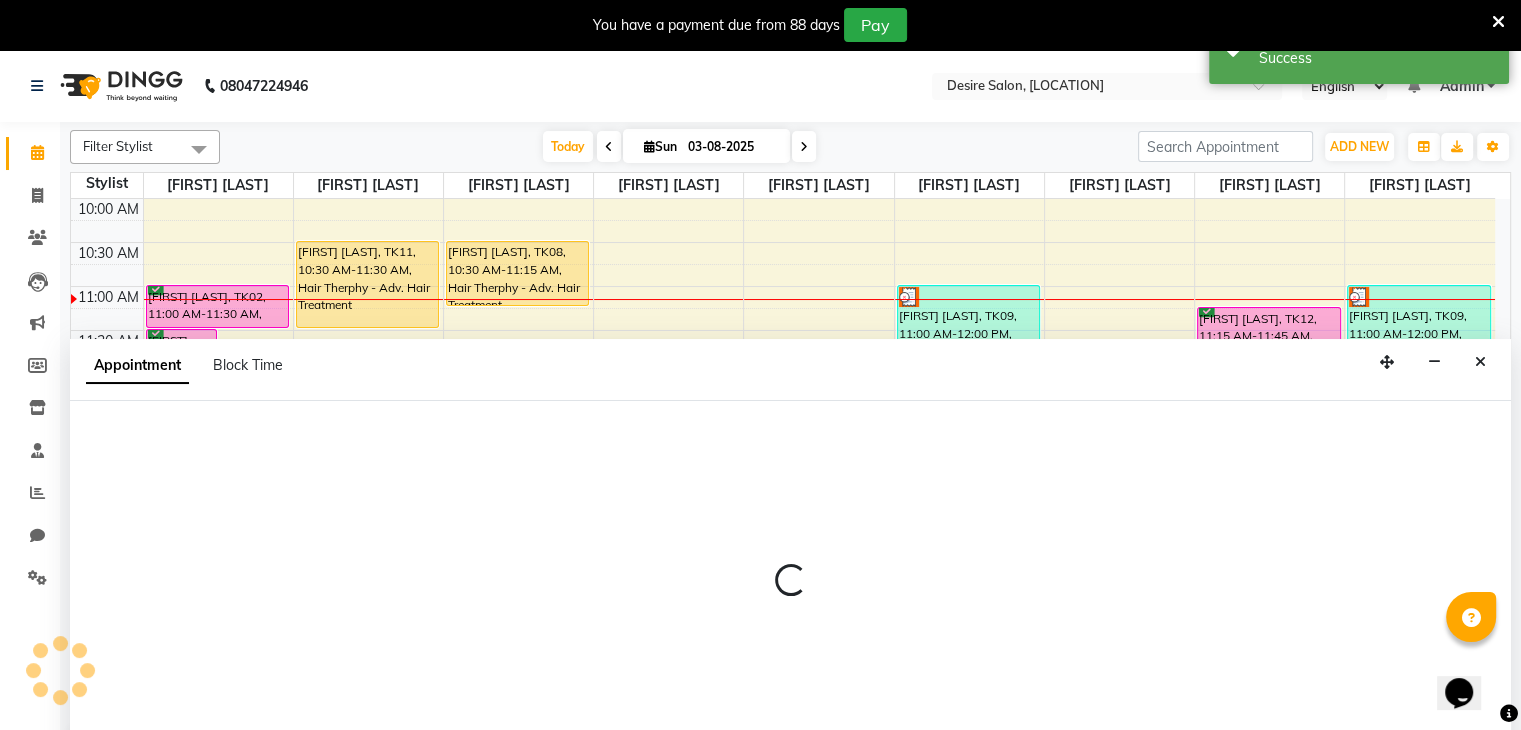 select on "74552" 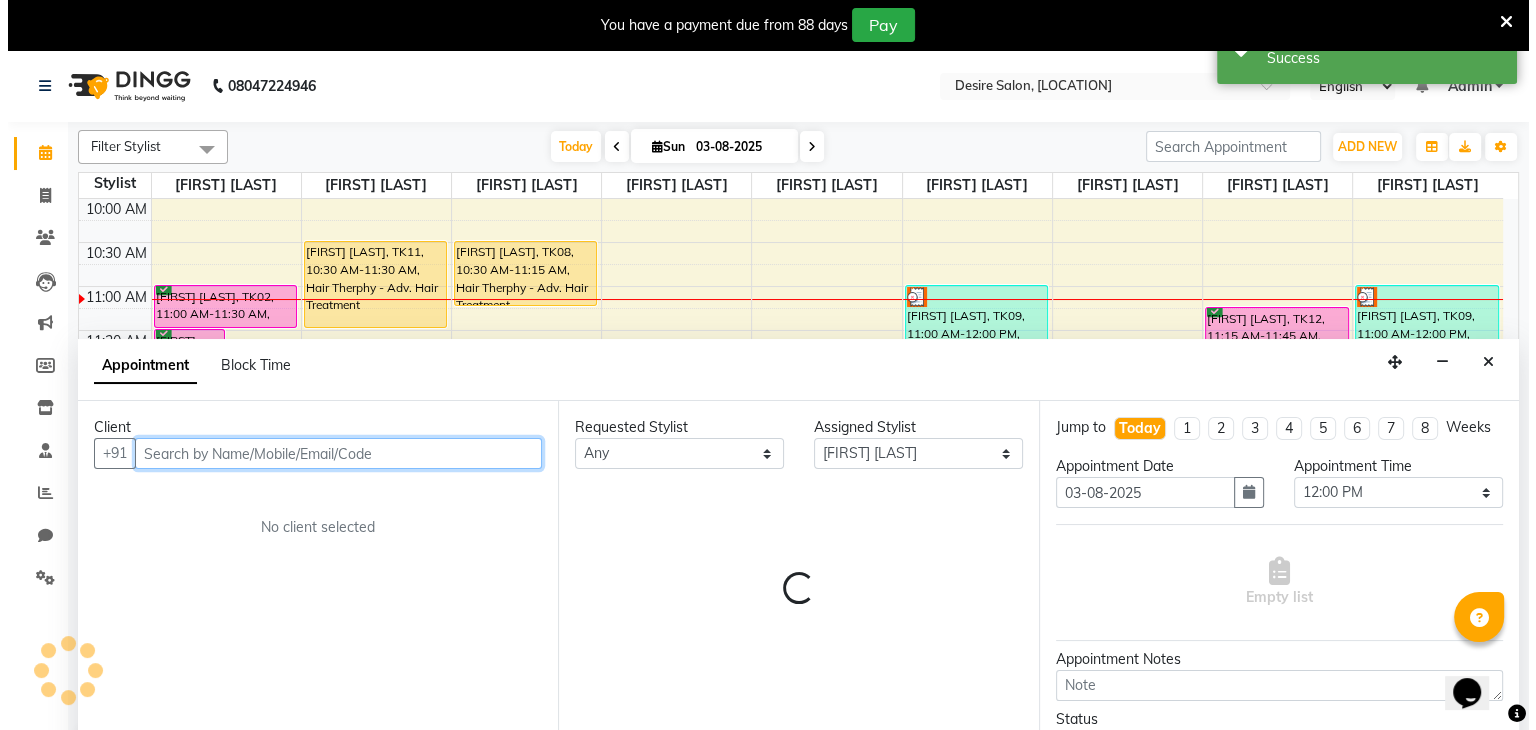 scroll, scrollTop: 50, scrollLeft: 0, axis: vertical 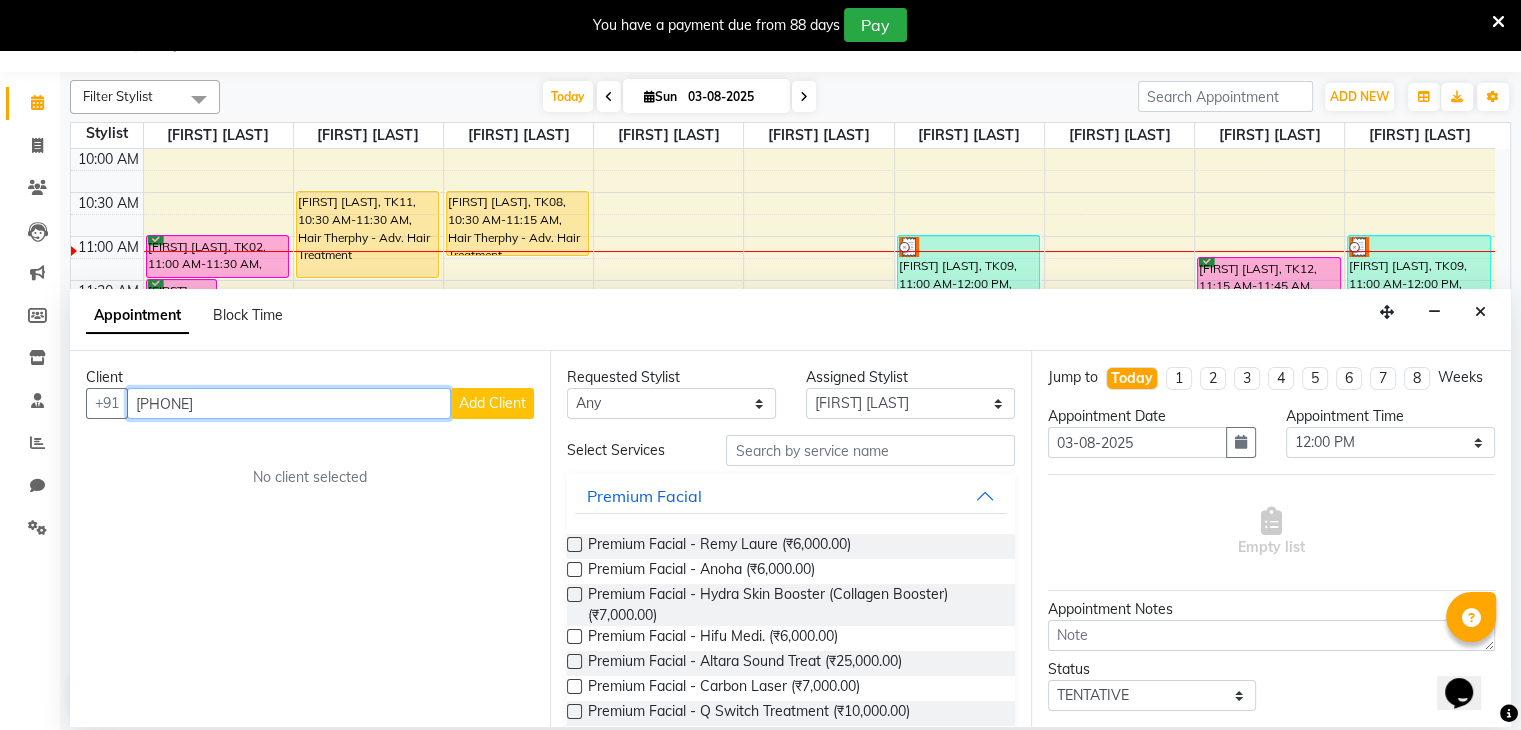 type on "[PHONE]" 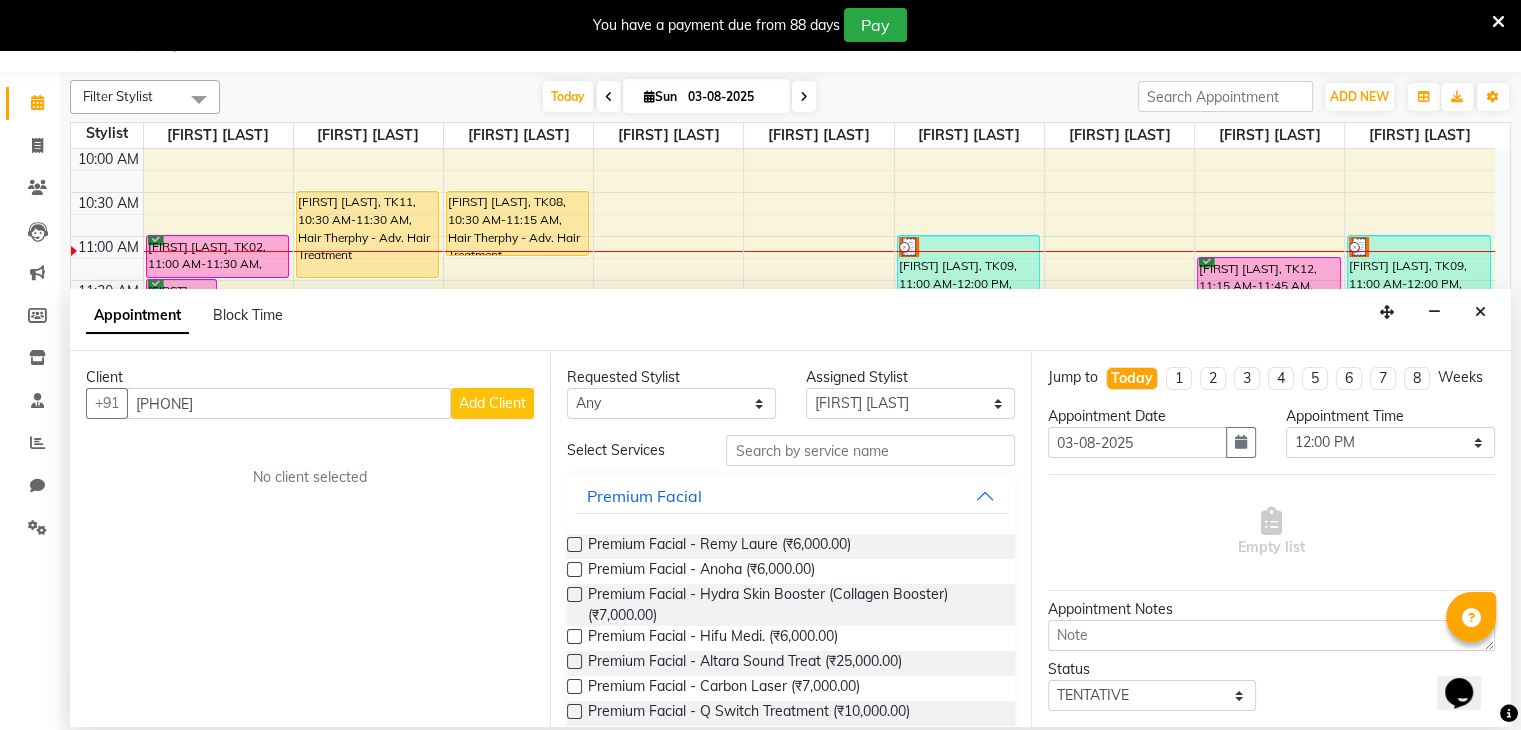 click on "Add Client" at bounding box center (492, 403) 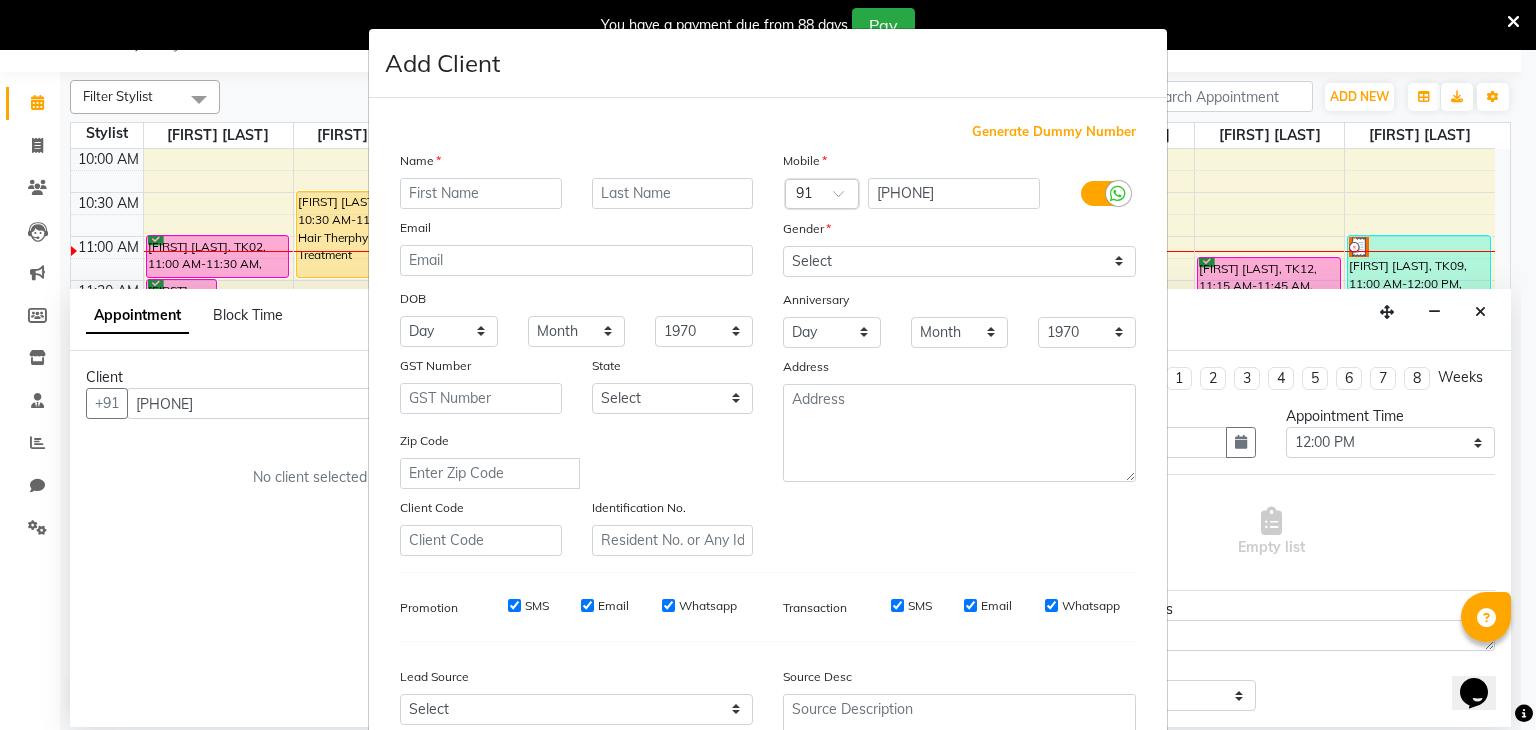 click at bounding box center (481, 193) 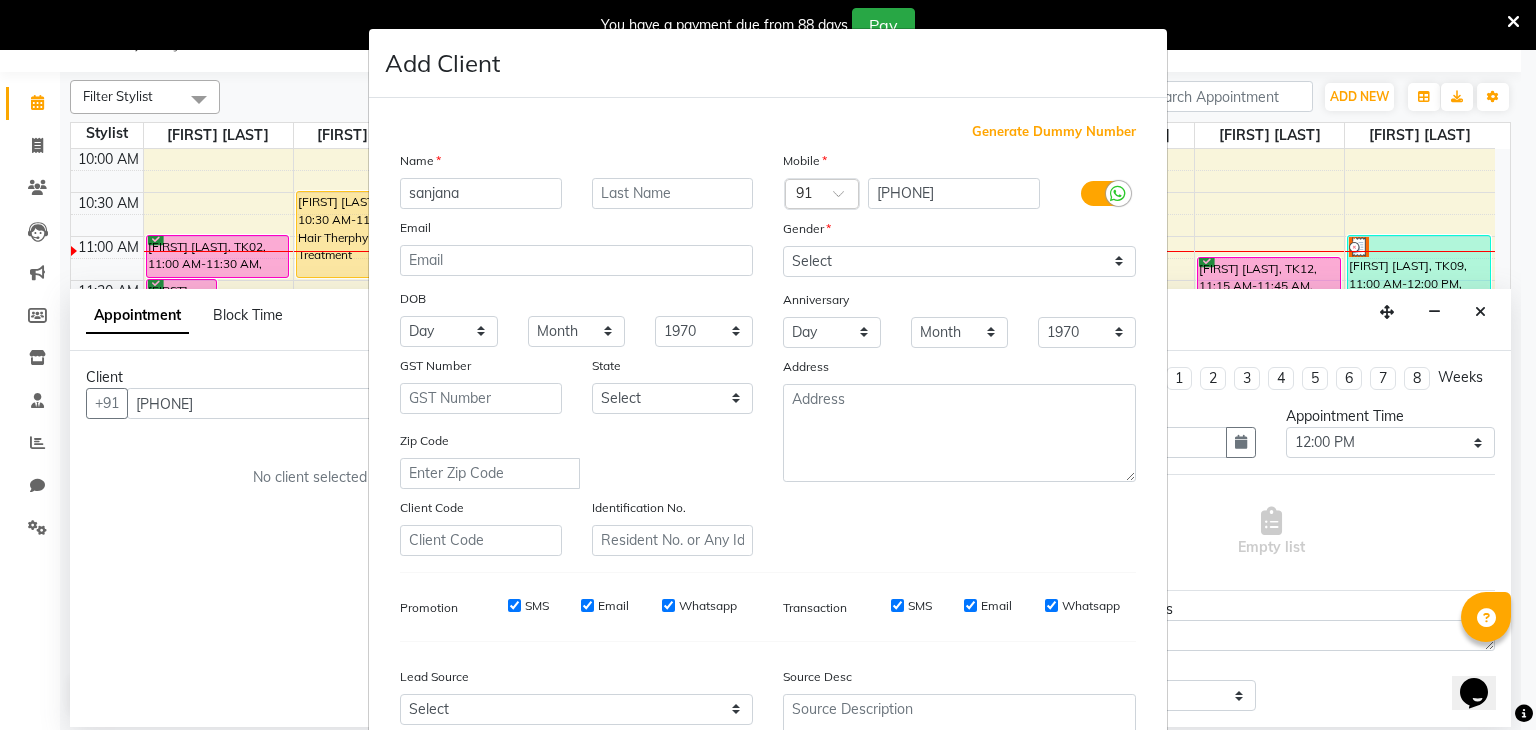 type on "sanjana" 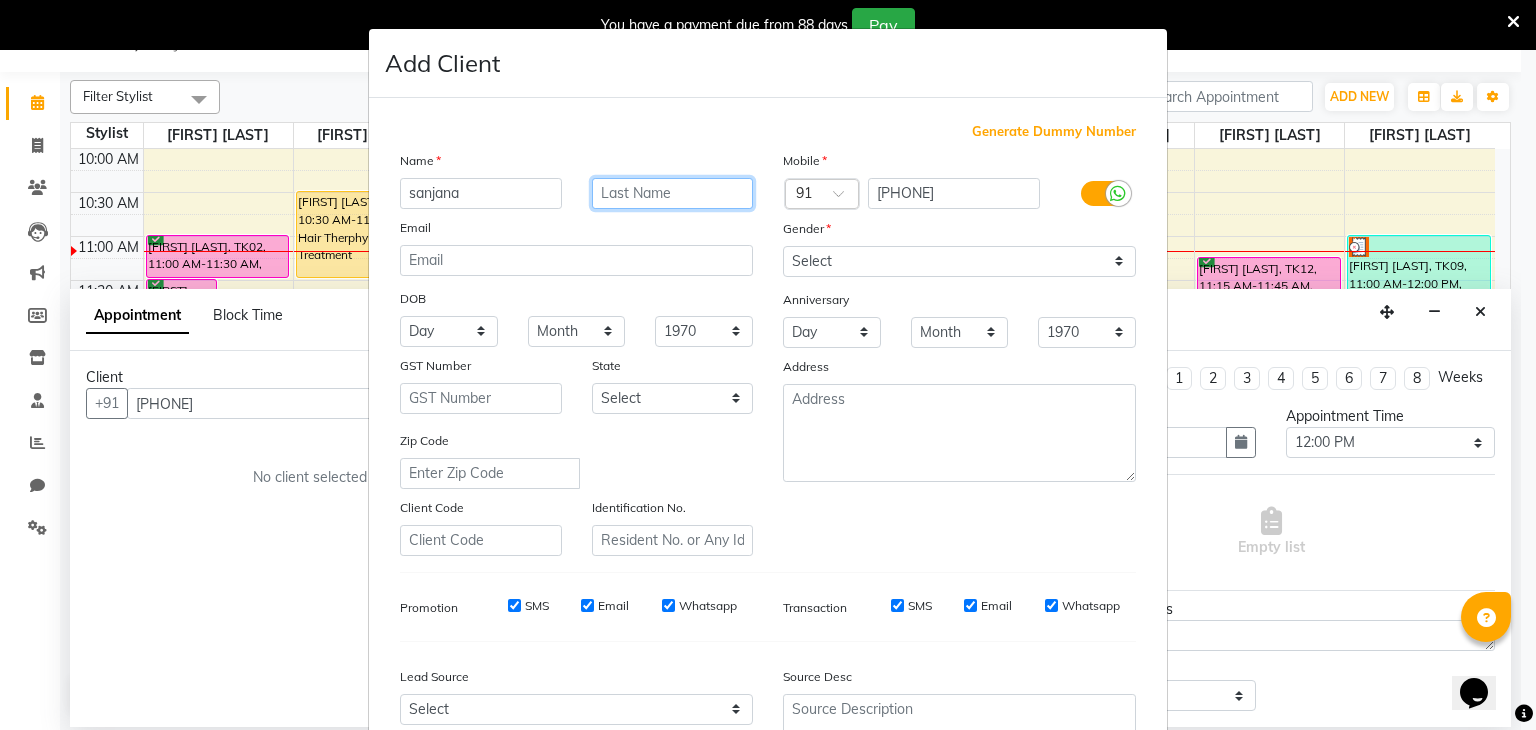 click at bounding box center [673, 193] 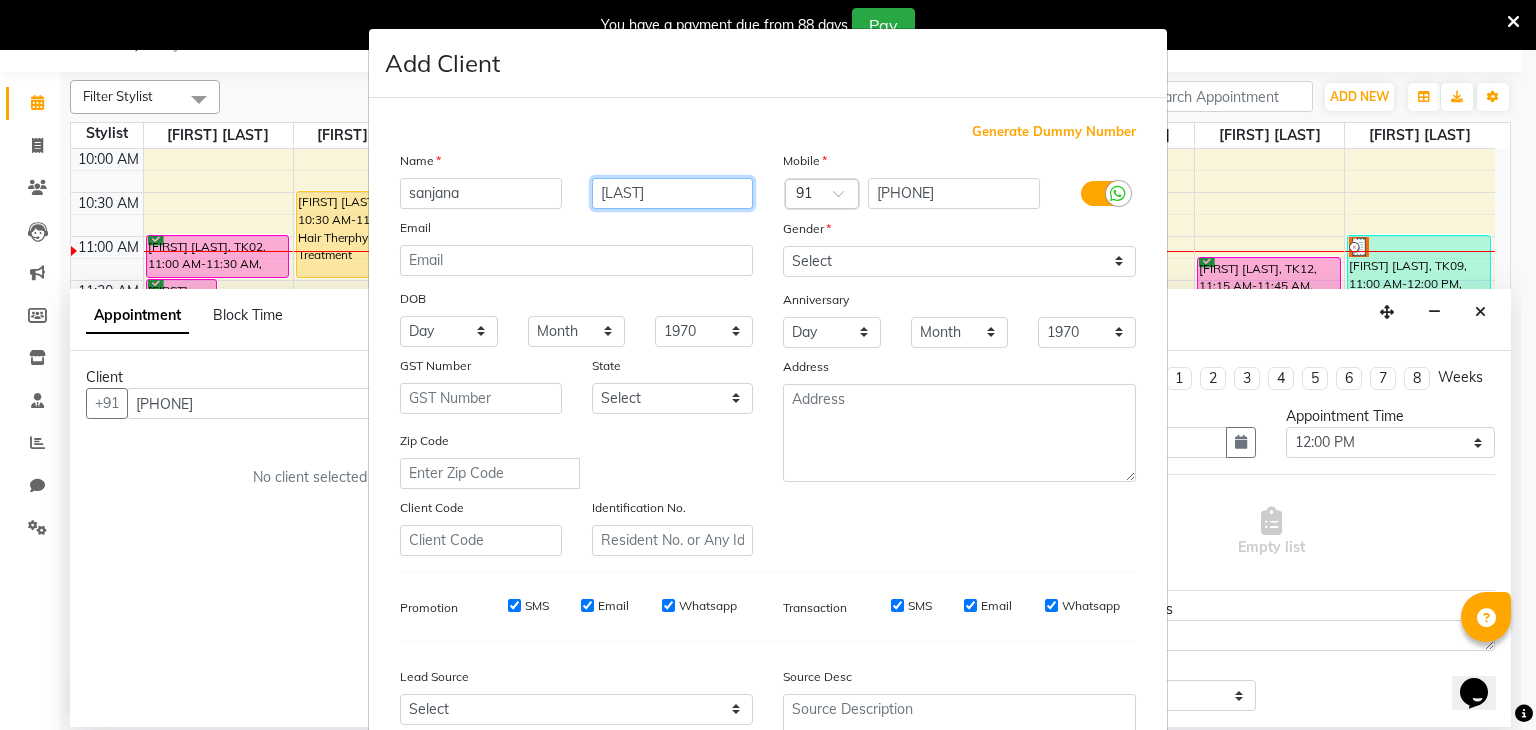 type on "[LAST]" 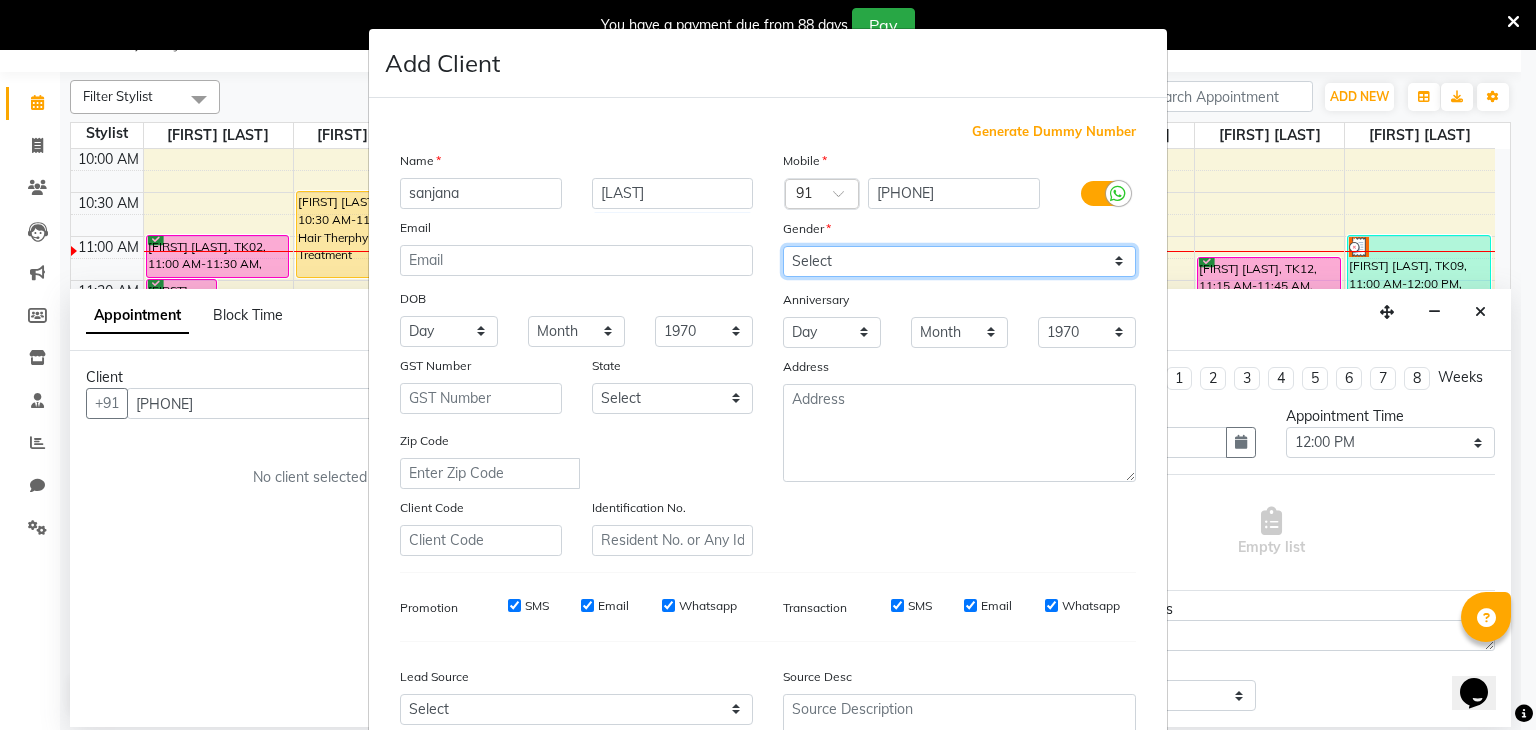 click on "Select Male Female Other Prefer Not To Say" at bounding box center [959, 261] 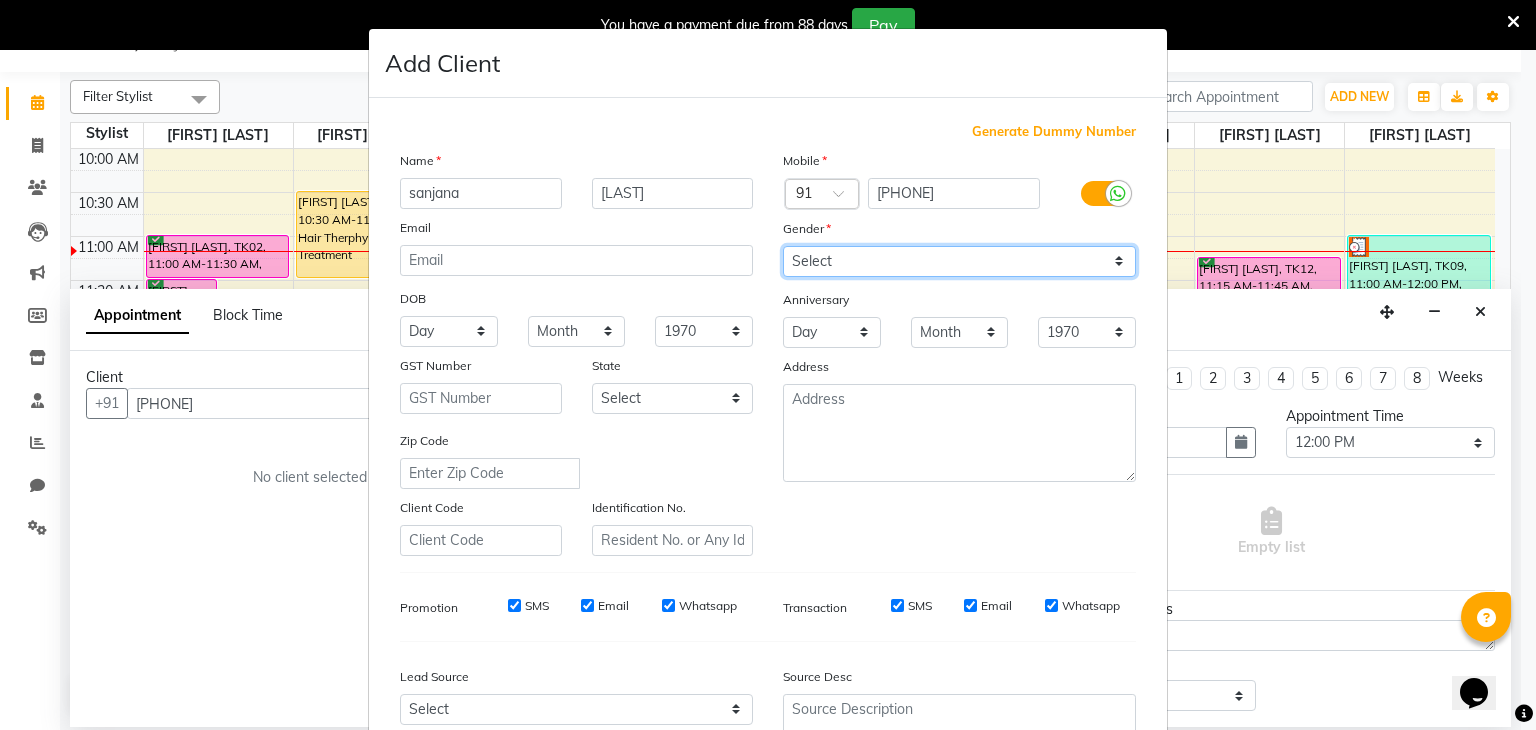 select on "female" 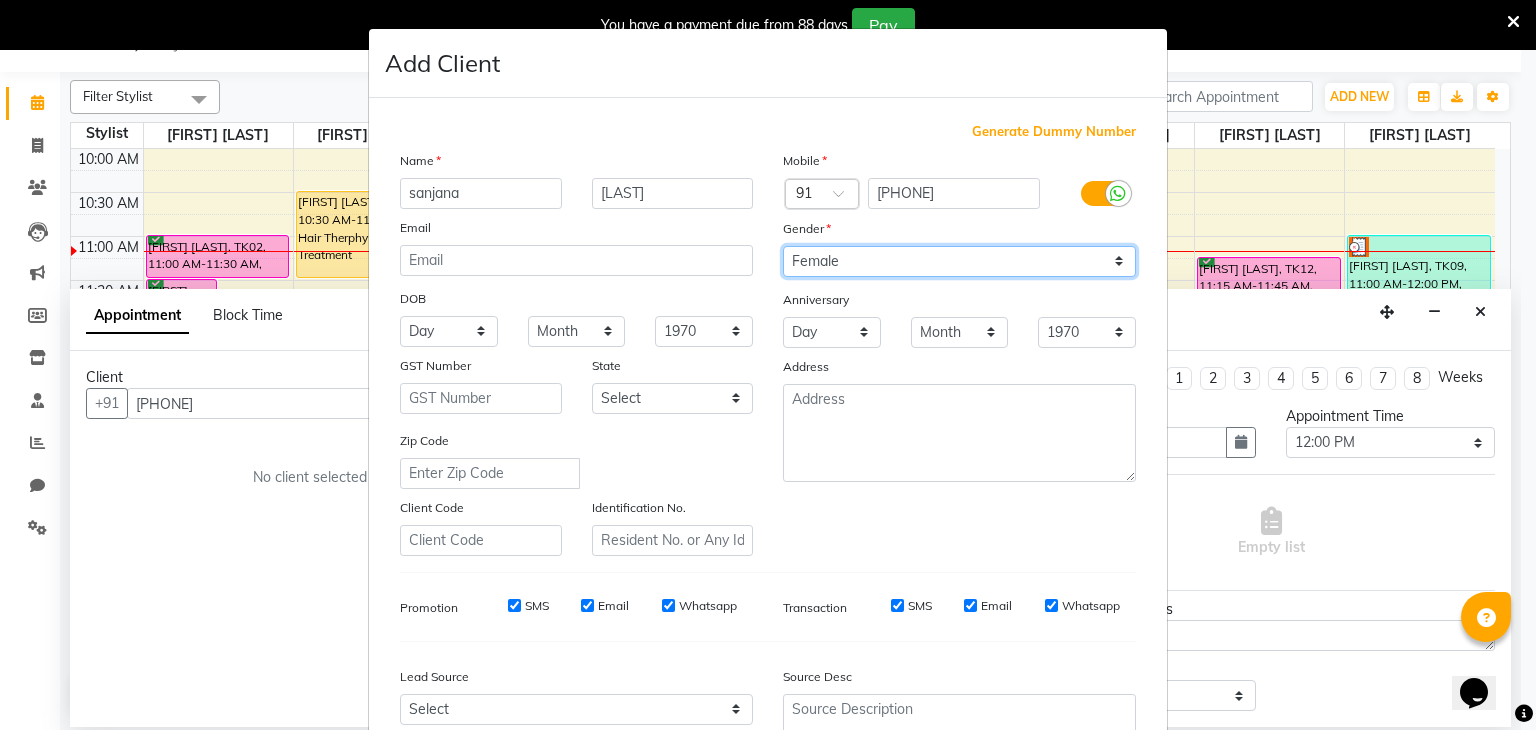 click on "Select Male Female Other Prefer Not To Say" at bounding box center (959, 261) 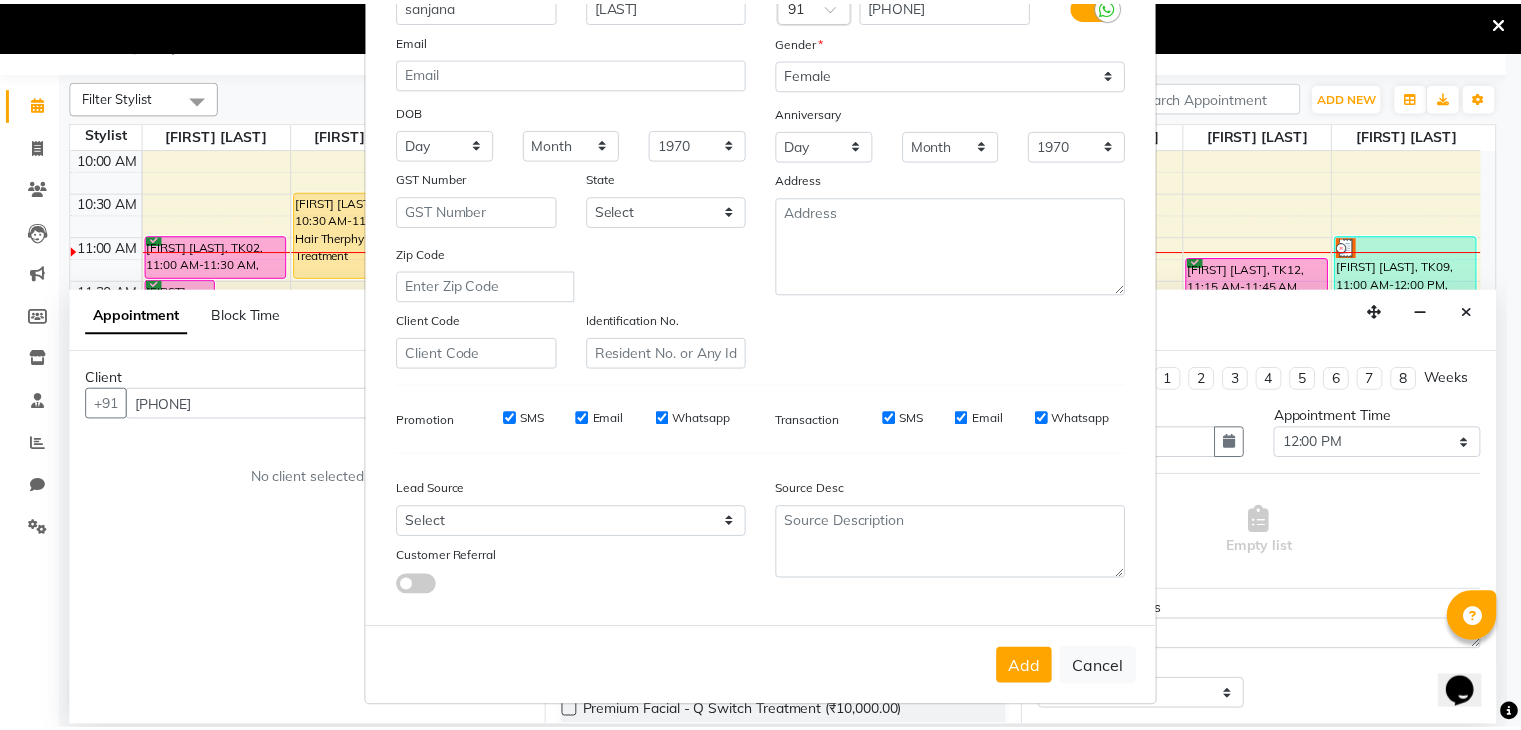 scroll, scrollTop: 203, scrollLeft: 0, axis: vertical 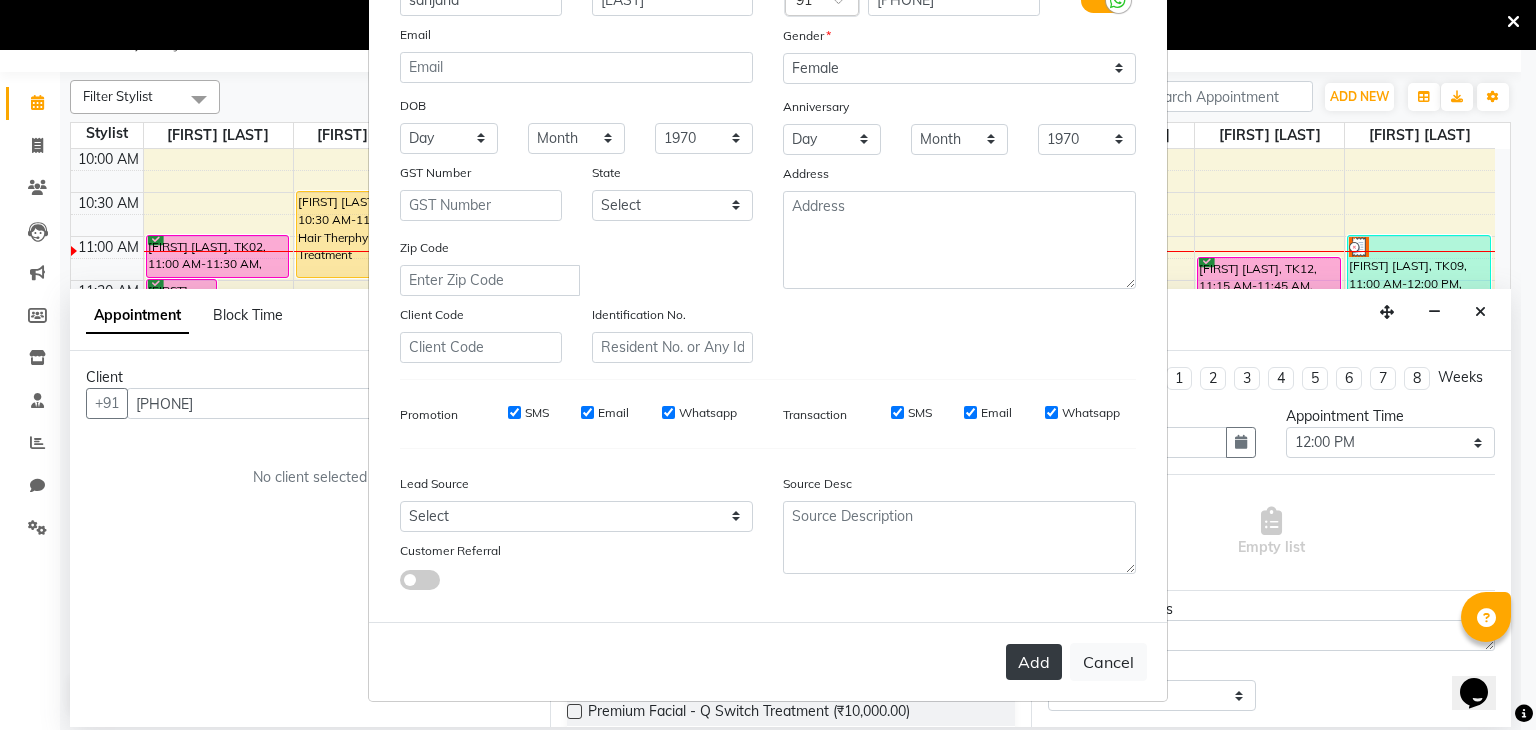 click on "Add" at bounding box center [1034, 662] 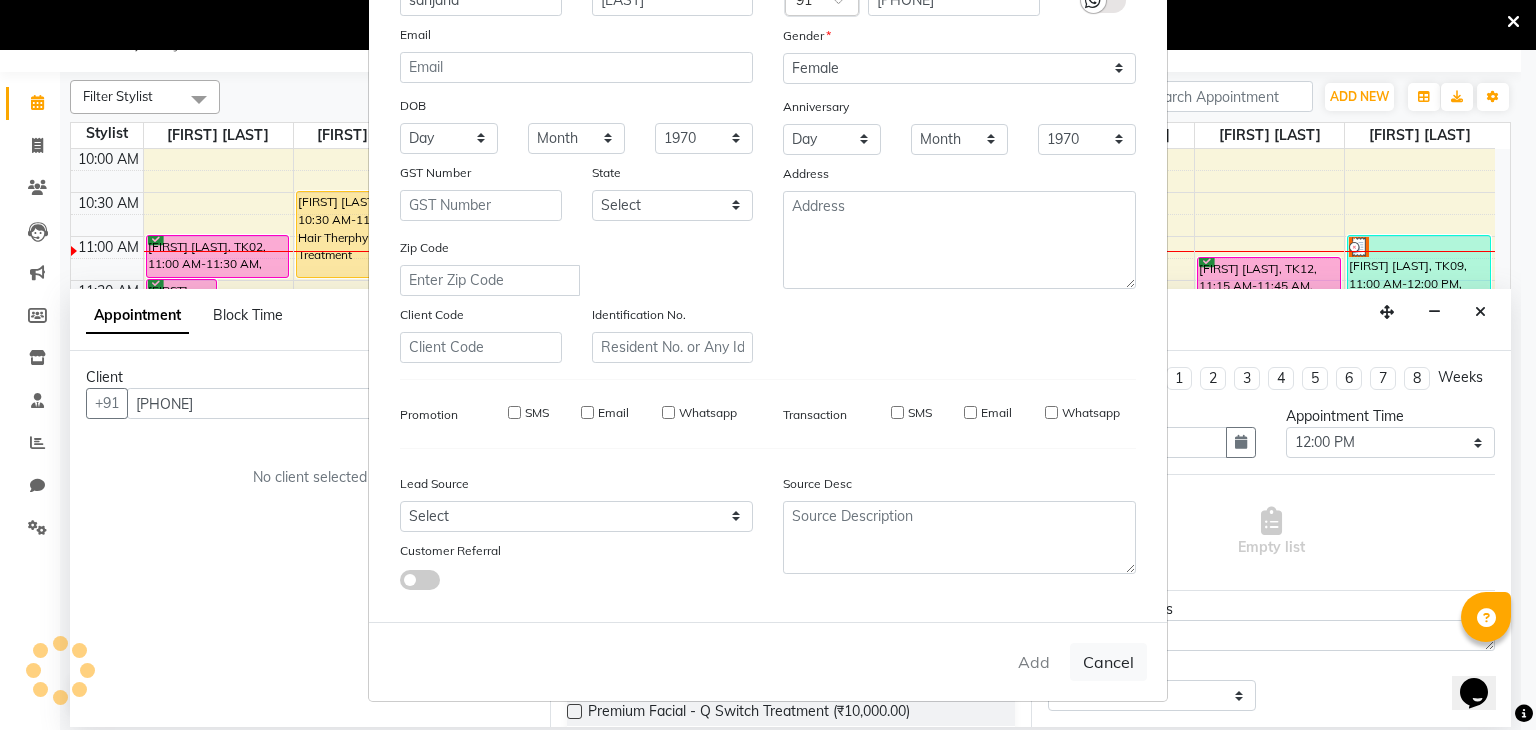 type 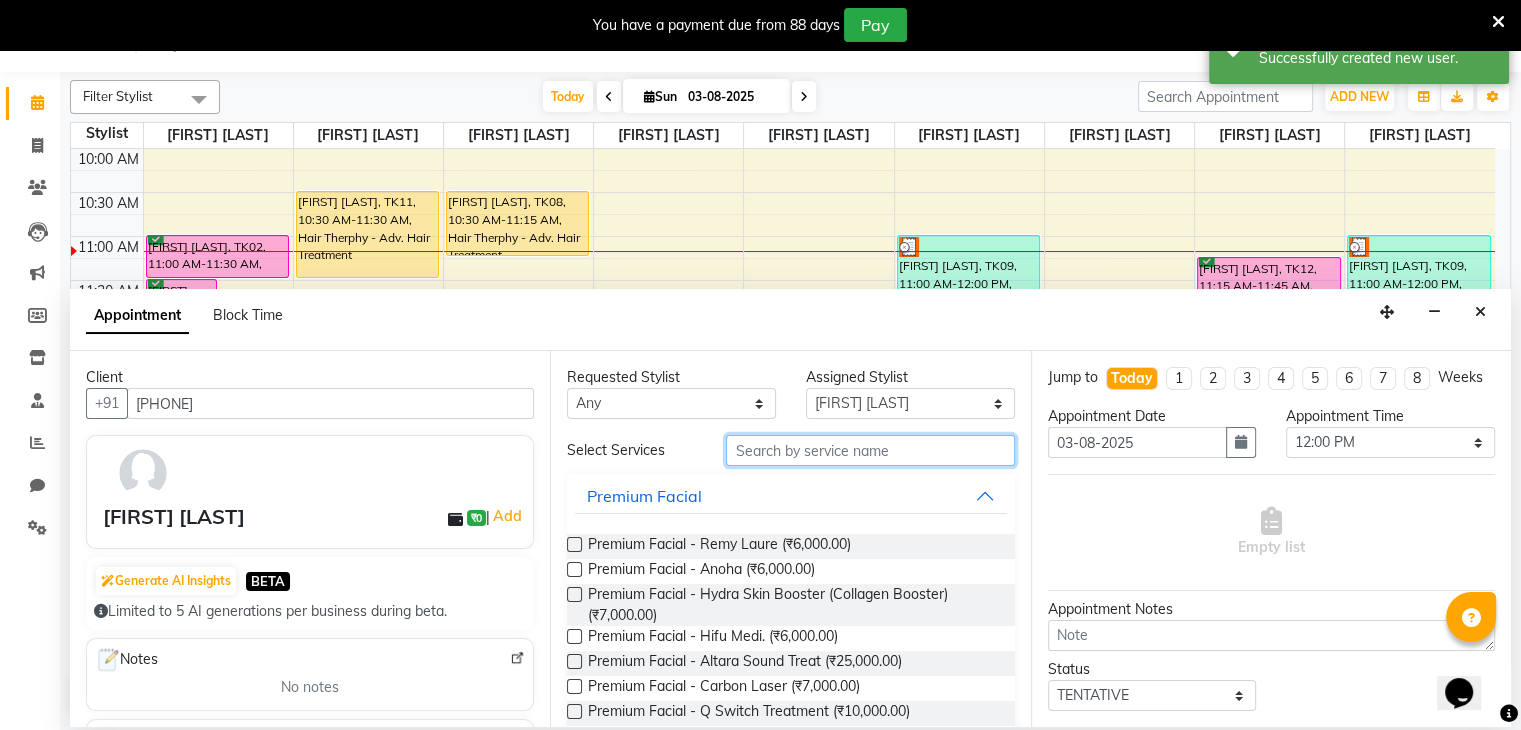 click at bounding box center [870, 450] 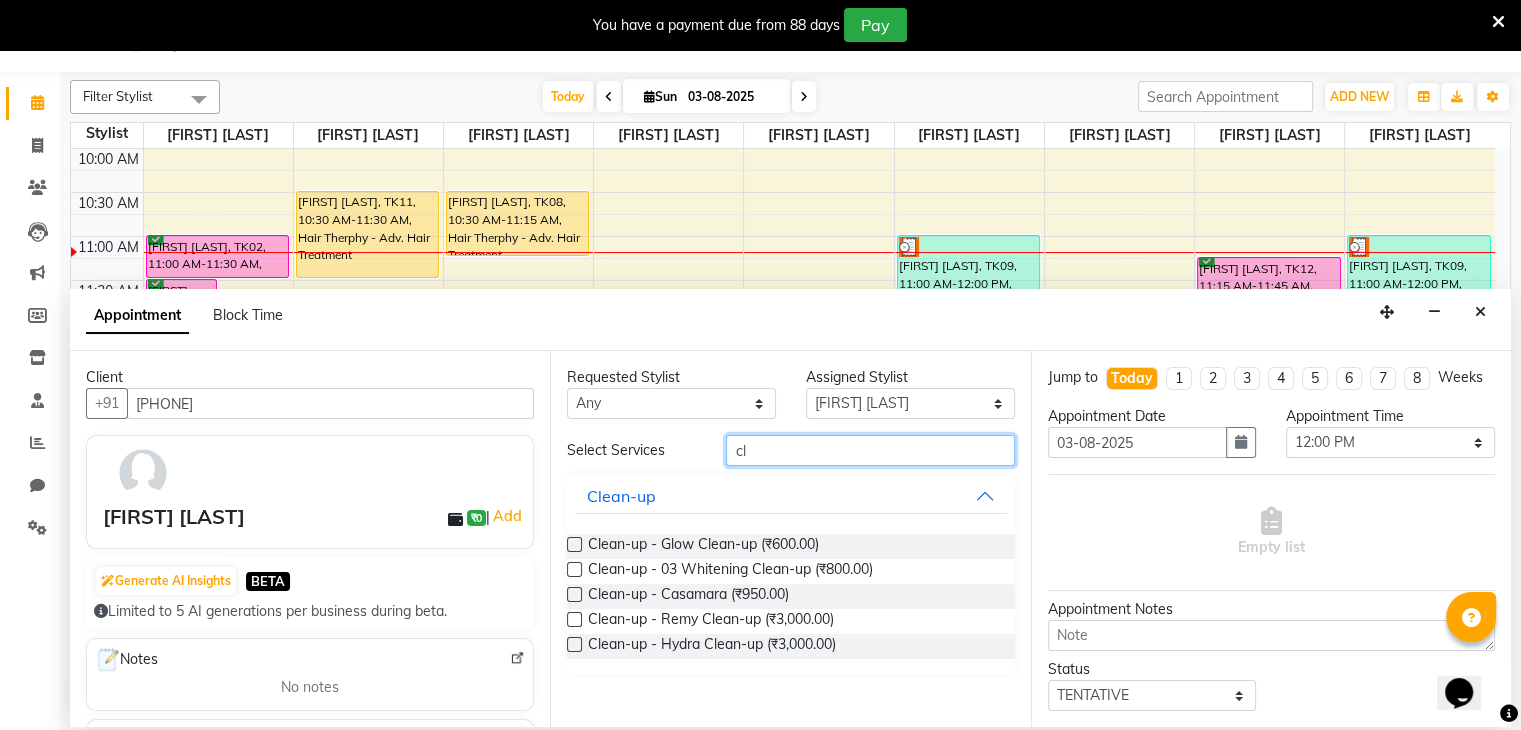 type on "cl" 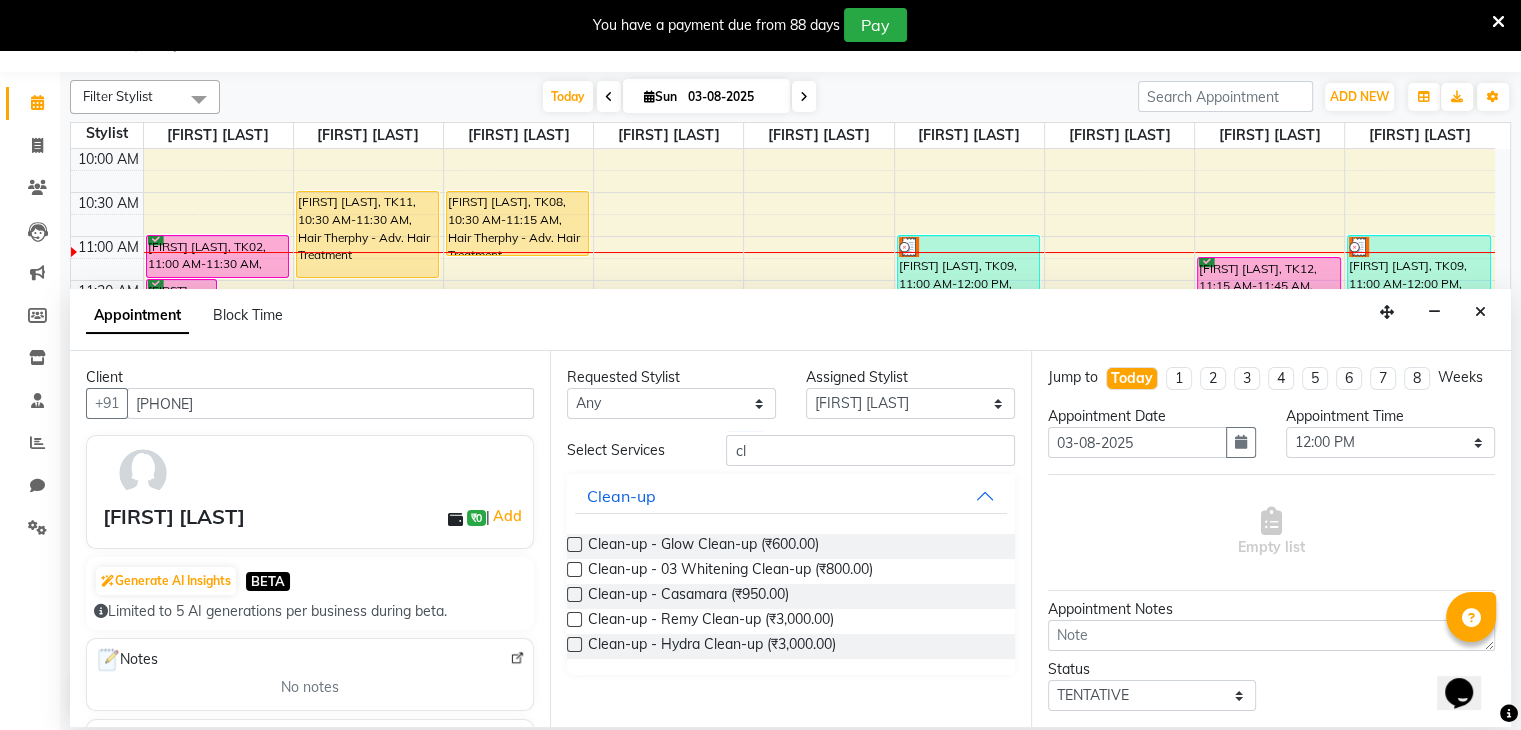 click at bounding box center (574, 594) 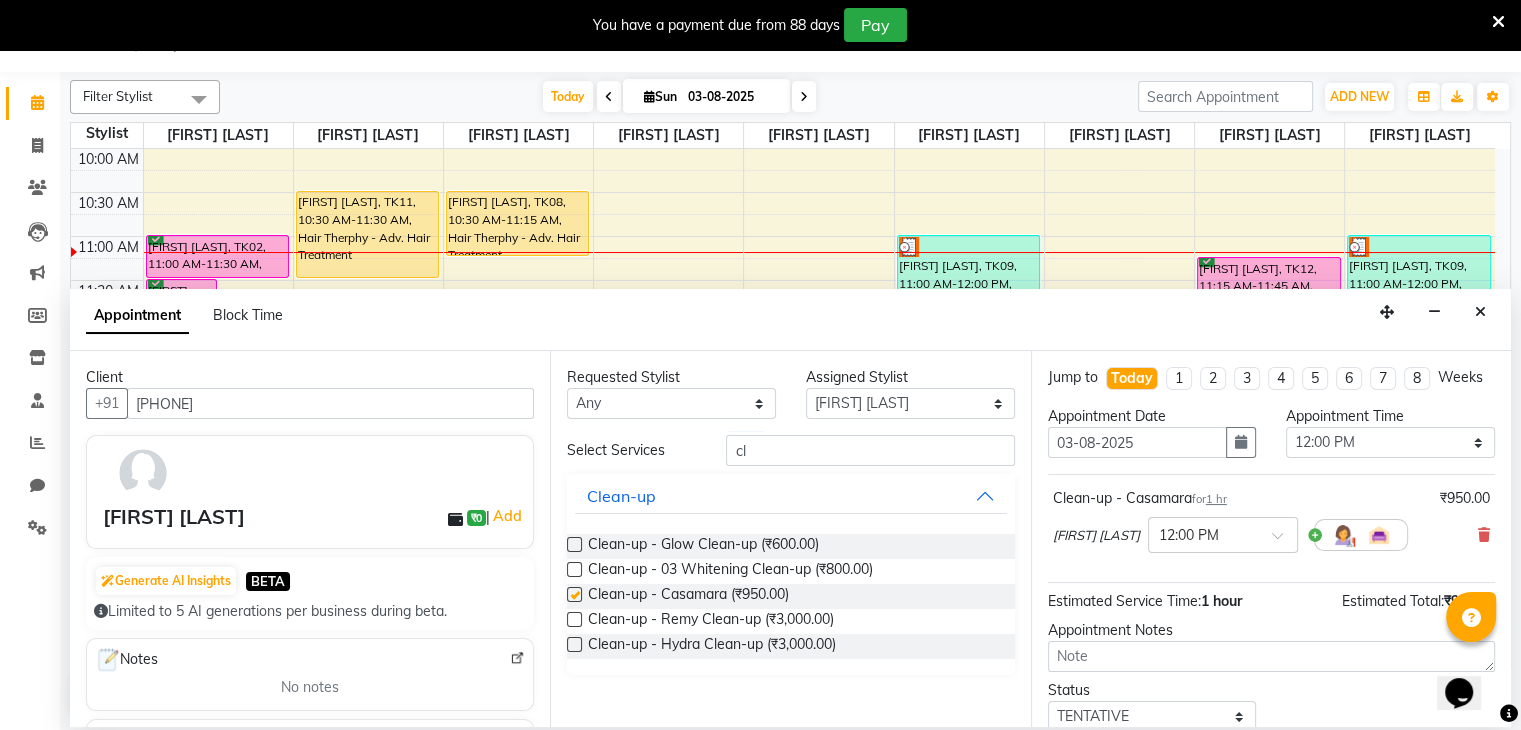 checkbox on "false" 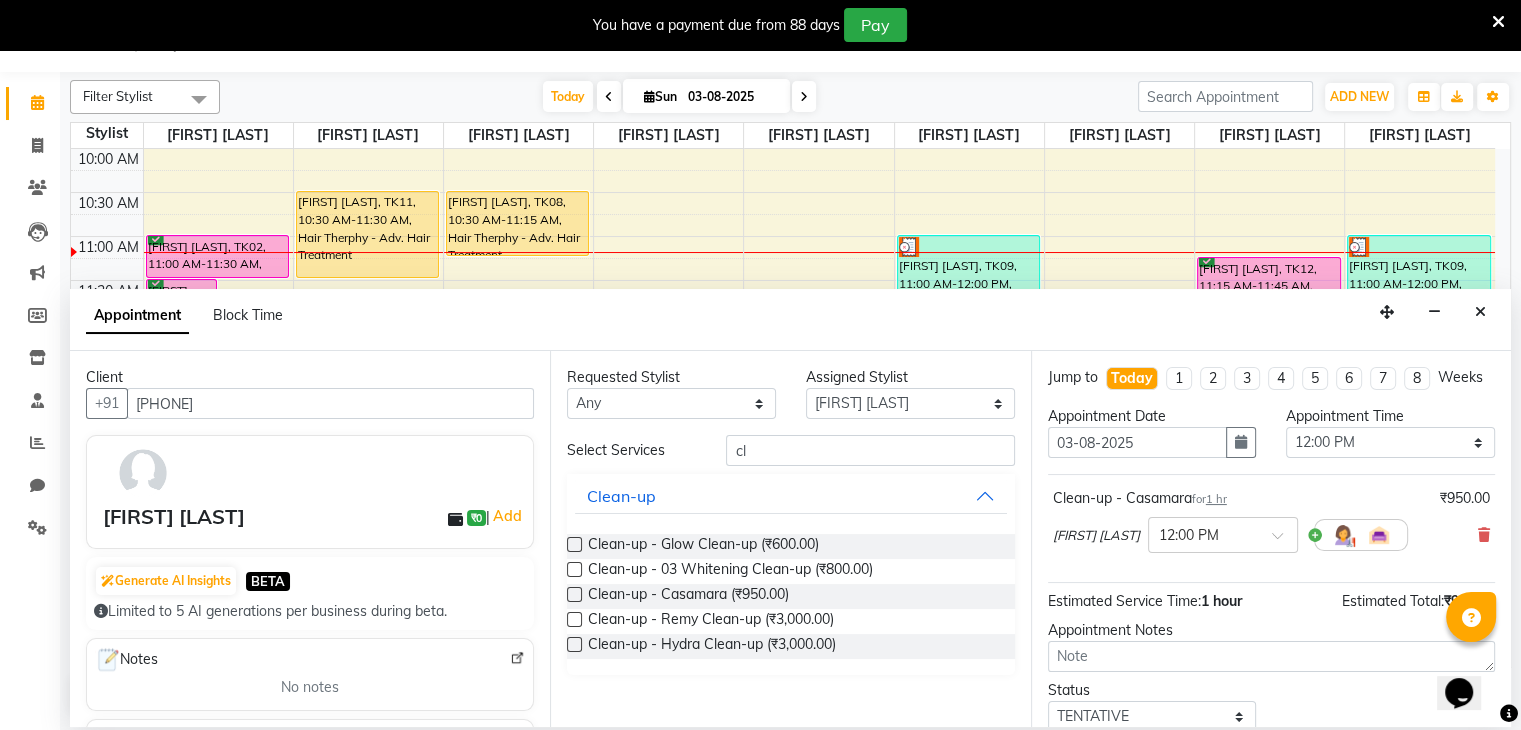 scroll, scrollTop: 149, scrollLeft: 0, axis: vertical 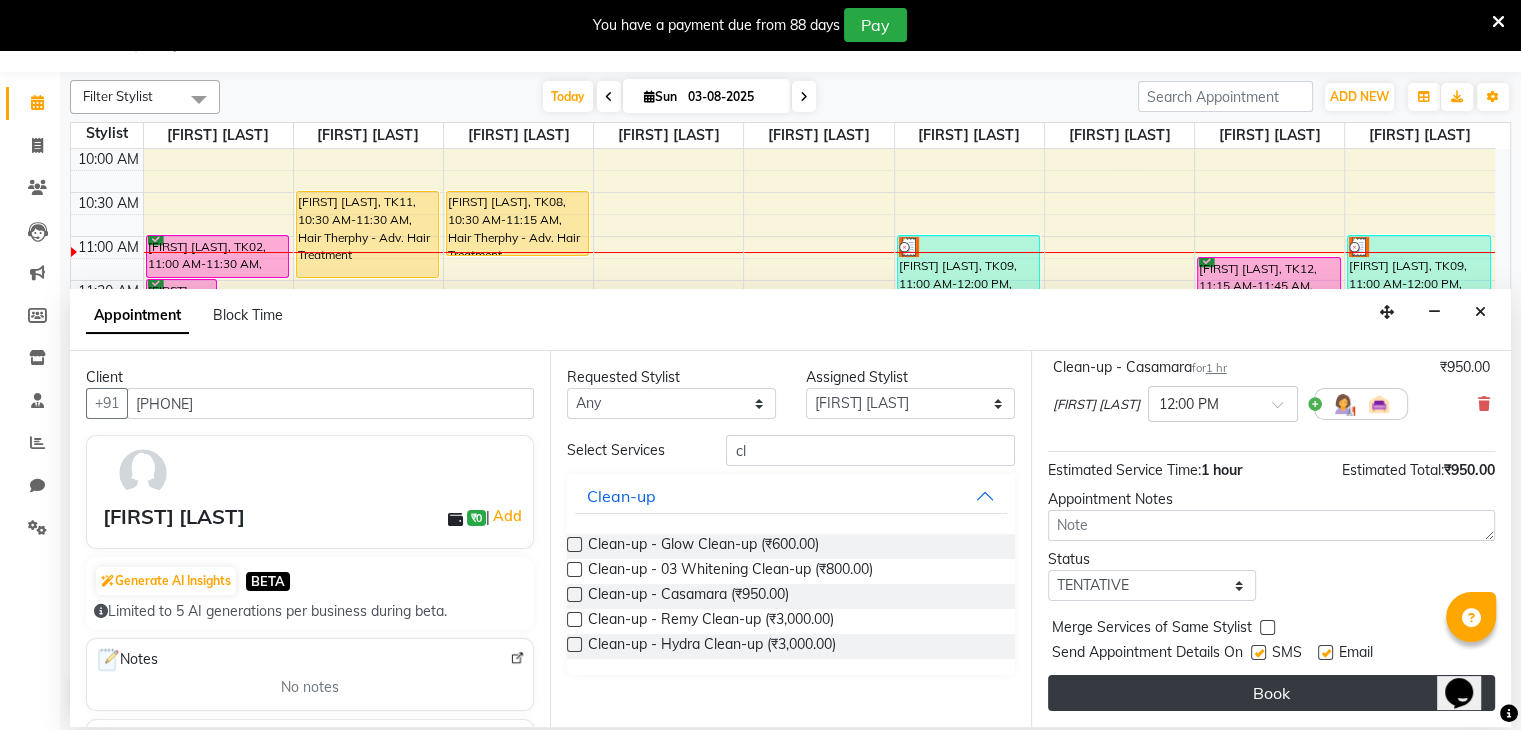 click on "Book" at bounding box center (1271, 693) 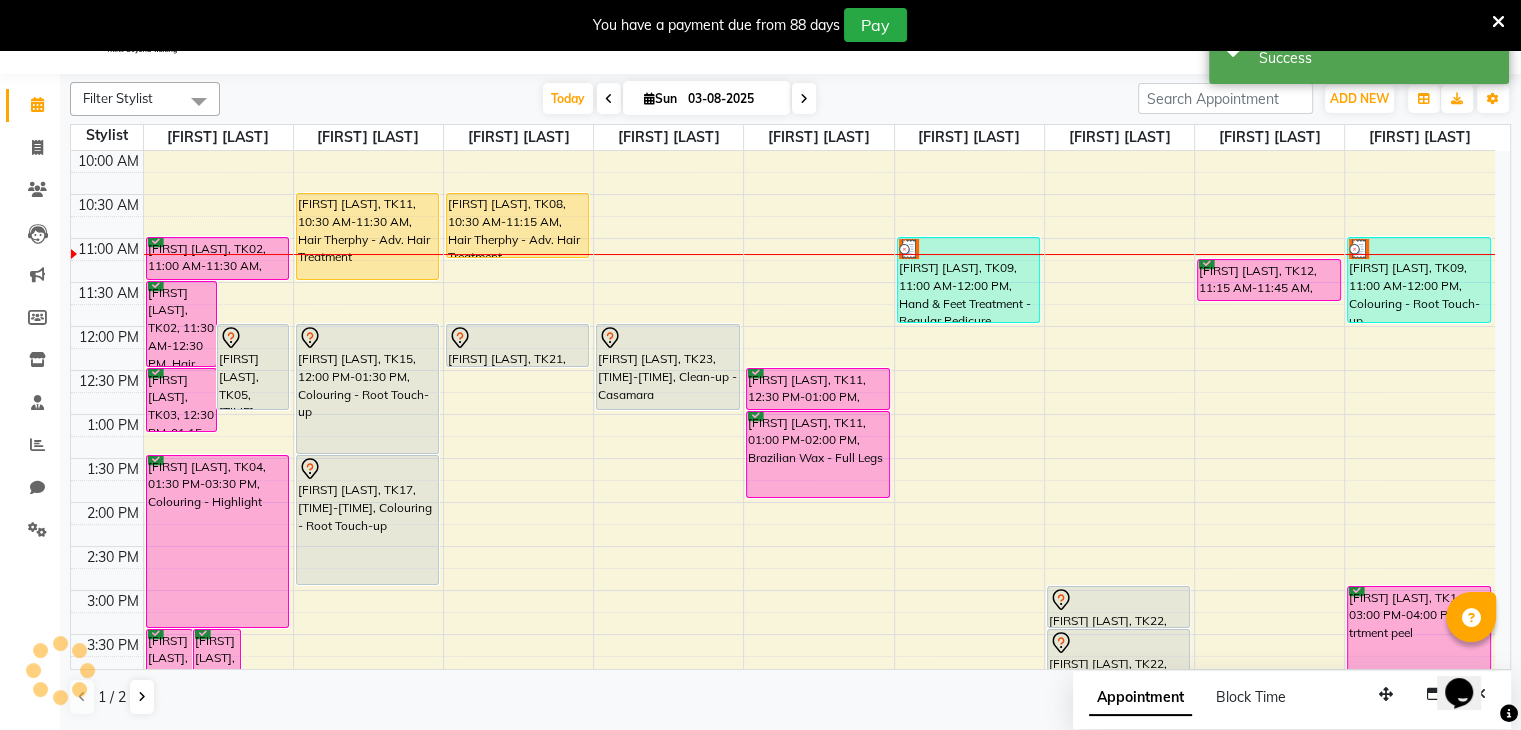 scroll, scrollTop: 0, scrollLeft: 0, axis: both 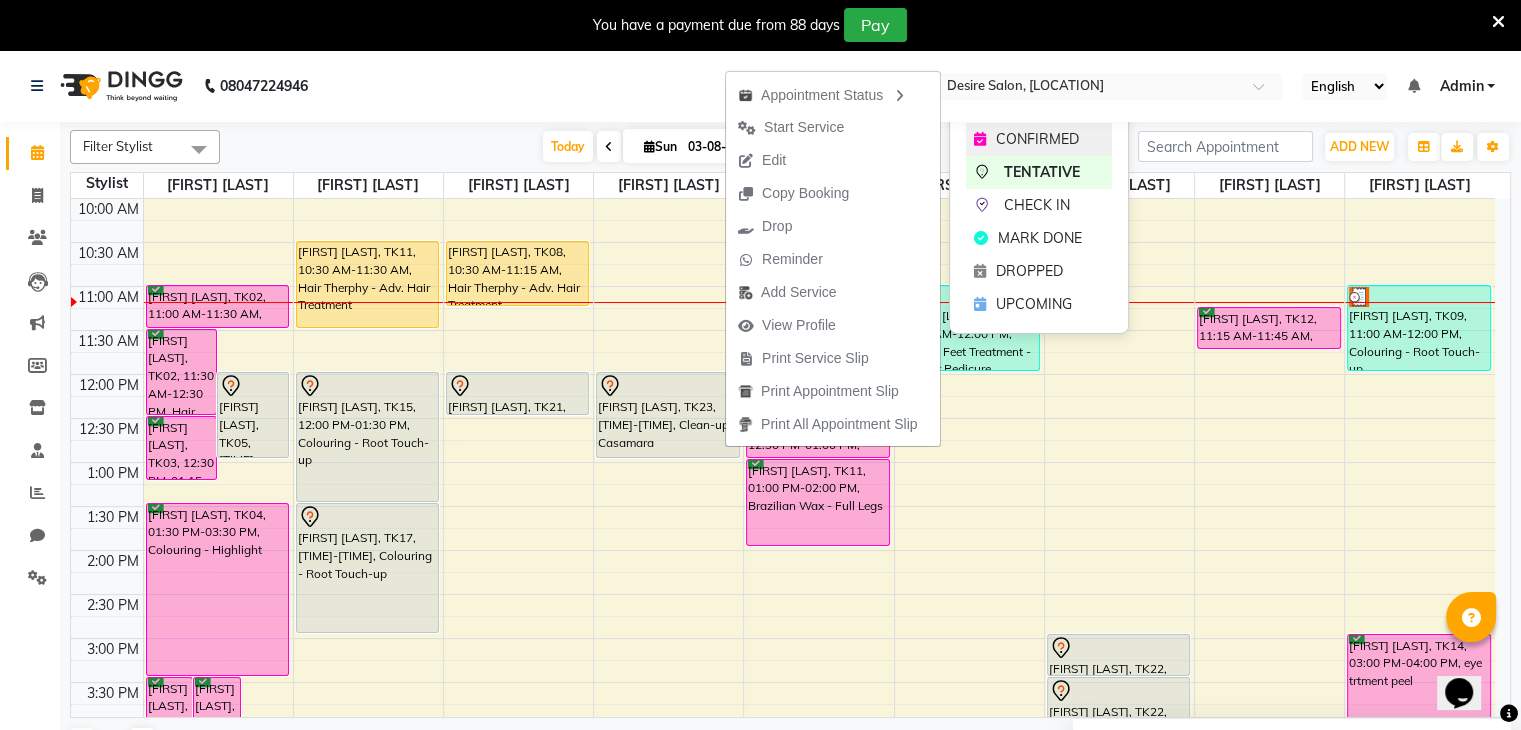 click on "CONFIRMED" 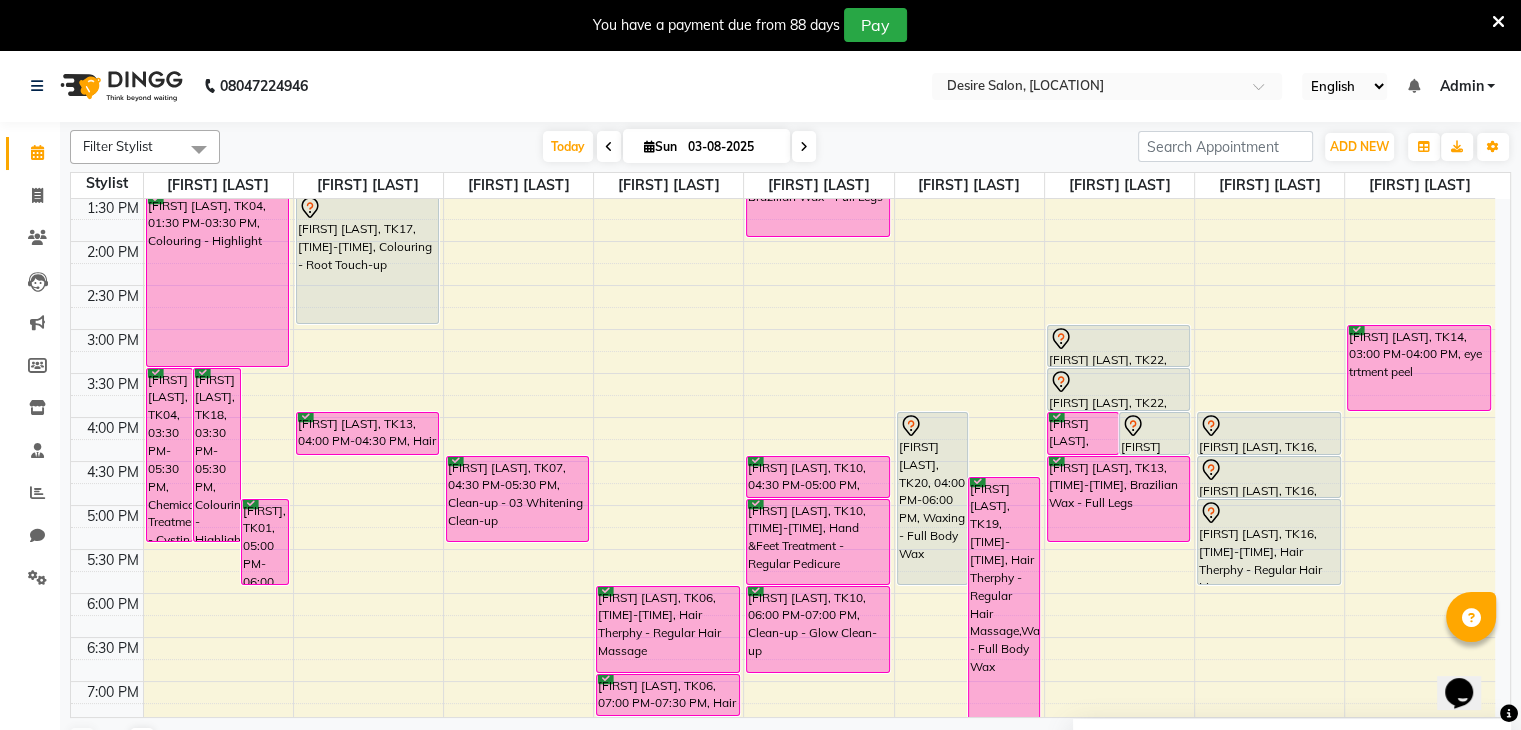 scroll, scrollTop: 403, scrollLeft: 0, axis: vertical 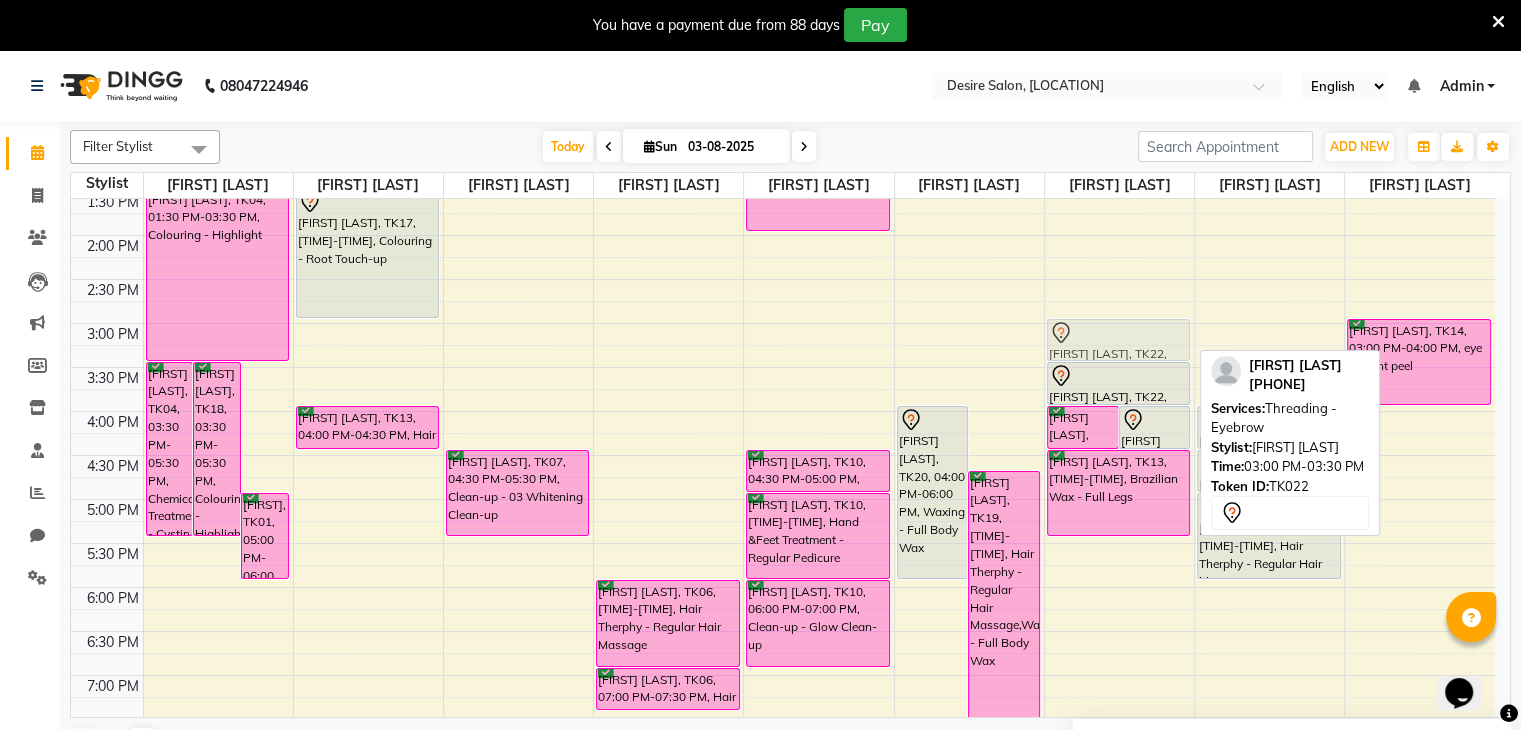 drag, startPoint x: 1184, startPoint y: 344, endPoint x: 1172, endPoint y: 332, distance: 16.970562 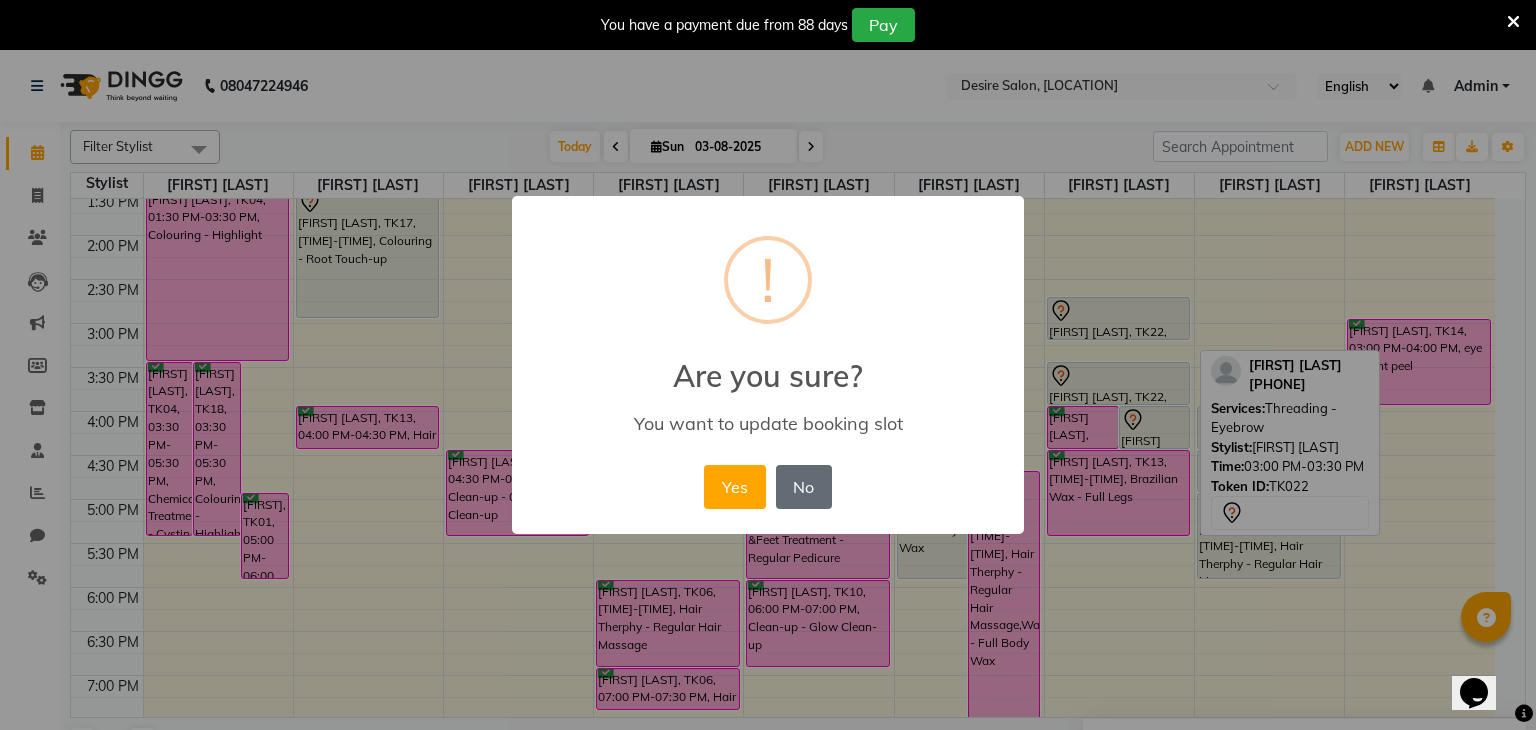click on "No" at bounding box center [804, 487] 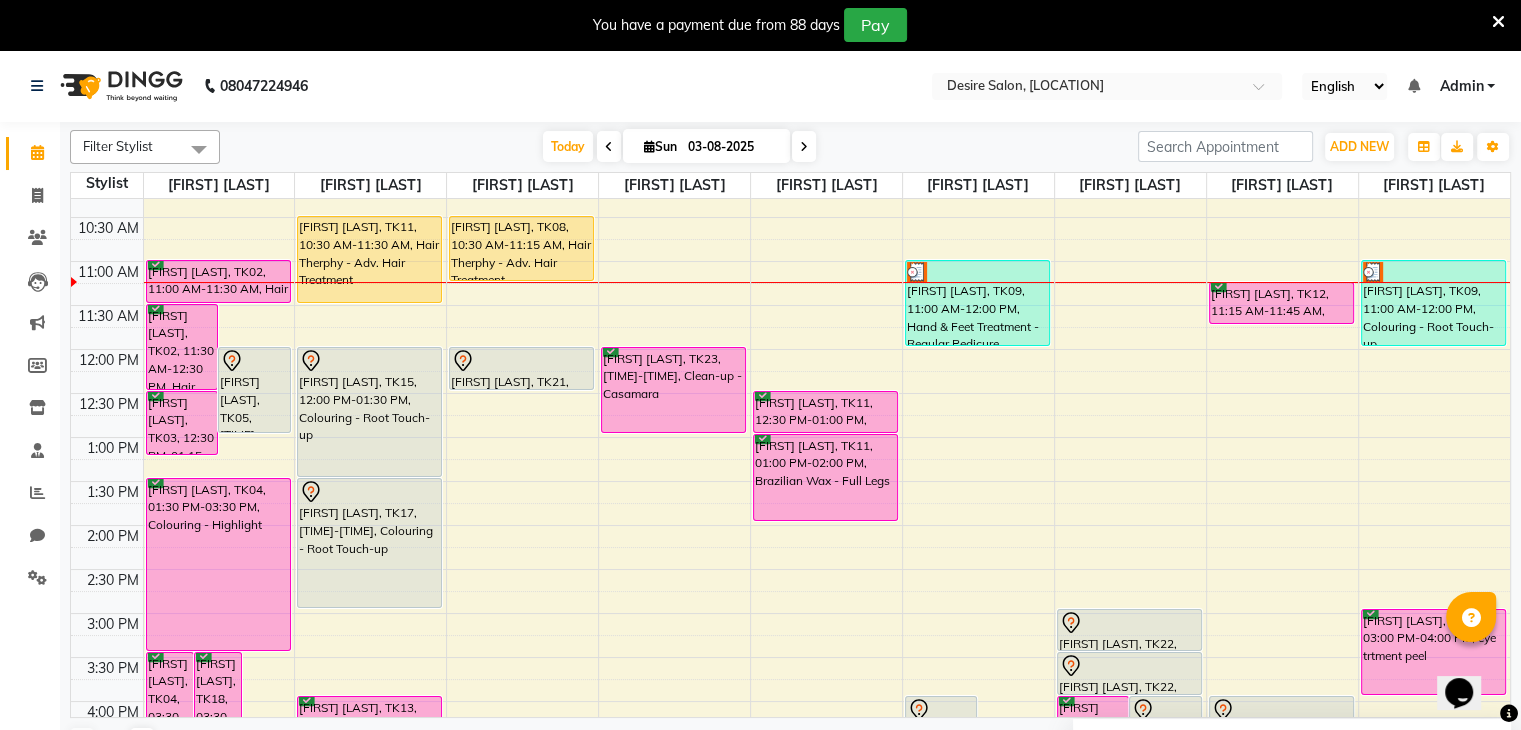scroll, scrollTop: 120, scrollLeft: 0, axis: vertical 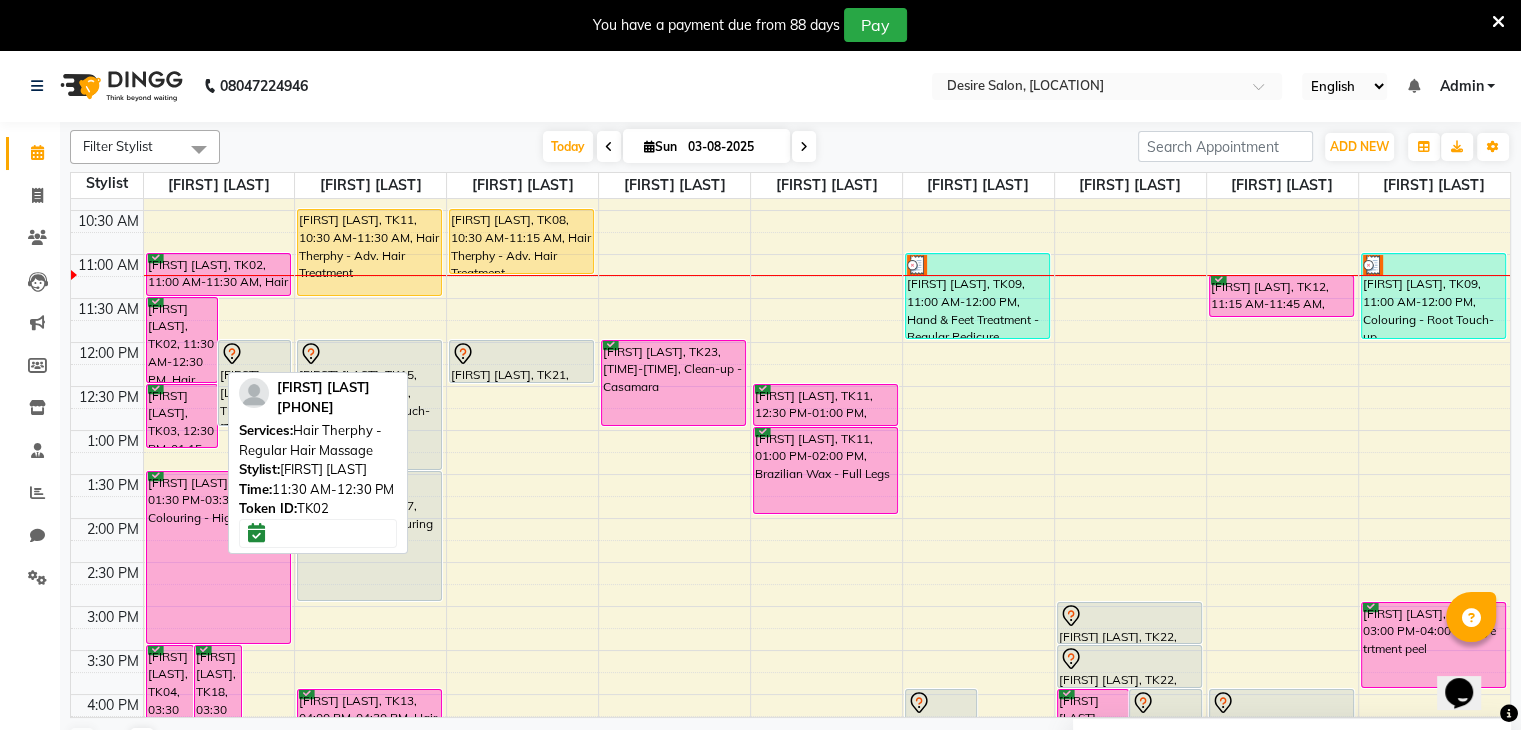 click on "[FIRST] [LAST], TK02, 11:30 AM-12:30 PM, Hair Therphy - Regular Hair Massage" at bounding box center [182, 340] 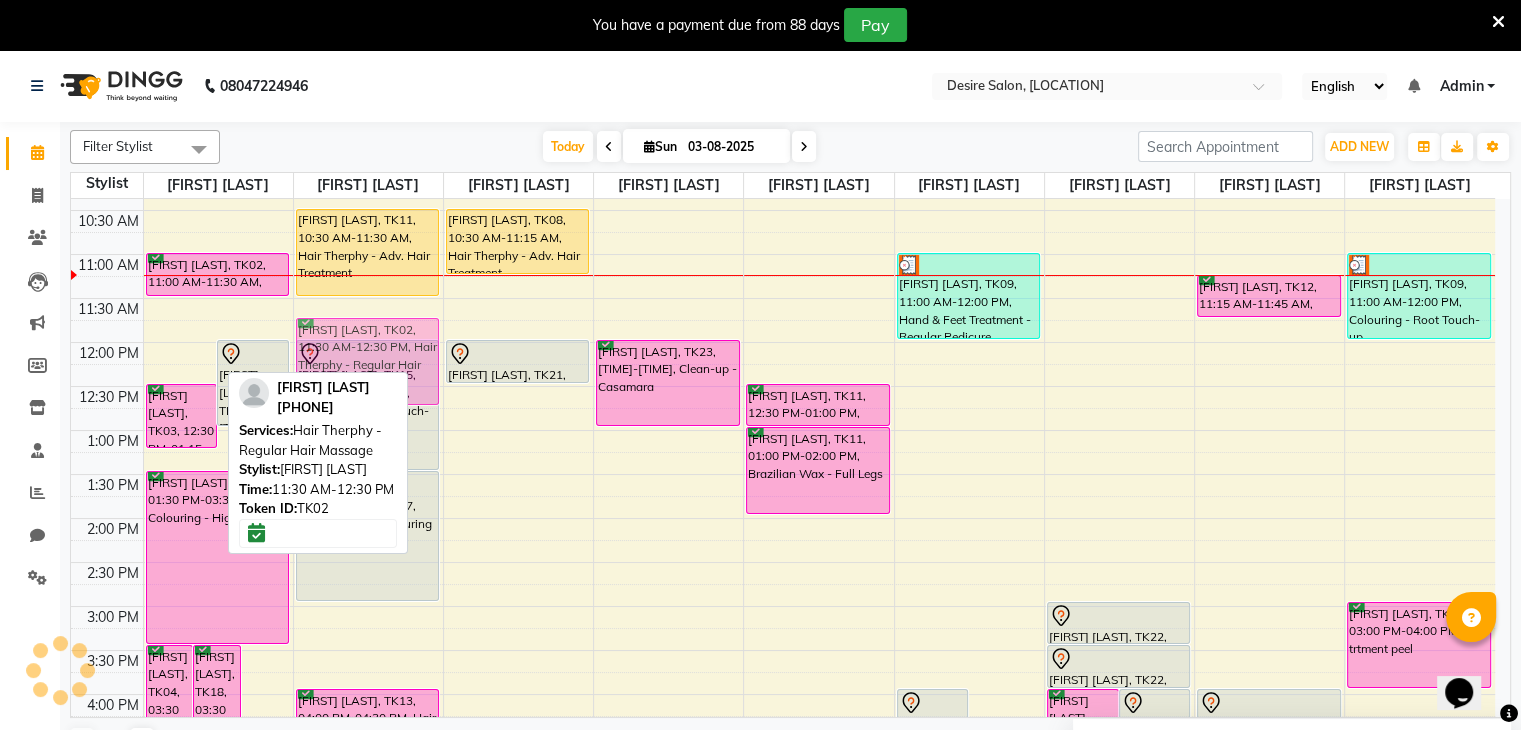 click on "[FIRST] [LAST], TK04, 03:30 PM-05:30 PM, Chemical Treatment - Cystin Treat     [FIRST] [LAST], TK18, 03:30 PM-05:30 PM, Colouring - Highlight     [FIRST], TK01, 05:00 PM-06:00 PM, Hair Cut - Advance Hair Cut     [FIRST] [LAST], TK05, 12:00 PM-01:00 PM, Hair Cut - Advance Hair Cut     [FIRST] [LAST], TK03, 12:30 PM-01:15 PM, Hair Spa - Hair Spa     [FIRST] [LAST], TK02, 11:00 AM-11:30 AM, Hair Cut - Hair Cut Normal     [FIRST] [LAST], TK04, 01:30 PM-03:30 PM, Colouring - Highlight    [FIRST] [LAST], TK11, 10:30 AM-11:30 AM, Hair Therphy - Adv. Hair Treatment             [FIRST] [LAST], TK15, 12:00 PM-01:30 PM, Colouring - Root Touch-up             [FIRST] [LAST], TK17, 01:30 PM-03:00 PM, Colouring - Root Touch-up     [FIRST] [LAST], TK13, 04:00 PM-04:30 PM, Hair Service - Hair wash     [FIRST] [LAST], TK02, 11:30 AM-12:30 PM, Hair Therphy - Regular Hair Massage" at bounding box center [783, 650] 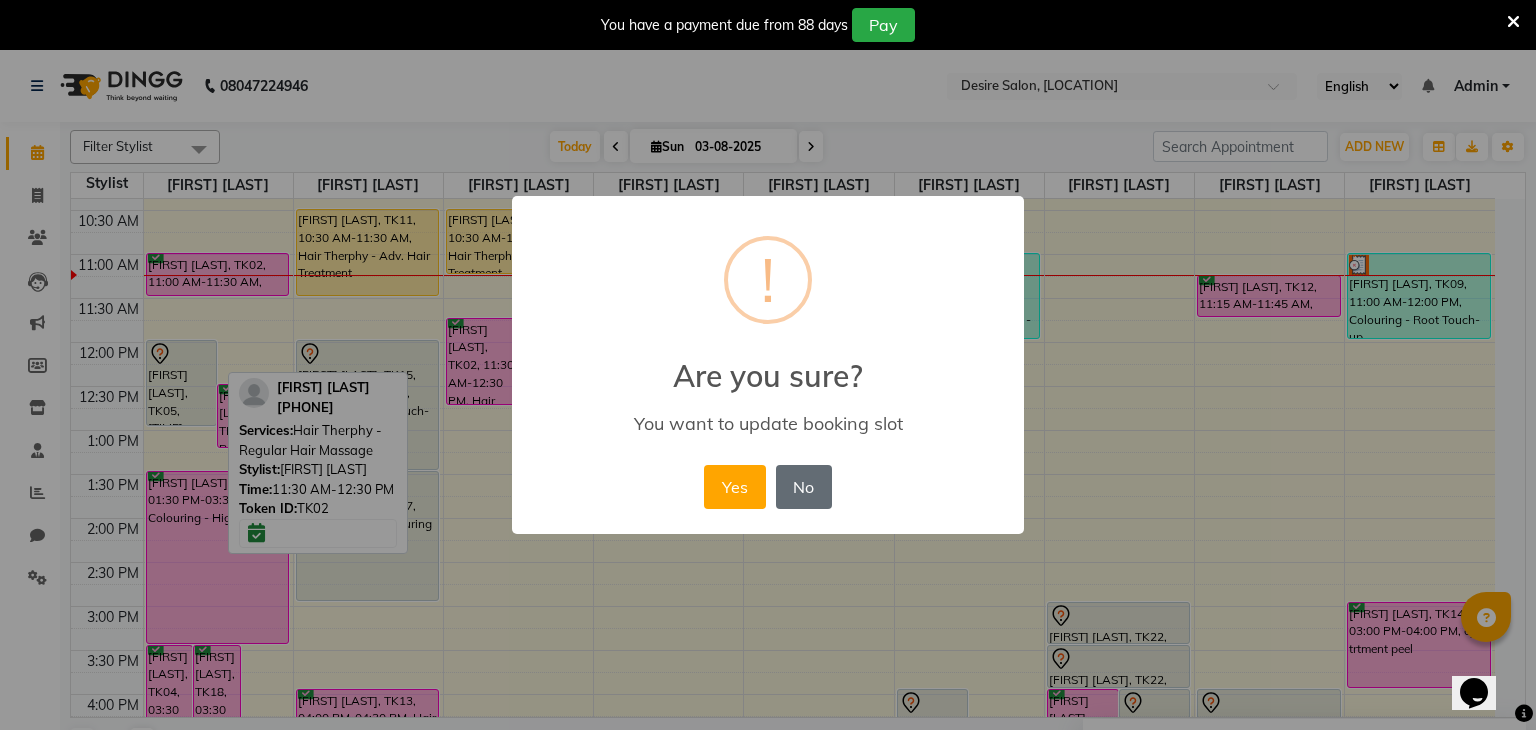 click on "No" at bounding box center [804, 487] 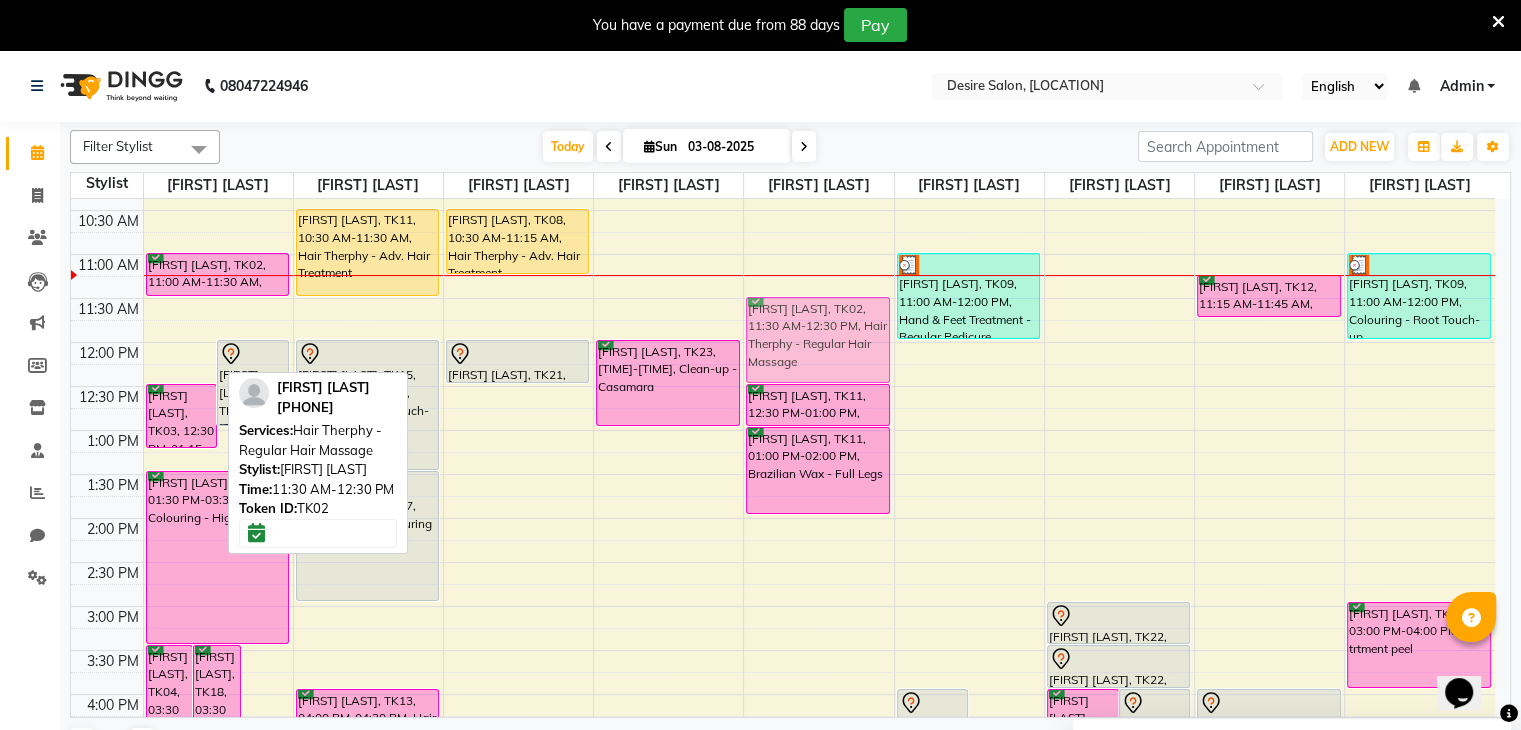 drag, startPoint x: 181, startPoint y: 329, endPoint x: 780, endPoint y: 329, distance: 599 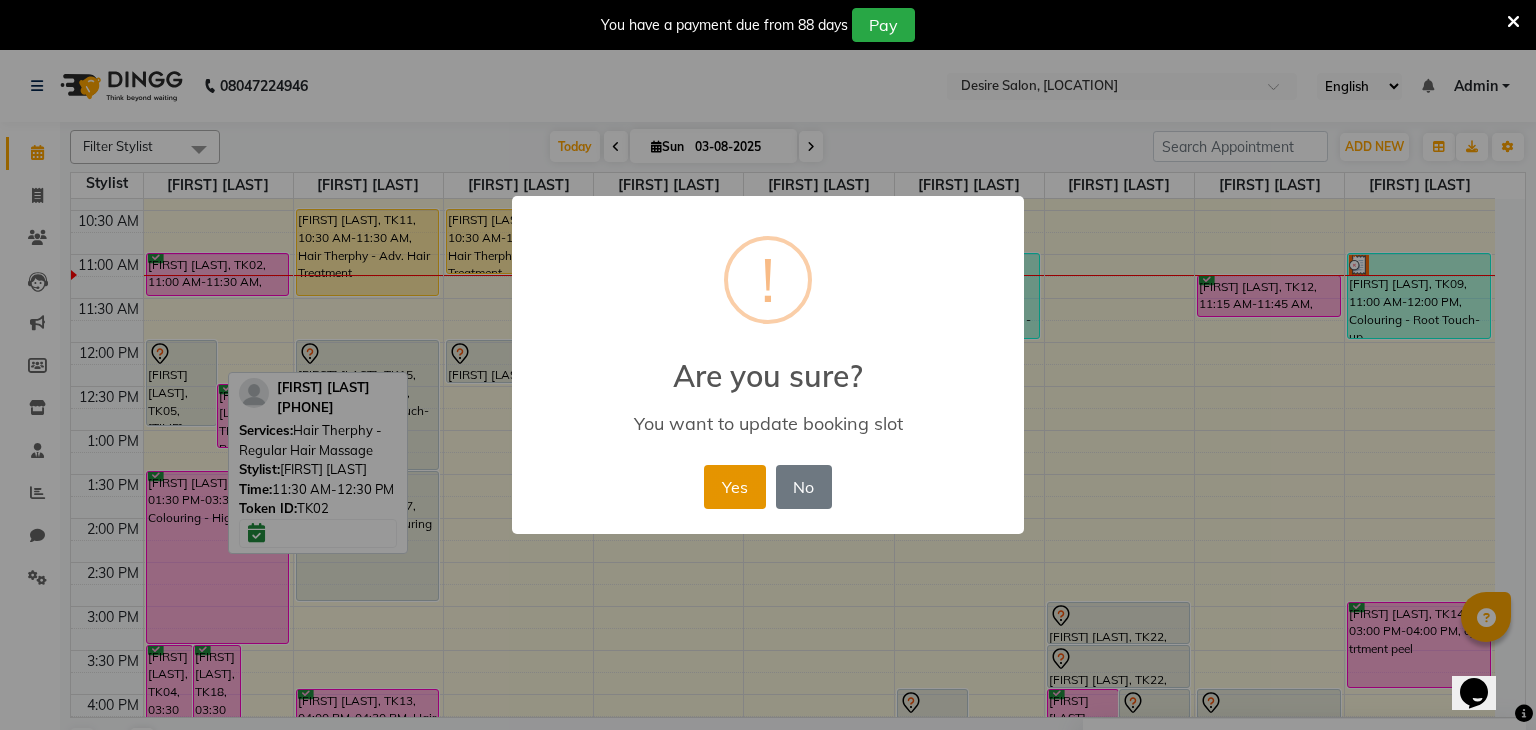 click on "Yes" at bounding box center [734, 487] 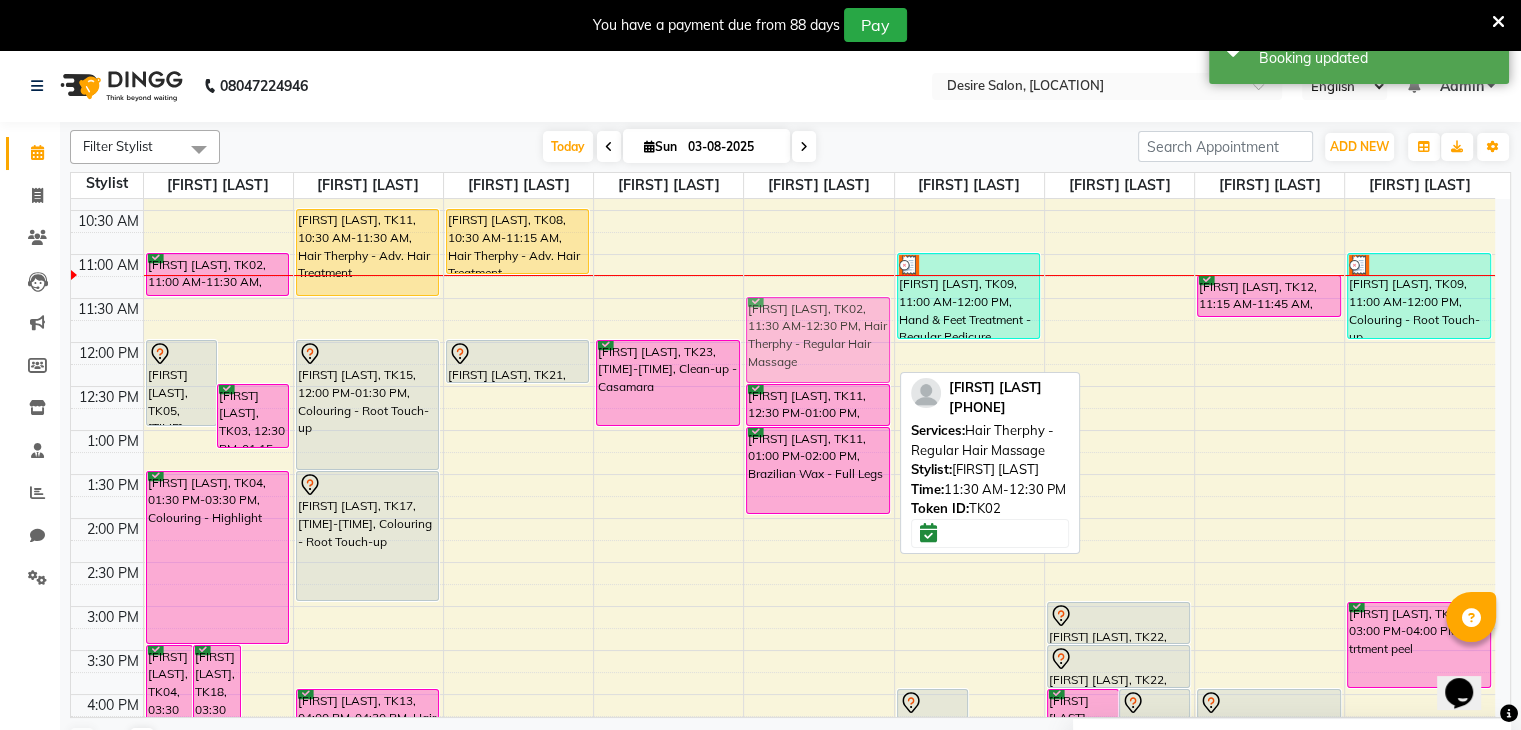 drag, startPoint x: 833, startPoint y: 355, endPoint x: 905, endPoint y: 344, distance: 72.835434 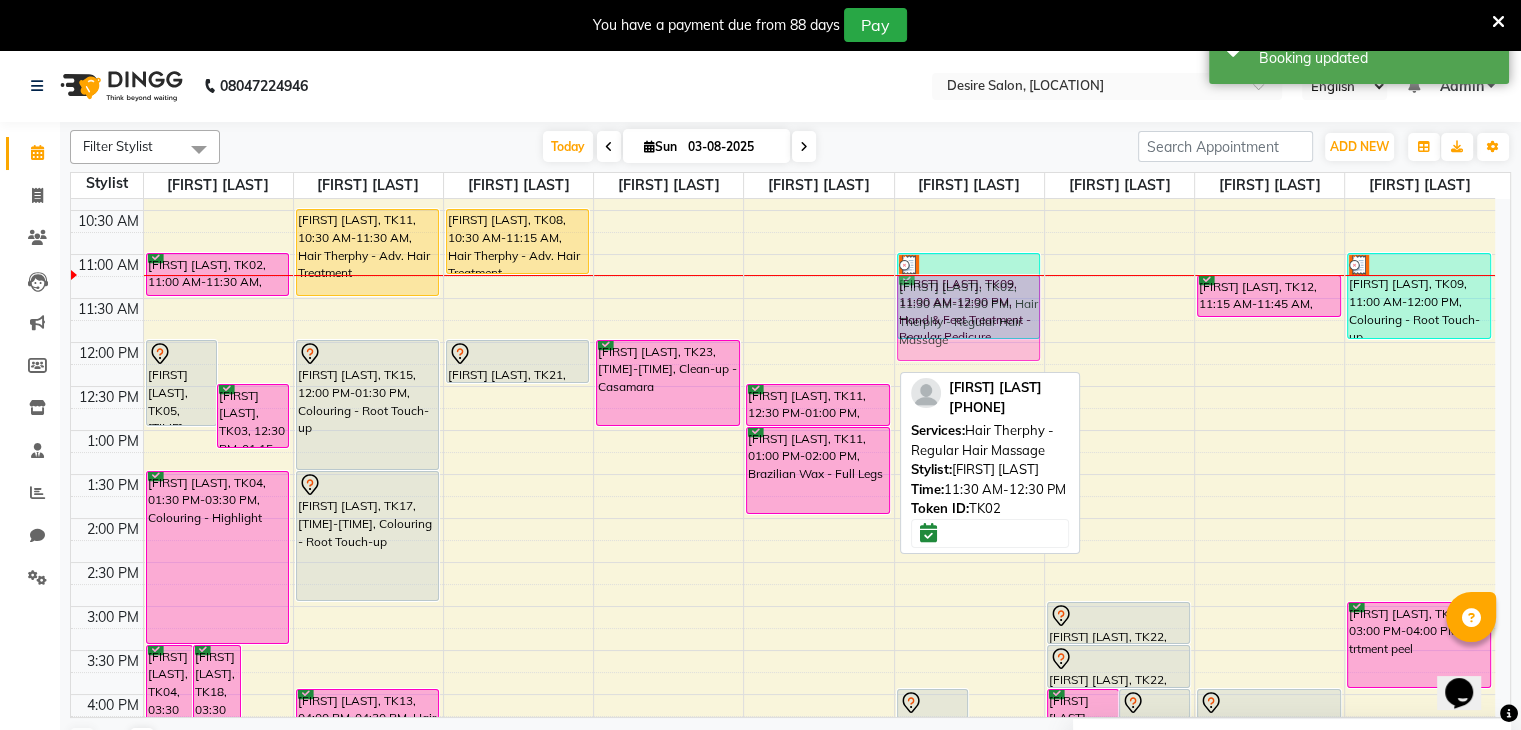 drag, startPoint x: 827, startPoint y: 341, endPoint x: 976, endPoint y: 319, distance: 150.6154 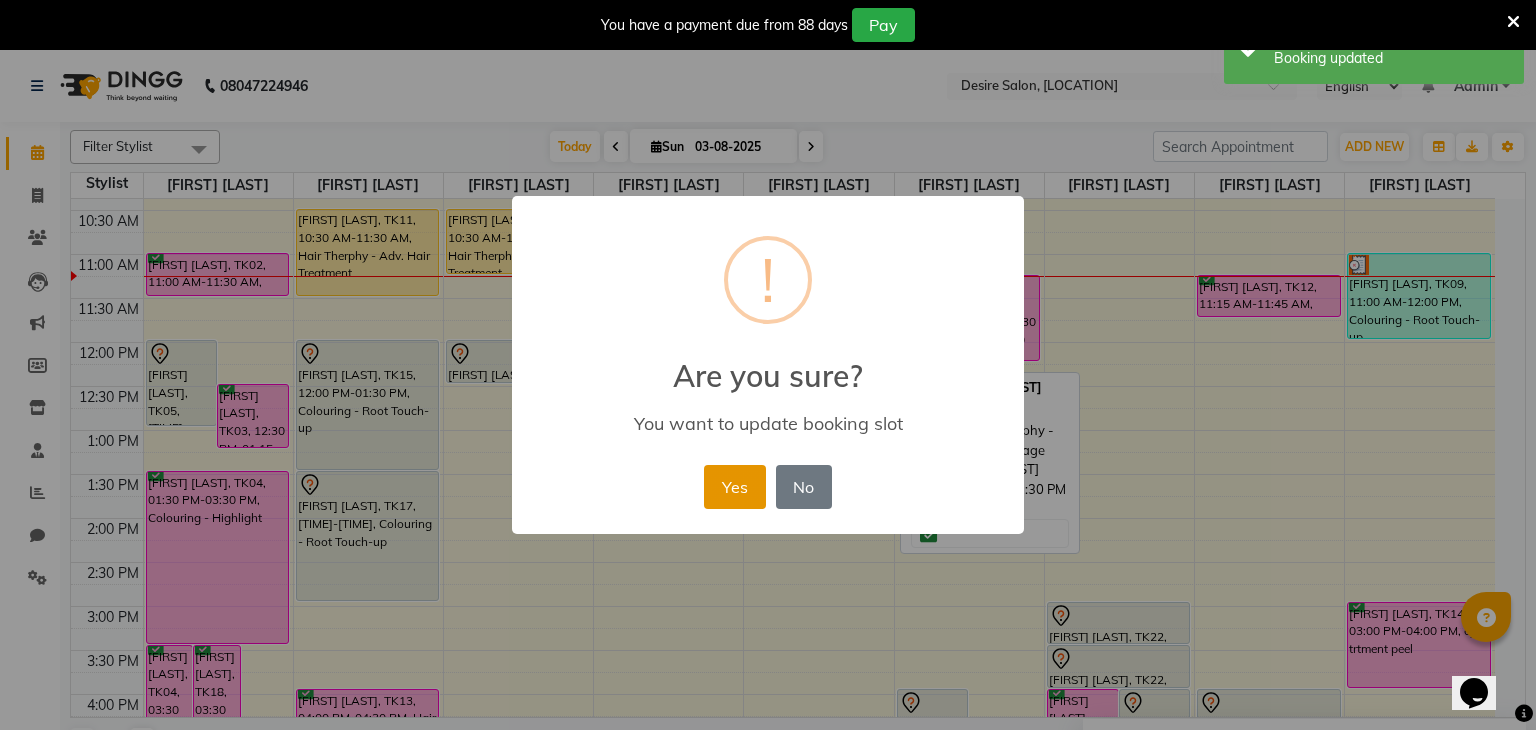 click on "Yes" at bounding box center (734, 487) 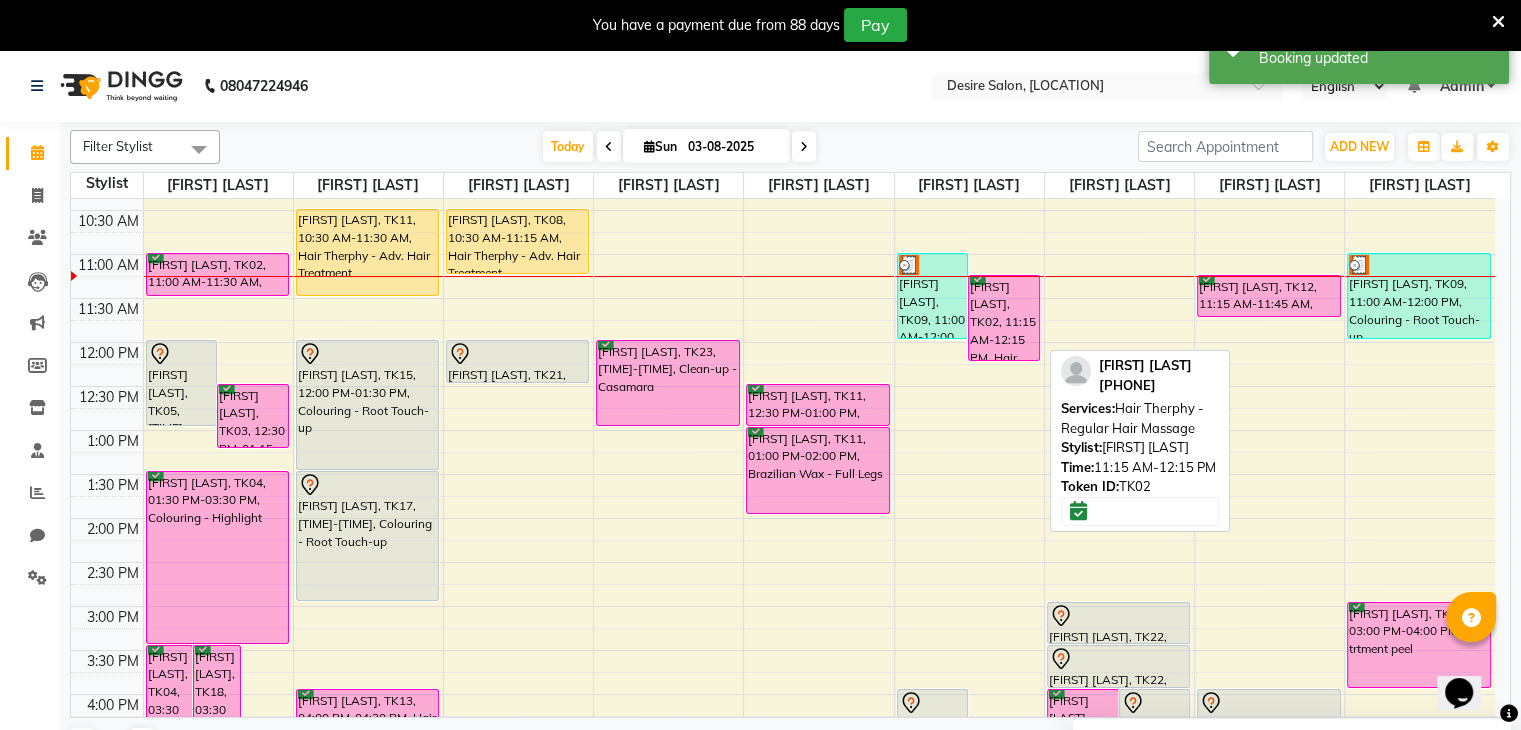 click on "[FIRST] [LAST], TK09, 11:00 AM-12:00 PM, Hand & Feet Treatment - Regular Pedicure [FIRST] [LAST], TK02, 11:15 AM-12:15 PM, Hair Therphy - Regular Hair Massage [FIRST] [LAST], TK20, 04:00 PM-06:00 PM, Waxing - Full Body Wax [FIRST] [LAST], TK19, 04:45 PM-07:45 PM, Hair Therphy - Regular Hair Massage,Waxing - Full Body Wax" at bounding box center [969, 650] 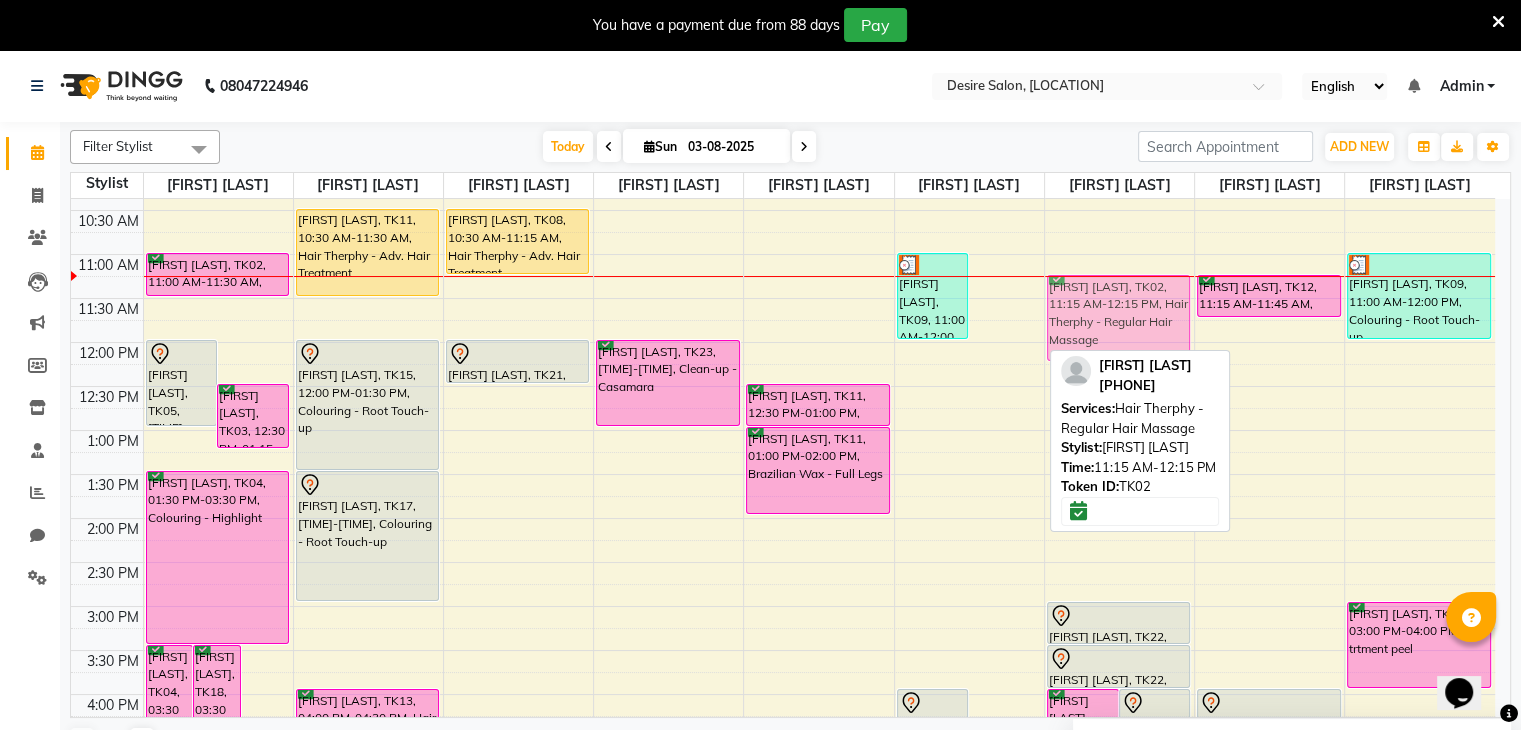 drag, startPoint x: 1001, startPoint y: 305, endPoint x: 1075, endPoint y: 314, distance: 74.54529 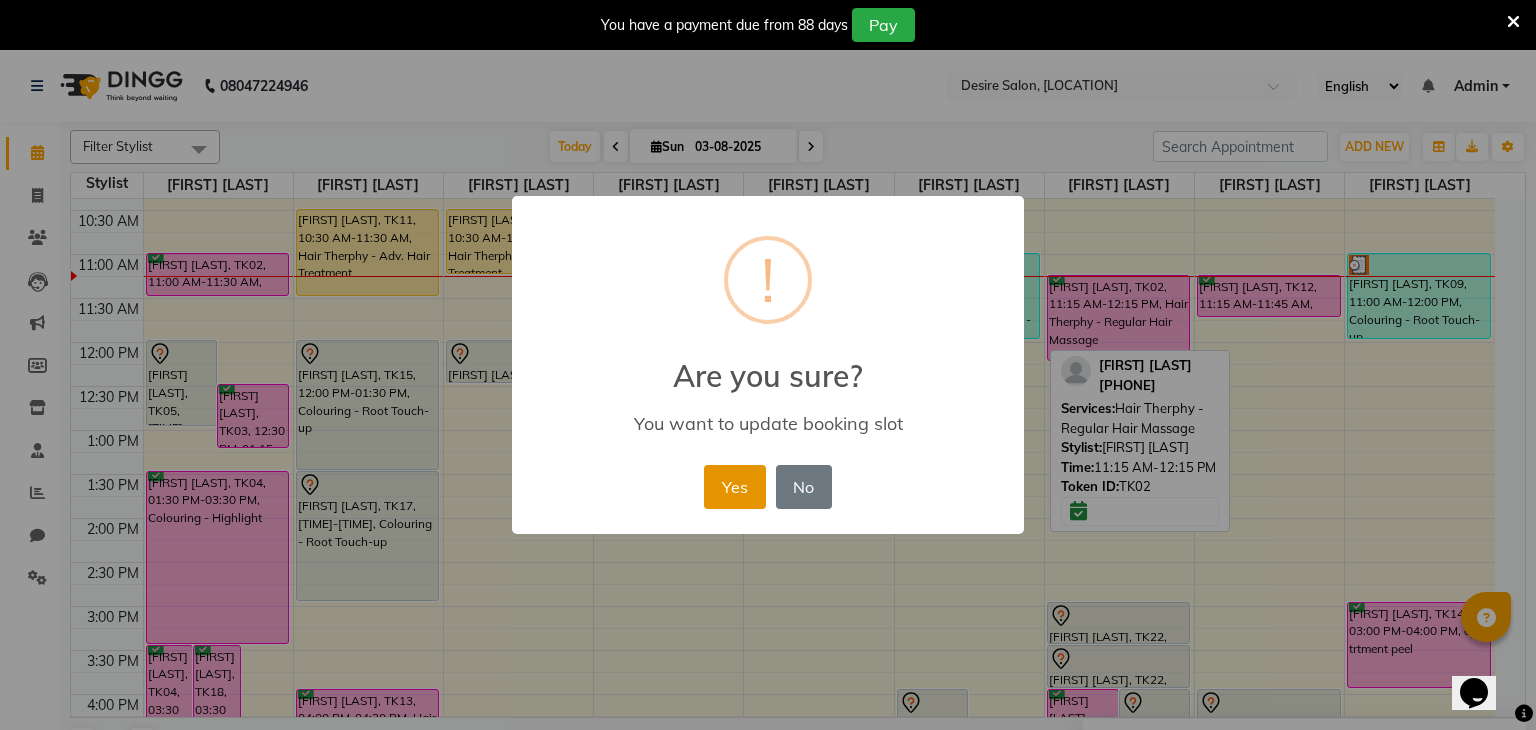 click on "Yes" at bounding box center [734, 487] 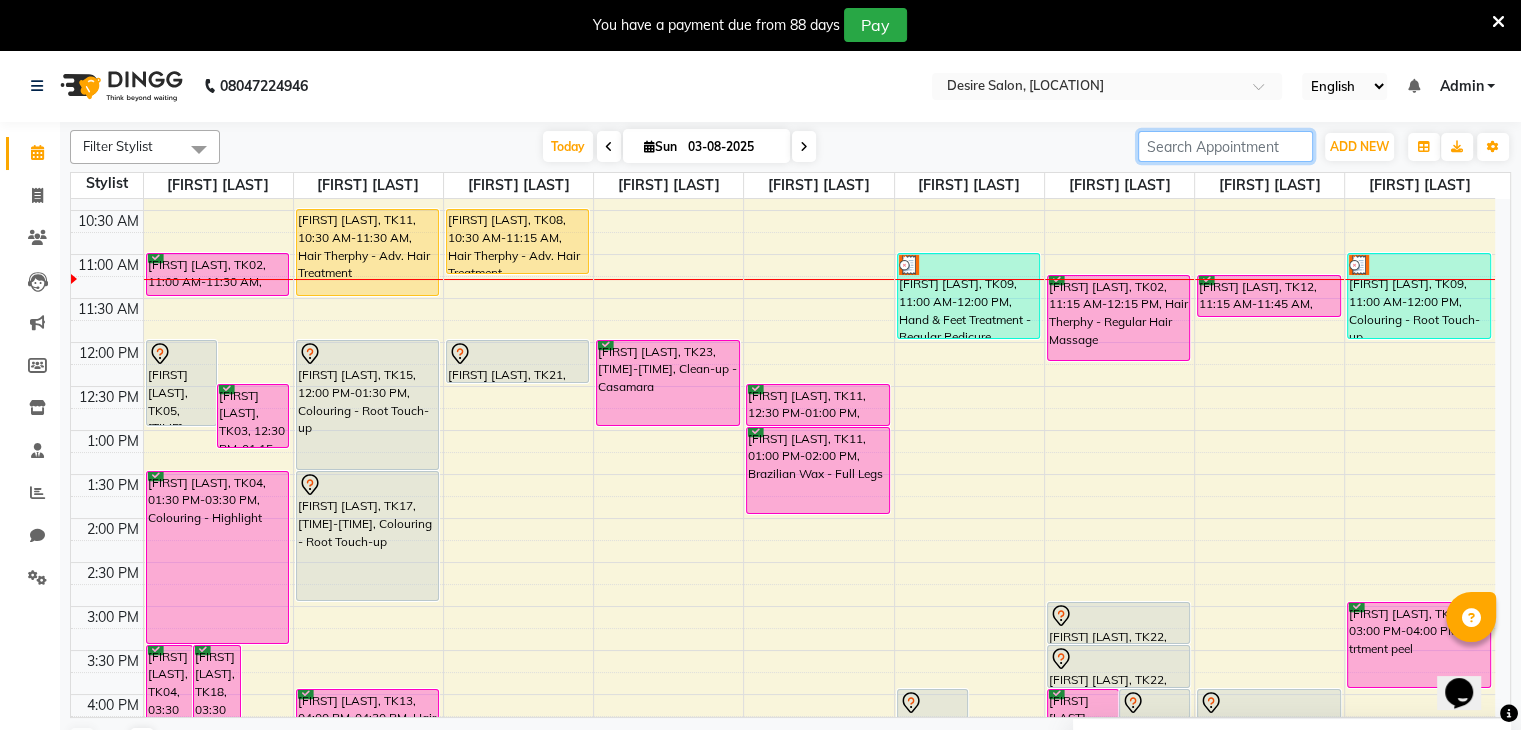 click at bounding box center [1225, 146] 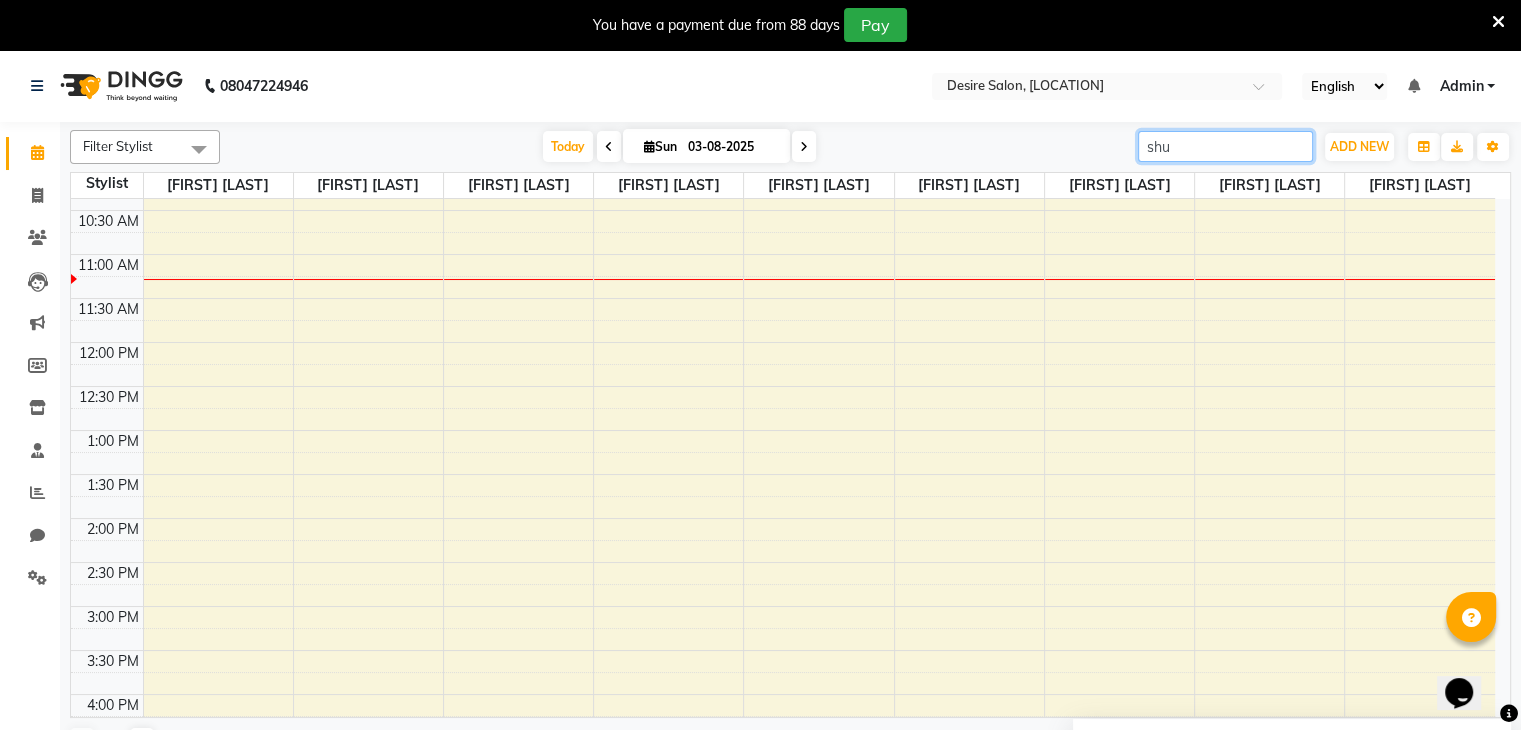 type on "sh" 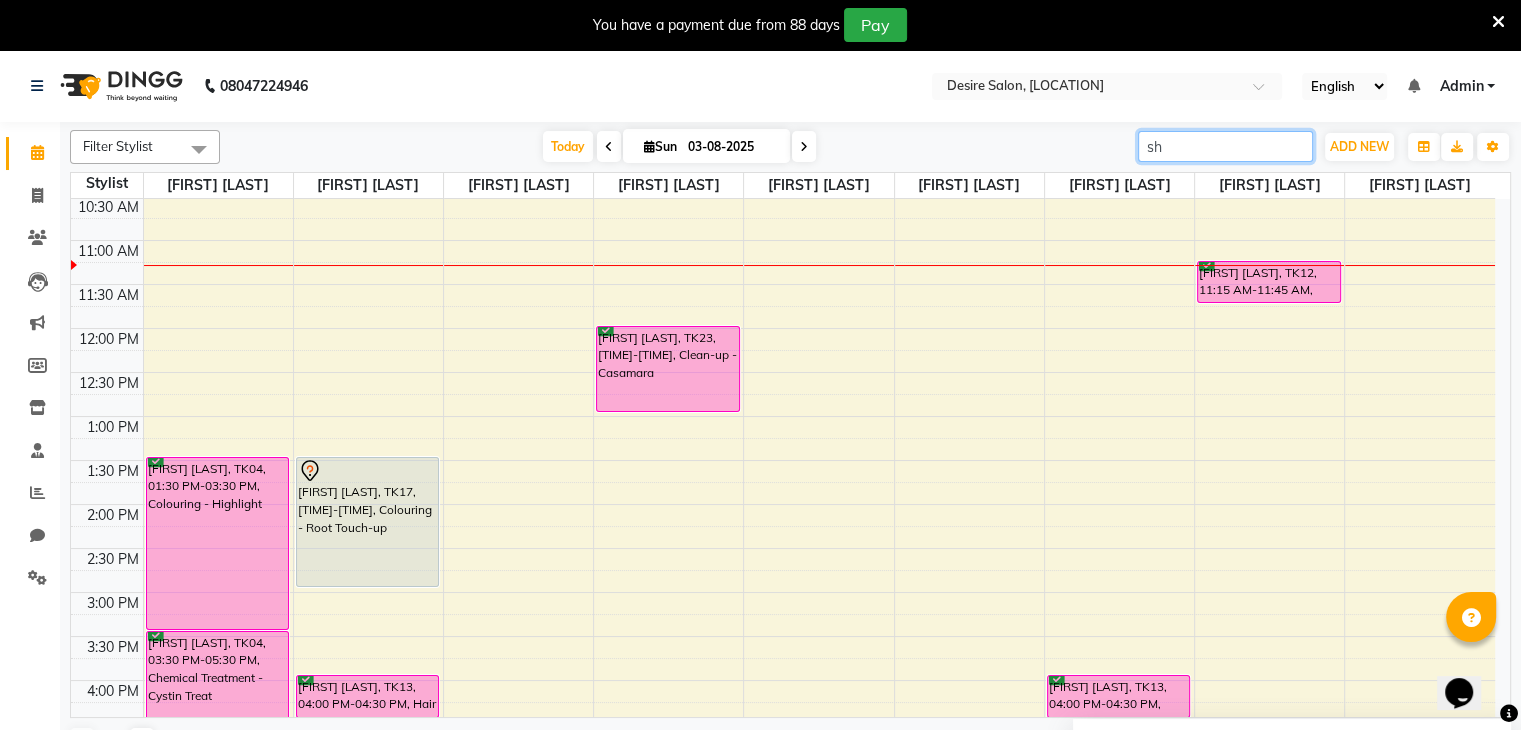 scroll, scrollTop: 143, scrollLeft: 0, axis: vertical 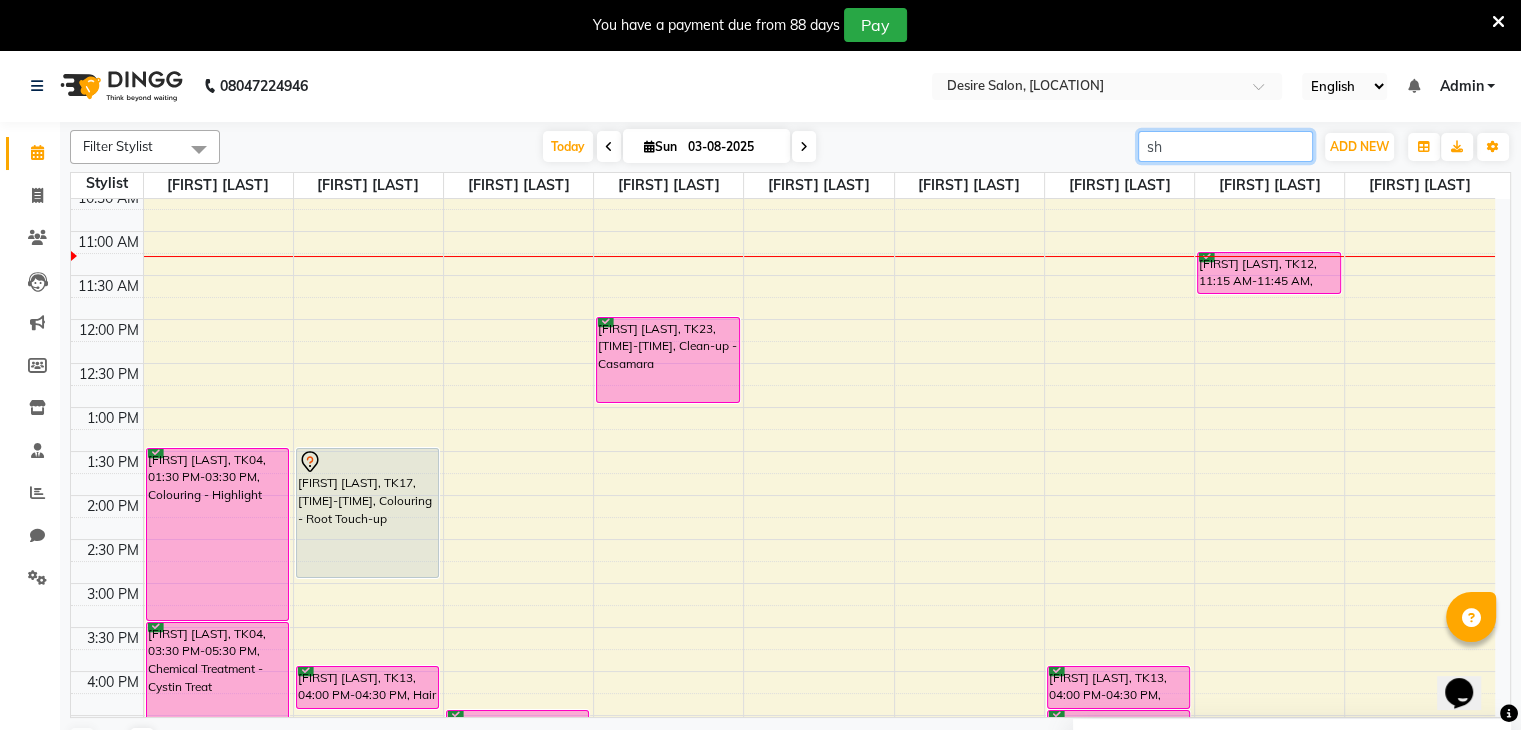 click on "sh" at bounding box center [1225, 146] 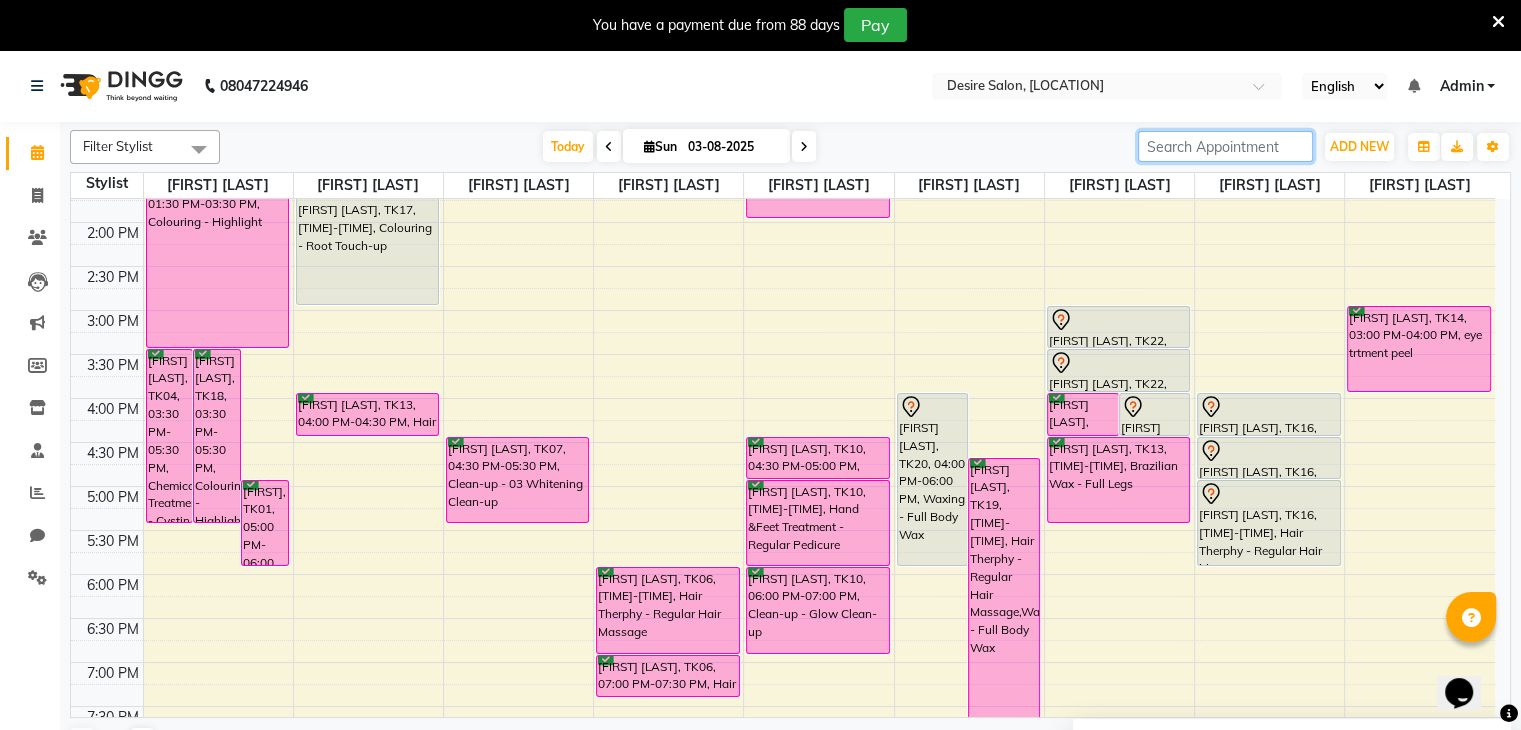 scroll, scrollTop: 422, scrollLeft: 0, axis: vertical 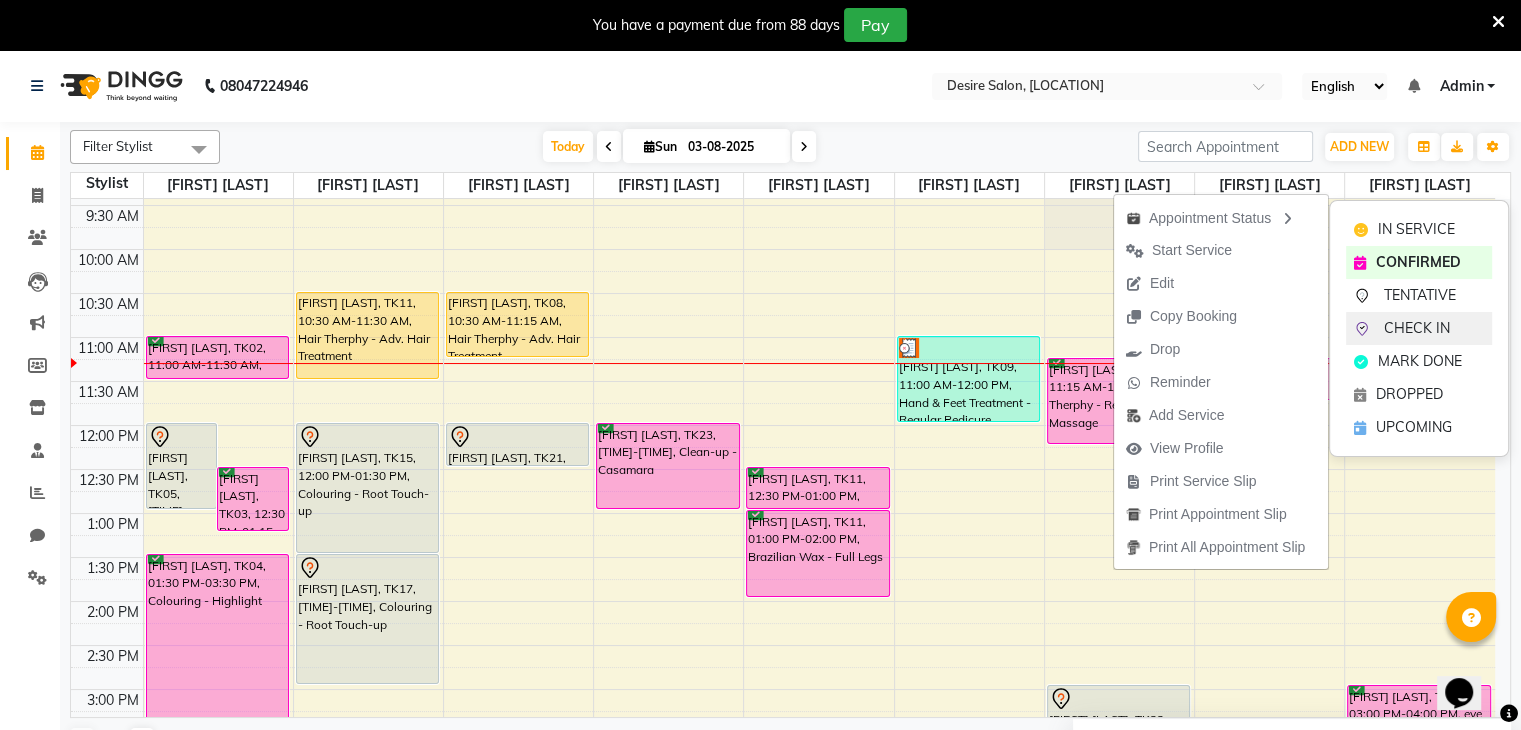 click on "CHECK IN" 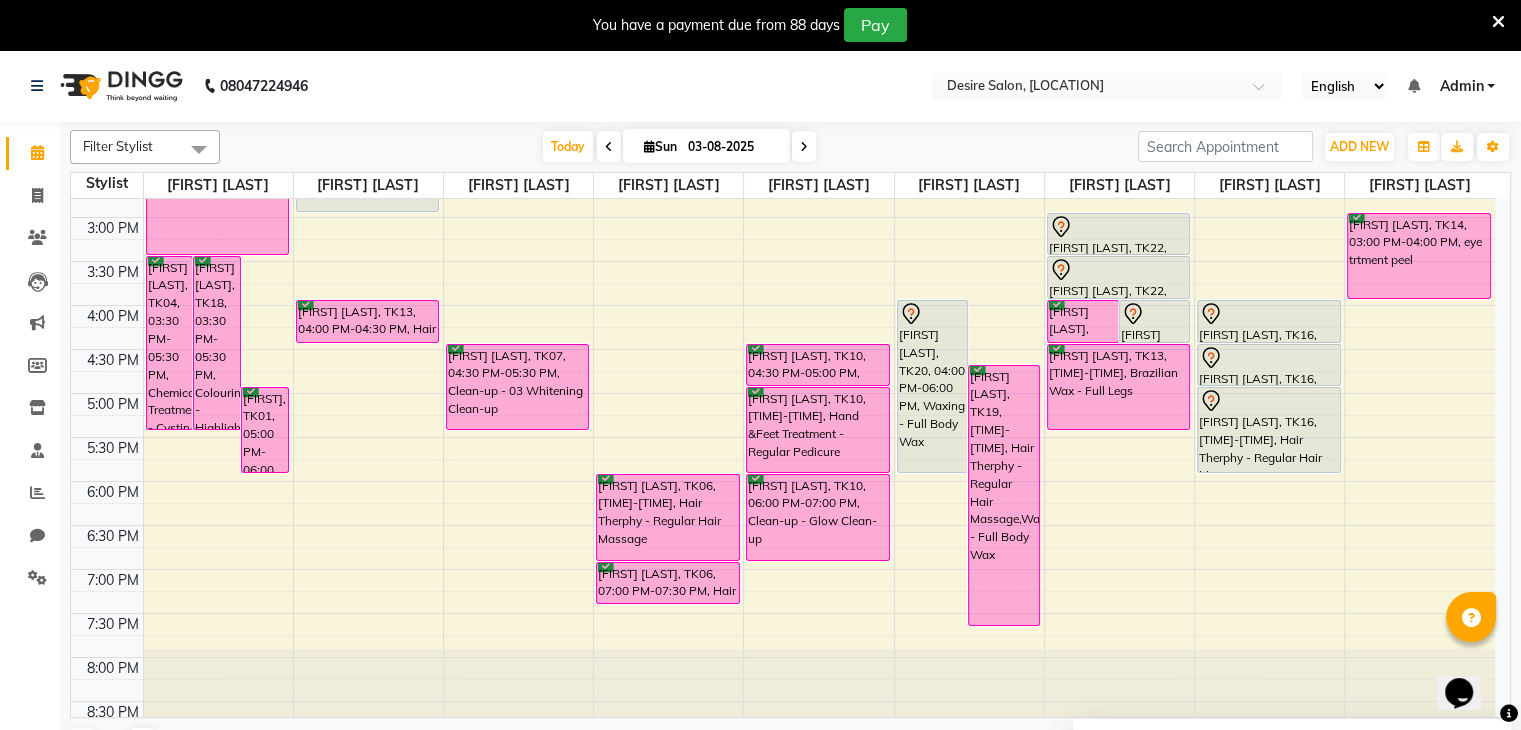 scroll, scrollTop: 512, scrollLeft: 0, axis: vertical 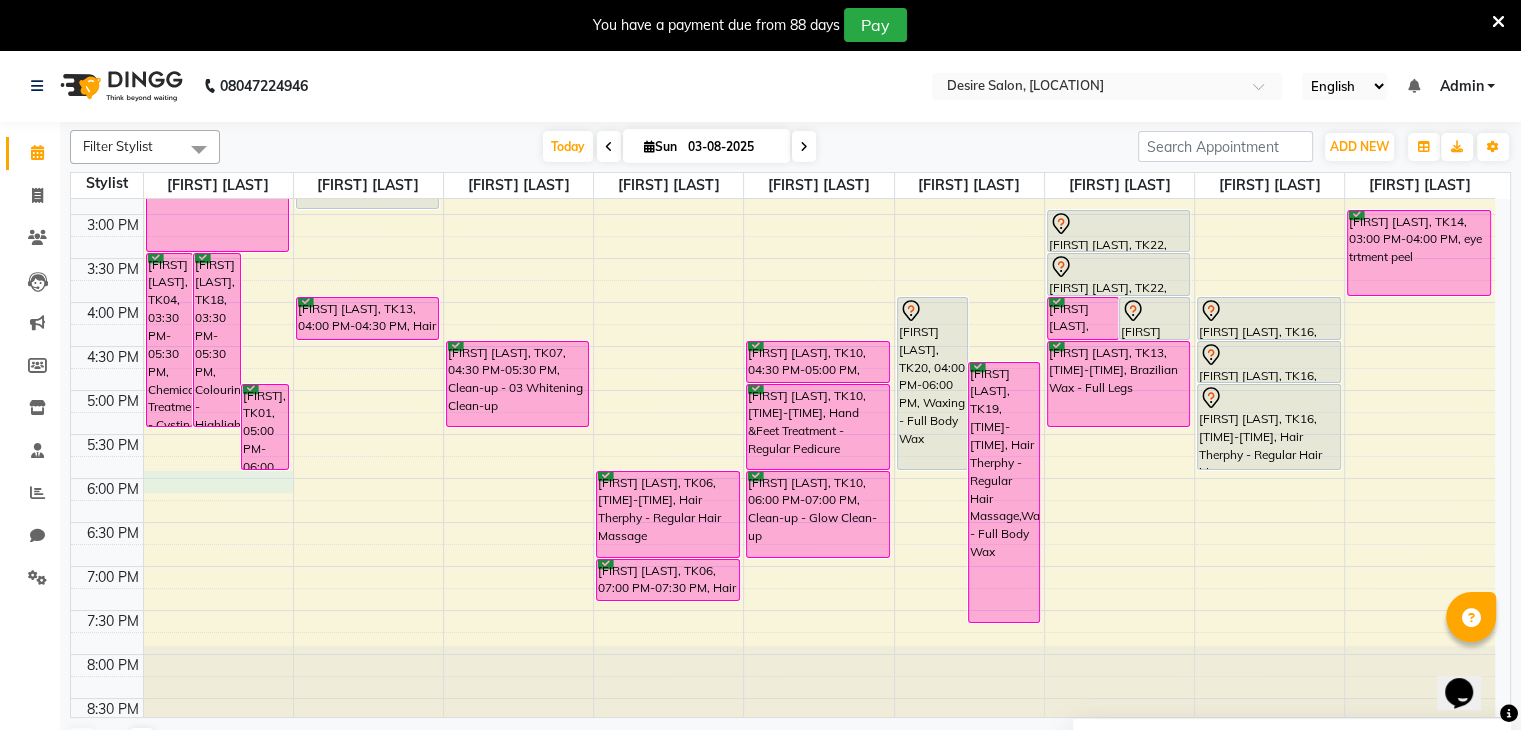 click on "9:00 AM 9:30 AM 10:00 AM 10:30 AM 11:00 AM 11:30 AM 12:00 PM 12:30 PM 1:00 PM 1:30 PM 2:00 PM 2:30 PM 3:00 PM 3:30 PM 4:00 PM 4:30 PM 5:00 PM 5:30 PM 6:00 PM 6:30 PM 7:00 PM 7:30 PM 8:00 PM 8:30 PM 9:00 PM 9:30 PM     [FIRST] [LAST], TK04, 03:30 PM-05:30 PM, Chemical Treatment - Cystin Treat     [FIRST] [LAST], TK18, 03:30 PM-05:30 PM, Colouring - Highlight     [FIRST], TK01, 05:00 PM-06:00 PM, Hair Cut - Advance Hair Cut     [FIRST] [LAST], TK05, 12:00 PM-01:00 PM, Hair Cut - Advance Hair Cut     [FIRST] [LAST], TK03, 12:30 PM-01:15 PM, Hair Spa - Hair Spa     [FIRST] [LAST], TK02, 11:00 AM-11:30 AM, Hair Cut - Hair Cut Normal     [FIRST] [LAST], TK04, 01:30 PM-03:30 PM, Colouring - Highlight    [FIRST] [LAST], TK11, 10:30 AM-11:30 AM, Hair Therphy - Adv. Hair Treatment             [FIRST] [LAST], TK15, 12:00 PM-01:30 PM, Colouring - Root Touch-up             [FIRST] [LAST], TK17, 01:30 PM-03:00 PM, Colouring - Root Touch-up" at bounding box center (783, 258) 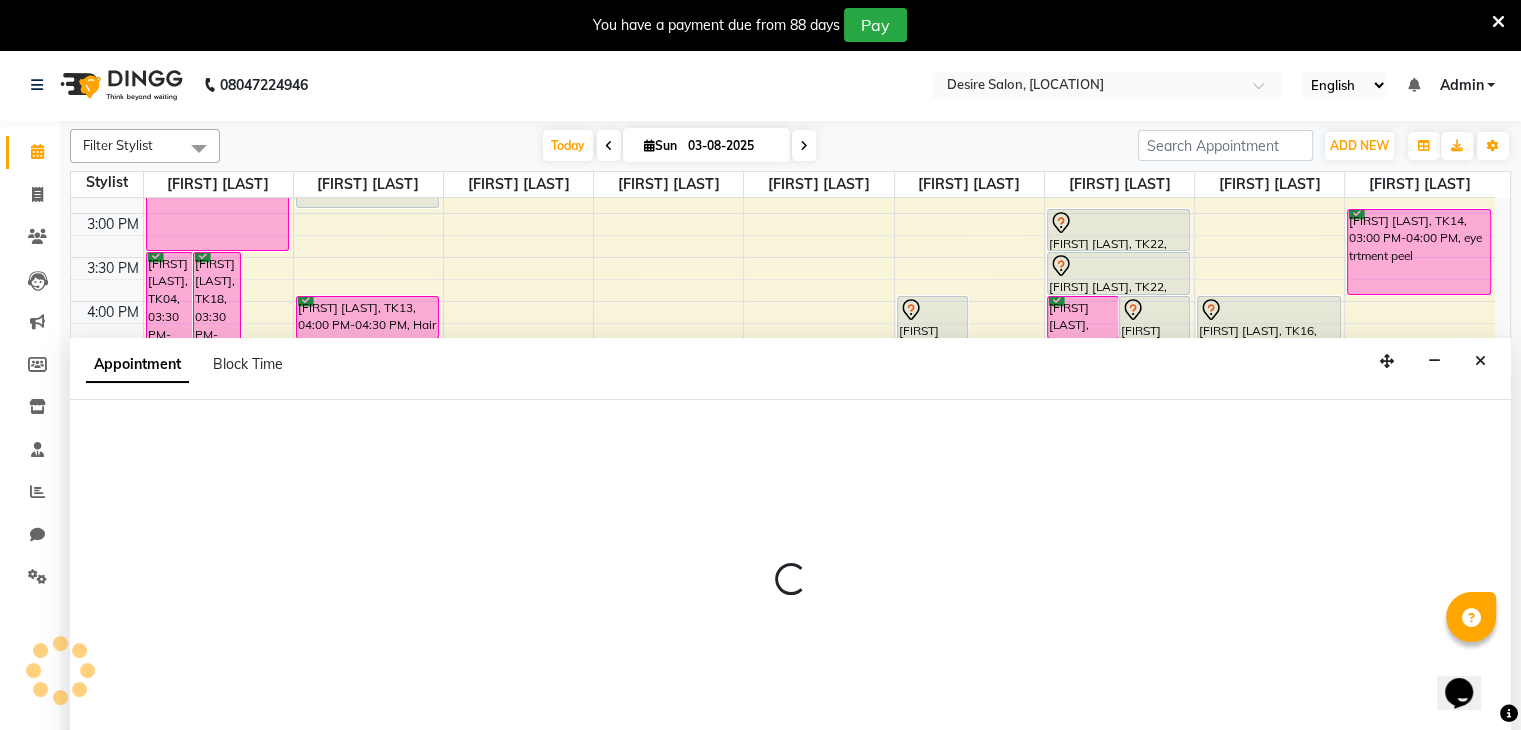 select on "74551" 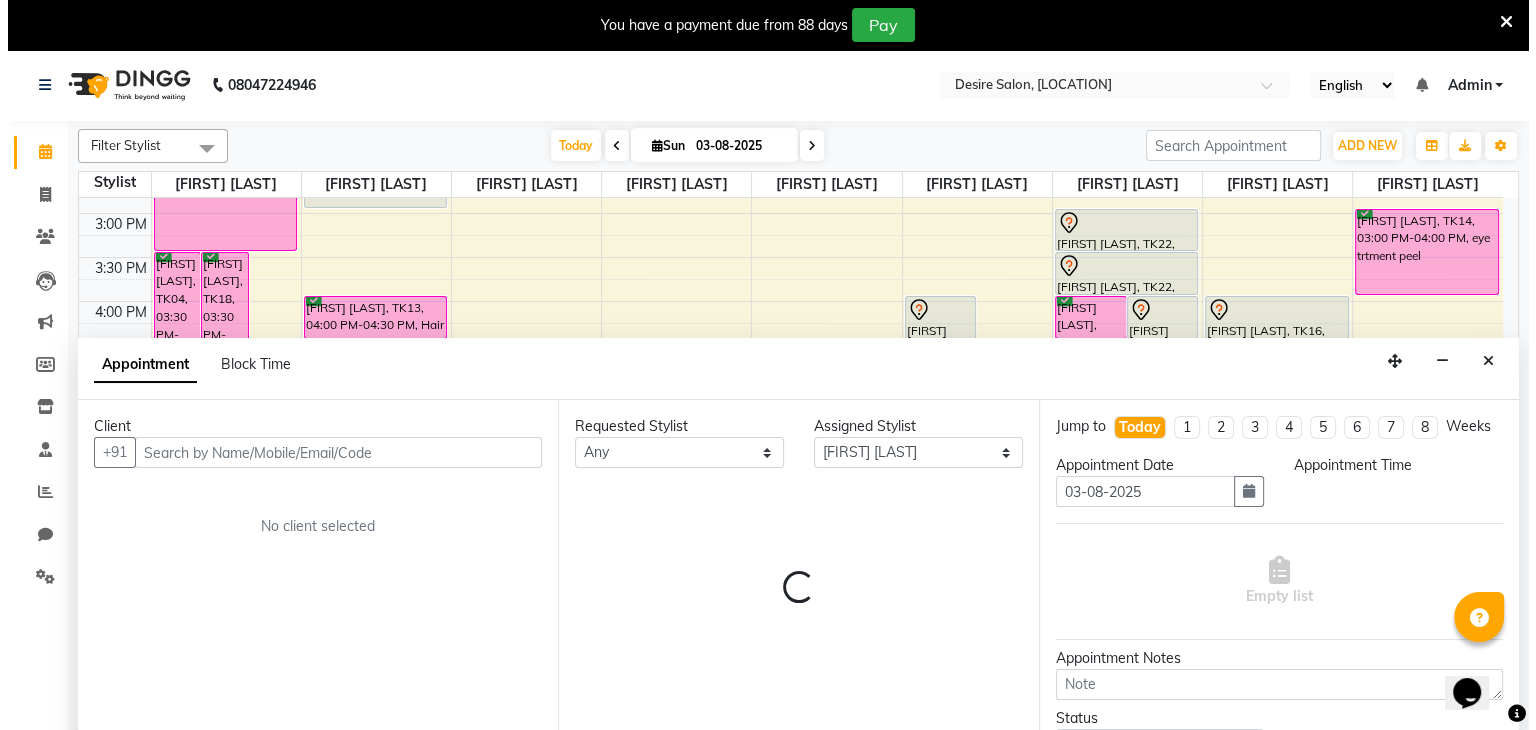 scroll, scrollTop: 50, scrollLeft: 0, axis: vertical 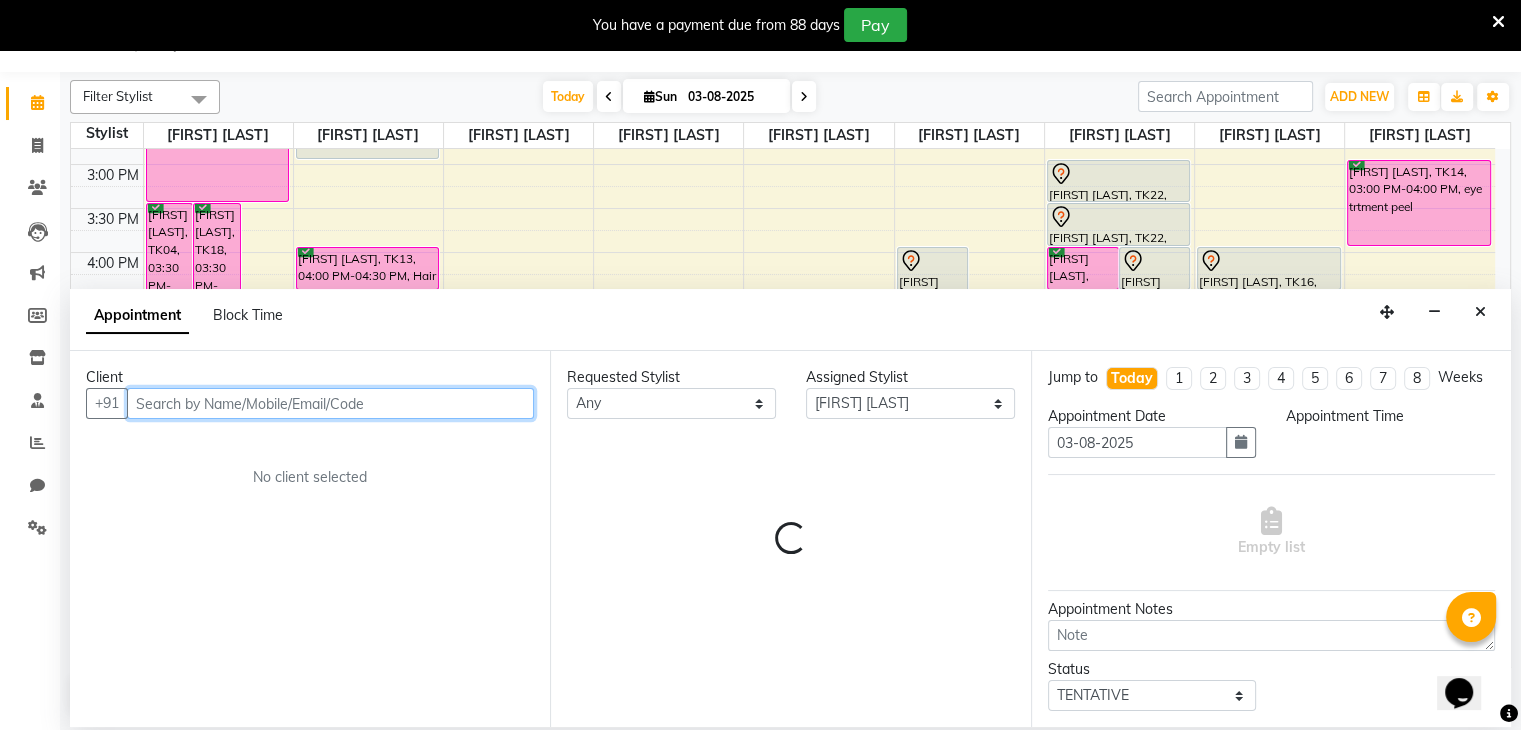 select on "1080" 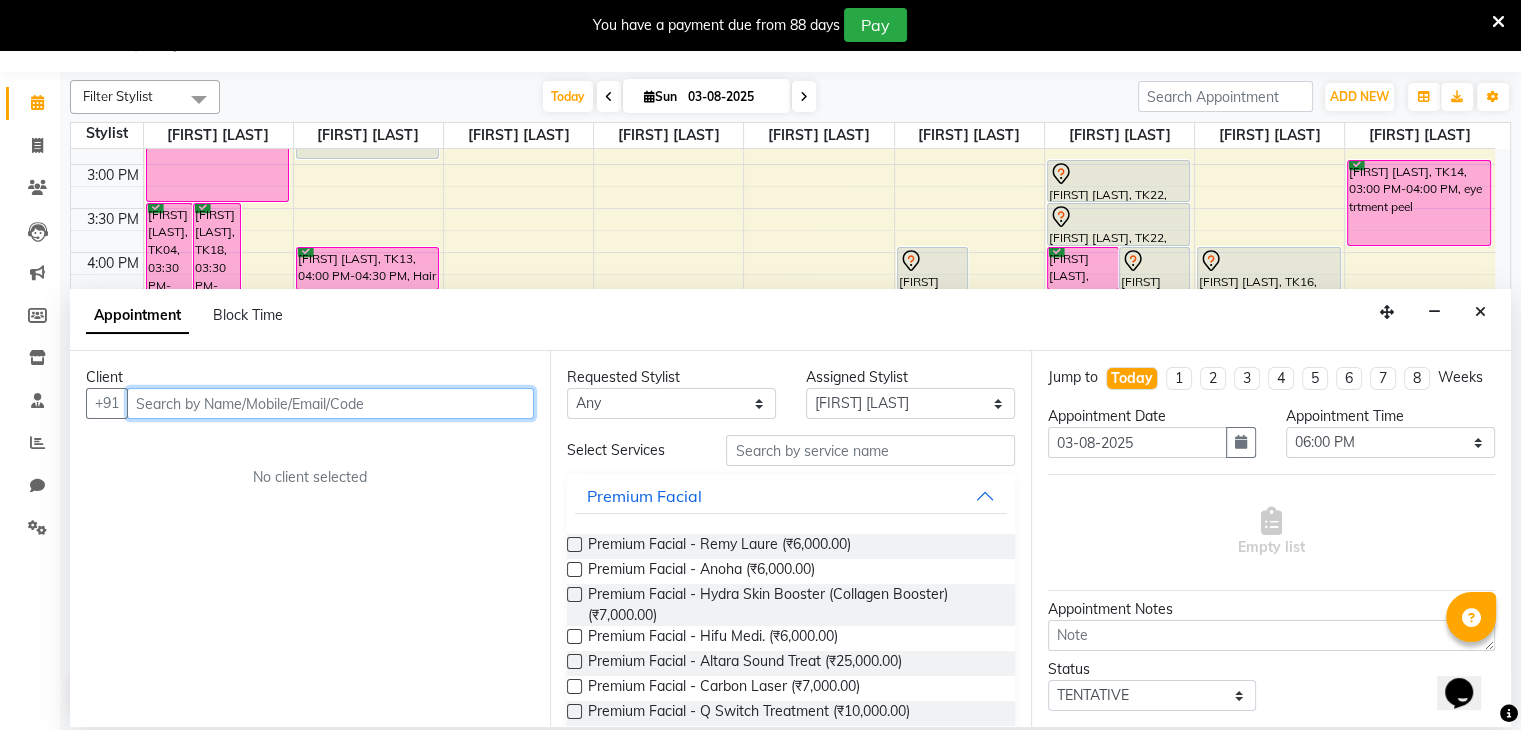 click at bounding box center [330, 403] 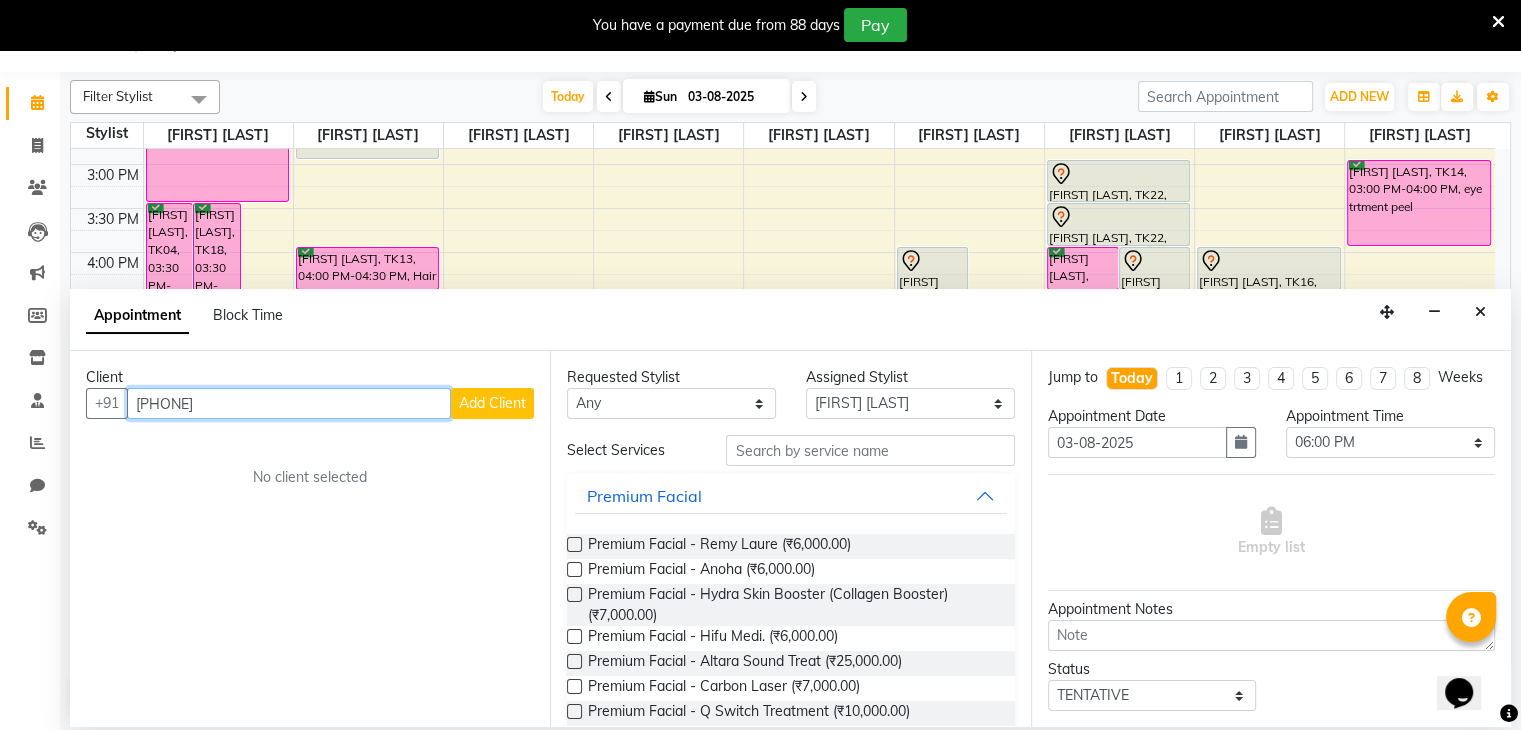 type on "[PHONE]" 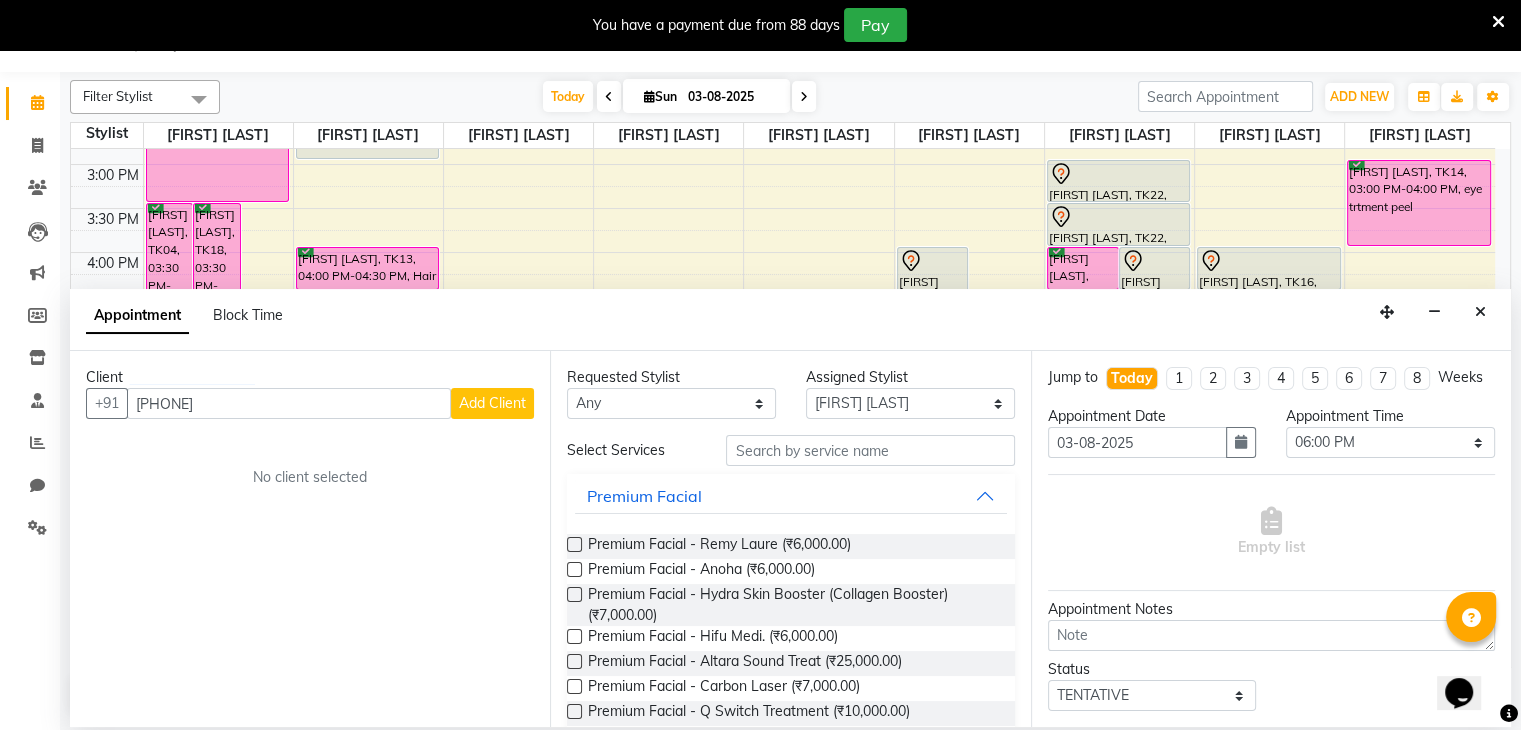 click on "Add Client" at bounding box center [492, 403] 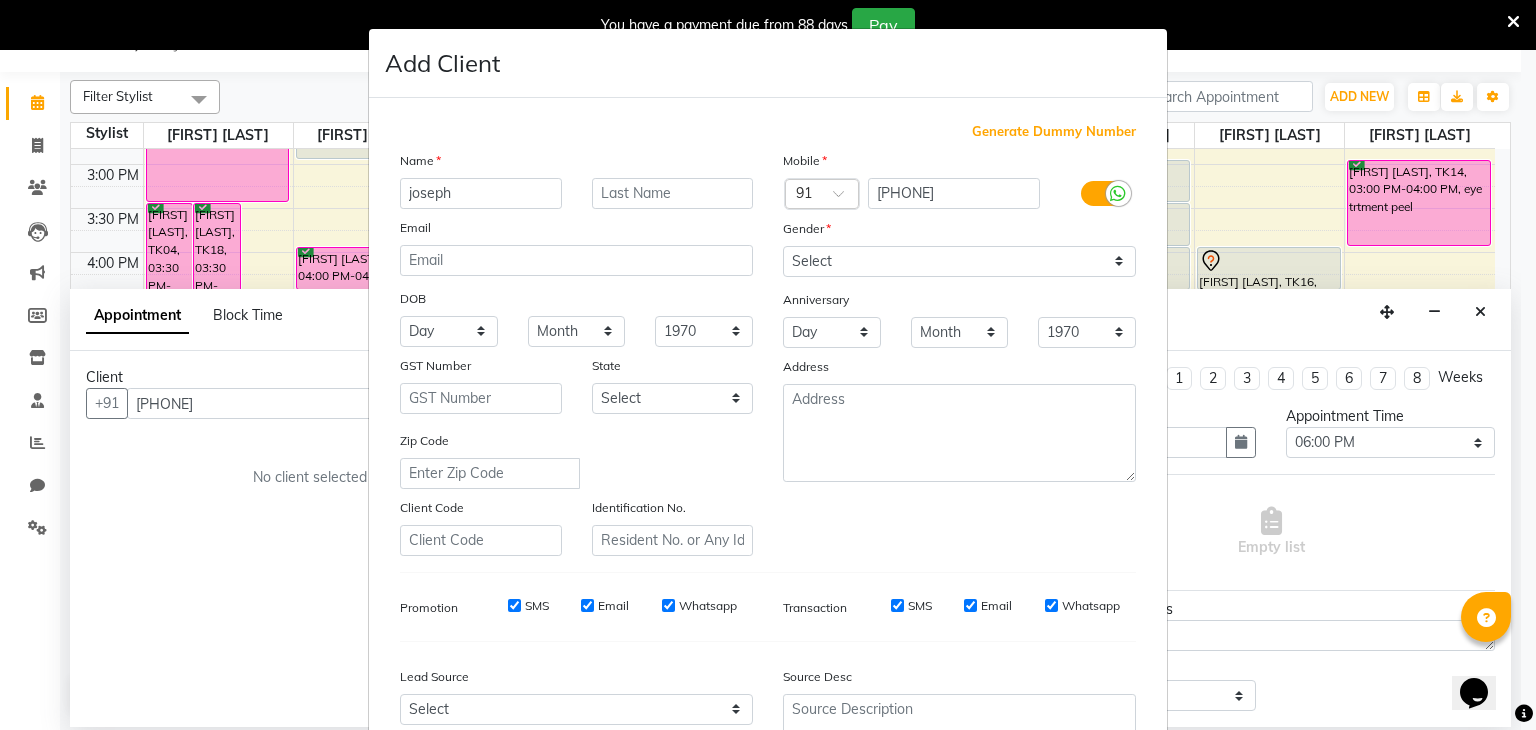 type on "joseph" 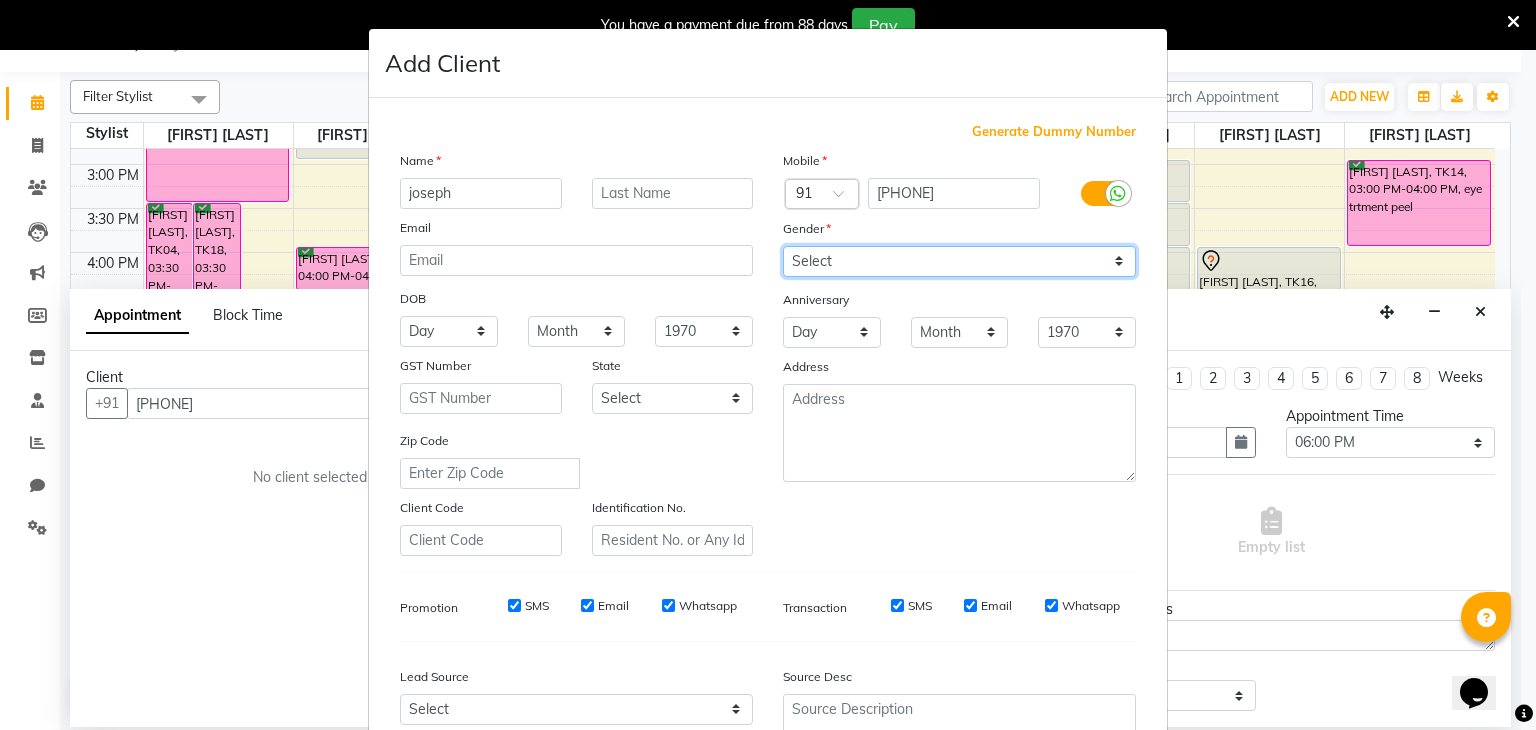click on "Select Male Female Other Prefer Not To Say" at bounding box center [959, 261] 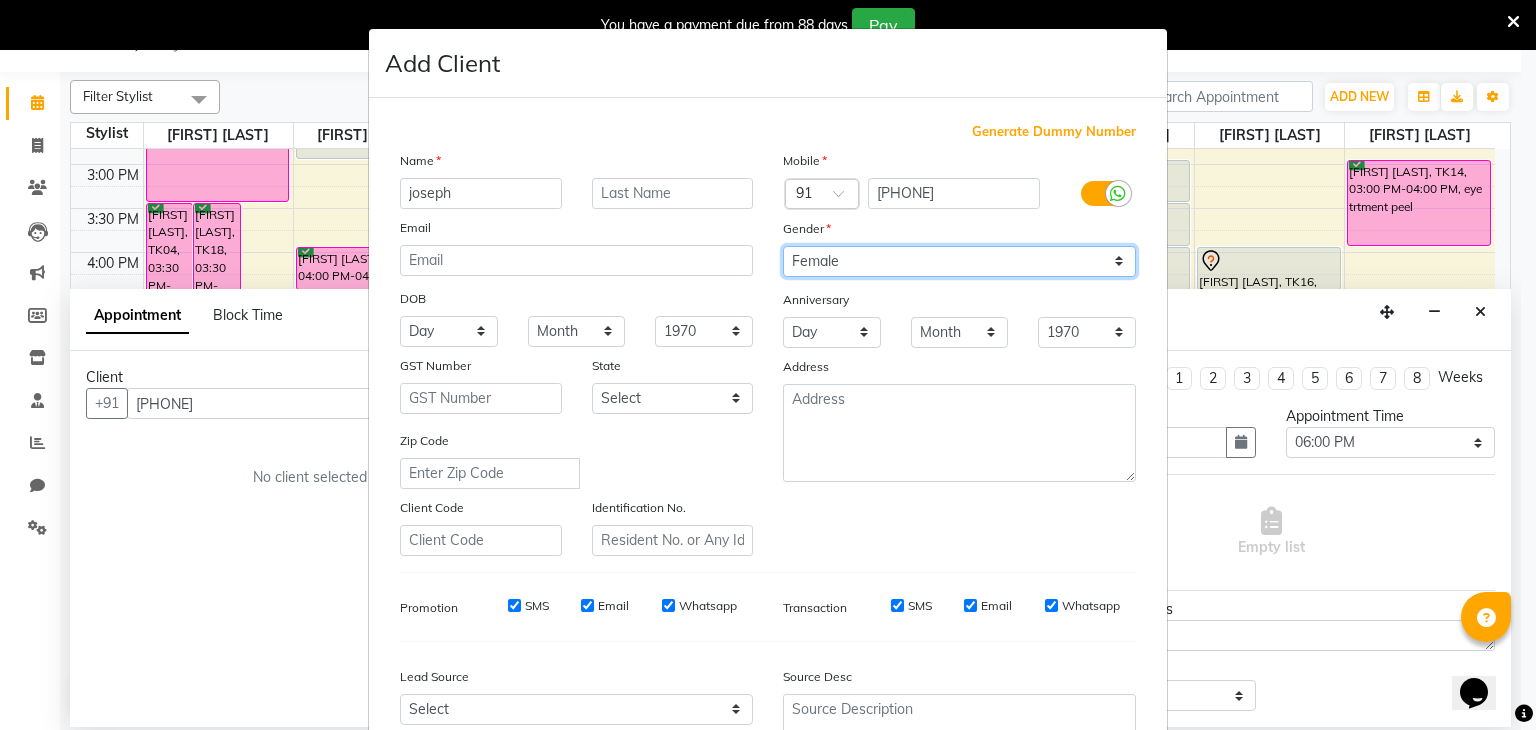 click on "Select Male Female Other Prefer Not To Say" at bounding box center (959, 261) 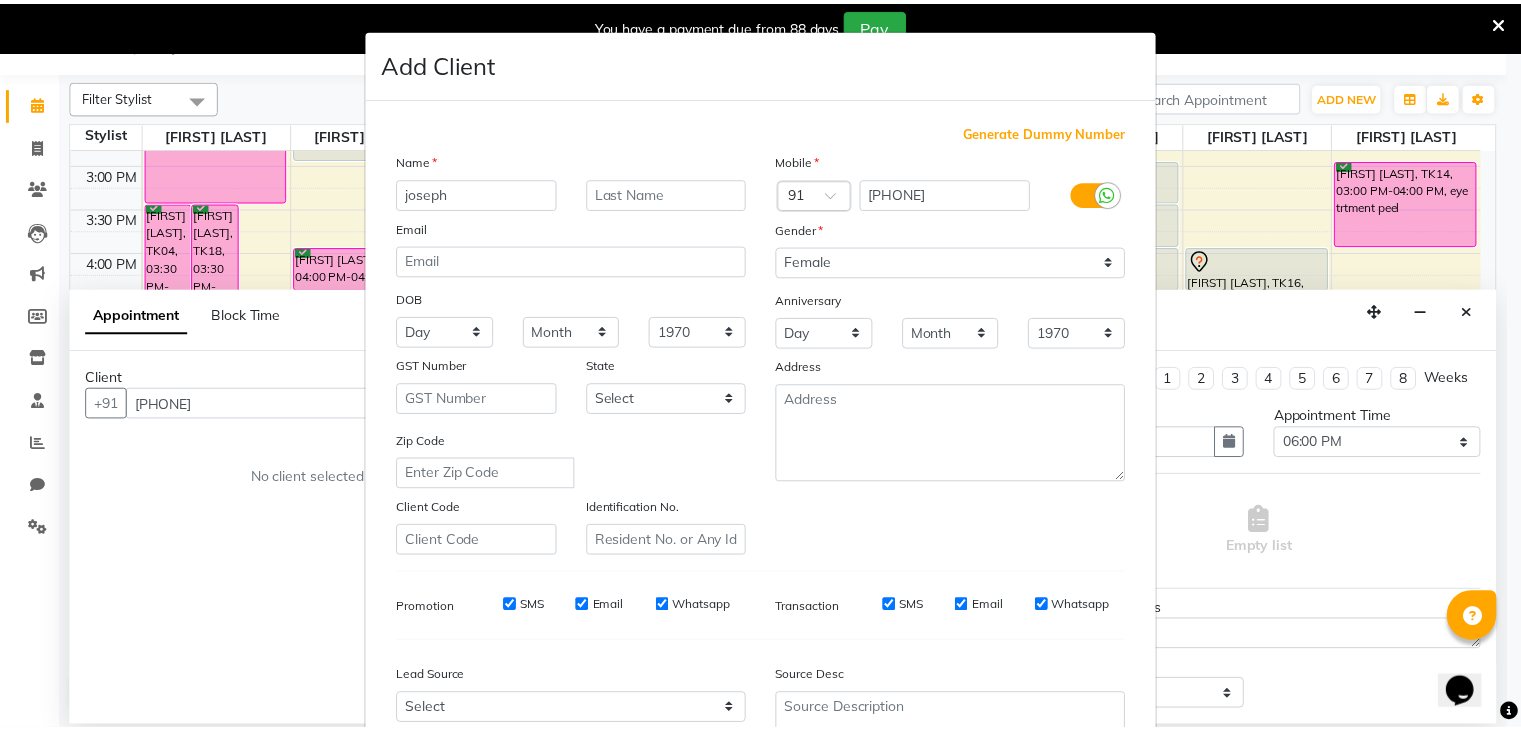 scroll, scrollTop: 203, scrollLeft: 0, axis: vertical 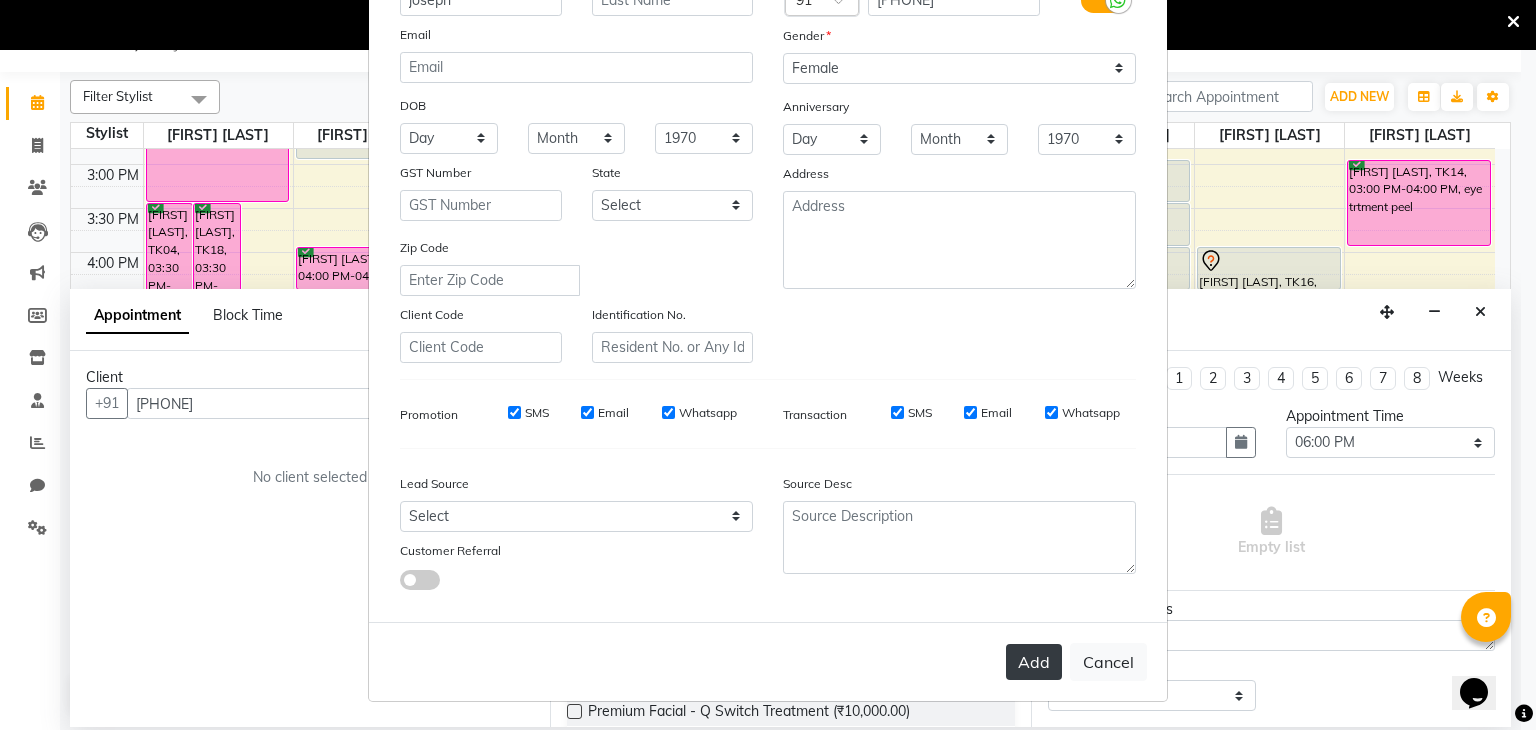 click on "Add" at bounding box center [1034, 662] 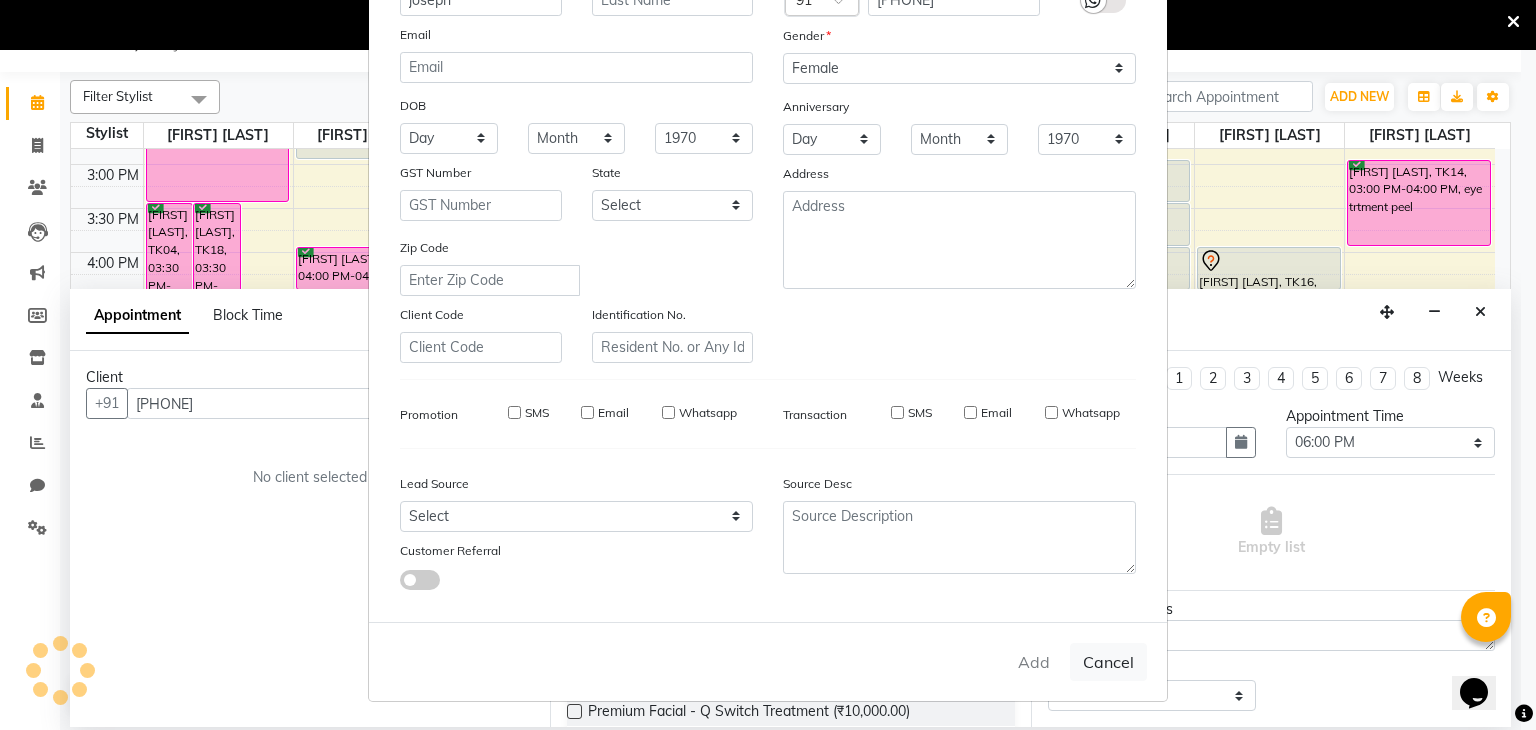 type 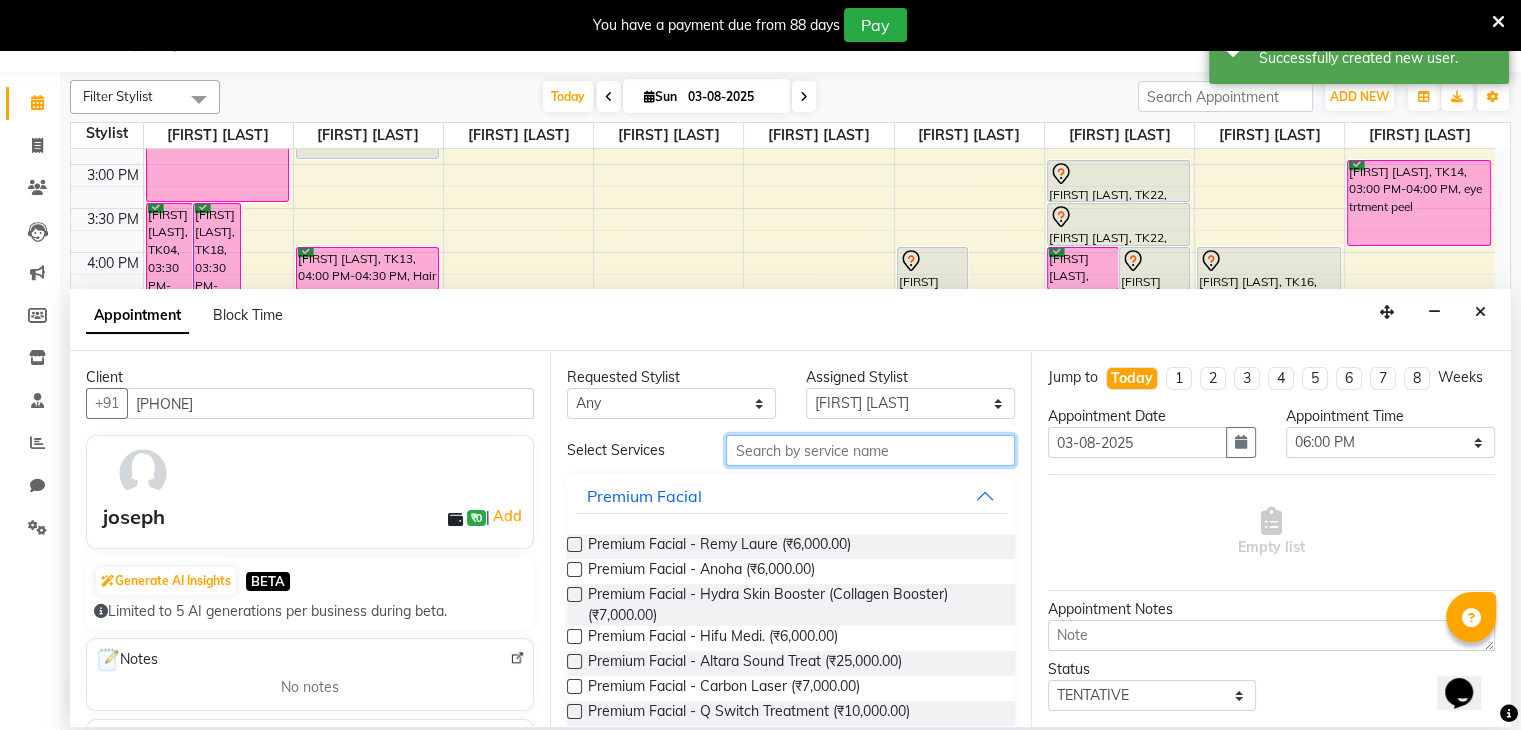 click at bounding box center [870, 450] 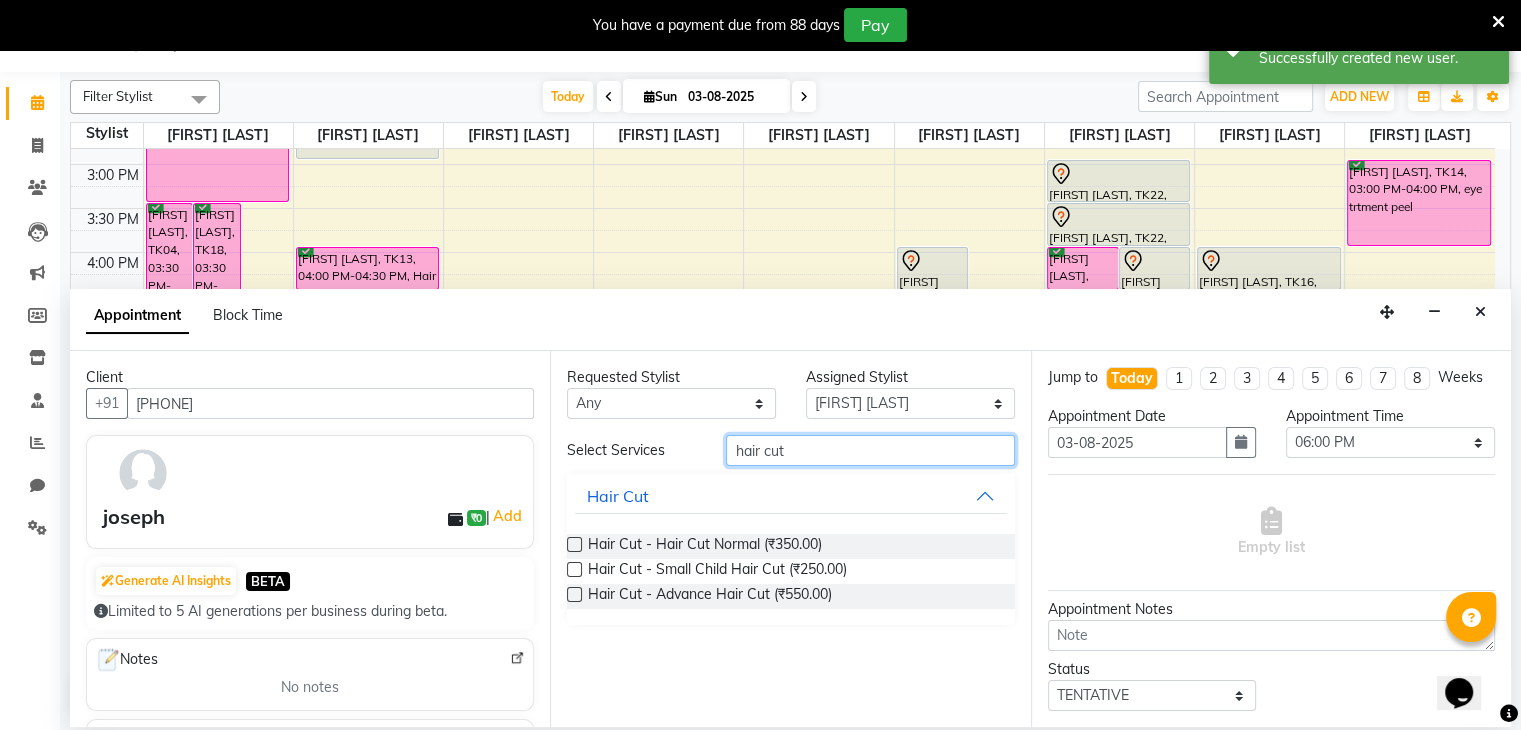 type on "hair cut" 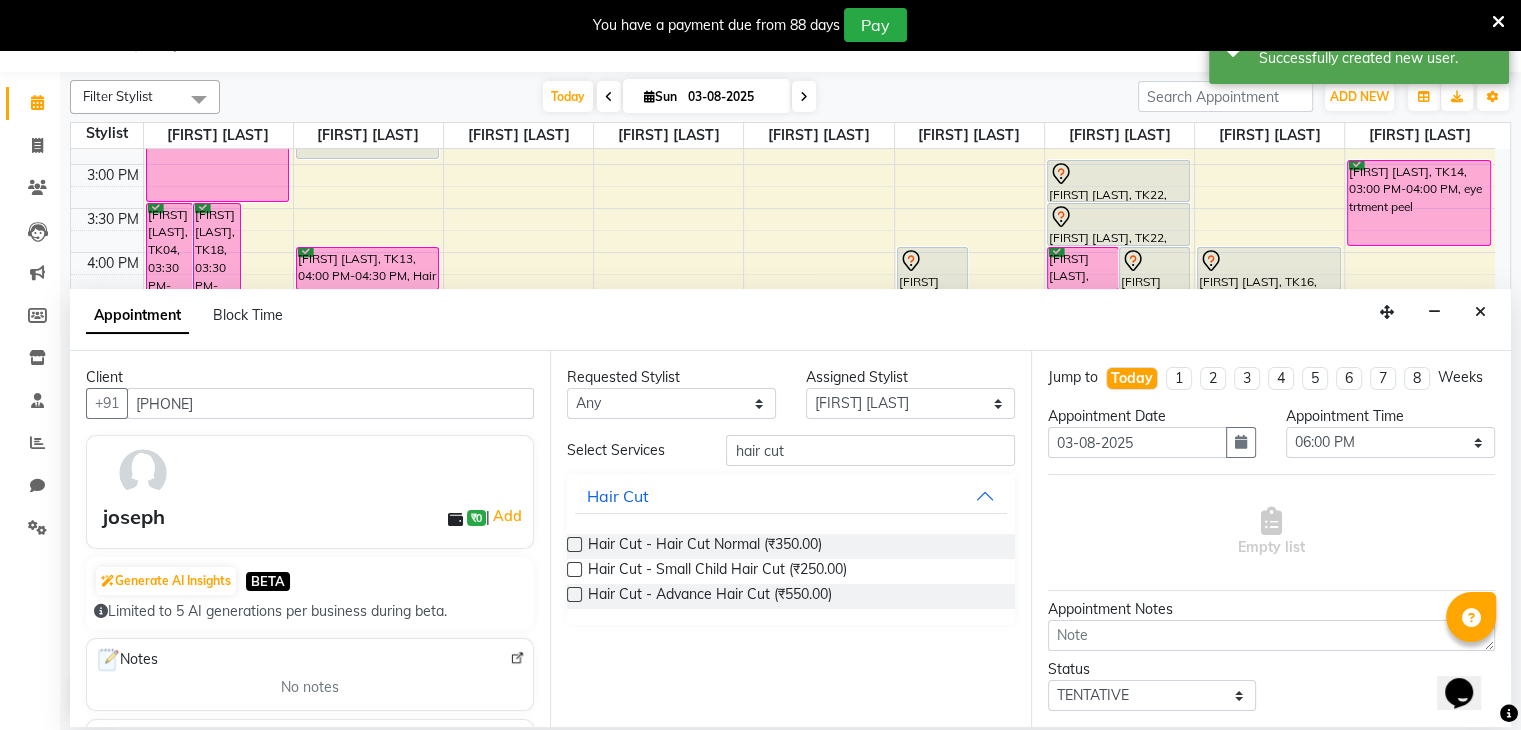 click at bounding box center (574, 594) 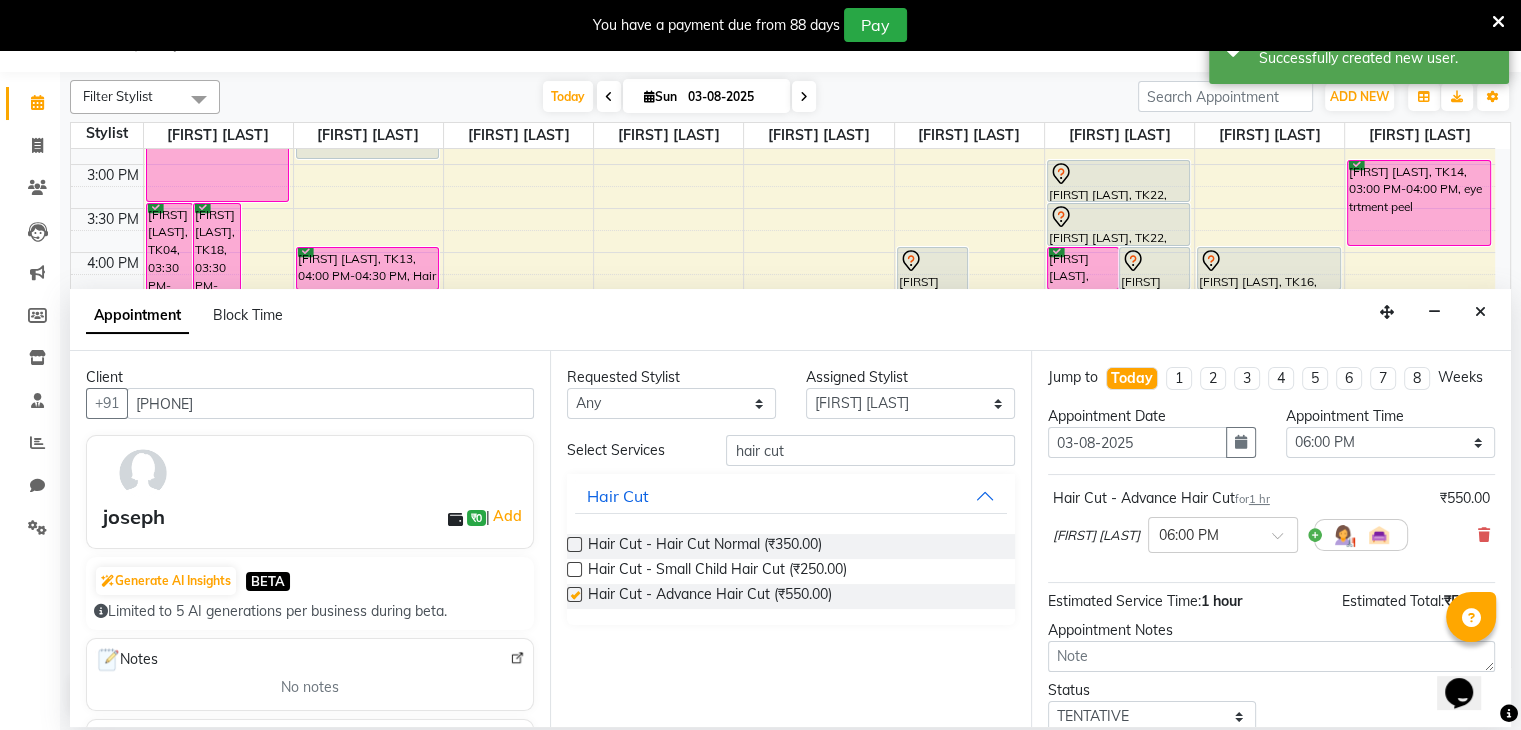 checkbox on "false" 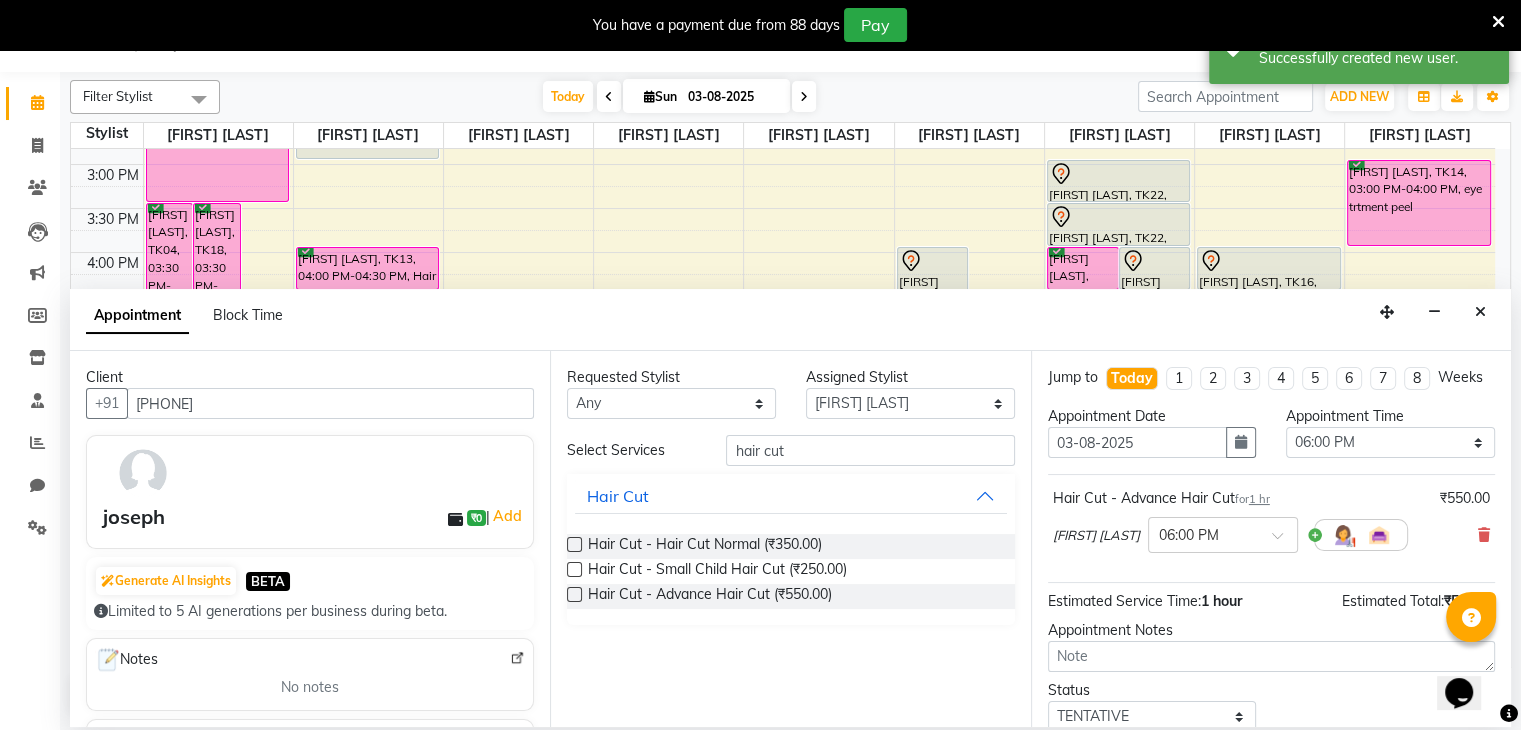 scroll, scrollTop: 149, scrollLeft: 0, axis: vertical 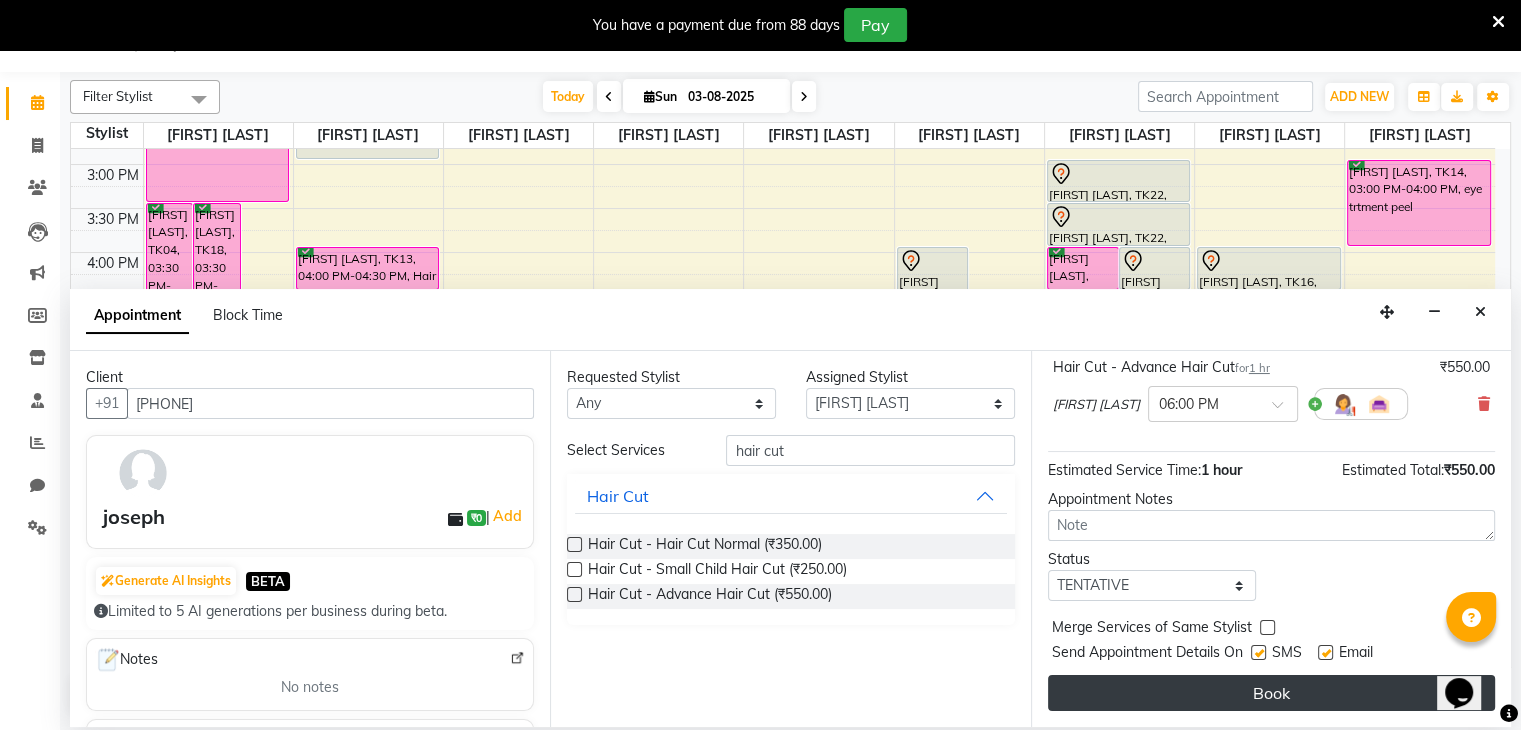 click on "Book" at bounding box center [1271, 693] 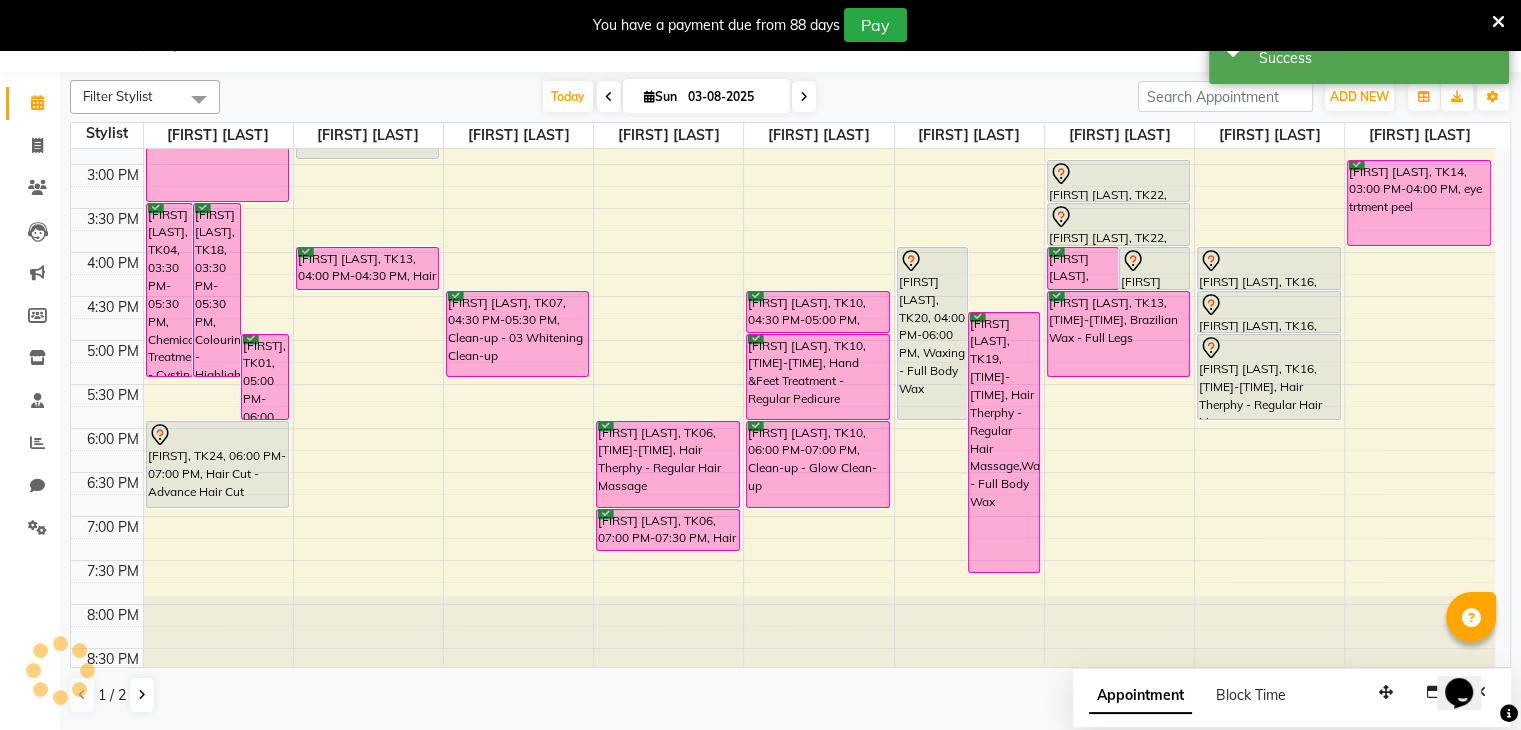 scroll, scrollTop: 0, scrollLeft: 0, axis: both 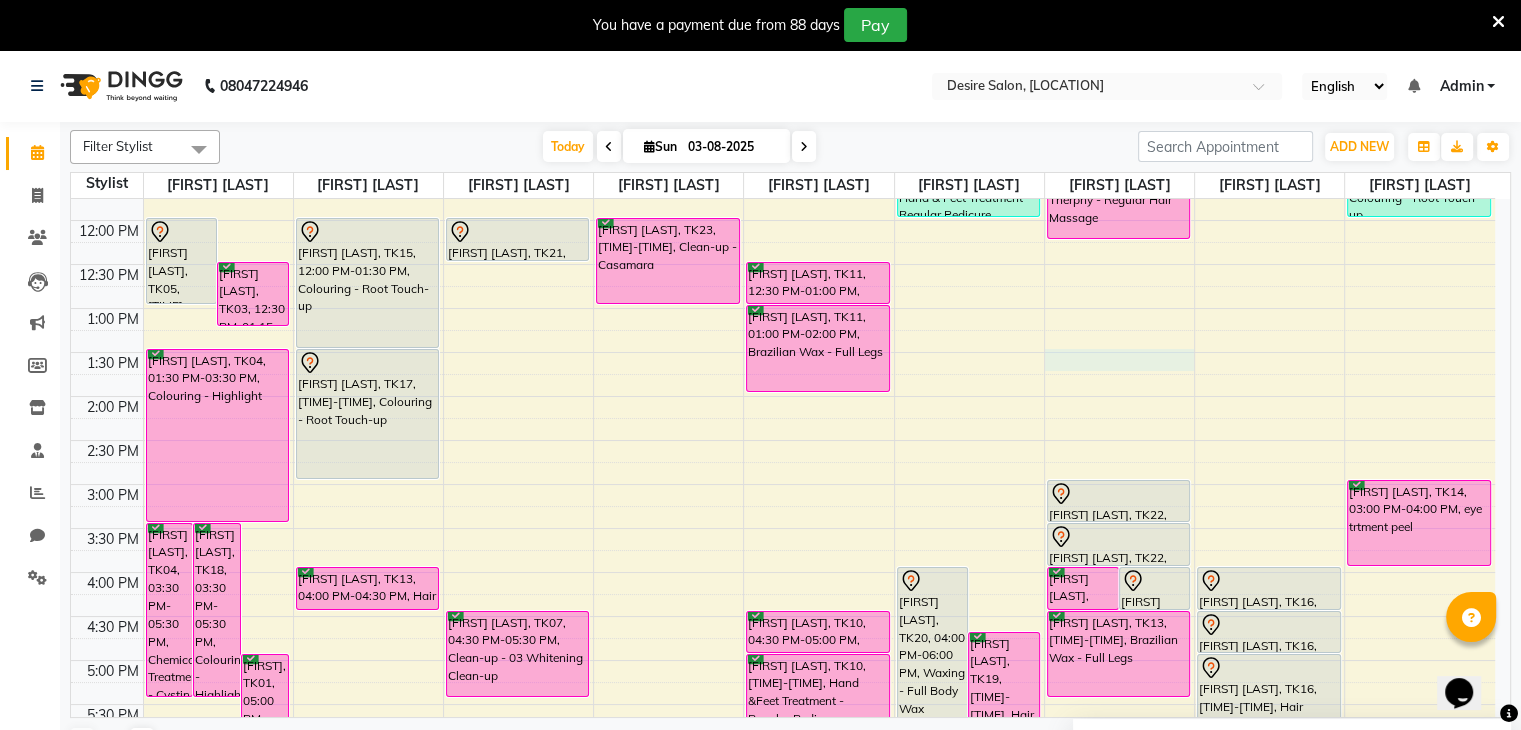 click on "9:00 AM 9:30 AM 10:00 AM 10:30 AM 11:00 AM 11:30 AM 12:00 PM 12:30 PM 1:00 PM 1:30 PM 2:00 PM 2:30 PM 3:00 PM 3:30 PM 4:00 PM 4:30 PM 5:00 PM 5:30 PM 6:00 PM 6:30 PM 7:00 PM 7:30 PM 8:00 PM 8:30 PM 9:00 PM 9:30 PM     [FIRST] [LAST], TK04, 03:30 PM-05:30 PM, Chemical Treatment - Cystin Treat     [FIRST] [LAST], TK18, 03:30 PM-05:30 PM, Colouring - Highlight     [FIRST], TK01, 05:00 PM-06:00 PM, Hair Cut - Advance Hair Cut             [FIRST] [LAST], TK05, 12:00 PM-01:00 PM, Hair Cut - Advance Hair Cut     [FIRST] [LAST], TK03, 12:30 PM-01:15 PM, Hair Spa - Hair Spa     [FIRST] [LAST], TK02, 11:00 AM-11:30 AM, Hair Cut - Hair Cut Normal     [FIRST] [LAST], TK04, 01:30 PM-03:30 PM, Colouring - Highlight             [FIRST], TK24, 06:00 PM-07:00 PM, Hair Cut - Advance Hair Cut    [FIRST] [LAST], TK11, 10:30 AM-11:30 AM, Hair Therphy - Adv. Hair Treatment             [FIRST] [LAST], TK15, 12:00 PM-01:30 PM, Colouring - Root Touch-up" at bounding box center [783, 528] 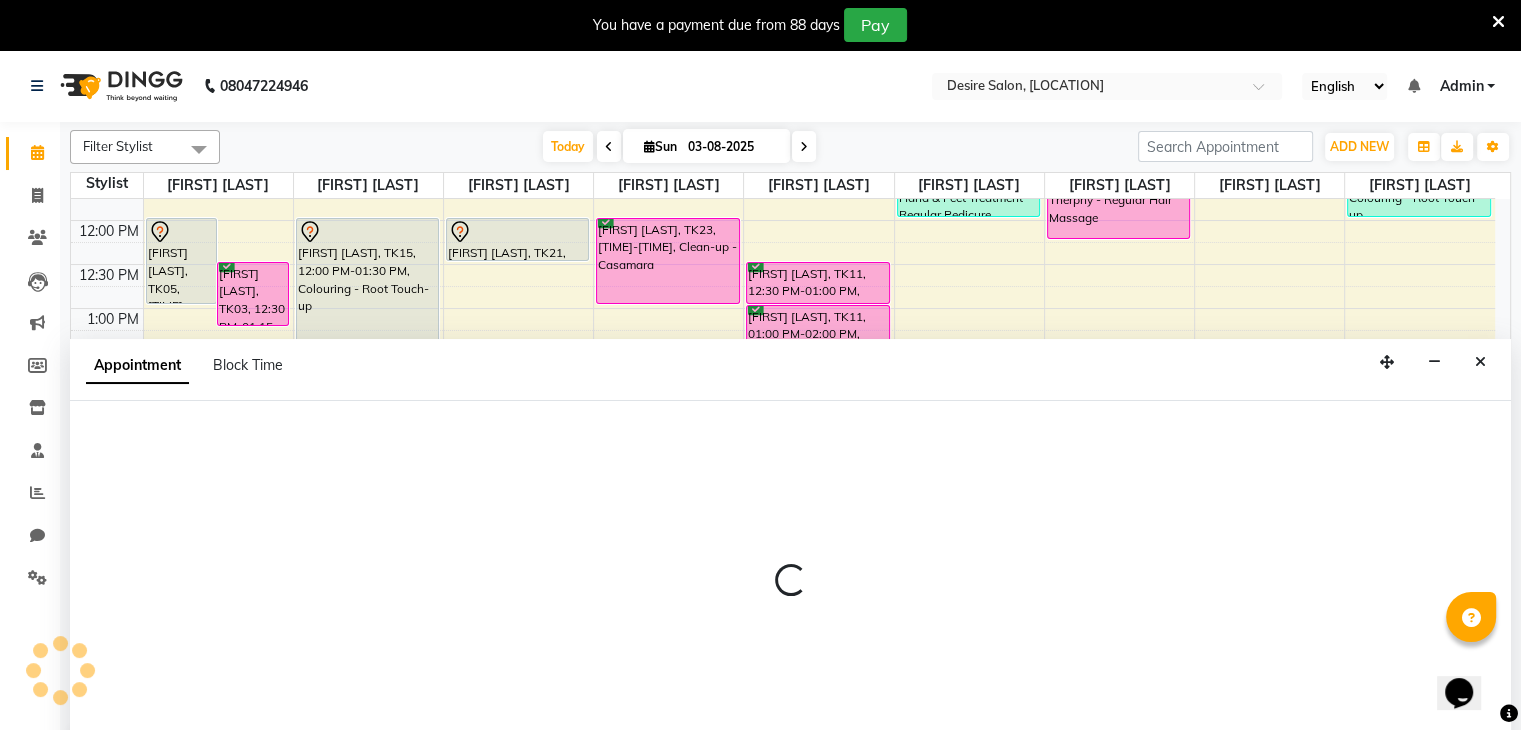 select on "85301" 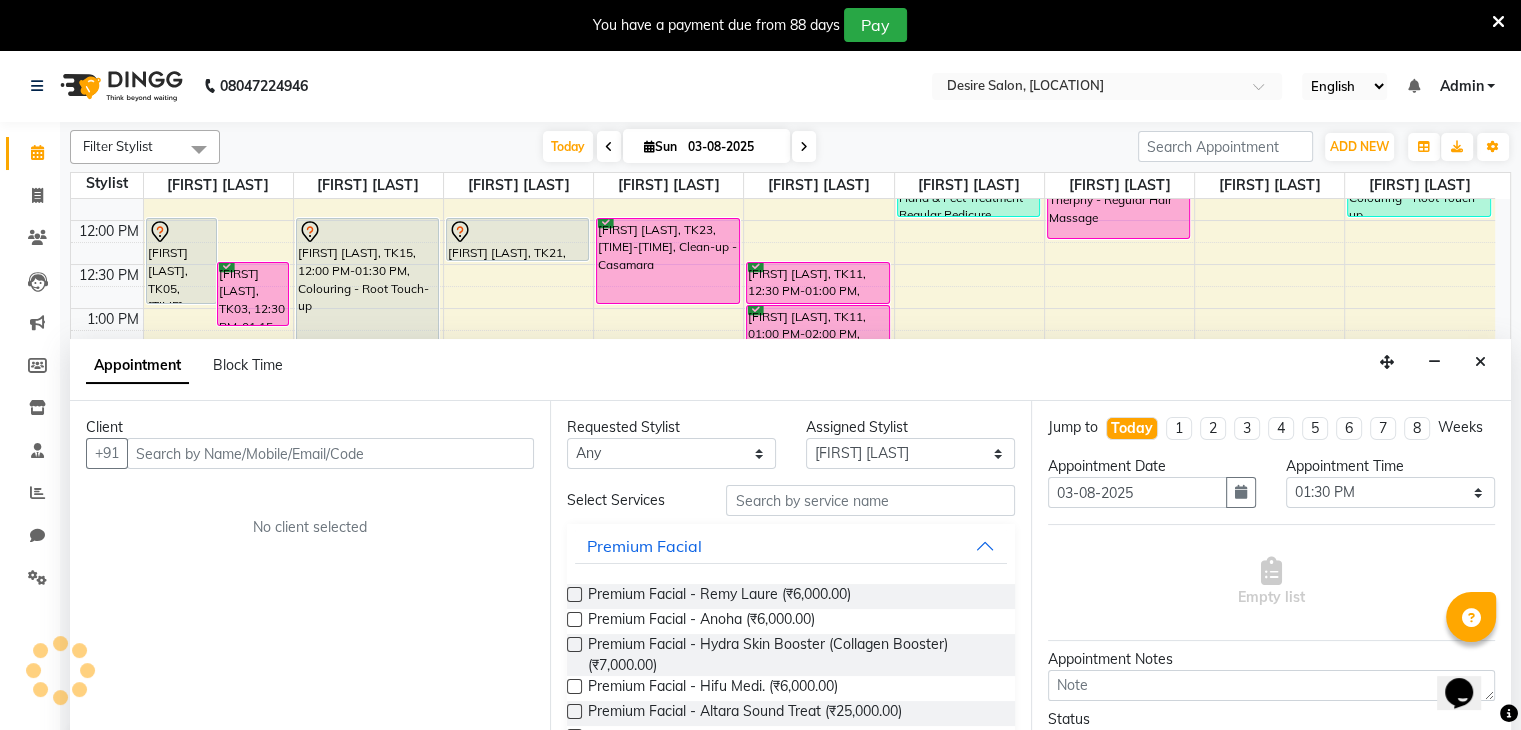 scroll, scrollTop: 50, scrollLeft: 0, axis: vertical 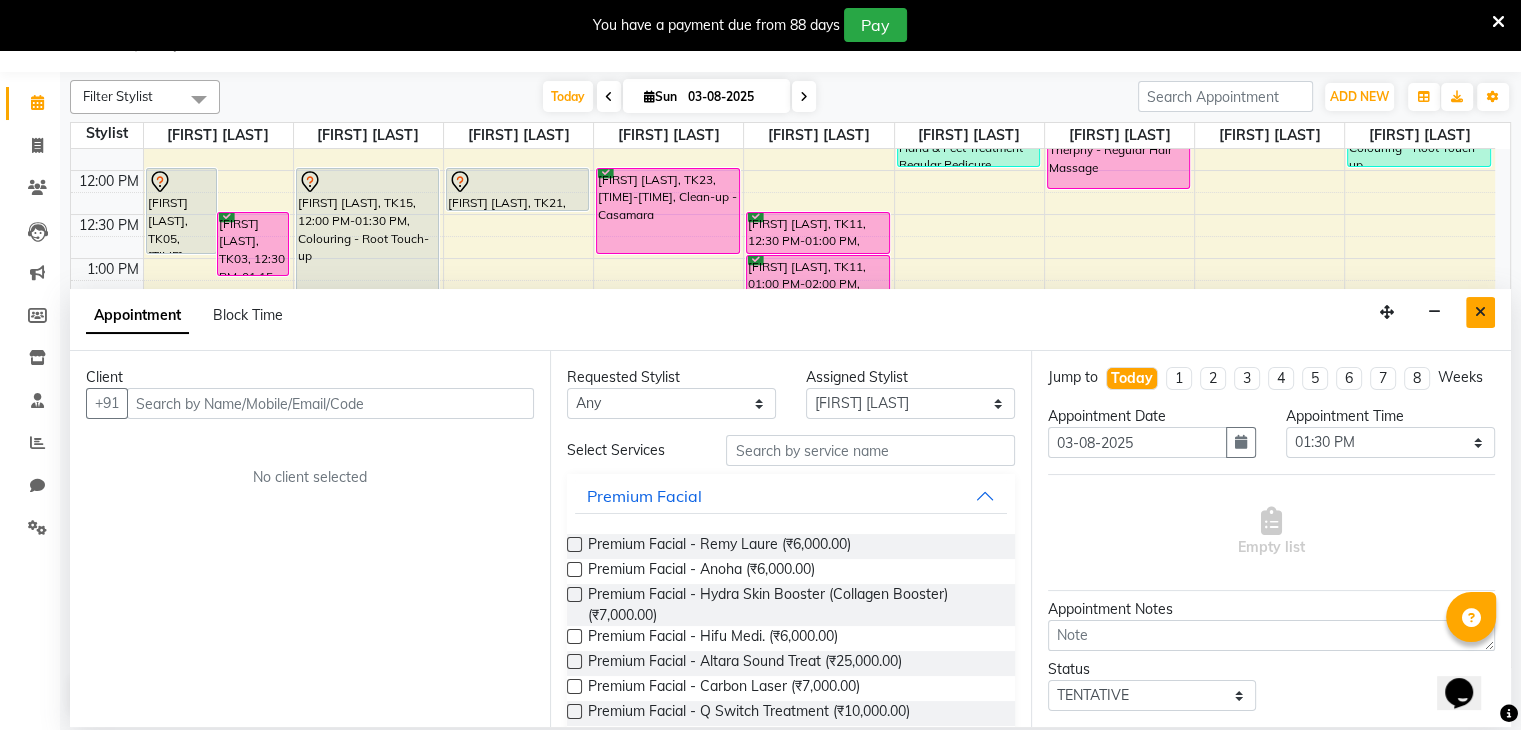 click at bounding box center [1480, 312] 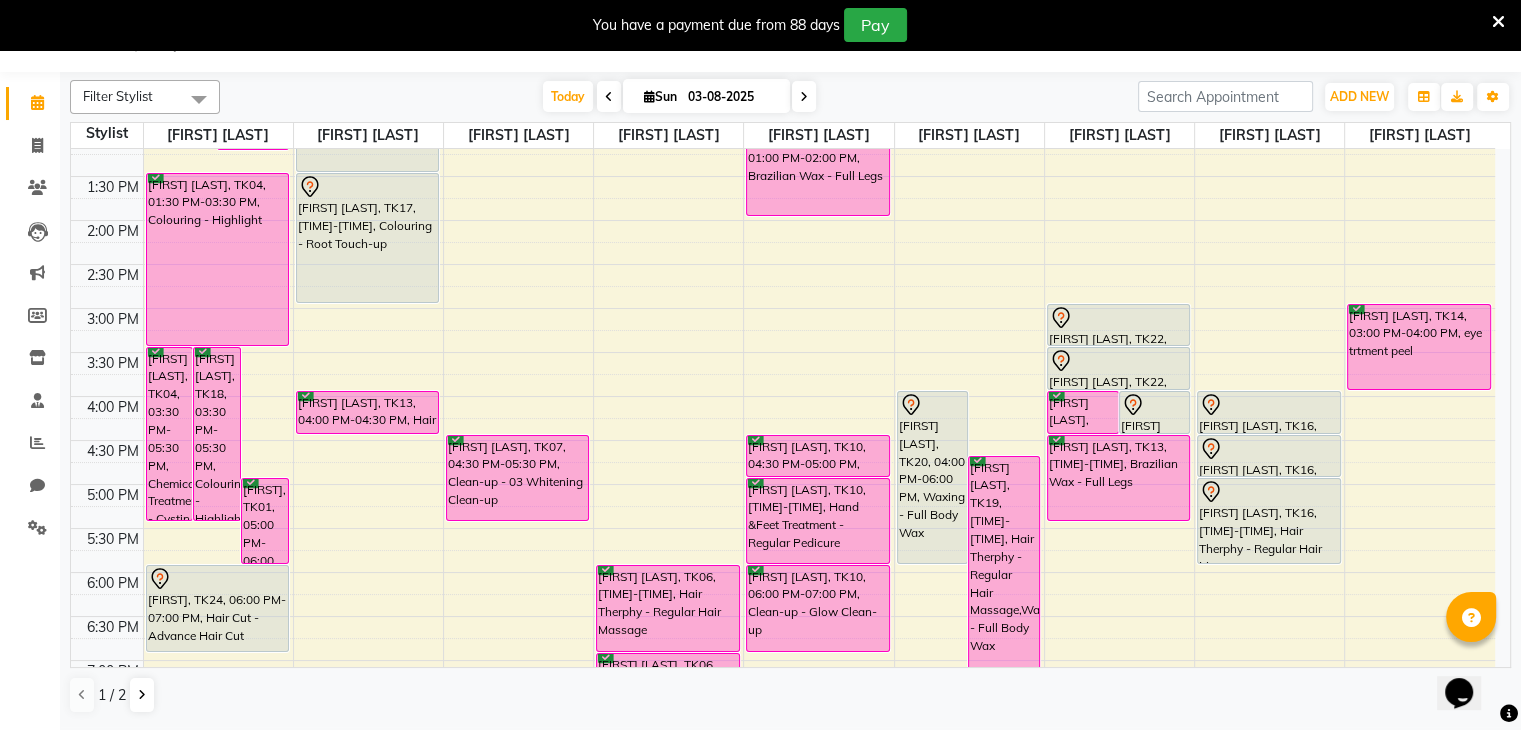 scroll, scrollTop: 371, scrollLeft: 0, axis: vertical 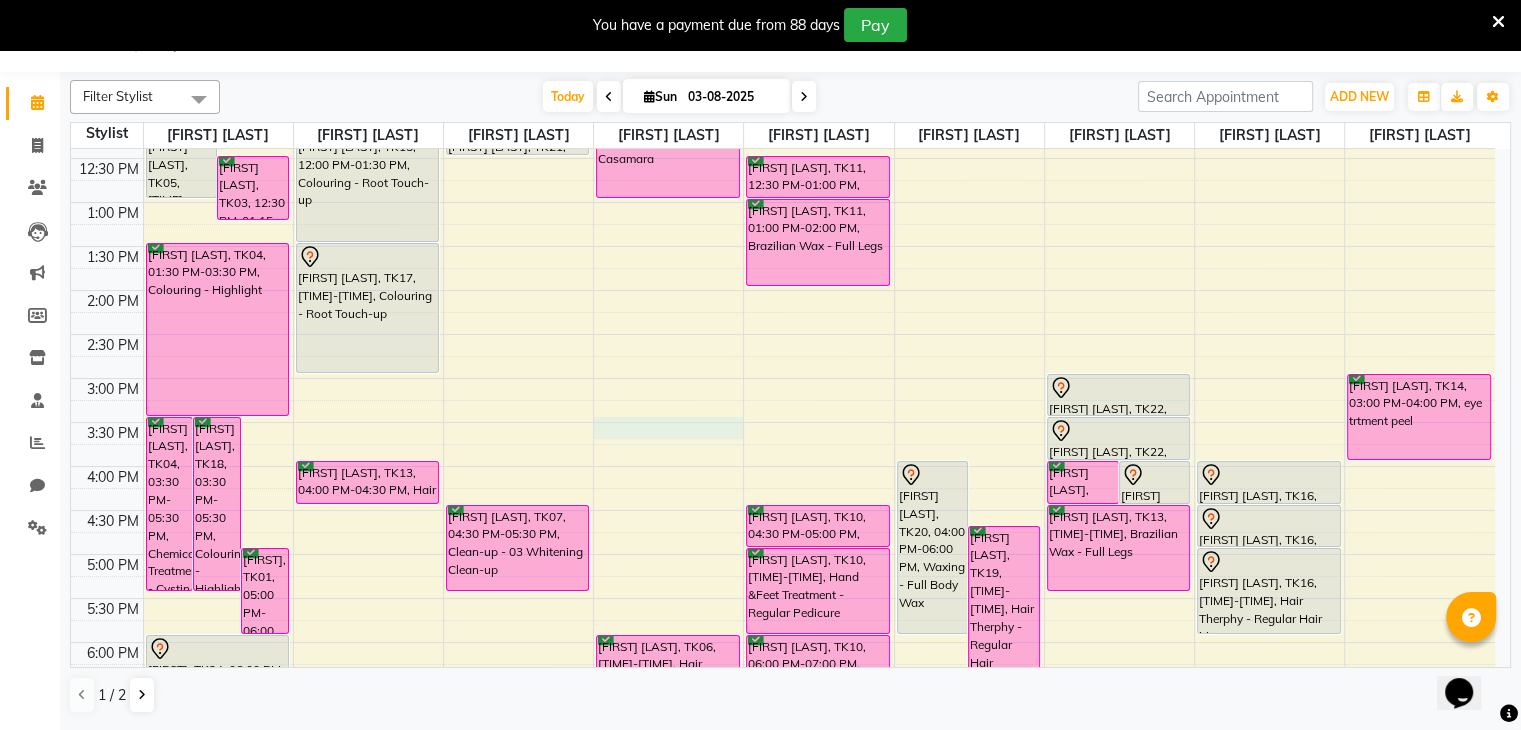click on "9:00 AM 9:30 AM 10:00 AM 10:30 AM 11:00 AM 11:30 AM 12:00 PM 12:30 PM 1:00 PM 1:30 PM 2:00 PM 2:30 PM 3:00 PM 3:30 PM 4:00 PM 4:30 PM 5:00 PM 5:30 PM 6:00 PM 6:30 PM 7:00 PM 7:30 PM 8:00 PM 8:30 PM 9:00 PM 9:30 PM     [FIRST] [LAST], TK04, 03:30 PM-05:30 PM, Chemical Treatment - Cystin Treat     [FIRST] [LAST], TK18, 03:30 PM-05:30 PM, Colouring - Highlight     [FIRST], TK01, 05:00 PM-06:00 PM, Hair Cut - Advance Hair Cut             [FIRST] [LAST], TK05, 12:00 PM-01:00 PM, Hair Cut - Advance Hair Cut     [FIRST] [LAST], TK03, 12:30 PM-01:15 PM, Hair Spa - Hair Spa     [FIRST] [LAST], TK02, 11:00 AM-11:30 AM, Hair Cut - Hair Cut Normal     [FIRST] [LAST], TK04, 01:30 PM-03:30 PM, Colouring - Highlight             [FIRST], TK24, 06:00 PM-07:00 PM, Hair Cut - Advance Hair Cut    [FIRST] [LAST], TK11, 10:30 AM-11:30 AM, Hair Therphy - Adv. Hair Treatment             [FIRST] [LAST], TK15, 12:00 PM-01:30 PM, Colouring - Root Touch-up" at bounding box center (783, 422) 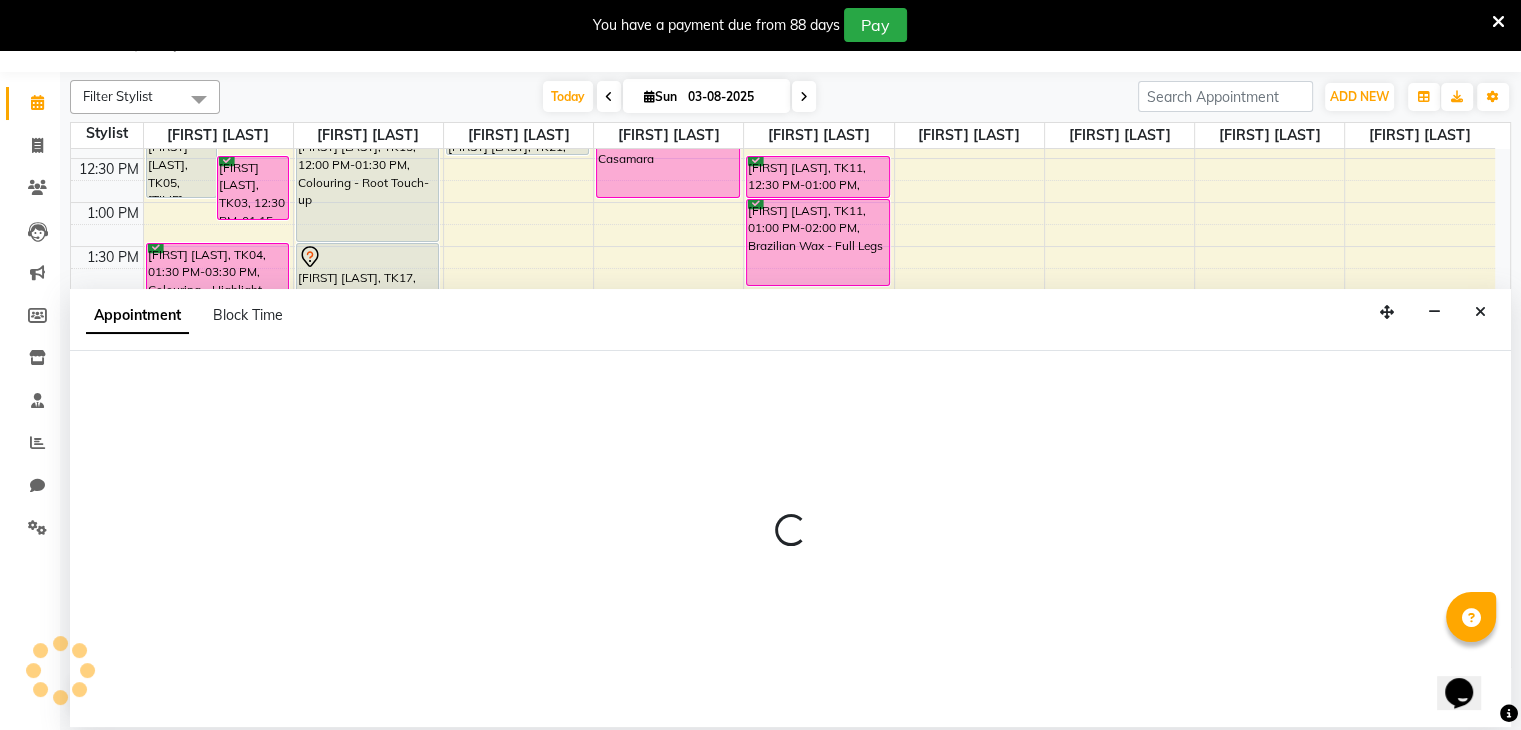 select on "74552" 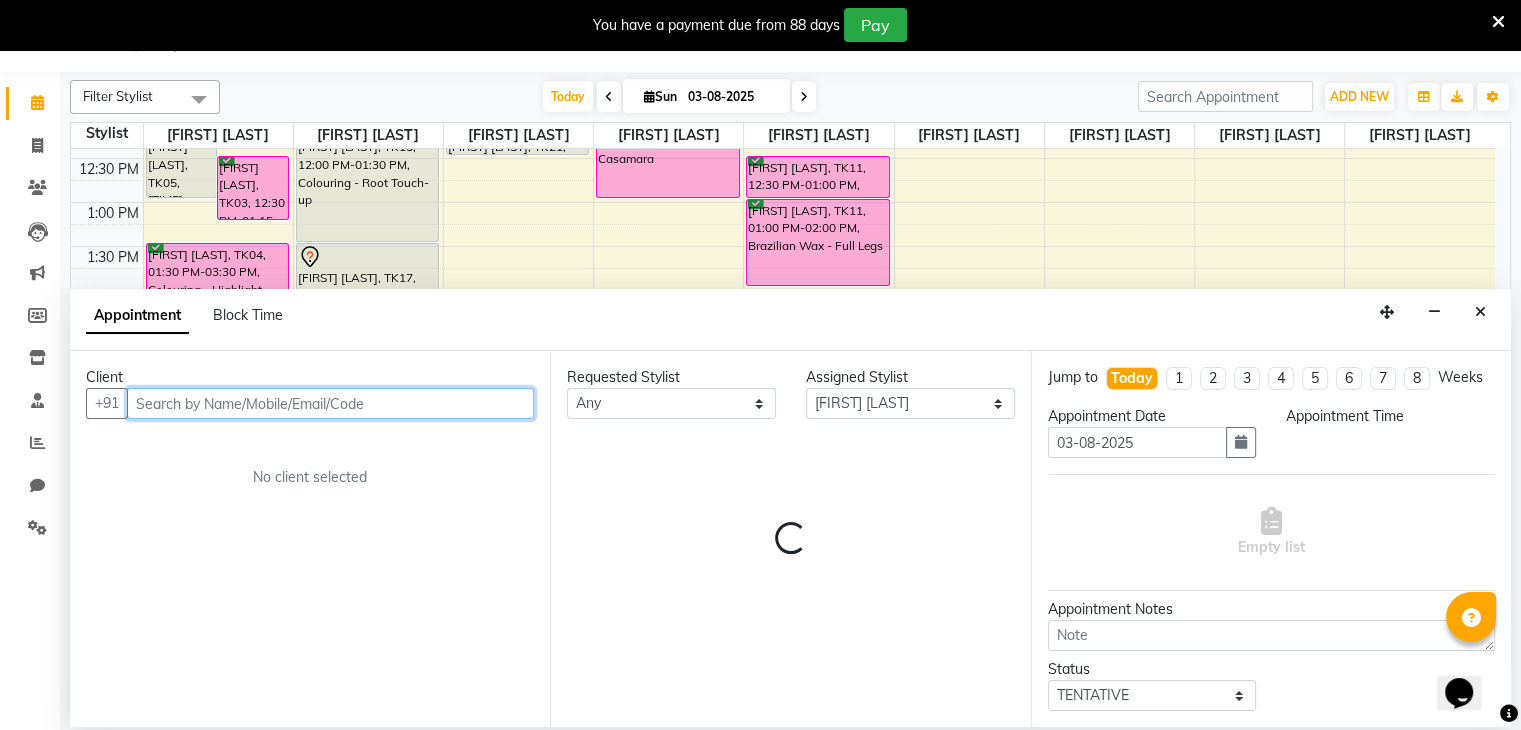 select on "930" 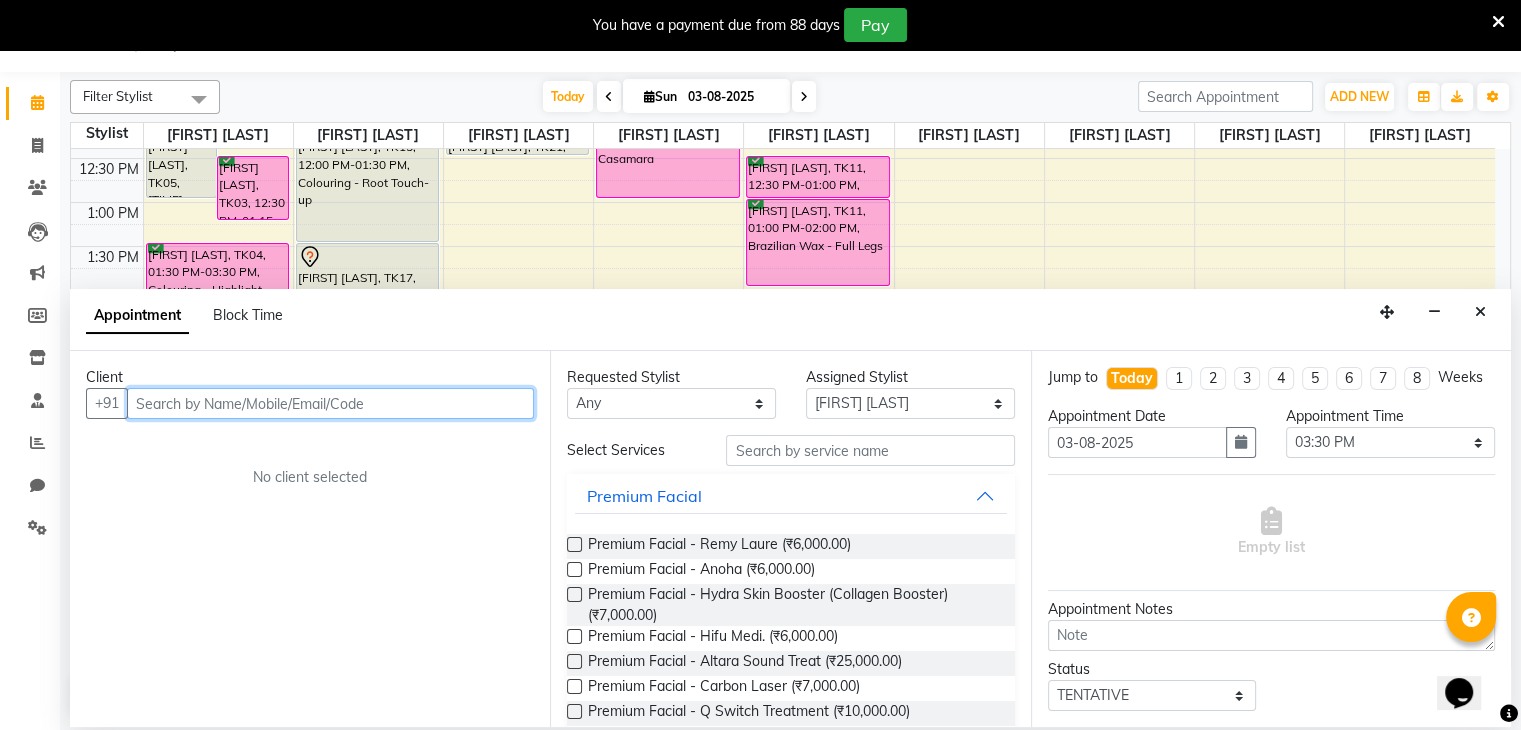 click at bounding box center (330, 403) 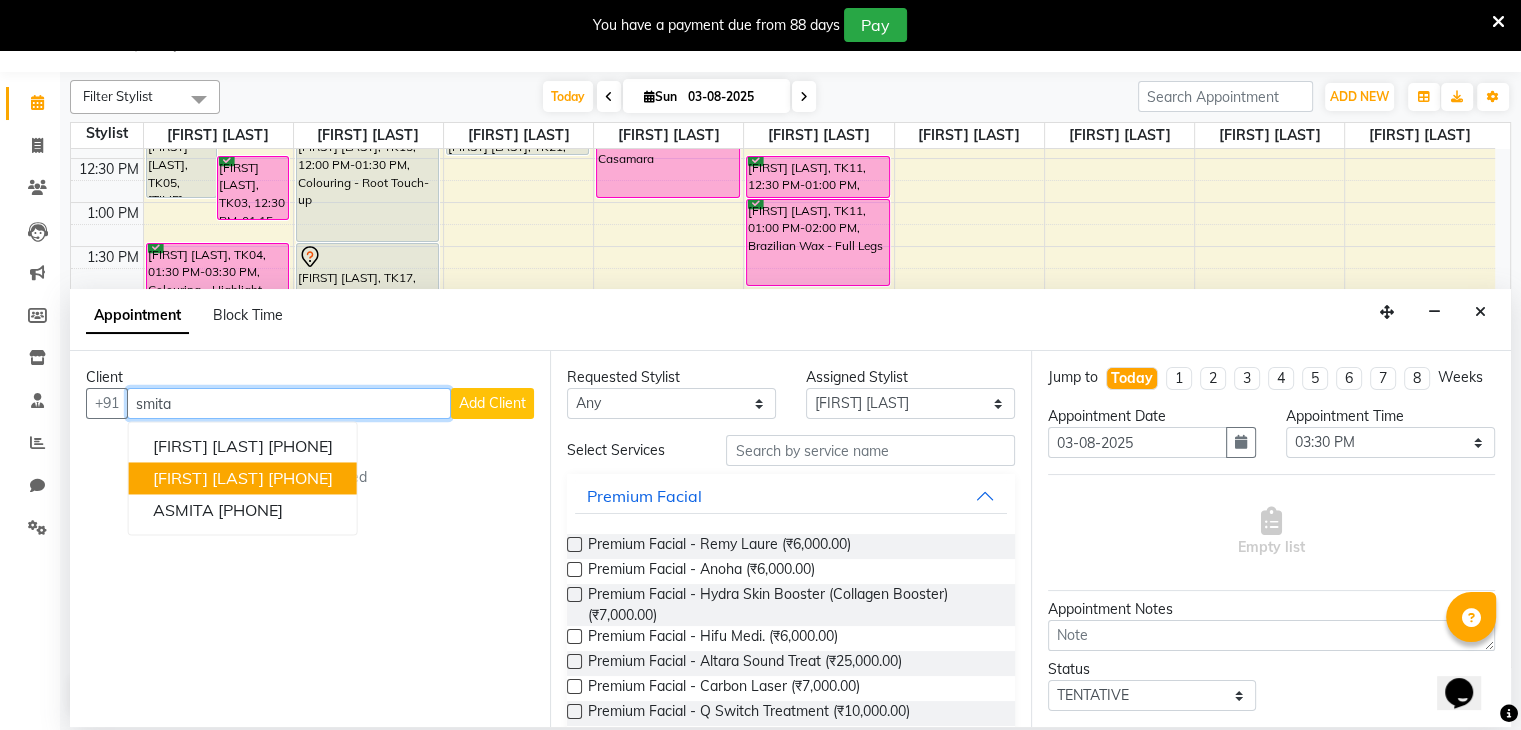 click on "[FIRST] [LAST]" at bounding box center (208, 479) 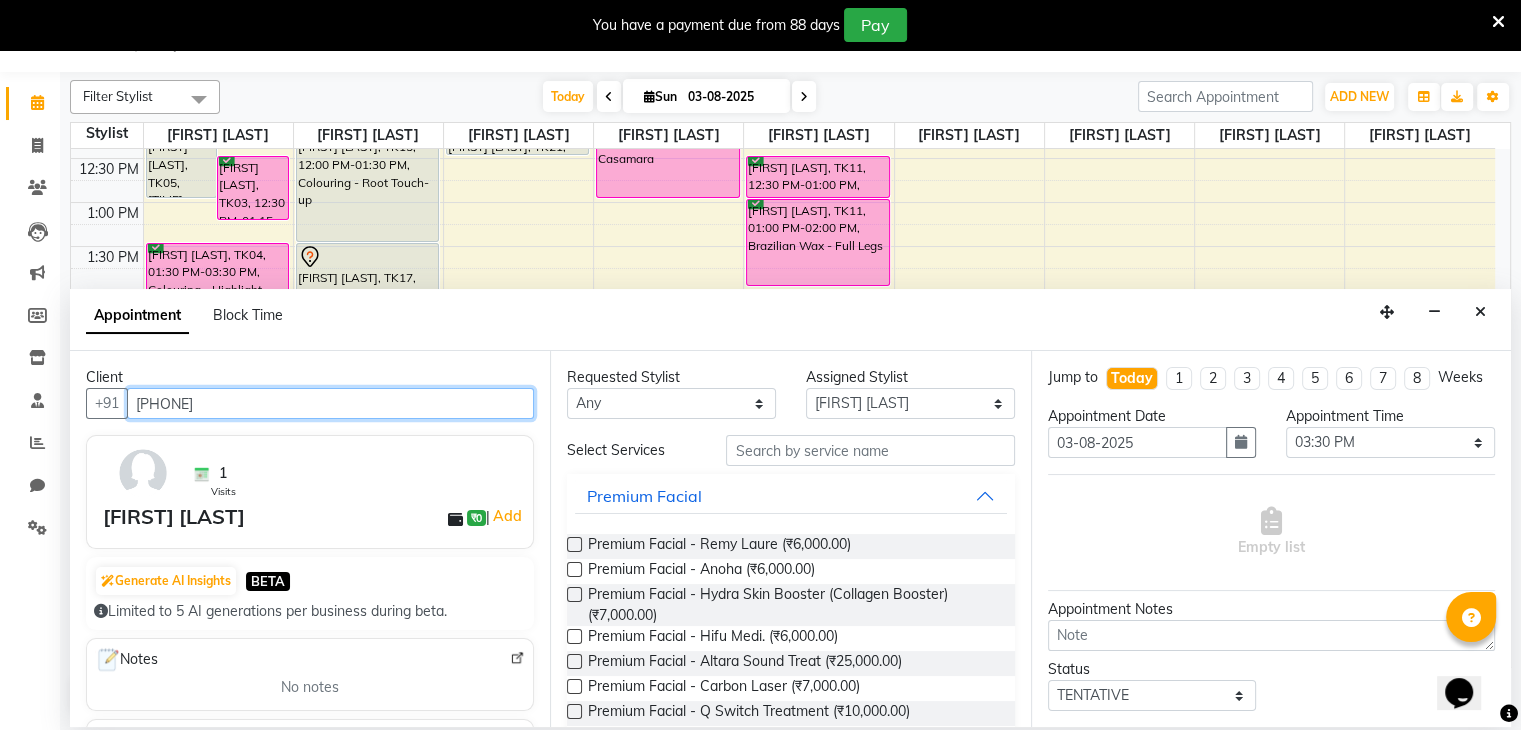 type on "[PHONE]" 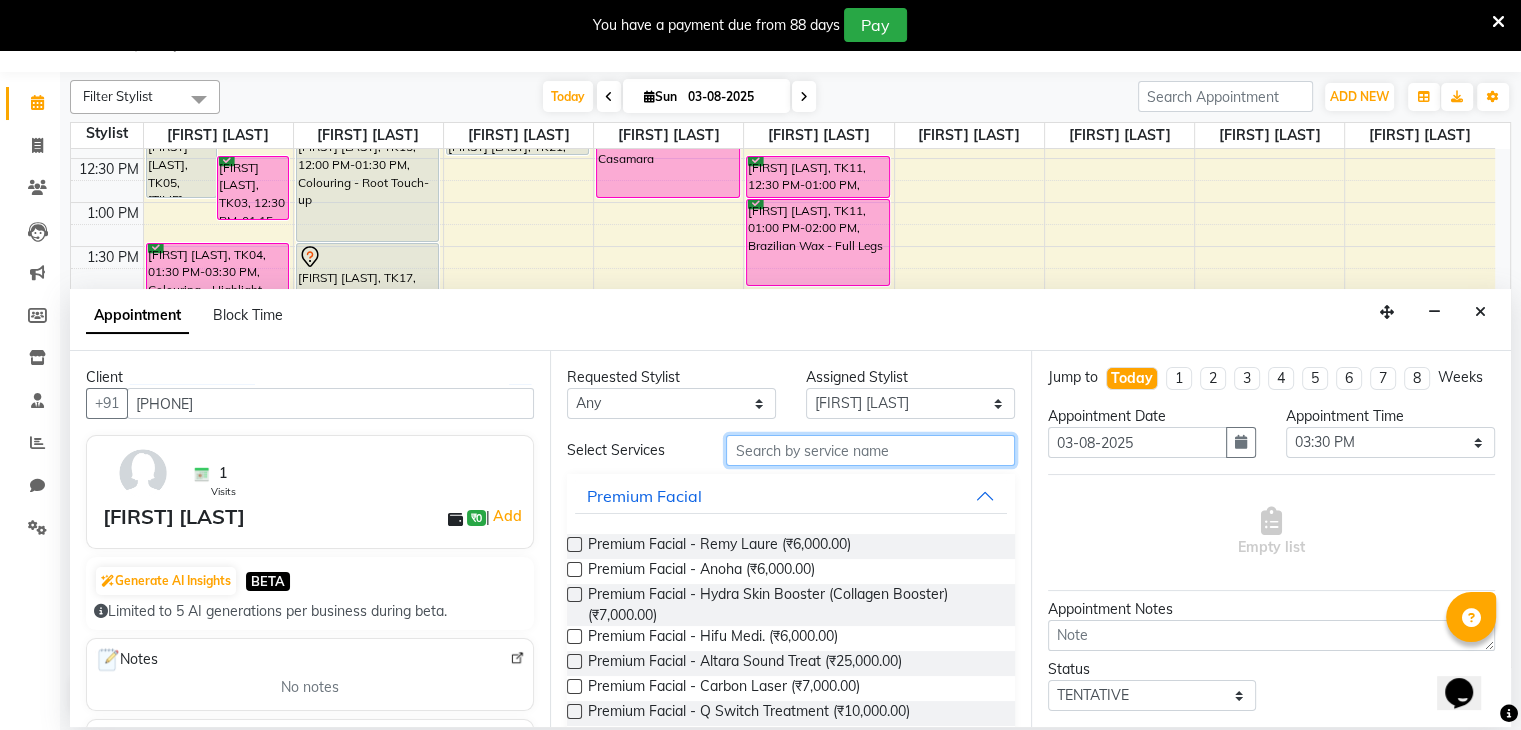 click at bounding box center [870, 450] 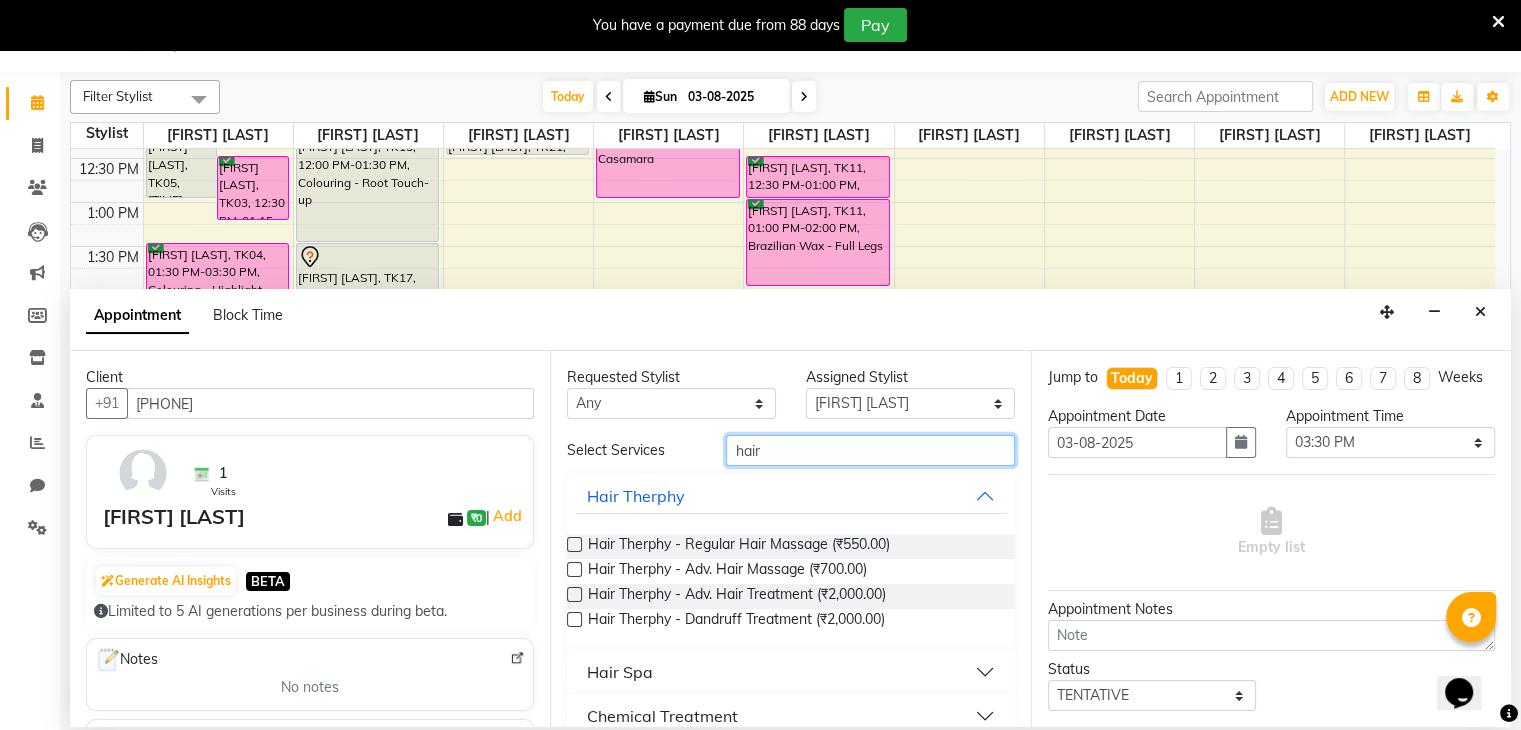 type on "hair" 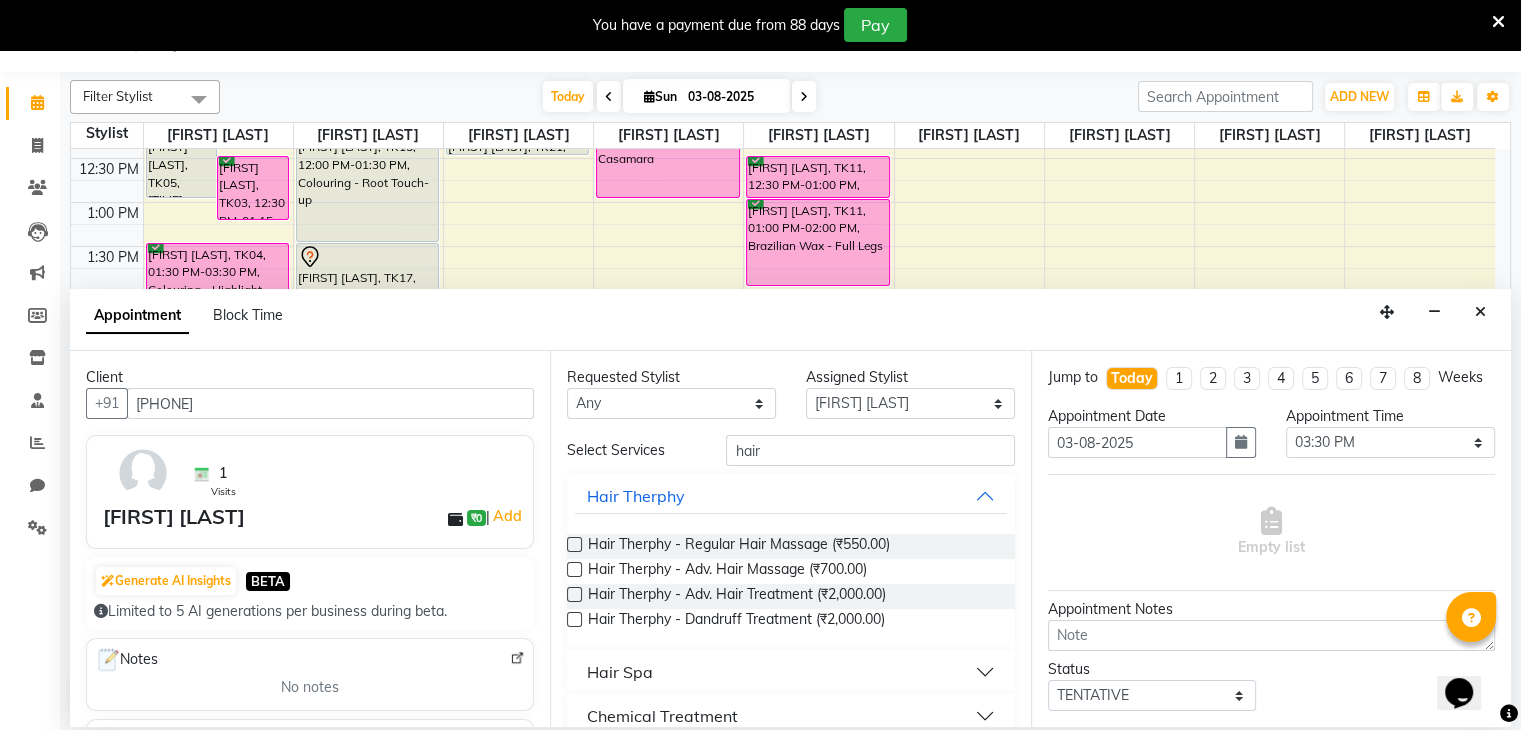 click at bounding box center [574, 594] 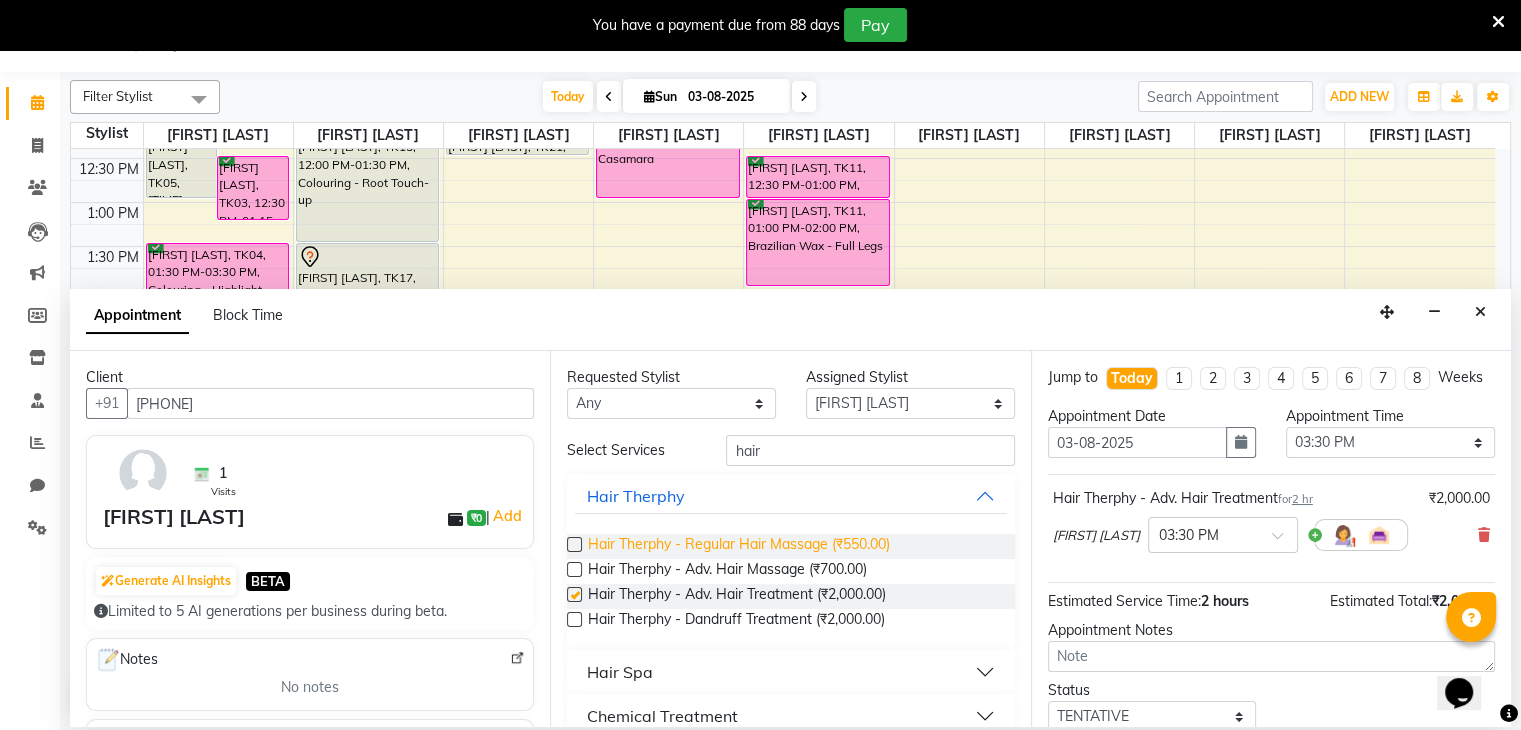 checkbox on "false" 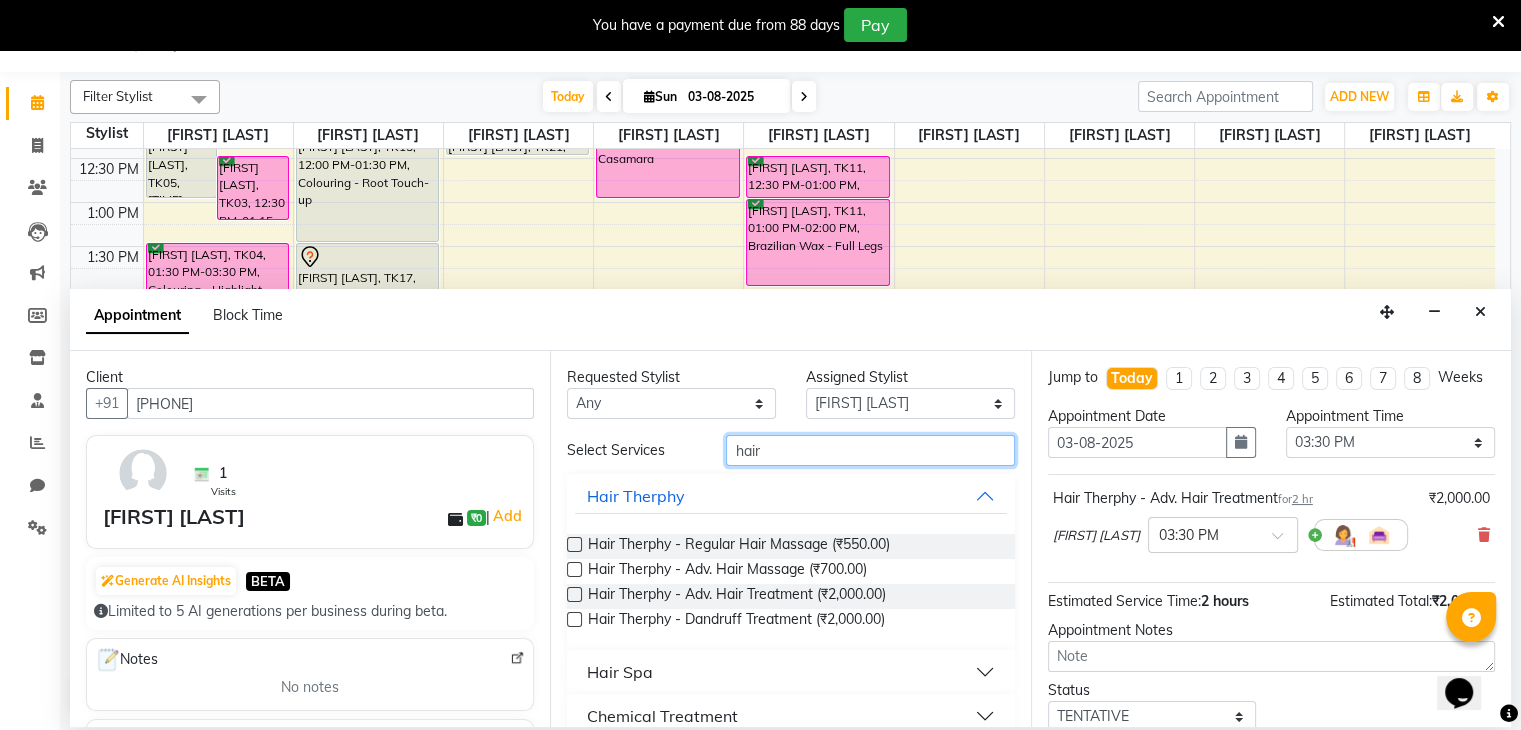 click on "hair" at bounding box center (870, 450) 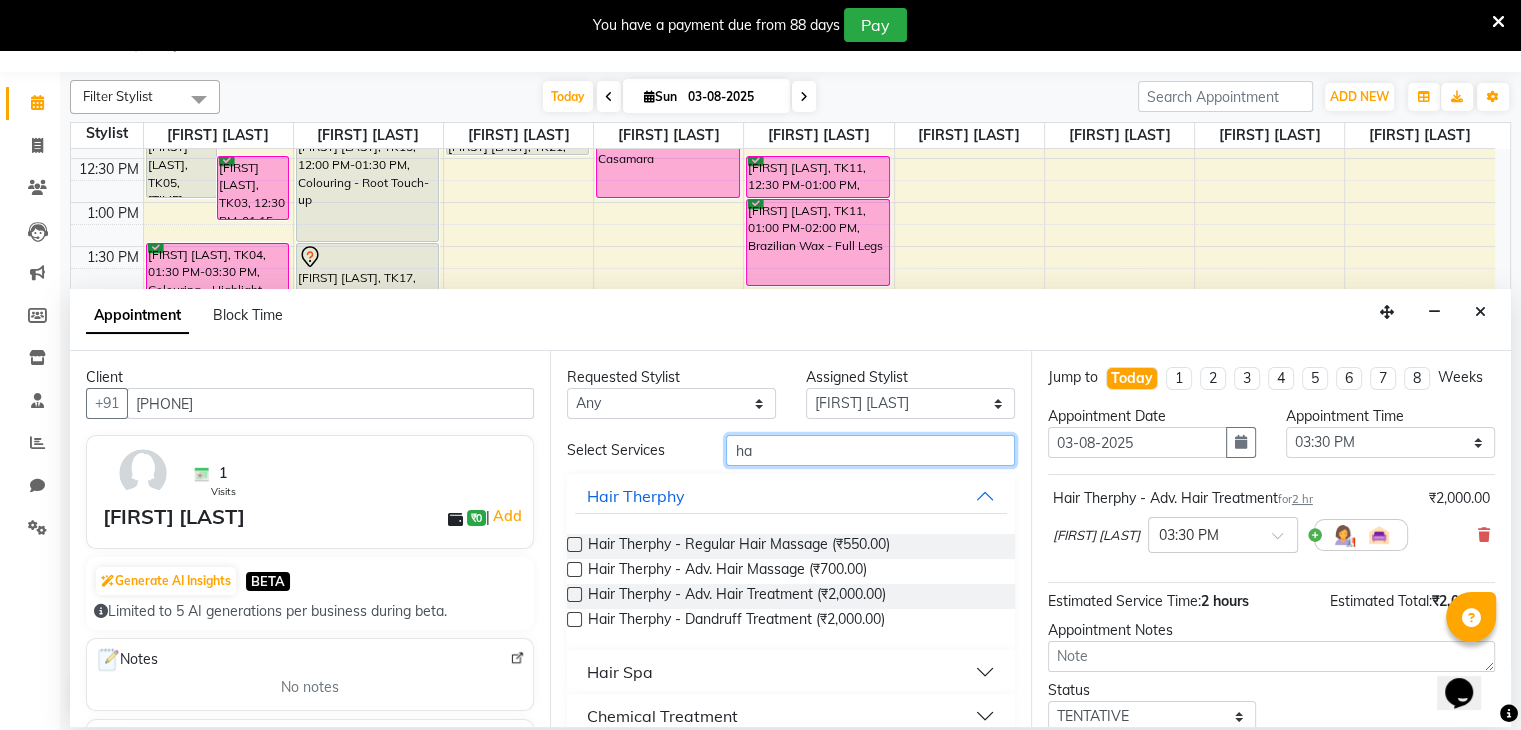 type on "h" 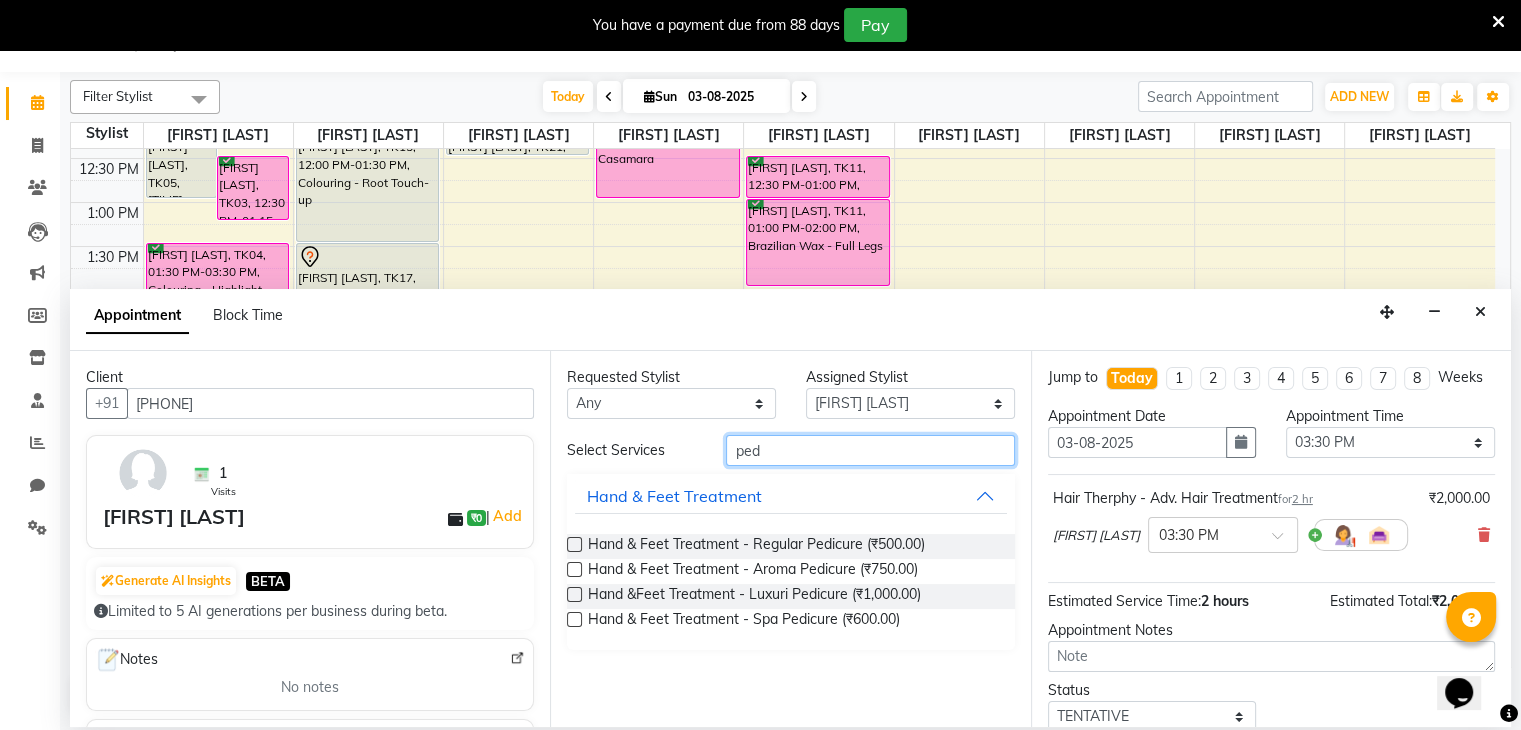 type on "ped" 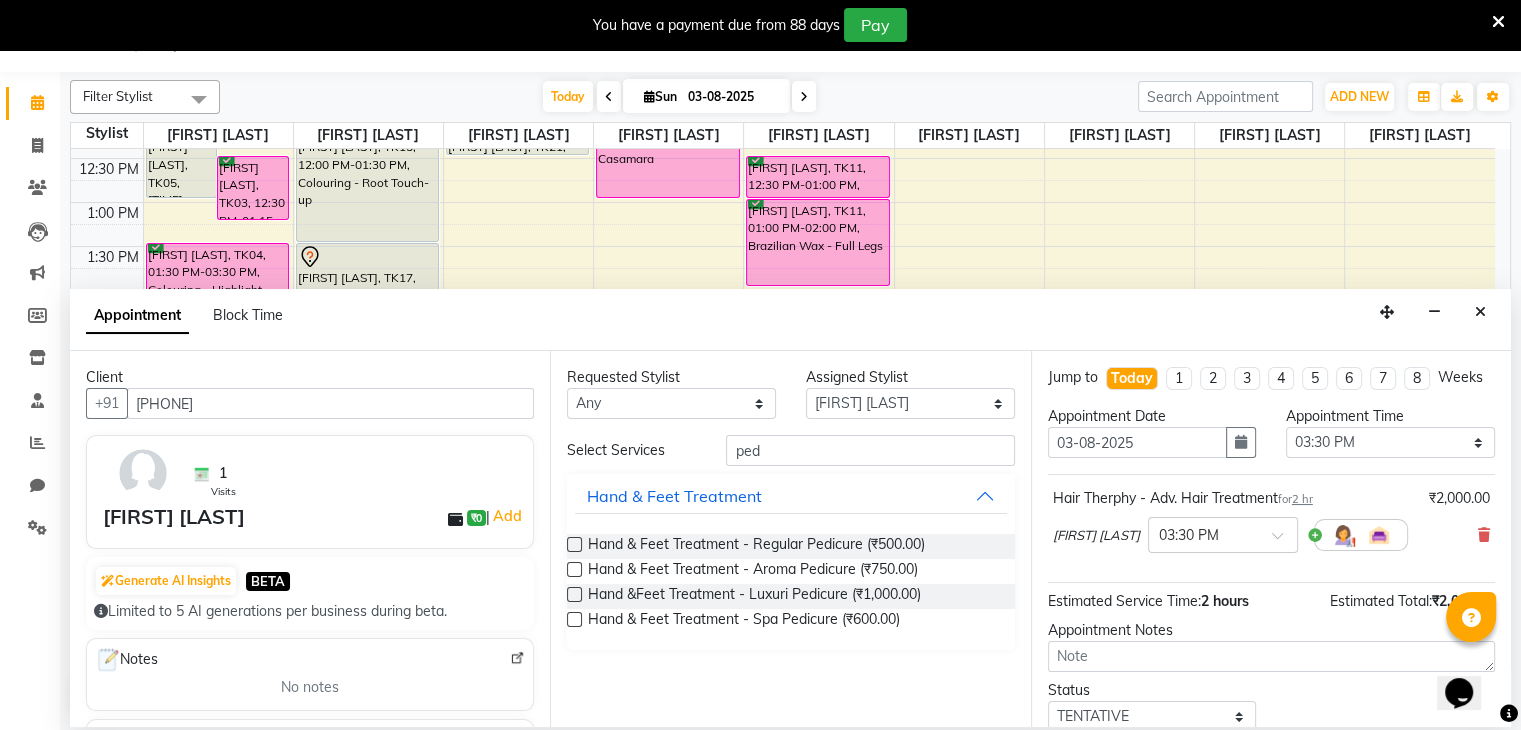 click at bounding box center (574, 544) 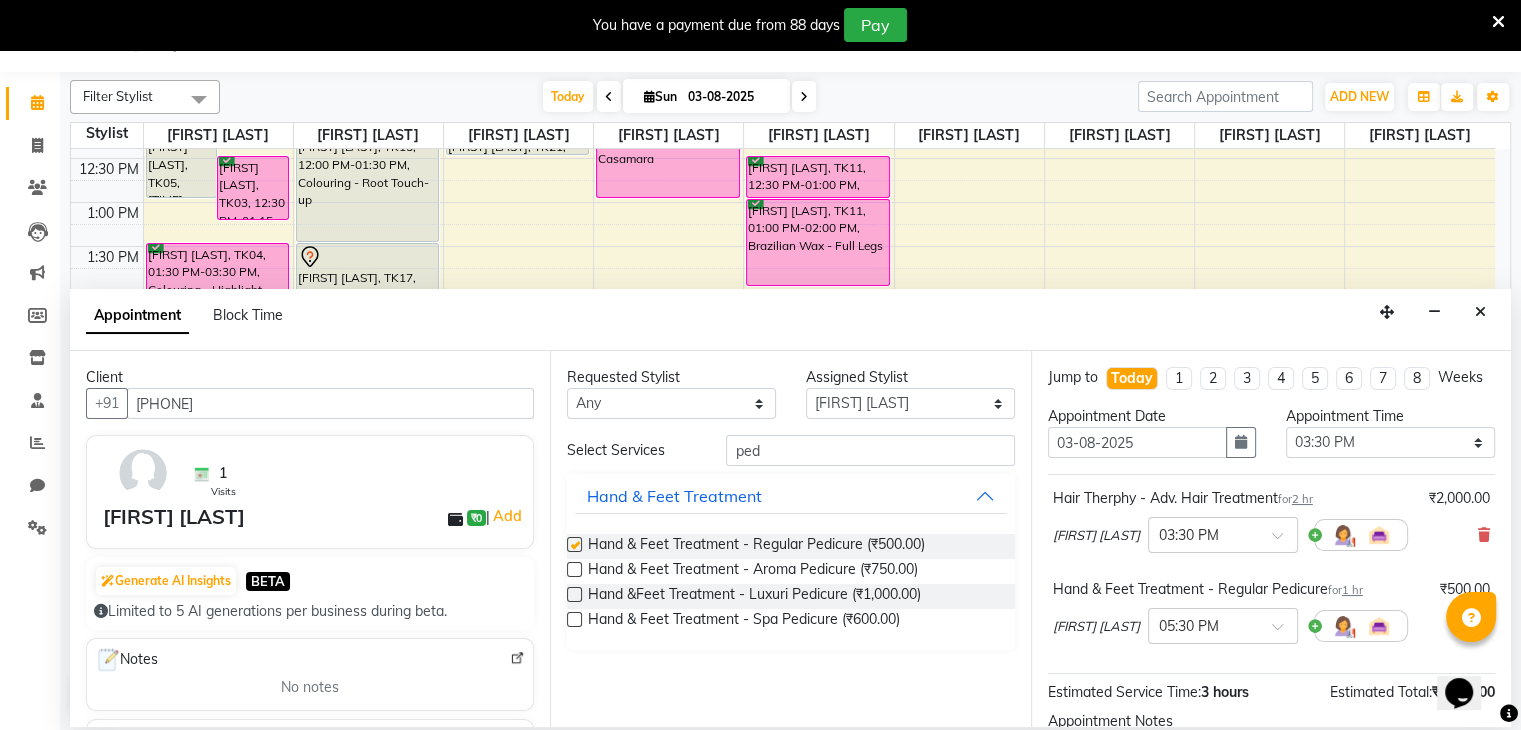 checkbox on "false" 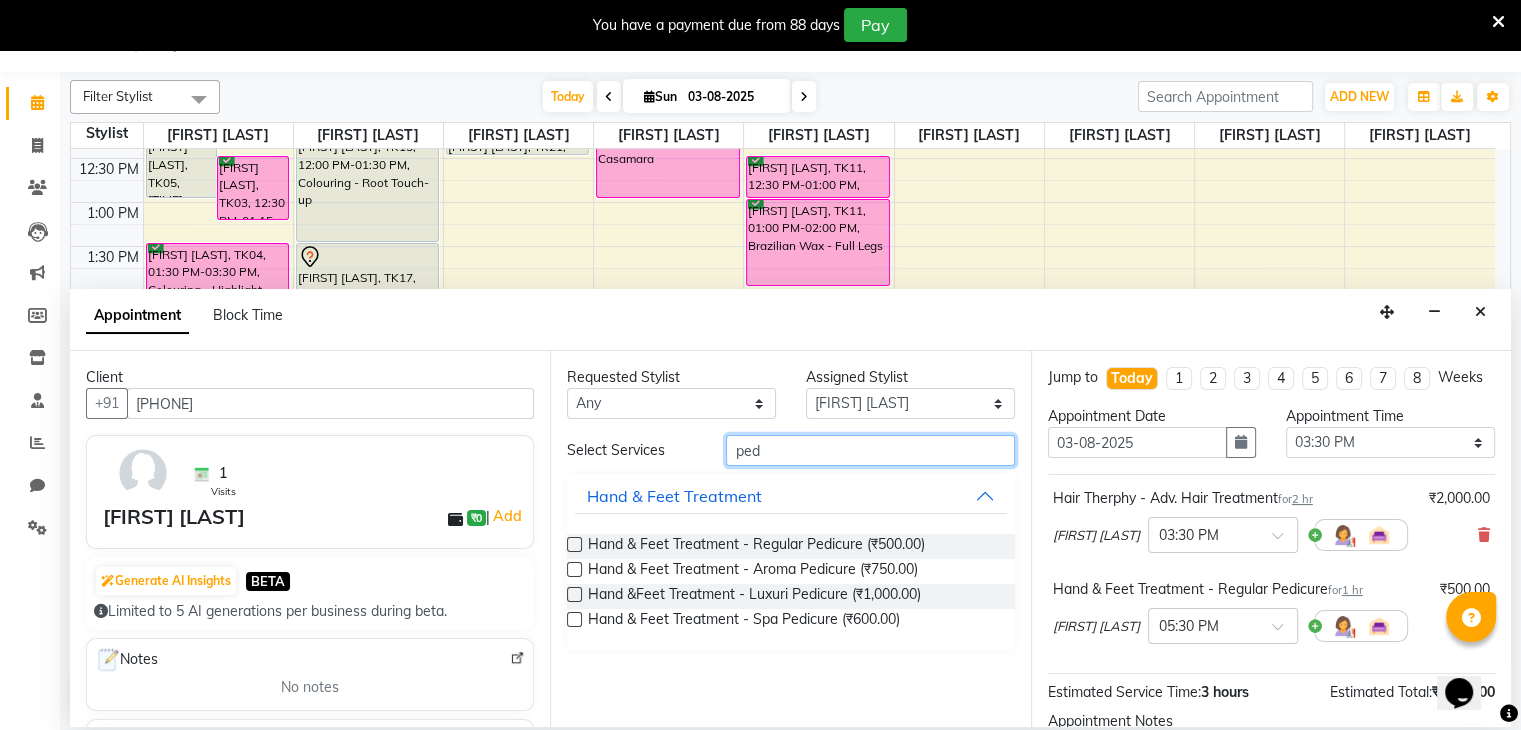 click on "ped" at bounding box center [870, 450] 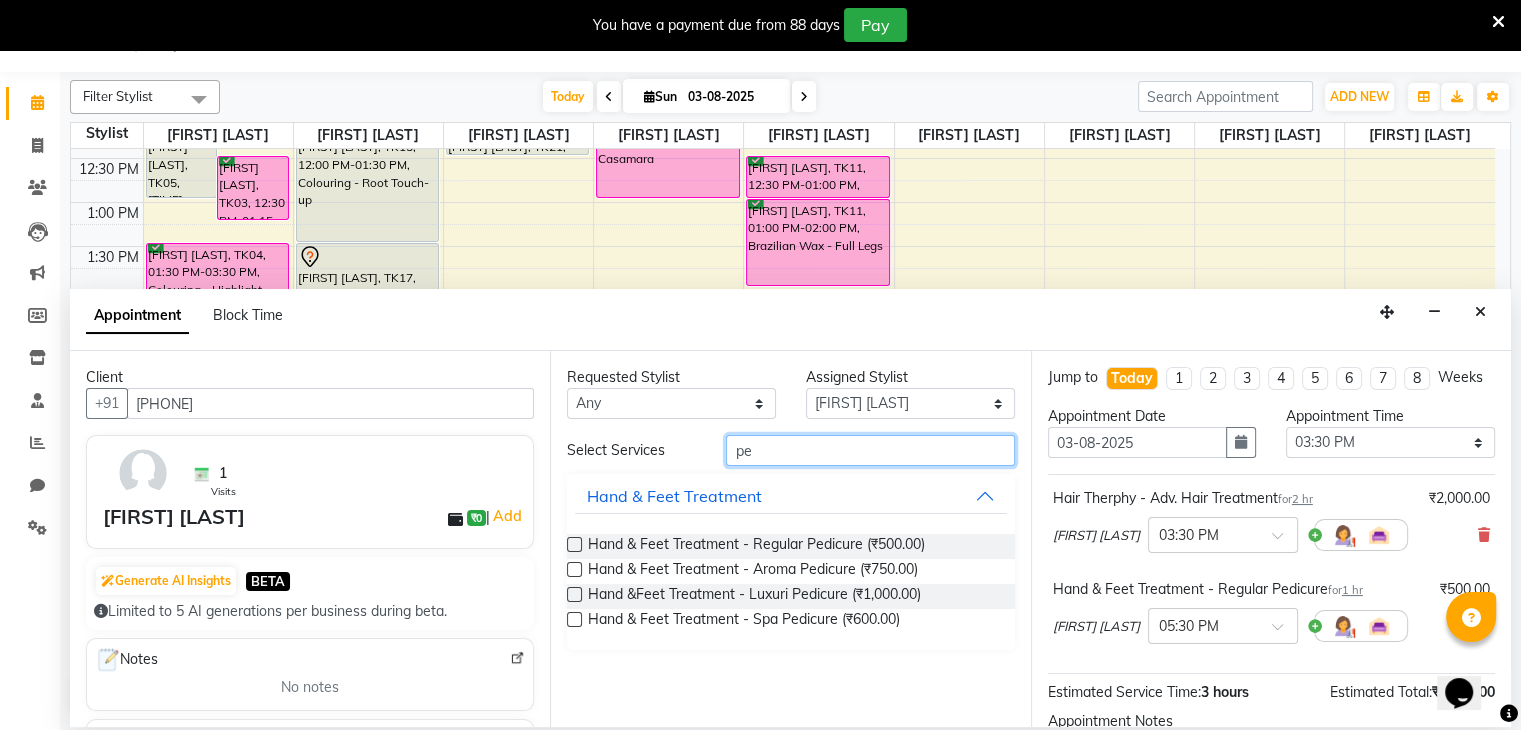 type on "p" 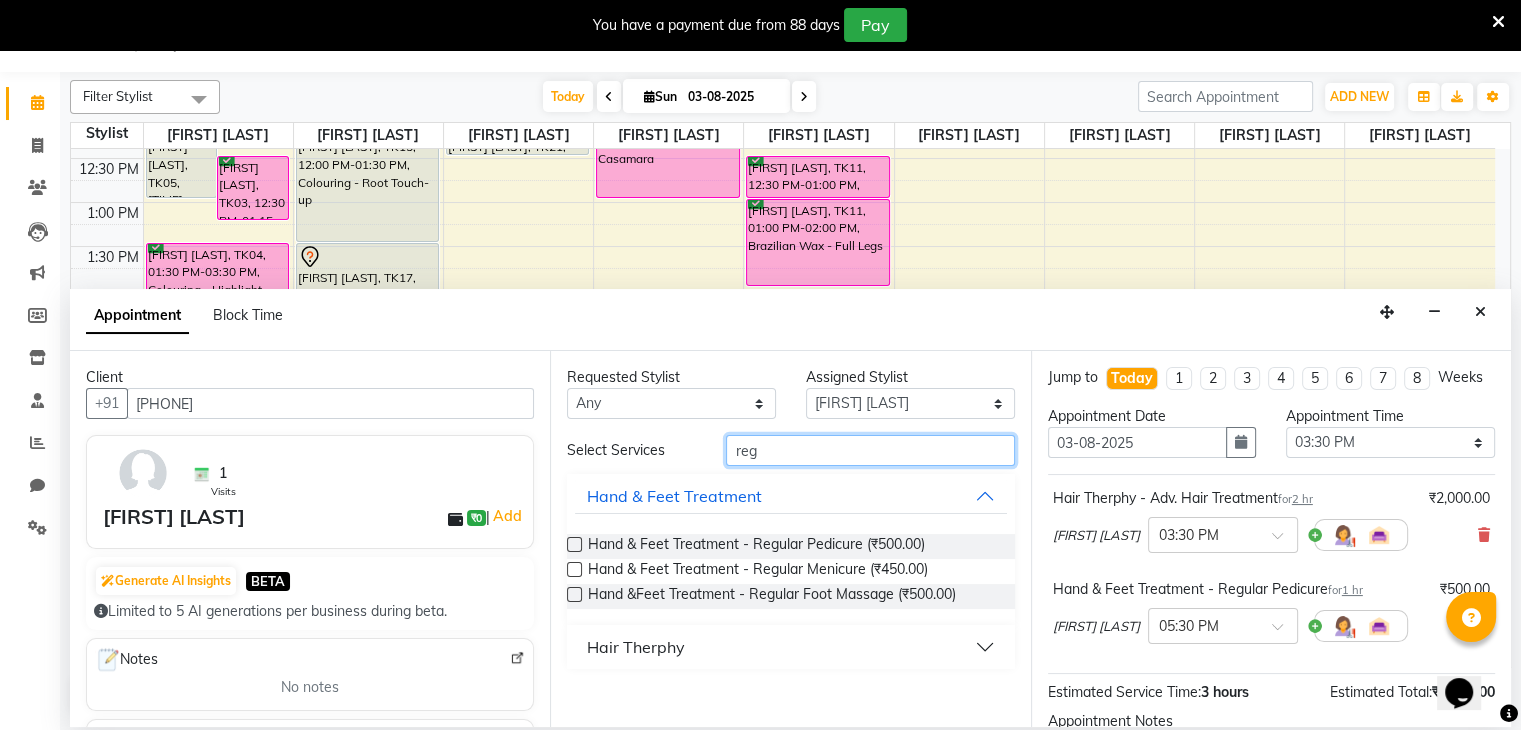 type on "reg" 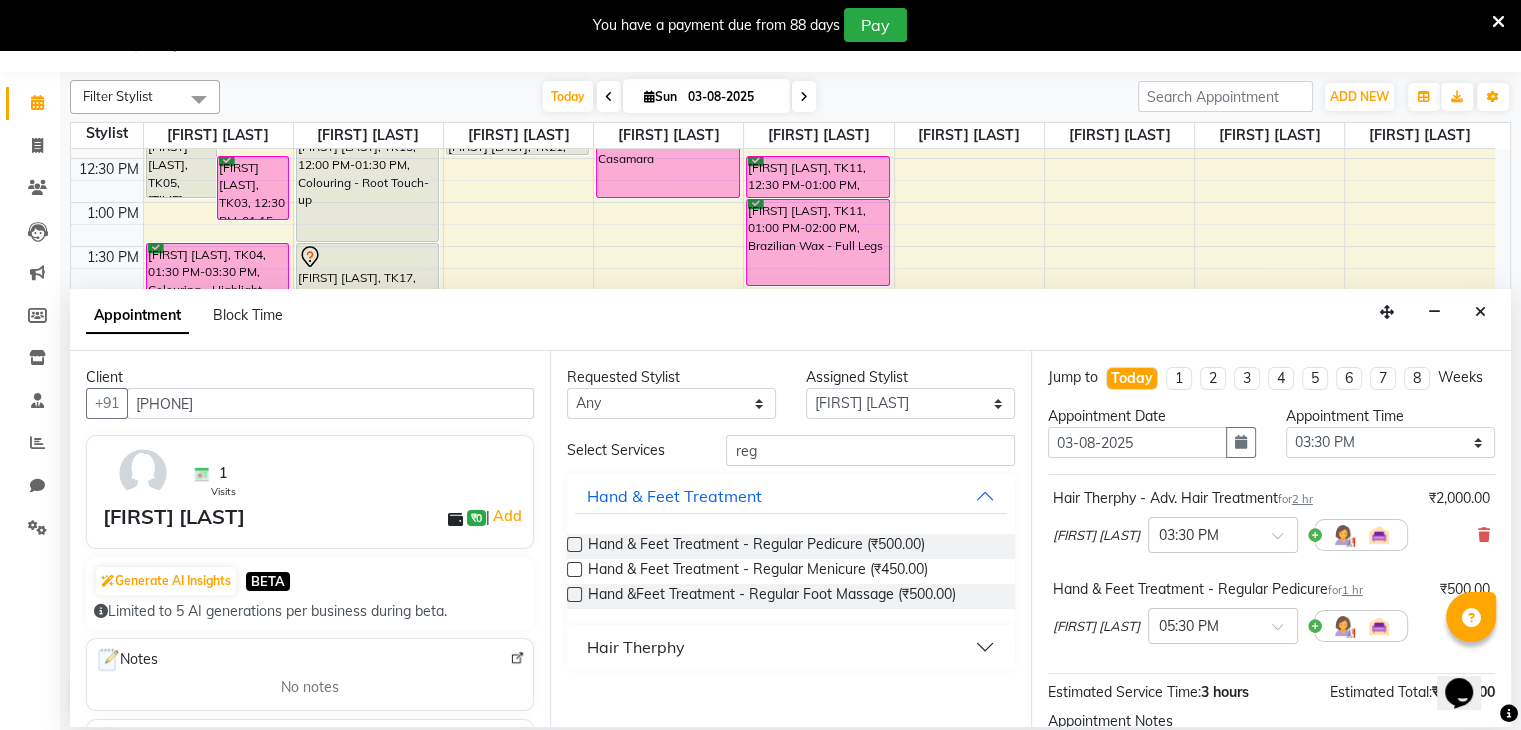 click at bounding box center (574, 569) 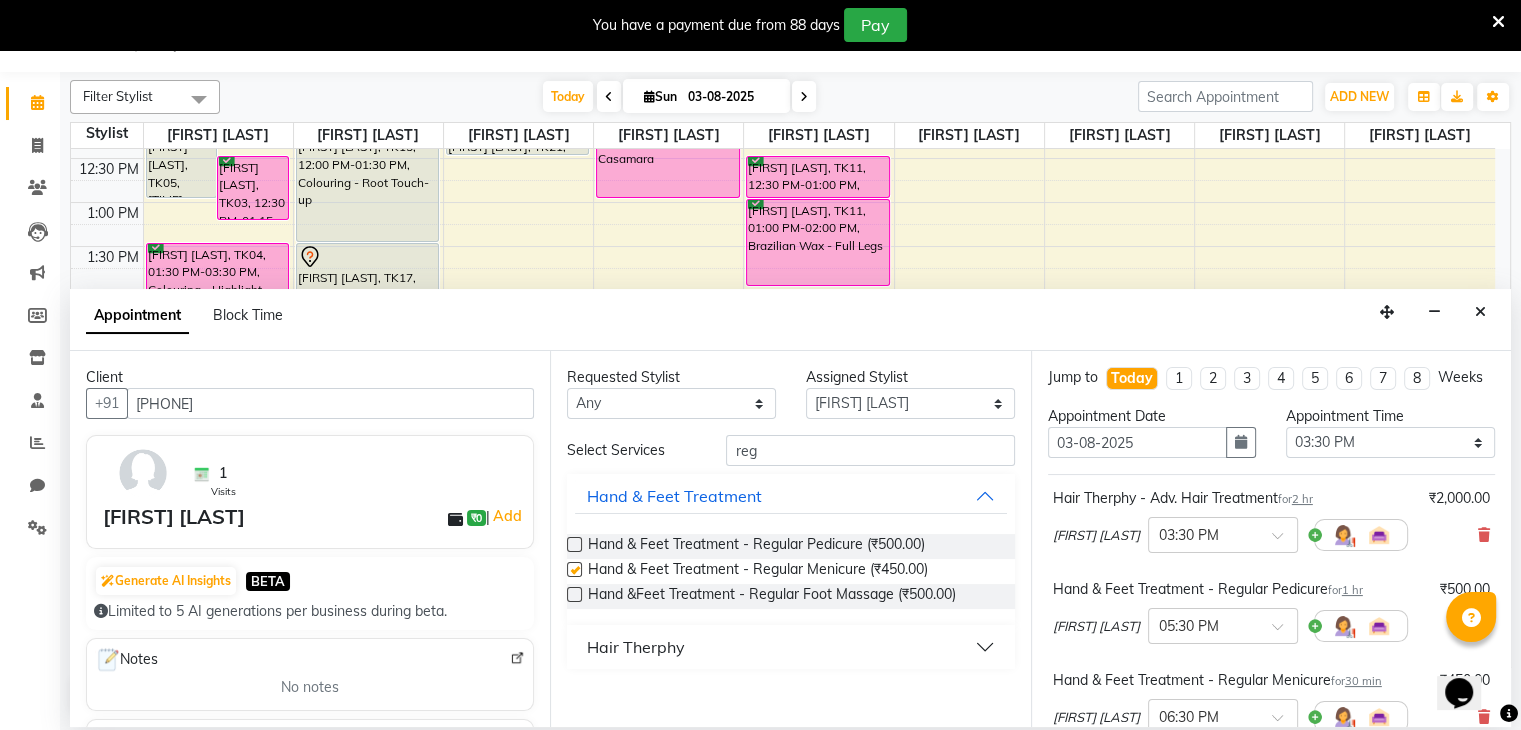 checkbox on "false" 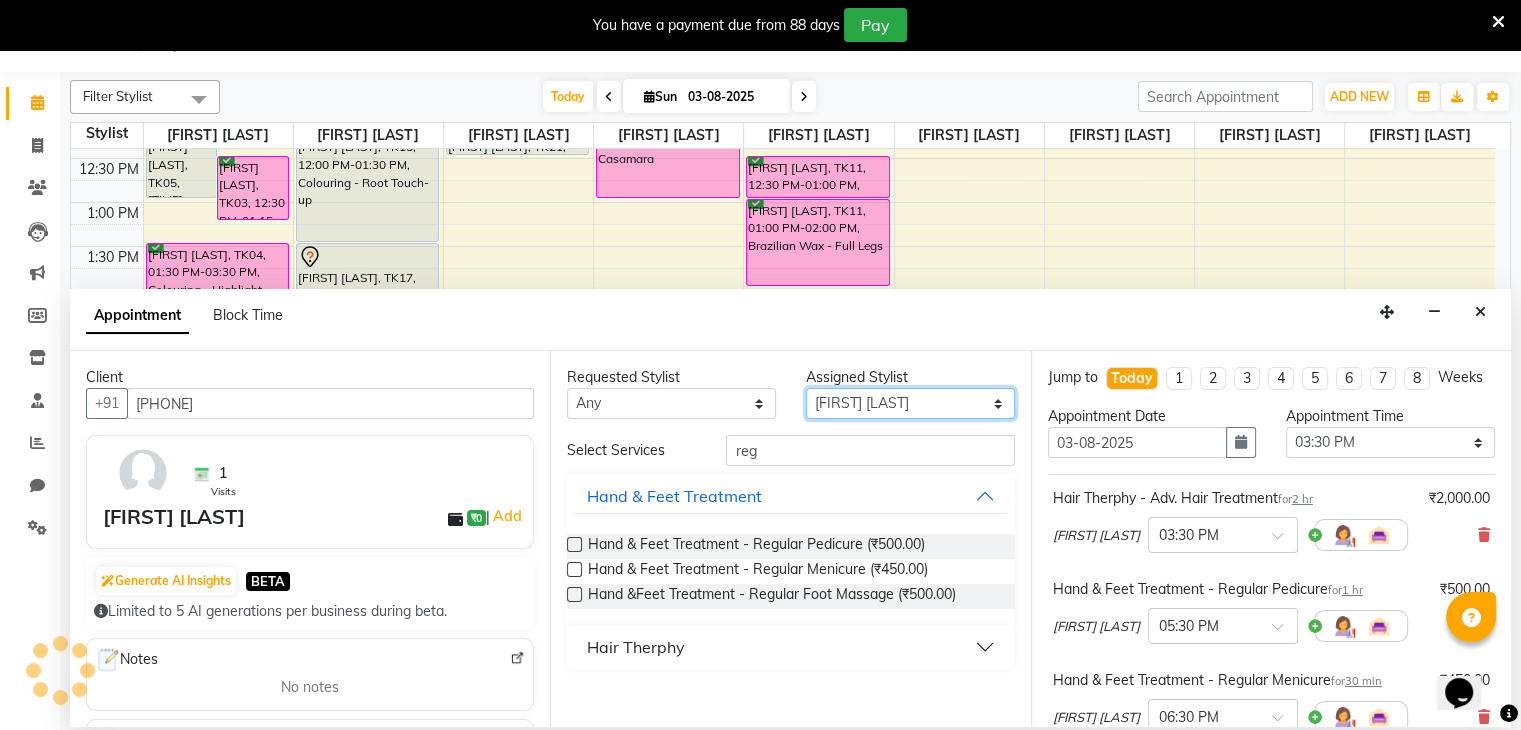 click on "Select [FIRST] [LAST] [FIRST] [LAST] [FIRST] [LAST] desire salon [FIRST] [LAST] [FIRST] [LAST] [FIRST] [LAST] [FIRST] [LAST] [FIRST] [LAST] [FIRST] [LAST]" at bounding box center [910, 403] 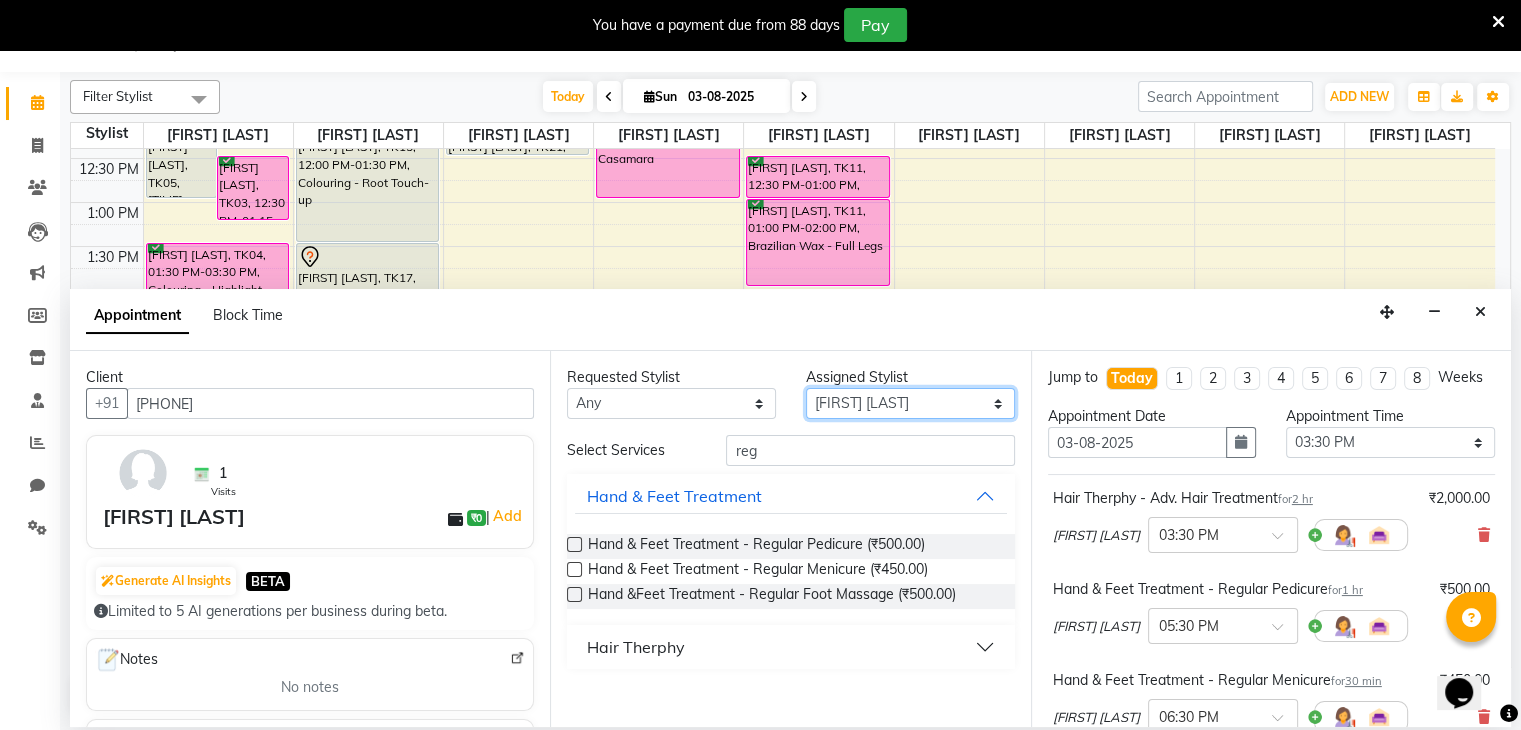 select on "75804" 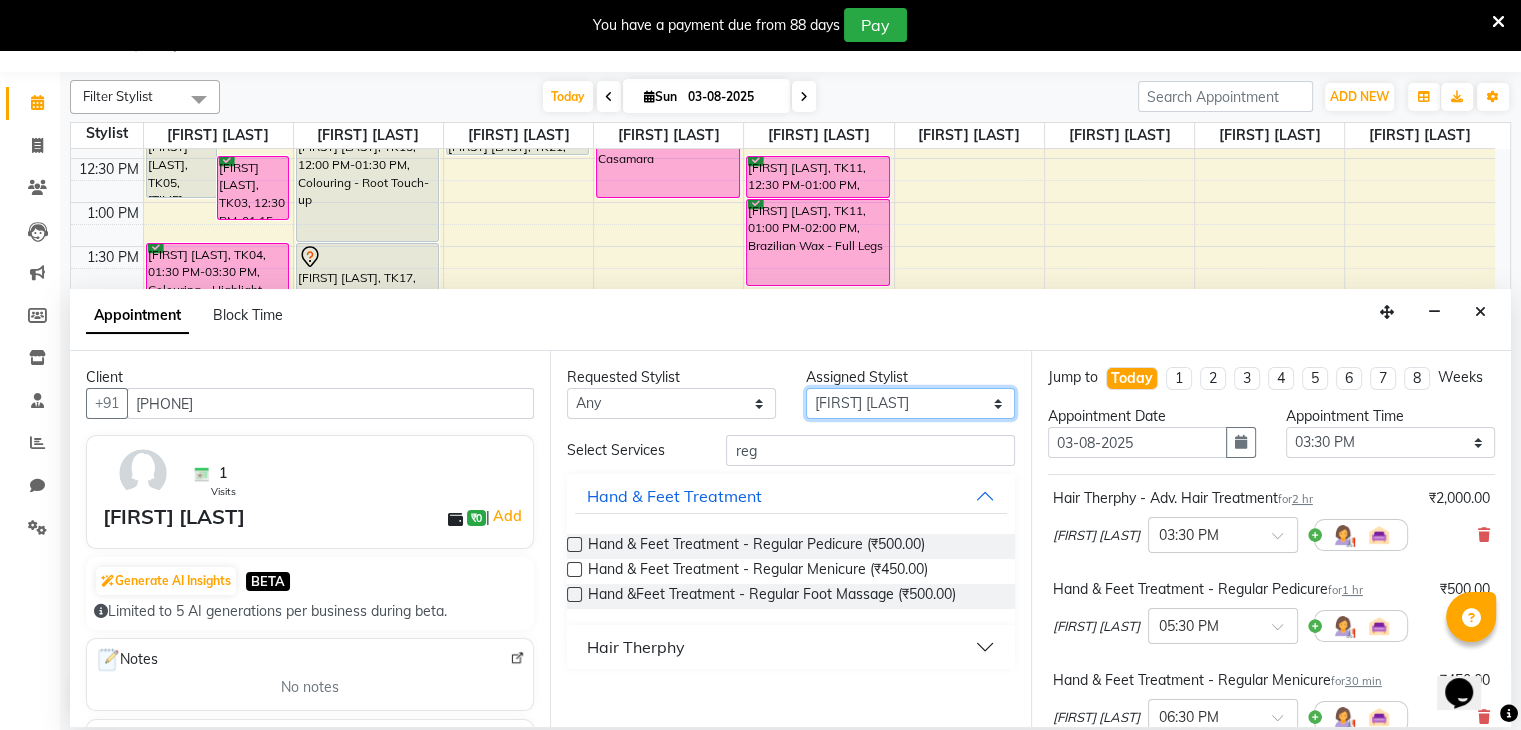 click on "Select [FIRST] [LAST] [FIRST] [LAST] [FIRST] [LAST] desire salon [FIRST] [LAST] [FIRST] [LAST] [FIRST] [LAST] [FIRST] [LAST] [FIRST] [LAST] [FIRST] [LAST]" at bounding box center (910, 403) 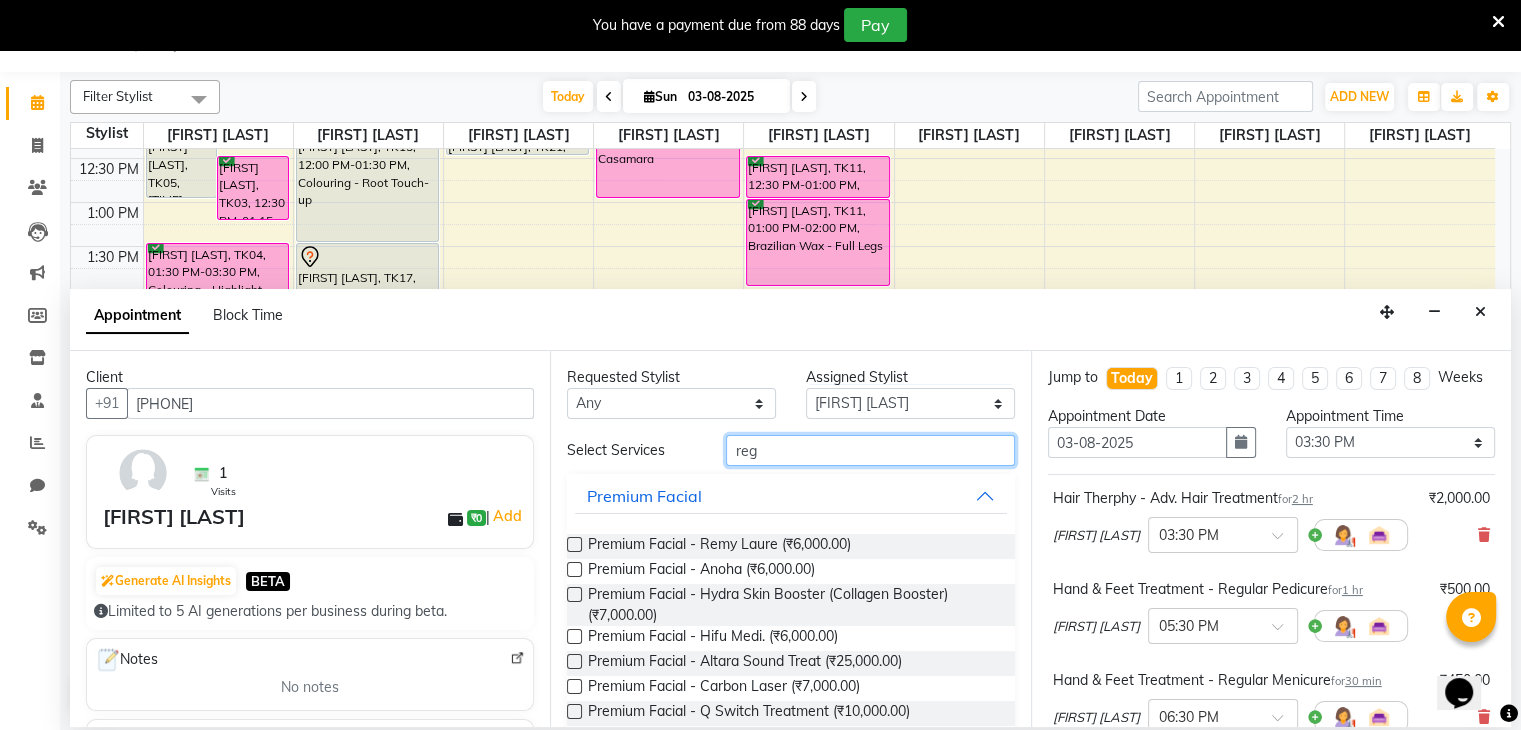 click on "reg" at bounding box center [870, 450] 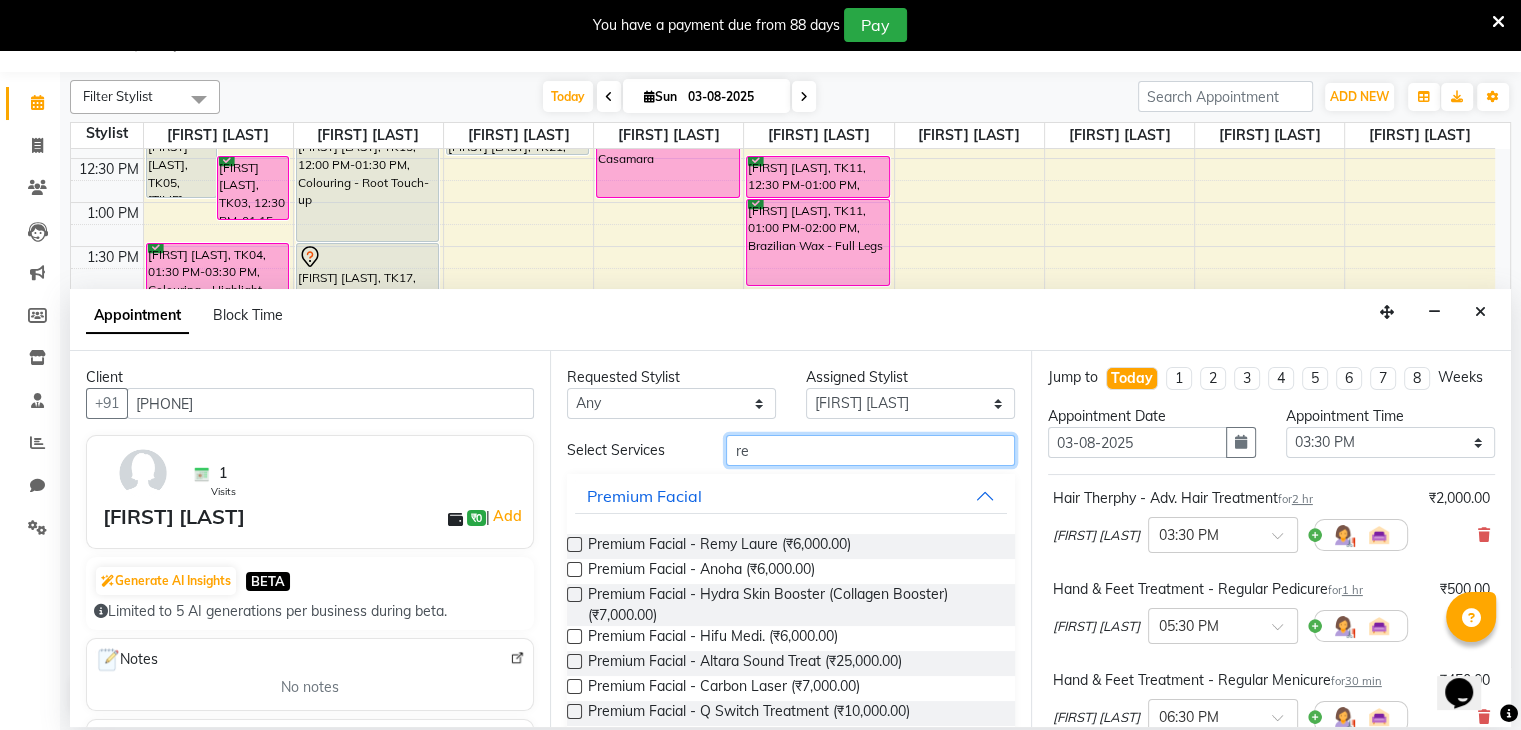 type on "r" 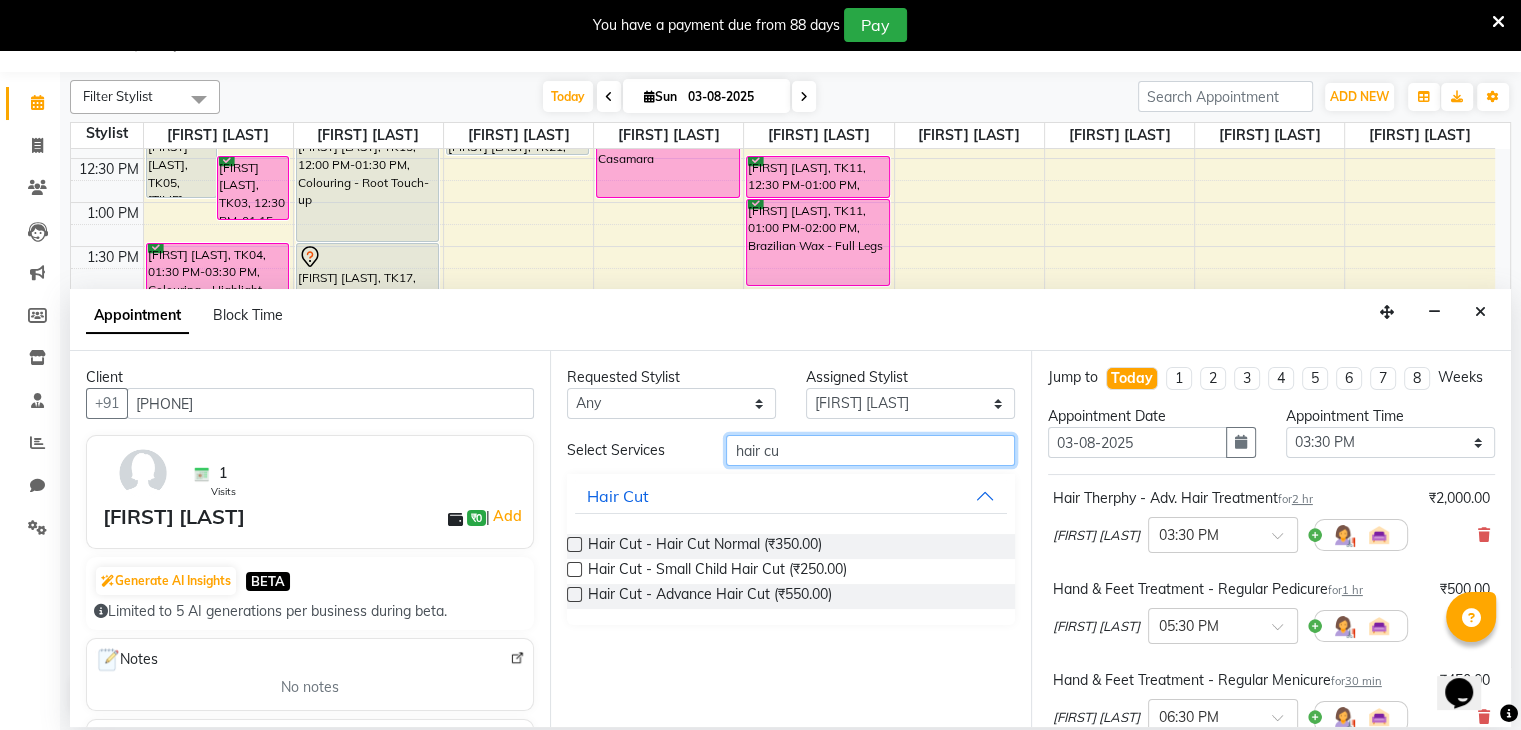 type on "hair cu" 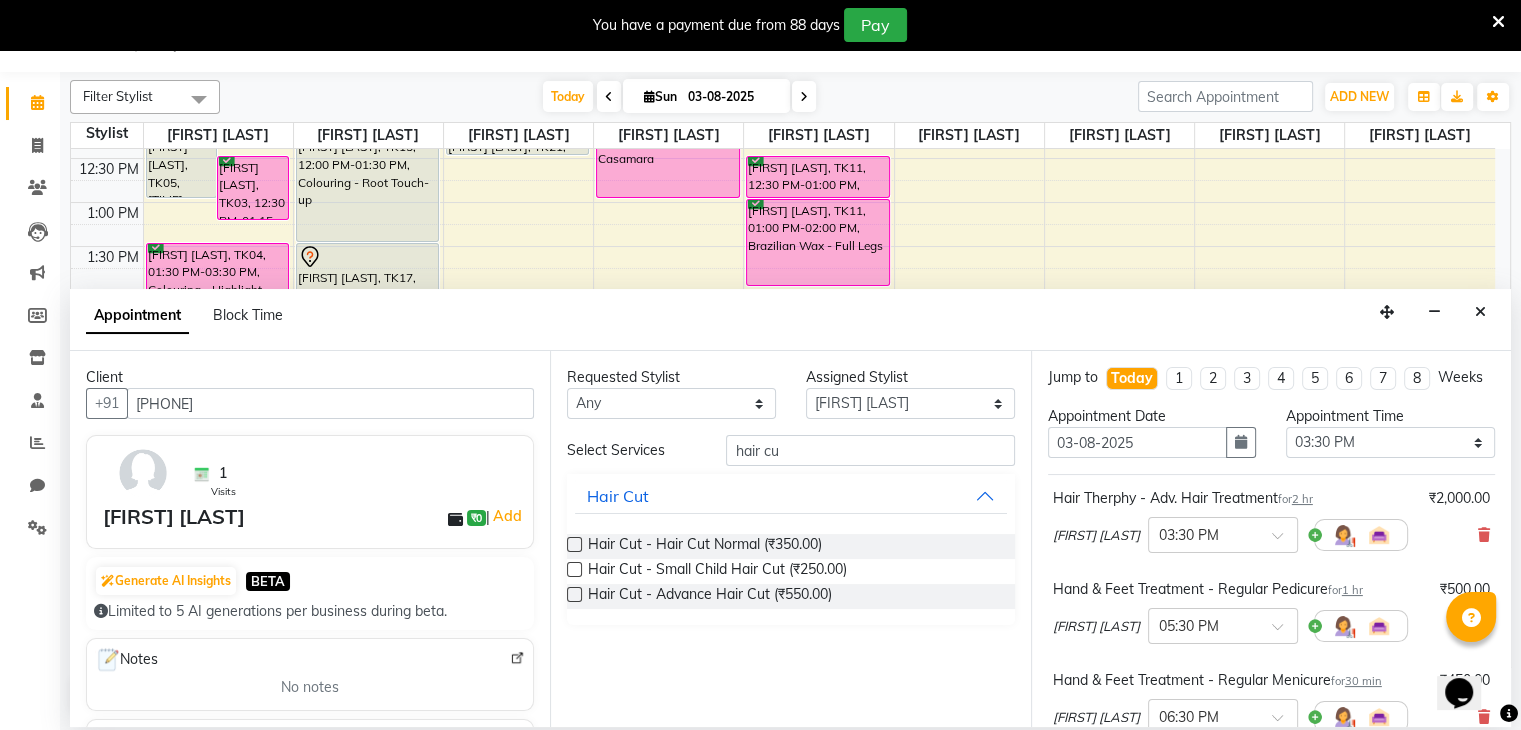 click at bounding box center (574, 594) 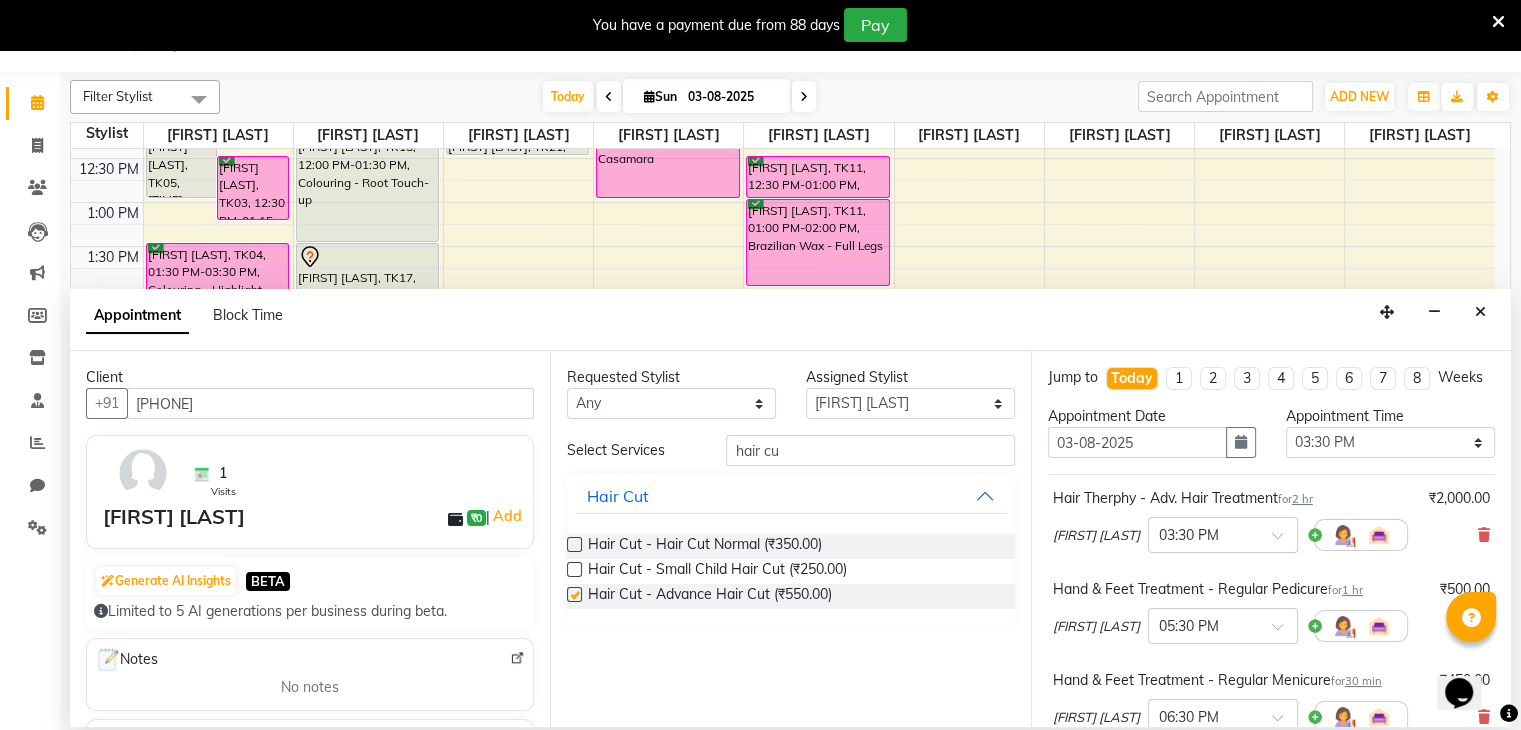 checkbox on "false" 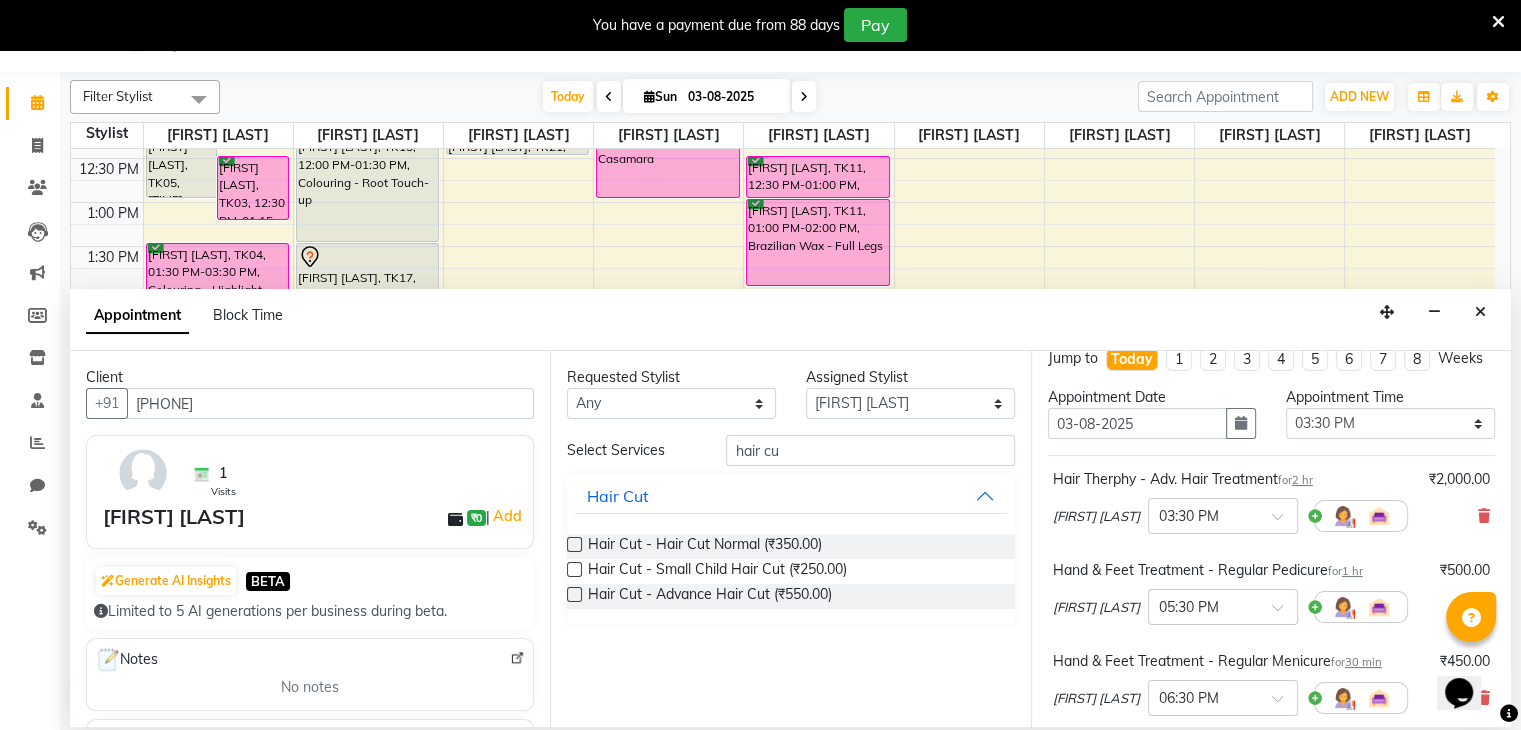 scroll, scrollTop: 0, scrollLeft: 0, axis: both 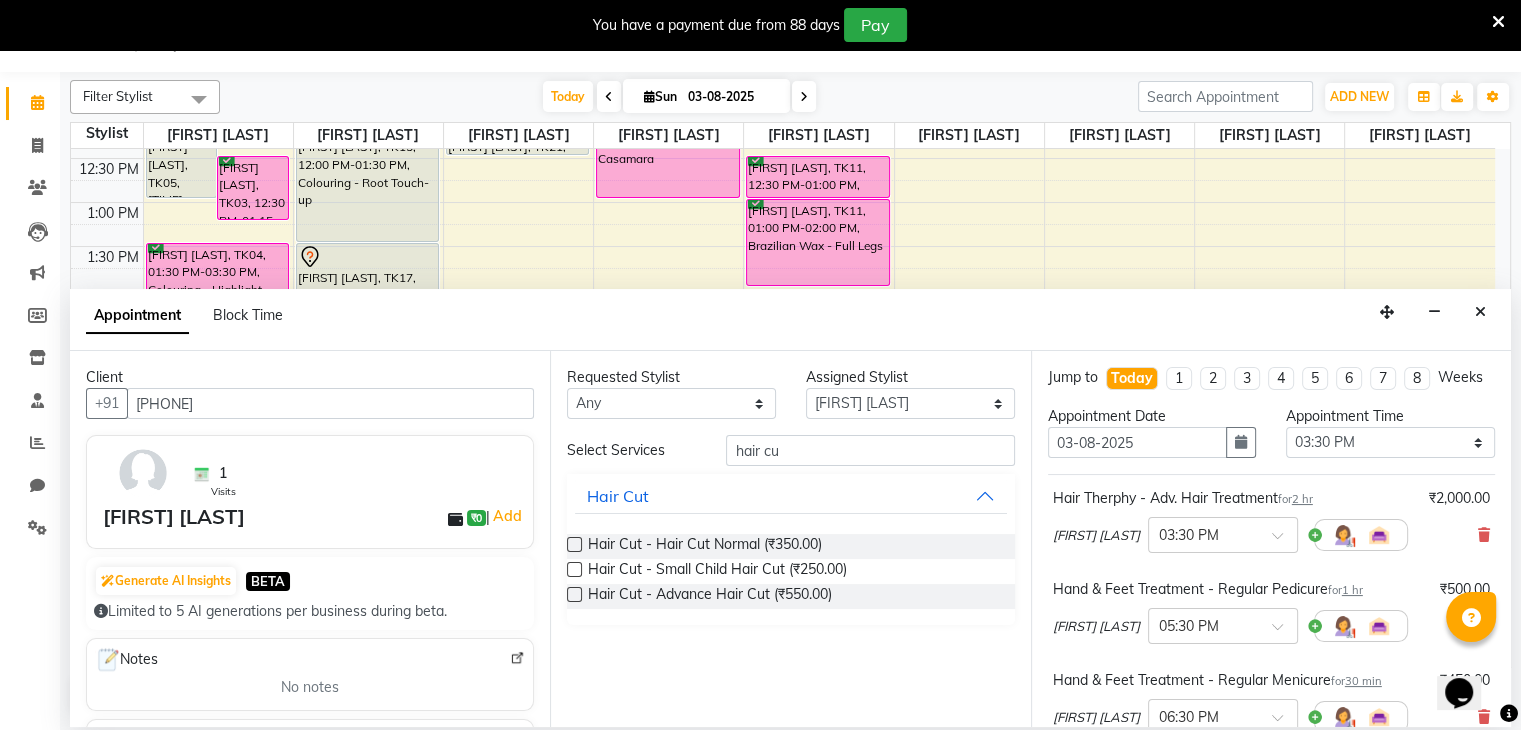 drag, startPoint x: 1493, startPoint y: 417, endPoint x: 1504, endPoint y: 401, distance: 19.416489 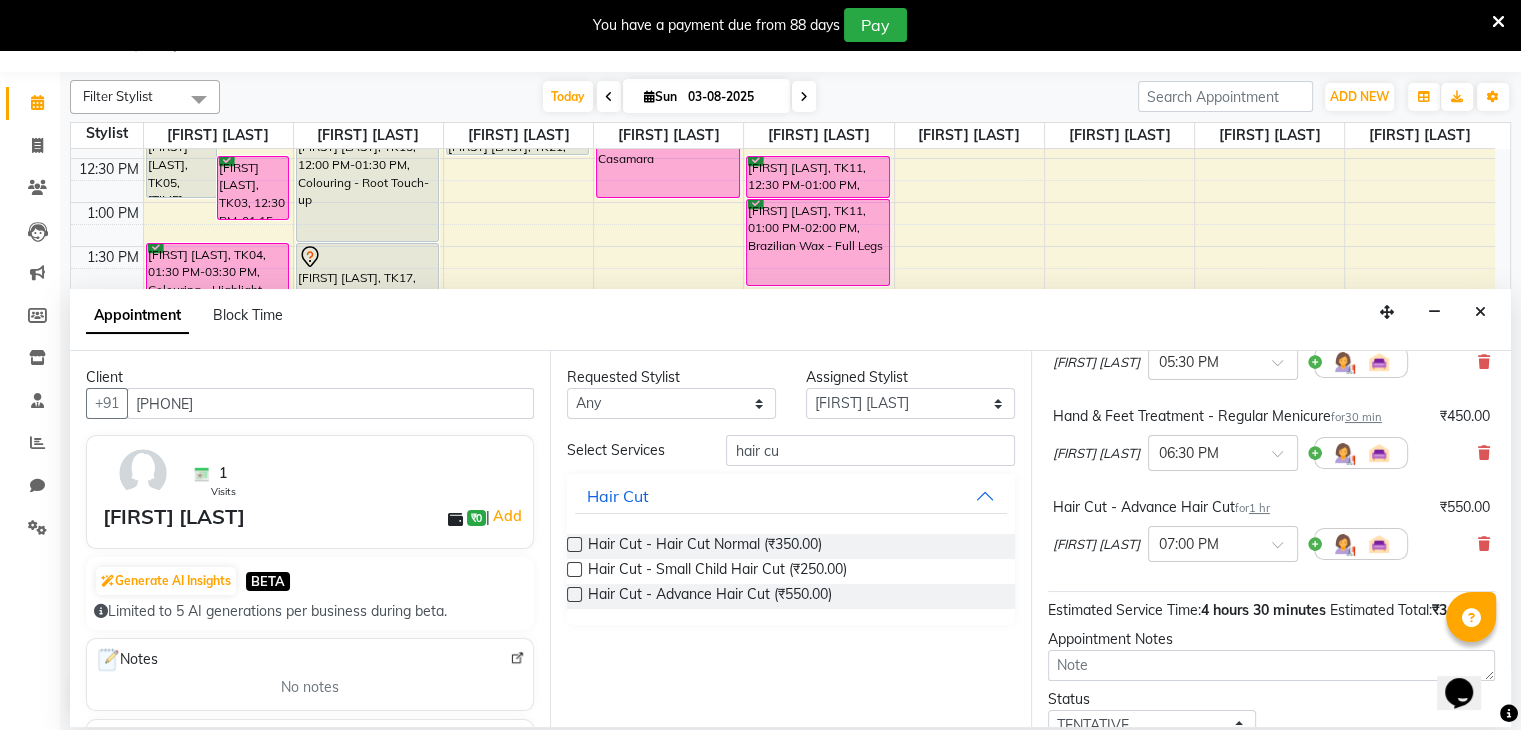 scroll, scrollTop: 265, scrollLeft: 0, axis: vertical 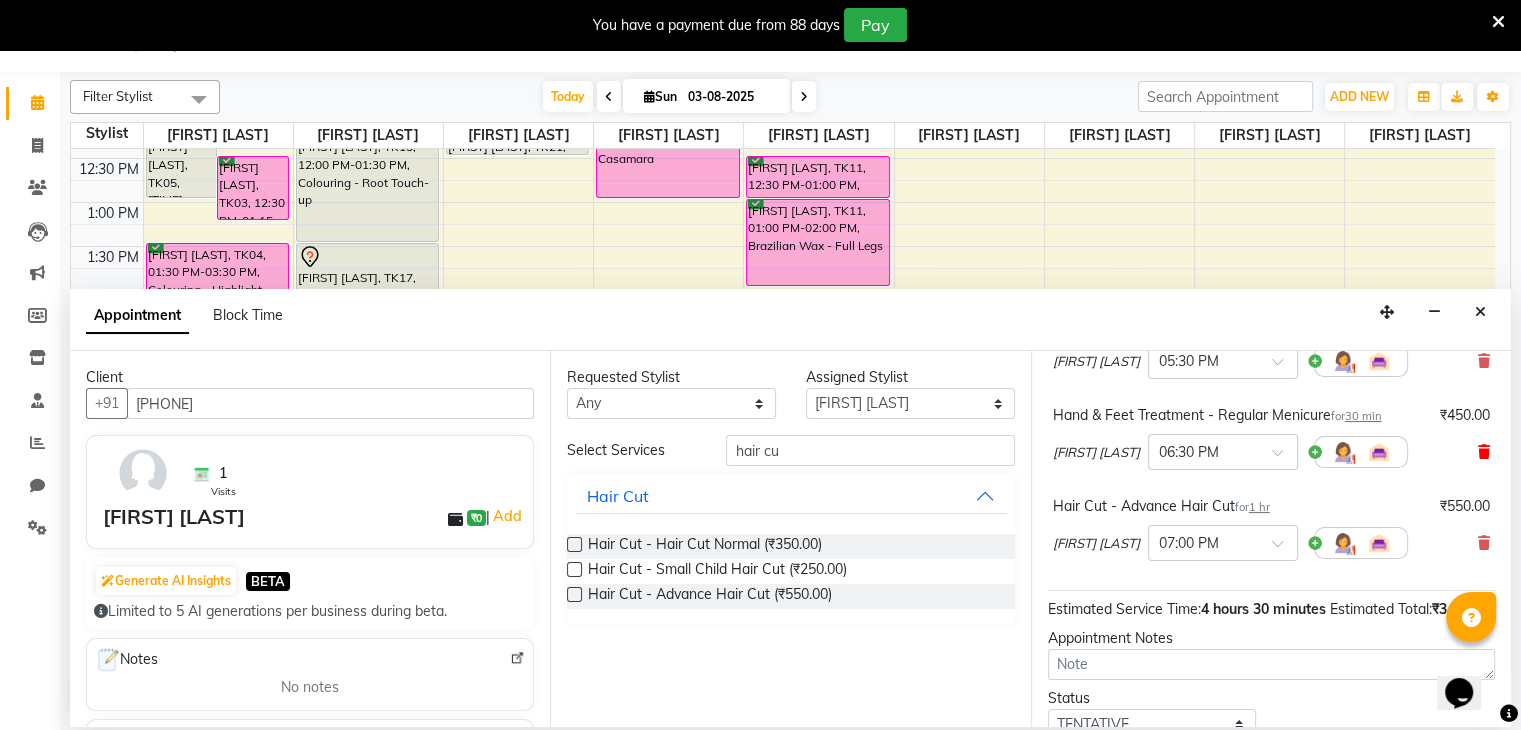 click at bounding box center (1484, 452) 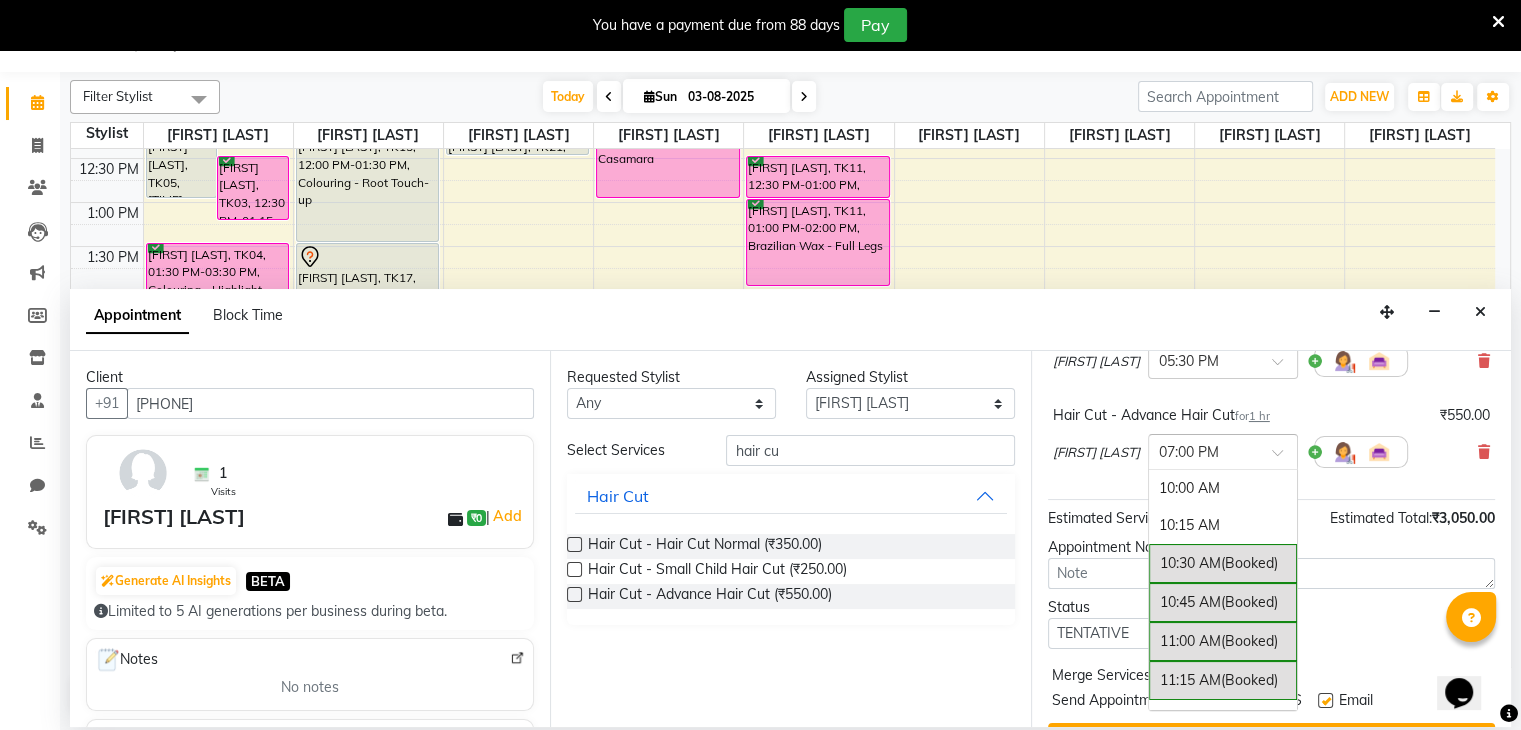 click at bounding box center (1223, 450) 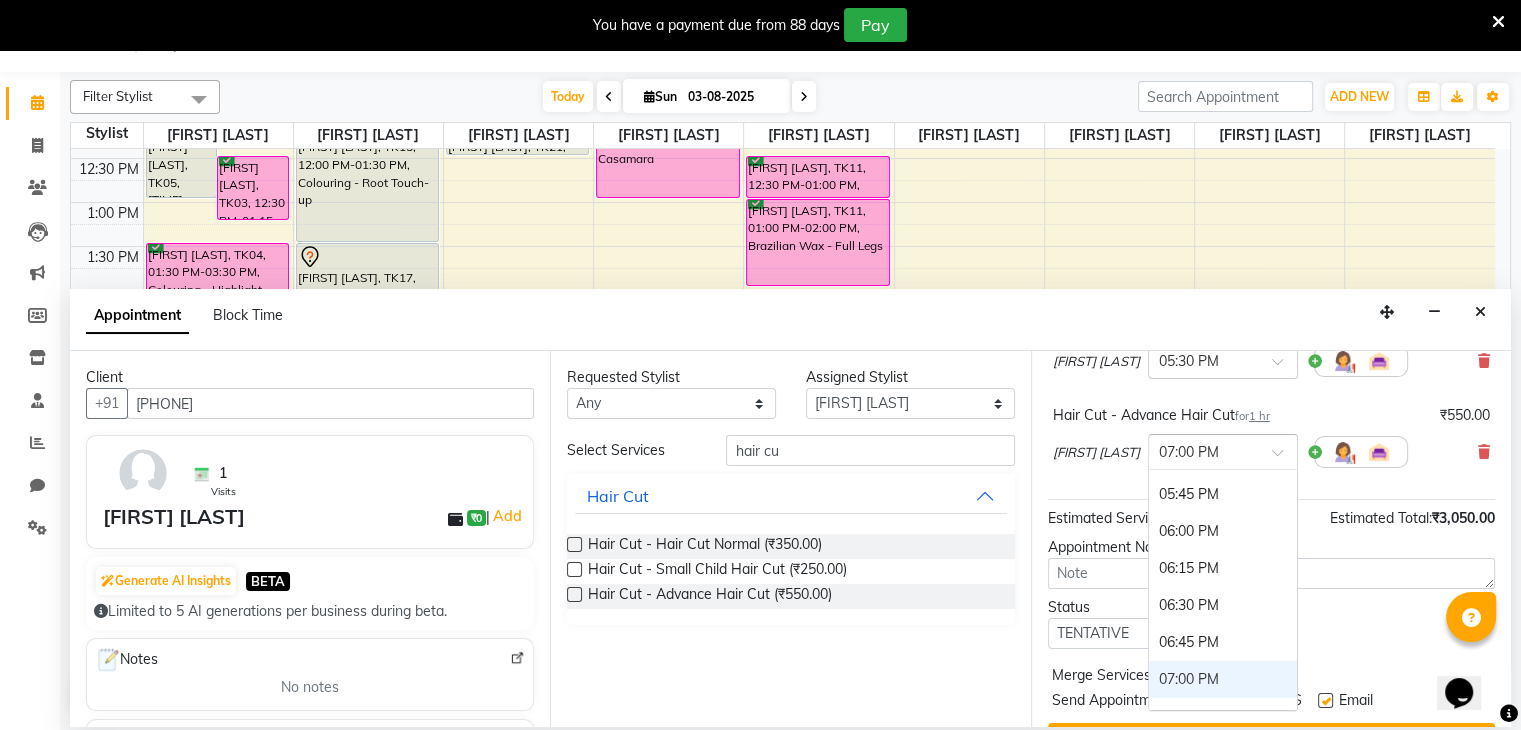 scroll, scrollTop: 1147, scrollLeft: 0, axis: vertical 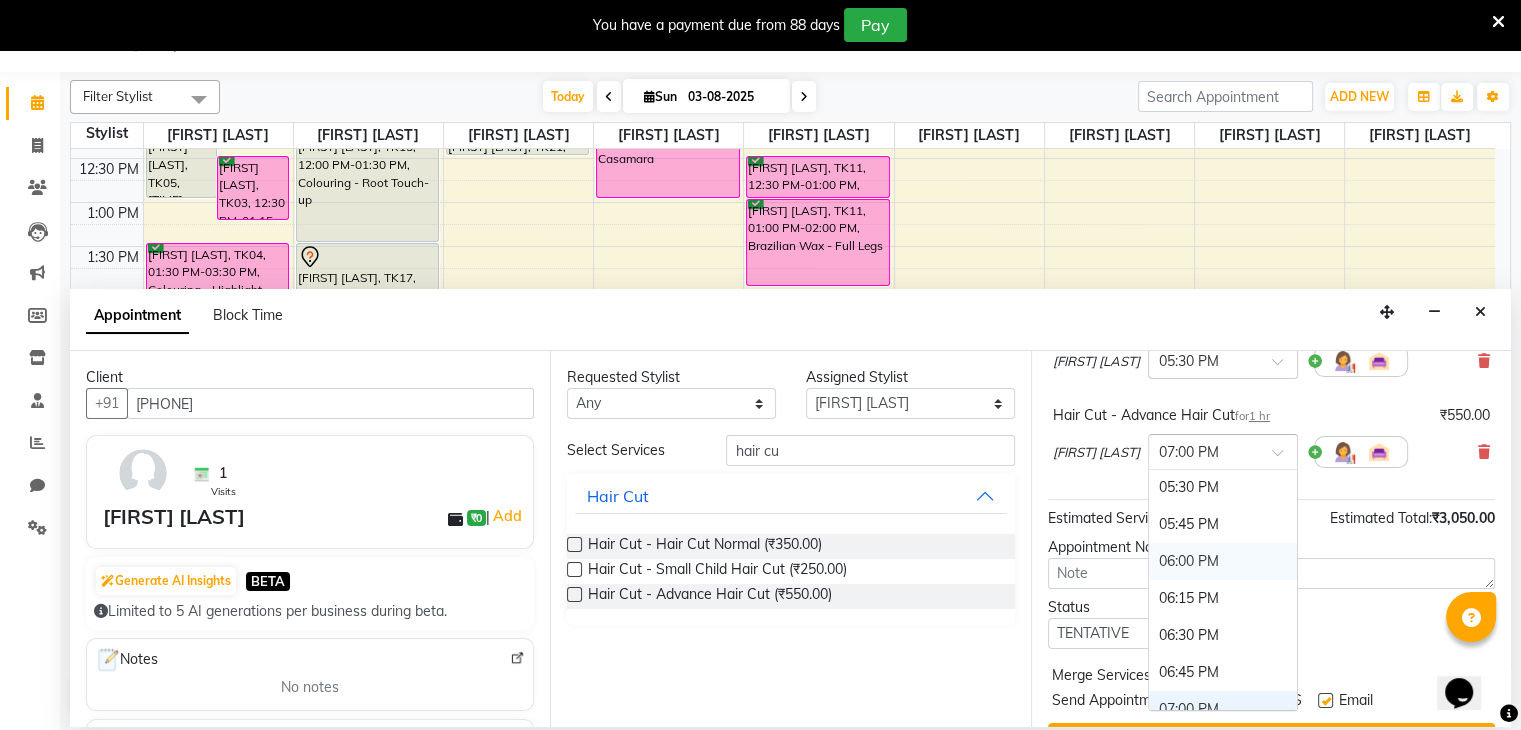 click on "06:00 PM" at bounding box center (1223, 561) 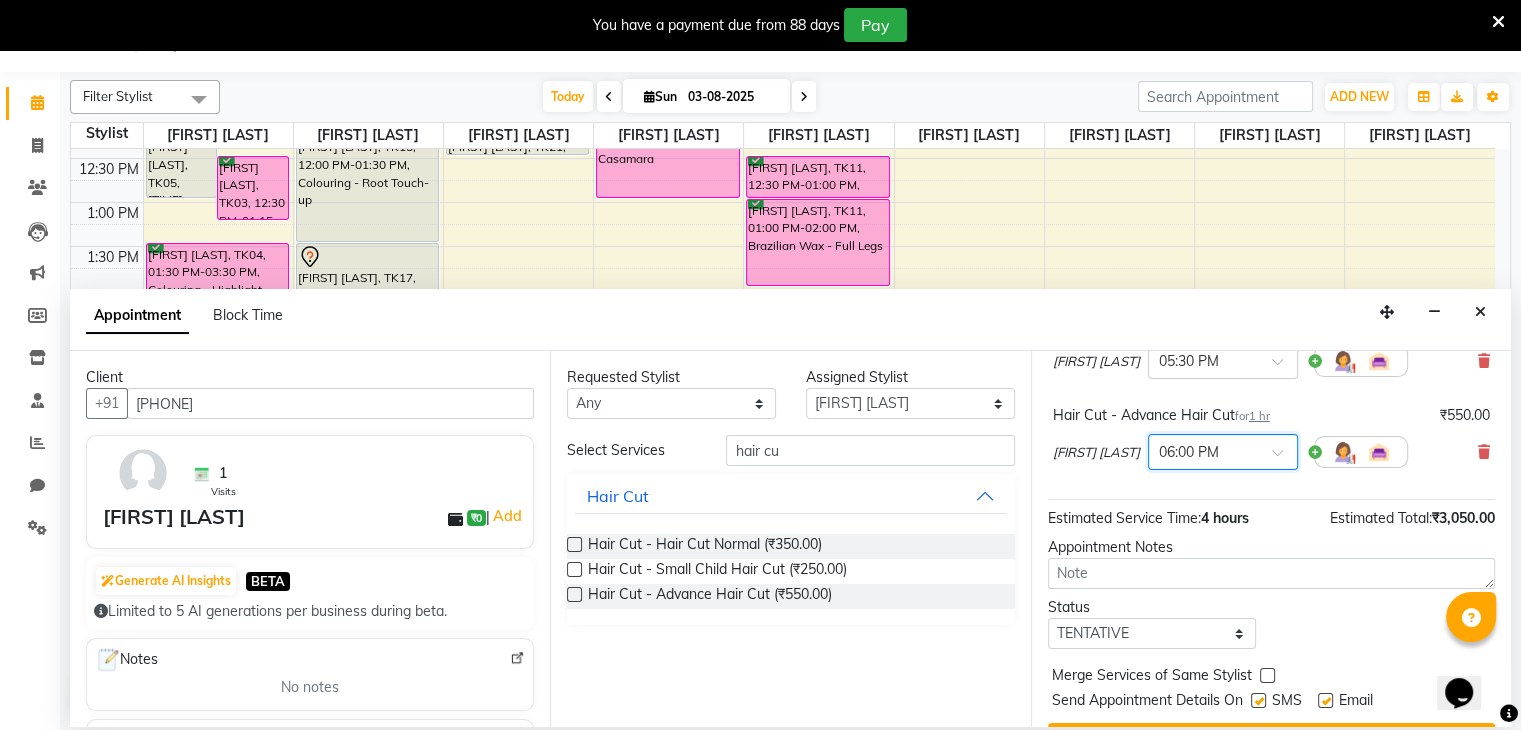 scroll, scrollTop: 332, scrollLeft: 0, axis: vertical 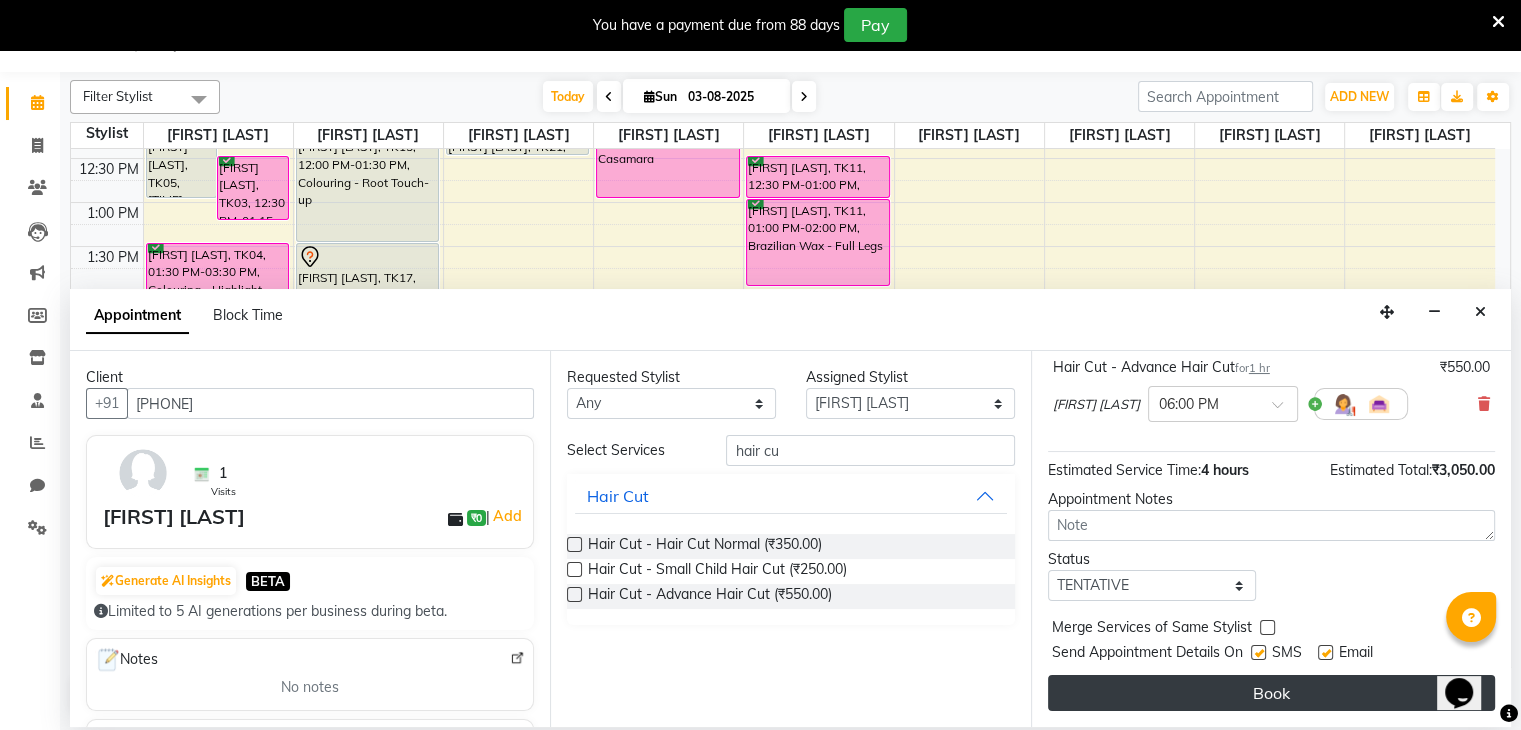 click on "Book" at bounding box center (1271, 693) 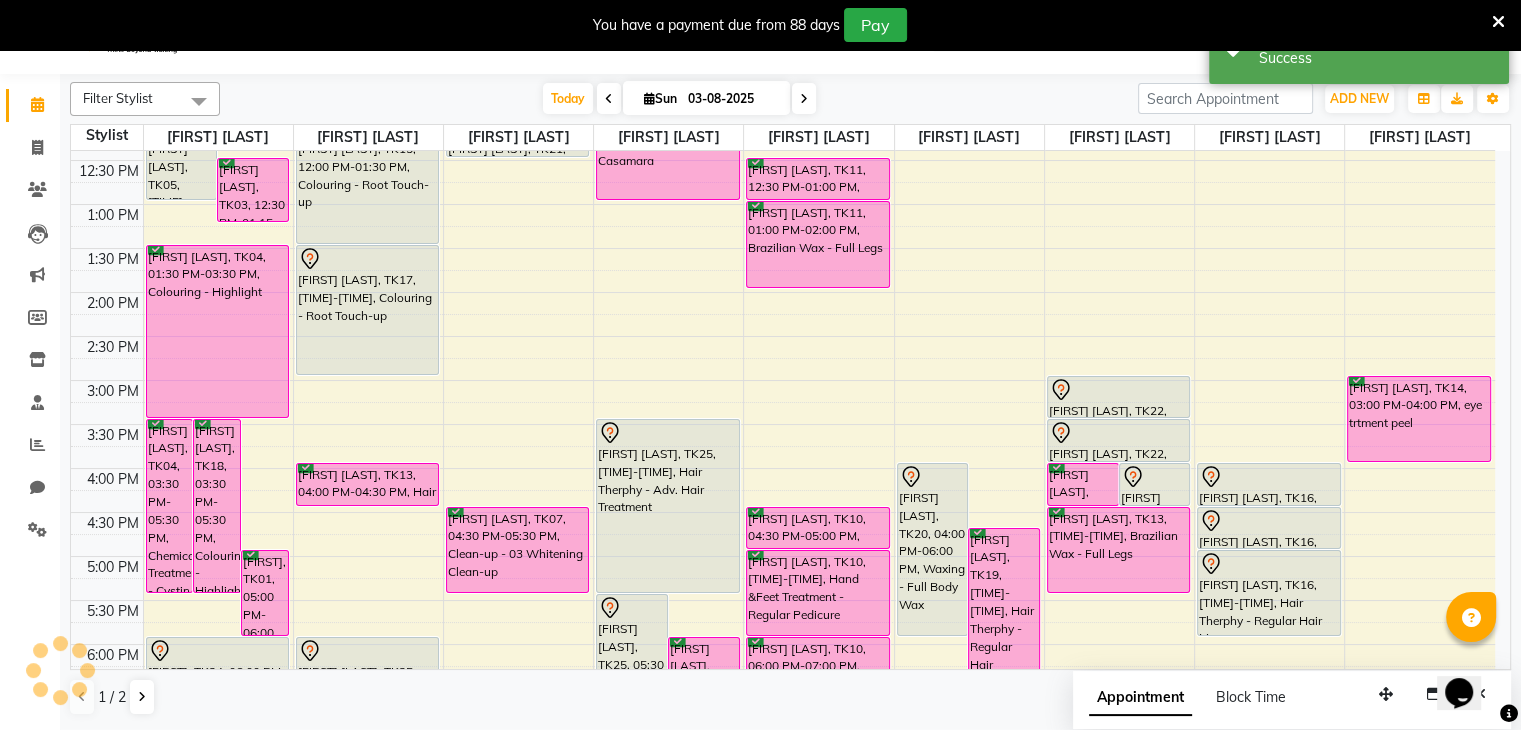 scroll, scrollTop: 0, scrollLeft: 0, axis: both 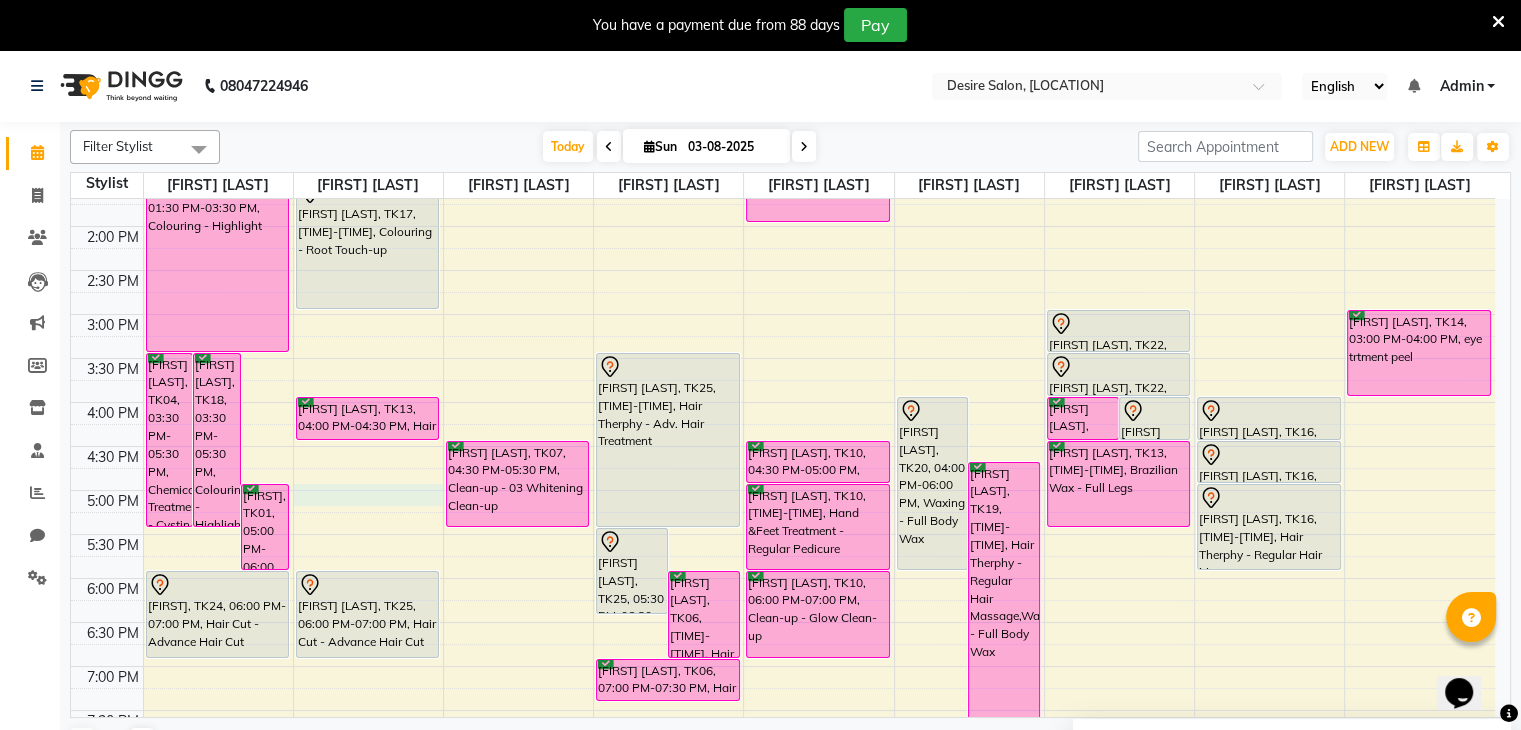 click on "9:00 AM 9:30 AM 10:00 AM 10:30 AM 11:00 AM 11:30 AM 12:00 PM 12:30 PM 1:00 PM 1:30 PM 2:00 PM 2:30 PM 3:00 PM 3:30 PM 4:00 PM 4:30 PM 5:00 PM 5:30 PM 6:00 PM 6:30 PM 7:00 PM 7:30 PM 8:00 PM 8:30 PM 9:00 PM 9:30 PM     [FIRST] [LAST], TK04, 03:30 PM-05:30 PM, Chemical Treatment - Cystin Treat     [FIRST] [LAST], TK18, 03:30 PM-05:30 PM, Colouring - Highlight     [FIRST], TK01, 05:00 PM-06:00 PM, Hair Cut - Advance Hair Cut             [FIRST] [LAST], TK05, 12:00 PM-01:00 PM, Hair Cut - Advance Hair Cut     [FIRST] [LAST], TK03, 12:30 PM-01:15 PM, Hair Spa - Hair Spa     [FIRST] [LAST], TK02, 11:00 AM-11:30 AM, Hair Cut - Hair Cut Normal     [FIRST] [LAST], TK04, 01:30 PM-03:30 PM, Colouring - Highlight             [FIRST], TK24, 06:00 PM-07:00 PM, Hair Cut - Advance Hair Cut    [FIRST] [LAST], TK11, 10:30 AM-11:30 AM, Hair Therphy - Adv. Hair Treatment             [FIRST] [LAST], TK15, 12:00 PM-01:30 PM, Colouring - Root Touch-up" at bounding box center (783, 358) 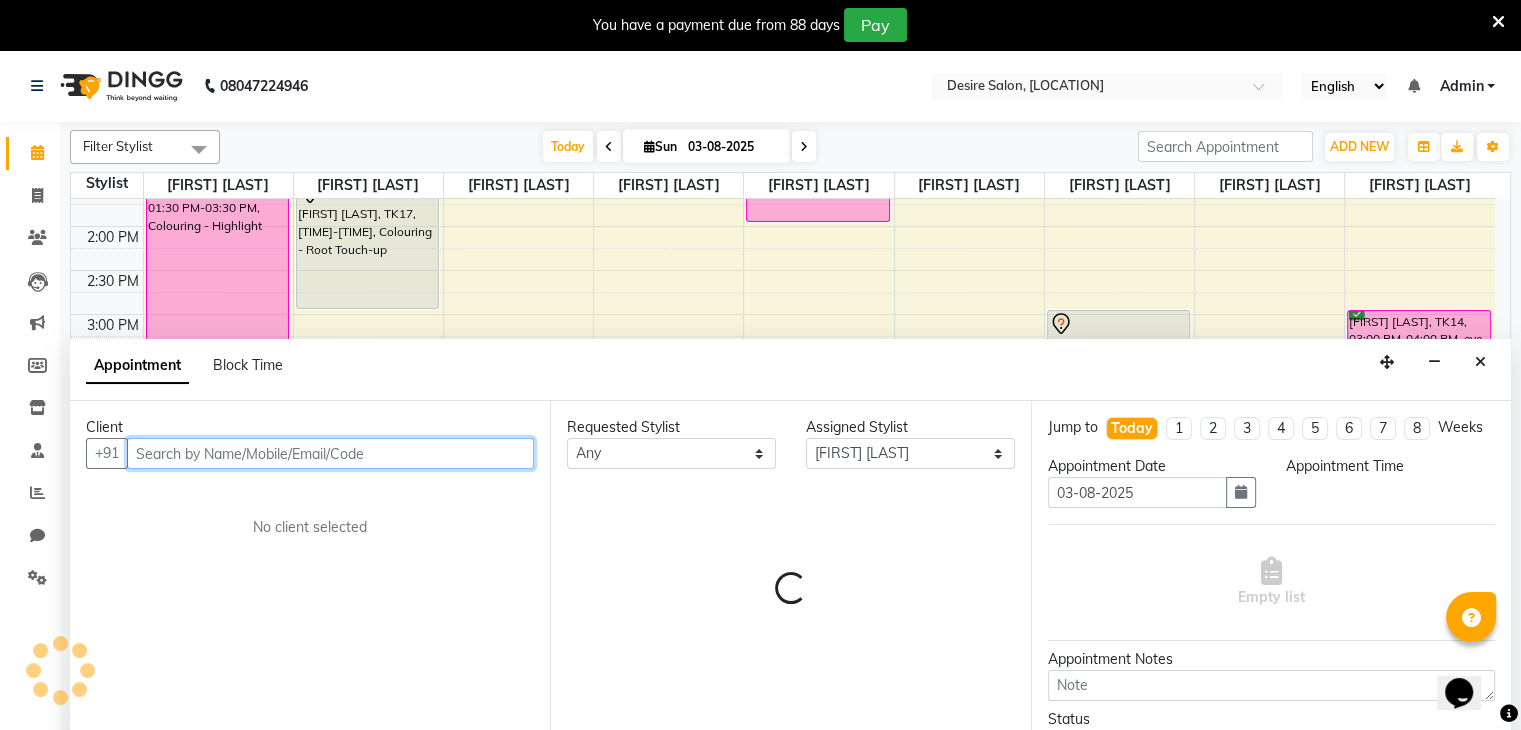 select on "1020" 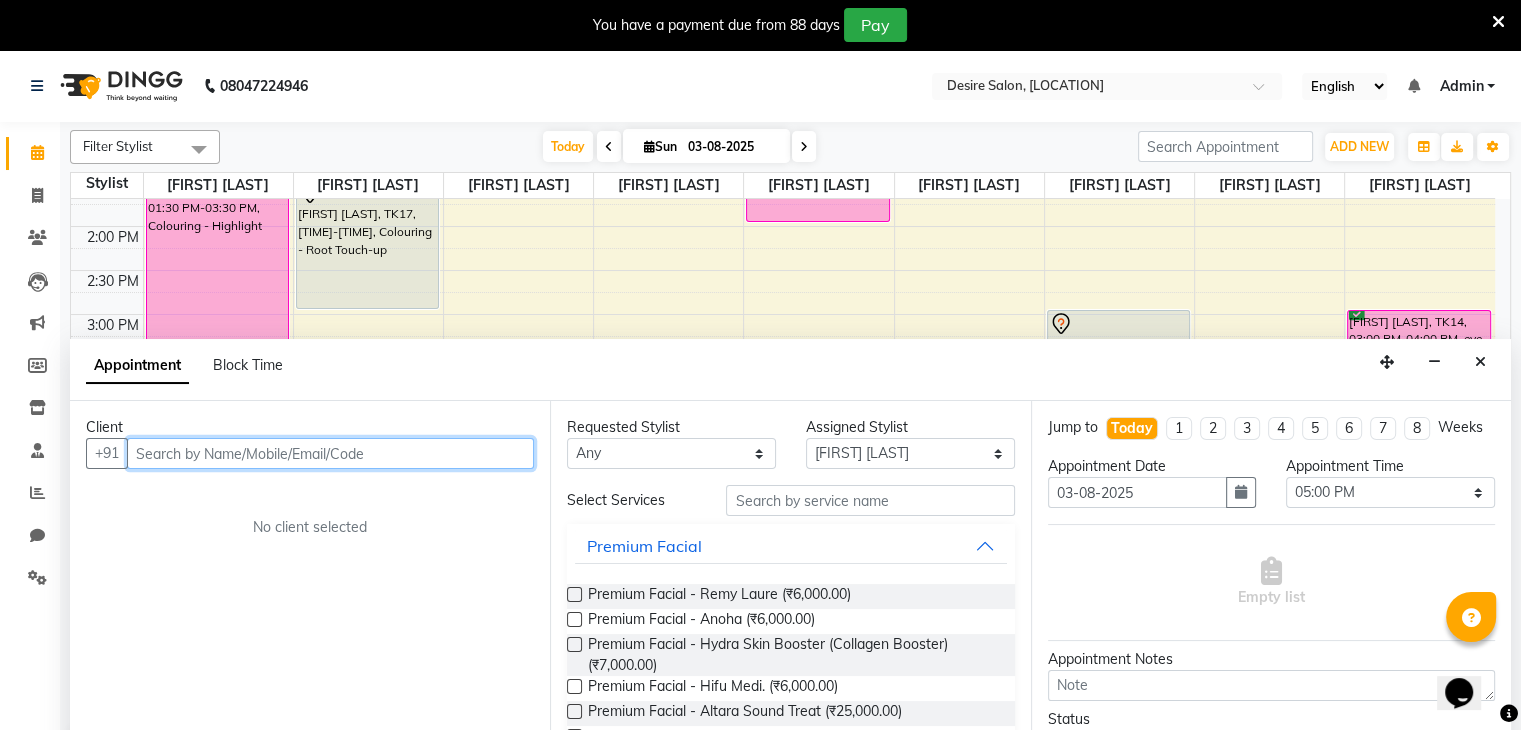 scroll, scrollTop: 50, scrollLeft: 0, axis: vertical 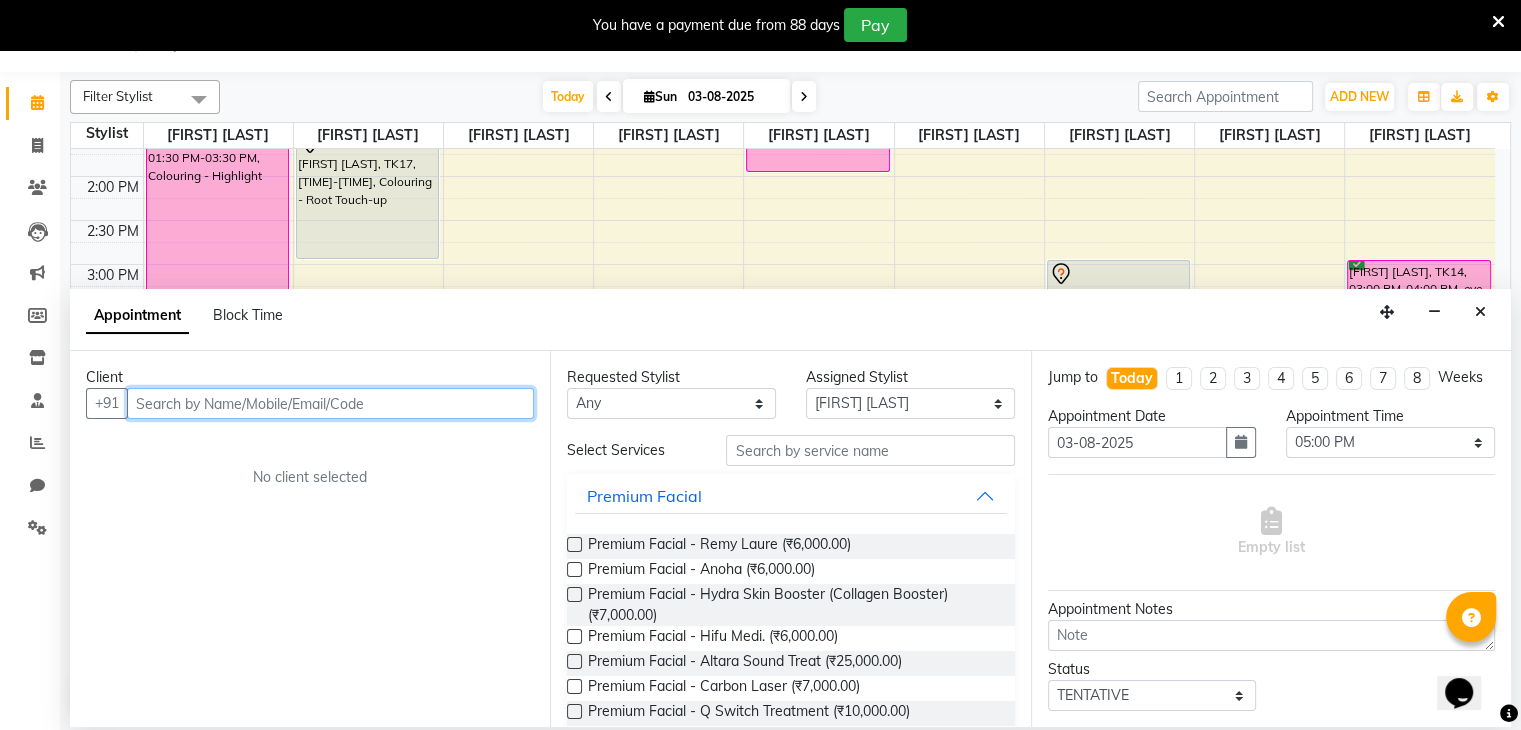 click at bounding box center [330, 403] 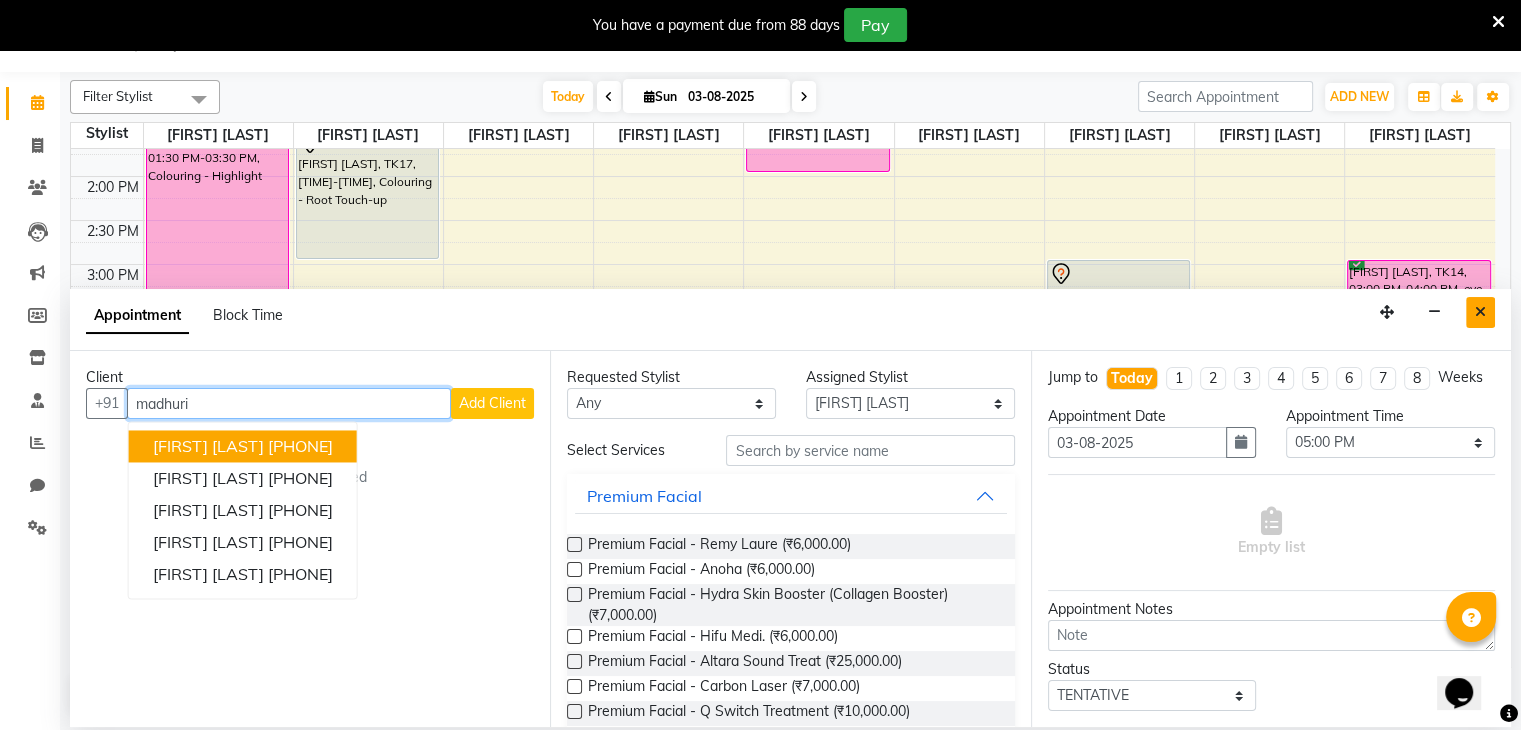 type on "madhuri" 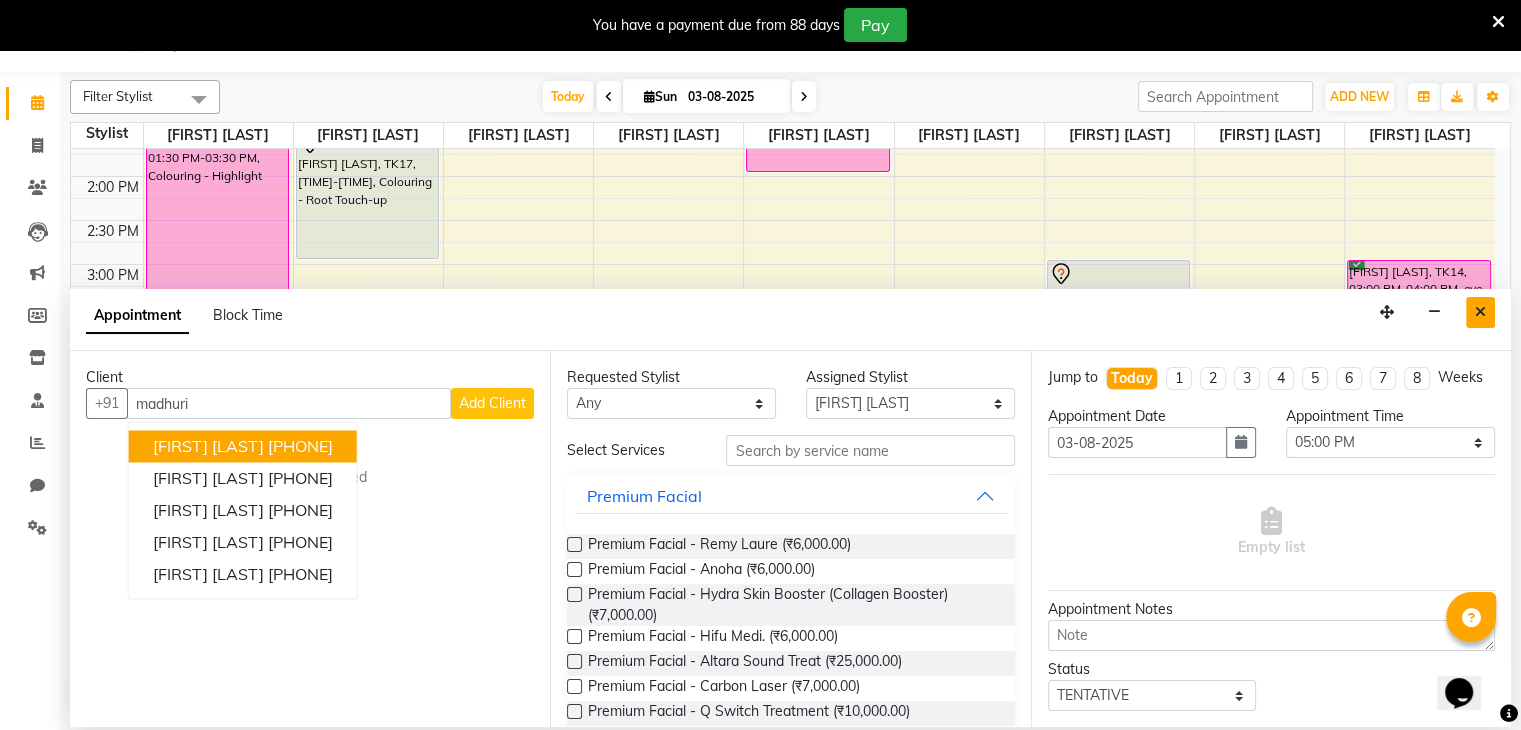 click at bounding box center [1480, 312] 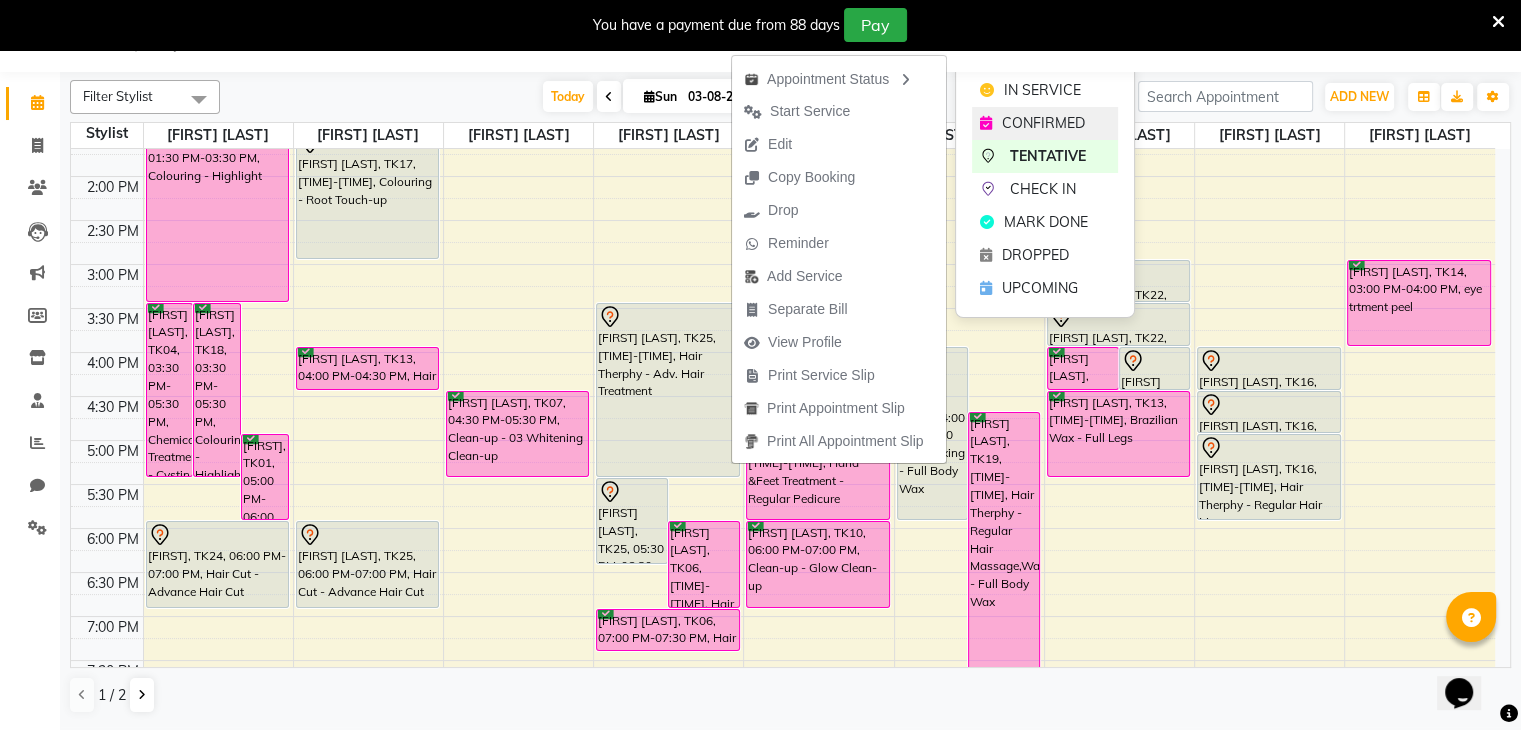 click on "CONFIRMED" 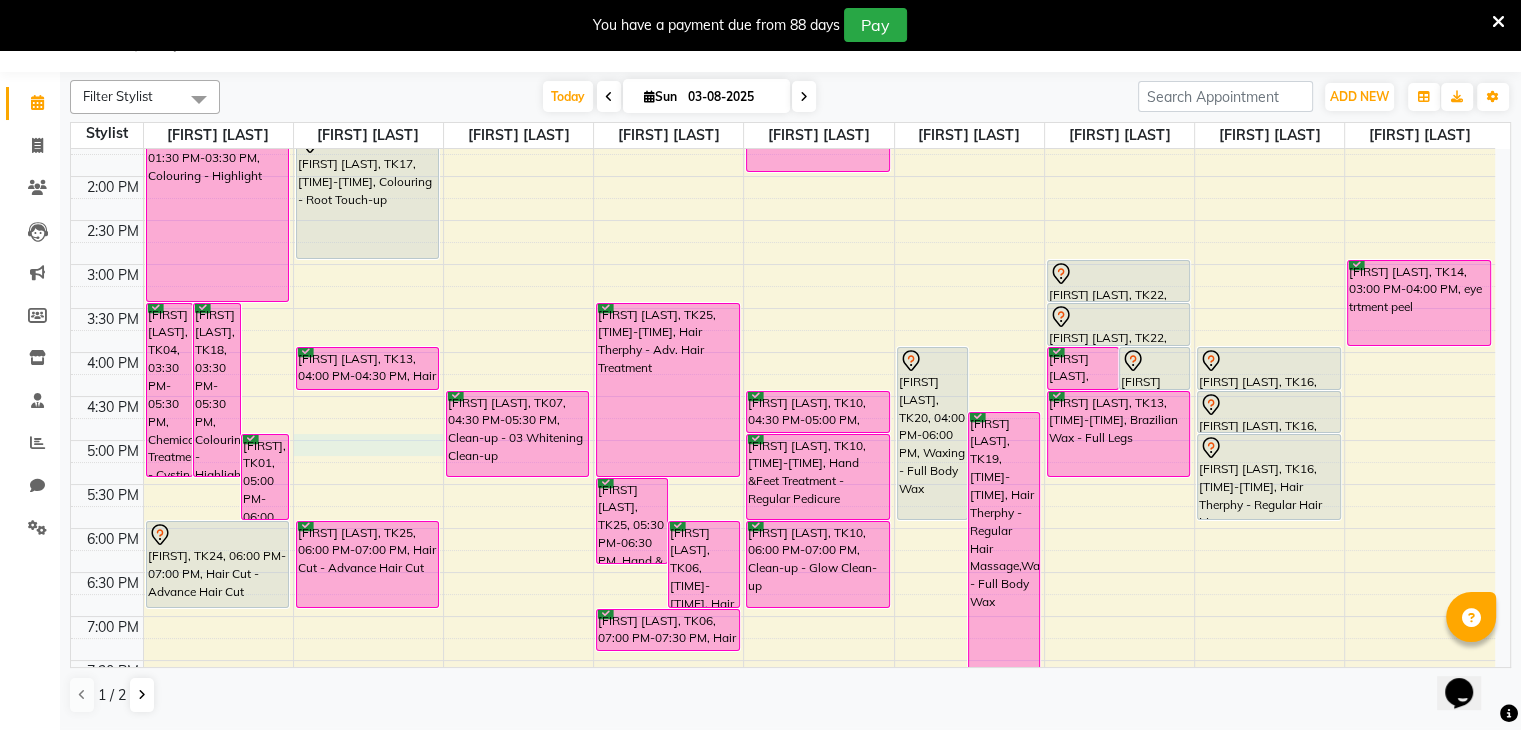 click on "9:00 AM 9:30 AM 10:00 AM 10:30 AM 11:00 AM 11:30 AM 12:00 PM 12:30 PM 1:00 PM 1:30 PM 2:00 PM 2:30 PM 3:00 PM 3:30 PM 4:00 PM 4:30 PM 5:00 PM 5:30 PM 6:00 PM 6:30 PM 7:00 PM 7:30 PM 8:00 PM 8:30 PM 9:00 PM 9:30 PM     [FIRST] [LAST], TK04, 03:30 PM-05:30 PM, Chemical Treatment - Cystin Treat     [FIRST] [LAST], TK18, 03:30 PM-05:30 PM, Colouring - Highlight     [FIRST], TK01, 05:00 PM-06:00 PM, Hair Cut - Advance Hair Cut             [FIRST] [LAST], TK05, 12:00 PM-01:00 PM, Hair Cut - Advance Hair Cut     [FIRST] [LAST], TK03, 12:30 PM-01:15 PM, Hair Spa - Hair Spa     [FIRST] [LAST], TK02, 11:00 AM-11:30 AM, Hair Cut - Hair Cut Normal     [FIRST] [LAST], TK04, 01:30 PM-03:30 PM, Colouring - Highlight             [FIRST], TK24, 06:00 PM-07:00 PM, Hair Cut - Advance Hair Cut    [FIRST] [LAST], TK11, 10:30 AM-11:30 AM, Hair Therphy - Adv. Hair Treatment             [FIRST] [LAST], TK15, 12:00 PM-01:30 PM, Colouring - Root Touch-up" at bounding box center (783, 308) 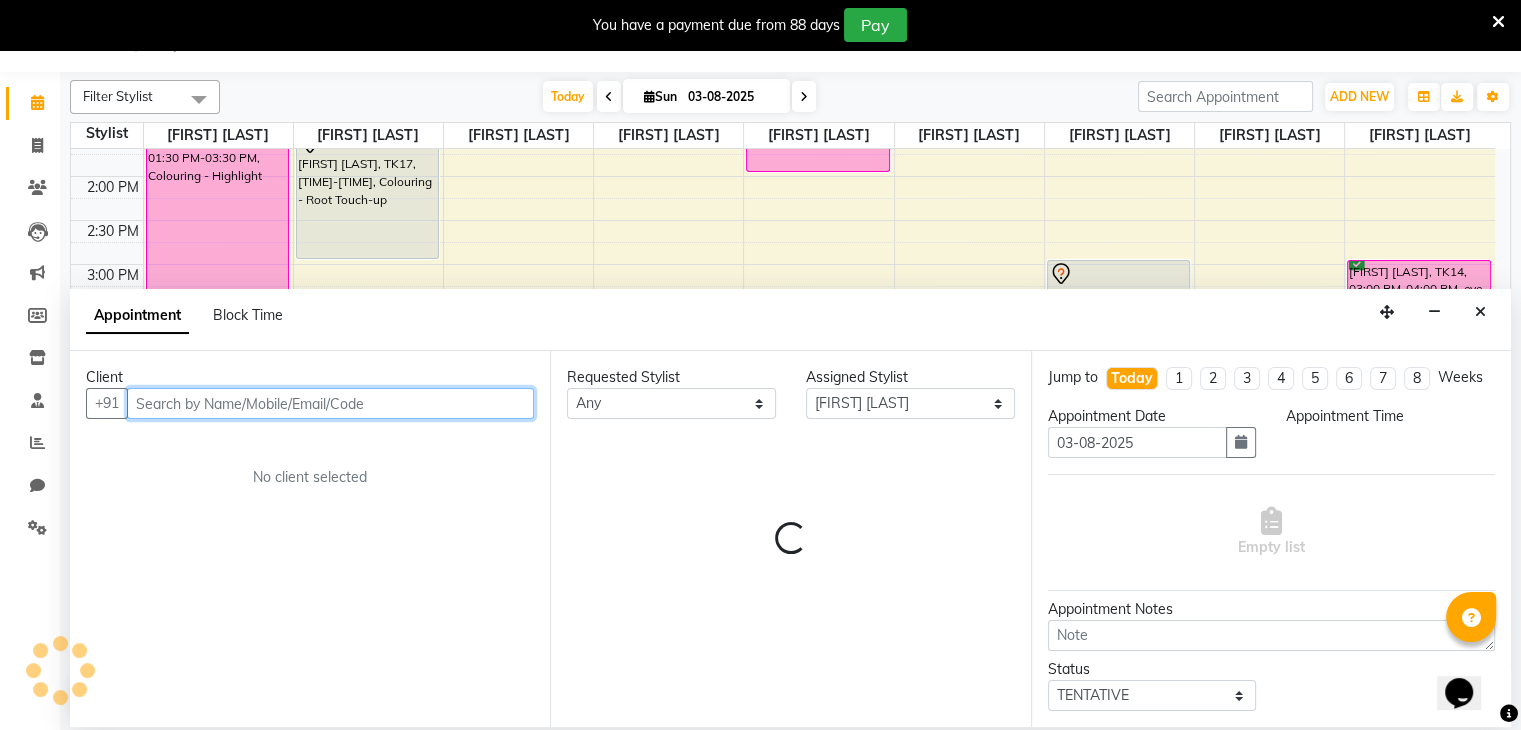 select on "1020" 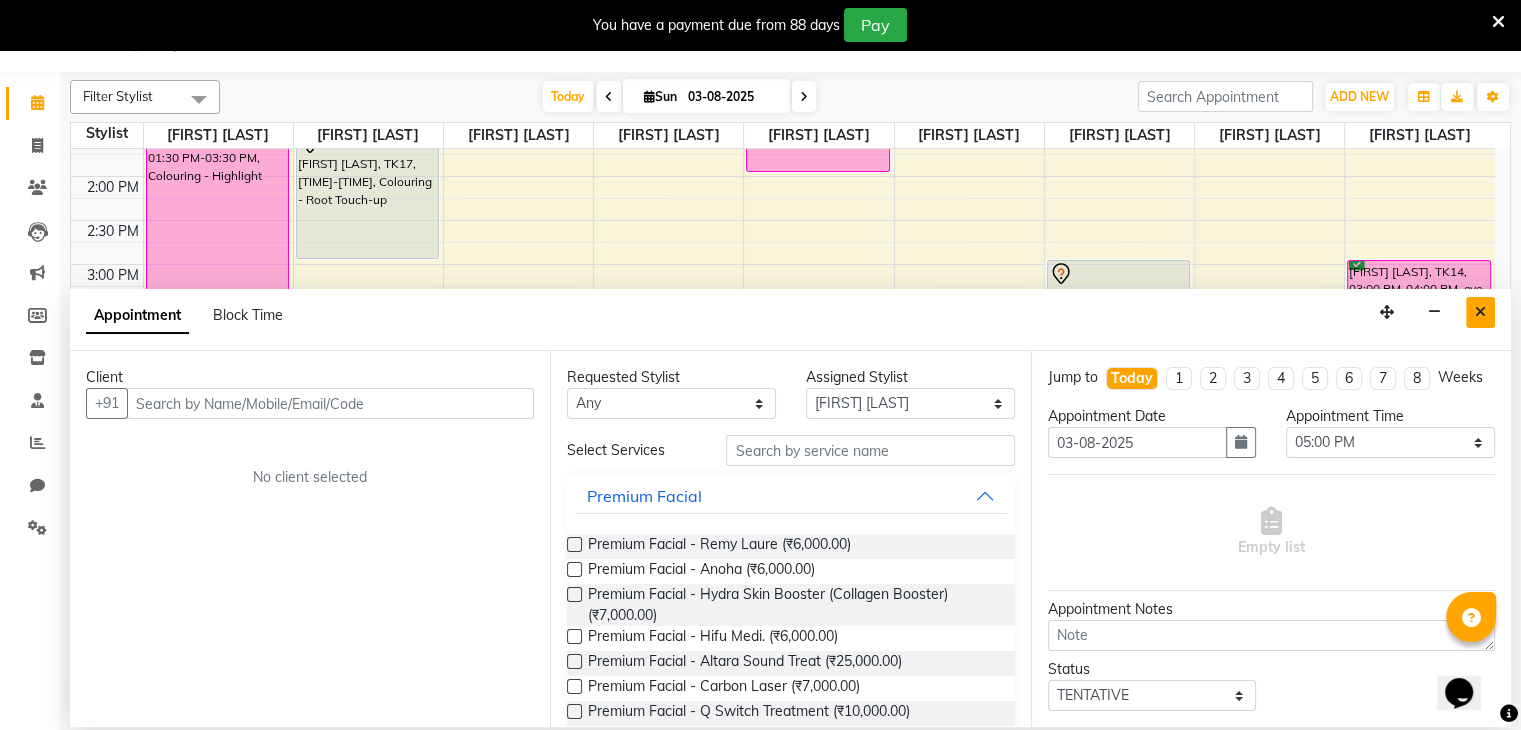 click at bounding box center [1480, 312] 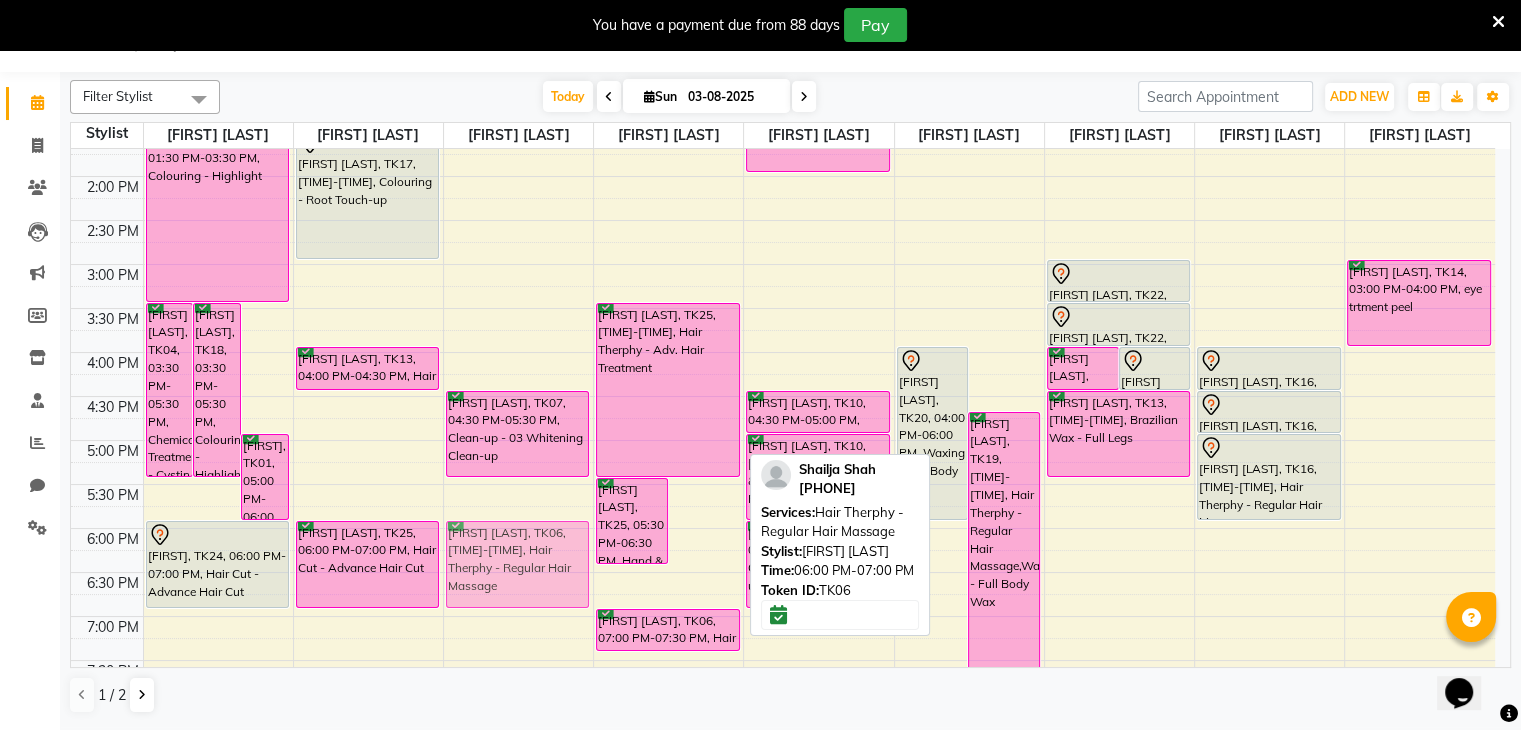 drag, startPoint x: 697, startPoint y: 556, endPoint x: 540, endPoint y: 553, distance: 157.02866 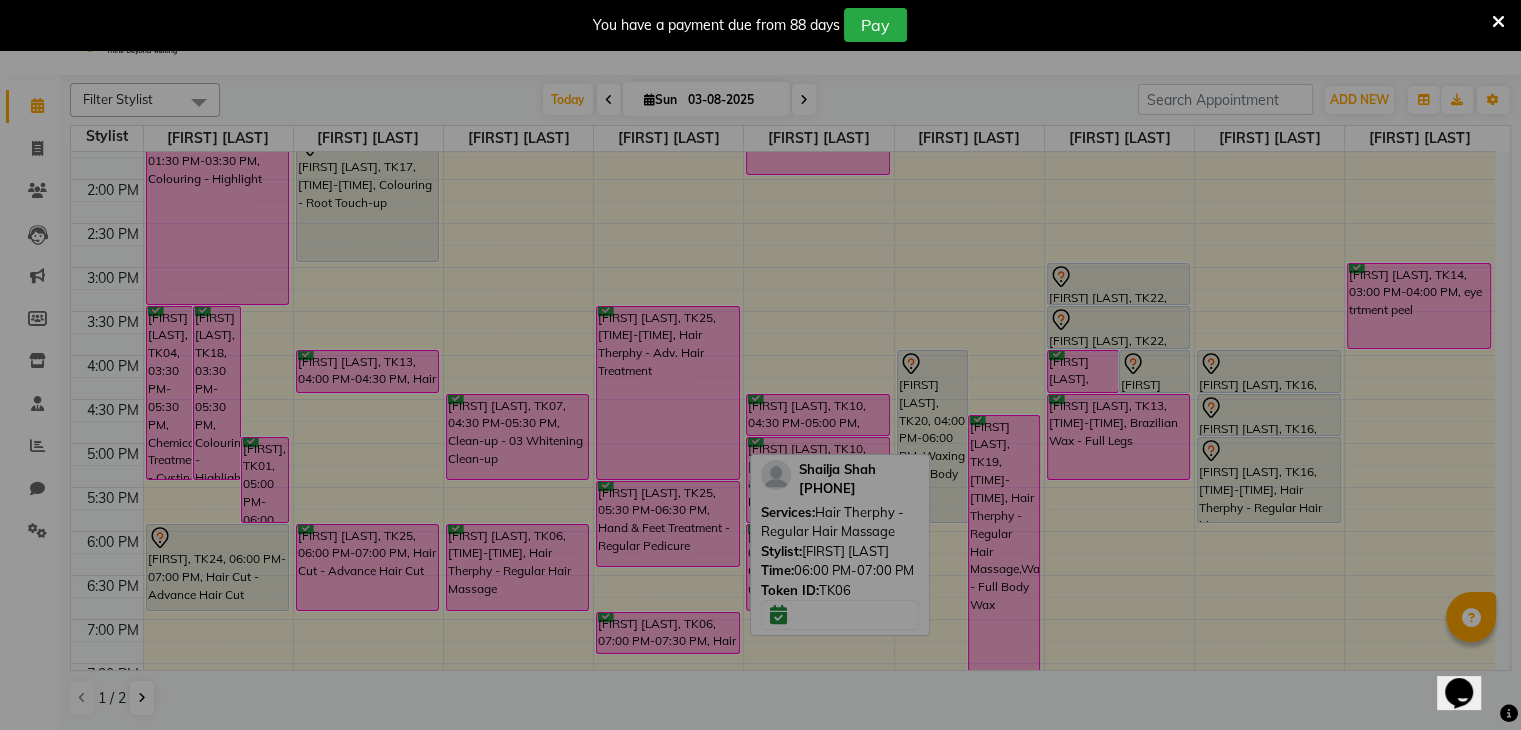 scroll, scrollTop: 47, scrollLeft: 0, axis: vertical 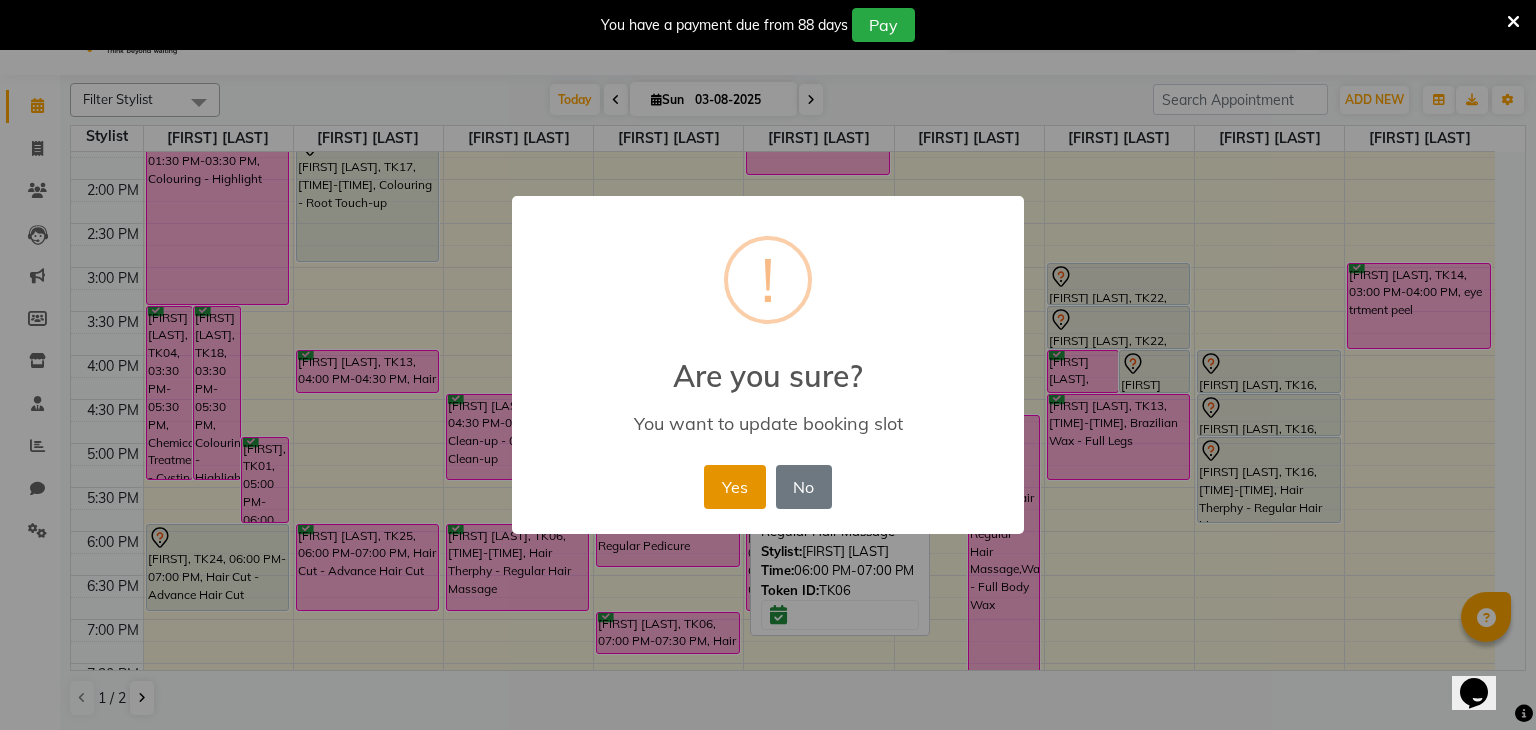 click on "Yes" at bounding box center (734, 487) 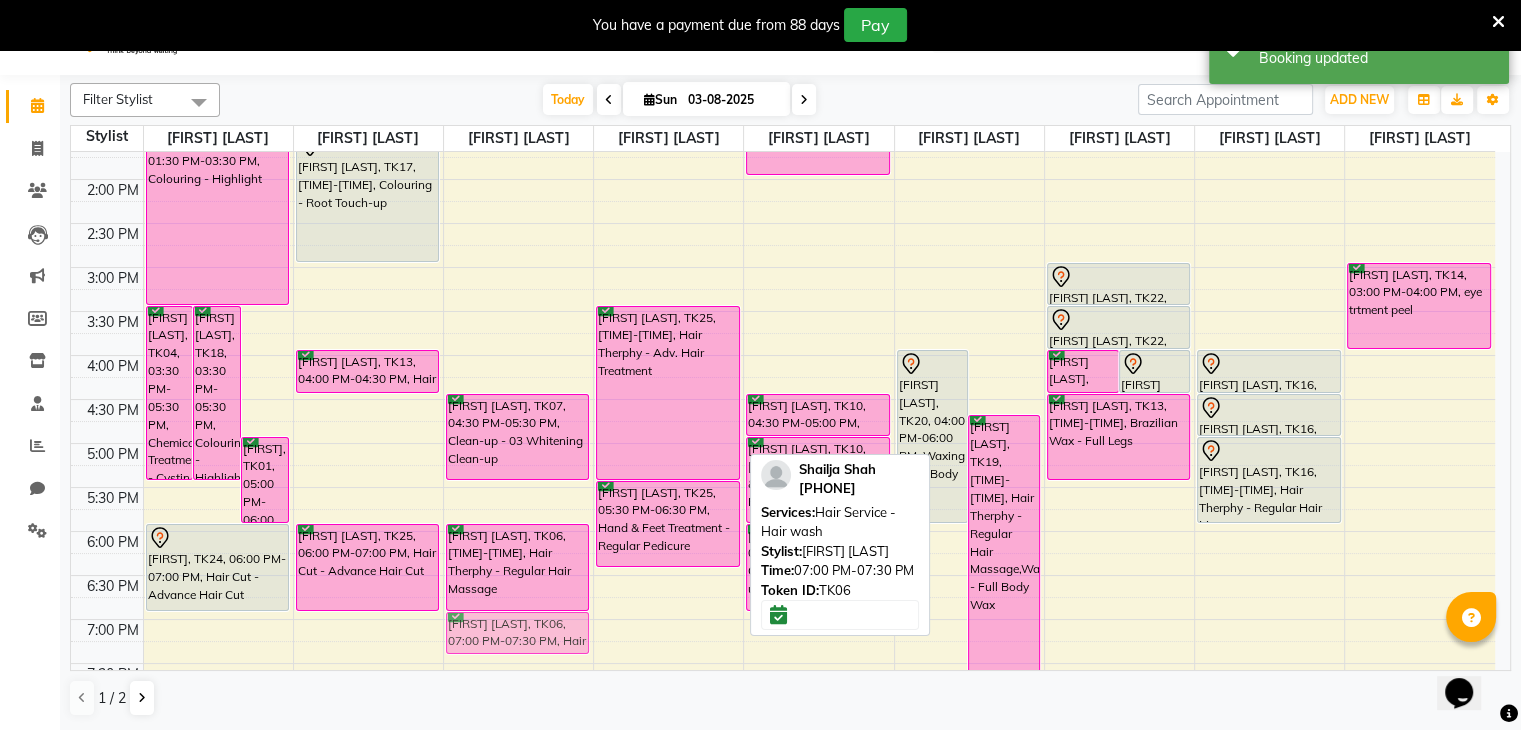 drag, startPoint x: 681, startPoint y: 632, endPoint x: 583, endPoint y: 632, distance: 98 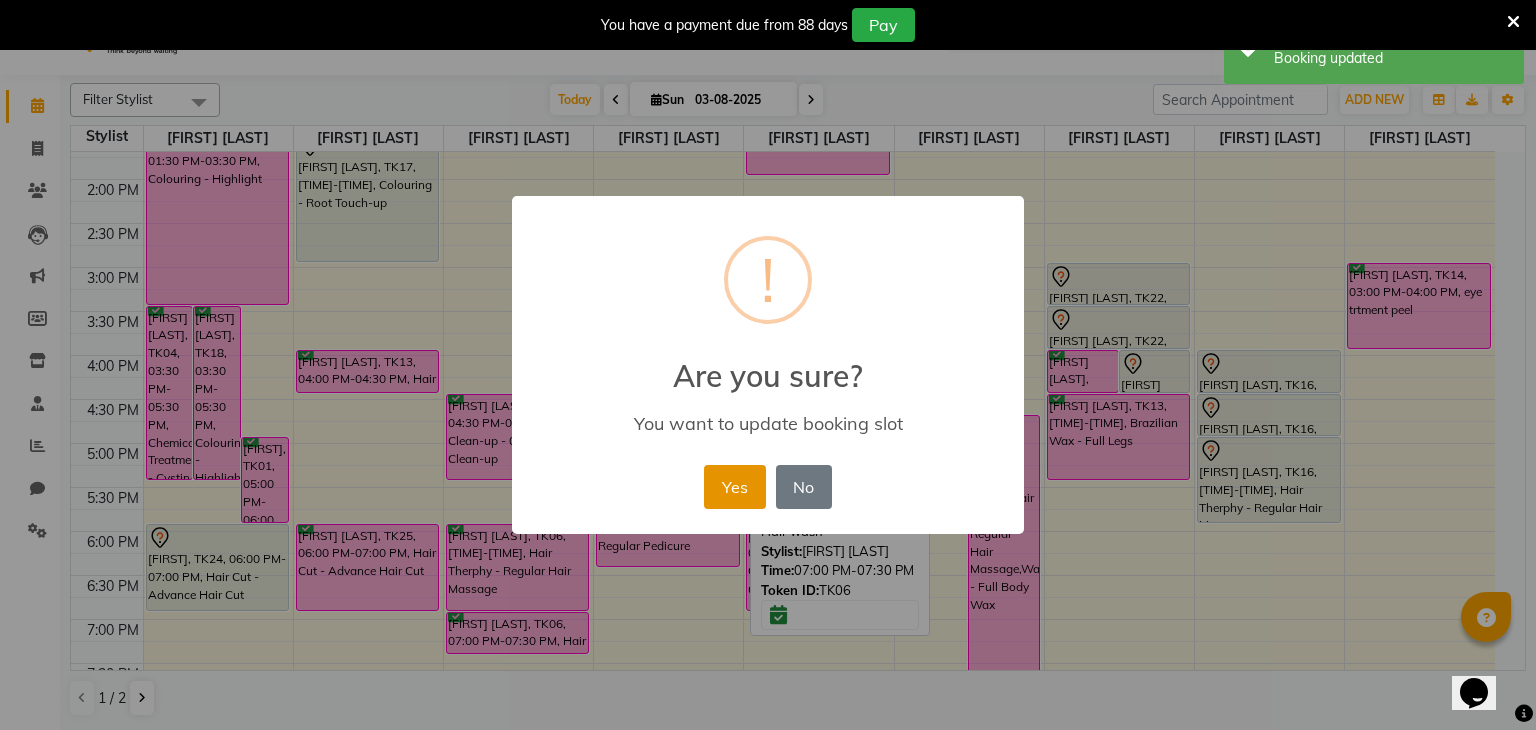 click on "Yes" at bounding box center (734, 487) 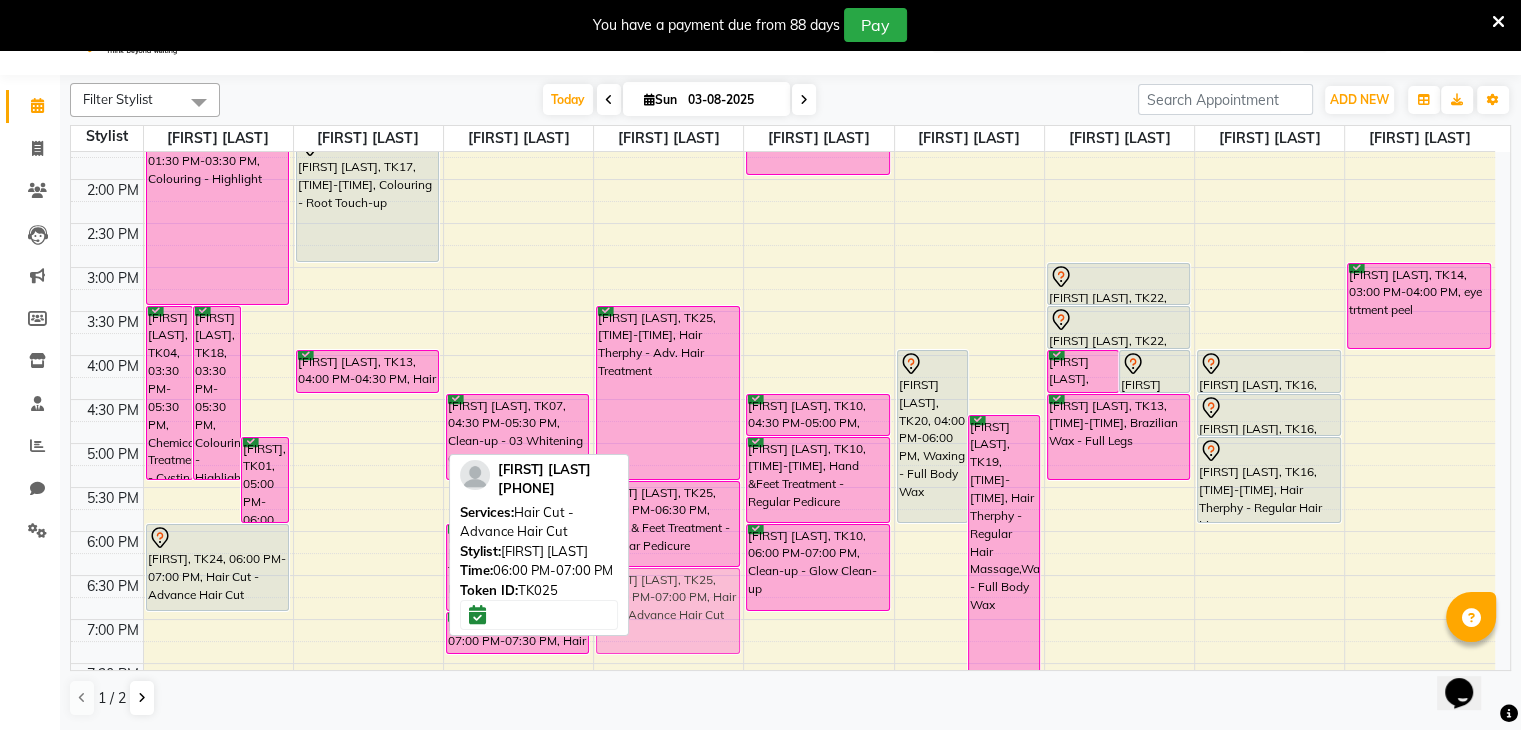 drag, startPoint x: 370, startPoint y: 563, endPoint x: 640, endPoint y: 597, distance: 272.13232 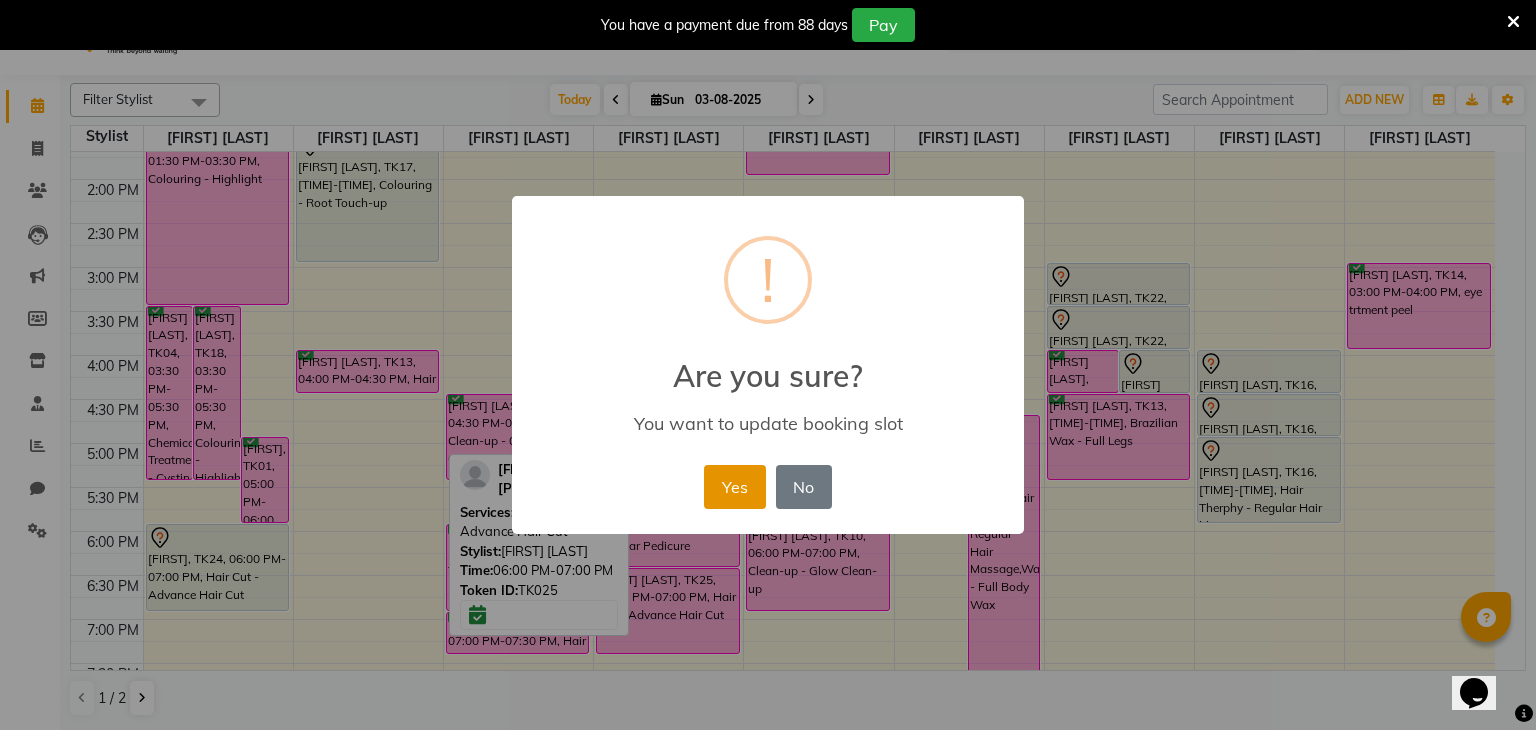 click on "Yes" at bounding box center [734, 487] 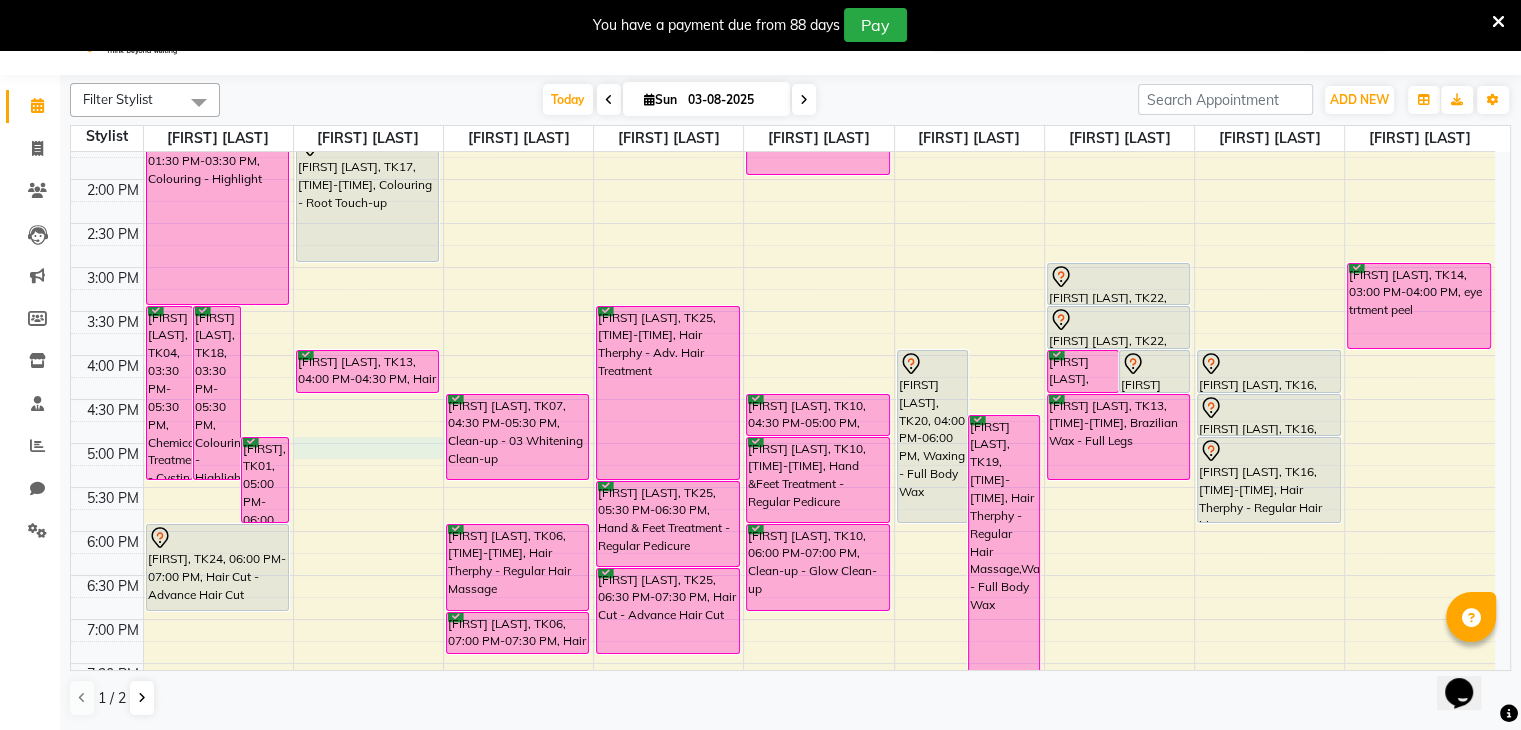 click on "9:00 AM 9:30 AM 10:00 AM 10:30 AM 11:00 AM 11:30 AM 12:00 PM 12:30 PM 1:00 PM 1:30 PM 2:00 PM 2:30 PM 3:00 PM 3:30 PM 4:00 PM 4:30 PM 5:00 PM 5:30 PM 6:00 PM 6:30 PM 7:00 PM 7:30 PM 8:00 PM 8:30 PM 9:00 PM 9:30 PM     [FIRST] [LAST], TK04, 03:30 PM-05:30 PM, Chemical Treatment - Cystin Treat     [FIRST] [LAST], TK18, 03:30 PM-05:30 PM, Colouring - Highlight     [FIRST], TK01, 05:00 PM-06:00 PM, Hair Cut - Advance Hair Cut             [FIRST] [LAST], TK05, 12:00 PM-01:00 PM, Hair Cut - Advance Hair Cut     [FIRST] [LAST], TK03, 12:30 PM-01:15 PM, Hair Spa - Hair Spa     [FIRST] [LAST], TK02, 11:00 AM-11:30 AM, Hair Cut - Hair Cut Normal     [FIRST] [LAST], TK04, 01:30 PM-03:30 PM, Colouring - Highlight             [FIRST], TK24, 06:00 PM-07:00 PM, Hair Cut - Advance Hair Cut    [FIRST] [LAST], TK11, 10:30 AM-11:30 AM, Hair Therphy - Adv. Hair Treatment             [FIRST] [LAST], TK15, 12:00 PM-01:30 PM, Colouring - Root Touch-up" at bounding box center [783, 311] 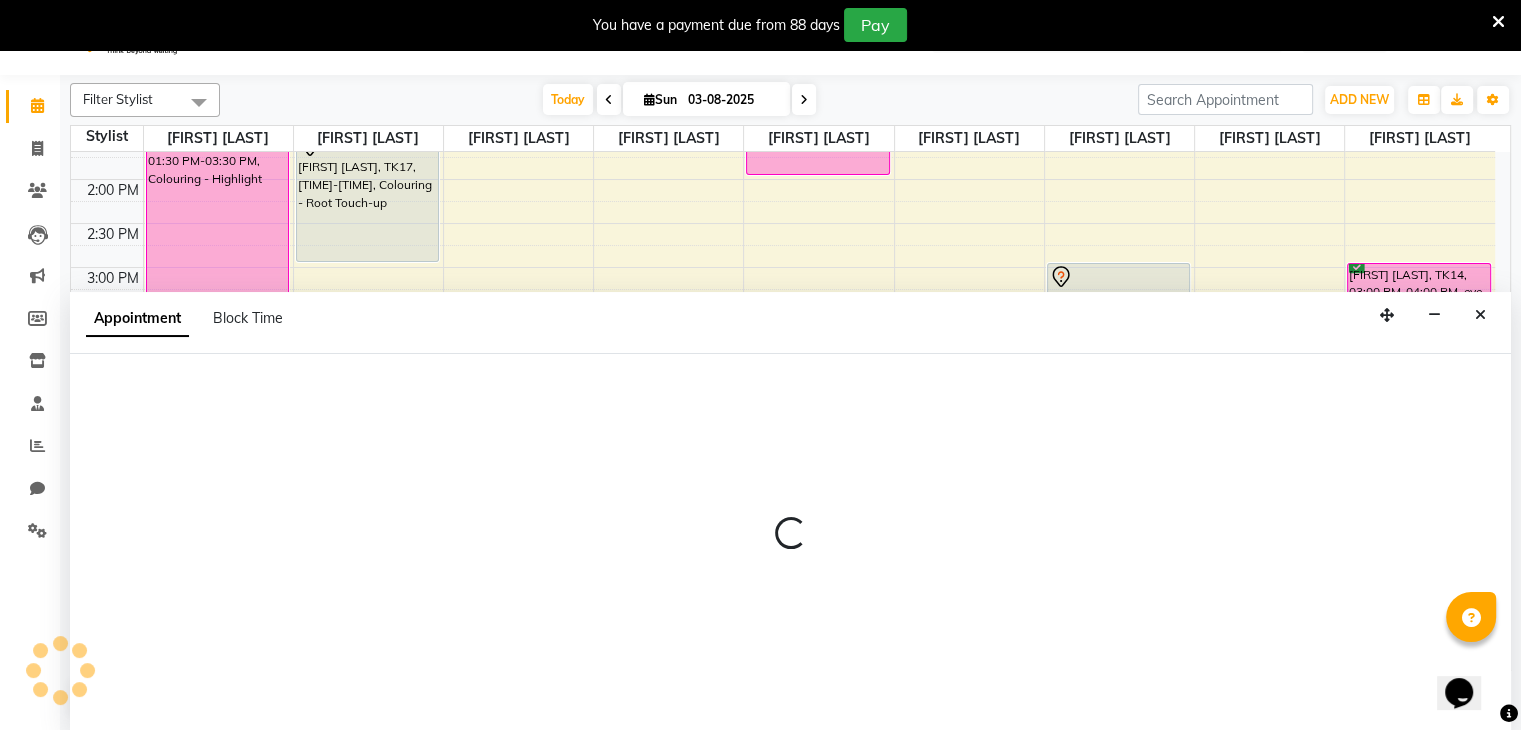 scroll, scrollTop: 50, scrollLeft: 0, axis: vertical 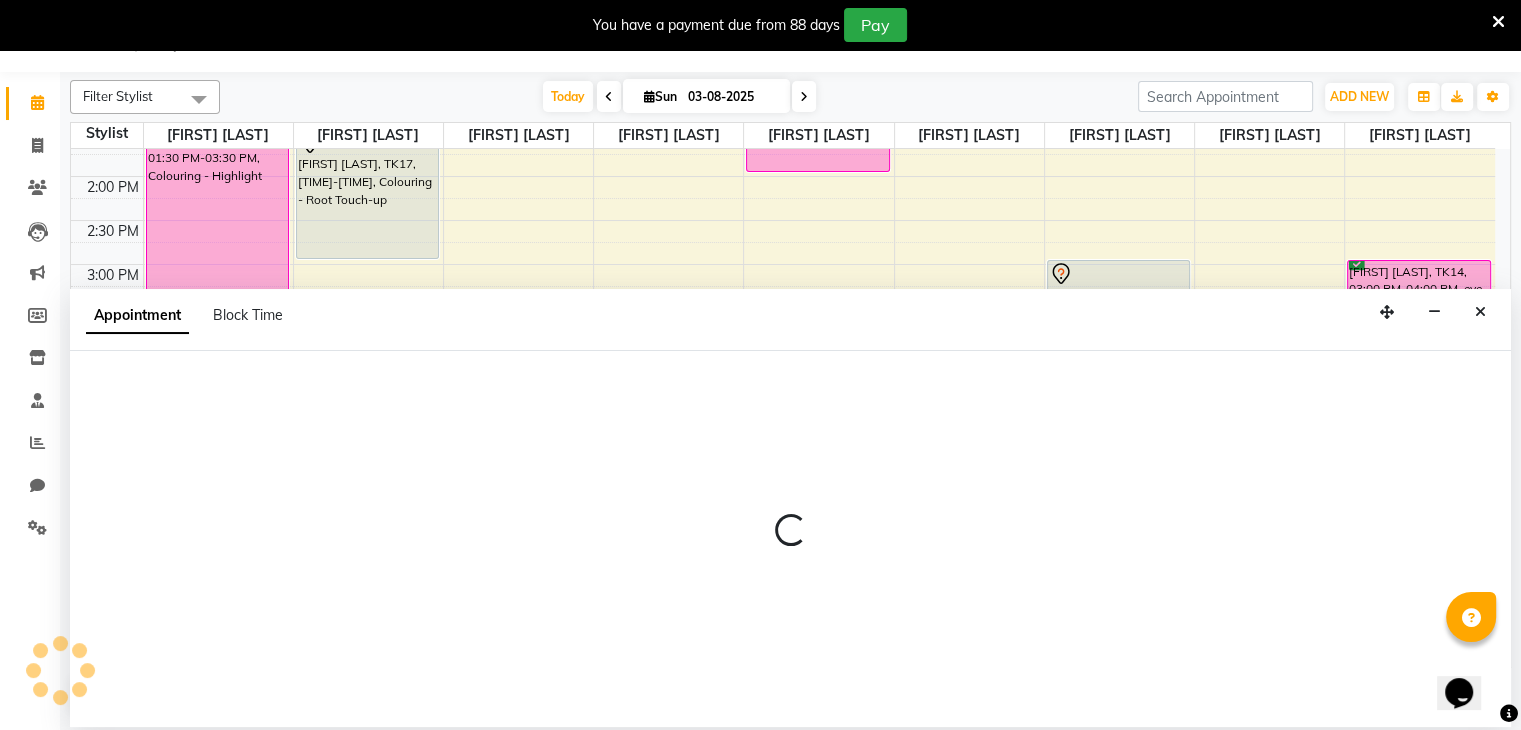 select on "75804" 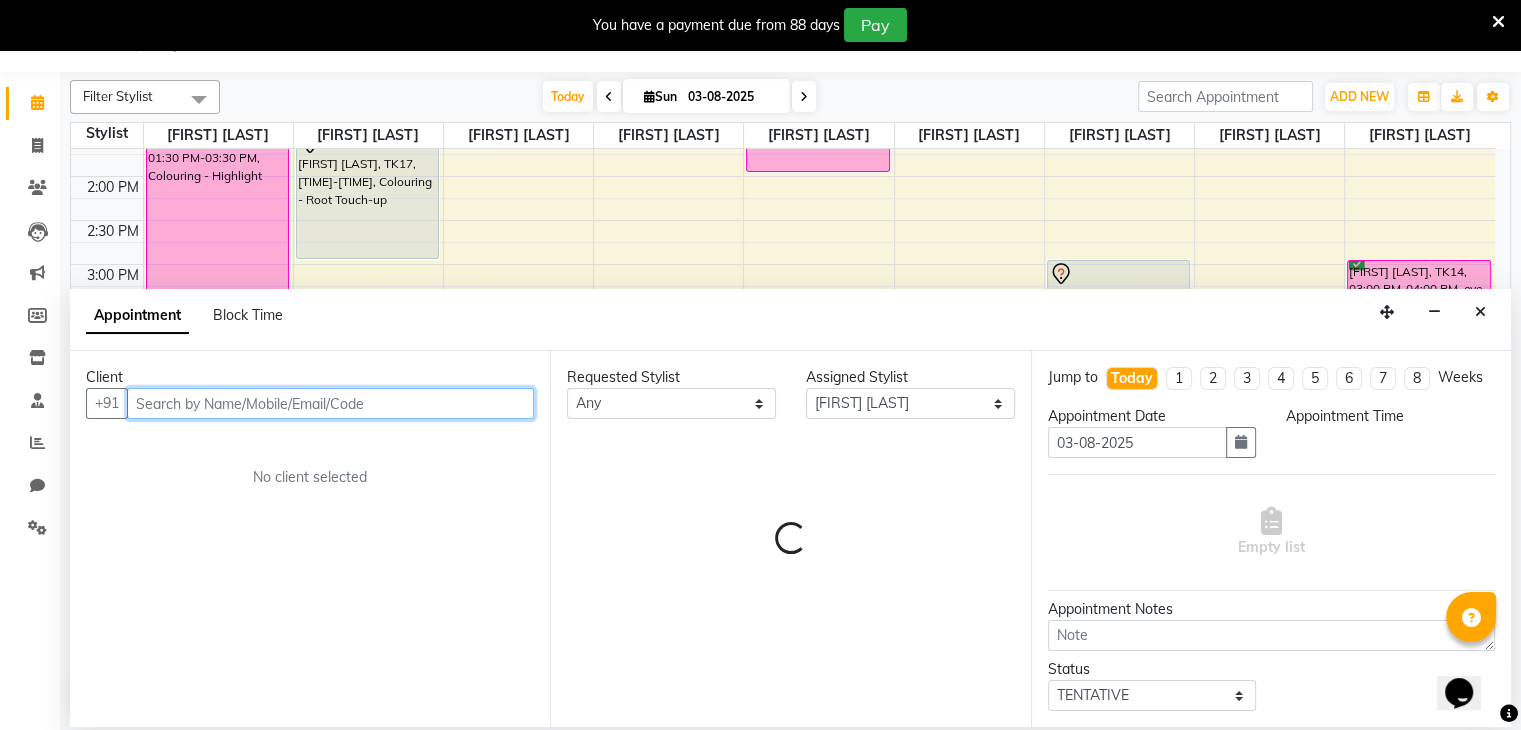 select on "1020" 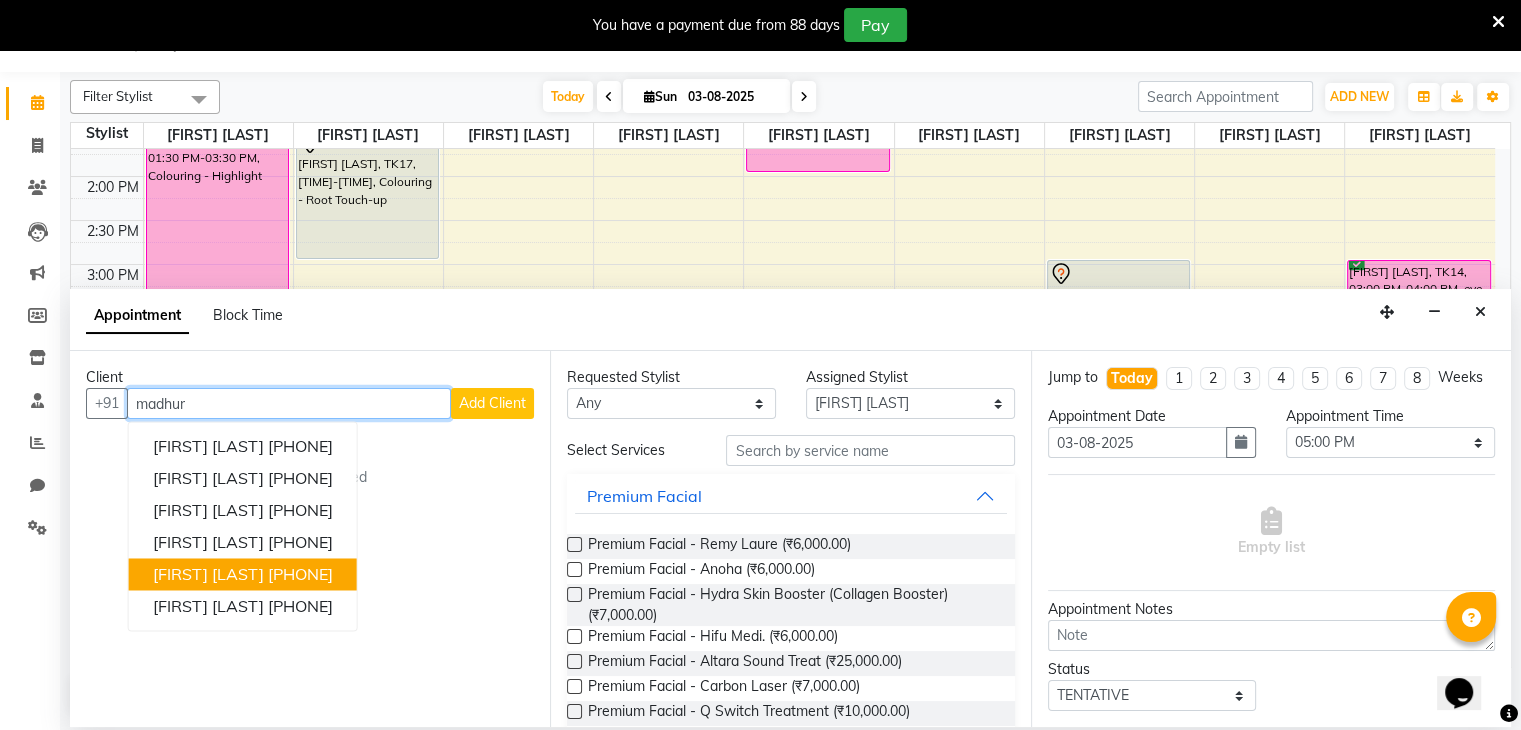 click on "[FIRST] [LAST]" at bounding box center [208, 575] 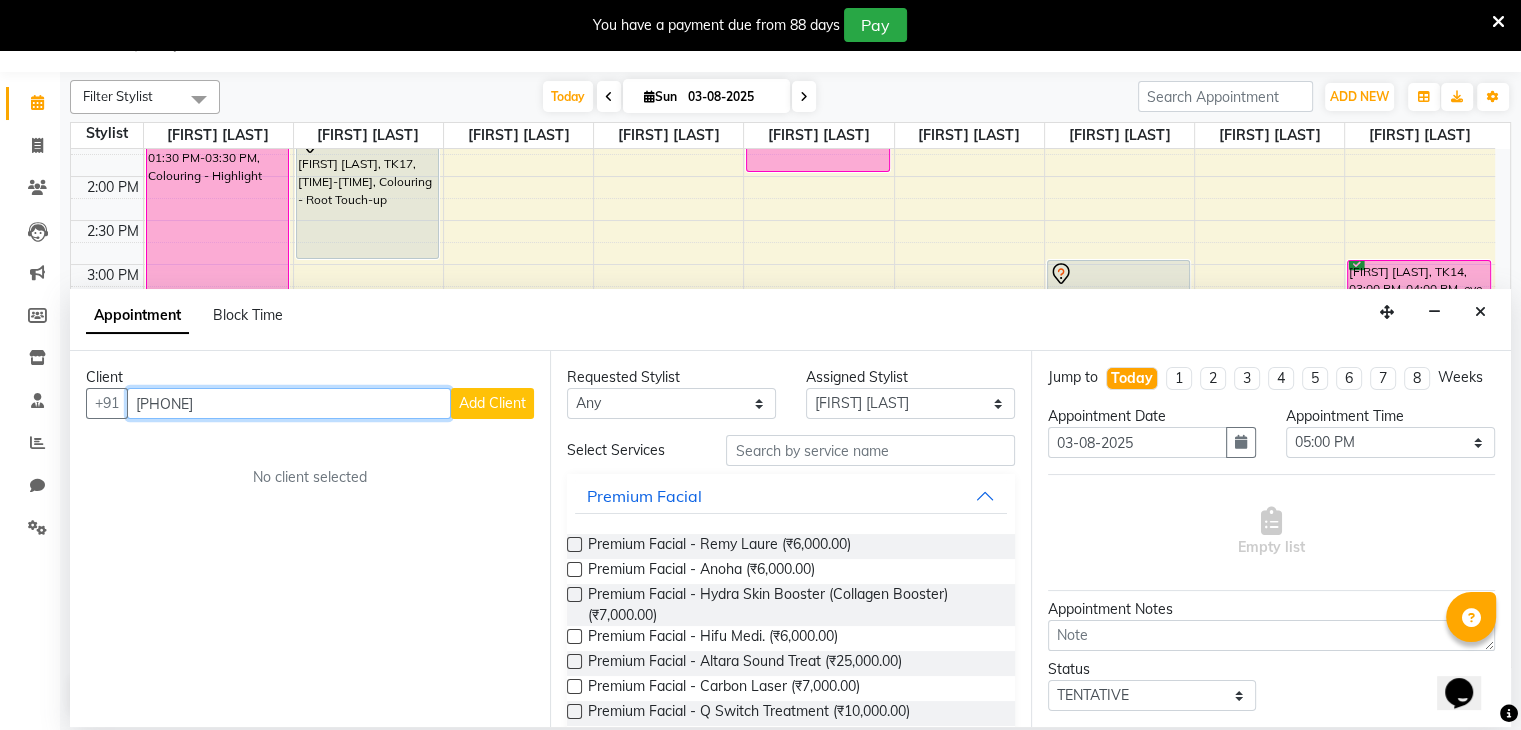type on "[PHONE]" 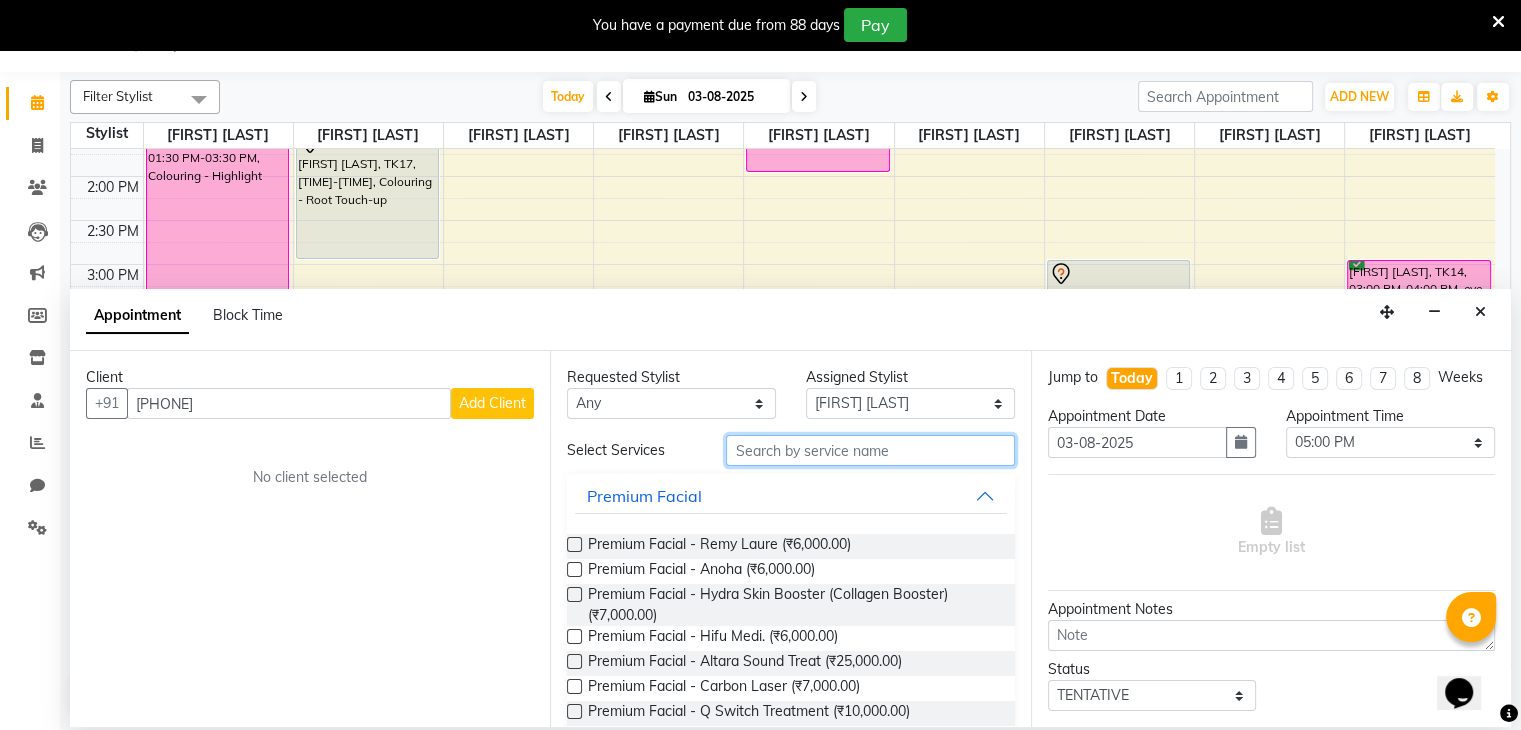 click at bounding box center [870, 450] 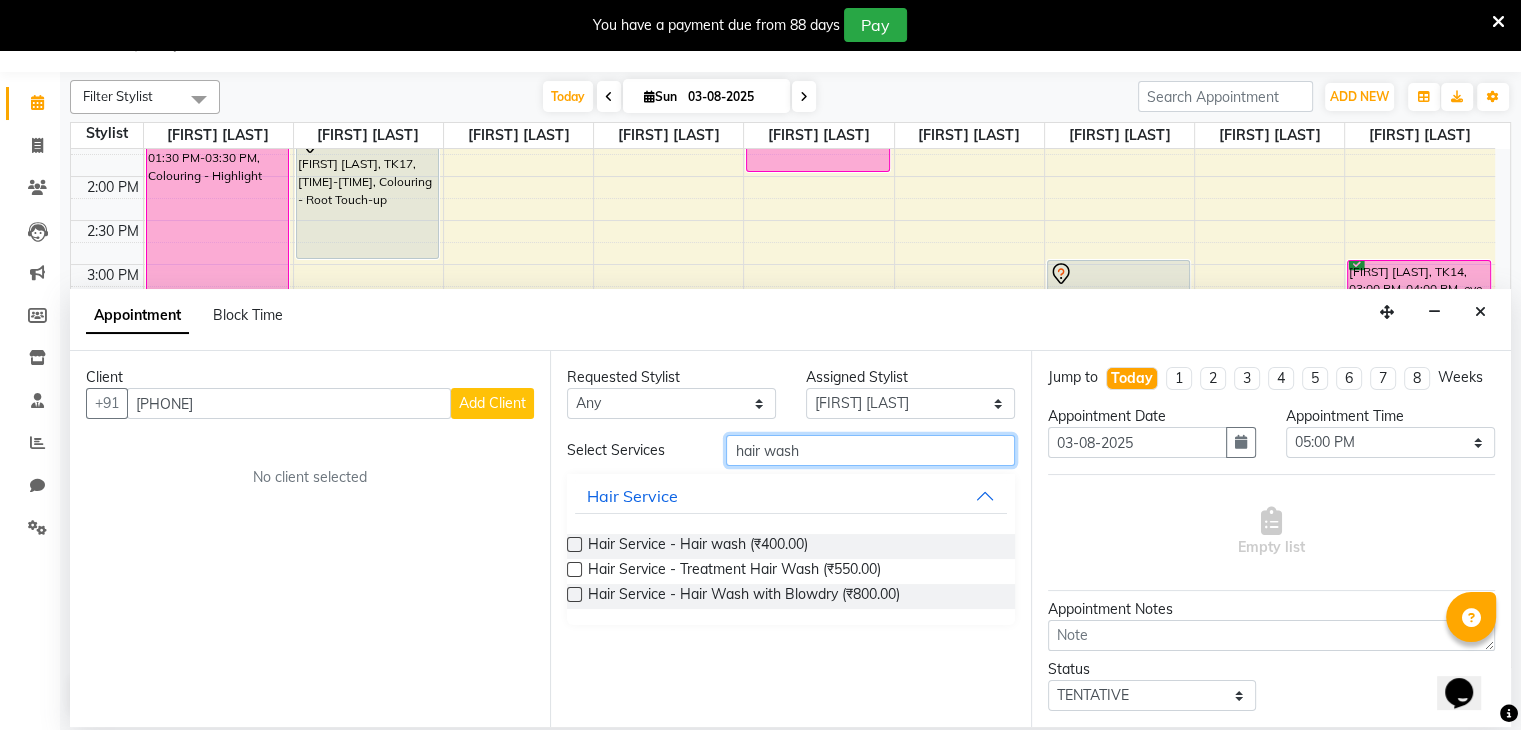 type on "hair wash" 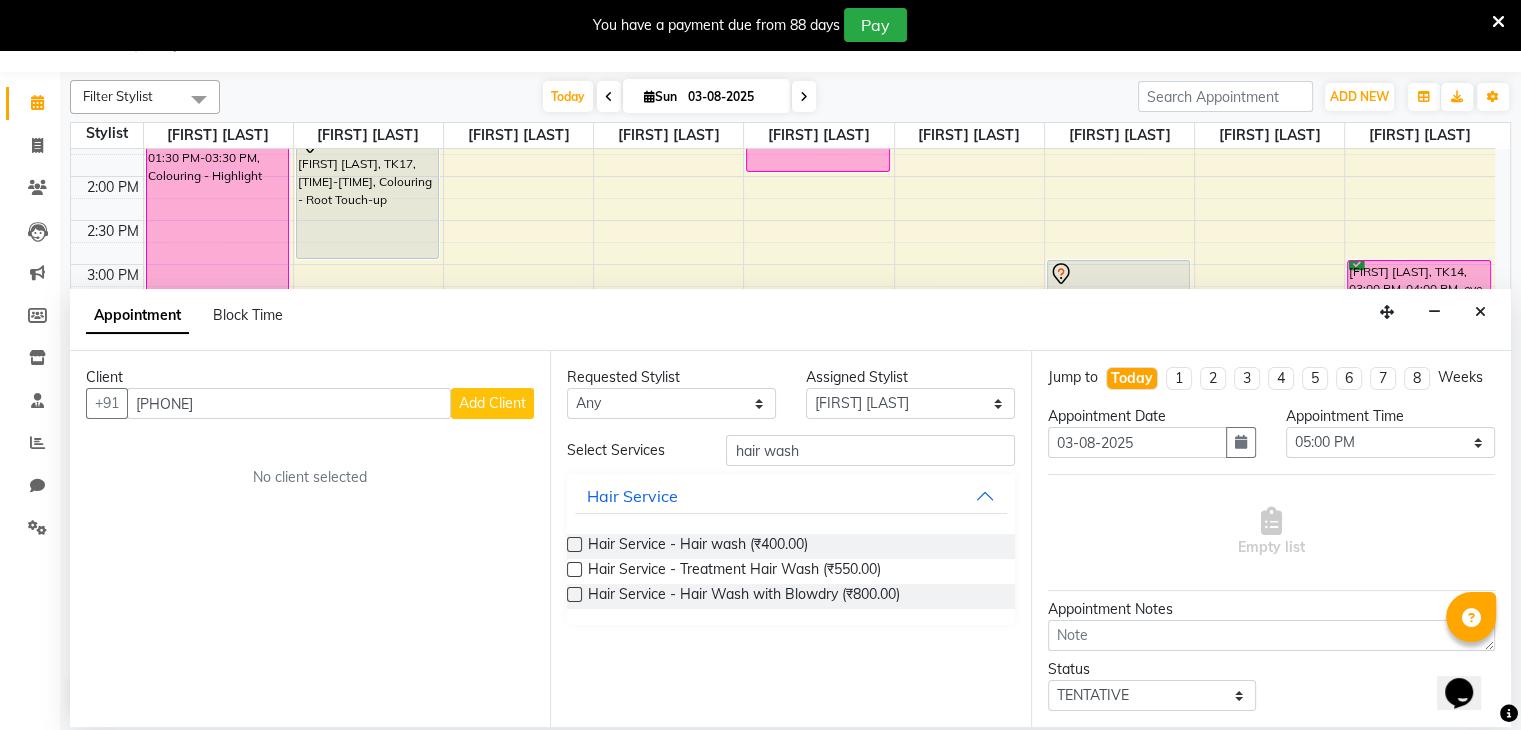 click at bounding box center (574, 544) 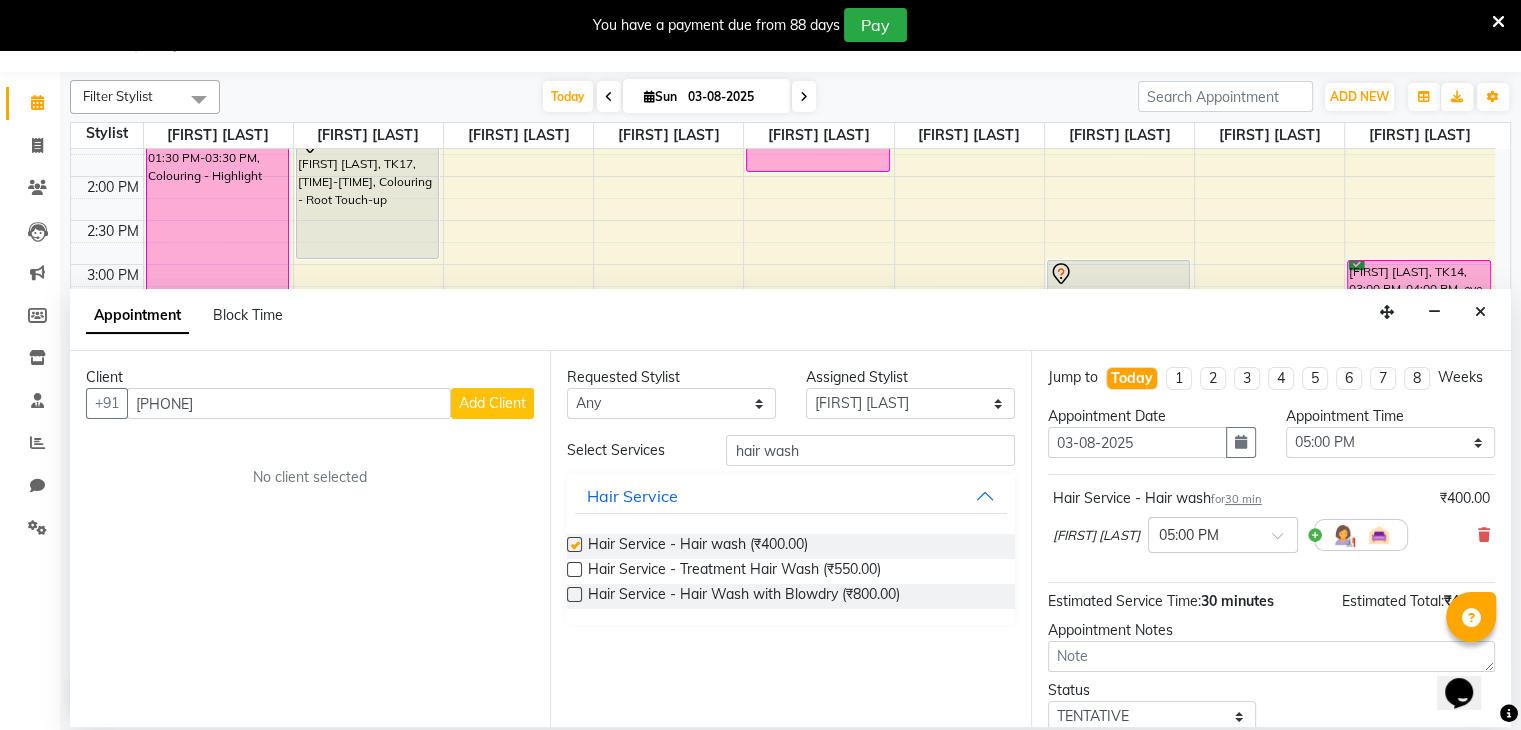 checkbox on "false" 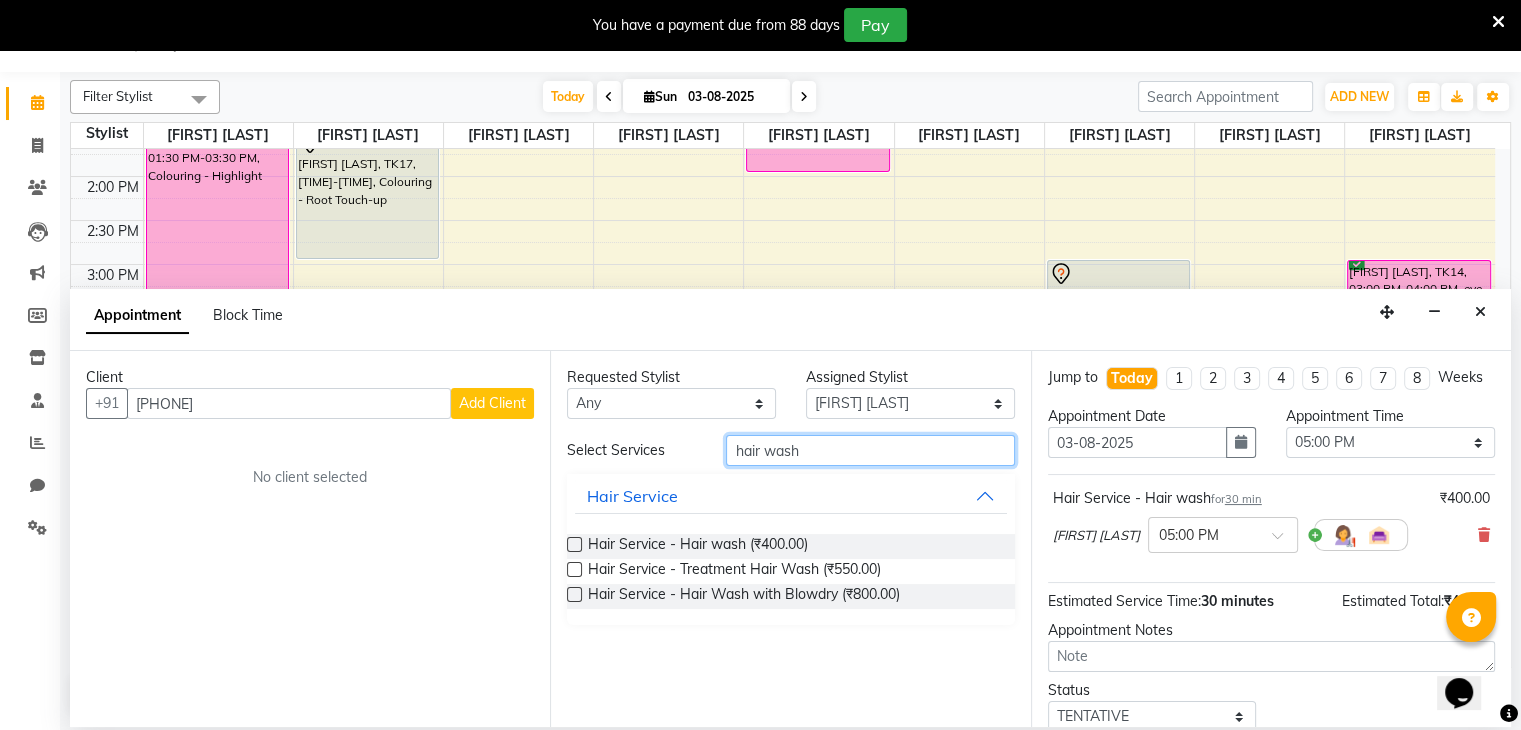 click on "hair wash" at bounding box center (870, 450) 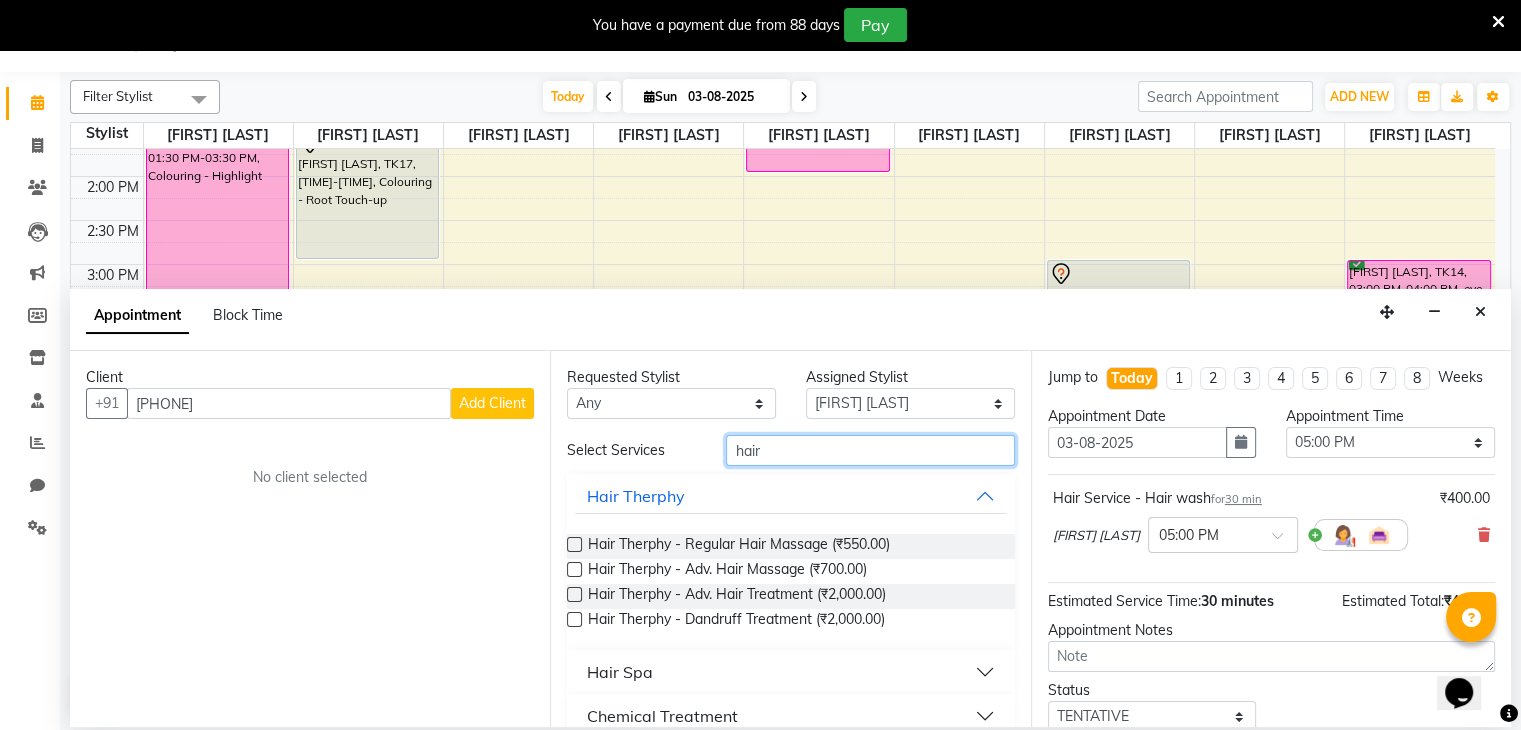 click on "hair" at bounding box center [870, 450] 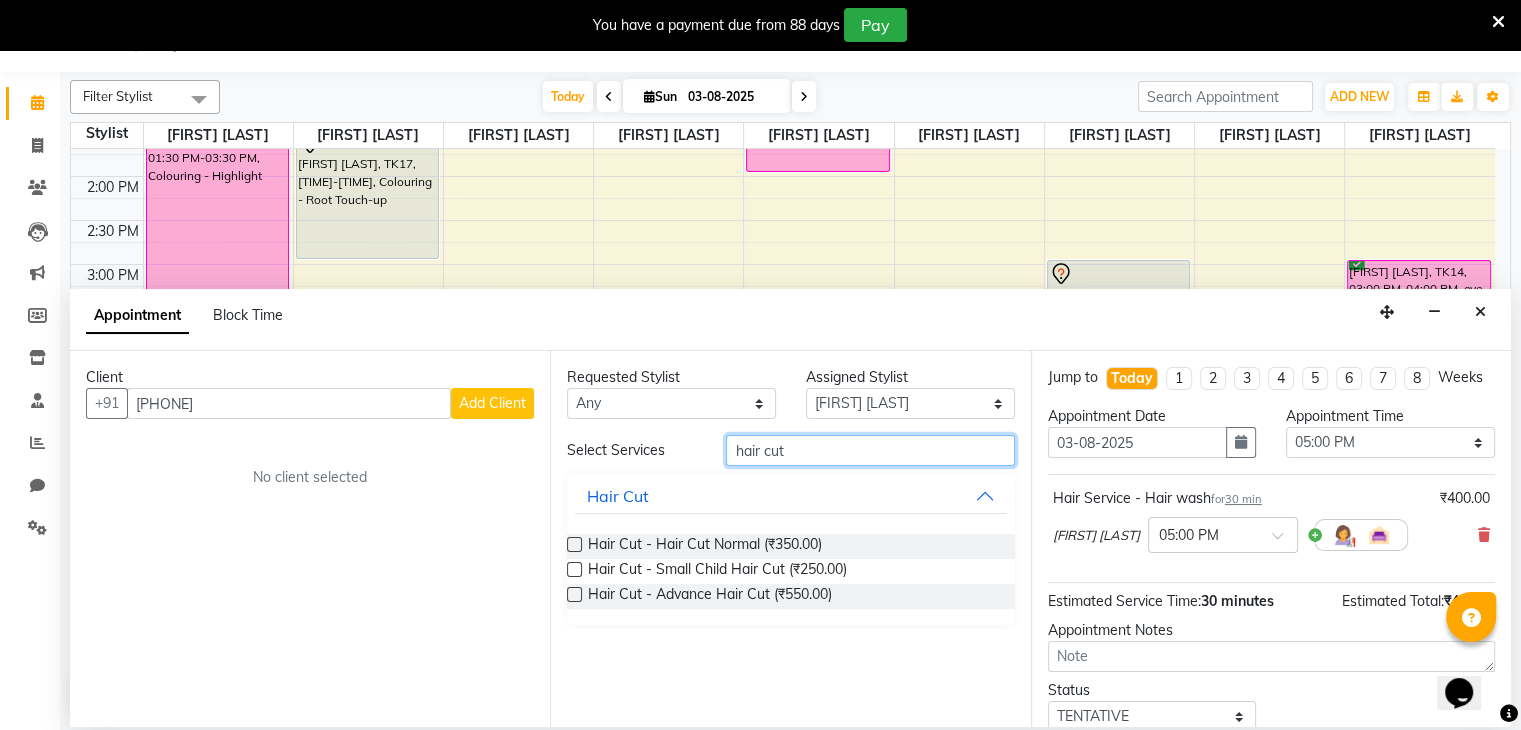 type on "hair cut" 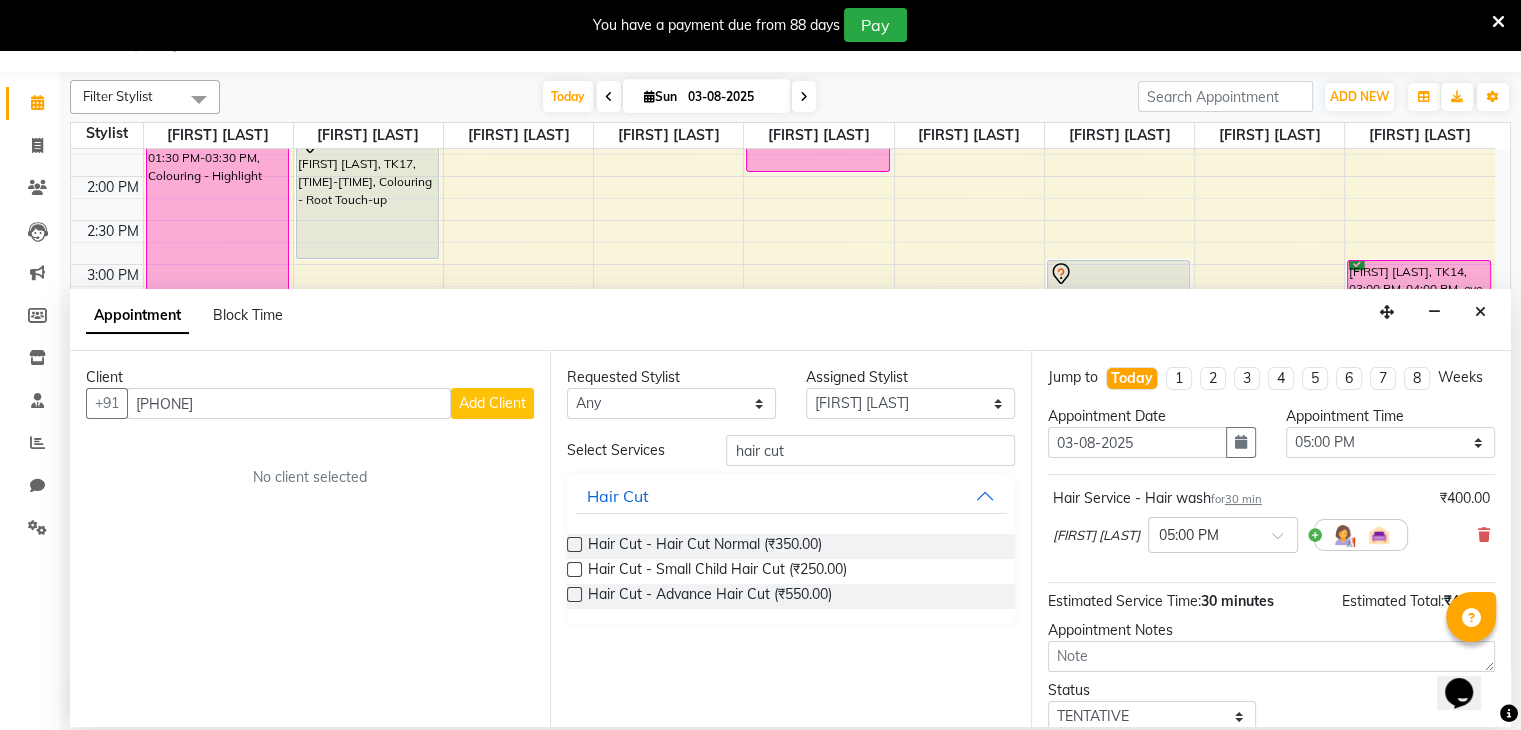 click at bounding box center [574, 544] 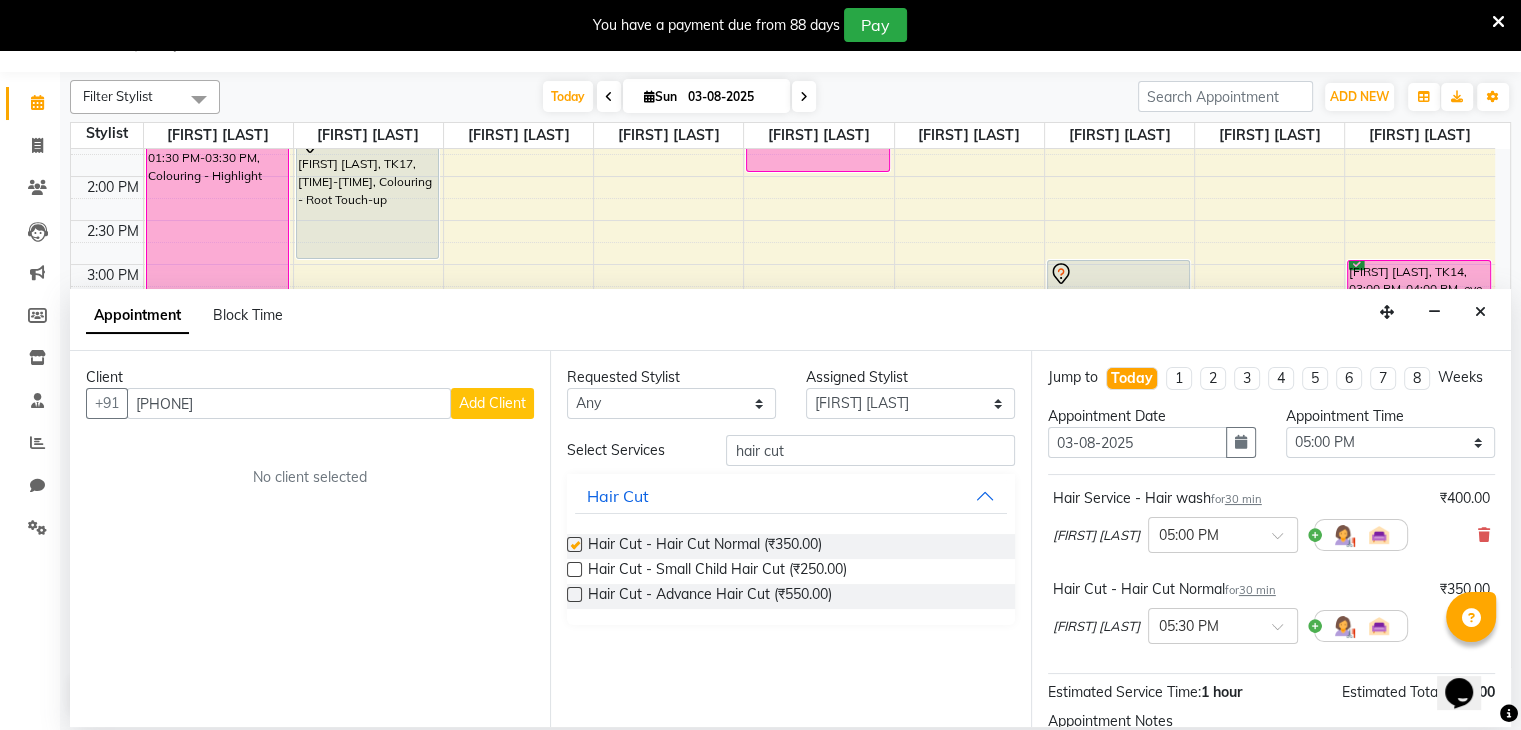 checkbox on "false" 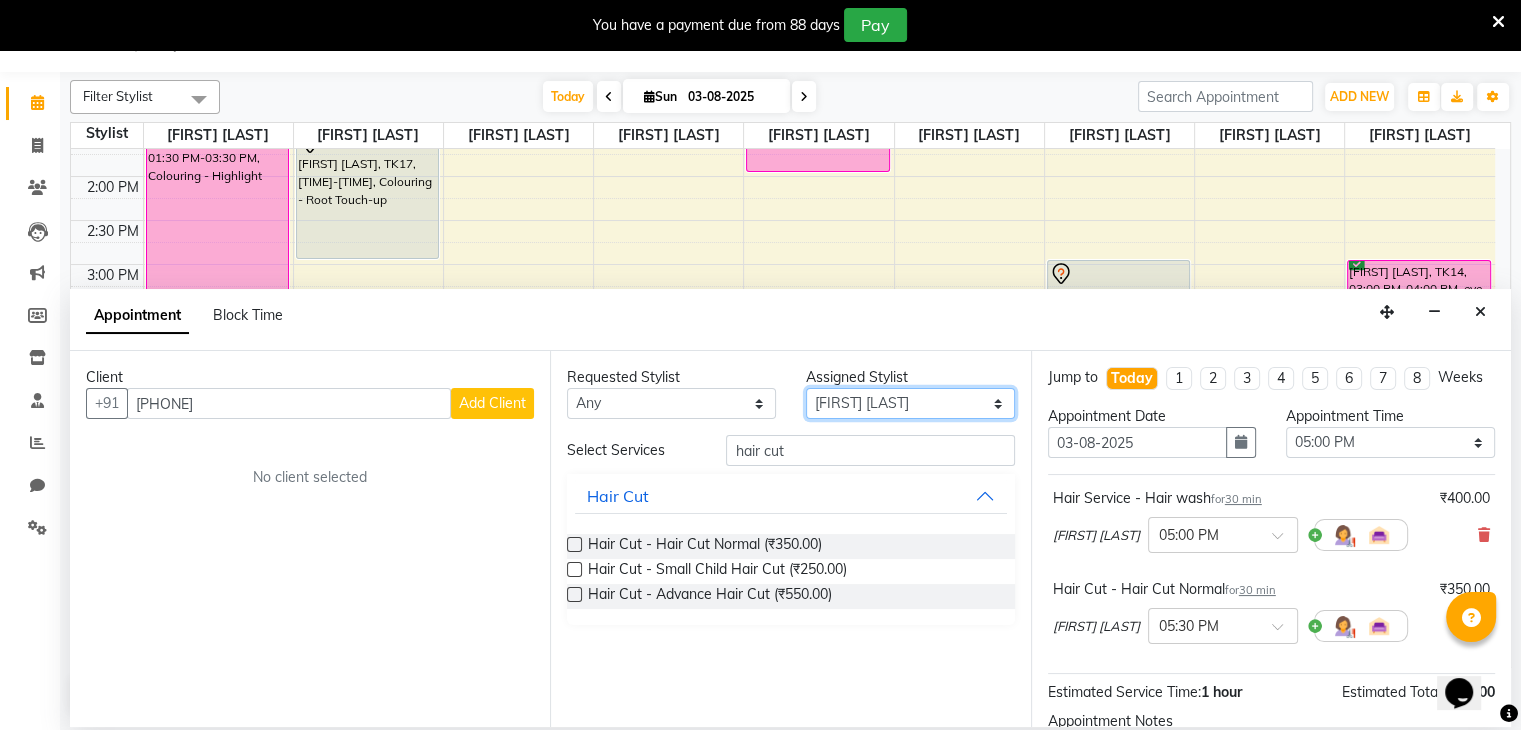 click on "Select [FIRST] [LAST] [FIRST] [LAST] [FIRST] [LAST] desire salon [FIRST] [LAST] [FIRST] [LAST] [FIRST] [LAST] [FIRST] [LAST] [FIRST] [LAST] [FIRST] [LAST]" at bounding box center [910, 403] 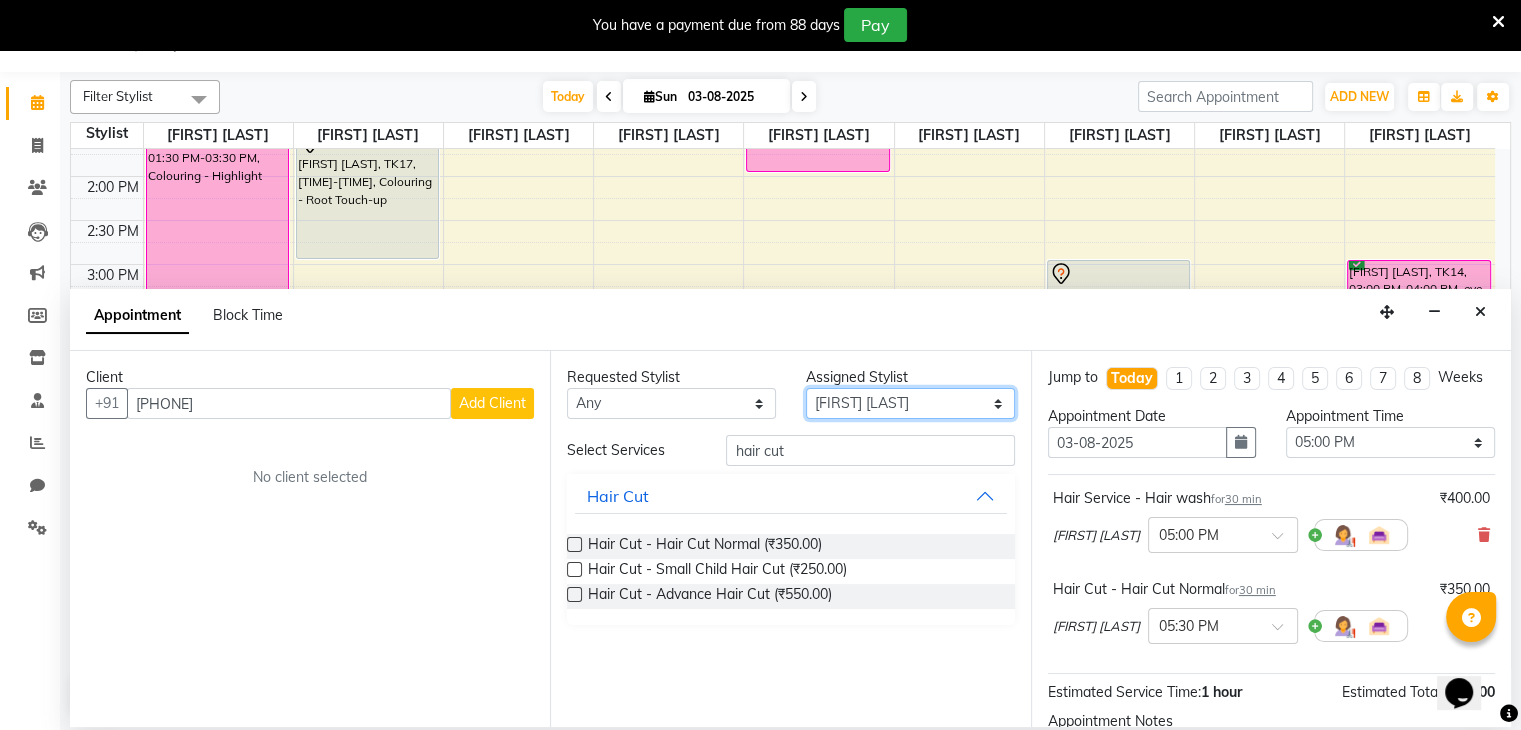 select on "85301" 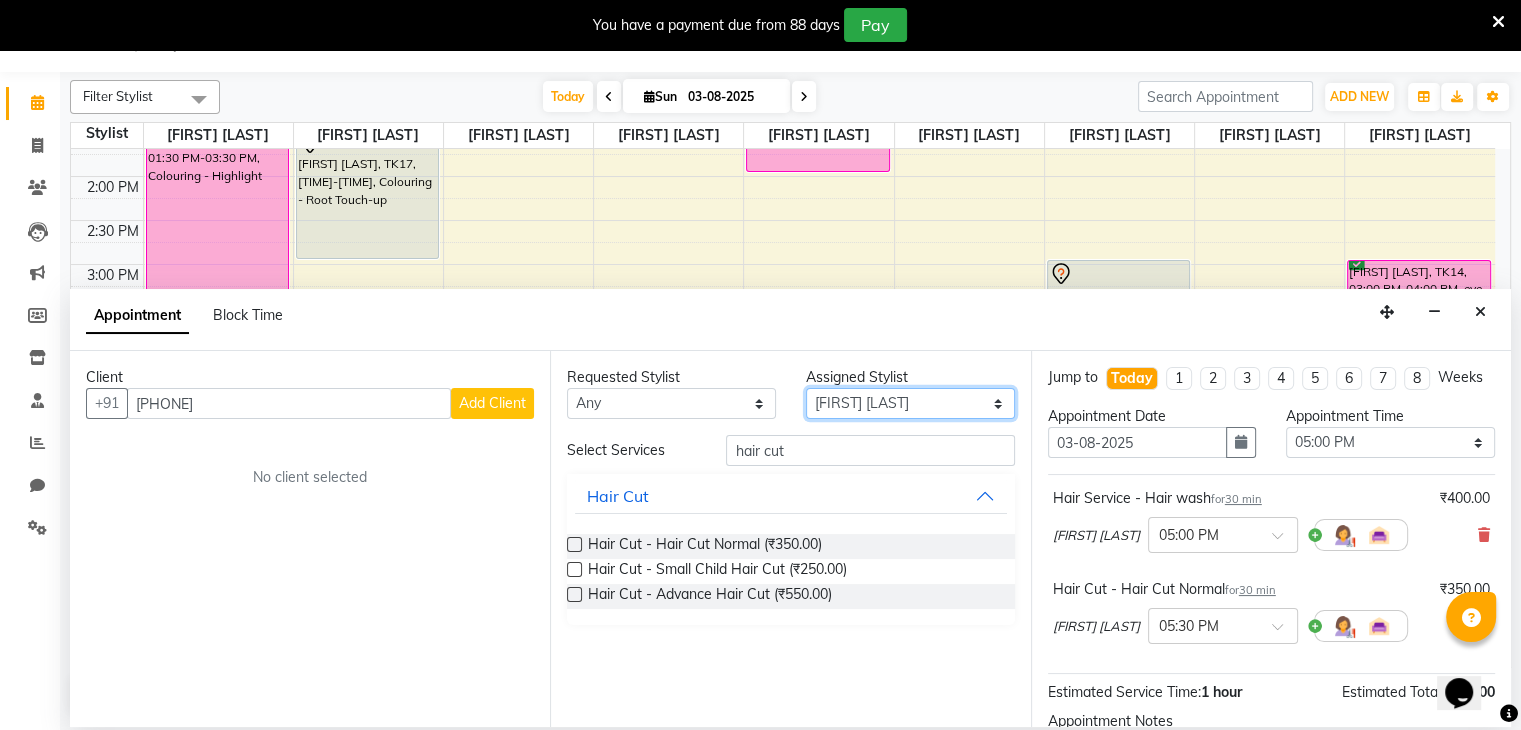 click on "Select [FIRST] [LAST] [FIRST] [LAST] [FIRST] [LAST] desire salon [FIRST] [LAST] [FIRST] [LAST] [FIRST] [LAST] [FIRST] [LAST] [FIRST] [LAST] [FIRST] [LAST]" at bounding box center [910, 403] 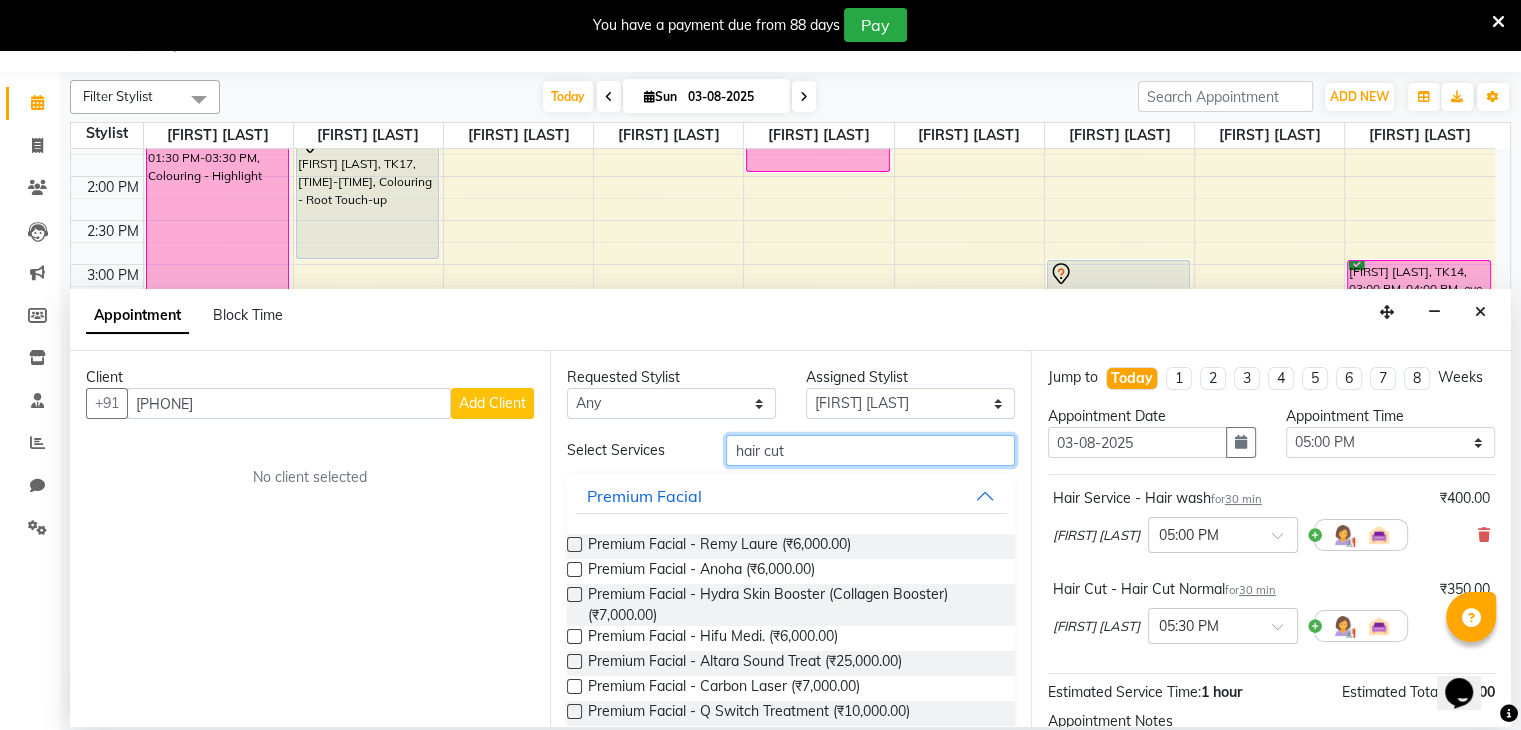 click on "hair cut" at bounding box center [870, 450] 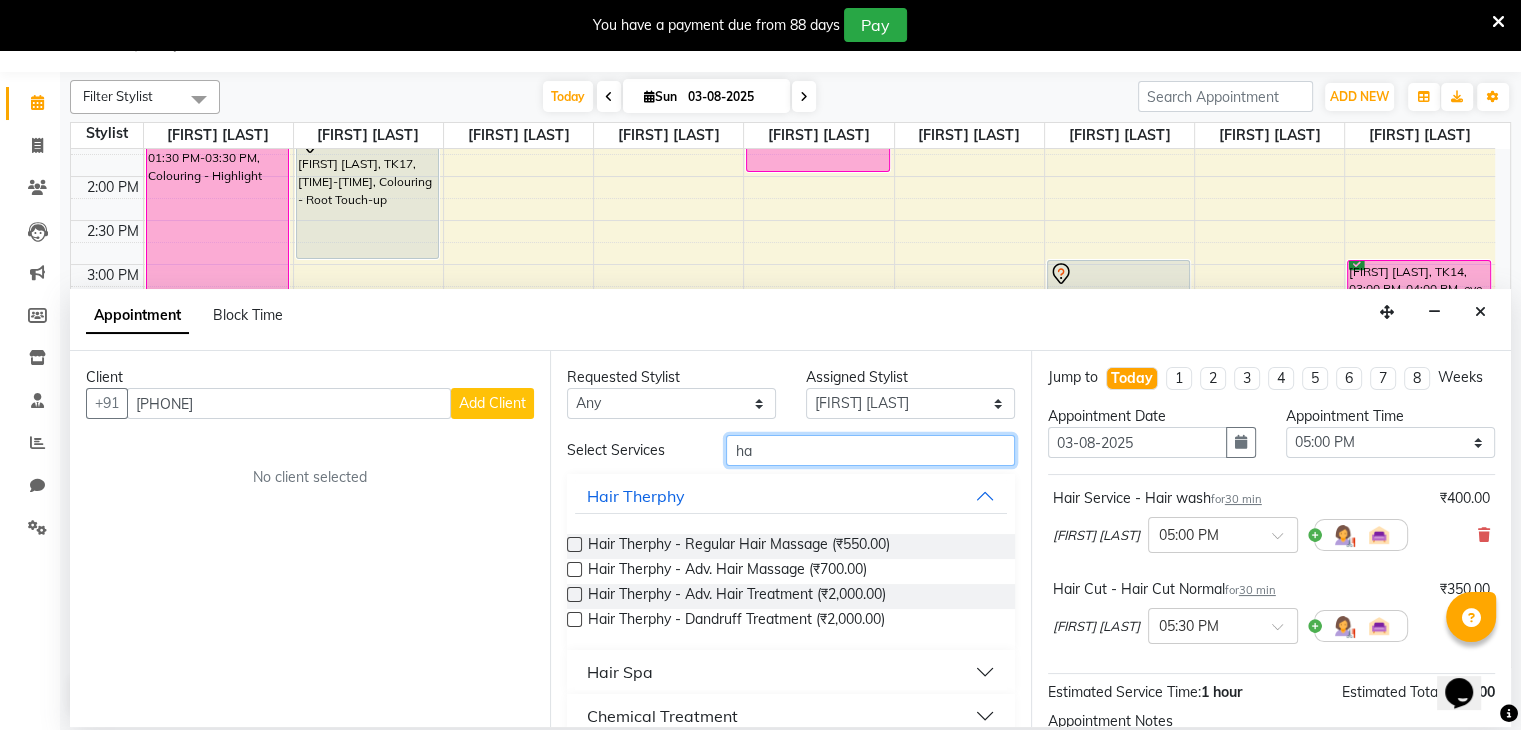 type on "h" 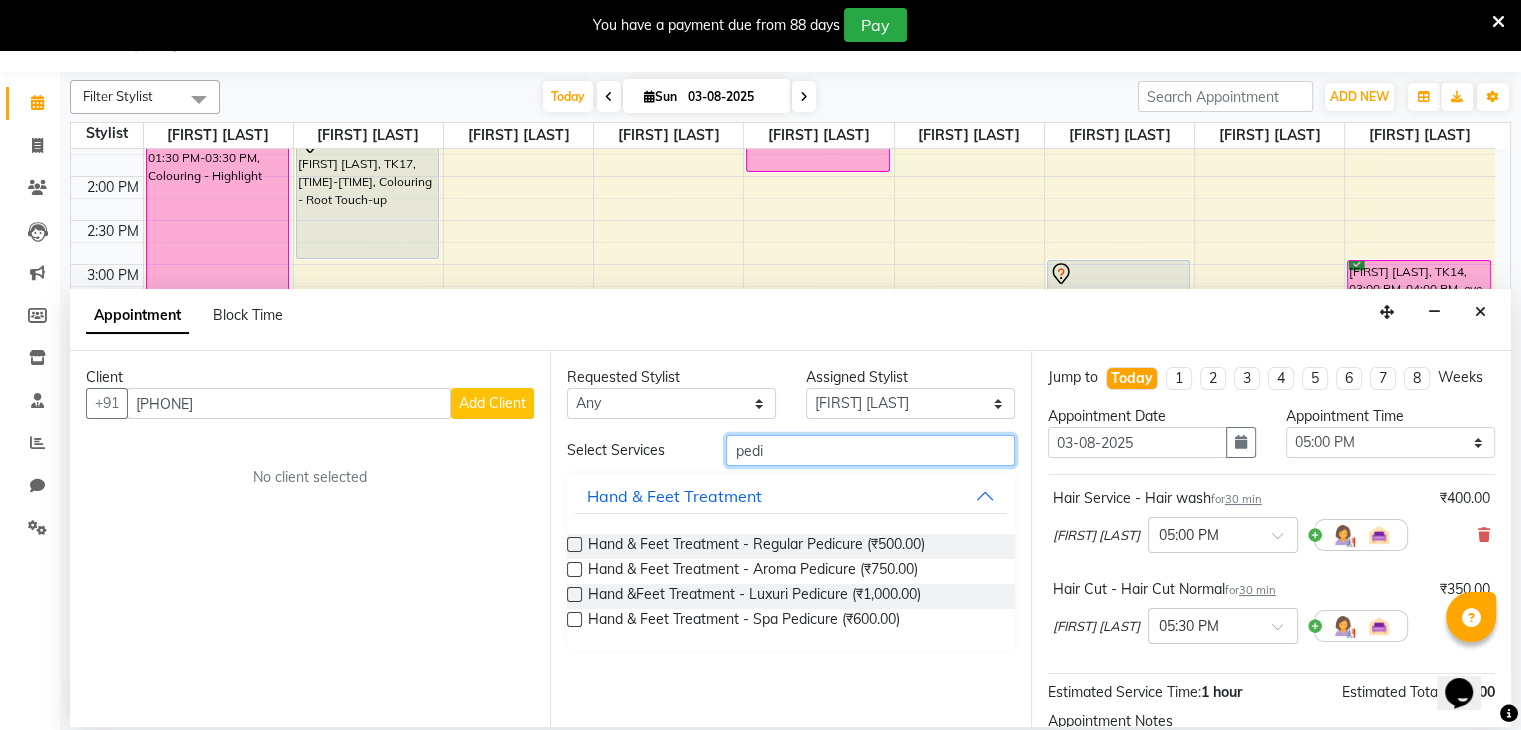 type on "pedi" 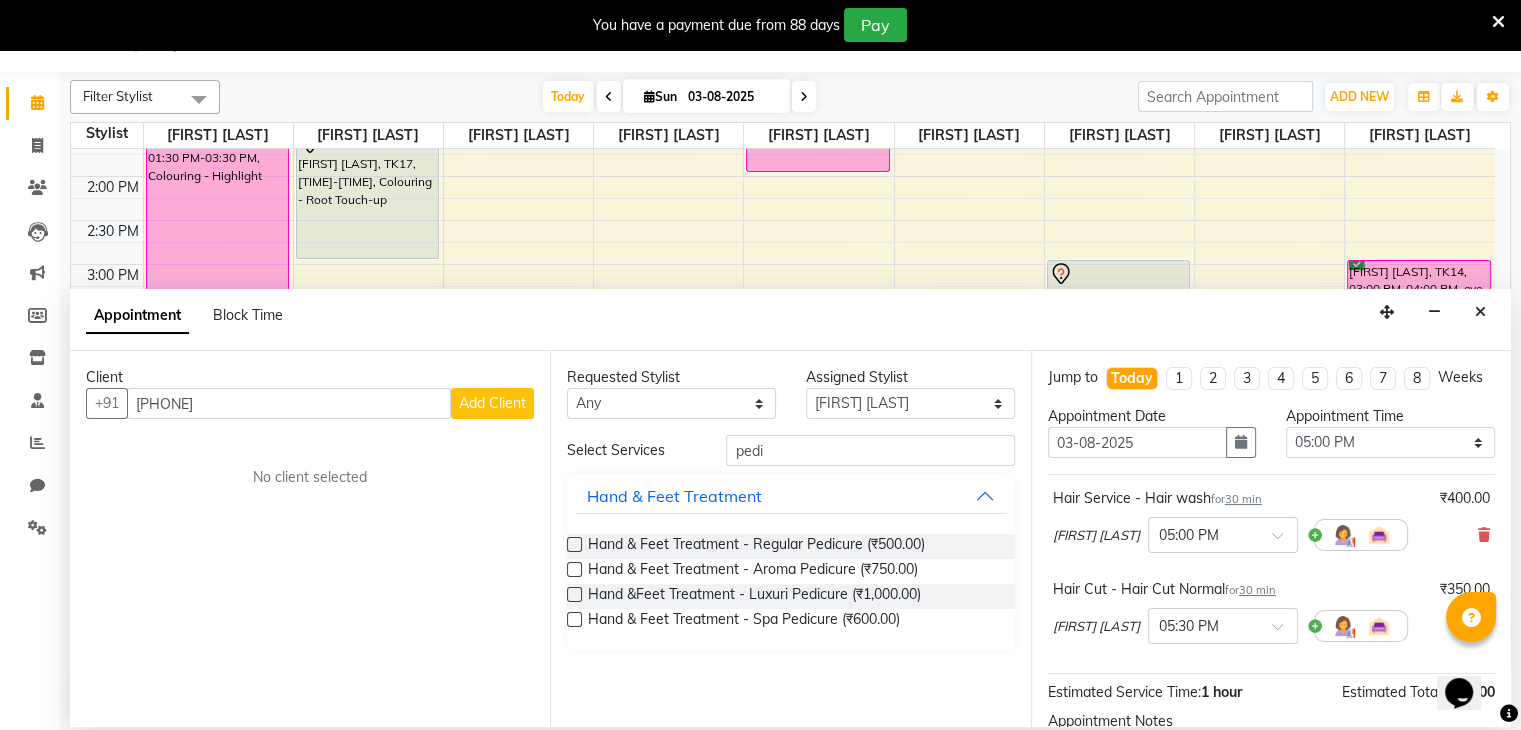 click at bounding box center [574, 544] 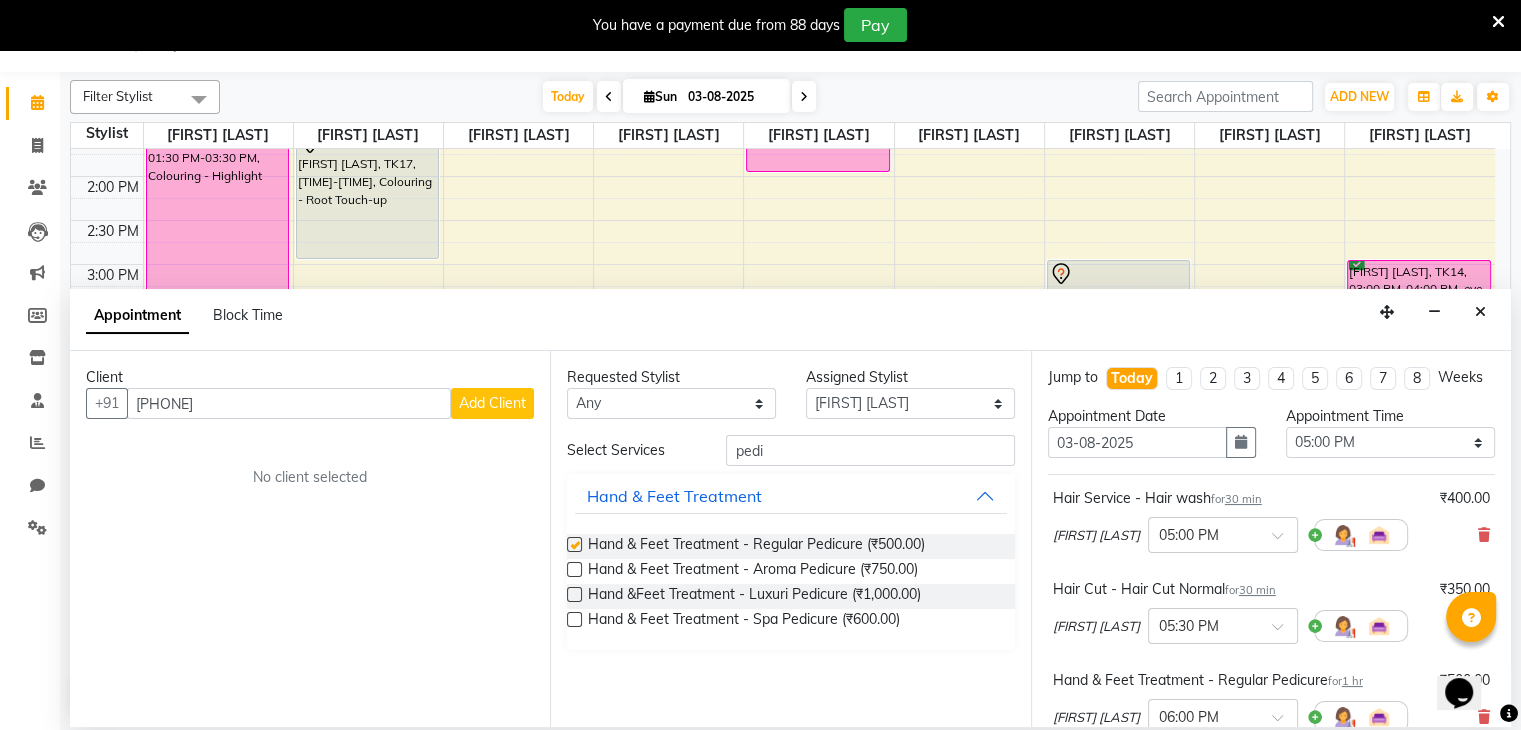 checkbox on "false" 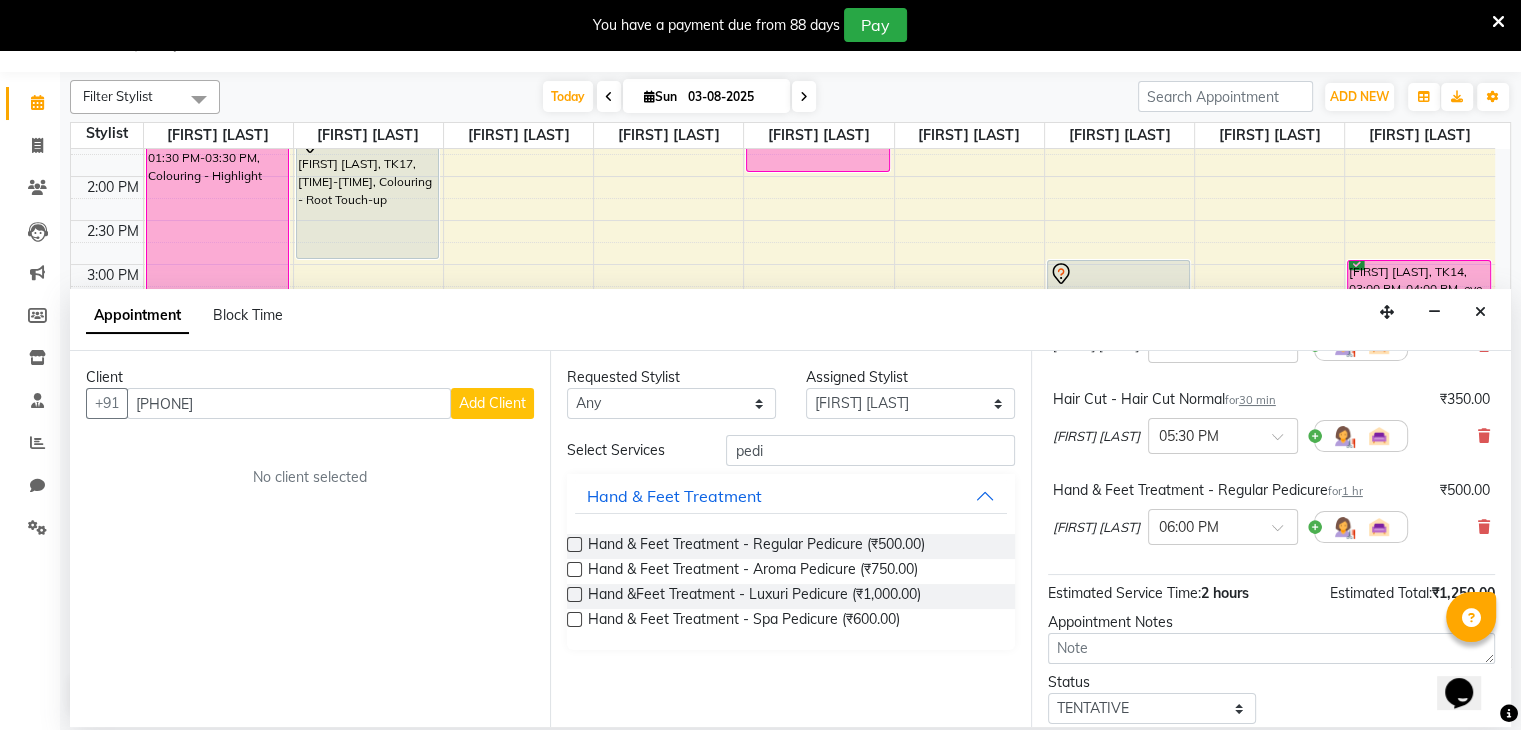 scroll, scrollTop: 202, scrollLeft: 0, axis: vertical 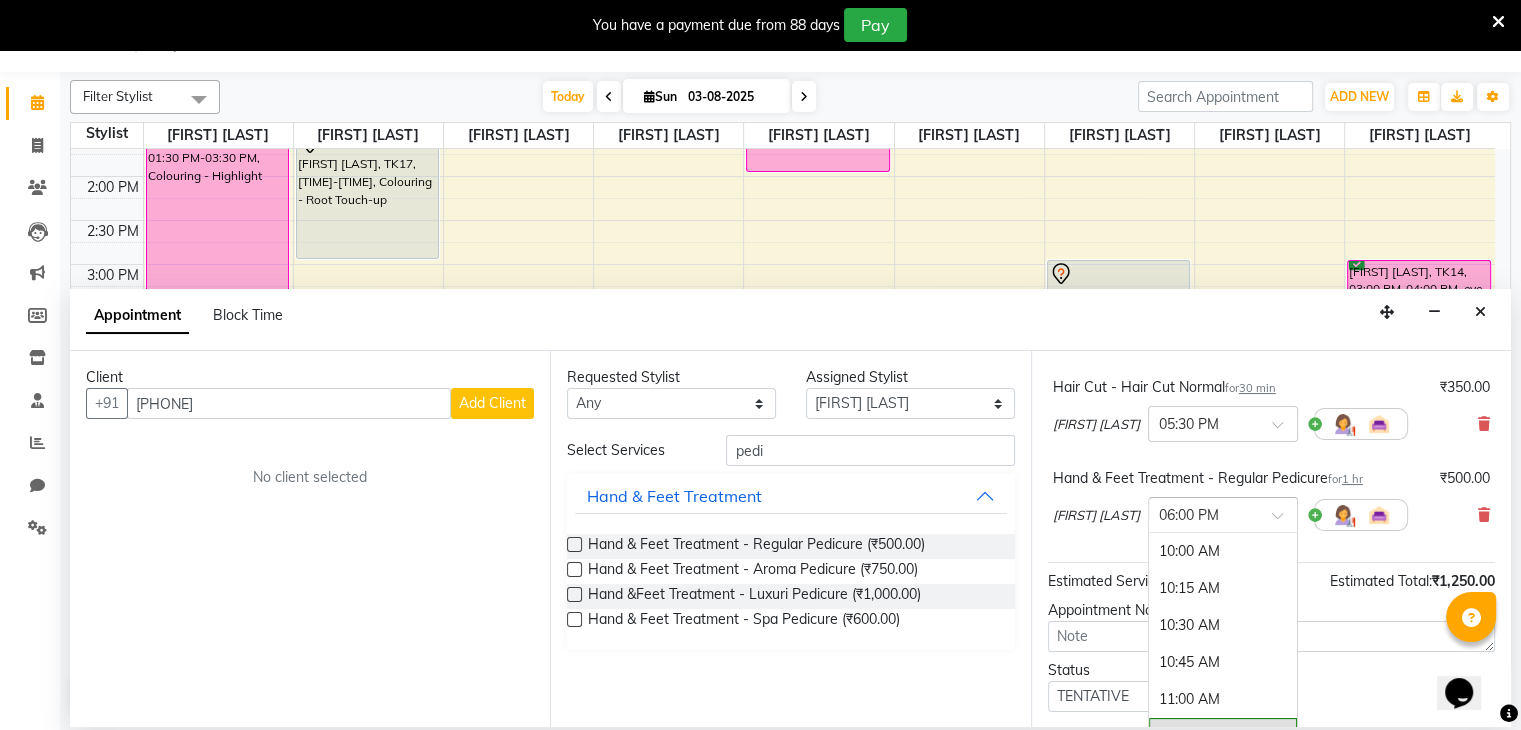 click at bounding box center (1284, 521) 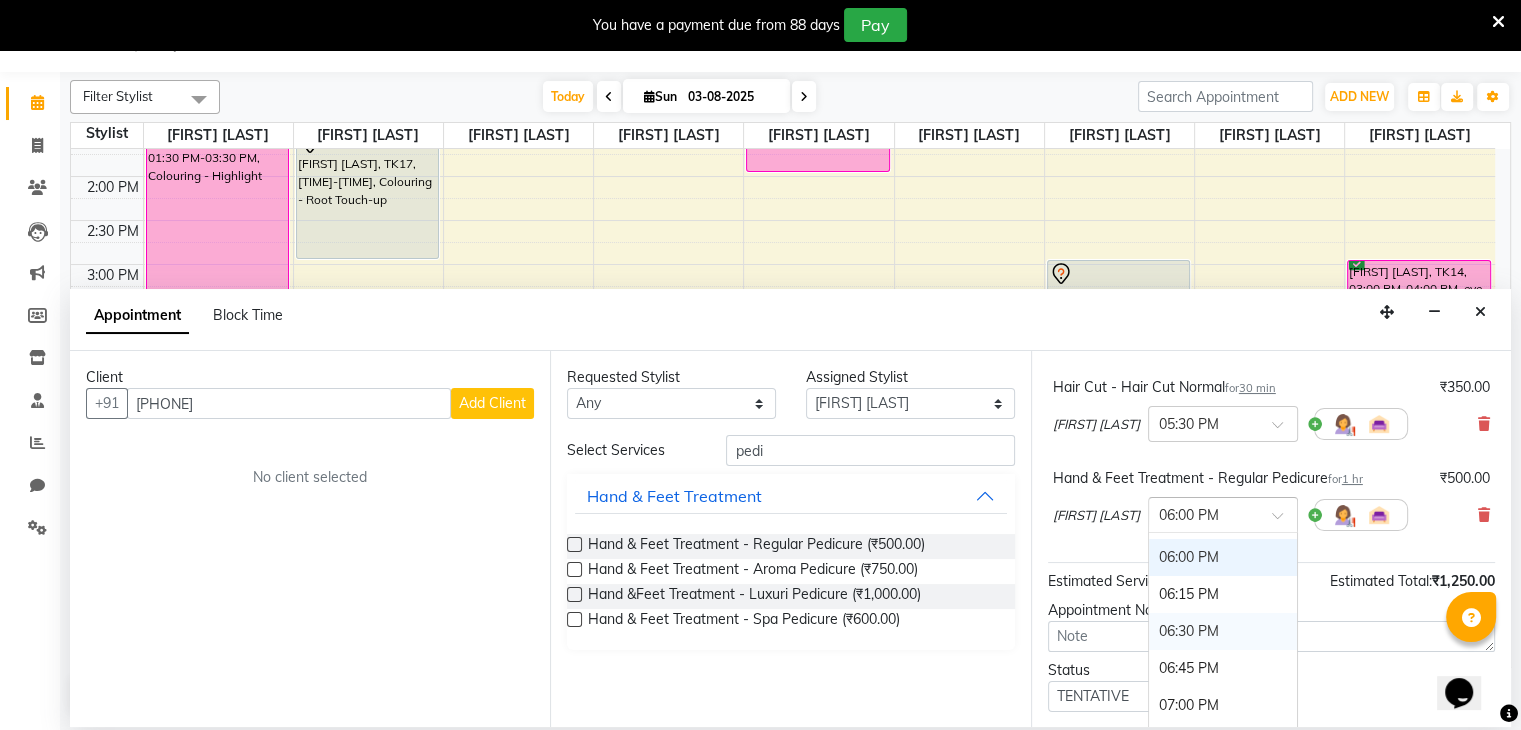 scroll, scrollTop: 996, scrollLeft: 0, axis: vertical 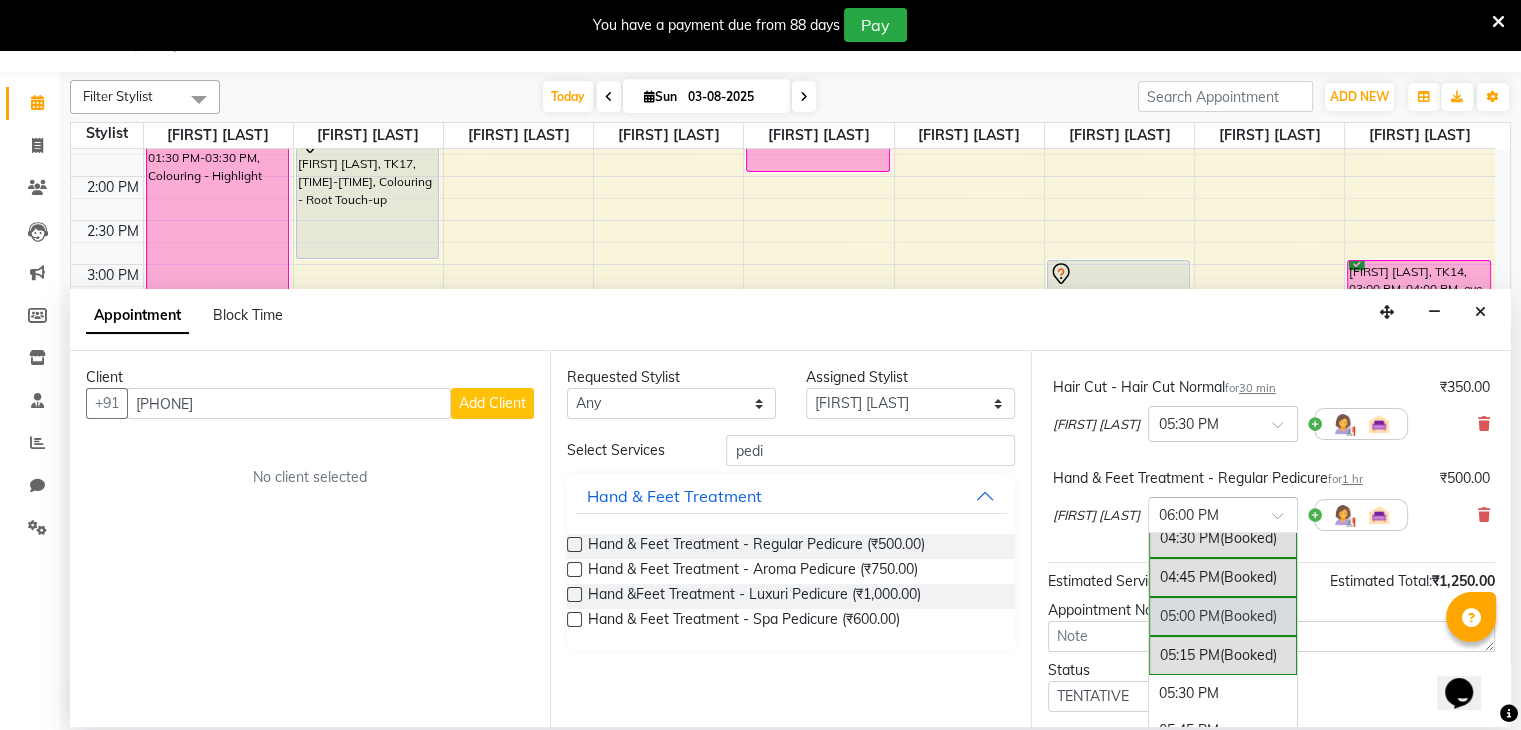 click on "05:00 PM   (Booked)" at bounding box center [1223, 616] 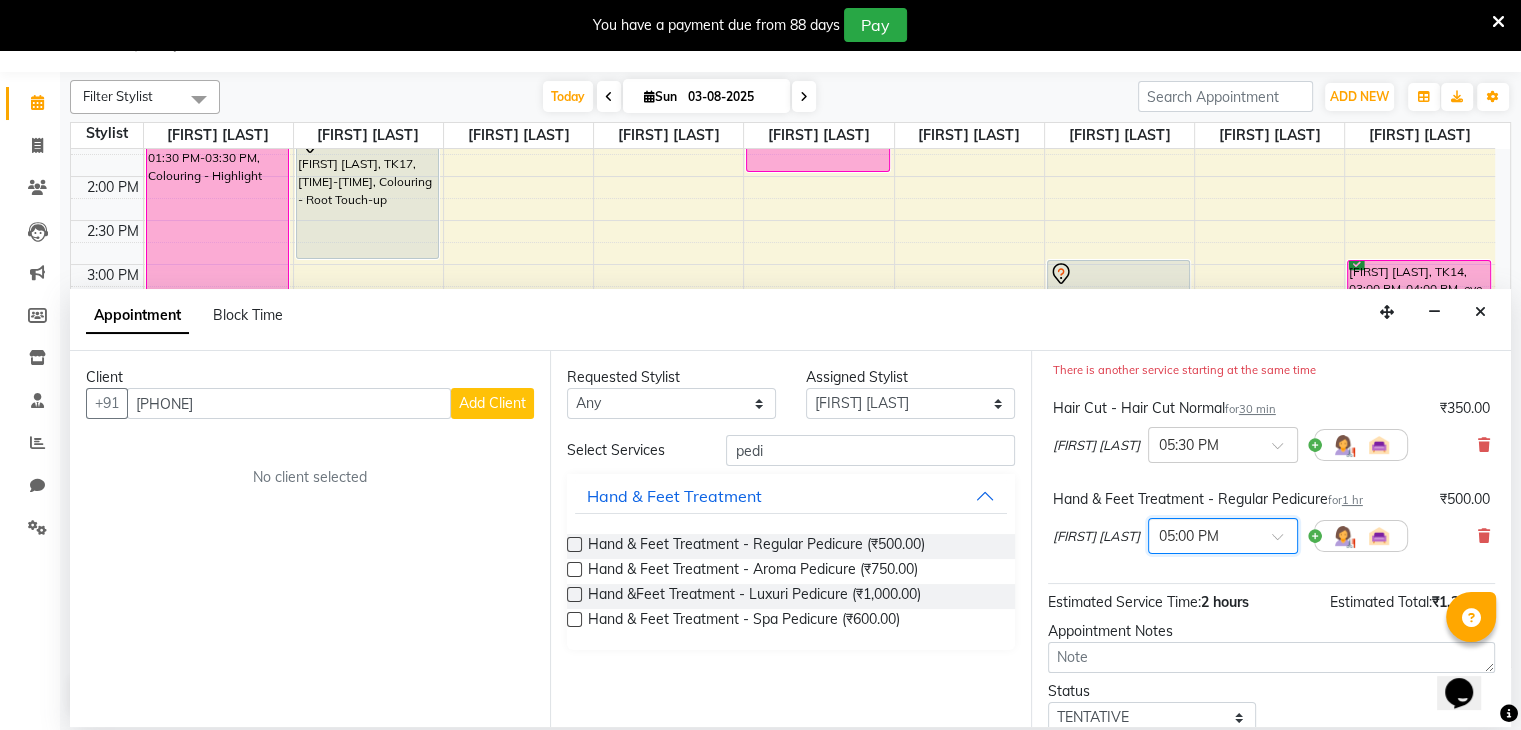 scroll, scrollTop: 354, scrollLeft: 0, axis: vertical 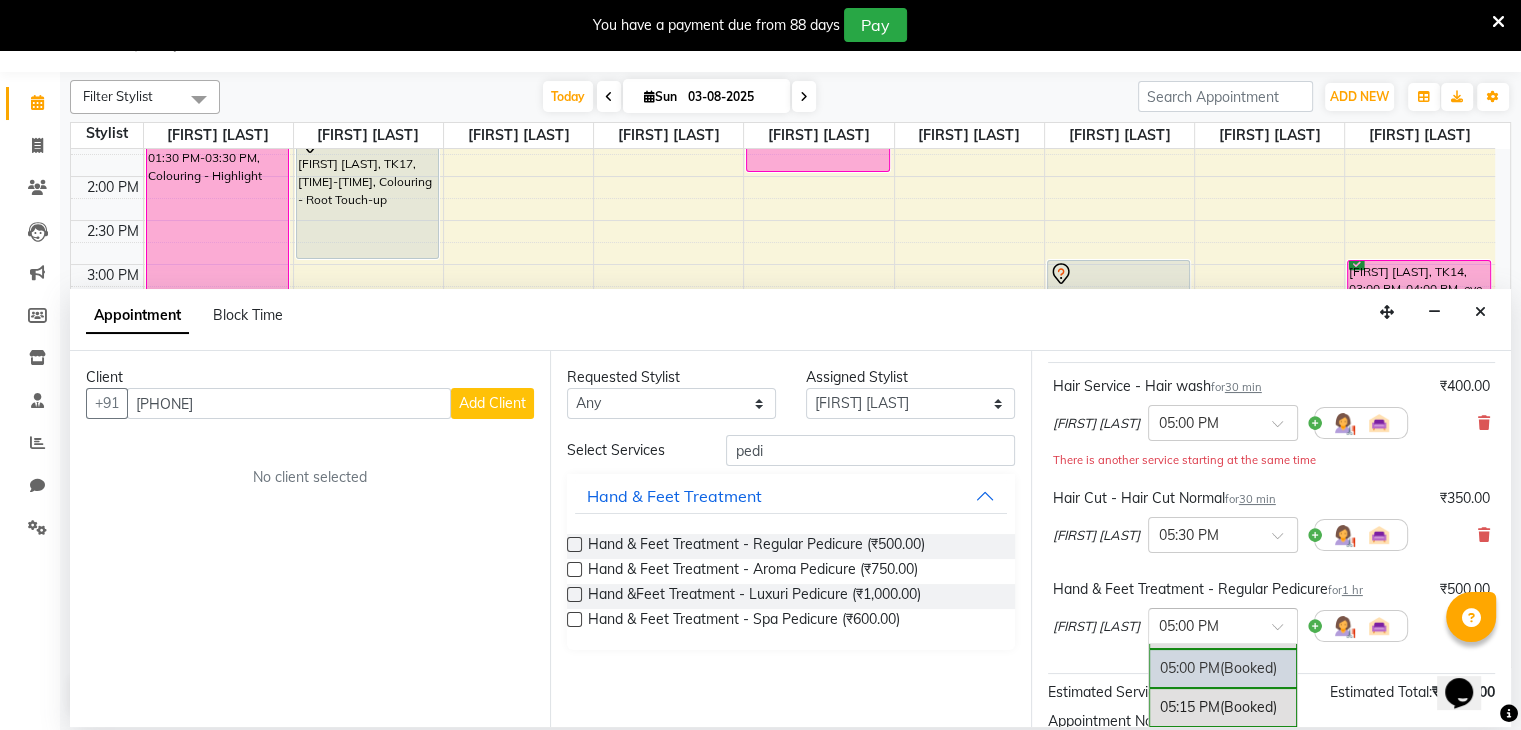 click at bounding box center [1223, 624] 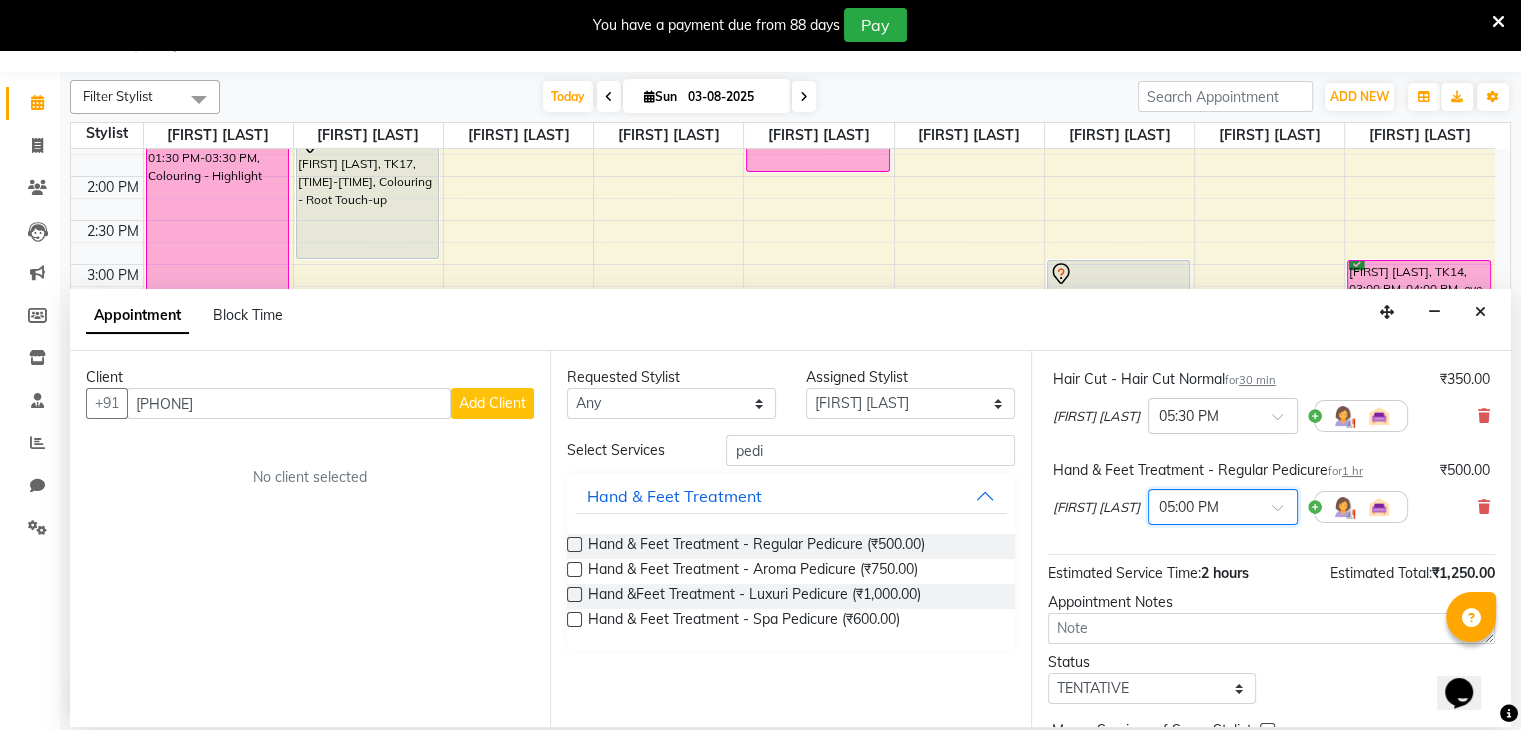 scroll, scrollTop: 259, scrollLeft: 0, axis: vertical 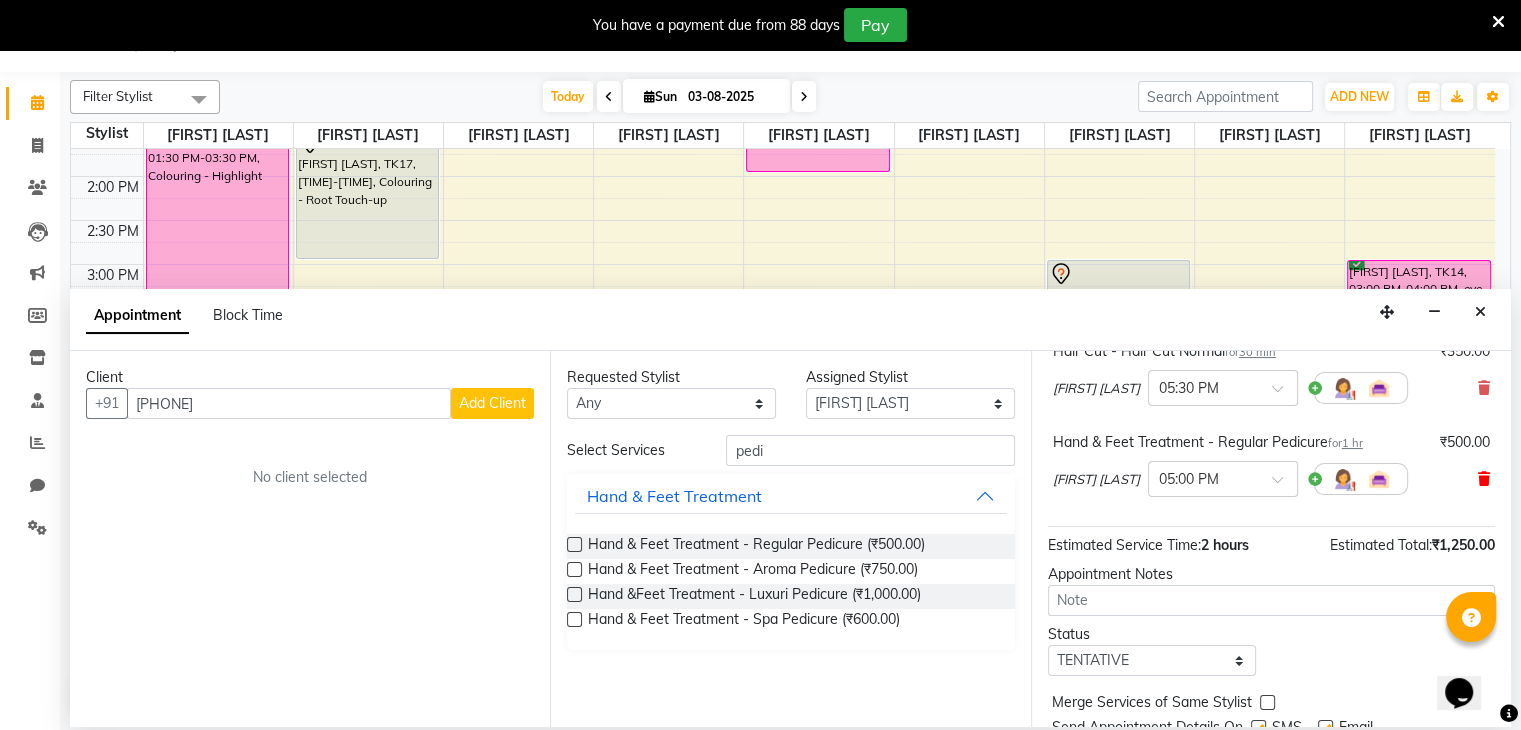 click at bounding box center [1484, 479] 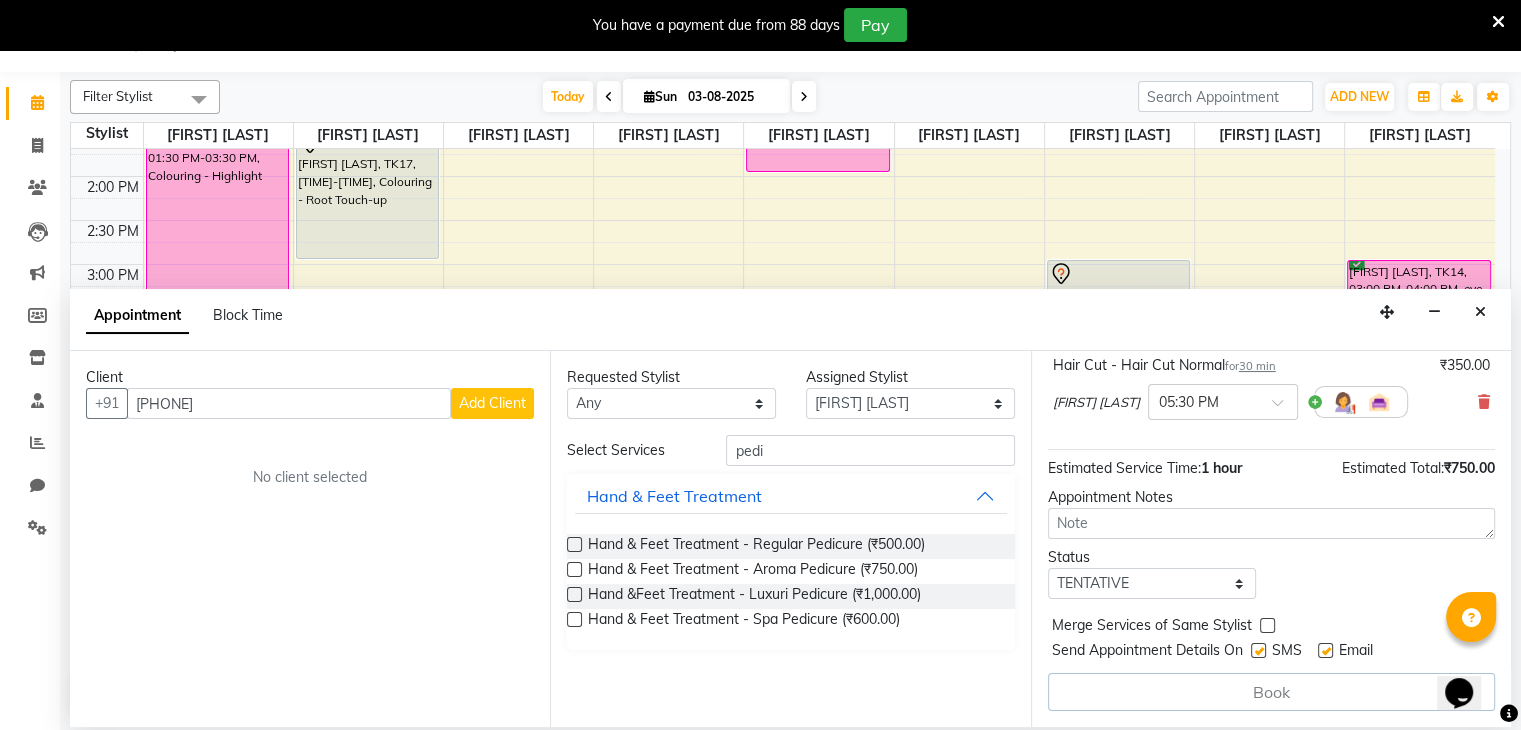 scroll, scrollTop: 242, scrollLeft: 0, axis: vertical 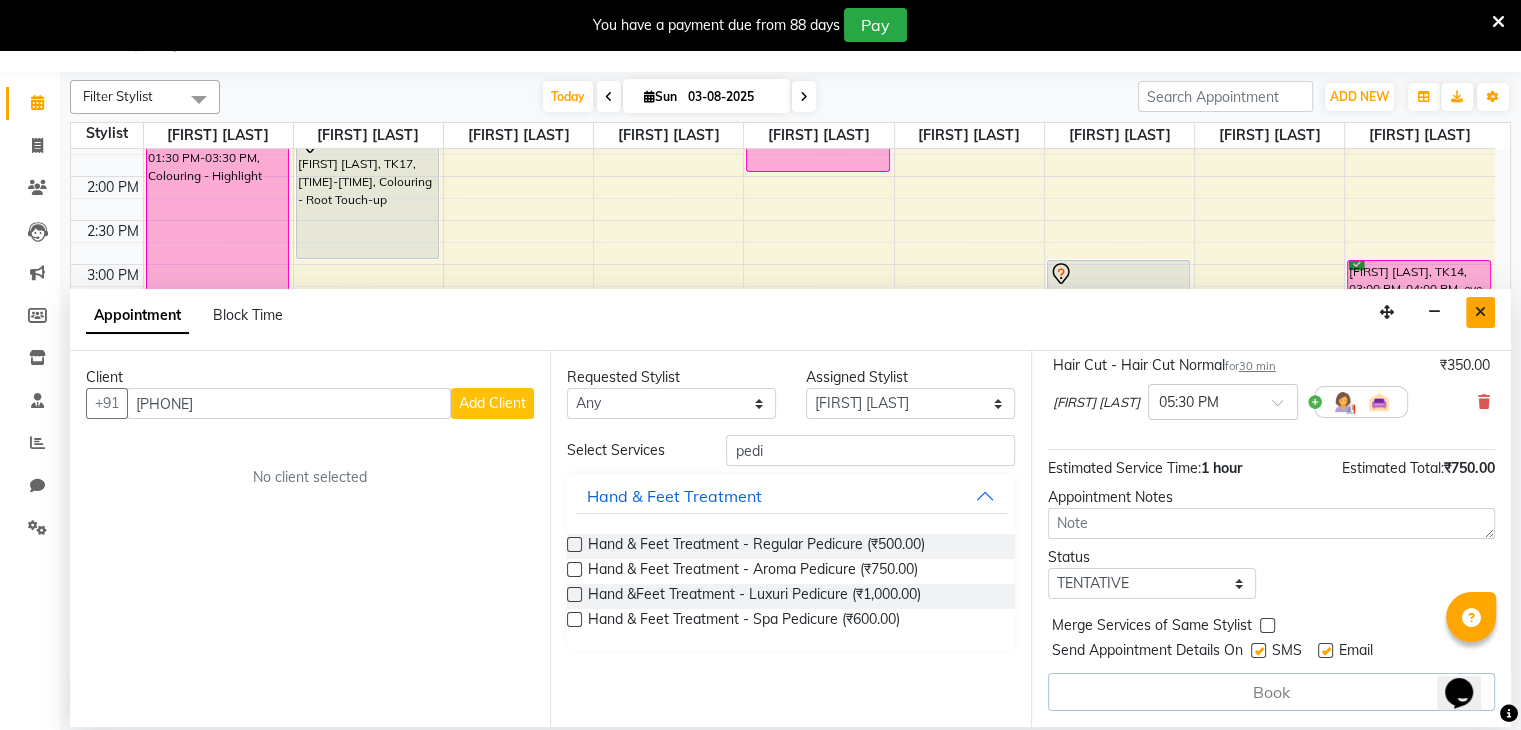 click at bounding box center (1480, 312) 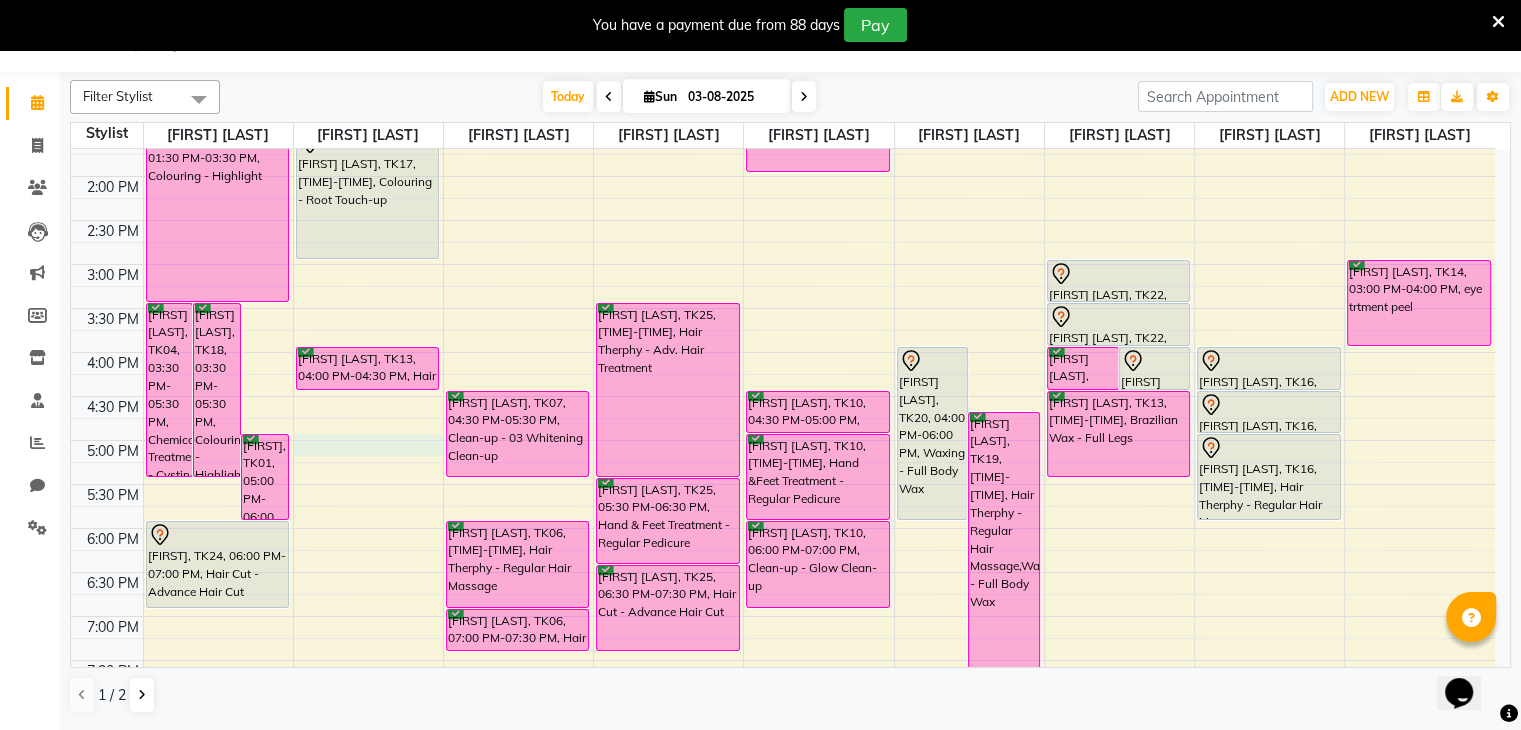 click on "9:00 AM 9:30 AM 10:00 AM 10:30 AM 11:00 AM 11:30 AM 12:00 PM 12:30 PM 1:00 PM 1:30 PM 2:00 PM 2:30 PM 3:00 PM 3:30 PM 4:00 PM 4:30 PM 5:00 PM 5:30 PM 6:00 PM 6:30 PM 7:00 PM 7:30 PM 8:00 PM 8:30 PM 9:00 PM 9:30 PM     [FIRST] [LAST], TK04, 03:30 PM-05:30 PM, Chemical Treatment - Cystin Treat     [FIRST] [LAST], TK18, 03:30 PM-05:30 PM, Colouring - Highlight     [FIRST], TK01, 05:00 PM-06:00 PM, Hair Cut - Advance Hair Cut             [FIRST] [LAST], TK05, 12:00 PM-01:00 PM, Hair Cut - Advance Hair Cut     [FIRST] [LAST], TK03, 12:30 PM-01:15 PM, Hair Spa - Hair Spa     [FIRST] [LAST], TK02, 11:00 AM-11:30 AM, Hair Cut - Hair Cut Normal     [FIRST] [LAST], TK04, 01:30 PM-03:30 PM, Colouring - Highlight             [FIRST], TK24, 06:00 PM-07:00 PM, Hair Cut - Advance Hair Cut    [FIRST] [LAST], TK11, 10:30 AM-11:30 AM, Hair Therphy - Adv. Hair Treatment             [FIRST] [LAST], TK15, 12:00 PM-01:30 PM, Colouring - Root Touch-up" at bounding box center (783, 308) 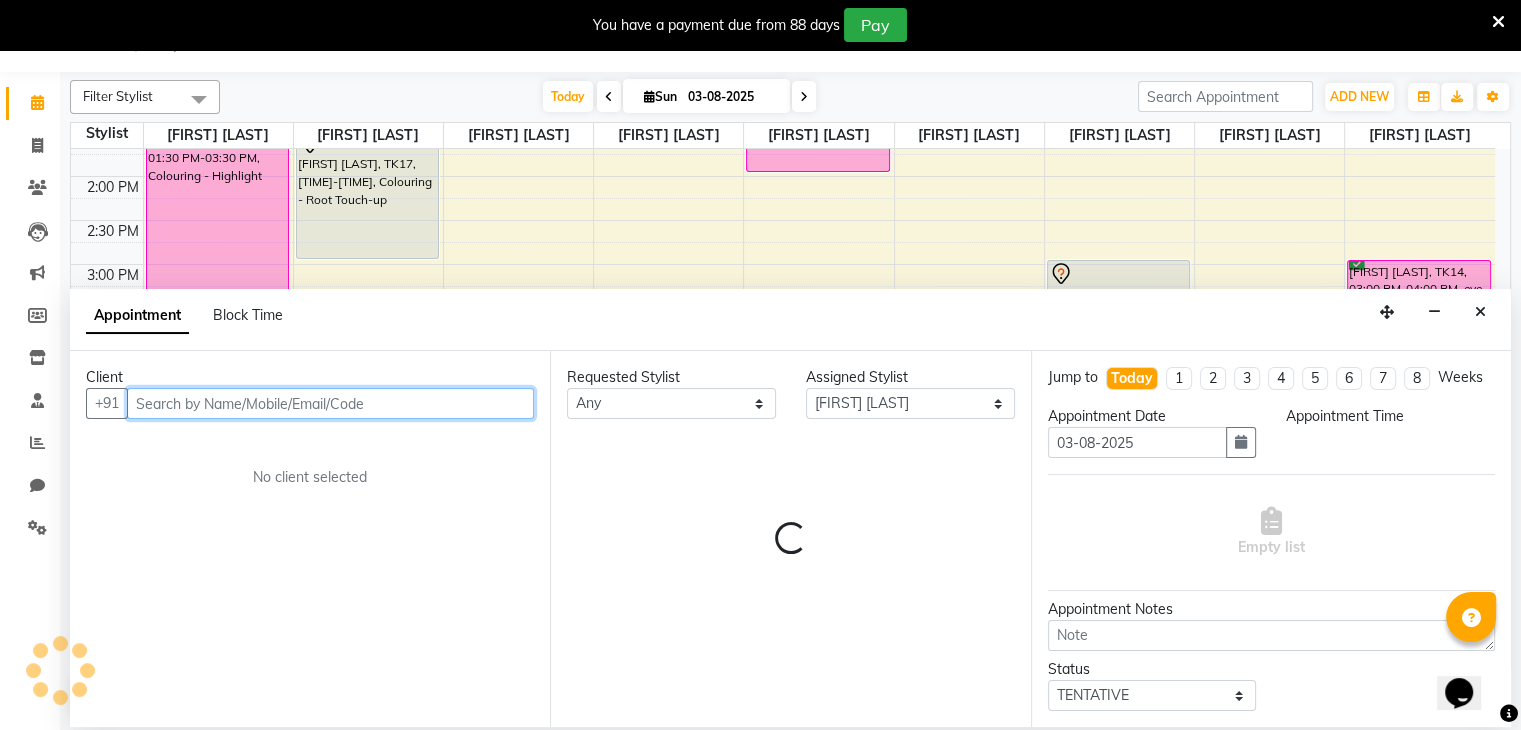 select on "1020" 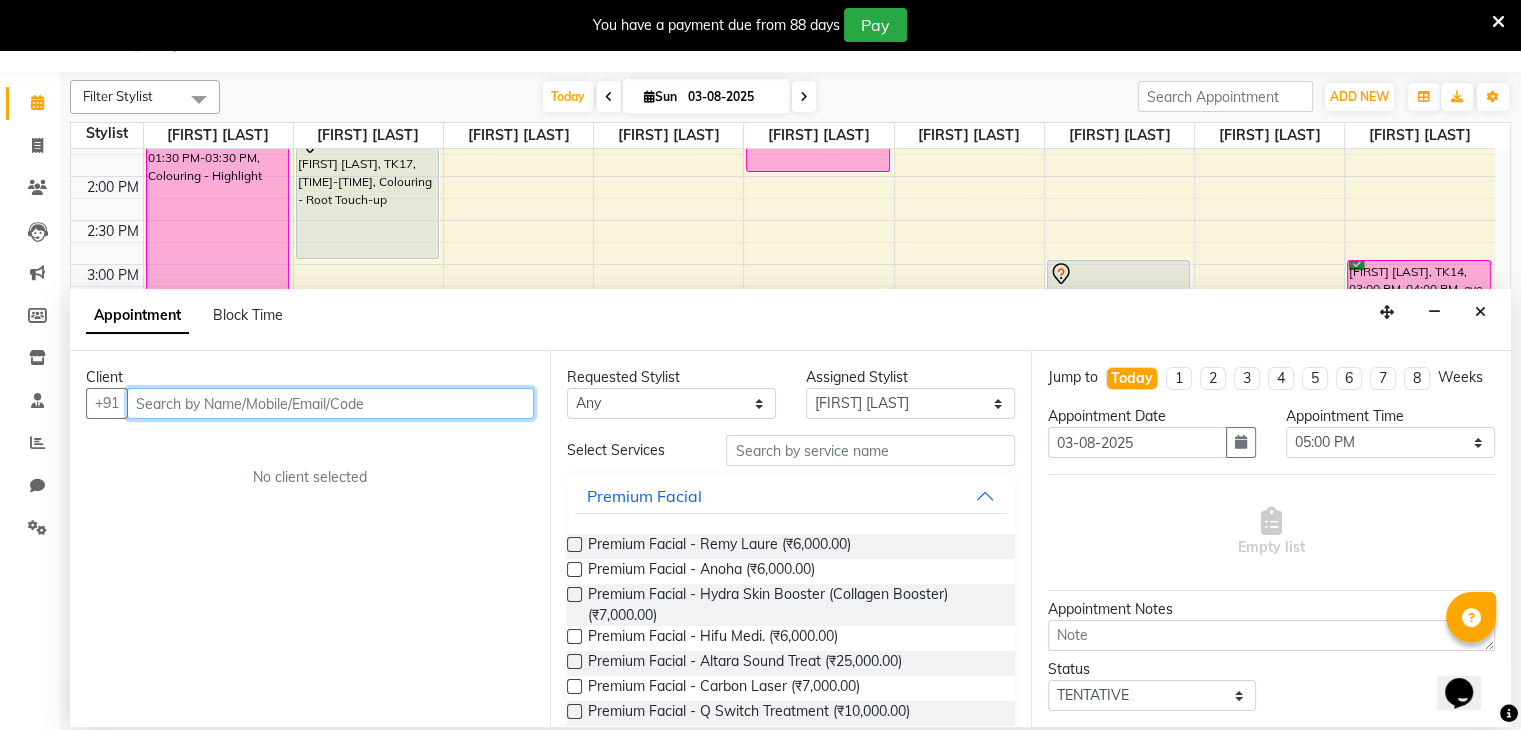 click at bounding box center [330, 403] 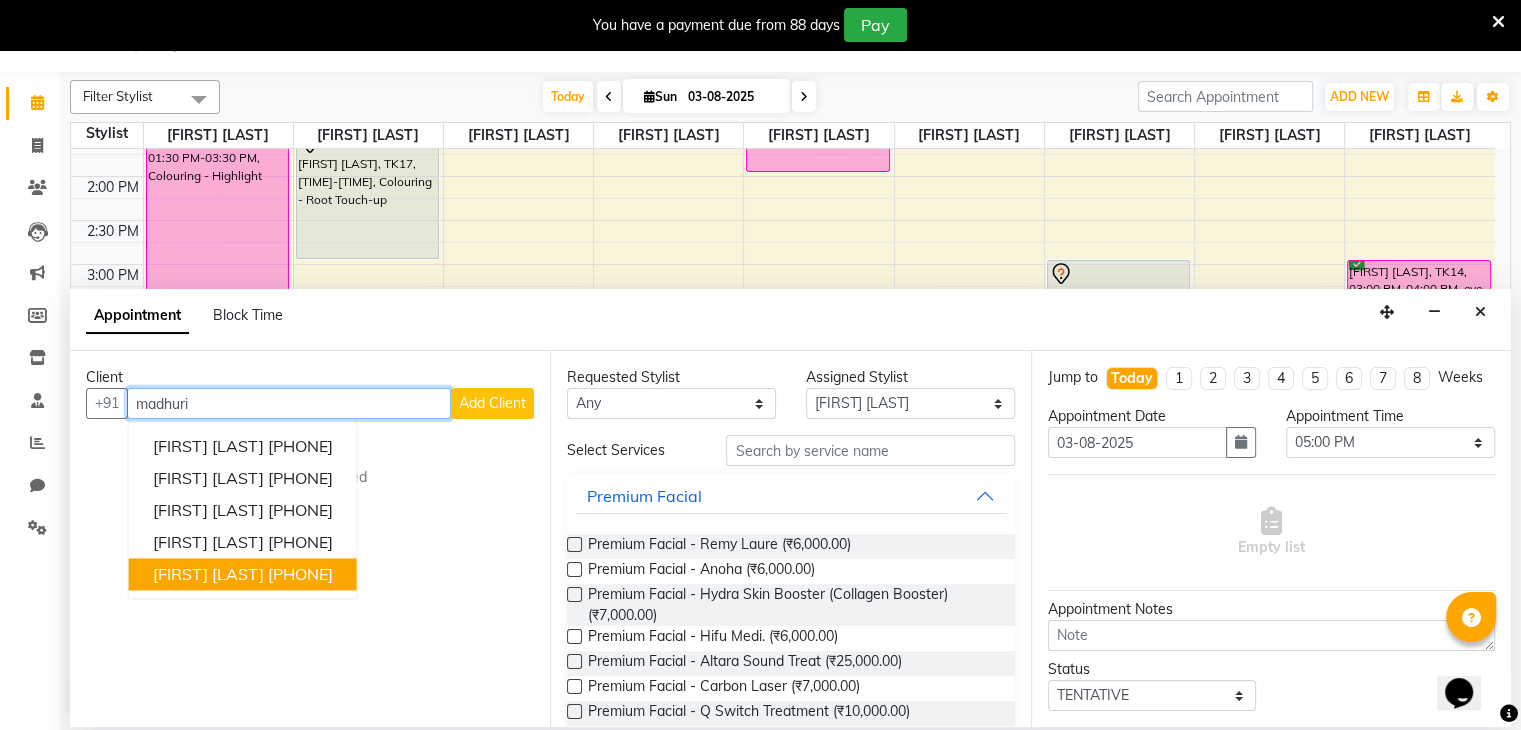 click on "[FIRST] [LAST]  [PHONE]" at bounding box center [243, 575] 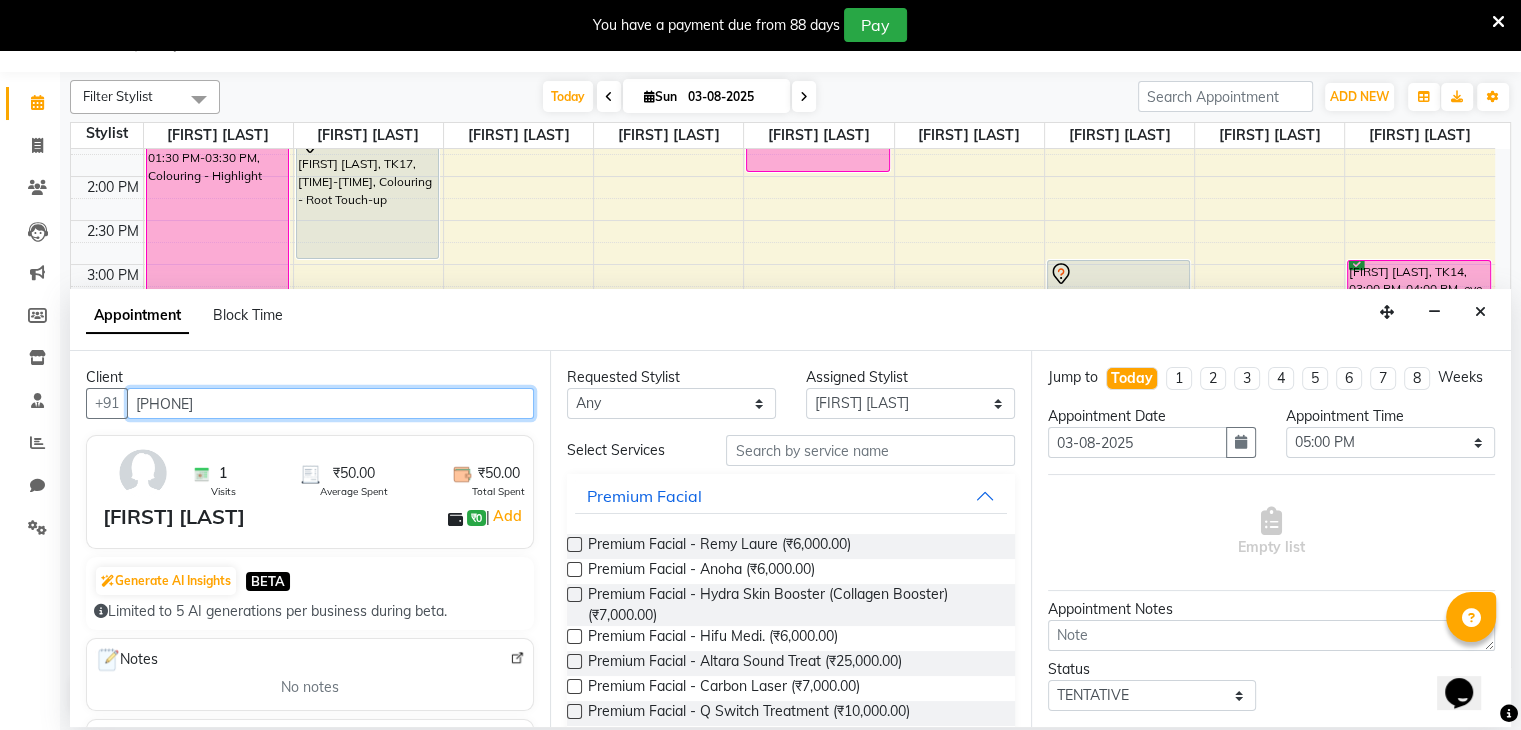 type on "[PHONE]" 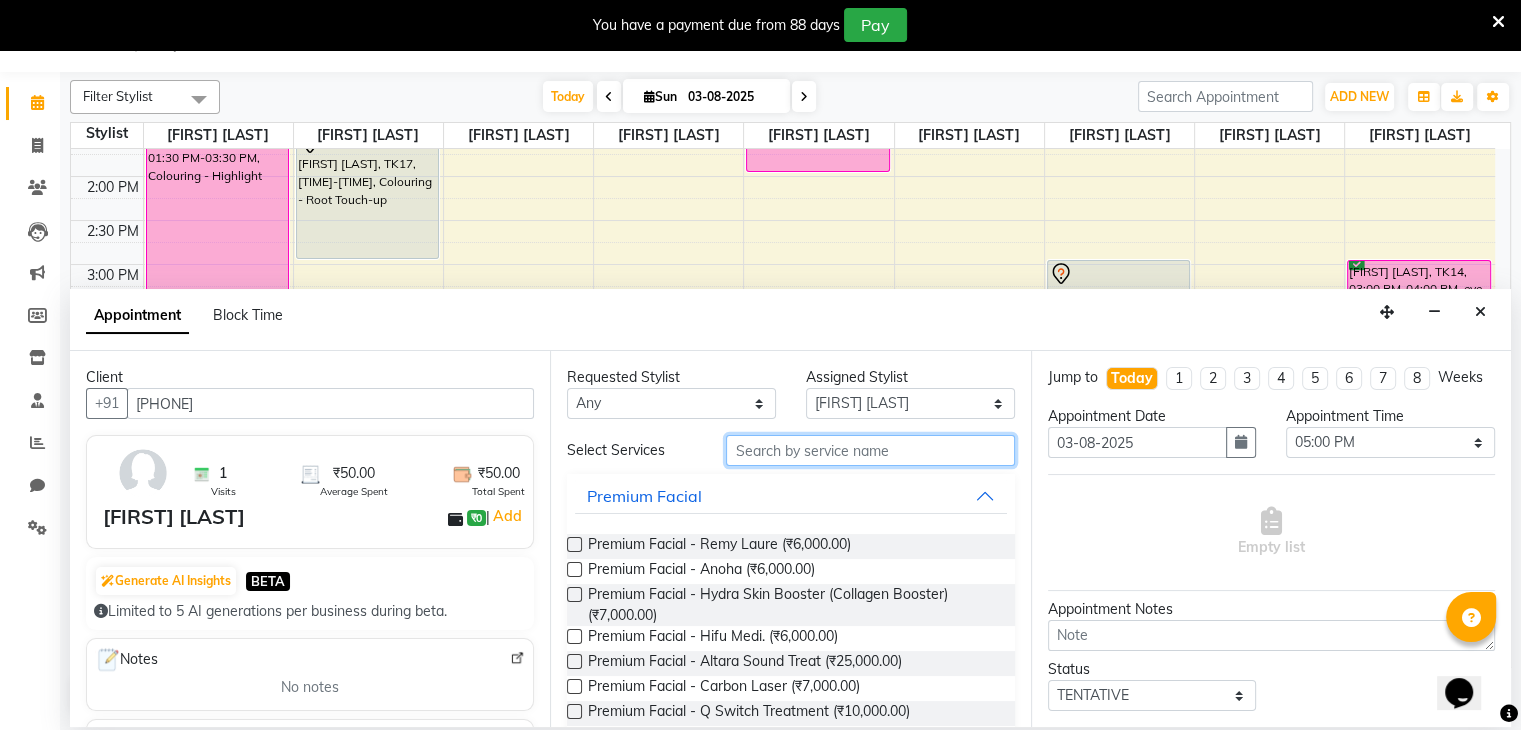 click at bounding box center [870, 450] 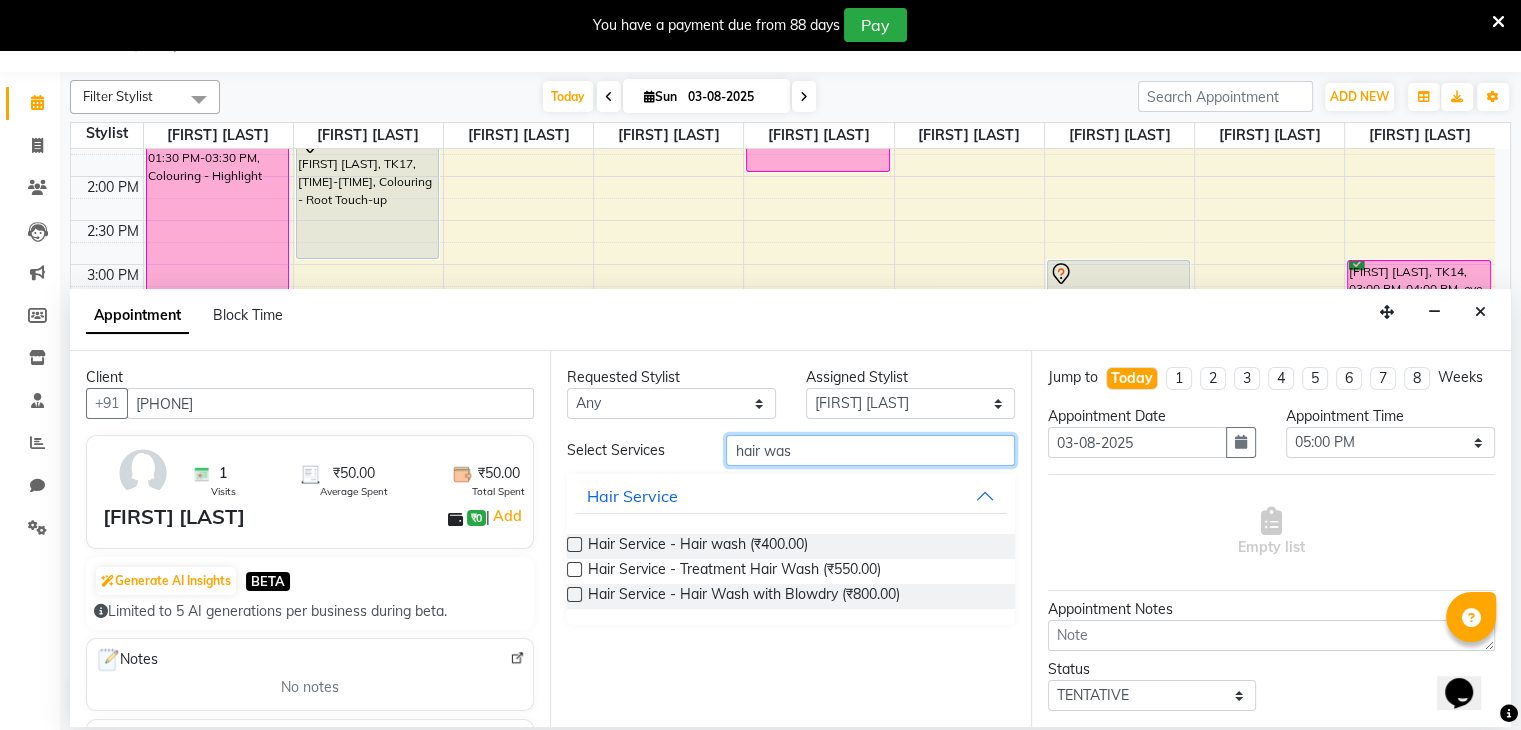 type 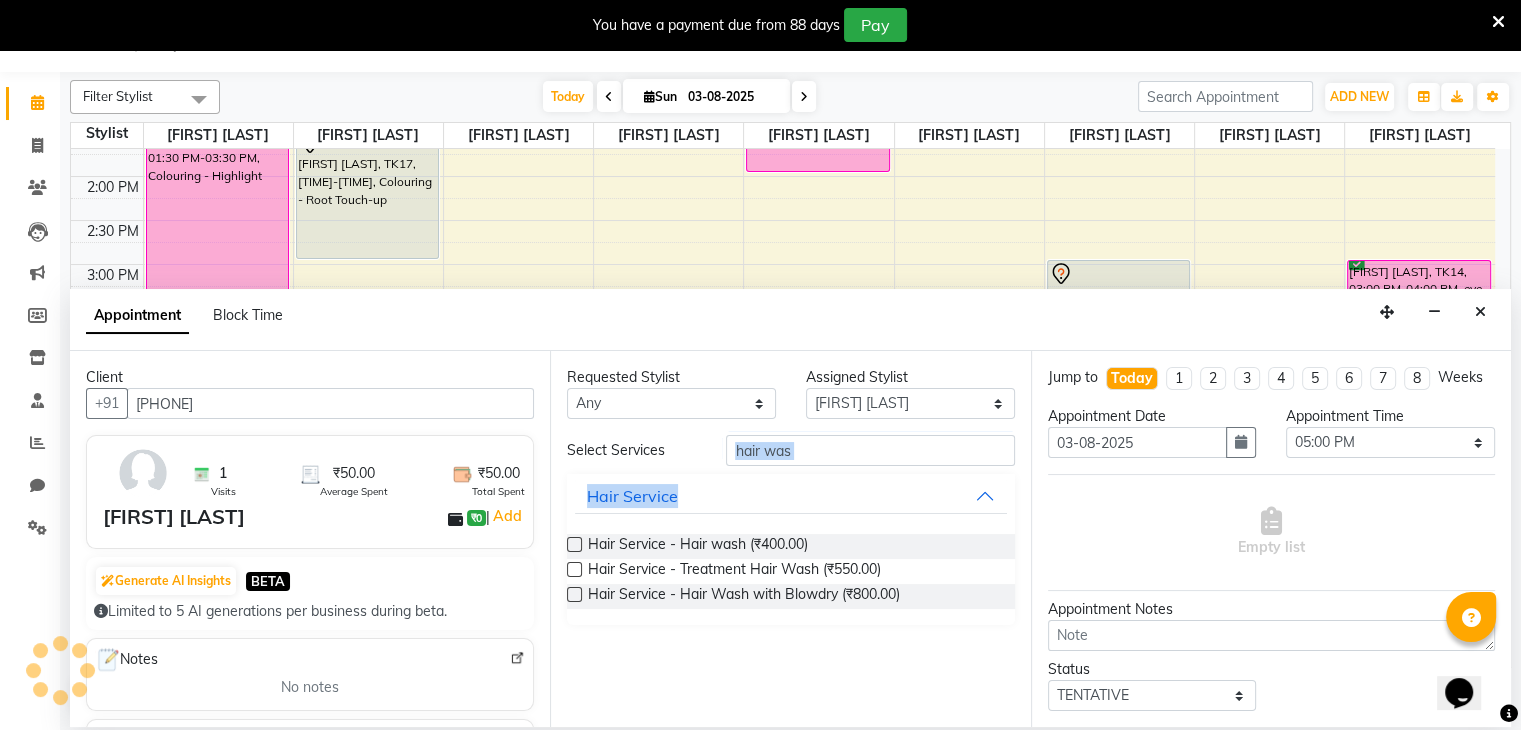 drag, startPoint x: 572, startPoint y: 547, endPoint x: 824, endPoint y: 456, distance: 267.92722 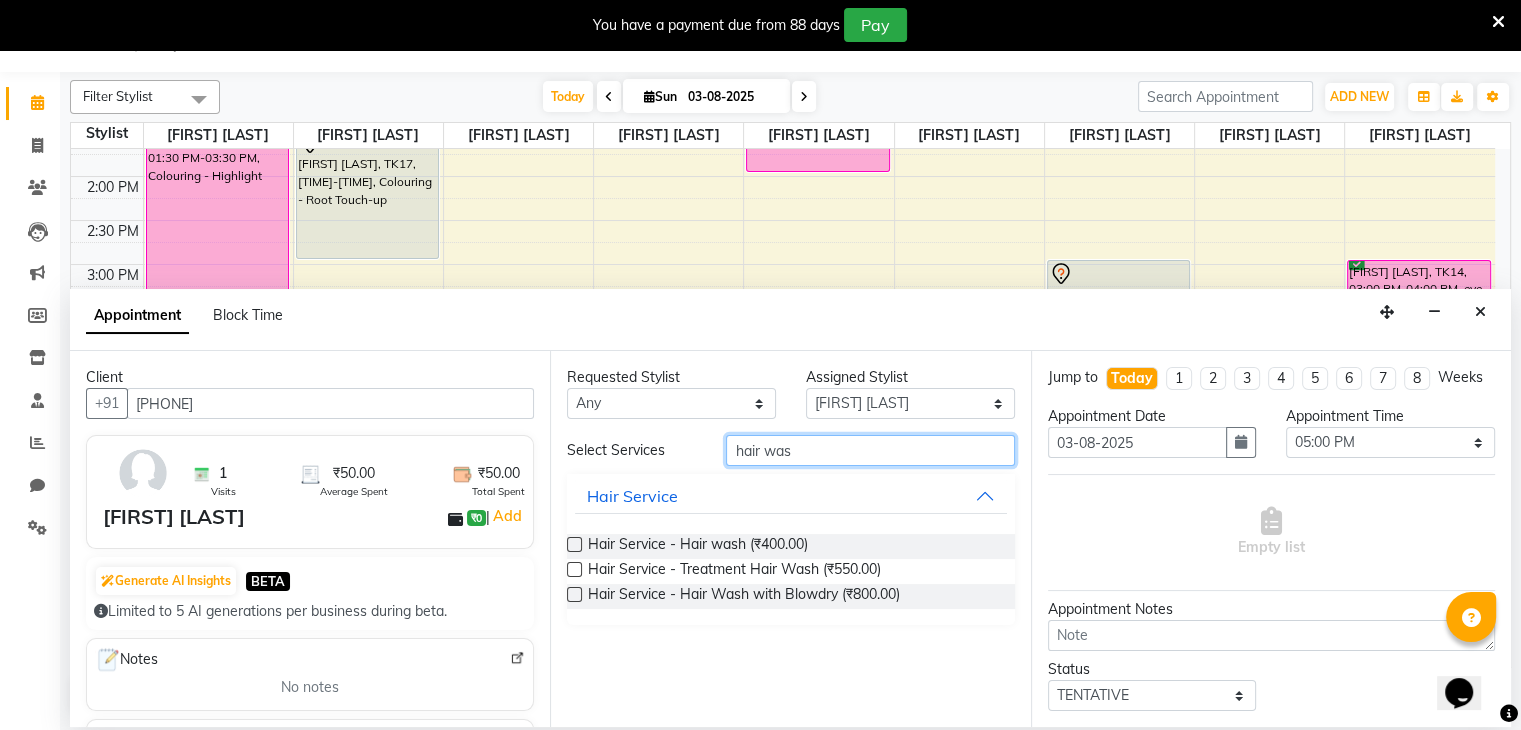 click on "hair was" at bounding box center [870, 450] 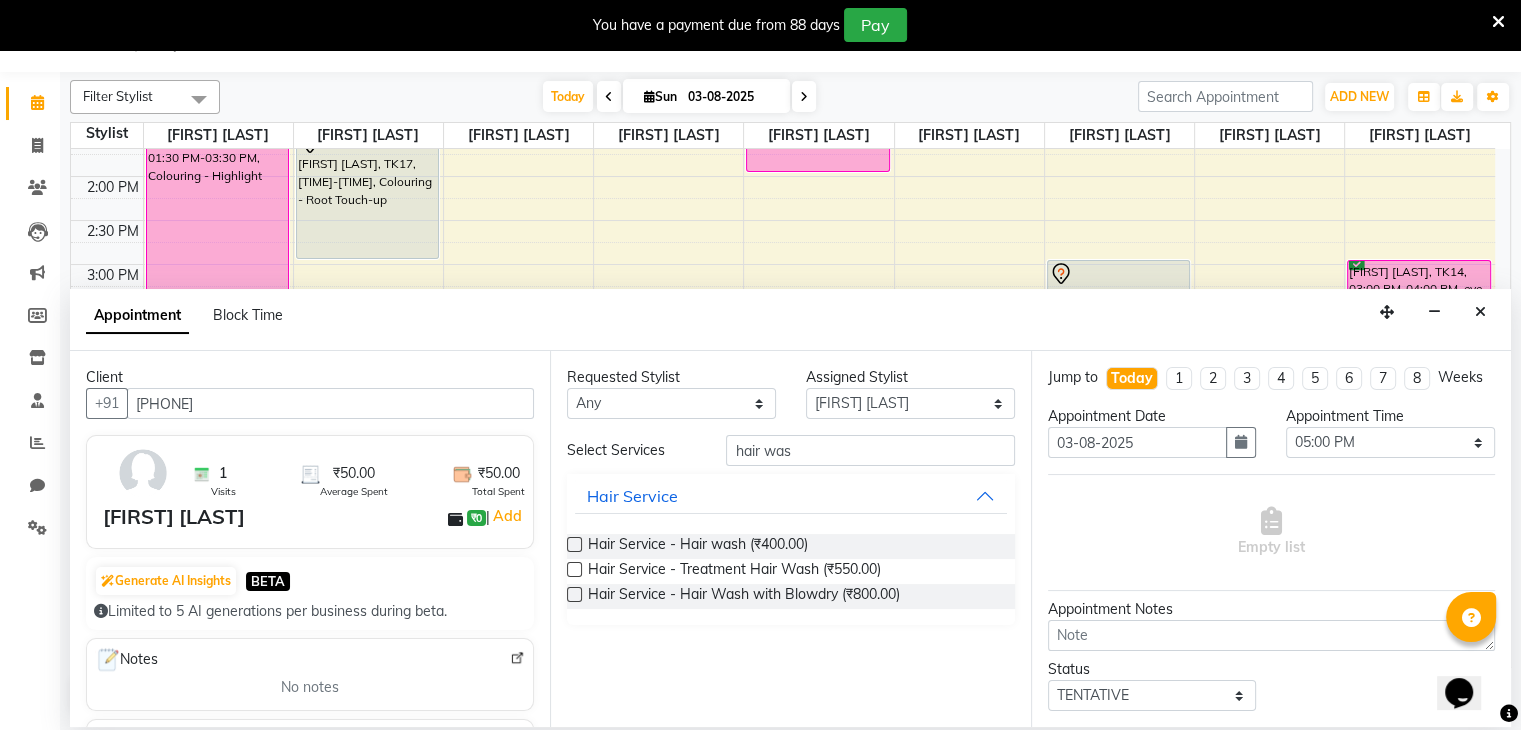 click at bounding box center (574, 544) 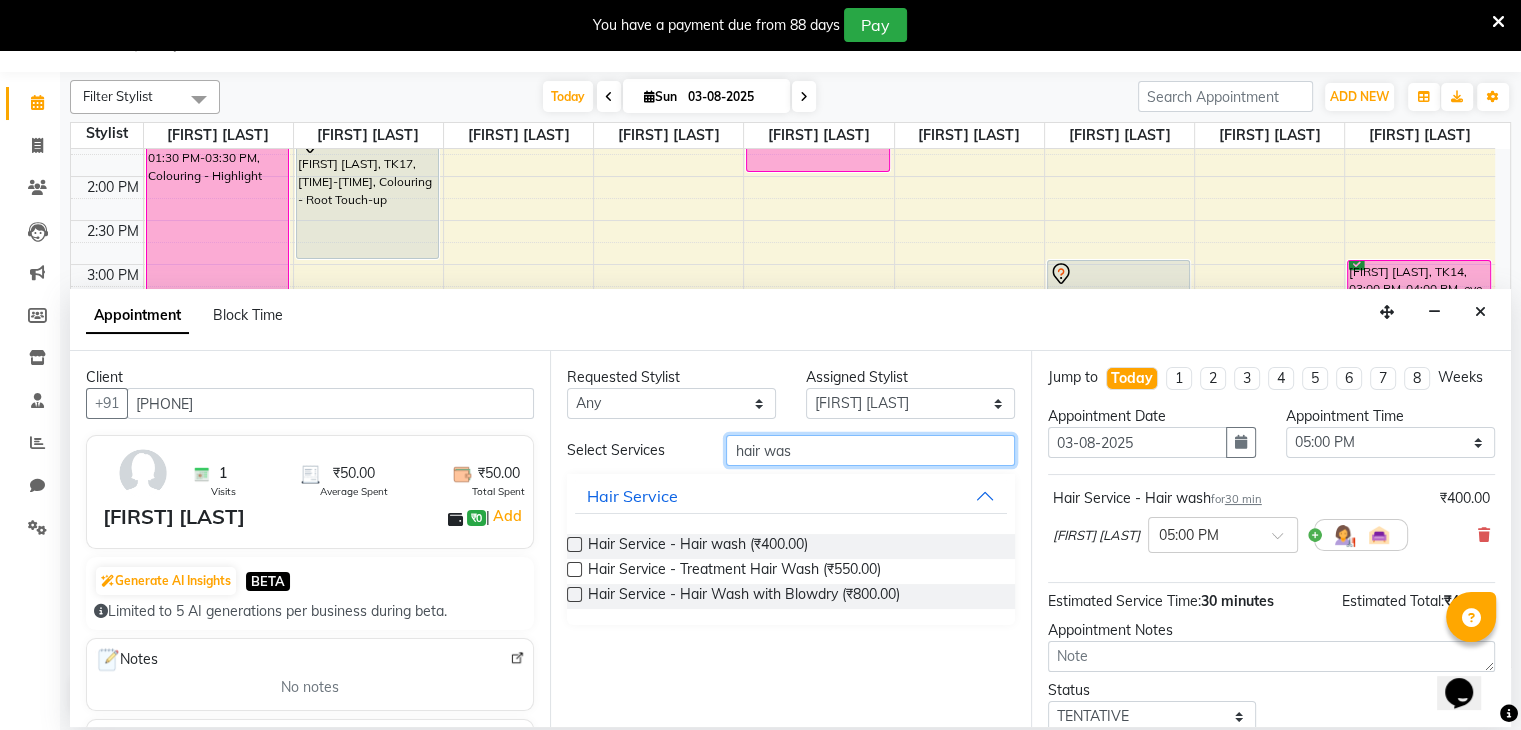 click on "hair was" at bounding box center [870, 450] 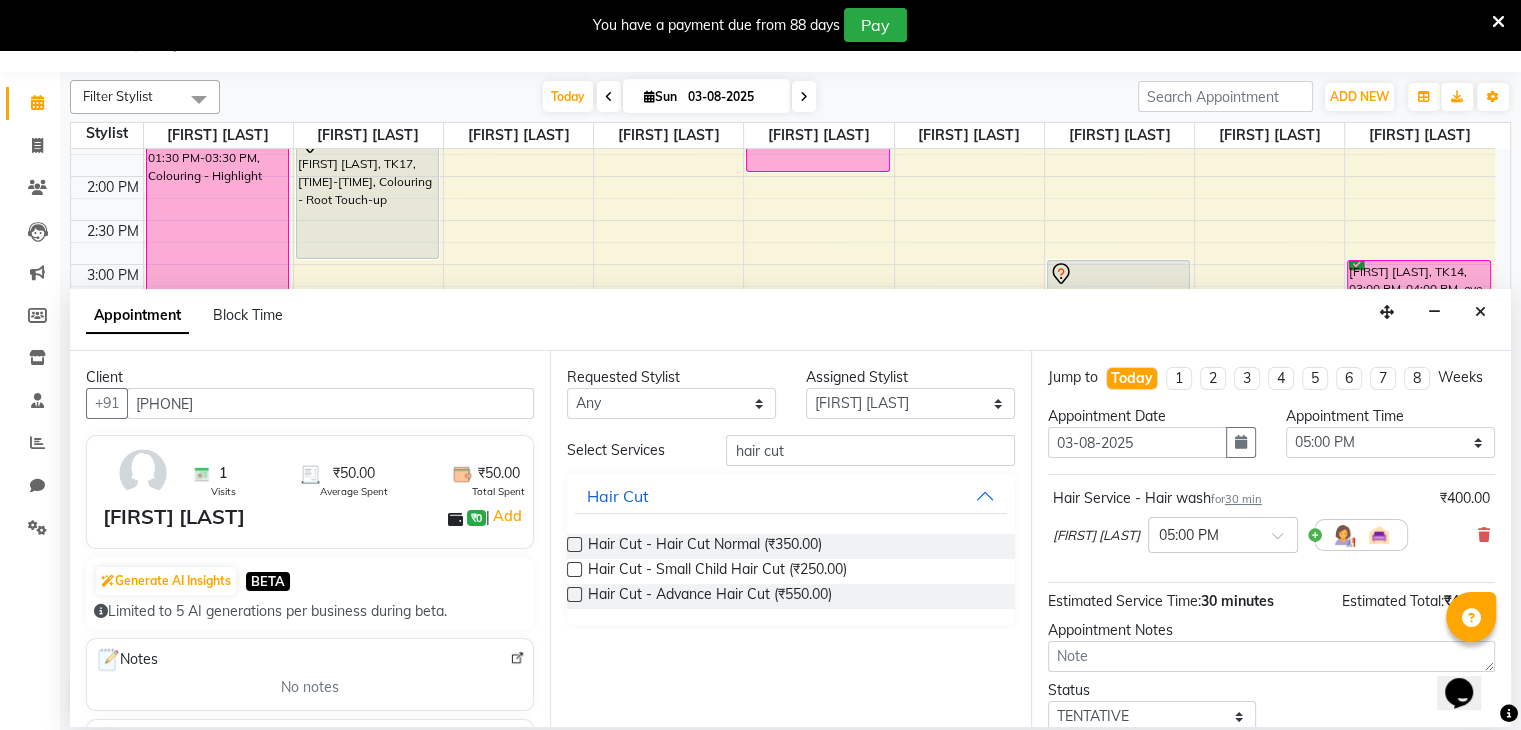 click at bounding box center (574, 544) 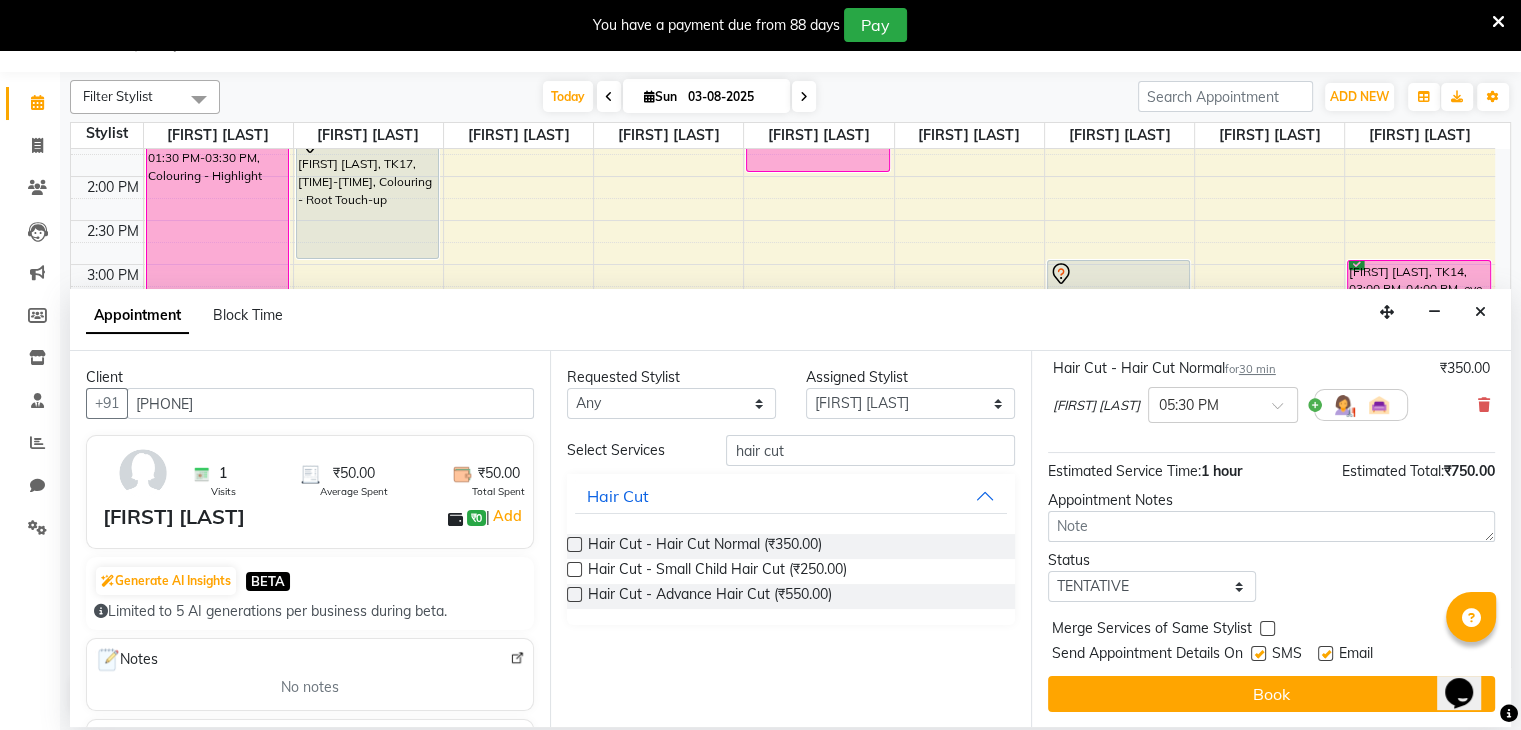 scroll, scrollTop: 240, scrollLeft: 0, axis: vertical 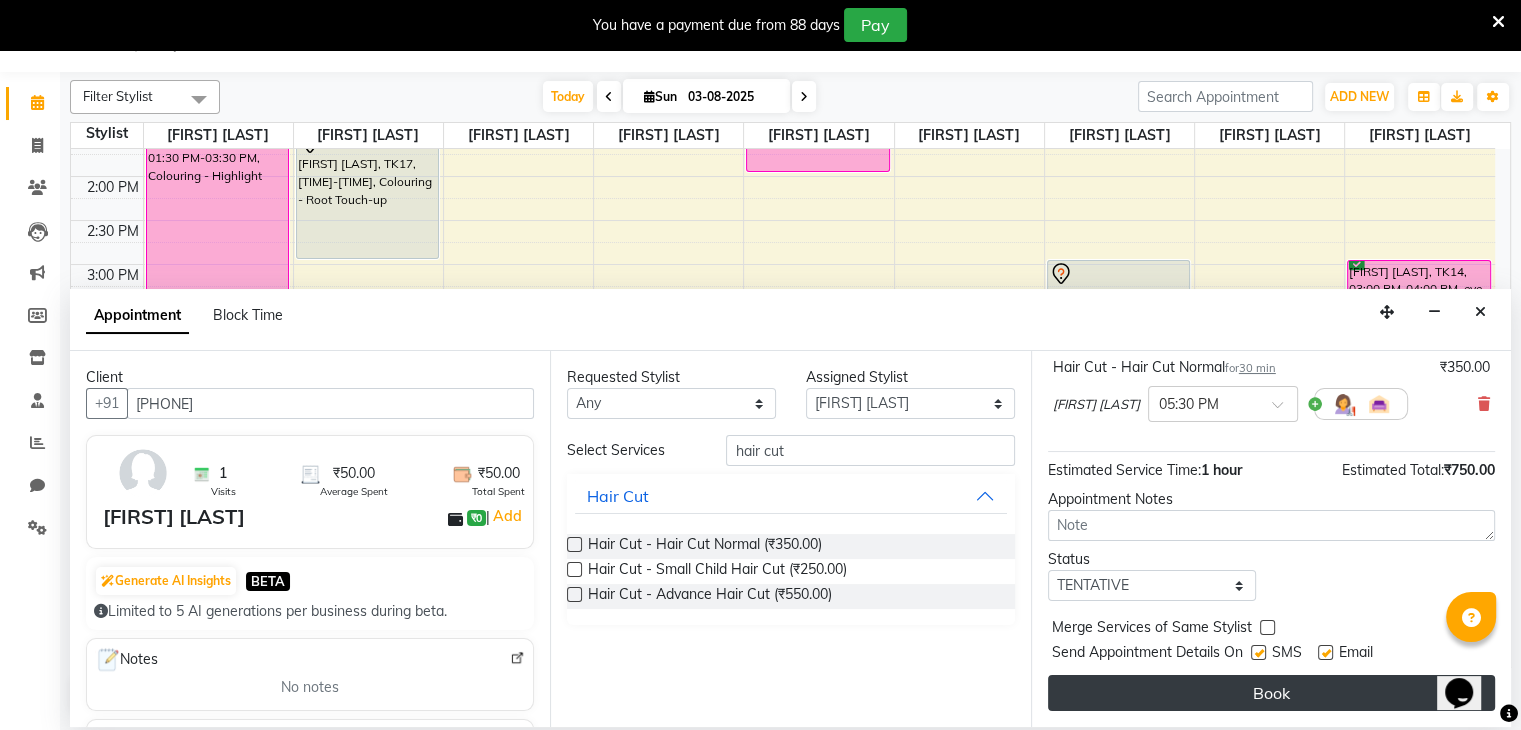 click on "Book" at bounding box center (1271, 693) 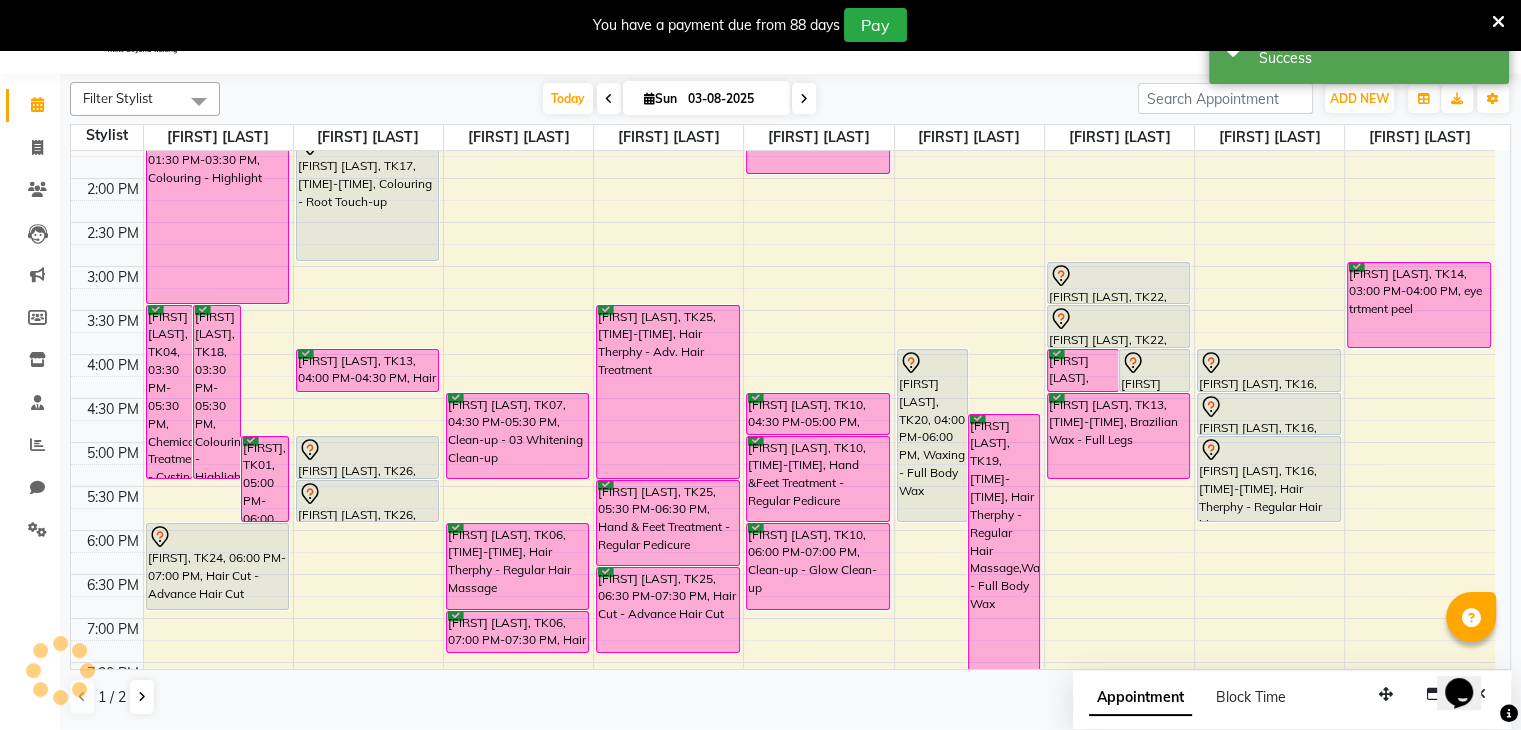 scroll, scrollTop: 0, scrollLeft: 0, axis: both 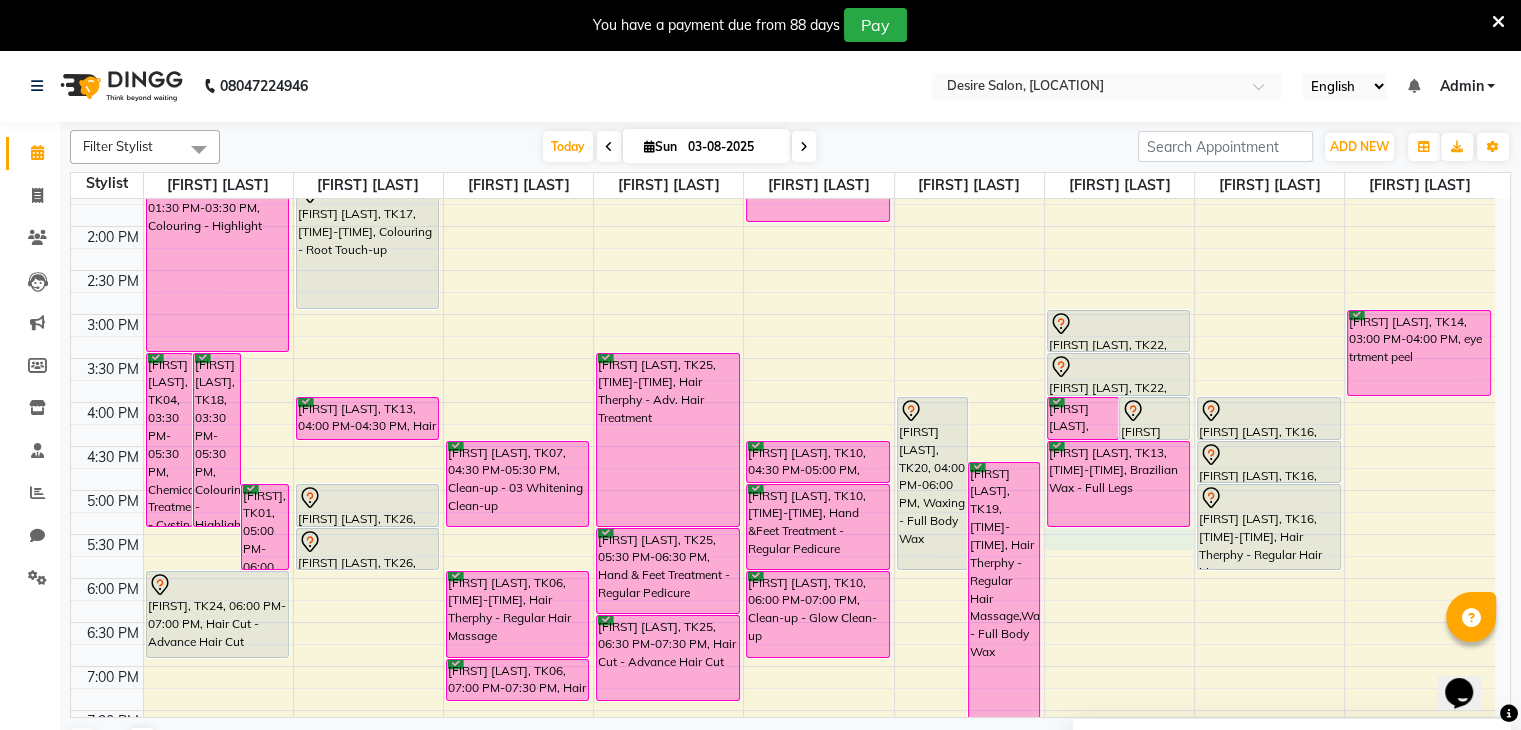 click on "9:00 AM 9:30 AM 10:00 AM 10:30 AM 11:00 AM 11:30 AM 12:00 PM 12:30 PM 1:00 PM 1:30 PM 2:00 PM 2:30 PM 3:00 PM 3:30 PM 4:00 PM 4:30 PM 5:00 PM 5:30 PM 6:00 PM 6:30 PM 7:00 PM 7:30 PM 8:00 PM 8:30 PM 9:00 PM 9:30 PM     [FIRST] [LAST], TK04, 03:30 PM-05:30 PM, Chemical Treatment - Cystin Treat     [FIRST] [LAST], TK18, 03:30 PM-05:30 PM, Colouring - Highlight     [FIRST], TK01, 05:00 PM-06:00 PM, Hair Cut - Advance Hair Cut             [FIRST] [LAST], TK05, 12:00 PM-01:00 PM, Hair Cut - Advance Hair Cut     [FIRST] [LAST], TK03, 12:30 PM-01:15 PM, Hair Spa - Hair Spa     [FIRST] [LAST], TK02, 11:00 AM-11:30 AM, Hair Cut - Hair Cut Normal     [FIRST] [LAST], TK04, 01:30 PM-03:30 PM, Colouring - Highlight             [FIRST], TK24, 06:00 PM-07:00 PM, Hair Cut - Advance Hair Cut    [FIRST] [LAST], TK11, 10:30 AM-11:30 AM, Hair Therphy - Adv. Hair Treatment             [FIRST] [LAST], TK15, 12:00 PM-01:30 PM, Colouring - Root Touch-up" at bounding box center (783, 358) 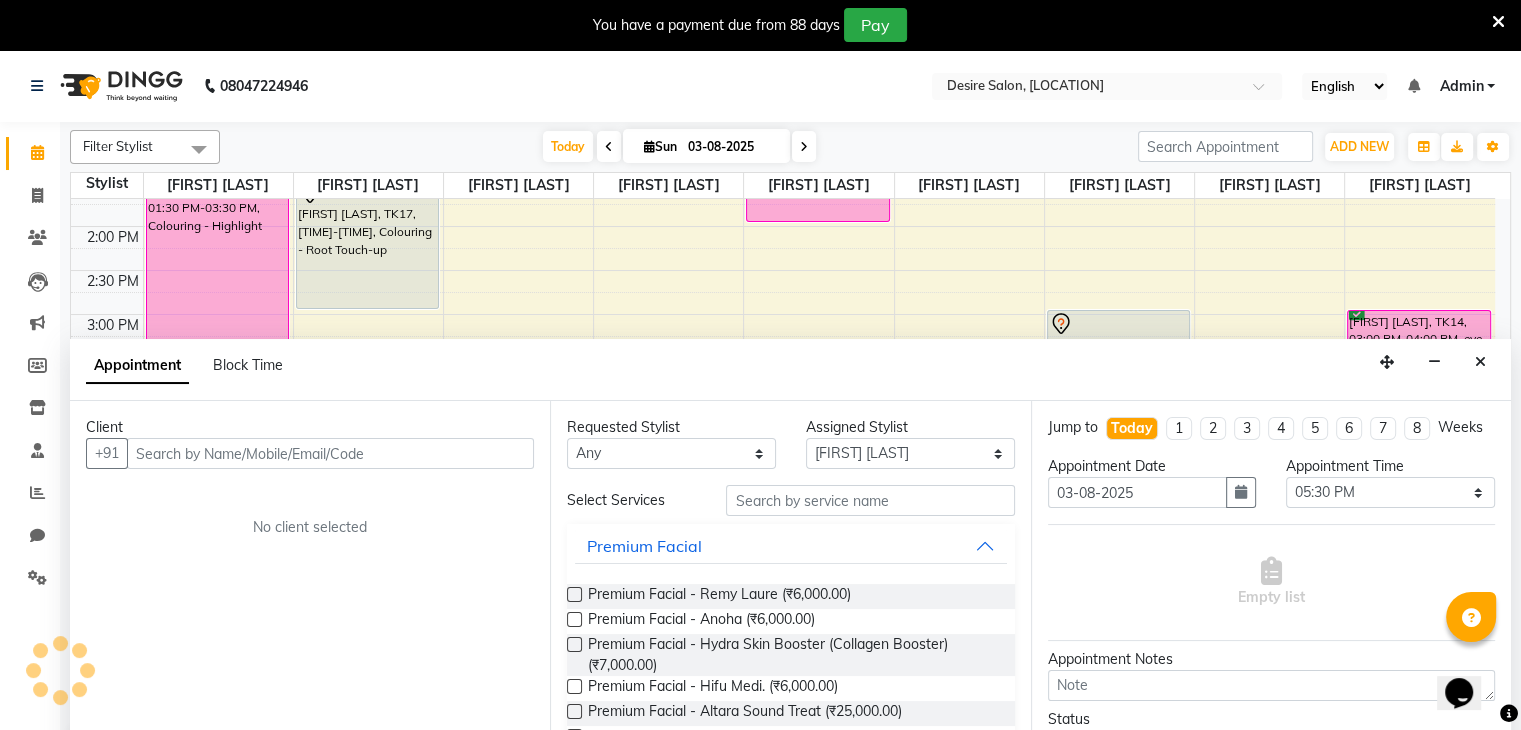 scroll, scrollTop: 50, scrollLeft: 0, axis: vertical 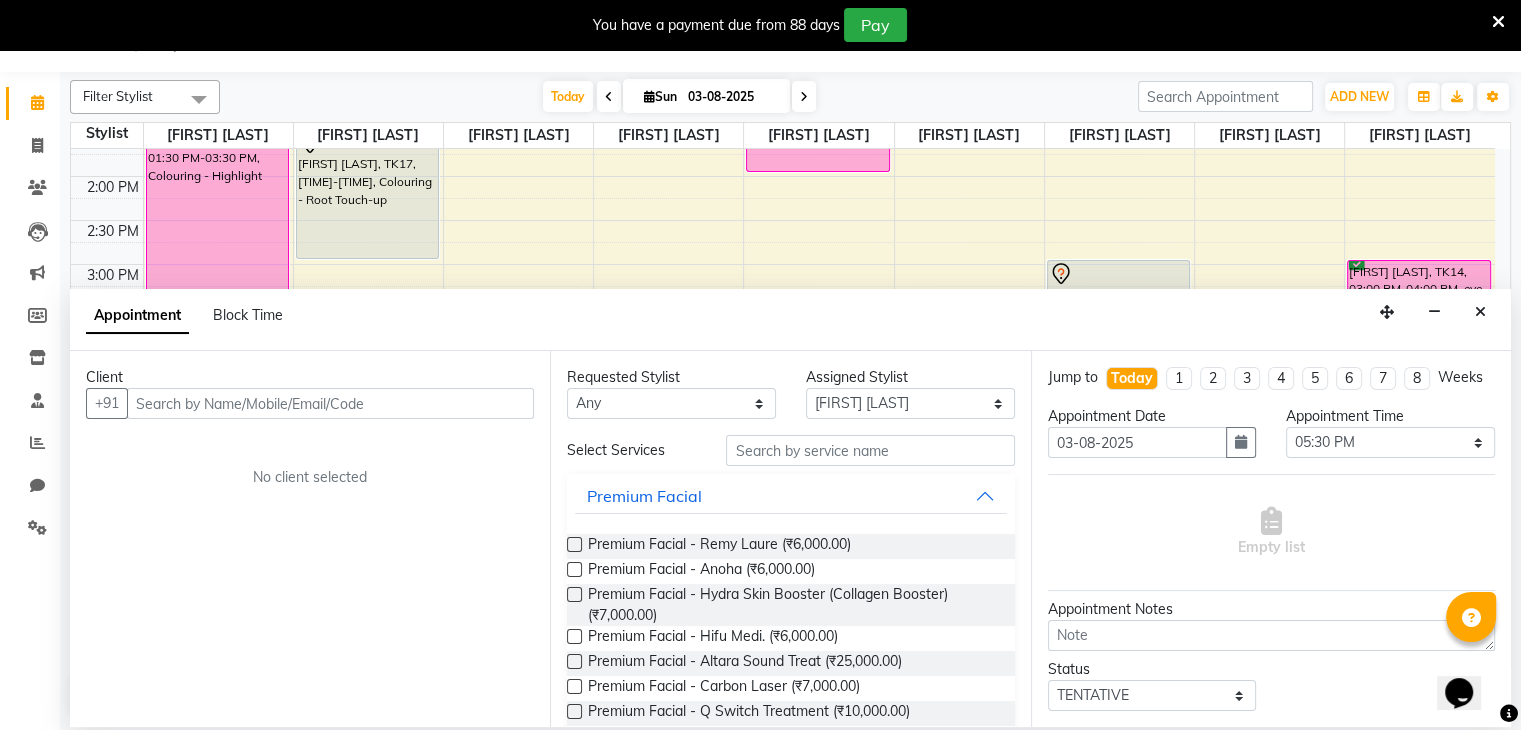 click at bounding box center [330, 403] 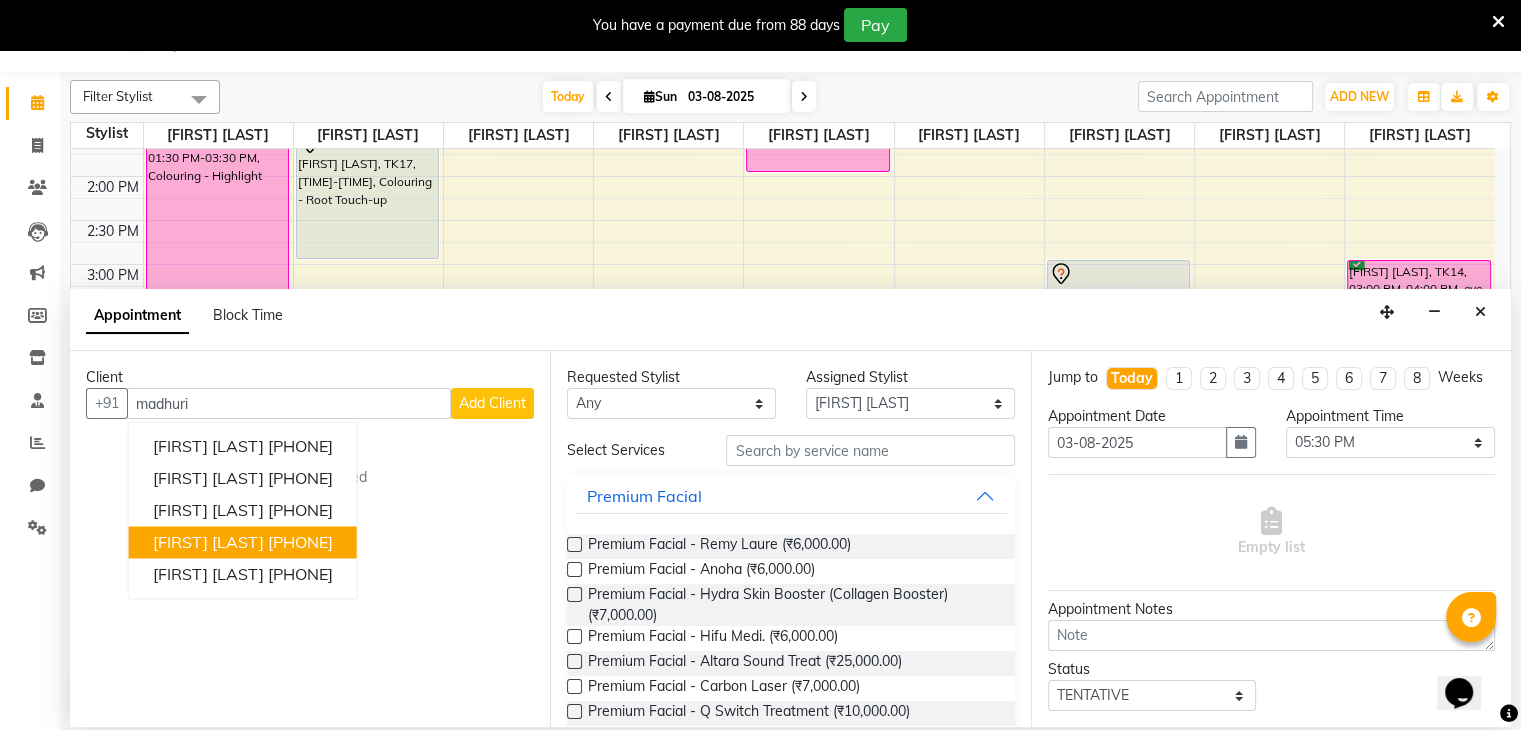 click on "[FIRST] [LAST]" at bounding box center [208, 543] 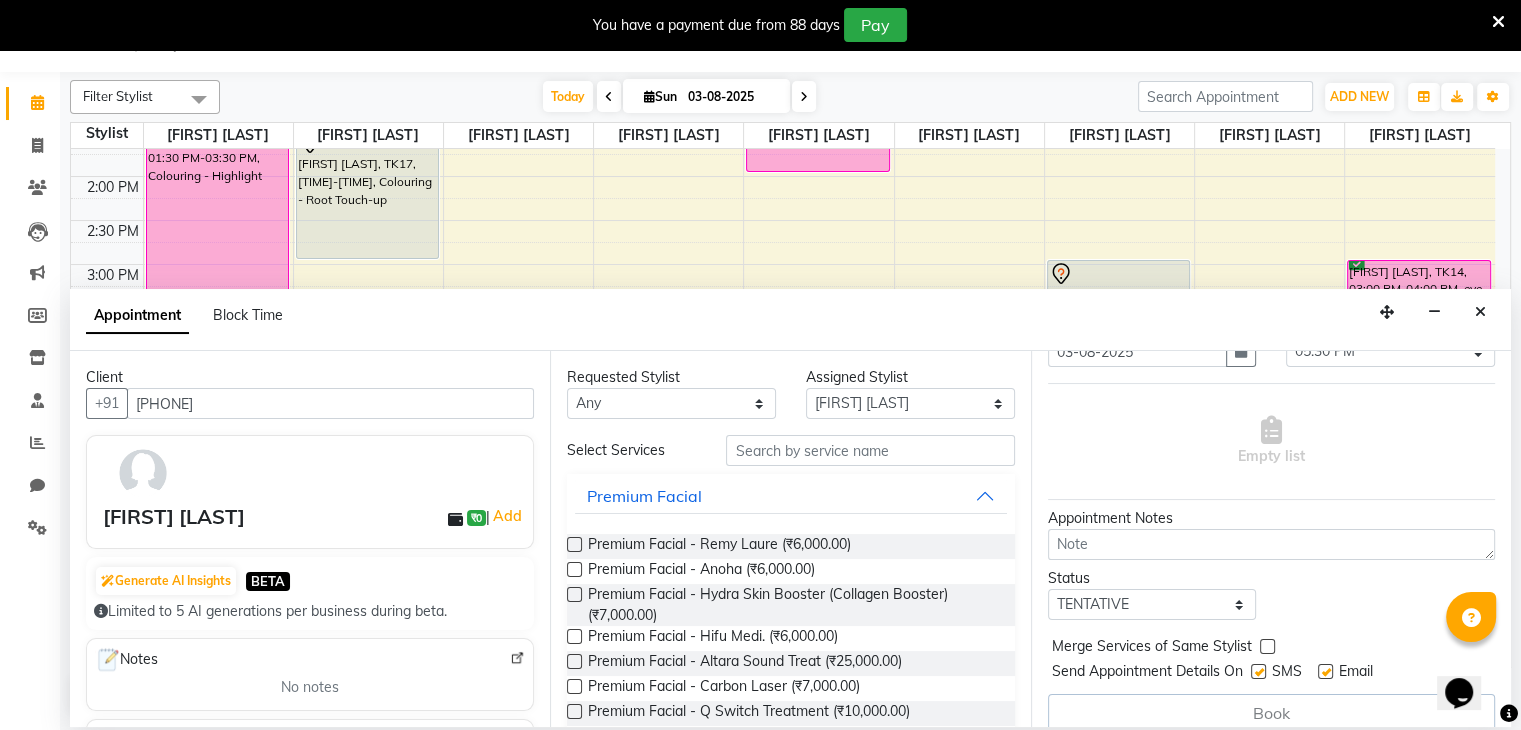 scroll, scrollTop: 129, scrollLeft: 0, axis: vertical 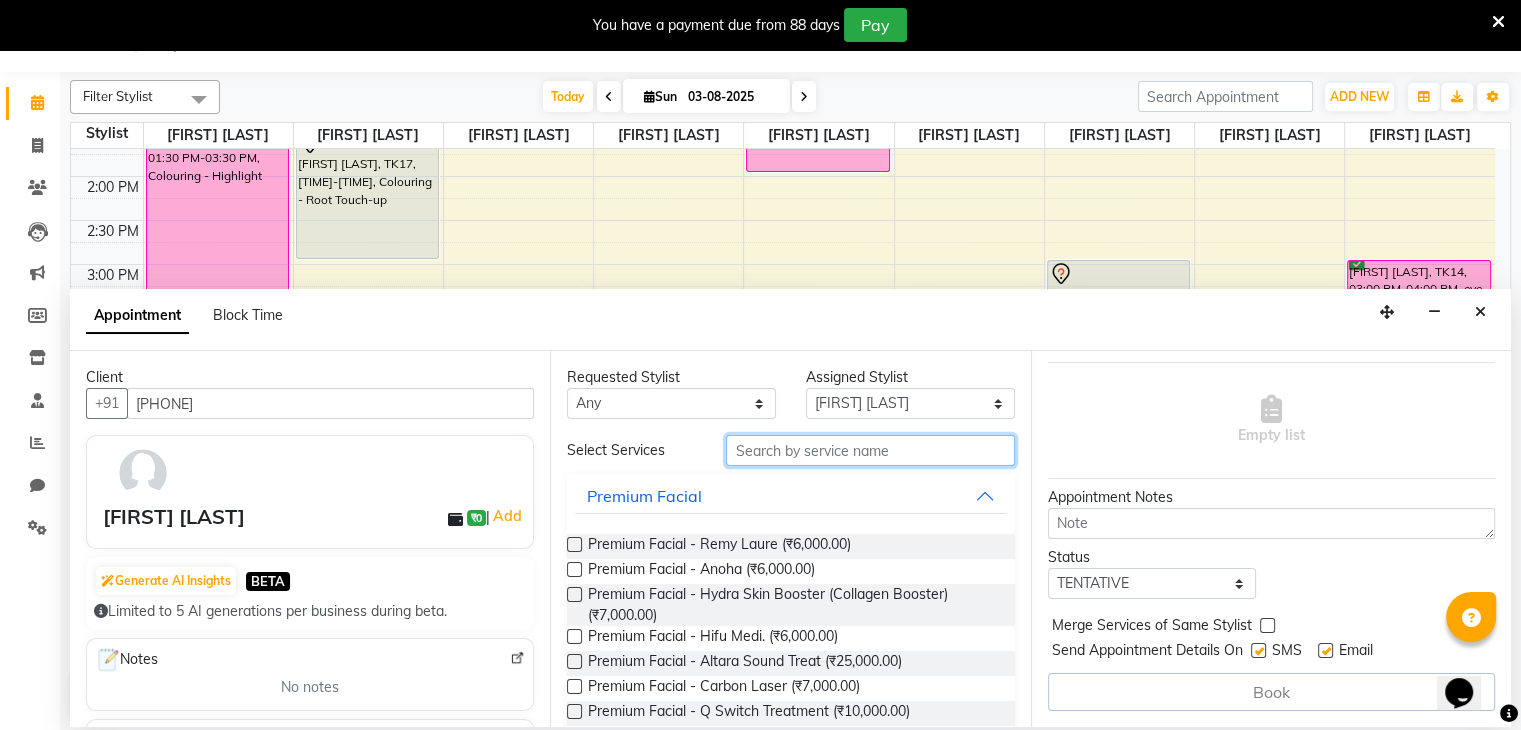 click at bounding box center [870, 450] 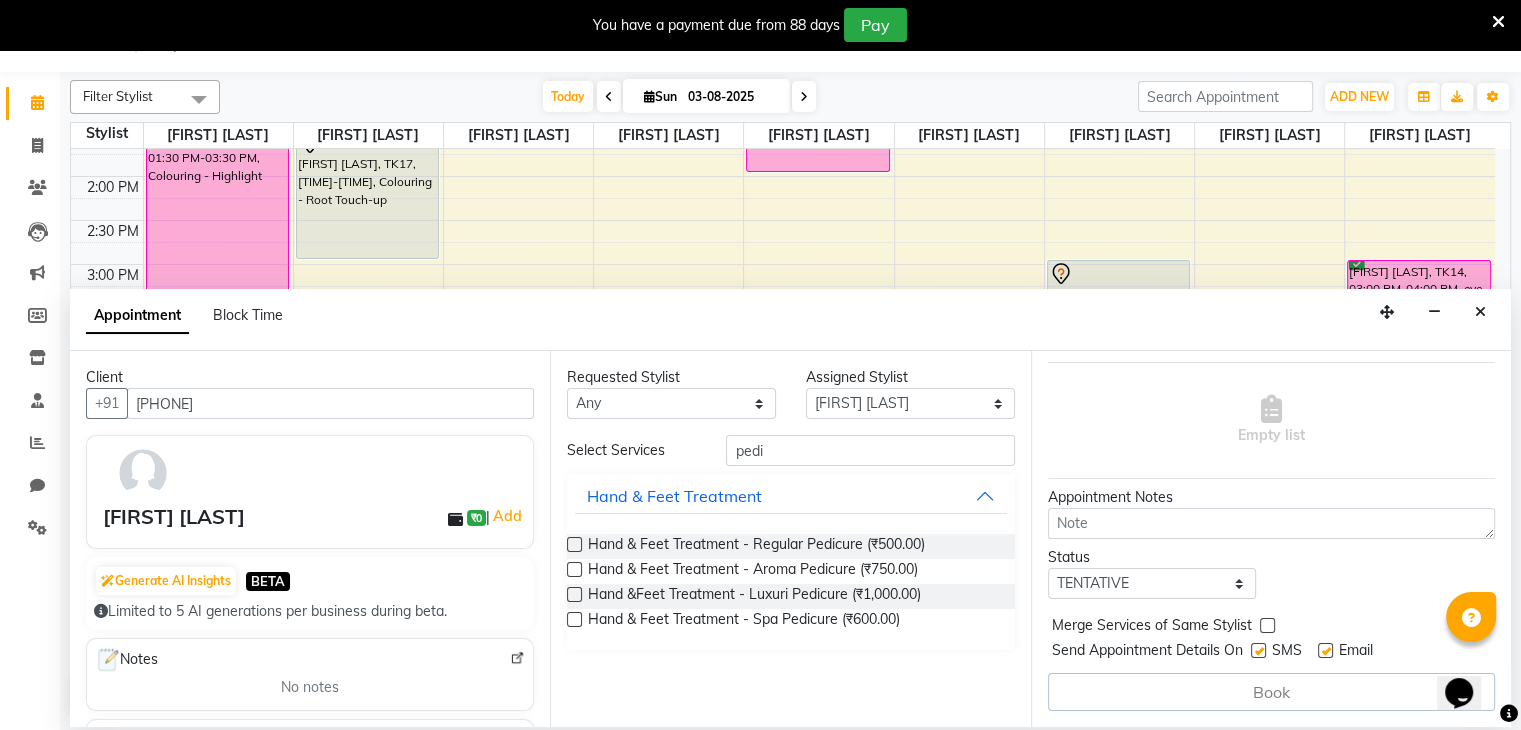 click at bounding box center [574, 544] 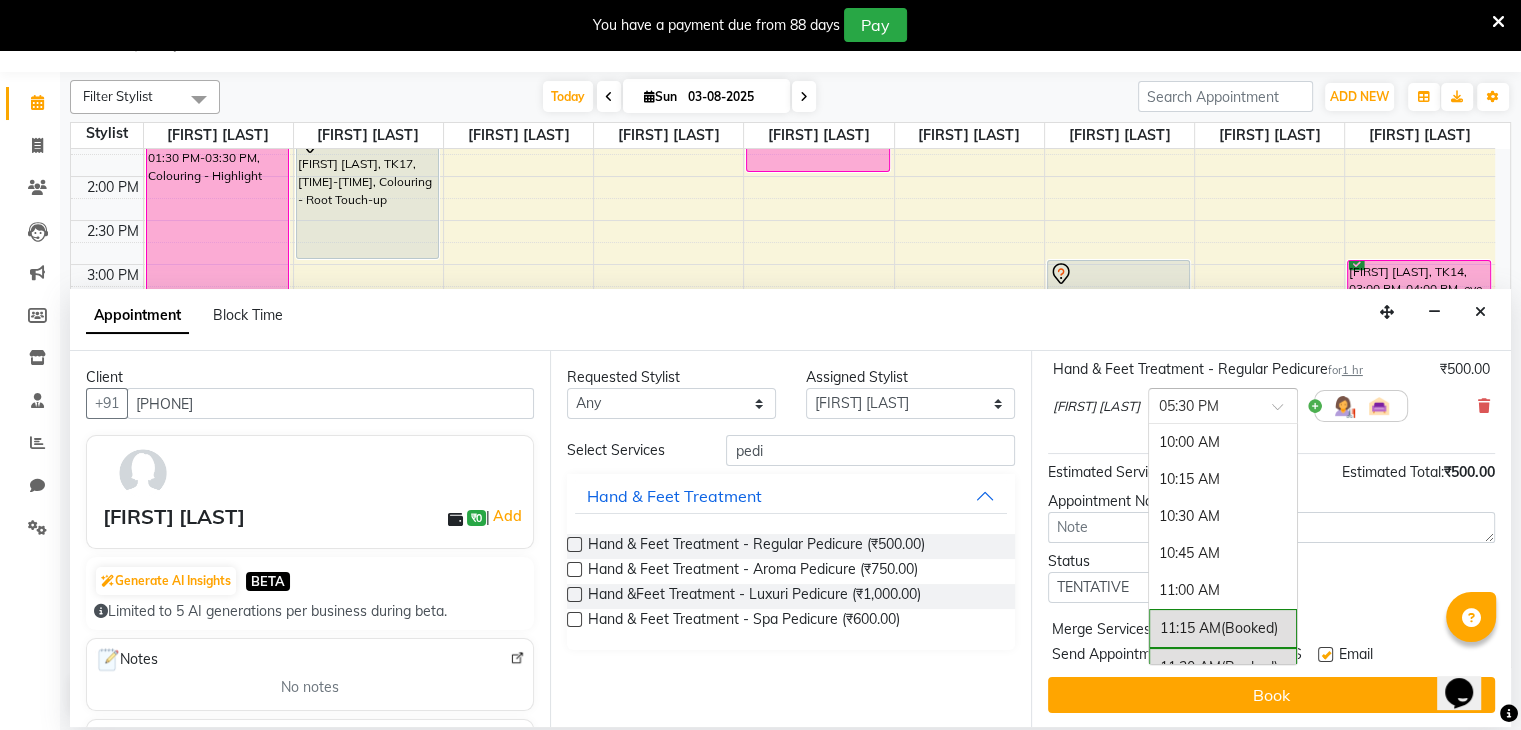 click at bounding box center (1284, 412) 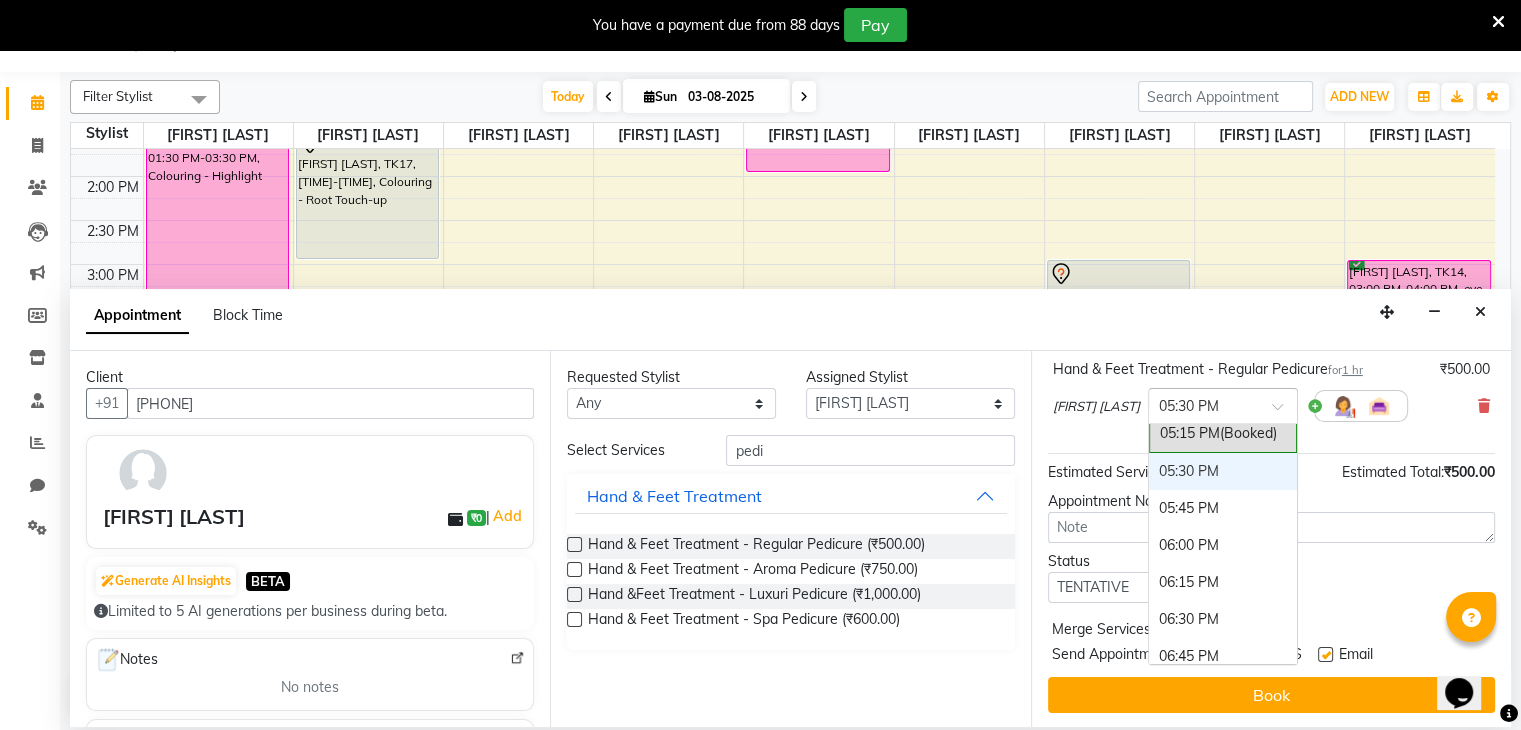 scroll, scrollTop: 1092, scrollLeft: 0, axis: vertical 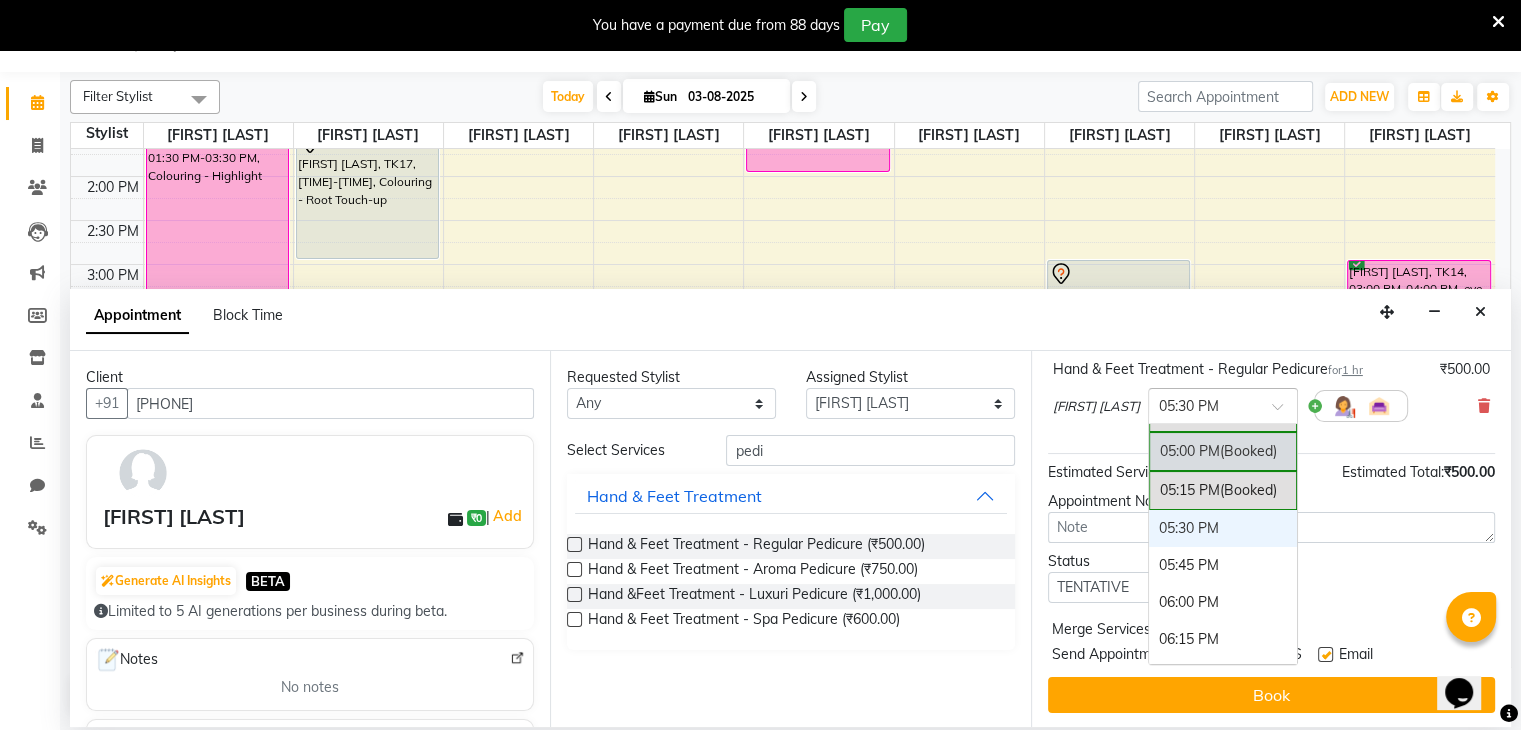 click on "05:00 PM   (Booked)" at bounding box center (1223, 451) 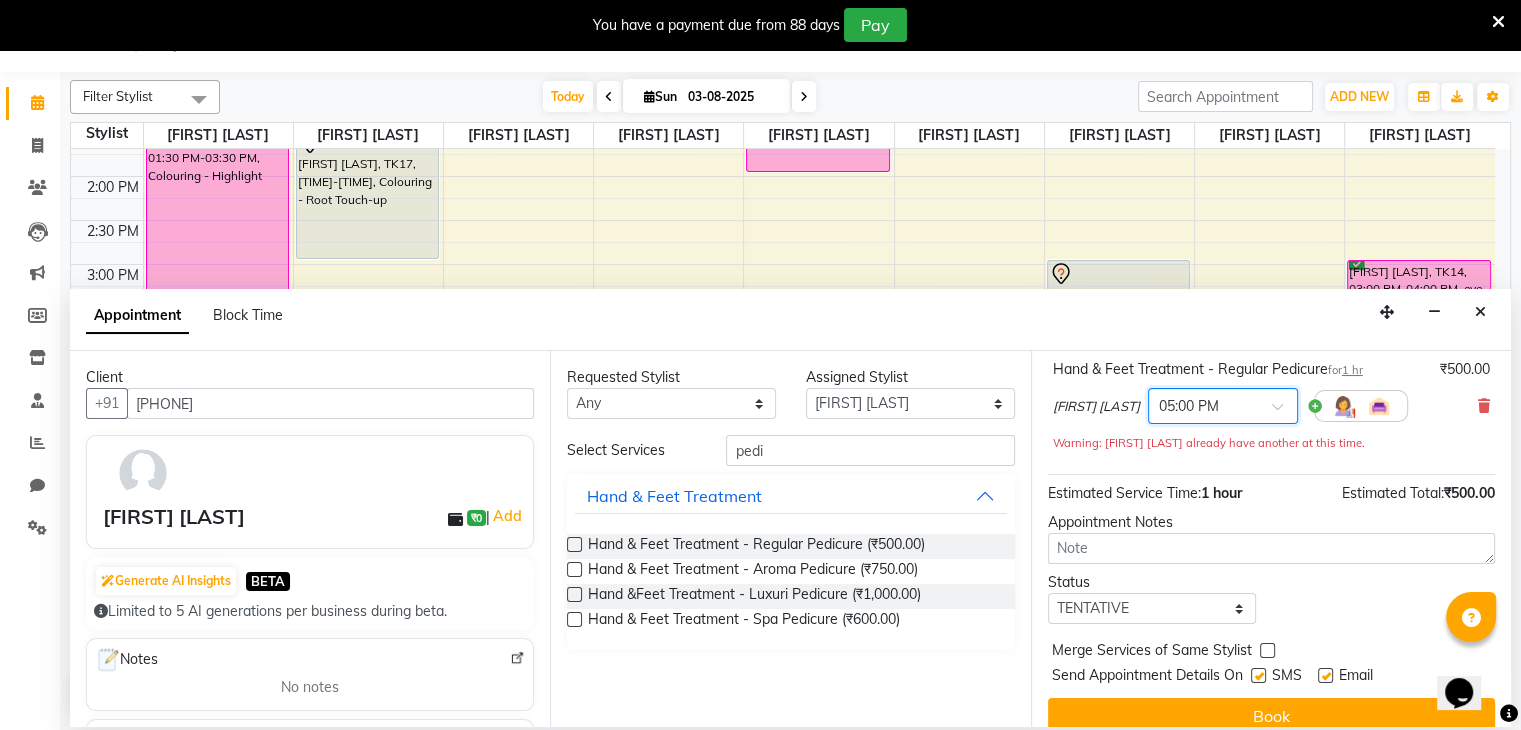 scroll, scrollTop: 170, scrollLeft: 0, axis: vertical 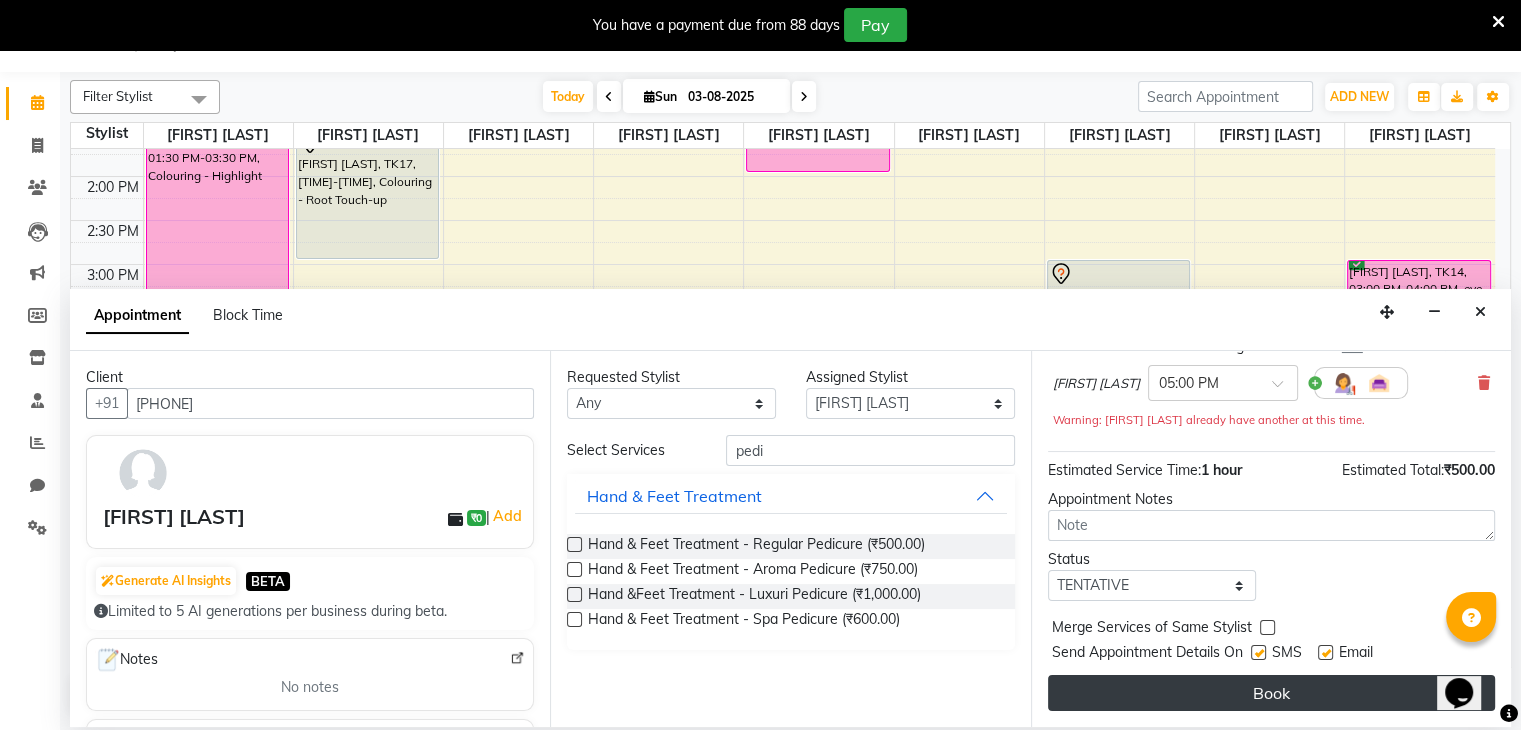 click on "Book" at bounding box center (1271, 693) 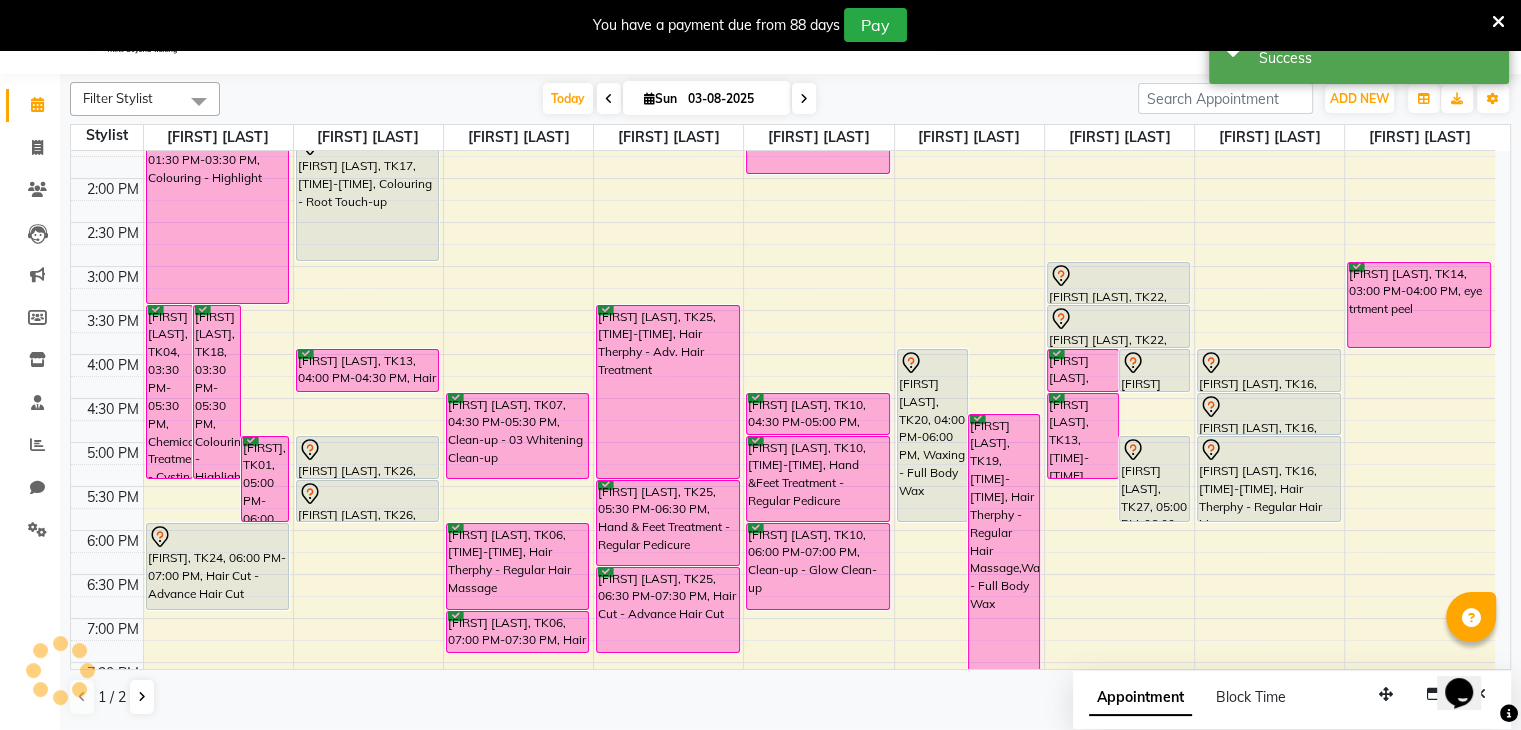 scroll, scrollTop: 0, scrollLeft: 0, axis: both 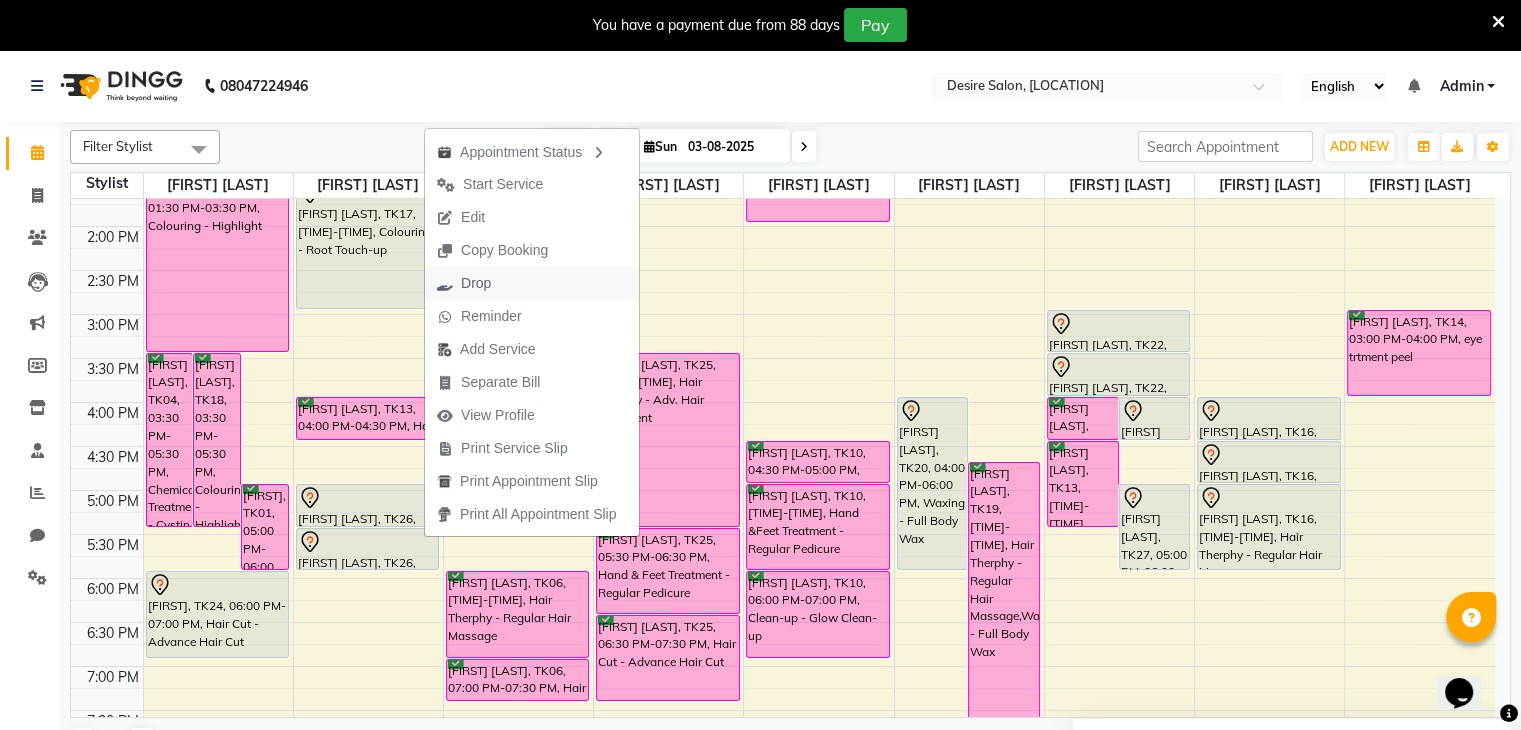 click on "Drop" at bounding box center (476, 283) 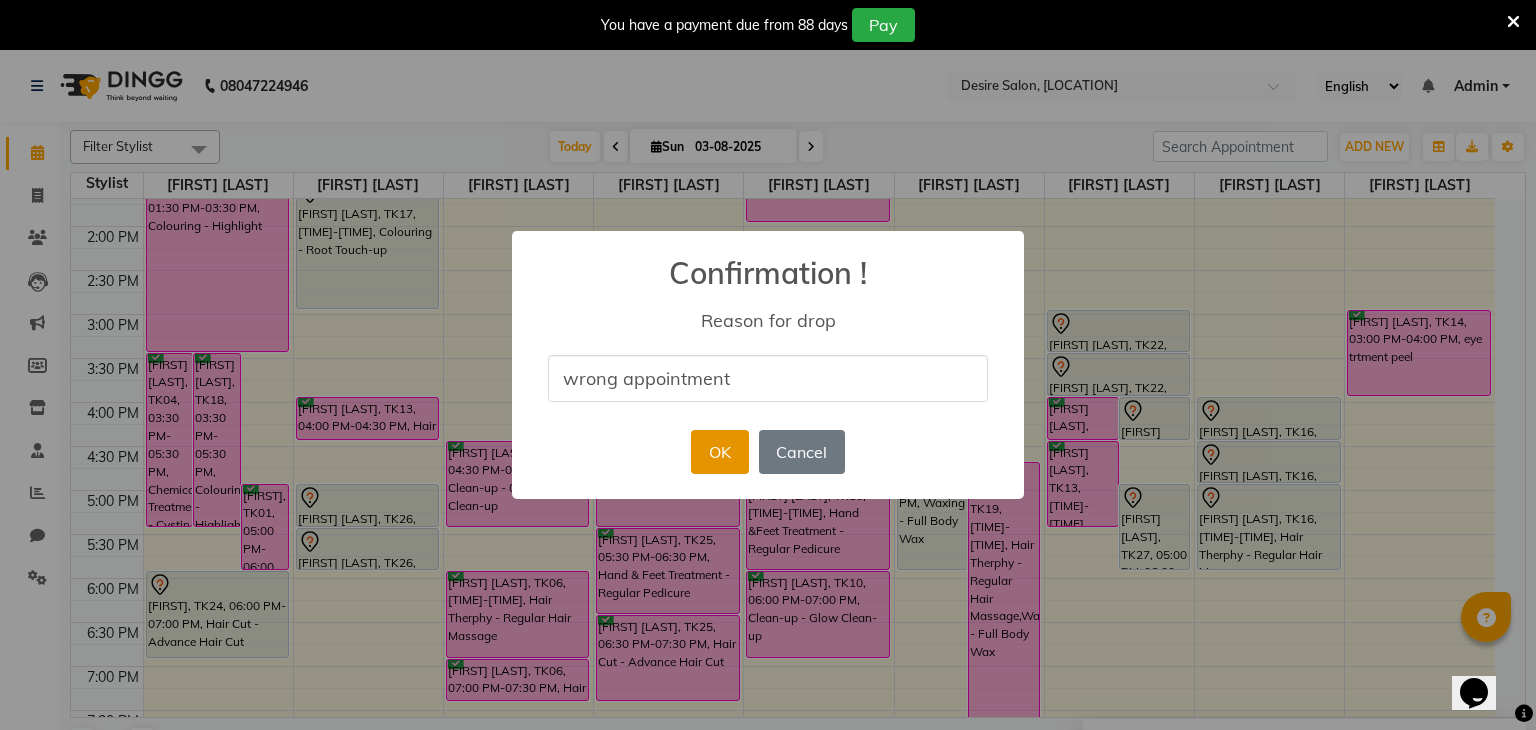 click on "OK" at bounding box center (719, 452) 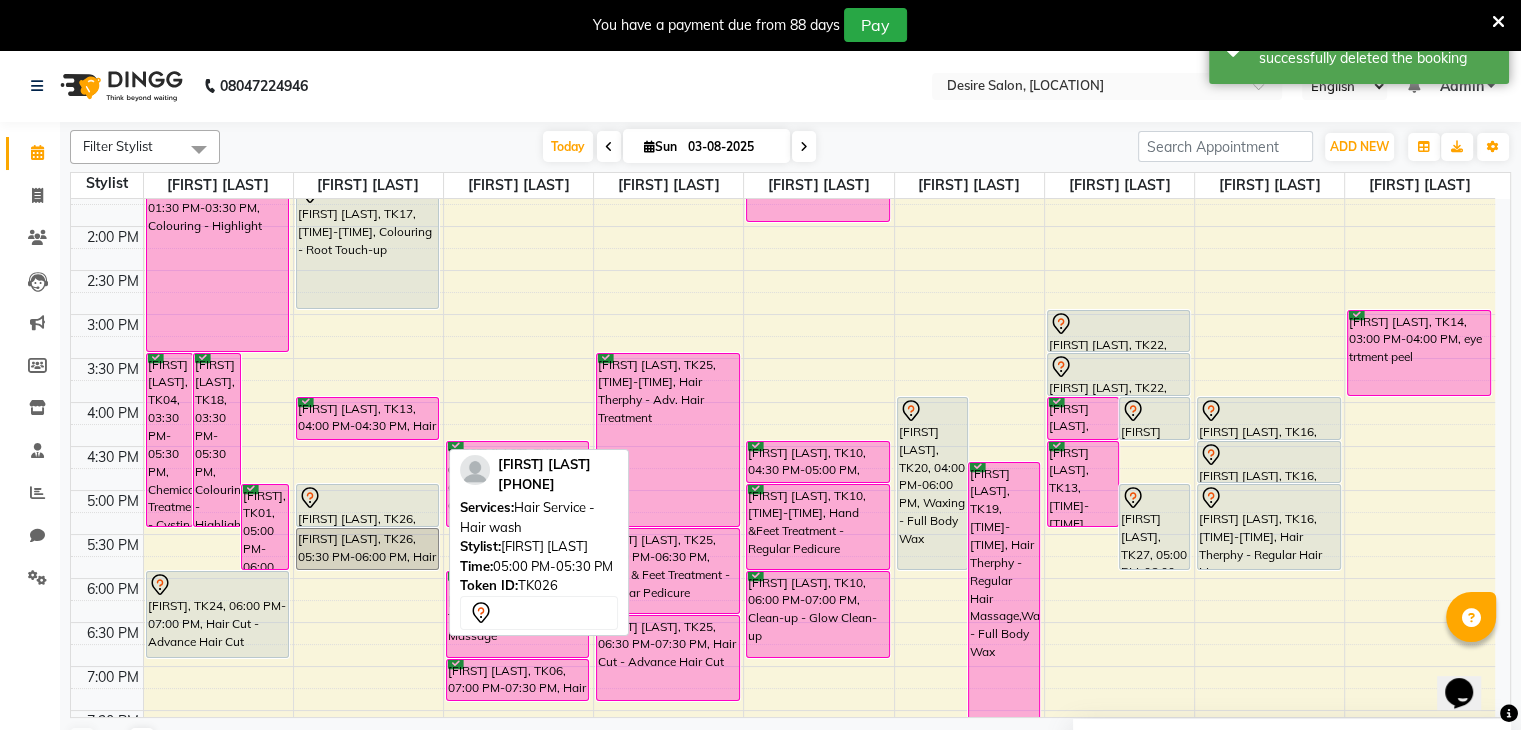 click at bounding box center [368, 498] 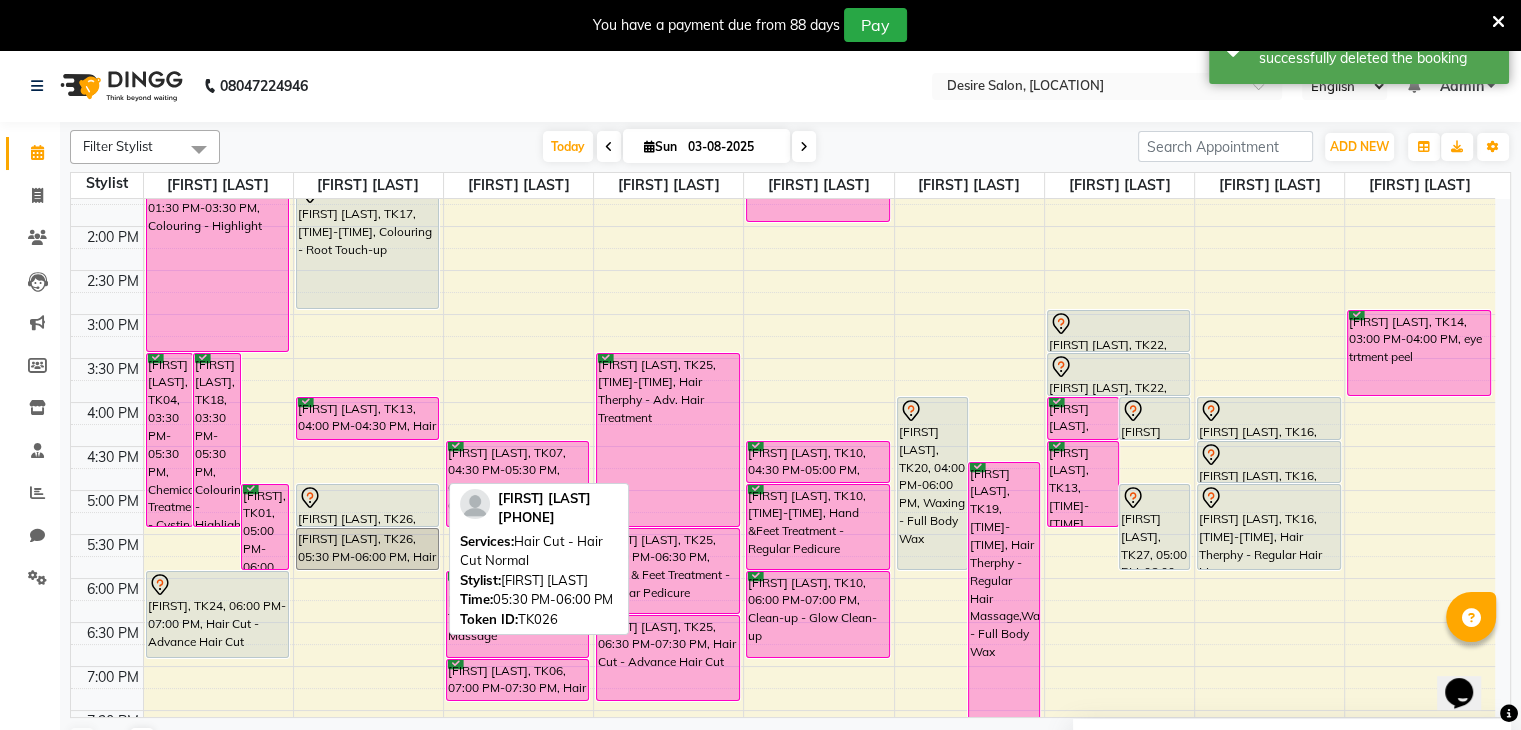 click on "[FIRST] [LAST], TK26, 05:30 PM-06:00 PM, Hair Cut - Hair Cut Normal" at bounding box center (368, 549) 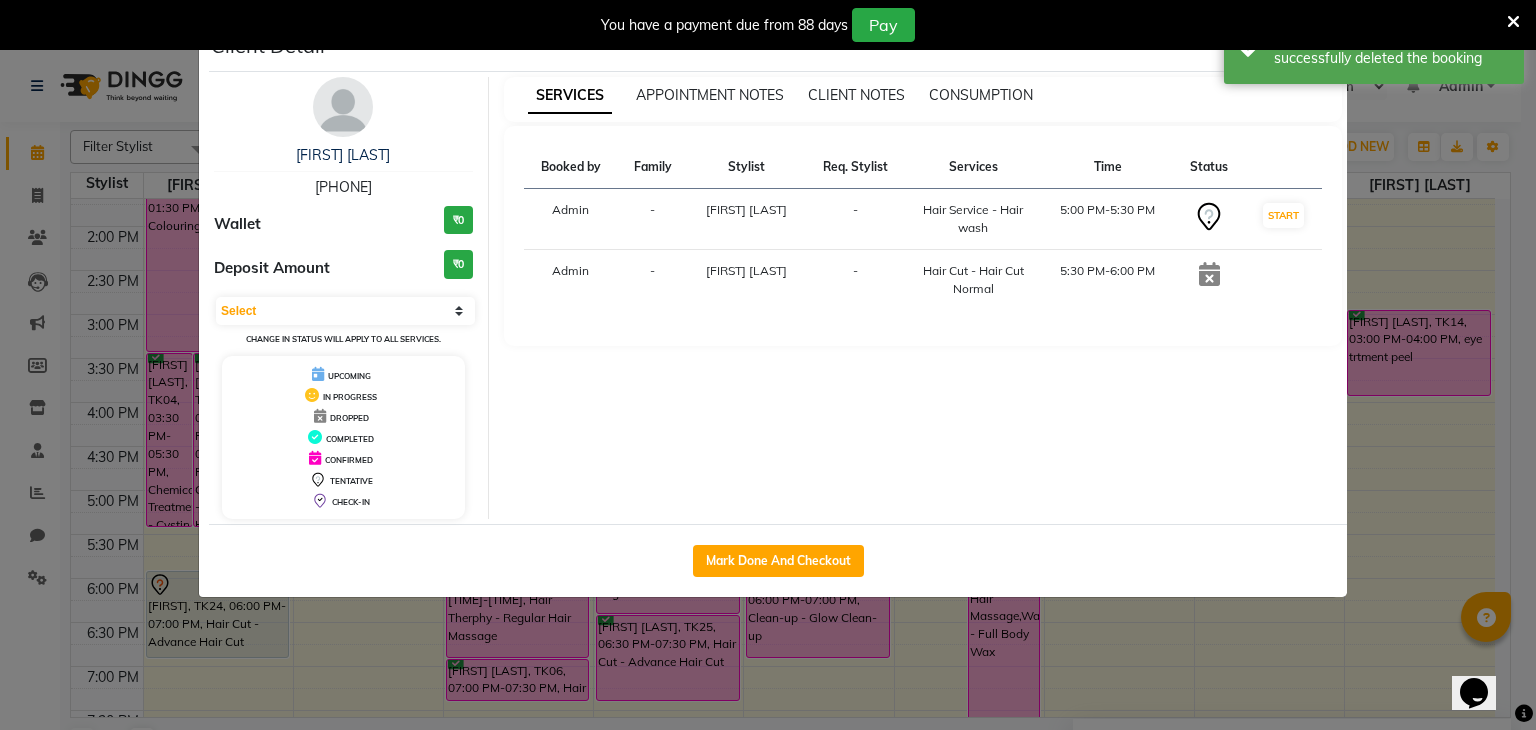 click on "Client Detail  [FIRST] [LAST]   [PHONE] Wallet ₹0 Deposit Amount  ₹0  Select IN SERVICE CONFIRMED TENTATIVE CHECK IN MARK DONE DROPPED UPCOMING Change in status will apply to all services. UPCOMING IN PROGRESS DROPPED COMPLETED CONFIRMED TENTATIVE CHECK-IN SERVICES APPOINTMENT NOTES CLIENT NOTES CONSUMPTION Booked by Family Stylist Req. Stylist Services Time Status  Admin  - [FIRST] [LAST] -  Hair Service - Hair wash   5:00 PM-5:30 PM   START   Admin  - [FIRST] [LAST] -  Hair Cut - Hair Cut Normal   5:30 PM-6:00 PM   Mark Done And Checkout" 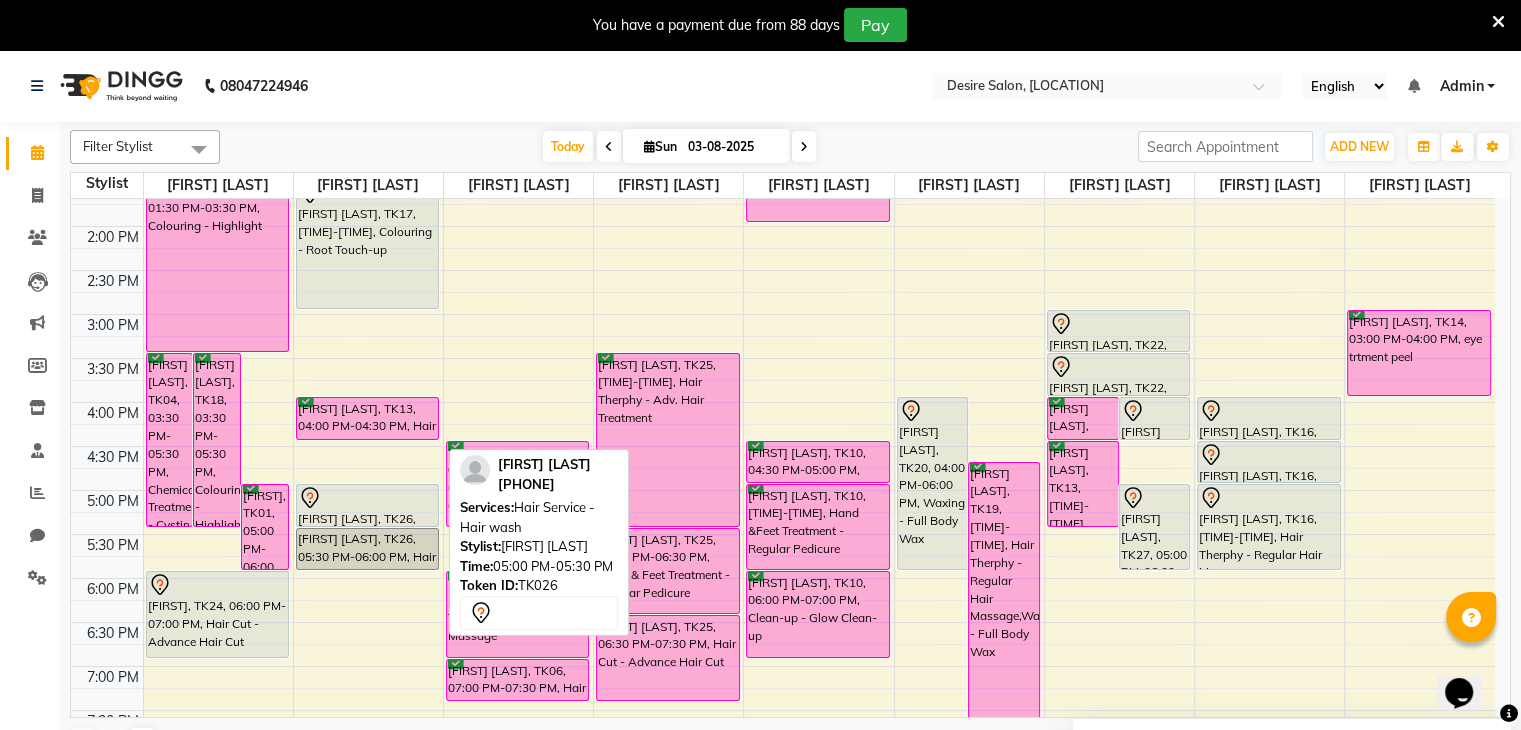 click on "[FIRST] [LAST], TK26, 05:00 PM-05:30 PM, Hair Service - Hair wash" at bounding box center (368, 505) 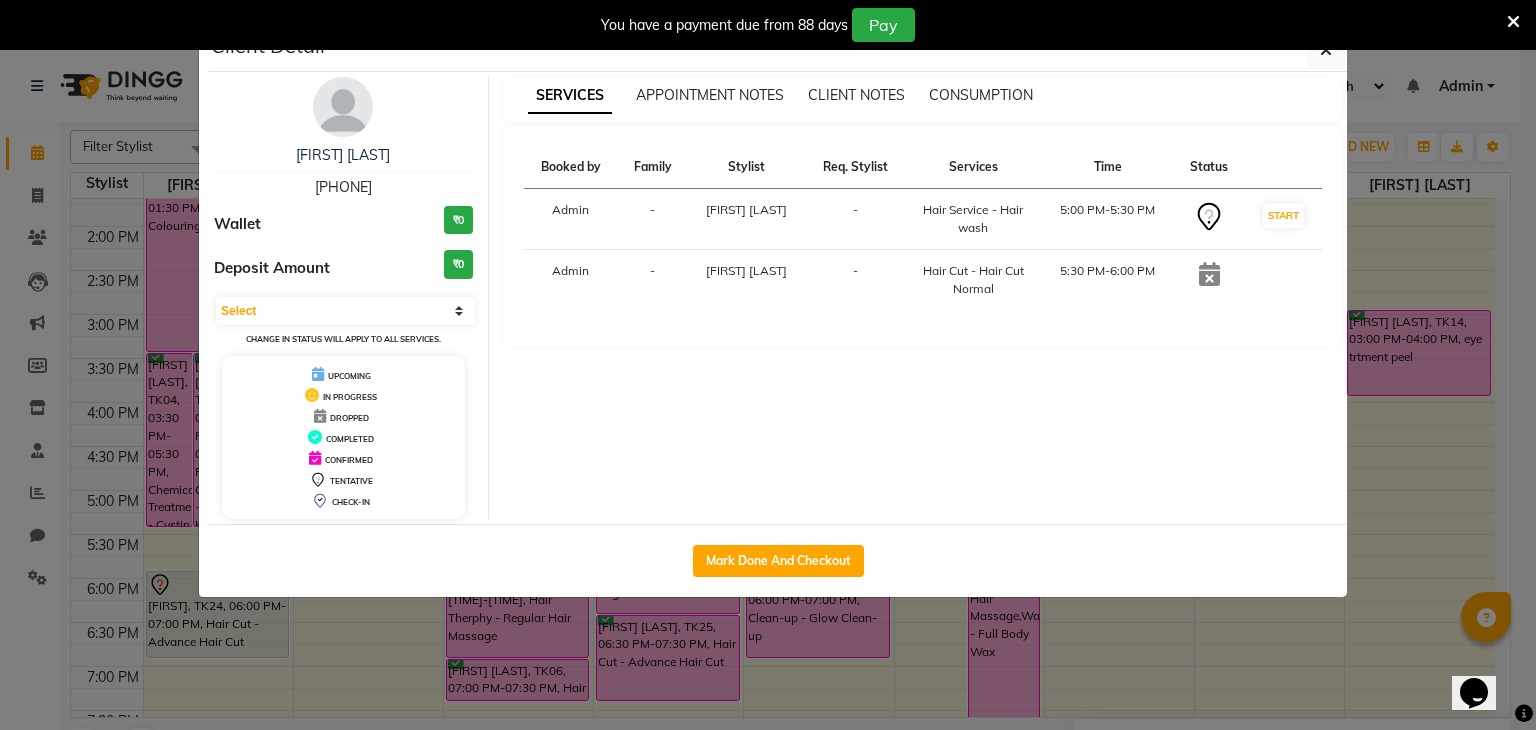 click 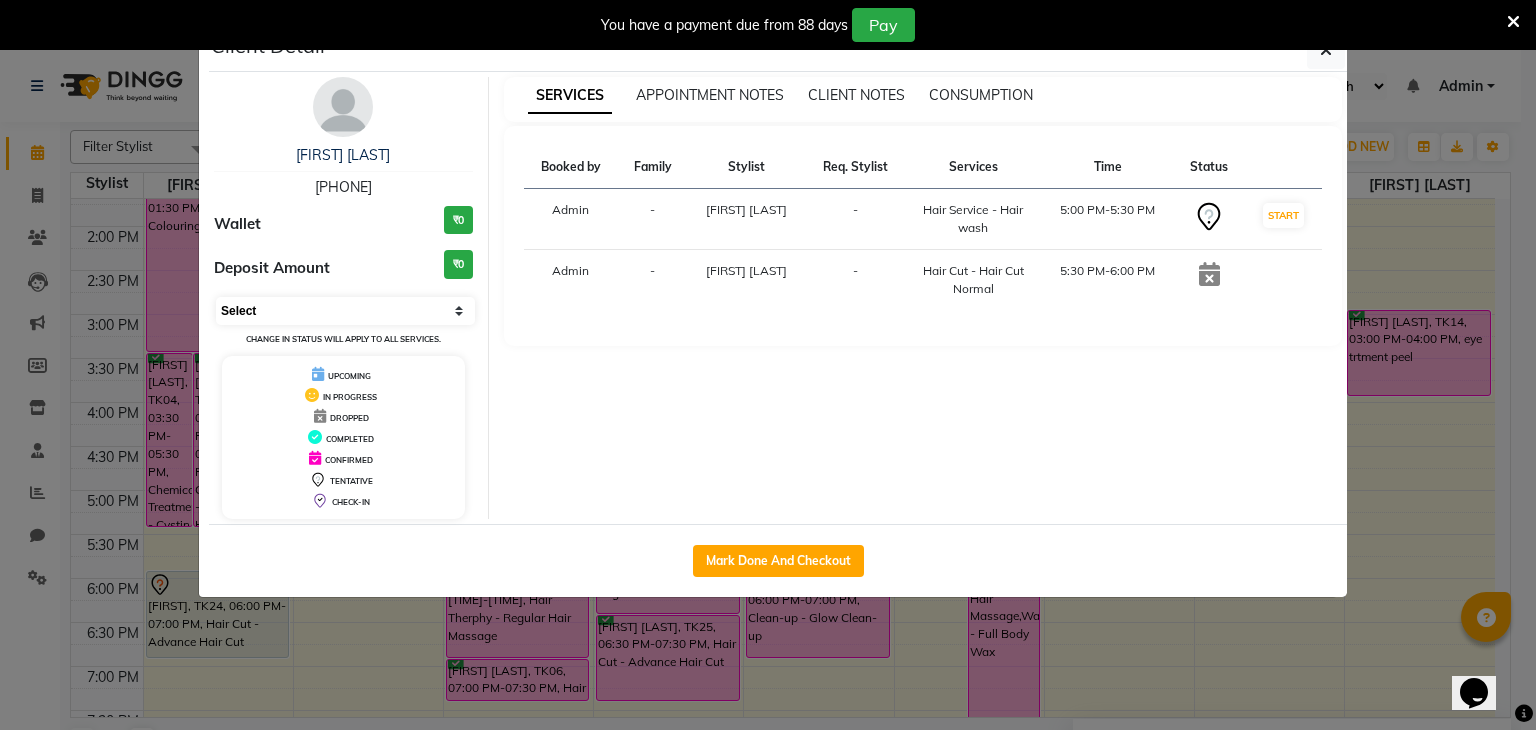 click on "Select IN SERVICE CONFIRMED TENTATIVE CHECK IN MARK DONE DROPPED UPCOMING" at bounding box center (345, 311) 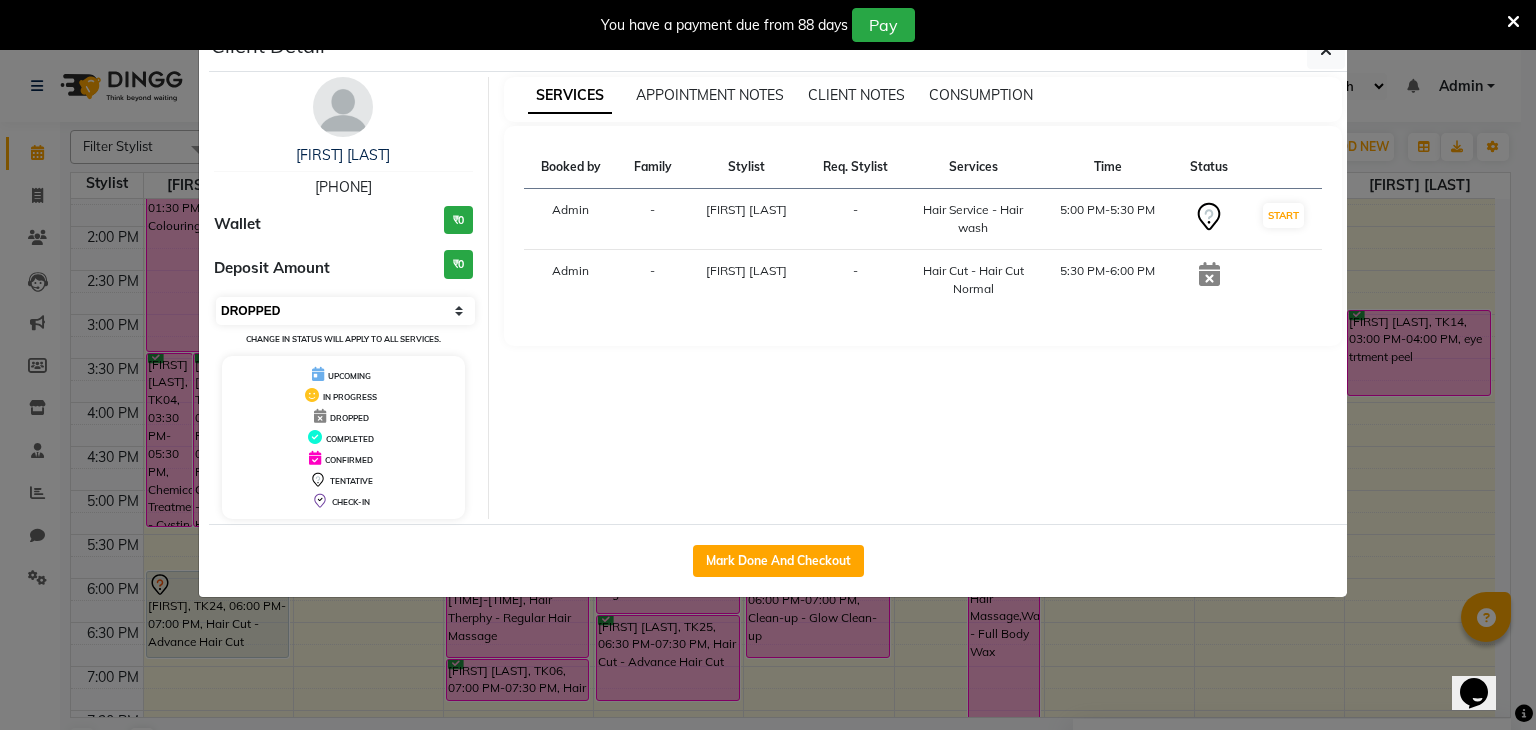 click on "Select IN SERVICE CONFIRMED TENTATIVE CHECK IN MARK DONE DROPPED UPCOMING" at bounding box center [345, 311] 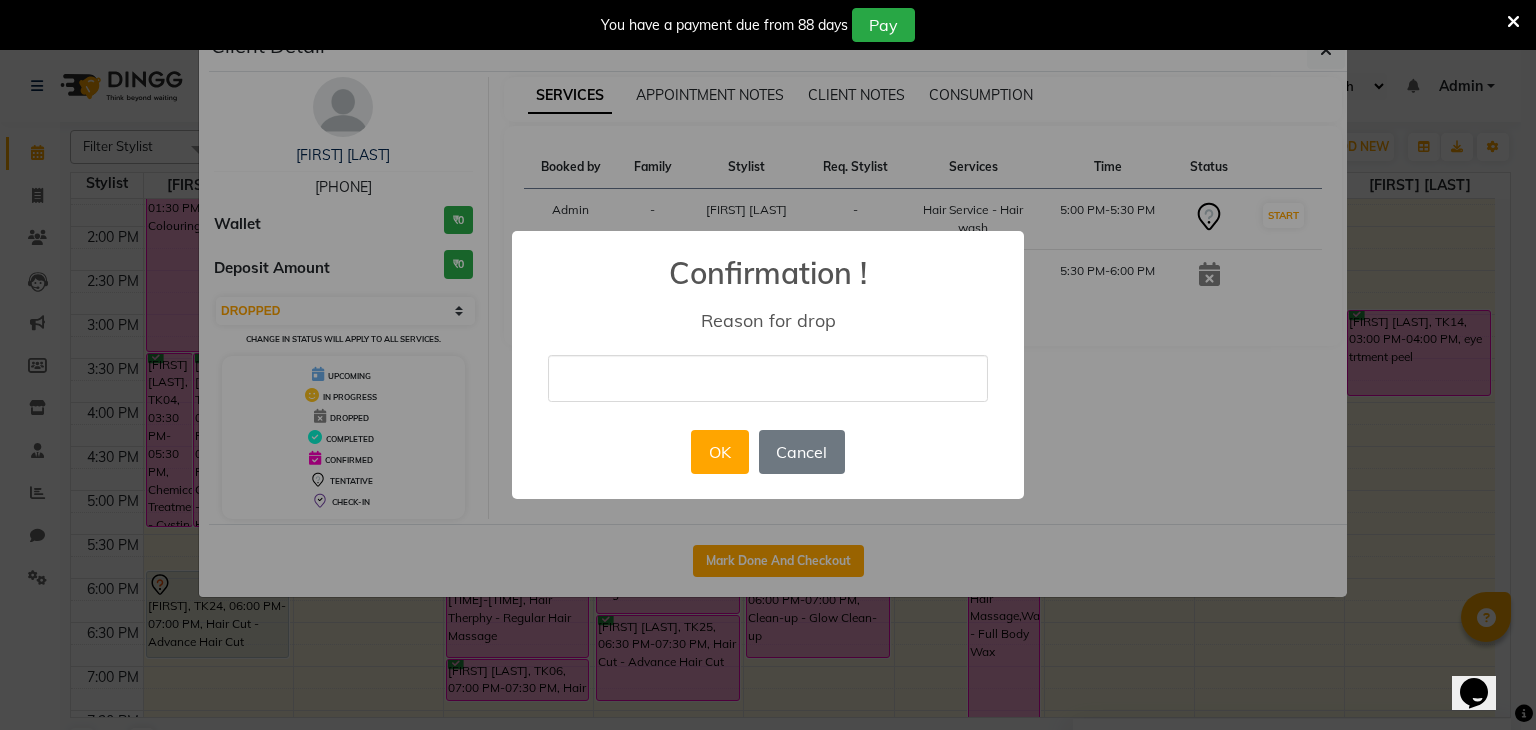 click at bounding box center [768, 378] 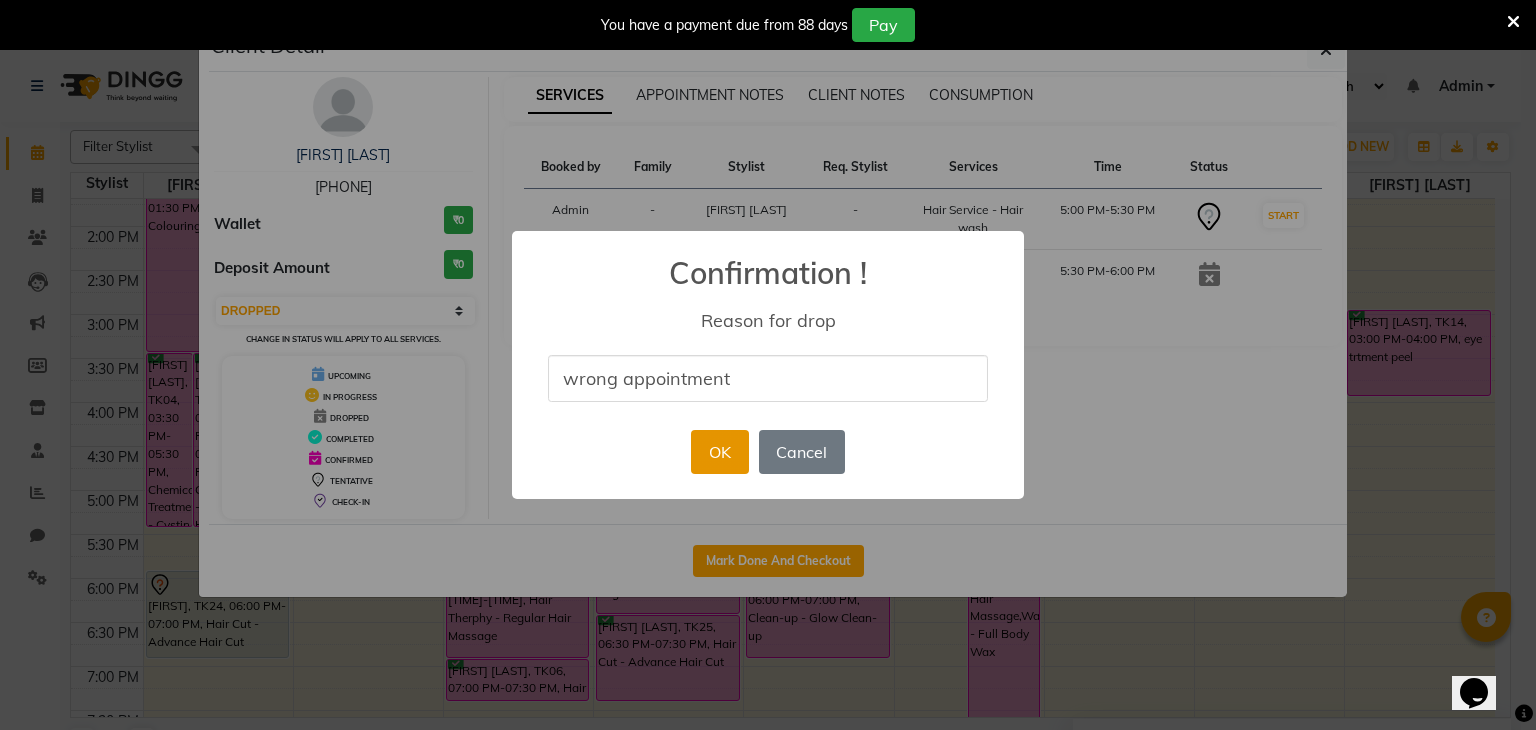 click on "OK" at bounding box center (719, 452) 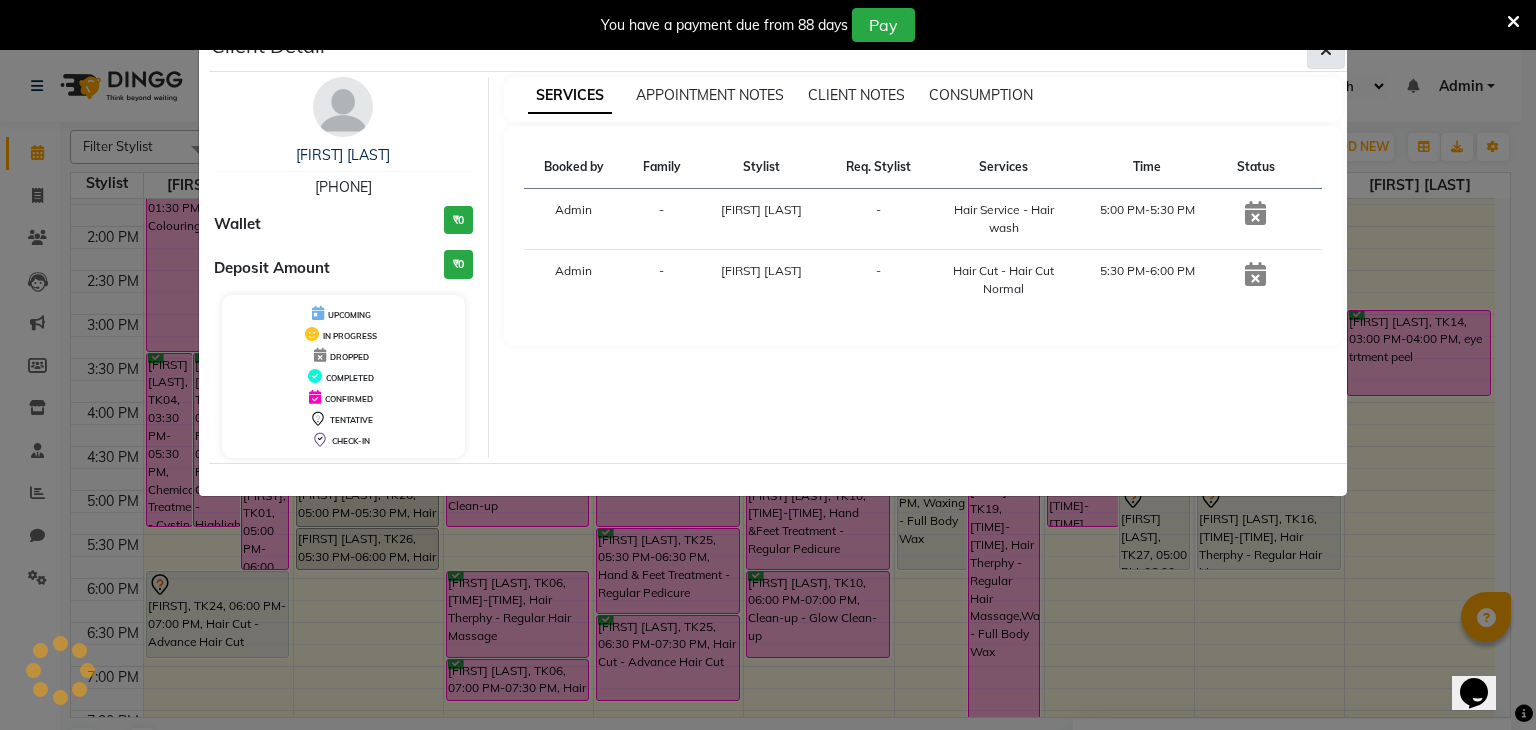 click 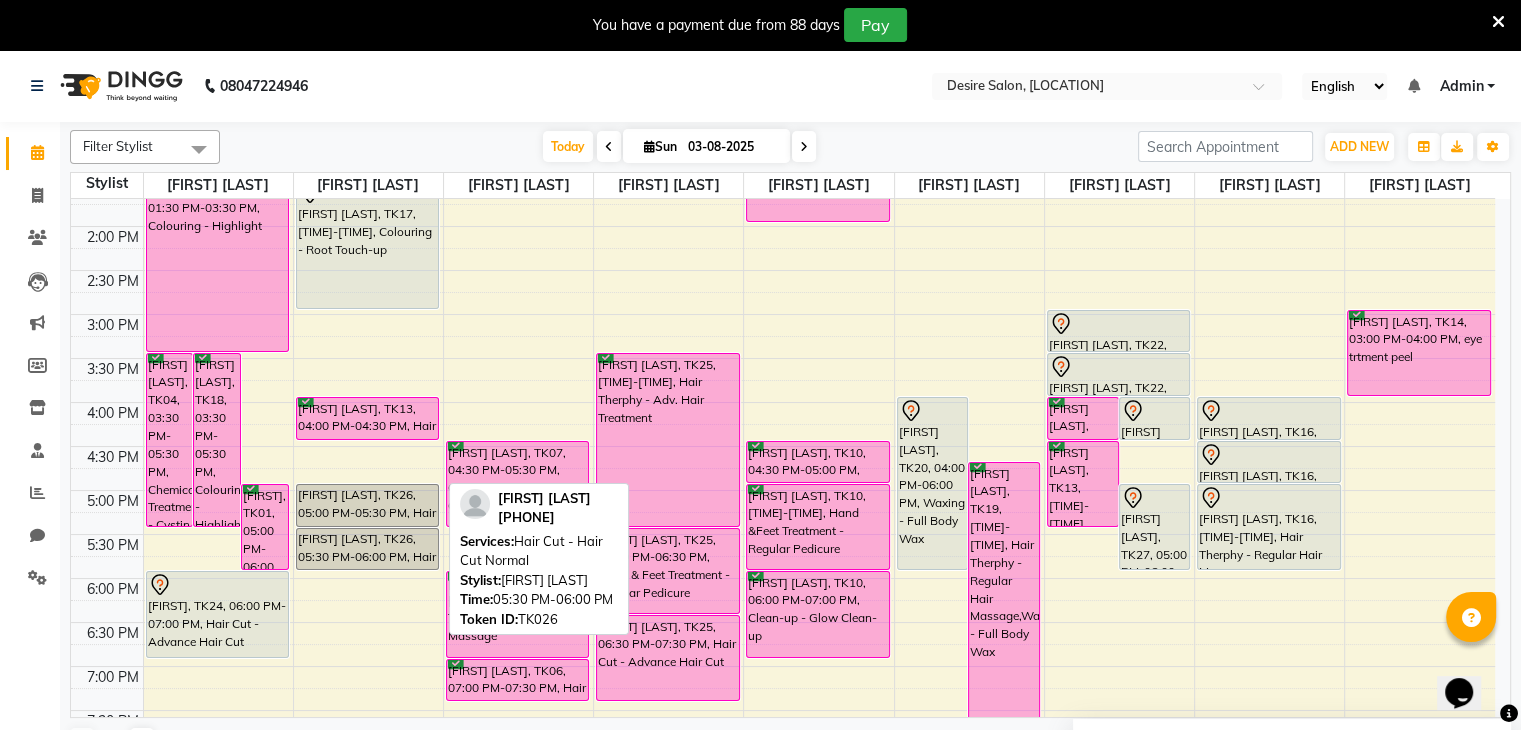 click on "[FIRST] [LAST], TK26, 05:30 PM-06:00 PM, Hair Cut - Hair Cut Normal" at bounding box center [368, 549] 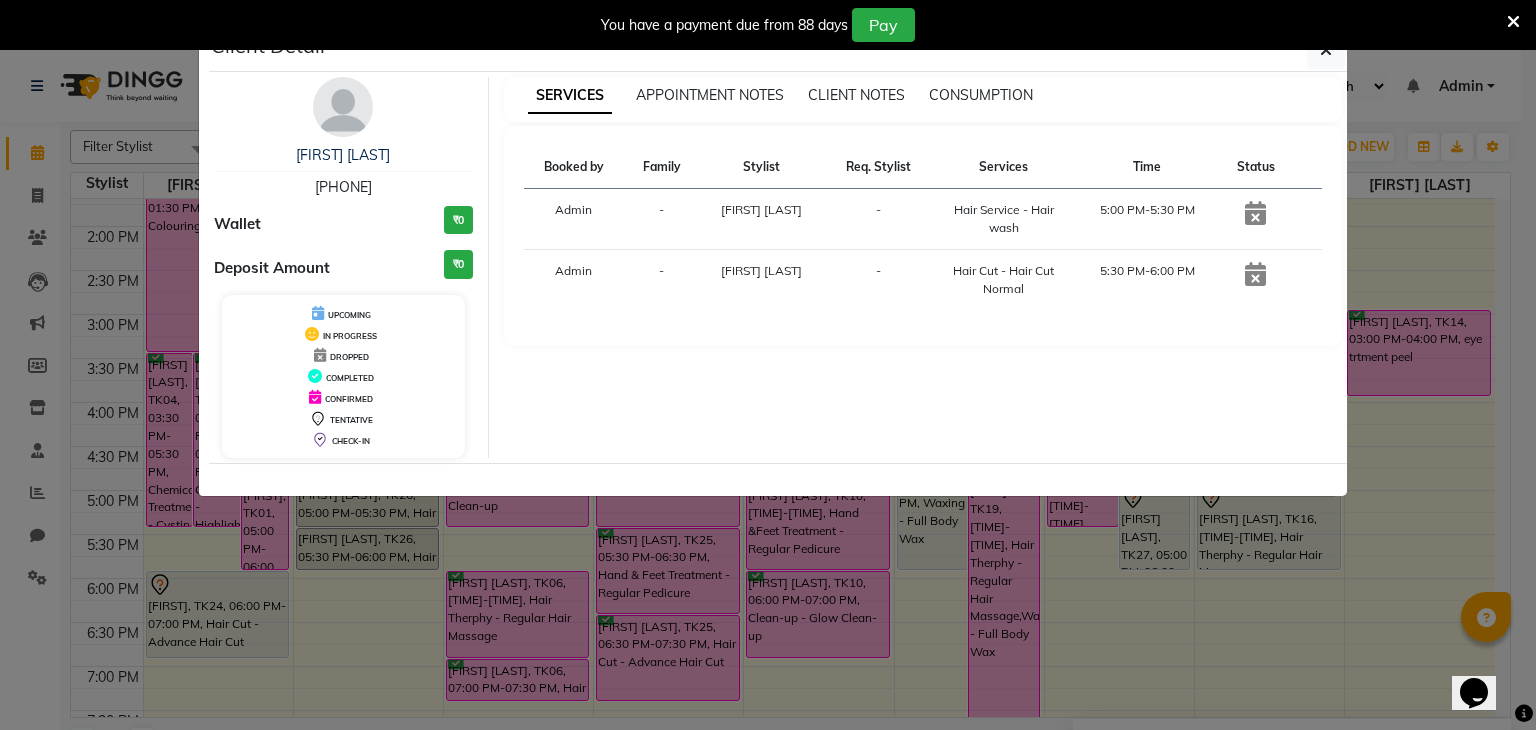 click on "Client Detail  [FIRST] [LAST]   [PHONE] Wallet ₹0 Deposit Amount  ₹0  UPCOMING IN PROGRESS DROPPED COMPLETED CONFIRMED TENTATIVE CHECK-IN SERVICES APPOINTMENT NOTES CLIENT NOTES CONSUMPTION Booked by Family Stylist Req. Stylist Services Time Status  Admin  - [FIRST] [LAST] -  Hair Service - Hair wash   5:00 PM-5:30 PM   Admin  - [FIRST] [LAST] -  Hair Cut - Hair Cut Normal   5:30 PM-6:00 PM" 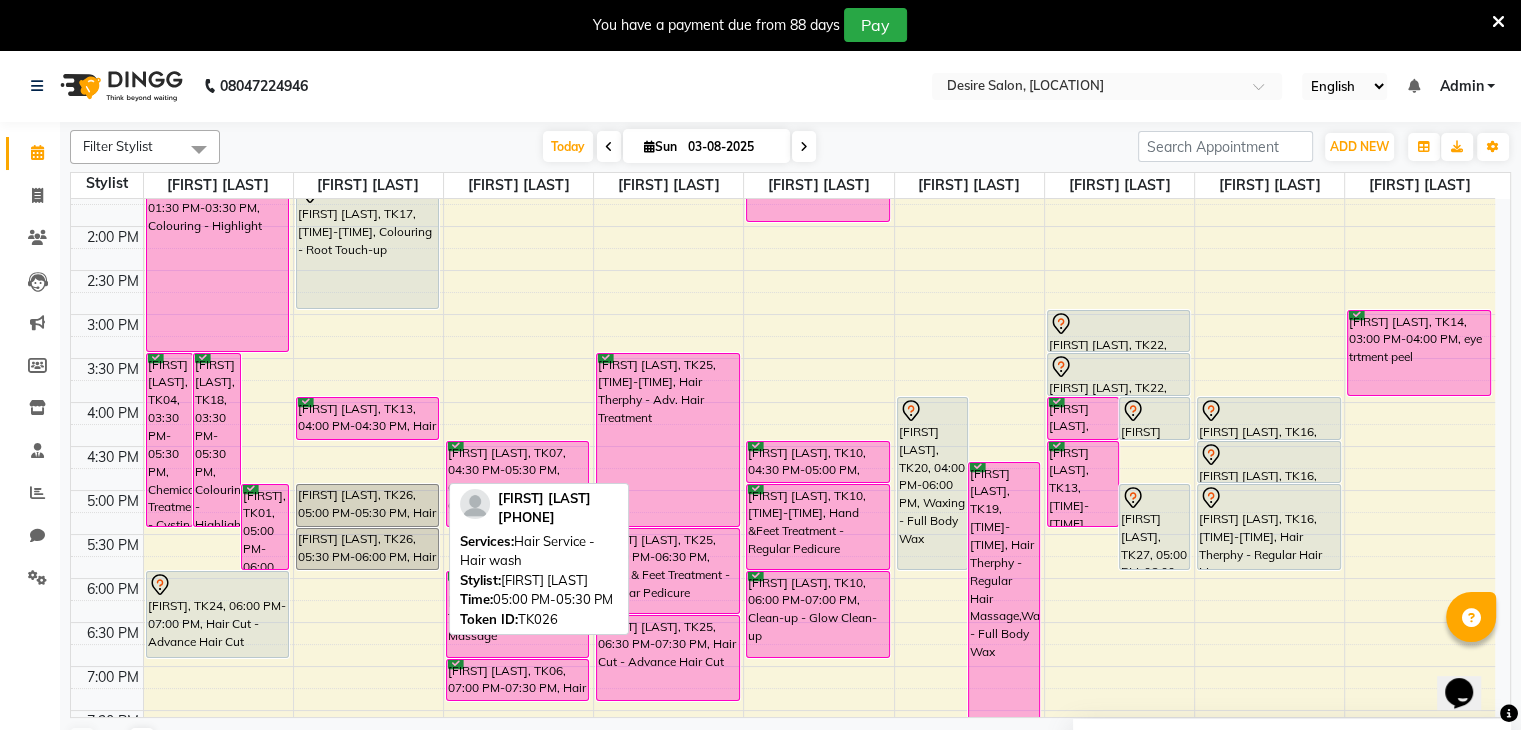 click on "[FIRST] [LAST], TK26, 05:00 PM-05:30 PM, Hair Service - Hair wash" at bounding box center [368, 505] 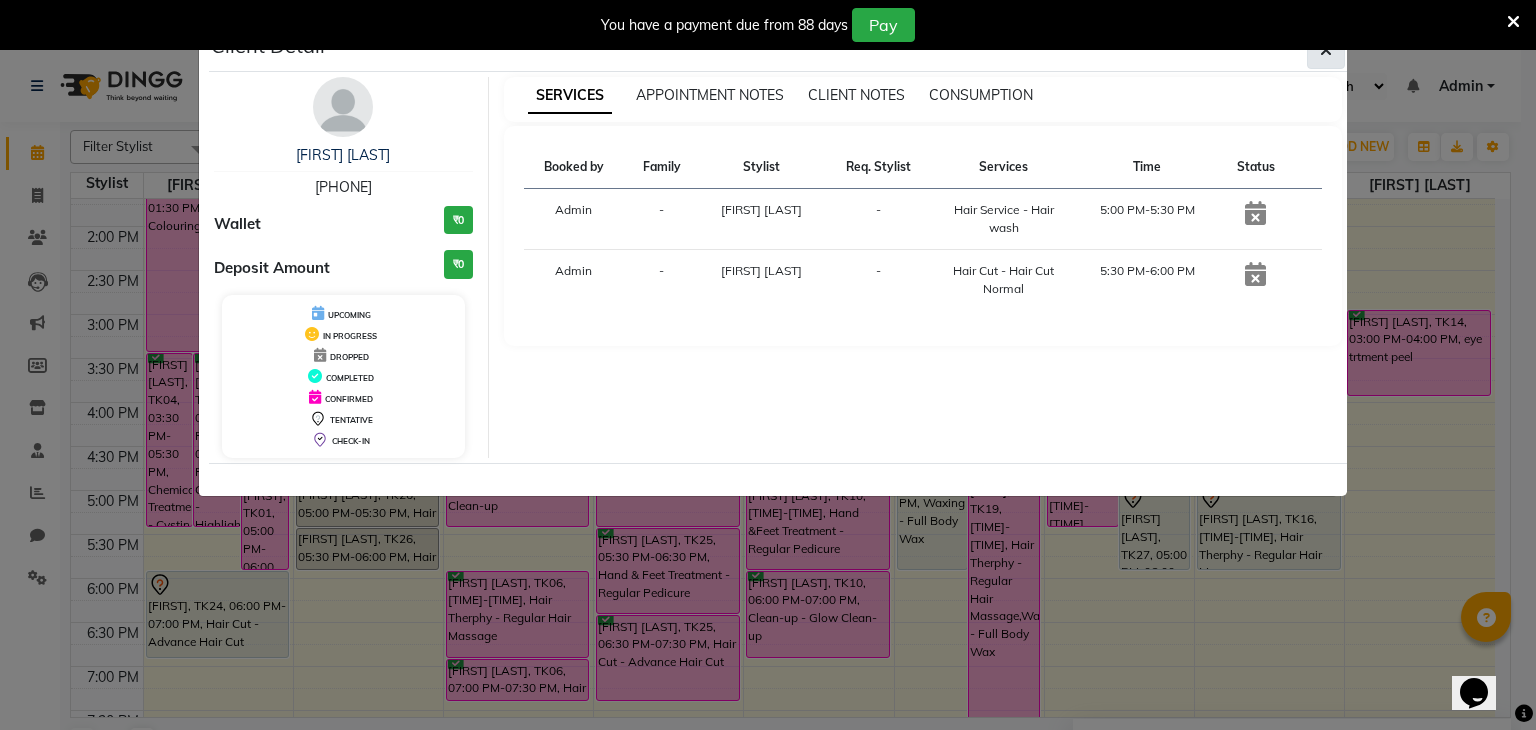 click 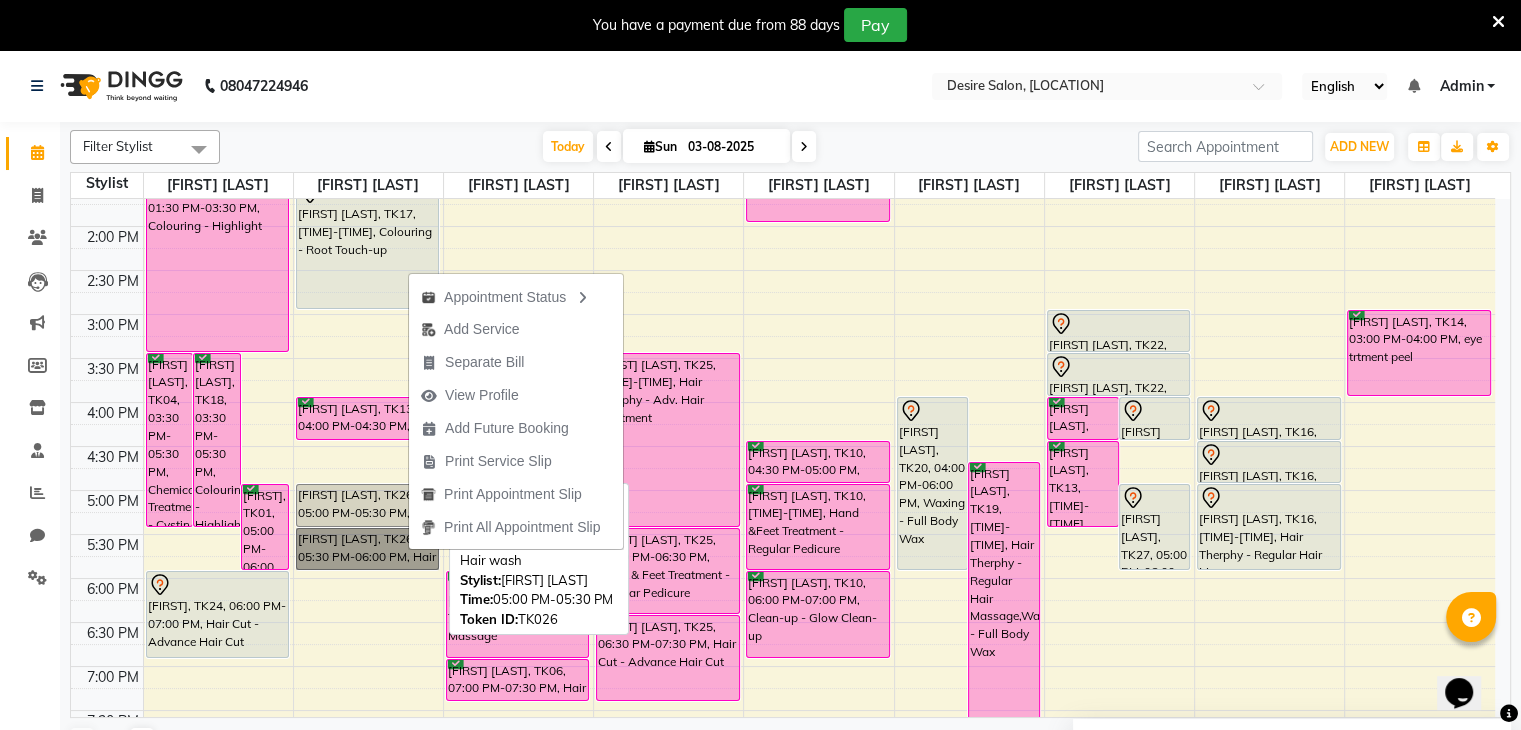 click on "[FIRST] [LAST], TK26, 05:00 PM-05:30 PM, Hair Service - Hair wash" at bounding box center (368, 505) 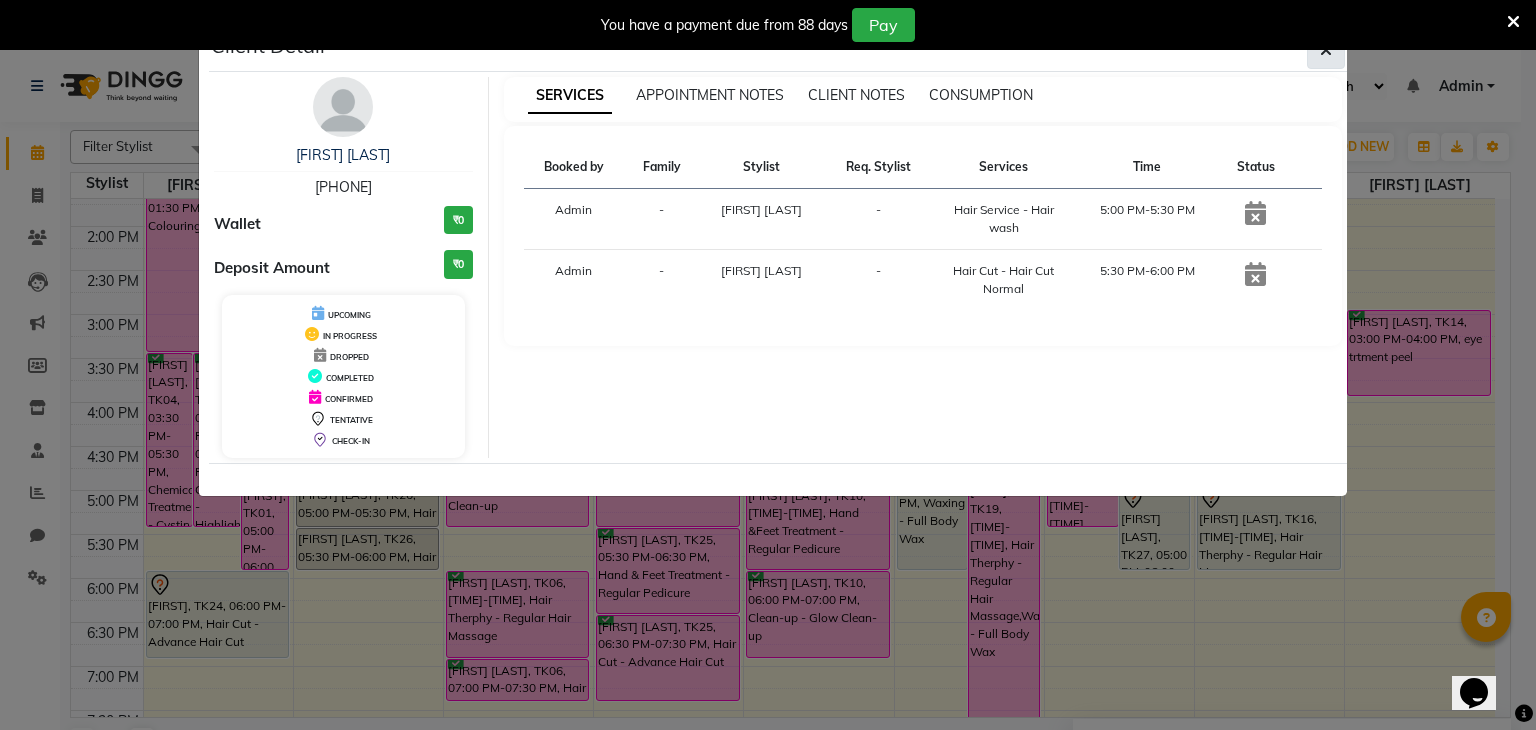 click 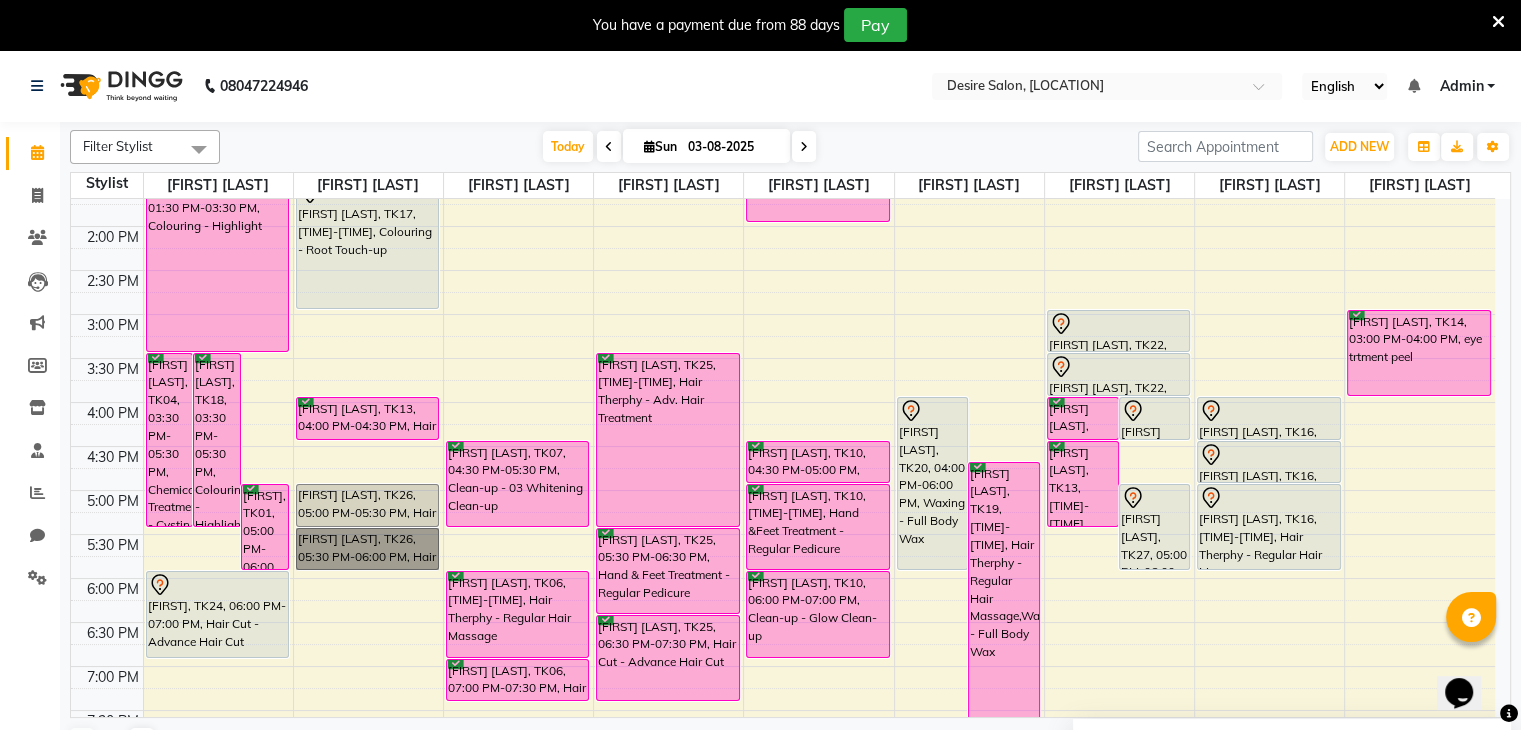 drag, startPoint x: 433, startPoint y: 553, endPoint x: 423, endPoint y: 449, distance: 104.47966 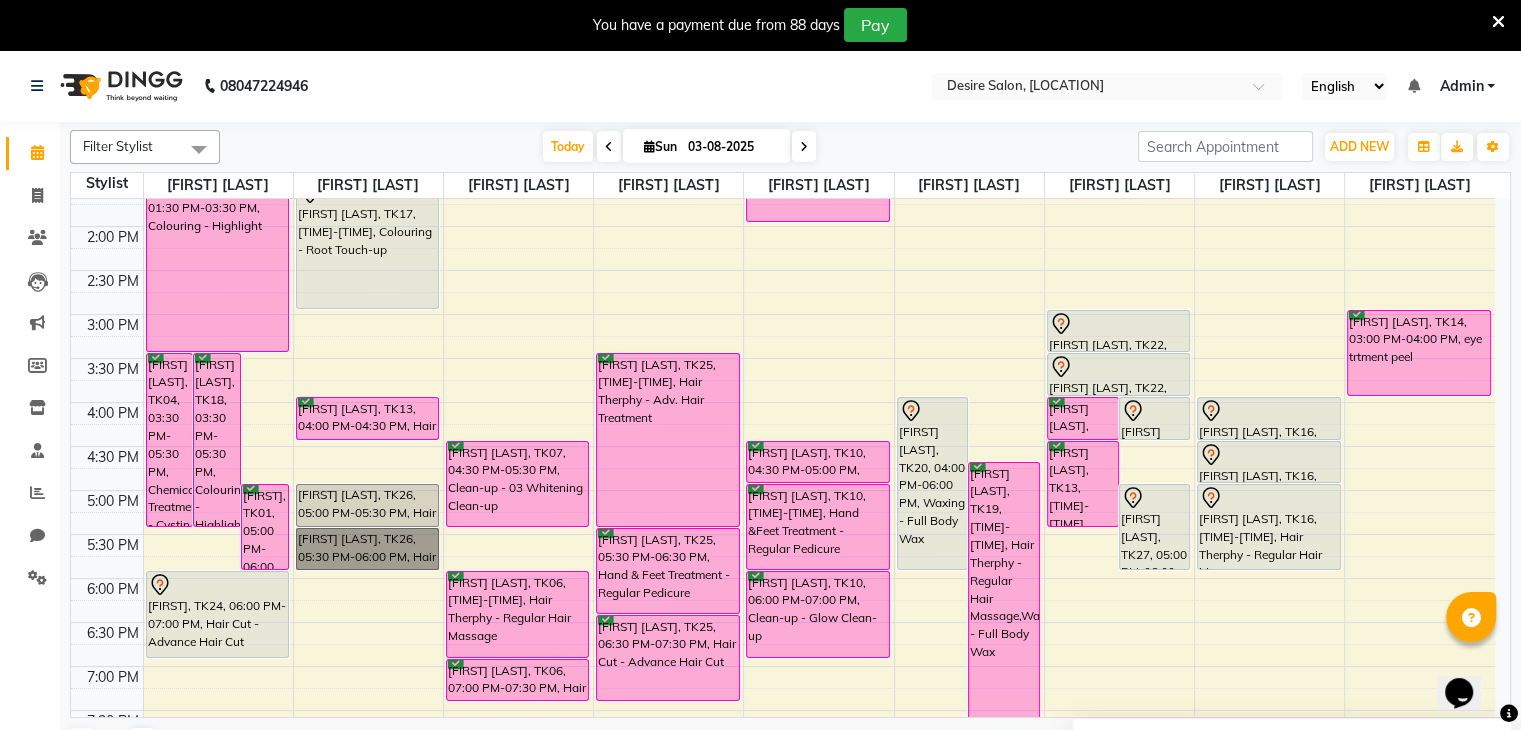 drag, startPoint x: 408, startPoint y: 500, endPoint x: 407, endPoint y: 444, distance: 56.008926 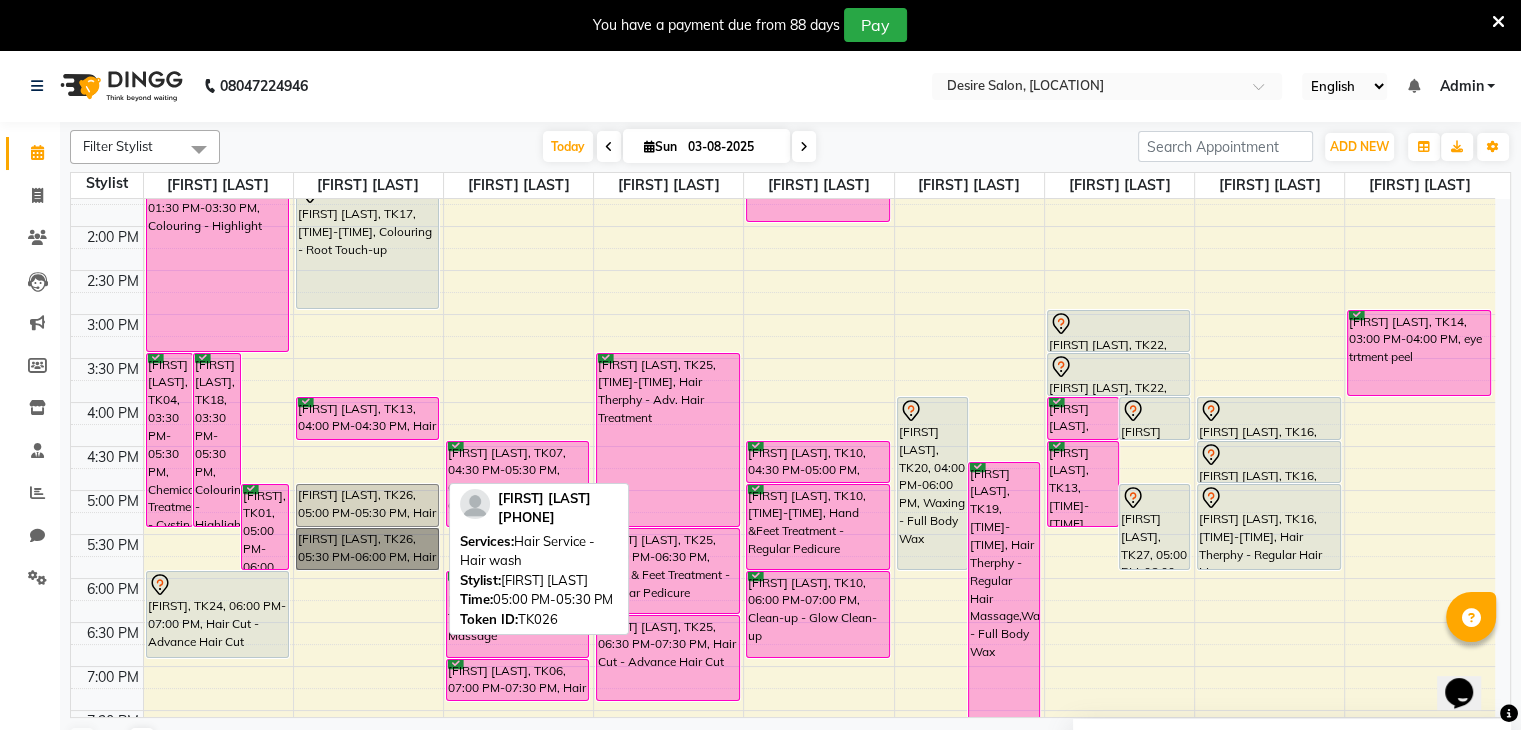 click on "[FIRST] [LAST], TK26, 05:00 PM-05:30 PM, Hair Service - Hair wash" at bounding box center [368, 505] 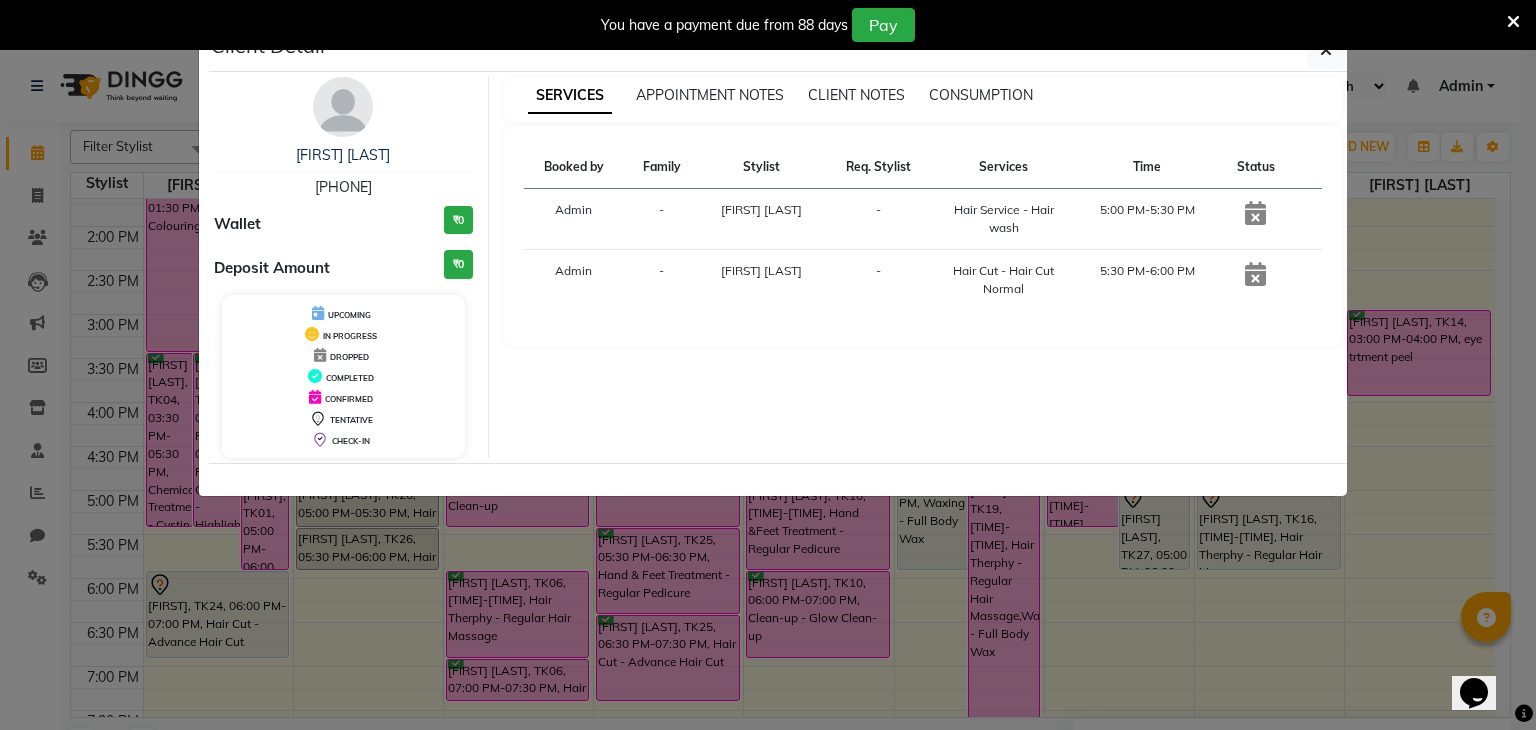 click on "You have a payment due from 88 days   Pay" at bounding box center [768, 25] 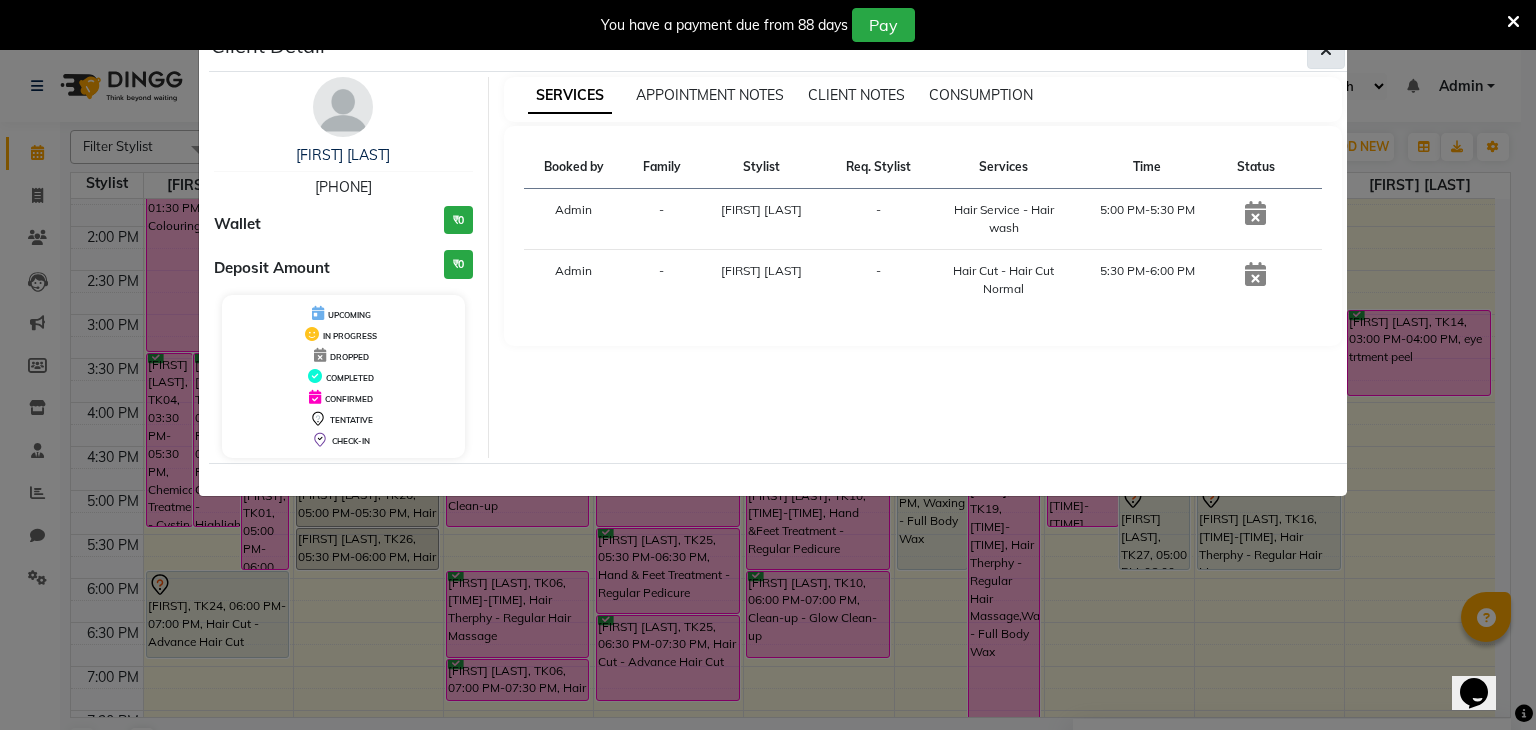 click 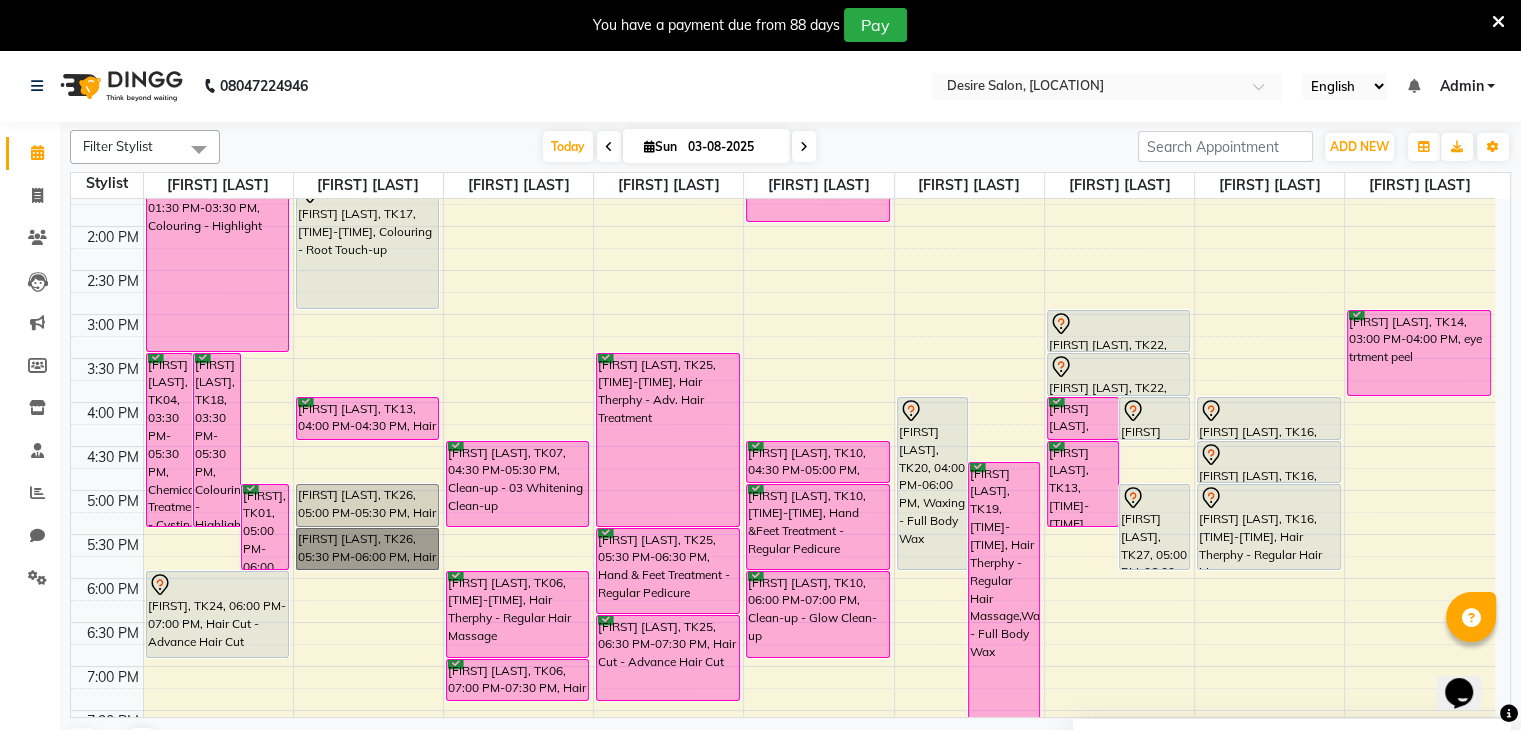 drag, startPoint x: 360, startPoint y: 543, endPoint x: 366, endPoint y: 455, distance: 88.20431 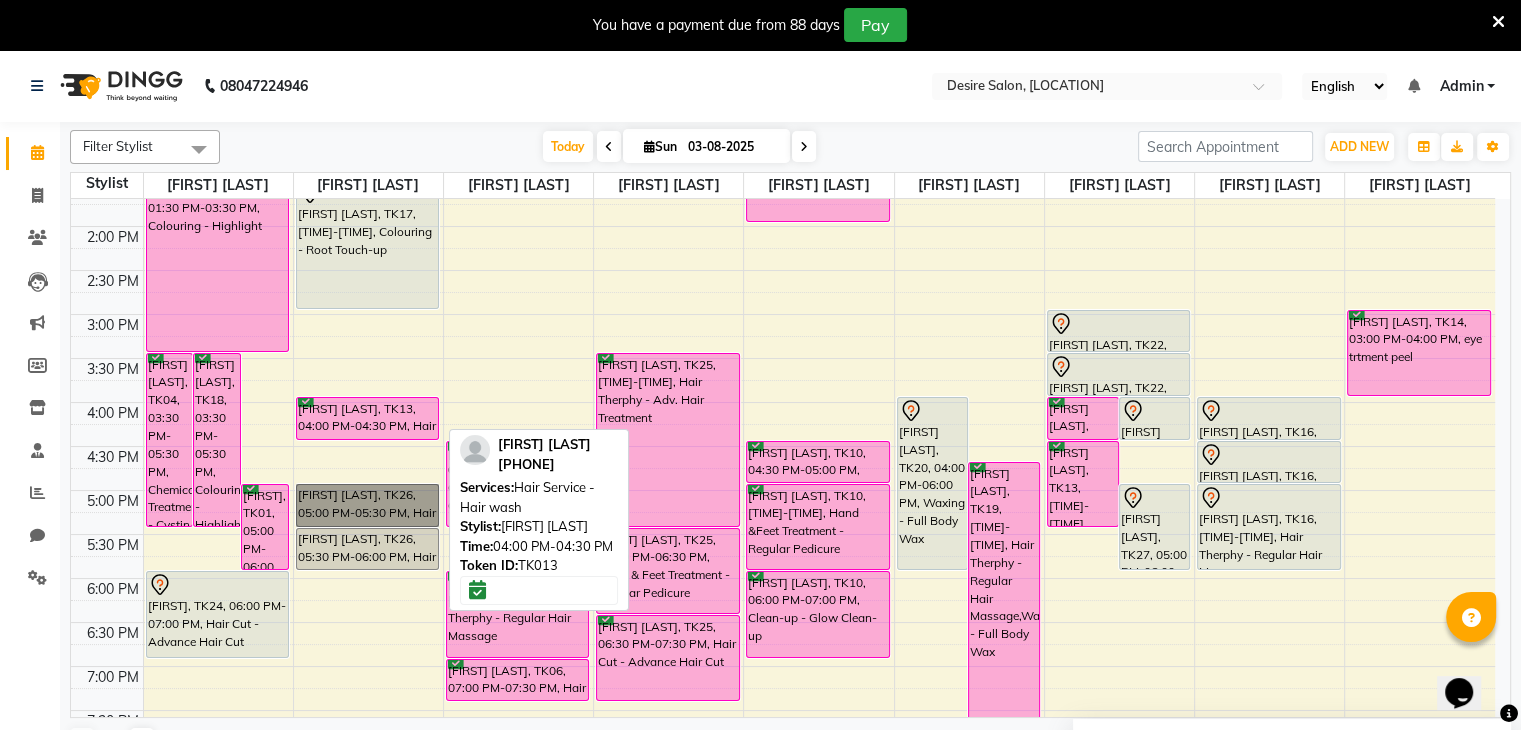 drag, startPoint x: 383, startPoint y: 519, endPoint x: 368, endPoint y: 437, distance: 83.360664 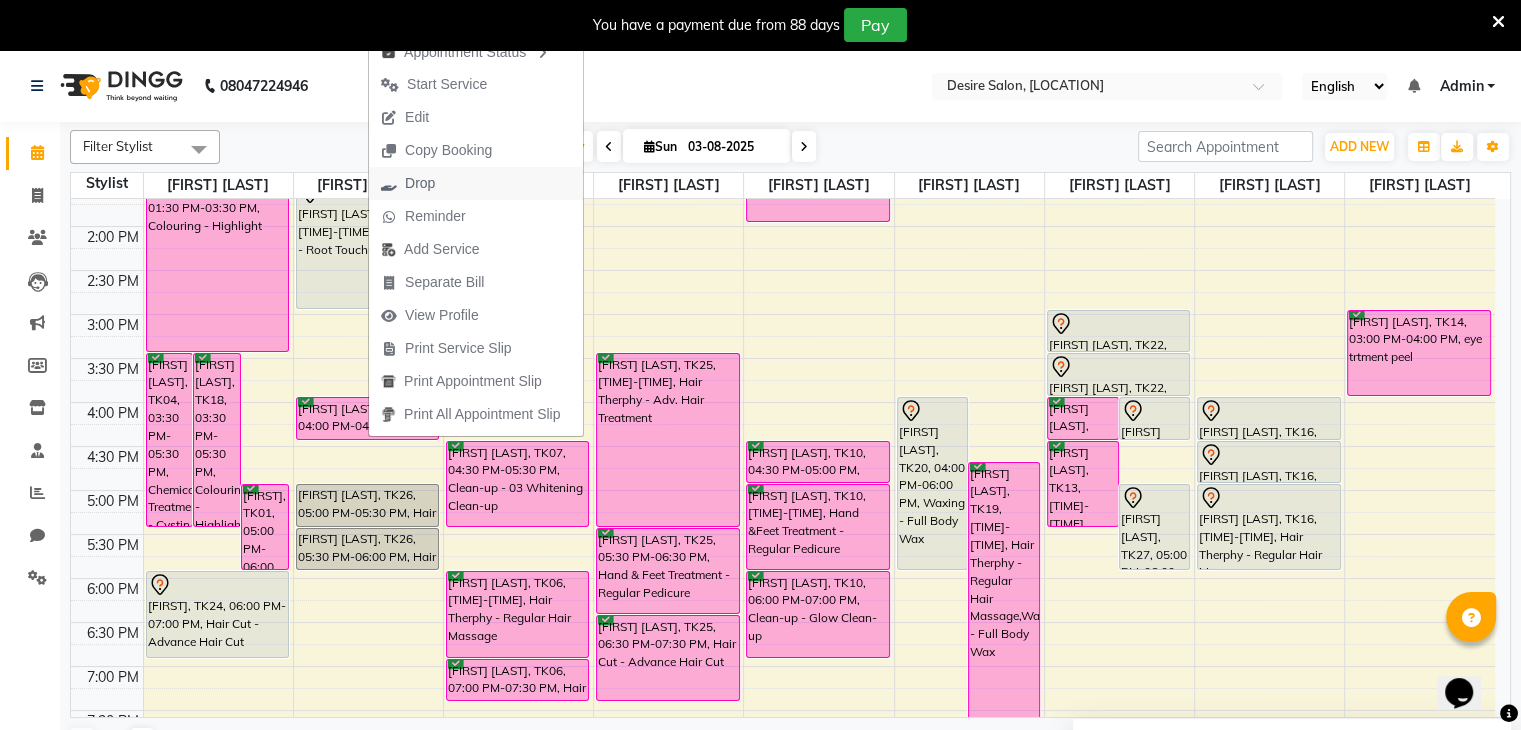 click on "Drop" at bounding box center [420, 183] 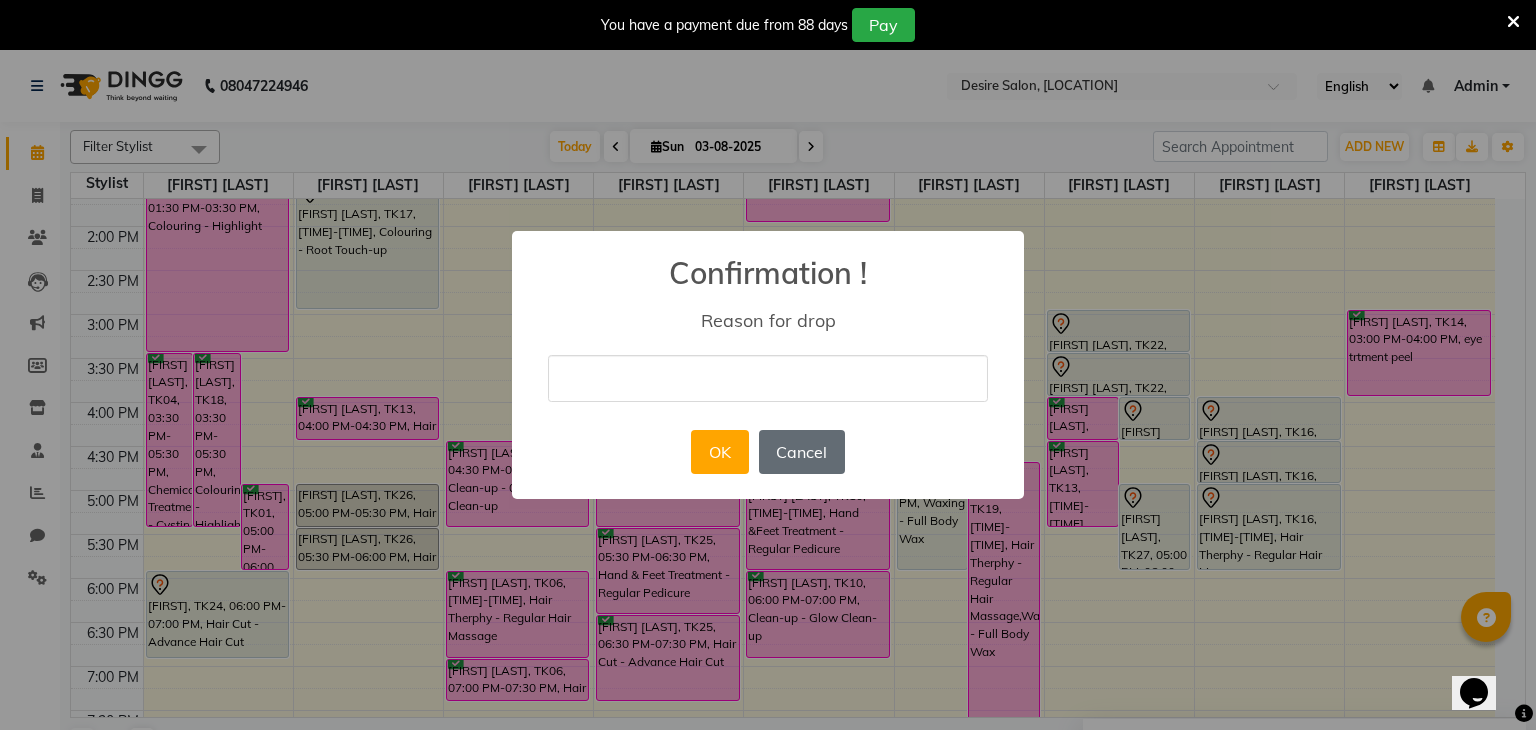 click on "Cancel" at bounding box center (802, 452) 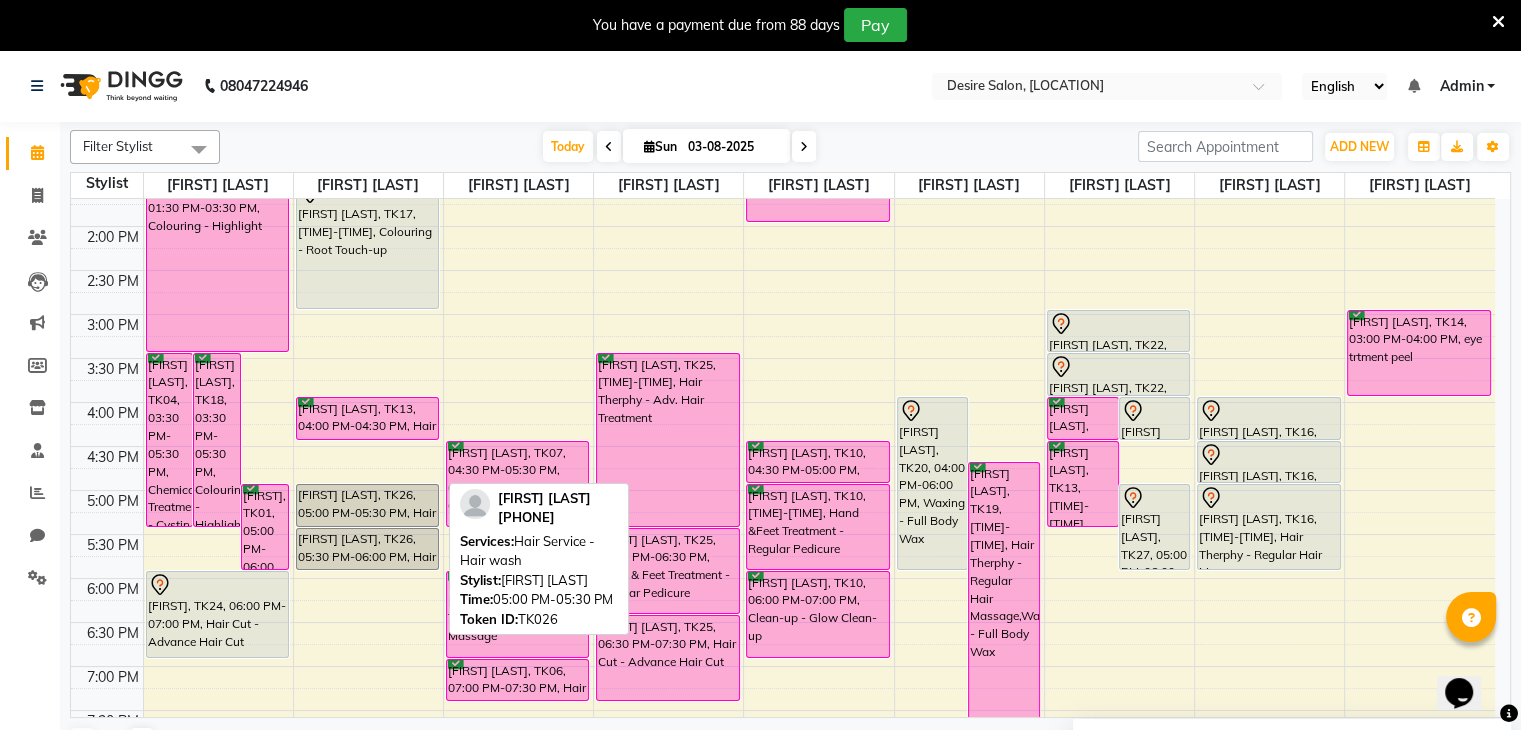 drag, startPoint x: 367, startPoint y: 533, endPoint x: 364, endPoint y: 504, distance: 29.15476 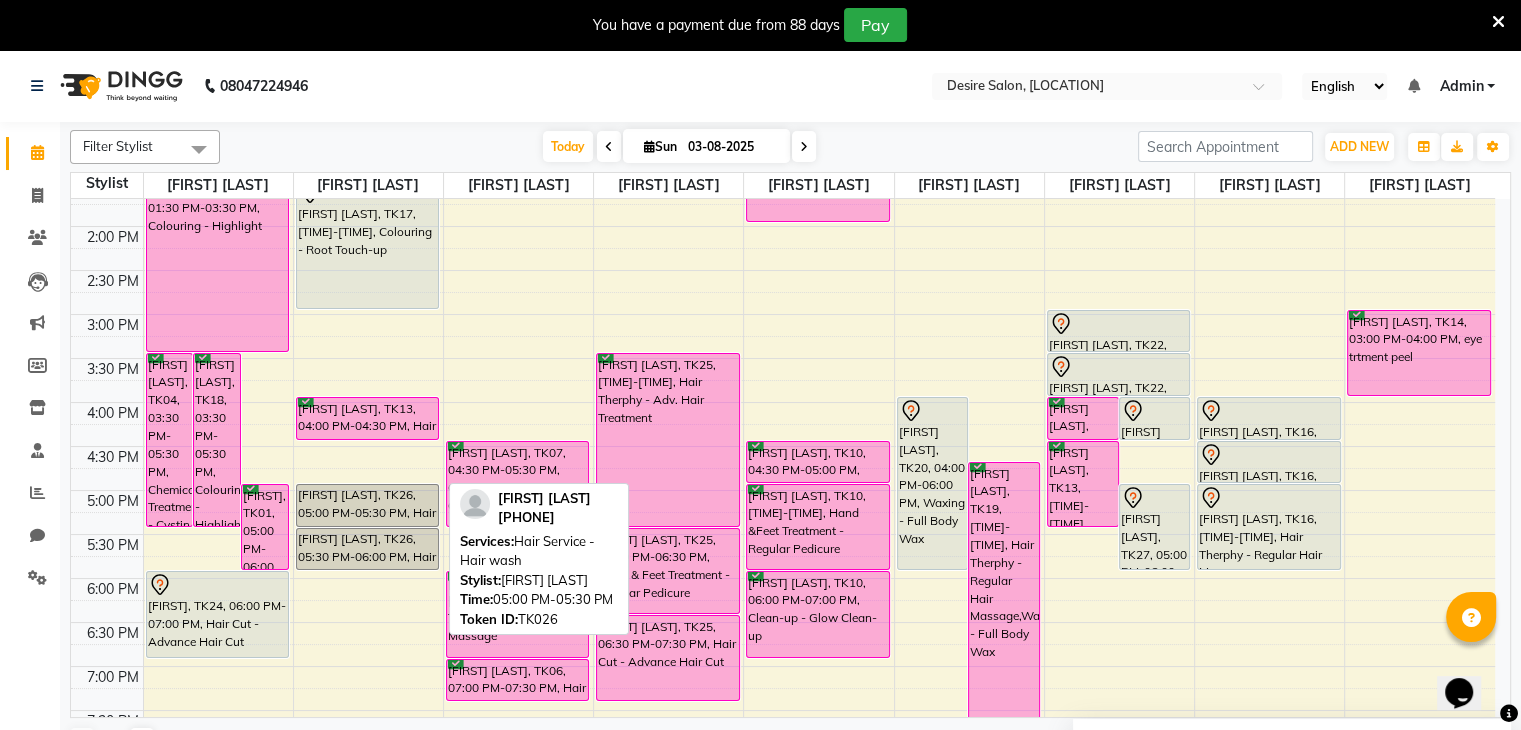 drag, startPoint x: 364, startPoint y: 504, endPoint x: 387, endPoint y: 518, distance: 26.925823 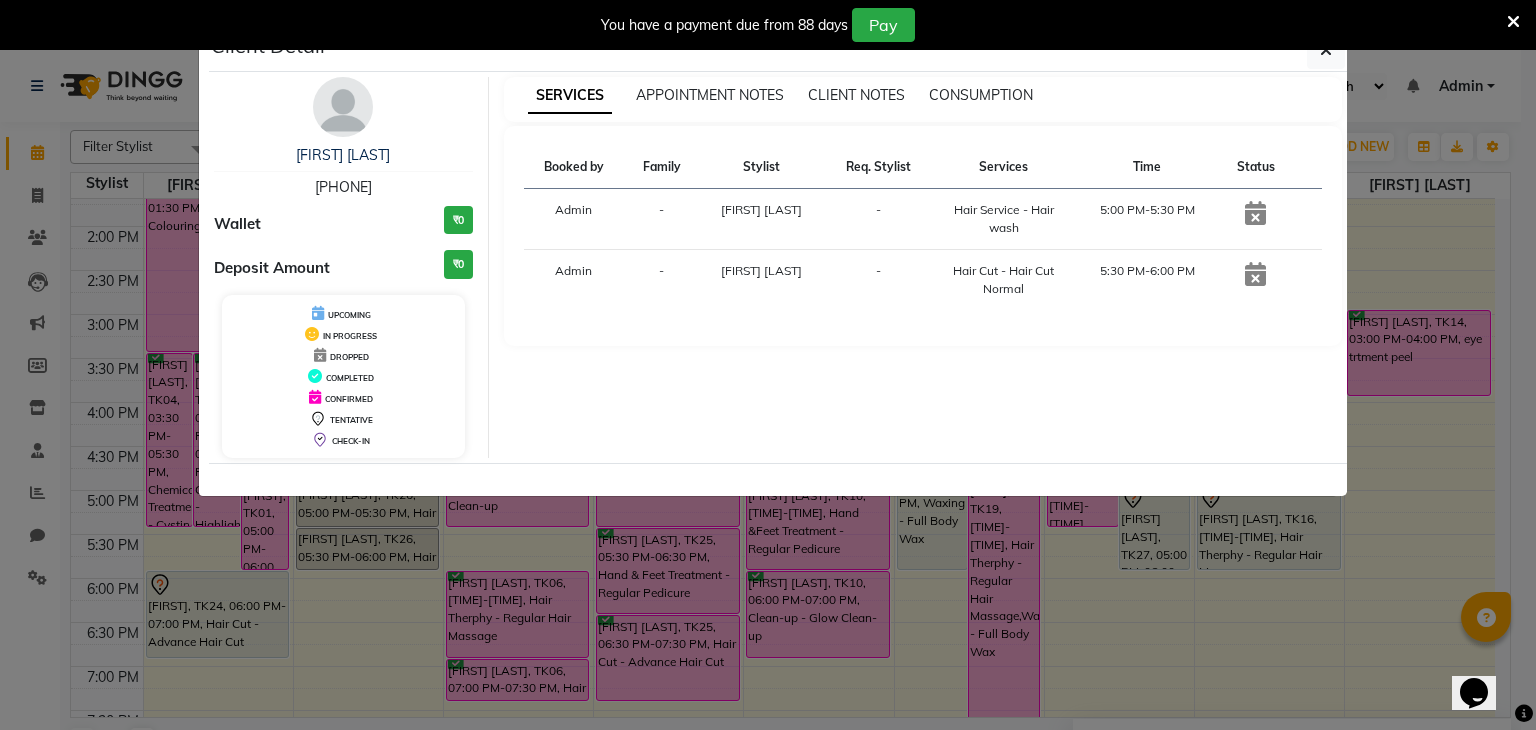 click on "Client Detail  [FIRST] [LAST]   [PHONE] Wallet ₹0 Deposit Amount  ₹0  UPCOMING IN PROGRESS DROPPED COMPLETED CONFIRMED TENTATIVE CHECK-IN SERVICES APPOINTMENT NOTES CLIENT NOTES CONSUMPTION Booked by Family Stylist Req. Stylist Services Time Status  Admin  - [FIRST] [LAST] -  Hair Service - Hair wash   5:00 PM-5:30 PM   Admin  - [FIRST] [LAST] -  Hair Cut - Hair Cut Normal   5:30 PM-6:00 PM" 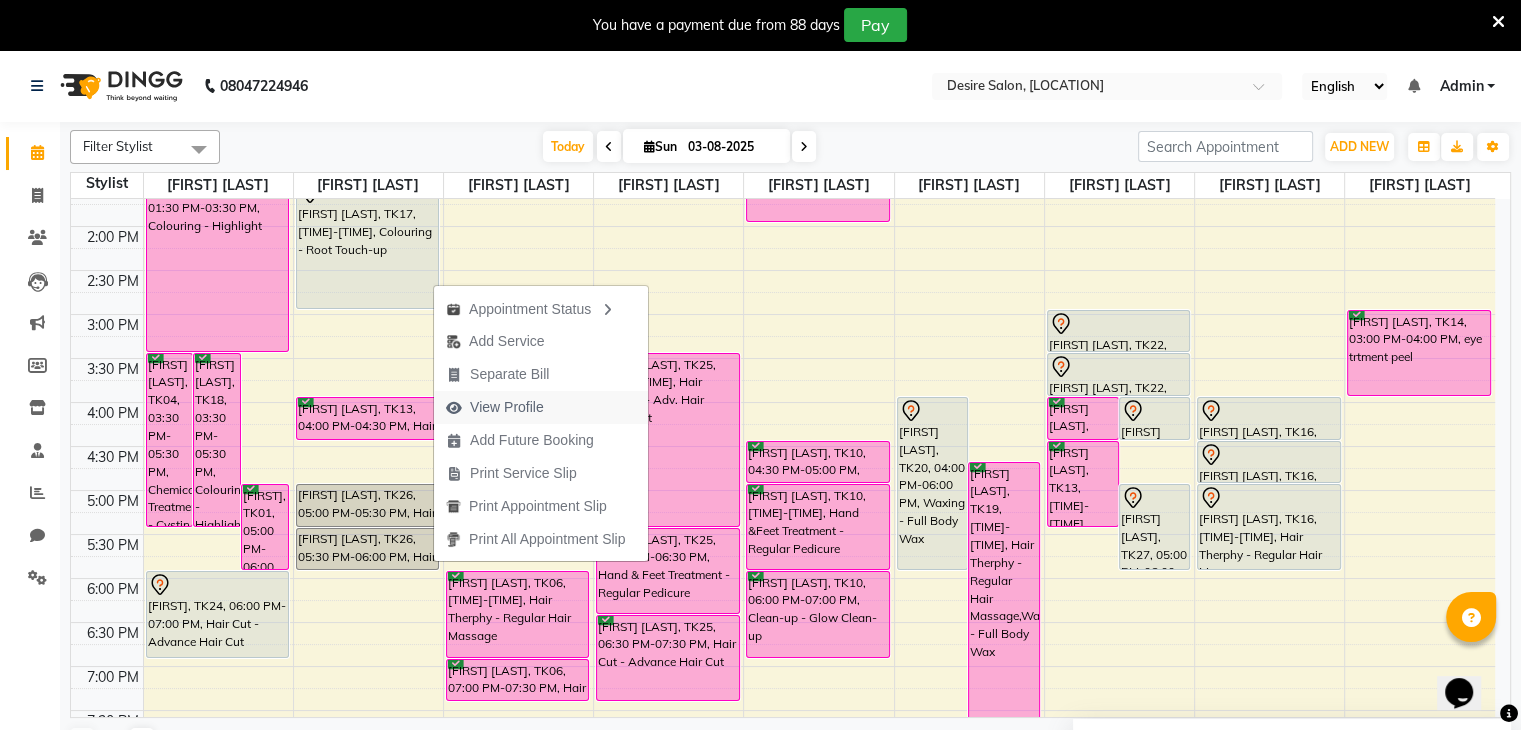 click on "View Profile" at bounding box center (507, 407) 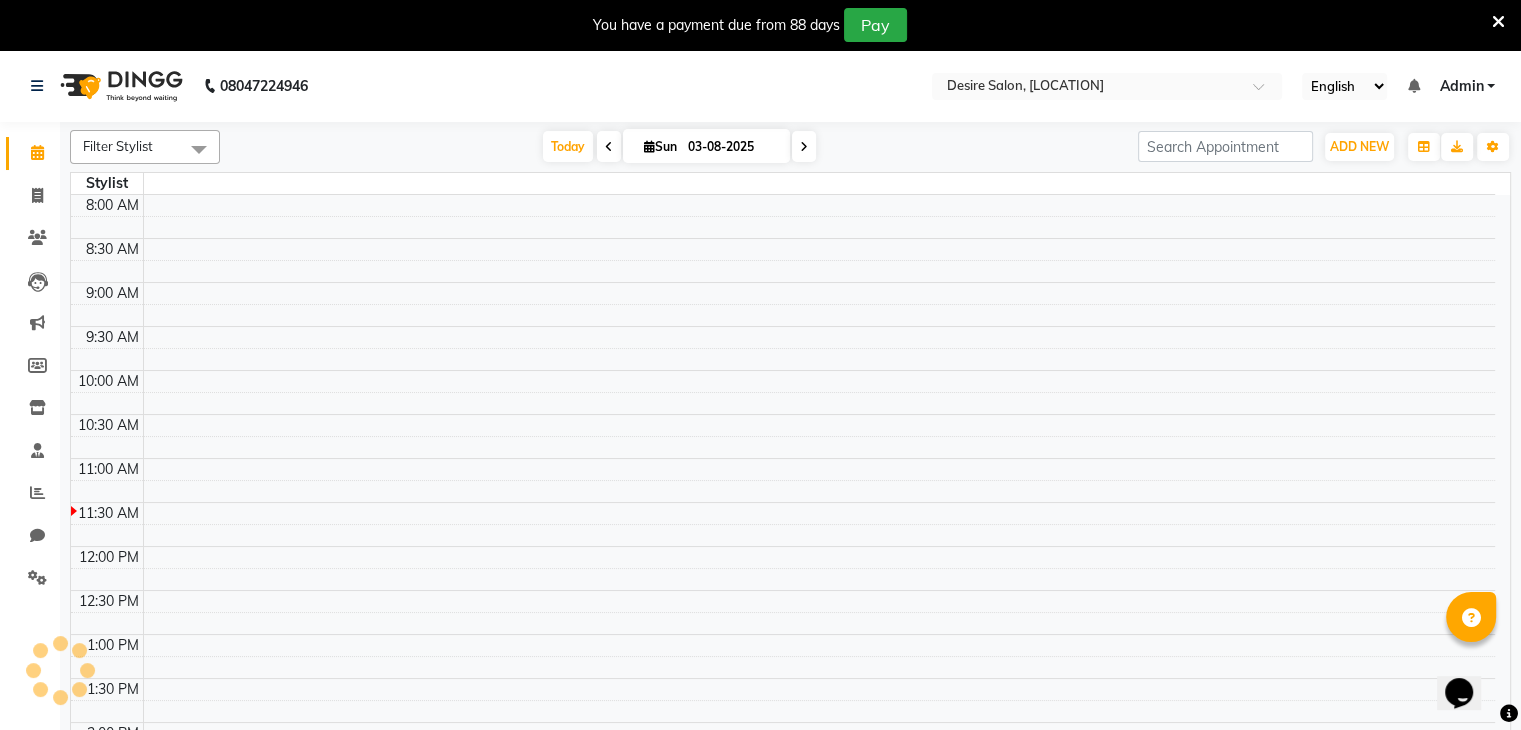 scroll, scrollTop: 0, scrollLeft: 0, axis: both 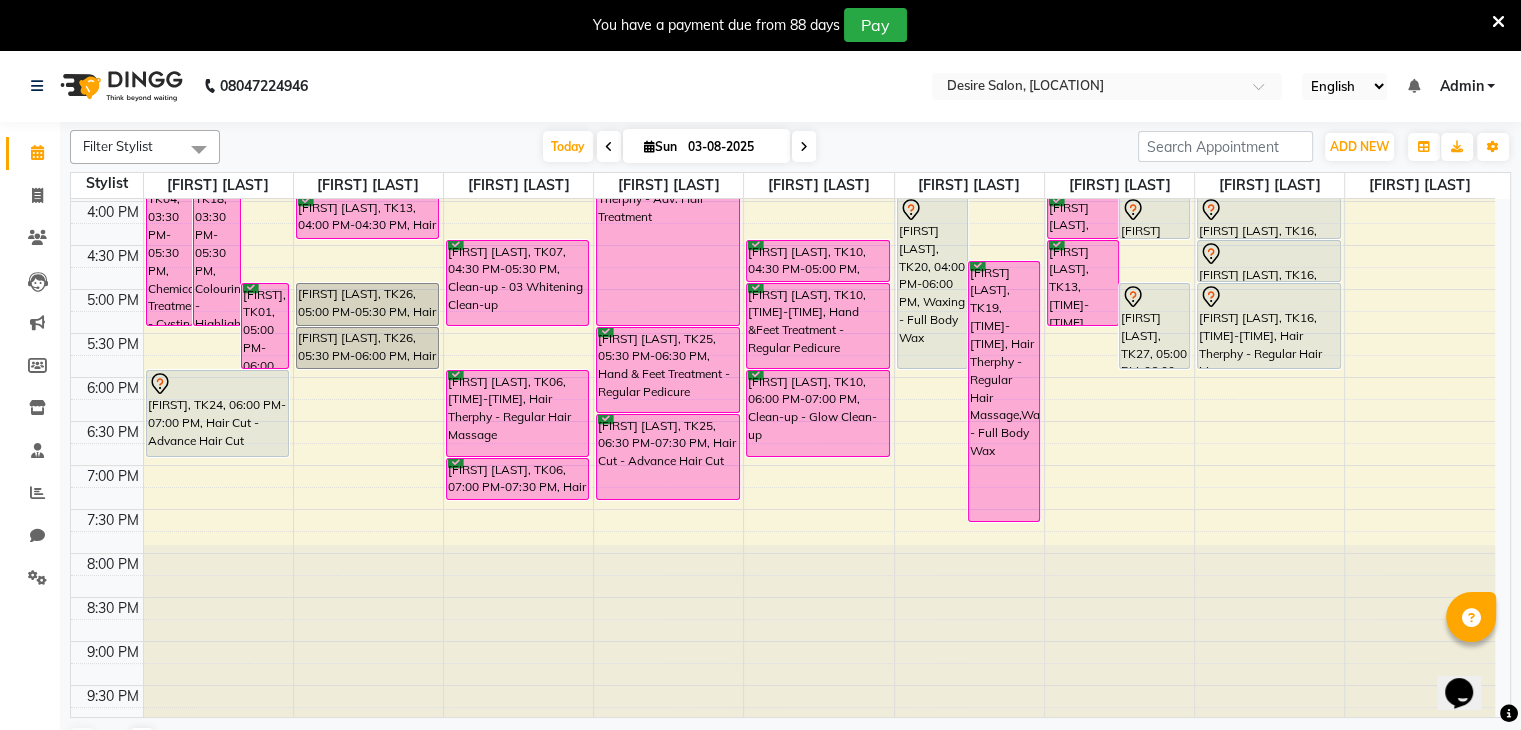 drag, startPoint x: 334, startPoint y: 300, endPoint x: 335, endPoint y: 388, distance: 88.005684 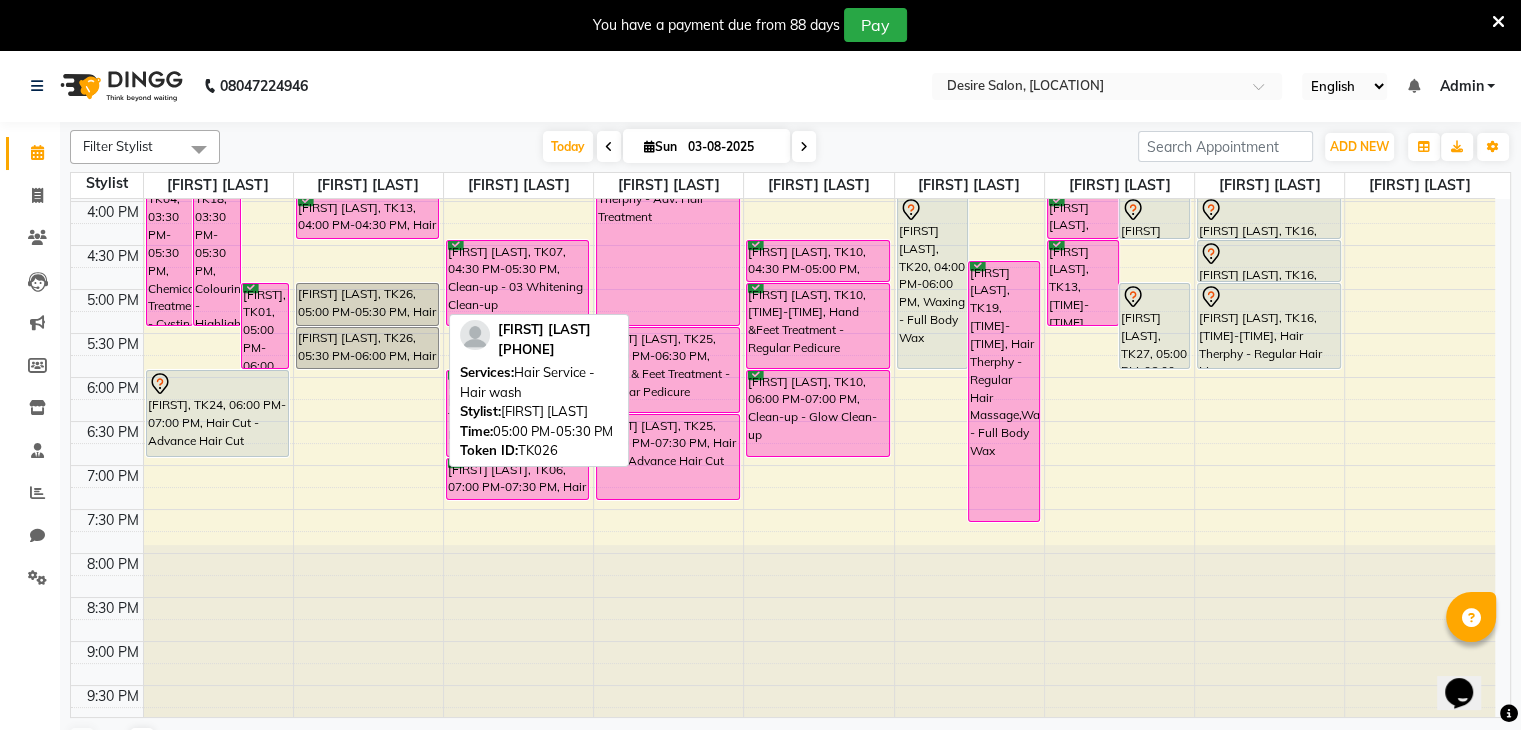 click on "[FIRST] [LAST], TK26, 05:00 PM-05:30 PM, Hair Service - Hair wash" at bounding box center (368, 304) 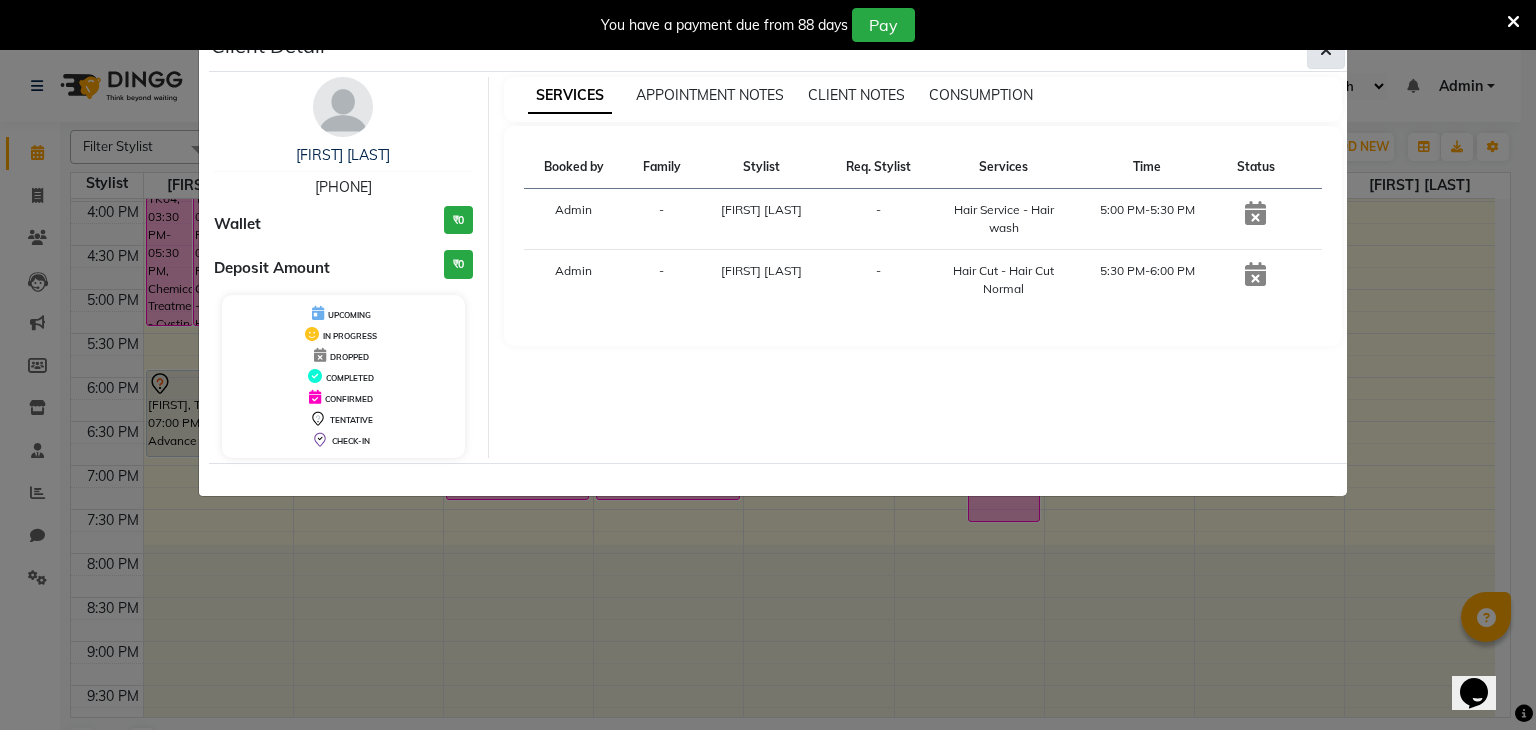 click 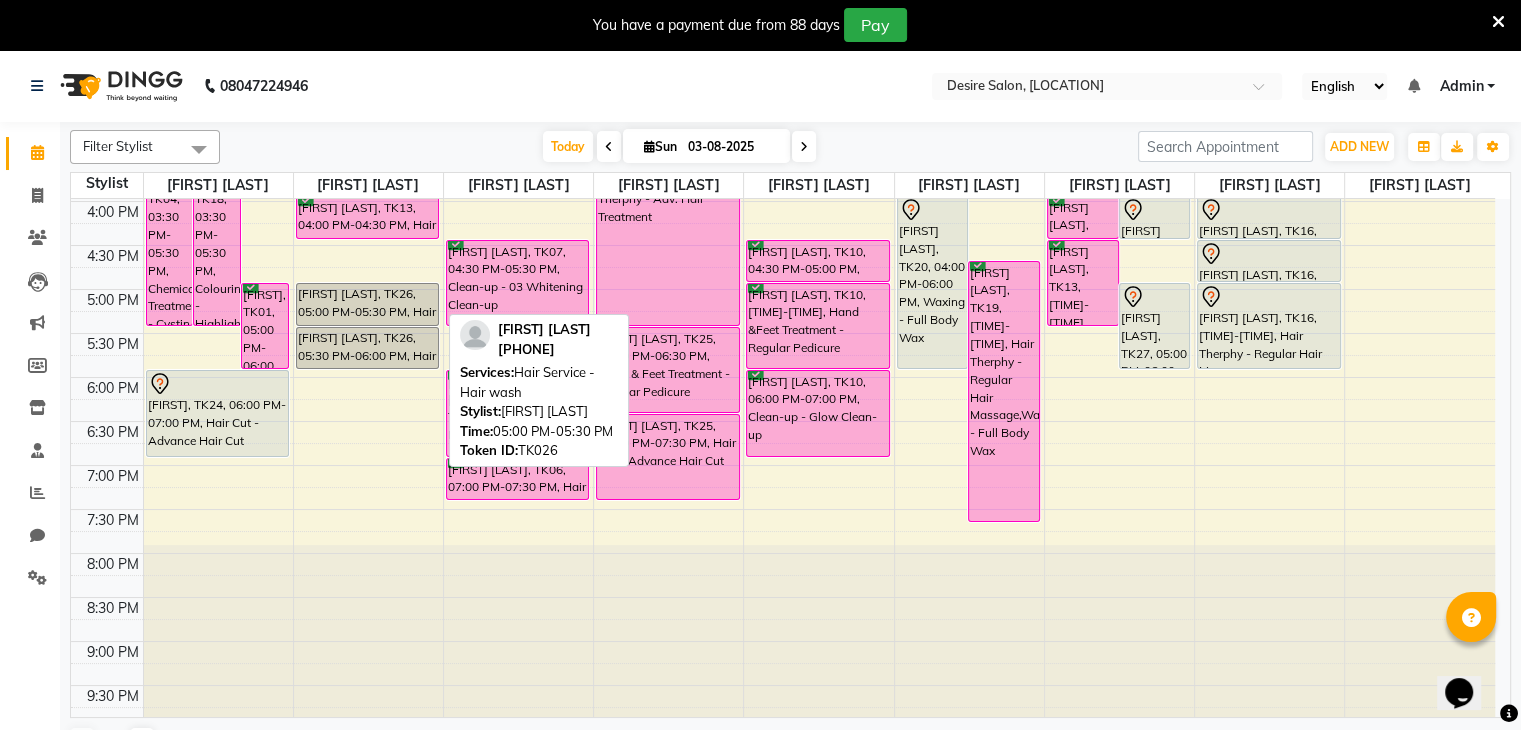 click on "[FIRST] [LAST], TK26, 05:00 PM-05:30 PM, Hair Service - Hair wash" at bounding box center (368, 304) 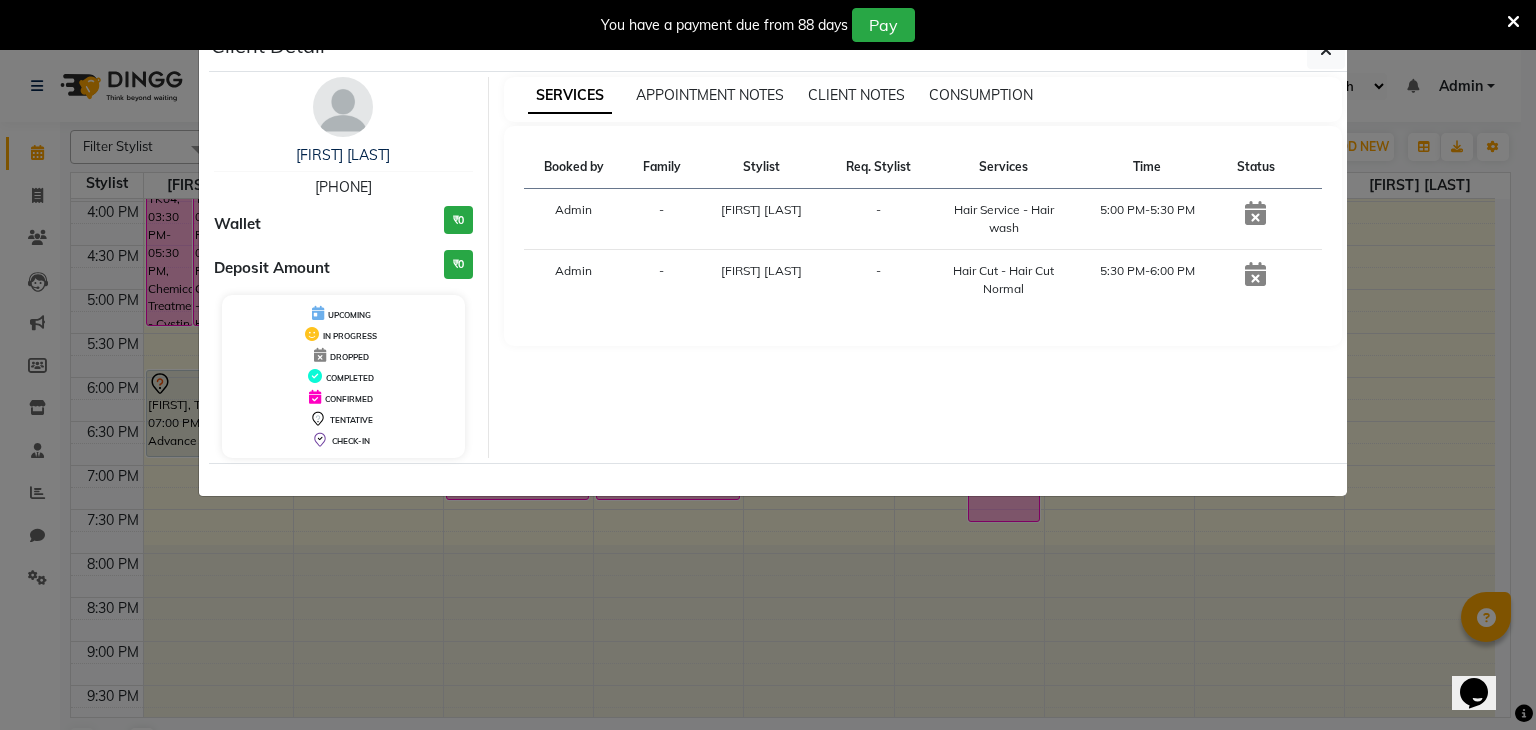 click at bounding box center [1255, 213] 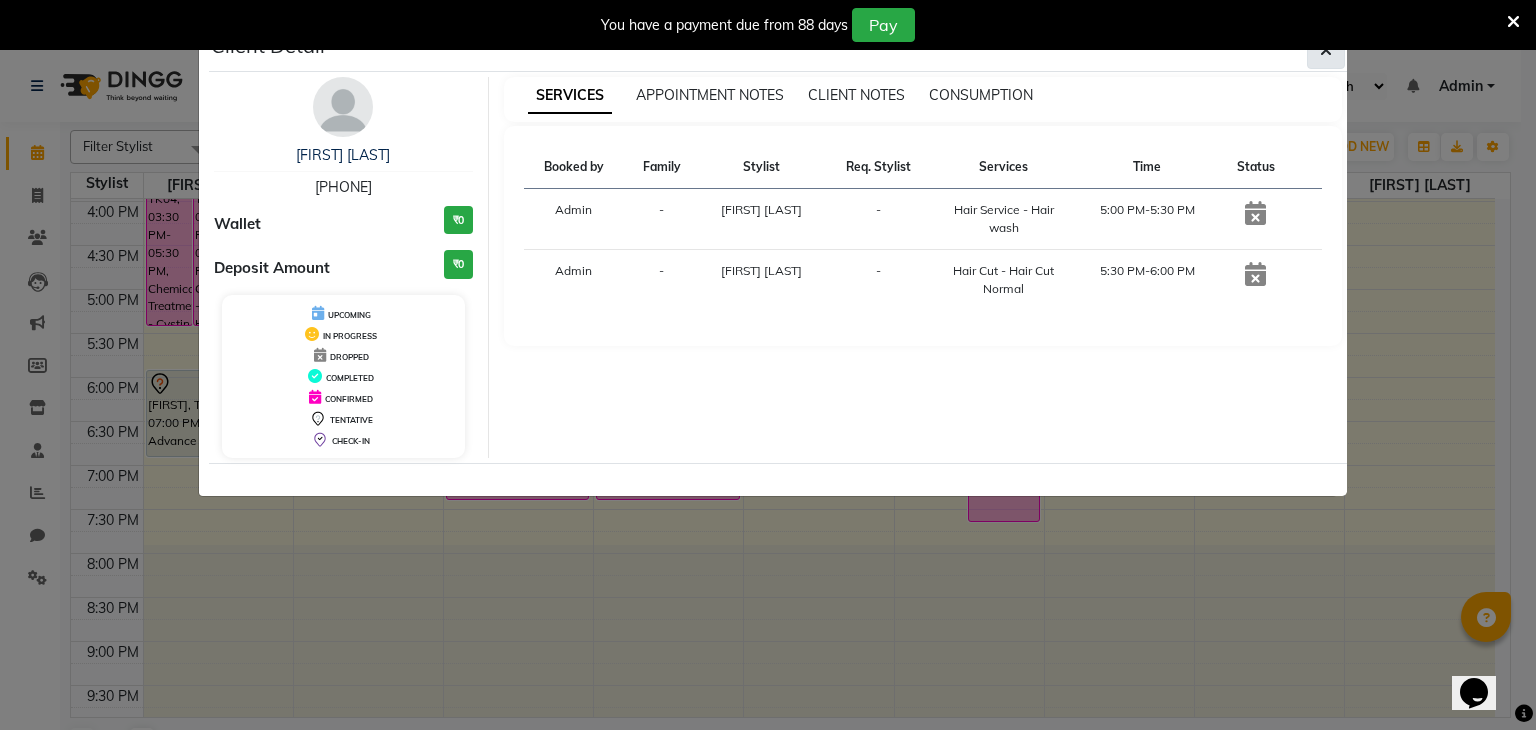 click 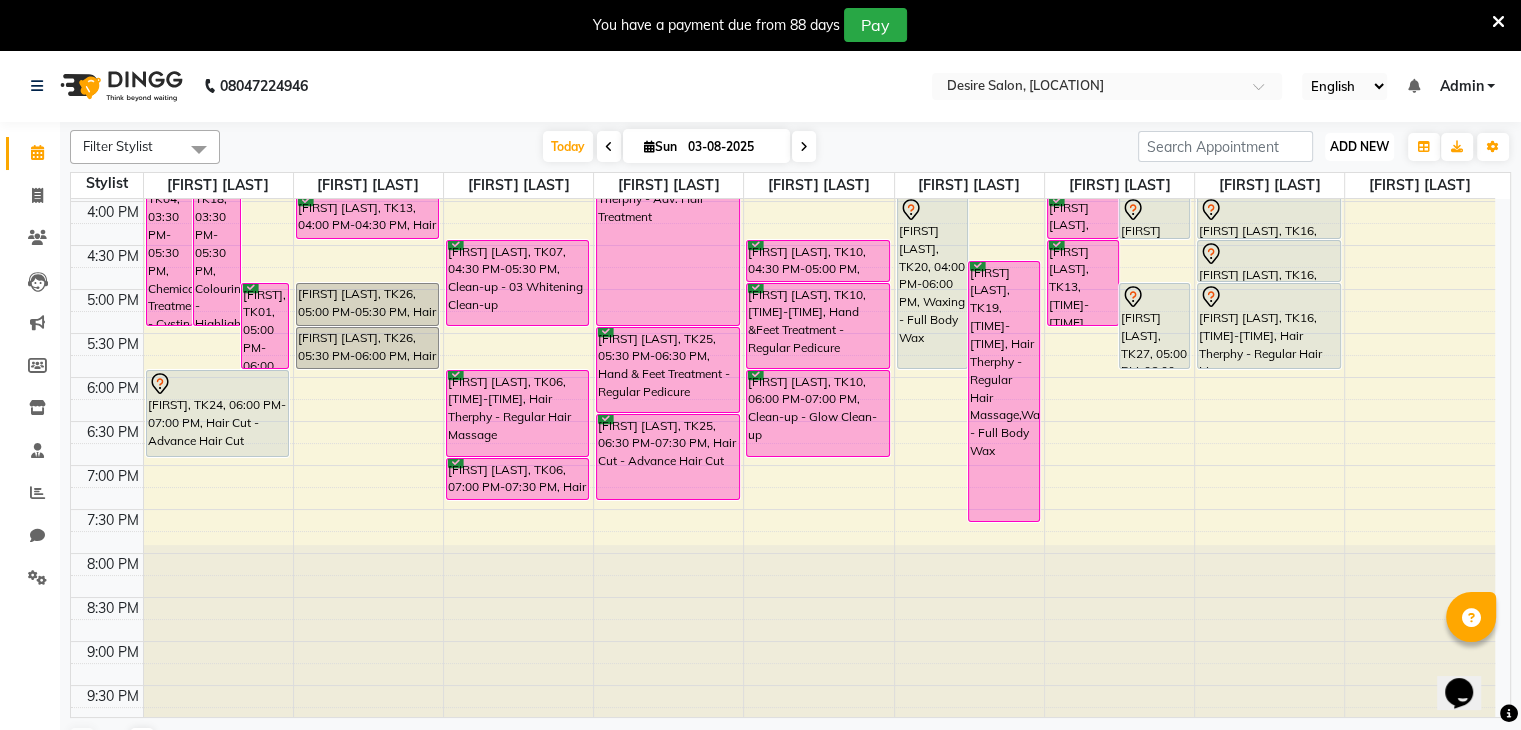 click on "ADD NEW" at bounding box center [1359, 146] 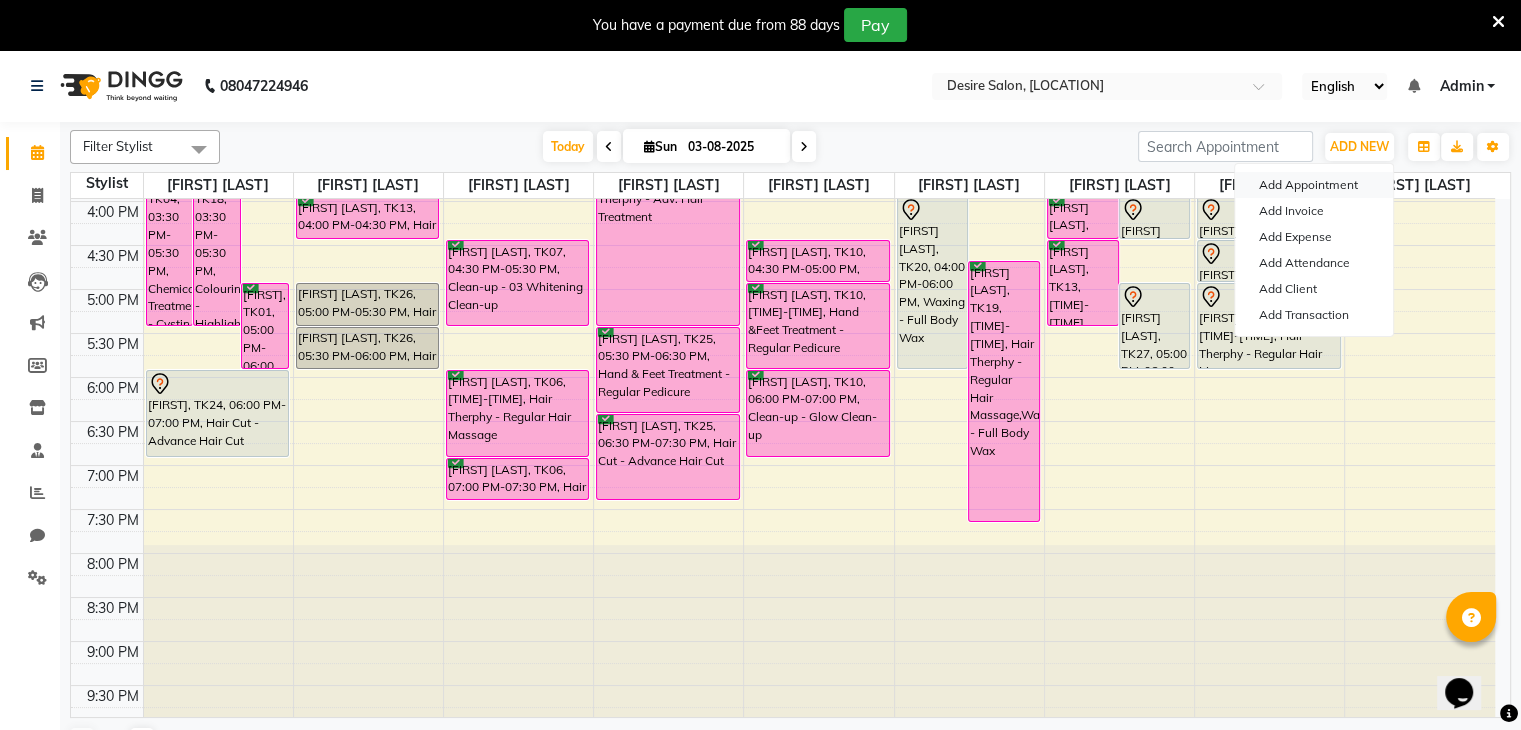 click on "Add Appointment" at bounding box center [1314, 185] 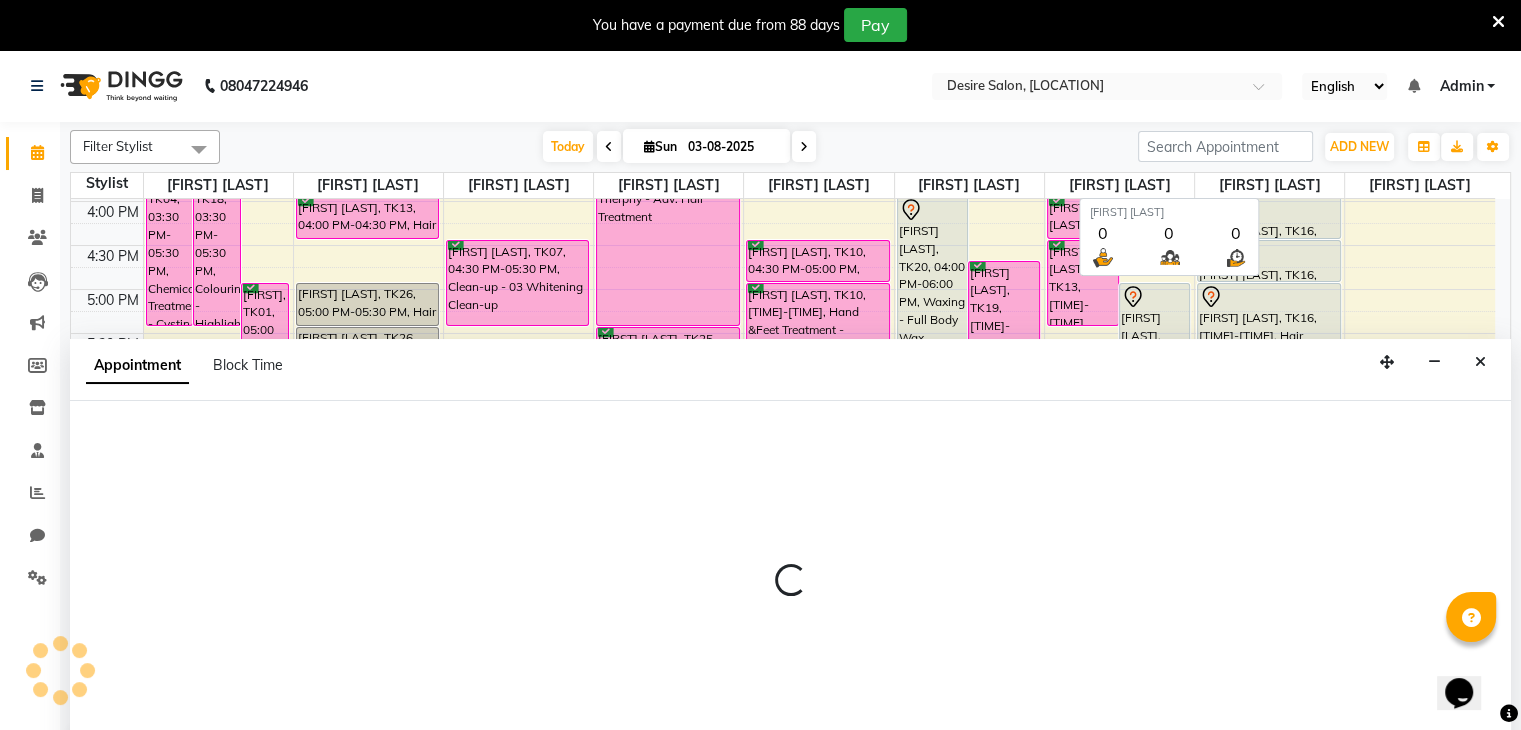 scroll, scrollTop: 50, scrollLeft: 0, axis: vertical 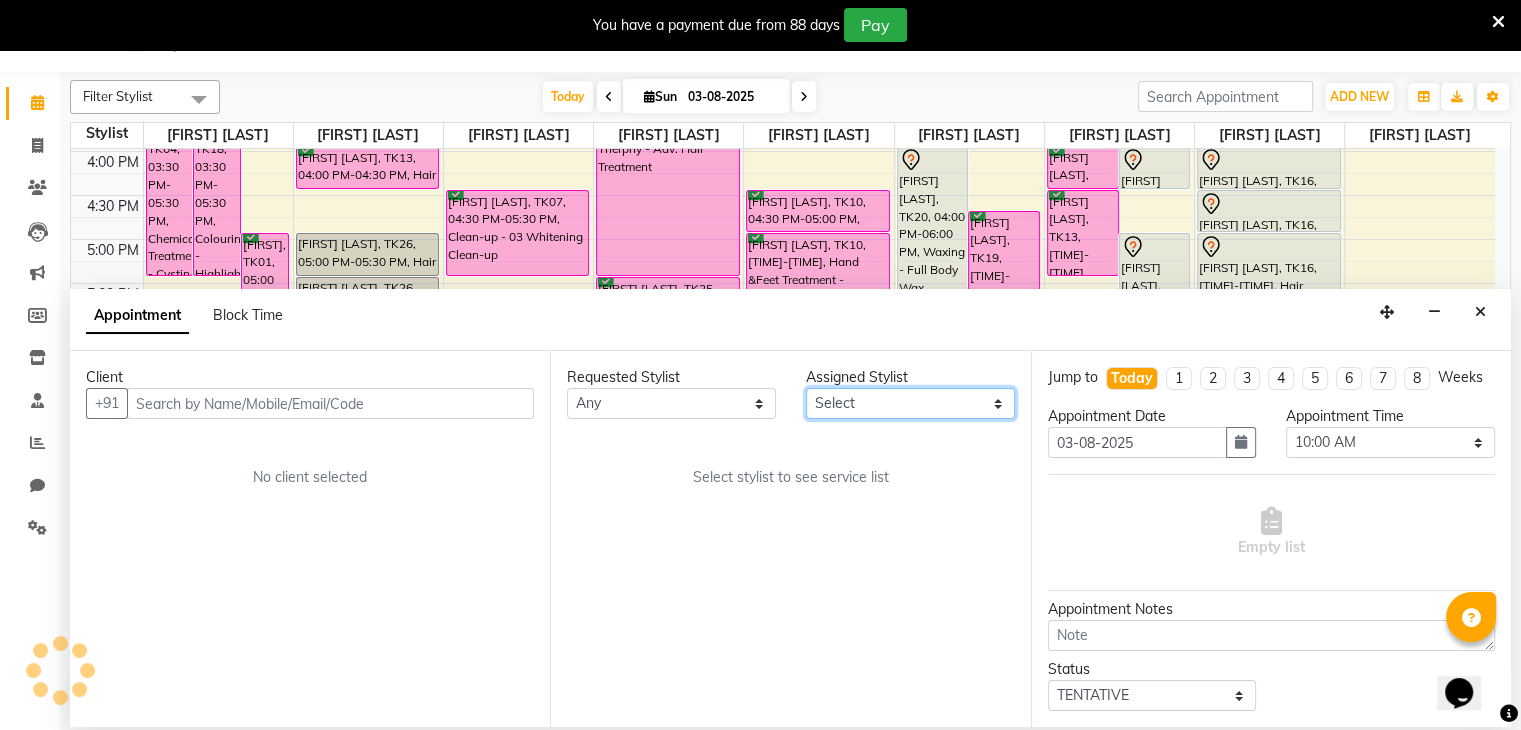 click on "Select [FIRST] [LAST] [FIRST] [LAST] [FIRST] [LAST] desire salon [FIRST] [LAST] [FIRST] [LAST] [FIRST] [LAST] [FIRST] [LAST] [FIRST] [LAST] [FIRST] [LAST]" at bounding box center [910, 403] 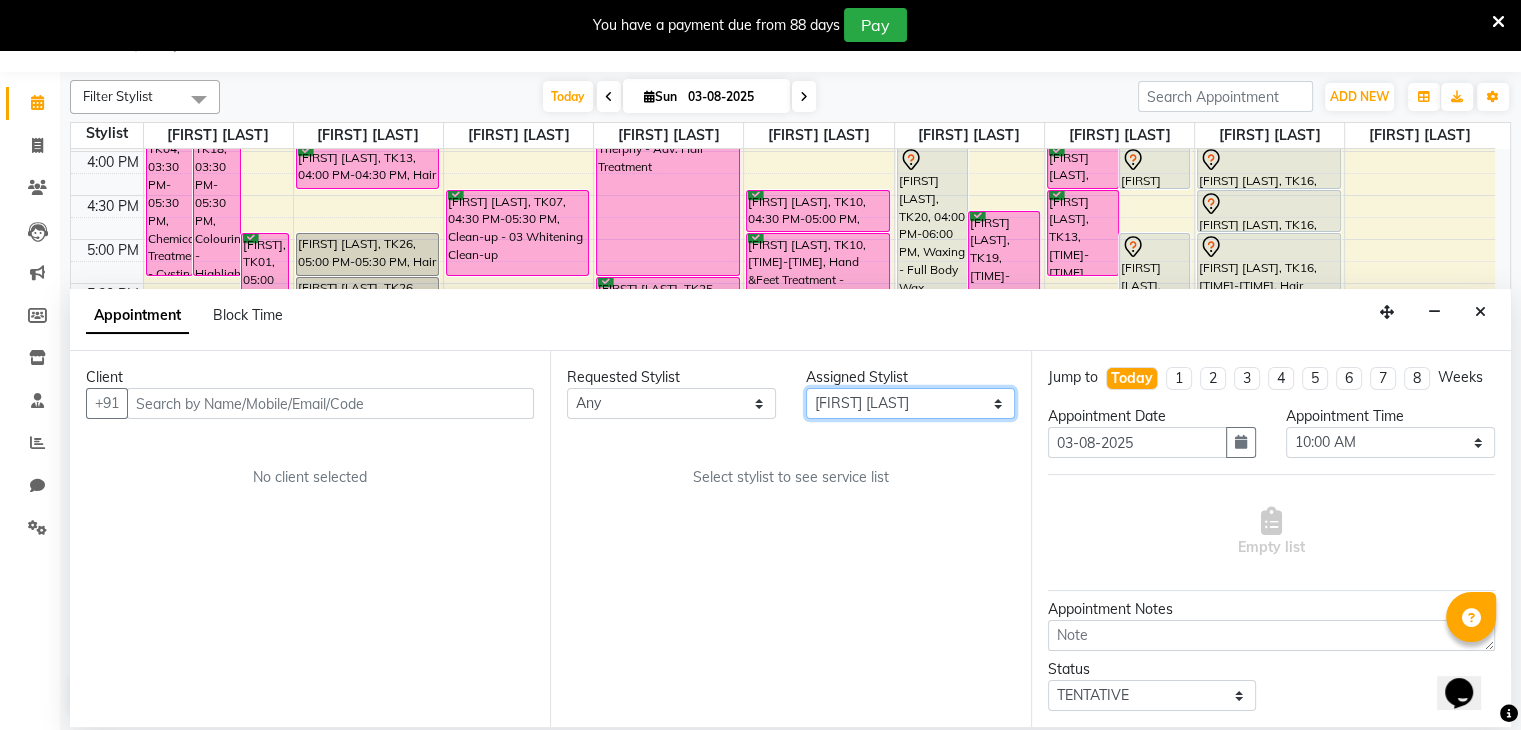 click on "Select [FIRST] [LAST] [FIRST] [LAST] [FIRST] [LAST] desire salon [FIRST] [LAST] [FIRST] [LAST] [FIRST] [LAST] [FIRST] [LAST] [FIRST] [LAST] [FIRST] [LAST]" at bounding box center (910, 403) 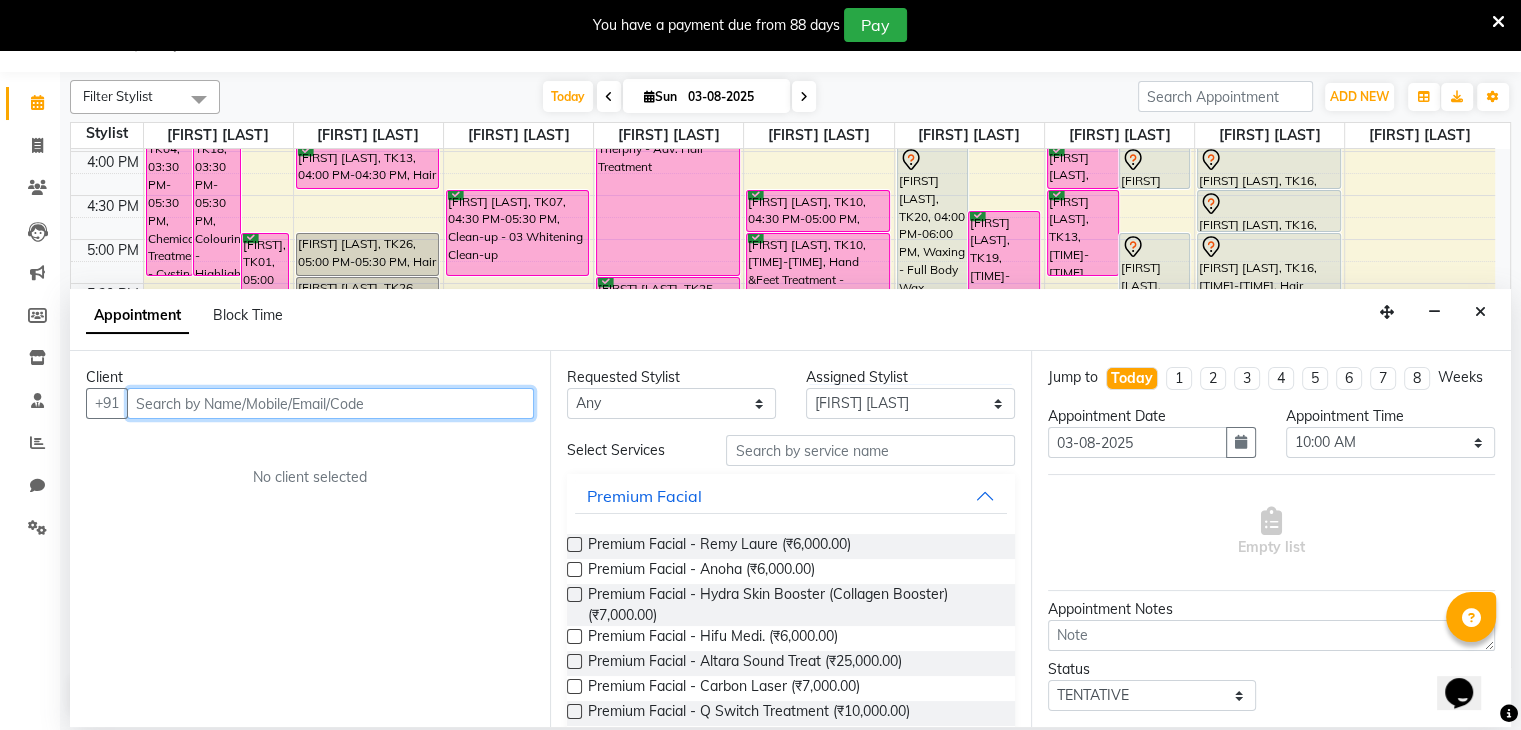 click at bounding box center (330, 403) 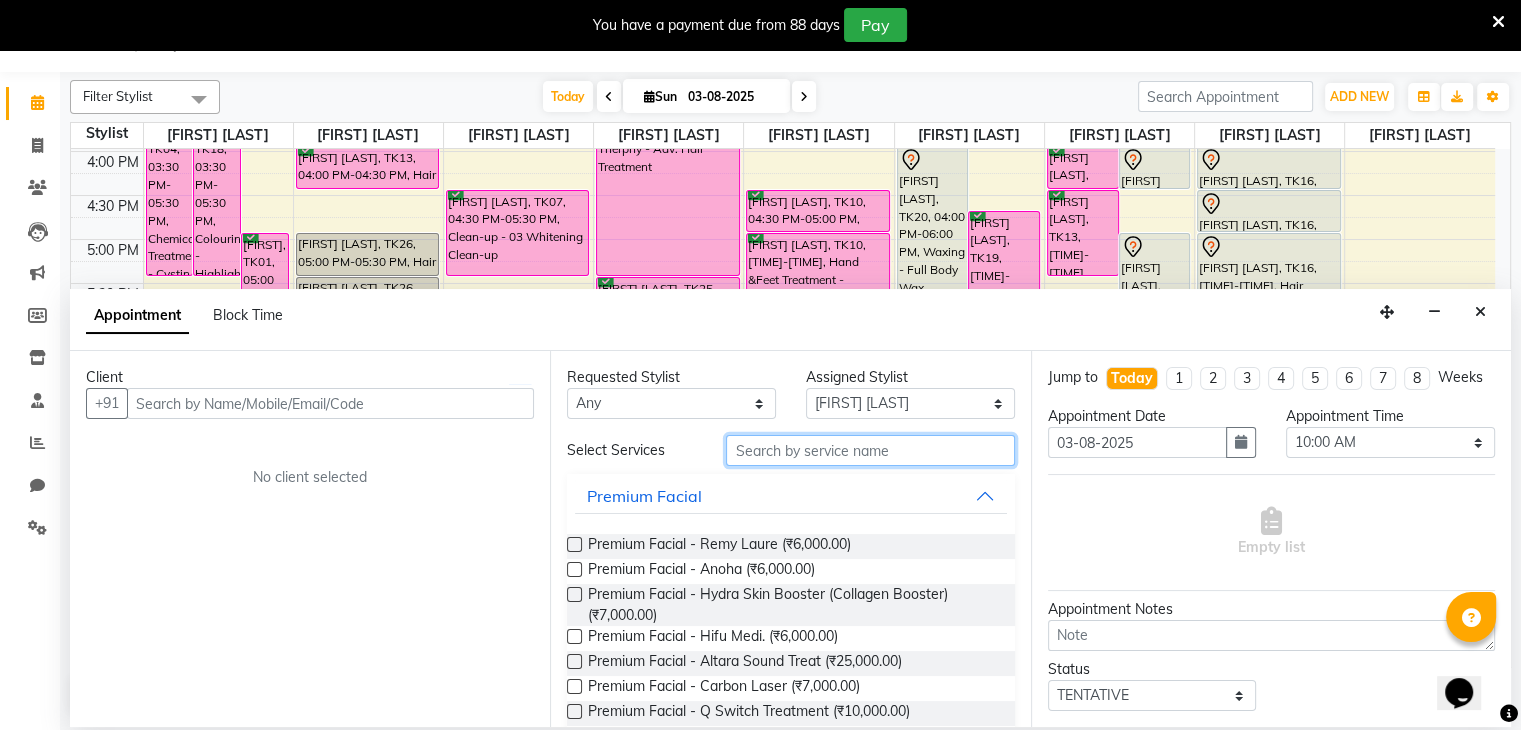 click at bounding box center [870, 450] 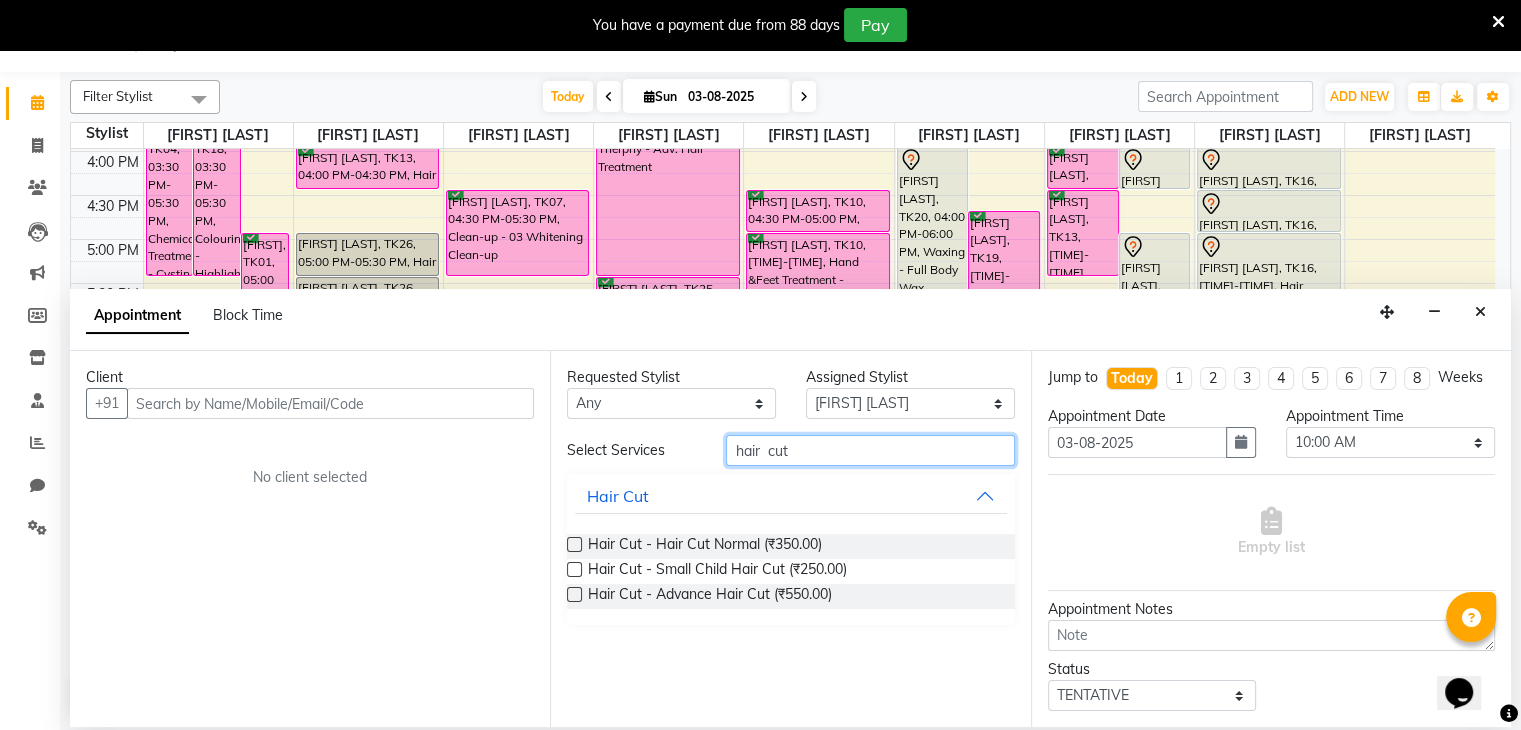 click on "hair  cut" at bounding box center [870, 450] 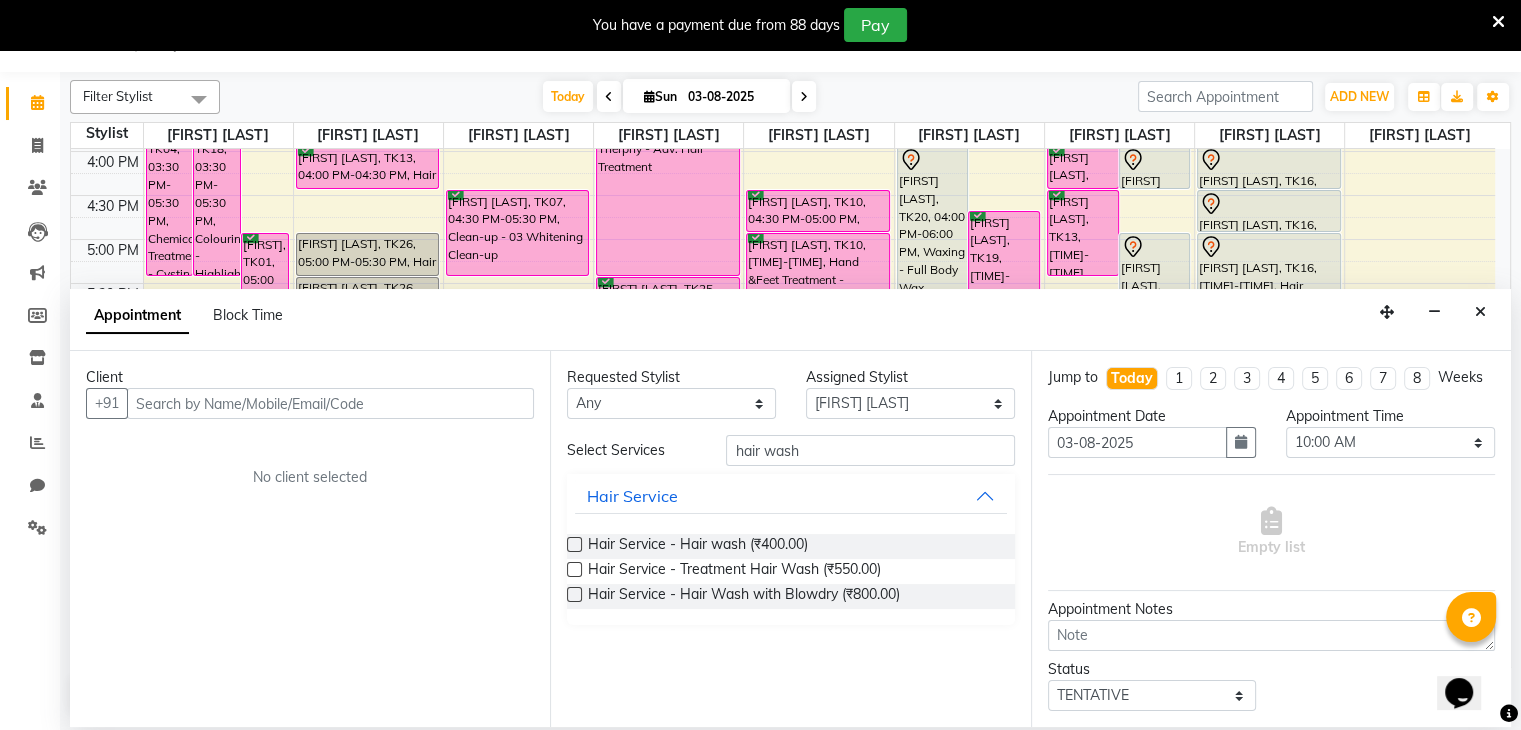 click at bounding box center (574, 544) 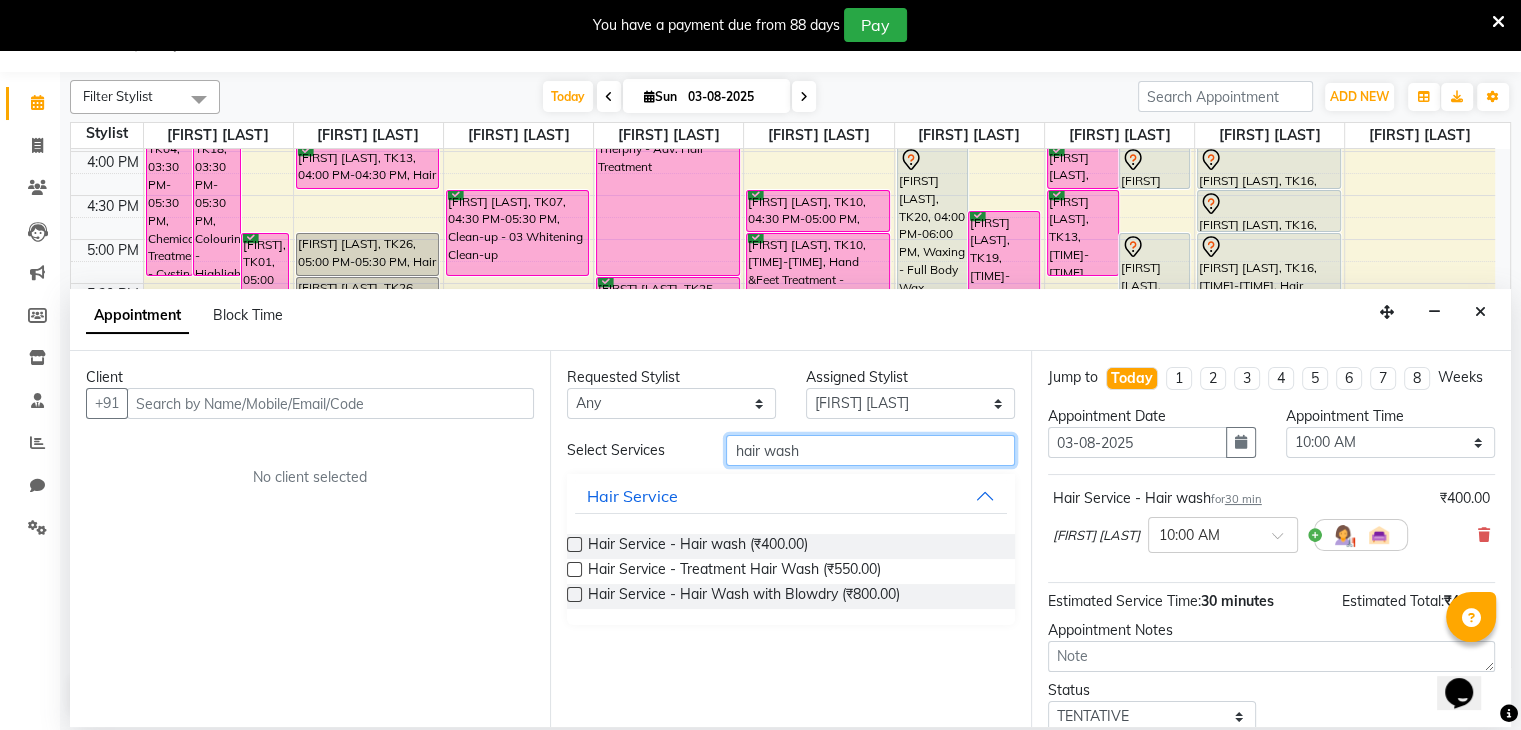 click on "hair wash" at bounding box center (870, 450) 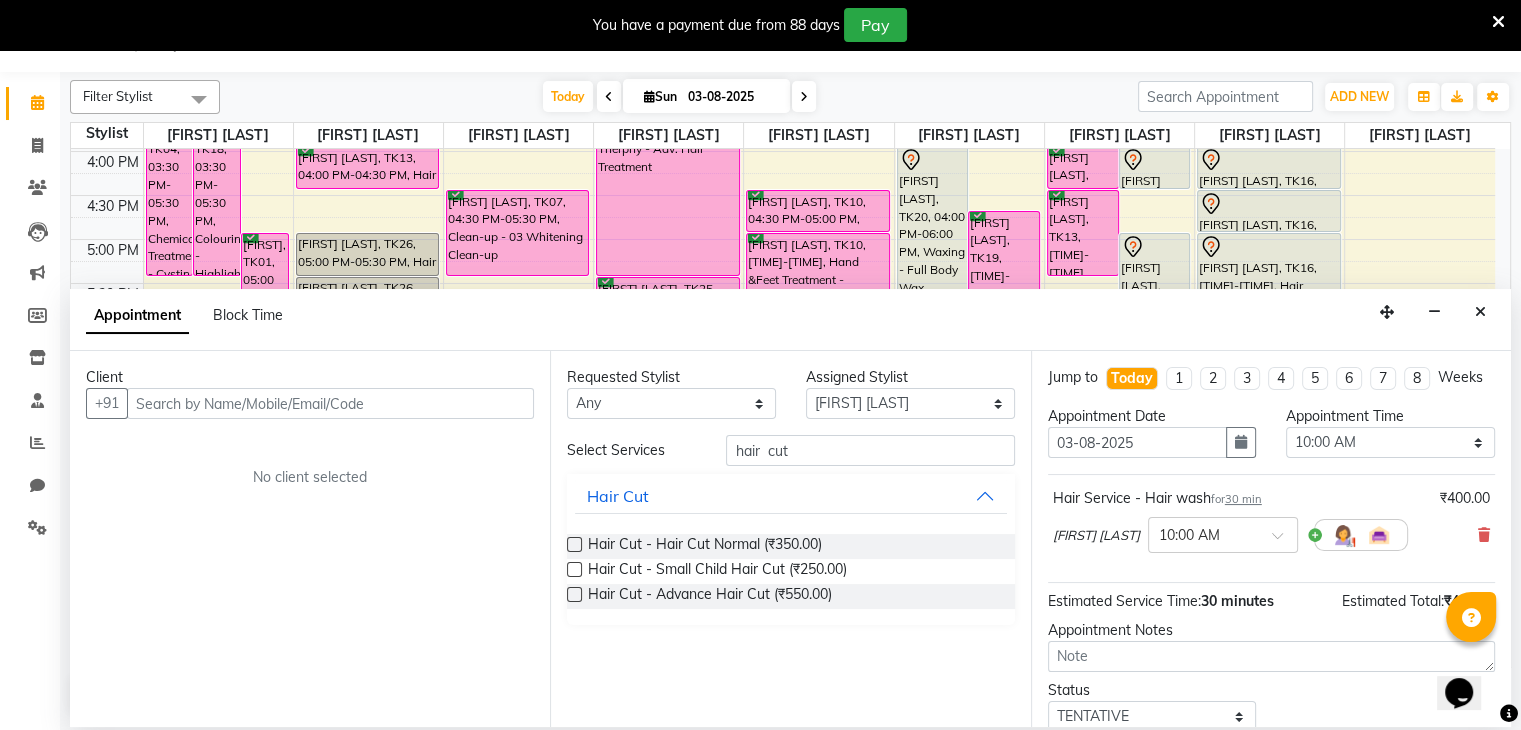 click at bounding box center [574, 544] 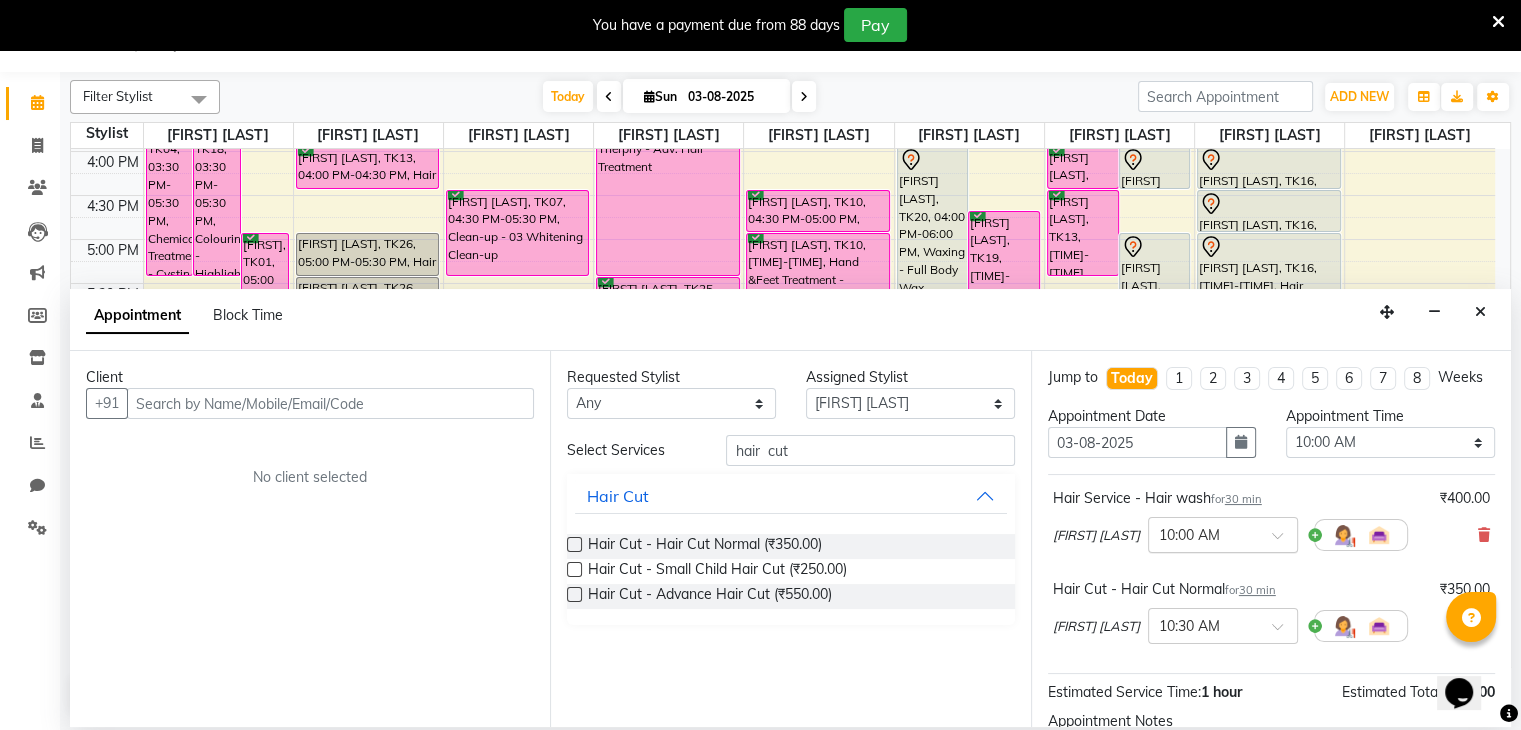 click at bounding box center (1223, 533) 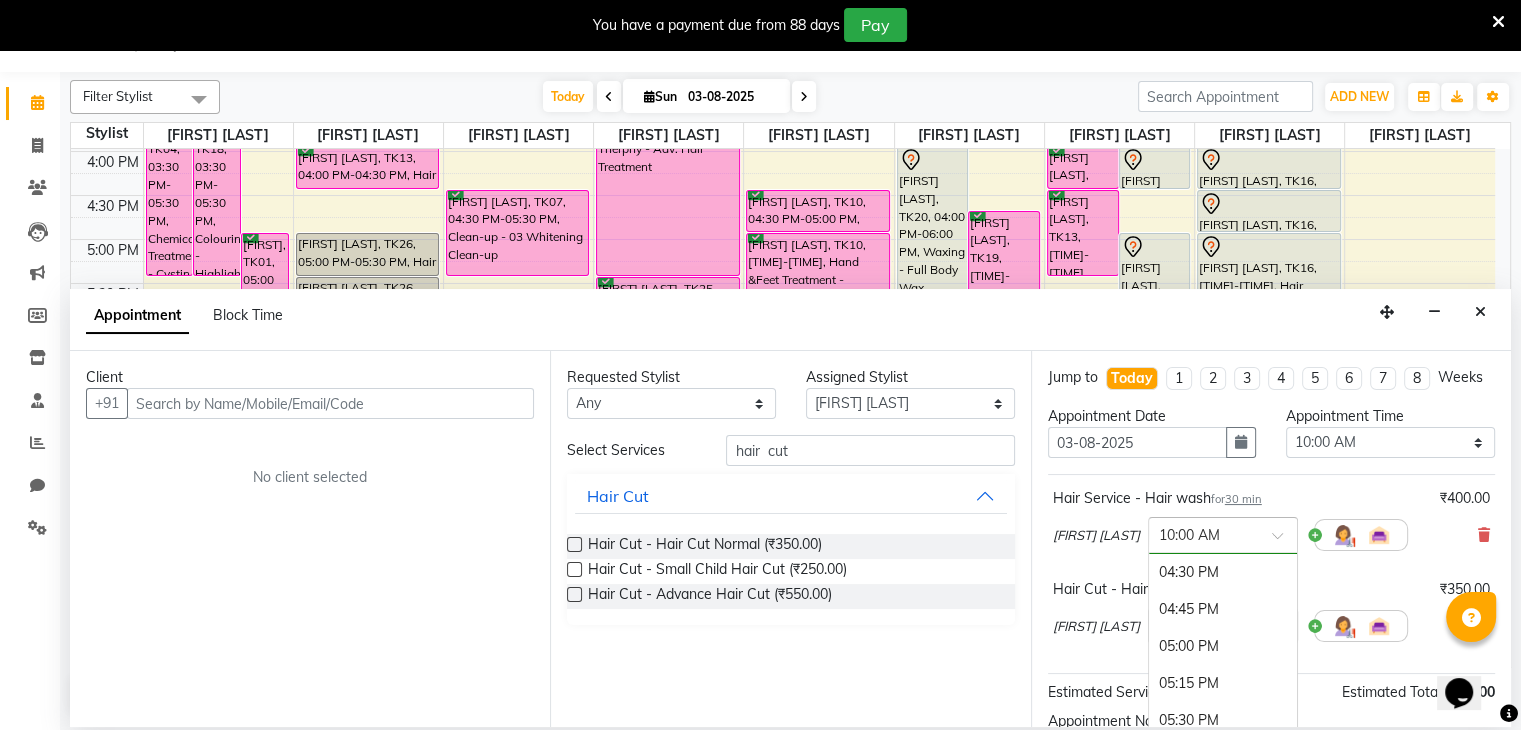 scroll, scrollTop: 1010, scrollLeft: 0, axis: vertical 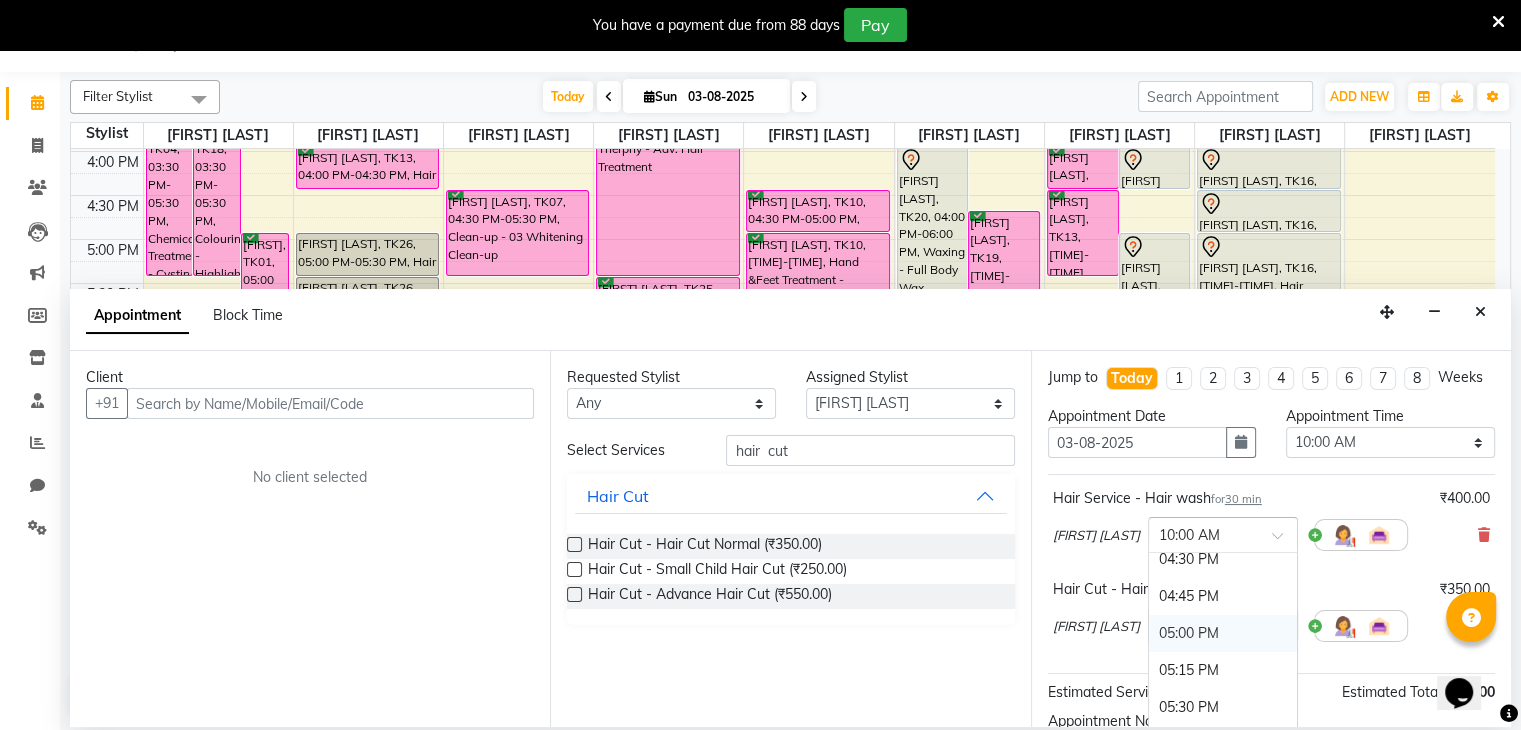 click on "05:00 PM" at bounding box center (1223, 633) 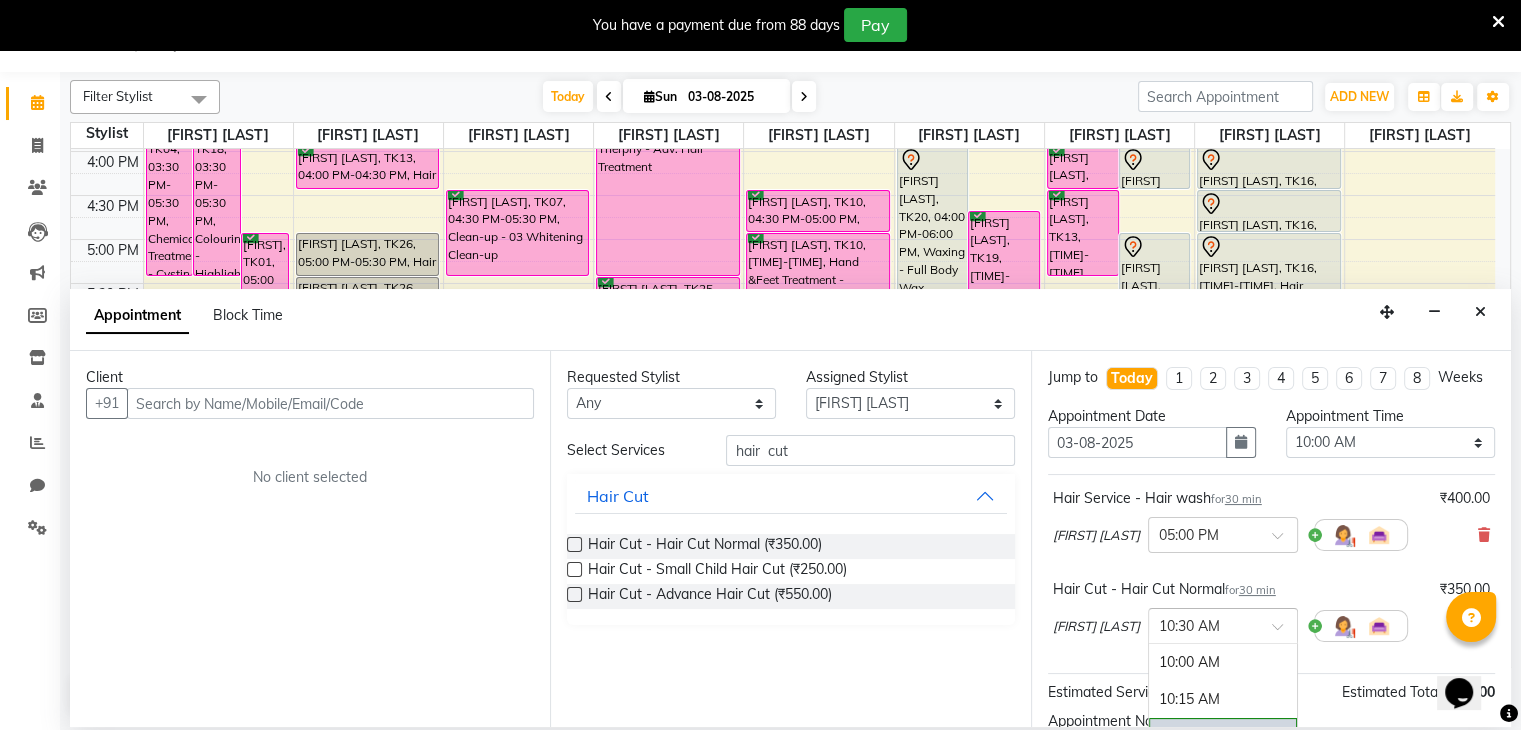 click at bounding box center [1284, 632] 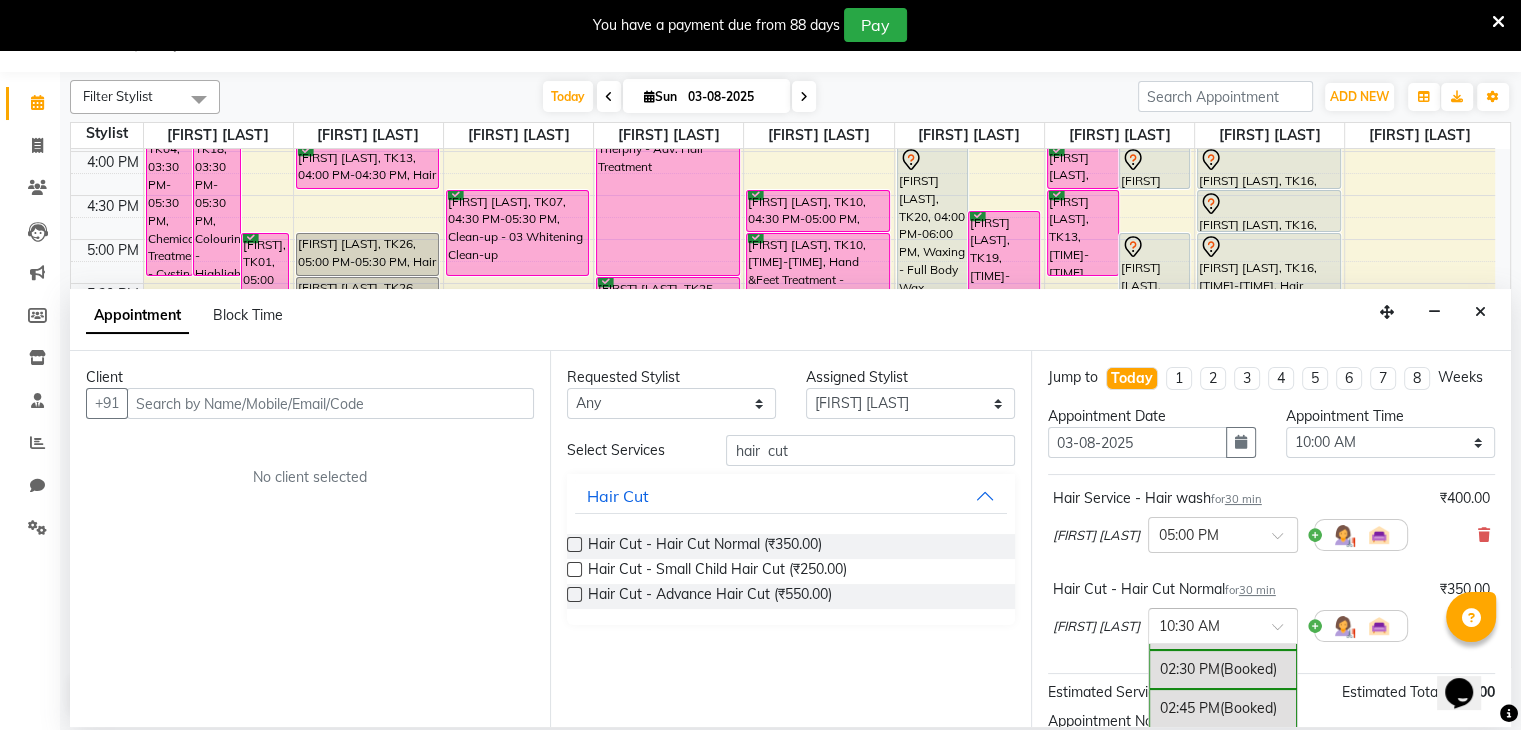scroll, scrollTop: 708, scrollLeft: 0, axis: vertical 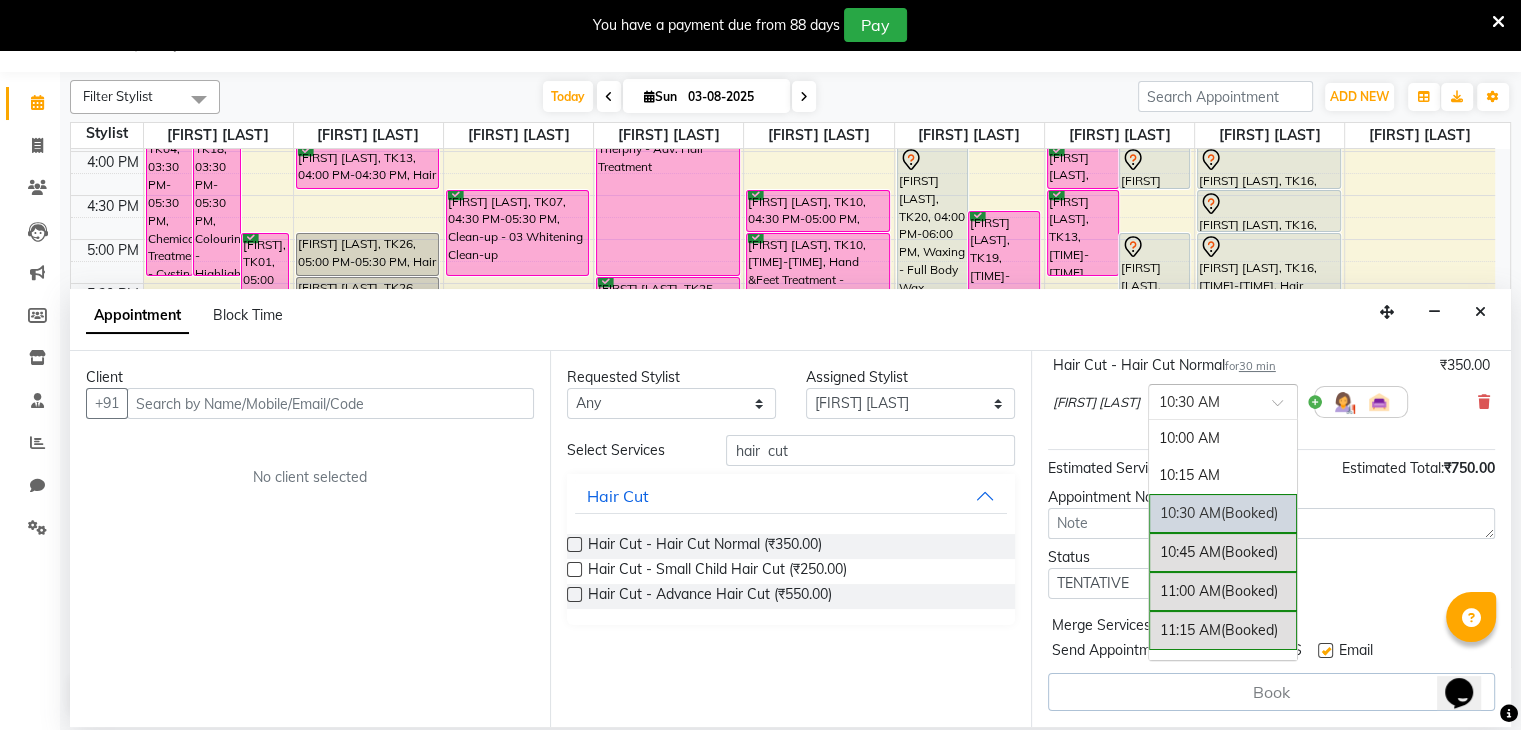 click at bounding box center [1223, 400] 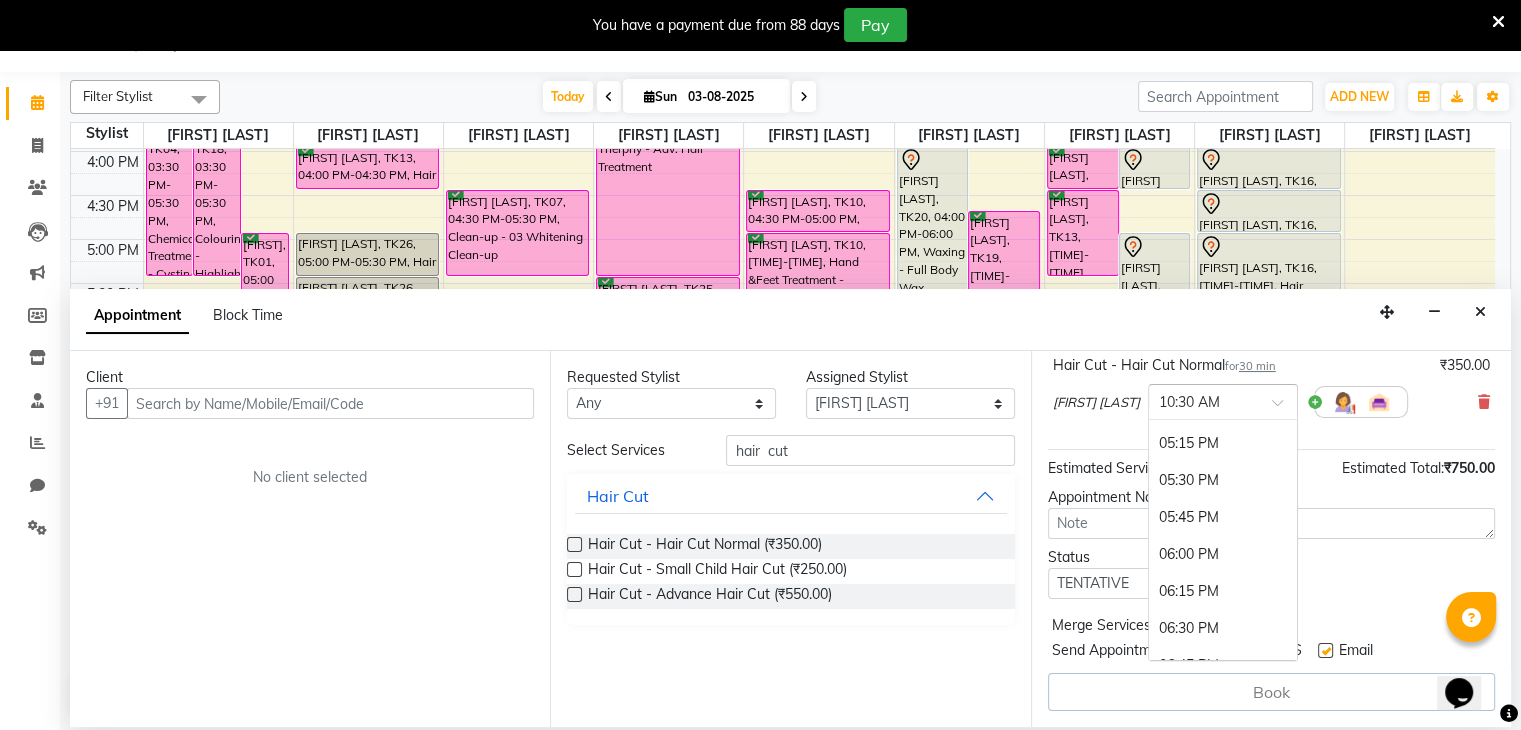 scroll, scrollTop: 1111, scrollLeft: 0, axis: vertical 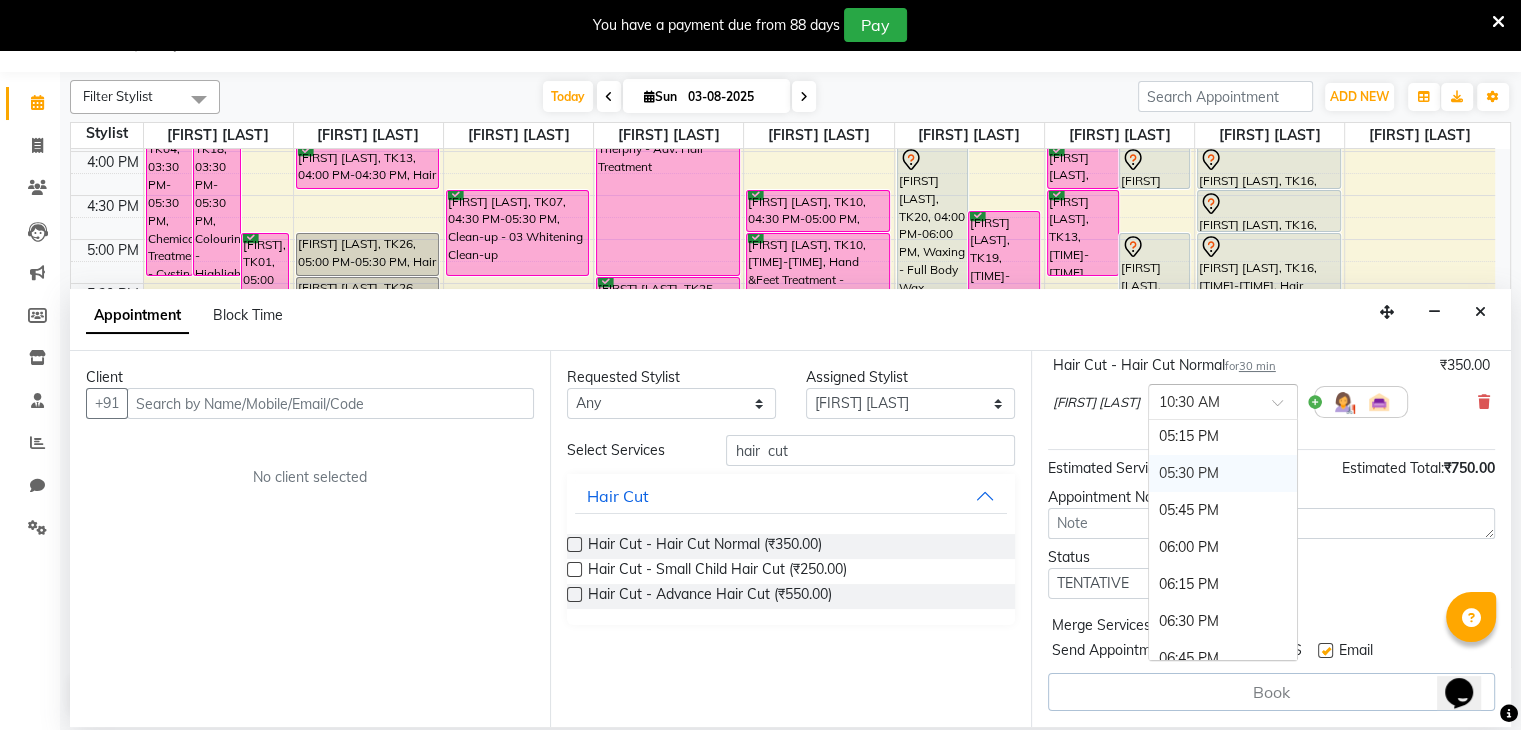 click on "05:30 PM" at bounding box center [1223, 473] 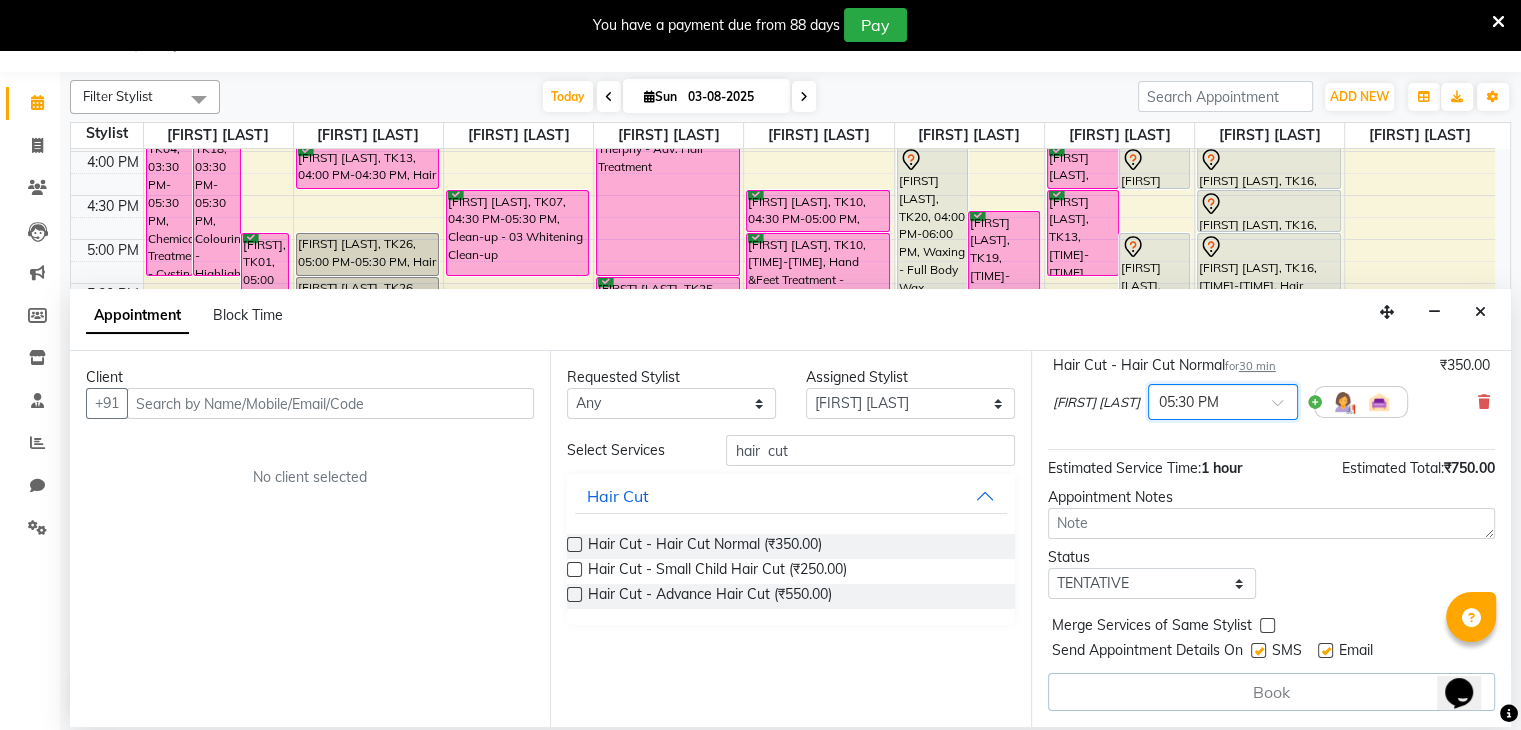 scroll, scrollTop: 0, scrollLeft: 0, axis: both 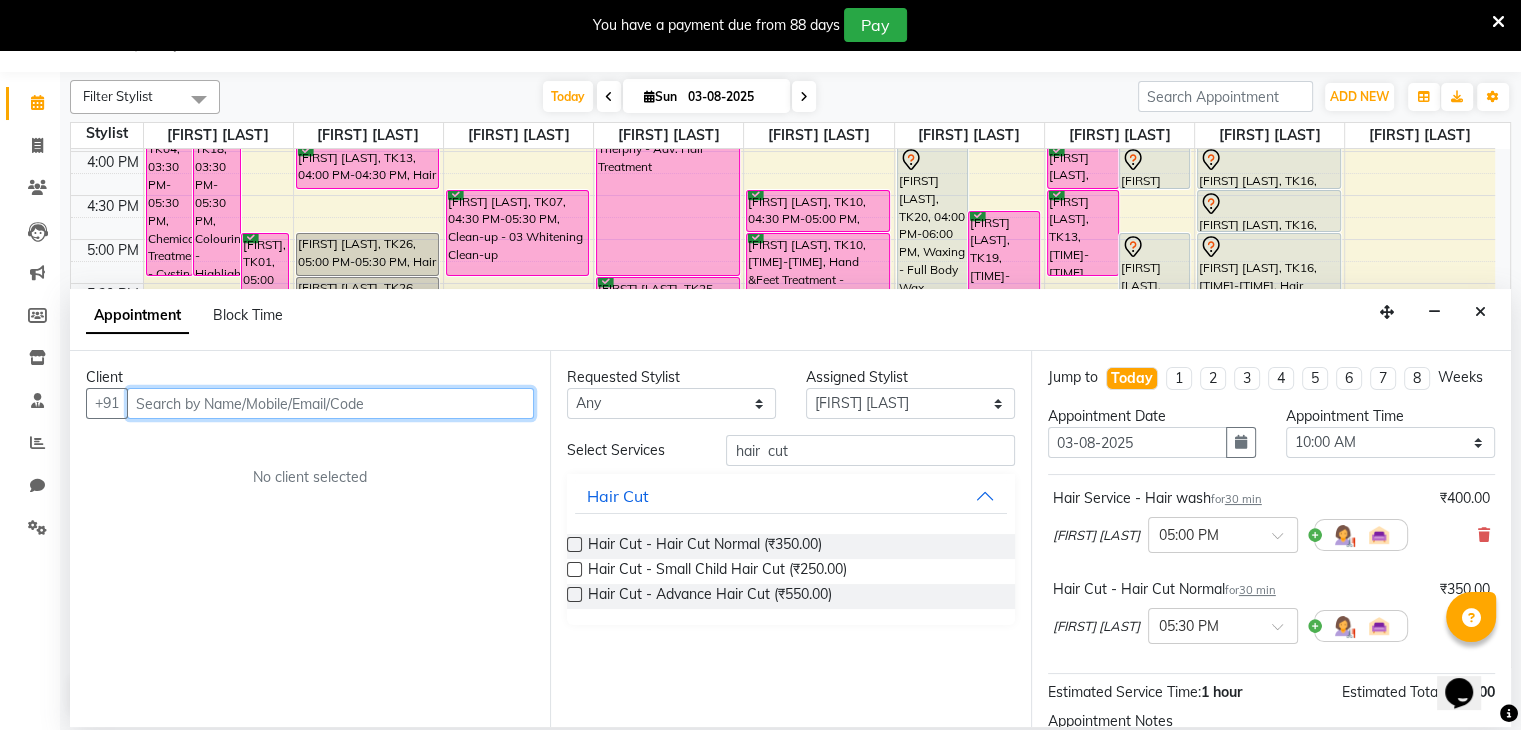 click at bounding box center [330, 403] 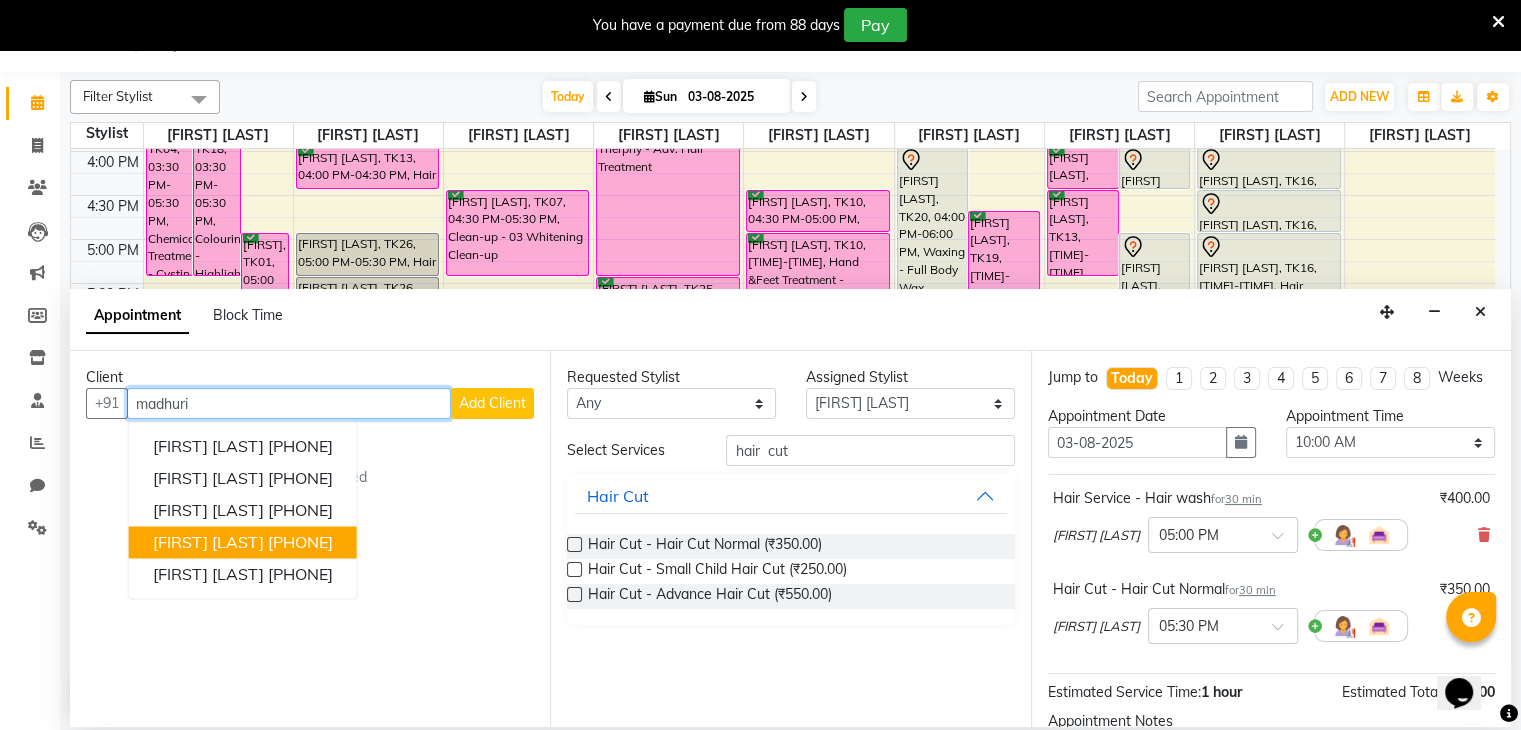 click on "[FIRST] [LAST]" at bounding box center [208, 543] 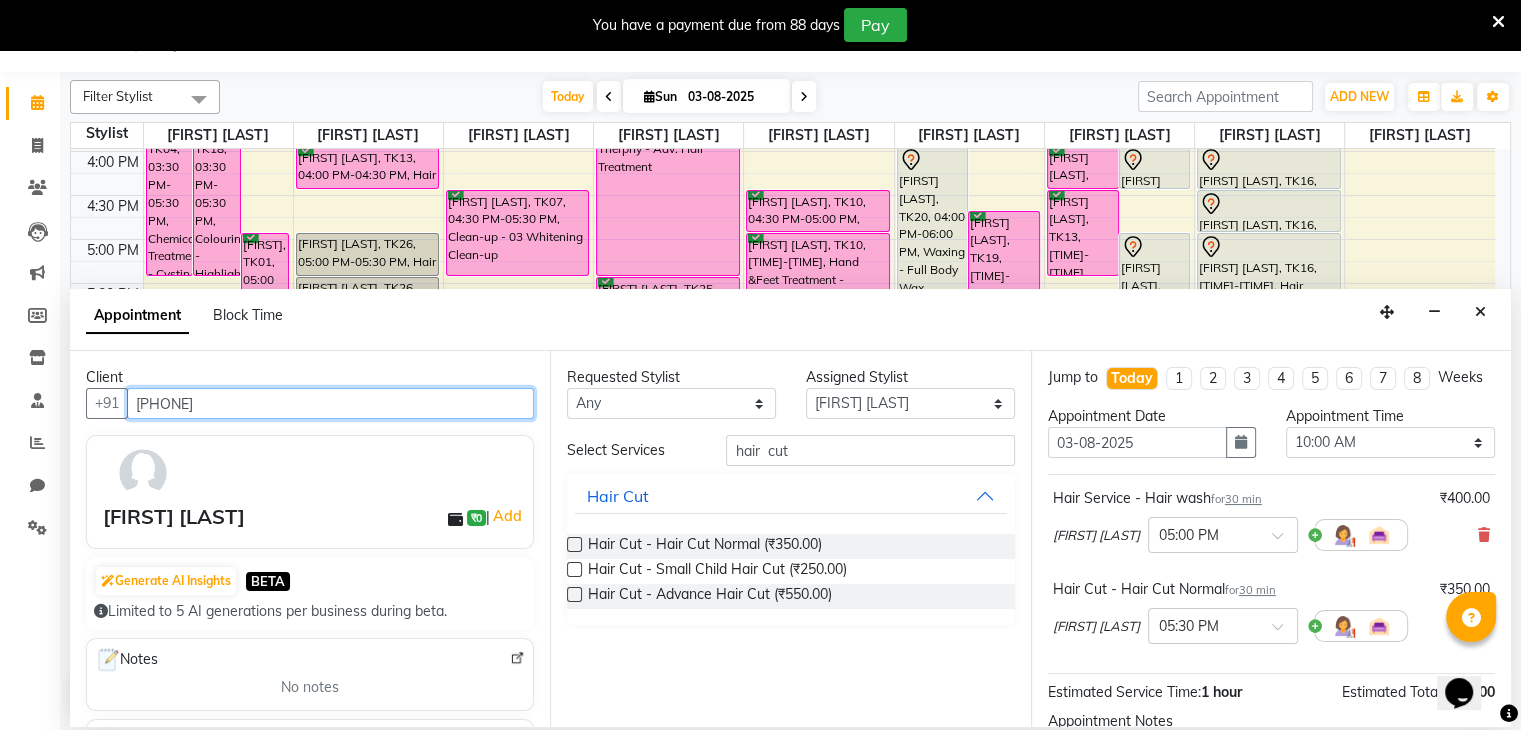 scroll, scrollTop: 240, scrollLeft: 0, axis: vertical 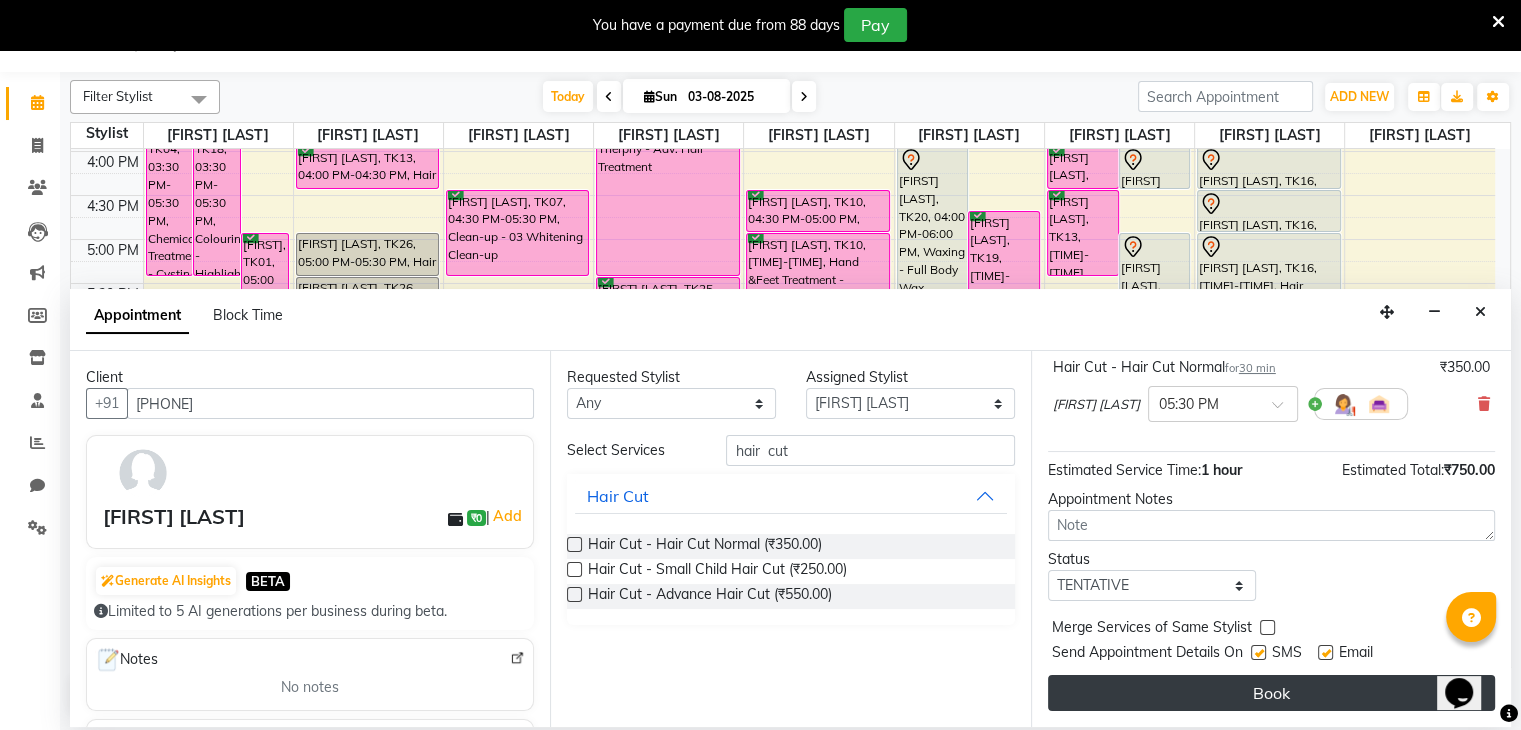 click on "Book" at bounding box center (1271, 693) 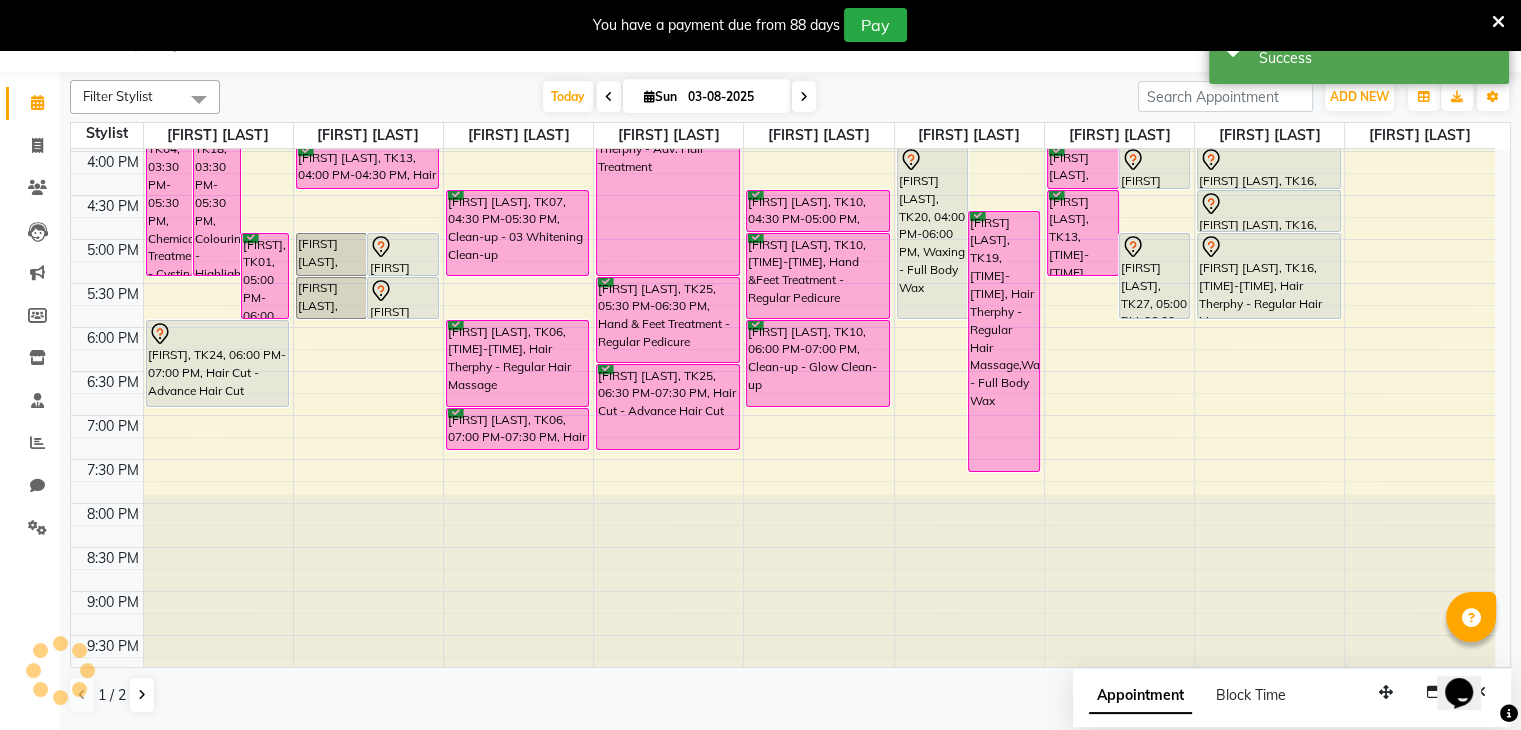 scroll, scrollTop: 0, scrollLeft: 0, axis: both 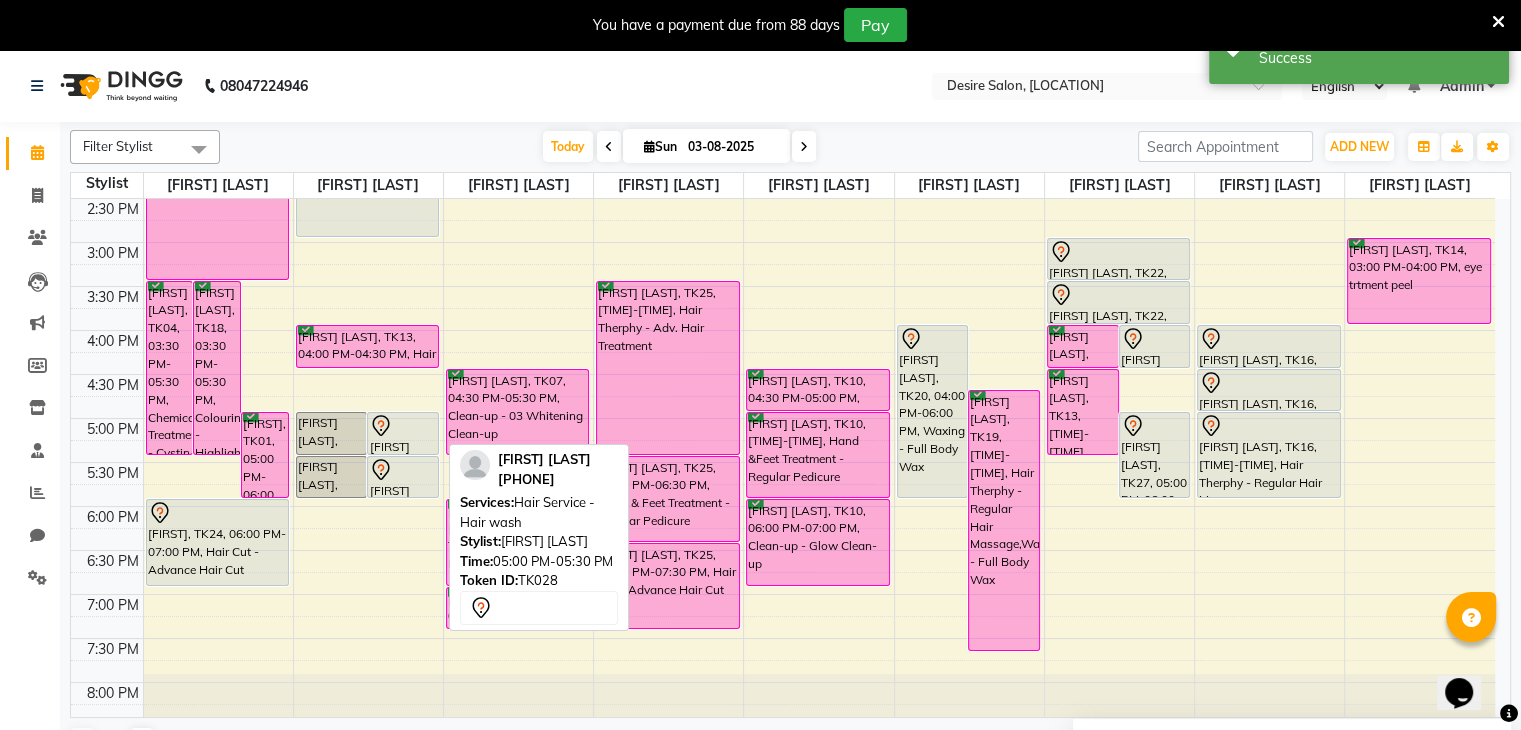 click on "[FIRST] [LAST], TK28, 05:00 PM-05:30 PM, Hair Service - Hair wash" at bounding box center (403, 433) 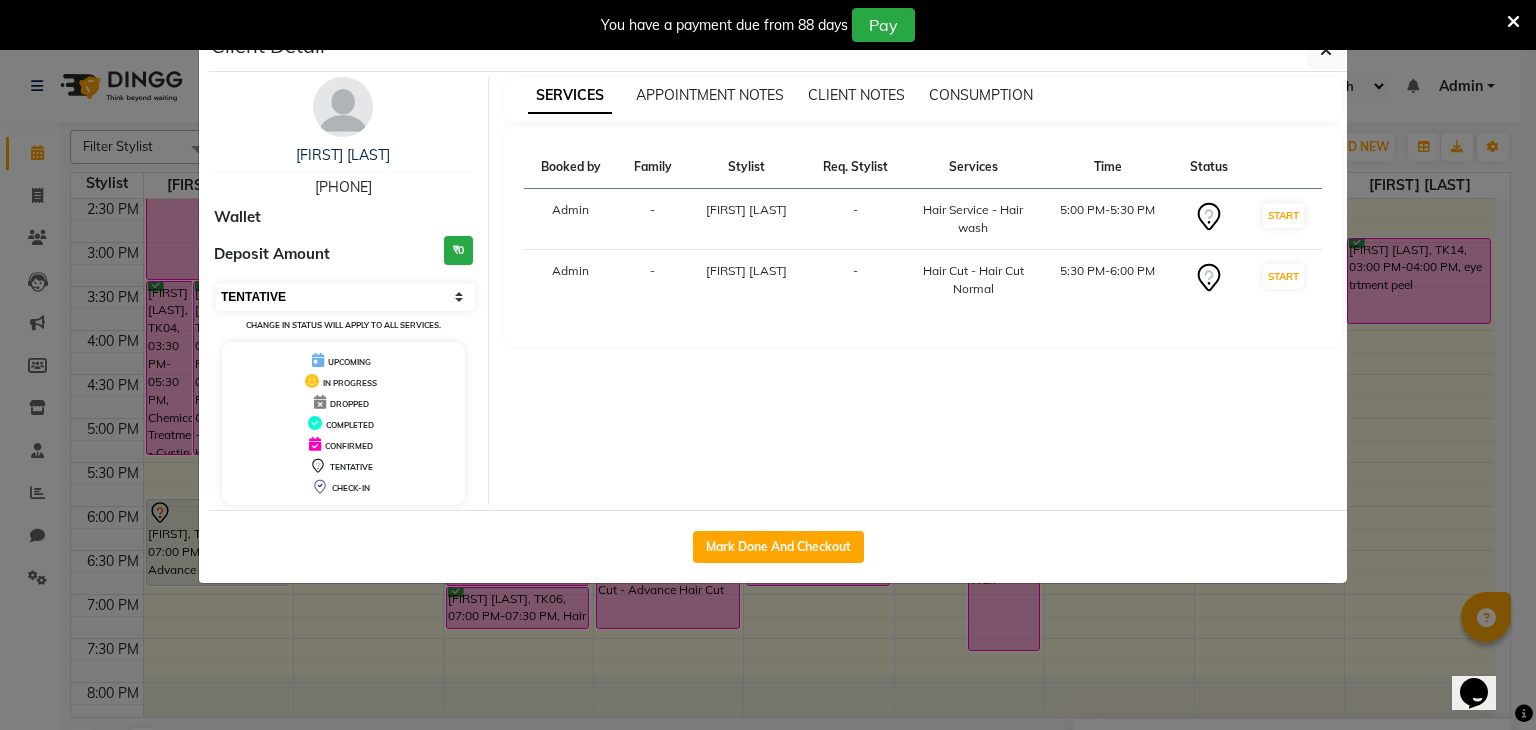 click on "Select IN SERVICE CONFIRMED TENTATIVE CHECK IN MARK DONE DROPPED UPCOMING" at bounding box center [345, 297] 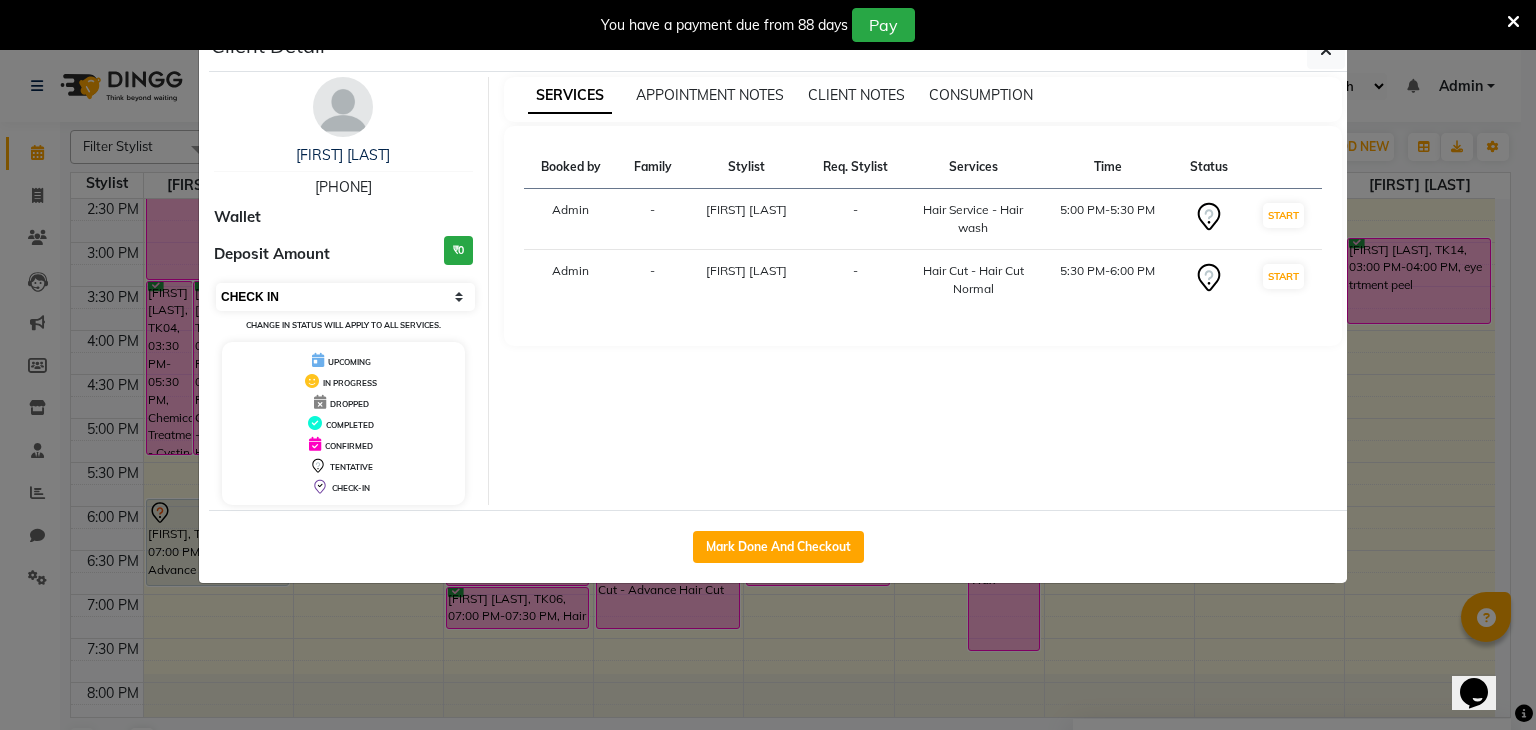 click on "Select IN SERVICE CONFIRMED TENTATIVE CHECK IN MARK DONE DROPPED UPCOMING" at bounding box center (345, 297) 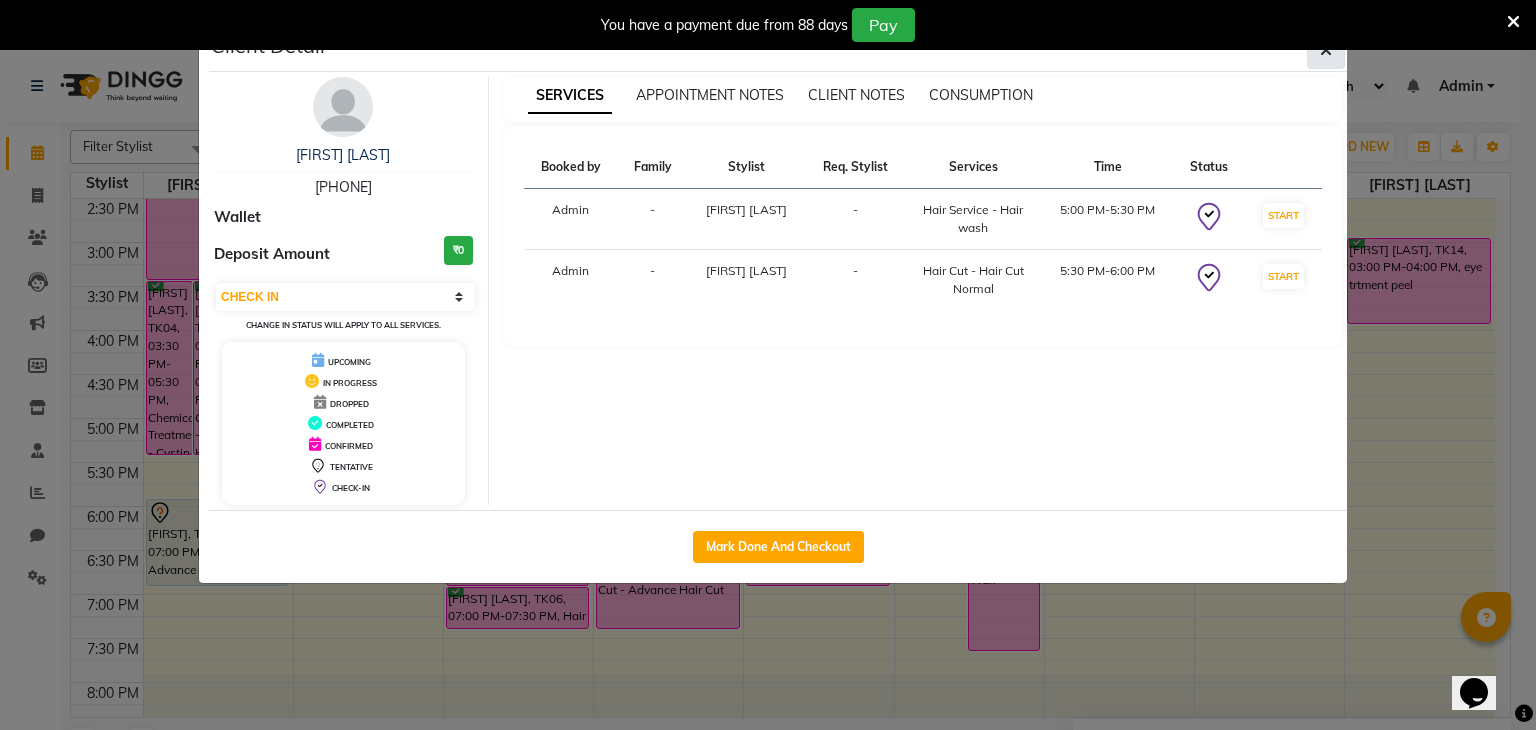 click 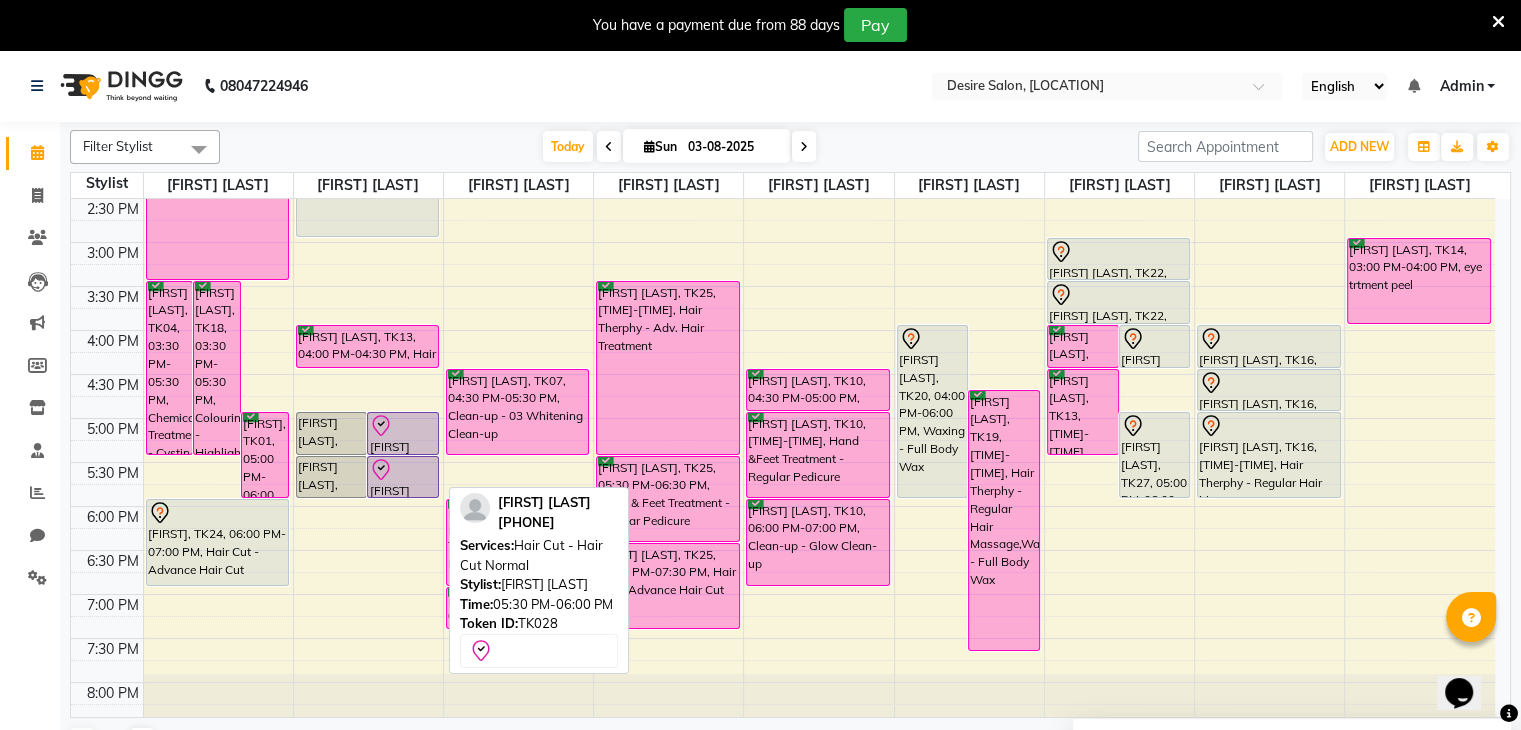 click at bounding box center [403, 470] 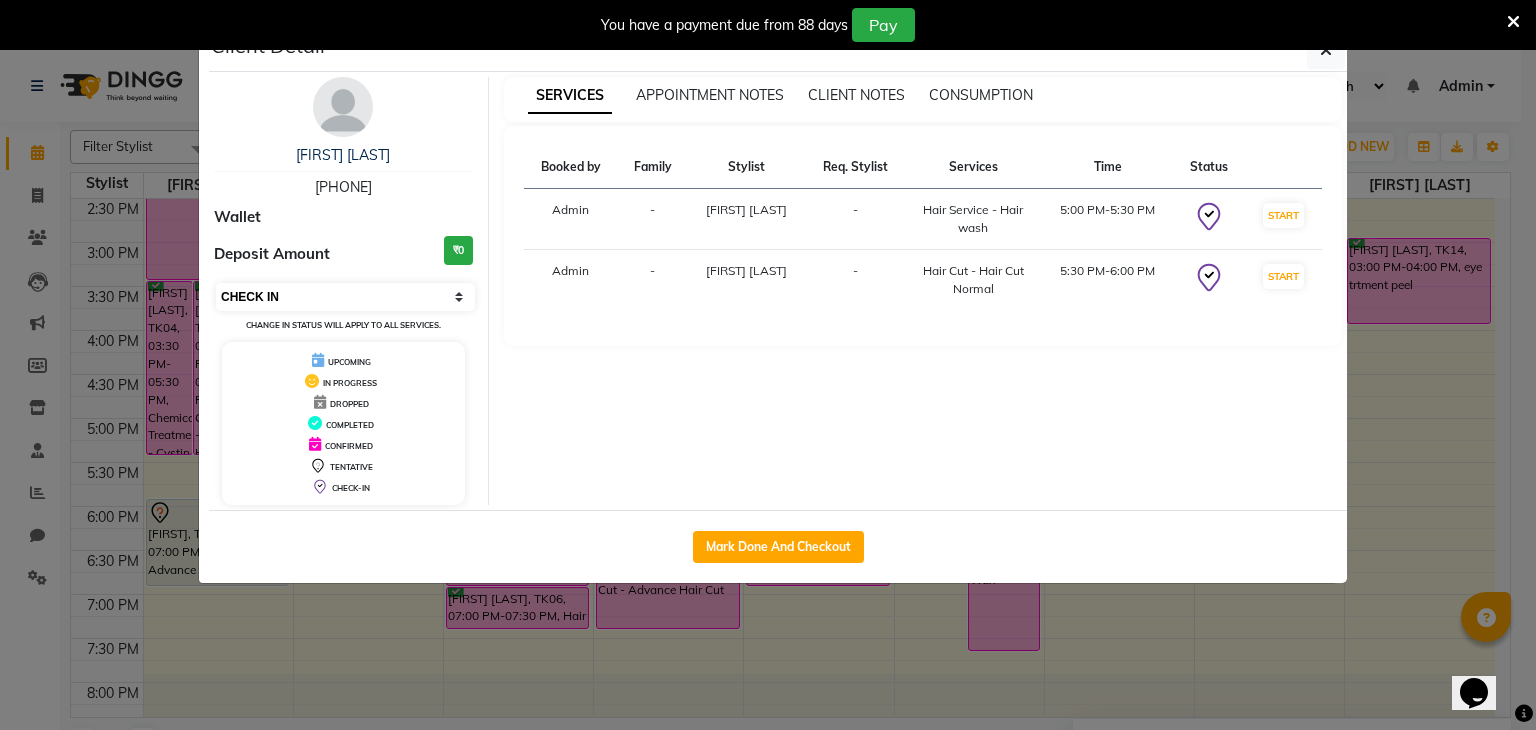 click on "Select IN SERVICE CONFIRMED TENTATIVE CHECK IN MARK DONE DROPPED UPCOMING" at bounding box center [345, 297] 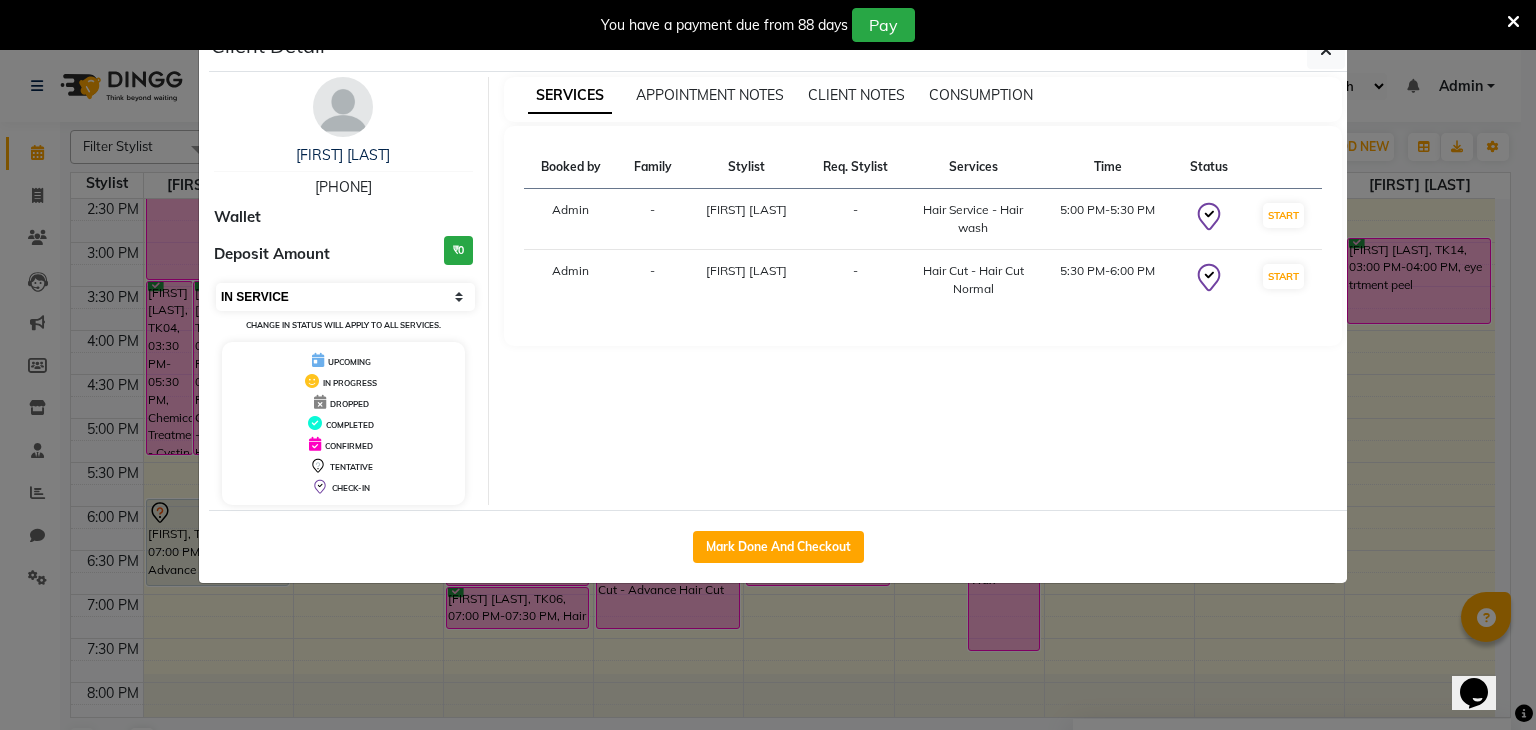 click on "Select IN SERVICE CONFIRMED TENTATIVE CHECK IN MARK DONE DROPPED UPCOMING" at bounding box center [345, 297] 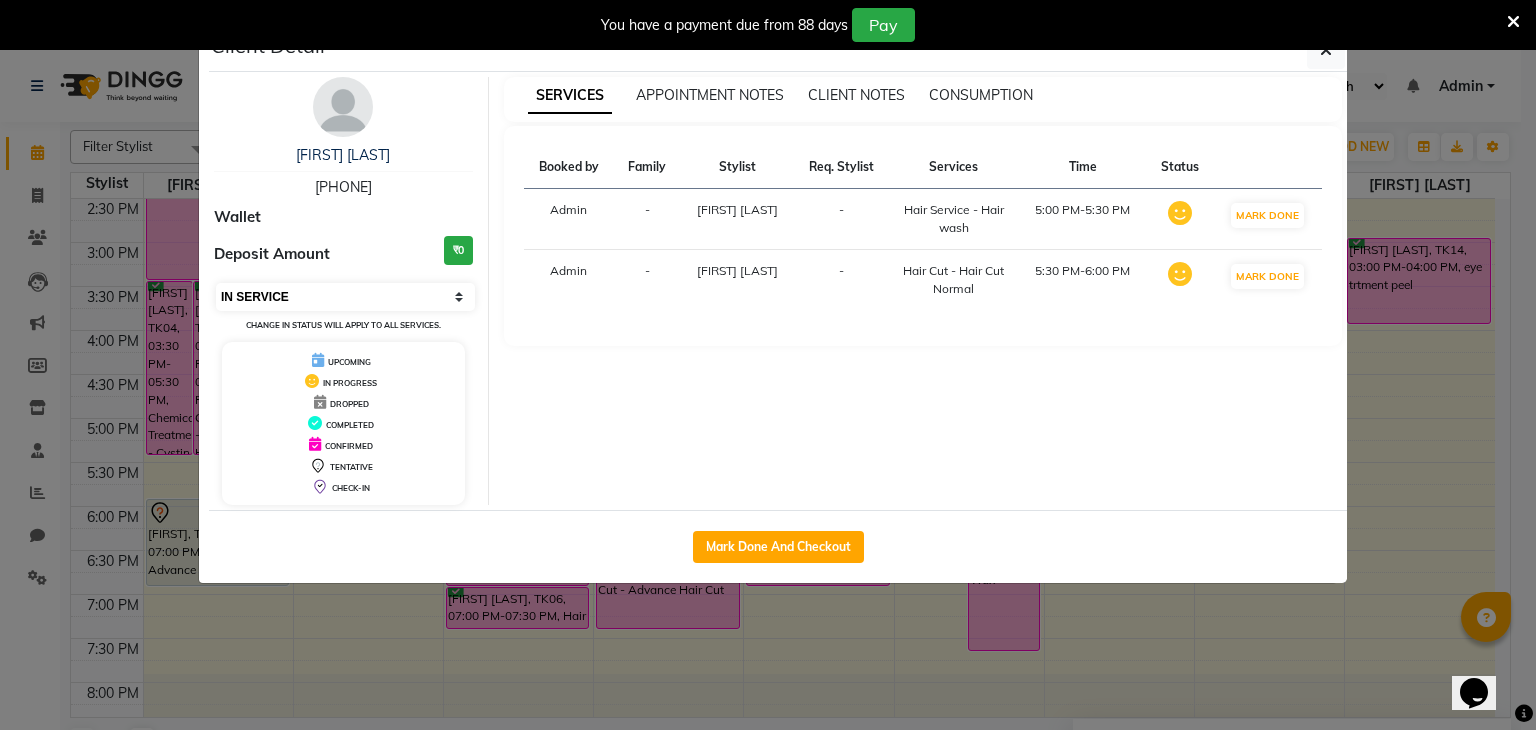 click on "Select IN SERVICE CONFIRMED TENTATIVE CHECK IN MARK DONE DROPPED UPCOMING" at bounding box center (345, 297) 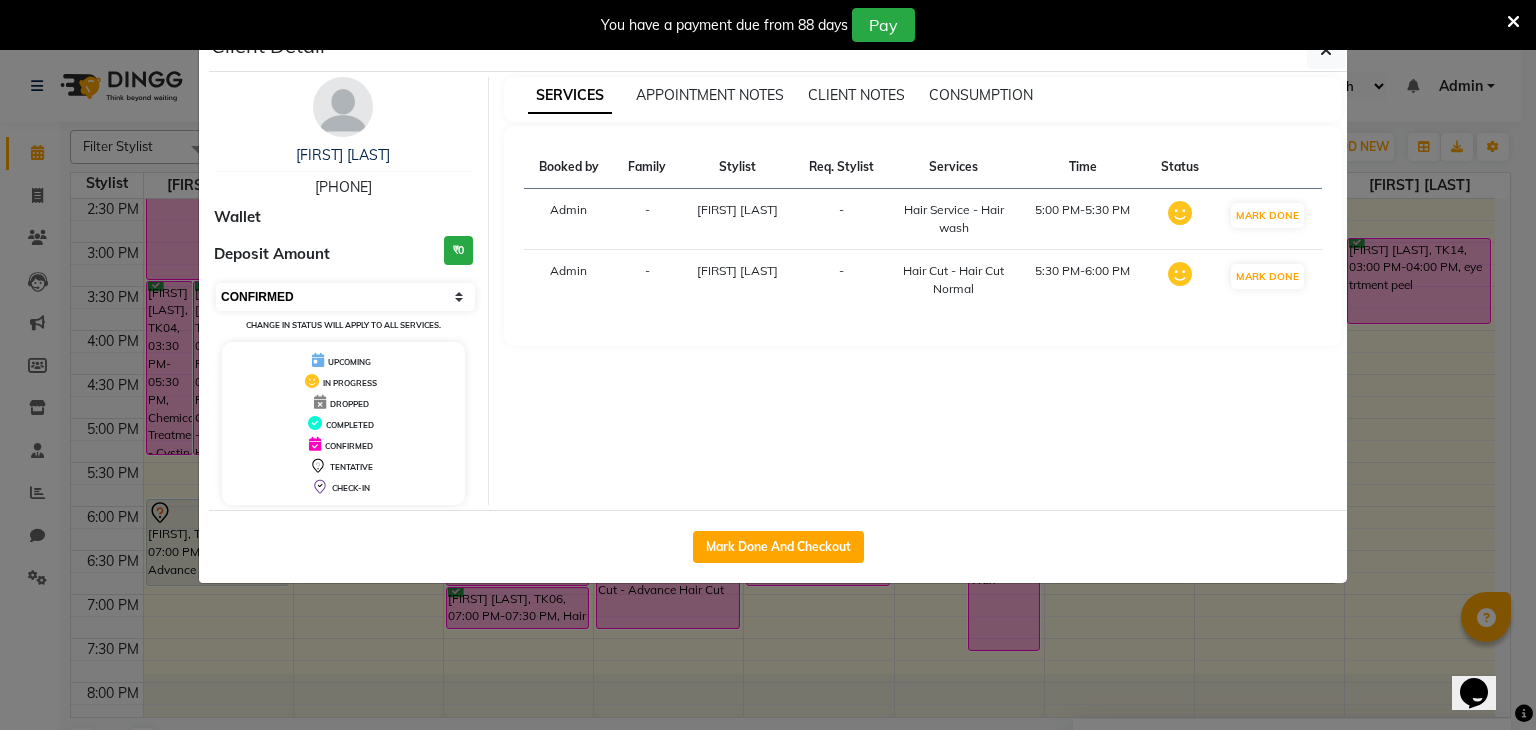 click on "Select IN SERVICE CONFIRMED TENTATIVE CHECK IN MARK DONE DROPPED UPCOMING" at bounding box center [345, 297] 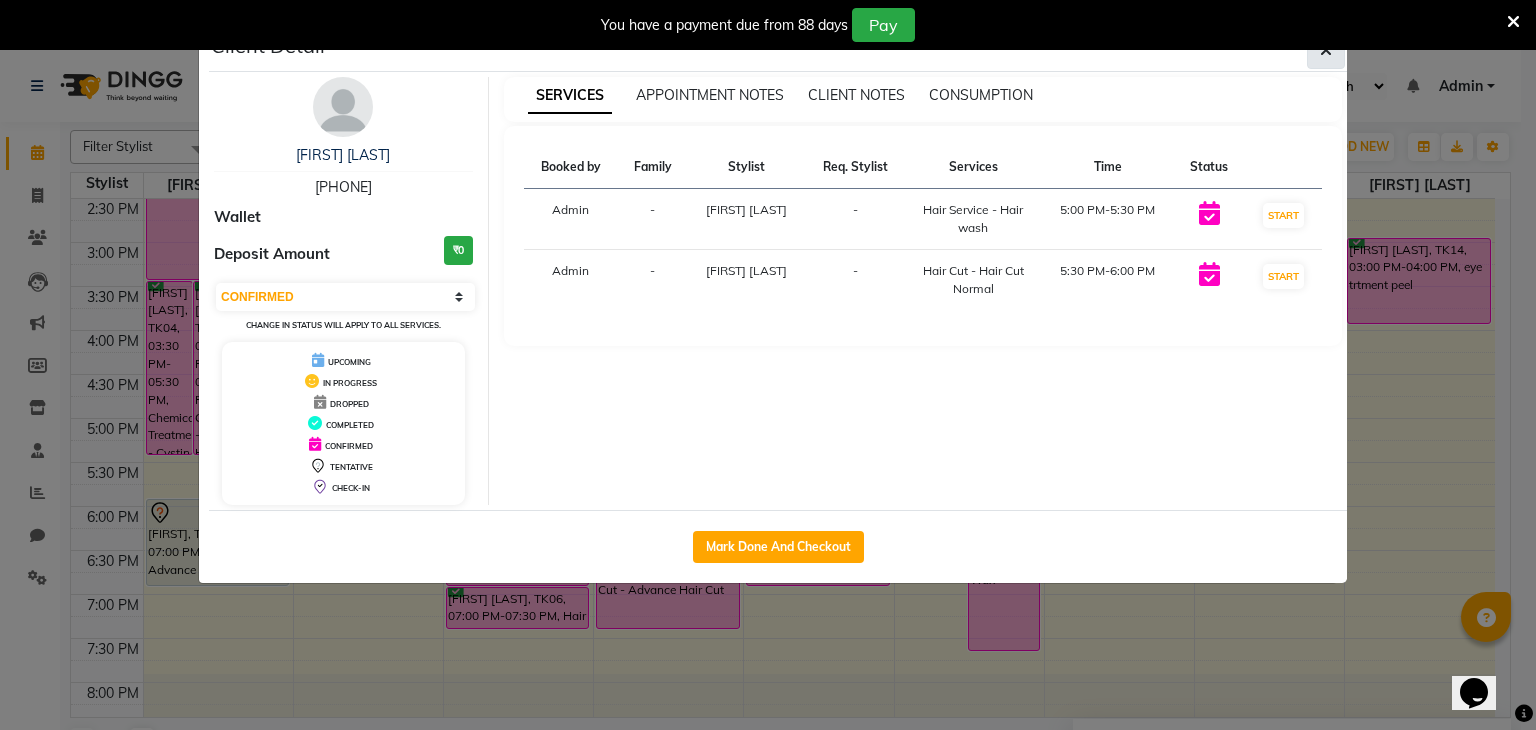 click 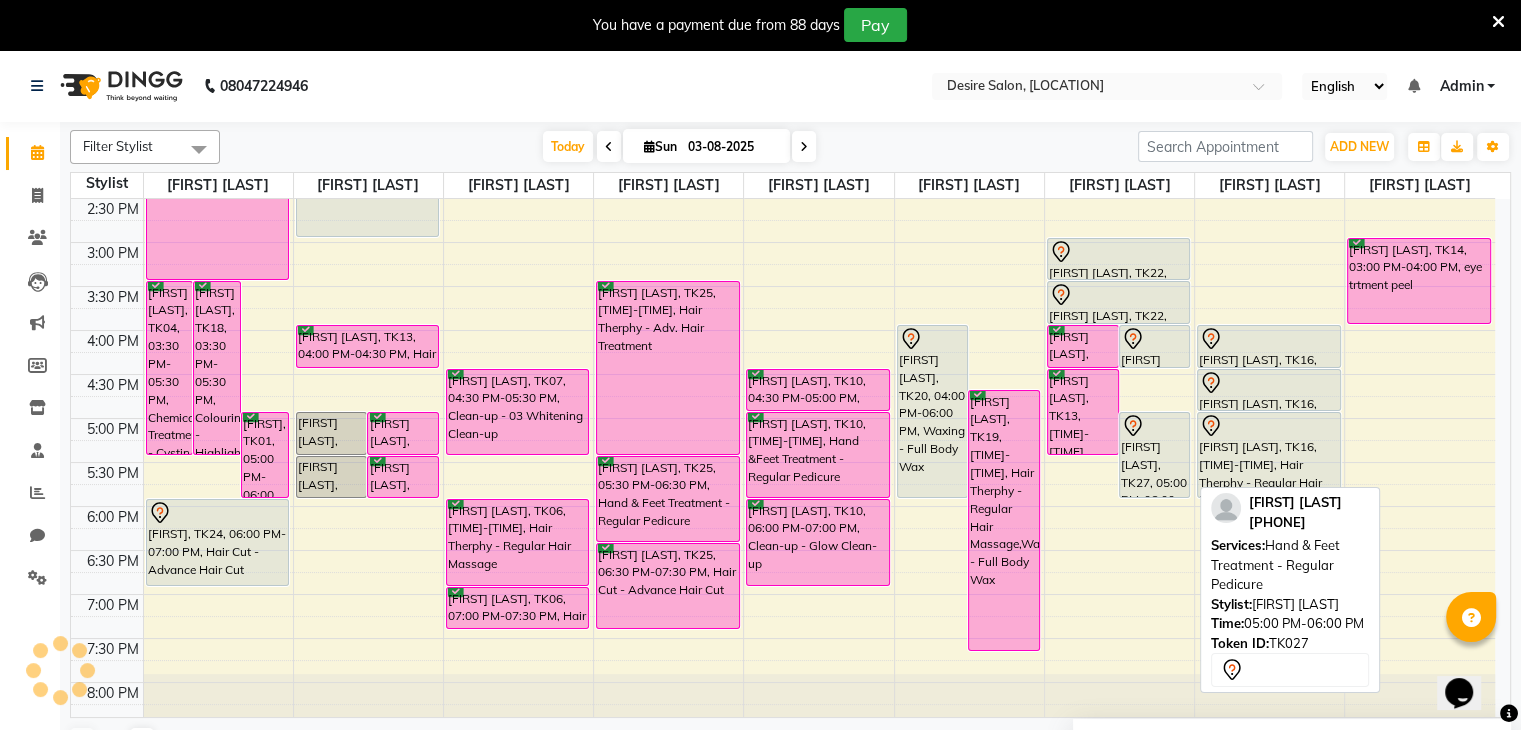 click at bounding box center (1155, 426) 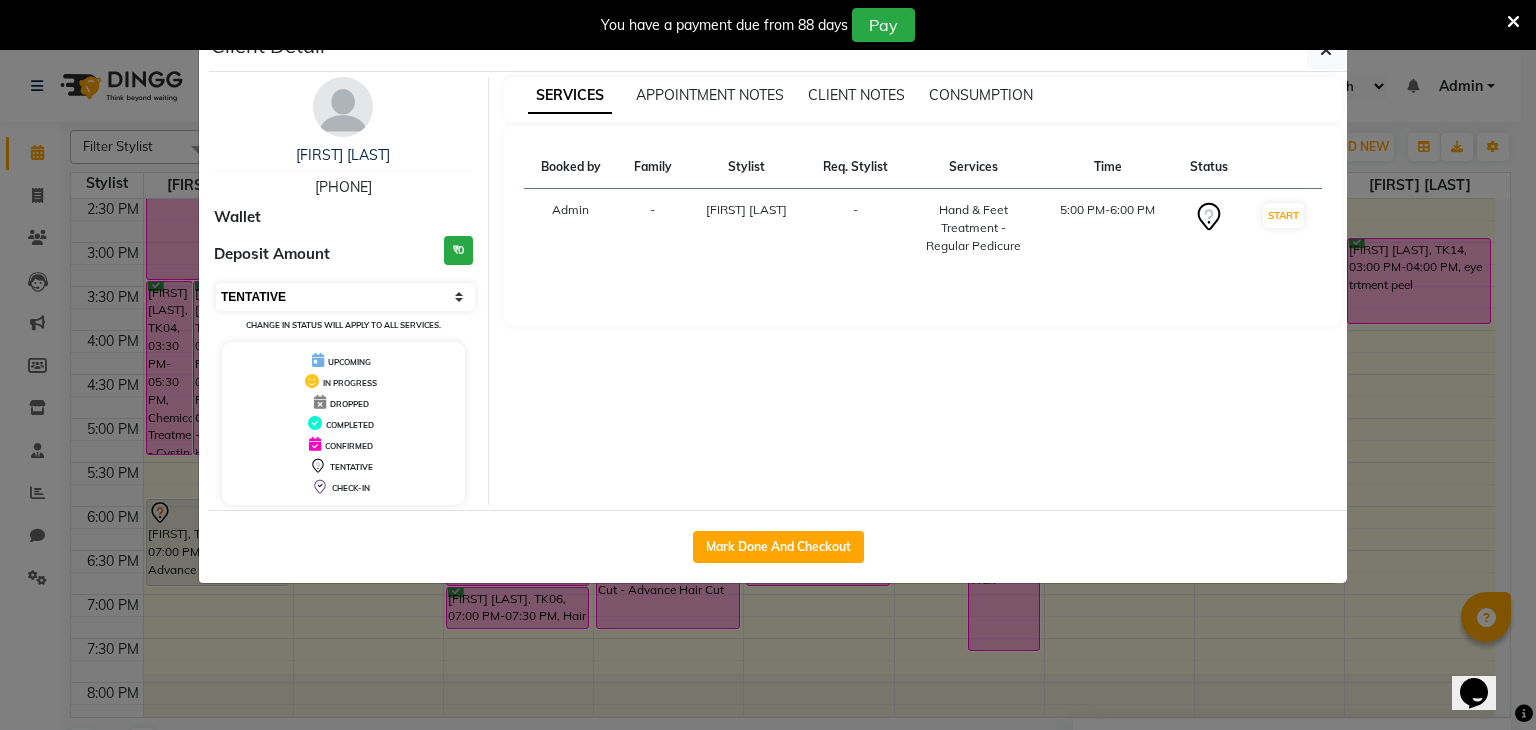 click on "Select IN SERVICE CONFIRMED TENTATIVE CHECK IN MARK DONE DROPPED UPCOMING" at bounding box center (345, 297) 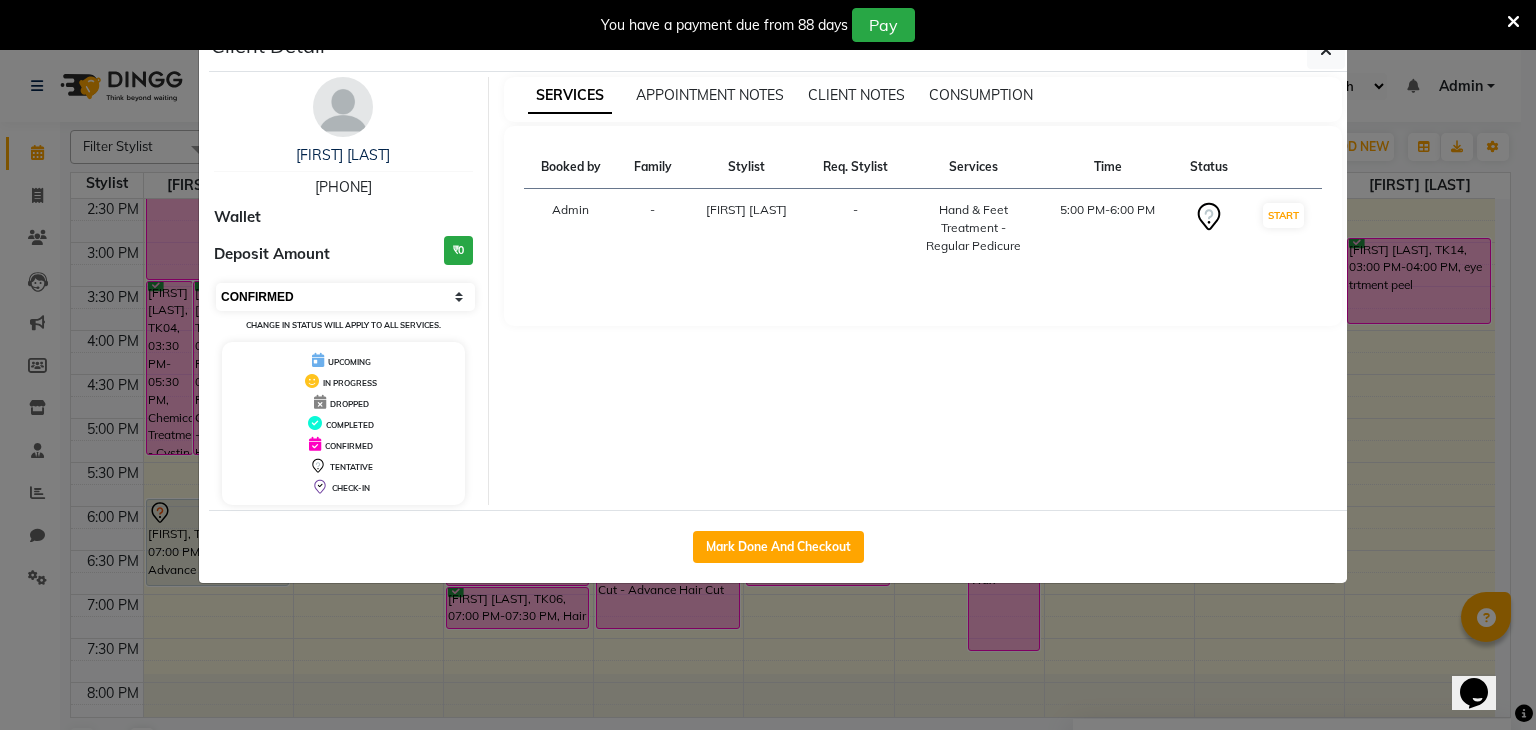 click on "Select IN SERVICE CONFIRMED TENTATIVE CHECK IN MARK DONE DROPPED UPCOMING" at bounding box center [345, 297] 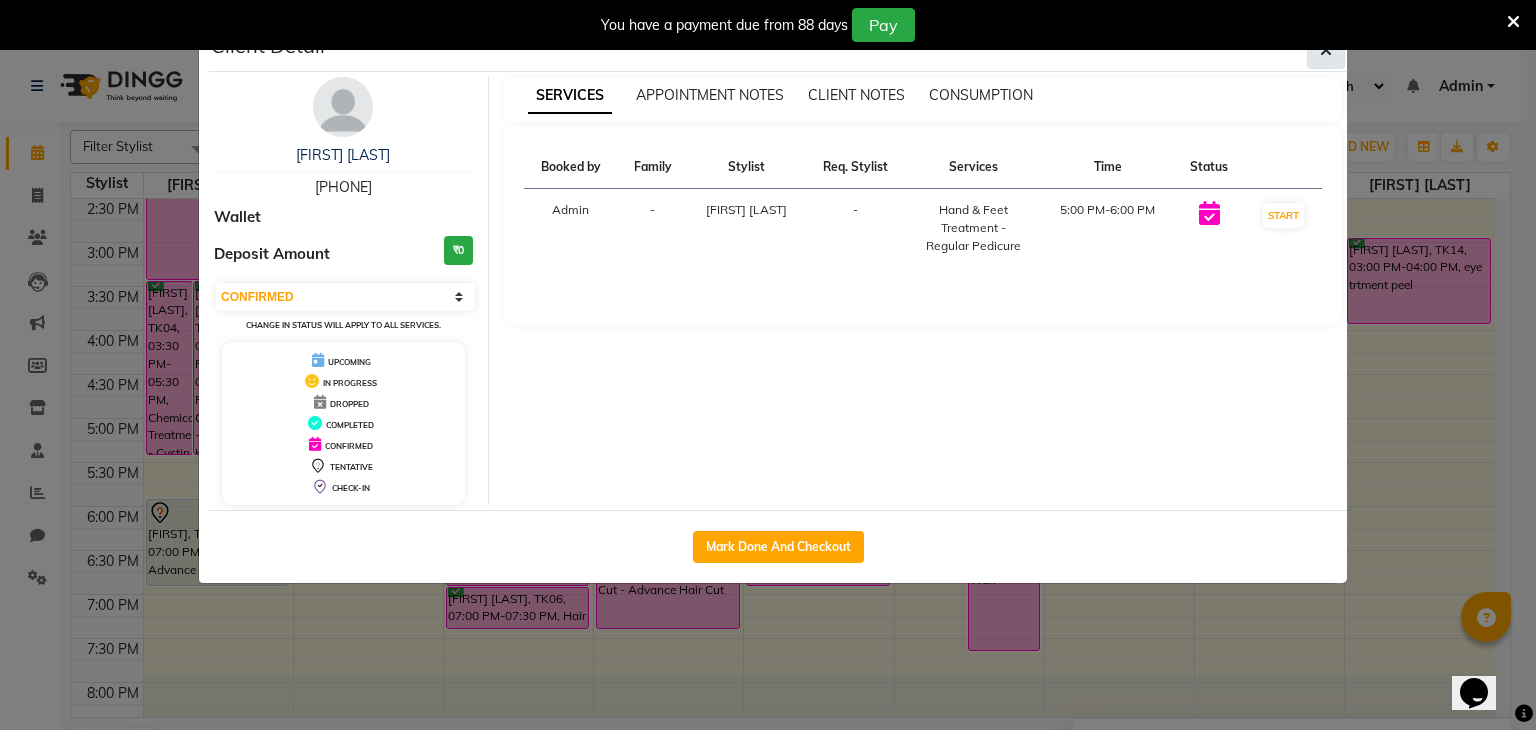 click 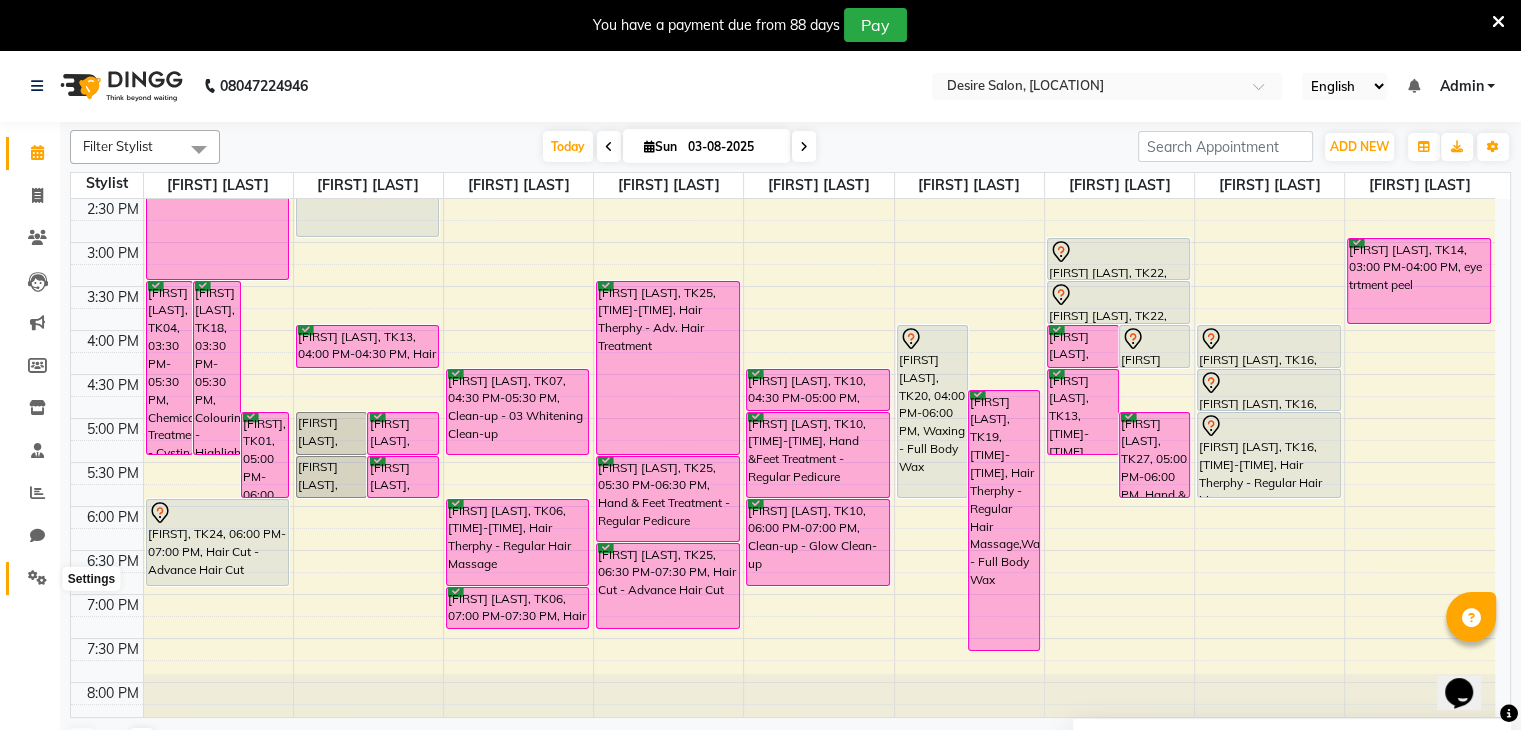 click 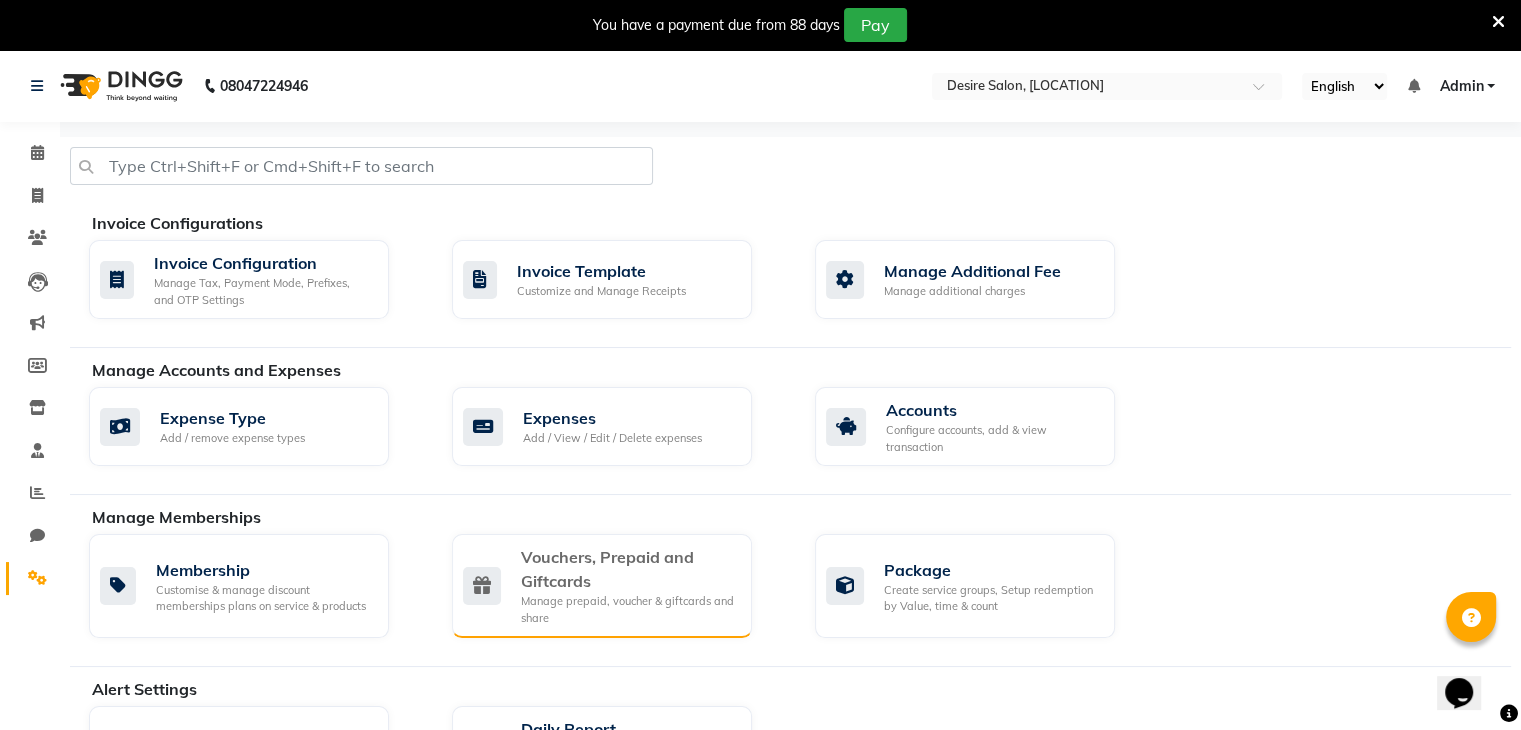 click on "Manage prepaid, voucher & giftcards and share" 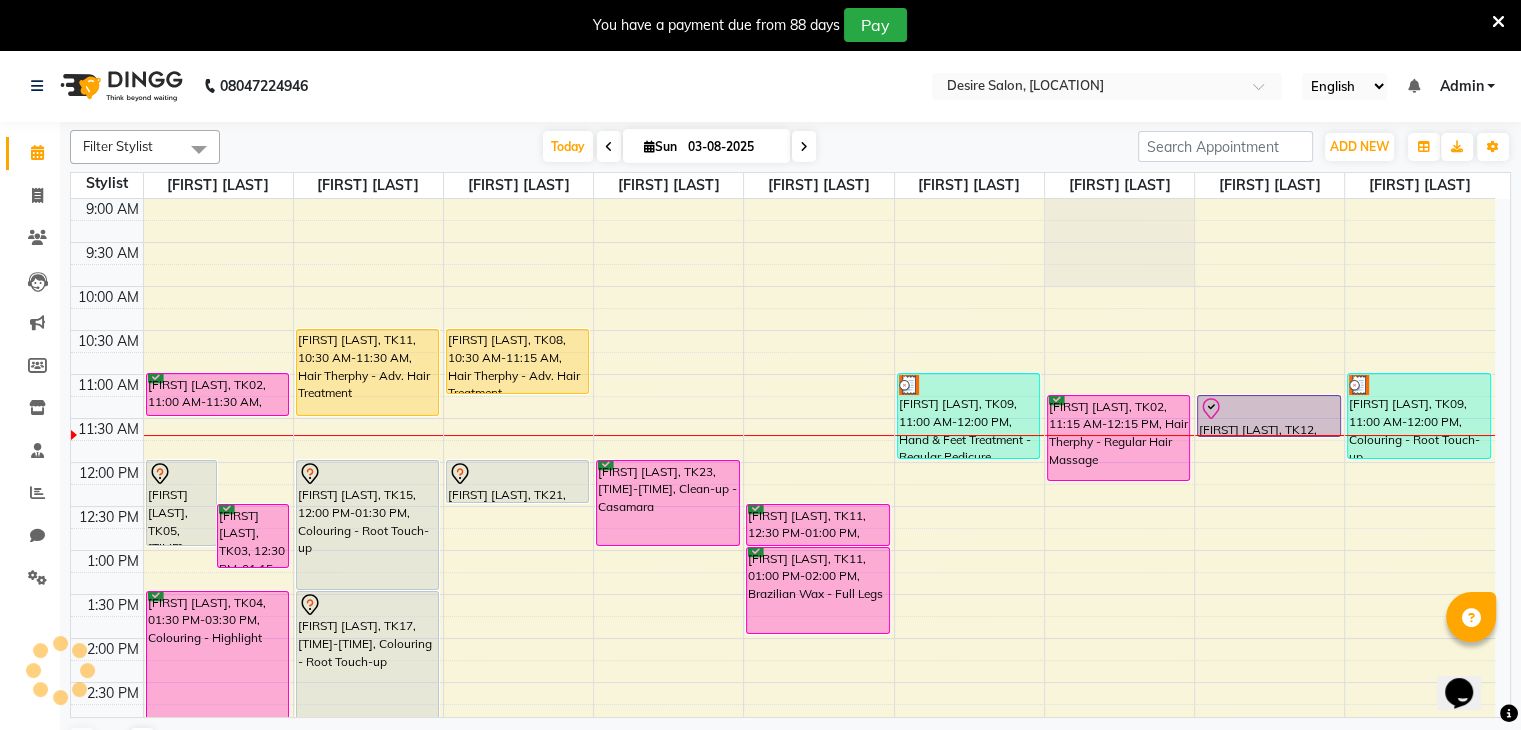 scroll, scrollTop: 175, scrollLeft: 0, axis: vertical 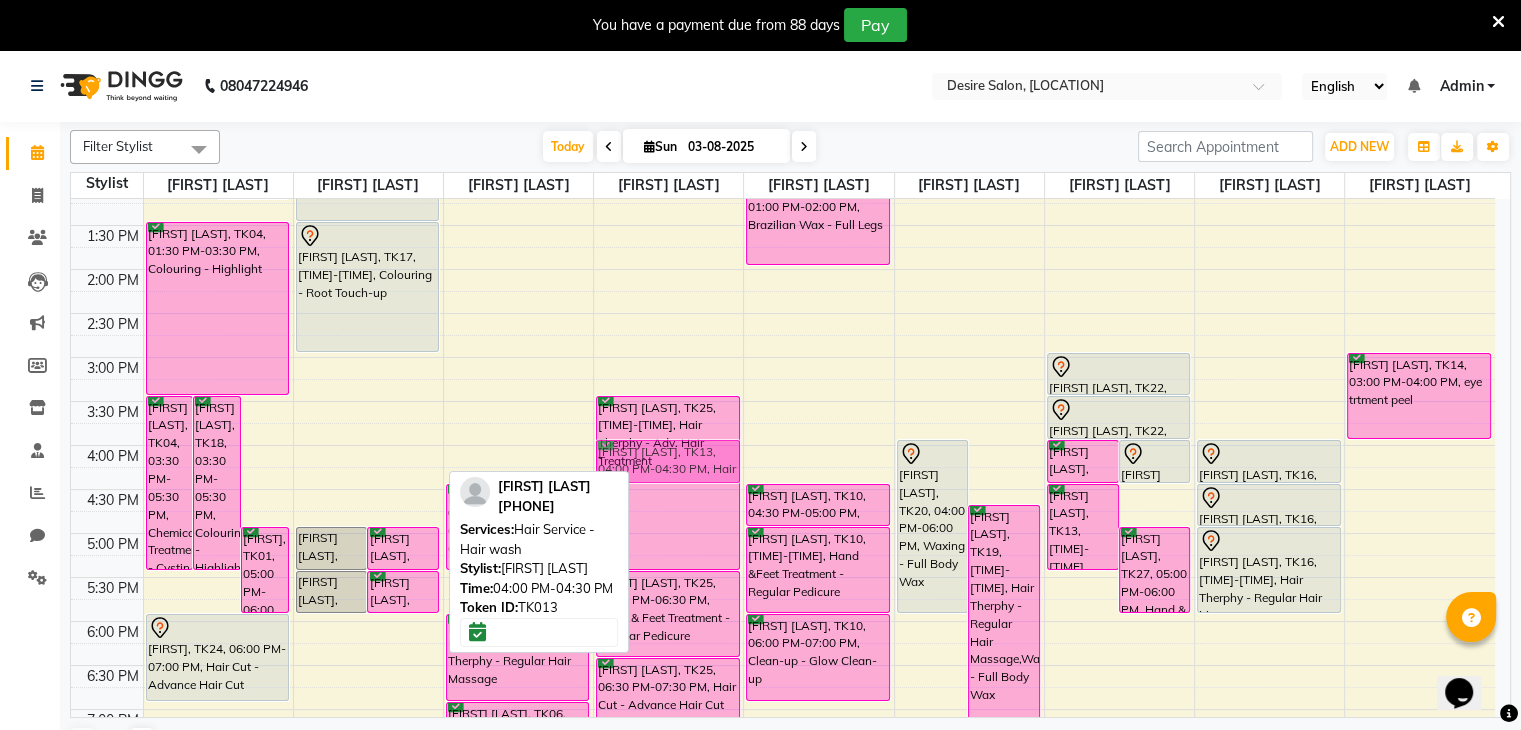 drag, startPoint x: 352, startPoint y: 464, endPoint x: 722, endPoint y: 465, distance: 370.00134 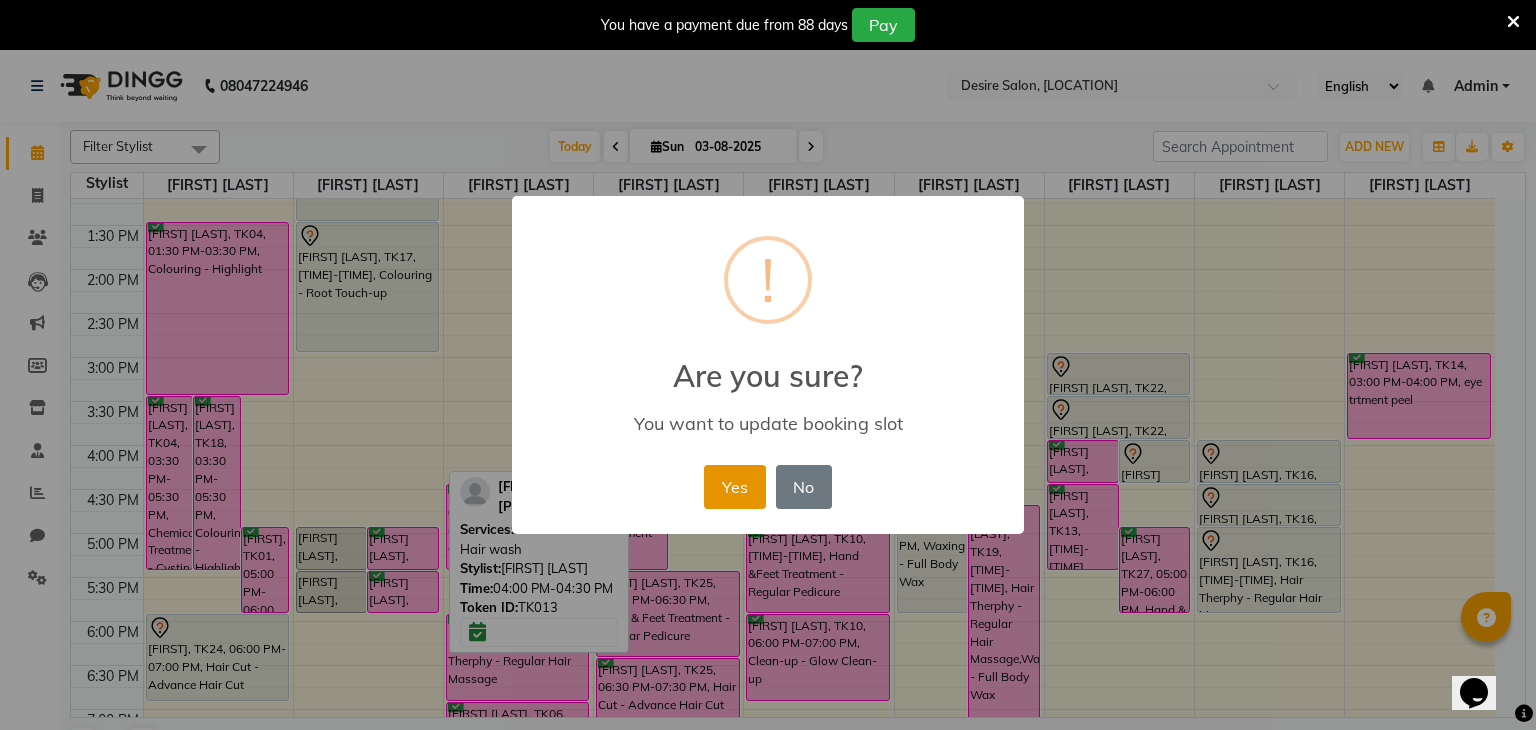click on "Yes" at bounding box center [734, 487] 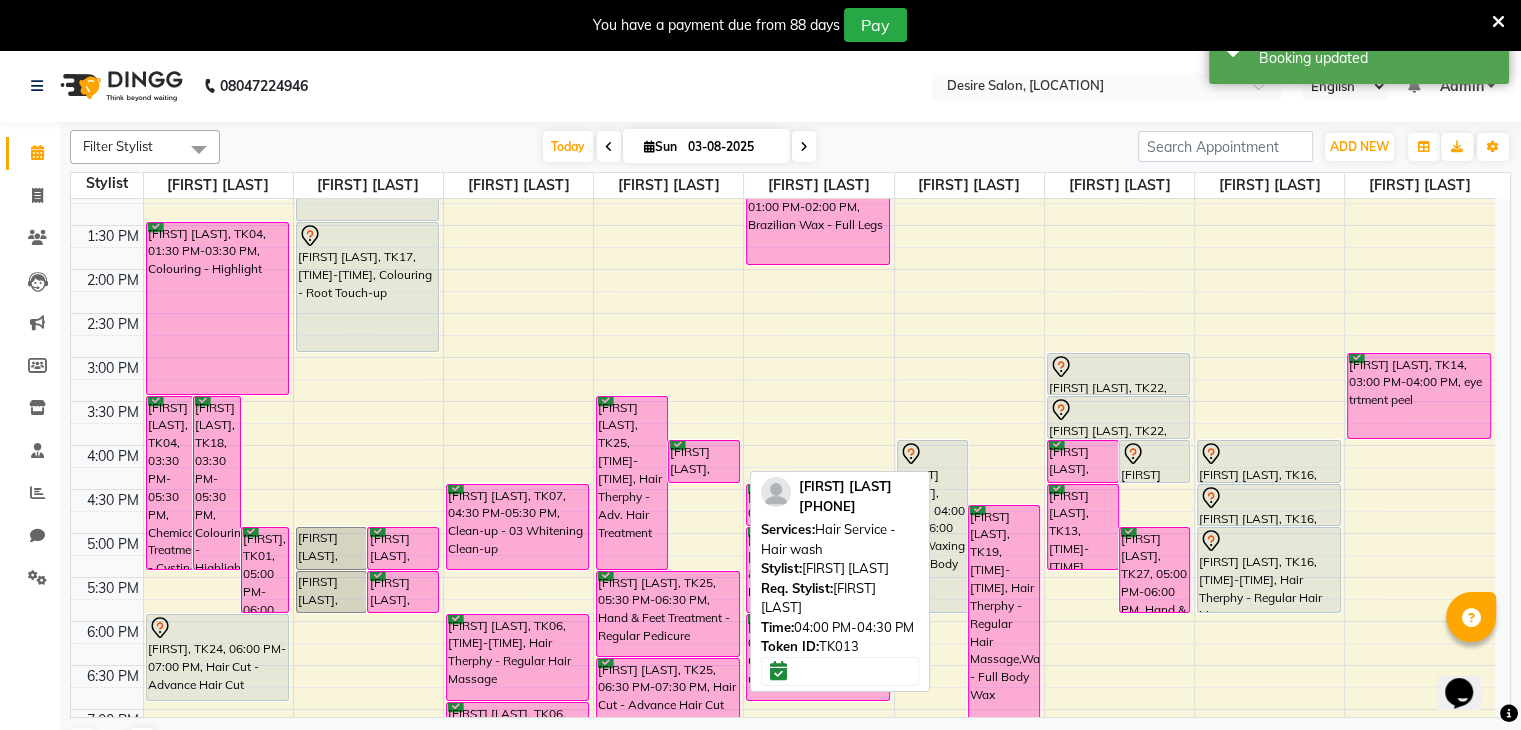 click on "[FIRST] [LAST], TK13, 04:00 PM-04:30 PM, Hair Service - Hair wash" at bounding box center [704, 461] 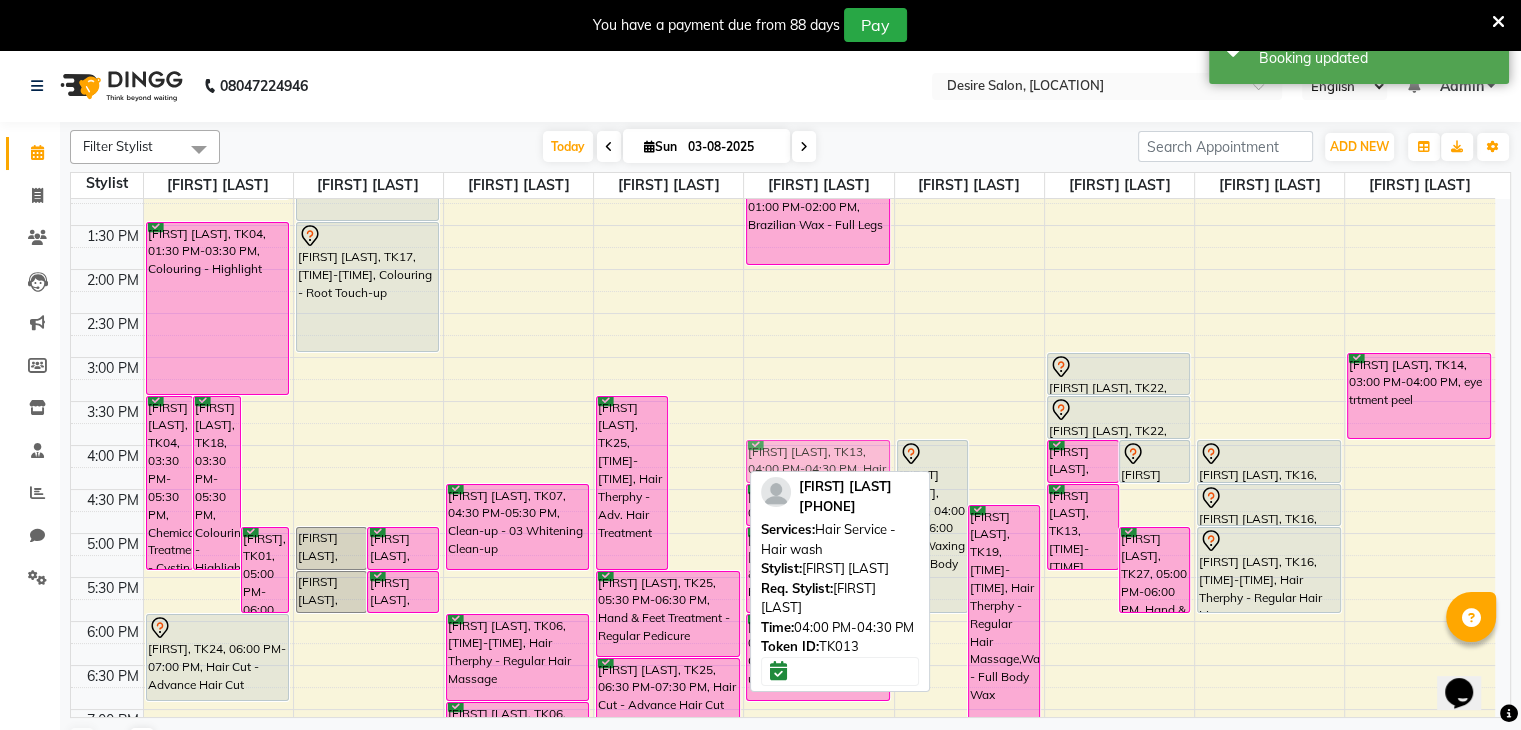 drag, startPoint x: 710, startPoint y: 453, endPoint x: 783, endPoint y: 448, distance: 73.171036 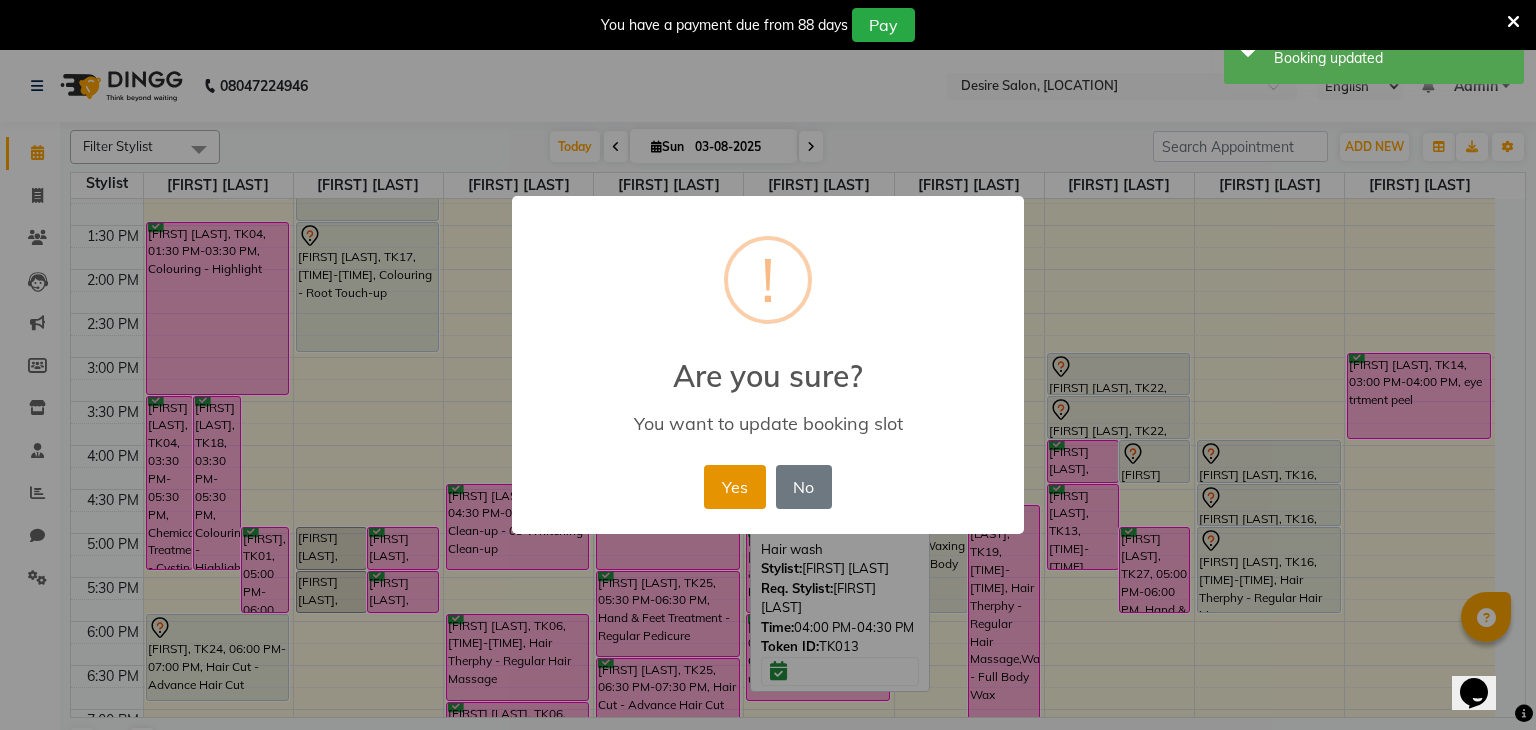 click on "Yes" at bounding box center (734, 487) 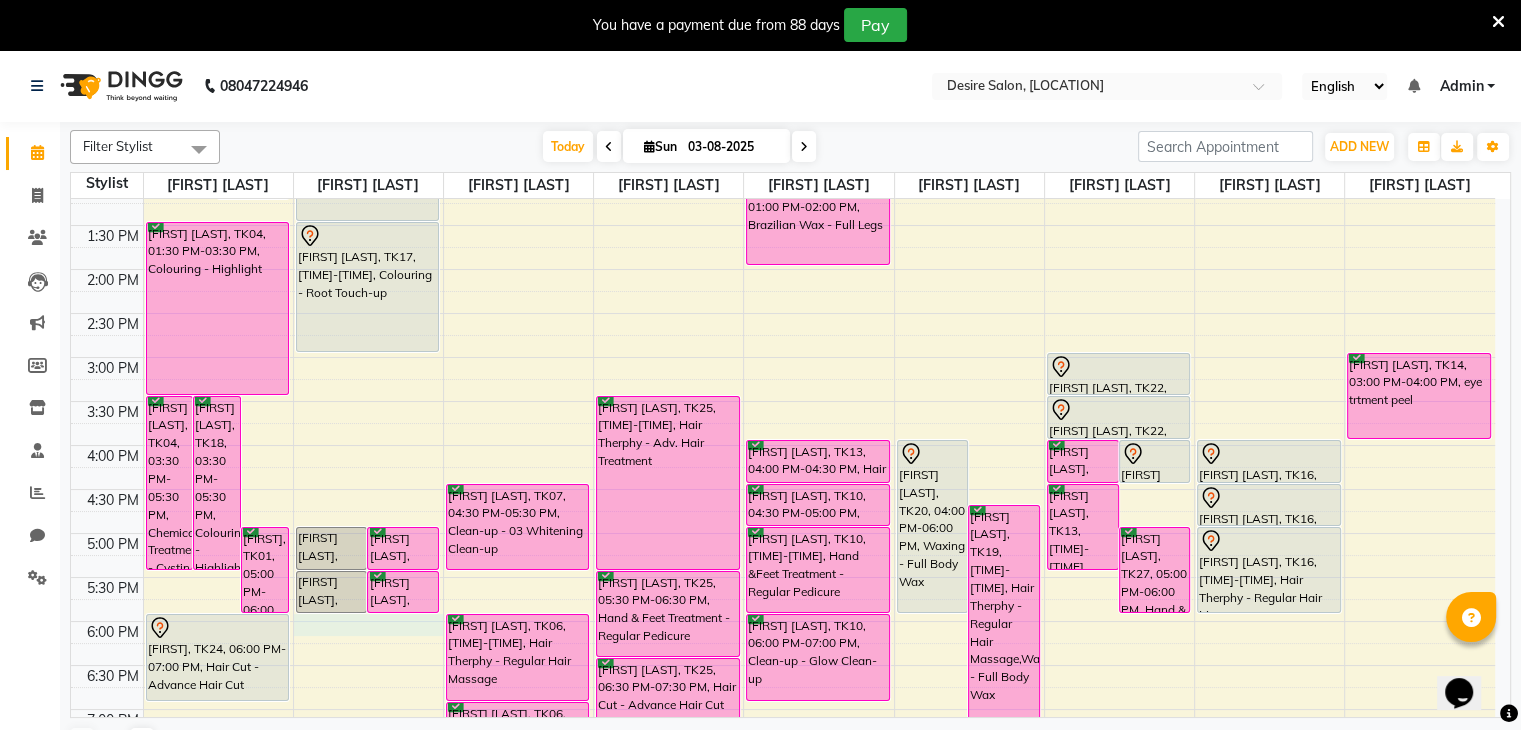 click on "9:00 AM 9:30 AM 10:00 AM 10:30 AM 11:00 AM 11:30 AM 12:00 PM 12:30 PM 1:00 PM 1:30 PM 2:00 PM 2:30 PM 3:00 PM 3:30 PM 4:00 PM 4:30 PM 5:00 PM 5:30 PM 6:00 PM 6:30 PM 7:00 PM 7:30 PM 8:00 PM 8:30 PM 9:00 PM 9:30 PM     [FIRST] [LAST], TK04, 03:30 PM-05:30 PM, Chemical Treatment - Cystin Treat     [FIRST] [LAST], TK18, 03:30 PM-05:30 PM, Colouring - Highlight     [FIRST], TK01, 05:00 PM-06:00 PM, Hair Cut - Advance Hair Cut             [FIRST] [LAST], TK05, 12:00 PM-01:00 PM, Hair Cut - Advance Hair Cut     [FIRST] [LAST], TK03, 12:30 PM-01:15 PM, Hair Spa - Hair Spa     [FIRST] [LAST], TK02, 11:00 AM-11:30 AM, Hair Cut - Hair Cut Normal     [FIRST] [LAST], TK04, 01:30 PM-03:30 PM, Colouring - Highlight             [FIRST], TK24, 06:00 PM-07:00 PM, Hair Cut - Advance Hair Cut    [FIRST] [LAST], TK26, 05:00 PM-05:30 PM, Hair Service - Hair wash     [FIRST] [LAST], TK28, 05:00 PM-05:30 PM, Hair Service - Hair wash    [FIRST] [LAST], TK26, 05:30 PM-06:00 PM, Hair Cut - Hair Cut Normal" at bounding box center (783, 401) 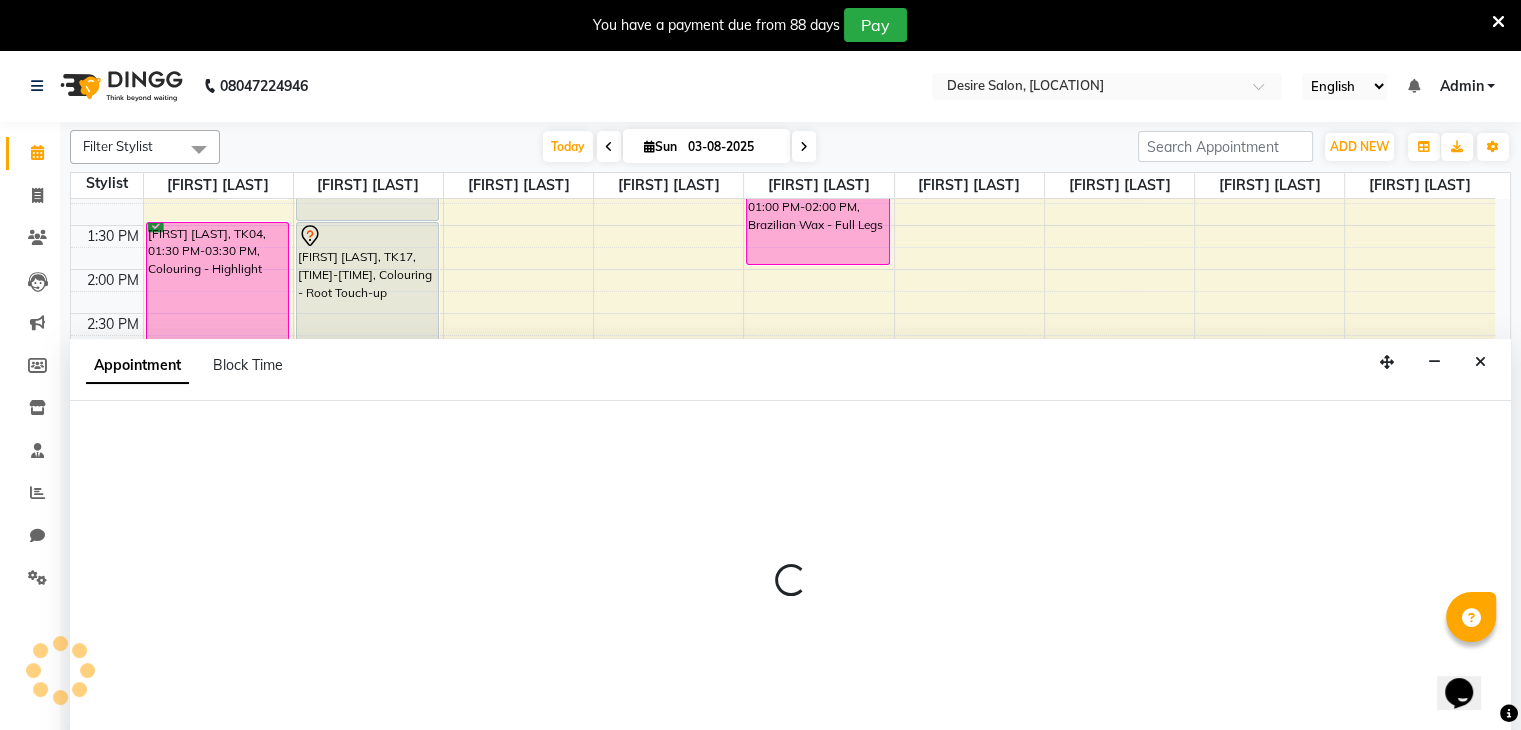 scroll, scrollTop: 50, scrollLeft: 0, axis: vertical 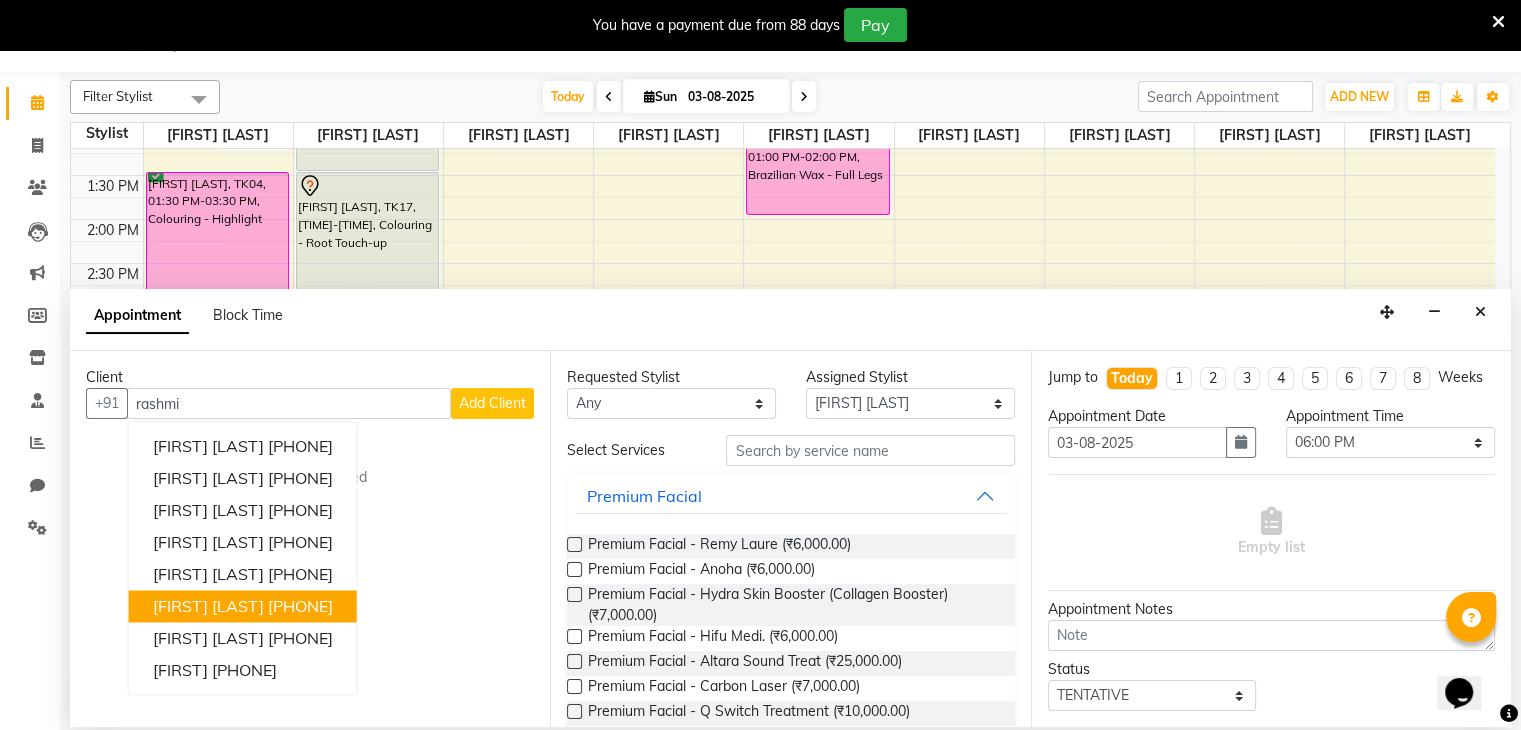 click on "[PHONE]" at bounding box center [300, 607] 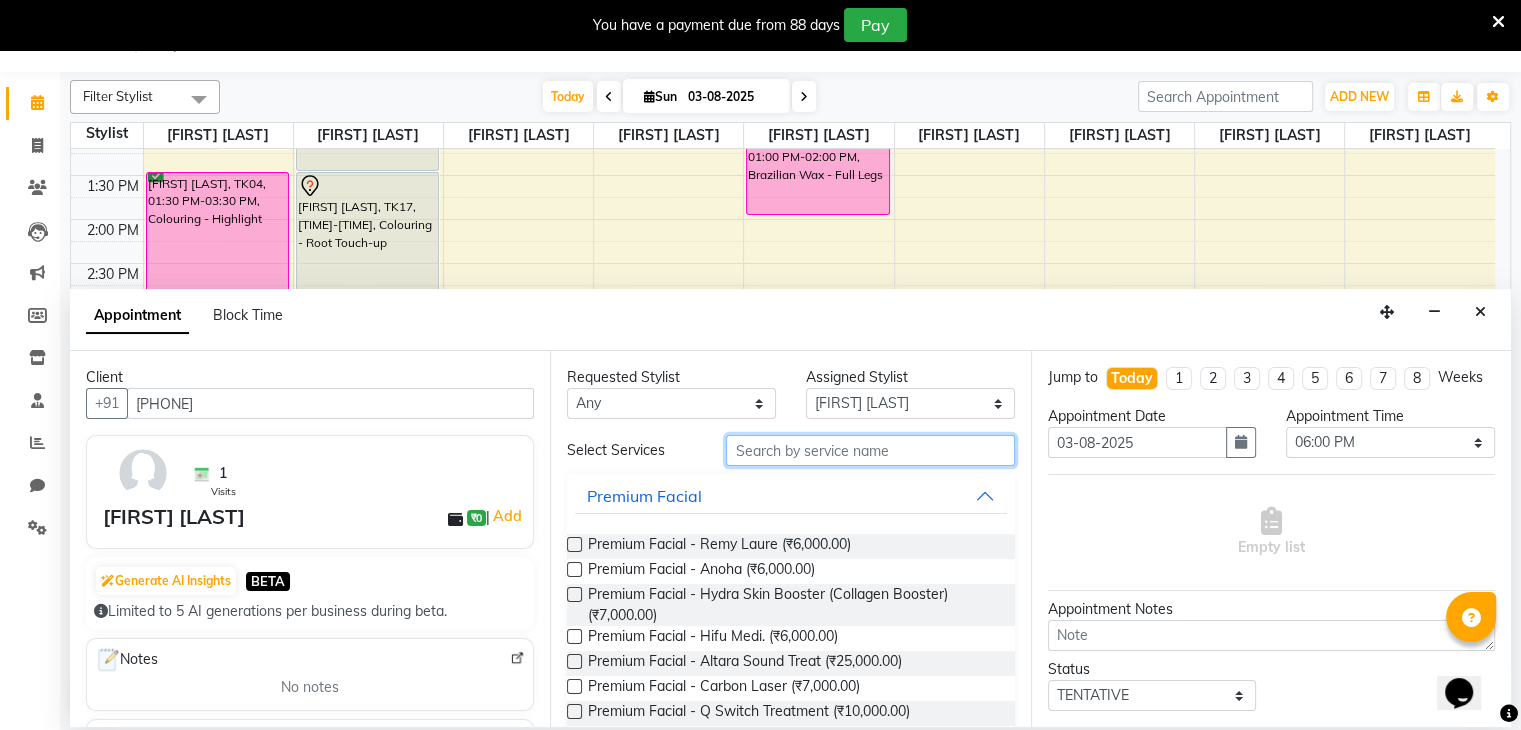 click at bounding box center (870, 450) 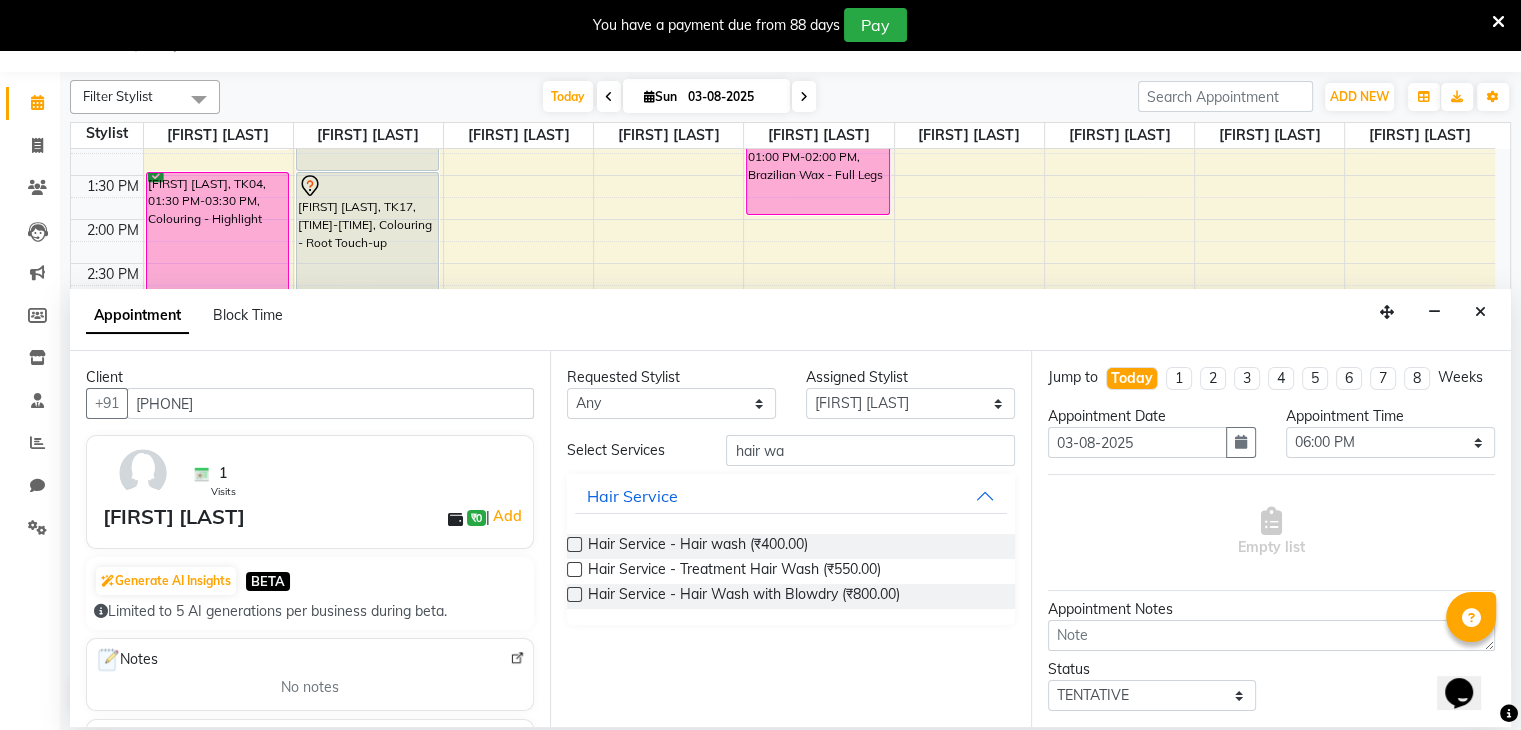 click at bounding box center [574, 544] 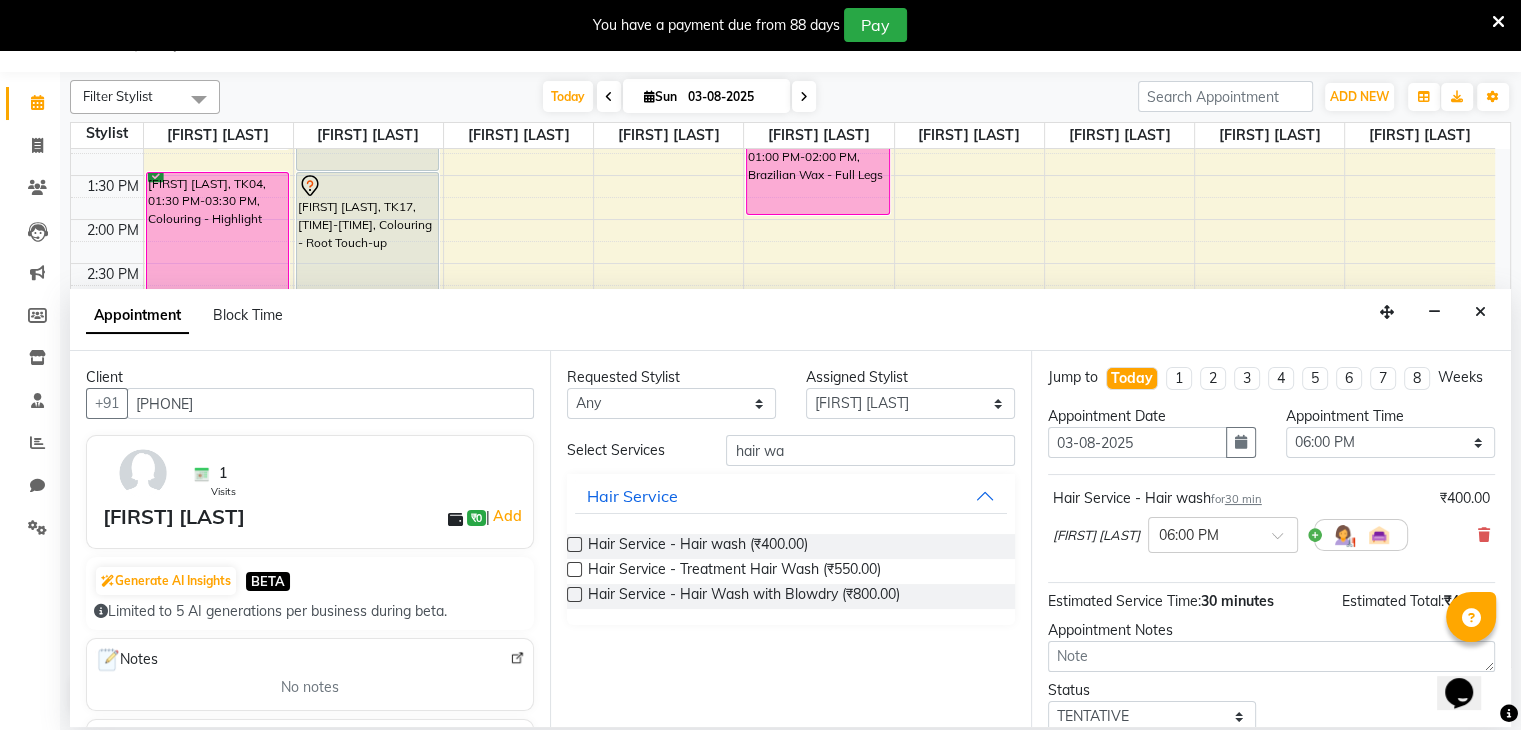 scroll, scrollTop: 149, scrollLeft: 0, axis: vertical 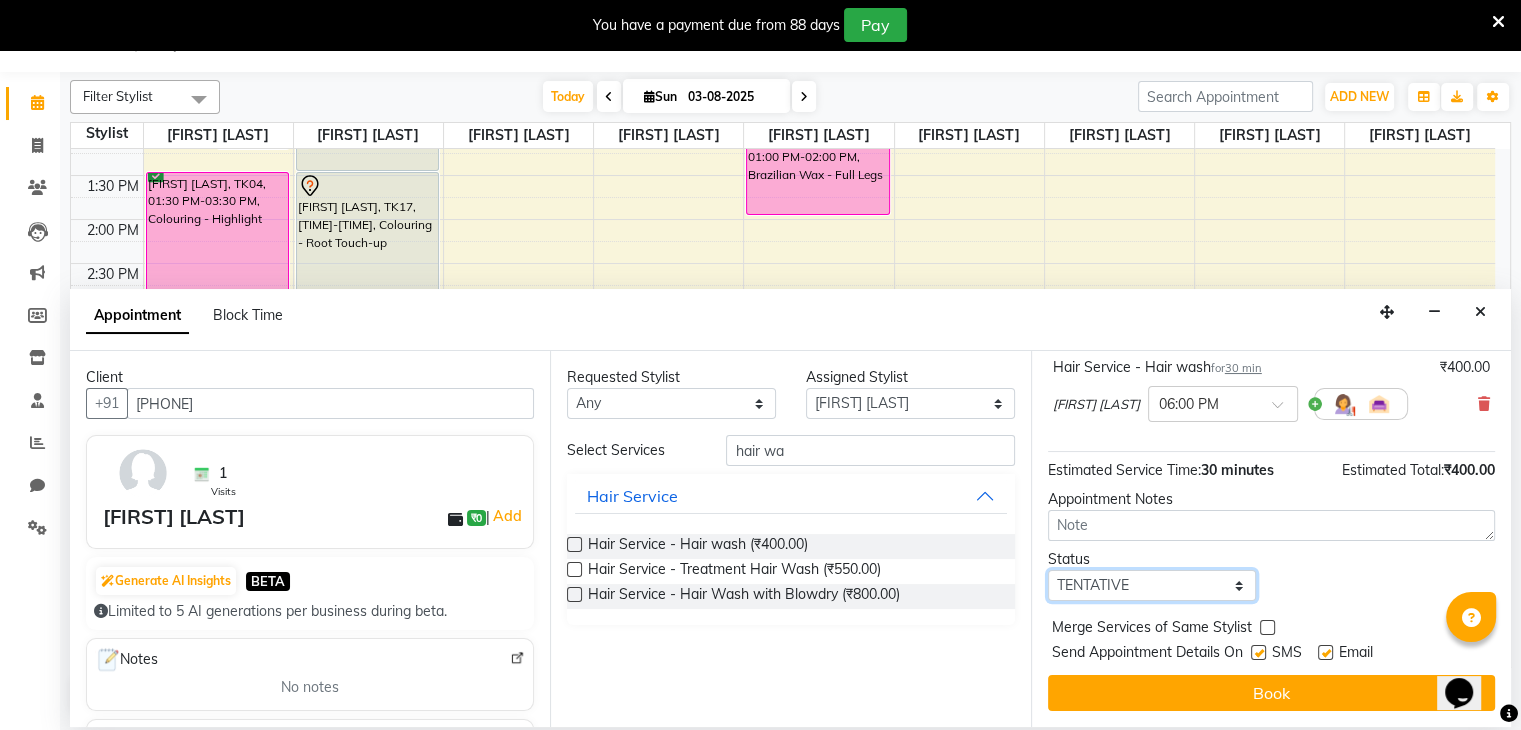 click on "Select TENTATIVE CONFIRM CHECK-IN UPCOMING" at bounding box center (1152, 585) 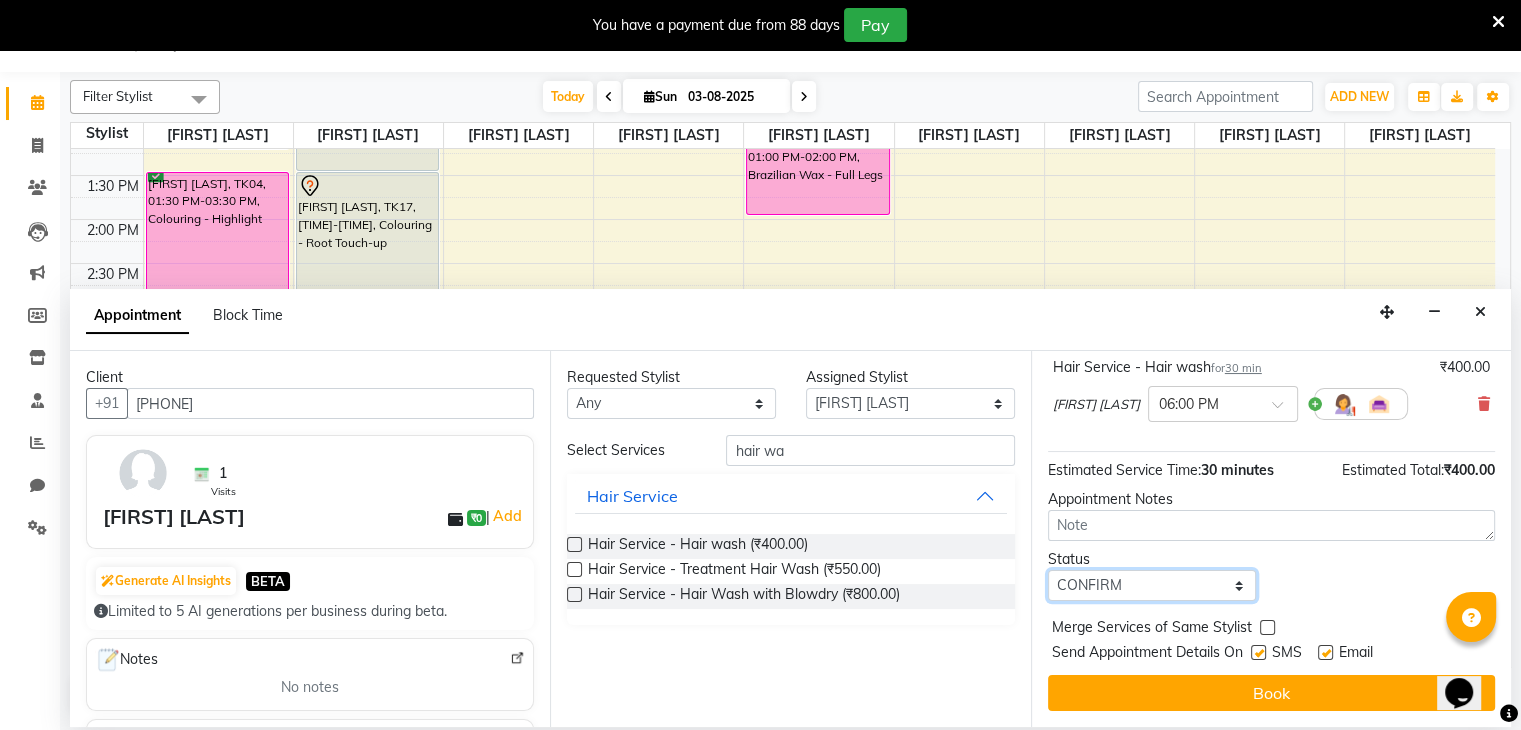 click on "Select TENTATIVE CONFIRM CHECK-IN UPCOMING" at bounding box center (1152, 585) 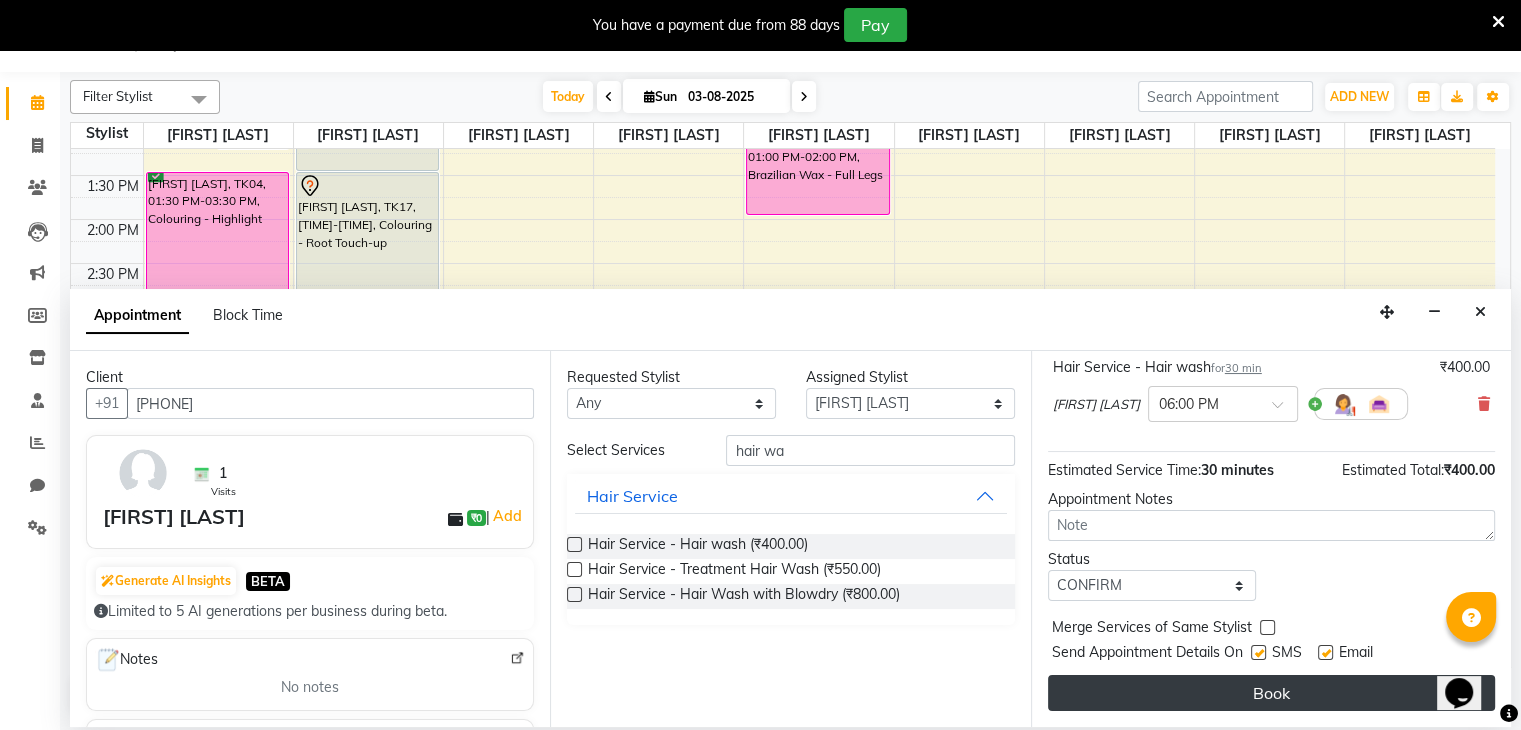 click on "Book" at bounding box center [1271, 693] 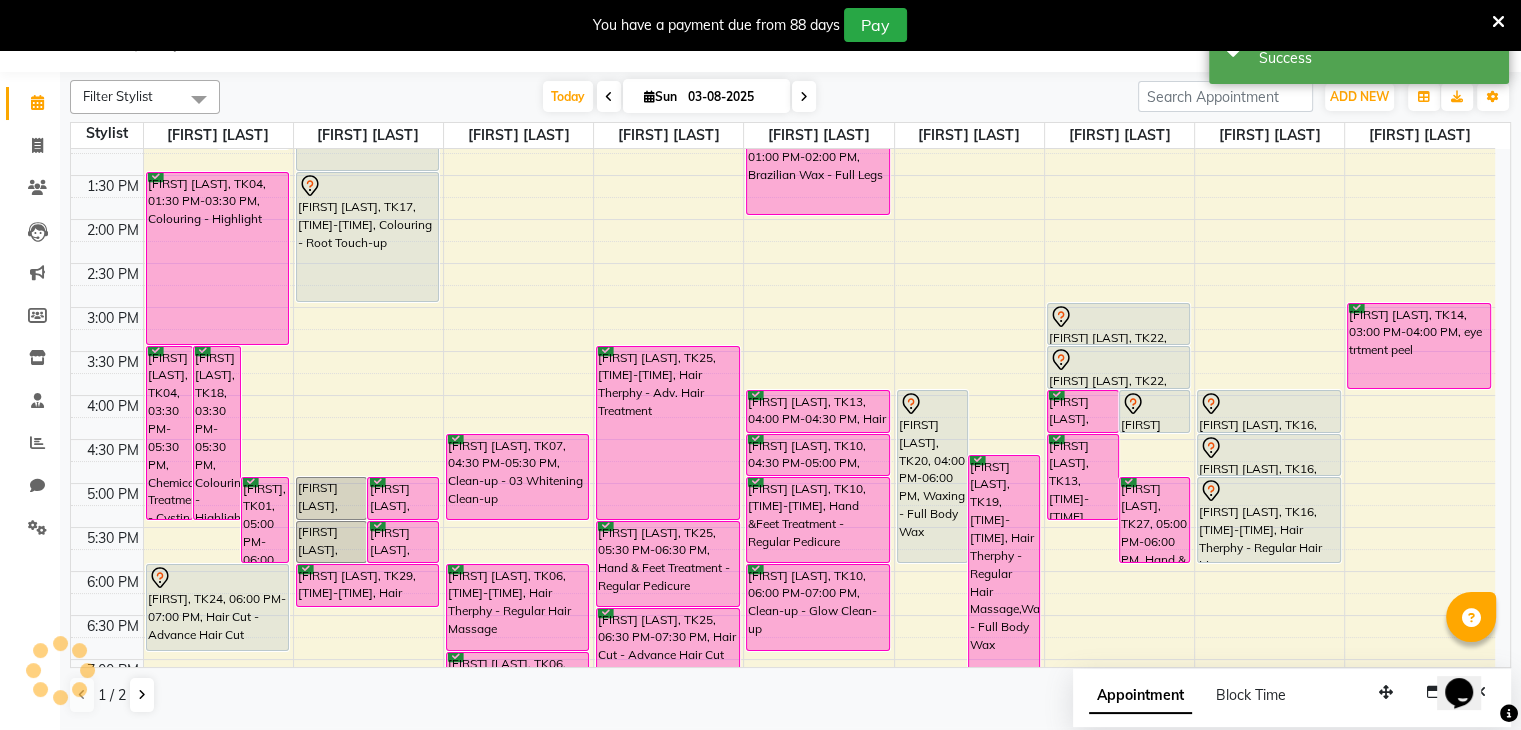 scroll, scrollTop: 0, scrollLeft: 0, axis: both 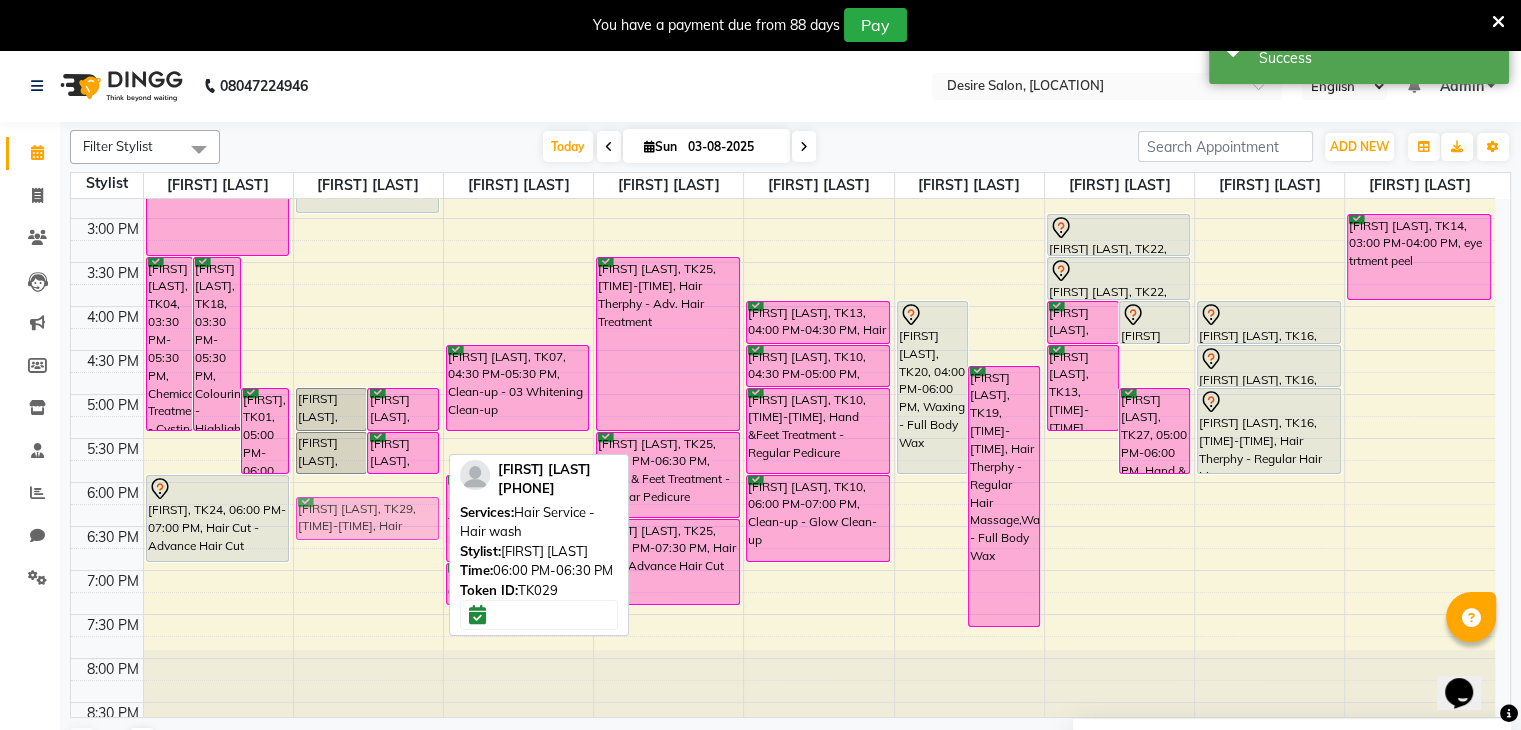 drag, startPoint x: 312, startPoint y: 496, endPoint x: 310, endPoint y: 523, distance: 27.073973 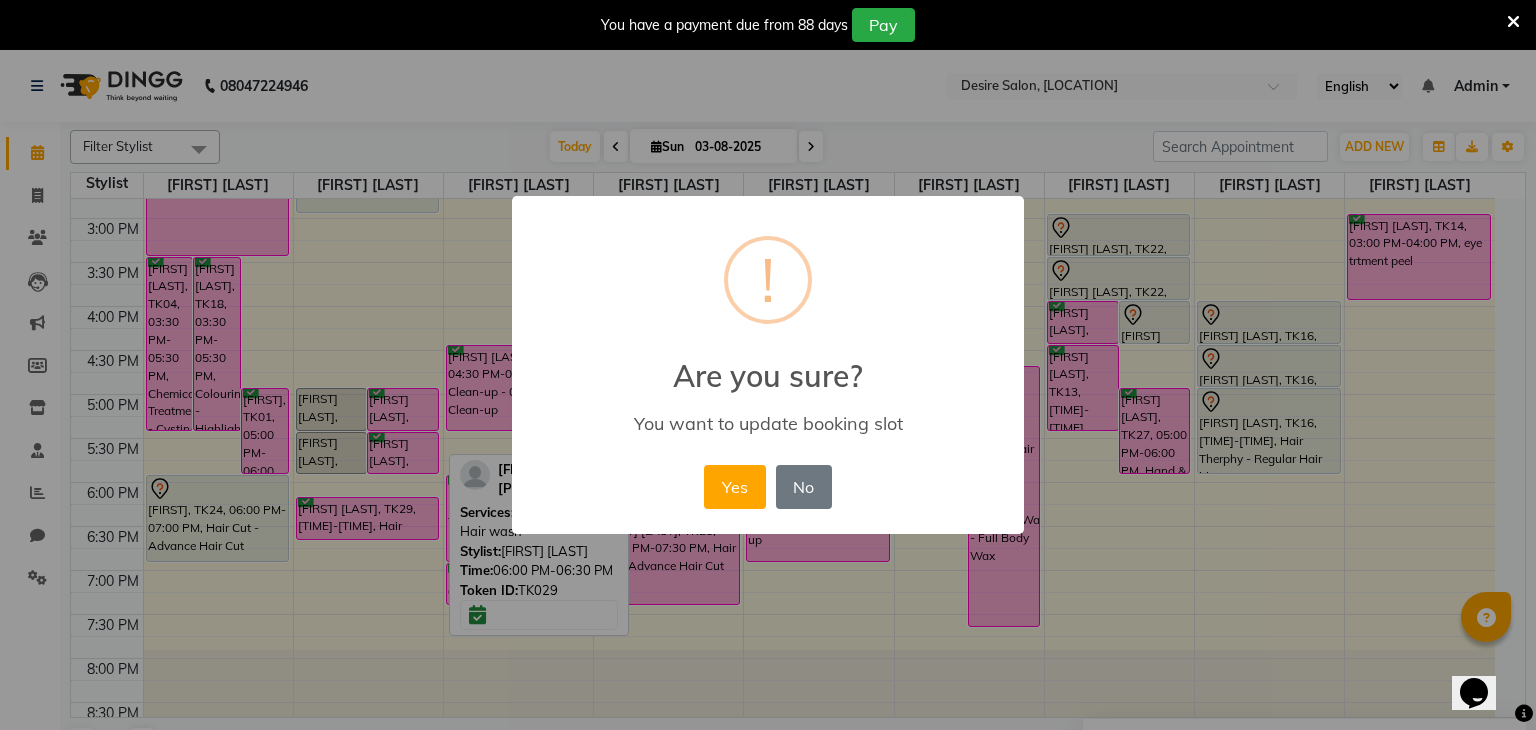 click on "× ! Are you sure? You want to update booking slot Yes No No" at bounding box center (768, 365) 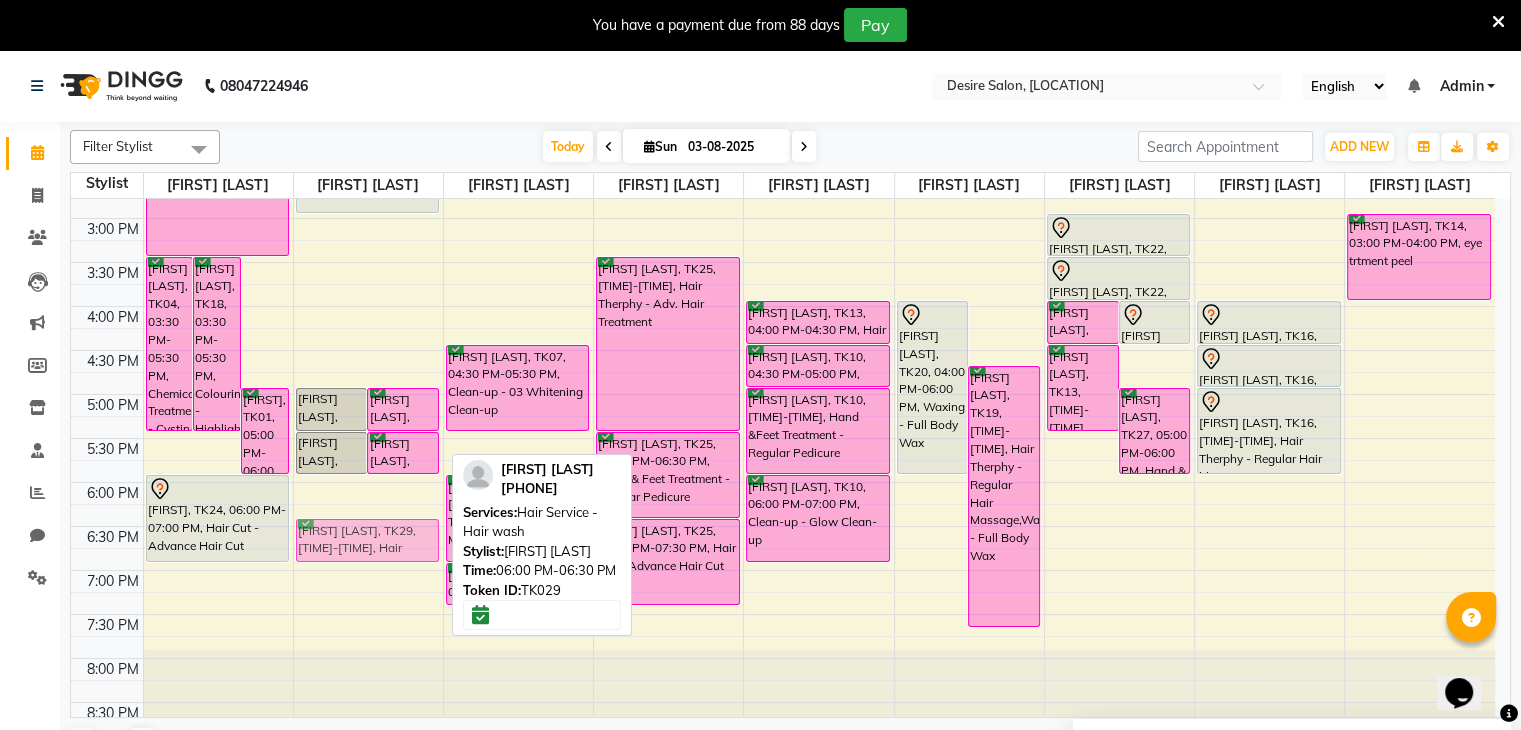 drag, startPoint x: 364, startPoint y: 494, endPoint x: 362, endPoint y: 539, distance: 45.044422 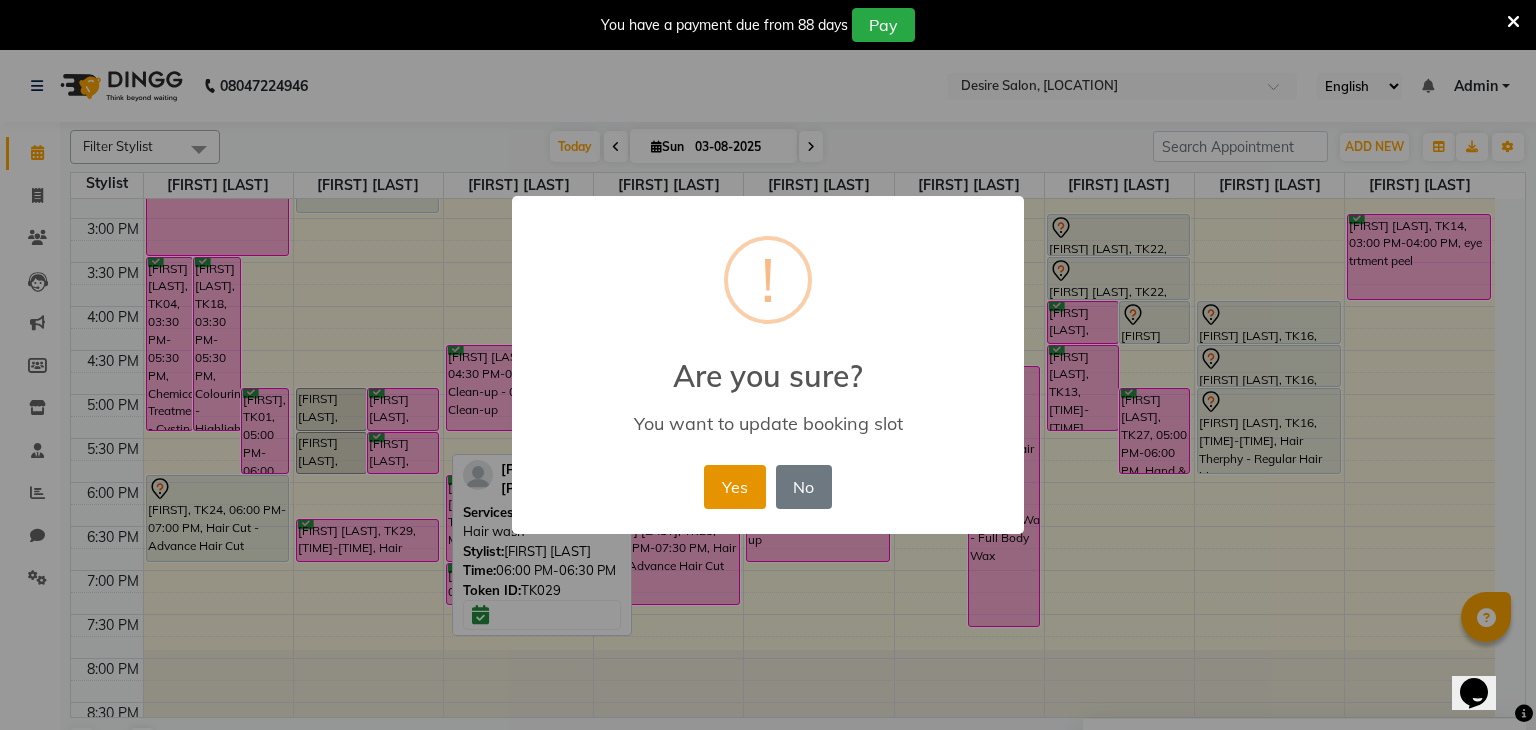 click on "Yes" at bounding box center [734, 487] 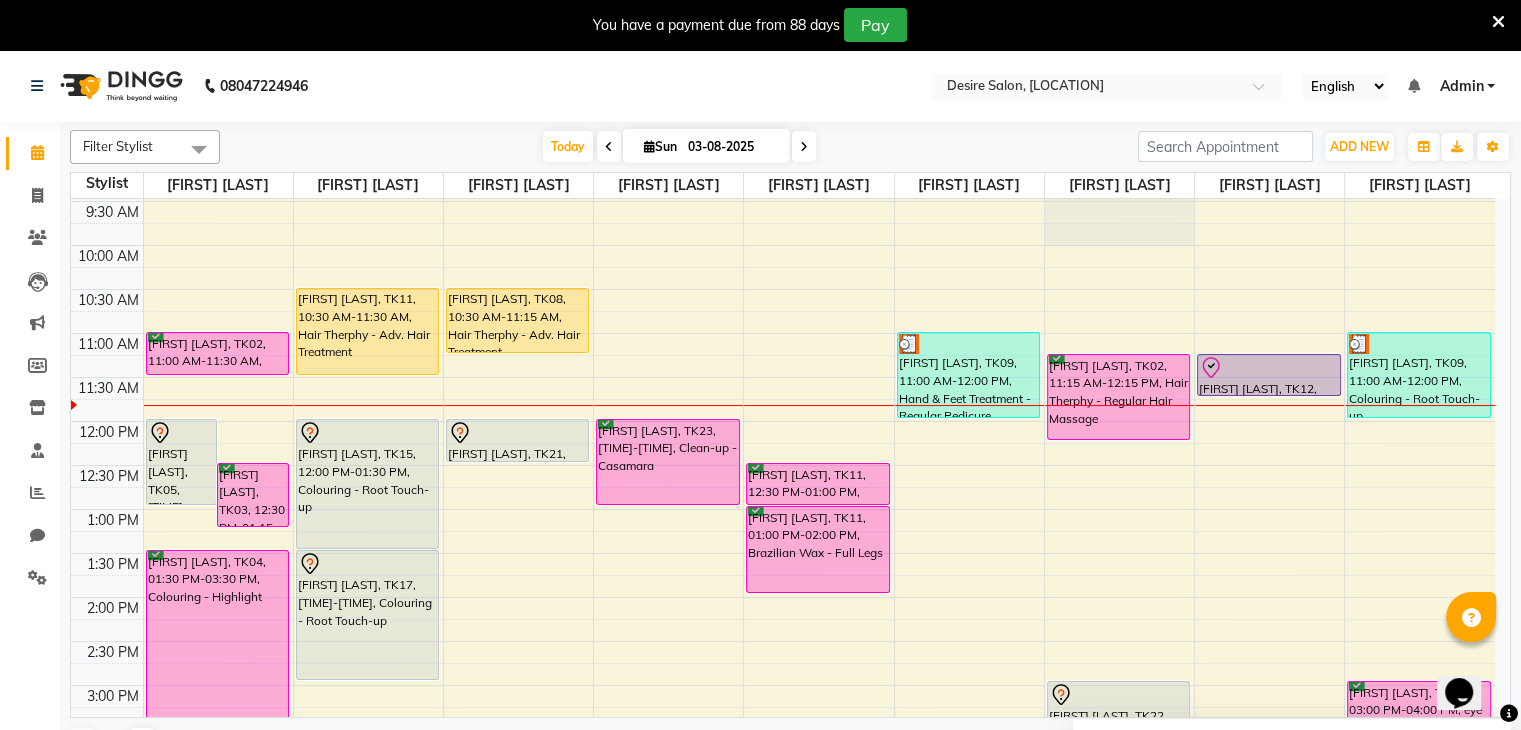 scroll, scrollTop: 24, scrollLeft: 0, axis: vertical 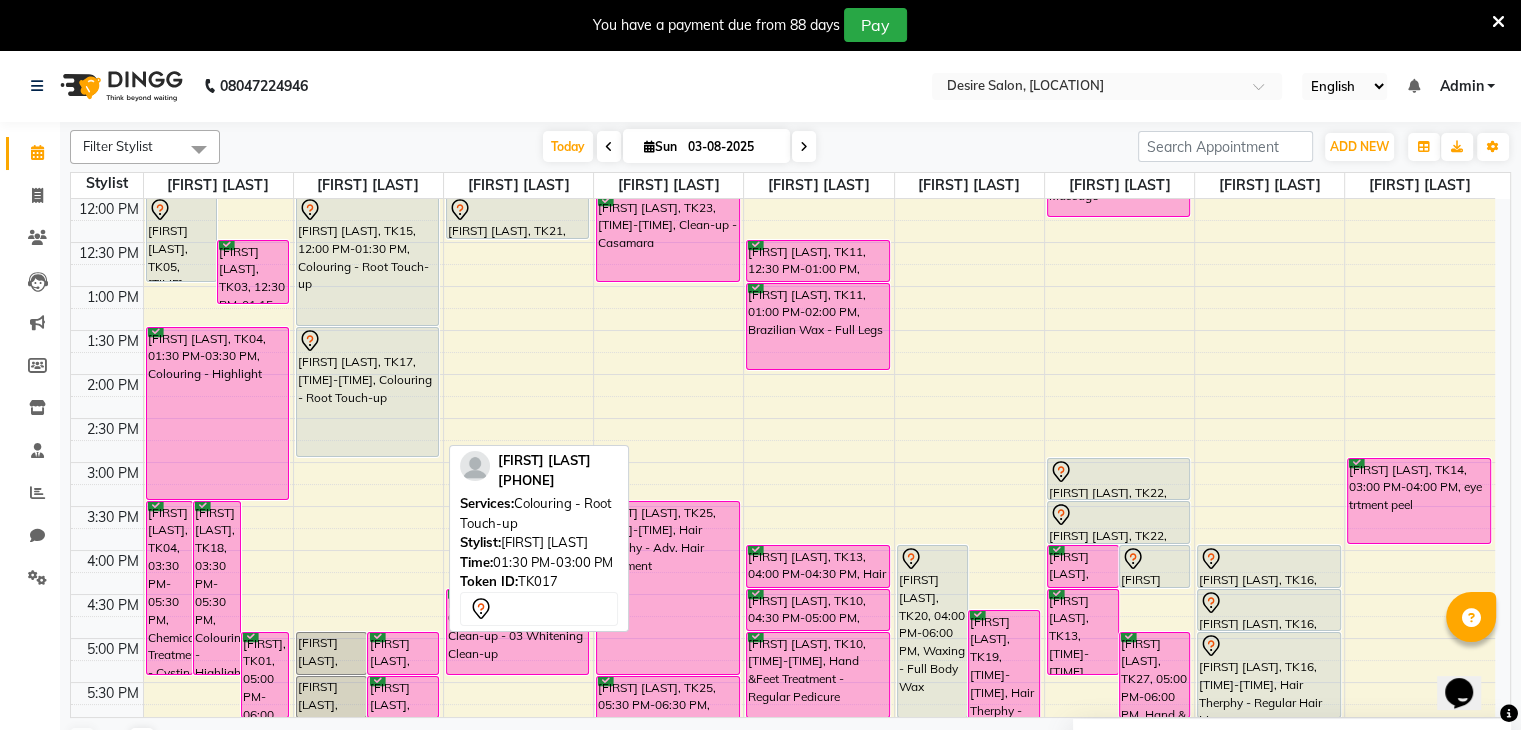 click on "[FIRST] [LAST], TK17, [TIME]-[TIME], Colouring - Root Touch-up" at bounding box center (368, 392) 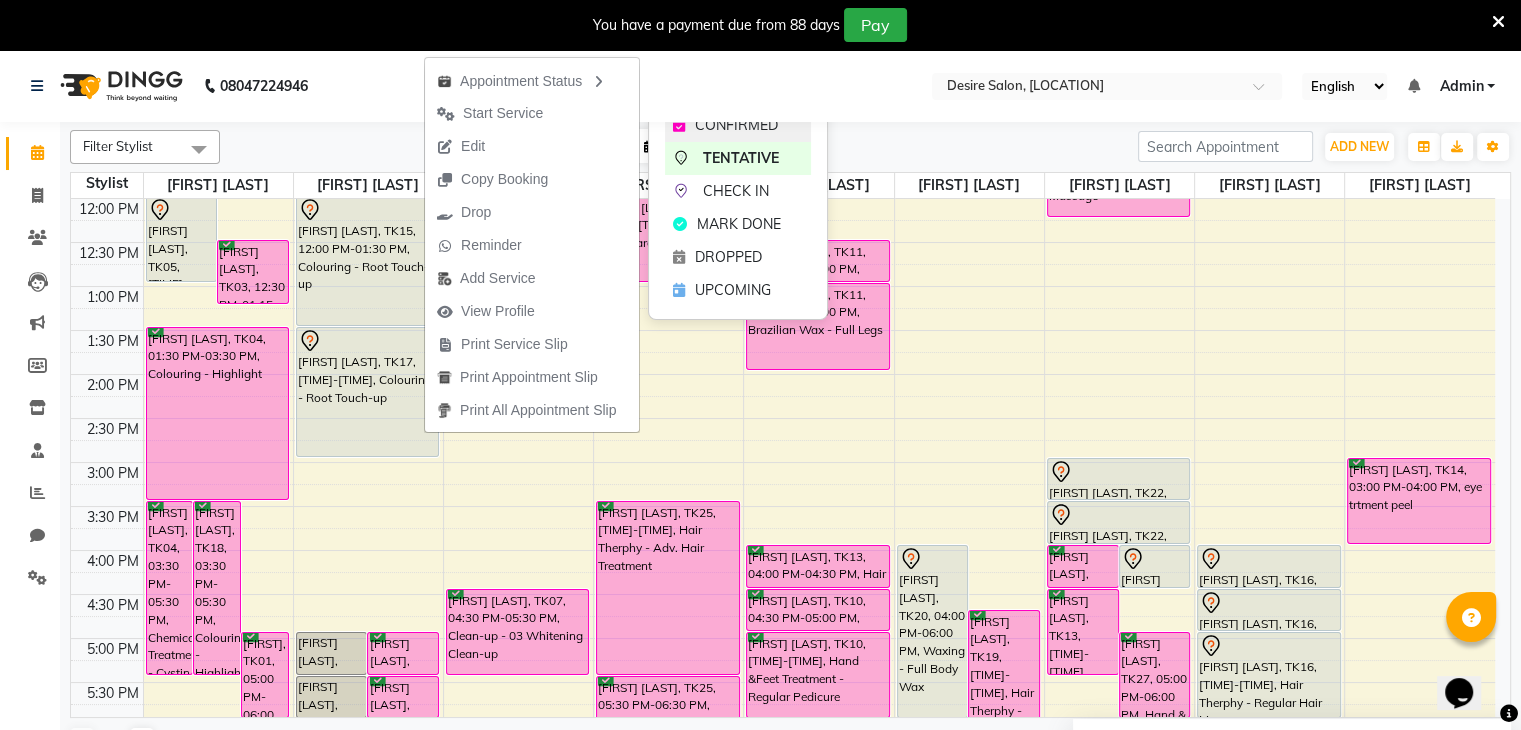 click on "CONFIRMED" 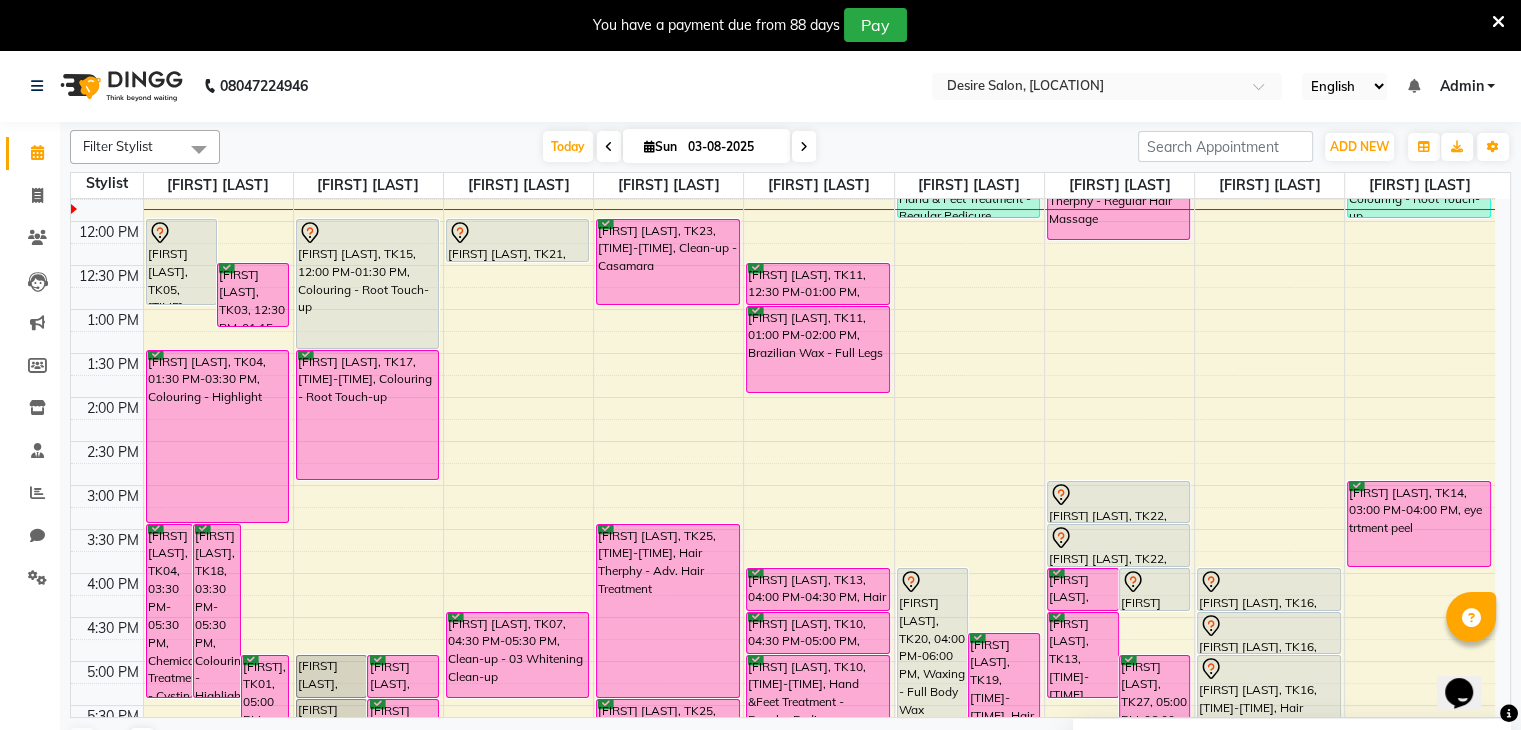 scroll, scrollTop: 244, scrollLeft: 0, axis: vertical 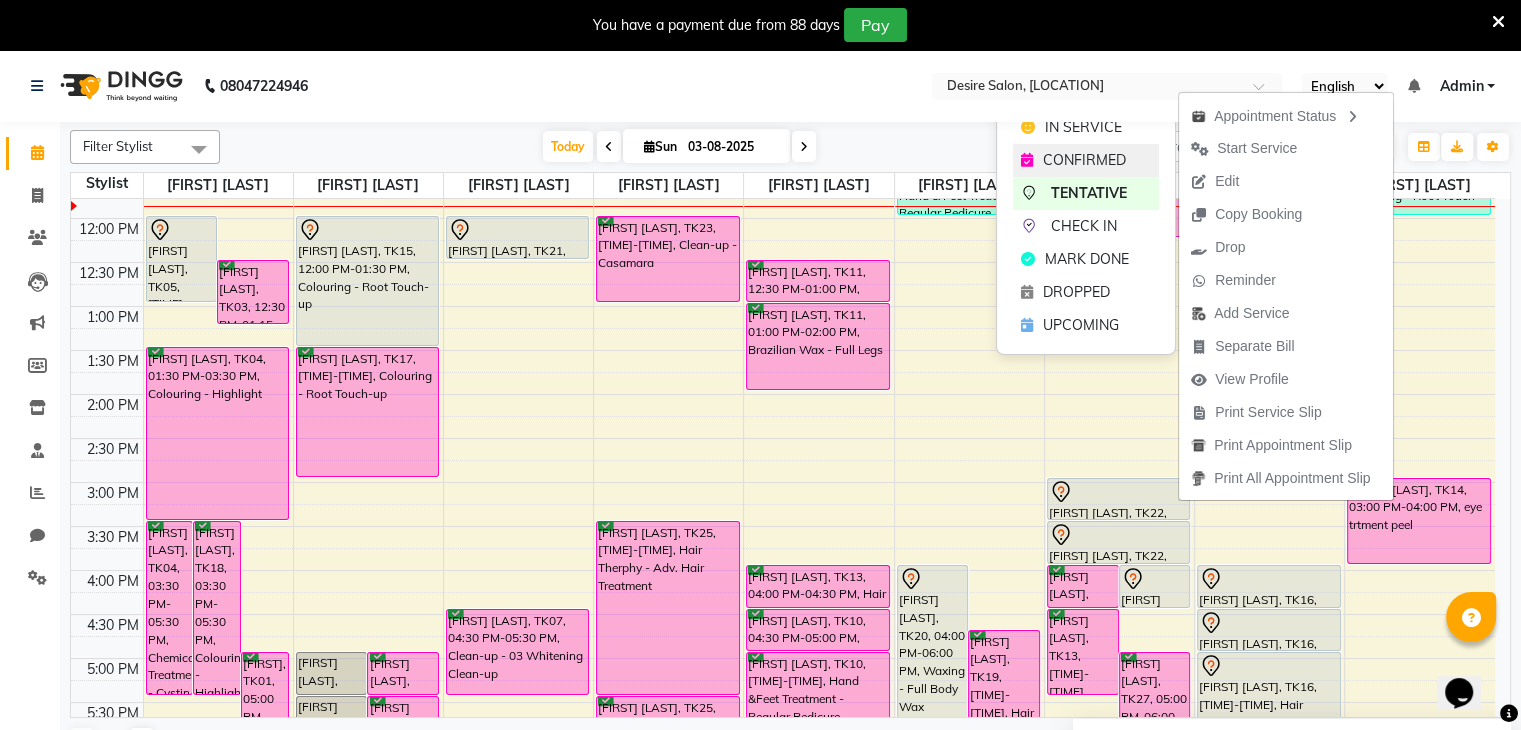 click on "CONFIRMED" 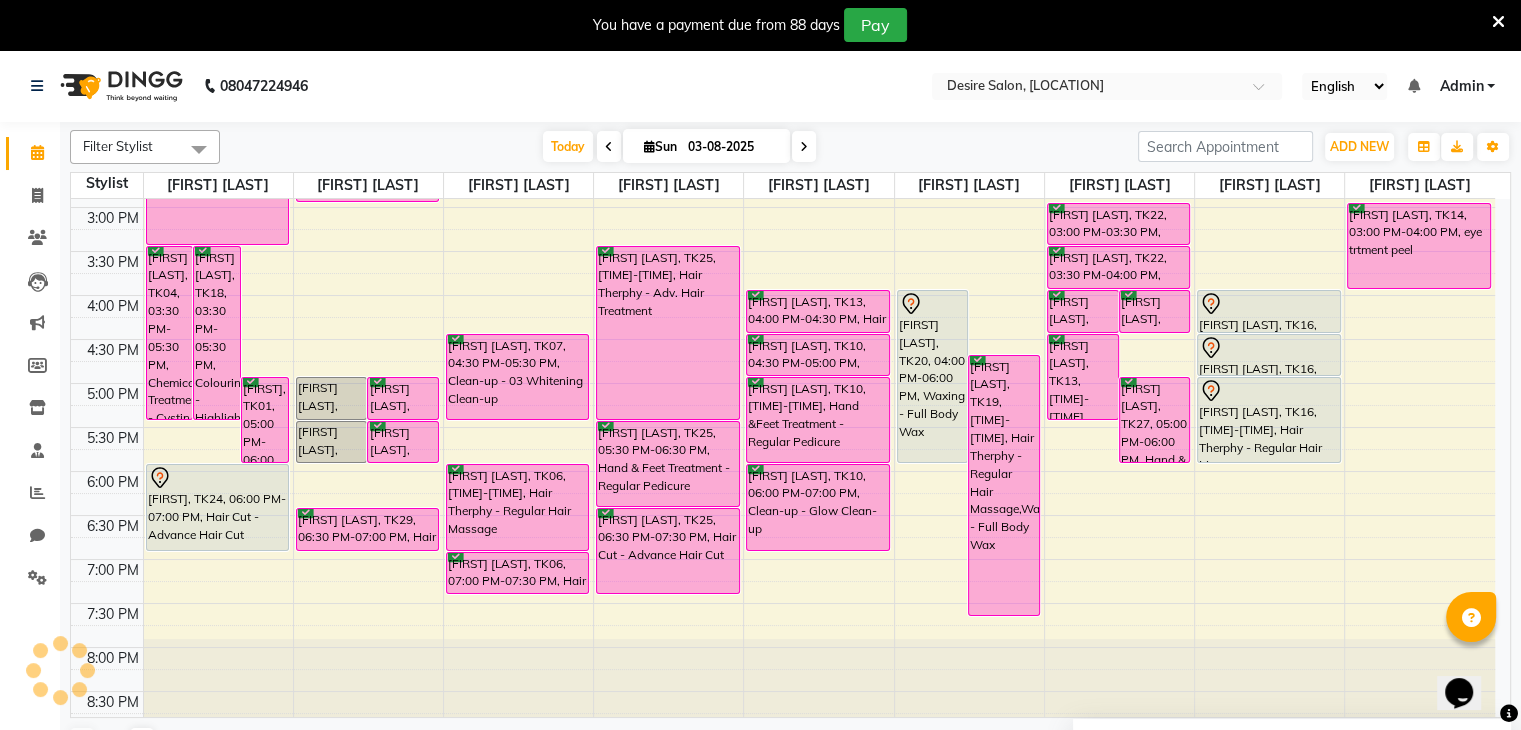 scroll, scrollTop: 520, scrollLeft: 0, axis: vertical 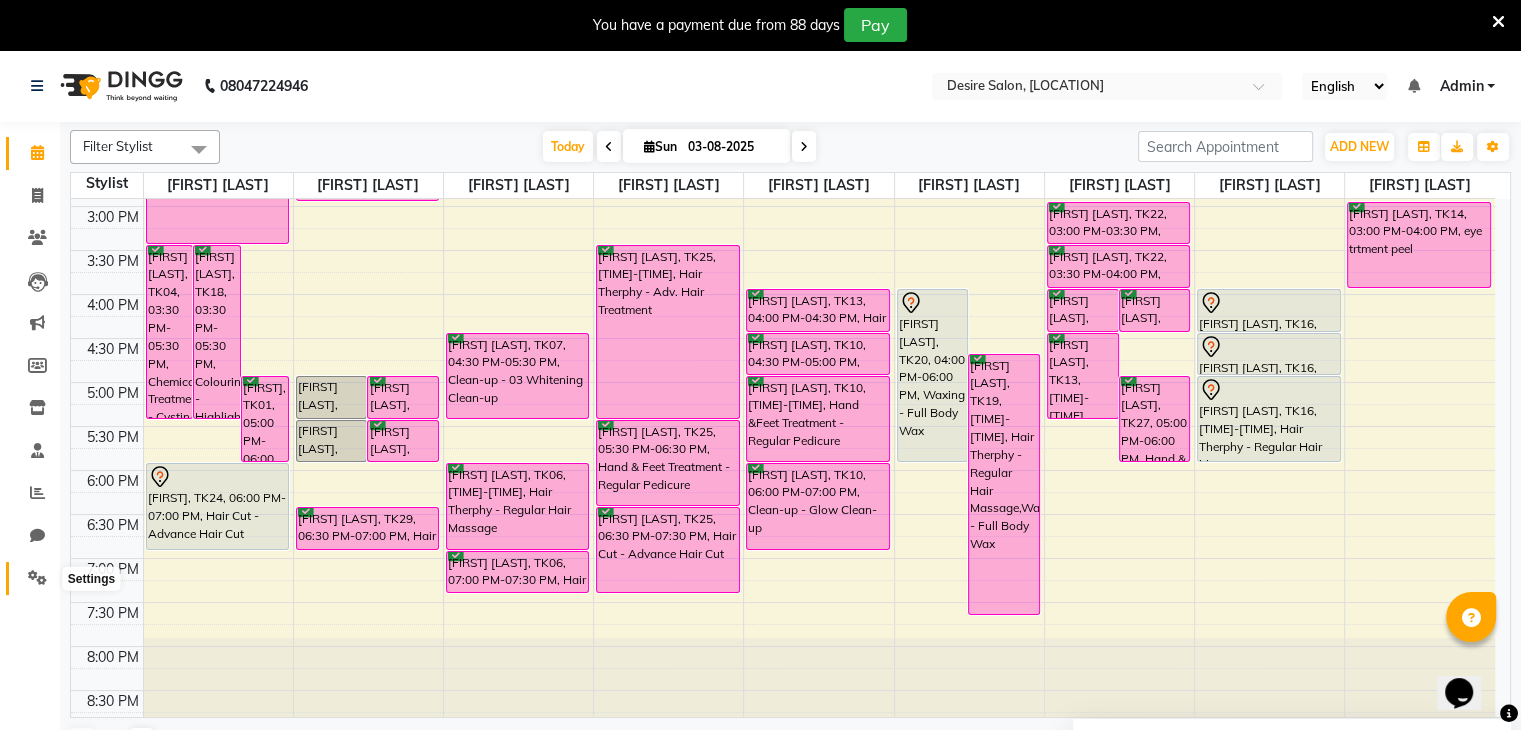 click 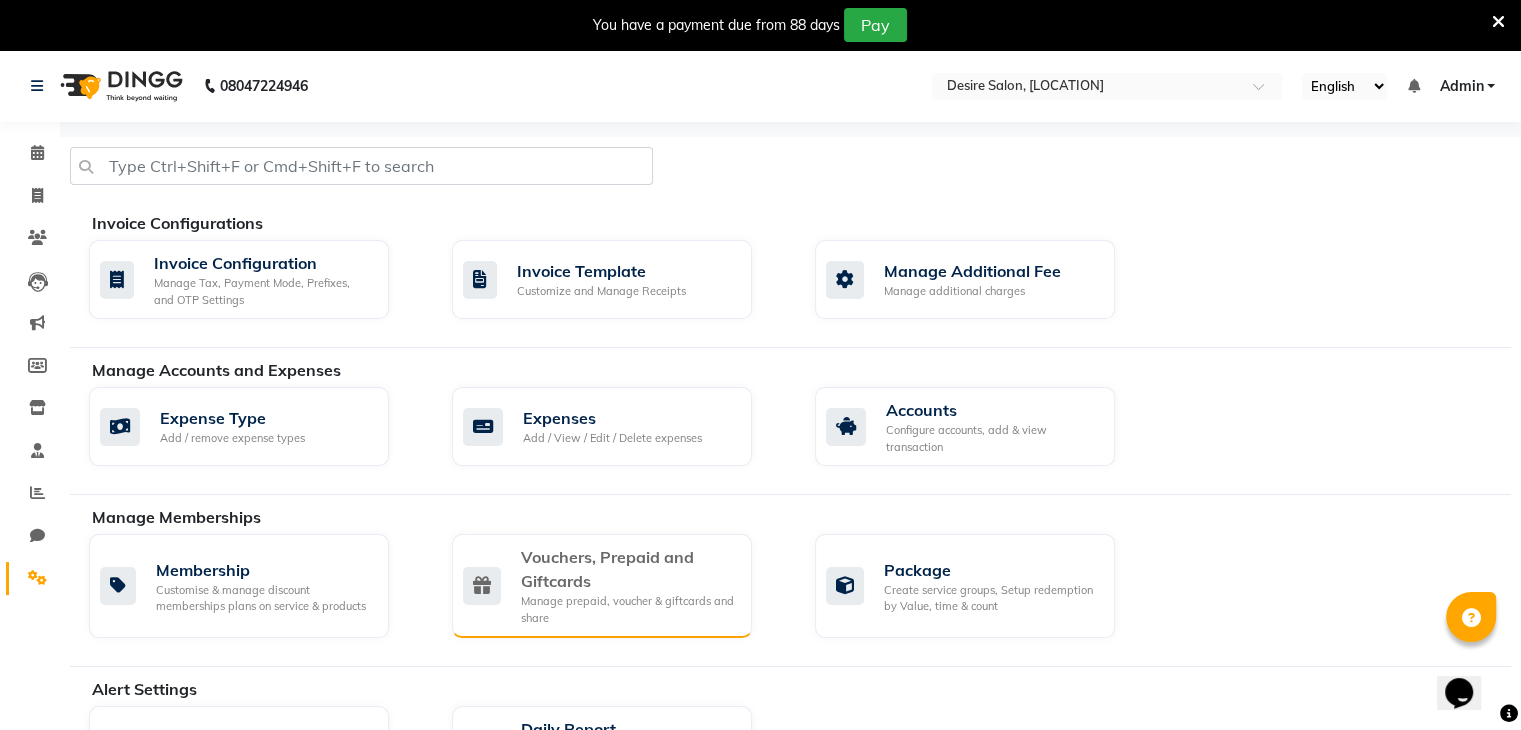 click on "Manage prepaid, voucher & giftcards and share" 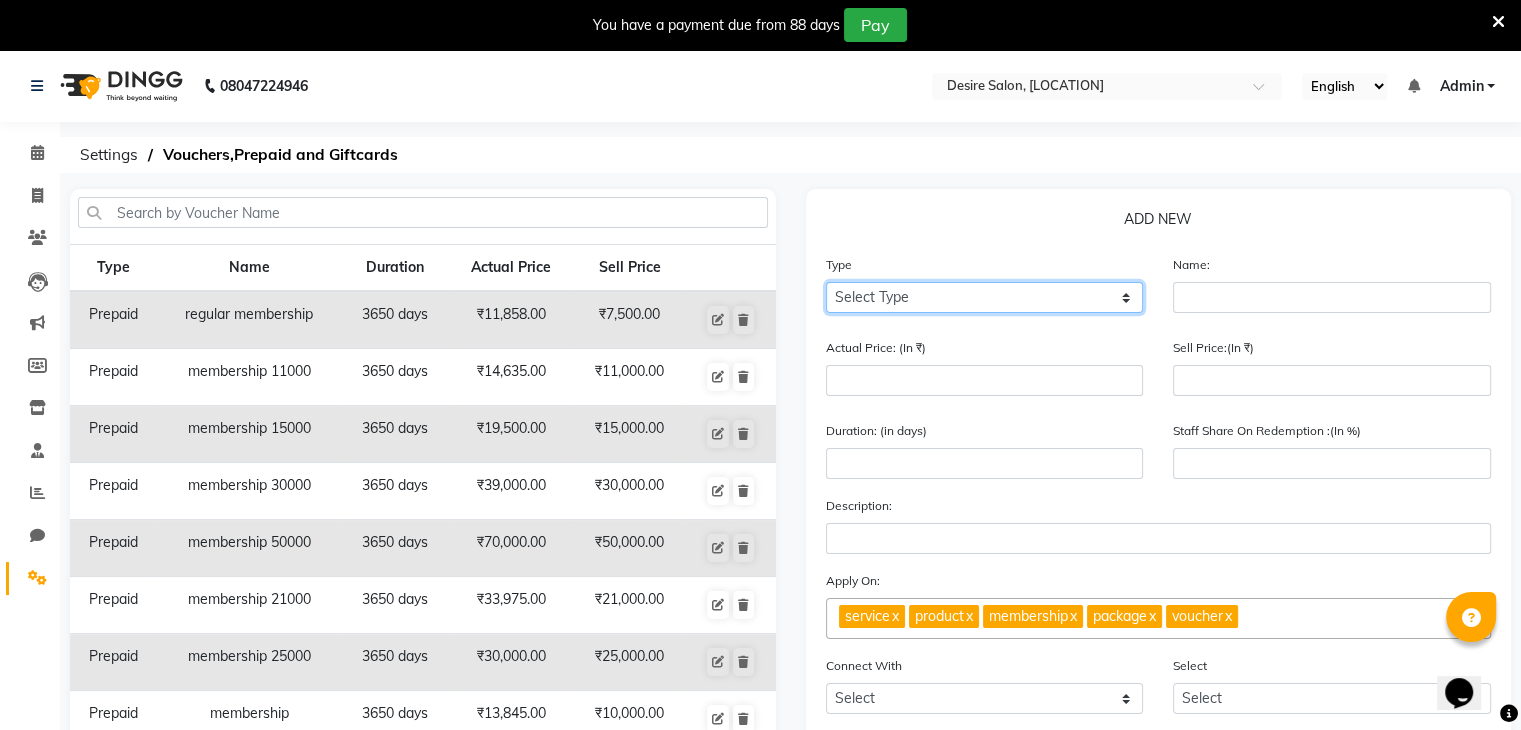 click on "Select Type Voucher Prepaid Gift Card" 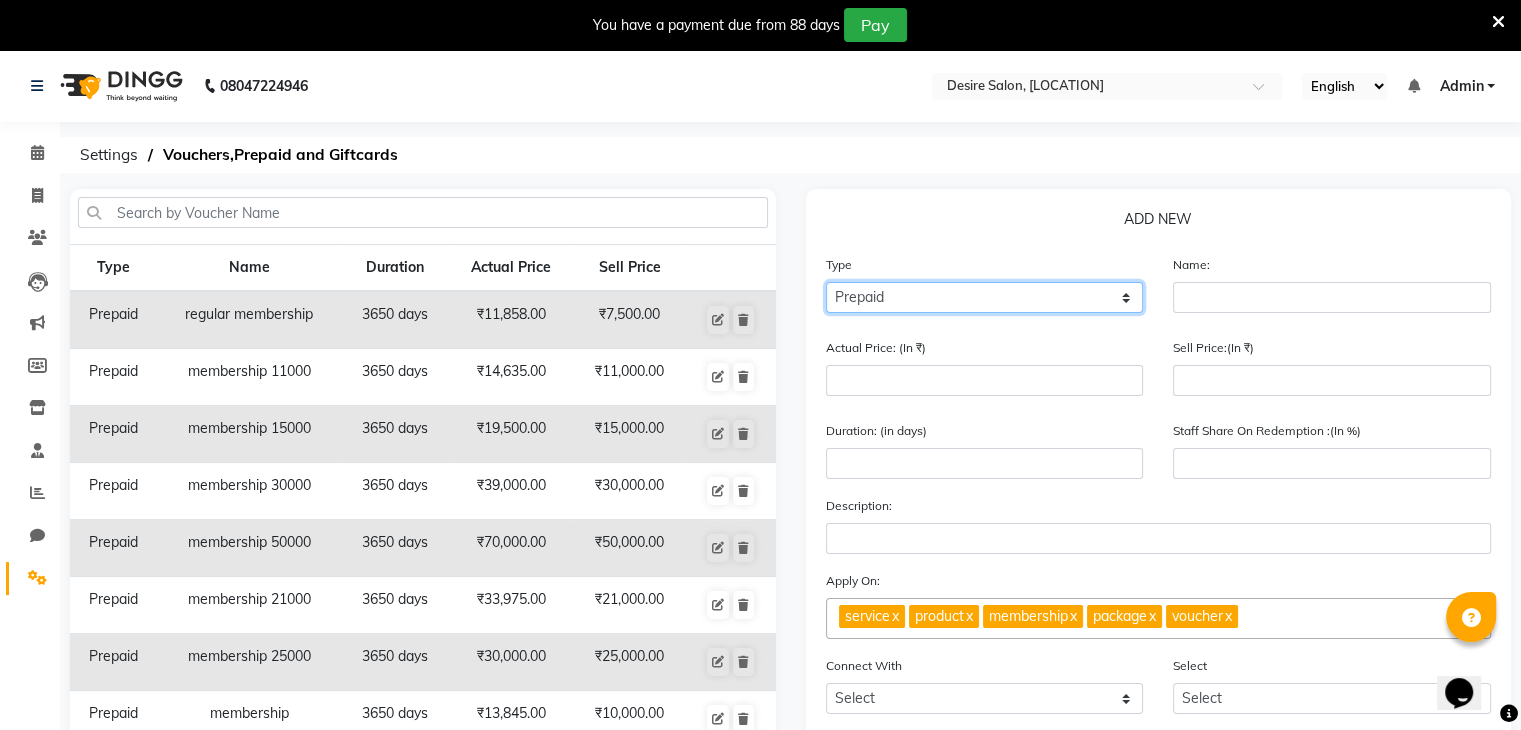 click on "Select Type Voucher Prepaid Gift Card" 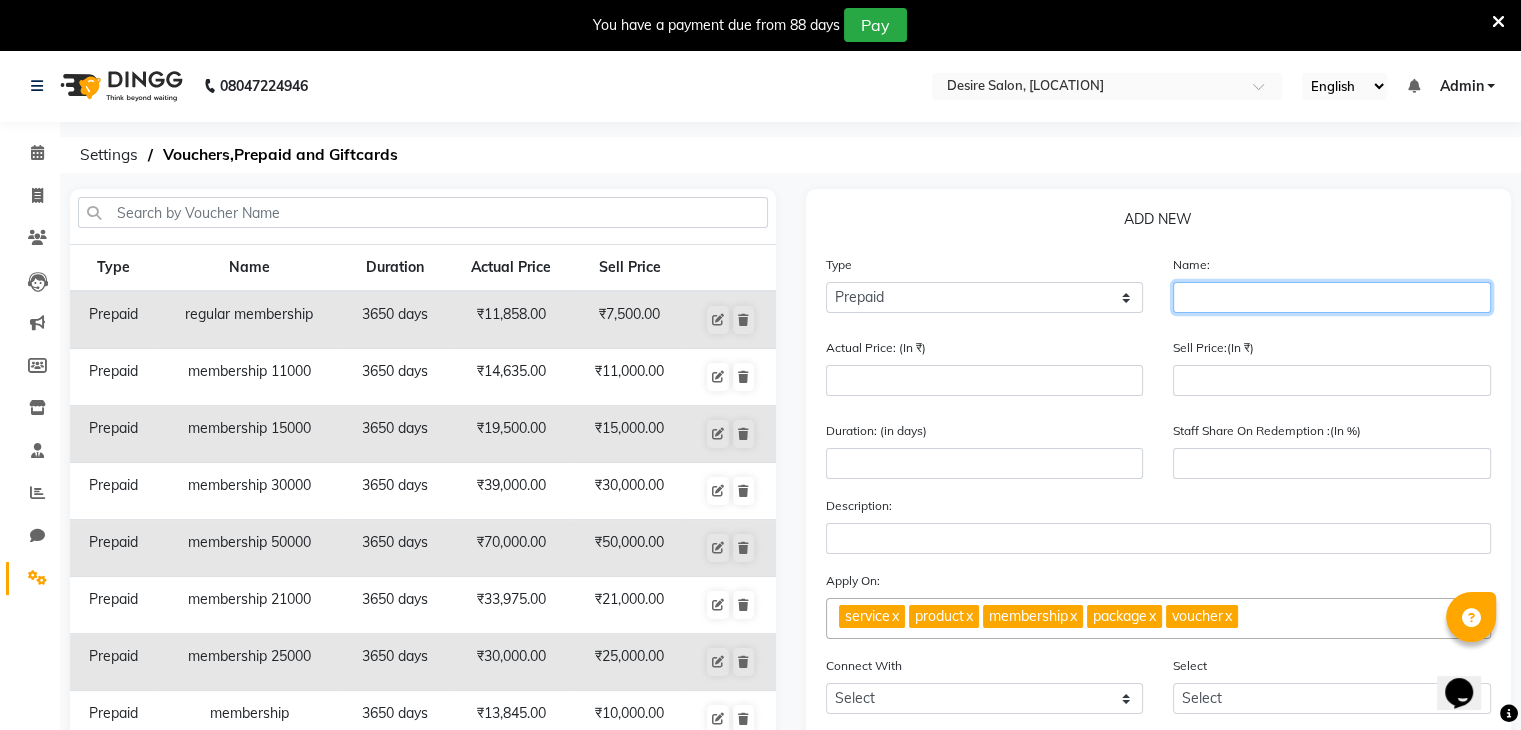 click 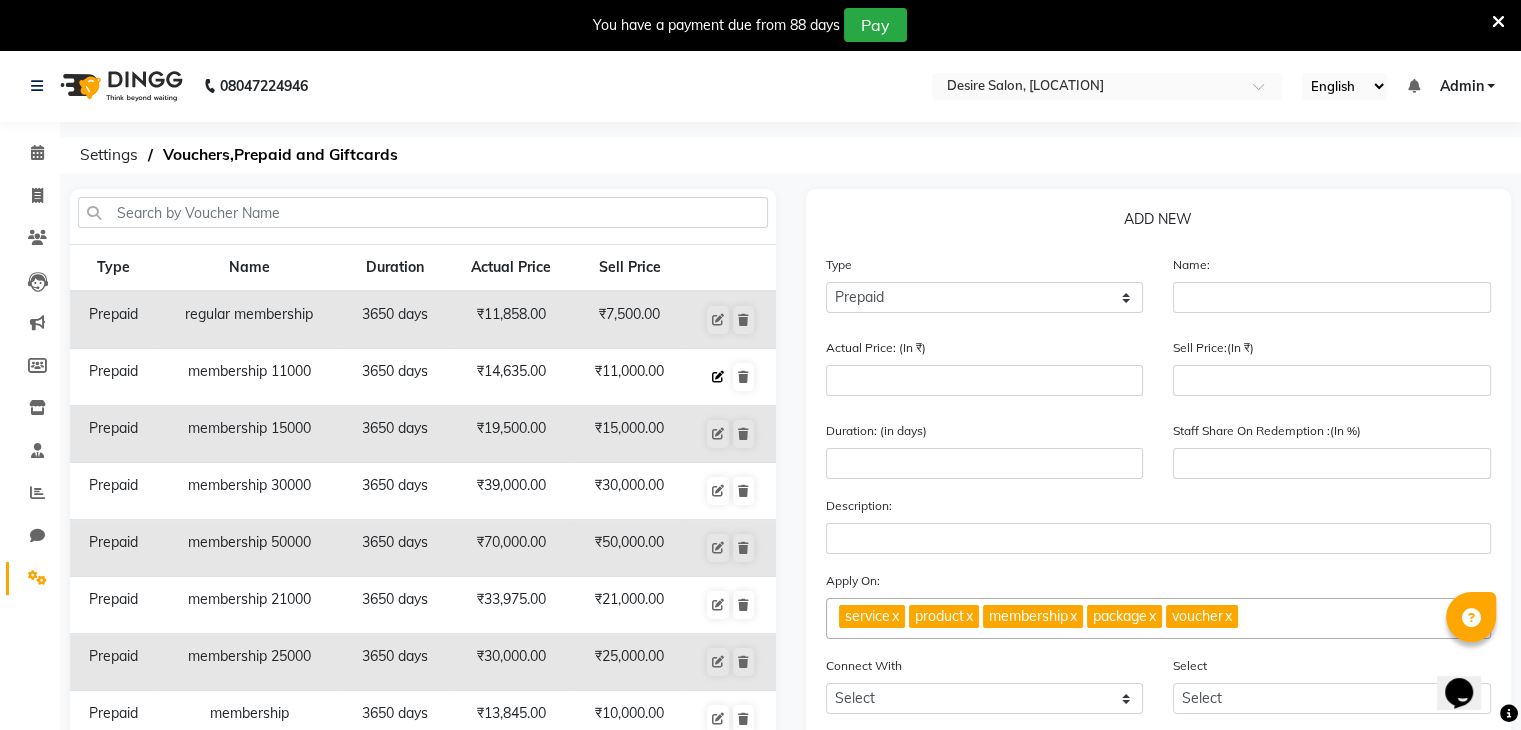 click 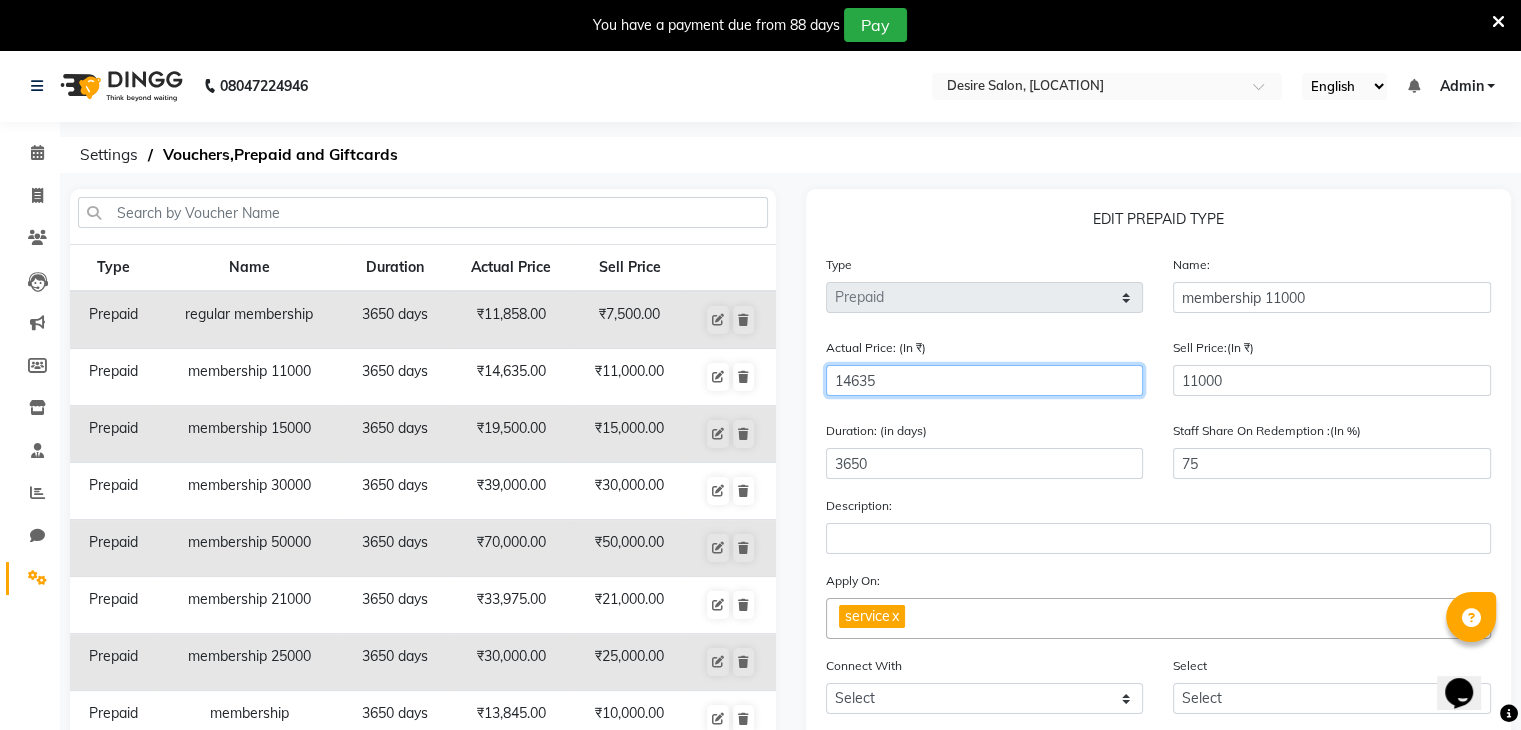 click on "14635" 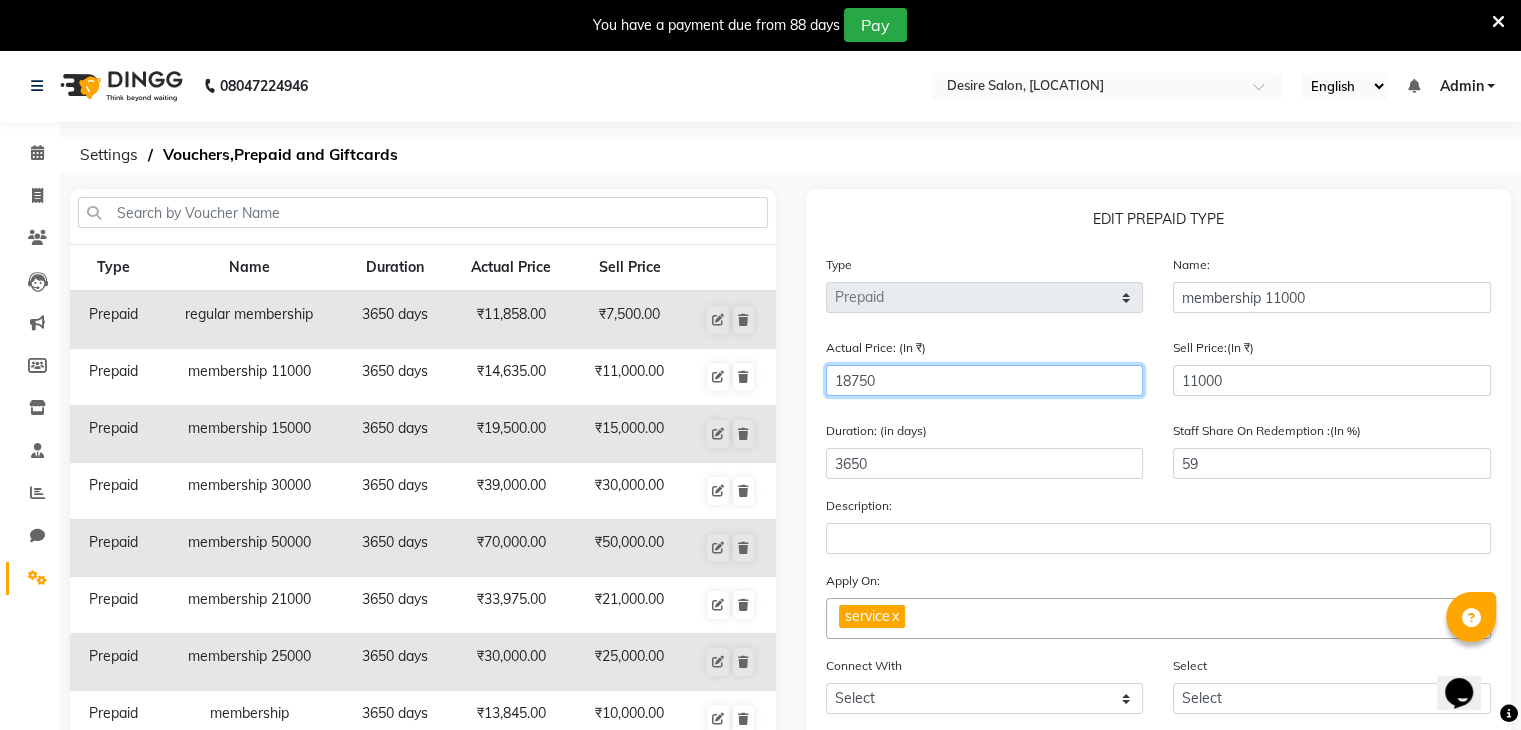 scroll, scrollTop: 252, scrollLeft: 0, axis: vertical 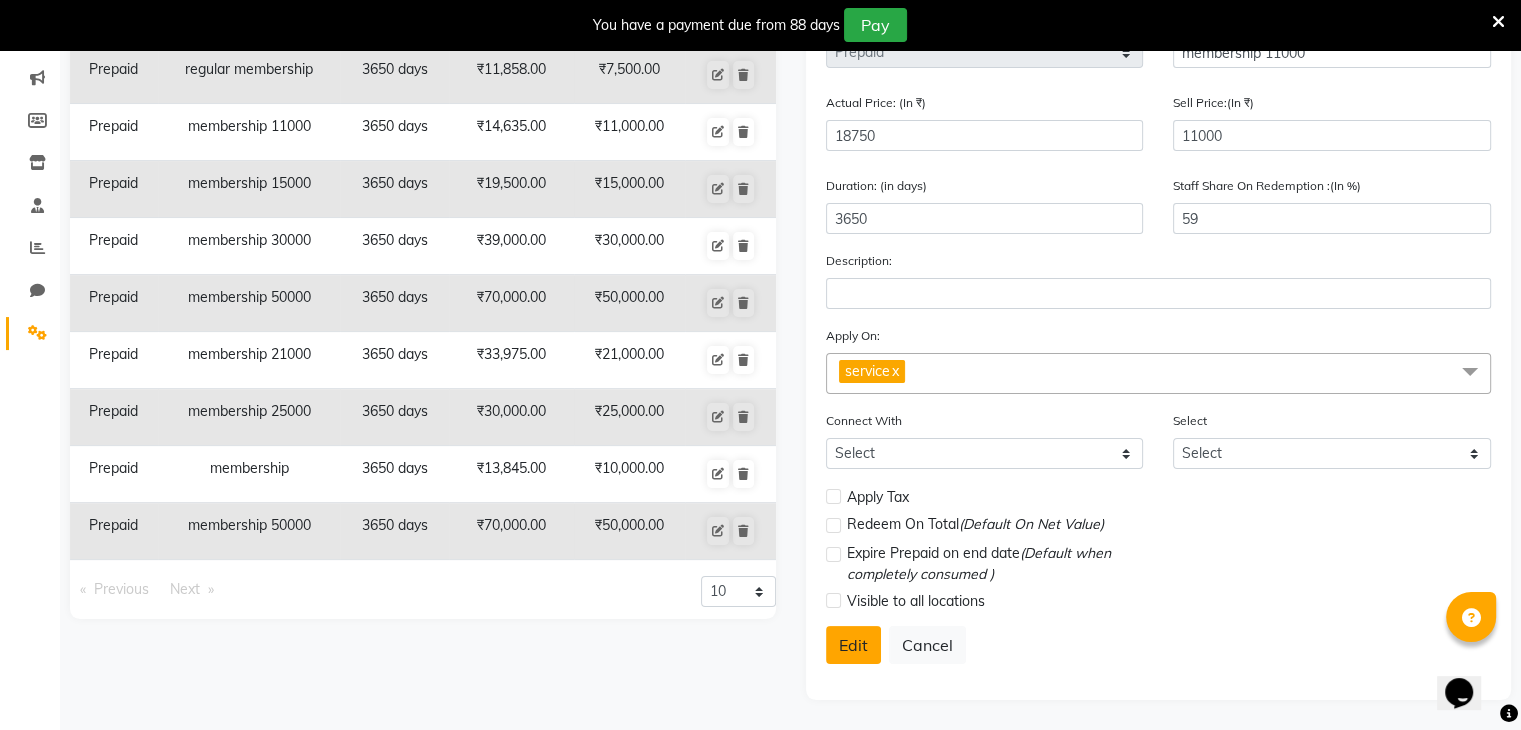 click on "Edit" 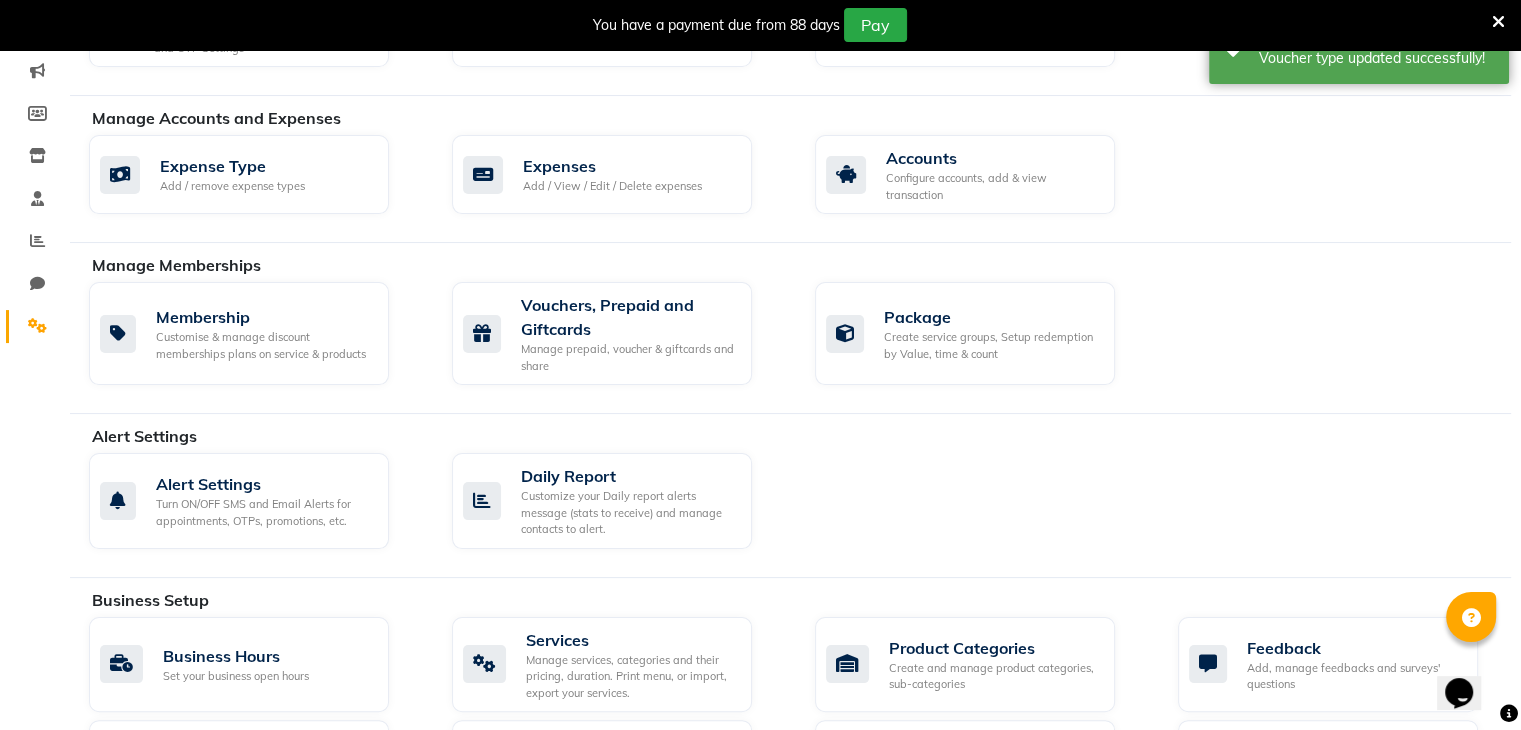 scroll, scrollTop: 0, scrollLeft: 0, axis: both 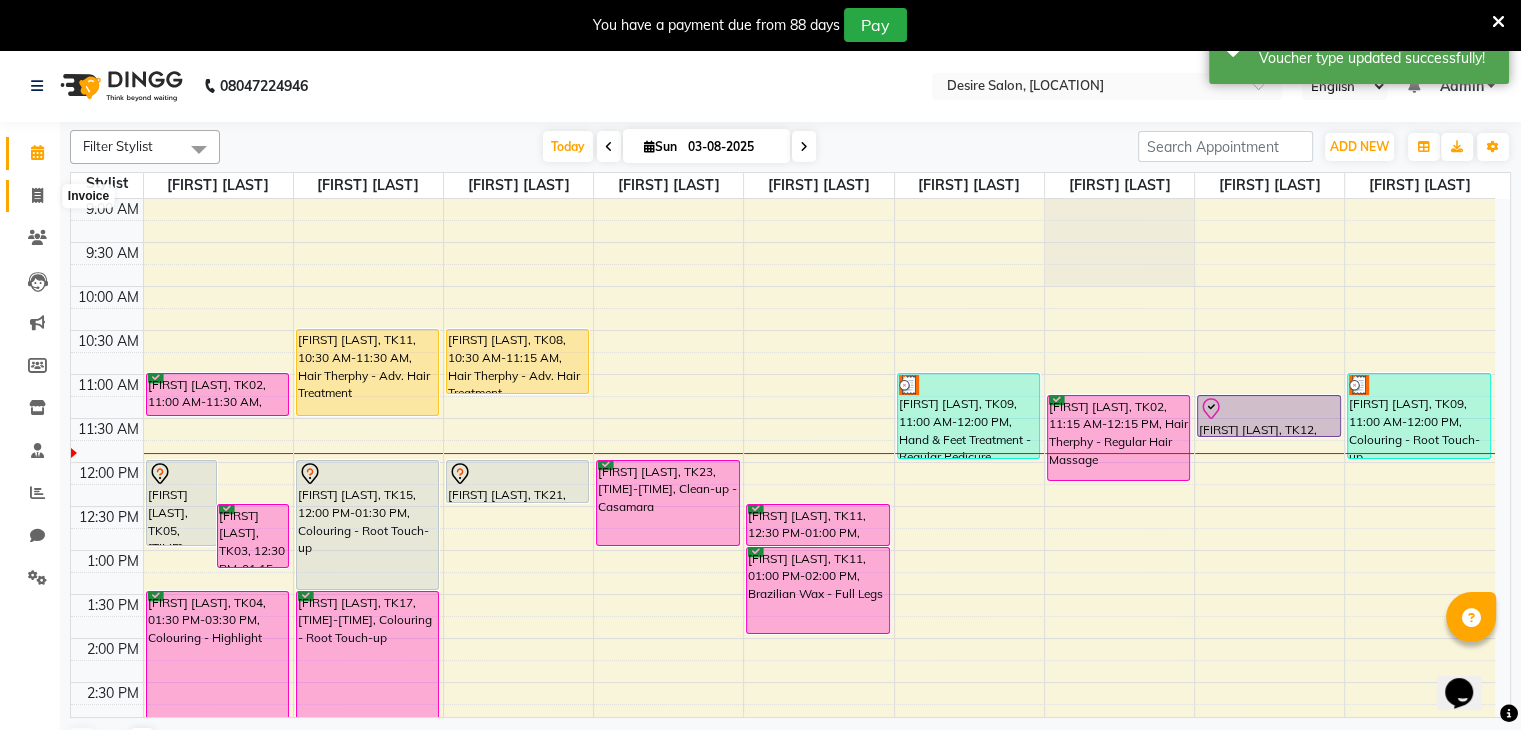 click 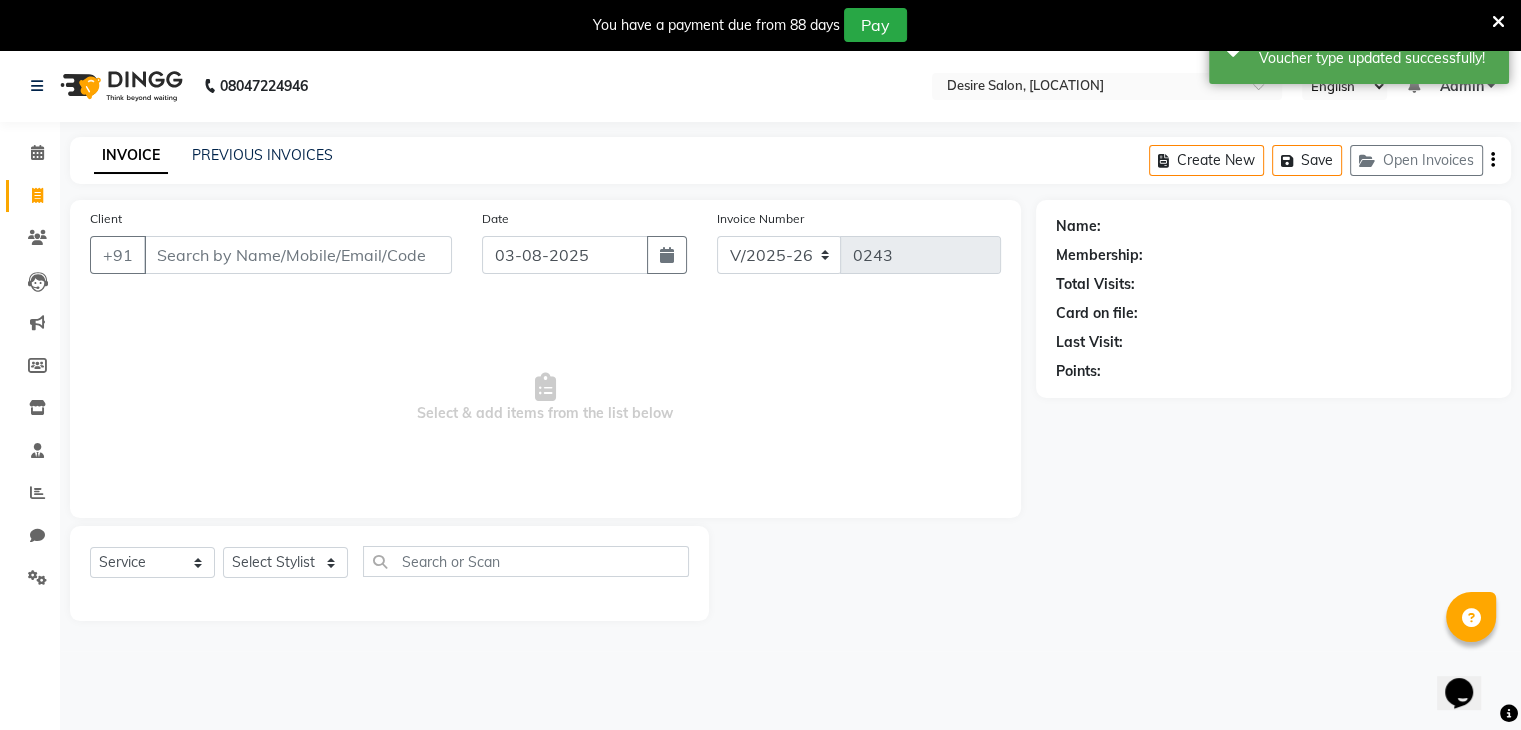 click on "Client" at bounding box center (298, 255) 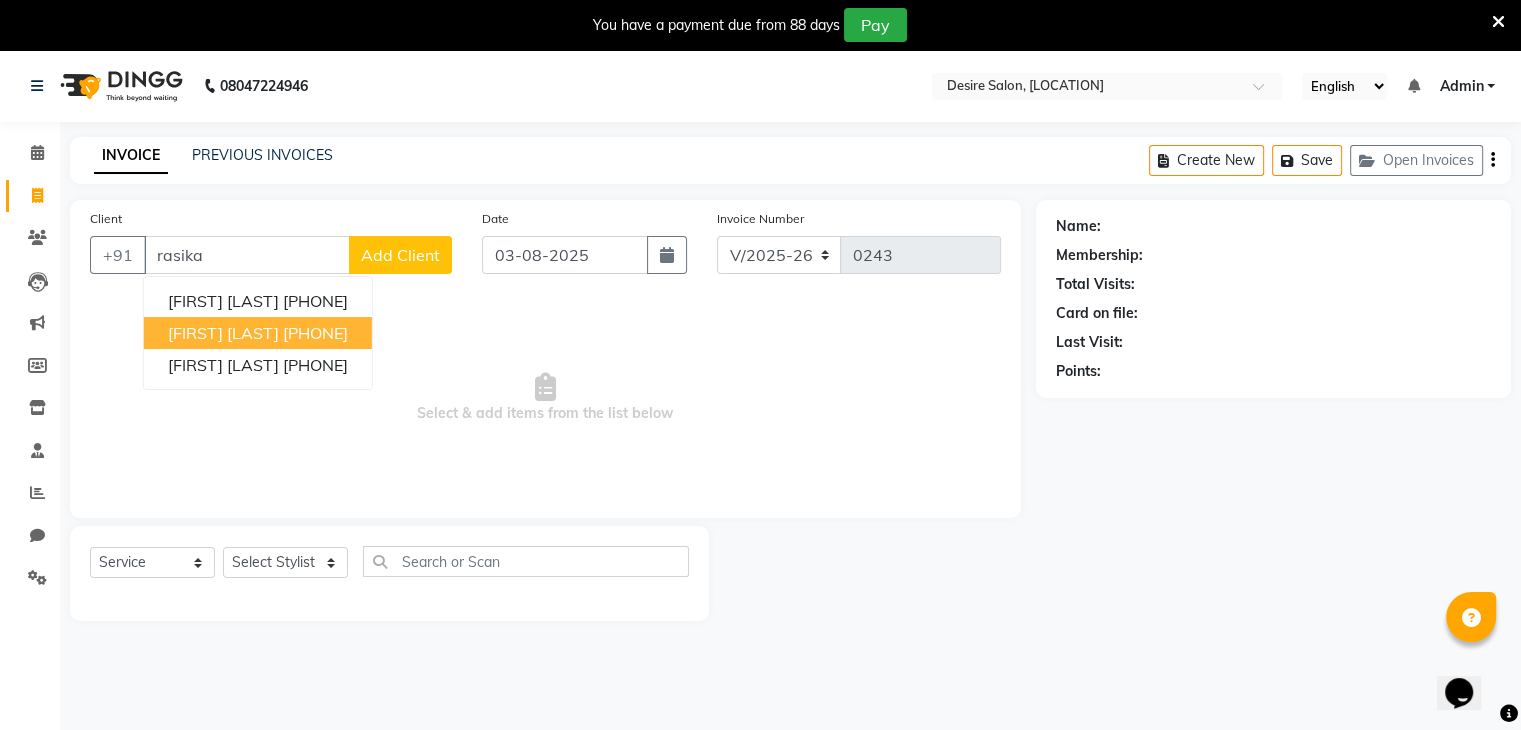 click on "[FIRST] [LAST]" at bounding box center [223, 333] 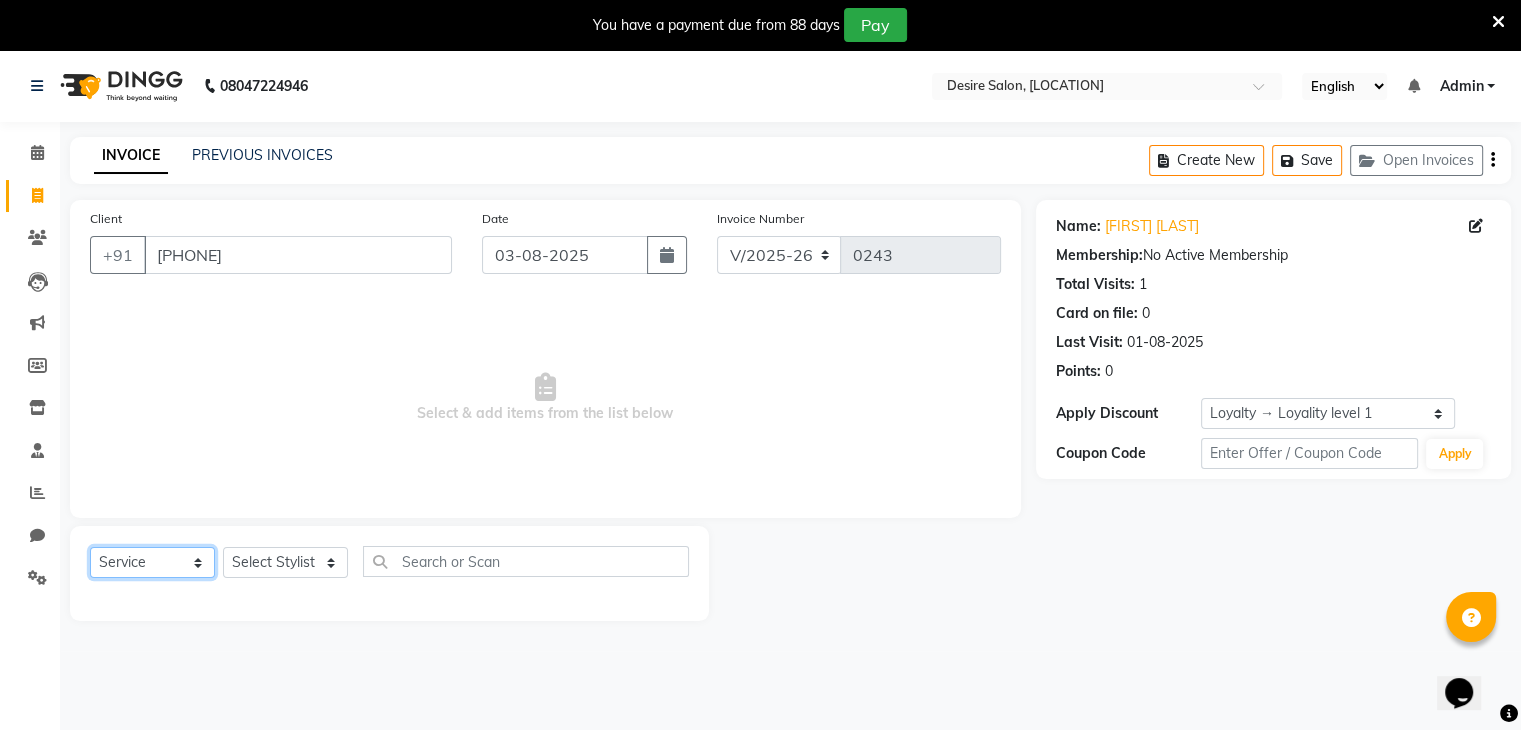 click on "Select  Service  Product  Membership  Package Voucher Prepaid Gift Card" 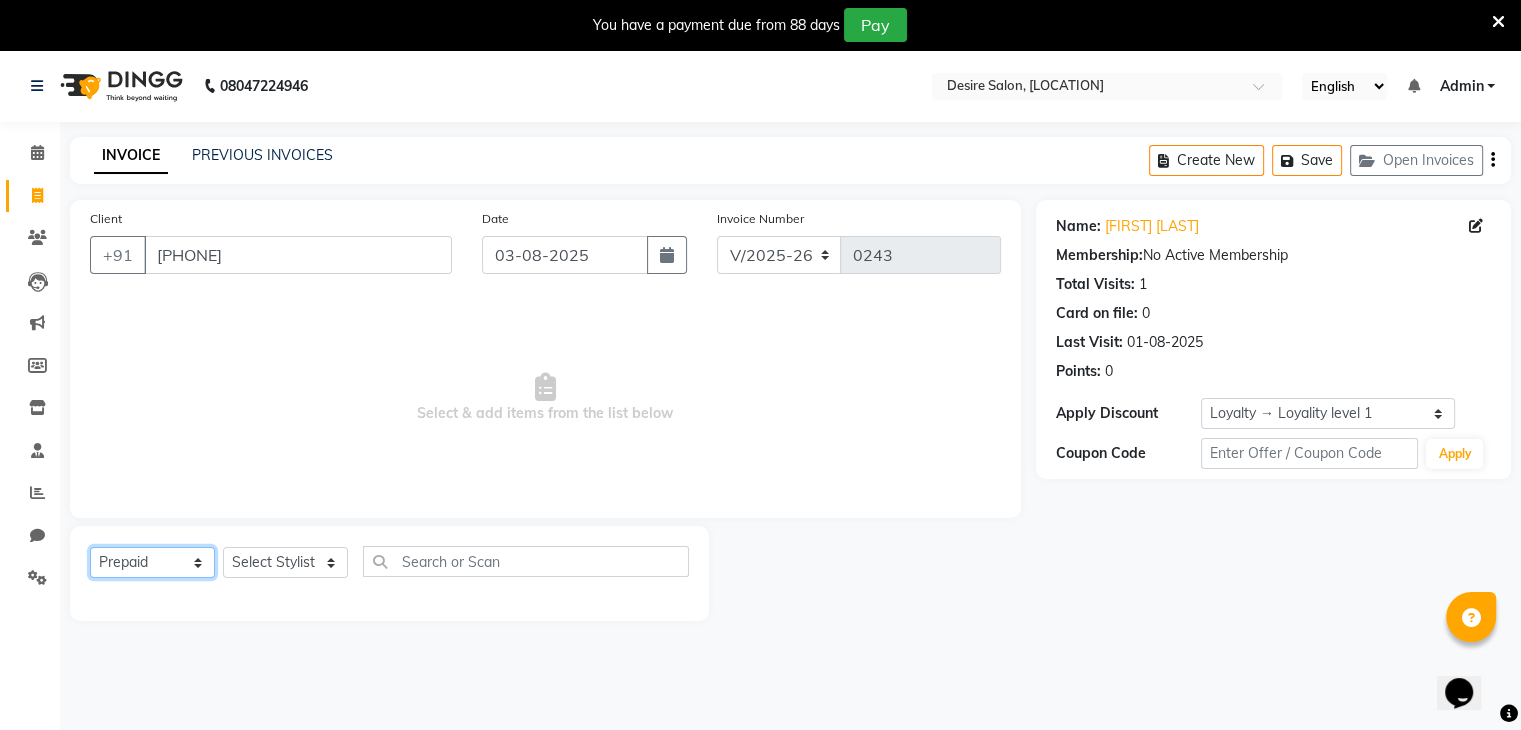 click on "Select  Service  Product  Membership  Package Voucher Prepaid Gift Card" 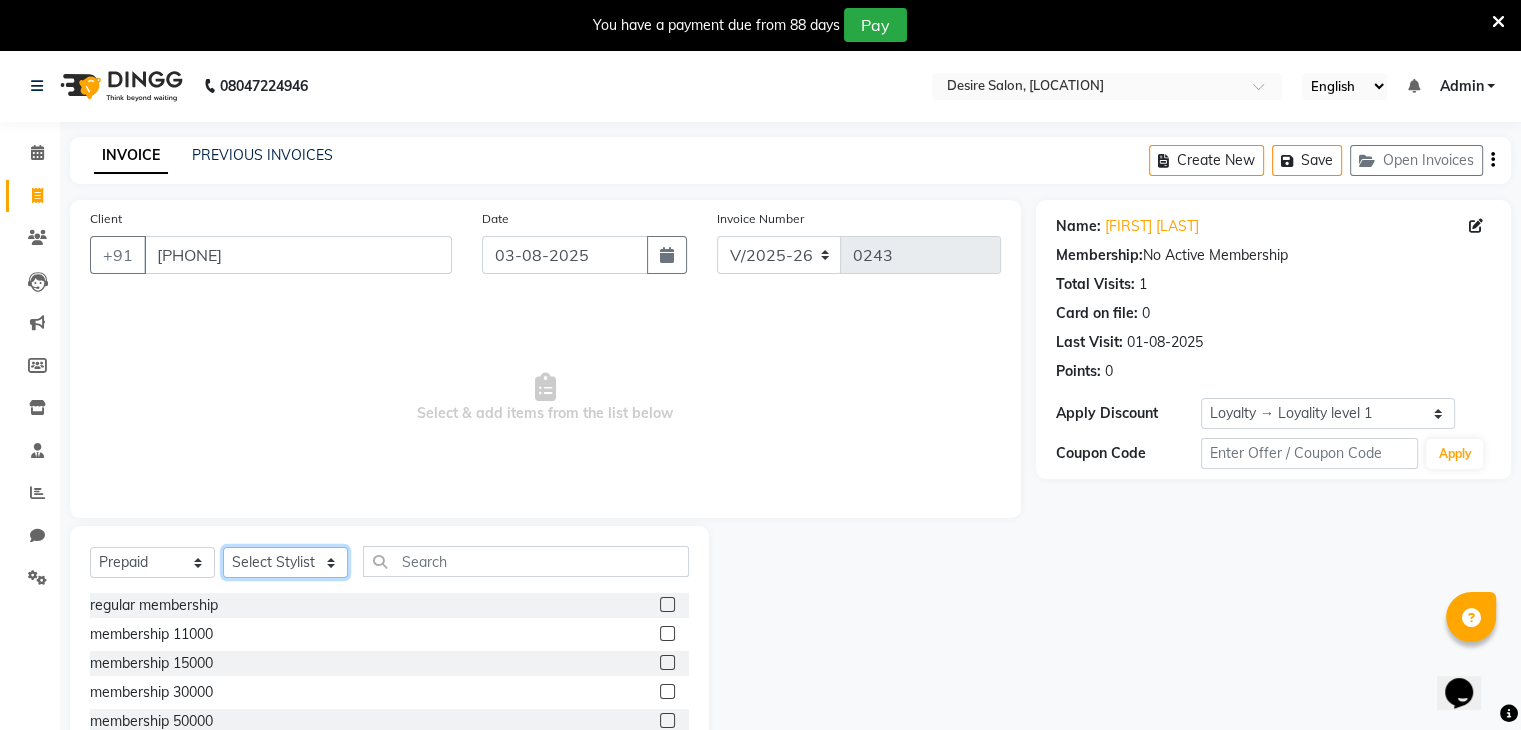 click on "Select Stylist [FIRST] [LAST] [FIRST] [LAST] [FIRST] [LAST] desire salon [FIRST] [LAST] [FIRST] [LAST] [FIRST] [LAST] [FIRST] [LAST] [FIRST] [LAST]" 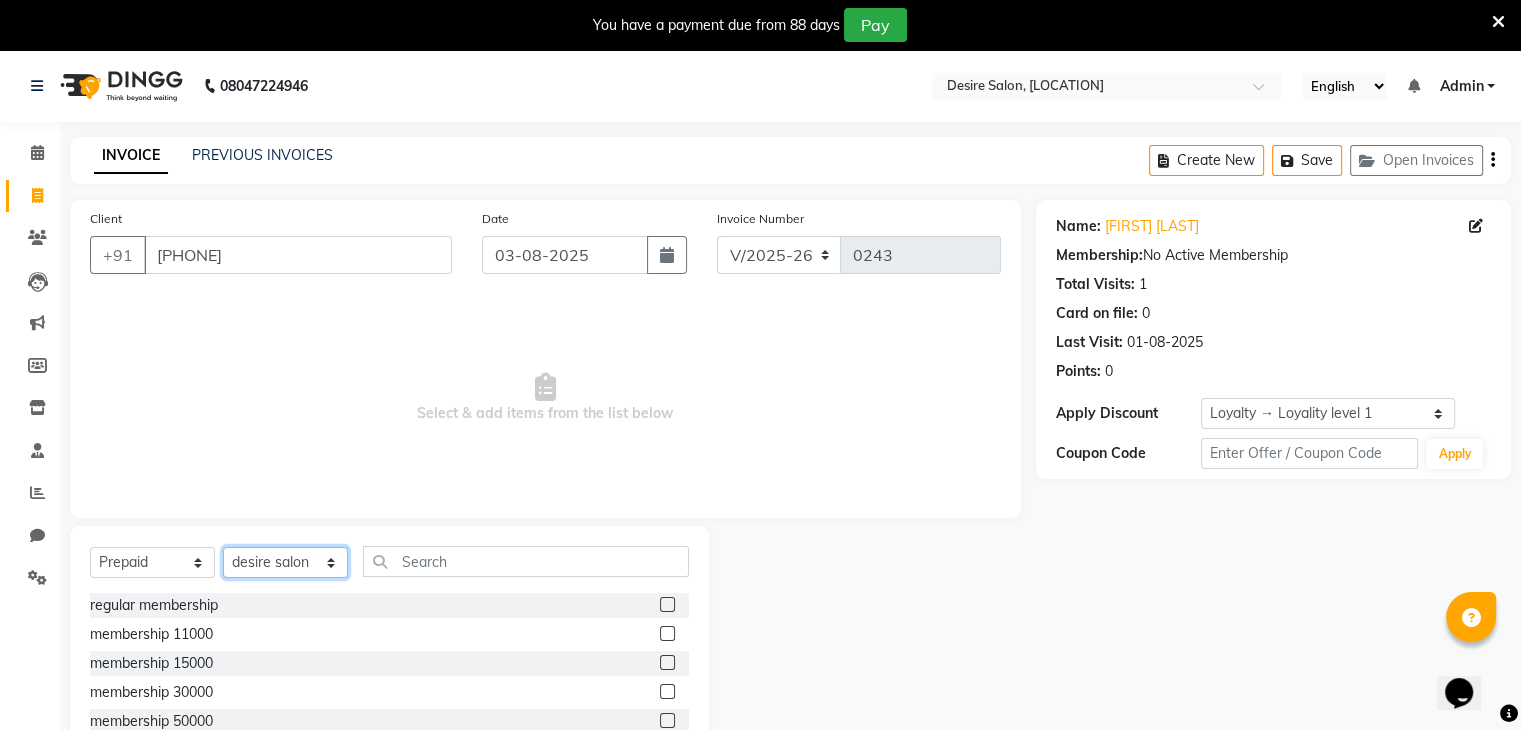 click on "Select Stylist [FIRST] [LAST] [FIRST] [LAST] [FIRST] [LAST] desire salon [FIRST] [LAST] [FIRST] [LAST] [FIRST] [LAST] [FIRST] [LAST] [FIRST] [LAST]" 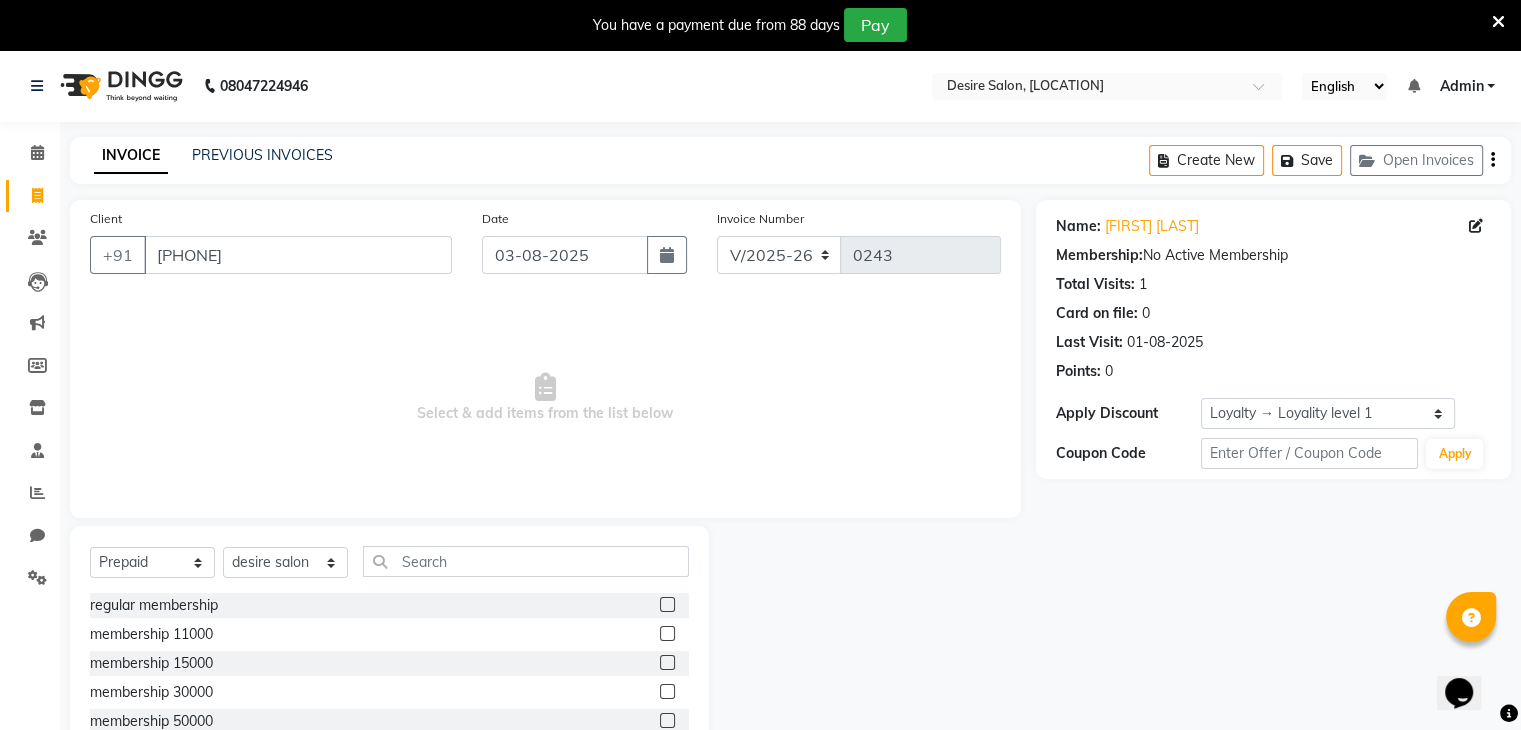 click 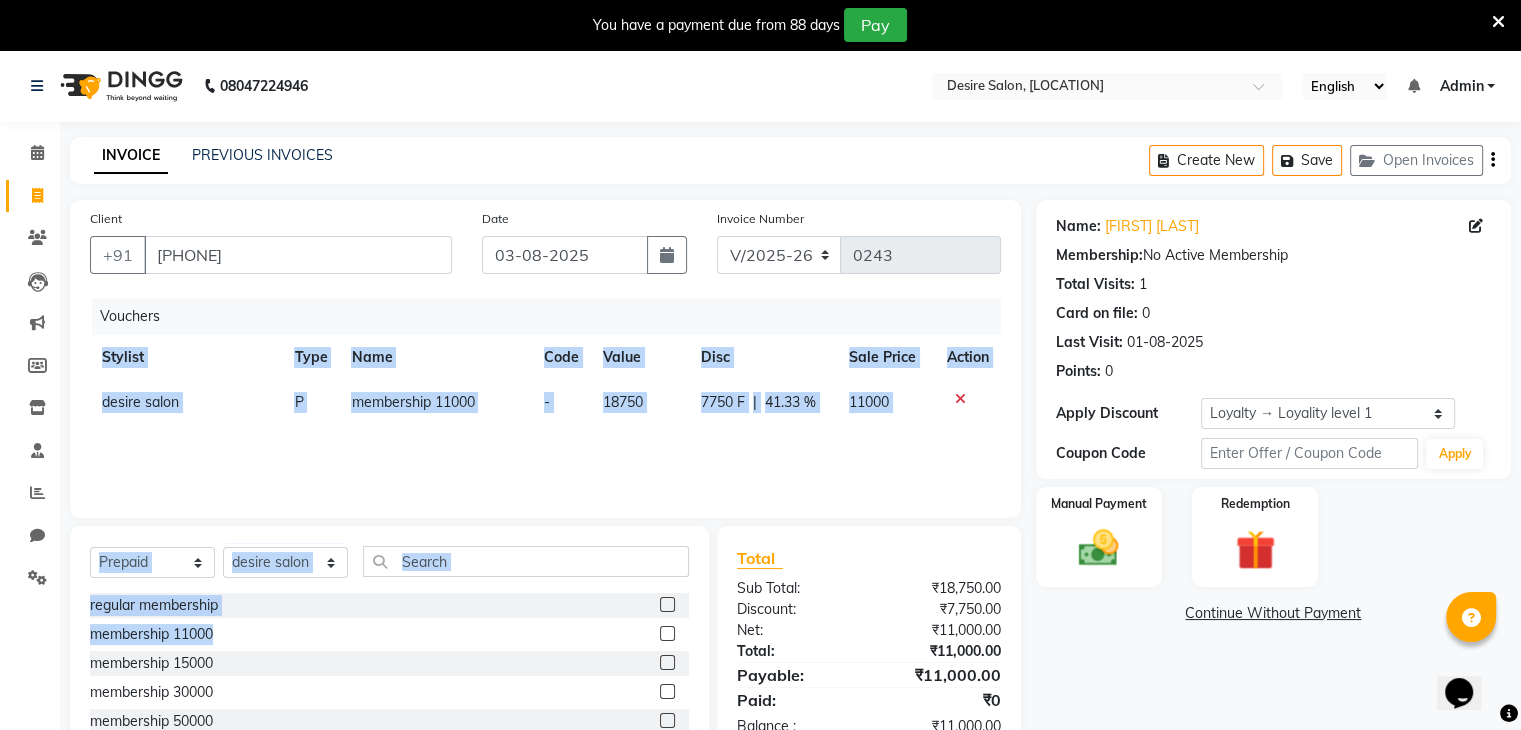 drag, startPoint x: 651, startPoint y: 637, endPoint x: 783, endPoint y: 457, distance: 223.2129 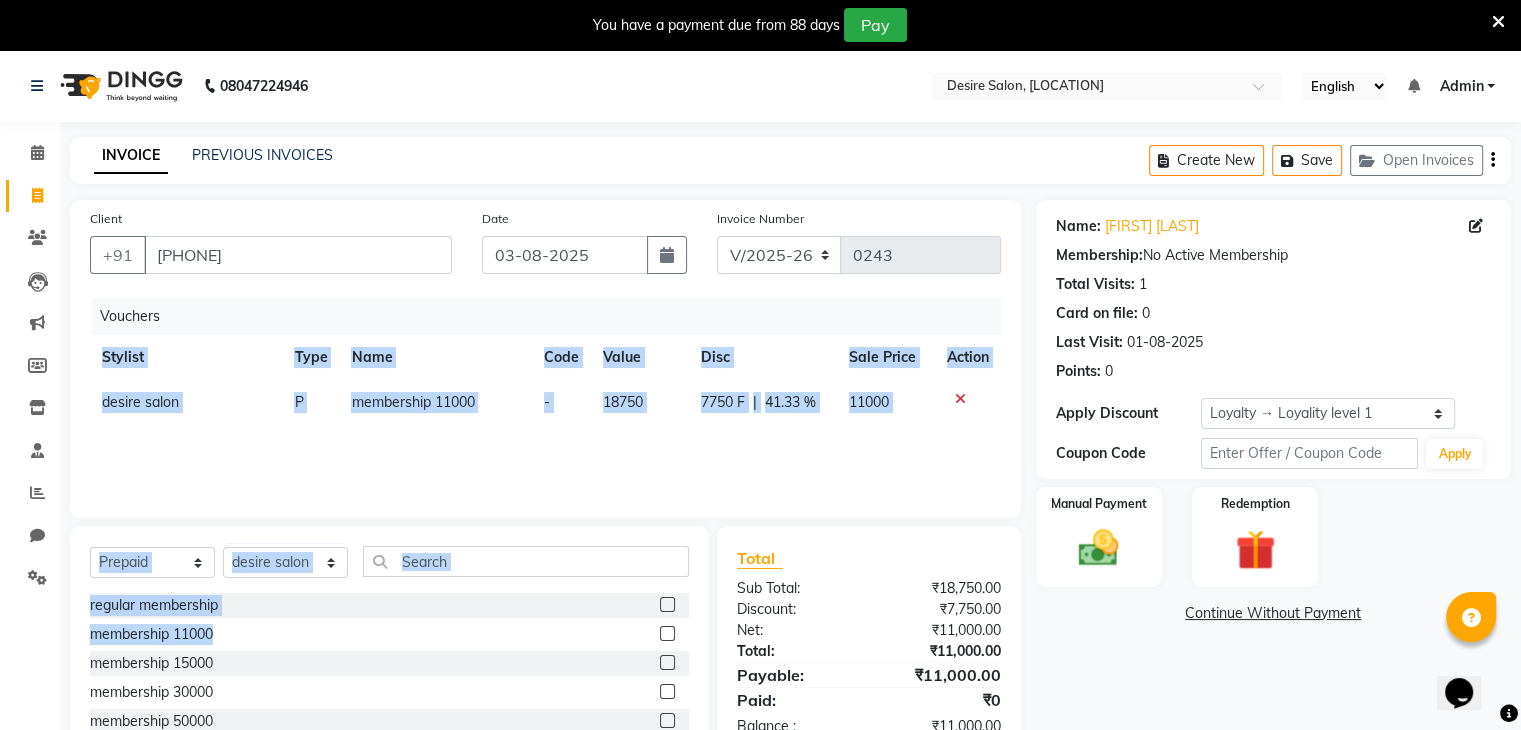 click on "Client +[COUNTRY CODE] [PHONE] Date [DATE] Invoice Number V/2025 V/2025-26 0243 Vouchers Stylist Type Name Code Value Disc Sale Price Action desire salon P membership 11000 - 18750 7750 F | 41.33 % 11000 Select  Service  Product  Membership  Package Voucher Prepaid Gift Card  Select Stylist [FIRST] [LAST]  [FIRST] [LAST] [FIRST] [LAST] desire salon [FIRST] [LAST] [FIRST] [LAST] [FIRST] [LAST] [FIRST] [LAST] [FIRST] [LAST] regular membership   membership 11000  membership 15000  membership 30000  membership 50000  membership 21000  membership 25000  membership  membership 50000  Total Sub Total: ₹18,750.00 Discount: ₹7,750.00 Net: ₹11,000.00 Total: ₹11,000.00 Payable: ₹11,000.00 Paid: ₹0 Balance   : ₹11,000.00" 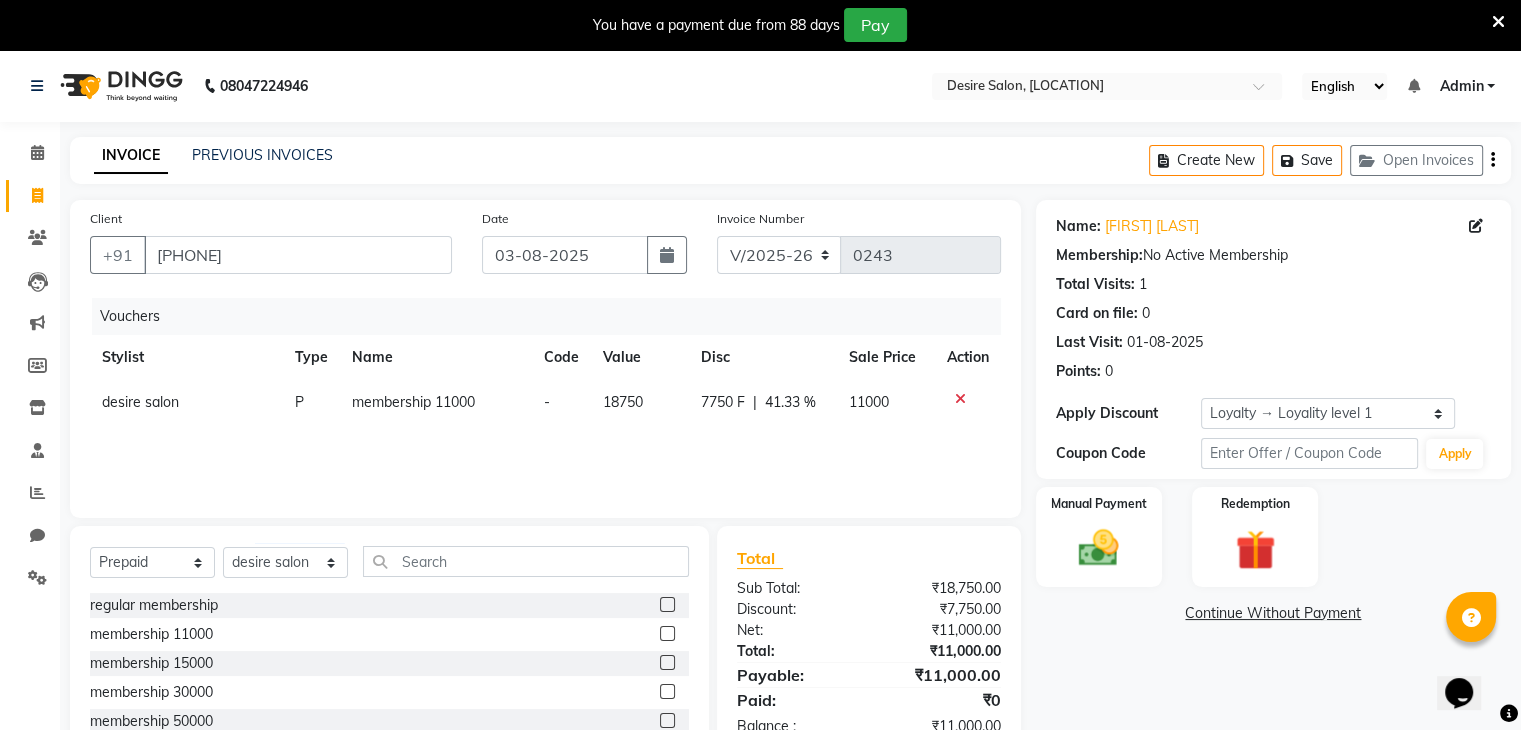 click on "Vouchers Stylist Type Name Code Value Disc Sale Price Action desire salon P membership 11000 - 18750 7750 F | 41.33 % 11000" 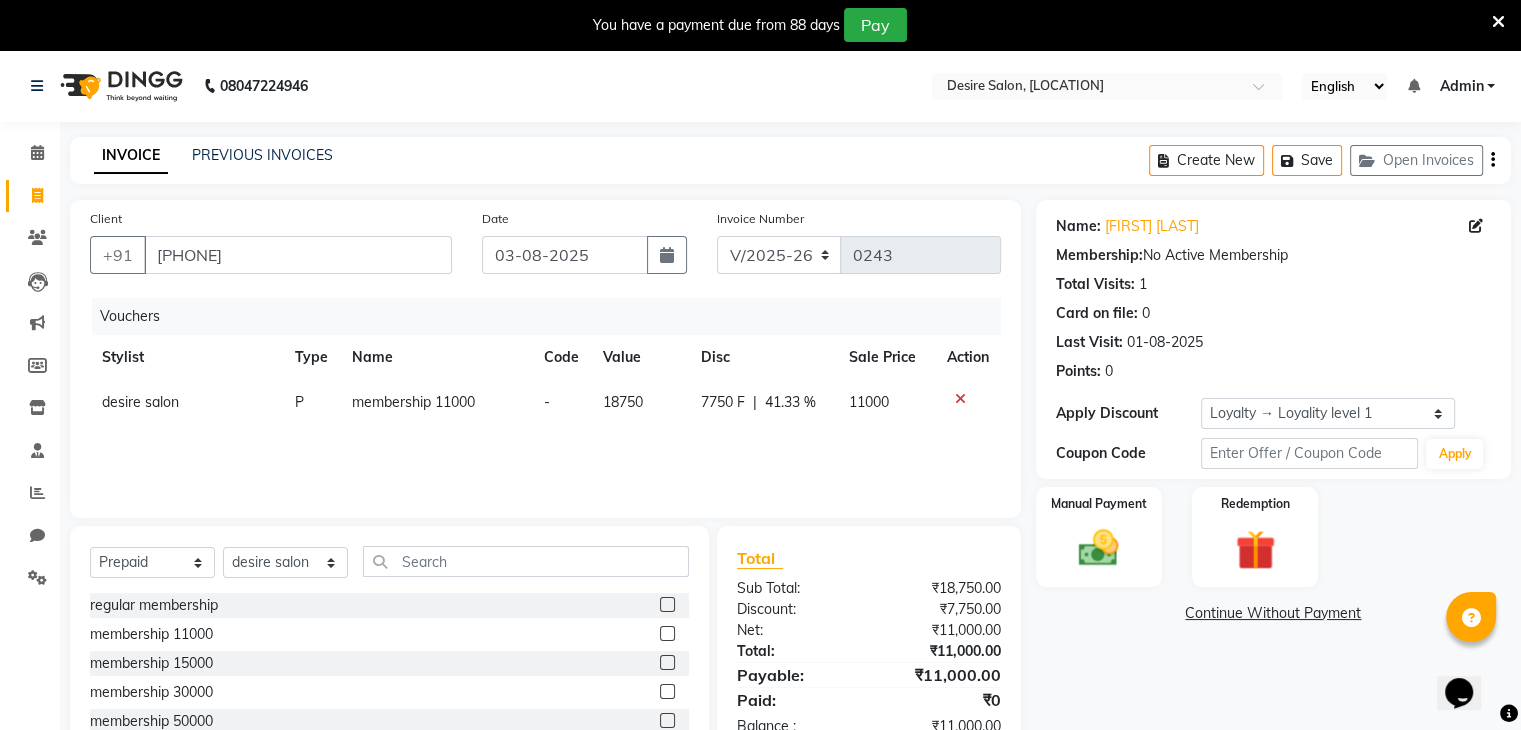 scroll, scrollTop: 122, scrollLeft: 0, axis: vertical 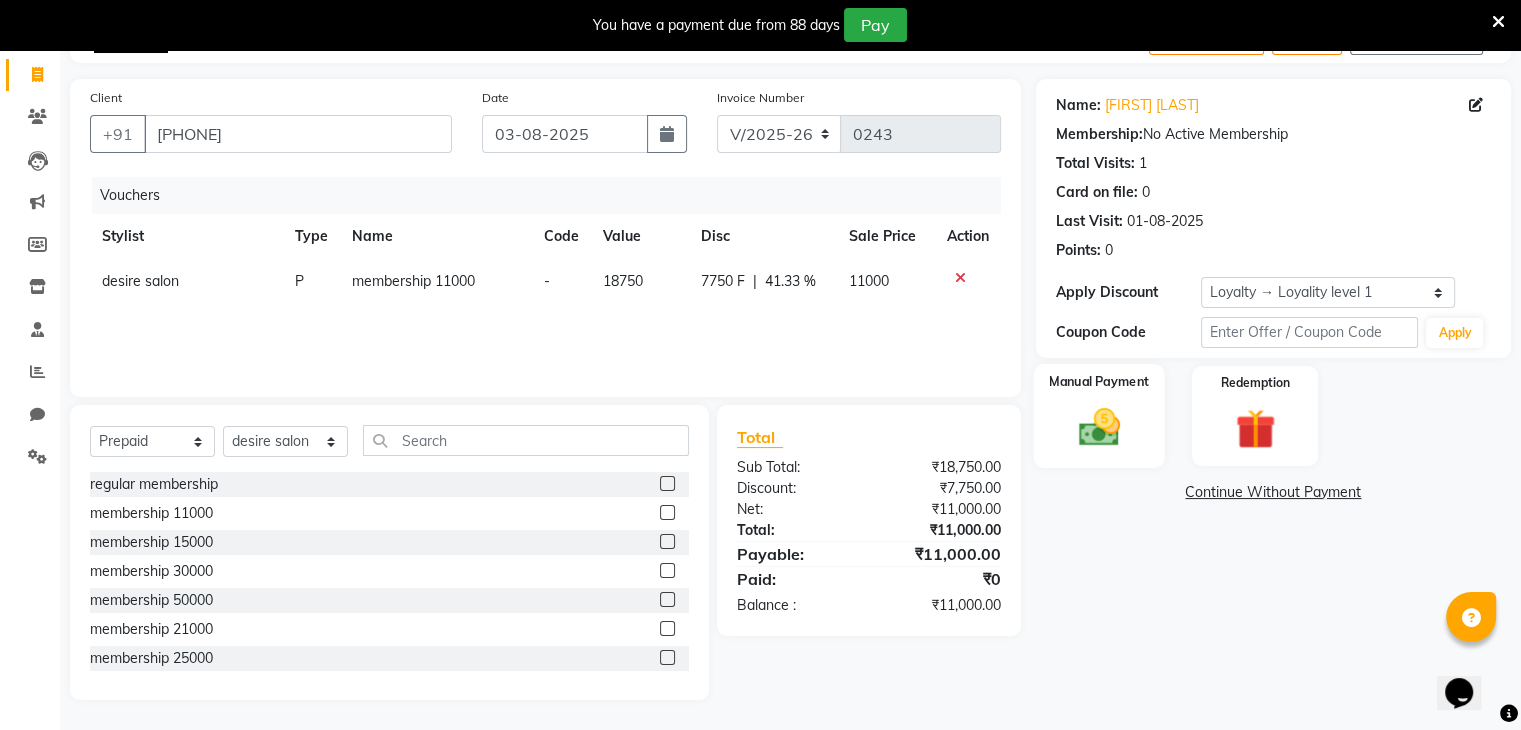 click on "Manual Payment" 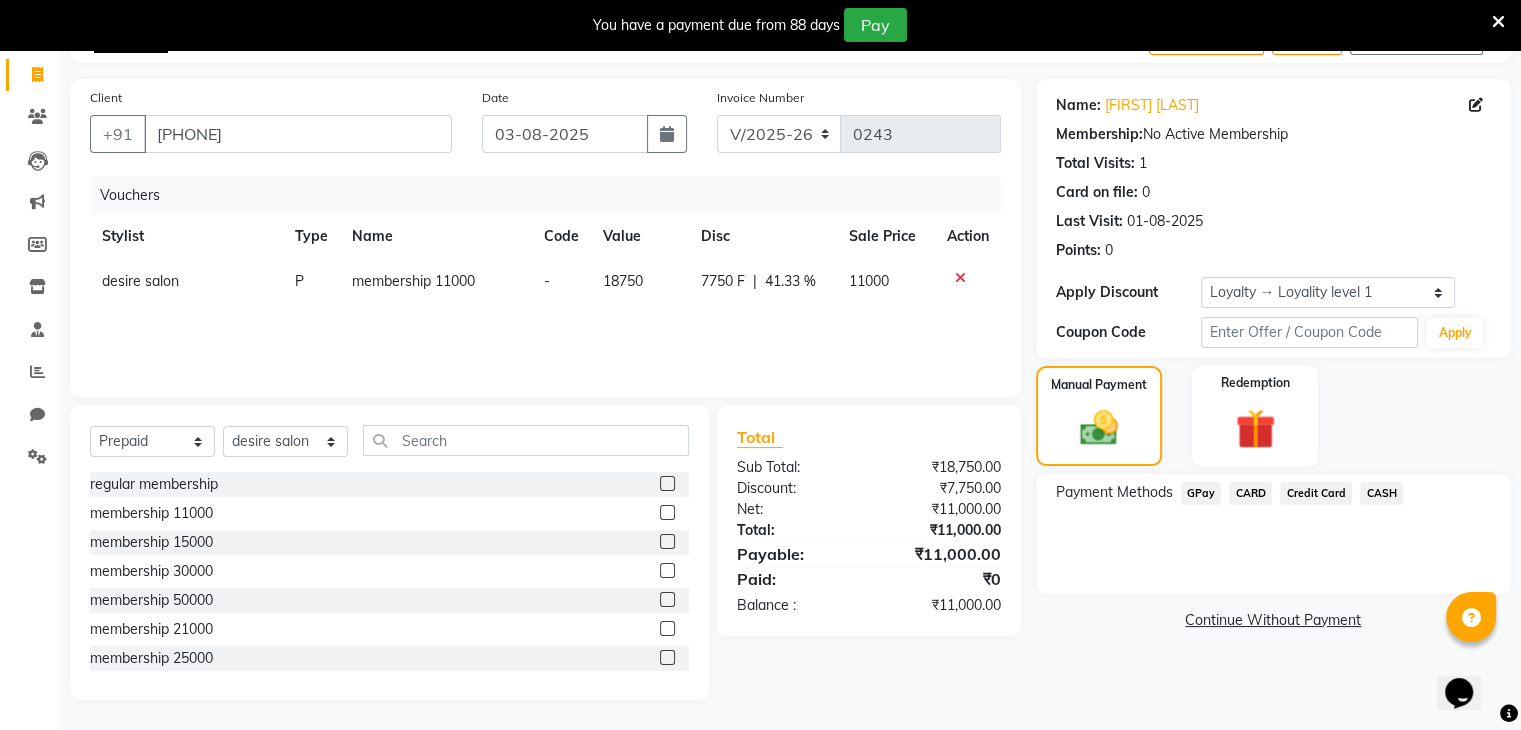 click on "CASH" 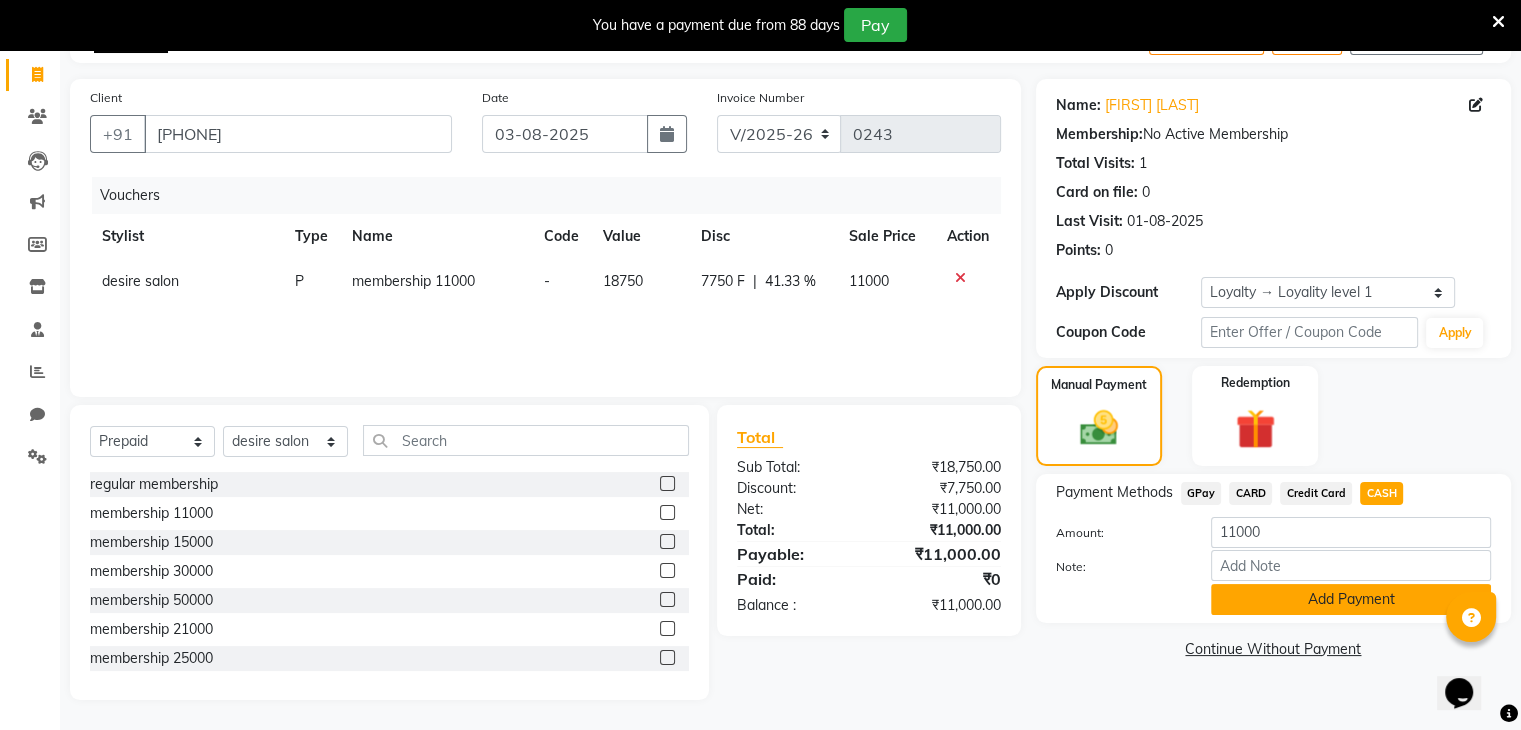 click on "Add Payment" 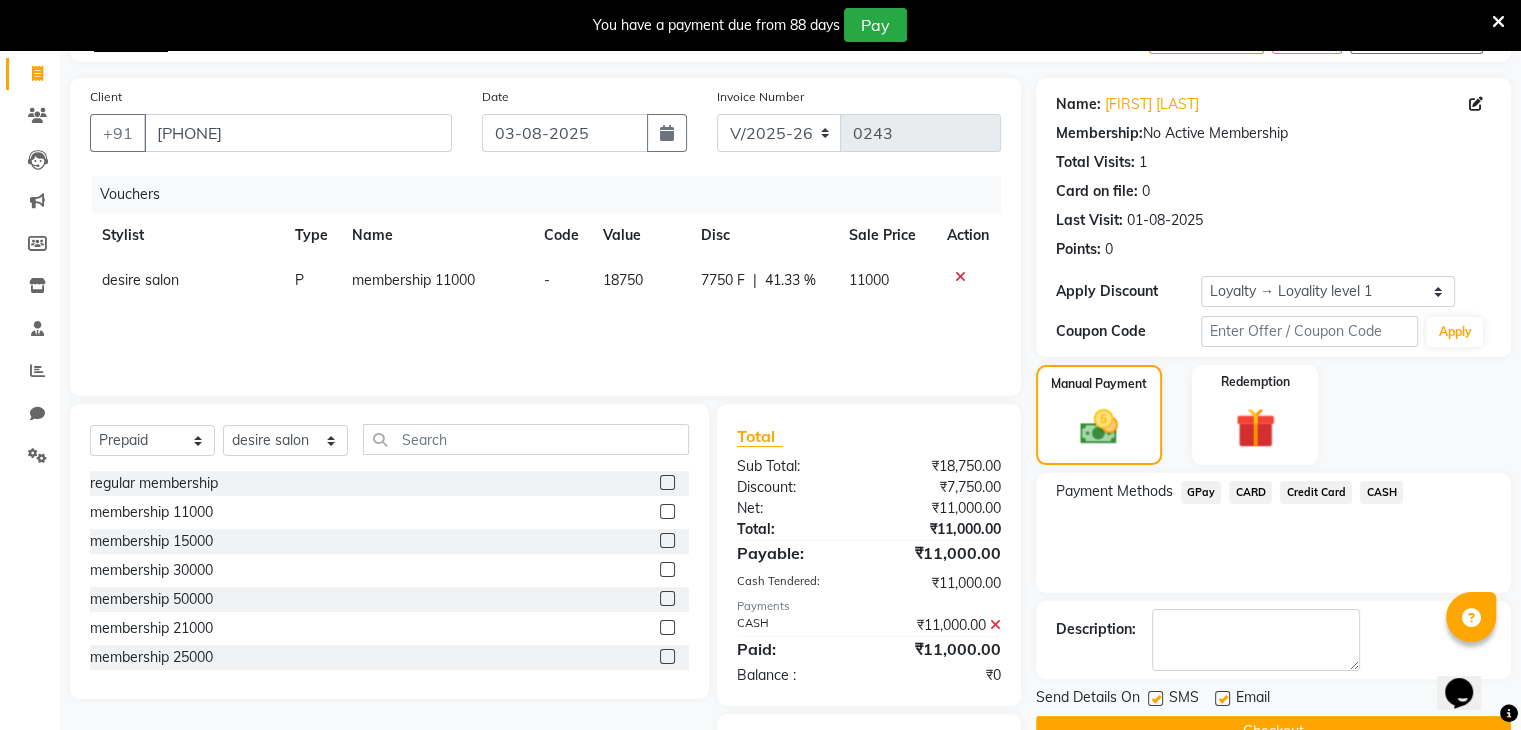 scroll, scrollTop: 228, scrollLeft: 0, axis: vertical 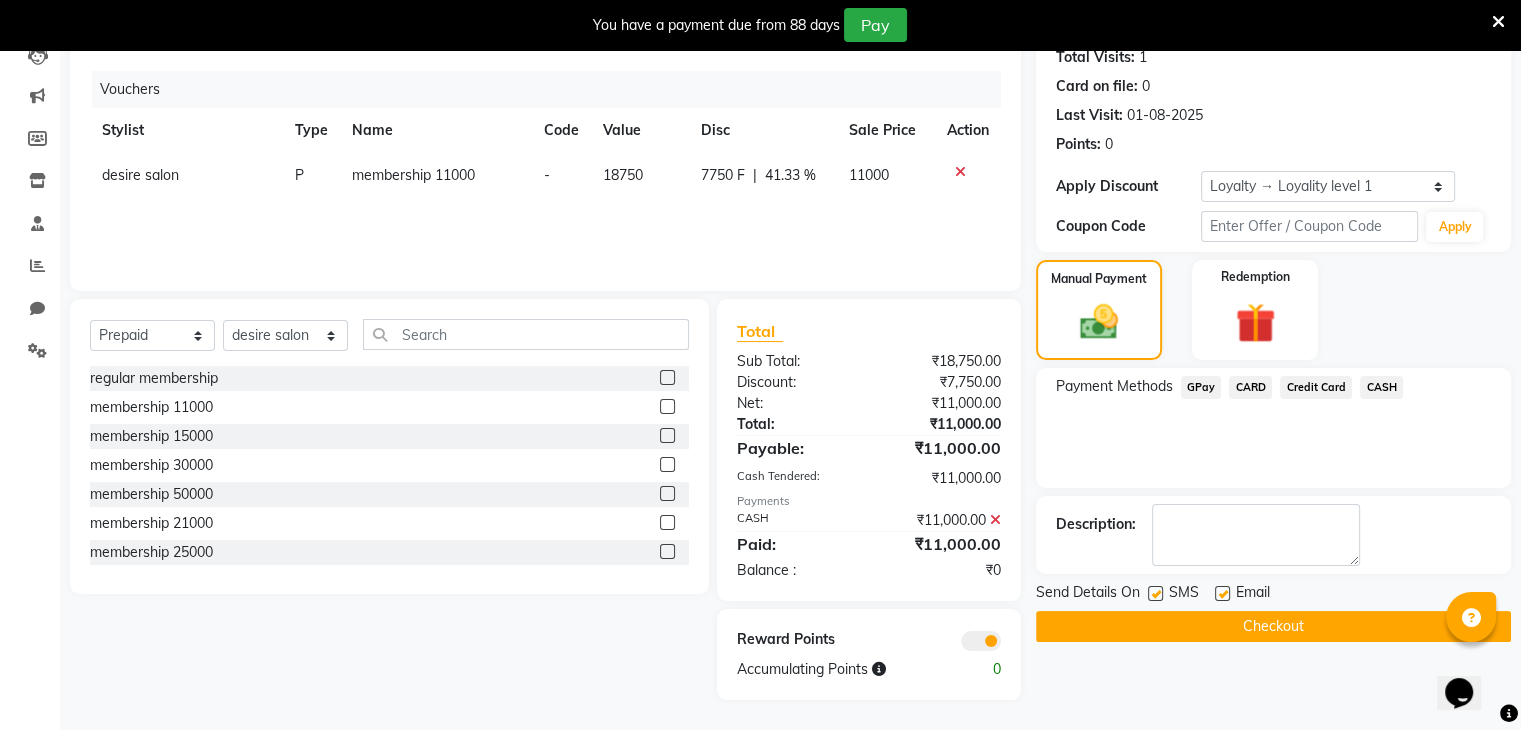click on "Checkout" 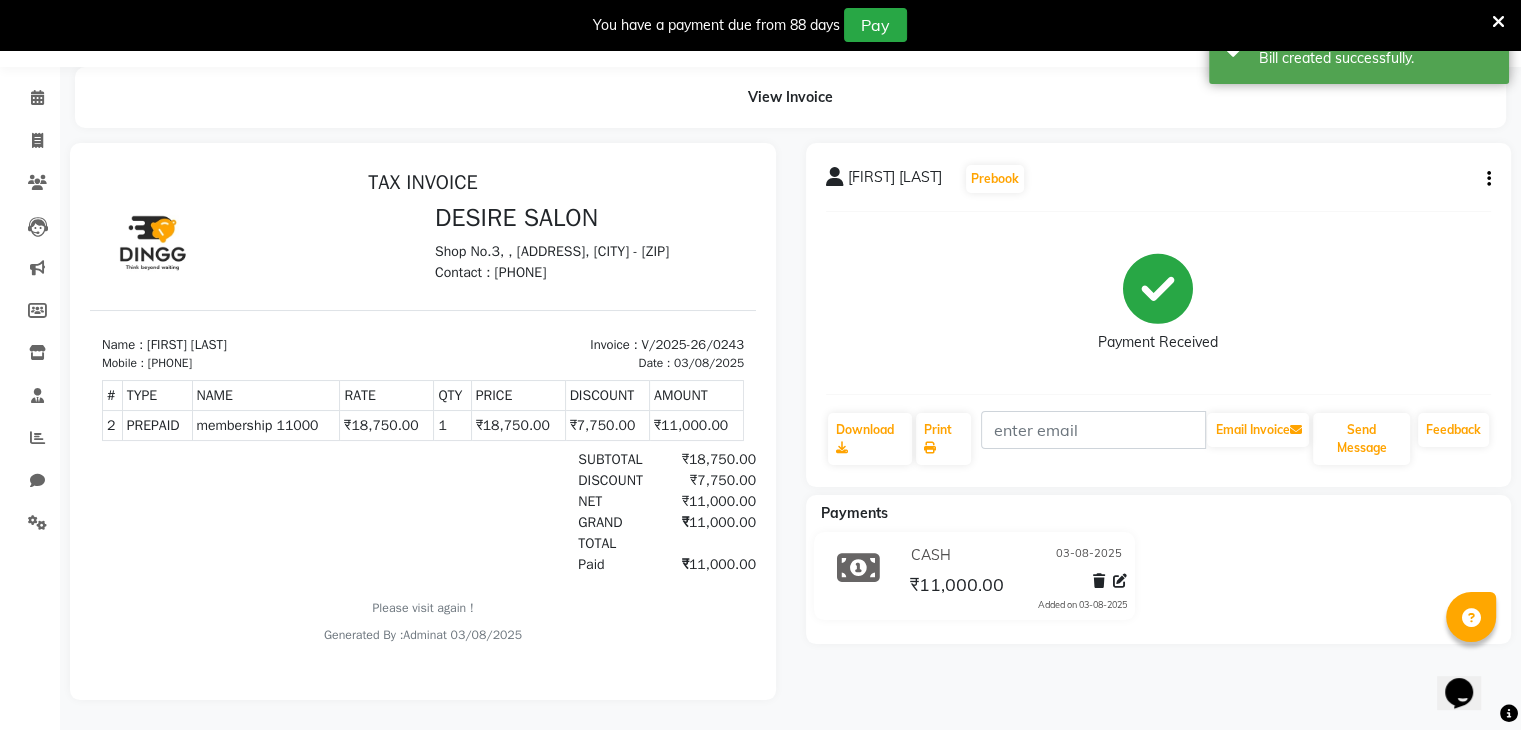 scroll, scrollTop: 0, scrollLeft: 0, axis: both 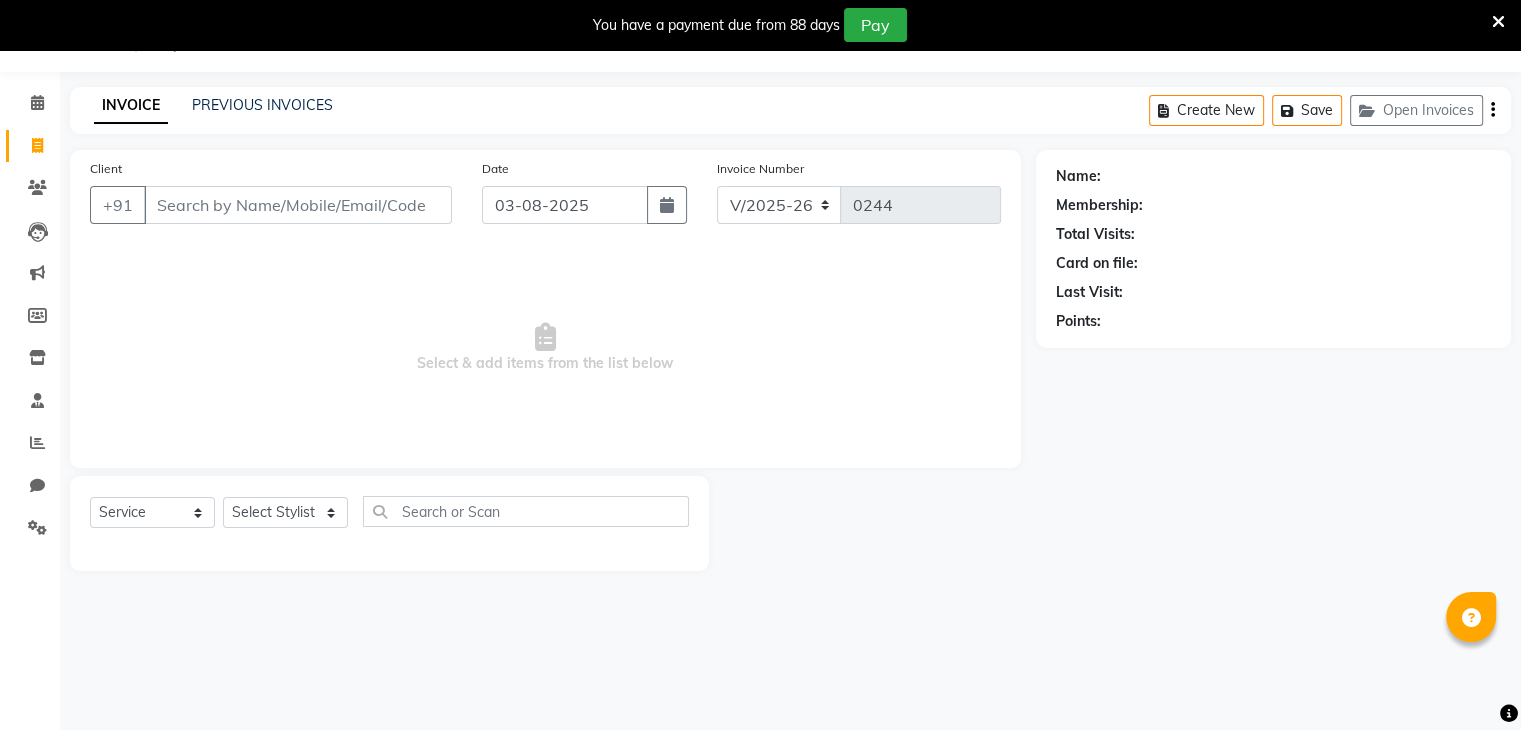 click at bounding box center (1498, 22) 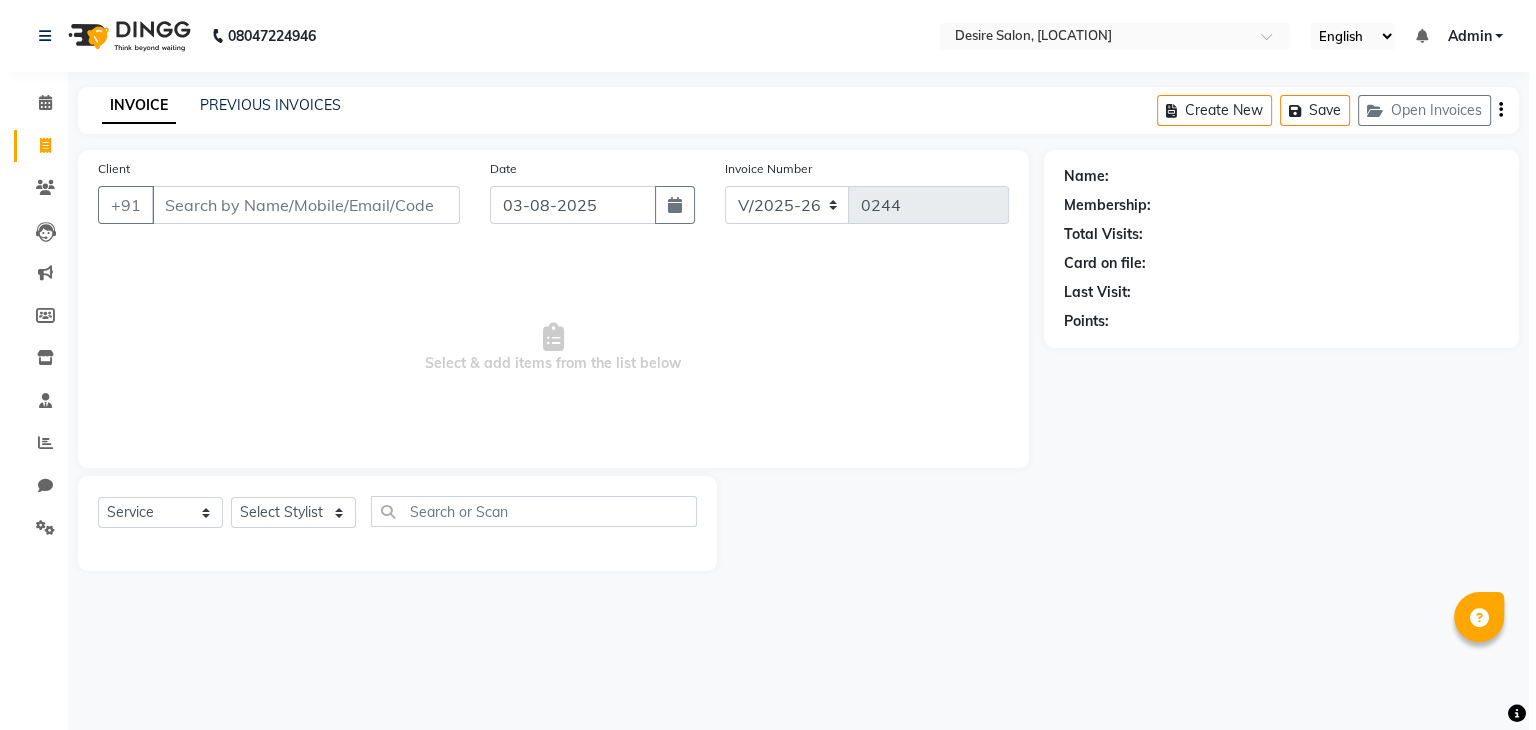 scroll, scrollTop: 0, scrollLeft: 0, axis: both 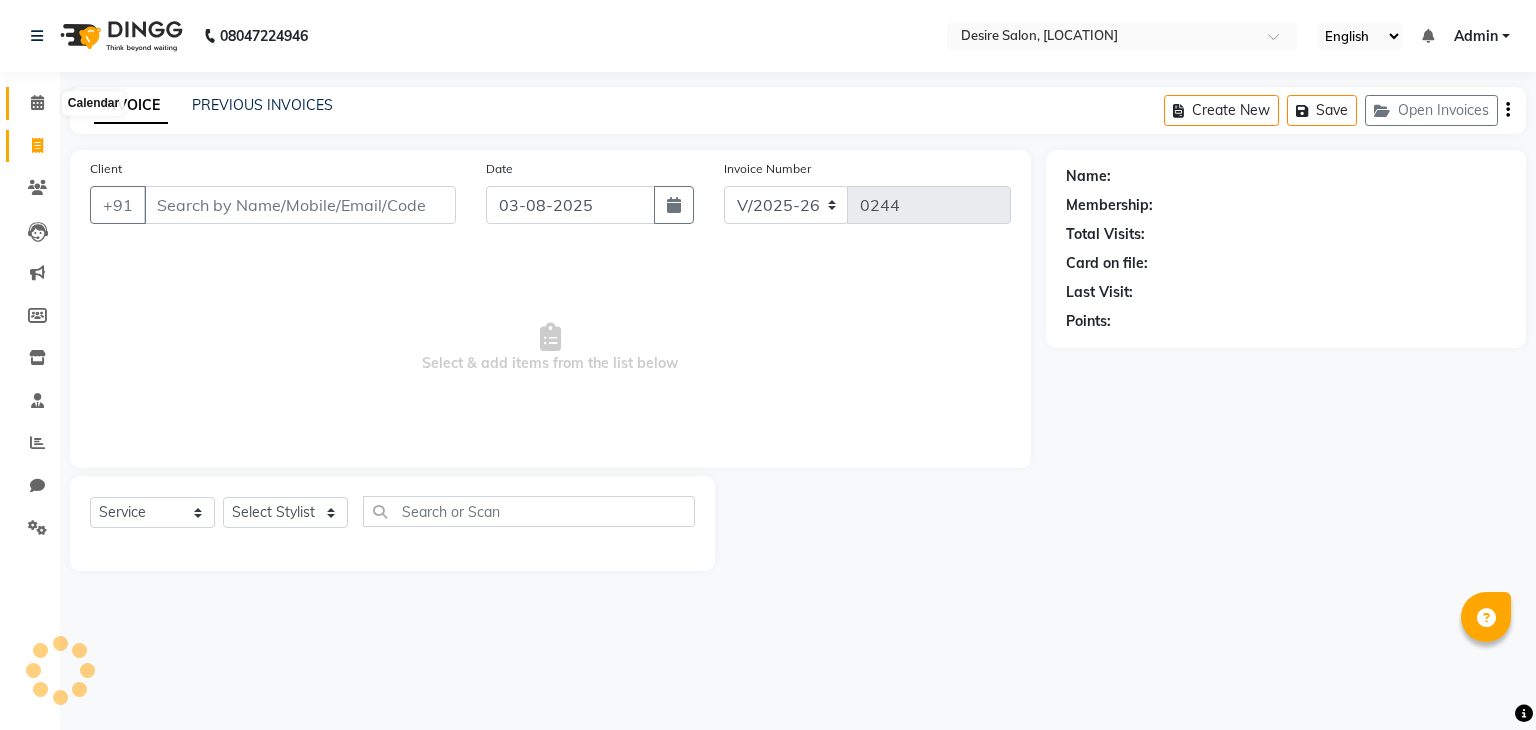 click 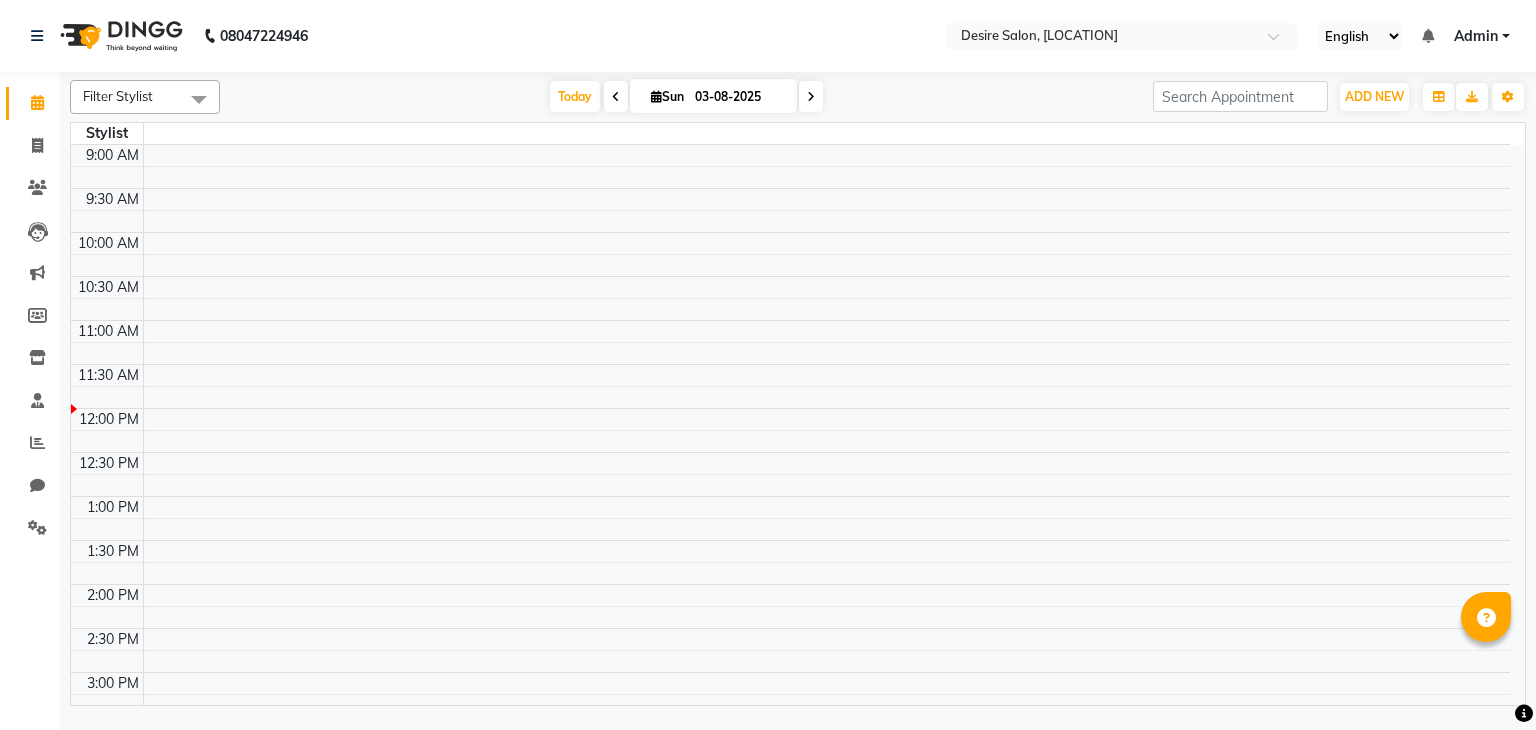 scroll, scrollTop: 0, scrollLeft: 0, axis: both 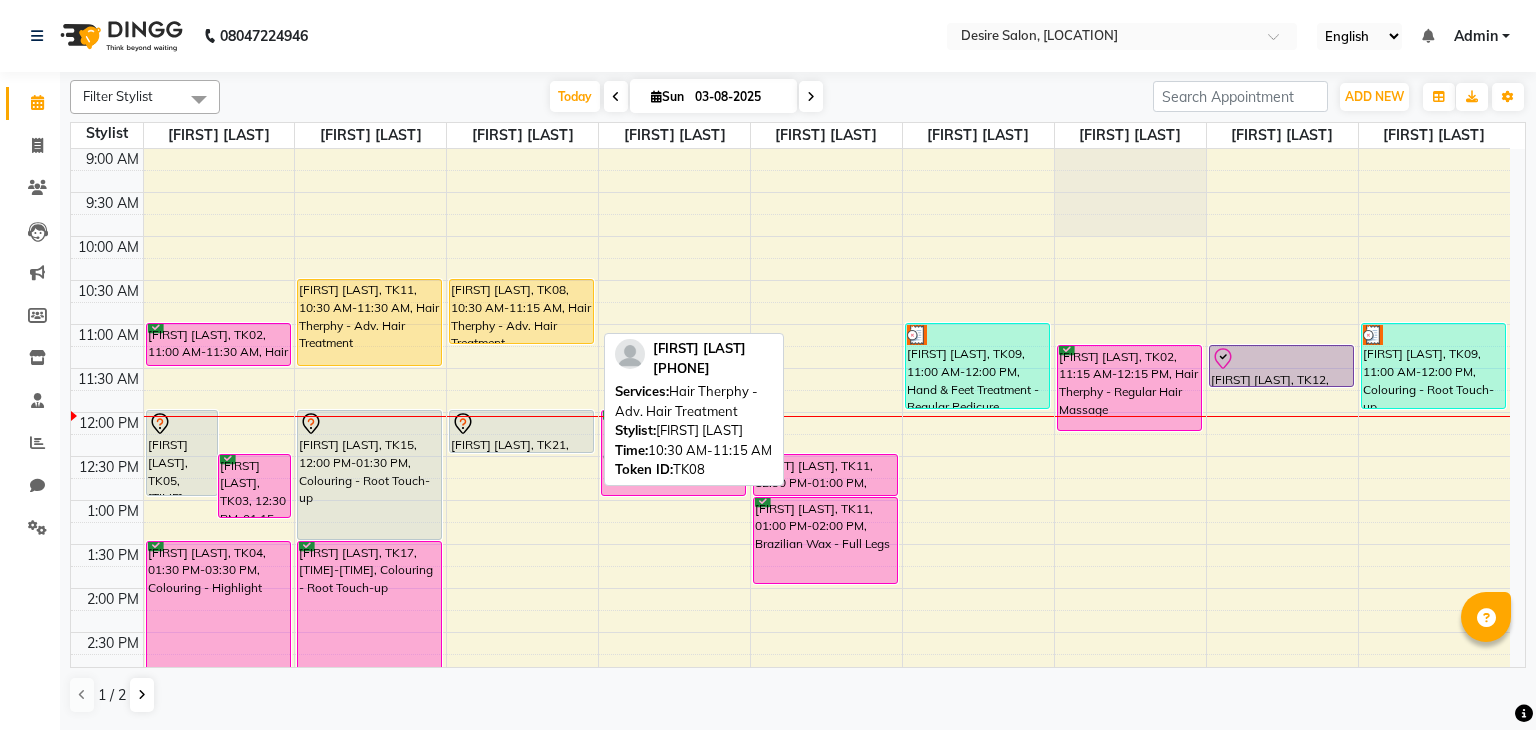 click on "[FIRST] [LAST], TK08, 10:30 AM-11:15 AM, Hair Therphy - Adv. Hair Treatment" at bounding box center (521, 311) 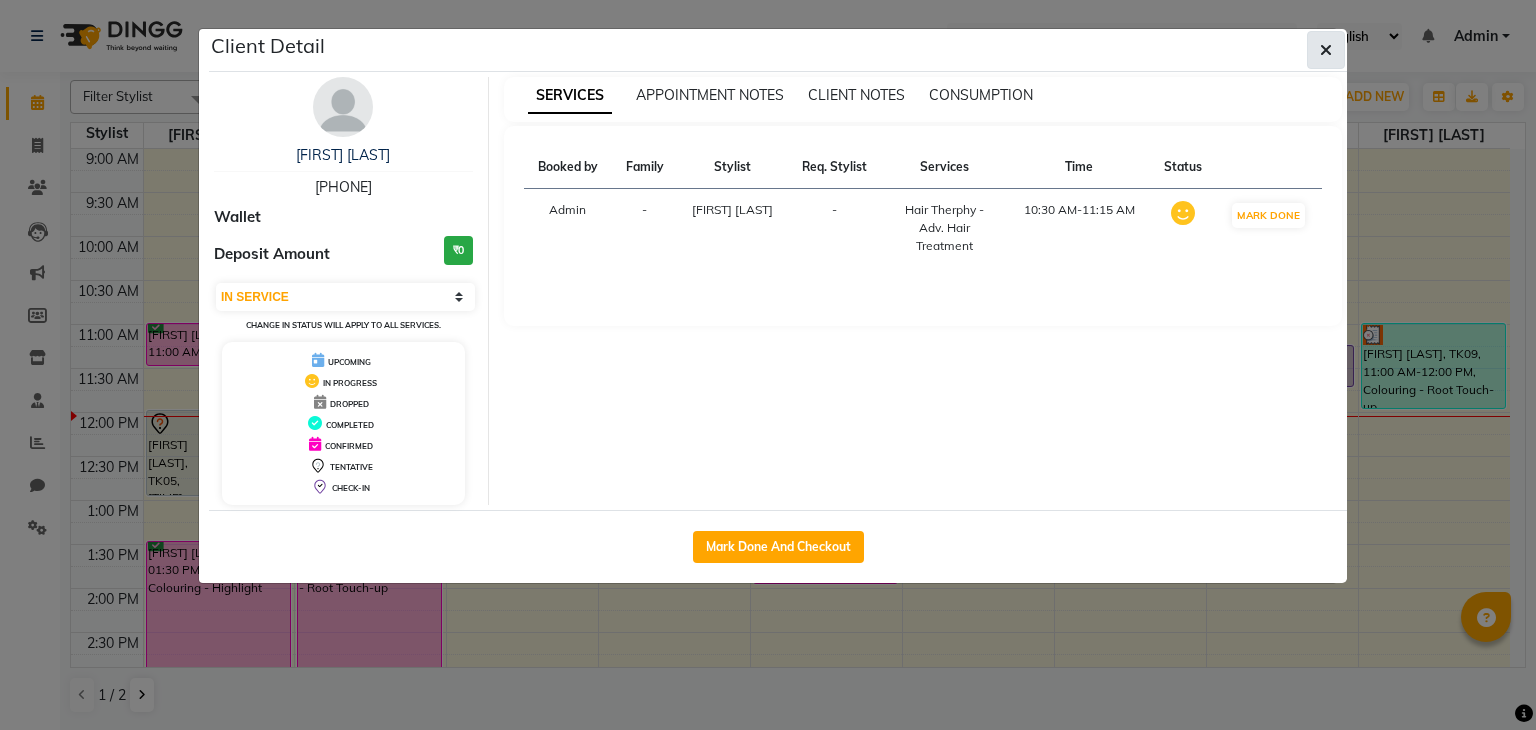 click 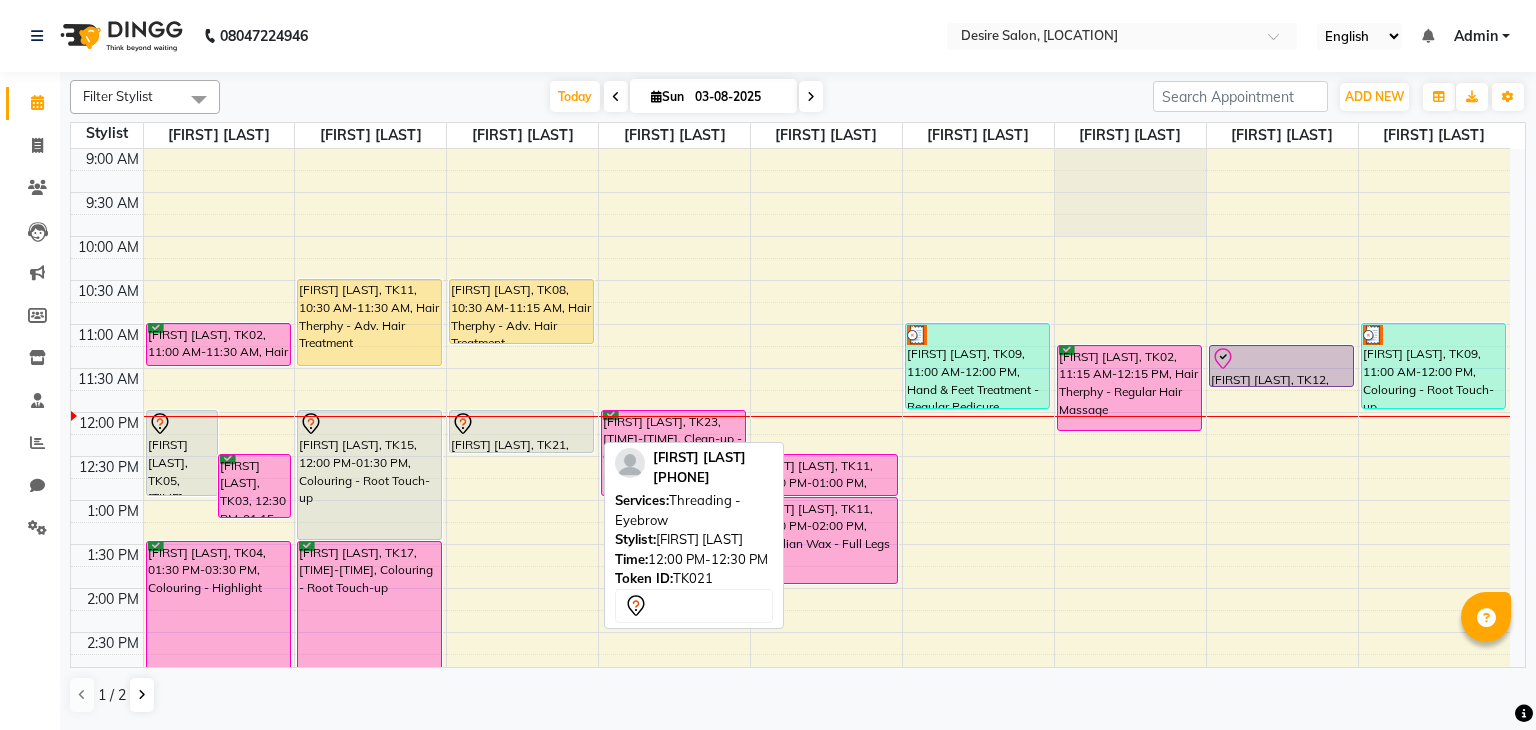 click at bounding box center [521, 424] 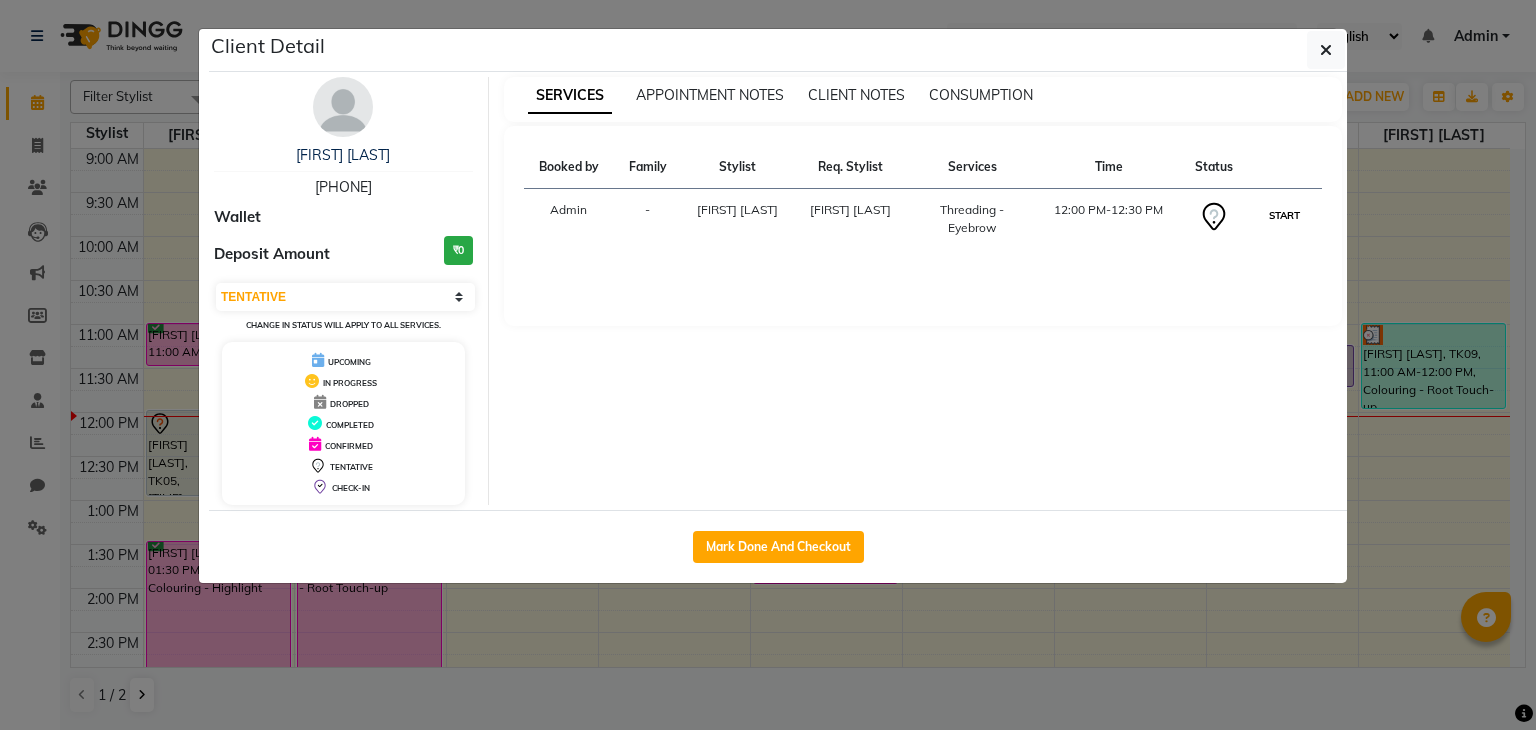 click on "START" at bounding box center (1284, 215) 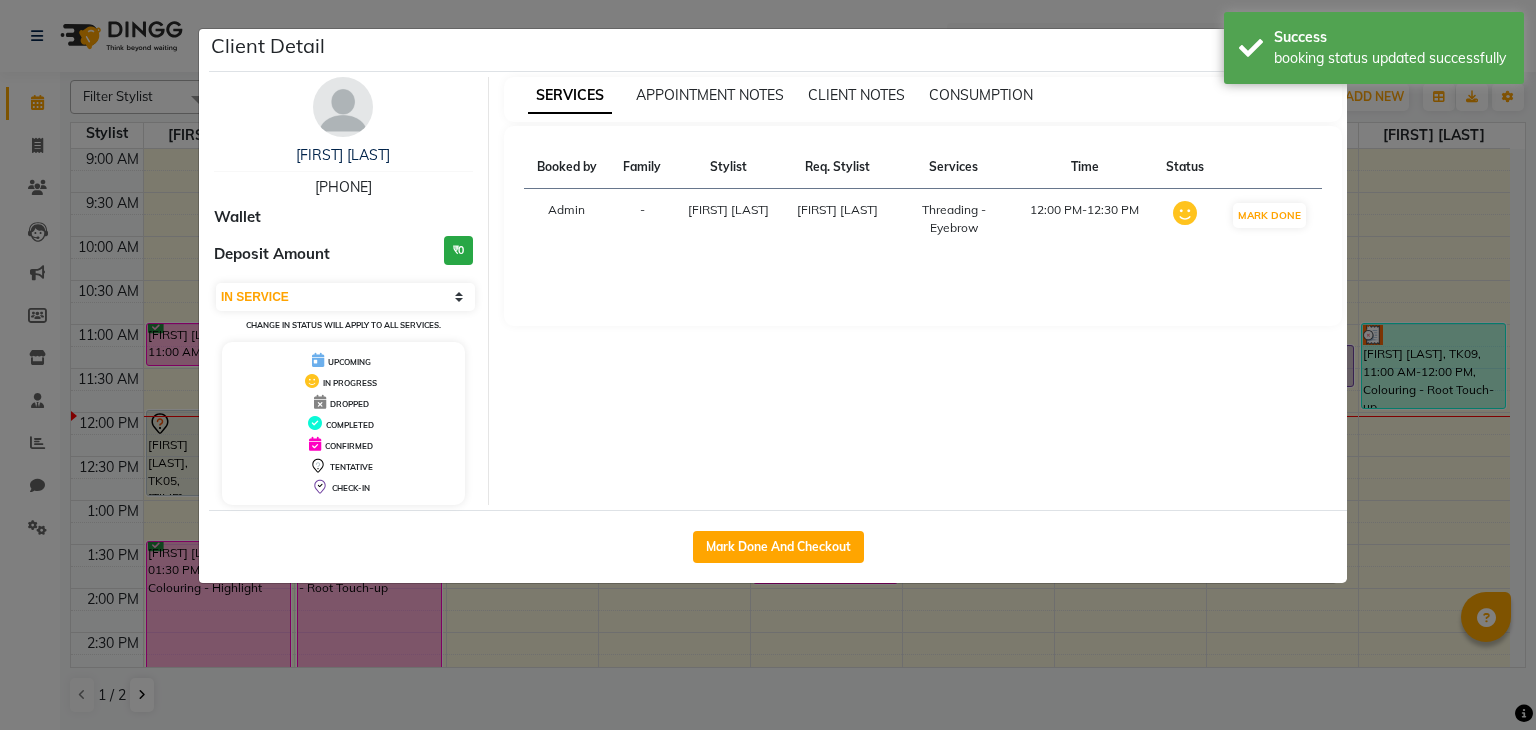 click on "Client Detail  [FIRST] [LAST]   [PHONE] Wallet Deposit Amount  ₹0  Select IN SERVICE CONFIRMED TENTATIVE CHECK IN MARK DONE DROPPED UPCOMING Change in status will apply to all services. UPCOMING IN PROGRESS DROPPED COMPLETED CONFIRMED TENTATIVE CHECK-IN SERVICES APPOINTMENT NOTES CLIENT NOTES CONSUMPTION Booked by Family Stylist Req. Stylist Services Time Status  Admin  - [FIRST] [LAST] [FIRST] [LAST]  Threading - Eyebrow   12:00 PM-12:30 PM   MARK DONE   Mark Done And Checkout" 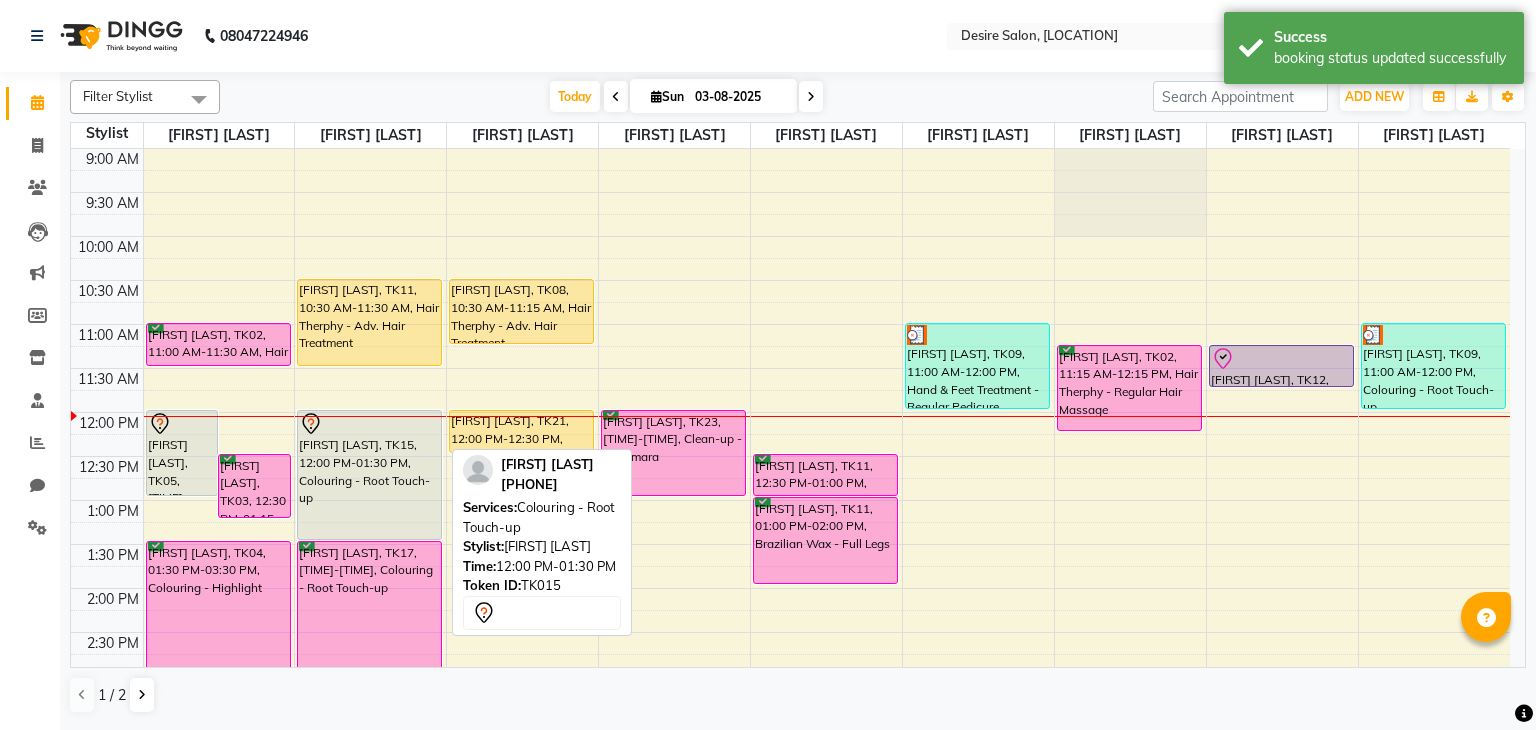 click on "[FIRST] [LAST], TK15, 12:00 PM-01:30 PM, Colouring - Root Touch-up" at bounding box center [369, 475] 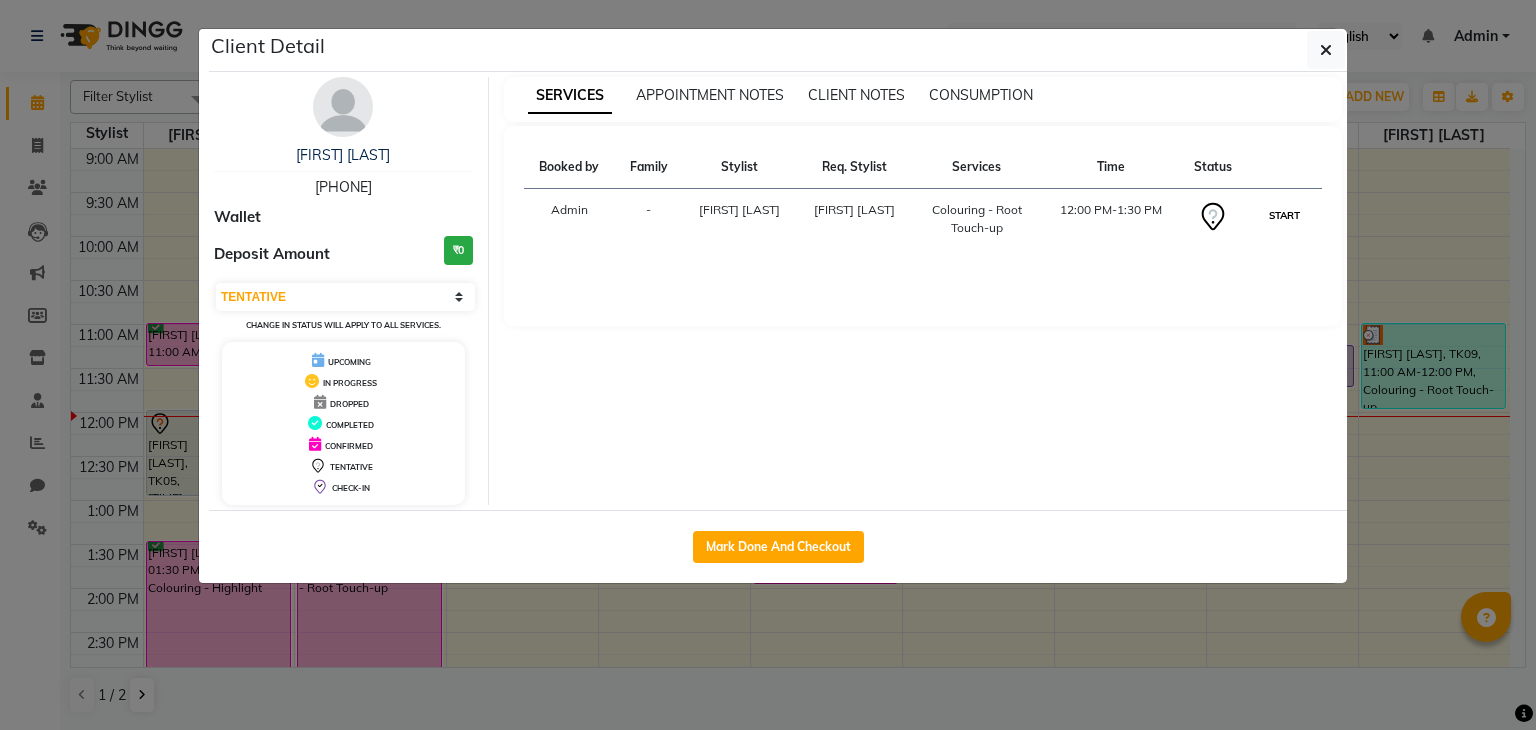 click on "START" at bounding box center [1284, 215] 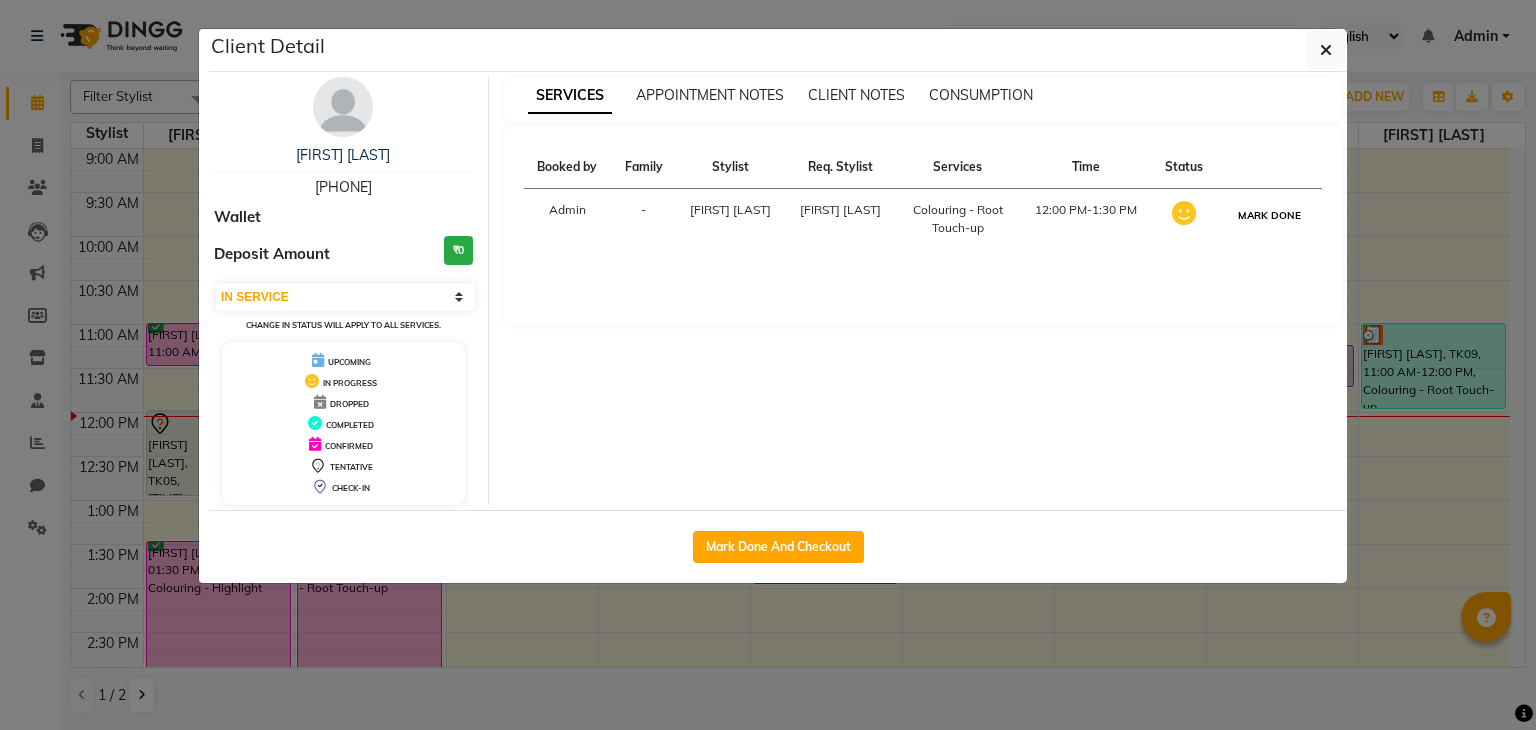 click on "MARK DONE" at bounding box center (1269, 215) 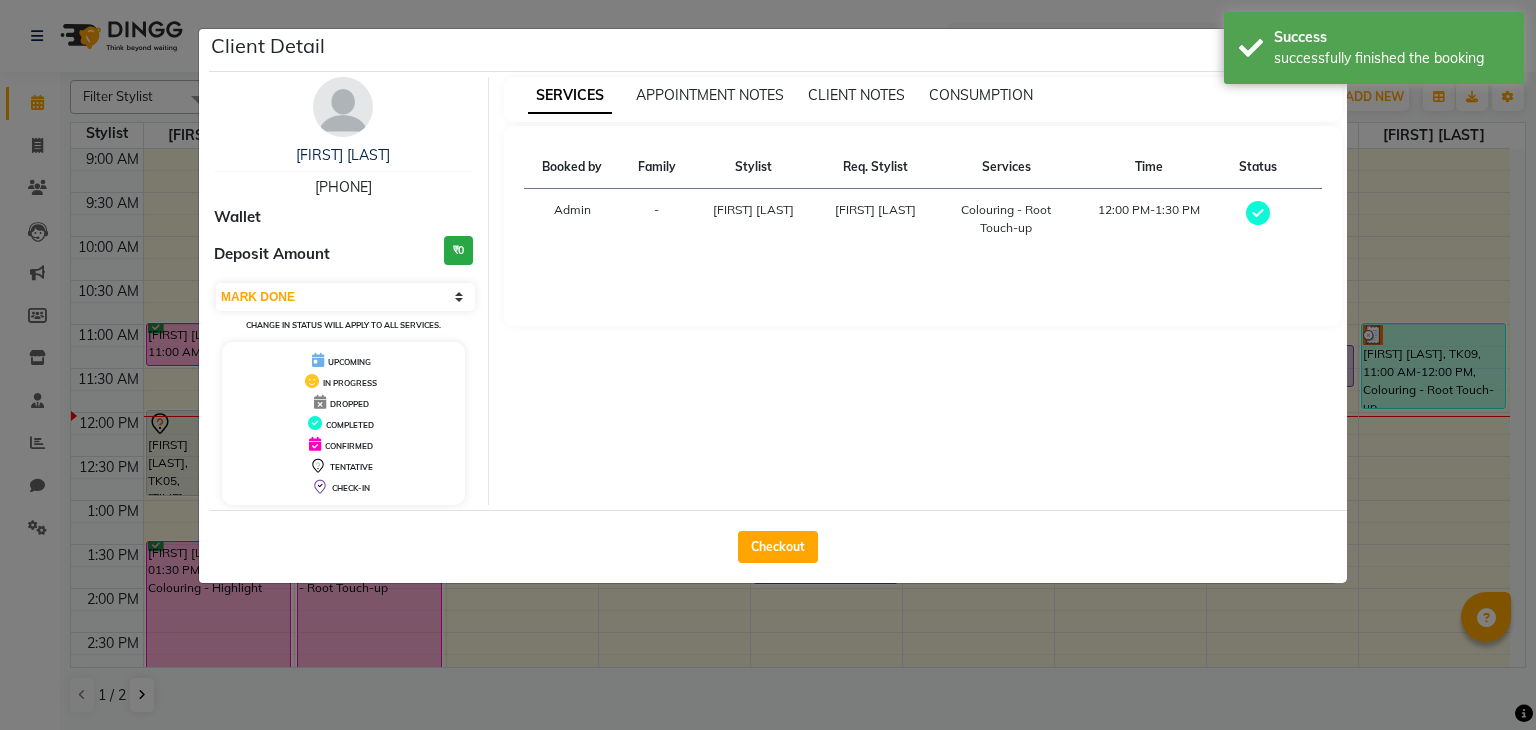 click on "Client Detail  [FIRST] [LAST]   [PHONE] Wallet Deposit Amount  ₹0  Select MARK DONE UPCOMING Change in status will apply to all services. UPCOMING IN PROGRESS DROPPED COMPLETED CONFIRMED TENTATIVE CHECK-IN SERVICES APPOINTMENT NOTES CLIENT NOTES CONSUMPTION Booked by Family Stylist Req. Stylist Services Time Status  Admin  - [FIRST] [LAST] [FIRST] [LAST]  Colouring - Root Touch-up   [TIME]-[TIME]   Checkout" 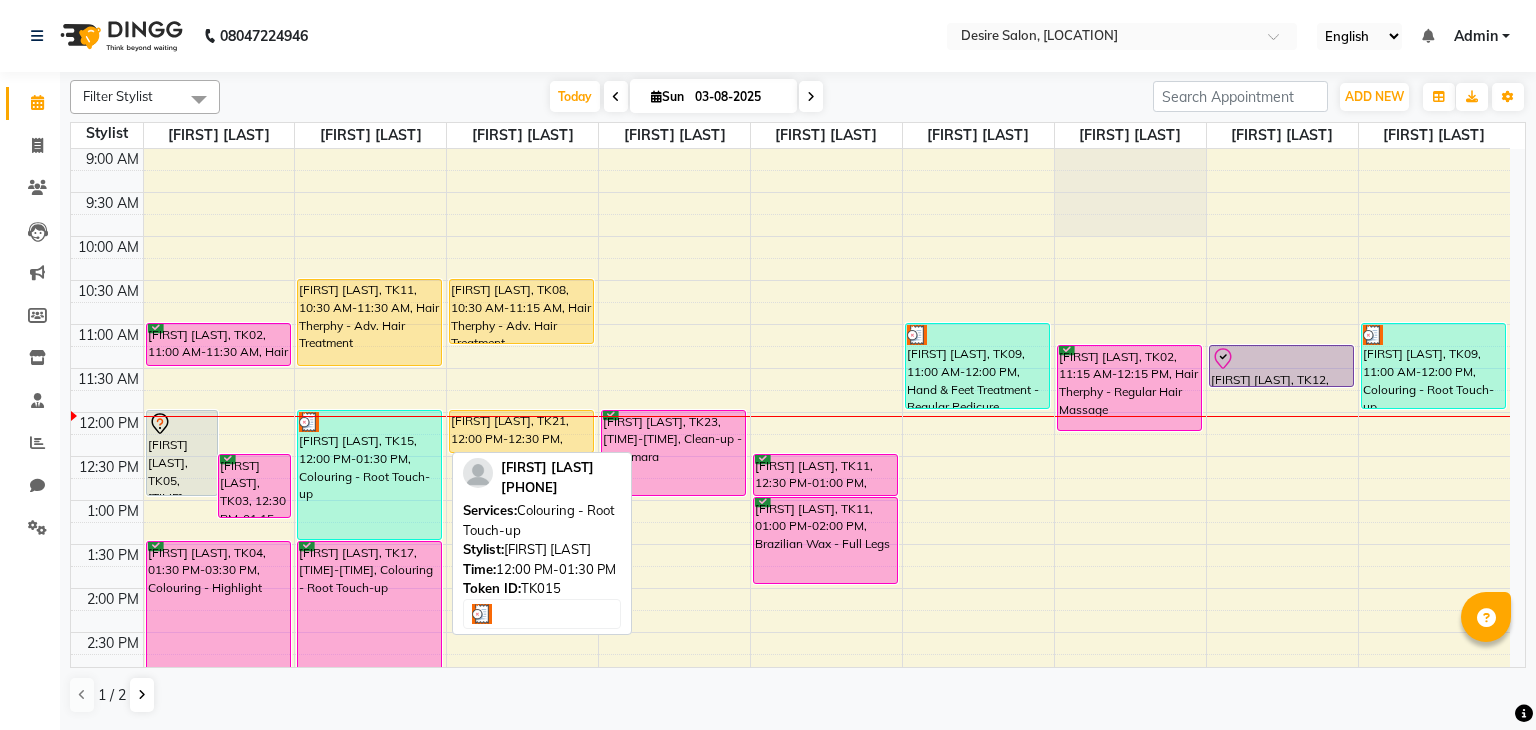 click on "[FIRST] [LAST], TK15, 12:00 PM-01:30 PM, Colouring - Root Touch-up" at bounding box center [369, 475] 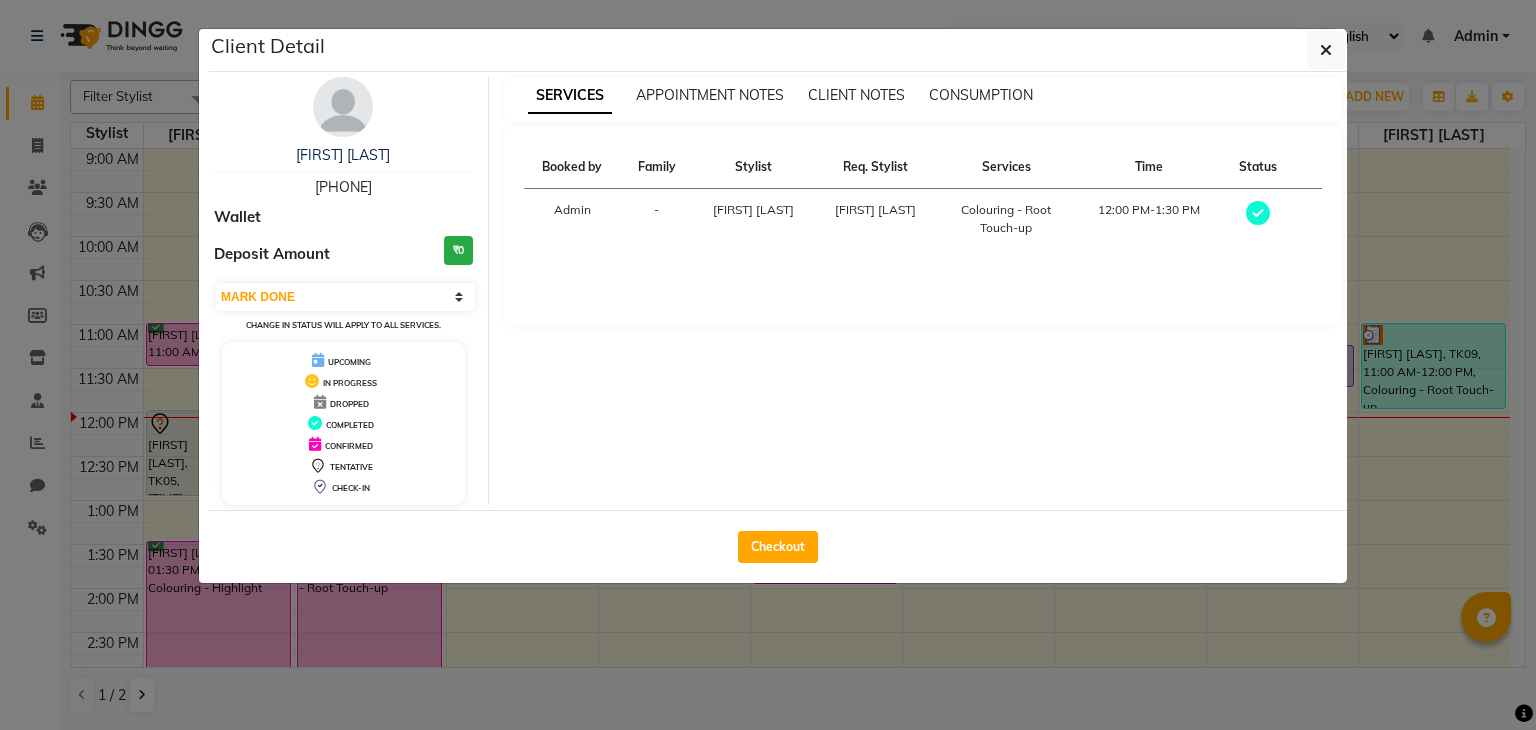 click on "IN PROGRESS" at bounding box center [350, 383] 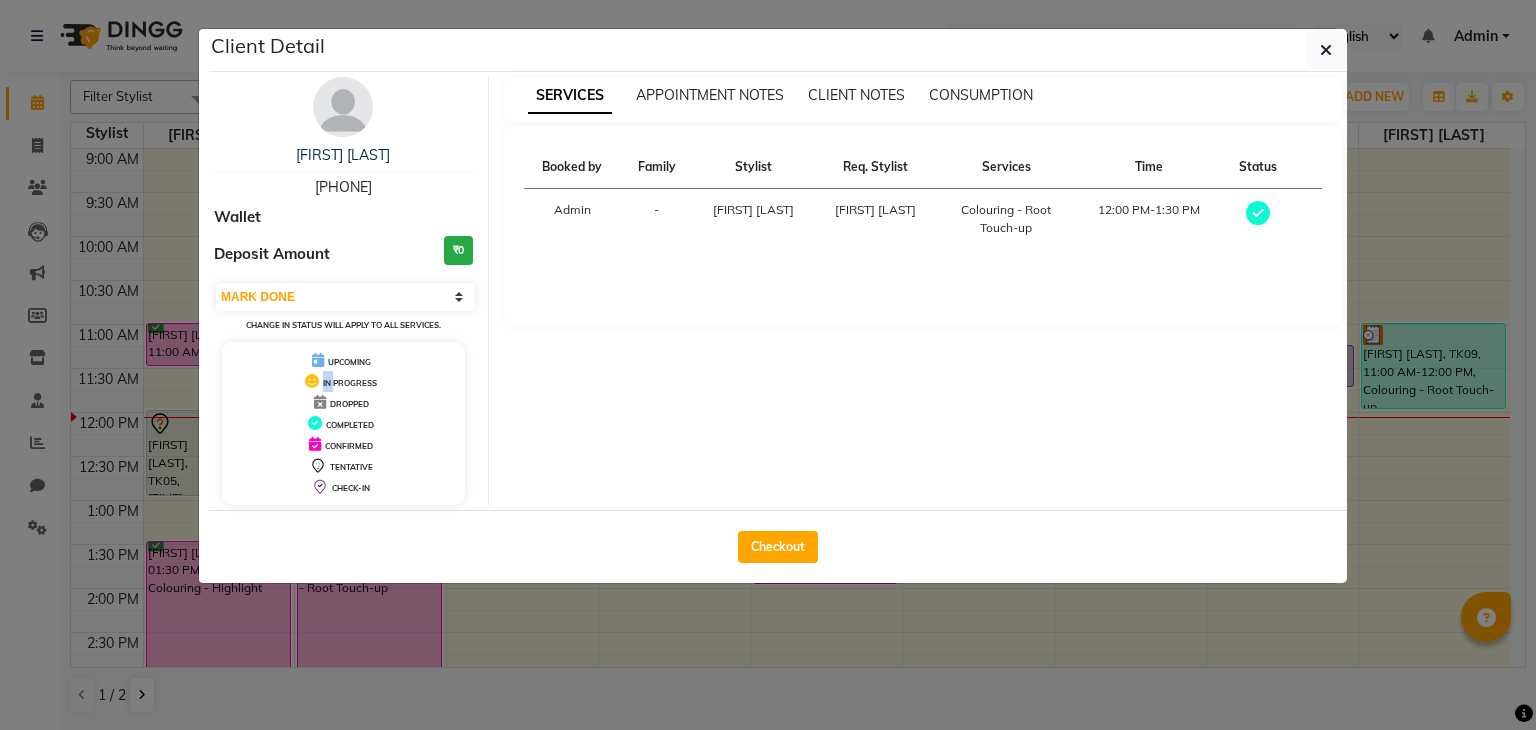click at bounding box center [312, 381] 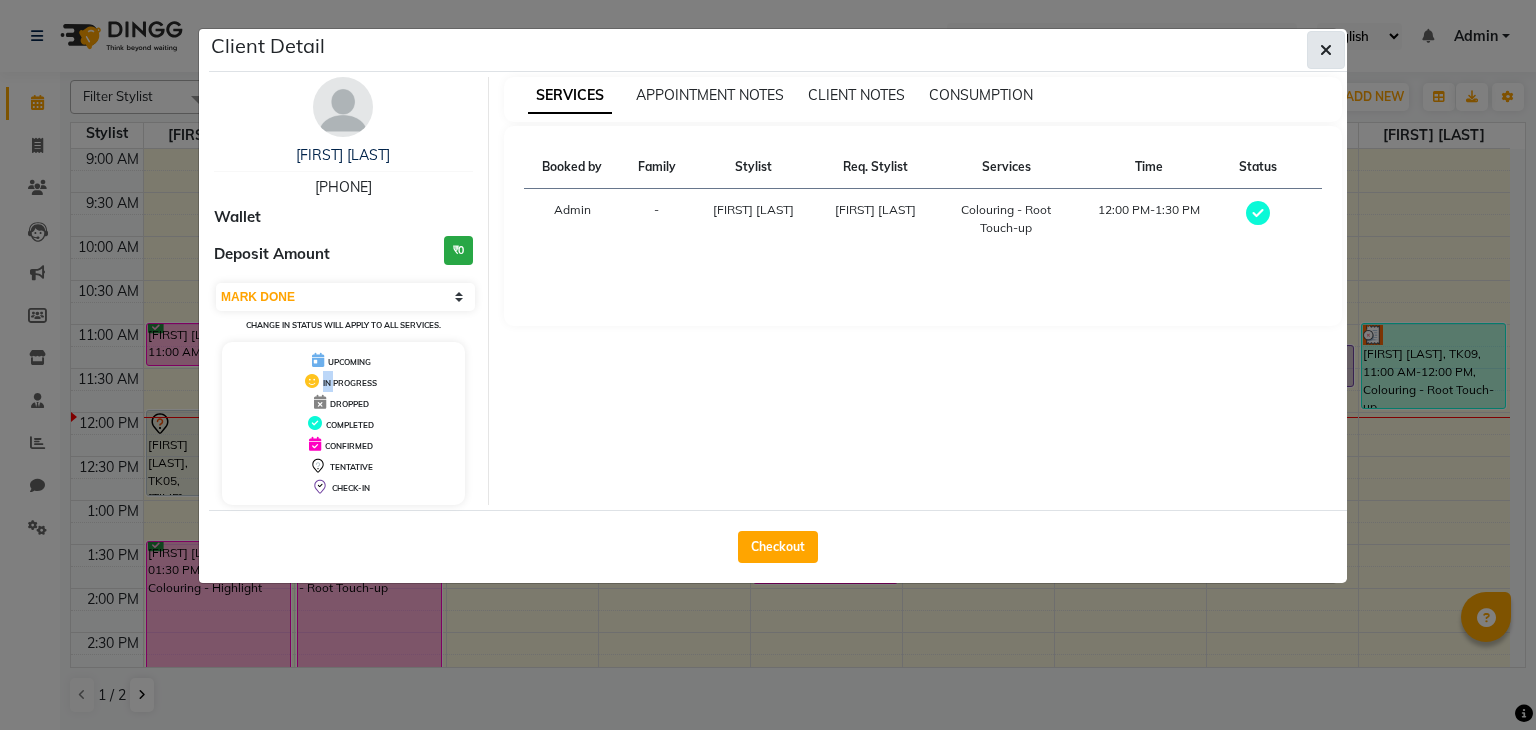 click 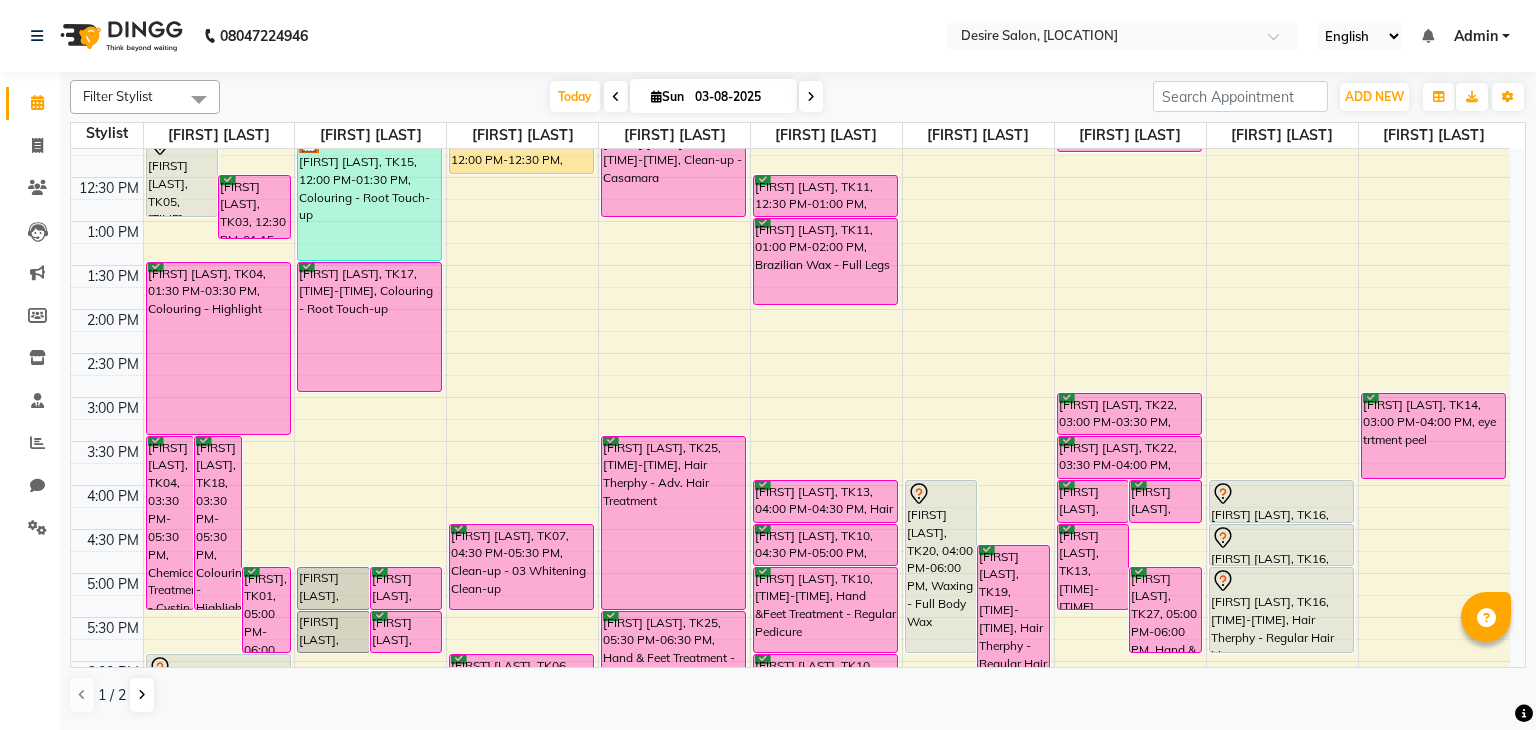 scroll, scrollTop: 273, scrollLeft: 0, axis: vertical 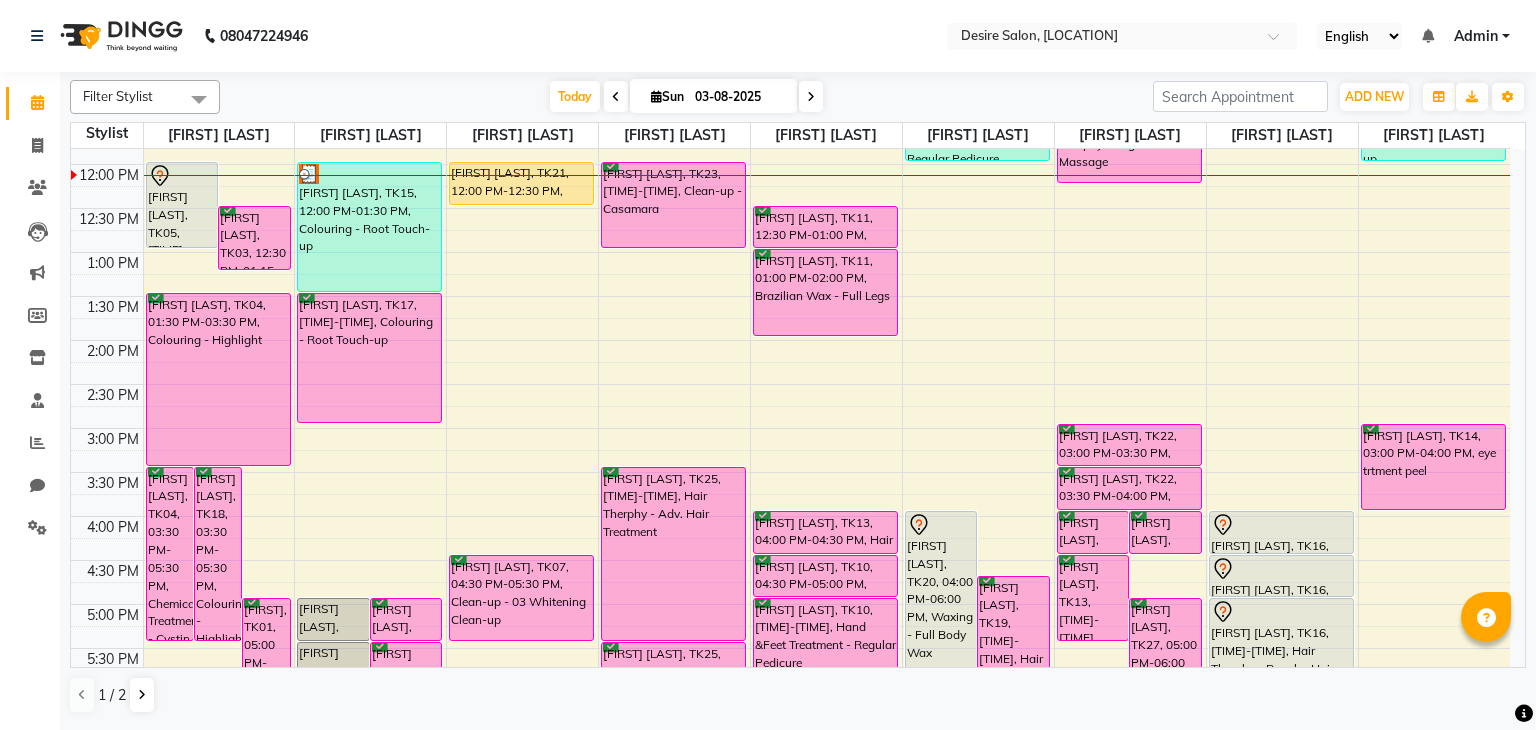 click on "9:00 AM 9:30 AM 10:00 AM 10:30 AM 11:00 AM 11:30 AM 12:00 PM 12:30 PM 1:00 PM 1:30 PM 2:00 PM 2:30 PM 3:00 PM 3:30 PM 4:00 PM 4:30 PM 5:00 PM 5:30 PM 6:00 PM 6:30 PM 7:00 PM 7:30 PM 8:00 PM 8:30 PM 9:00 PM 9:30 PM     [FIRST] [LAST], TK04, 03:30 PM-05:30 PM, Chemical Treatment - Cystin Treat     [FIRST] [LAST], TK18, 03:30 PM-05:30 PM, Colouring - Highlight     [FIRST], TK01, 05:00 PM-06:00 PM, Hair Cut - Advance Hair Cut             [FIRST] [LAST], TK05, 12:00 PM-01:00 PM, Hair Cut - Advance Hair Cut     [FIRST] [LAST], TK03, 12:30 PM-01:15 PM, Hair Spa - Hair Spa     [FIRST] [LAST], TK02, 11:00 AM-11:30 AM, Hair Cut - Hair Cut Normal     [FIRST] [LAST], TK04, 01:30 PM-03:30 PM, Colouring - Highlight             [FIRST], TK24, 06:00 PM-07:00 PM, Hair Cut - Advance Hair Cut    [FIRST] [LAST], TK26, 05:00 PM-05:30 PM, Hair Service - Hair wash     [FIRST] [LAST], TK28, 05:00 PM-05:30 PM, Hair Service - Hair wash    [FIRST] [LAST], TK26, 05:30 PM-06:00 PM, Hair Cut - Hair Cut Normal" at bounding box center (790, 472) 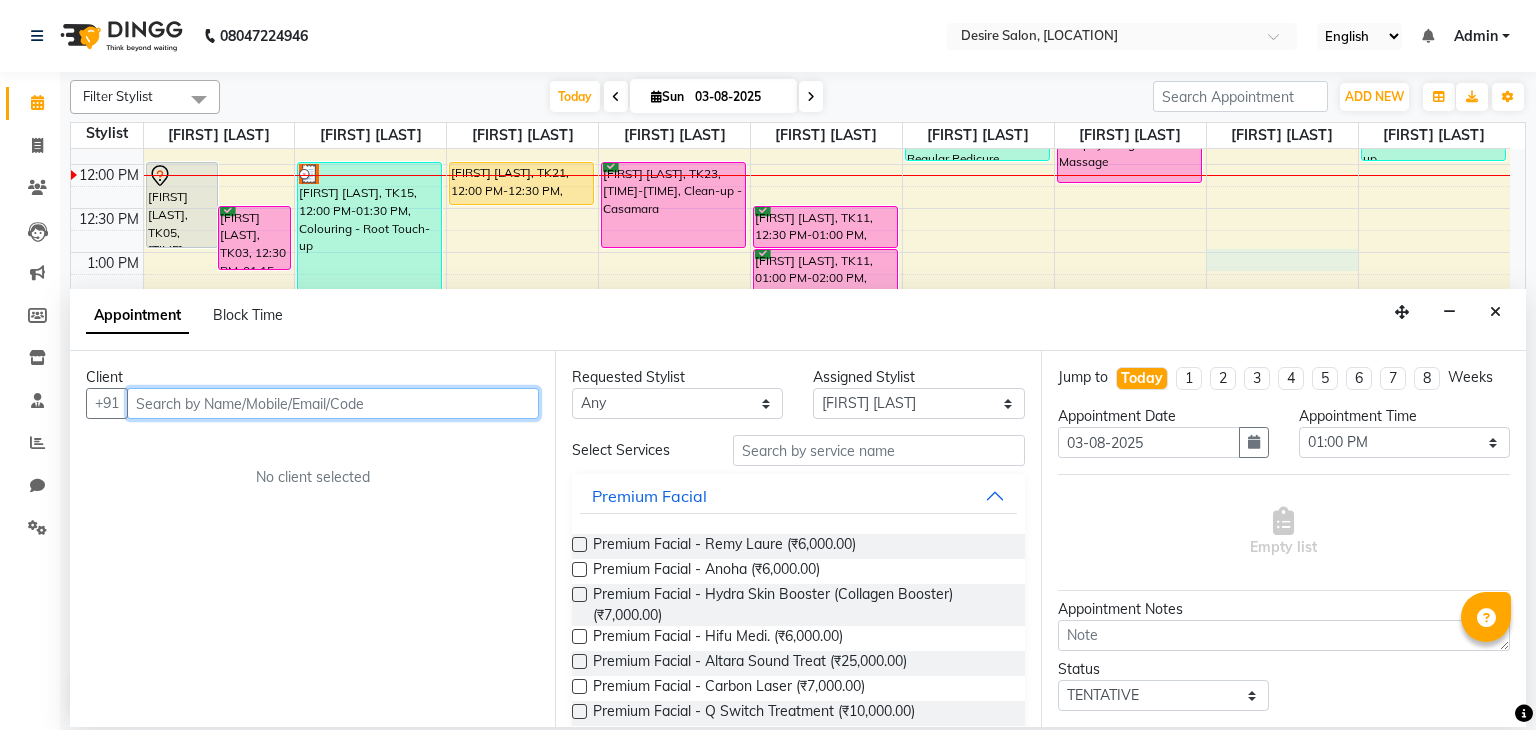 click at bounding box center [333, 403] 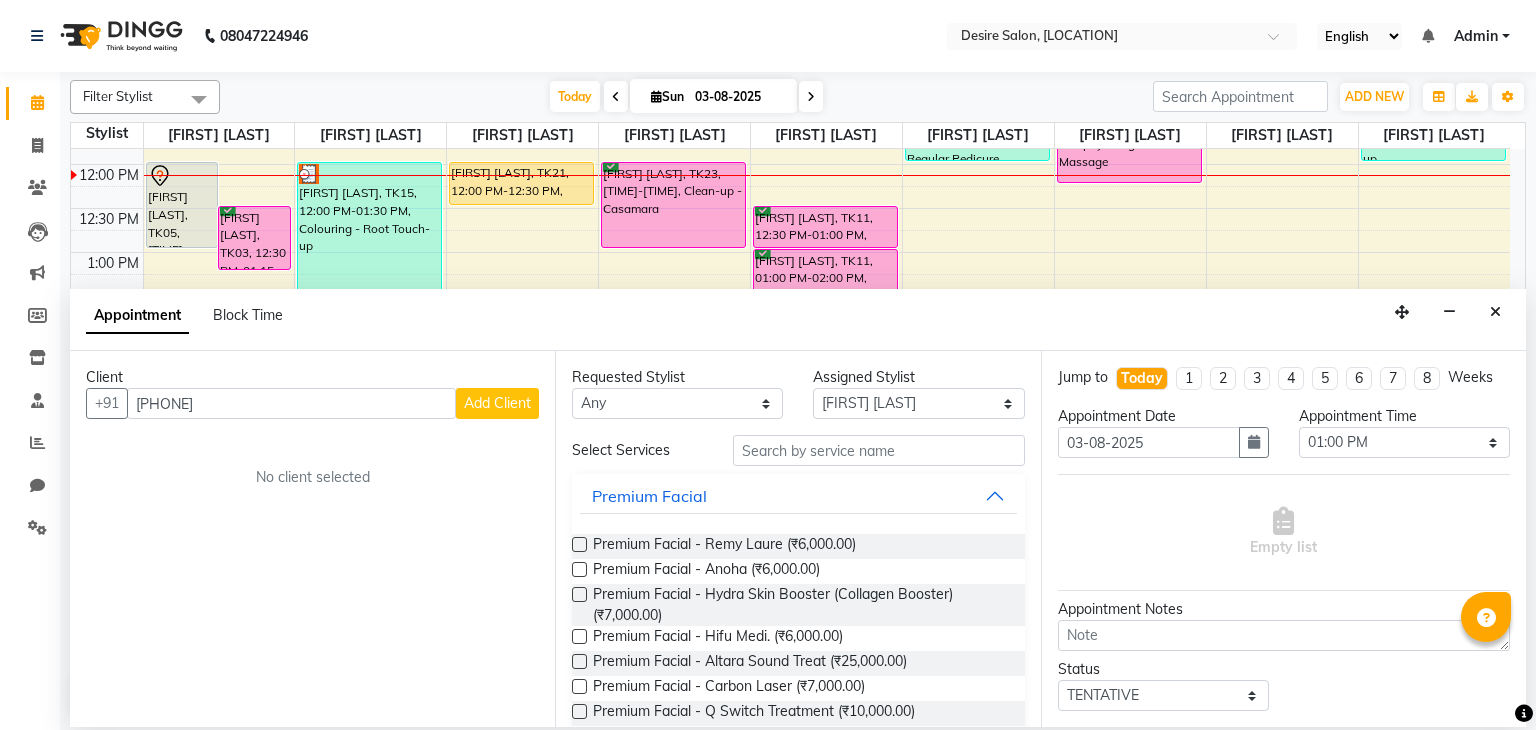 click on "Add Client" at bounding box center [497, 403] 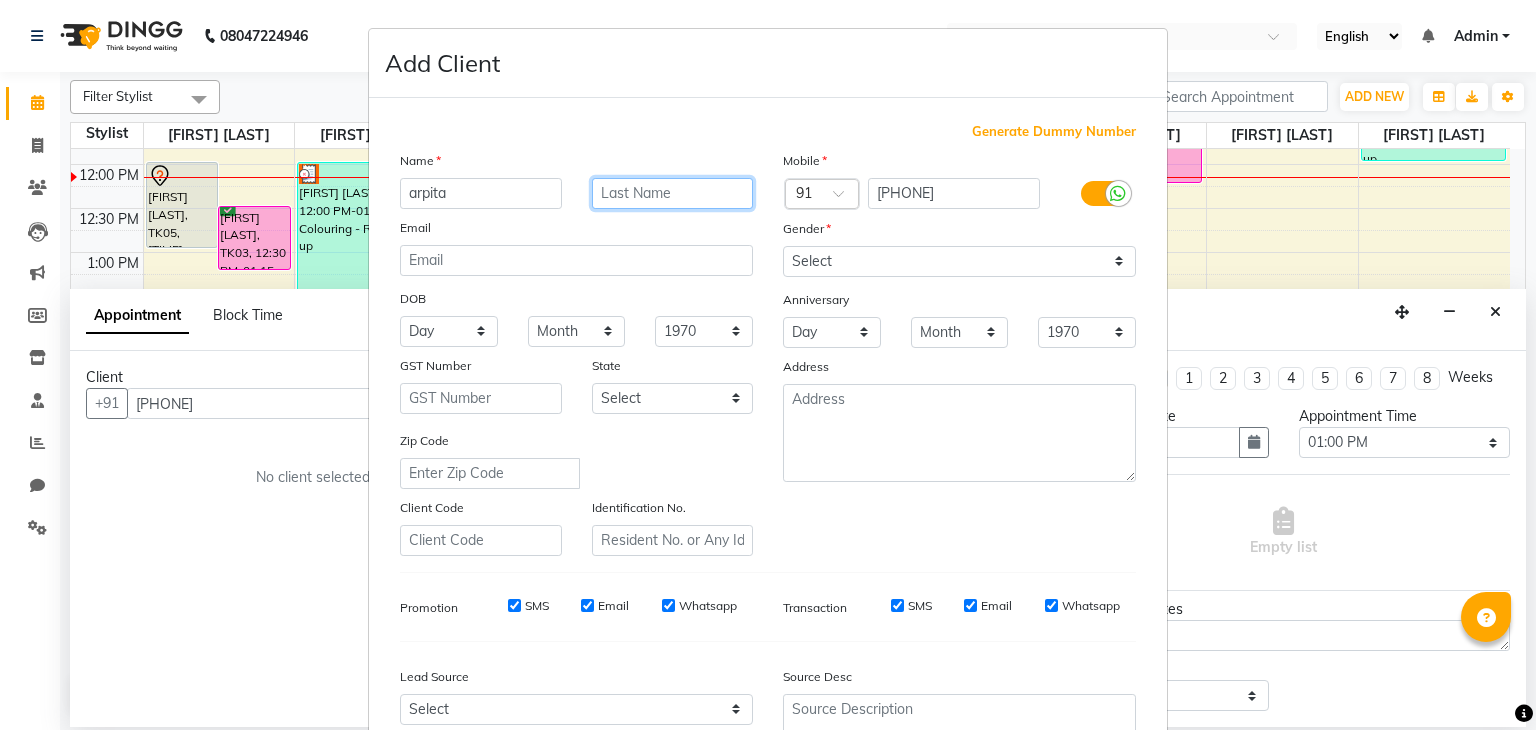 click at bounding box center [673, 193] 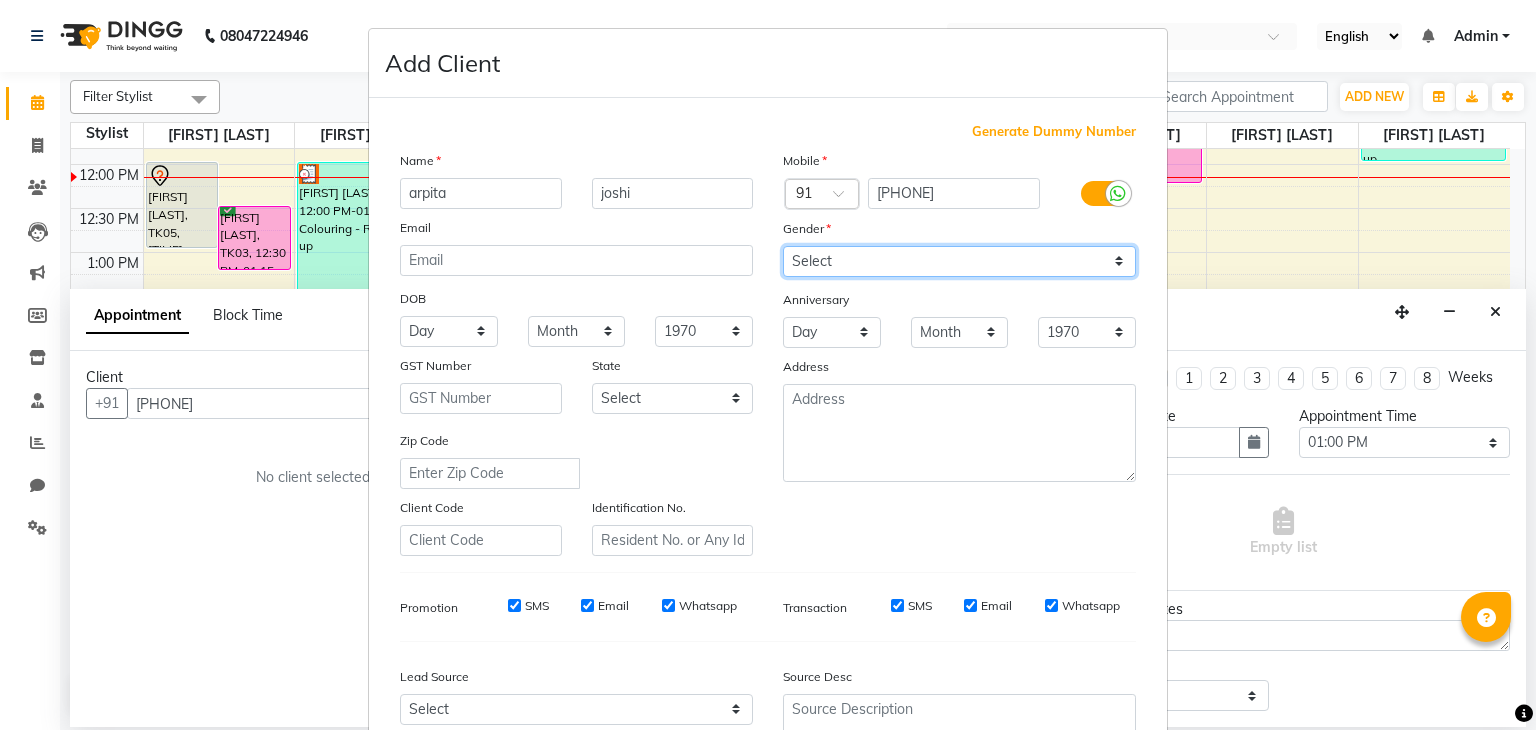 click on "Select Male Female Other Prefer Not To Say" at bounding box center [959, 261] 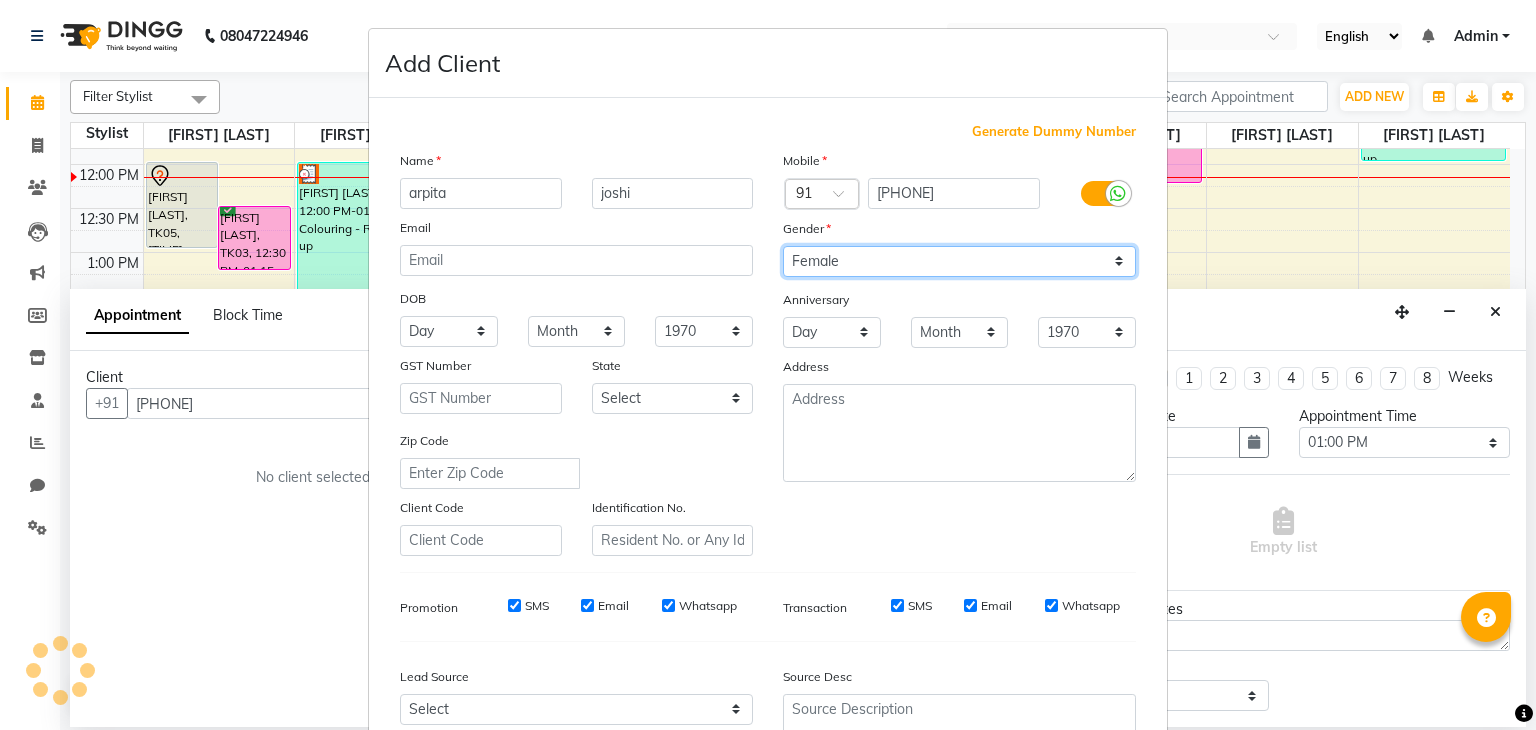 click on "Select Male Female Other Prefer Not To Say" at bounding box center [959, 261] 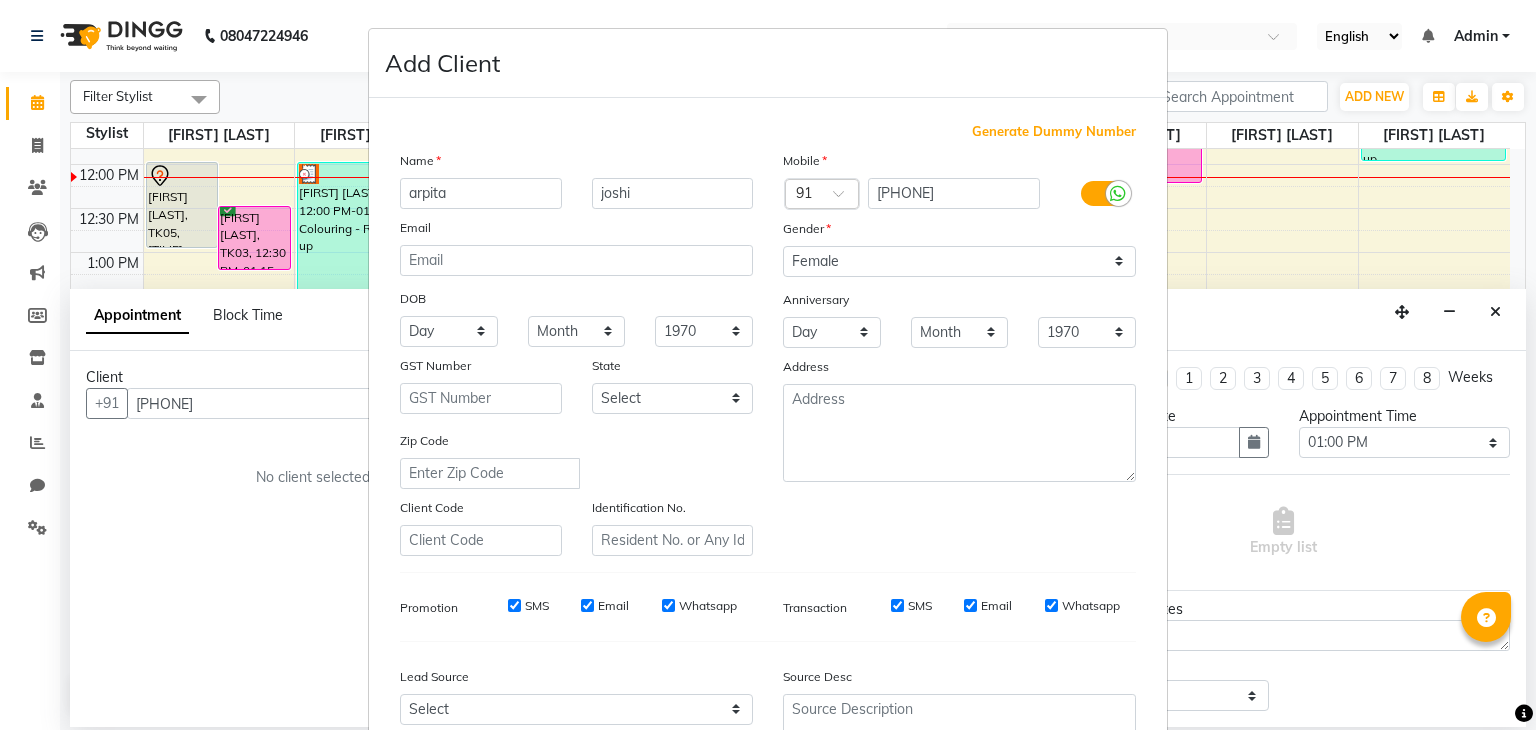 scroll, scrollTop: 203, scrollLeft: 0, axis: vertical 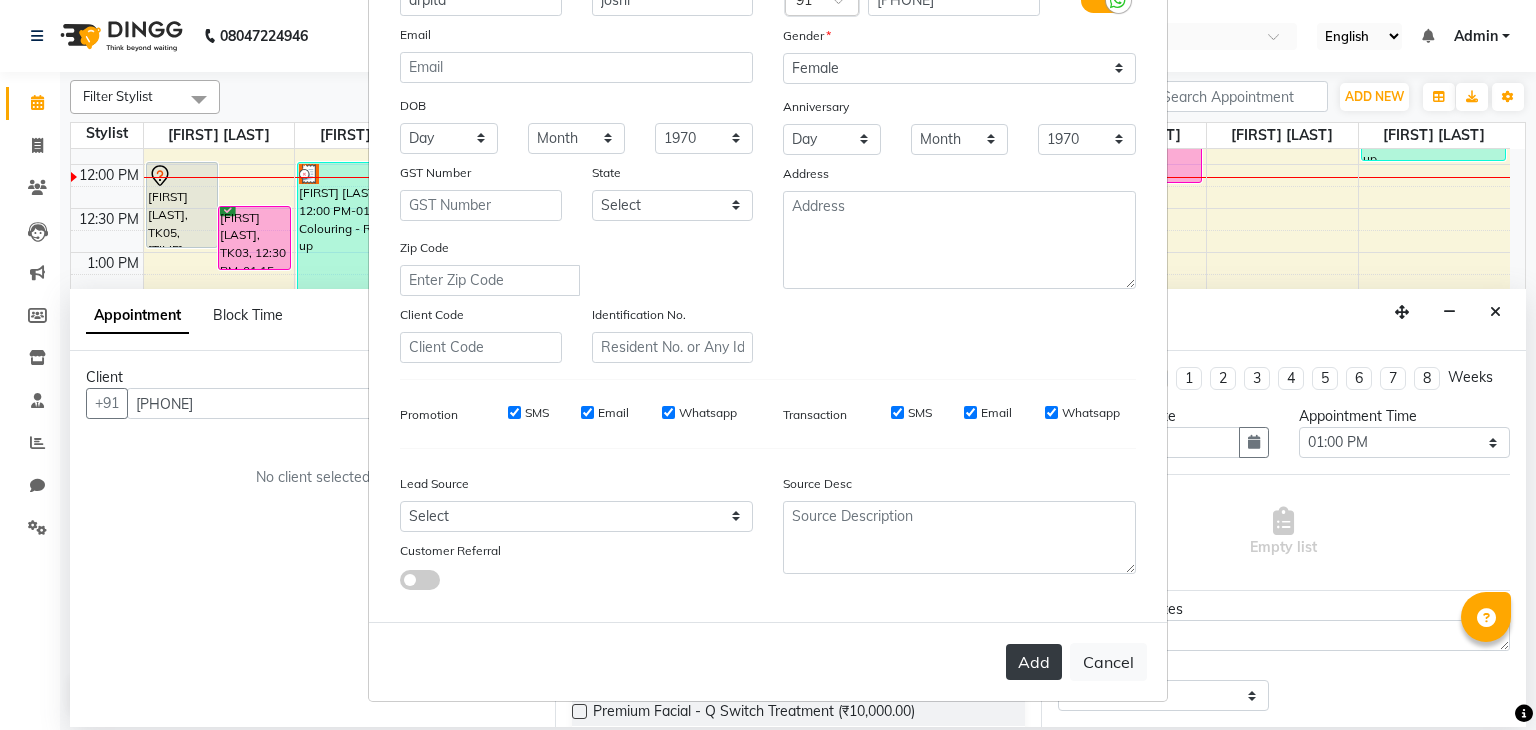 click on "Add" at bounding box center [1034, 662] 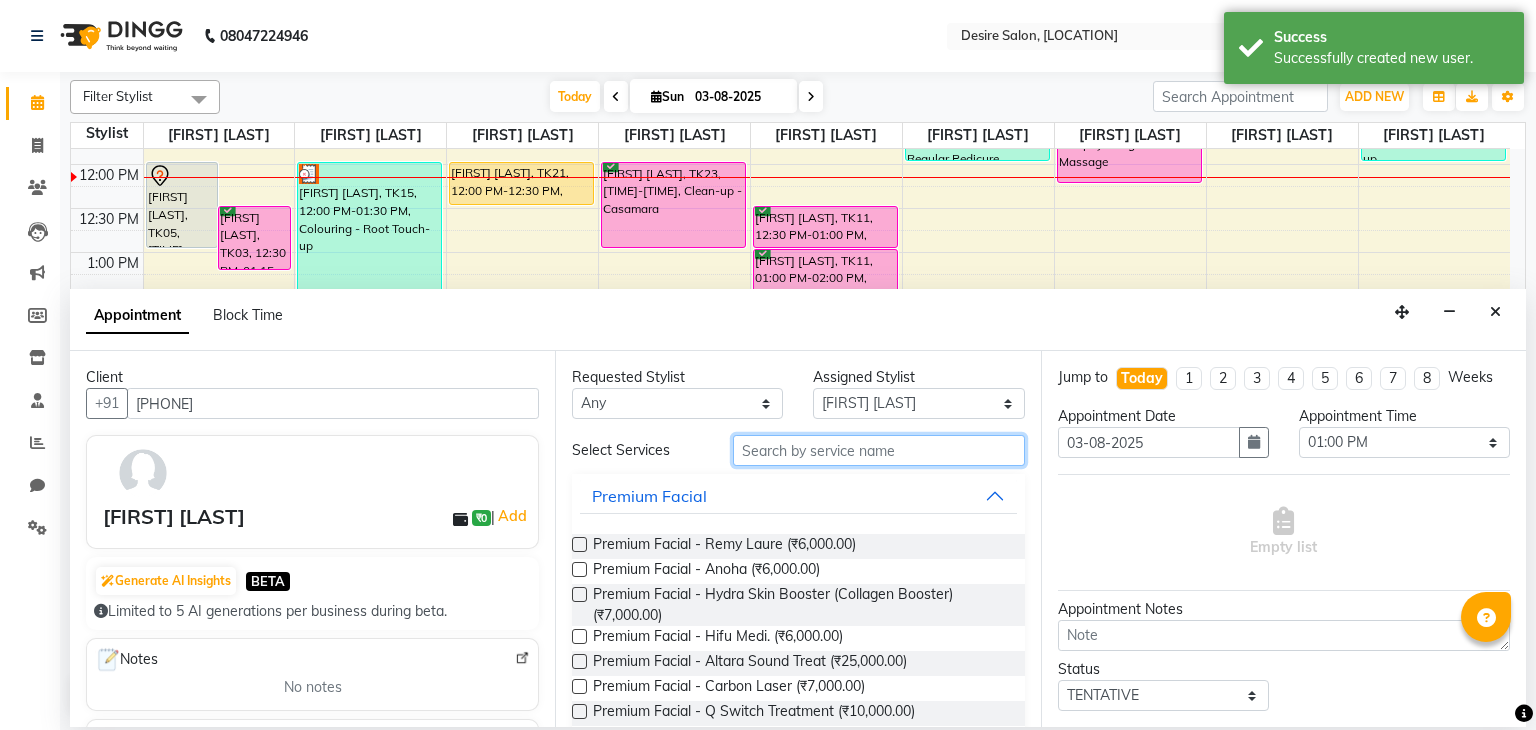 click at bounding box center (879, 450) 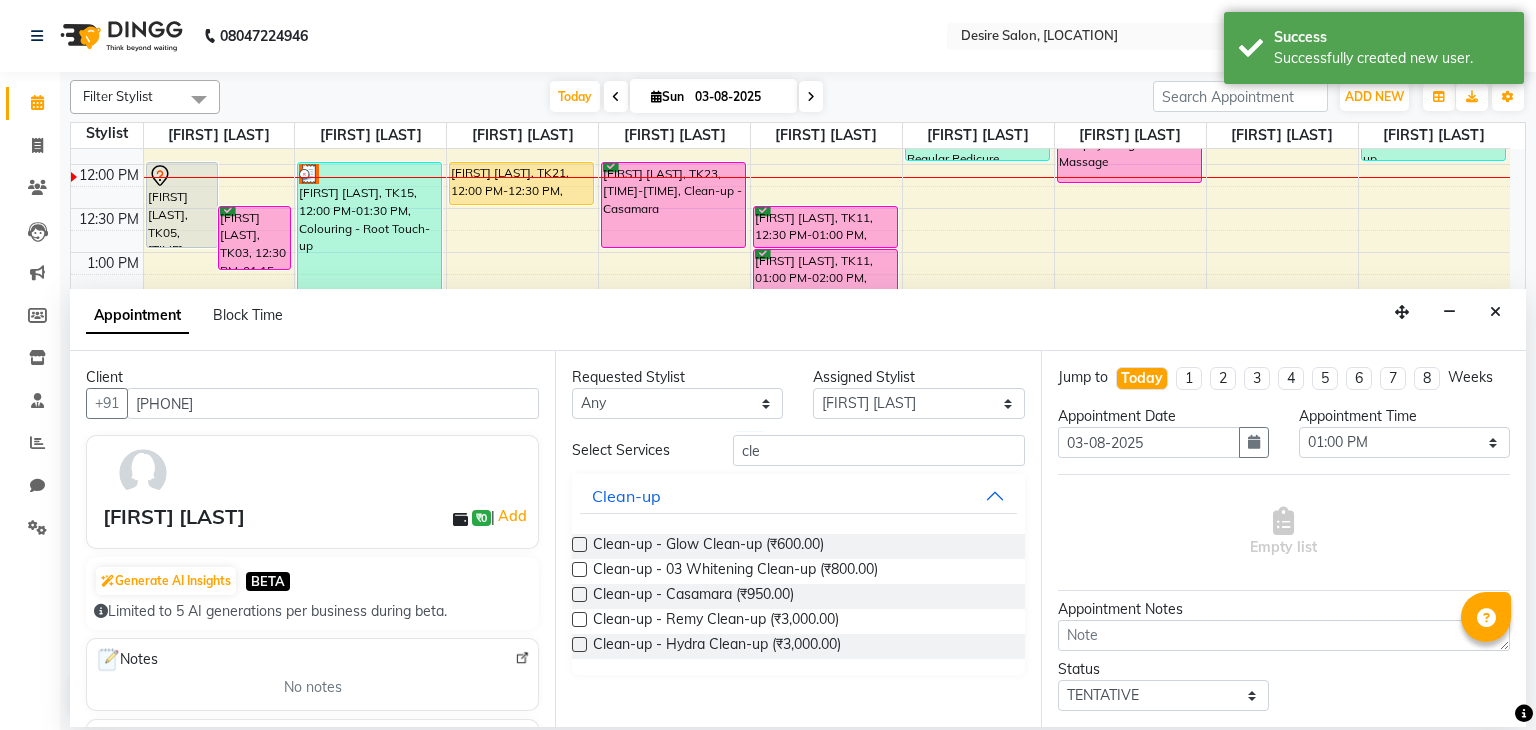 click at bounding box center (579, 594) 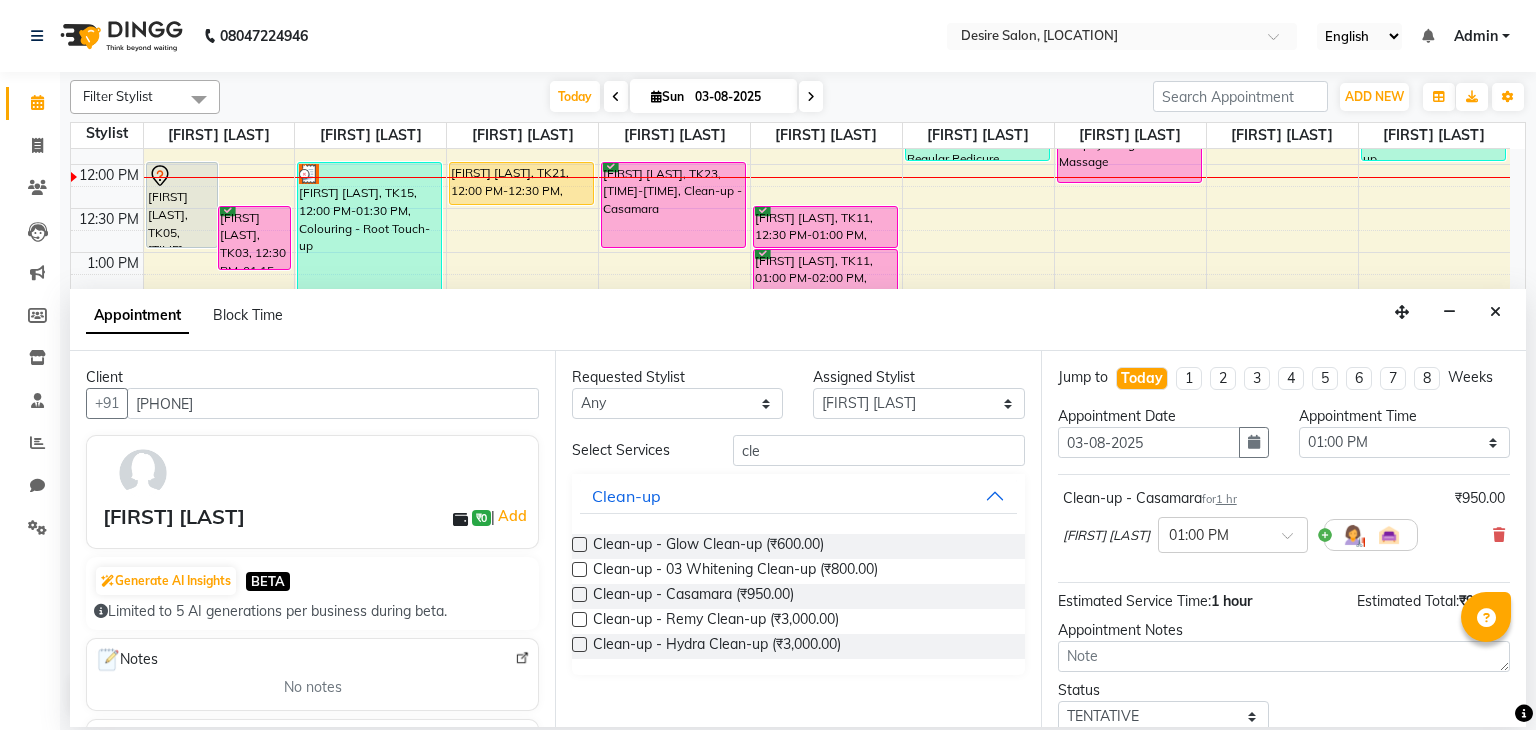 scroll, scrollTop: 130, scrollLeft: 0, axis: vertical 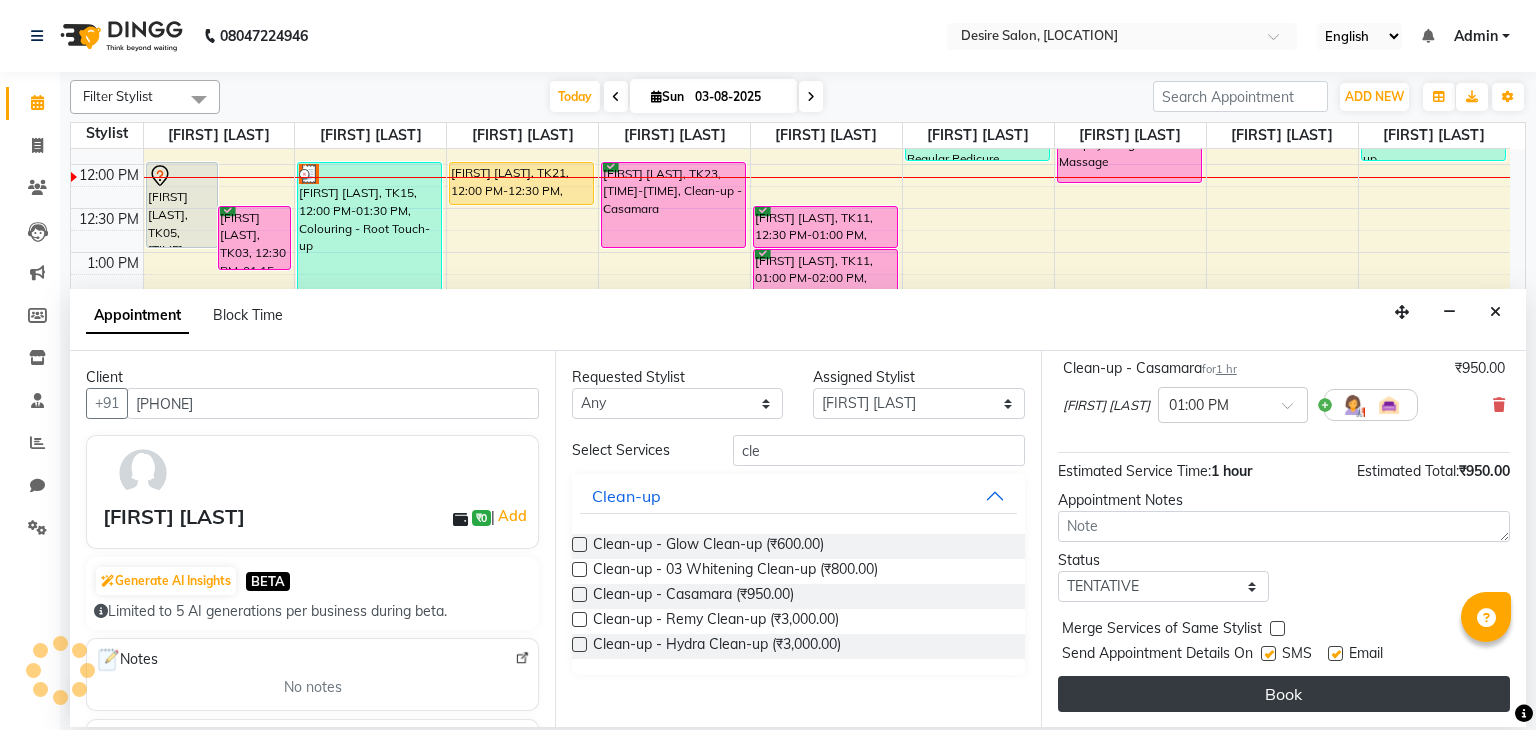 click on "Book" at bounding box center (1284, 694) 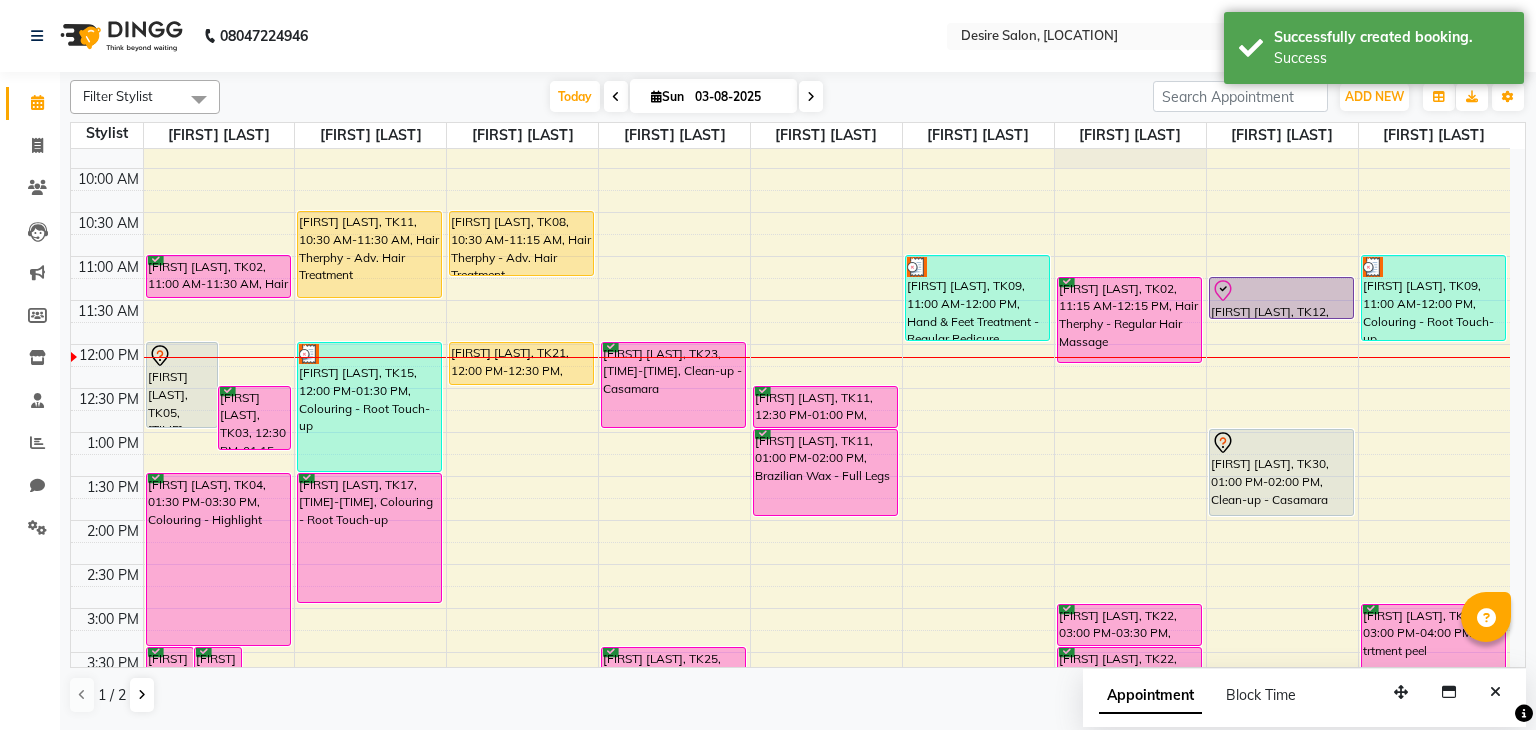 scroll, scrollTop: 66, scrollLeft: 0, axis: vertical 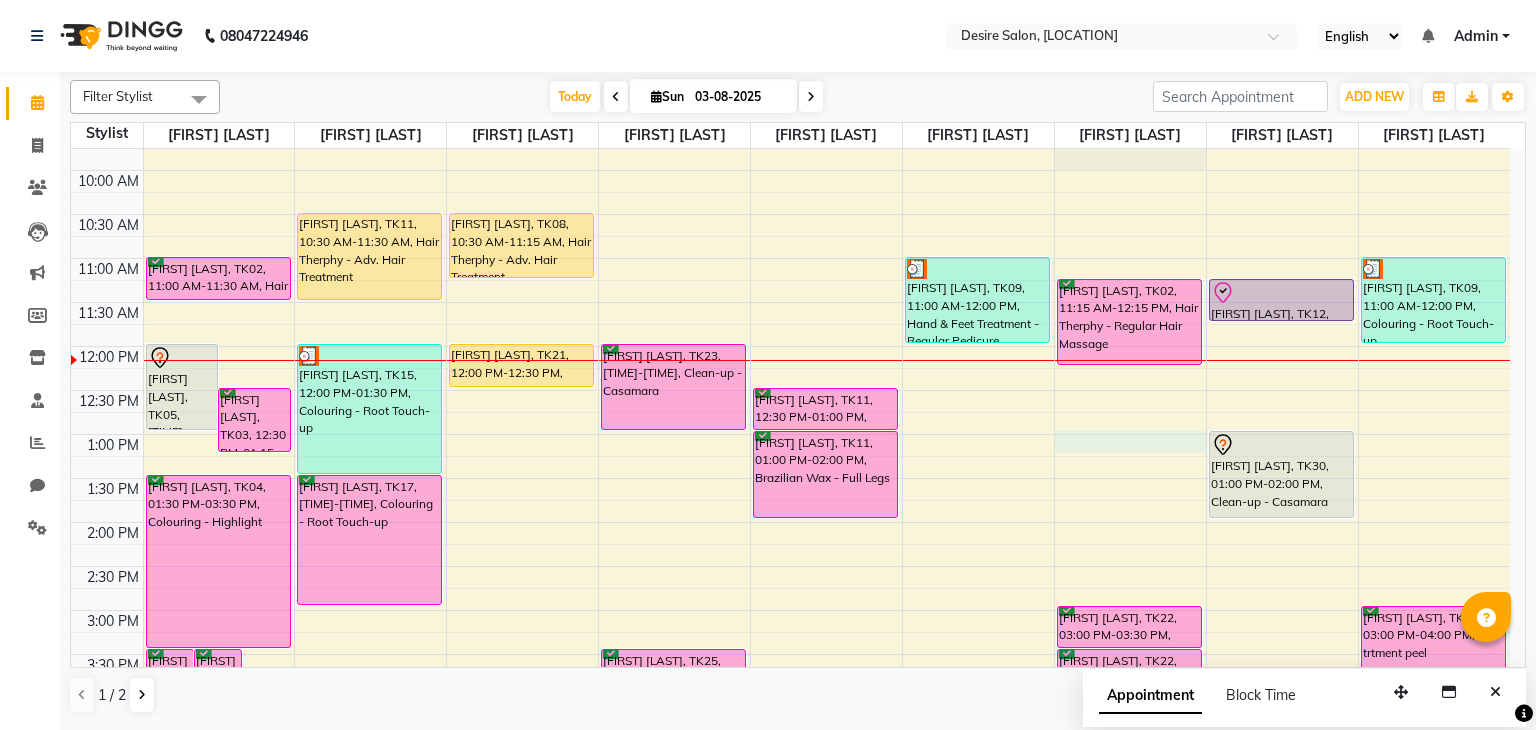 click on "9:00 AM 9:30 AM 10:00 AM 10:30 AM 11:00 AM 11:30 AM 12:00 PM 12:30 PM 1:00 PM 1:30 PM 2:00 PM 2:30 PM 3:00 PM 3:30 PM 4:00 PM 4:30 PM 5:00 PM 5:30 PM 6:00 PM 6:30 PM 7:00 PM 7:30 PM 8:00 PM 8:30 PM 9:00 PM 9:30 PM     [FIRST] [LAST], TK04, 03:30 PM-05:30 PM, Chemical Treatment - Cystin Treat     [FIRST] [LAST], TK18, 03:30 PM-05:30 PM, Colouring - Highlight     [FIRST], TK01, 05:00 PM-06:00 PM, Hair Cut - Advance Hair Cut             [FIRST] [LAST], TK05, 12:00 PM-01:00 PM, Hair Cut - Advance Hair Cut     [FIRST] [LAST], TK03, 12:30 PM-01:15 PM, Hair Spa - Hair Spa     [FIRST] [LAST], TK02, 11:00 AM-11:30 AM, Hair Cut - Hair Cut Normal     [FIRST] [LAST], TK04, 01:30 PM-03:30 PM, Colouring - Highlight             [FIRST], TK24, 06:00 PM-07:00 PM, Hair Cut - Advance Hair Cut    [FIRST] [LAST], TK26, 05:00 PM-05:30 PM, Hair Service - Hair wash     [FIRST] [LAST], TK28, 05:00 PM-05:30 PM, Hair Service - Hair wash    [FIRST] [LAST], TK26, 05:30 PM-06:00 PM, Hair Cut - Hair Cut Normal" at bounding box center (790, 654) 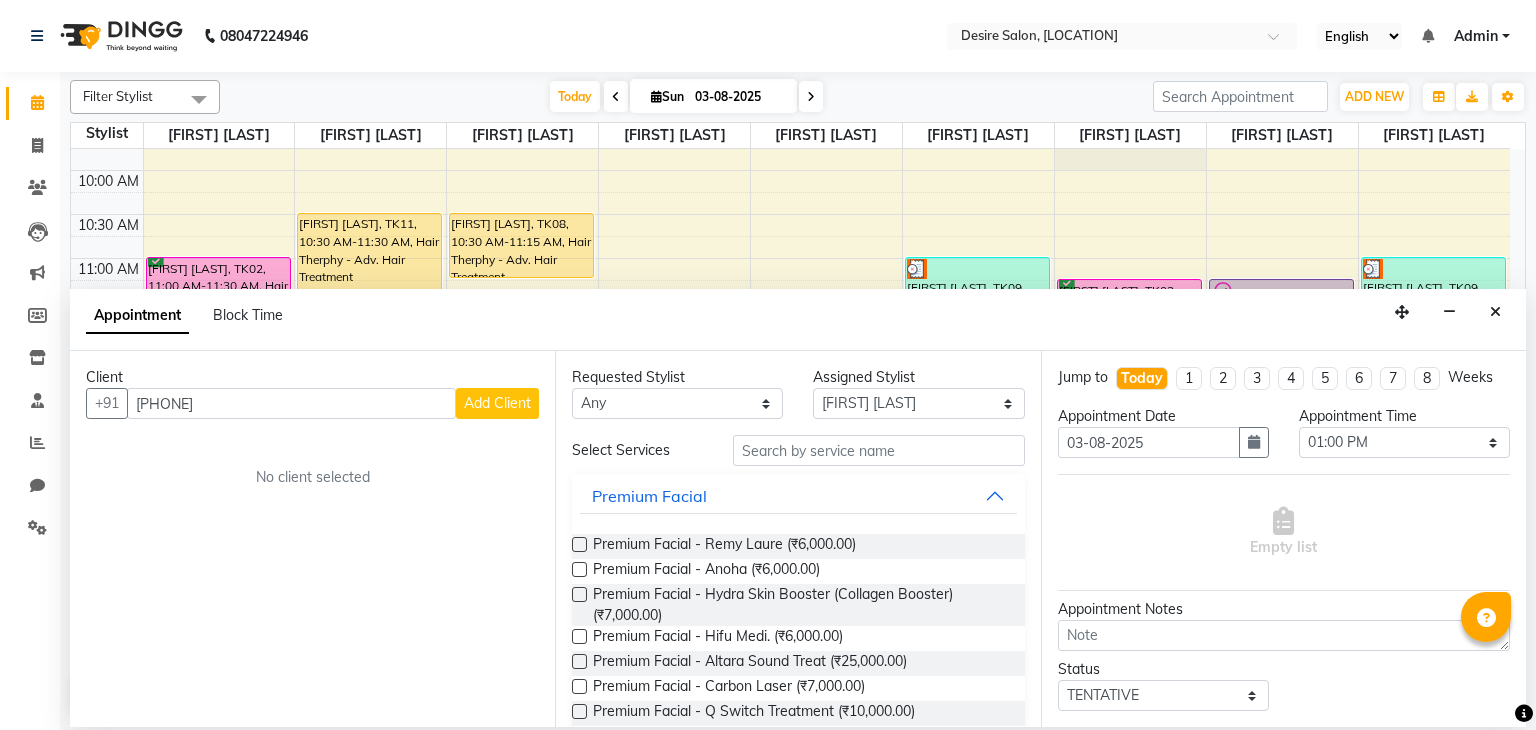 click on "Add Client" at bounding box center (497, 403) 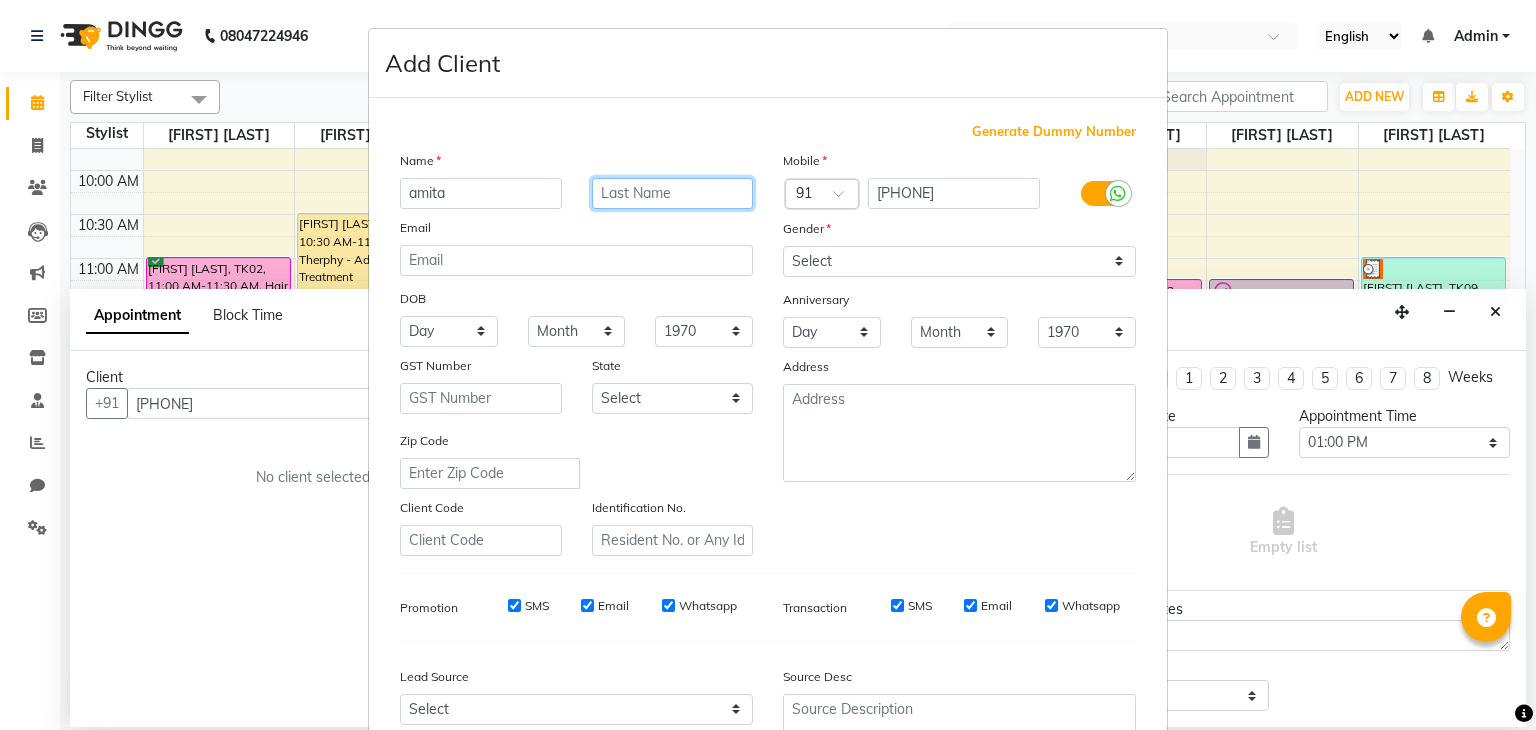 click at bounding box center [673, 193] 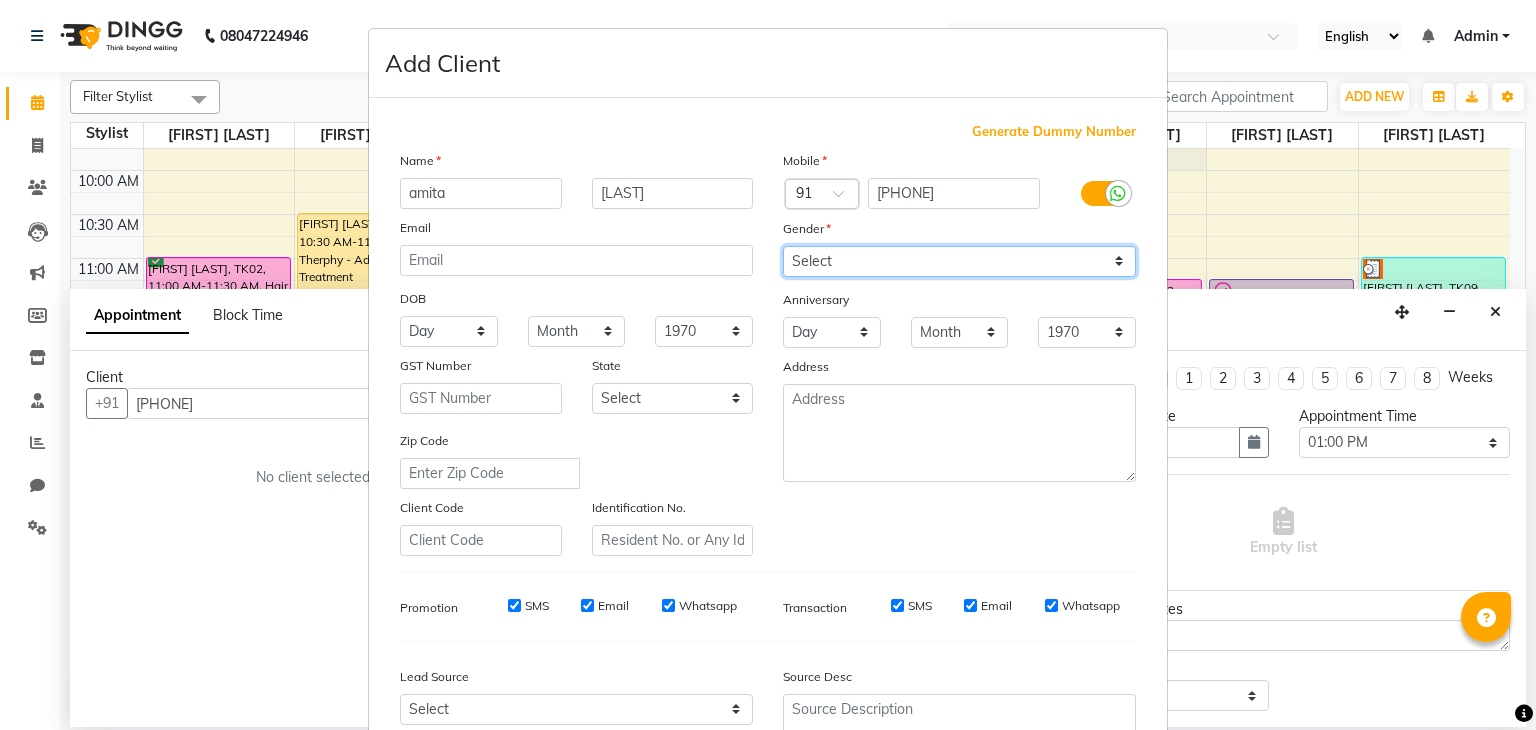 click on "Select Male Female Other Prefer Not To Say" at bounding box center [959, 261] 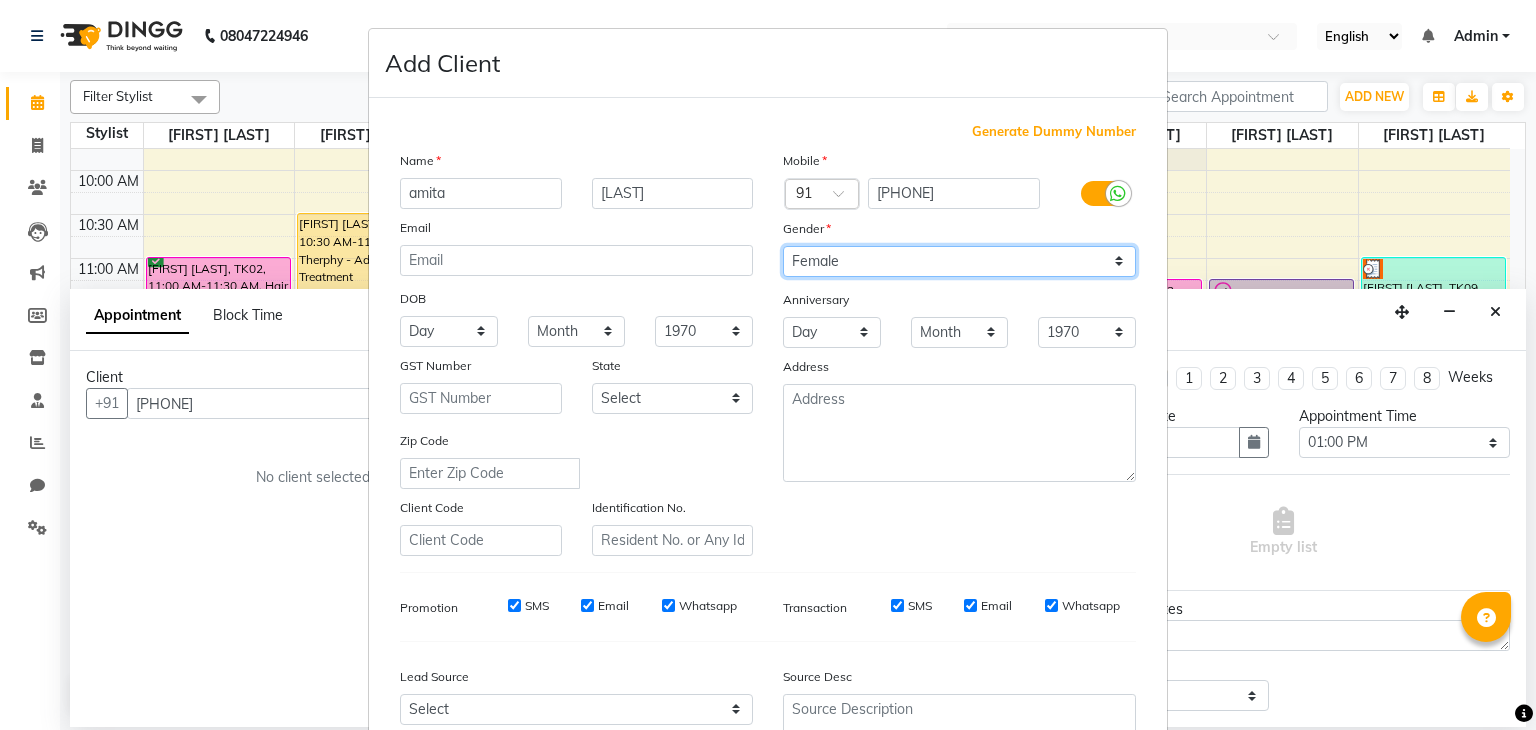 click on "Select Male Female Other Prefer Not To Say" at bounding box center [959, 261] 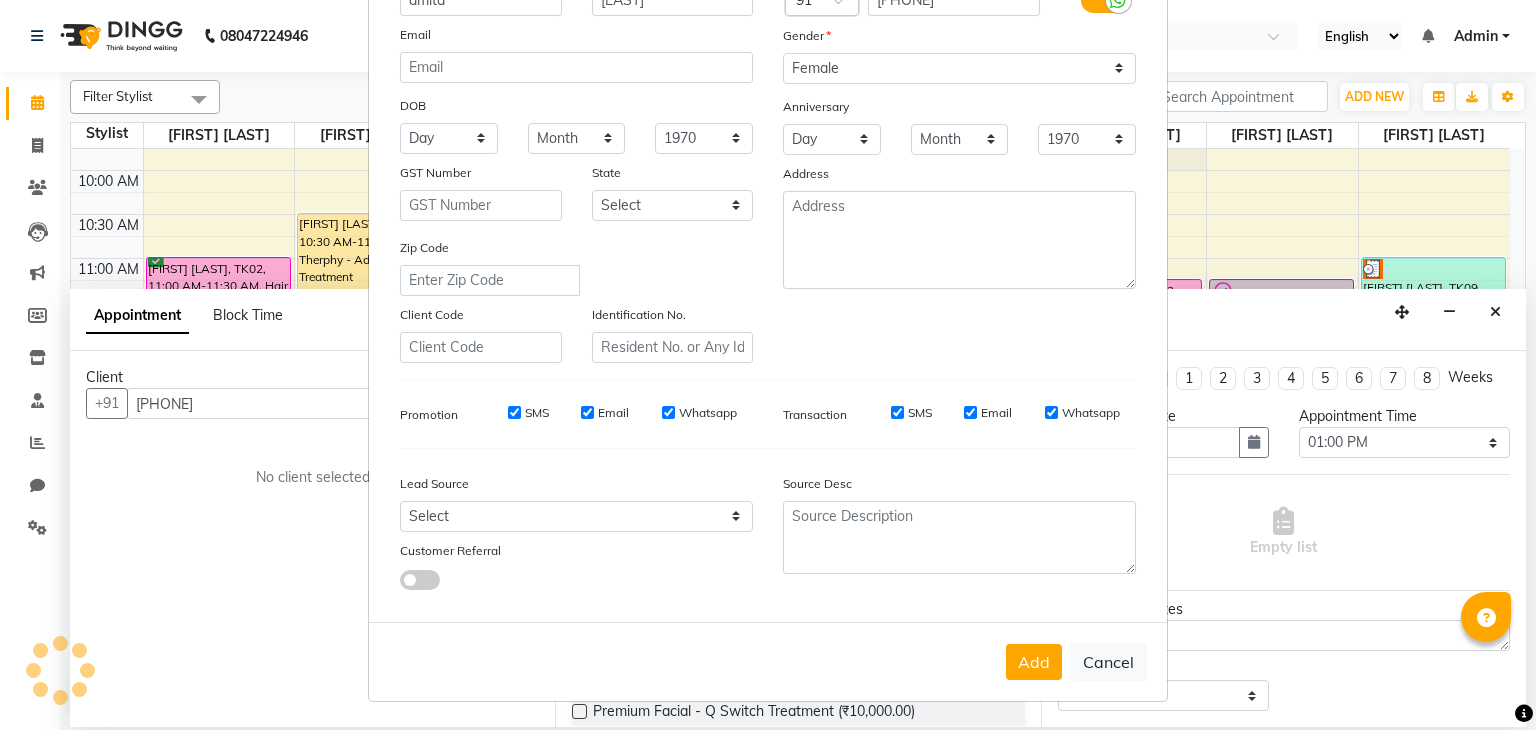 scroll, scrollTop: 197, scrollLeft: 0, axis: vertical 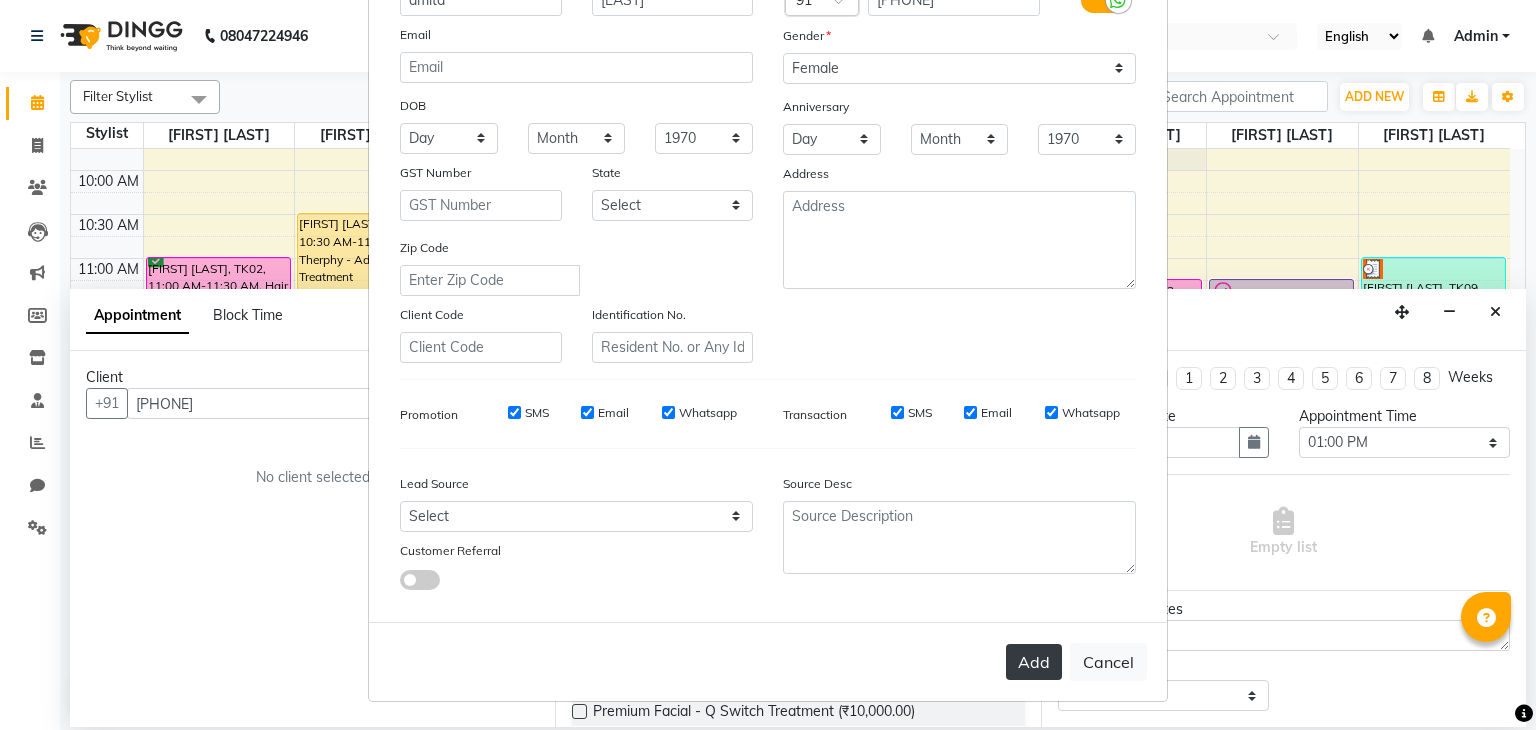 click on "Add" at bounding box center [1034, 662] 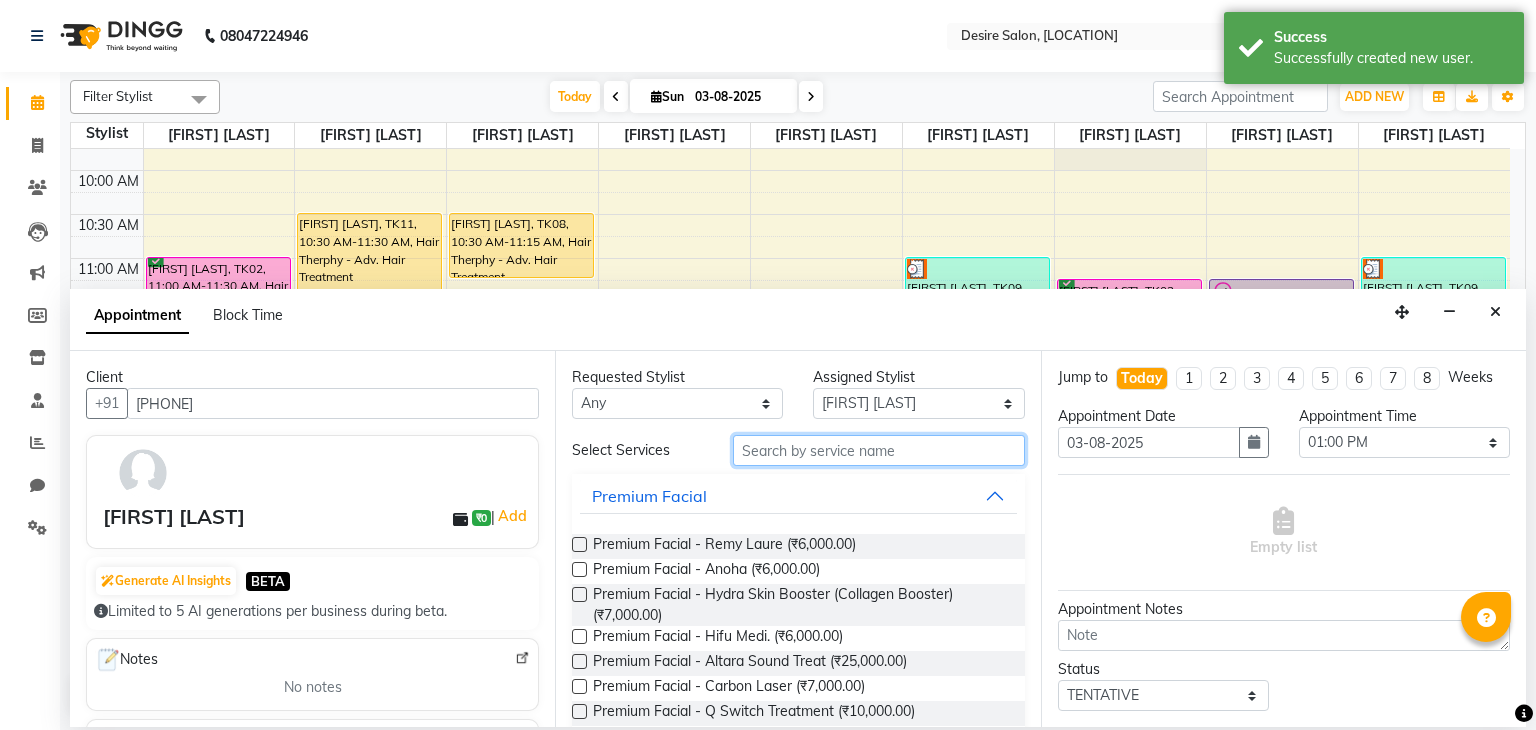 click at bounding box center (879, 450) 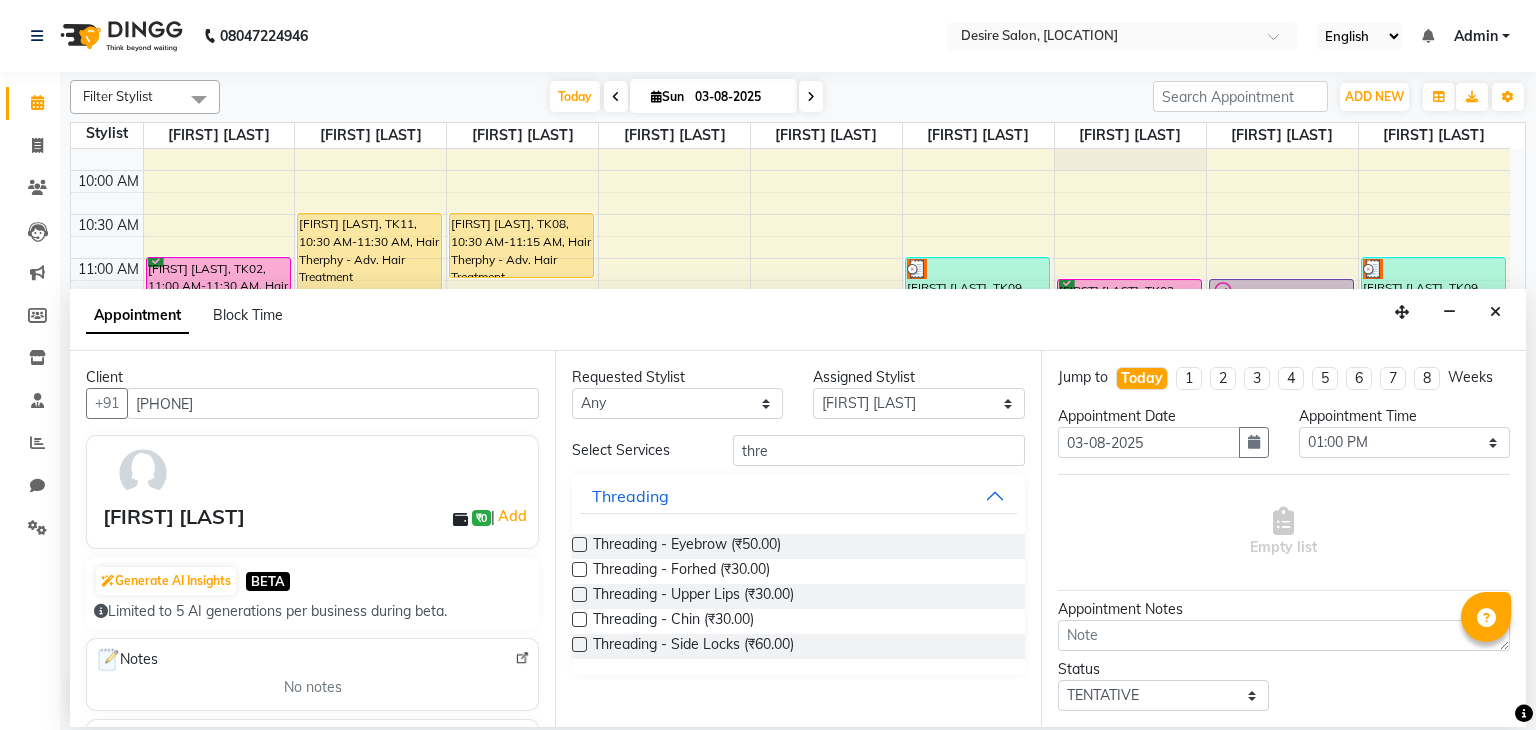 click at bounding box center [579, 544] 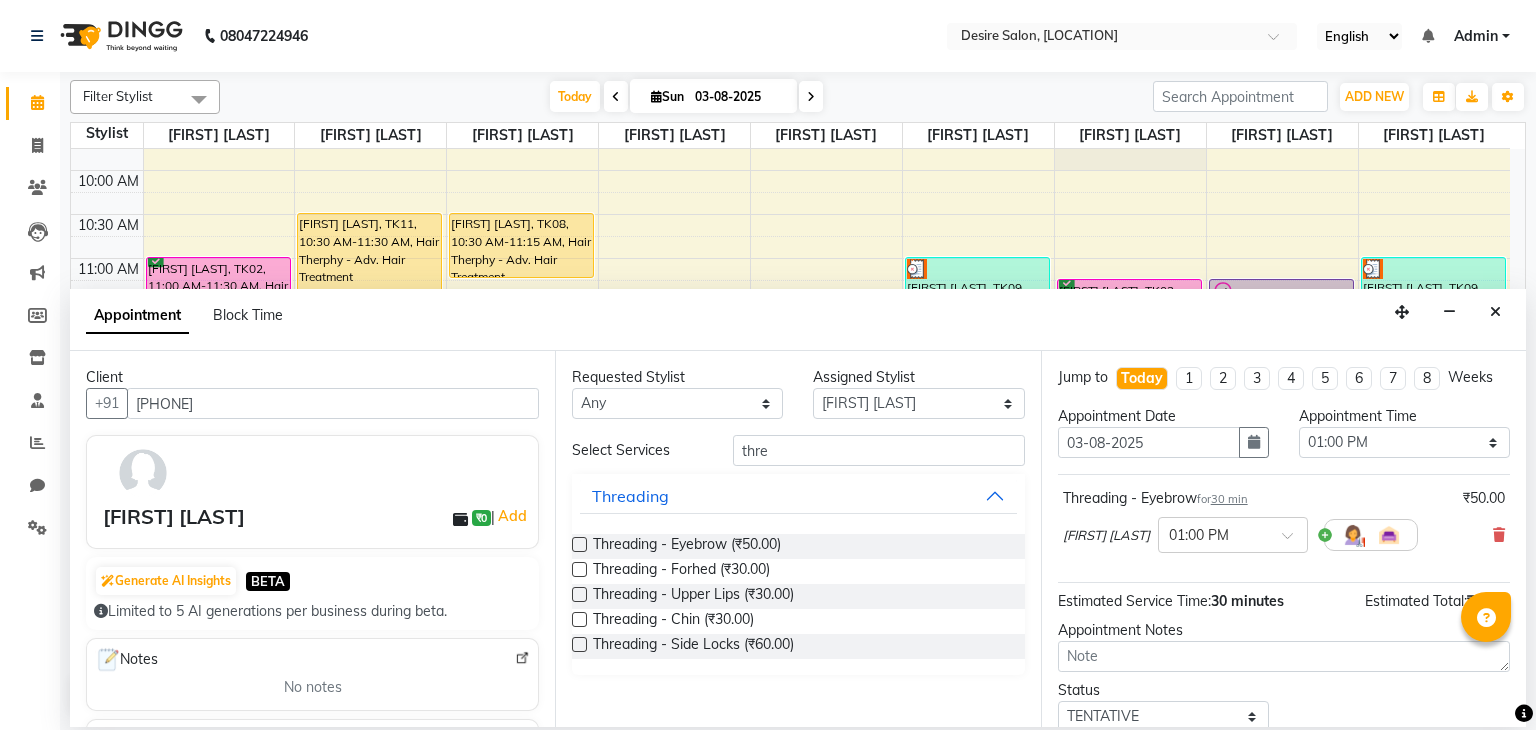 click at bounding box center (579, 544) 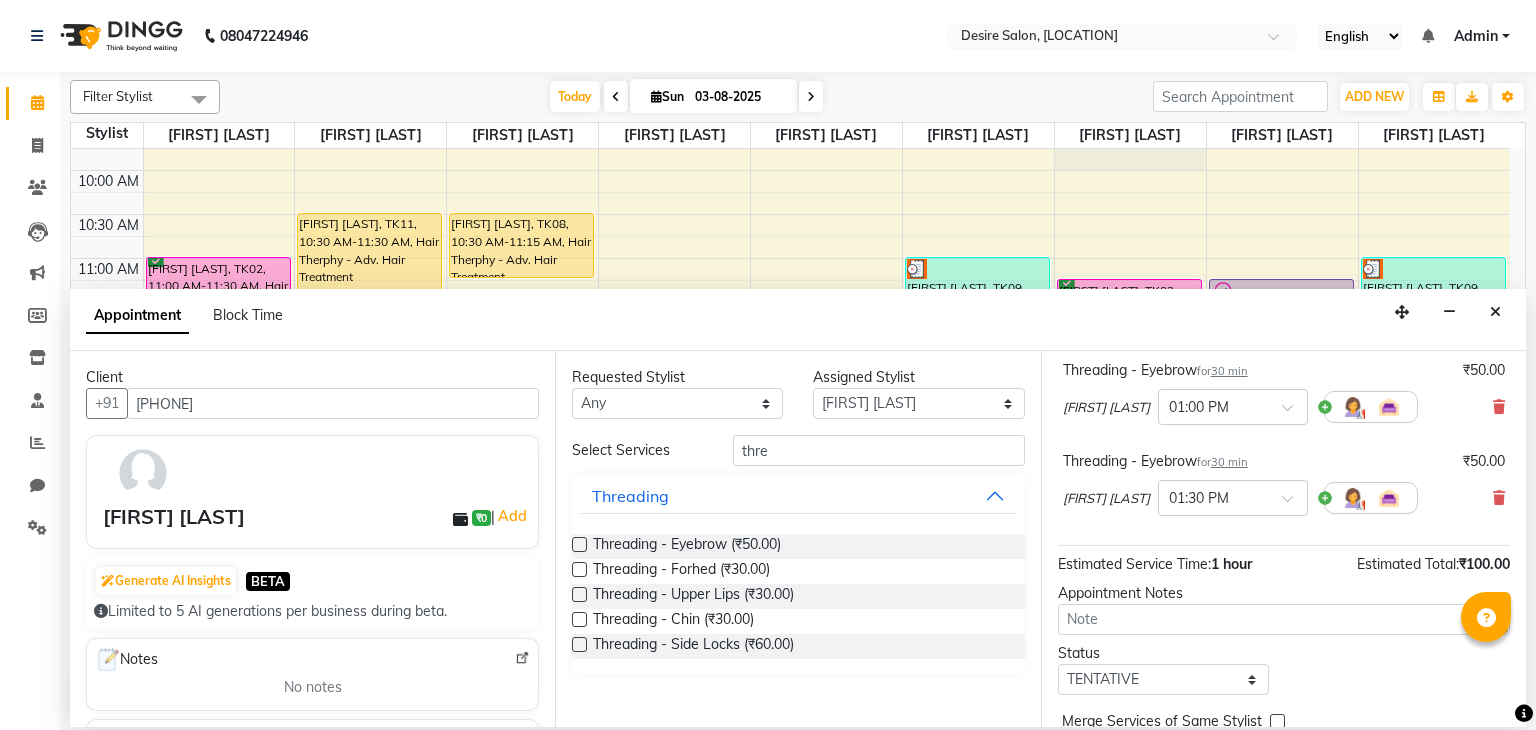 scroll, scrollTop: 141, scrollLeft: 0, axis: vertical 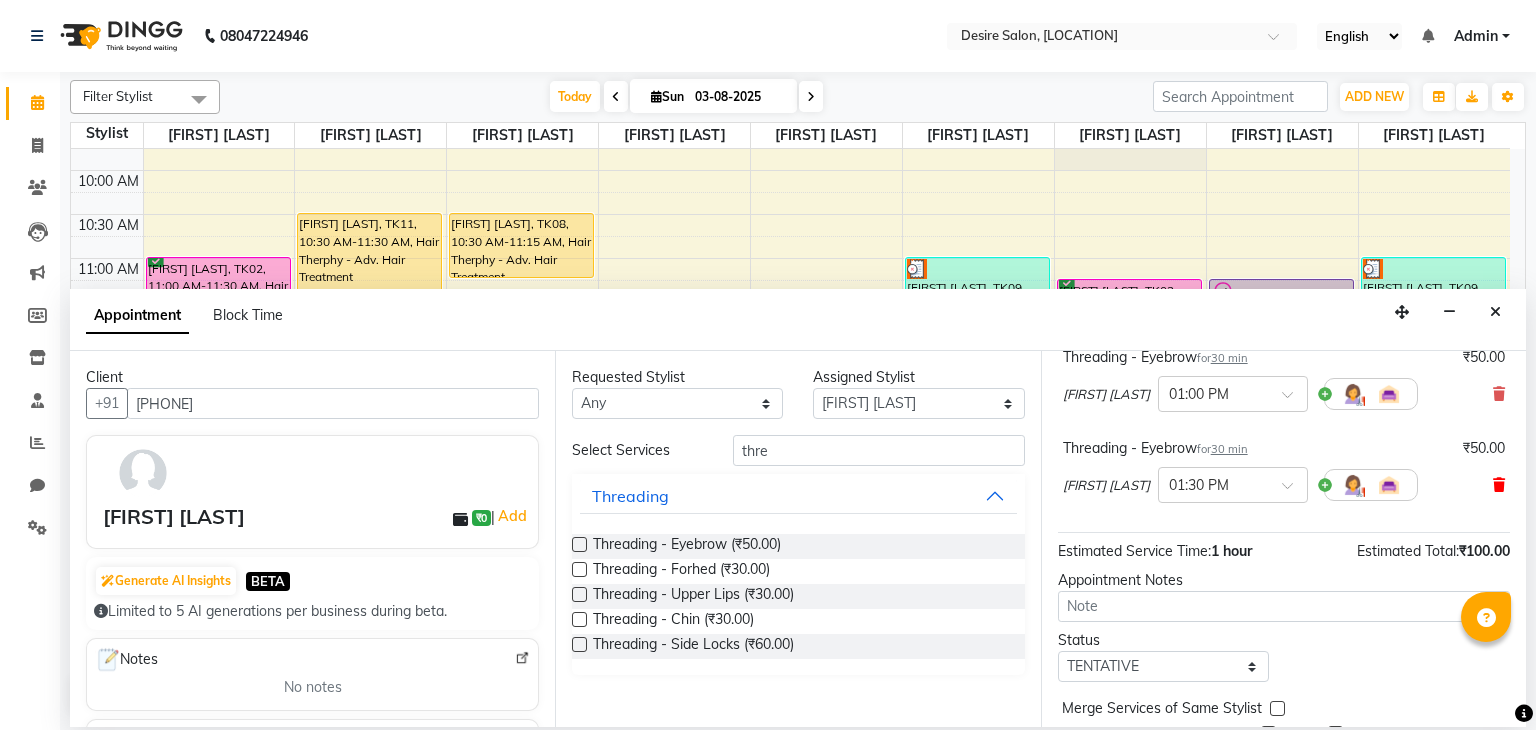 click at bounding box center [1499, 485] 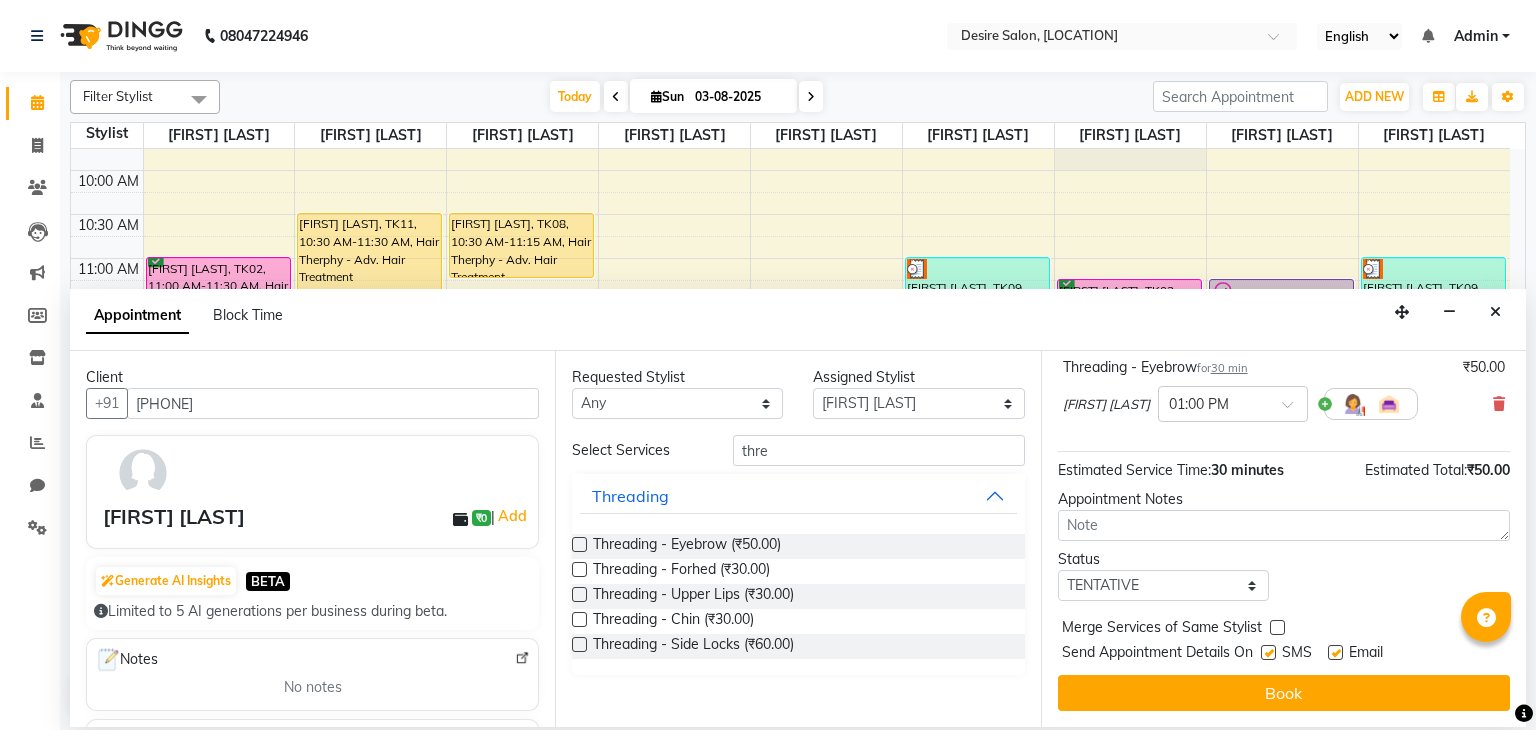 scroll, scrollTop: 130, scrollLeft: 0, axis: vertical 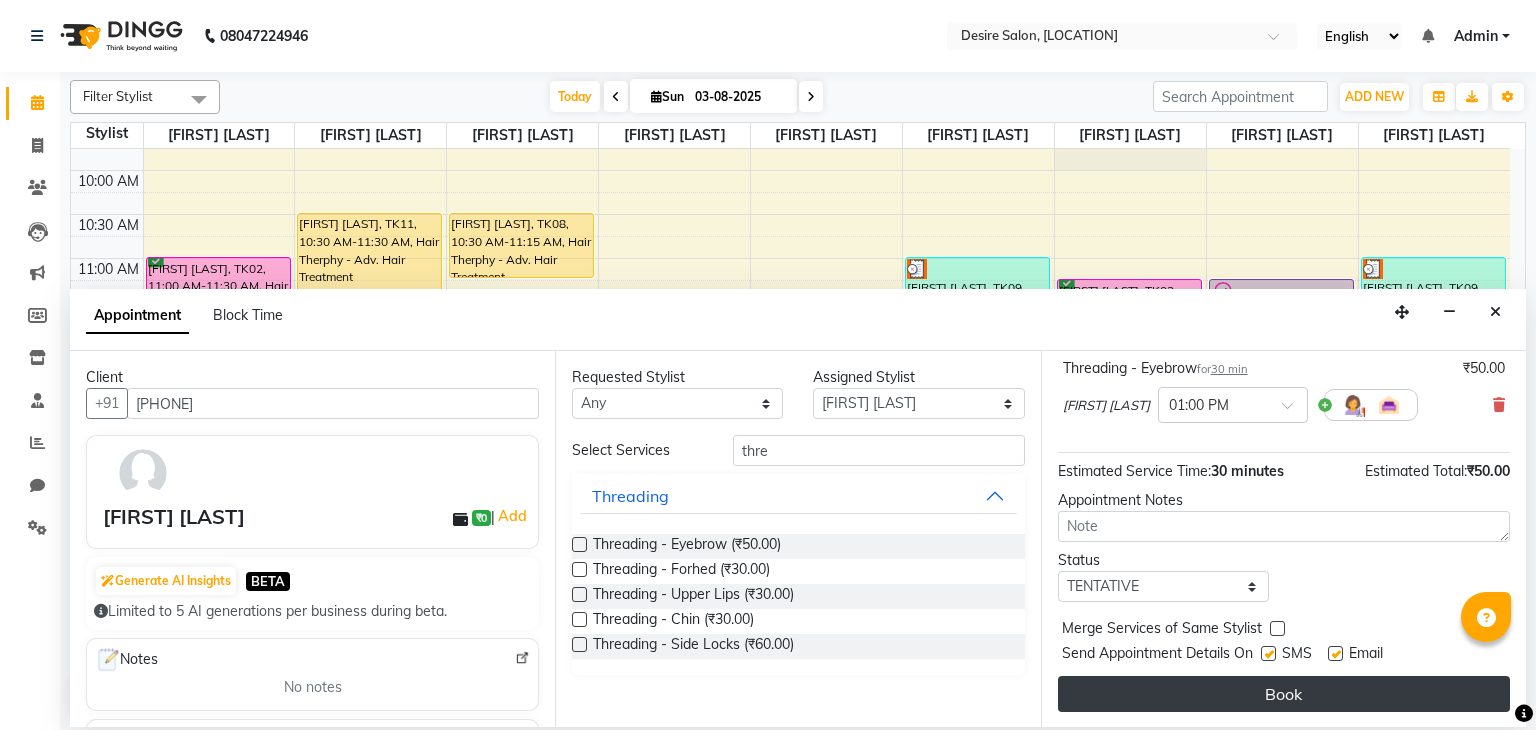 click on "Book" at bounding box center (1284, 694) 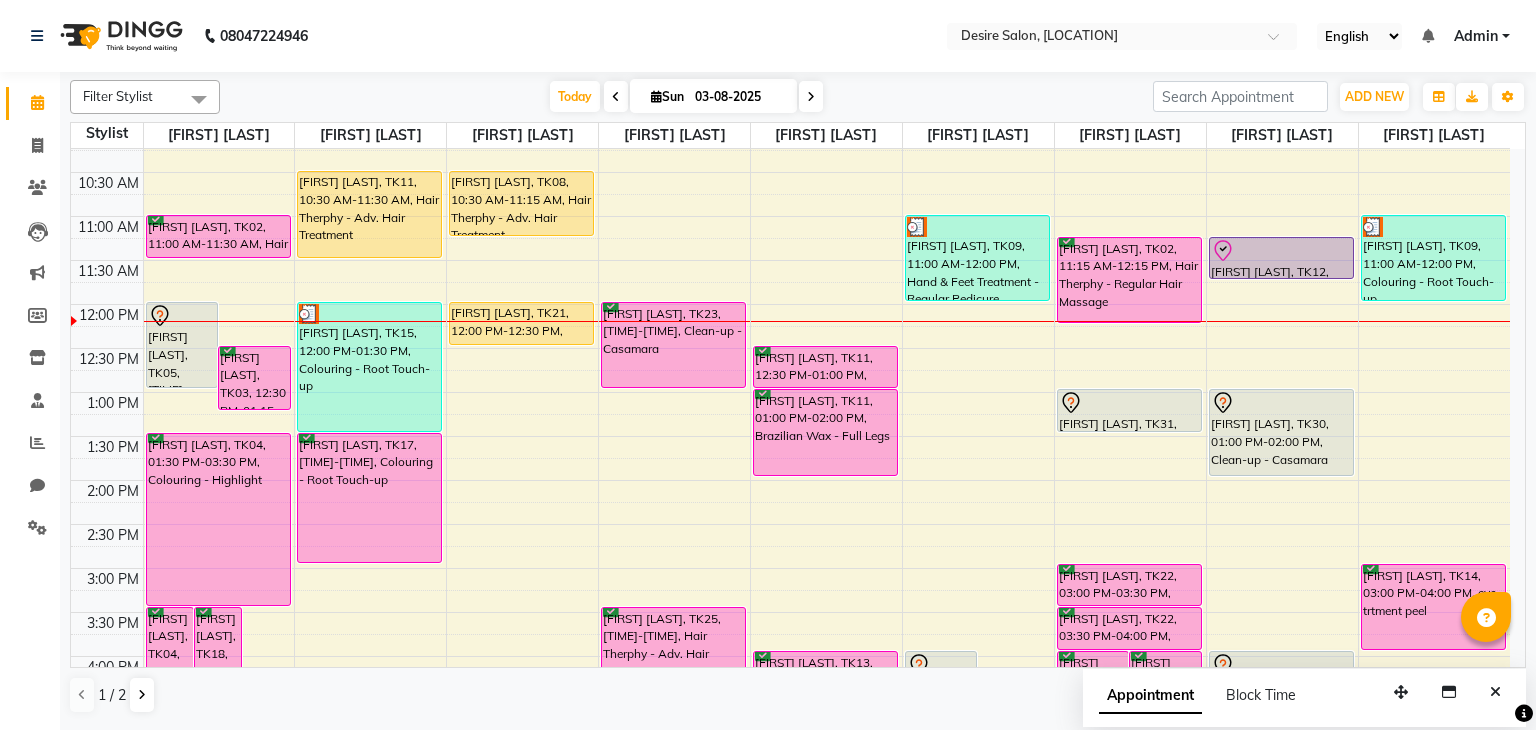 scroll, scrollTop: 110, scrollLeft: 0, axis: vertical 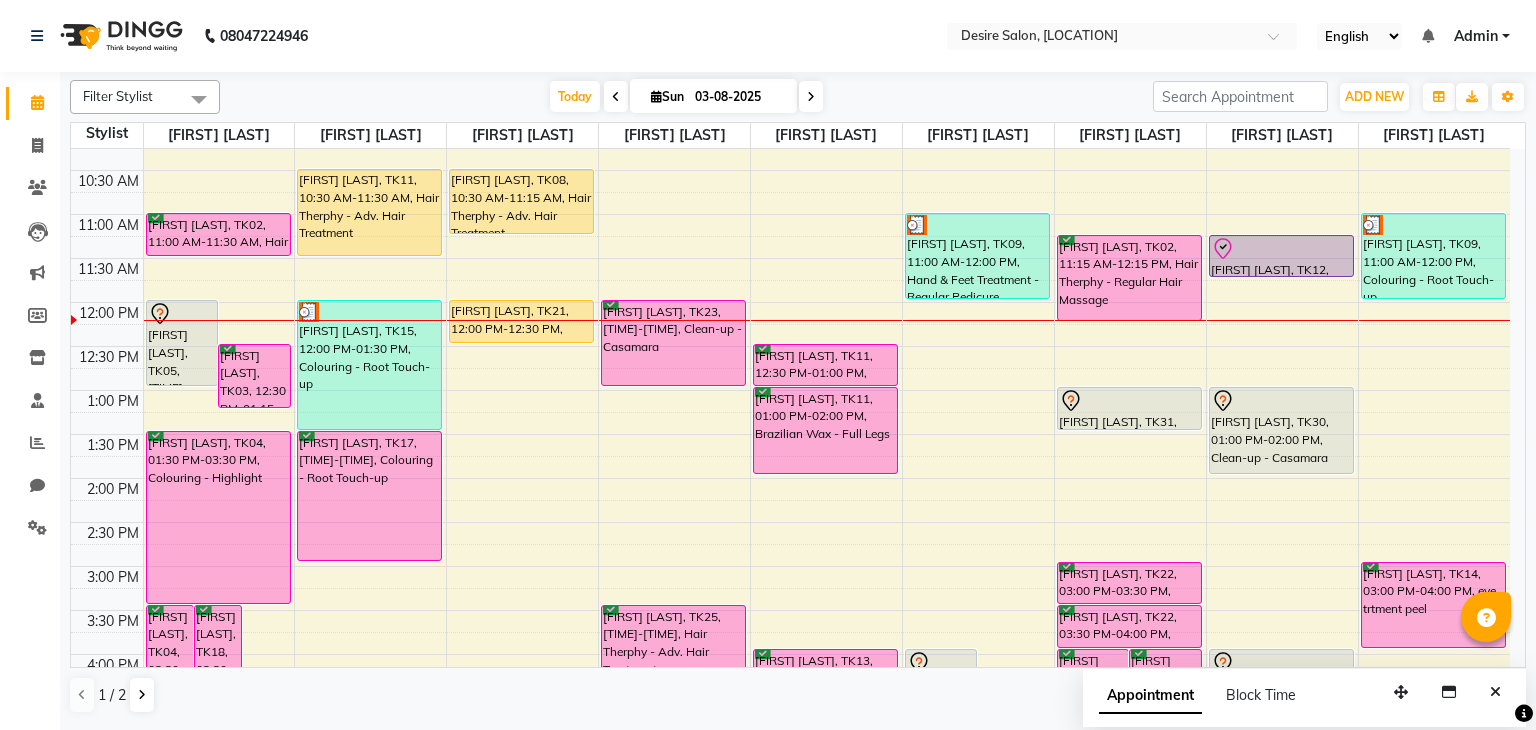 drag, startPoint x: 968, startPoint y: 269, endPoint x: 980, endPoint y: 352, distance: 83.86298 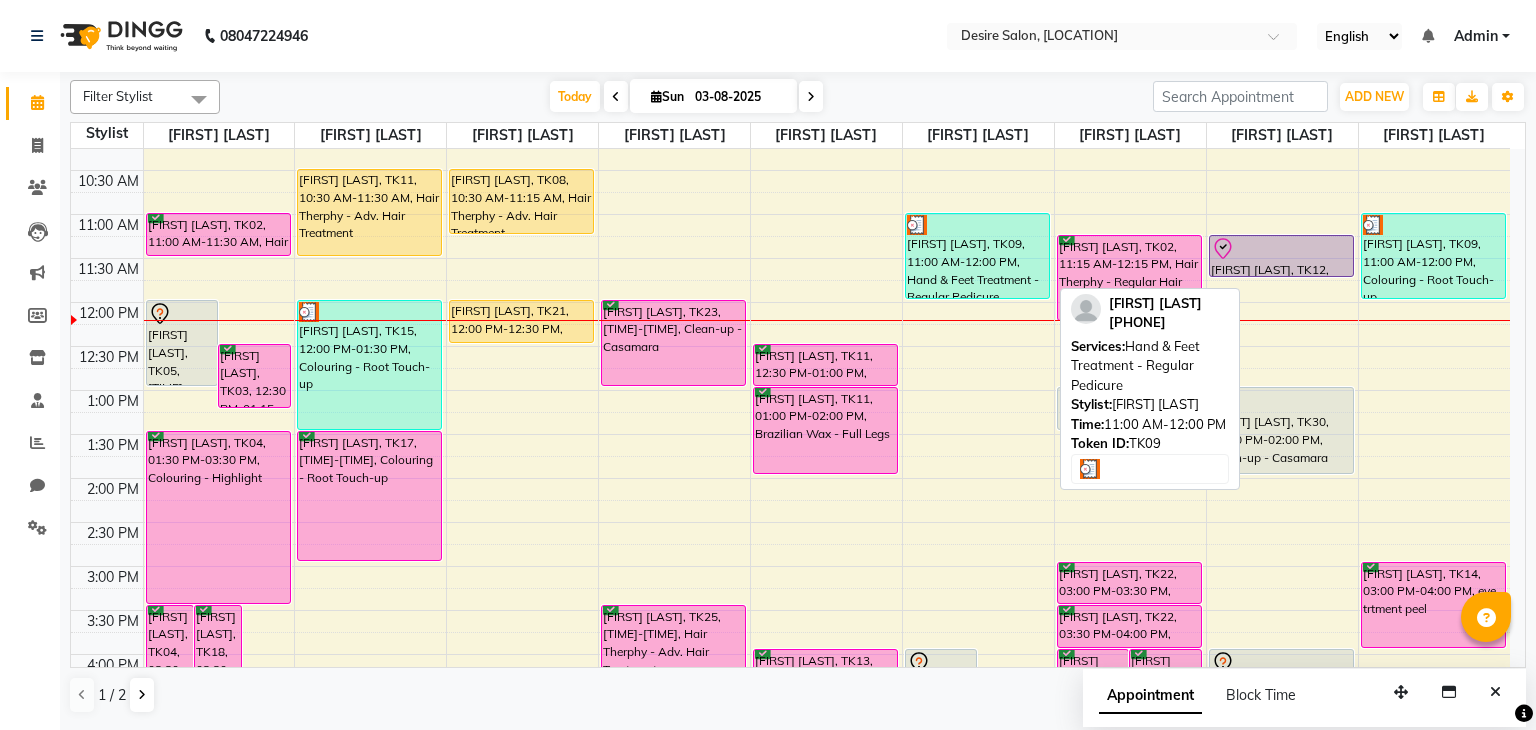 drag, startPoint x: 965, startPoint y: 254, endPoint x: 965, endPoint y: 311, distance: 57 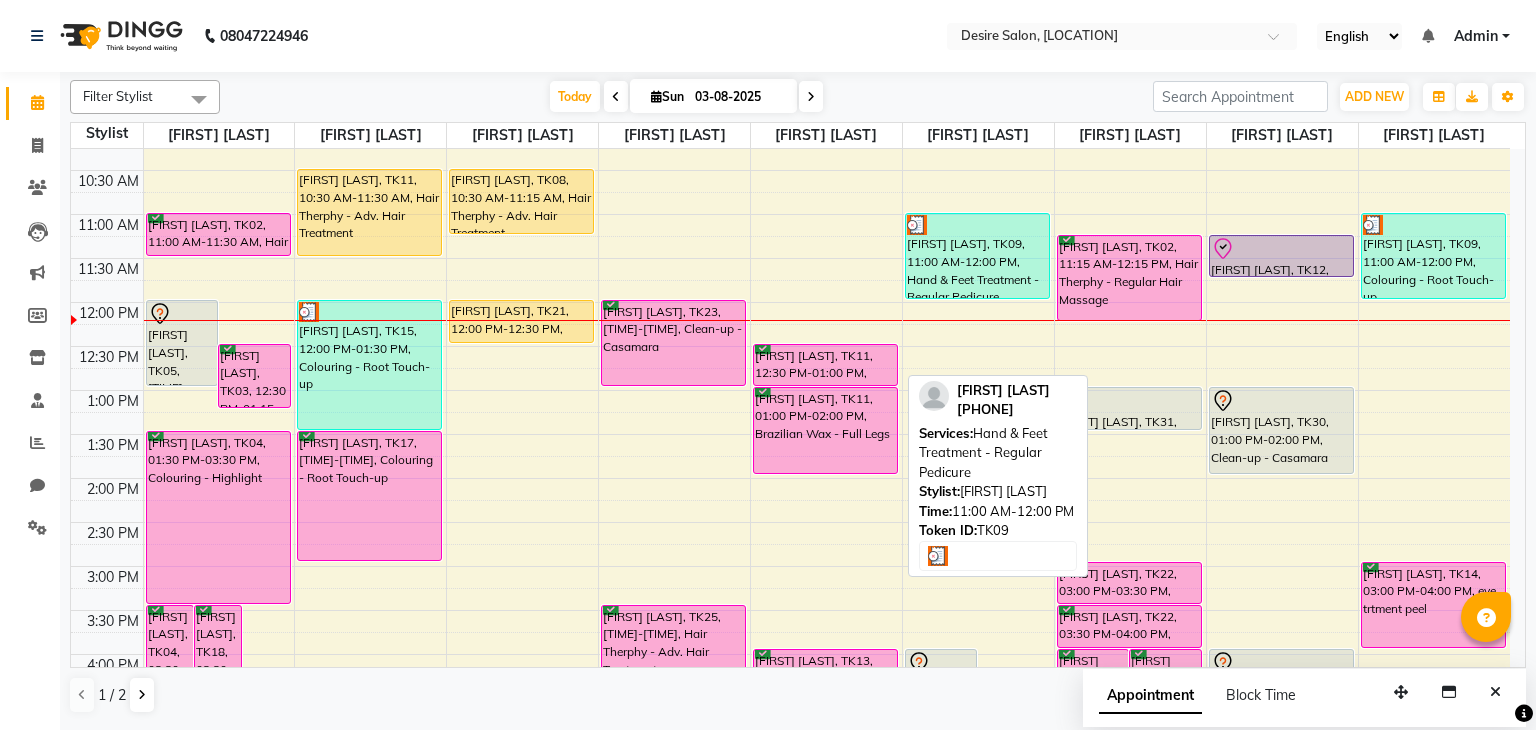drag, startPoint x: 804, startPoint y: 380, endPoint x: 936, endPoint y: 257, distance: 180.4245 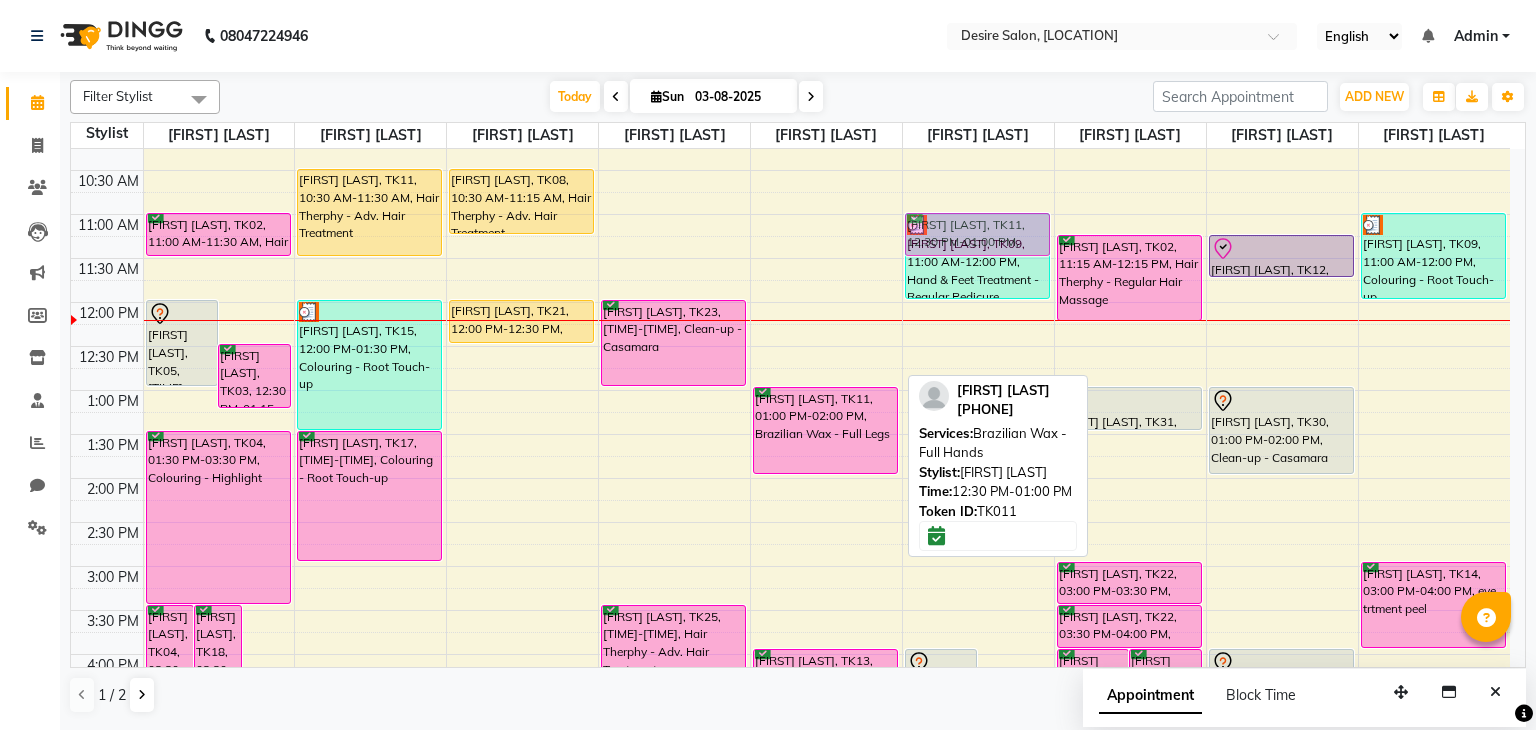 drag, startPoint x: 823, startPoint y: 370, endPoint x: 973, endPoint y: 243, distance: 196.54262 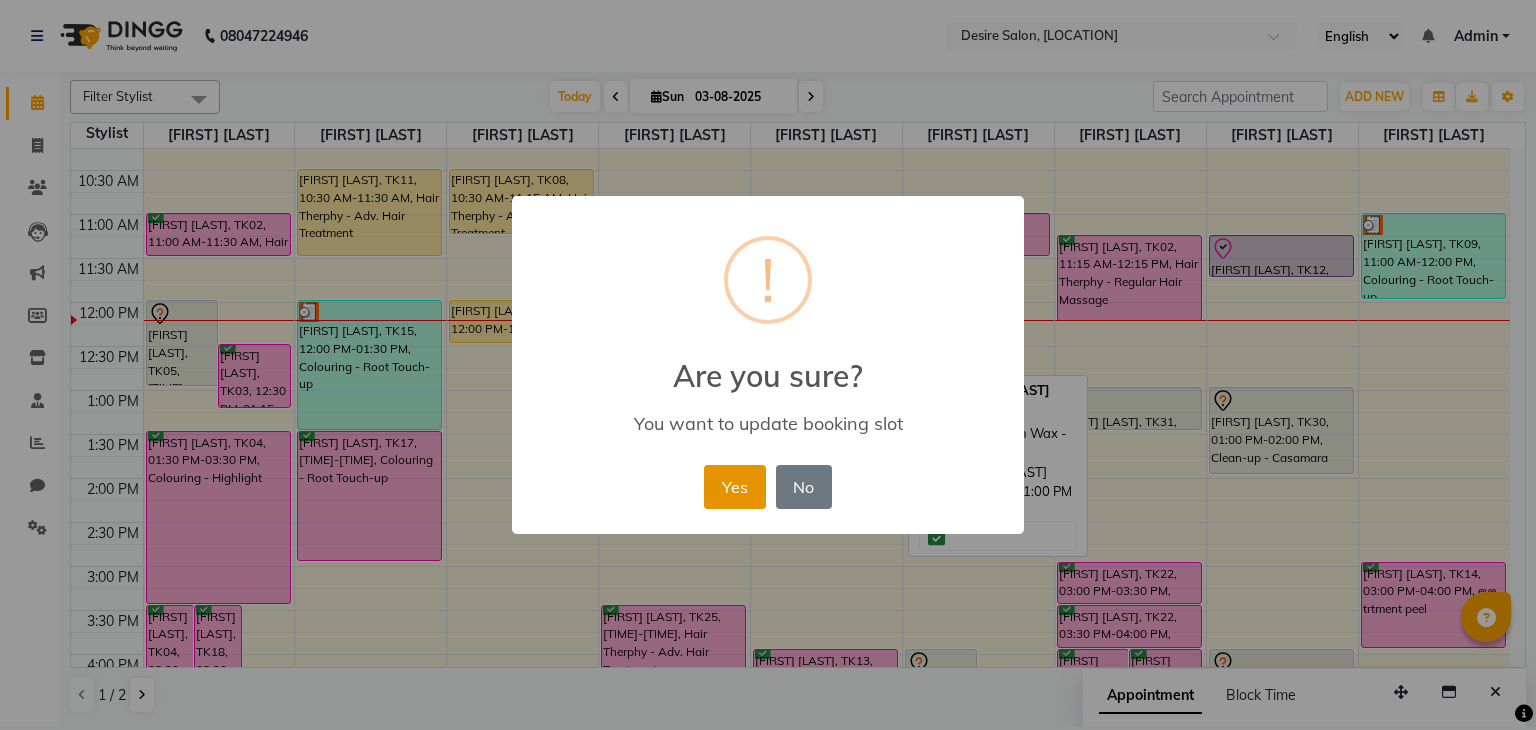 click on "Yes" at bounding box center (734, 487) 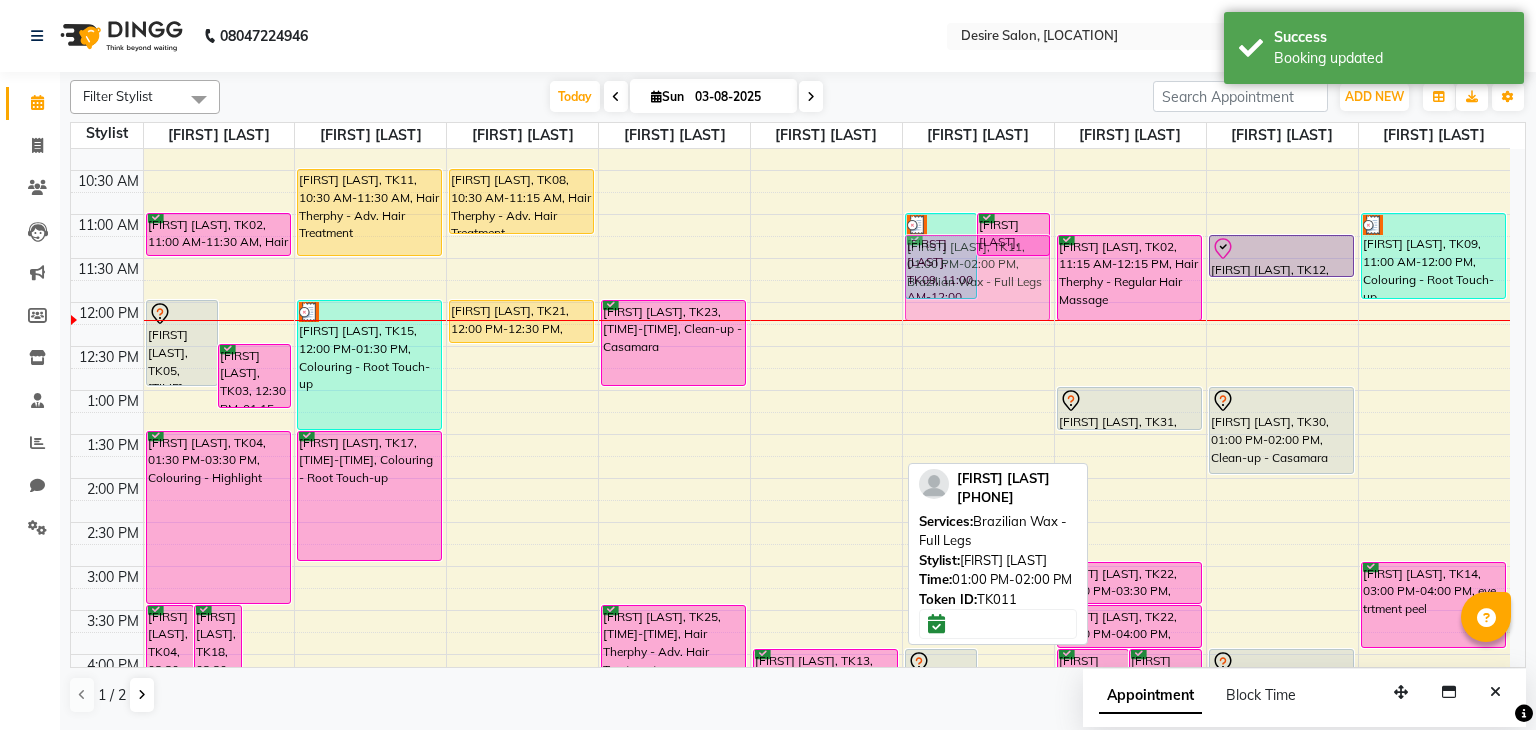 drag, startPoint x: 804, startPoint y: 433, endPoint x: 1012, endPoint y: 251, distance: 276.3838 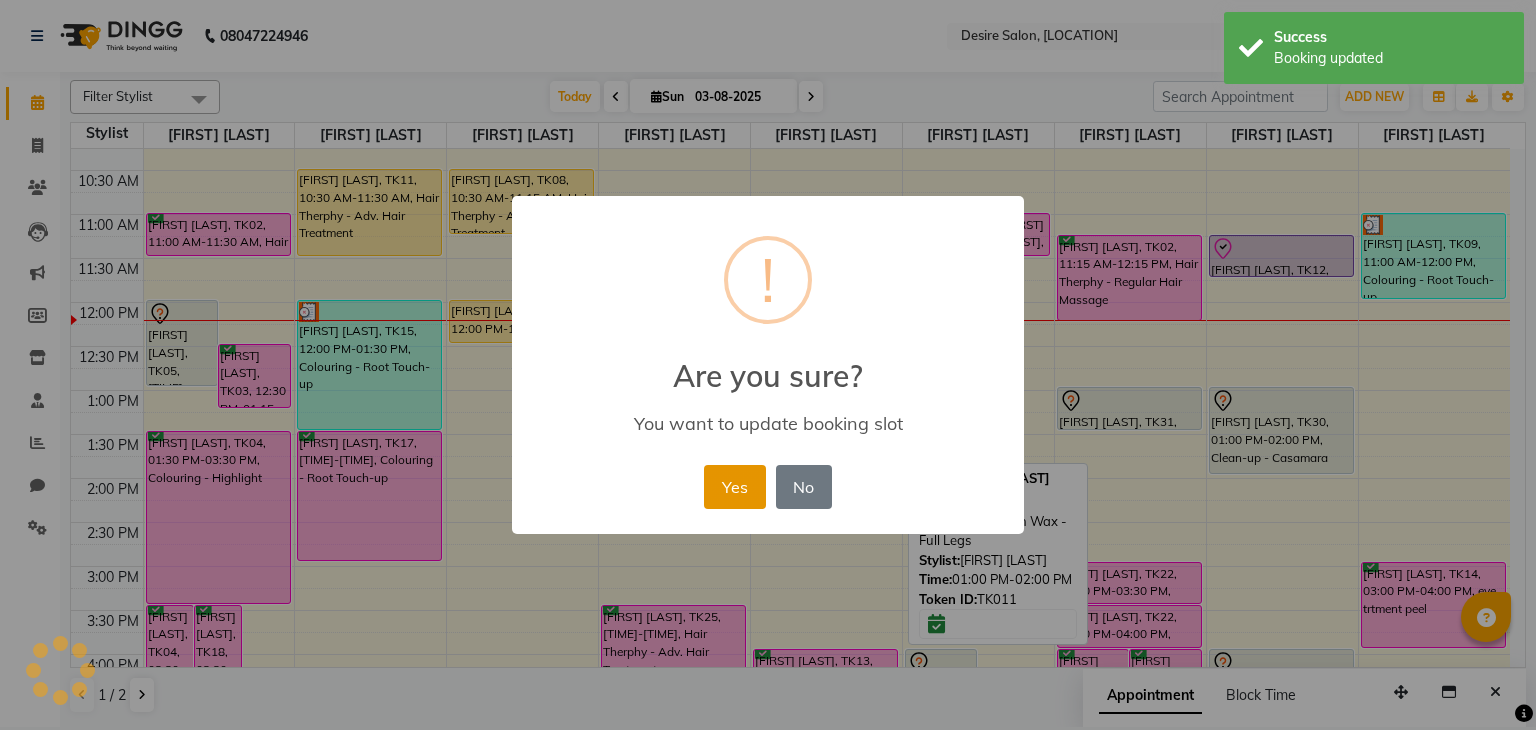 click on "Yes" at bounding box center (734, 487) 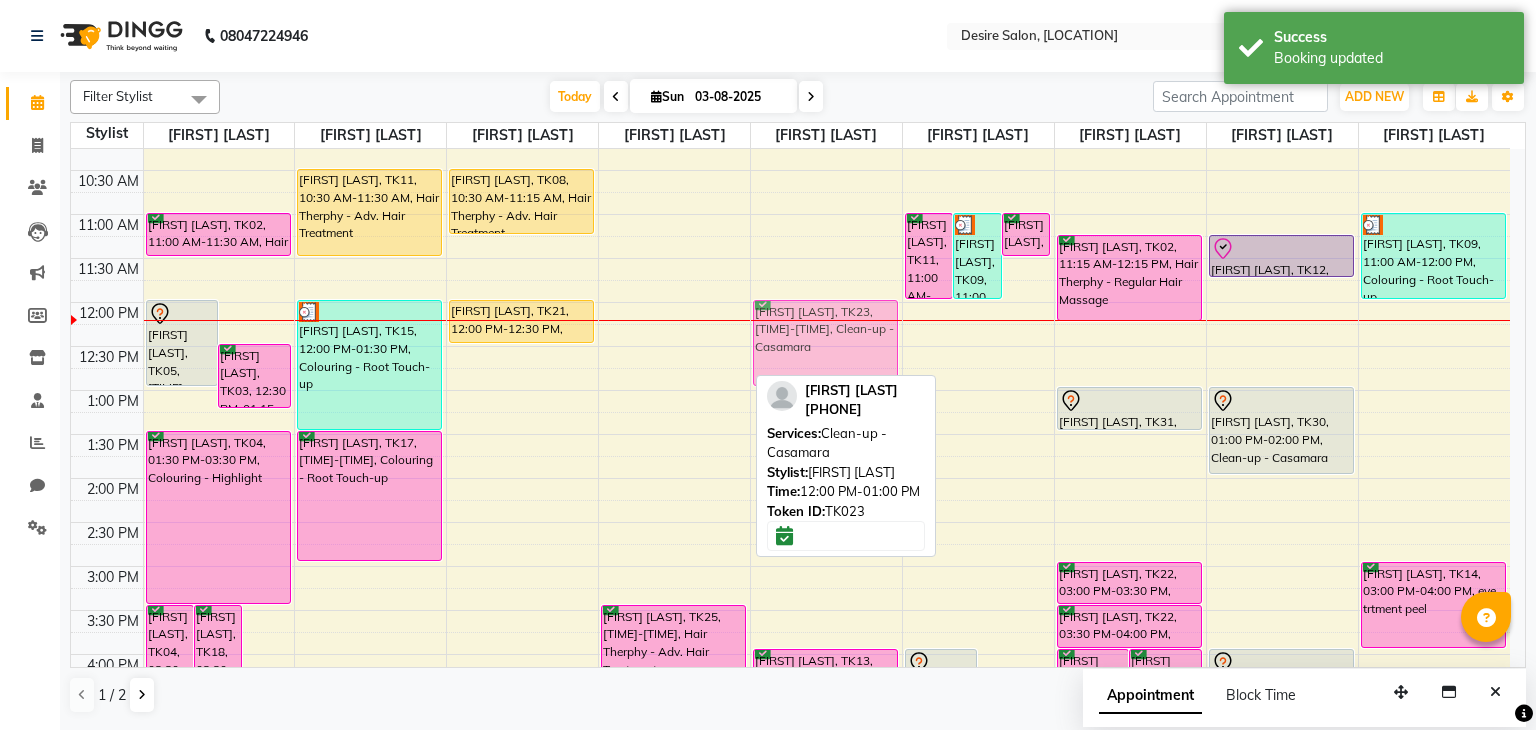 drag, startPoint x: 664, startPoint y: 333, endPoint x: 794, endPoint y: 327, distance: 130.13838 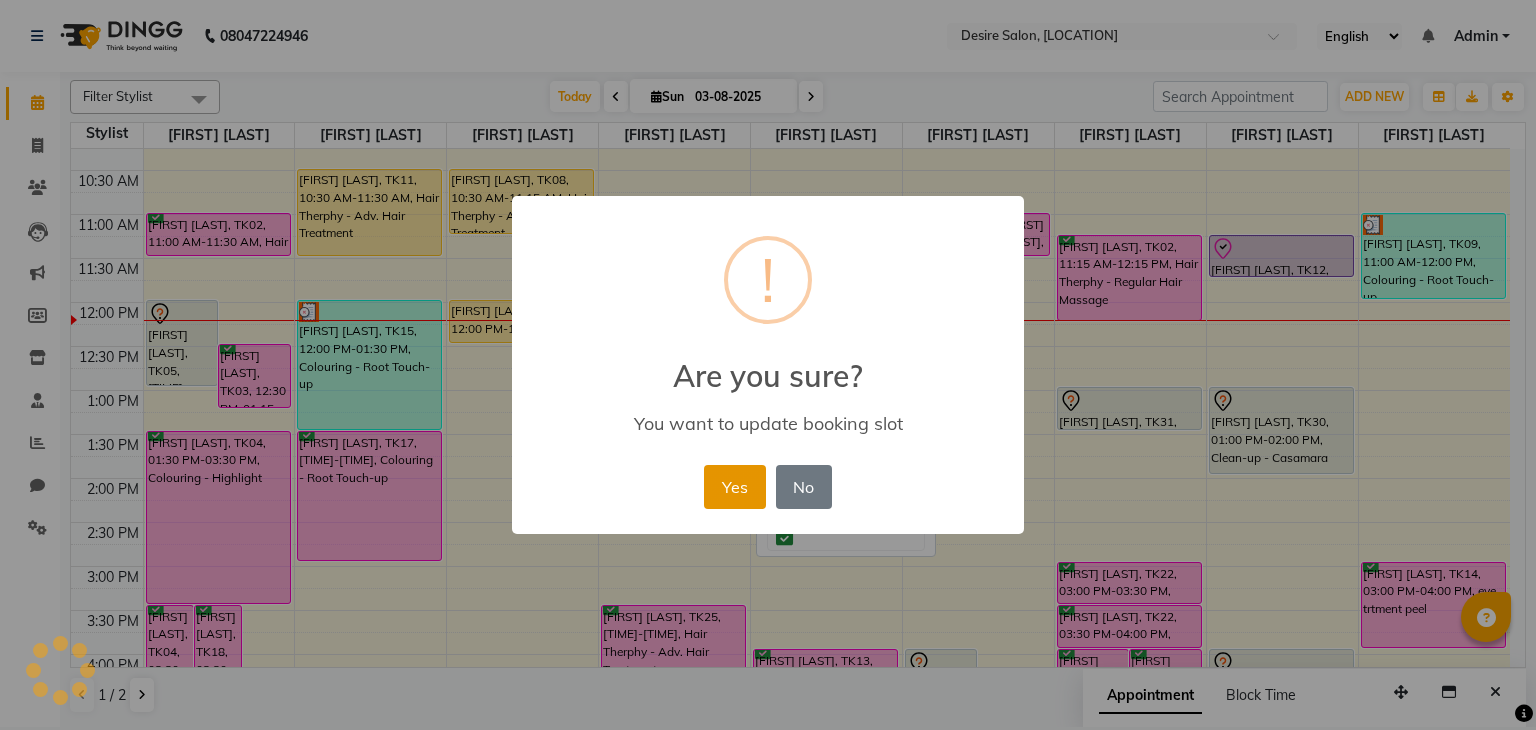 click on "Yes" at bounding box center (734, 487) 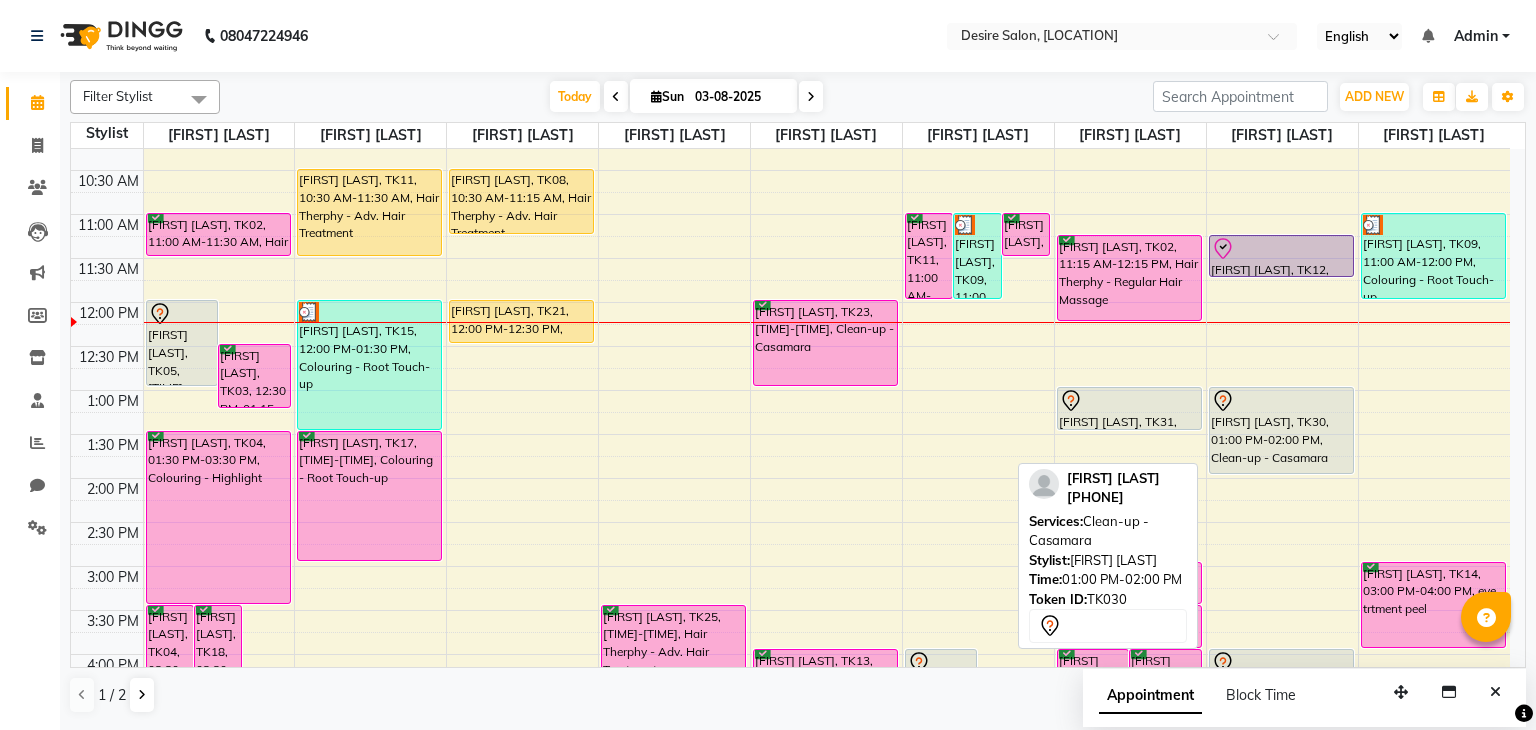 click on "[FIRST] [LAST], TK30, 01:00 PM-02:00 PM, Clean-up - Casamara" at bounding box center [1281, 430] 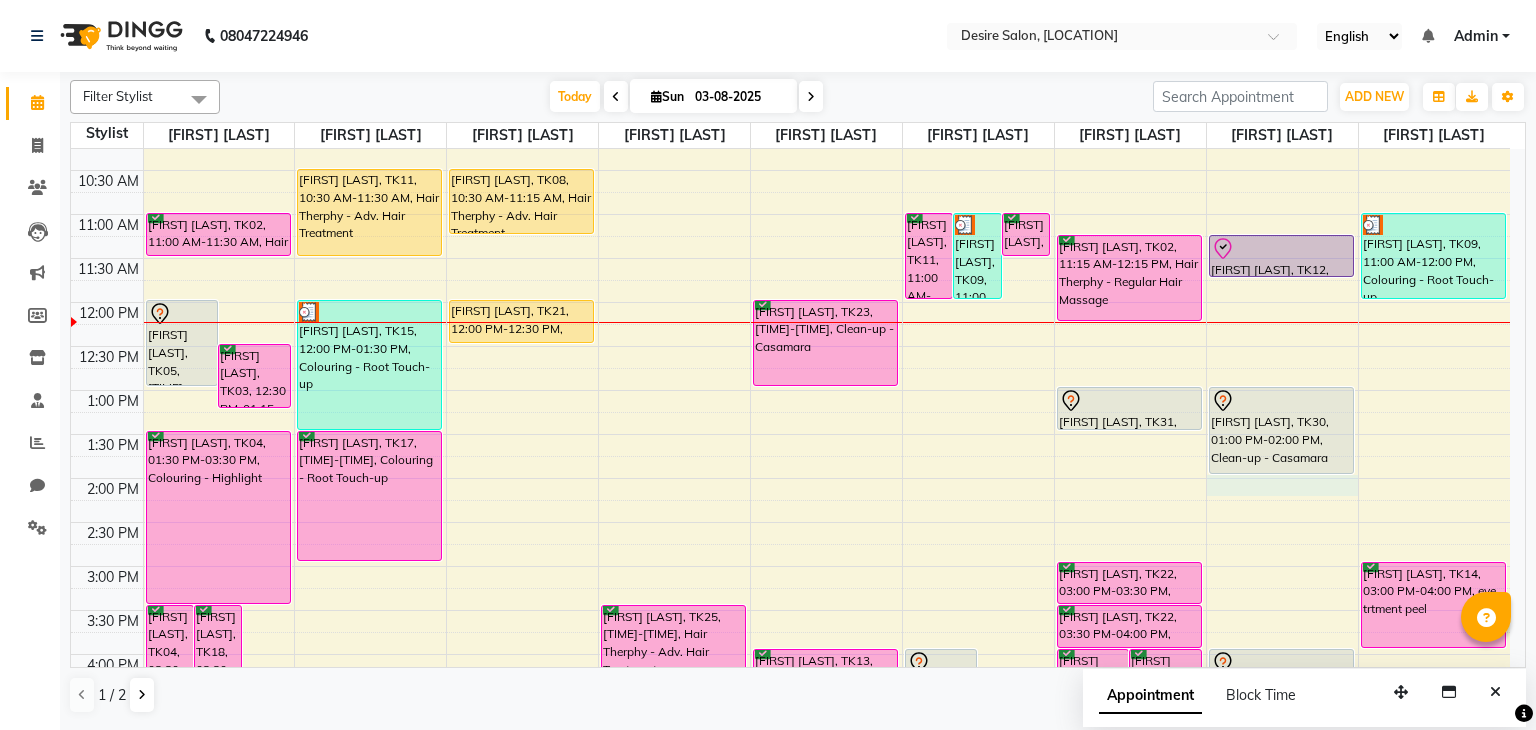 click on "9:00 AM 9:30 AM 10:00 AM 10:30 AM 11:00 AM 11:30 AM 12:00 PM 12:30 PM 1:00 PM 1:30 PM 2:00 PM 2:30 PM 3:00 PM 3:30 PM 4:00 PM 4:30 PM 5:00 PM 5:30 PM 6:00 PM 6:30 PM 7:00 PM 7:30 PM 8:00 PM 8:30 PM 9:00 PM 9:30 PM     [FIRST] [LAST], TK04, 03:30 PM-05:30 PM, Chemical Treatment - Cystin Treat     [FIRST] [LAST], TK18, 03:30 PM-05:30 PM, Colouring - Highlight     [FIRST], TK01, 05:00 PM-06:00 PM, Hair Cut - Advance Hair Cut             [FIRST] [LAST], TK05, 12:00 PM-01:00 PM, Hair Cut - Advance Hair Cut     [FIRST] [LAST], TK03, 12:30 PM-01:15 PM, Hair Spa - Hair Spa     [FIRST] [LAST], TK02, 11:00 AM-11:30 AM, Hair Cut - Hair Cut Normal     [FIRST] [LAST], TK04, 01:30 PM-03:30 PM, Colouring - Highlight             [FIRST], TK24, 06:00 PM-07:00 PM, Hair Cut - Advance Hair Cut    [FIRST] [LAST], TK26, 05:00 PM-05:30 PM, Hair Service - Hair wash     [FIRST] [LAST], TK28, 05:00 PM-05:30 PM, Hair Service - Hair wash    [FIRST] [LAST], TK26, 05:30 PM-06:00 PM, Hair Cut - Hair Cut Normal" at bounding box center (790, 610) 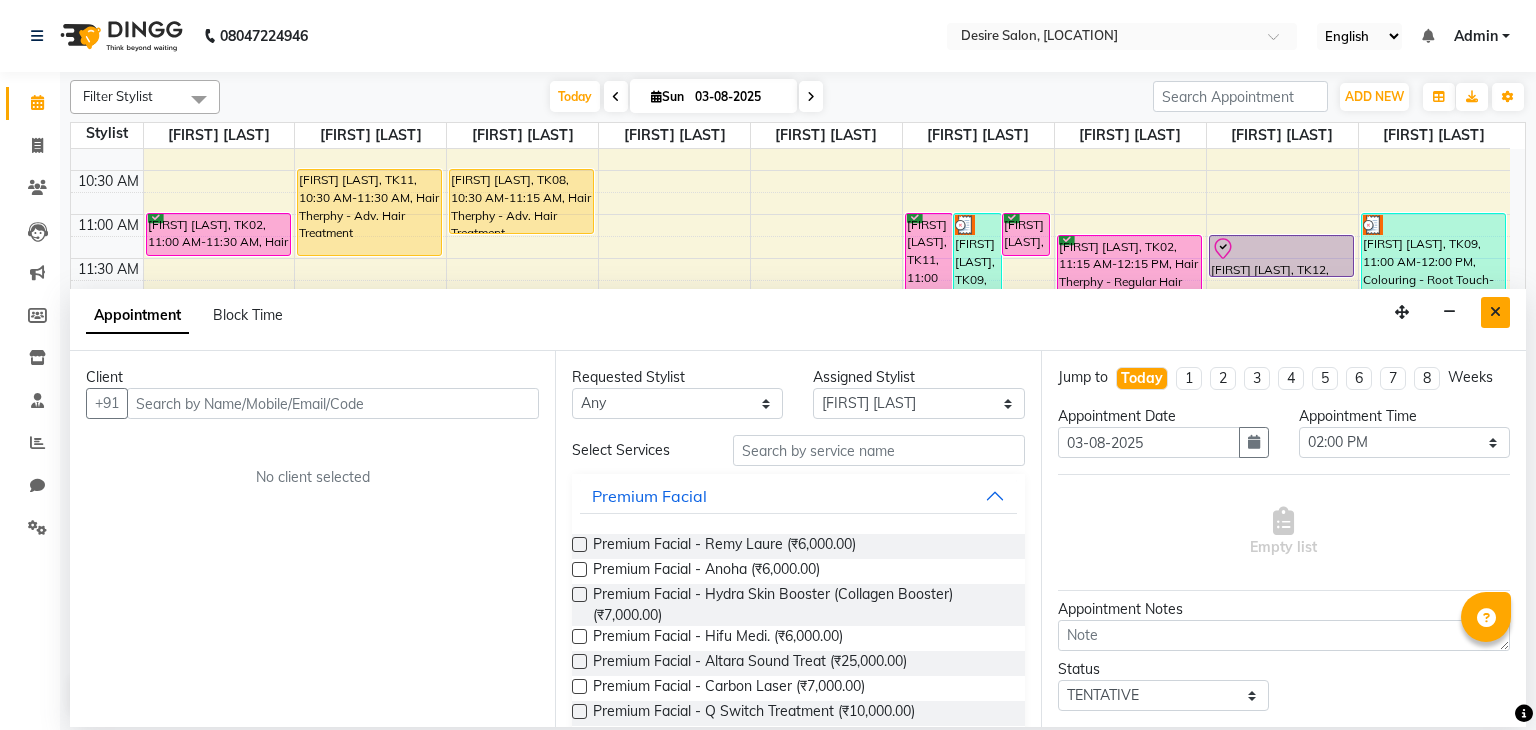 click at bounding box center (1495, 312) 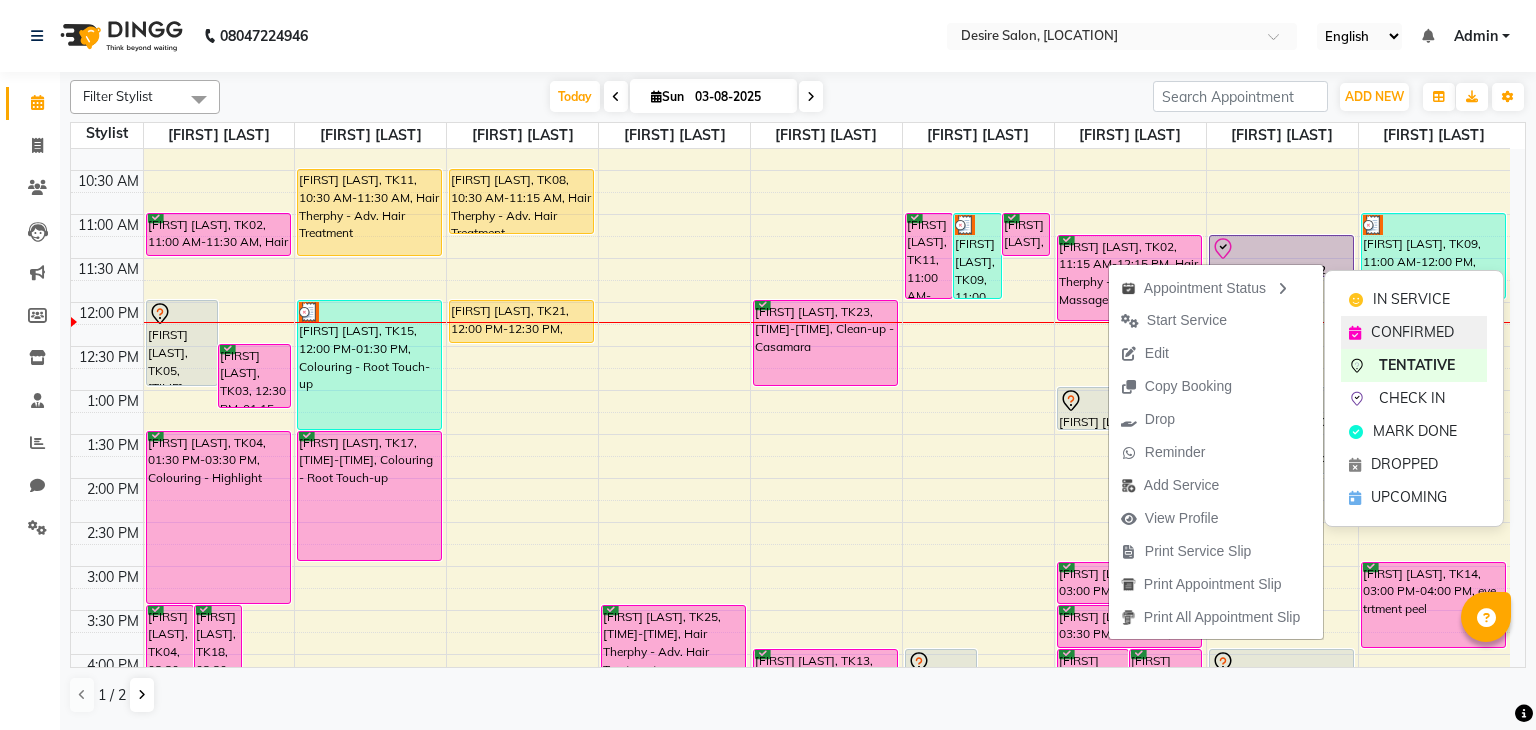 click on "CONFIRMED" 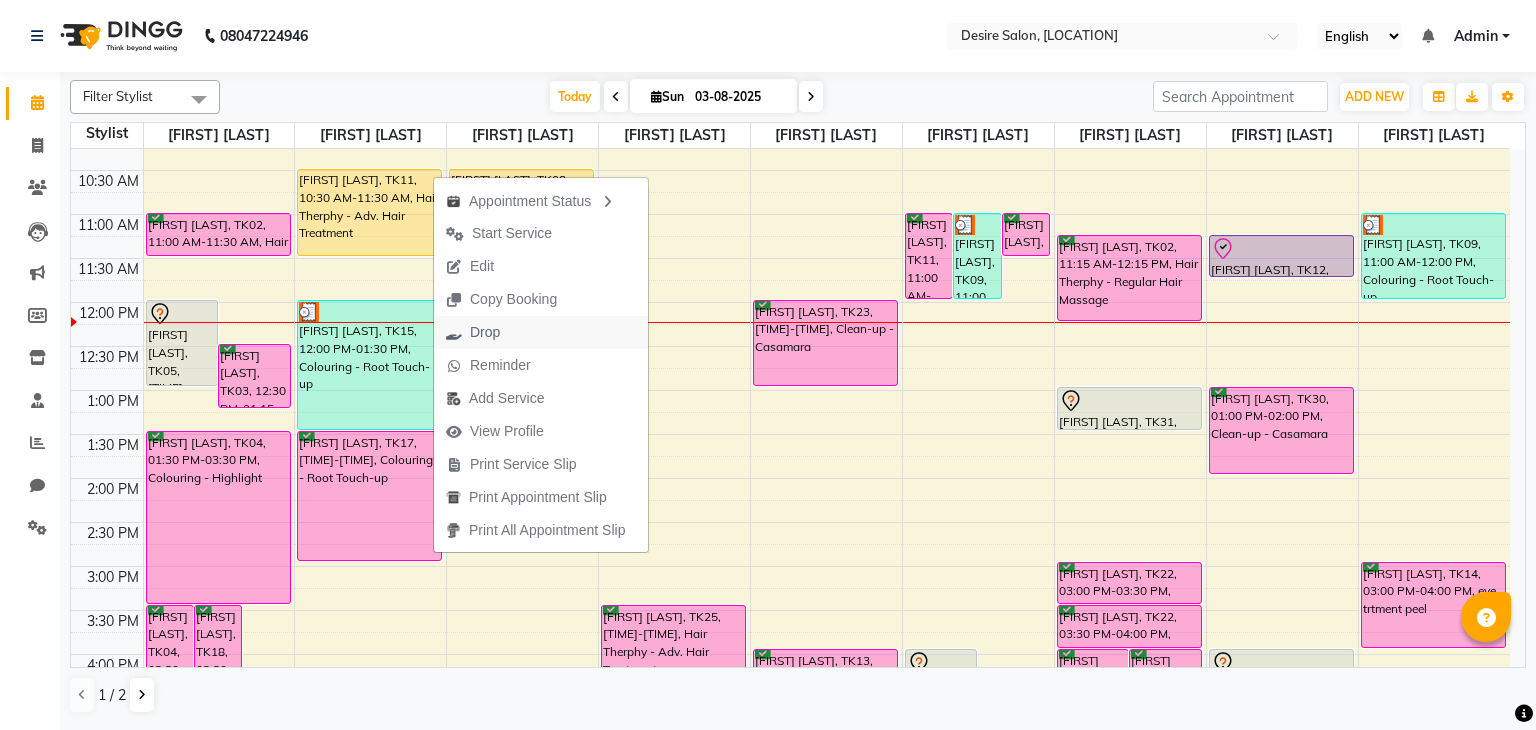 click on "Drop" at bounding box center (485, 332) 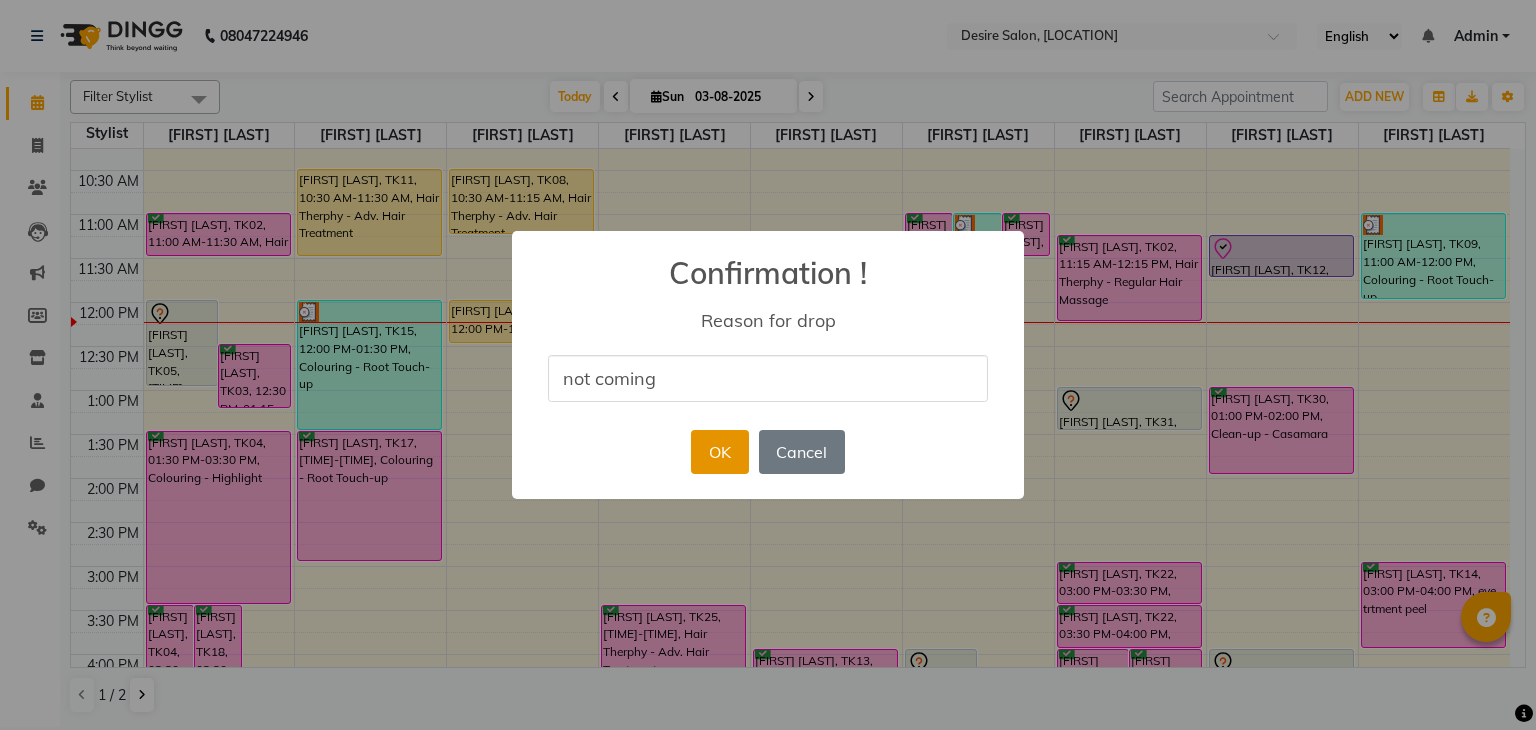 click on "OK" at bounding box center [719, 452] 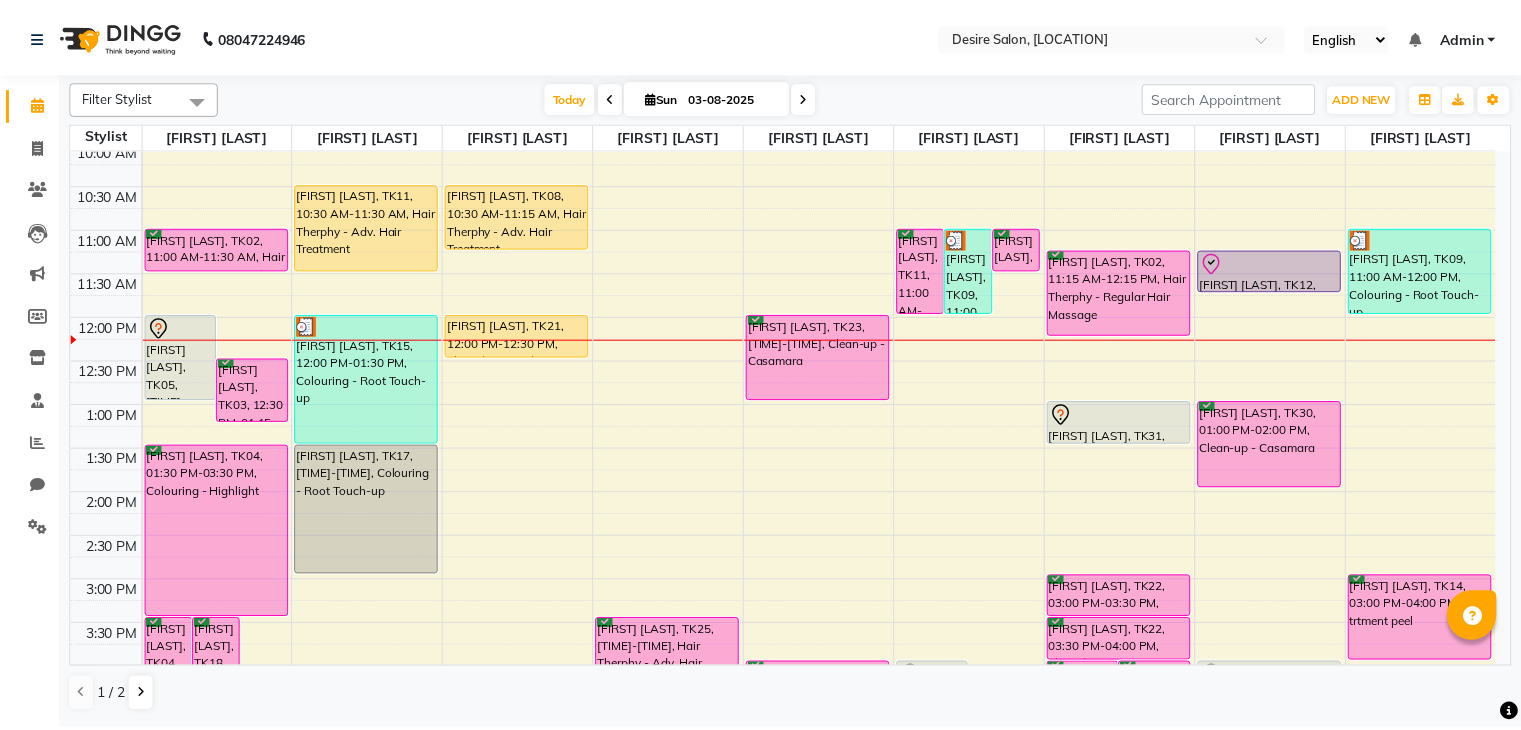 scroll, scrollTop: 88, scrollLeft: 0, axis: vertical 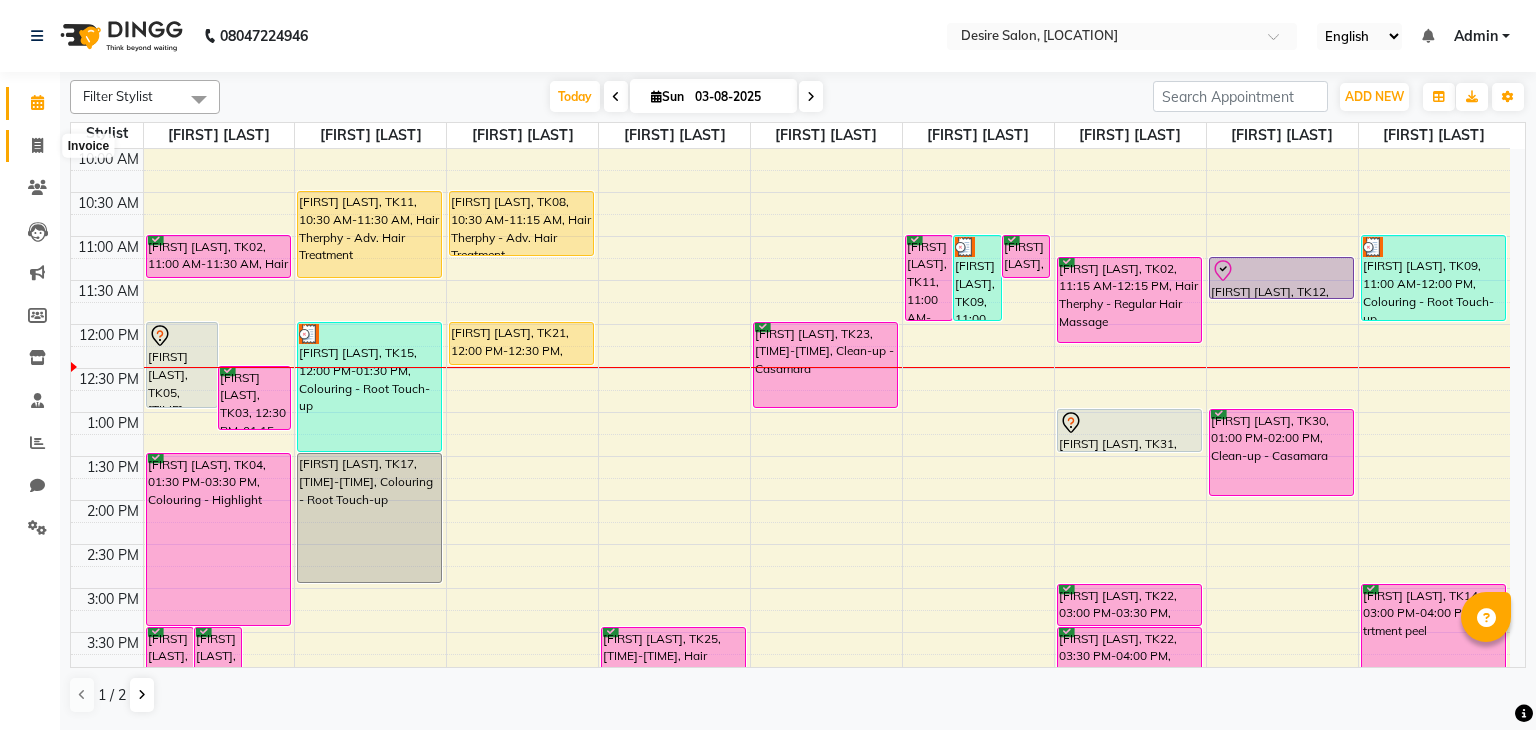 click 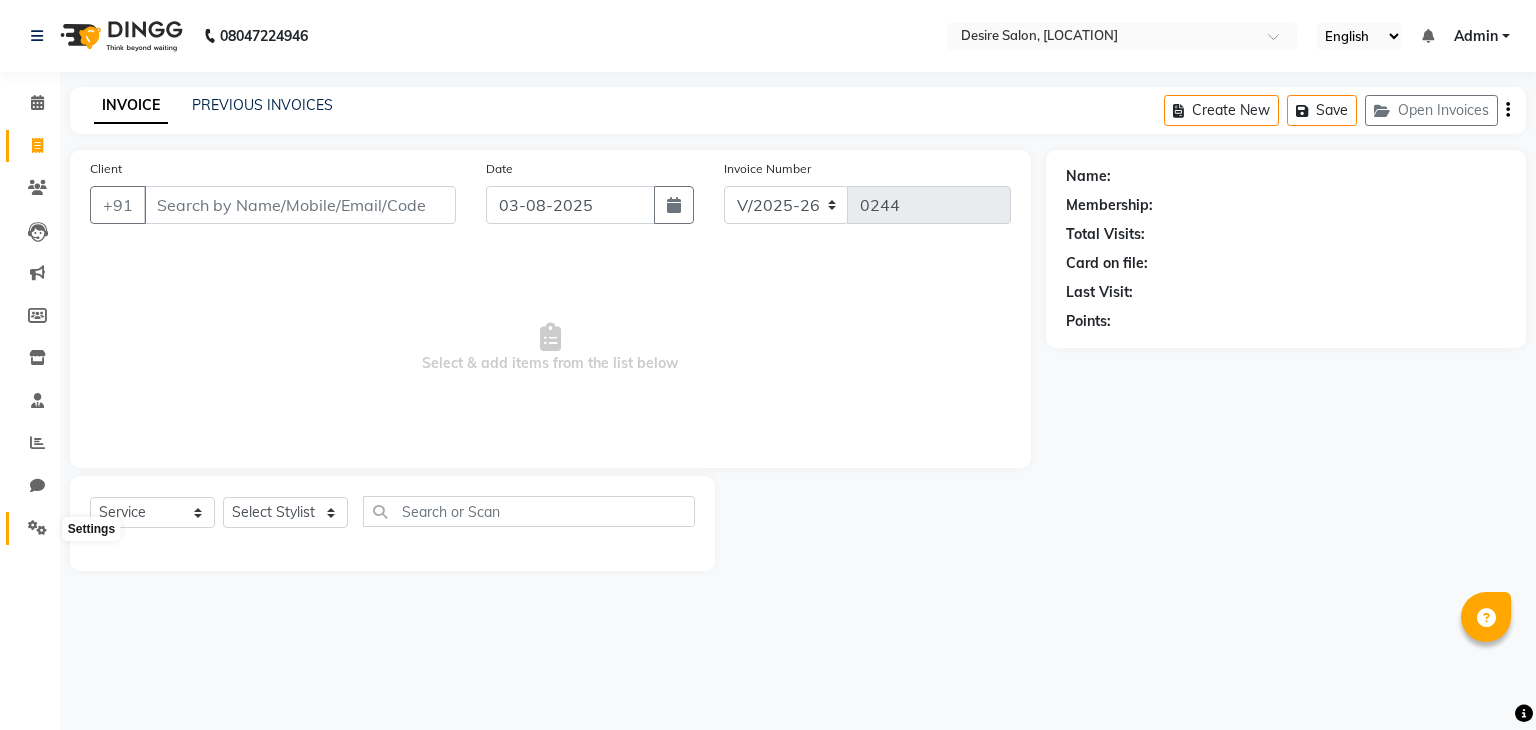 click 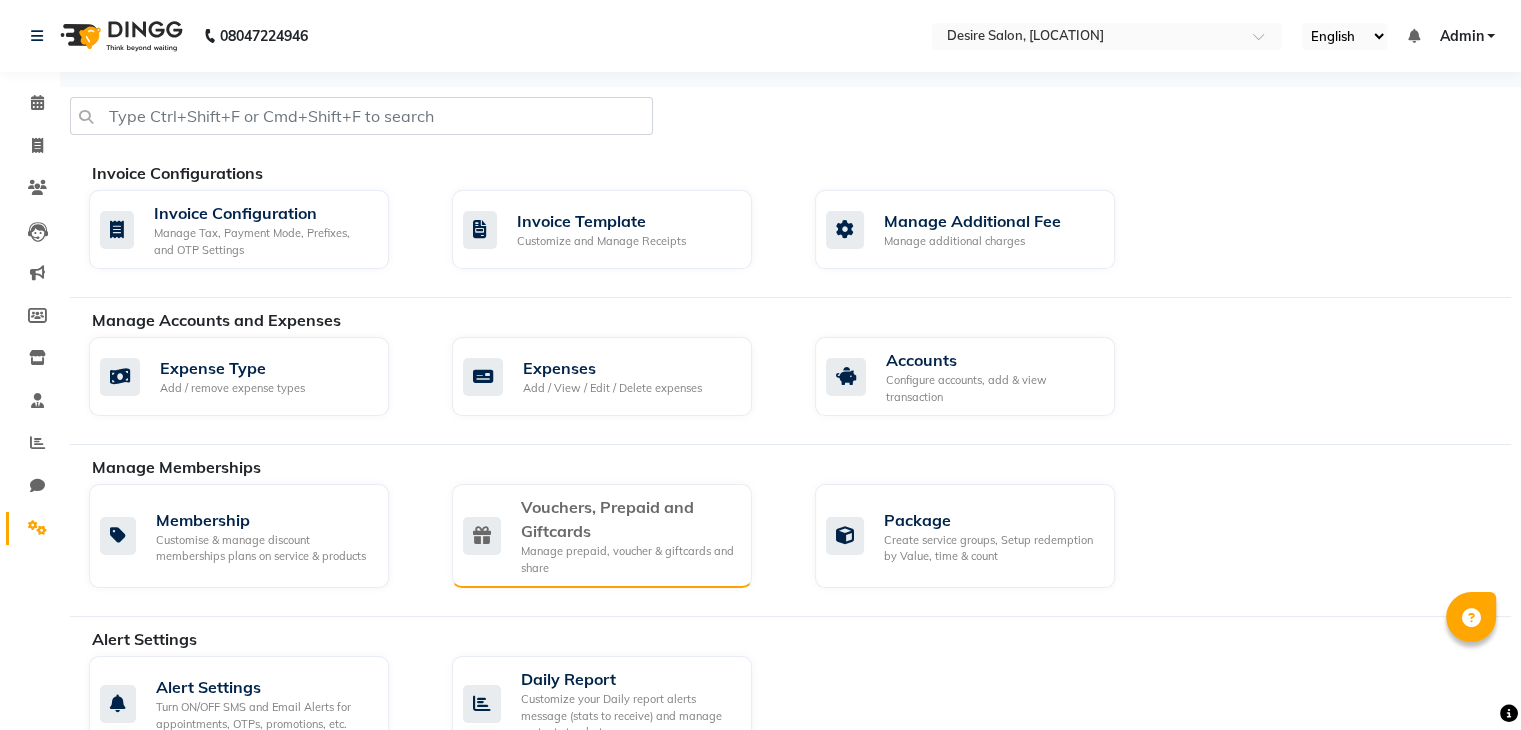 click on "Manage prepaid, voucher & giftcards and share" 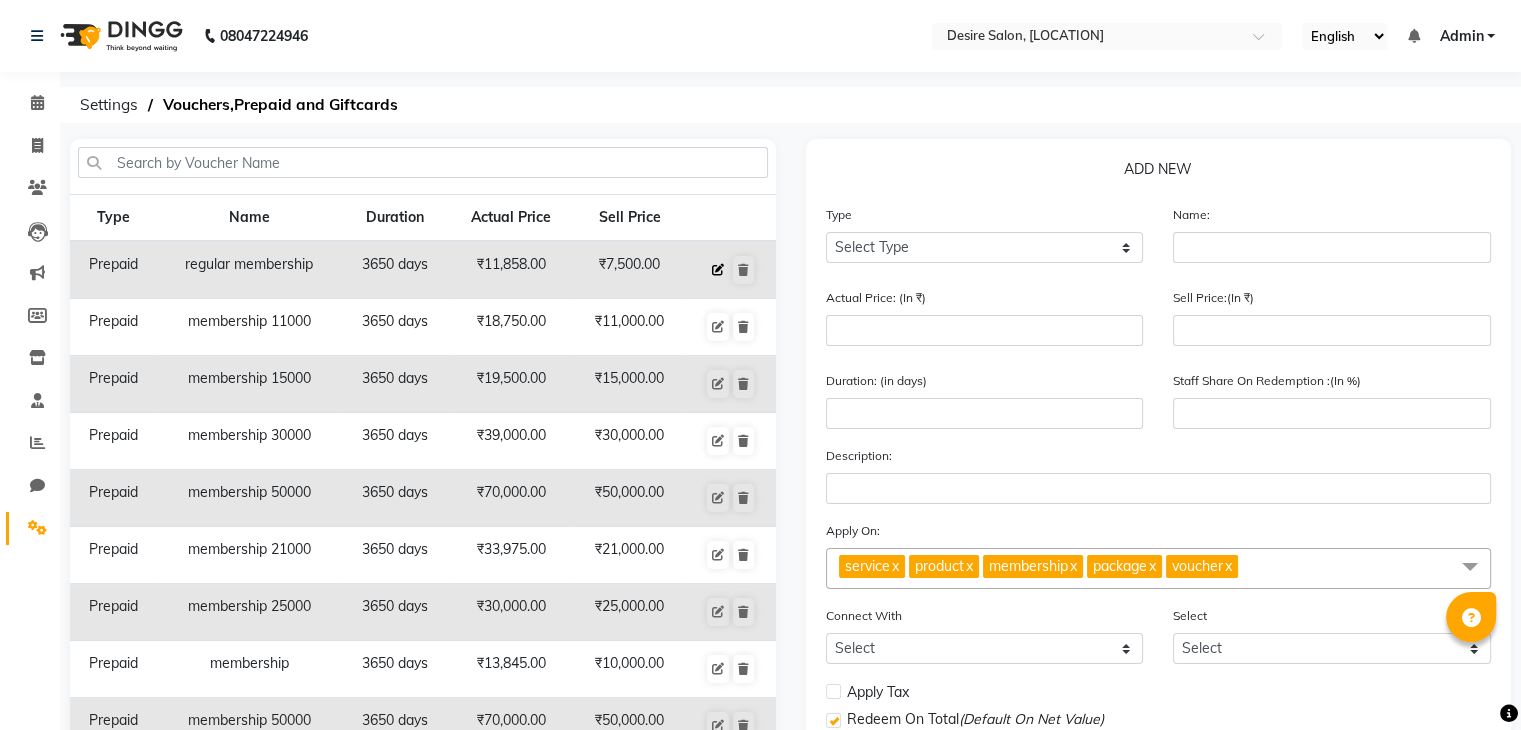 click 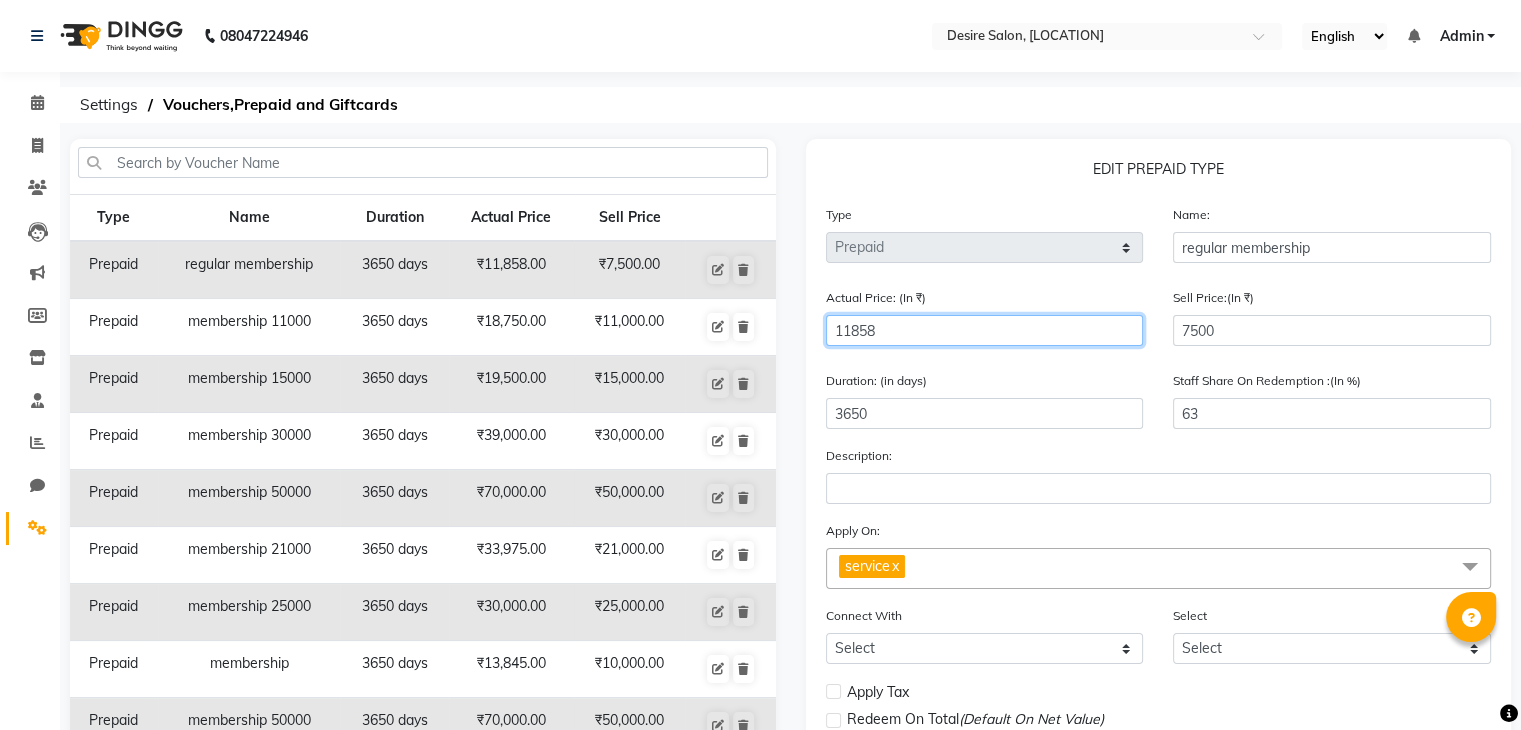 click on "11858" 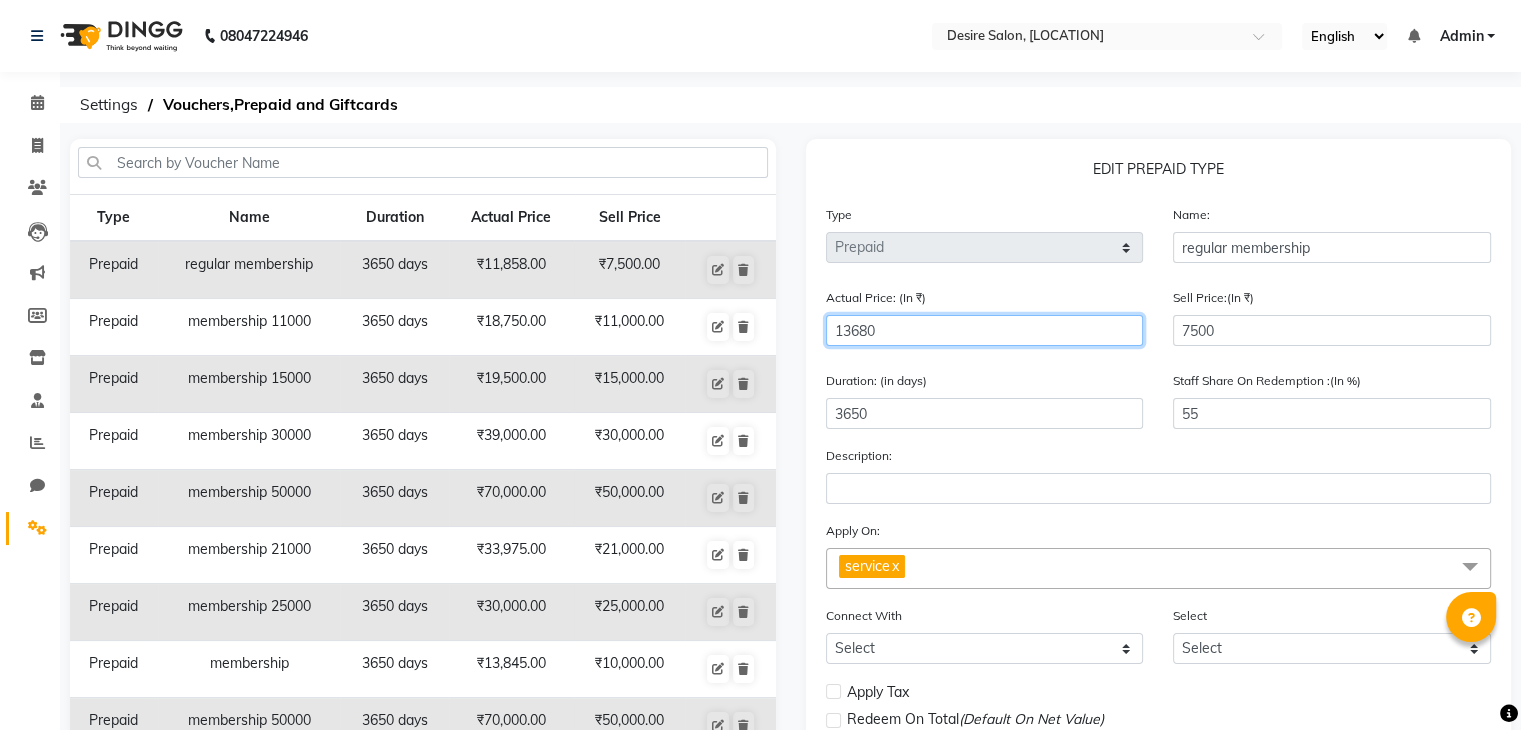 scroll, scrollTop: 201, scrollLeft: 0, axis: vertical 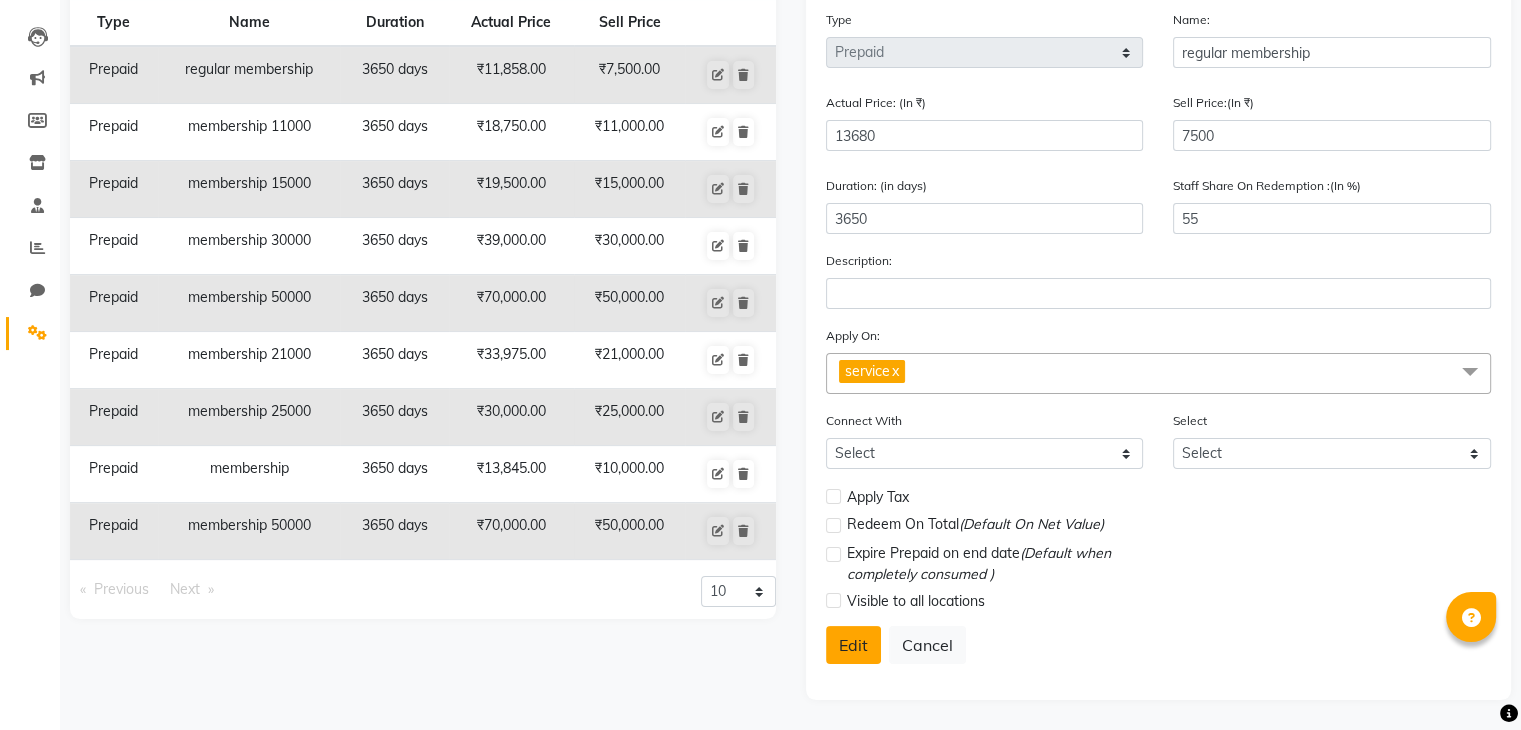 click on "Edit" 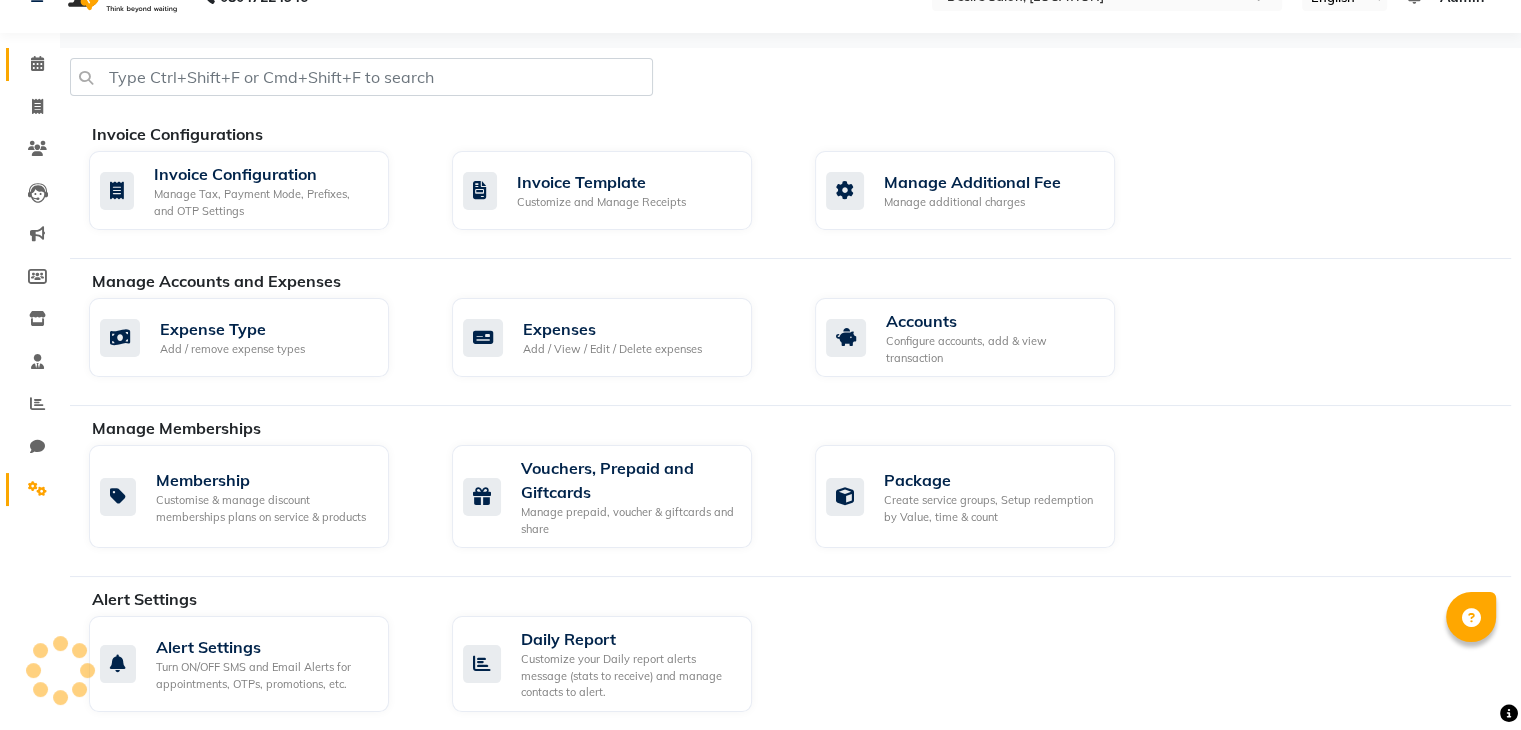 scroll, scrollTop: 0, scrollLeft: 0, axis: both 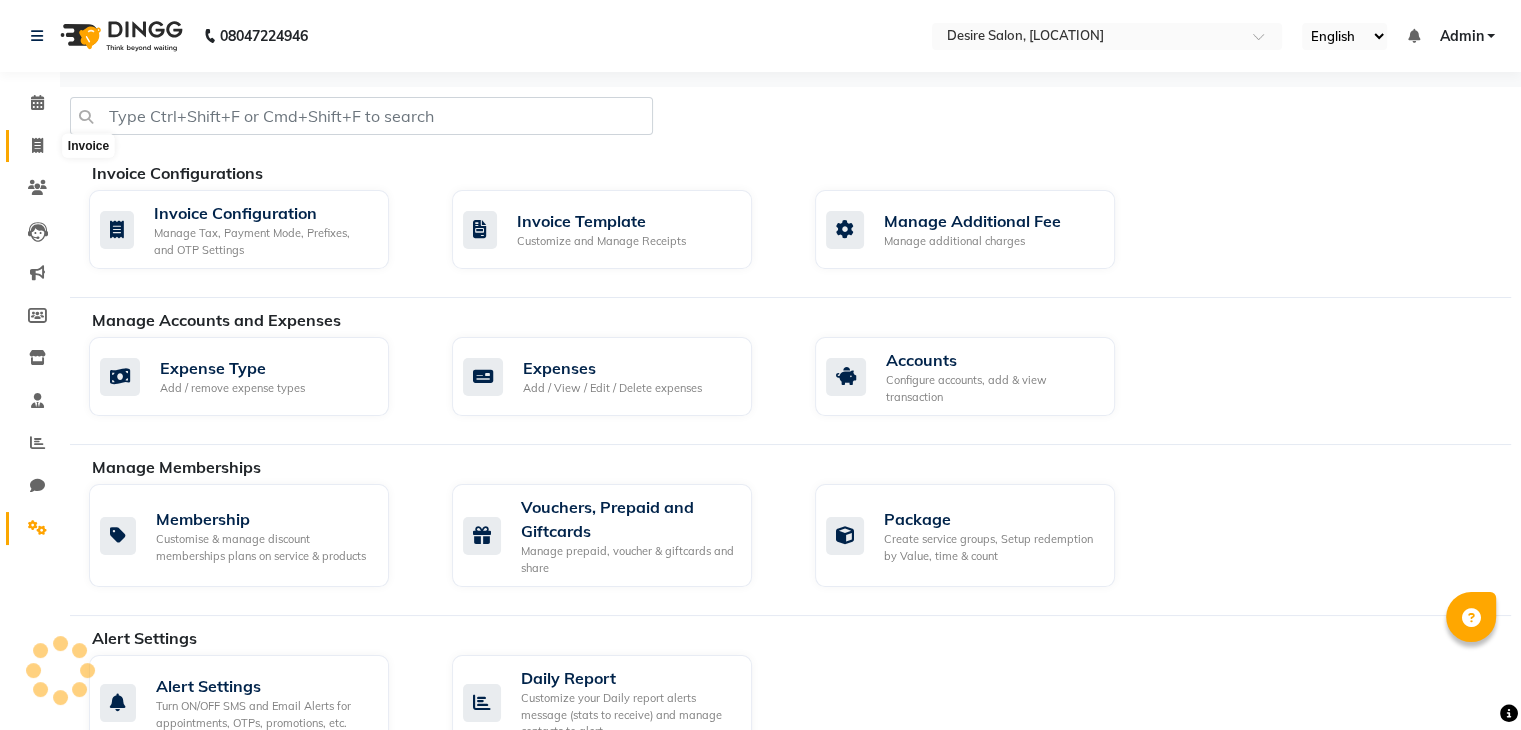 click 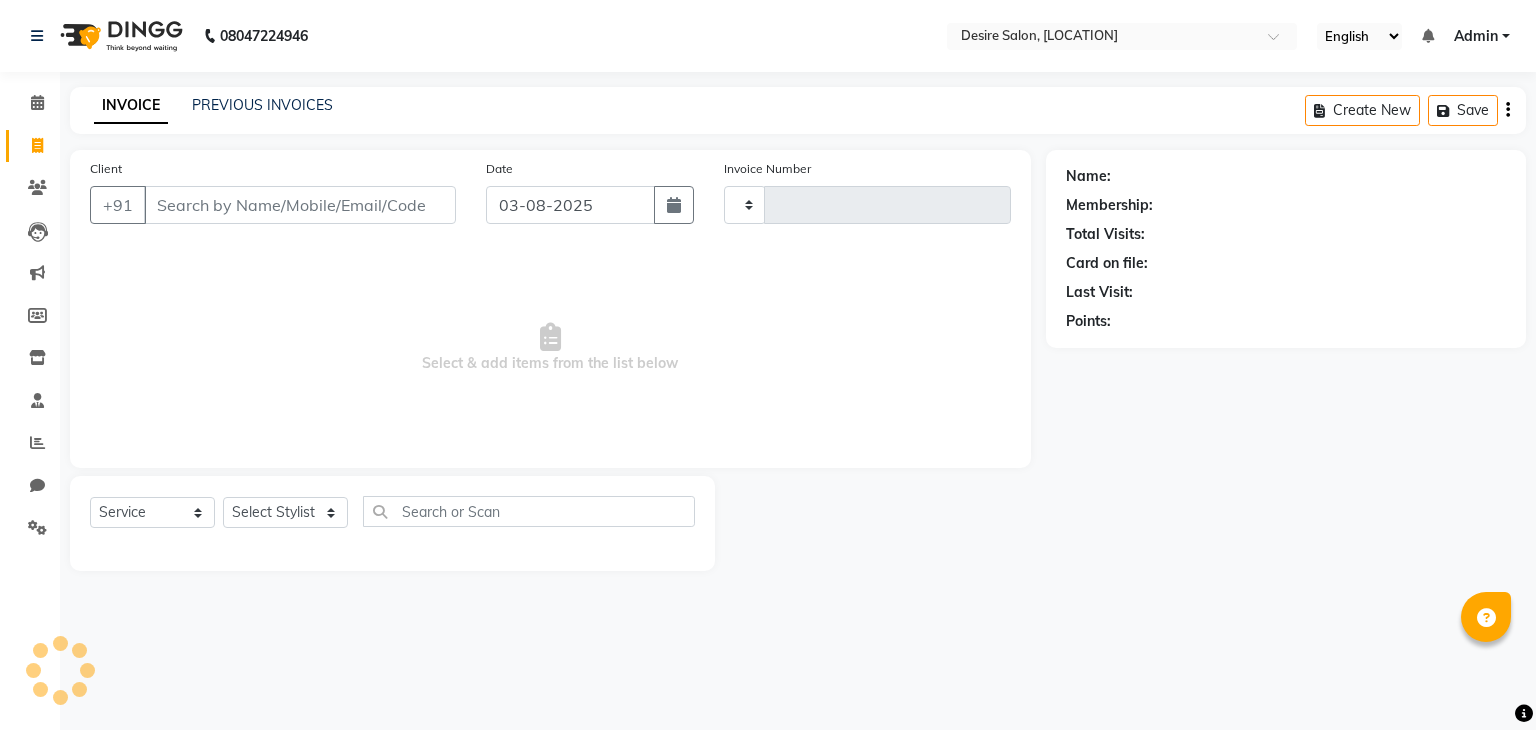 click on "Client" at bounding box center [300, 205] 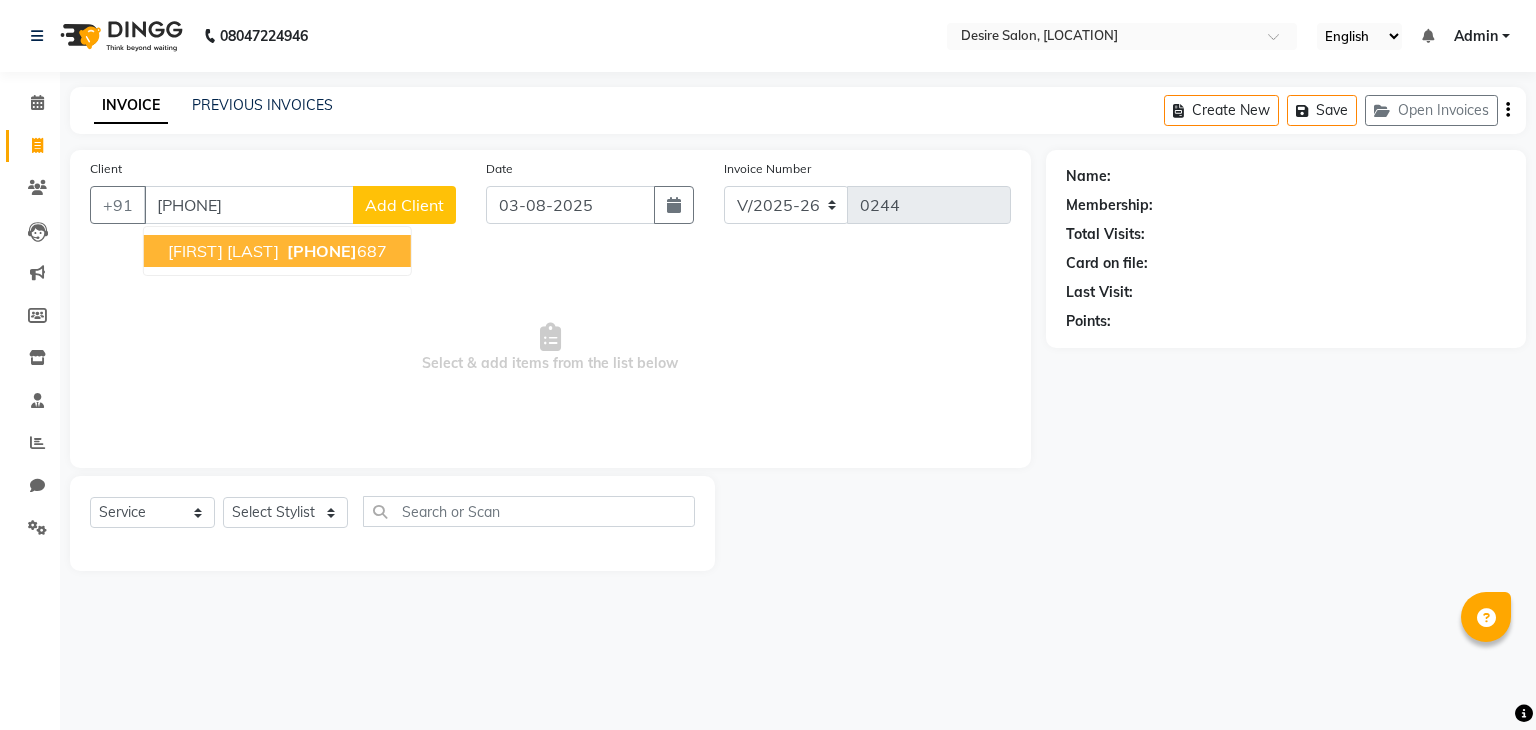 click on "[FIRST] [LAST] [PHONE]" at bounding box center (277, 251) 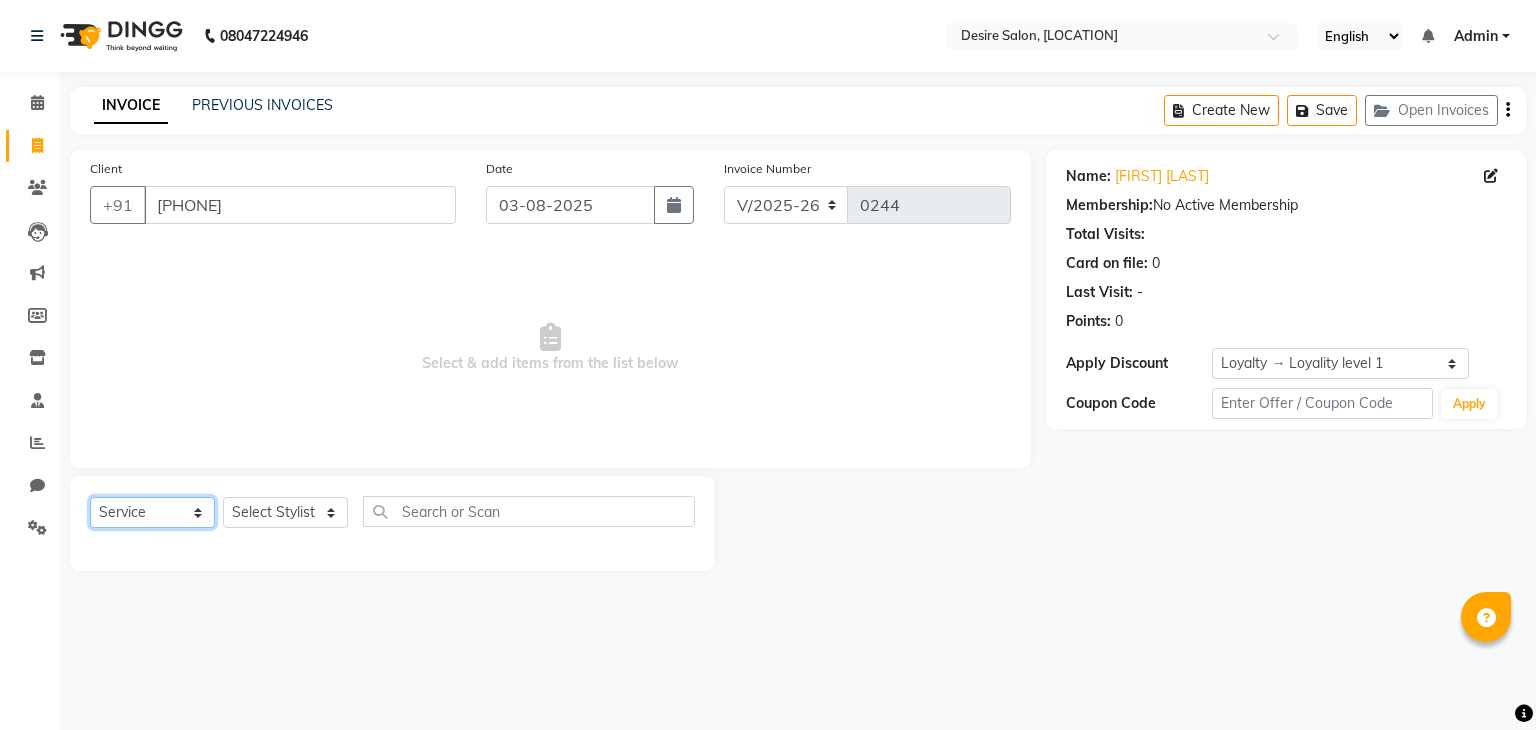 click on "Select  Service  Product  Membership  Package Voucher Prepaid Gift Card" 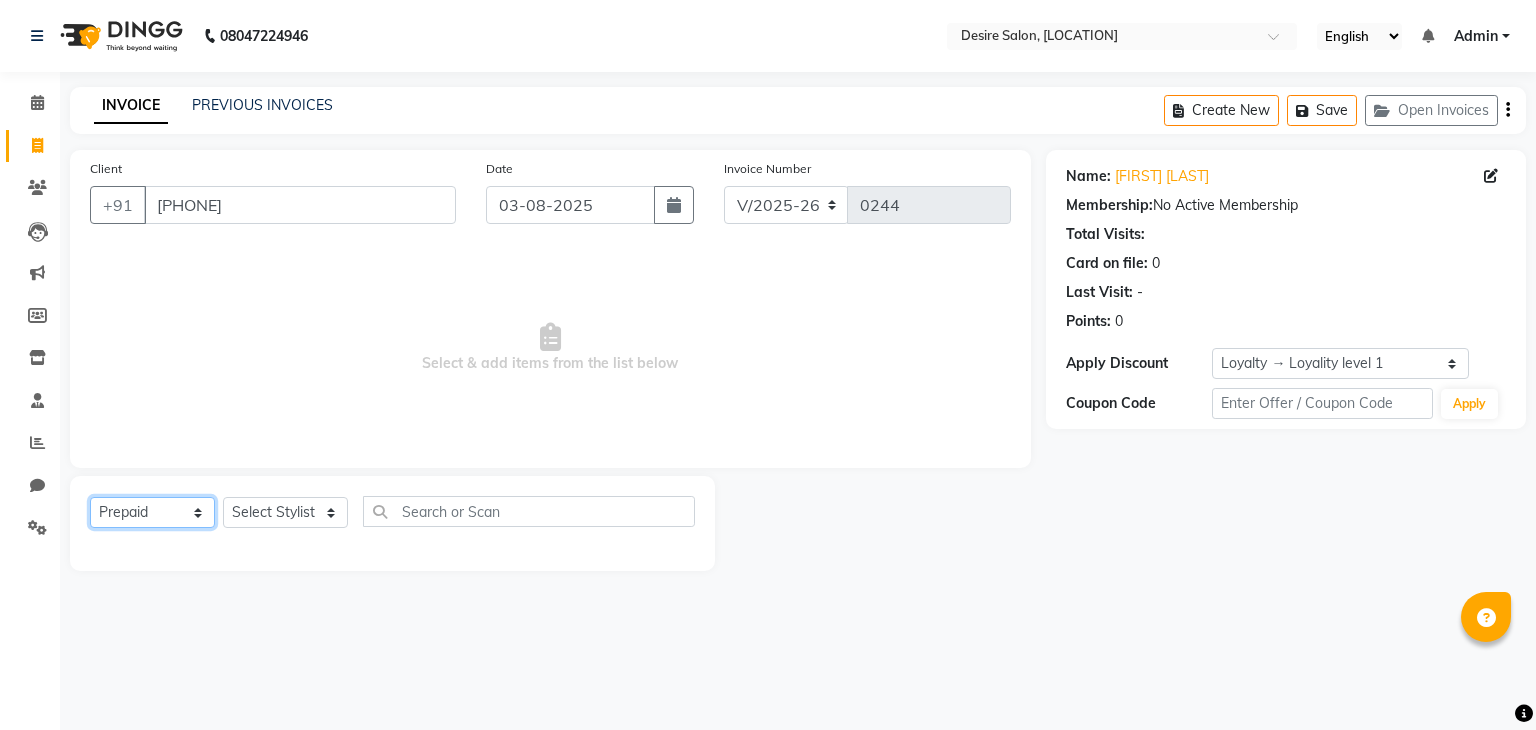 click on "Select  Service  Product  Membership  Package Voucher Prepaid Gift Card" 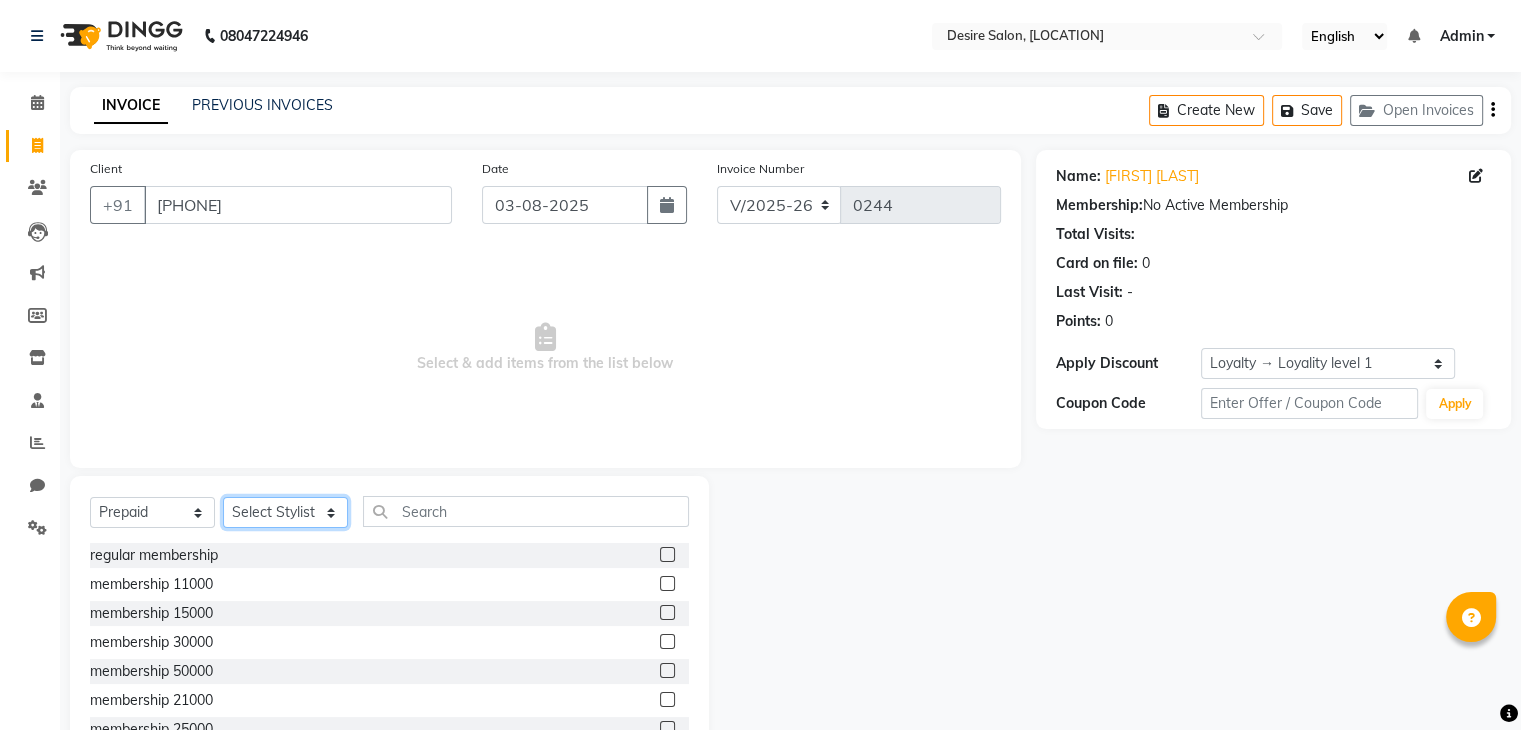 click on "Select Stylist [FIRST] [LAST] [FIRST] [LAST] [FIRST] [LAST] desire salon [FIRST] [LAST] [FIRST] [LAST] [FIRST] [LAST] [FIRST] [LAST] [FIRST] [LAST]" 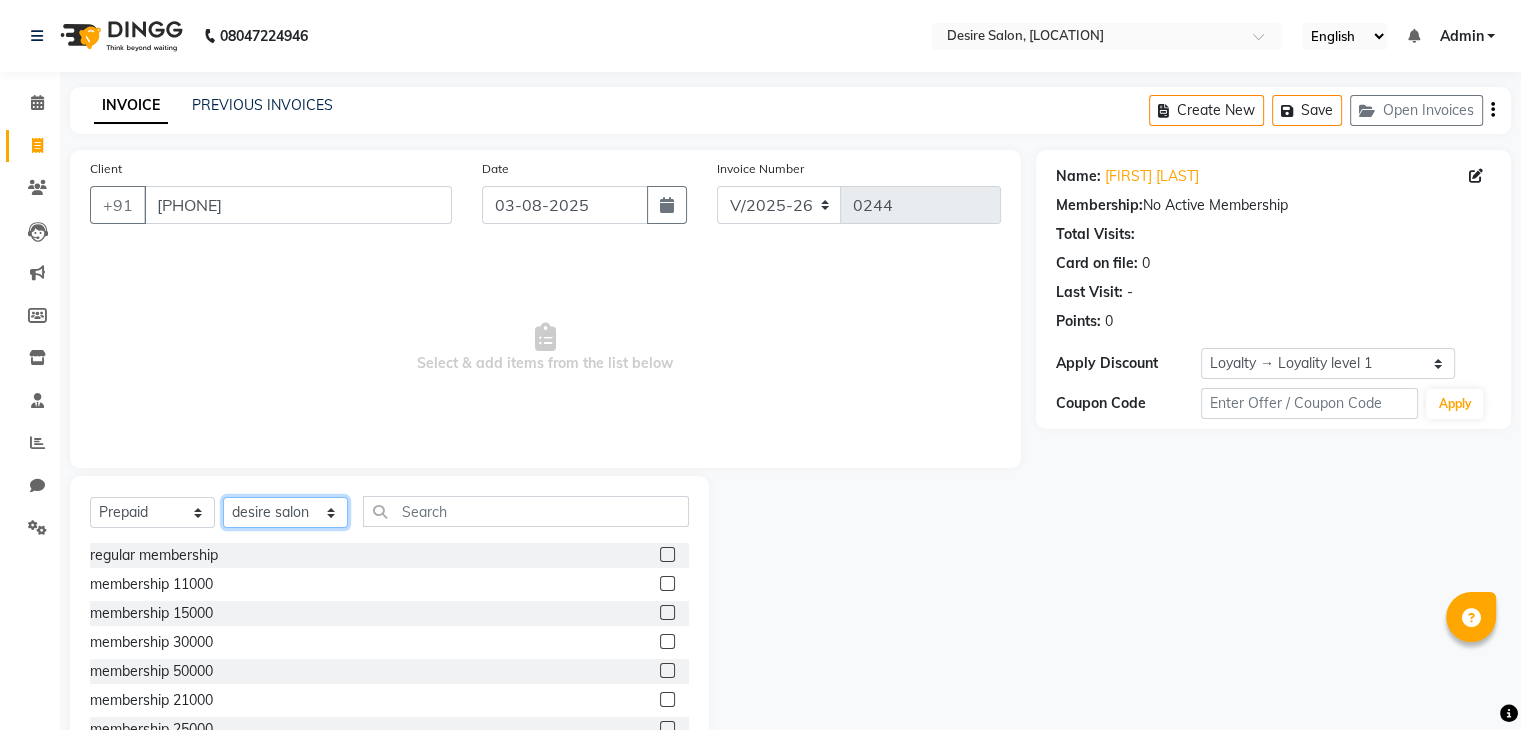 click on "Select Stylist [FIRST] [LAST] [FIRST] [LAST] [FIRST] [LAST] desire salon [FIRST] [LAST] [FIRST] [LAST] [FIRST] [LAST] [FIRST] [LAST] [FIRST] [LAST]" 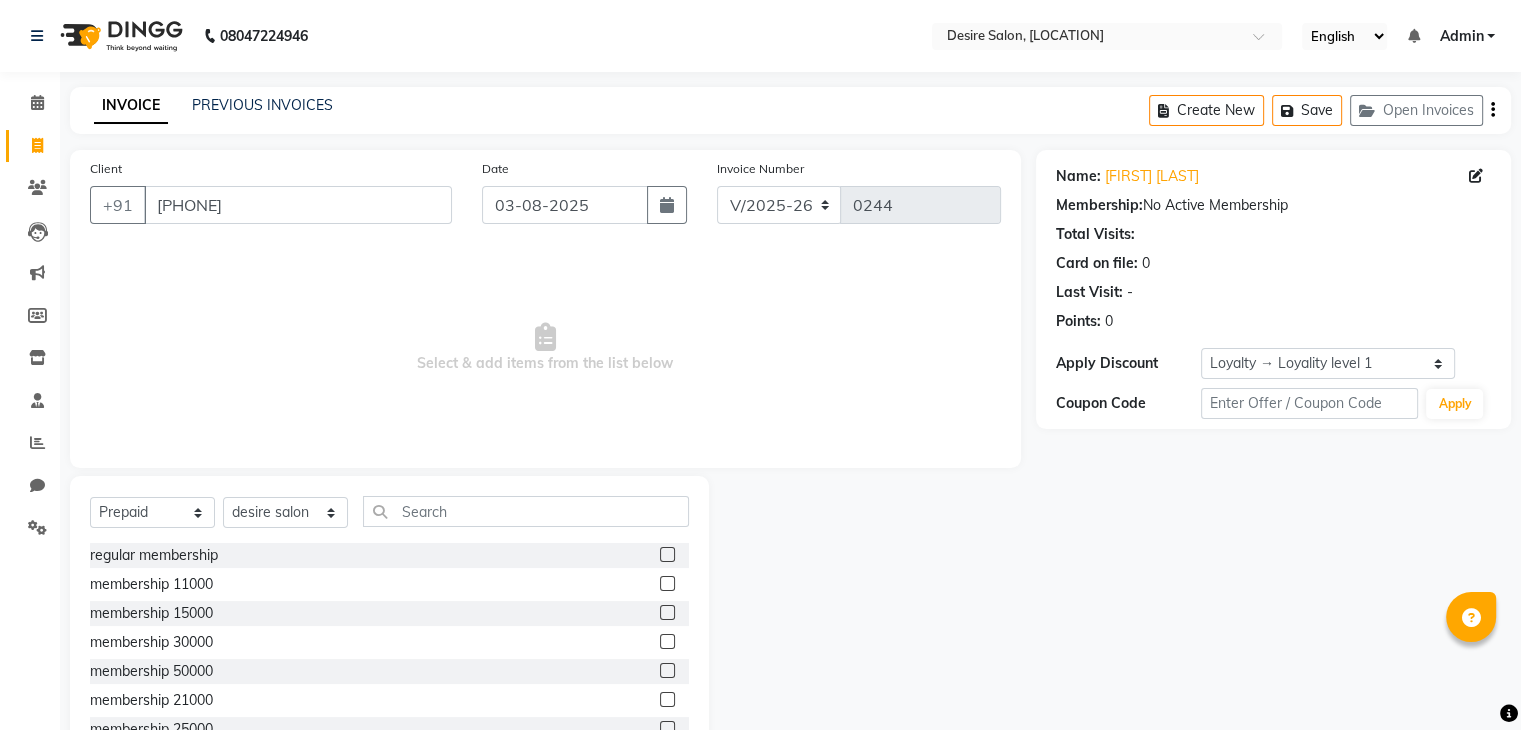 click 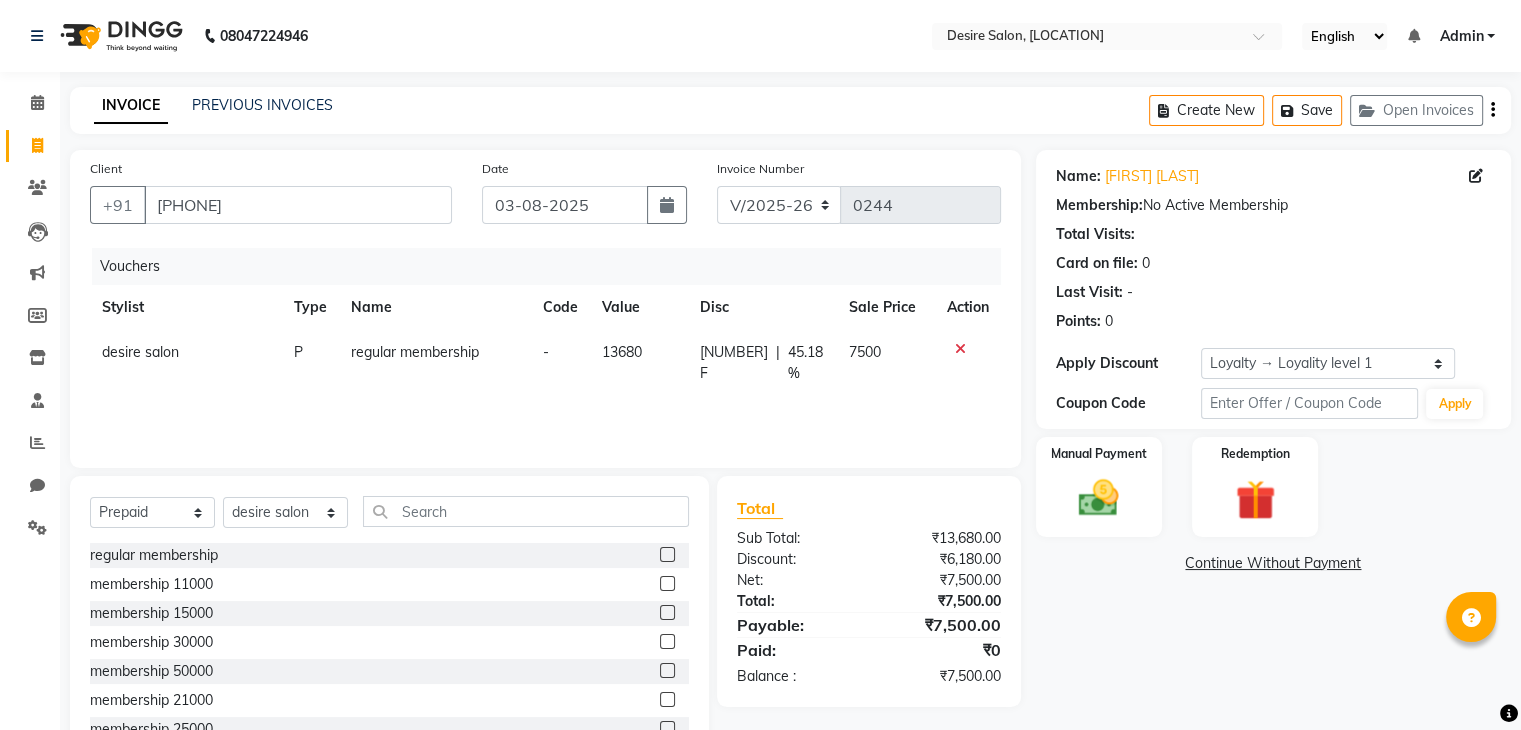 scroll, scrollTop: 72, scrollLeft: 0, axis: vertical 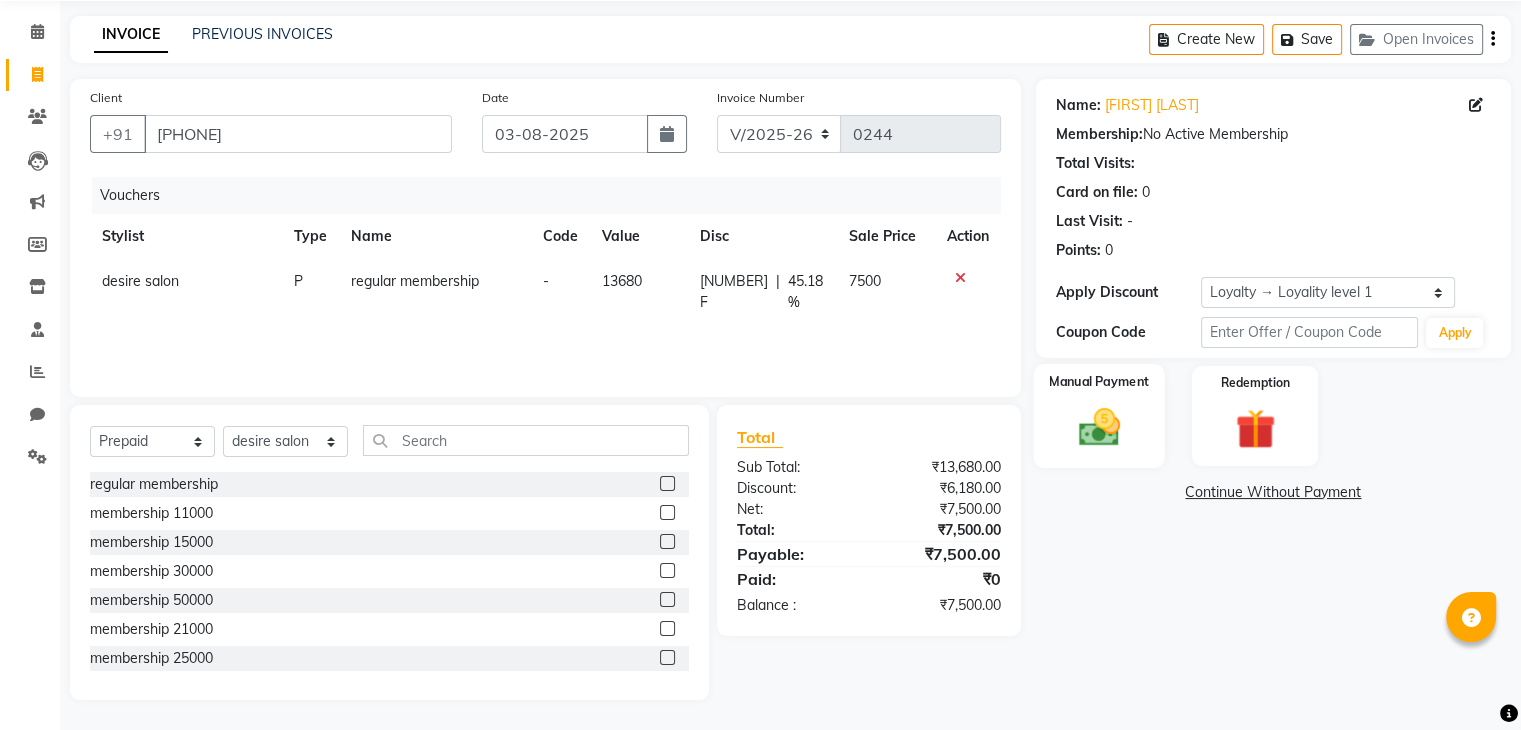 click on "Manual Payment" 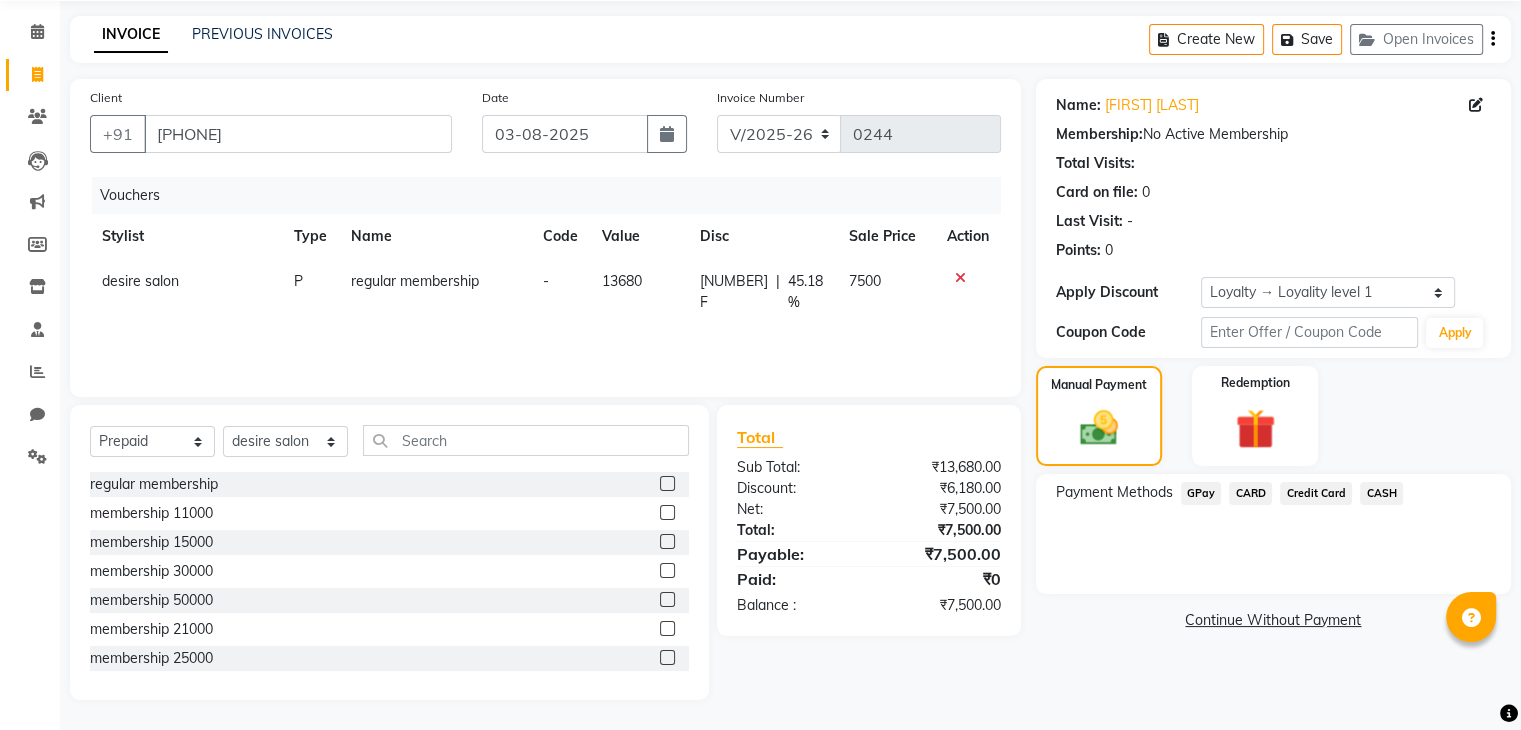 click on "GPay" 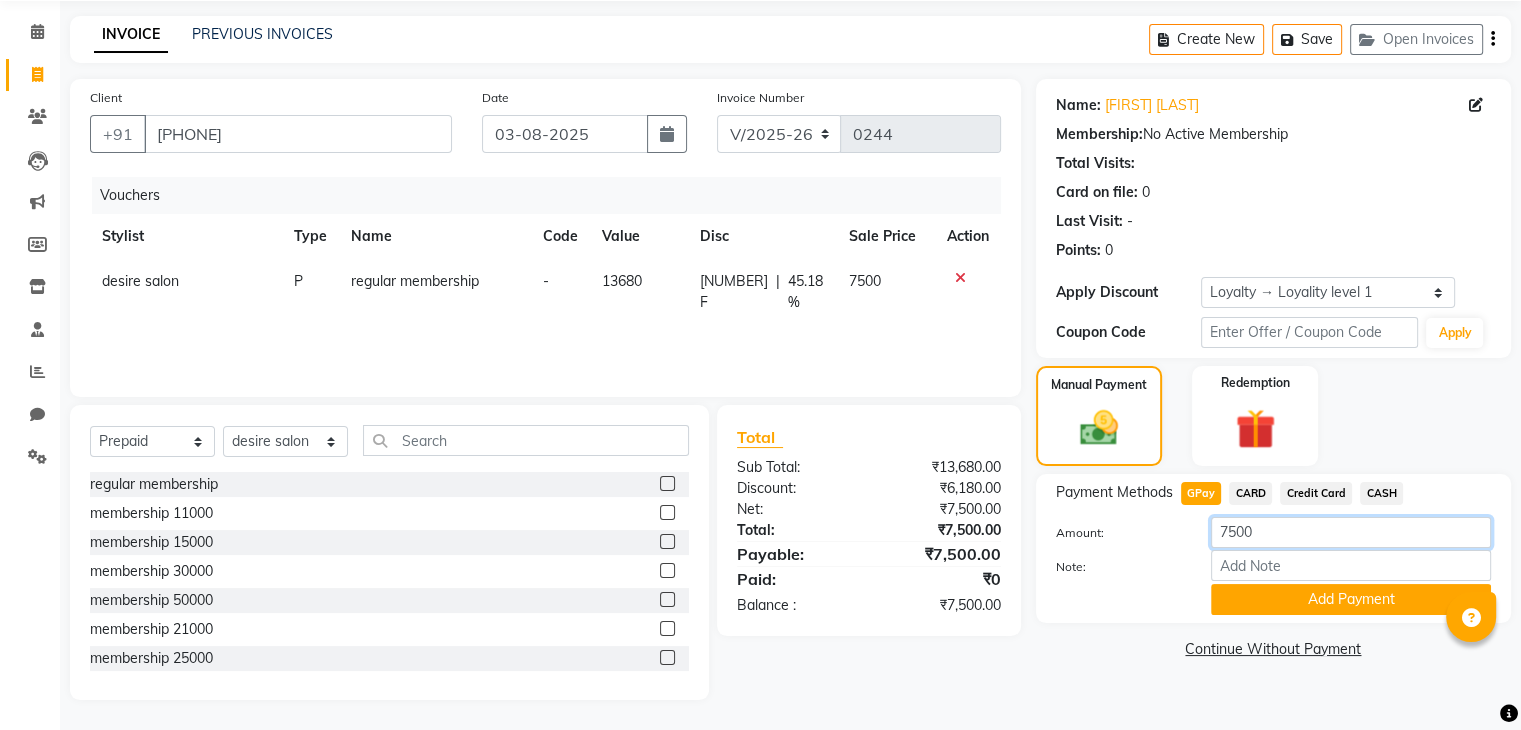 click on "7500" 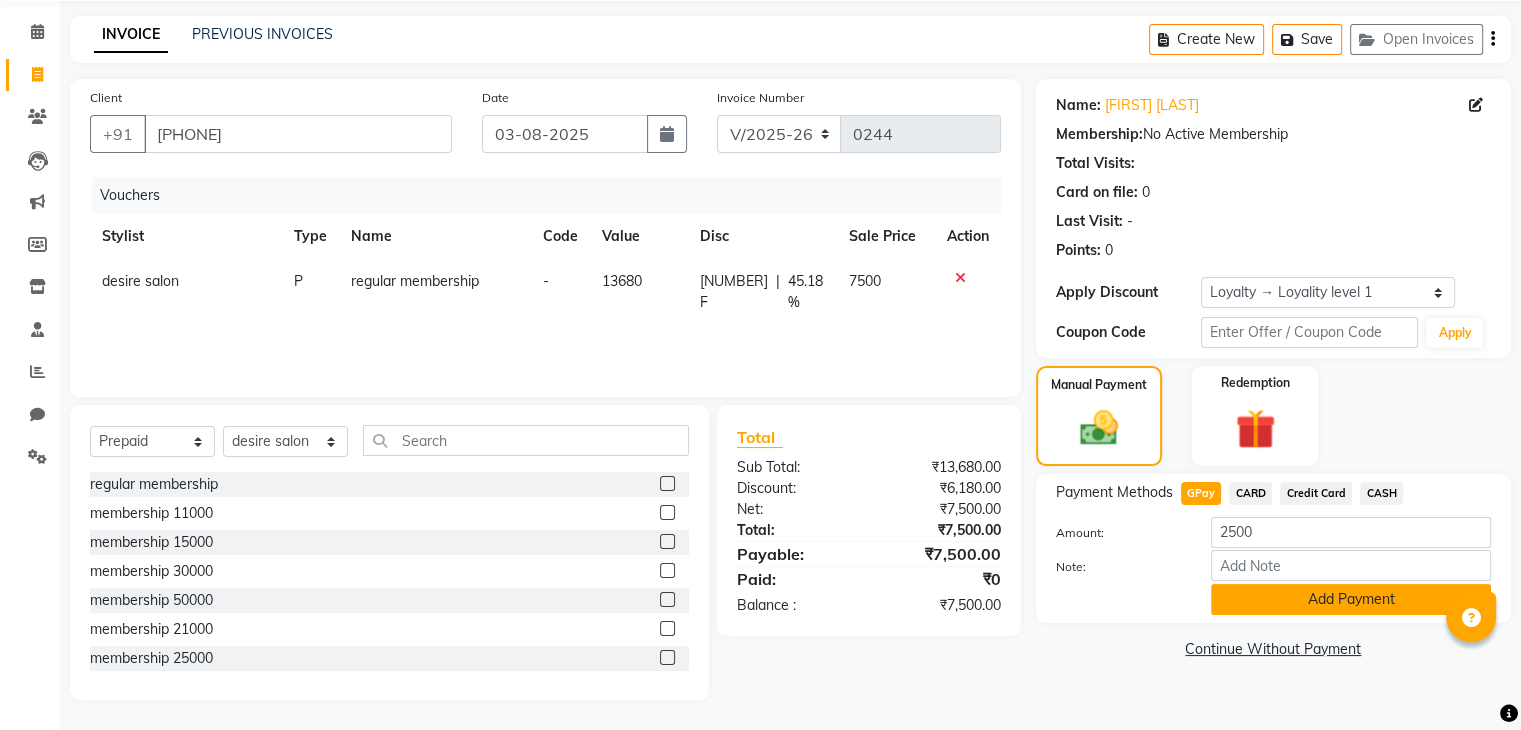 click on "Add Payment" 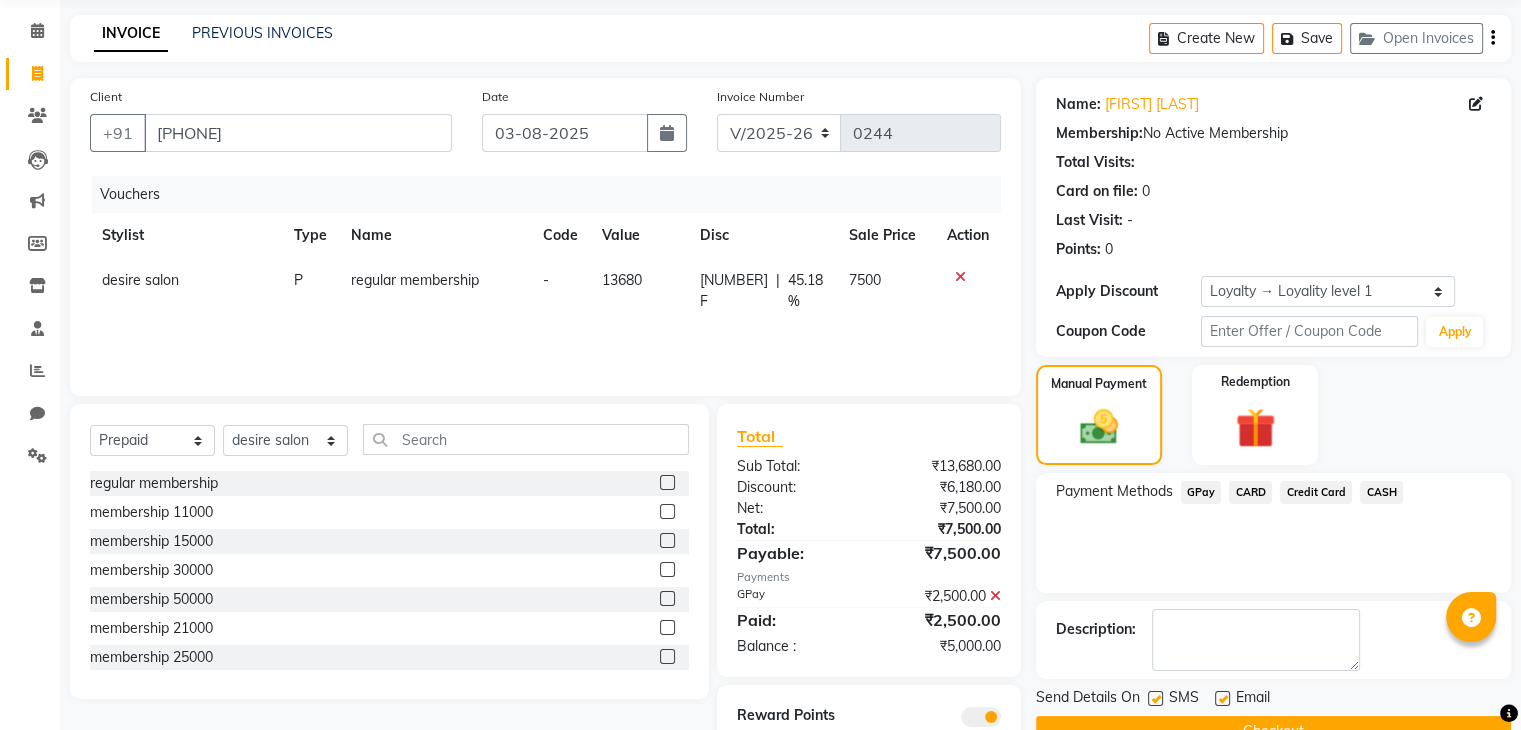scroll, scrollTop: 149, scrollLeft: 0, axis: vertical 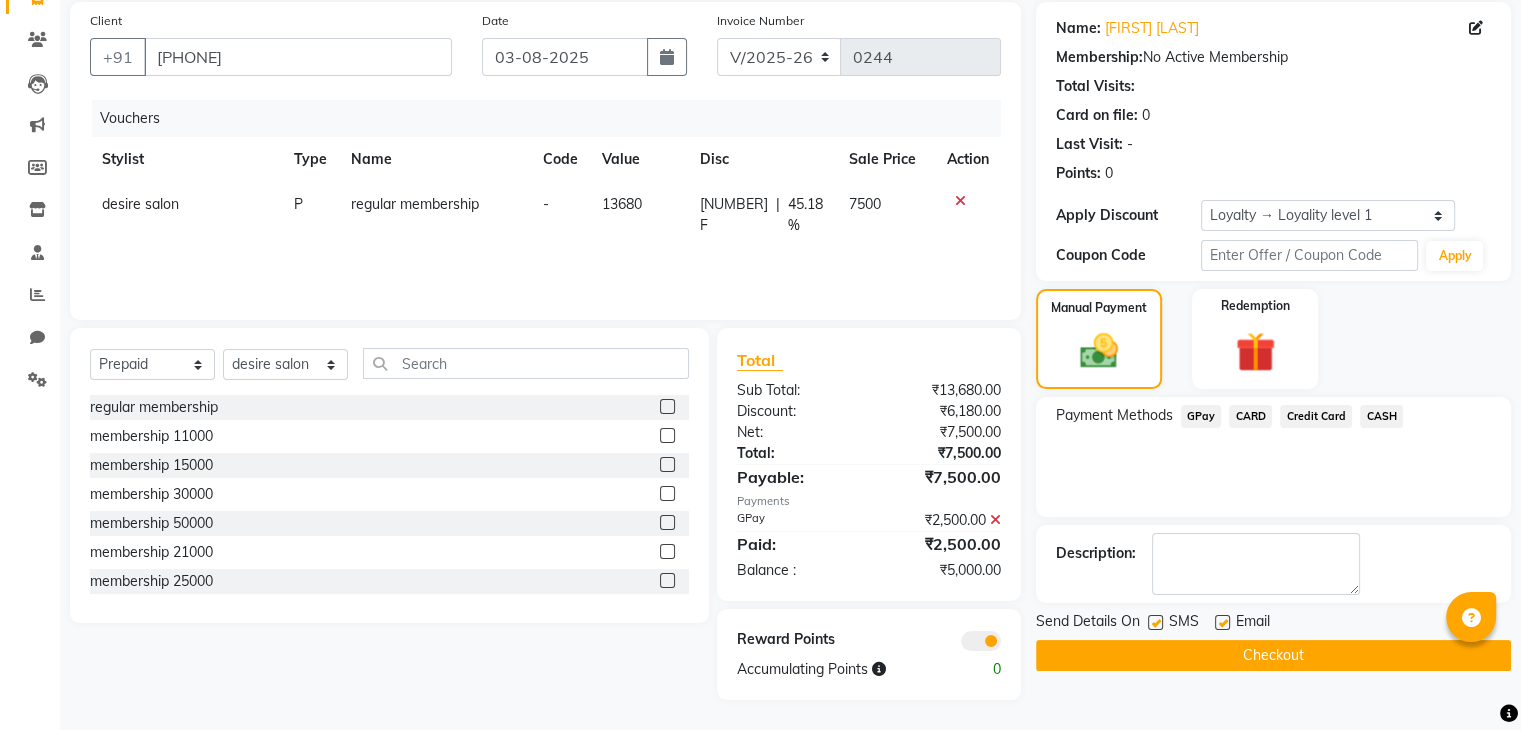 click on "Checkout" 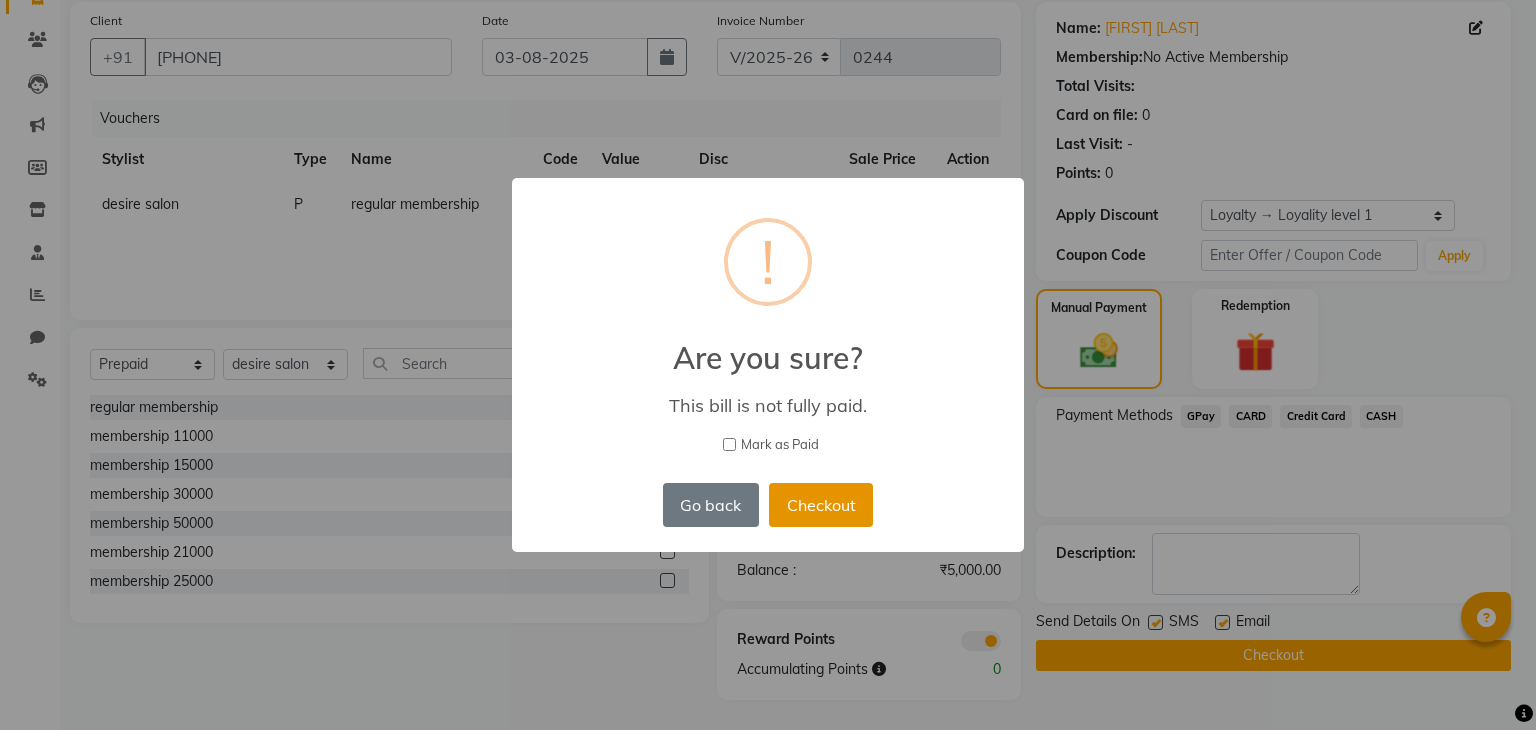 click on "Checkout" at bounding box center (821, 505) 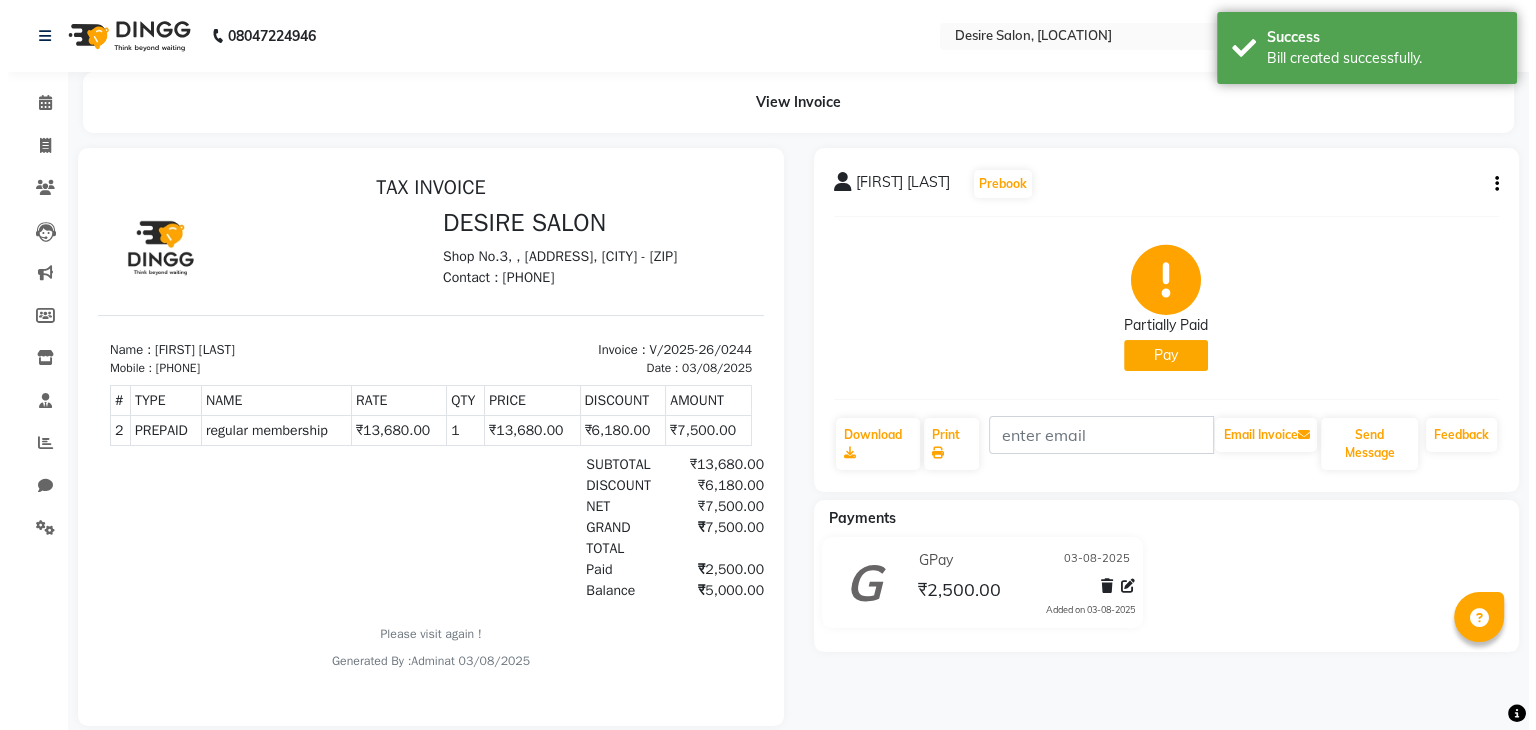 scroll, scrollTop: 0, scrollLeft: 0, axis: both 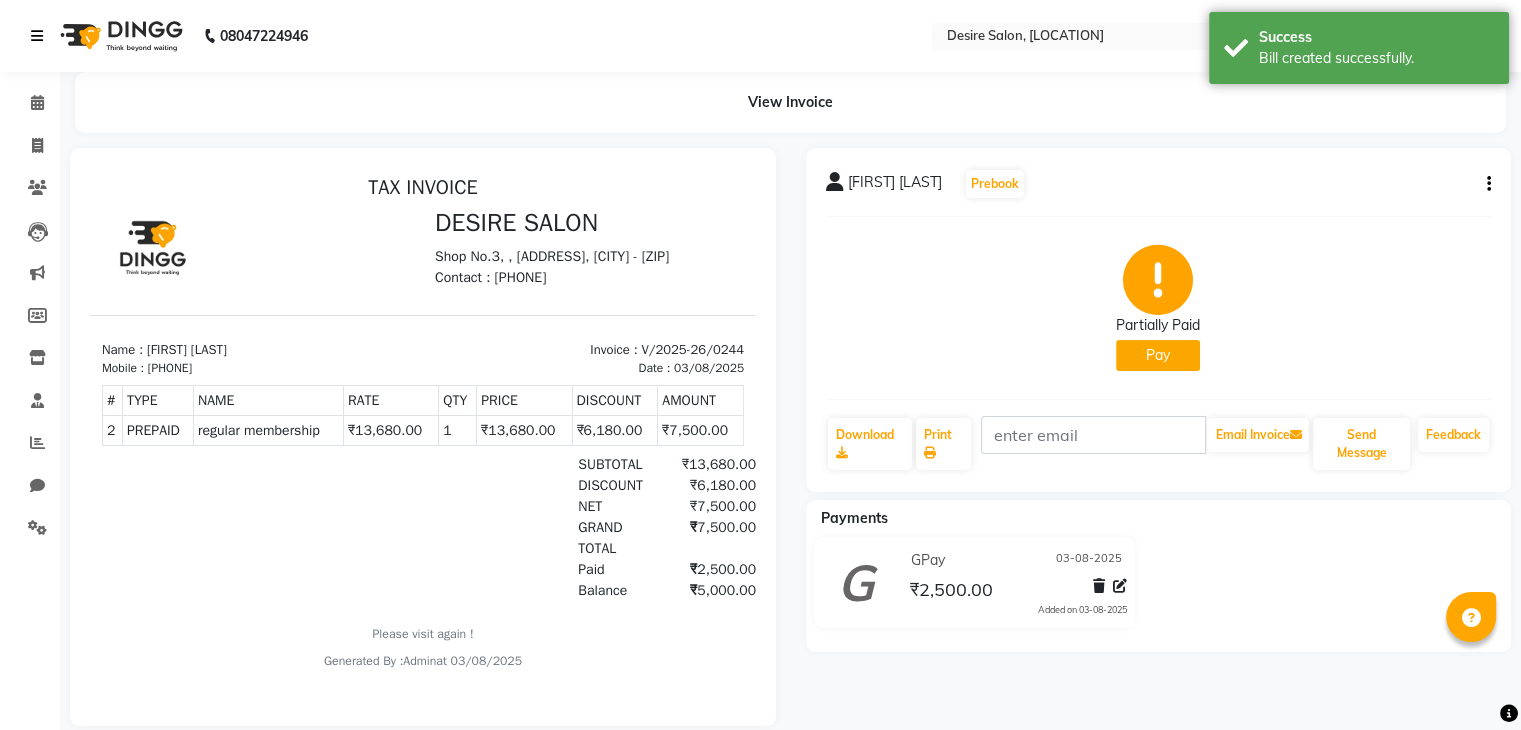 click at bounding box center [37, 36] 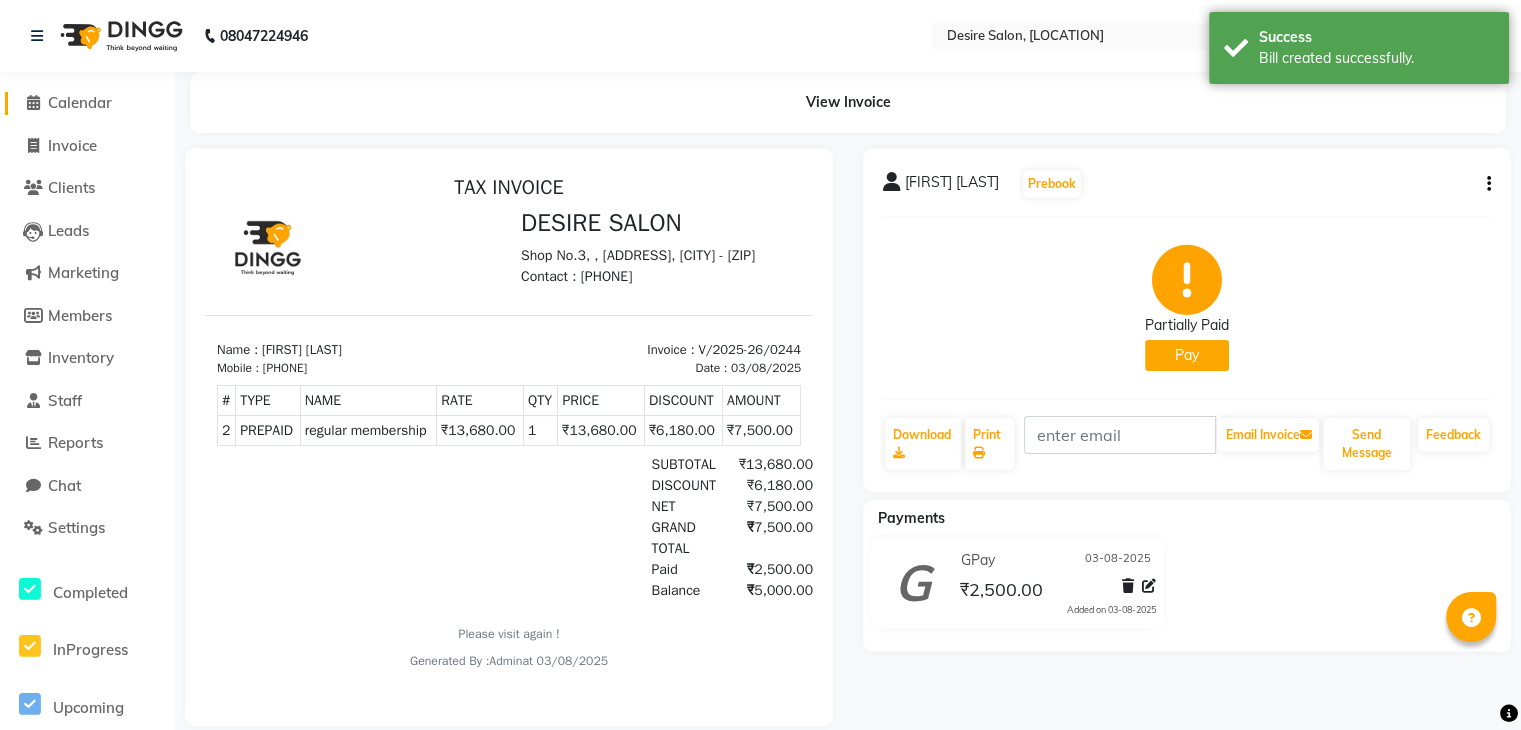 click 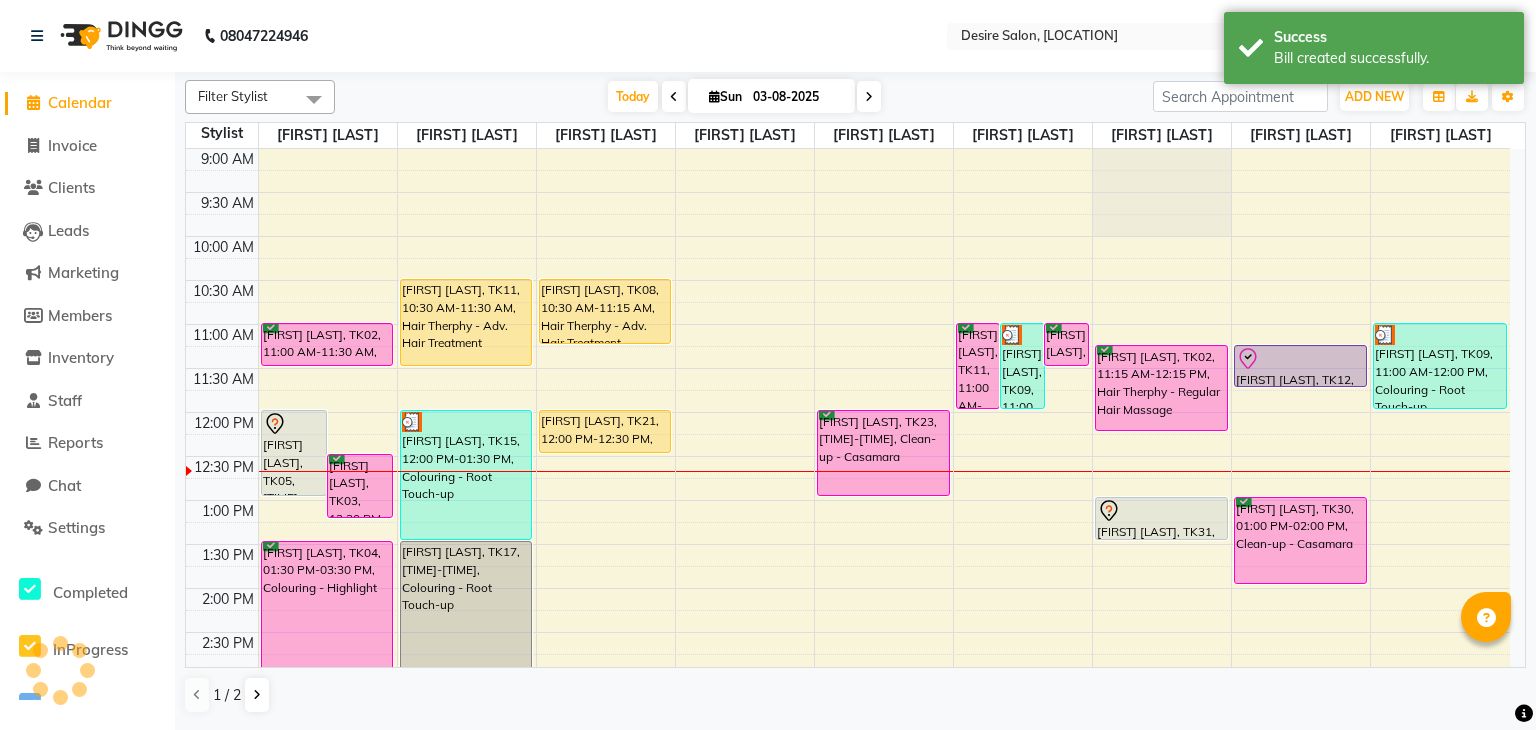 scroll, scrollTop: 263, scrollLeft: 0, axis: vertical 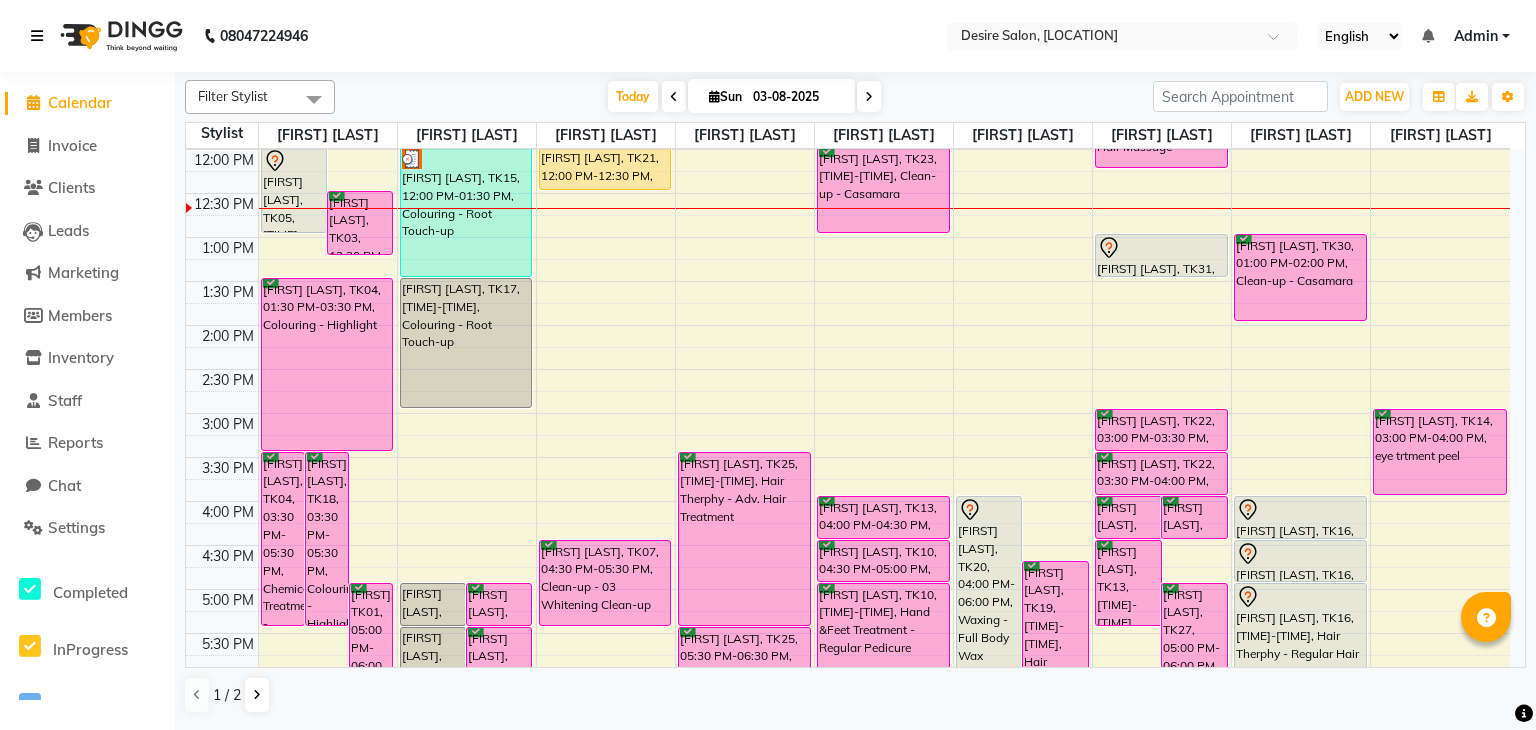 click at bounding box center (37, 36) 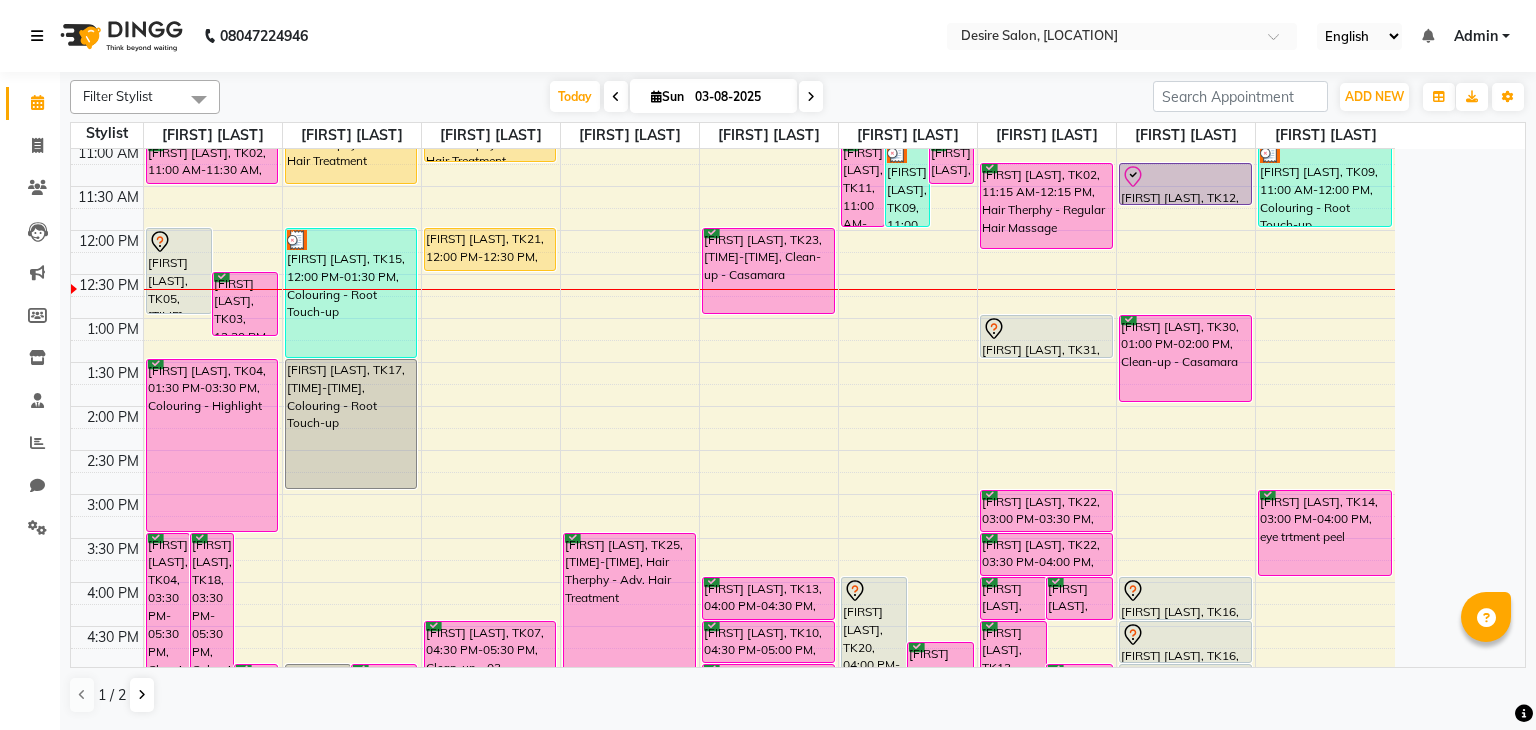 scroll, scrollTop: 188, scrollLeft: 0, axis: vertical 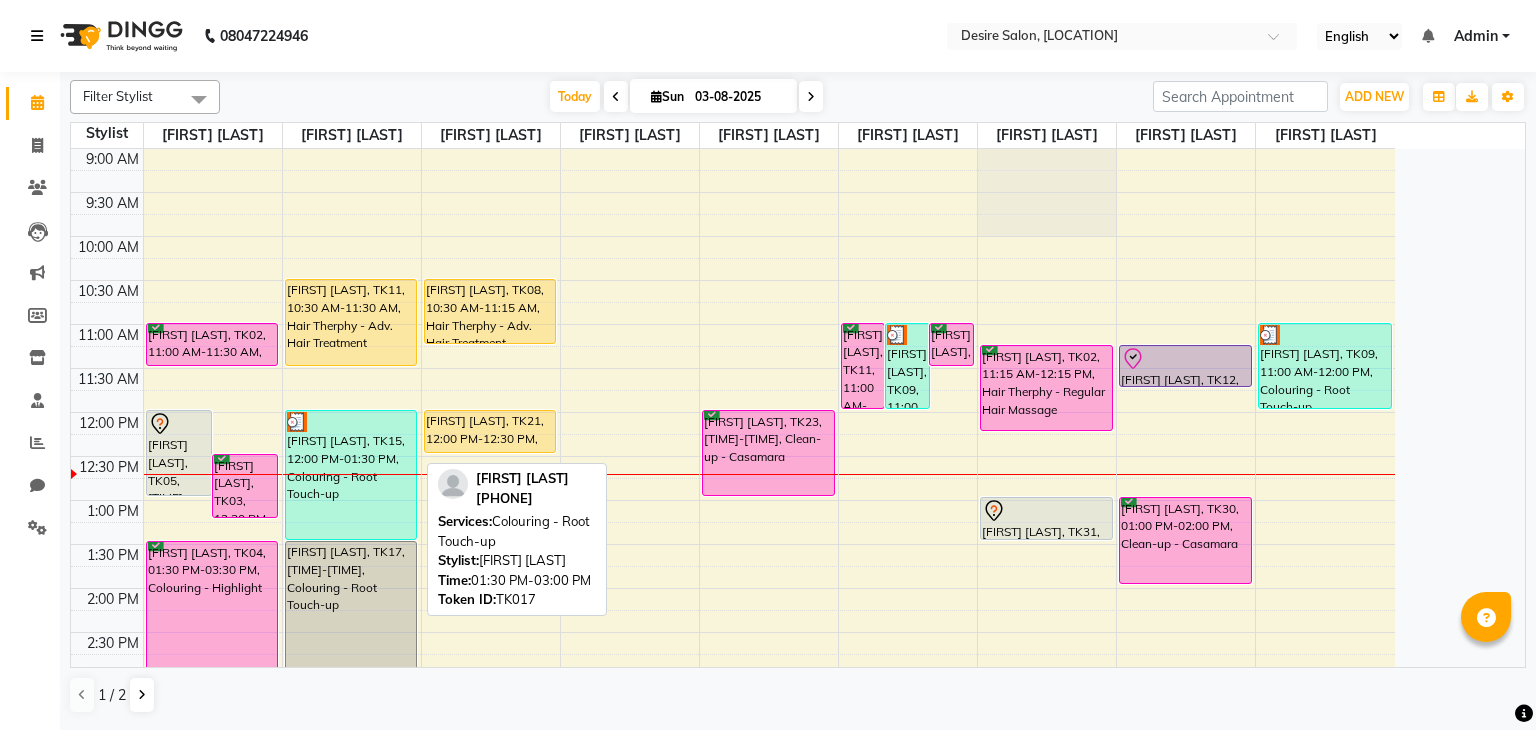 click on "[FIRST] [LAST], TK17, [TIME]-[TIME], Colouring - Root Touch-up" at bounding box center (351, 606) 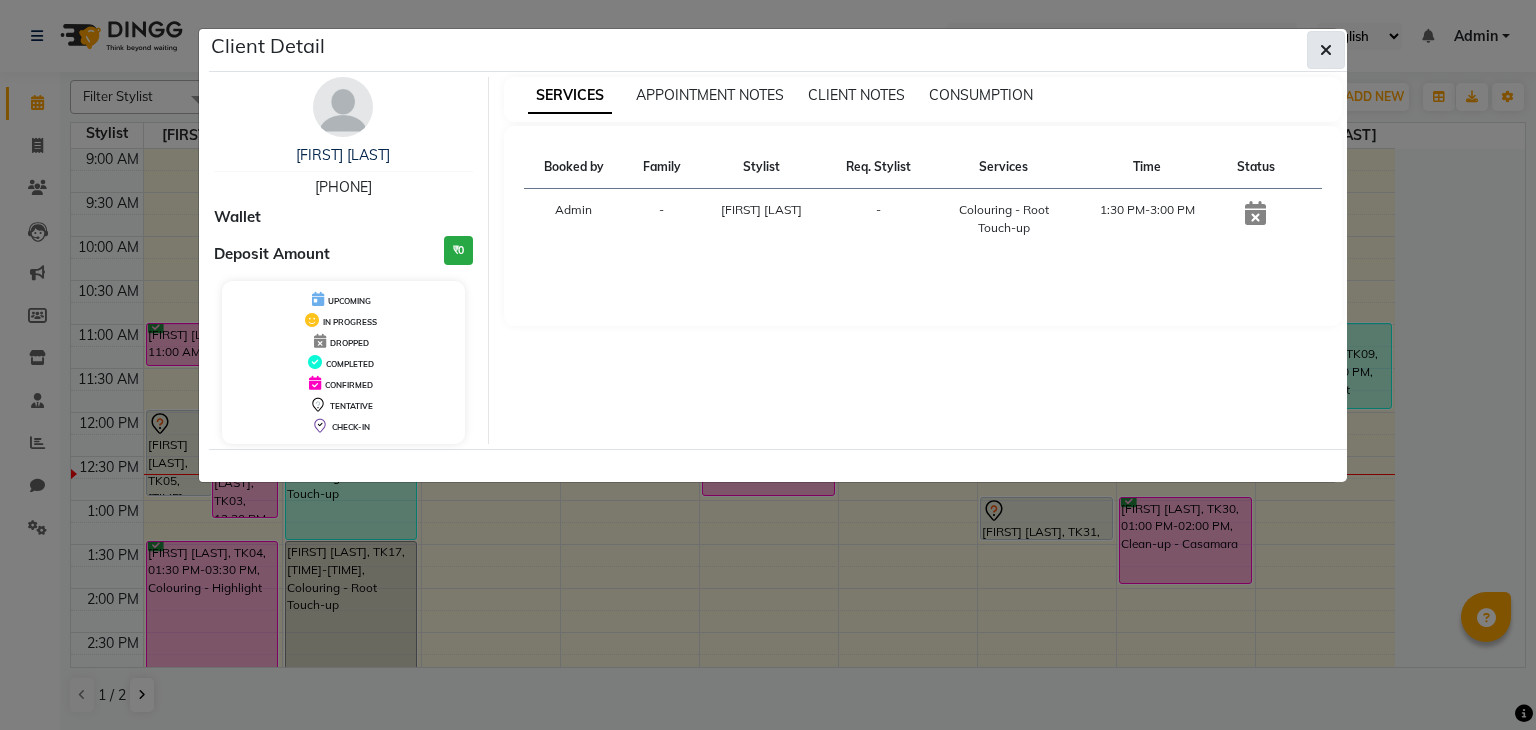 click 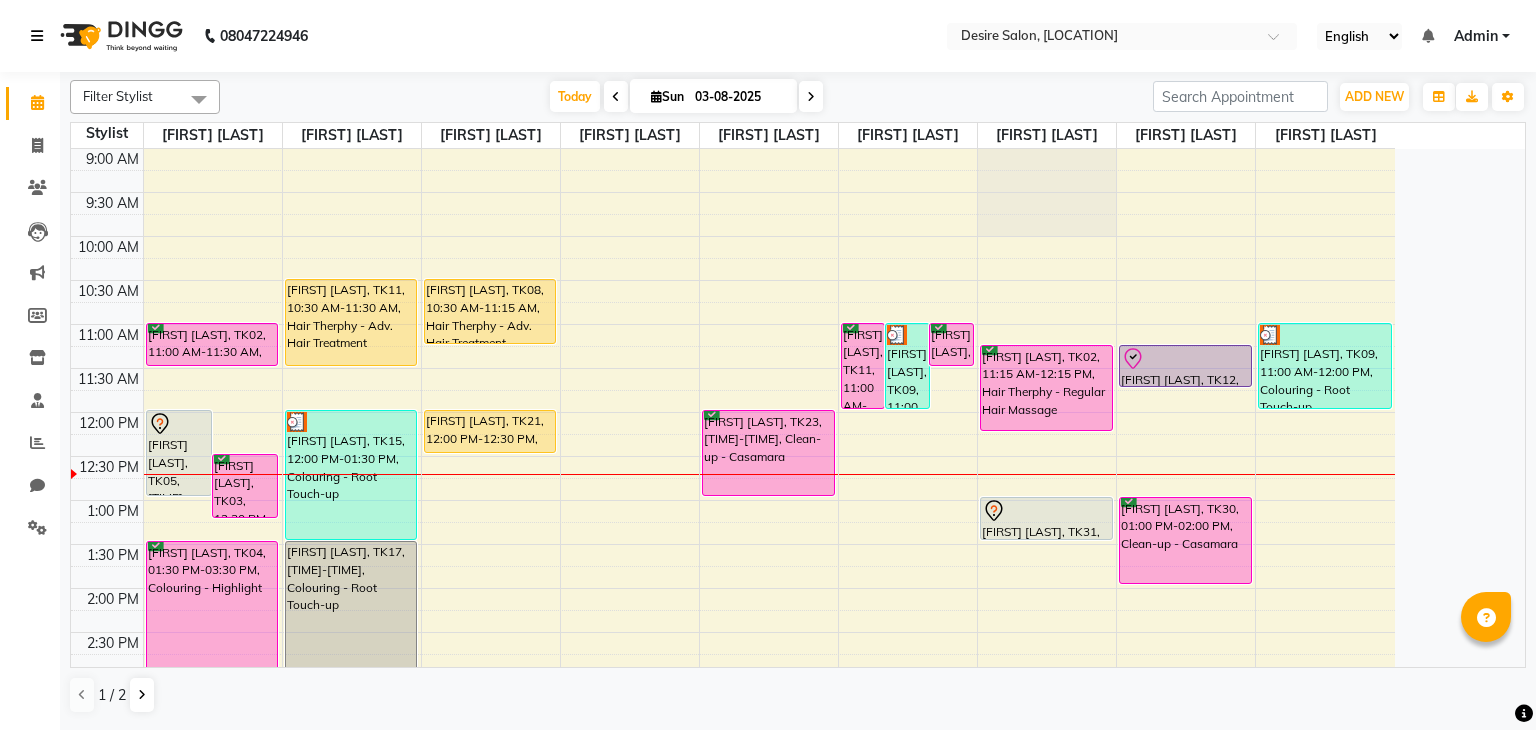 drag, startPoint x: 369, startPoint y: 621, endPoint x: 920, endPoint y: 533, distance: 557.983 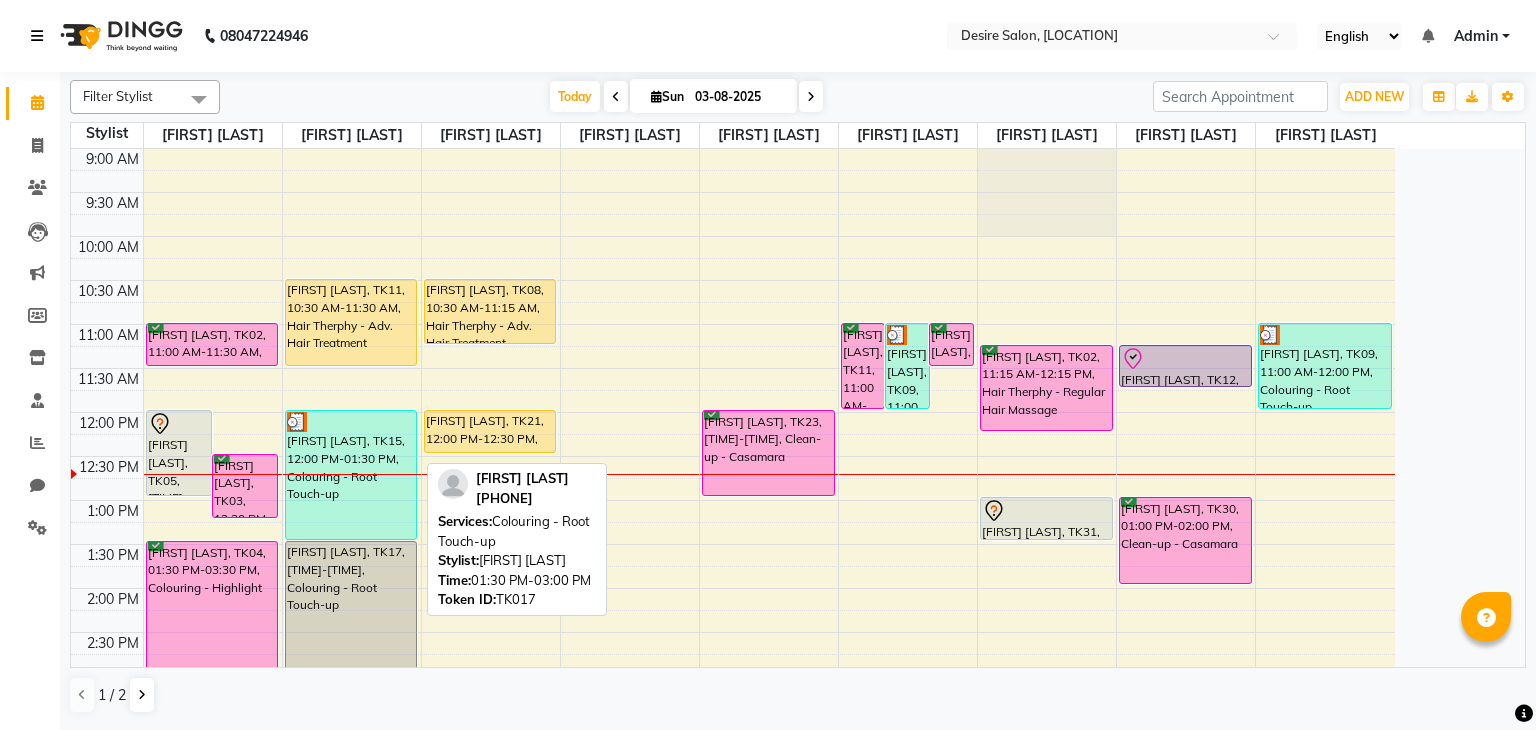 click on "[FIRST] [LAST], TK17, [TIME]-[TIME], Colouring - Root Touch-up" at bounding box center (351, 606) 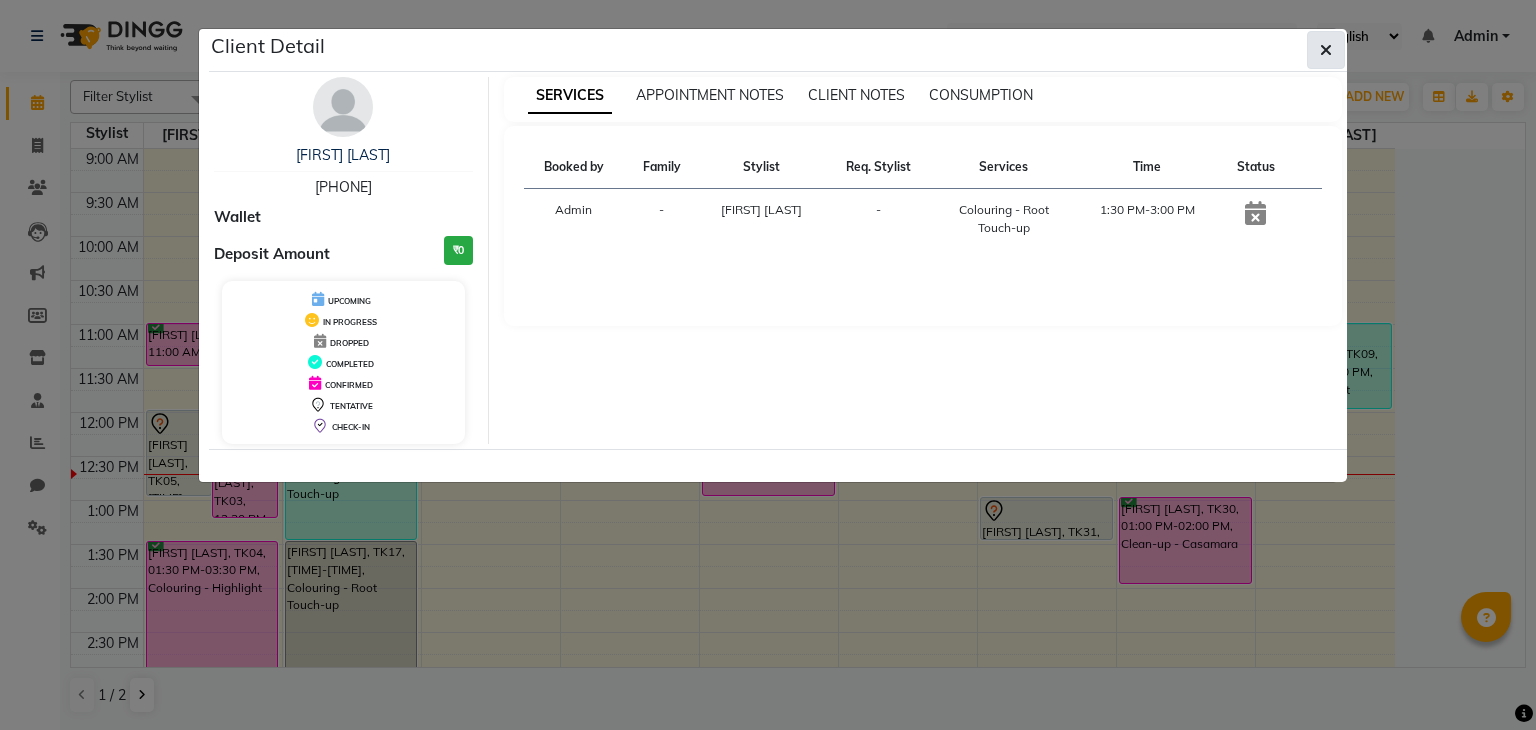 click 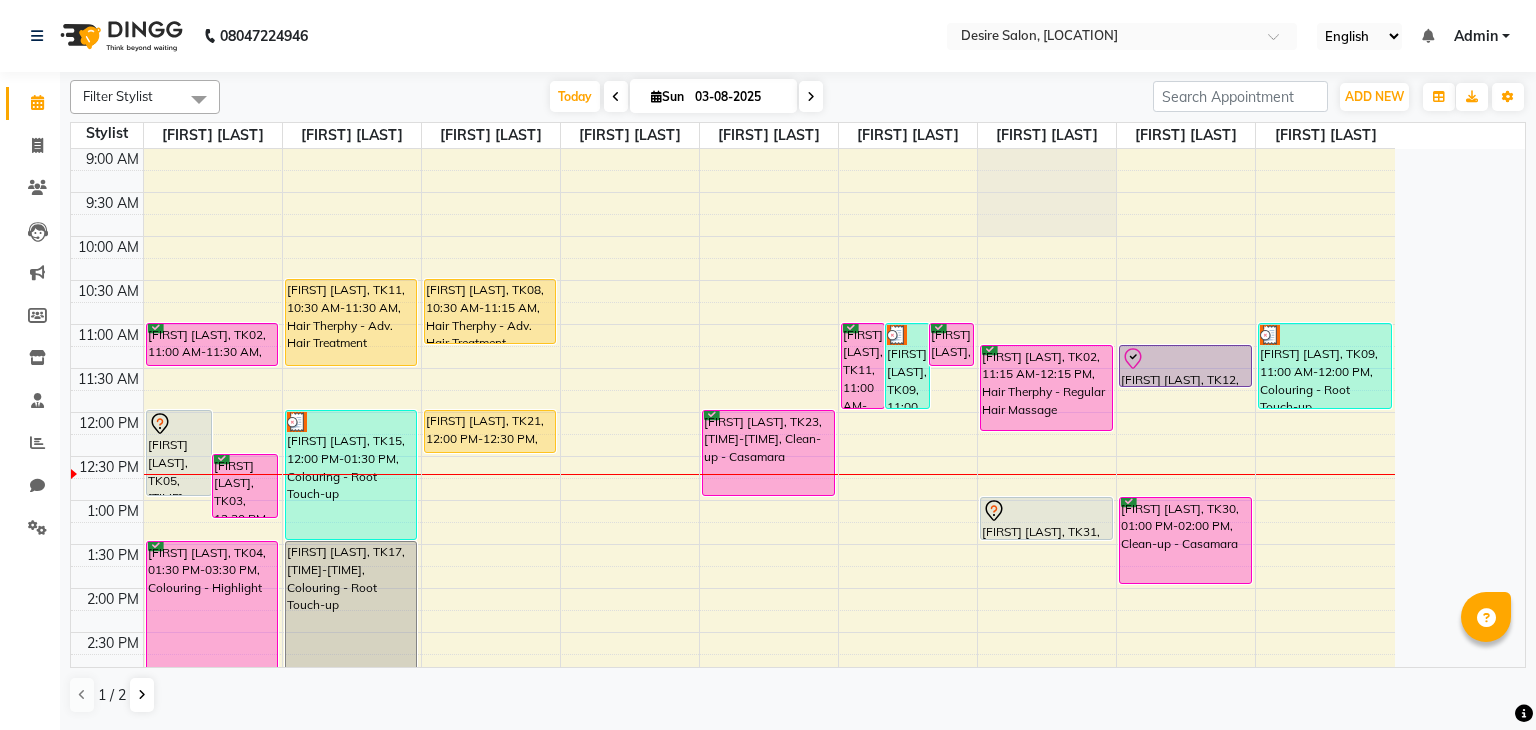 click on "03-08-2025" at bounding box center (739, 97) 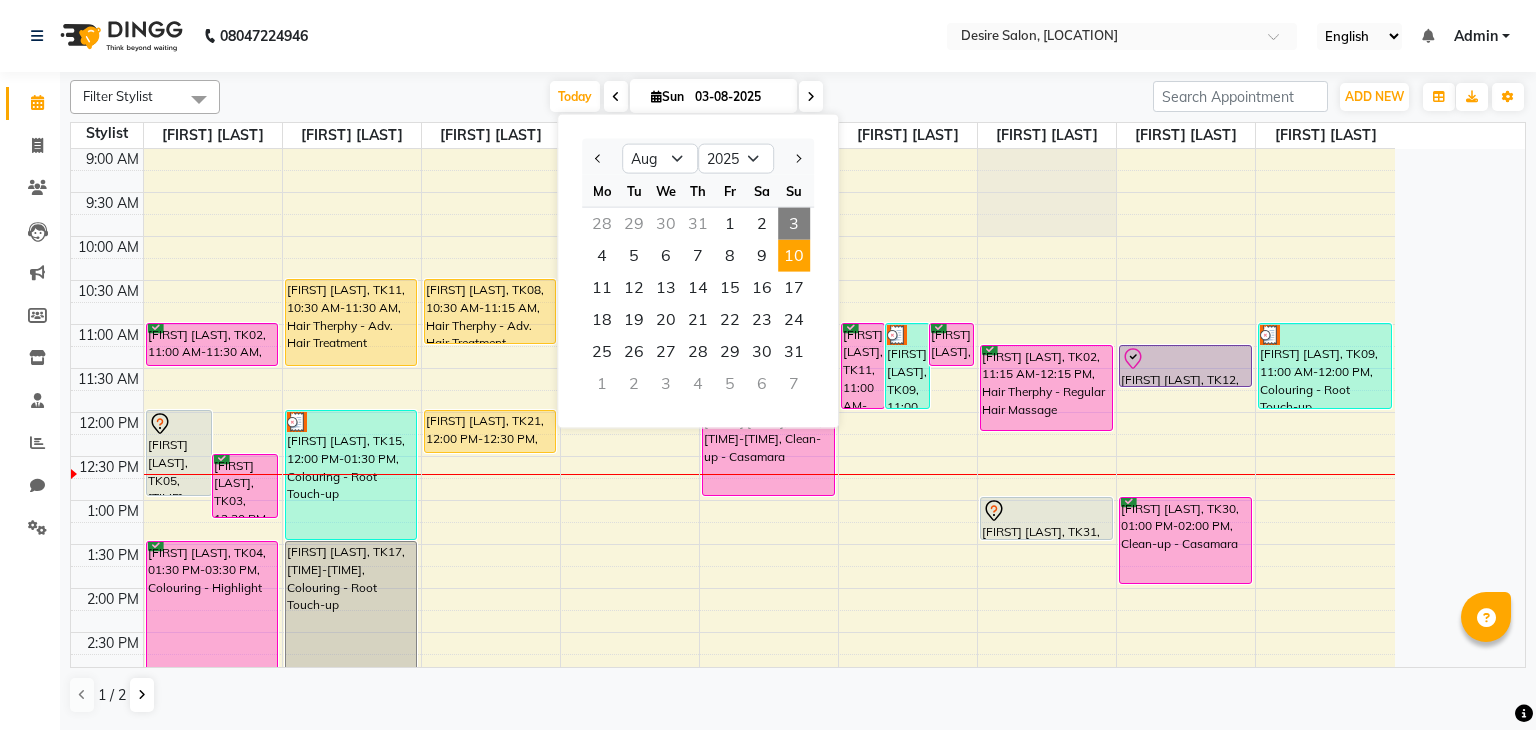 click on "10" at bounding box center (794, 256) 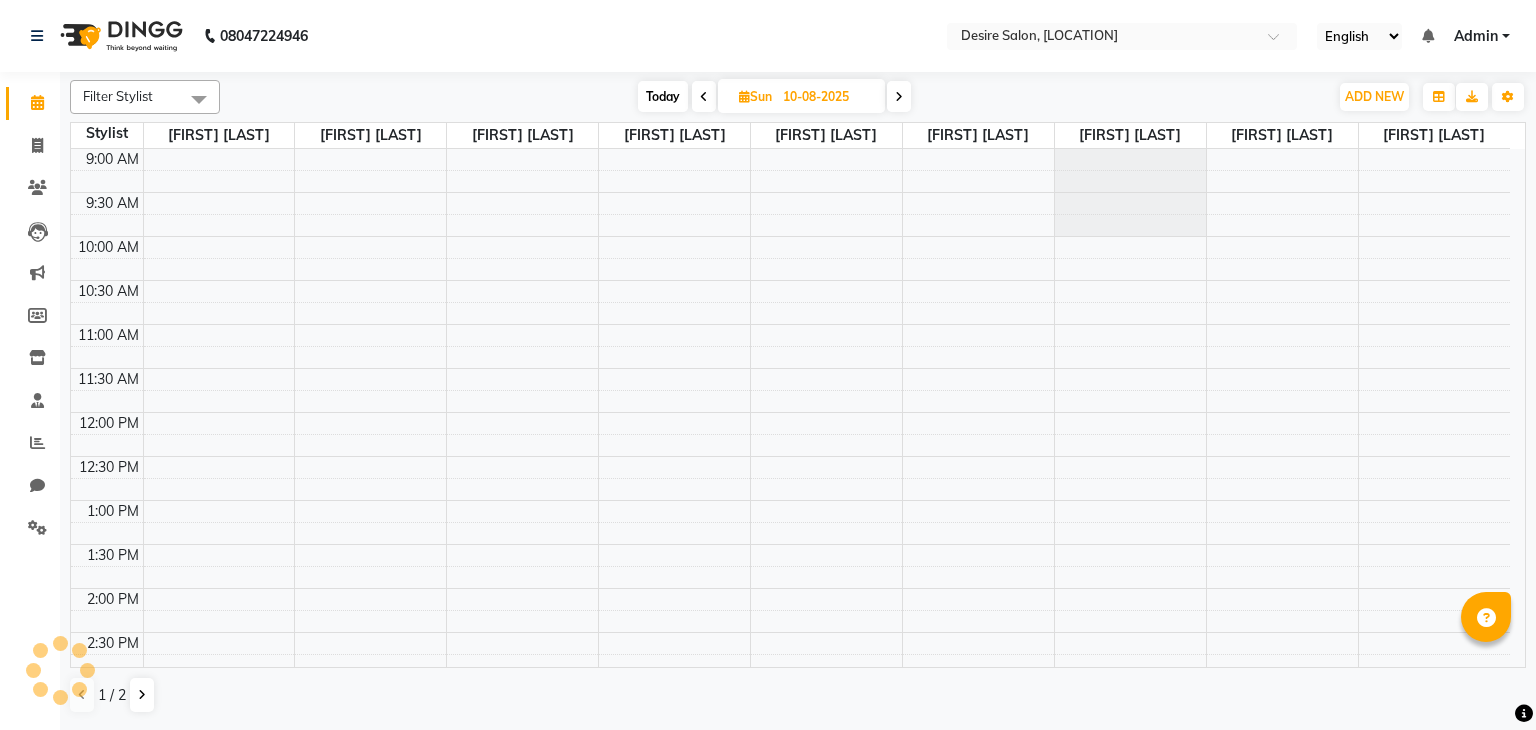 scroll, scrollTop: 263, scrollLeft: 0, axis: vertical 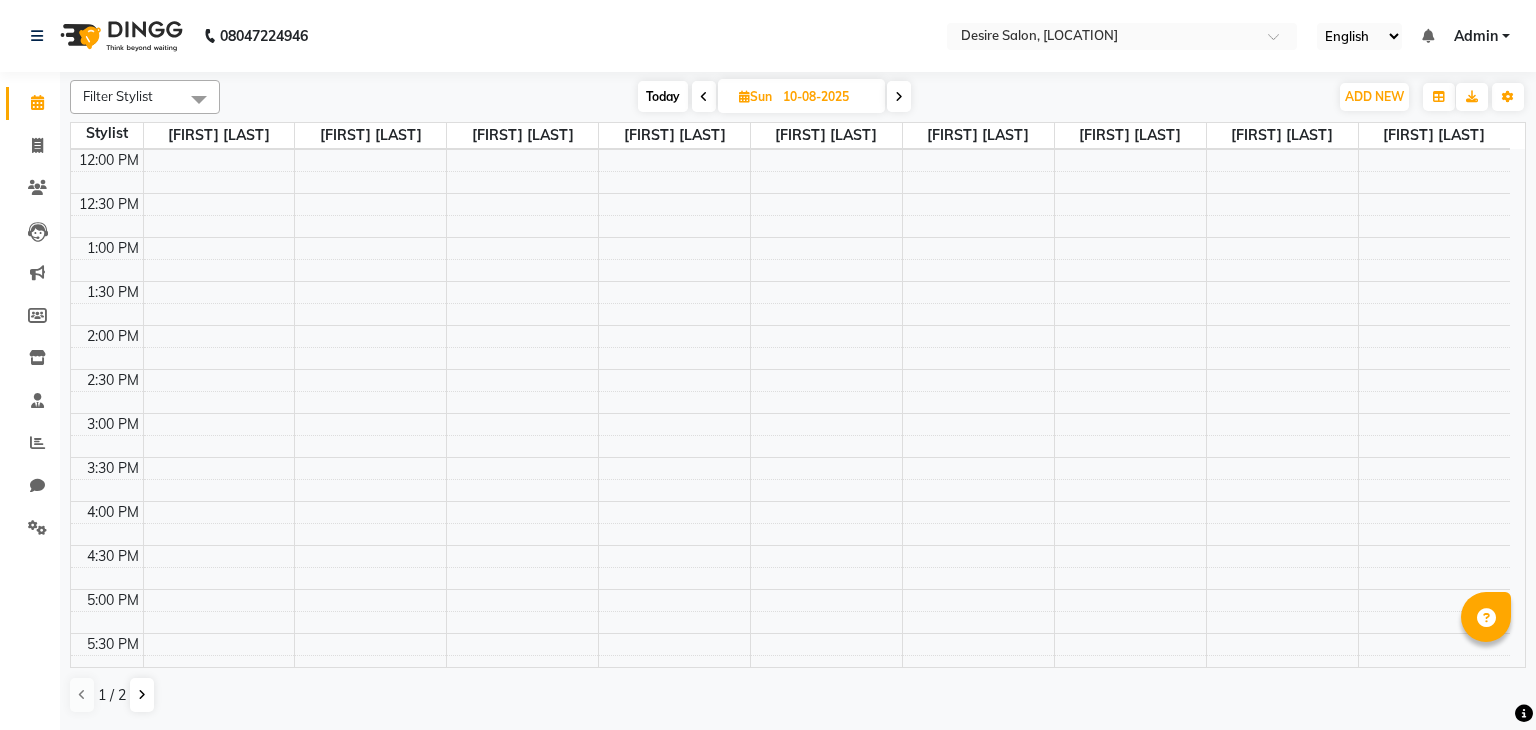 click on "10-08-2025" at bounding box center (827, 97) 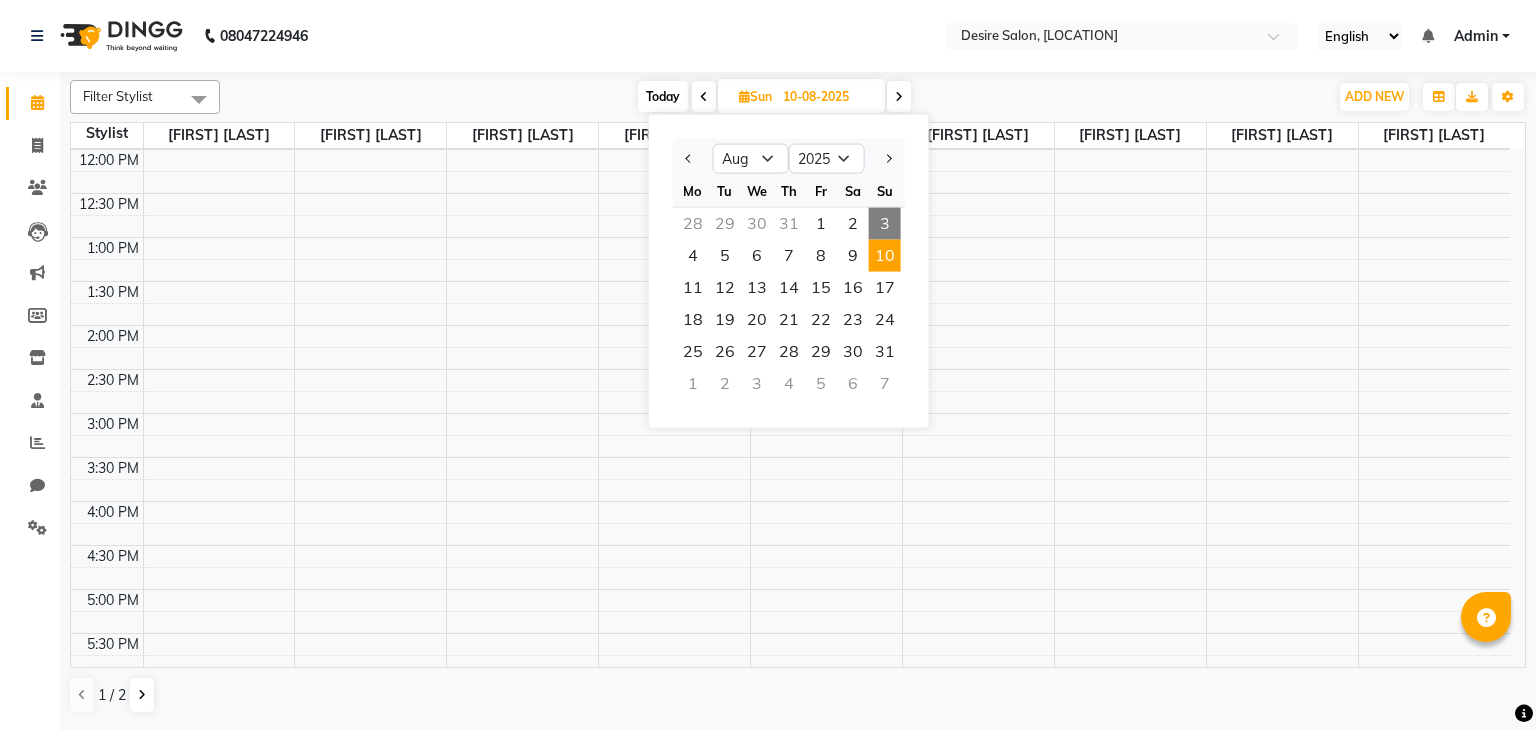 click on "3" at bounding box center [885, 224] 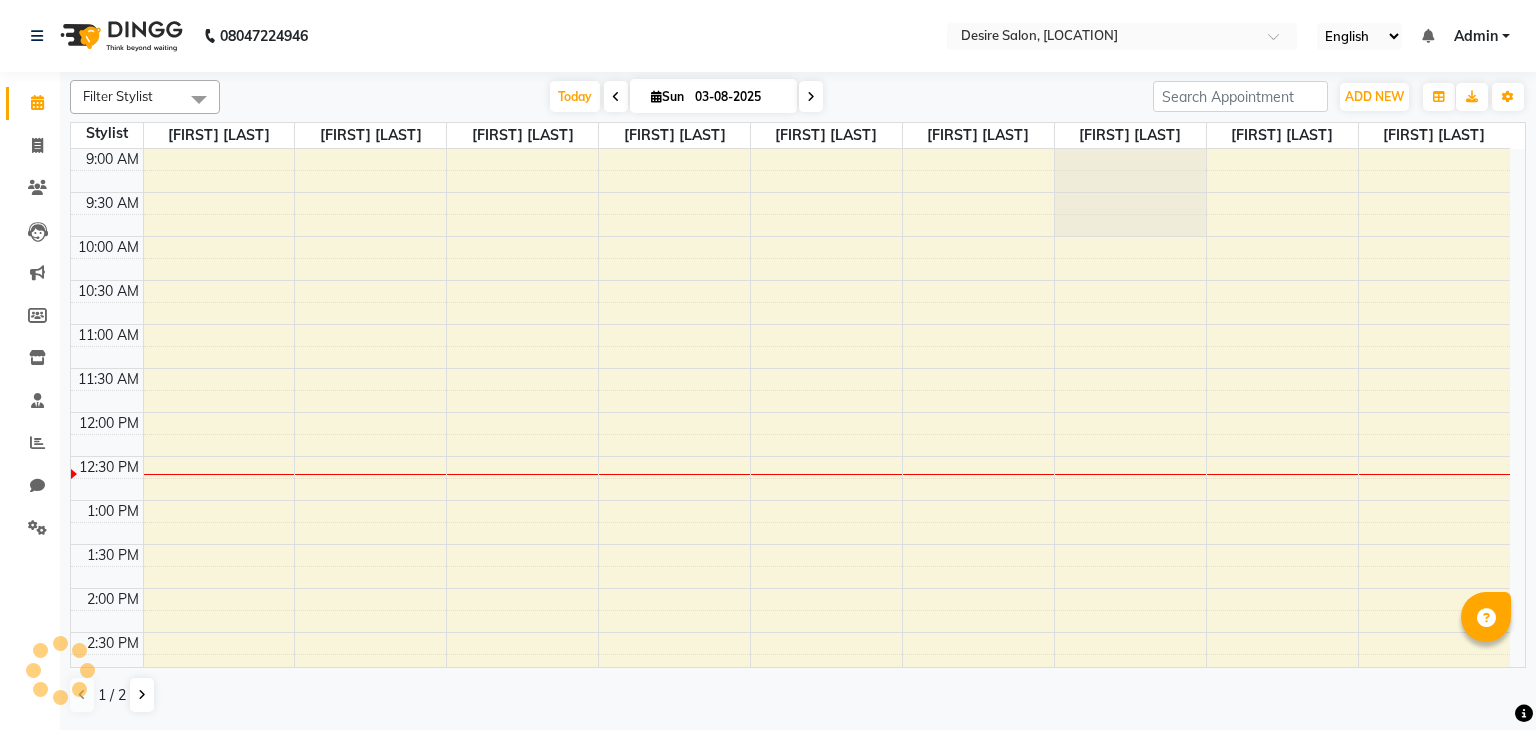 scroll, scrollTop: 263, scrollLeft: 0, axis: vertical 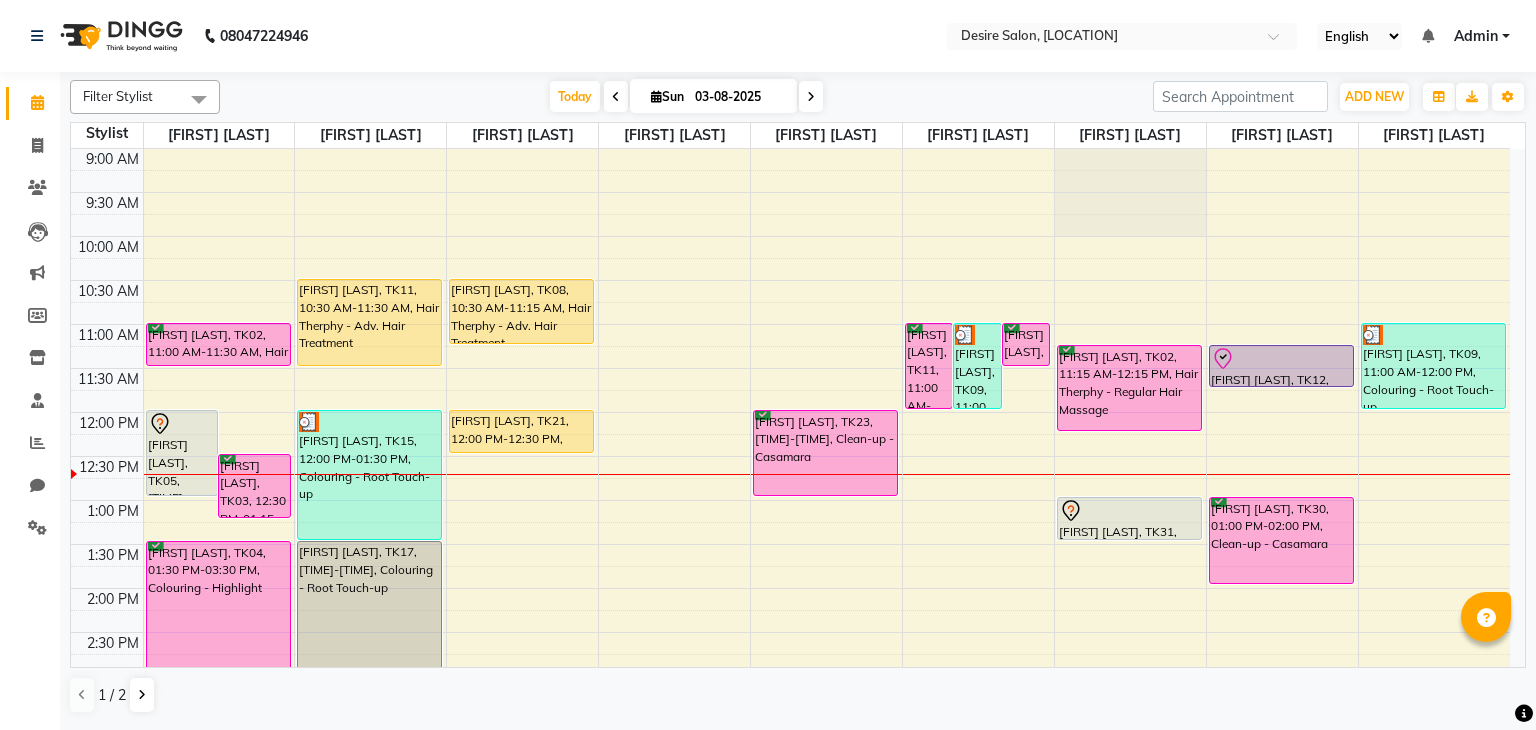 click on "03-08-2025" at bounding box center [739, 97] 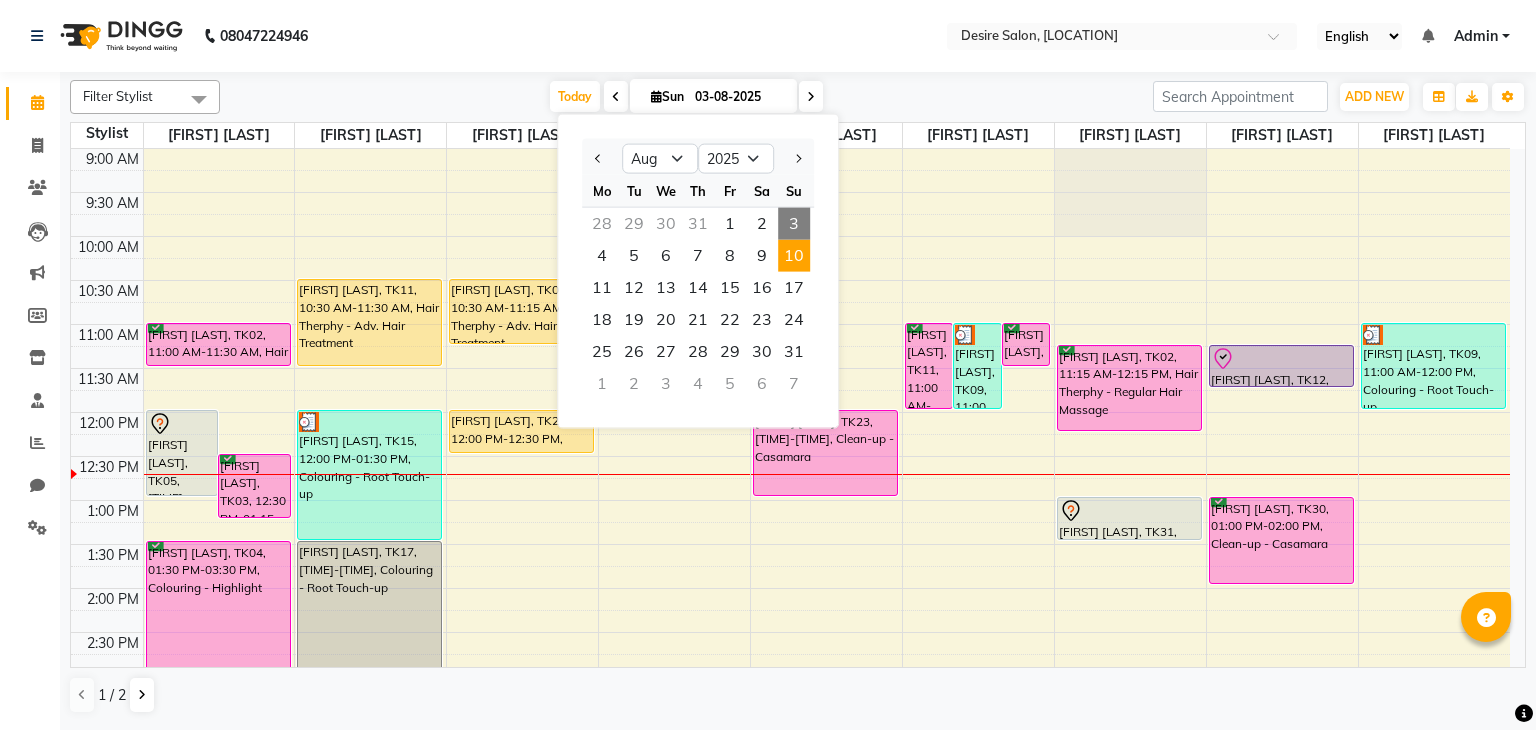 click on "10" at bounding box center [794, 256] 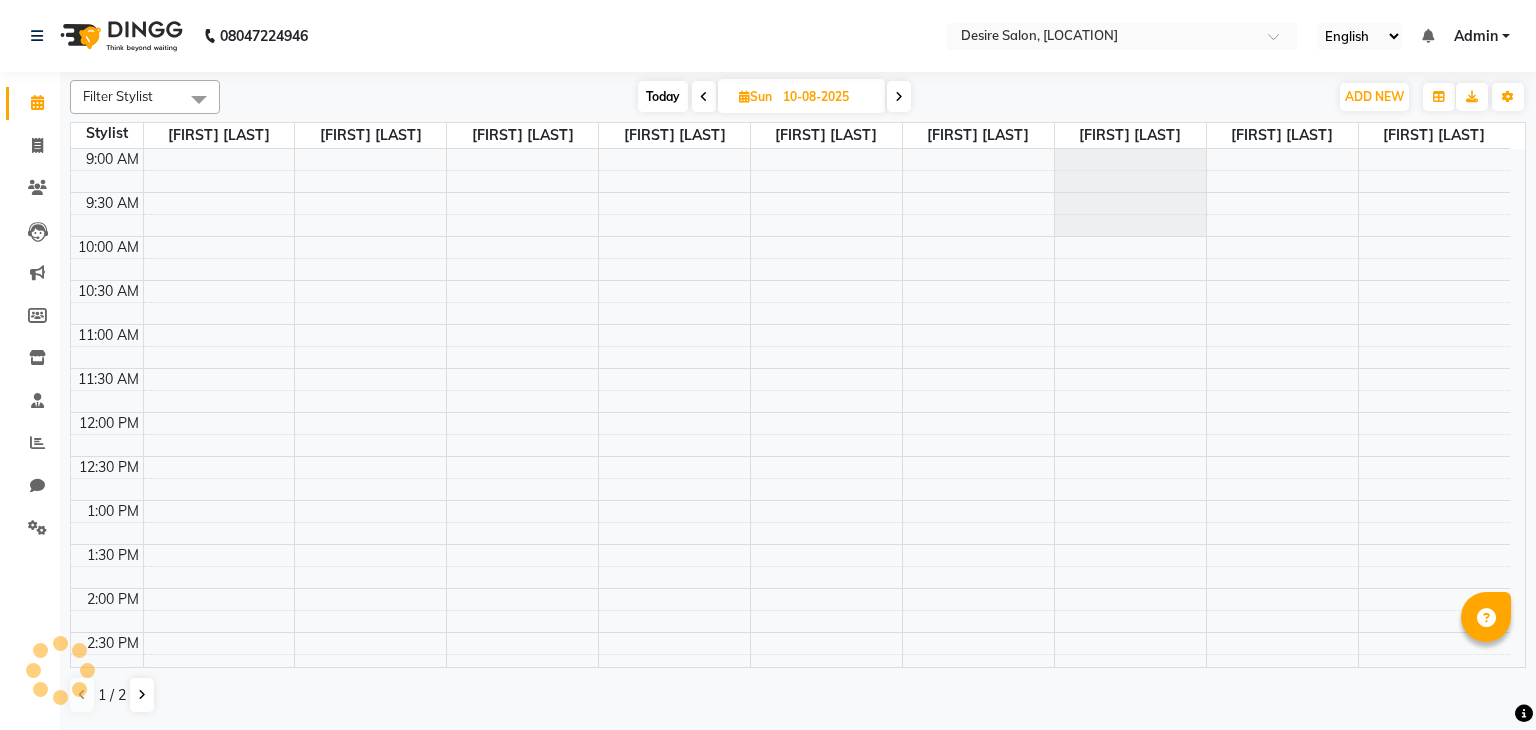 scroll, scrollTop: 263, scrollLeft: 0, axis: vertical 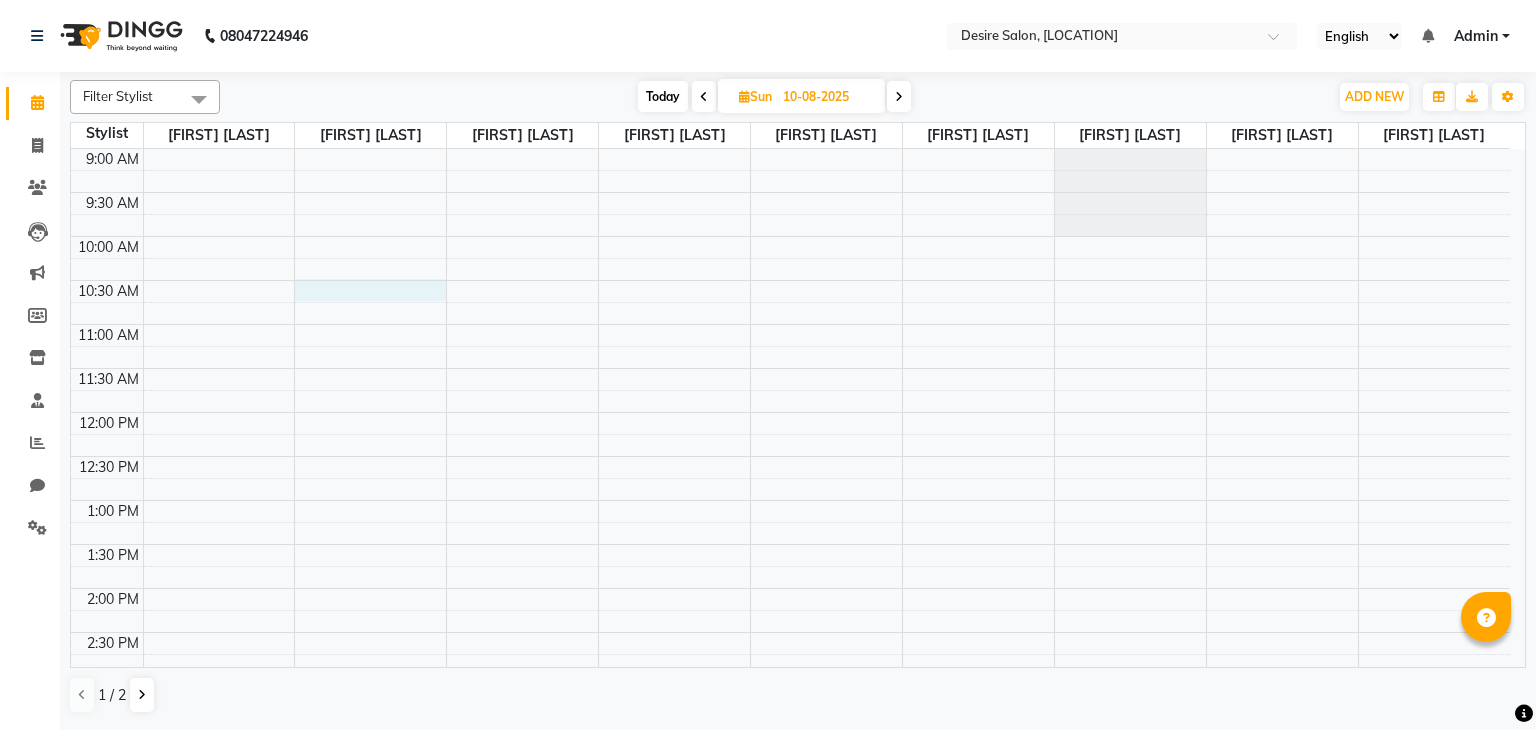 click on "9:00 AM 9:30 AM 10:00 AM 10:30 AM 11:00 AM 11:30 AM 12:00 PM 12:30 PM 1:00 PM 1:30 PM 2:00 PM 2:30 PM 3:00 PM 3:30 PM 4:00 PM 4:30 PM 5:00 PM 5:30 PM 6:00 PM 6:30 PM 7:00 PM 7:30 PM 8:00 PM 8:30 PM 9:00 PM 9:30 PM" at bounding box center [790, 720] 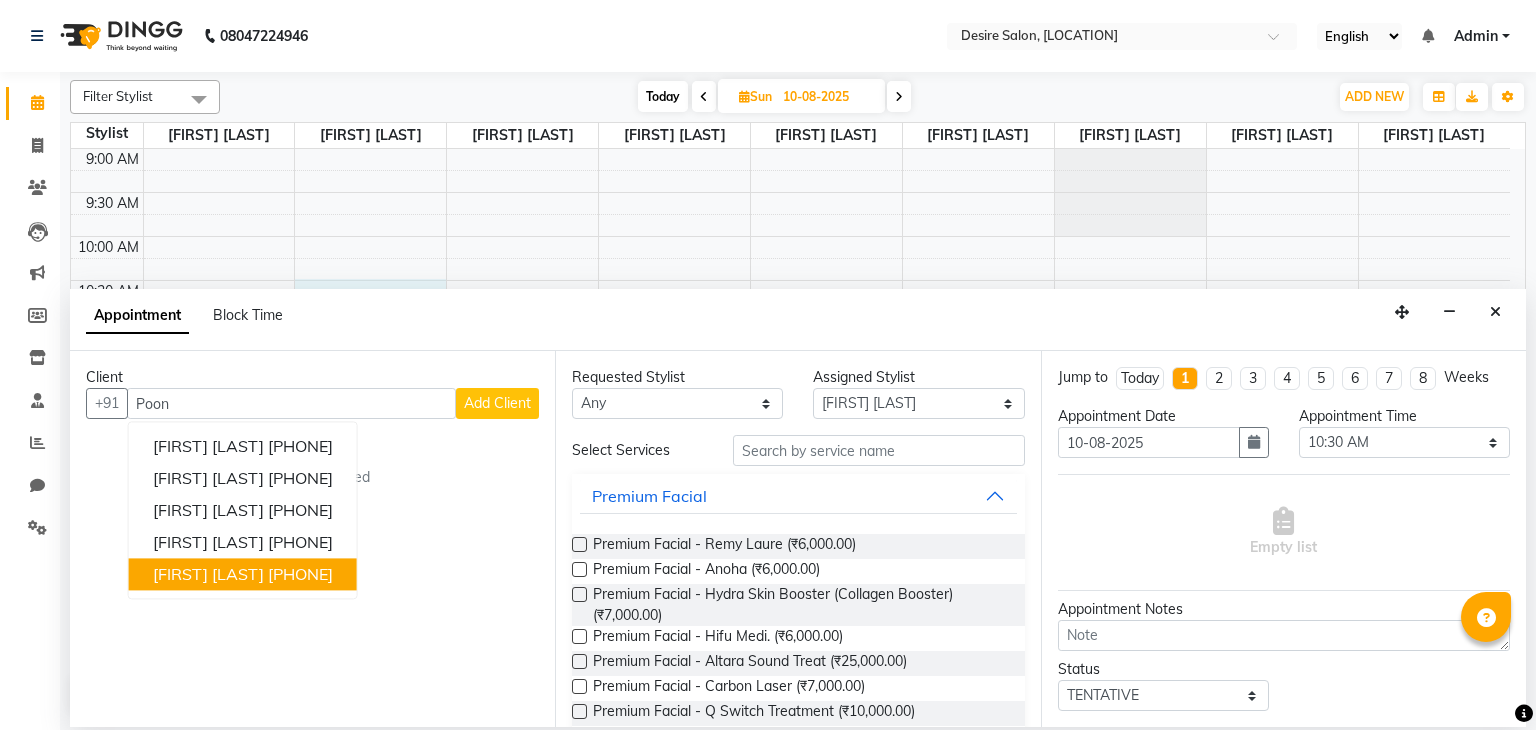 click on "[FIRST] [LAST]" at bounding box center (208, 575) 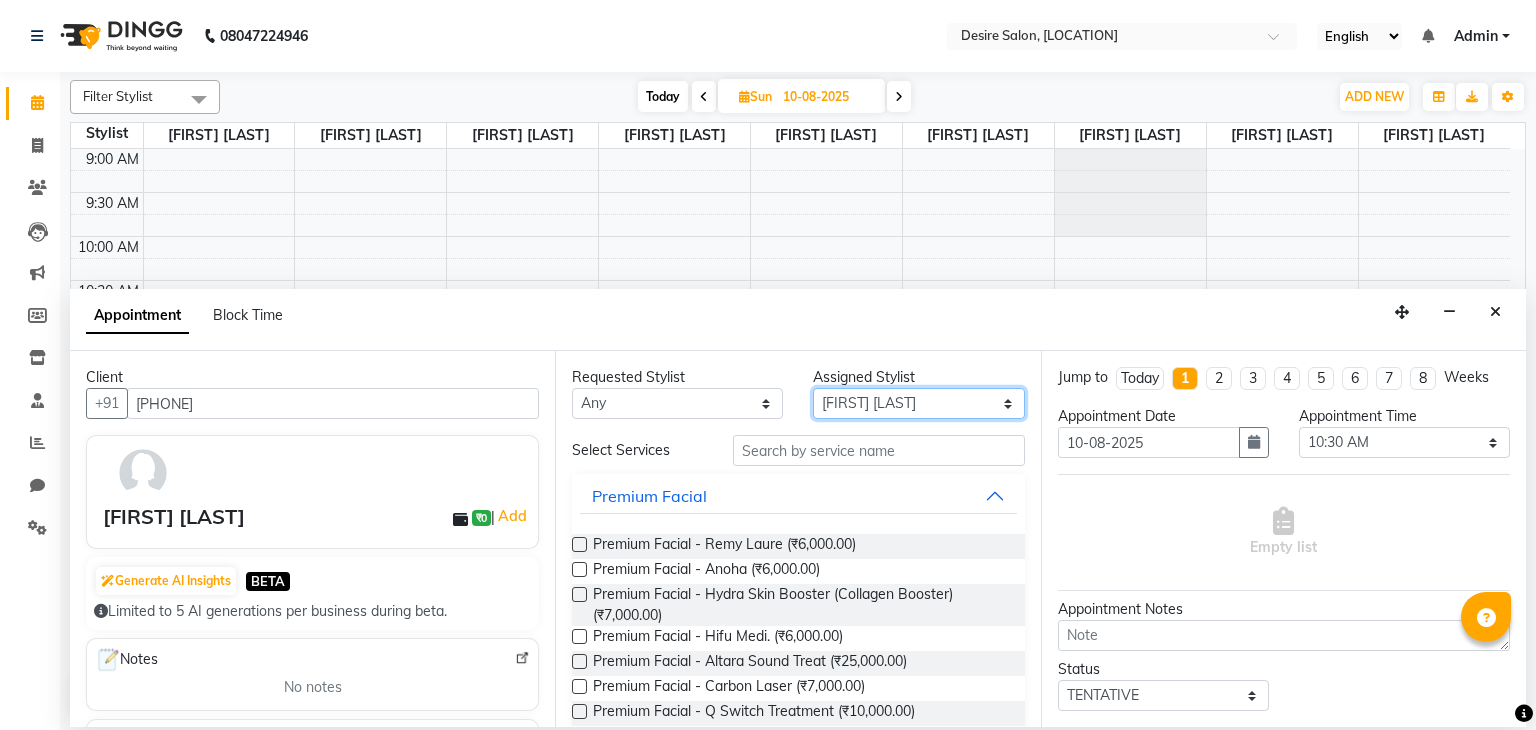 click on "Select [FIRST] [LAST] [FIRST] [LAST] [FIRST] [LAST] desire salon [FIRST] [LAST] [FIRST] [LAST] [FIRST] [LAST] [FIRST] [LAST] [FIRST] [LAST] [FIRST] [LAST]" at bounding box center (918, 403) 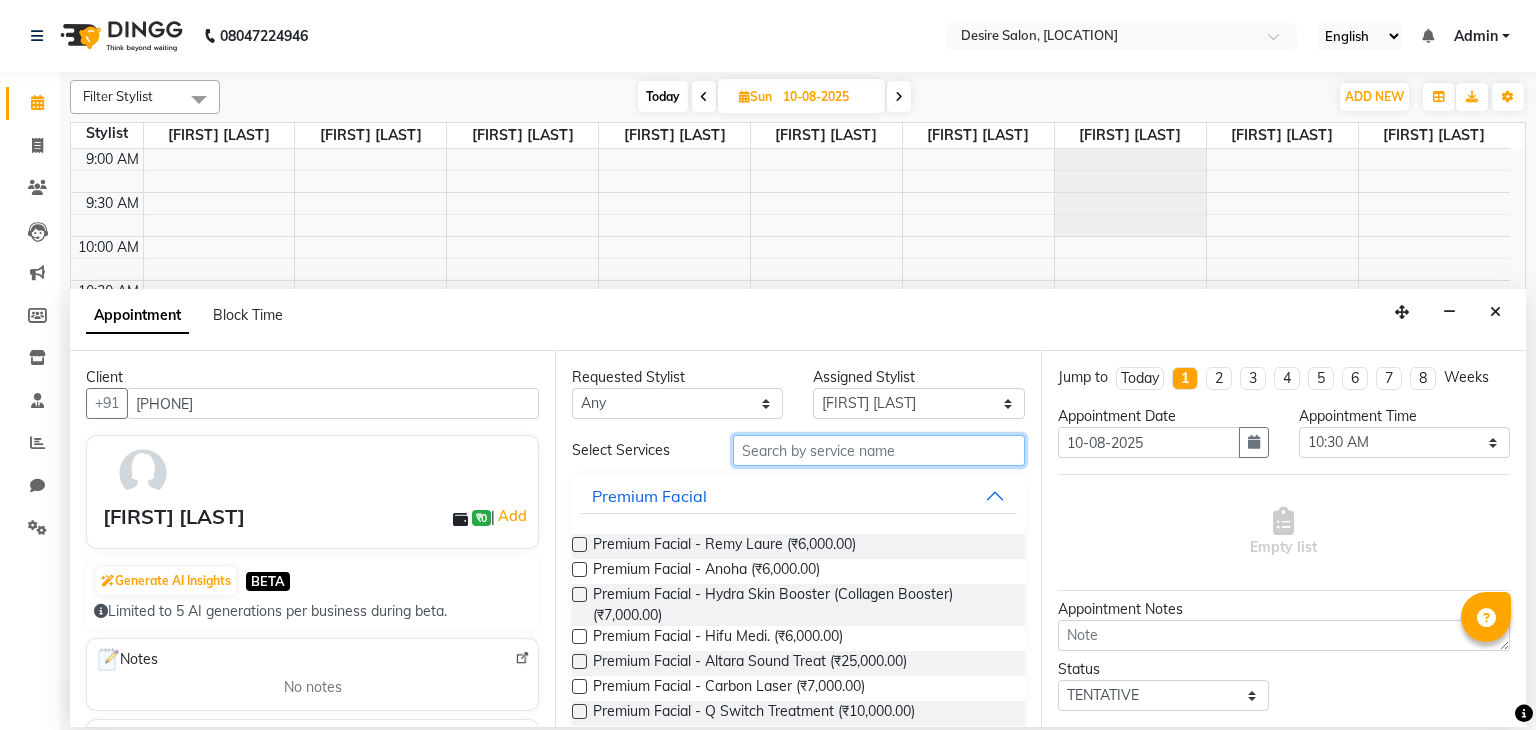 click at bounding box center [879, 450] 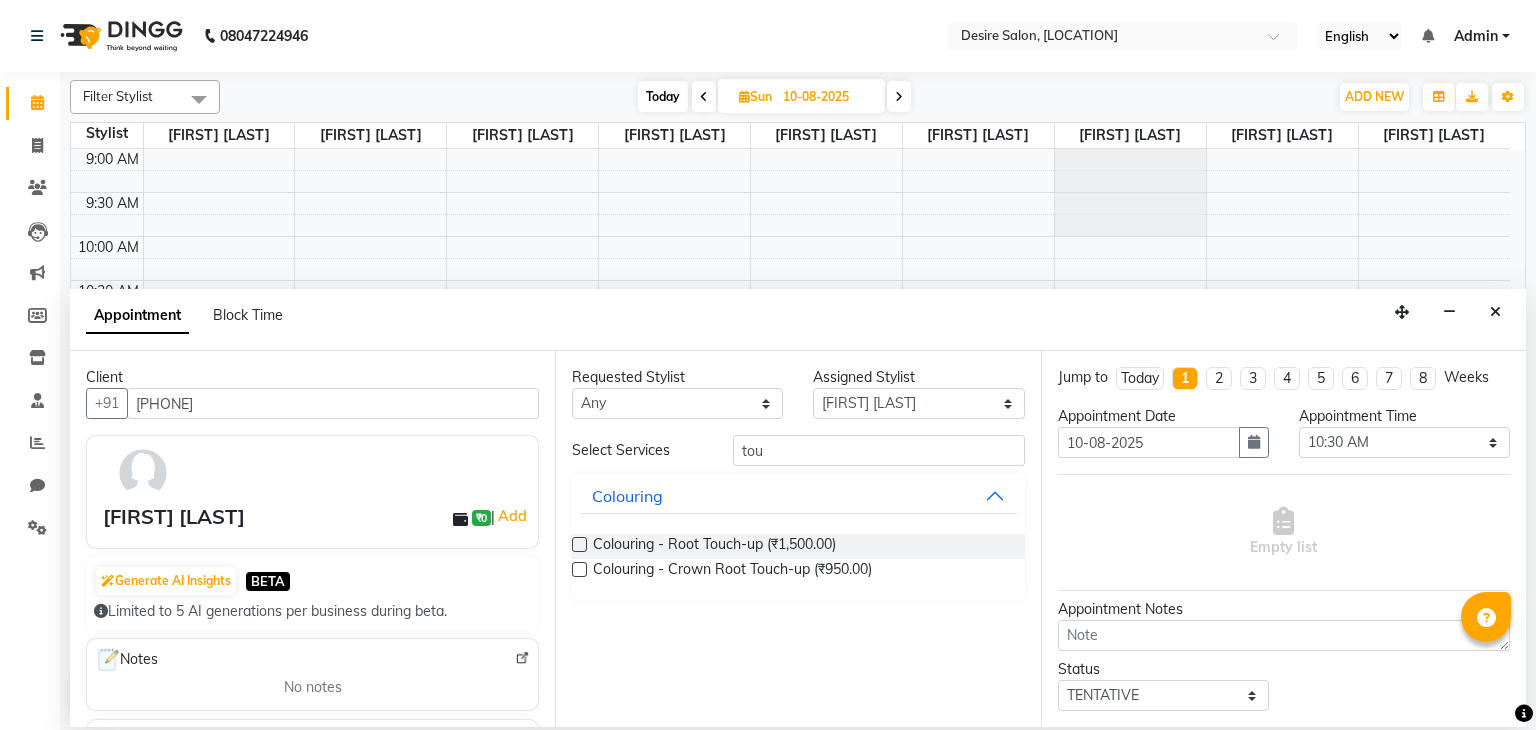 click at bounding box center [579, 544] 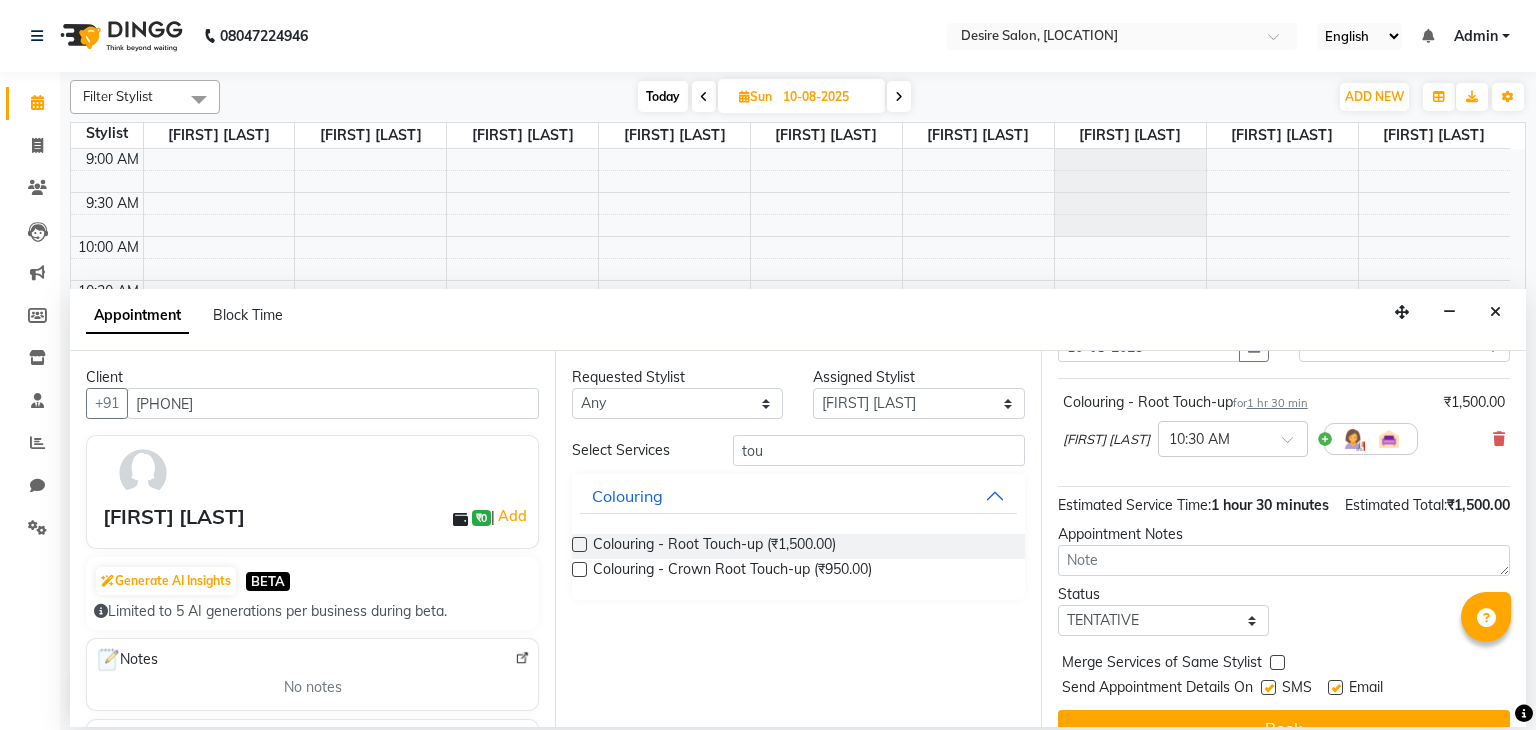 scroll, scrollTop: 151, scrollLeft: 0, axis: vertical 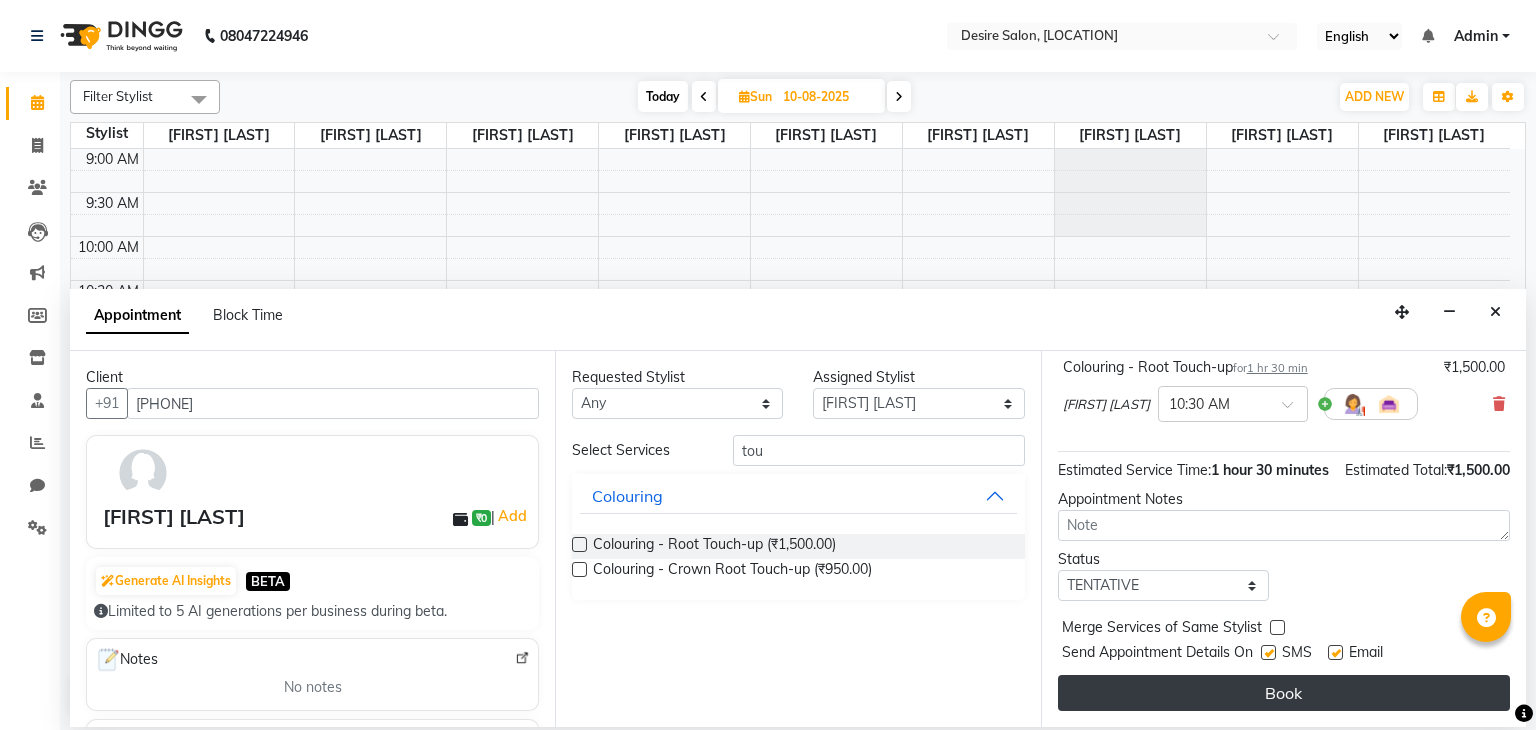 click on "Book" at bounding box center (1284, 693) 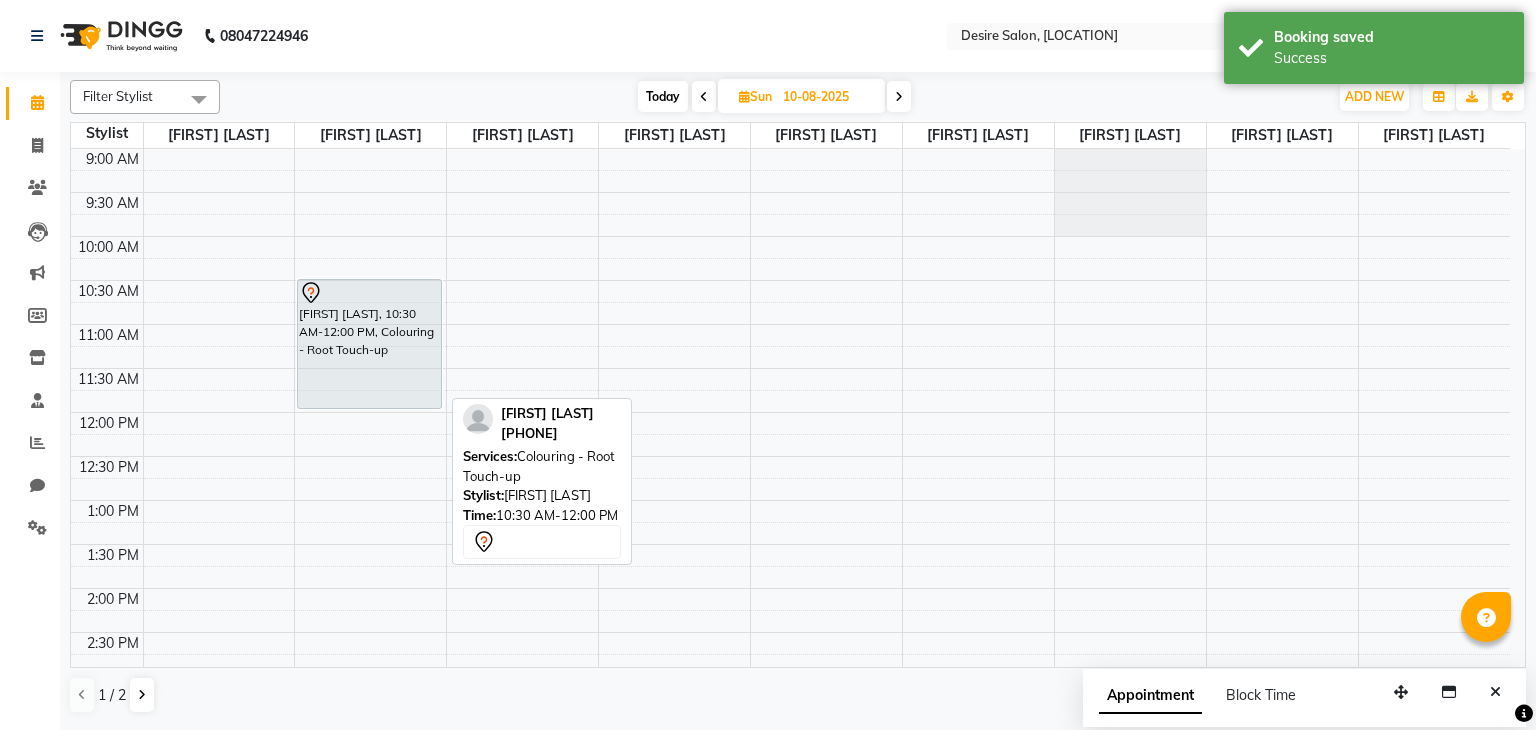 drag, startPoint x: 342, startPoint y: 409, endPoint x: 341, endPoint y: 389, distance: 20.024984 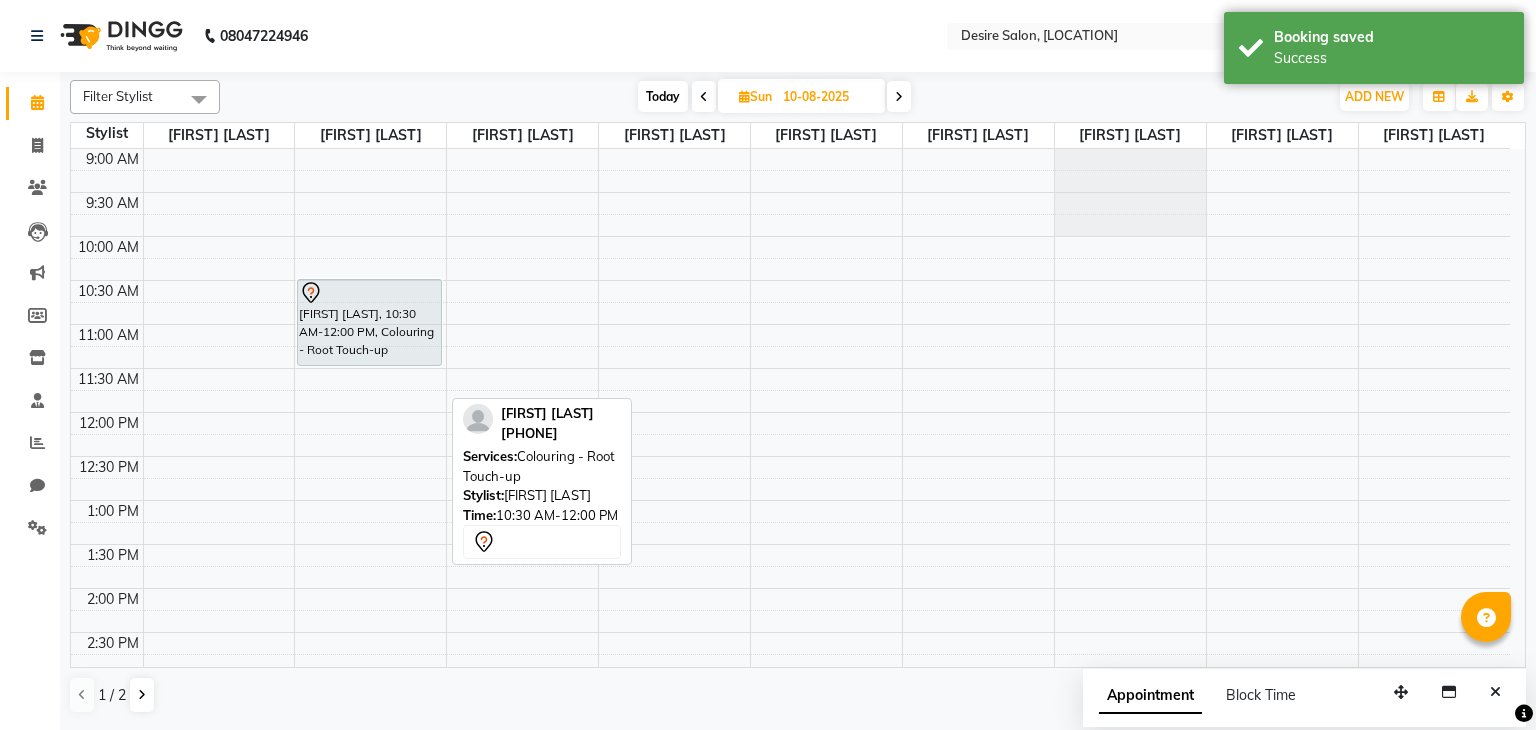drag, startPoint x: 363, startPoint y: 410, endPoint x: 360, endPoint y: 371, distance: 39.115215 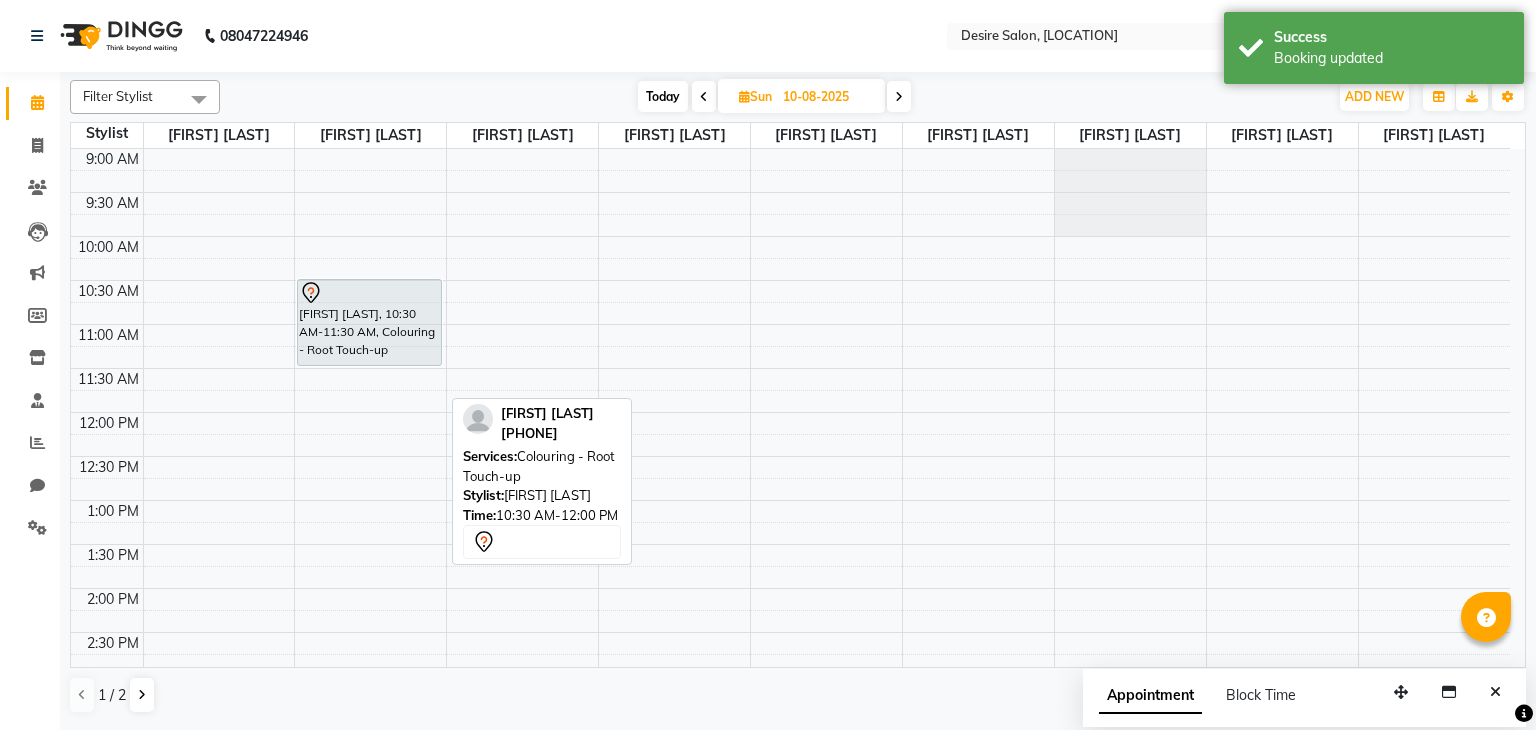 click on "Sun" at bounding box center (755, 96) 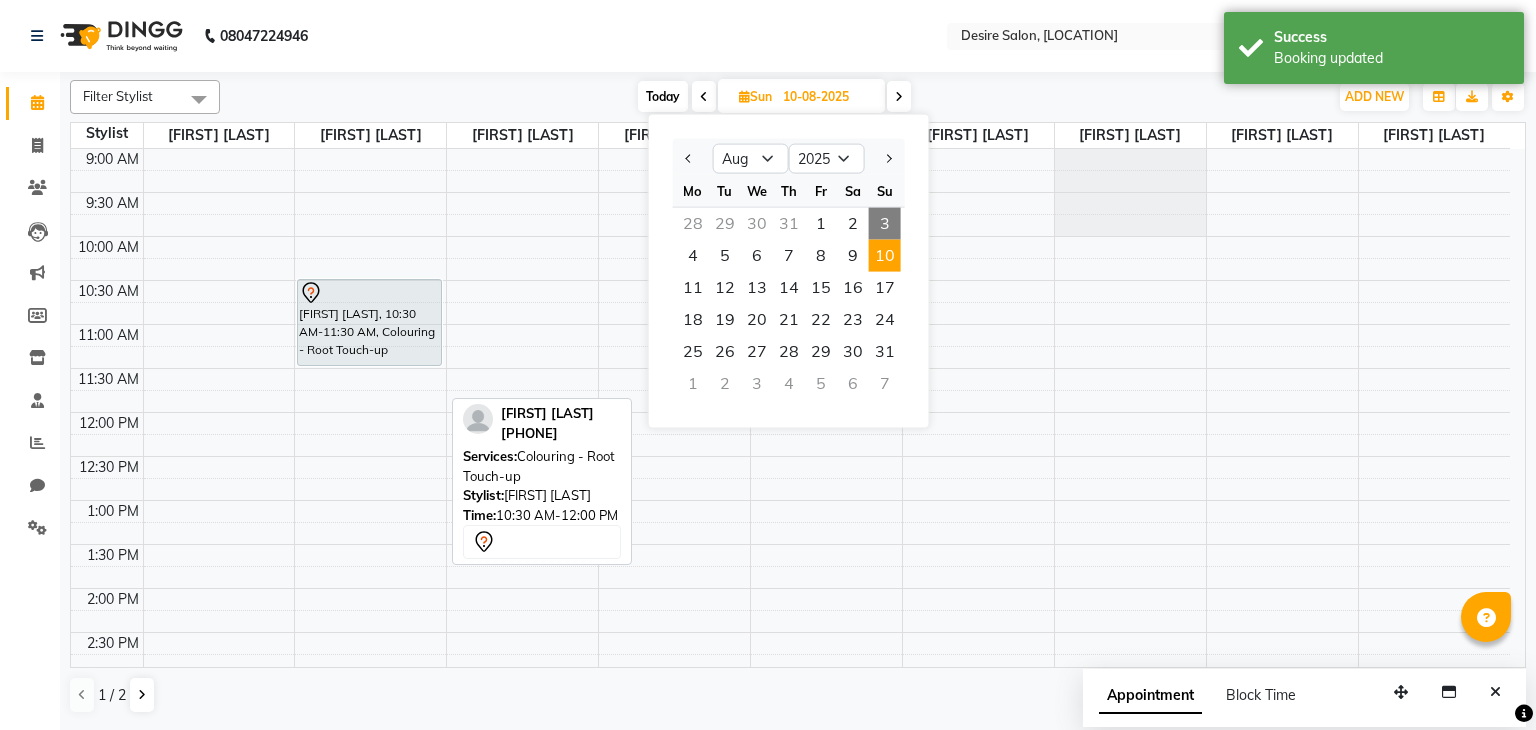 click on "3" at bounding box center (885, 224) 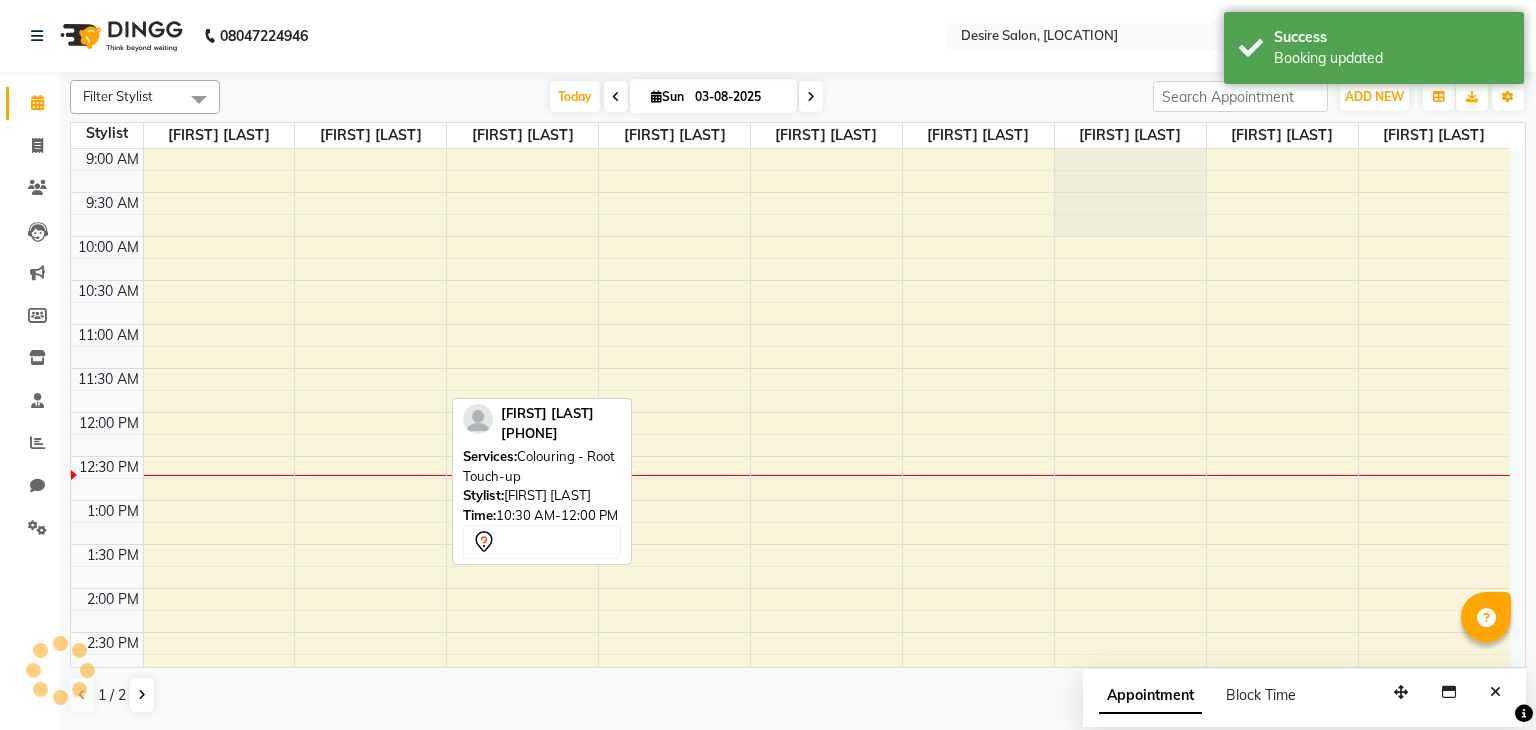 scroll, scrollTop: 263, scrollLeft: 0, axis: vertical 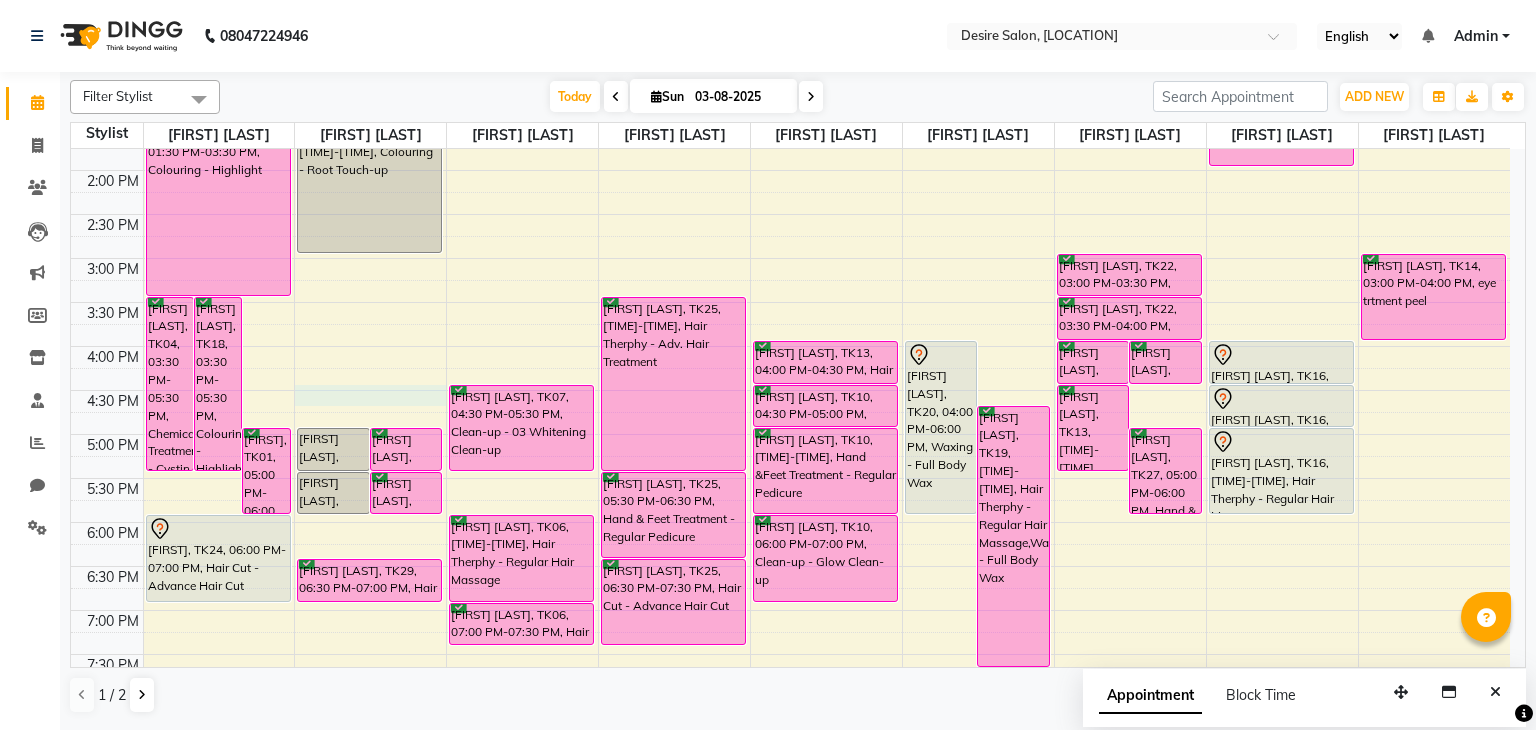click on "9:00 AM 9:30 AM 10:00 AM 10:30 AM 11:00 AM 11:30 AM 12:00 PM 12:30 PM 1:00 PM 1:30 PM 2:00 PM 2:30 PM 3:00 PM 3:30 PM 4:00 PM 4:30 PM 5:00 PM 5:30 PM 6:00 PM 6:30 PM 7:00 PM 7:30 PM 8:00 PM 8:30 PM 9:00 PM 9:30 PM     [FIRST] [LAST], TK04, 03:30 PM-05:30 PM, Chemical Treatment - Cystin Treat     [FIRST] [LAST], TK18, 03:30 PM-05:30 PM, Colouring - Highlight     [FIRST], TK01, 05:00 PM-06:00 PM, Hair Cut - Advance Hair Cut             [FIRST] [LAST], TK05, 12:00 PM-01:00 PM, Hair Cut - Advance Hair Cut     [FIRST] [LAST], TK03, 12:30 PM-01:15 PM, Hair Spa - Hair Spa     [FIRST] [LAST], TK02, 11:00 AM-11:30 AM, Hair Cut - Hair Cut Normal     [FIRST] [LAST], TK04, 01:30 PM-03:30 PM, Colouring - Highlight             [FIRST], TK24, 06:00 PM-07:00 PM, Hair Cut - Advance Hair Cut    [FIRST] [LAST], TK26, 05:00 PM-05:30 PM, Hair Service - Hair wash     [FIRST] [LAST], TK28, 05:00 PM-05:30 PM, Hair Service - Hair wash    [FIRST] [LAST], TK26, 05:30 PM-06:00 PM, Hair Cut - Hair Cut Normal" at bounding box center (790, 302) 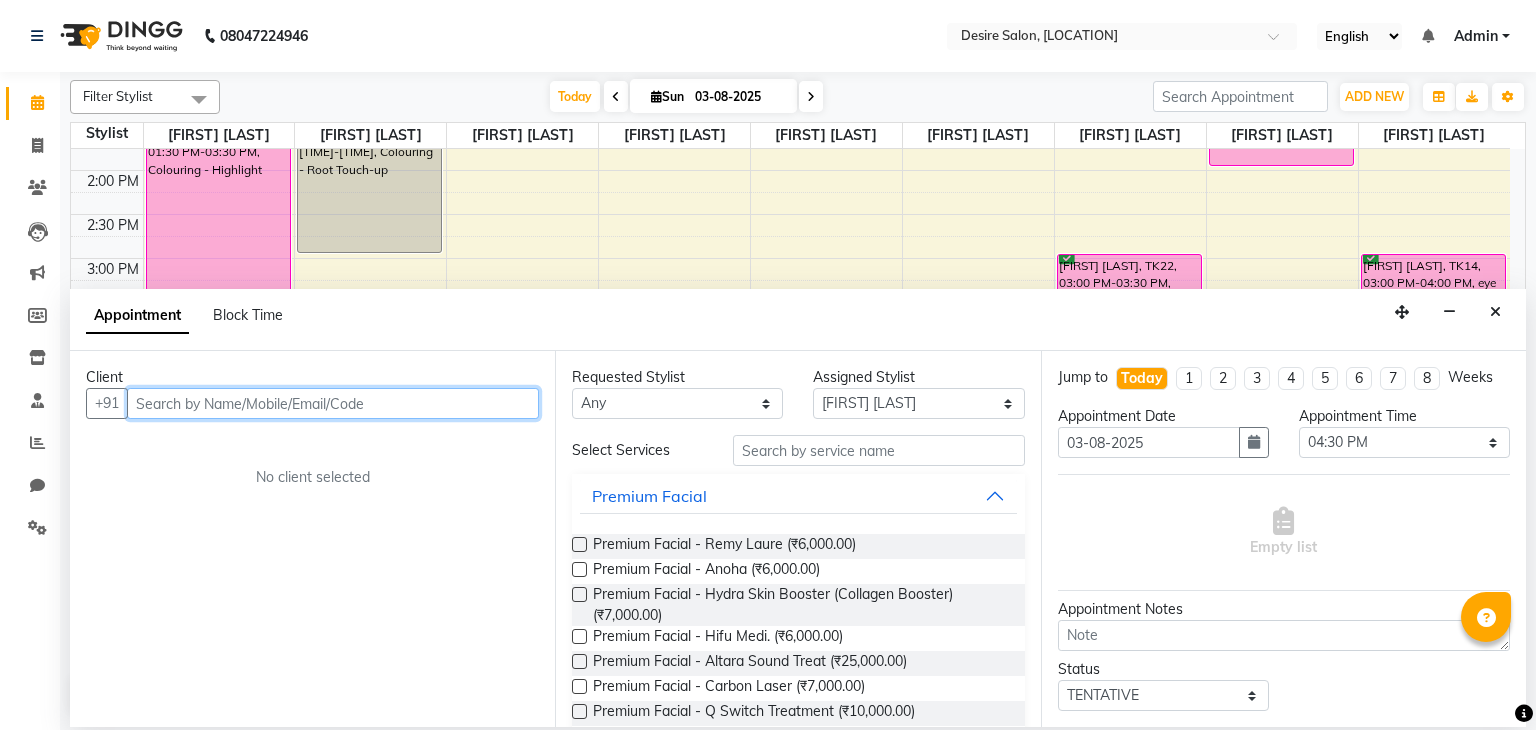 click at bounding box center [333, 403] 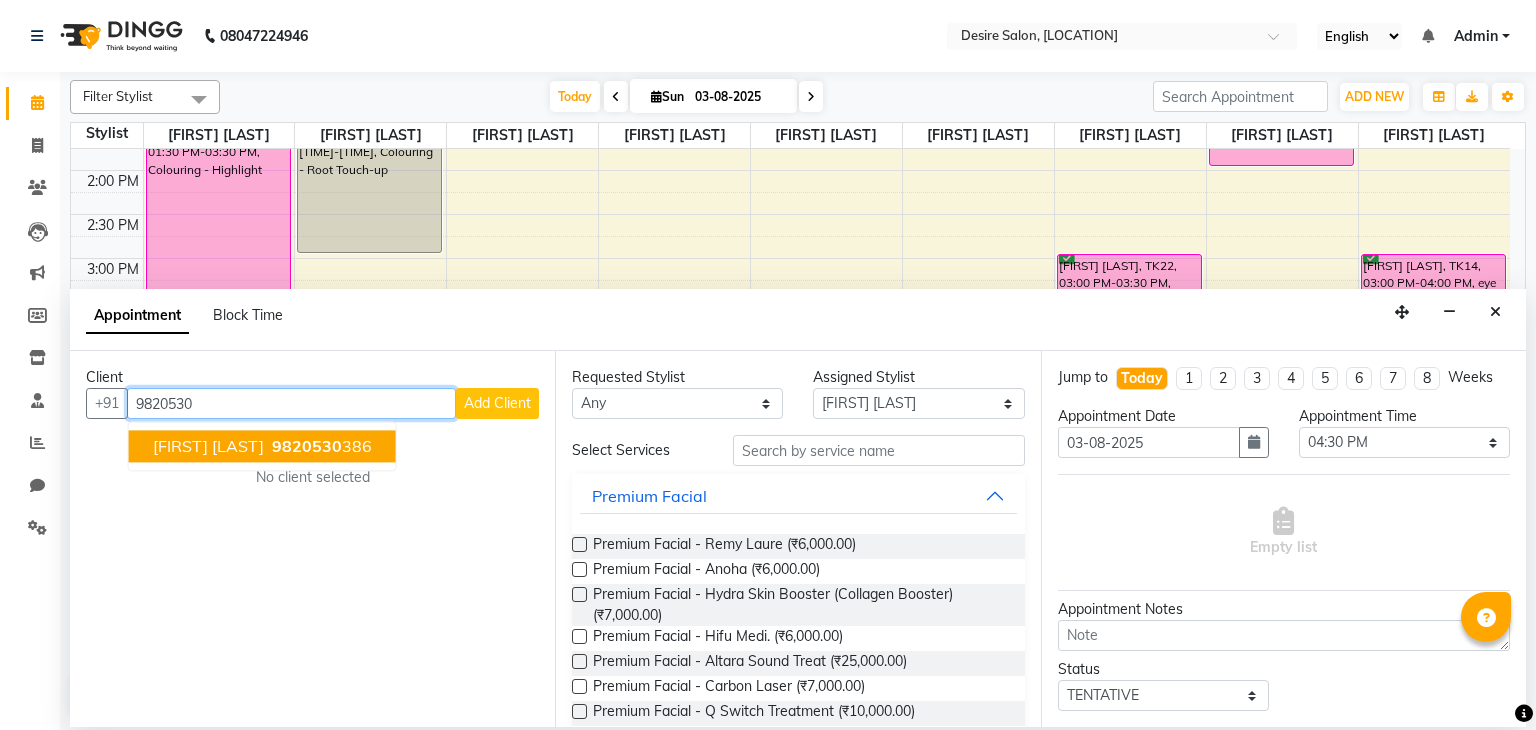 click on "[FIRST] [LAST]   [PHONE]" at bounding box center (262, 447) 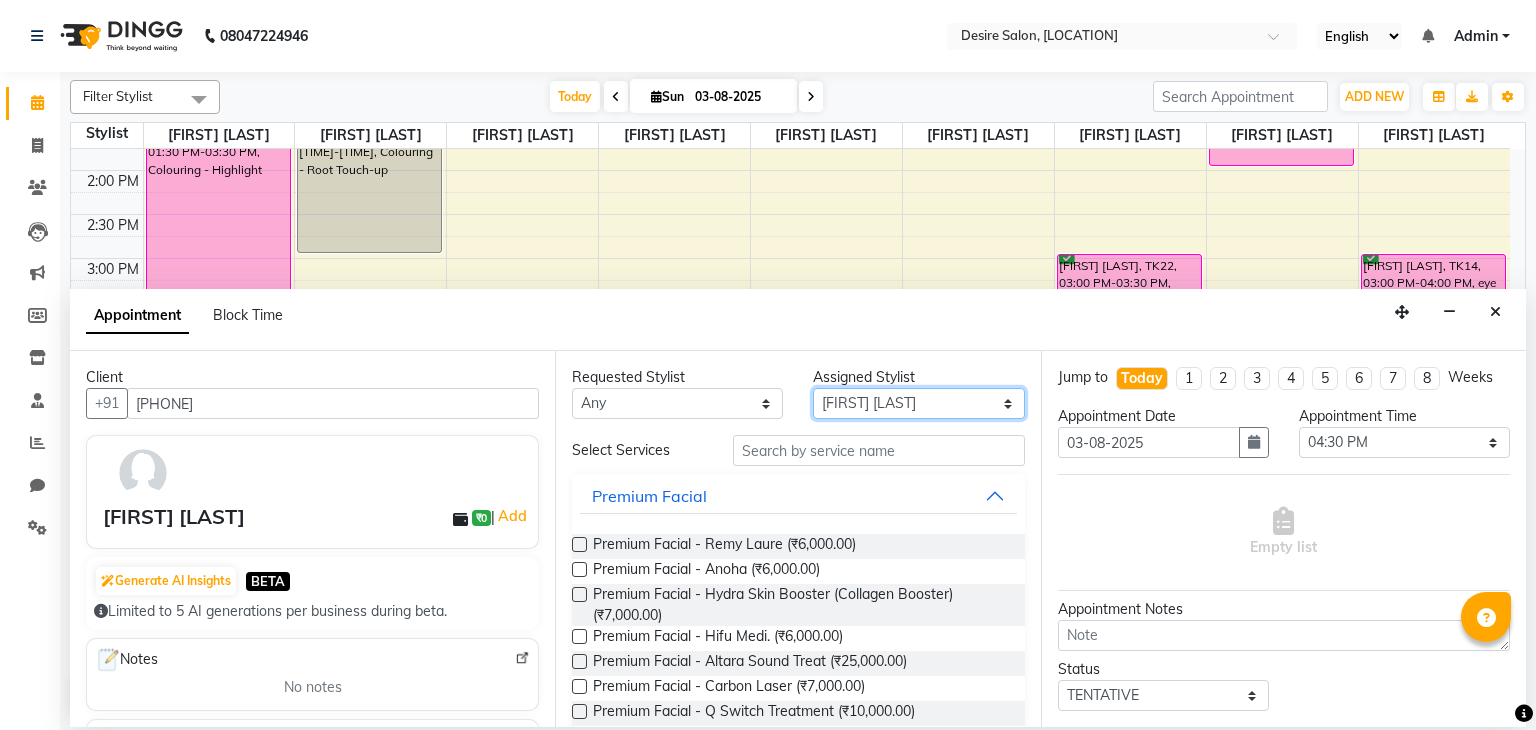 click on "Select [FIRST] [LAST] [FIRST] [LAST] [FIRST] [LAST] desire salon [FIRST] [LAST] [FIRST] [LAST] [FIRST] [LAST] [FIRST] [LAST] [FIRST] [LAST] [FIRST] [LAST]" at bounding box center (918, 403) 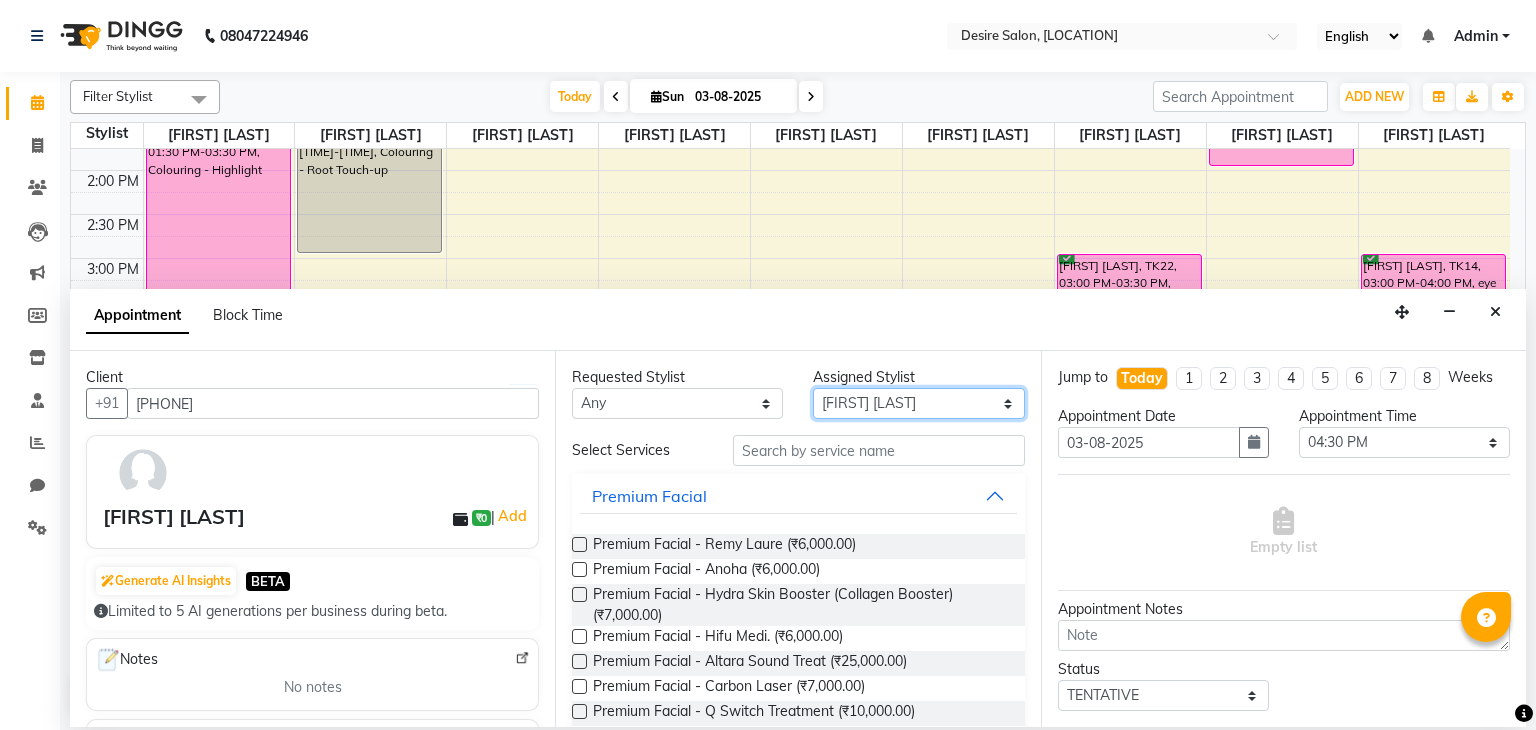 drag, startPoint x: 900, startPoint y: 400, endPoint x: 792, endPoint y: 441, distance: 115.52056 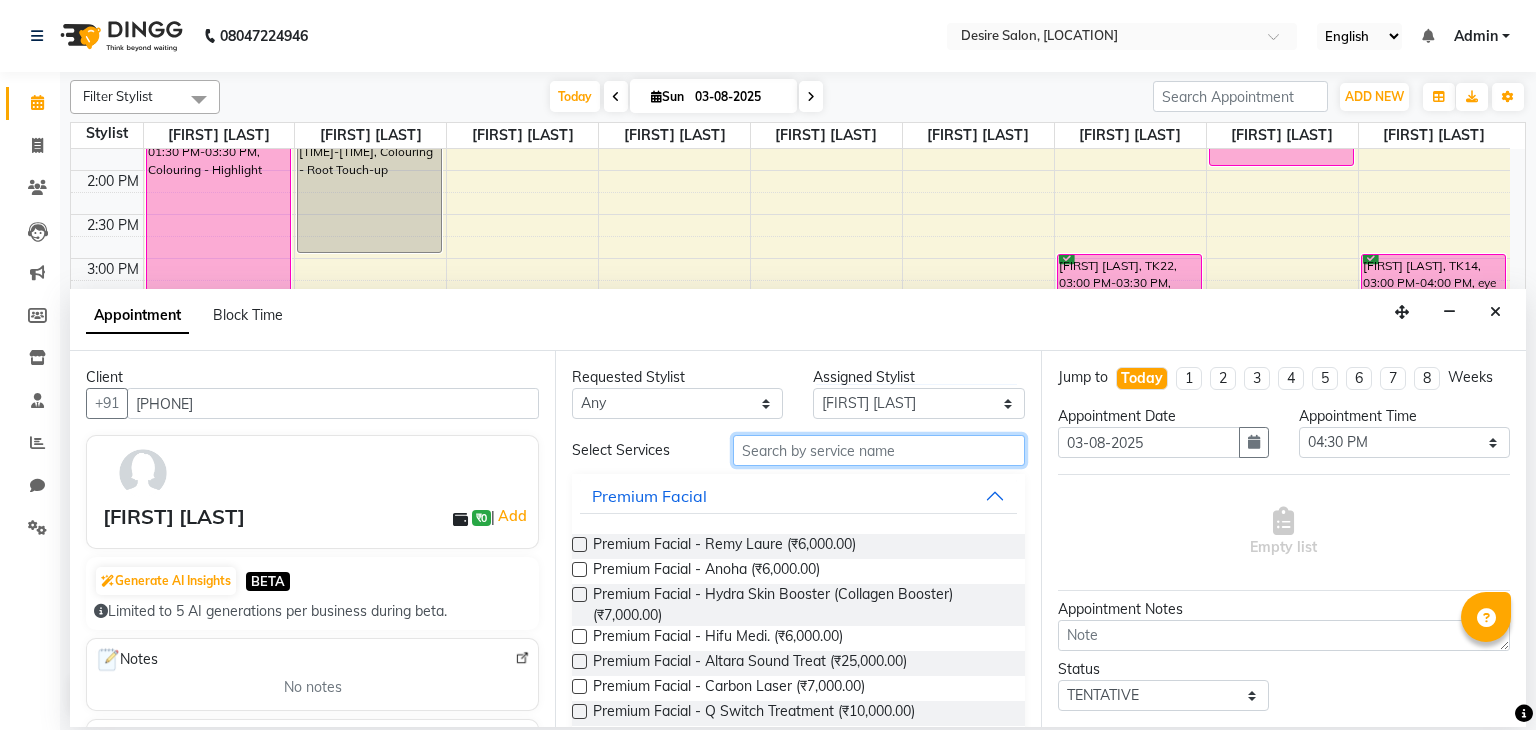 click at bounding box center [879, 450] 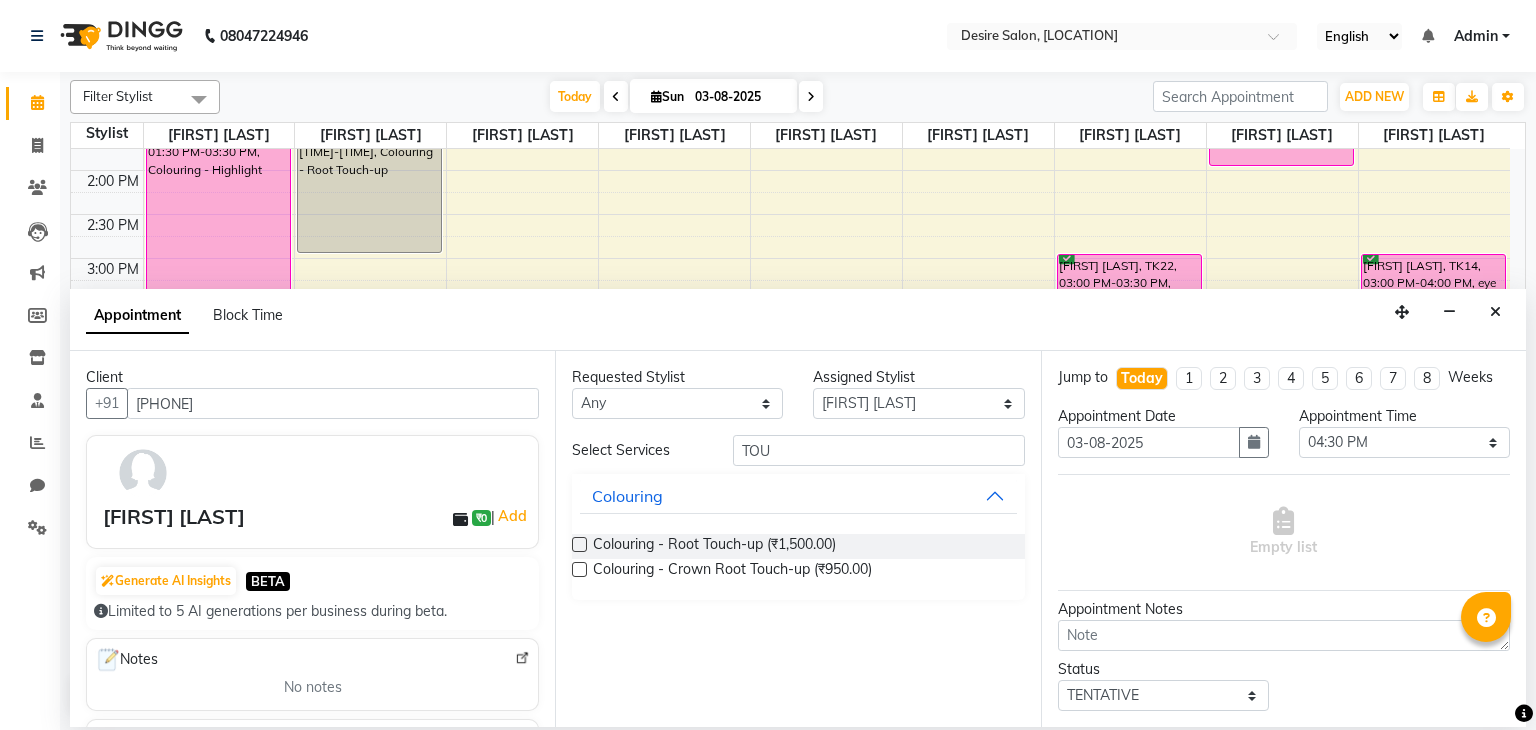 click at bounding box center (579, 544) 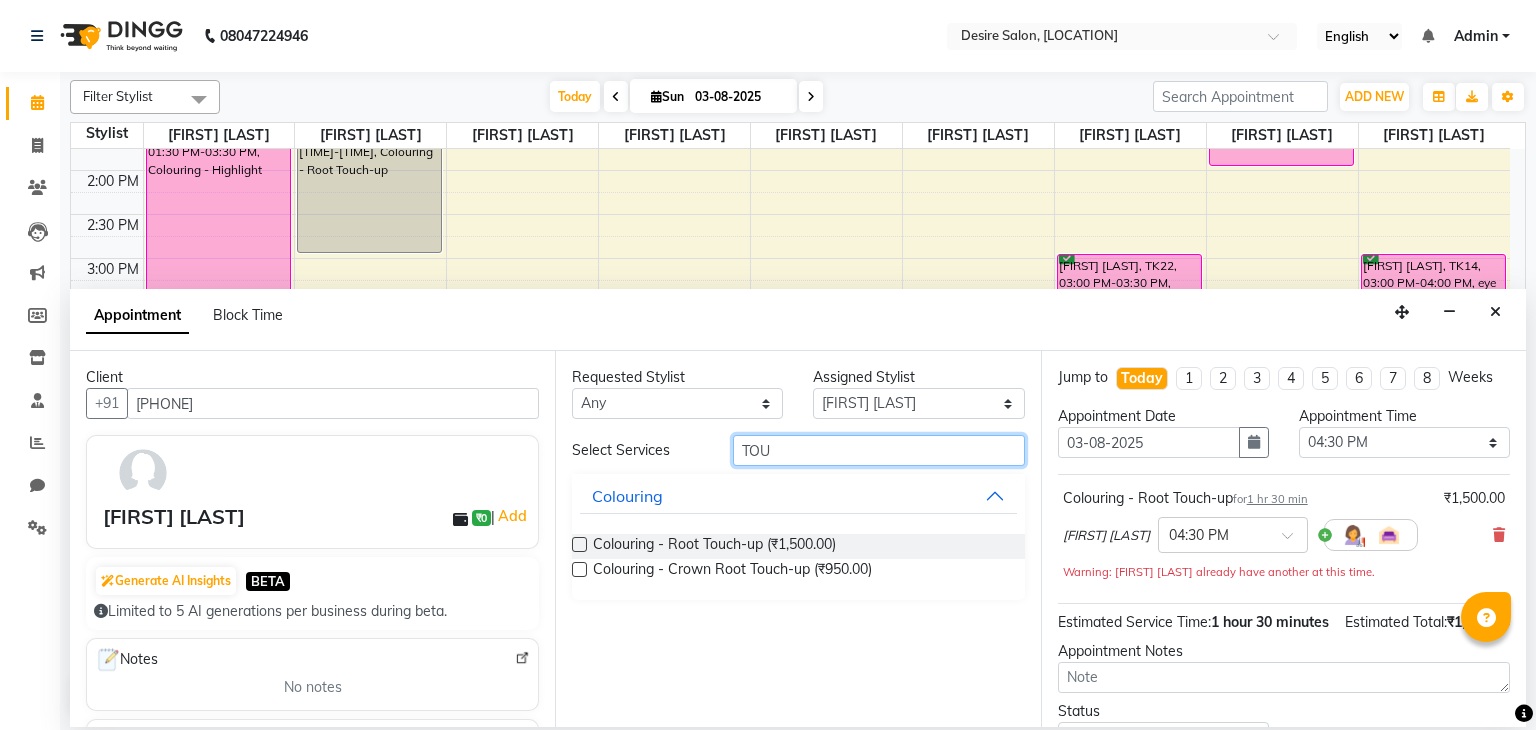 click on "TOU" at bounding box center (879, 450) 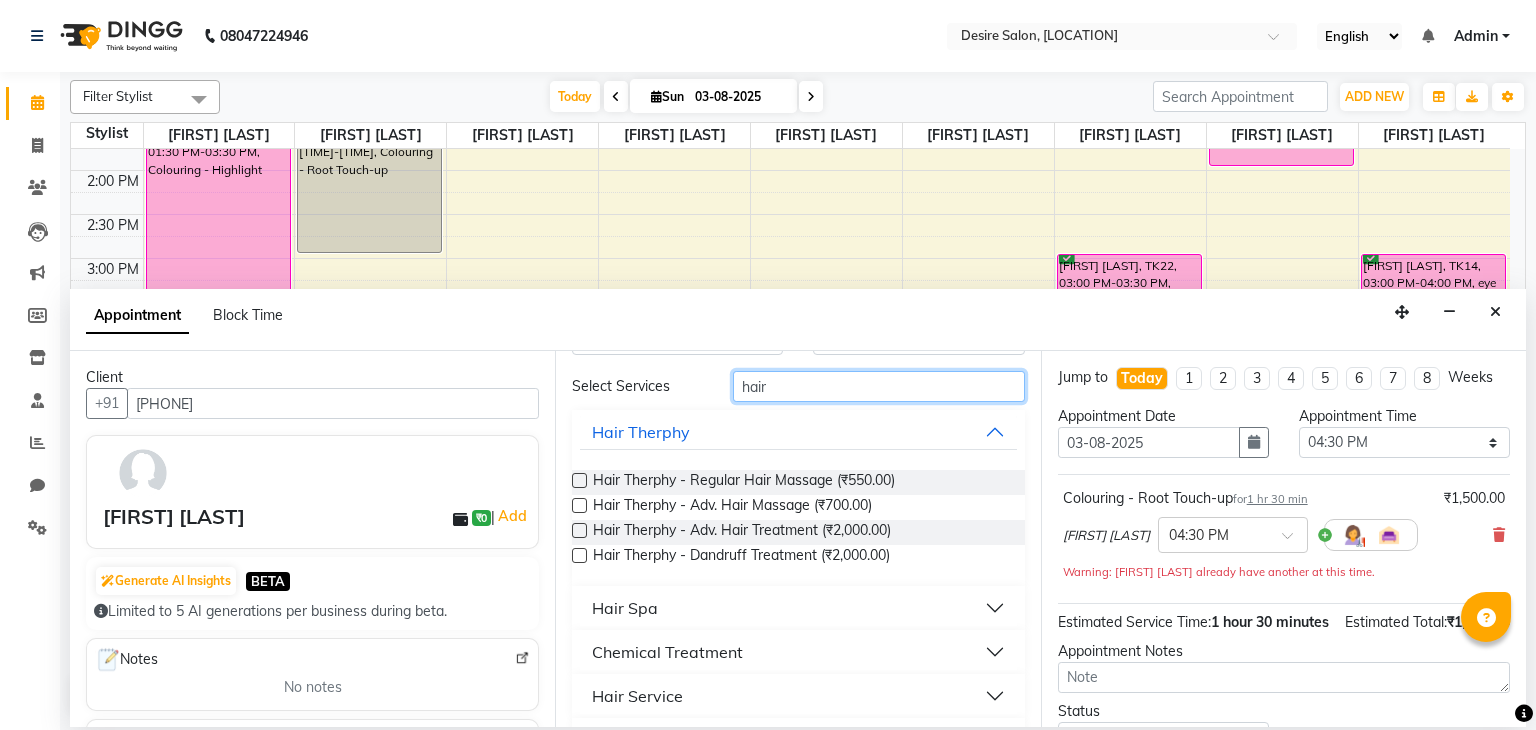 scroll, scrollTop: 115, scrollLeft: 0, axis: vertical 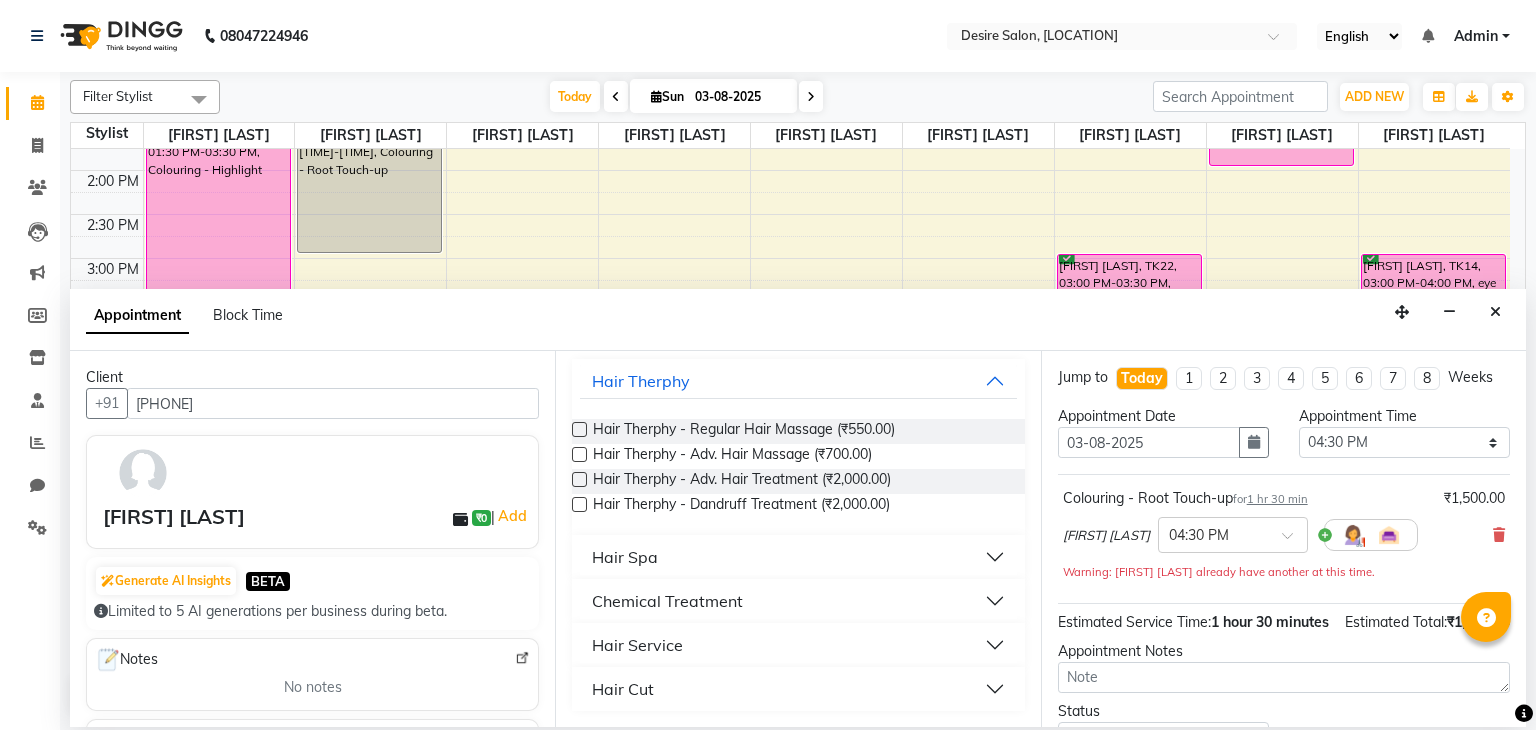 click on "Hair Cut" at bounding box center [798, 689] 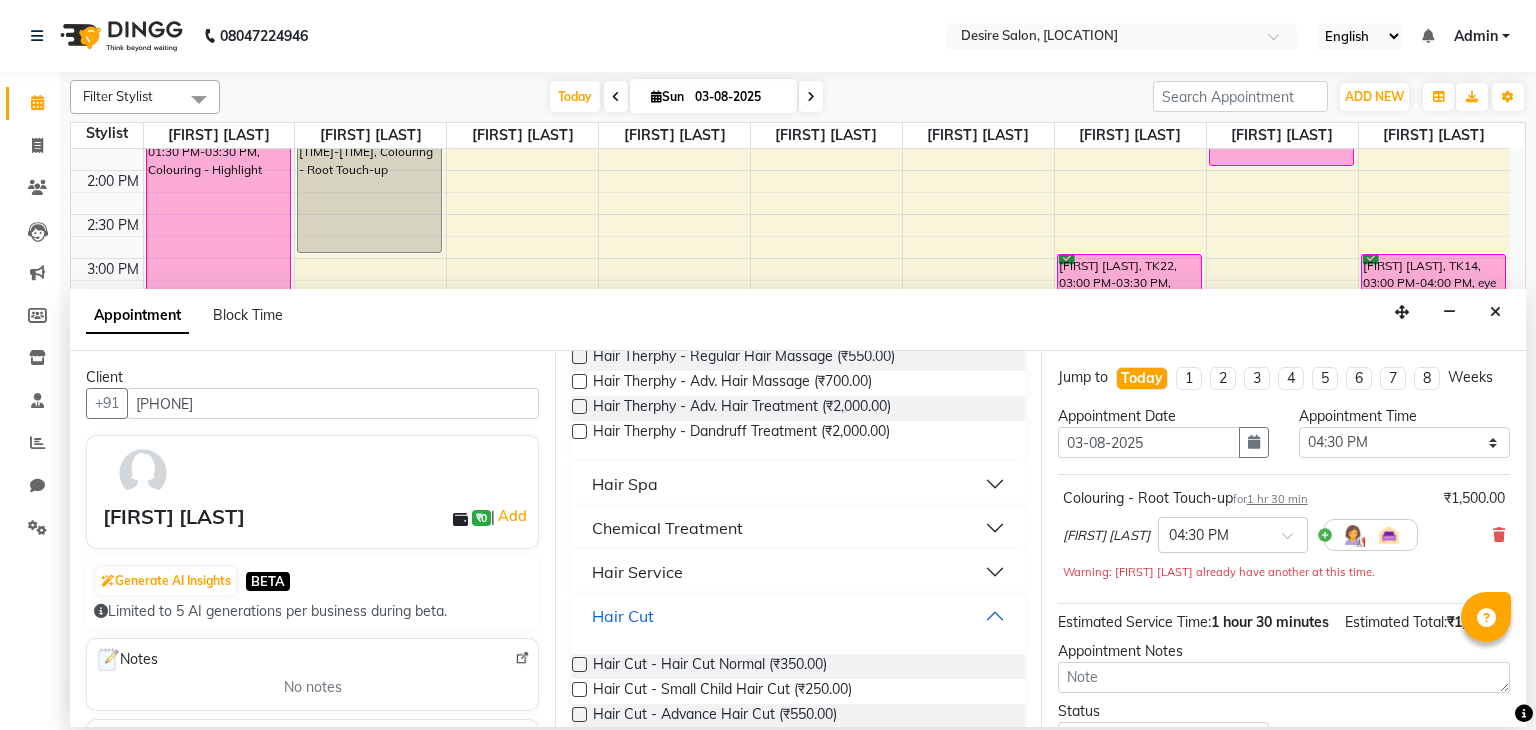 scroll, scrollTop: 221, scrollLeft: 0, axis: vertical 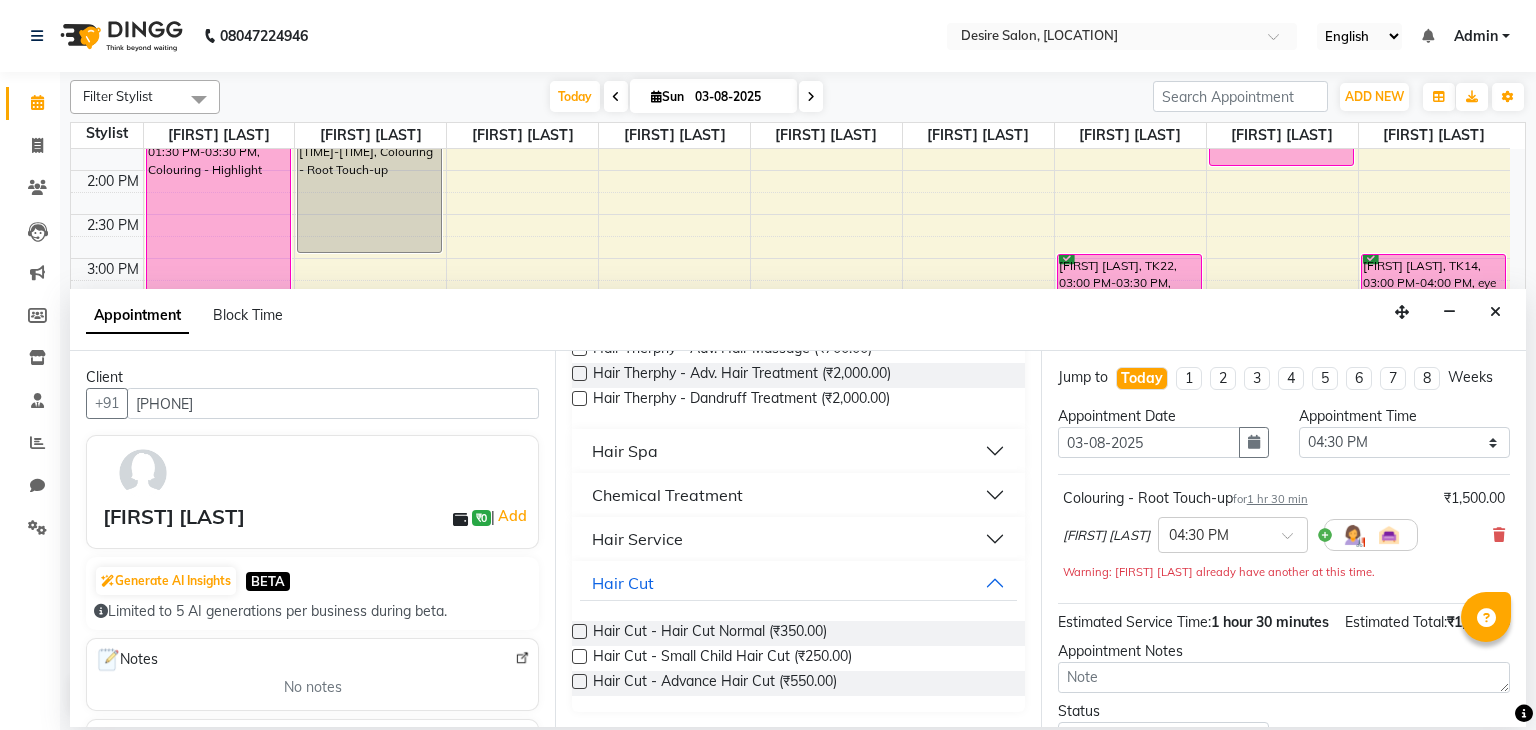click at bounding box center (579, 631) 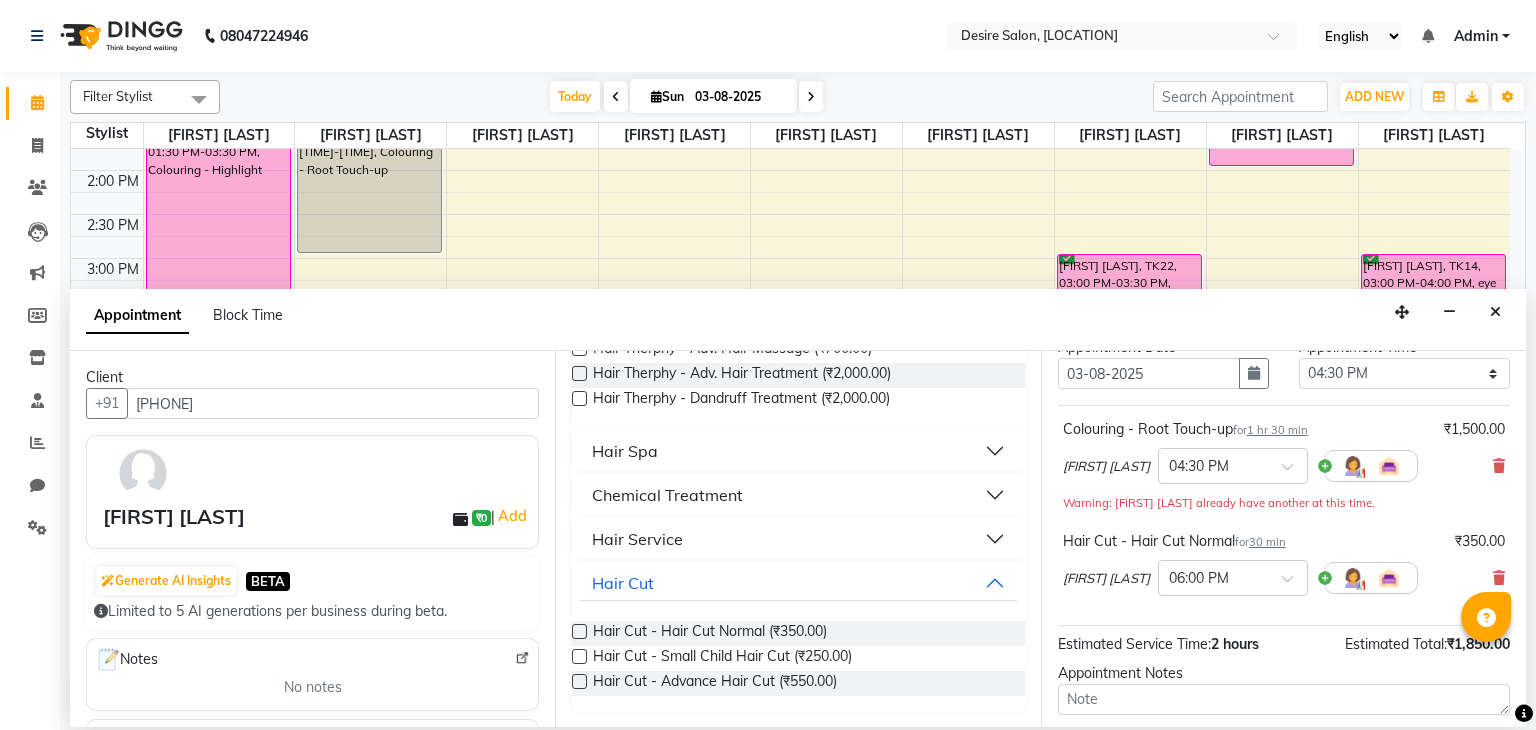 scroll, scrollTop: 242, scrollLeft: 0, axis: vertical 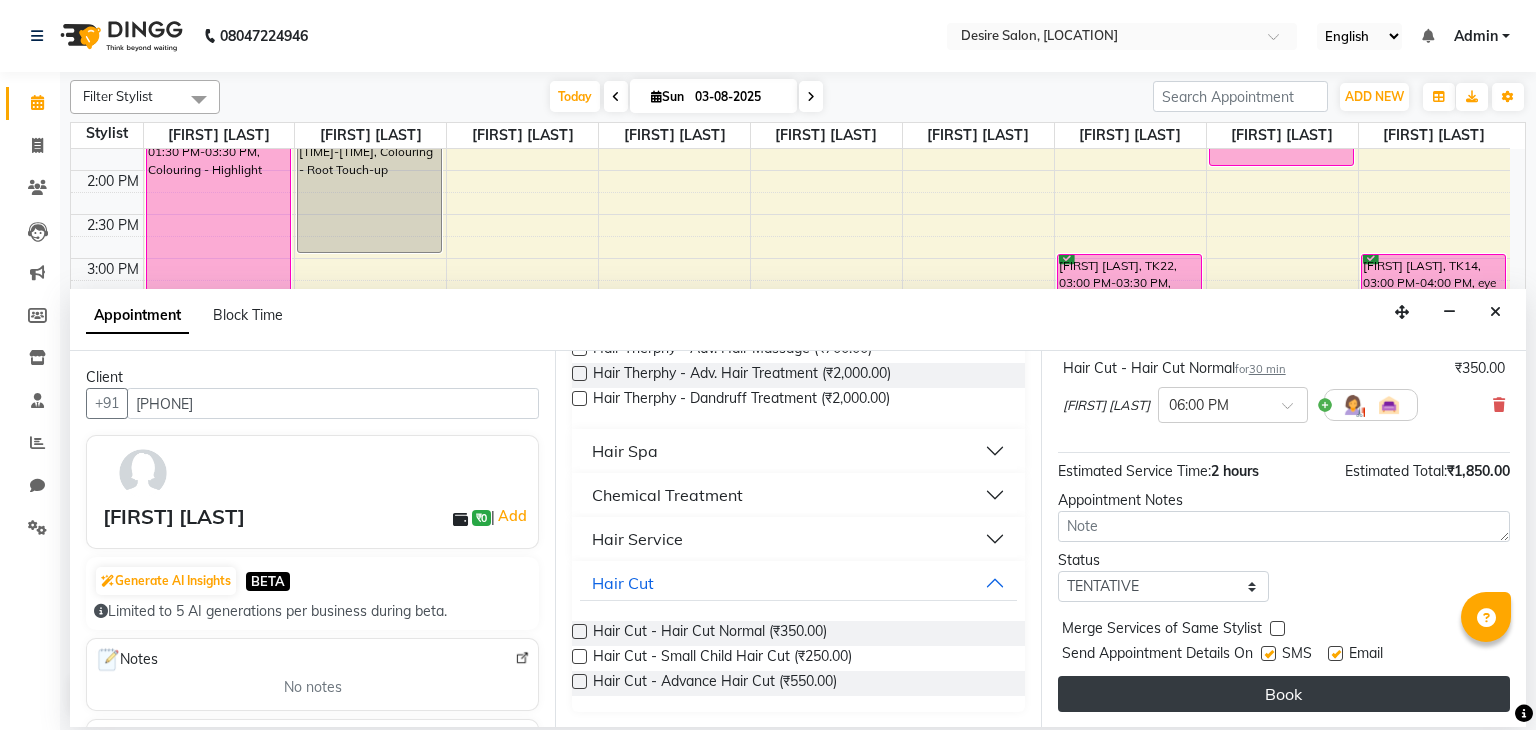 click on "Book" at bounding box center [1284, 694] 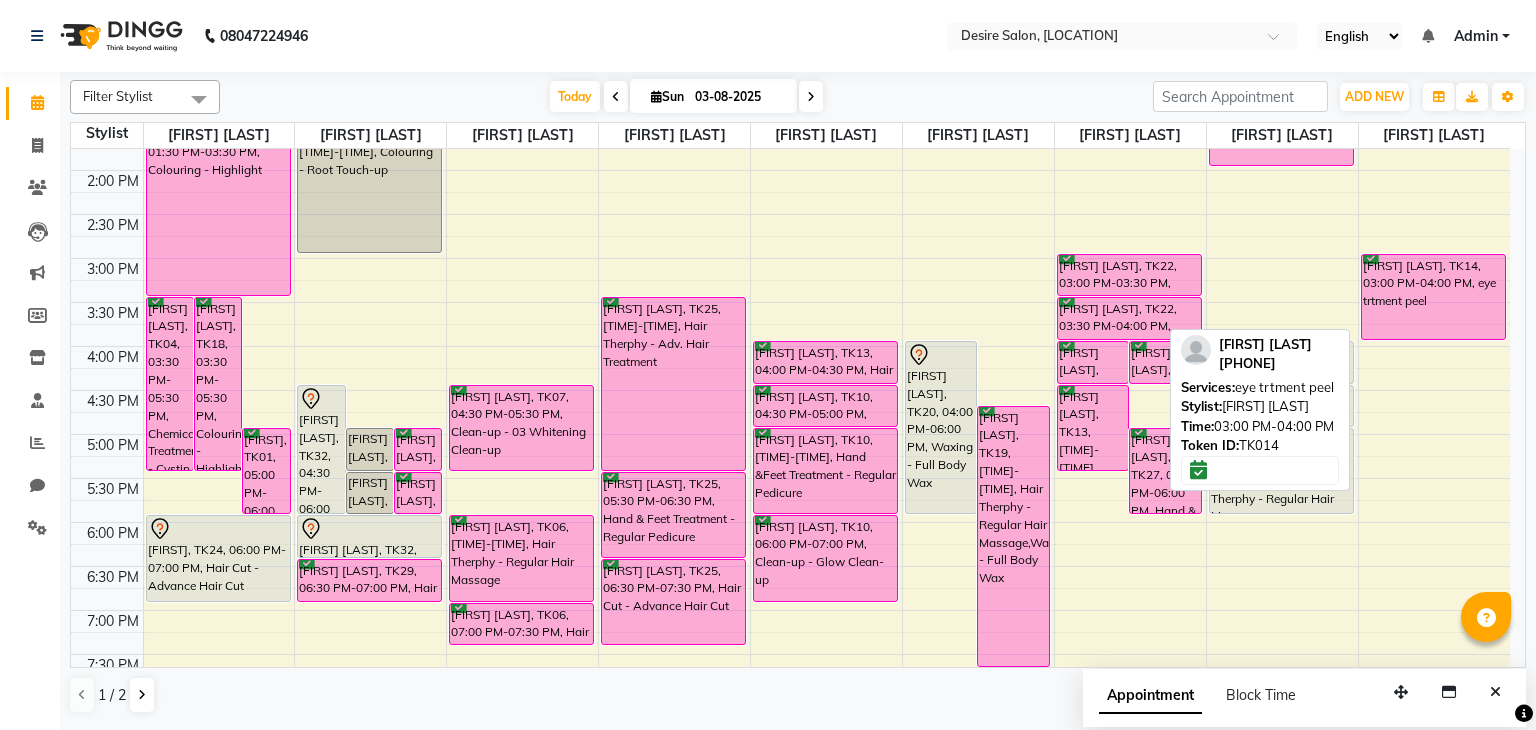 click on "[FIRST] [LAST], TK14, 03:00 PM-04:00 PM, eye trtment peel" at bounding box center [1434, 297] 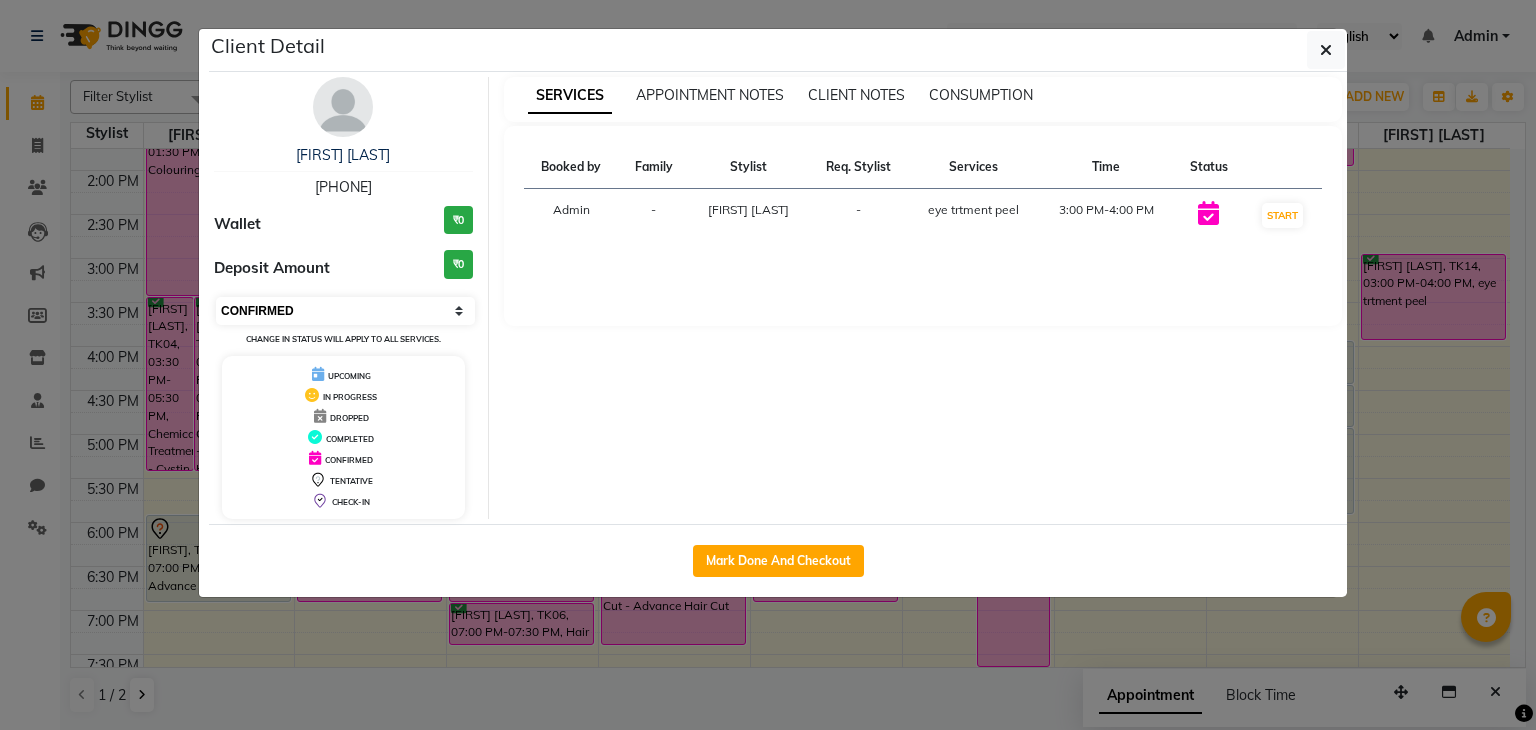 click on "Select IN SERVICE CONFIRMED TENTATIVE CHECK IN MARK DONE DROPPED UPCOMING" at bounding box center (345, 311) 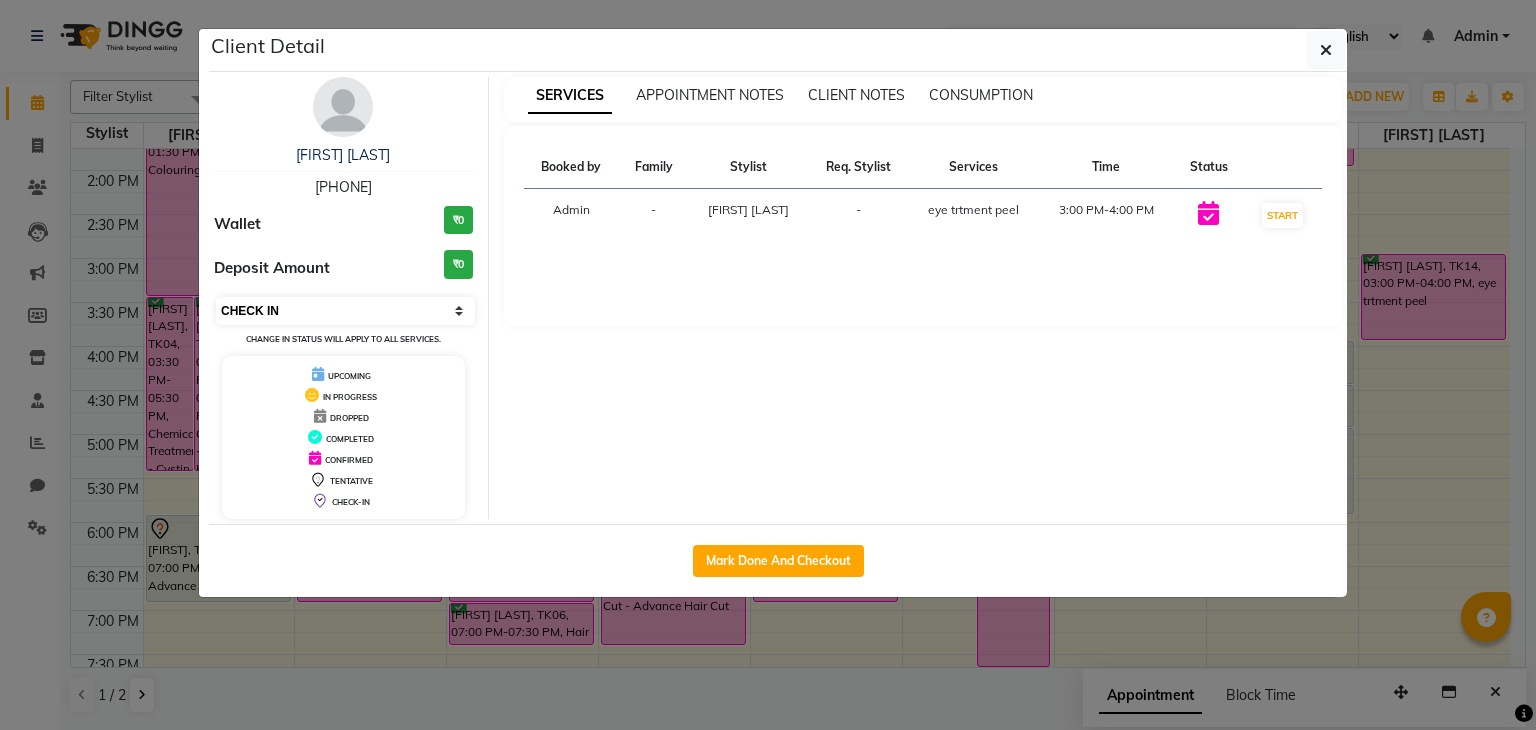 click on "Select IN SERVICE CONFIRMED TENTATIVE CHECK IN MARK DONE DROPPED UPCOMING" at bounding box center (345, 311) 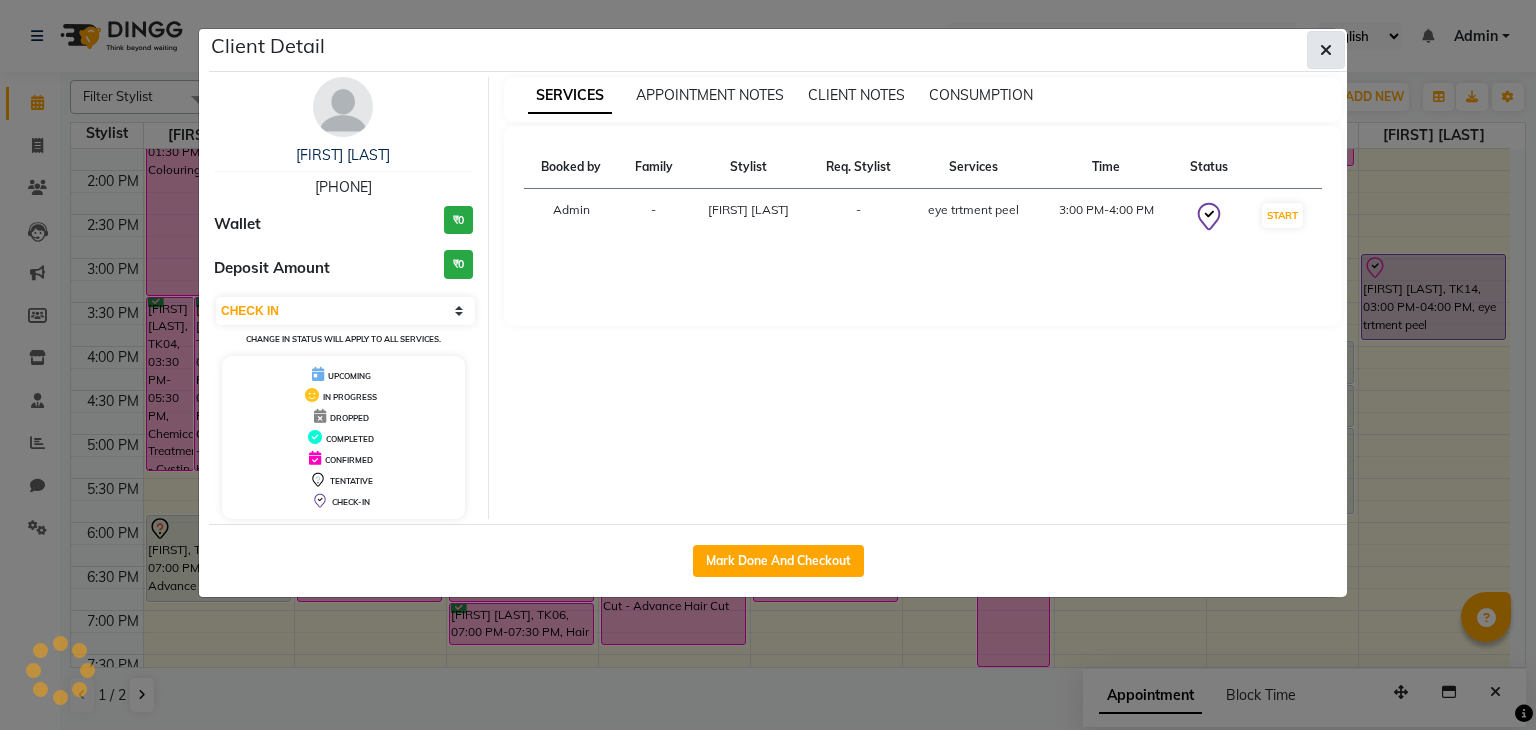 click 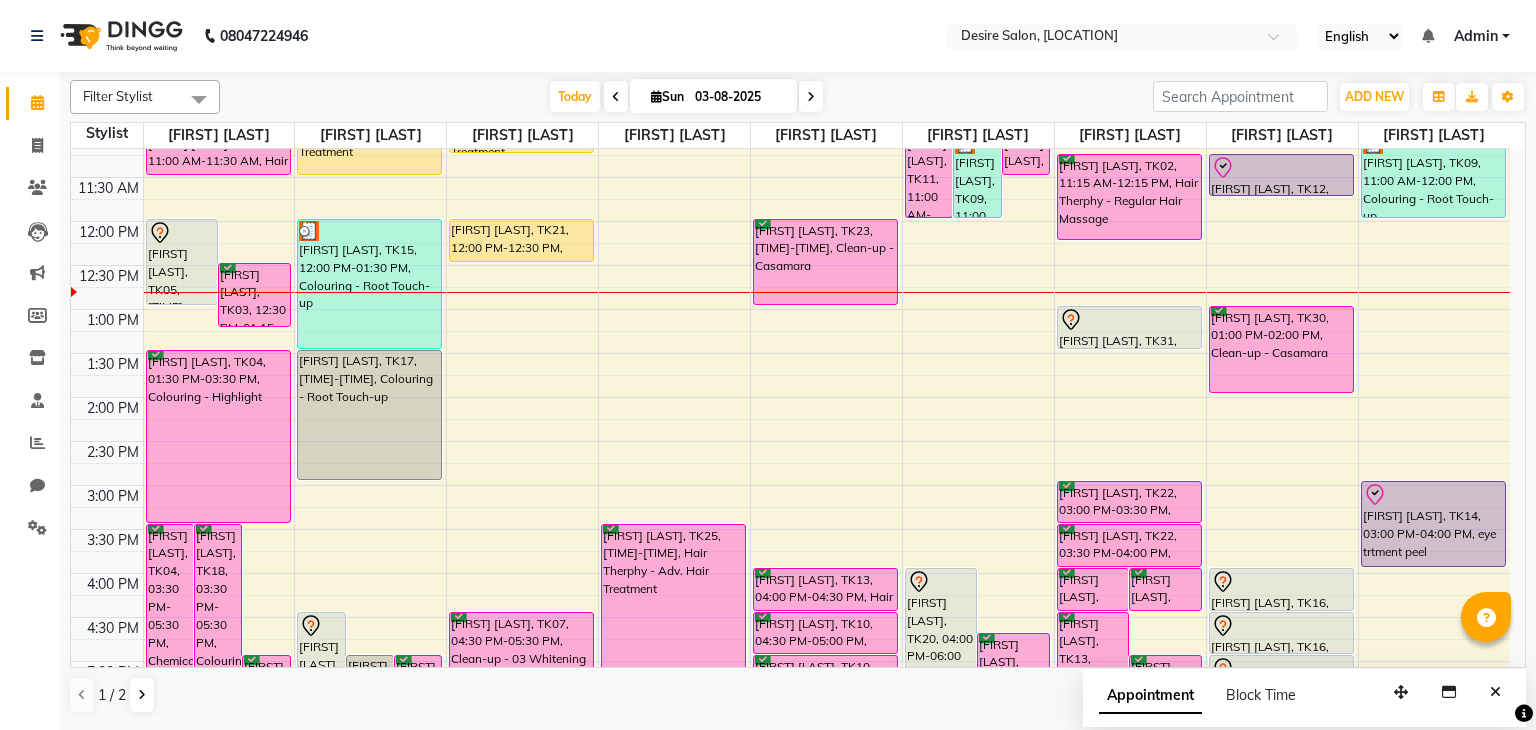 scroll, scrollTop: 187, scrollLeft: 0, axis: vertical 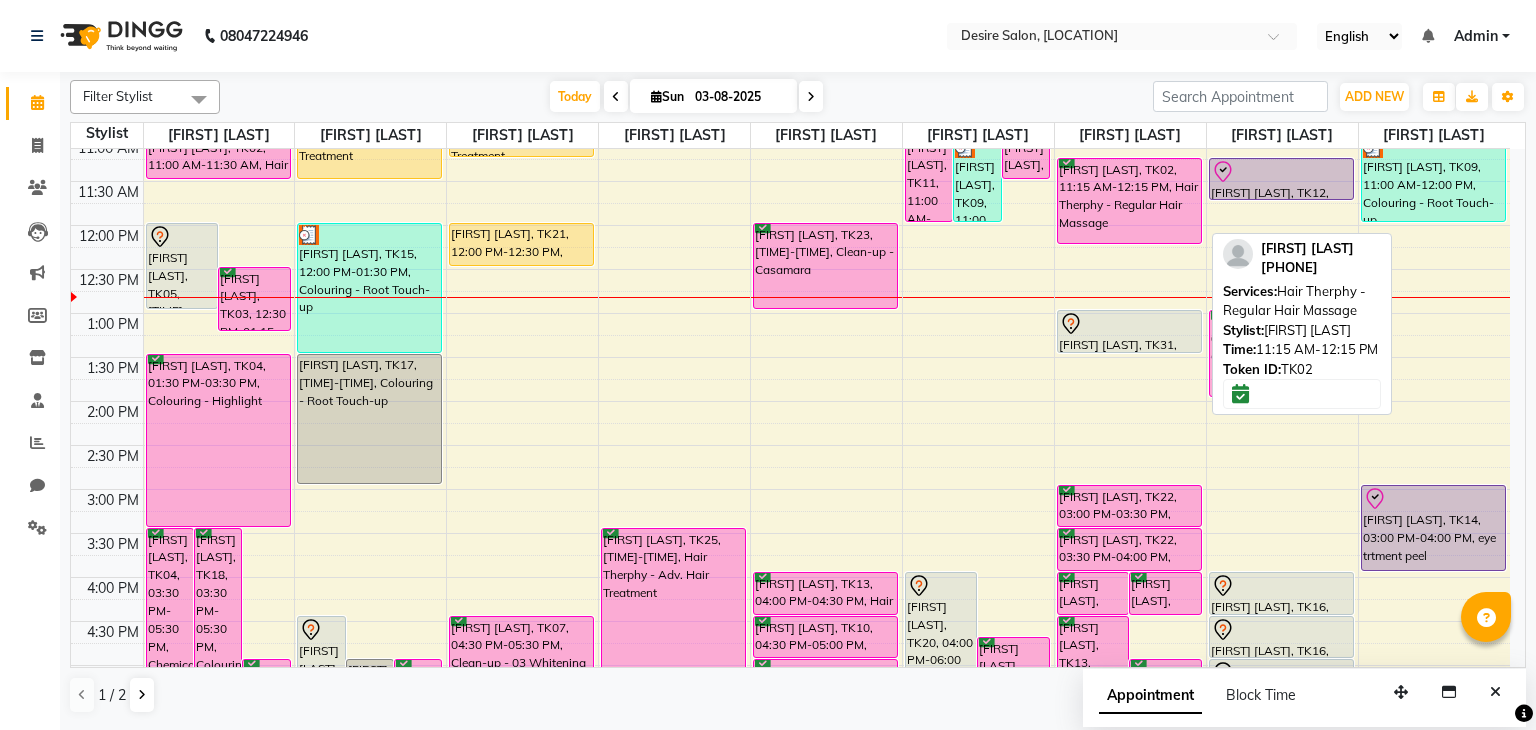 click on "[FIRST] [LAST], TK02, 11:15 AM-12:15 PM, Hair Therphy - Regular Hair Massage" at bounding box center (1129, 201) 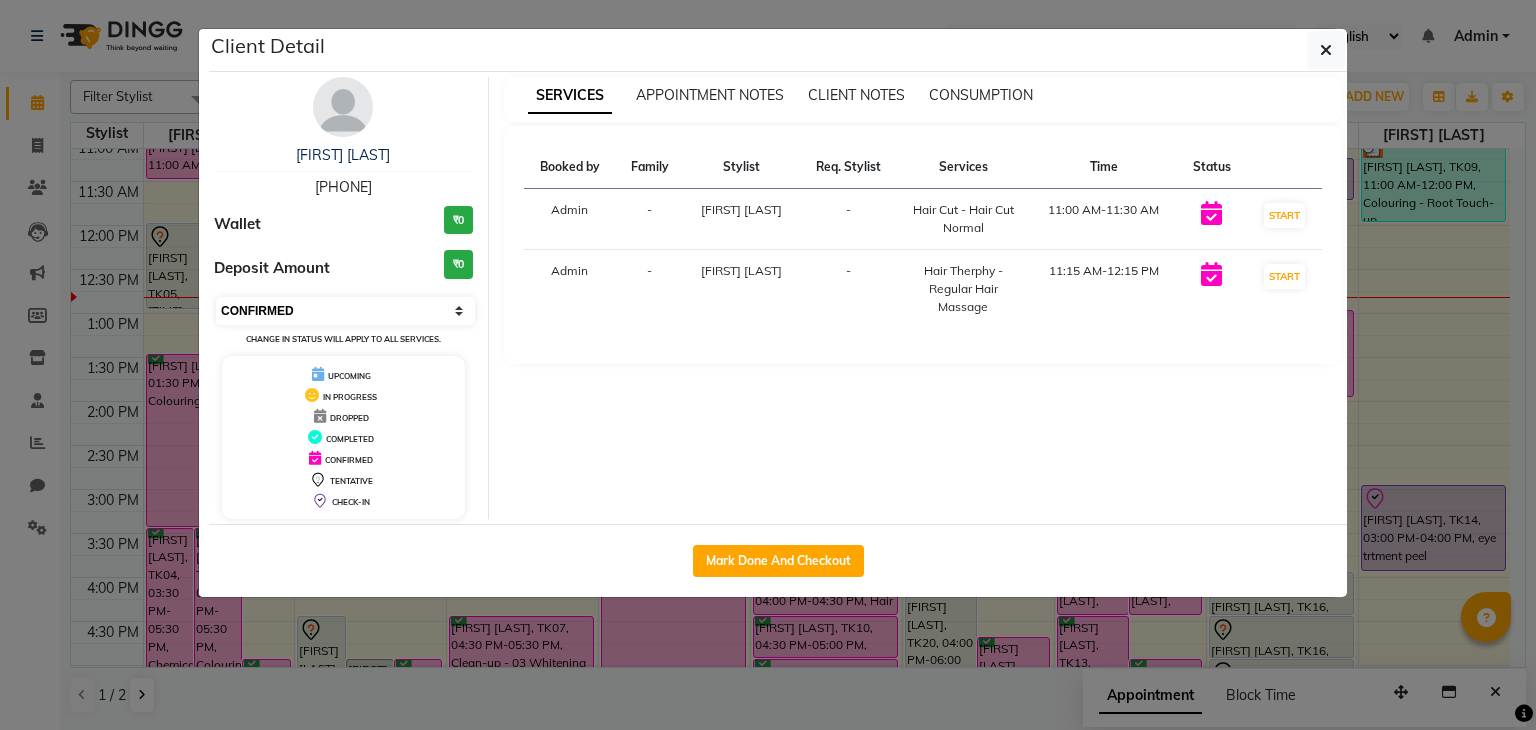 click on "Select IN SERVICE CONFIRMED TENTATIVE CHECK IN MARK DONE DROPPED UPCOMING" at bounding box center [345, 311] 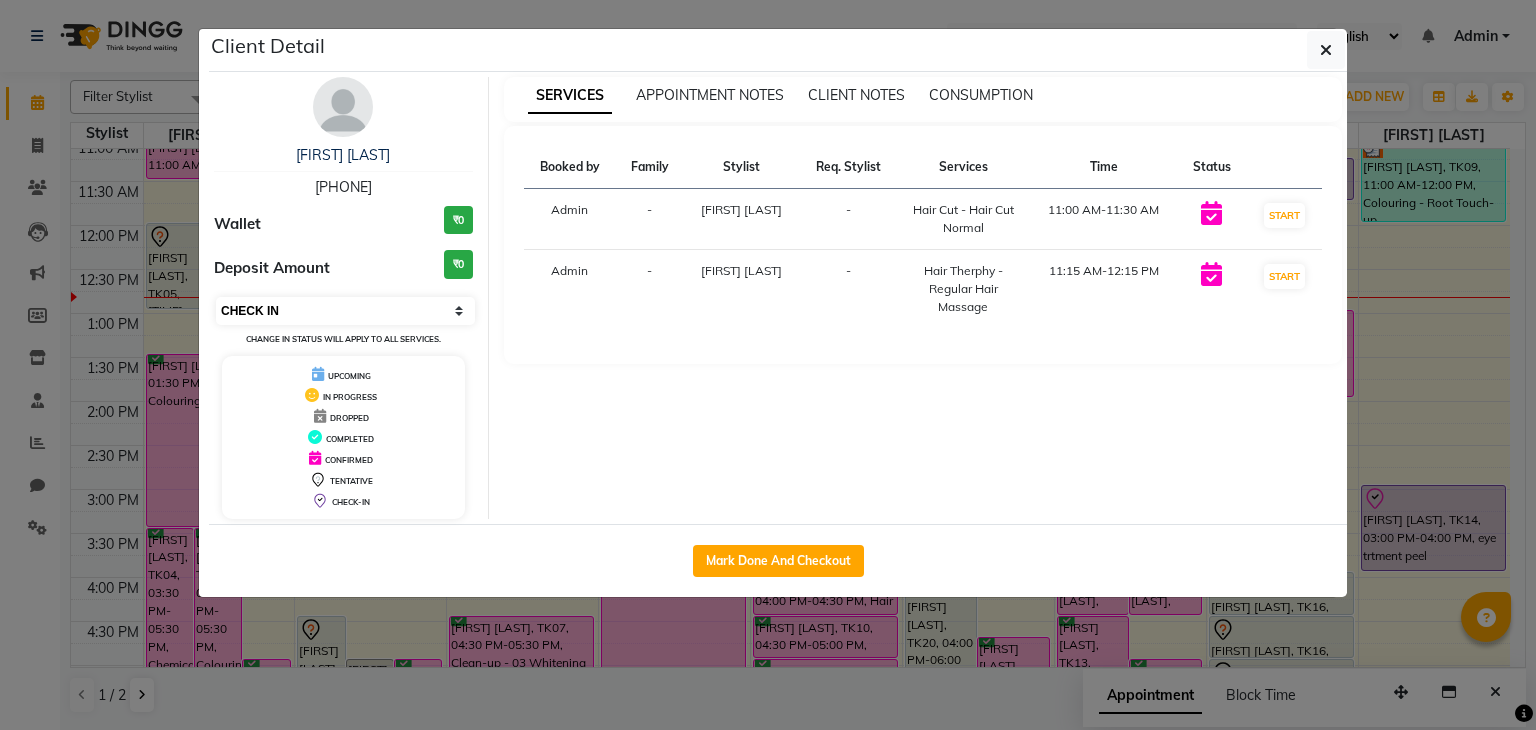 click on "Select IN SERVICE CONFIRMED TENTATIVE CHECK IN MARK DONE DROPPED UPCOMING" at bounding box center (345, 311) 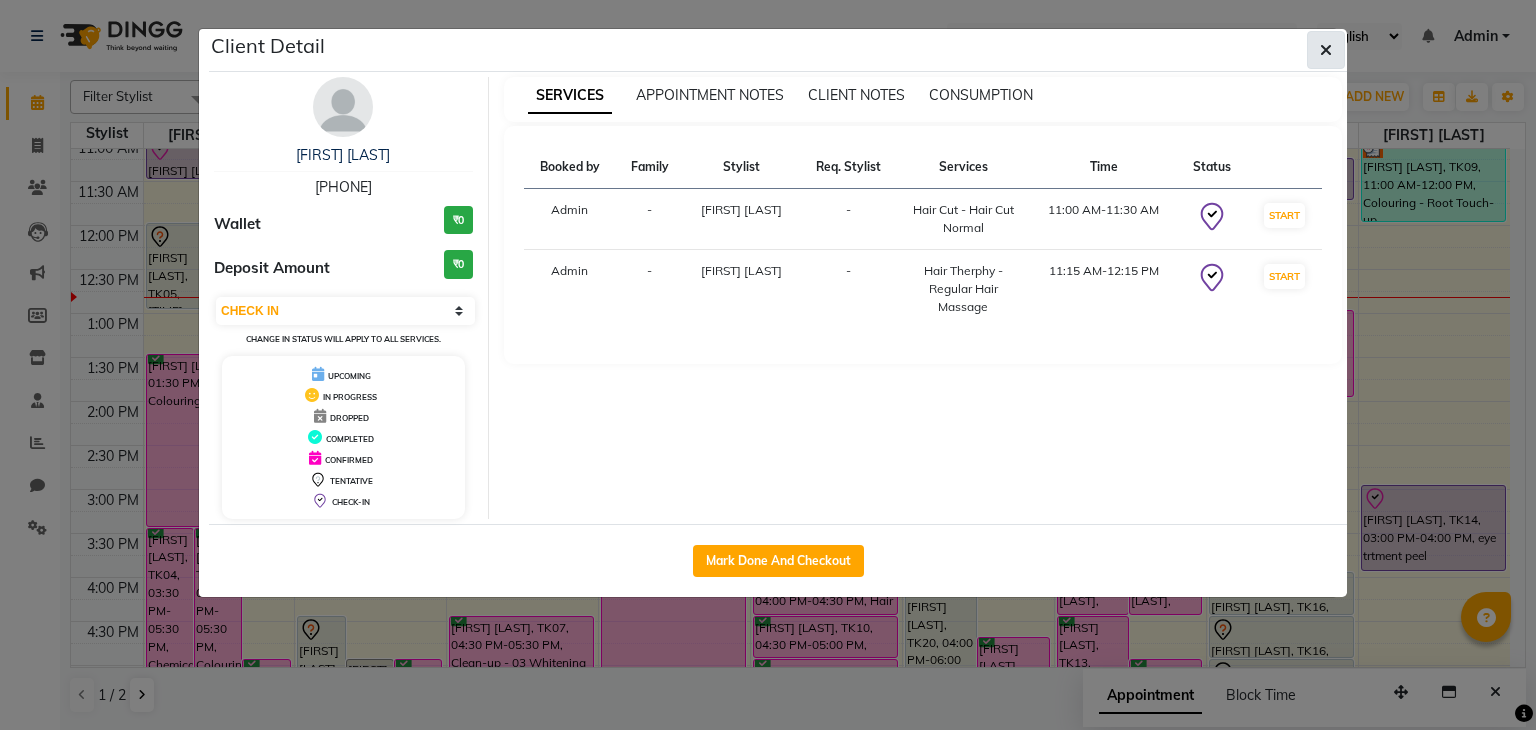 click 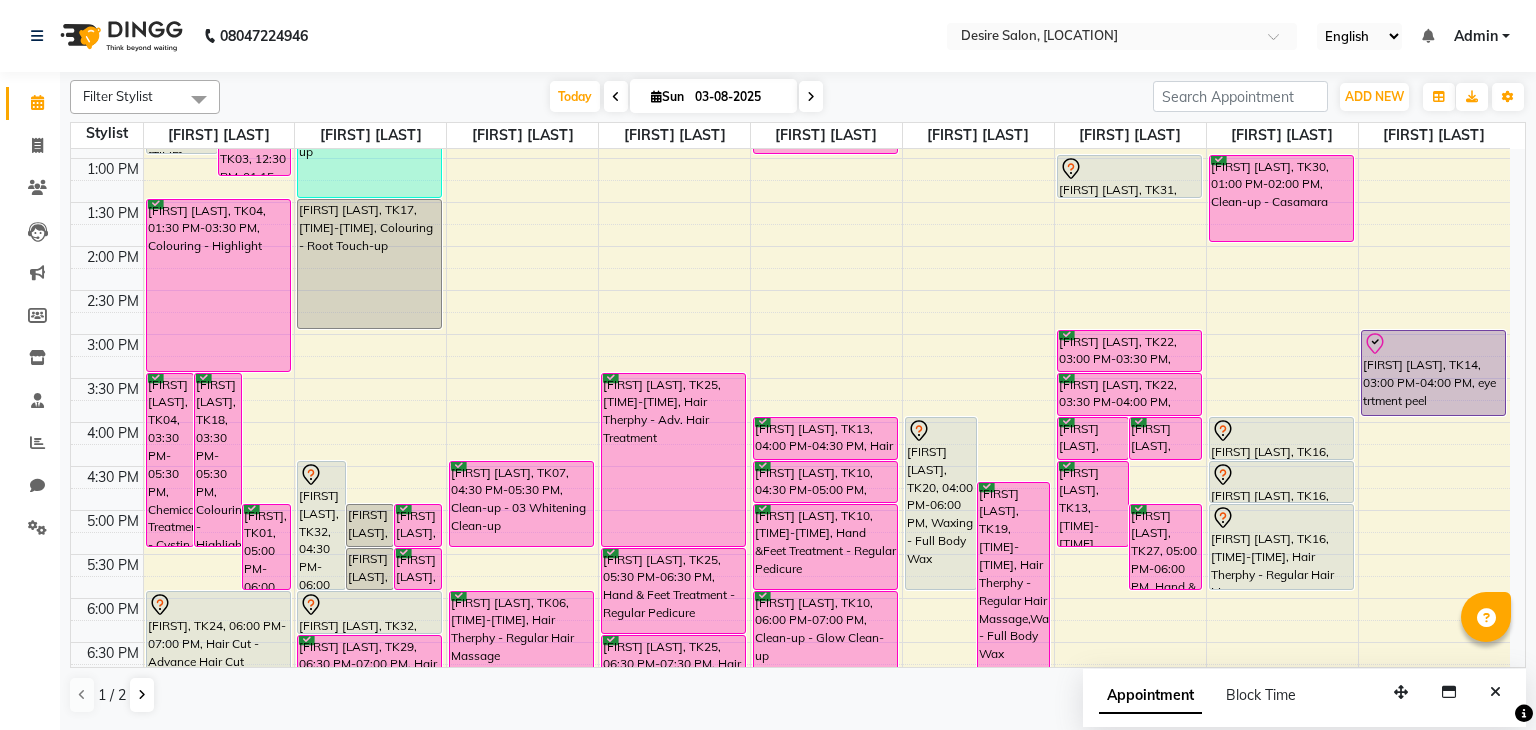 scroll, scrollTop: 372, scrollLeft: 0, axis: vertical 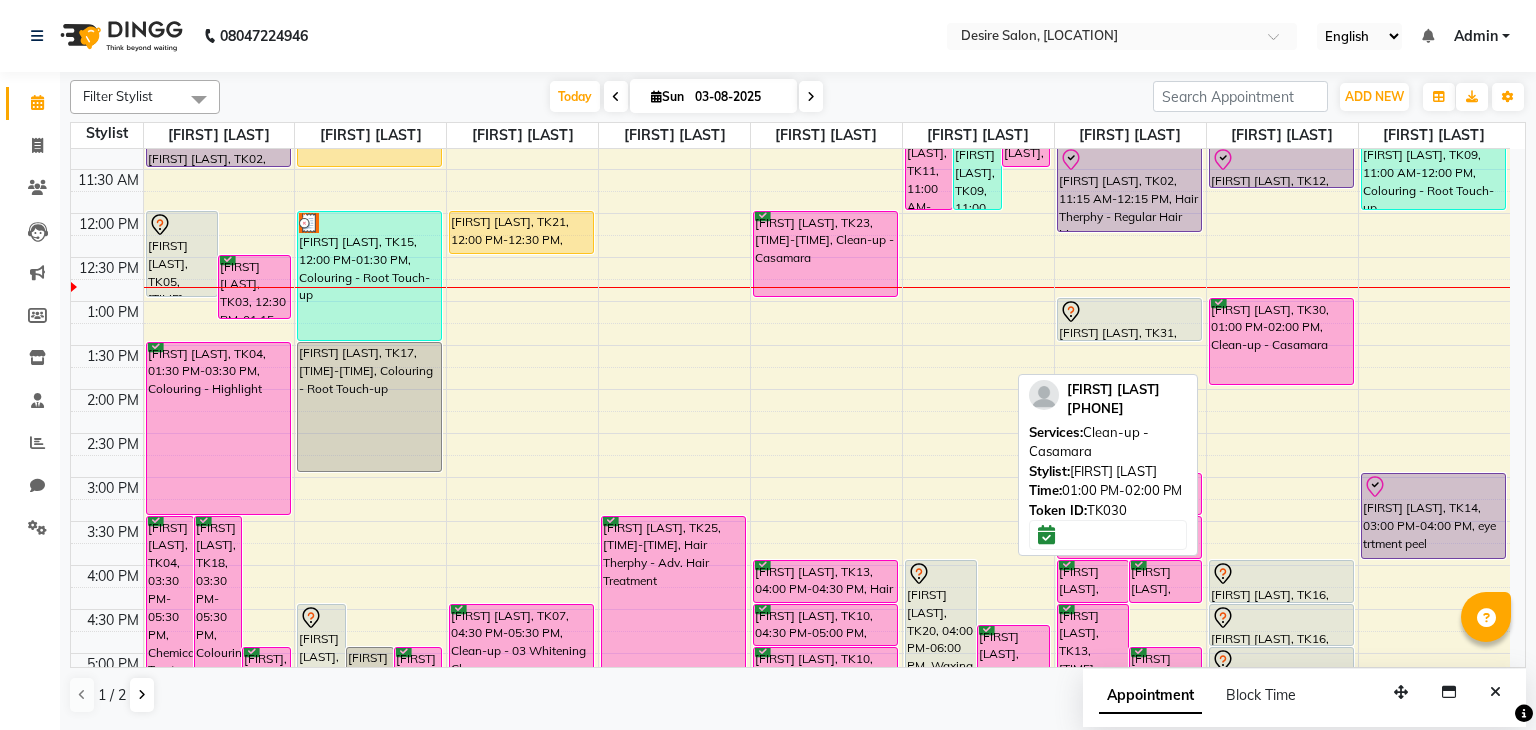 click on "[FIRST] [LAST], TK30, 01:00 PM-02:00 PM, Clean-up - Casamara" at bounding box center [1281, 341] 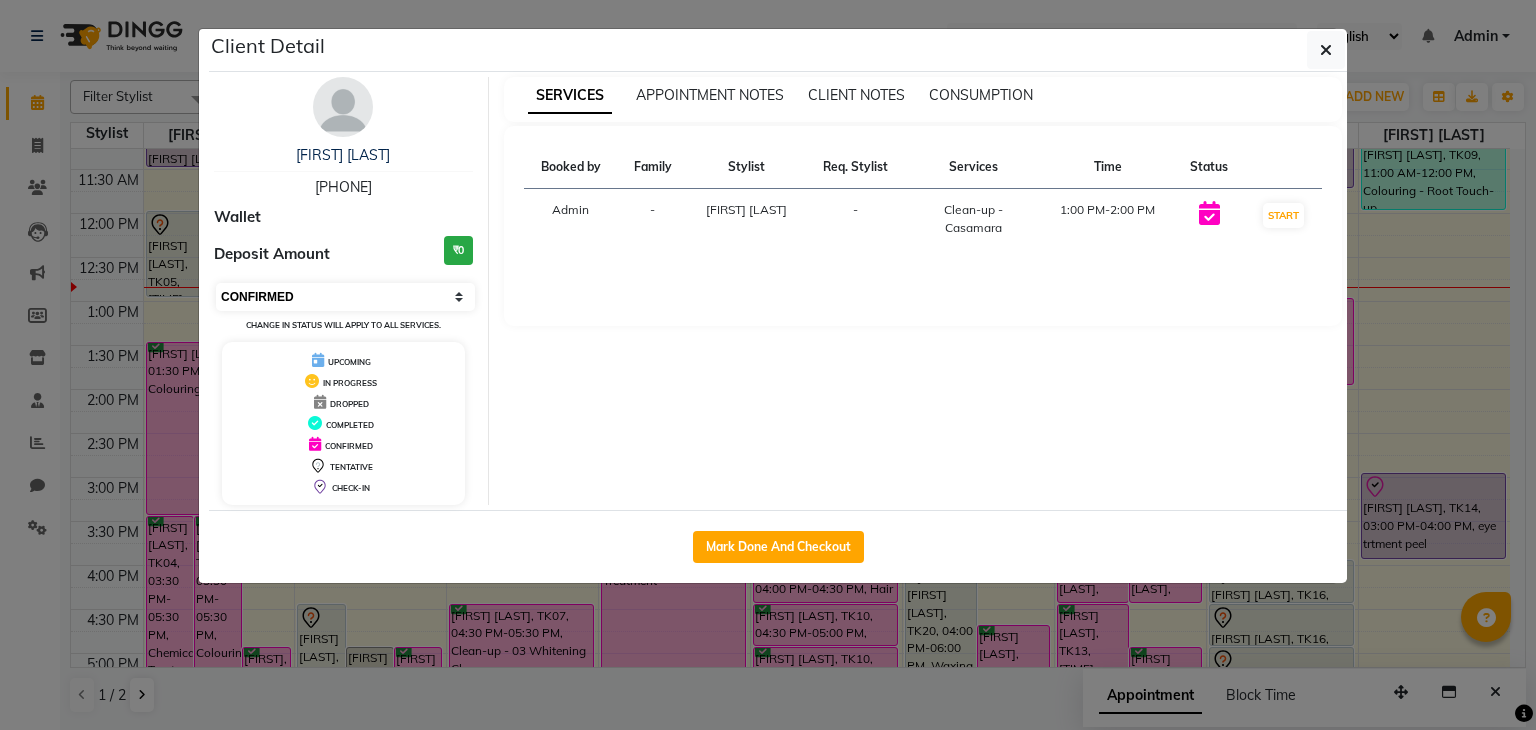 click on "Select IN SERVICE CONFIRMED TENTATIVE CHECK IN MARK DONE DROPPED UPCOMING" at bounding box center [345, 297] 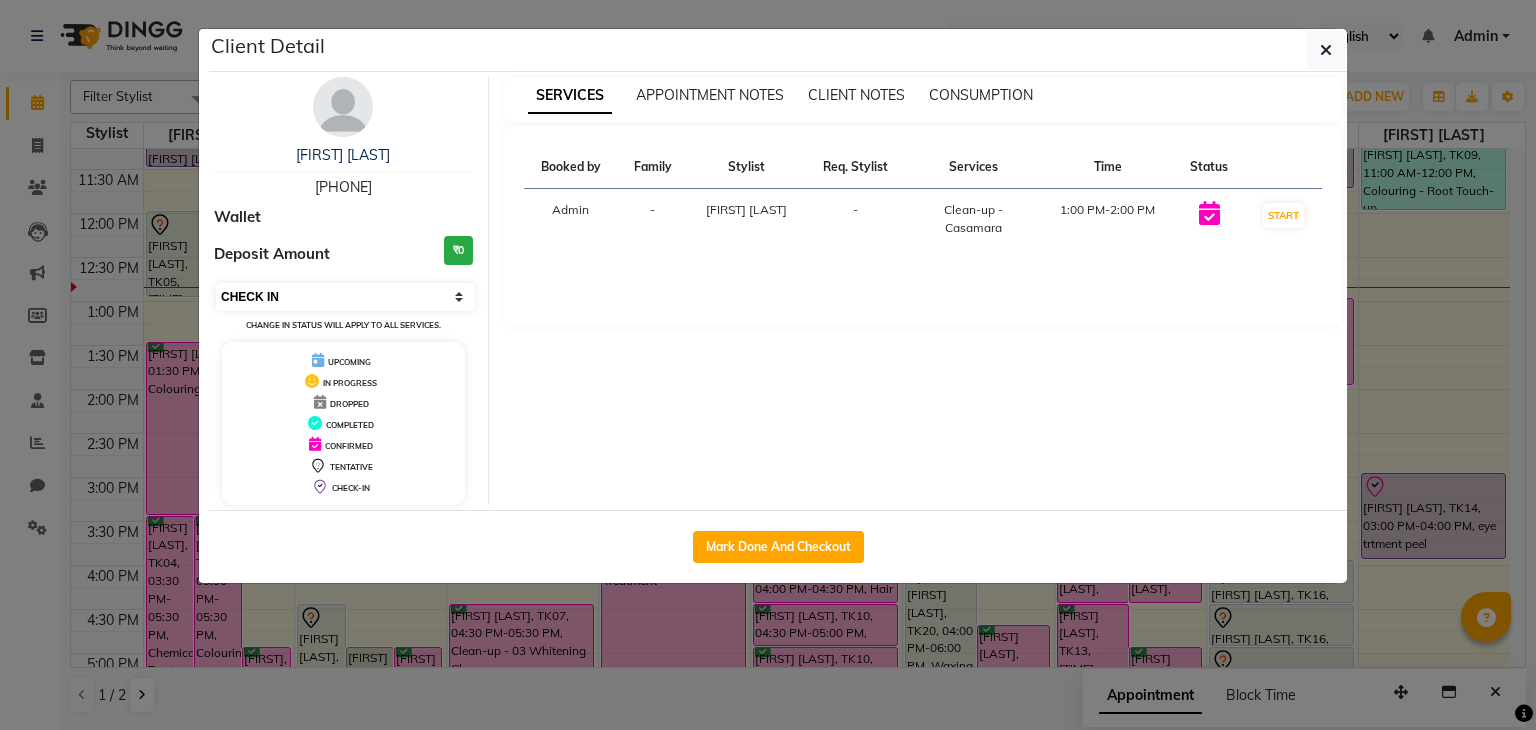 click on "Select IN SERVICE CONFIRMED TENTATIVE CHECK IN MARK DONE DROPPED UPCOMING" at bounding box center (345, 297) 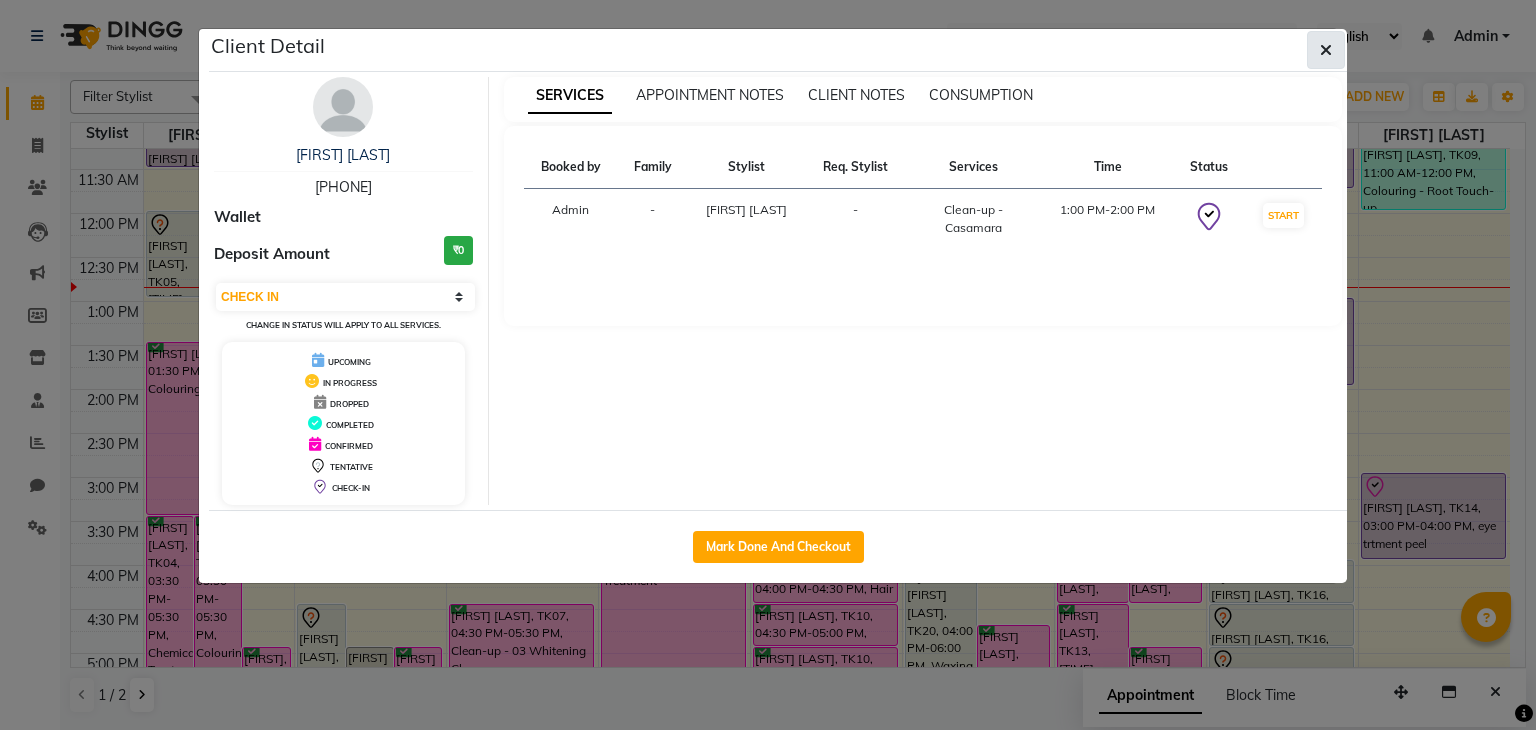 click 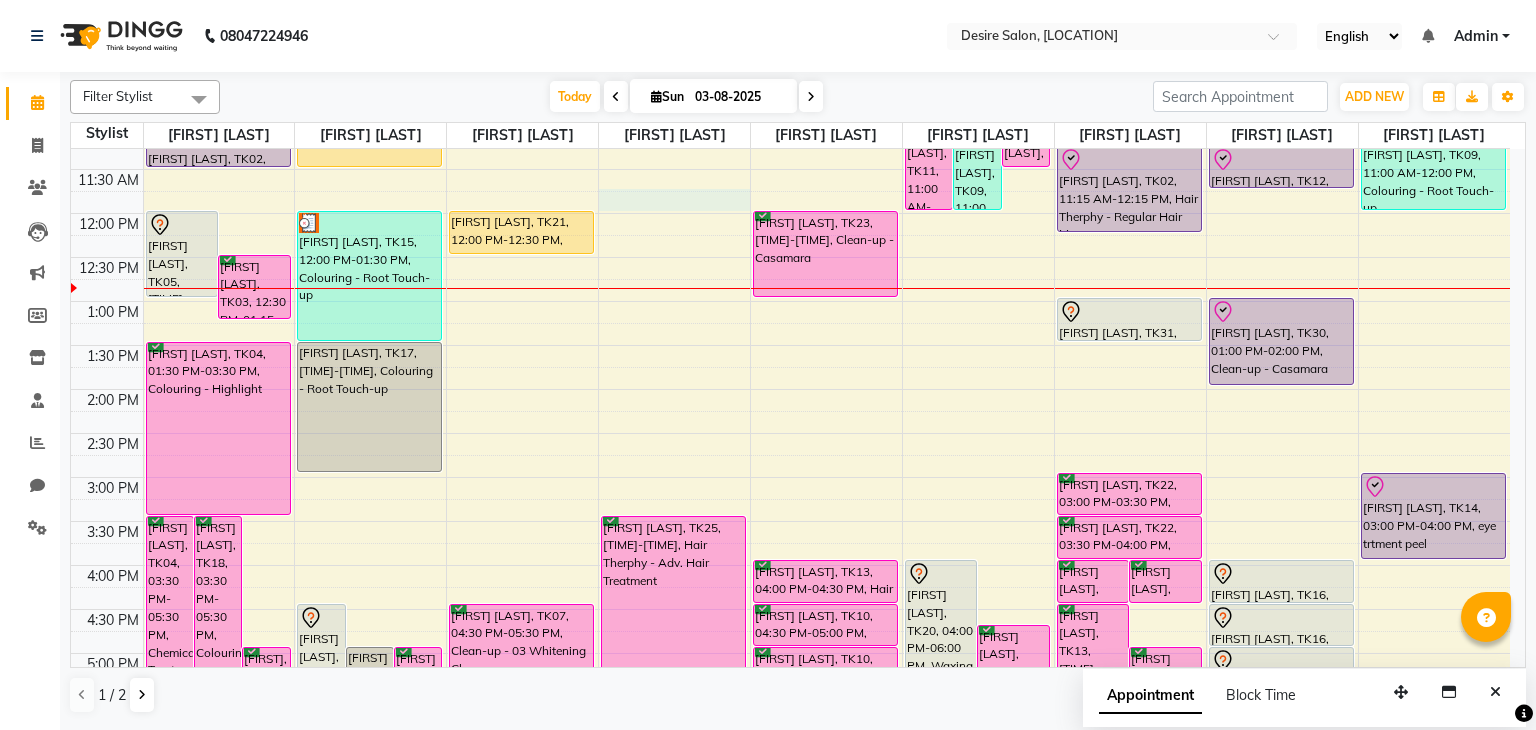 click on "9:00 AM 9:30 AM 10:00 AM 10:30 AM 11:00 AM 11:30 AM 12:00 PM 12:30 PM 1:00 PM 1:30 PM 2:00 PM 2:30 PM 3:00 PM 3:30 PM 4:00 PM 4:30 PM 5:00 PM 5:30 PM 6:00 PM 6:30 PM 7:00 PM 7:30 PM 8:00 PM 8:30 PM 9:00 PM 9:30 PM     [FIRST] [LAST], TK04, 03:30 PM-05:30 PM, Chemical Treatment - Cystin Treat     [FIRST] [LAST], TK18, 03:30 PM-05:30 PM, Colouring - Highlight     [FIRST], TK01, 05:00 PM-06:00 PM, Hair Cut - Advance Hair Cut             [FIRST] [LAST], TK05, 12:00 PM-01:00 PM, Hair Cut - Advance Hair Cut     [FIRST] [LAST], TK03, 12:30 PM-01:15 PM, Hair Spa - Hair Spa
[FIRST] [LAST], TK02, 11:00 AM-11:30 AM, Hair Cut - Hair Cut Normal     [FIRST] [LAST], TK04, 01:30 PM-03:30 PM, Colouring - Highlight             [FIRST] [LAST], TK24, 06:00 PM-07:00 PM, Hair Cut - Advance Hair Cut             [FIRST] [LAST], TK32, 04:30 PM-06:00 PM, Colouring - Root Touch-up    [FIRST] [LAST], TK26, 05:00 PM-05:30 PM, Hair Service - Hair wash     [FIRST] [LAST], TK28, 05:00 PM-05:30 PM, Hair Service - Hair wash" at bounding box center (790, 521) 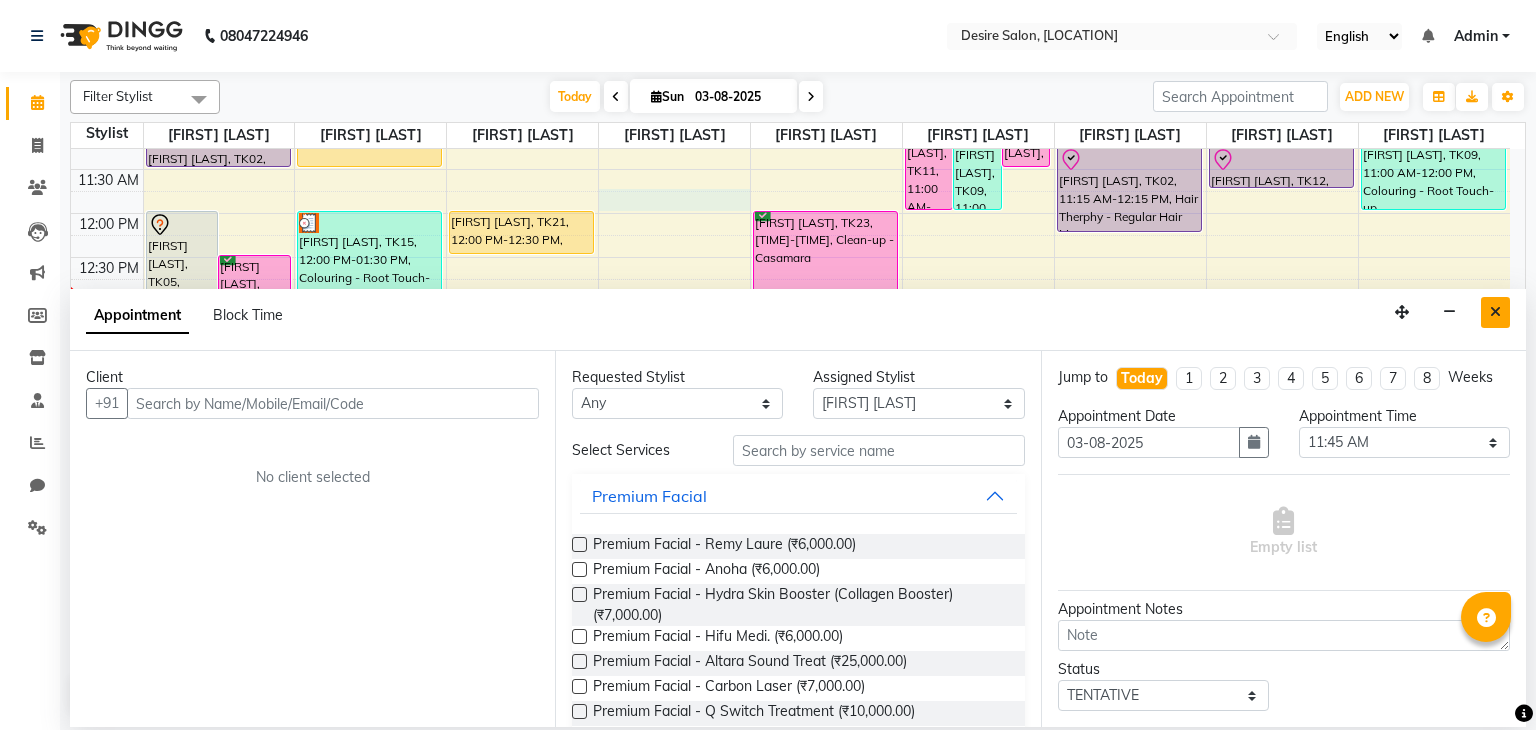 click at bounding box center (1495, 312) 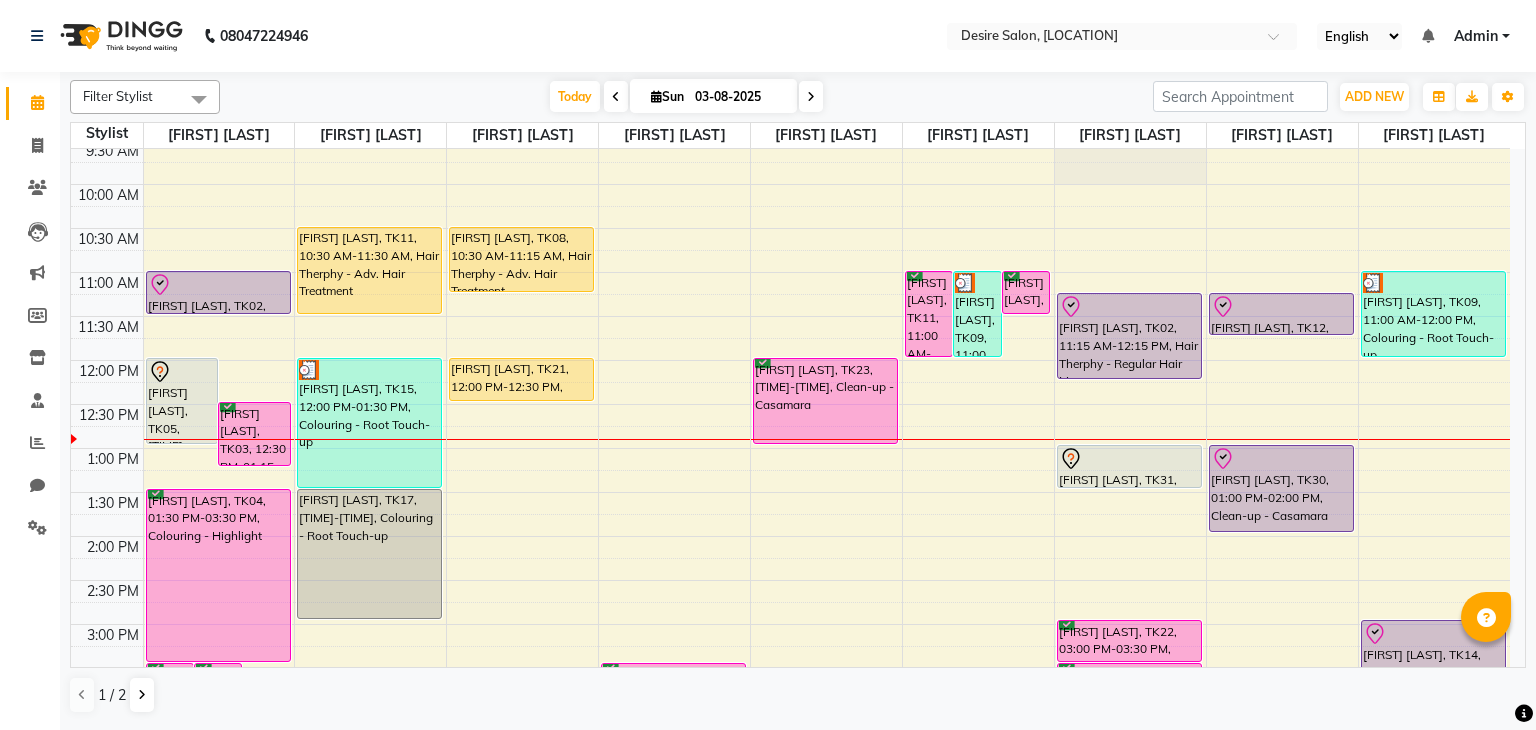 scroll, scrollTop: 0, scrollLeft: 0, axis: both 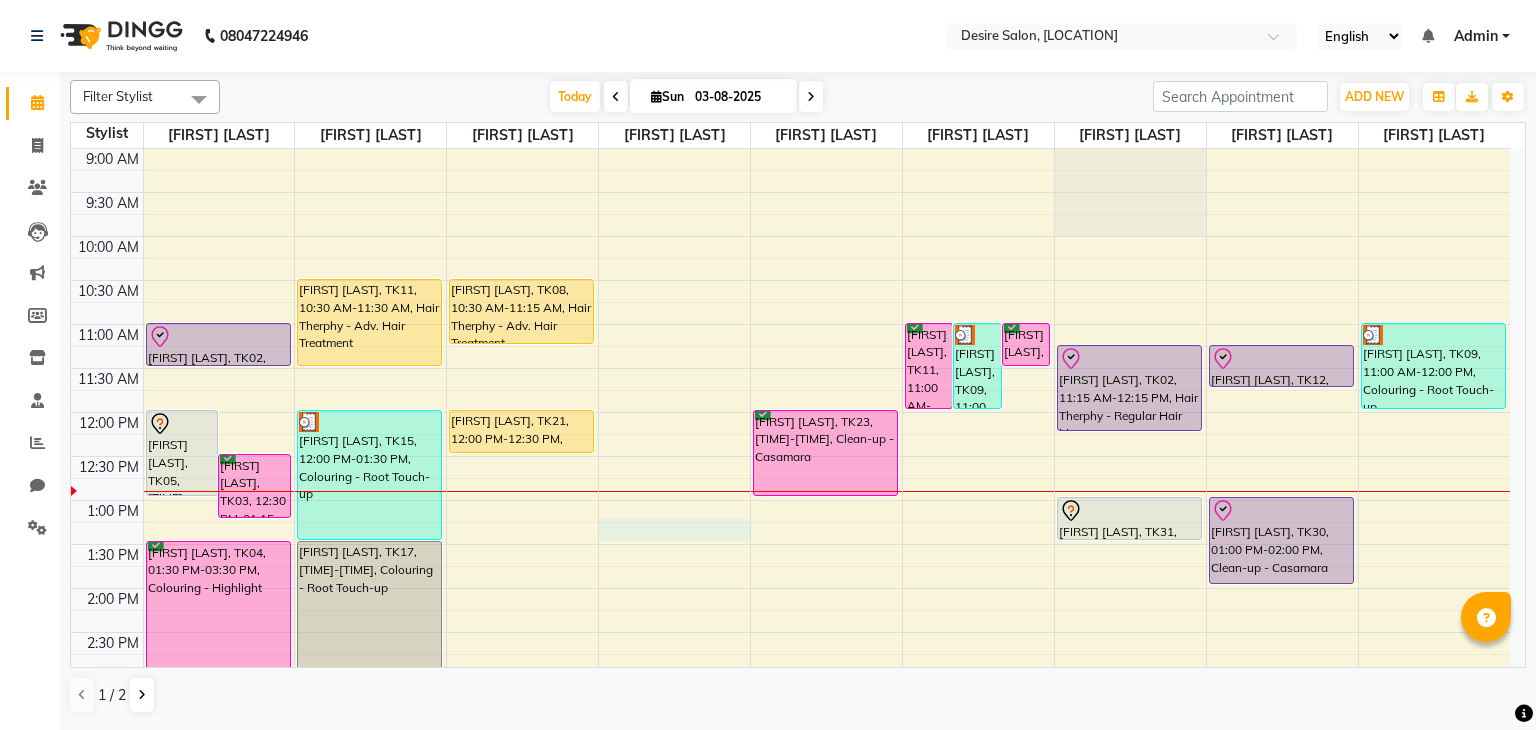 click on "9:00 AM 9:30 AM 10:00 AM 10:30 AM 11:00 AM 11:30 AM 12:00 PM 12:30 PM 1:00 PM 1:30 PM 2:00 PM 2:30 PM 3:00 PM 3:30 PM 4:00 PM 4:30 PM 5:00 PM 5:30 PM 6:00 PM 6:30 PM 7:00 PM 7:30 PM 8:00 PM 8:30 PM 9:00 PM 9:30 PM     [FIRST] [LAST], TK04, 03:30 PM-05:30 PM, Chemical Treatment - Cystin Treat     [FIRST] [LAST], TK18, 03:30 PM-05:30 PM, Colouring - Highlight     [FIRST], TK01, 05:00 PM-06:00 PM, Hair Cut - Advance Hair Cut             [FIRST] [LAST], TK05, 12:00 PM-01:00 PM, Hair Cut - Advance Hair Cut     [FIRST] [LAST], TK03, 12:30 PM-01:15 PM, Hair Spa - Hair Spa
[FIRST] [LAST], TK02, 11:00 AM-11:30 AM, Hair Cut - Hair Cut Normal     [FIRST] [LAST], TK04, 01:30 PM-03:30 PM, Colouring - Highlight             [FIRST] [LAST], TK24, 06:00 PM-07:00 PM, Hair Cut - Advance Hair Cut             [FIRST] [LAST], TK32, 04:30 PM-06:00 PM, Colouring - Root Touch-up    [FIRST] [LAST], TK26, 05:00 PM-05:30 PM, Hair Service - Hair wash     [FIRST] [LAST], TK28, 05:00 PM-05:30 PM, Hair Service - Hair wash" at bounding box center [790, 720] 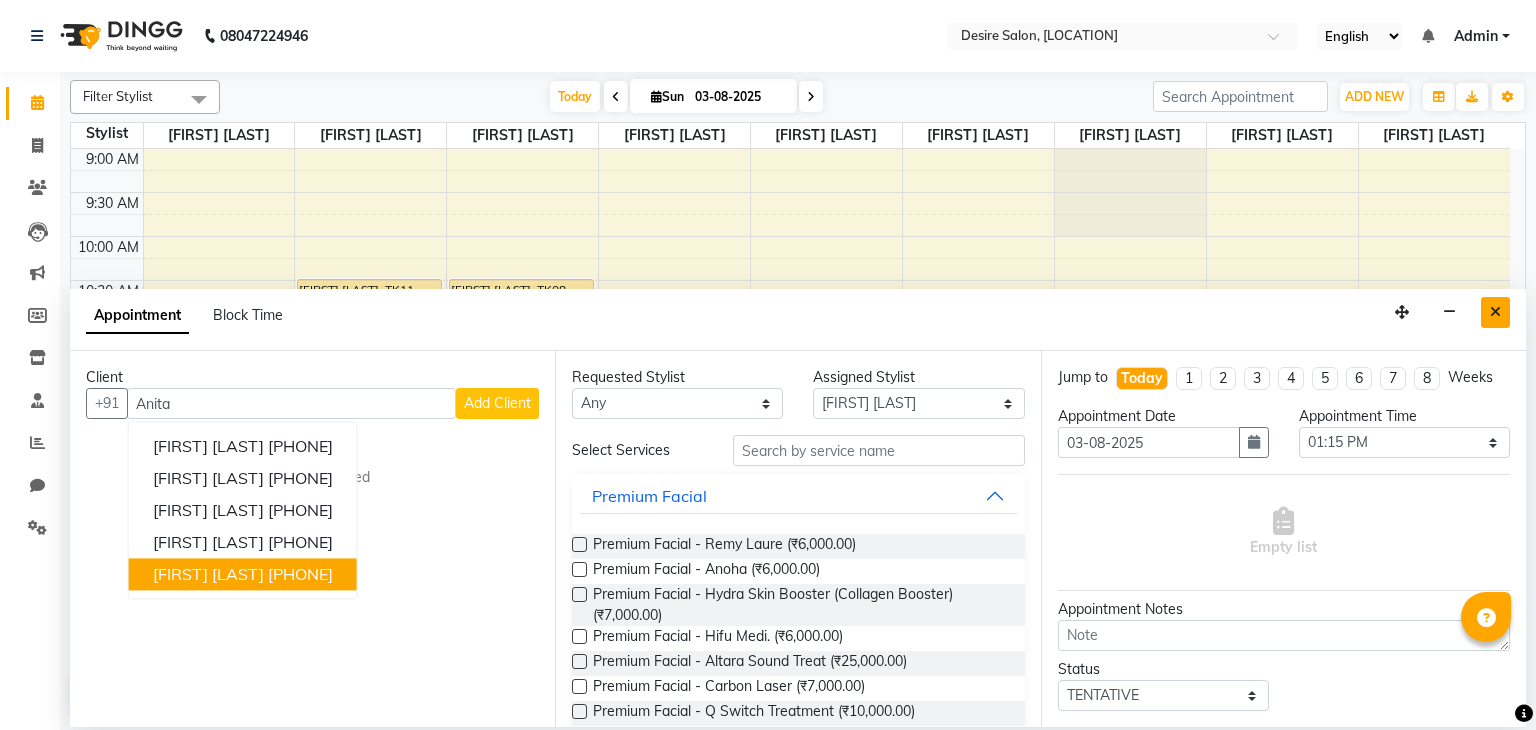 click at bounding box center [1495, 312] 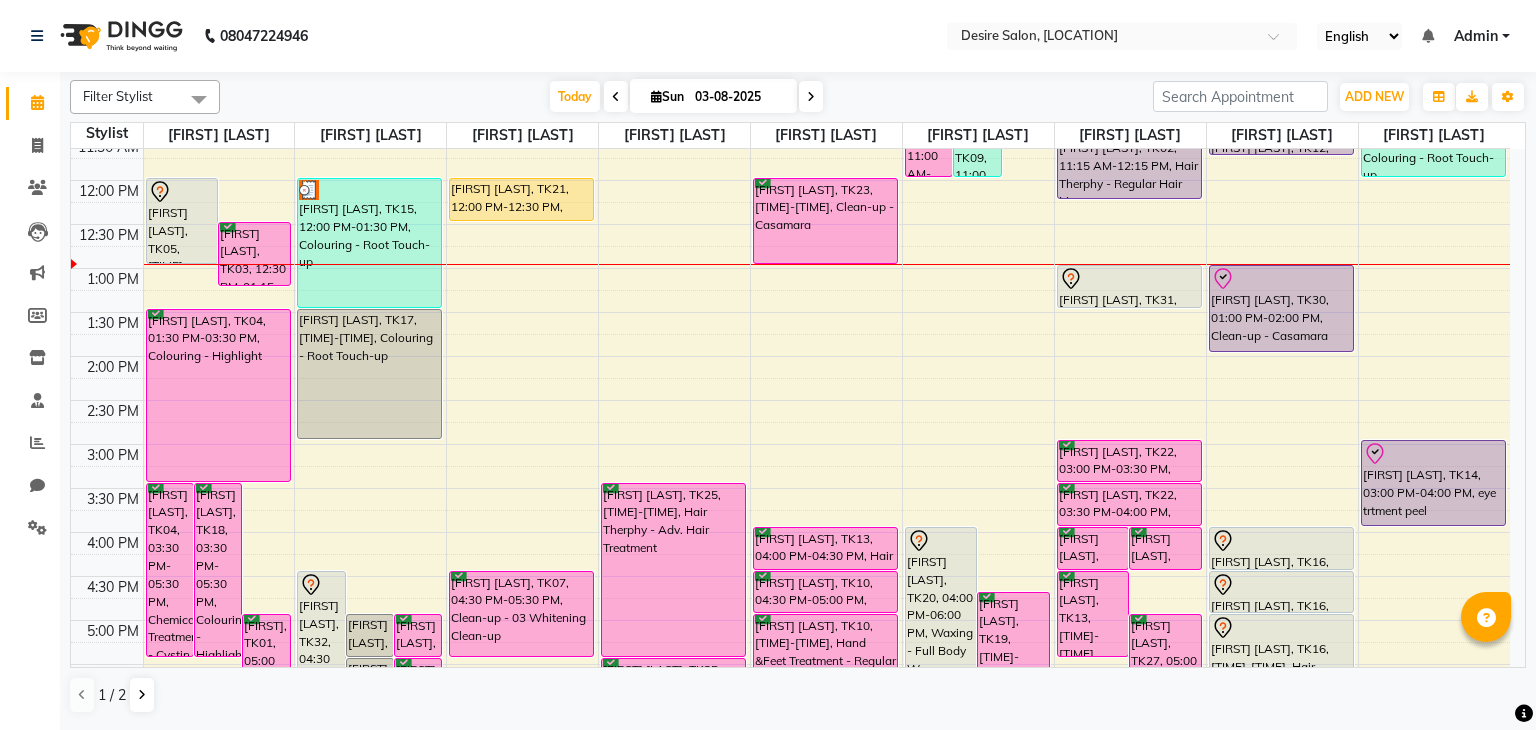 scroll, scrollTop: 234, scrollLeft: 0, axis: vertical 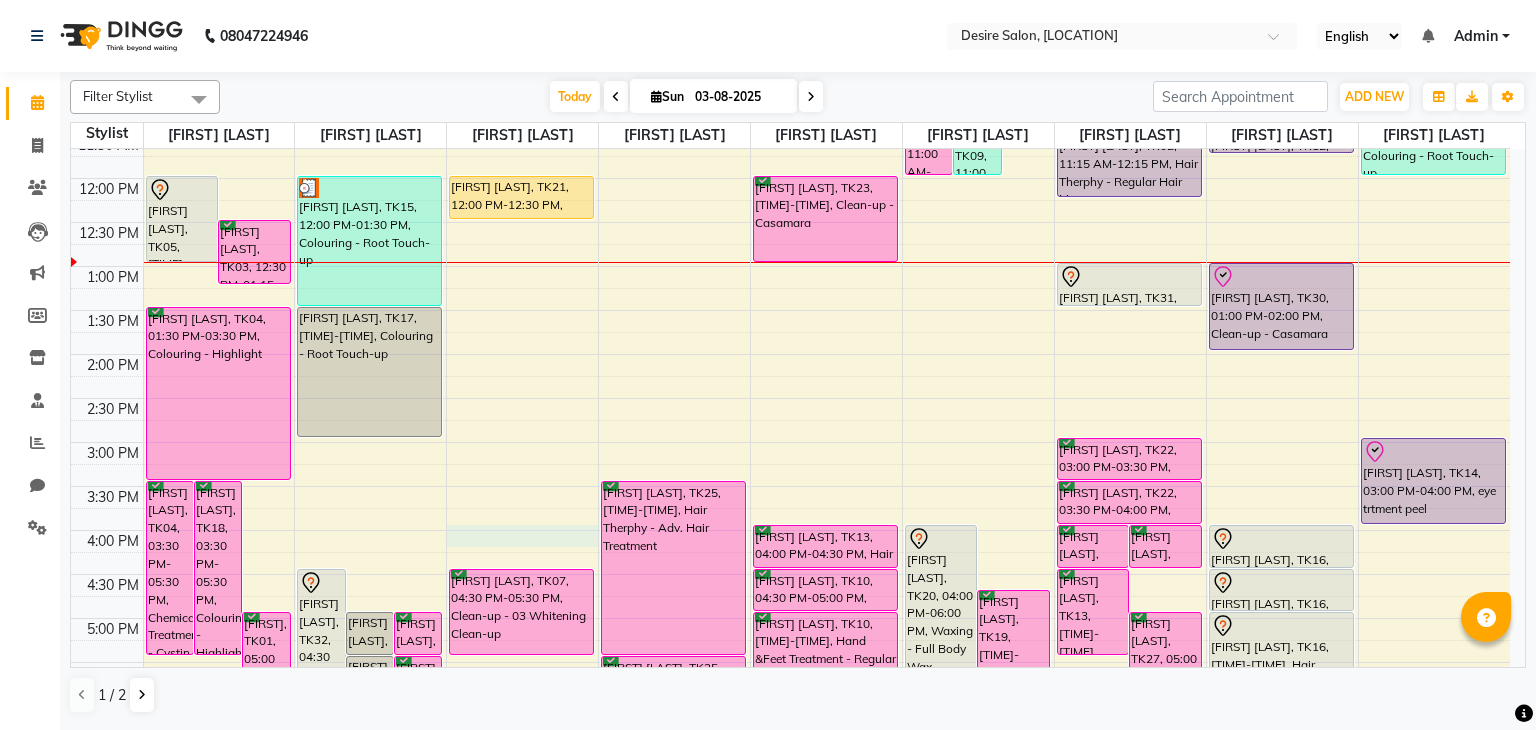 click on "9:00 AM 9:30 AM 10:00 AM 10:30 AM 11:00 AM 11:30 AM 12:00 PM 12:30 PM 1:00 PM 1:30 PM 2:00 PM 2:30 PM 3:00 PM 3:30 PM 4:00 PM 4:30 PM 5:00 PM 5:30 PM 6:00 PM 6:30 PM 7:00 PM 7:30 PM 8:00 PM 8:30 PM 9:00 PM 9:30 PM     [FIRST] [LAST], TK04, 03:30 PM-05:30 PM, Chemical Treatment - Cystin Treat     [FIRST] [LAST], TK18, 03:30 PM-05:30 PM, Colouring - Highlight     [FIRST], TK01, 05:00 PM-06:00 PM, Hair Cut - Advance Hair Cut             [FIRST] [LAST], TK05, 12:00 PM-01:00 PM, Hair Cut - Advance Hair Cut     [FIRST] [LAST], TK03, 12:30 PM-01:15 PM, Hair Spa - Hair Spa
[FIRST] [LAST], TK02, 11:00 AM-11:30 AM, Hair Cut - Hair Cut Normal     [FIRST] [LAST], TK04, 01:30 PM-03:30 PM, Colouring - Highlight             [FIRST] [LAST], TK24, 06:00 PM-07:00 PM, Hair Cut - Advance Hair Cut             [FIRST] [LAST], TK32, 04:30 PM-06:00 PM, Colouring - Root Touch-up    [FIRST] [LAST], TK26, 05:00 PM-05:30 PM, Hair Service - Hair wash     [FIRST] [LAST], TK28, 05:00 PM-05:30 PM, Hair Service - Hair wash" at bounding box center (790, 486) 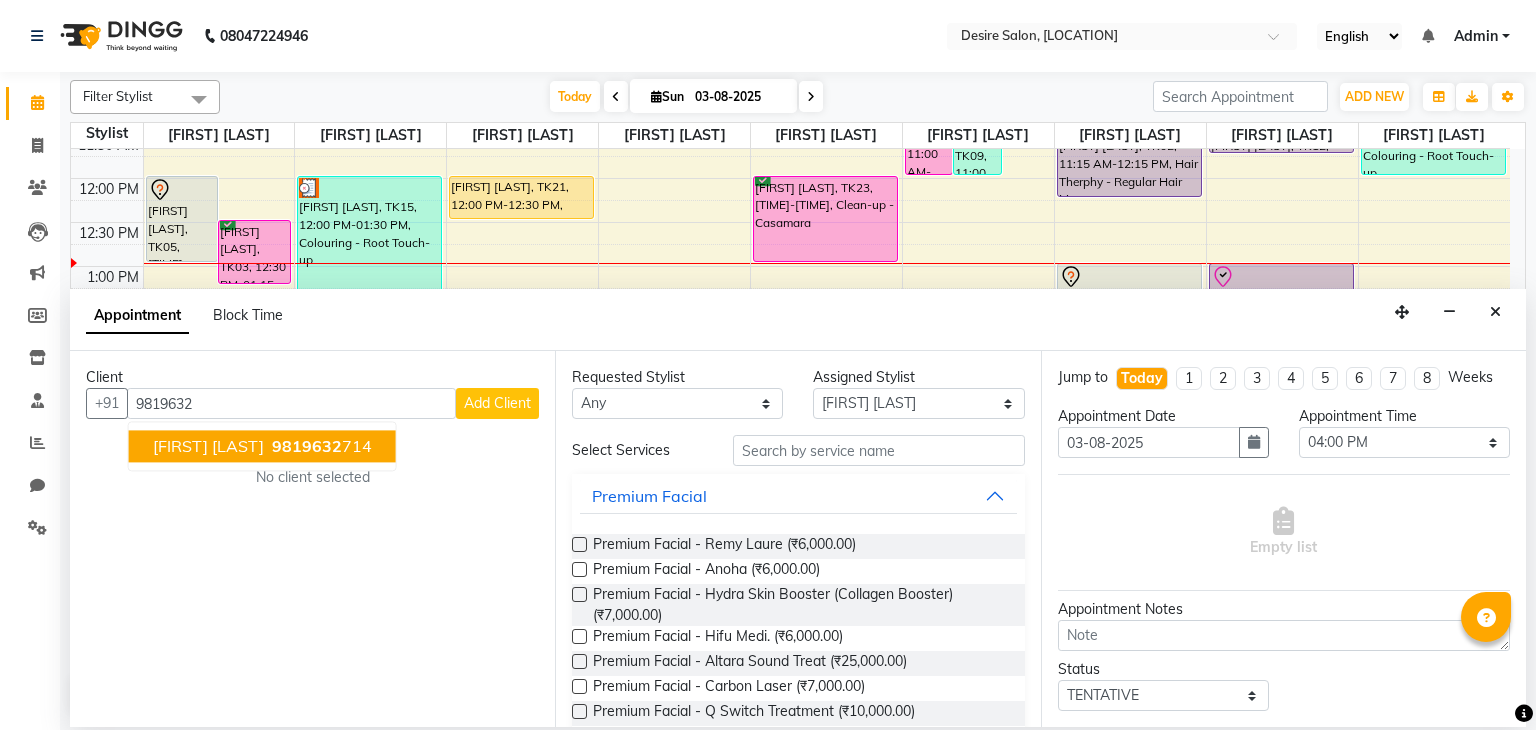 click on "9819632" at bounding box center [307, 447] 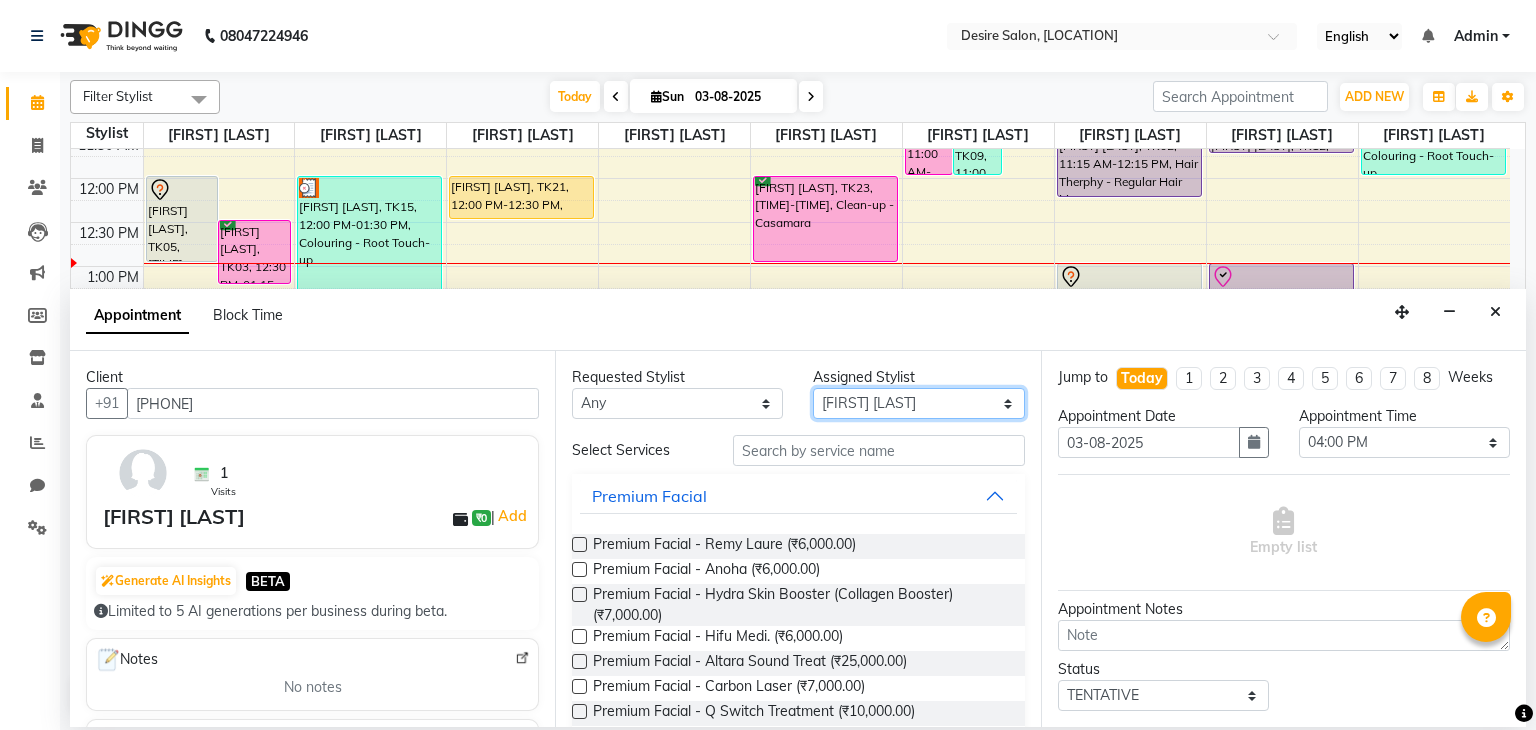 click on "Select [FIRST] [LAST] [FIRST] [LAST] [FIRST] [LAST] desire salon [FIRST] [LAST] [FIRST] [LAST] [FIRST] [LAST] [FIRST] [LAST] [FIRST] [LAST] [FIRST] [LAST]" at bounding box center [918, 403] 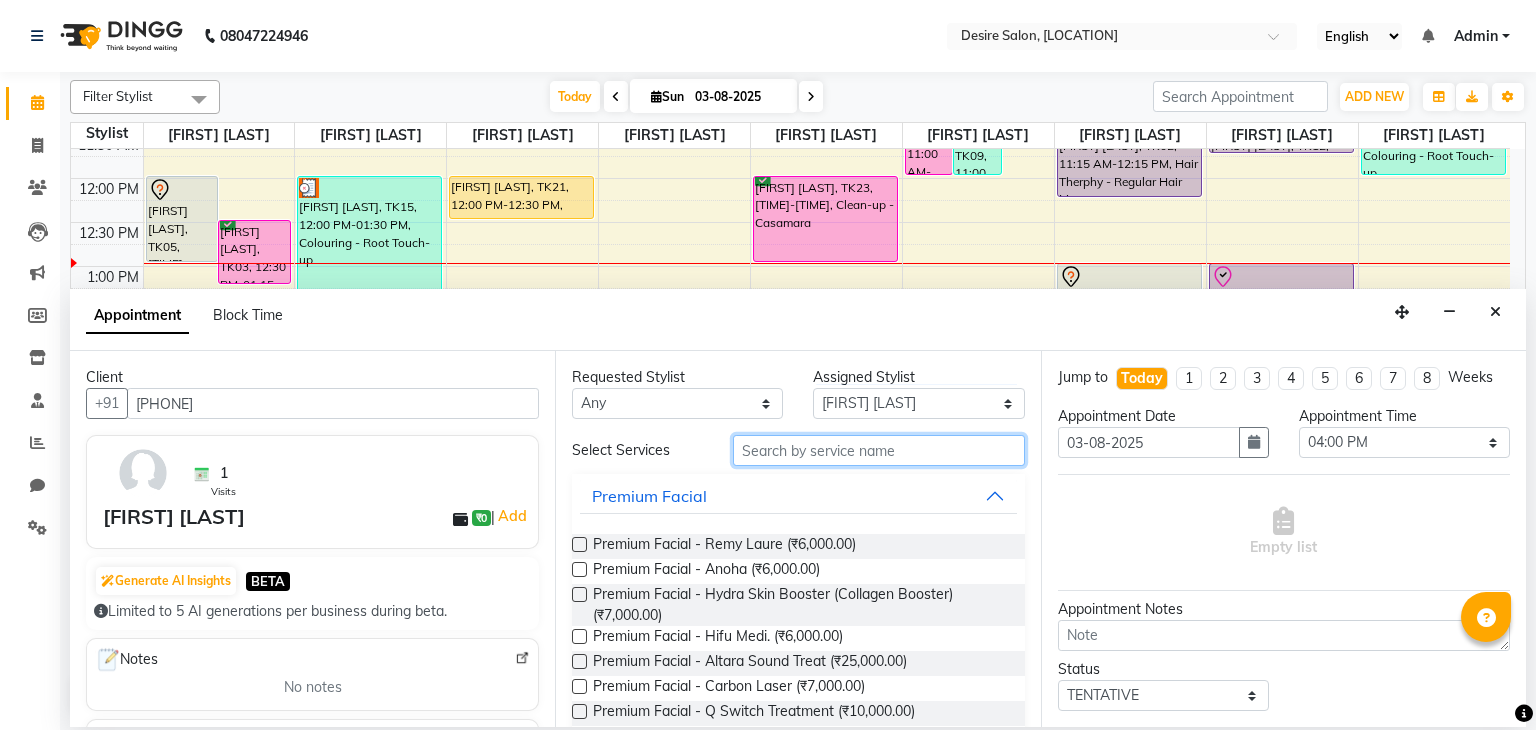 click at bounding box center [879, 450] 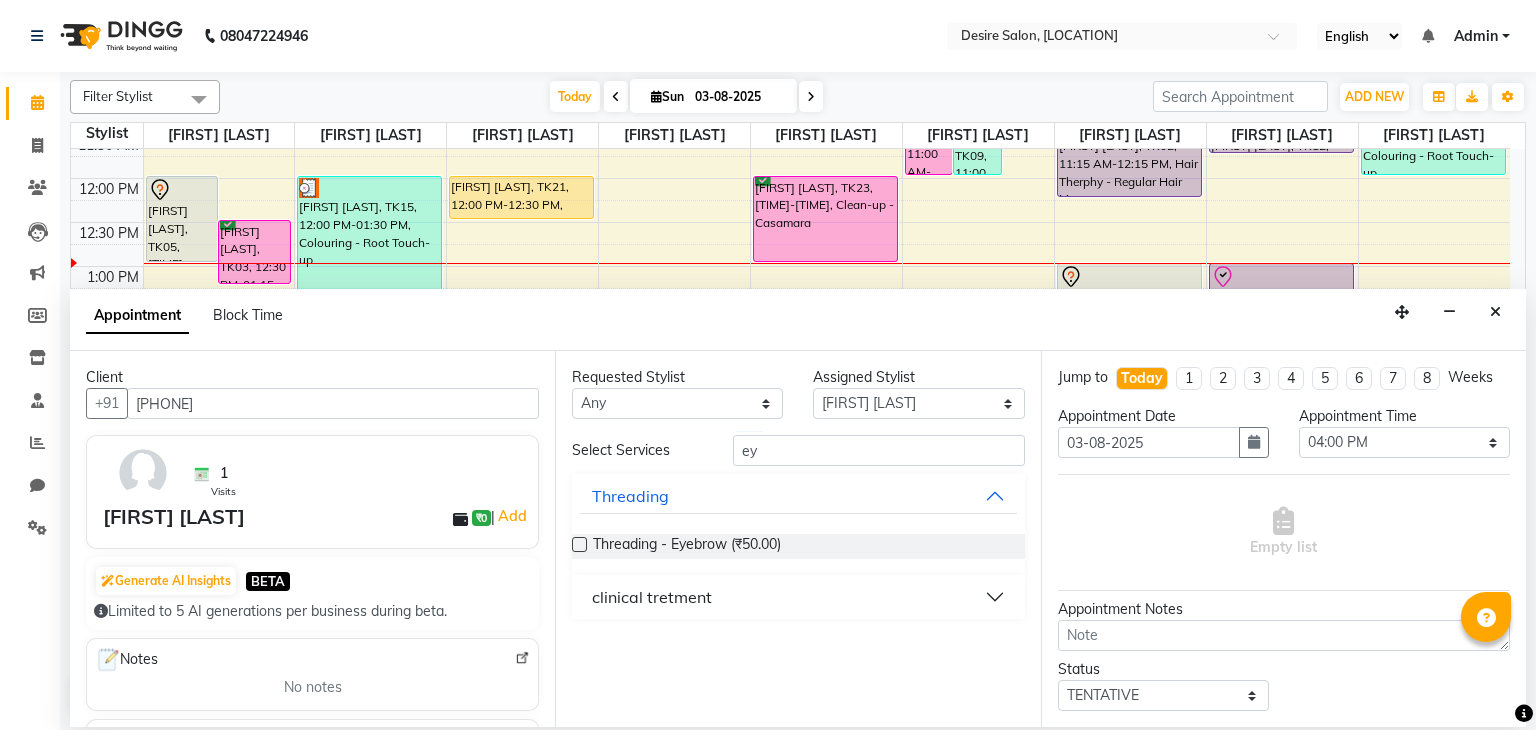 click at bounding box center (579, 544) 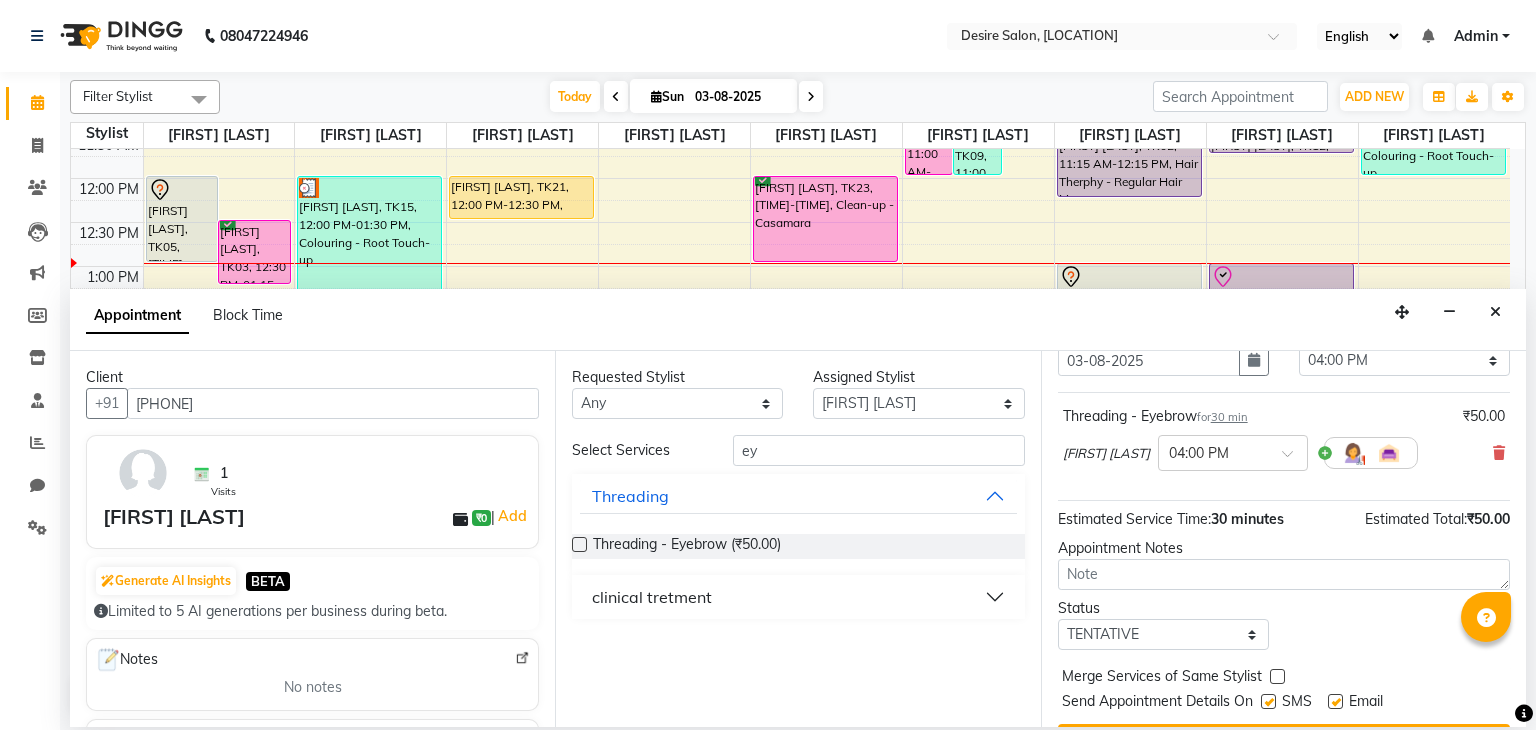 scroll, scrollTop: 130, scrollLeft: 0, axis: vertical 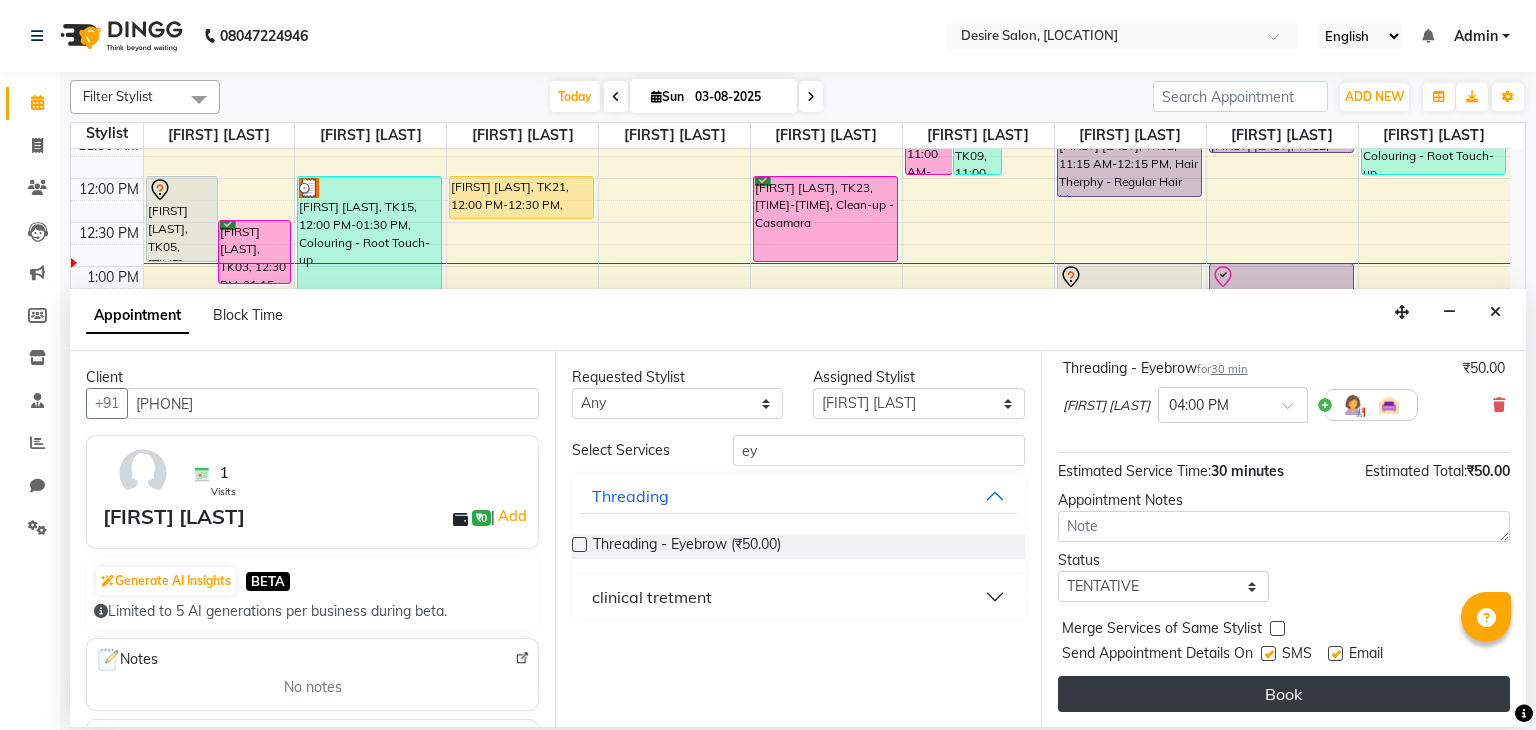 click on "Book" at bounding box center [1284, 694] 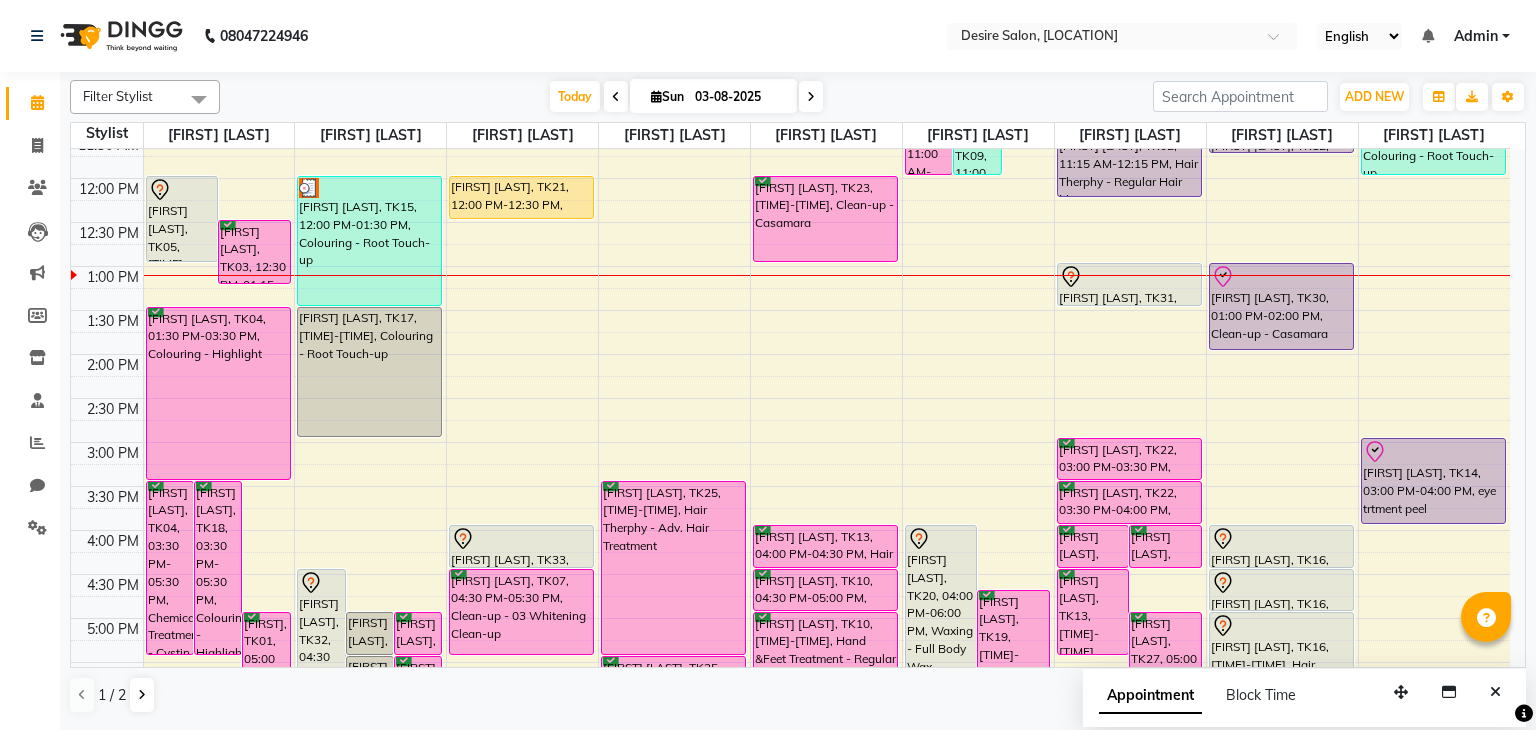 click on "Filter Stylist Select All [FIRST] [LAST] [FIRST] [LAST] [FIRST] [LAST] [FIRST] [LAST] [FIRST] [LAST] [FIRST] [LAST] [FIRST] [LAST] [FIRST] [LAST] [FIRST] [LAST] desire salon Today Sun 03-08-2025 Toggle Dropdown Add Appointment Add Invoice Add Expense Add Attendance Add Client Add Transaction Toggle Dropdown Add Appointment Add Invoice Add Expense Add Attendance Add Client ADD NEW Toggle Dropdown Add Appointment Add Invoice Add Expense Add Attendance Add Client Add Transaction Filter Stylist Select All [FIRST] [LAST] [FIRST] [LAST] [FIRST] [LAST] [FIRST] [LAST] [FIRST] [LAST] [FIRST] [LAST] [FIRST] [LAST] [FIRST] [LAST] [FIRST] [LAST] Group By Staff View Room View View as Vertical Vertical - Week View Horizontal Horizontal - Week View List Toggle Dropdown Calendar Settings Manage Tags Arrange Stylists Reset Stylists Full Screen Show Available Stylist Appointment Form Zoom 100% Staff/Room Display Count 9 Stylist [FIRST] [LAST] [FIRST] [LAST] [FIRST] [LAST] [FIRST] [LAST]" 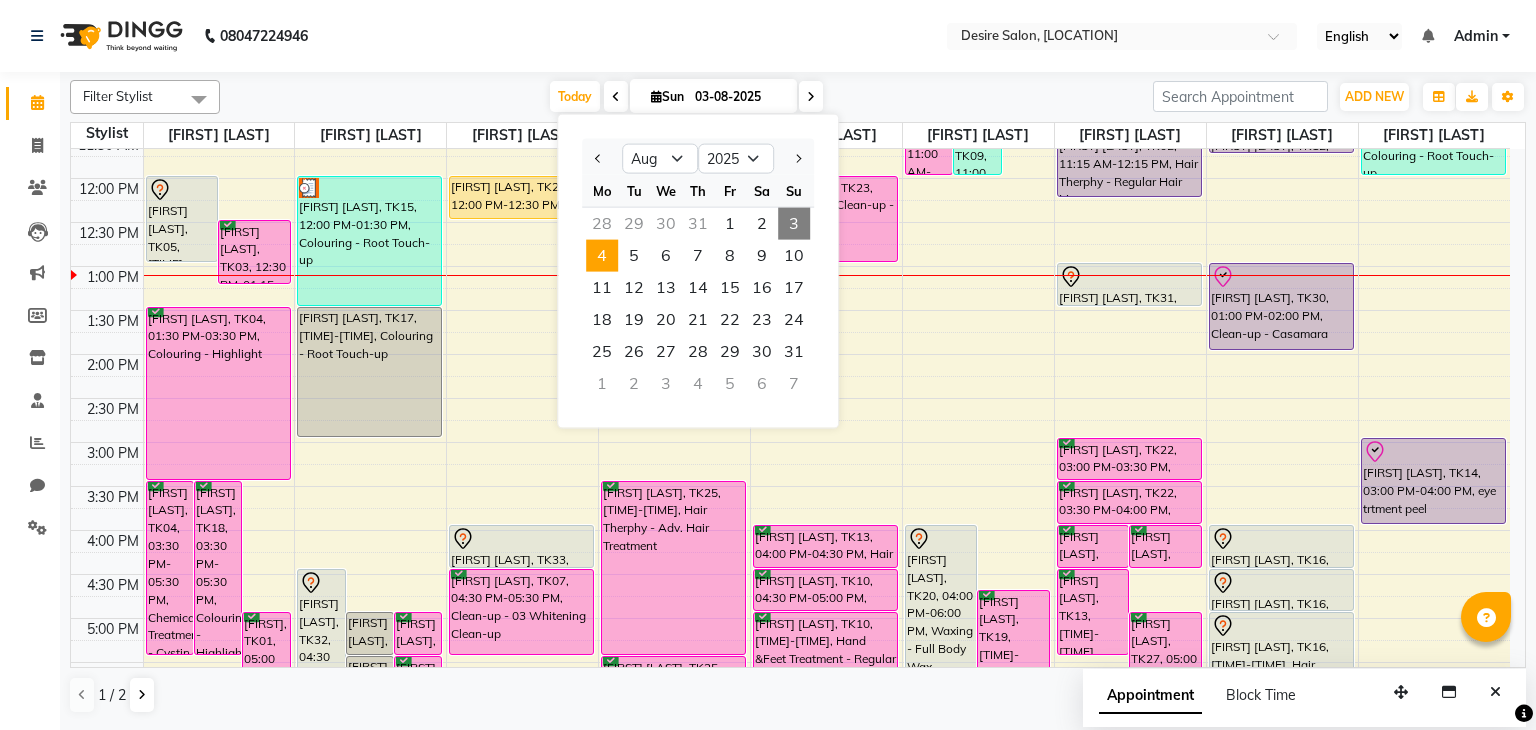 click on "4" at bounding box center (602, 256) 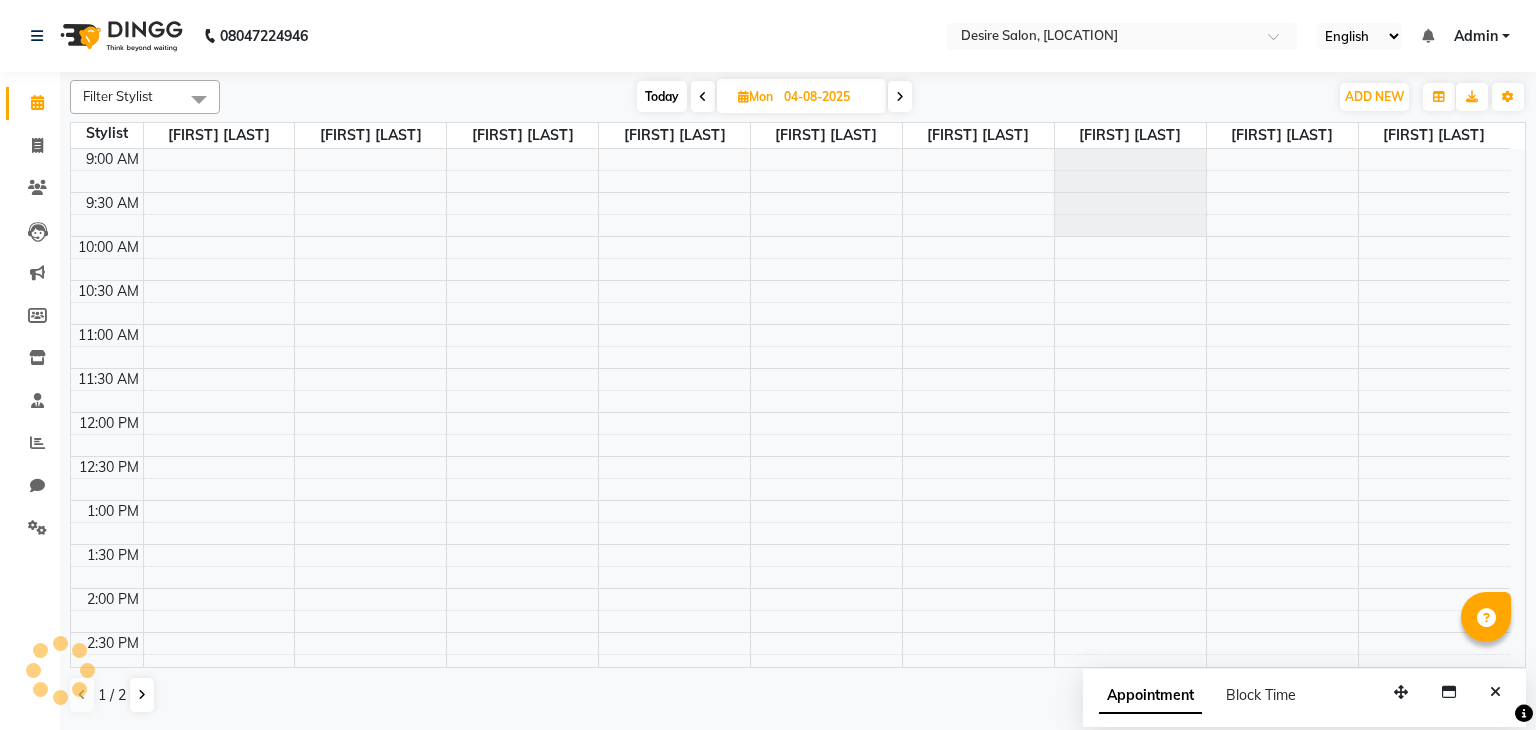scroll, scrollTop: 350, scrollLeft: 0, axis: vertical 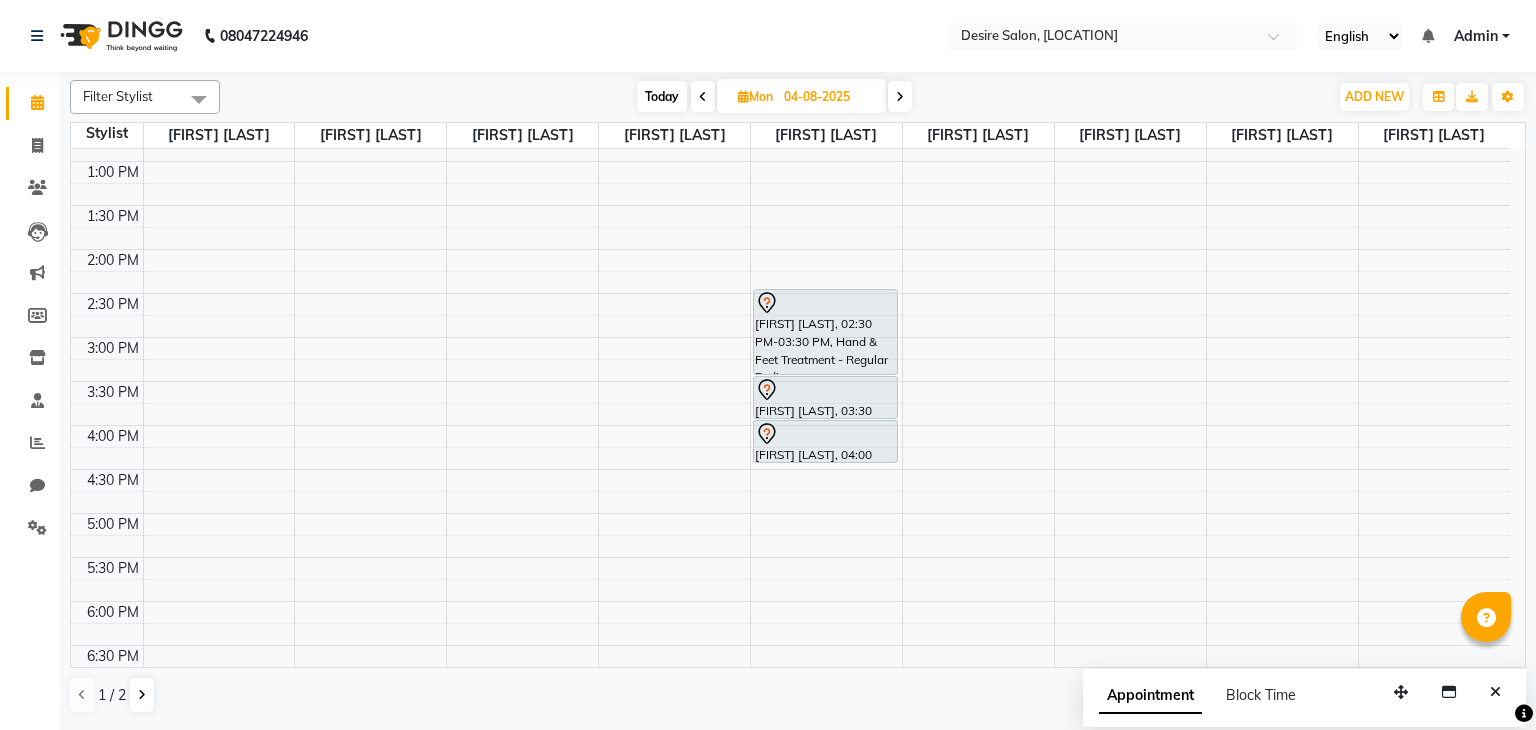 click on "04-08-2025" at bounding box center [828, 97] 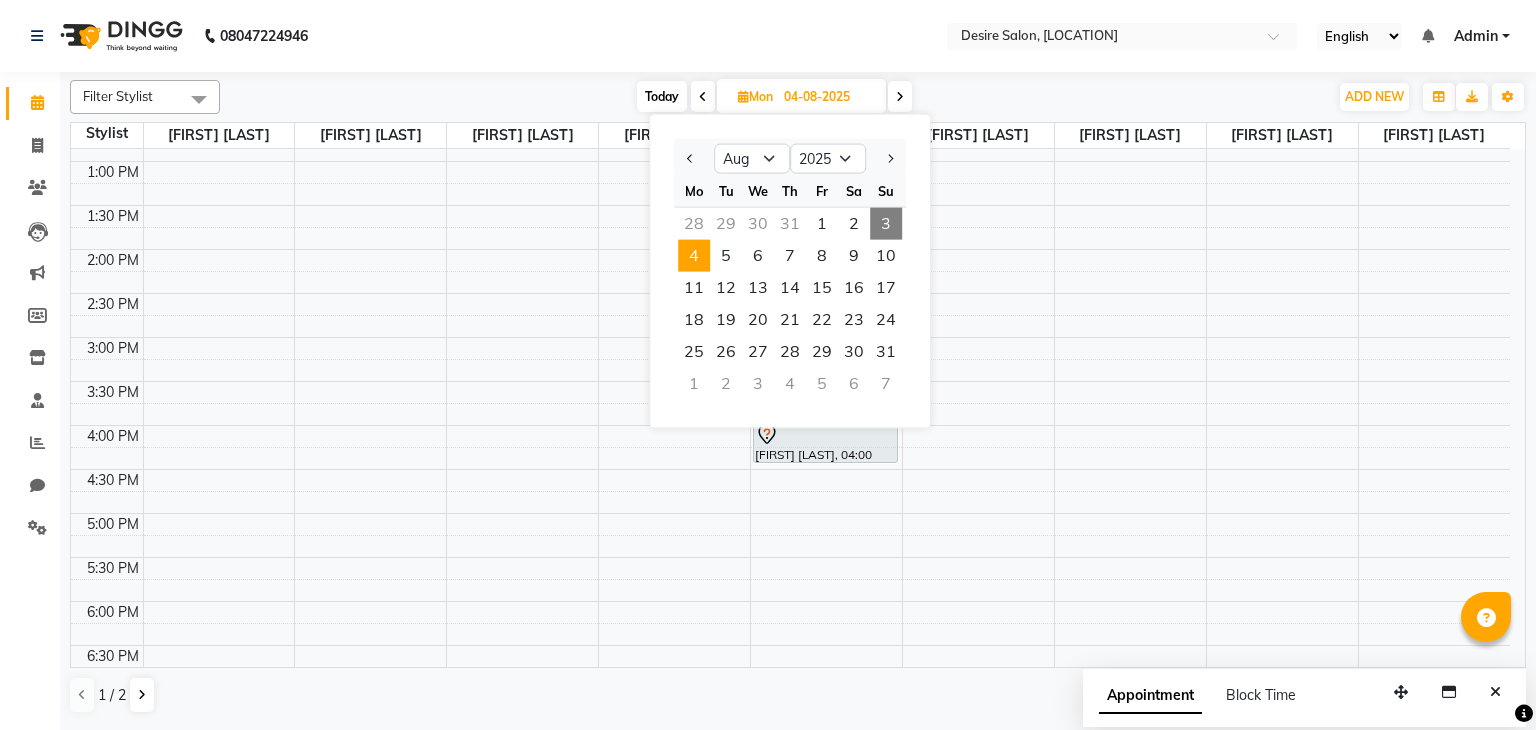 click on "3" at bounding box center [886, 224] 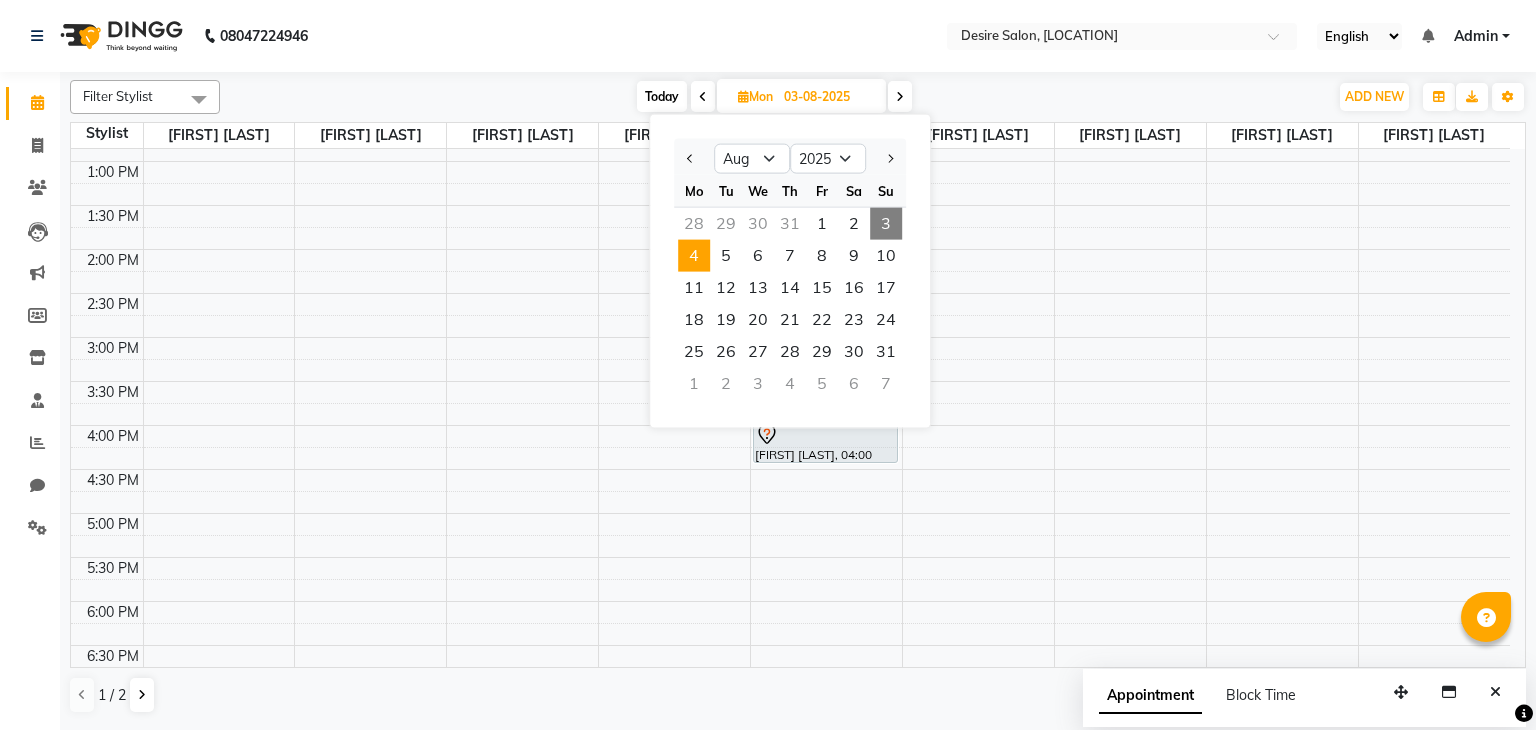 scroll, scrollTop: 350, scrollLeft: 0, axis: vertical 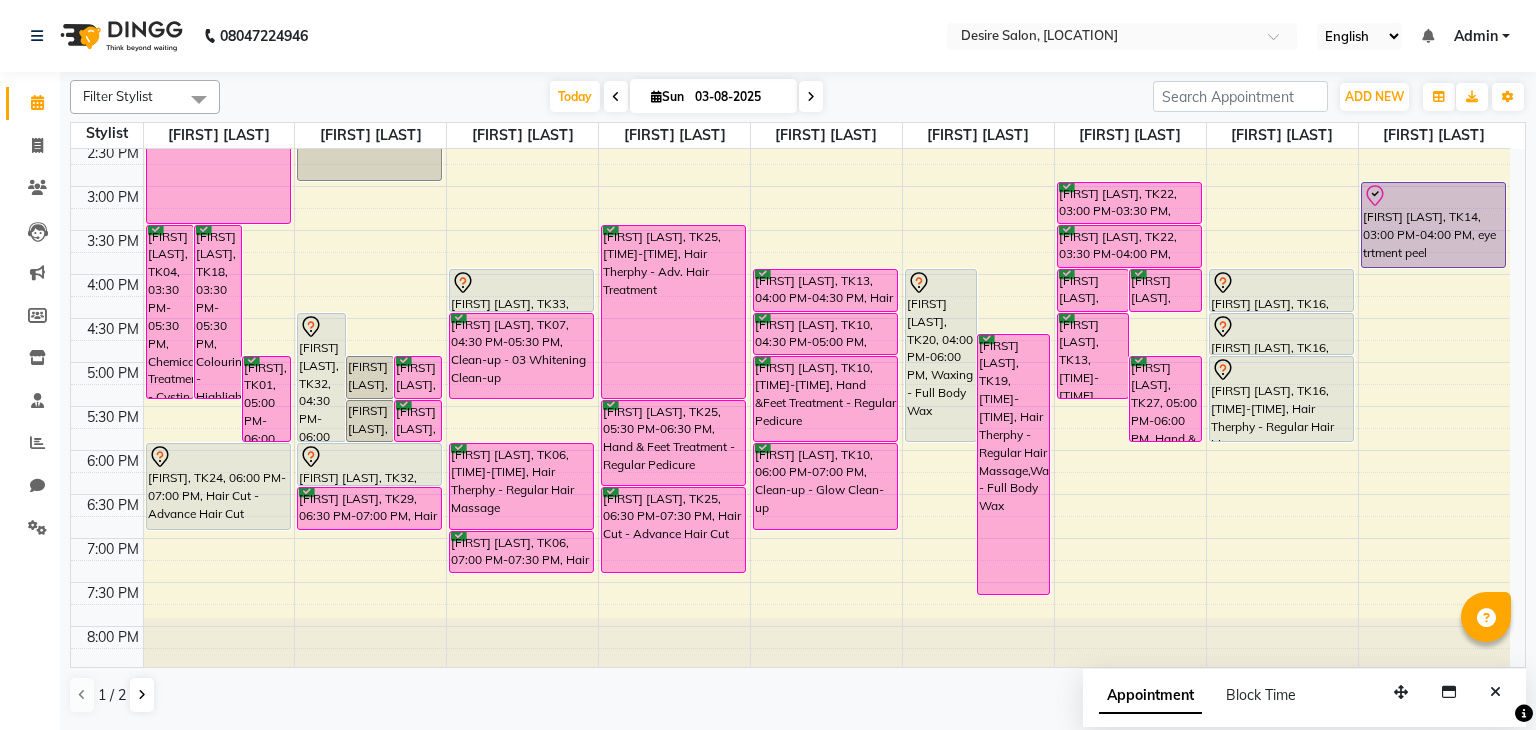 click on "03-08-2025" at bounding box center [739, 97] 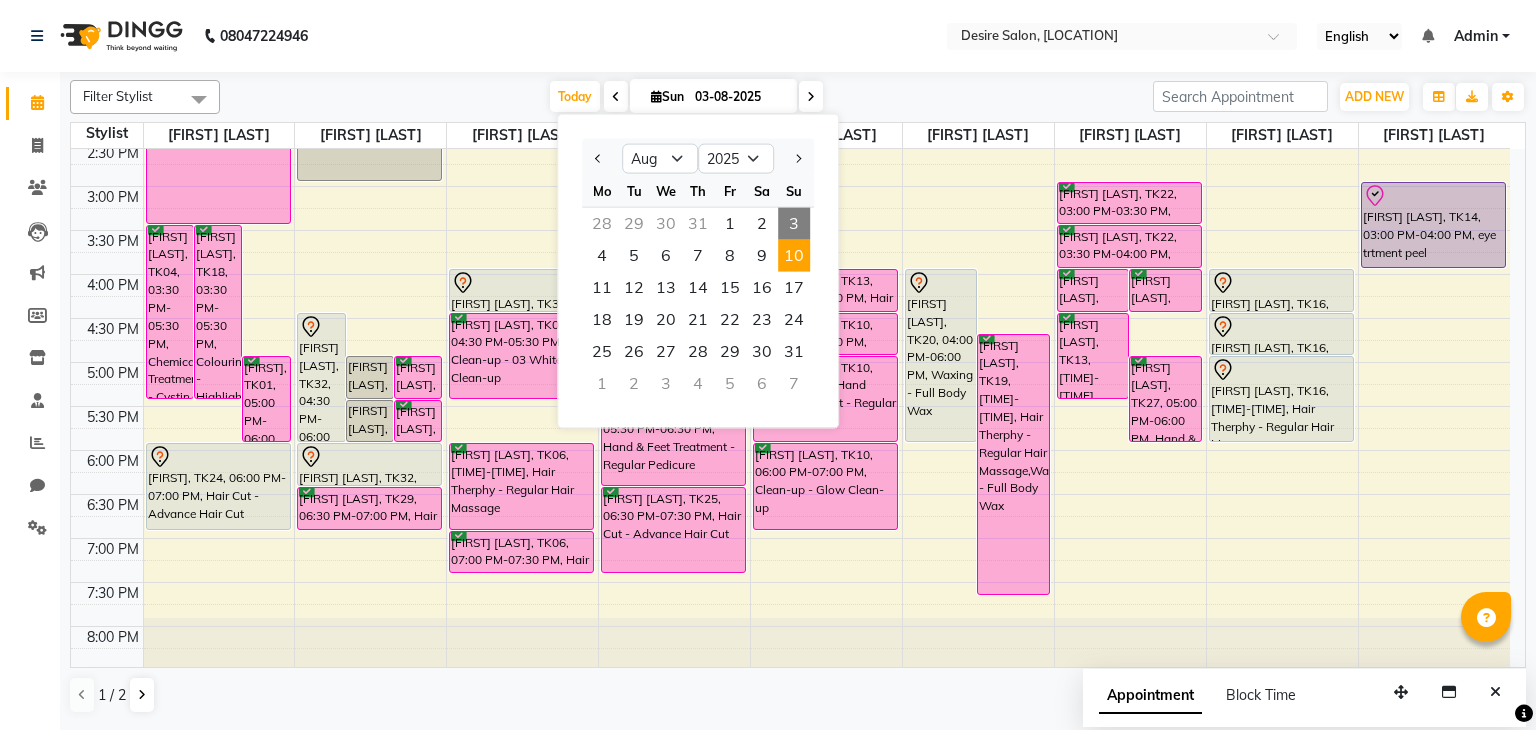 click on "10" at bounding box center [794, 256] 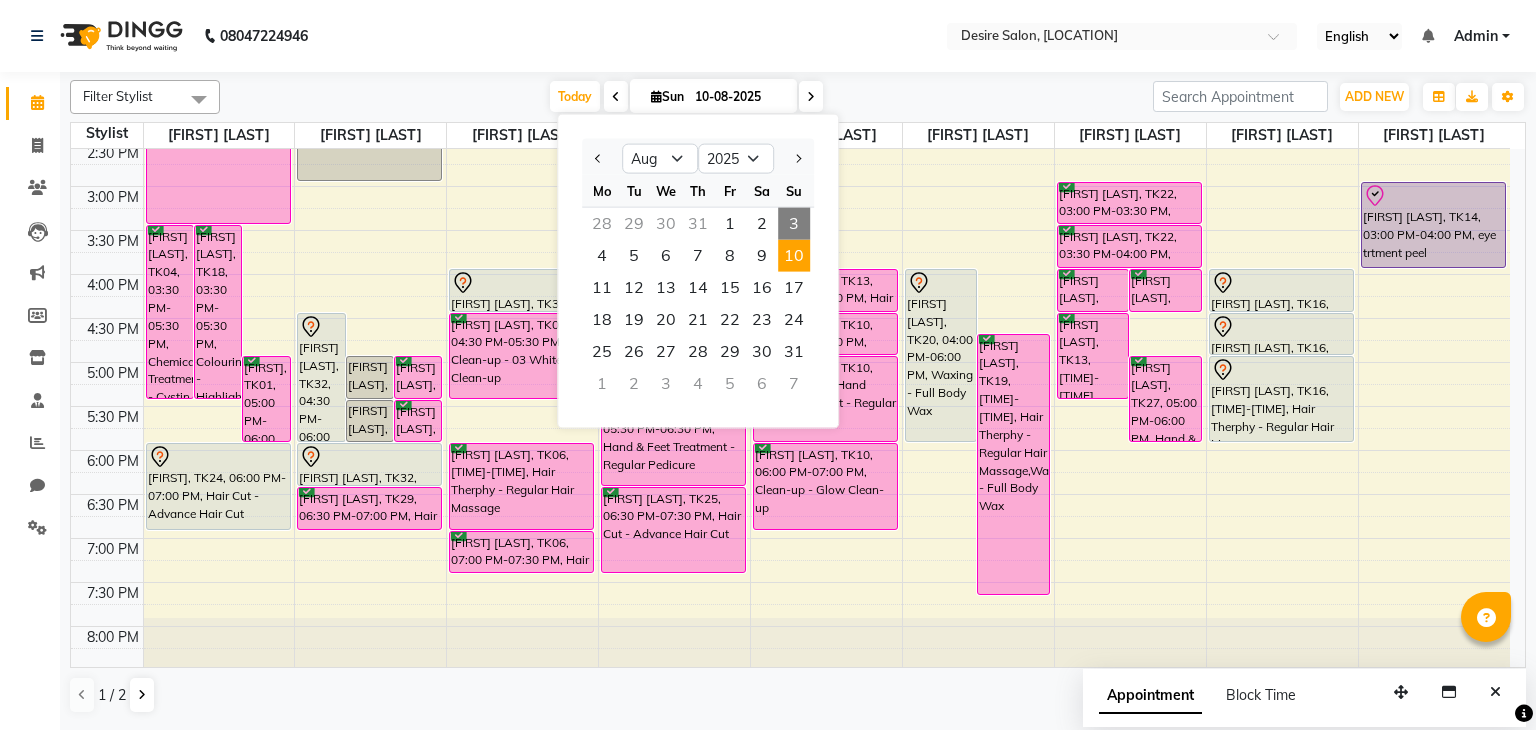 scroll, scrollTop: 350, scrollLeft: 0, axis: vertical 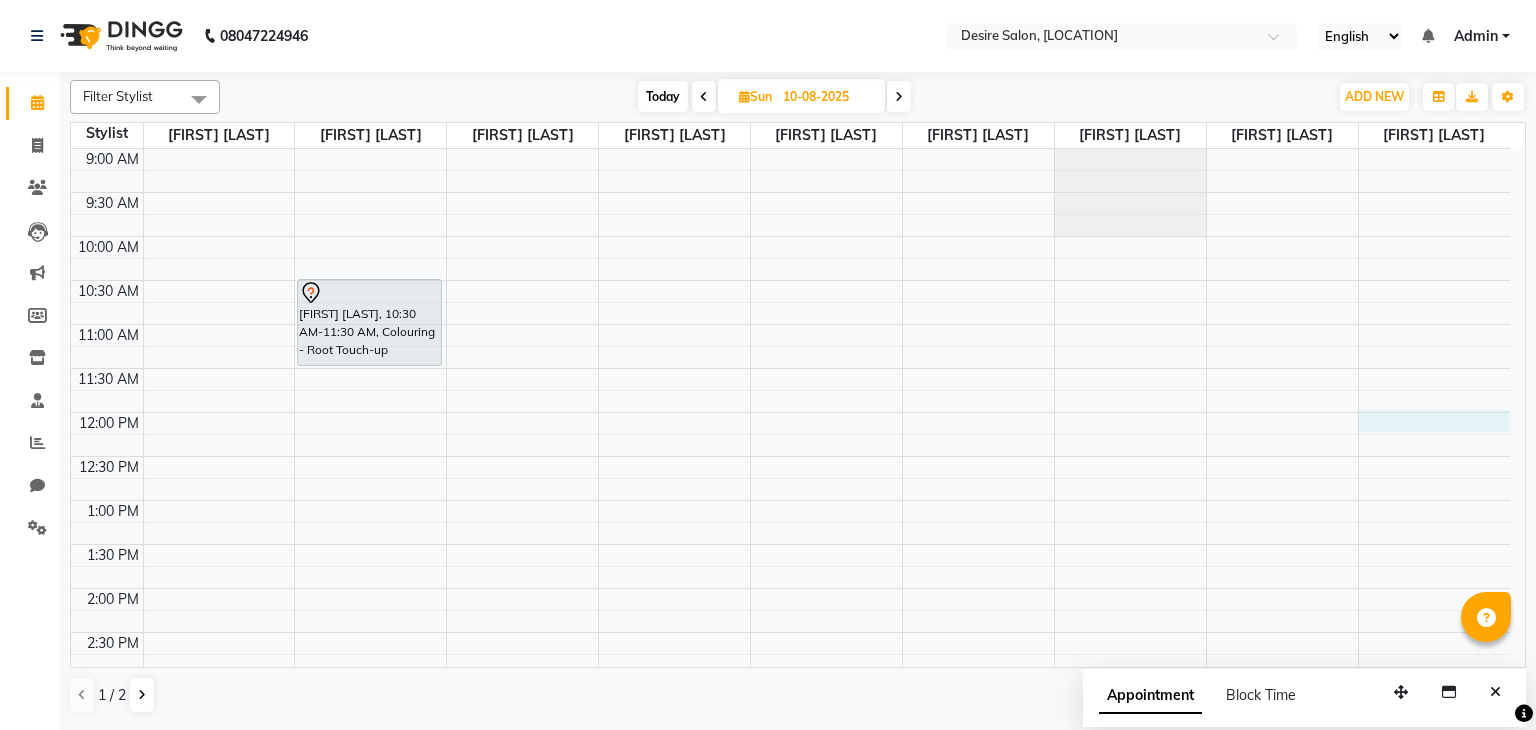 click on "9:00 AM 9:30 AM 10:00 AM 10:30 AM 11:00 AM 11:30 AM 12:00 PM 12:30 PM 1:00 PM 1:30 PM 2:00 PM 2:30 PM 3:00 PM 3:30 PM 4:00 PM 4:30 PM 5:00 PM 5:30 PM 6:00 PM 6:30 PM 7:00 PM 7:30 PM 8:00 PM 8:30 PM 9:00 PM 9:30 PM [FIRST] [LAST], 10:30 AM-11:30 AM, Colouring - Root Touch-up" at bounding box center (790, 720) 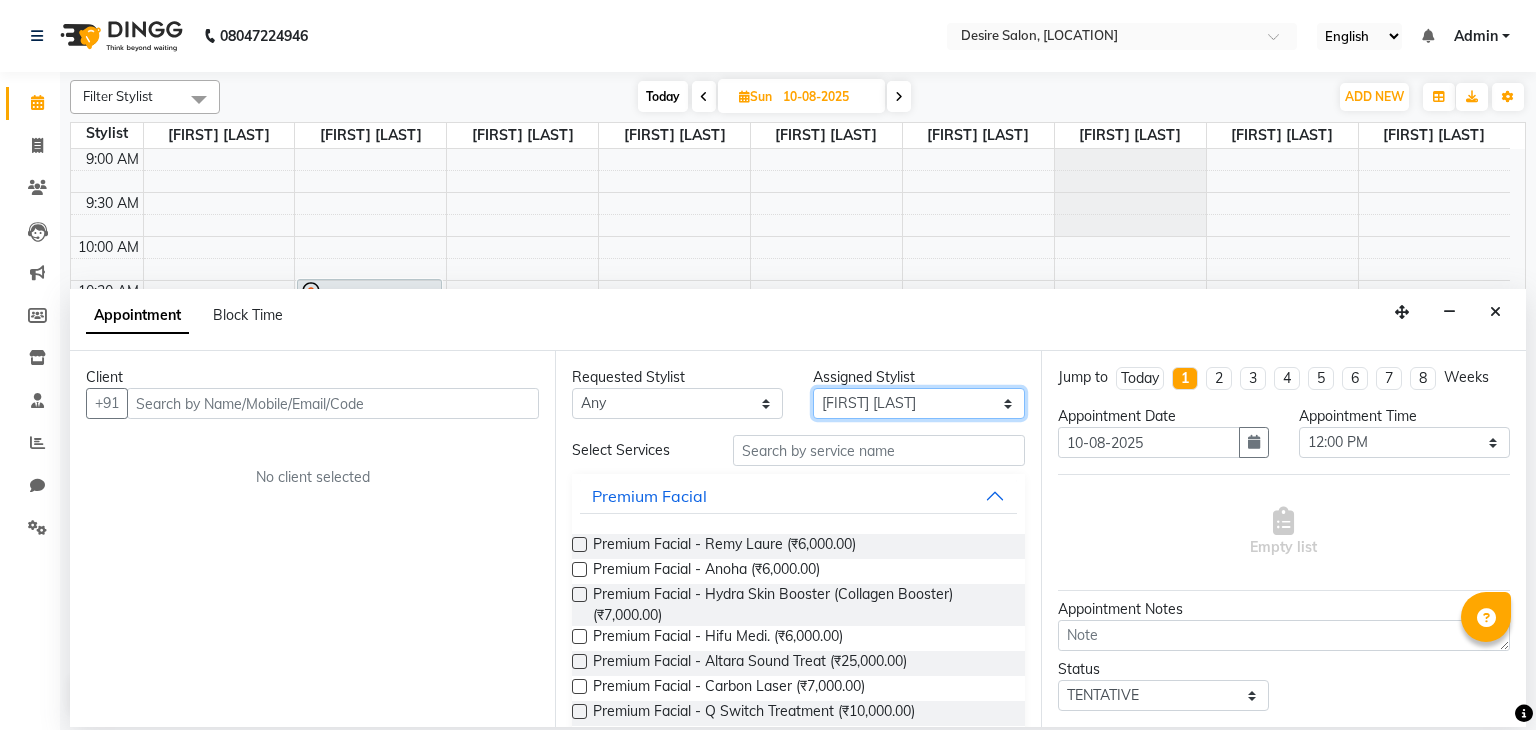click on "Select [FIRST] [LAST] [FIRST] [LAST] [FIRST] [LAST] desire salon [FIRST] [LAST] [FIRST] [LAST] [FIRST] [LAST] [FIRST] [LAST] [FIRST] [LAST] [FIRST] [LAST]" at bounding box center [918, 403] 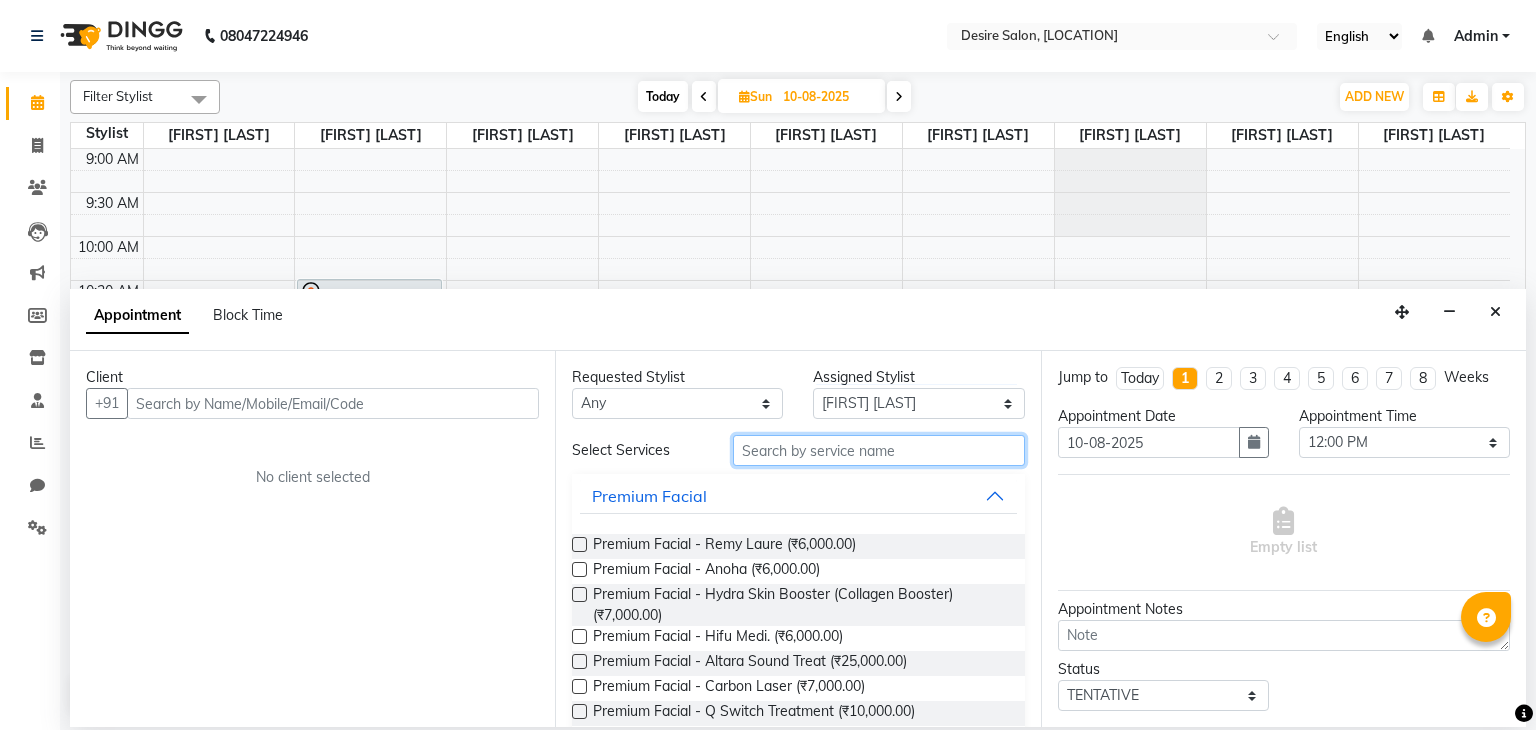 click at bounding box center (879, 450) 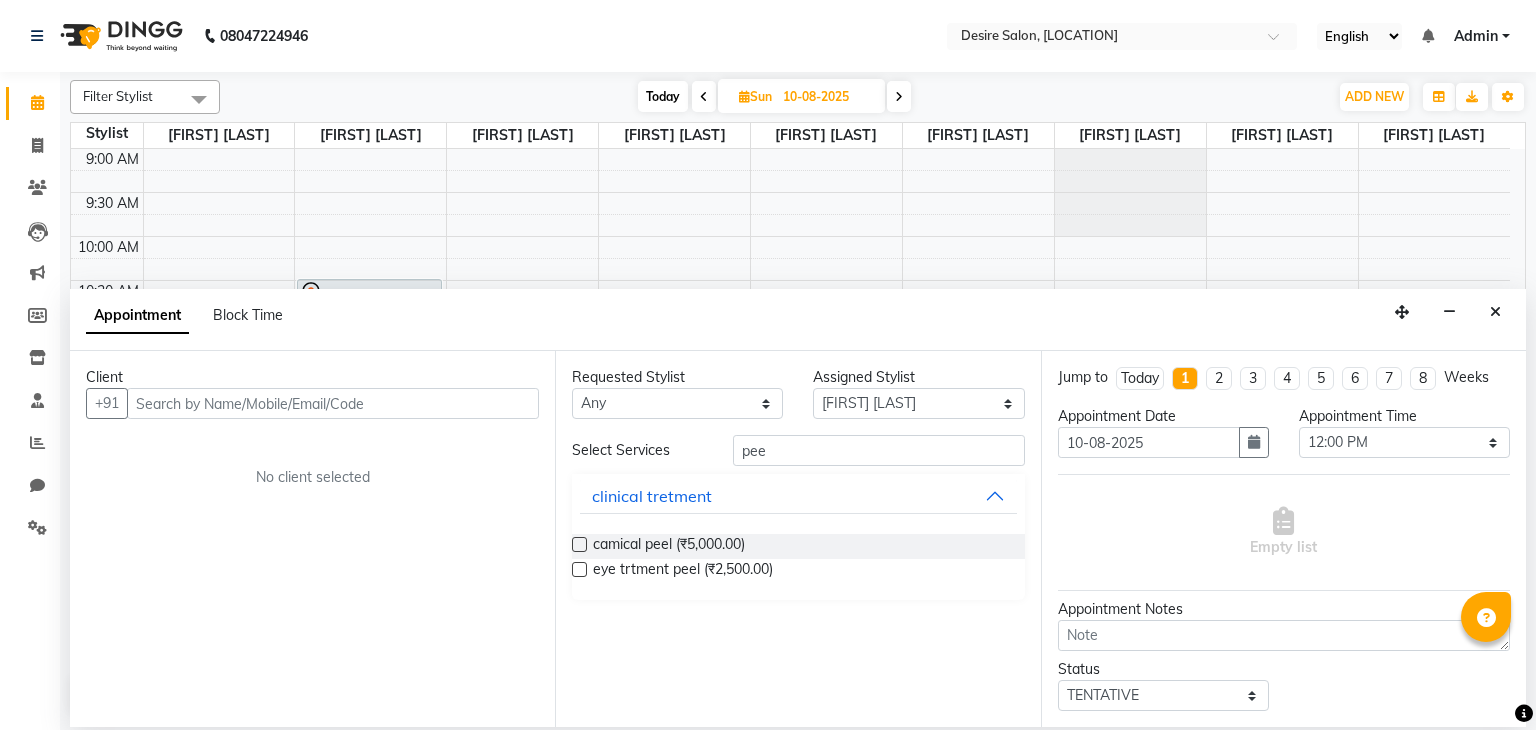 click at bounding box center (579, 544) 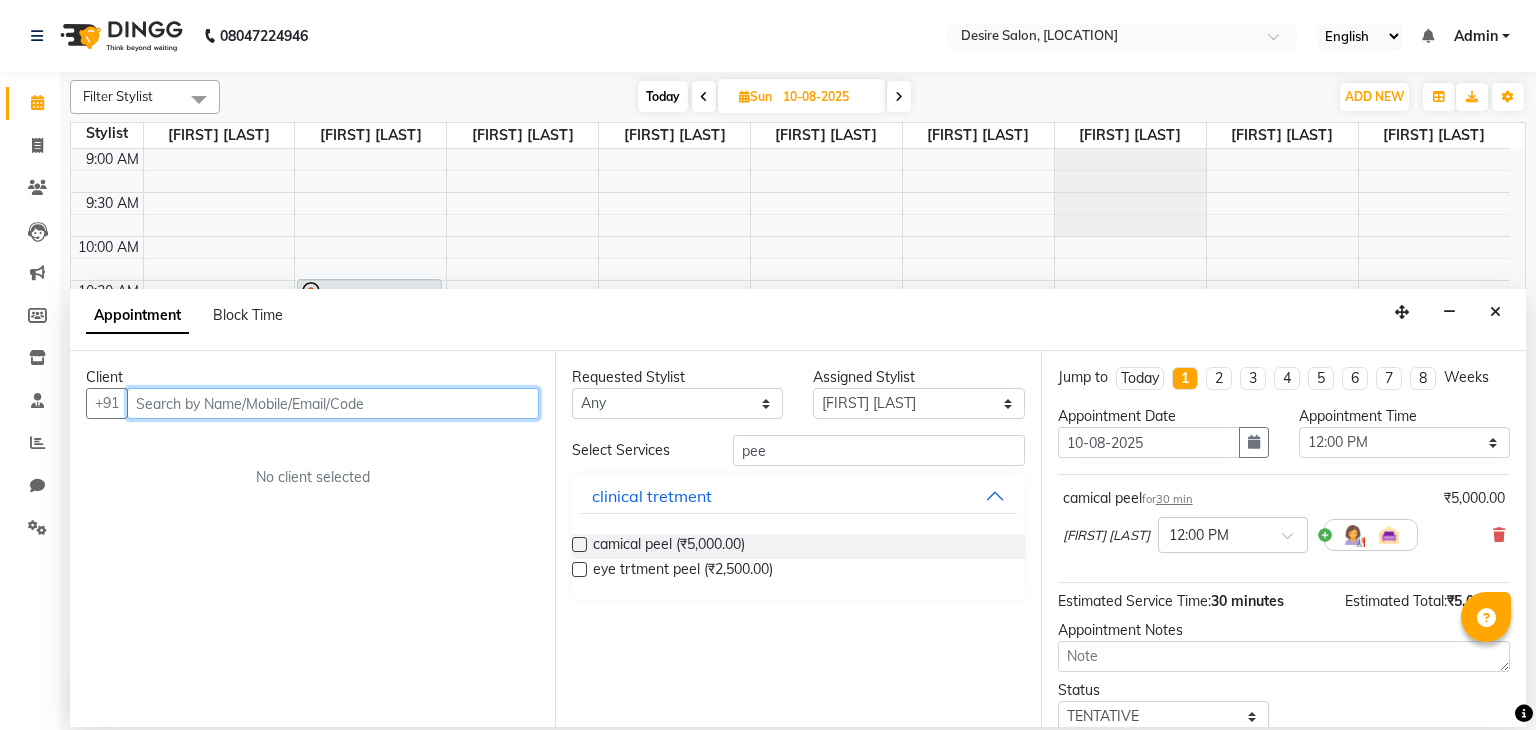 click at bounding box center (333, 403) 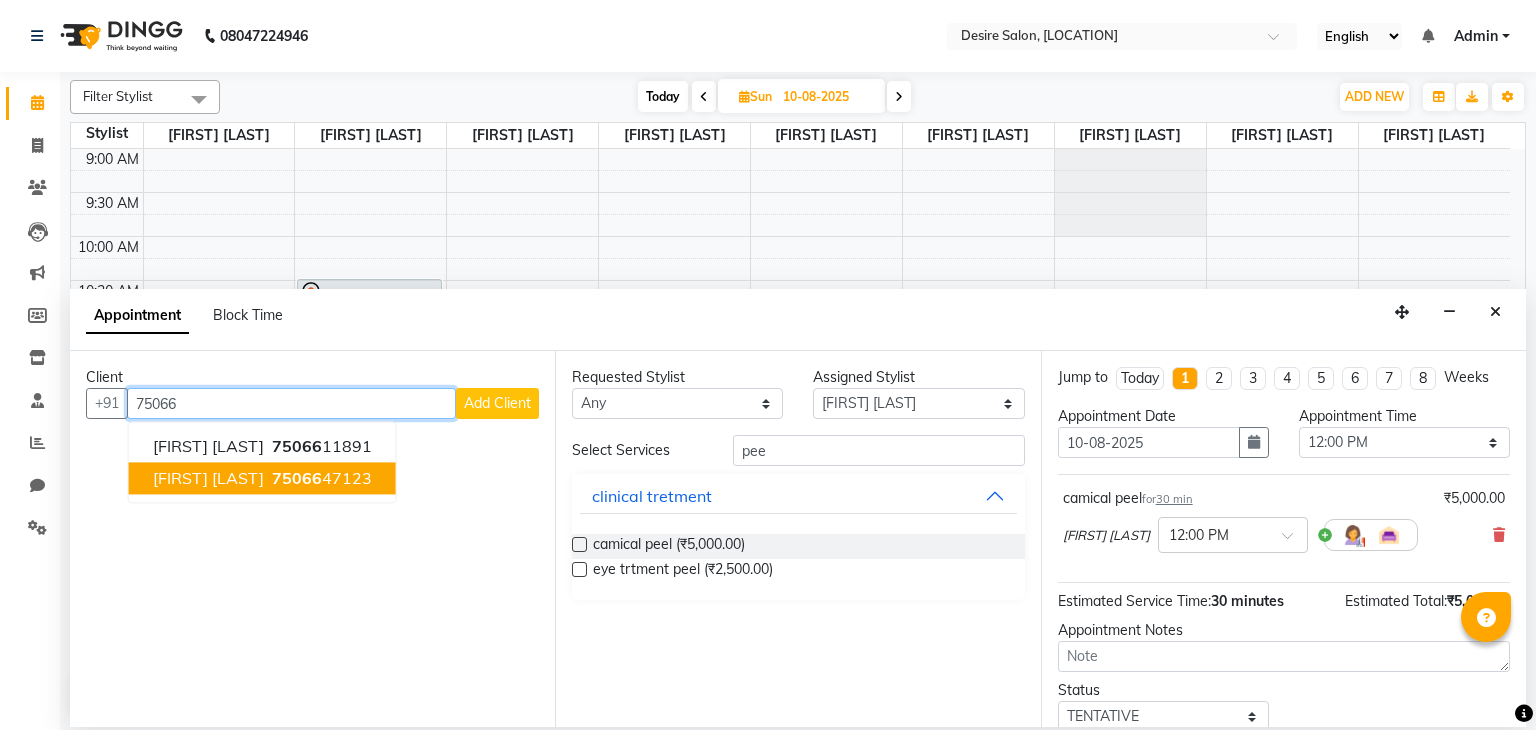 click on "75066" at bounding box center (297, 479) 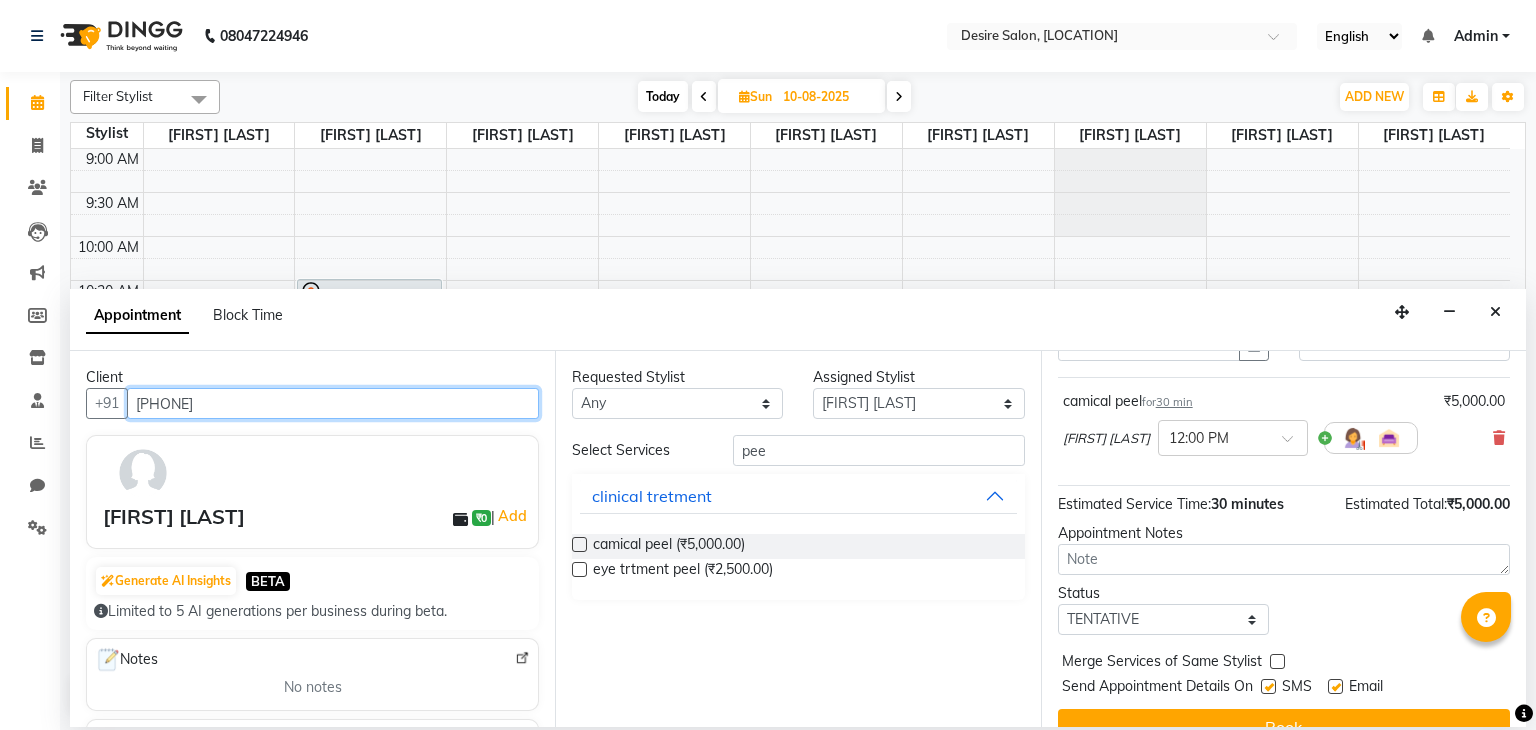 scroll, scrollTop: 130, scrollLeft: 0, axis: vertical 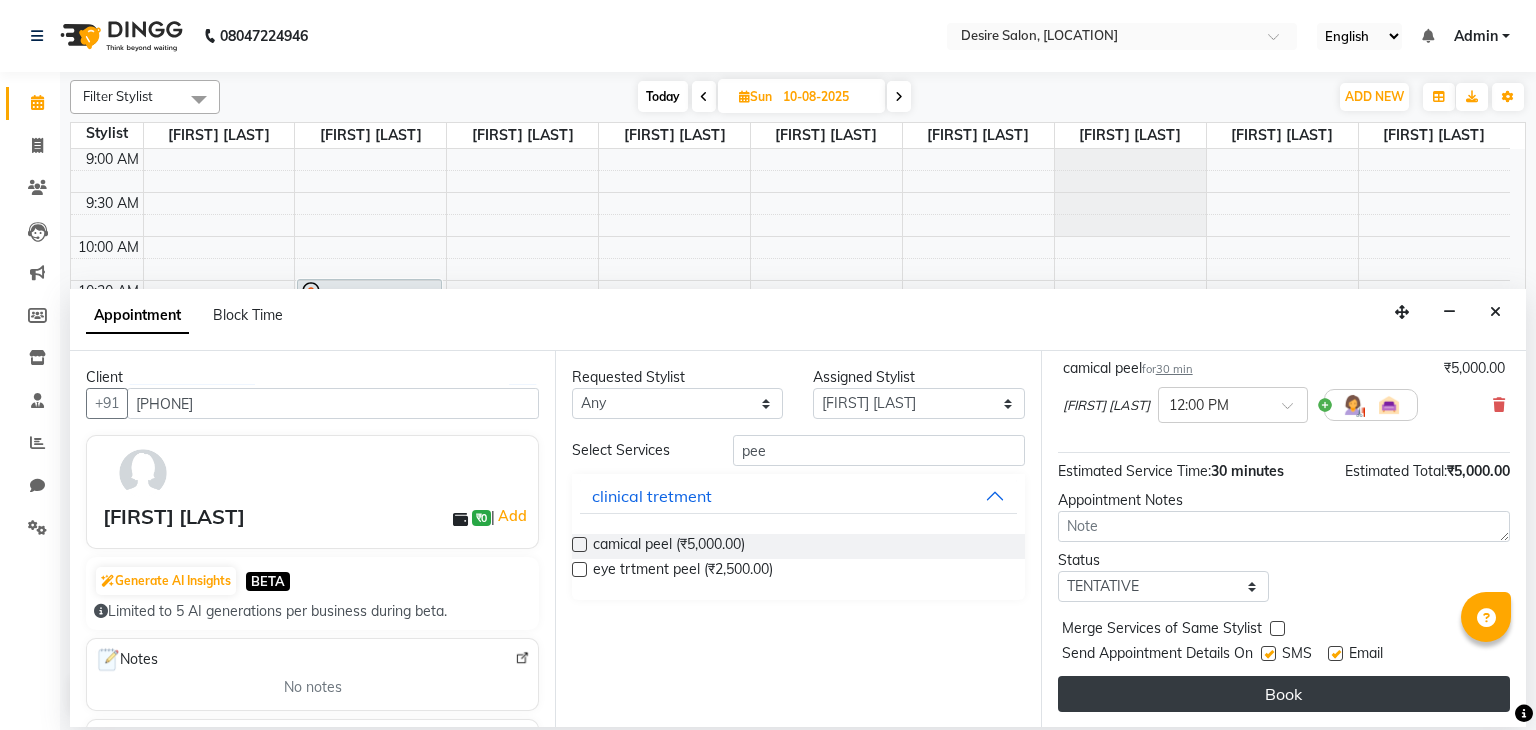 click on "Book" at bounding box center [1284, 694] 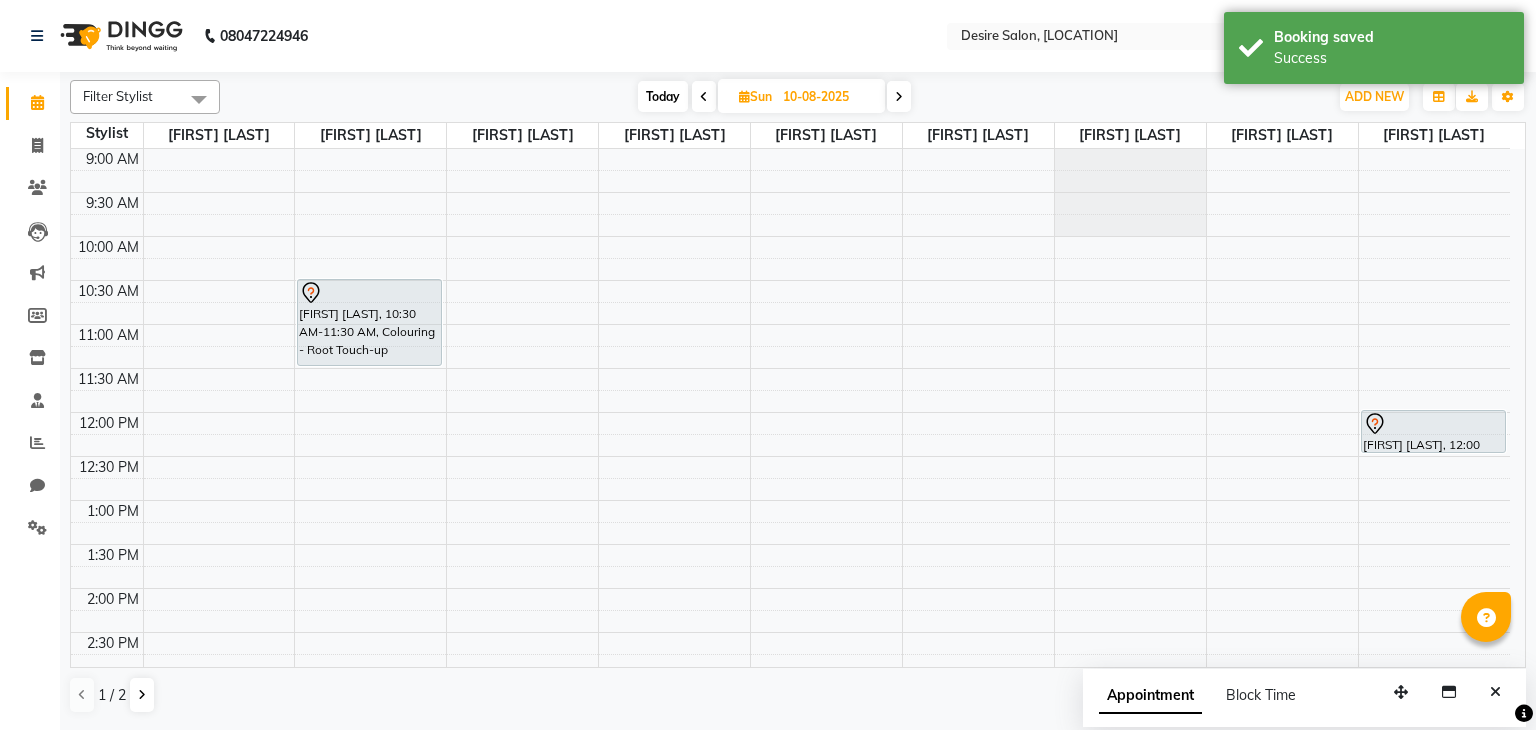 click on "10-08-2025" at bounding box center [827, 97] 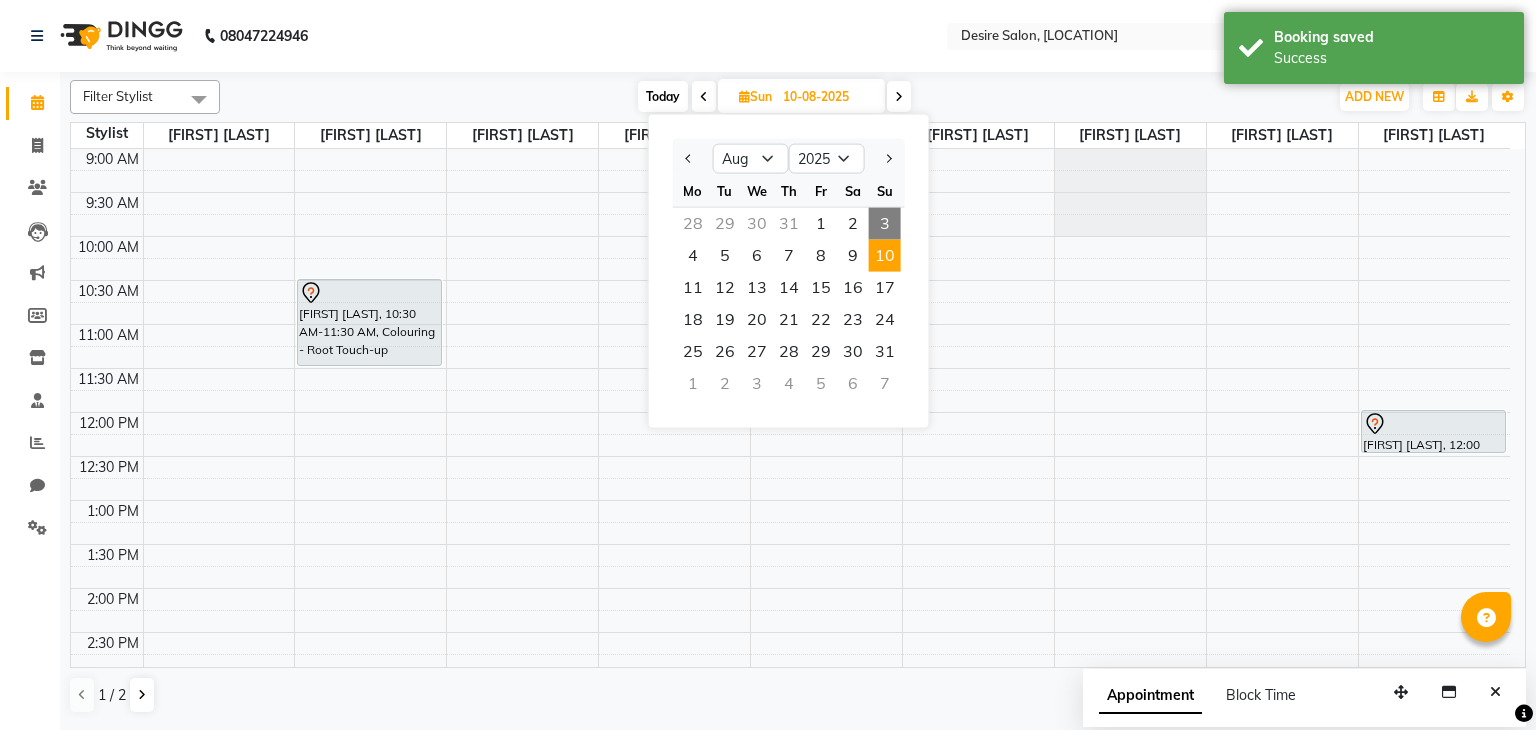 click on "3" at bounding box center [885, 224] 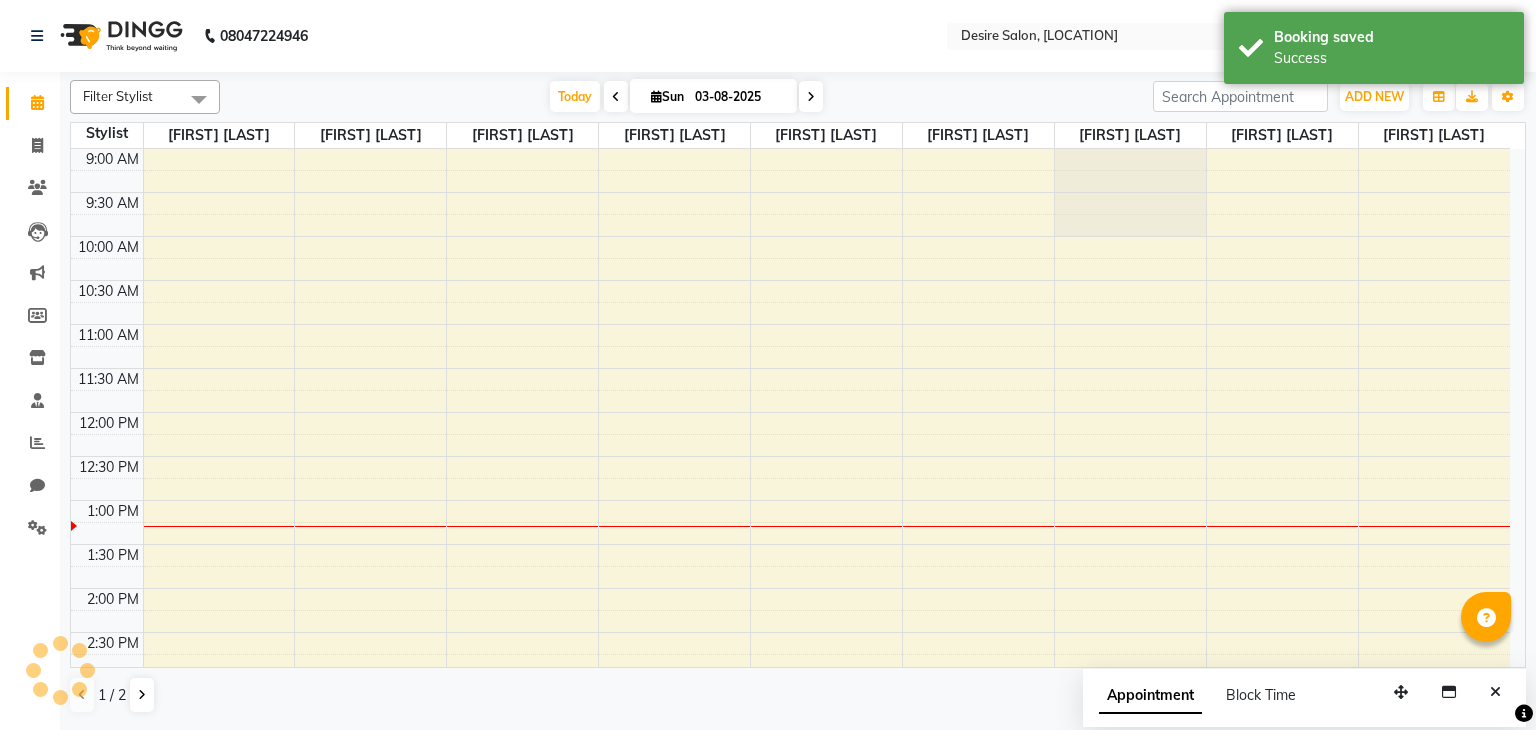 scroll, scrollTop: 350, scrollLeft: 0, axis: vertical 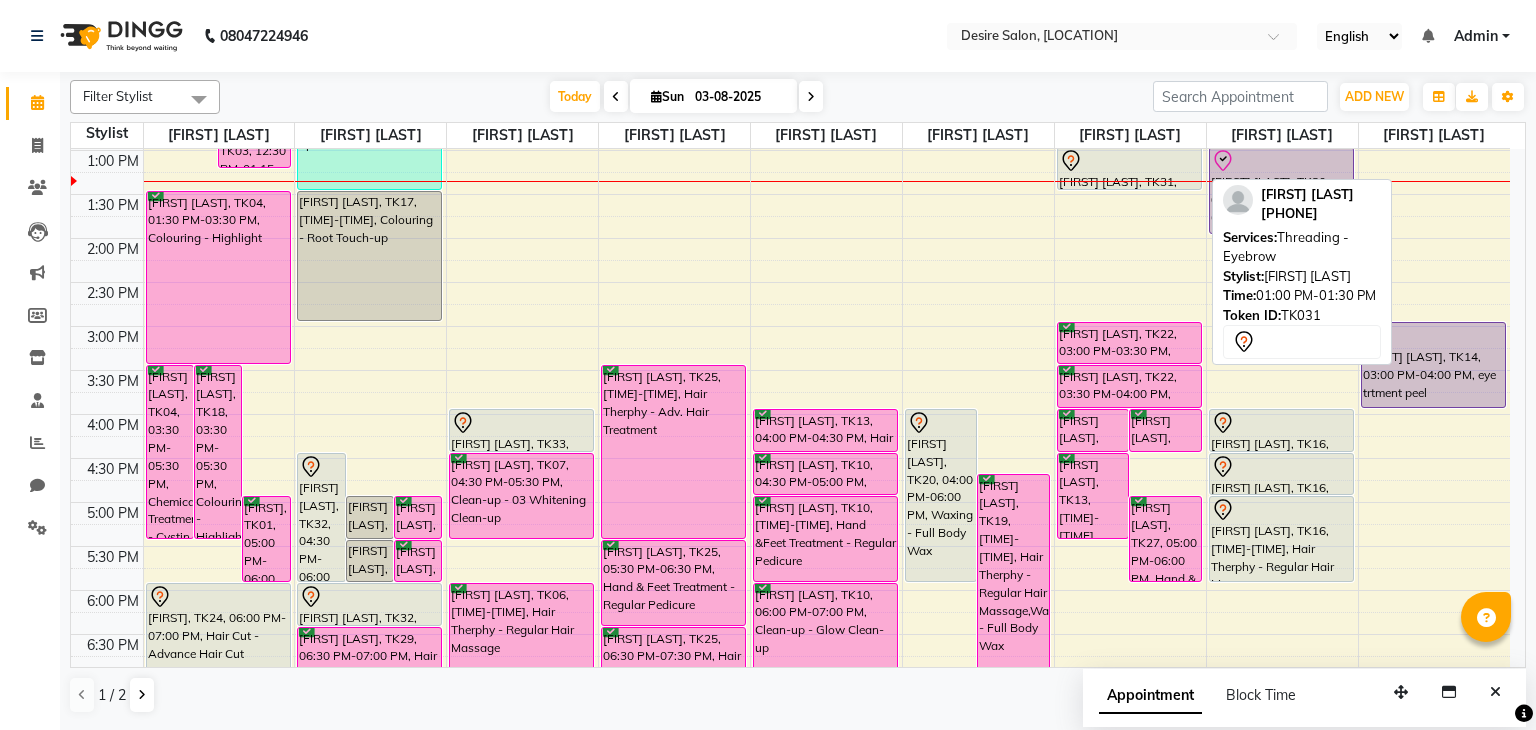 click at bounding box center (1129, 161) 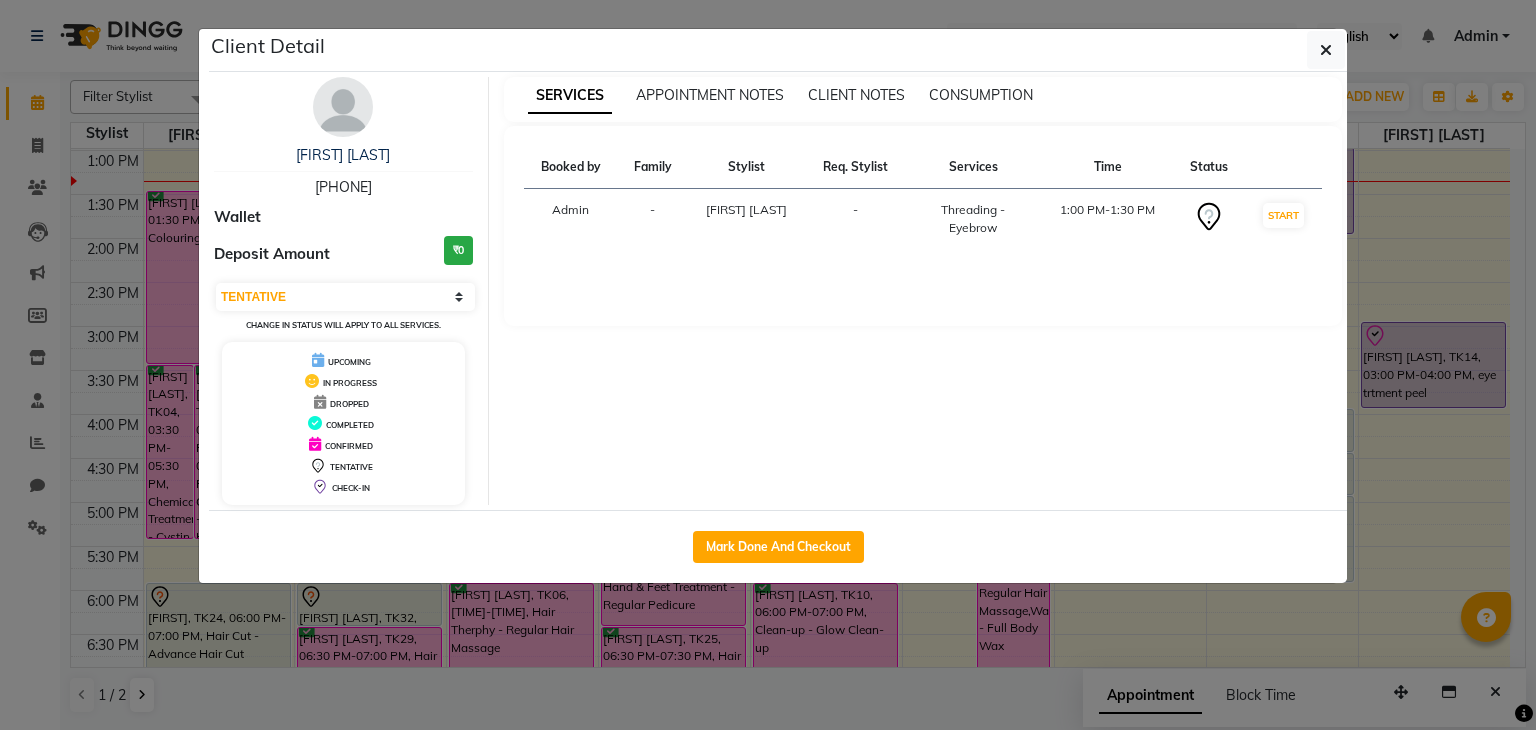 click on "[FIRST] [LAST] 9920512534 Wallet Deposit Amount ₹0 Select IN SERVICE CONFIRMED TENTATIVE CHECK IN MARK DONE DROPPED UPCOMING Change in status will apply to all services. UPCOMING IN PROGRESS DROPPED COMPLETED CONFIRMED TENTATIVE CHECK-IN" at bounding box center [344, 291] 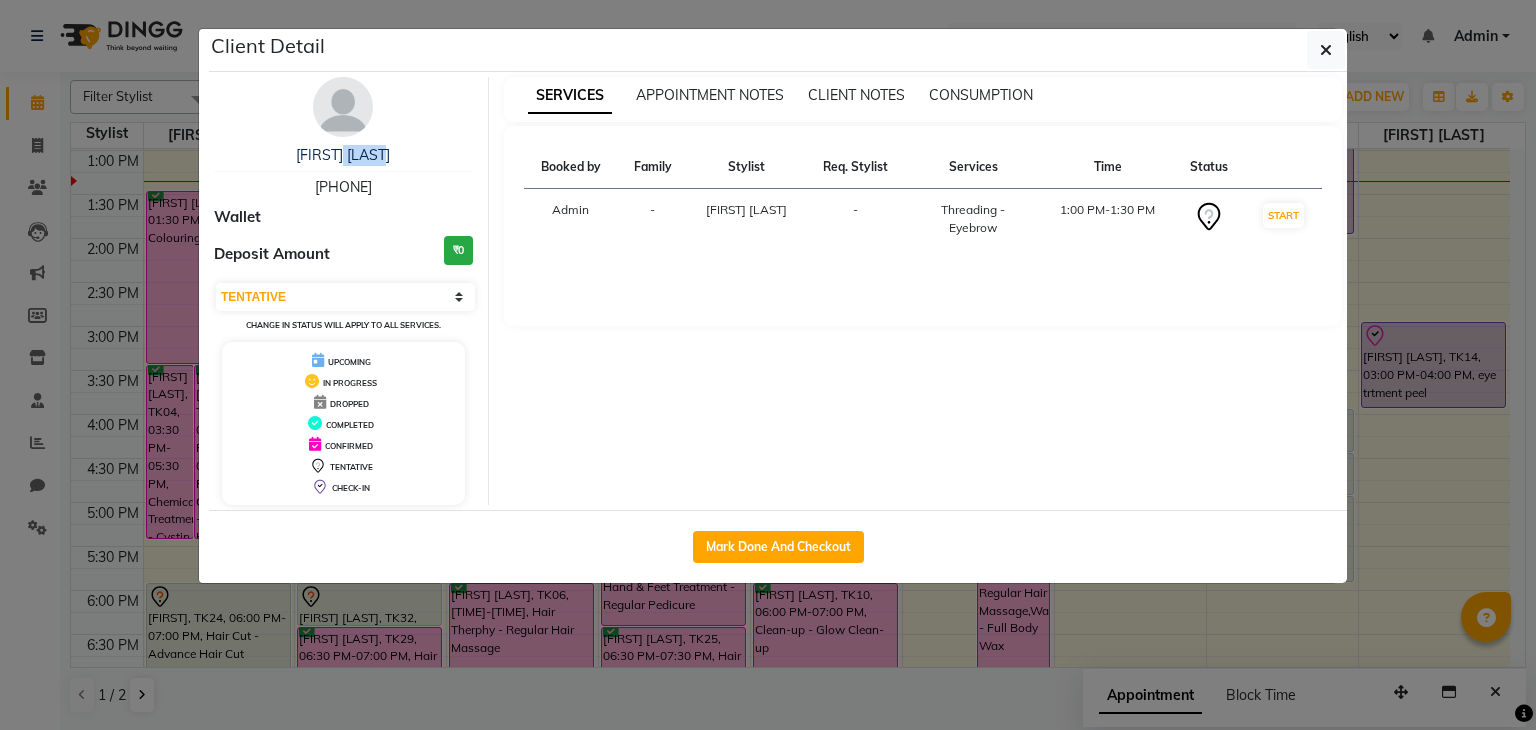 click on "[FIRST] [LAST] 9920512534 Wallet Deposit Amount ₹0 Select IN SERVICE CONFIRMED TENTATIVE CHECK IN MARK DONE DROPPED UPCOMING Change in status will apply to all services. UPCOMING IN PROGRESS DROPPED COMPLETED CONFIRMED TENTATIVE CHECK-IN" at bounding box center [344, 291] 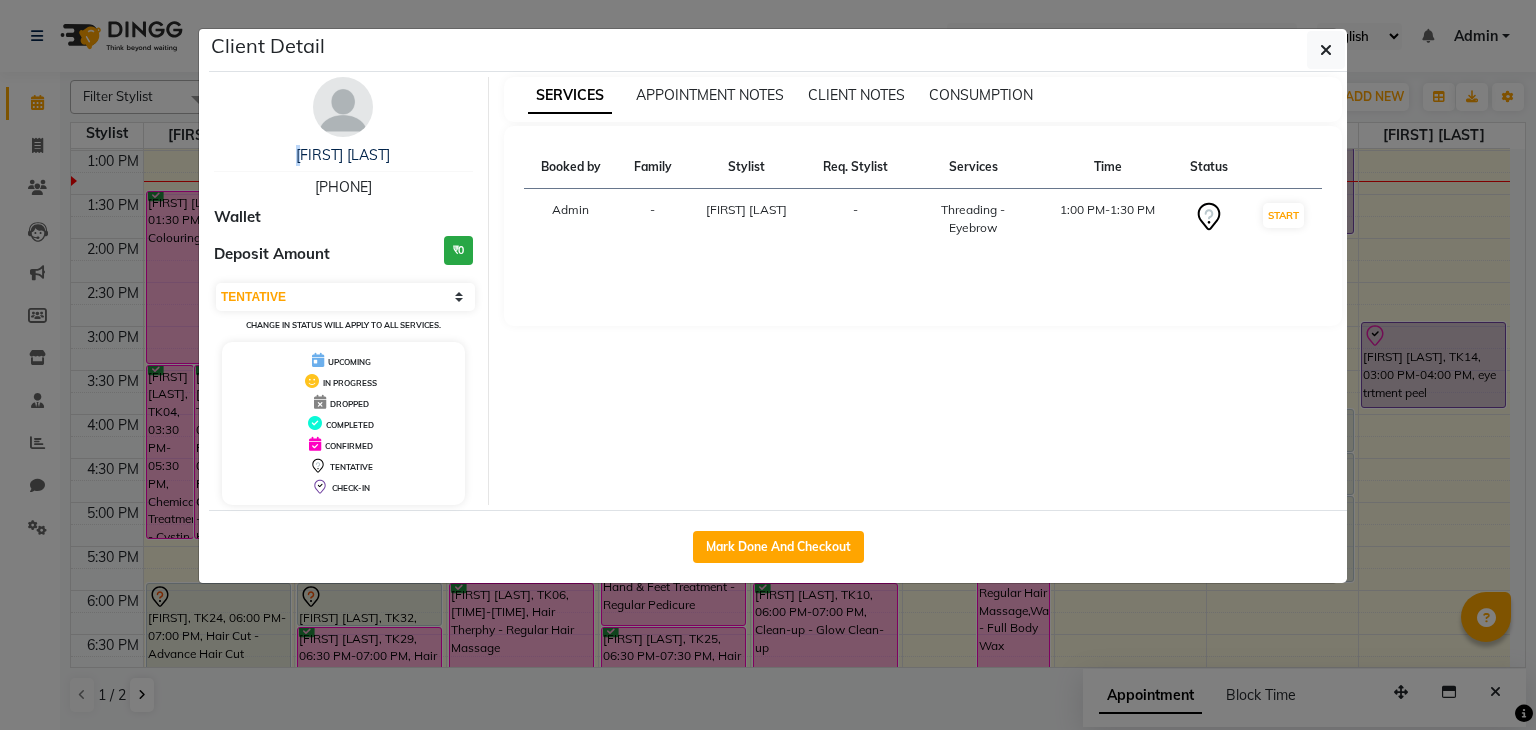 click on "[FIRST] [LAST] 9920512534 Wallet Deposit Amount ₹0 Select IN SERVICE CONFIRMED TENTATIVE CHECK IN MARK DONE DROPPED UPCOMING Change in status will apply to all services. UPCOMING IN PROGRESS DROPPED COMPLETED CONFIRMED TENTATIVE CHECK-IN" at bounding box center [344, 291] 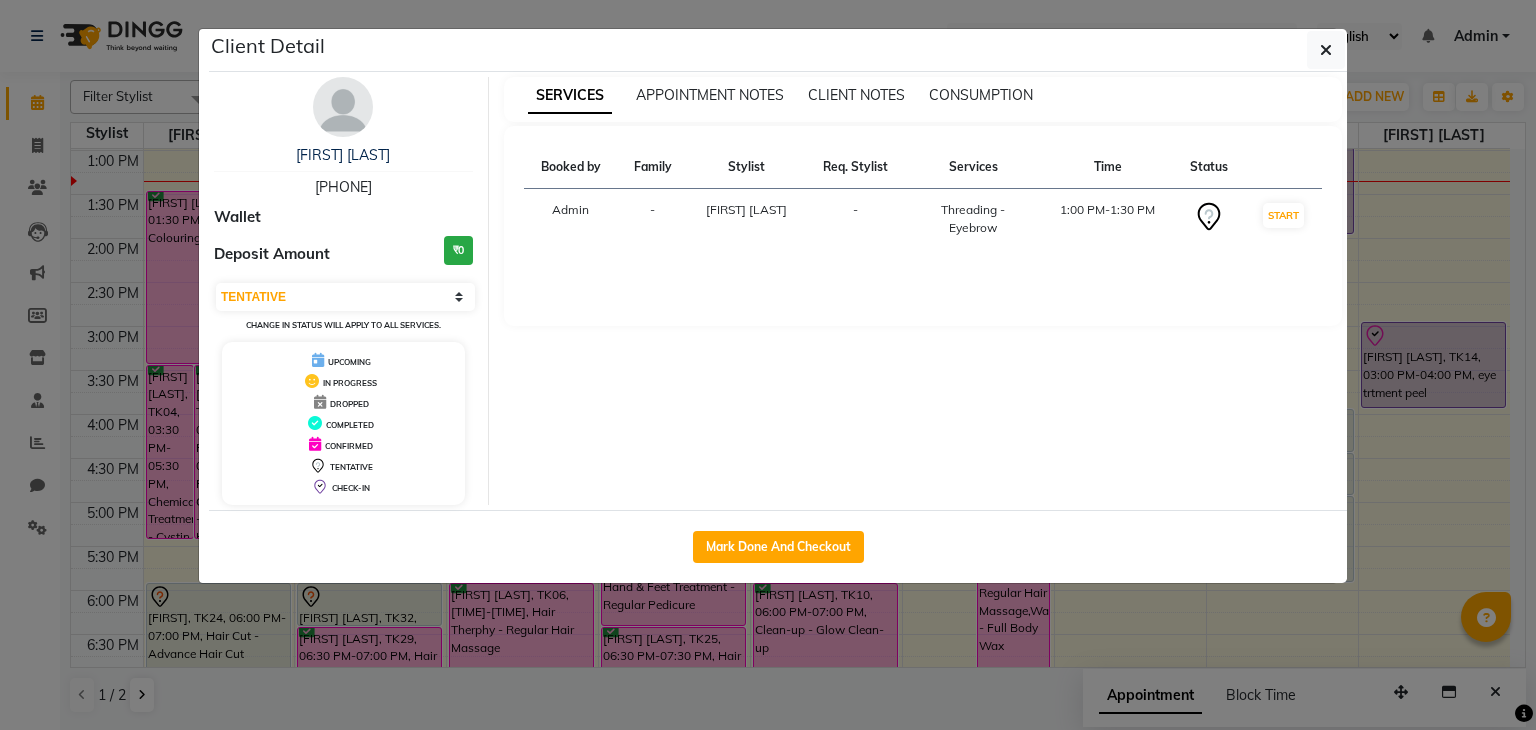 click on "SERVICES APPOINTMENT NOTES CLIENT NOTES CONSUMPTION Booked by Family Stylist Req. Stylist Services Time Status  Admin  - [FIRST] [LAST] -  Threading - Eyebrow   [TIME]-[TIME]   START" at bounding box center [923, 291] 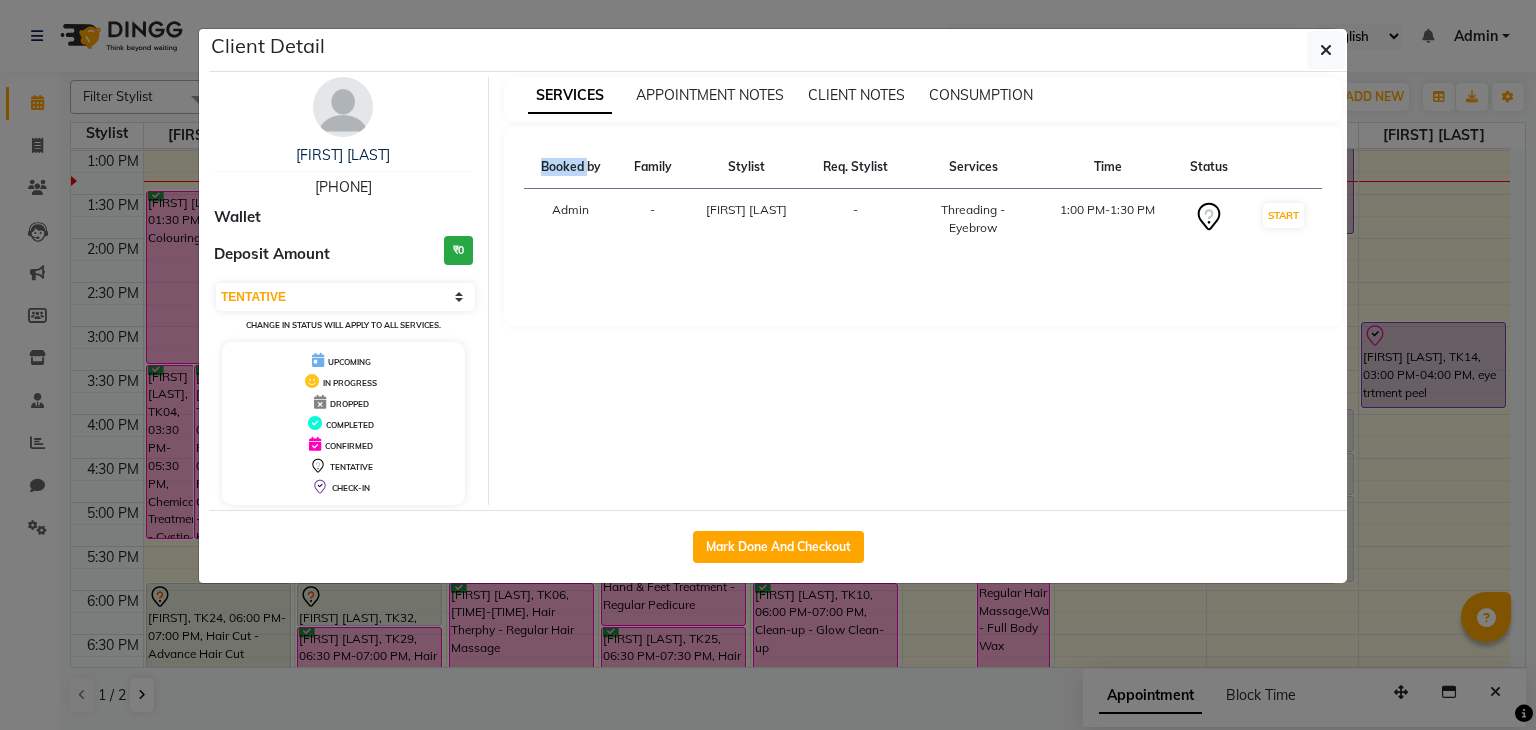 click on "SERVICES APPOINTMENT NOTES CLIENT NOTES CONSUMPTION Booked by Family Stylist Req. Stylist Services Time Status  Admin  - [FIRST] [LAST] -  Threading - Eyebrow   [TIME]-[TIME]   START" at bounding box center [923, 291] 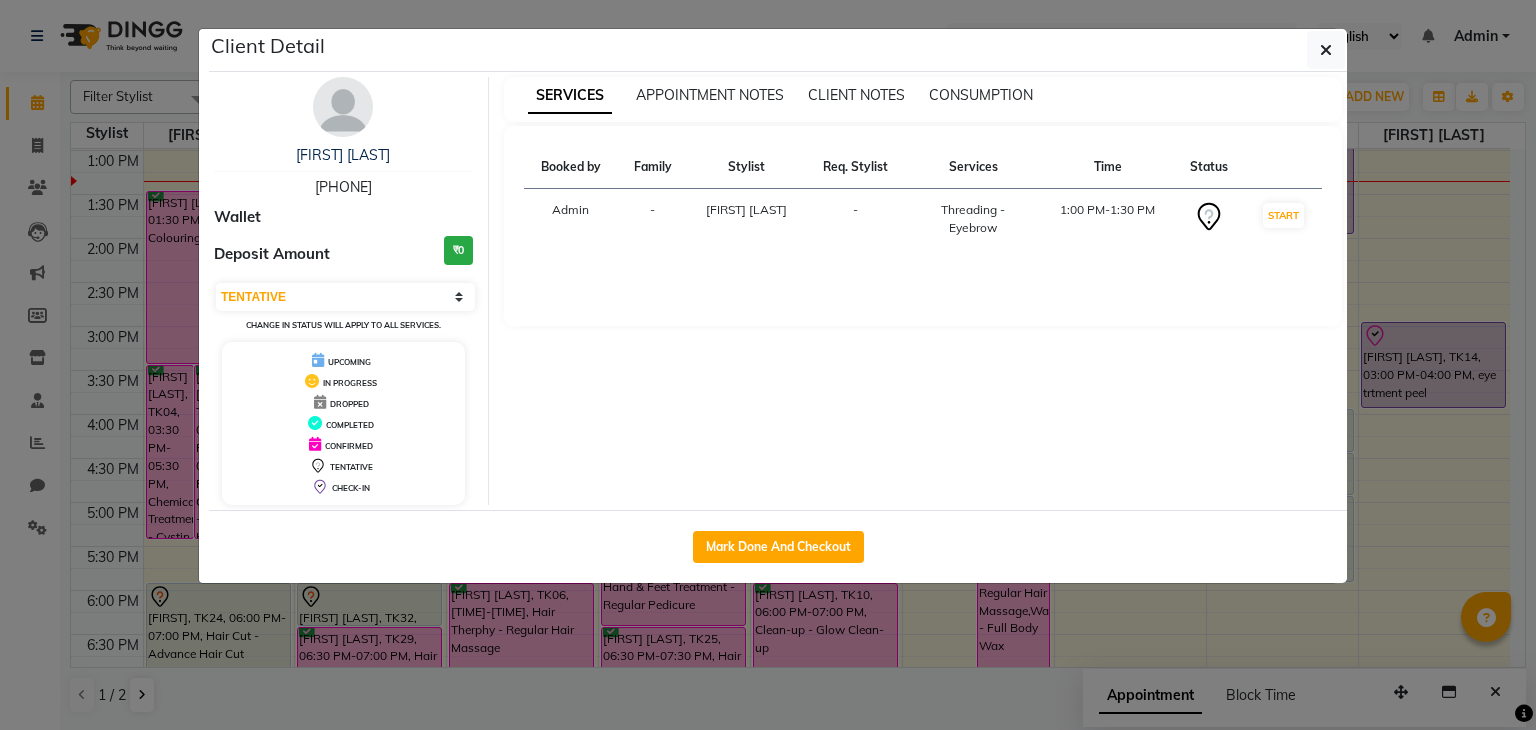 click on "SERVICES APPOINTMENT NOTES CLIENT NOTES CONSUMPTION Booked by Family Stylist Req. Stylist Services Time Status  Admin  - [FIRST] [LAST] -  Threading - Eyebrow   [TIME]-[TIME]   START" at bounding box center [923, 291] 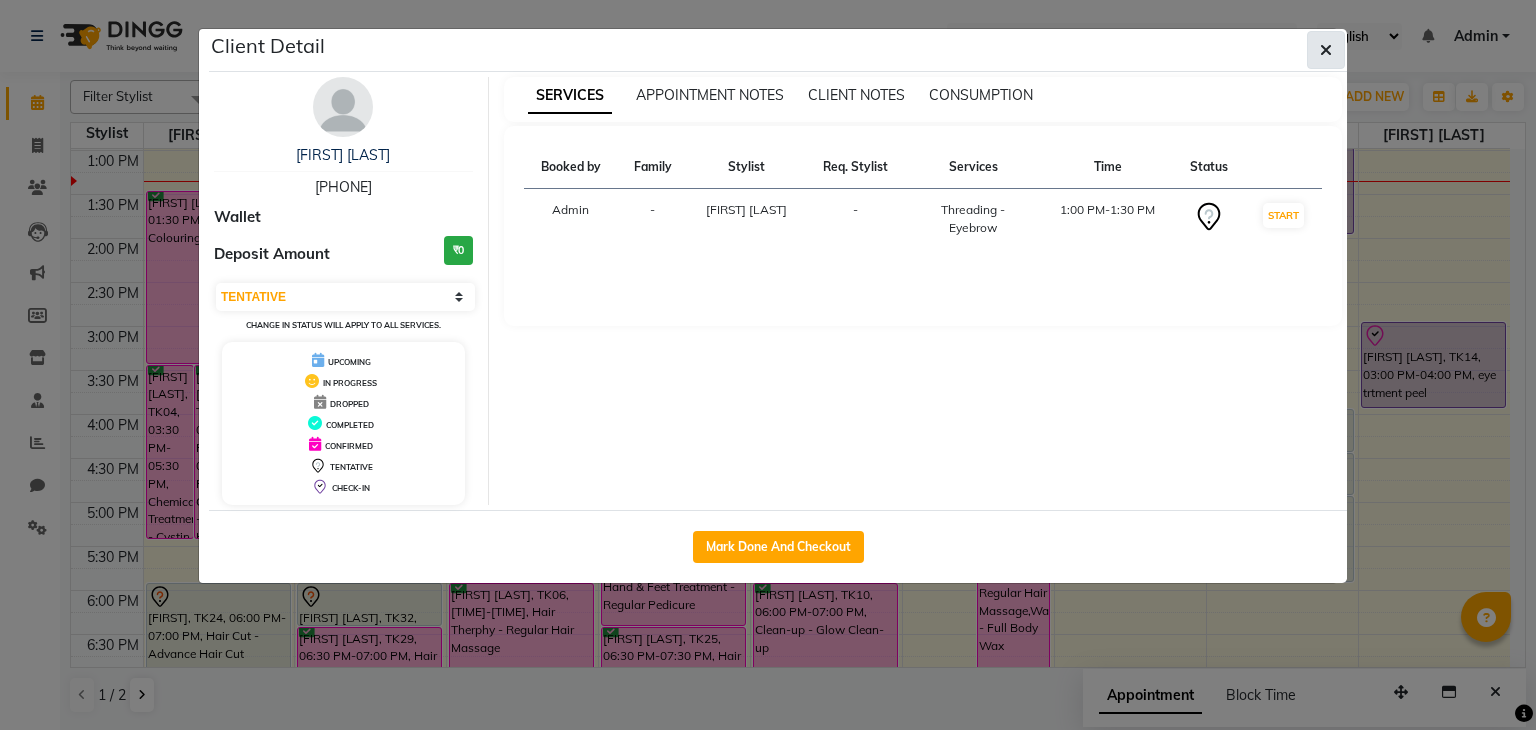 click 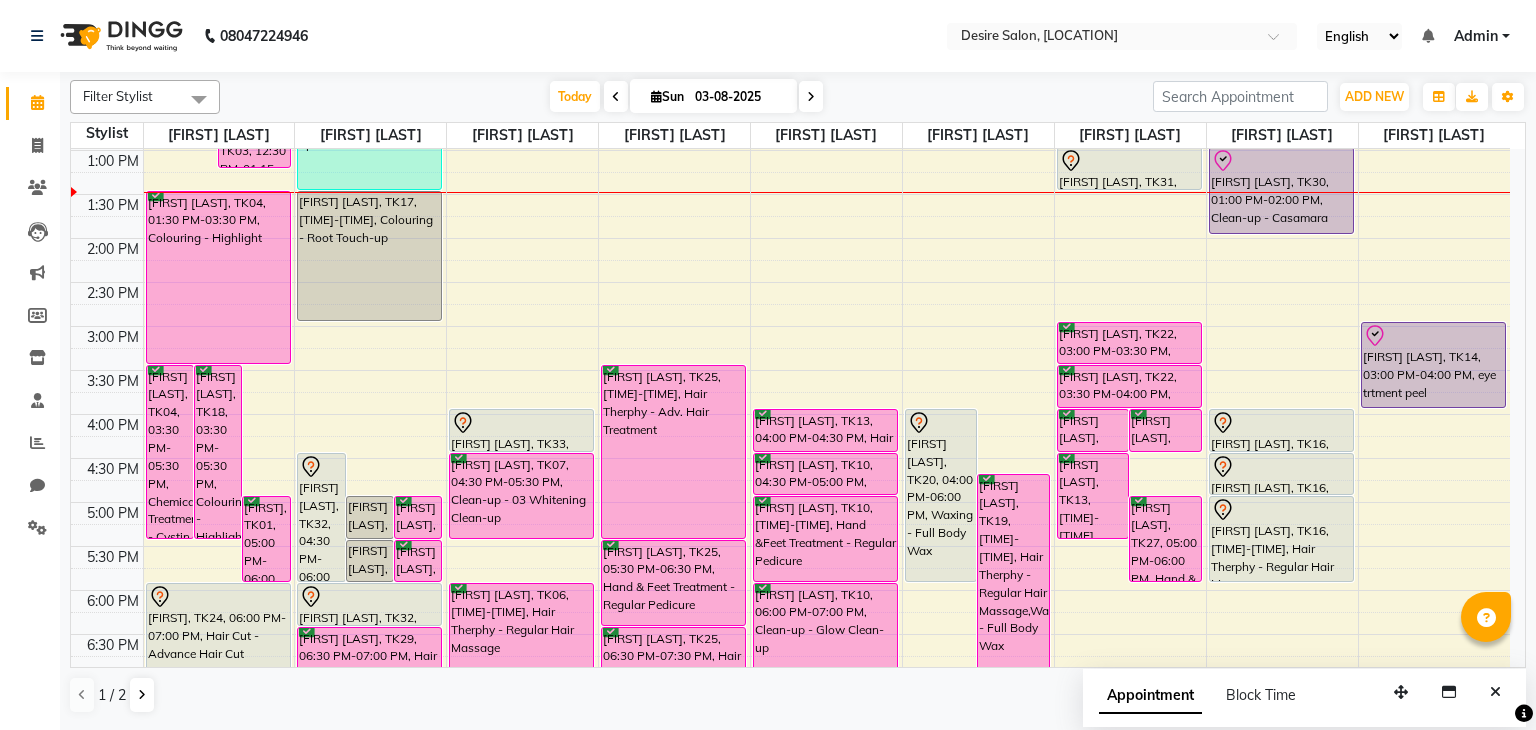 click on "9:00 AM 9:30 AM 10:00 AM 10:30 AM 11:00 AM 11:30 AM 12:00 PM 12:30 PM 1:00 PM 1:30 PM 2:00 PM 2:30 PM 3:00 PM 3:30 PM 4:00 PM 4:30 PM 5:00 PM 5:30 PM 6:00 PM 6:30 PM 7:00 PM 7:30 PM 8:00 PM 8:30 PM 9:00 PM 9:30 PM     [FIRST] [LAST], TK04, 03:30 PM-05:30 PM, Chemical Treatment - Cystin Treat     [FIRST] [LAST], TK18, 03:30 PM-05:30 PM, Colouring - Highlight     [FIRST], TK01, 05:00 PM-06:00 PM, Hair Cut - Advance Hair Cut             [FIRST] [LAST], TK05, 12:00 PM-01:00 PM, Hair Cut - Advance Hair Cut     [FIRST] [LAST], TK03, 12:30 PM-01:15 PM, Hair Spa - Hair Spa
[FIRST] [LAST], TK02, 11:00 AM-11:30 AM, Hair Cut - Hair Cut Normal     [FIRST] [LAST], TK04, 01:30 PM-03:30 PM, Colouring - Highlight             [FIRST] [LAST], TK24, 06:00 PM-07:00 PM, Hair Cut - Advance Hair Cut             [FIRST] [LAST], TK32, 04:30 PM-06:00 PM, Colouring - Root Touch-up    [FIRST] [LAST], TK26, 05:00 PM-05:30 PM, Hair Service - Hair wash     [FIRST] [LAST], TK28, 05:00 PM-05:30 PM, Hair Service - Hair wash" at bounding box center (790, 370) 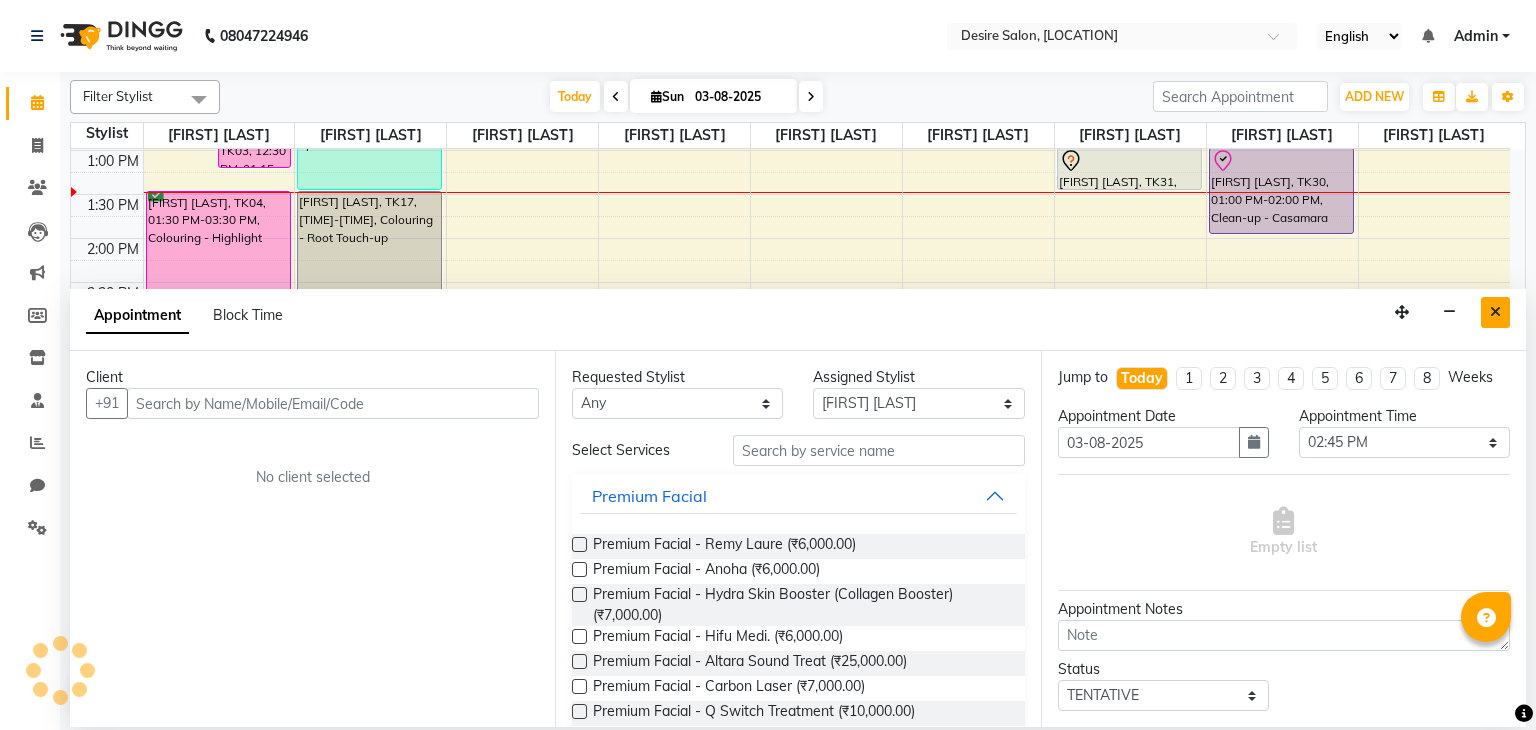 click at bounding box center [1495, 312] 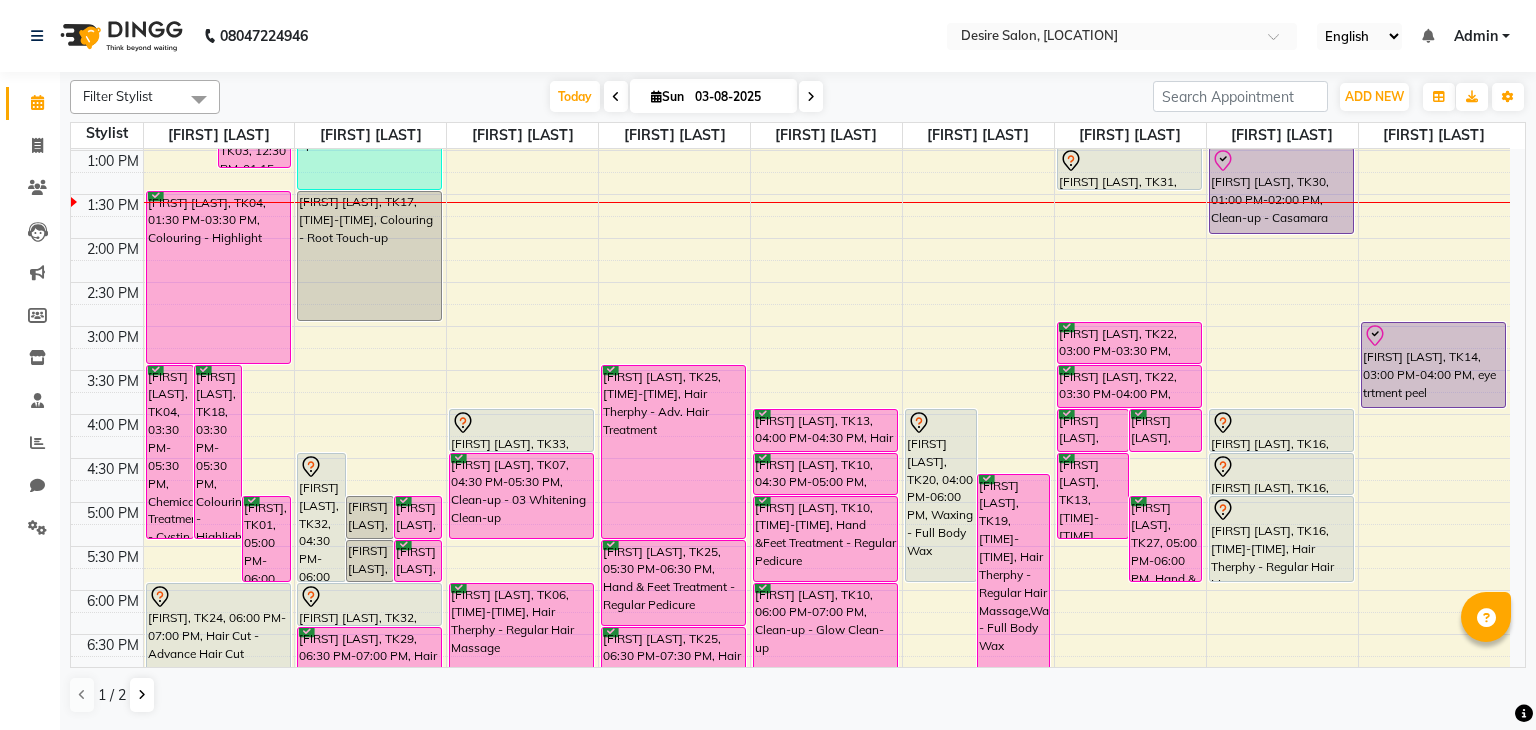 scroll, scrollTop: 613, scrollLeft: 0, axis: vertical 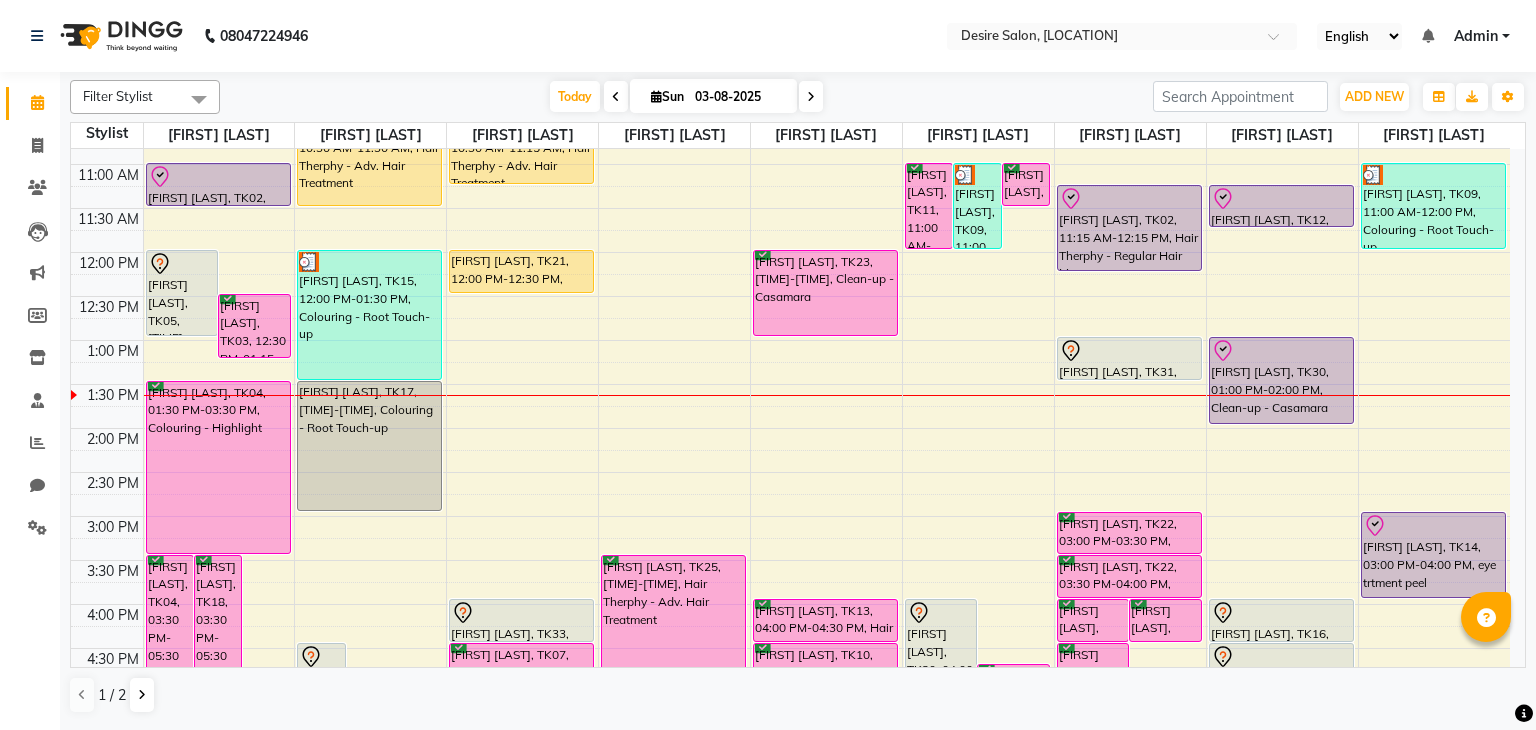 click at bounding box center (811, 97) 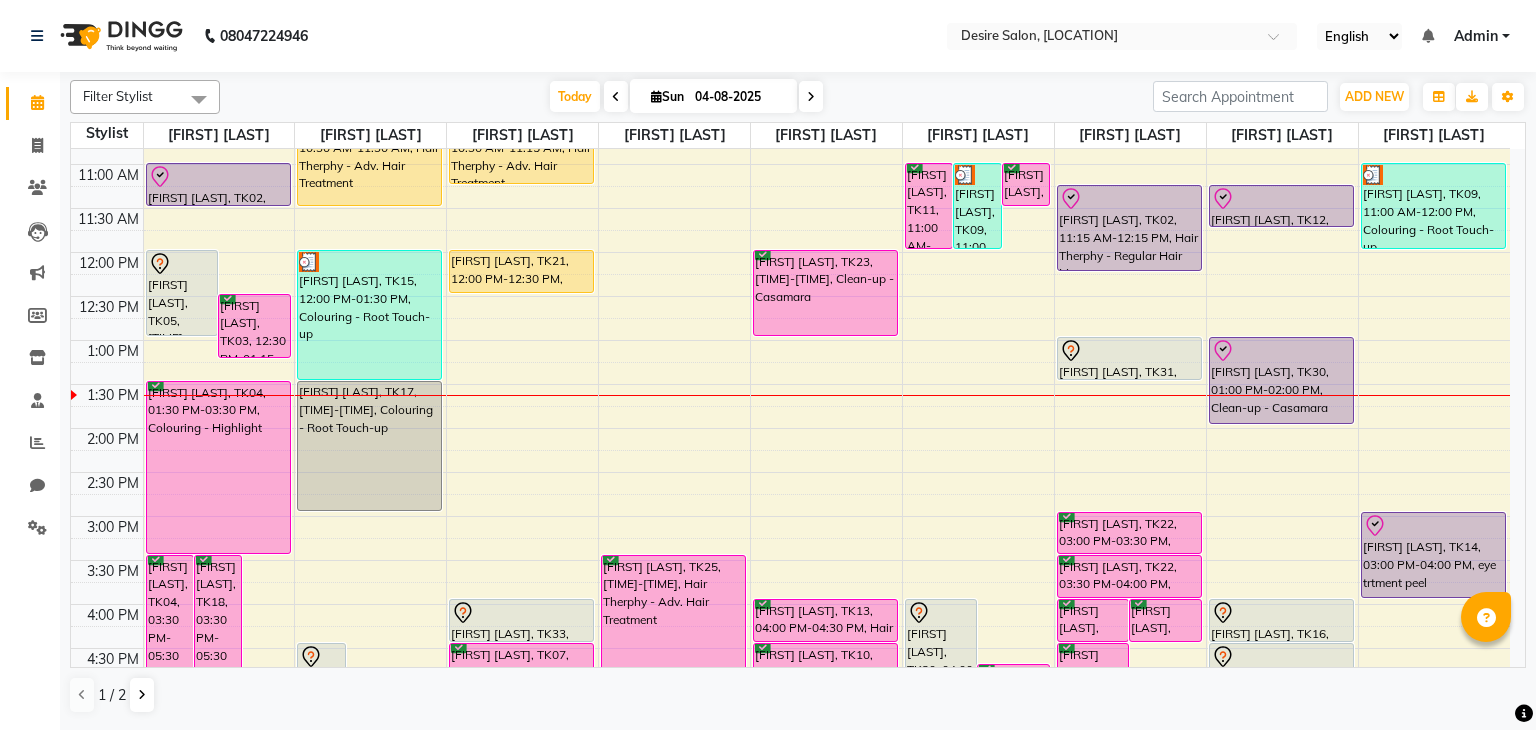 scroll, scrollTop: 350, scrollLeft: 0, axis: vertical 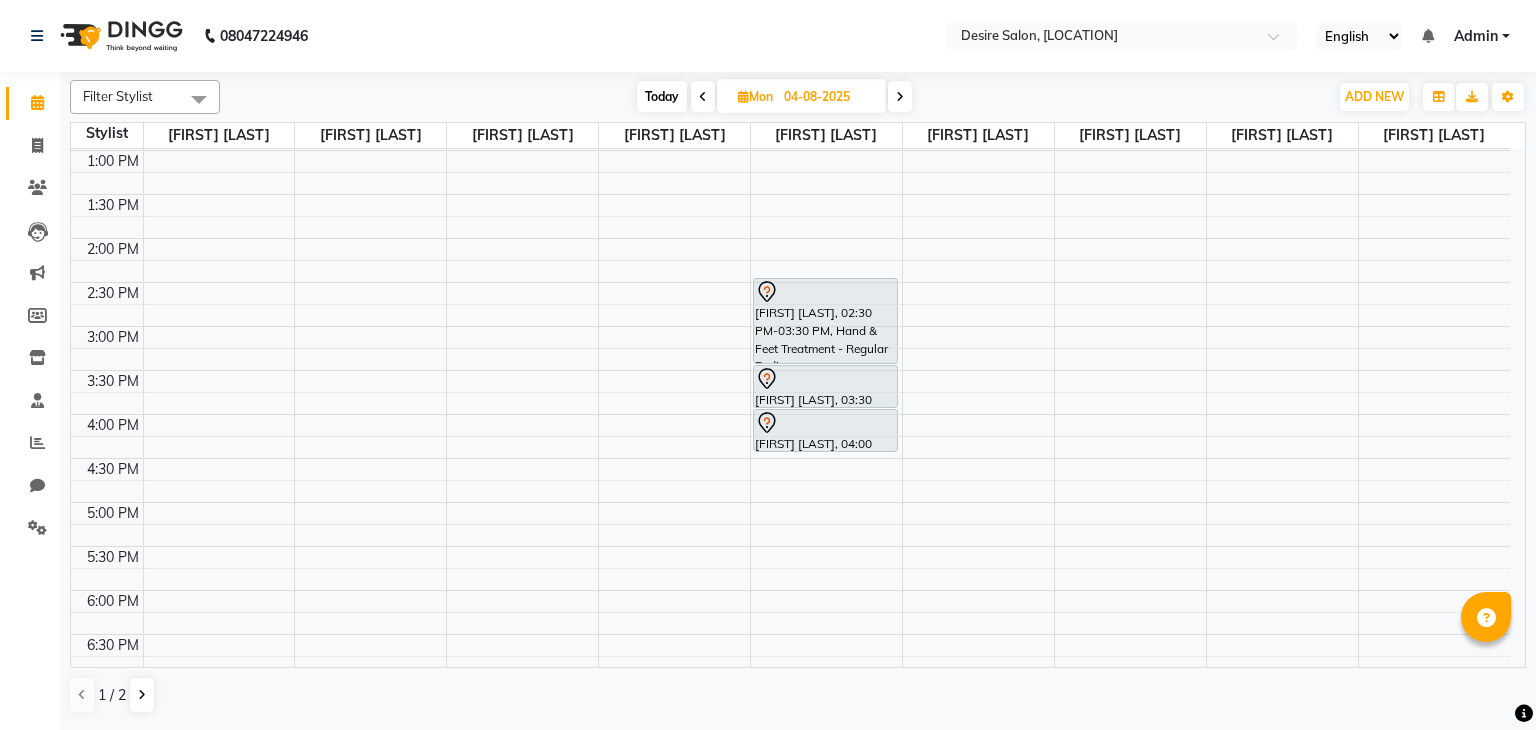 click at bounding box center [900, 97] 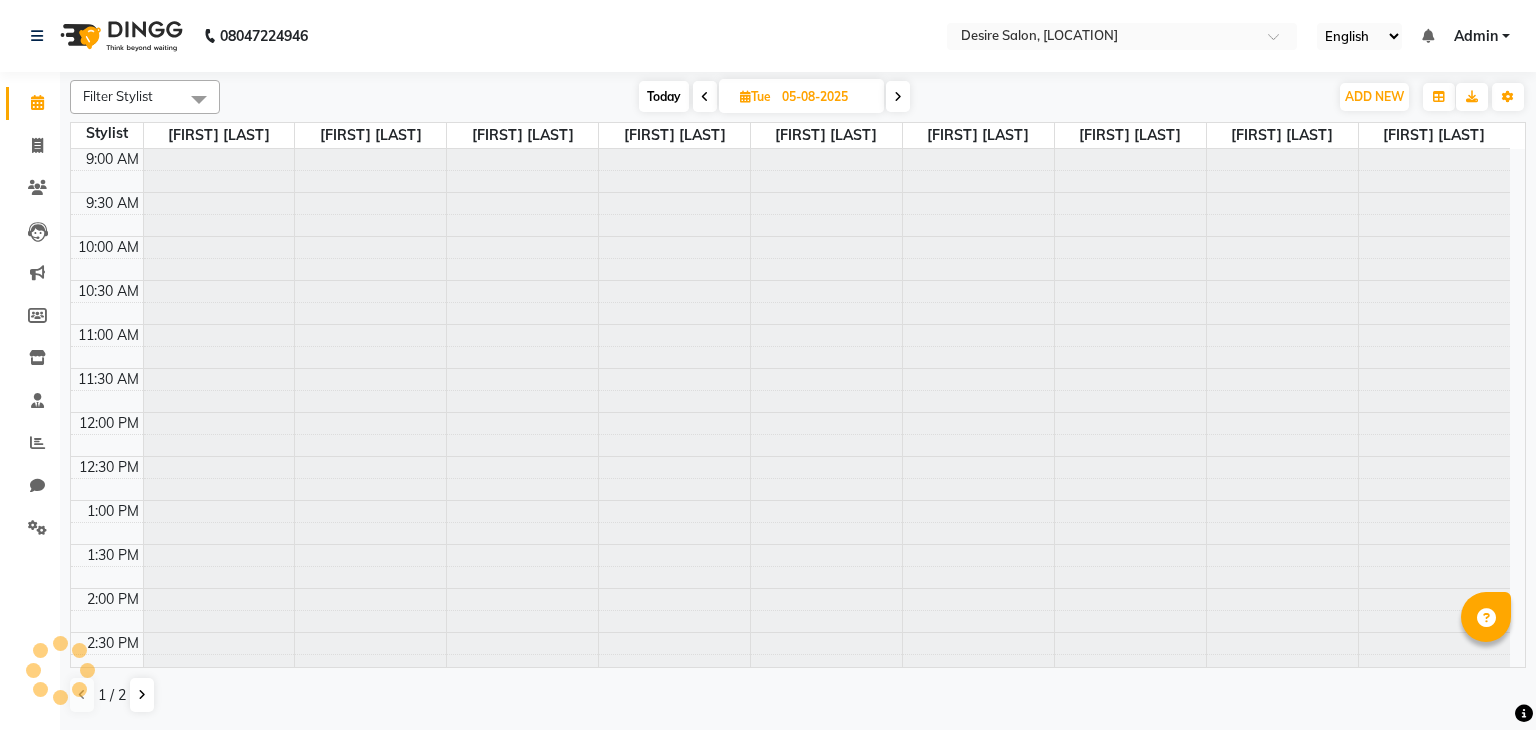 scroll, scrollTop: 350, scrollLeft: 0, axis: vertical 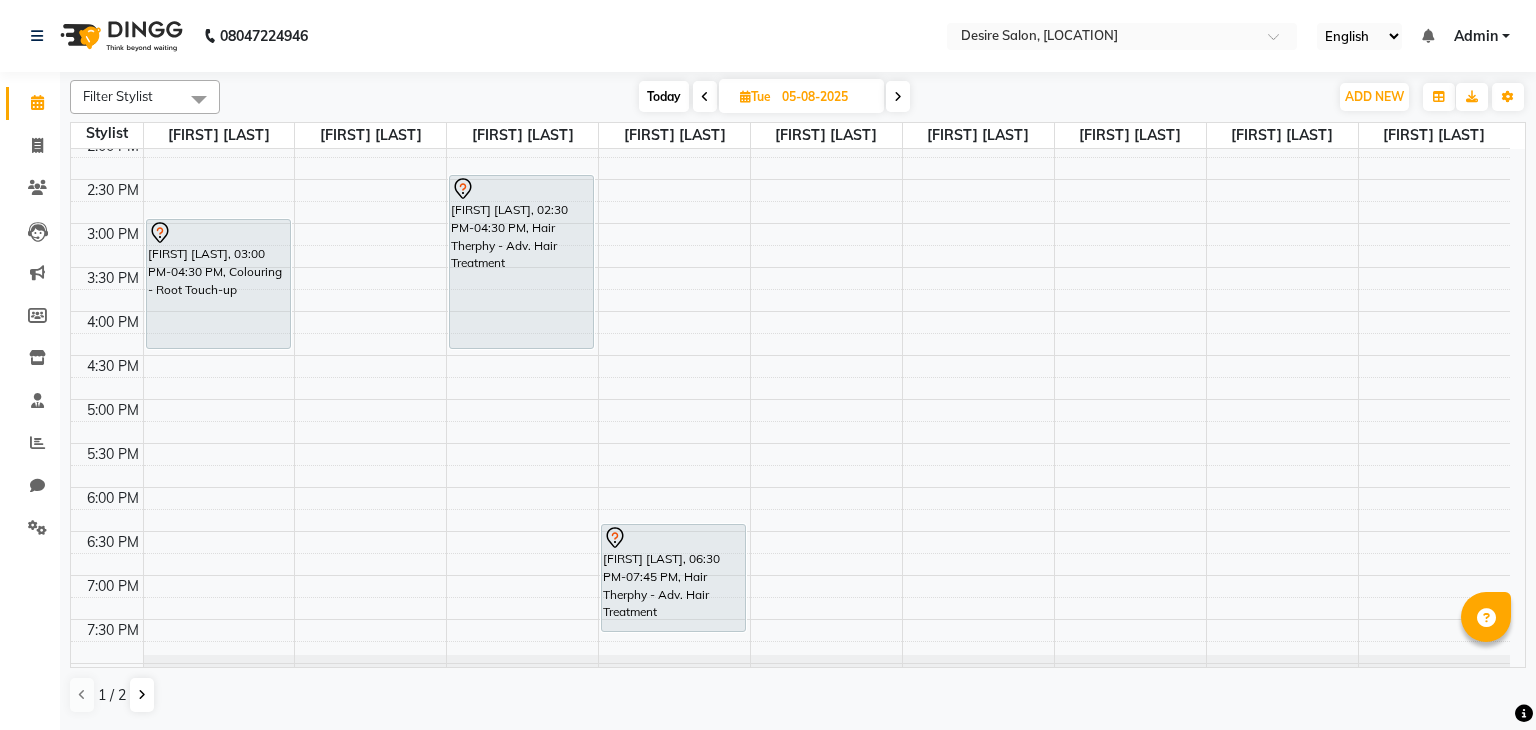 click at bounding box center [705, 97] 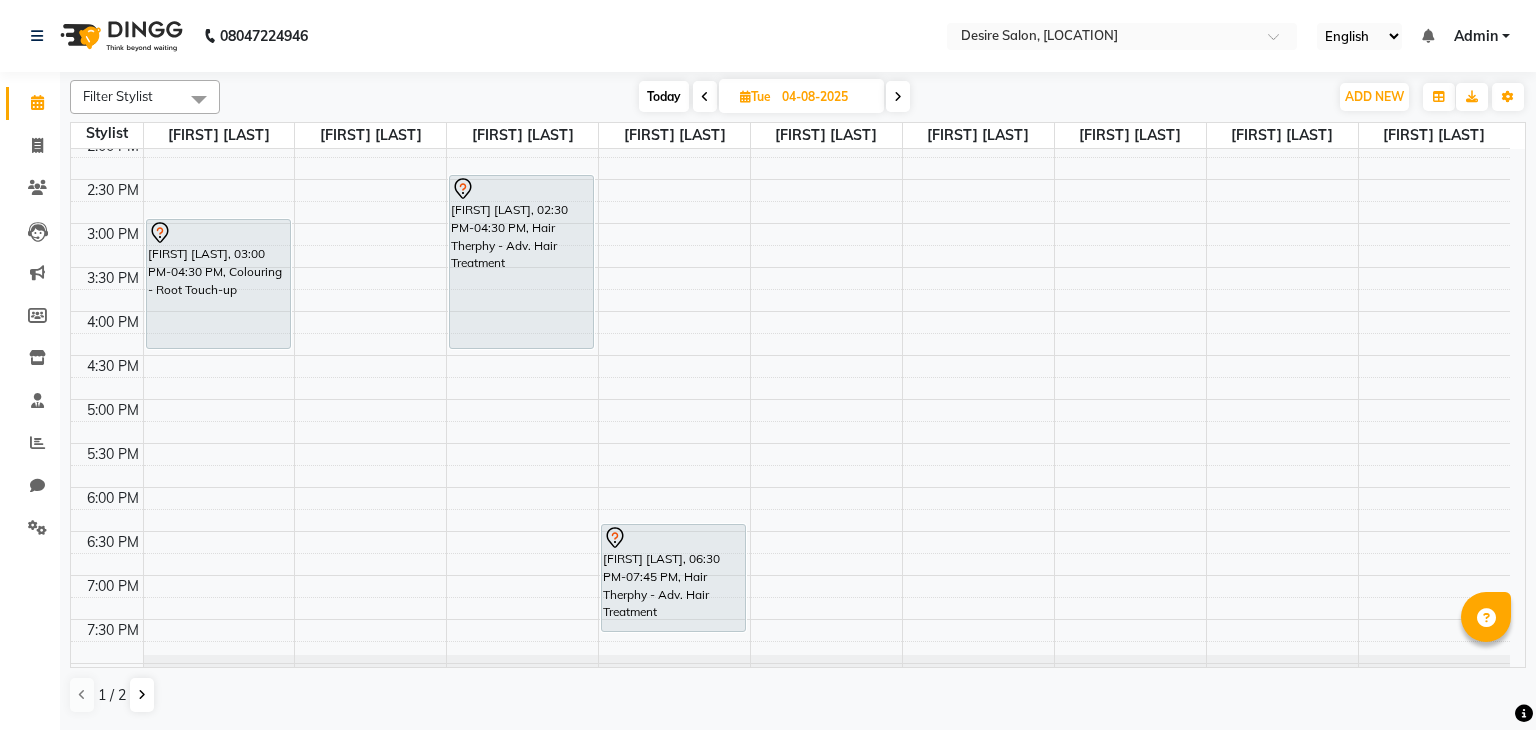 scroll, scrollTop: 350, scrollLeft: 0, axis: vertical 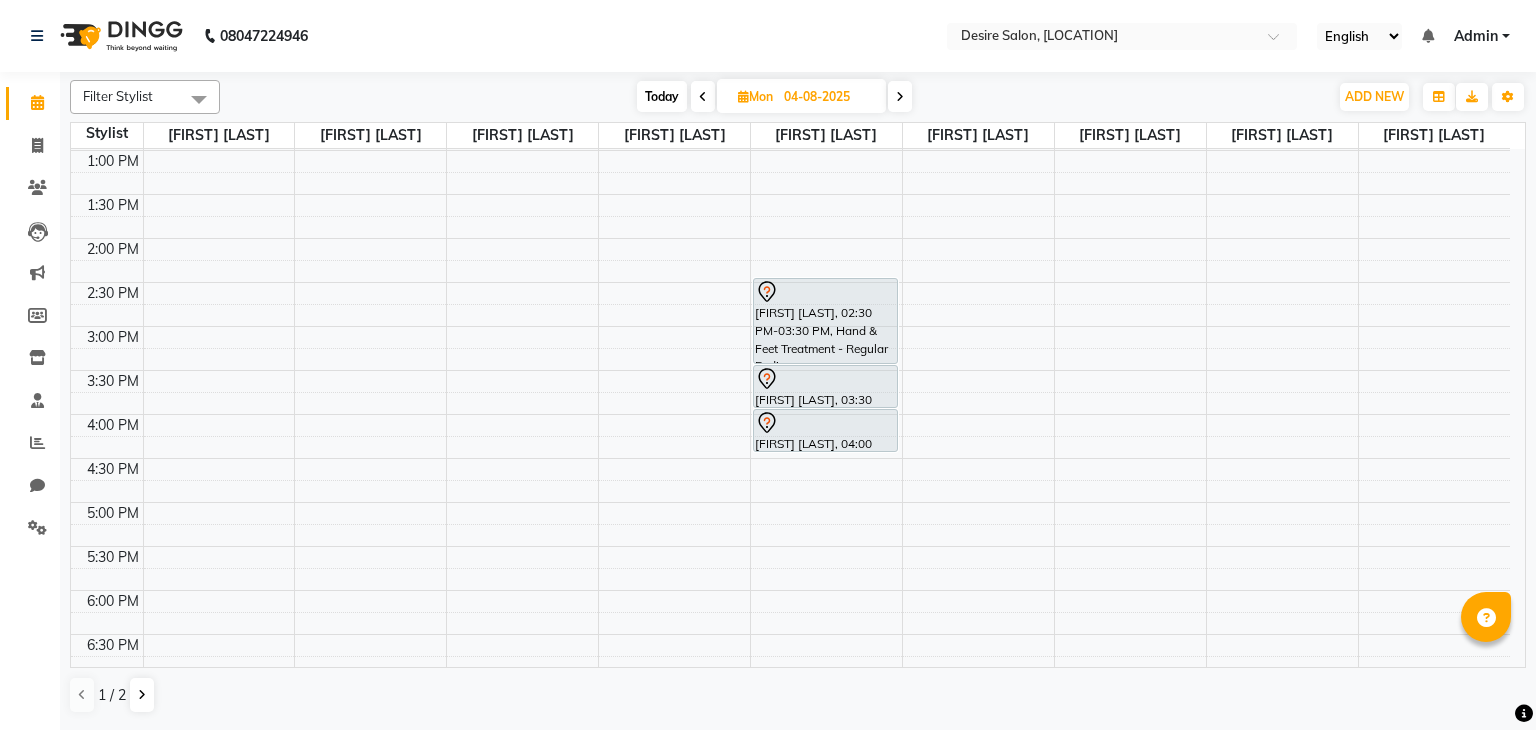 click at bounding box center (703, 97) 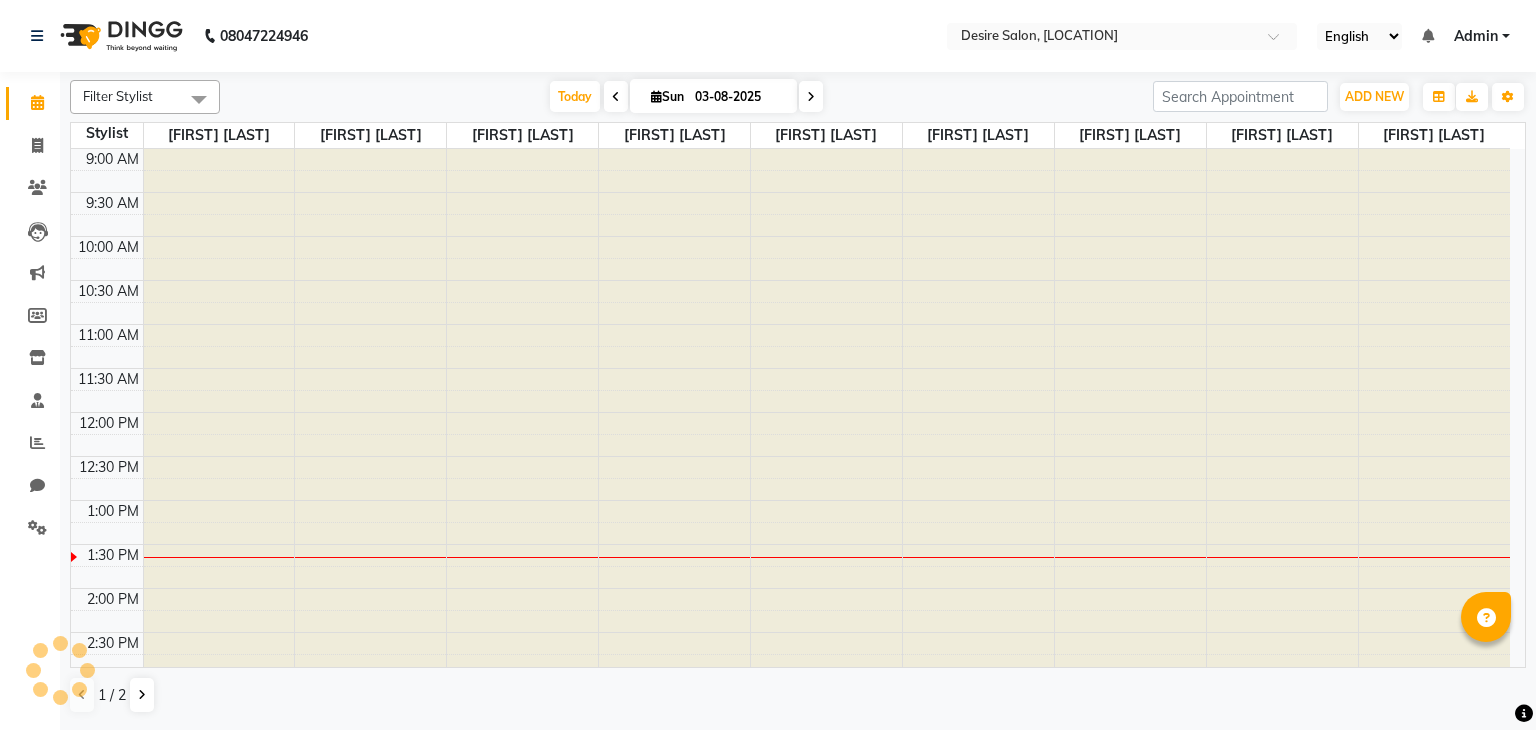 scroll, scrollTop: 350, scrollLeft: 0, axis: vertical 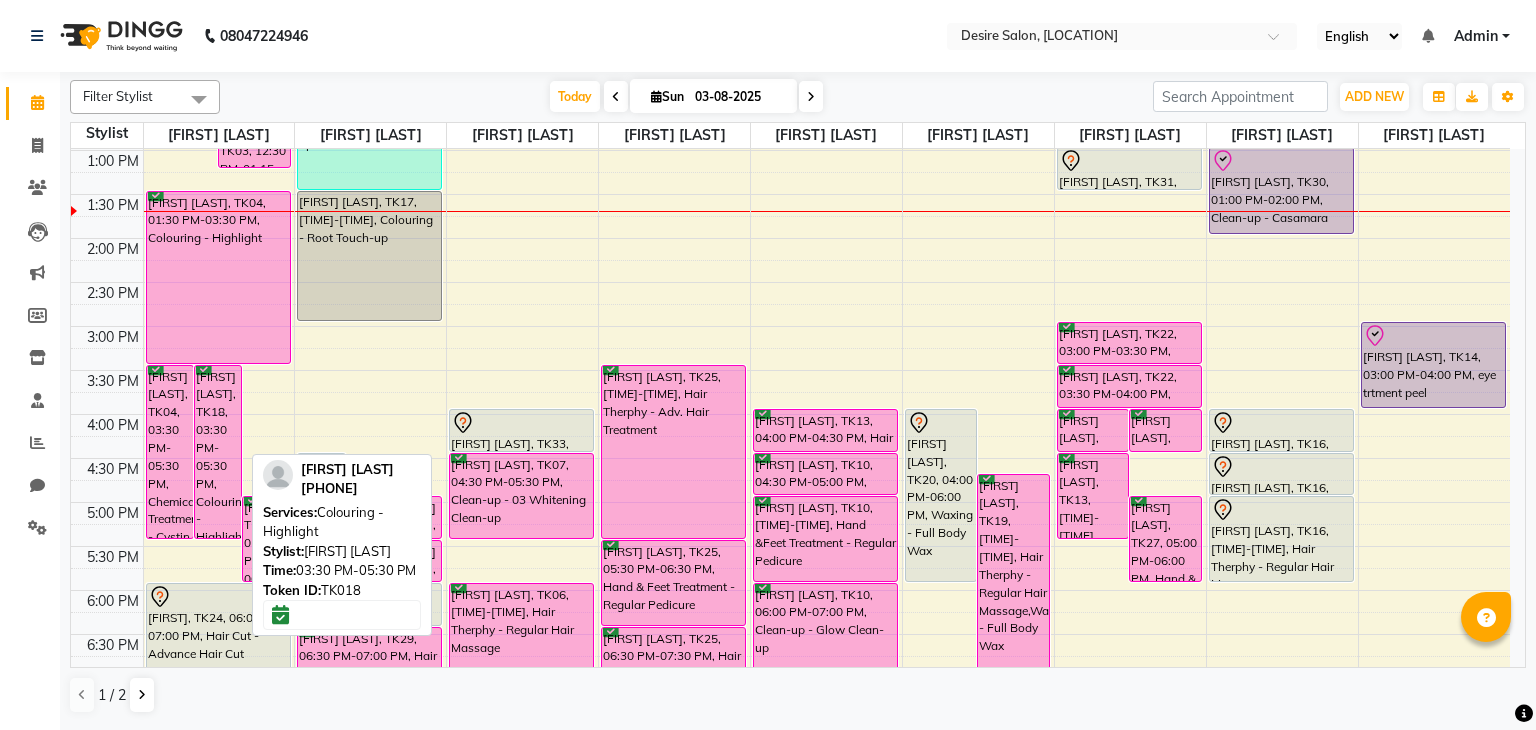 click on "[FIRST] [LAST], TK18, 03:30 PM-05:30 PM, Colouring - Highlight" at bounding box center [218, 452] 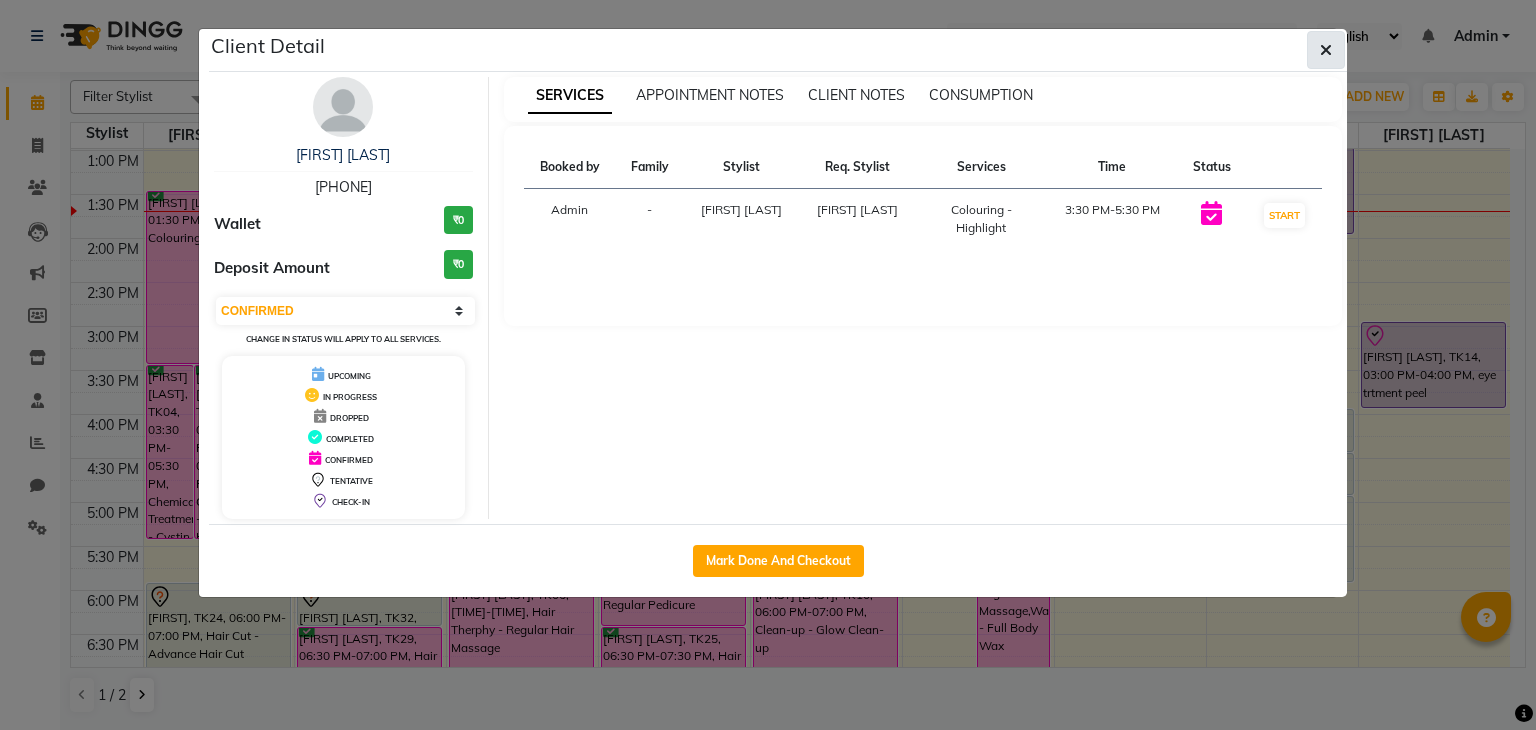 click 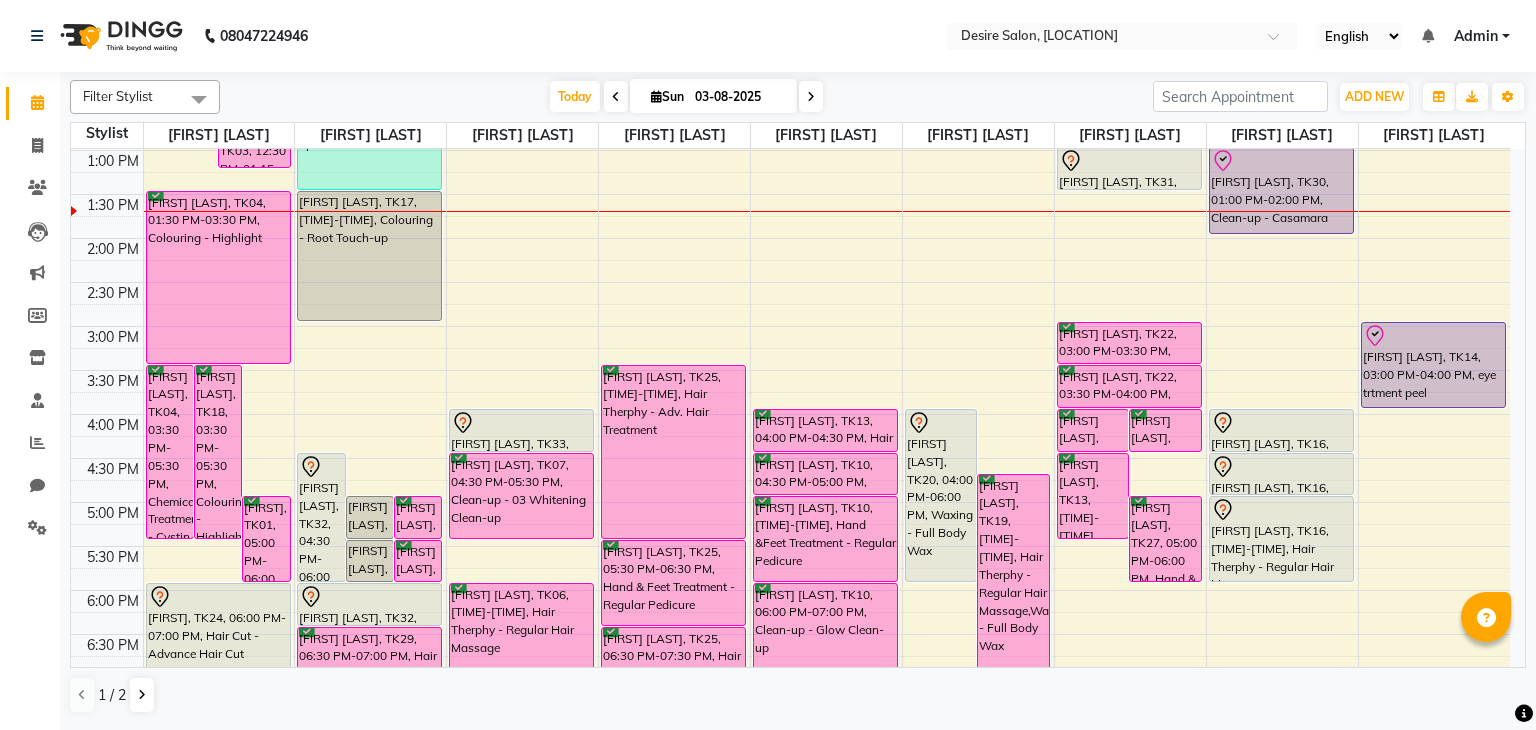 scroll, scrollTop: 613, scrollLeft: 0, axis: vertical 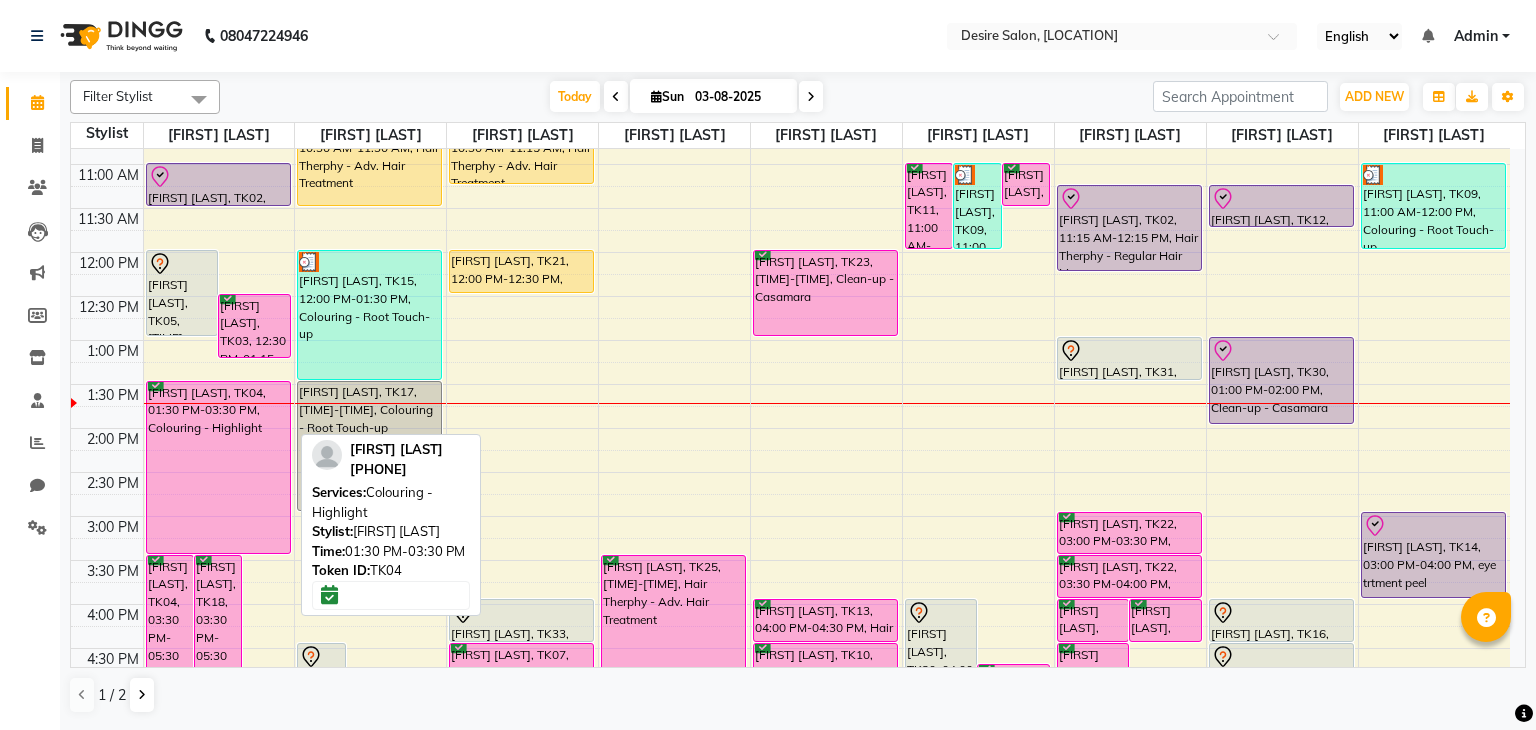 click on "[FIRST] [LAST], TK04, 01:30 PM-03:30 PM, Colouring - Highlight" at bounding box center [218, 467] 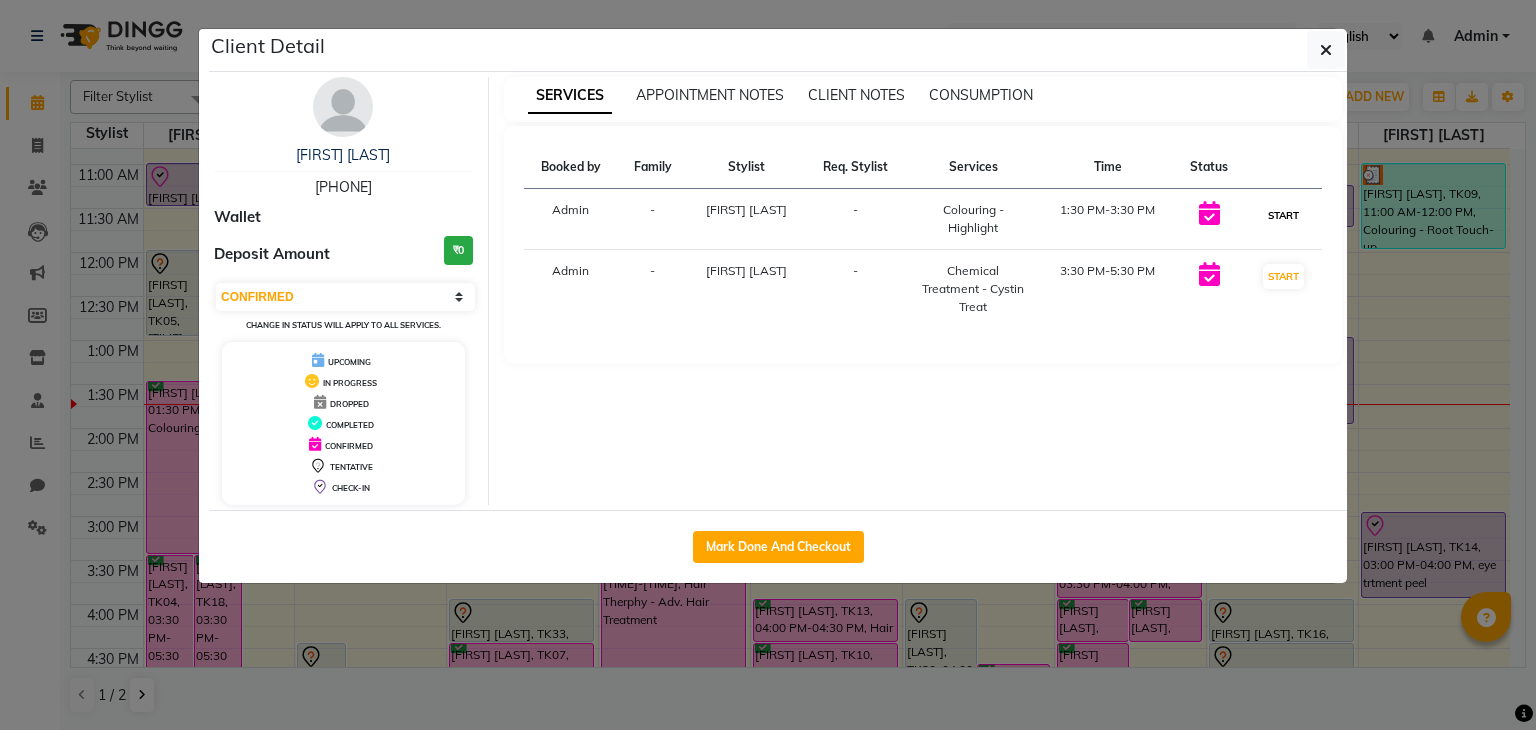 click on "START" at bounding box center (1283, 215) 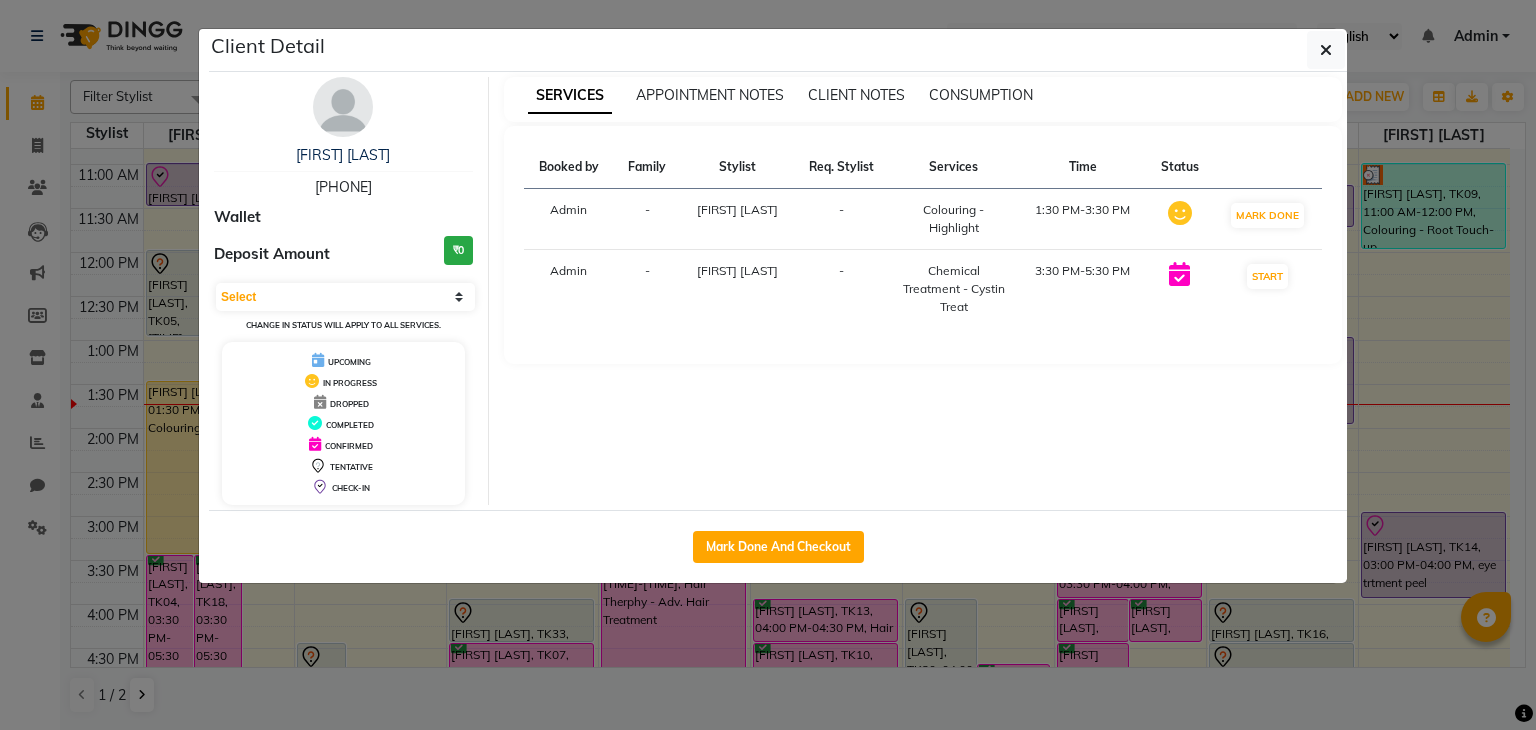 click on "Client Detail  [FIRST] [LAST]   [PHONE] Wallet Deposit Amount  ₹0  Select IN SERVICE CONFIRMED TENTATIVE CHECK IN MARK DONE DROPPED UPCOMING Change in status will apply to all services. UPCOMING IN PROGRESS DROPPED COMPLETED CONFIRMED TENTATIVE CHECK-IN SERVICES APPOINTMENT NOTES CLIENT NOTES CONSUMPTION Booked by Family Stylist Req. Stylist Services Time Status  Admin  - [FIRST] [LAST] -  Colouring - Highlight   [TIME]-[TIME]   MARK DONE   Admin  - [FIRST] [LAST] -  Chemical Treatment - Cystin Treat   [TIME]-[TIME]   START   Mark Done And Checkout" 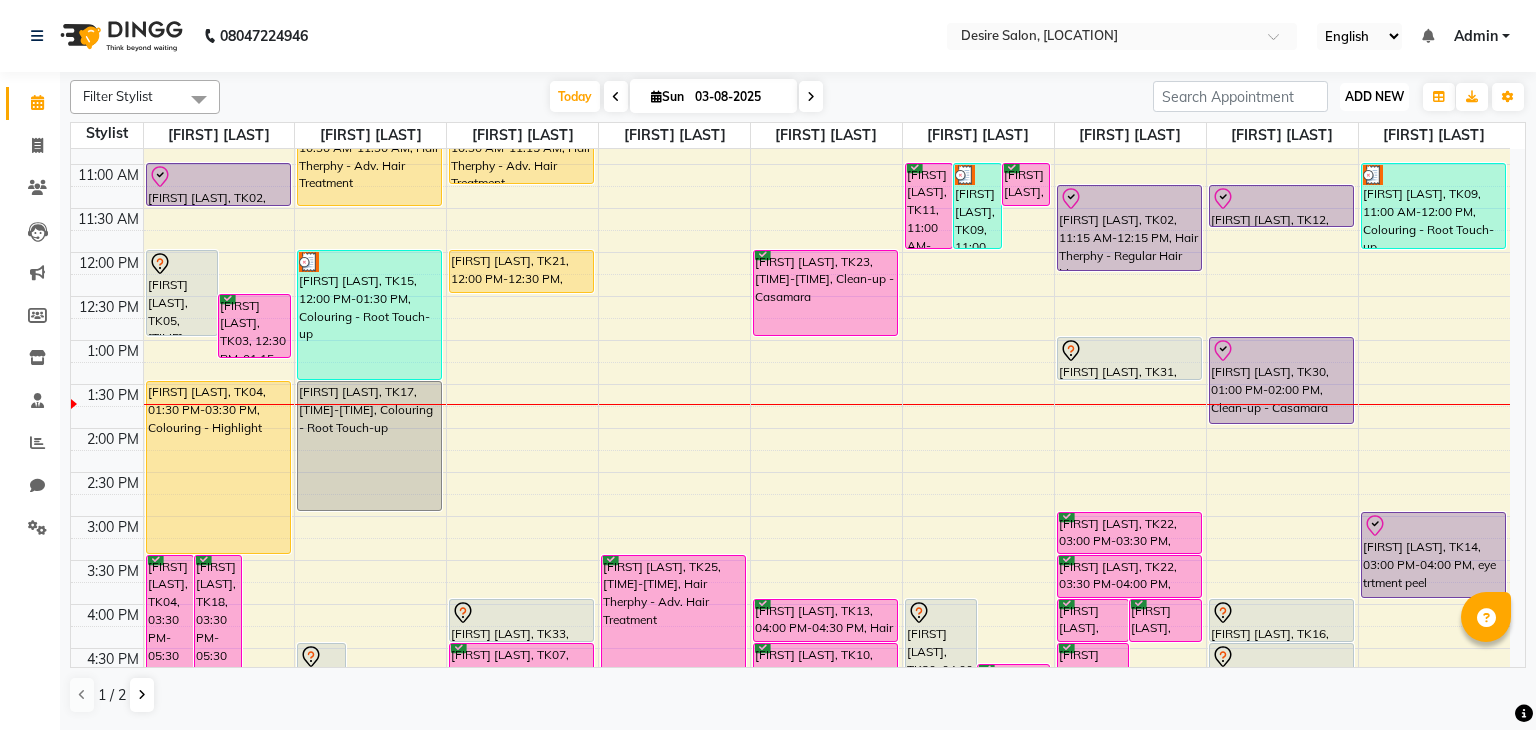 click on "ADD NEW Toggle Dropdown" at bounding box center [1374, 97] 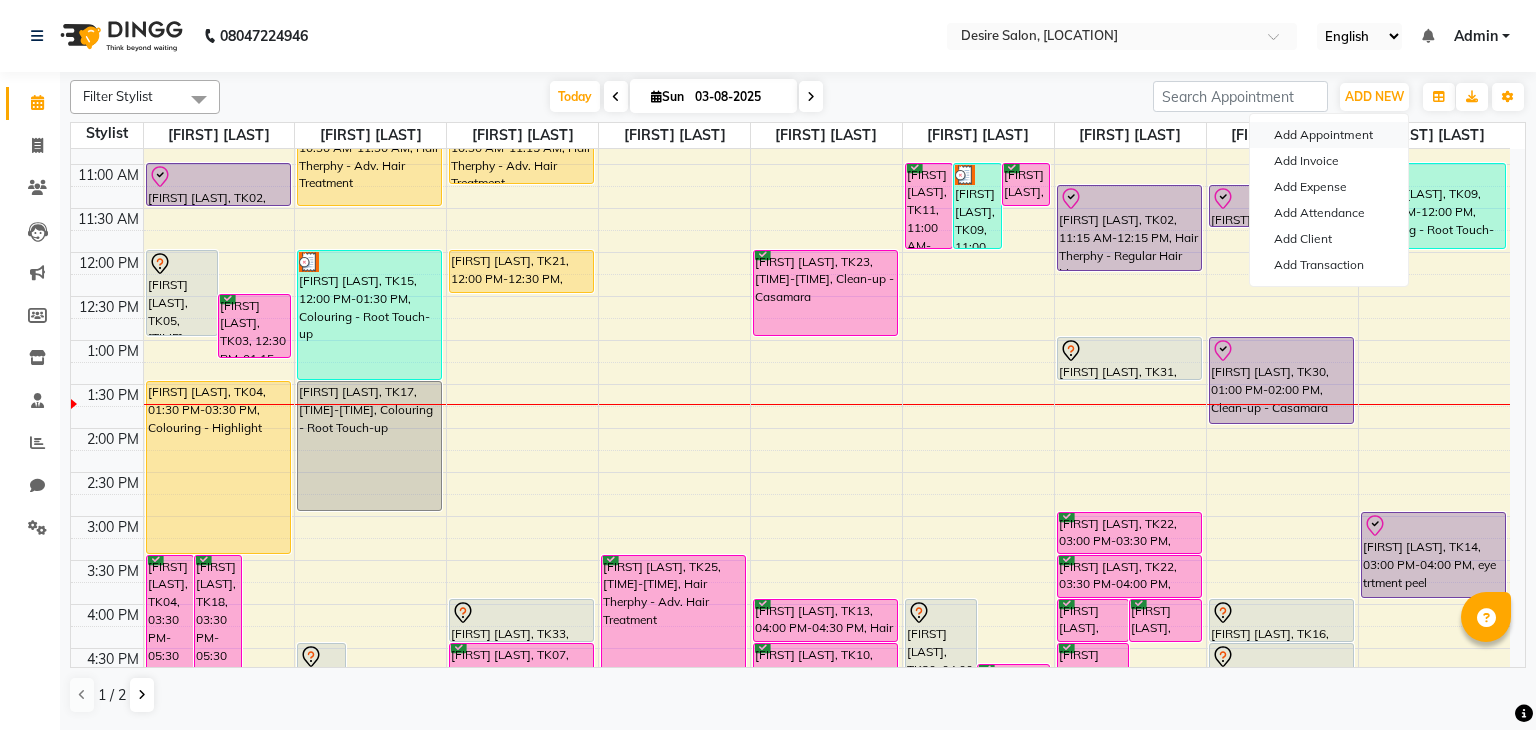 click on "Add Appointment" at bounding box center (1329, 135) 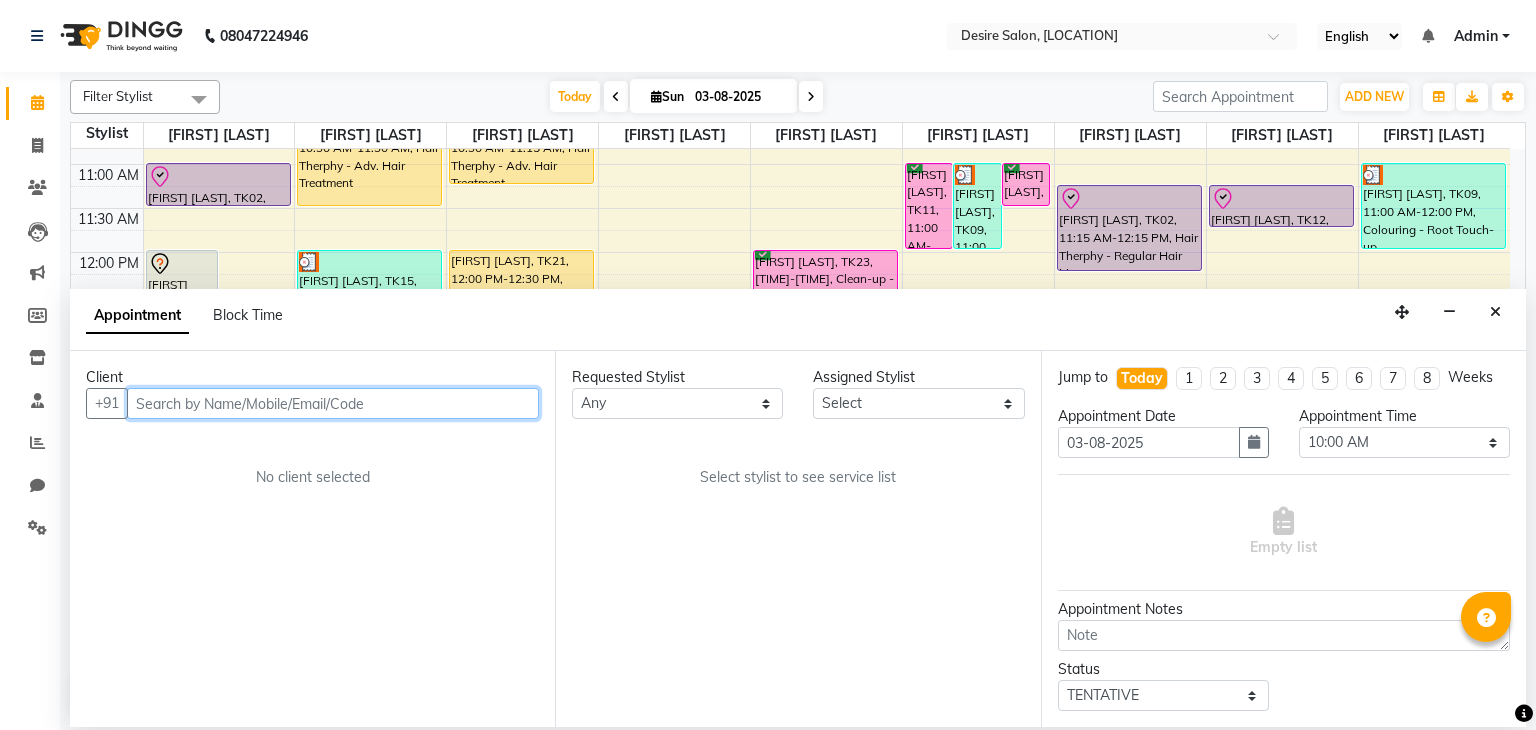 click at bounding box center [333, 403] 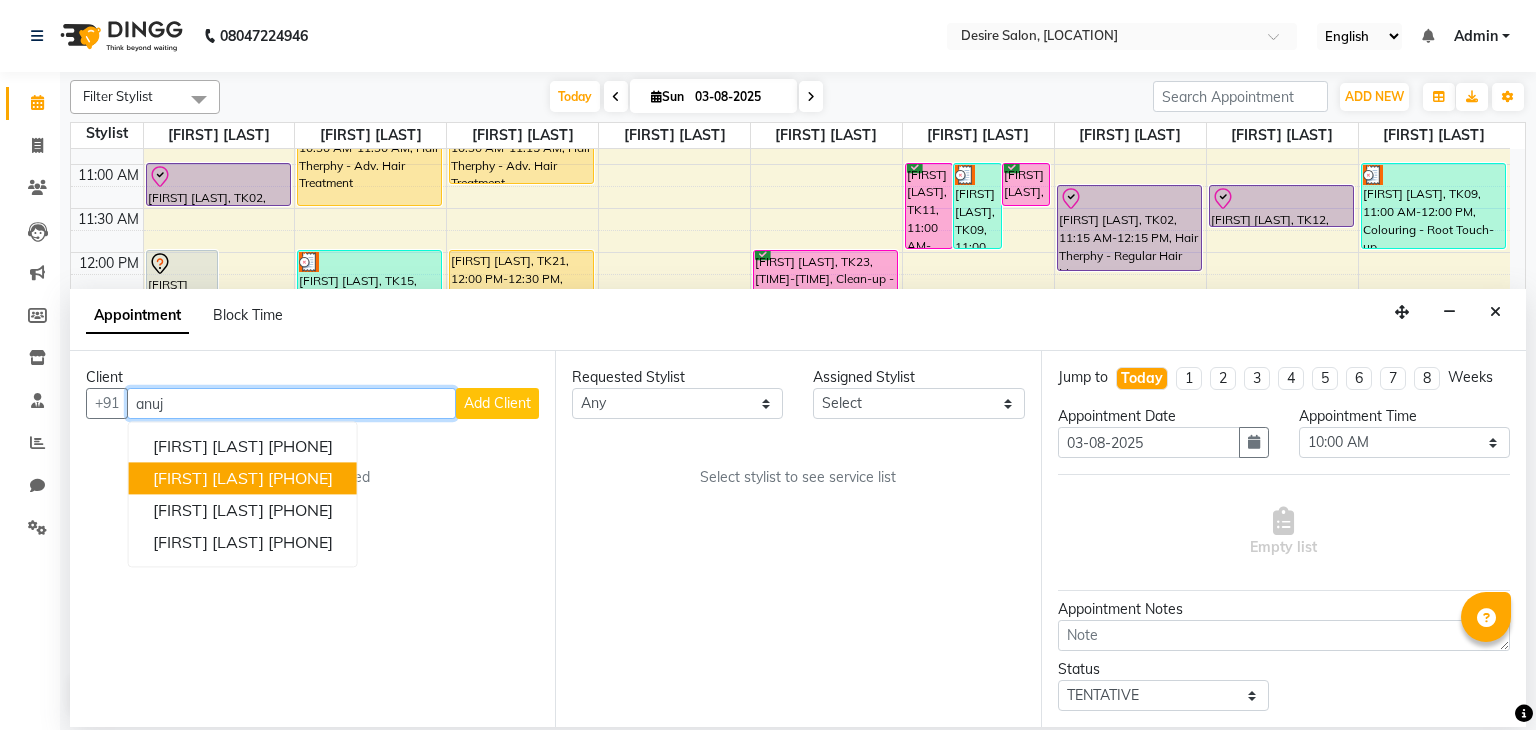 click on "[FIRST] [LAST]" at bounding box center [208, 479] 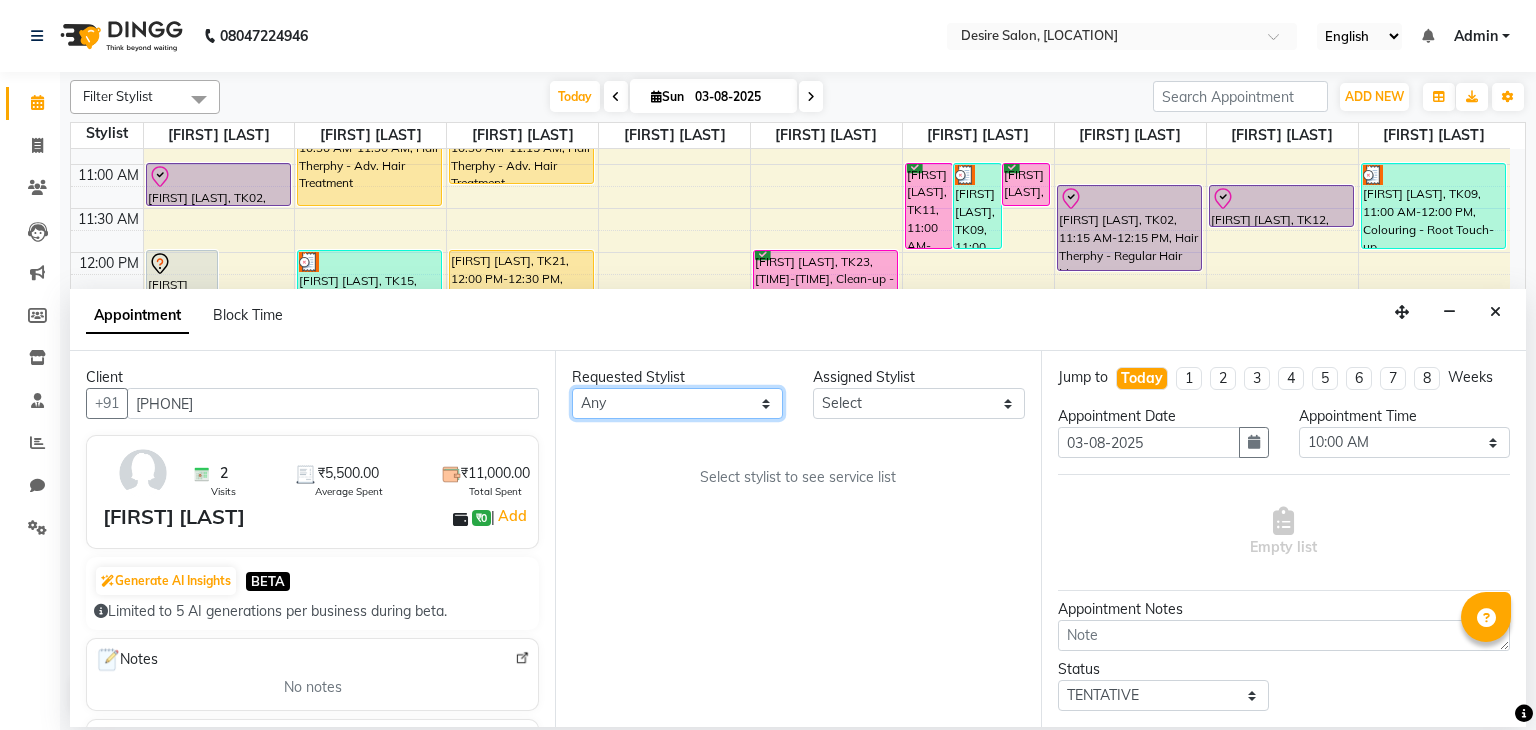 click on "Any [FIRST] [LAST]  [FIRST] [LAST] [FIRST] [LAST] desire salon [FIRST] [LAST] [FIRST] [LAST] [FIRST] [LAST] [FIRST] [LAST] [FIRST] [LAST]" at bounding box center (677, 403) 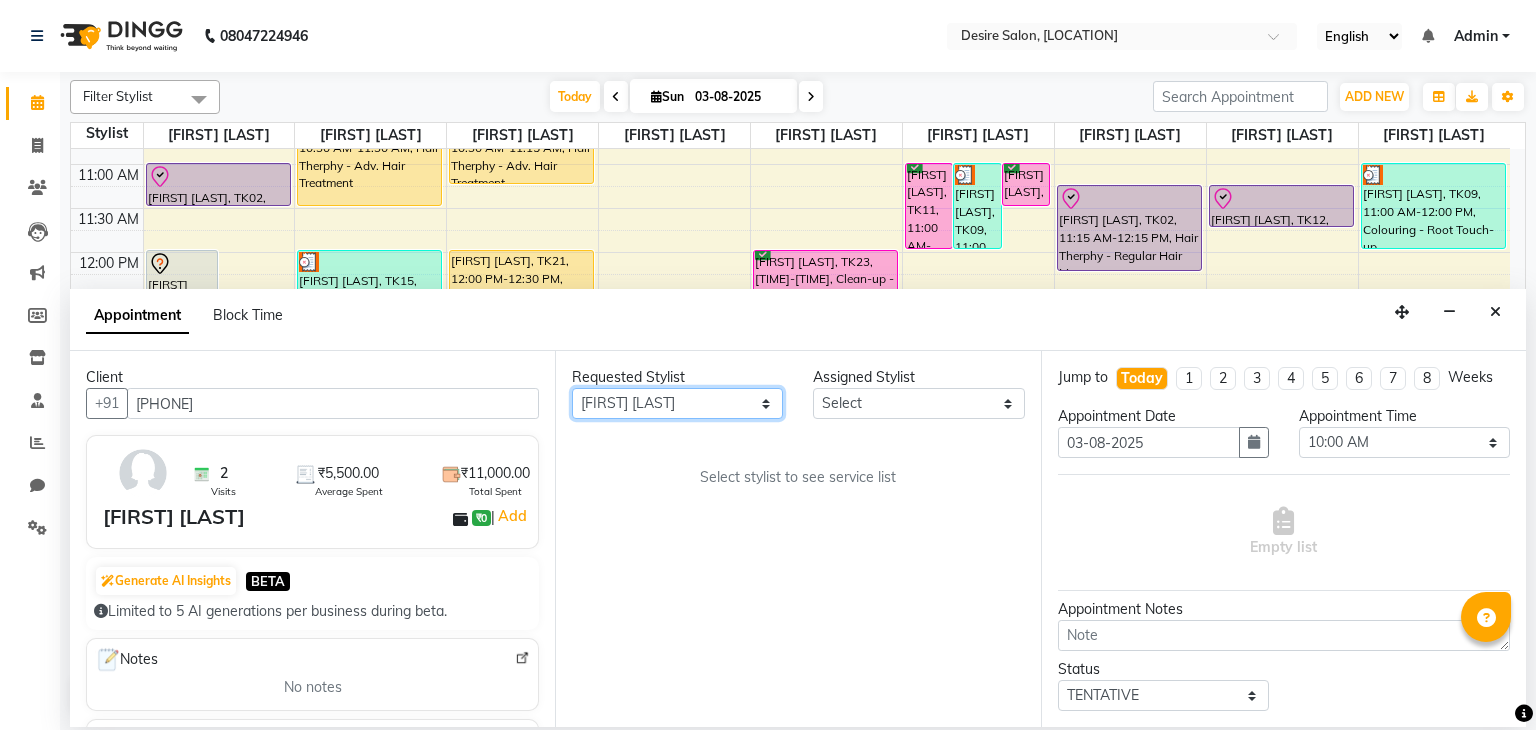 click on "Any [FIRST] [LAST]  [FIRST] [LAST] [FIRST] [LAST] desire salon [FIRST] [LAST] [FIRST] [LAST] [FIRST] [LAST] [FIRST] [LAST] [FIRST] [LAST]" at bounding box center (677, 403) 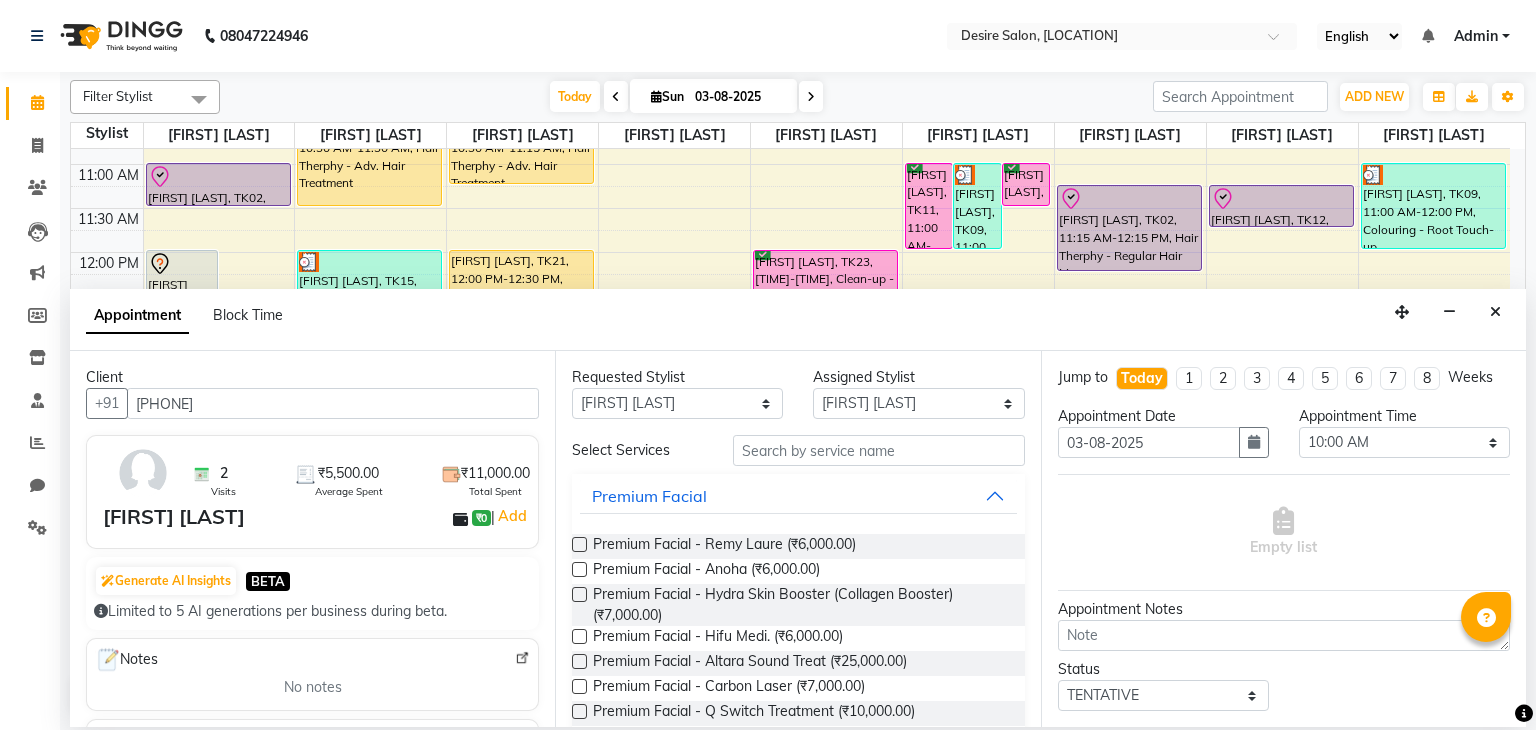 click on "Premium Facial" at bounding box center (798, 496) 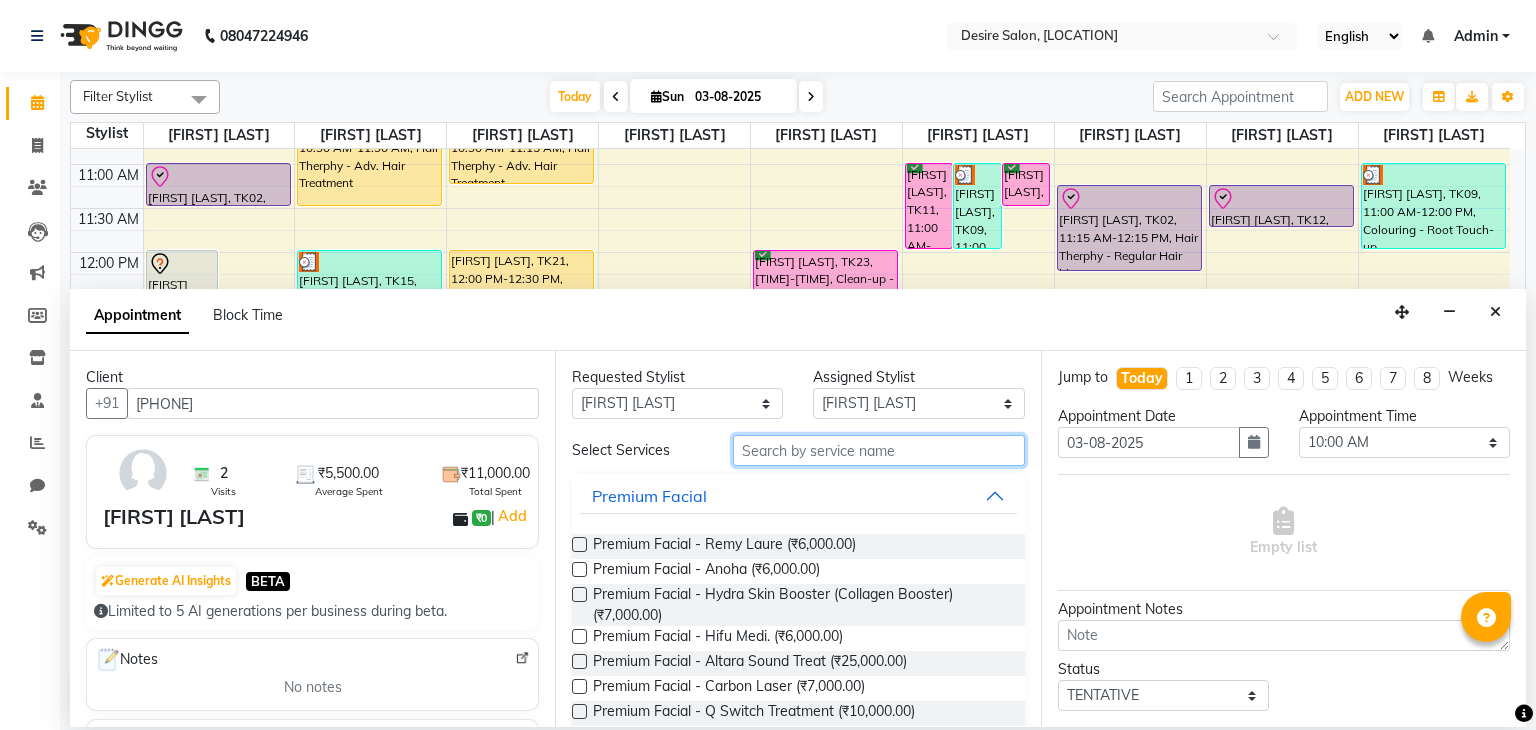 click at bounding box center [879, 450] 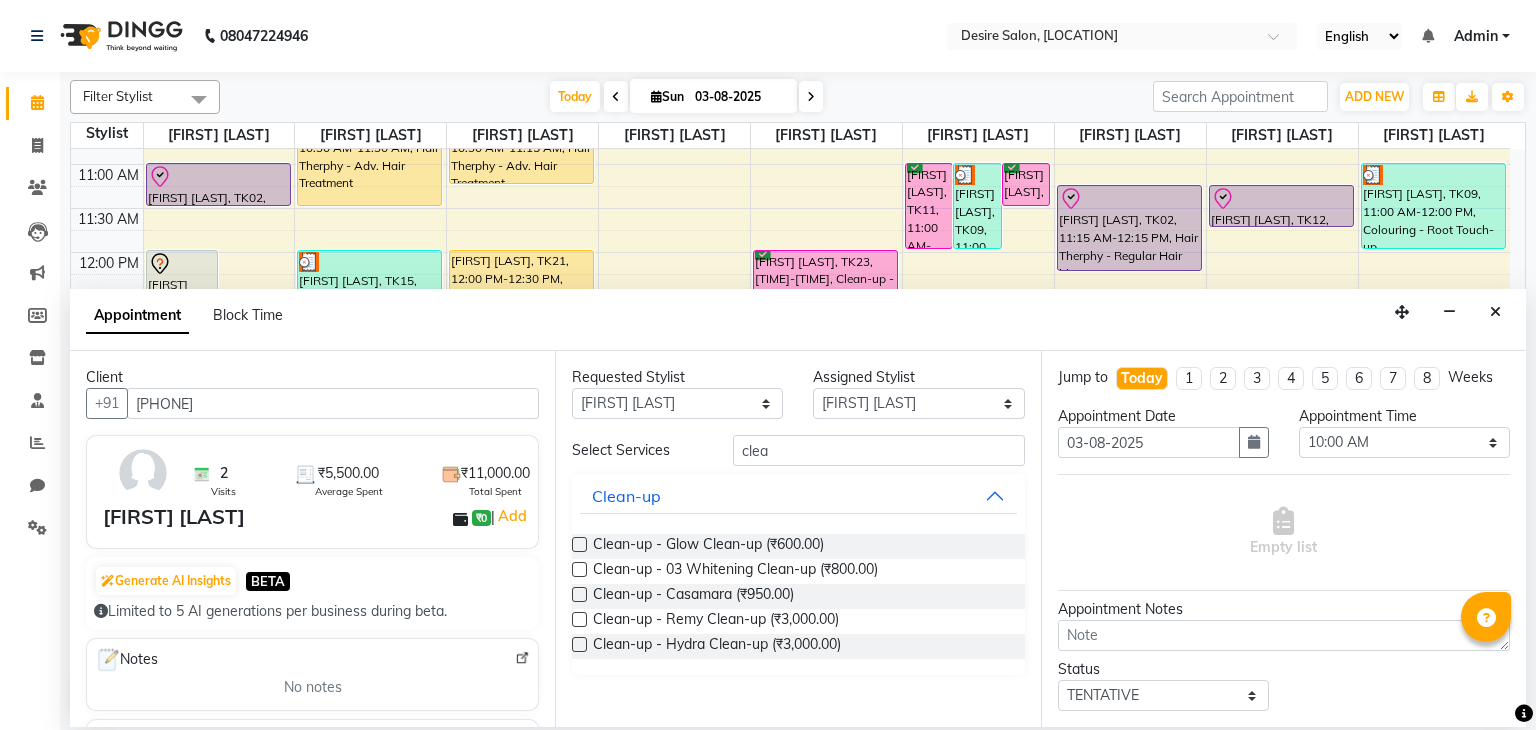 click at bounding box center [579, 544] 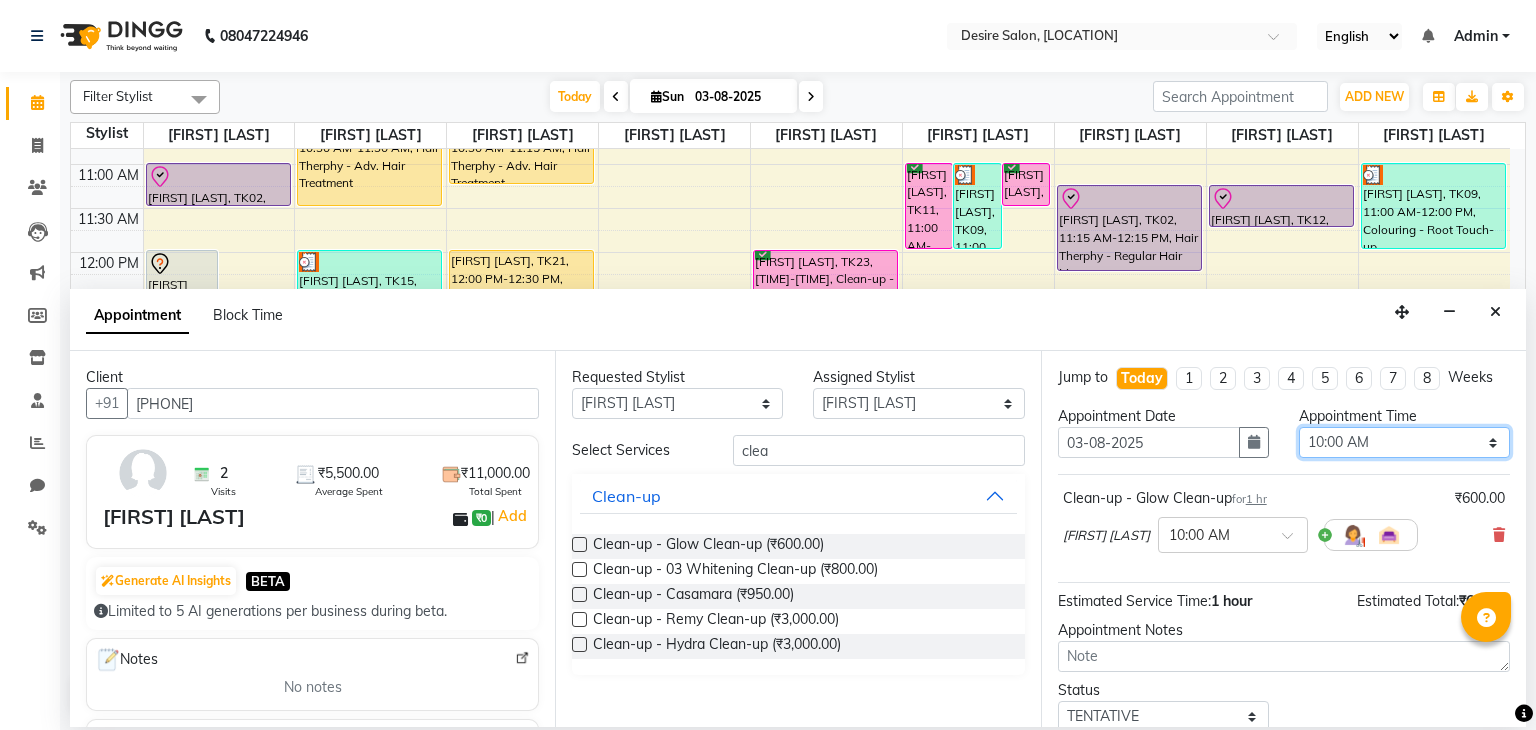 click on "Select 10:00 AM 10:15 AM 10:30 AM 10:45 AM 11:00 AM 11:15 AM 11:30 AM 11:45 AM 12:00 PM 12:15 PM 12:30 PM 12:45 PM 01:00 PM 01:15 PM 01:30 PM 01:45 PM 02:00 PM 02:15 PM 02:30 PM 02:45 PM 03:00 PM 03:15 PM 03:30 PM 03:45 PM 04:00 PM 04:15 PM 04:30 PM 04:45 PM 05:00 PM 05:15 PM 05:30 PM 05:45 PM 06:00 PM 06:15 PM 06:30 PM 06:45 PM 07:00 PM 07:15 PM 07:30 PM 07:45 PM 08:00 PM 08:15 PM 08:30 PM 08:45 PM 09:00 PM" at bounding box center (1404, 442) 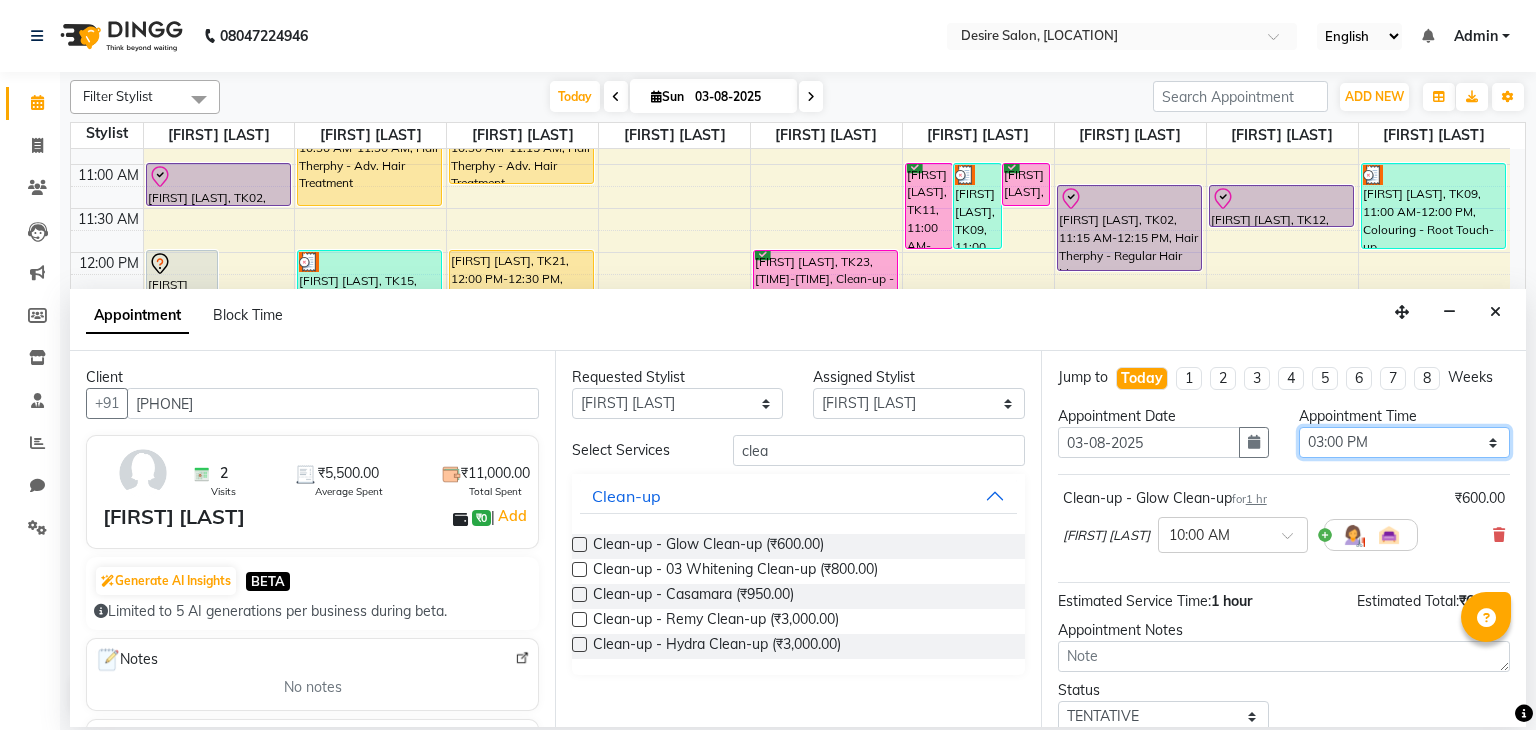 click on "Select 10:00 AM 10:15 AM 10:30 AM 10:45 AM 11:00 AM 11:15 AM 11:30 AM 11:45 AM 12:00 PM 12:15 PM 12:30 PM 12:45 PM 01:00 PM 01:15 PM 01:30 PM 01:45 PM 02:00 PM 02:15 PM 02:30 PM 02:45 PM 03:00 PM 03:15 PM 03:30 PM 03:45 PM 04:00 PM 04:15 PM 04:30 PM 04:45 PM 05:00 PM 05:15 PM 05:30 PM 05:45 PM 06:00 PM 06:15 PM 06:30 PM 06:45 PM 07:00 PM 07:15 PM 07:30 PM 07:45 PM 08:00 PM 08:15 PM 08:30 PM 08:45 PM 09:00 PM" at bounding box center [1404, 442] 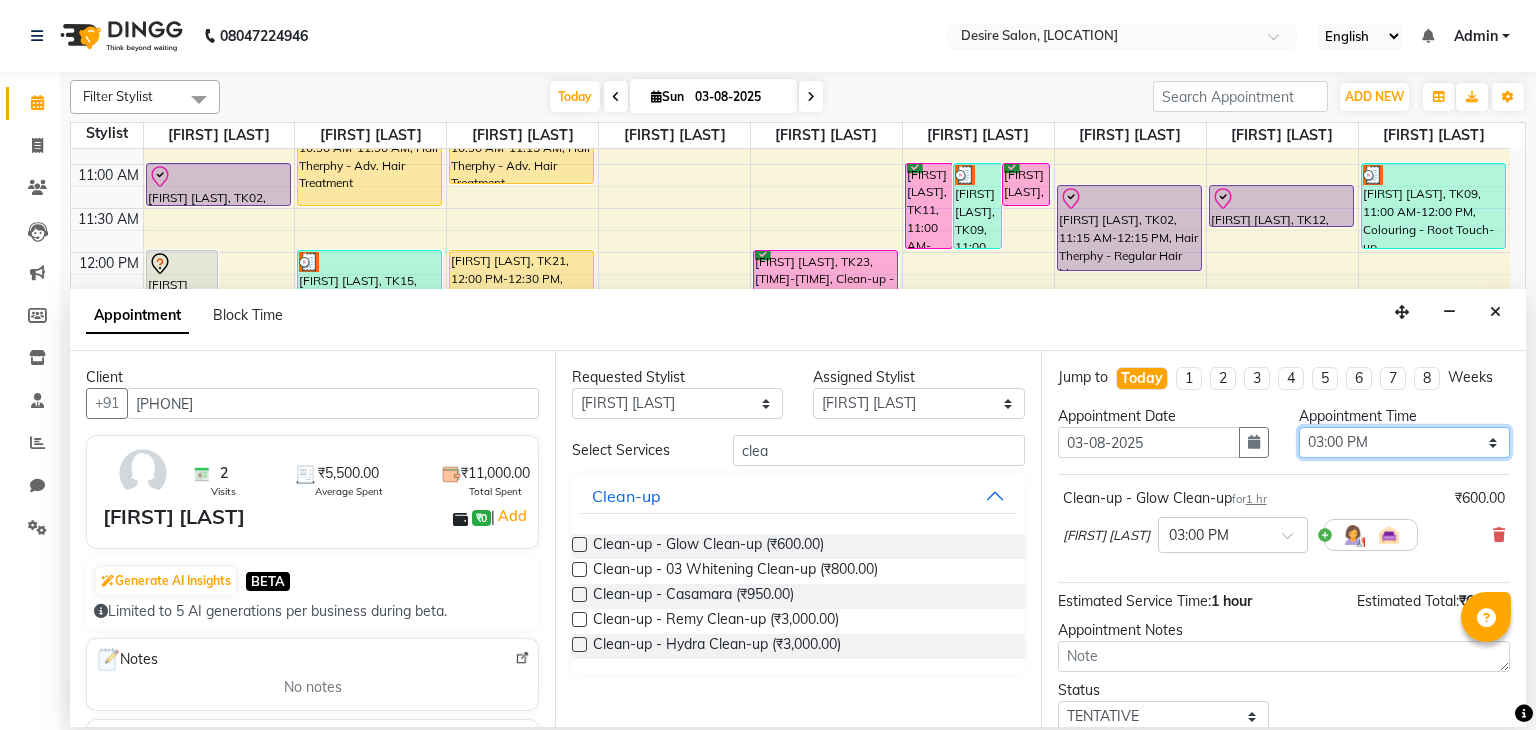 scroll, scrollTop: 130, scrollLeft: 0, axis: vertical 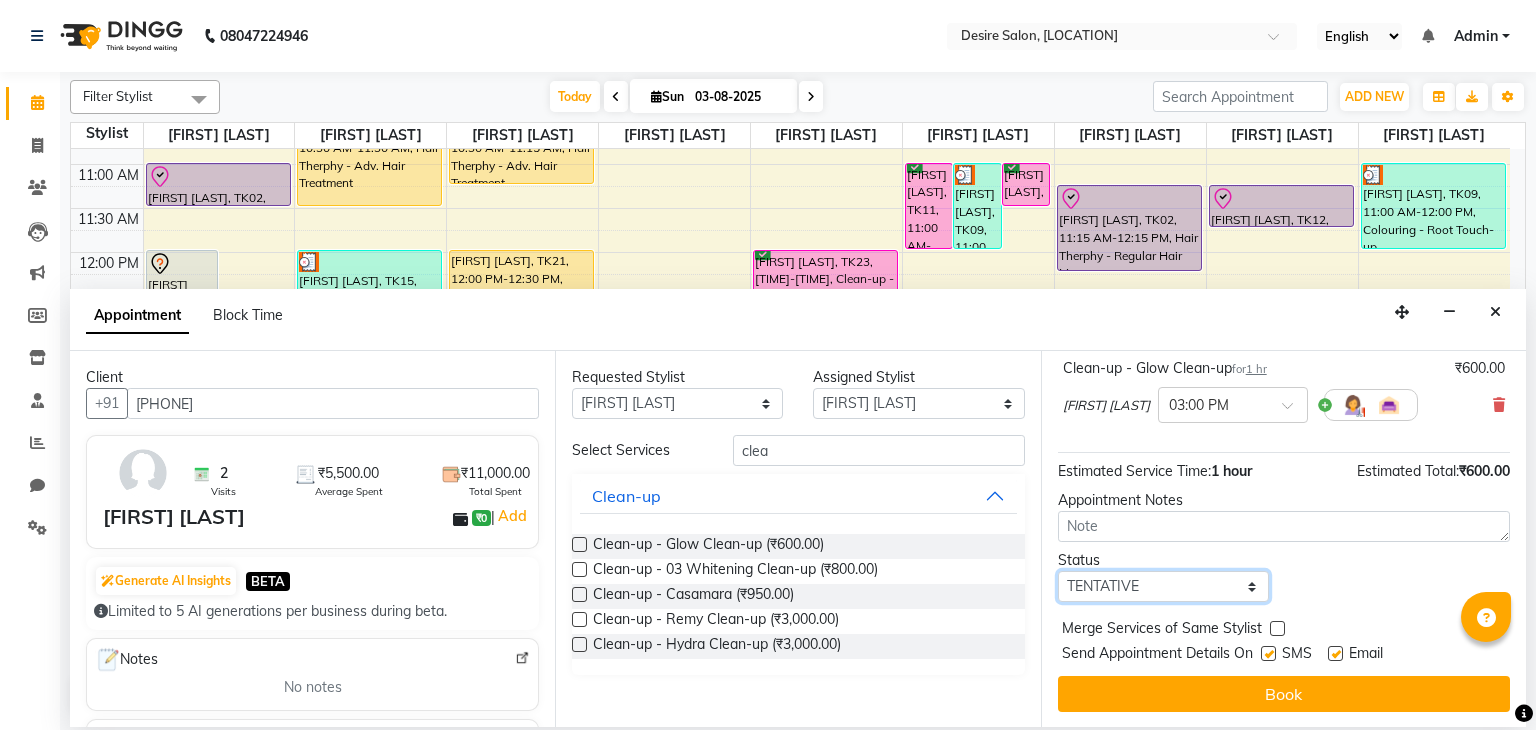 click on "Select TENTATIVE CONFIRM CHECK-IN UPCOMING" at bounding box center (1163, 586) 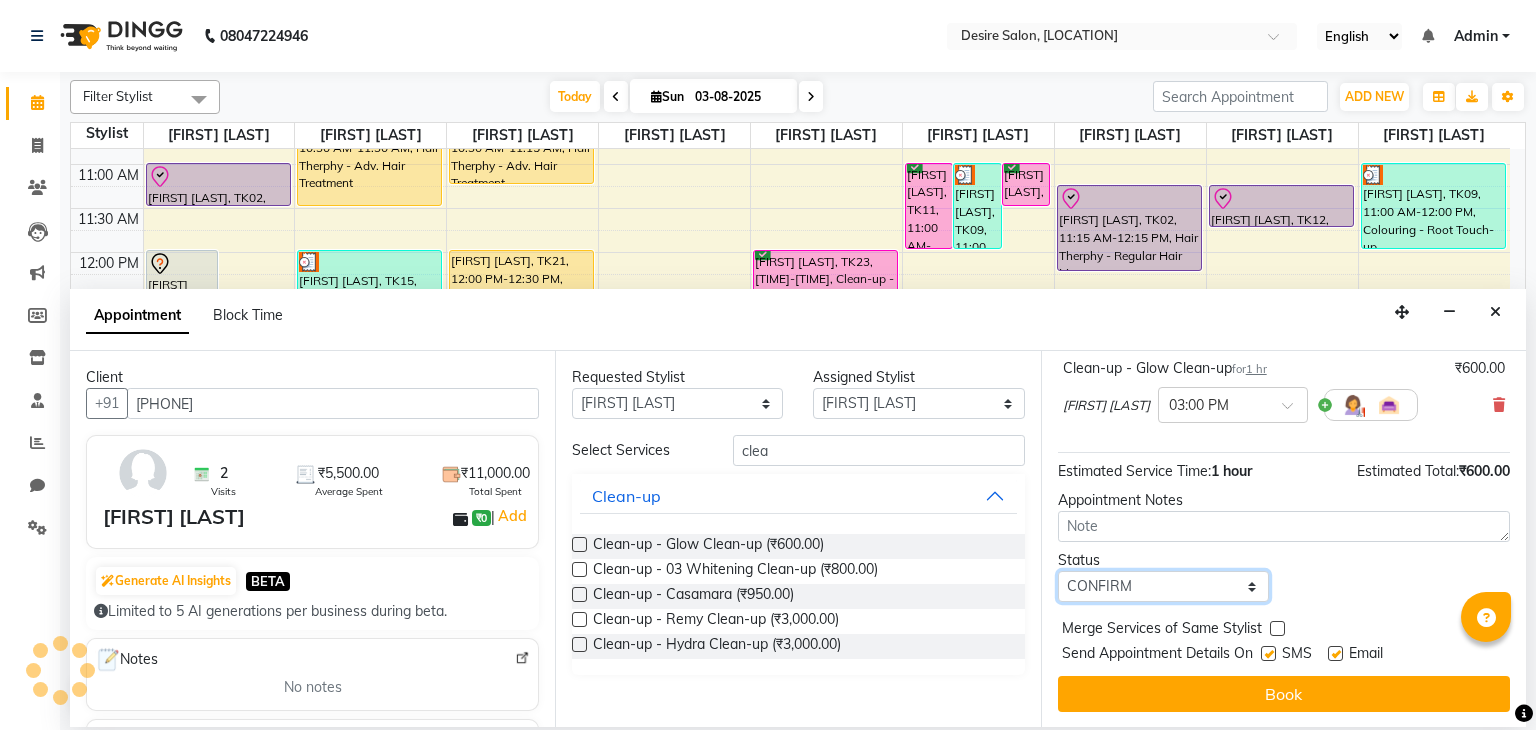 click on "Select TENTATIVE CONFIRM CHECK-IN UPCOMING" at bounding box center (1163, 586) 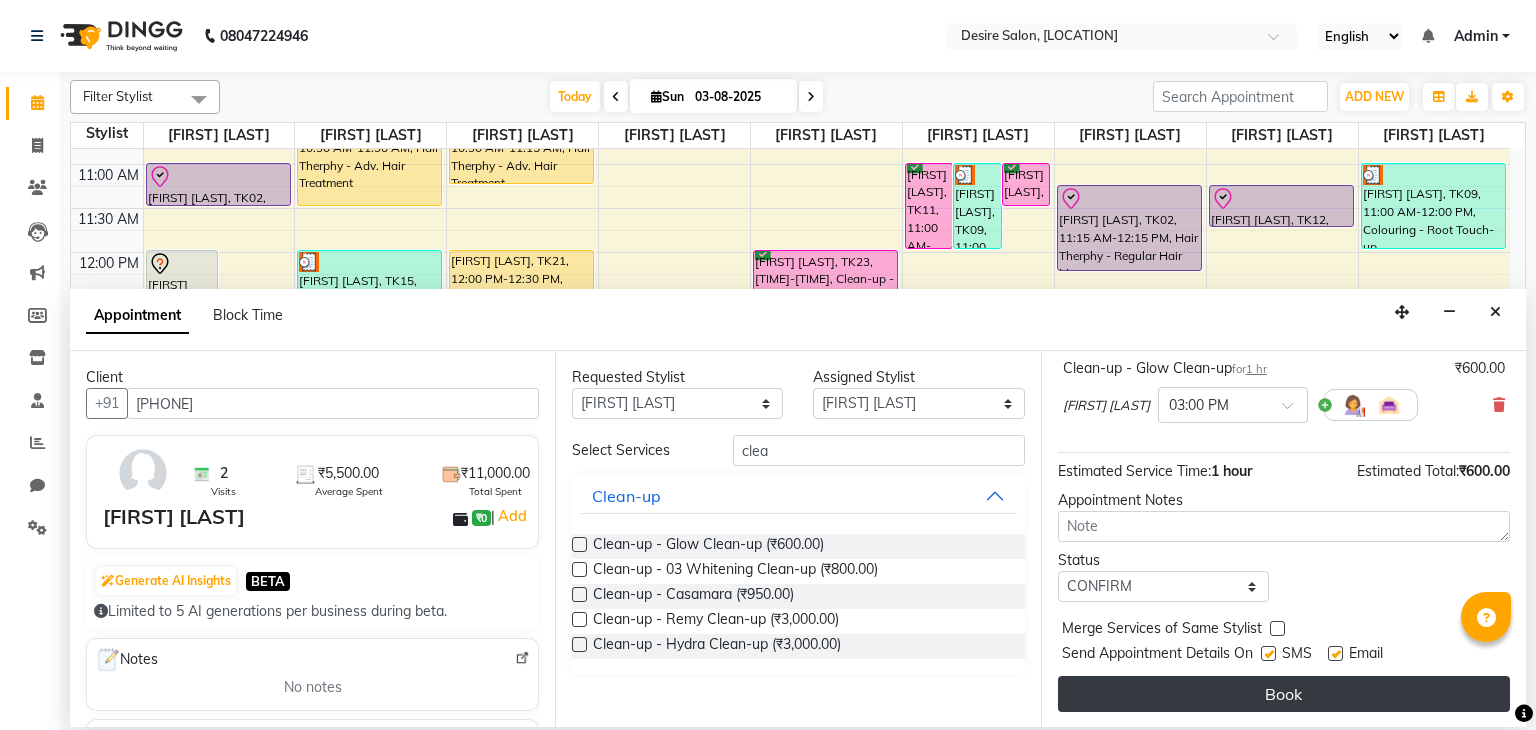 click on "Book" at bounding box center [1284, 694] 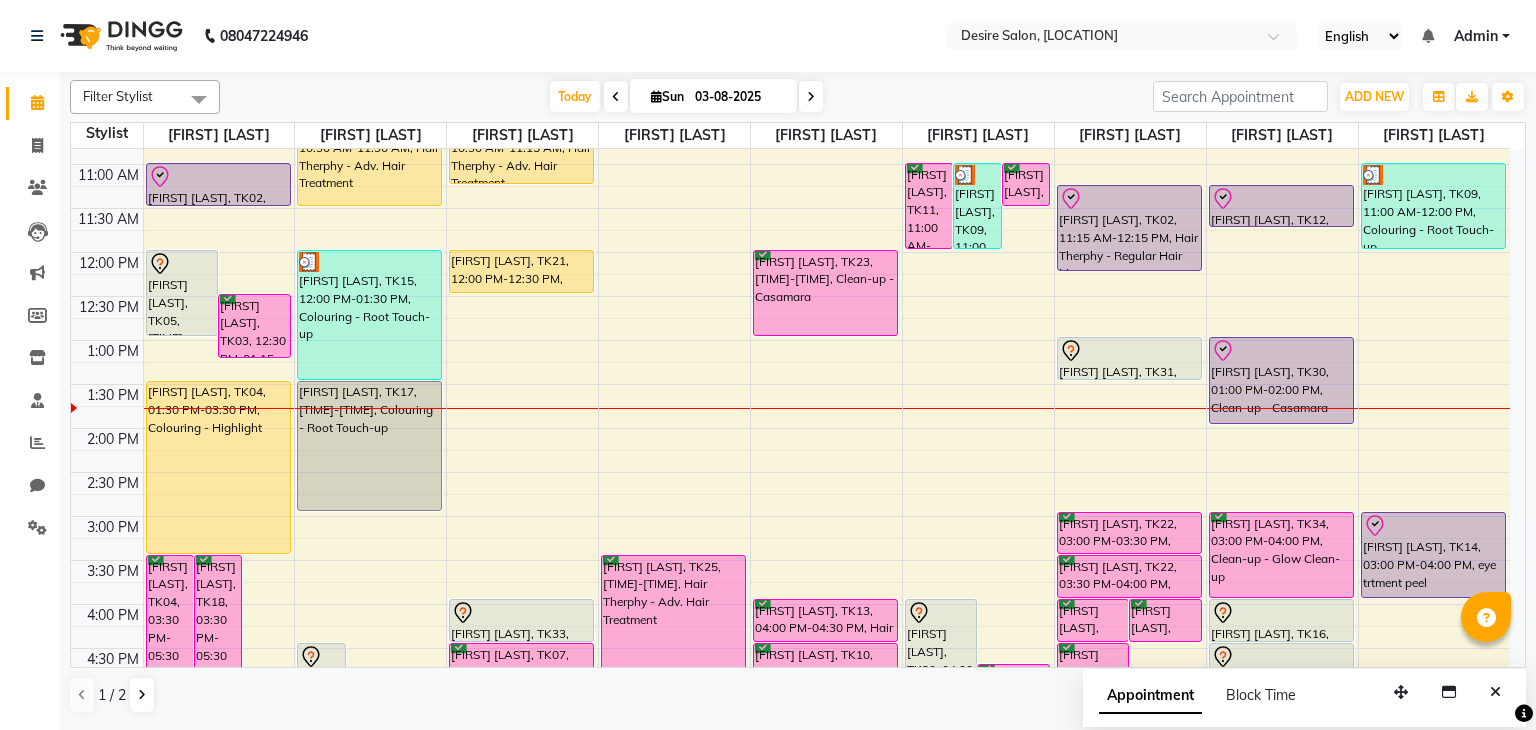 scroll, scrollTop: 613, scrollLeft: 0, axis: vertical 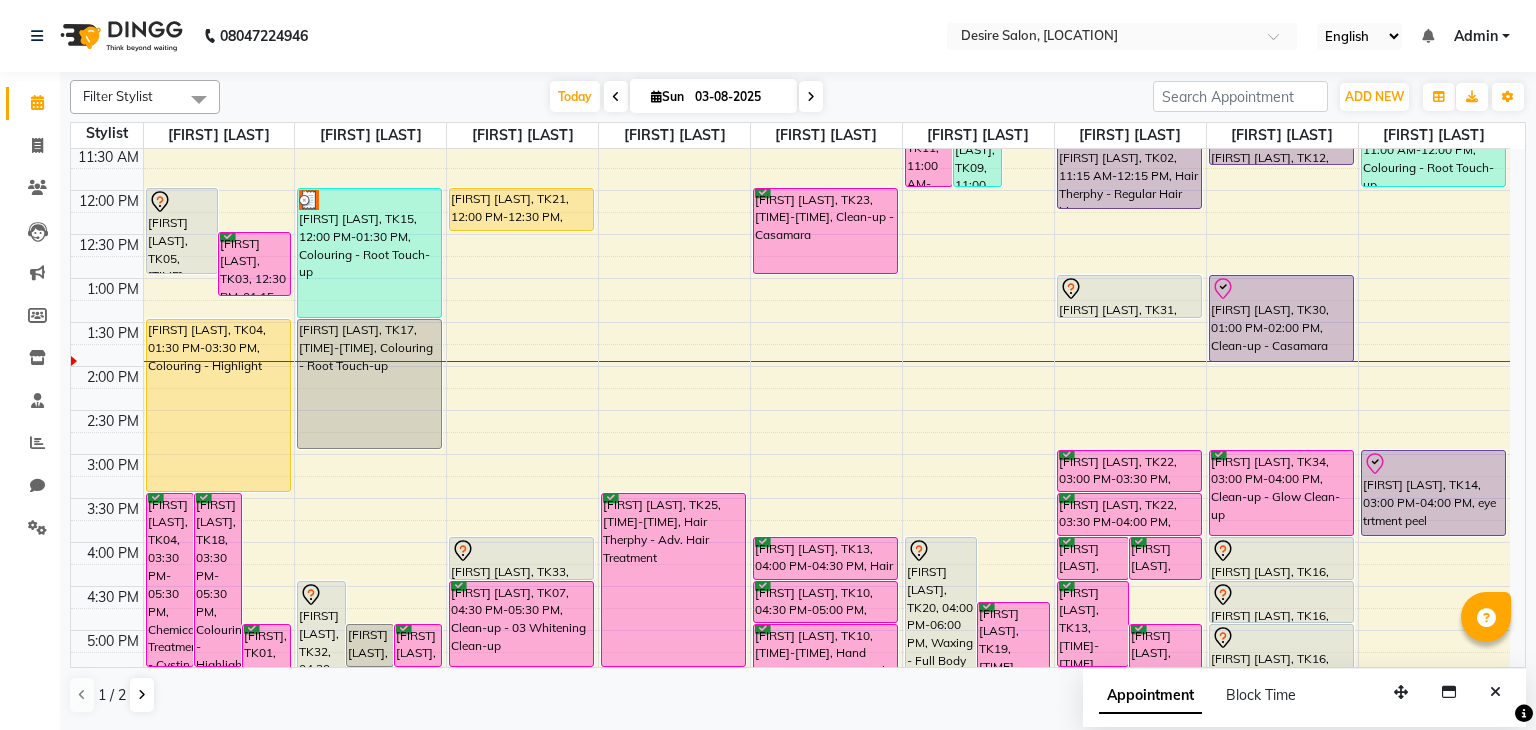 click on "03-08-2025" at bounding box center [739, 97] 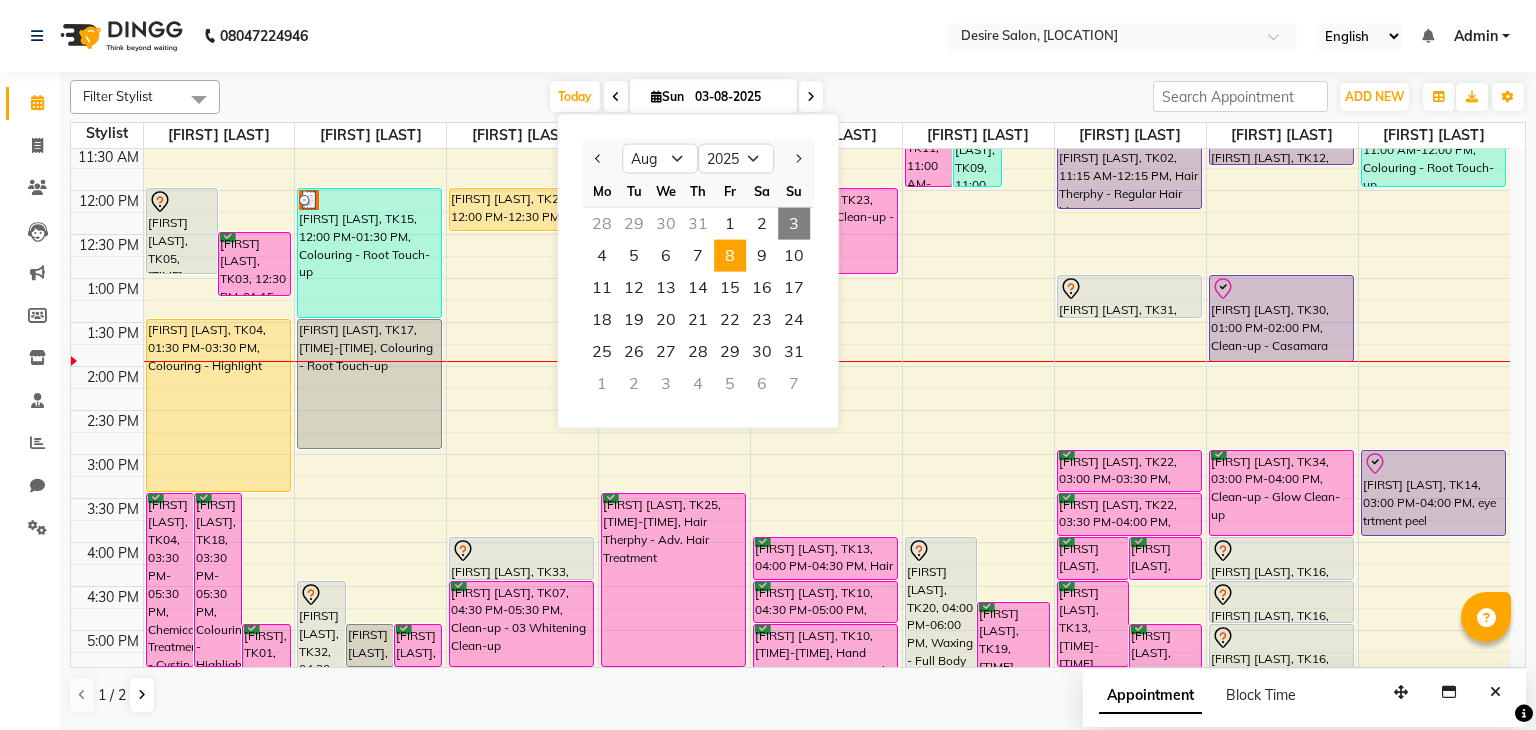 click on "8" at bounding box center (730, 256) 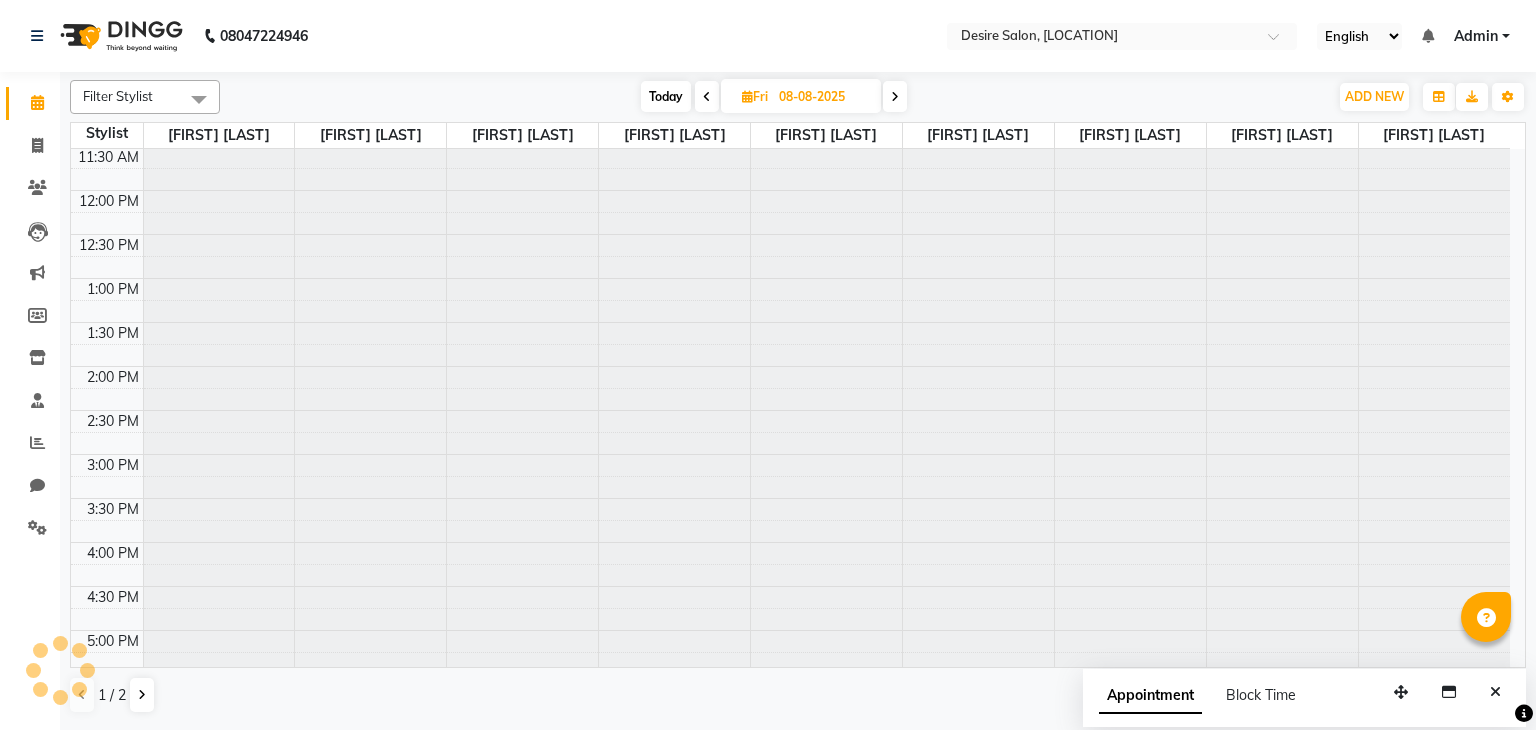 scroll, scrollTop: 350, scrollLeft: 0, axis: vertical 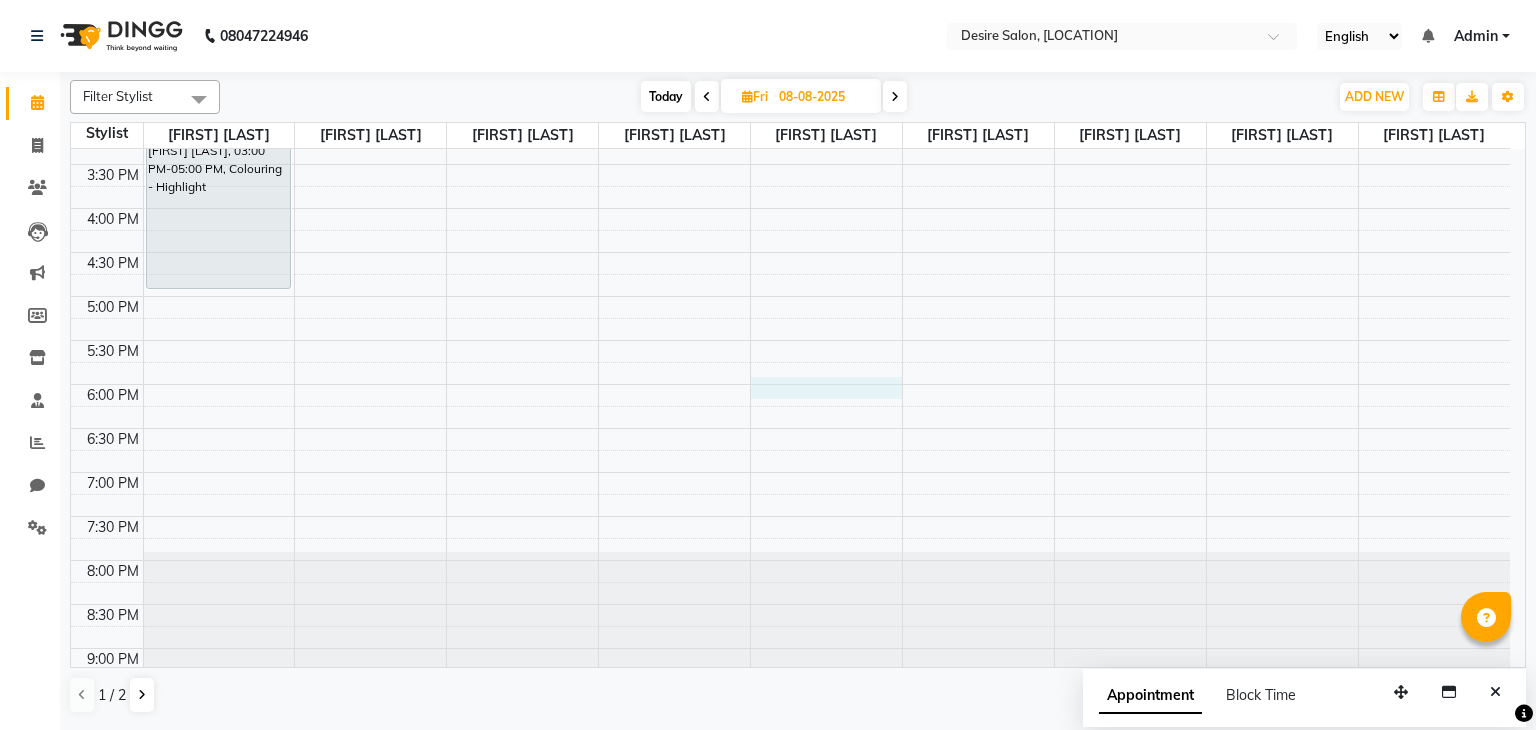 click on "9:00 AM 9:30 AM 10:00 AM 10:30 AM 11:00 AM 11:30 AM 12:00 PM 12:30 PM 1:00 PM 1:30 PM 2:00 PM 2:30 PM 3:00 PM 3:30 PM 4:00 PM 4:30 PM 5:00 PM 5:30 PM 6:00 PM 6:30 PM 7:00 PM 7:30 PM 8:00 PM 8:30 PM 9:00 PM 9:30 PM [FIRST] [LAST], 12:00 PM-01:30 PM, Colouring - Root Touch-up [FIRST] [LAST], 01:30 PM-03:00 PM, Hair Spa - Powerdose [FIRST] [LAST], 03:00 PM-05:00 PM, Colouring - Highlight [FIRST] [LAST], 10:30 AM-11:45 AM, Premium Facial - Remy Laure [FIRST] [LAST], 12:00 PM-01:00 PM, Hand & Feet Treatment - Aroma Pedicure [FIRST] [LAST], 01:00 PM-02:00 PM, Hand & Feet Treatment - Aroma Menicure" at bounding box center [790, 164] 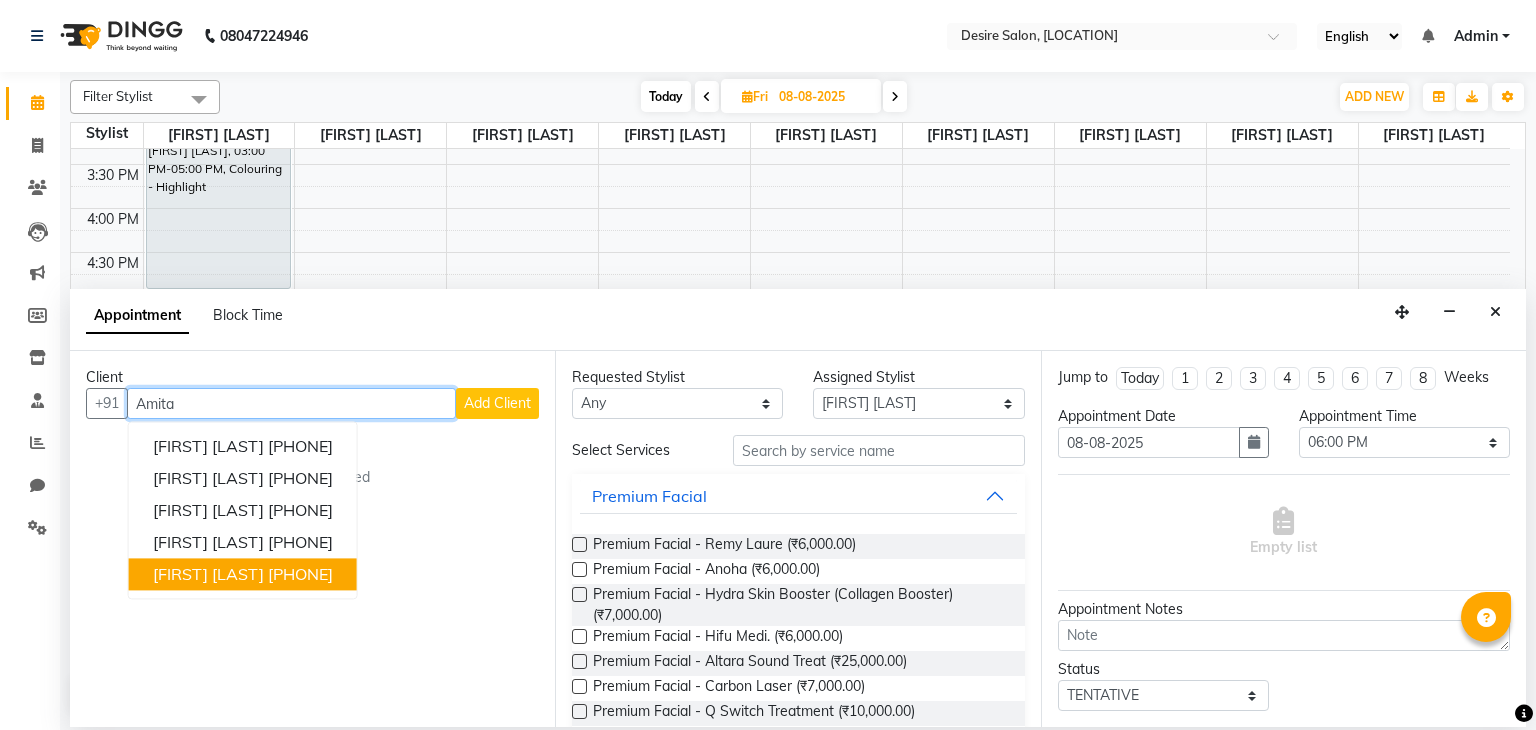 click on "[PHONE]" at bounding box center [300, 575] 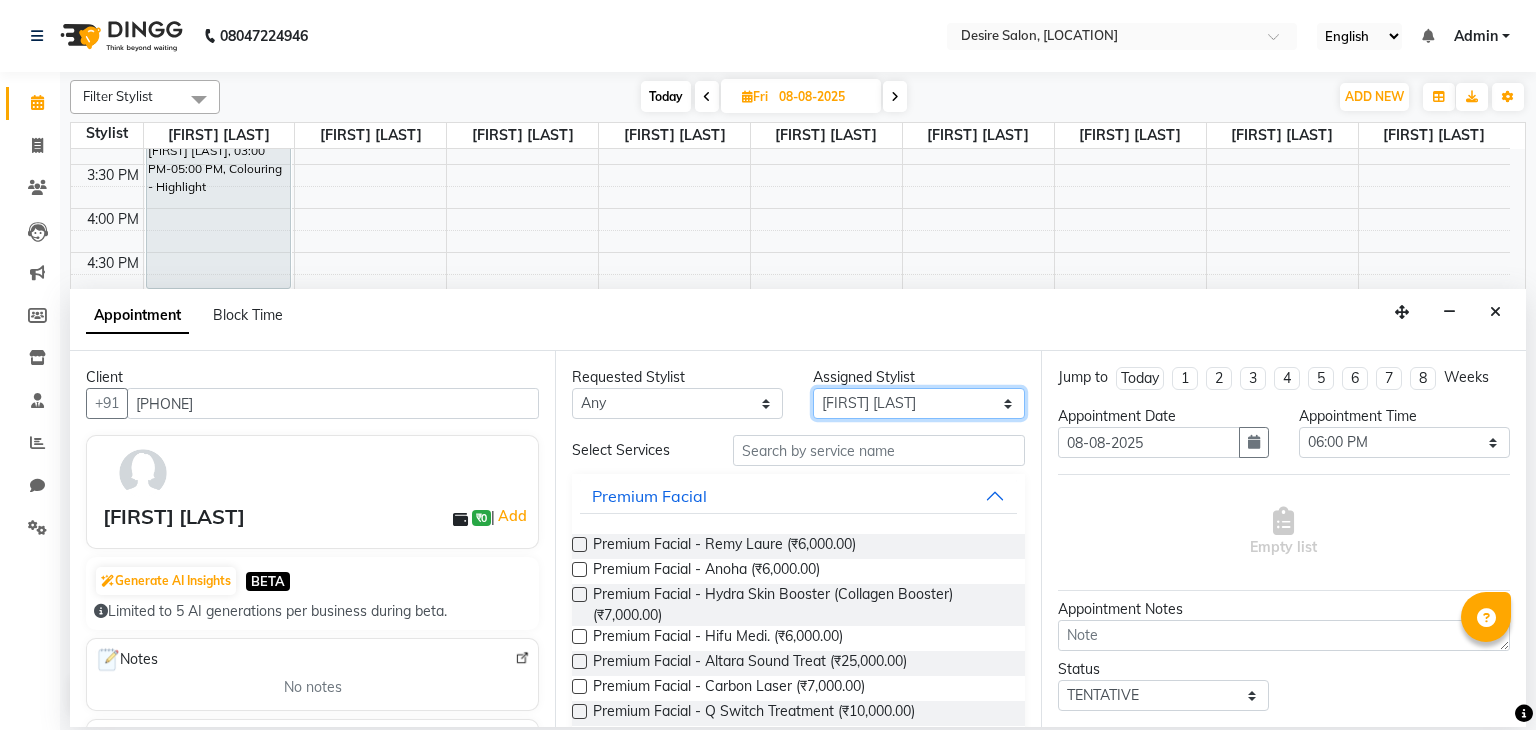 click on "Select [FIRST] [LAST] [FIRST] [LAST] [FIRST] [LAST] desire salon [FIRST] [LAST] [FIRST] [LAST] [FIRST] [LAST] [FIRST] [LAST] [FIRST] [LAST] [FIRST] [LAST]" at bounding box center [918, 403] 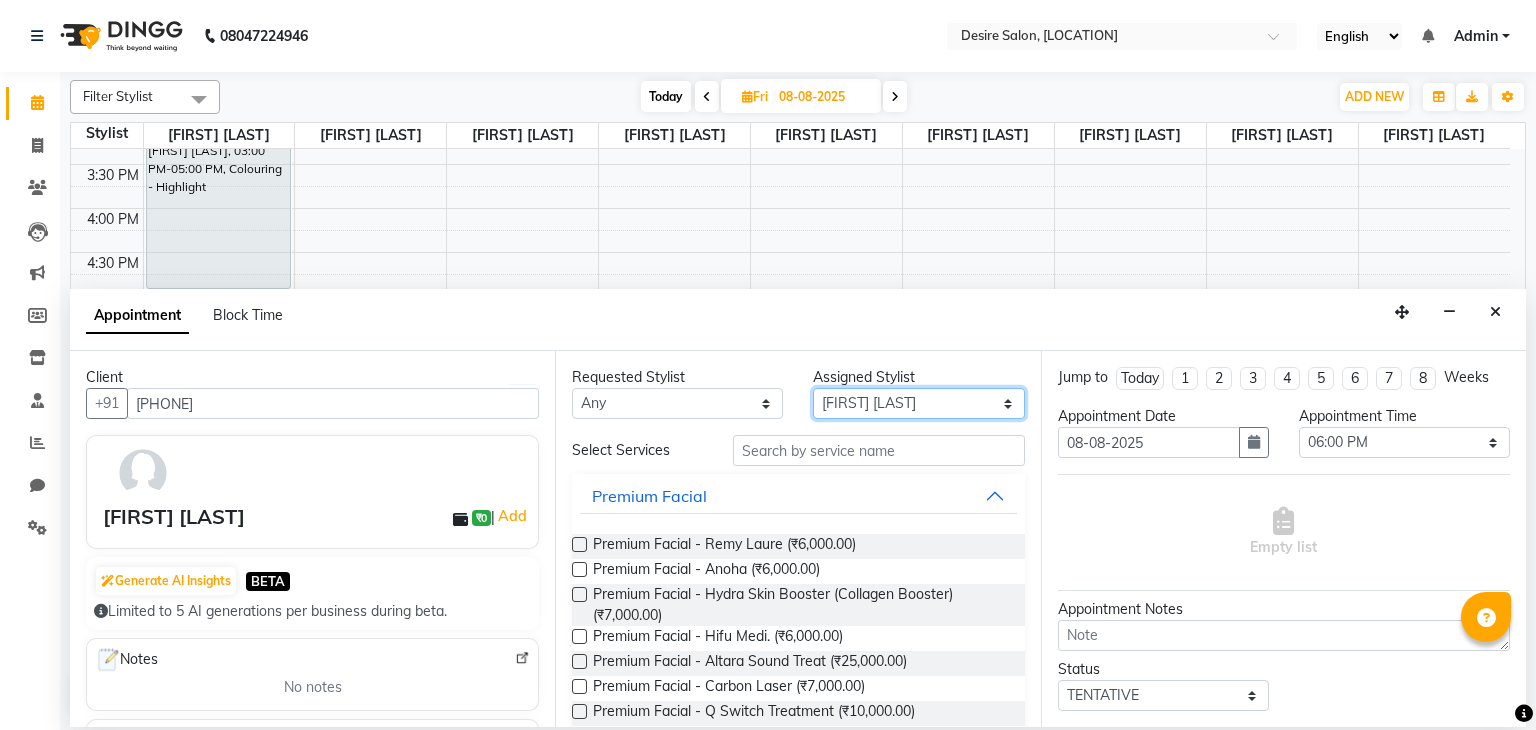 drag, startPoint x: 888, startPoint y: 408, endPoint x: 802, endPoint y: 445, distance: 93.62158 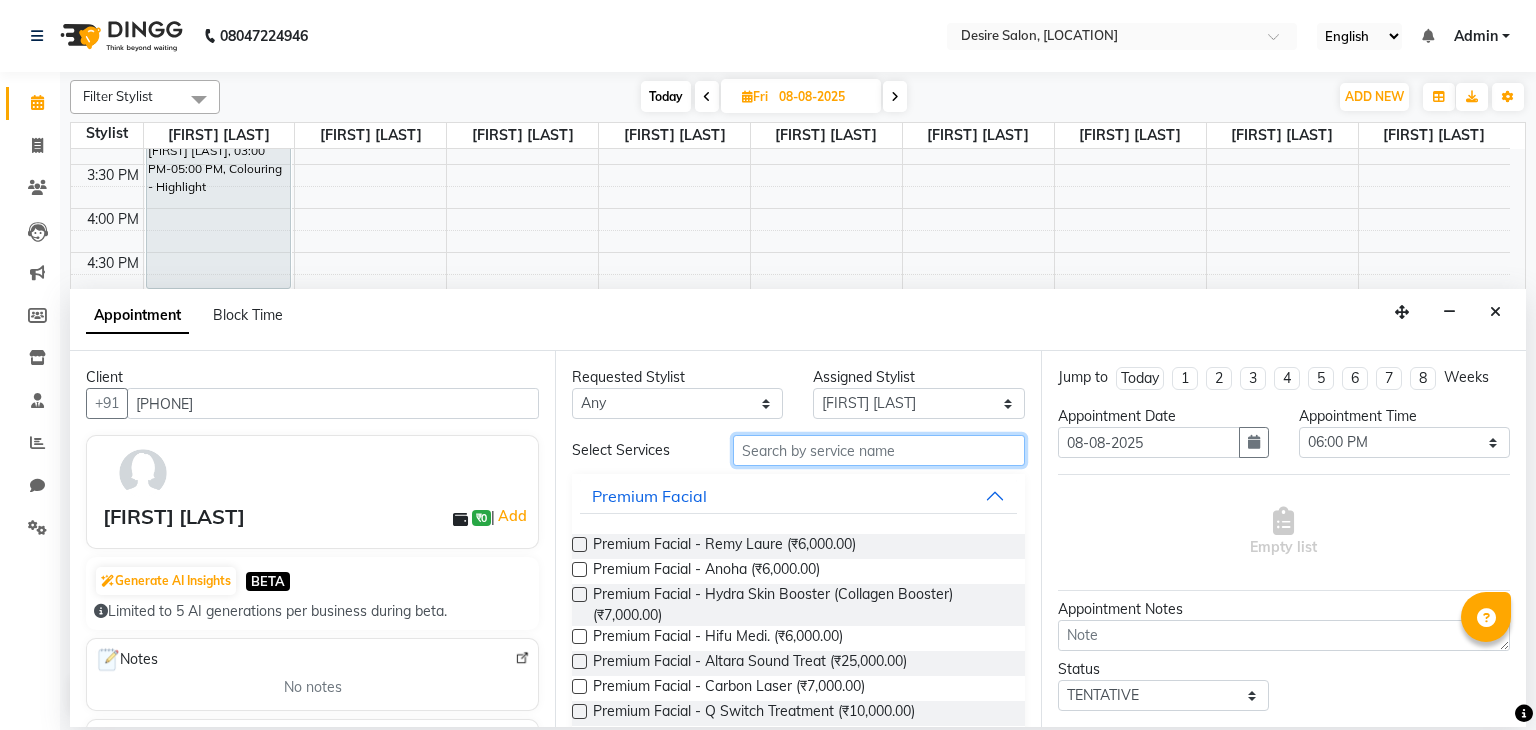 click at bounding box center (879, 450) 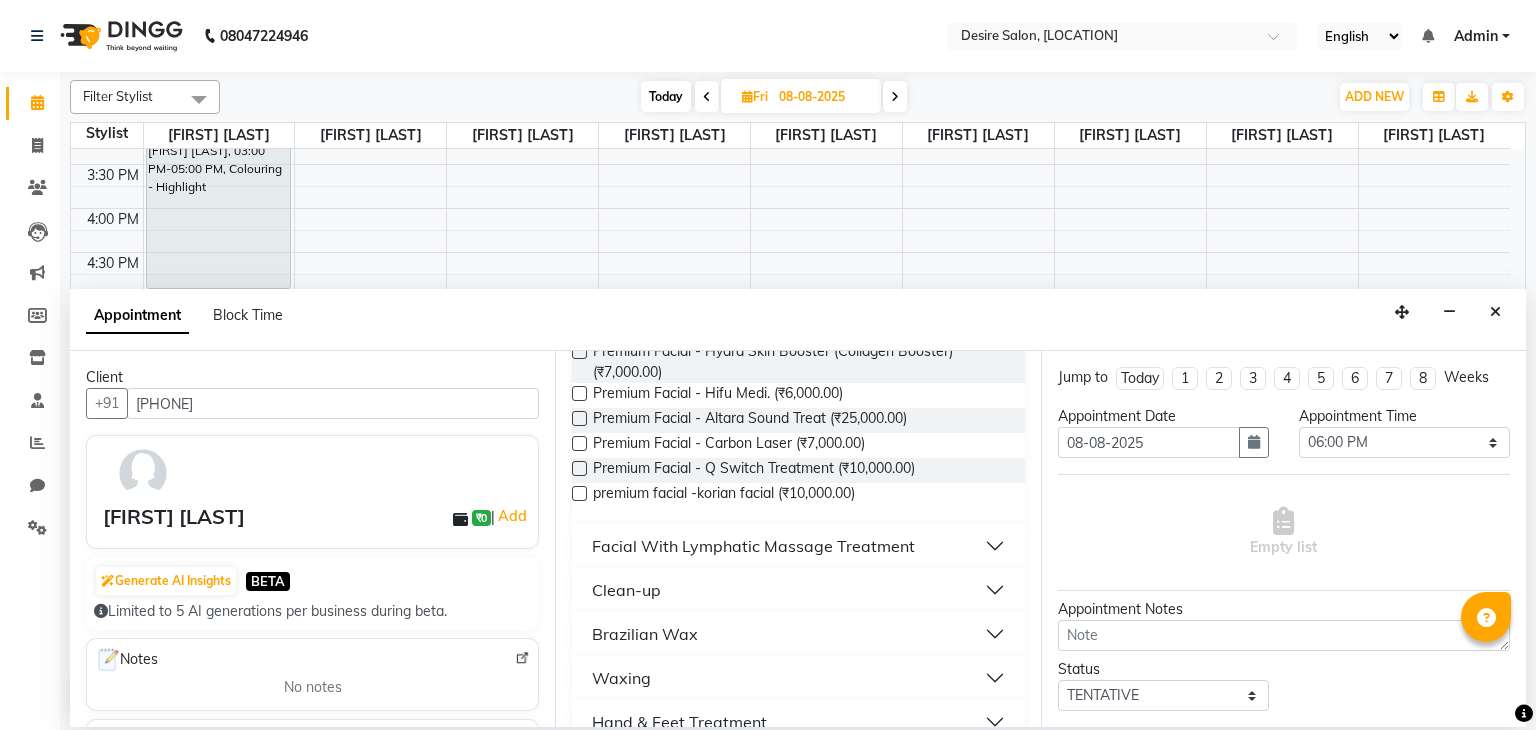 scroll, scrollTop: 225, scrollLeft: 0, axis: vertical 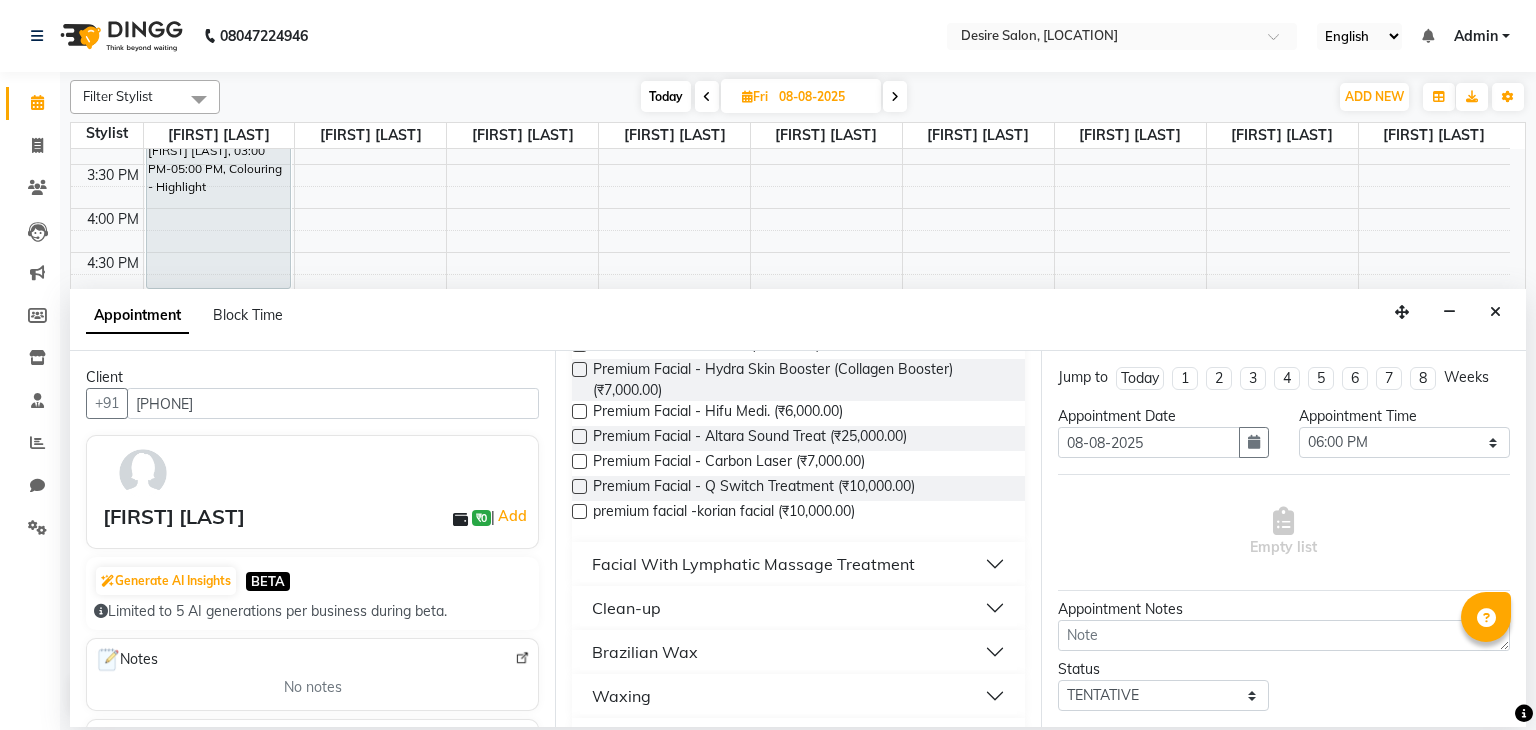 click on "Facial With Lymphatic Massage Treatment" at bounding box center [753, 564] 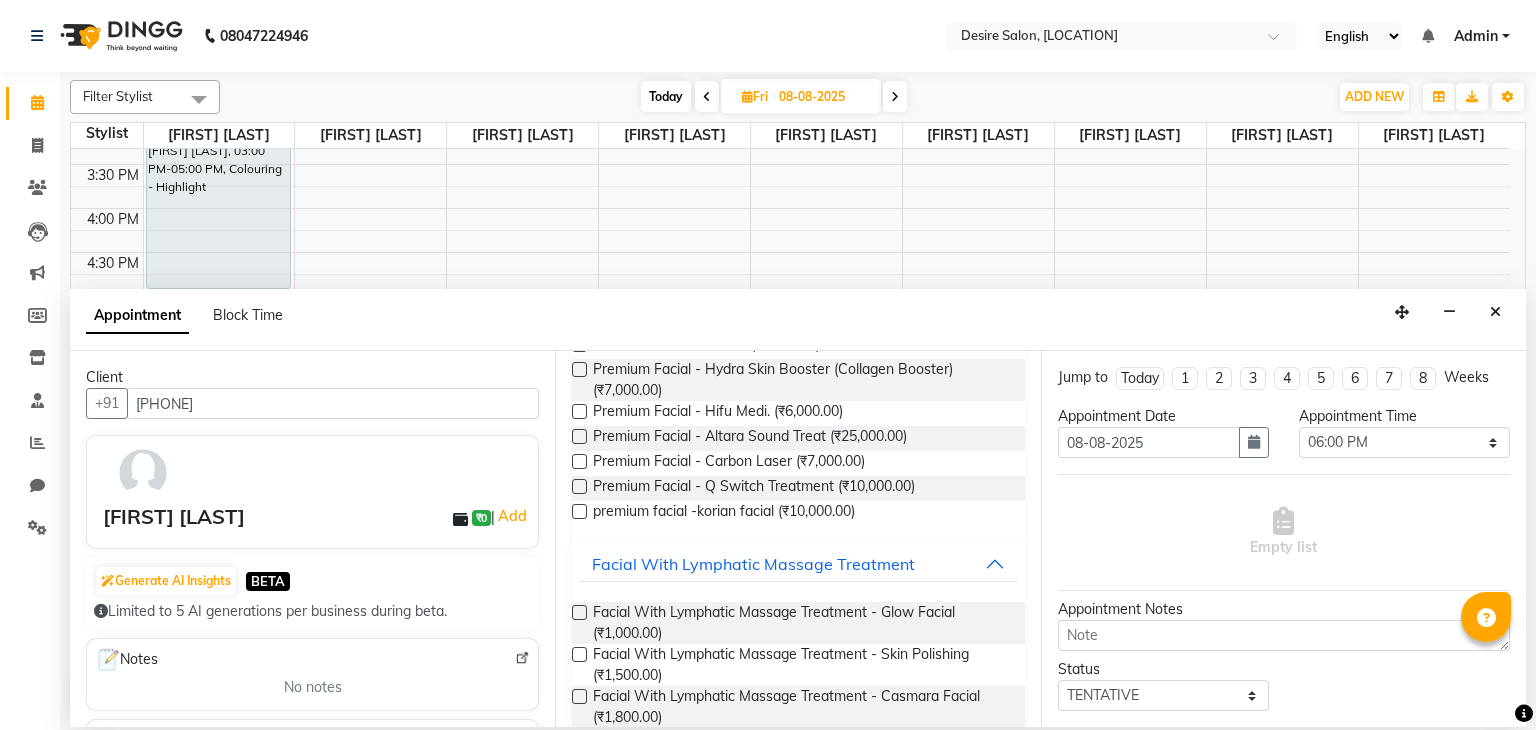 click at bounding box center (579, 612) 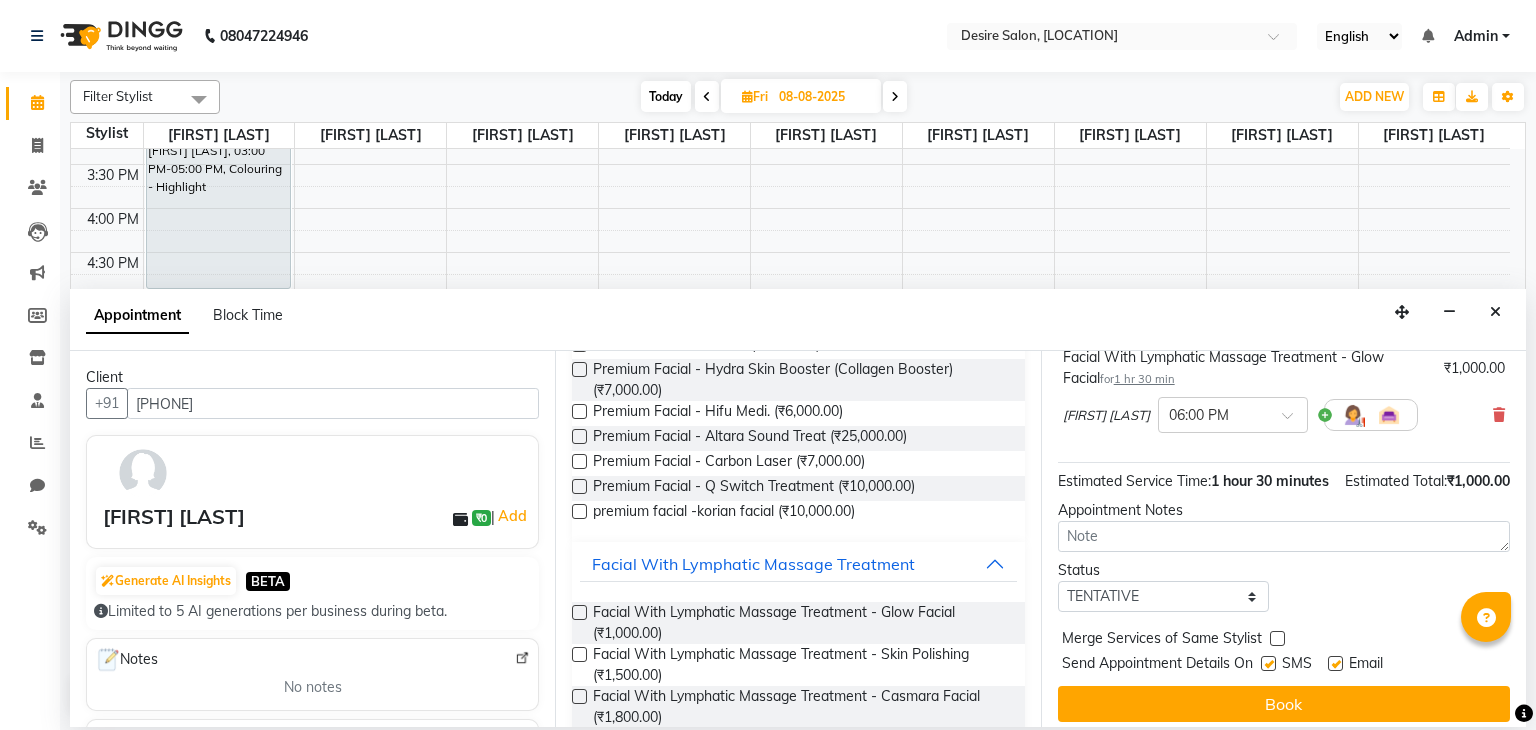scroll, scrollTop: 168, scrollLeft: 0, axis: vertical 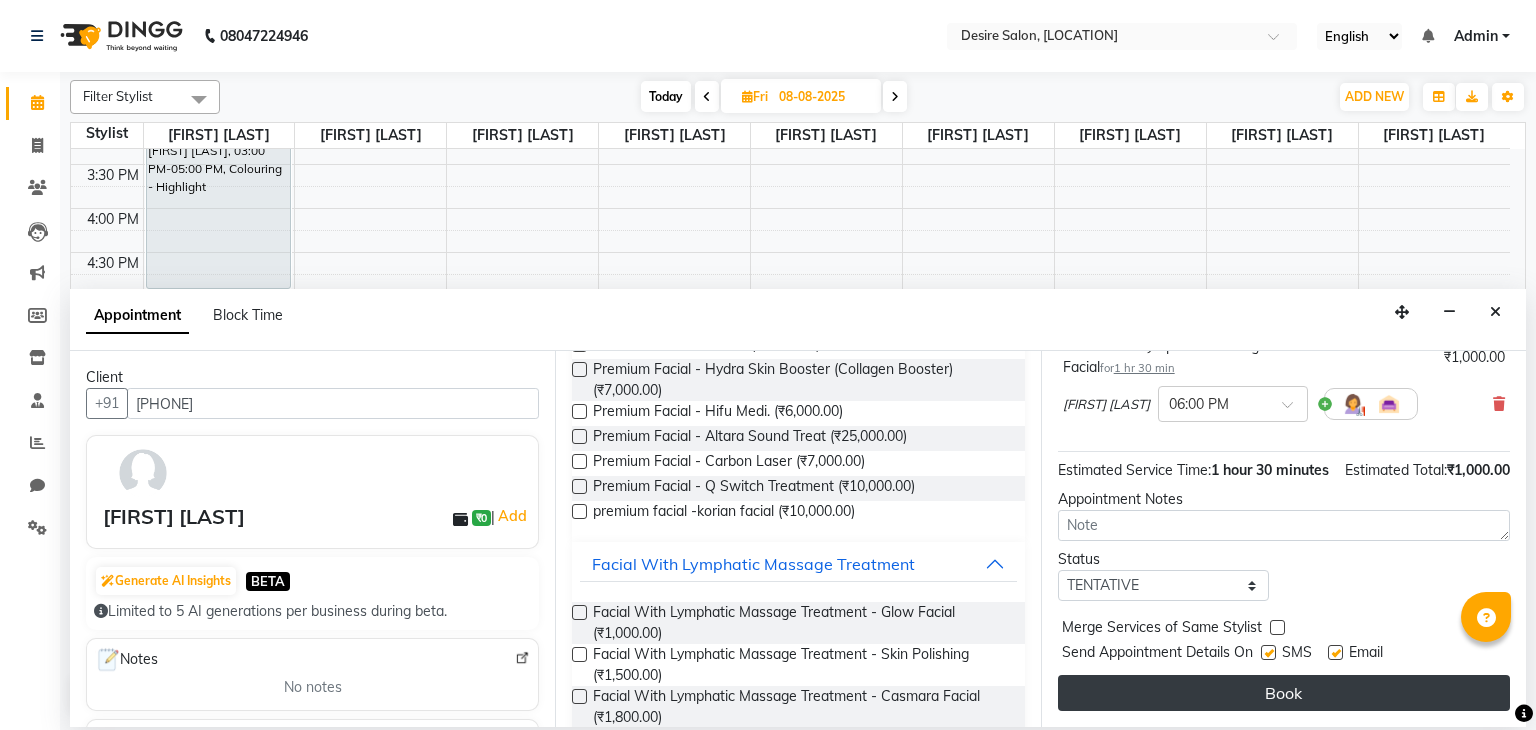 click on "Book" at bounding box center [1284, 693] 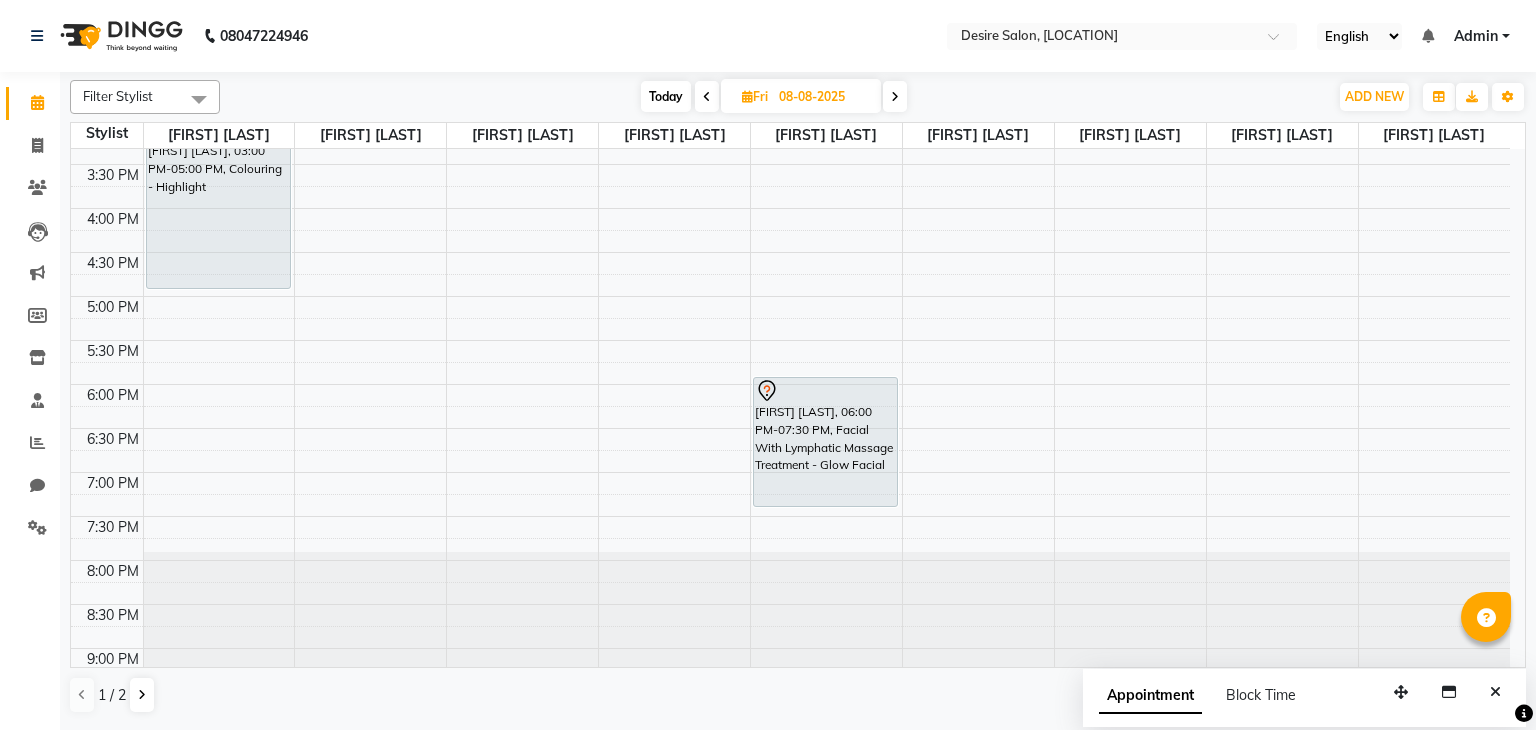 click on "08-08-2025" at bounding box center [823, 97] 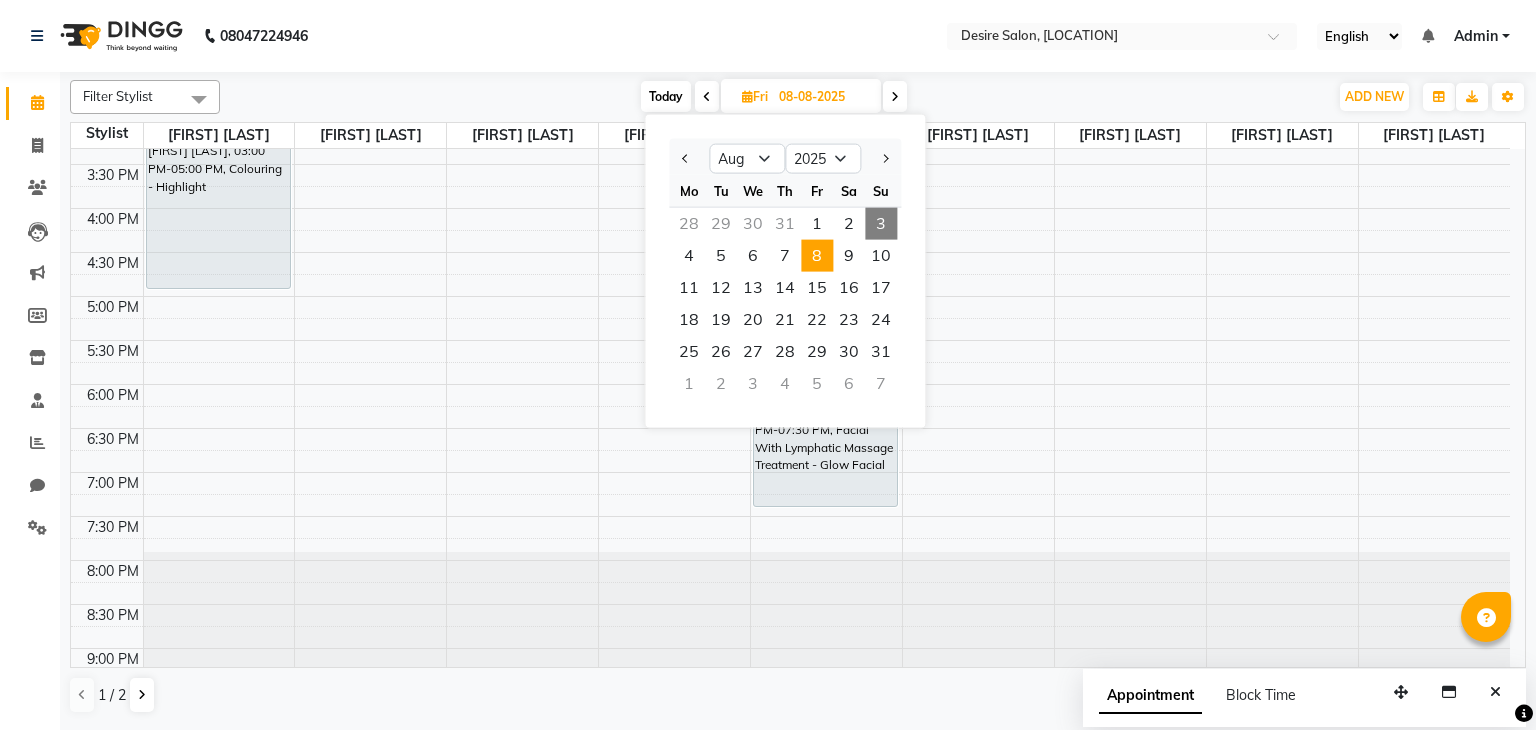 click on "3" at bounding box center (881, 224) 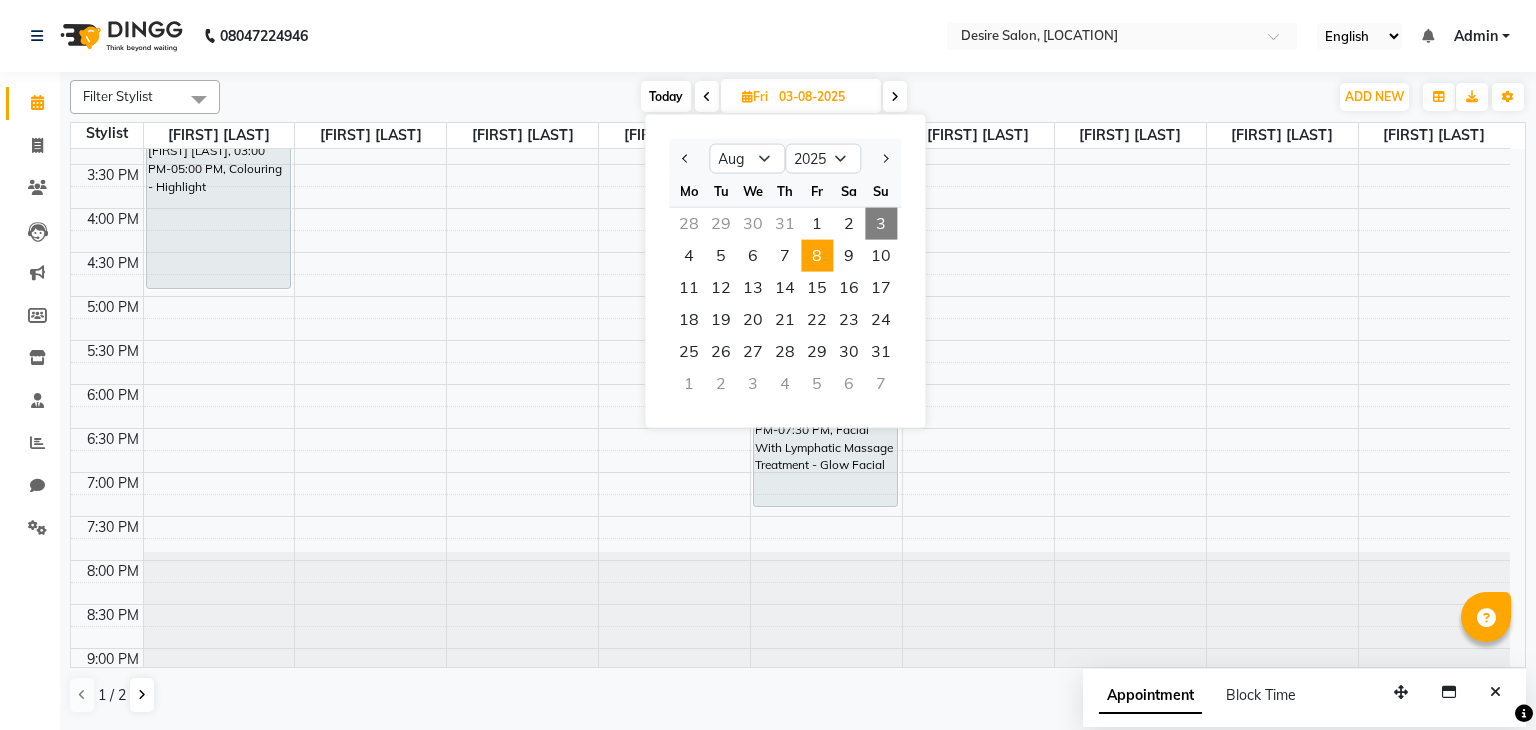 scroll, scrollTop: 436, scrollLeft: 0, axis: vertical 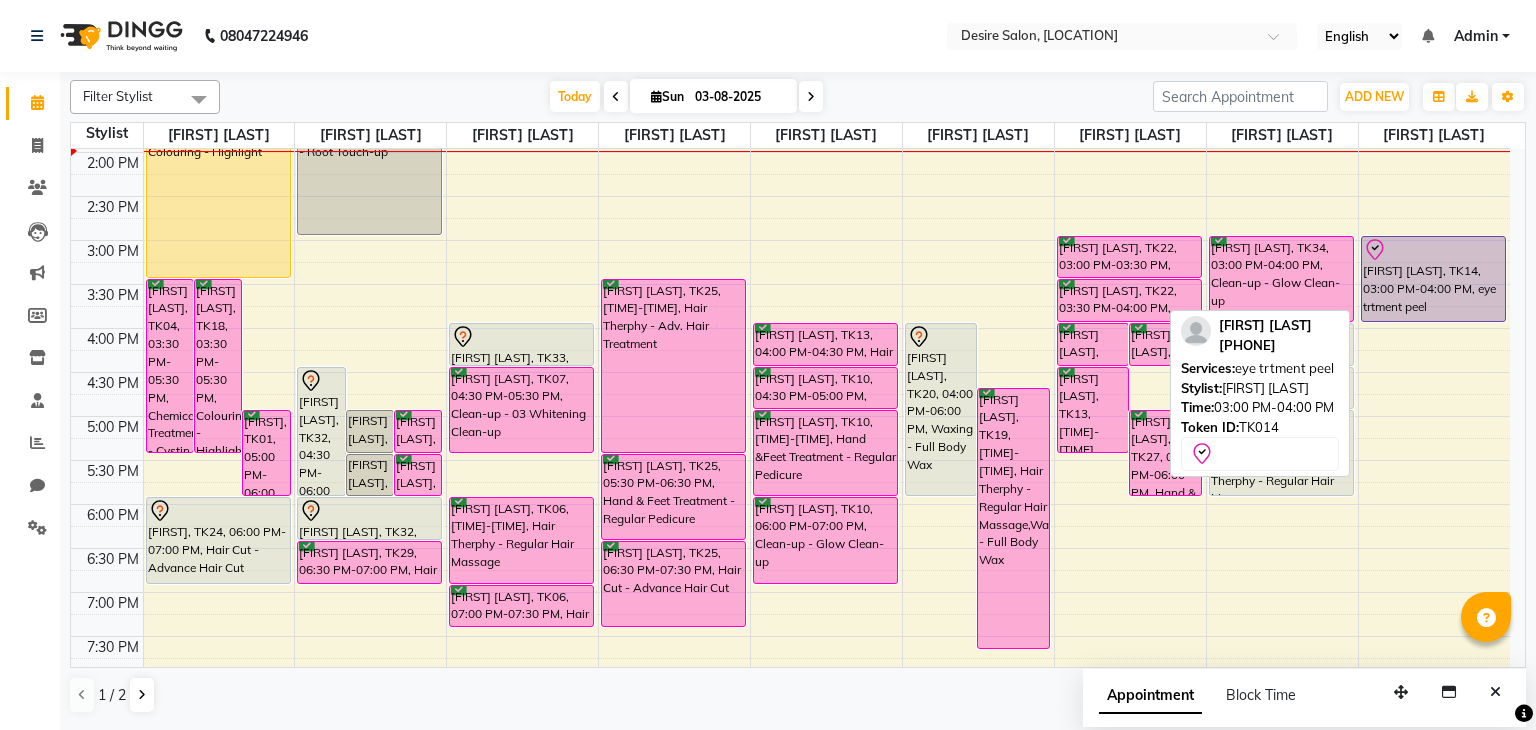 click on "[FIRST] [LAST], TK14, 03:00 PM-04:00 PM, eye trtment peel" at bounding box center (1434, 279) 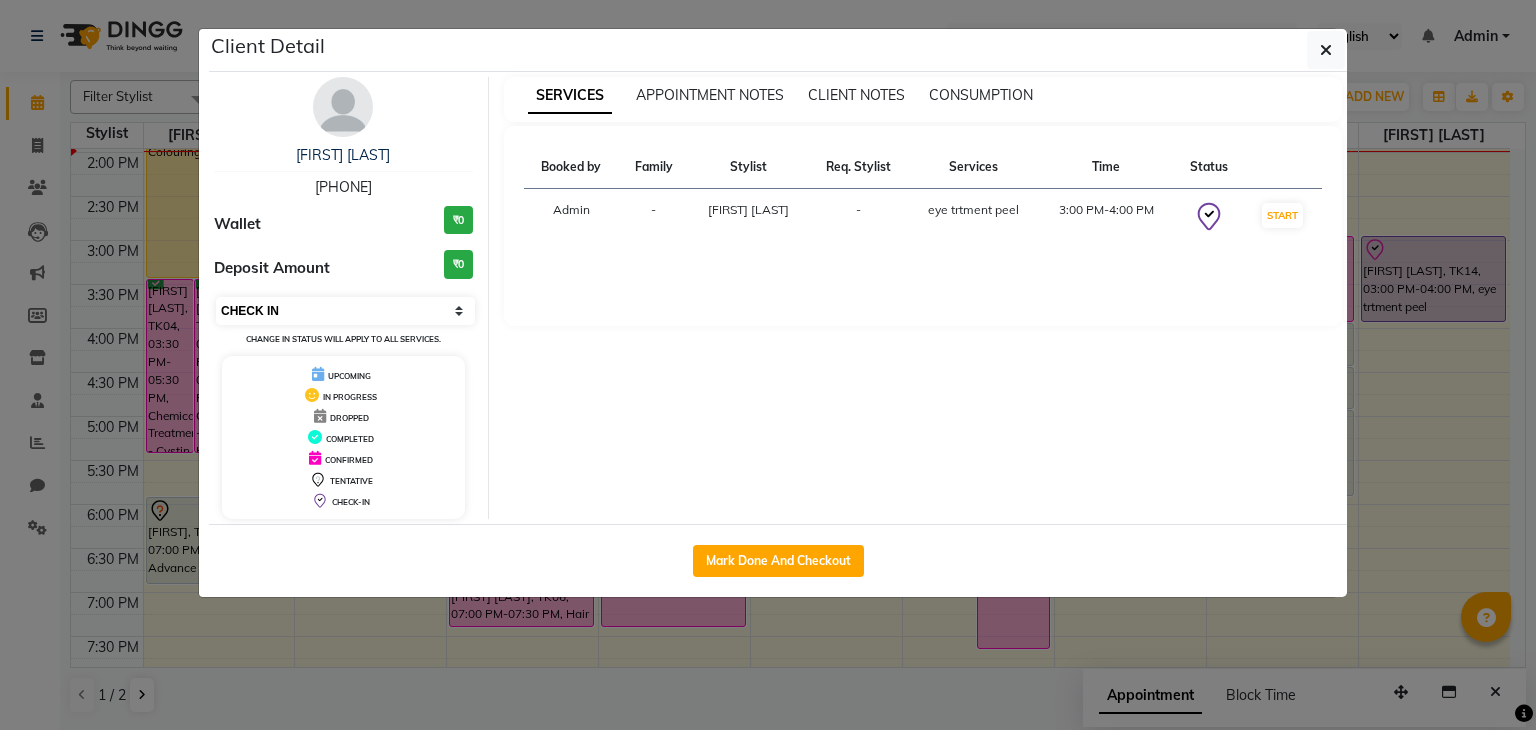 click on "Select IN SERVICE CONFIRMED TENTATIVE CHECK IN MARK DONE DROPPED UPCOMING" at bounding box center (345, 311) 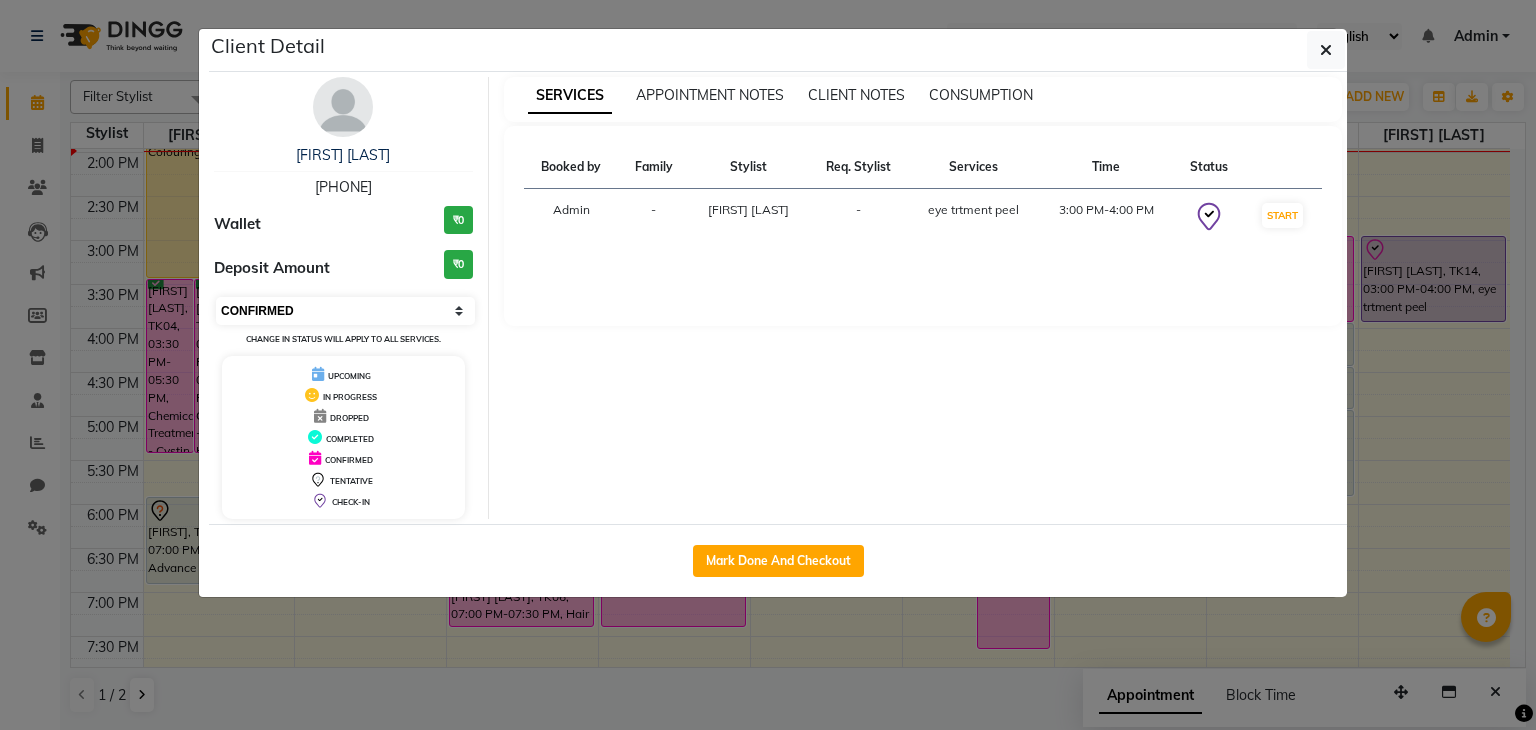 click on "Select IN SERVICE CONFIRMED TENTATIVE CHECK IN MARK DONE DROPPED UPCOMING" at bounding box center [345, 311] 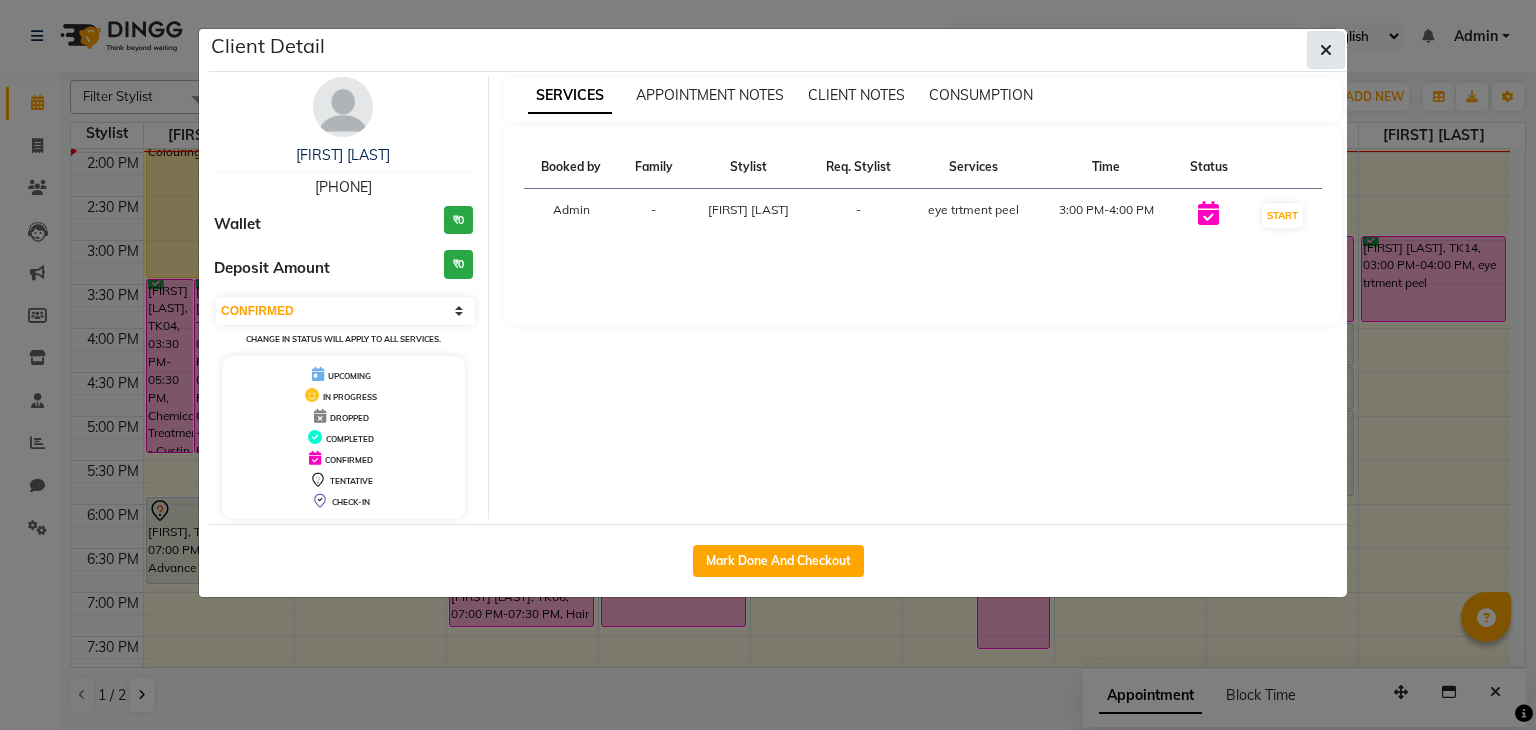 click 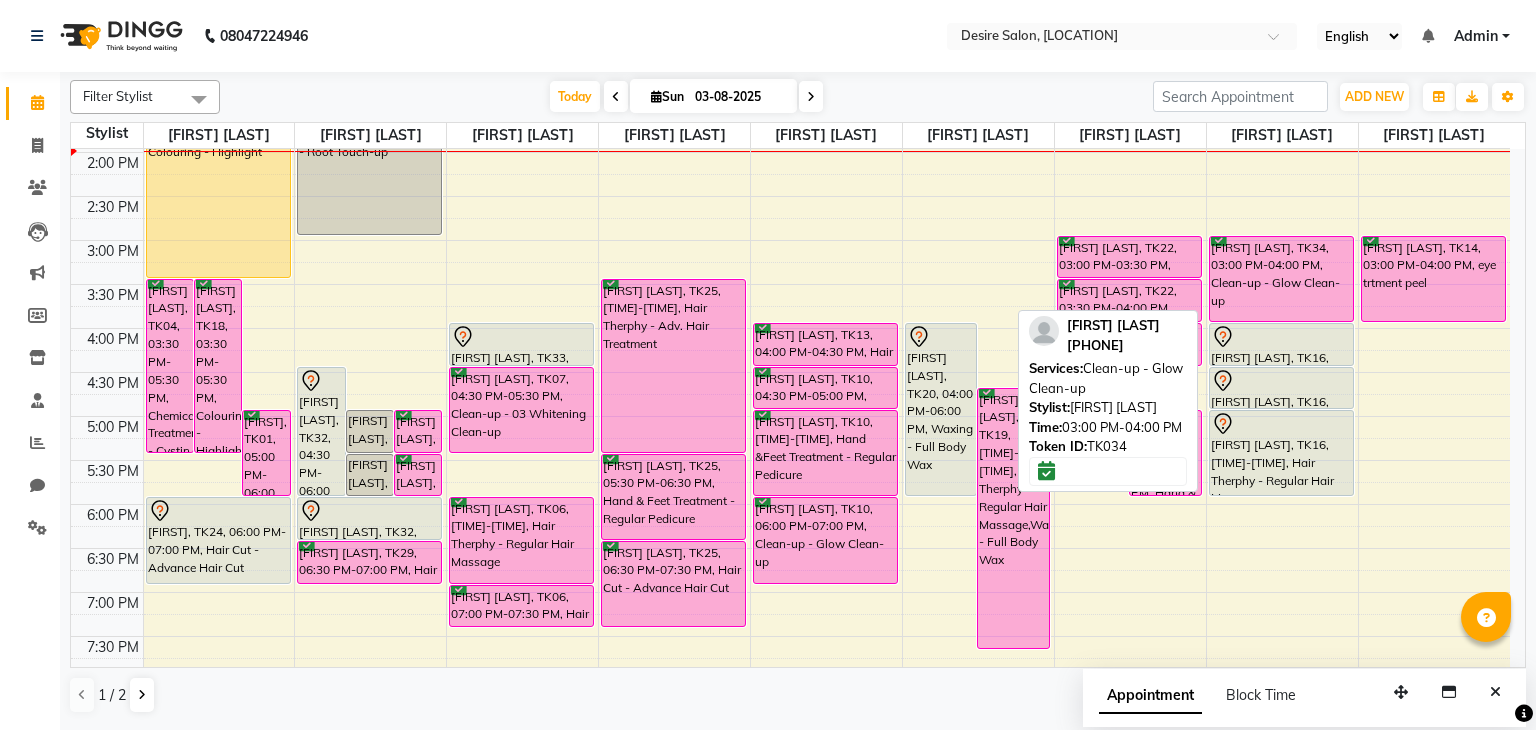 click on "[FIRST] [LAST], TK34, 03:00 PM-04:00 PM, Clean-up - Glow Clean-up" at bounding box center (1281, 279) 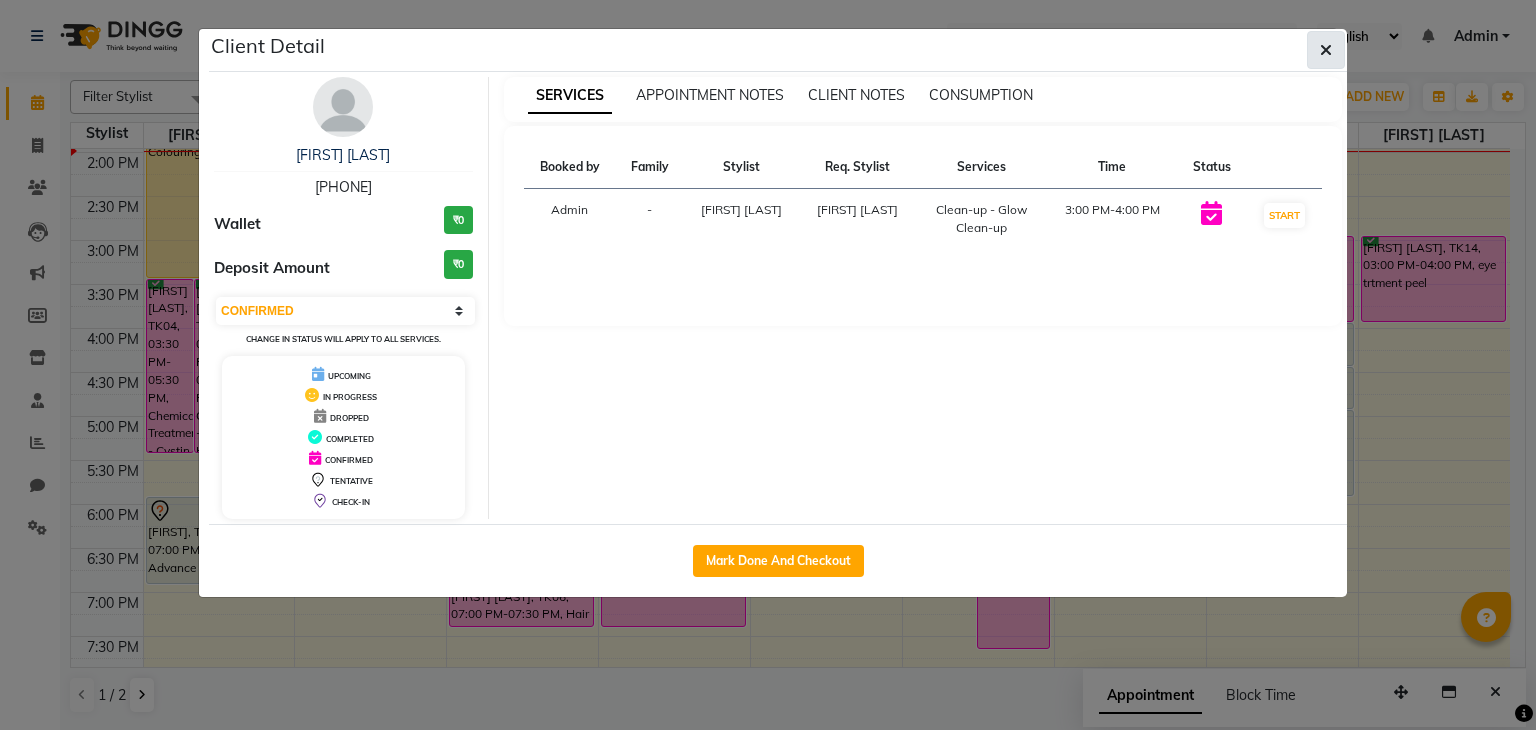 click 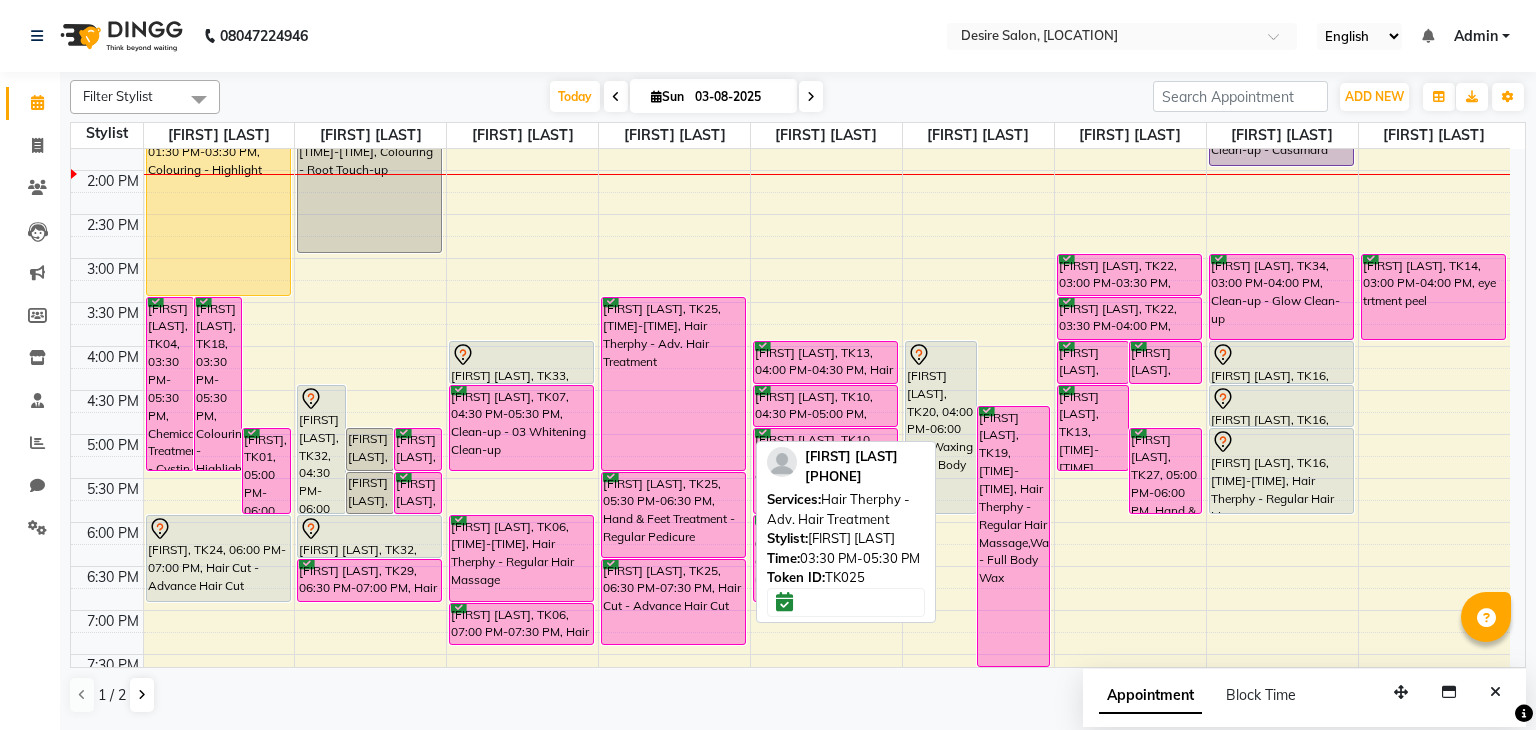 scroll, scrollTop: 409, scrollLeft: 0, axis: vertical 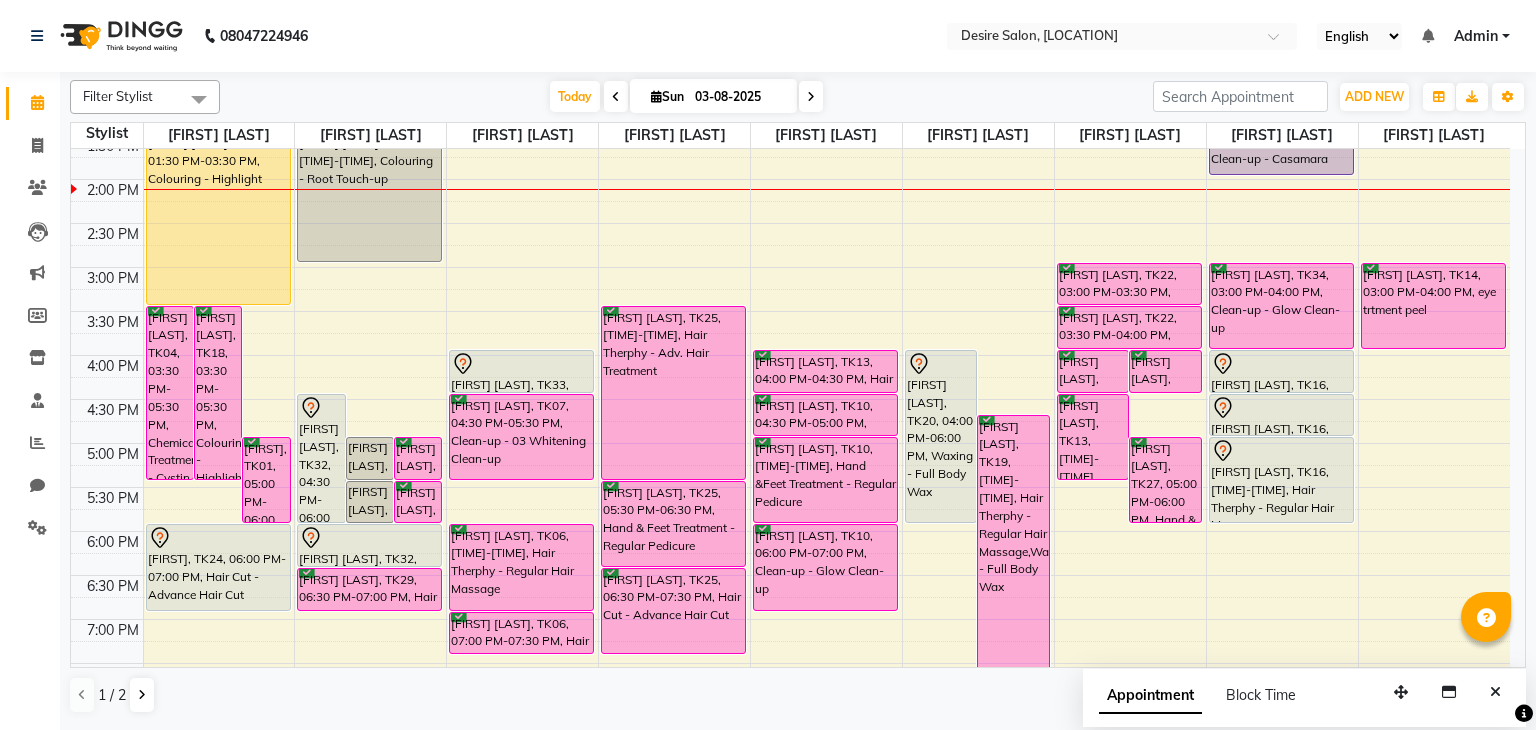 click on "03-08-2025" at bounding box center [739, 97] 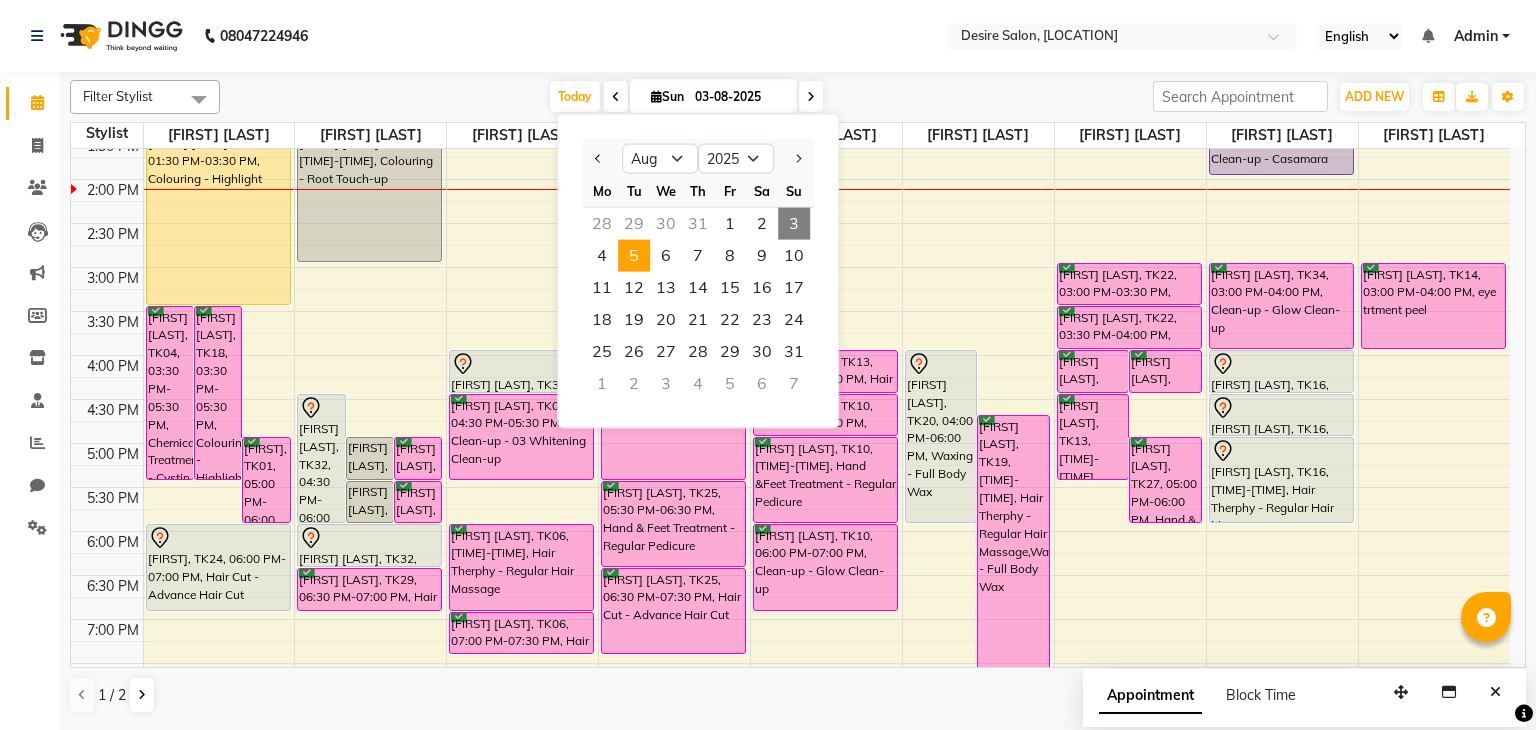click on "5" at bounding box center (634, 256) 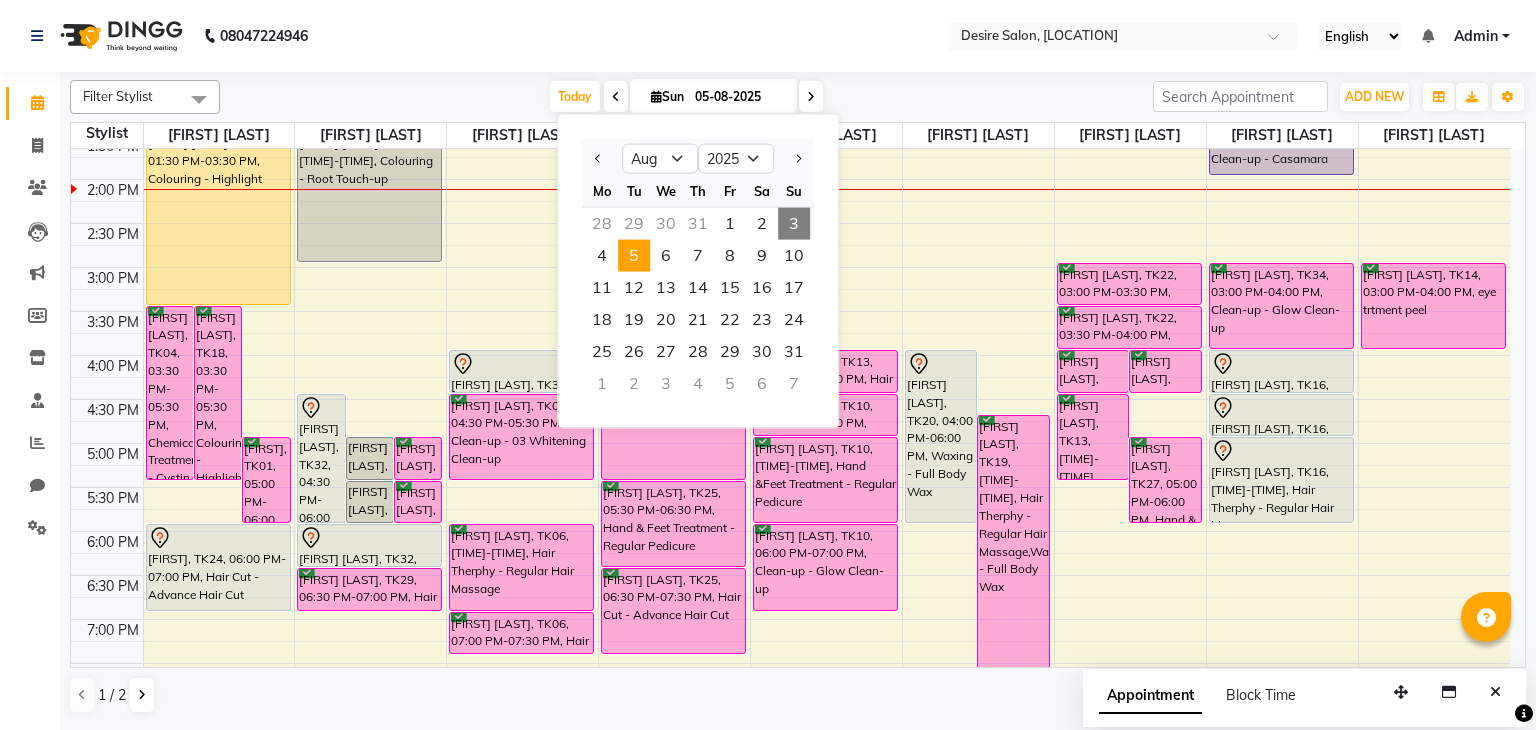 scroll, scrollTop: 436, scrollLeft: 0, axis: vertical 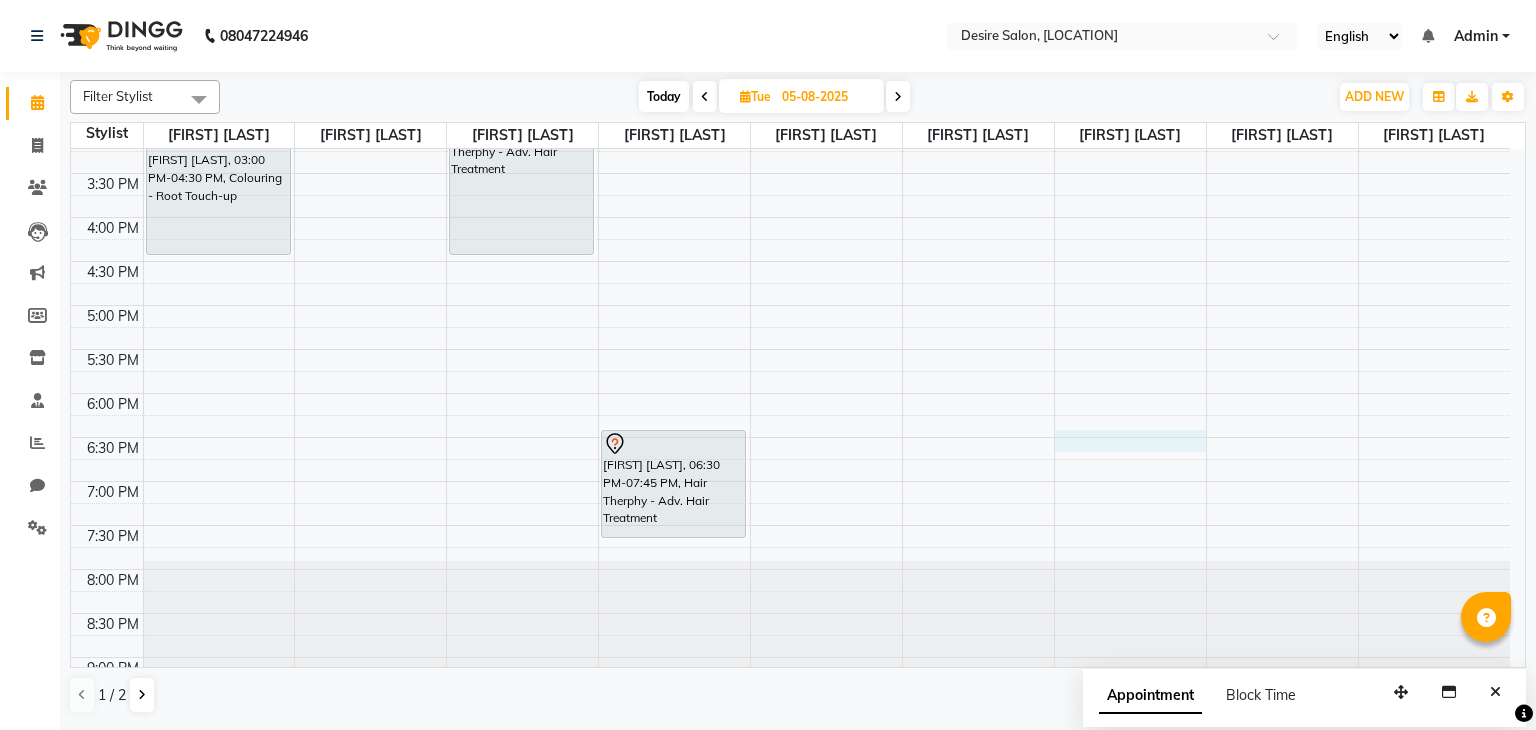 click on "9:00 AM 9:30 AM 10:00 AM 10:30 AM 11:00 AM 11:30 AM 12:00 PM 12:30 PM 1:00 PM 1:30 PM 2:00 PM 2:30 PM 3:00 PM 3:30 PM 4:00 PM 4:30 PM 5:00 PM 5:30 PM 6:00 PM 6:30 PM 7:00 PM 7:30 PM 8:00 PM 8:30 PM 9:00 PM 9:30 PM             [FIRST] [LAST], 12:00 PM-02:00 PM, Colouring - Global             [FIRST] [LAST], 03:00 PM-04:30 PM, Colouring - Root Touch-up             [FIRST] [LAST], 11:00 AM-12:00 PM, Clean-up - 03 Whitening Clean-up             [FIRST] [LAST], 12:00 PM-02:00 PM, Premium Facial - Remy Laure             [FIRST] [LAST], 02:30 PM-04:30 PM, Hair Therphy - Adv. Hair Treatment             [FIRST] [LAST], 06:30 PM-07:45 PM, Hair Therphy - Adv. Hair Treatment" at bounding box center (790, 173) 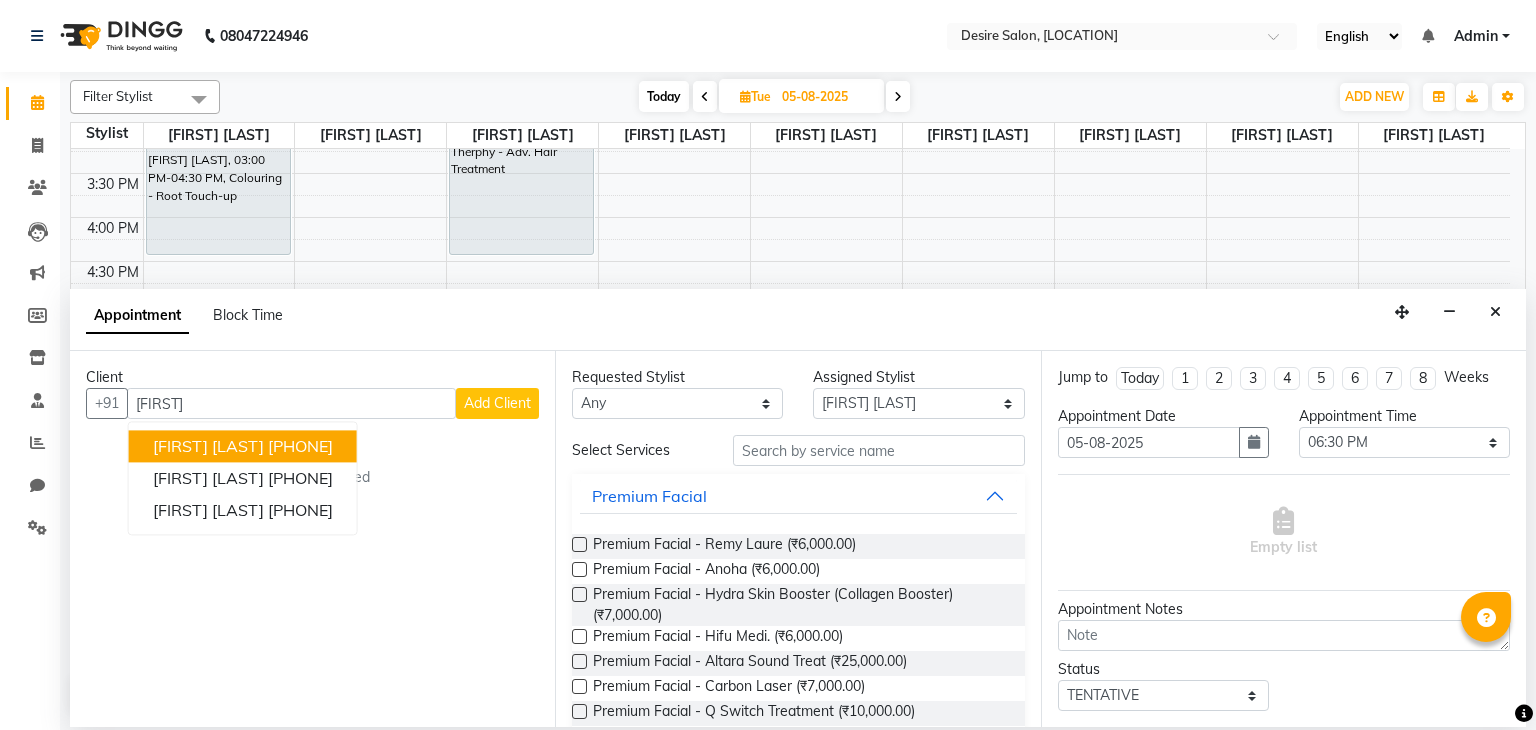 click on "[FIRST] [LAST]" at bounding box center (208, 447) 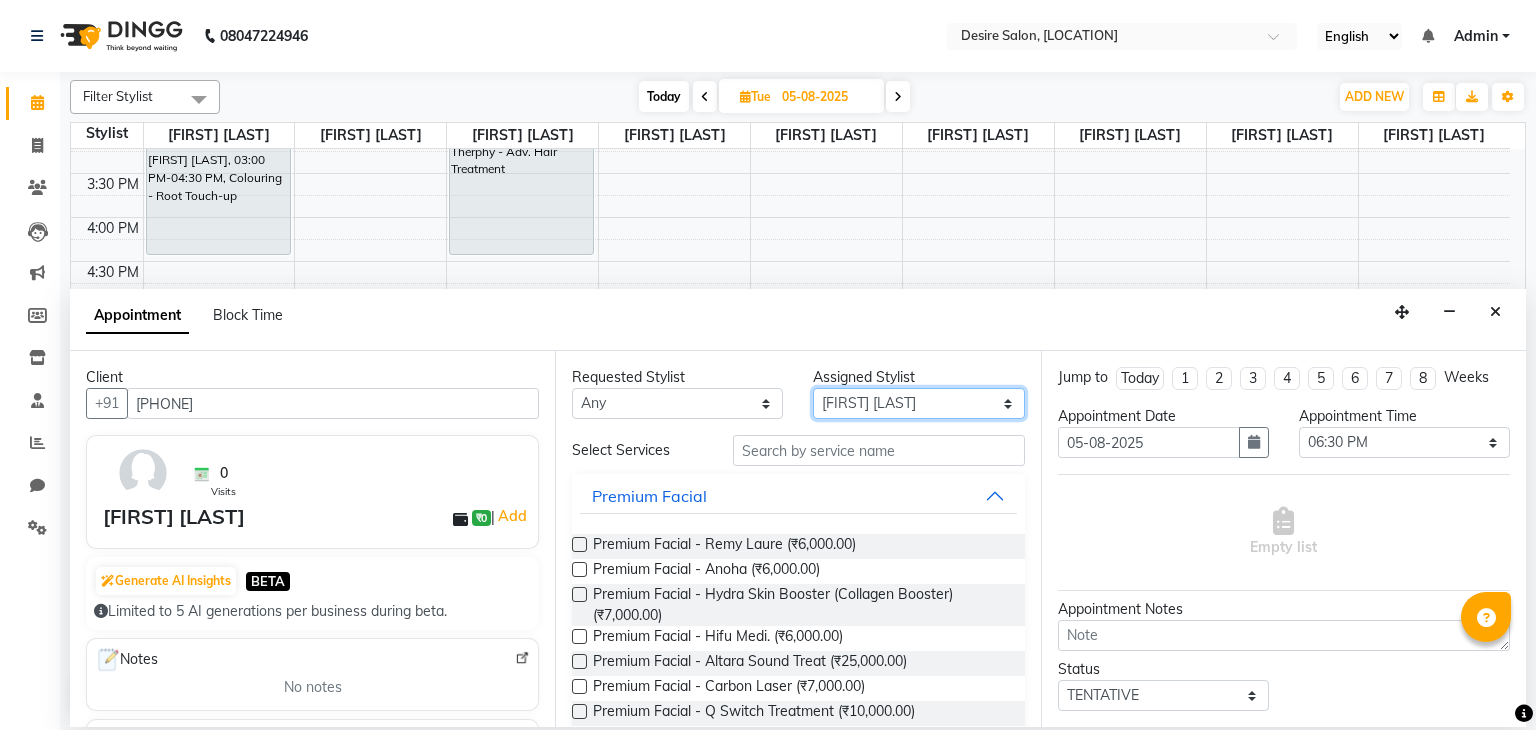 click on "Select [FIRST] [LAST] [FIRST] [LAST] [FIRST] [LAST] desire salon [FIRST] [LAST] [FIRST] [LAST] [FIRST] [LAST] [FIRST] [LAST] [FIRST] [LAST] [FIRST] [LAST]" at bounding box center [918, 403] 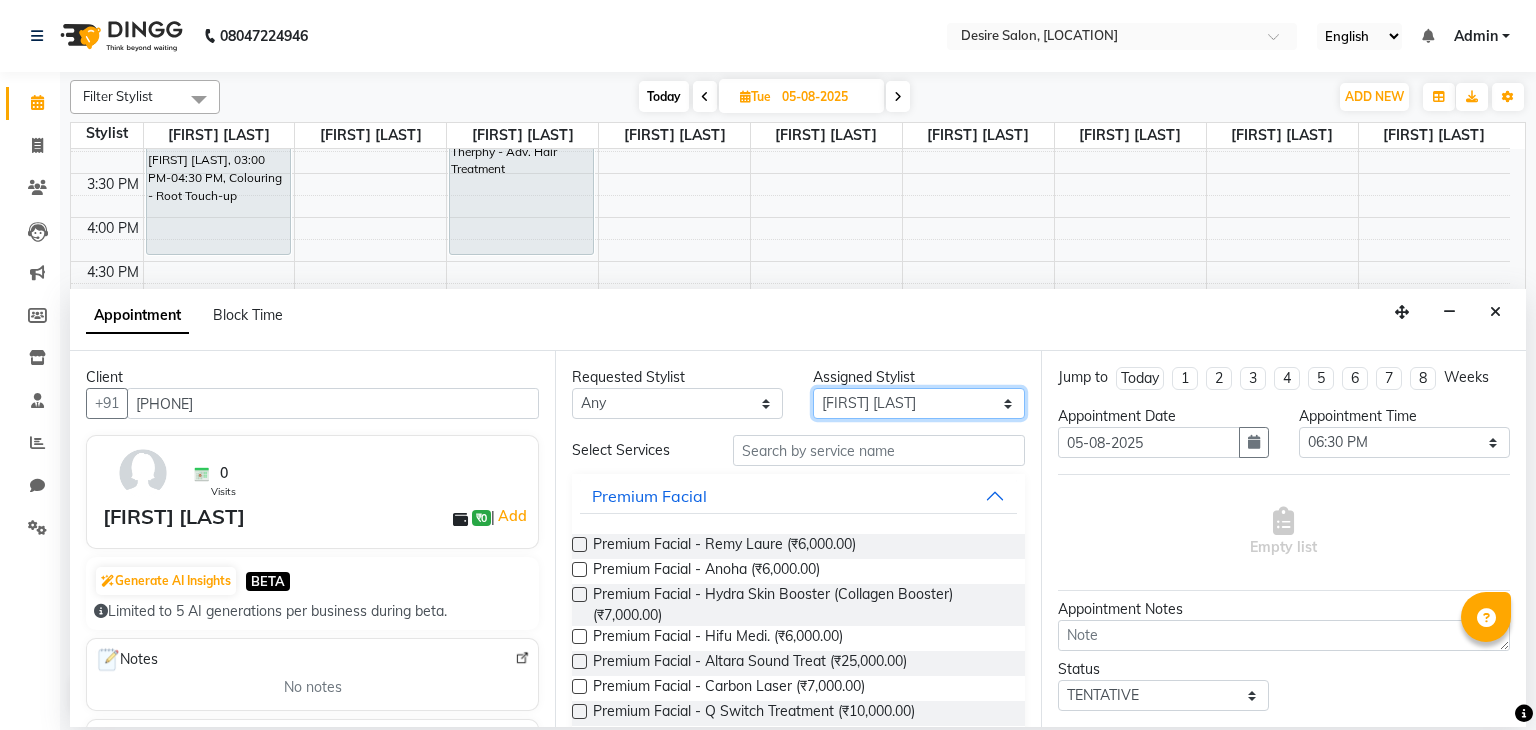 click on "Select [FIRST] [LAST] [FIRST] [LAST] [FIRST] [LAST] desire salon [FIRST] [LAST] [FIRST] [LAST] [FIRST] [LAST] [FIRST] [LAST] [FIRST] [LAST] [FIRST] [LAST]" at bounding box center [918, 403] 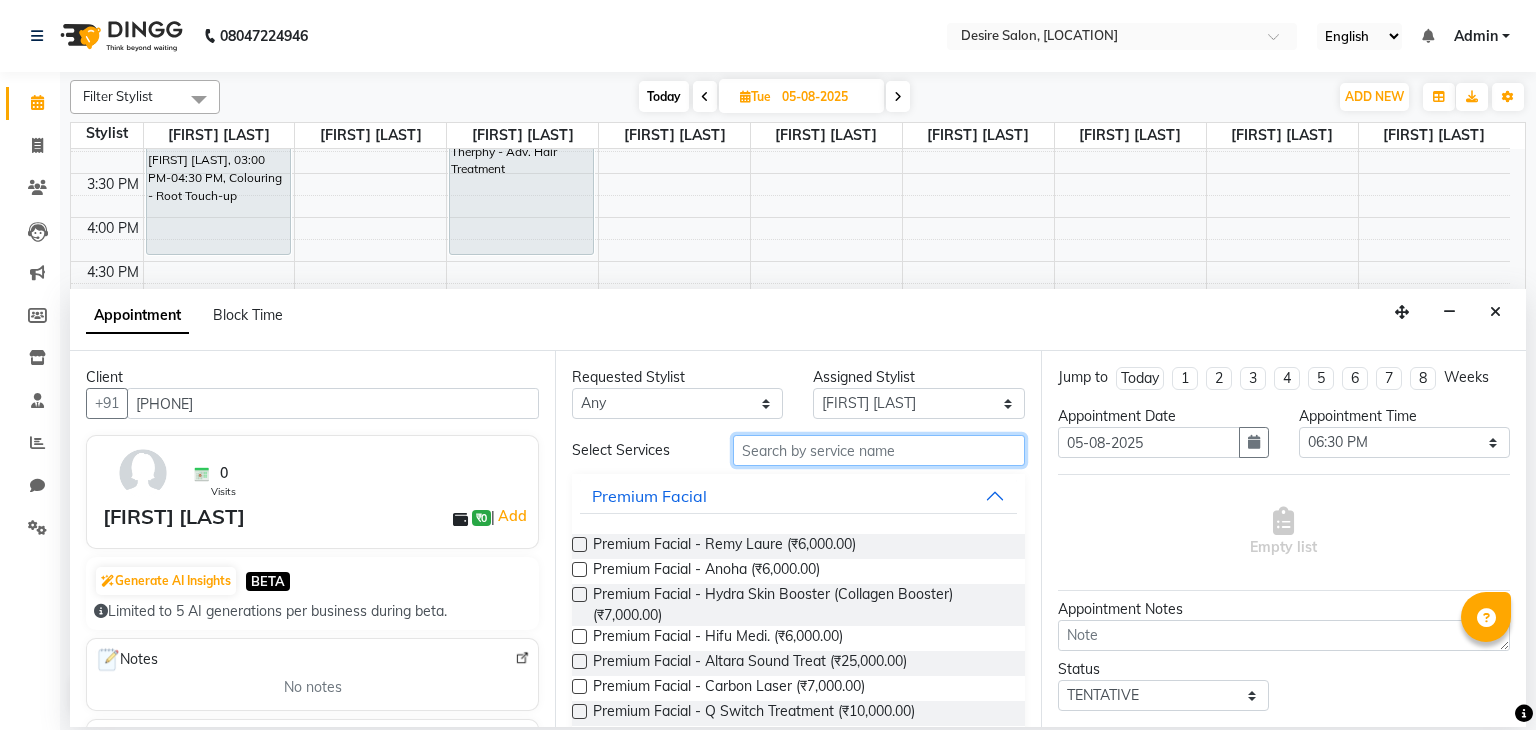 click at bounding box center (879, 450) 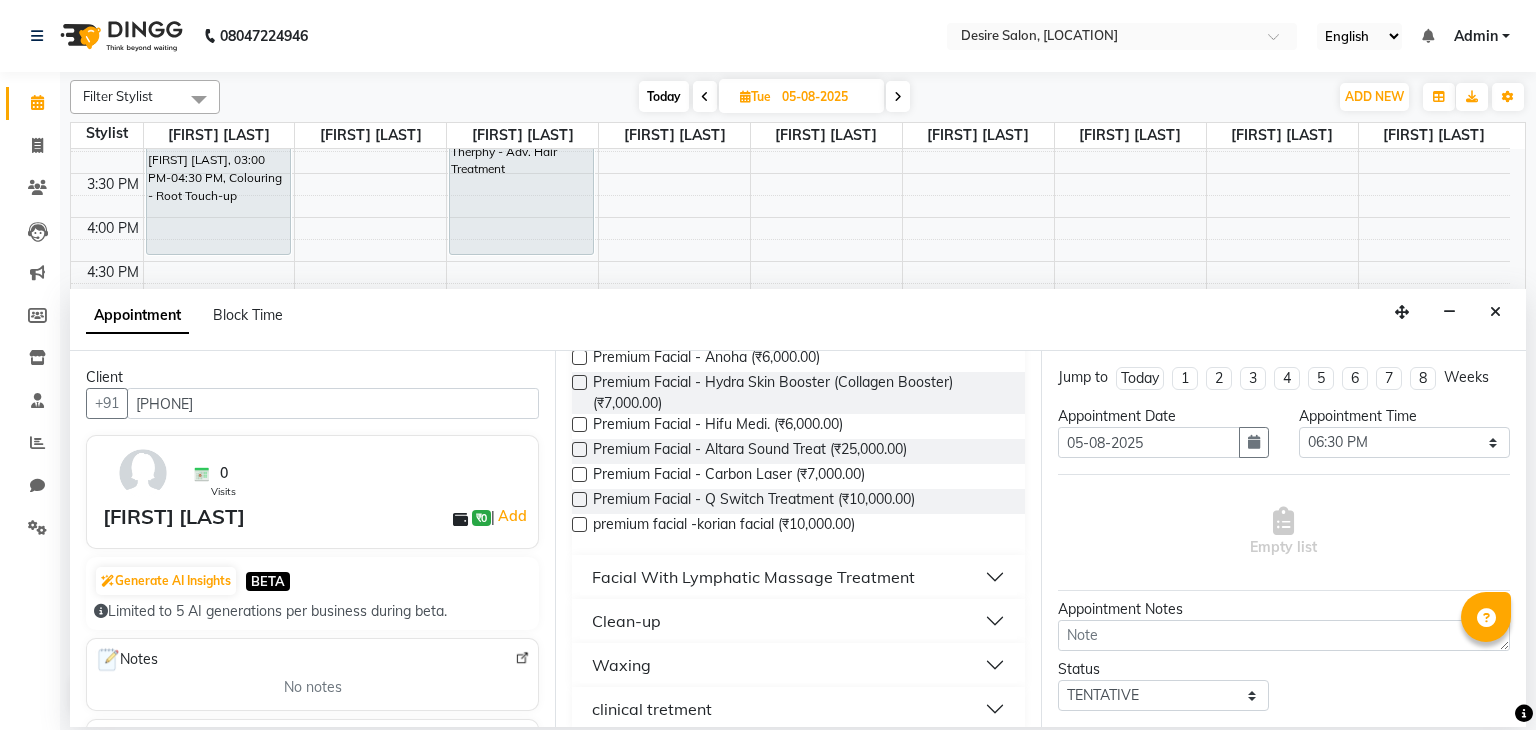 scroll, scrollTop: 232, scrollLeft: 0, axis: vertical 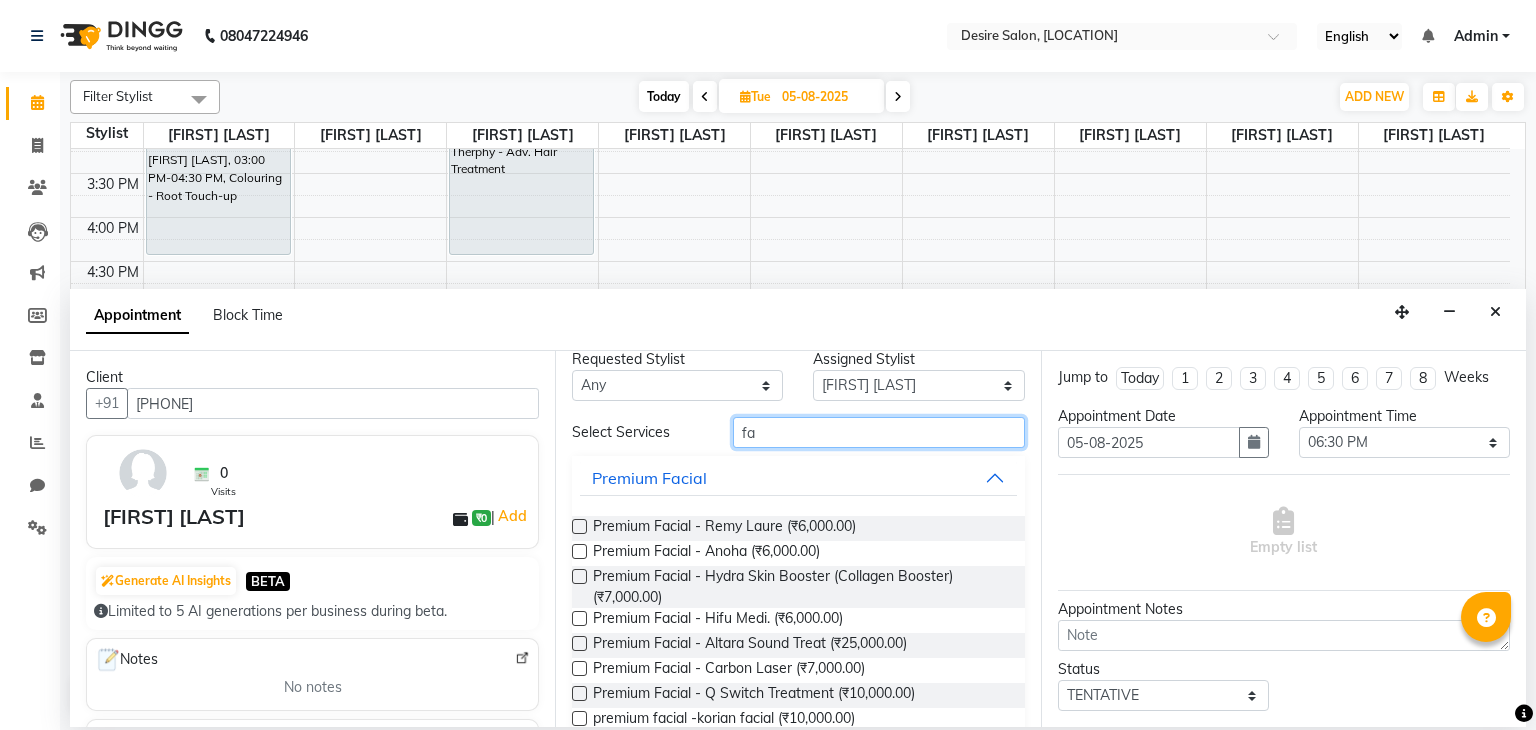 click on "fa" at bounding box center (879, 432) 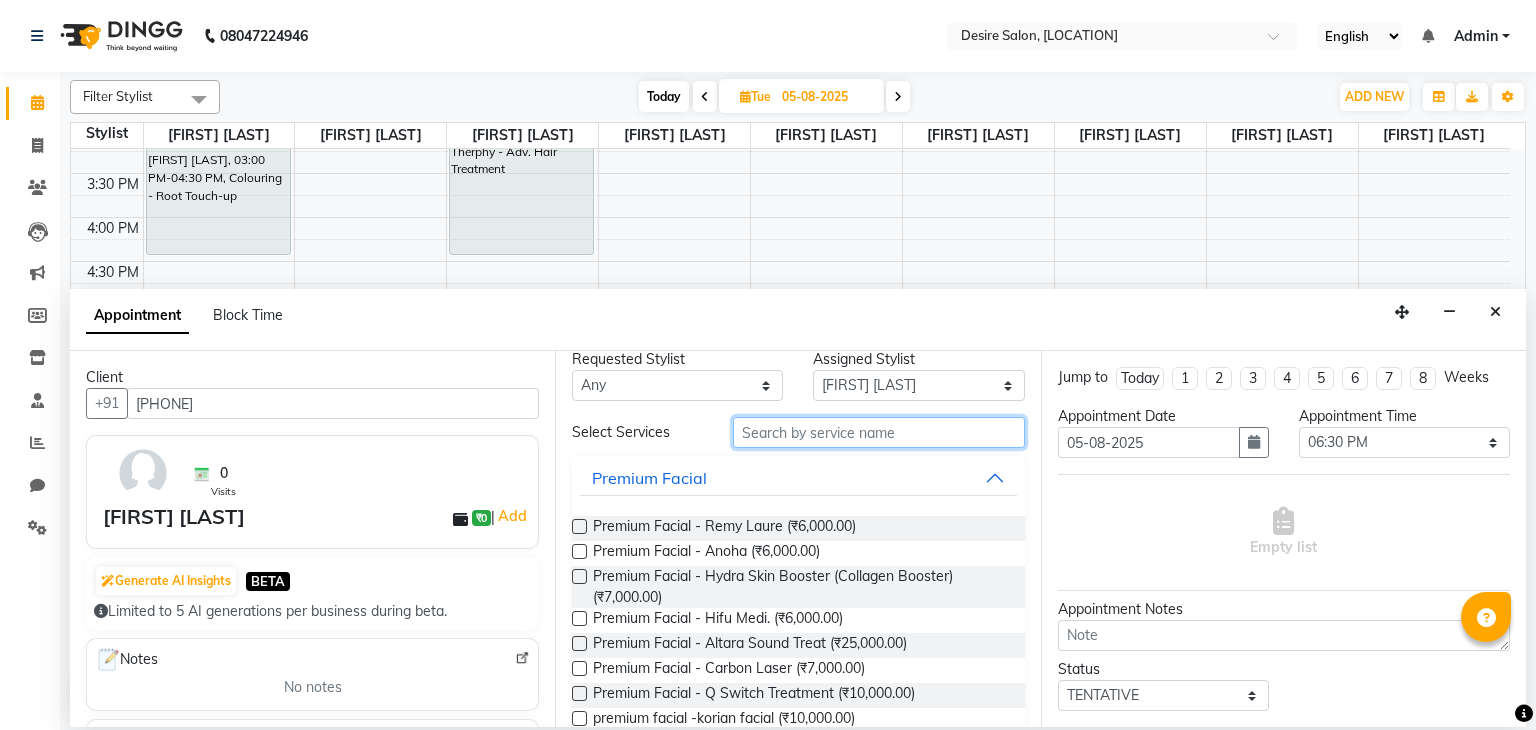 click at bounding box center (879, 432) 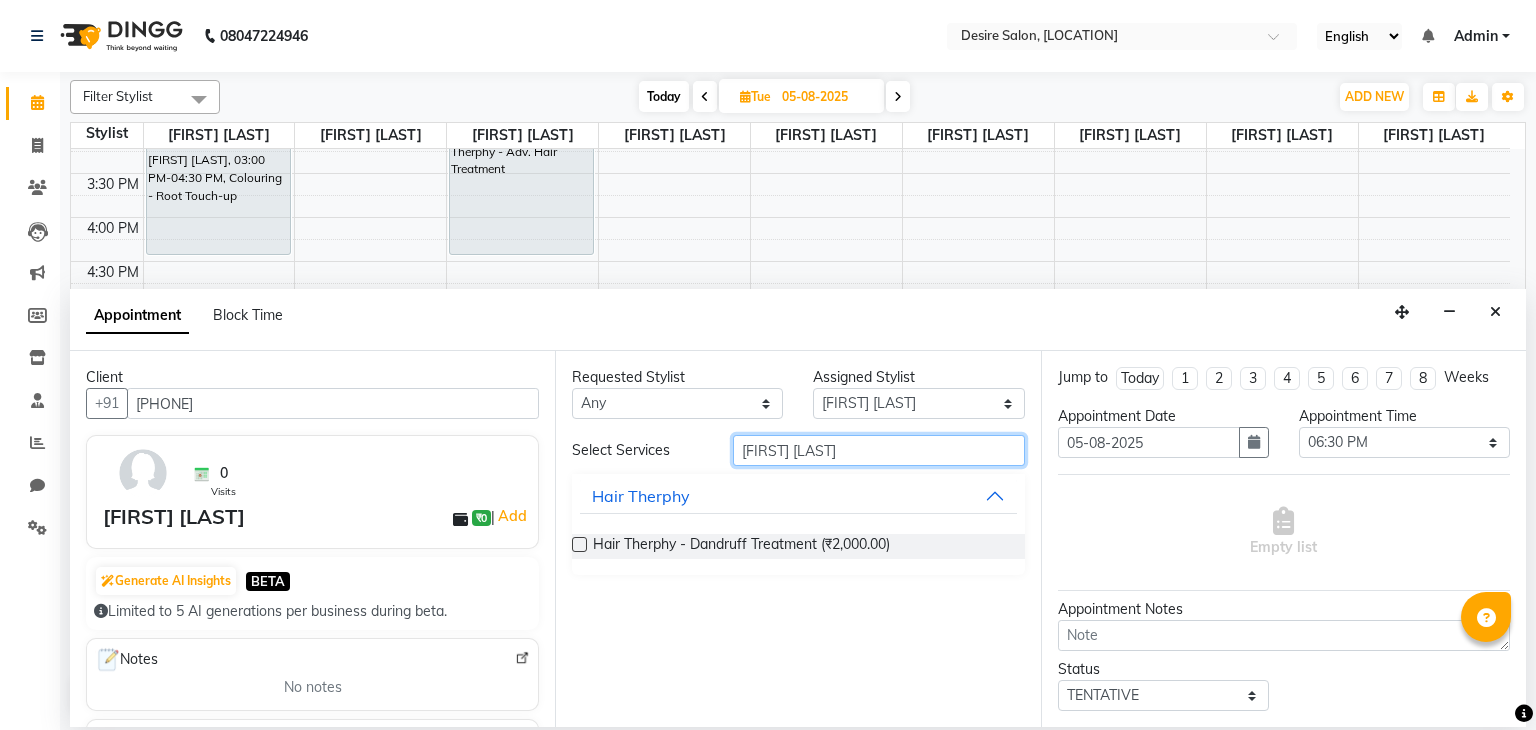 scroll, scrollTop: 0, scrollLeft: 0, axis: both 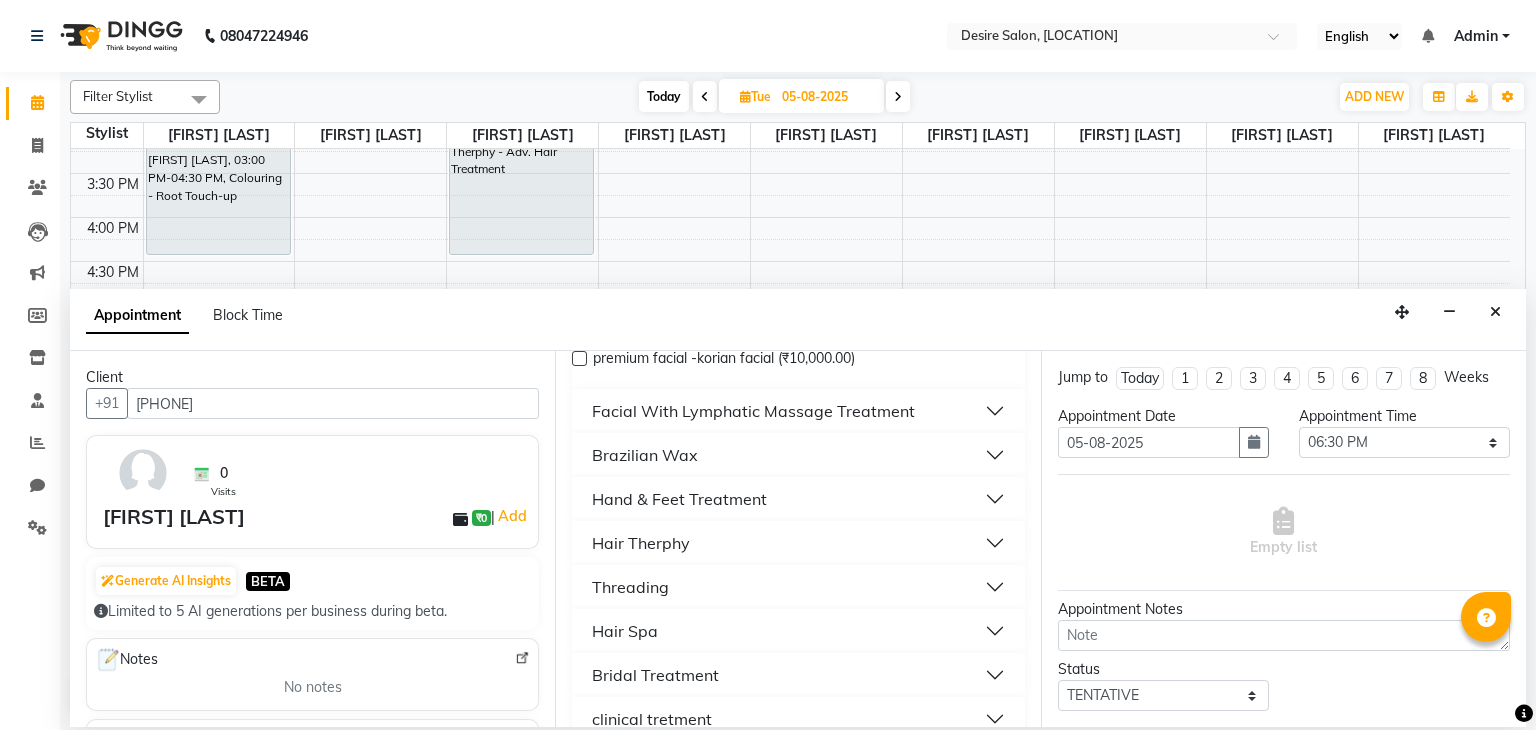 click on "Facial With Lymphatic Massage Treatment" at bounding box center (753, 411) 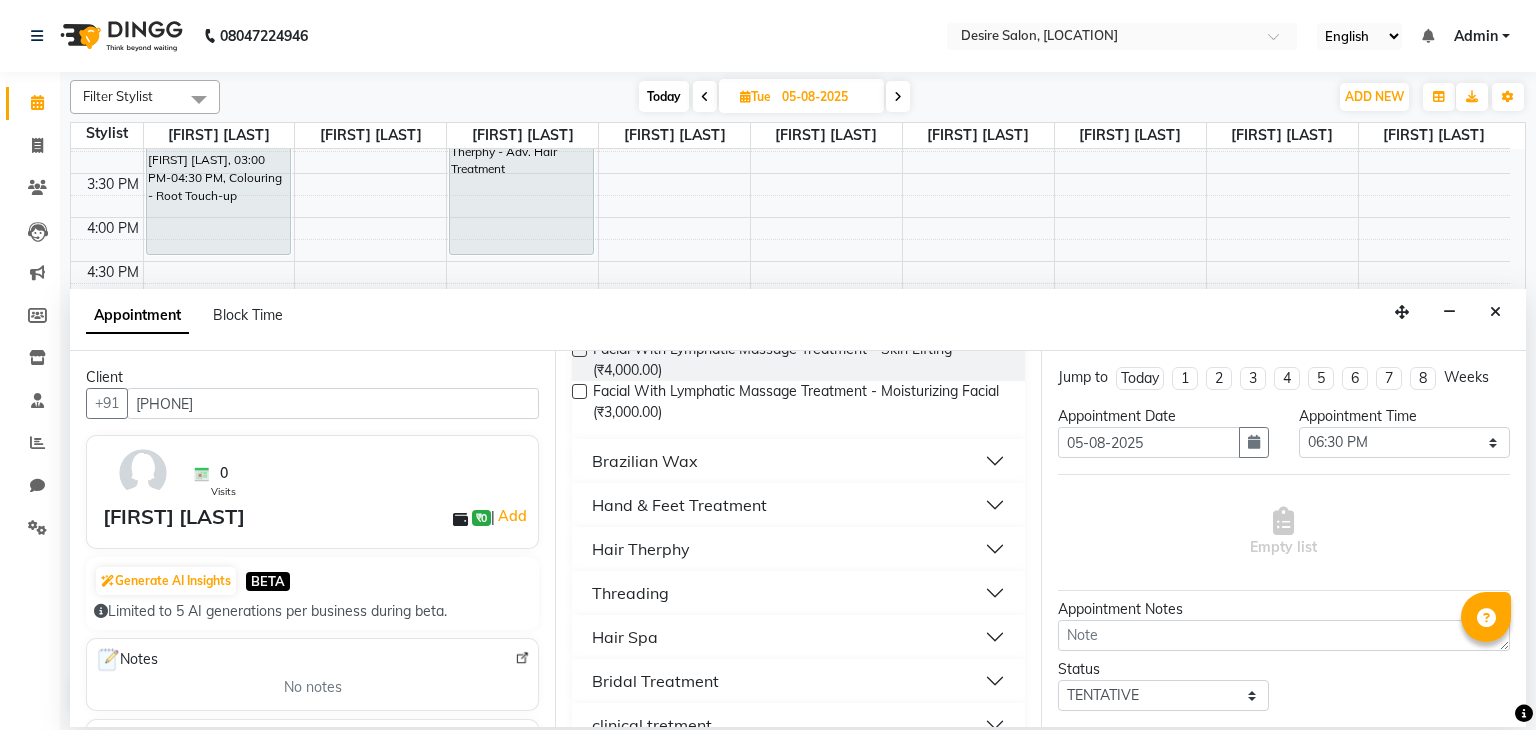 scroll, scrollTop: 692, scrollLeft: 0, axis: vertical 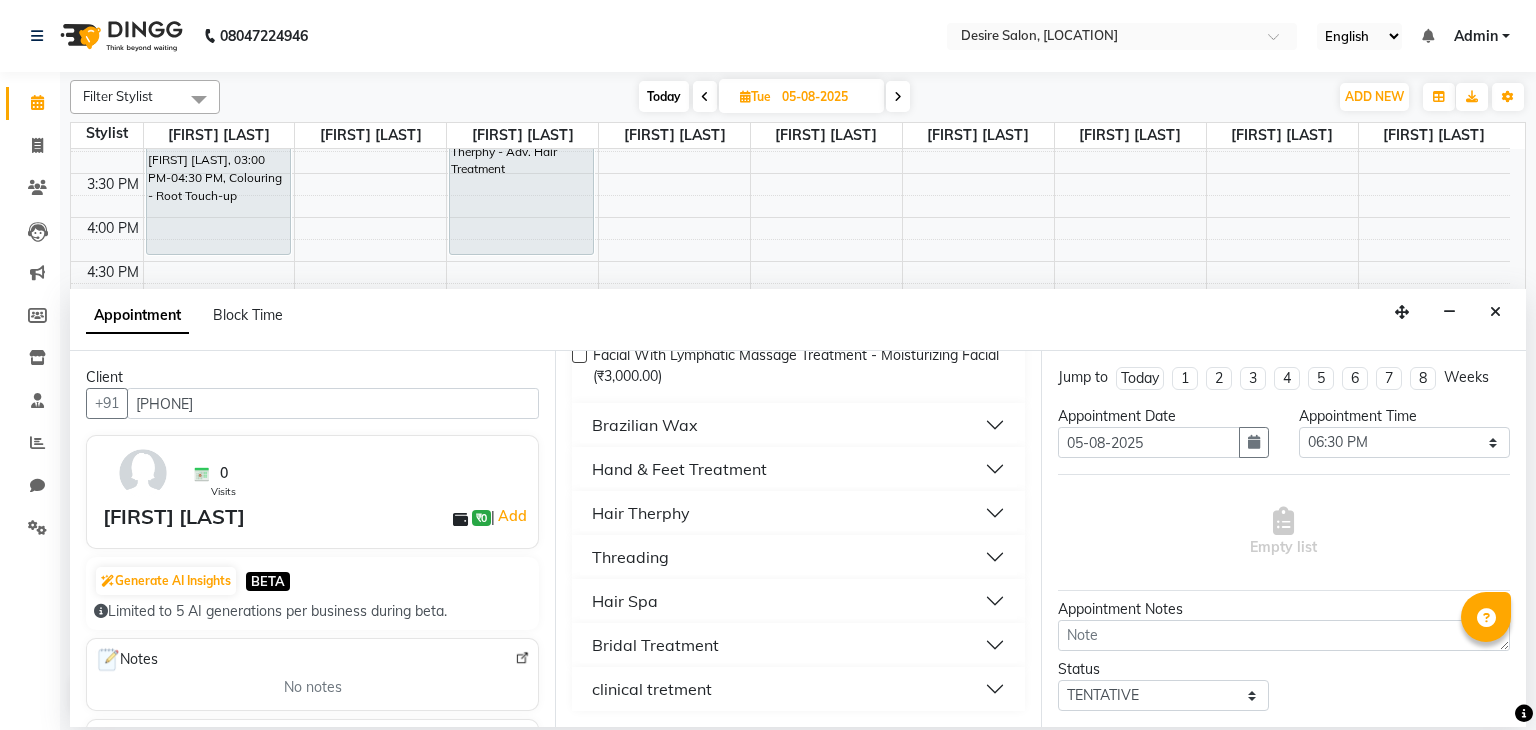 click on "clinical tretment" at bounding box center (652, 689) 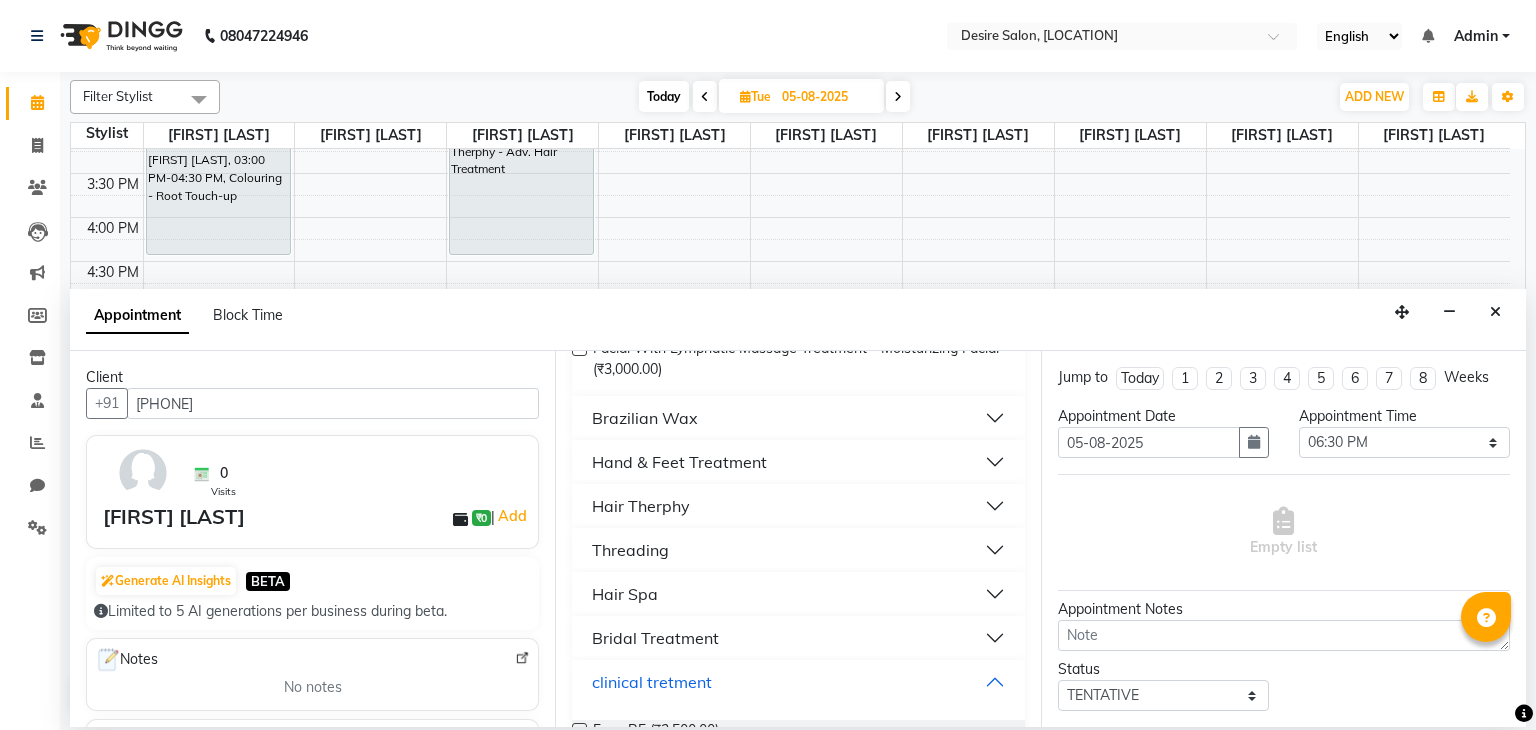 scroll, scrollTop: 748, scrollLeft: 0, axis: vertical 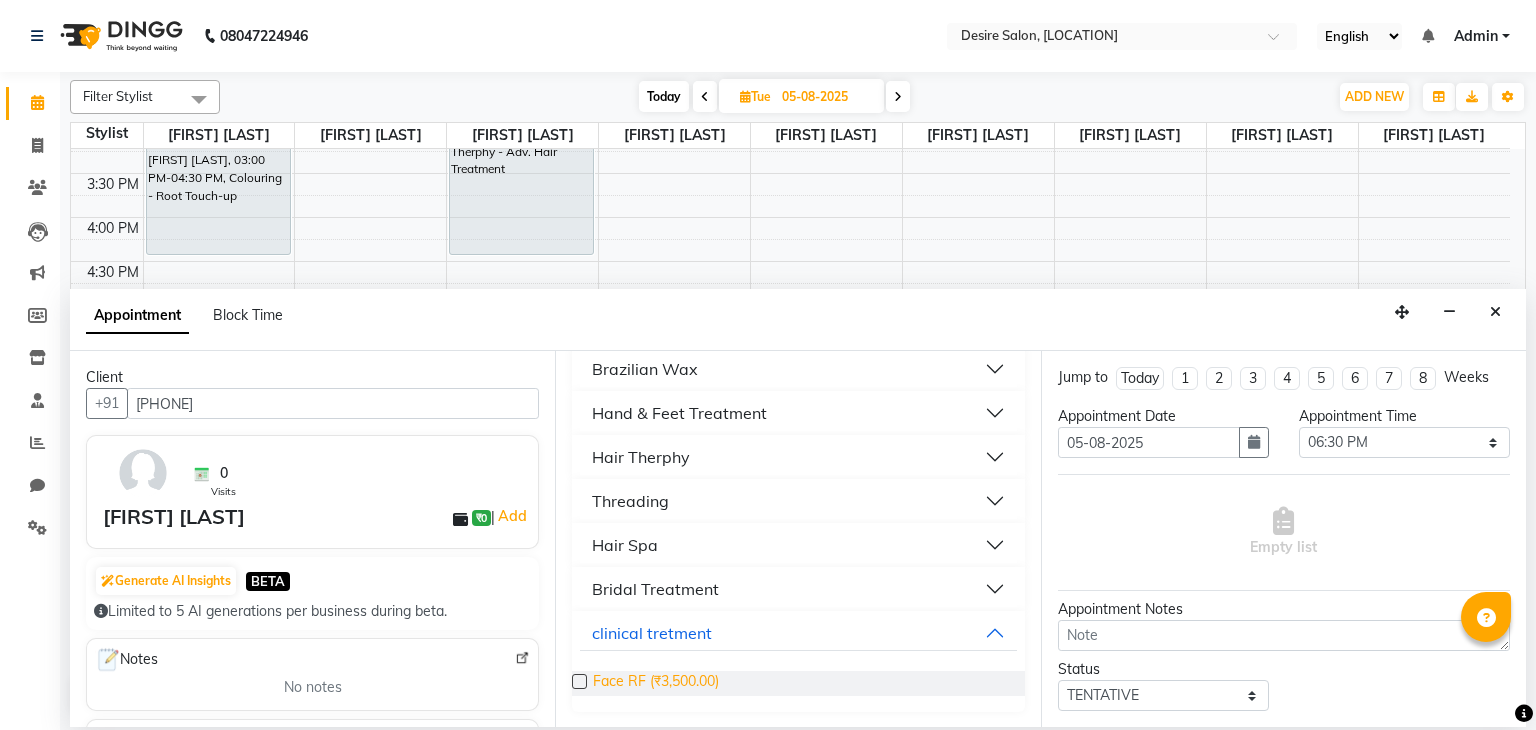 click on "Face RF (₹3,500.00)" at bounding box center (656, 683) 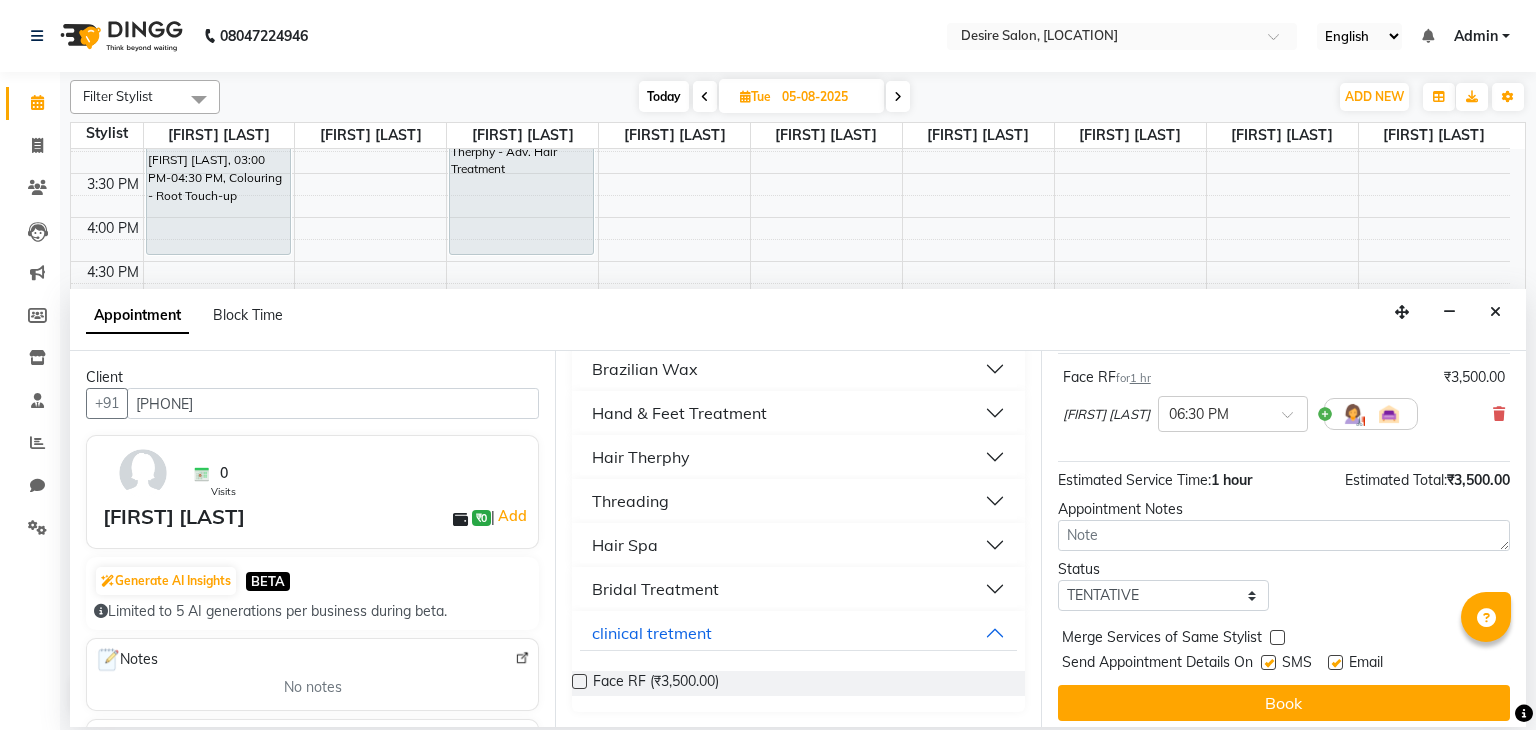 scroll, scrollTop: 130, scrollLeft: 0, axis: vertical 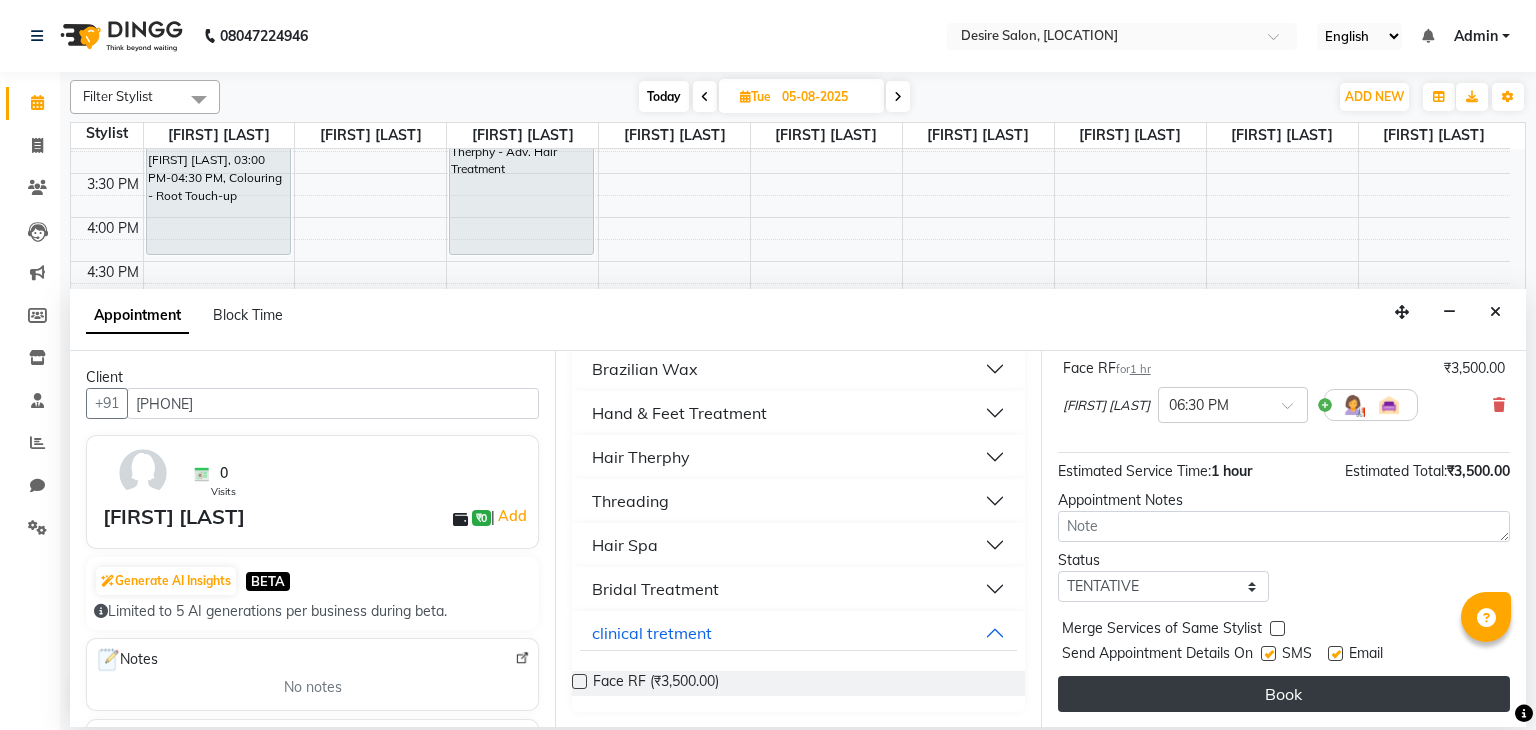 click on "Book" at bounding box center (1284, 694) 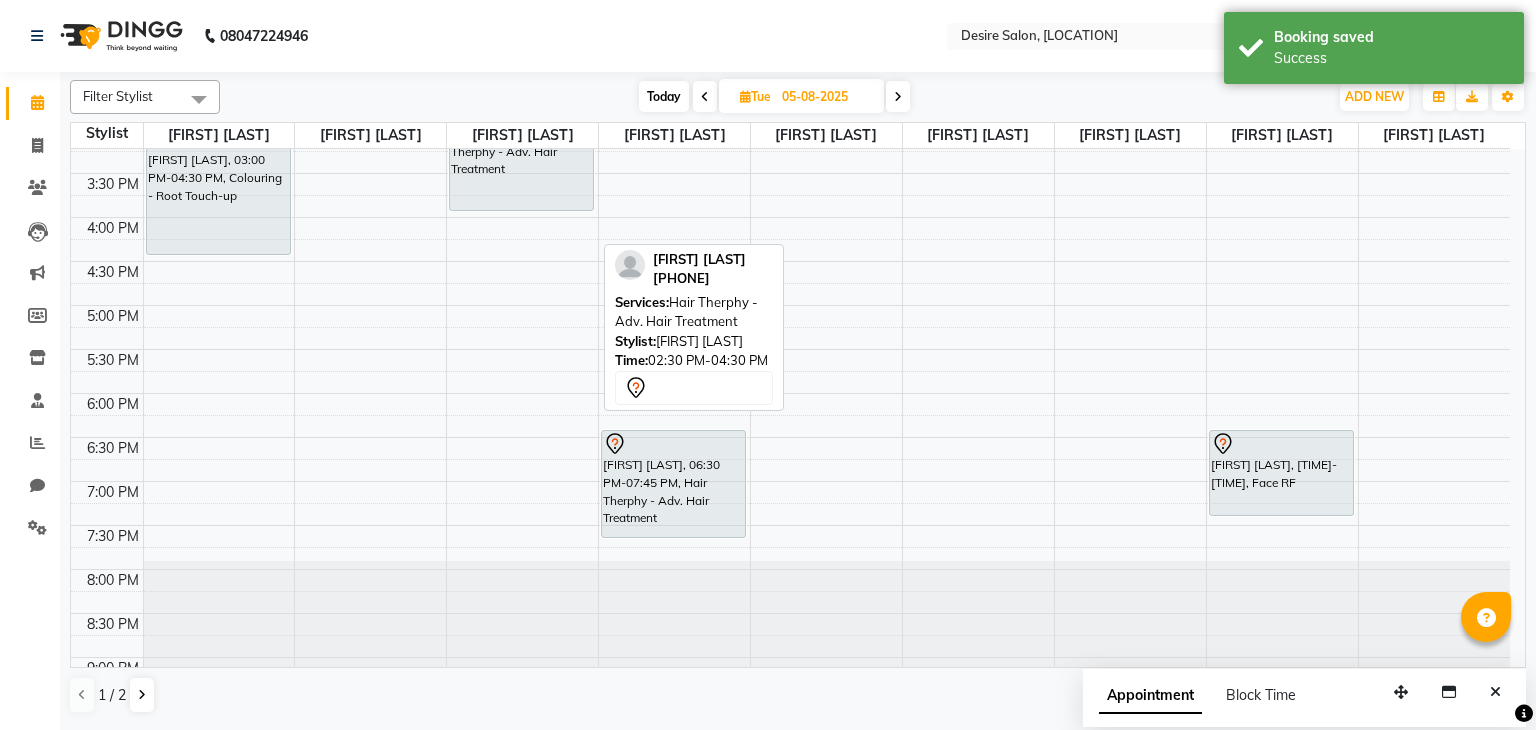 drag, startPoint x: 504, startPoint y: 252, endPoint x: 507, endPoint y: 203, distance: 49.09175 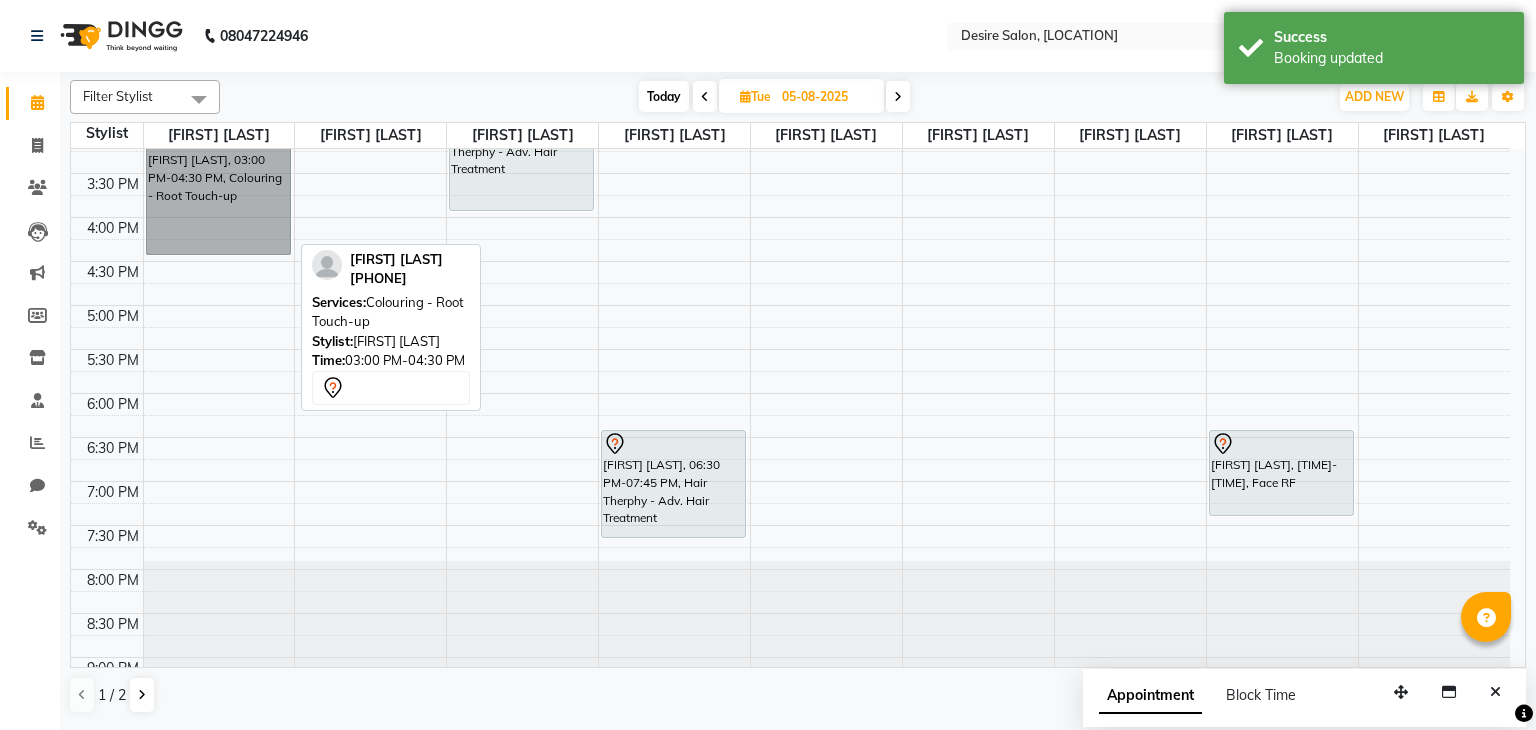 drag, startPoint x: 192, startPoint y: 249, endPoint x: 212, endPoint y: 152, distance: 99.0404 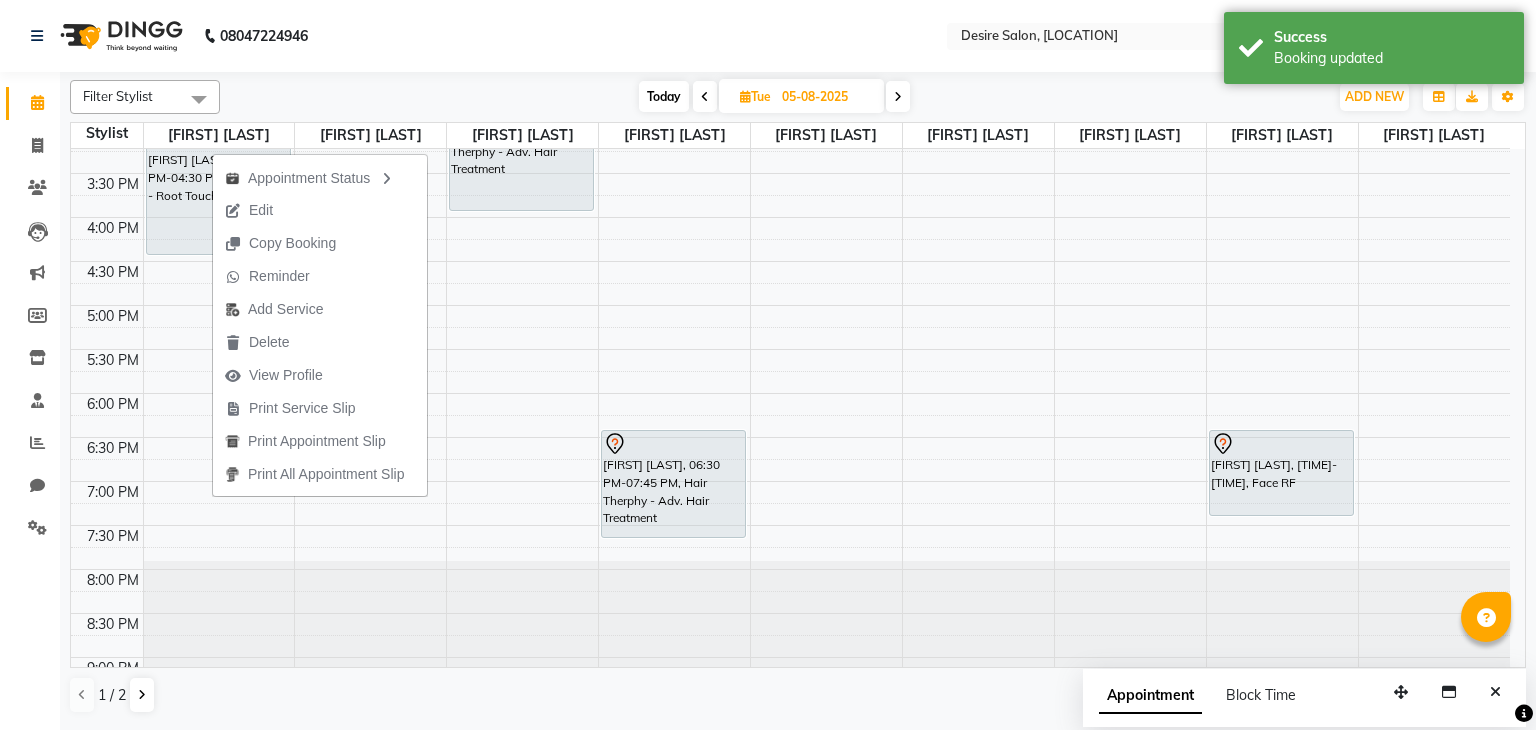 click on "05-08-2025" at bounding box center (826, 97) 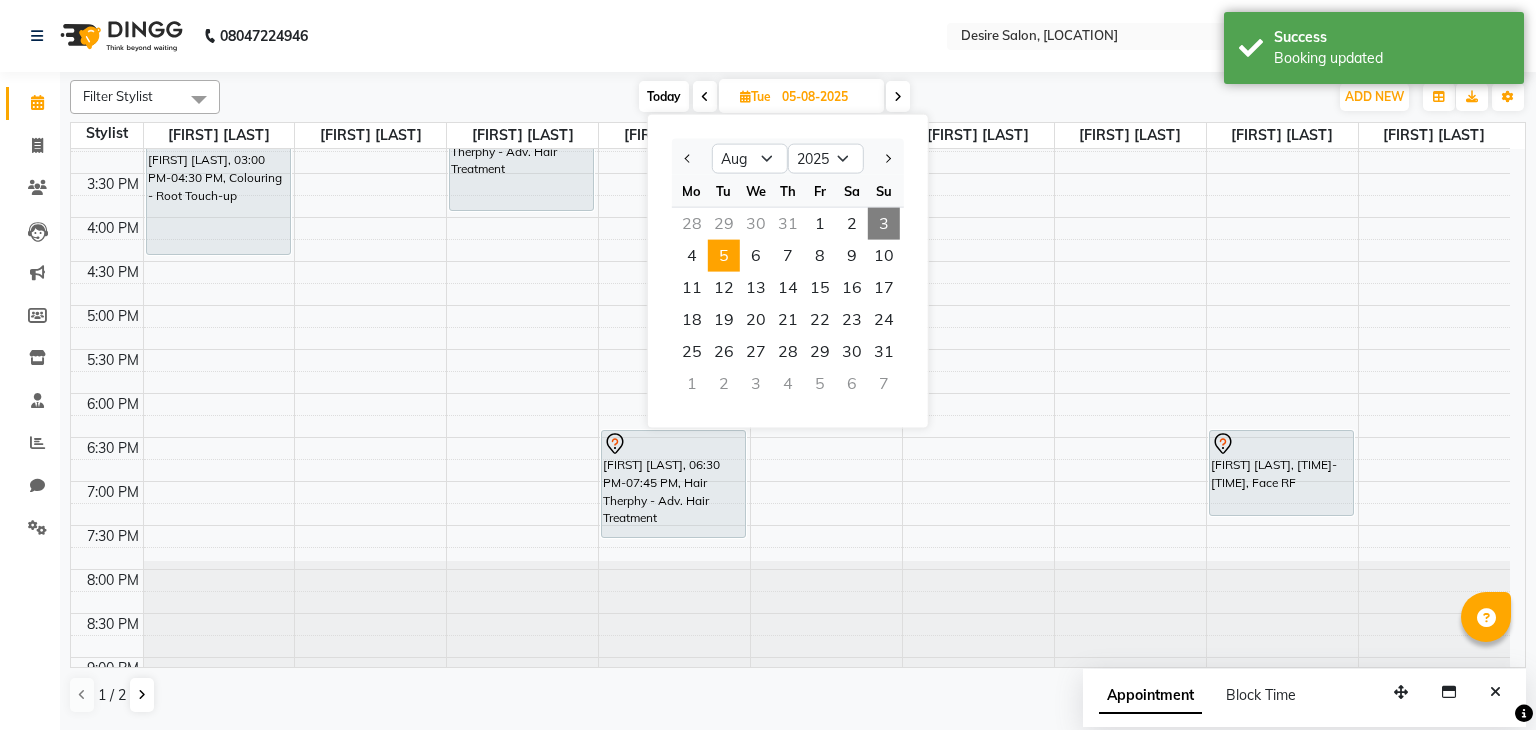 click on "3" at bounding box center (884, 224) 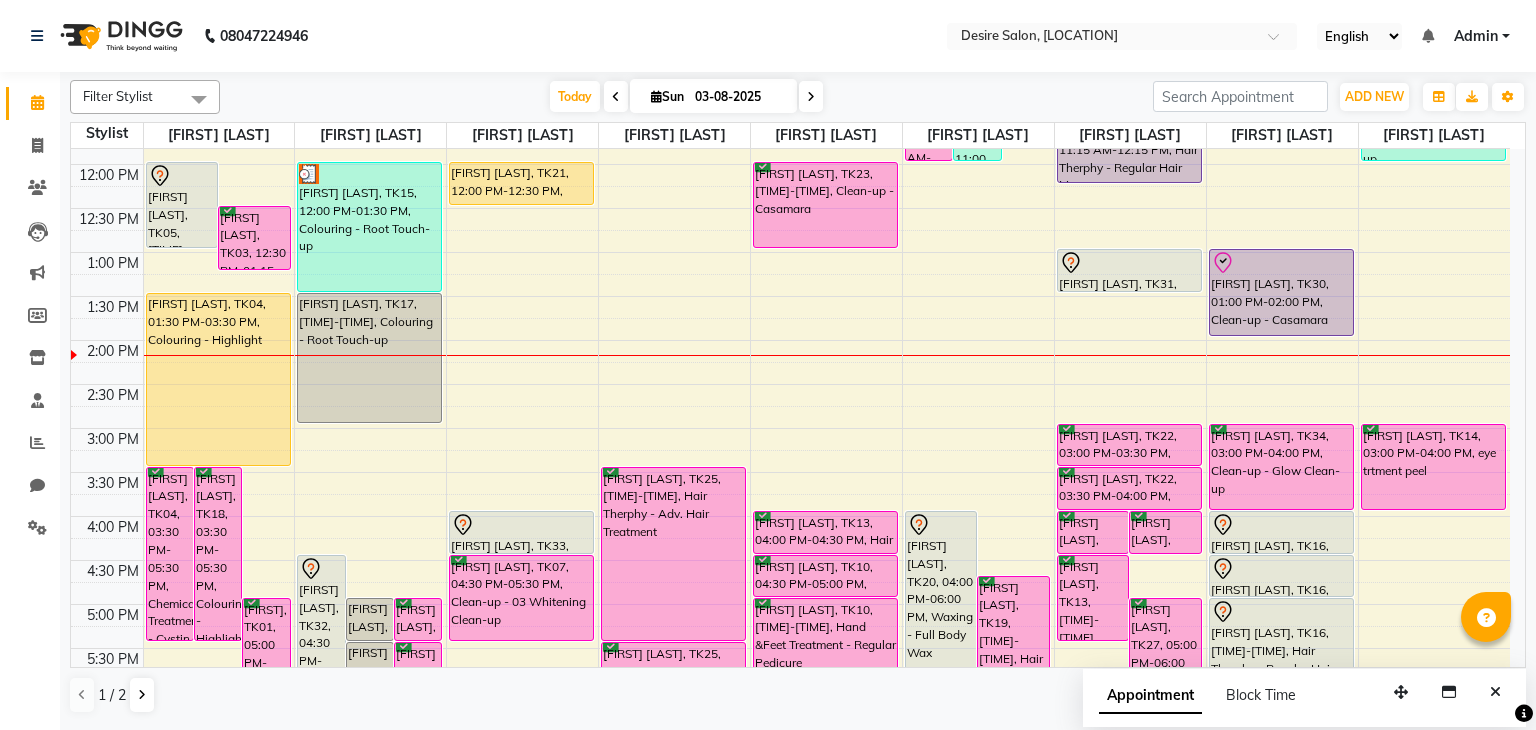 scroll, scrollTop: 240, scrollLeft: 0, axis: vertical 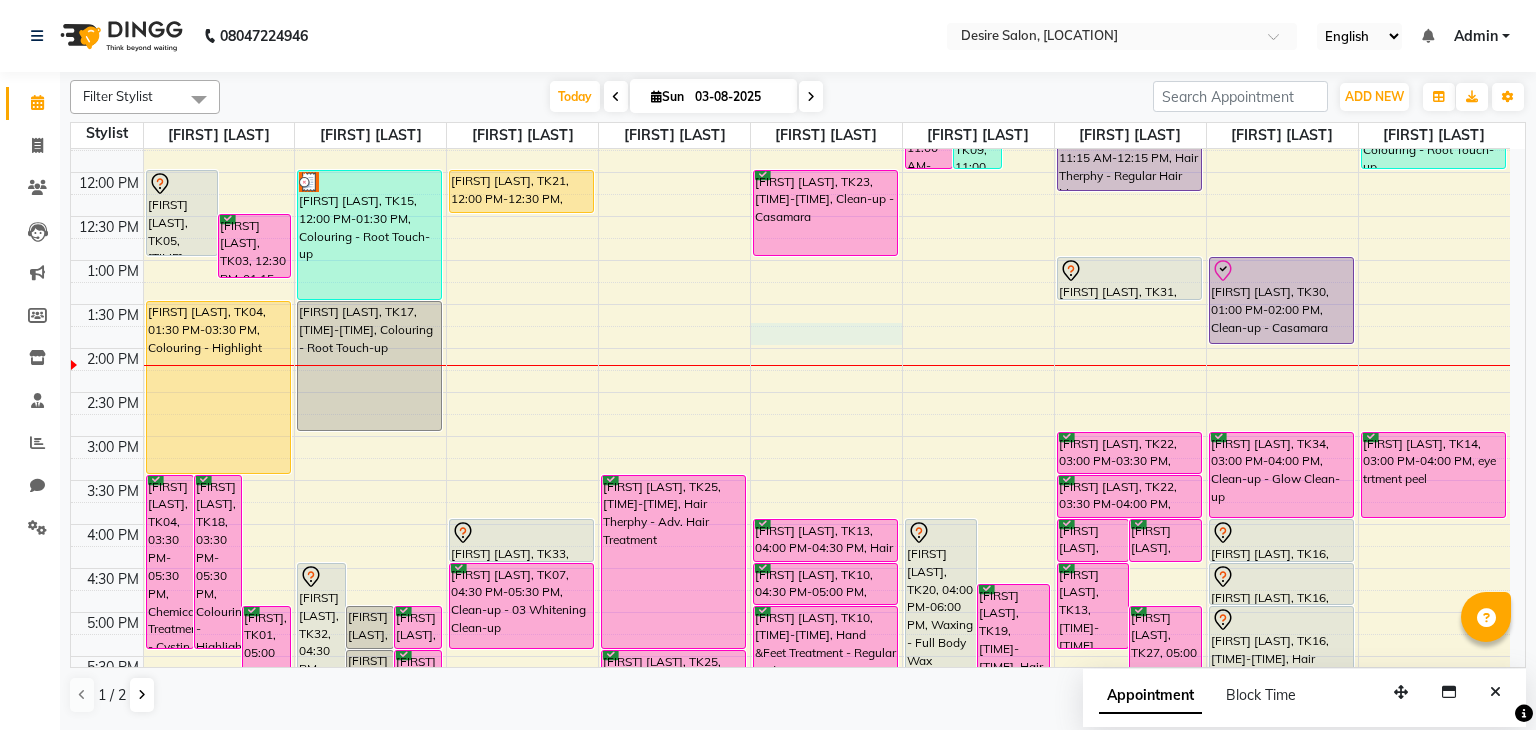 click on "9:00 AM 9:30 AM 10:00 AM 10:30 AM 11:00 AM 11:30 AM 12:00 PM 12:30 PM 1:00 PM 1:30 PM 2:00 PM 2:30 PM 3:00 PM 3:30 PM 4:00 PM 4:30 PM 5:00 PM 5:30 PM 6:00 PM 6:30 PM 7:00 PM 7:30 PM 8:00 PM 8:30 PM 9:00 PM 9:30 PM [FIRST] [LAST], TK04, 03:30 PM-05:30 PM, Chemical Treatment - Cystin Treat [FIRST] [LAST], TK18, 03:30 PM-05:30 PM, Colouring - Highlight [FIRST], TK01, 05:00 PM-06:00 PM, Hair Cut - Advance Hair Cut [FIRST] [LAST], TK05, 12:00 PM-01:00 PM, Hair Cut - Advance Hair Cut [FIRST] [LAST], TK03, 12:30 PM-01:15 PM, Hair Spa - Hair Spa [FIRST] [LAST], TK02, 11:00 AM-11:30 AM, Hair Cut - Hair Cut Normal [FIRST] [LAST], TK04, 01:30 PM-03:30 PM, Colouring - Highlight [FIRST], TK24, 06:00 PM-07:00 PM, Hair Cut - Advance Hair Cut [FIRST] [LAST], TK32, 04:30 PM-06:00 PM, Colouring - Root Touch-up [FIRST] [LAST], TK26, 05:00 PM-05:30 PM, Hair Service - Hair wash [FIRST] [LAST], TK28, 05:00 PM-05:30 PM, Hair Service - Hair wash" at bounding box center [790, 480] 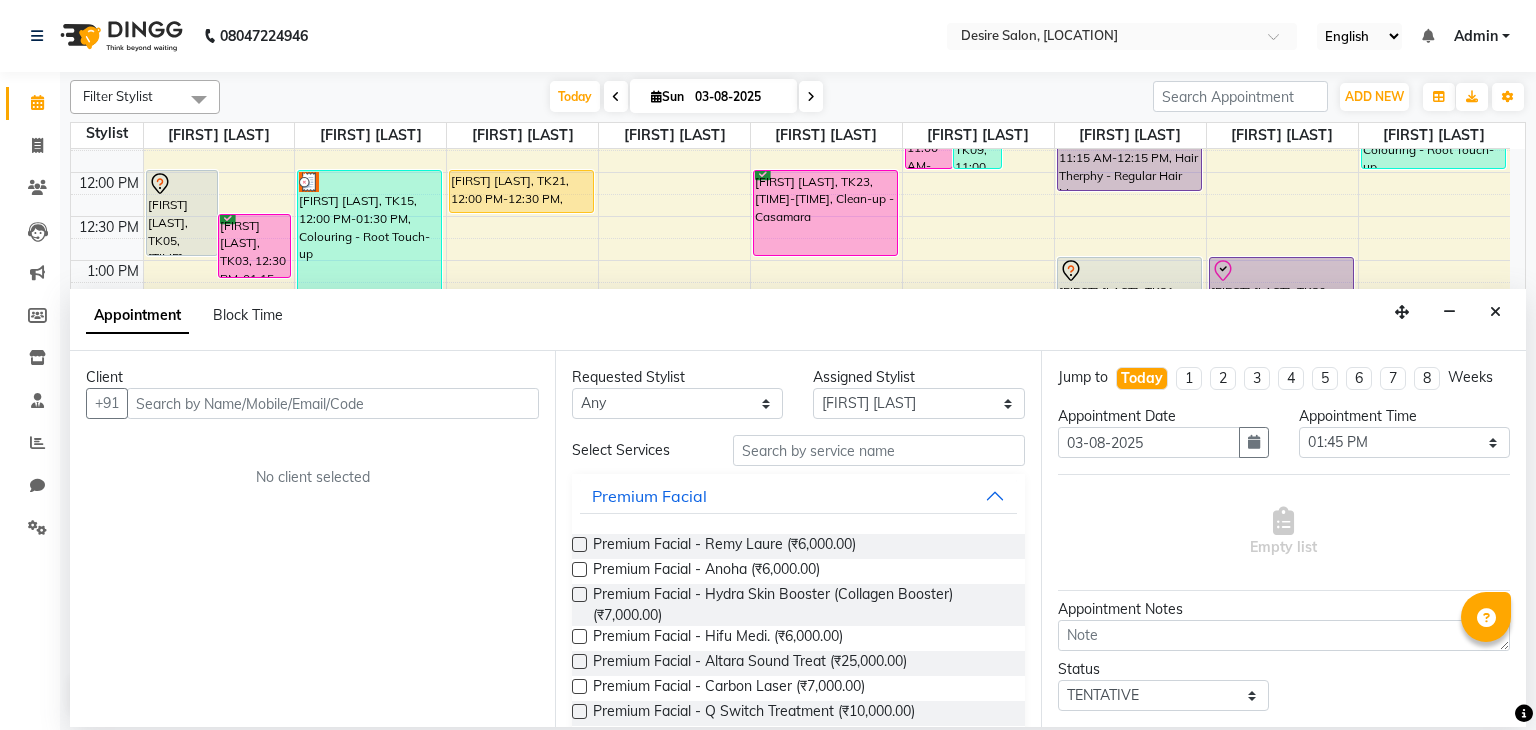 click on "Appointment Block Time" at bounding box center (798, 320) 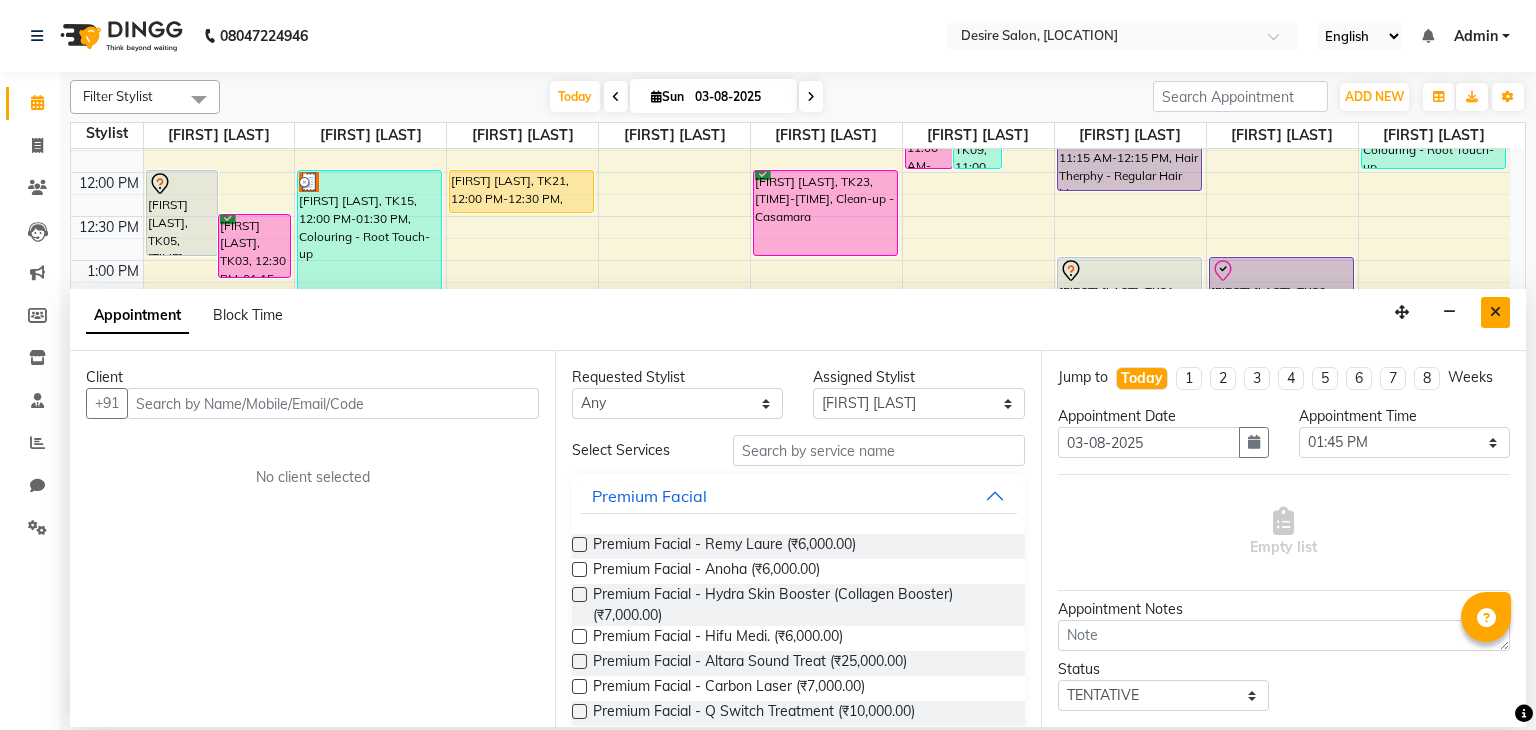click at bounding box center (1495, 312) 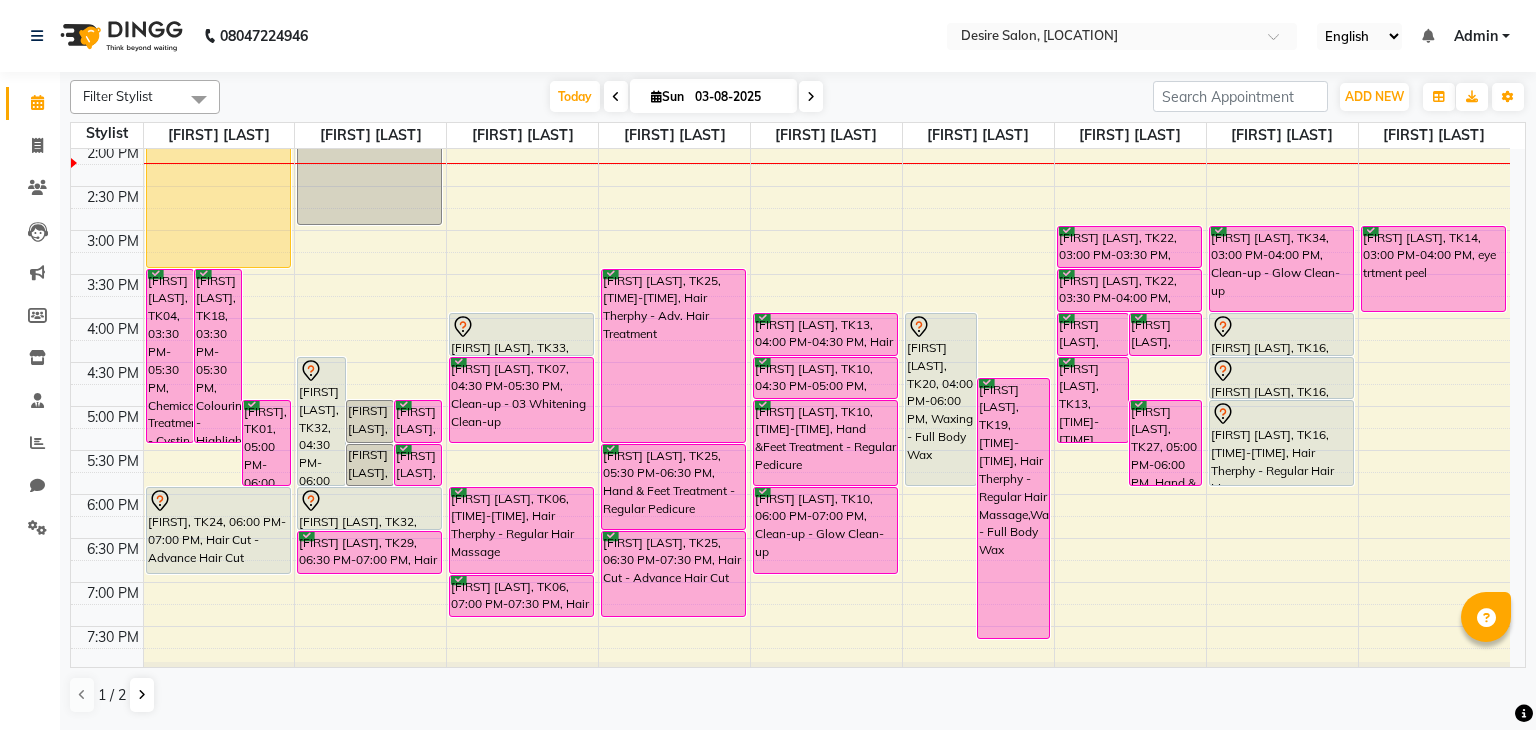 scroll, scrollTop: 613, scrollLeft: 0, axis: vertical 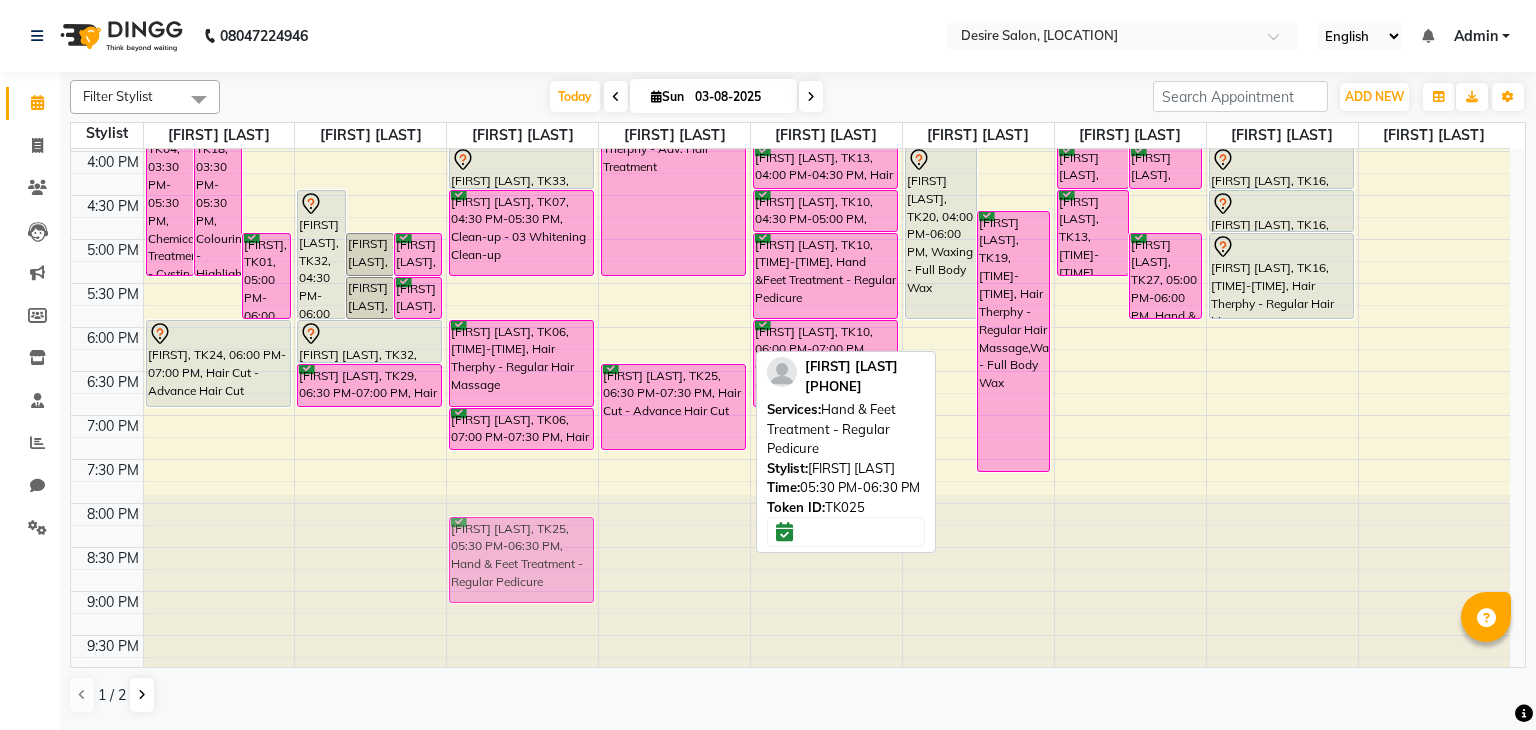 drag, startPoint x: 669, startPoint y: 318, endPoint x: 460, endPoint y: 547, distance: 310.0355 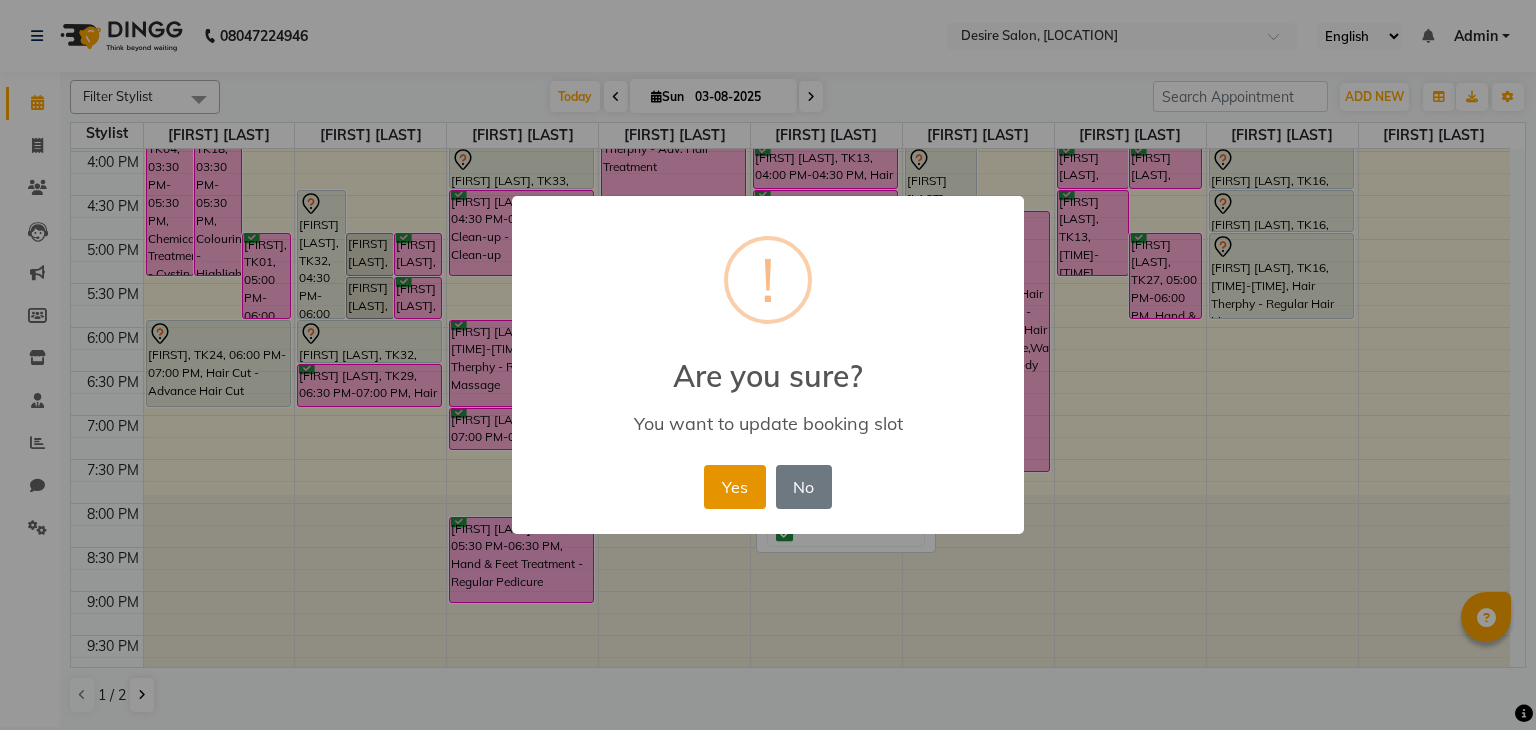 click on "Yes" at bounding box center [734, 487] 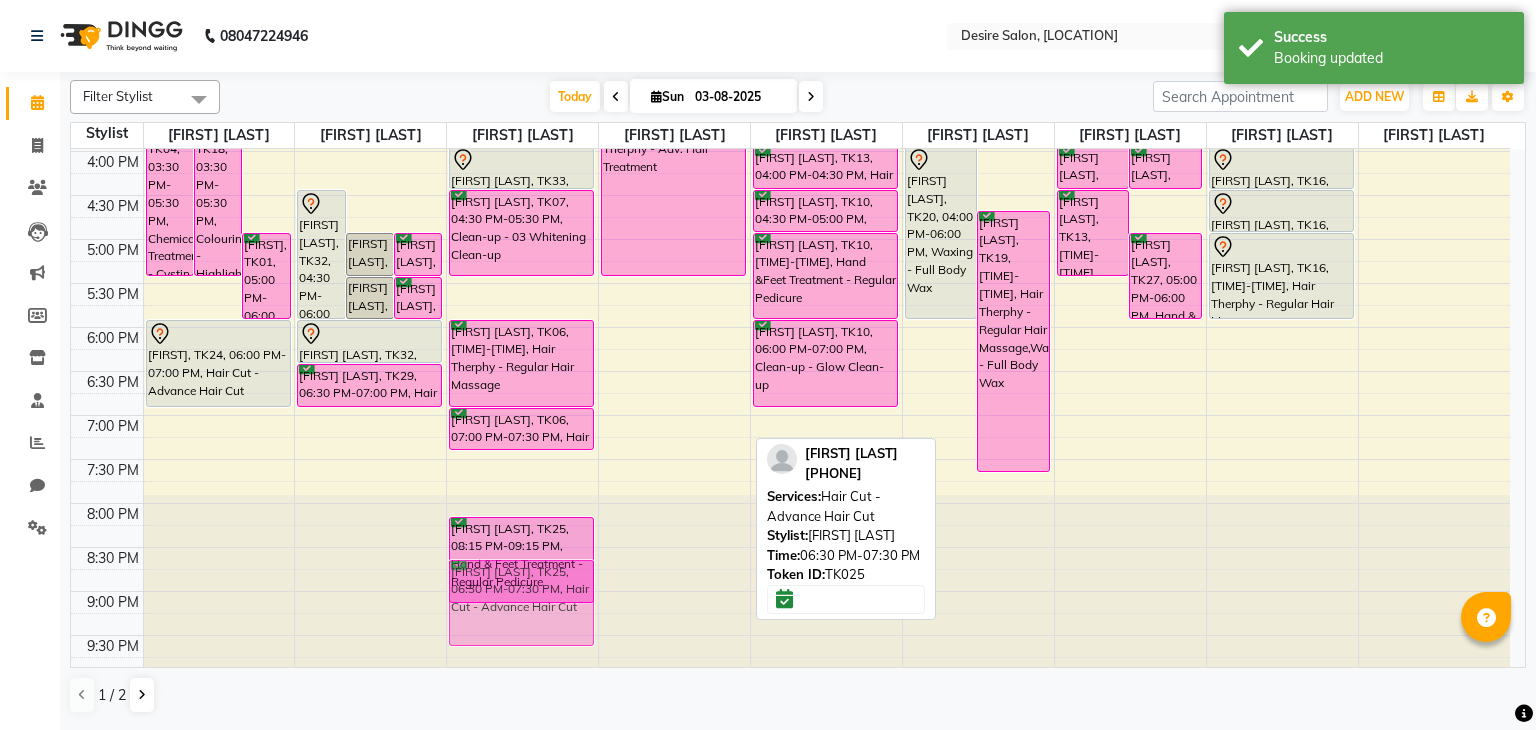 drag, startPoint x: 724, startPoint y: 389, endPoint x: 593, endPoint y: 587, distance: 237.41315 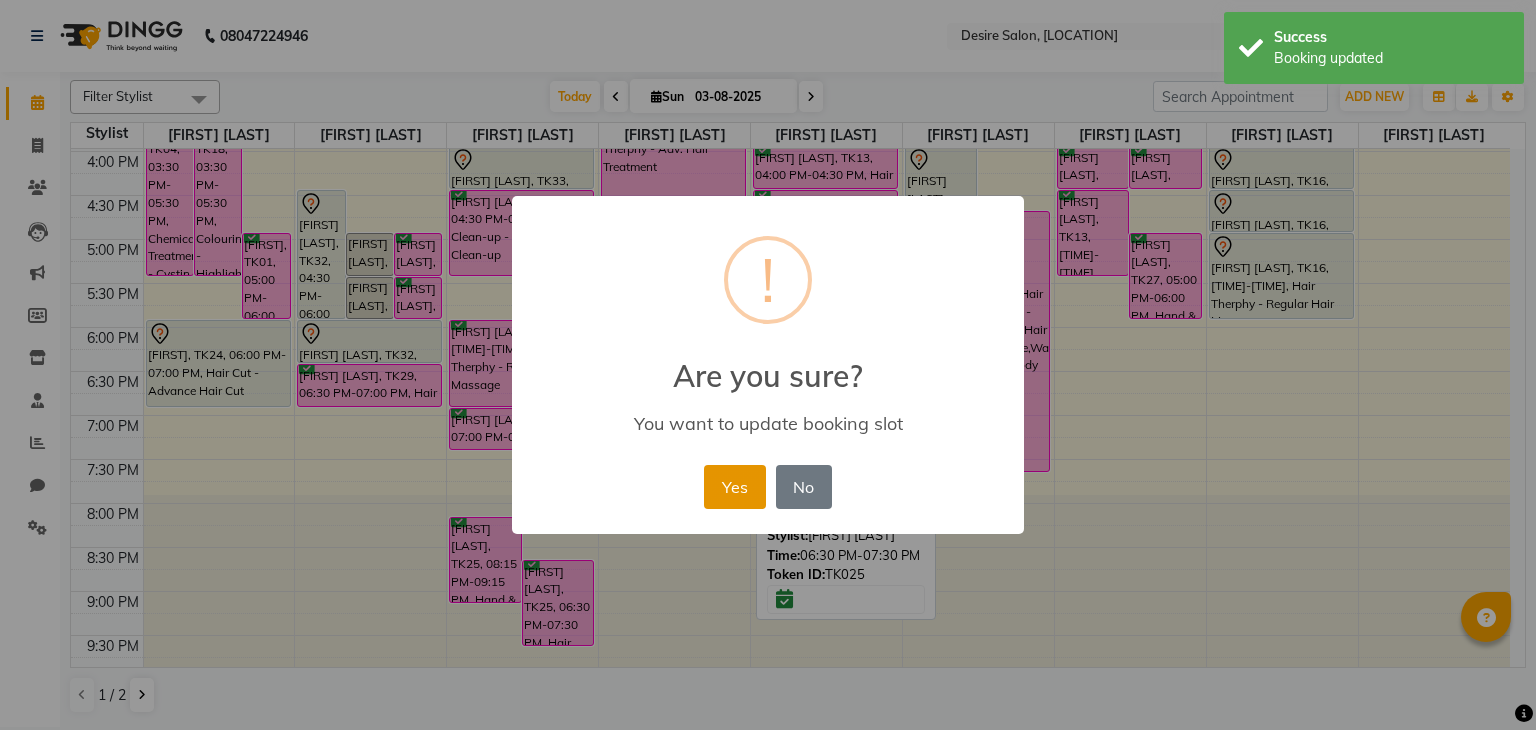 click on "Yes" at bounding box center [734, 487] 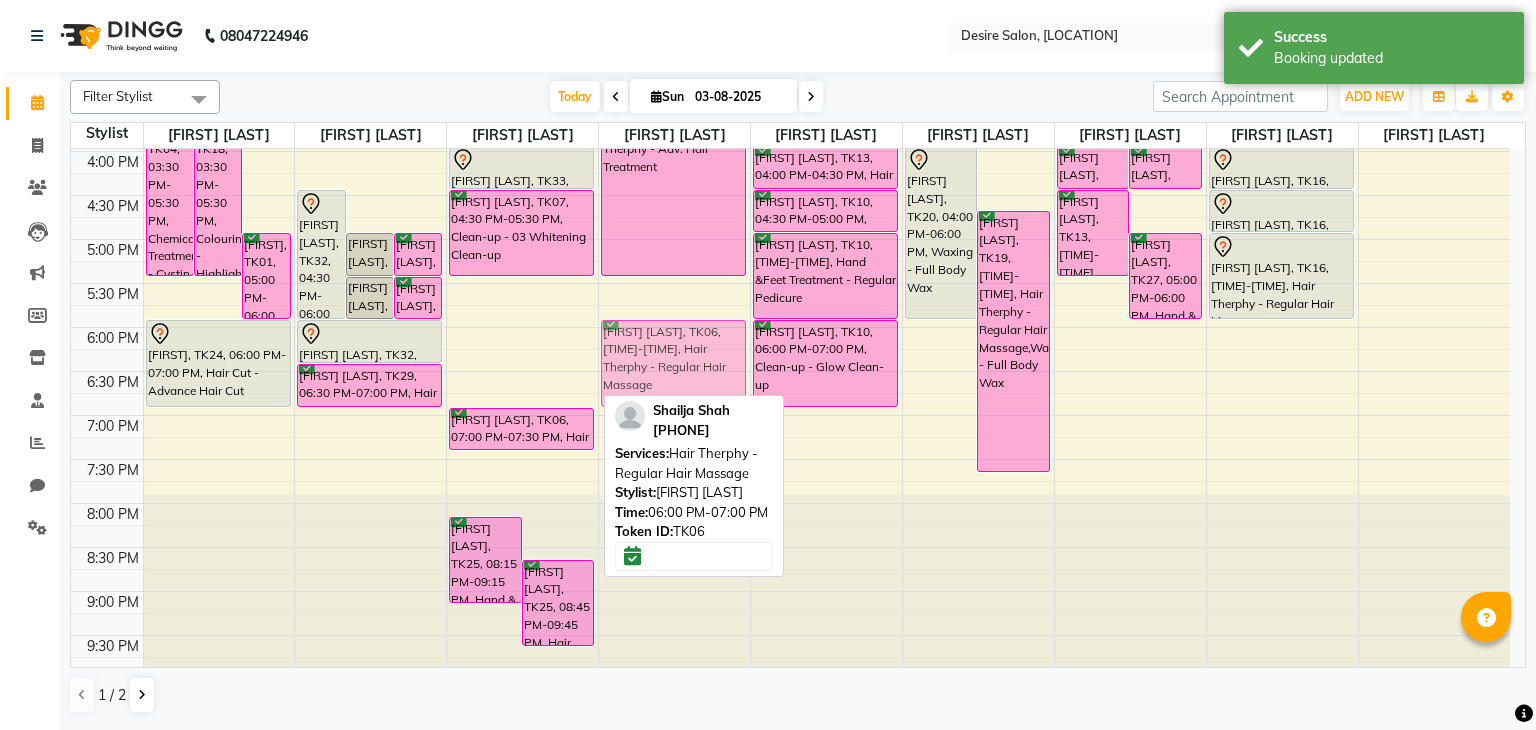 drag, startPoint x: 477, startPoint y: 363, endPoint x: 573, endPoint y: 361, distance: 96.02083 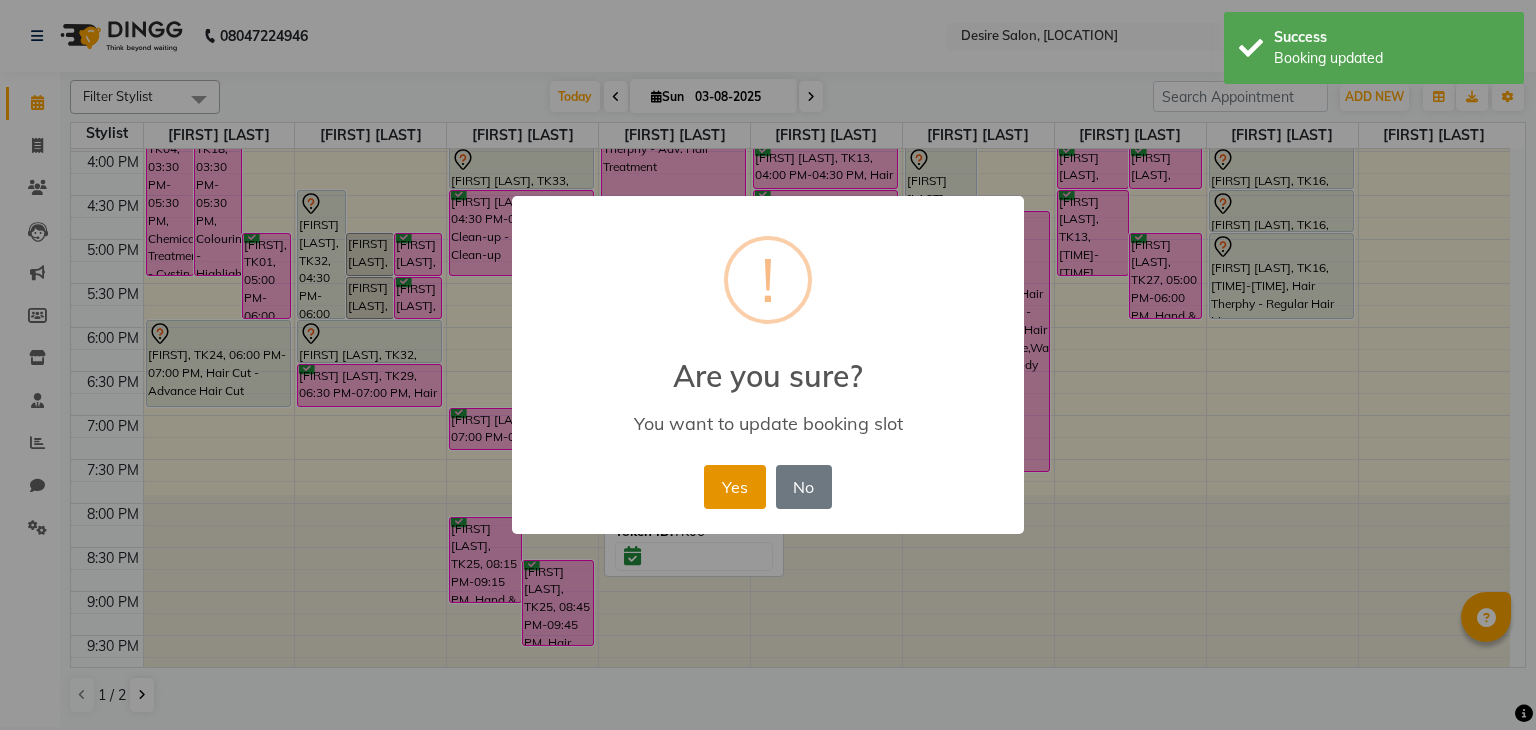 click on "Yes" at bounding box center [734, 487] 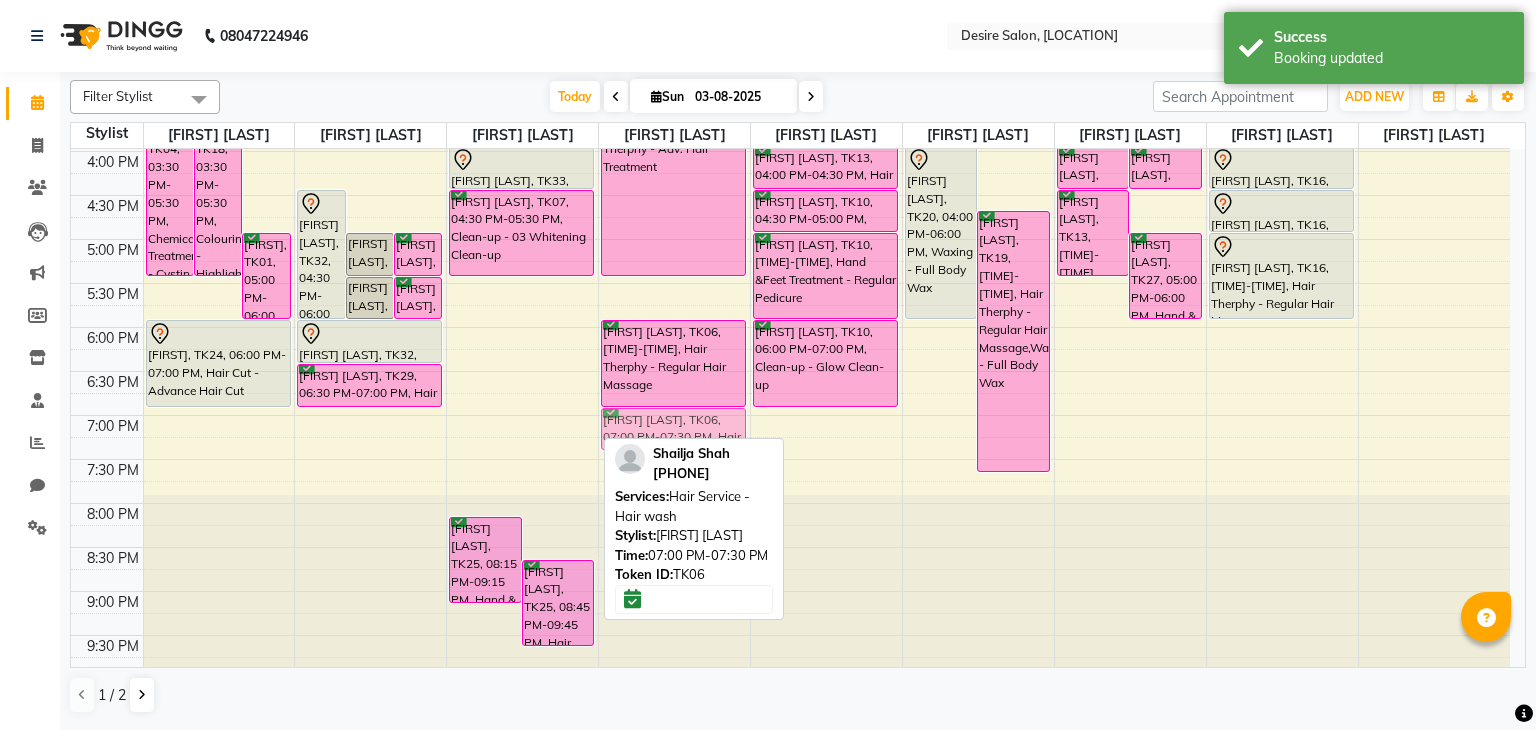 drag, startPoint x: 471, startPoint y: 417, endPoint x: 612, endPoint y: 415, distance: 141.01419 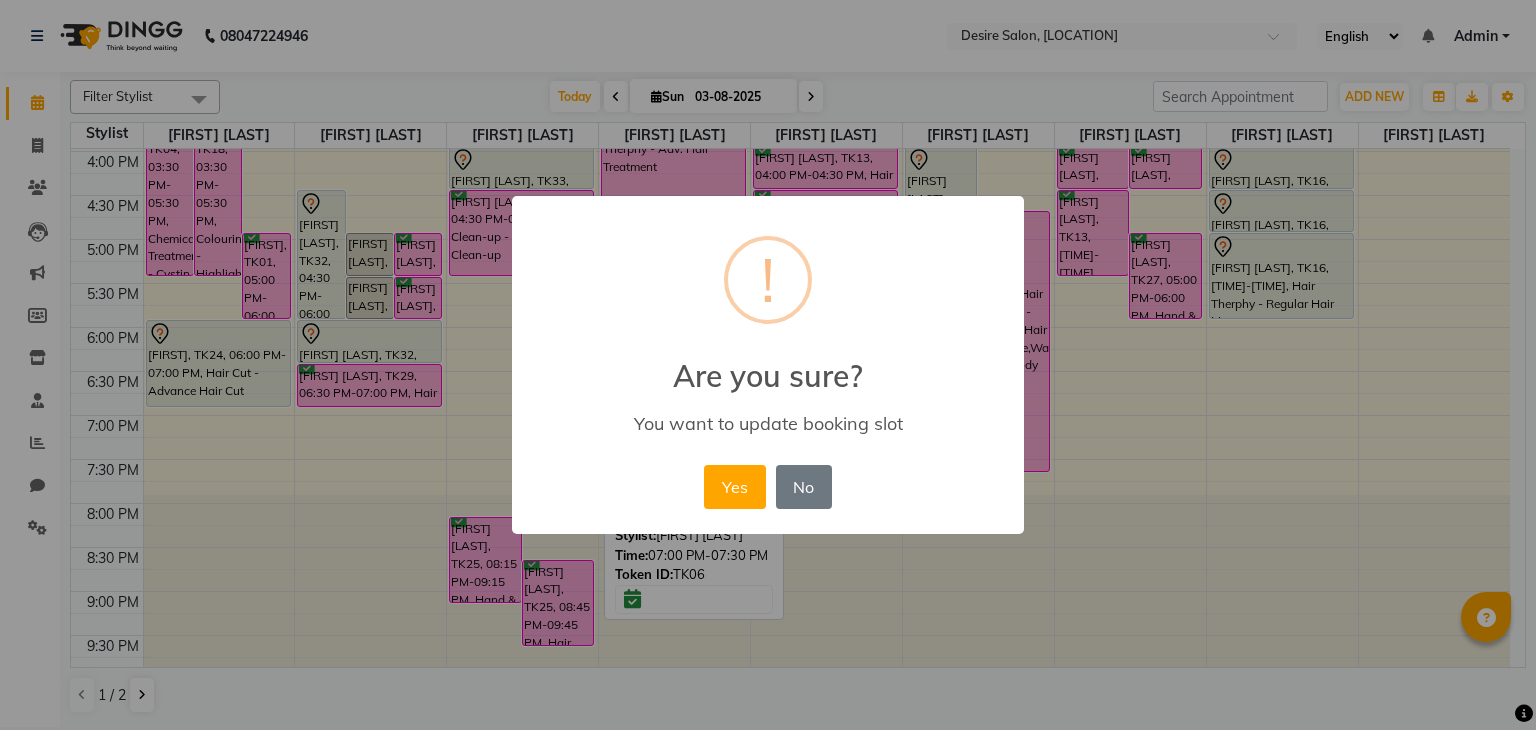 drag, startPoint x: 495, startPoint y: 566, endPoint x: 501, endPoint y: 434, distance: 132.13629 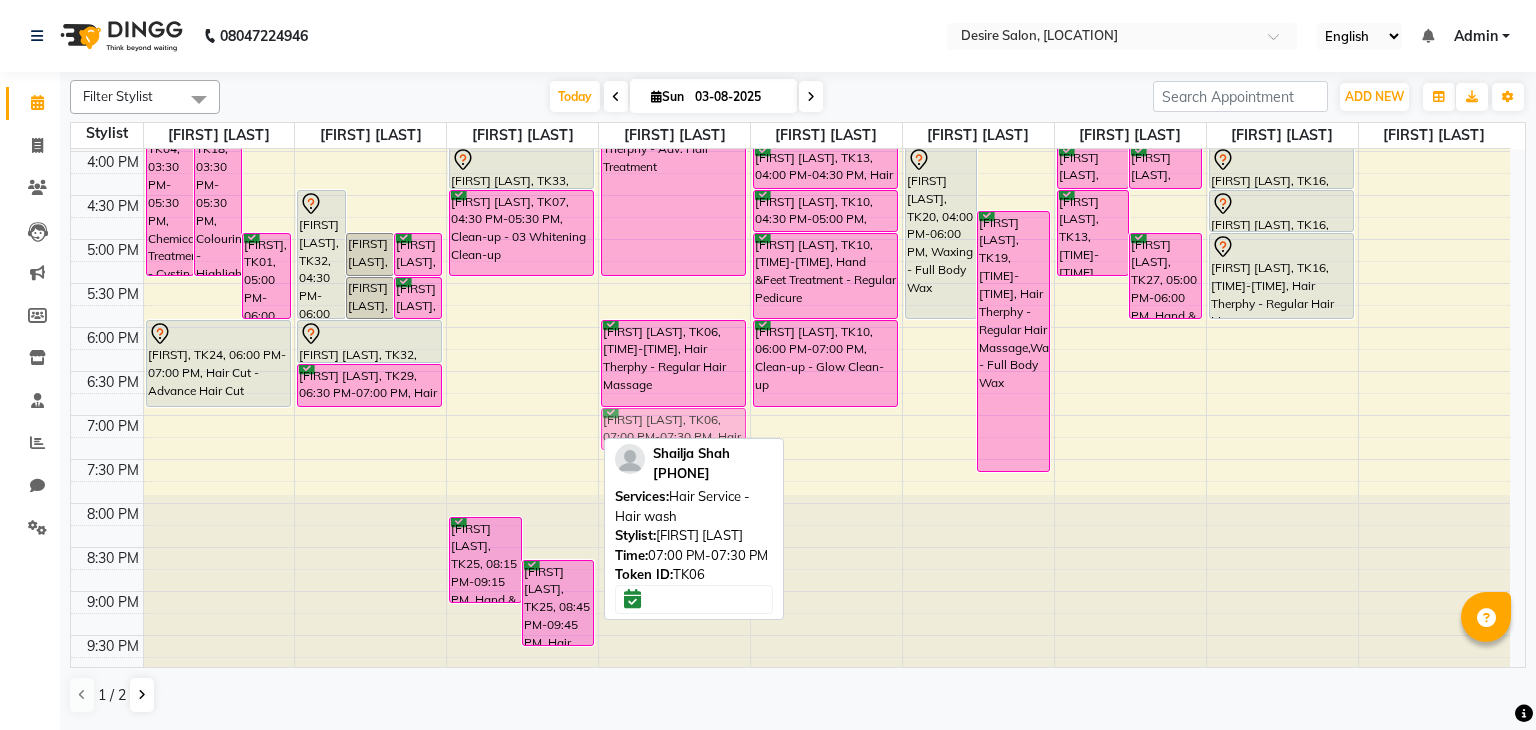 drag, startPoint x: 505, startPoint y: 423, endPoint x: 604, endPoint y: 421, distance: 99.0202 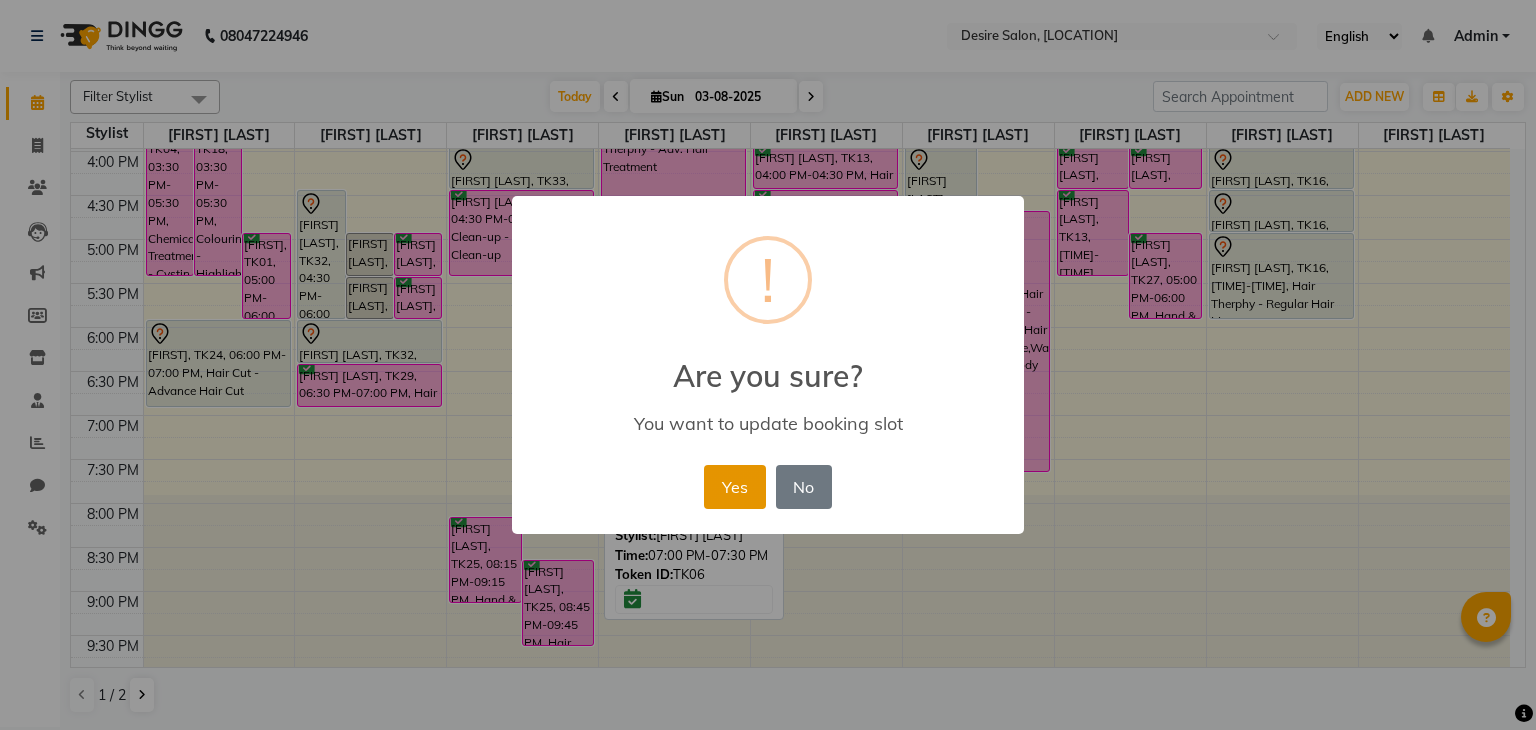 click on "Yes" at bounding box center (734, 487) 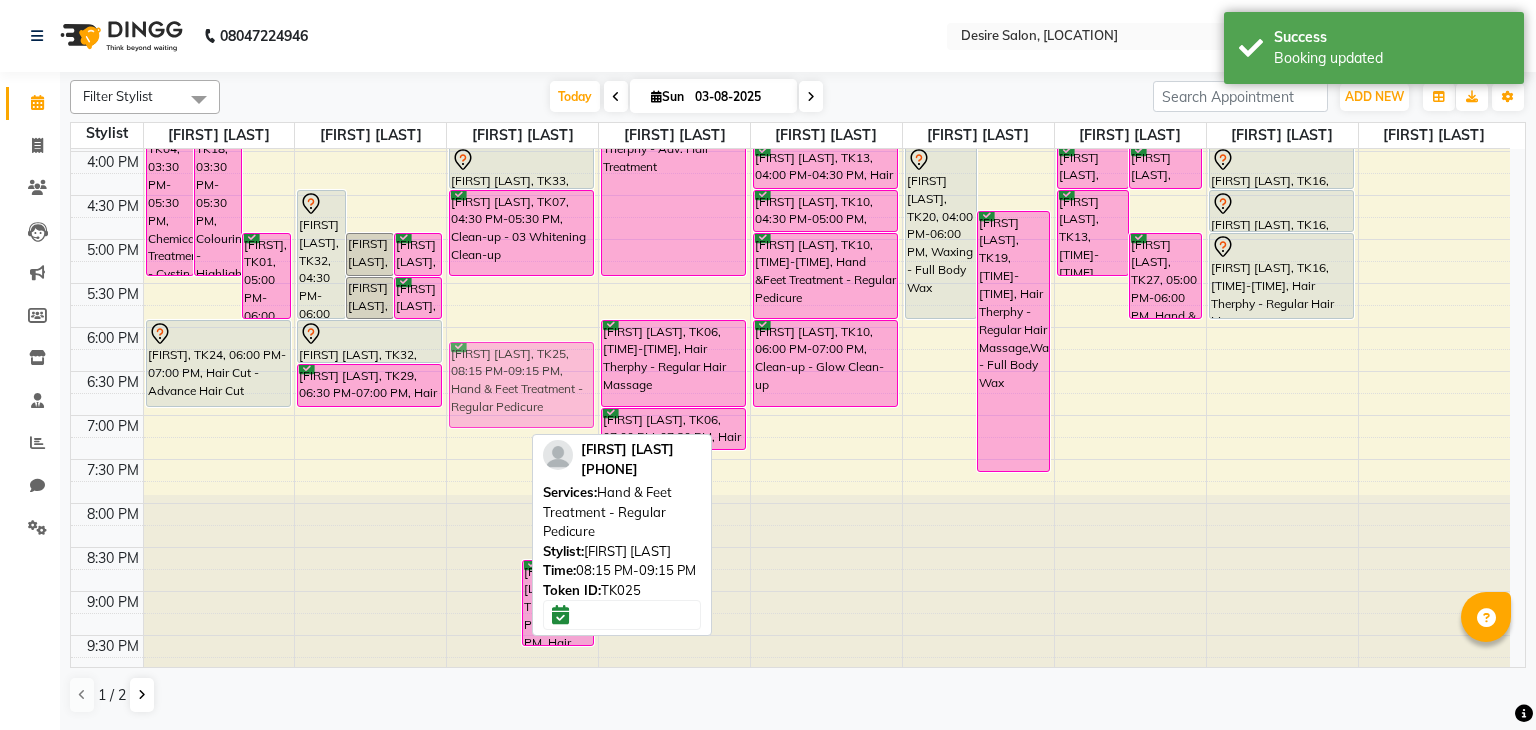 drag, startPoint x: 479, startPoint y: 562, endPoint x: 491, endPoint y: 380, distance: 182.39517 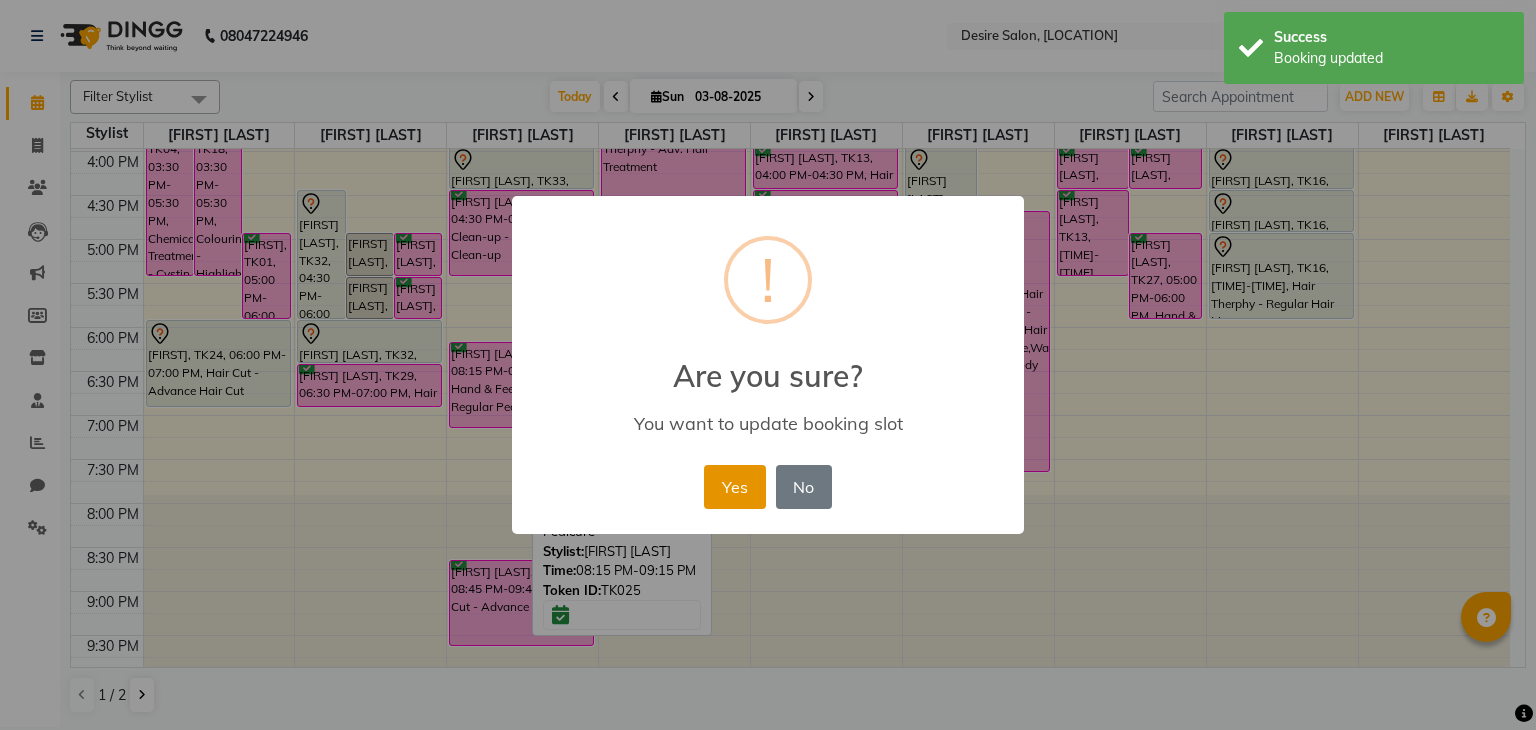 click on "Yes" at bounding box center (734, 487) 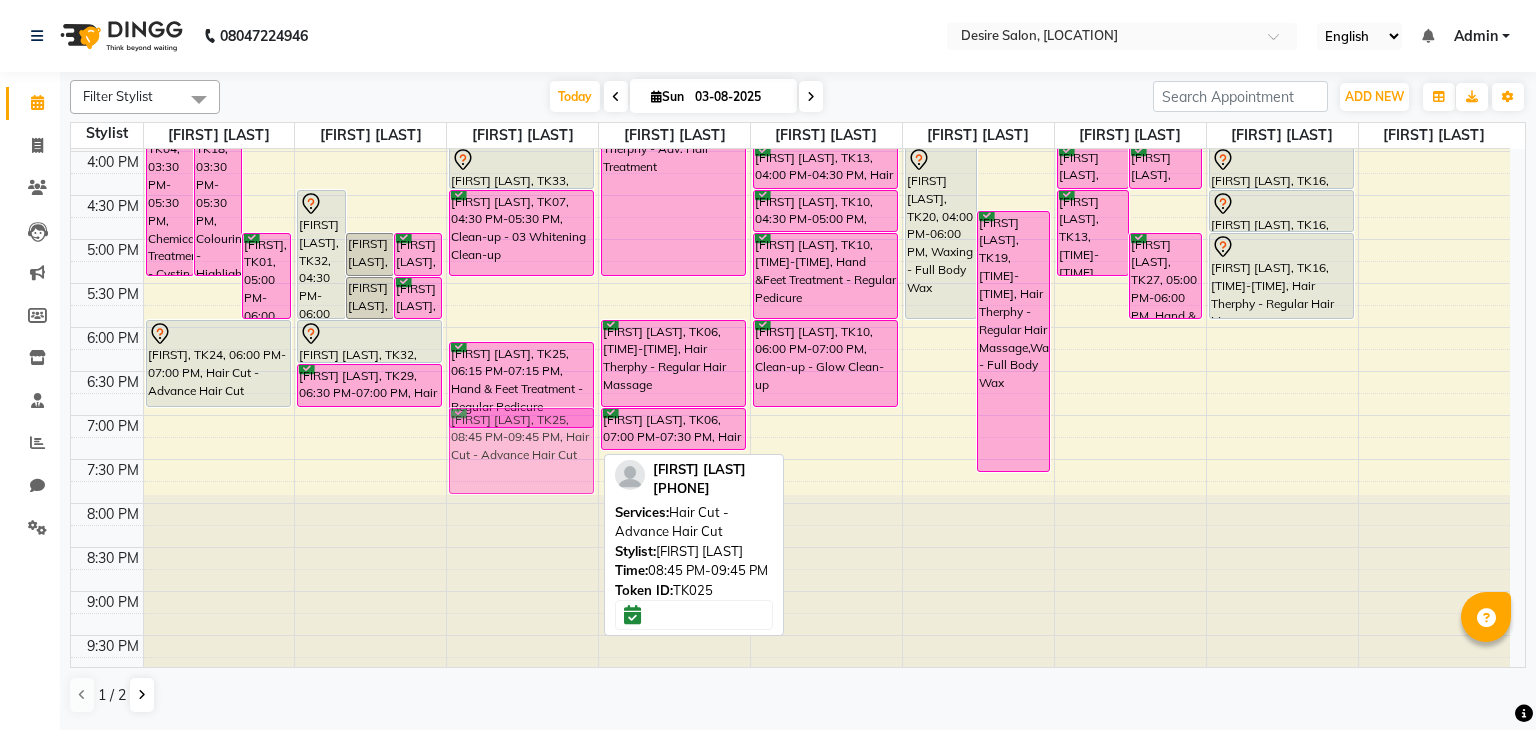 drag, startPoint x: 484, startPoint y: 631, endPoint x: 488, endPoint y: 485, distance: 146.05478 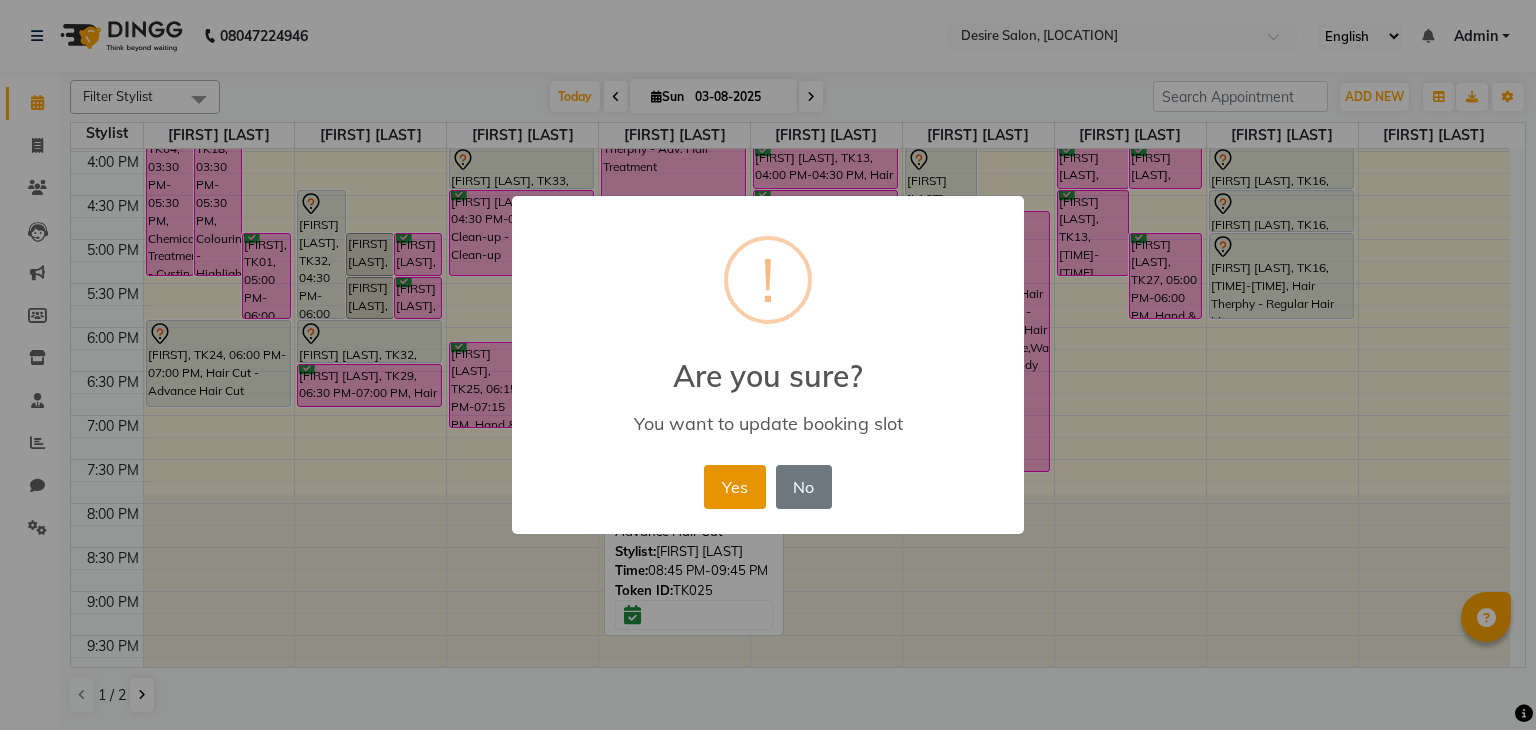 click on "Yes" at bounding box center [734, 487] 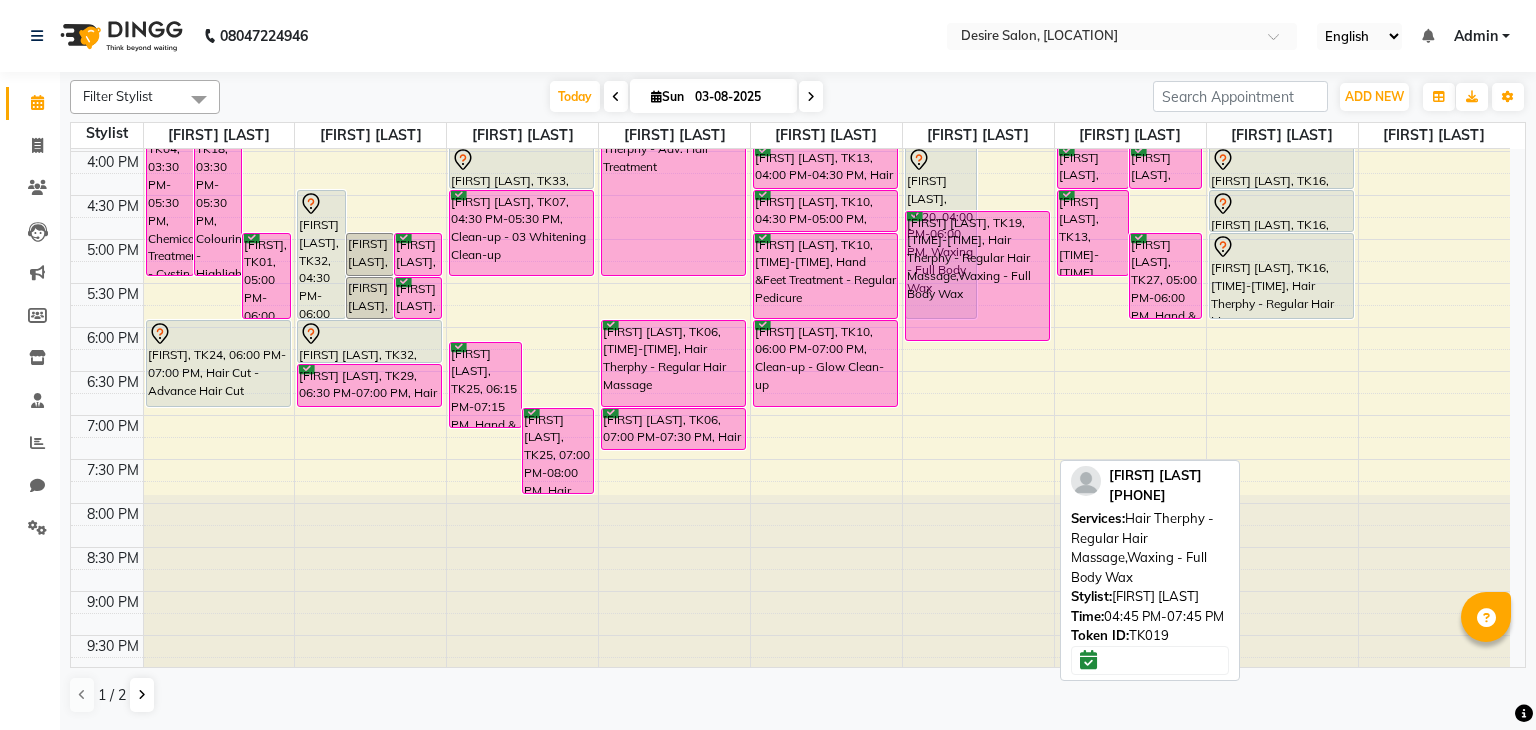 drag, startPoint x: 1004, startPoint y: 469, endPoint x: 1021, endPoint y: 305, distance: 164.87874 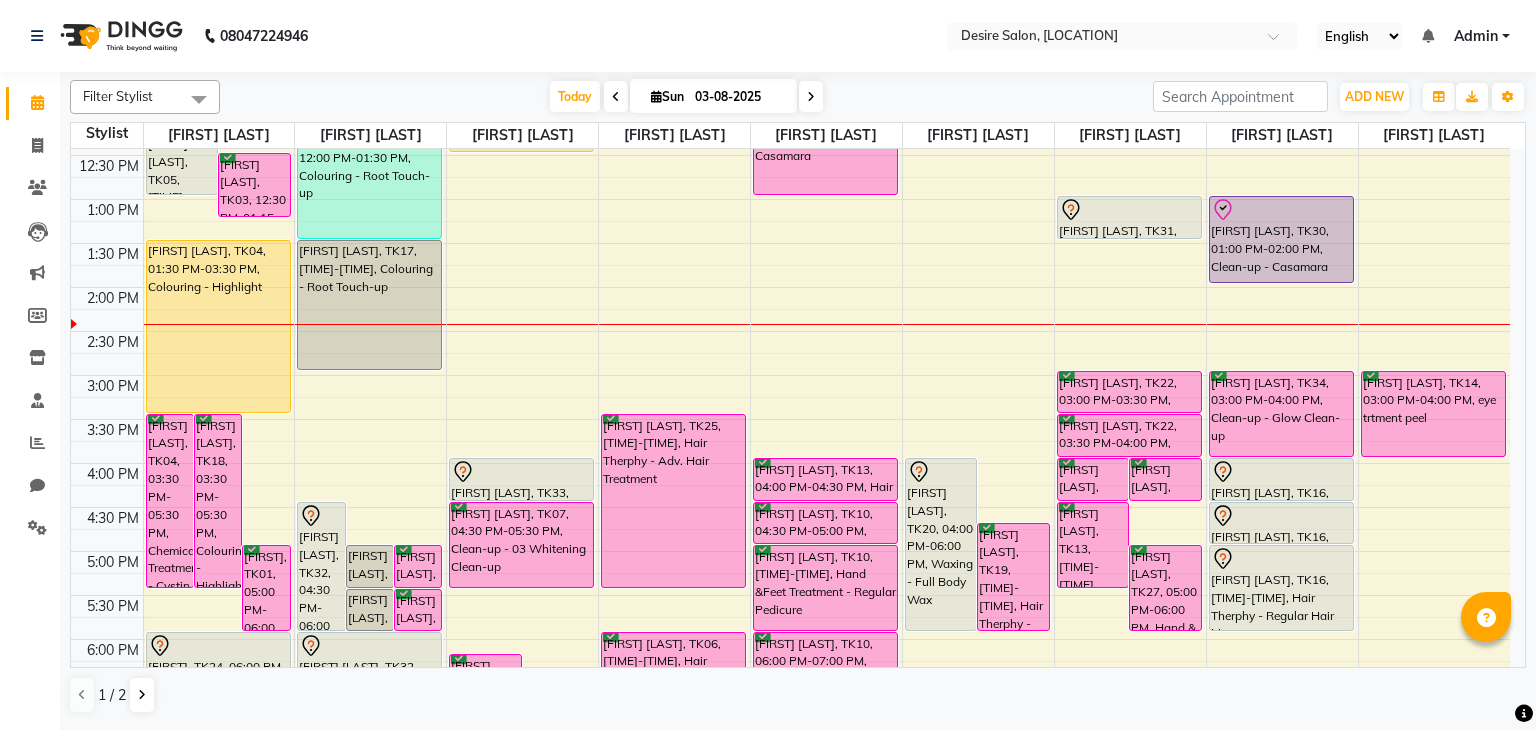 scroll, scrollTop: 256, scrollLeft: 0, axis: vertical 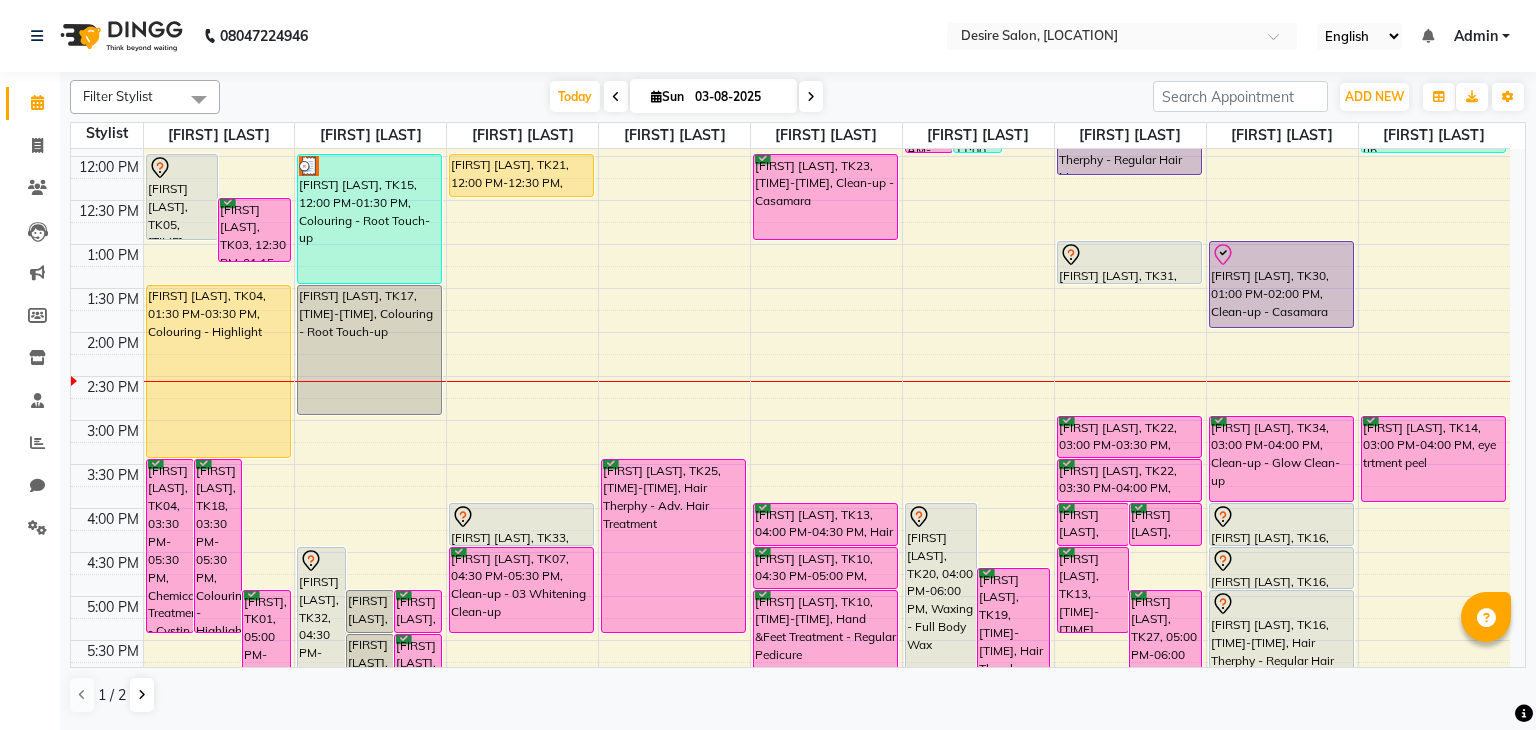 click on "03-08-2025" at bounding box center [739, 97] 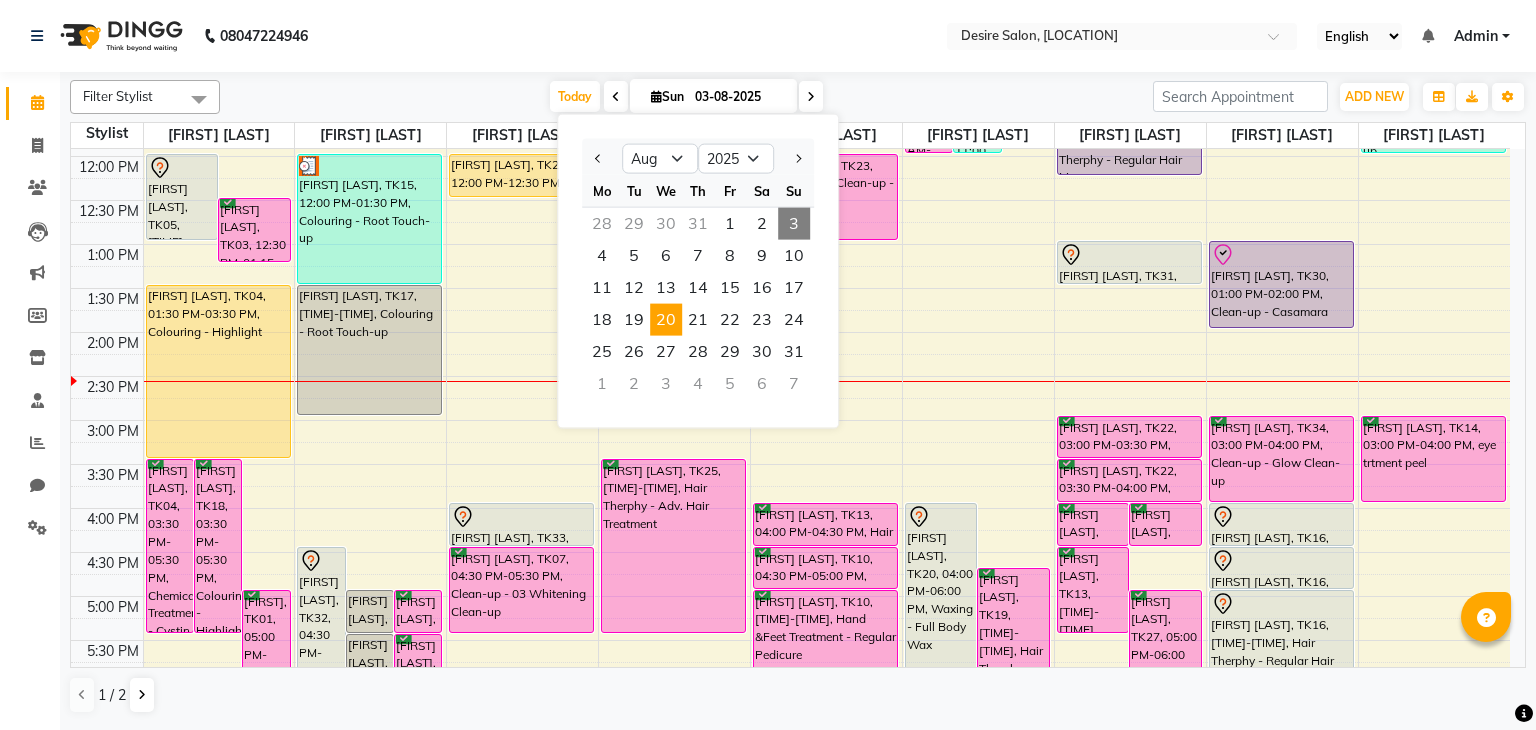 click on "20" at bounding box center (666, 320) 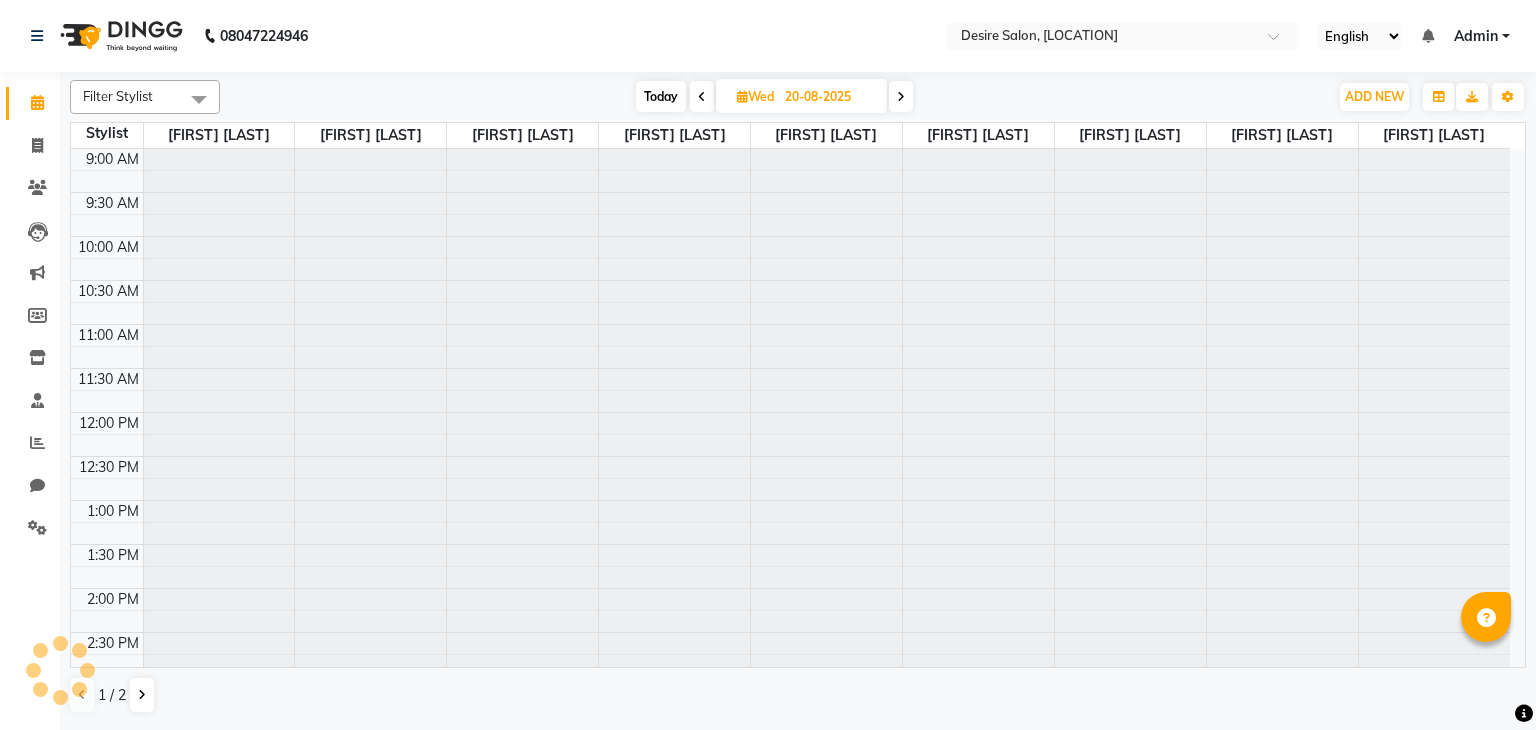 scroll, scrollTop: 436, scrollLeft: 0, axis: vertical 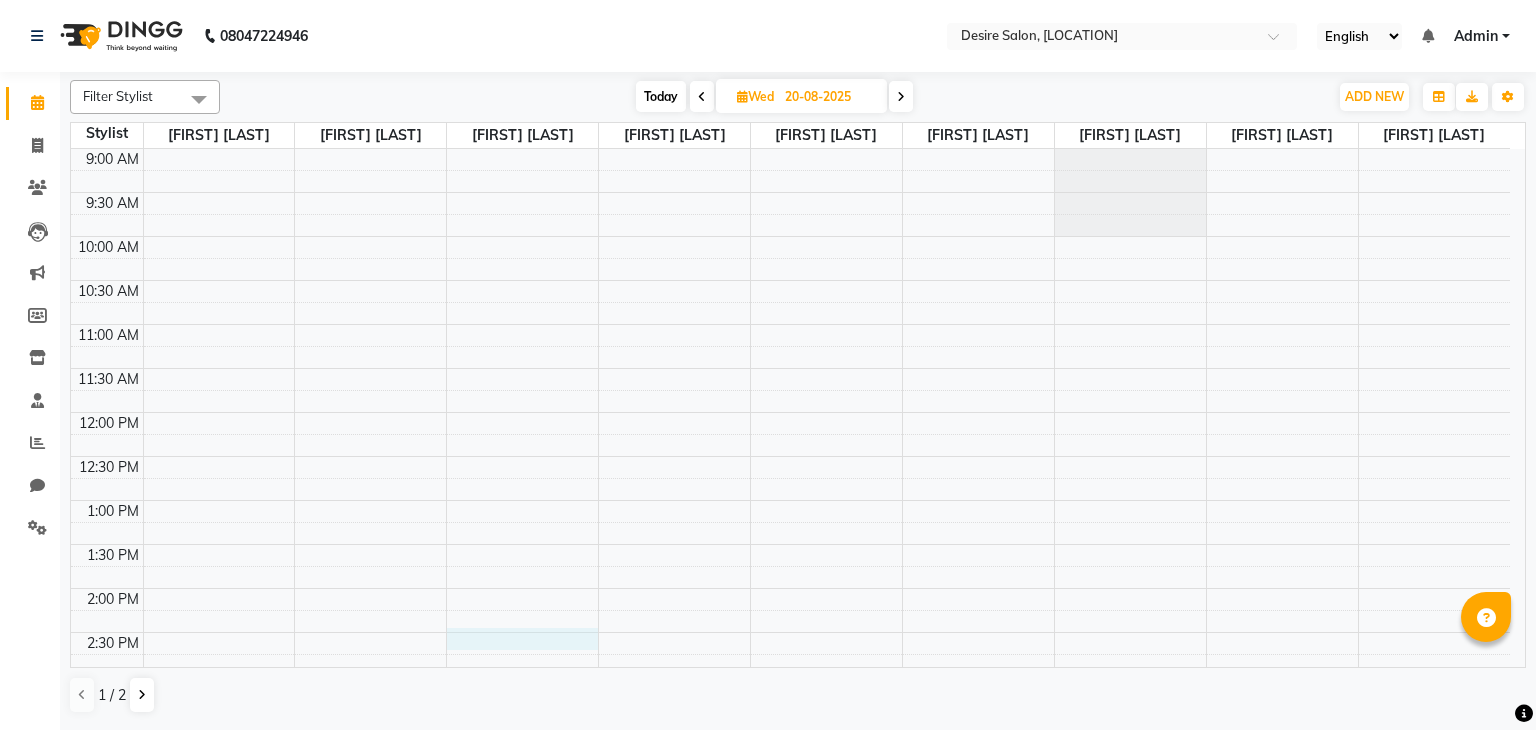 click on "9:00 AM 9:30 AM 10:00 AM 10:30 AM 11:00 AM 11:30 AM 12:00 PM 12:30 PM 1:00 PM 1:30 PM 2:00 PM 2:30 PM 3:00 PM 3:30 PM 4:00 PM 4:30 PM 5:00 PM 5:30 PM 6:00 PM 6:30 PM 7:00 PM 7:30 PM 8:00 PM 8:30 PM 9:00 PM 9:30 PM" at bounding box center (790, 720) 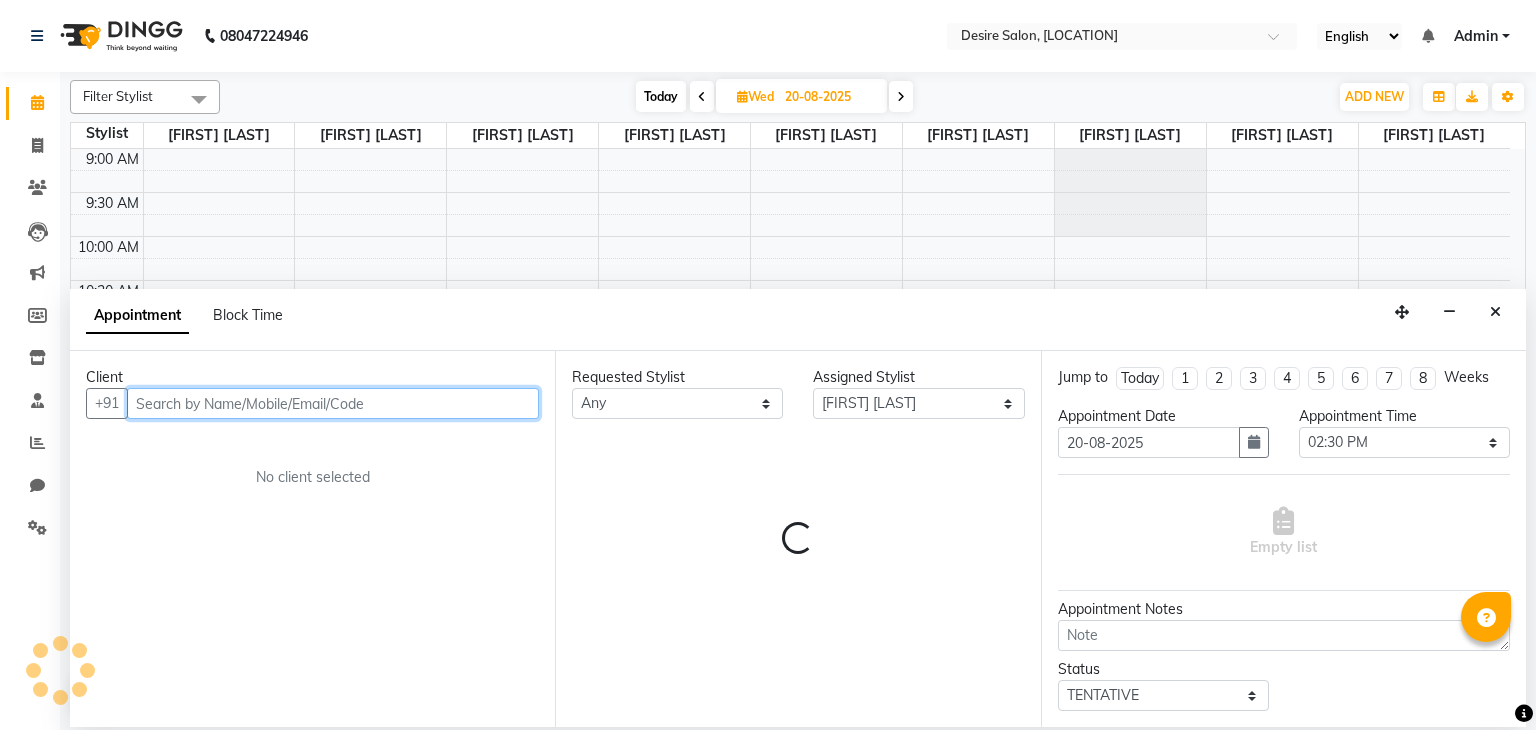 click at bounding box center [333, 403] 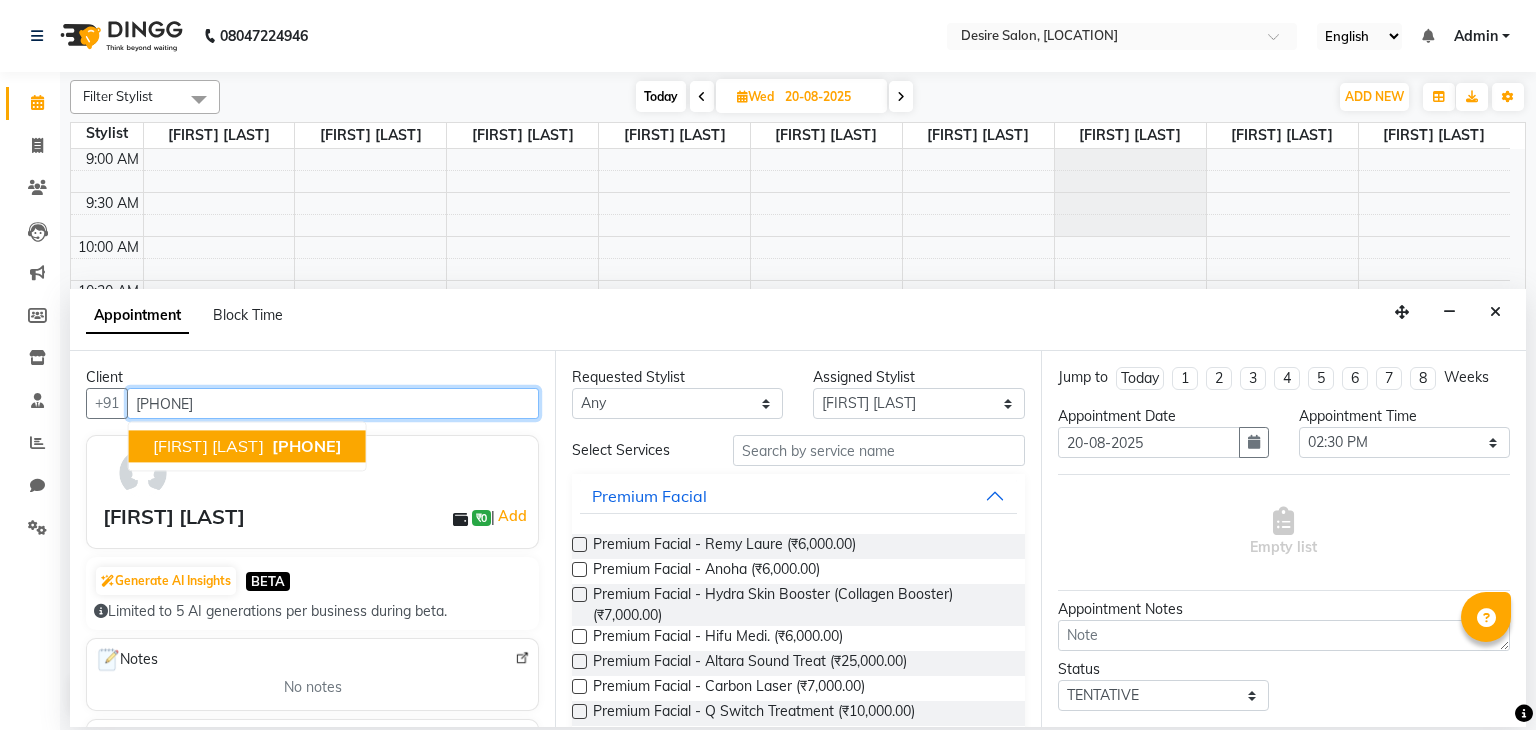 click on "[PHONE]" at bounding box center [333, 403] 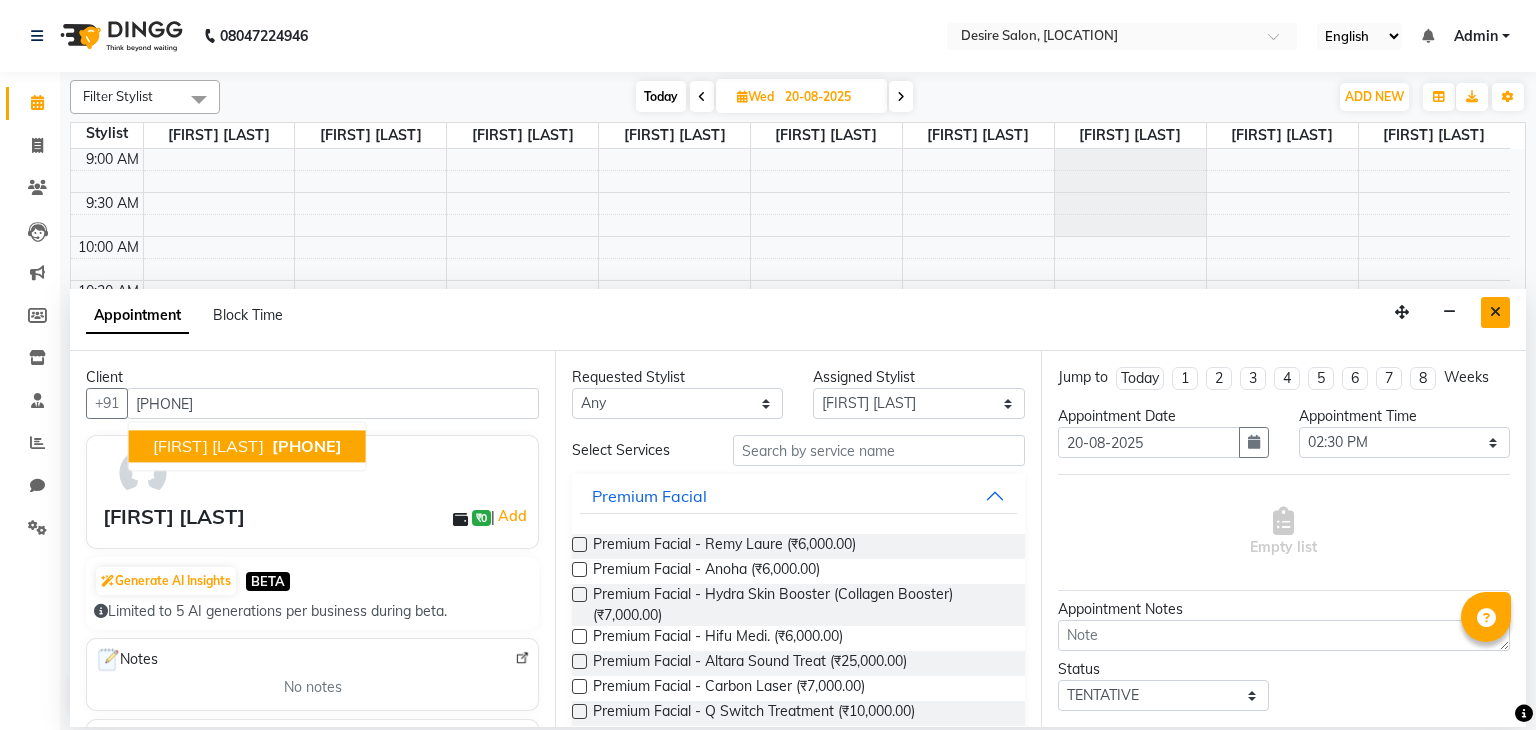 click at bounding box center (1495, 312) 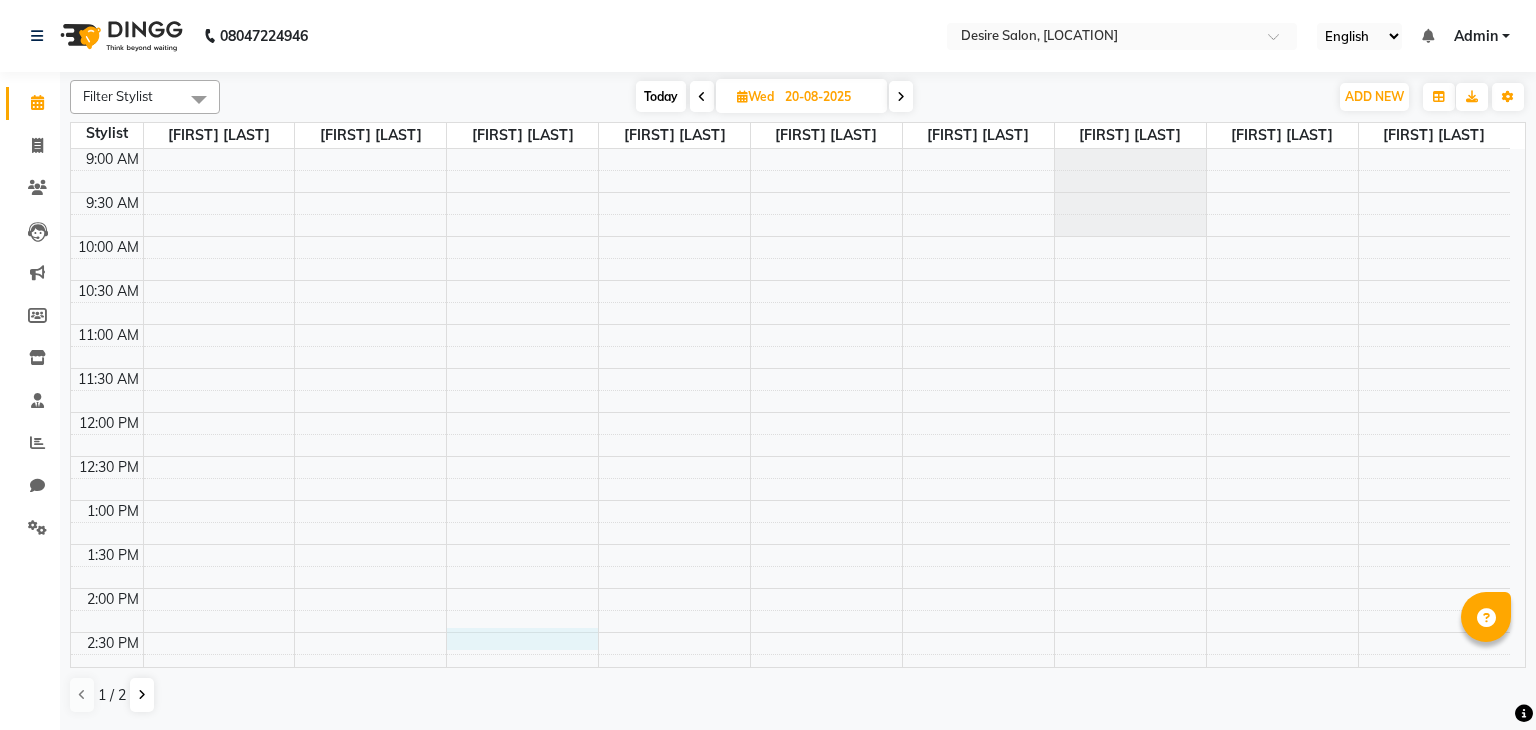 click on "9:00 AM 9:30 AM 10:00 AM 10:30 AM 11:00 AM 11:30 AM 12:00 PM 12:30 PM 1:00 PM 1:30 PM 2:00 PM 2:30 PM 3:00 PM 3:30 PM 4:00 PM 4:30 PM 5:00 PM 5:30 PM 6:00 PM 6:30 PM 7:00 PM 7:30 PM 8:00 PM 8:30 PM 9:00 PM 9:30 PM" at bounding box center (790, 720) 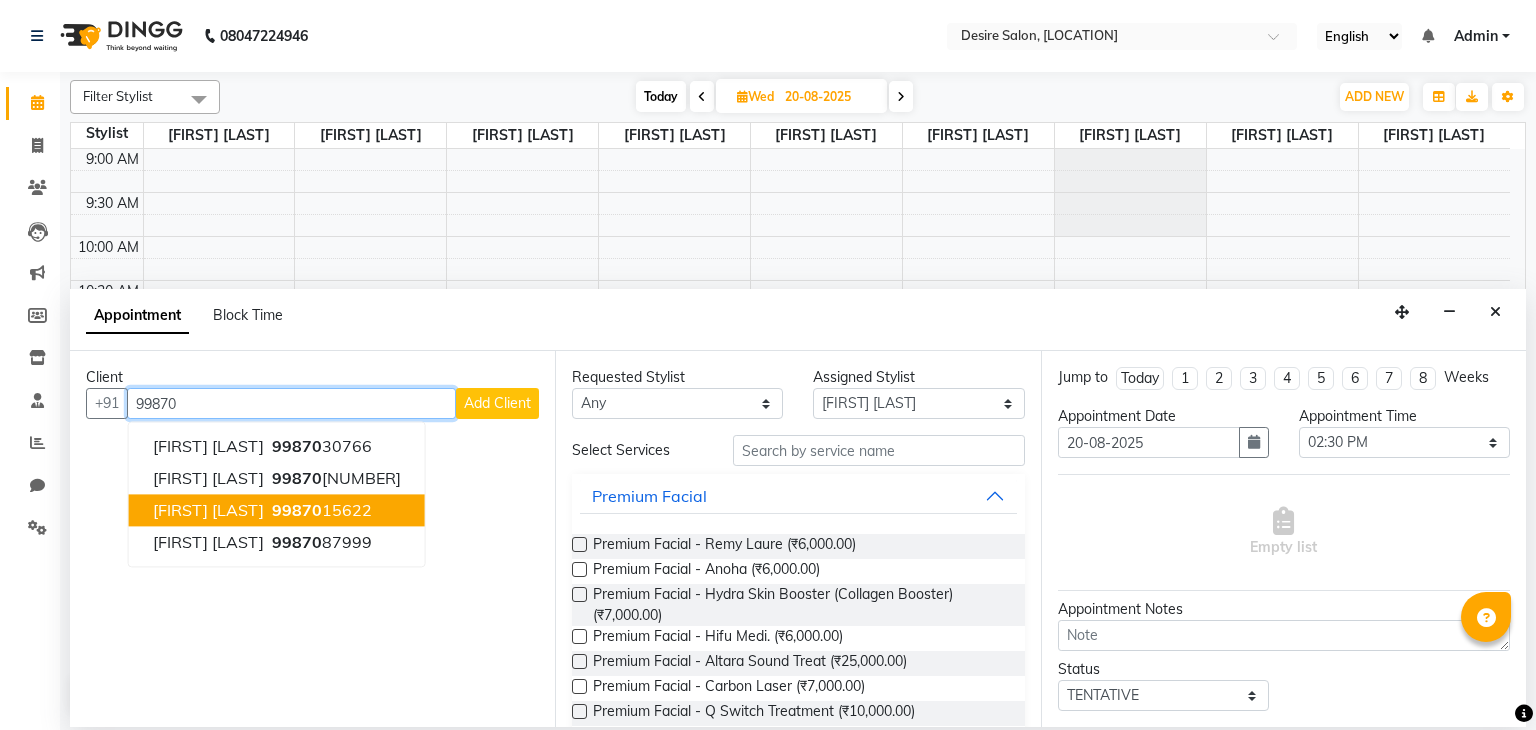 click on "[PHONE]" at bounding box center [320, 511] 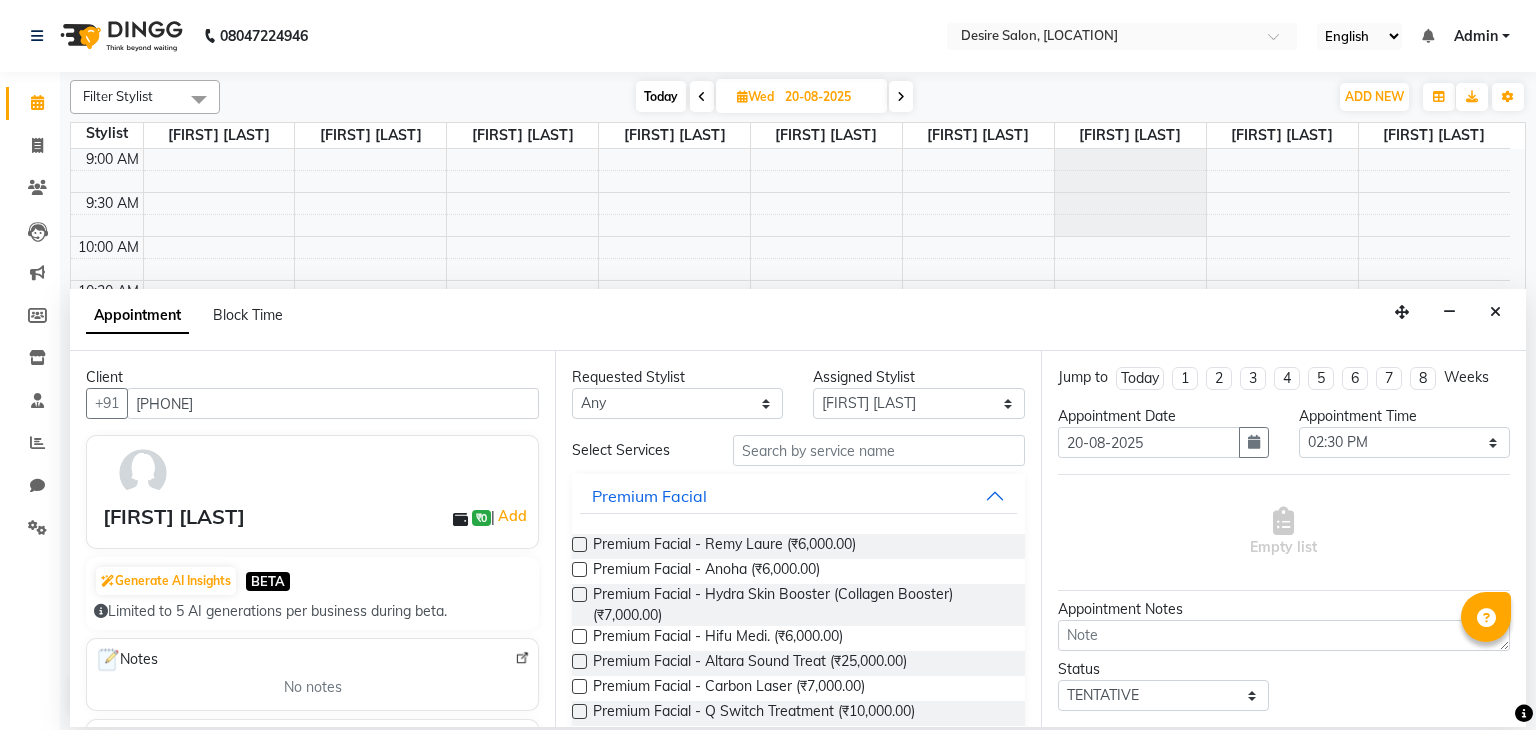 click on "Assigned Stylist" at bounding box center (918, 377) 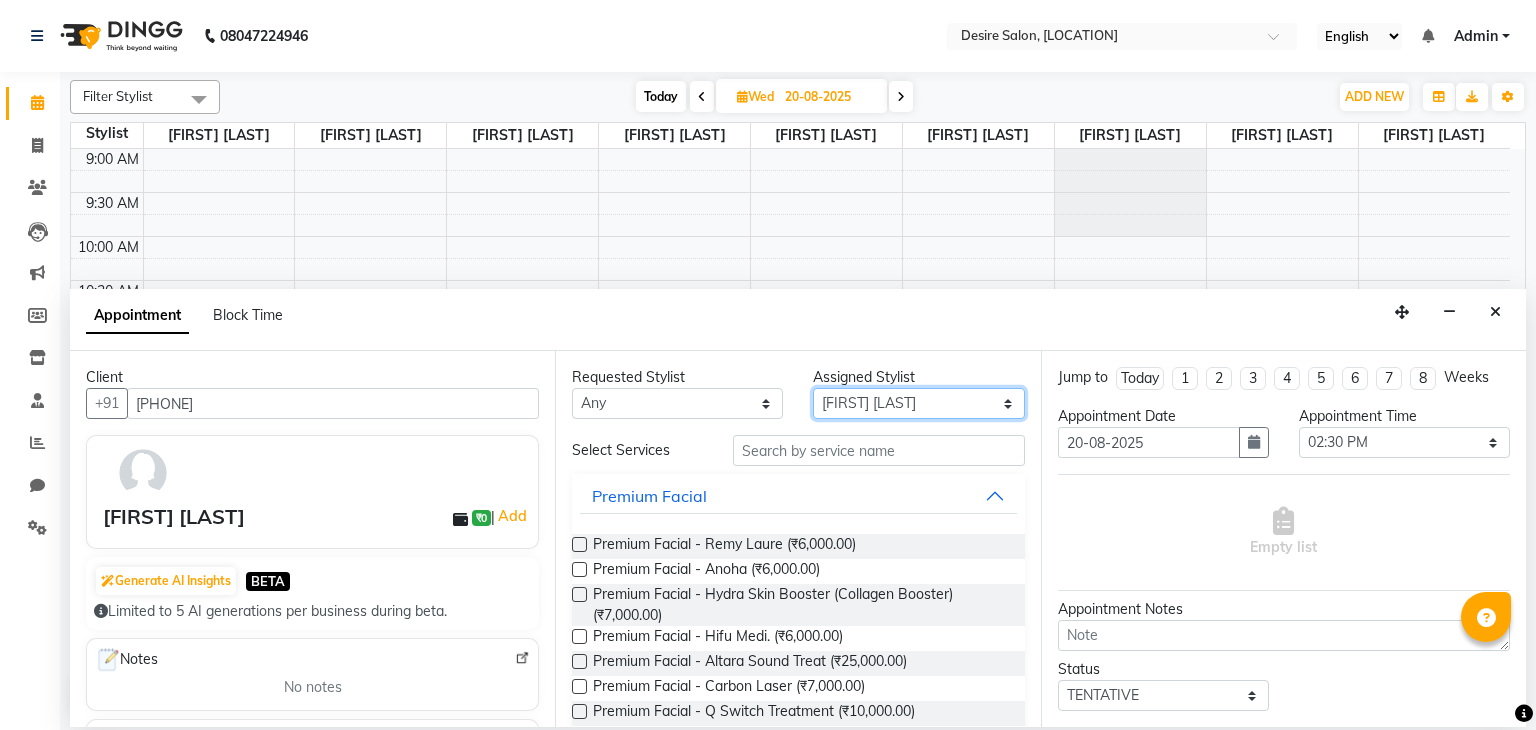 click on "Select [FIRST] [LAST] [FIRST] [LAST] [FIRST] [LAST] desire salon [FIRST] [LAST] [FIRST] [LAST] [FIRST] [LAST] [FIRST] [LAST] [FIRST] [LAST] [FIRST] [LAST]" at bounding box center (918, 403) 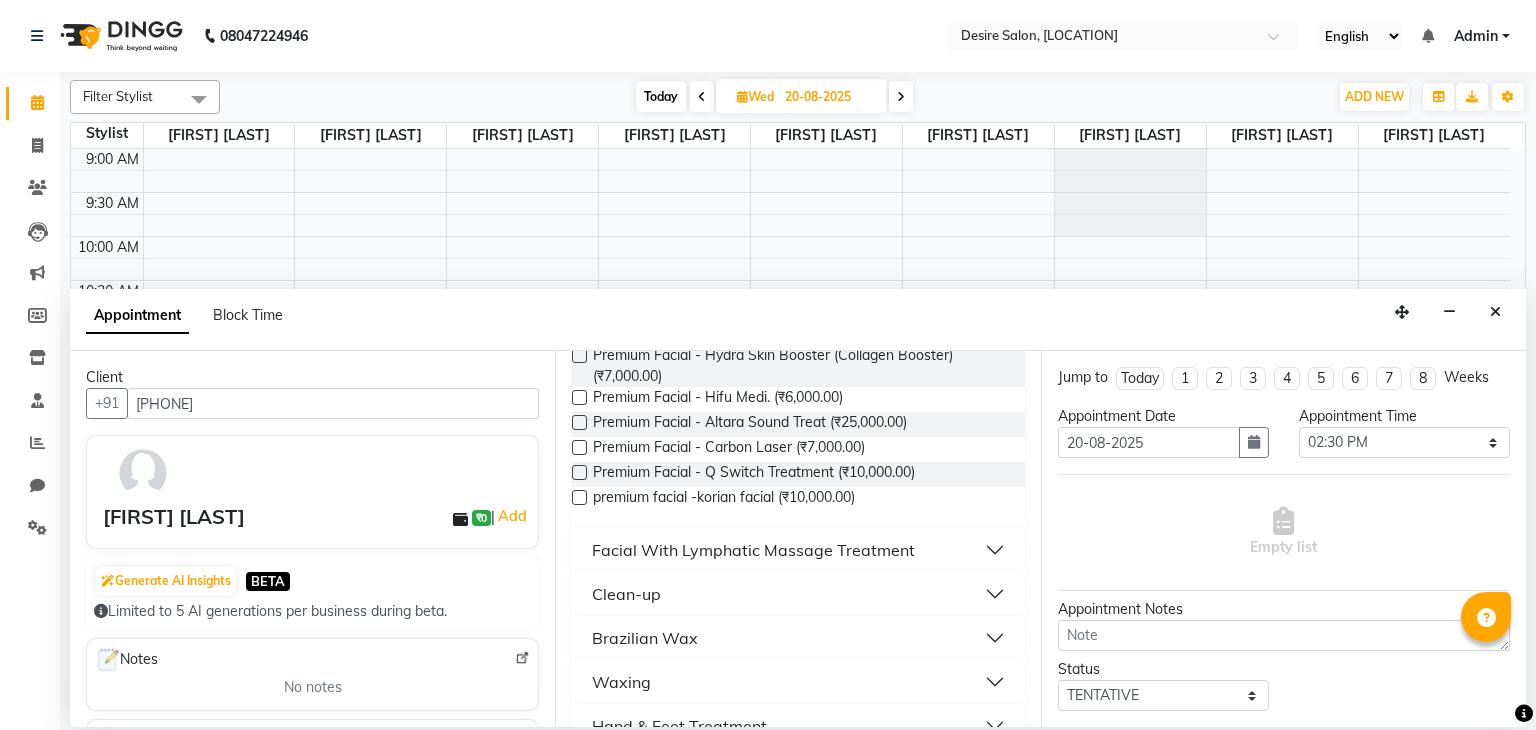 scroll, scrollTop: 241, scrollLeft: 0, axis: vertical 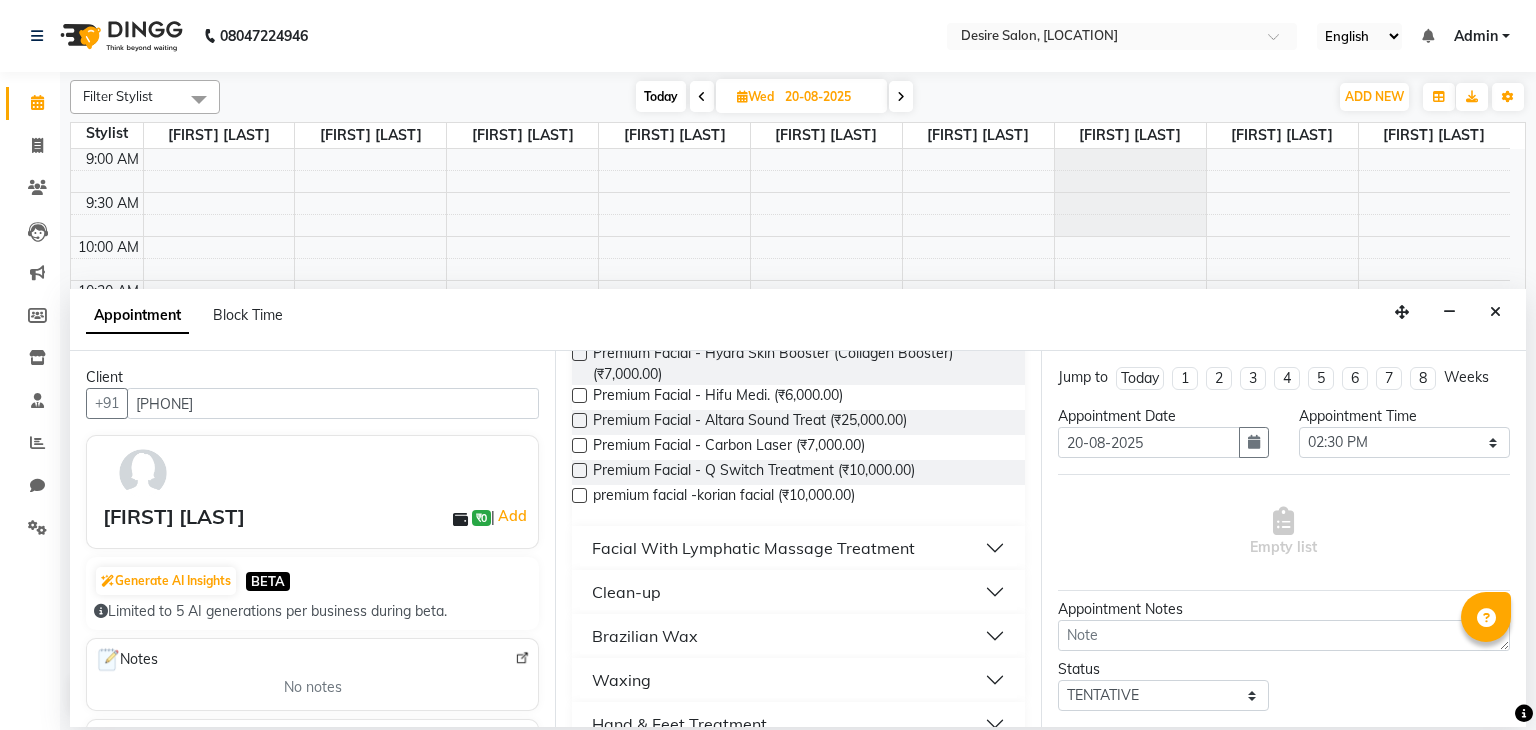 click on "Facial With Lymphatic Massage Treatment" at bounding box center (798, 548) 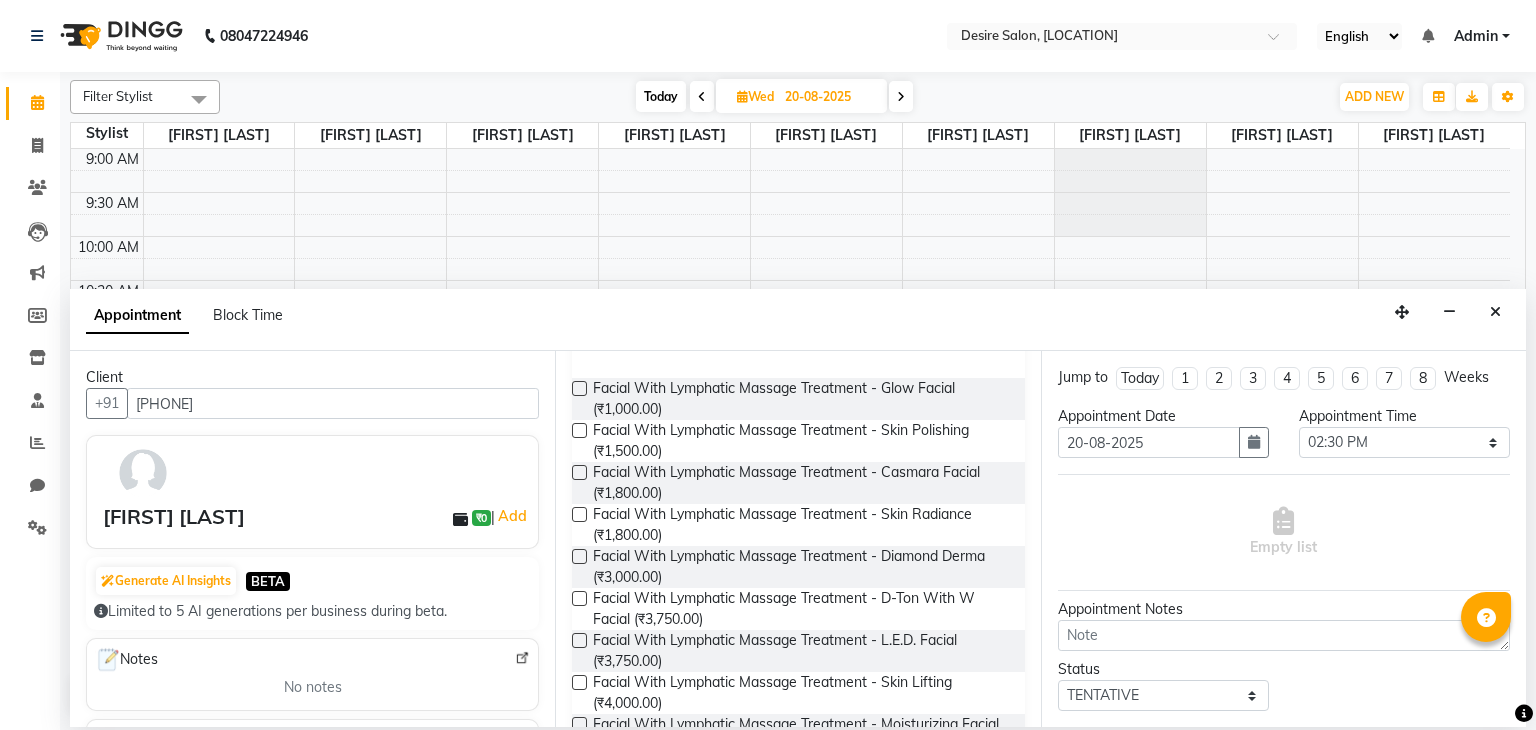 scroll, scrollTop: 452, scrollLeft: 0, axis: vertical 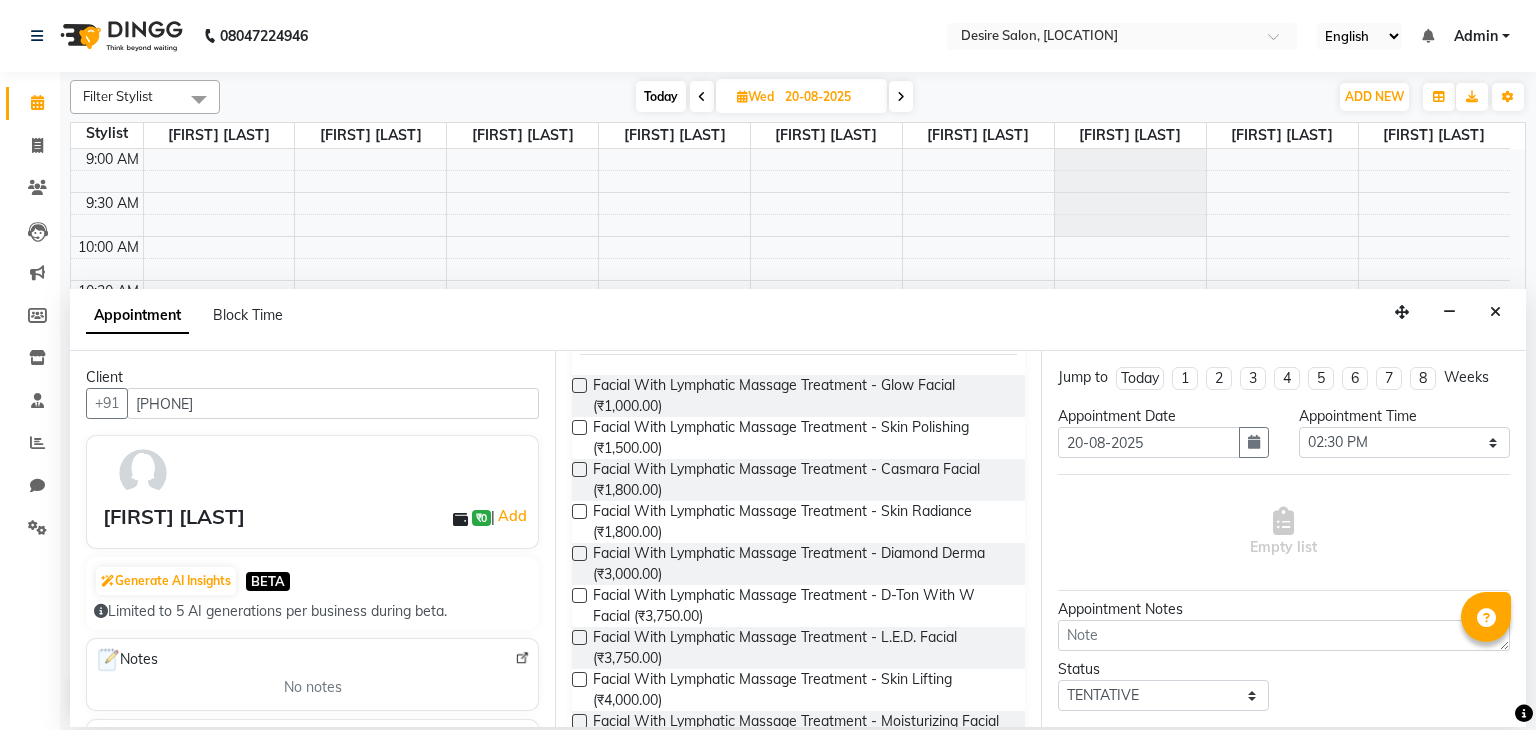 click at bounding box center (579, 595) 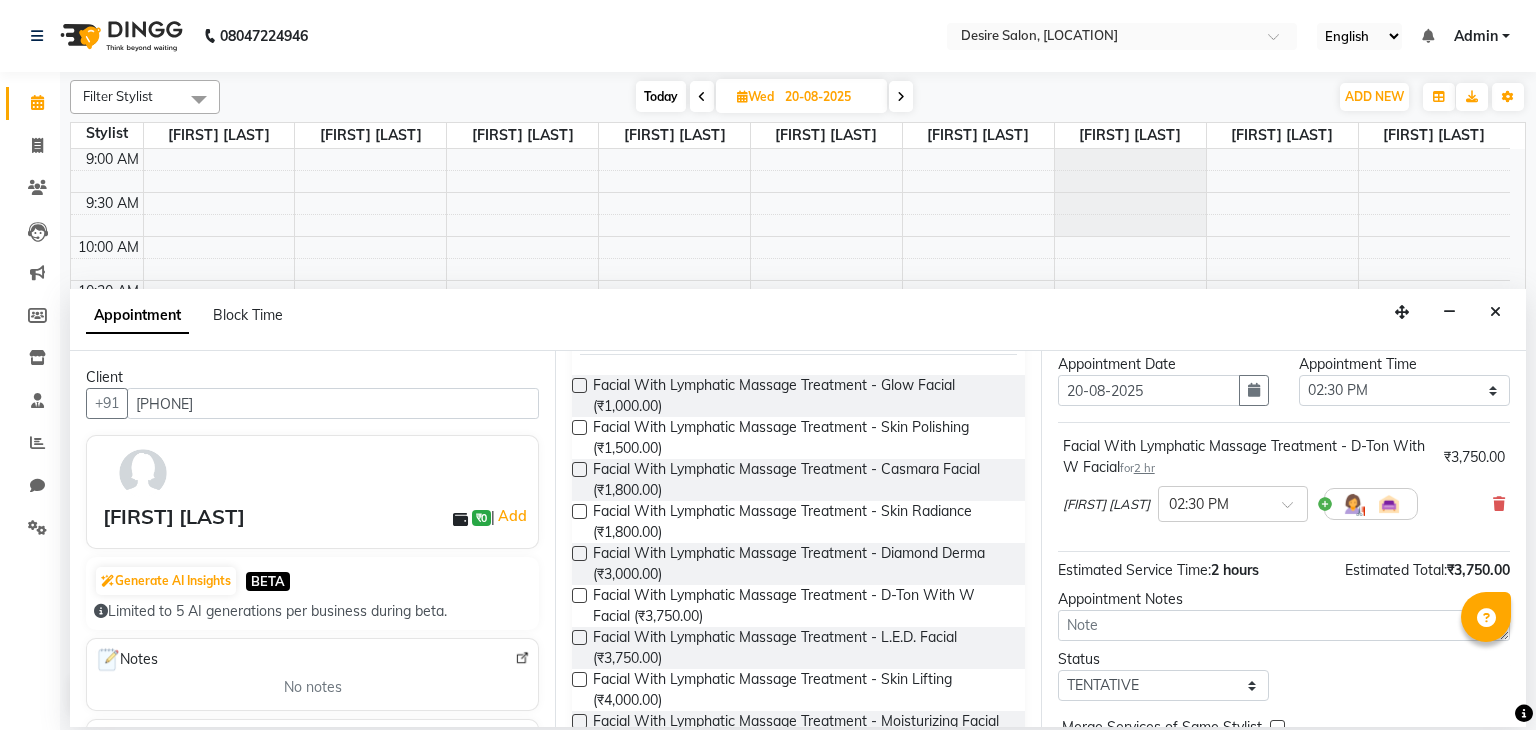 scroll, scrollTop: 151, scrollLeft: 0, axis: vertical 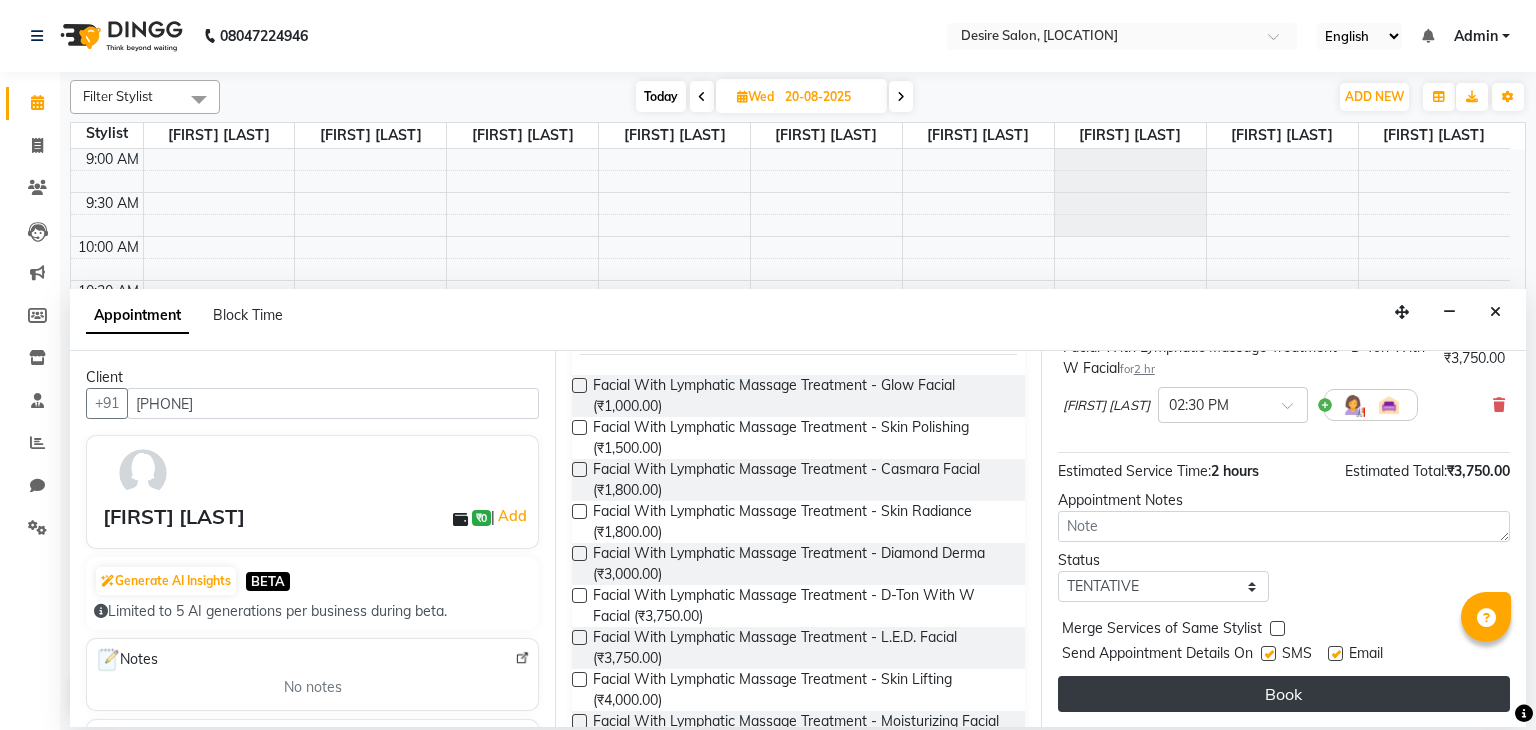 click on "Book" at bounding box center (1284, 694) 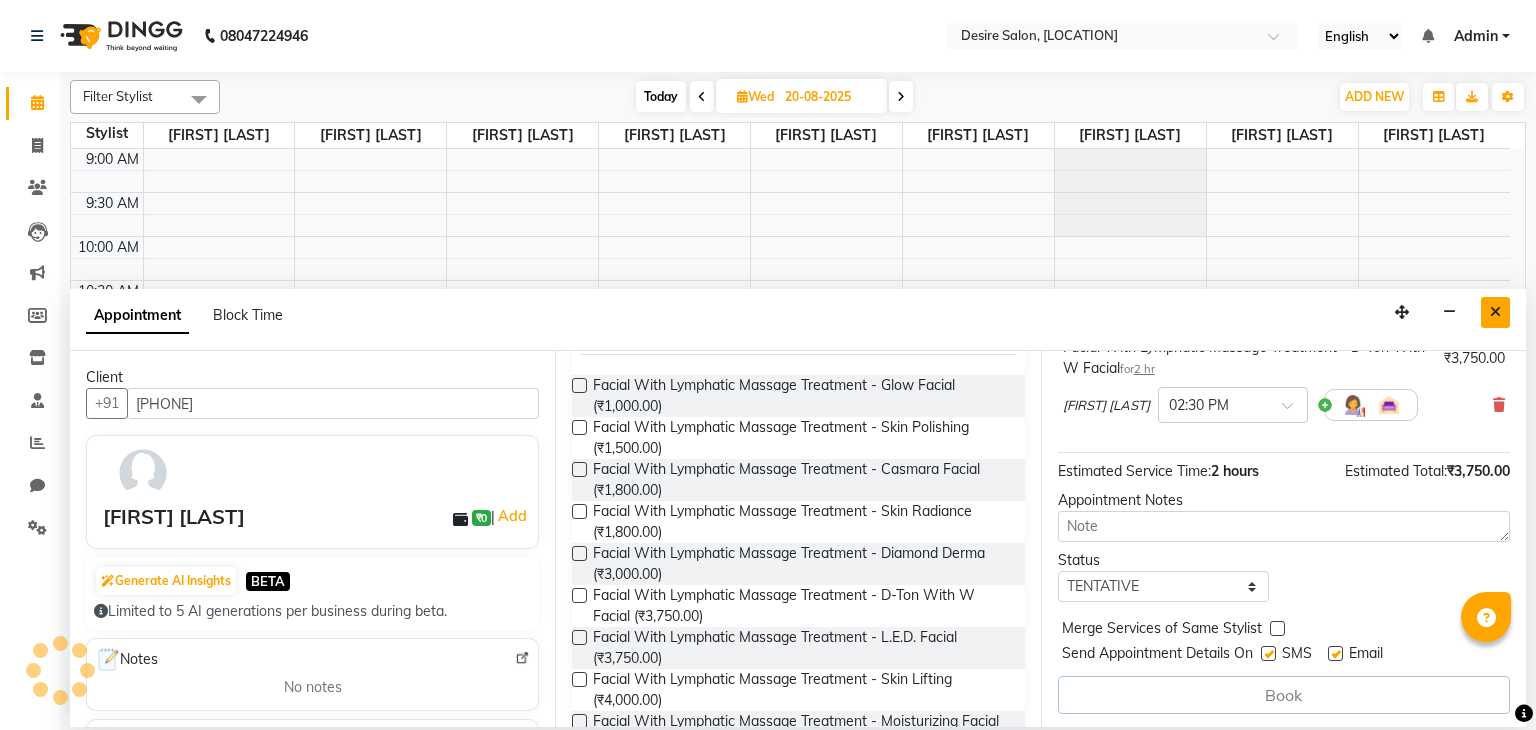 click at bounding box center [1495, 312] 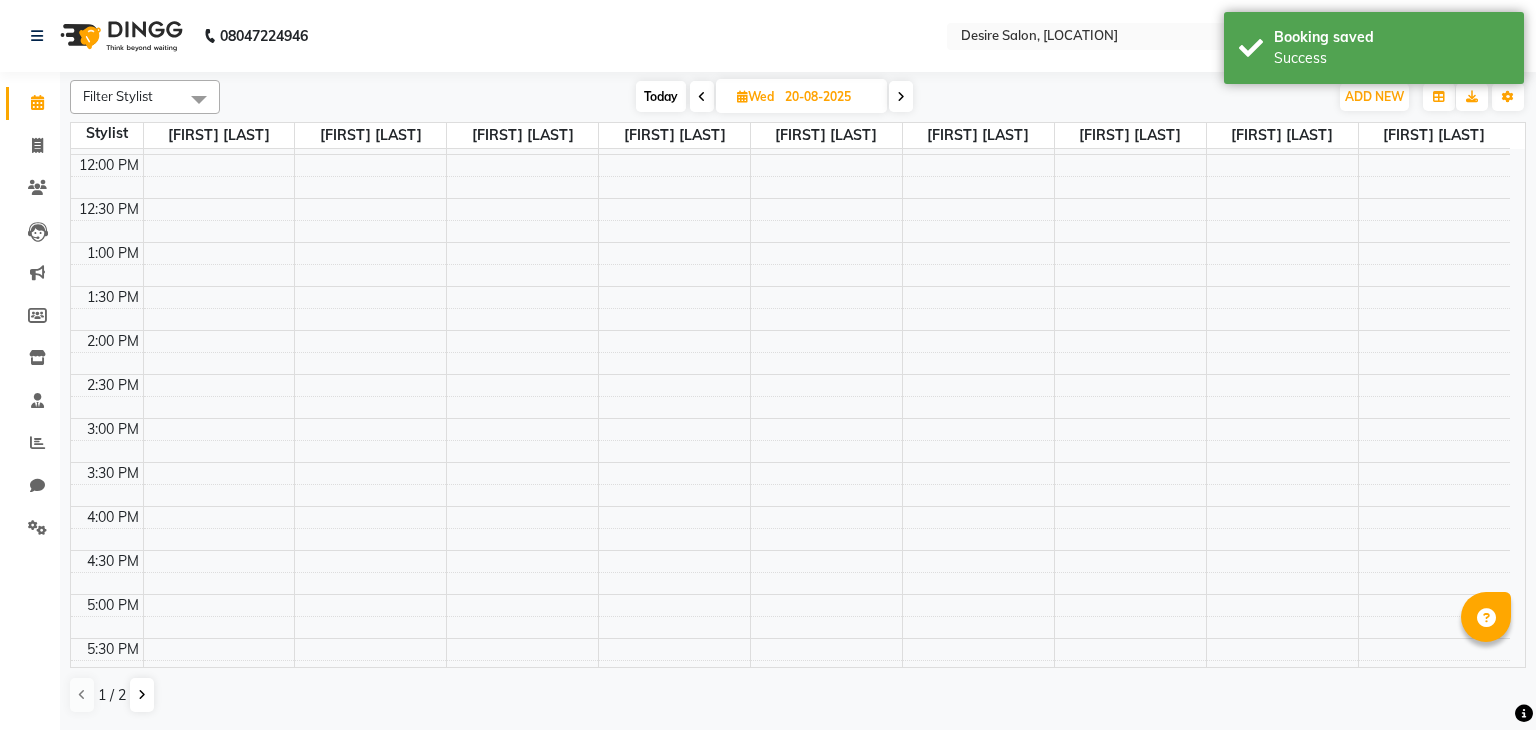 scroll, scrollTop: 260, scrollLeft: 0, axis: vertical 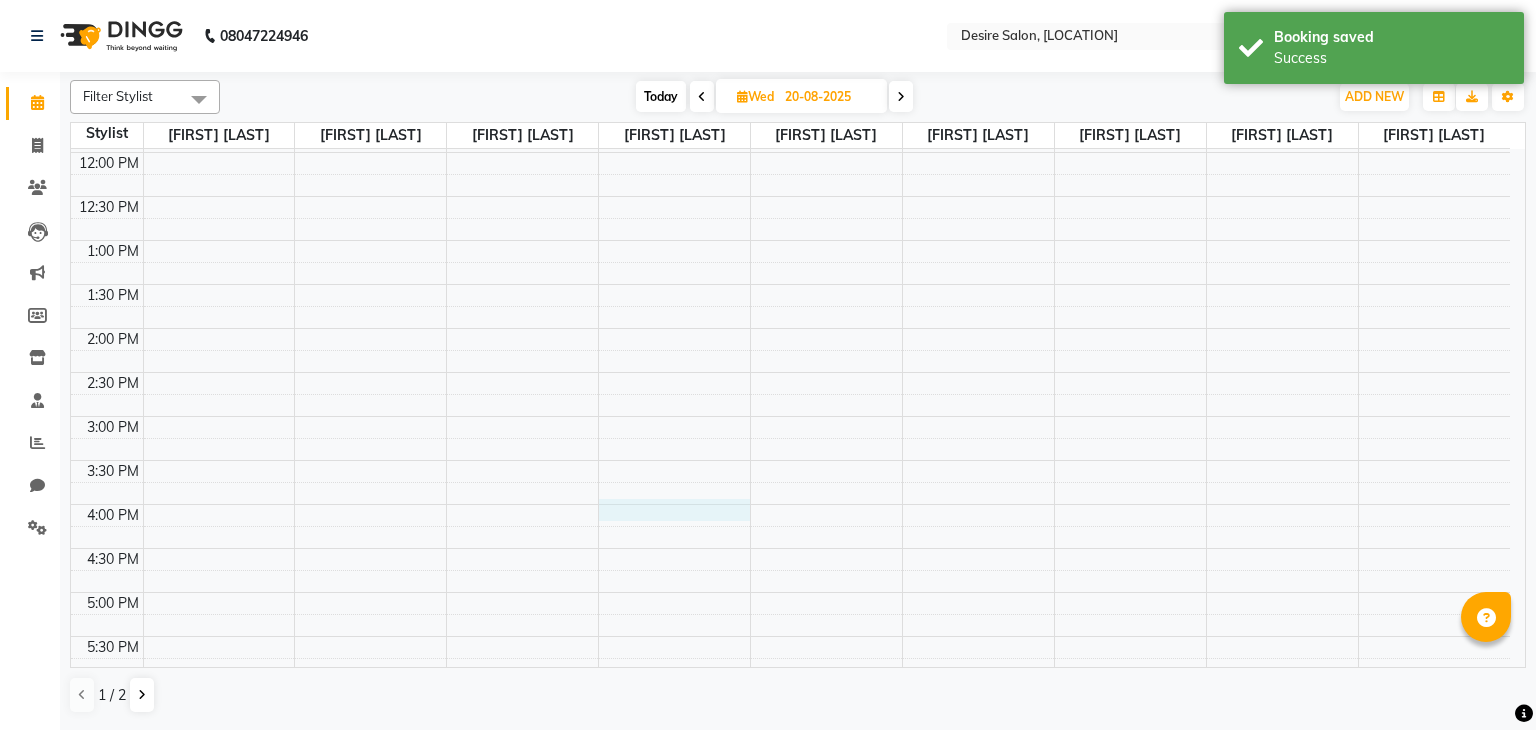 click on "9:00 AM 9:30 AM 10:00 AM 10:30 AM 11:00 AM 11:30 AM 12:00 PM 12:30 PM 1:00 PM 1:30 PM 2:00 PM 2:30 PM 3:00 PM 3:30 PM 4:00 PM 4:30 PM 5:00 PM 5:30 PM 6:00 PM 6:30 PM 7:00 PM 7:30 PM 8:00 PM 8:30 PM 9:00 PM 9:30 PM" at bounding box center (790, 460) 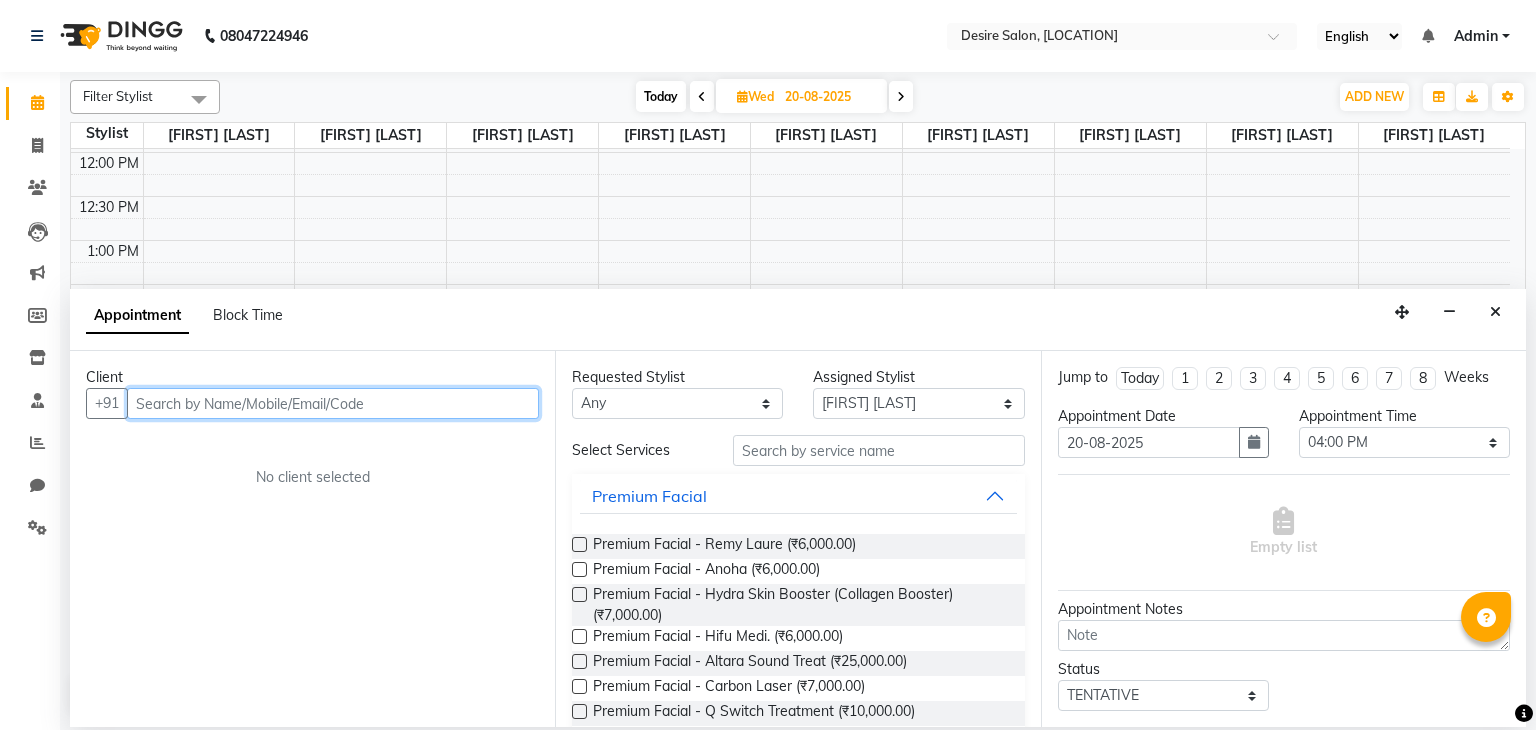 click at bounding box center (333, 403) 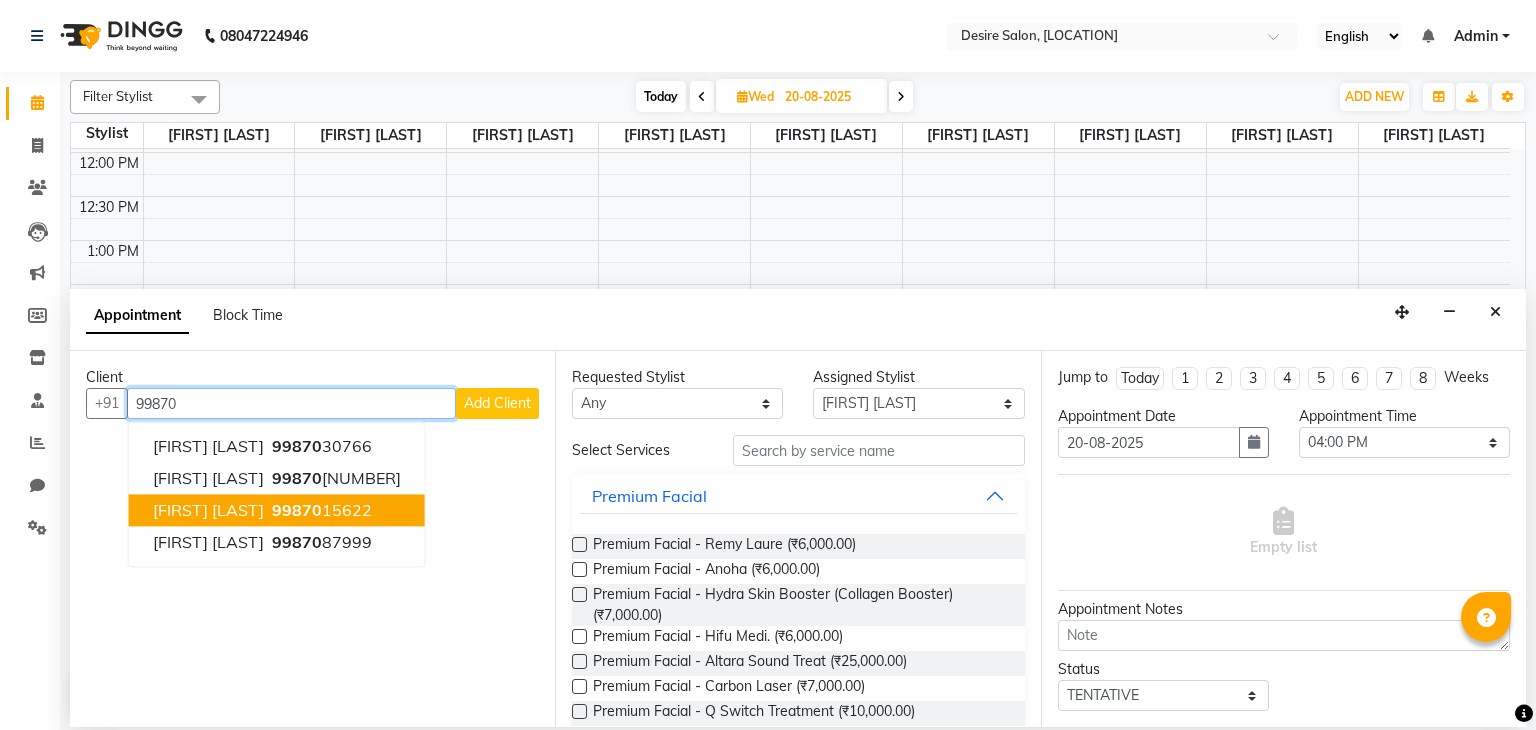 click on "[FIRST] [LAST]" at bounding box center [208, 511] 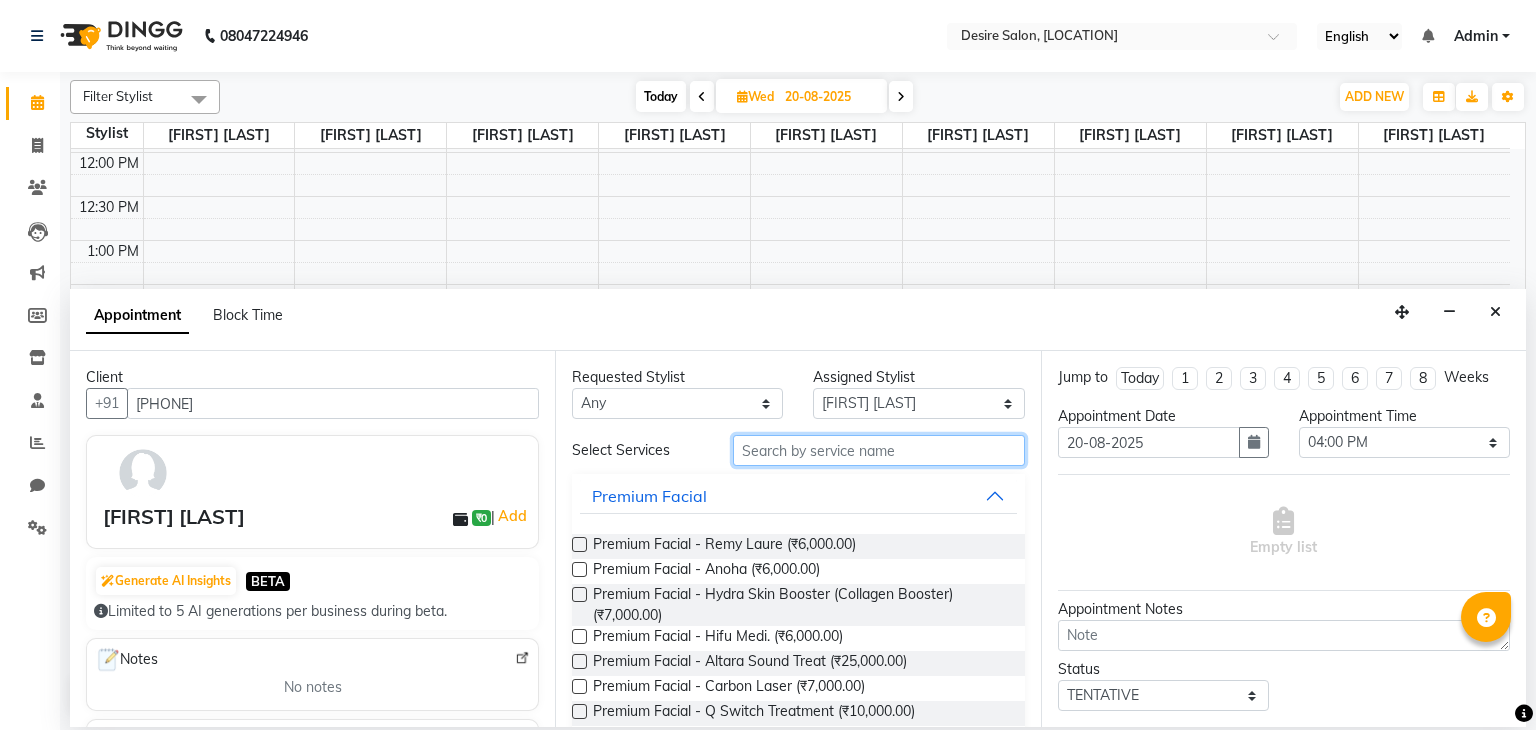 click at bounding box center (879, 450) 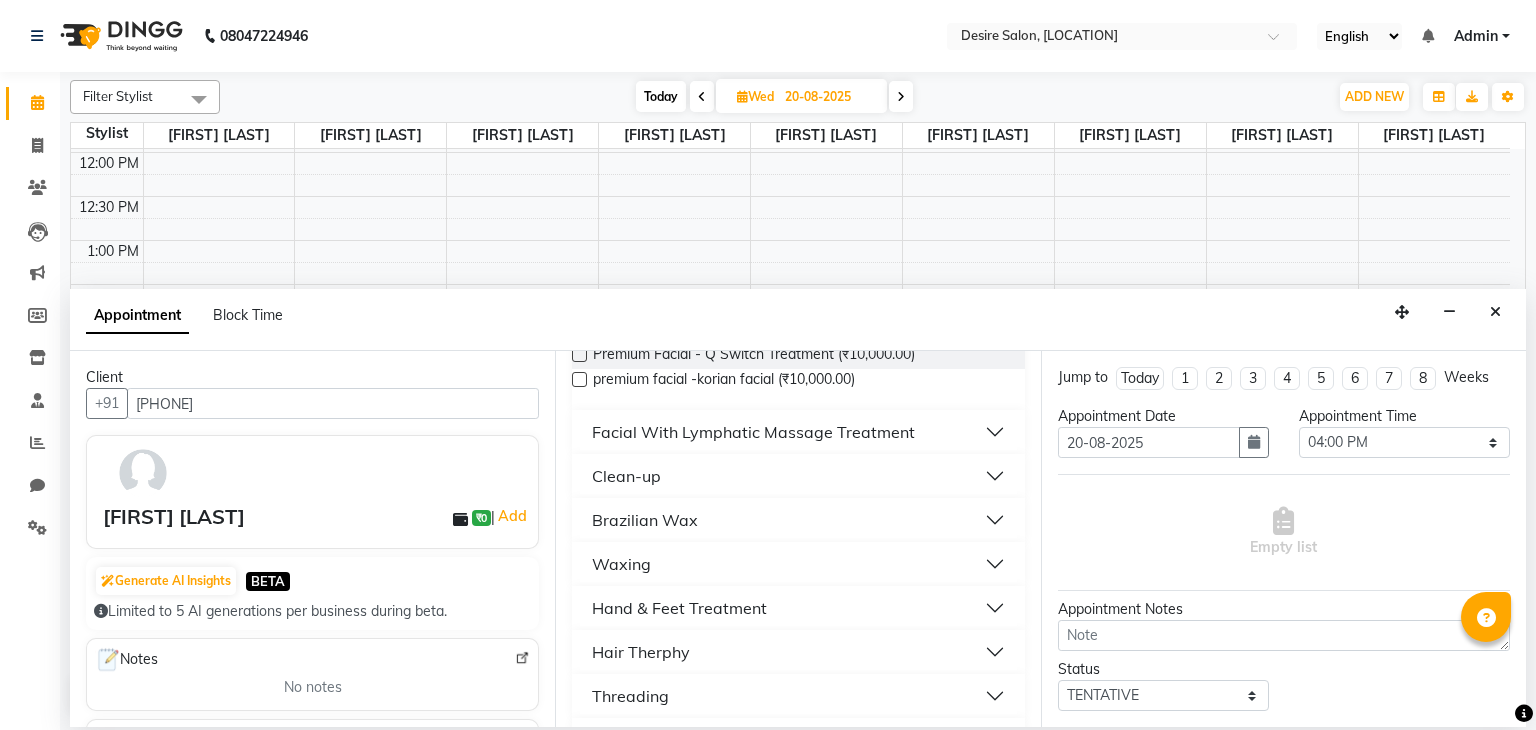 scroll, scrollTop: 360, scrollLeft: 0, axis: vertical 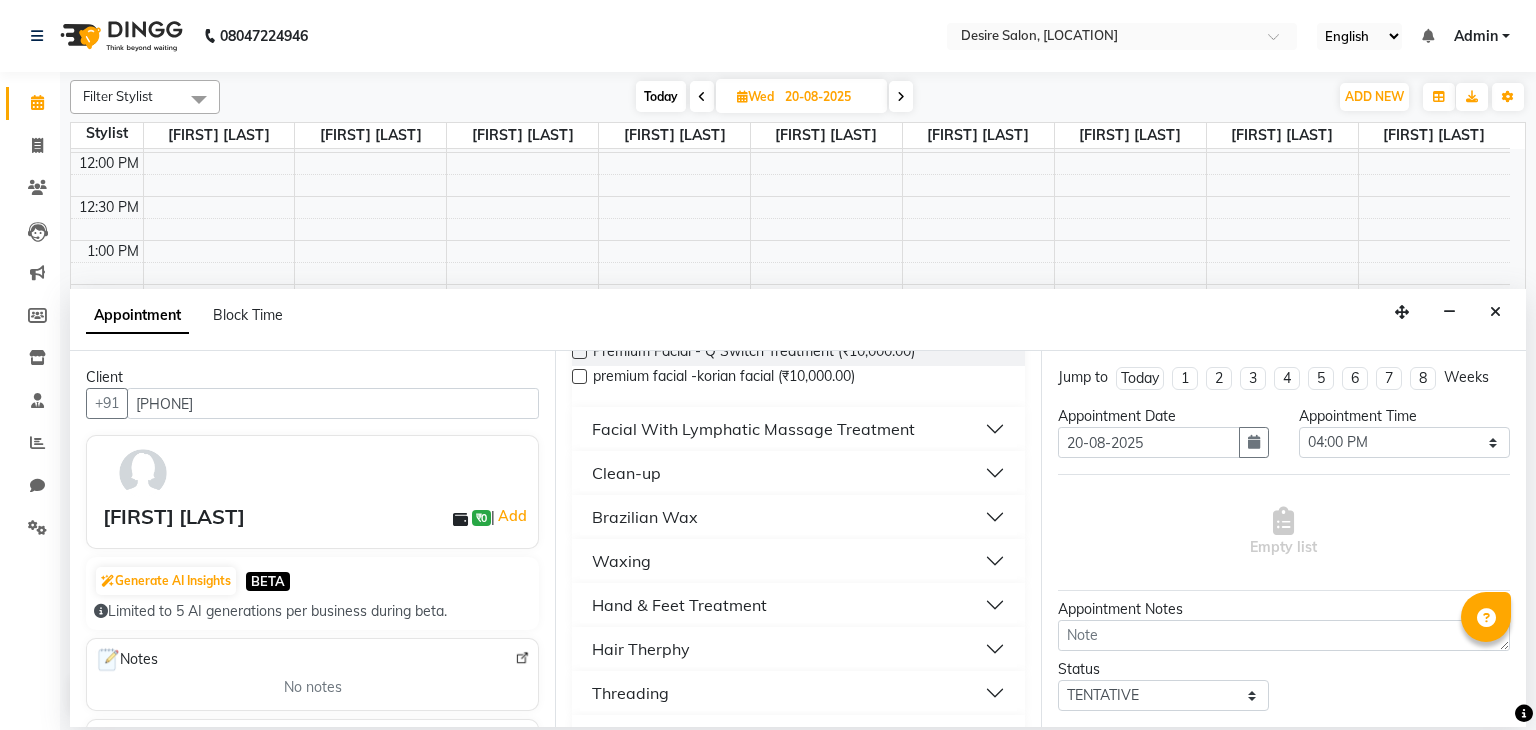 click on "Hand & Feet Treatment" at bounding box center (679, 605) 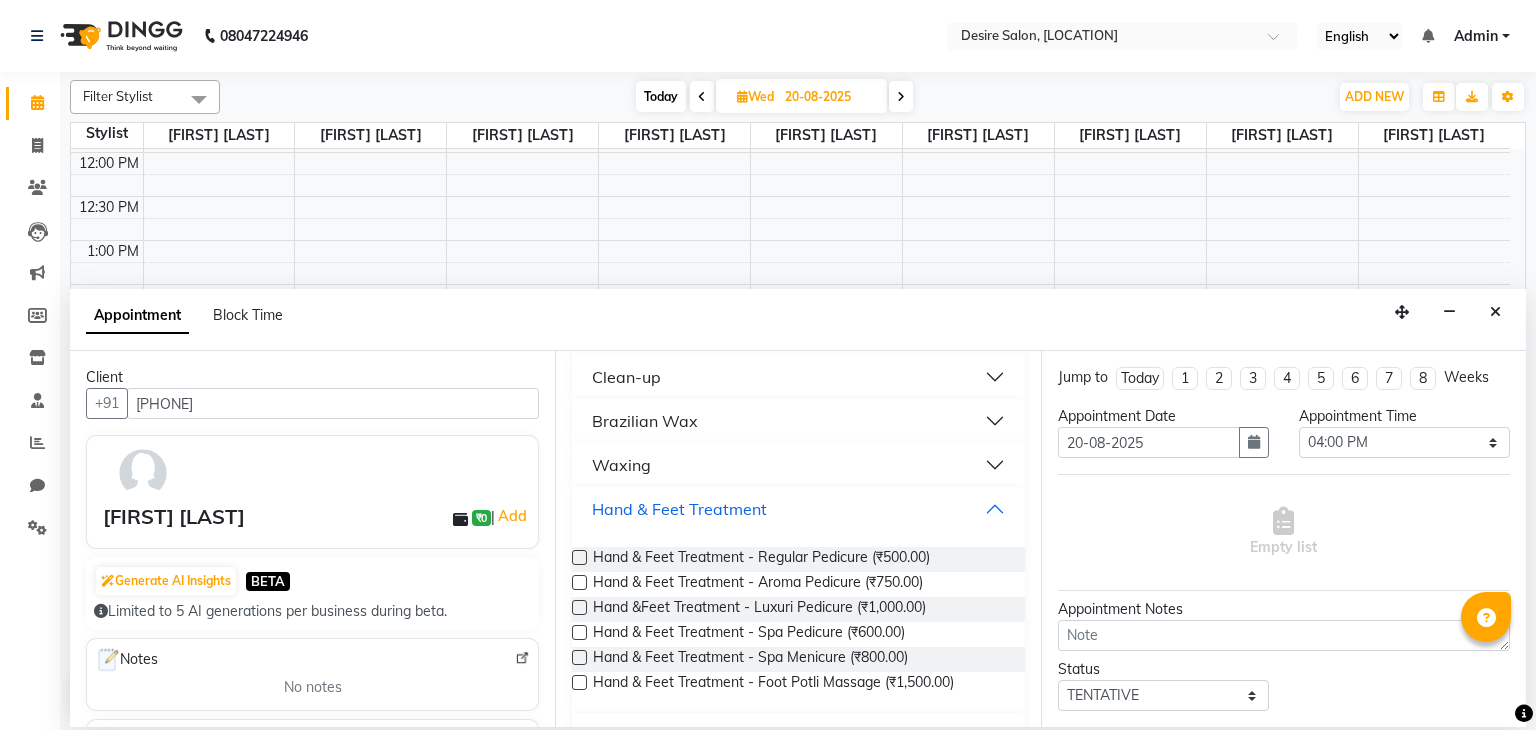 scroll, scrollTop: 459, scrollLeft: 0, axis: vertical 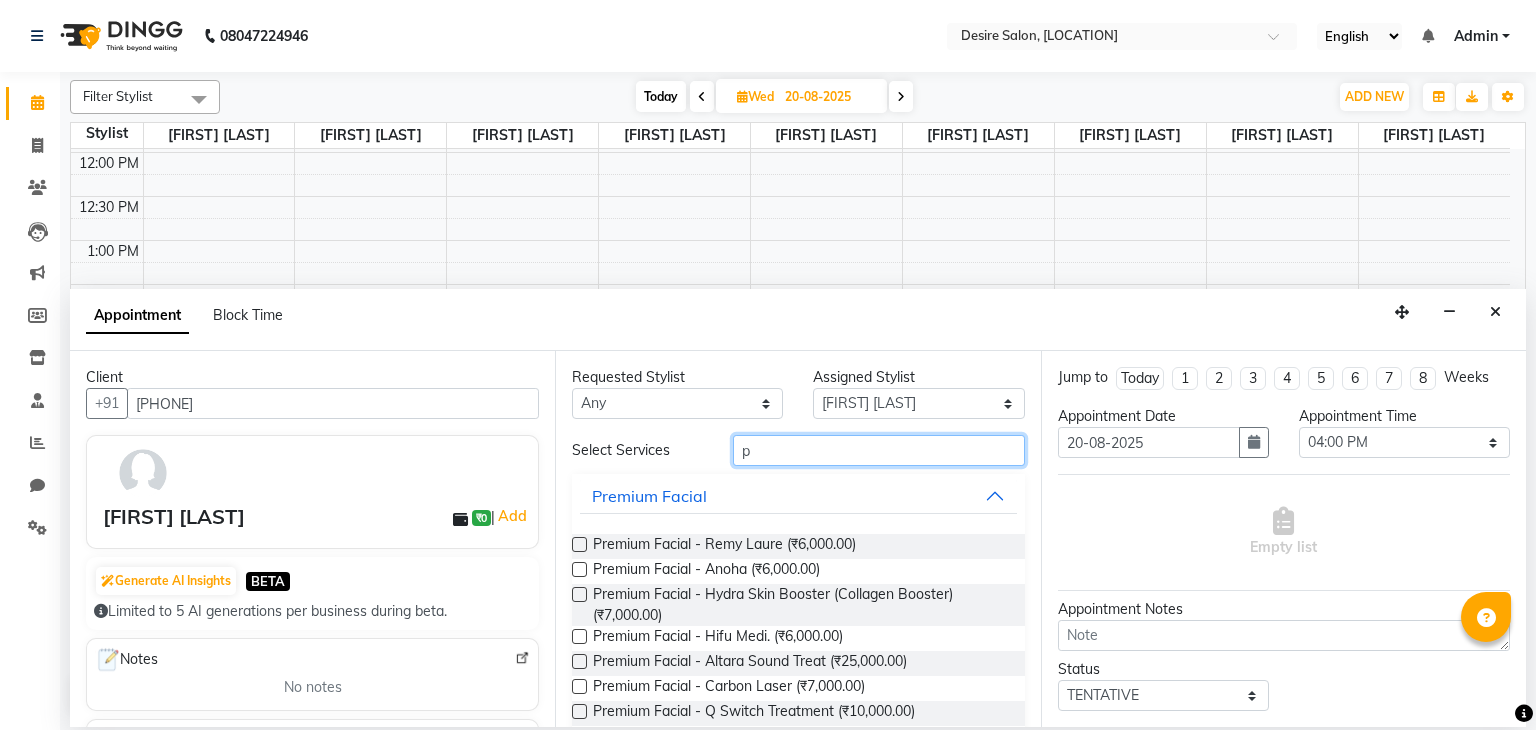 click on "p" at bounding box center (879, 450) 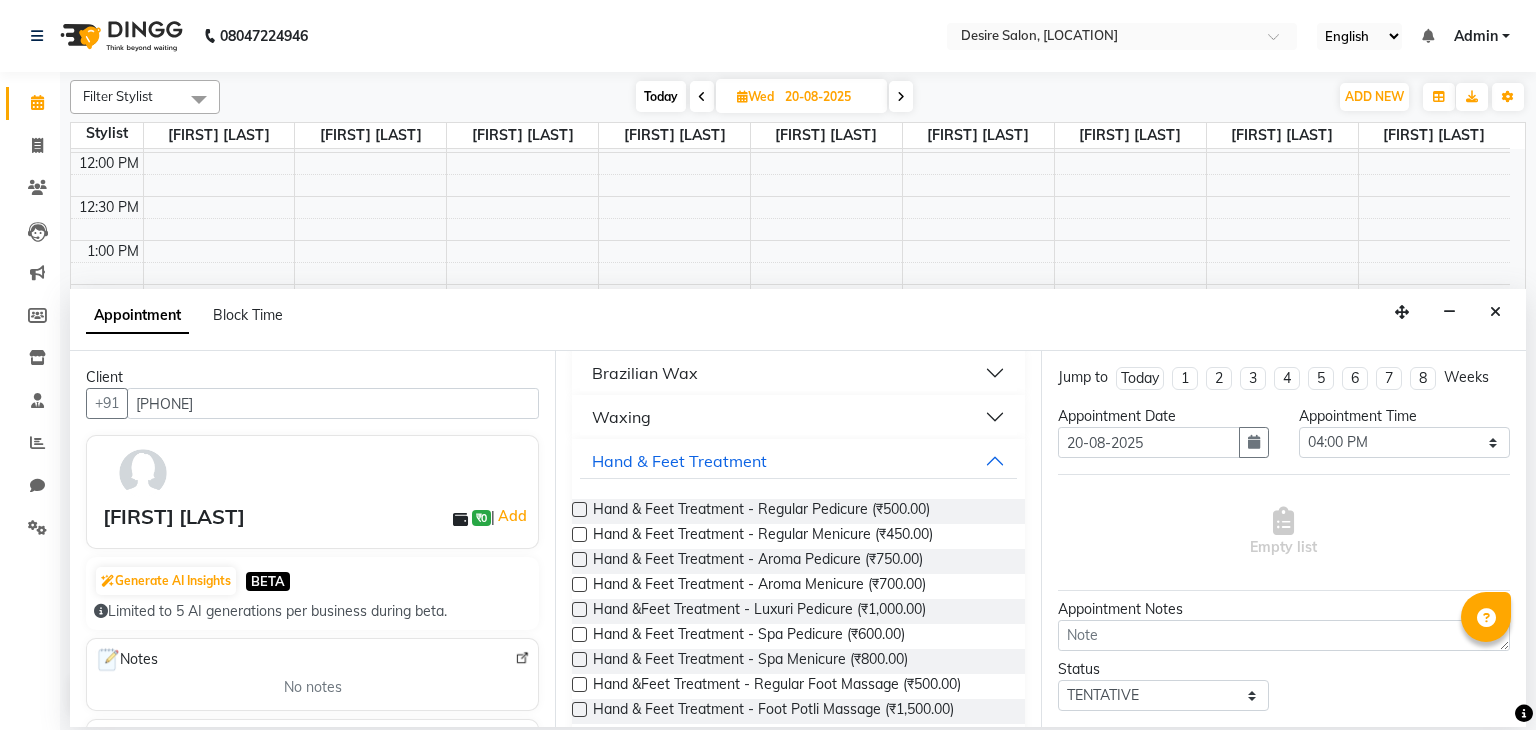 scroll, scrollTop: 508, scrollLeft: 0, axis: vertical 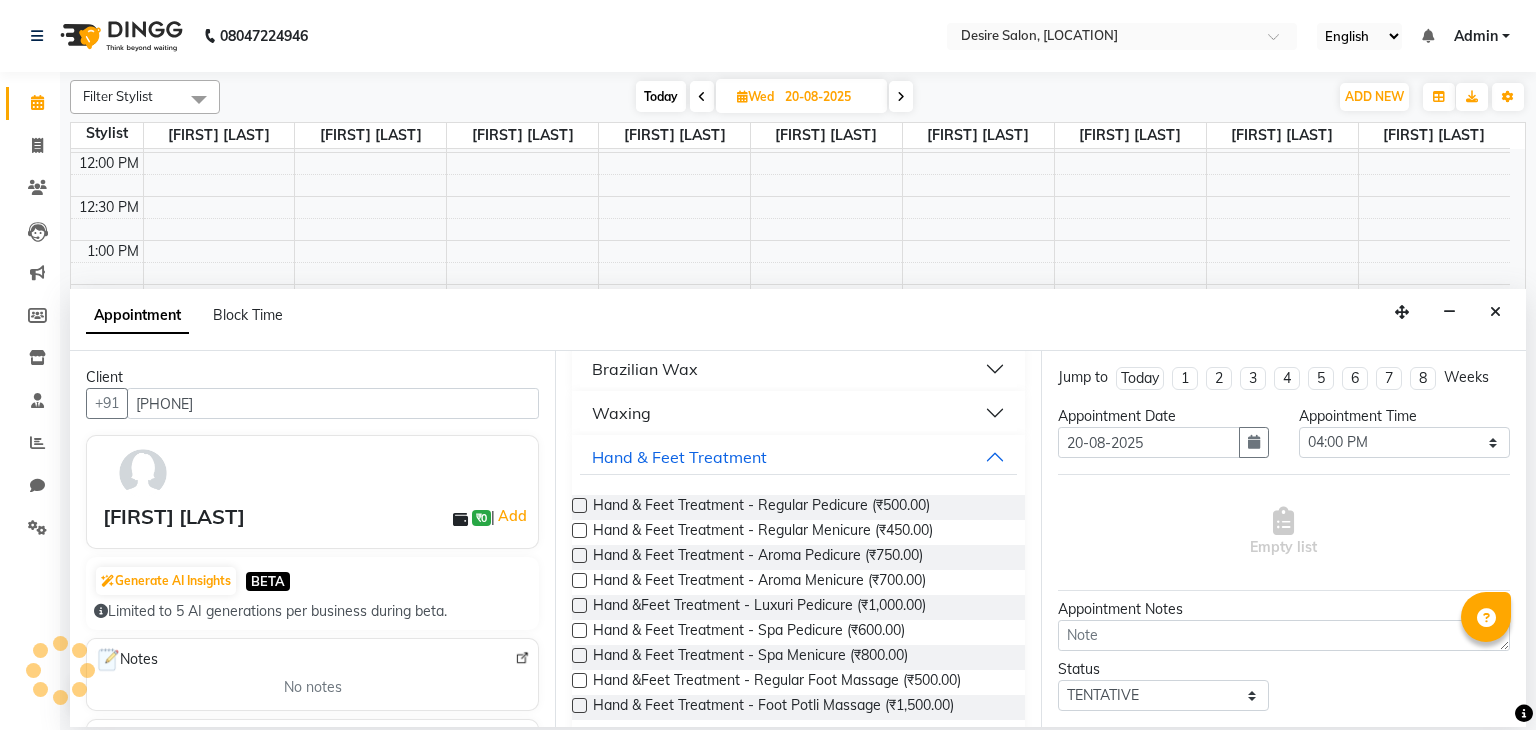 click at bounding box center [579, 505] 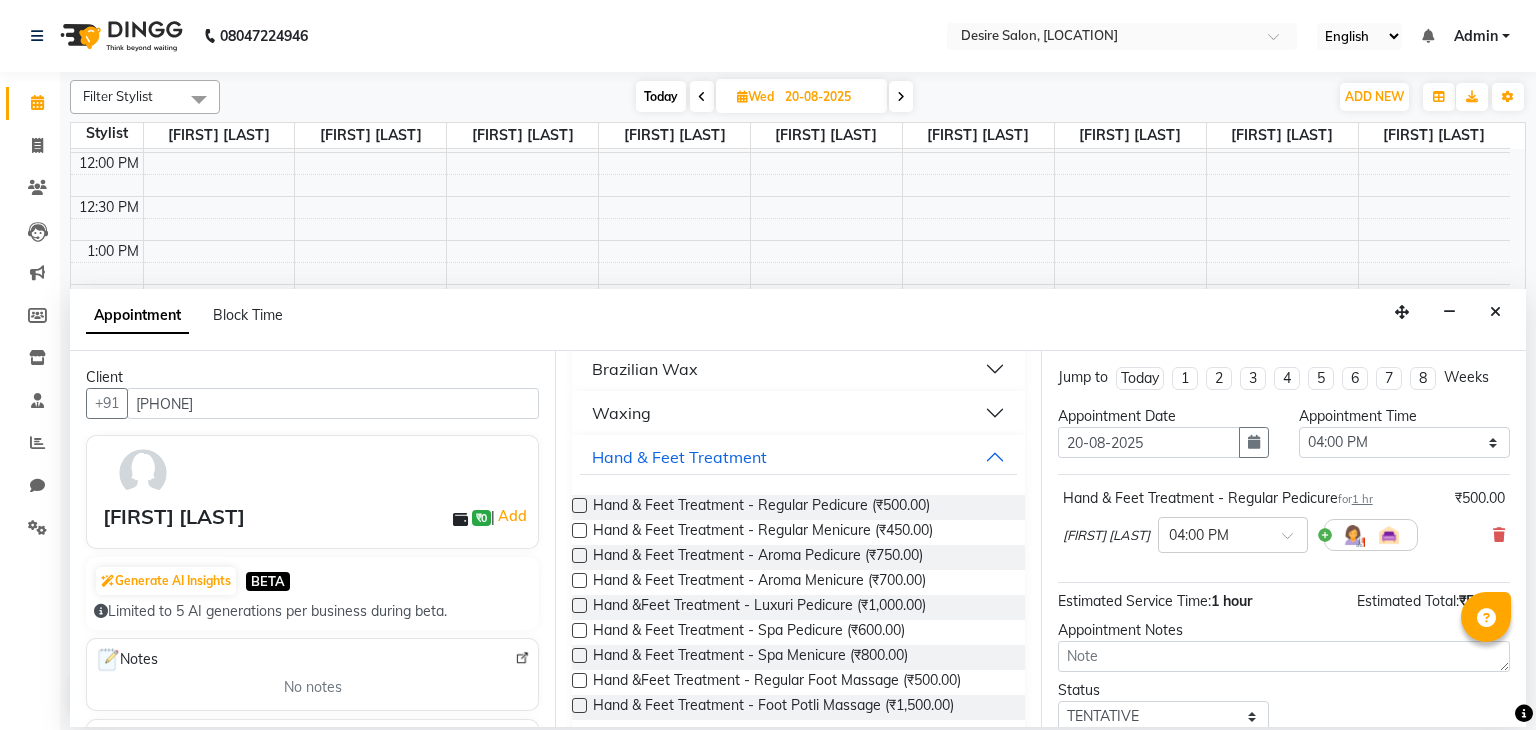 click at bounding box center (579, 530) 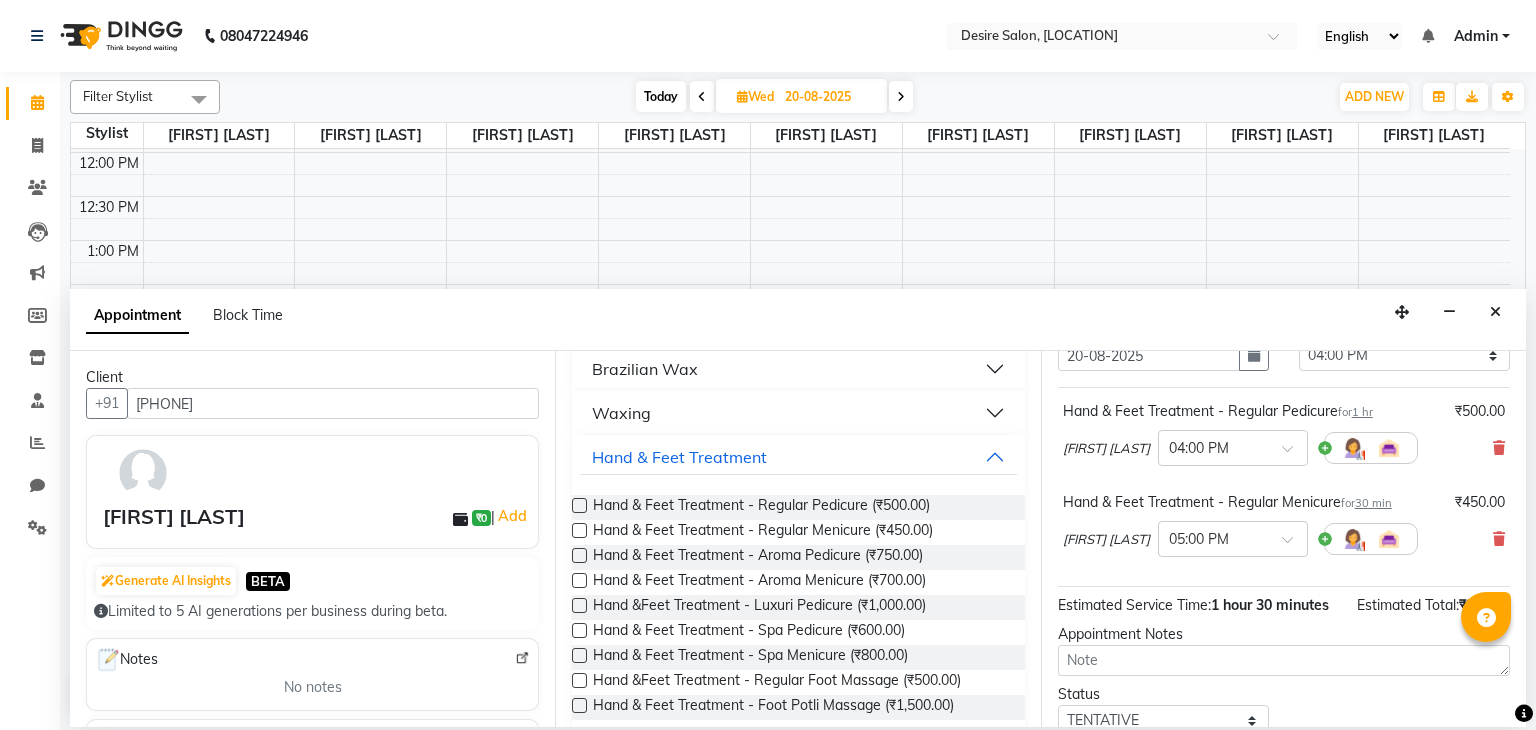 scroll, scrollTop: 228, scrollLeft: 0, axis: vertical 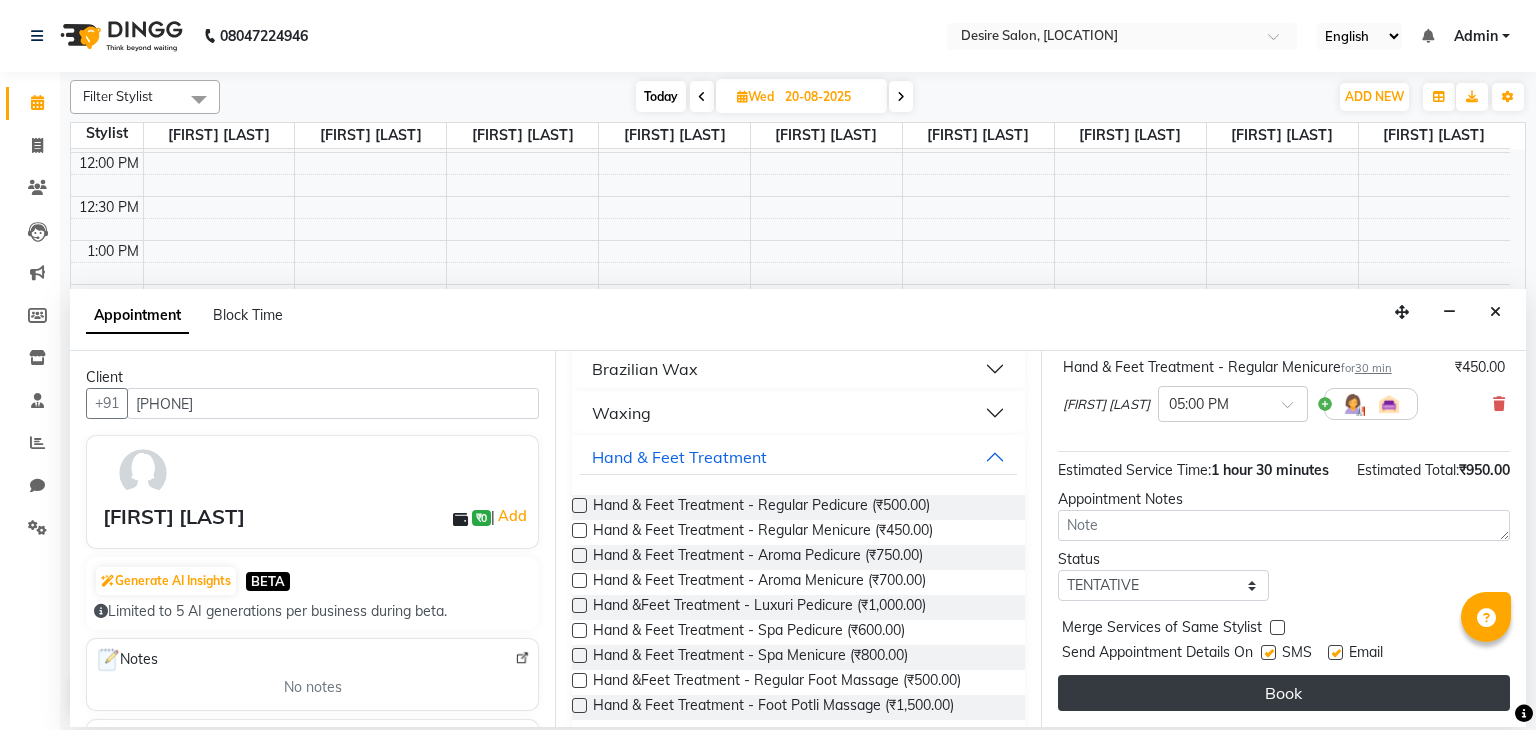 click on "Book" at bounding box center (1284, 693) 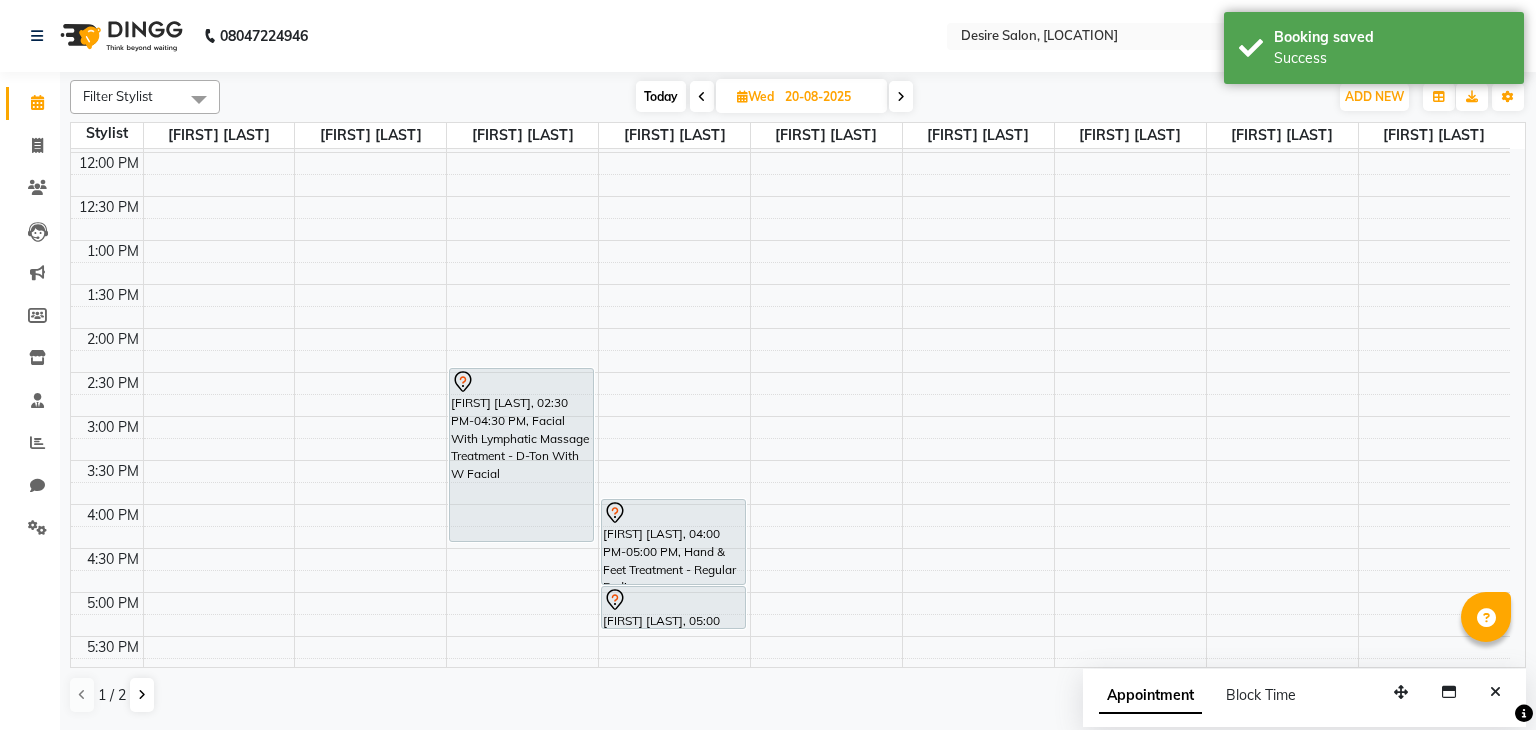 click on "20-08-2025" at bounding box center [829, 97] 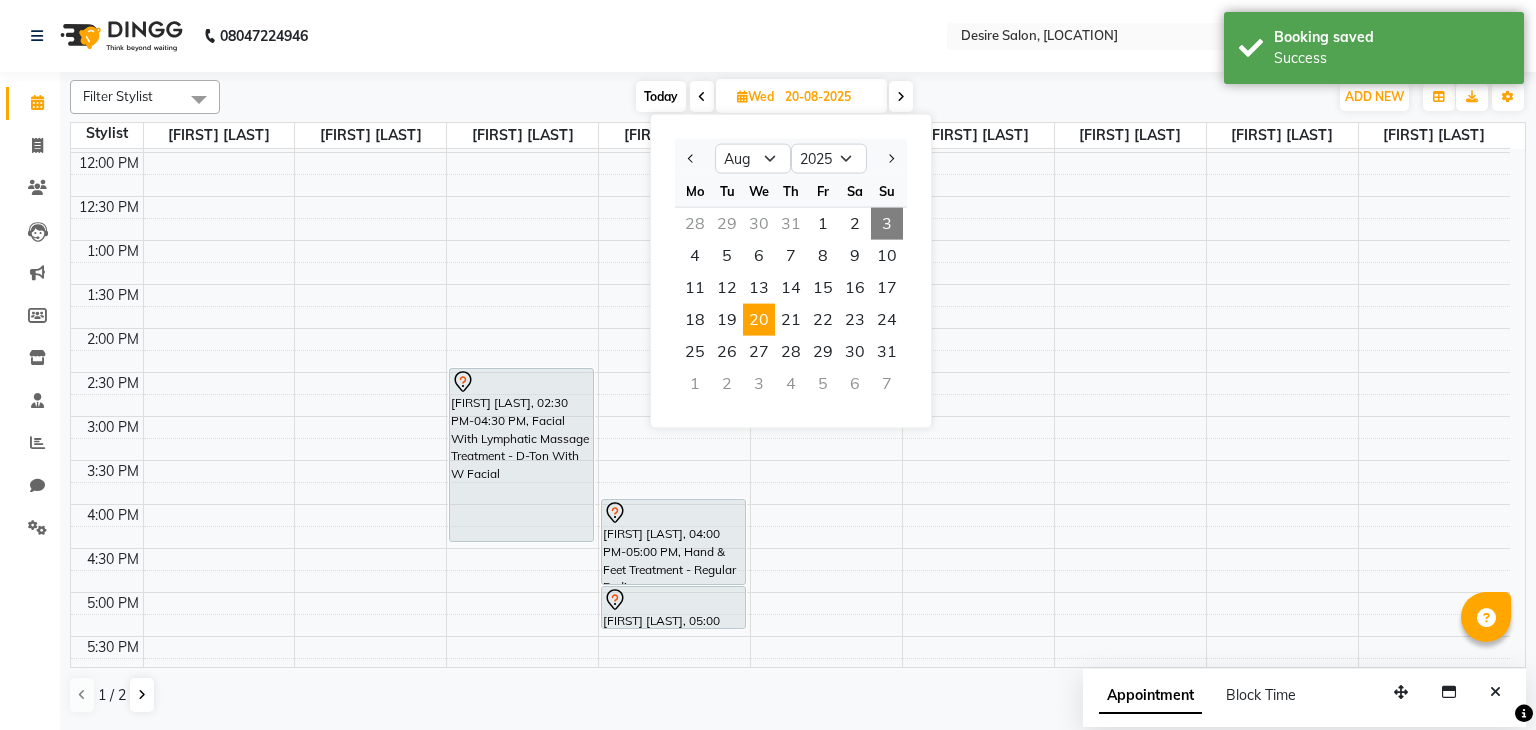 click on "3" at bounding box center [887, 224] 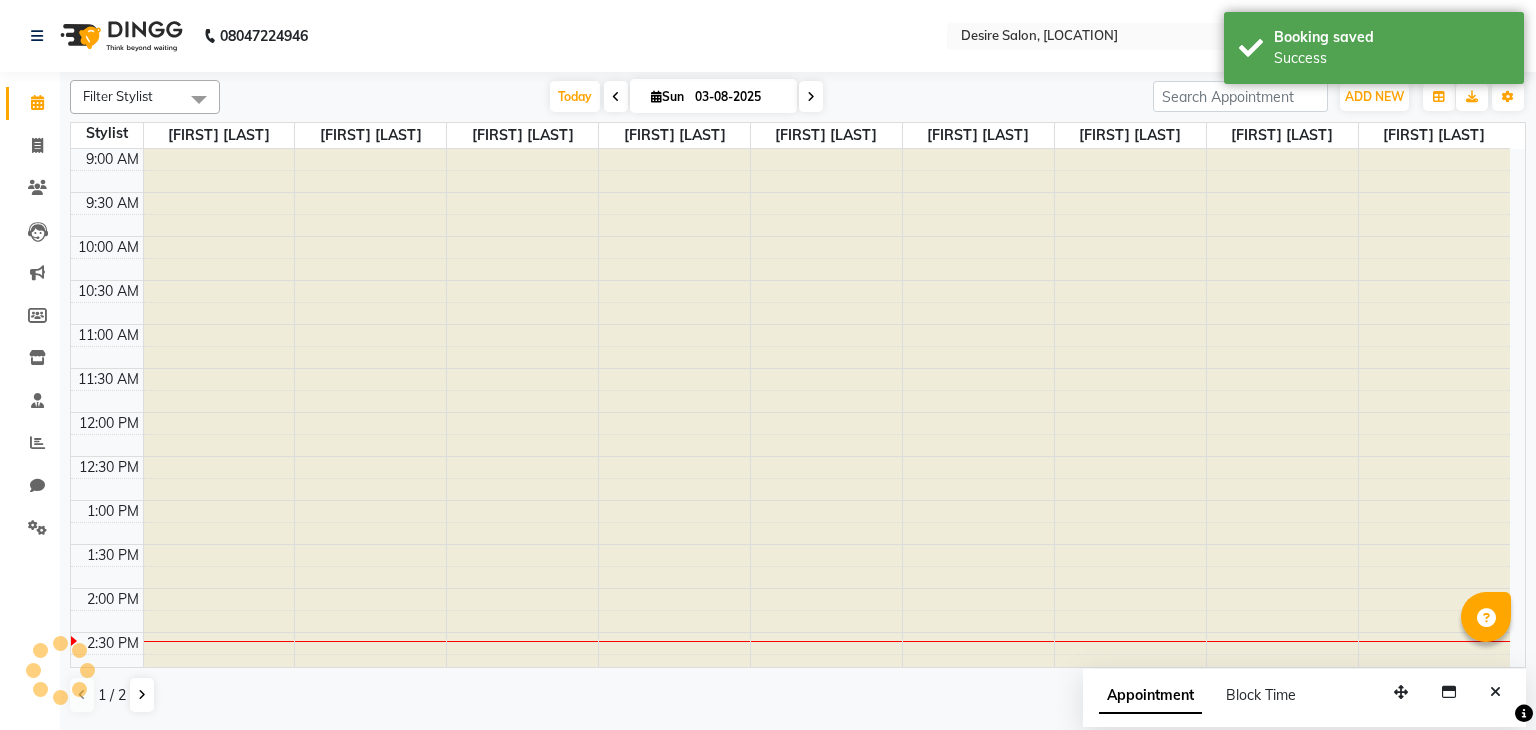 scroll, scrollTop: 436, scrollLeft: 0, axis: vertical 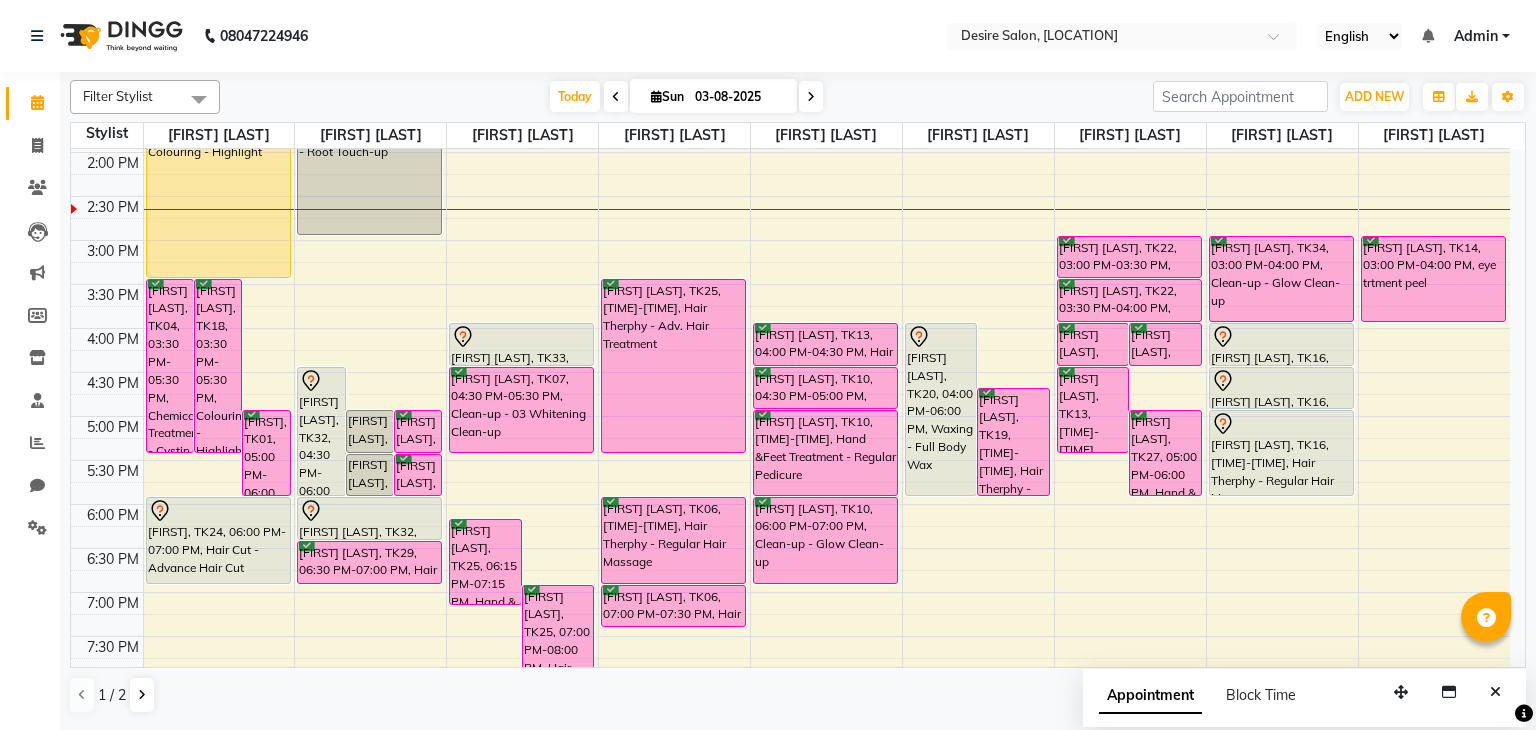 click on "03-08-2025" at bounding box center [739, 97] 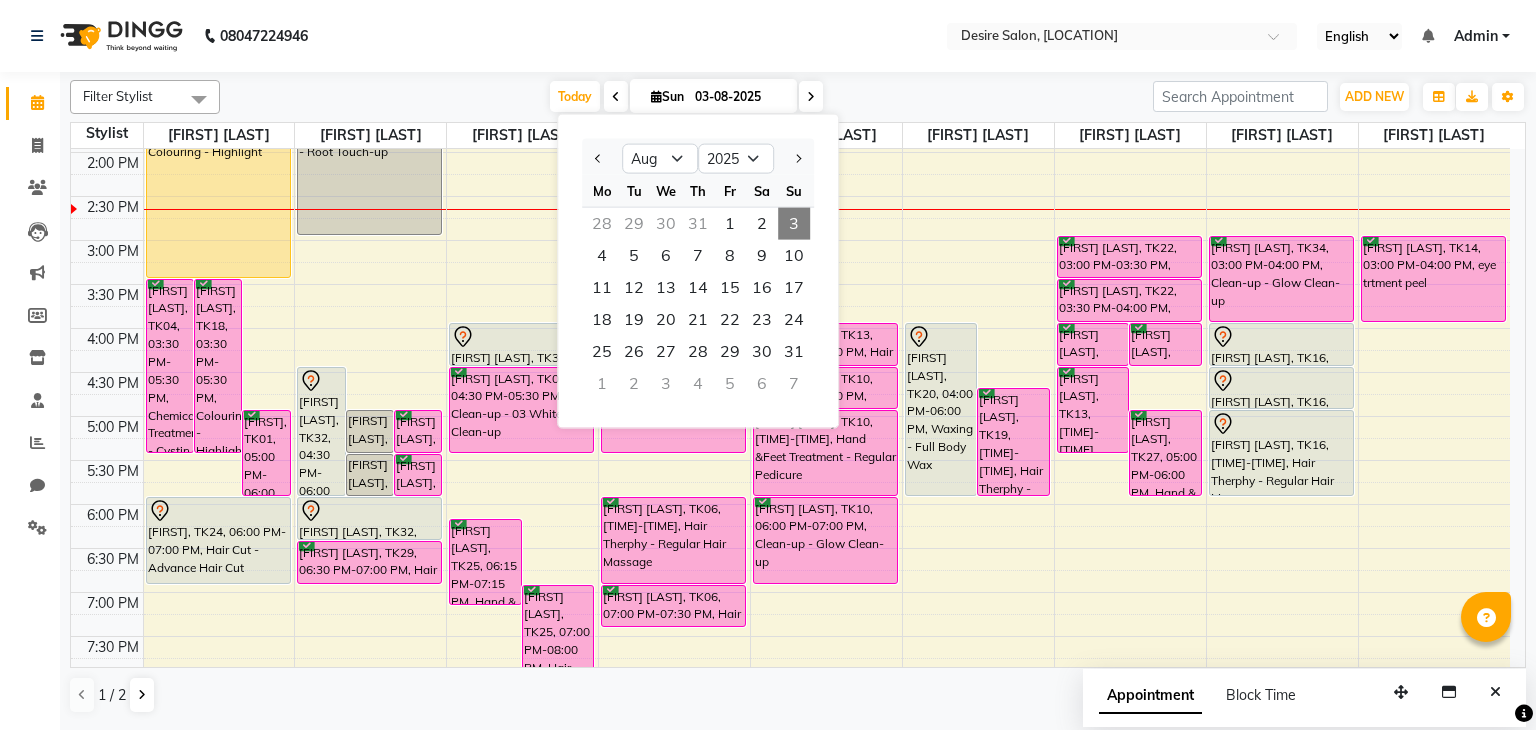 click on "3" at bounding box center [794, 224] 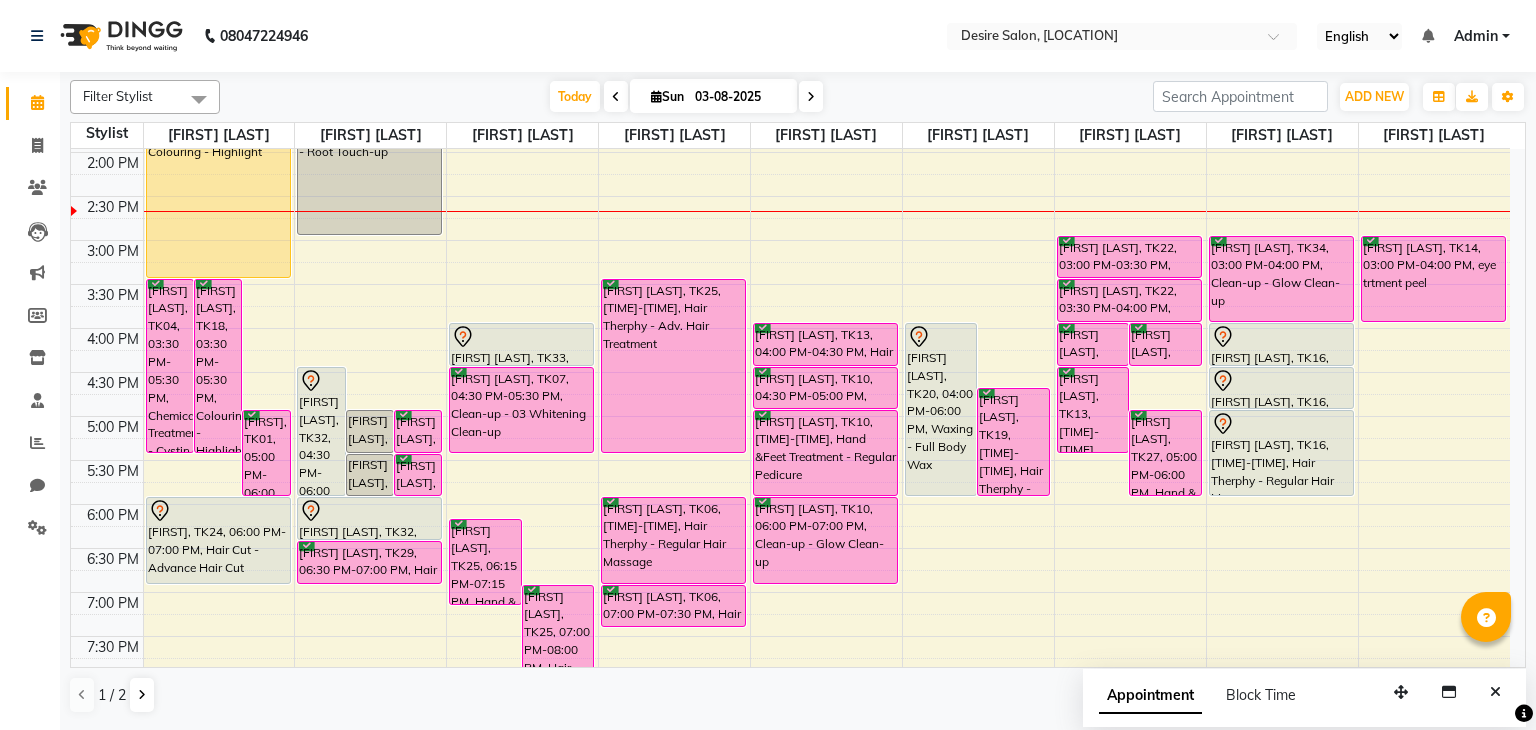 click at bounding box center (811, 97) 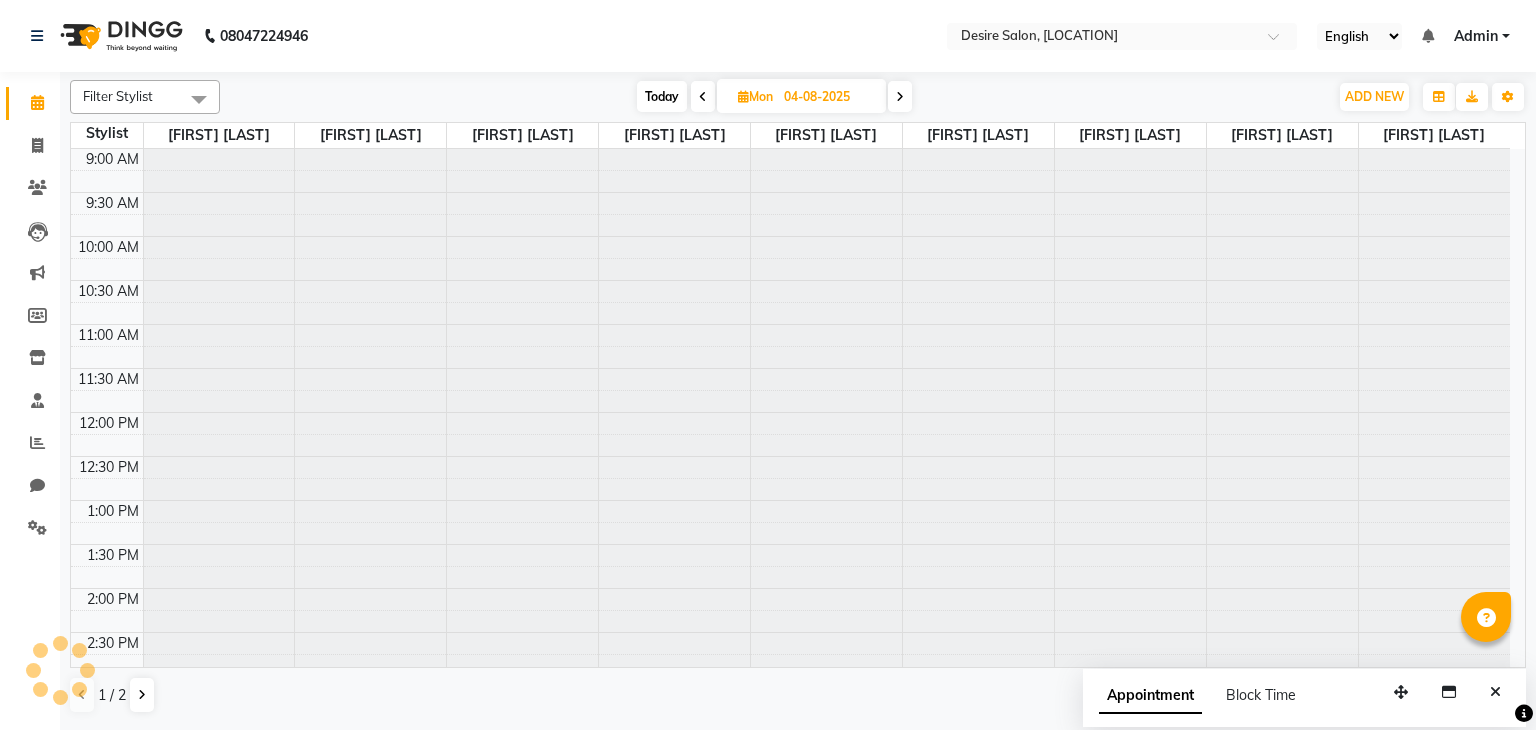 scroll, scrollTop: 436, scrollLeft: 0, axis: vertical 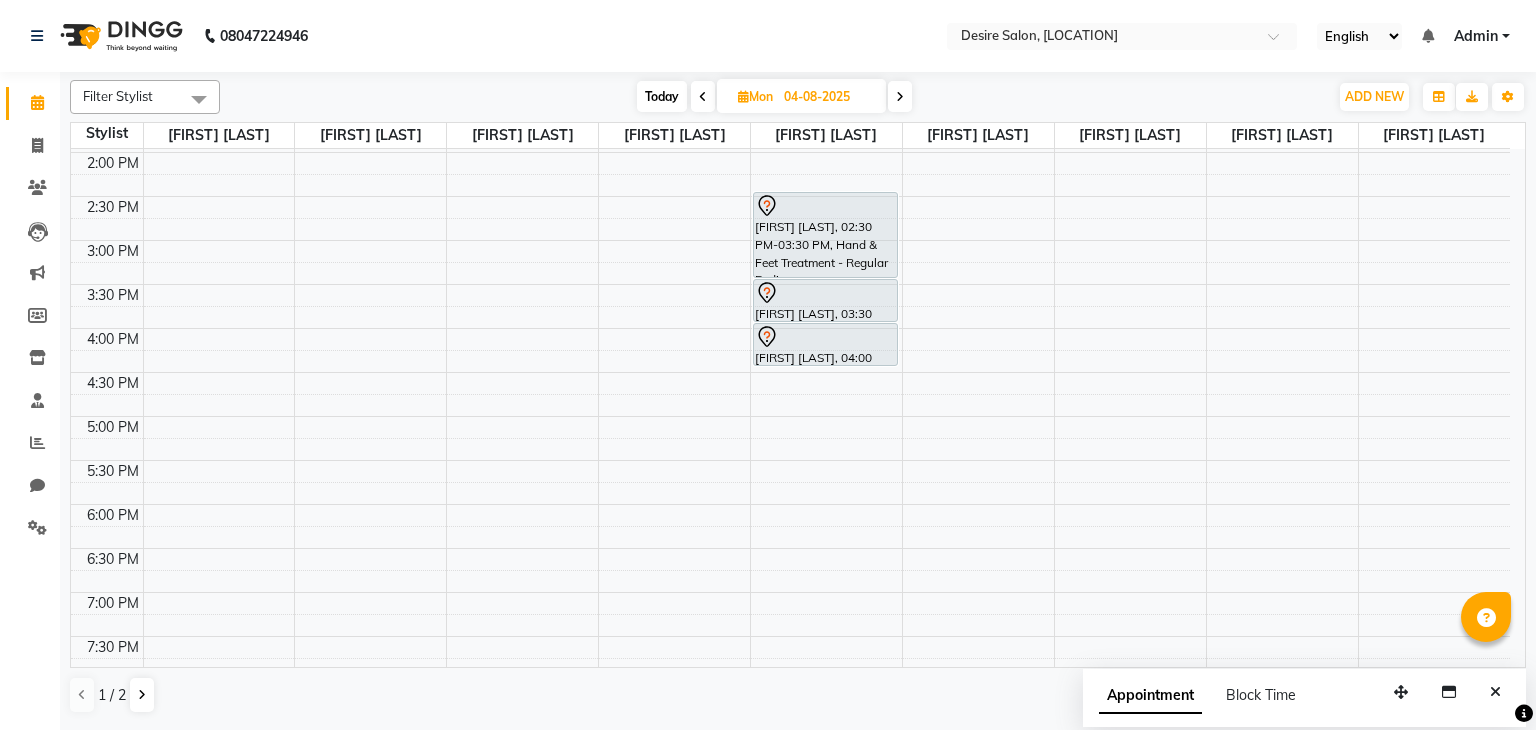 click at bounding box center [900, 96] 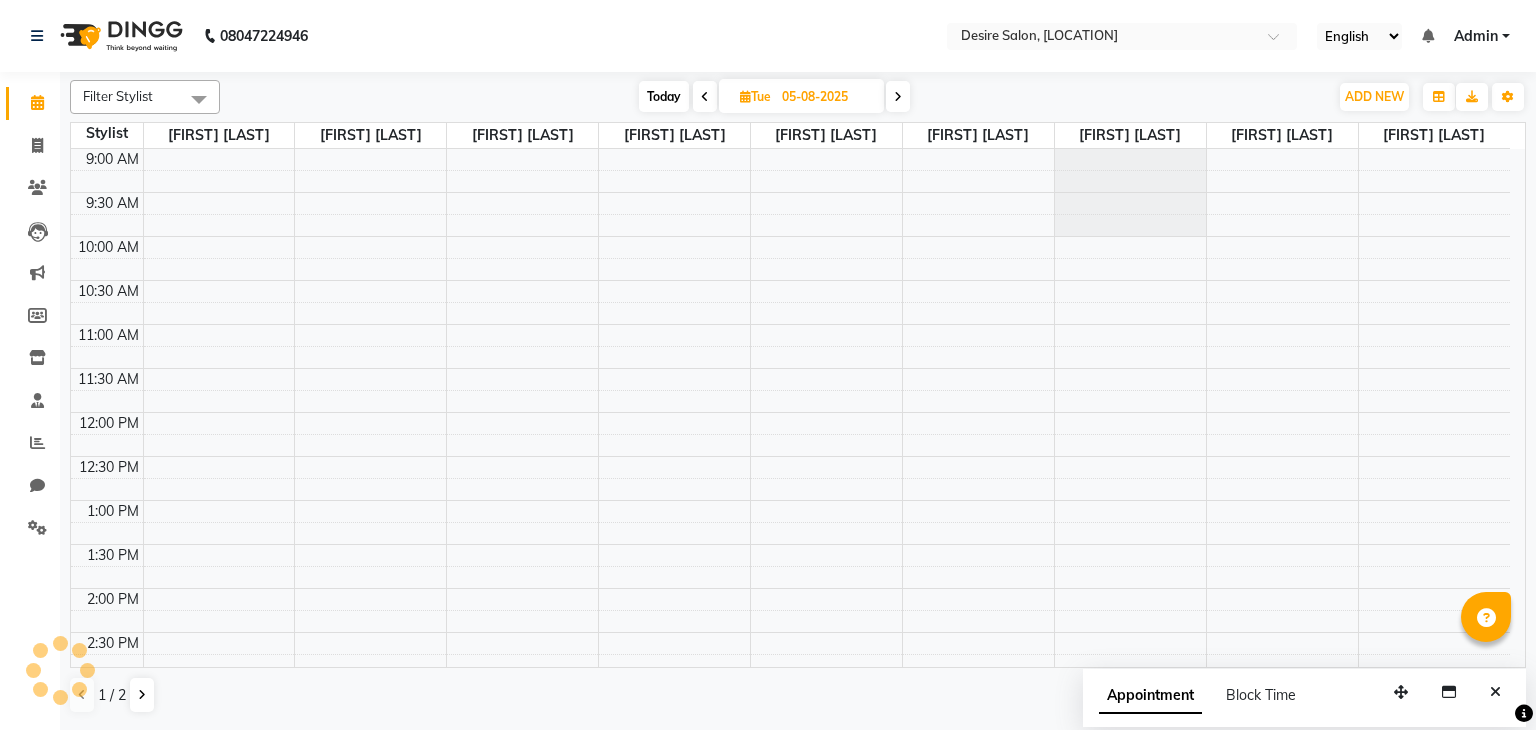 scroll, scrollTop: 436, scrollLeft: 0, axis: vertical 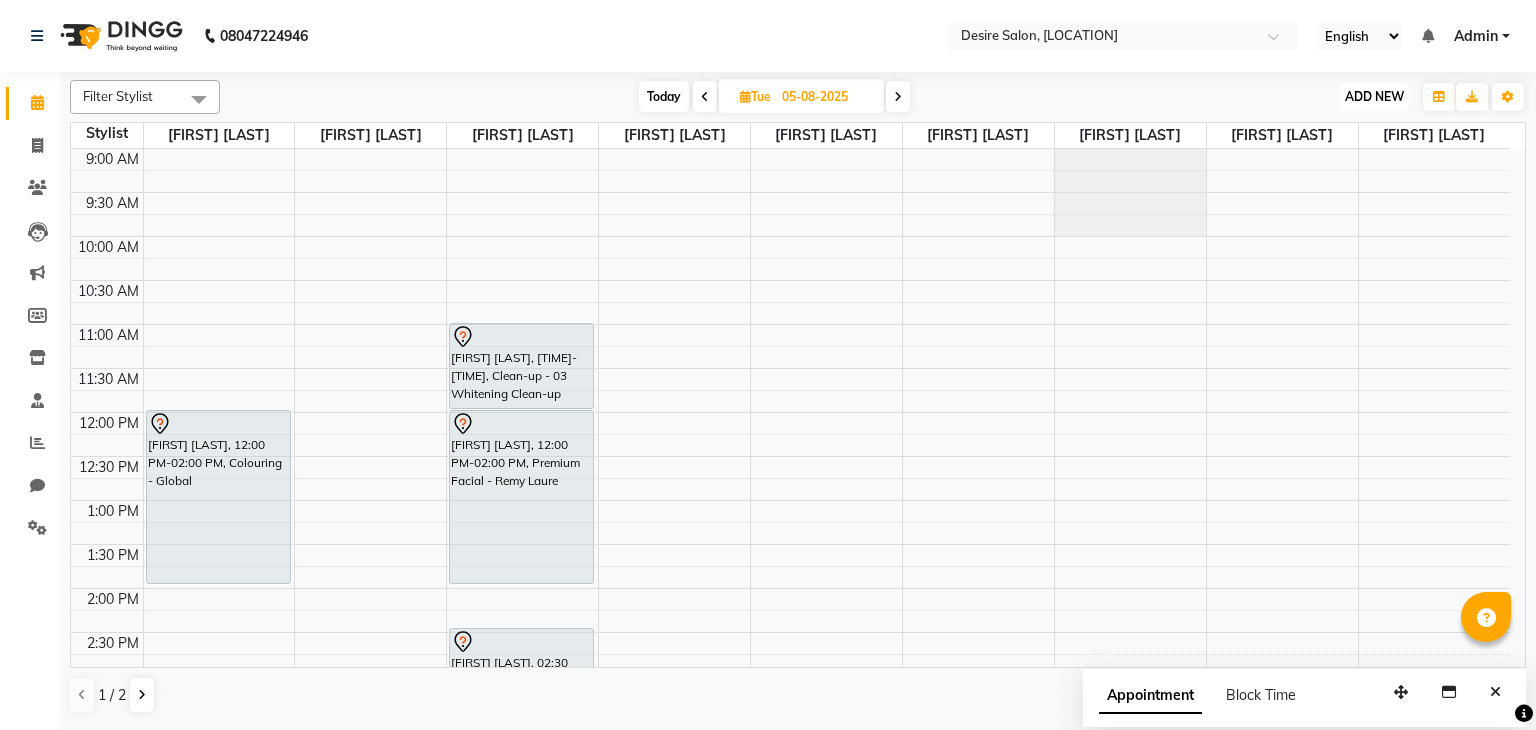 click on "ADD NEW" at bounding box center [1374, 96] 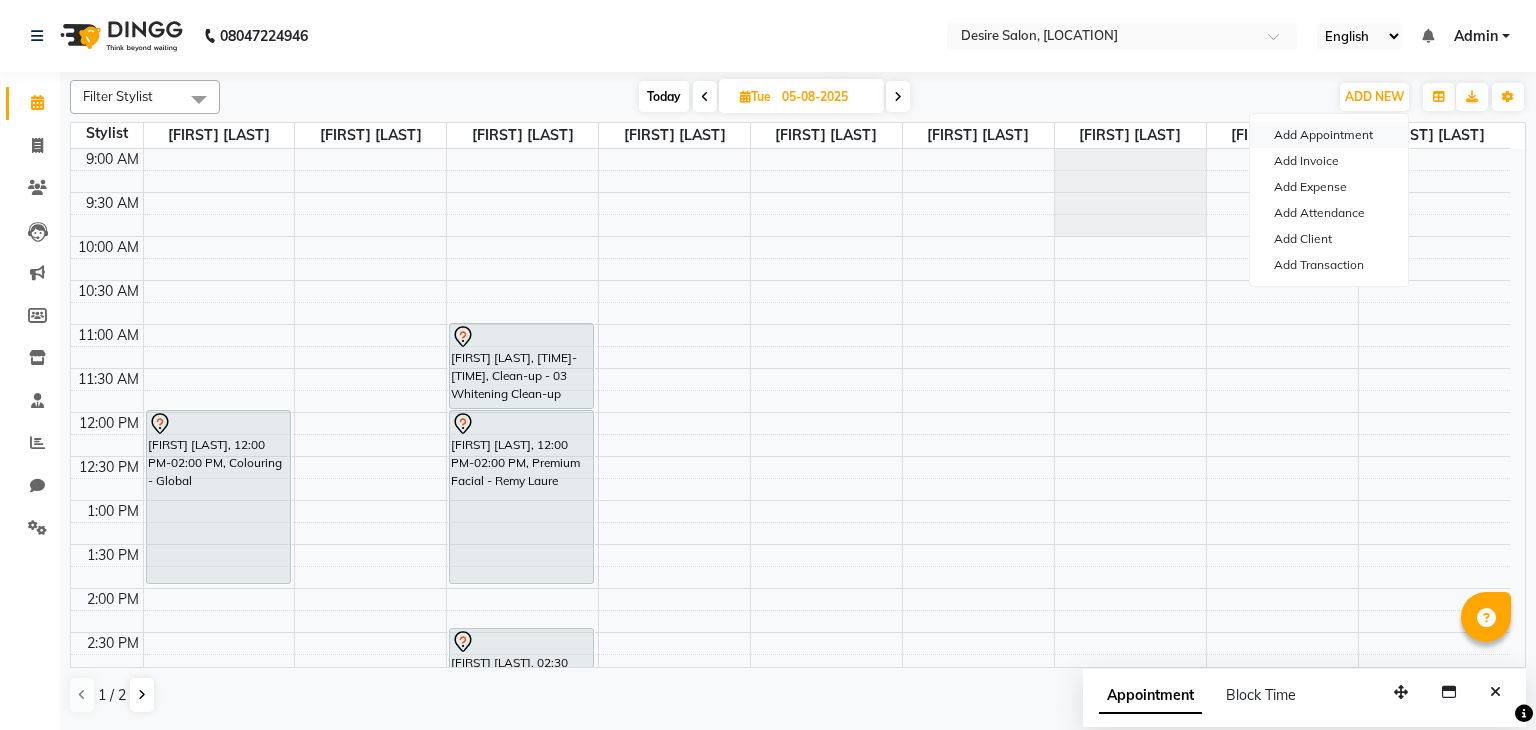 click on "Add Appointment" at bounding box center (1329, 135) 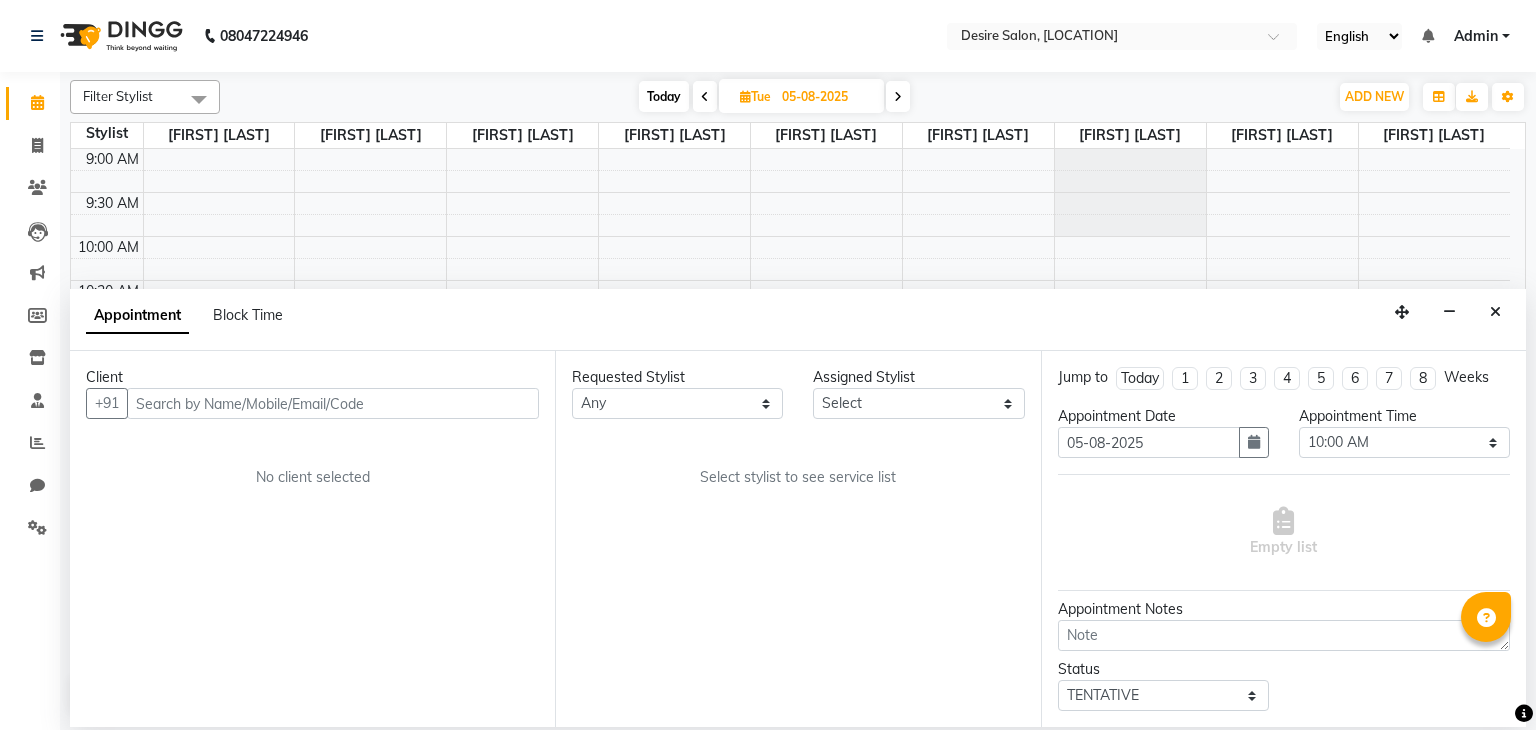 click at bounding box center (333, 403) 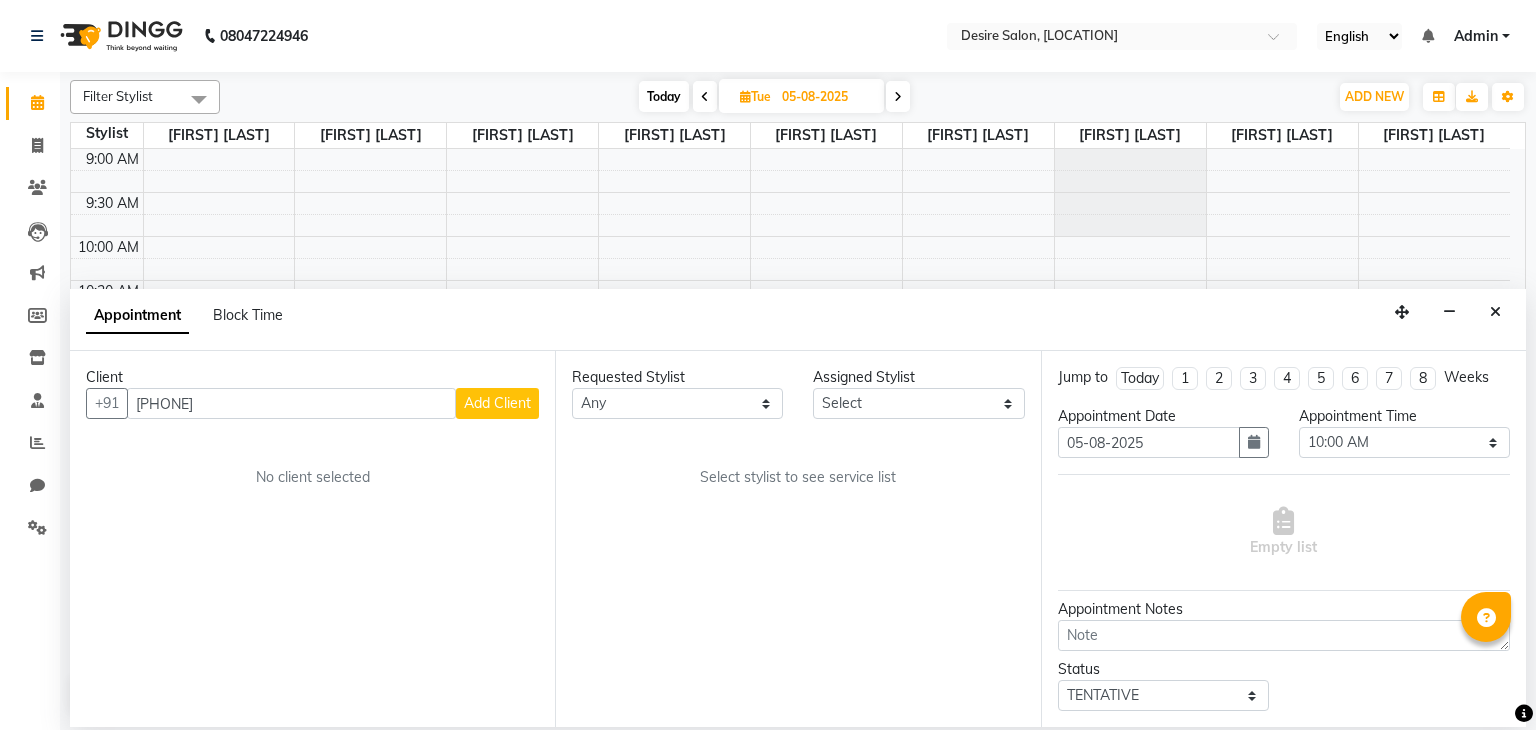 click on "Add Client" at bounding box center (497, 403) 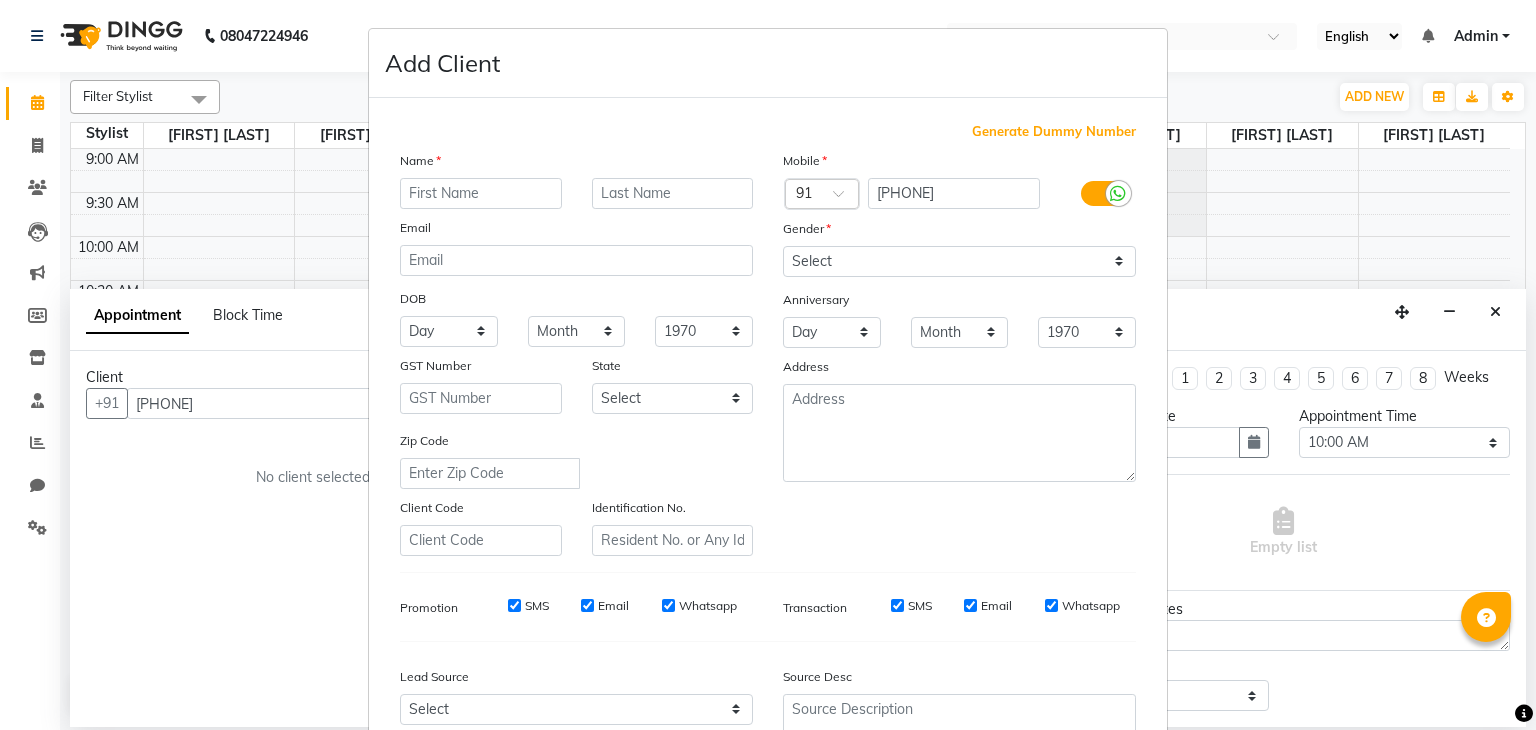 click at bounding box center (481, 193) 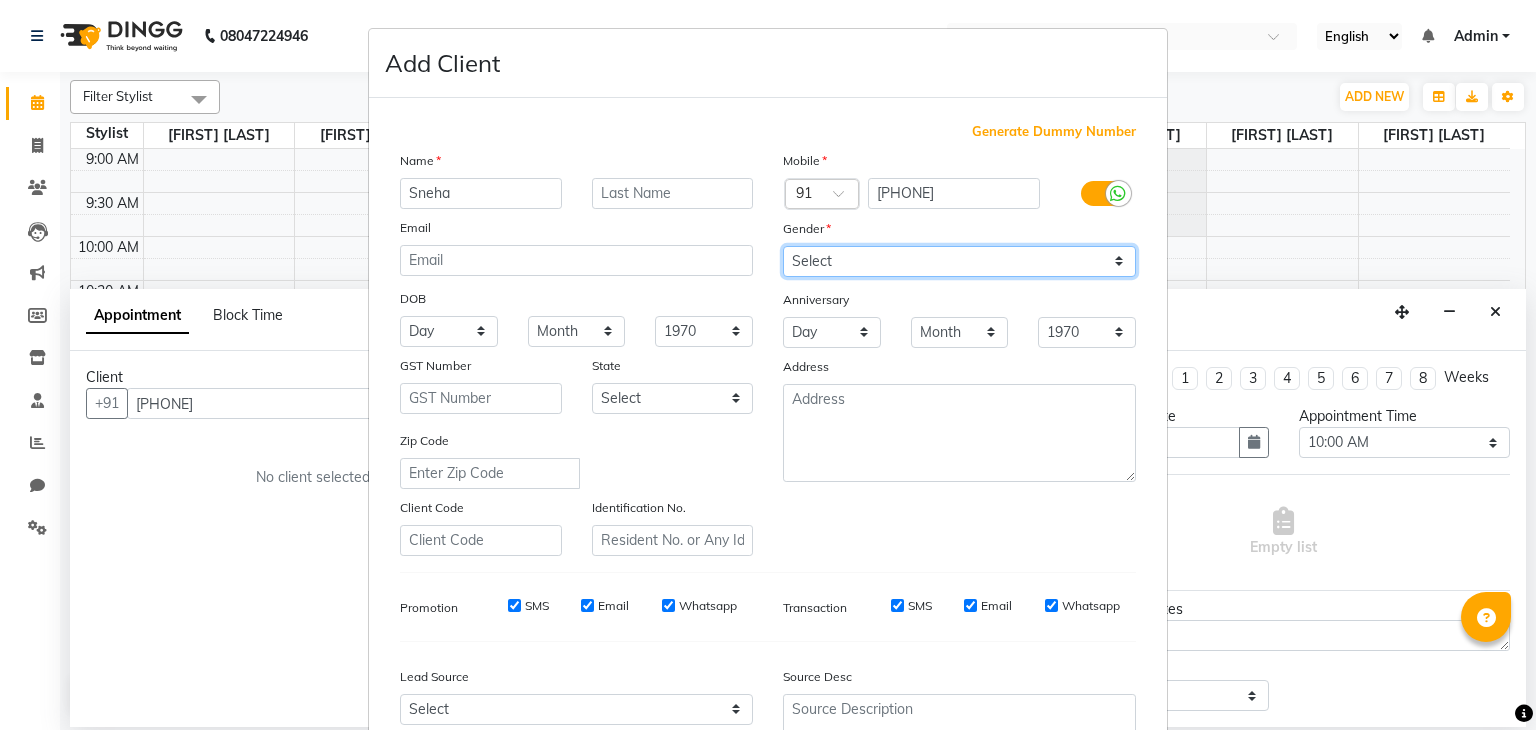 click on "Select Male Female Other Prefer Not To Say" at bounding box center (959, 261) 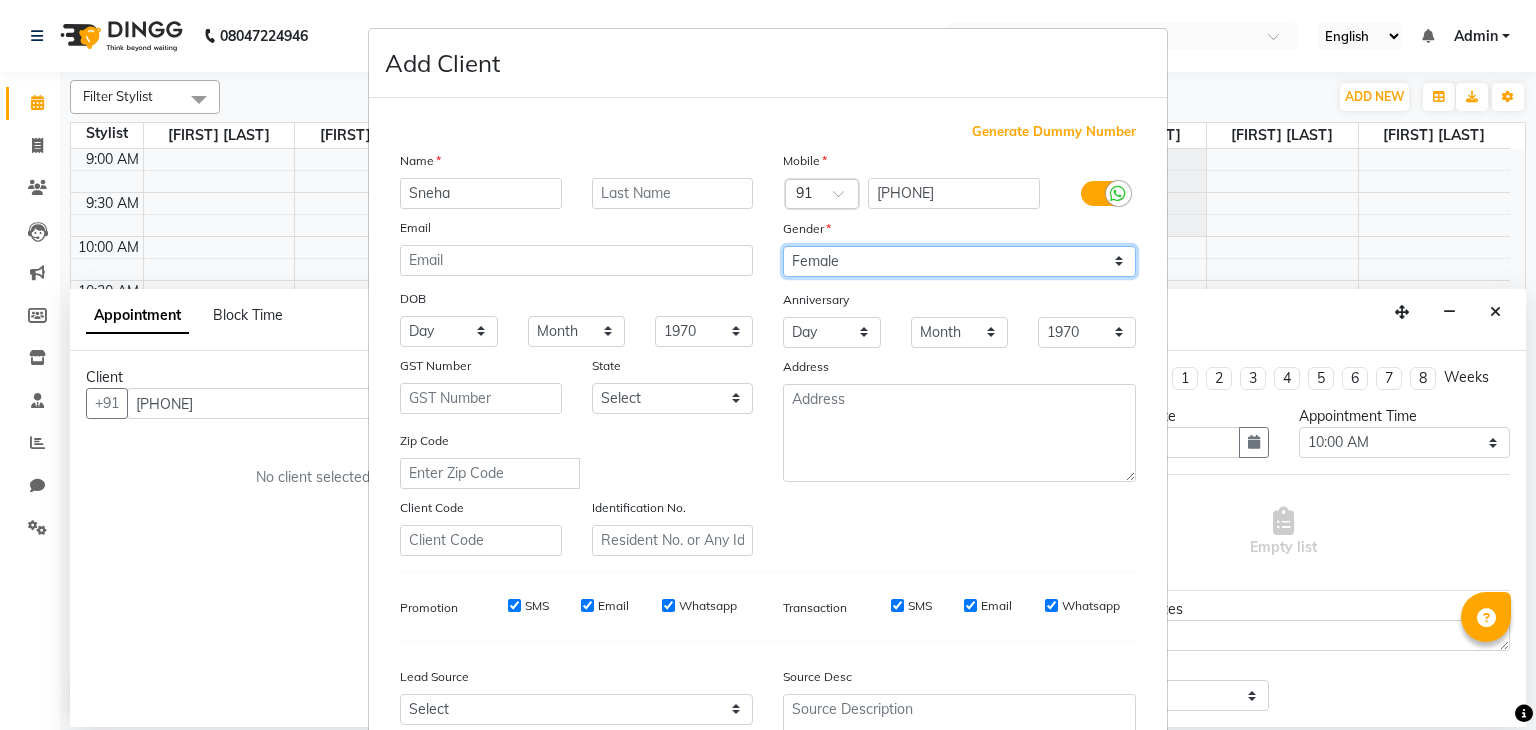 click on "Select Male Female Other Prefer Not To Say" at bounding box center (959, 261) 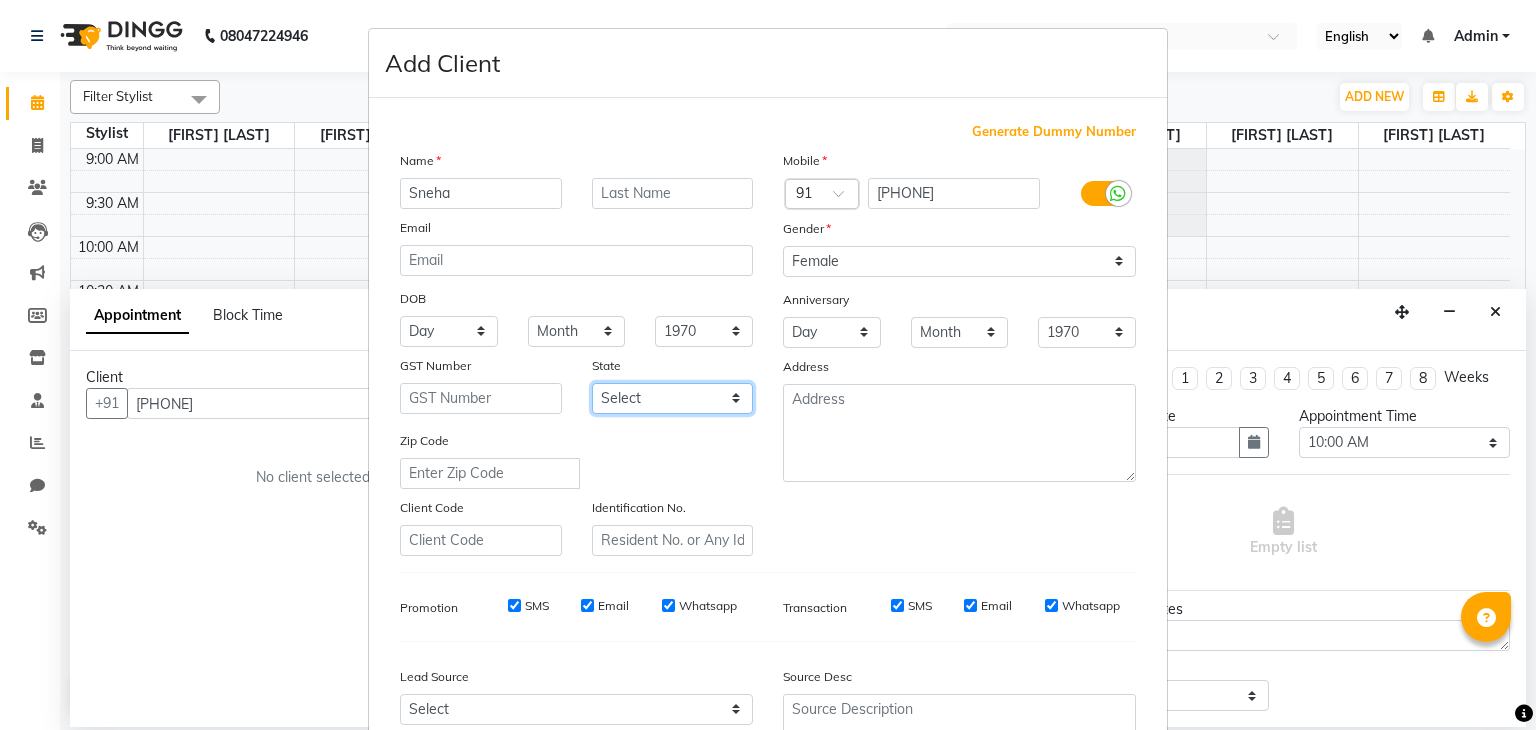 click on "Select Andaman and Nicobar Islands Andhra Pradesh Arunachal Pradesh Assam Bihar Chandigarh Chhattisgarh Dadra and Nagar Haveli Daman and Diu Delhi Goa Gujarat Haryana Himachal Pradesh Jammu and Kashmir Jharkhand Karnataka Kerala Lakshadweep Madhya Pradesh Maharashtra Manipur Meghalaya Mizoram Nagaland Odisha Pondicherry Punjab Rajasthan Sikkim Tamil Nadu Telangana Tripura Uttar Pradesh Uttarakhand West Bengal Ladakh Other Territory Centre Jurisdiction" at bounding box center (673, 398) 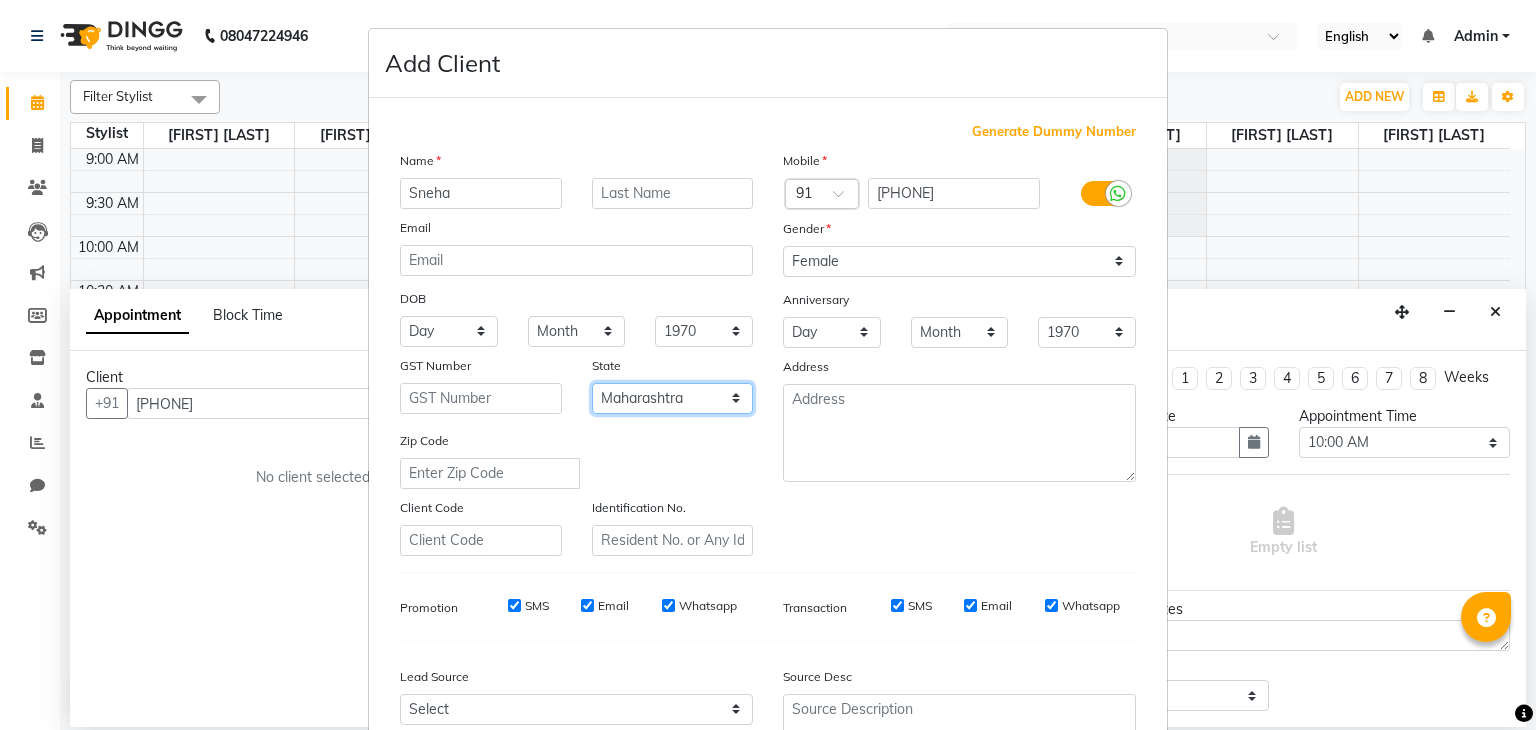 click on "Select Andaman and Nicobar Islands Andhra Pradesh Arunachal Pradesh Assam Bihar Chandigarh Chhattisgarh Dadra and Nagar Haveli Daman and Diu Delhi Goa Gujarat Haryana Himachal Pradesh Jammu and Kashmir Jharkhand Karnataka Kerala Lakshadweep Madhya Pradesh Maharashtra Manipur Meghalaya Mizoram Nagaland Odisha Pondicherry Punjab Rajasthan Sikkim Tamil Nadu Telangana Tripura Uttar Pradesh Uttarakhand West Bengal Ladakh Other Territory Centre Jurisdiction" at bounding box center [673, 398] 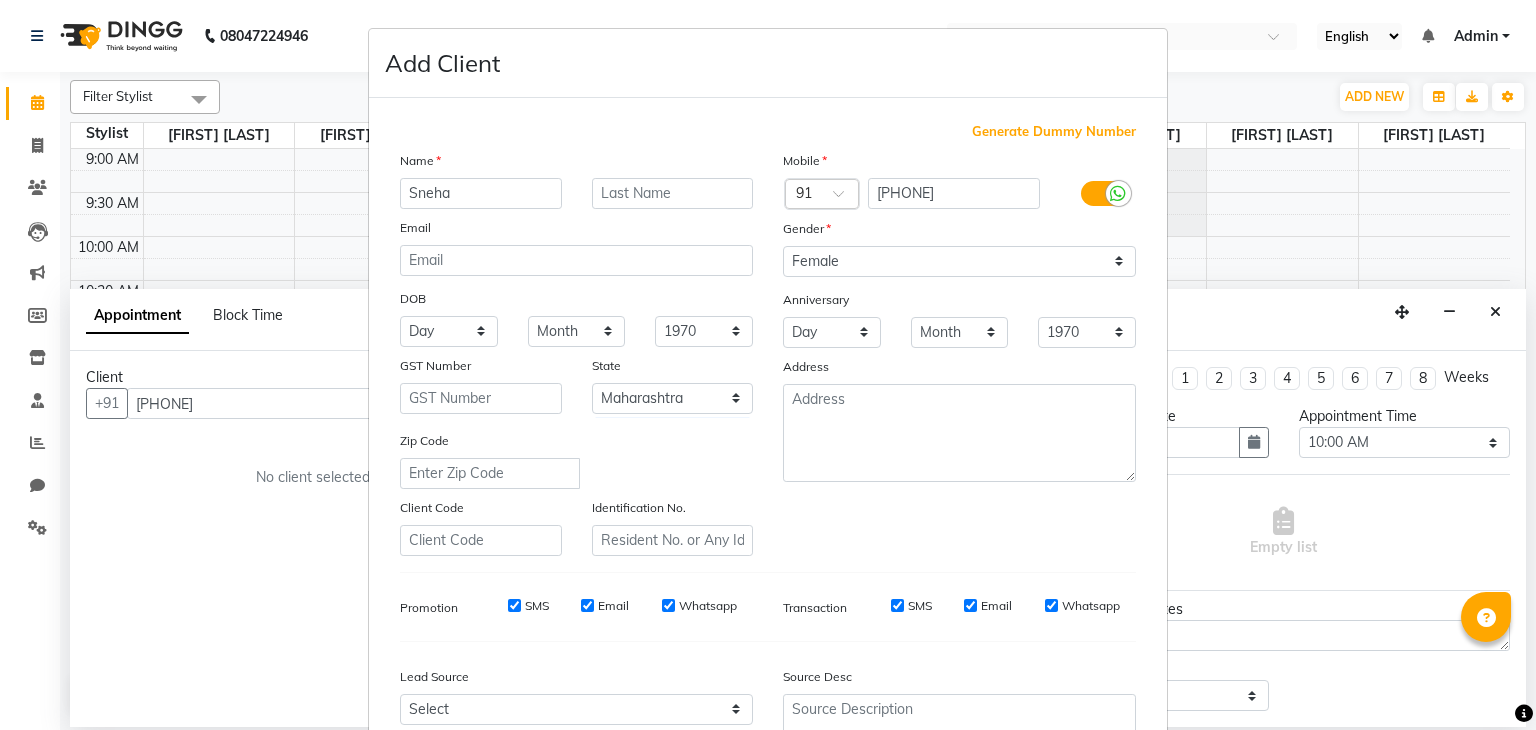 click on "Generate Dummy Number Name [FIRST] Email DOB Day 01 02 03 04 05 06 07 08 09 10 11 12 13 14 15 16 17 18 19 20 21 22 23 24 25 26 27 28 29 30 31 Month January February March April May June July August September October November December 1940 1941 1942 1943 1944 1945 1946 1947 1948 1949 1950 1951 1952 1953 1954 1955 1956 1957 1958 1959 1960 1961 1962 1963 1964 1965 1966 1967 1968 1969 1970 1971 1972 1973 1974 1975 1976 1977 1978 1979 1980 1981 1982 1983 1984 1985 1986 1987 1988 1989 1990 1991 1992 1993 1994 1995 1996 1997 1998 1999 2000 2001 2002 2003 2004 2005 2006 2007 2008 2009 2010 2011 2012 2013 2014 2015 2016 2017 2018 2019 2020 2021 2022 2023 2024 GST Number [STATE] Select Andaman and Nicobar Islands Andhra Pradesh Arunachal Pradesh Assam Bihar Chandigarh Chhattisgarh Dadra and Nagar Haveli Daman and Diu Delhi Goa Gujarat Haryana Himachal Pradesh Jammu and Kashmir Jharkhand Karnataka Kerala Lakshadweep Madhya Pradesh Maharashtra Manipur Meghalaya Mizoram Nagaland Odisha Pondicherry Punjab Rajasthan Sikkim ×" at bounding box center [768, 460] 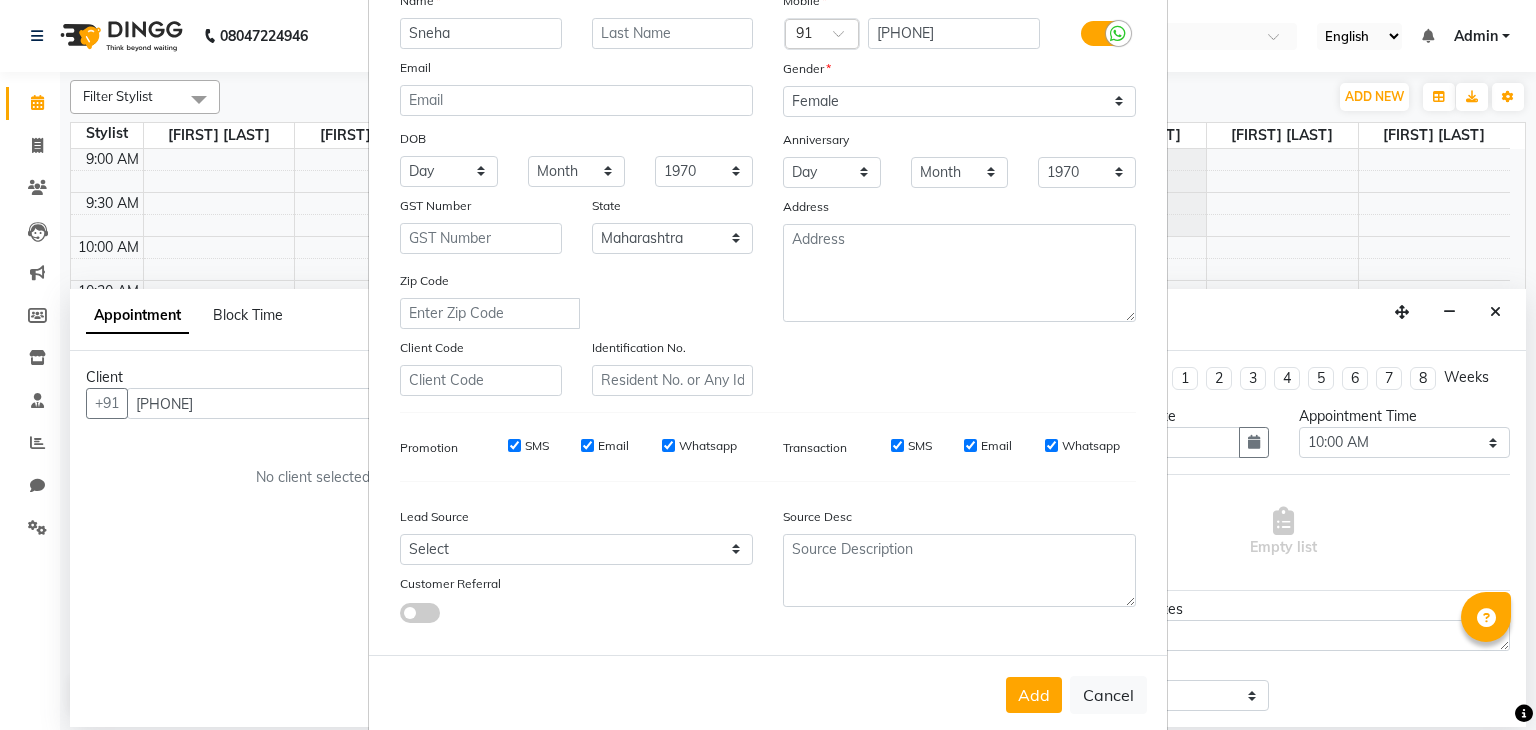 scroll, scrollTop: 200, scrollLeft: 0, axis: vertical 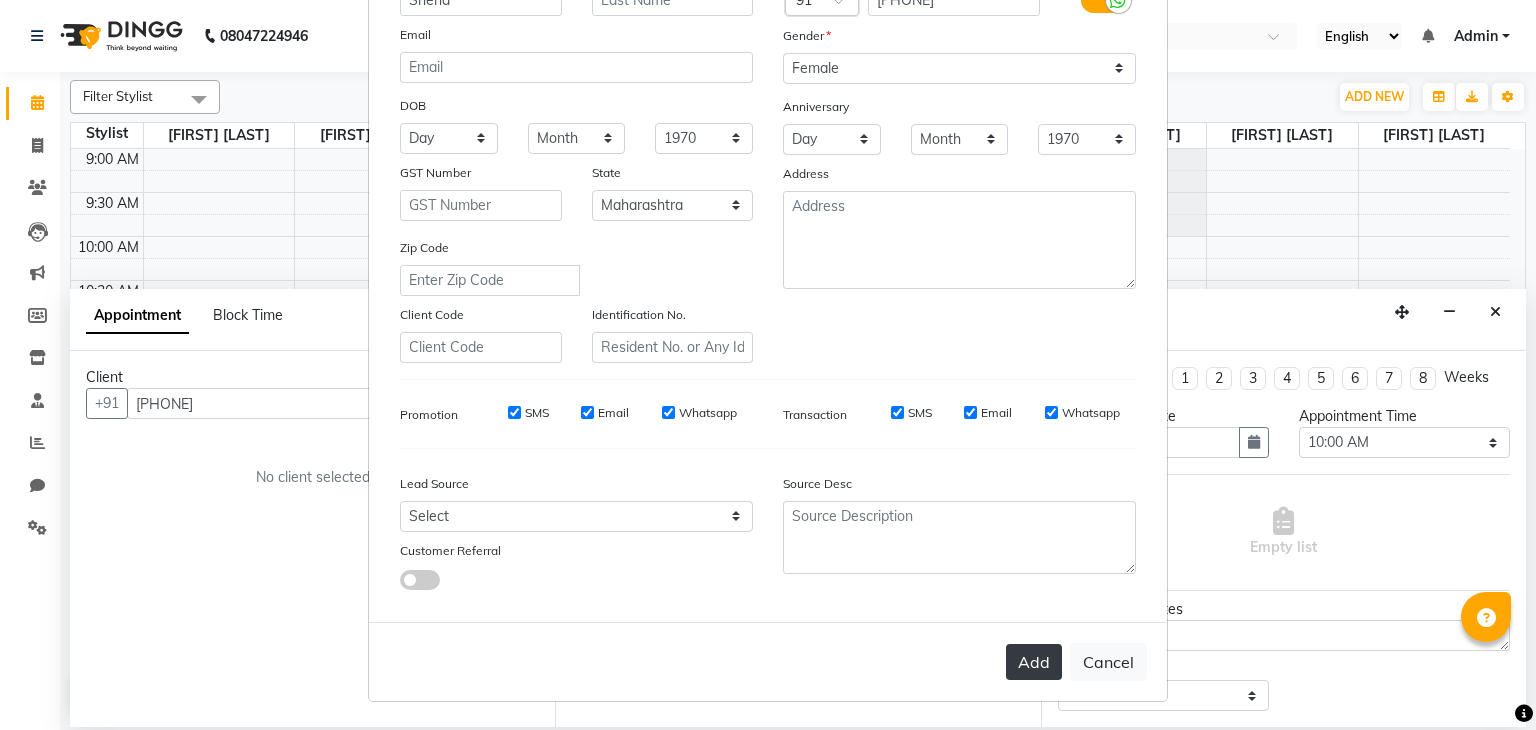 click on "Add" at bounding box center (1034, 662) 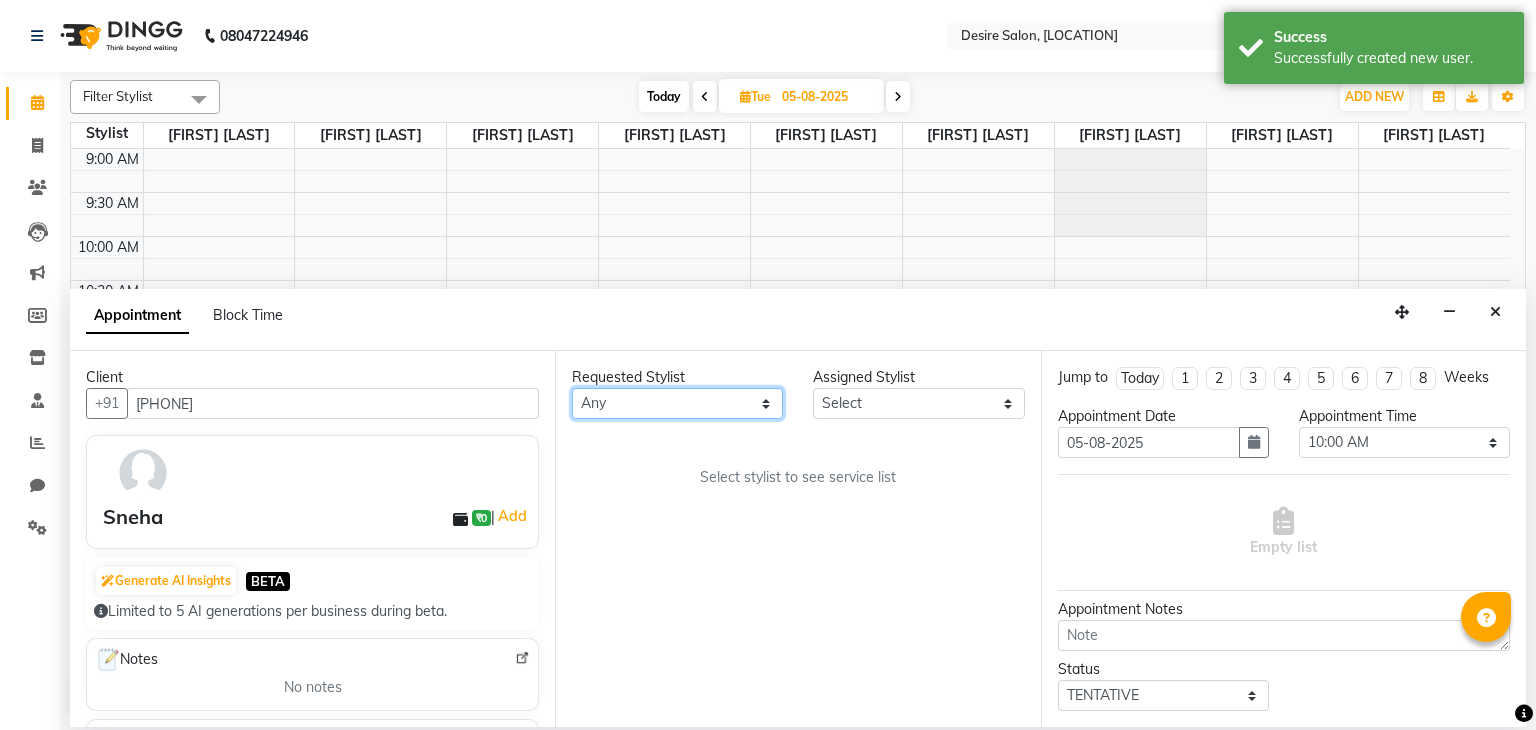 click on "Any [FIRST] [LAST]  [FIRST] [LAST] [FIRST] [LAST] desire salon [FIRST] [LAST] [FIRST] [LAST] [FIRST] [LAST] [FIRST] [LAST] [FIRST] [LAST]" at bounding box center (677, 403) 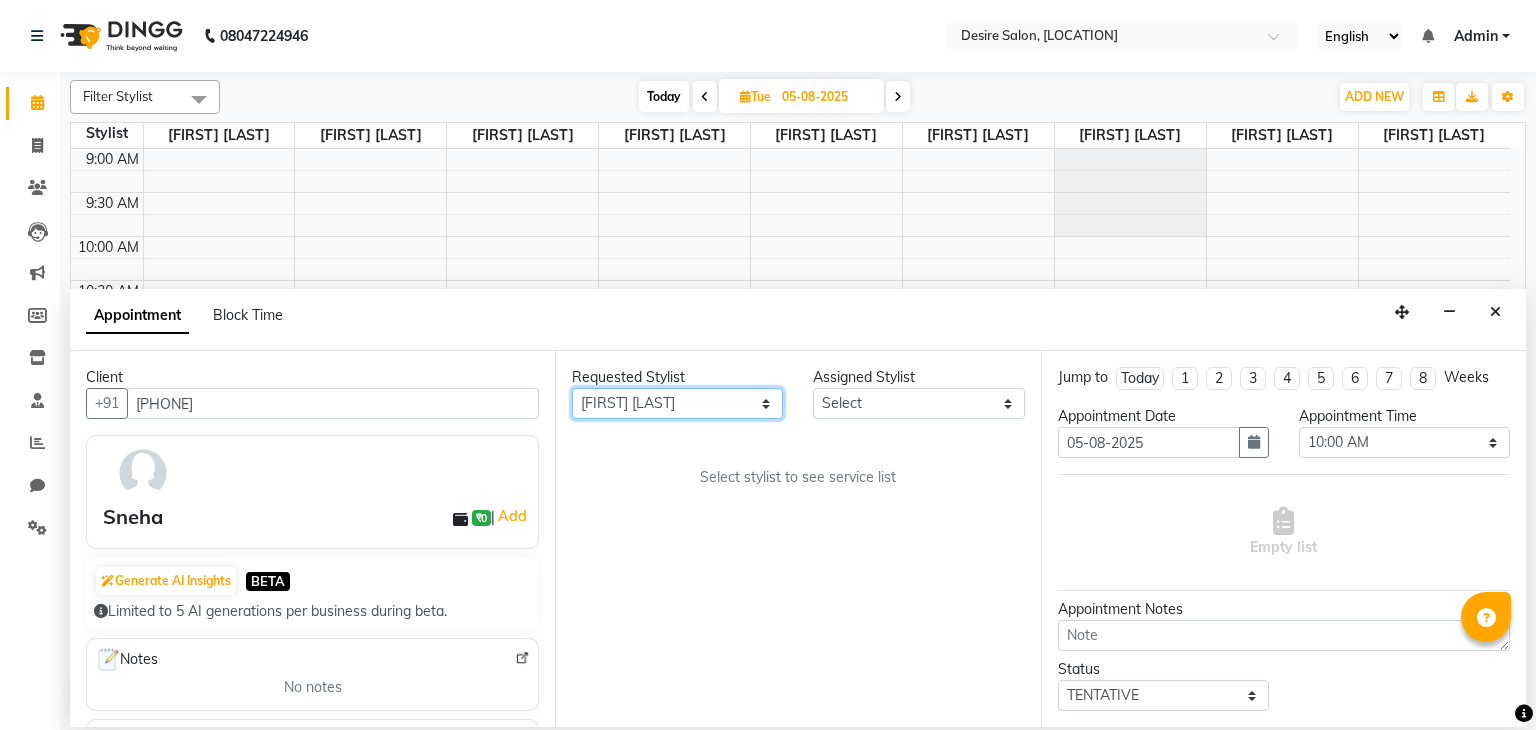 click on "Any [FIRST] [LAST]  [FIRST] [LAST] [FIRST] [LAST] desire salon [FIRST] [LAST] [FIRST] [LAST] [FIRST] [LAST] [FIRST] [LAST] [FIRST] [LAST]" at bounding box center [677, 403] 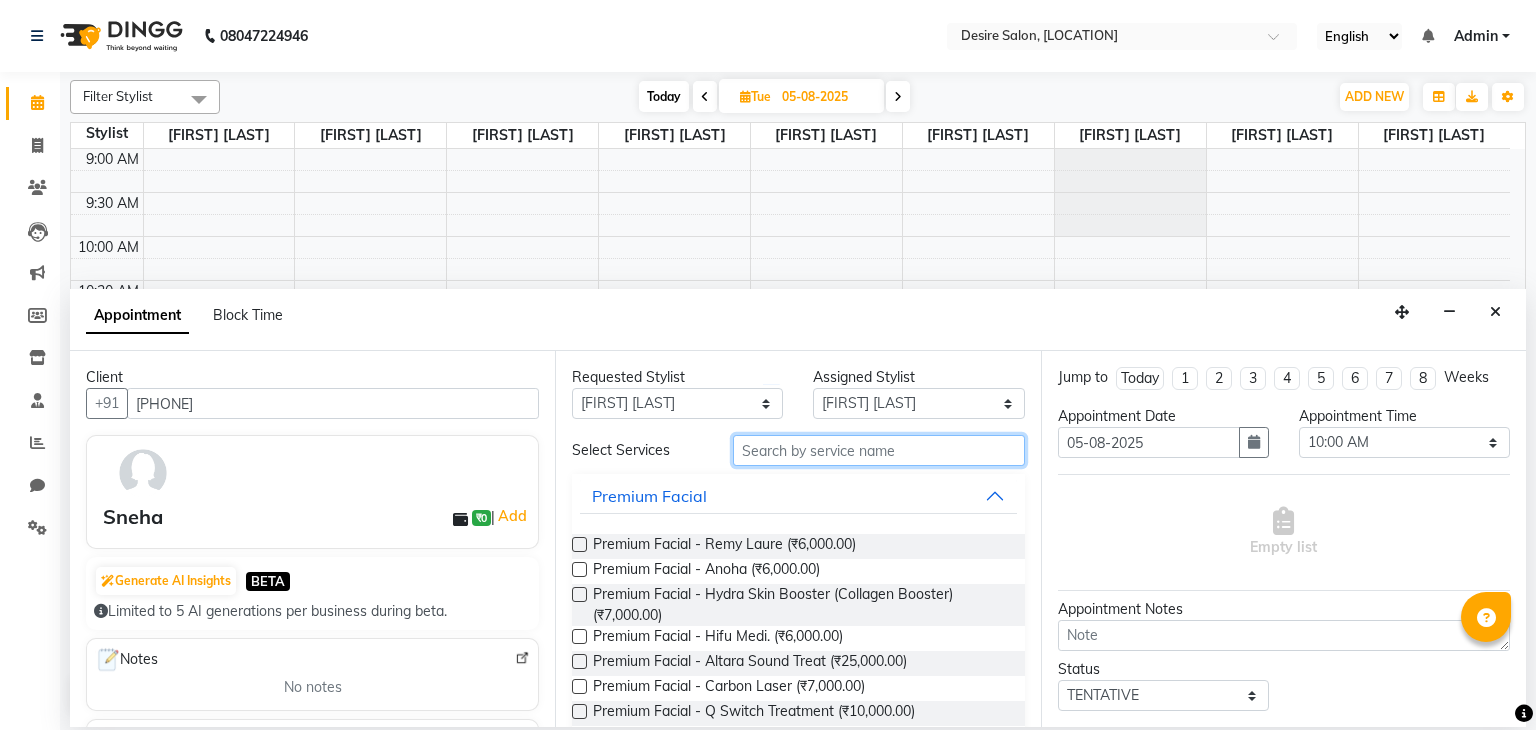 click at bounding box center (879, 450) 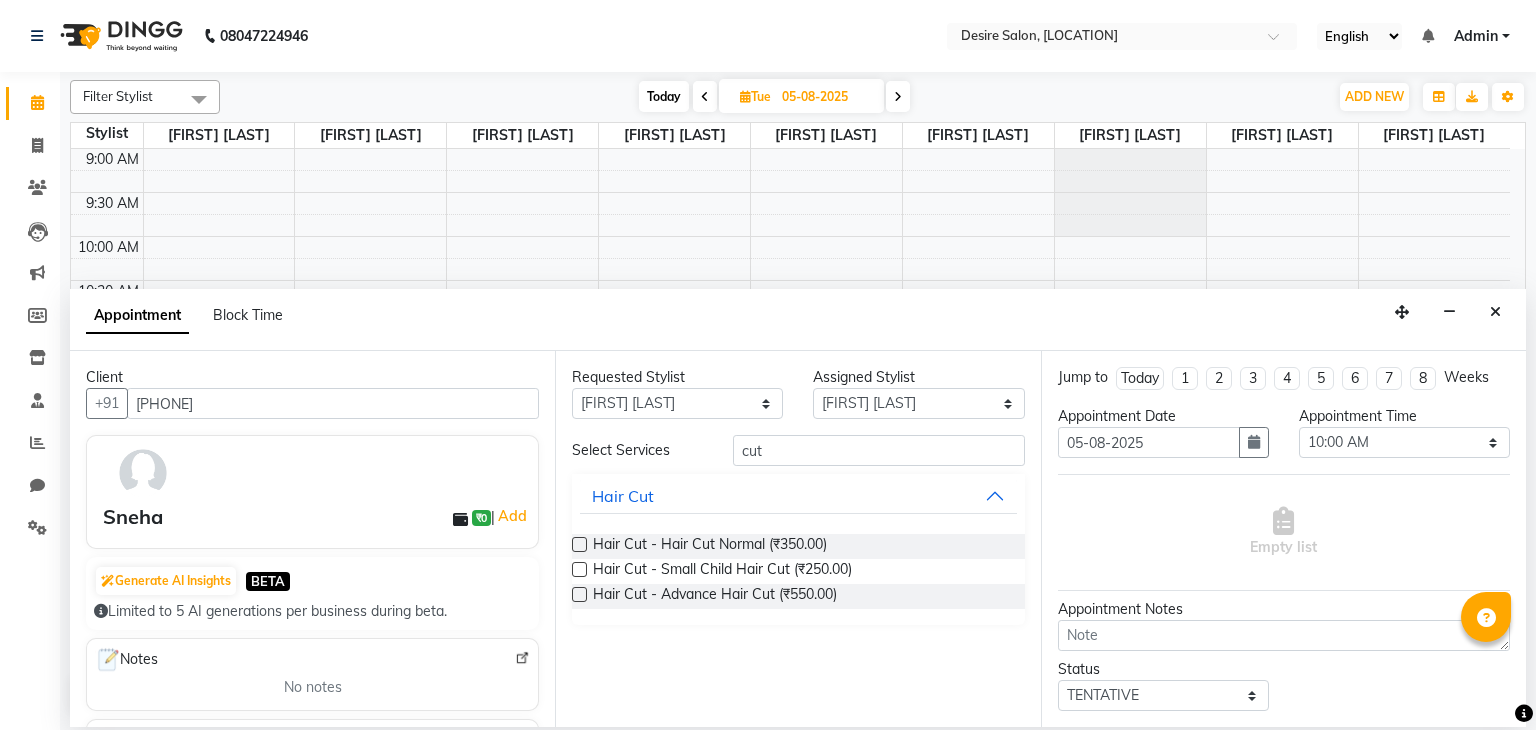 click at bounding box center (579, 544) 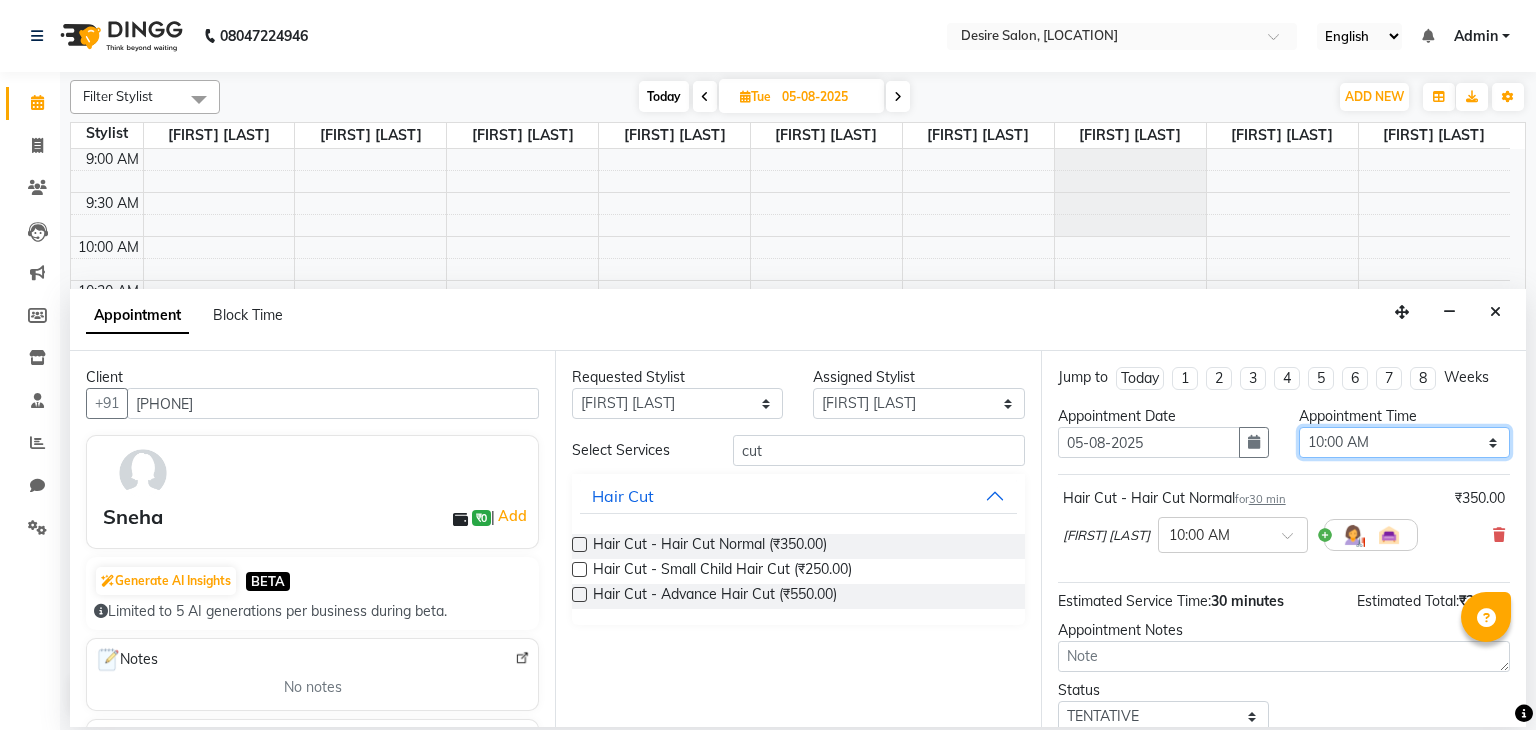 click on "Select 10:00 AM 10:15 AM 10:30 AM 10:45 AM 11:00 AM 11:15 AM 11:30 AM 11:45 AM 12:00 PM 12:15 PM 12:30 PM 12:45 PM 01:00 PM 01:15 PM 01:30 PM 01:45 PM 02:00 PM 02:15 PM 02:30 PM 02:45 PM 03:00 PM 03:15 PM 03:30 PM 03:45 PM 04:00 PM 04:15 PM 04:30 PM 04:45 PM 05:00 PM 05:15 PM 05:30 PM 05:45 PM 06:00 PM 06:15 PM 06:30 PM 06:45 PM 07:00 PM 07:15 PM 07:30 PM 07:45 PM 08:00 PM 08:15 PM 08:30 PM 08:45 PM 09:00 PM" at bounding box center [1404, 442] 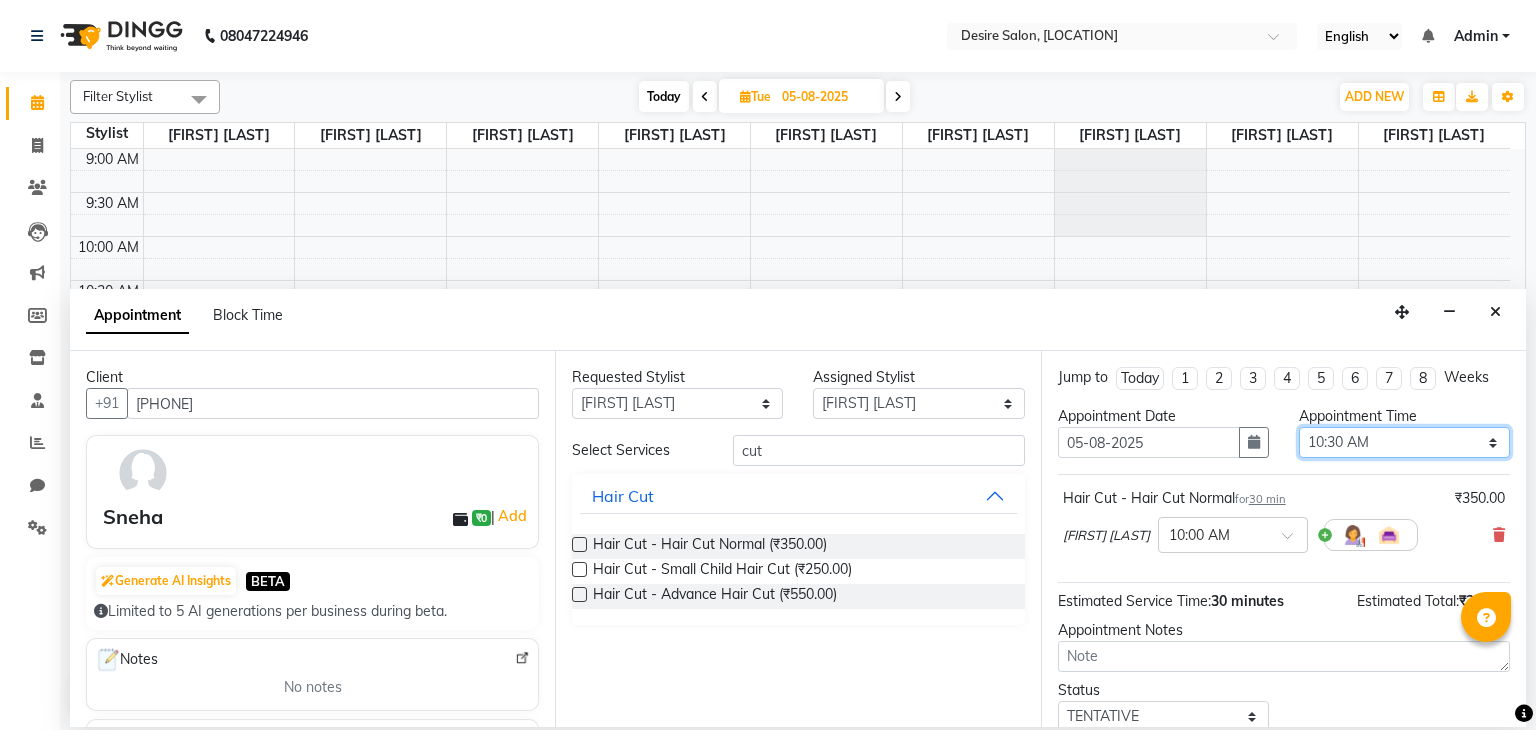 click on "Select 10:00 AM 10:15 AM 10:30 AM 10:45 AM 11:00 AM 11:15 AM 11:30 AM 11:45 AM 12:00 PM 12:15 PM 12:30 PM 12:45 PM 01:00 PM 01:15 PM 01:30 PM 01:45 PM 02:00 PM 02:15 PM 02:30 PM 02:45 PM 03:00 PM 03:15 PM 03:30 PM 03:45 PM 04:00 PM 04:15 PM 04:30 PM 04:45 PM 05:00 PM 05:15 PM 05:30 PM 05:45 PM 06:00 PM 06:15 PM 06:30 PM 06:45 PM 07:00 PM 07:15 PM 07:30 PM 07:45 PM 08:00 PM 08:15 PM 08:30 PM 08:45 PM 09:00 PM" at bounding box center [1404, 442] 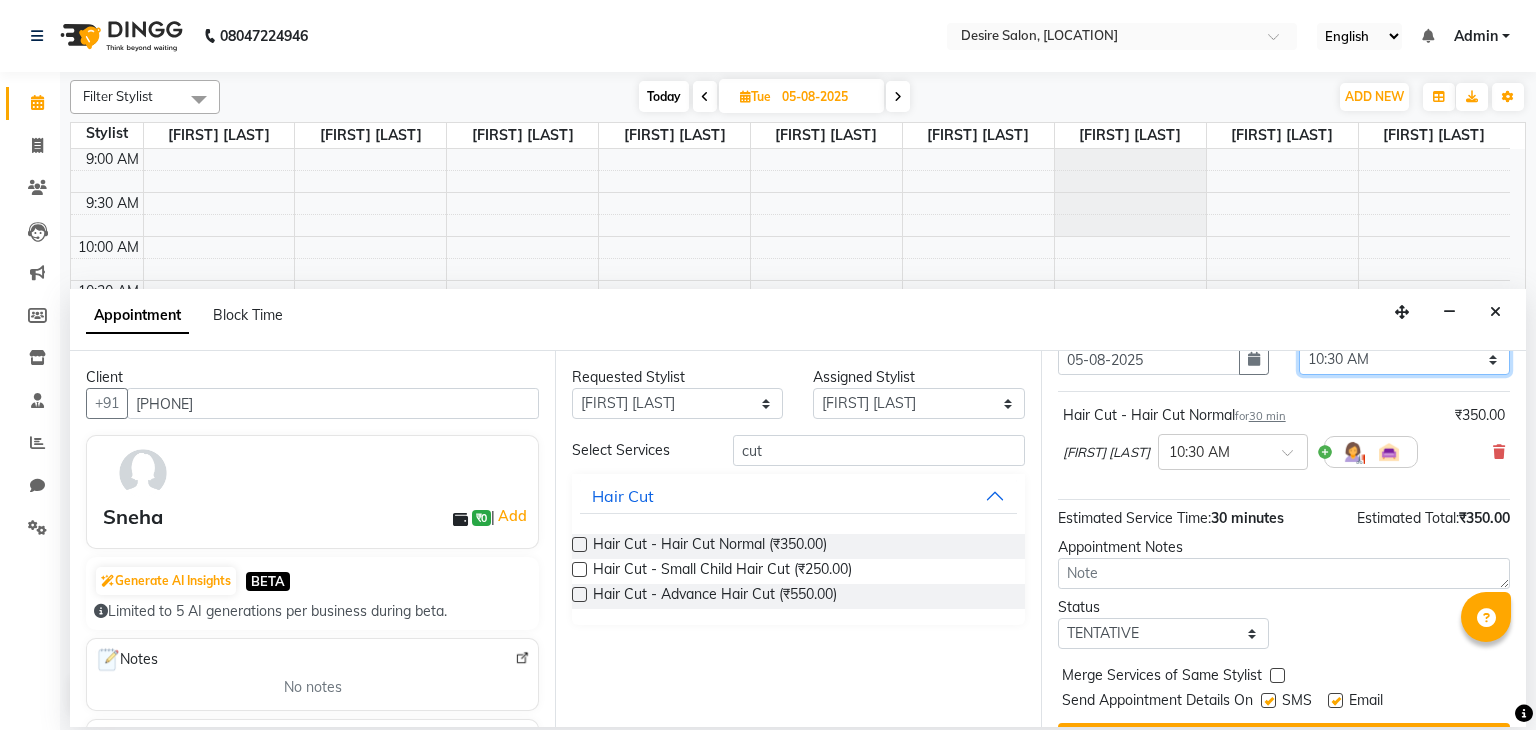 scroll, scrollTop: 130, scrollLeft: 0, axis: vertical 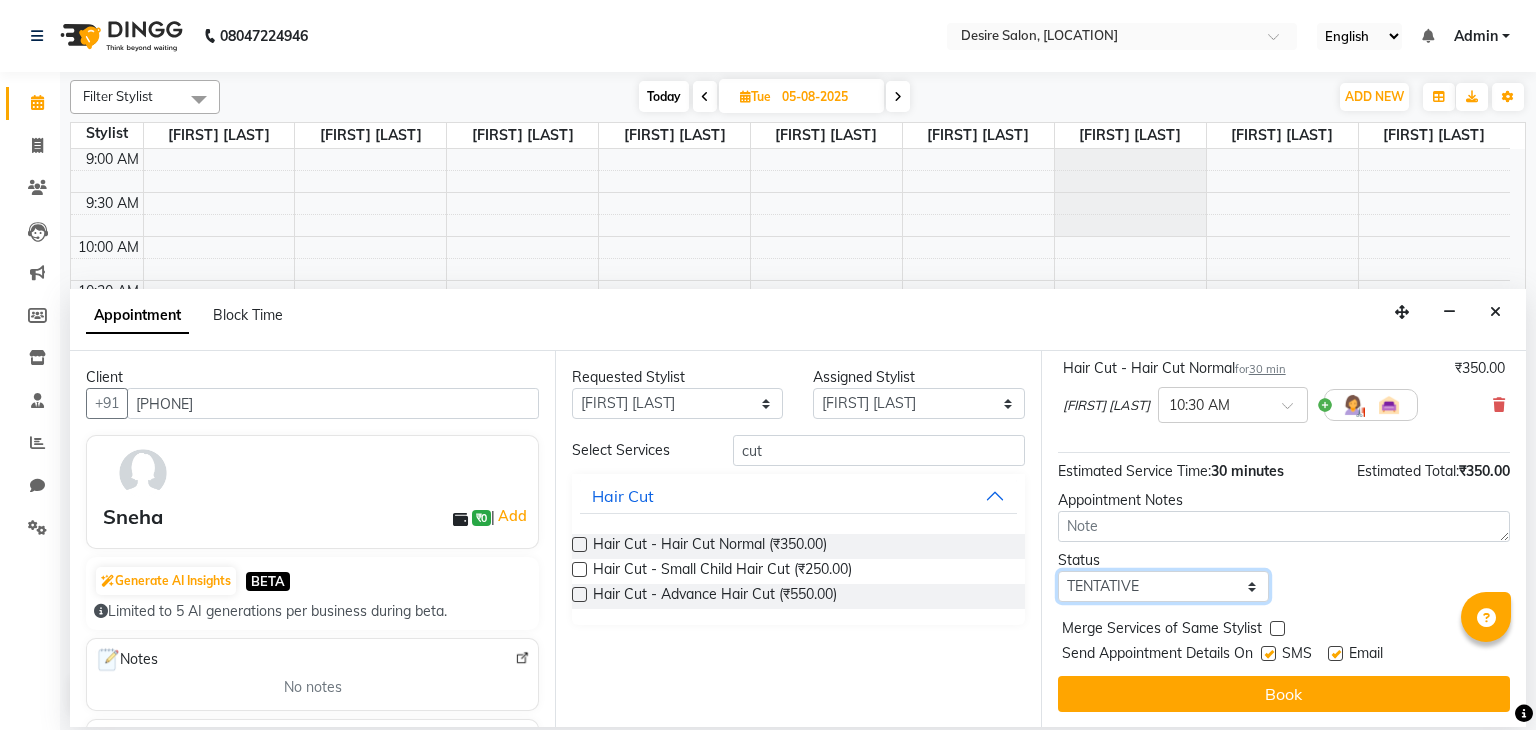 click on "Select TENTATIVE CONFIRM UPCOMING" at bounding box center (1163, 586) 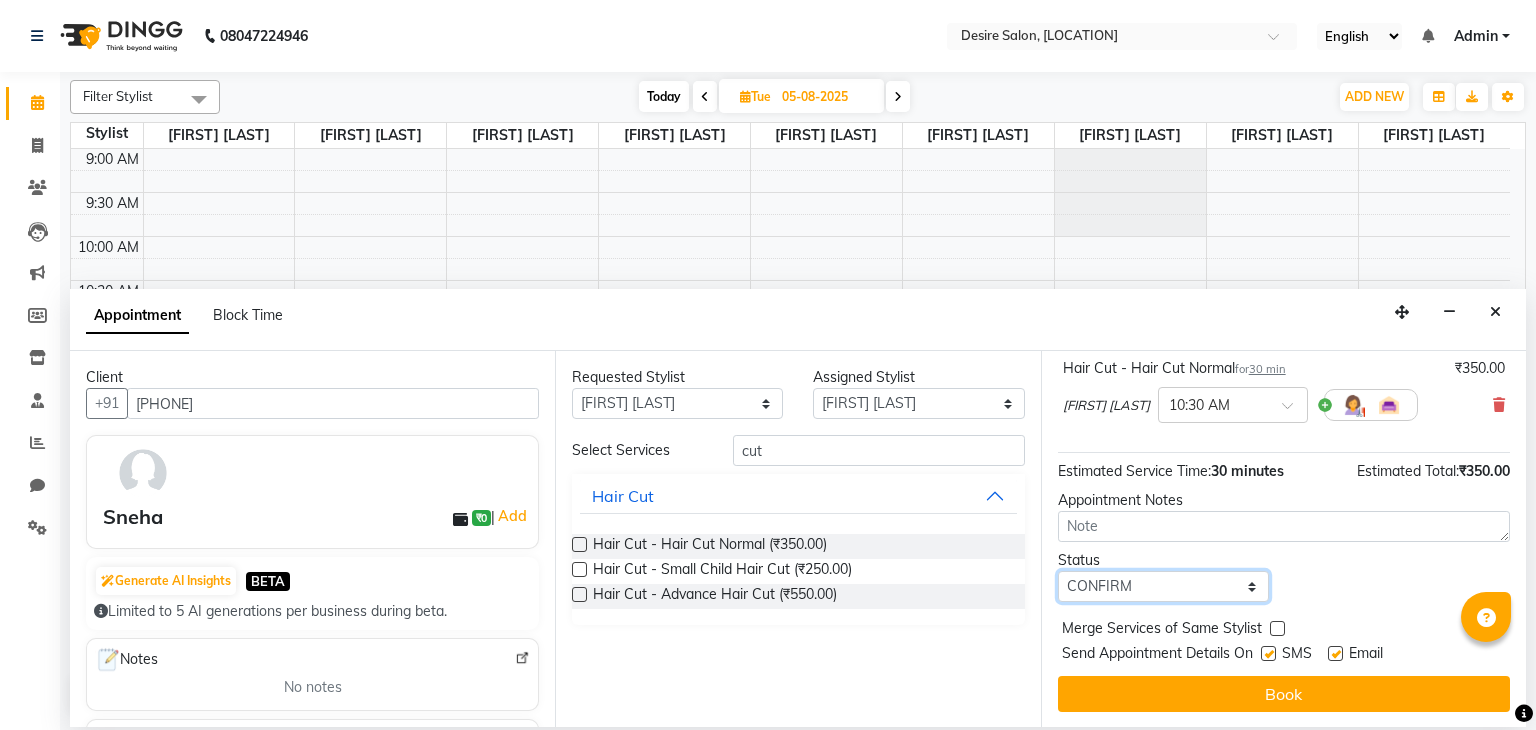 click on "Select TENTATIVE CONFIRM UPCOMING" at bounding box center [1163, 586] 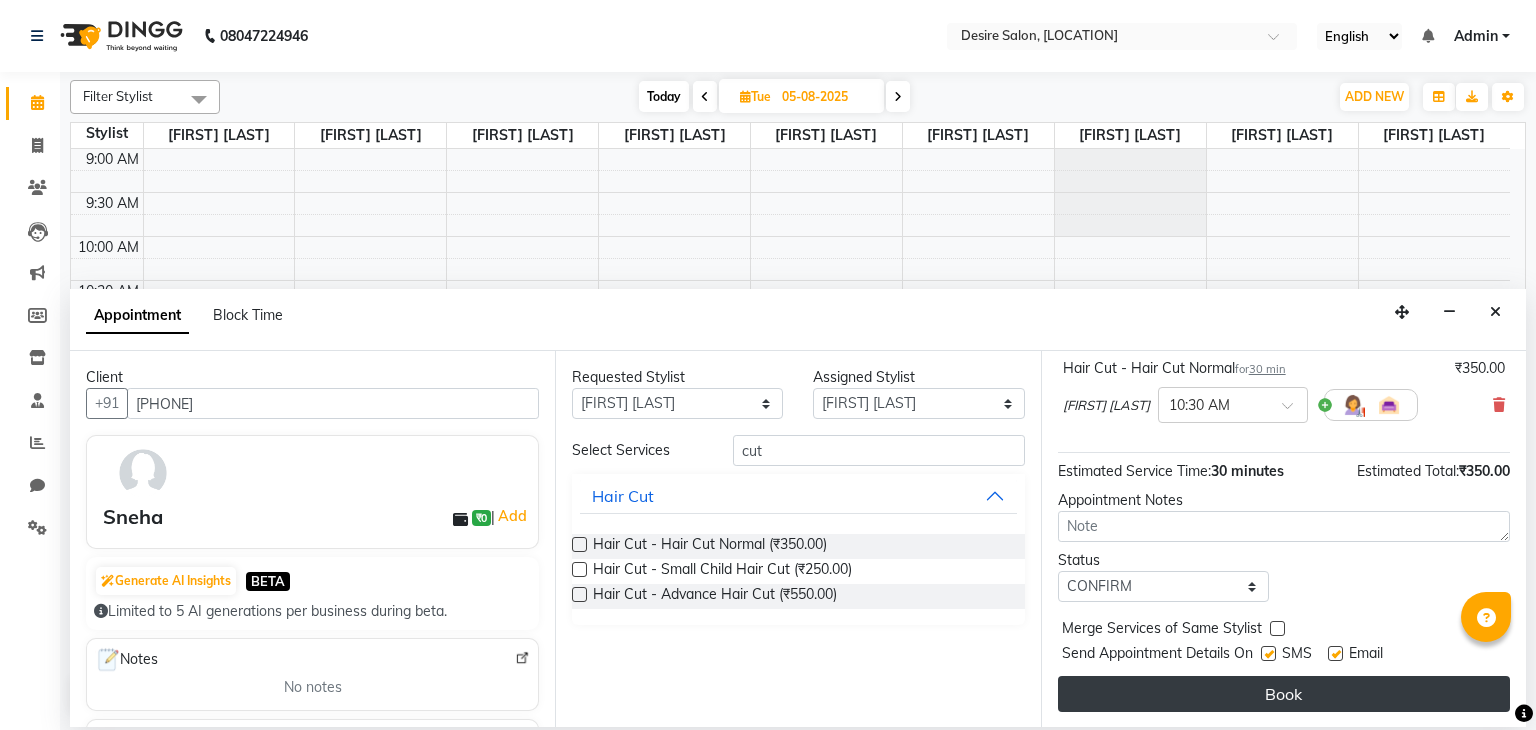click on "Book" at bounding box center [1284, 694] 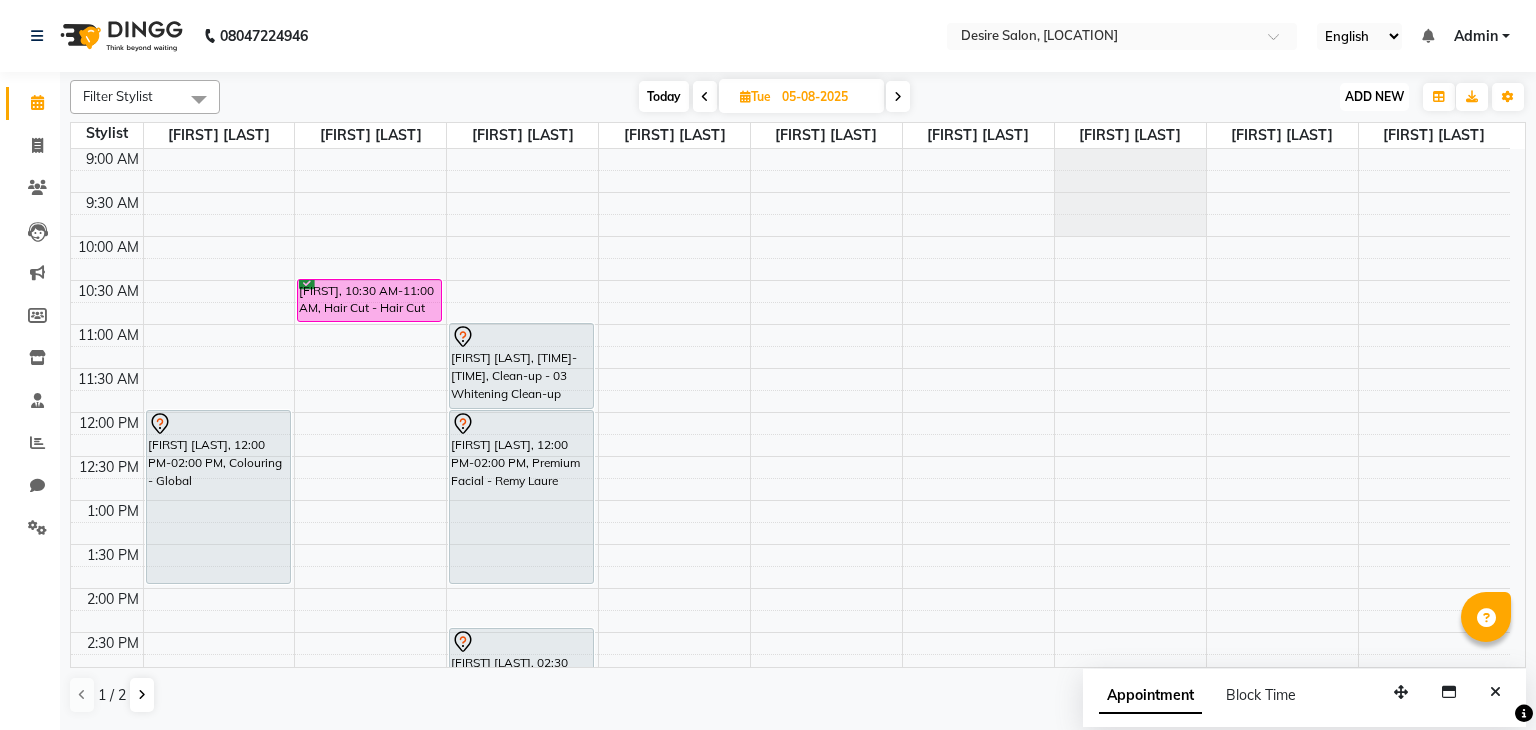 click on "ADD NEW" at bounding box center [1374, 96] 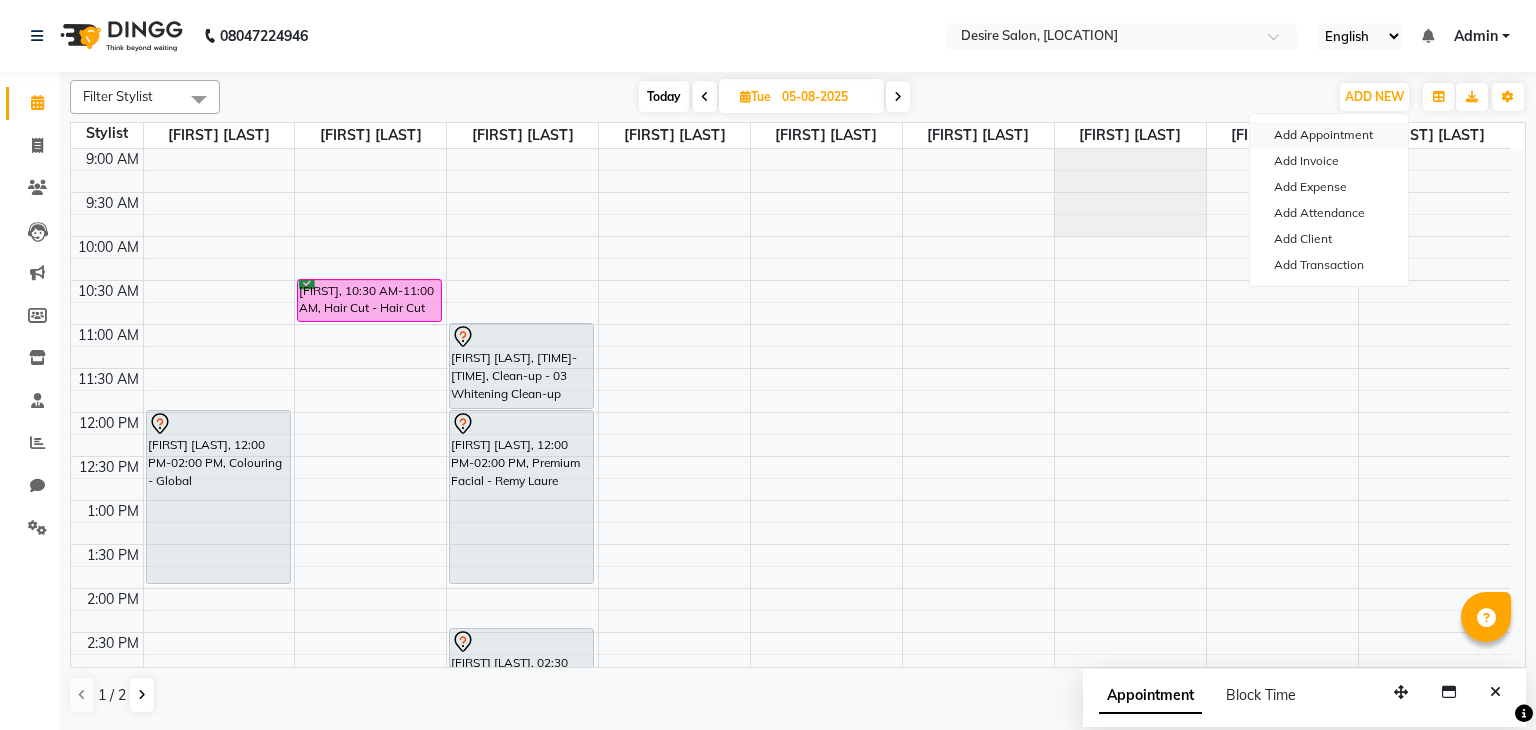 click on "Add Appointment" at bounding box center (1329, 135) 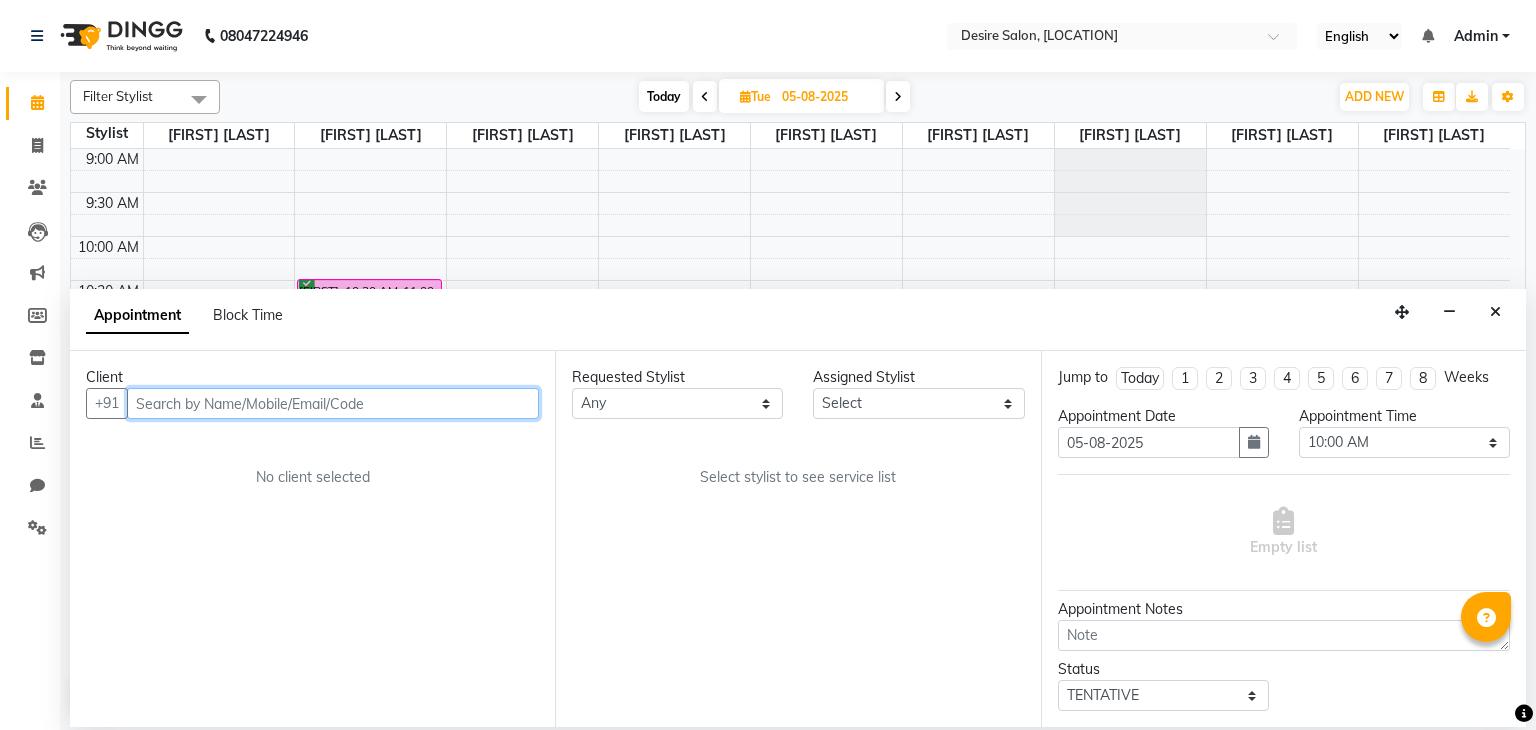 click at bounding box center [333, 403] 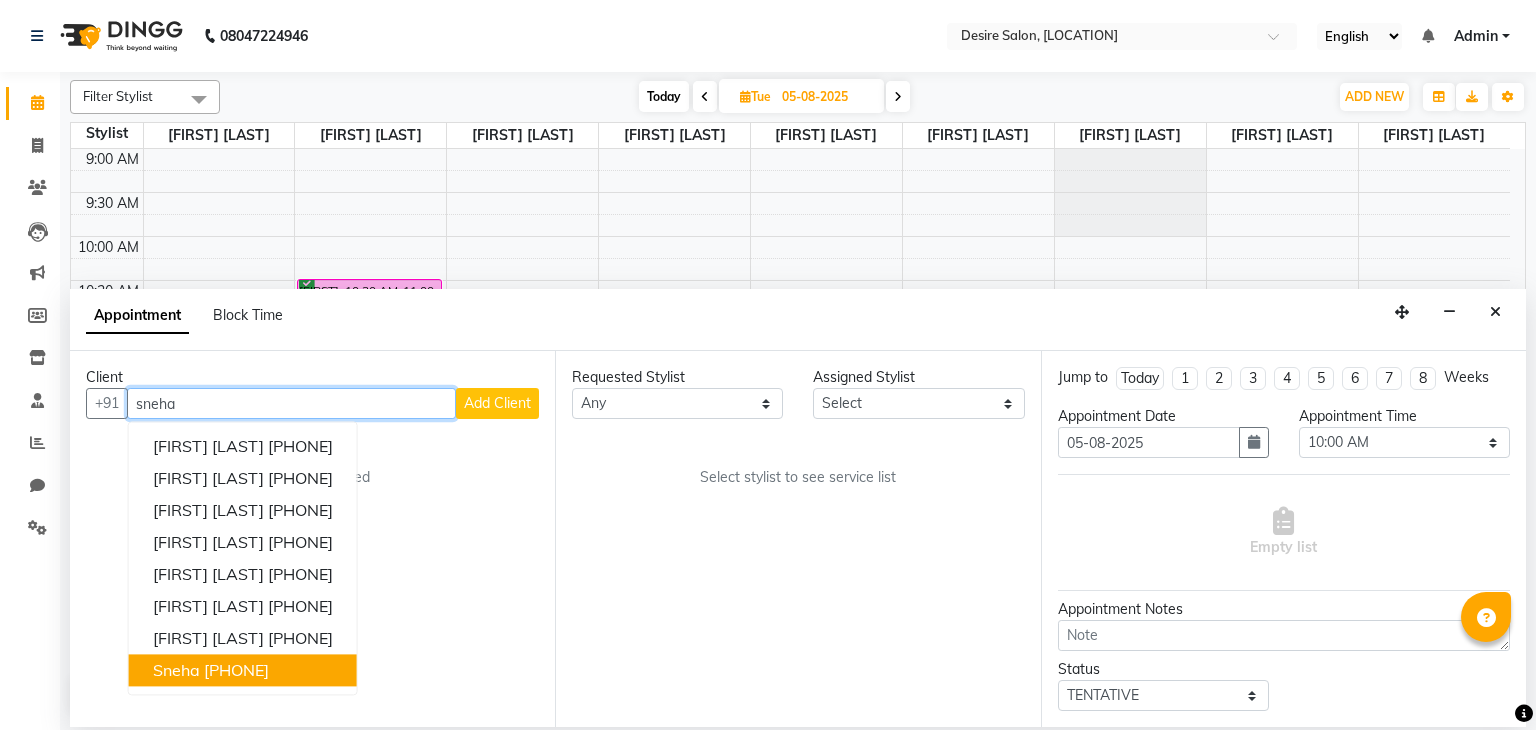 click on "[FIRST]  [PHONE]" at bounding box center [243, 671] 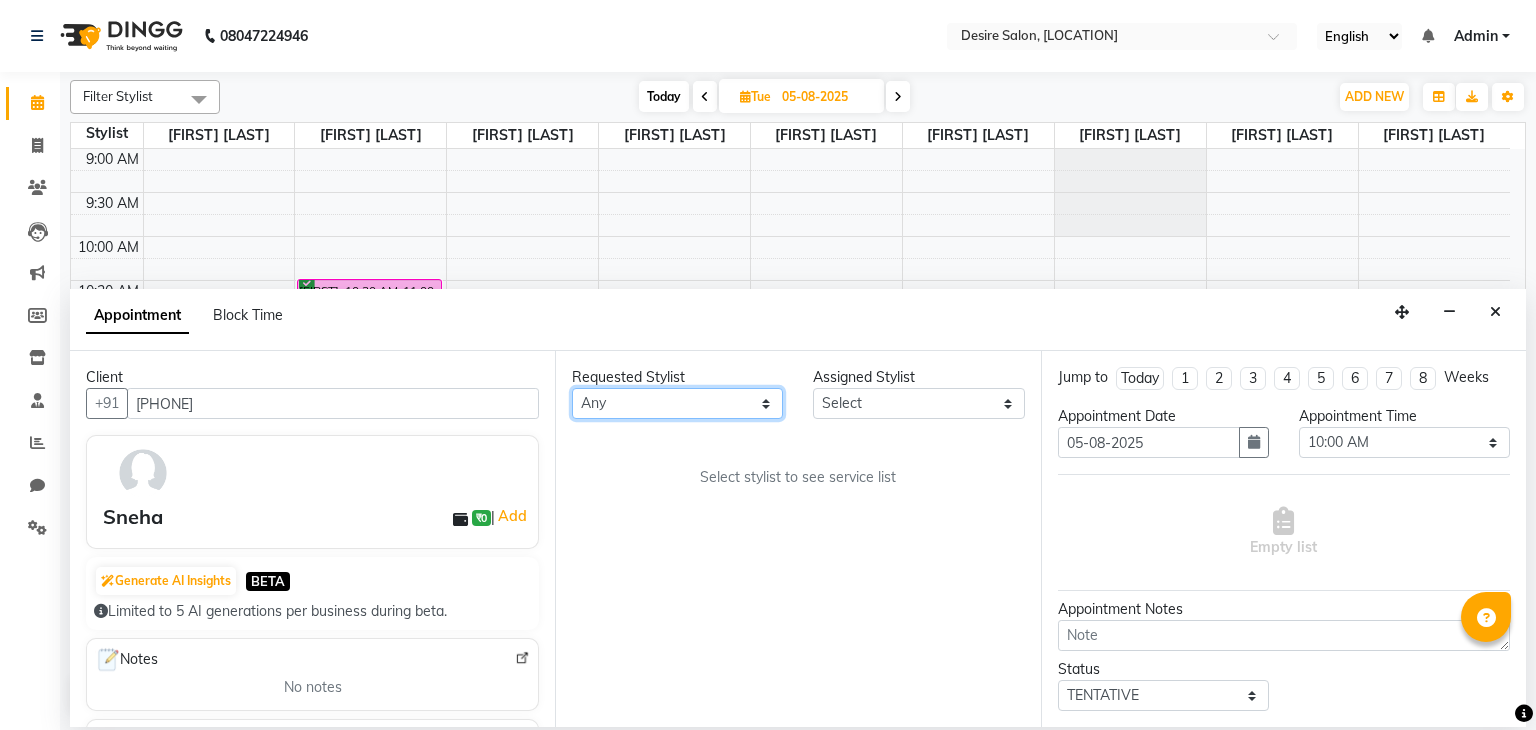 click on "Any [FIRST] [LAST]  [FIRST] [LAST] [FIRST] [LAST] desire salon [FIRST] [LAST] [FIRST] [LAST] [FIRST] [LAST] [FIRST] [LAST] [FIRST] [LAST]" at bounding box center [677, 403] 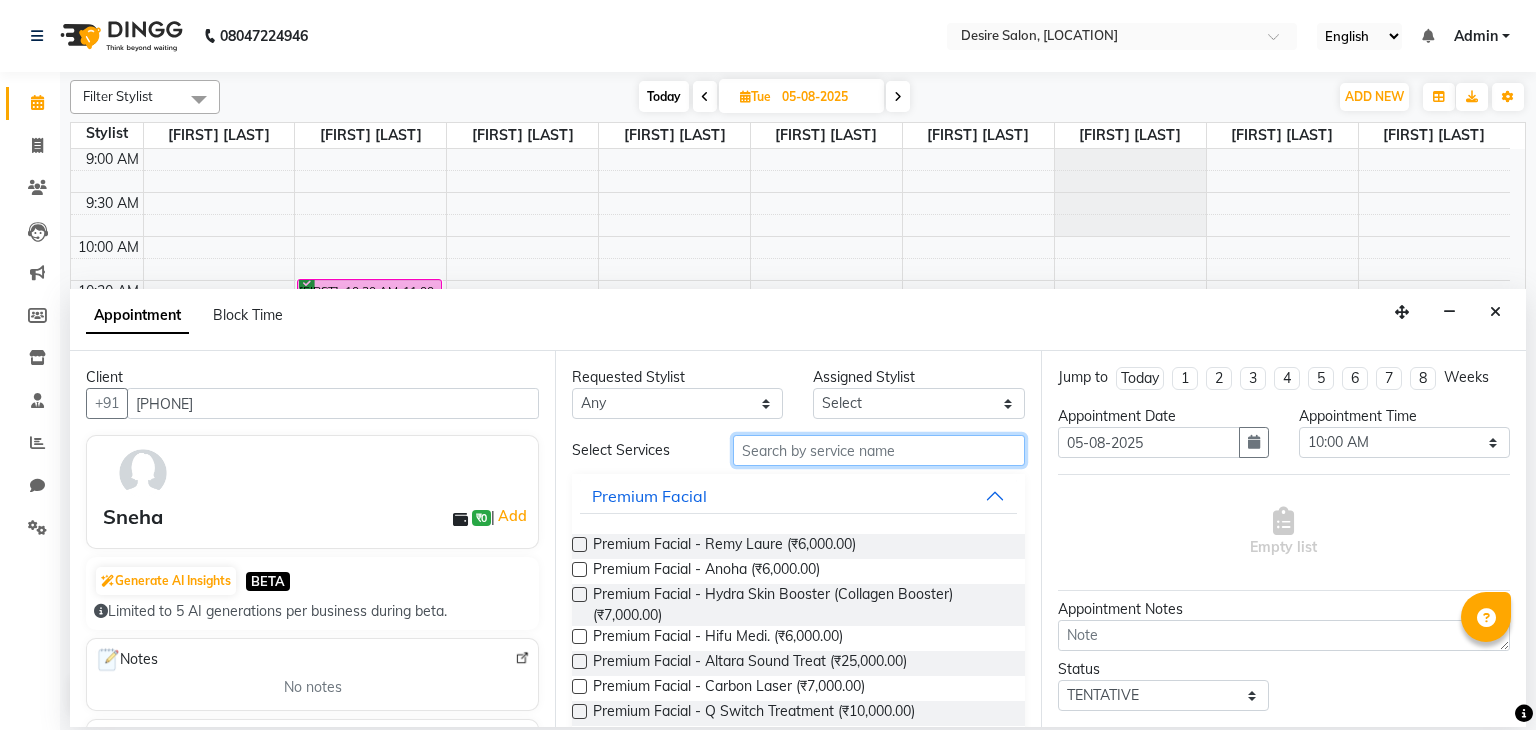 click at bounding box center [879, 450] 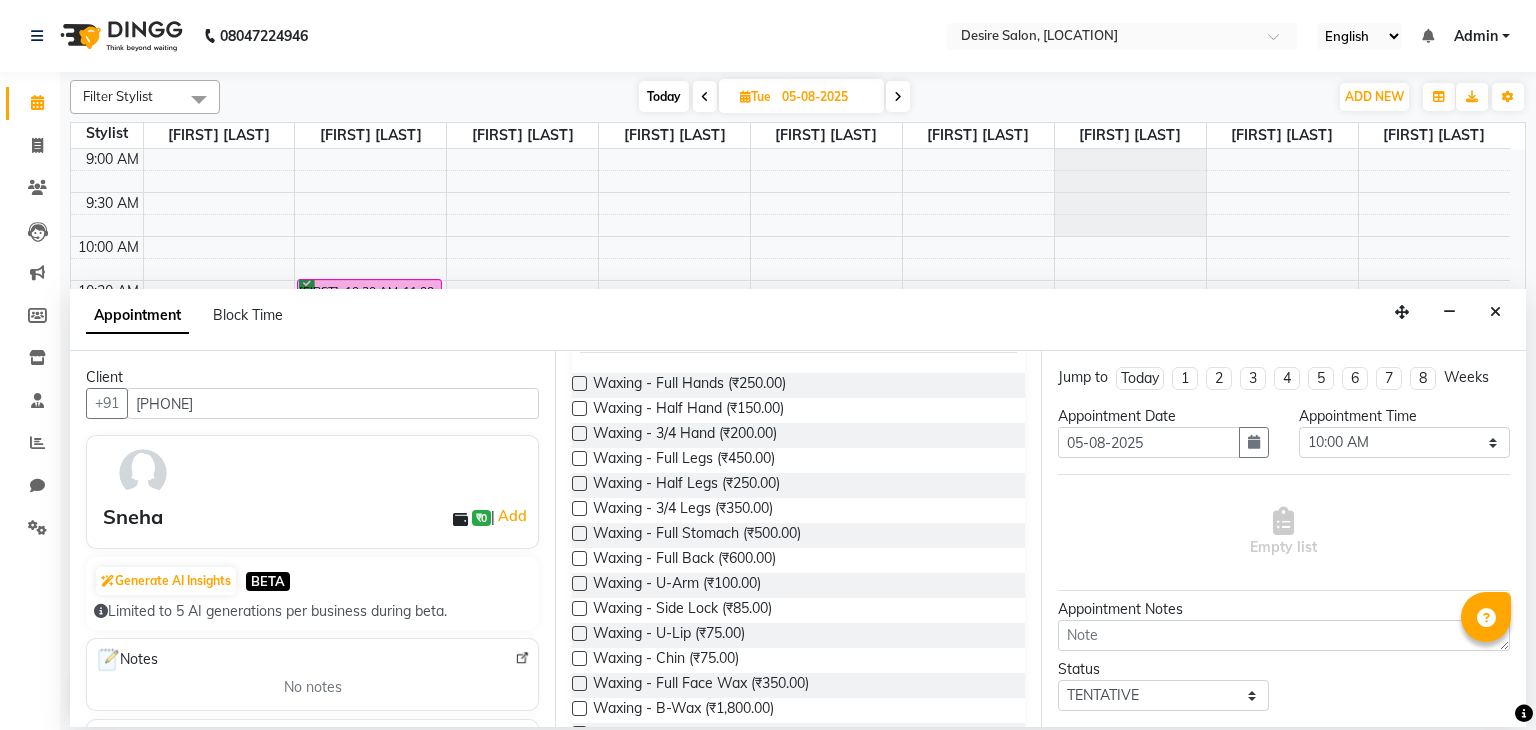 scroll, scrollTop: 213, scrollLeft: 0, axis: vertical 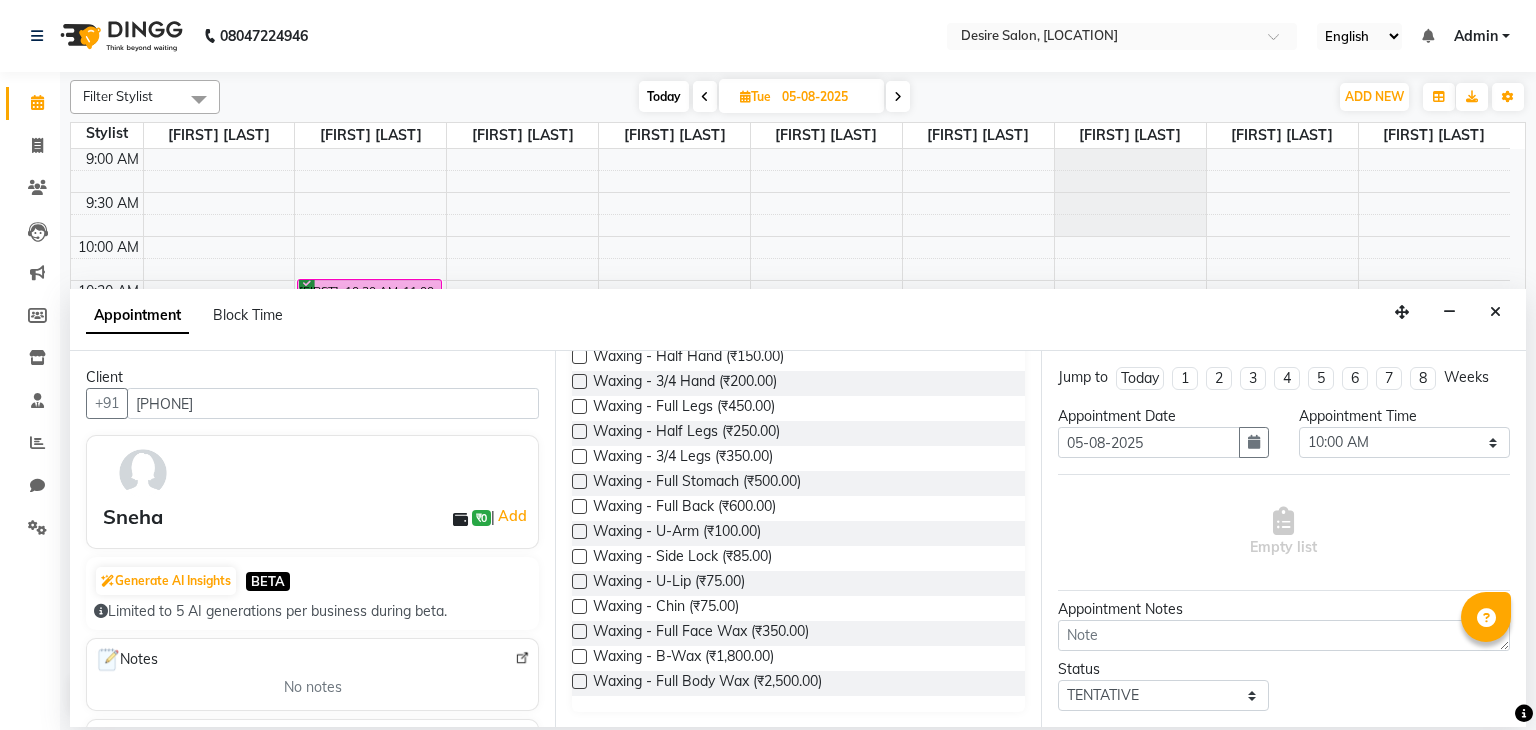 click at bounding box center (579, 681) 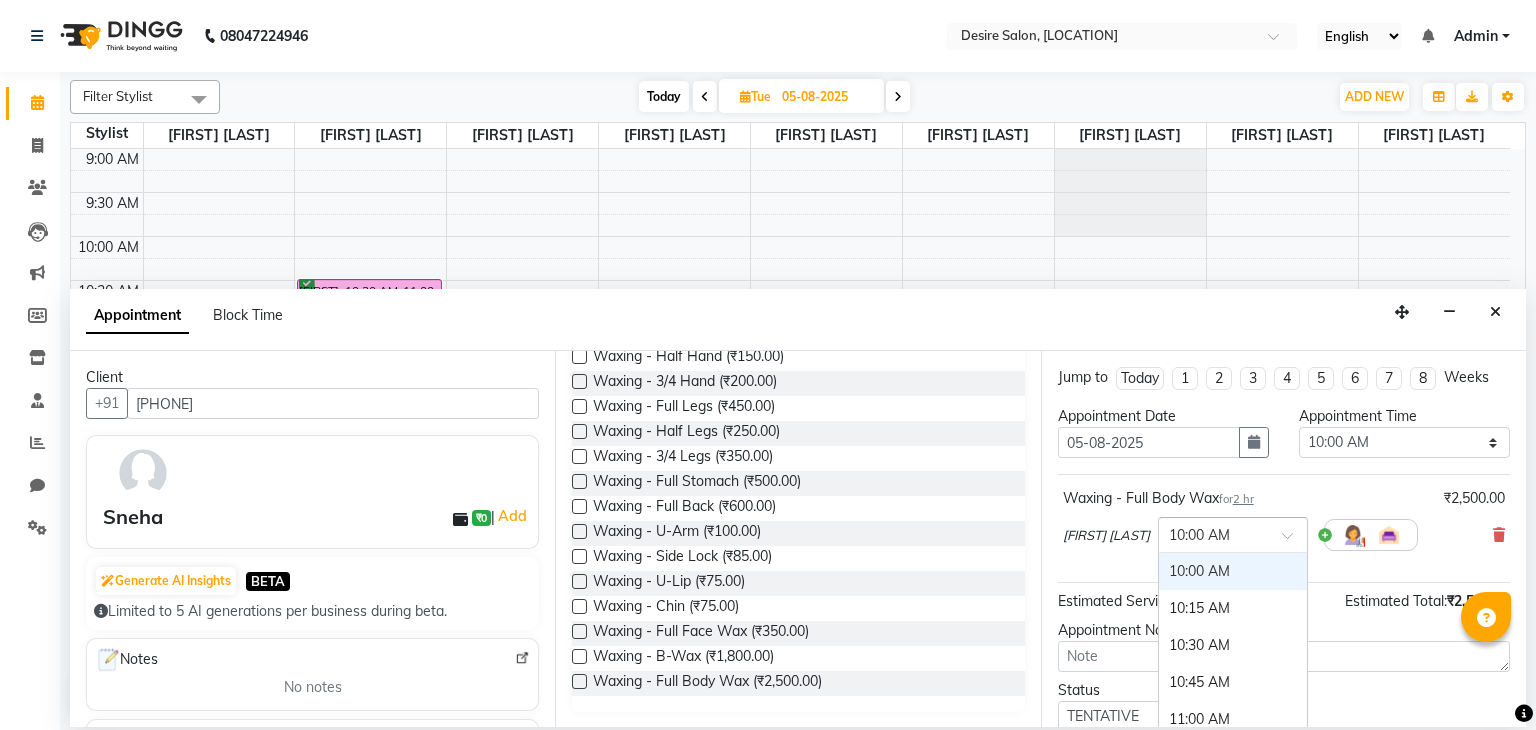 click at bounding box center (1233, 533) 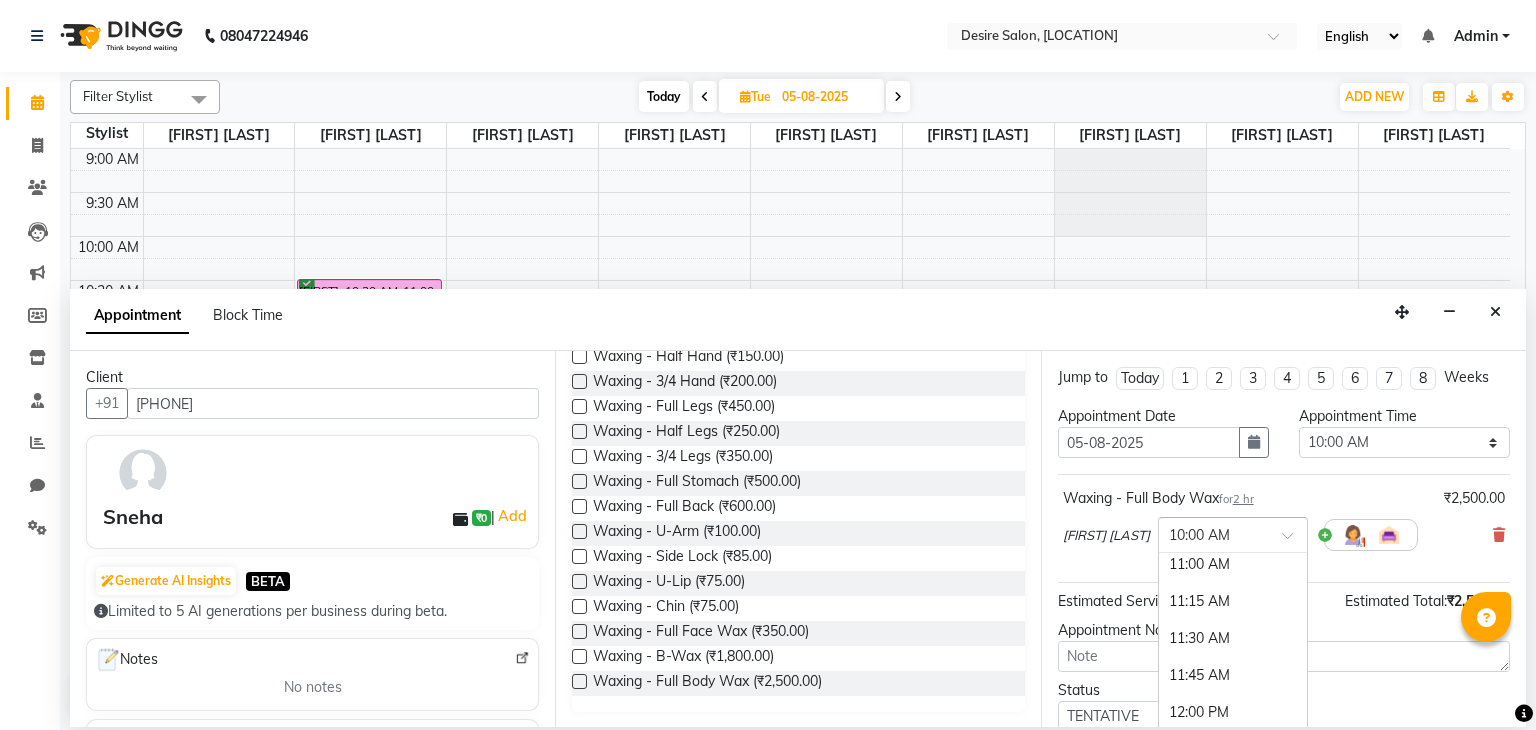 scroll, scrollTop: 209, scrollLeft: 0, axis: vertical 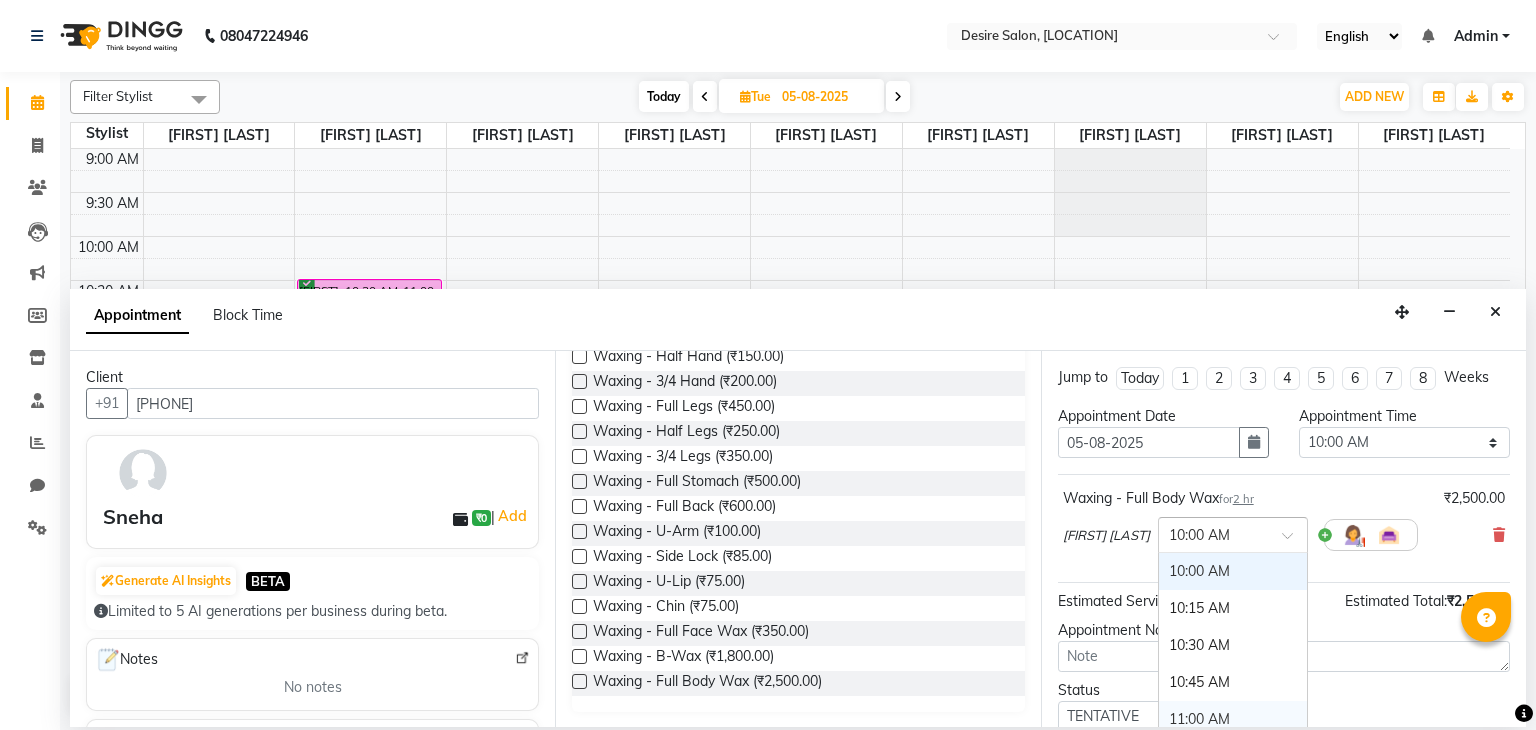 click on "11:00 AM" at bounding box center (1233, 719) 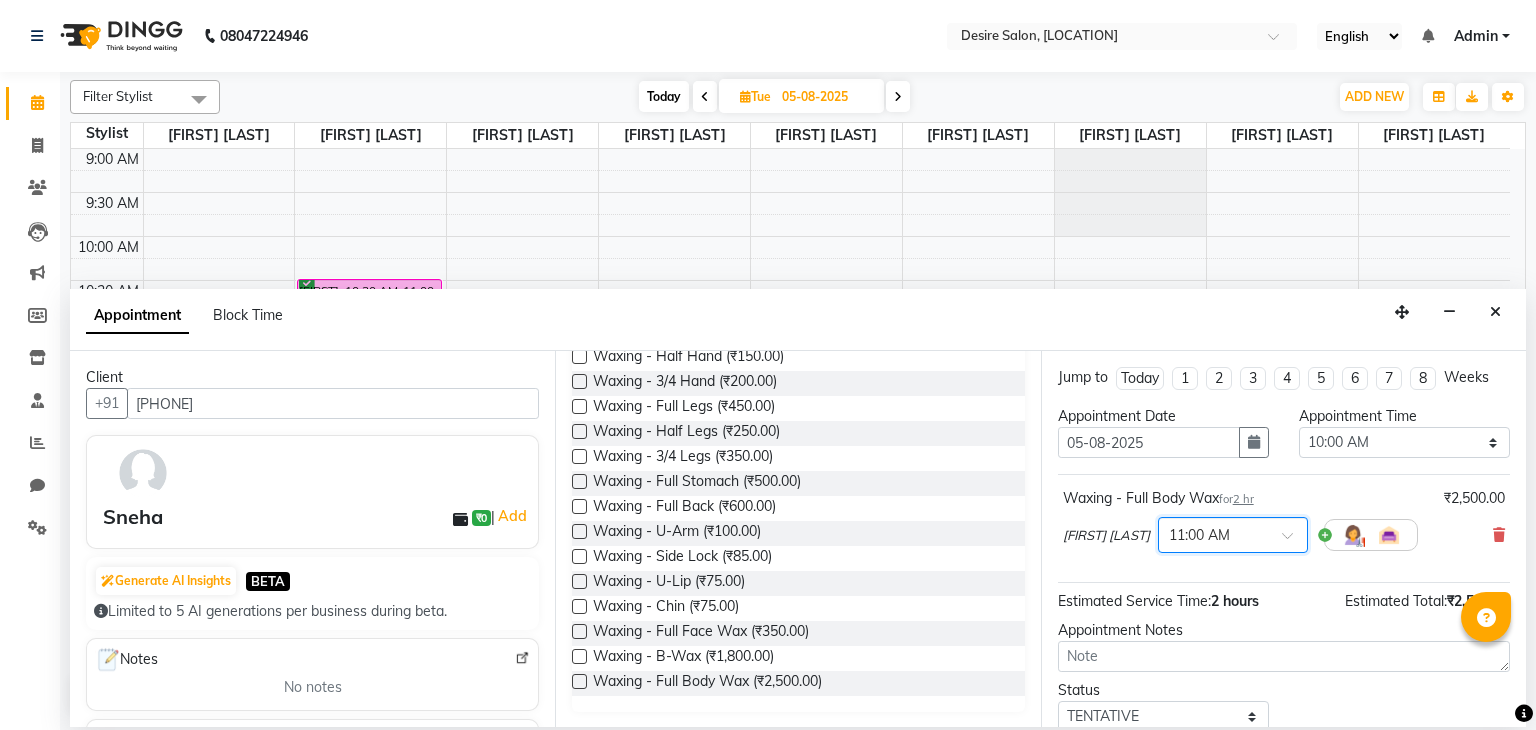 scroll, scrollTop: 130, scrollLeft: 0, axis: vertical 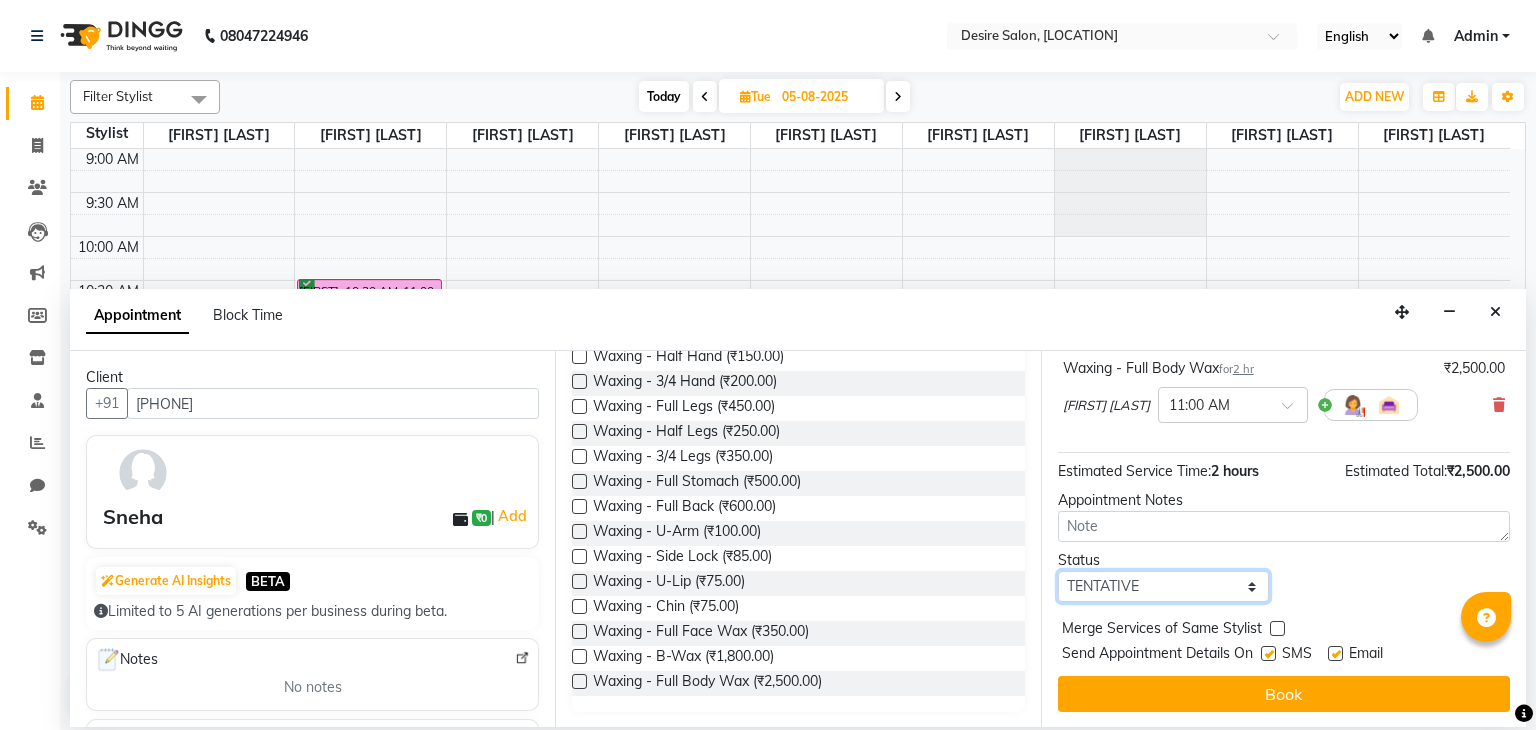 click on "Select TENTATIVE CONFIRM UPCOMING" at bounding box center [1163, 586] 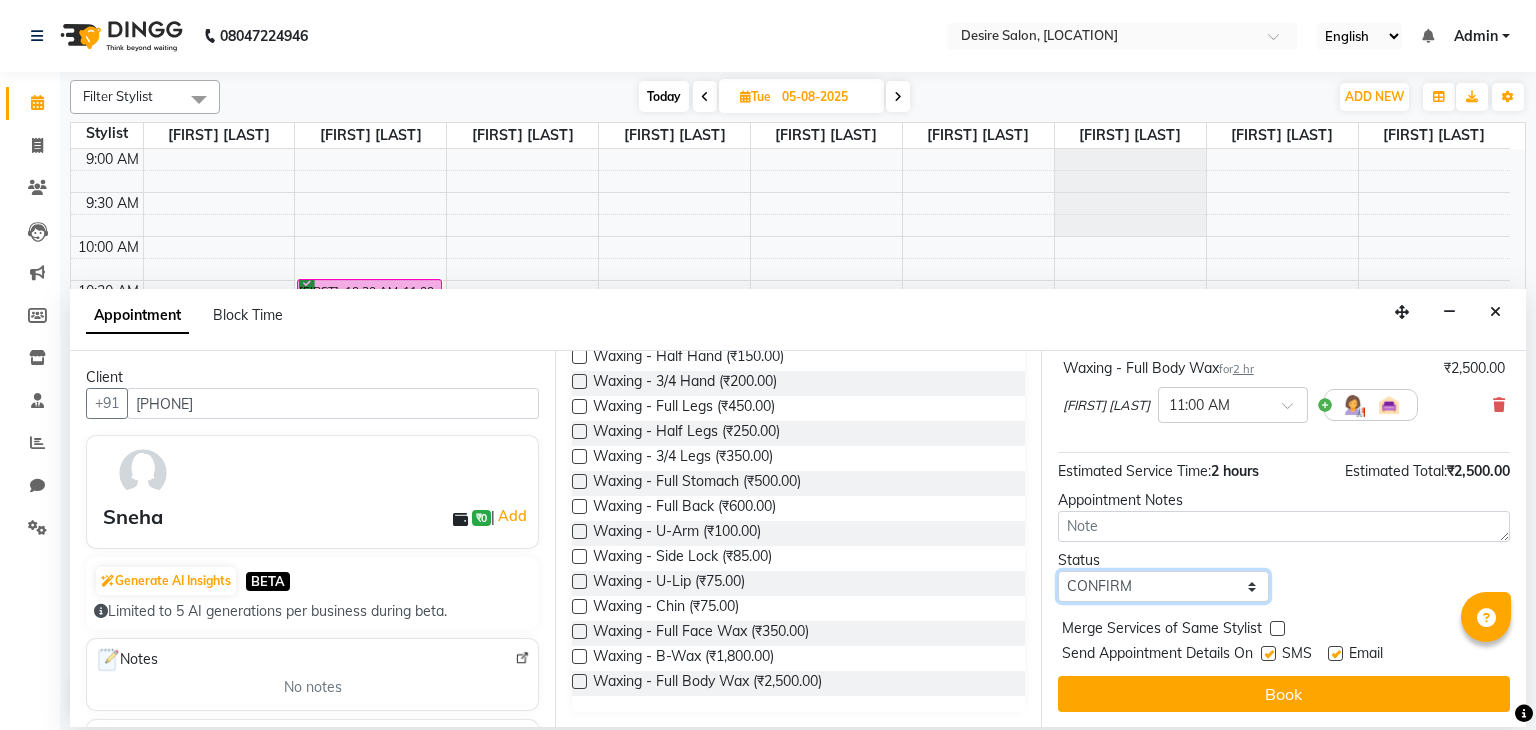 click on "Select TENTATIVE CONFIRM UPCOMING" at bounding box center [1163, 586] 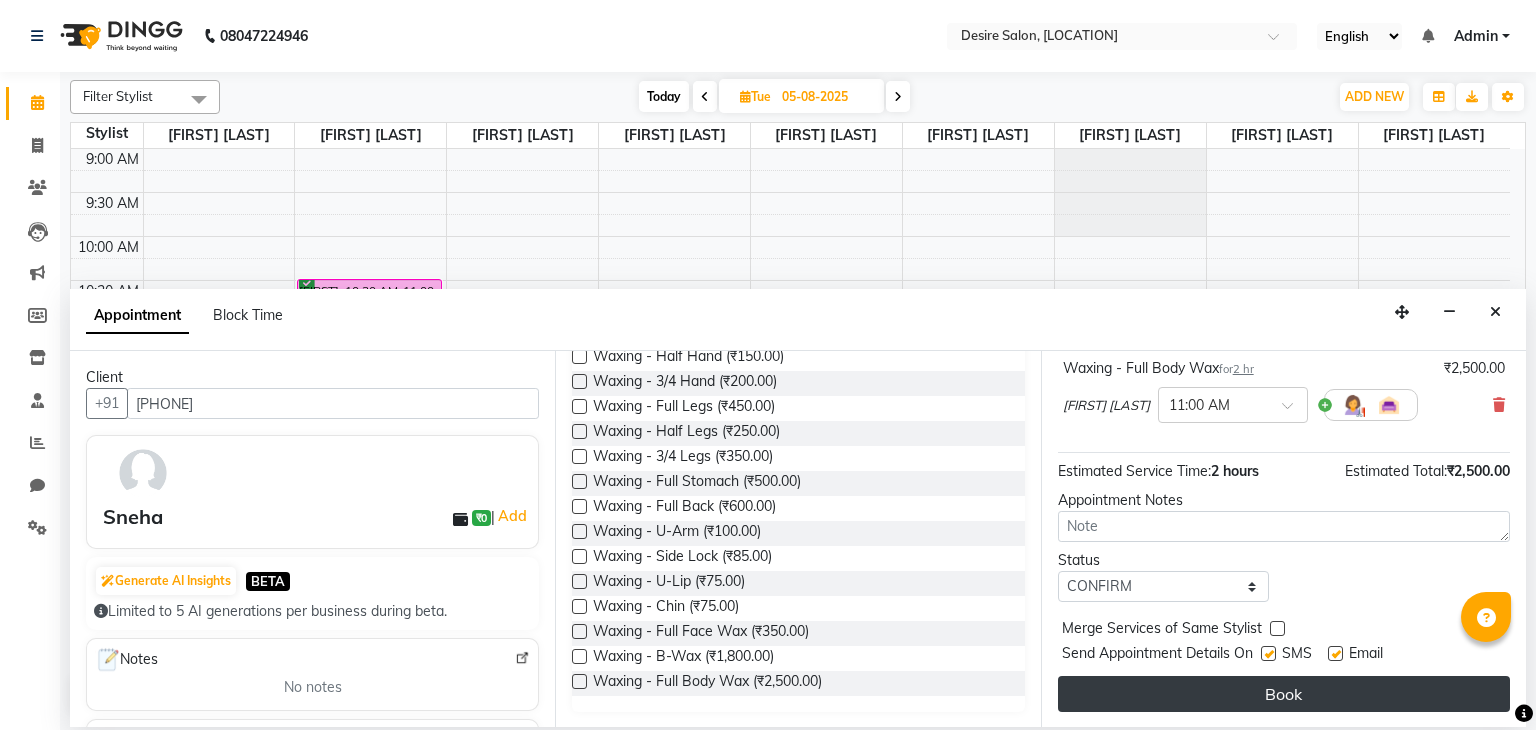 click on "Book" at bounding box center (1284, 694) 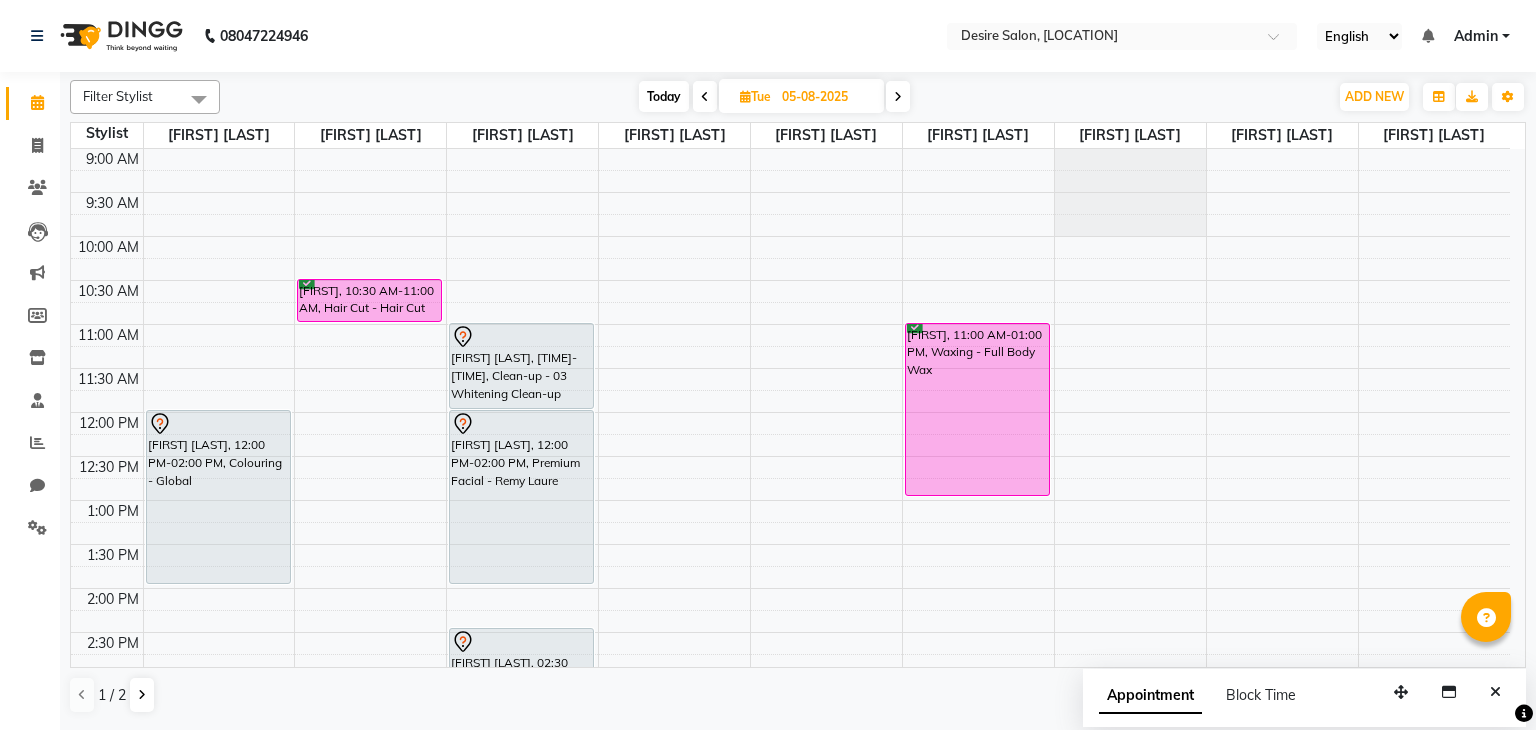 scroll, scrollTop: 453, scrollLeft: 0, axis: vertical 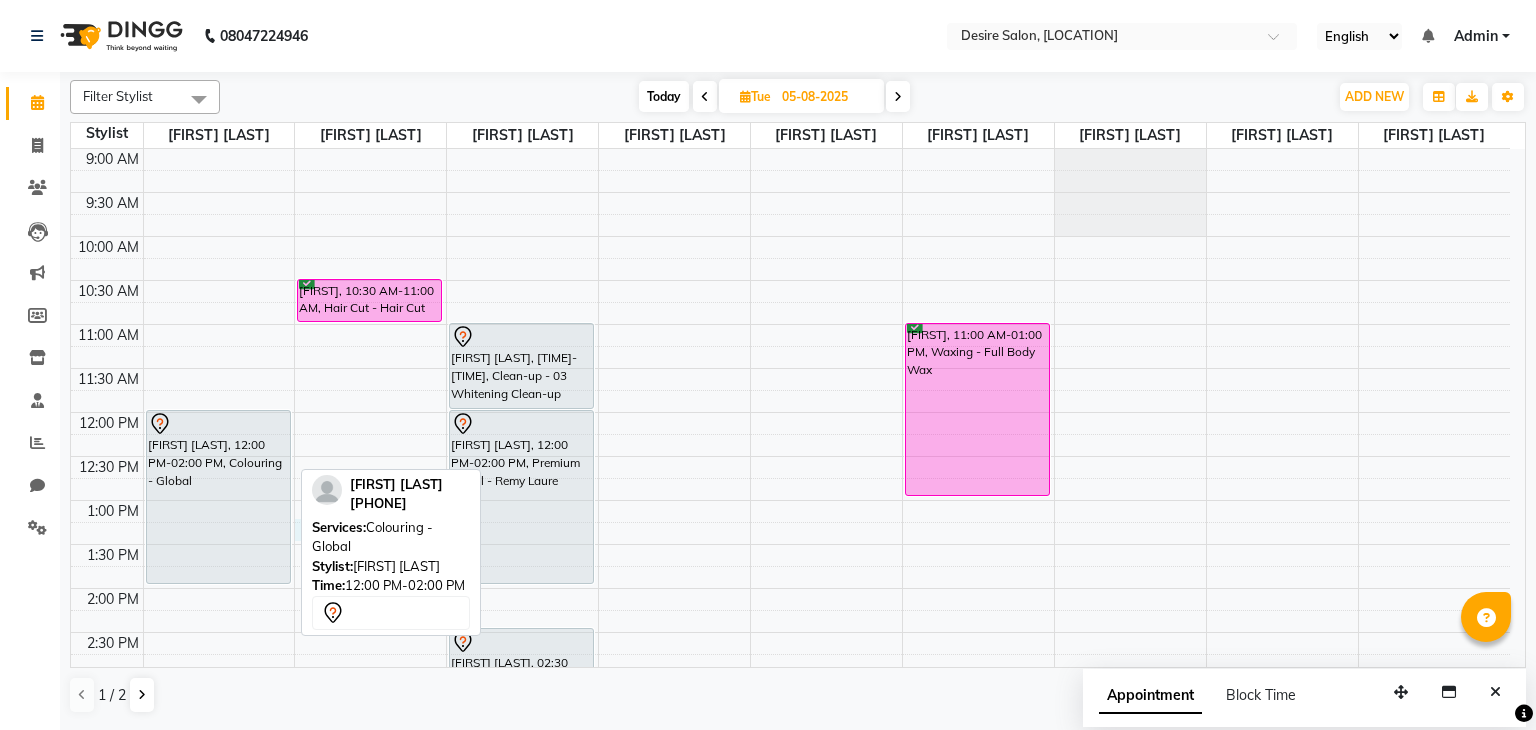 drag, startPoint x: 388, startPoint y: 537, endPoint x: 263, endPoint y: 520, distance: 126.1507 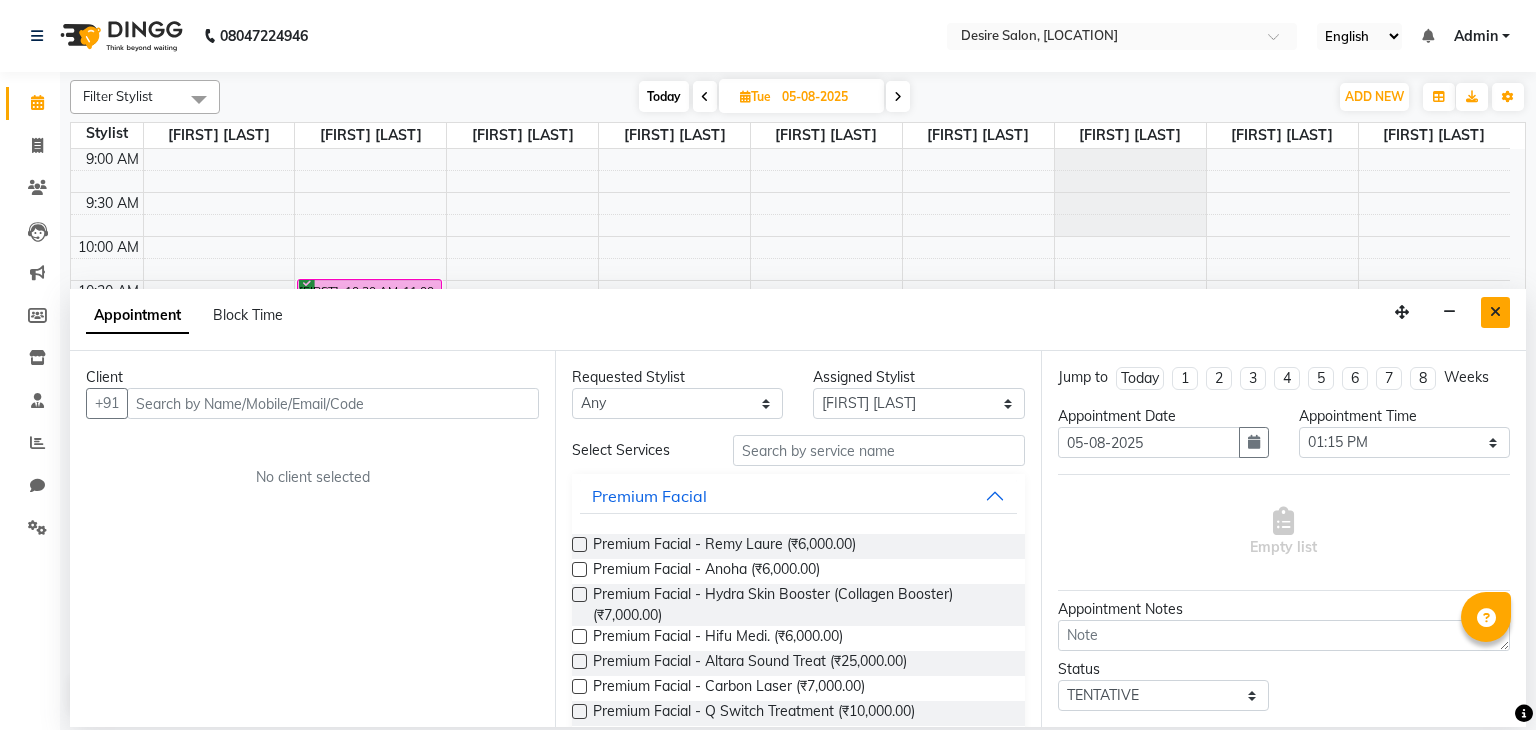 click at bounding box center [1495, 312] 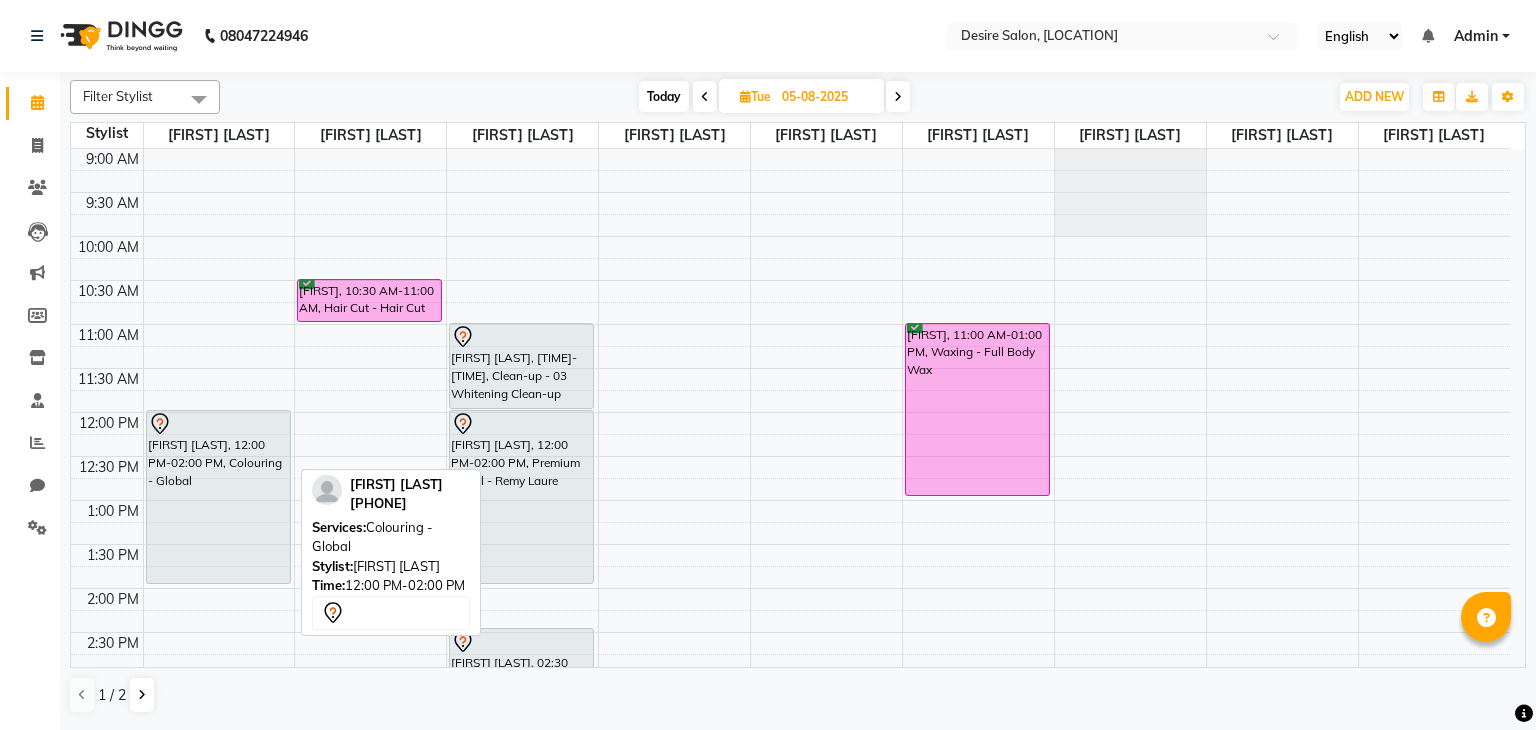 click on "[FIRST] [LAST], 12:00 PM-02:00 PM, Colouring - Global" at bounding box center [218, 497] 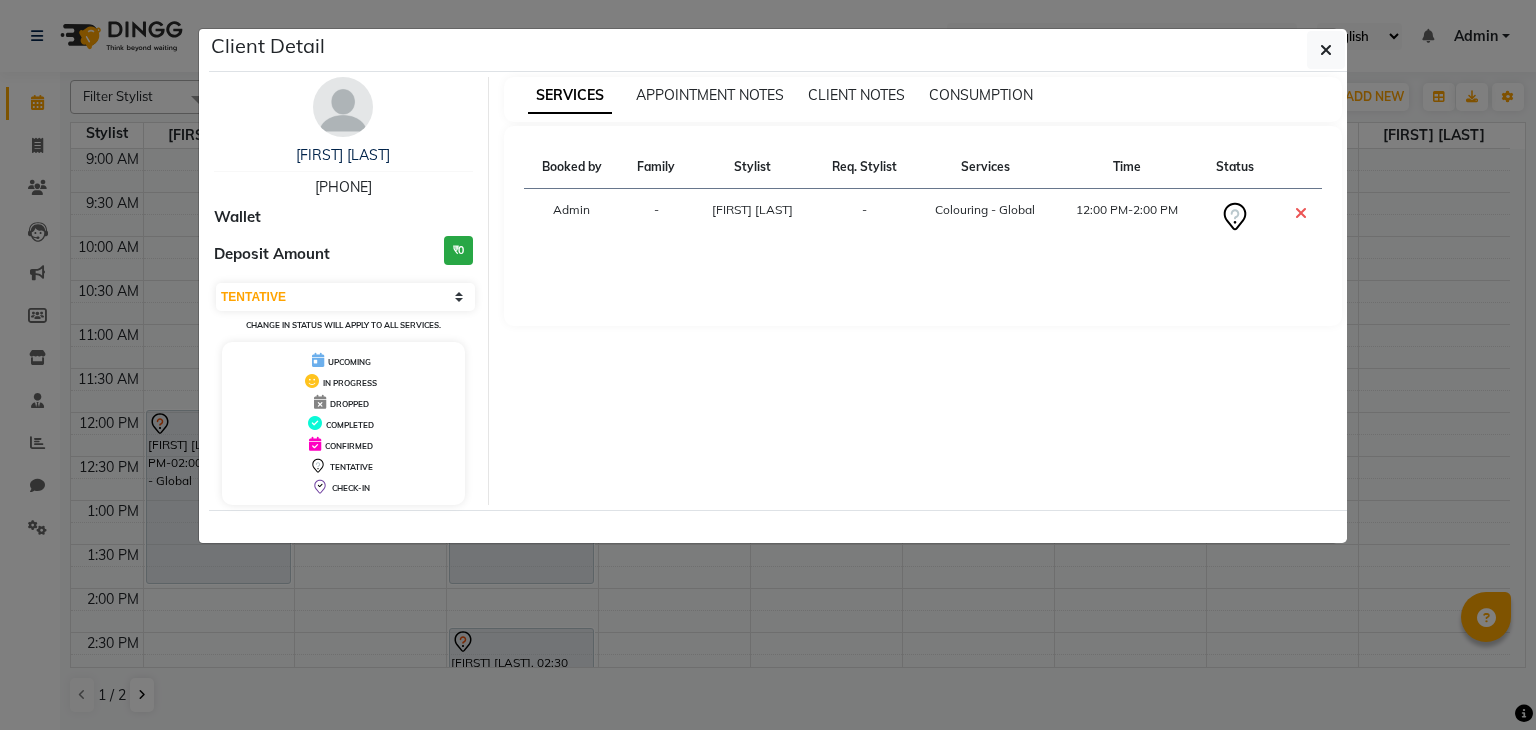 click at bounding box center (1296, 217) 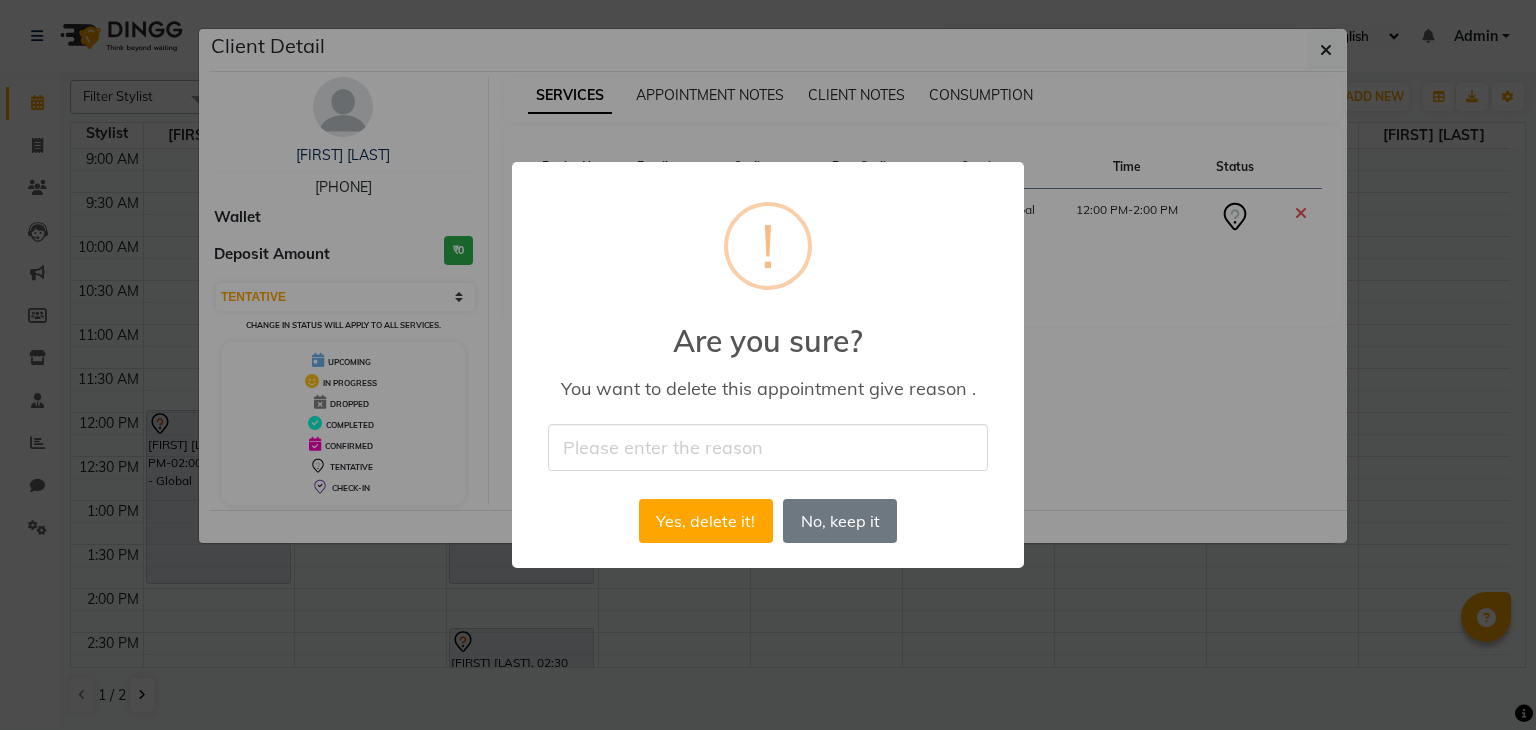click at bounding box center [768, 447] 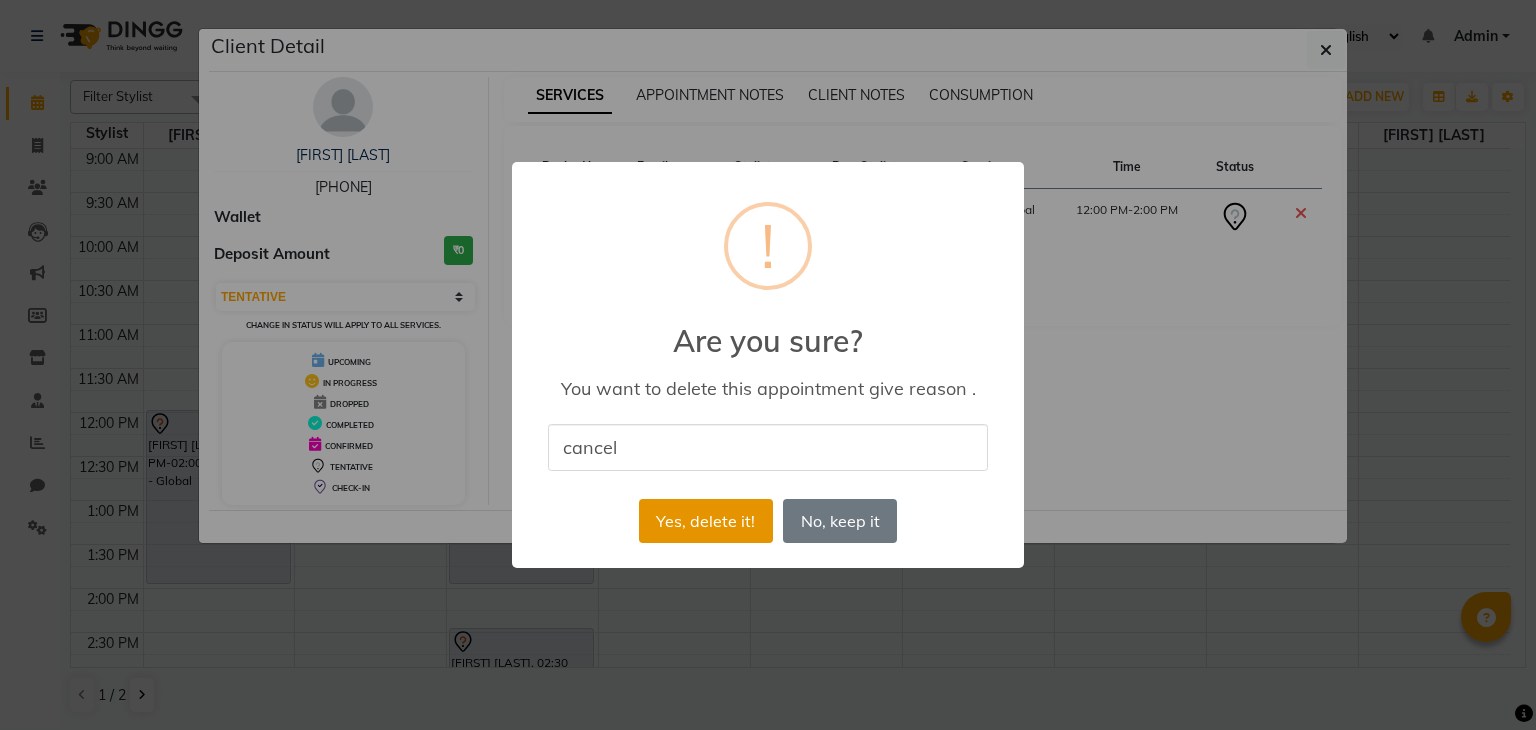 click on "Yes, delete it!" at bounding box center (706, 521) 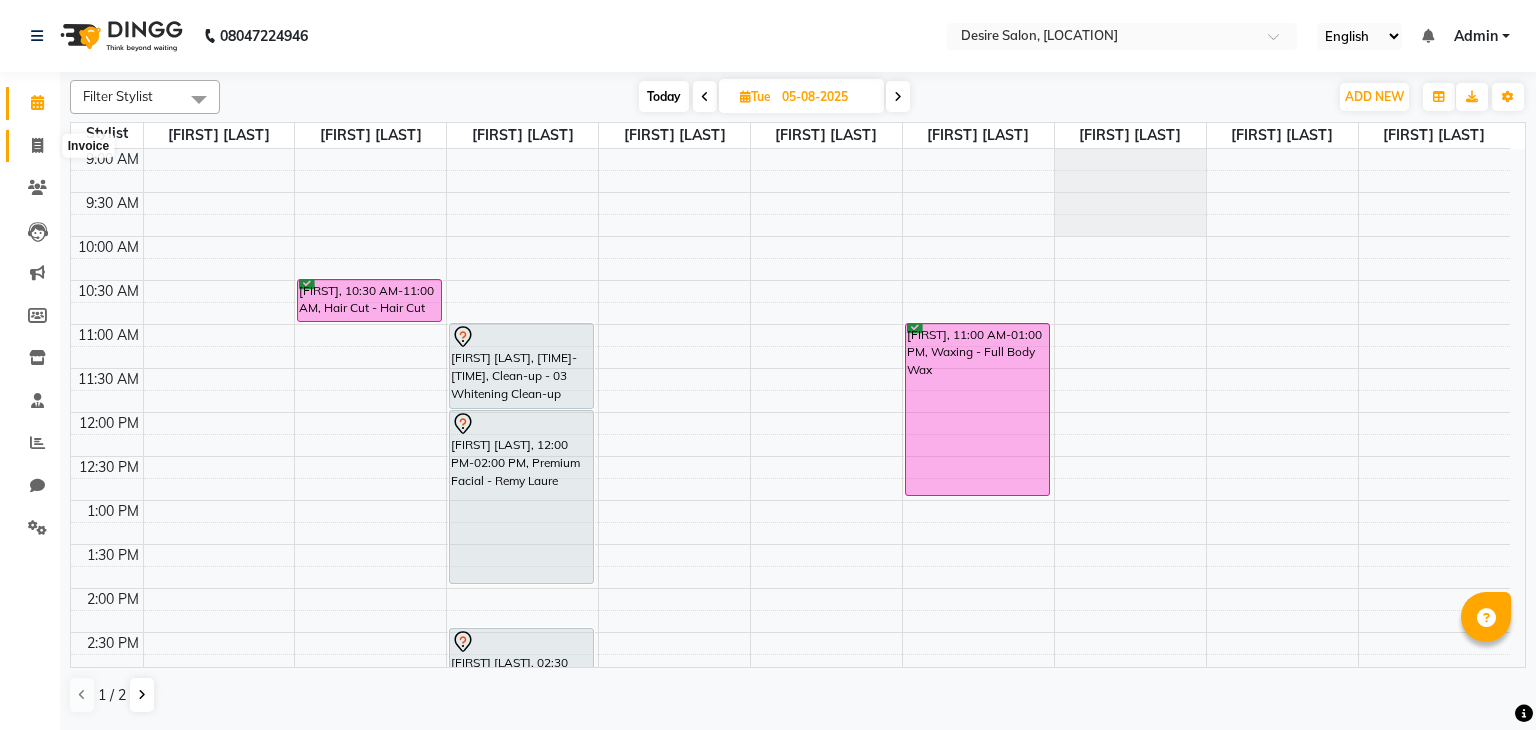 click 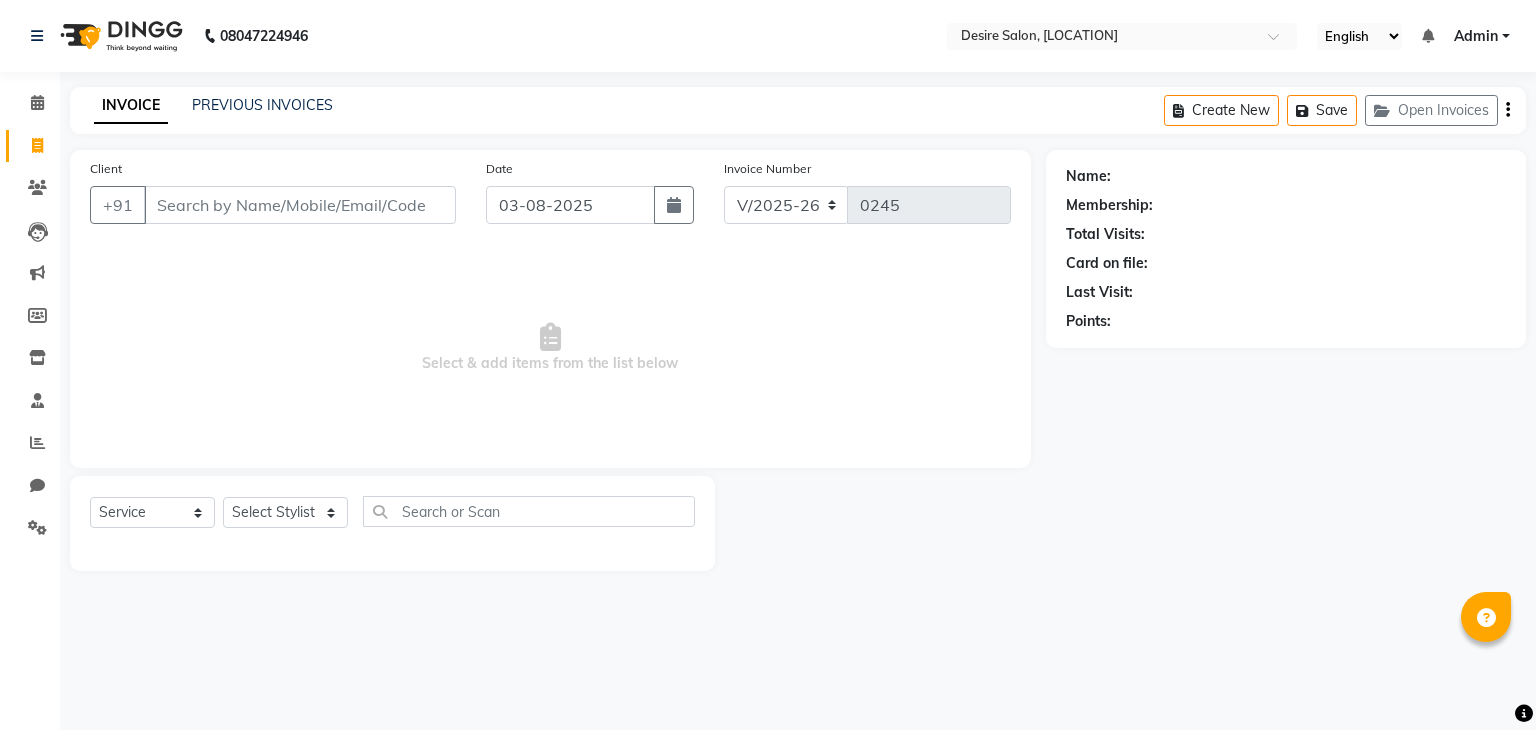 click 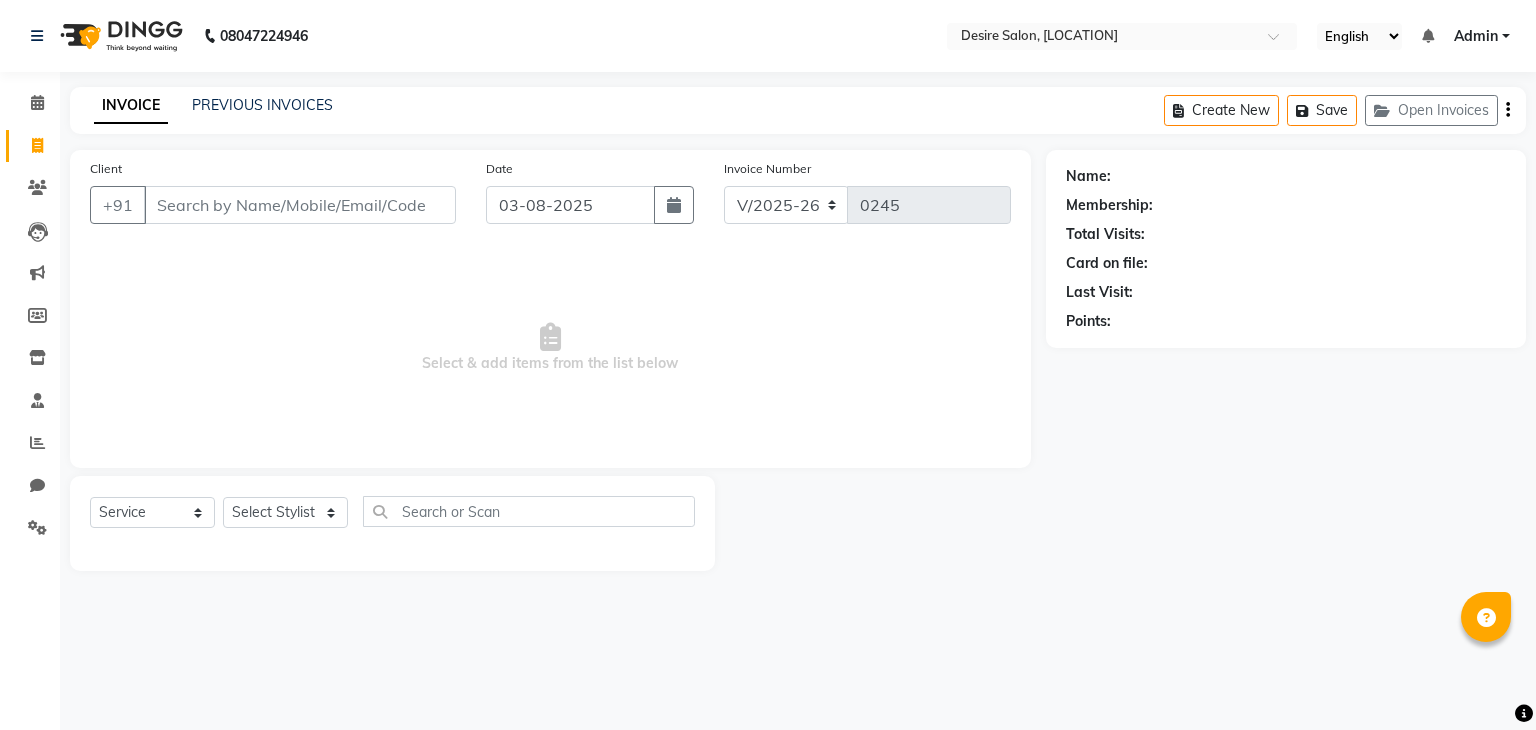 click on "Client" at bounding box center [300, 205] 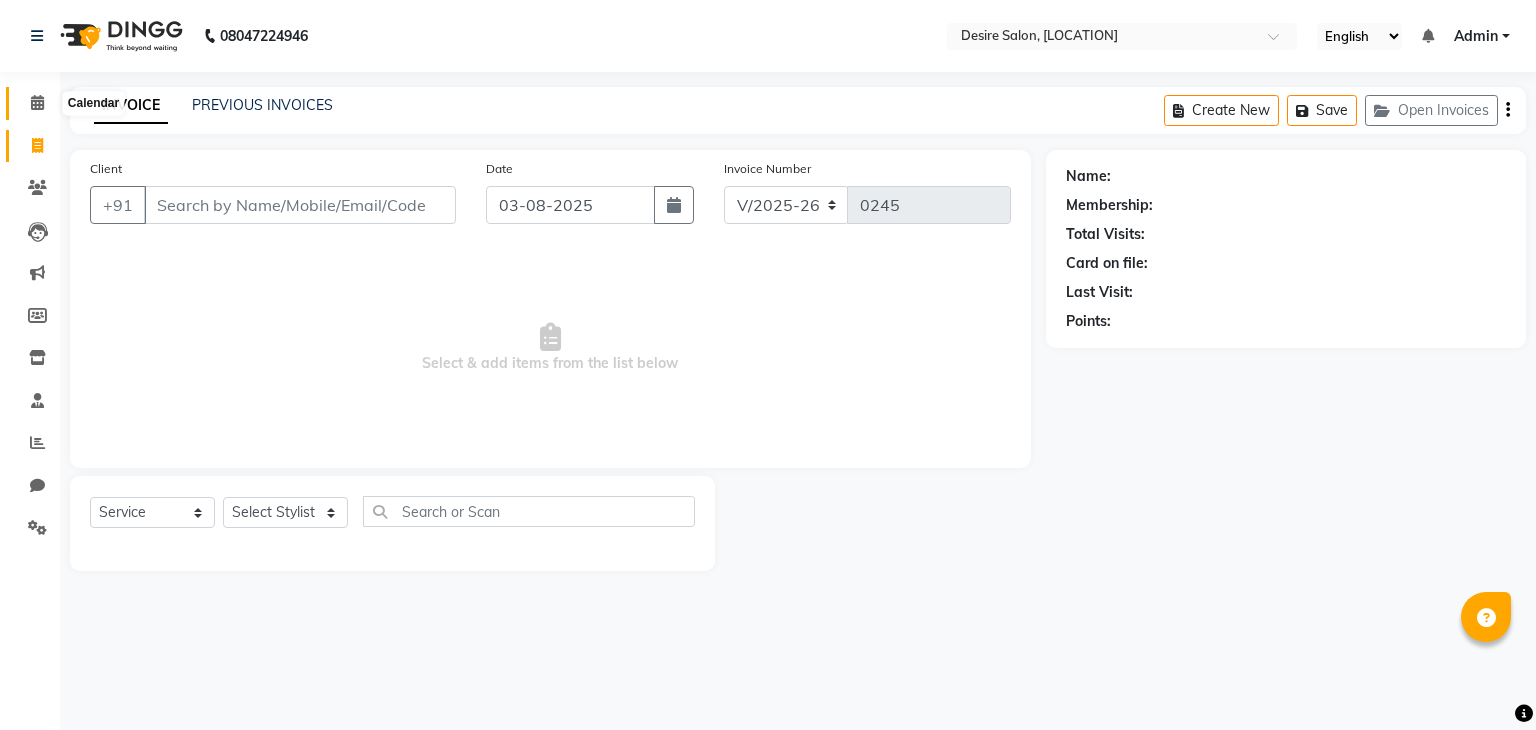 click 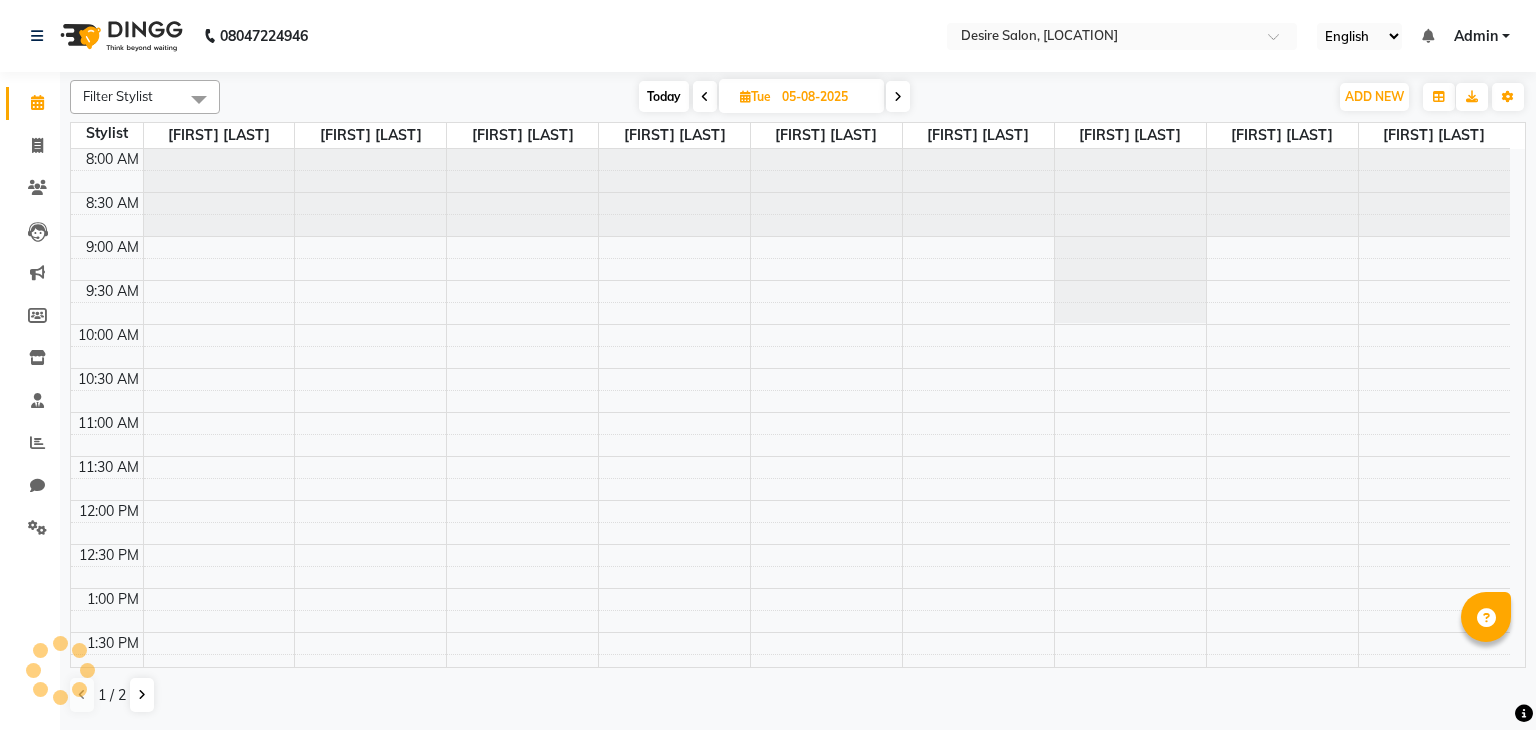 scroll, scrollTop: 0, scrollLeft: 0, axis: both 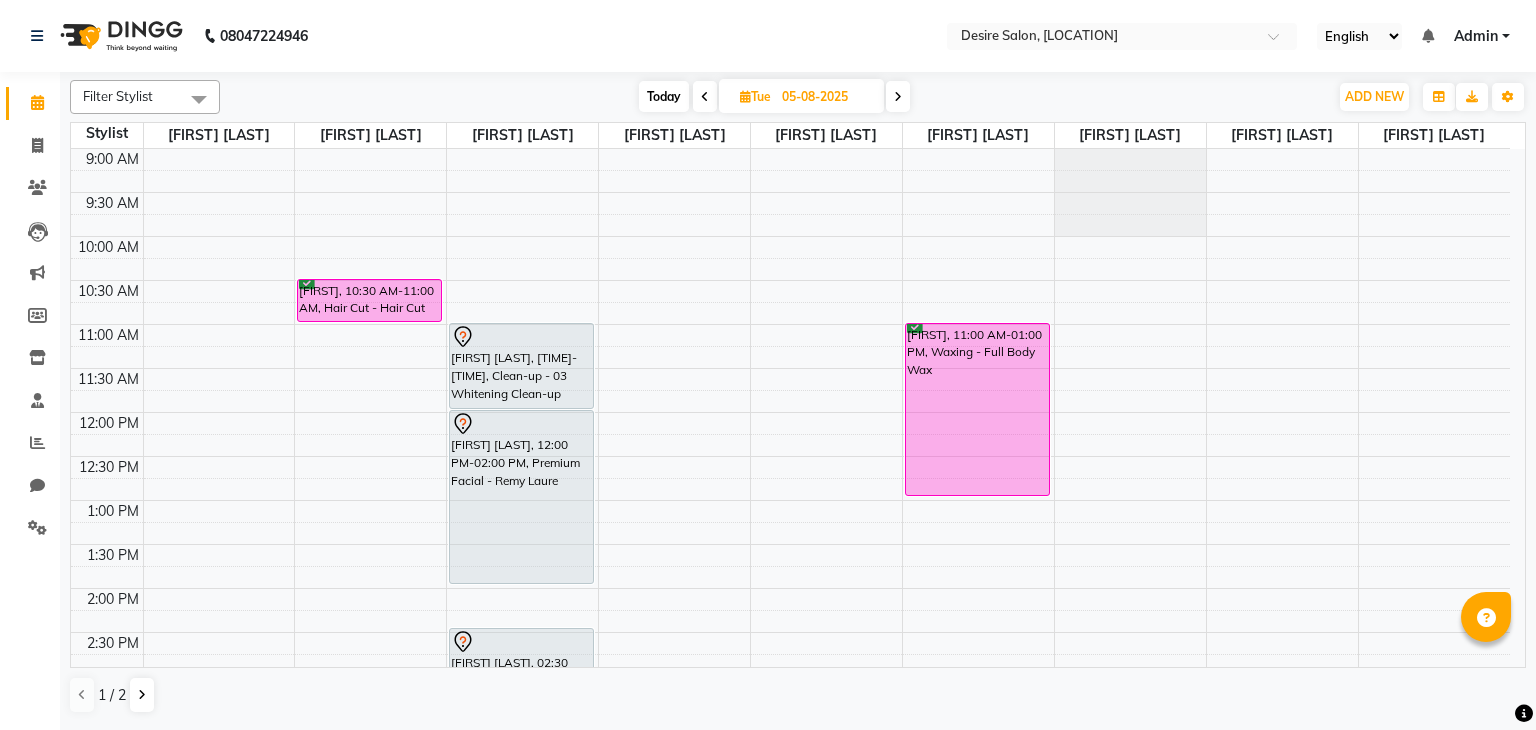 click on "Tue" at bounding box center (755, 96) 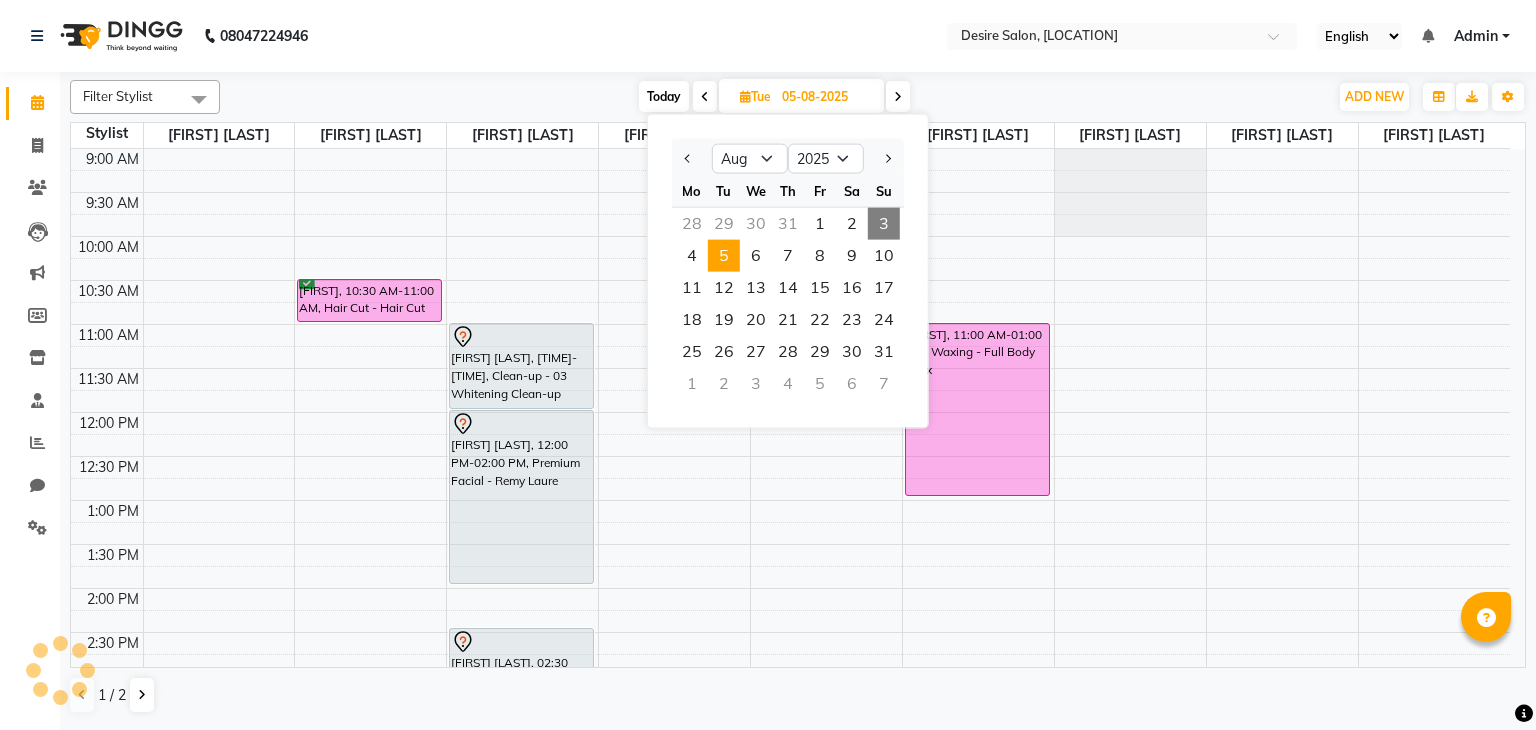 click on "3" at bounding box center [884, 224] 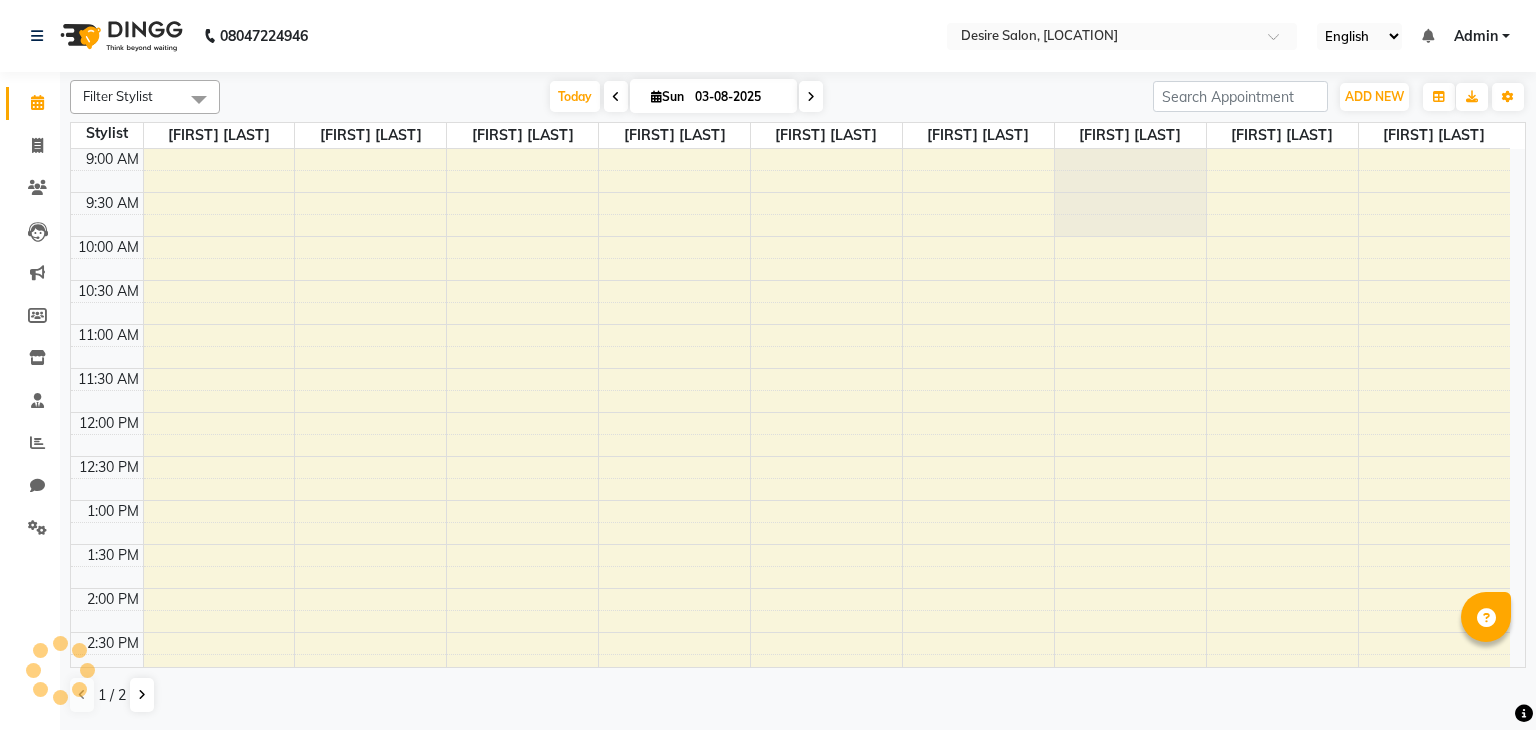 scroll, scrollTop: 524, scrollLeft: 0, axis: vertical 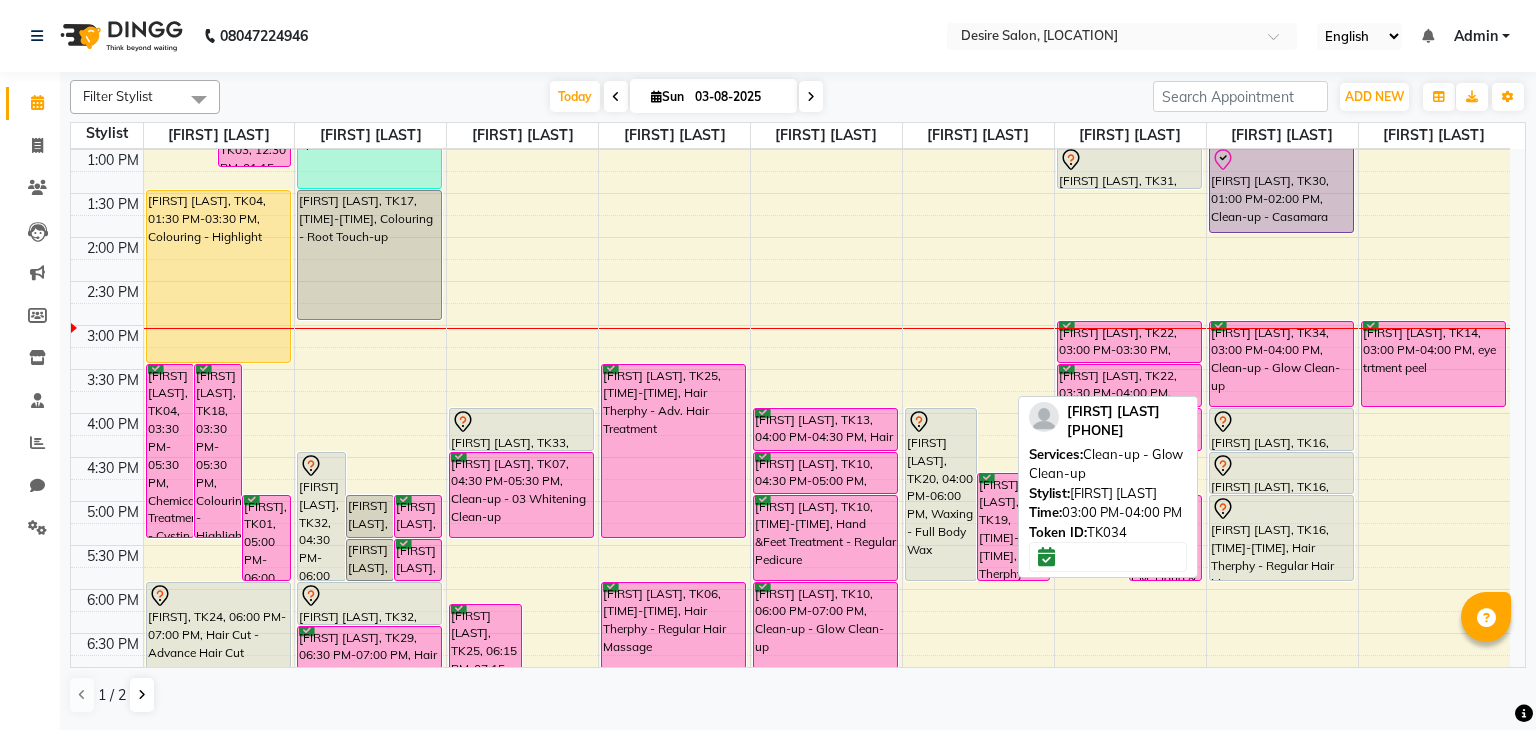 click on "[FIRST] [LAST], TK34, 03:00 PM-04:00 PM, Clean-up - Glow Clean-up" at bounding box center [1281, 364] 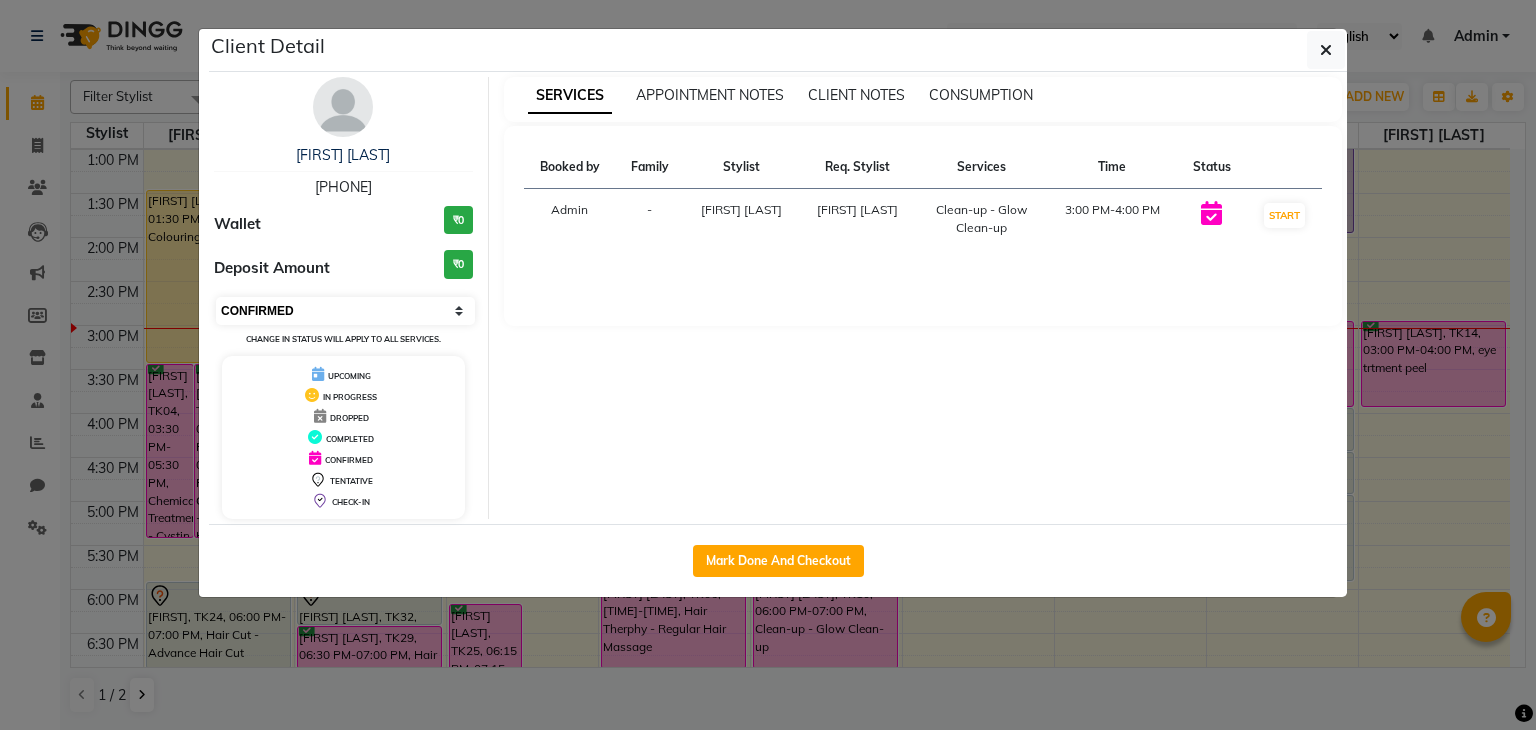 click on "Select IN SERVICE CONFIRMED TENTATIVE CHECK IN MARK DONE DROPPED UPCOMING" at bounding box center [345, 311] 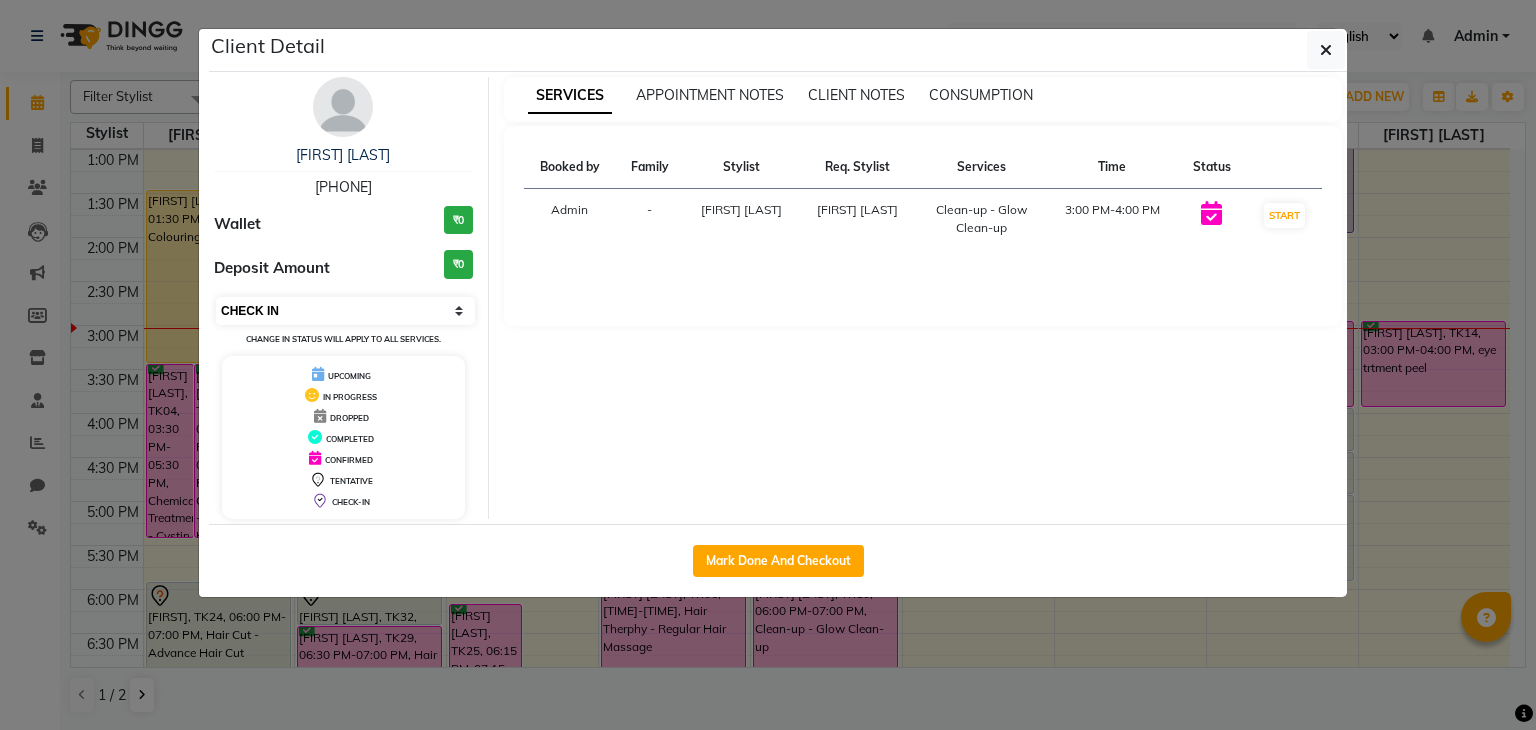 click on "Select IN SERVICE CONFIRMED TENTATIVE CHECK IN MARK DONE DROPPED UPCOMING" at bounding box center (345, 311) 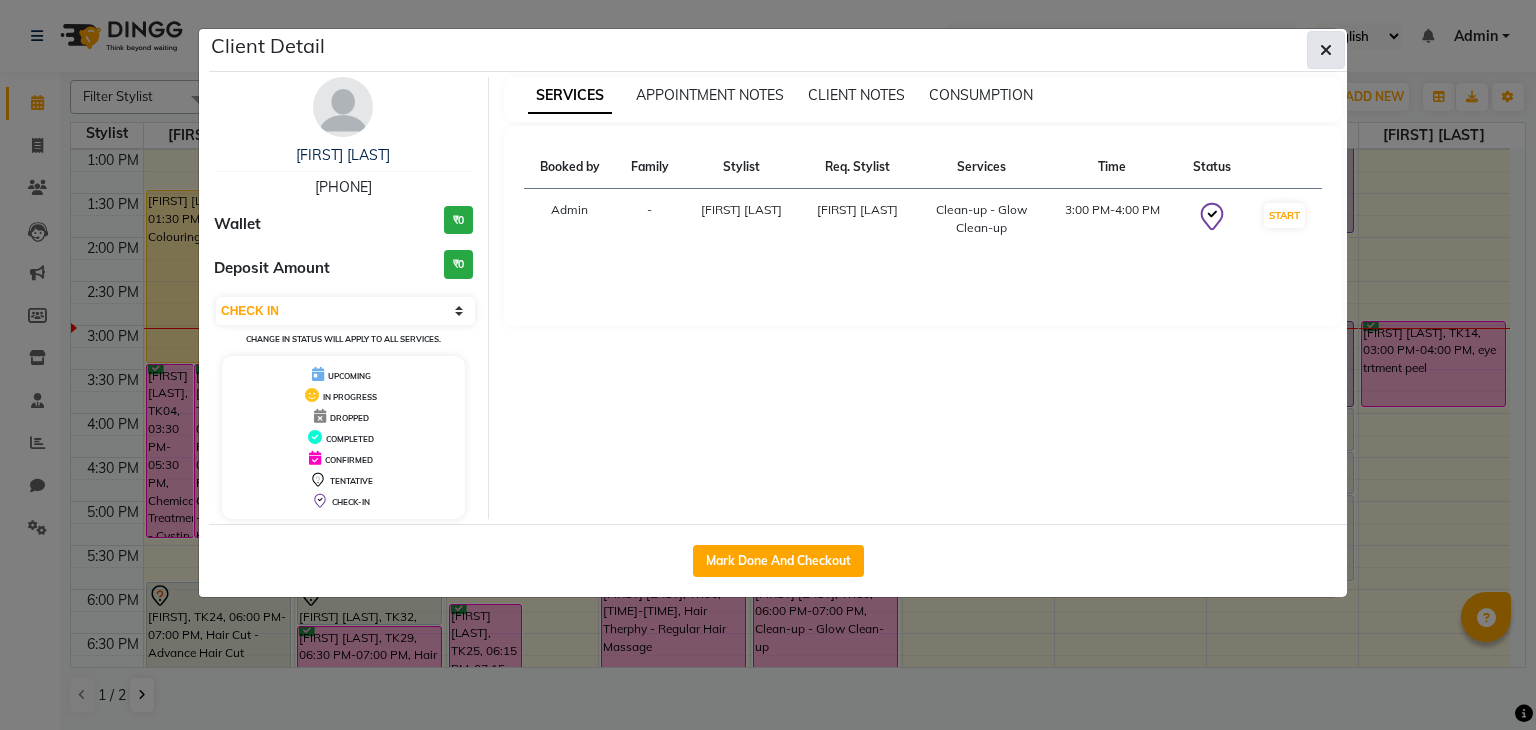 click 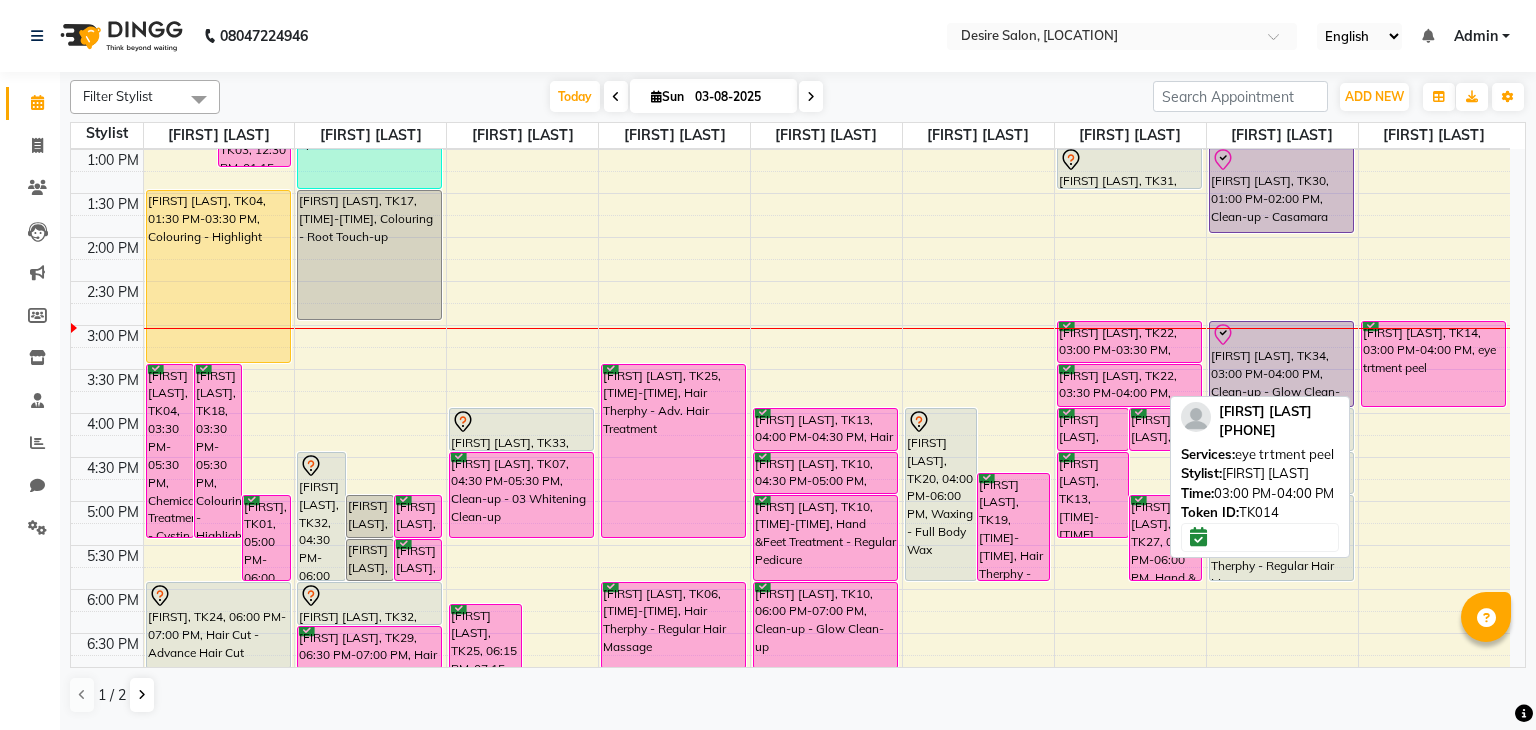 click on "[FIRST] [LAST], TK14, 03:00 PM-04:00 PM, eye trtment peel" at bounding box center (1434, 364) 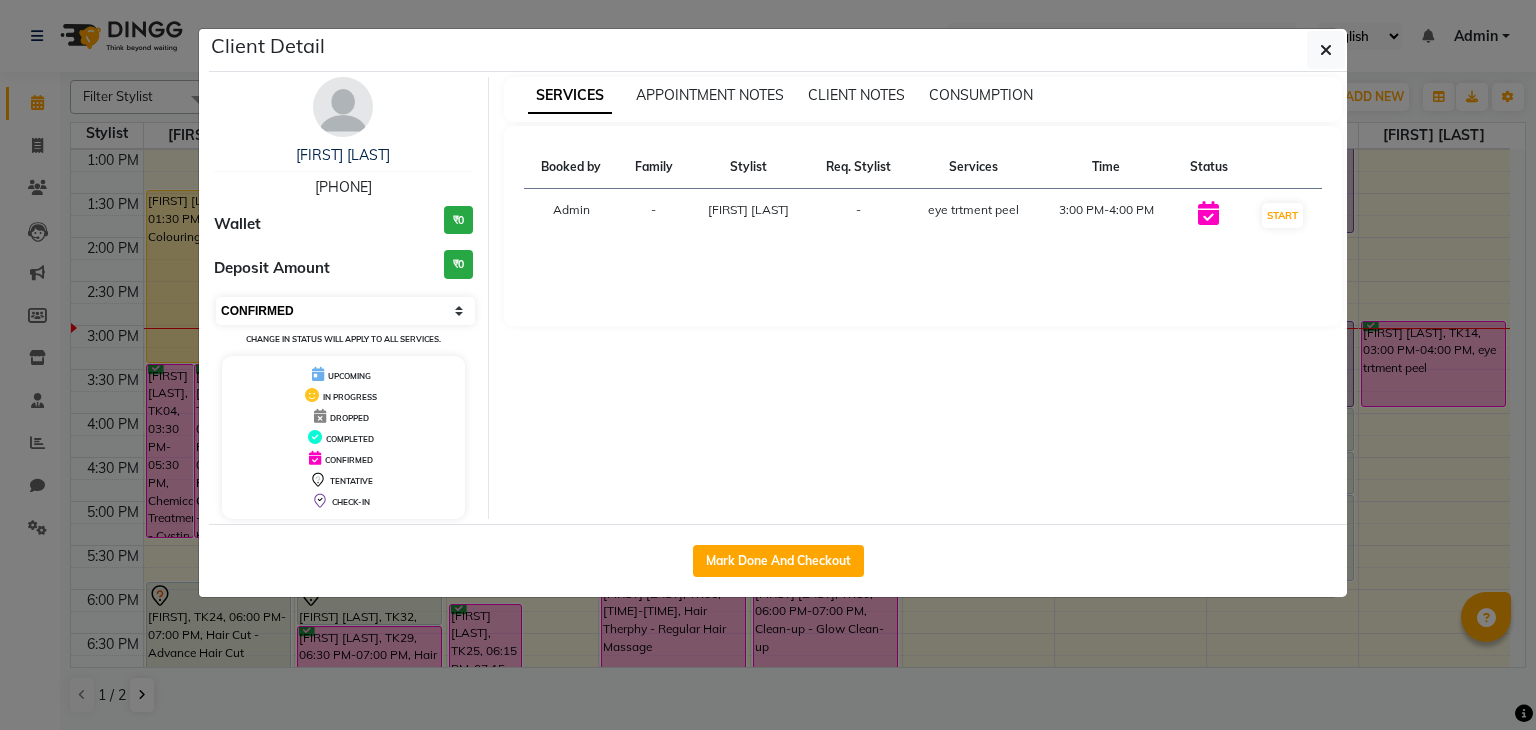 click on "Select IN SERVICE CONFIRMED TENTATIVE CHECK IN MARK DONE DROPPED UPCOMING" at bounding box center [345, 311] 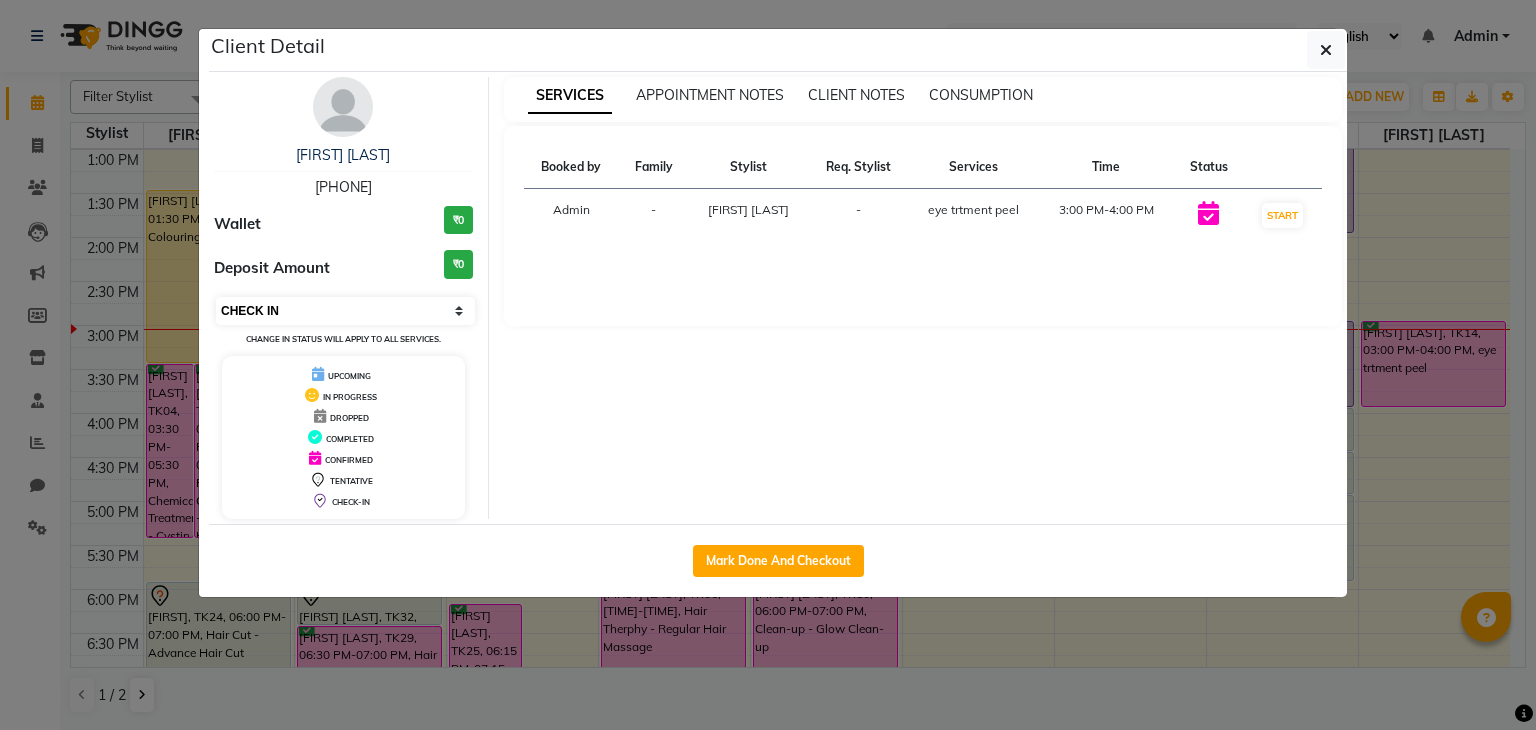 click on "Select IN SERVICE CONFIRMED TENTATIVE CHECK IN MARK DONE DROPPED UPCOMING" at bounding box center [345, 311] 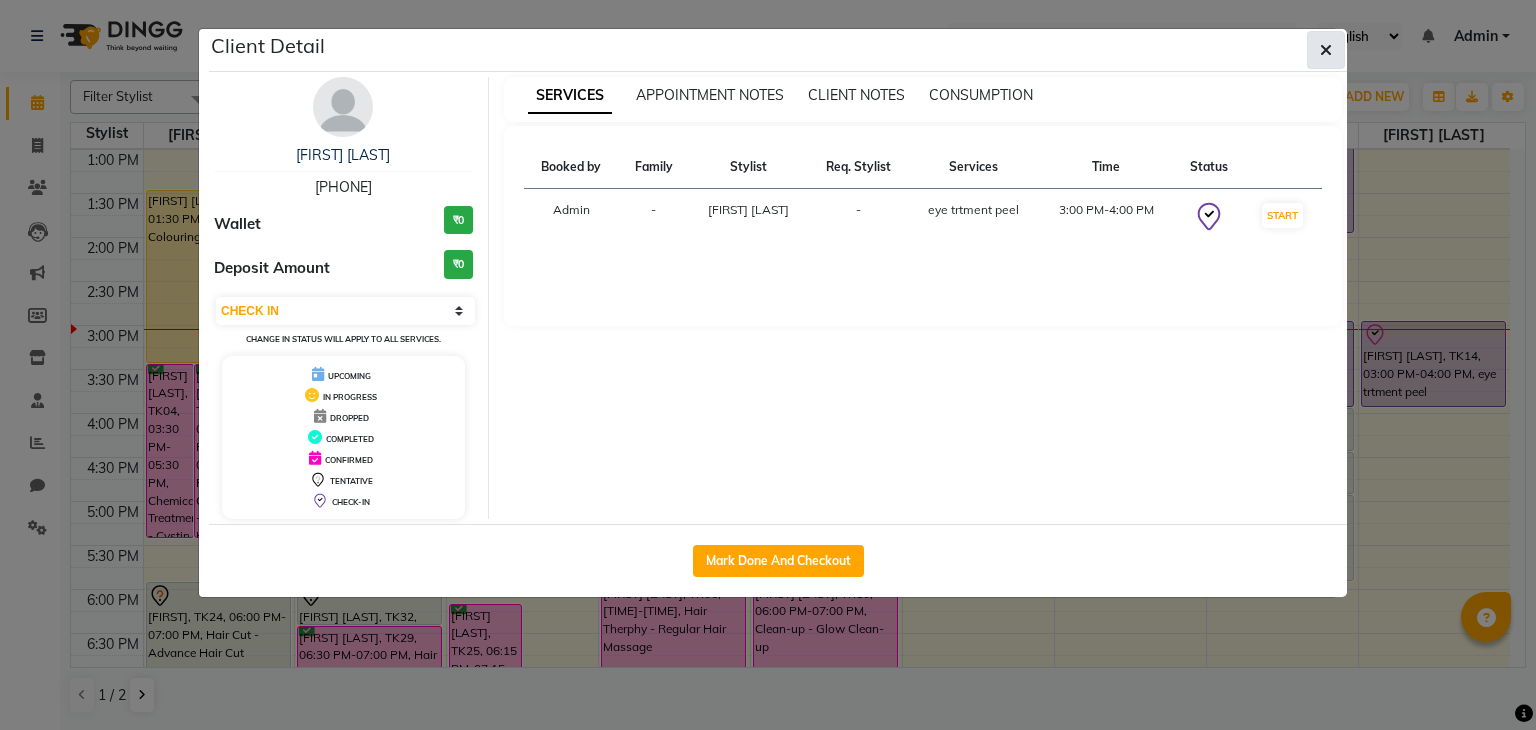 click 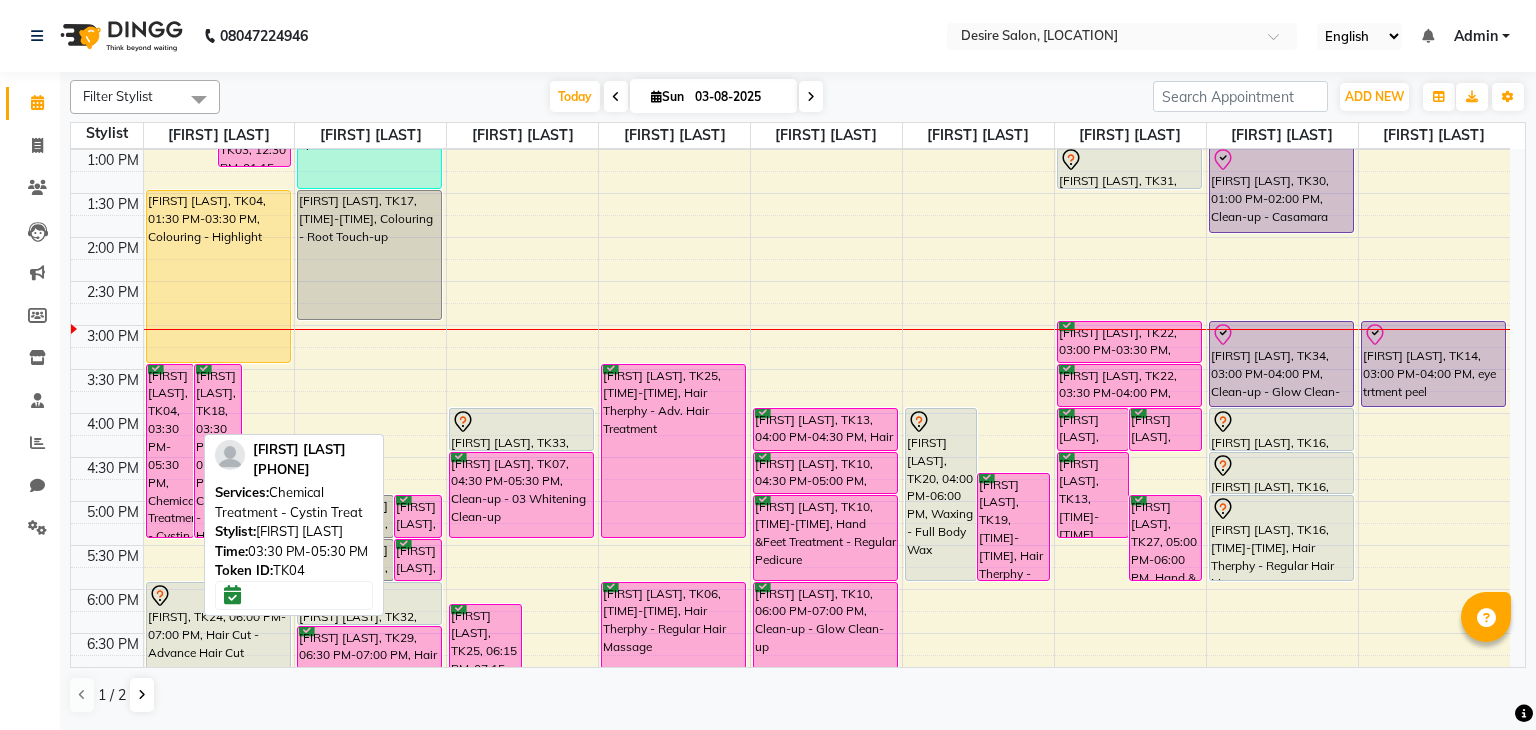click on "[FIRST] [LAST], TK04, 03:30 PM-05:30 PM, Chemical Treatment - Cystin Treat" at bounding box center [170, 451] 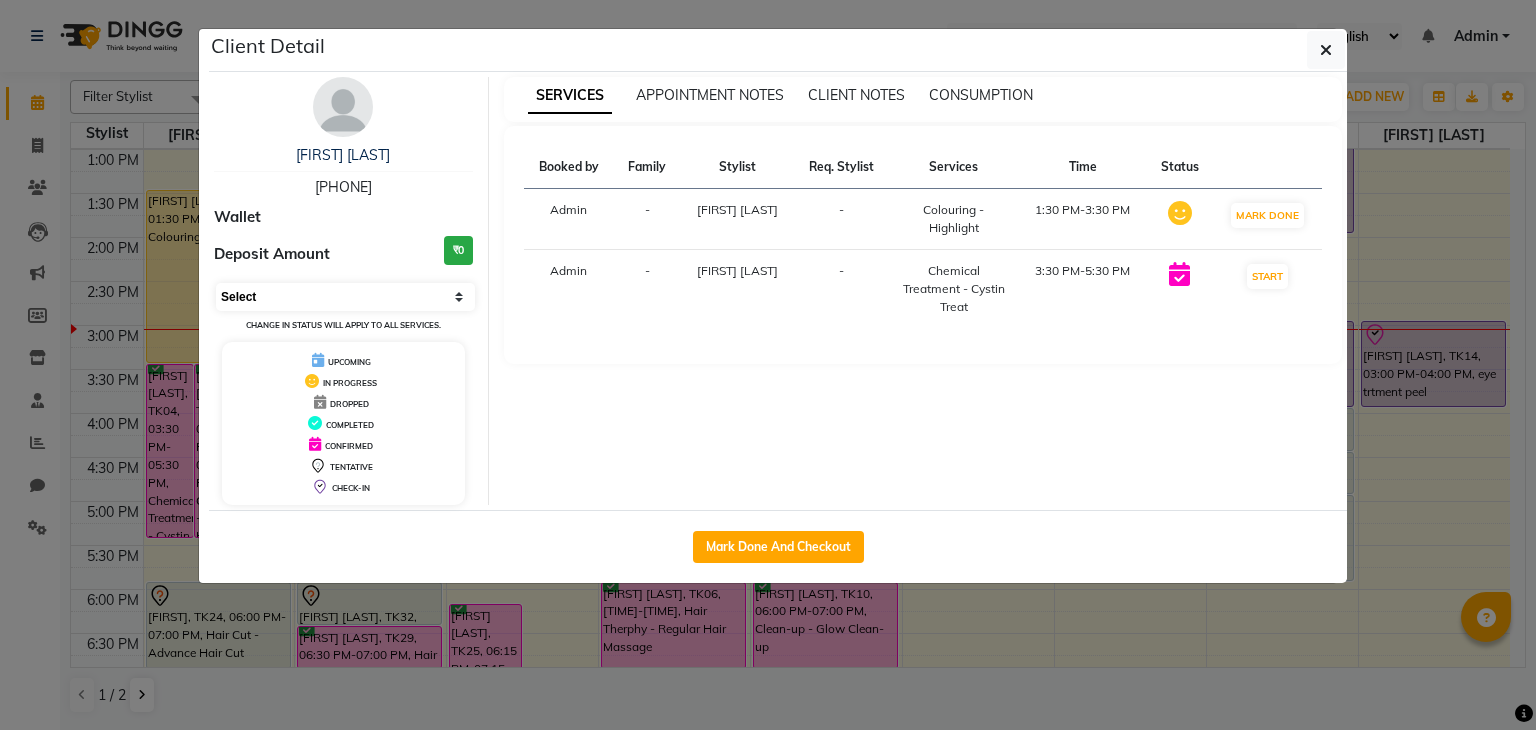 click on "Select IN SERVICE CONFIRMED TENTATIVE CHECK IN MARK DONE DROPPED UPCOMING" at bounding box center (345, 297) 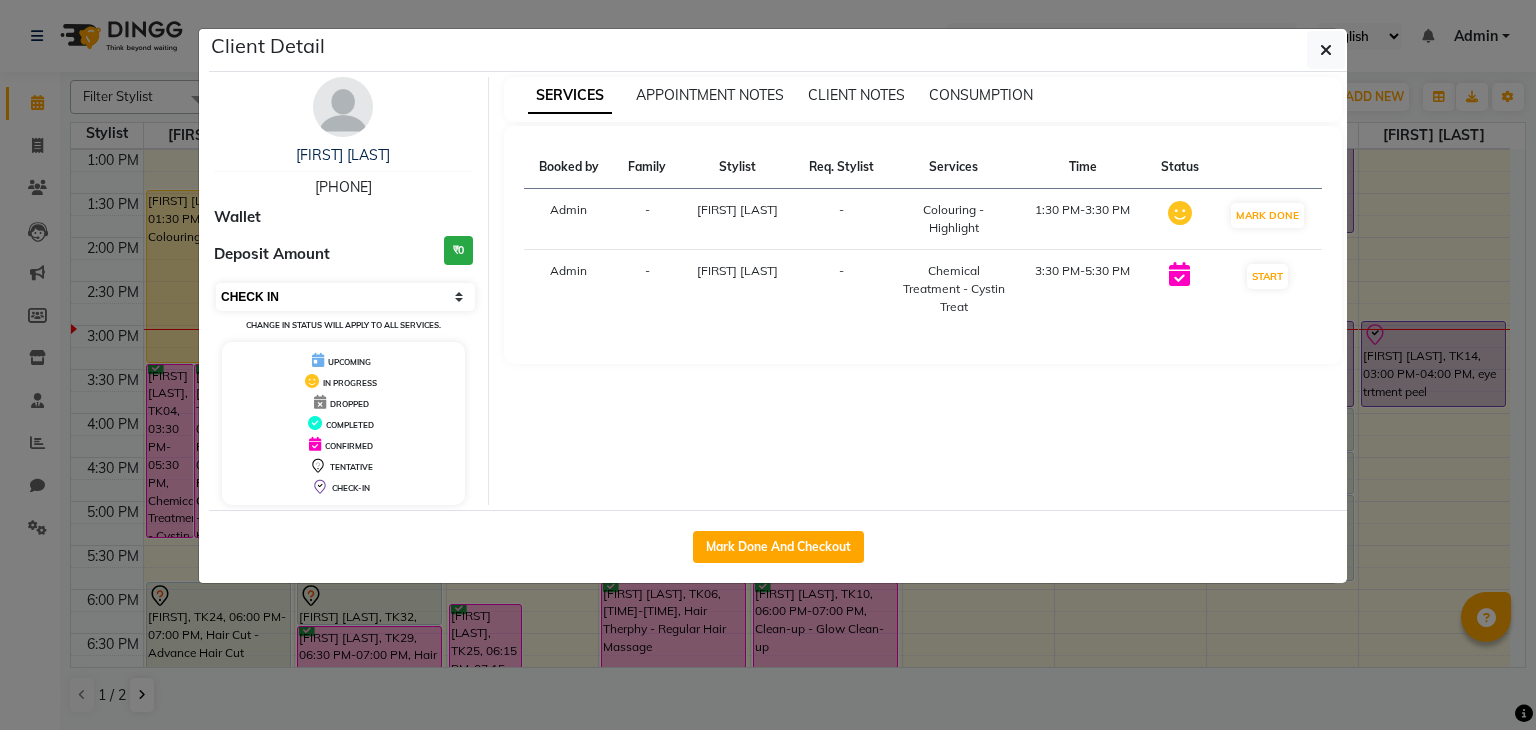 click on "Select IN SERVICE CONFIRMED TENTATIVE CHECK IN MARK DONE DROPPED UPCOMING" at bounding box center [345, 297] 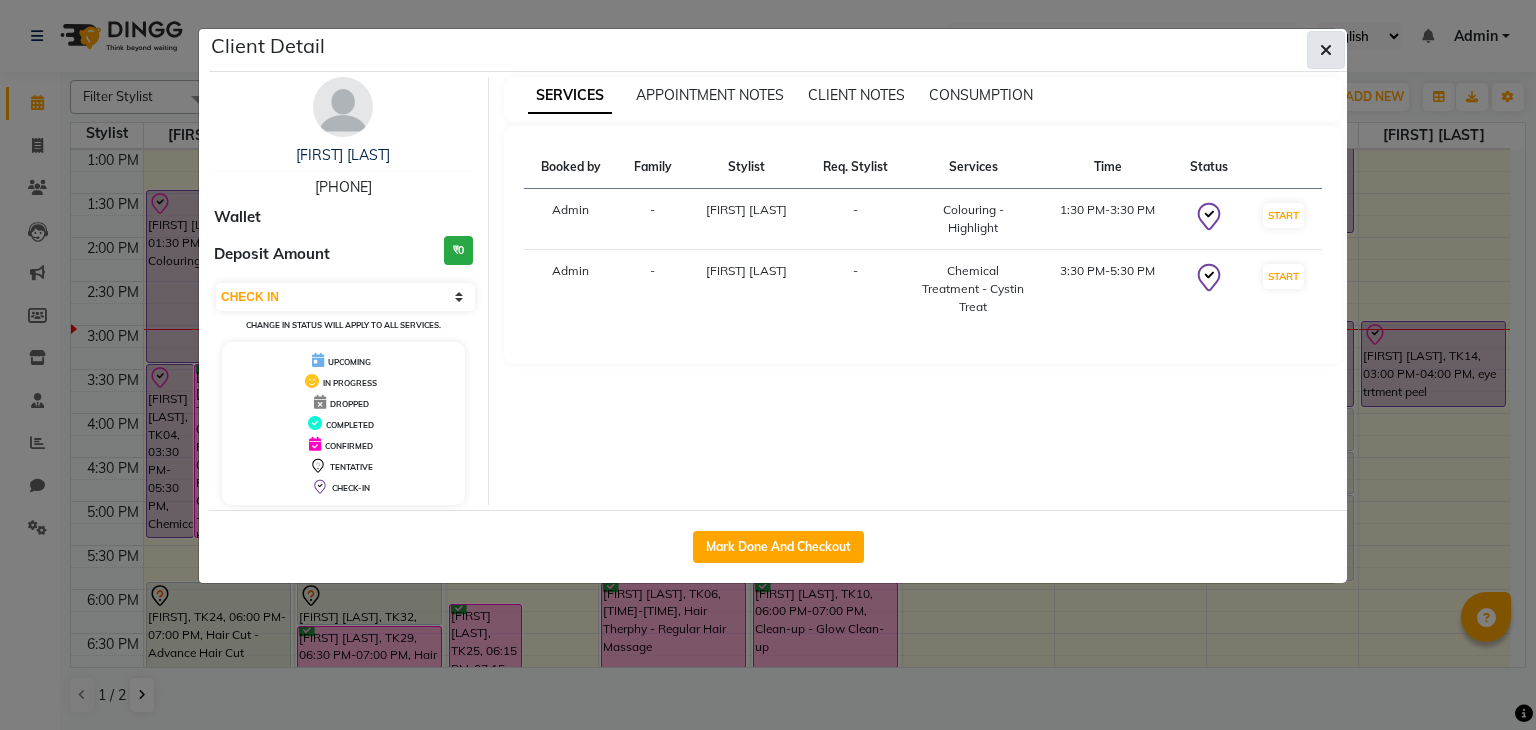 click 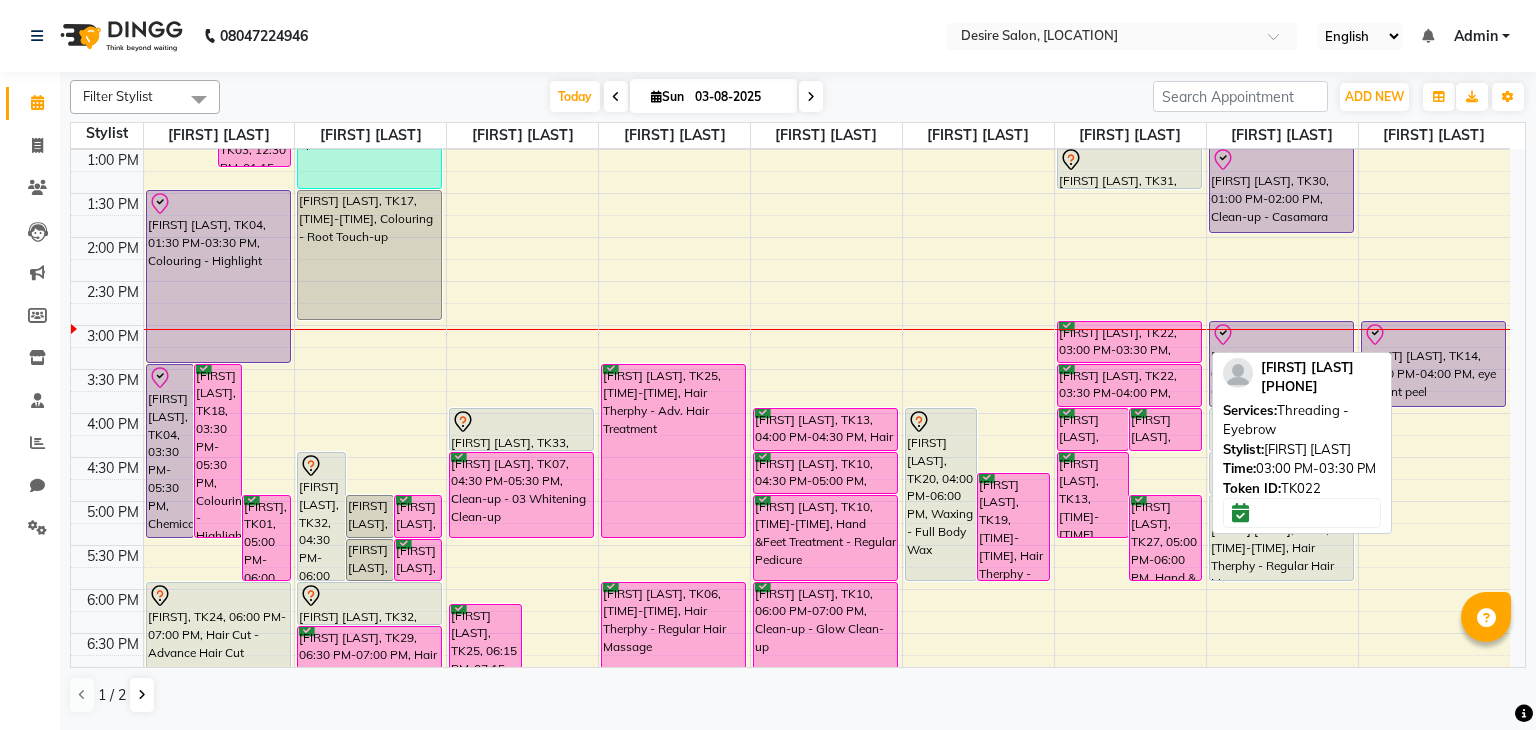 click on "[FIRST] [LAST], TK22, 03:00 PM-03:30 PM, Threading - Eyebrow" at bounding box center [1129, 342] 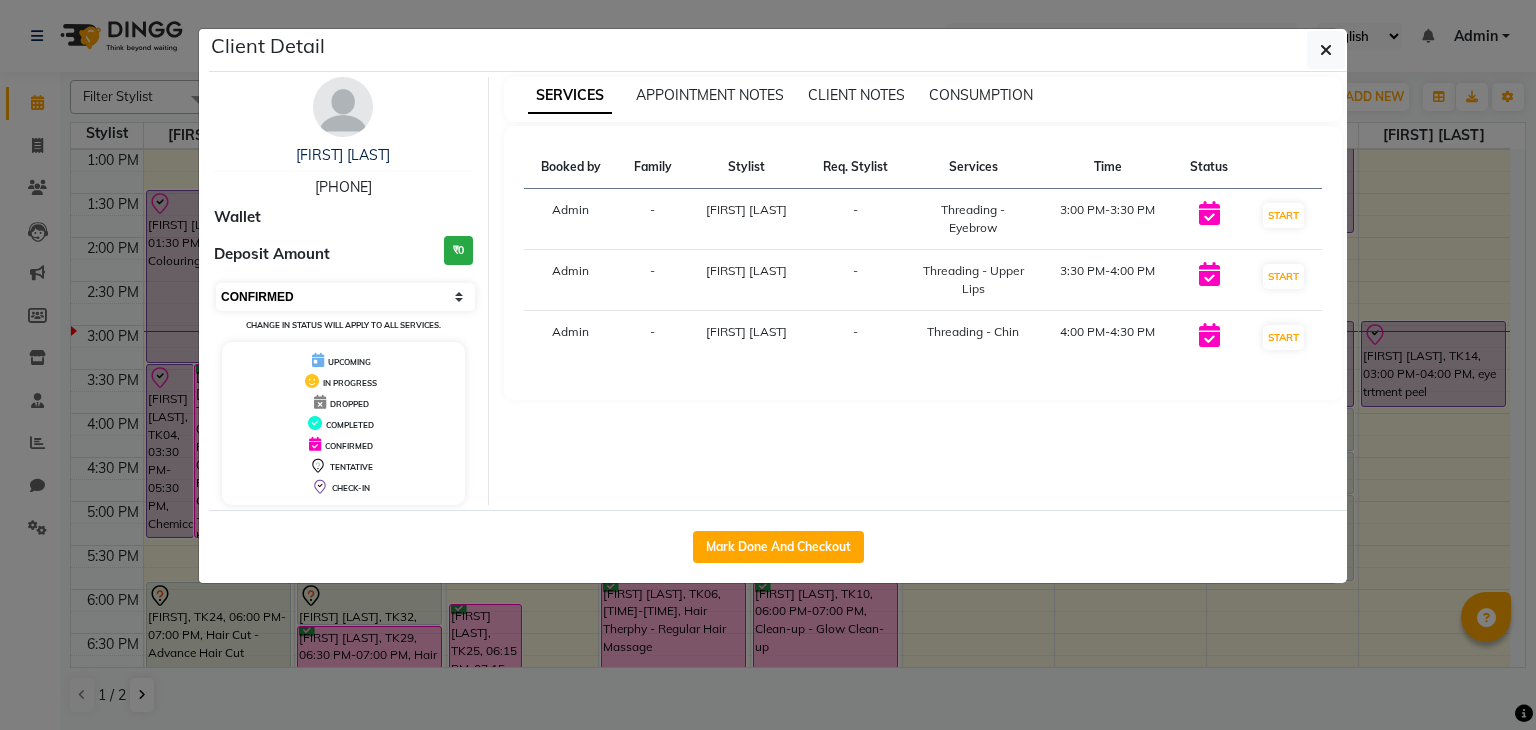 click on "Select IN SERVICE CONFIRMED TENTATIVE CHECK IN MARK DONE DROPPED UPCOMING" at bounding box center (345, 297) 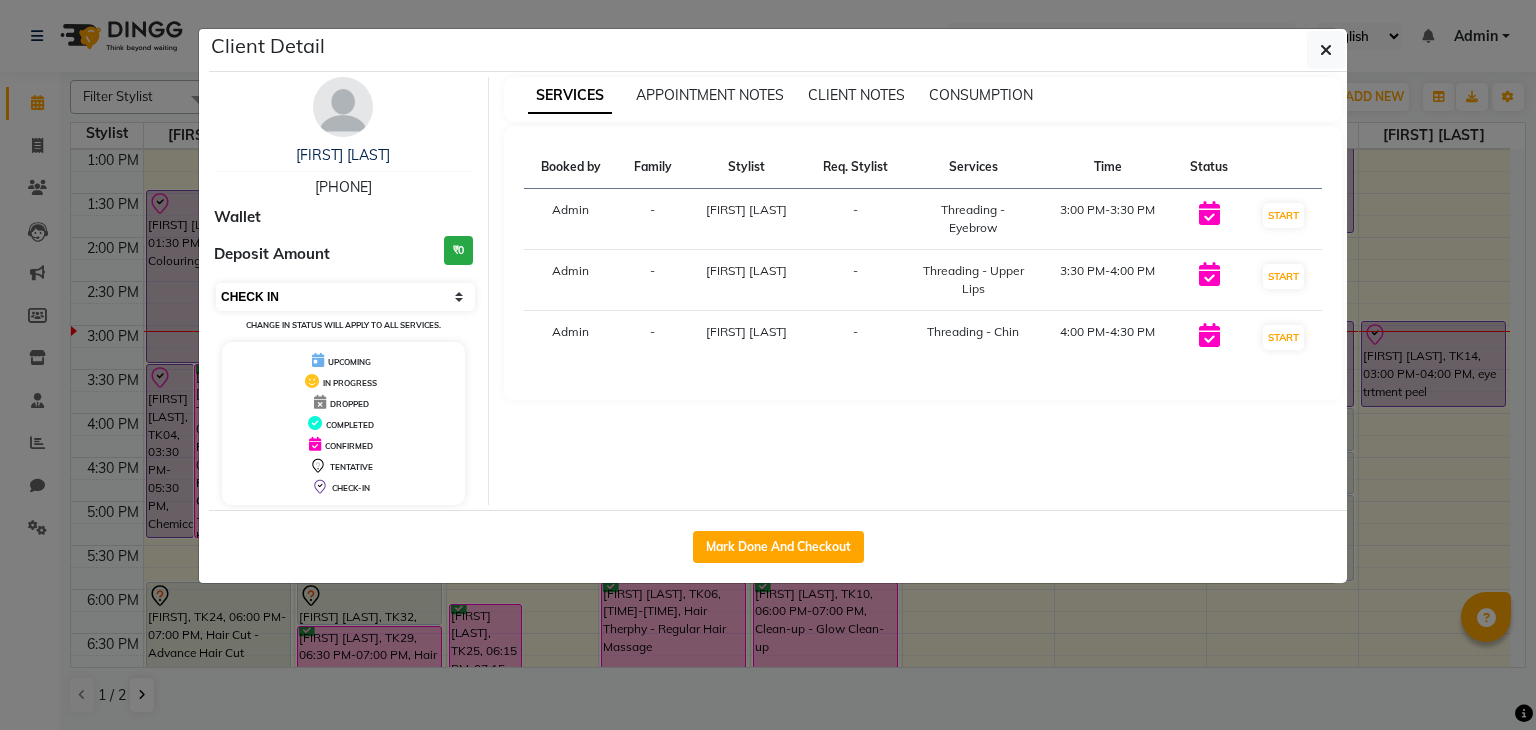 click on "Select IN SERVICE CONFIRMED TENTATIVE CHECK IN MARK DONE DROPPED UPCOMING" at bounding box center (345, 297) 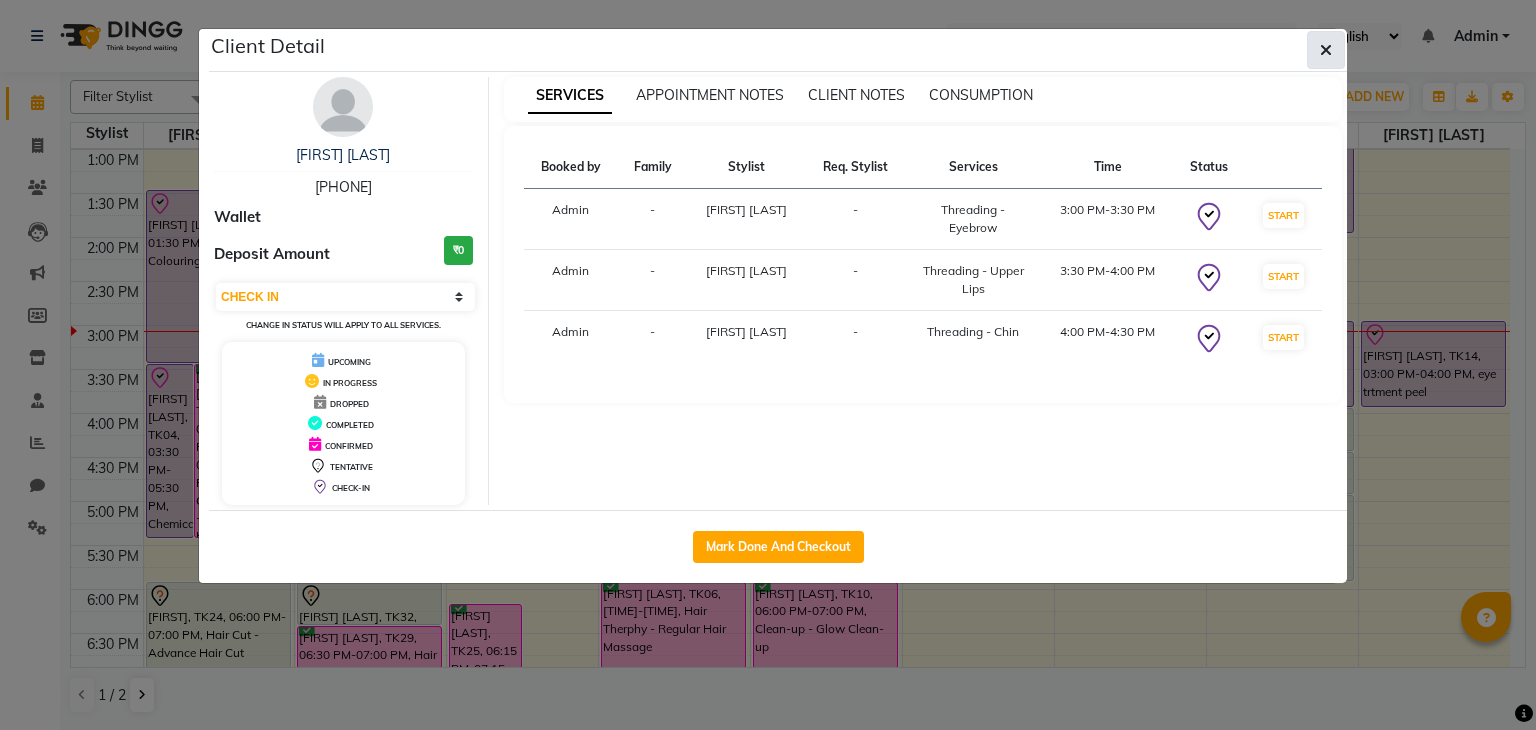 click 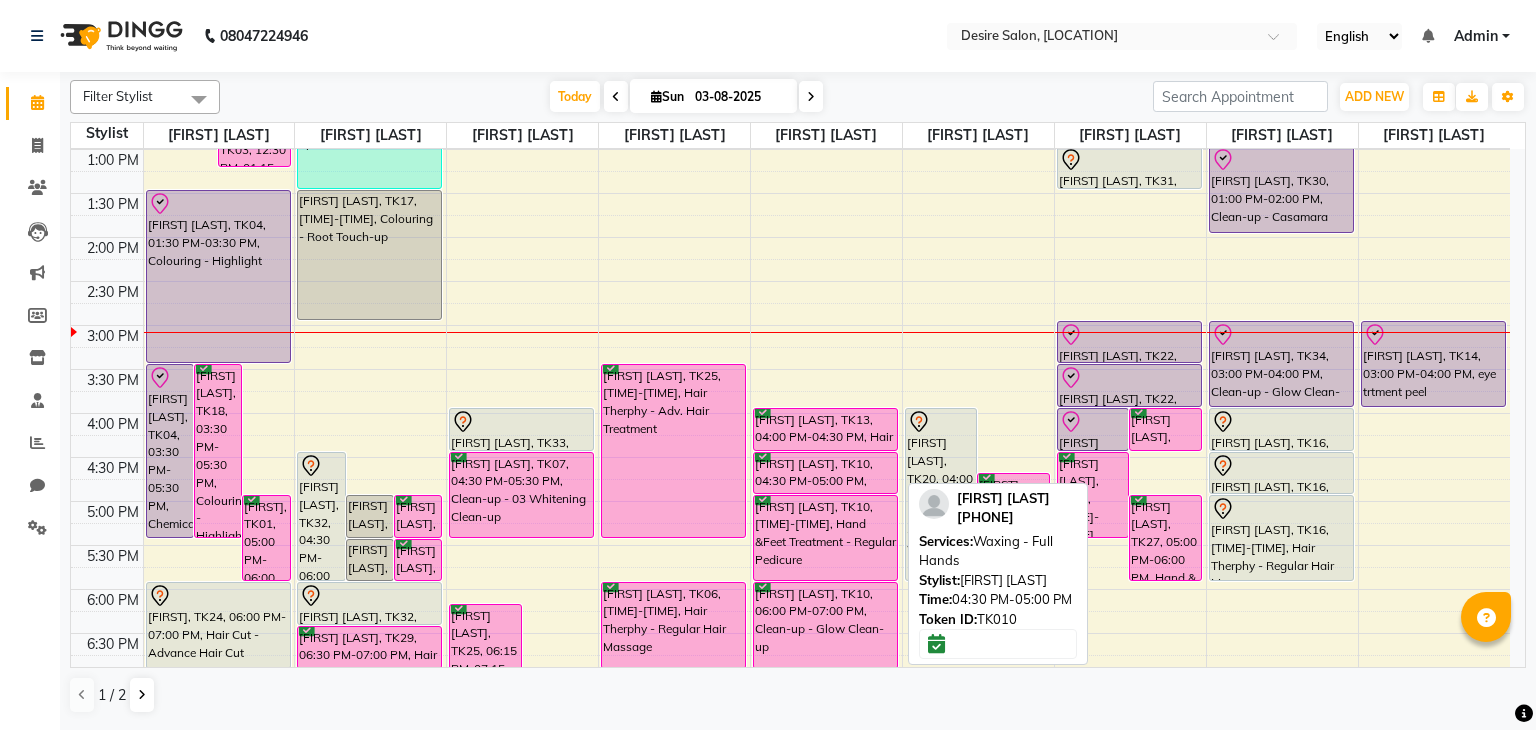 scroll, scrollTop: 351, scrollLeft: 0, axis: vertical 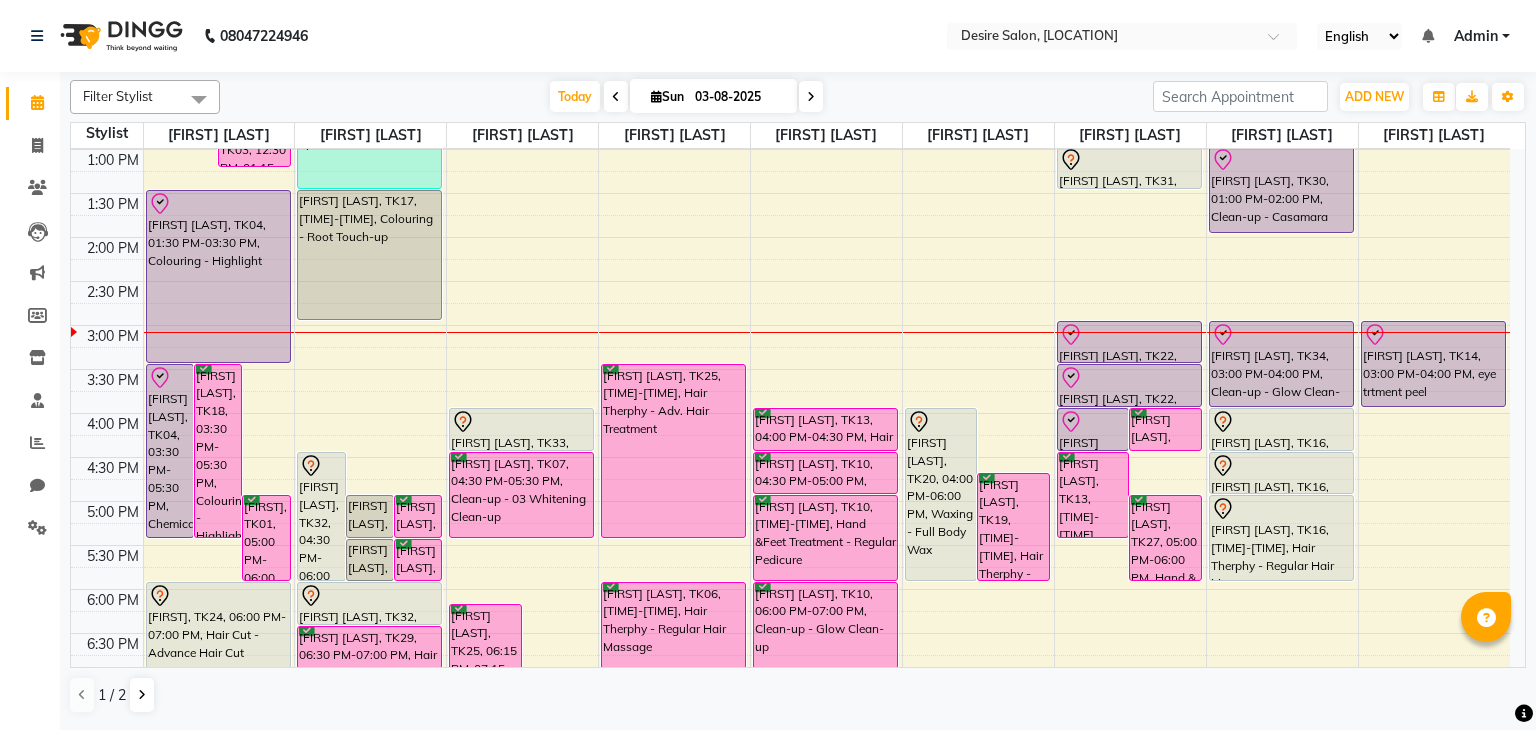 click on "03-08-2025" at bounding box center (739, 97) 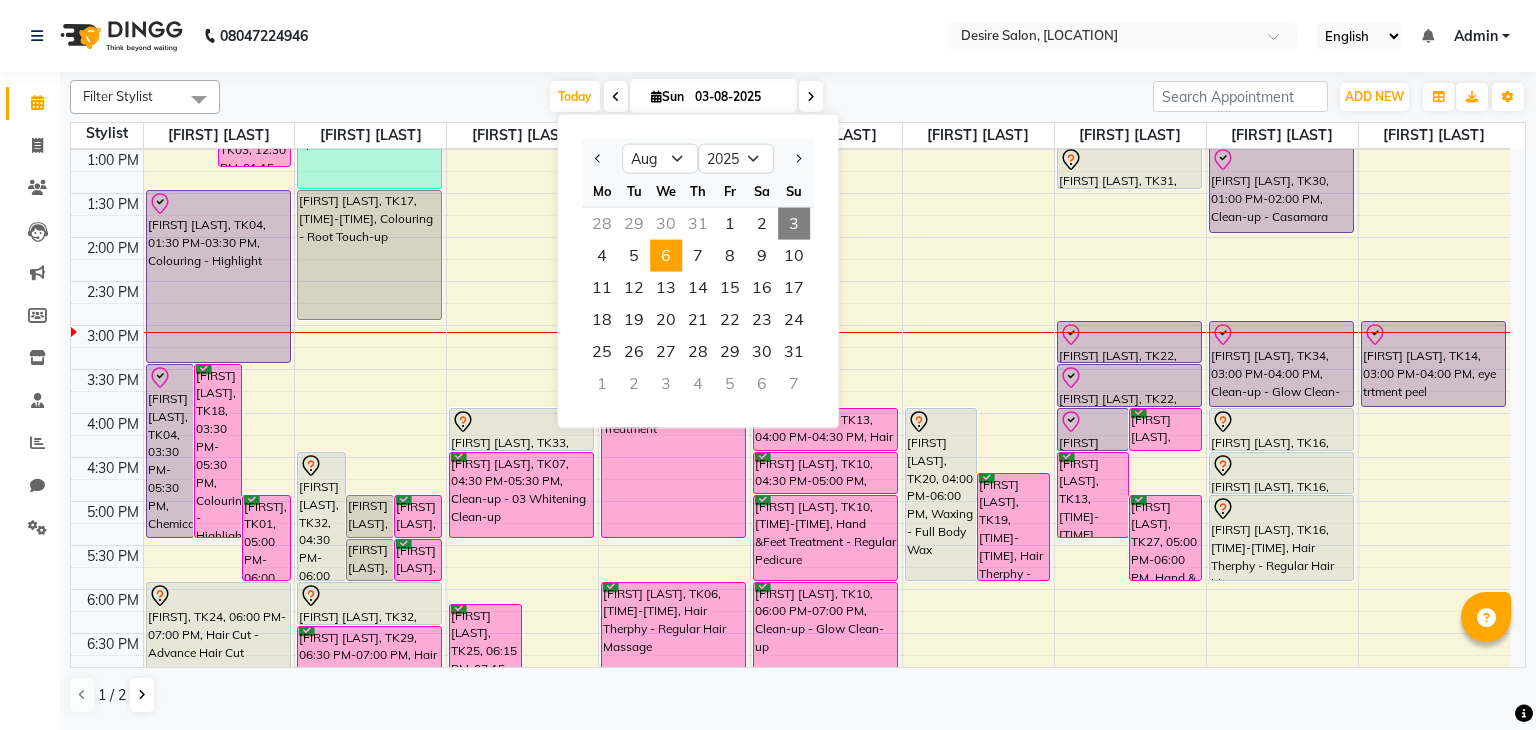 click on "6" at bounding box center [666, 256] 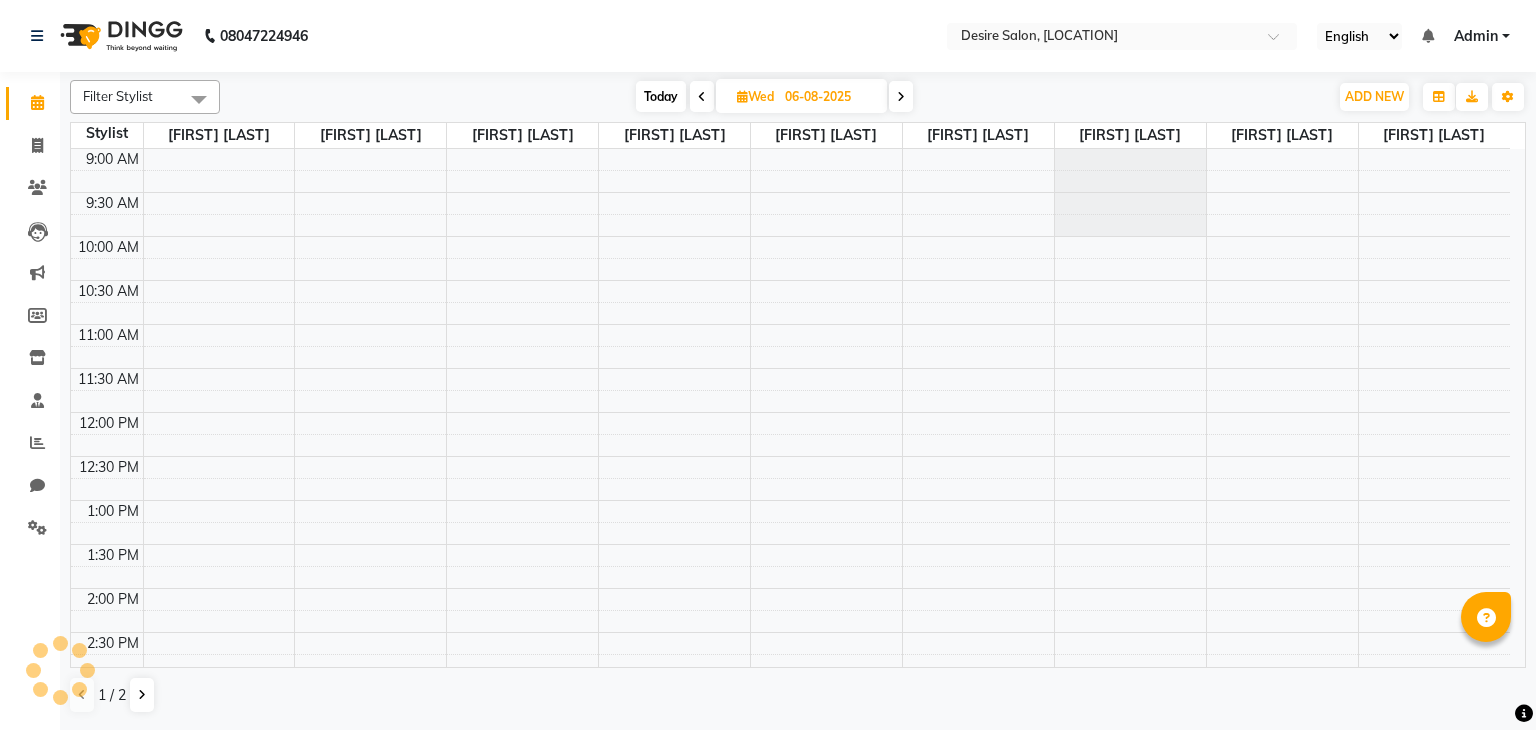 scroll, scrollTop: 524, scrollLeft: 0, axis: vertical 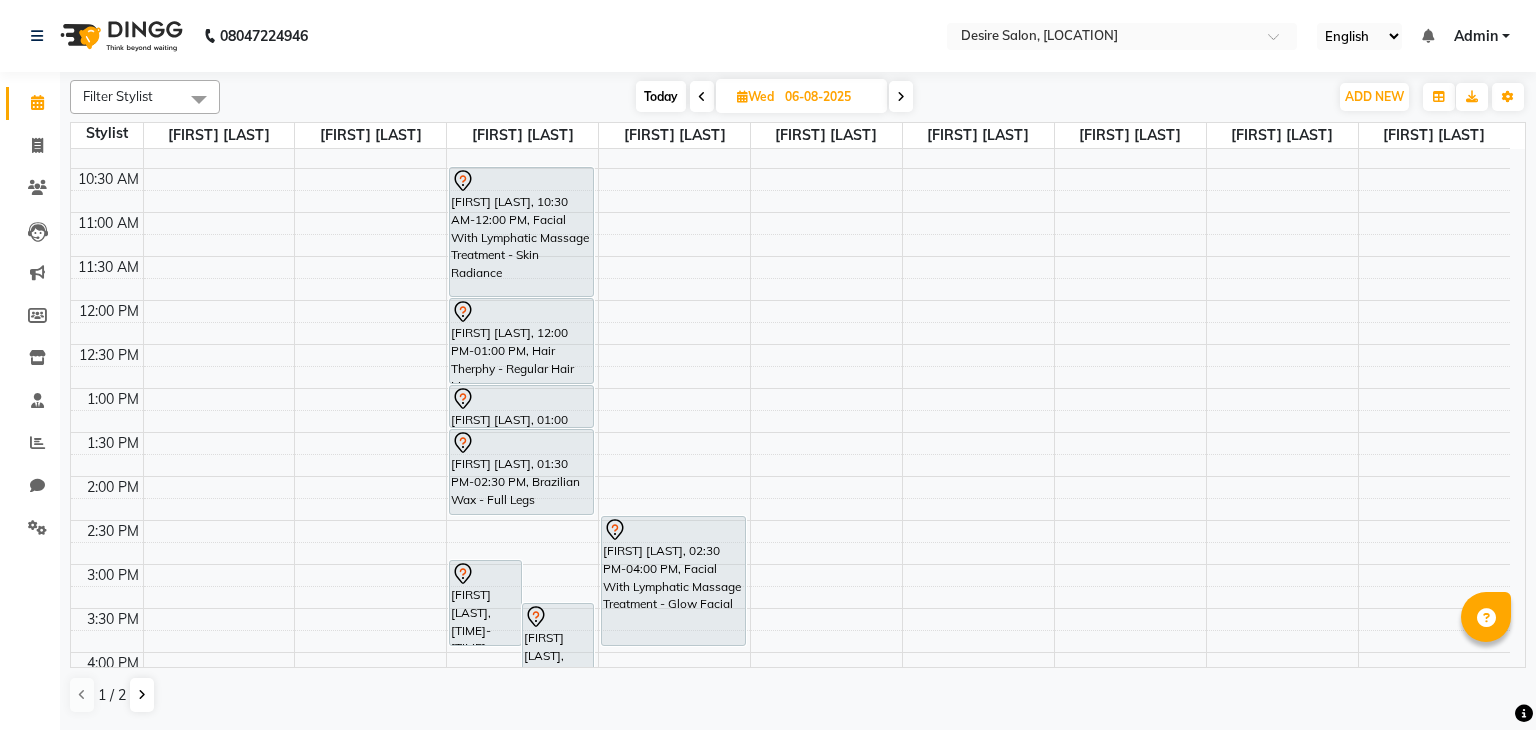 click on "06-08-2025" at bounding box center [829, 97] 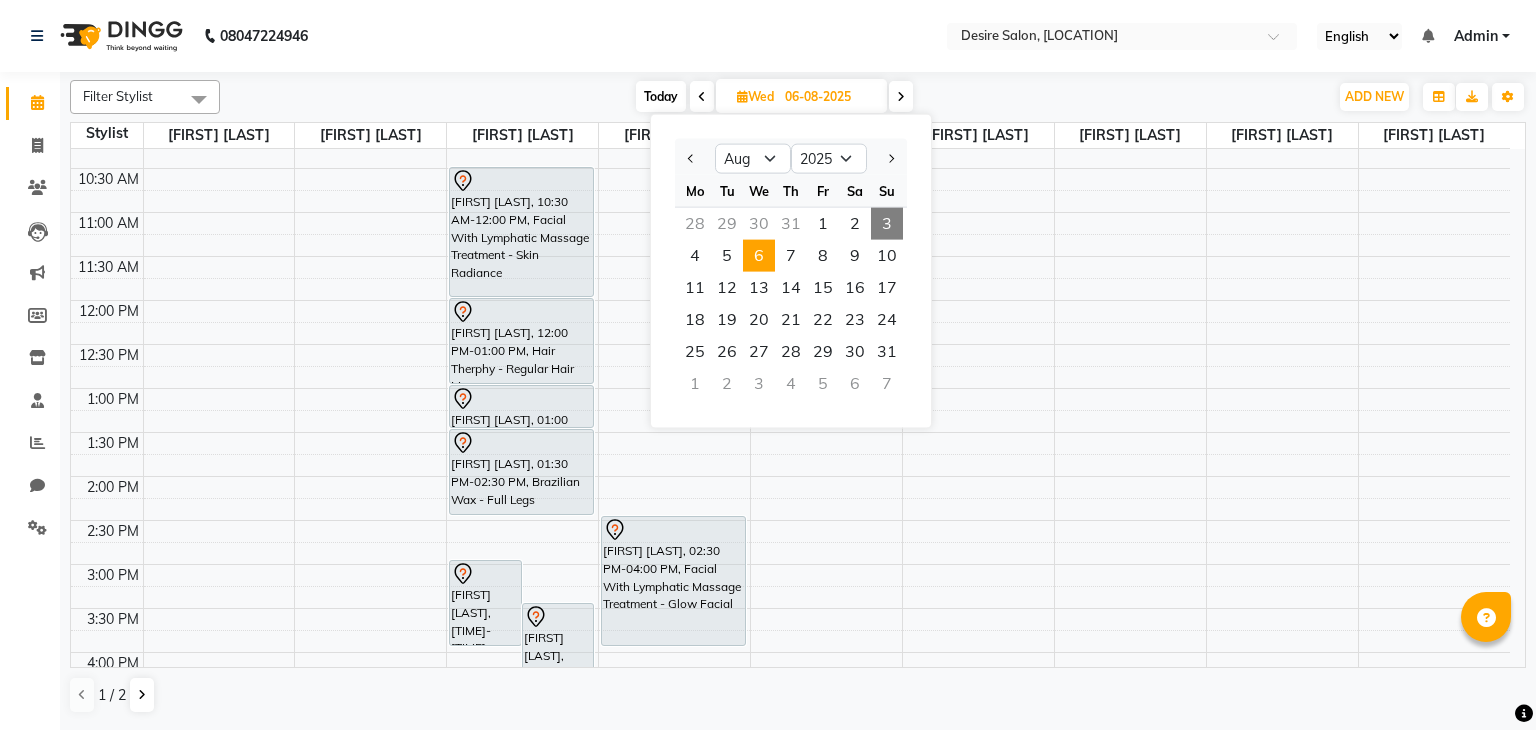 click on "3" at bounding box center [887, 224] 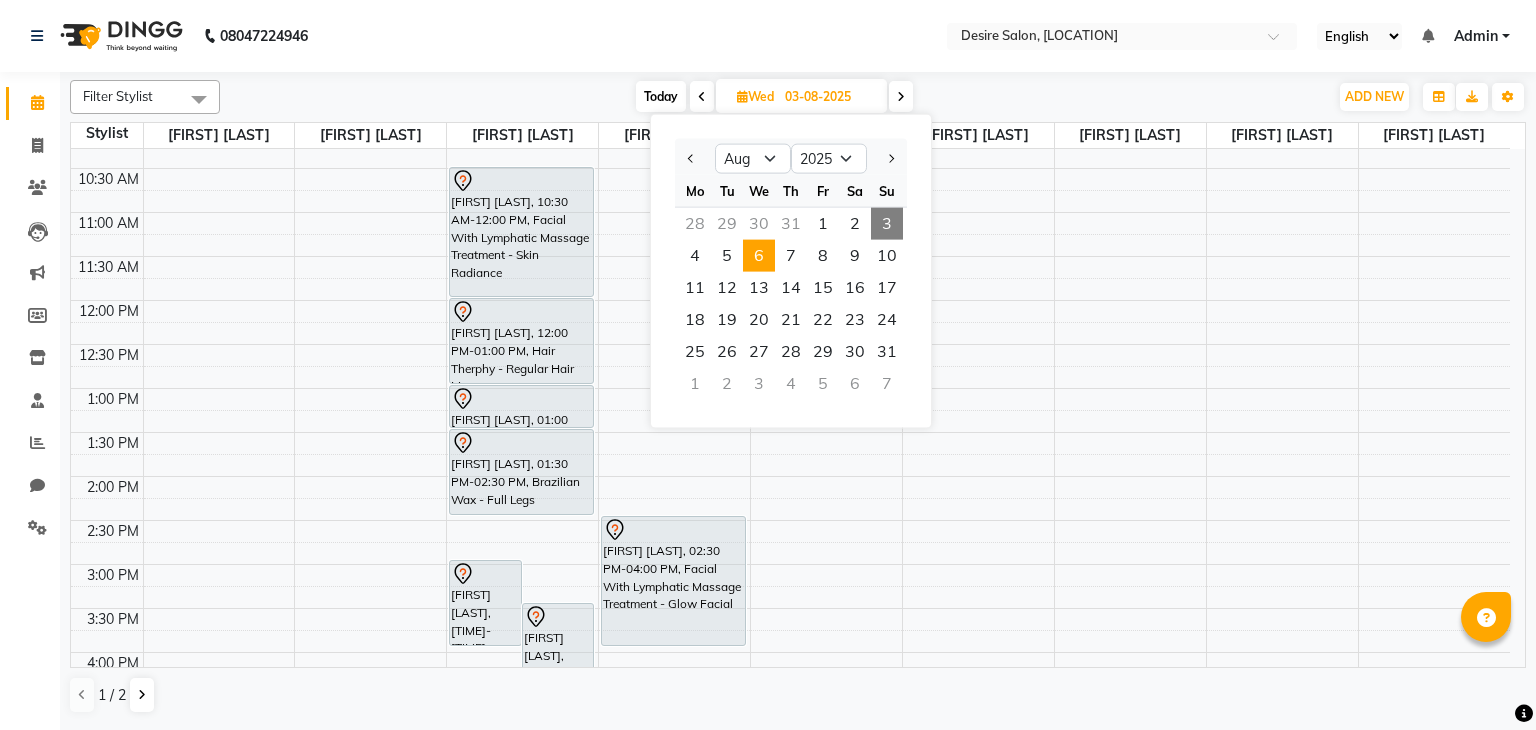 scroll, scrollTop: 524, scrollLeft: 0, axis: vertical 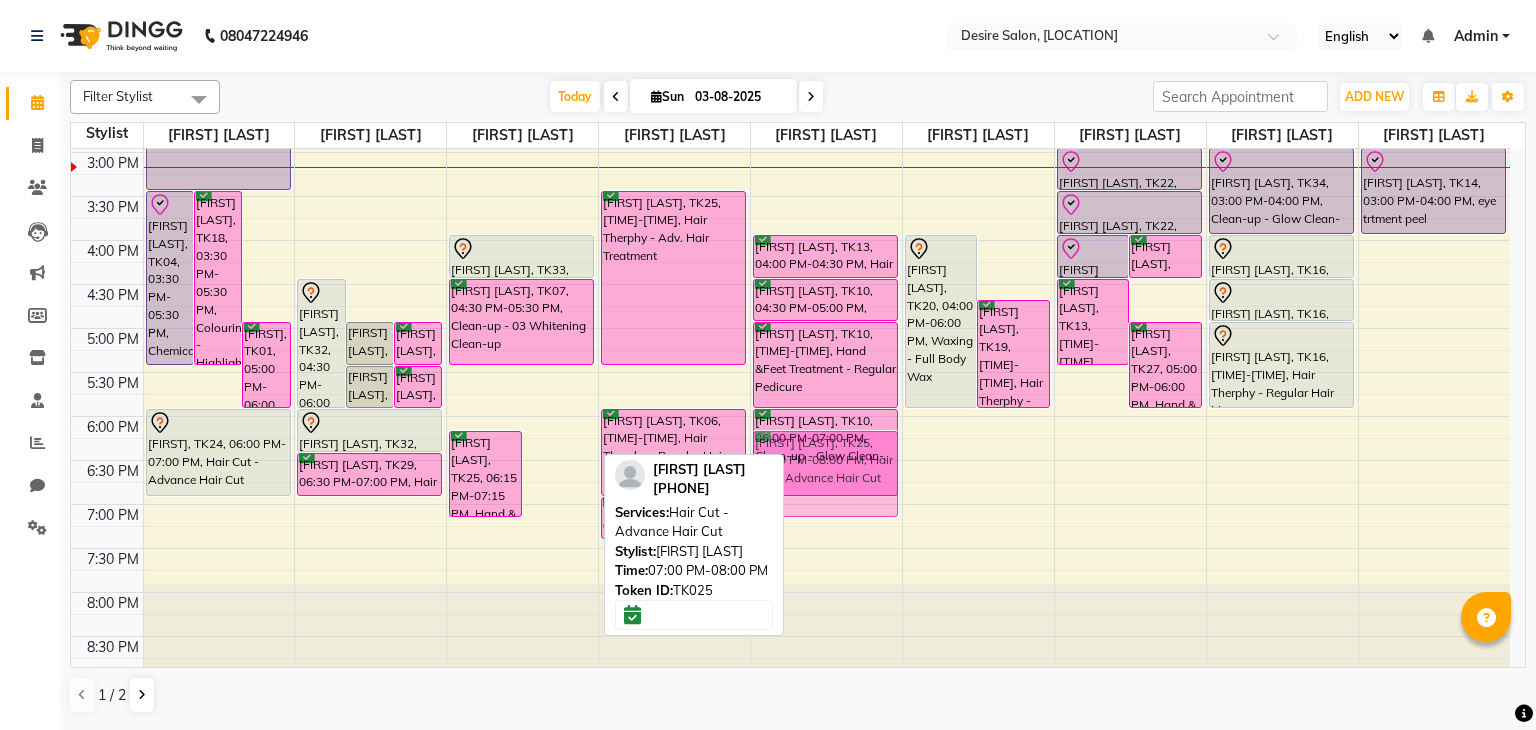drag, startPoint x: 547, startPoint y: 546, endPoint x: 856, endPoint y: 490, distance: 314.03345 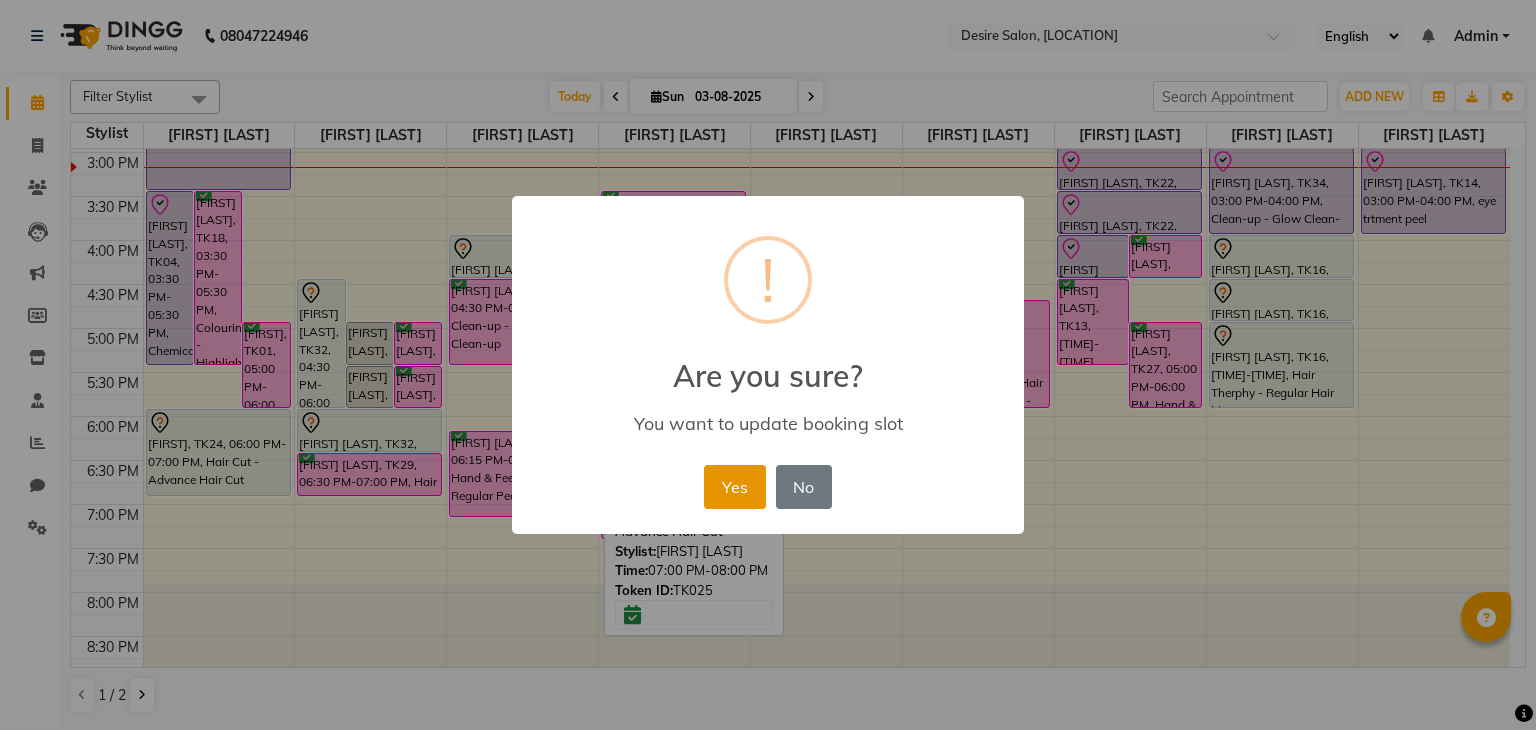 click on "Yes" at bounding box center (734, 487) 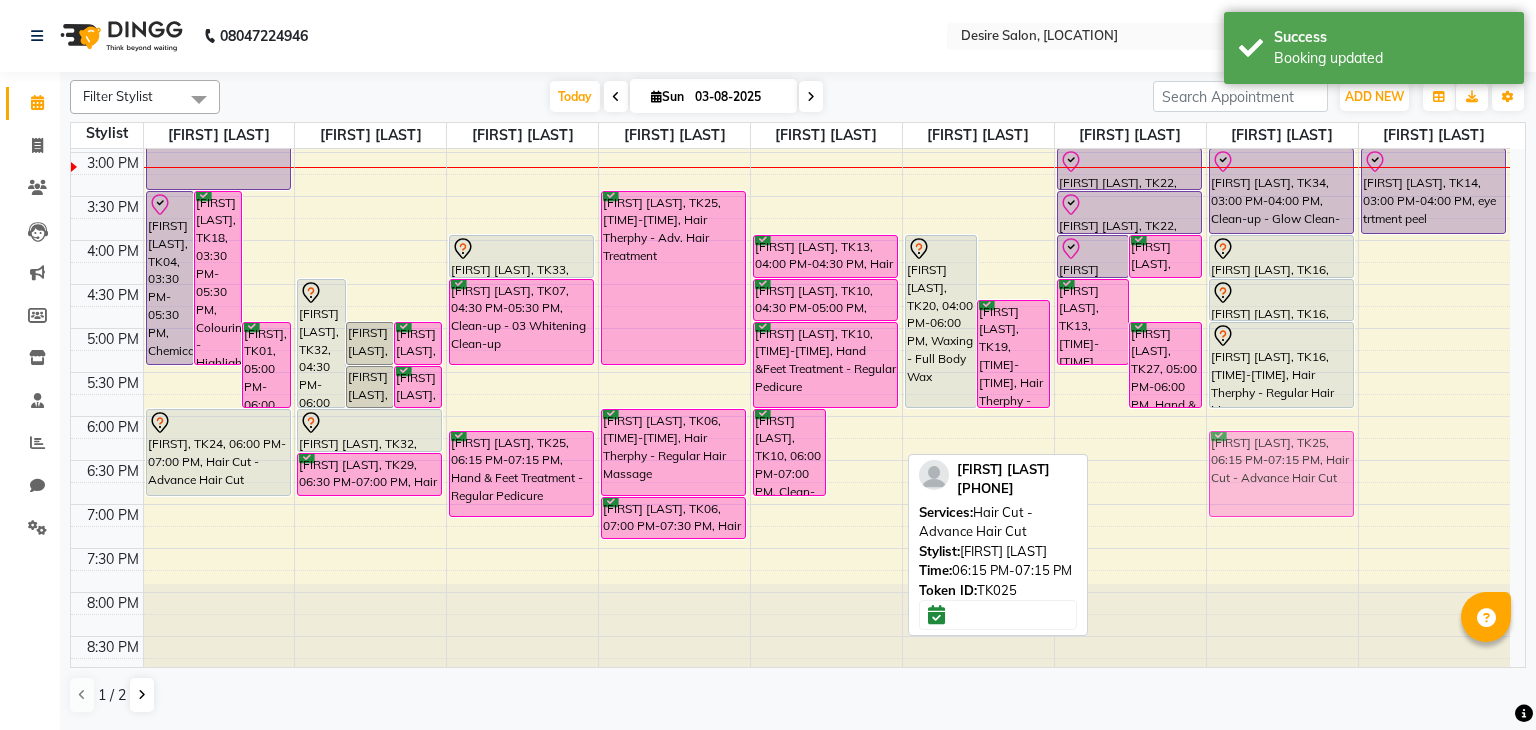 drag, startPoint x: 853, startPoint y: 475, endPoint x: 1283, endPoint y: 513, distance: 431.6758 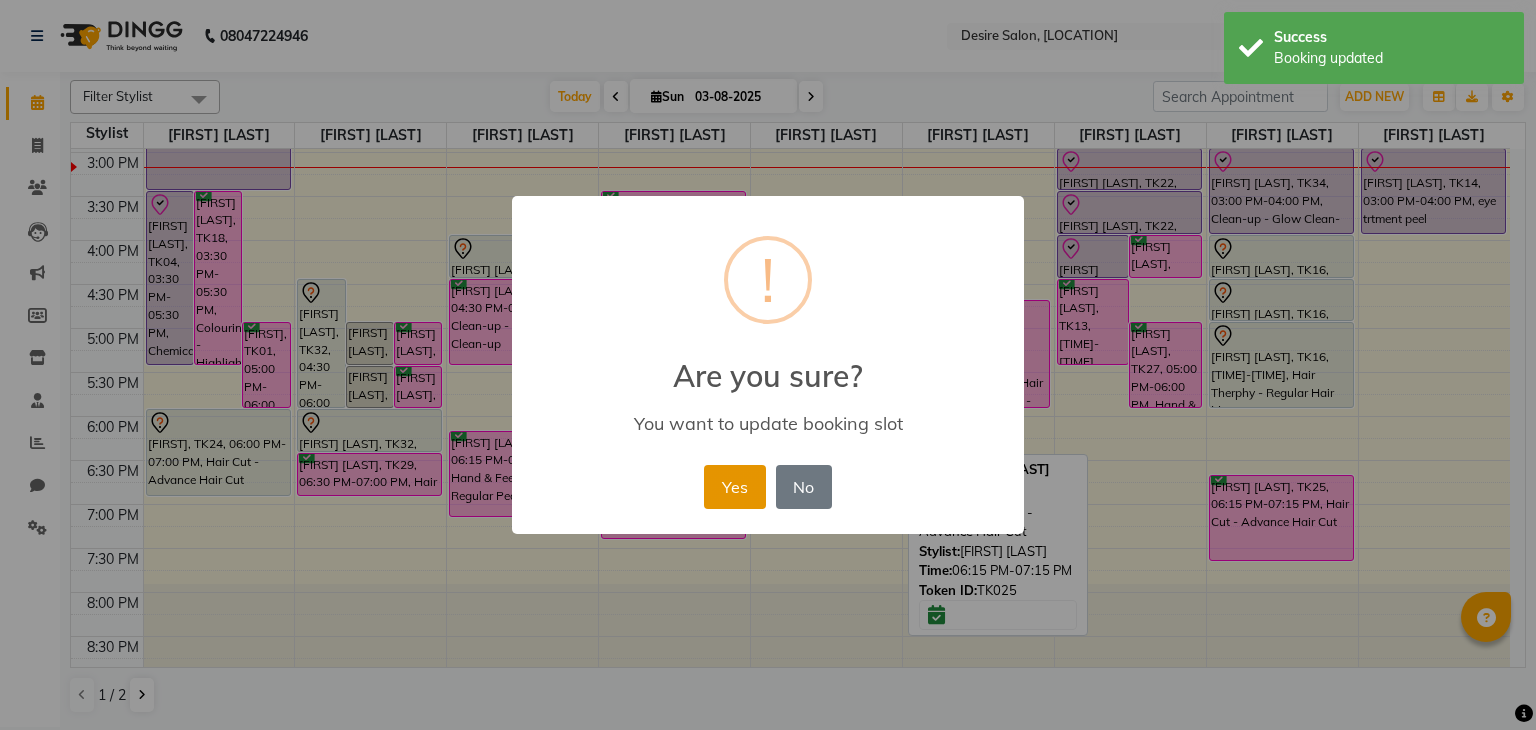 click on "Yes" at bounding box center [734, 487] 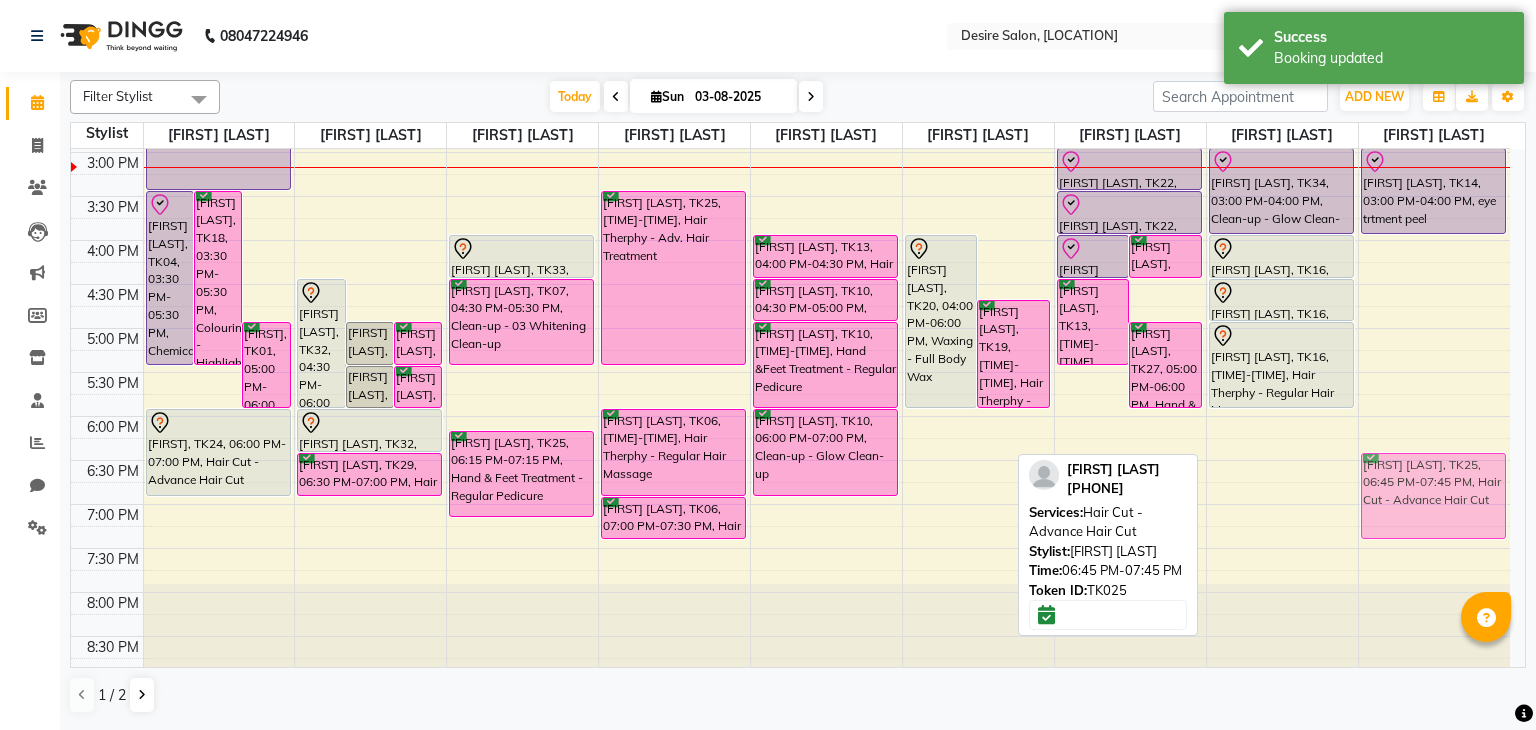 drag, startPoint x: 1281, startPoint y: 514, endPoint x: 1444, endPoint y: 502, distance: 163.44112 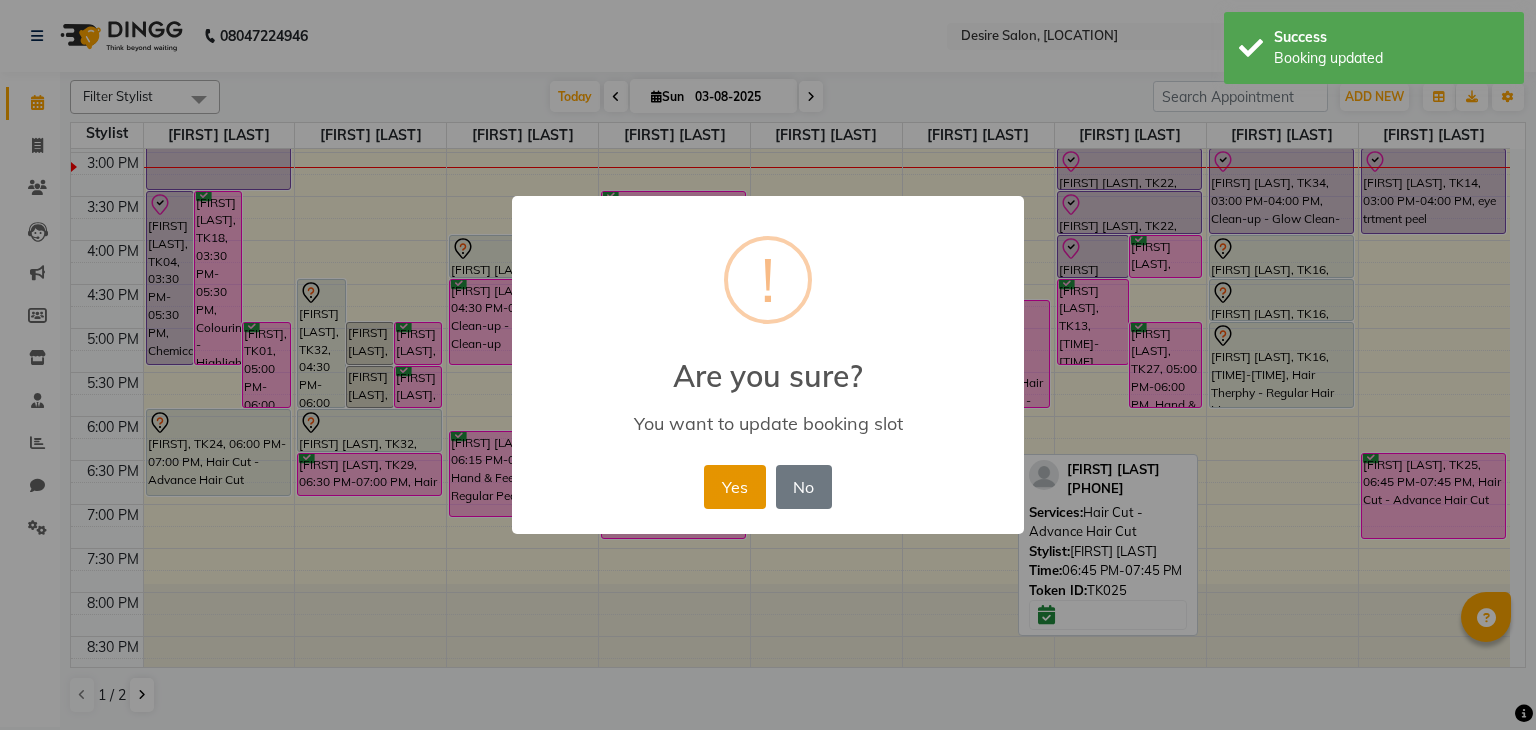 click on "Yes" at bounding box center [734, 487] 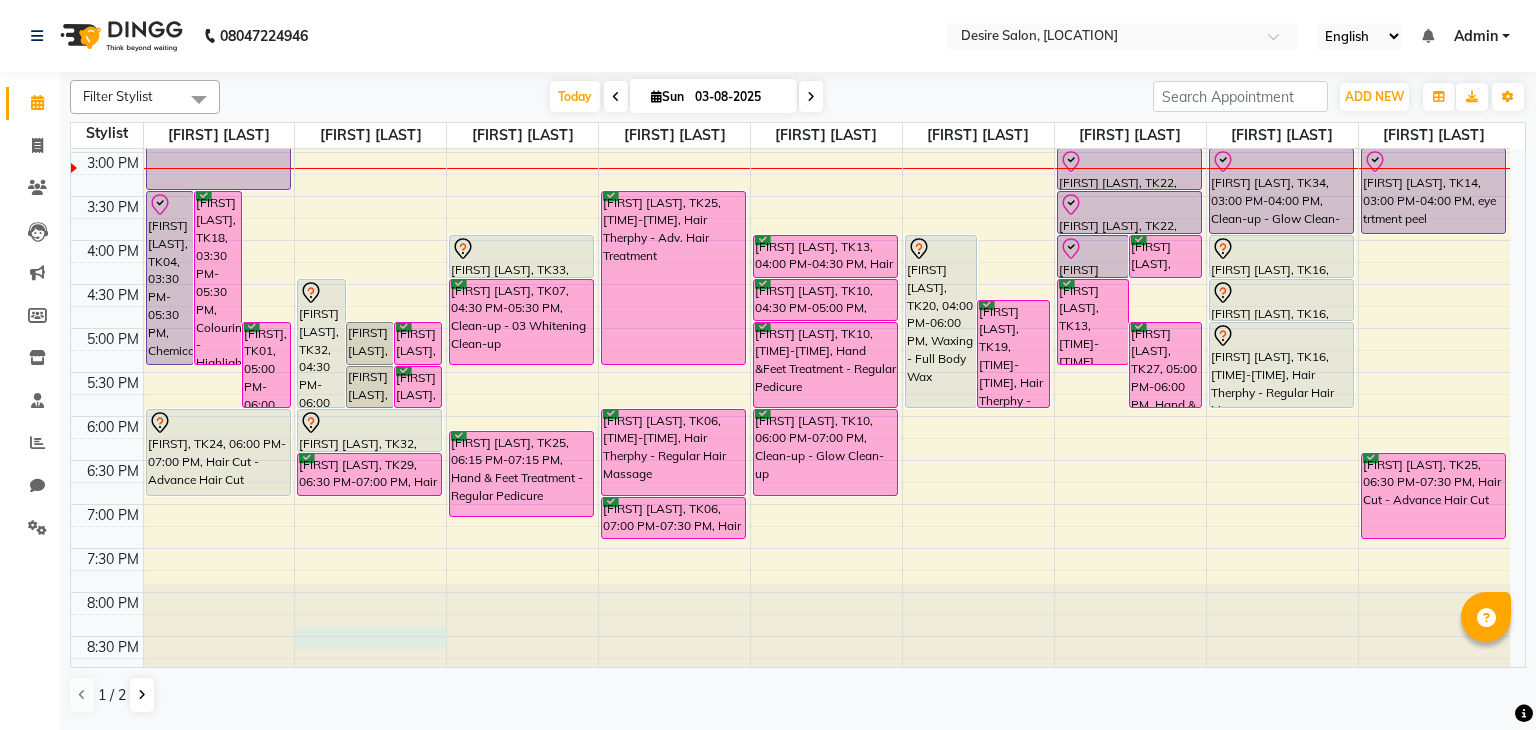 click at bounding box center [370, -375] 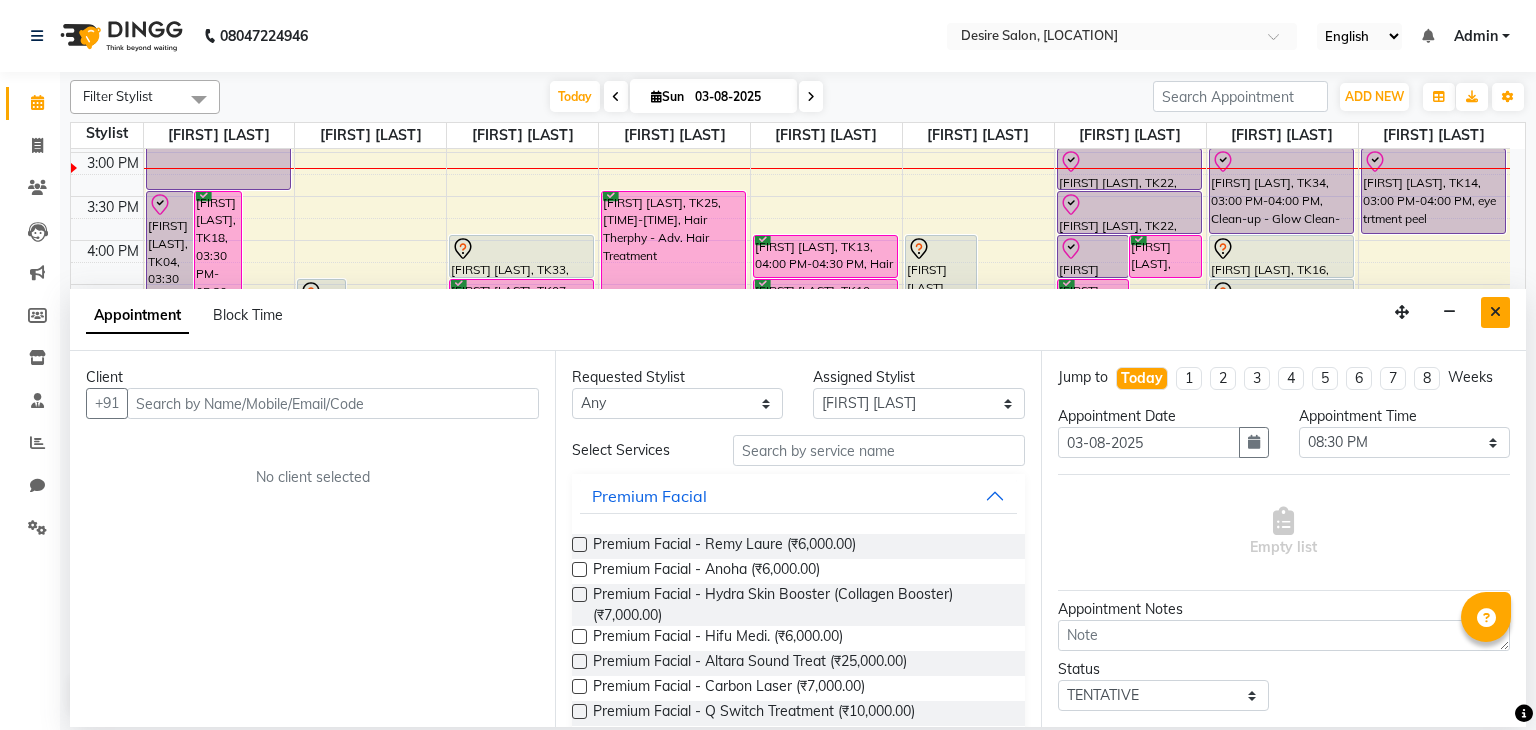 click at bounding box center [1495, 312] 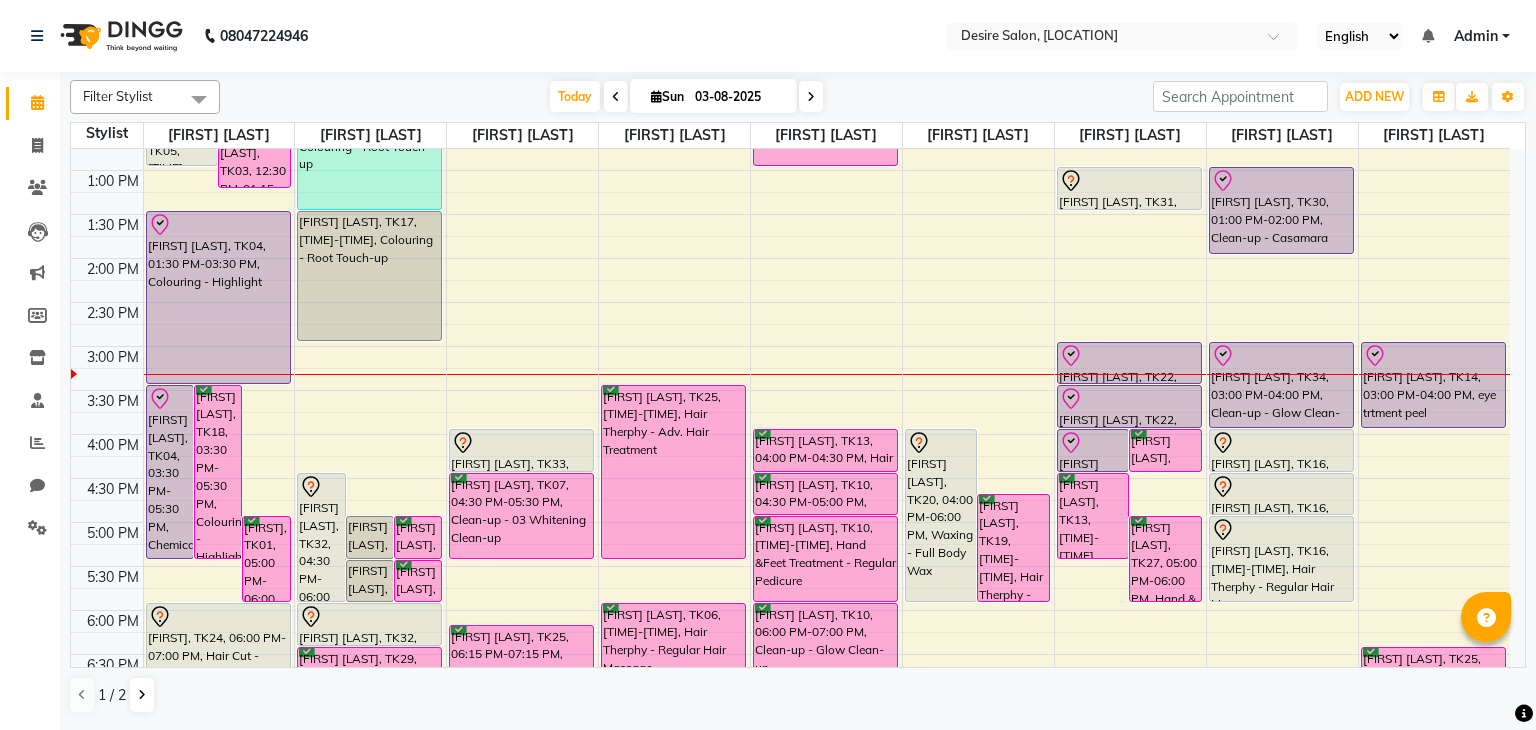 scroll, scrollTop: 326, scrollLeft: 0, axis: vertical 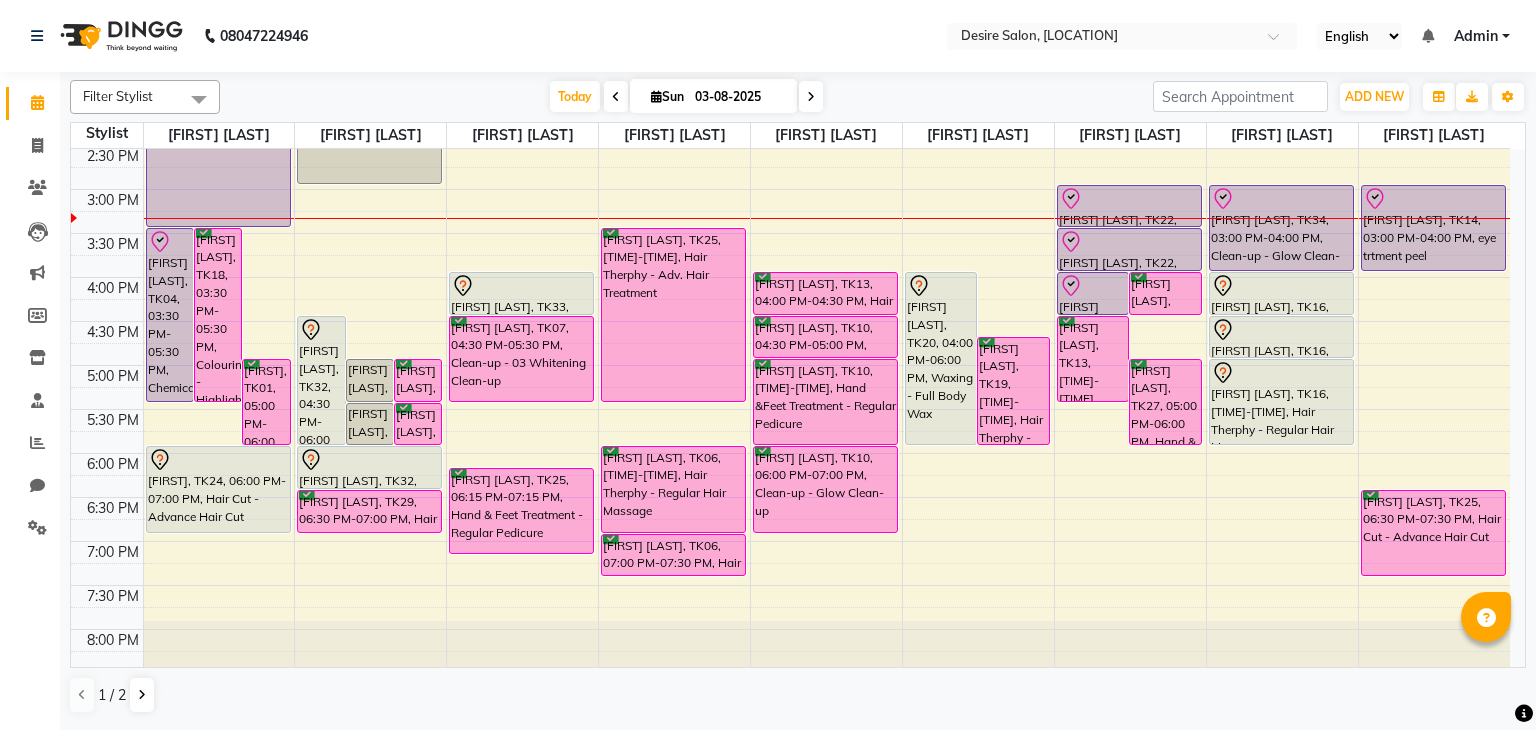 click on "03-08-2025" at bounding box center (739, 97) 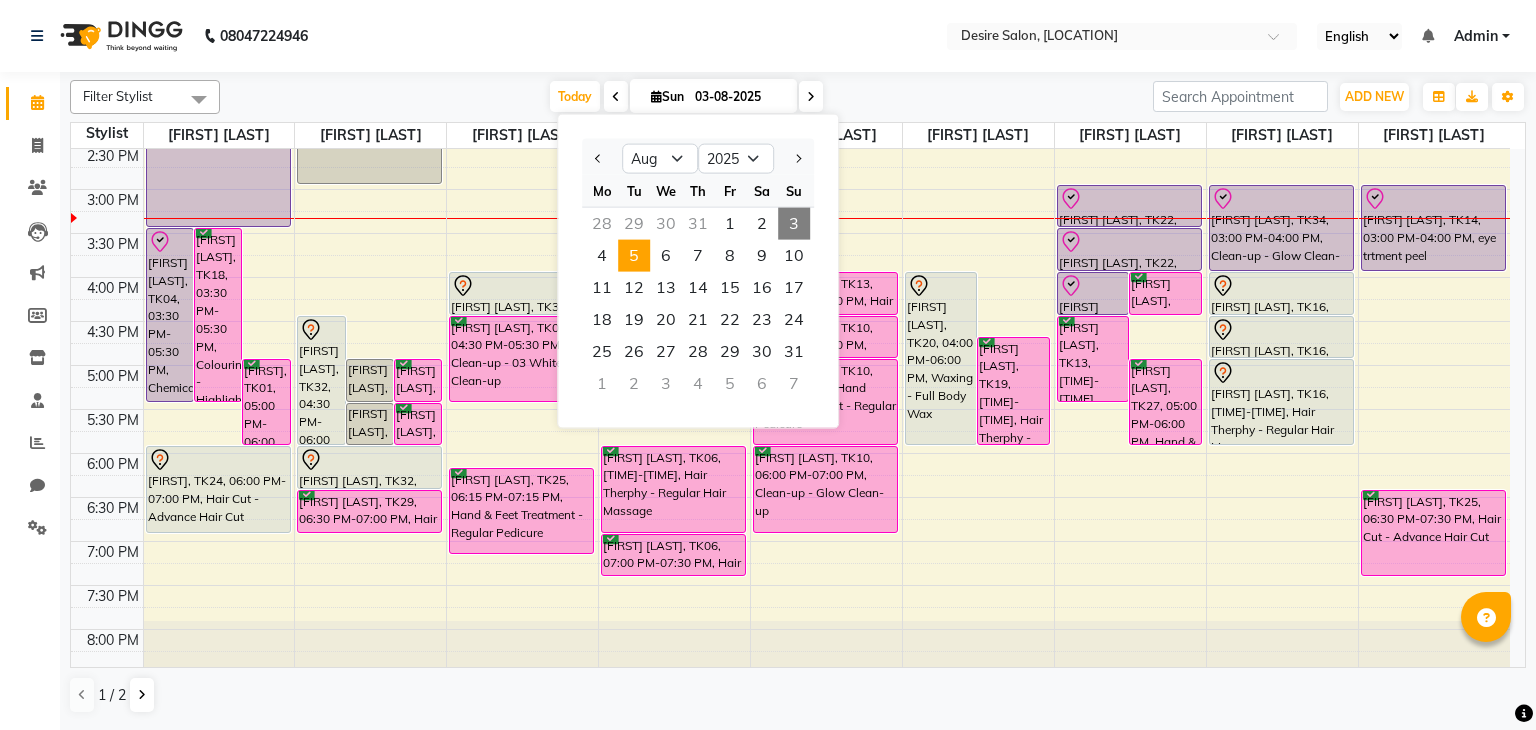 click on "5" at bounding box center (634, 256) 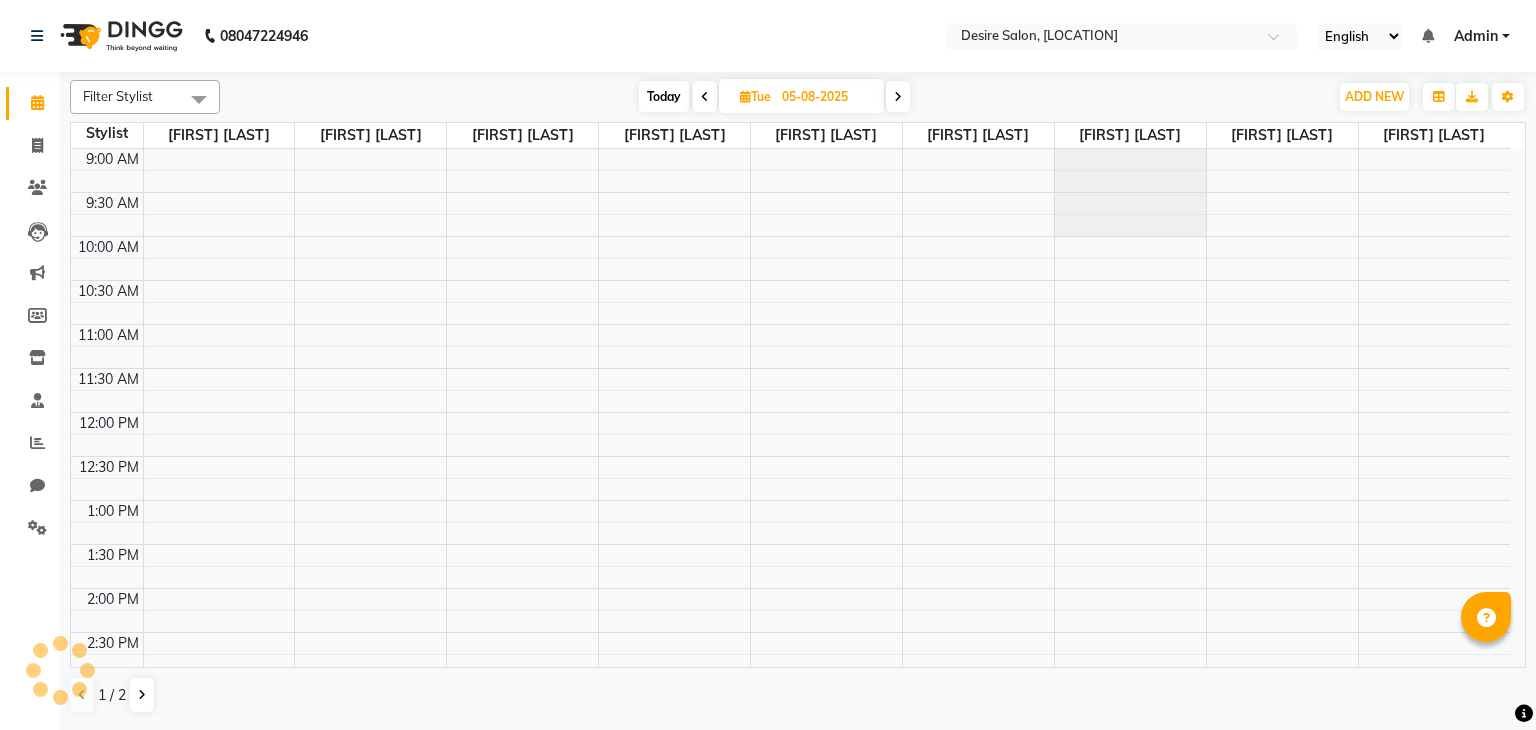 scroll, scrollTop: 524, scrollLeft: 0, axis: vertical 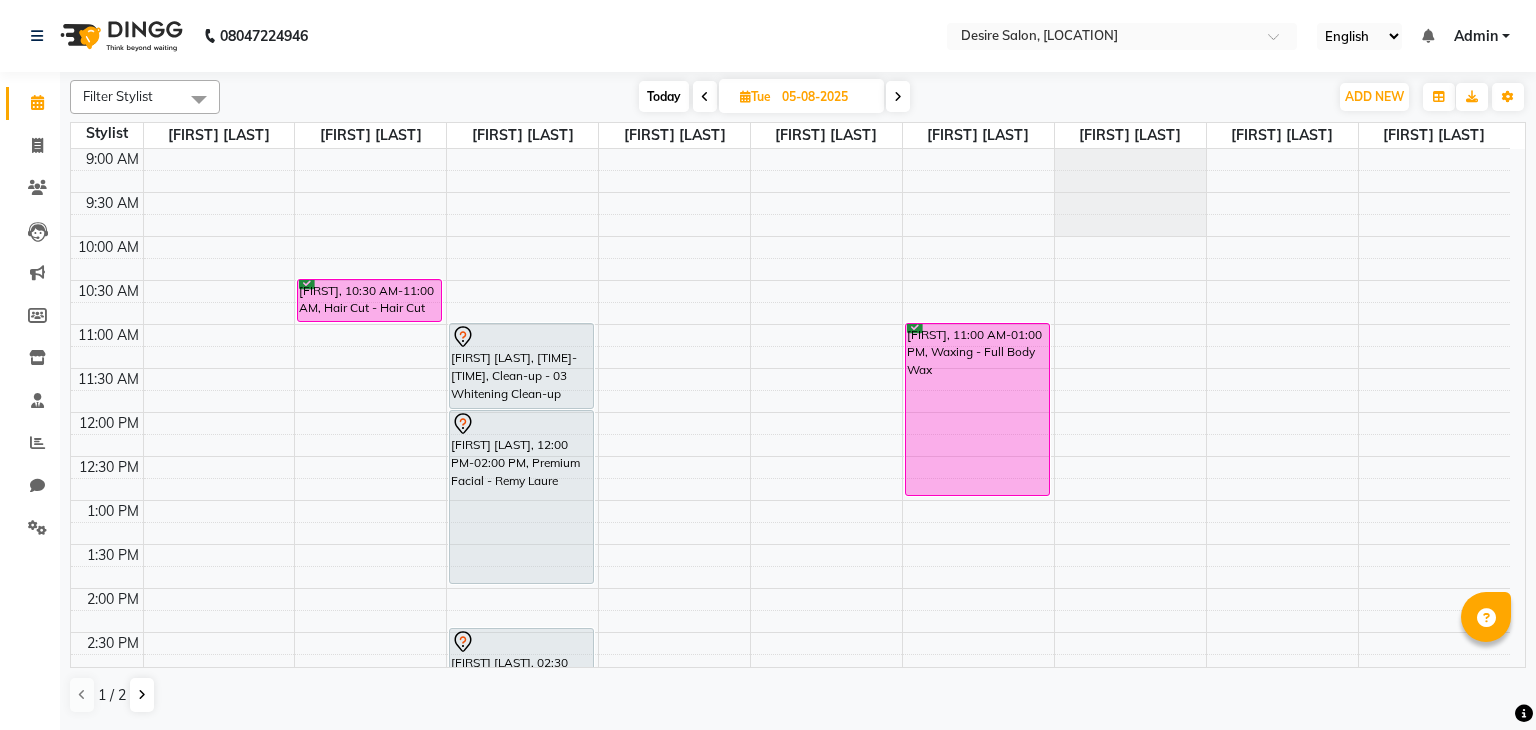click on "05-08-2025" at bounding box center [826, 97] 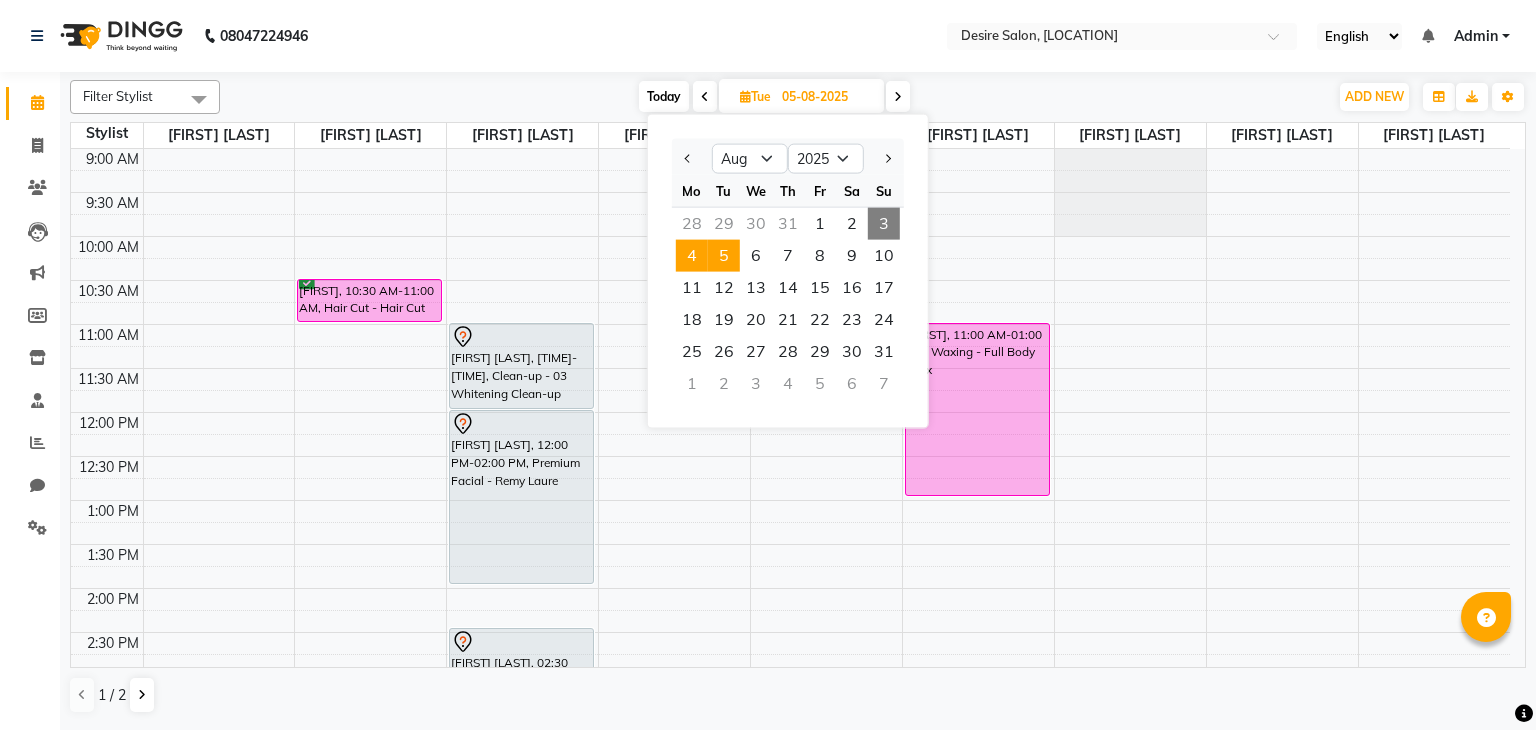 click on "4" at bounding box center (692, 256) 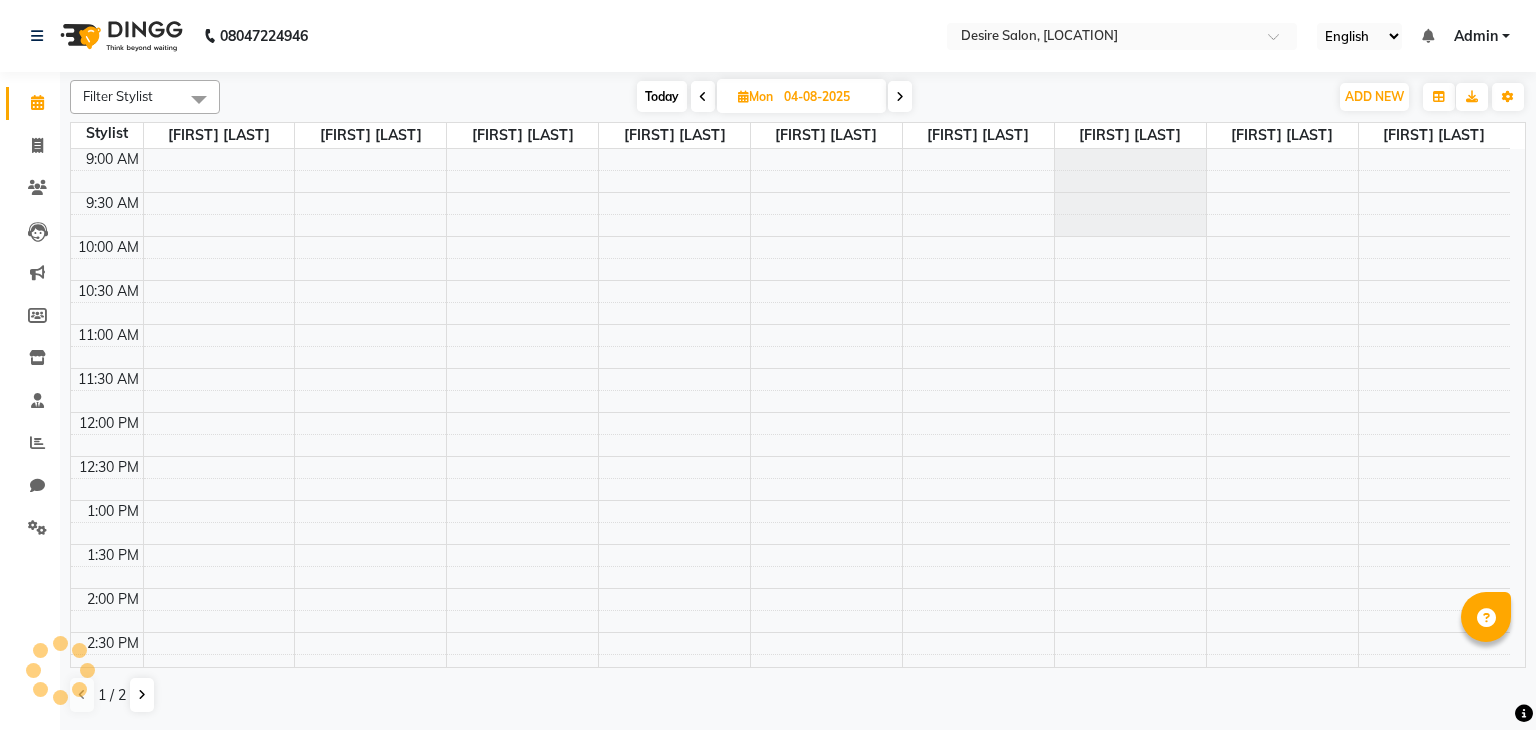scroll, scrollTop: 524, scrollLeft: 0, axis: vertical 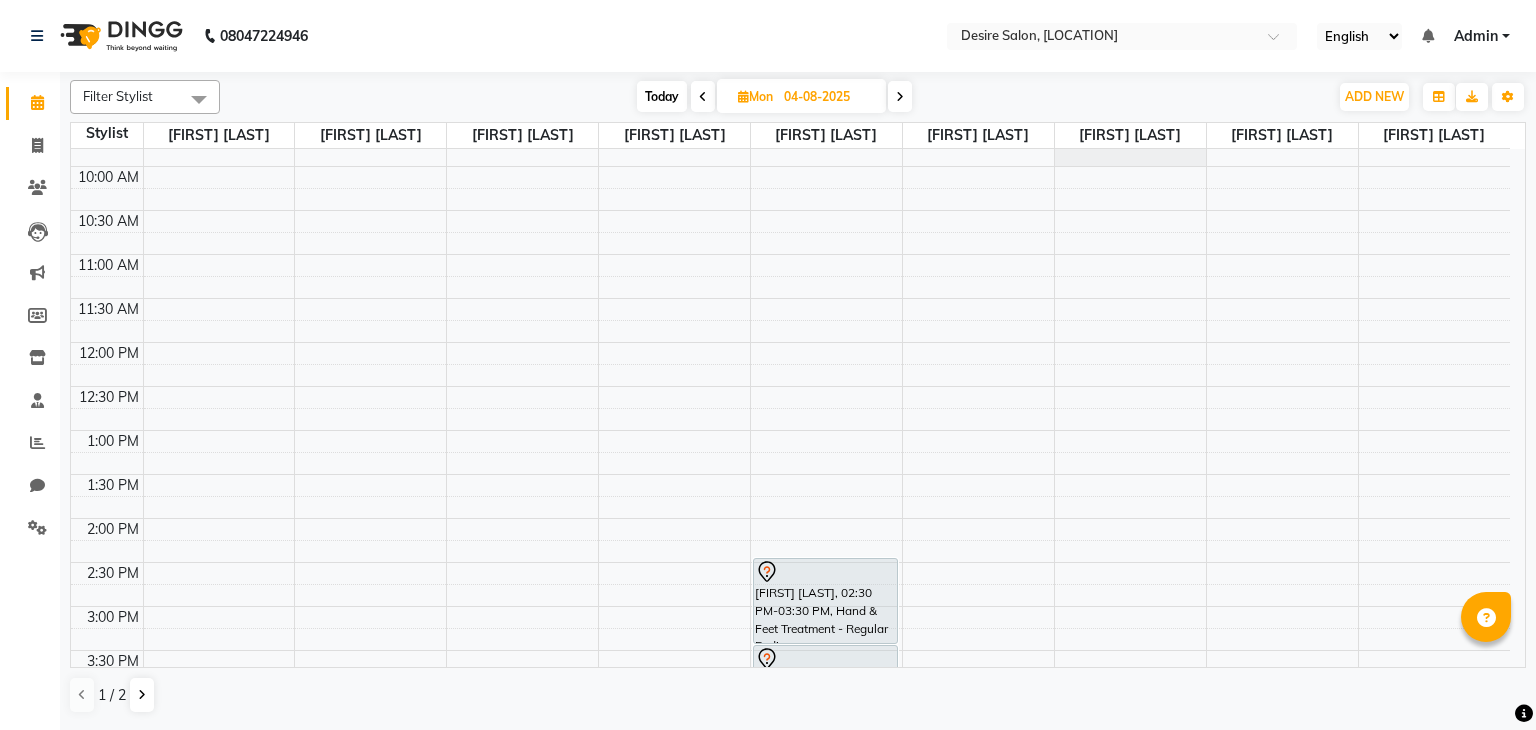 click on "9:00 AM 9:30 AM 10:00 AM 10:30 AM 11:00 AM 11:30 AM 12:00 PM 12:30 PM 1:00 PM 1:30 PM 2:00 PM 2:30 PM 3:00 PM 3:30 PM 4:00 PM 4:30 PM 5:00 PM 5:30 PM 6:00 PM 6:30 PM 7:00 PM 7:30 PM 8:00 PM 8:30 PM 9:00 PM 9:30 PM             [FIRST] [LAST], 02:30 PM-03:30 PM, Hand & Feet Treatment - Regular Pedicure             [FIRST] [LAST], 03:30 PM-04:00 PM, Hand & Feet Treatment - Regular Menicure             [FIRST] [LAST], 04:00 PM-04:30 PM, Waxing - Full Hands" at bounding box center (798, 409) 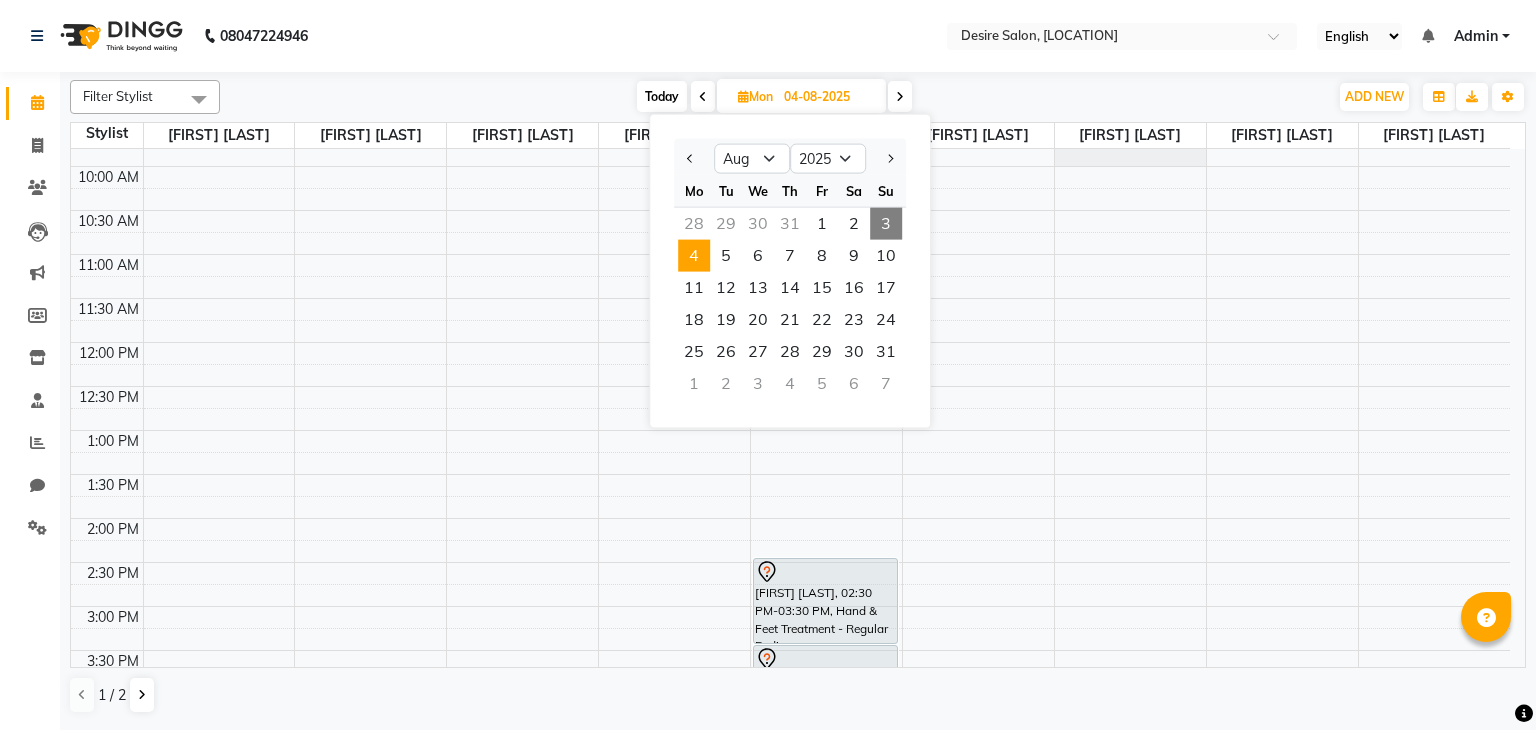 click on "3" at bounding box center (886, 224) 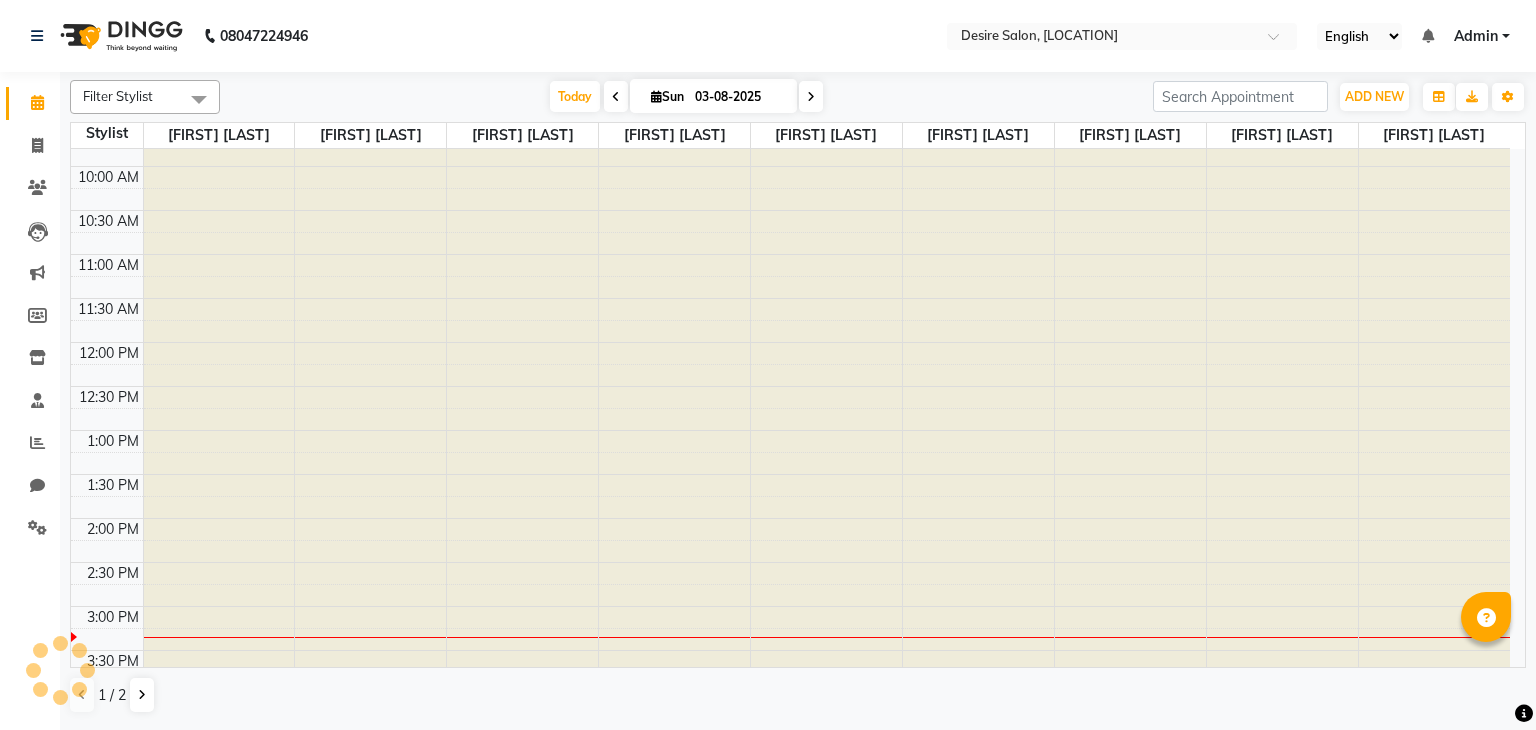scroll, scrollTop: 524, scrollLeft: 0, axis: vertical 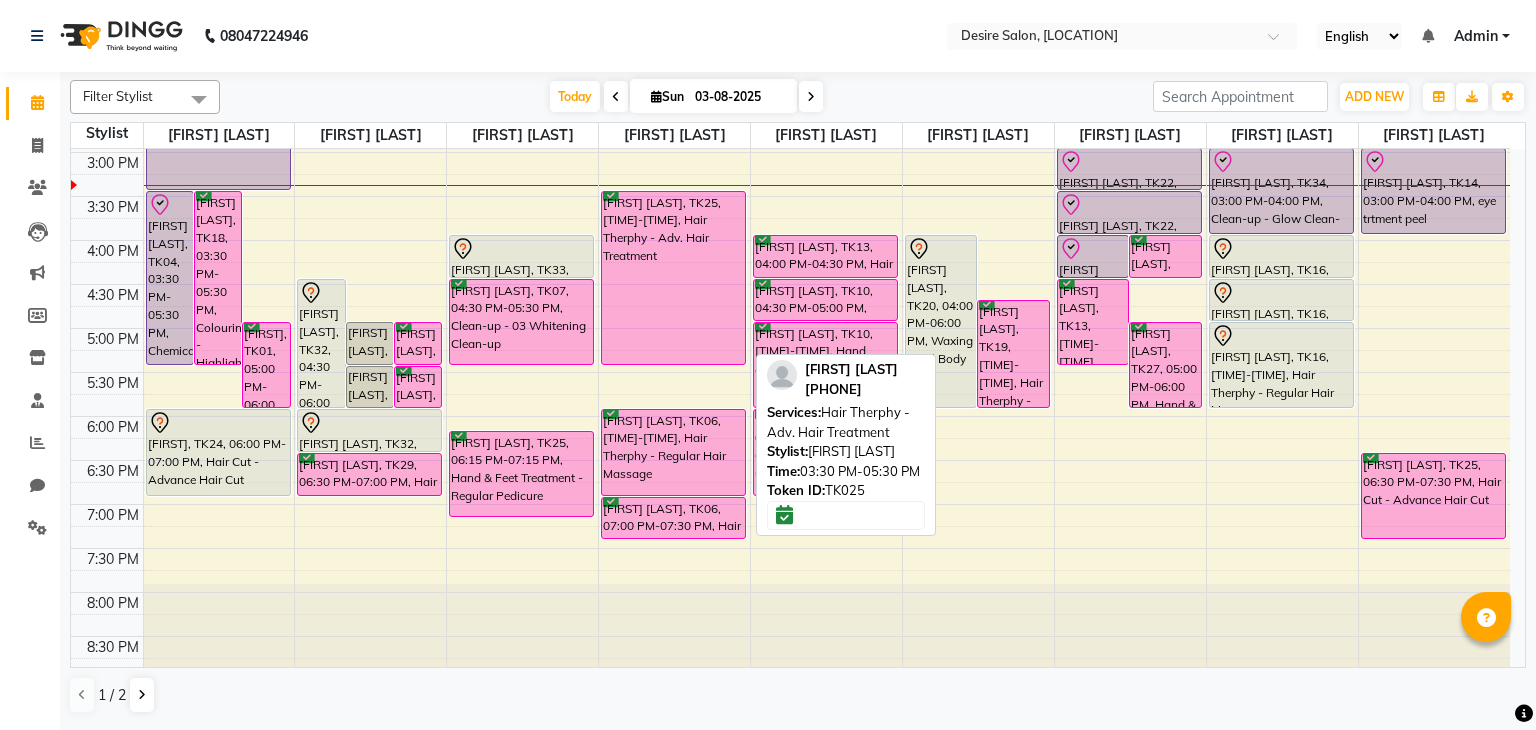 click on "[FIRST] [LAST], TK25, 03:30 PM-05:30 PM, Hair Therphy - Adv. Hair Treatment     [FIRST] [LAST], TK06, 06:00 PM-07:00 PM, Hair Therphy - Regular Hair Massage     [FIRST] [LAST], TK06, 07:00 PM-07:30 PM, Hair Service - Hair wash" at bounding box center (674, 196) 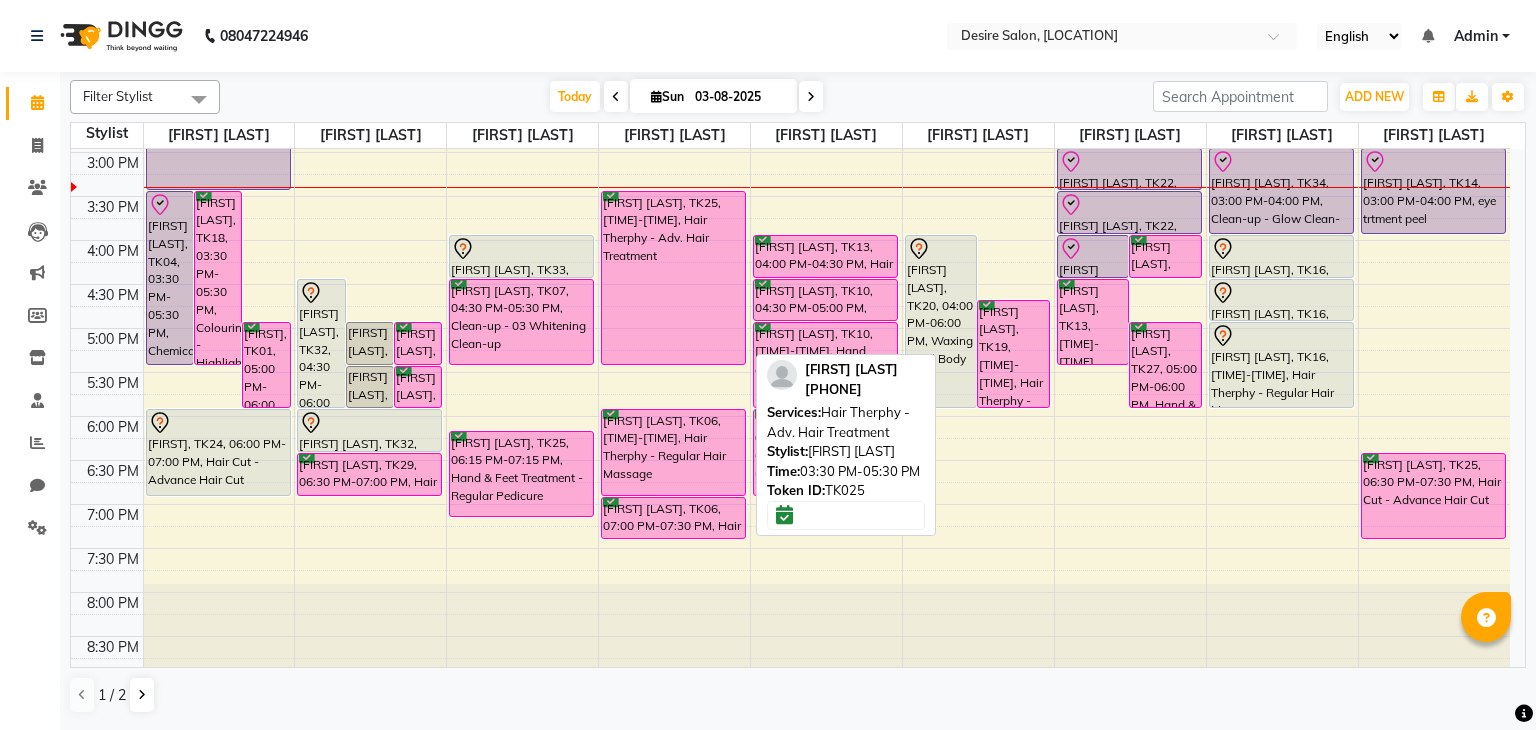 click on "[FIRST] [LAST], TK25, [TIME]-[TIME], Hair Therphy - Adv. Hair Treatment" at bounding box center (673, 278) 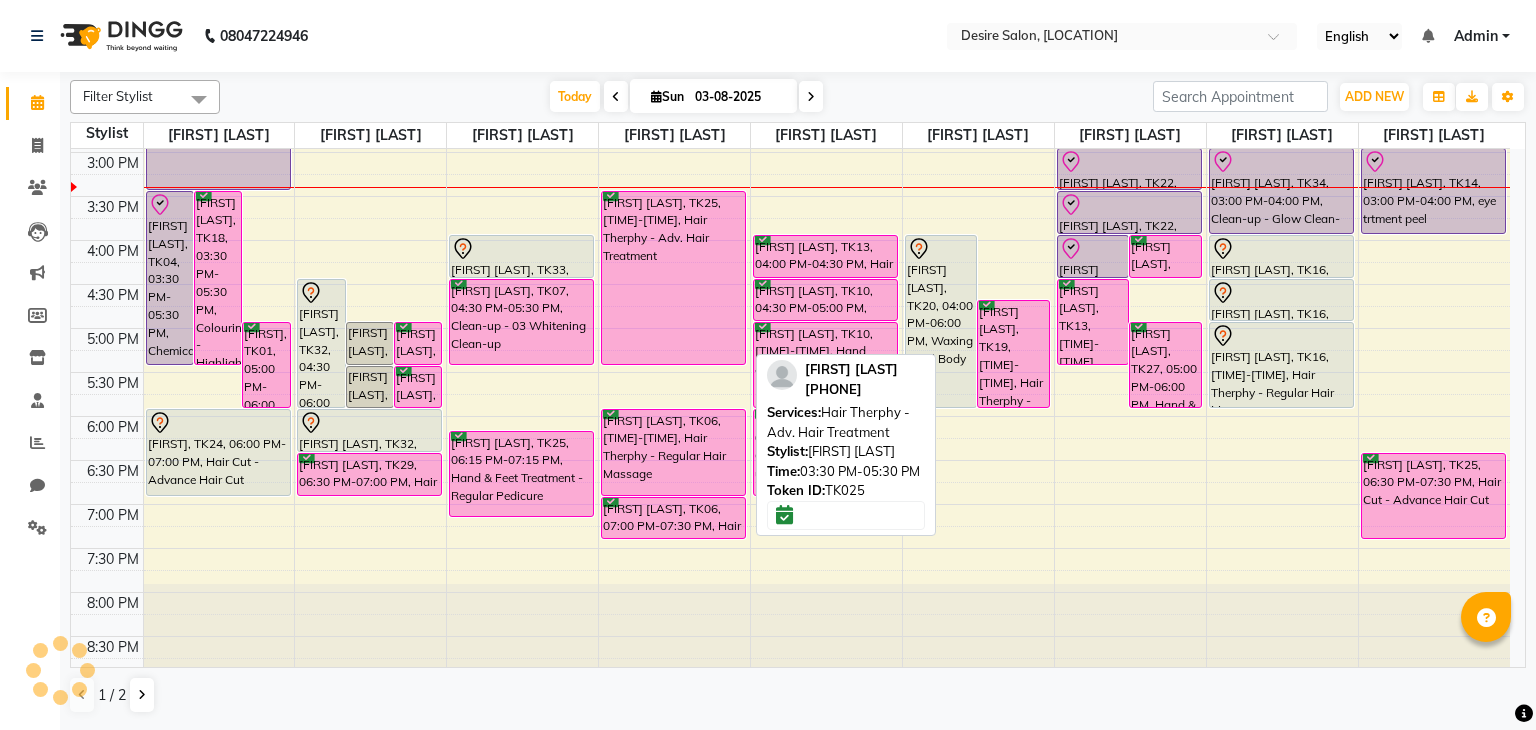 click on "[FIRST] [LAST], TK25, [TIME]-[TIME], Hair Therphy - Adv. Hair Treatment" at bounding box center (673, 278) 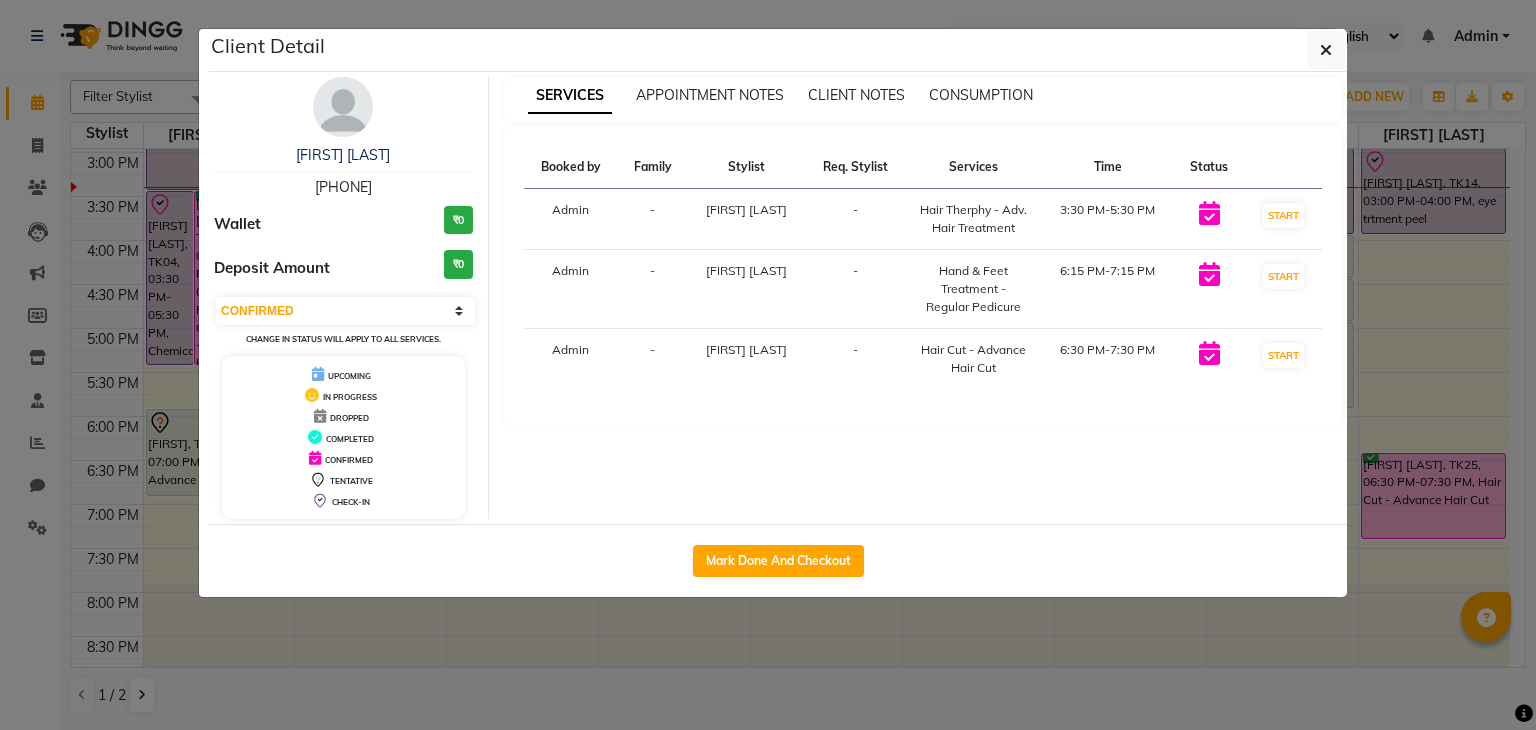click on "Booked by Family Stylist Req. Stylist Services Time Status  Admin  - [FIRST] [LAST] -  Hair Therphy - Adv. Hair Treatment   3:30 PM-5:30 PM   START   Admin  - [FIRST] [LAST] -  Hand & Feet Treatment - Regular Pedicure   6:15 PM-7:15 PM   START   Admin  - [FIRST] [LAST] -  Hair Cut - Advance Hair Cut   6:30 PM-7:30 PM   START" at bounding box center [923, 275] 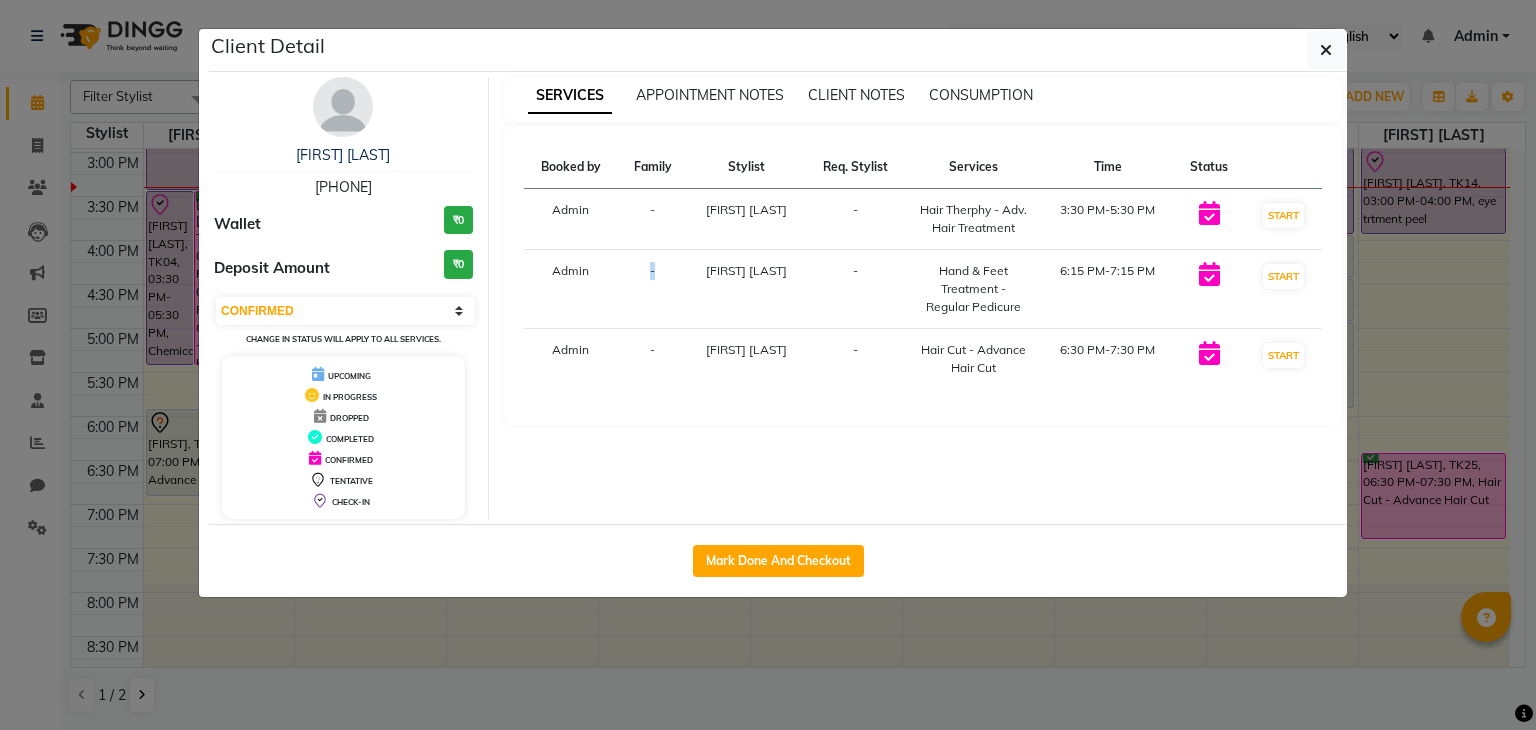 click on "-" at bounding box center (653, 289) 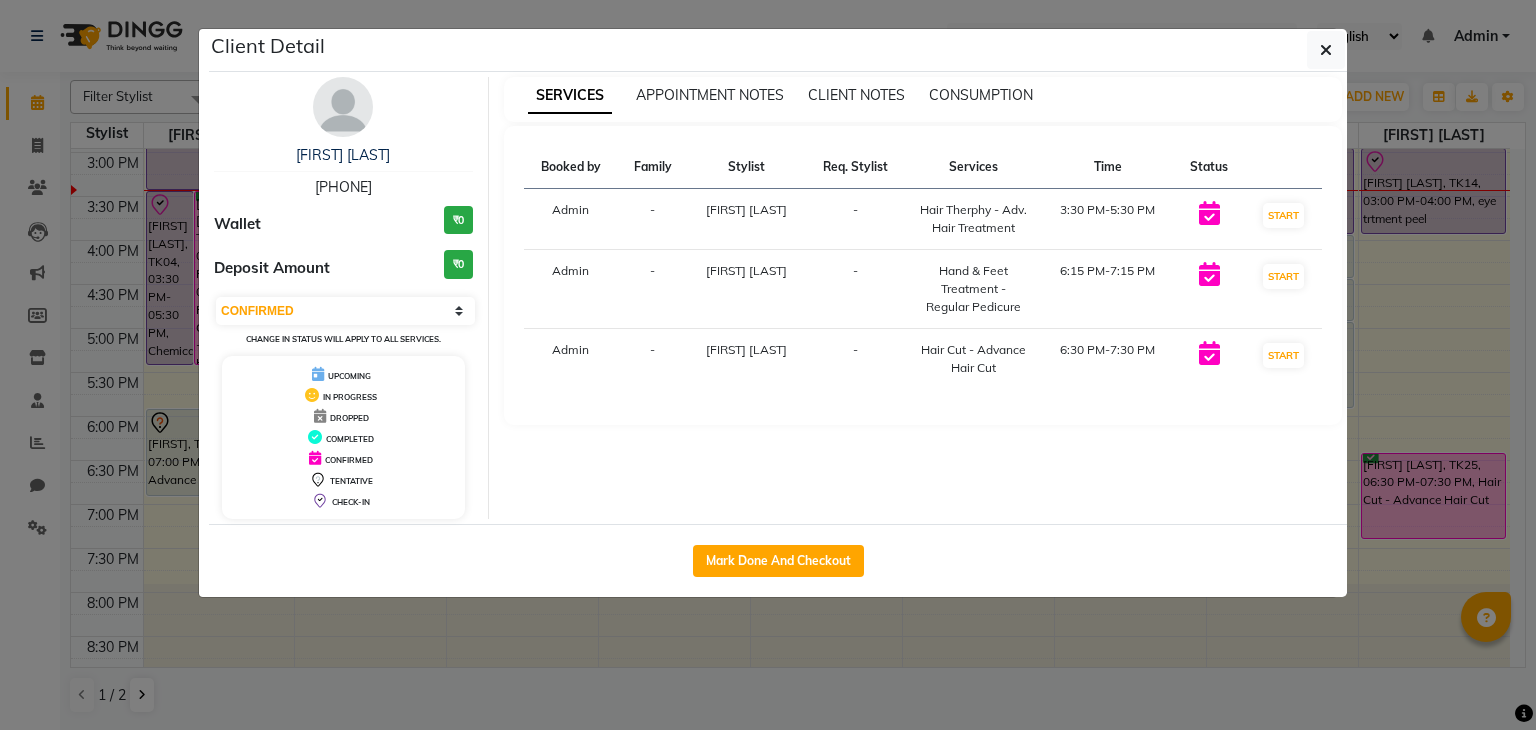 click on "-" at bounding box center [653, 289] 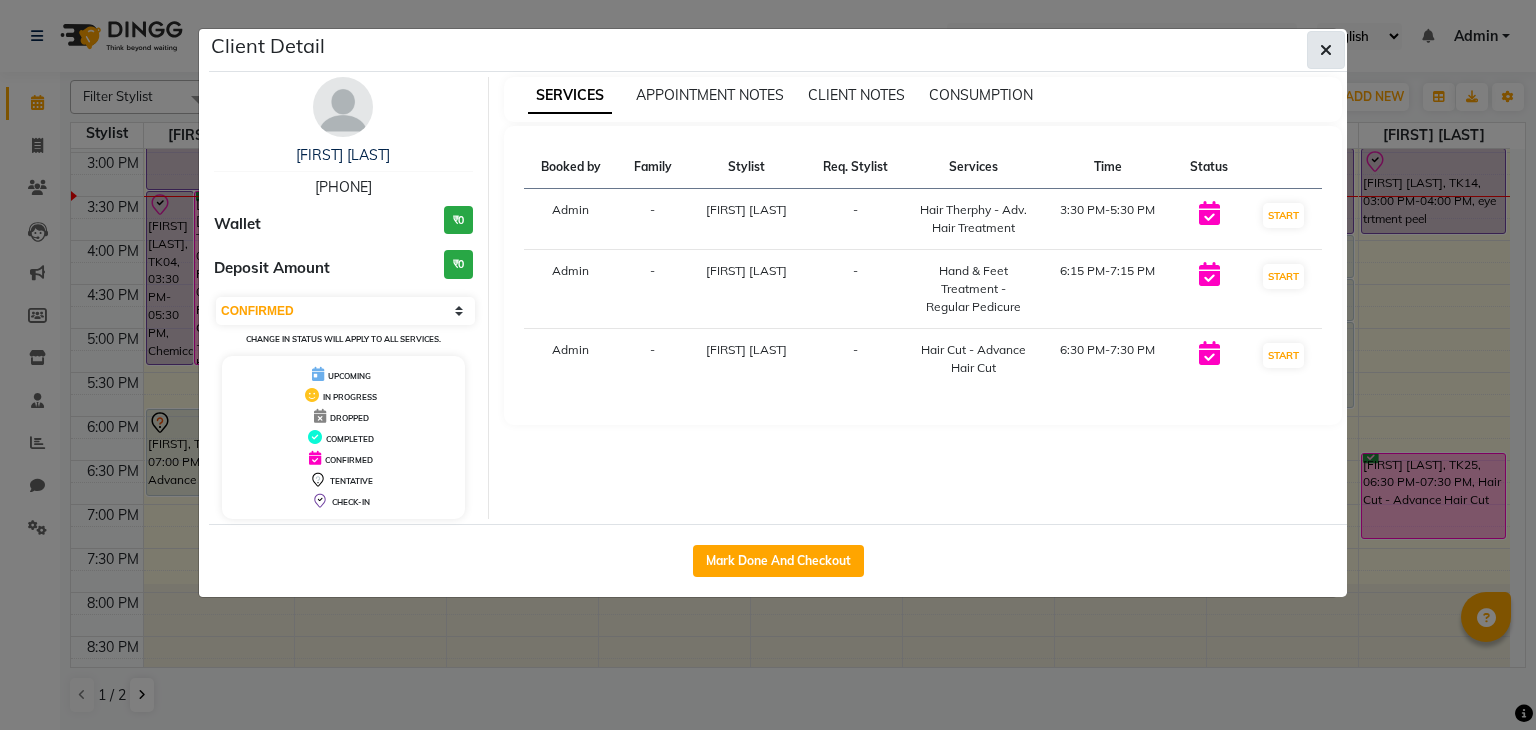 click 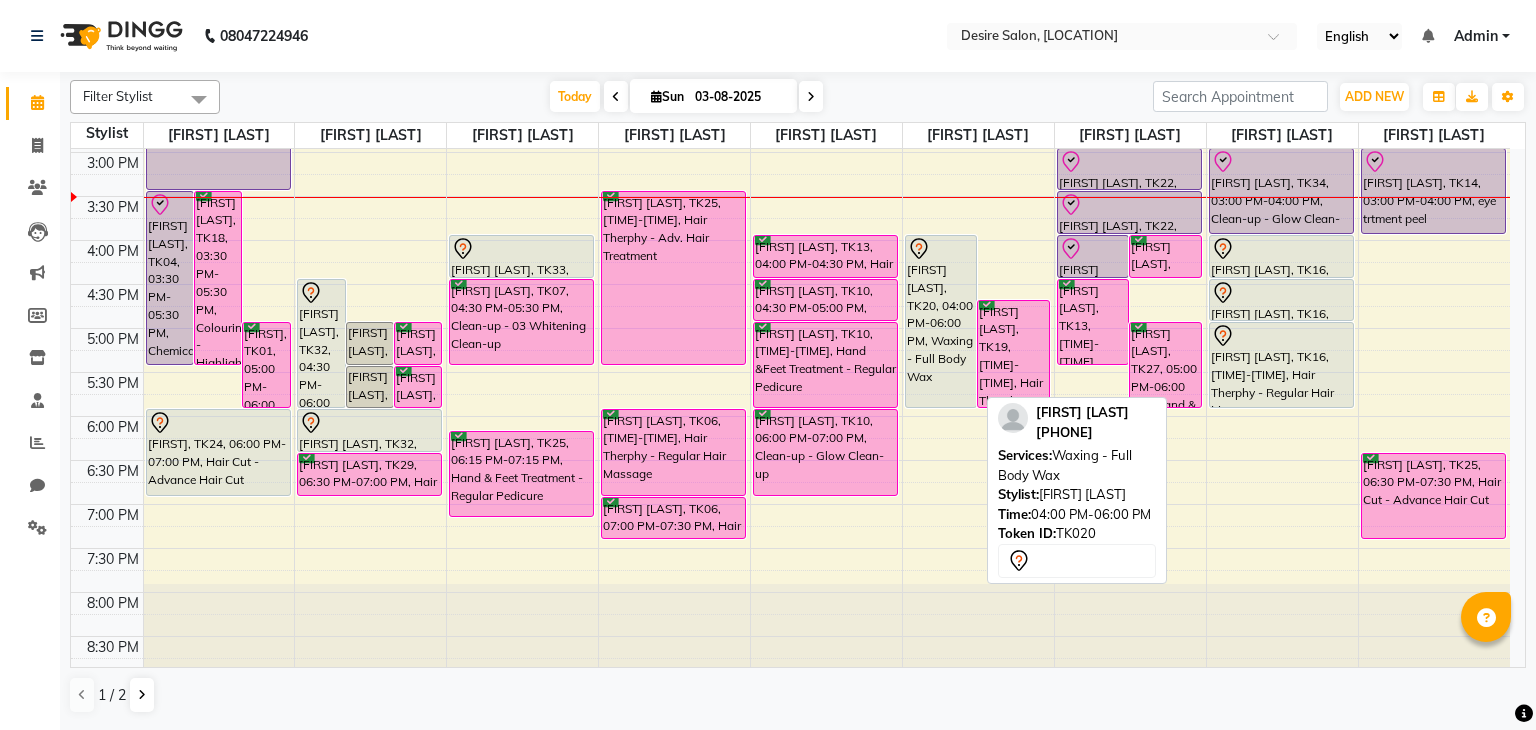 click on "[FIRST] [LAST], TK20, 04:00 PM-06:00 PM, Waxing - Full Body Wax" at bounding box center [941, 321] 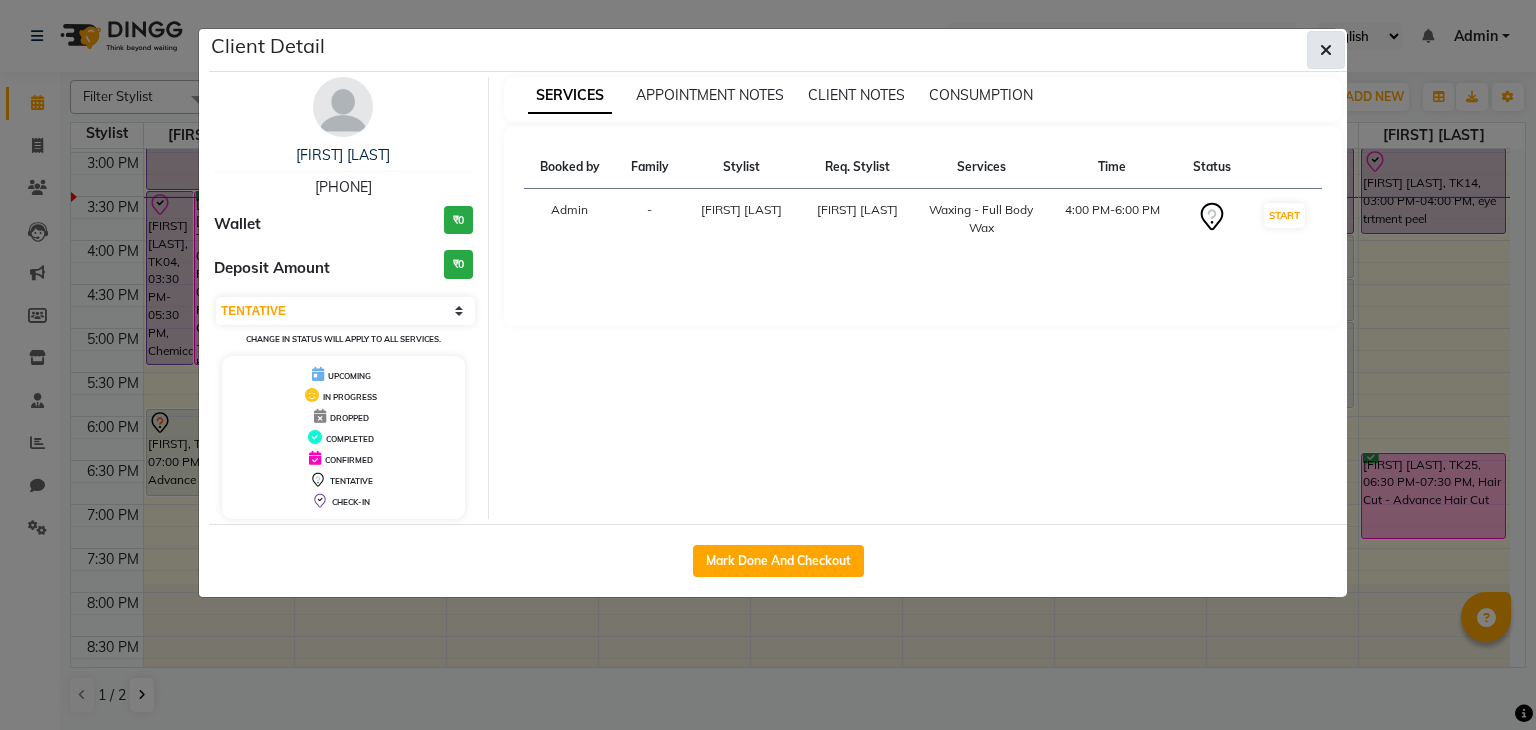 click 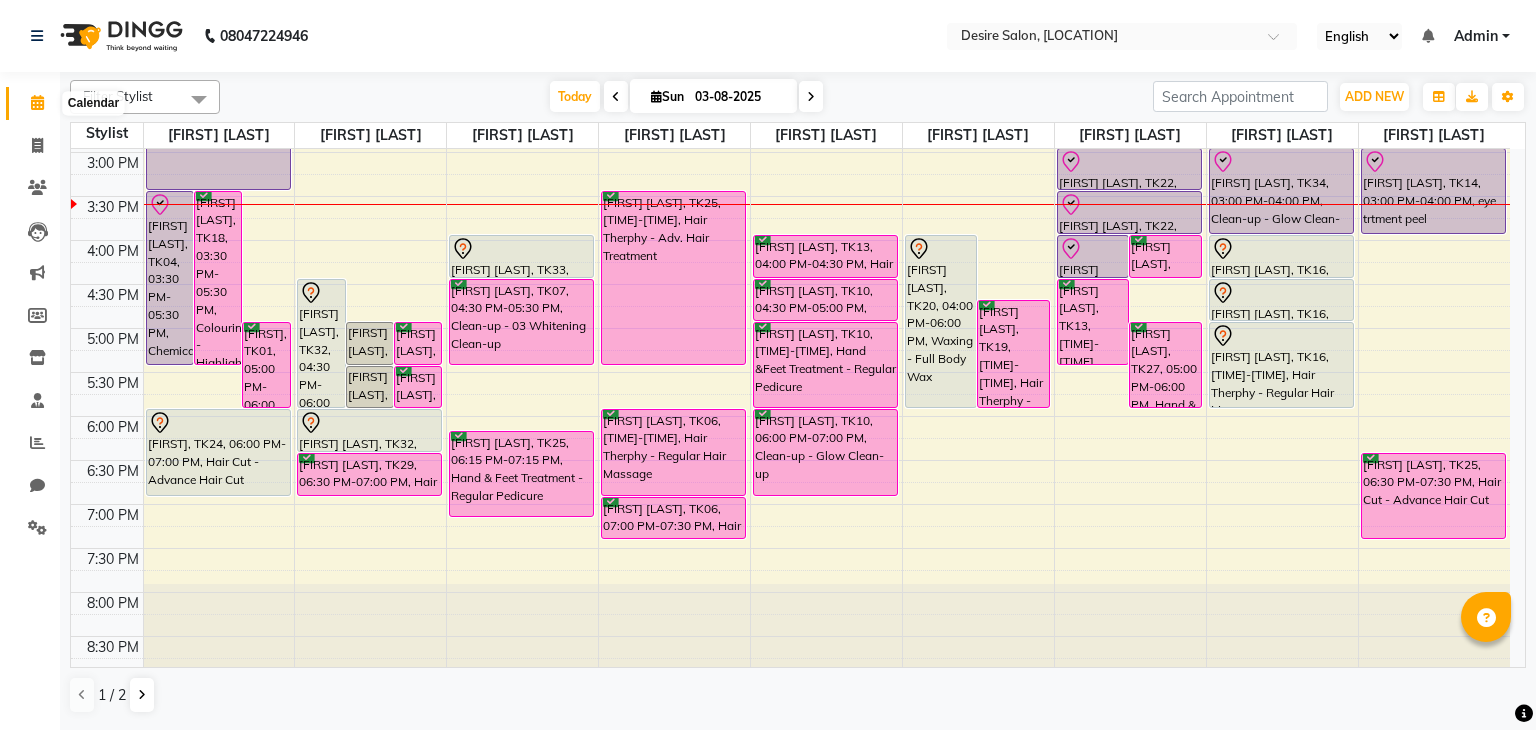 click 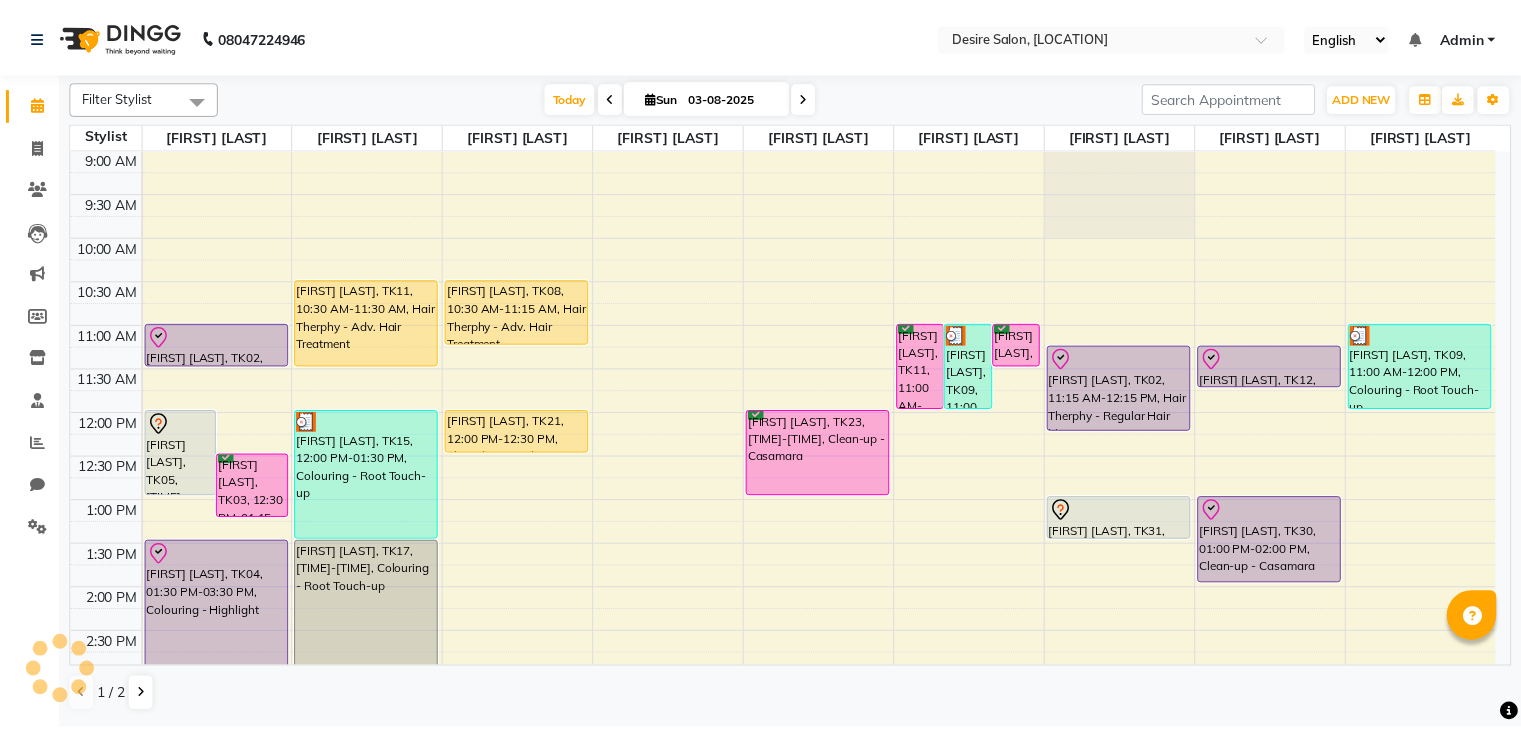 scroll, scrollTop: 0, scrollLeft: 0, axis: both 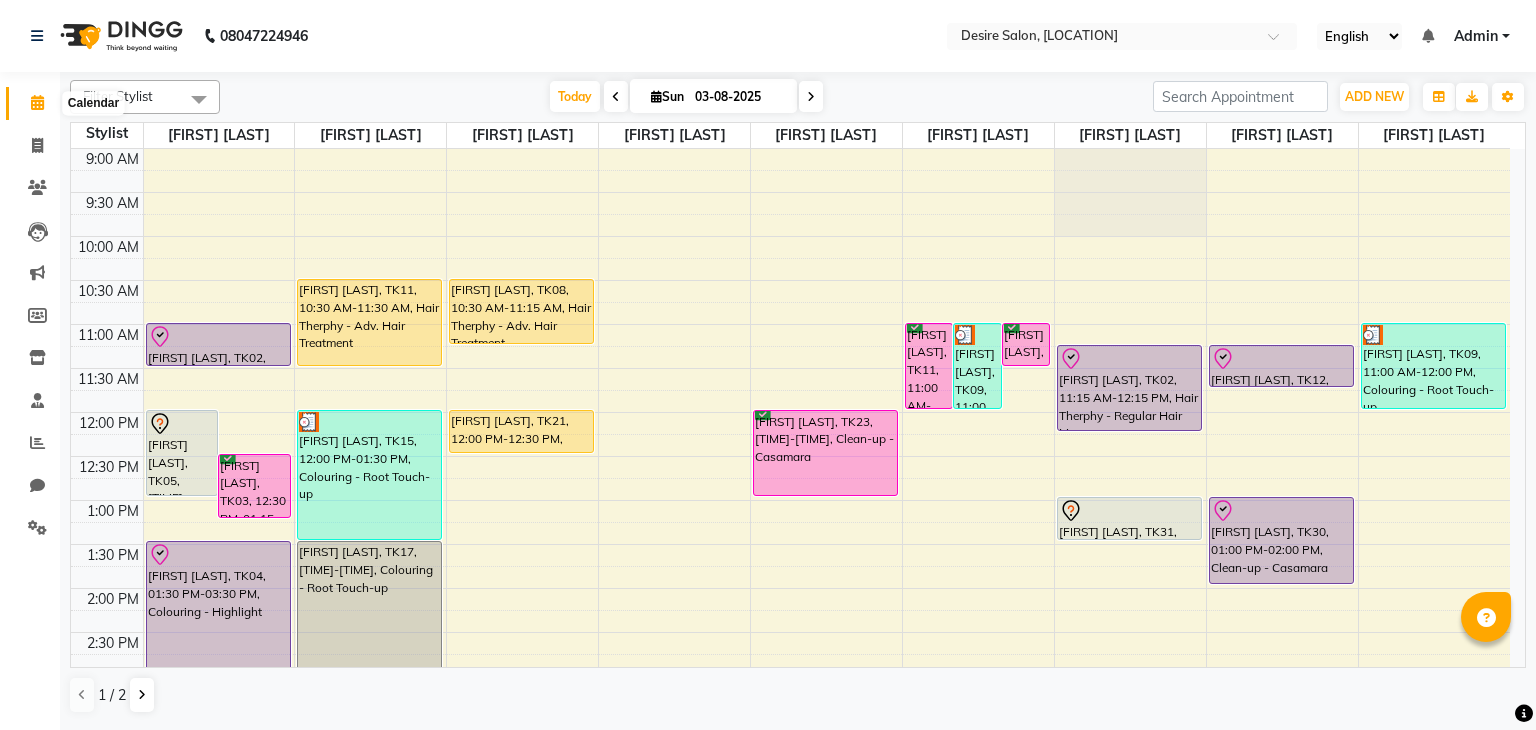 click 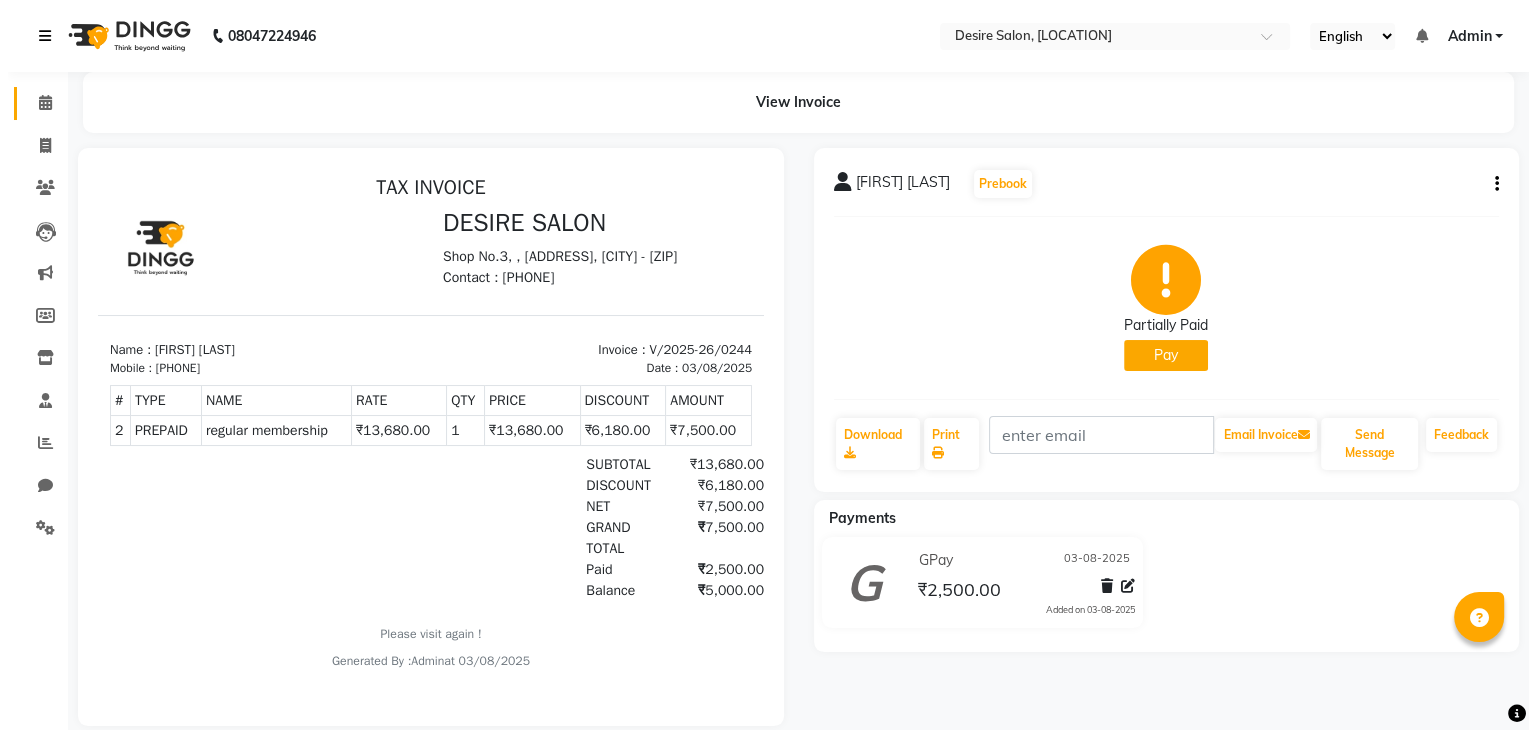 scroll, scrollTop: 0, scrollLeft: 0, axis: both 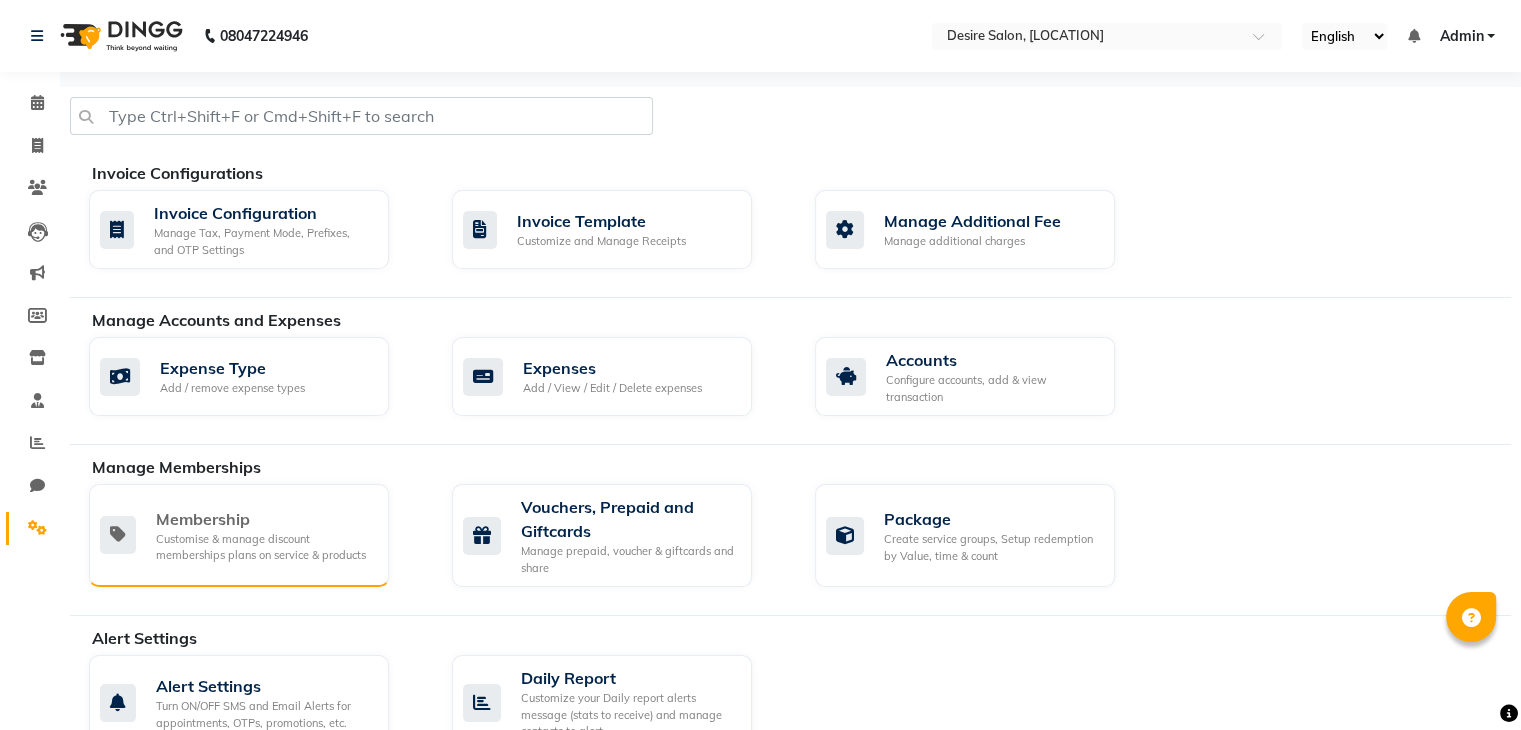 click on "Customise & manage discount memberships plans on service & products" 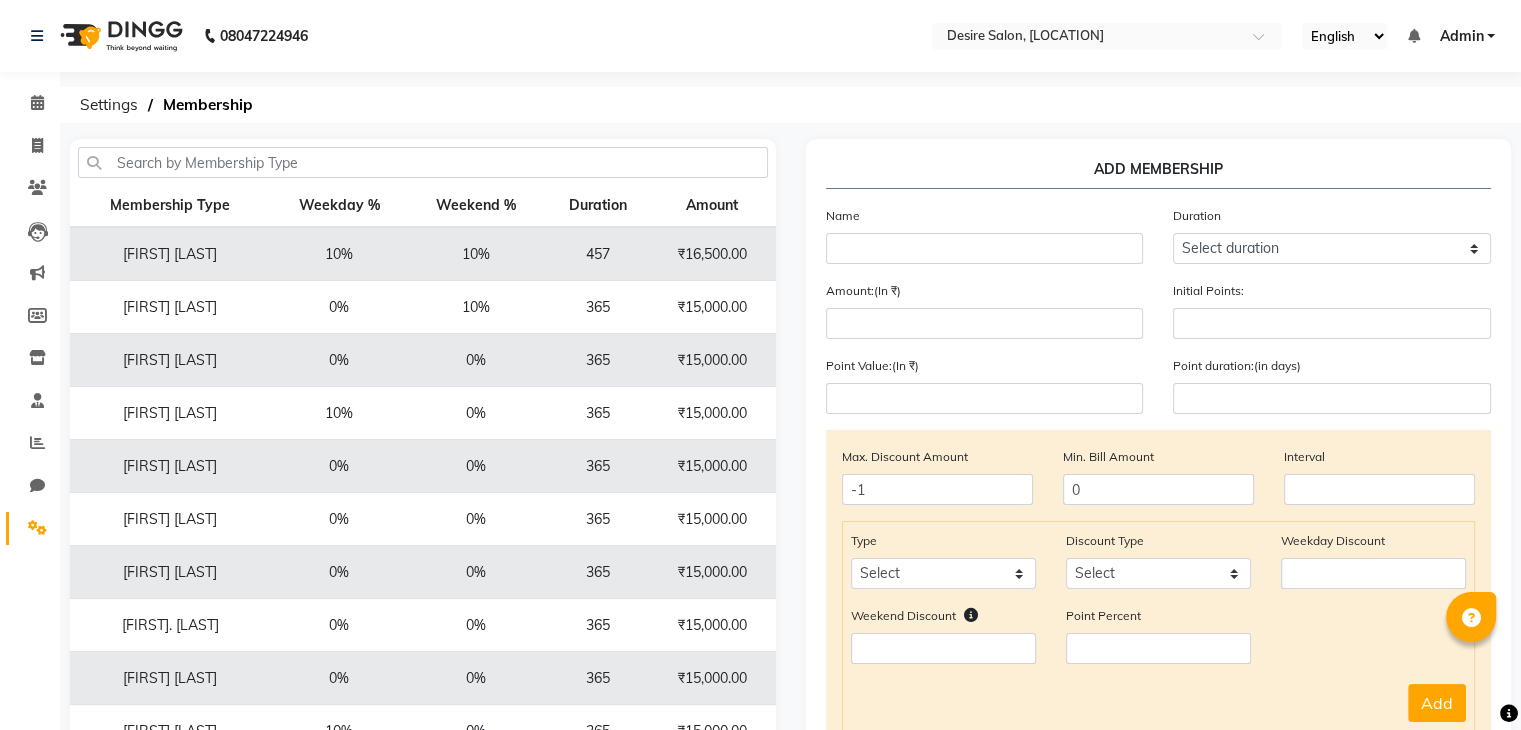scroll, scrollTop: 22, scrollLeft: 0, axis: vertical 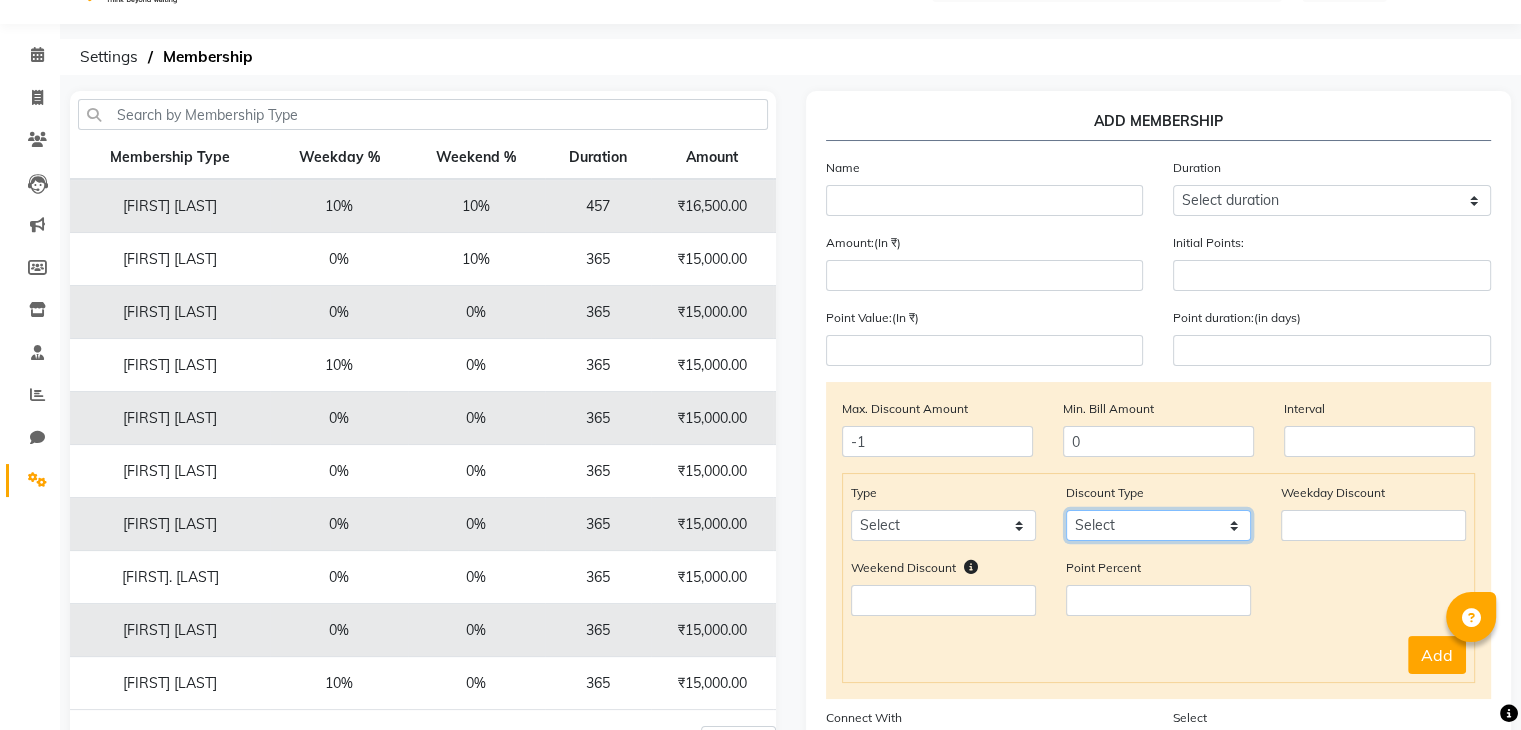 click on "Select Percent Flat" 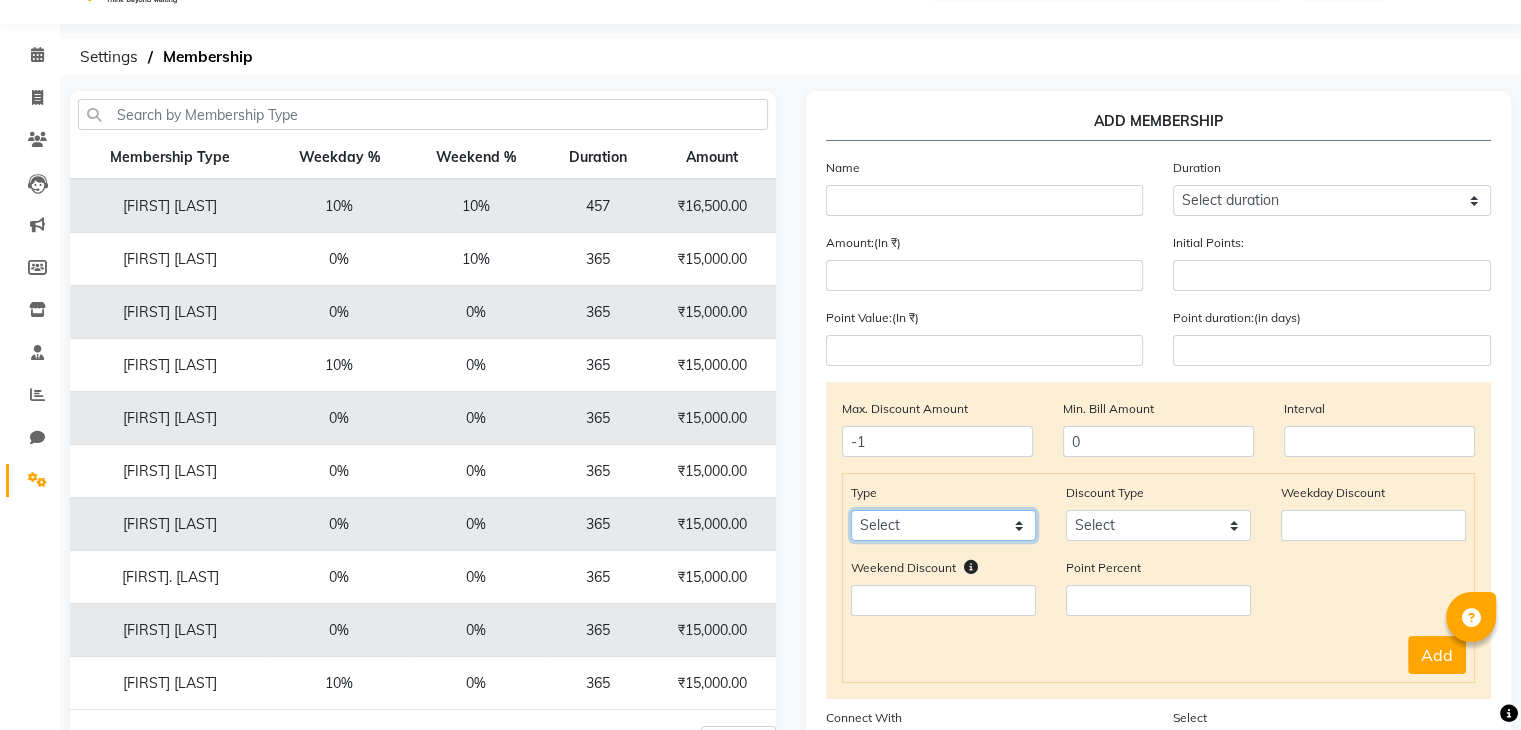 click on "Select Service Product Package Prepaid Voucher" 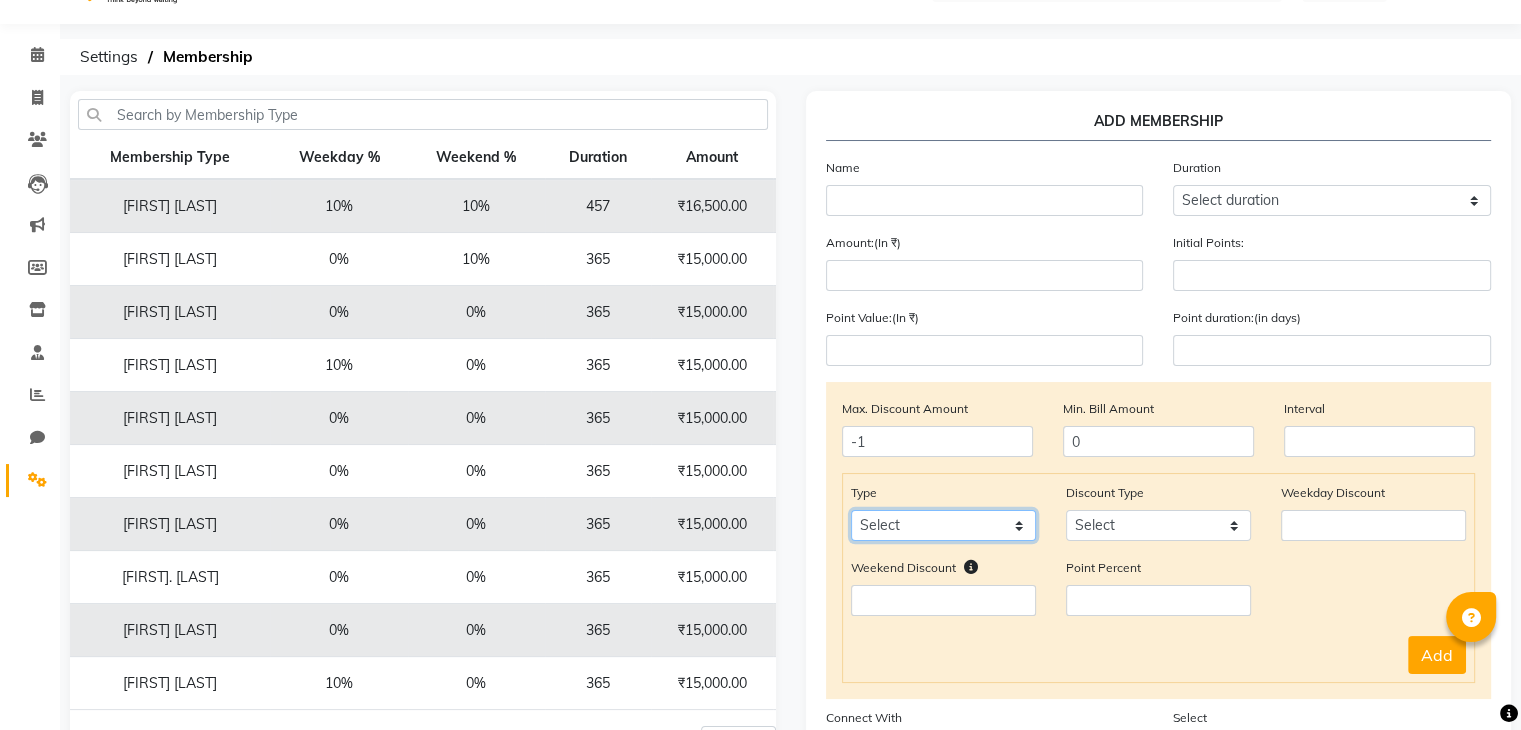 click on "Select Service Product Package Prepaid Voucher" 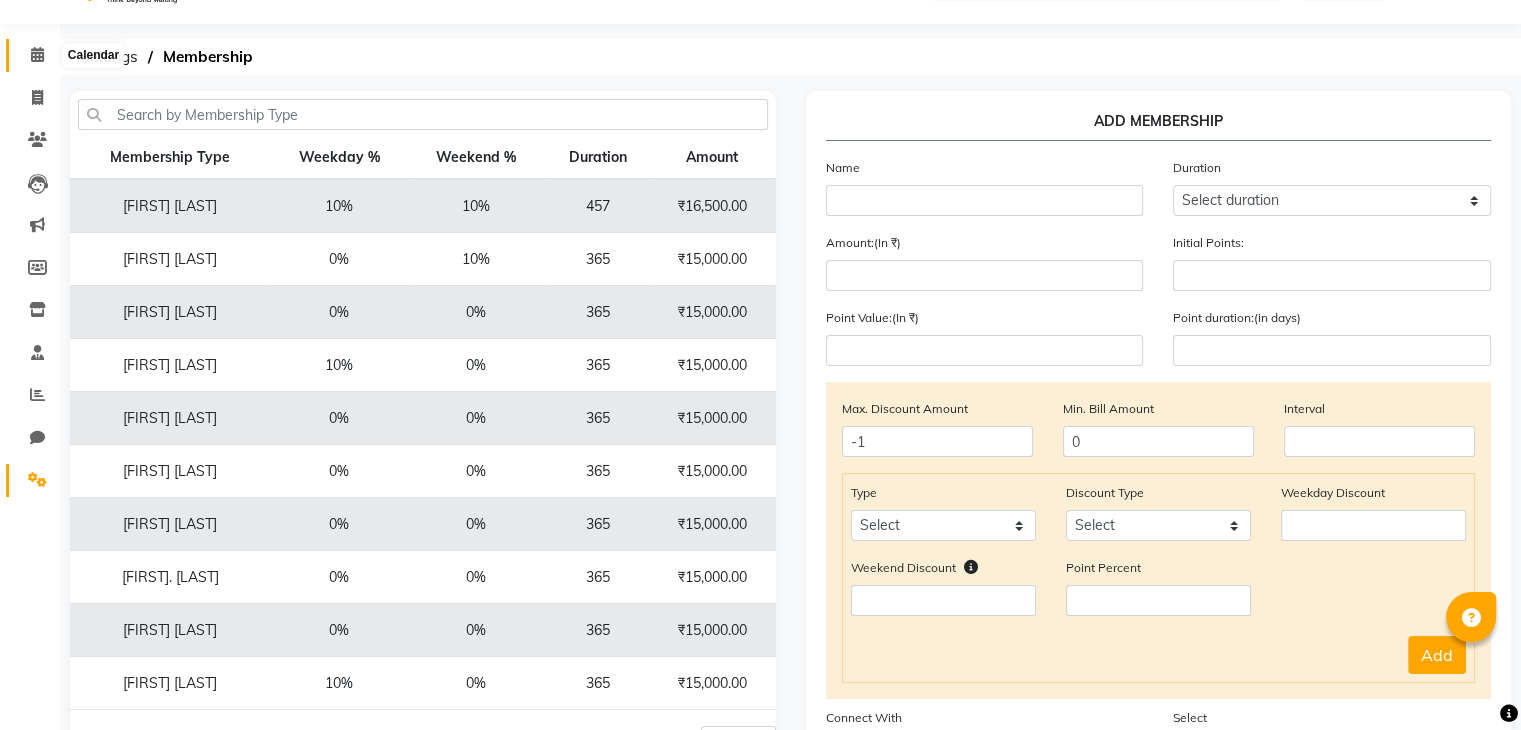click 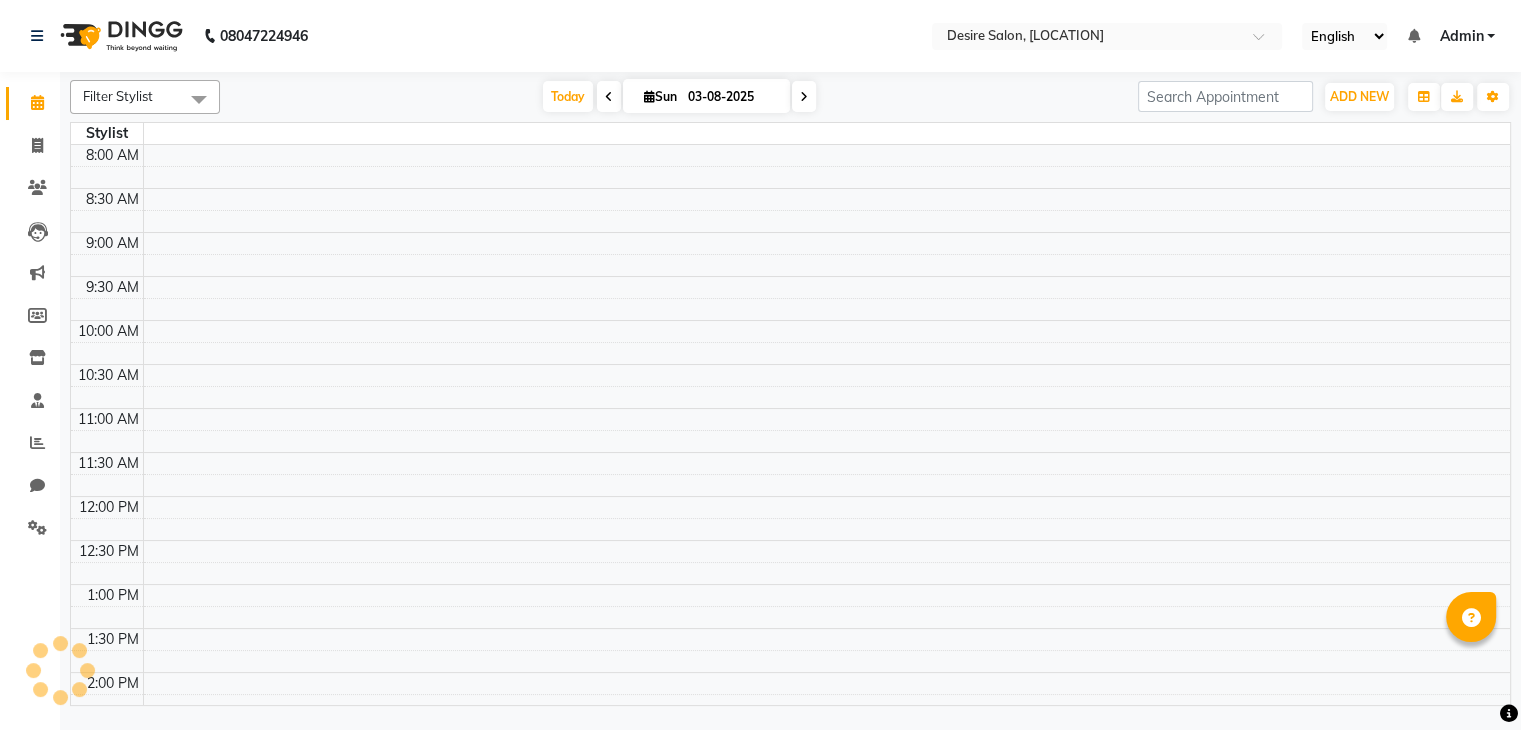 scroll, scrollTop: 0, scrollLeft: 0, axis: both 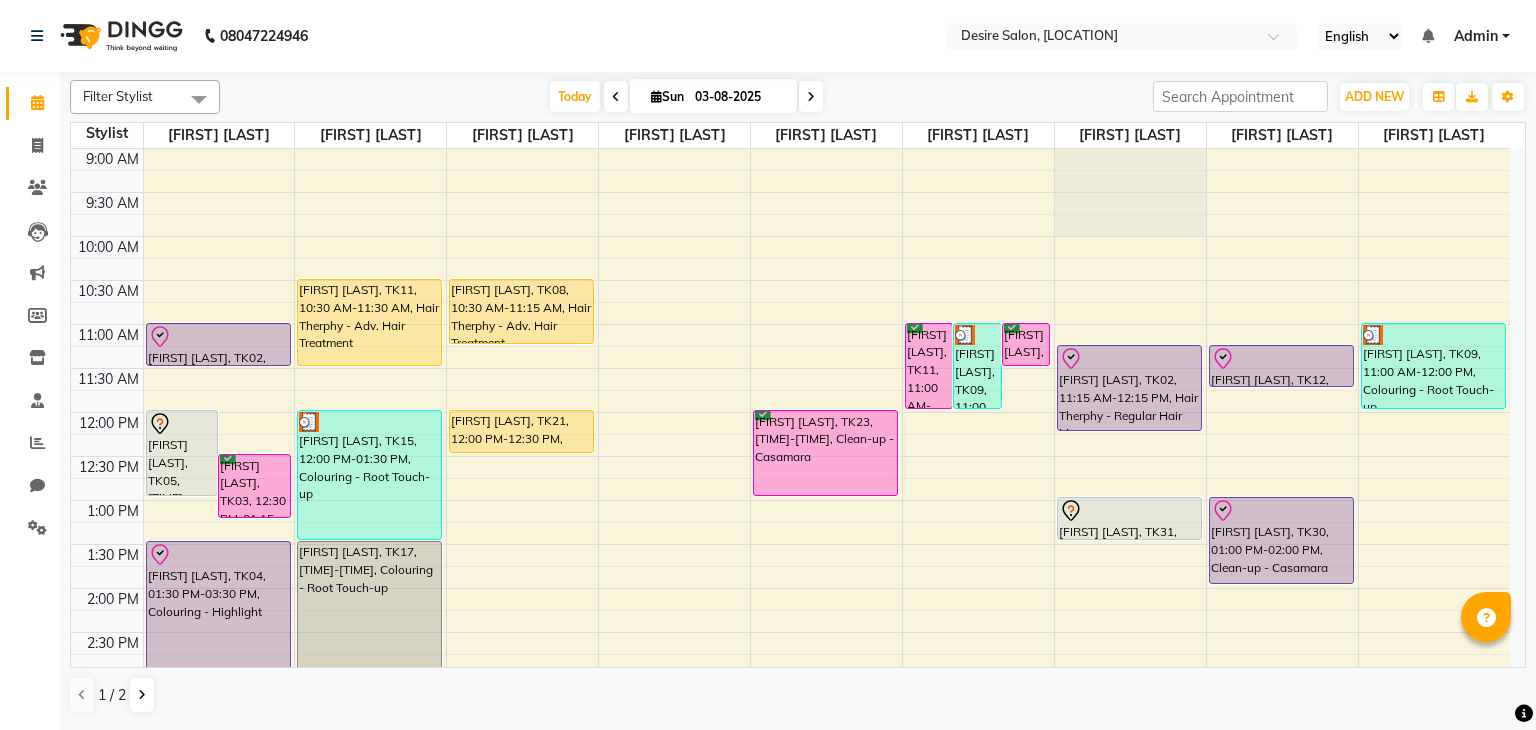 click at bounding box center [826, 203] 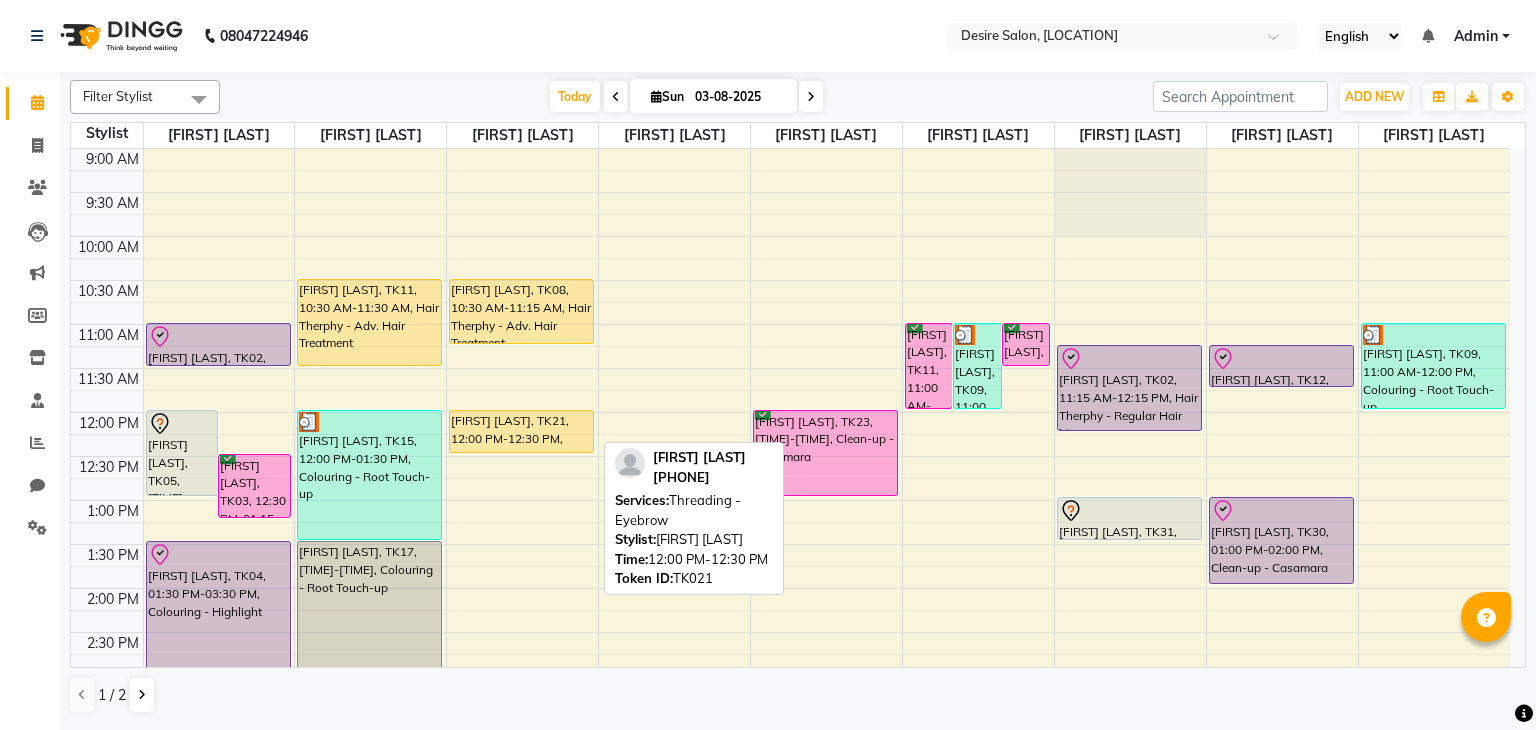 click on "[FIRST] [LAST], TK21, 12:00 PM-12:30 PM, Threading - Eyebrow" at bounding box center [521, 431] 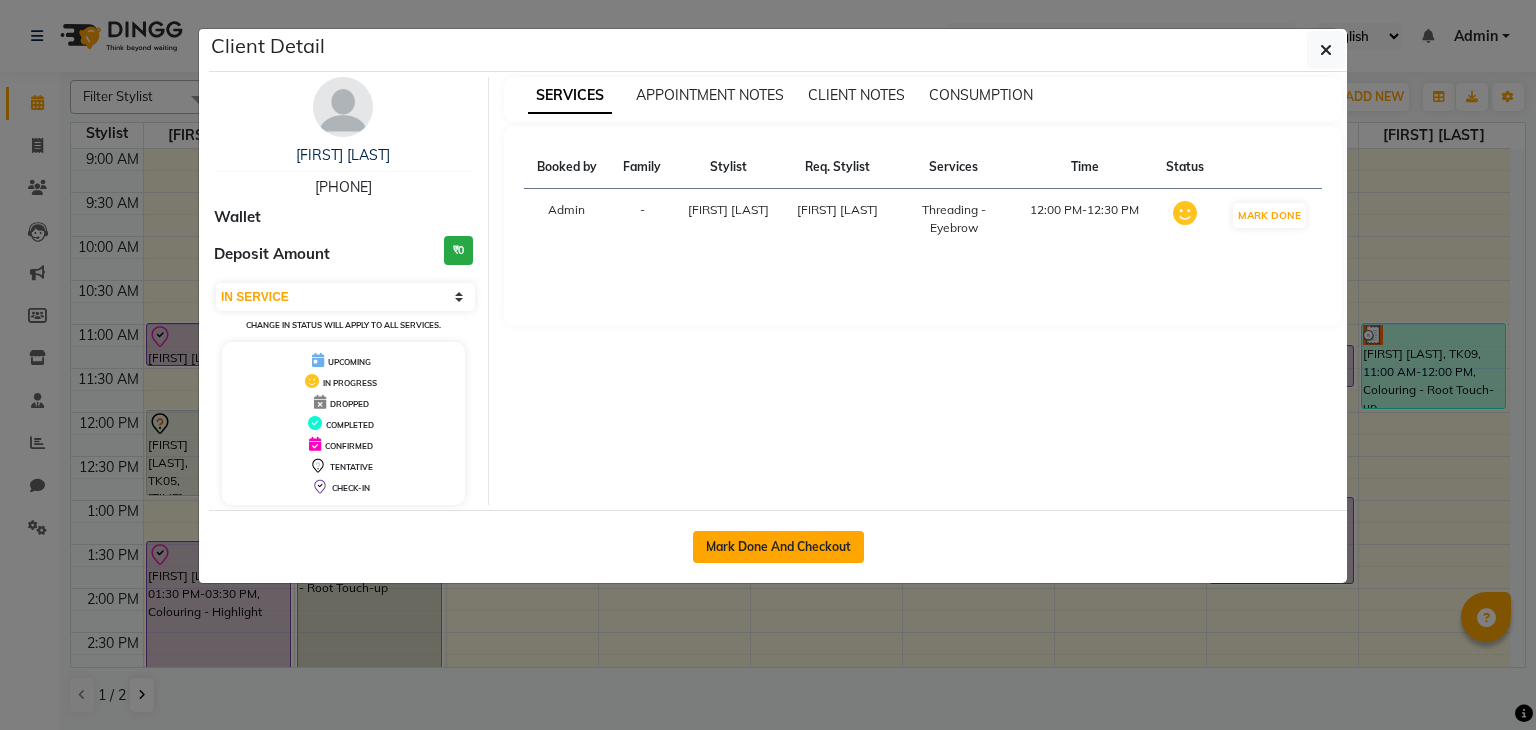 click on "Mark Done And Checkout" 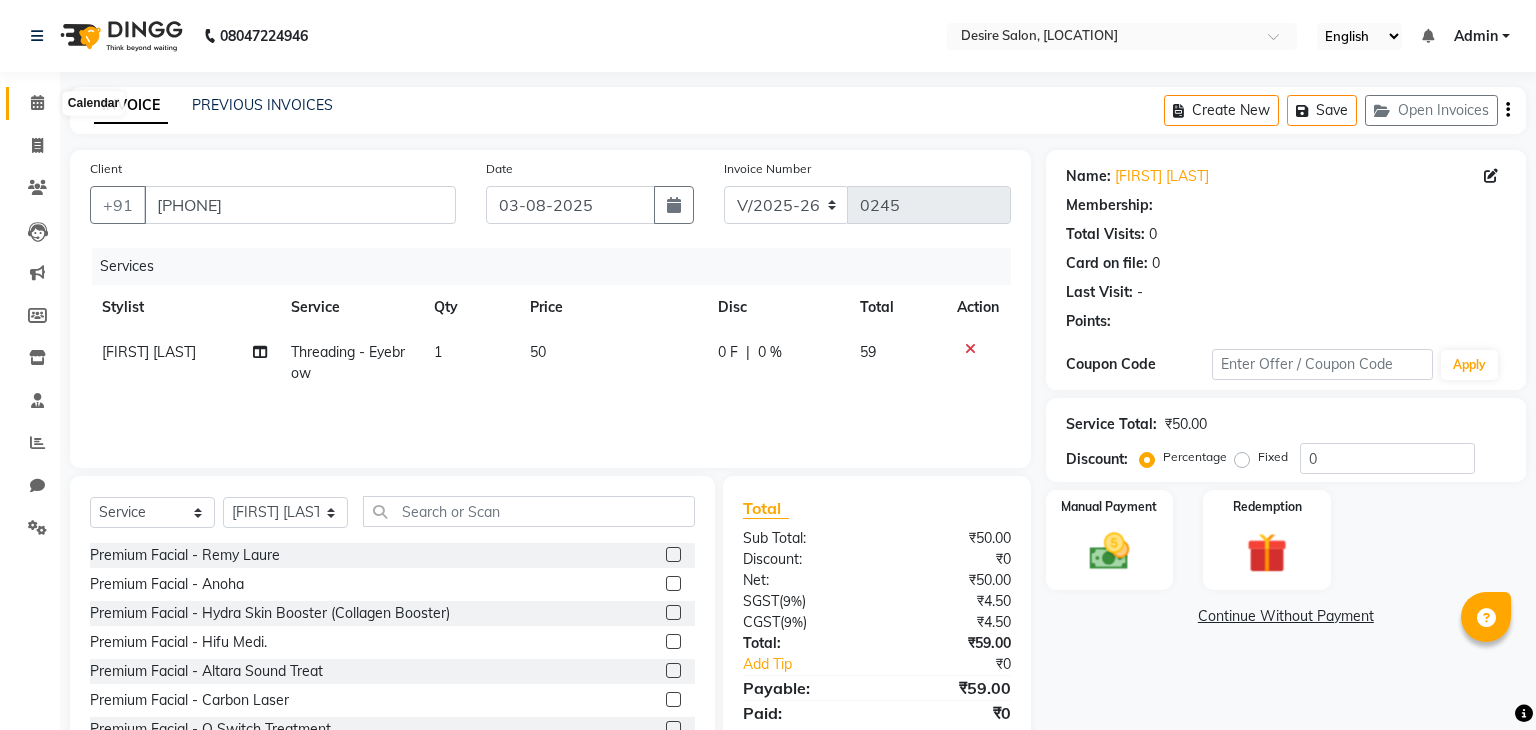 click 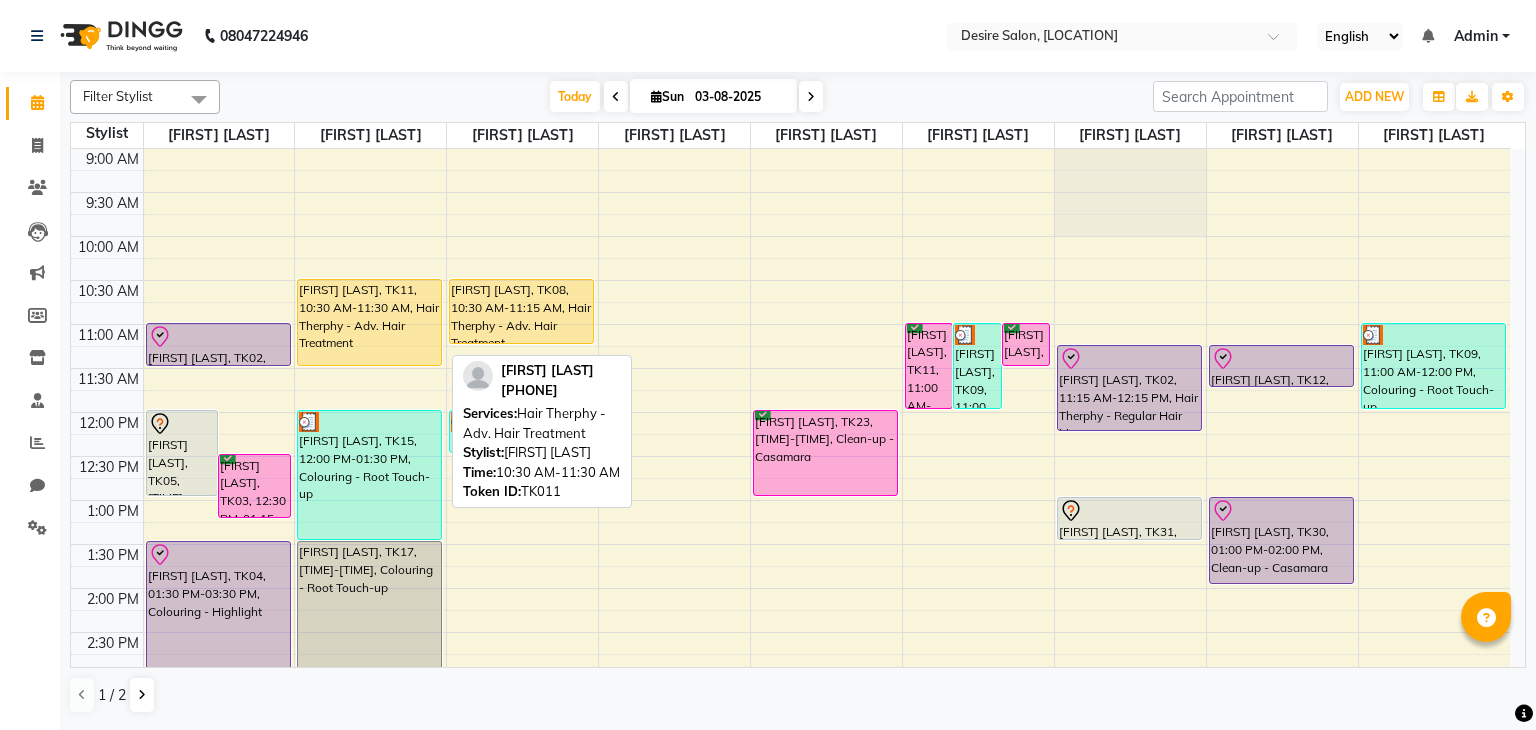 click on "[FIRST] [LAST], TK11, 10:30 AM-11:30 AM, Hair Therphy - Adv. Hair Treatment" at bounding box center [369, 322] 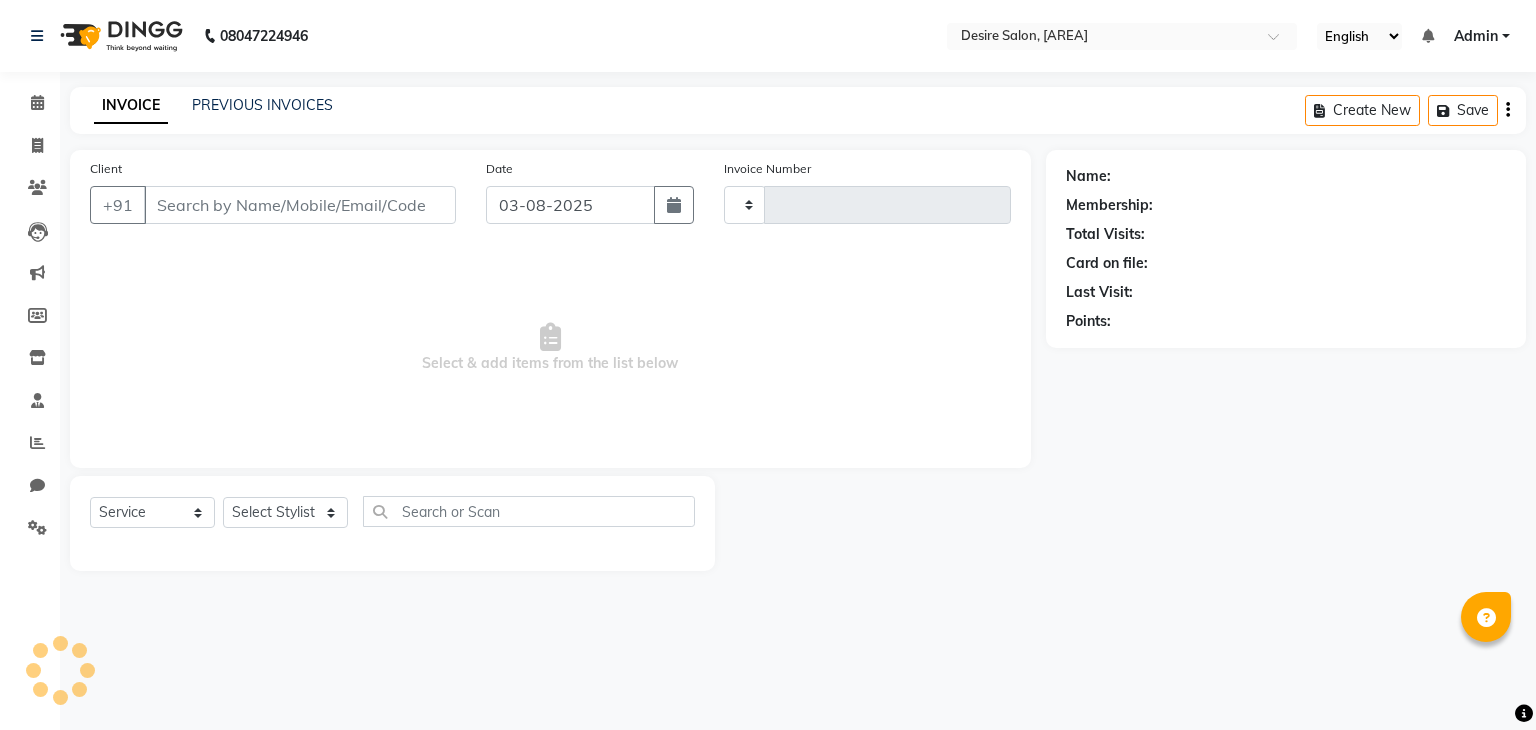 select on "service" 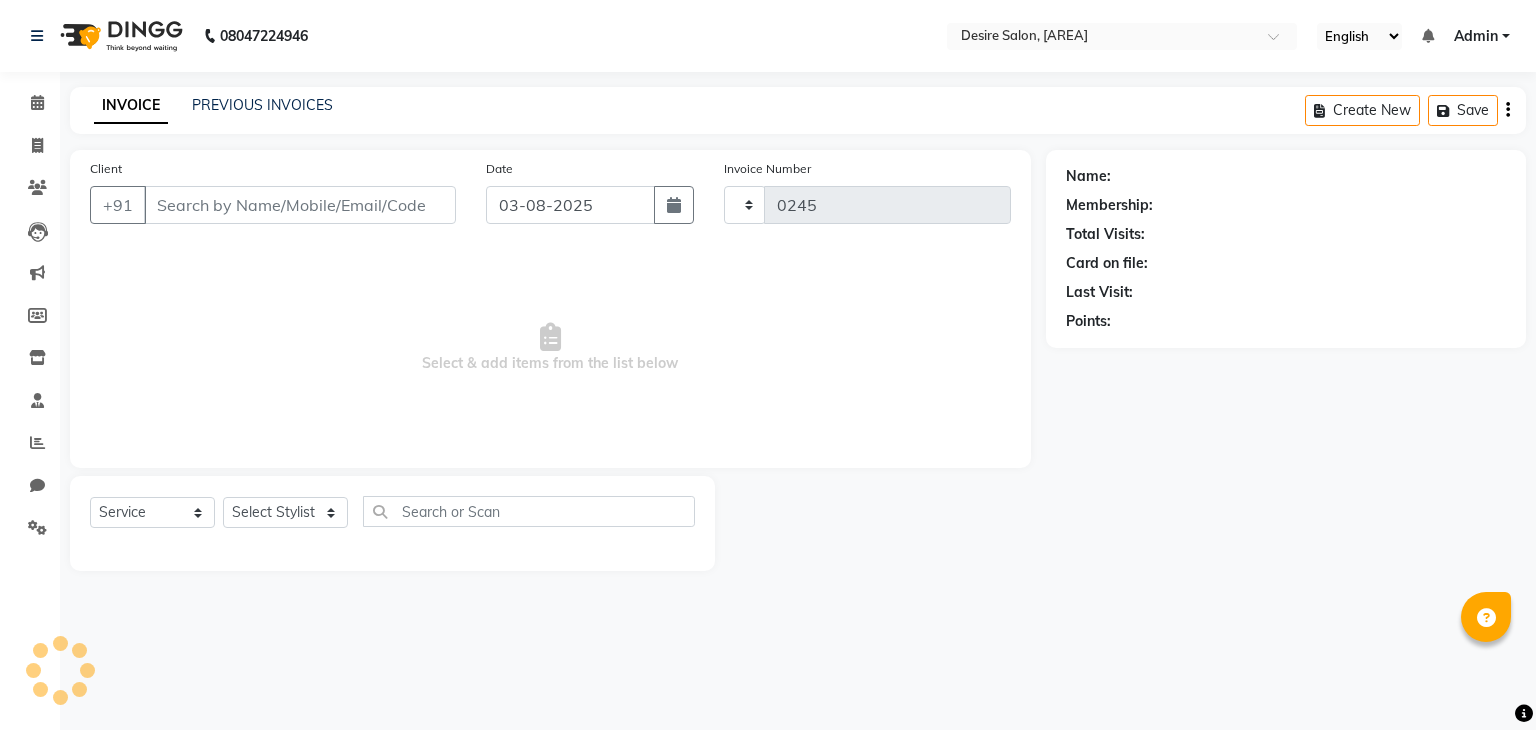 scroll, scrollTop: 0, scrollLeft: 0, axis: both 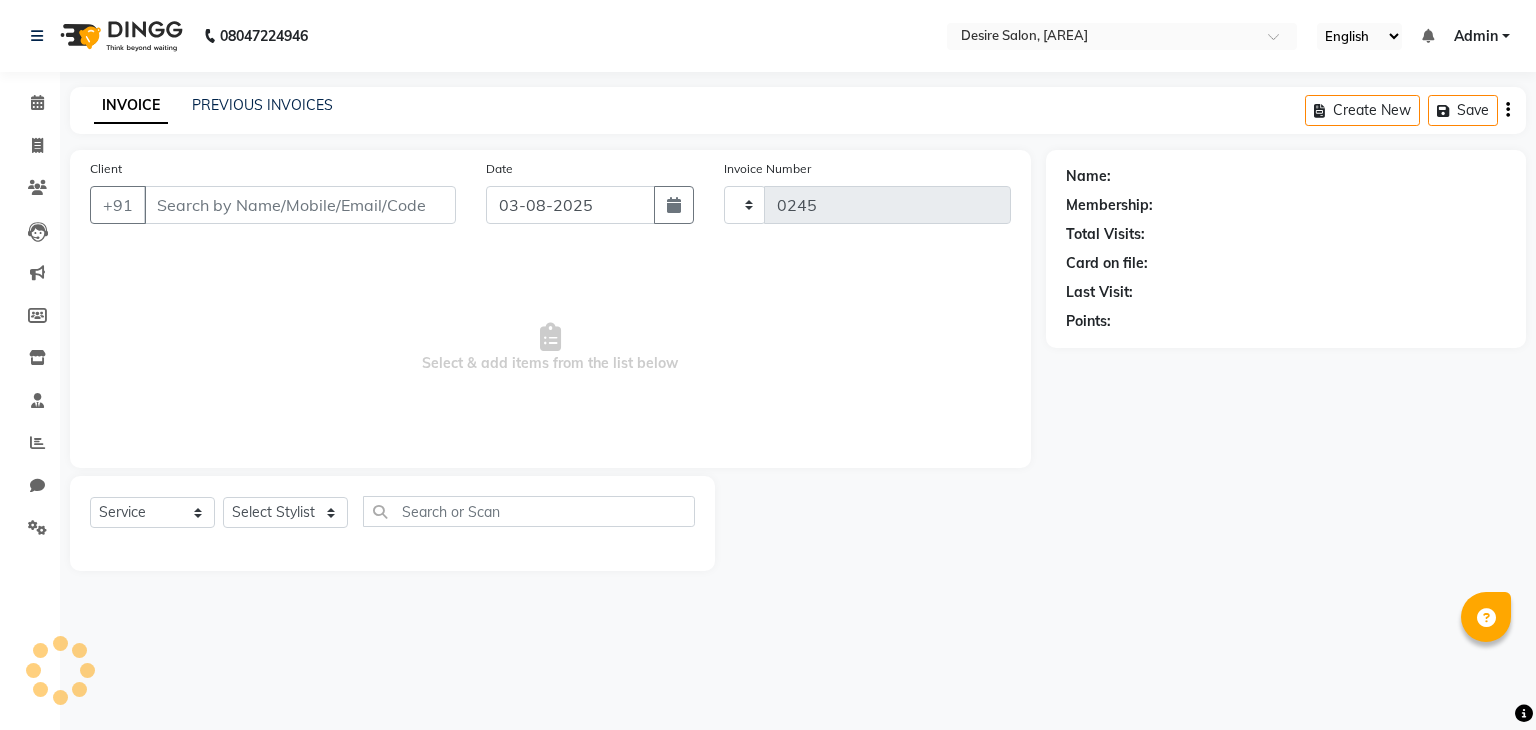 select on "8076" 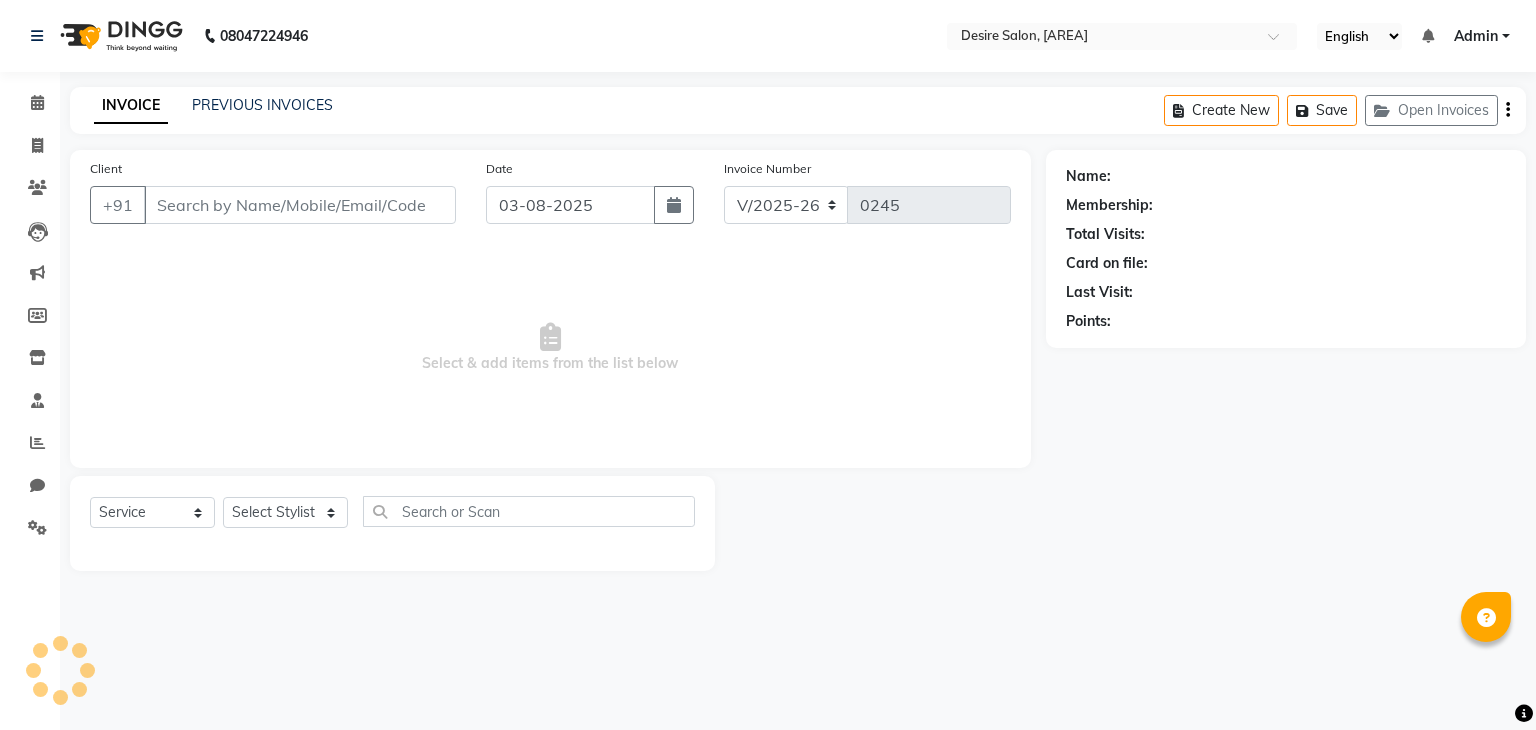 type on "[PHONE]" 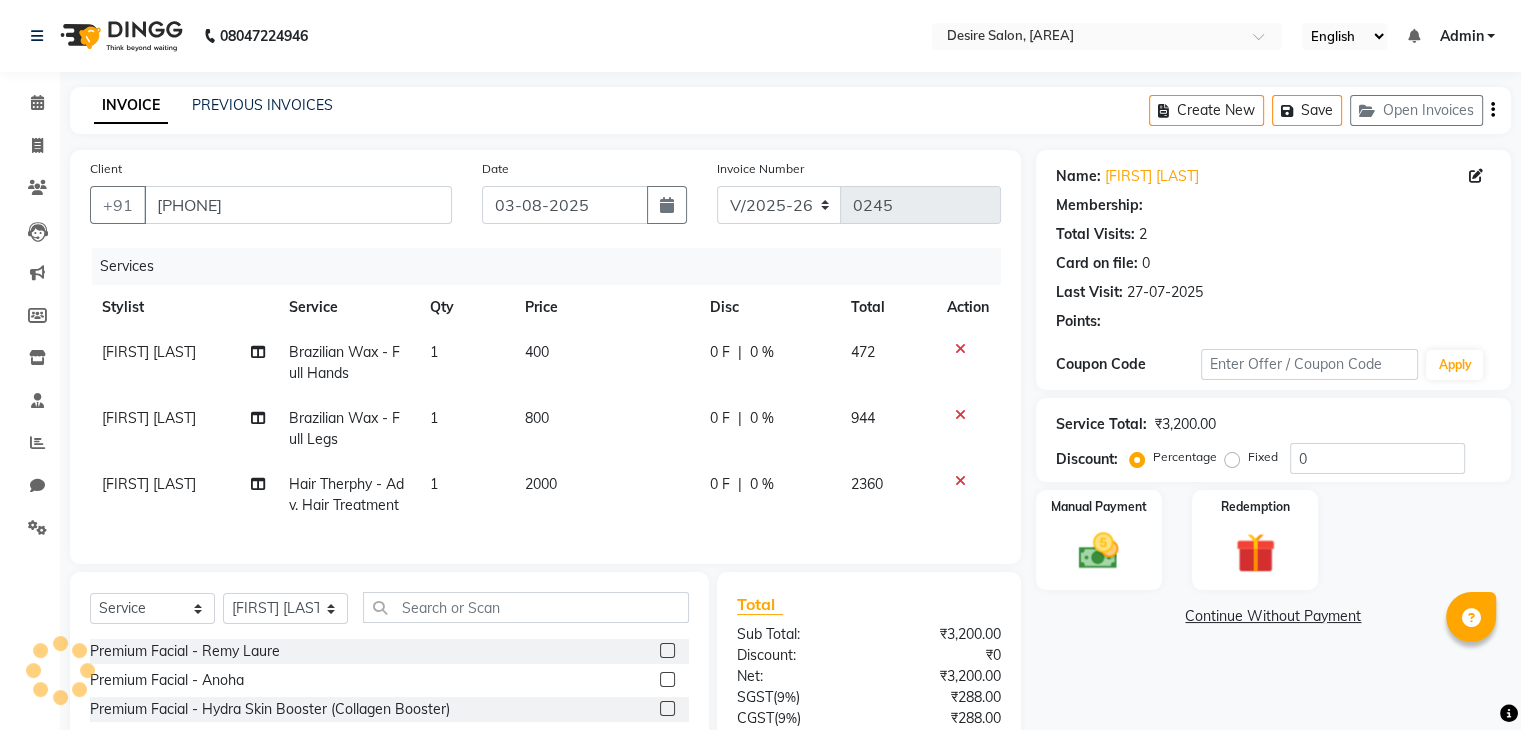 select on "1: Object" 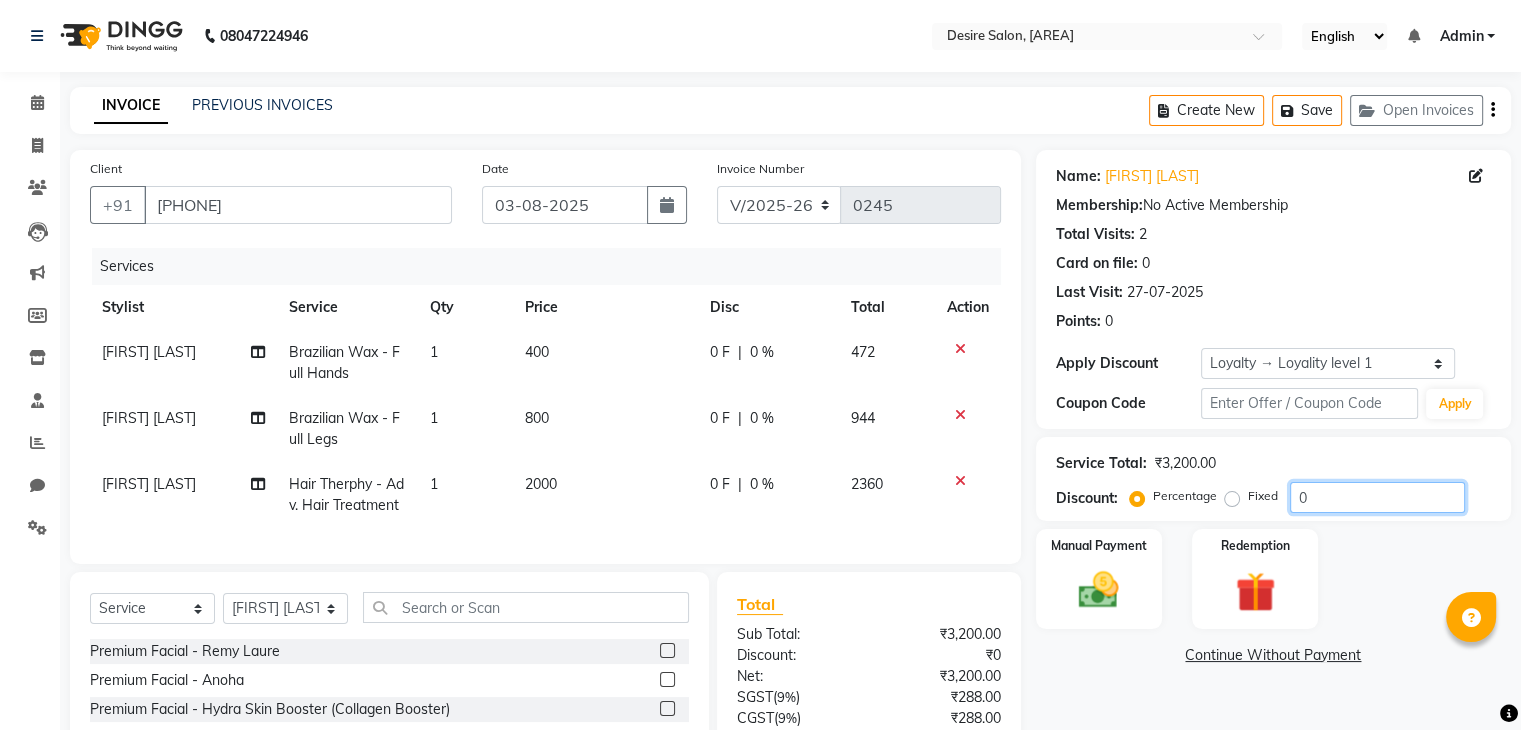 click on "0" 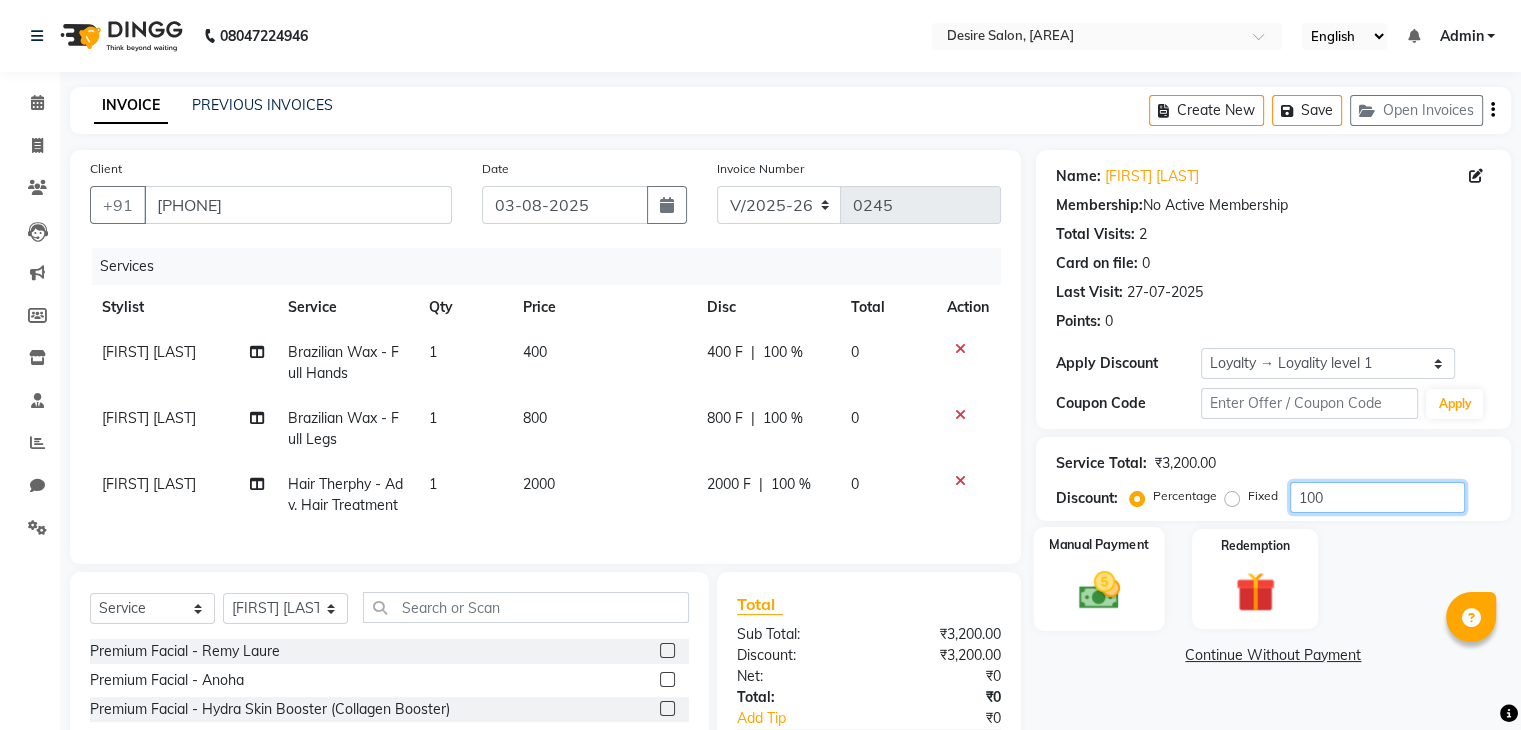 type on "100" 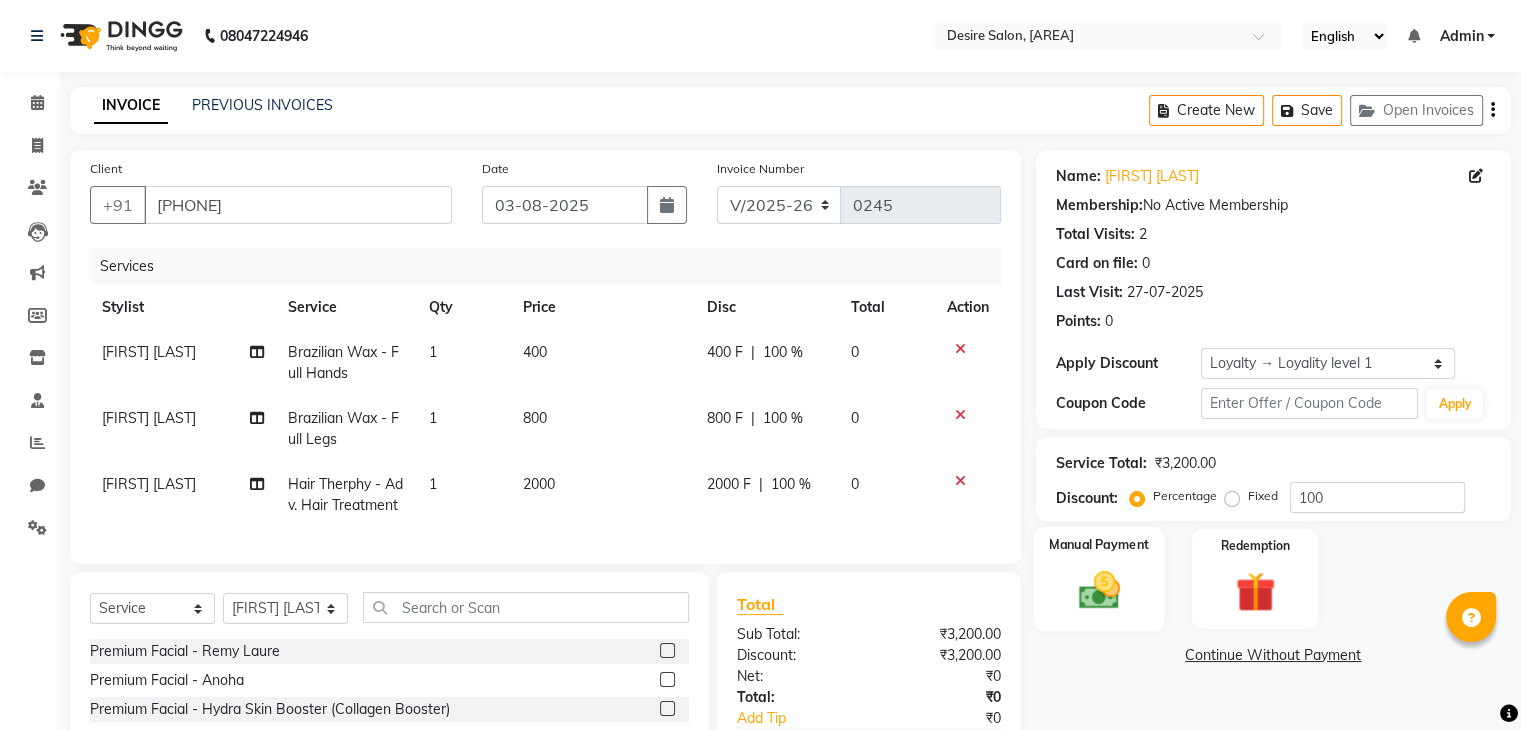 click on "Manual Payment" 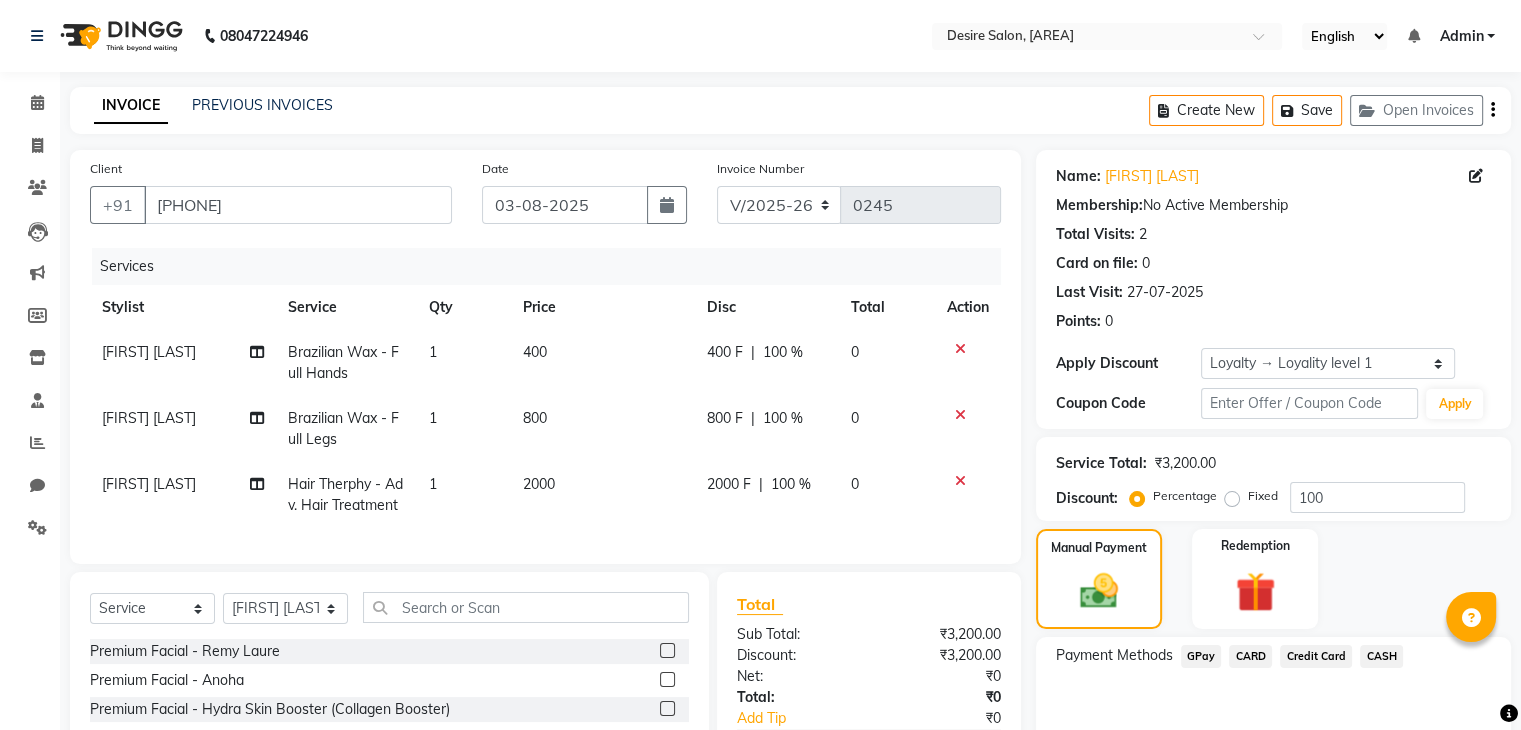 click on "CASH" 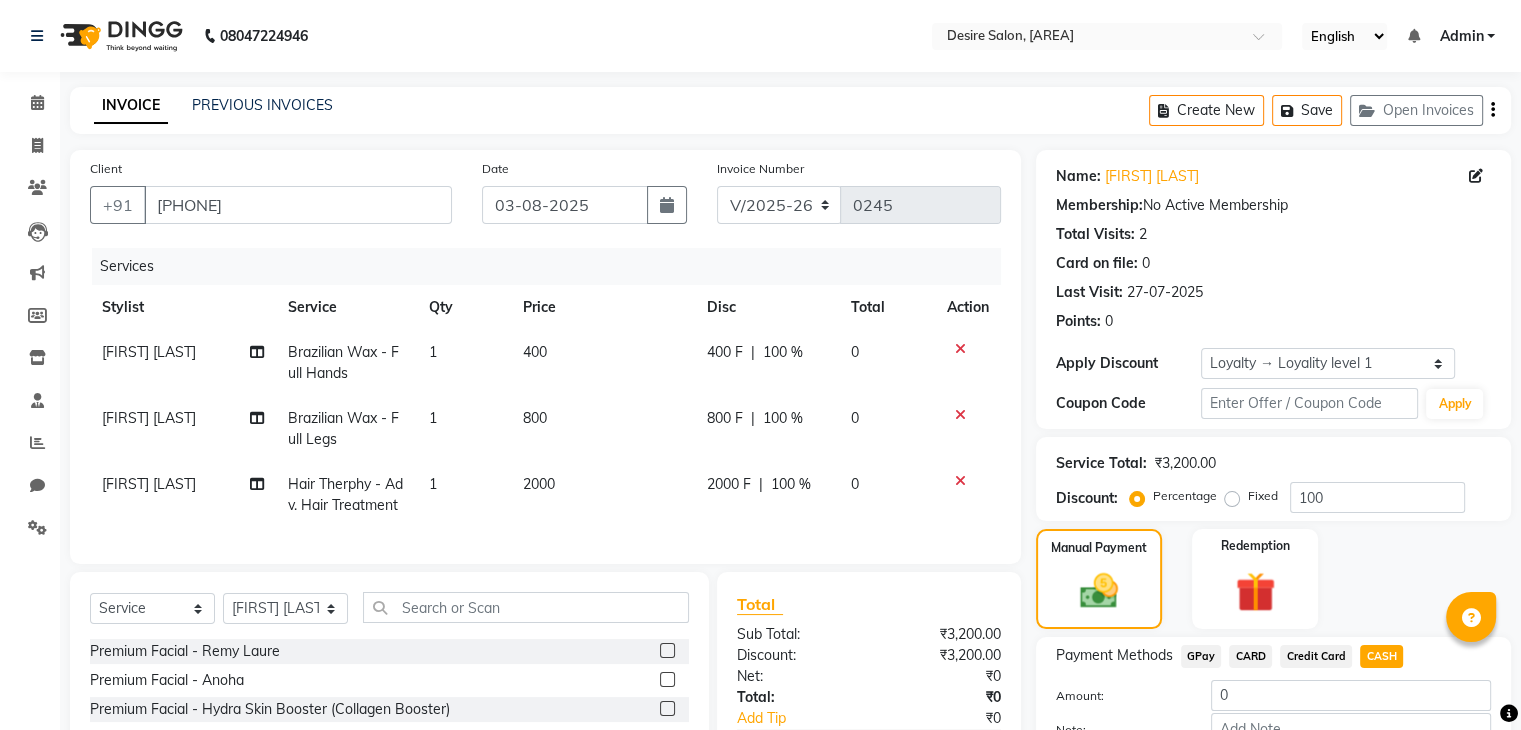 scroll, scrollTop: 155, scrollLeft: 0, axis: vertical 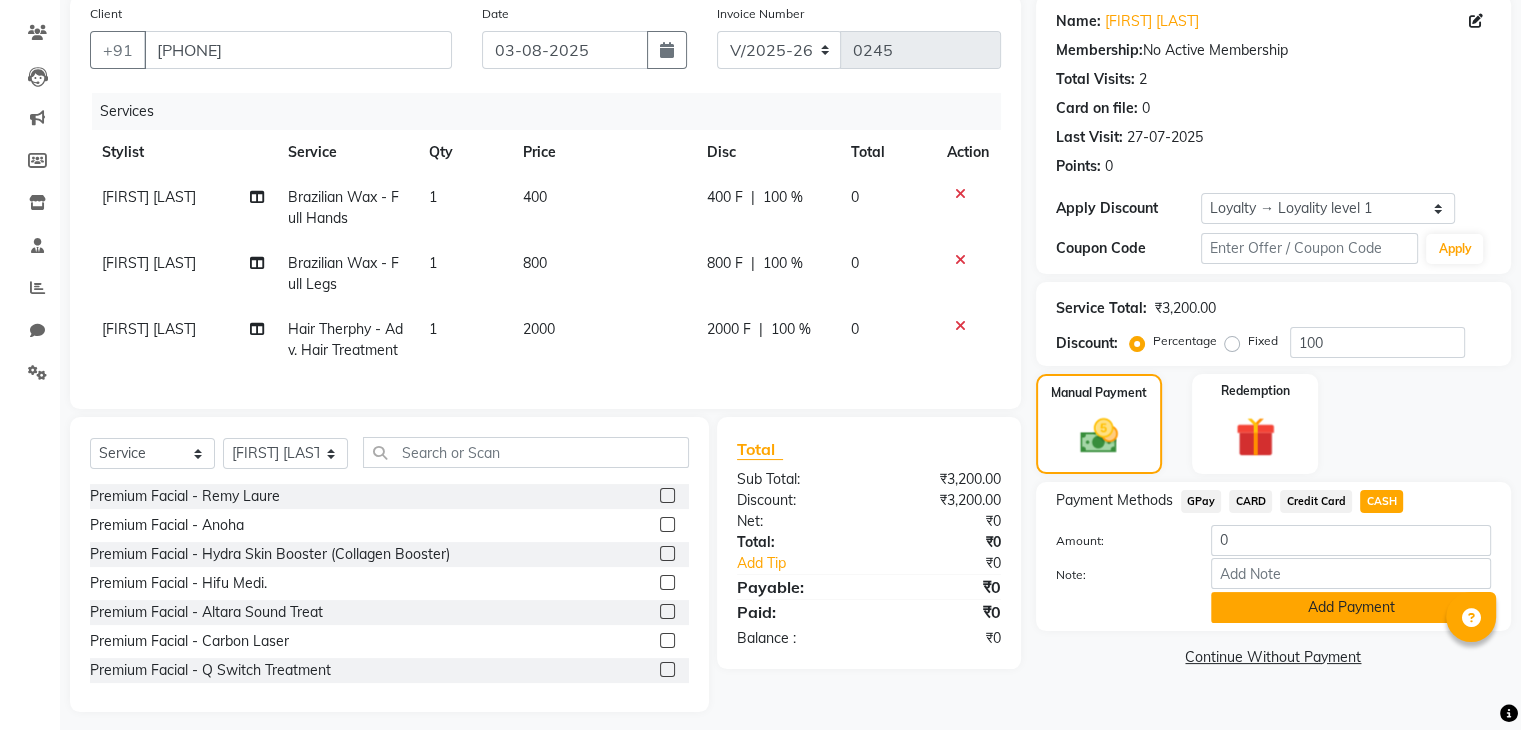 click on "Add Payment" 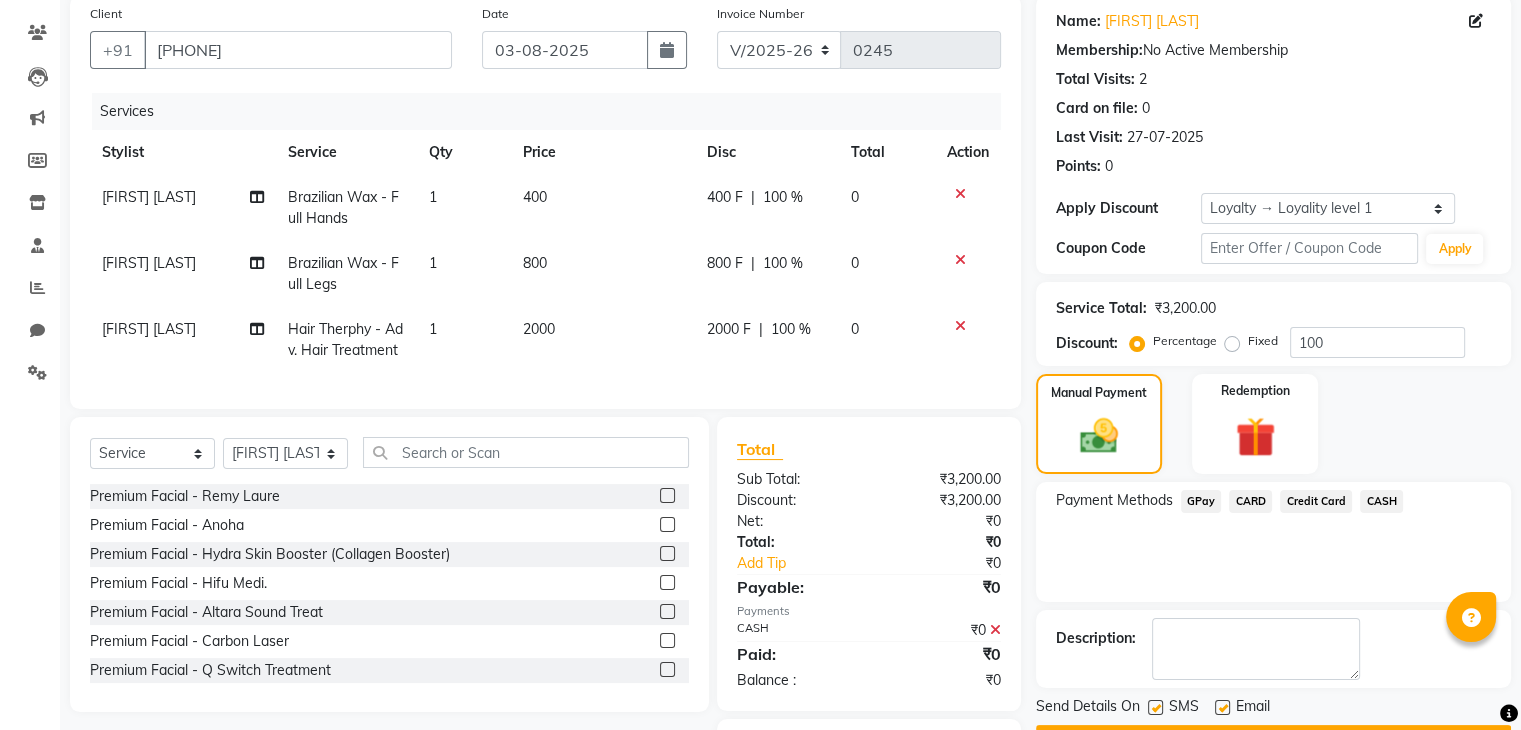 scroll, scrollTop: 277, scrollLeft: 0, axis: vertical 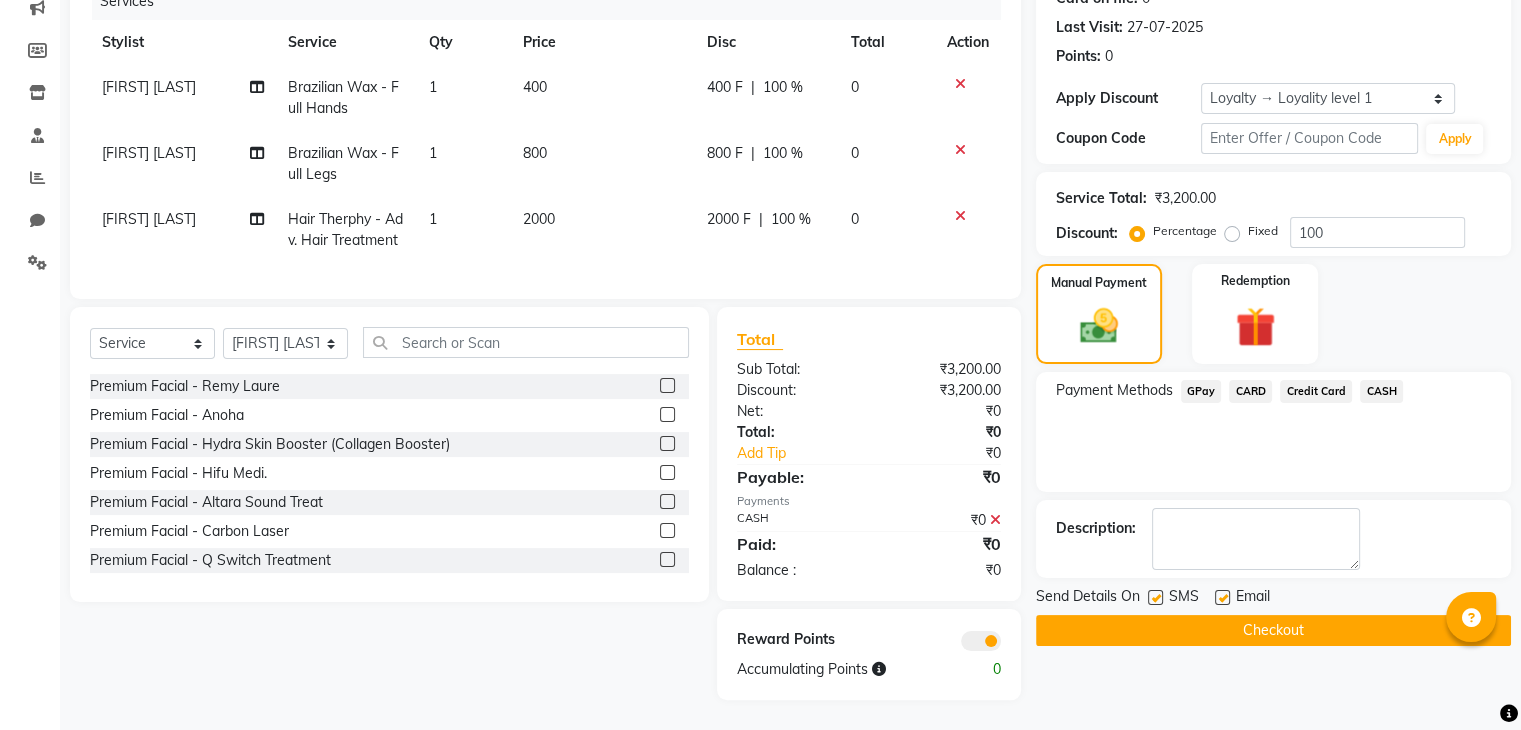 click on "Checkout" 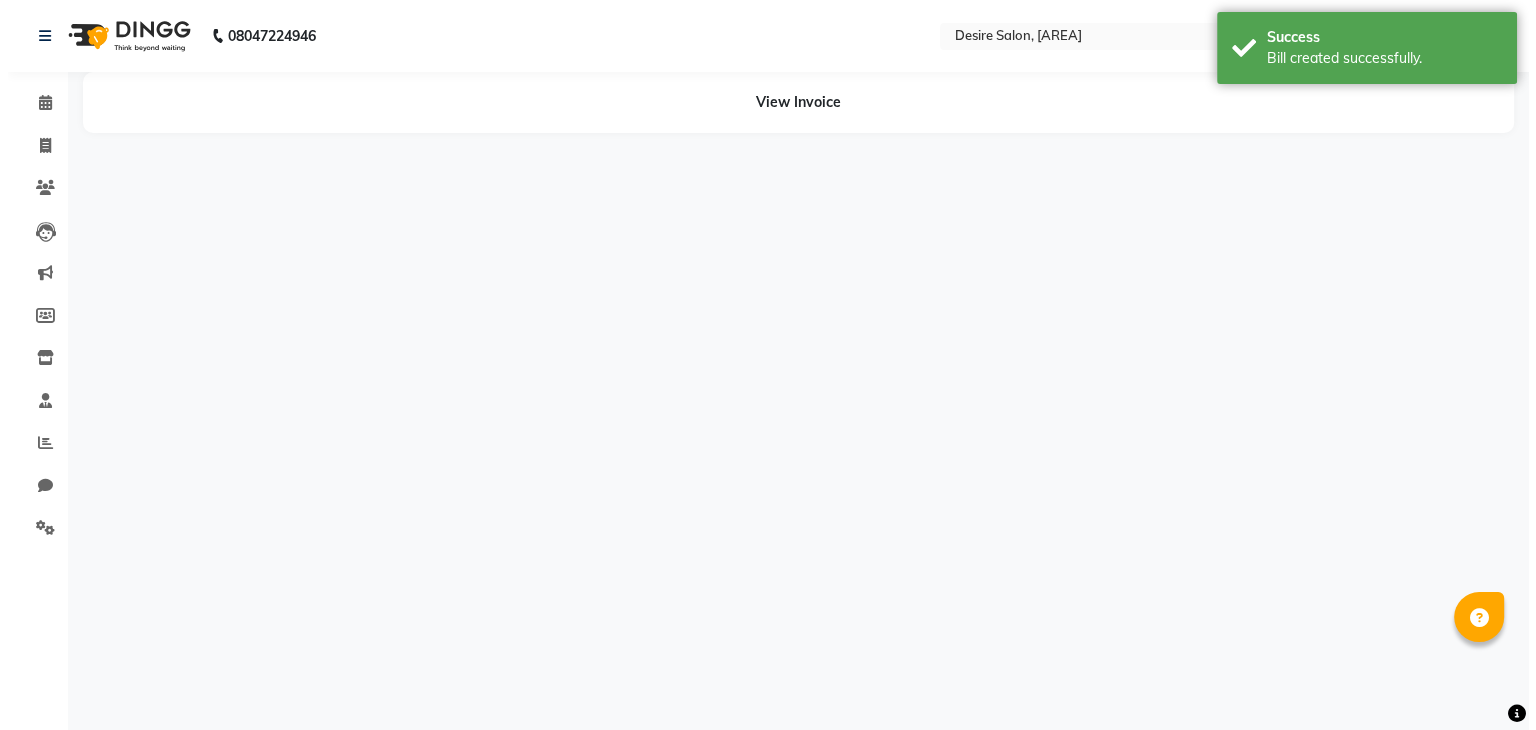 scroll, scrollTop: 0, scrollLeft: 0, axis: both 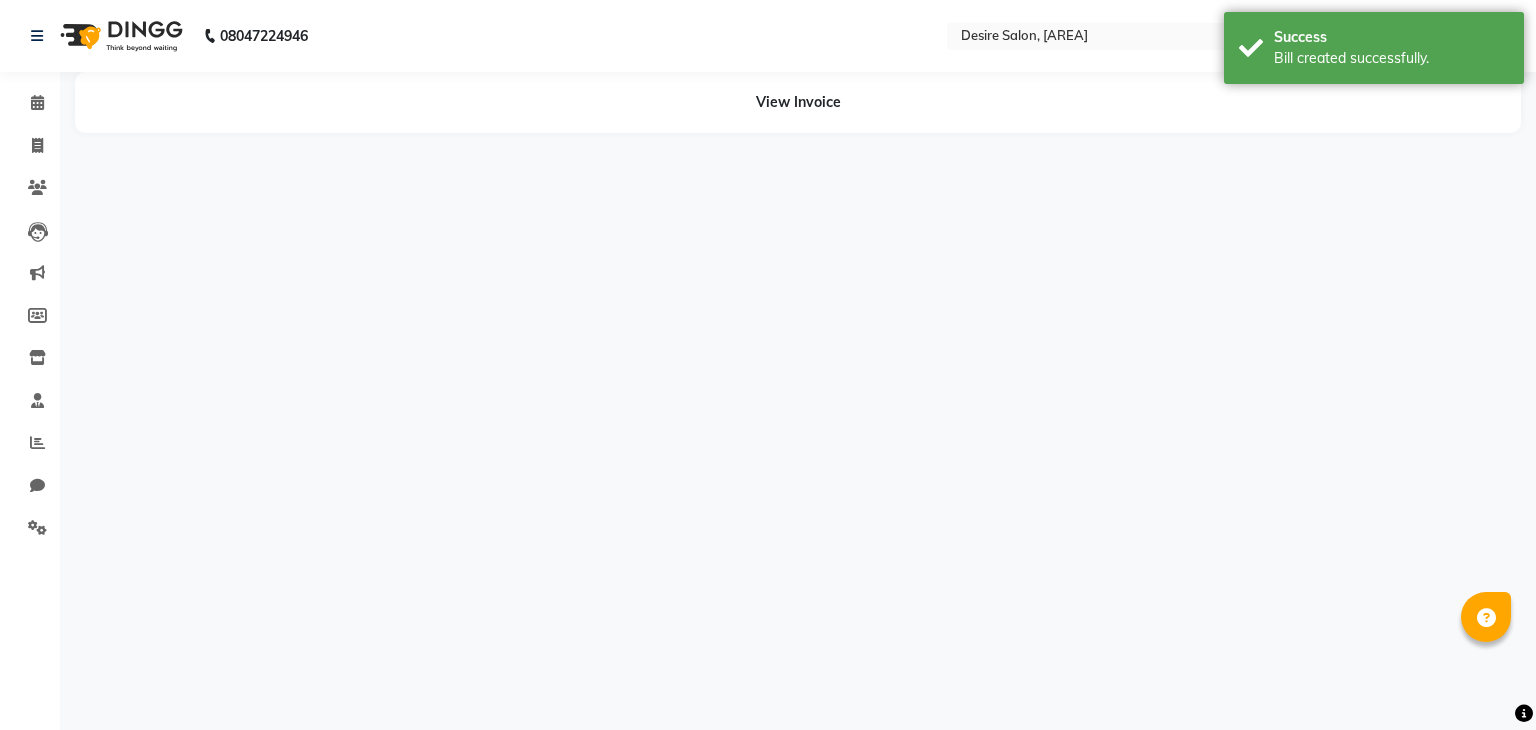 select on "8076" 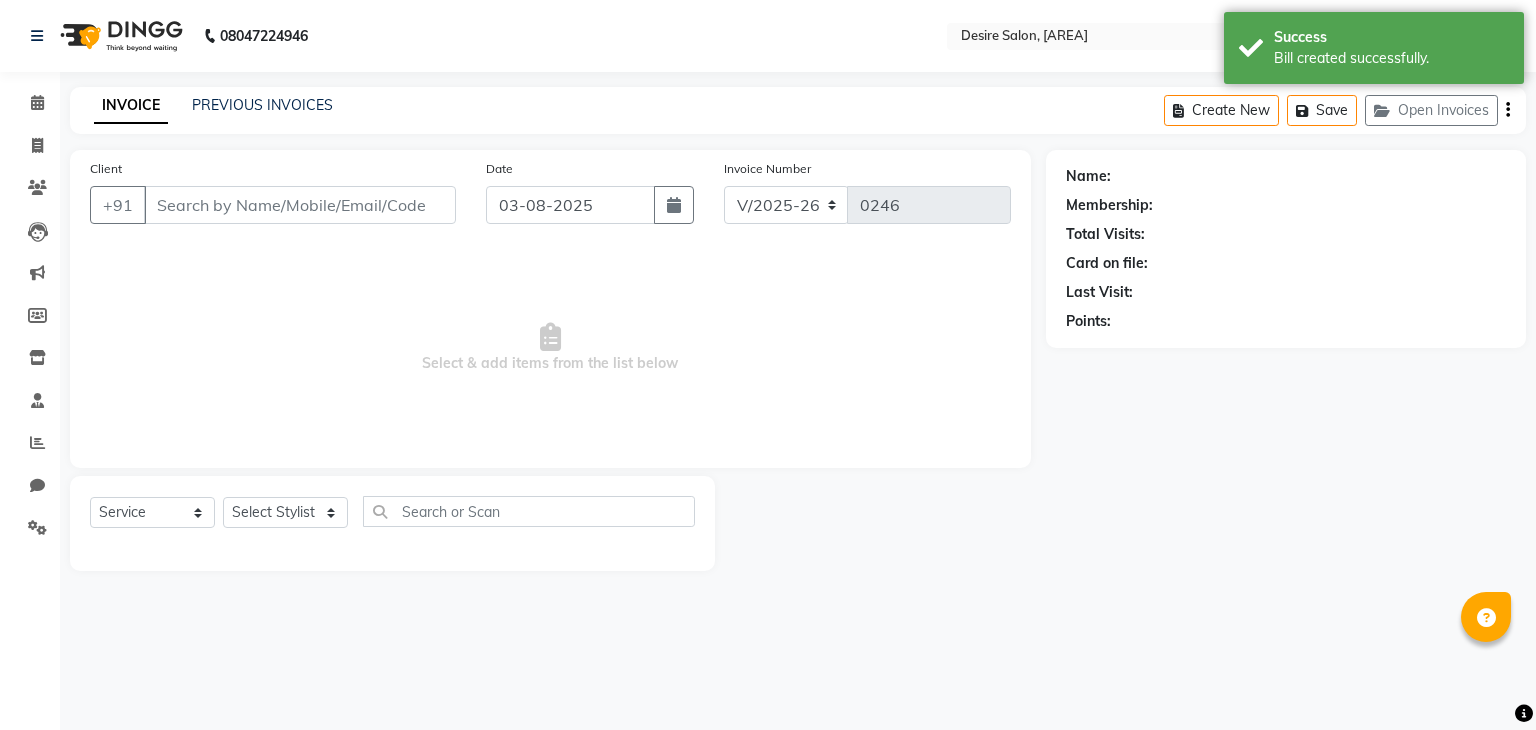 type on "[PHONE]" 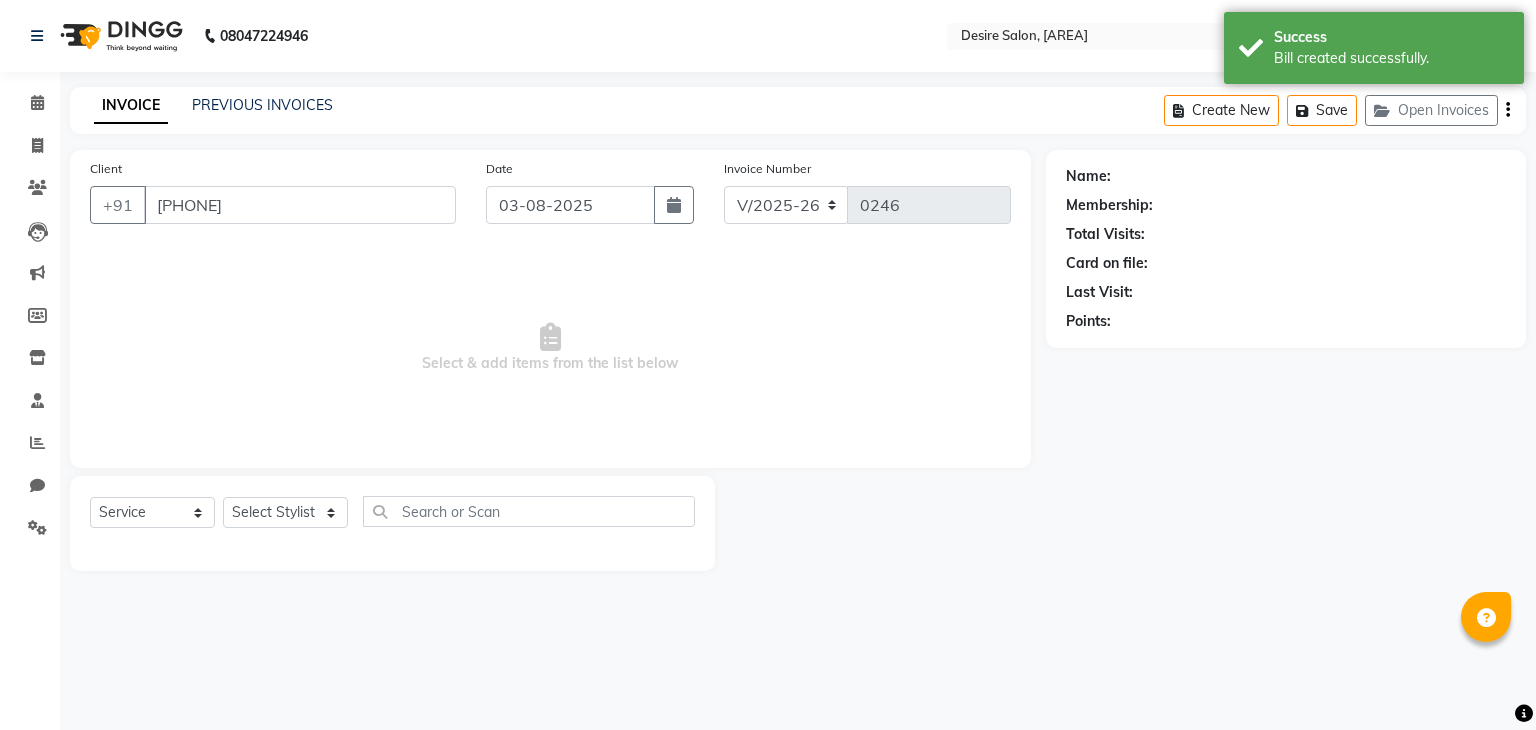 select on "75804" 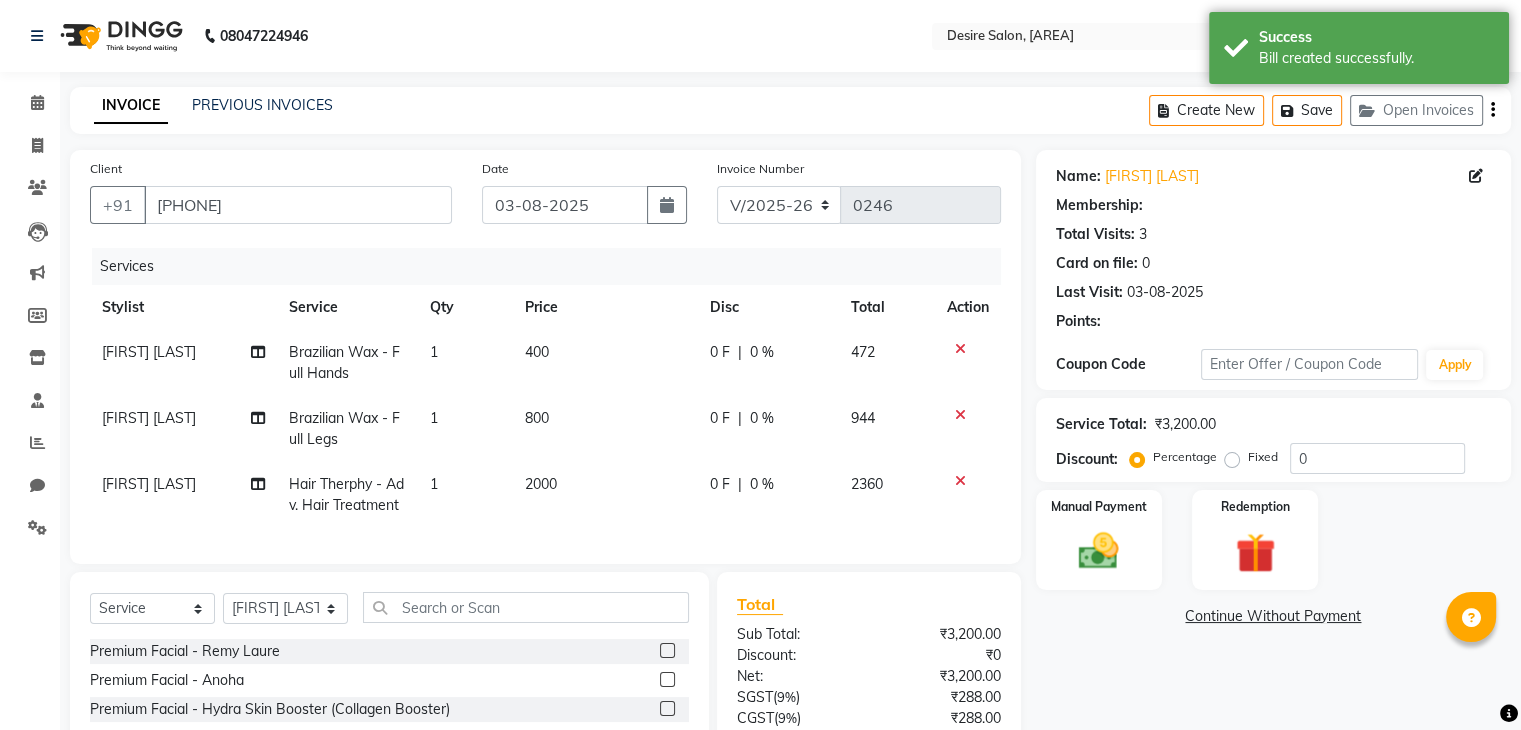 select on "1: Object" 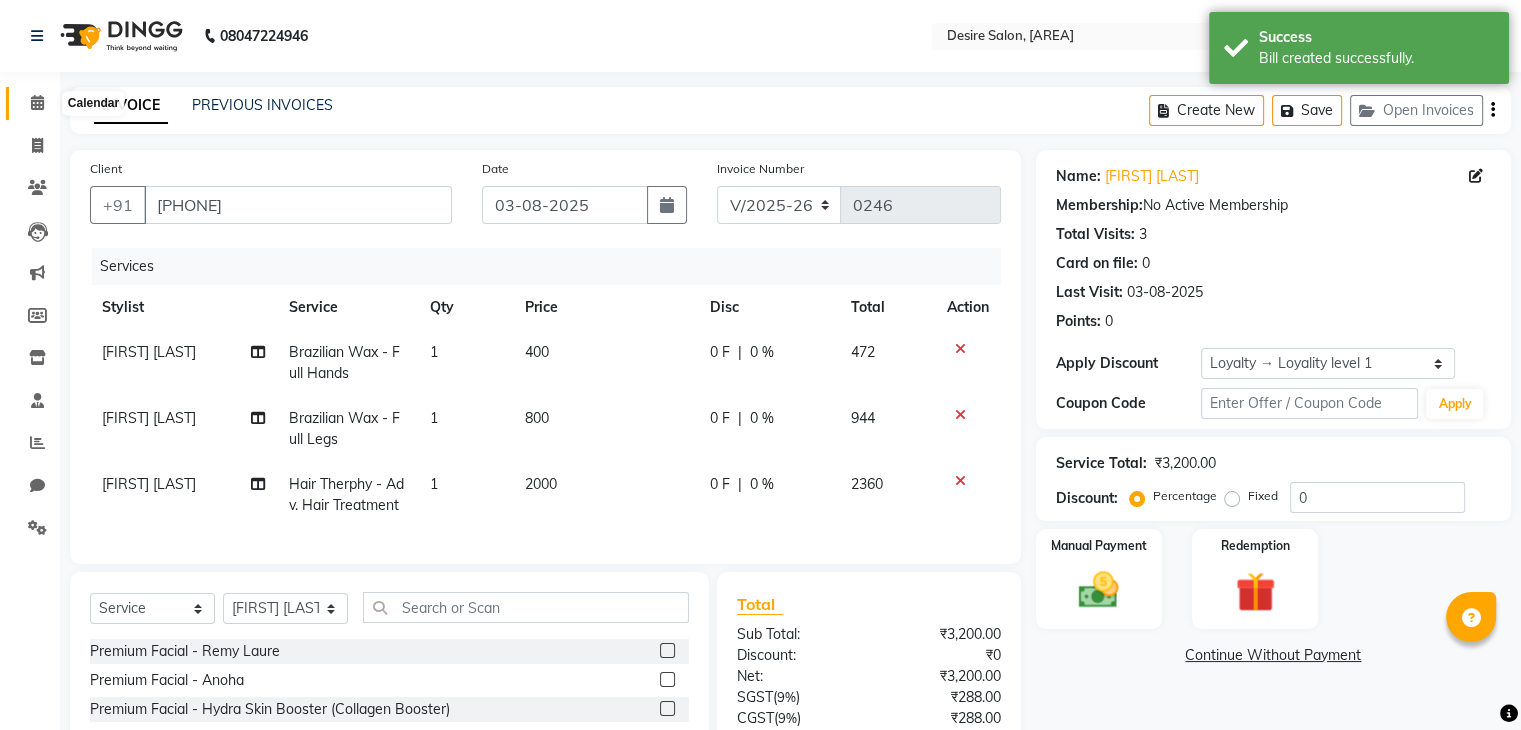 click 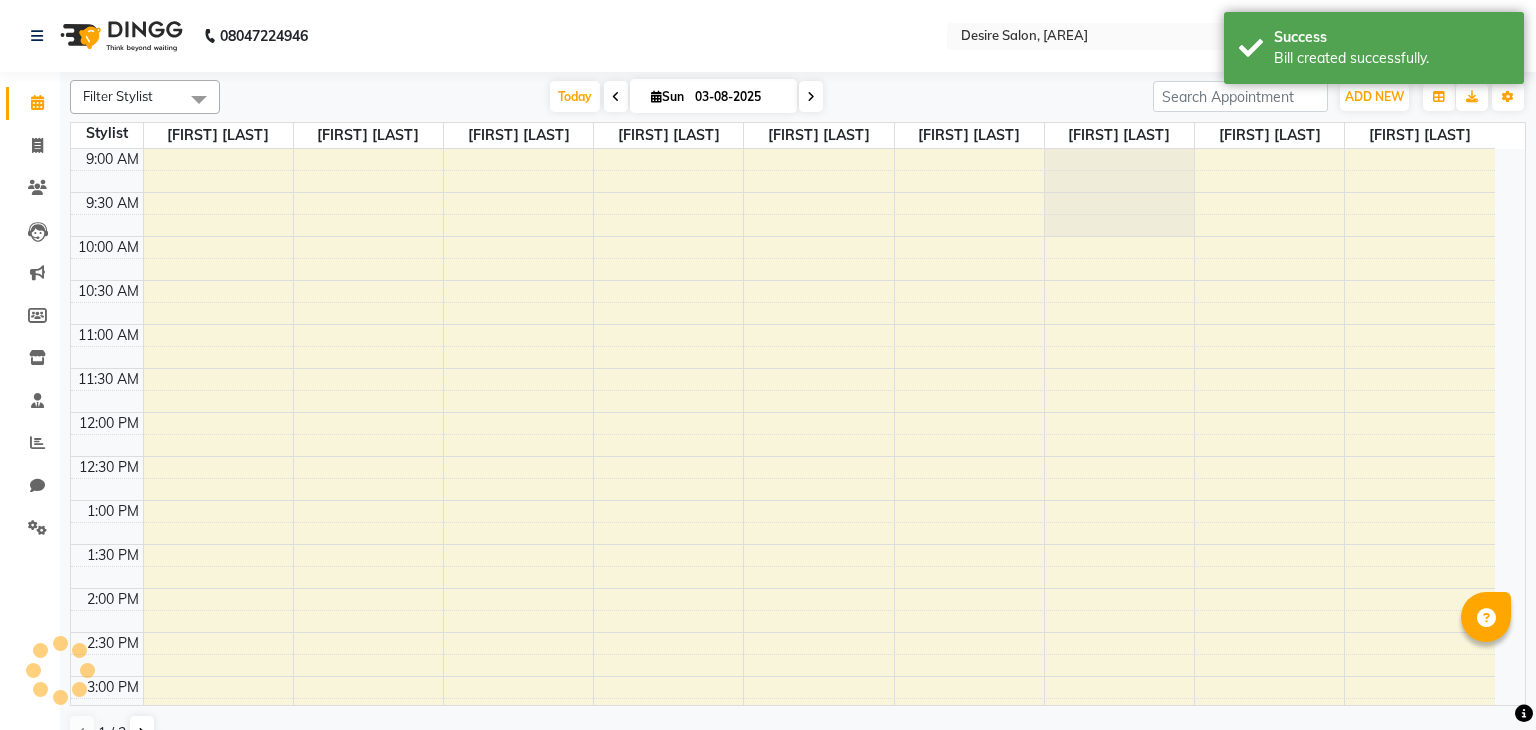 scroll, scrollTop: 0, scrollLeft: 0, axis: both 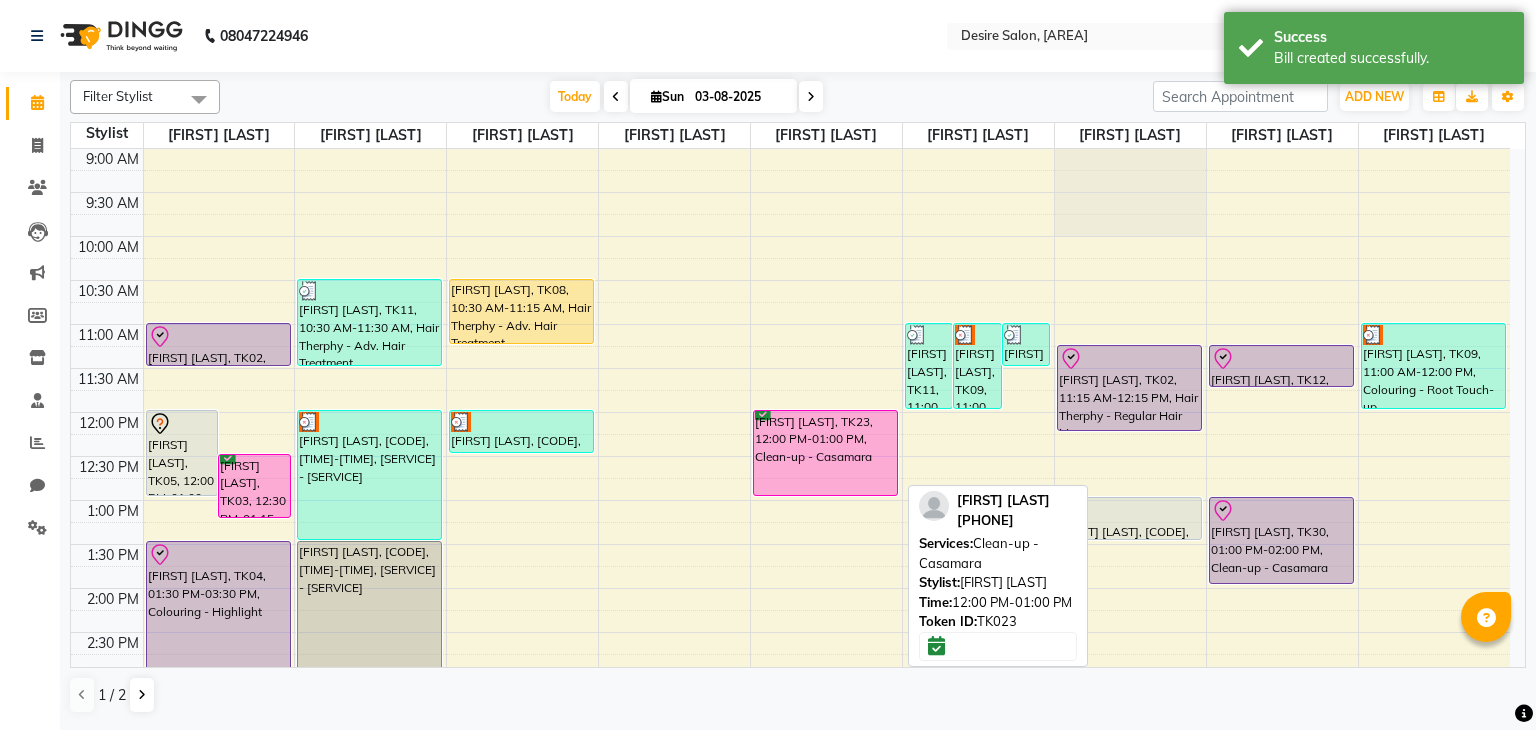 click on "[FIRST] [LAST], TK23, 12:00 PM-01:00 PM, Clean-up - Casamara" at bounding box center [825, 453] 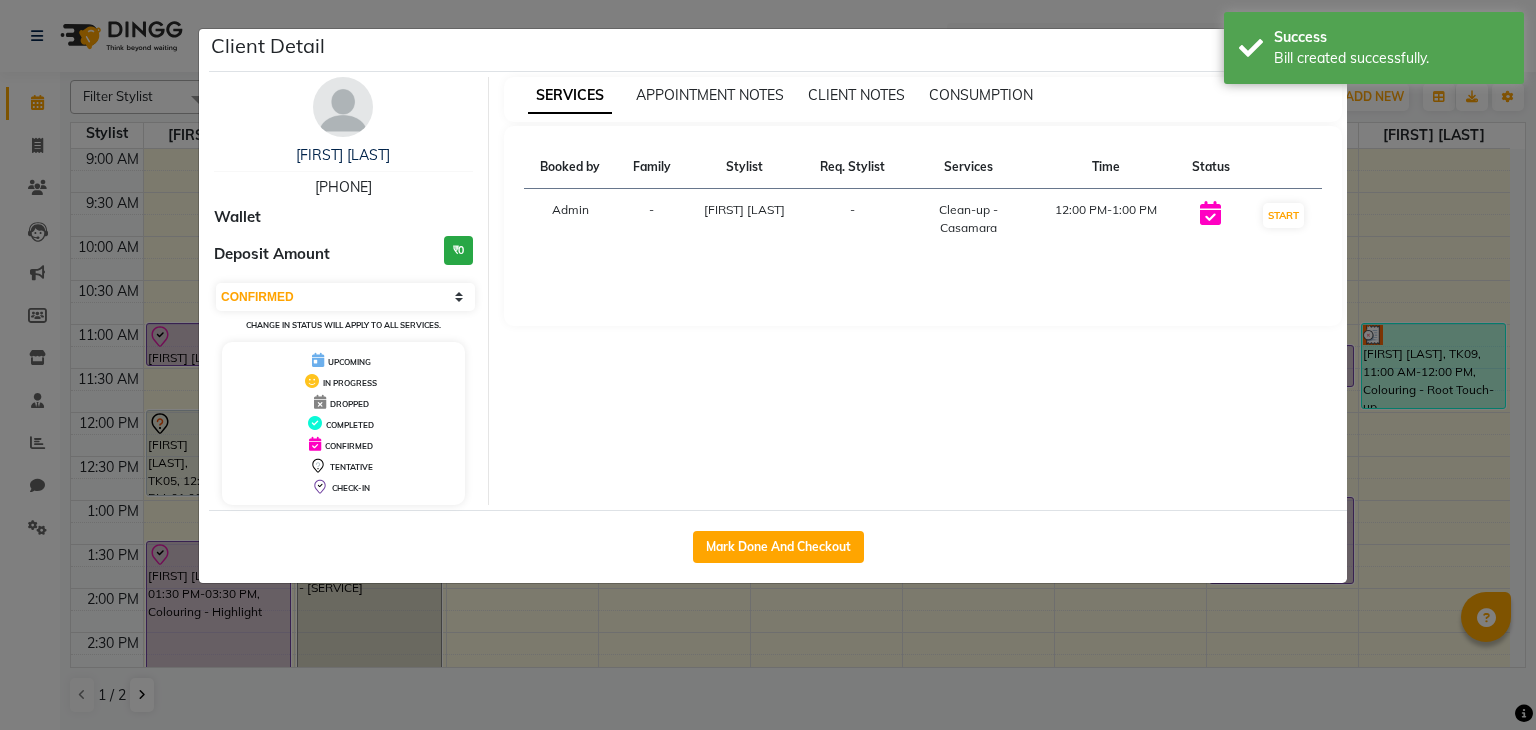 drag, startPoint x: 824, startPoint y: 463, endPoint x: 1081, endPoint y: 243, distance: 338.30313 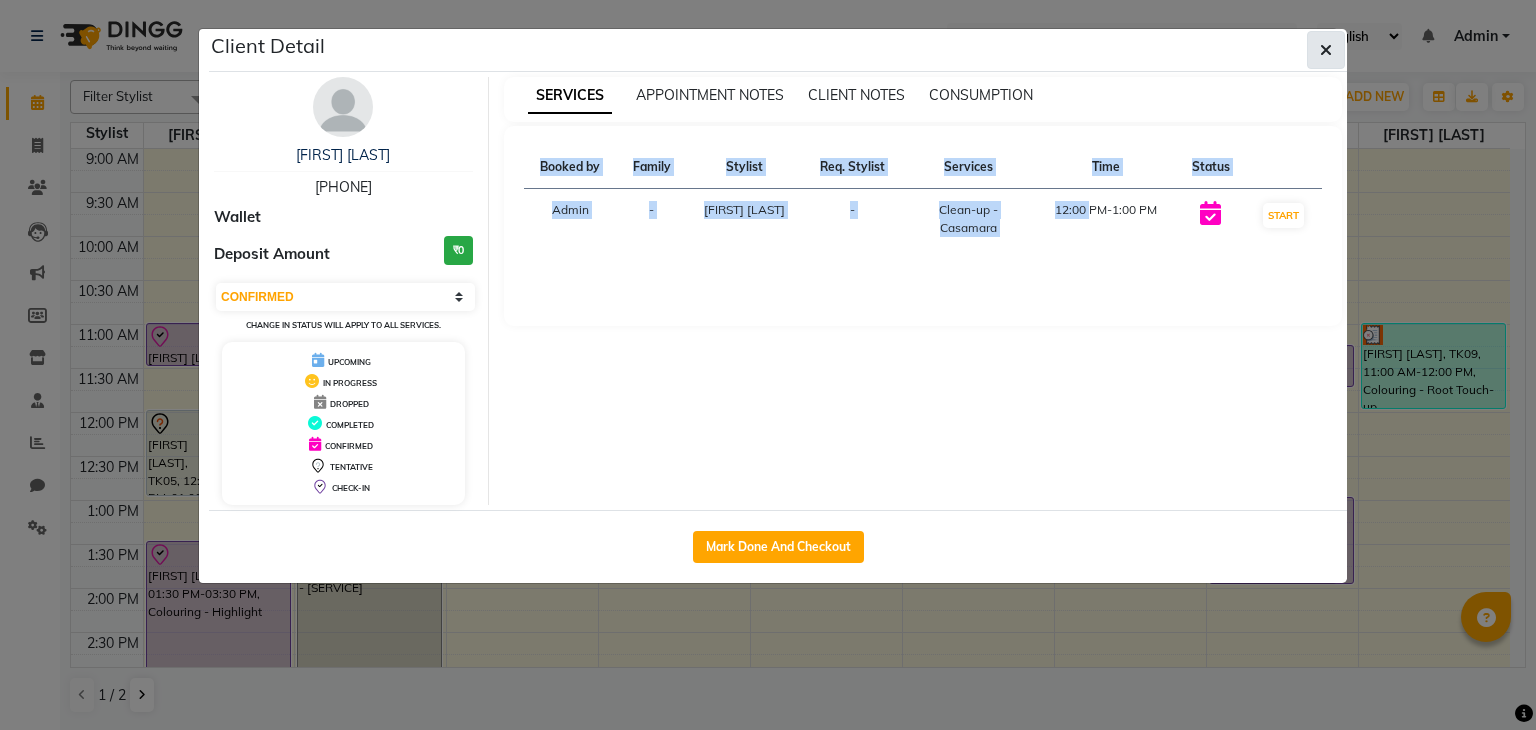 click 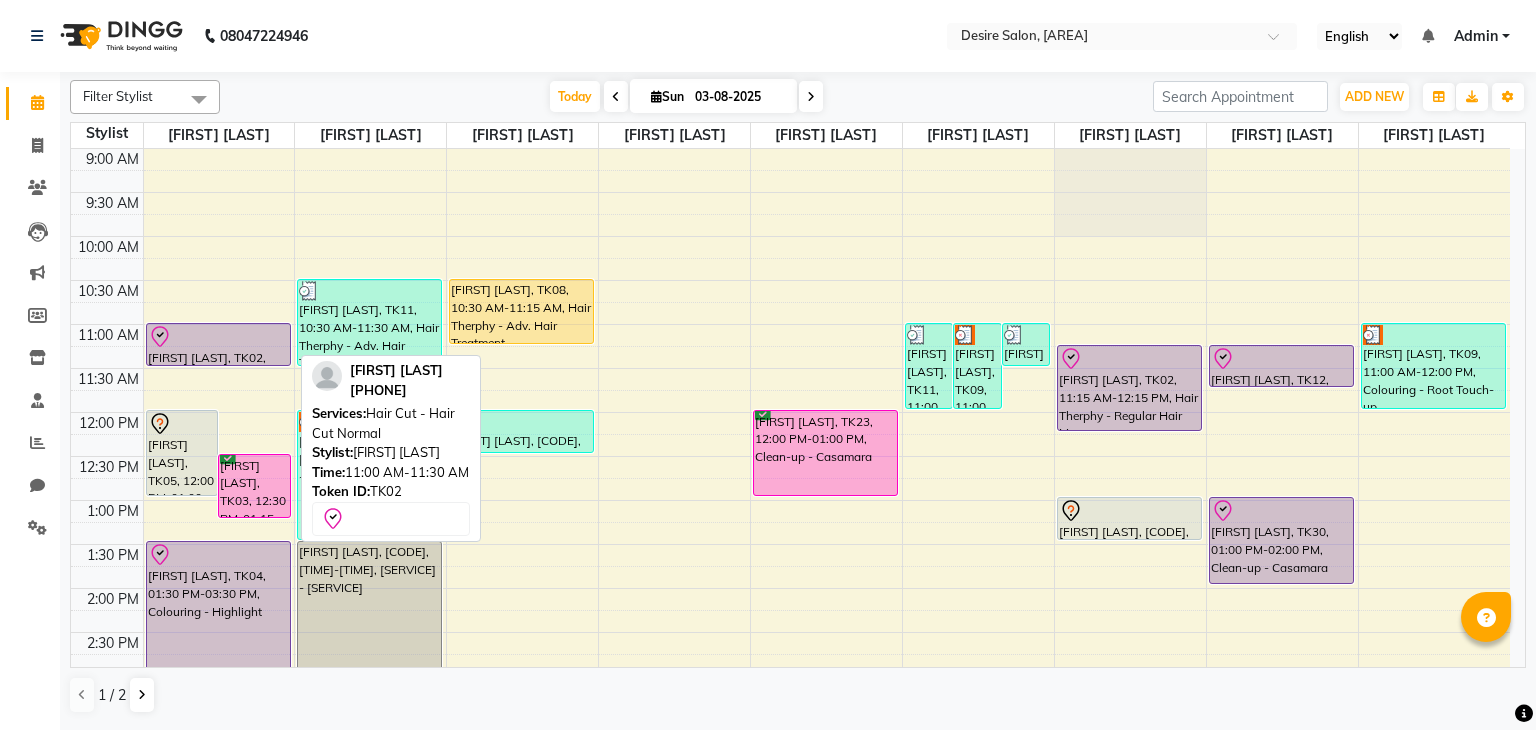 click at bounding box center [218, 337] 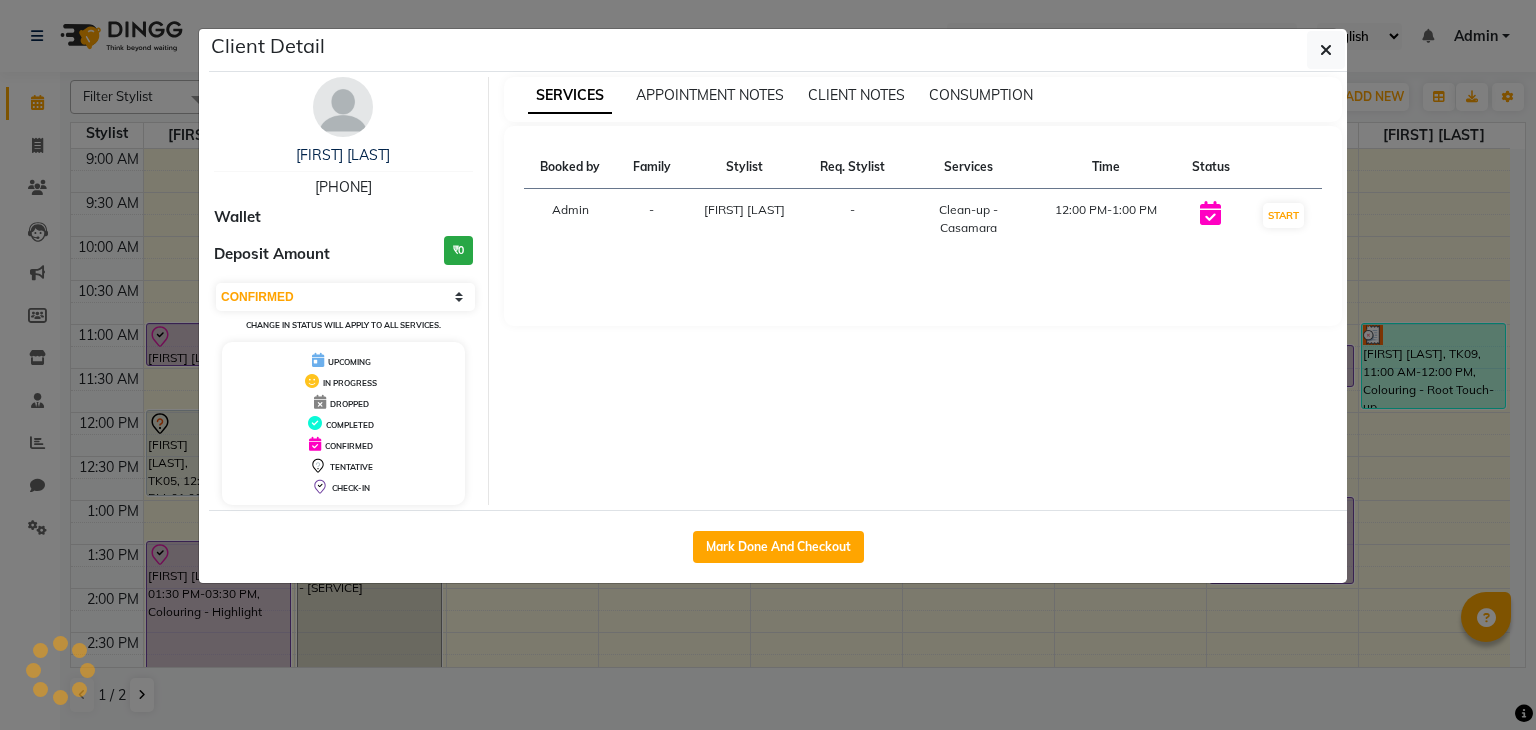 select on "8" 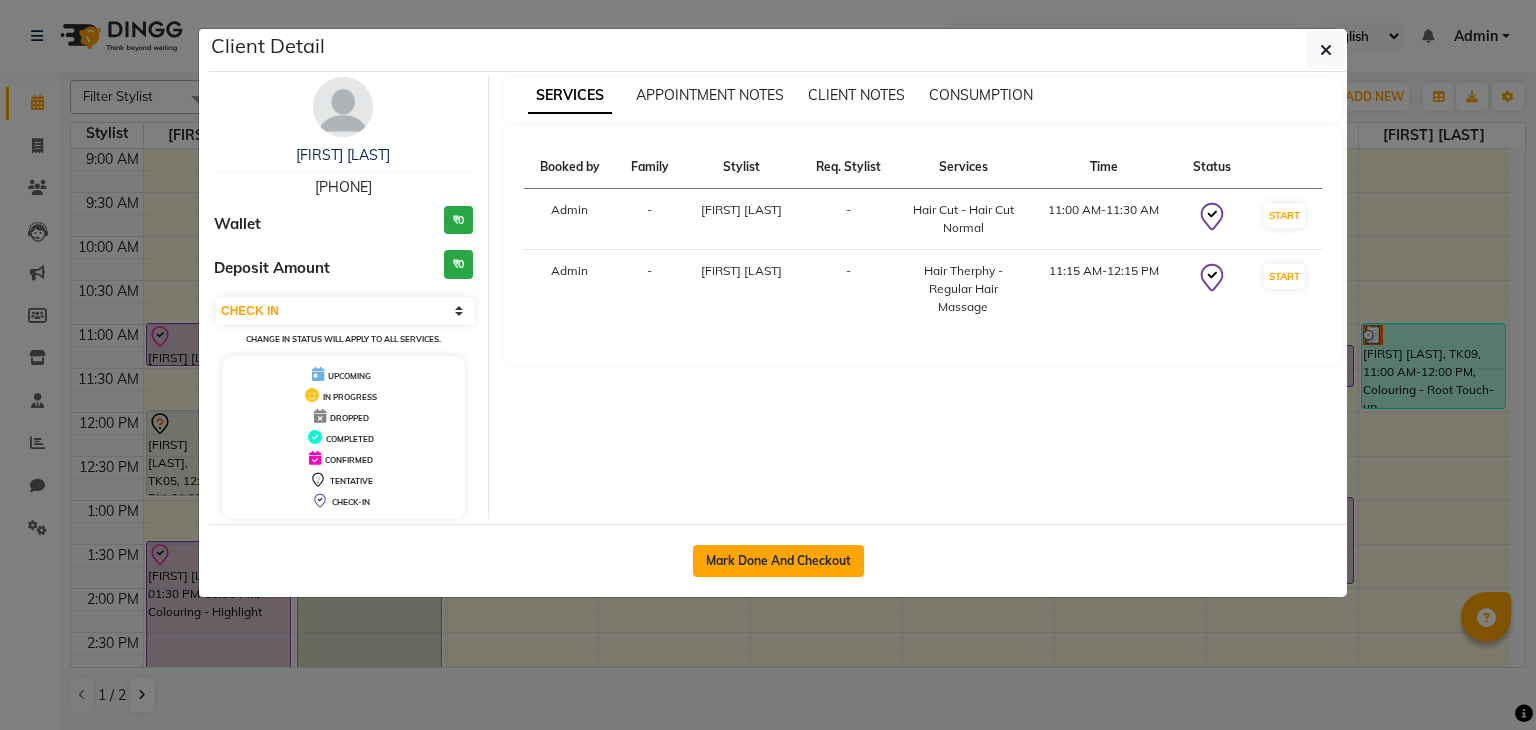 click on "Mark Done And Checkout" 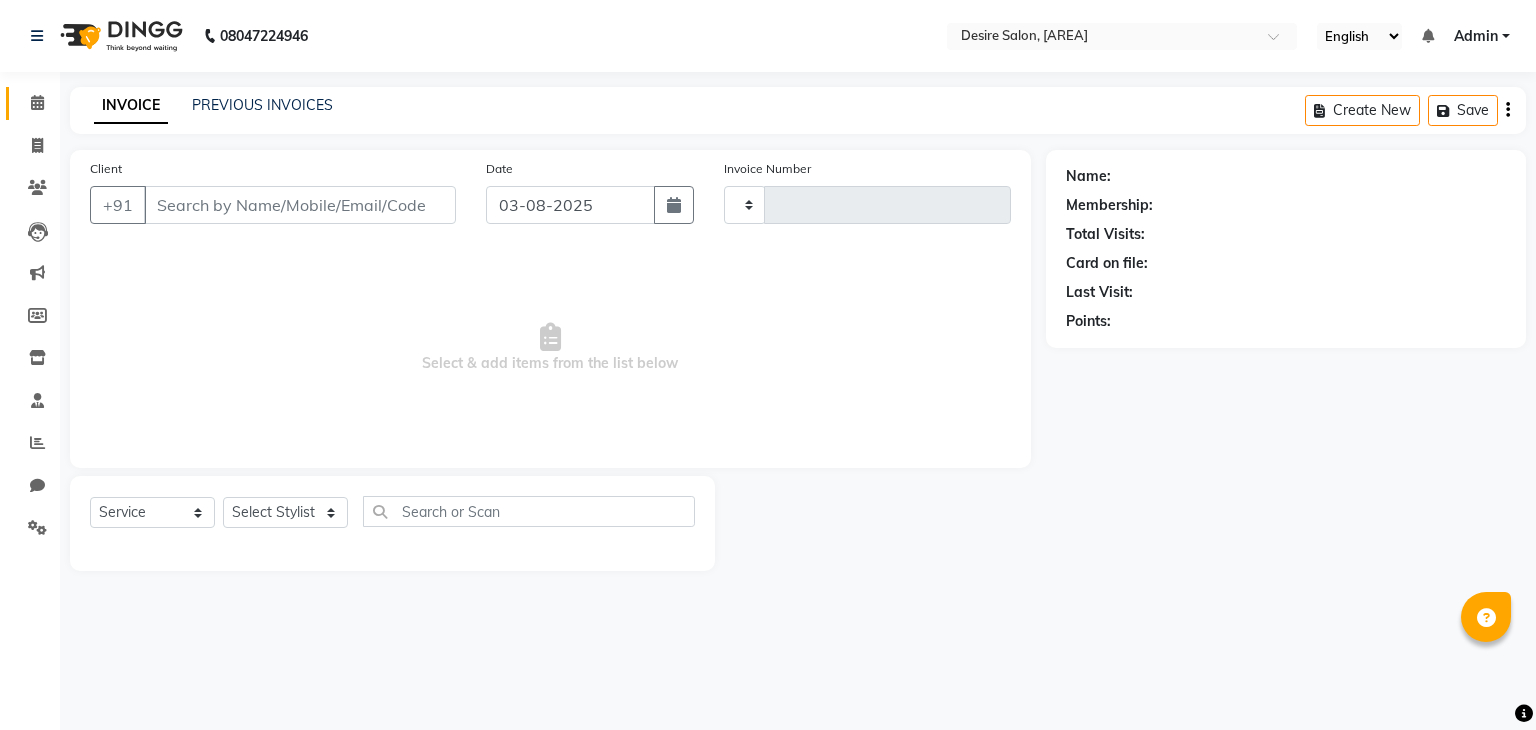type on "0246" 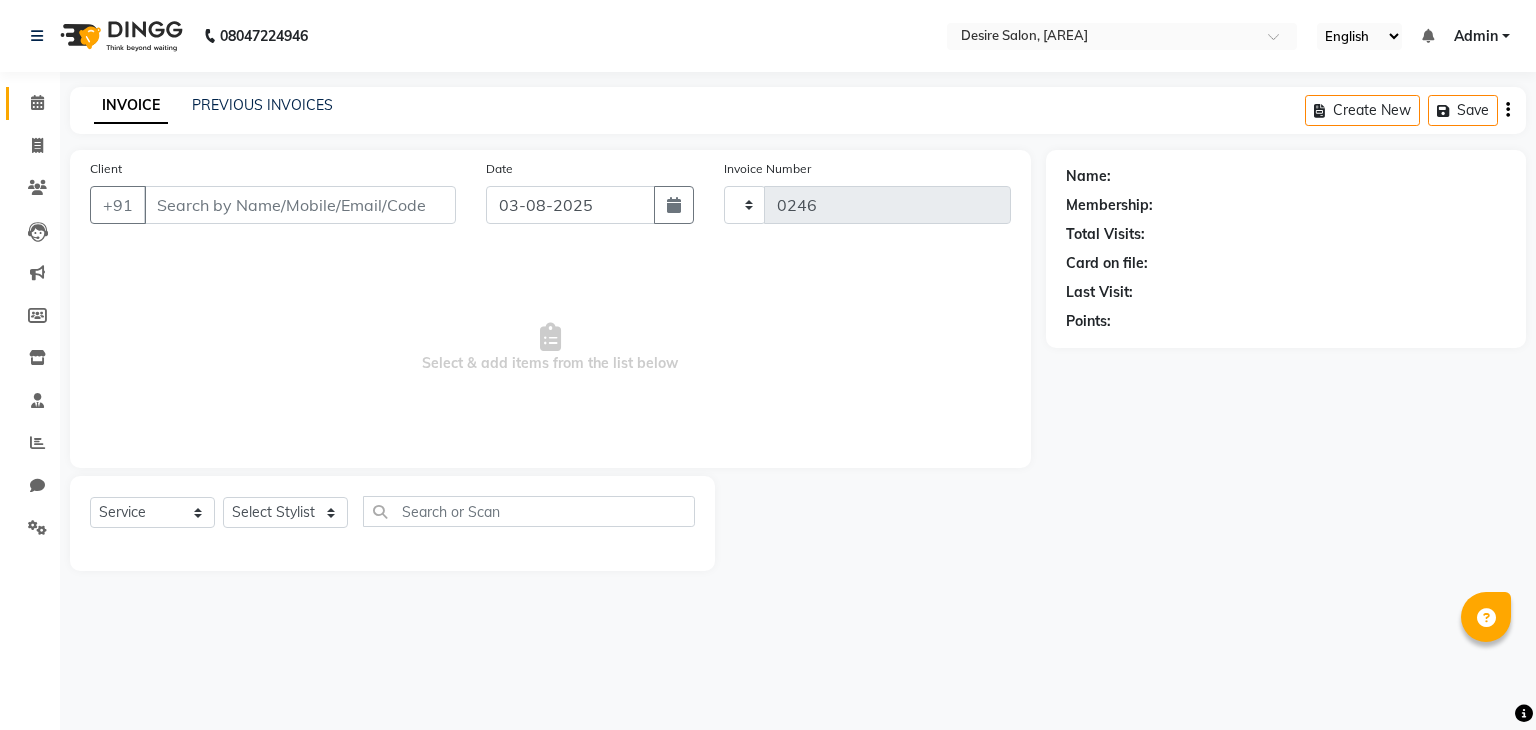 select on "8076" 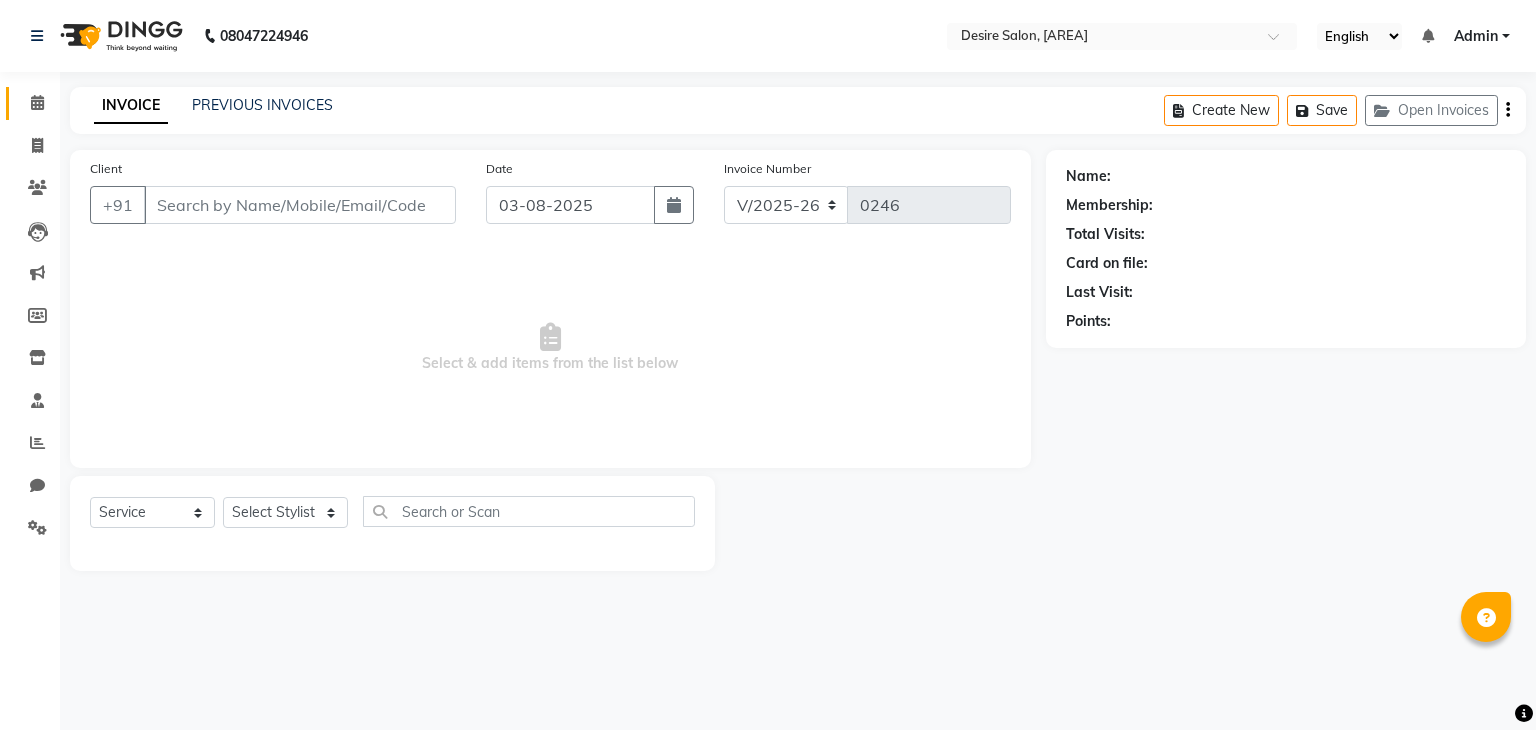type on "[PHONE]" 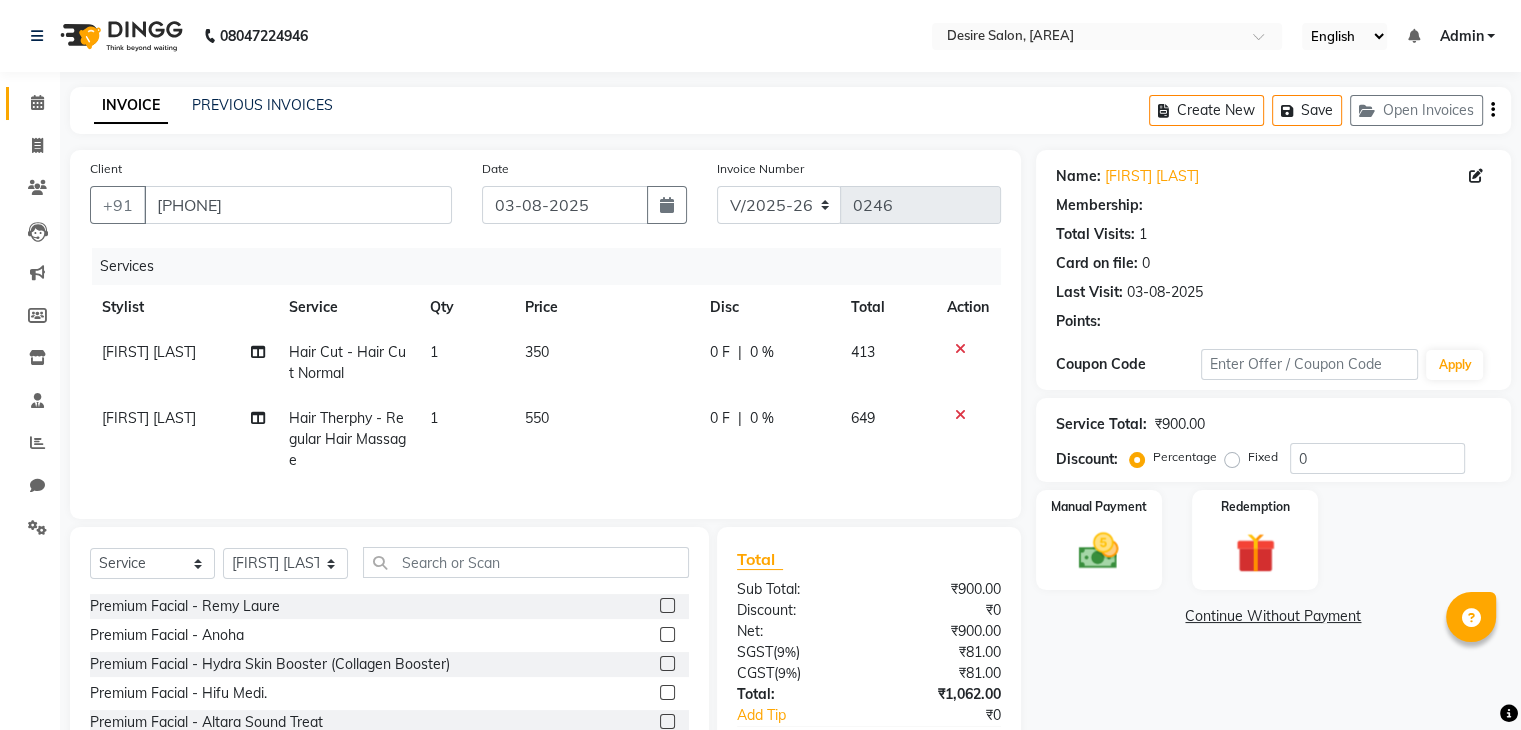 select on "1: Object" 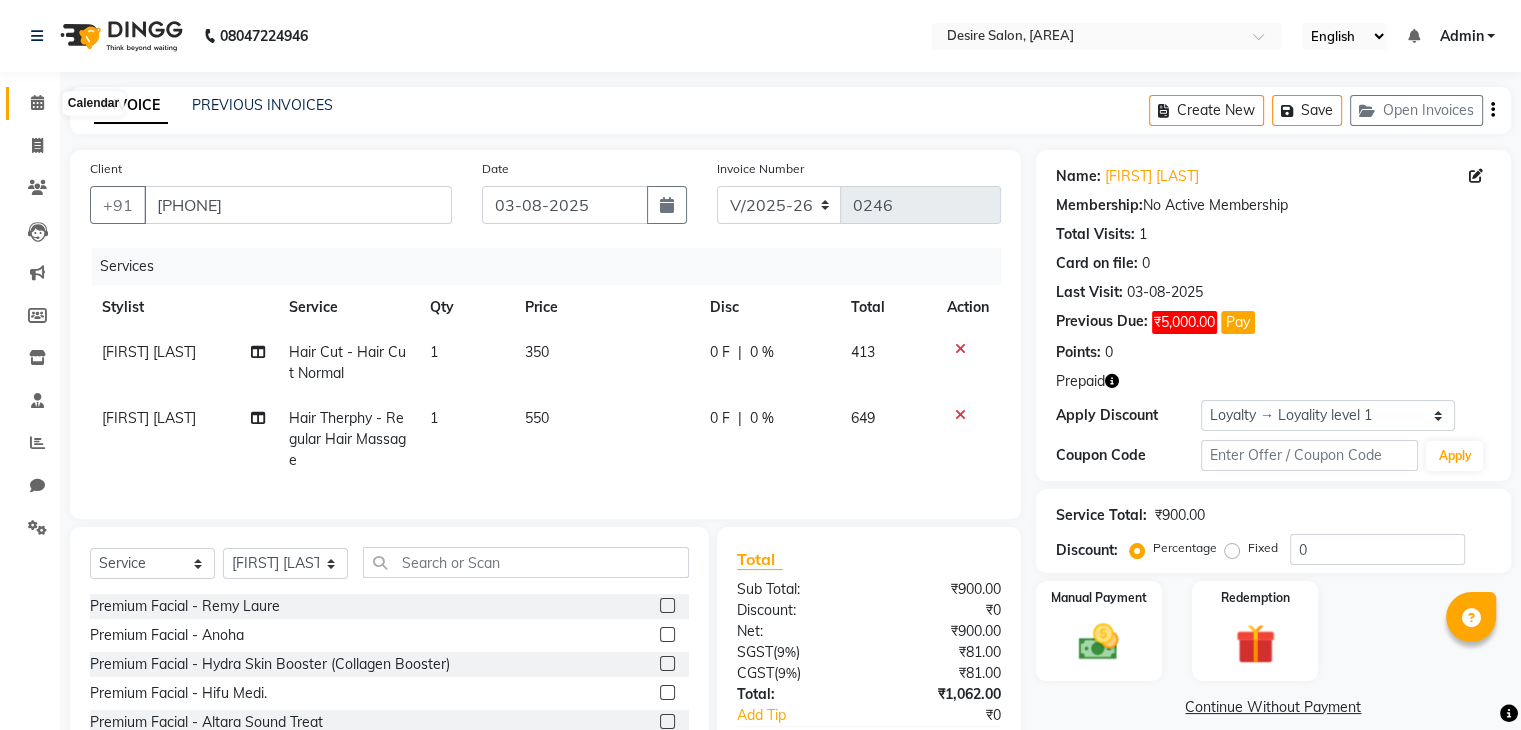 click 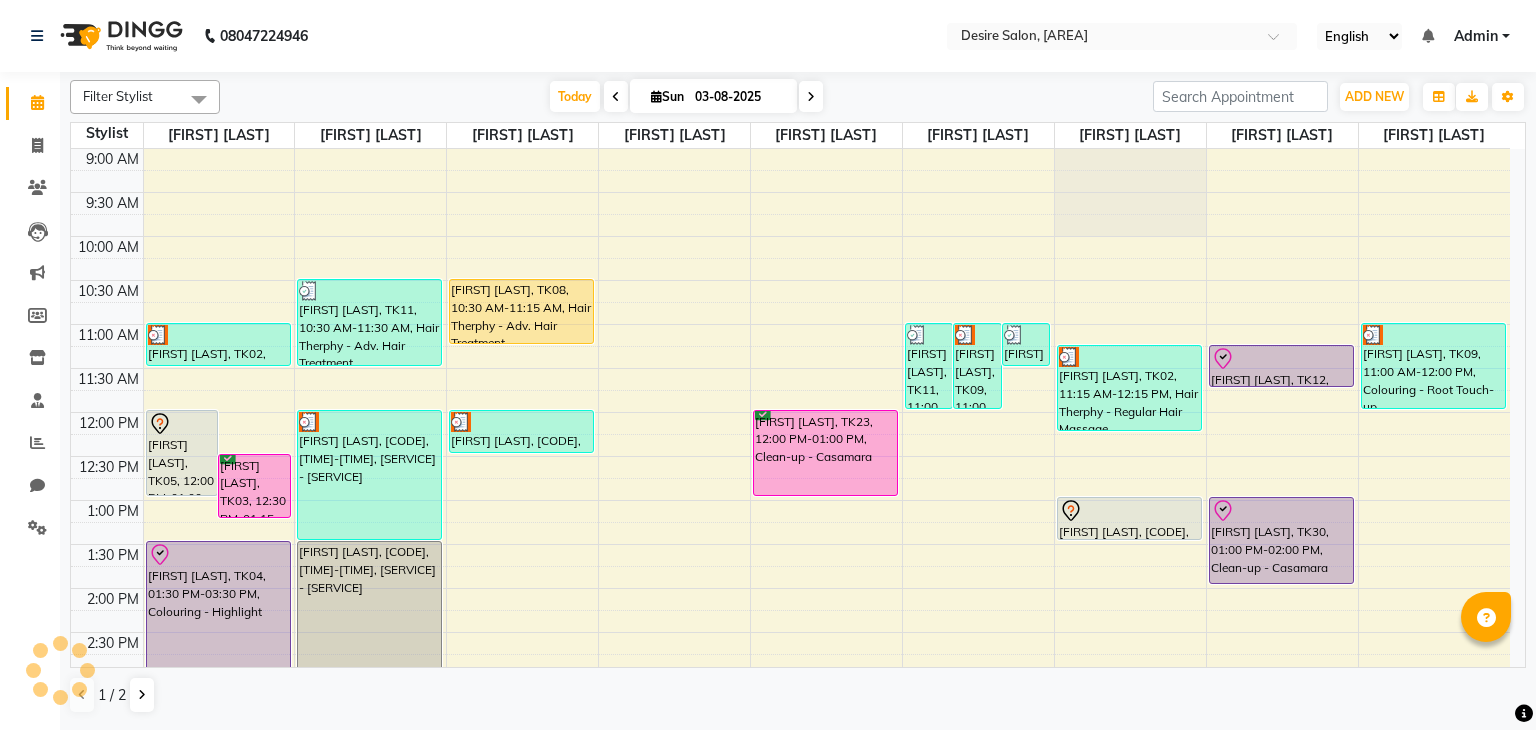 scroll, scrollTop: 0, scrollLeft: 0, axis: both 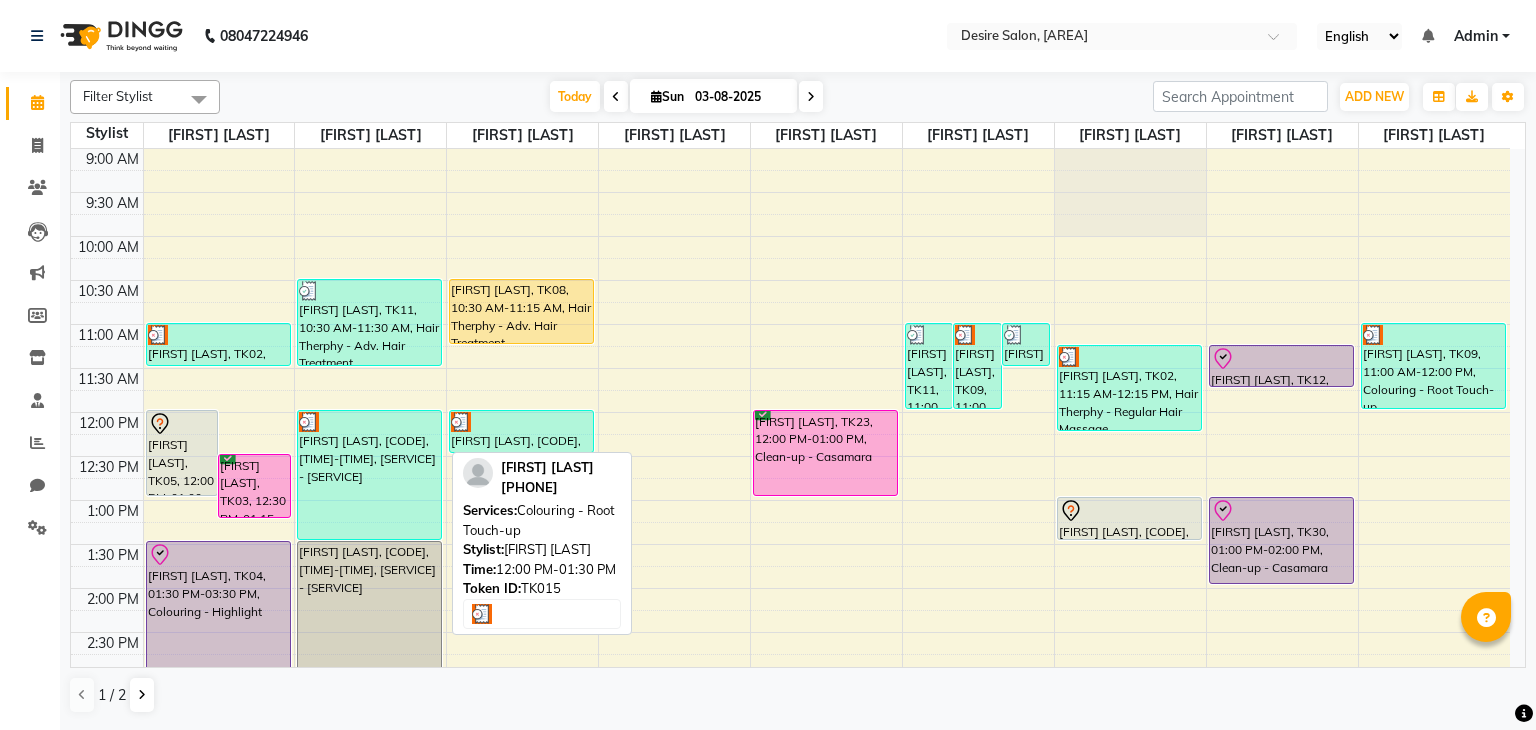 click on "[FIRST] [LAST], TK15, 12:00 PM-01:30 PM, Colouring - Root Touch-up" at bounding box center [369, 475] 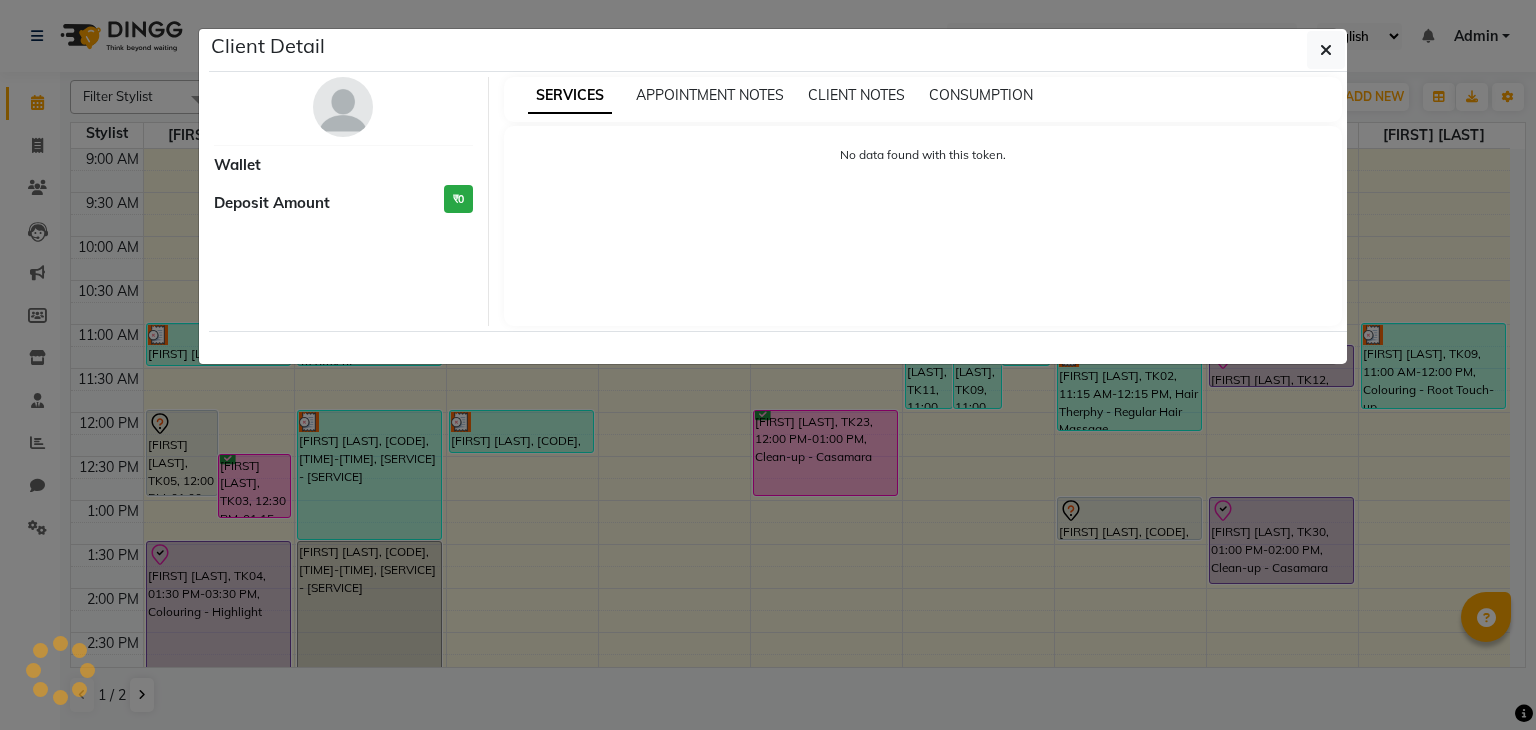 select on "3" 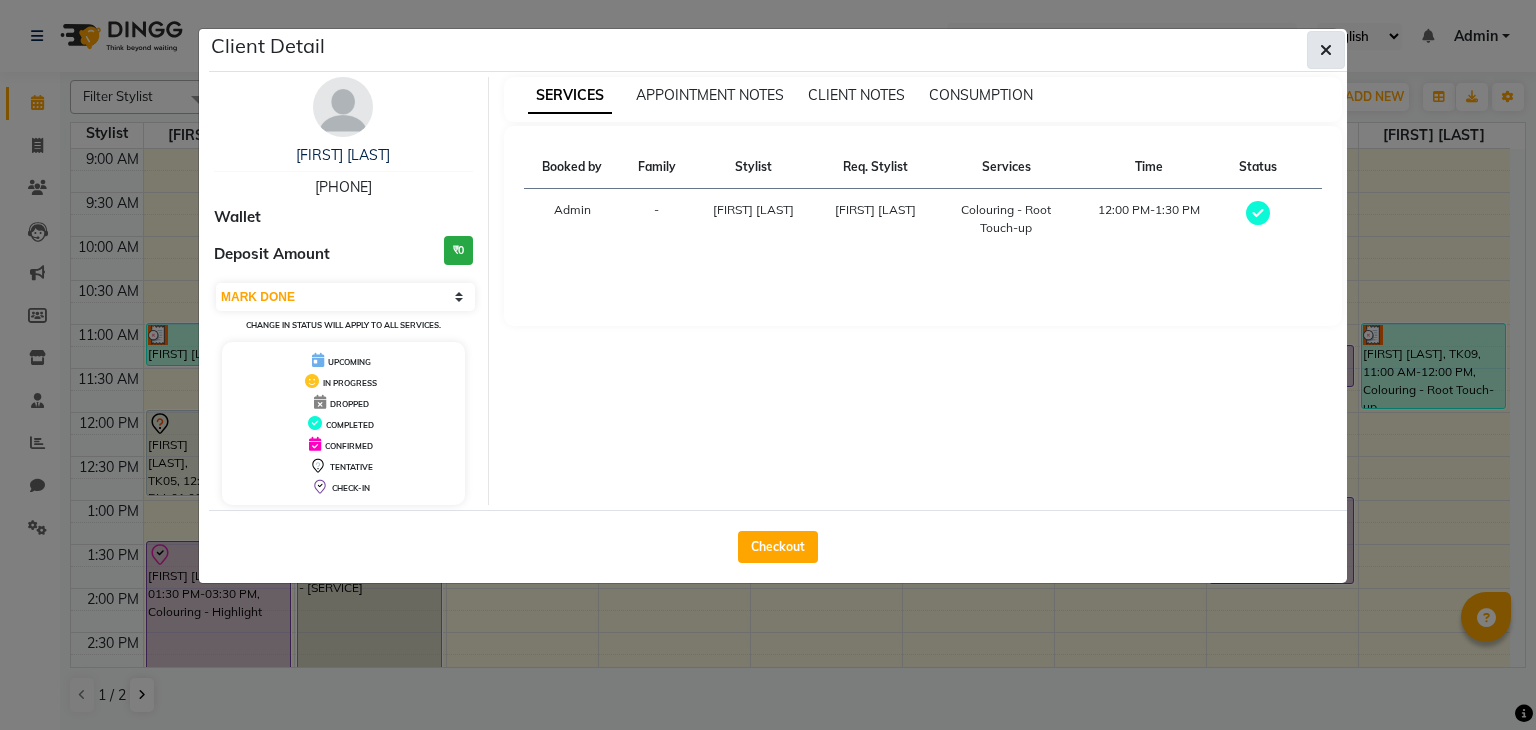 click 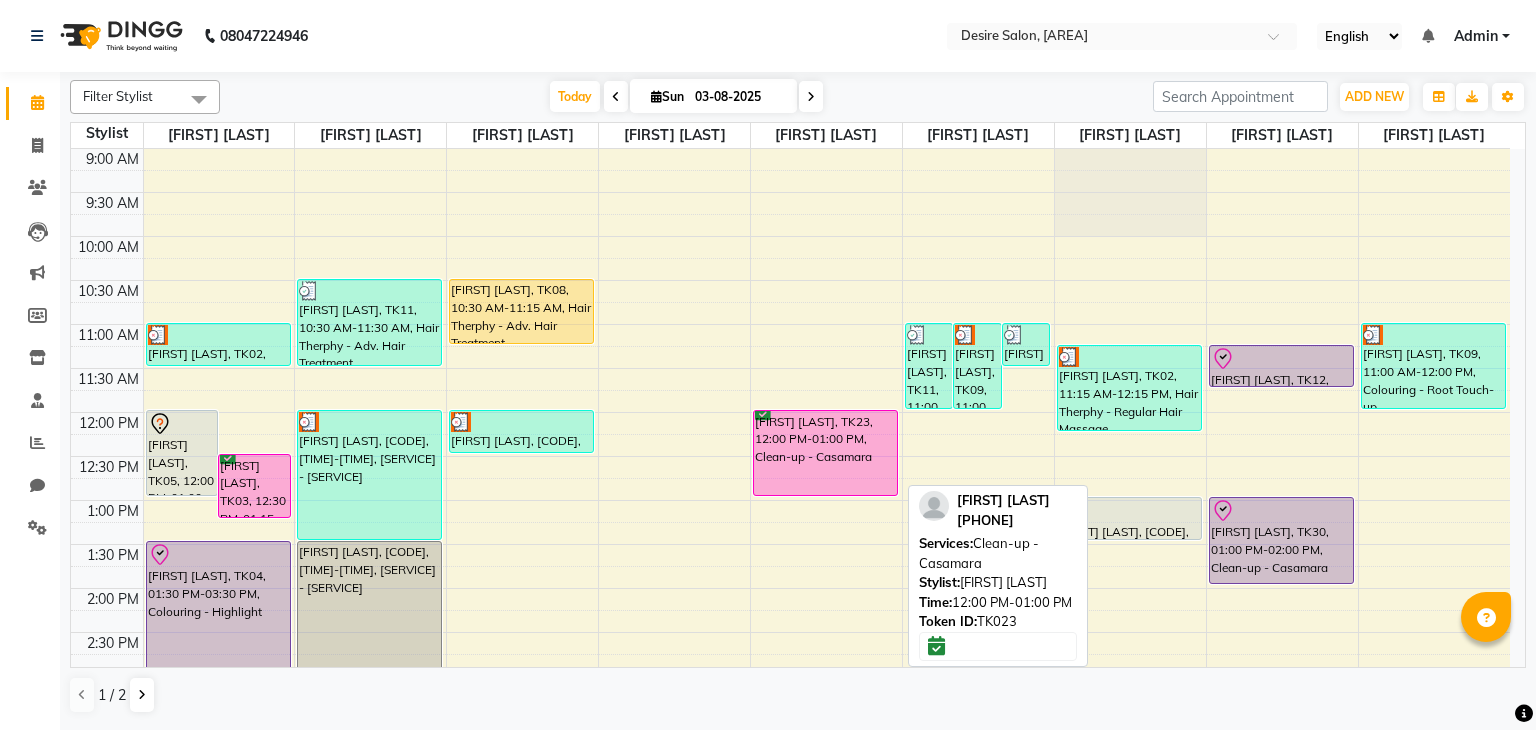 click on "[FIRST] [LAST], TK23, [TIME]-[TIME], Clean-up - Casamara" at bounding box center [825, 453] 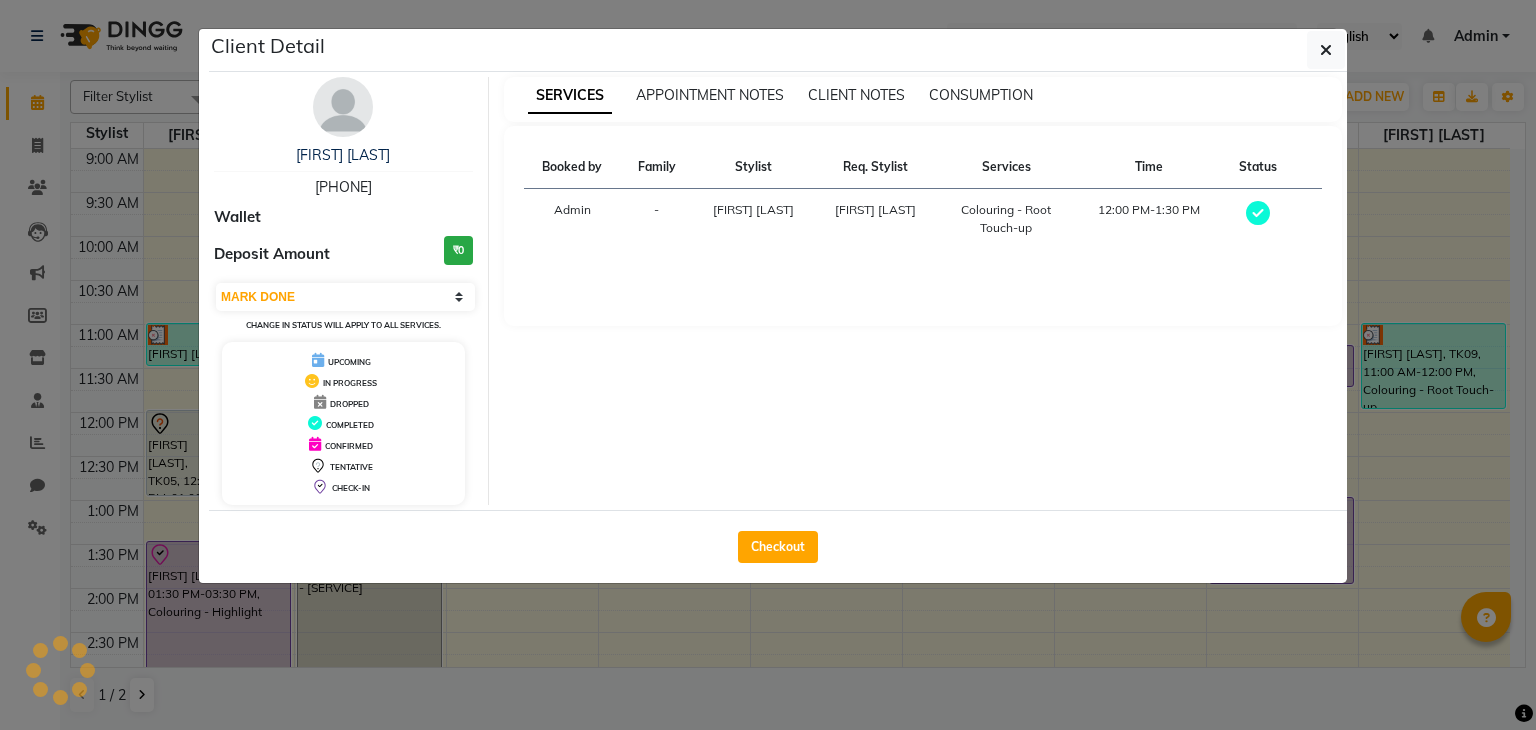 select on "6" 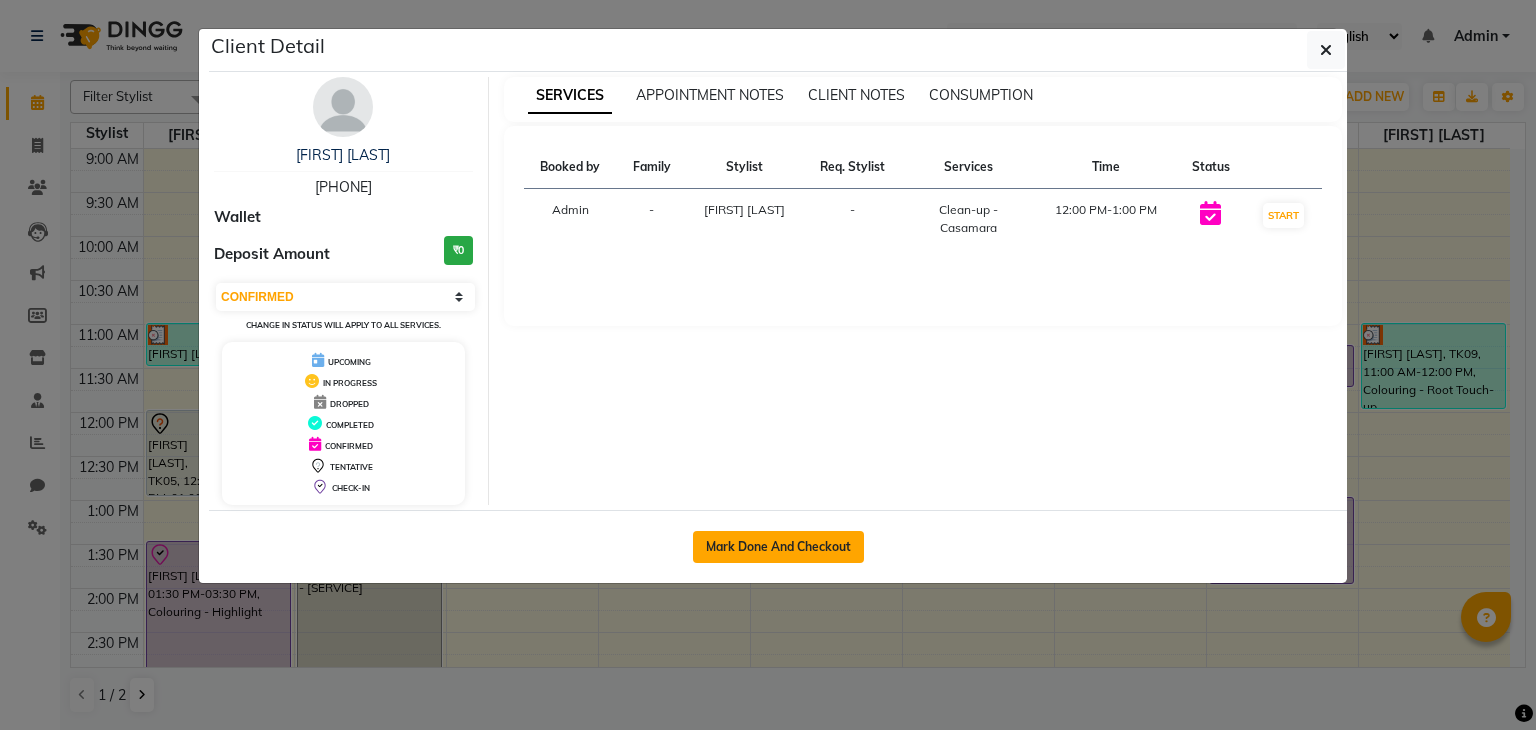 click on "Mark Done And Checkout" 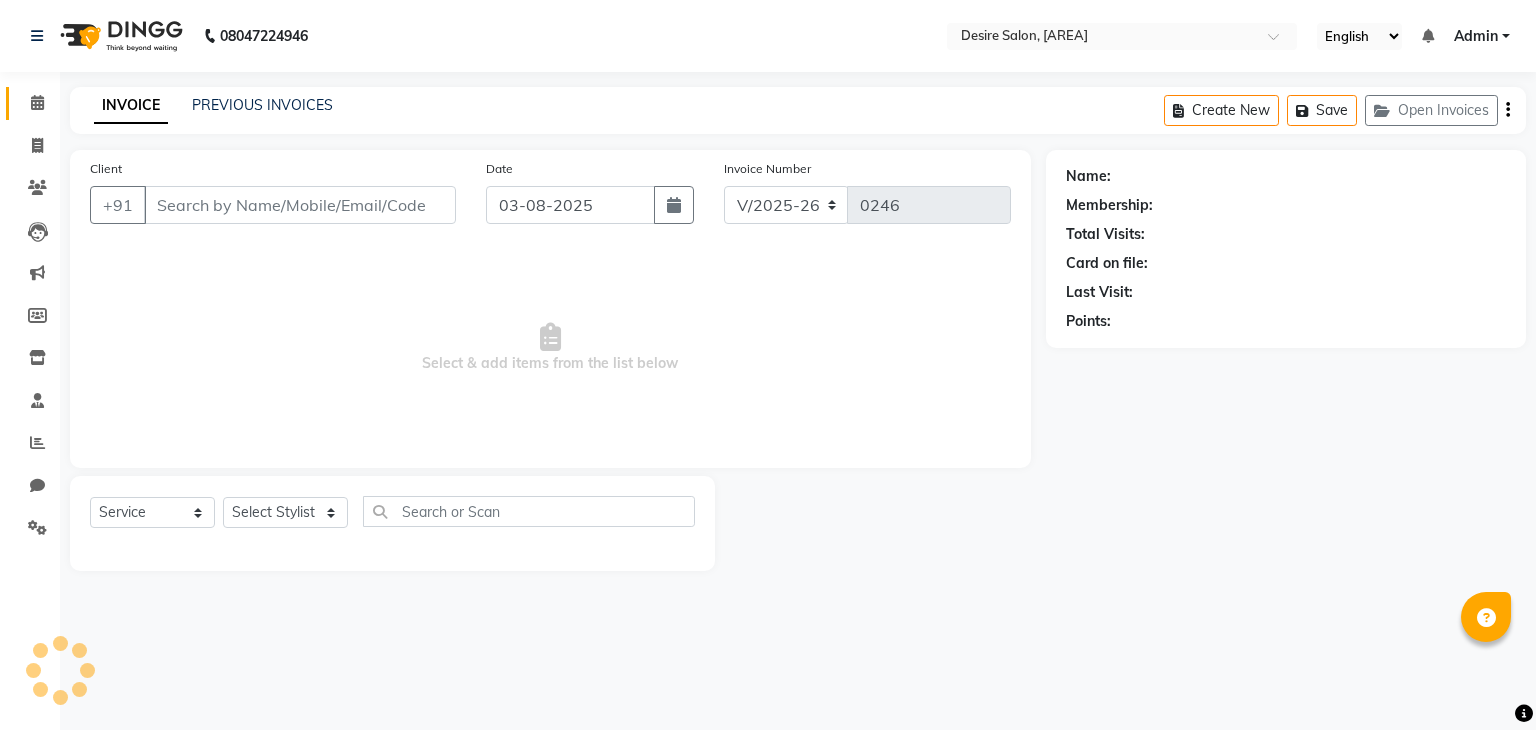 type on "[PHONE]" 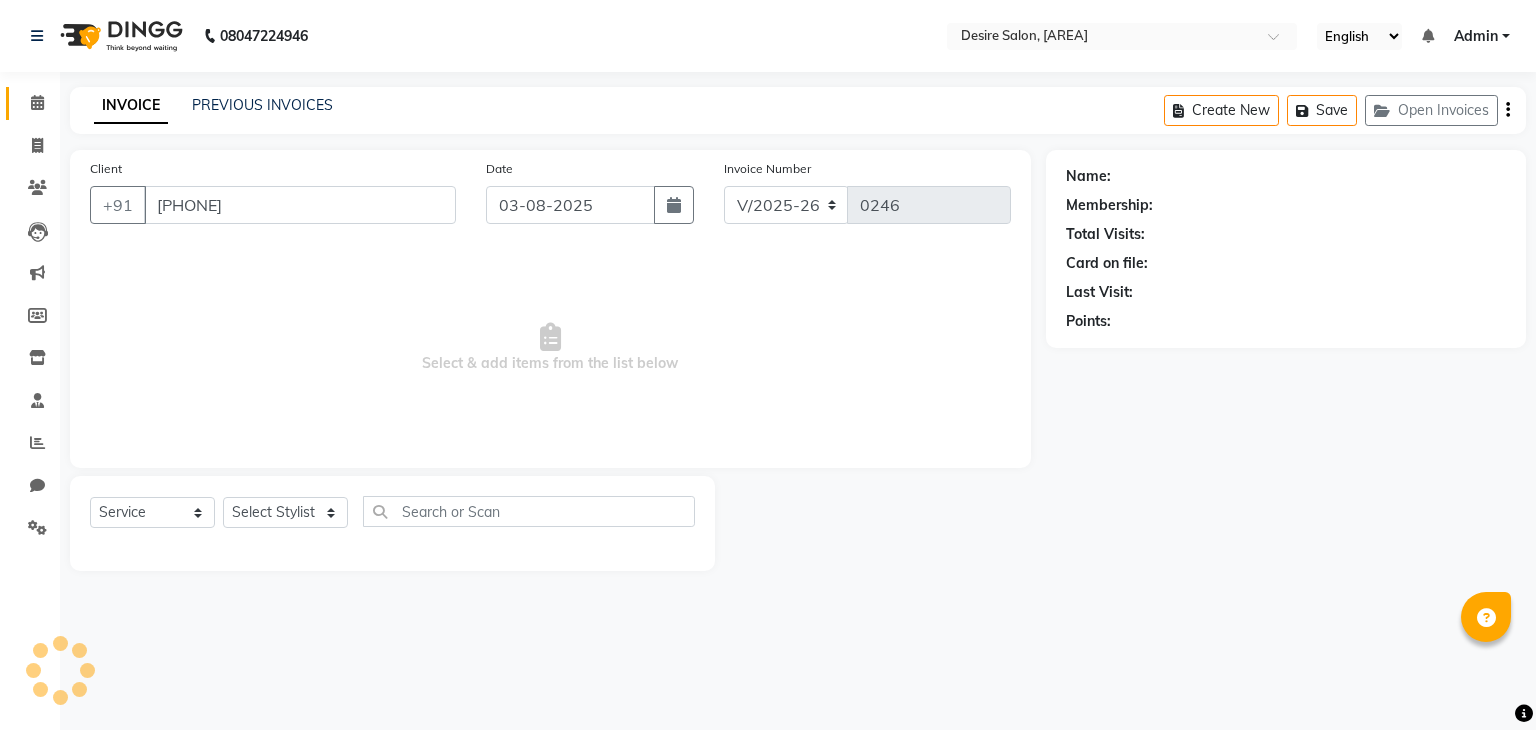 select on "75802" 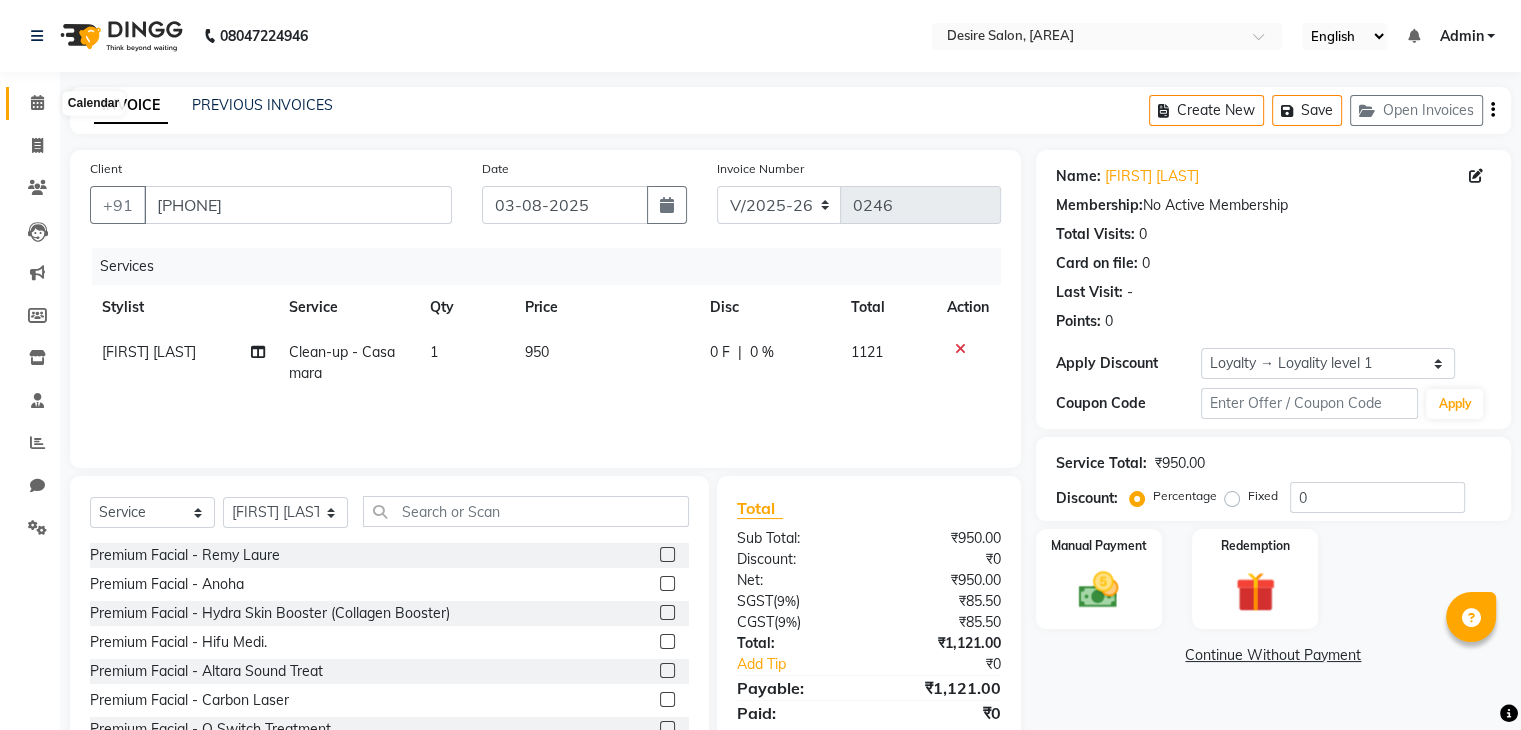 click 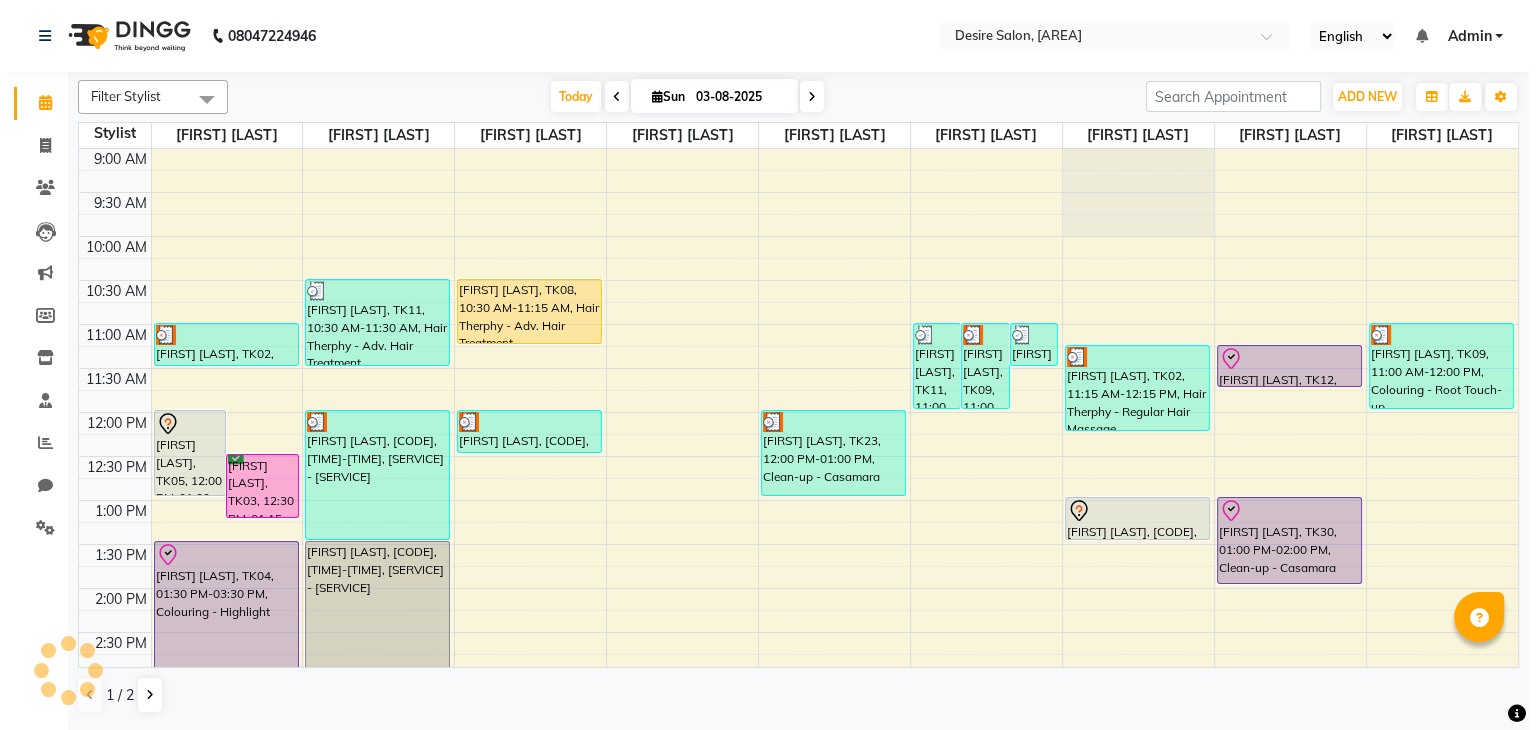 scroll, scrollTop: 0, scrollLeft: 0, axis: both 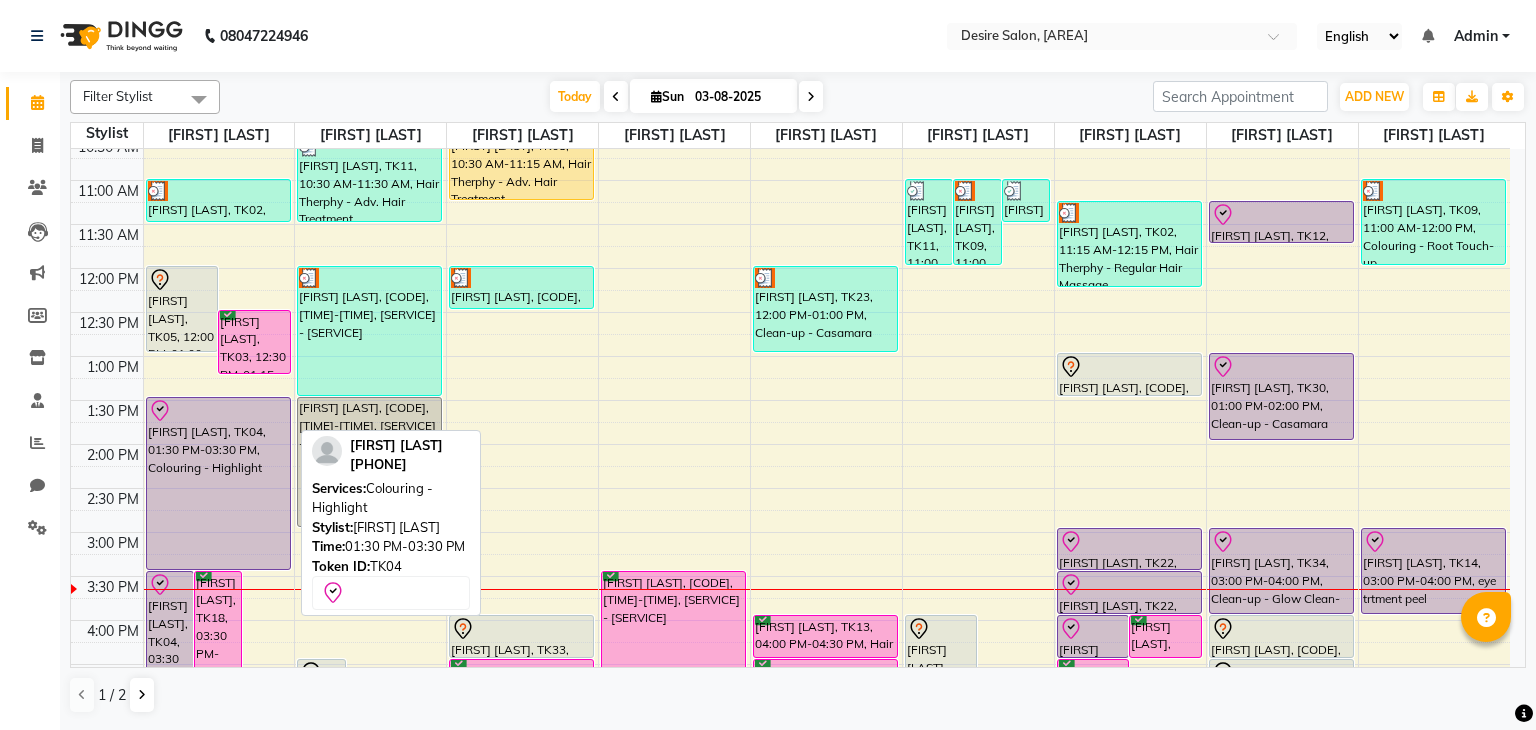 click at bounding box center (218, 411) 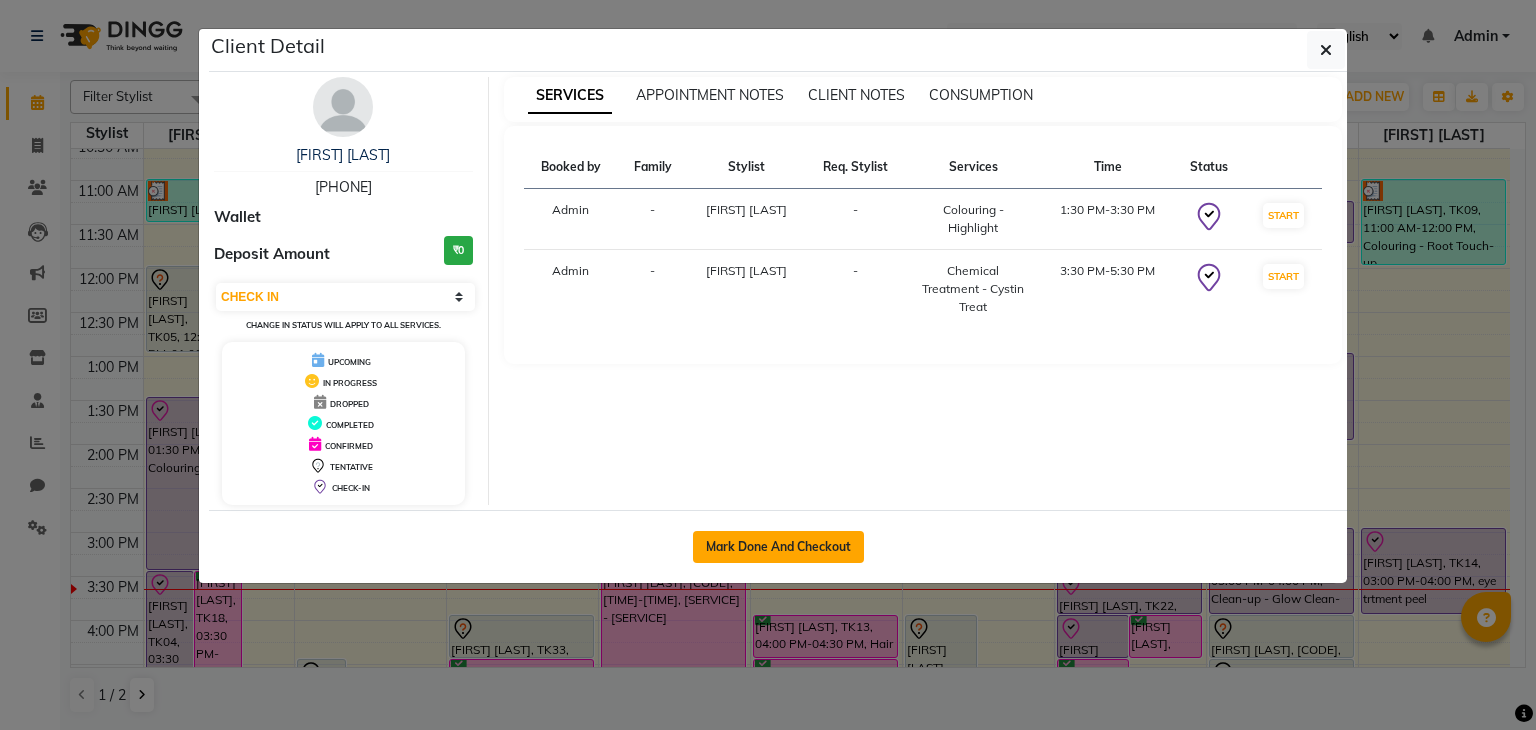 click on "Mark Done And Checkout" 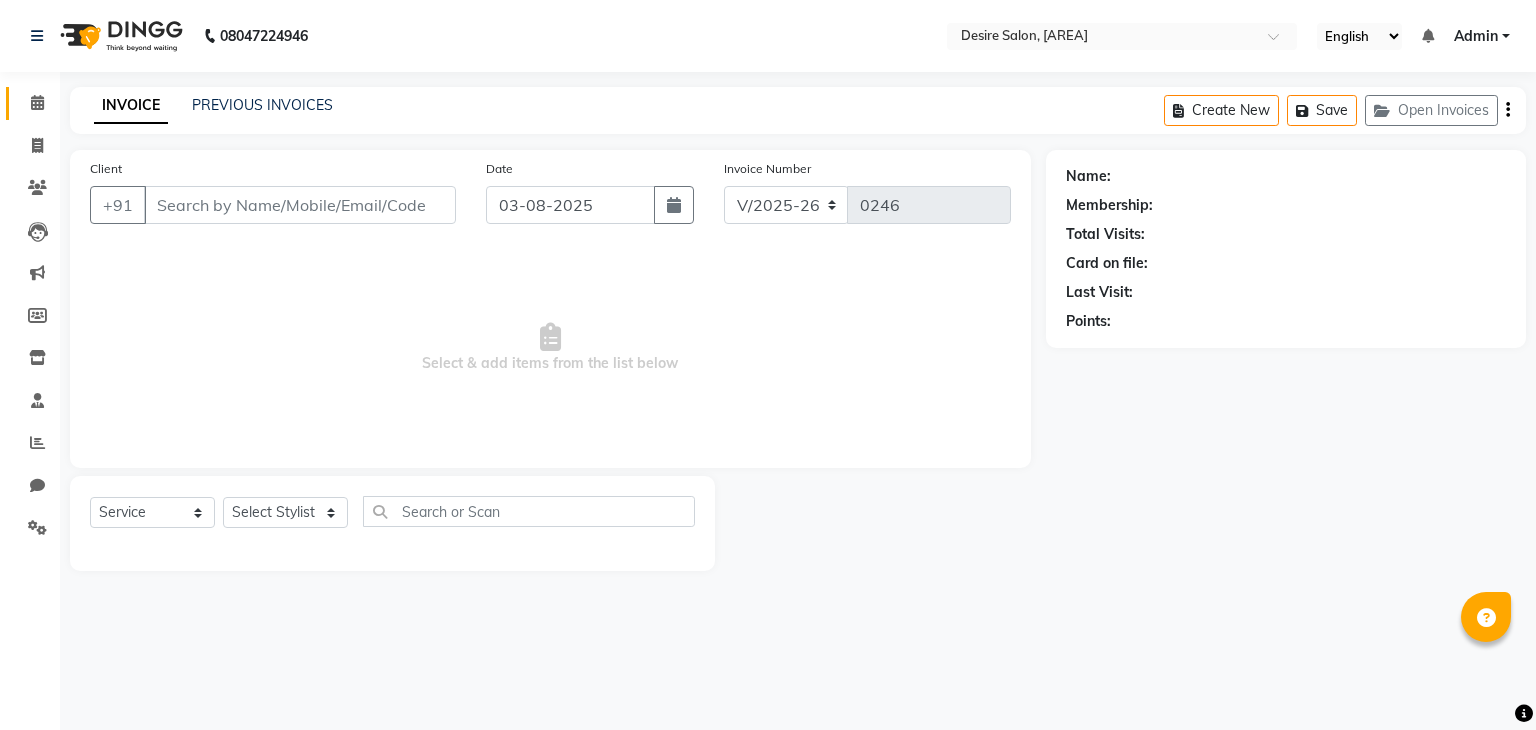 type on "[PHONE]" 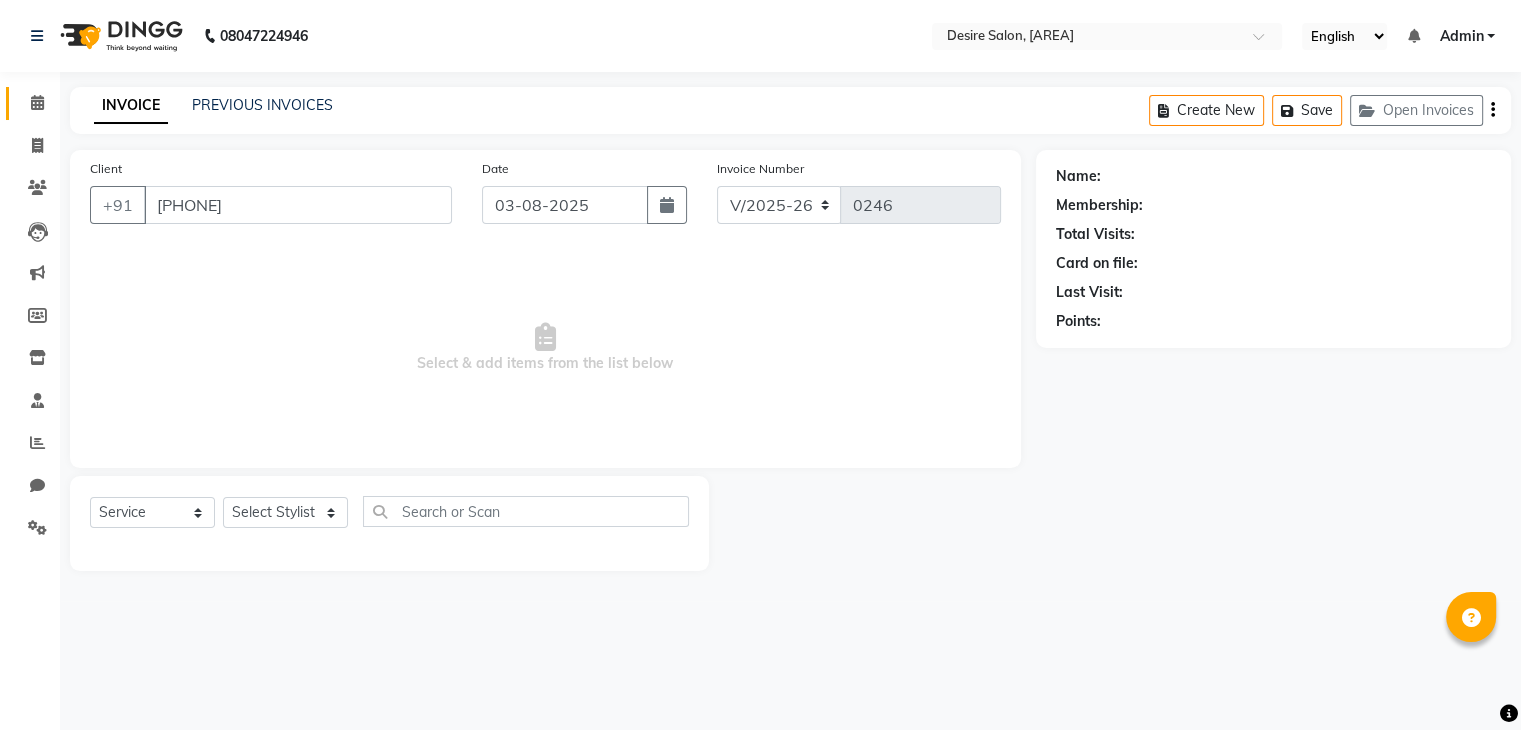 select on "74551" 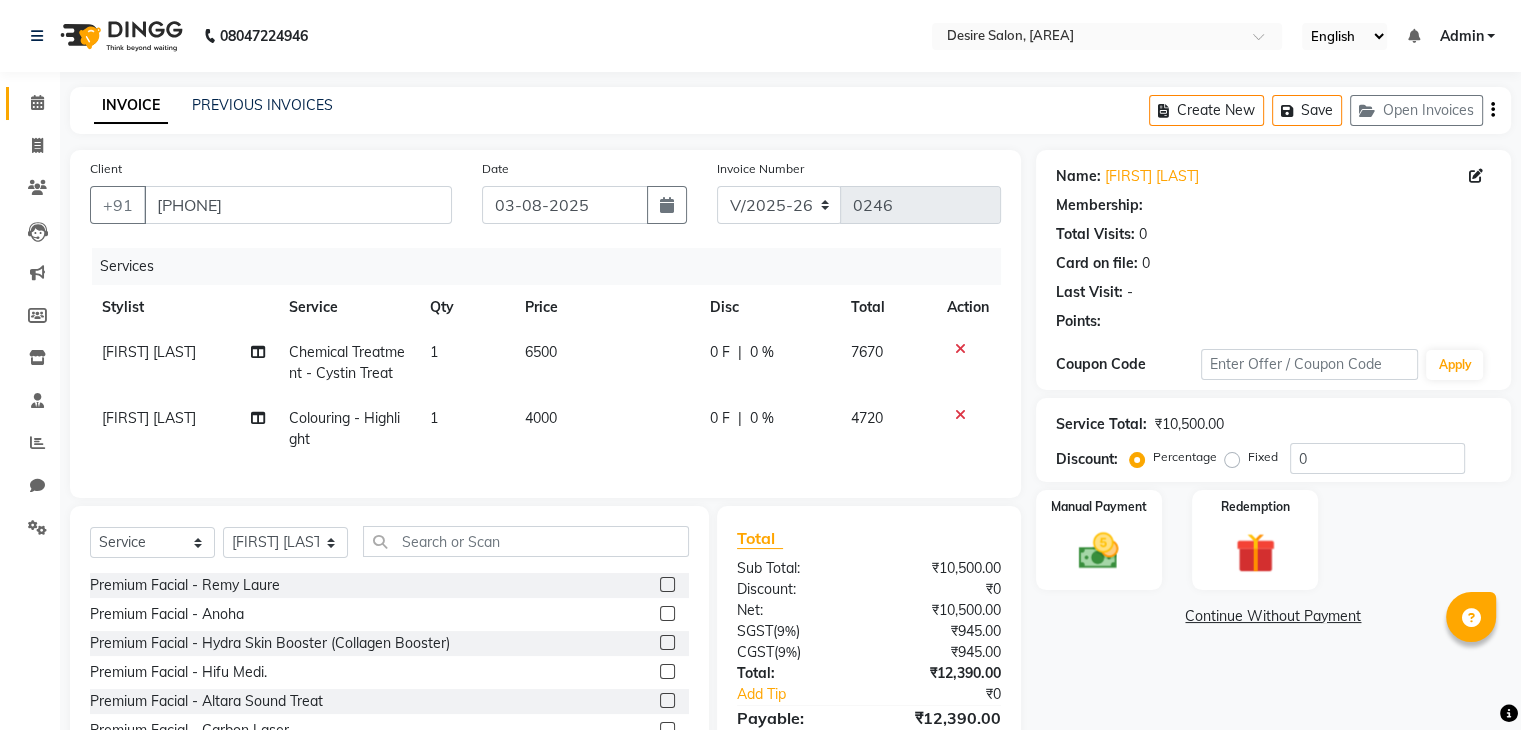 select on "1: Object" 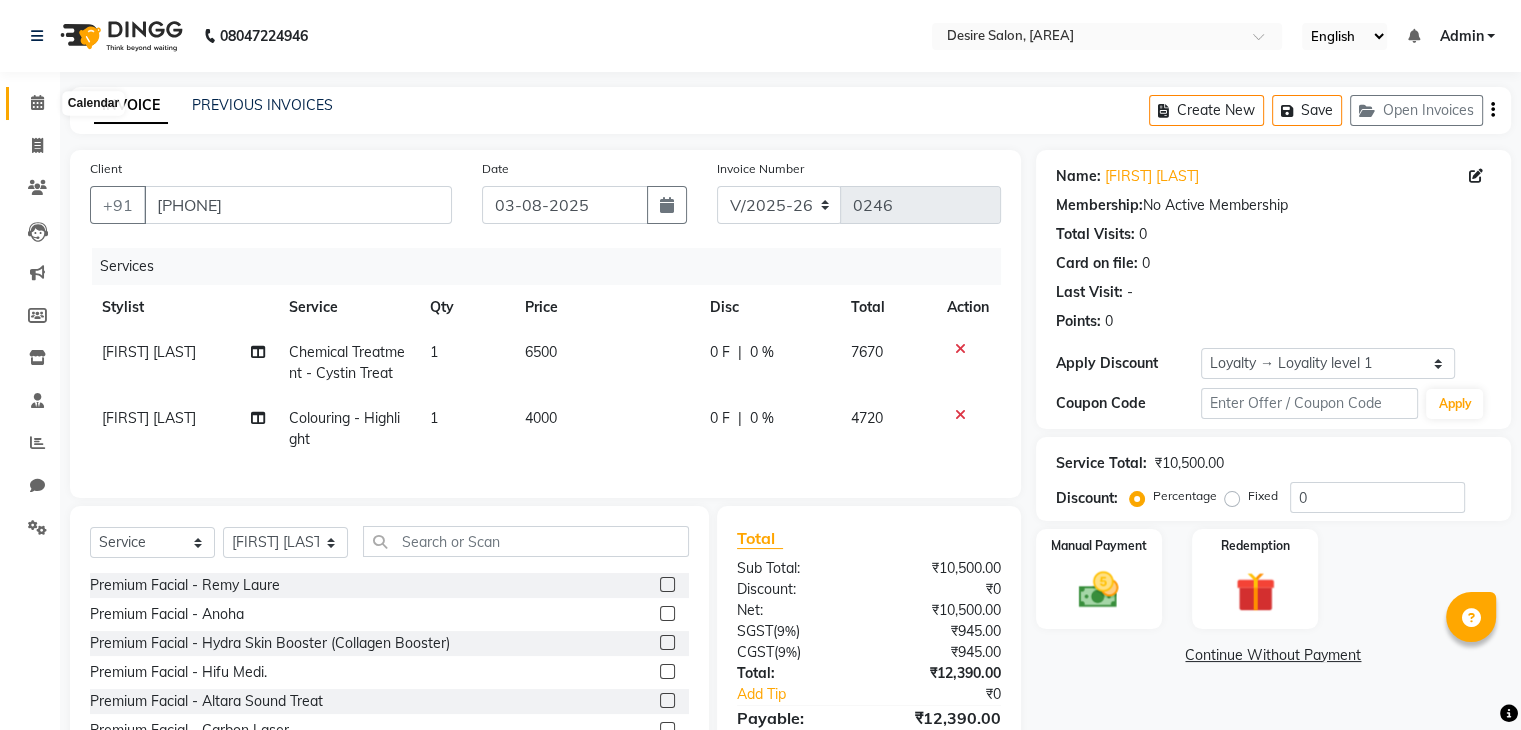 click 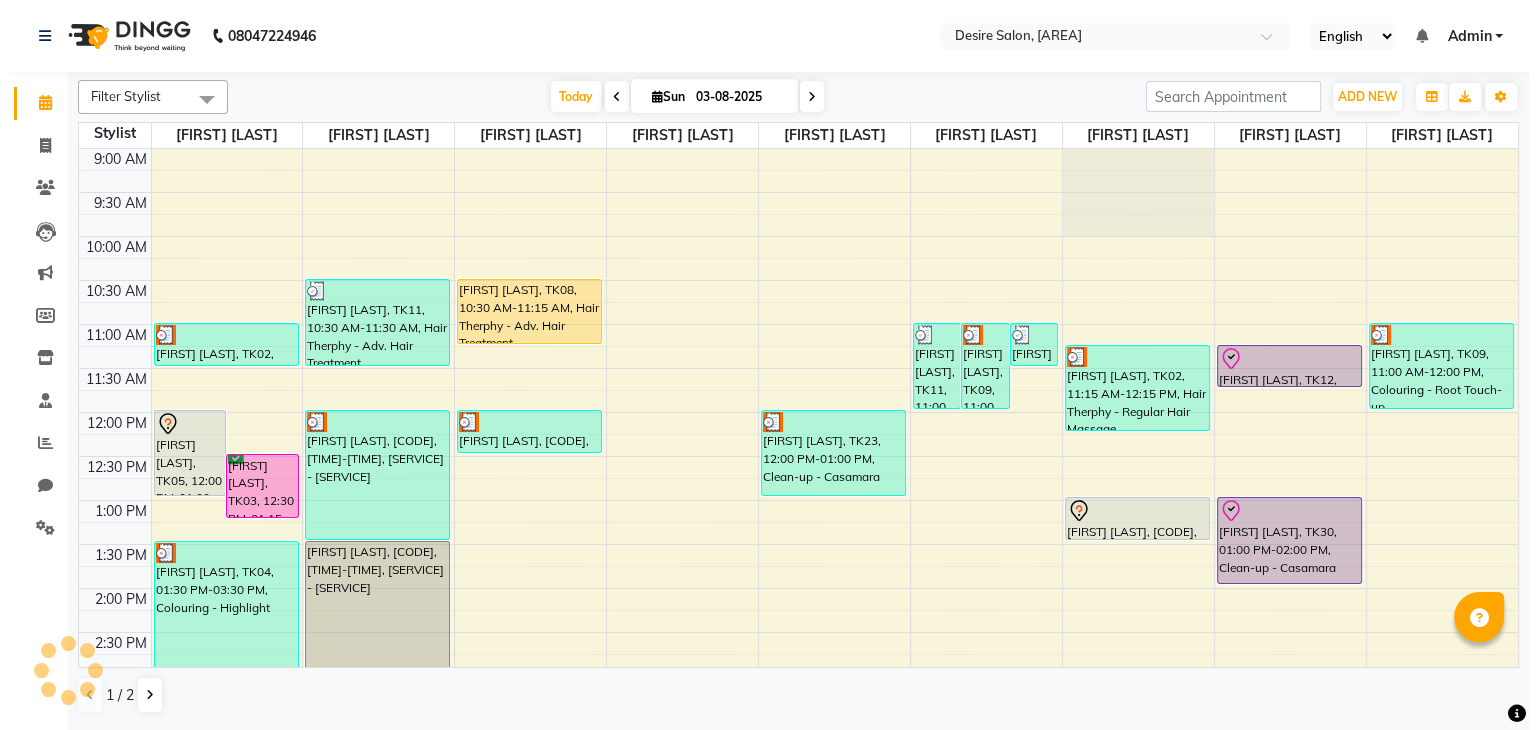 scroll, scrollTop: 0, scrollLeft: 0, axis: both 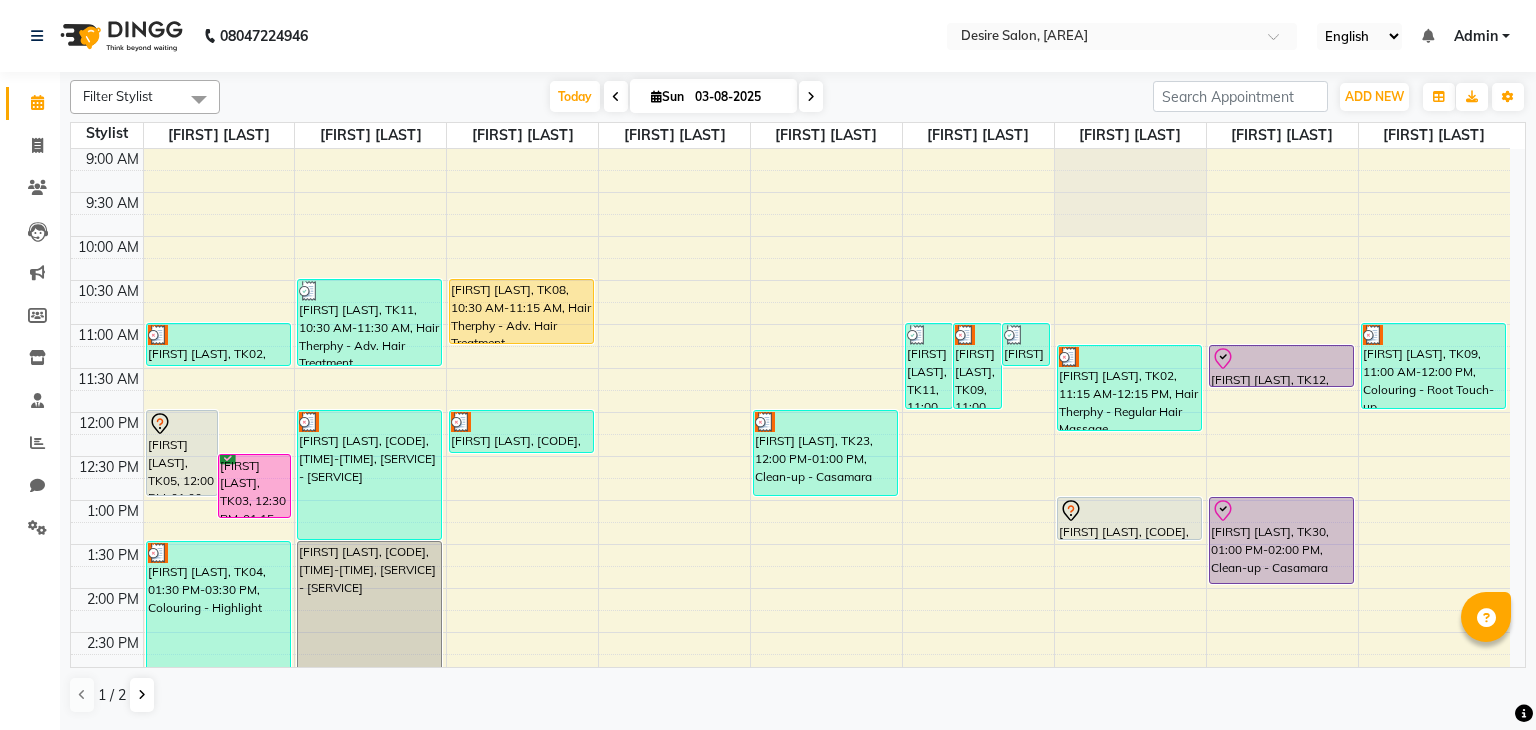 click on "9:00 AM 9:30 AM 10:00 AM 10:30 AM 11:00 AM 11:30 AM 12:00 PM 12:30 PM 1:00 PM 1:30 PM 2:00 PM 2:30 PM 3:00 PM 3:30 PM 4:00 PM 4:30 PM 5:00 PM 5:30 PM 6:00 PM 6:30 PM 7:00 PM 7:30 PM 8:00 PM 8:30 PM 9:00 PM 9:30 PM     supriya malvankar, TK18, 03:30 PM-05:30 PM, Colouring - Highlight     PRATIKSHA KASBEKAR, TK04, 03:30 PM-05:30 PM, Chemical Treatment - Cystin Treat     anjali, TK01, 05:00 PM-06:00 PM, Hair Cut - Advance Hair Cut             supriya malvankar, TK05, 12:00 PM-01:00 PM, Hair Cut - Advance Hair Cut     priti mehta, TK03, 12:30 PM-01:15 PM, Hair Spa - Hair Spa     Manali sawla, TK02, 11:00 AM-11:30 AM, Hair Cut - Hair Cut Normal     PRATIKSHA KASBEKAR, TK04, 01:30 PM-03:30 PM, Colouring - Highlight             joseph, TK24, 06:00 PM-07:00 PM, Hair Cut - Advance Hair Cut             RASHMI JAYAKAR, TK32, 04:30 PM-06:00 PM, Colouring - Root Touch-up    madhuri upalekar, TK26, 05:00 PM-05:30 PM, Hair Service - Hair wash     Madhuri shenoy, TK28, 05:00 PM-05:30 PM, Hair Service - Hair wash" at bounding box center [790, 720] 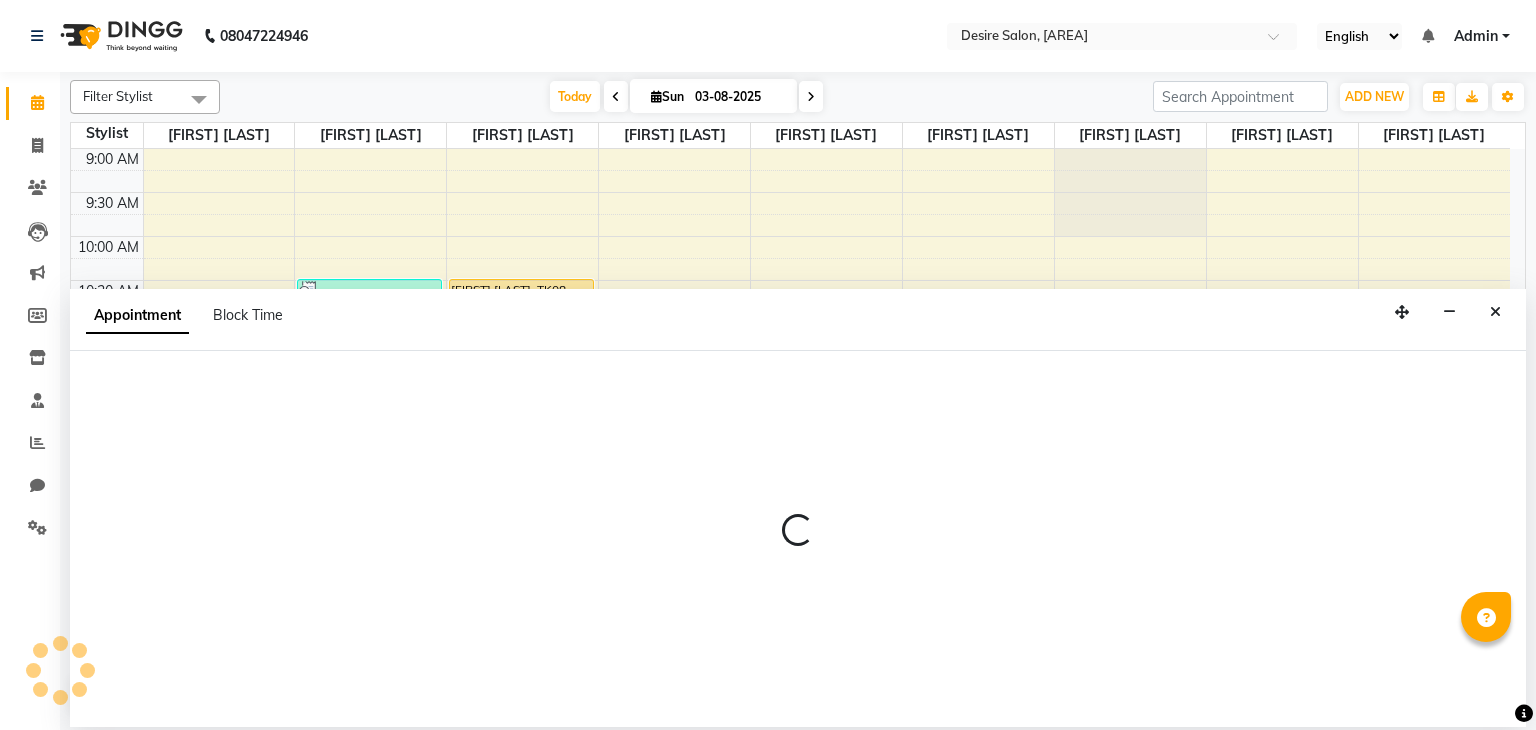 select on "75803" 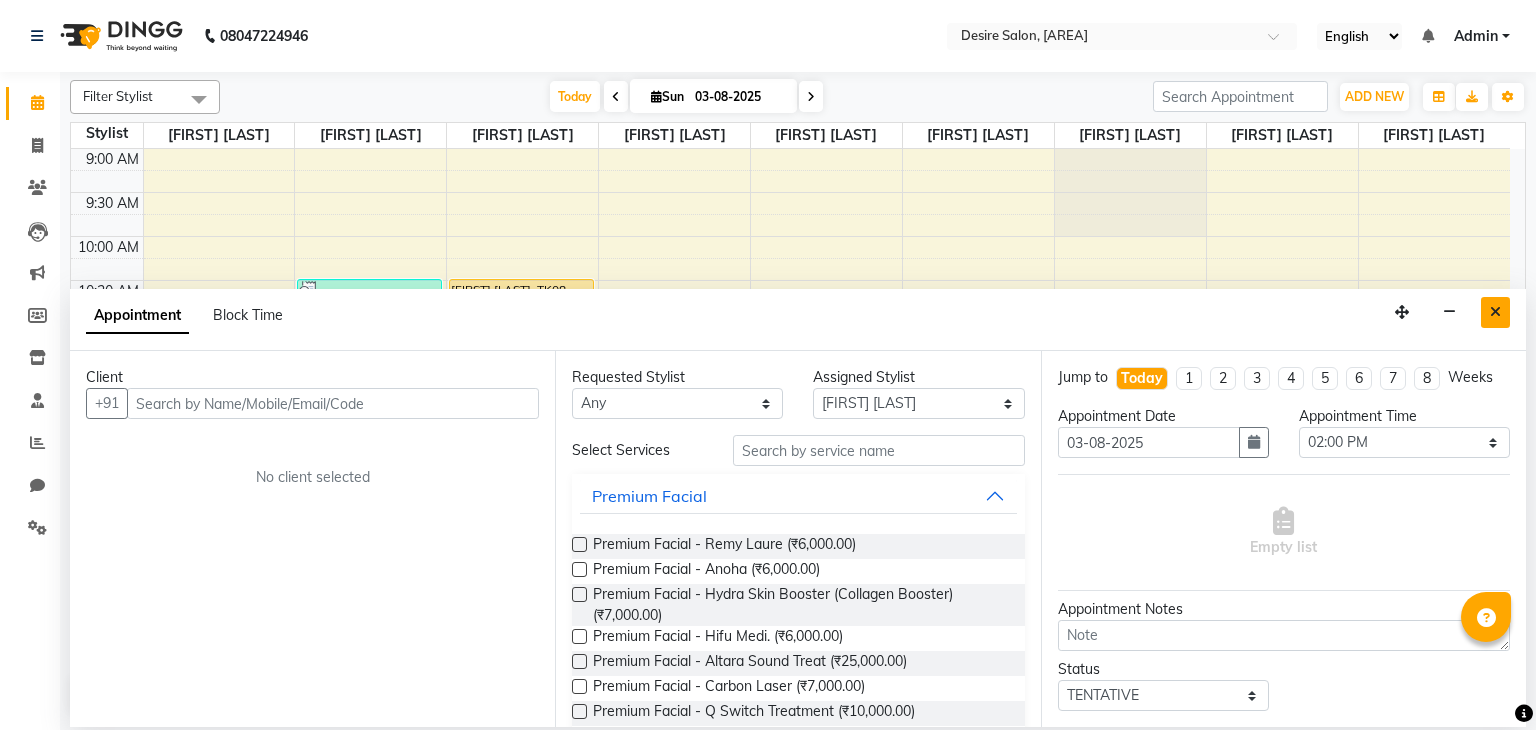 click at bounding box center (1495, 312) 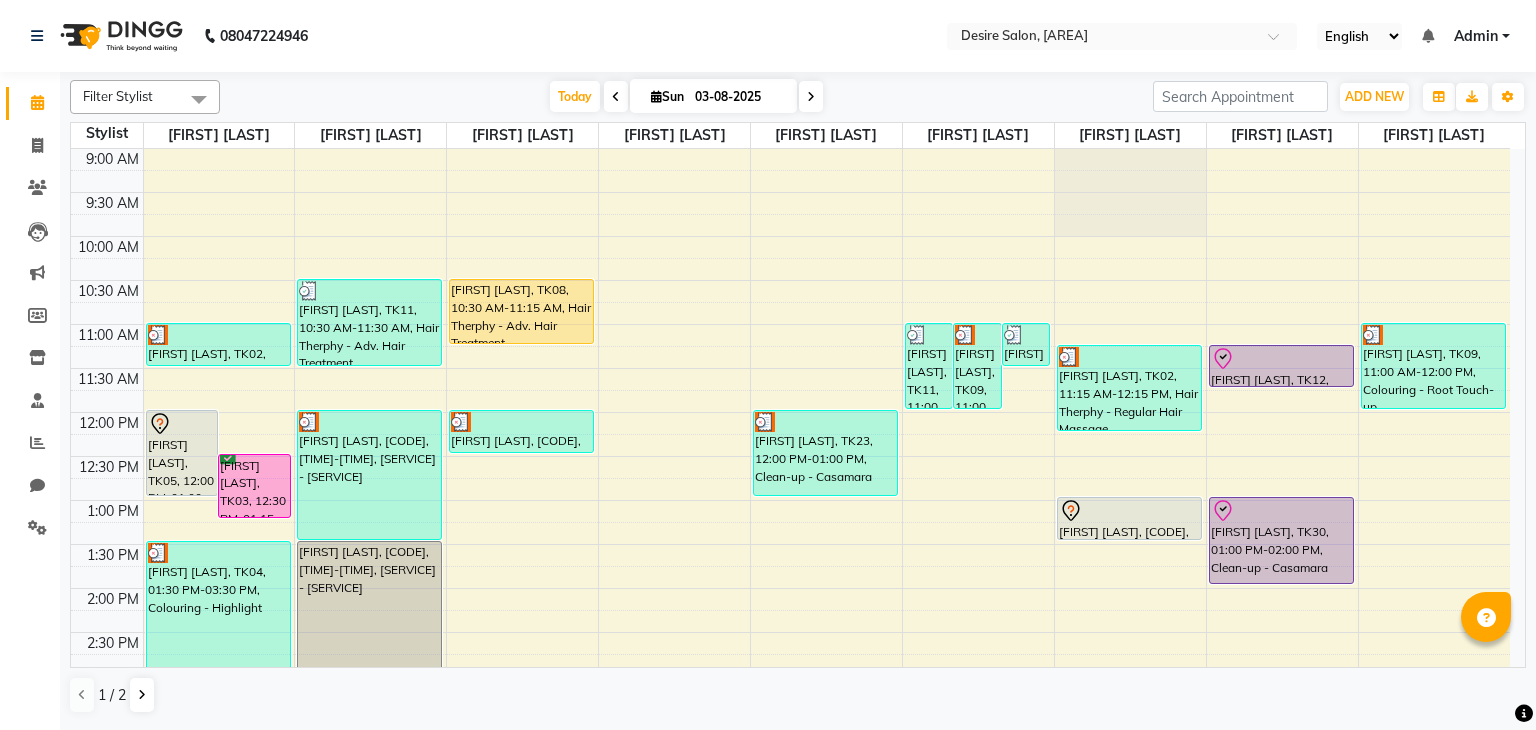 click on "Filter Stylist Select All [FIRST] [LAST] [FIRST] [LAST] [FIRST] [LAST] [FIRST] [LAST] [FIRST] [LAST] [FIRST] [LAST] [FIRST] [LAST] [FIRST] [LAST] [FIRST] [LAST] desire salon Today Sun 03-08-2025 Toggle Dropdown Add Appointment Add Invoice Add Expense Add Attendance Add Client Add Transaction Toggle Dropdown Add Appointment Add Invoice Add Expense Add Attendance Add Client ADD NEW Toggle Dropdown Add Appointment Add Invoice Add Expense Add Attendance Add Client Add Transaction Filter Stylist Select All [FIRST] [LAST] [FIRST] [LAST] [FIRST] [LAST] [FIRST] [LAST] [FIRST] [LAST] [FIRST] [LAST] [FIRST] [LAST] [FIRST] [LAST] [FIRST] [LAST] Group By Staff View Room View View as Vertical Vertical - Week View Horizontal Horizontal - Week View List Toggle Dropdown Calendar Settings Manage Tags Arrange Stylists Reset Stylists Full Screen Show Available Stylist Appointment Form Zoom 100% Staff/Room Display Count 9 Stylist [FIRST] [LAST] [FIRST] [LAST] [FIRST] [LAST] [FIRST] [LAST]" 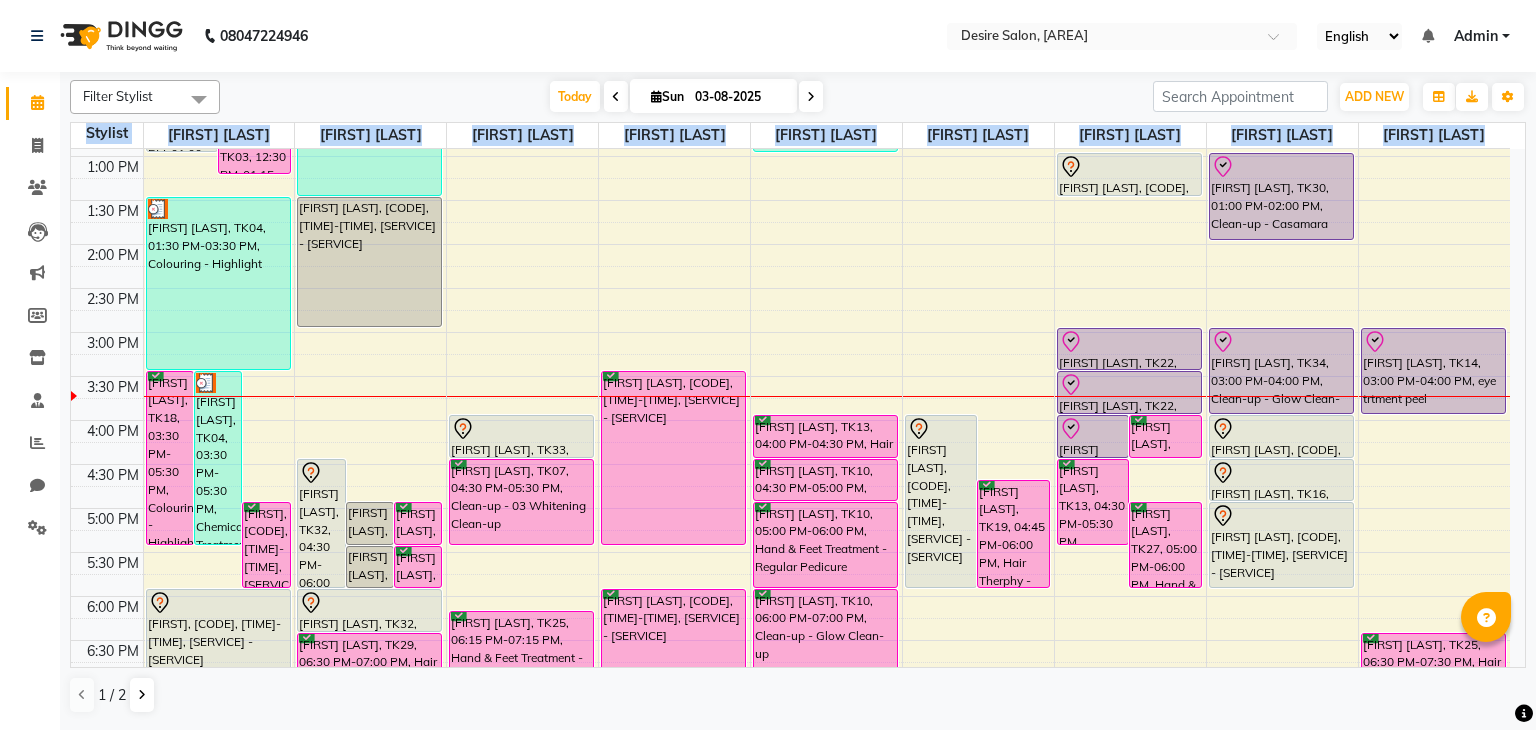 scroll, scrollTop: 397, scrollLeft: 0, axis: vertical 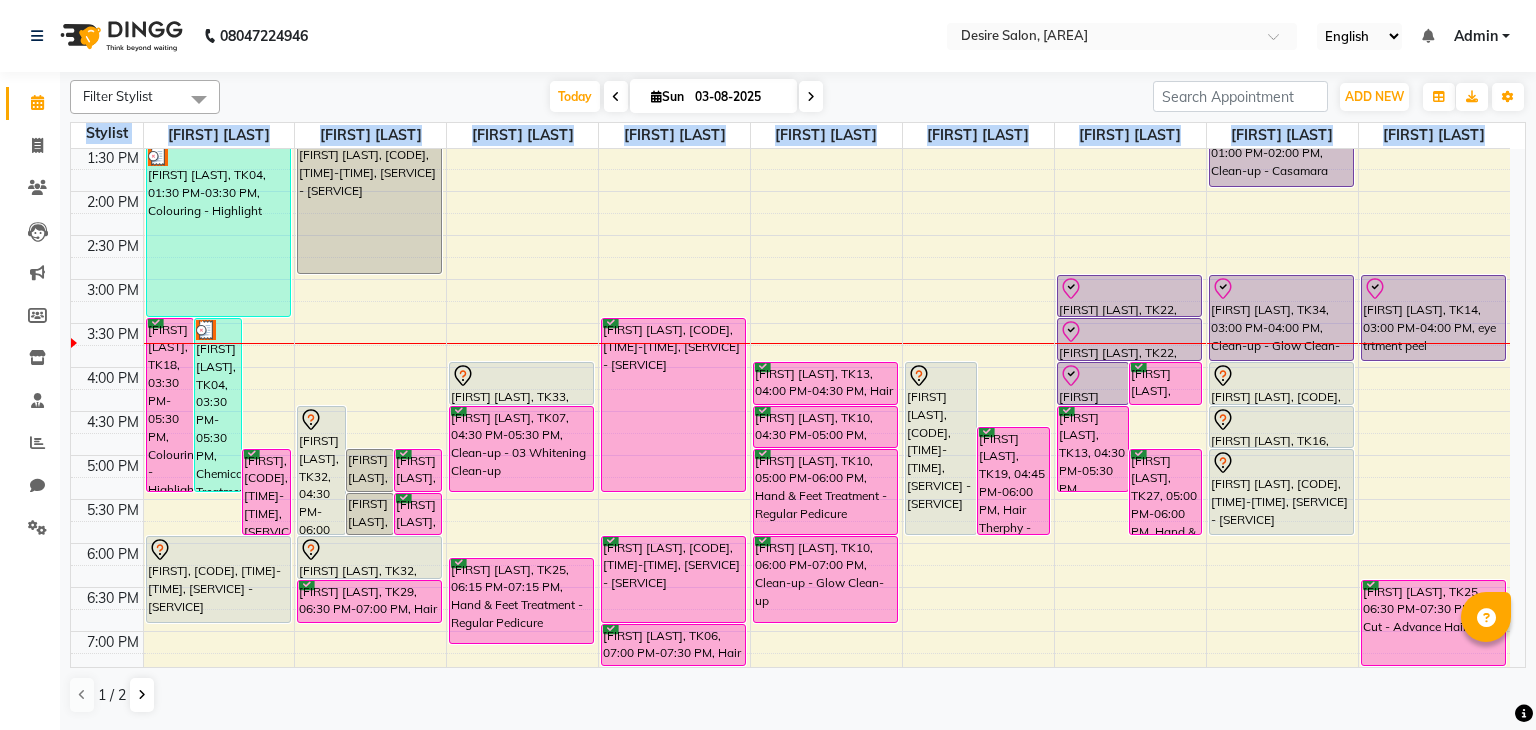 drag, startPoint x: 1524, startPoint y: 386, endPoint x: 1535, endPoint y: 556, distance: 170.35551 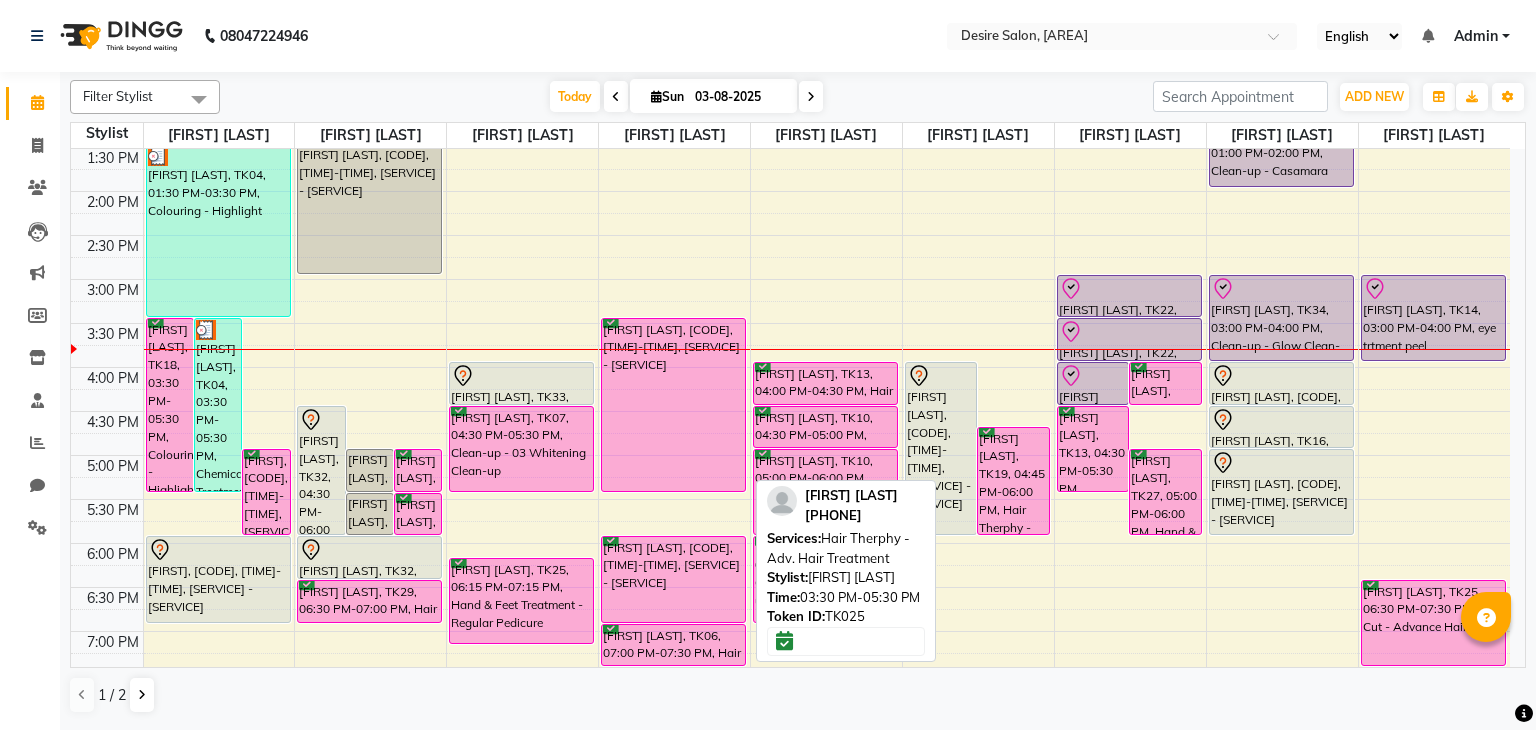 click on "[FIRST] [LAST], TK25, [TIME]-[TIME], Hair Therphy - Adv. Hair Treatment" at bounding box center [673, 405] 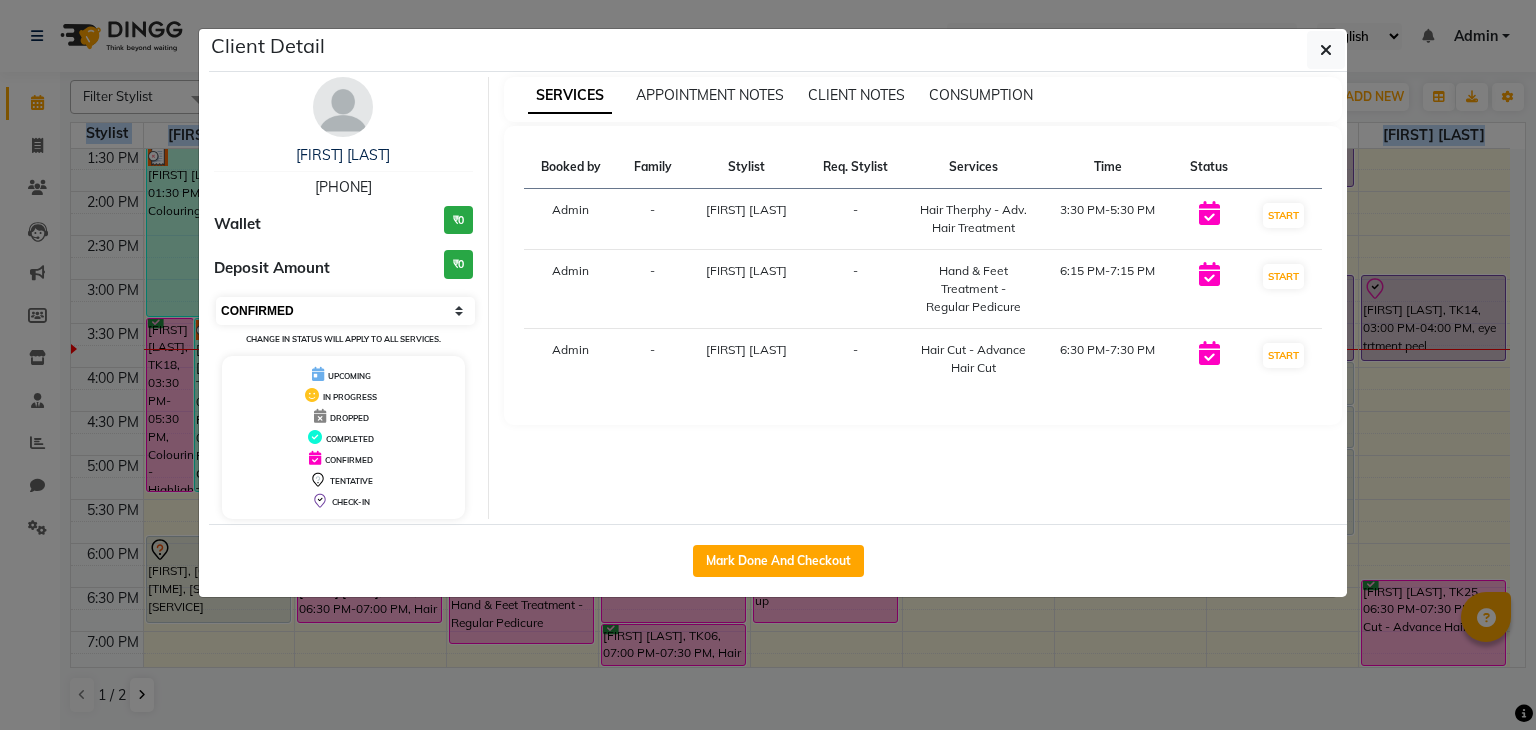 click on "Select IN SERVICE CONFIRMED TENTATIVE CHECK IN MARK DONE DROPPED UPCOMING" at bounding box center [345, 311] 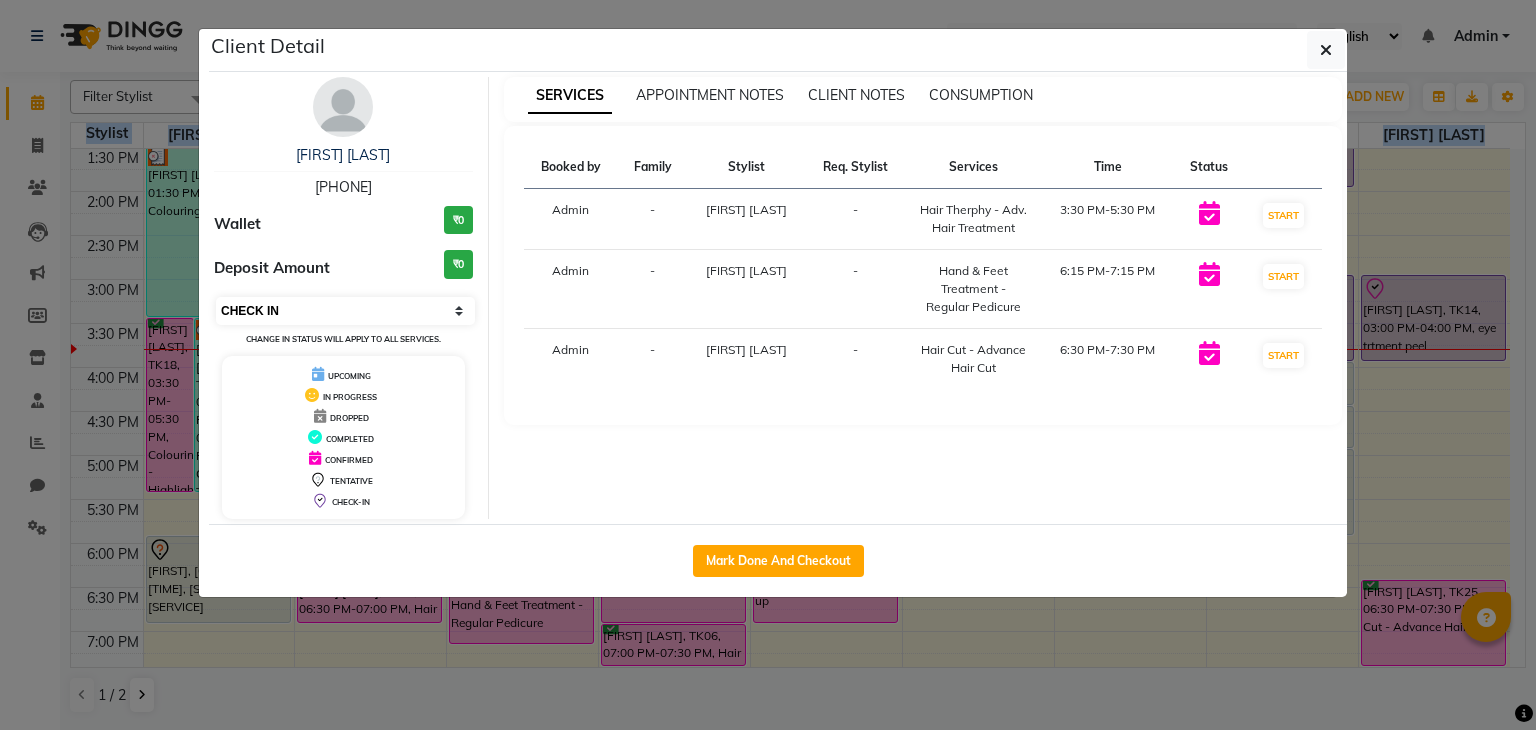 click on "Select IN SERVICE CONFIRMED TENTATIVE CHECK IN MARK DONE DROPPED UPCOMING" at bounding box center [345, 311] 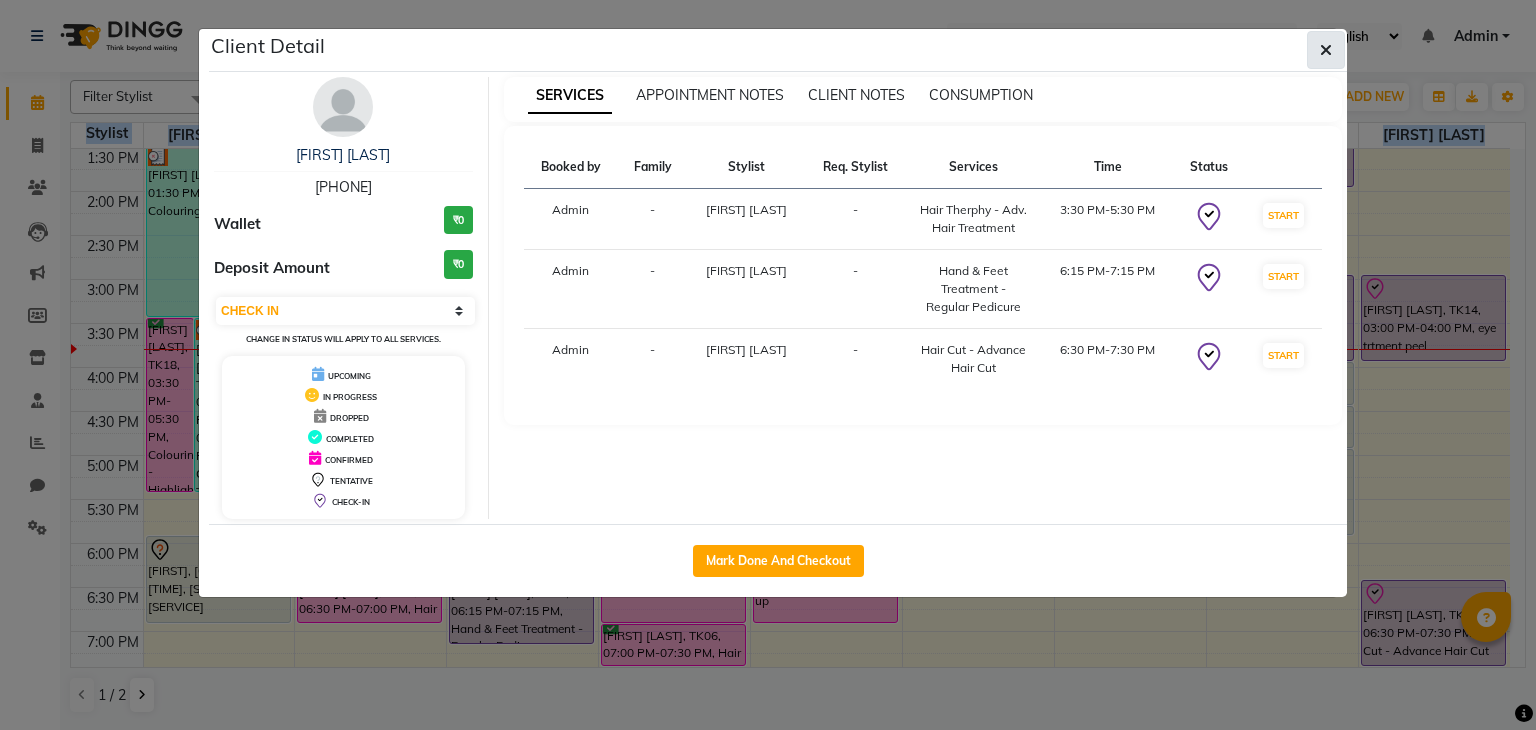 click 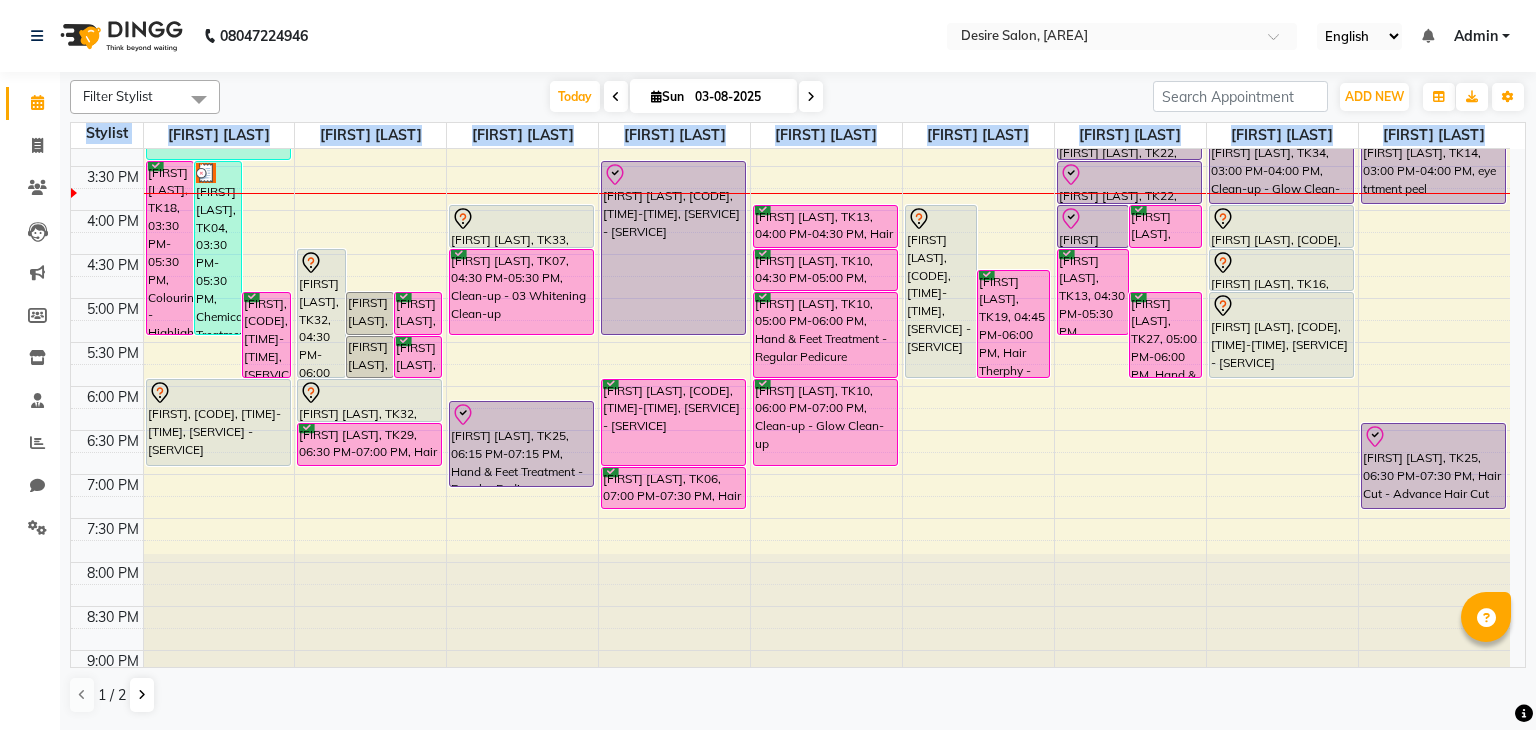 scroll, scrollTop: 597, scrollLeft: 0, axis: vertical 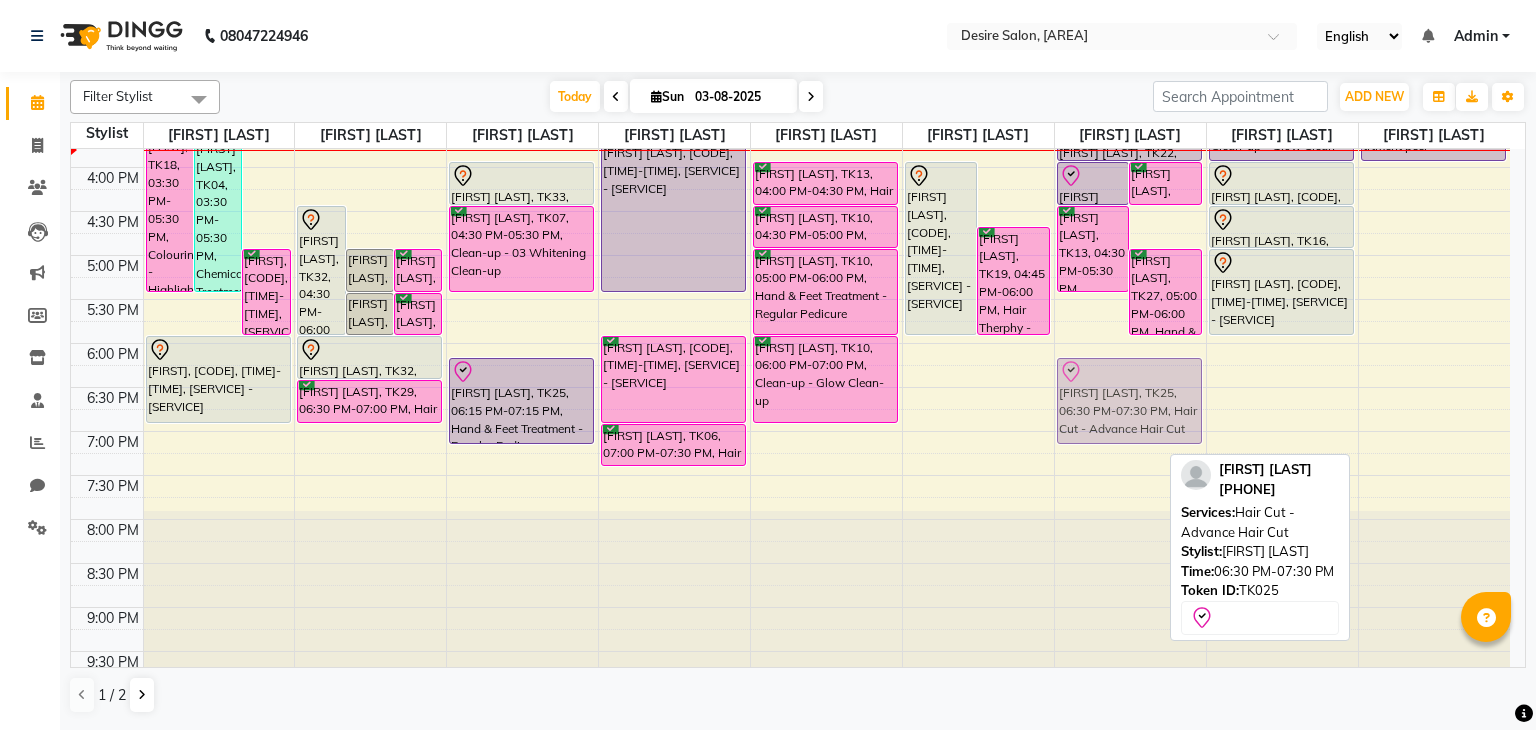 click on "supriya malvankar, TK18, 03:30 PM-05:30 PM, Colouring - Highlight     PRATIKSHA KASBEKAR, TK04, 03:30 PM-05:30 PM, Chemical Treatment - Cystin Treat     anjali, TK01, 05:00 PM-06:00 PM, Hair Cut - Advance Hair Cut             supriya malvankar, TK05, 12:00 PM-01:00 PM, Hair Cut - Advance Hair Cut     priti mehta, TK03, 12:30 PM-01:15 PM, Hair Spa - Hair Spa     Manali sawla, TK02, 11:00 AM-11:30 AM, Hair Cut - Hair Cut Normal     PRATIKSHA KASBEKAR, TK04, 01:30 PM-03:30 PM, Colouring - Highlight             joseph, TK24, 06:00 PM-07:00 PM, Hair Cut - Advance Hair Cut             RASHMI JAYAKAR, TK32, 04:30 PM-06:00 PM, Colouring - Root Touch-up    madhuri upalekar, TK26, 05:00 PM-05:30 PM, Hair Service - Hair wash     Madhuri shenoy, TK28, 05:00 PM-05:30 PM, Hair Service - Hair wash    madhuri upalekar, TK26, 05:30 PM-06:00 PM, Hair Cut - Hair Cut Normal     Madhuri shenoy, TK28, 05:30 PM-06:00 PM, Hair Cut - Hair Cut Normal     POORNIMA PRADHAN, TK11, 10:30 AM-11:30 AM, Hair Therphy - Adv. Hair Treatment" at bounding box center [790, 123] 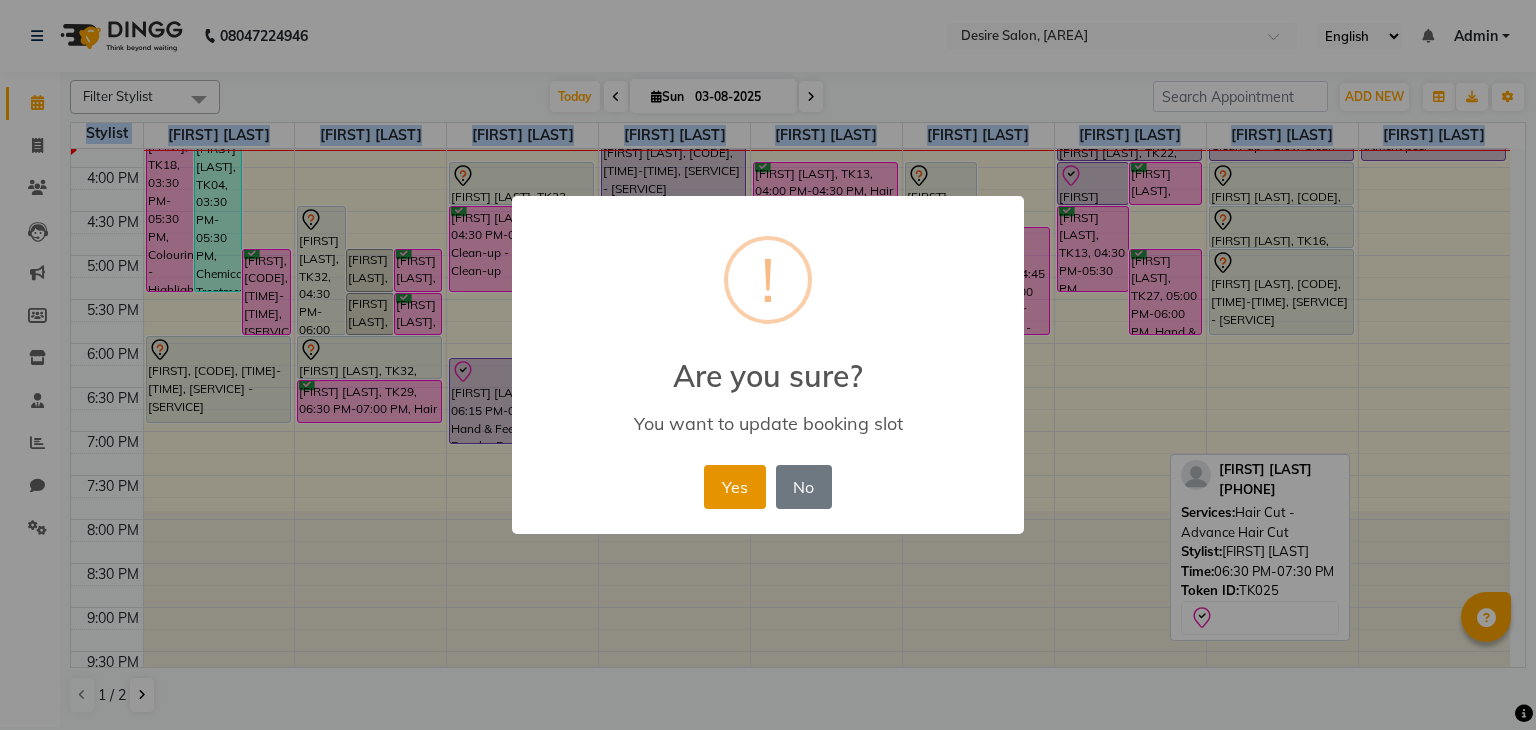 click on "Yes" at bounding box center [734, 487] 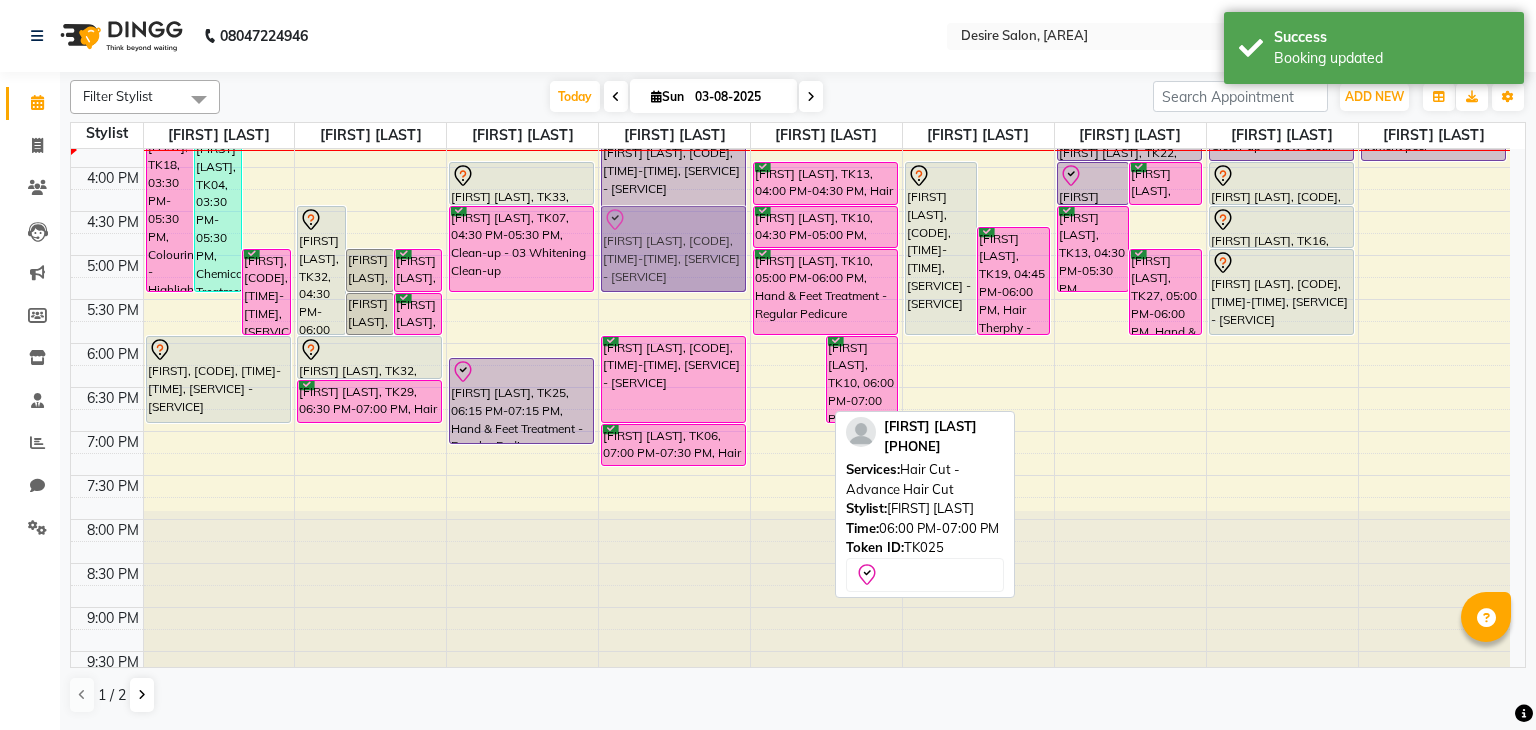 drag, startPoint x: 793, startPoint y: 386, endPoint x: 672, endPoint y: 249, distance: 182.78403 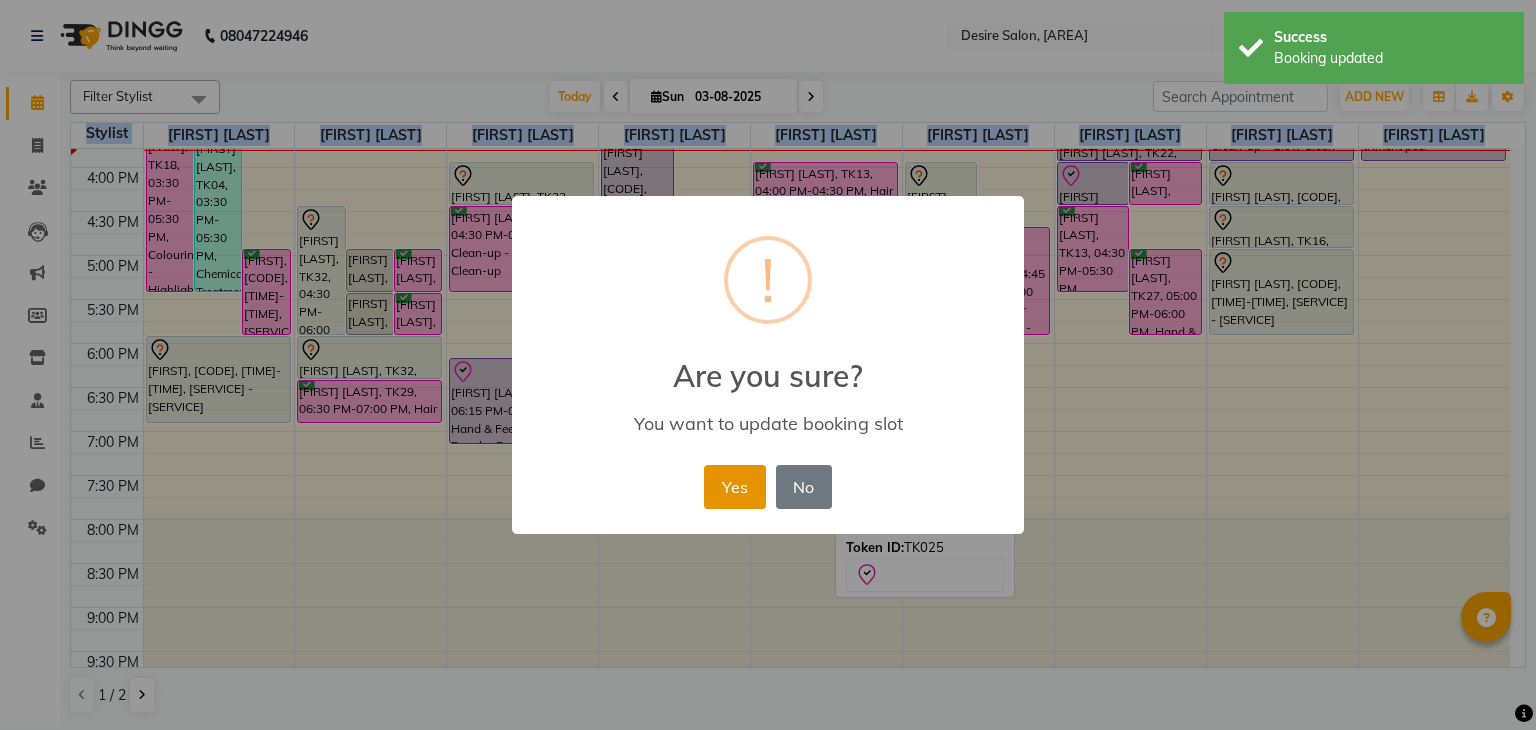 click on "Yes" at bounding box center (734, 487) 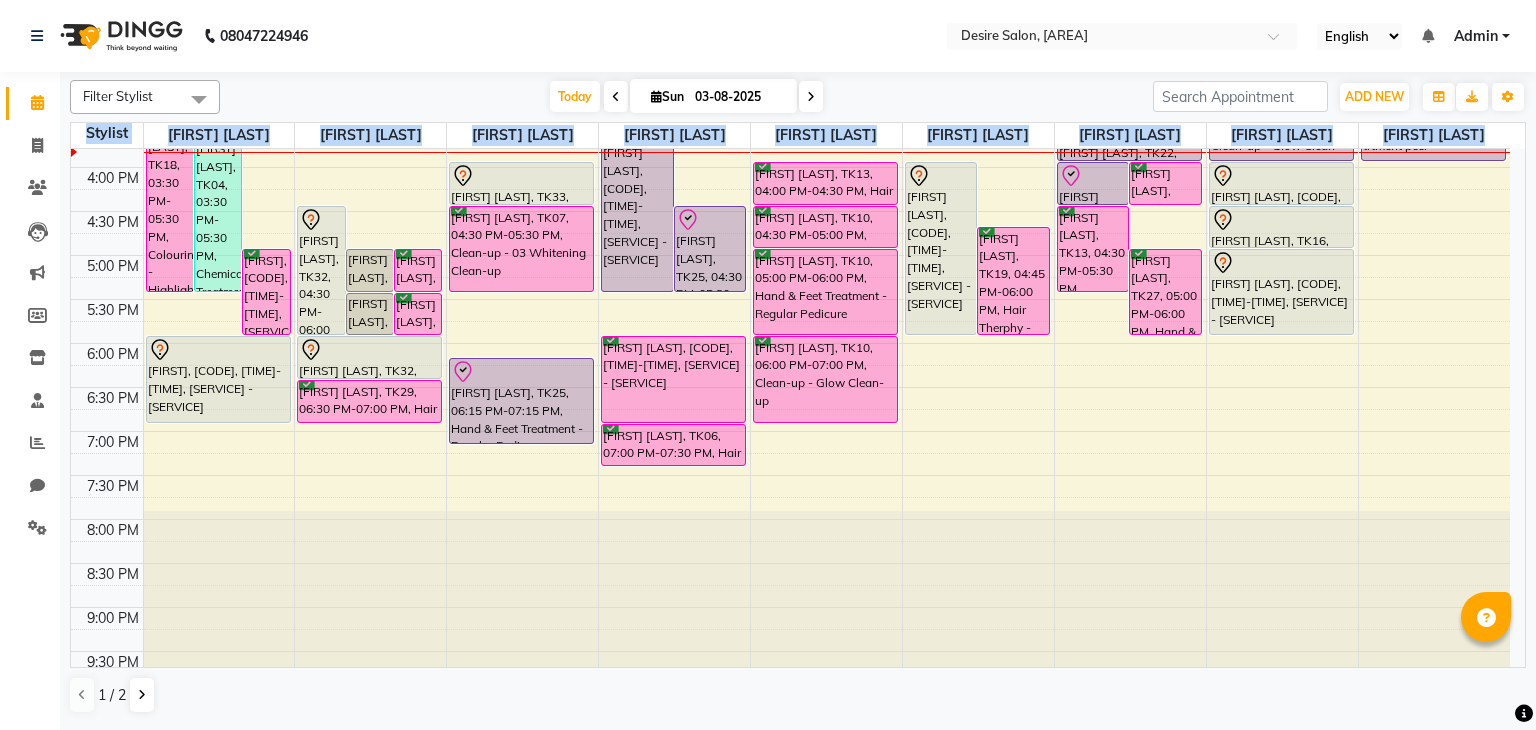scroll, scrollTop: 144, scrollLeft: 0, axis: vertical 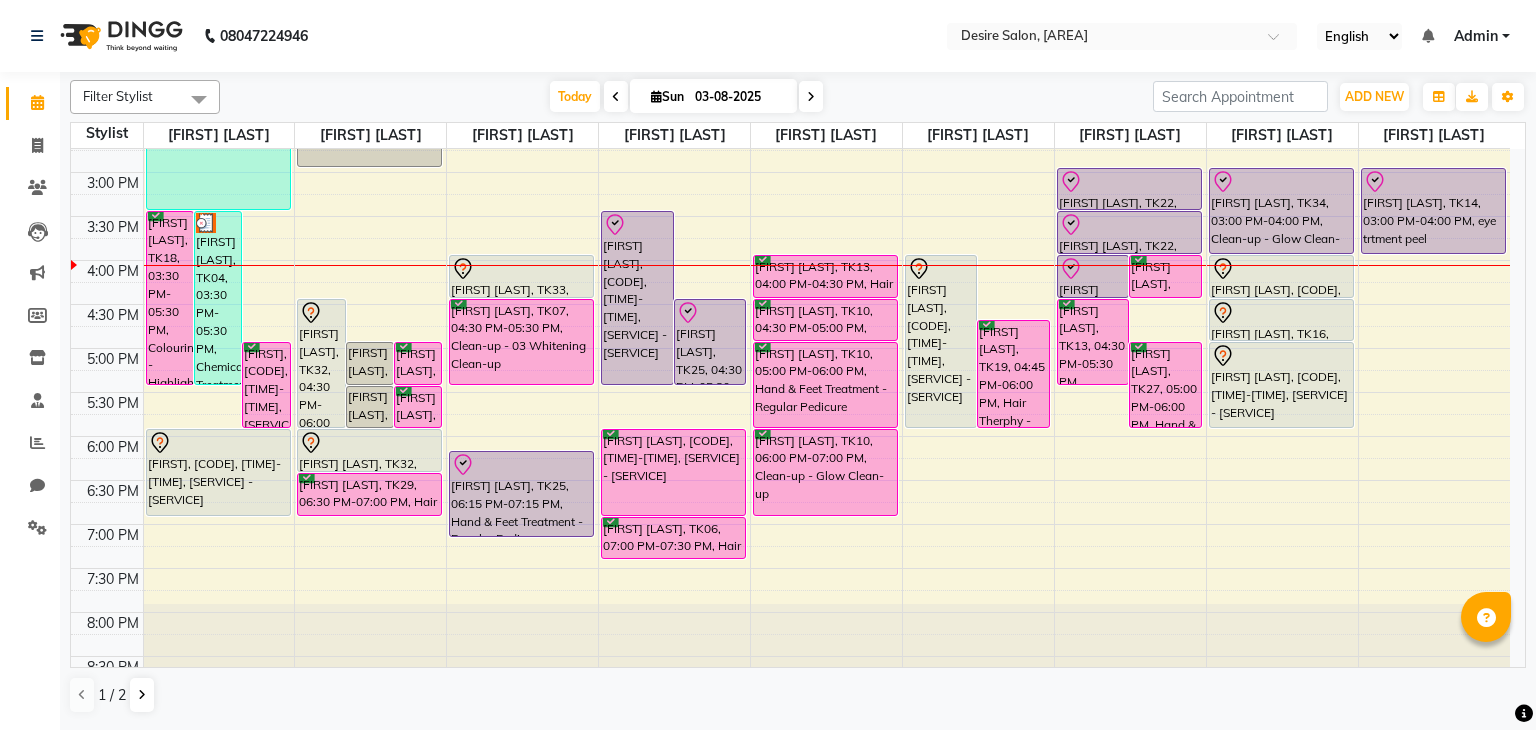 click on "03-08-2025" at bounding box center (739, 97) 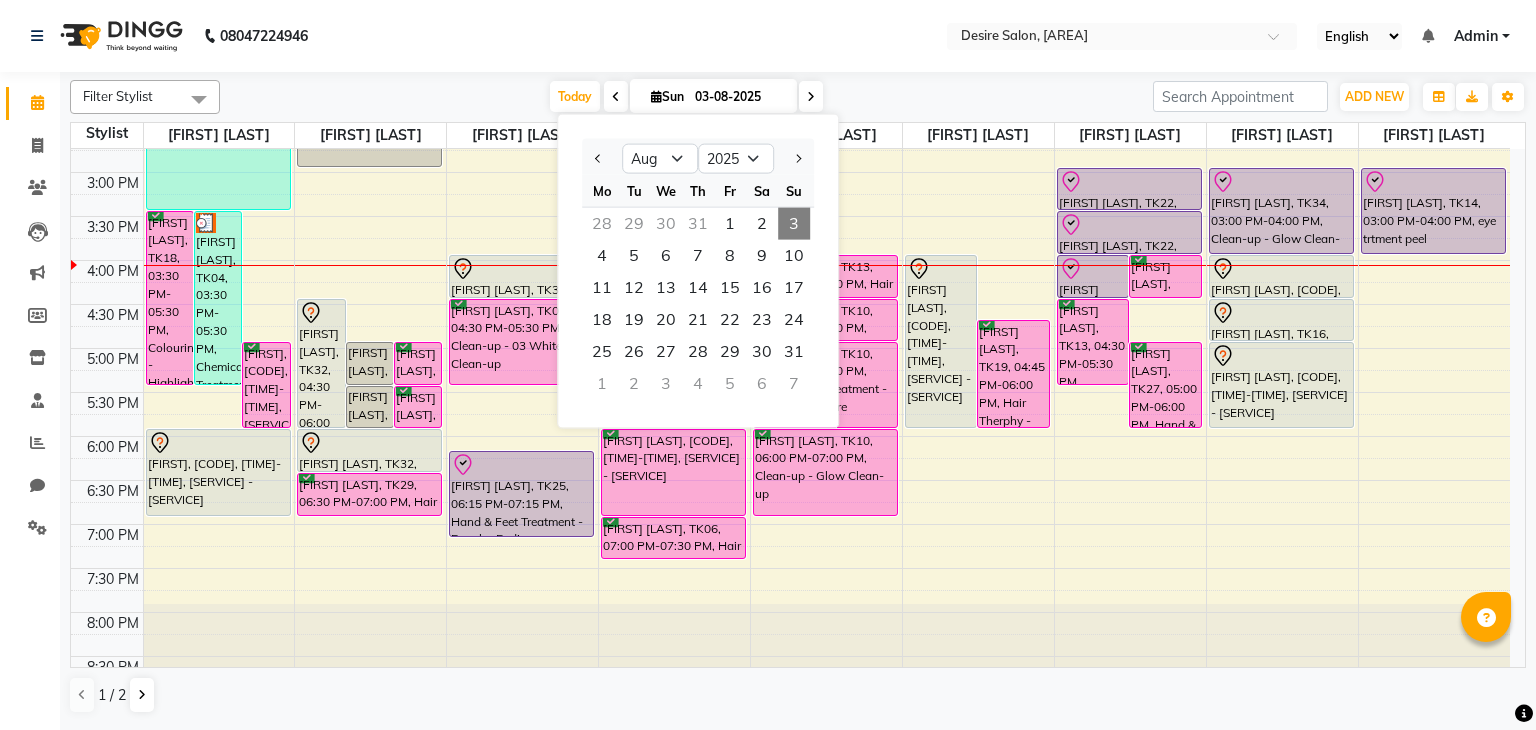 click on "3" at bounding box center (794, 224) 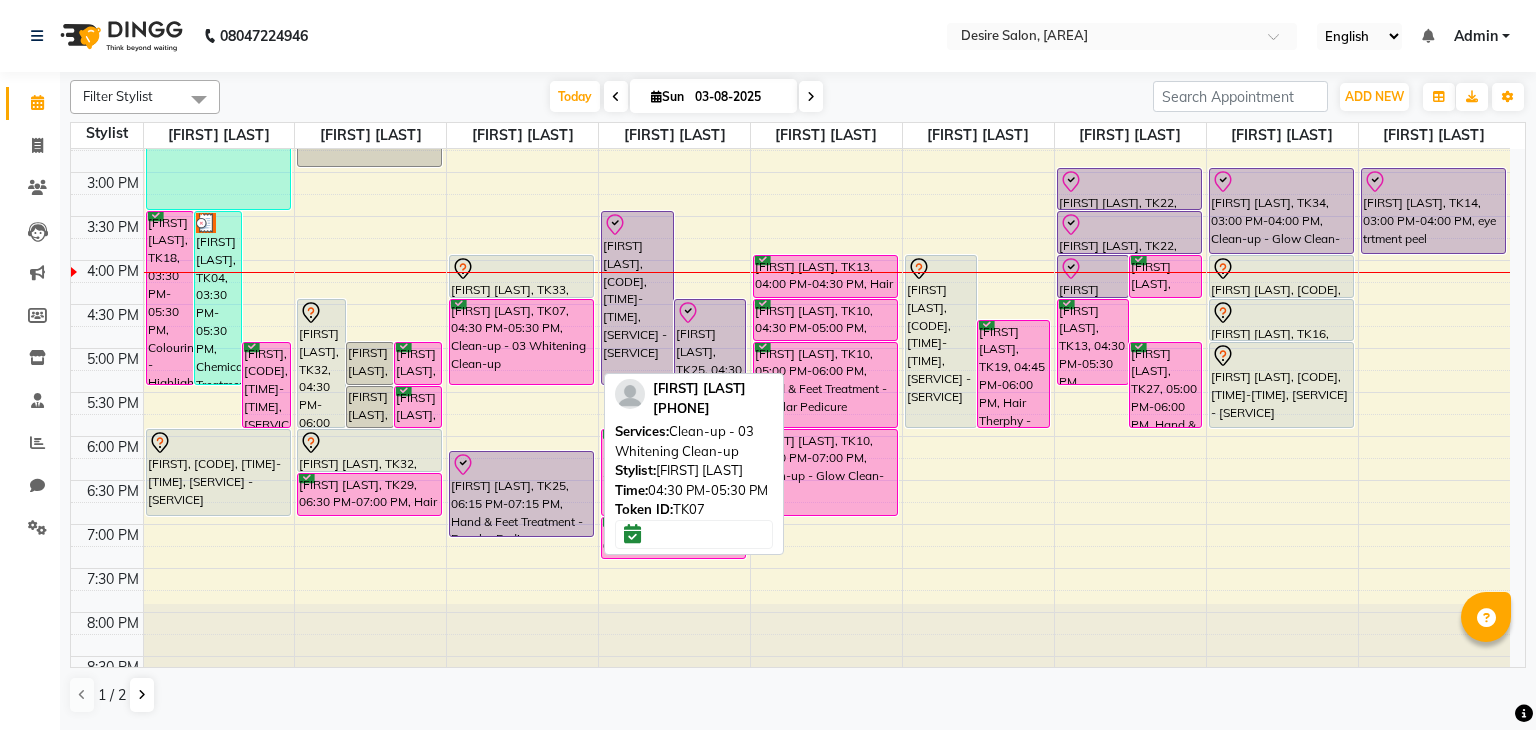 click on "[FIRST] [LAST], TK07, 04:30 PM-05:30 PM, Clean-up - 03 Whitening Clean-up" at bounding box center [521, 342] 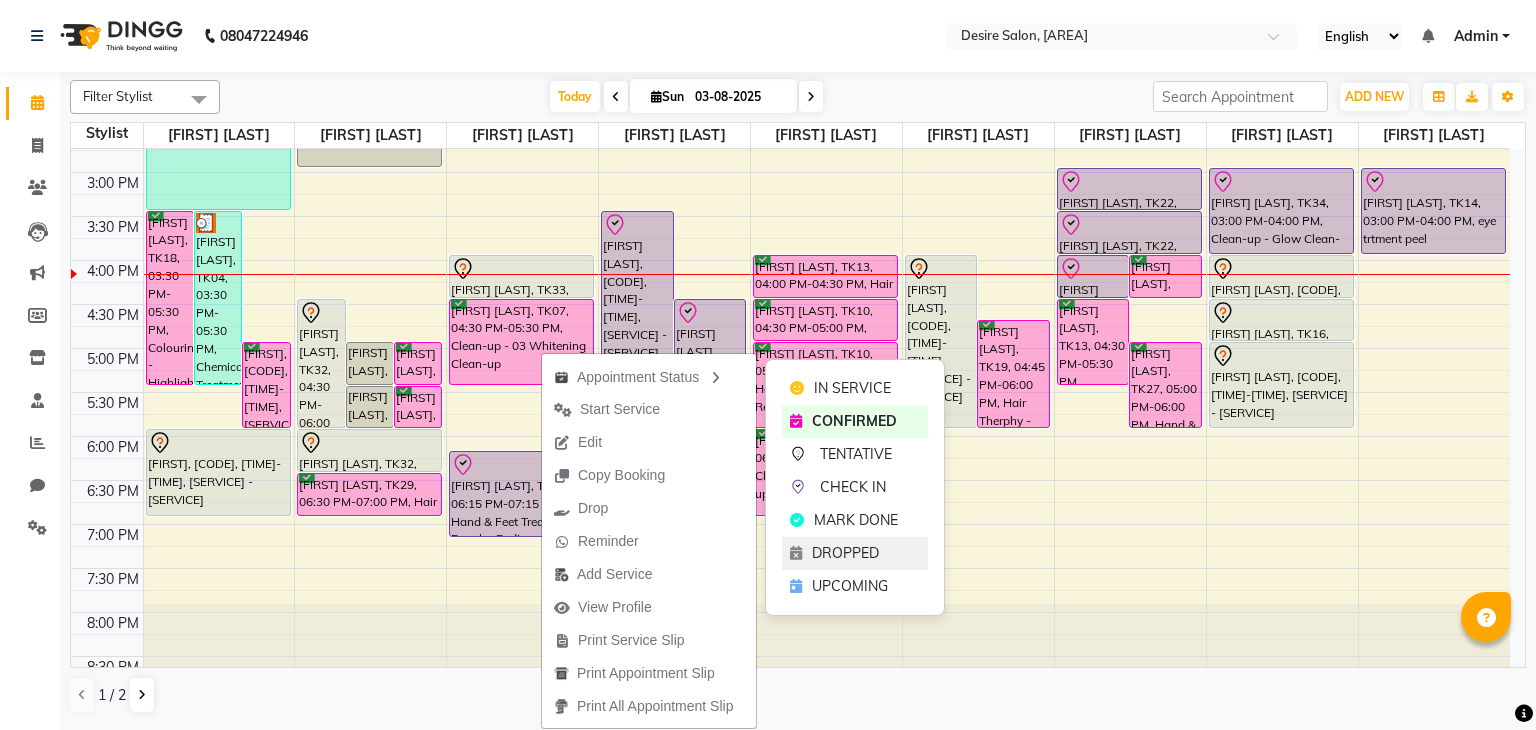 click on "DROPPED" 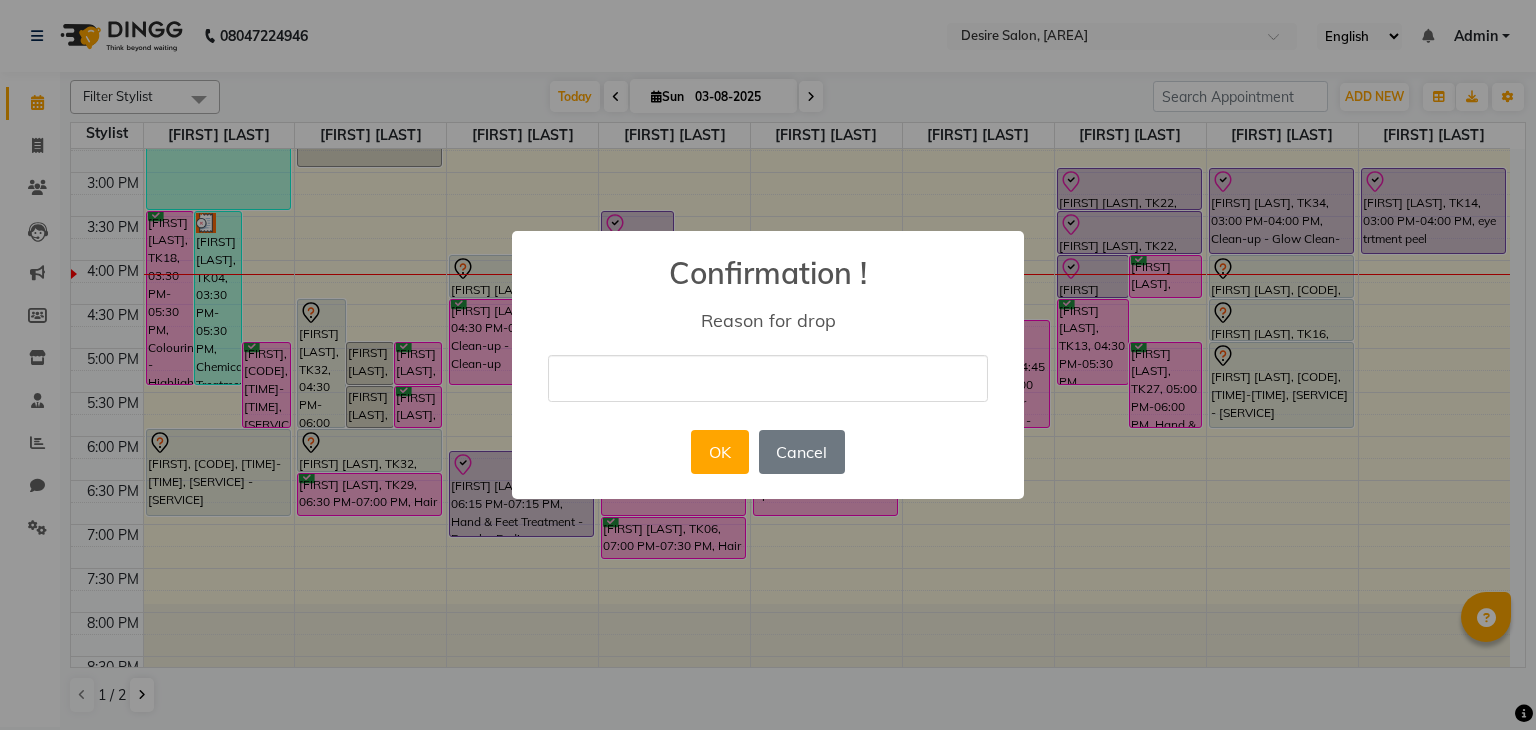 click at bounding box center (768, 378) 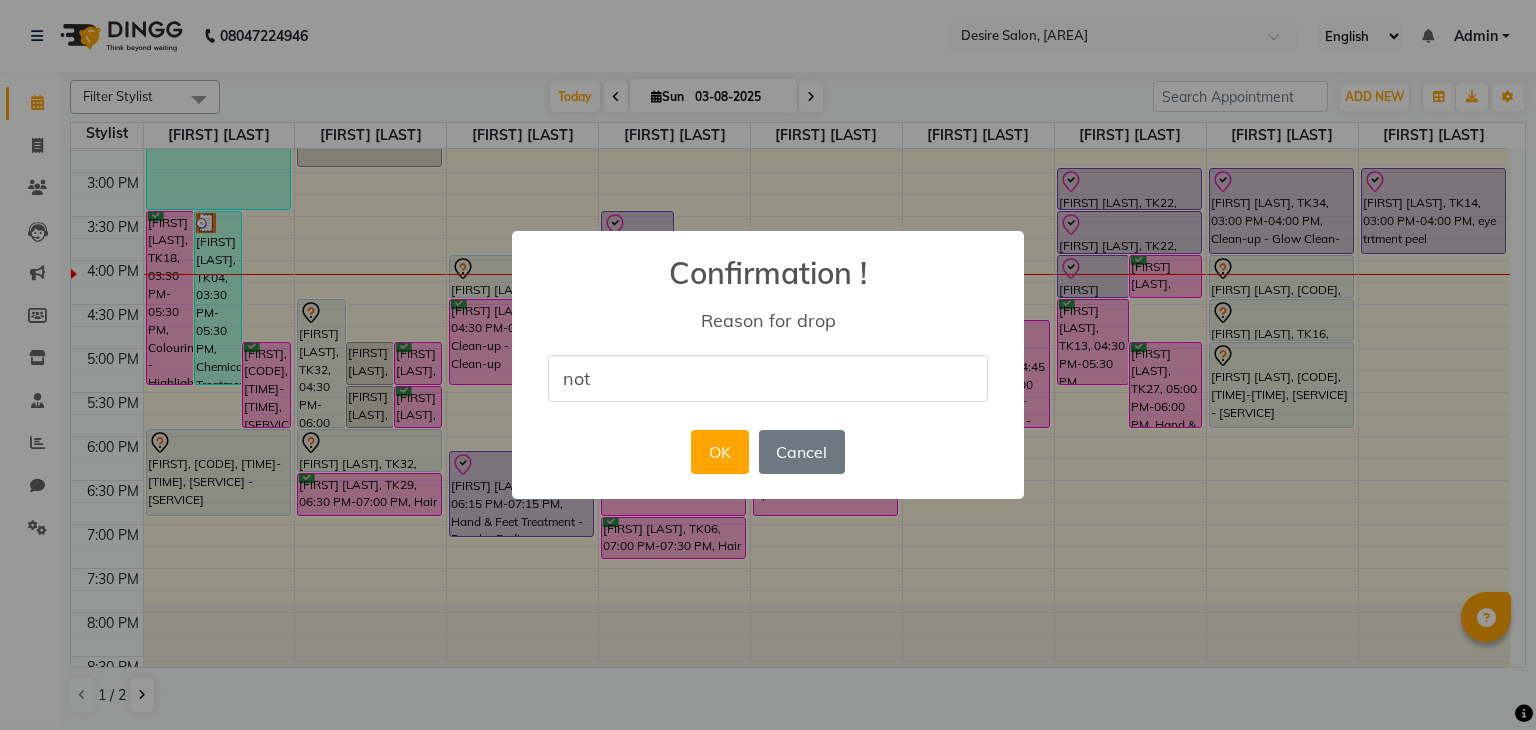 type on "not coming" 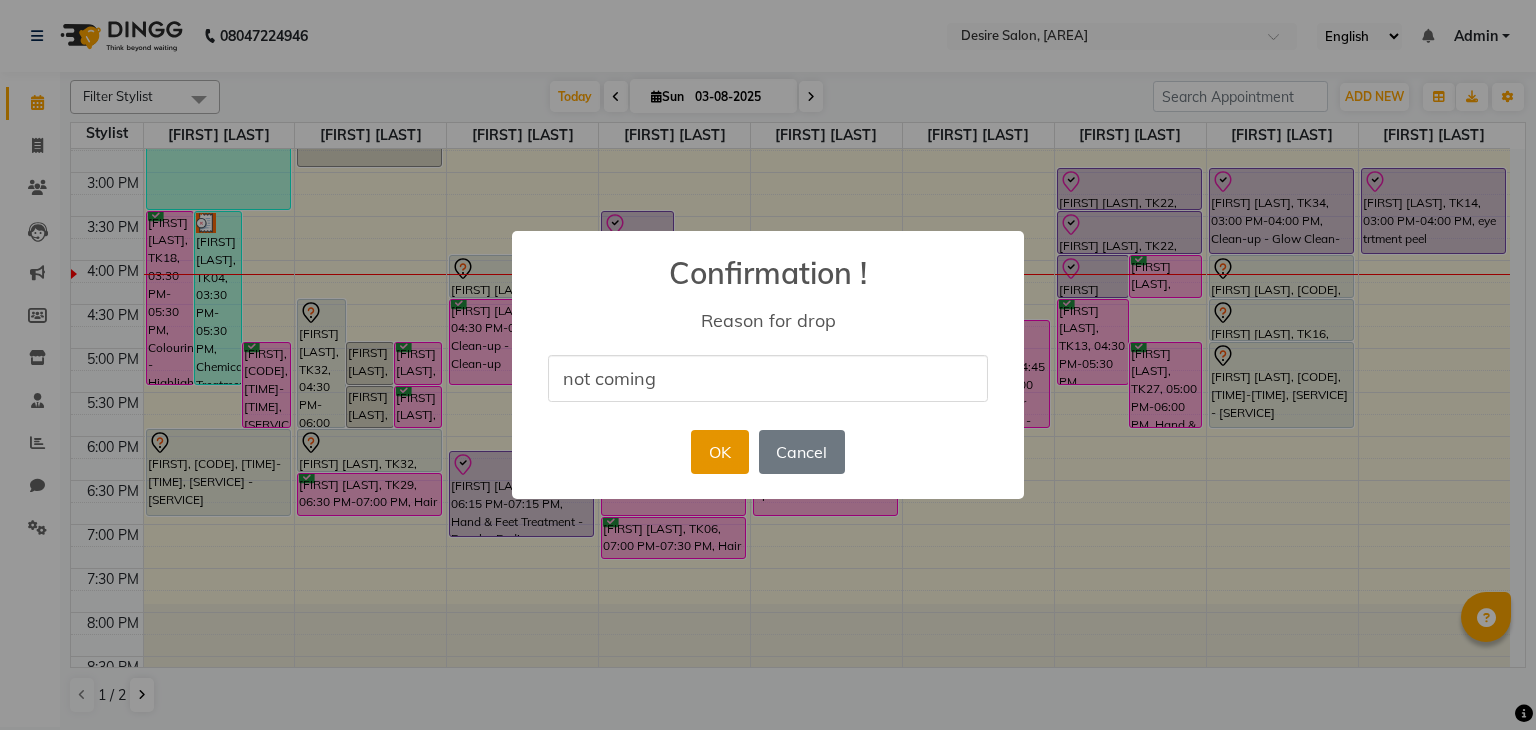click on "OK" at bounding box center (719, 452) 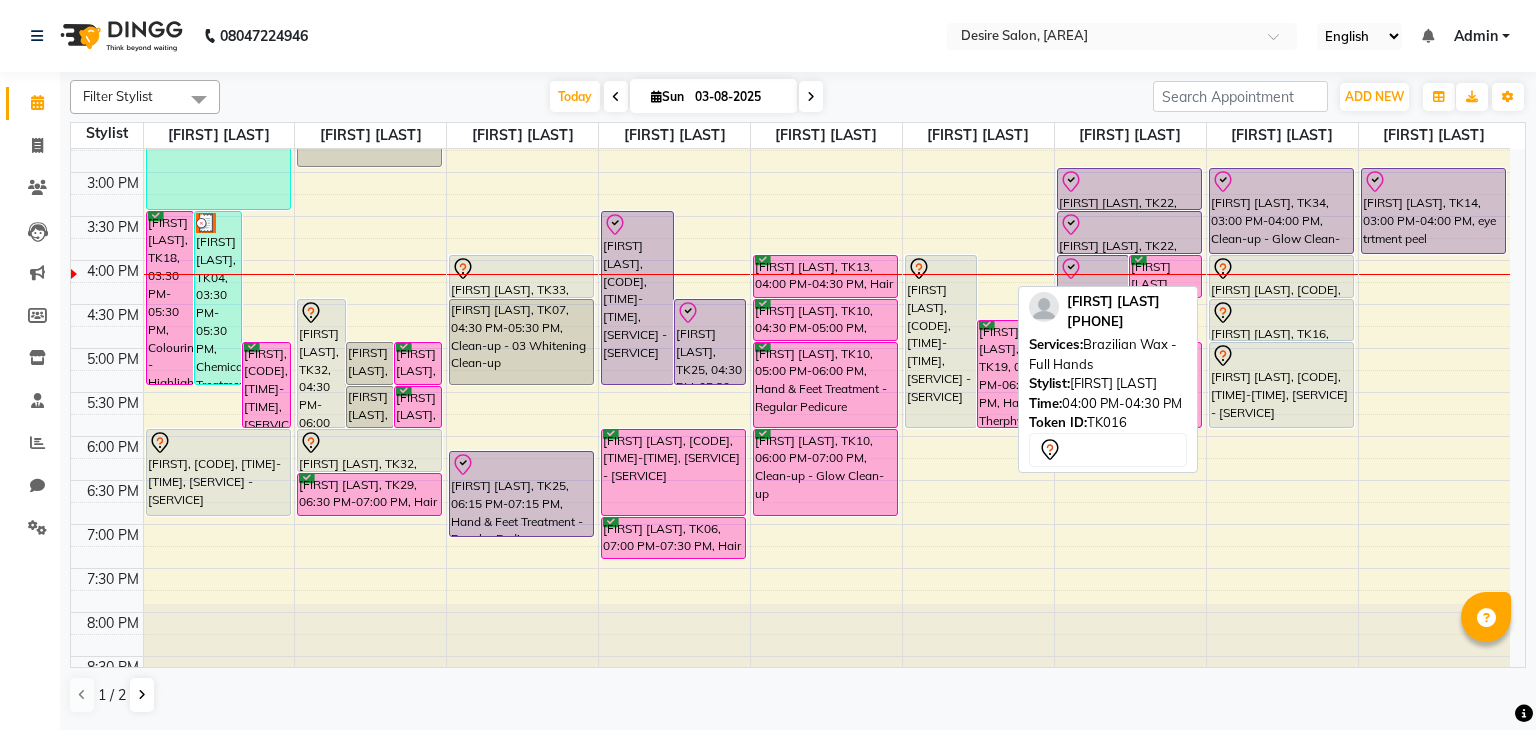 click on "[FIRST] [LAST], TK16, 04:00 PM-04:30 PM, Brazilian Wax - Full Hands" at bounding box center [1281, 276] 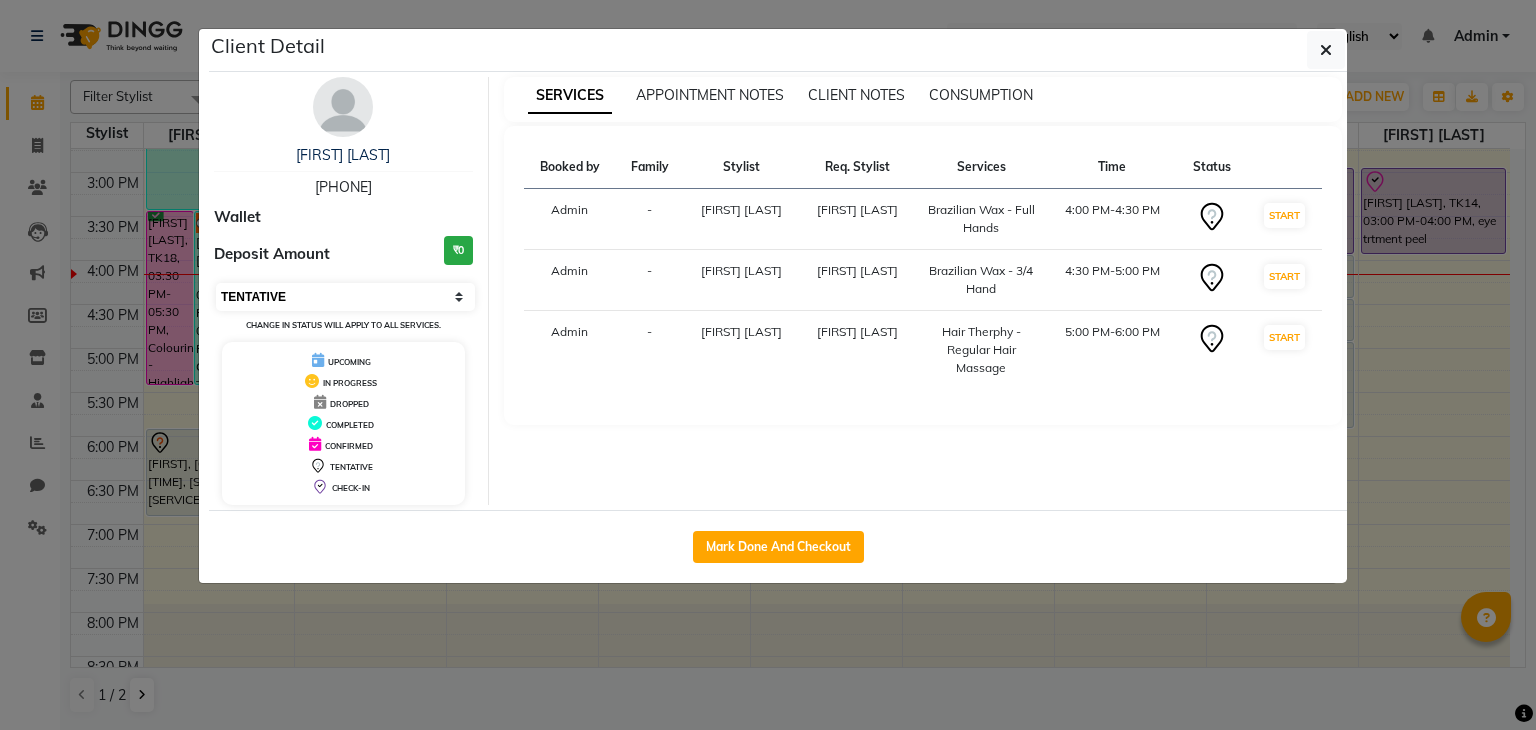 click on "Select IN SERVICE CONFIRMED TENTATIVE CHECK IN MARK DONE DROPPED UPCOMING" at bounding box center [345, 297] 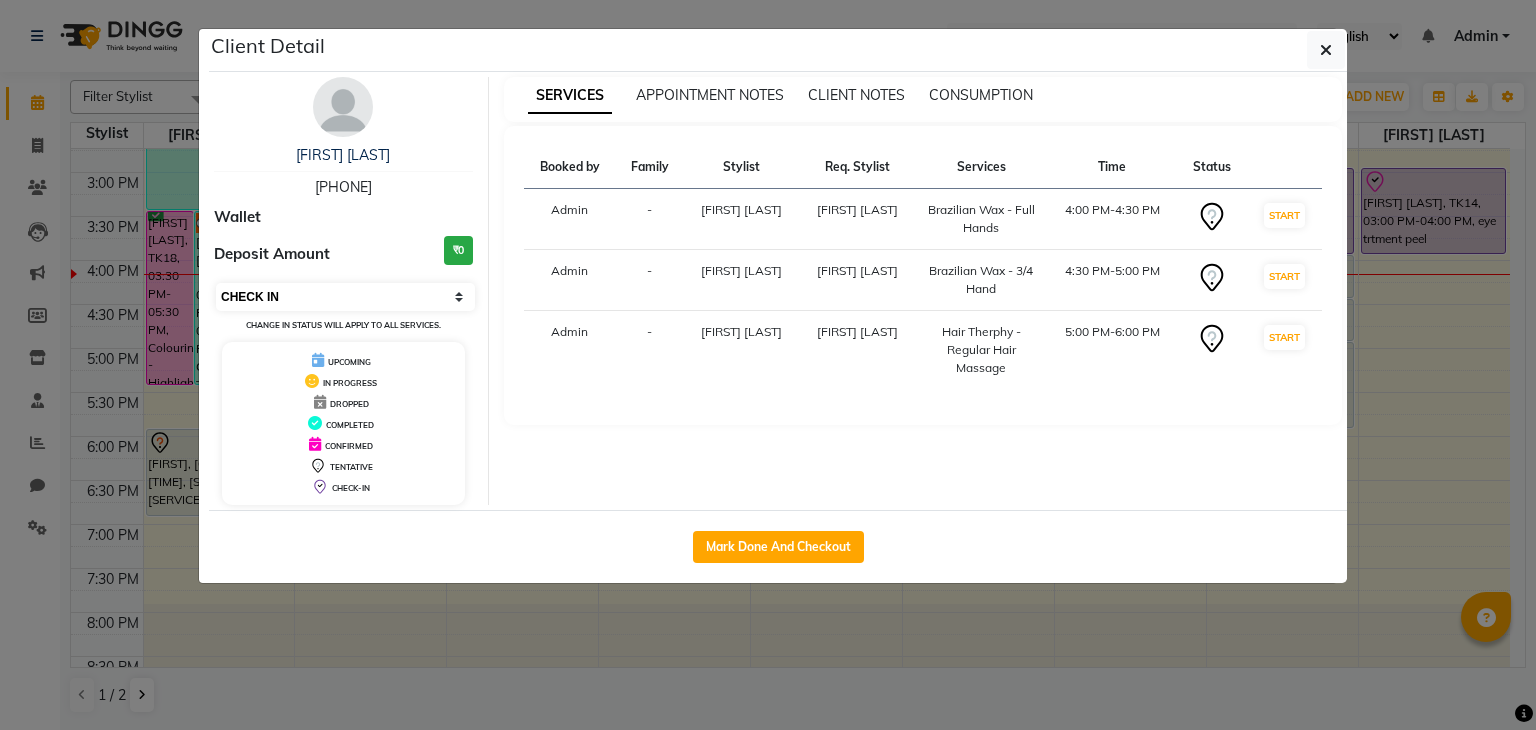 click on "Select IN SERVICE CONFIRMED TENTATIVE CHECK IN MARK DONE DROPPED UPCOMING" at bounding box center [345, 297] 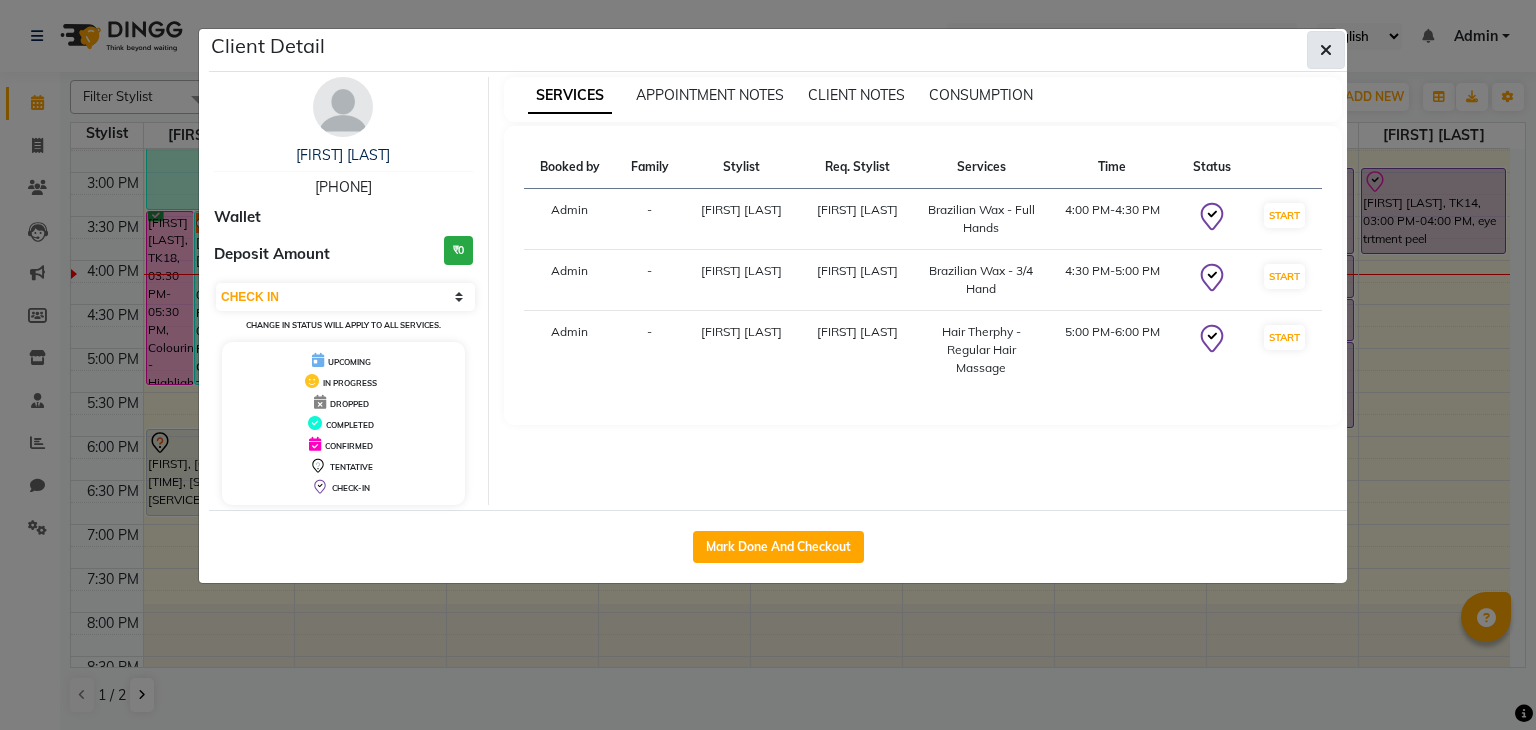 click 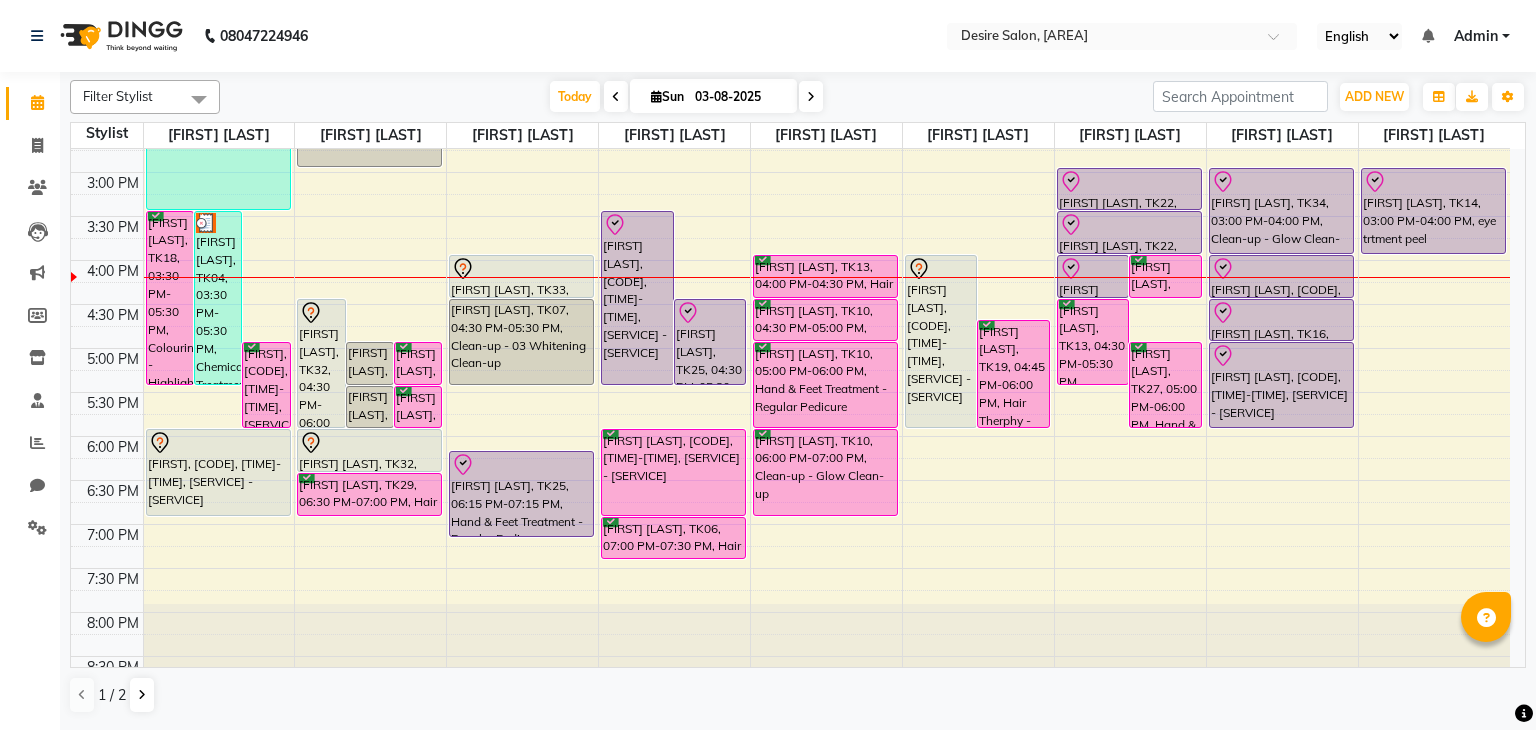 click on "03-08-2025" at bounding box center [739, 97] 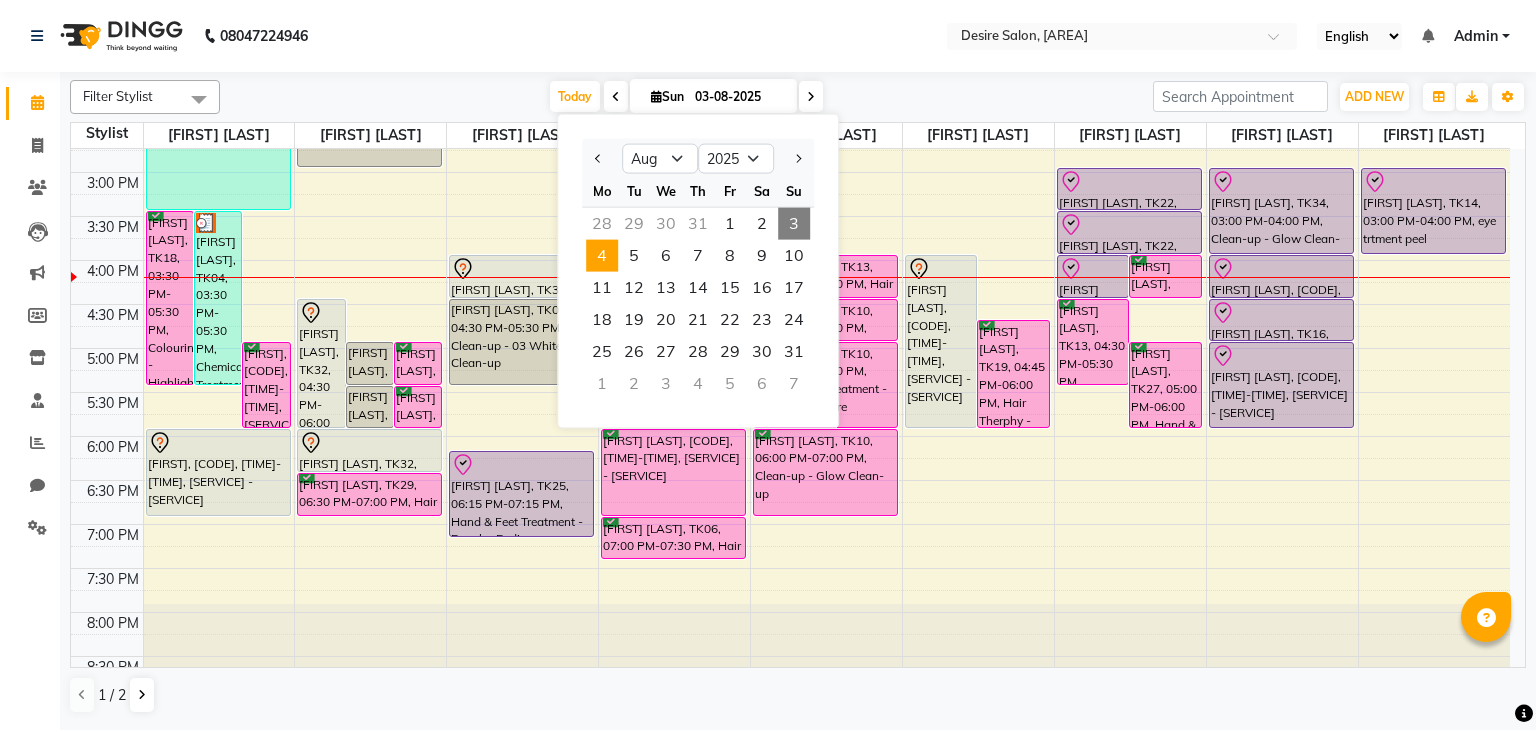click on "4" at bounding box center (602, 256) 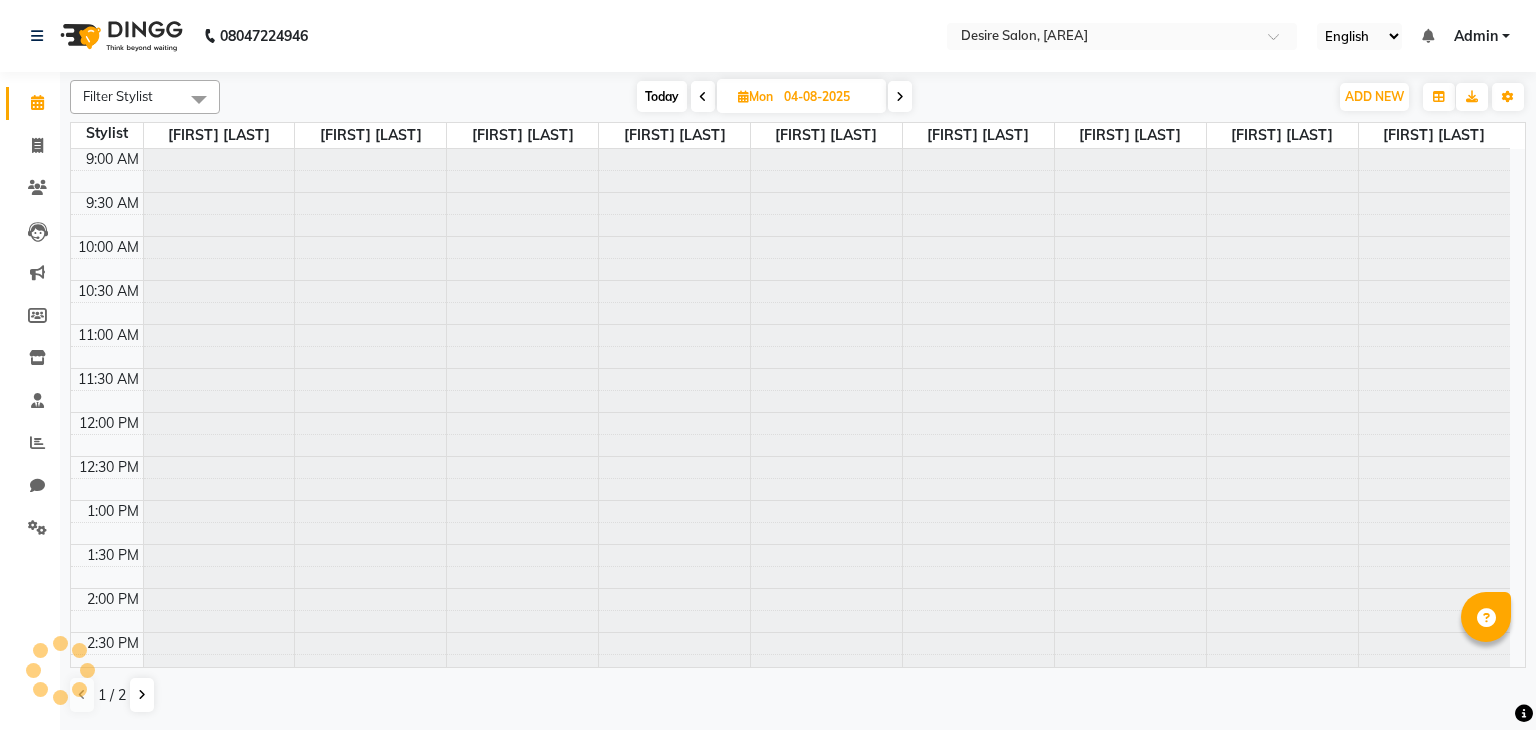 scroll, scrollTop: 612, scrollLeft: 0, axis: vertical 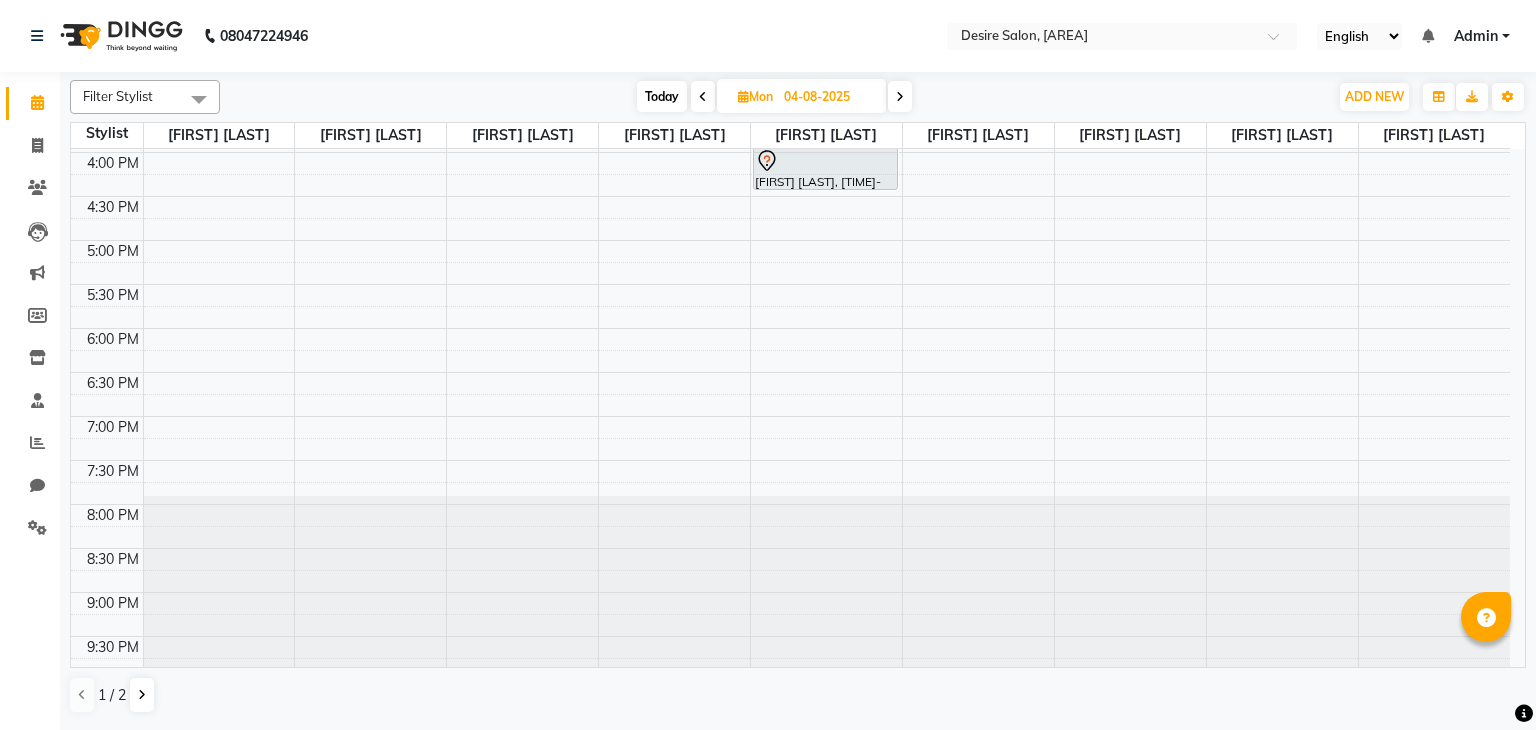 drag, startPoint x: 1514, startPoint y: 453, endPoint x: 784, endPoint y: 90, distance: 815.27234 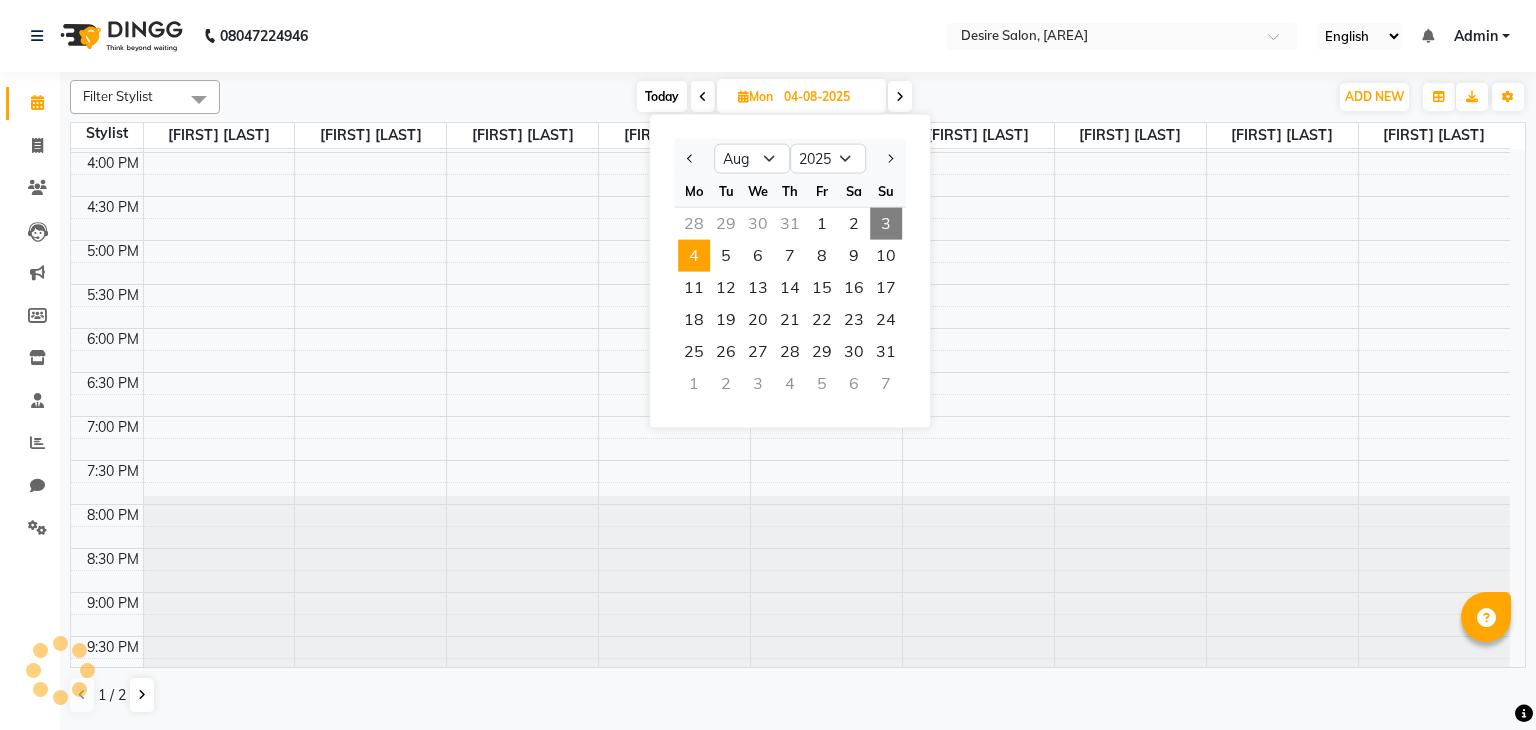 click on "3" at bounding box center (886, 224) 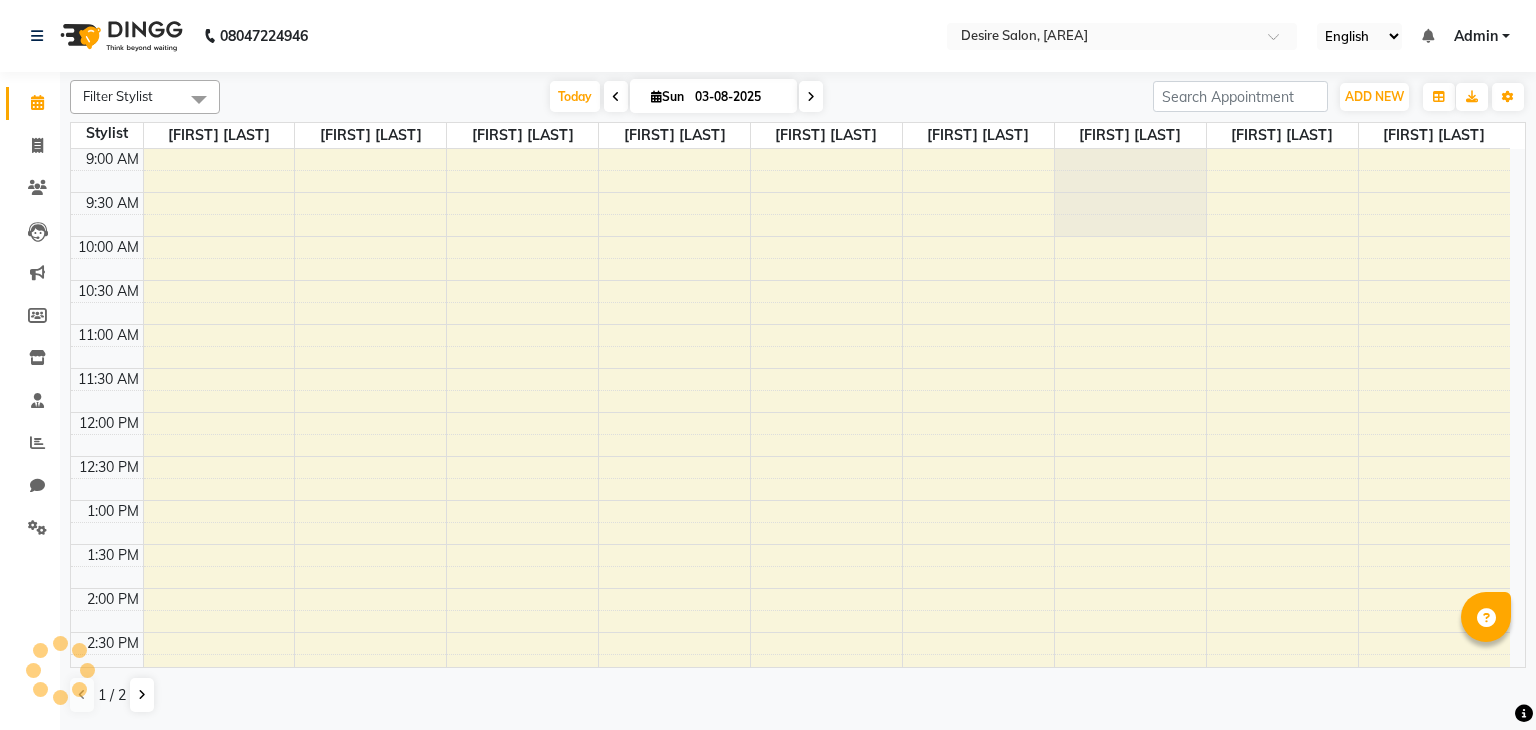 scroll, scrollTop: 611, scrollLeft: 0, axis: vertical 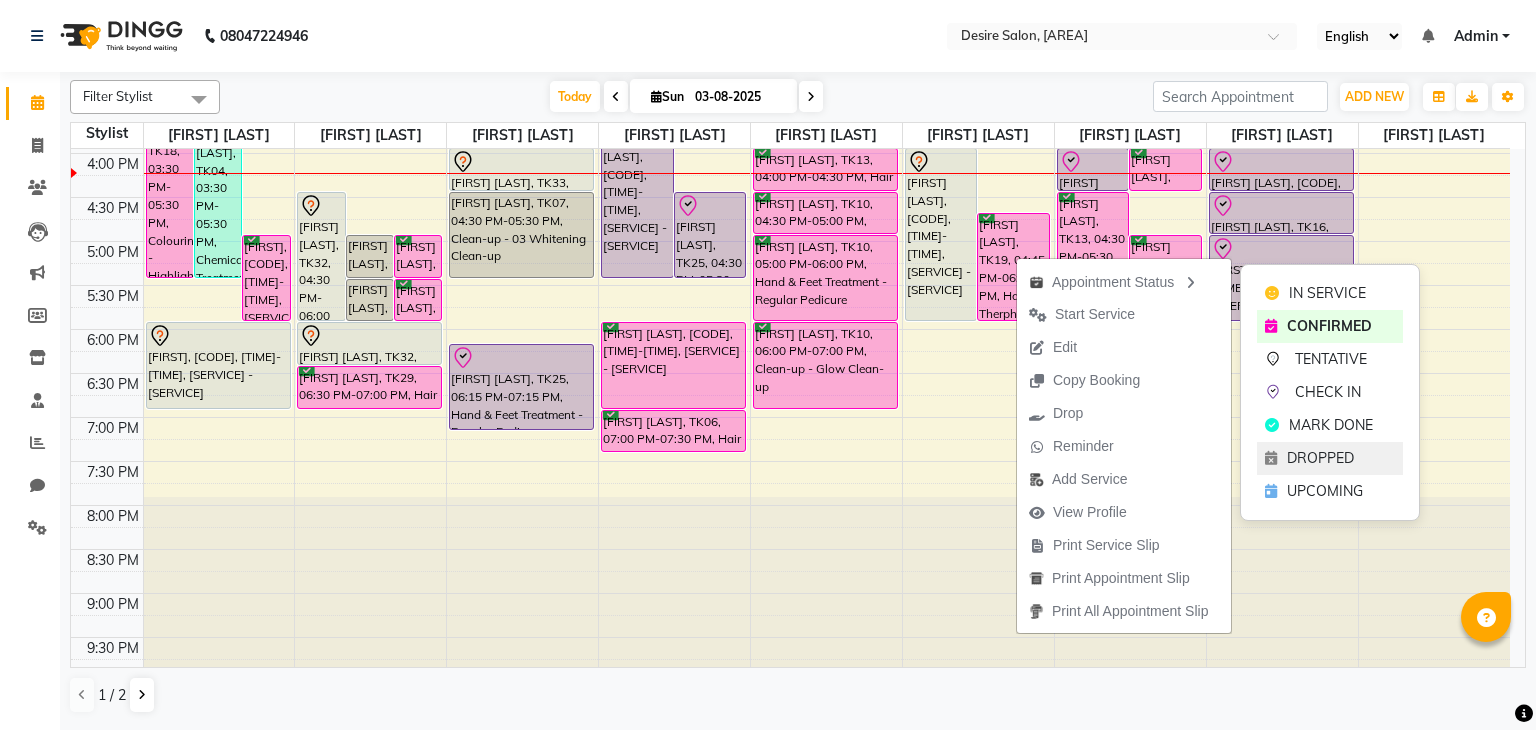 click on "DROPPED" 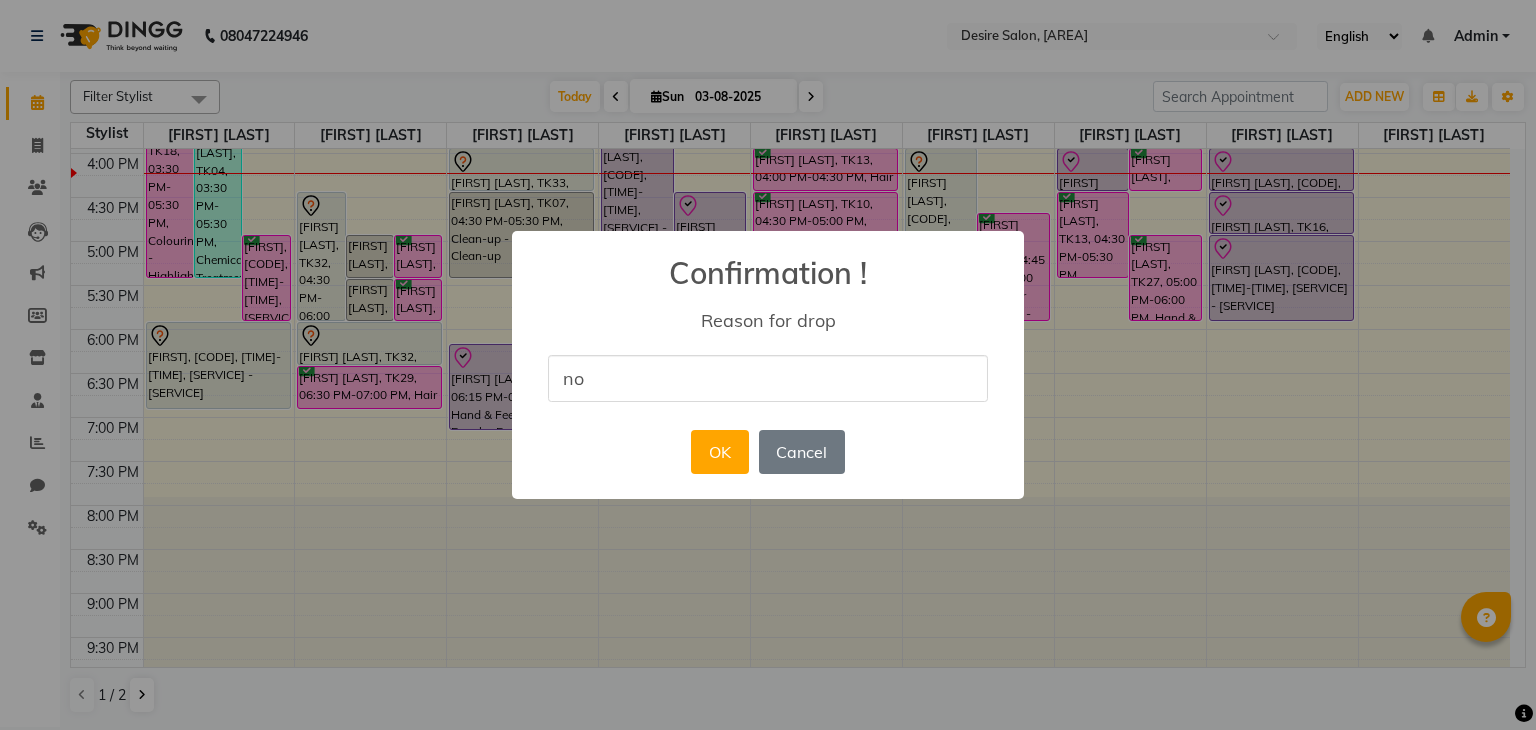 type on "not coming" 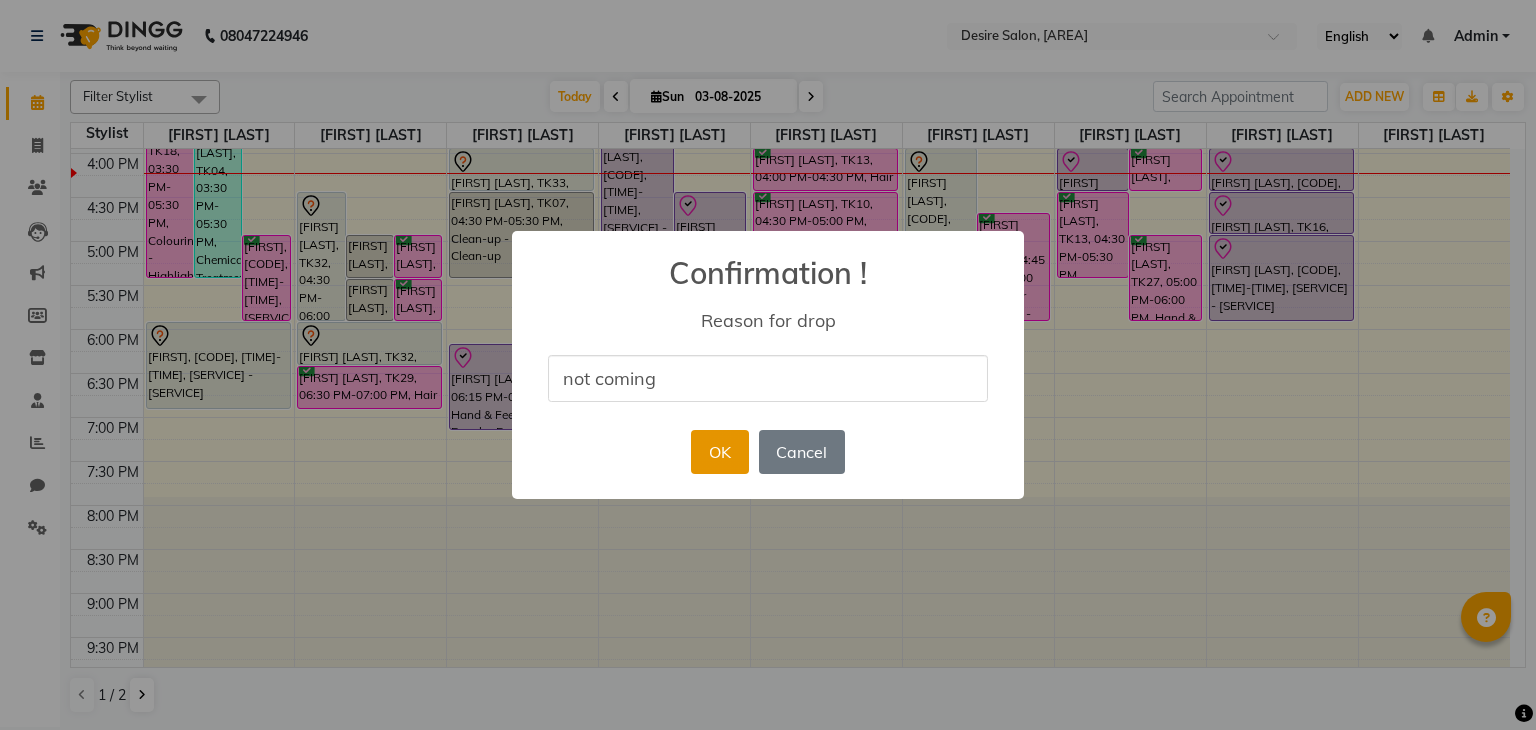 click on "OK" at bounding box center (719, 452) 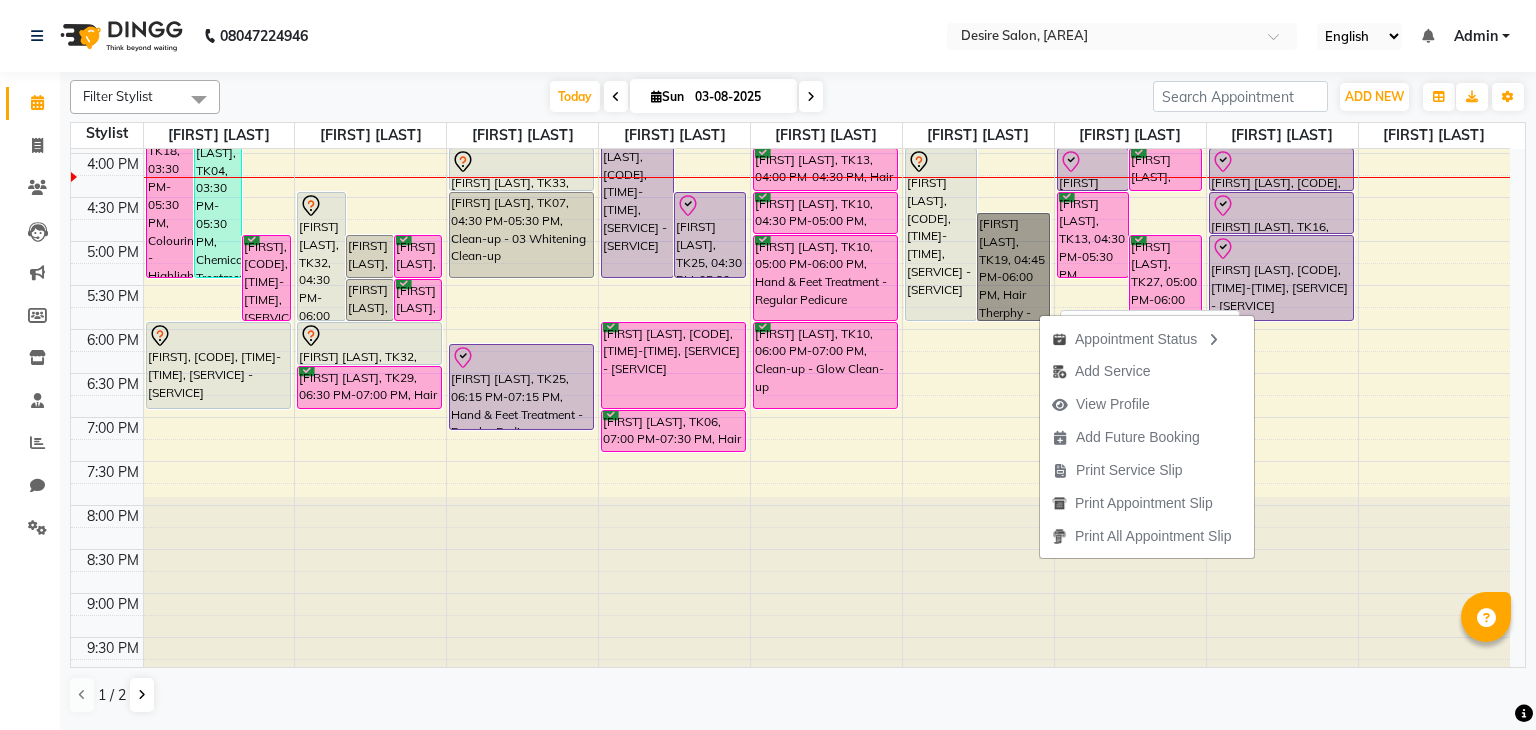 click on "[FIRST] [LAST], TK19, [TIME]-[TIME], Hair Therphy - Regular Hair Massage,Waxing - Full Body Wax" at bounding box center (1013, 267) 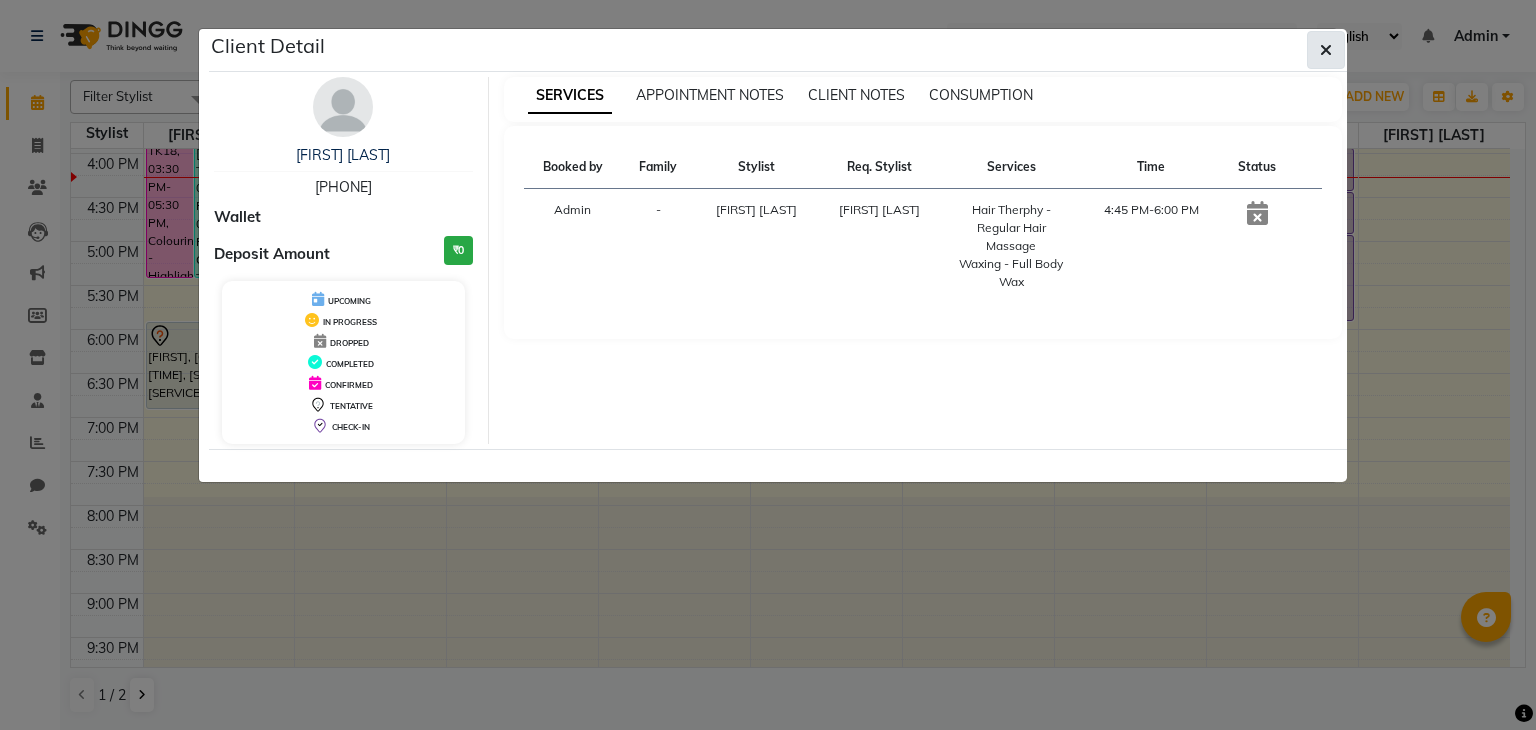 click 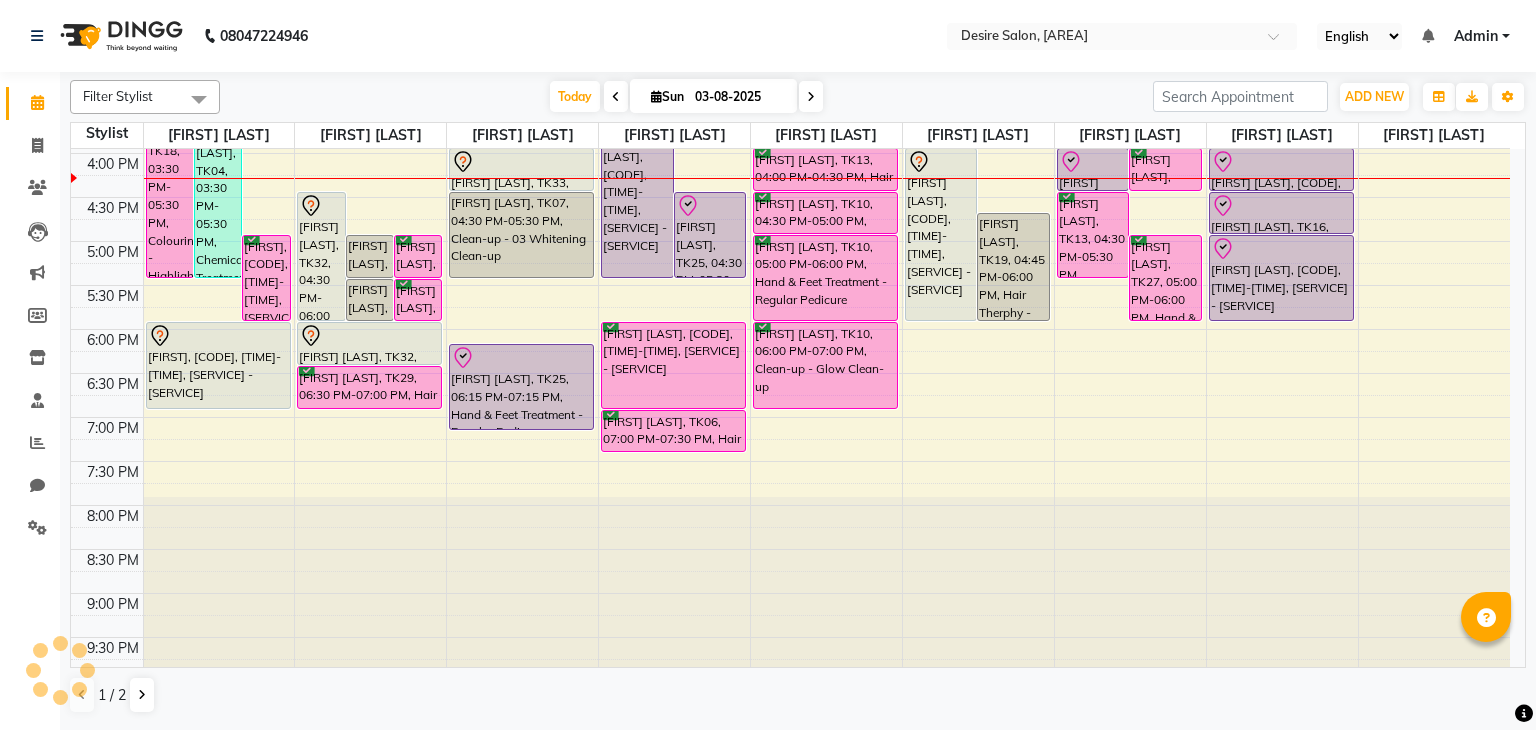 click on "03-08-2025" at bounding box center (739, 97) 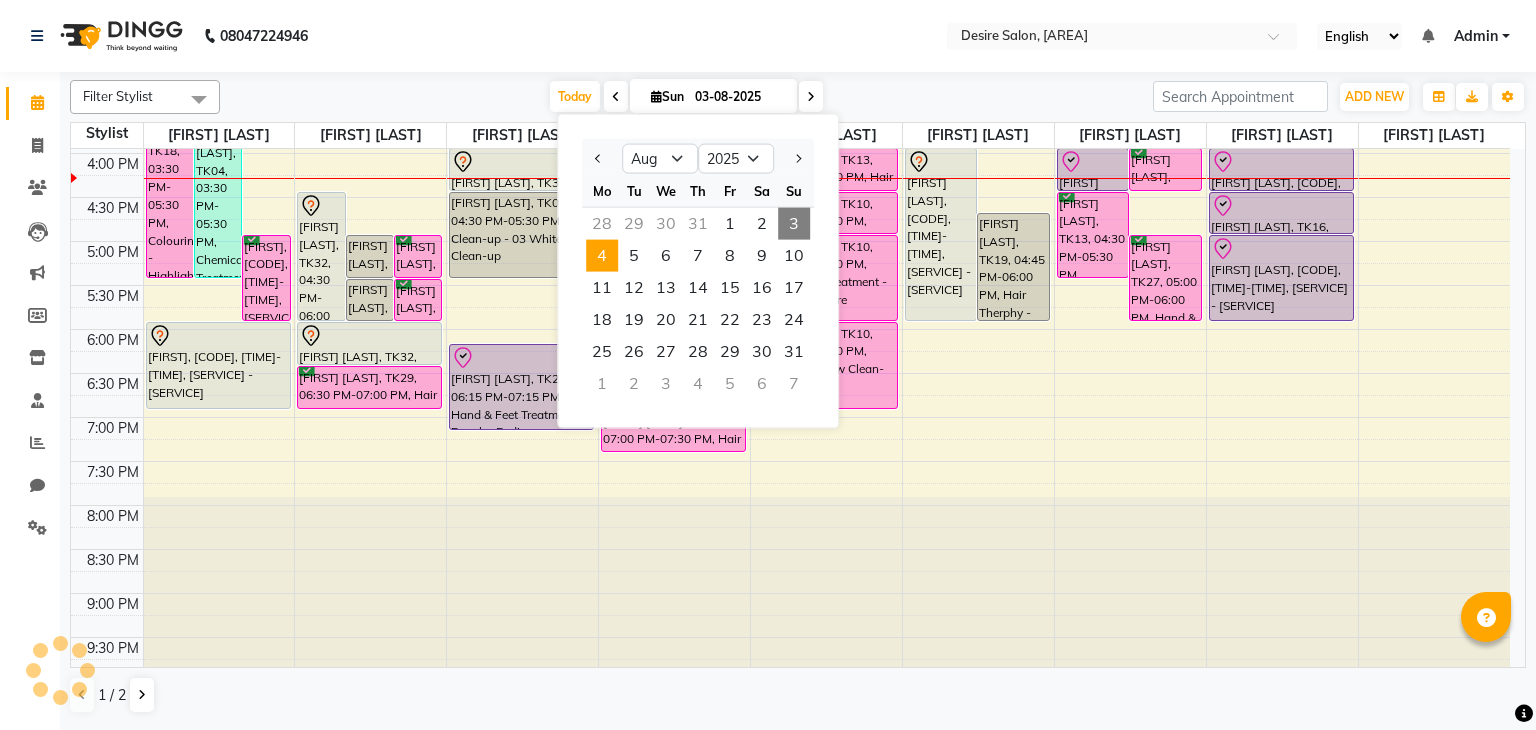 click on "4" at bounding box center (602, 256) 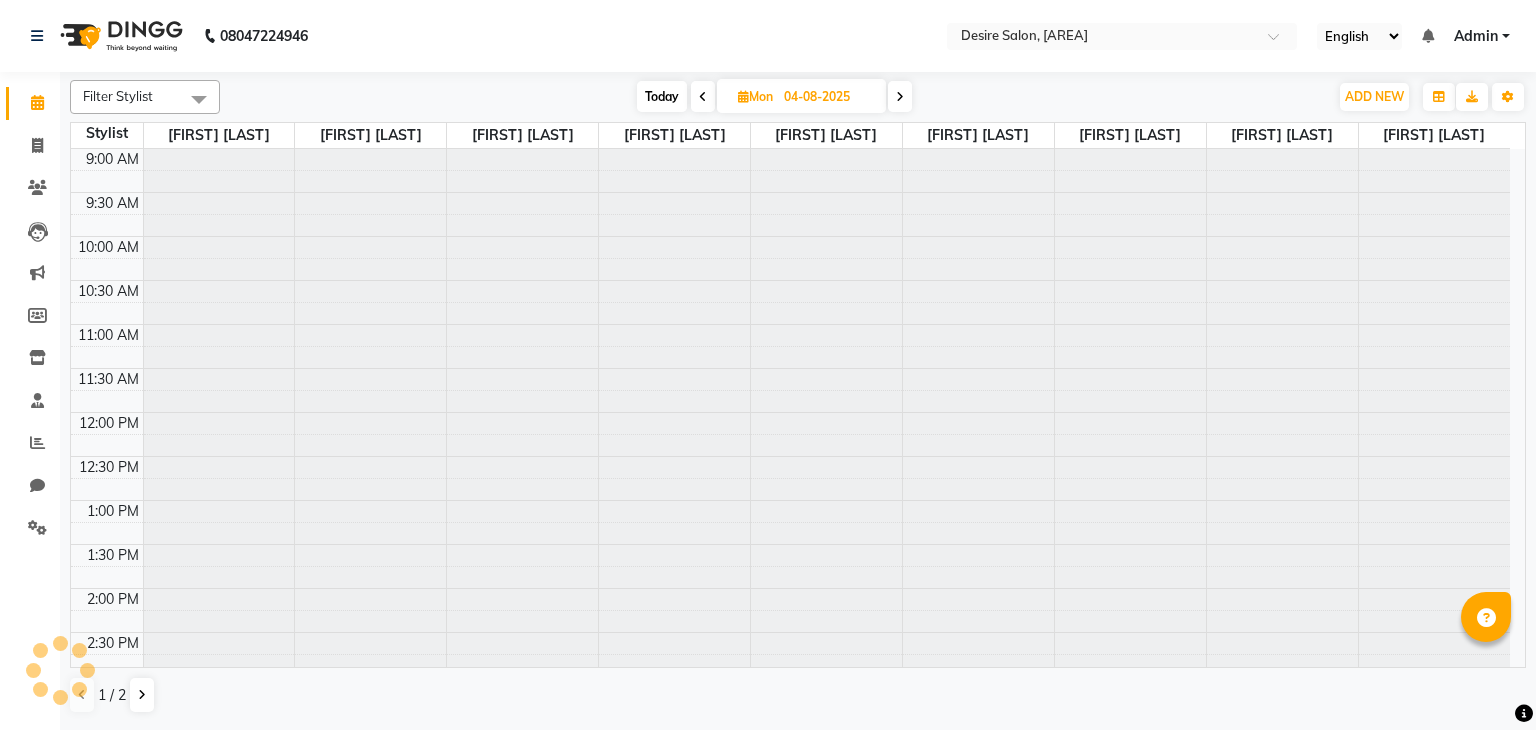 scroll, scrollTop: 612, scrollLeft: 0, axis: vertical 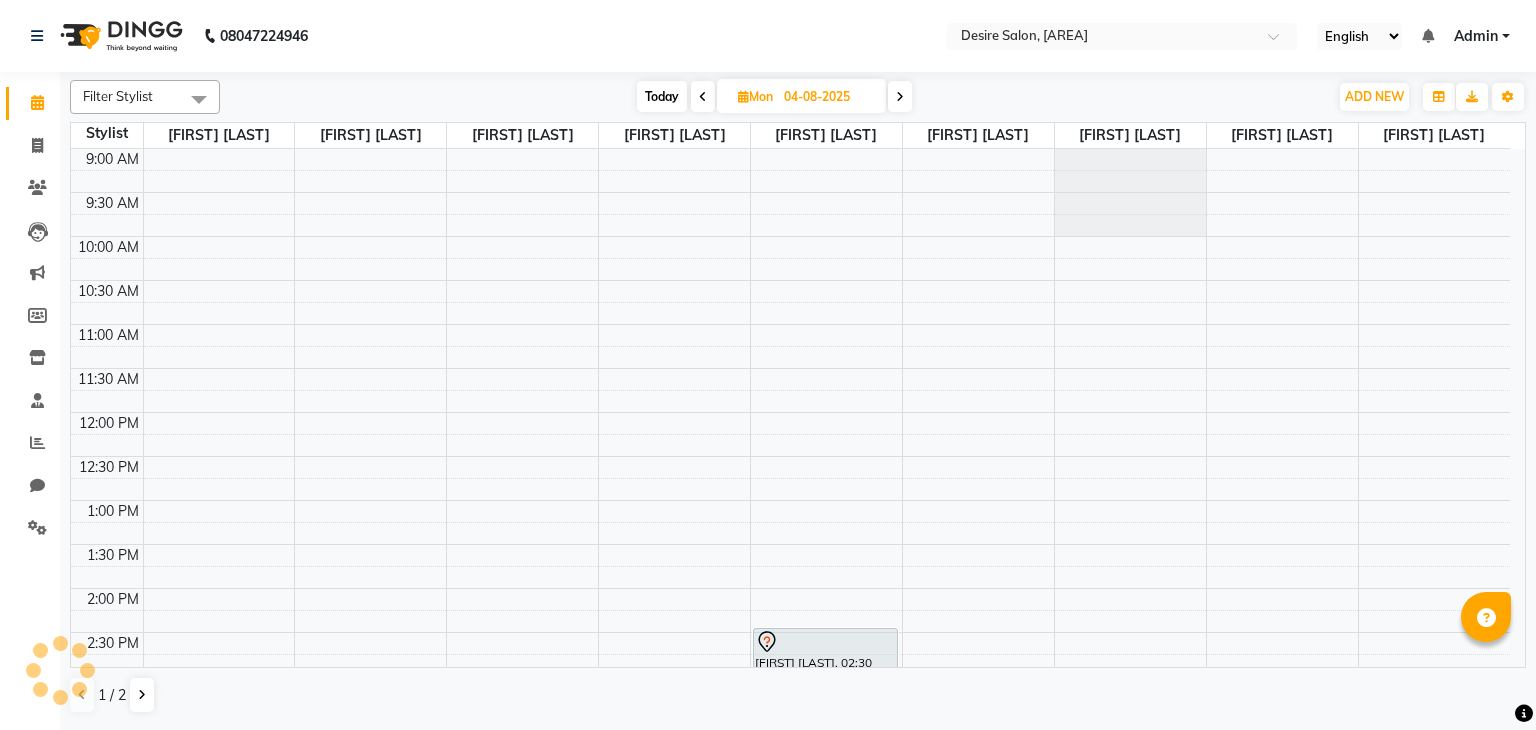 click on "04-08-2025" at bounding box center (828, 97) 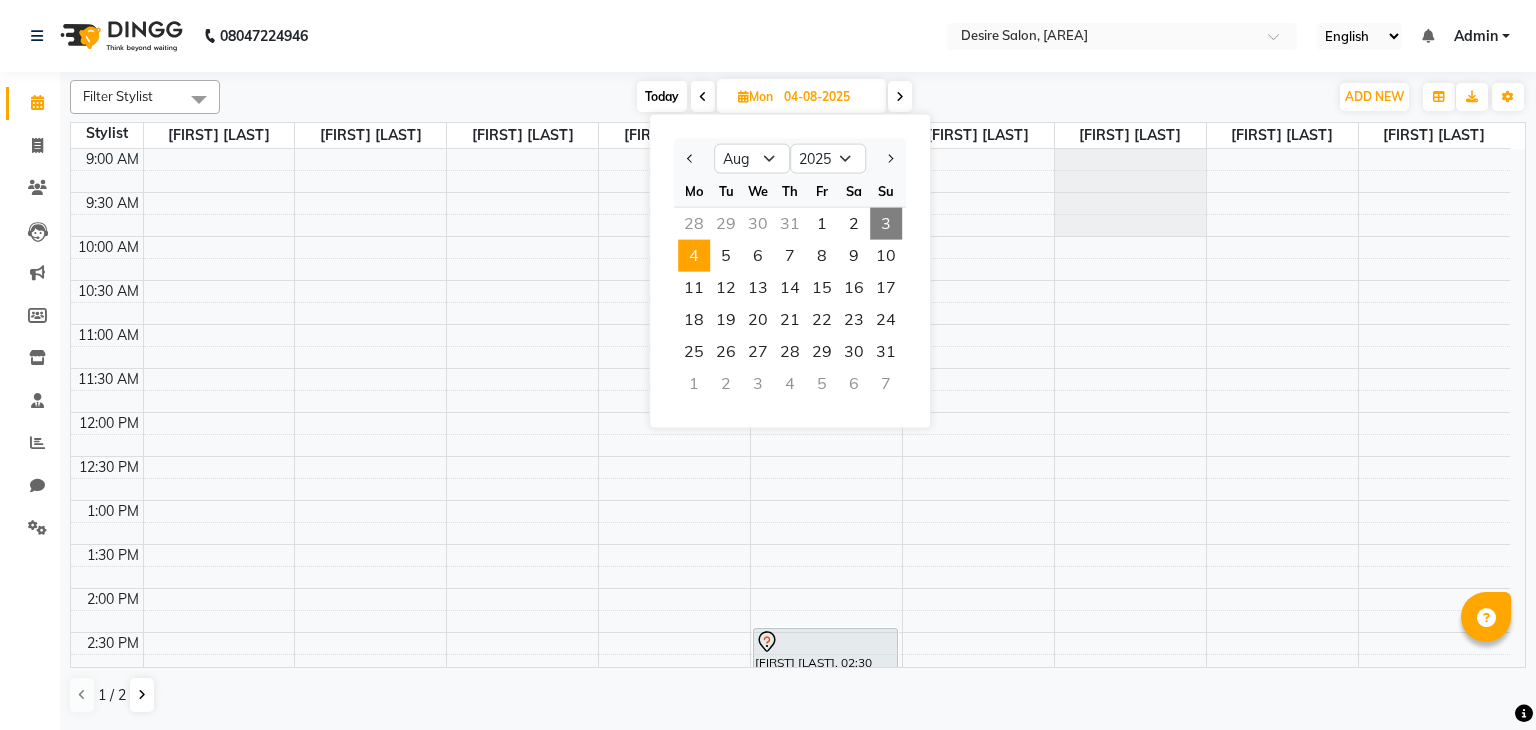 click on "3" at bounding box center (886, 224) 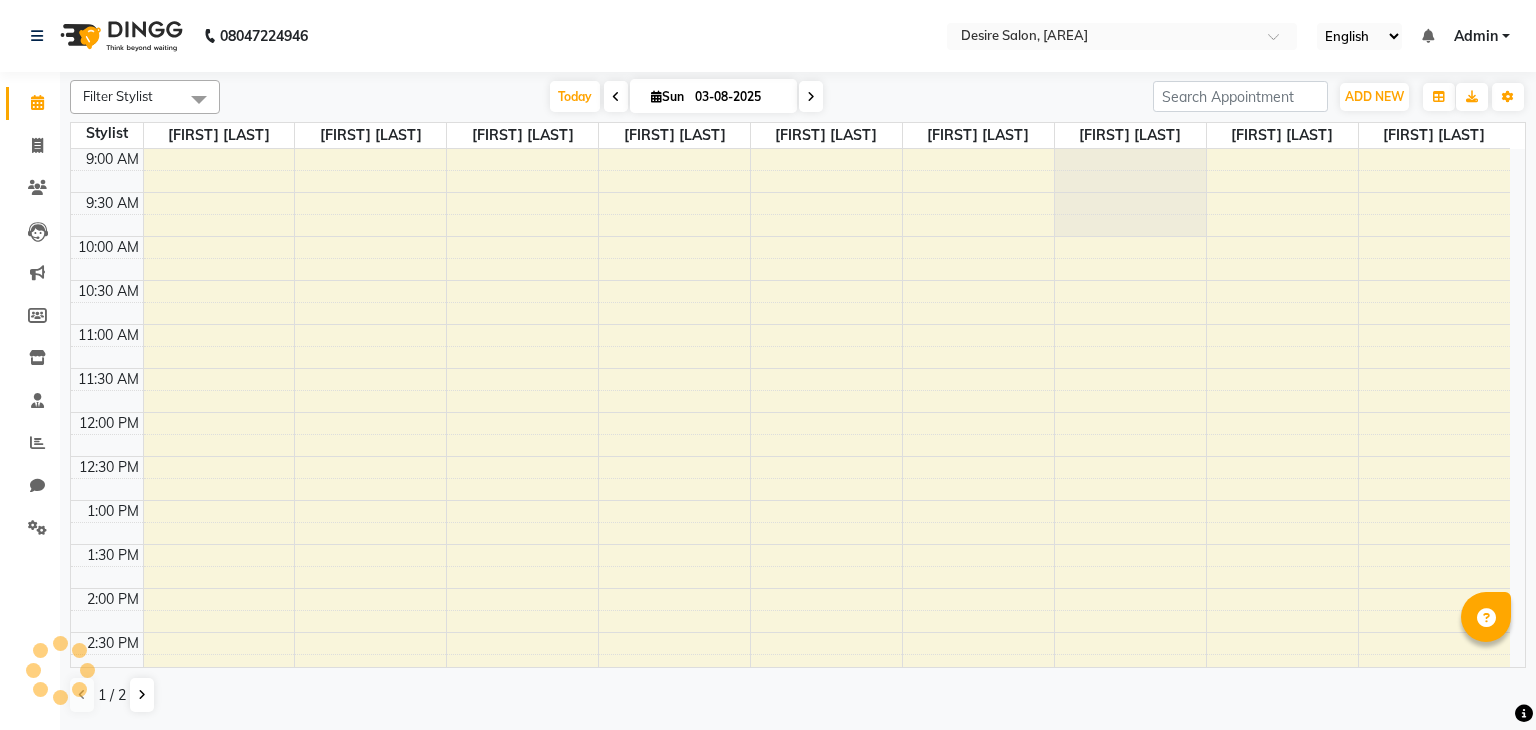scroll, scrollTop: 611, scrollLeft: 0, axis: vertical 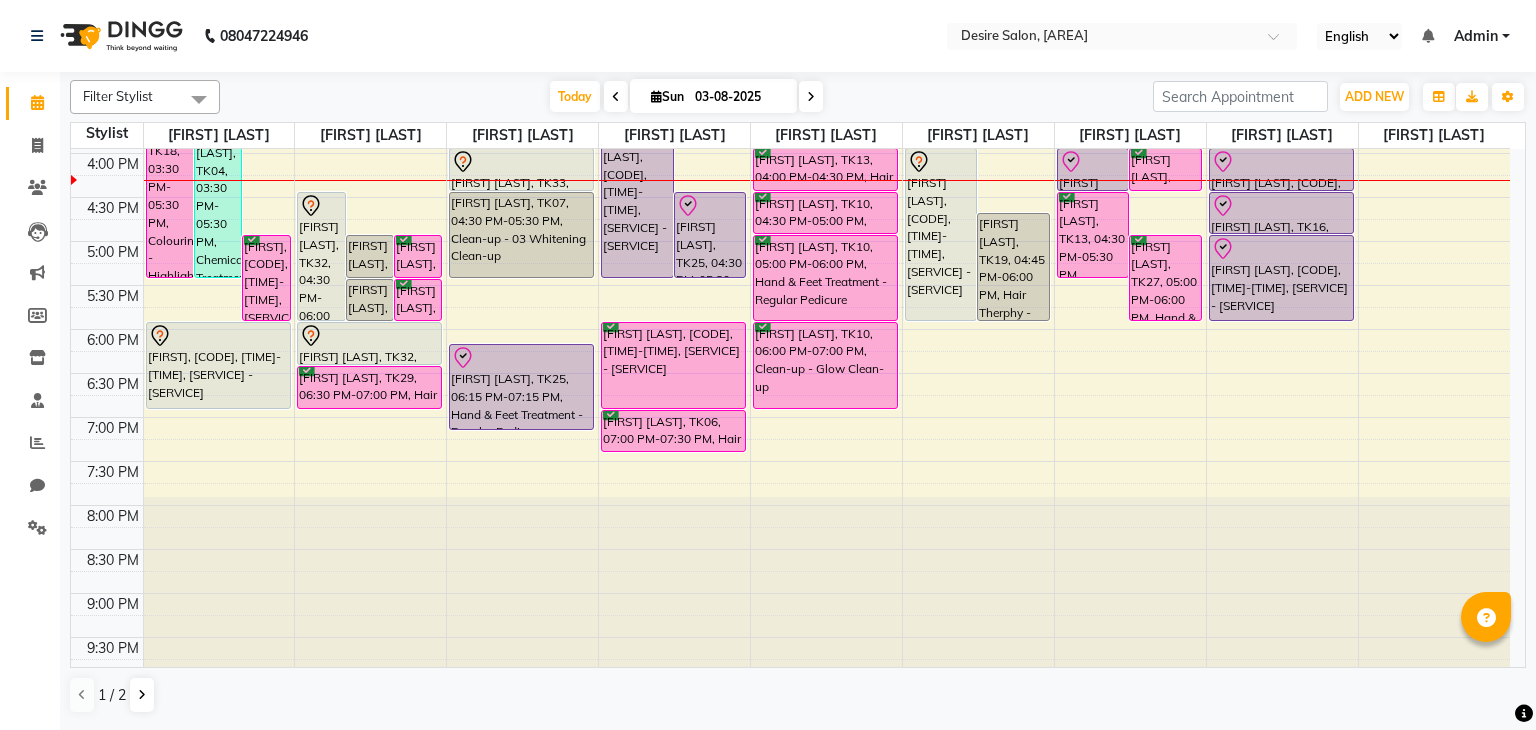 click on "03-08-2025" at bounding box center [739, 97] 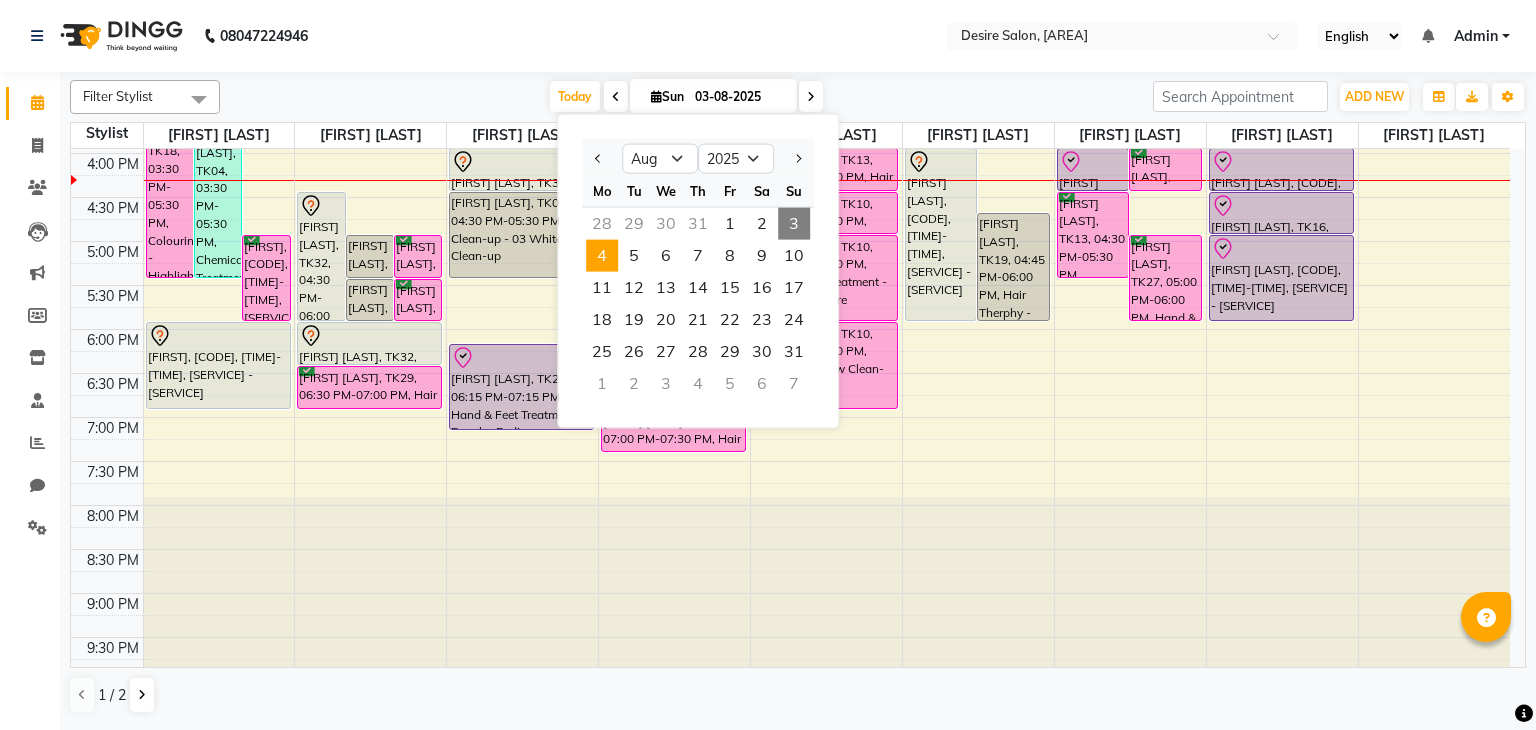 click on "4" at bounding box center [602, 256] 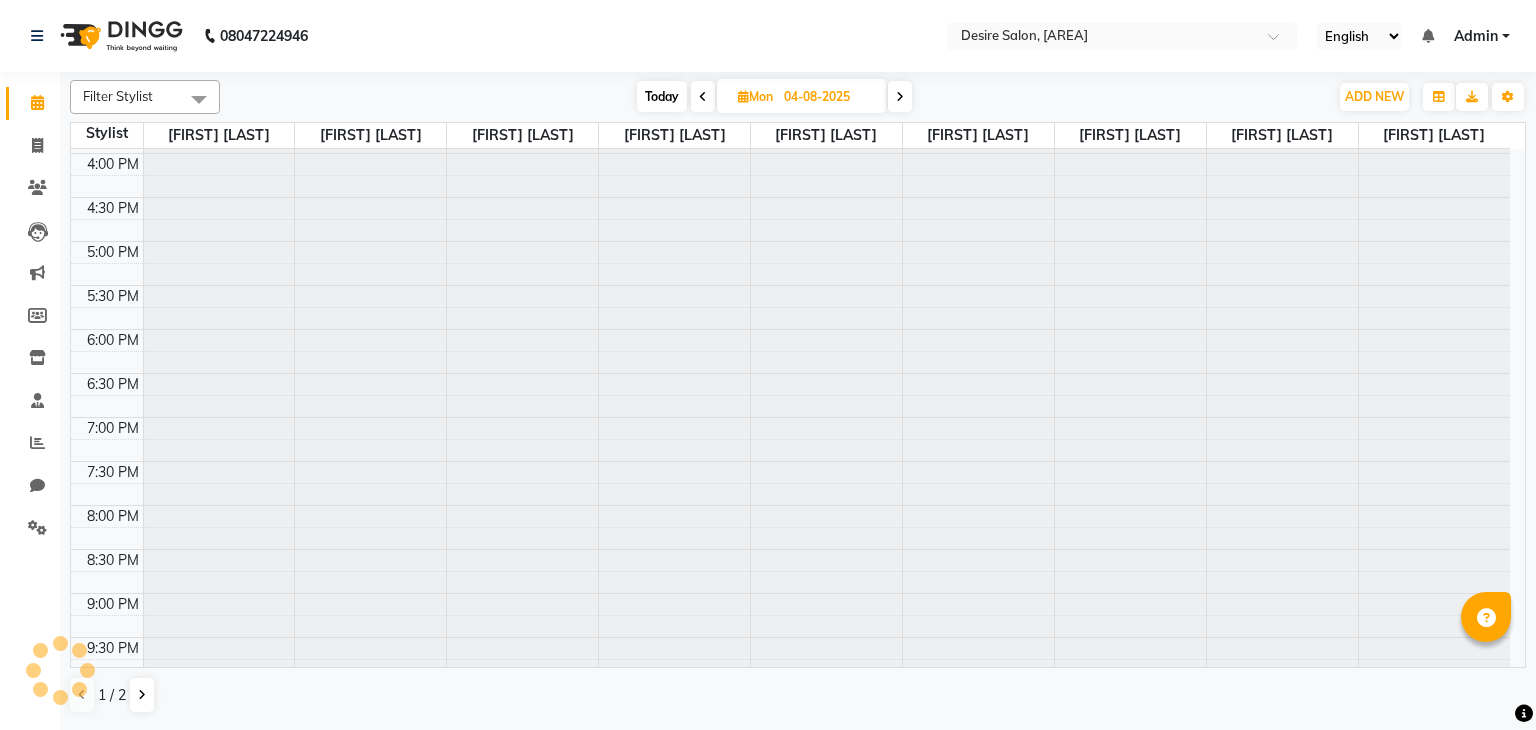 scroll, scrollTop: 612, scrollLeft: 0, axis: vertical 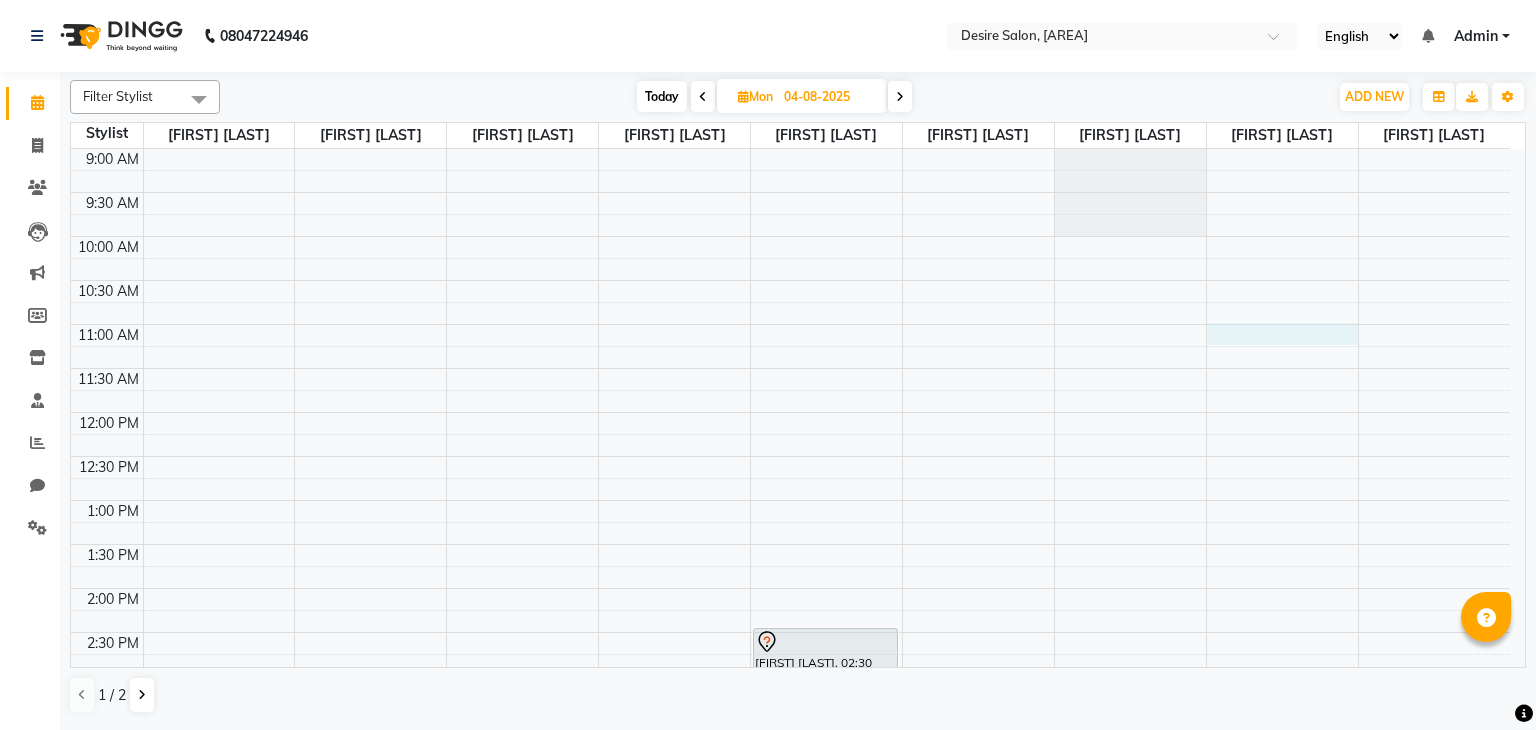 click on "9:00 AM 9:30 AM 10:00 AM 10:30 AM 11:00 AM 11:30 AM 12:00 PM 12:30 PM 1:00 PM 1:30 PM 2:00 PM 2:30 PM 3:00 PM 3:30 PM 4:00 PM 4:30 PM 5:00 PM 5:30 PM 6:00 PM 6:30 PM 7:00 PM 7:30 PM 8:00 PM 8:30 PM 9:00 PM 9:30 PM             [FIRST] [LAST], 02:30 PM-03:30 PM, Hand & Feet Treatment - Regular Pedicure             [FIRST] [LAST], 03:30 PM-04:00 PM, Hand & Feet Treatment - Regular Menicure             [FIRST] [LAST], 04:00 PM-04:30 PM, Waxing - Full Hands" at bounding box center [790, 720] 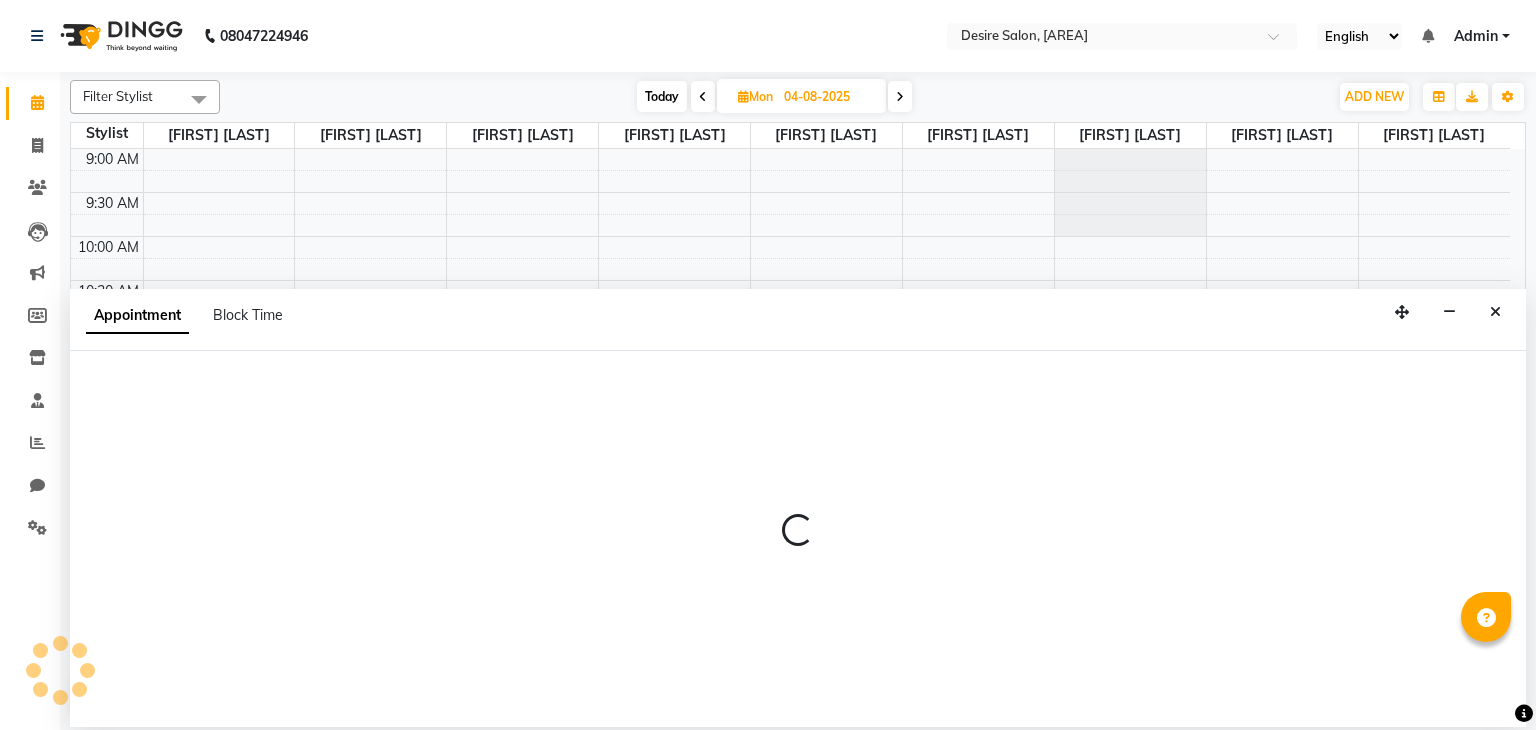 select on "75803" 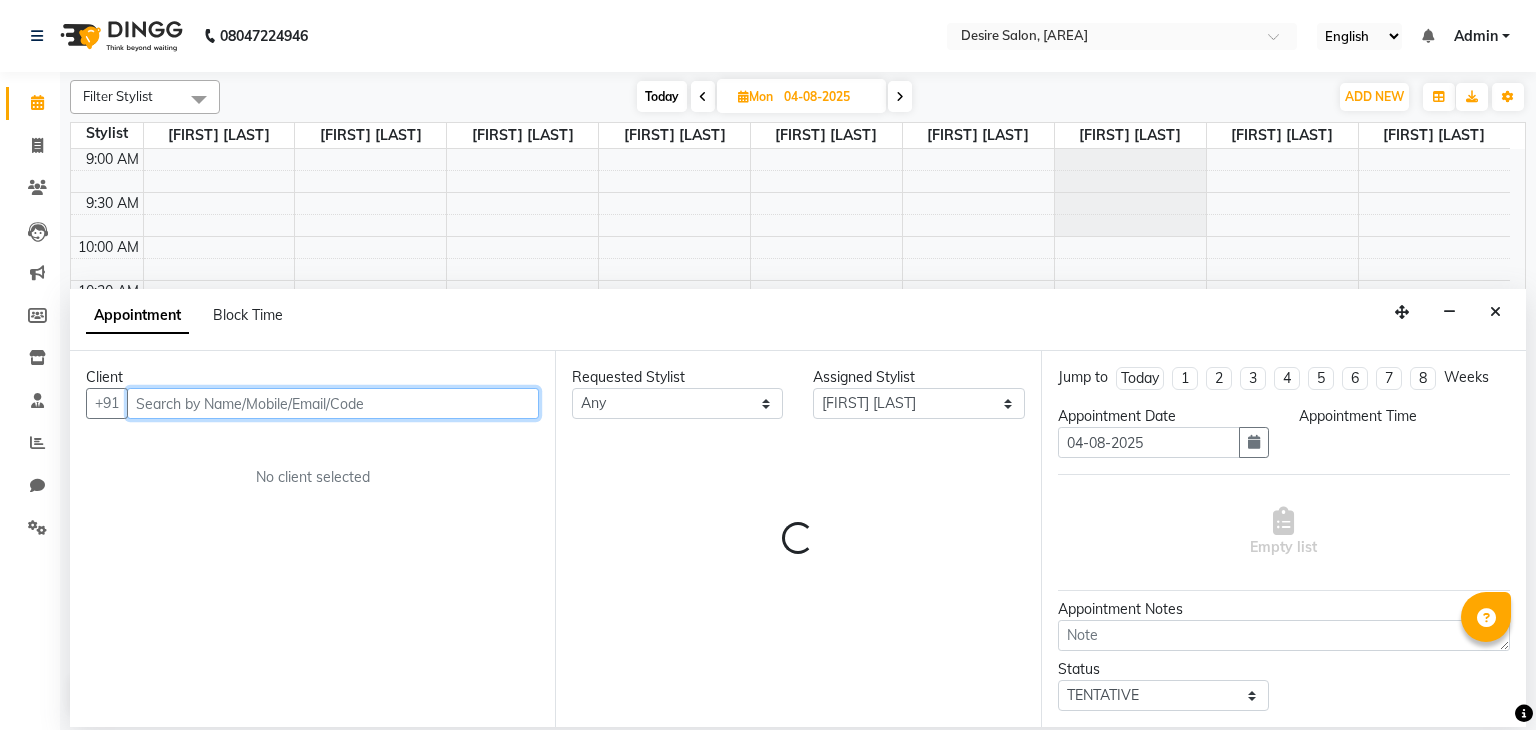 select on "660" 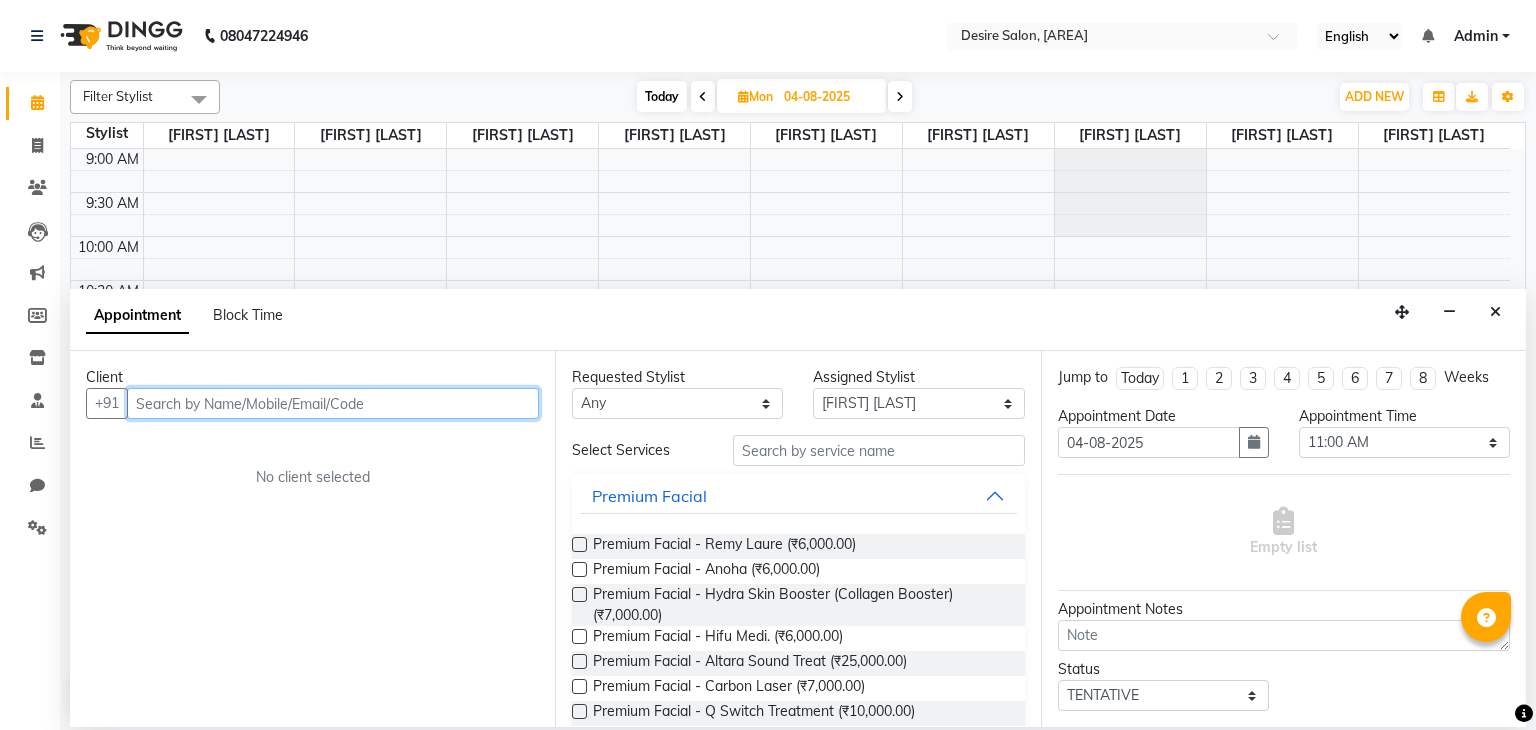 type on "N" 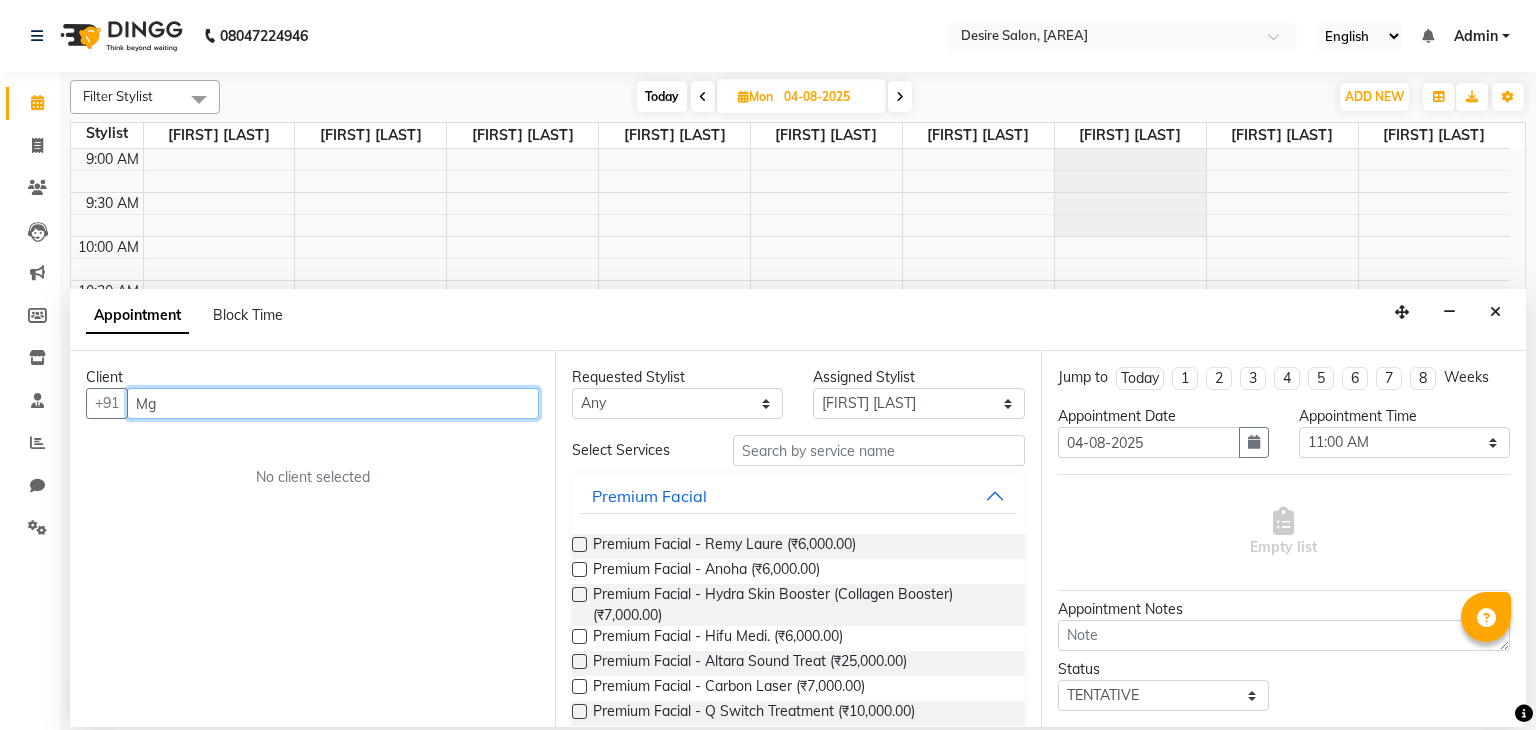 type on "M" 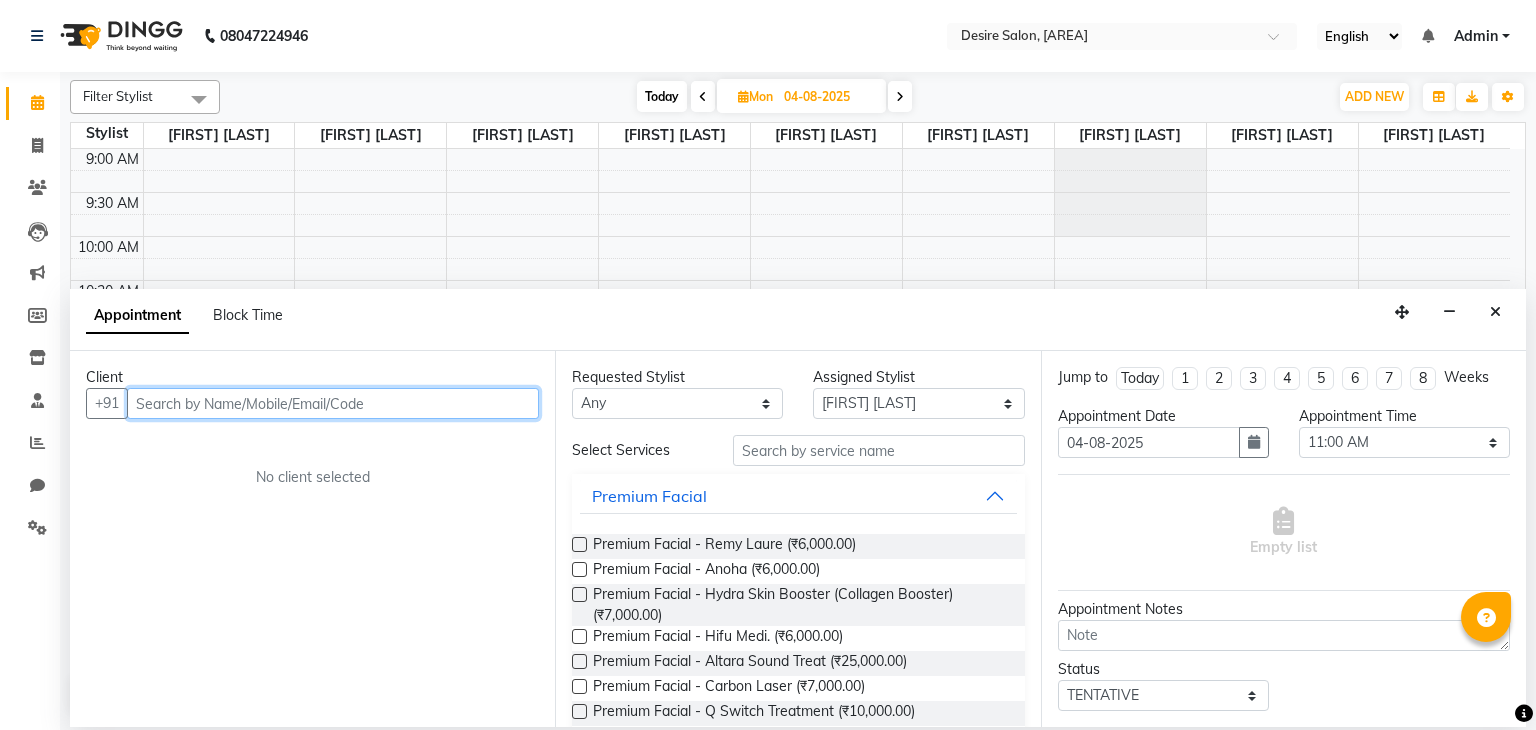 click at bounding box center (333, 403) 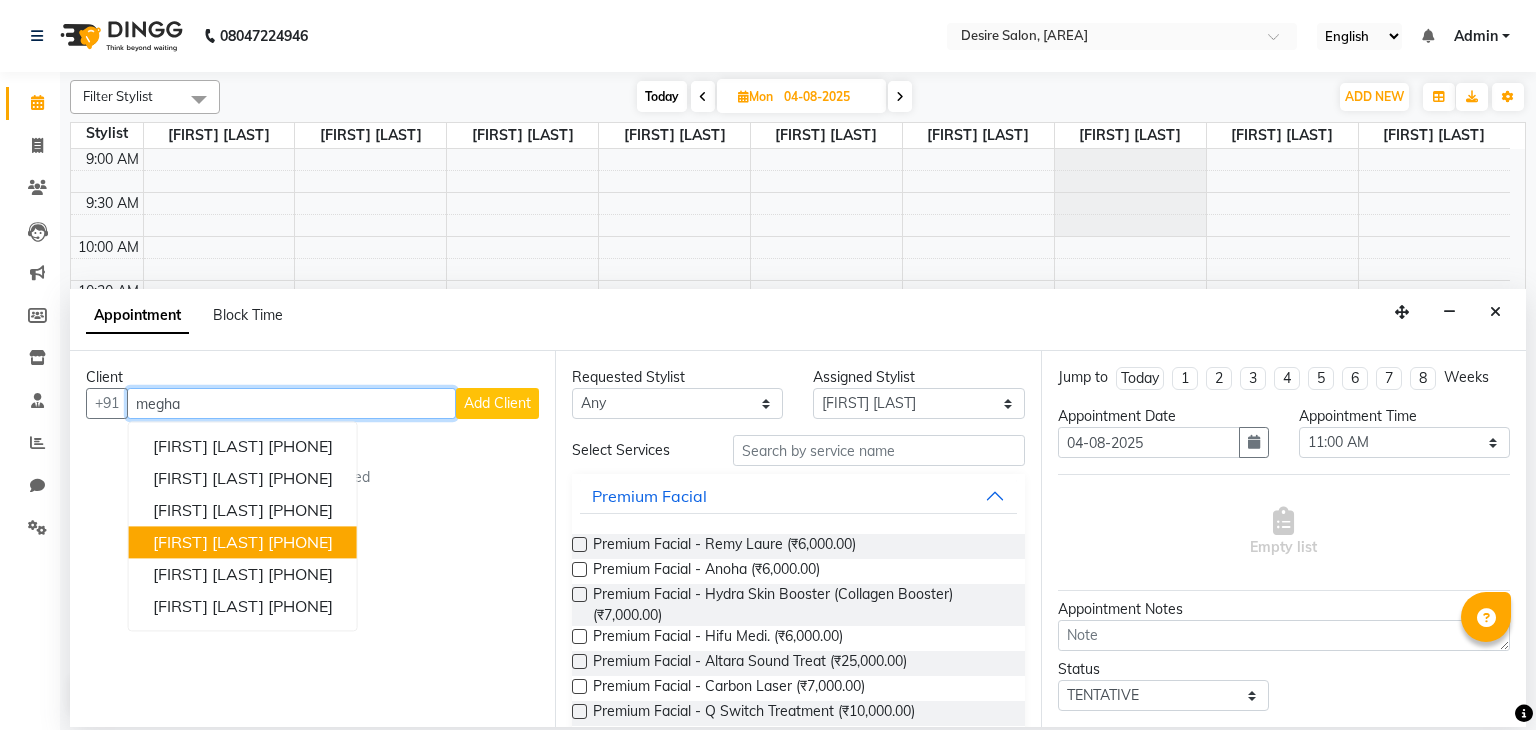 click on "[FIRST] [LAST]" at bounding box center (208, 543) 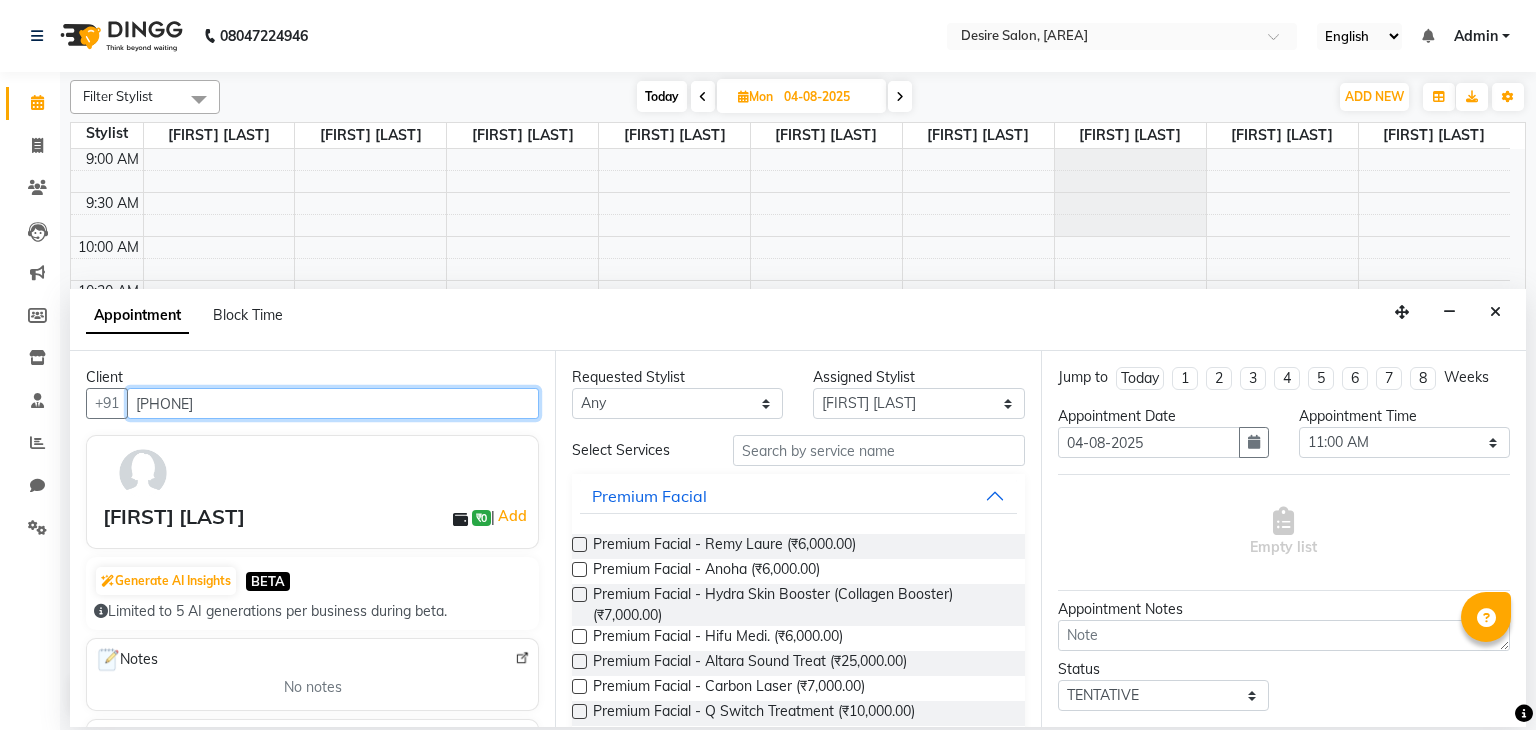 type on "[PHONE]" 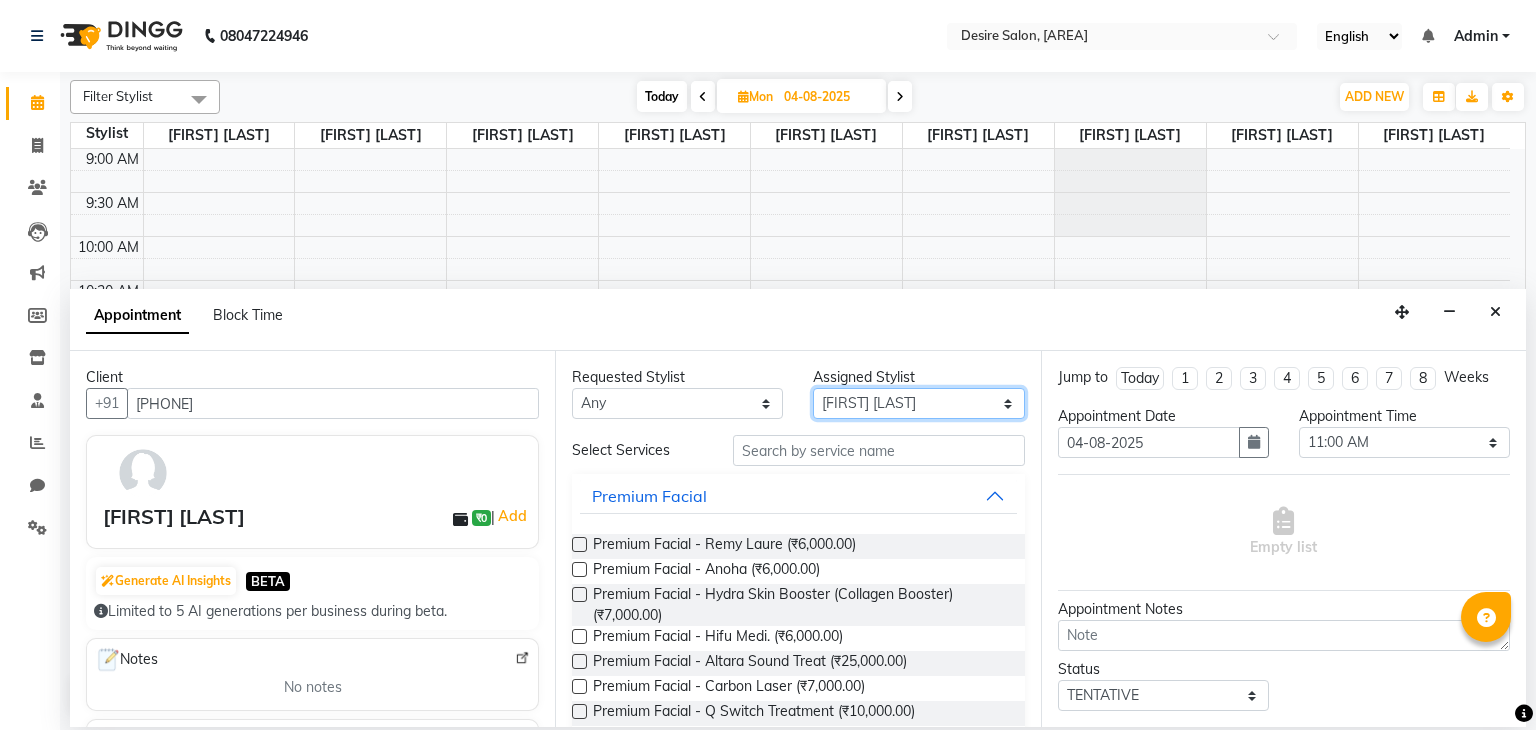 click on "Select [FIRST] [LAST] [FIRST] [LAST] [FIRST] [LAST] desire salon [FIRST] [LAST] [FIRST] [LAST] [FIRST] [LAST] [FIRST] [LAST] [FIRST] [LAST] [FIRST] [LAST]" at bounding box center [918, 403] 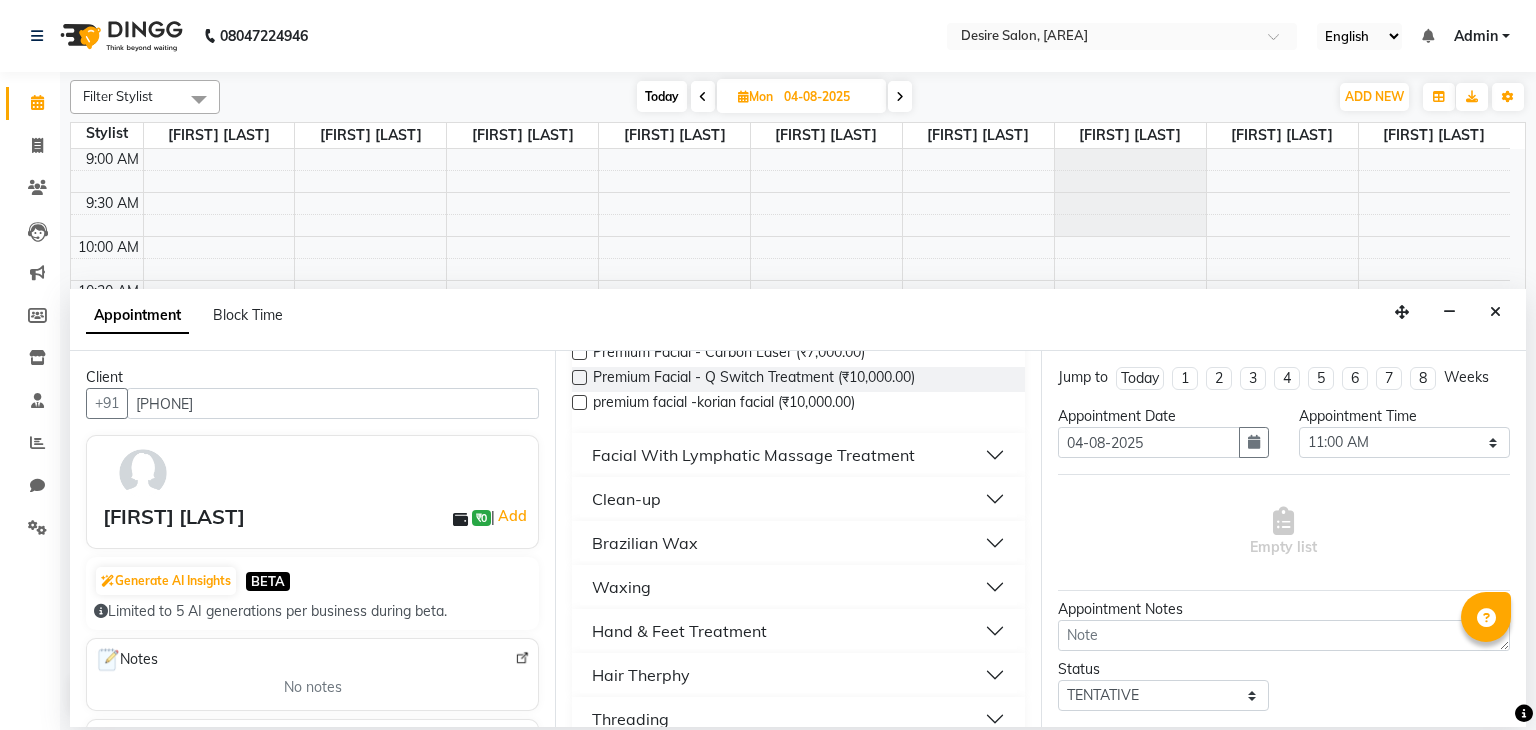 scroll, scrollTop: 362, scrollLeft: 0, axis: vertical 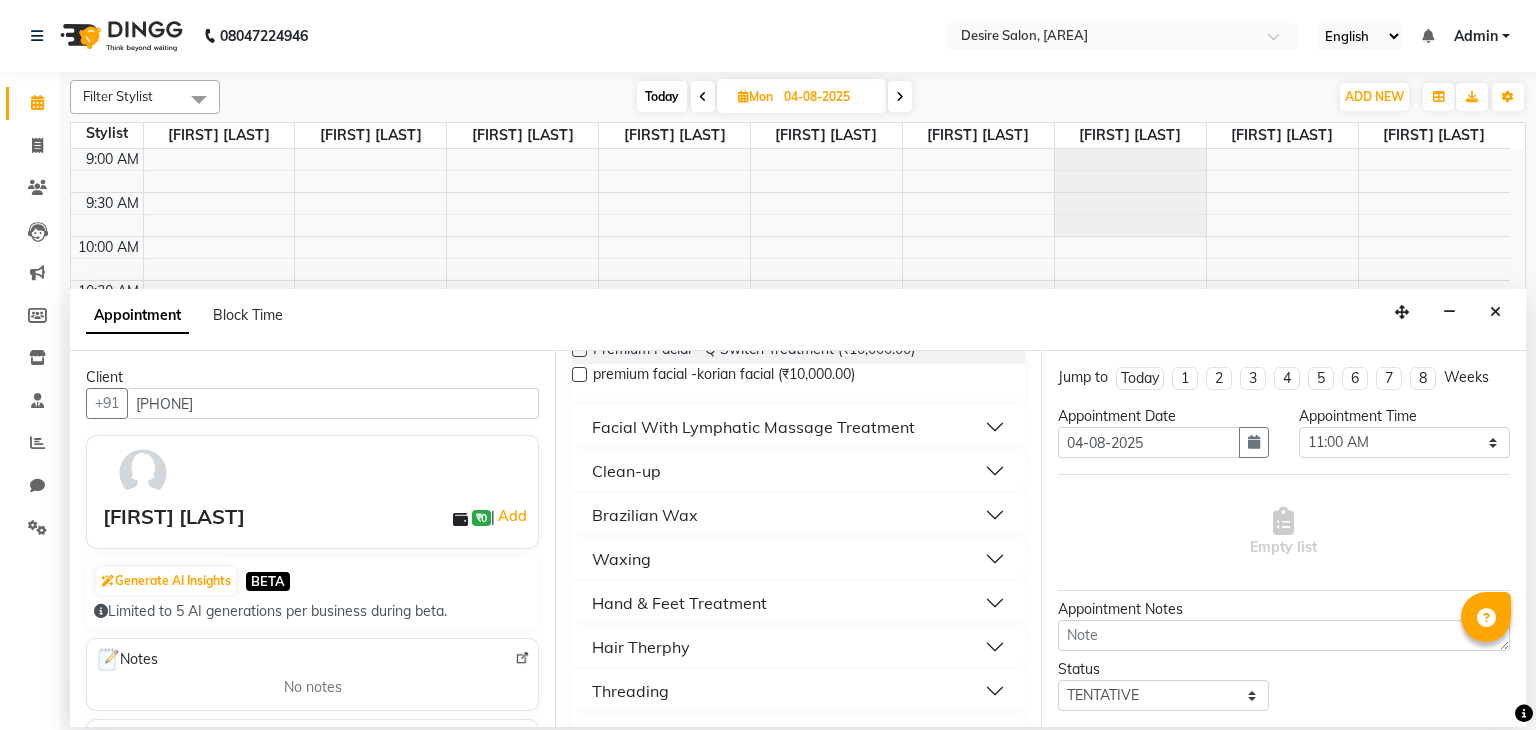click on "Facial With Lymphatic Massage Treatment" at bounding box center (753, 427) 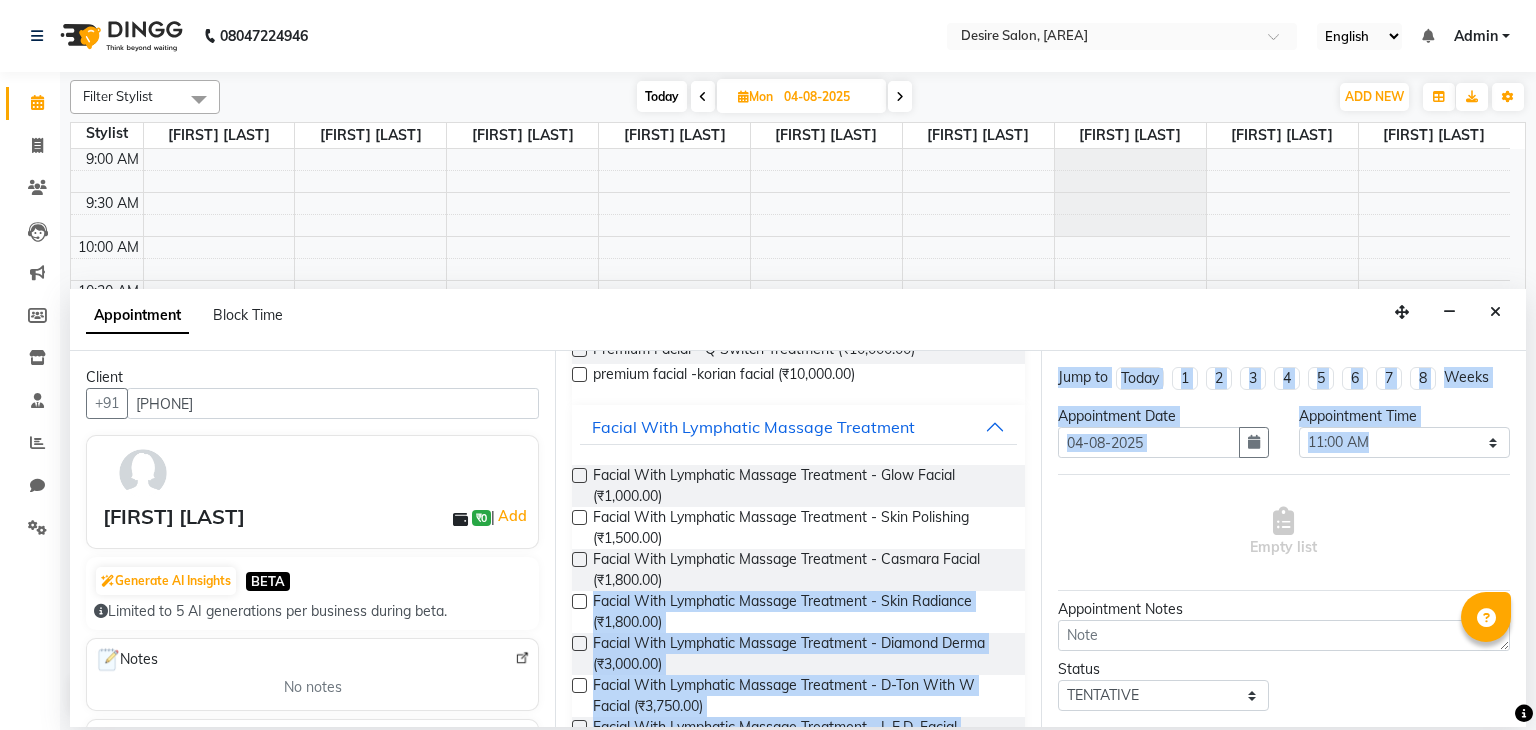 drag, startPoint x: 1040, startPoint y: 495, endPoint x: 1035, endPoint y: 577, distance: 82.1523 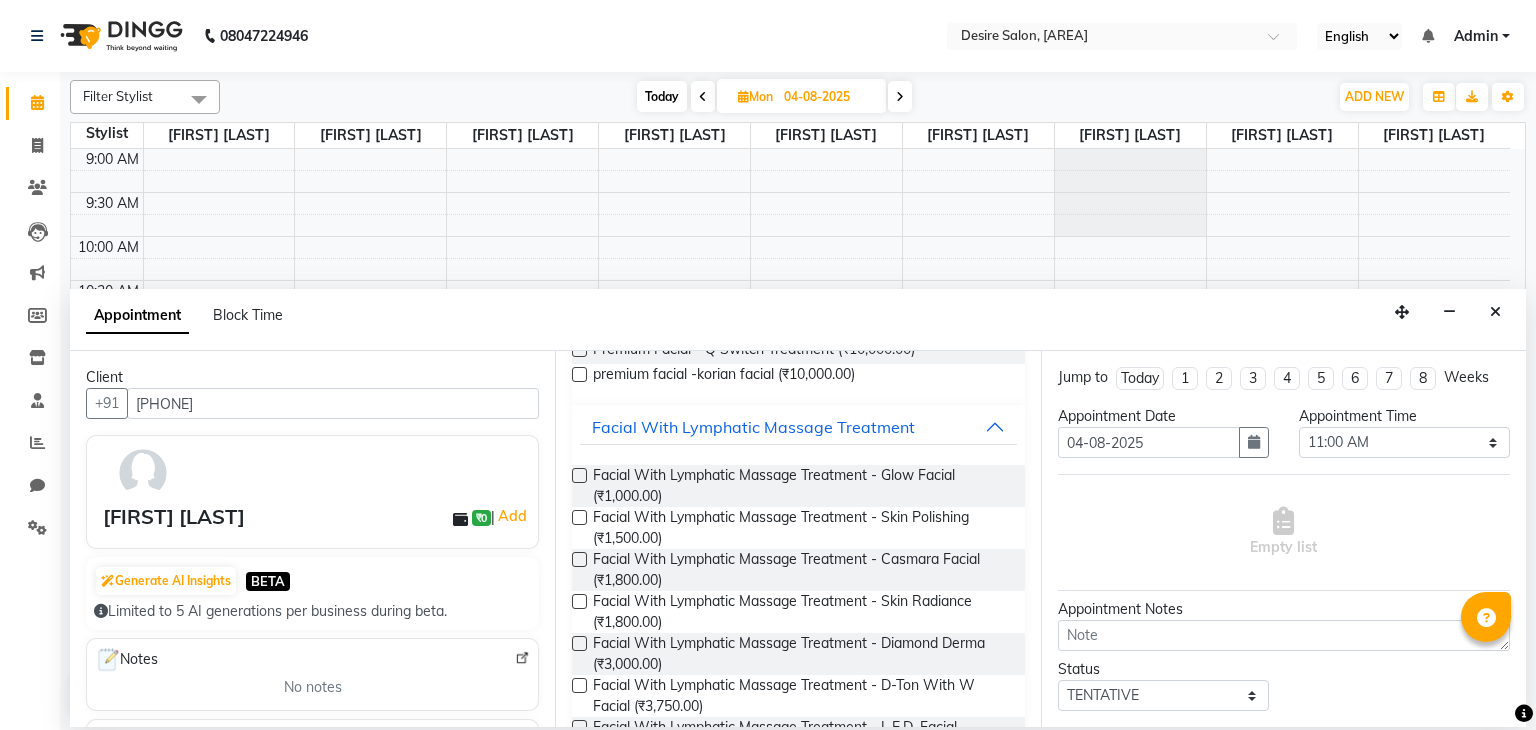 click on "Appointment Block Time" at bounding box center (798, 320) 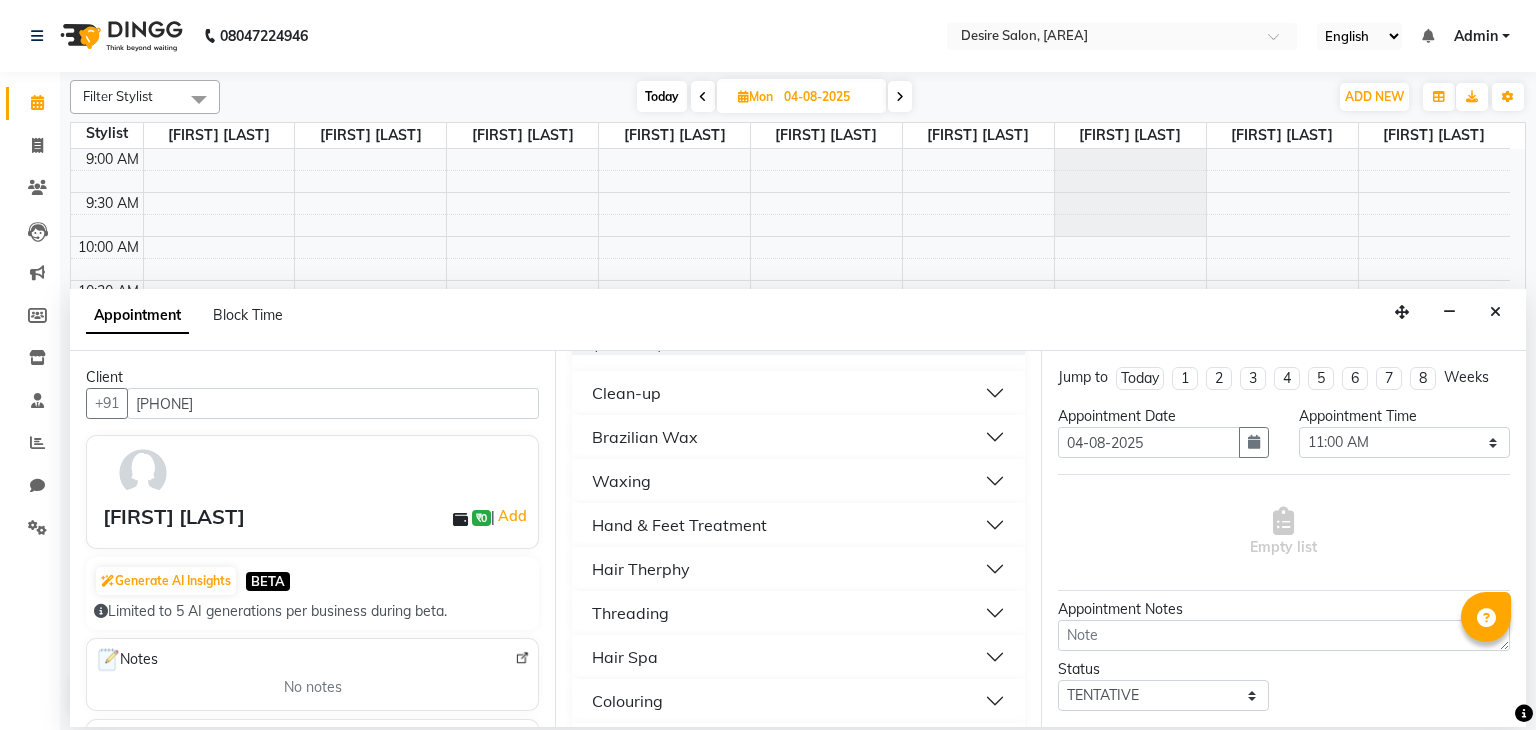 scroll, scrollTop: 900, scrollLeft: 0, axis: vertical 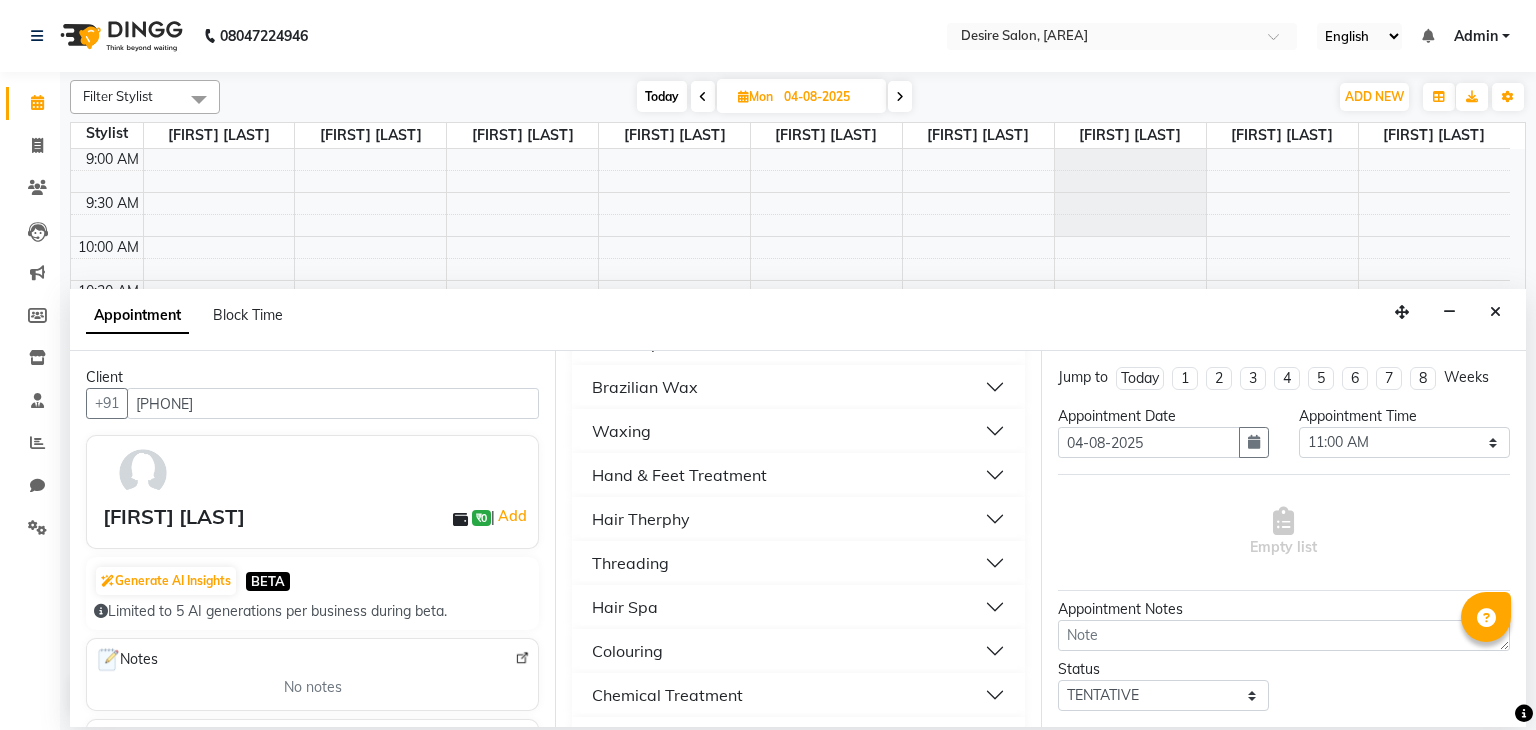 click on "Waxing" at bounding box center [798, 431] 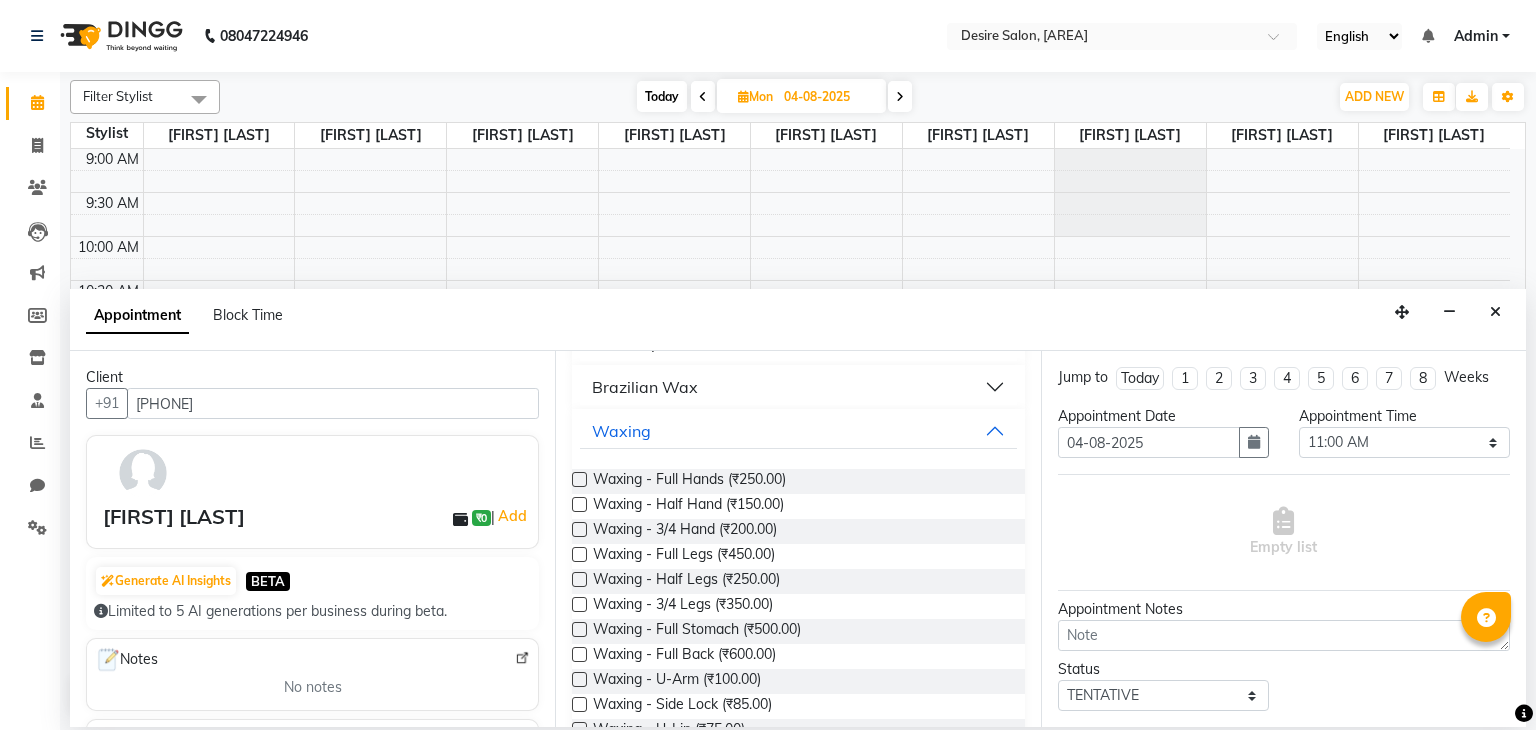 click at bounding box center [579, 554] 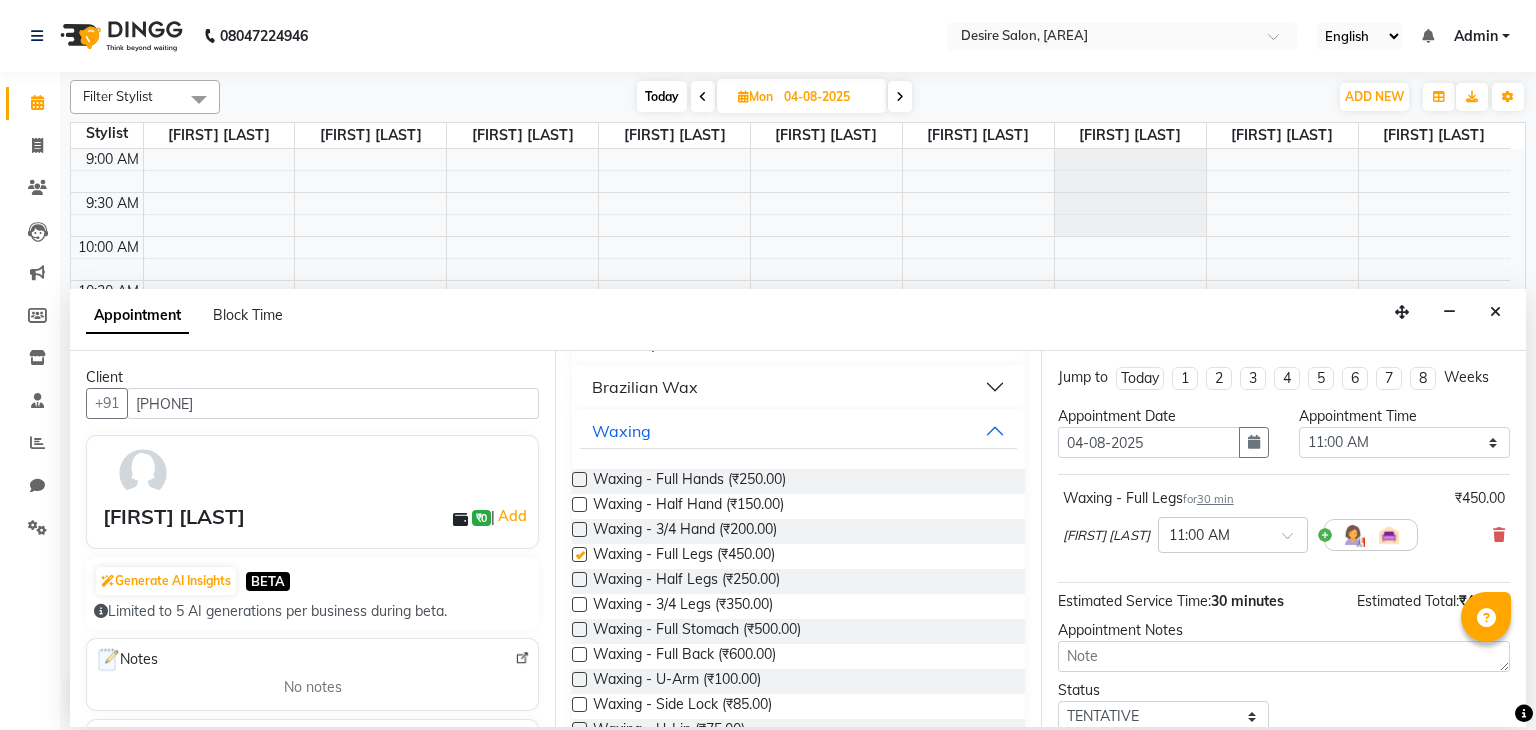 checkbox on "false" 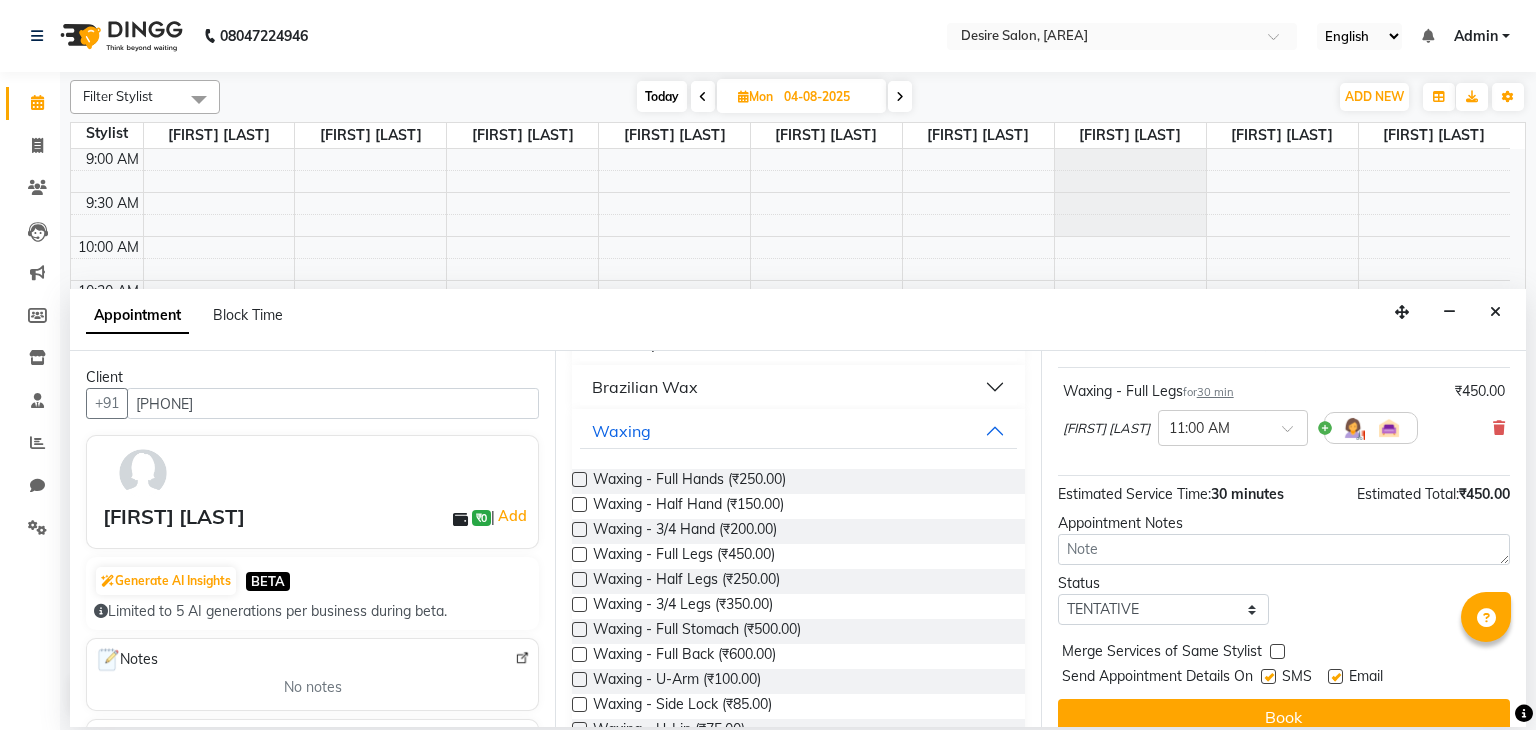 scroll, scrollTop: 130, scrollLeft: 0, axis: vertical 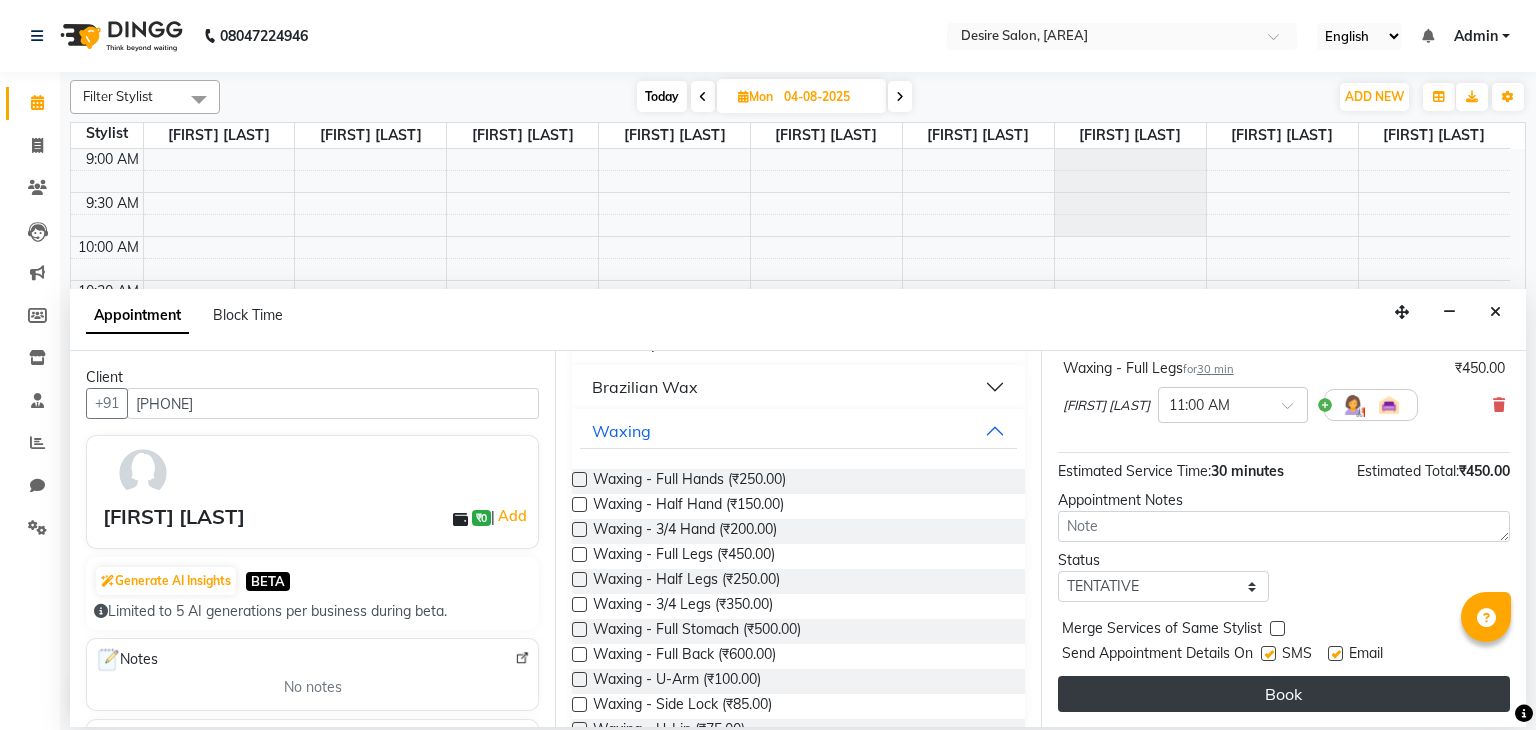 click on "Book" at bounding box center [1284, 694] 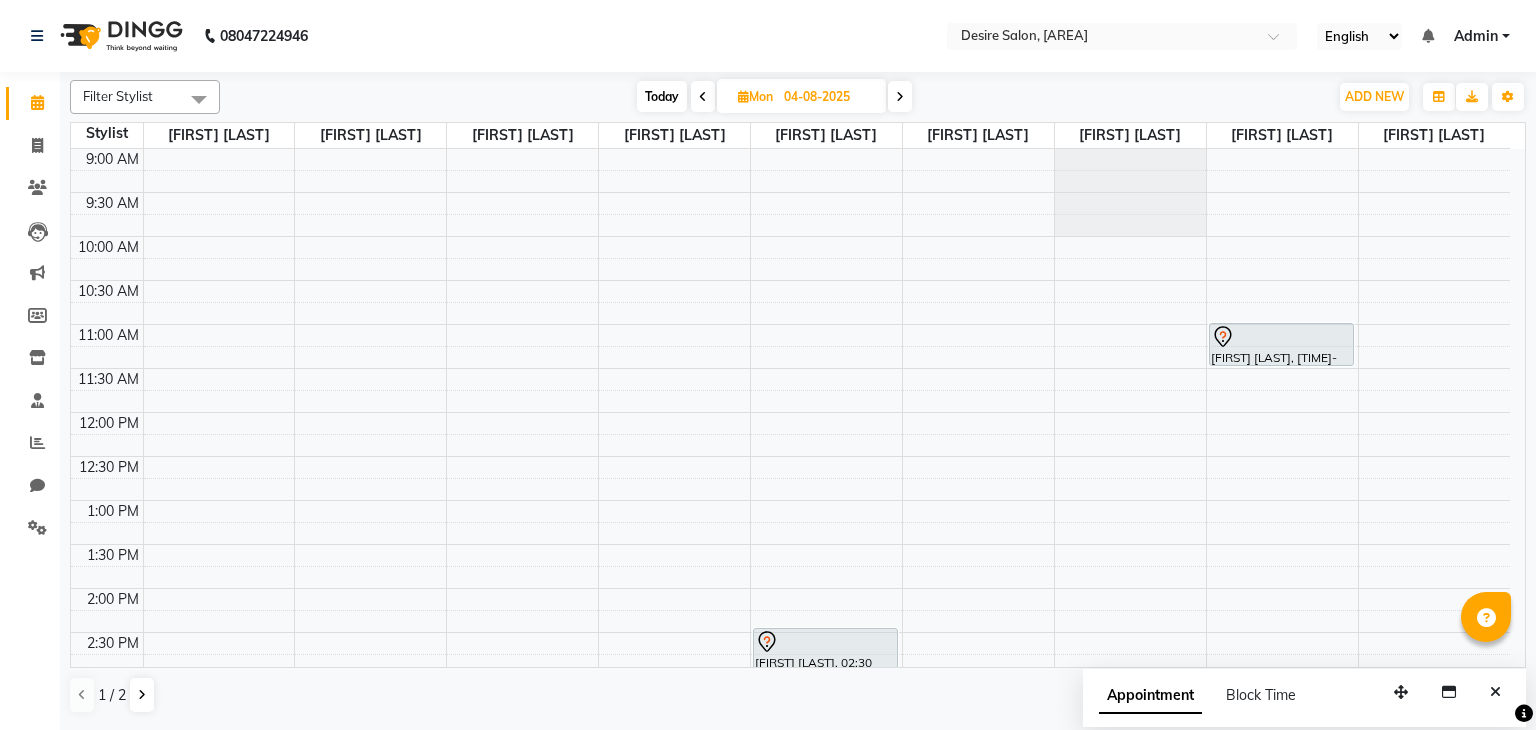 click on "Mon" at bounding box center [755, 96] 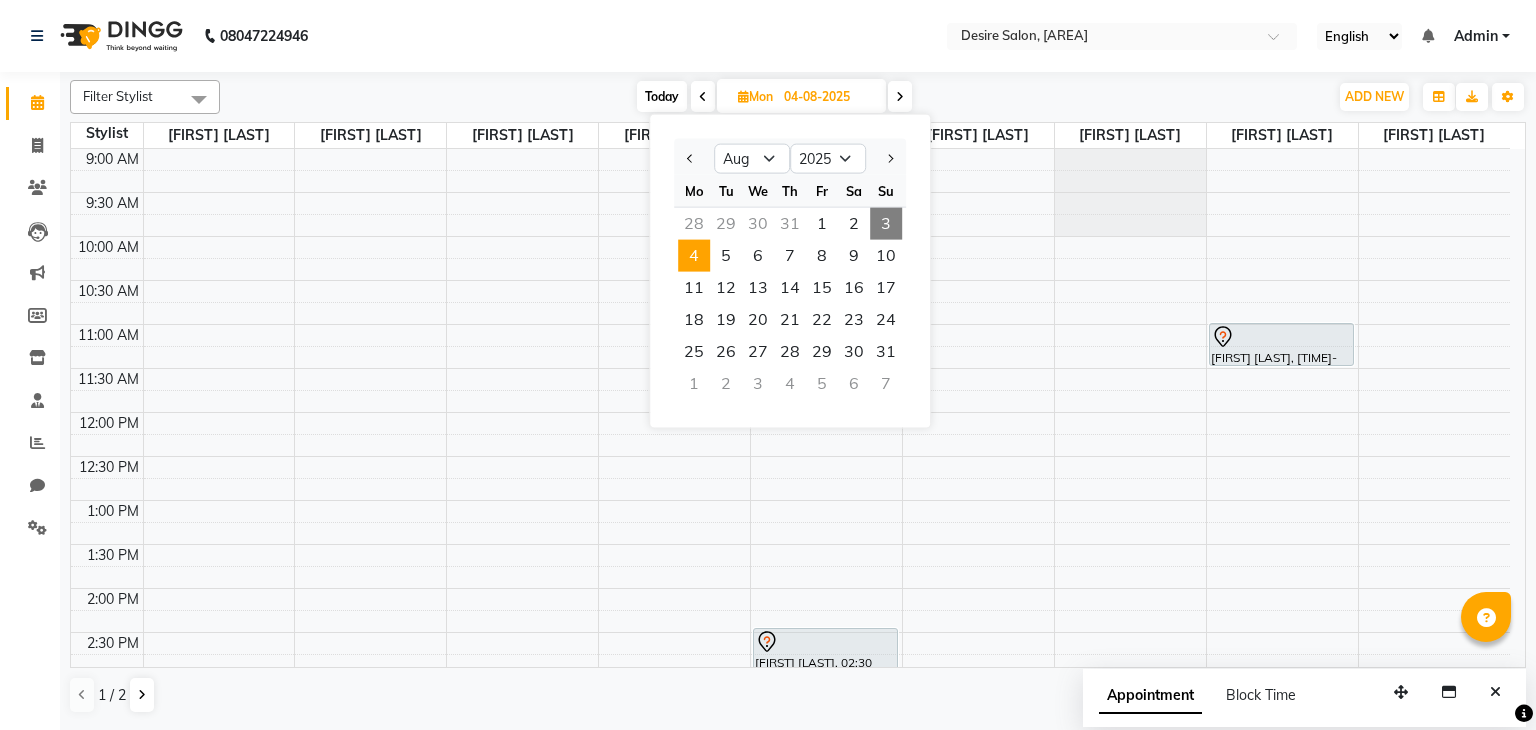 click on "3" at bounding box center [886, 224] 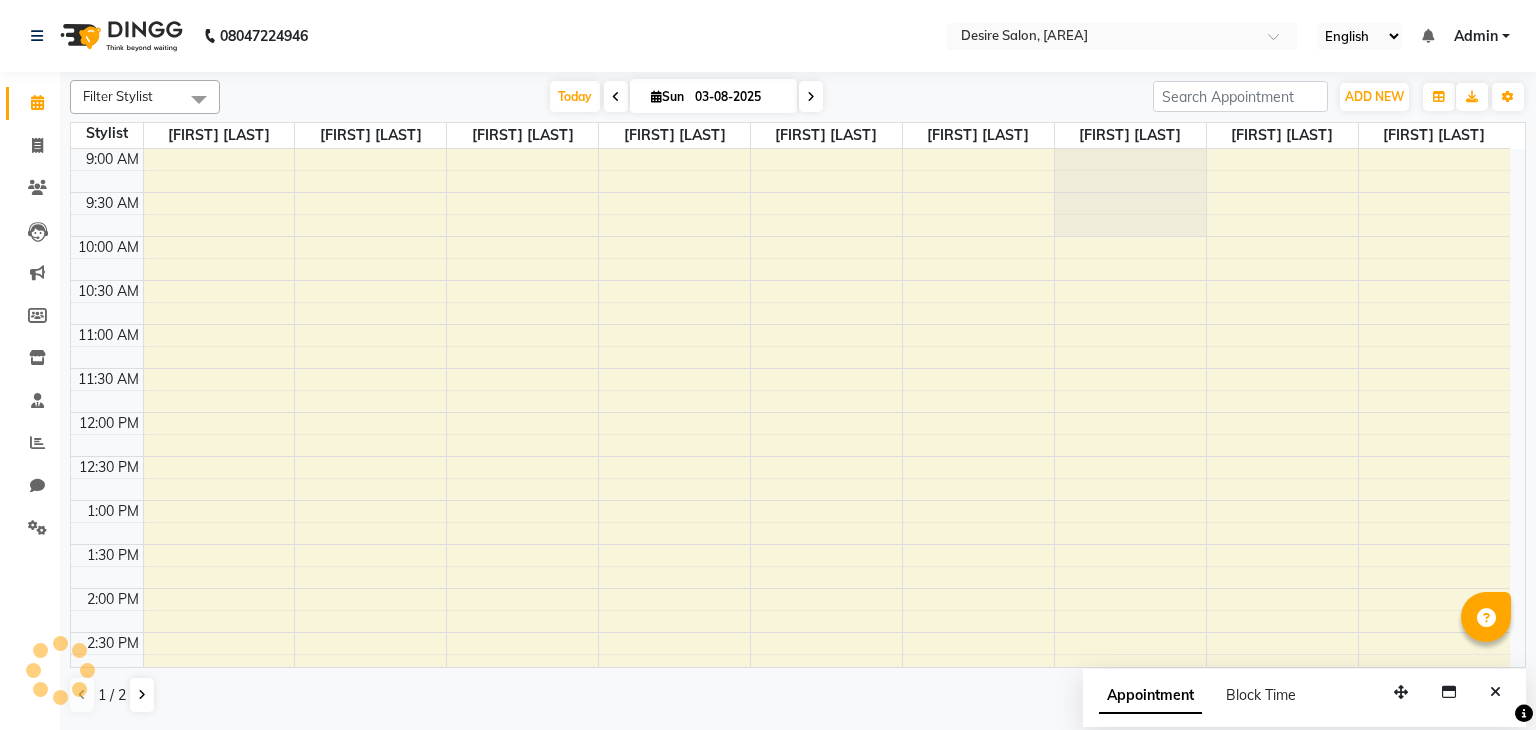 scroll, scrollTop: 611, scrollLeft: 0, axis: vertical 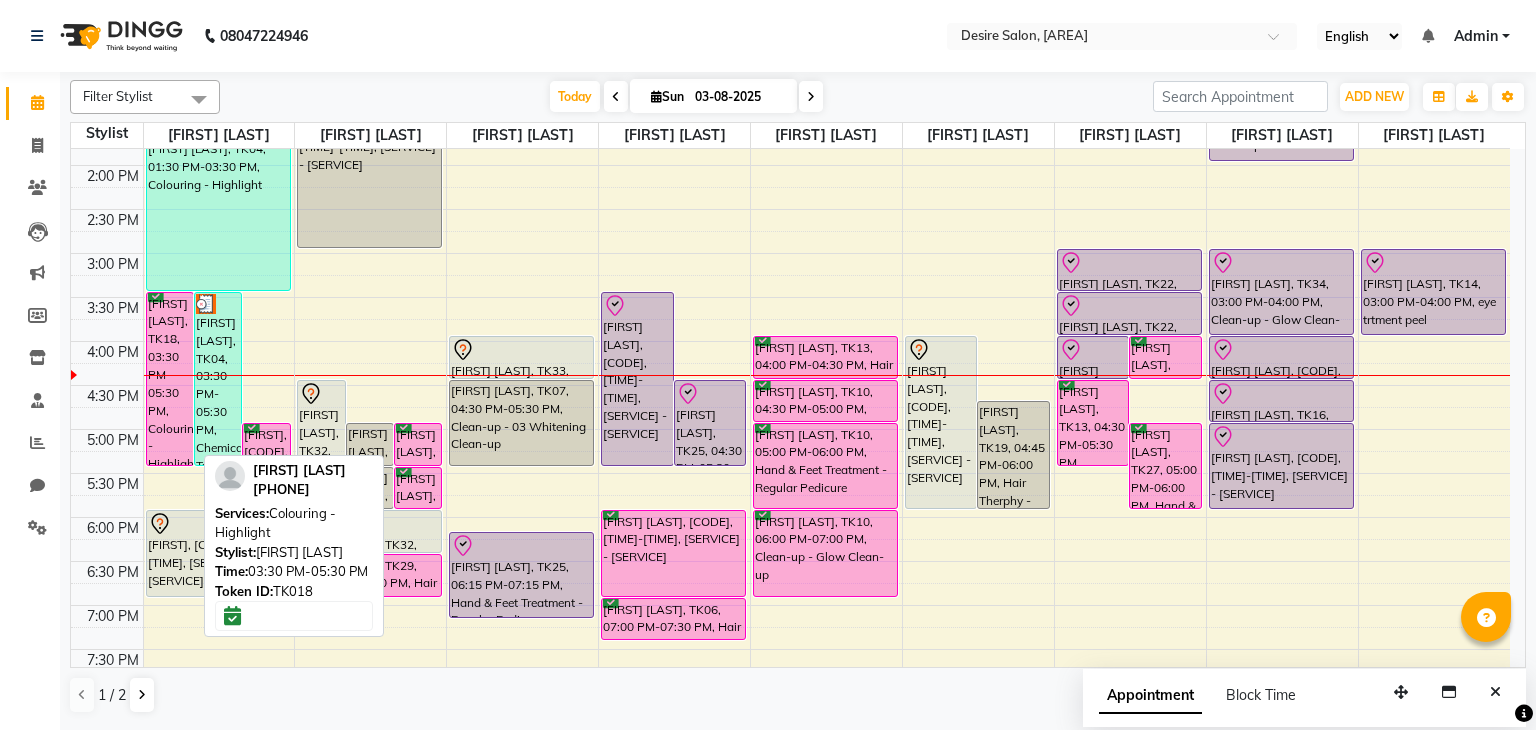 click on "[FIRST] [LAST], TK18, 03:30 PM-05:30 PM, Colouring - Highlight" at bounding box center [170, 379] 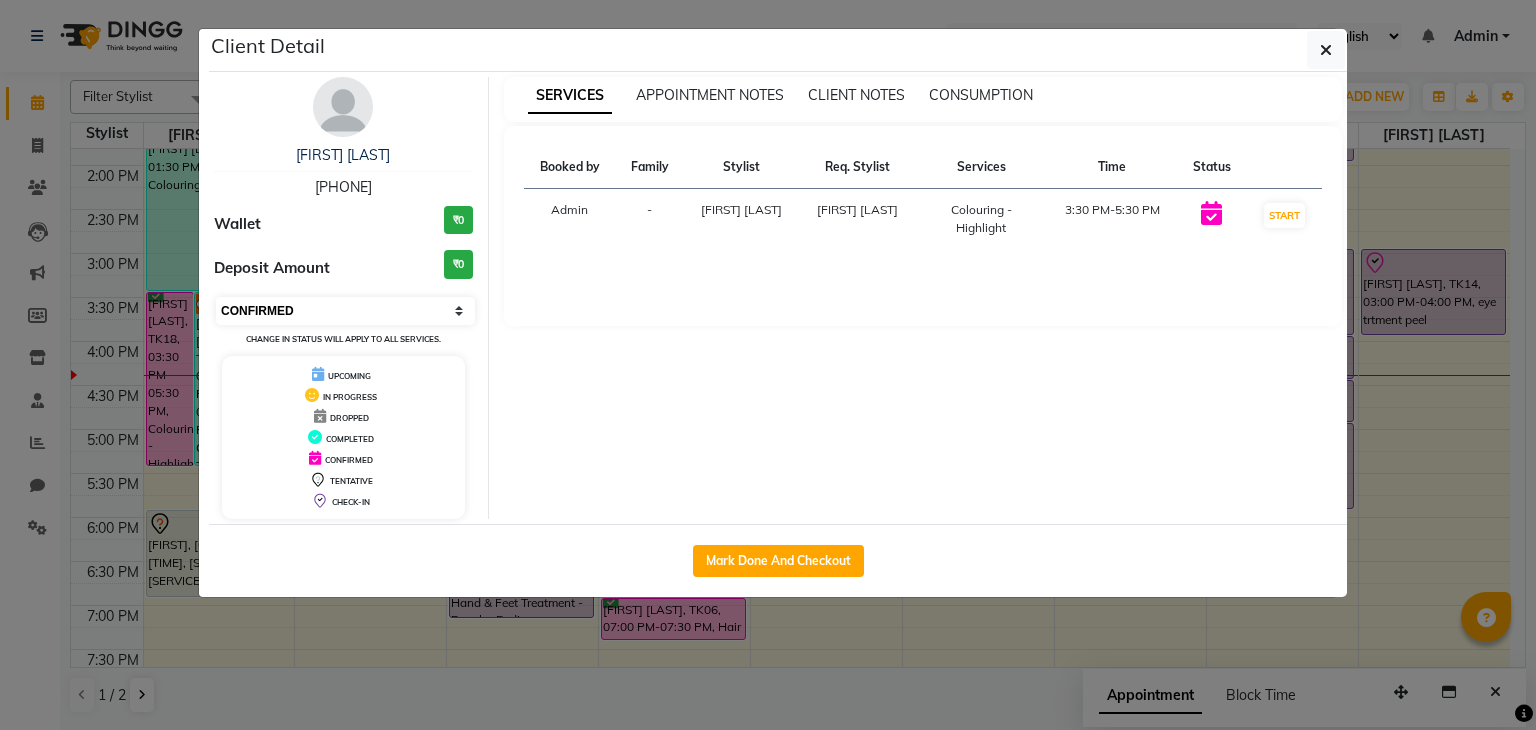 click on "Select IN SERVICE CONFIRMED TENTATIVE CHECK IN MARK DONE DROPPED UPCOMING" at bounding box center [345, 311] 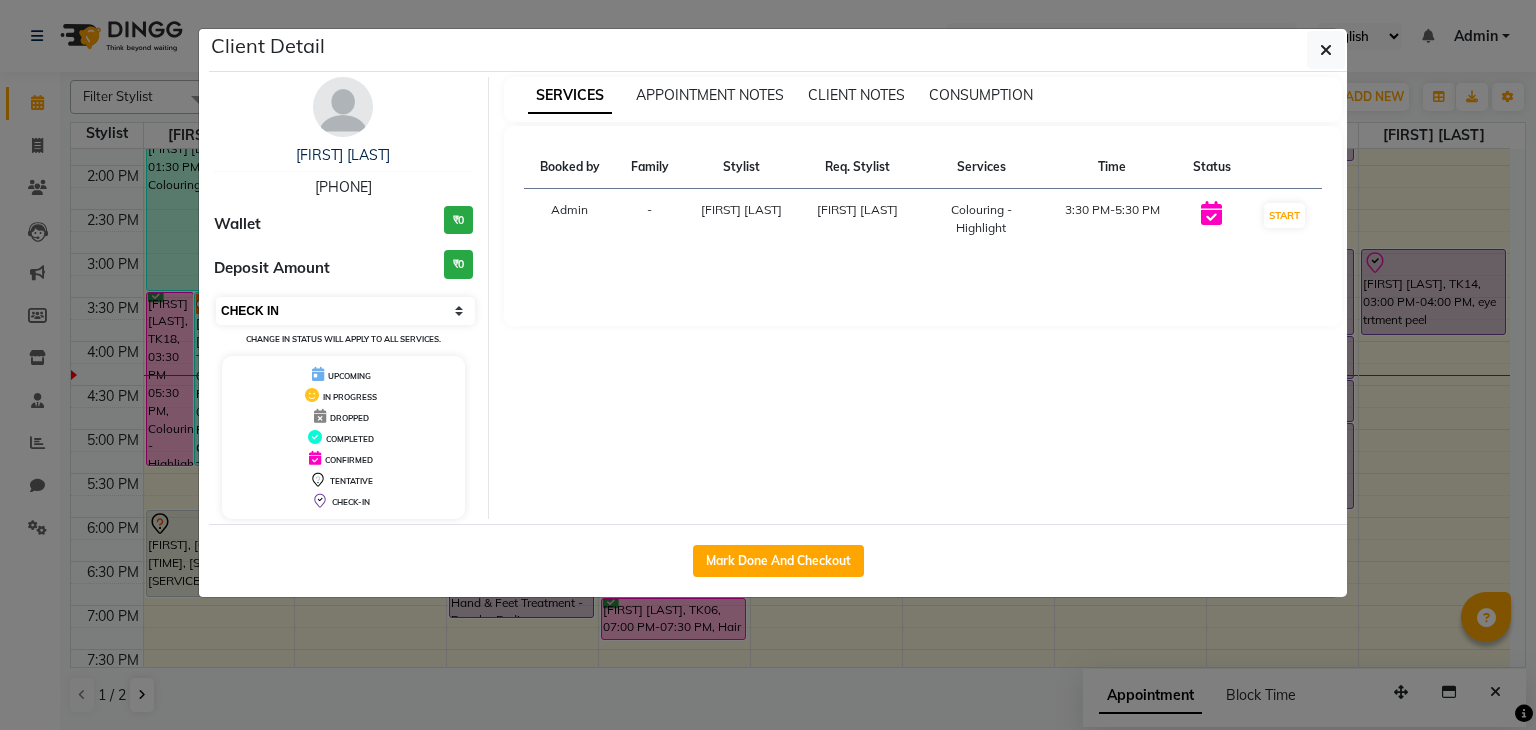 click on "Select IN SERVICE CONFIRMED TENTATIVE CHECK IN MARK DONE DROPPED UPCOMING" at bounding box center [345, 311] 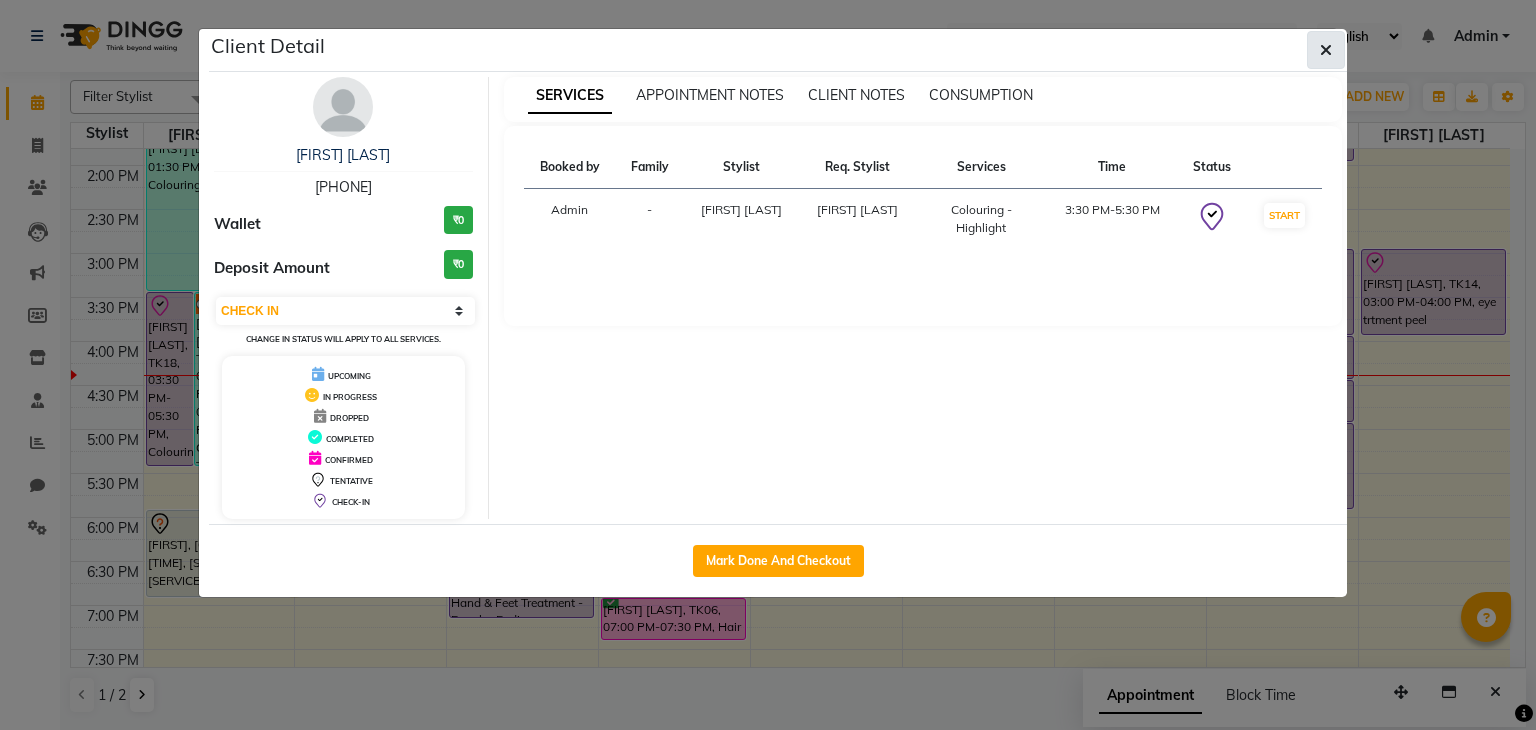 click 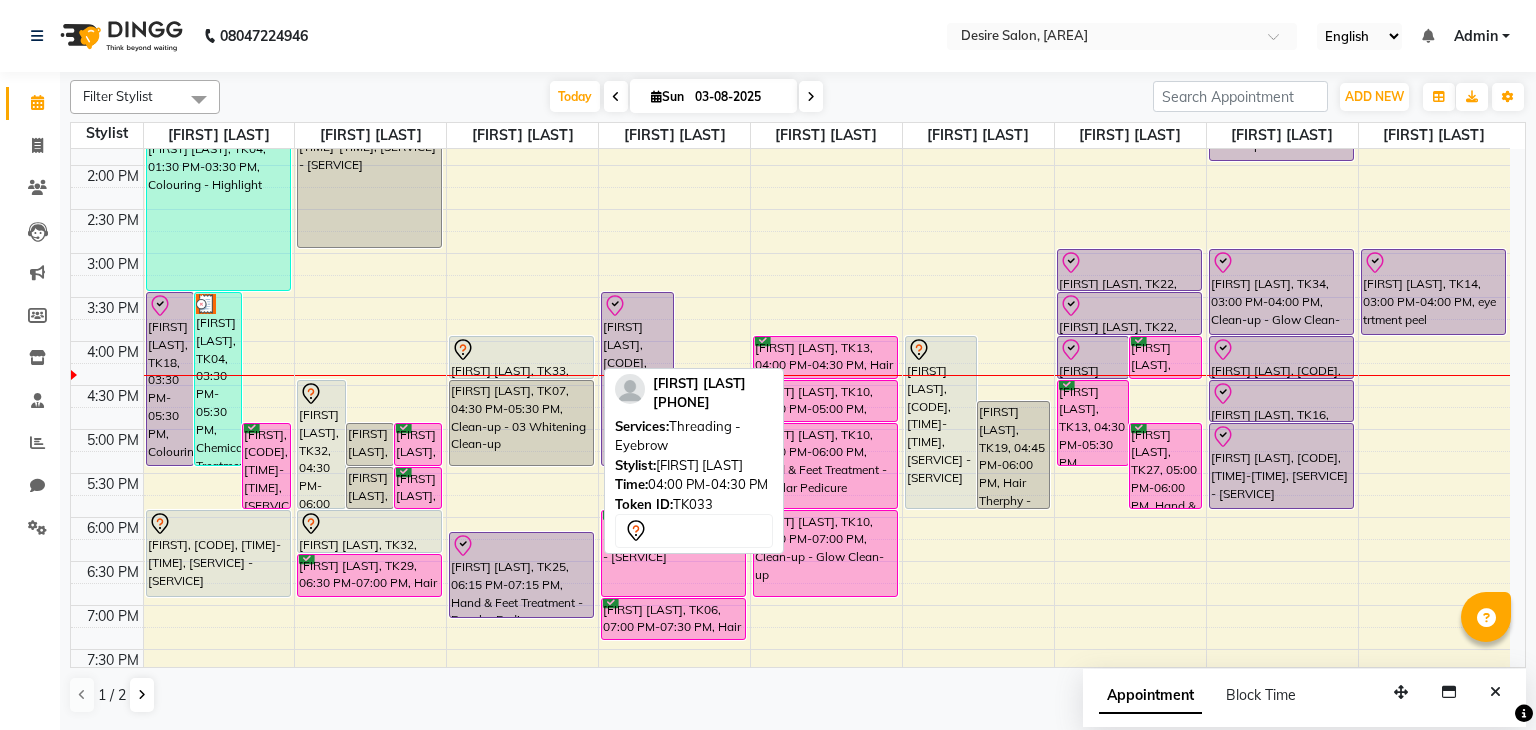 click on "[FIRST] [LAST], TK33, 04:00 PM-04:30 PM, Threading - Eyebrow" at bounding box center [521, 357] 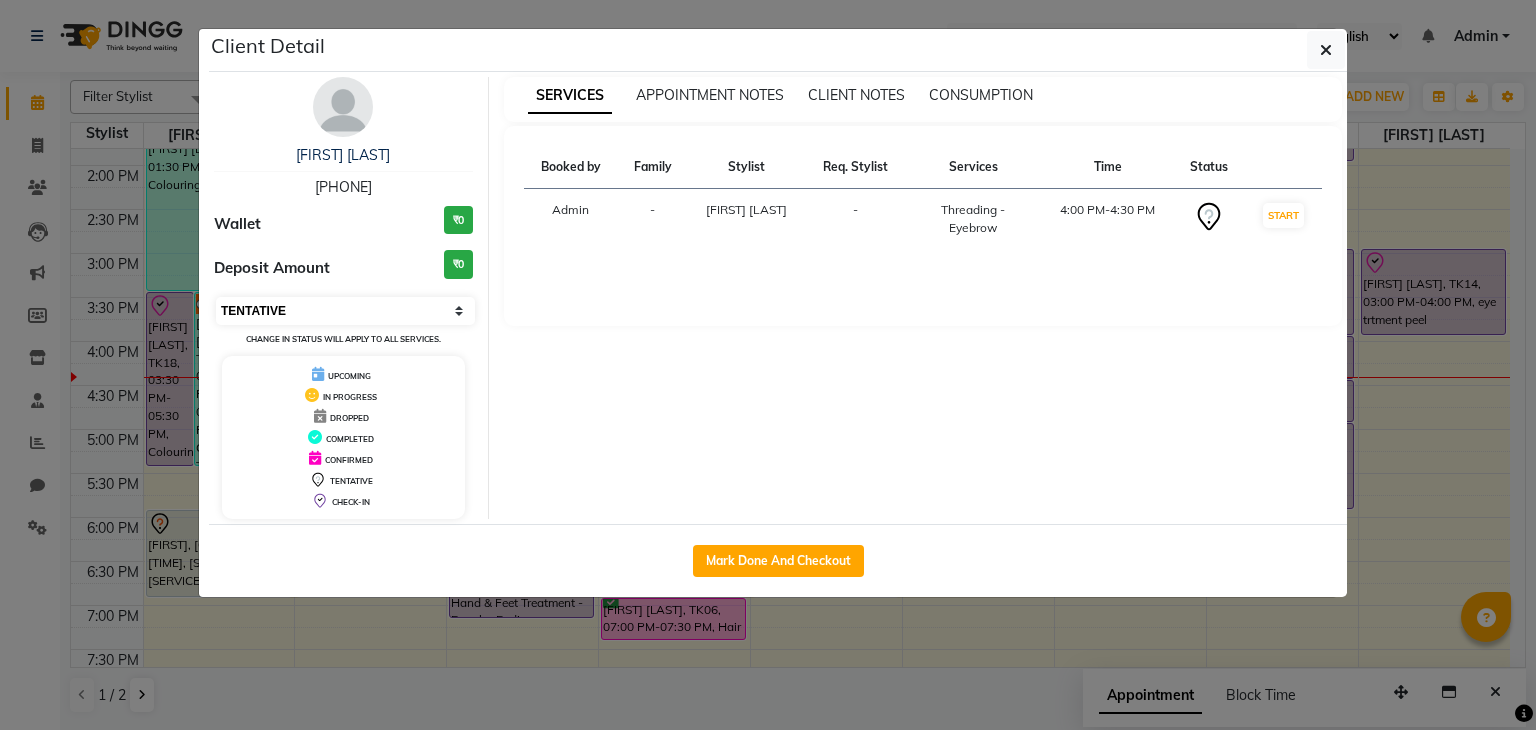 click on "Select IN SERVICE CONFIRMED TENTATIVE CHECK IN MARK DONE DROPPED UPCOMING" at bounding box center (345, 311) 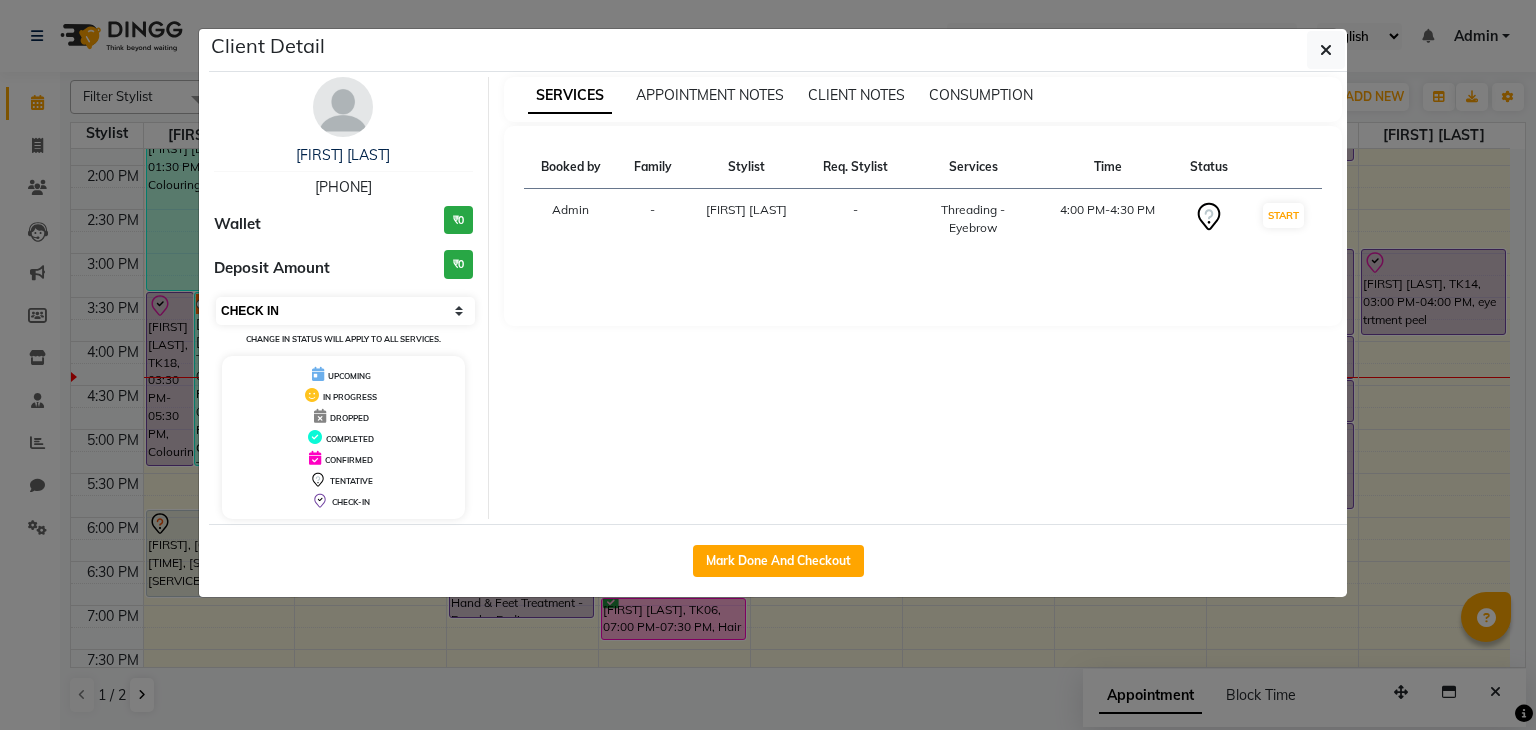 click on "Select IN SERVICE CONFIRMED TENTATIVE CHECK IN MARK DONE DROPPED UPCOMING" at bounding box center [345, 311] 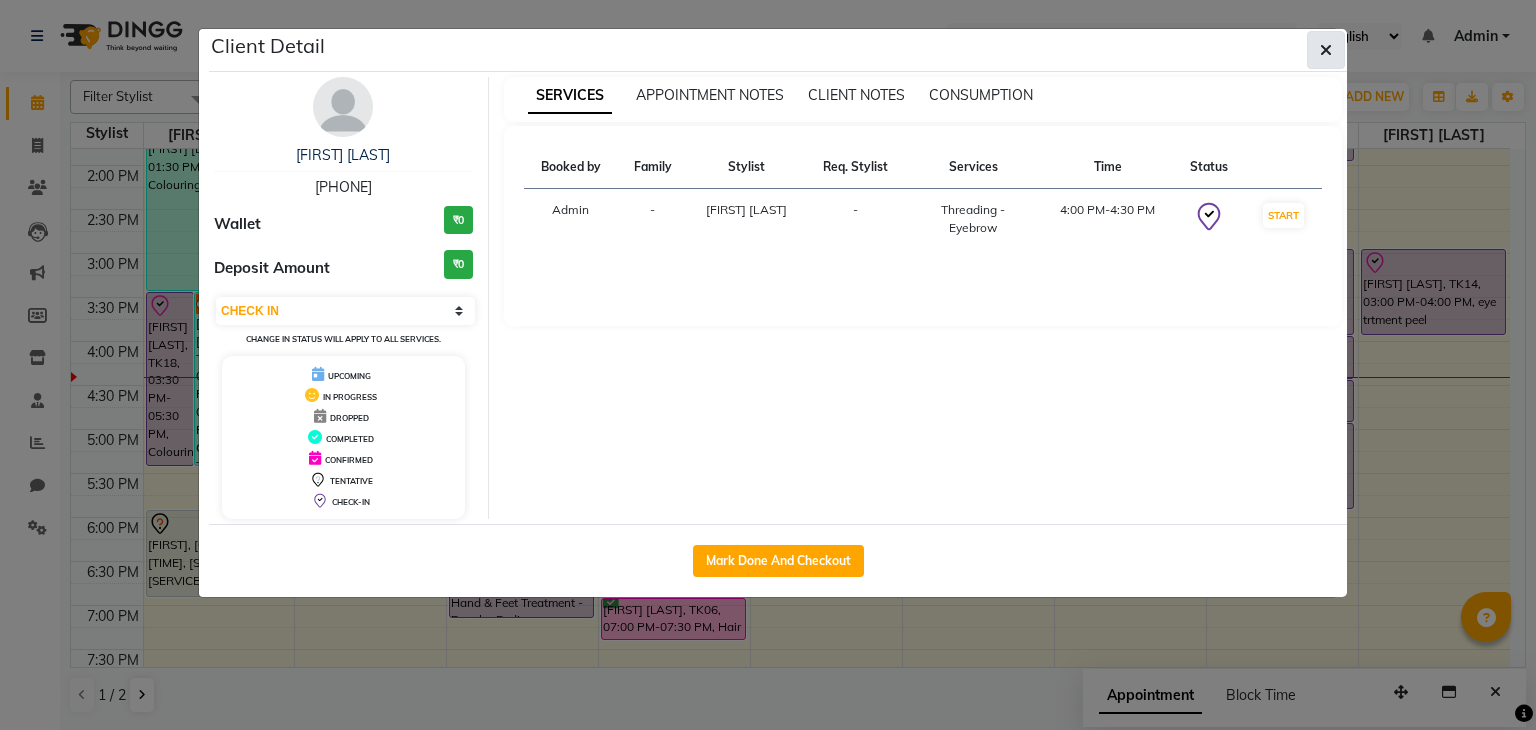 click 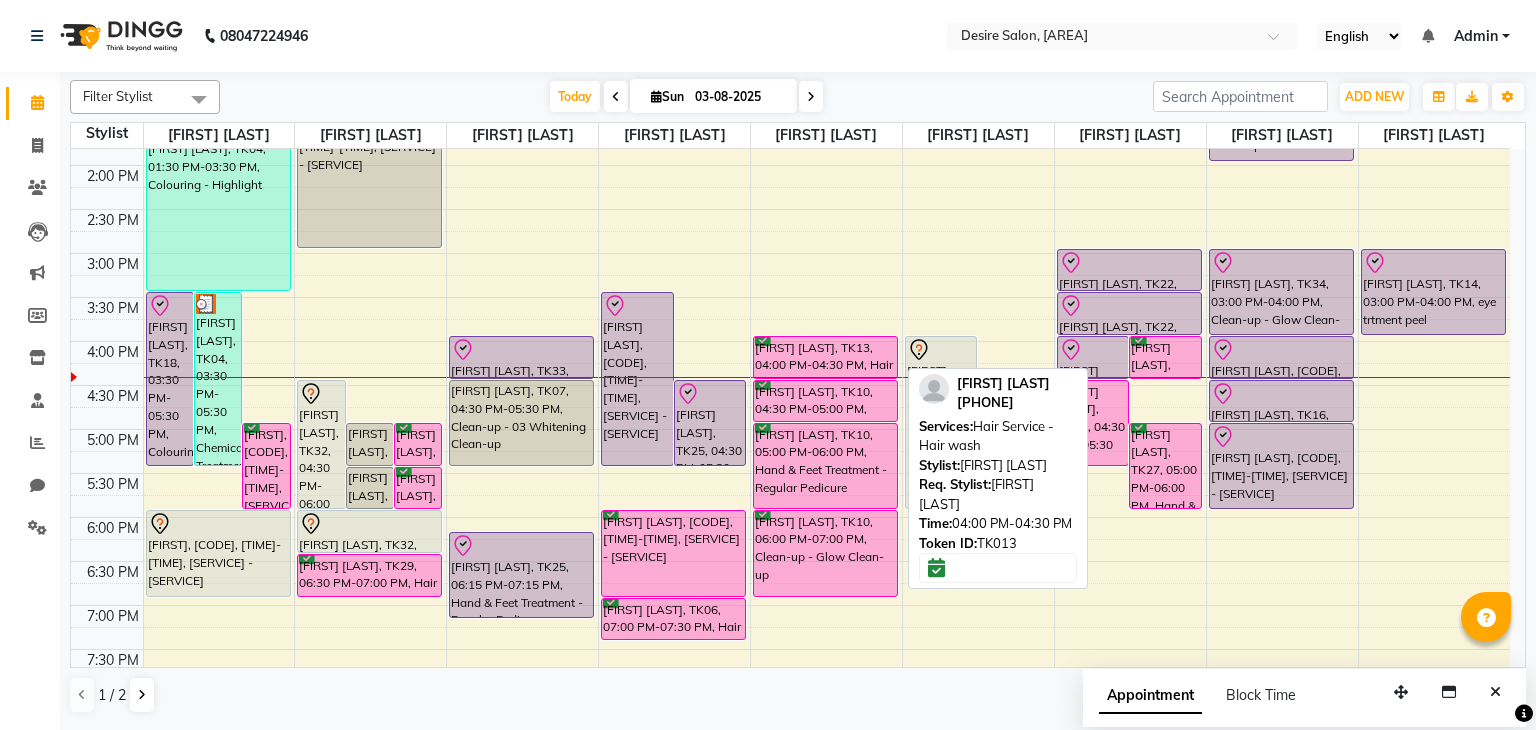 click on "[FIRST] [LAST], TK13, 04:00 PM-04:30 PM, Hair Service - Hair wash" at bounding box center [825, 357] 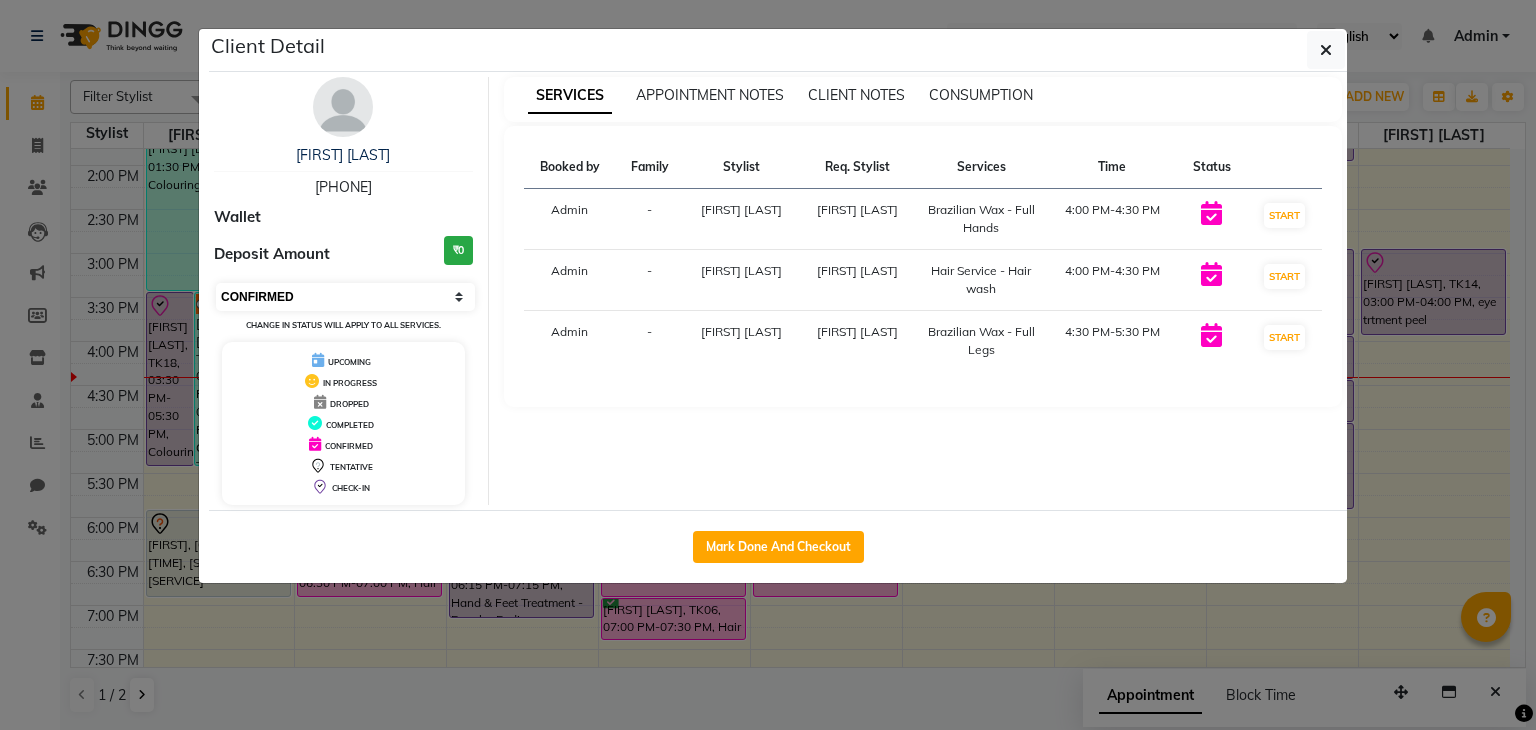 click on "Select IN SERVICE CONFIRMED TENTATIVE CHECK IN MARK DONE DROPPED UPCOMING" at bounding box center (345, 297) 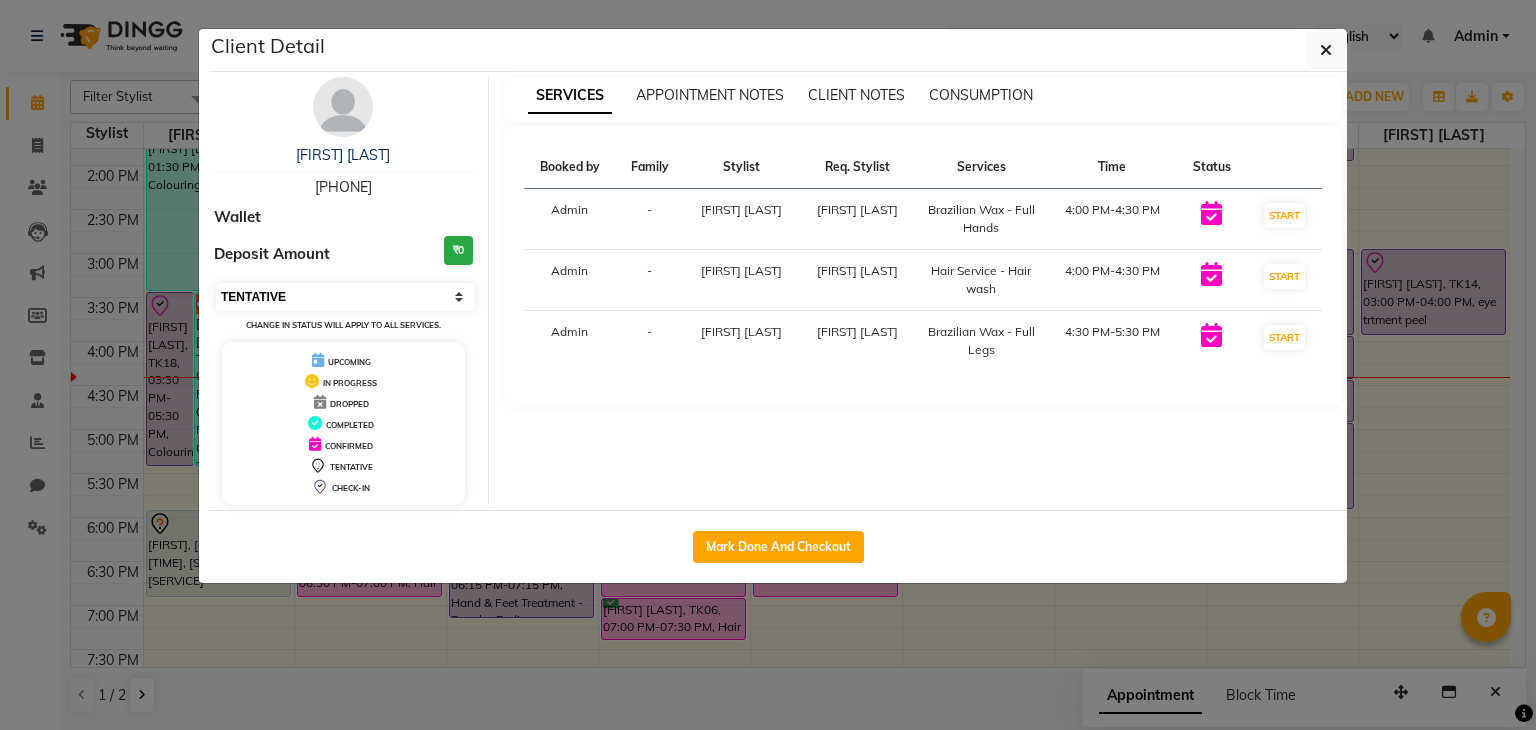click on "Select IN SERVICE CONFIRMED TENTATIVE CHECK IN MARK DONE DROPPED UPCOMING" at bounding box center [345, 297] 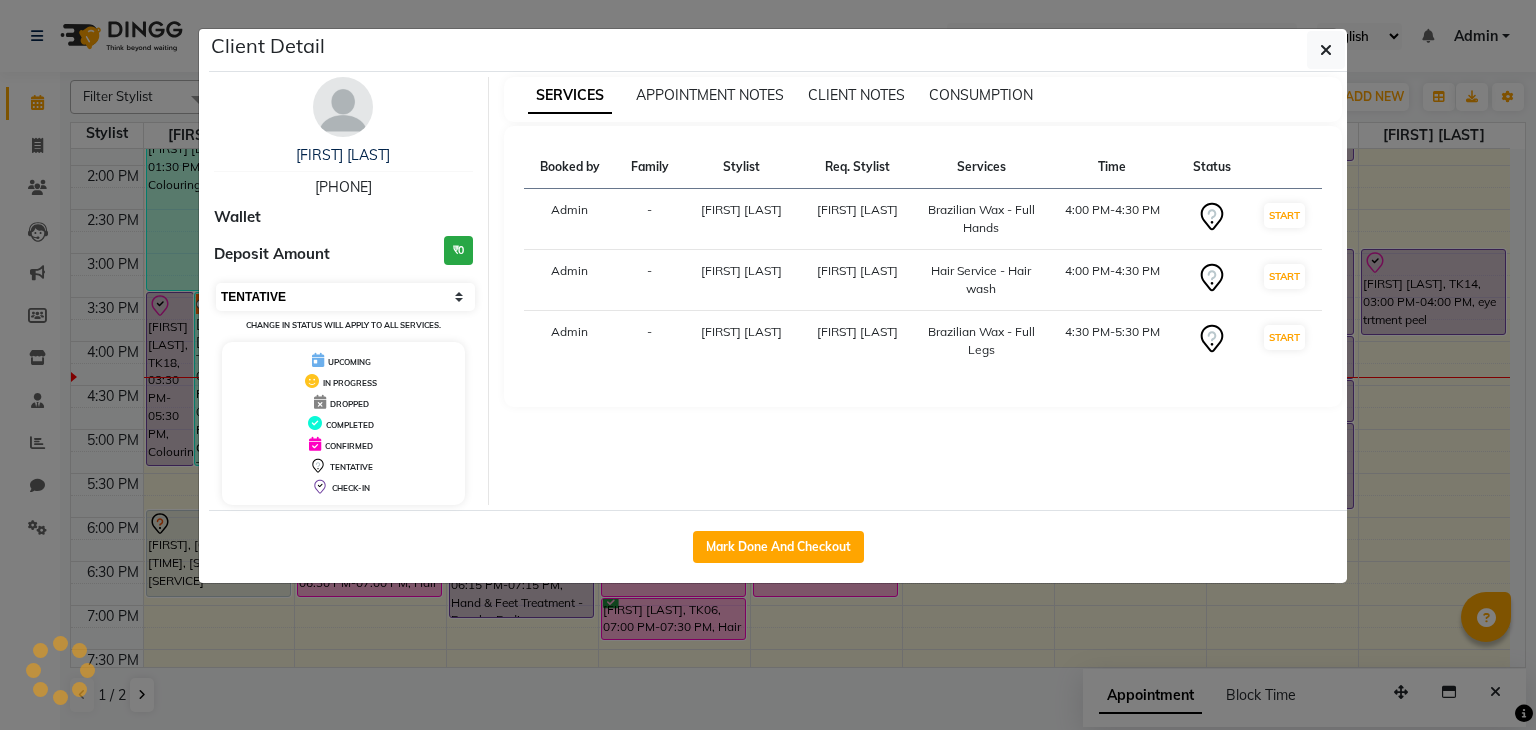 click on "Select IN SERVICE CONFIRMED TENTATIVE CHECK IN MARK DONE DROPPED UPCOMING" at bounding box center (345, 297) 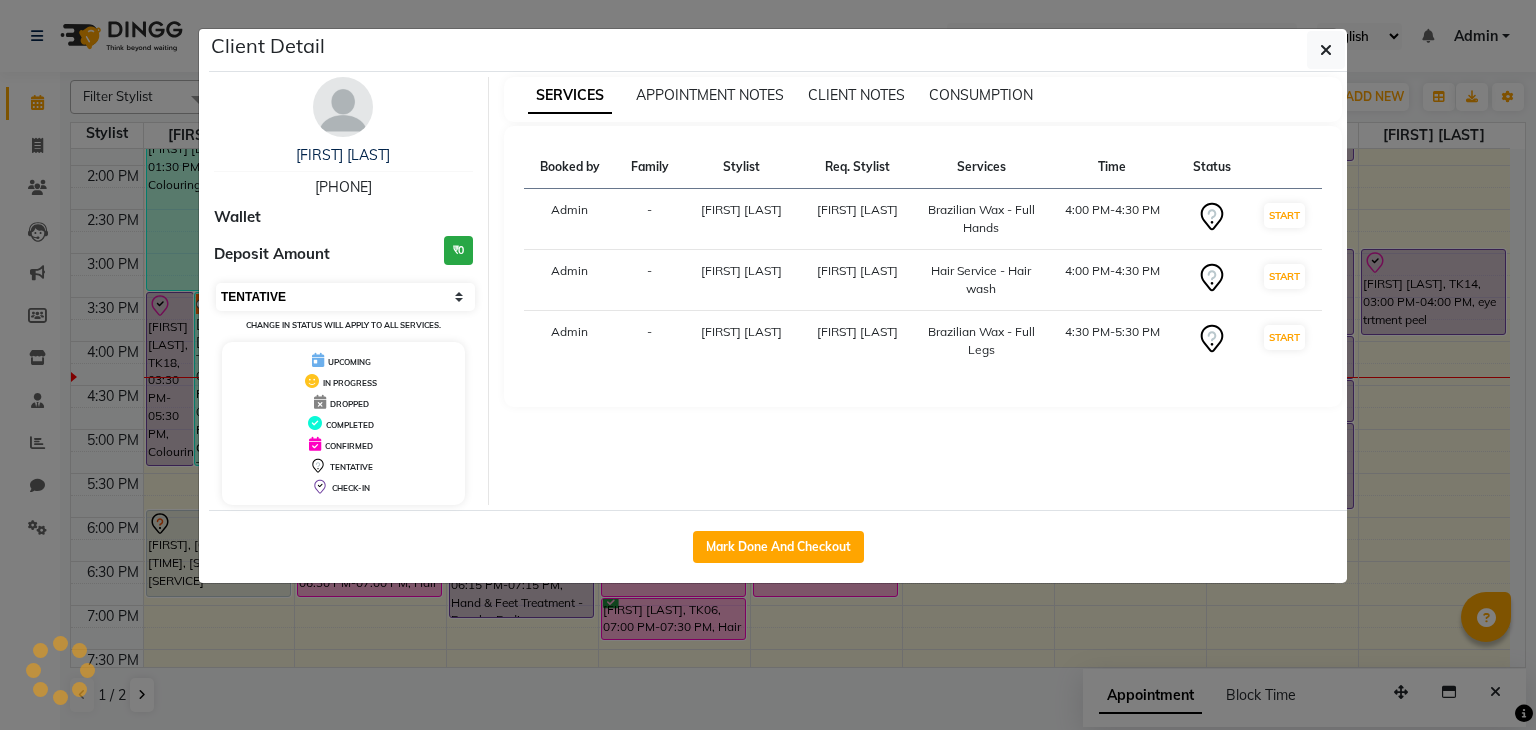 select on "8" 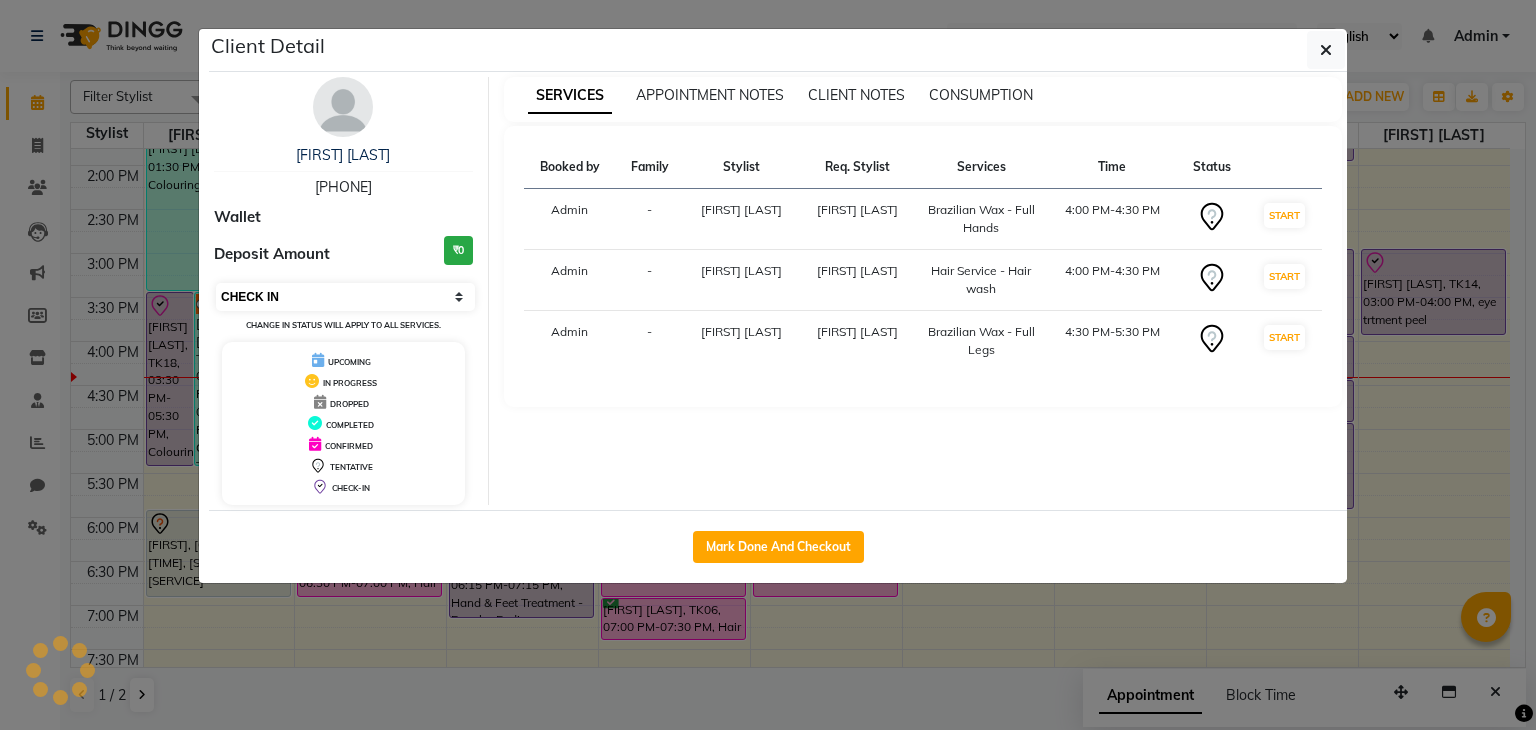 click on "Select IN SERVICE CONFIRMED TENTATIVE CHECK IN MARK DONE DROPPED UPCOMING" at bounding box center [345, 297] 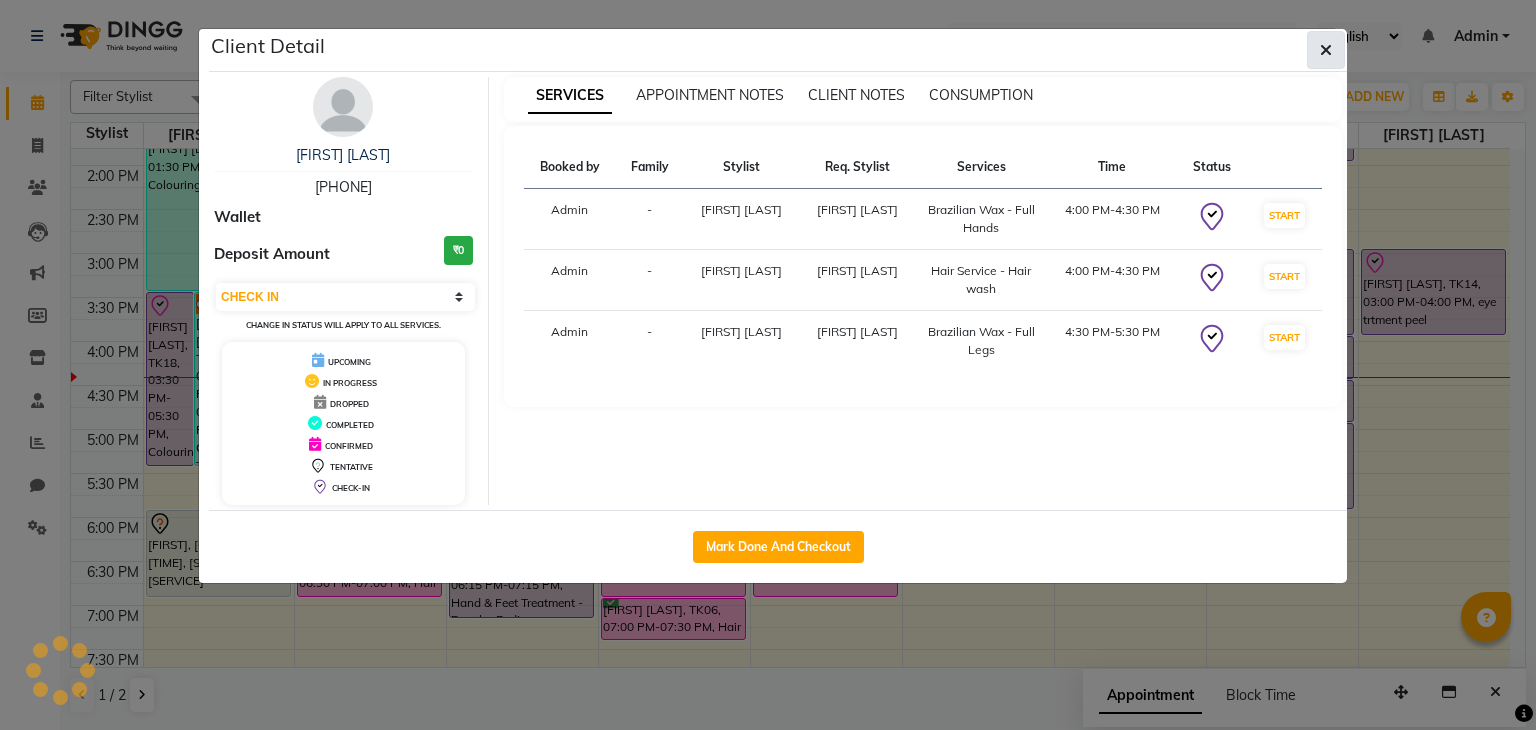 click 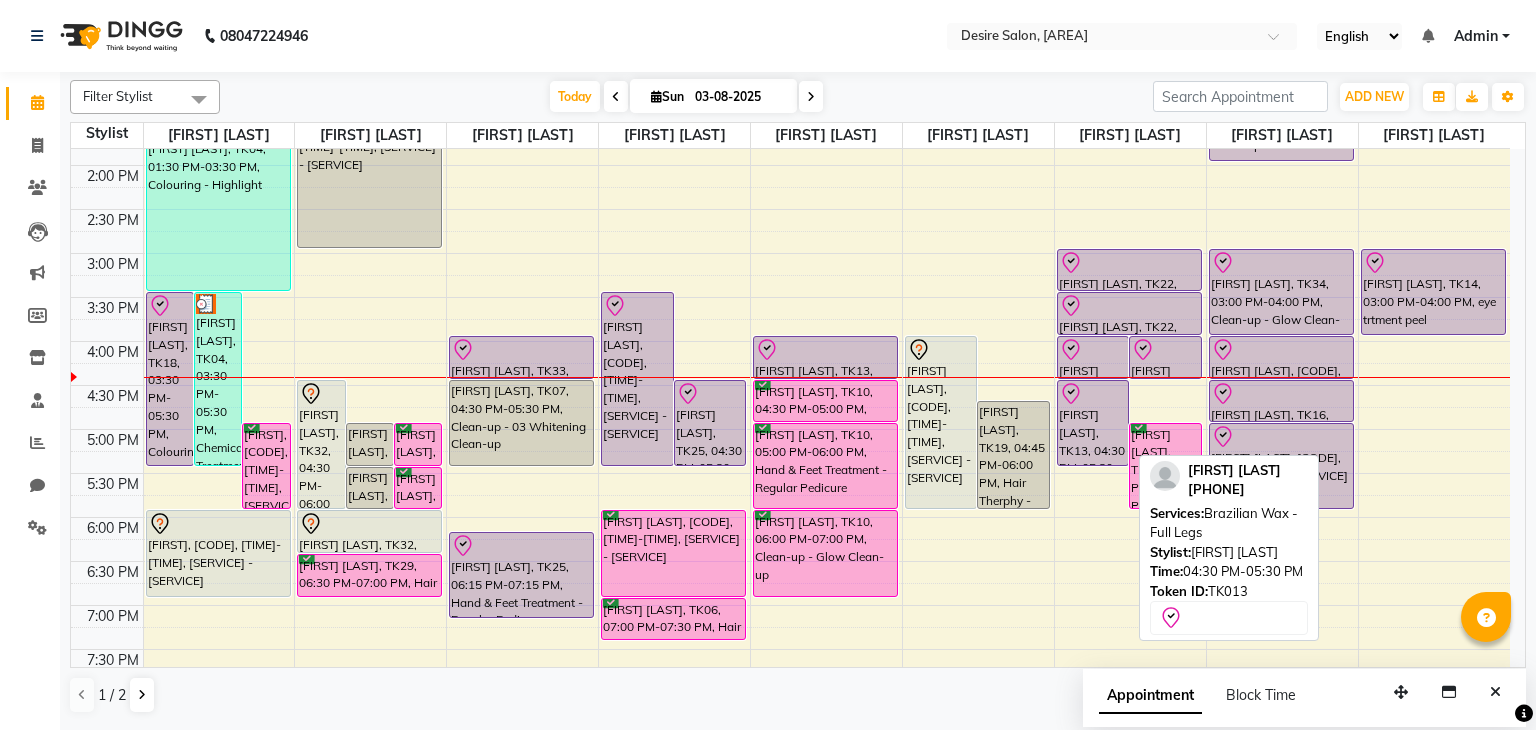 click on "[FIRST] [LAST], TK13, [TIME]-[TIME], Brazilian Wax - Full Legs" at bounding box center (1093, 423) 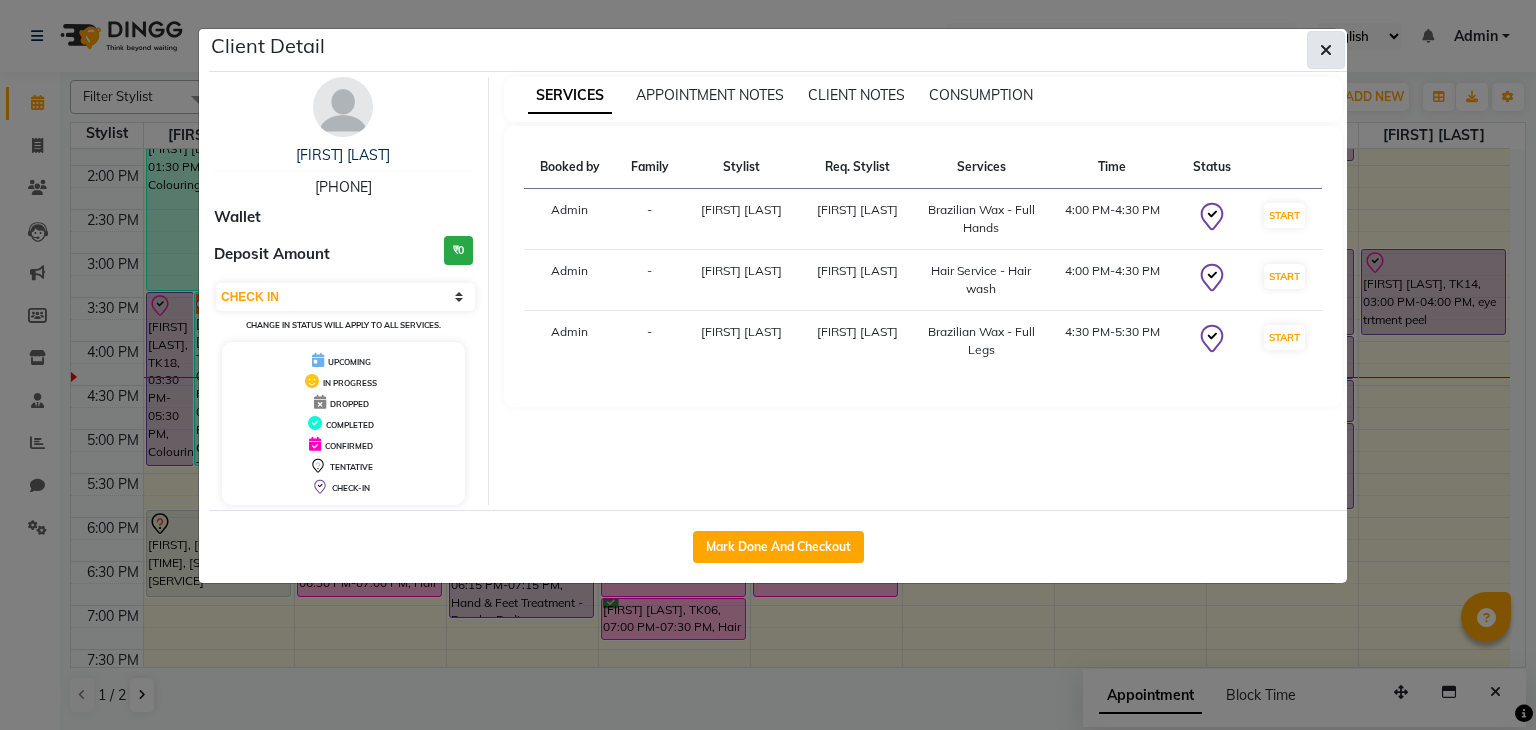 click 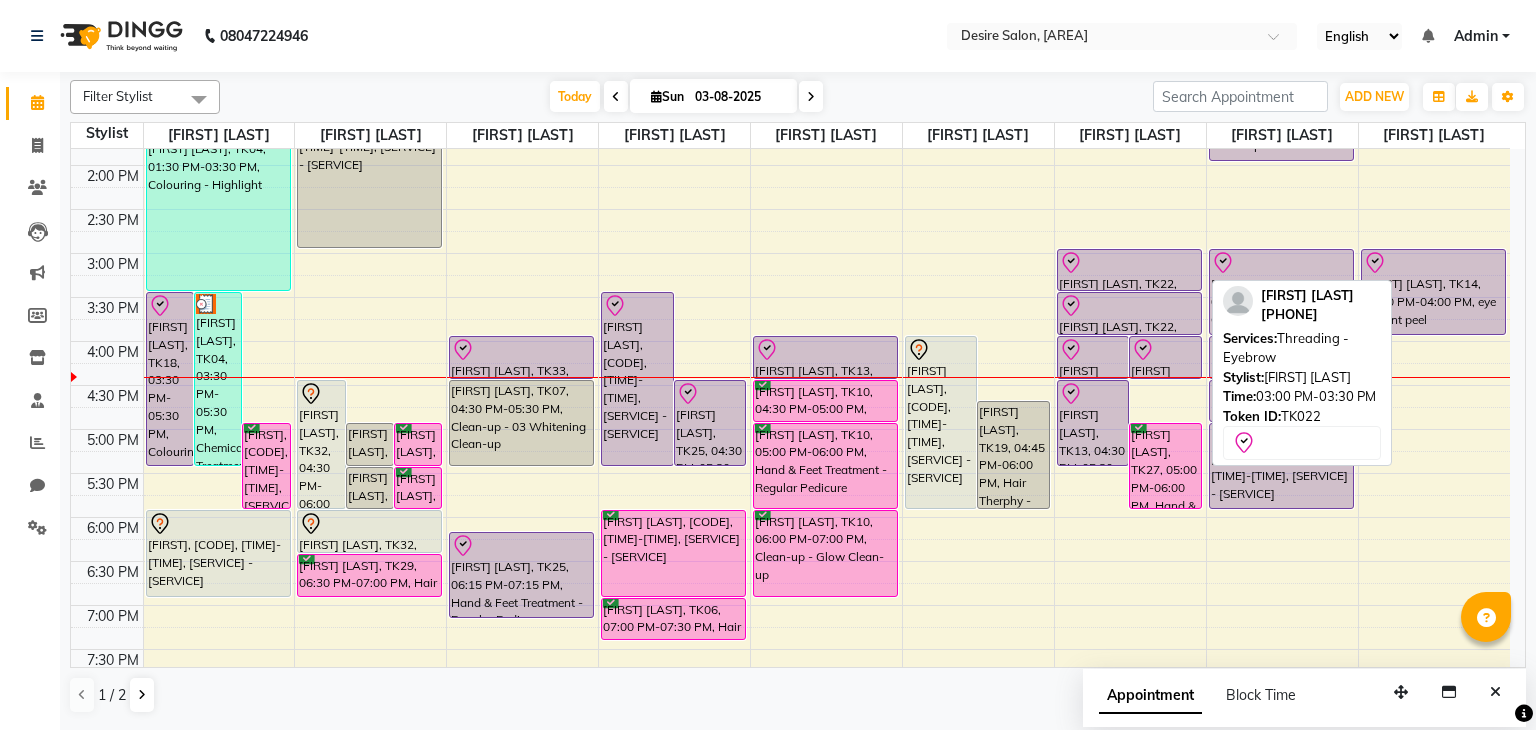 click on "[FIRST] [LAST], TK22, 03:00 PM-03:30 PM, Threading - Eyebrow" at bounding box center (1129, 270) 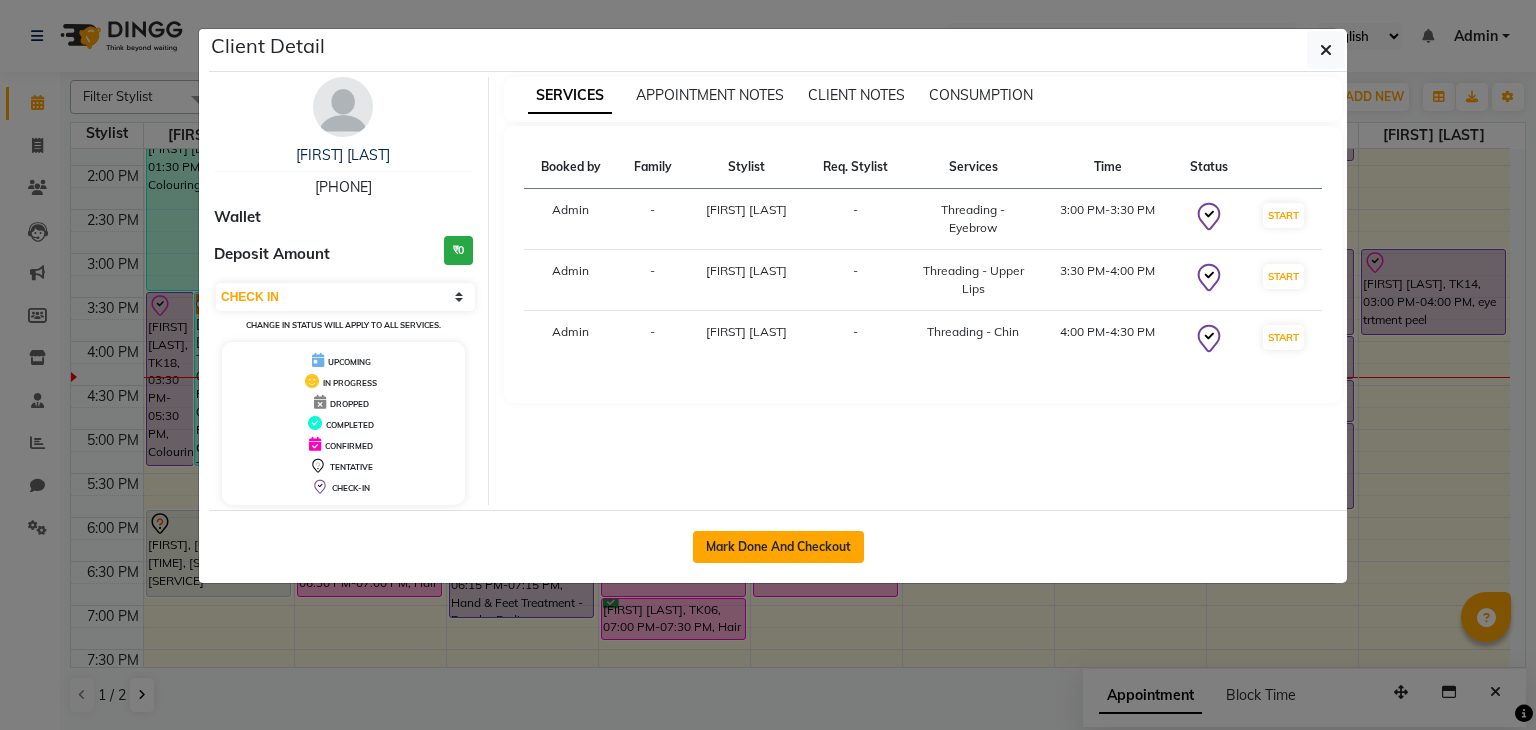 click on "Mark Done And Checkout" 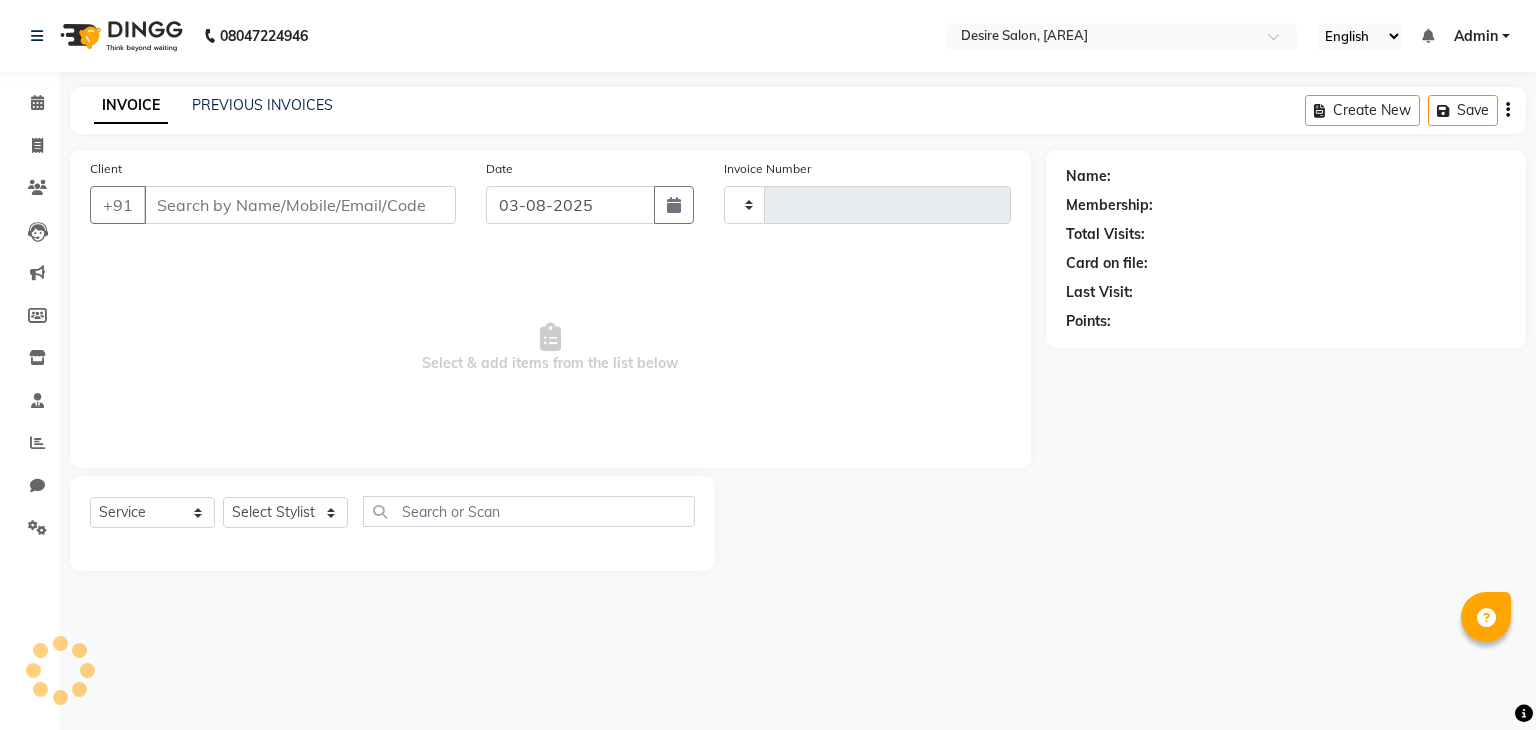 type on "0246" 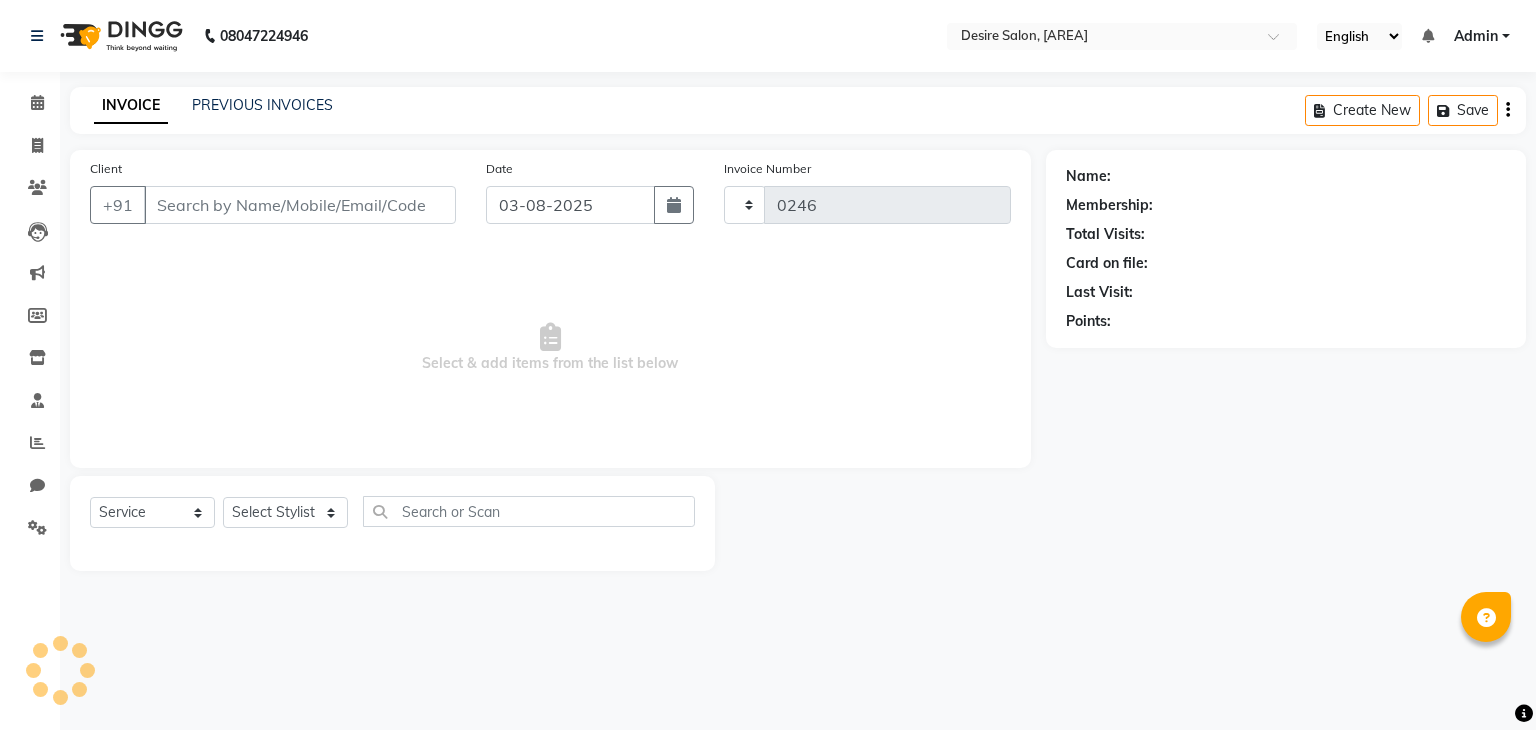 select on "8076" 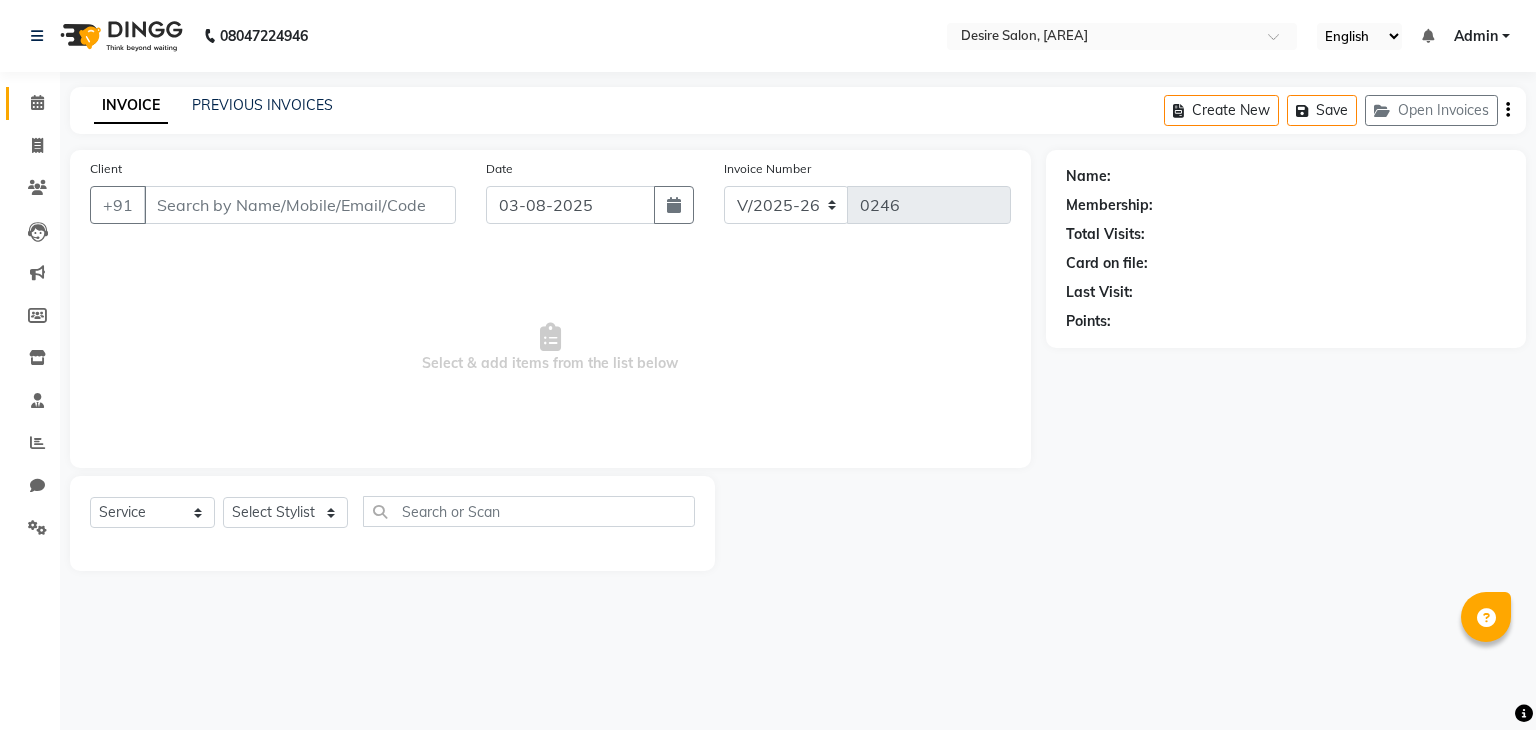 type on "[PHONE]" 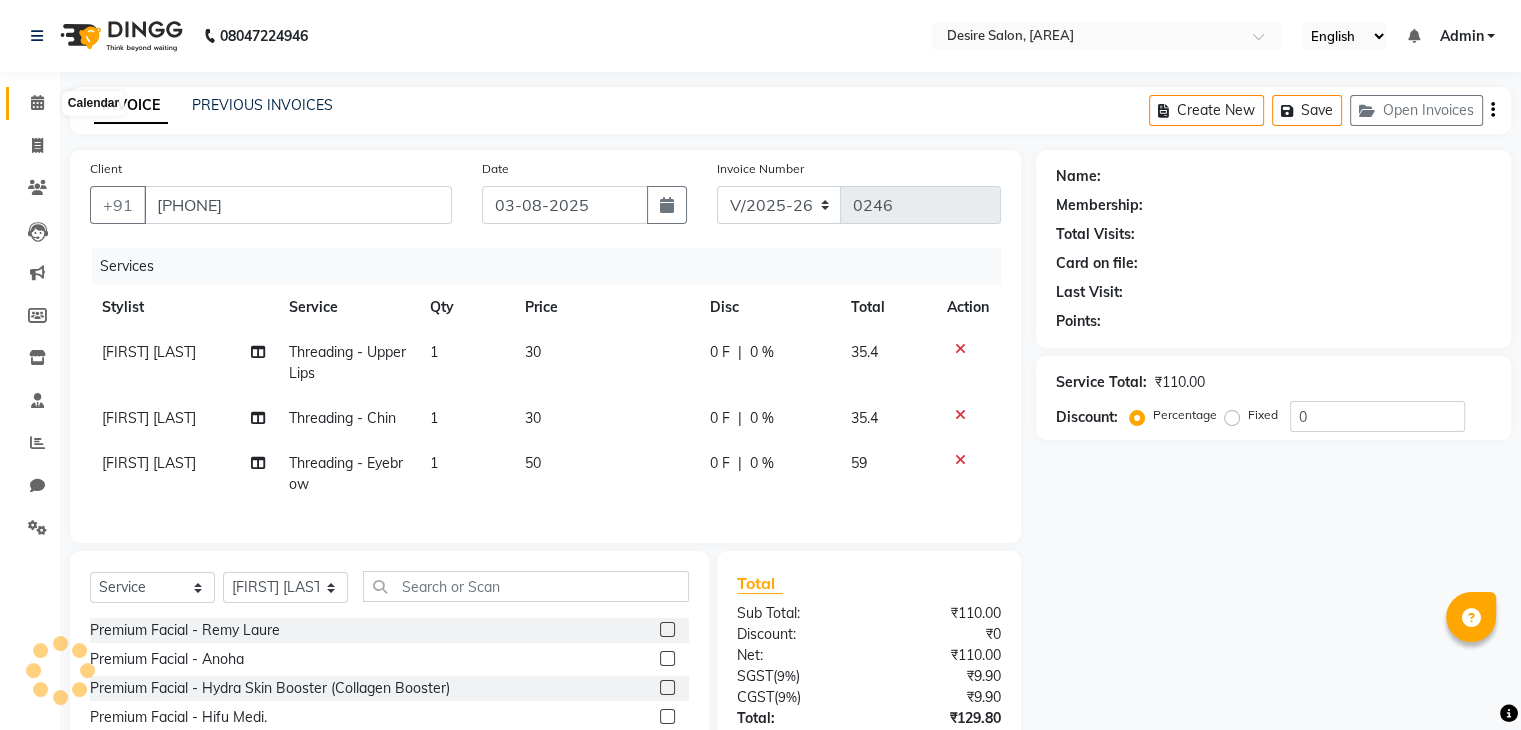select on "1: Object" 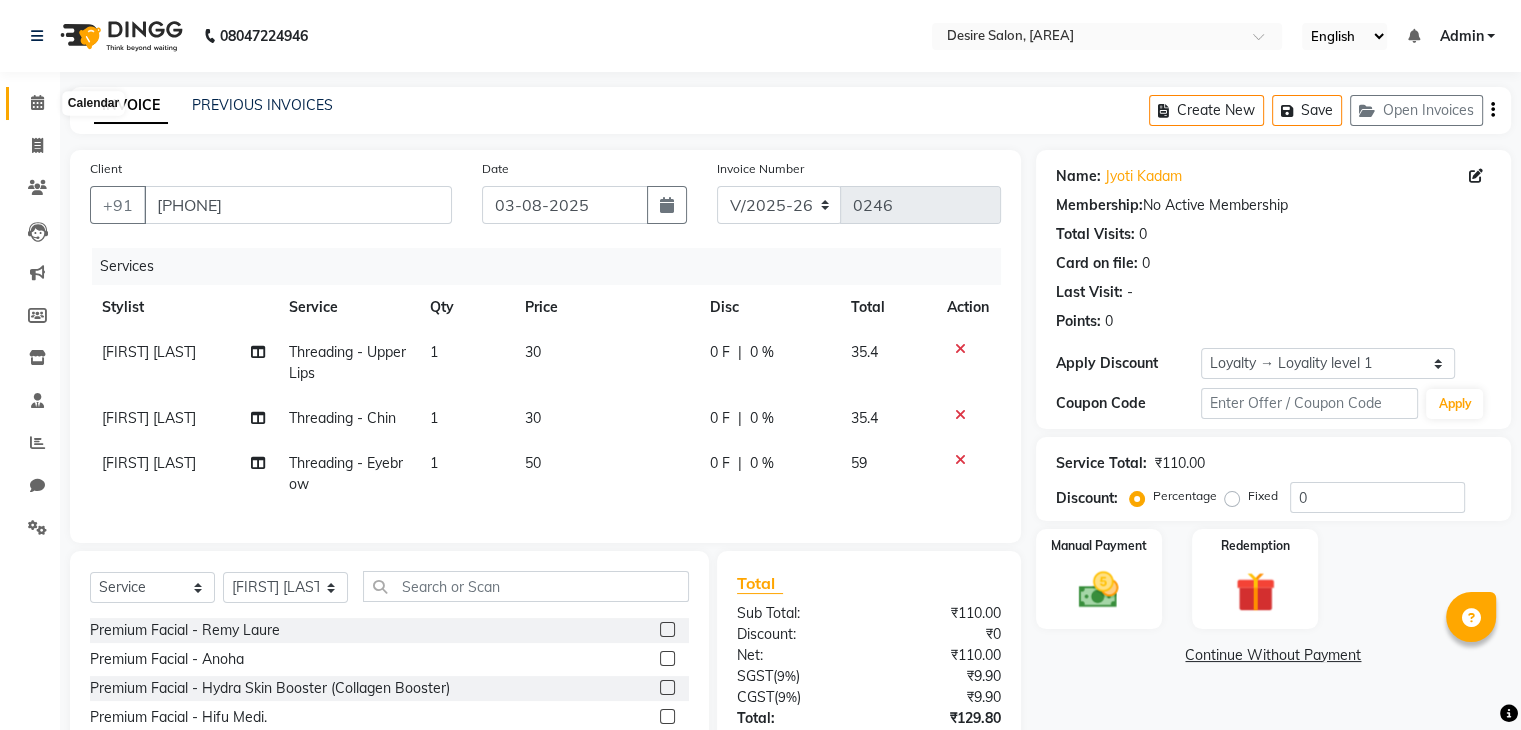 click 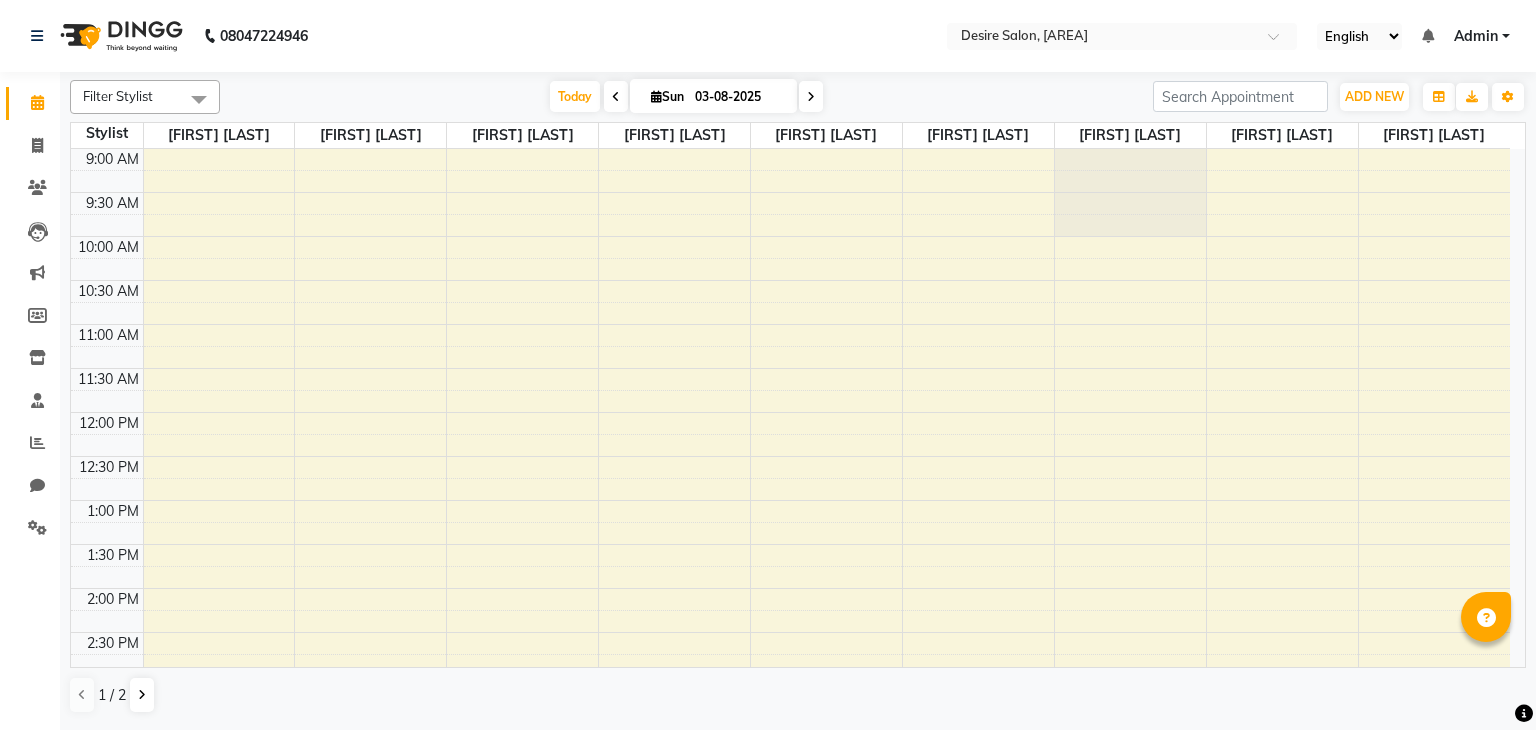 scroll, scrollTop: 0, scrollLeft: 0, axis: both 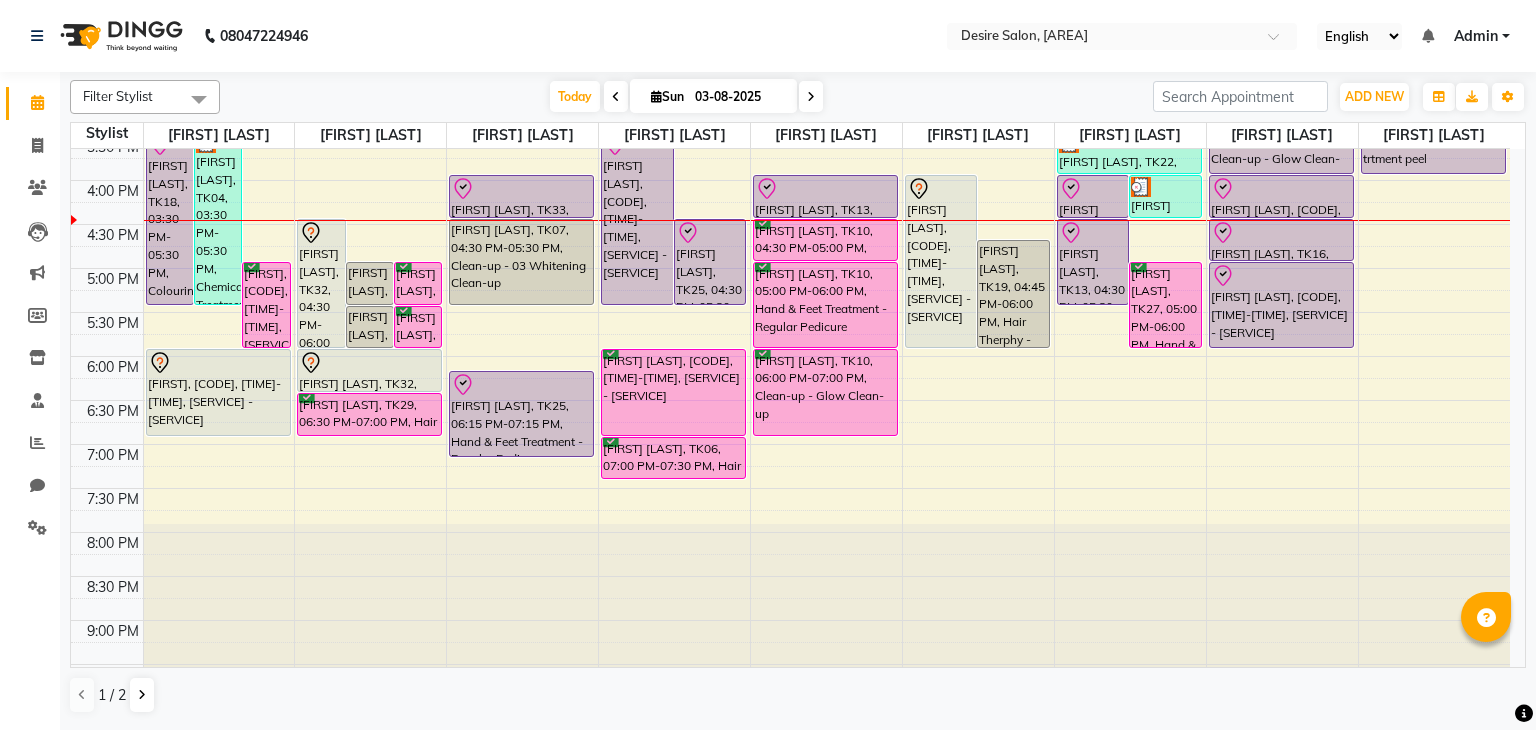 click on "Sun" at bounding box center (667, 96) 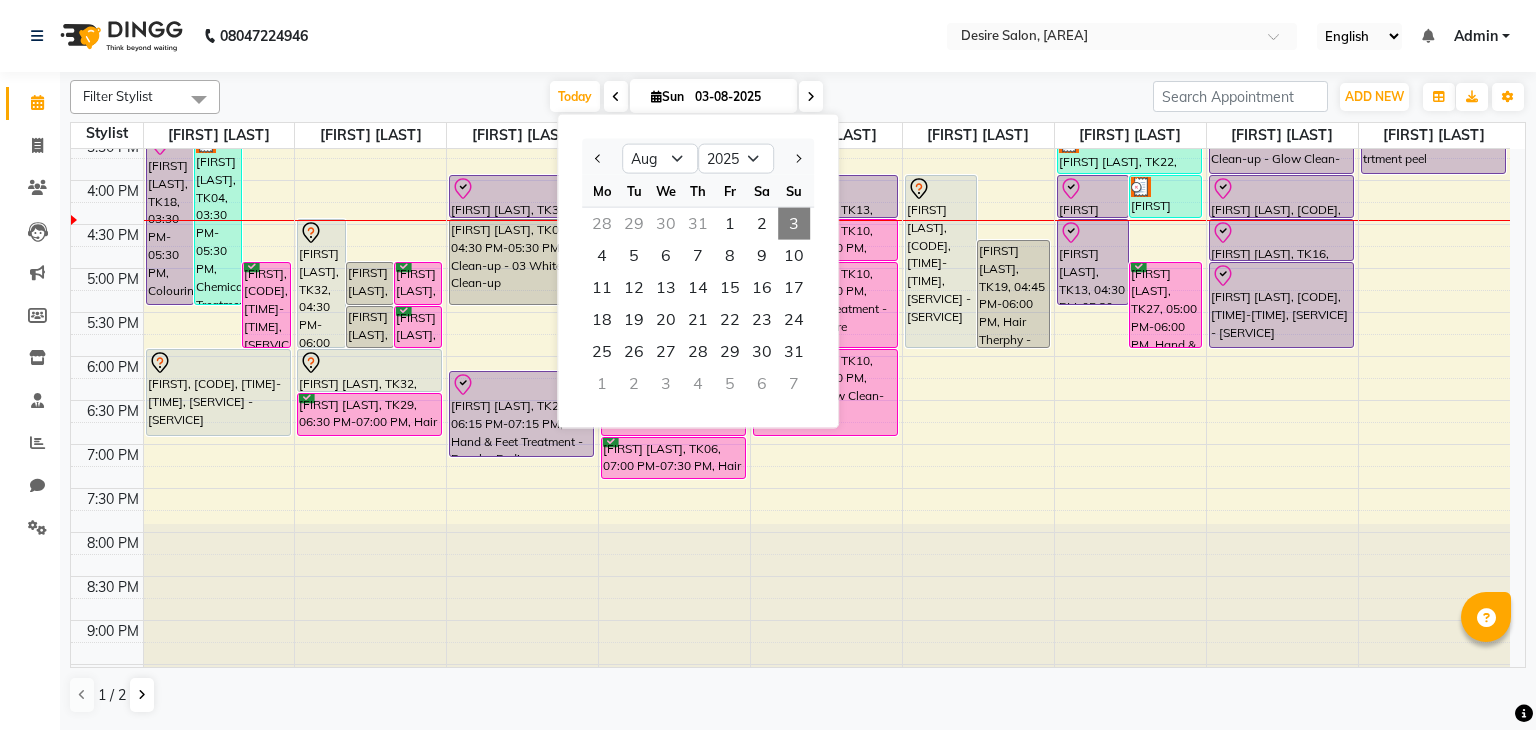 click at bounding box center [602, 159] 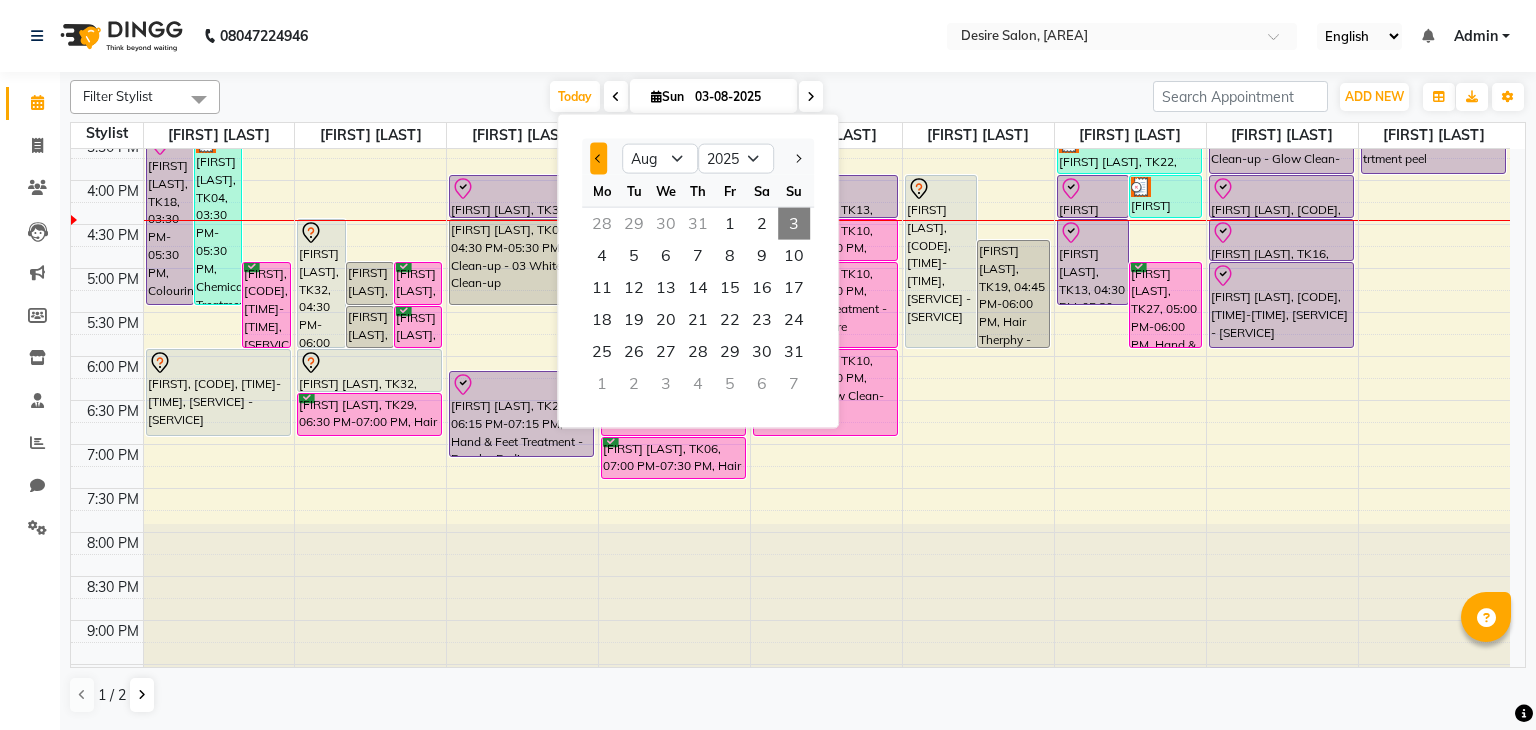 click at bounding box center (599, 158) 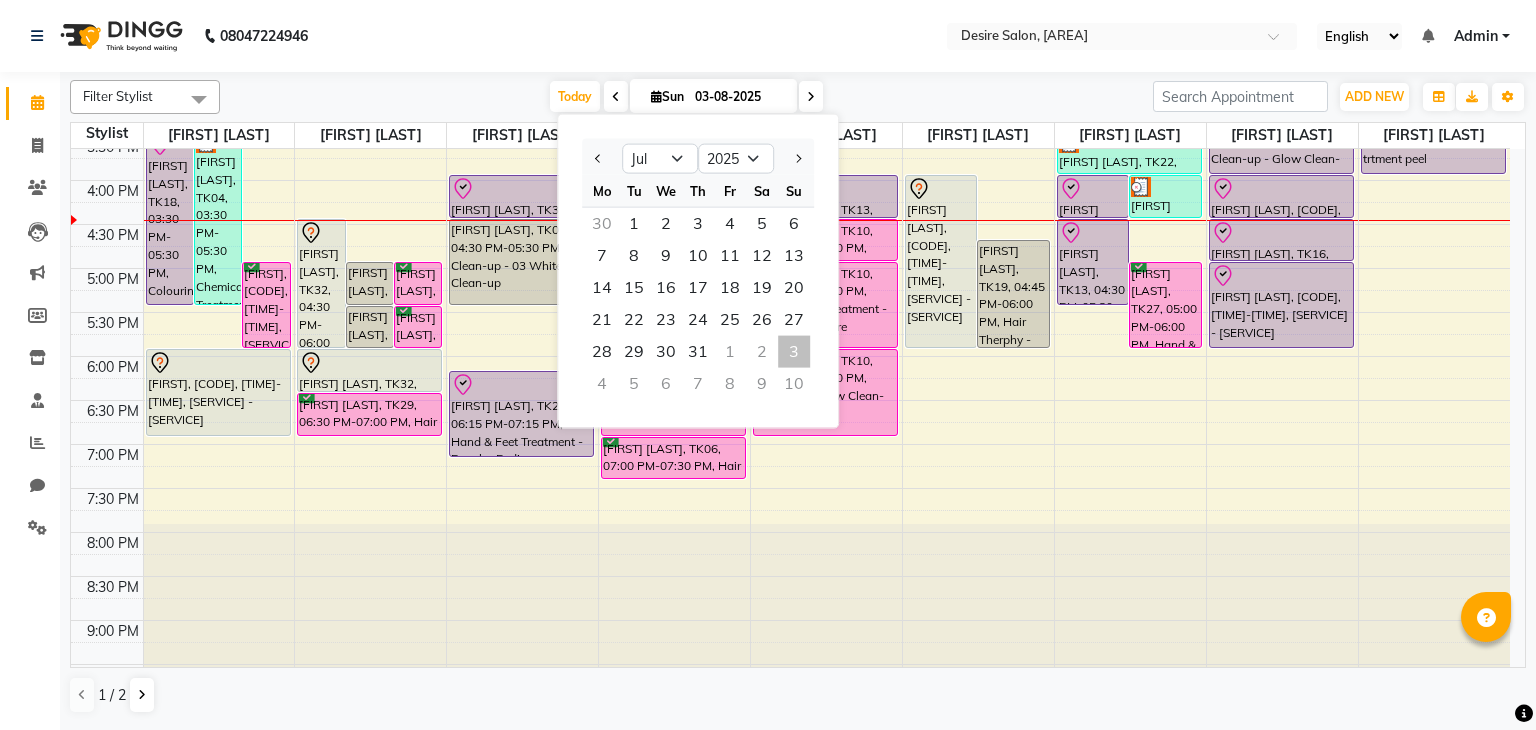 click on "Today  Sun 03-08-2025 Jan Feb Mar Apr May Jun Jul Aug Sep Oct Nov Dec 2015 2016 2017 2018 2019 2020 2021 2022 2023 2024 2025 2026 2027 2028 2029 2030 2031 2032 2033 2034 2035 Mo Tu We Th Fr Sa Su  30   1   2   3   4   5   6   7   8   9   10   11   12   13   14   15   16   17   18   19   20   21   22   23   24   25   26   27   28   29   30   31   1   2   3   4   5   6   7   8   9   10" at bounding box center (686, 97) 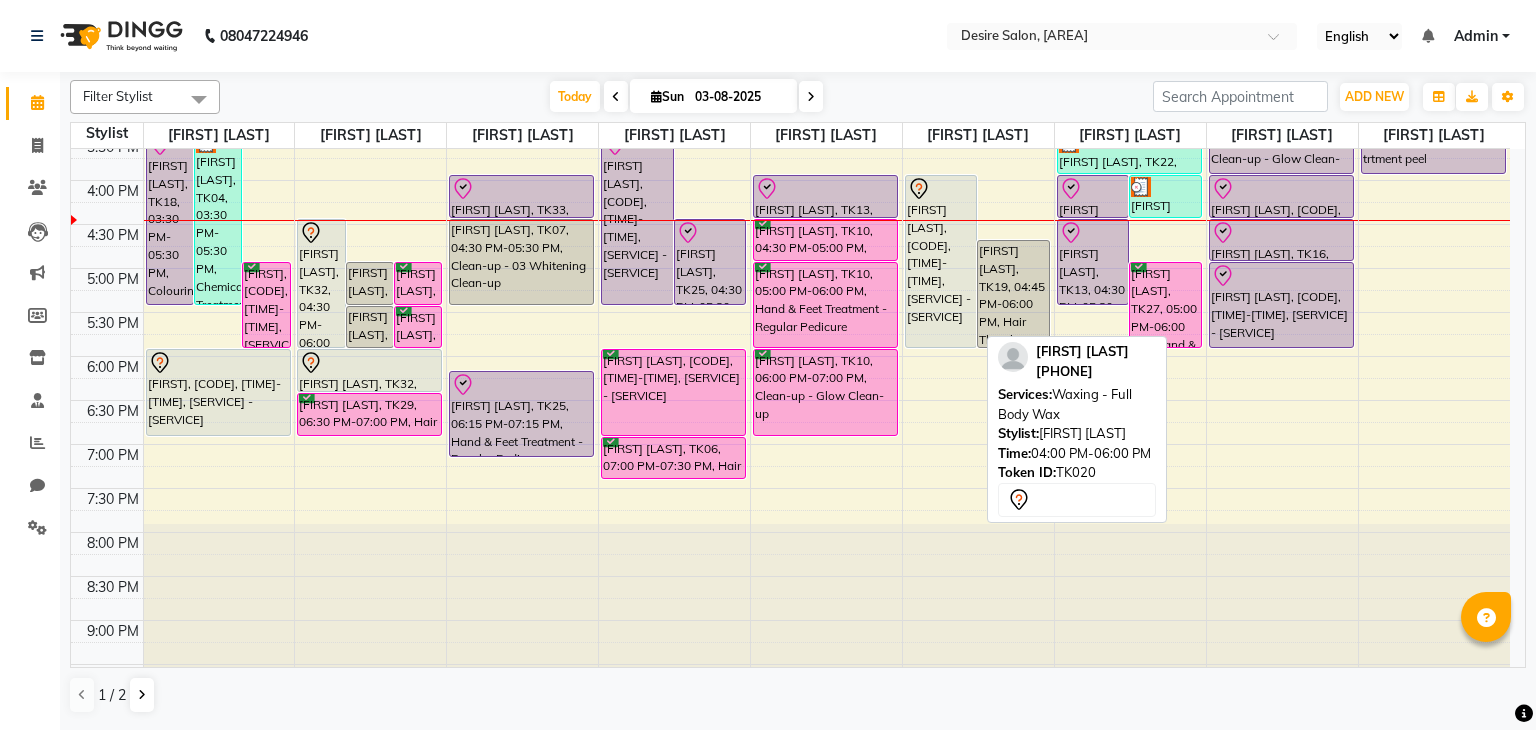 click on "[FIRST] [LAST], TK20, 04:00 PM-06:00 PM, Waxing - Full Body Wax" at bounding box center (941, 261) 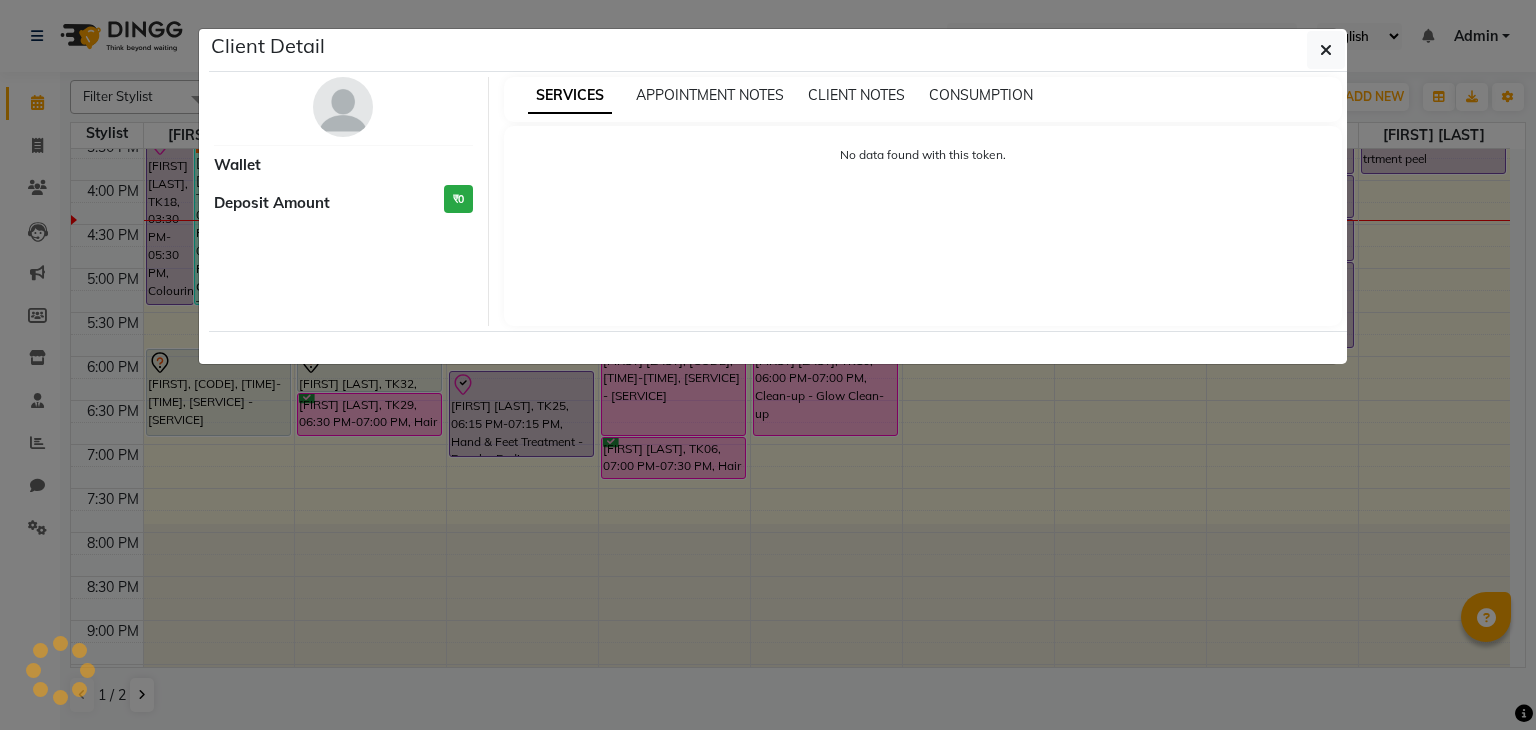 select on "7" 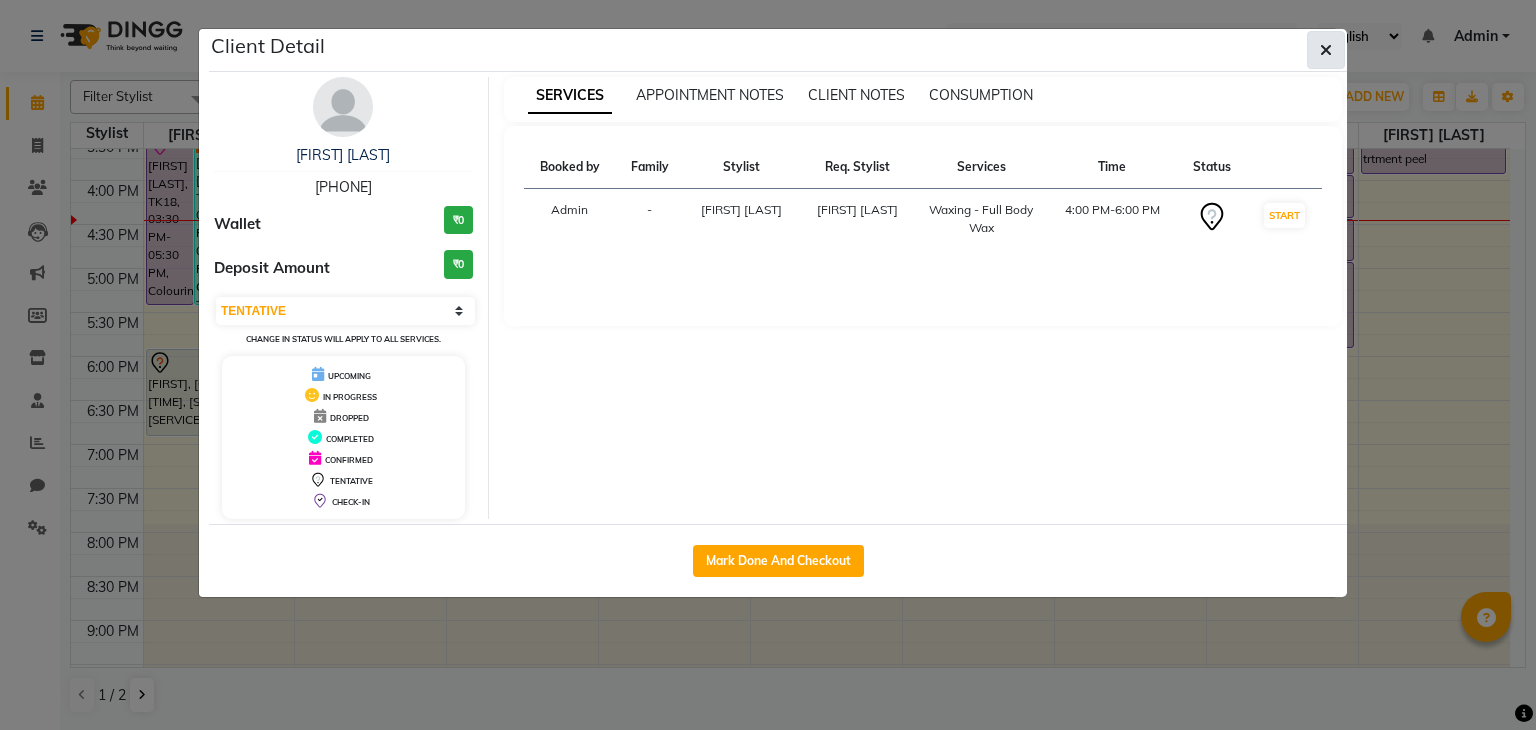 click 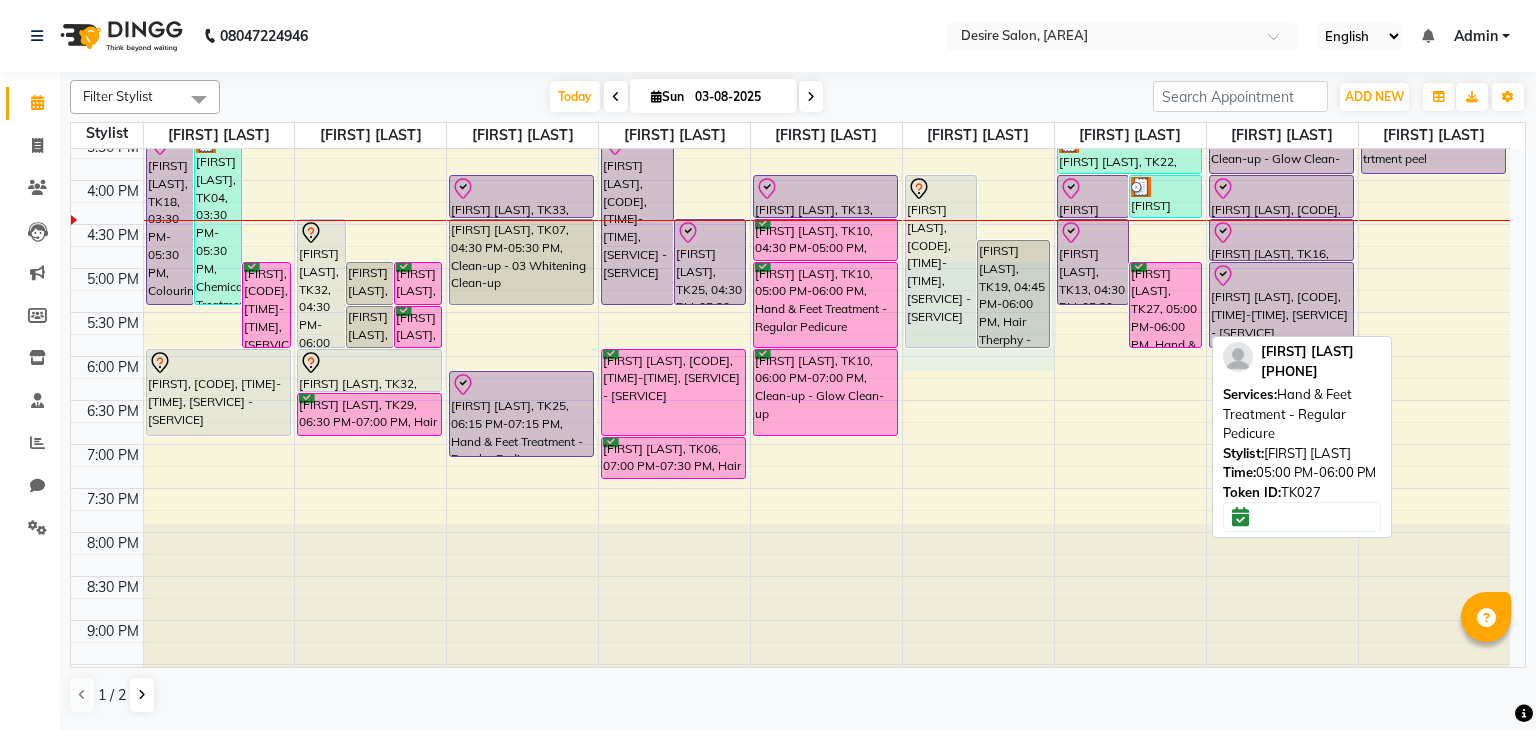 drag, startPoint x: 1020, startPoint y: 365, endPoint x: 1166, endPoint y: 276, distance: 170.9883 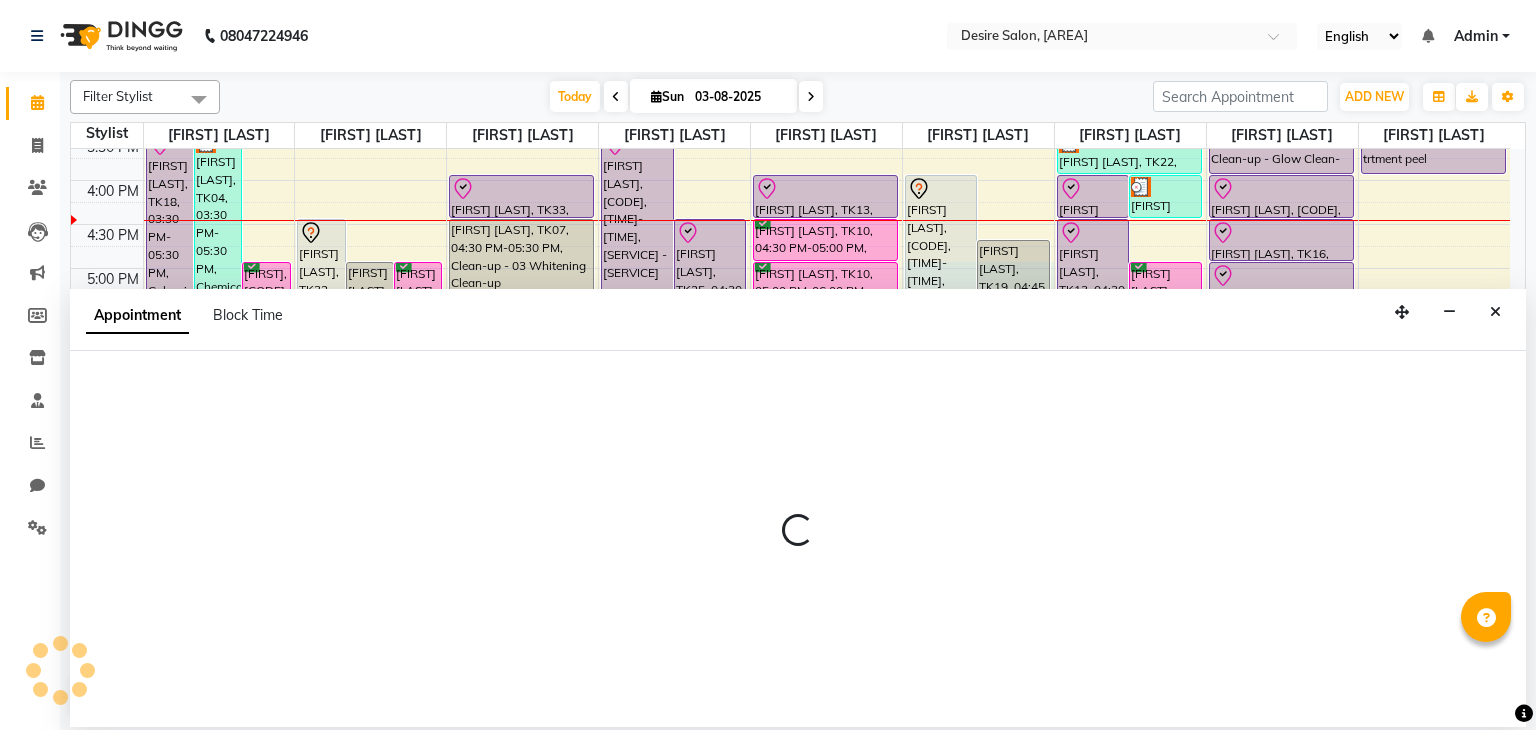 select on "[POSTAL CODE]" 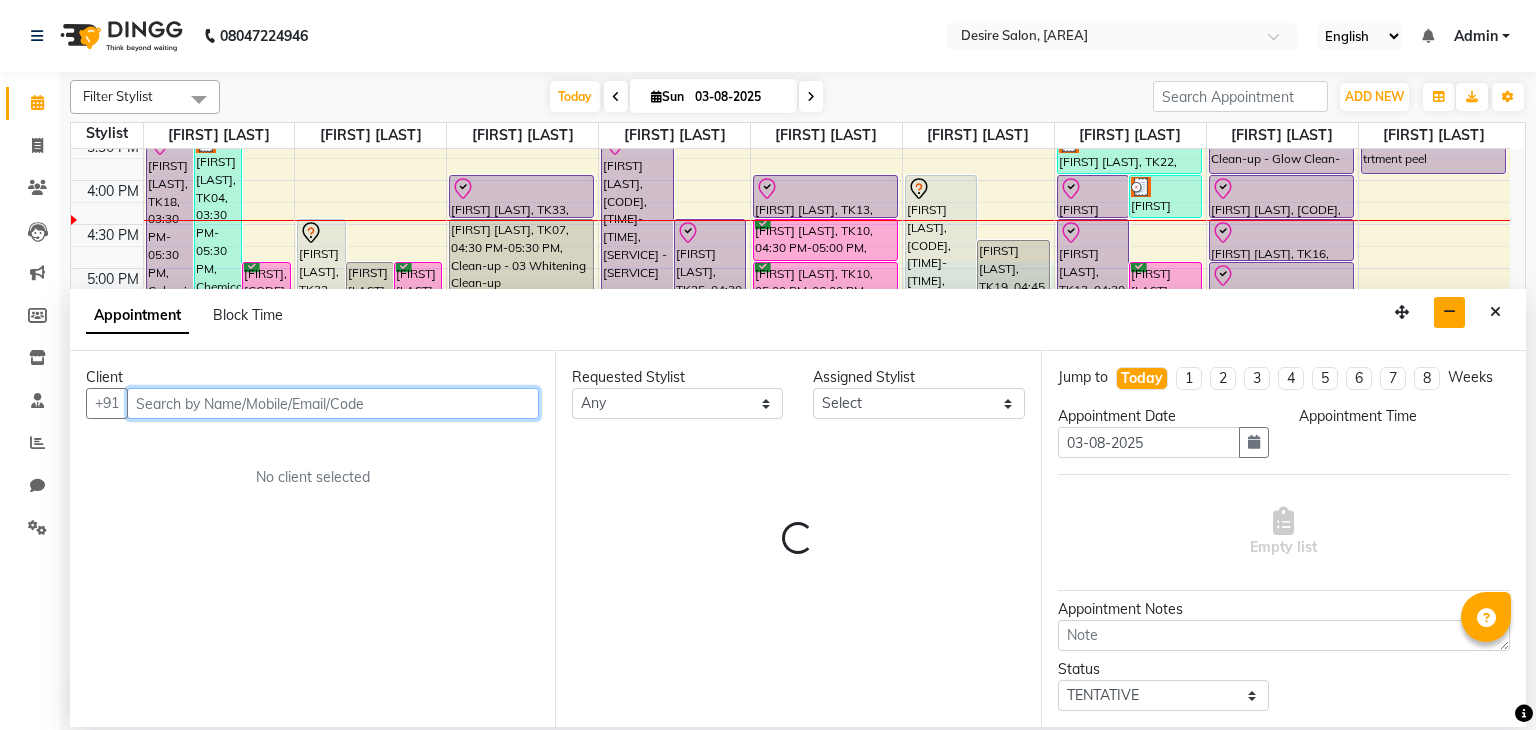 select on "1020" 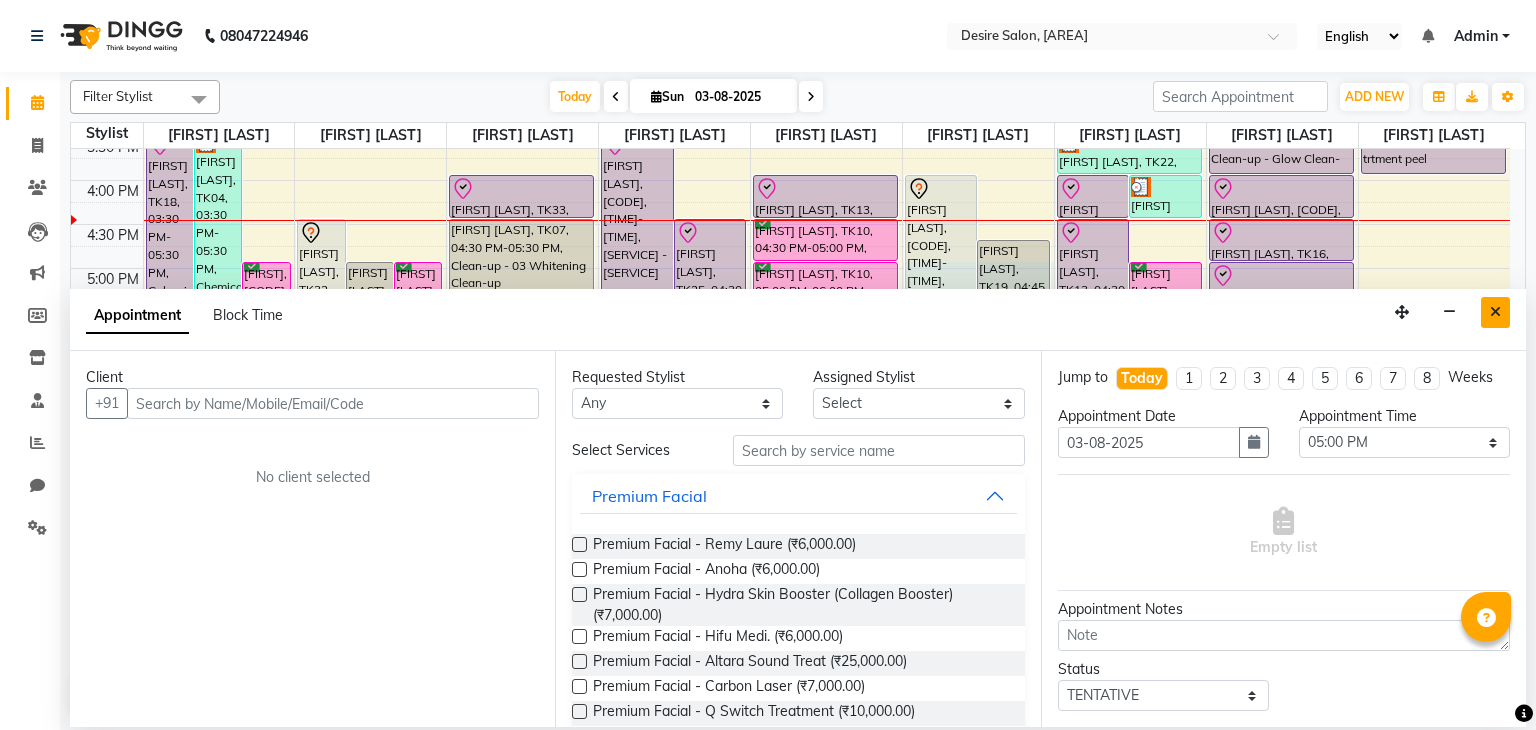 click at bounding box center [1495, 312] 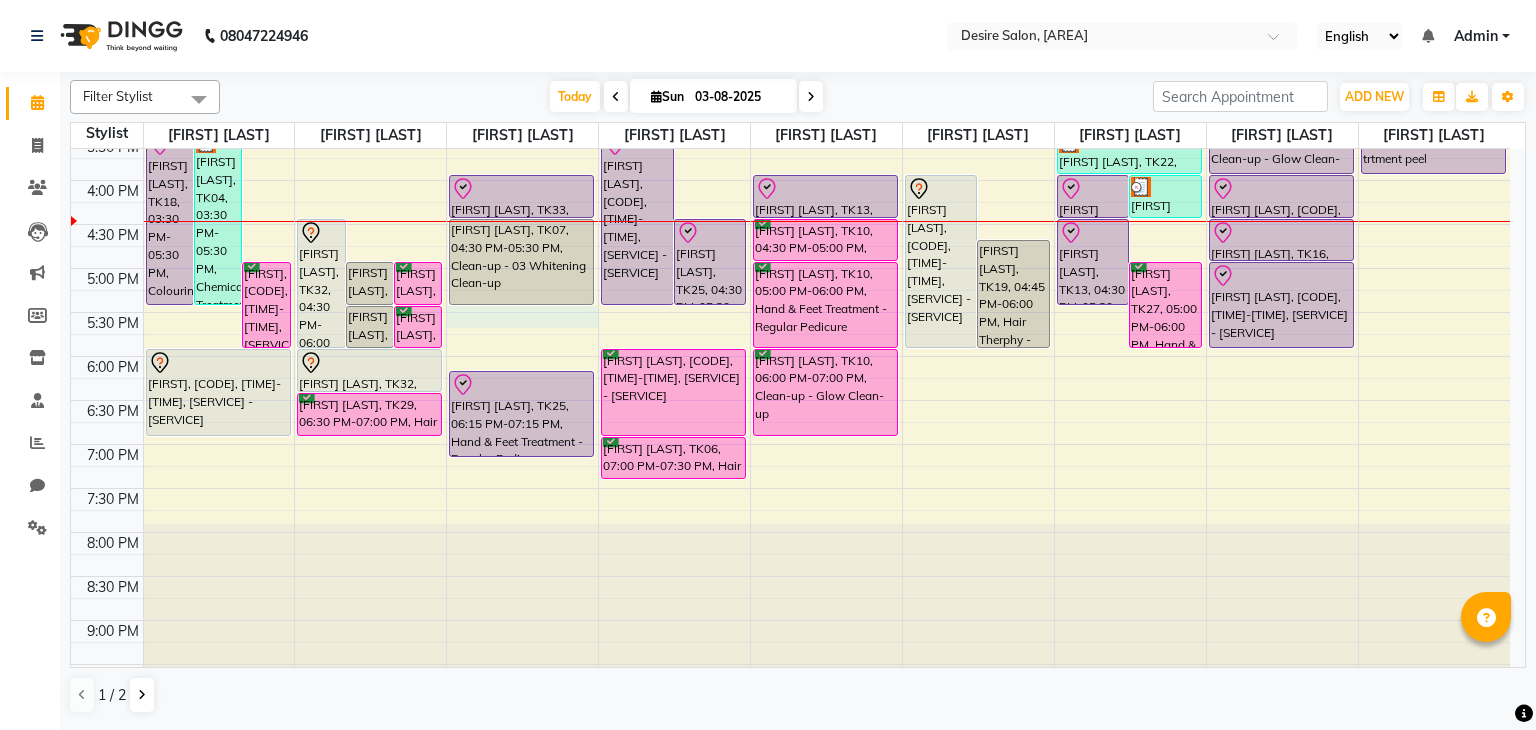 click on "9:00 AM 9:30 AM 10:00 AM 10:30 AM 11:00 AM 11:30 AM 12:00 PM 12:30 PM 1:00 PM 1:30 PM 2:00 PM 2:30 PM 3:00 PM 3:30 PM 4:00 PM 4:30 PM 5:00 PM 5:30 PM 6:00 PM 6:30 PM 7:00 PM 7:30 PM 8:00 PM 8:30 PM 9:00 PM 9:30 PM
supriya malvankar, TK18, 03:30 PM-05:30 PM, Colouring - Highlight     PRATIKSHA KASBEKAR, TK04, 03:30 PM-05:30 PM, Chemical Treatment - Cystin Treat     anjali, TK01, 05:00 PM-06:00 PM, Hair Cut - Advance Hair Cut             supriya malvankar, TK05, 12:00 PM-01:00 PM, Hair Cut - Advance Hair Cut     priti mehta, TK03, 12:30 PM-01:15 PM, Hair Spa - Hair Spa     Manali sawla, TK02, 11:00 AM-11:30 AM, Hair Cut - Hair Cut Normal     PRATIKSHA KASBEKAR, TK04, 01:30 PM-03:30 PM, Colouring - Highlight             joseph, TK24, 06:00 PM-07:00 PM, Hair Cut - Advance Hair Cut             RASHMI JAYAKAR, TK32, 04:30 PM-06:00 PM, Colouring - Root Touch-up    madhuri upalekar, TK26, 05:00 PM-05:30 PM, Hair Service - Hair wash     Madhuri shenoy, TK28, 05:00 PM-05:30 PM, Hair Service - Hair wash" at bounding box center (790, 136) 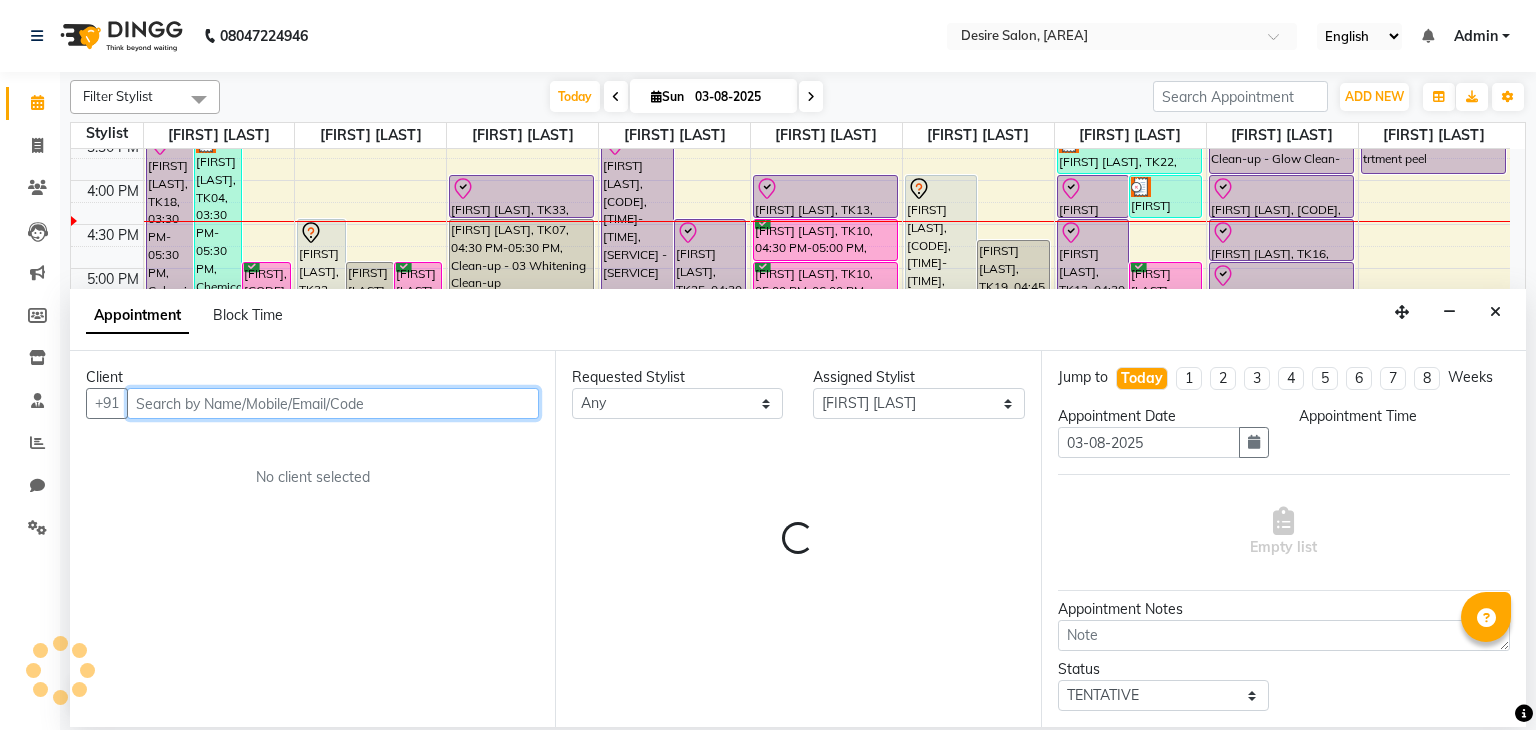 select on "1050" 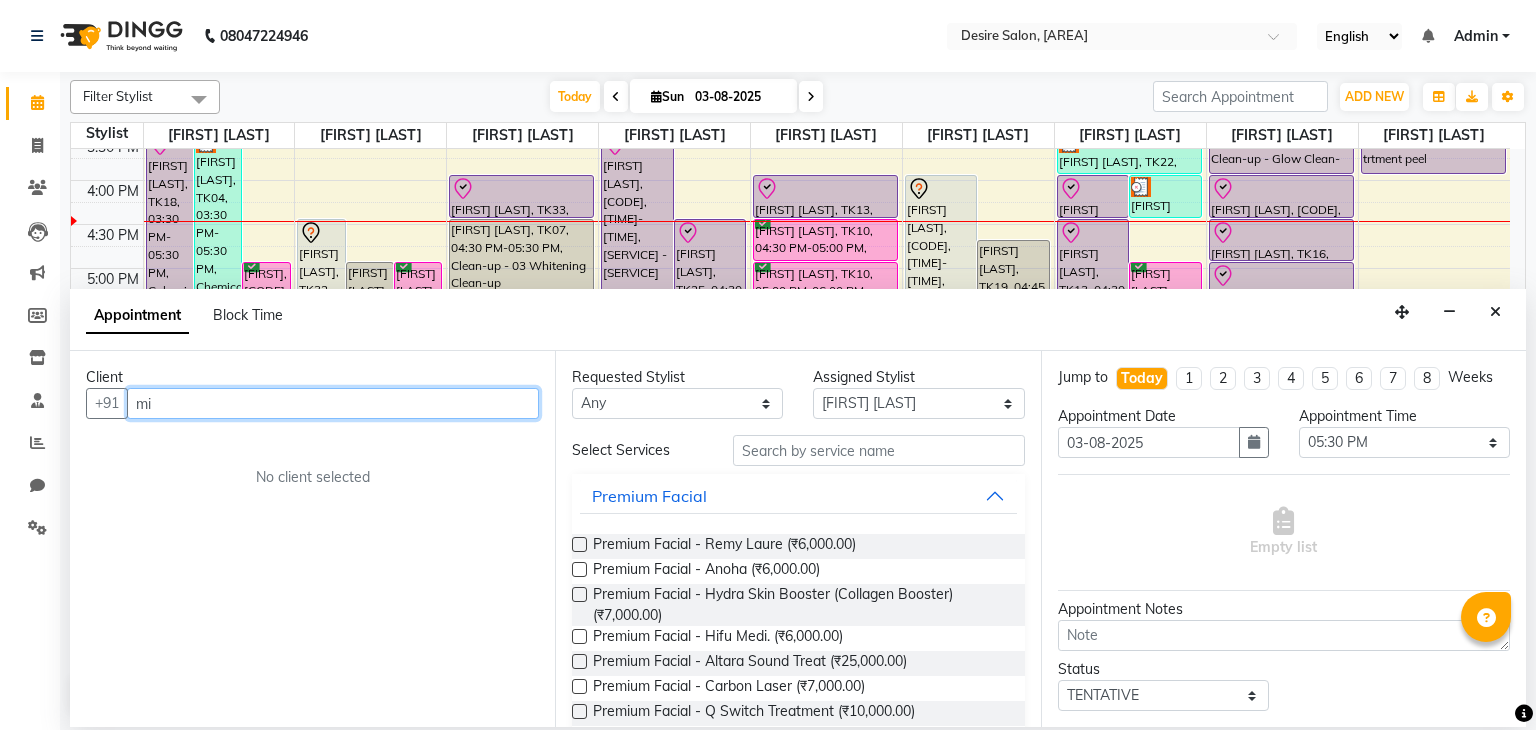 type on "m" 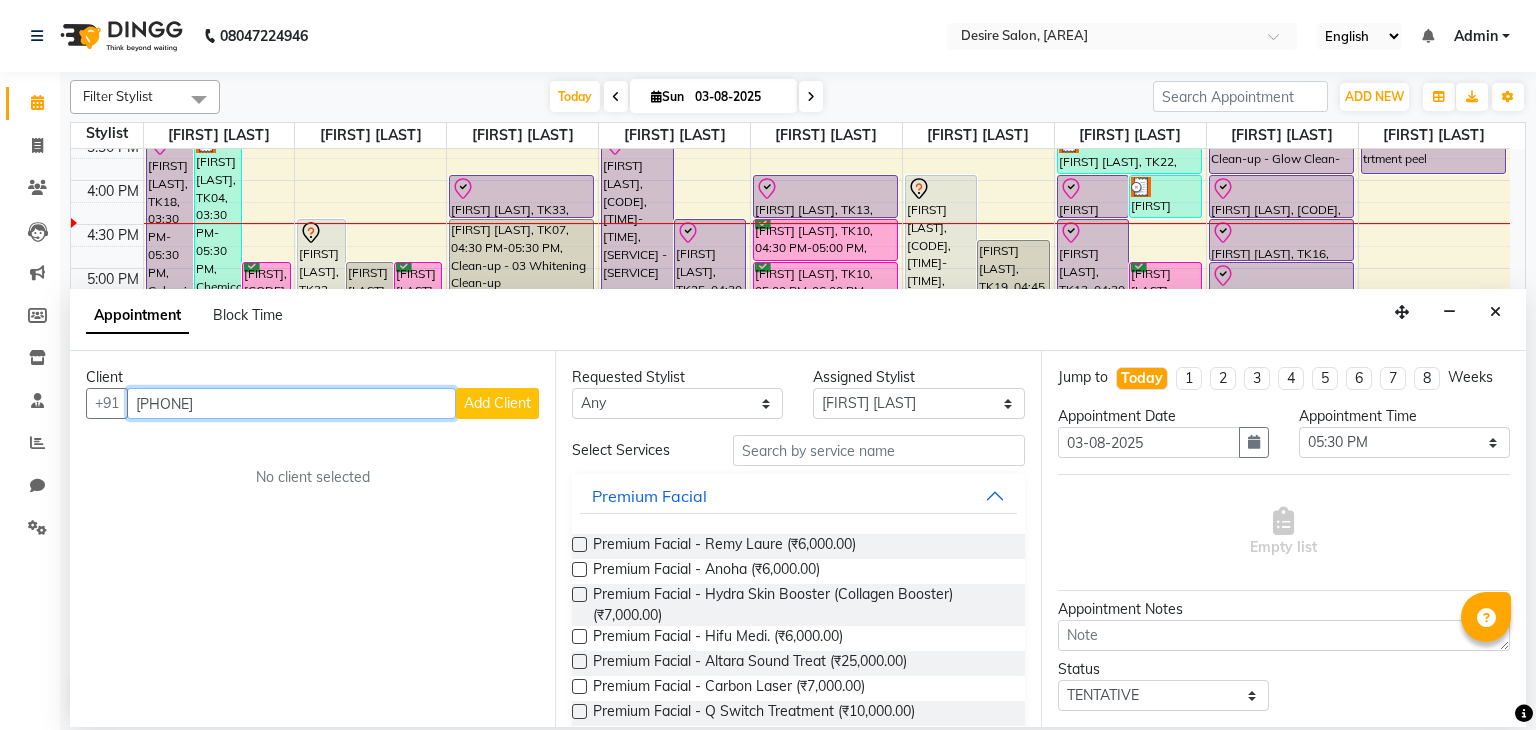 type on "7039891788" 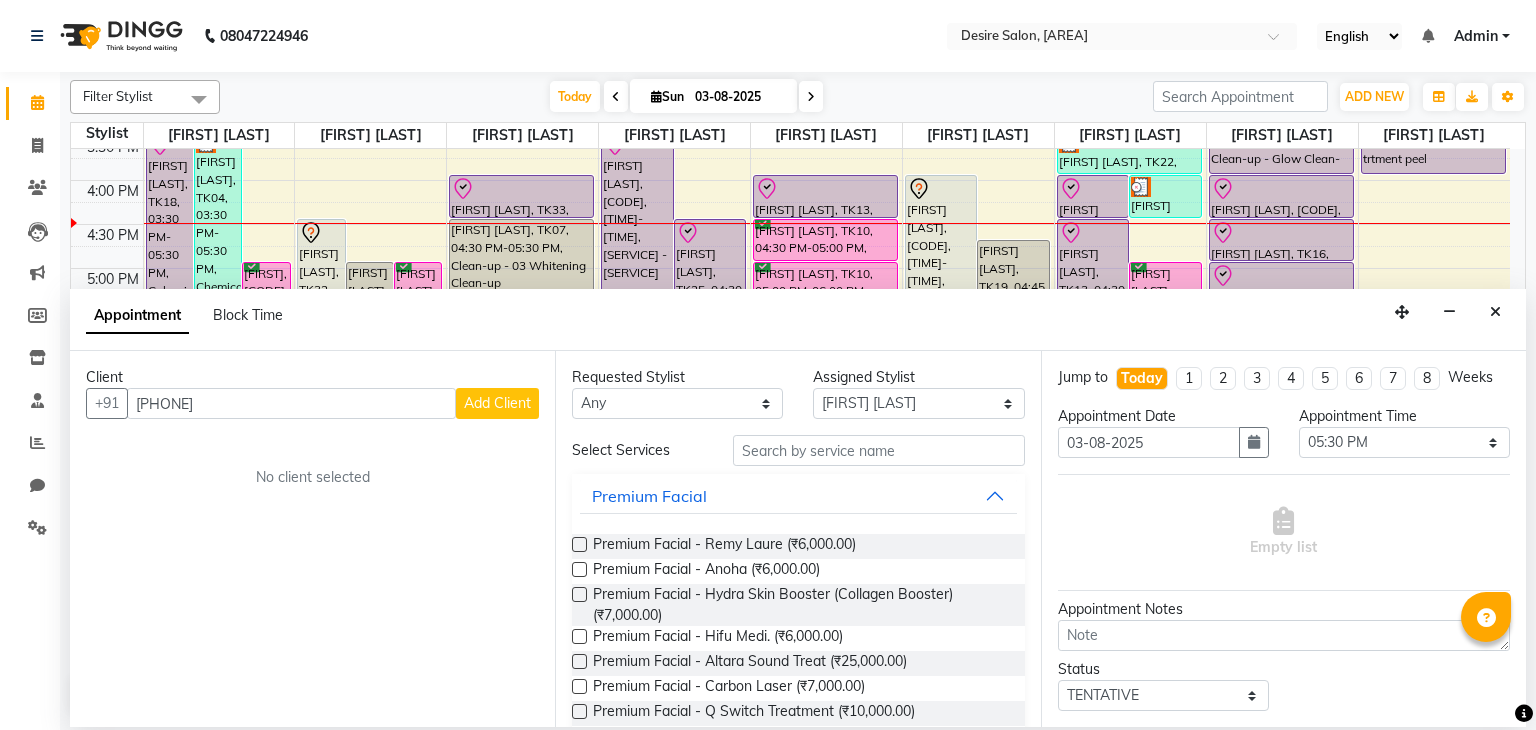 click on "Add Client" at bounding box center (497, 403) 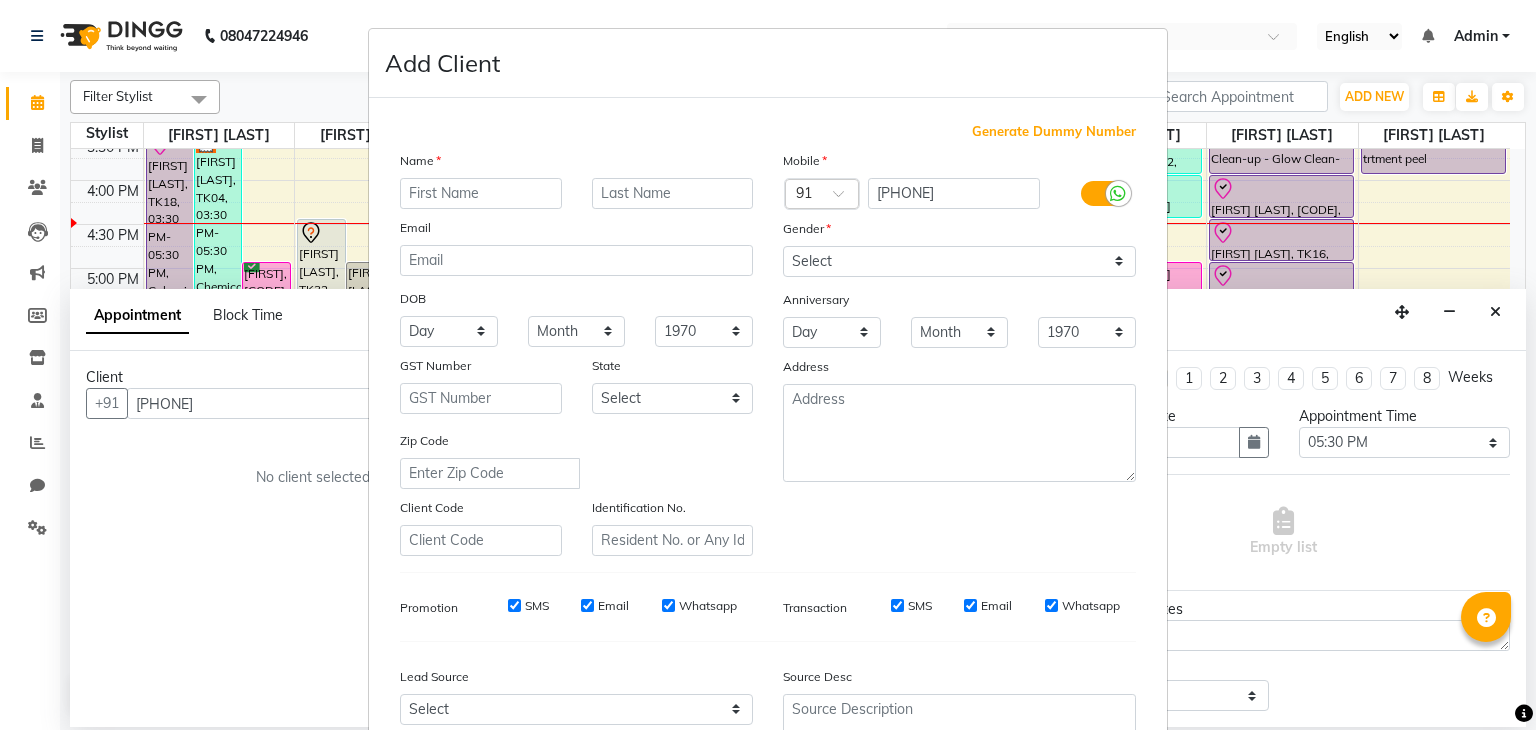 click at bounding box center (481, 193) 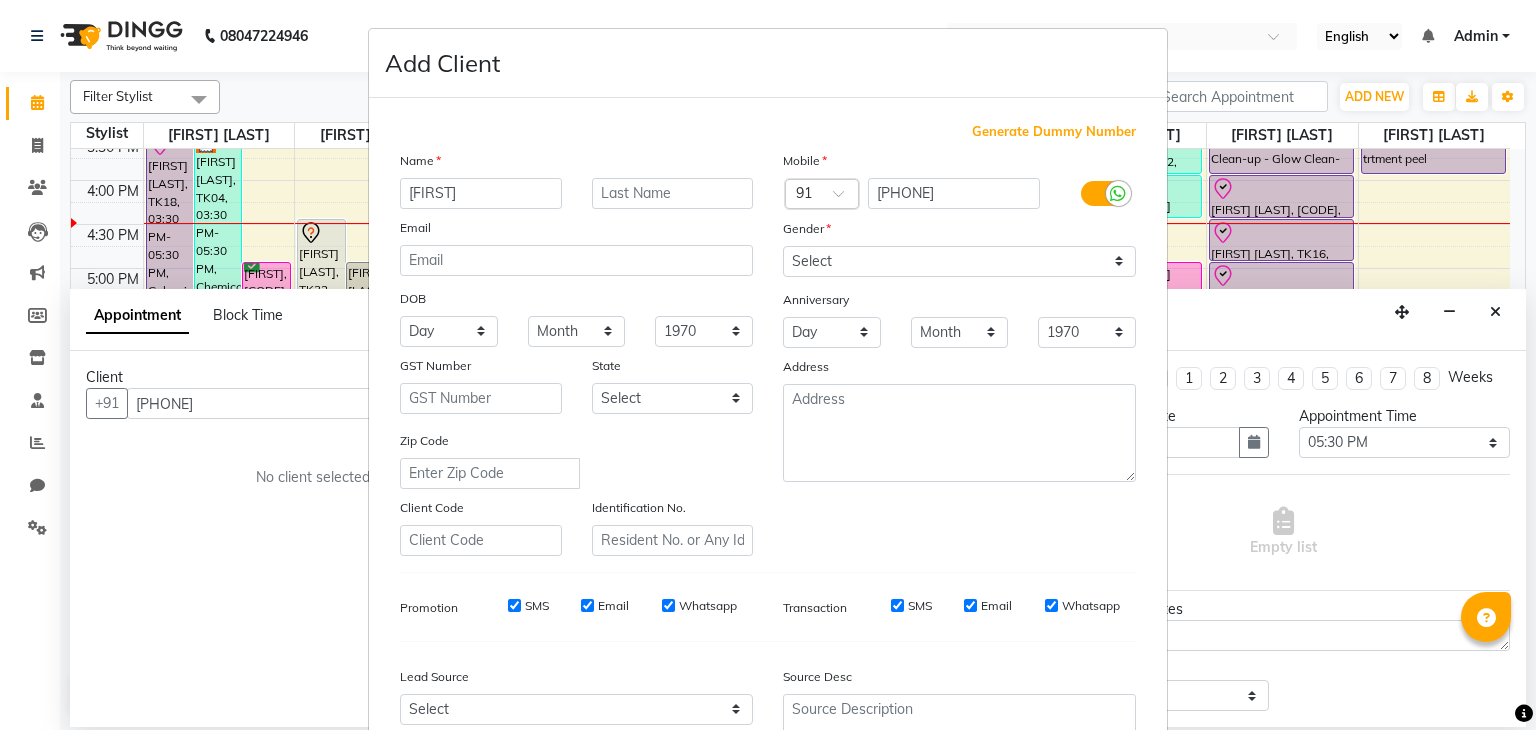 type on "mishka" 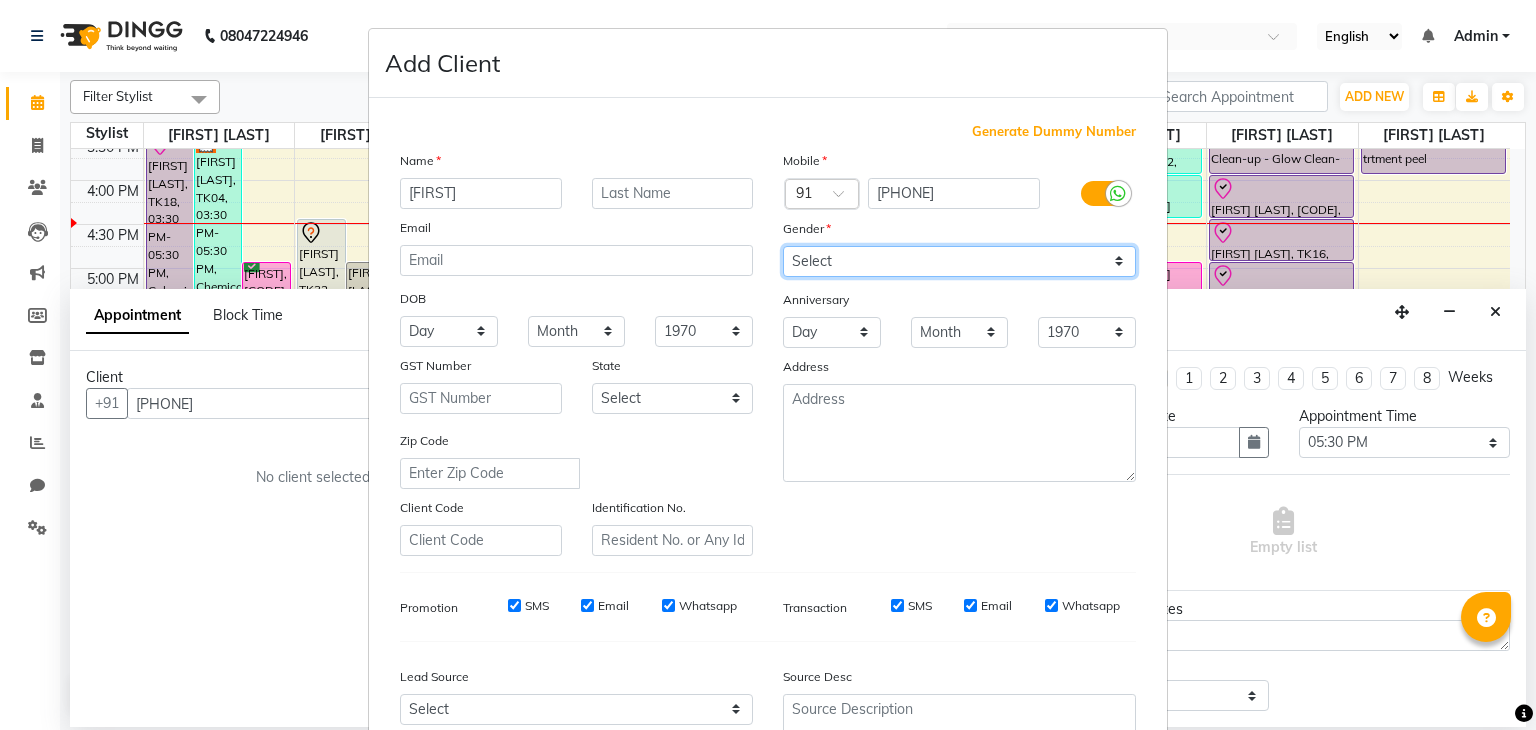 click on "Select Male Female Other Prefer Not To Say" at bounding box center (959, 261) 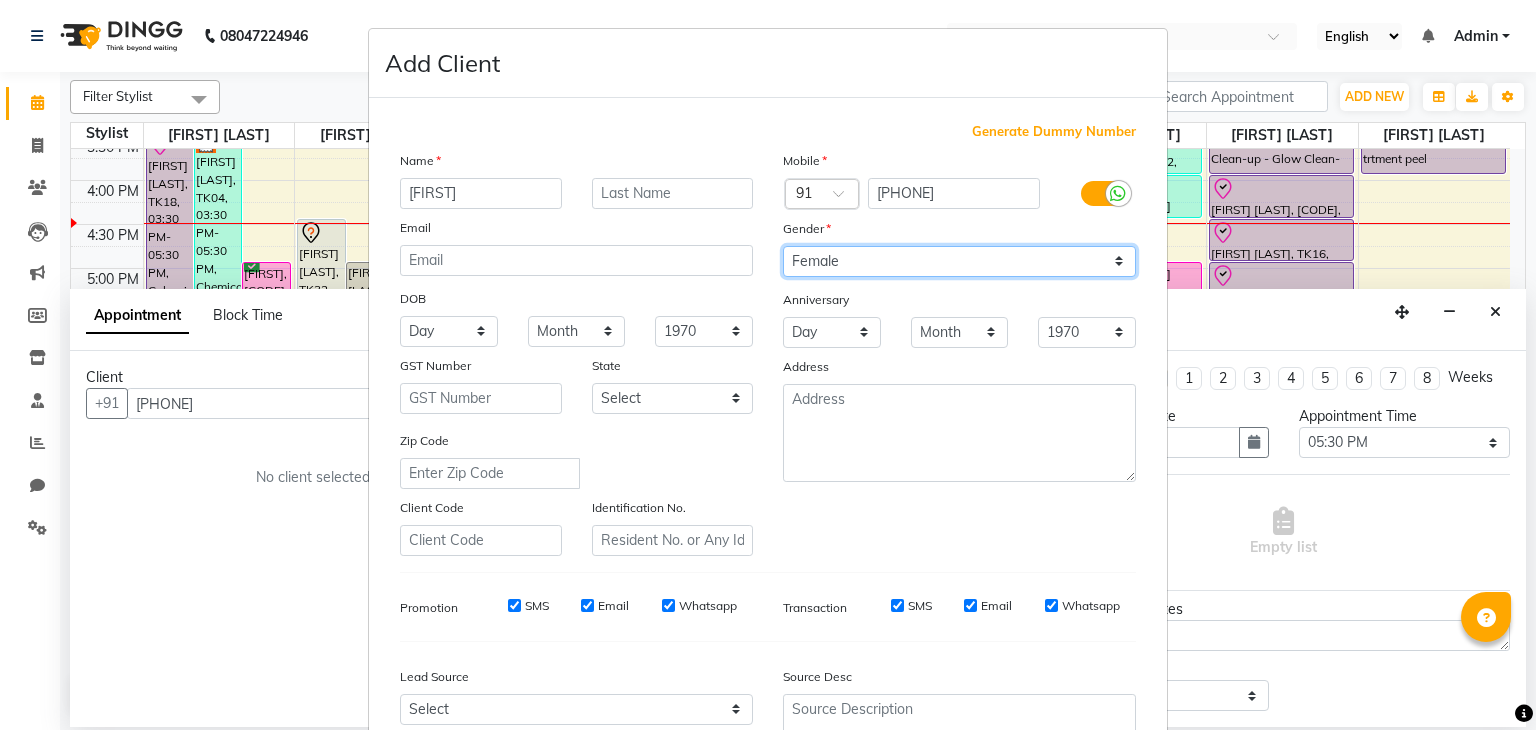 click on "Select Male Female Other Prefer Not To Say" at bounding box center (959, 261) 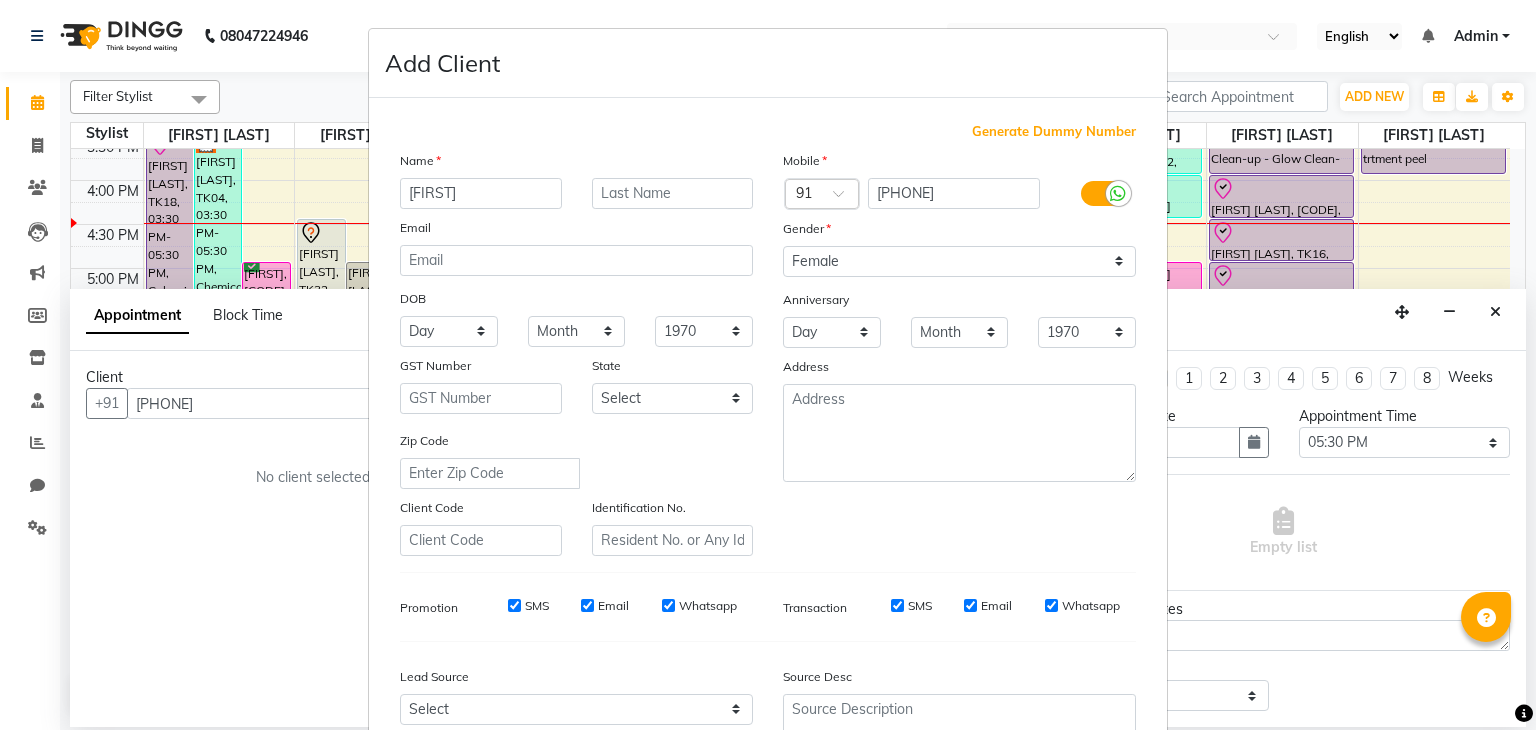 click on "Source Desc" at bounding box center (959, 680) 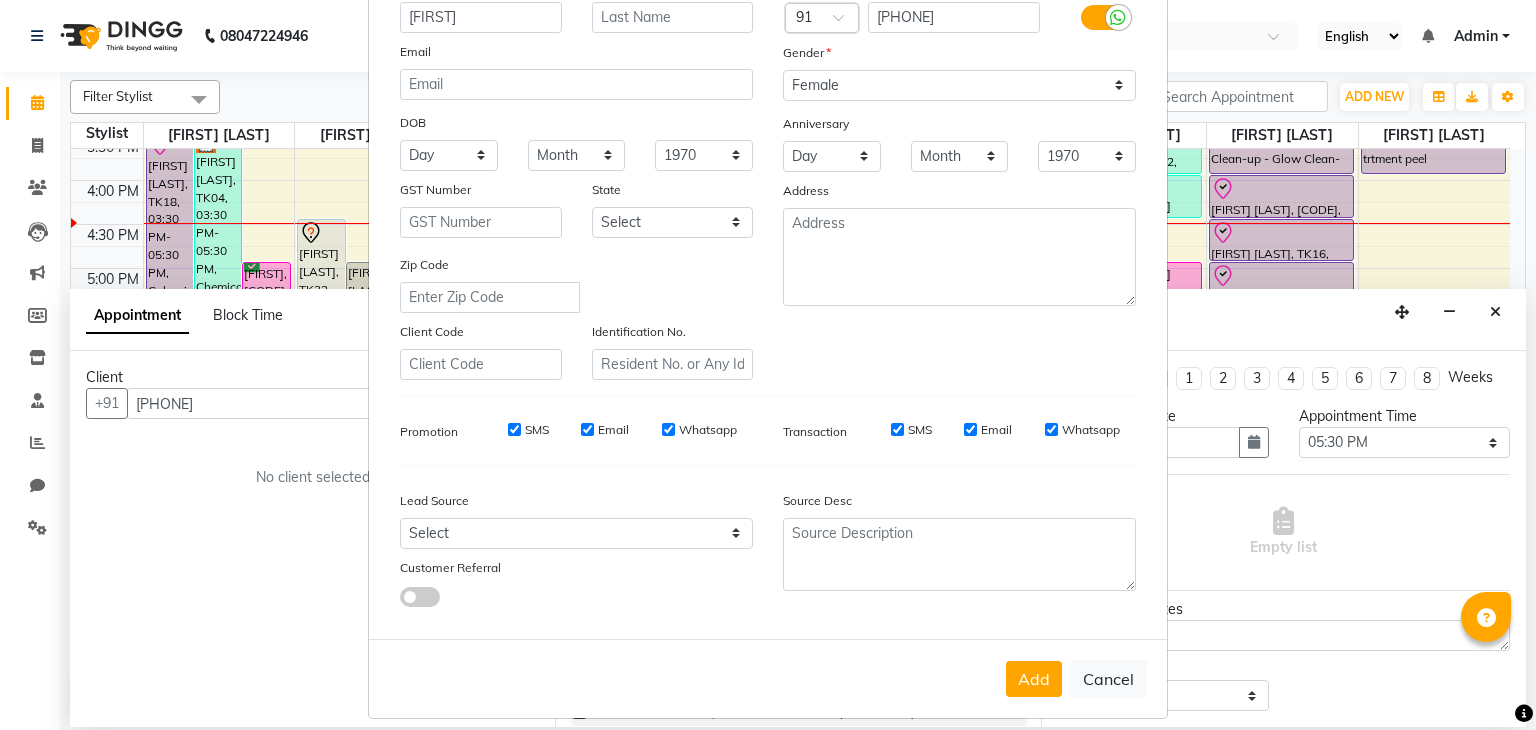 scroll, scrollTop: 203, scrollLeft: 0, axis: vertical 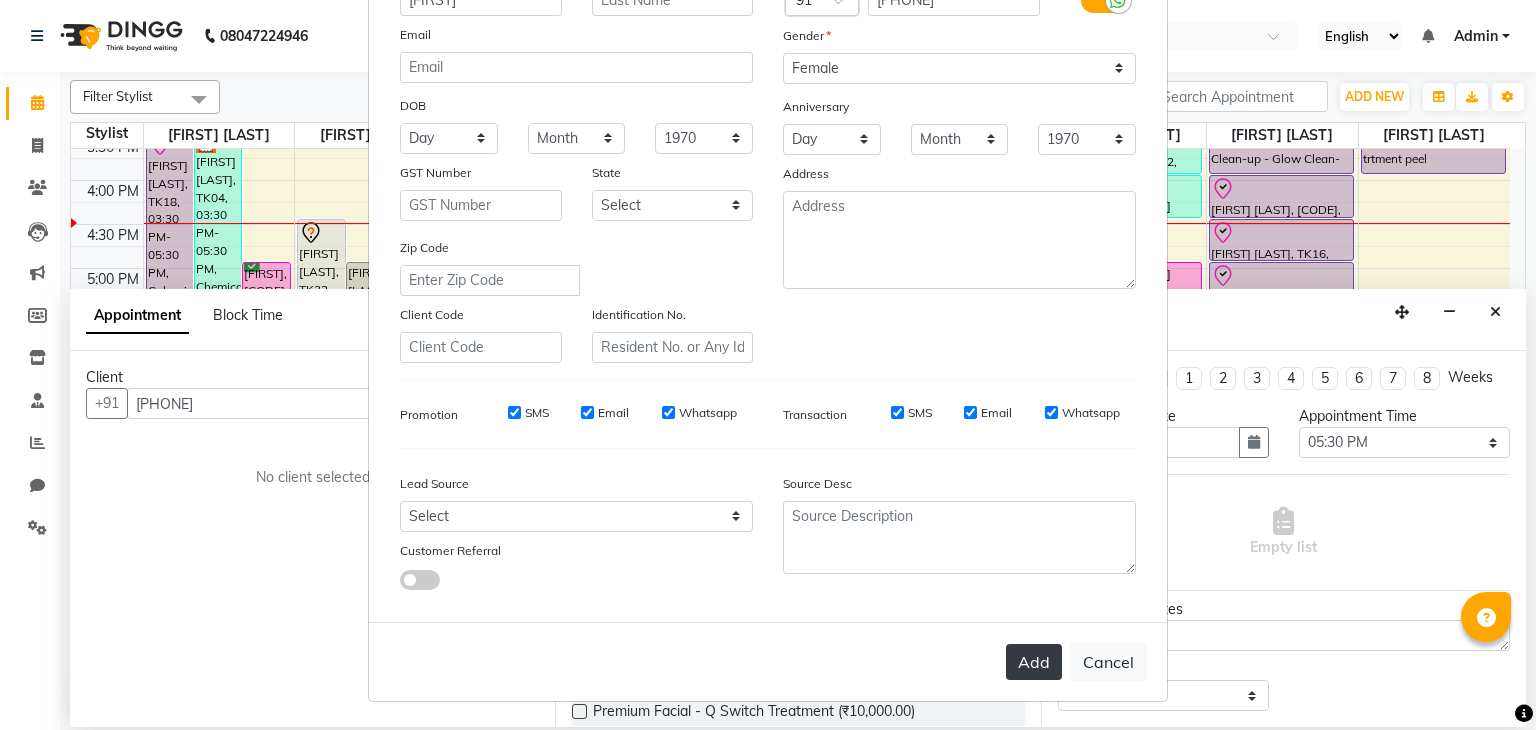 click on "Add" at bounding box center [1034, 662] 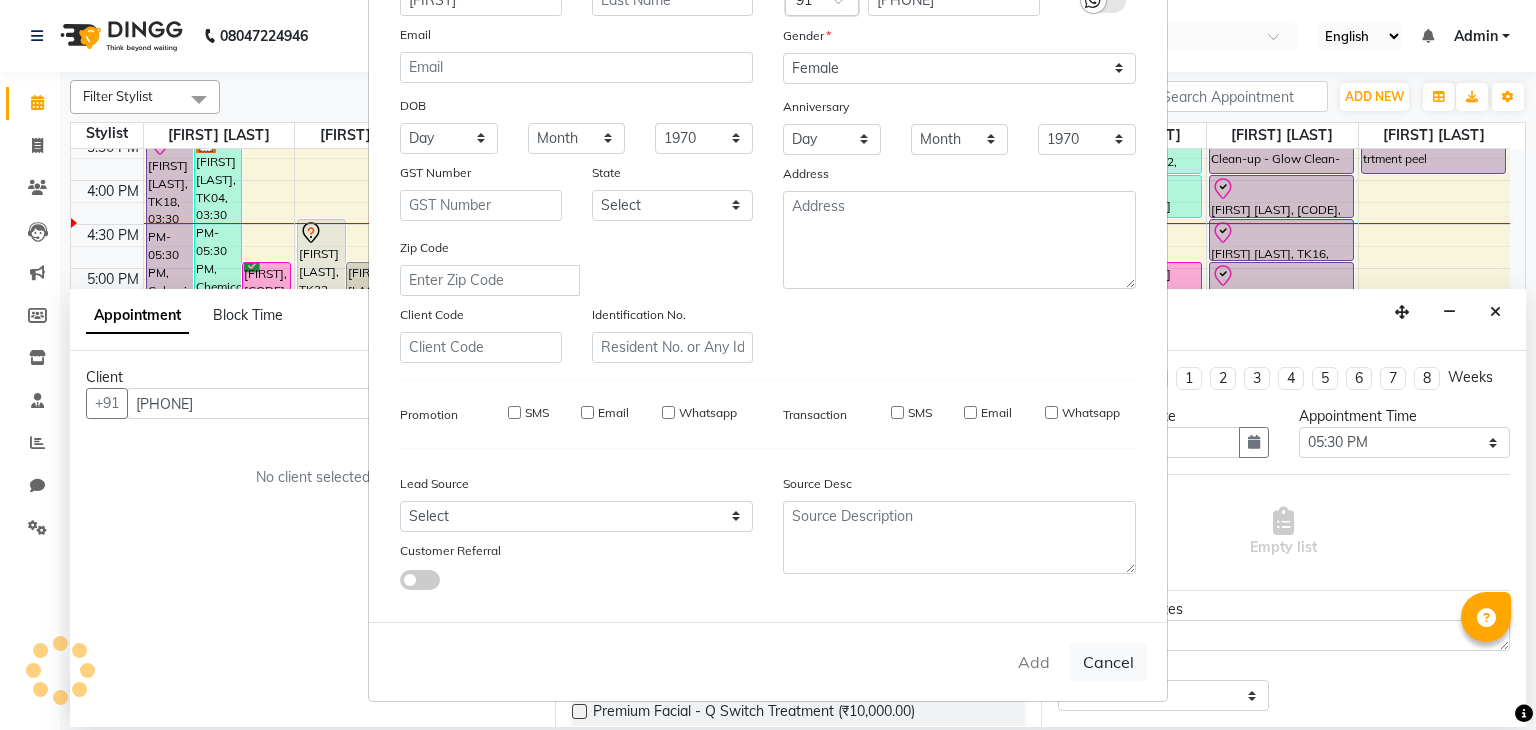 type 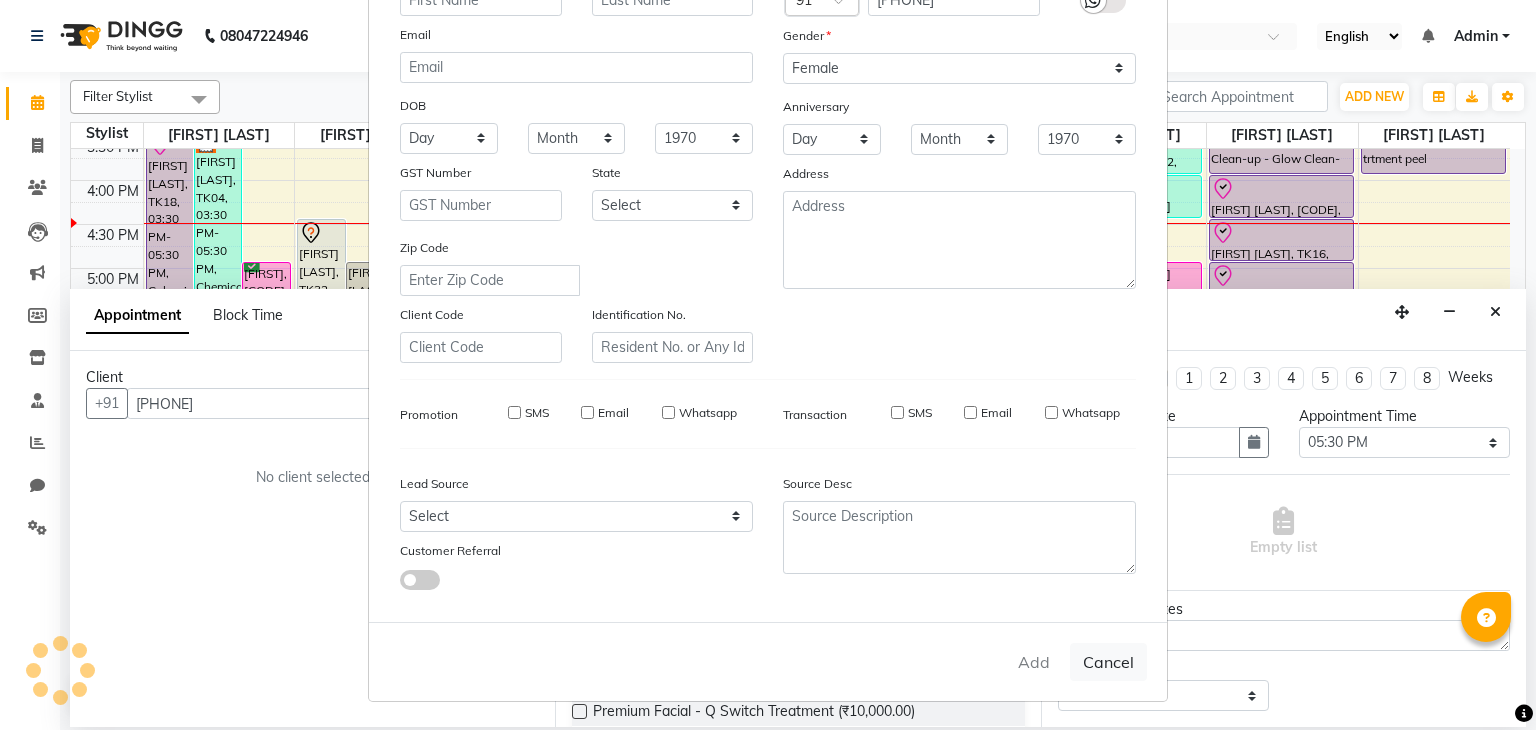 select 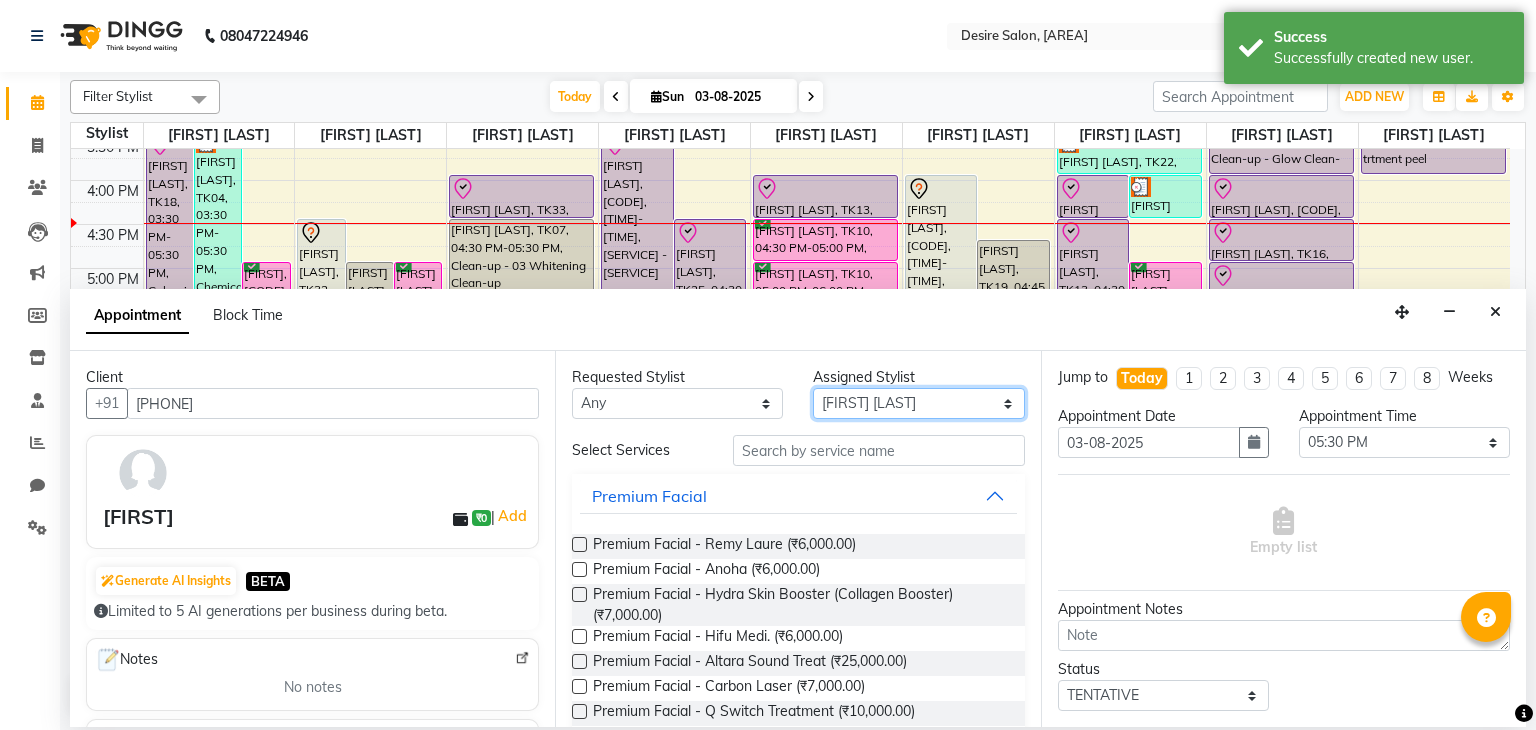 click on "Select [FIRST] [LAST] [FIRST] [LAST] [FIRST] [LAST] desire salon [FIRST] [LAST] [FIRST] [LAST] [FIRST] [LAST] [FIRST] [LAST] [FIRST] [LAST] [FIRST] [LAST]" at bounding box center (918, 403) 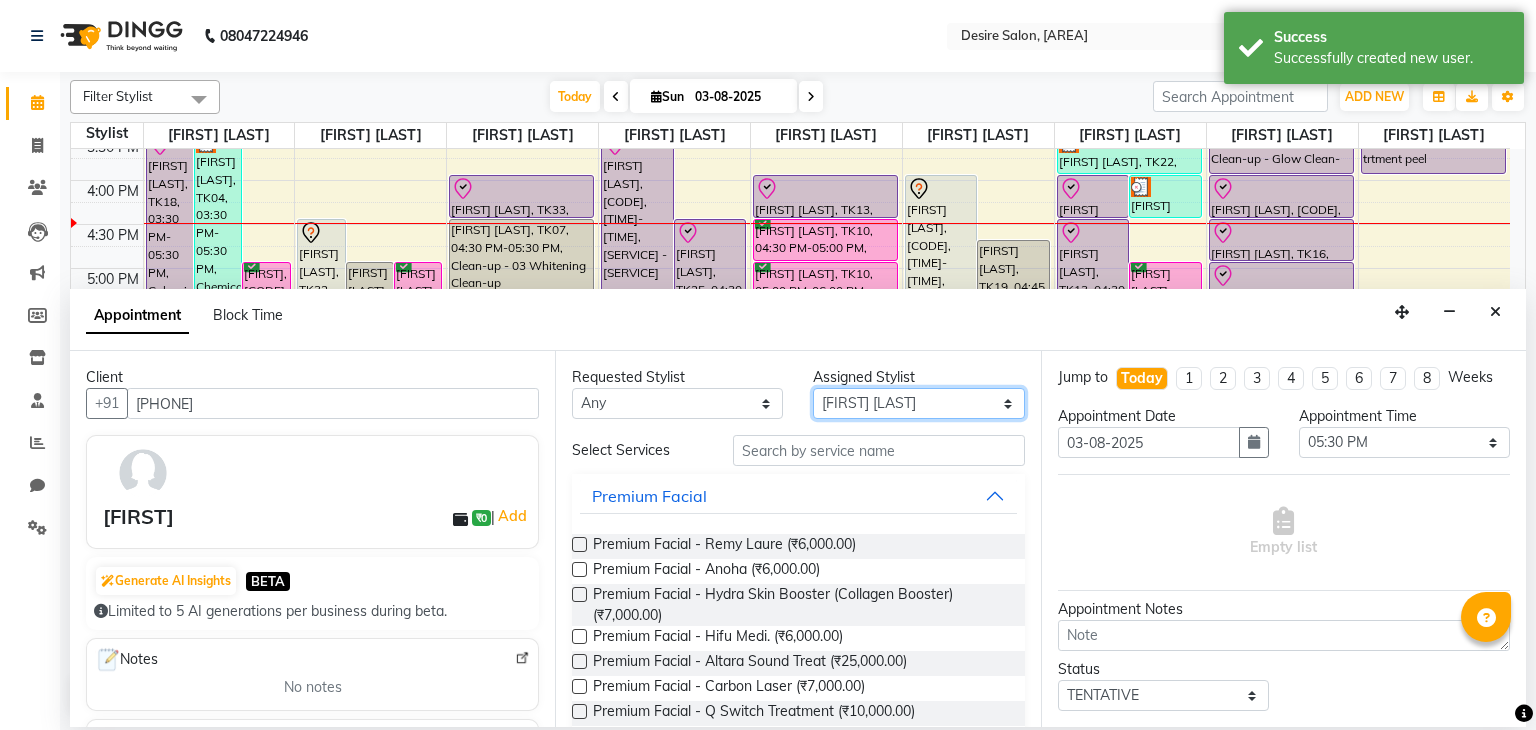 drag, startPoint x: 862, startPoint y: 390, endPoint x: 759, endPoint y: 453, distance: 120.73939 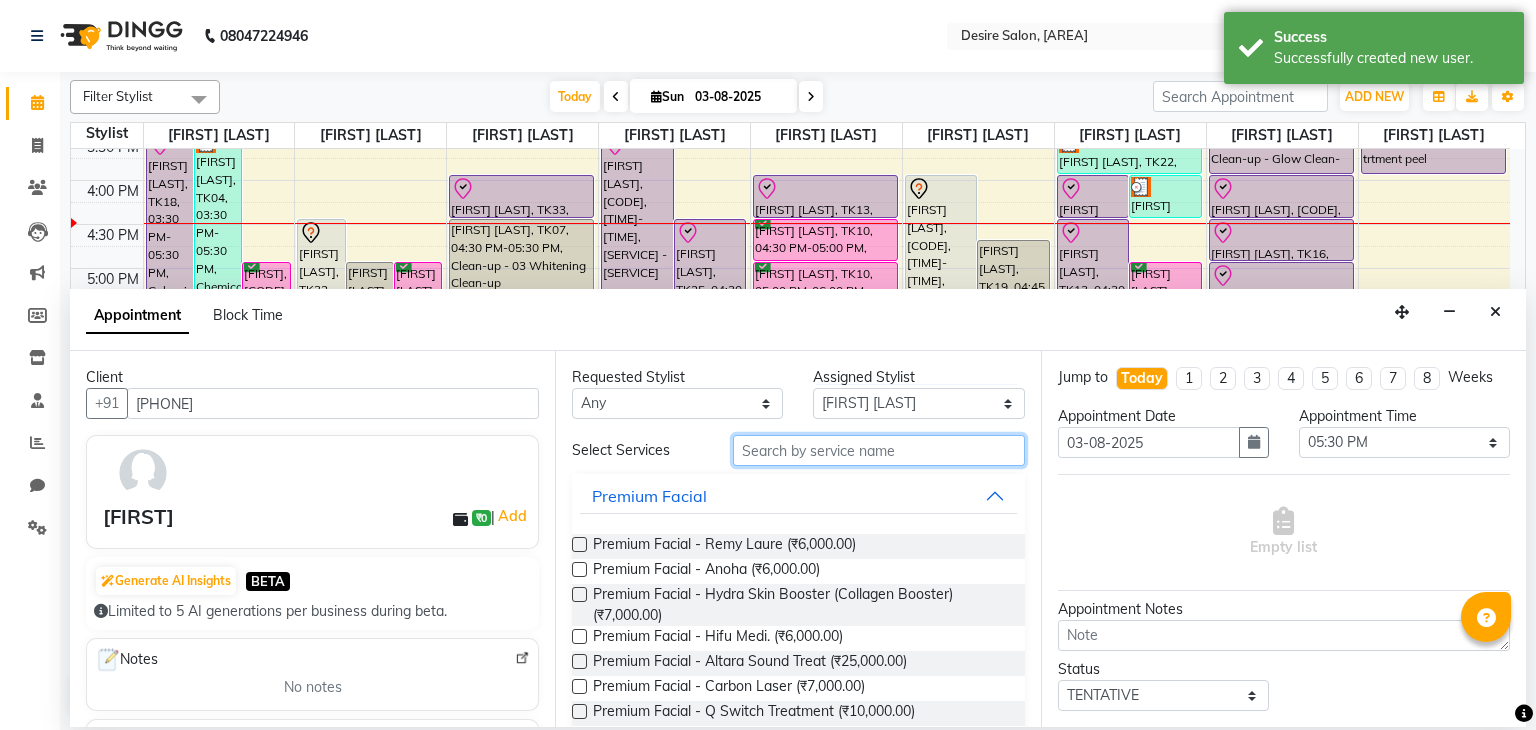 click at bounding box center (879, 450) 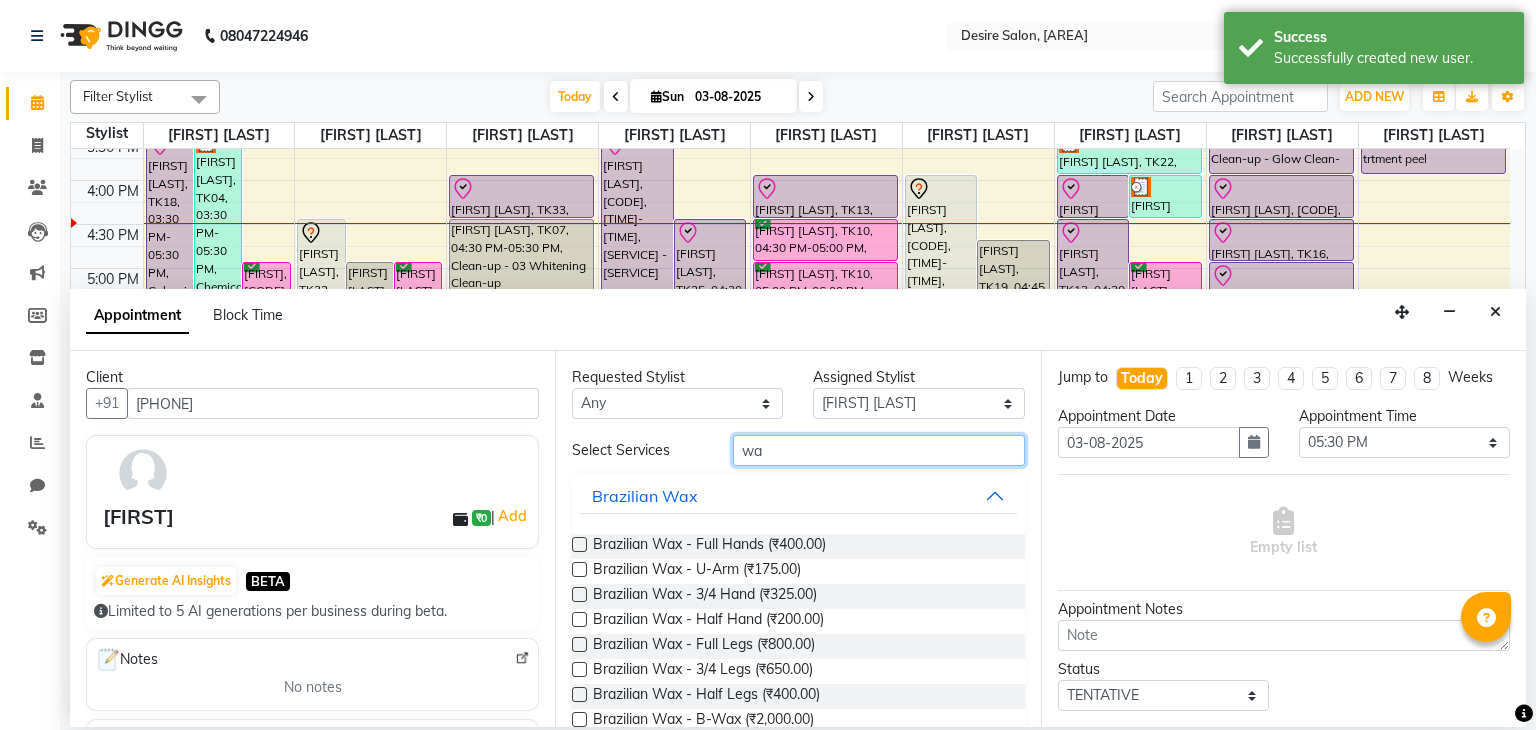 type on "wa" 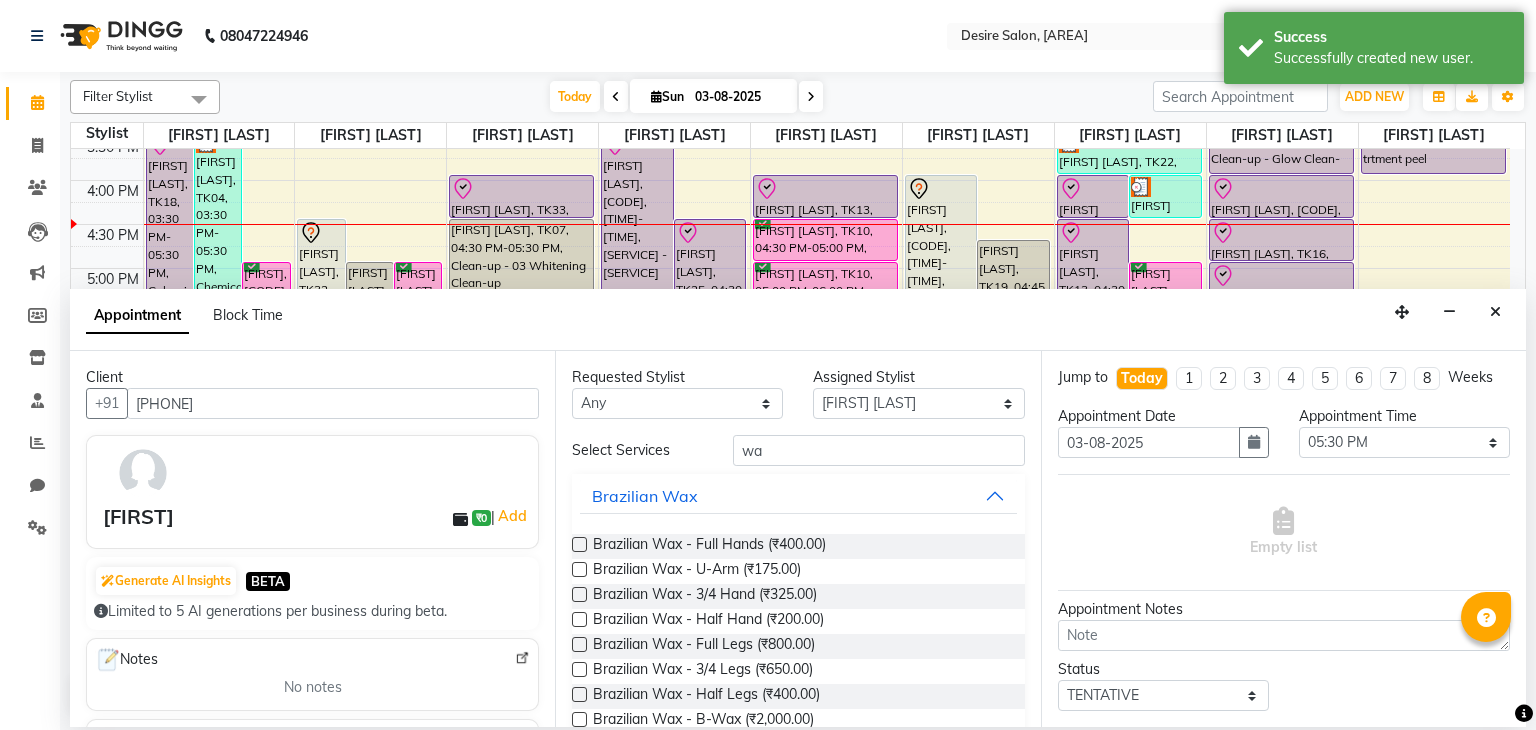 click at bounding box center (579, 644) 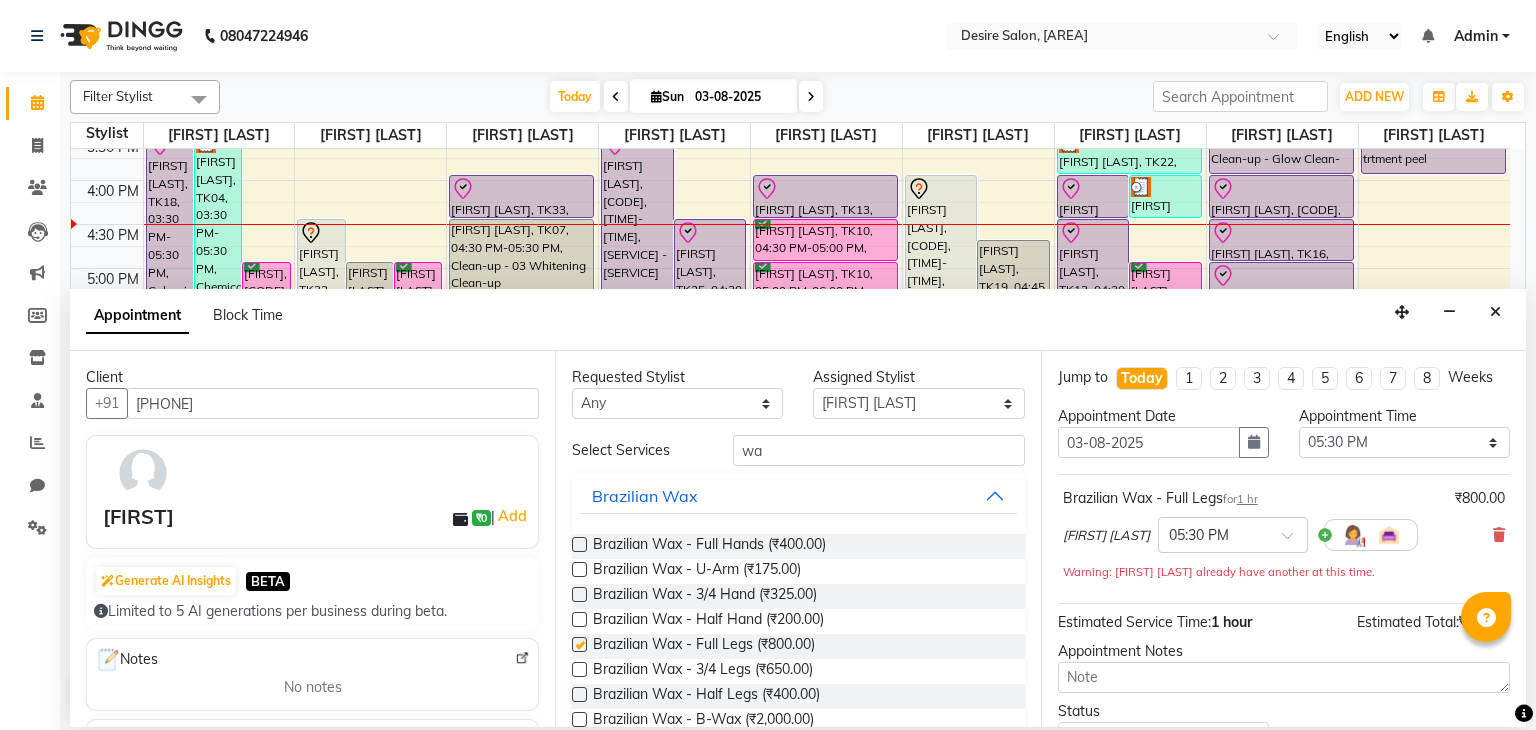 checkbox on "false" 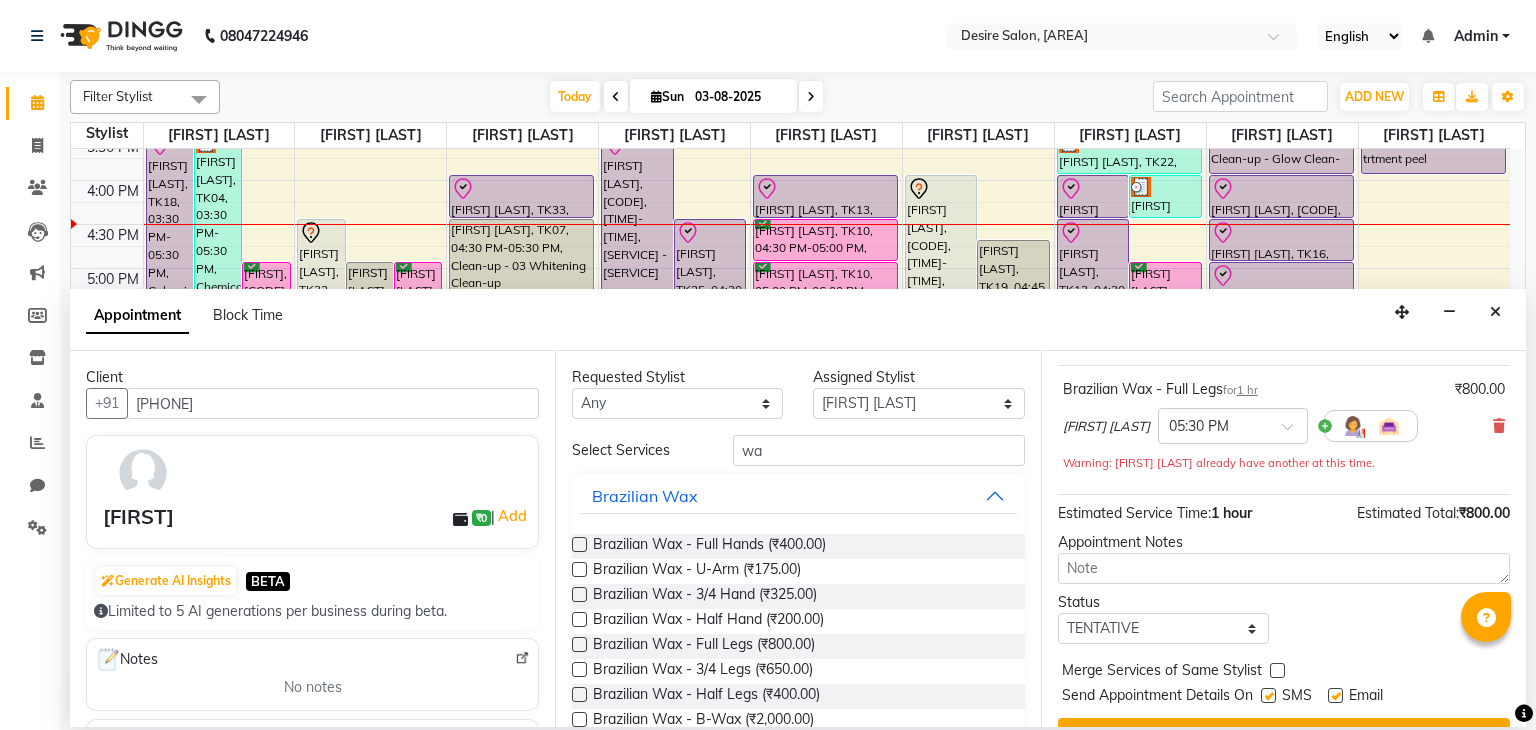 scroll, scrollTop: 151, scrollLeft: 0, axis: vertical 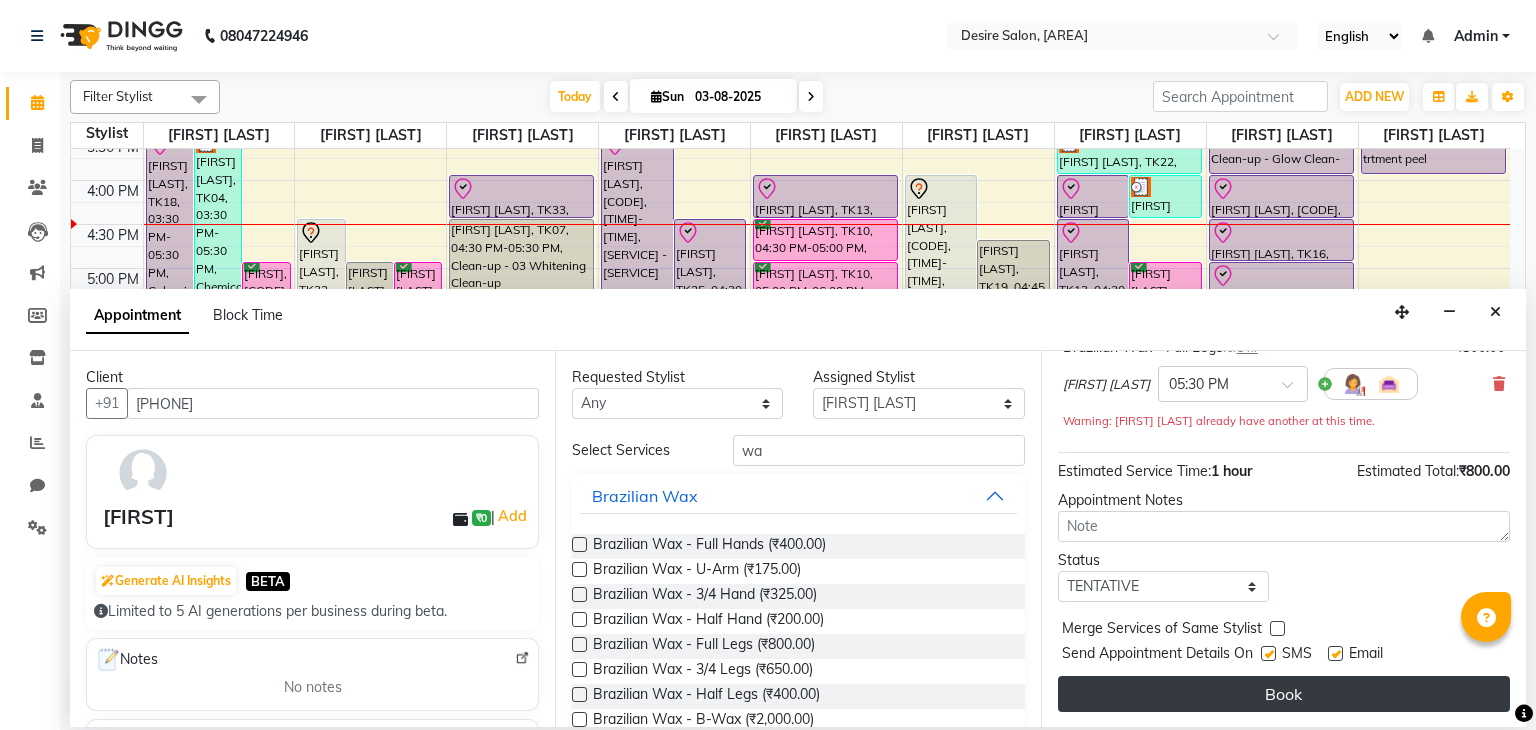click on "Book" at bounding box center (1284, 694) 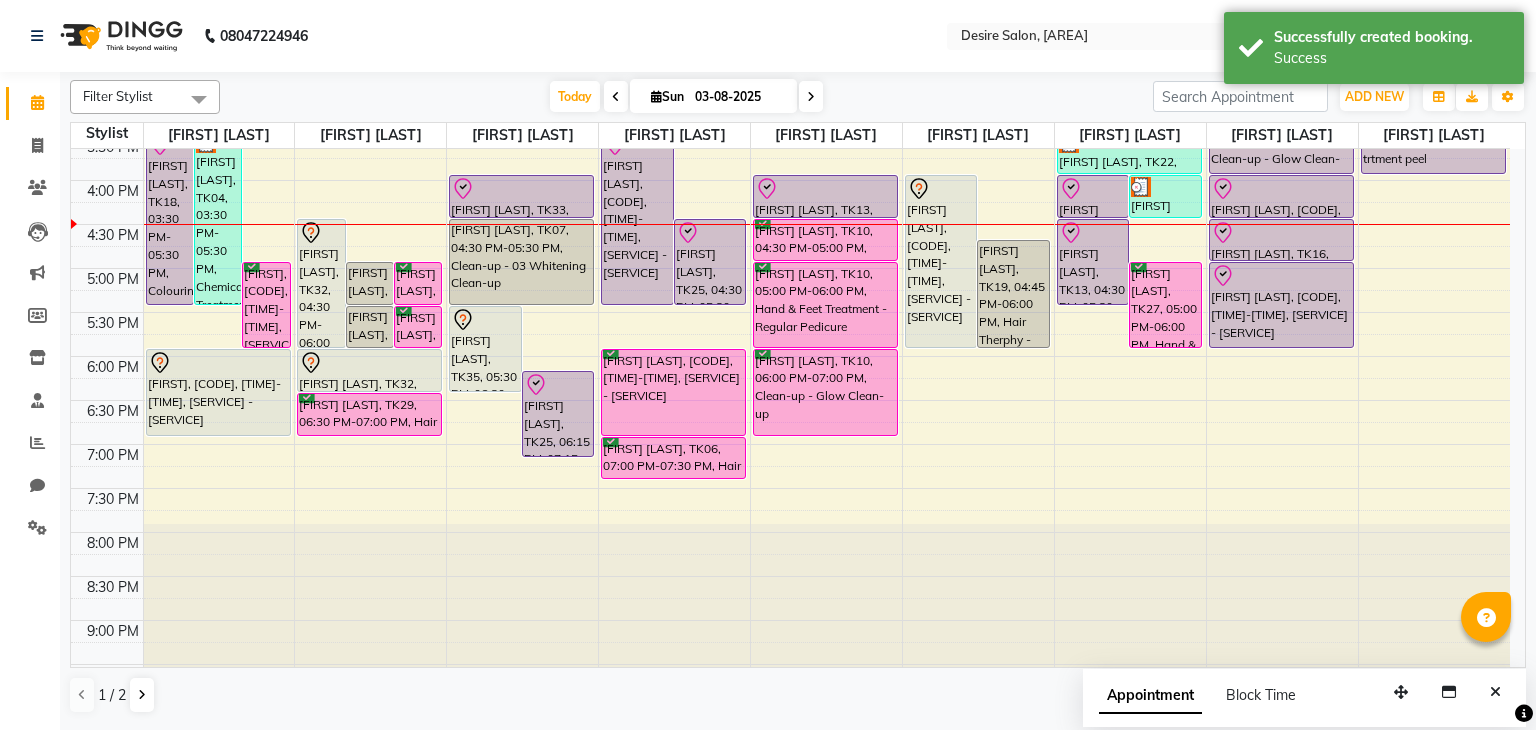 click on "Sun 03-08-2025" at bounding box center [713, 96] 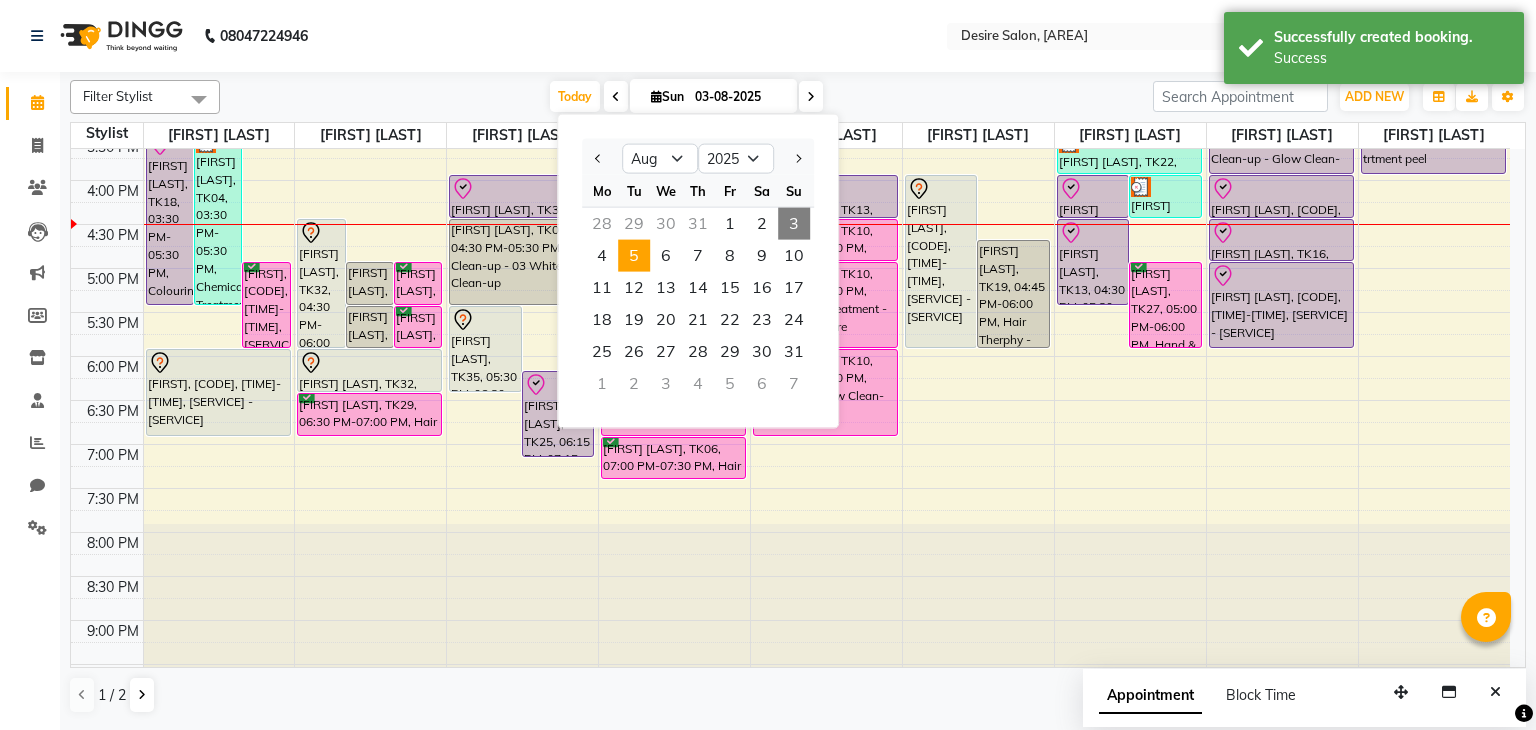 click on "5" at bounding box center (634, 256) 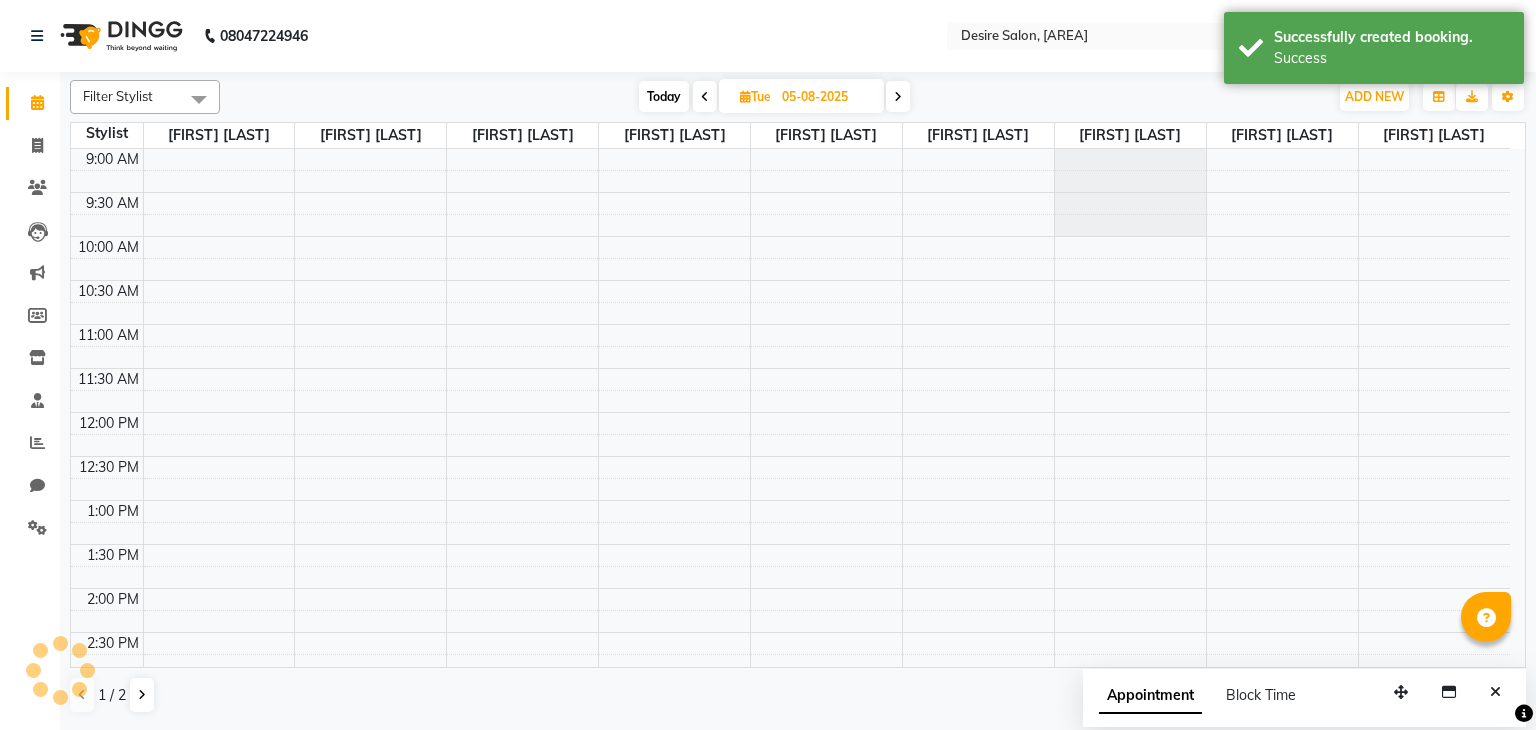 scroll, scrollTop: 612, scrollLeft: 0, axis: vertical 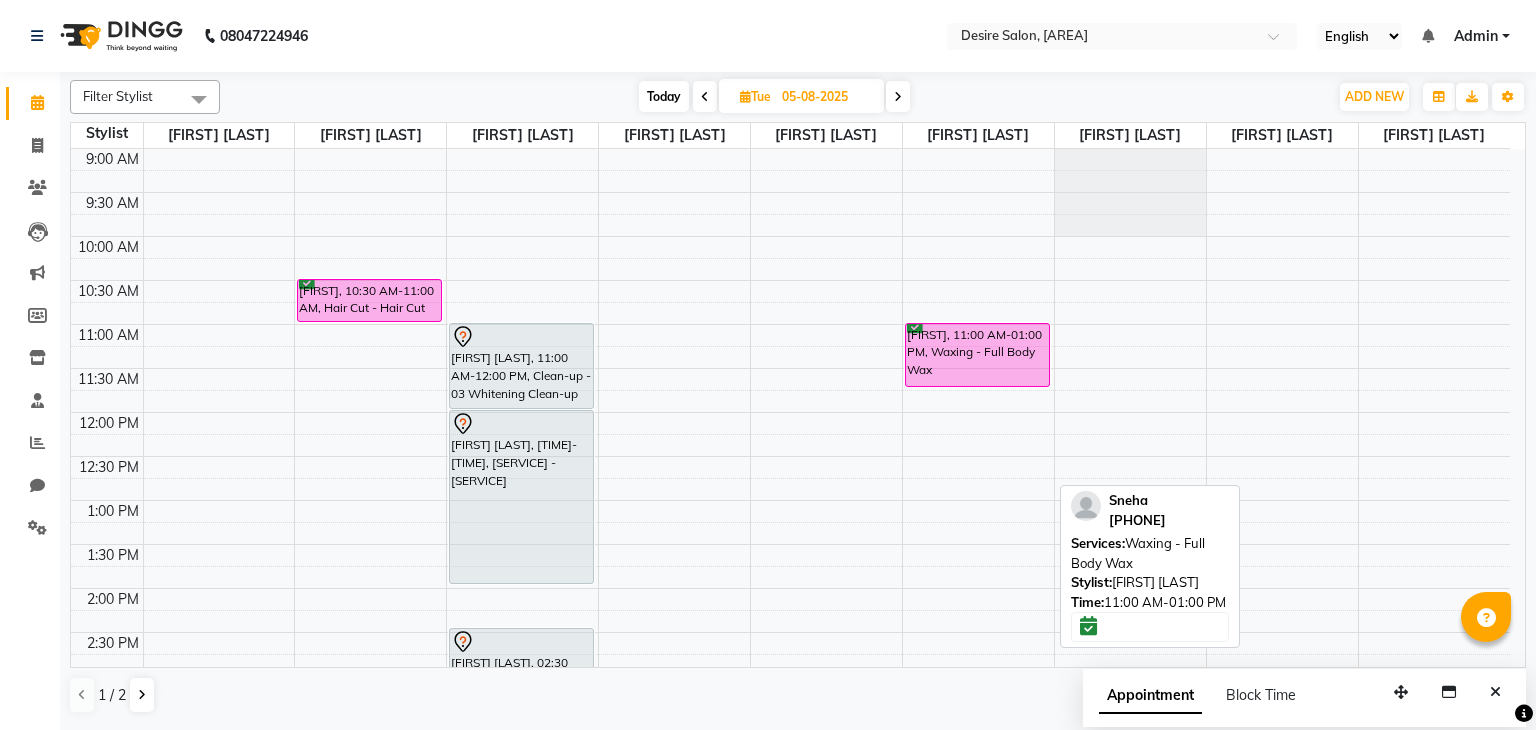 drag, startPoint x: 959, startPoint y: 496, endPoint x: 986, endPoint y: 372, distance: 126.90548 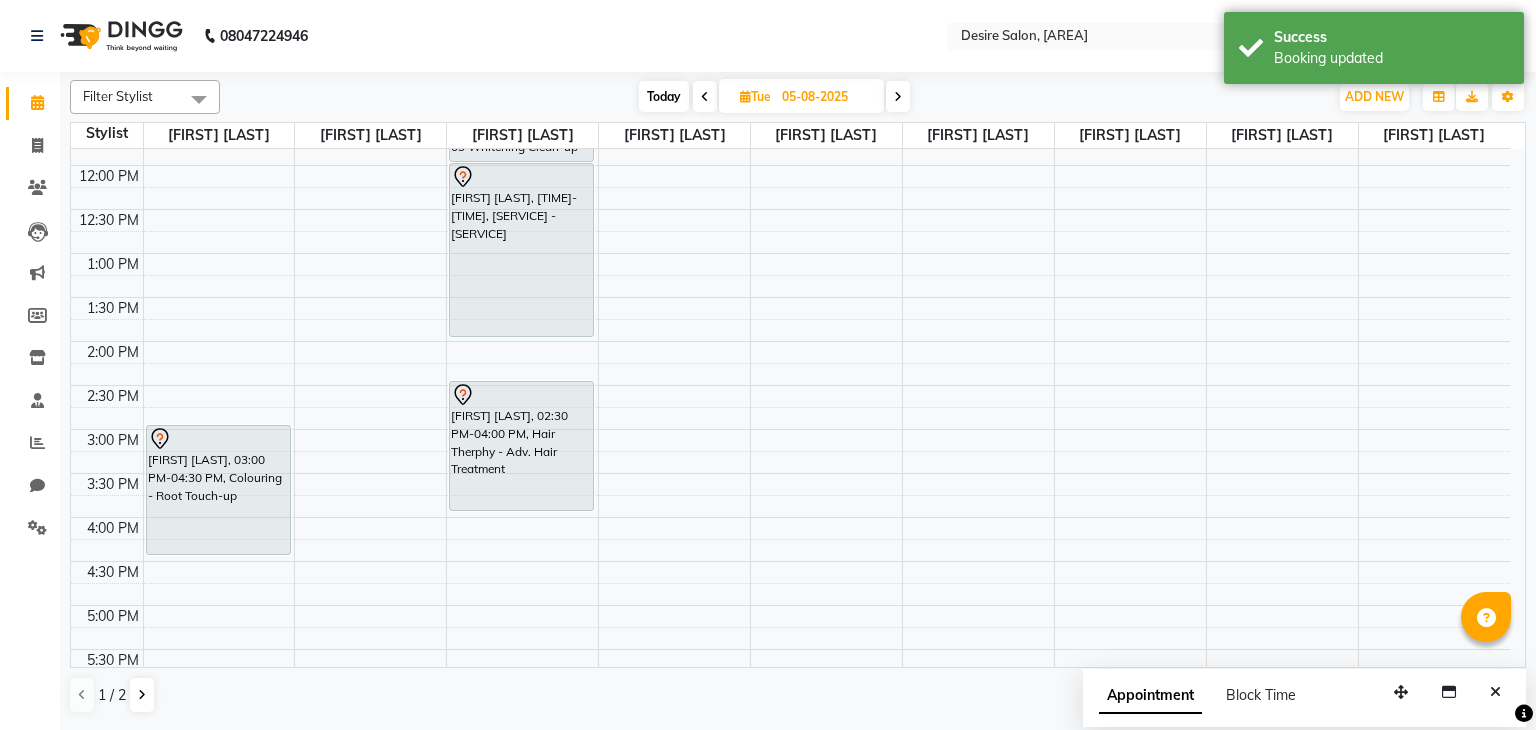 scroll, scrollTop: 269, scrollLeft: 0, axis: vertical 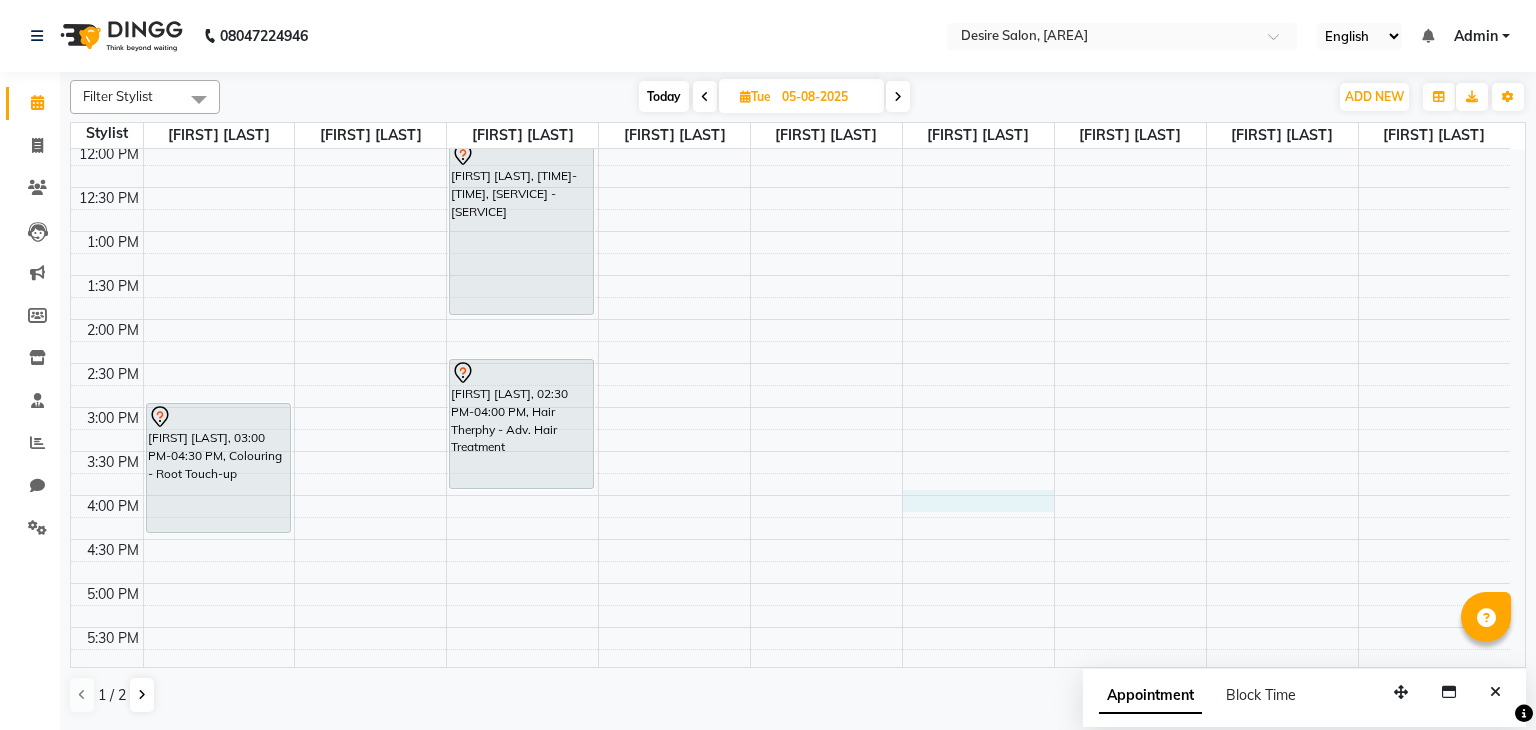 click on "9:00 AM 9:30 AM 10:00 AM 10:30 AM 11:00 AM 11:30 AM 12:00 PM 12:30 PM 1:00 PM 1:30 PM 2:00 PM 2:30 PM 3:00 PM 3:30 PM 4:00 PM 4:30 PM 5:00 PM 5:30 PM 6:00 PM 6:30 PM 7:00 PM 7:30 PM 8:00 PM 8:30 PM 9:00 PM 9:30 PM             Geeta Kuber, 03:00 PM-04:30 PM, Colouring - Root Touch-up     Sneha, 10:30 AM-11:00 AM, Hair Cut - Hair Cut Normal             kavita shinde, 11:00 AM-12:00 PM, Clean-up - 03 Whitening Clean-up             Alka phadke, 12:00 PM-02:00 PM, Premium Facial - Remy Laure             mamata kamat, 02:30 PM-04:00 PM, Hair Therphy - Adv. Hair Treatment             Sandhya Sathe, 06:30 PM-07:45 PM, Hair Therphy - Adv. Hair Treatment     Sneha, 11:00 AM-11:45 AM, Waxing - Full Body Wax             sunita gangurde, 06:30 PM-07:30 PM, Face RF" at bounding box center (790, 451) 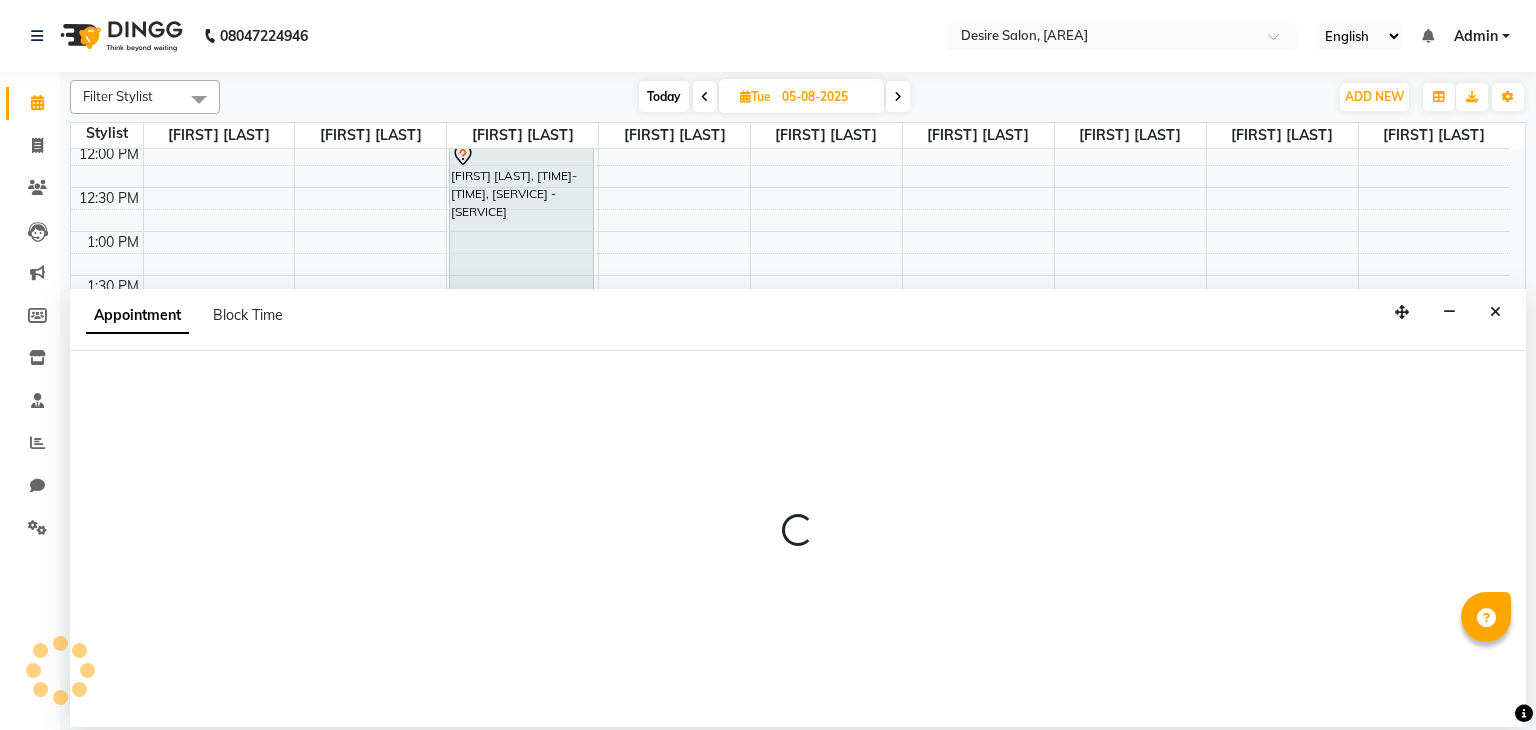 select on "[POSTAL CODE]" 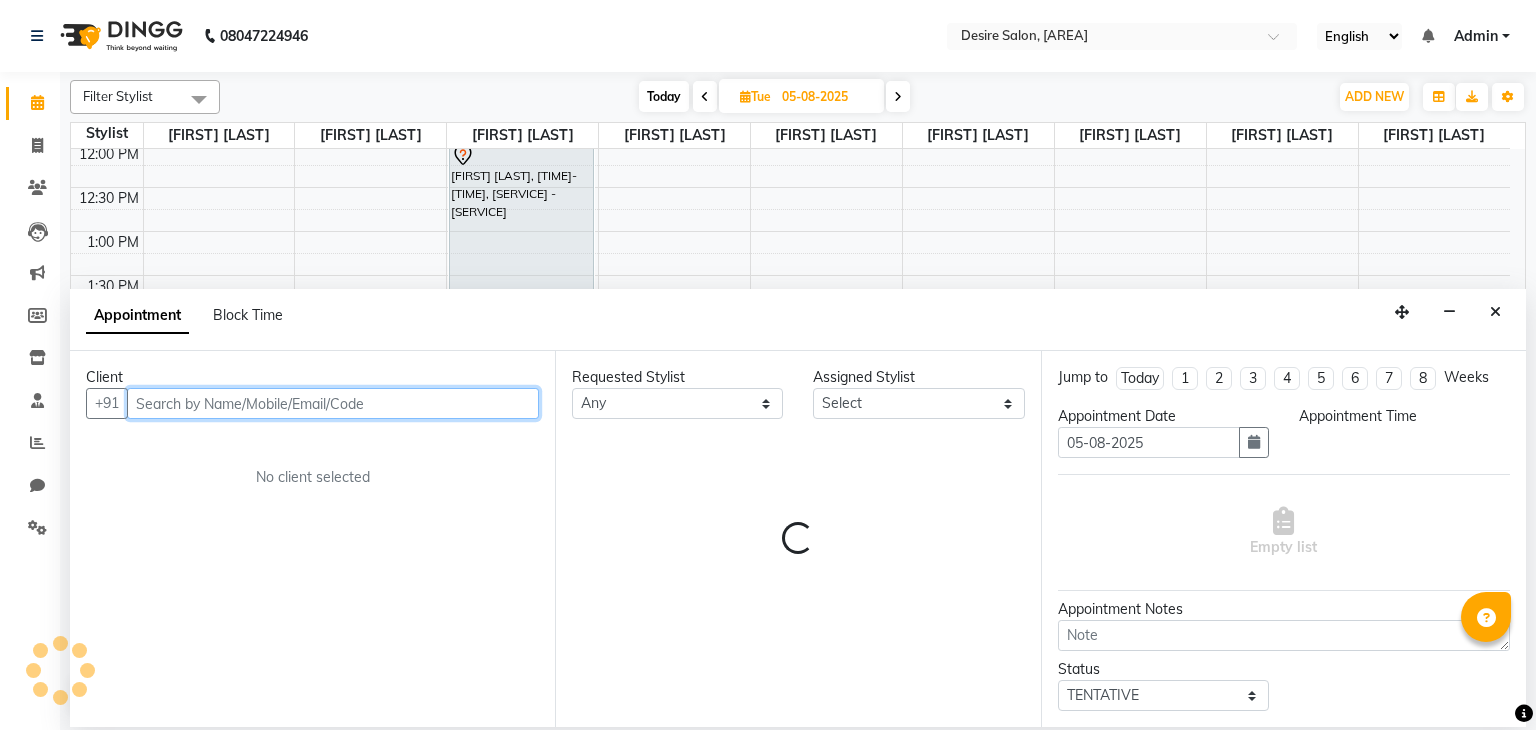 select on "960" 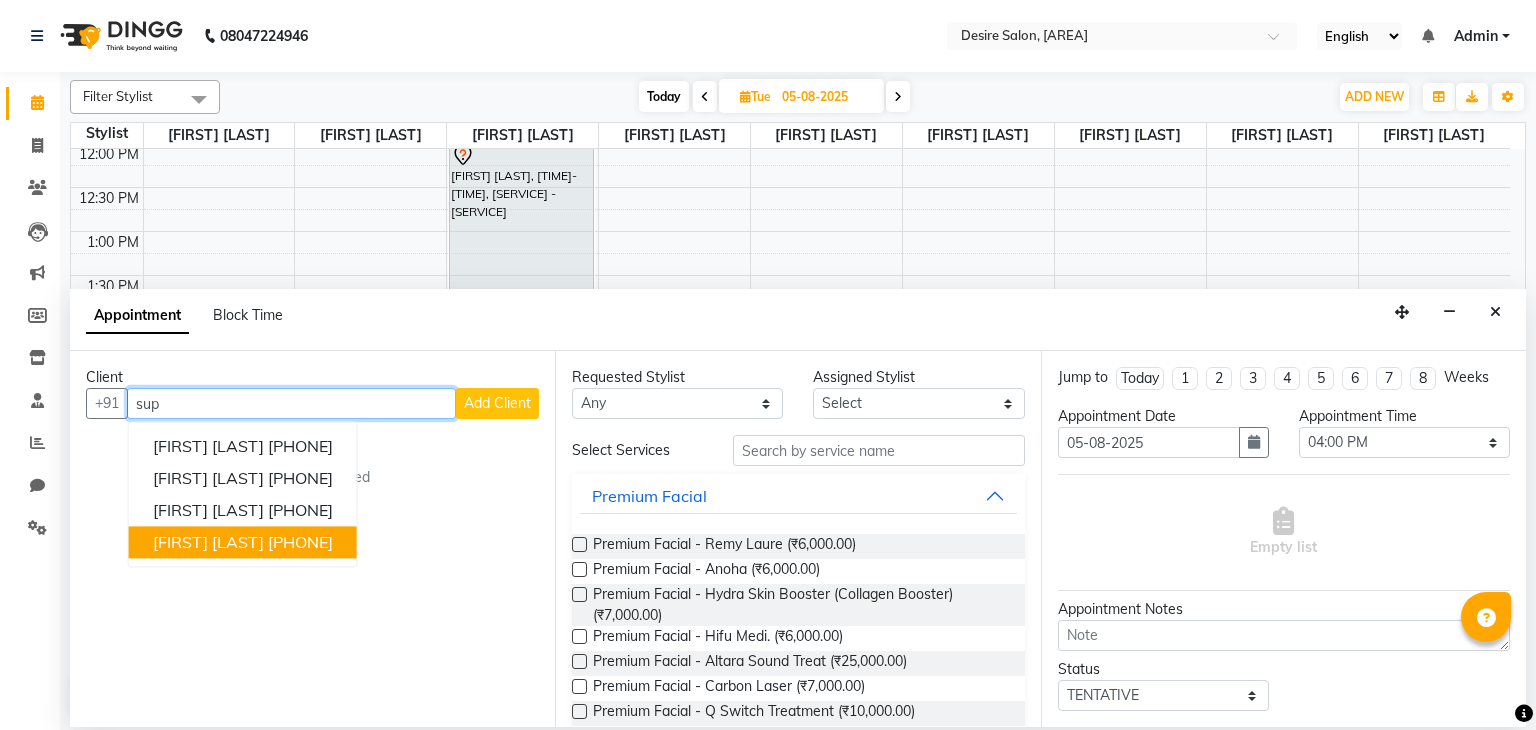 click on "[PHONE]" at bounding box center [300, 543] 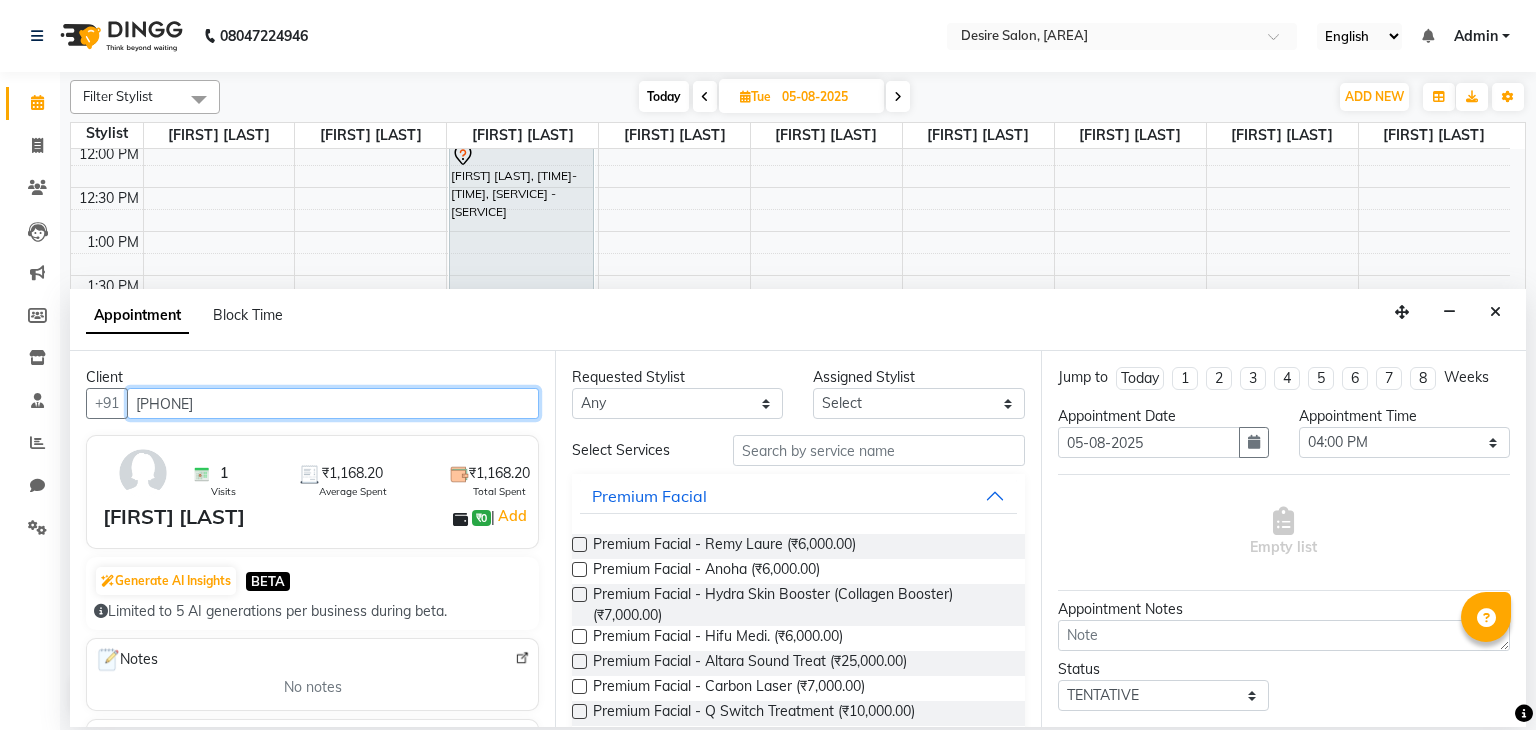 type on "[PHONE]" 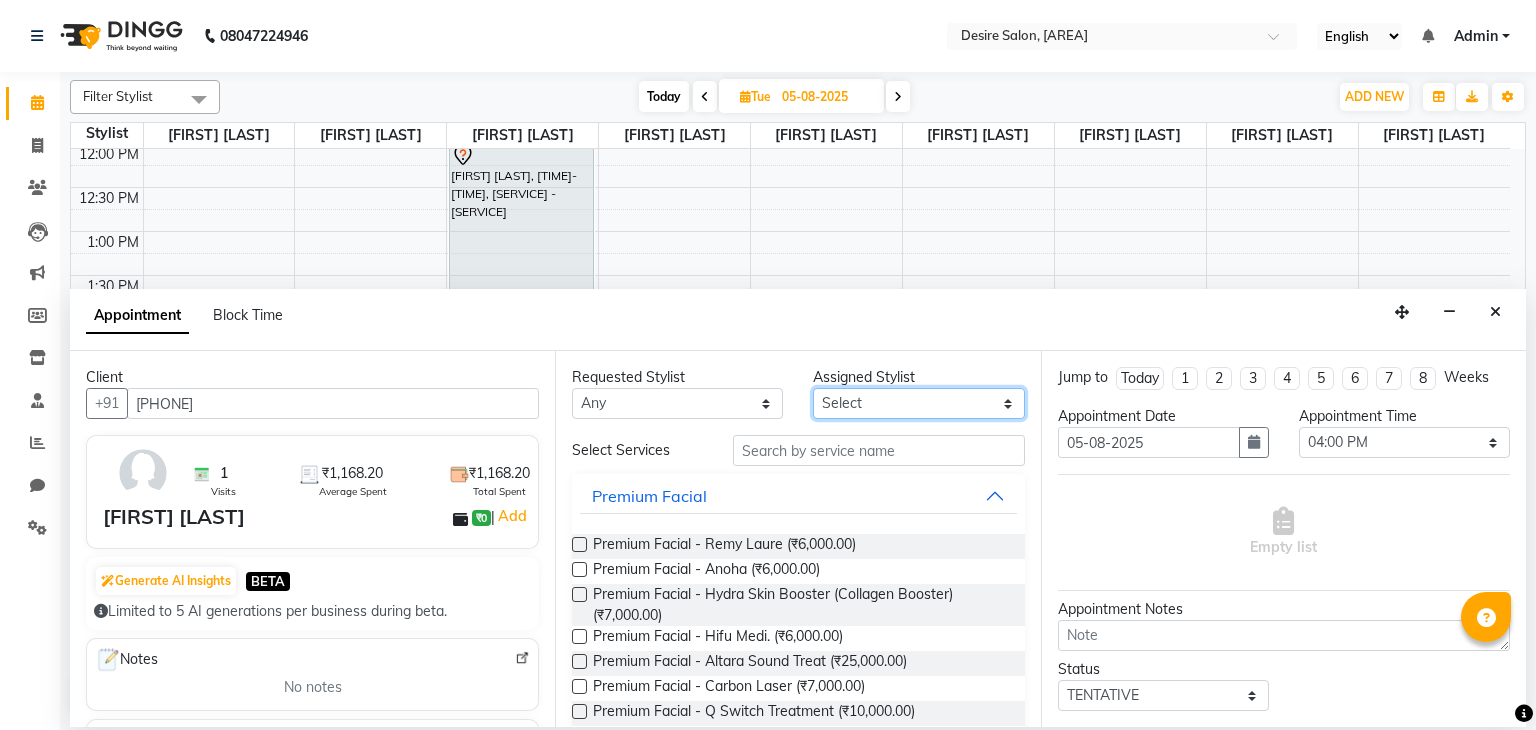 click on "Select [FIRST] [LAST] [FIRST] [LAST] [FIRST] [LAST] desire salon [FIRST] [LAST] [FIRST] [LAST] [FIRST] [LAST] [FIRST] [LAST] [FIRST] [LAST] [FIRST] [LAST]" at bounding box center [918, 403] 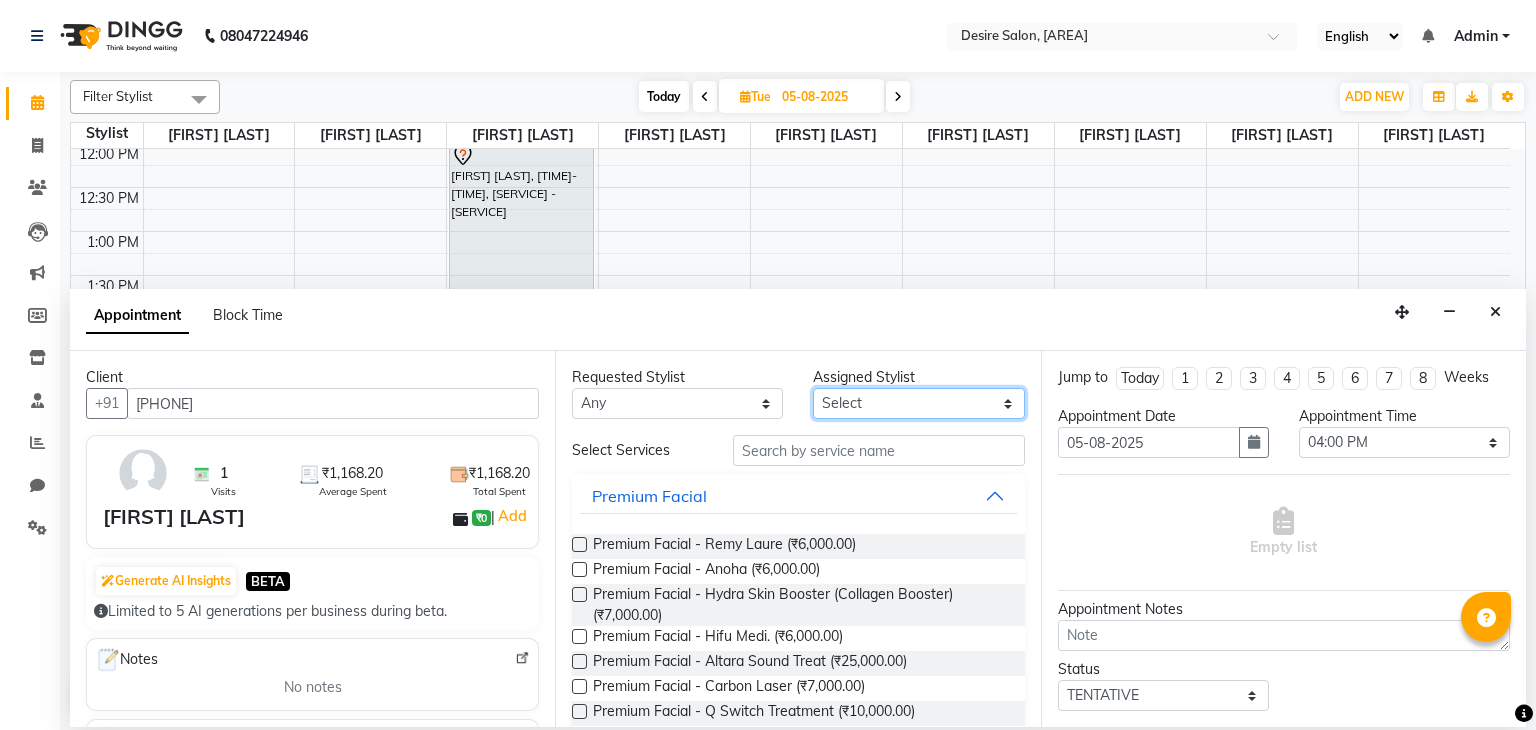 drag, startPoint x: 848, startPoint y: 403, endPoint x: 781, endPoint y: 453, distance: 83.60024 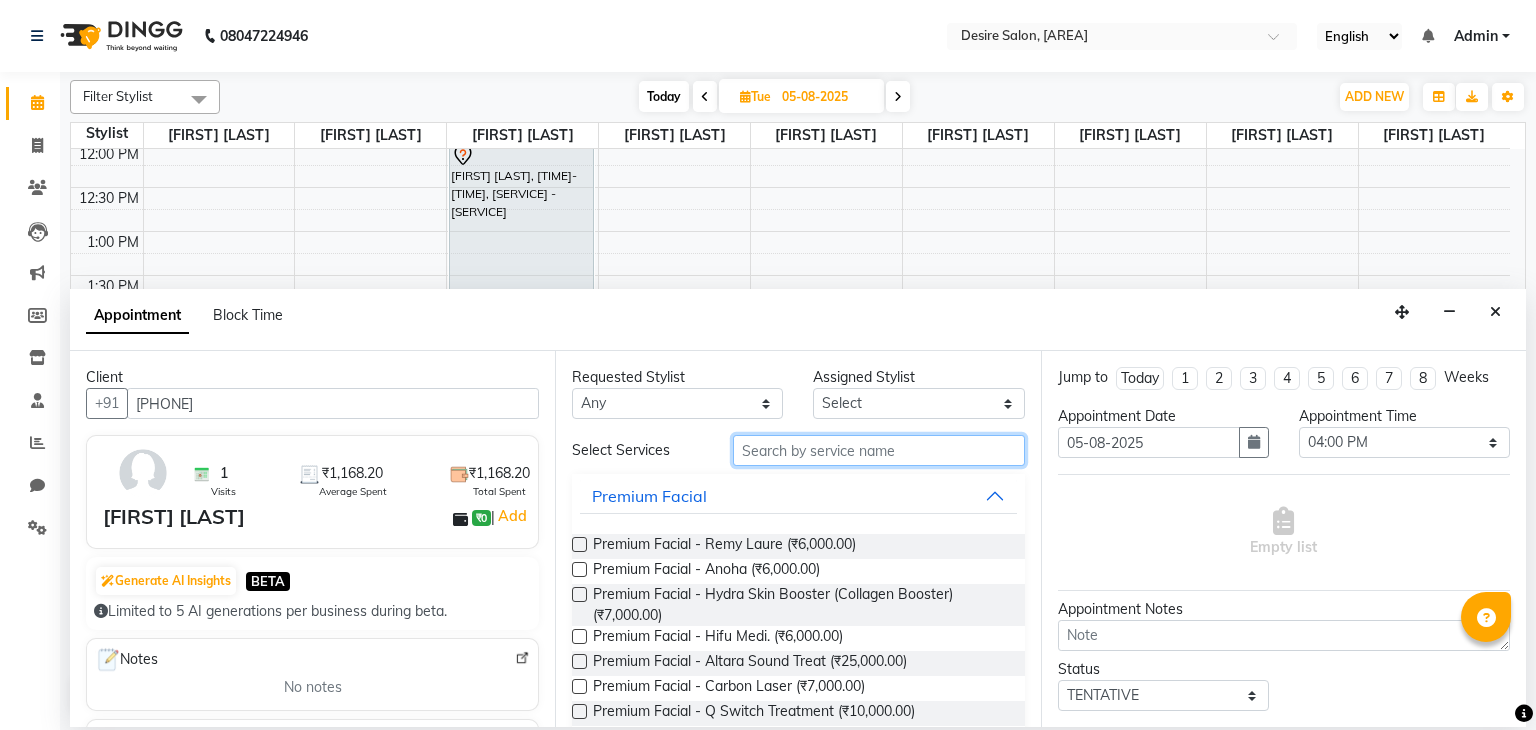 click at bounding box center [879, 450] 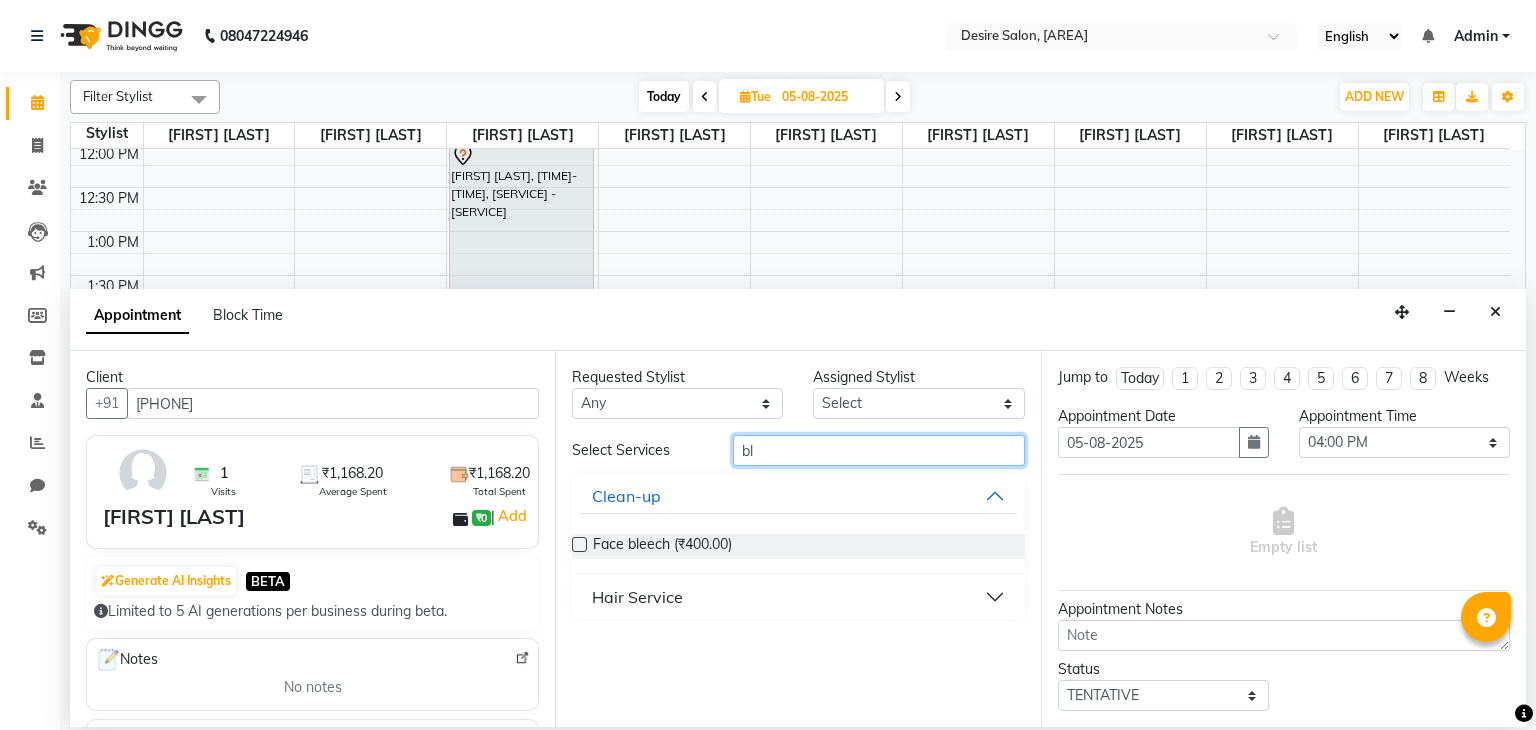 type on "bl" 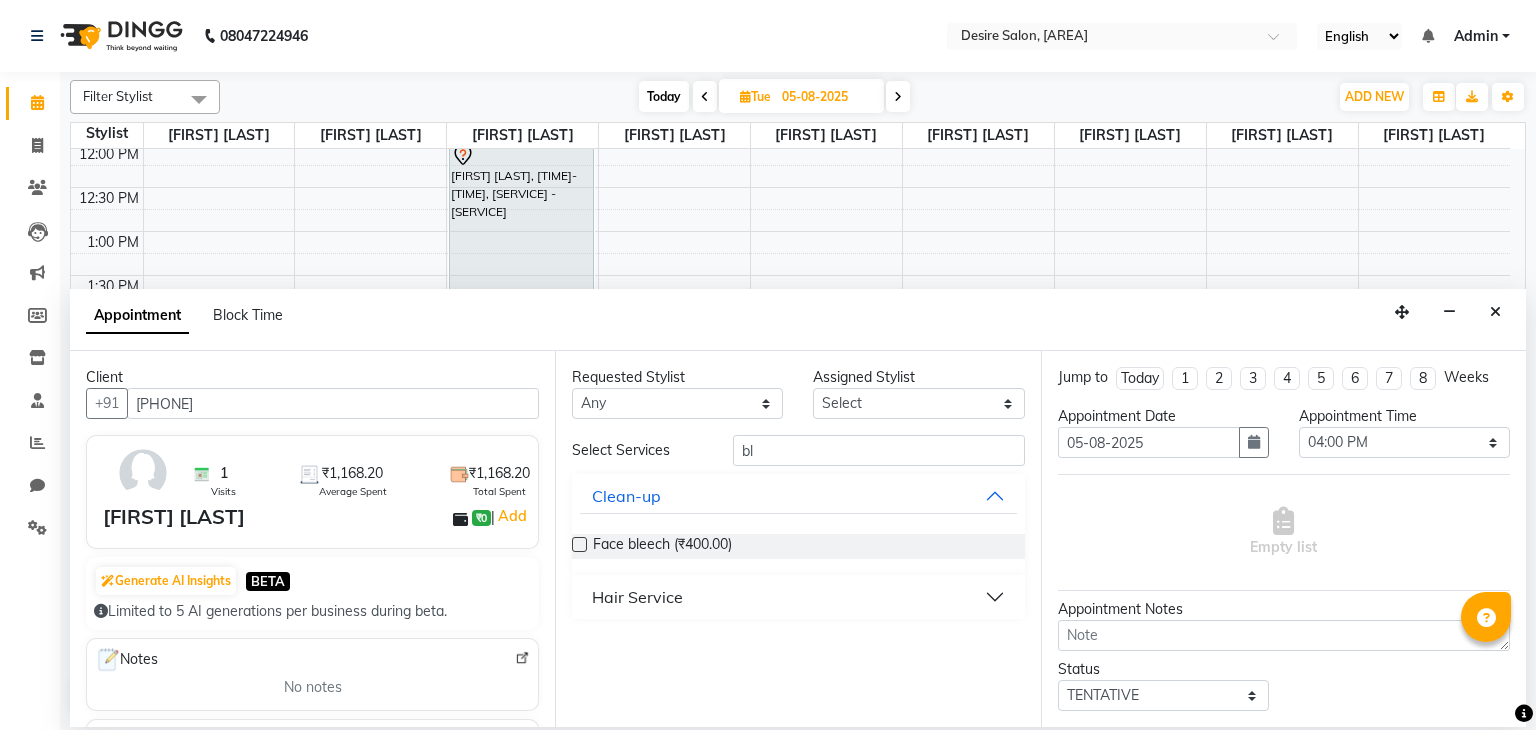 click at bounding box center (579, 544) 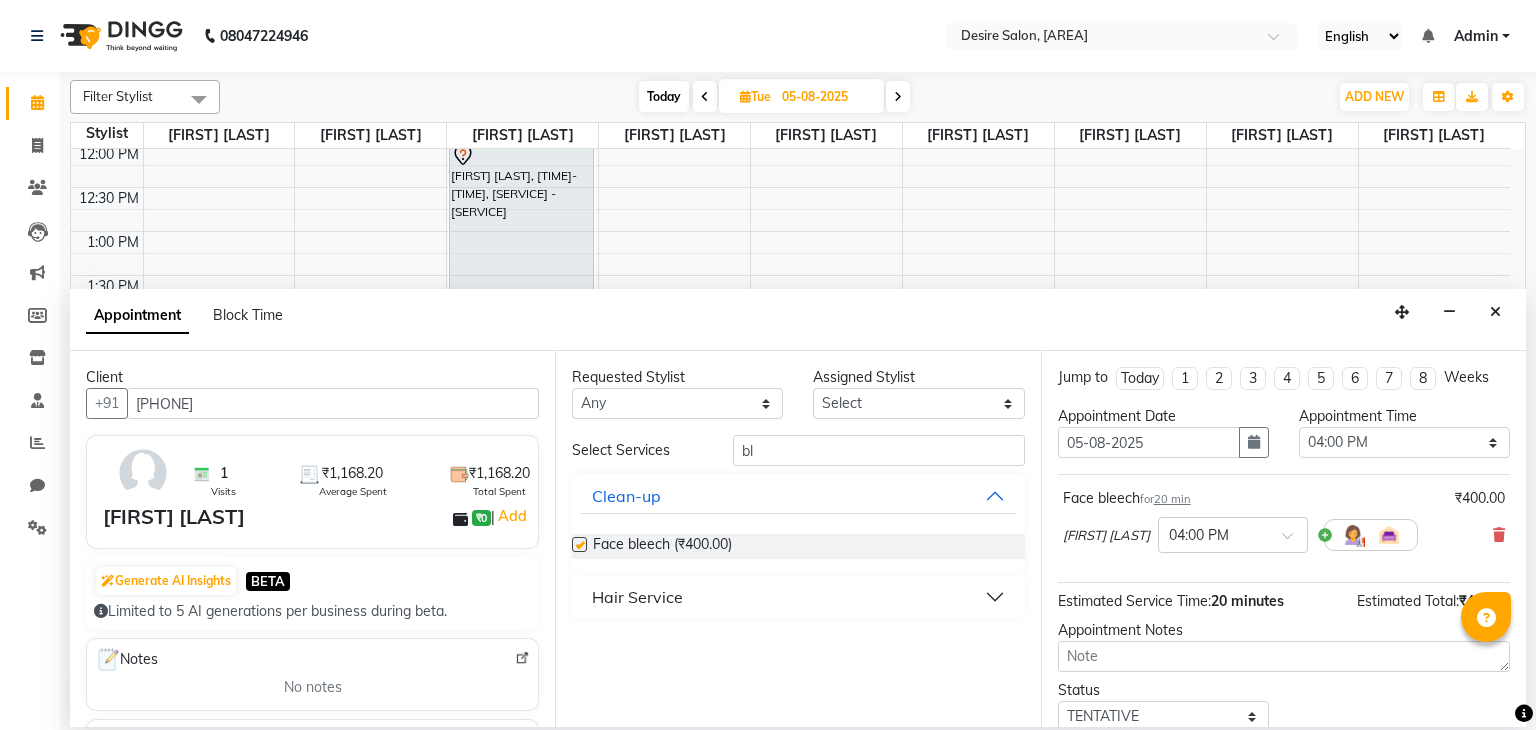 checkbox on "false" 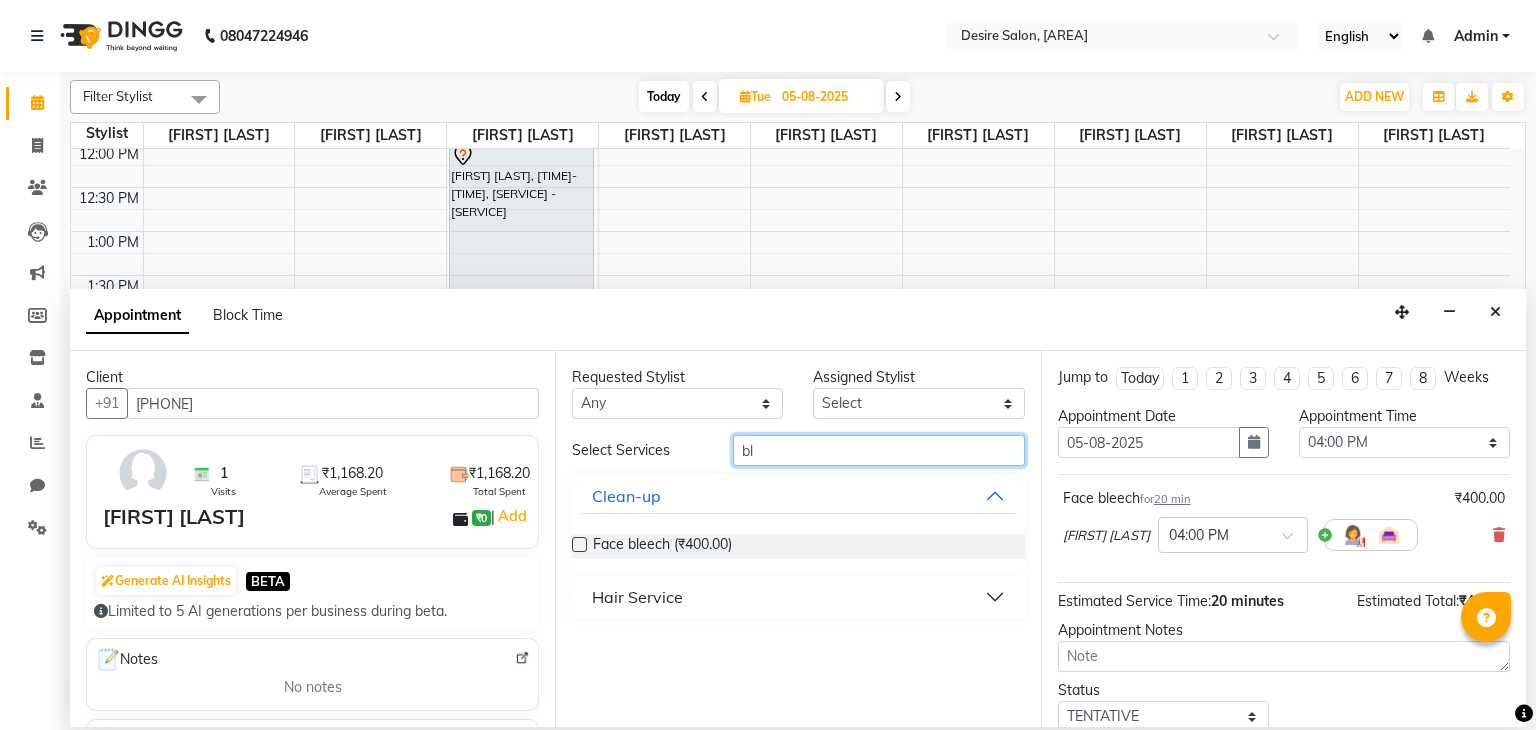 click on "bl" at bounding box center (879, 450) 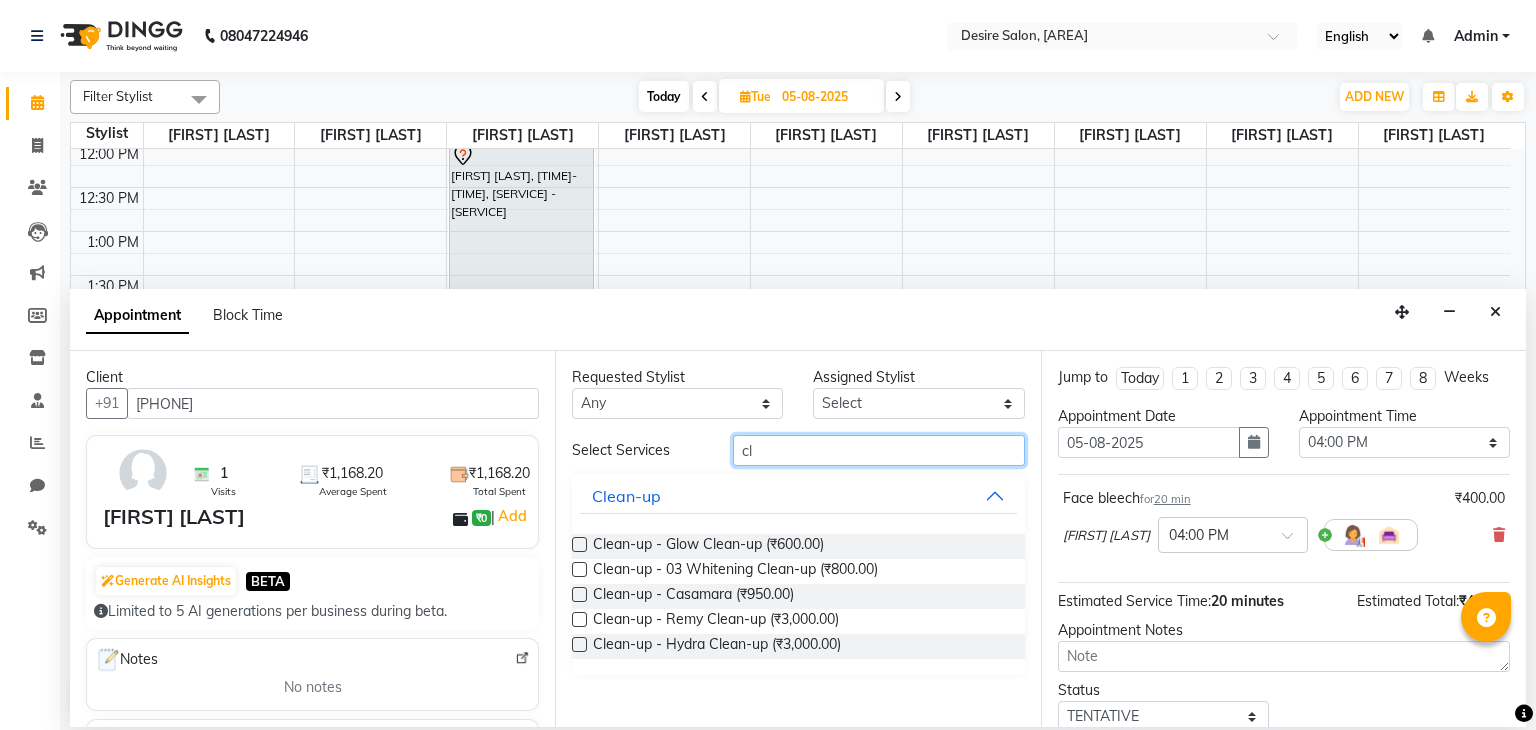 type on "cl" 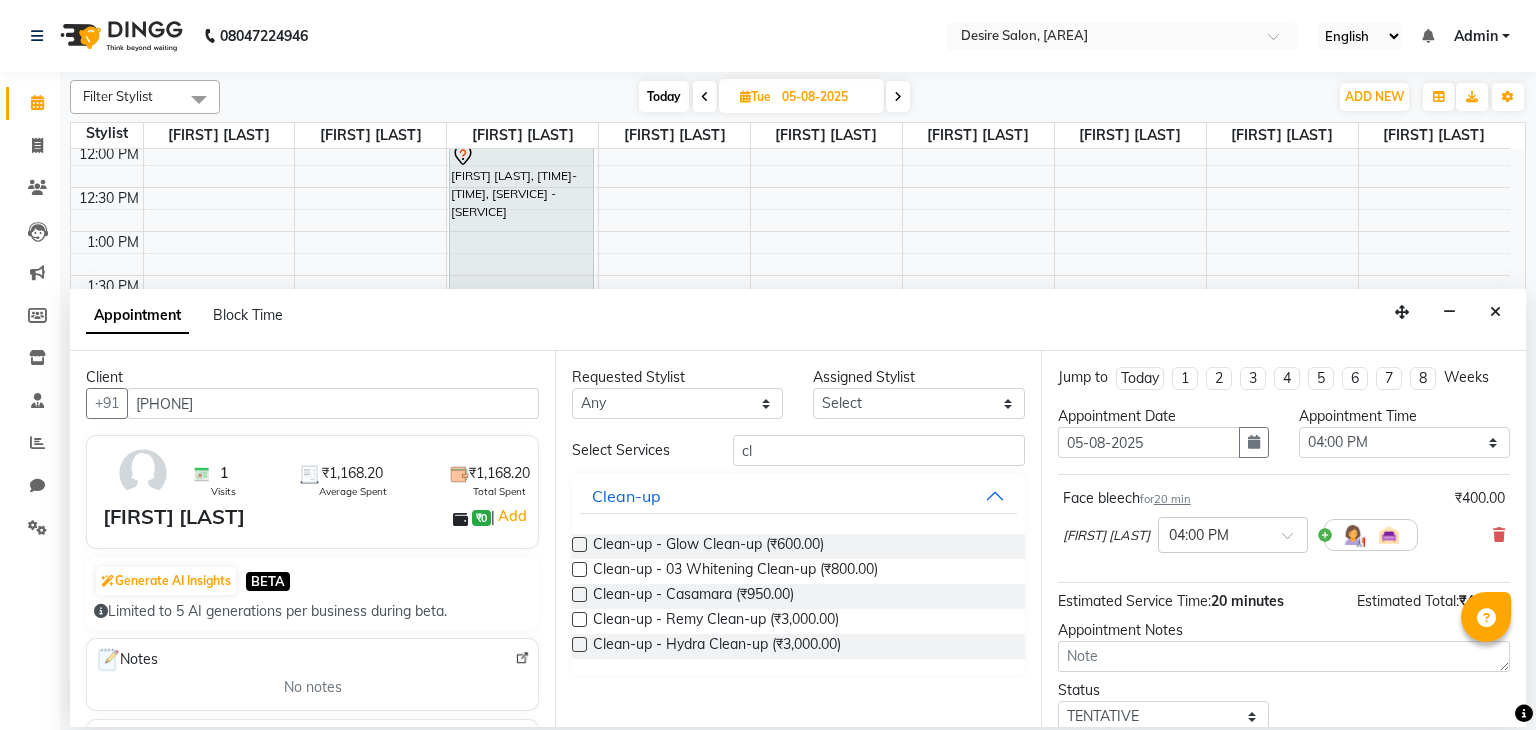 click at bounding box center [579, 544] 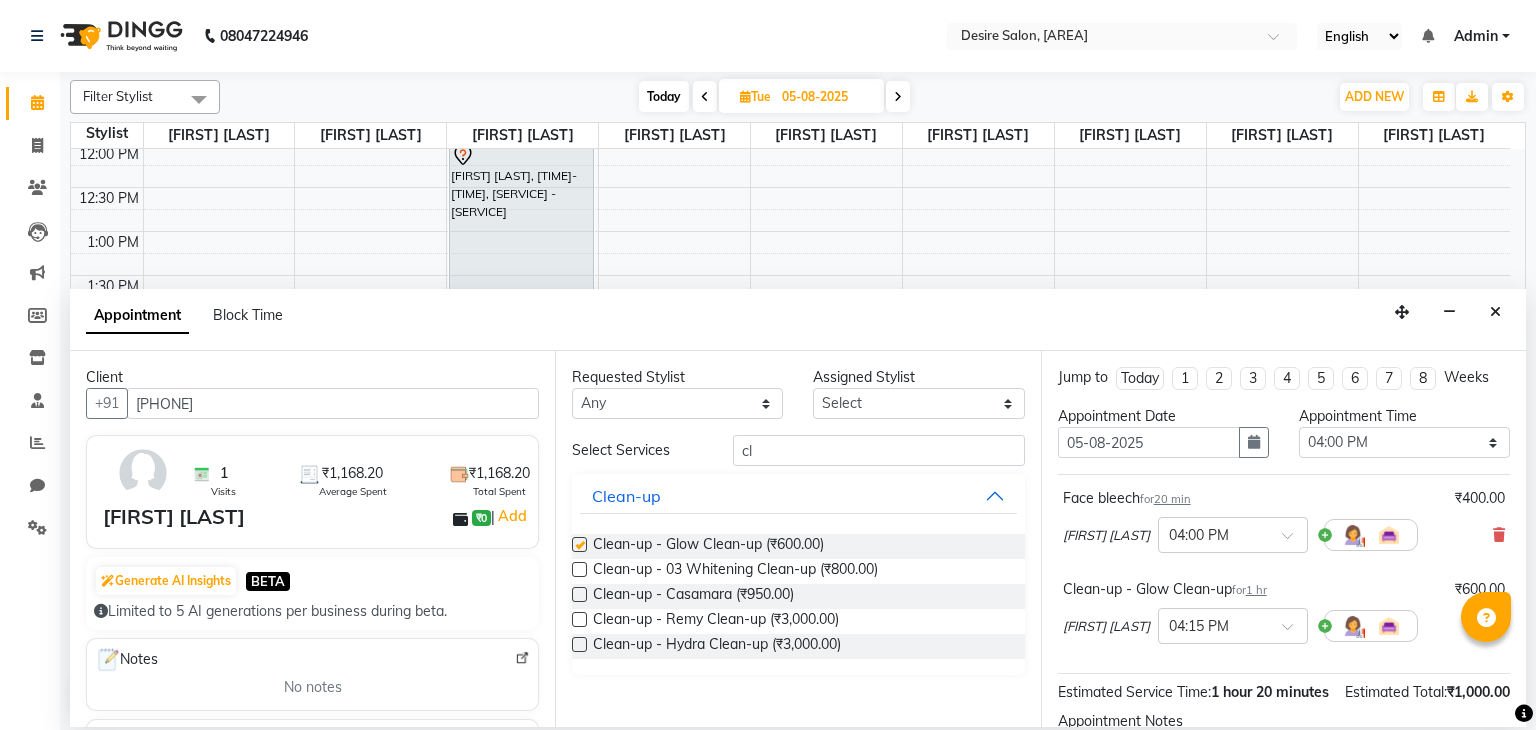 checkbox on "false" 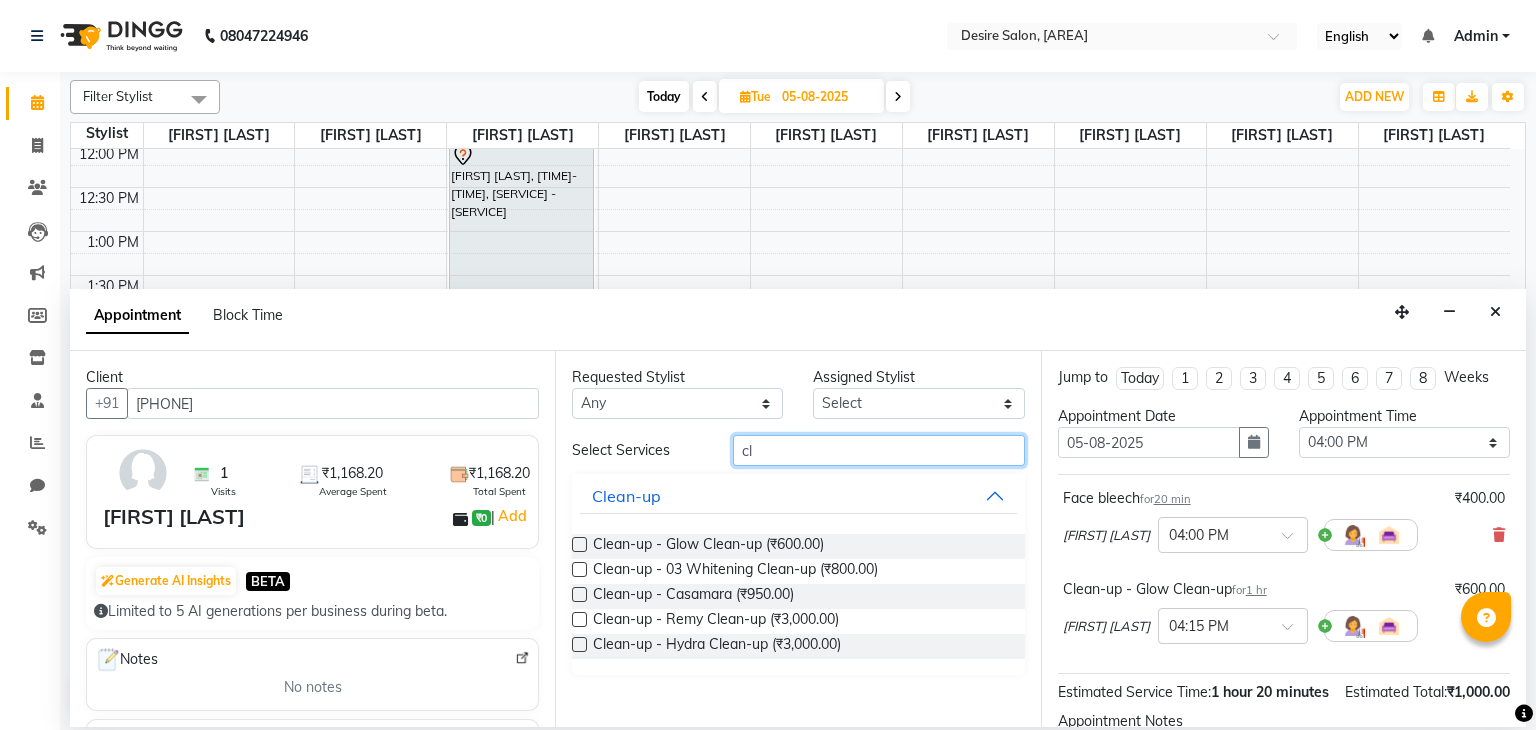 click on "cl" at bounding box center [879, 450] 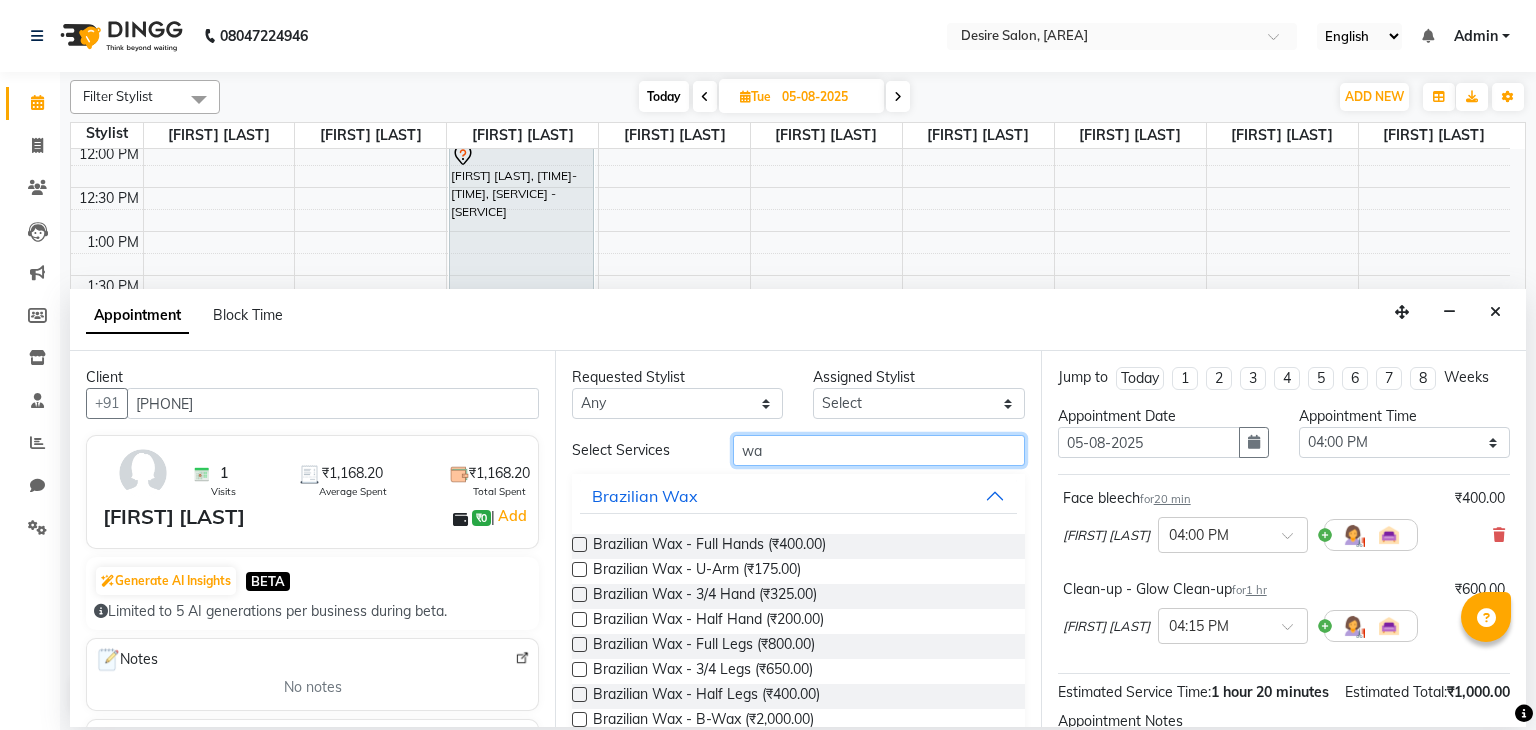 type on "wa" 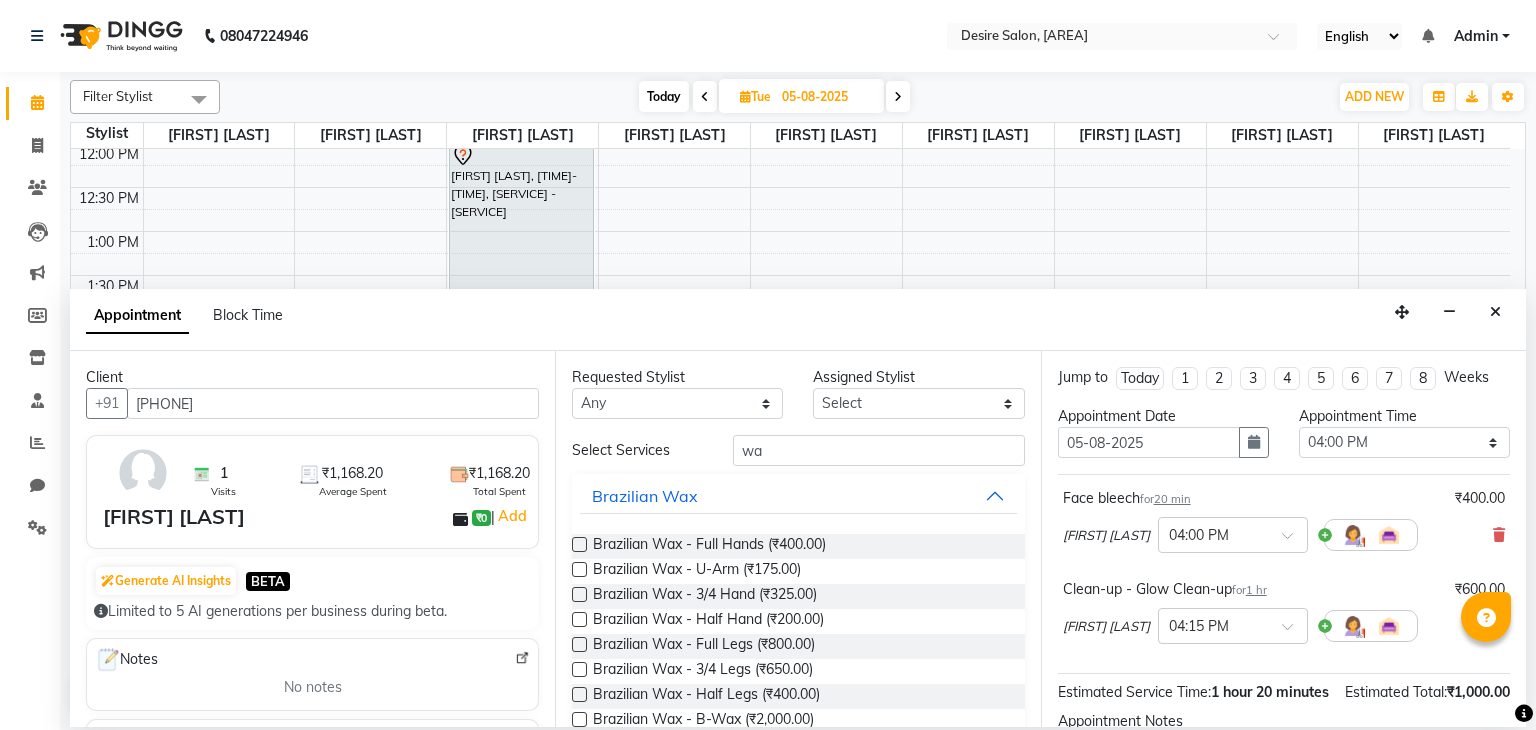 click at bounding box center [579, 544] 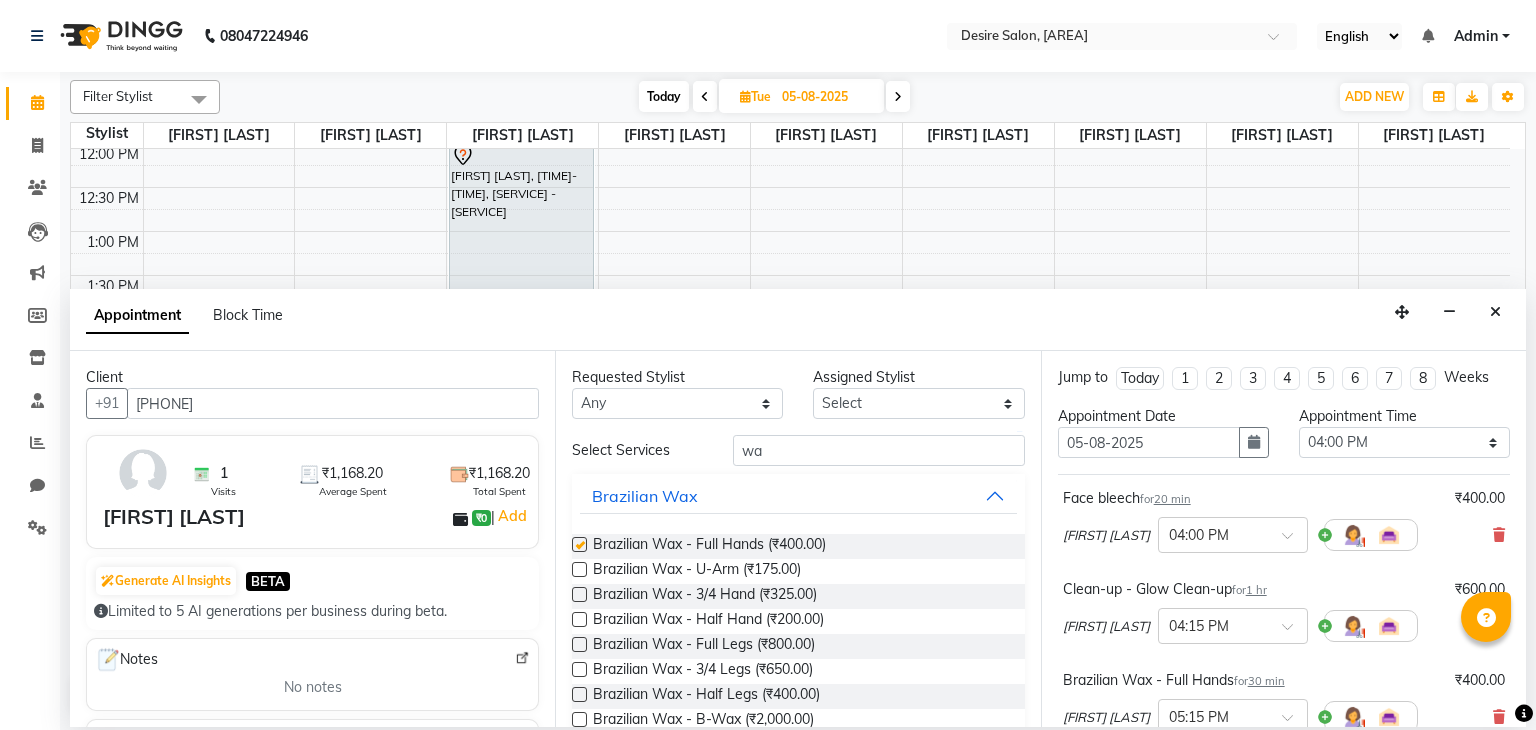 checkbox on "false" 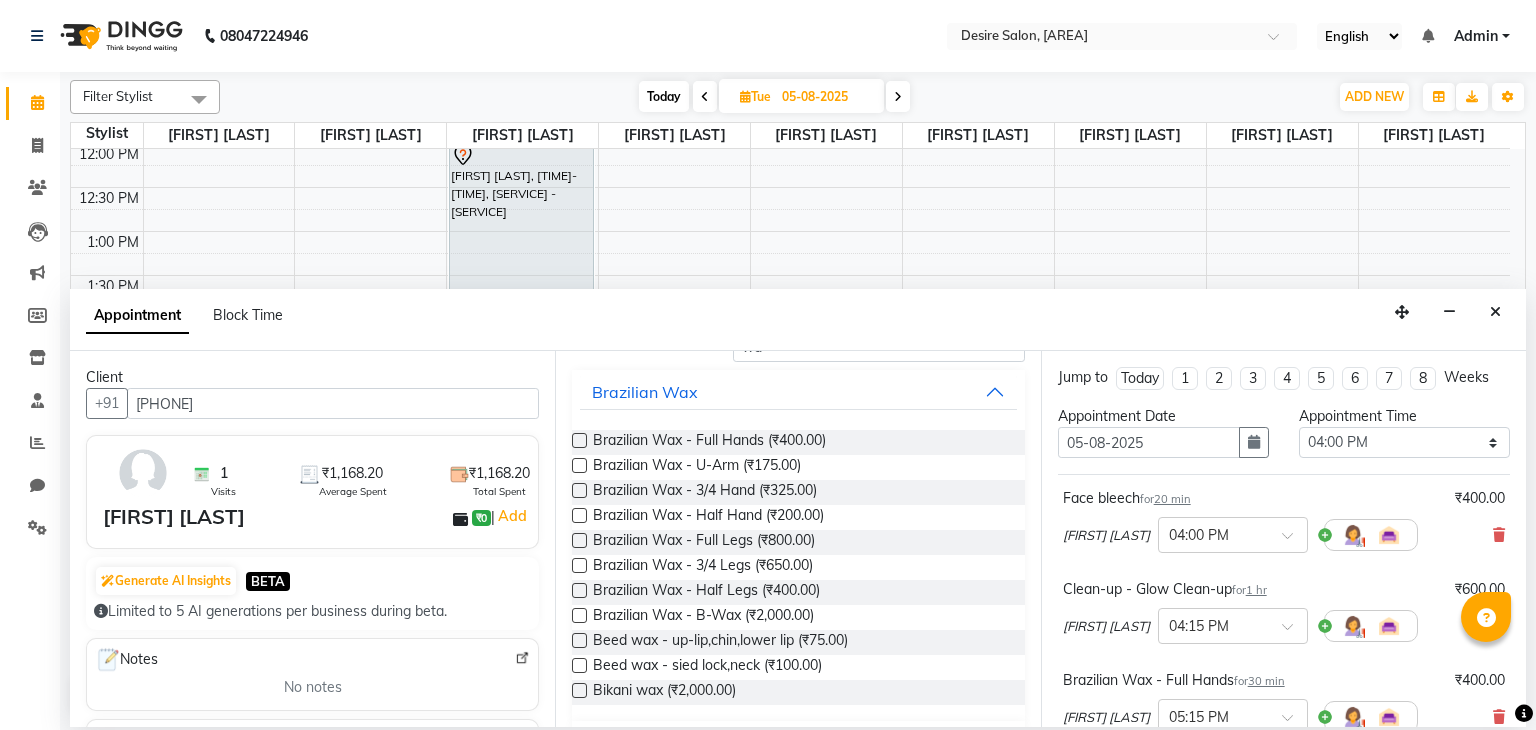 scroll, scrollTop: 201, scrollLeft: 0, axis: vertical 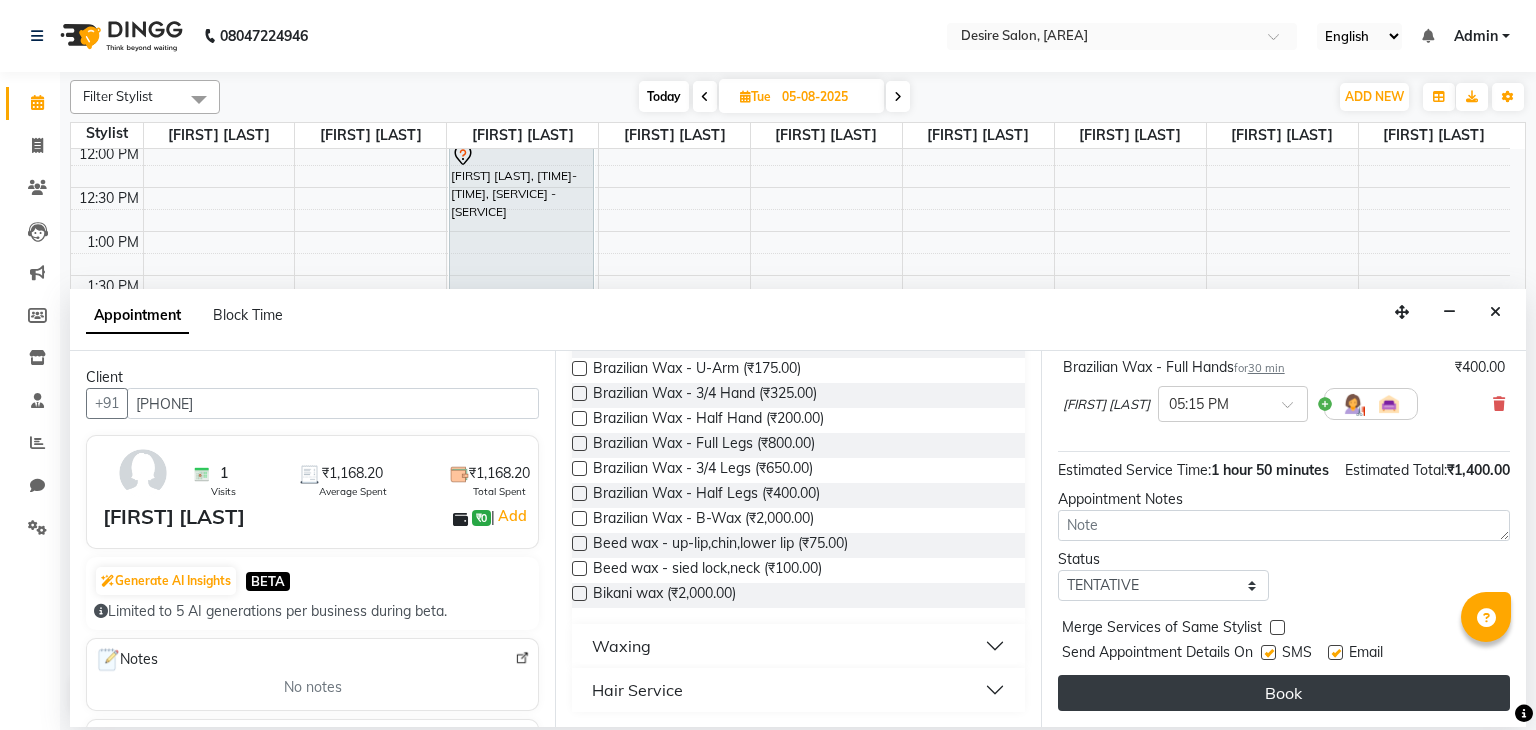 click on "Book" at bounding box center (1284, 693) 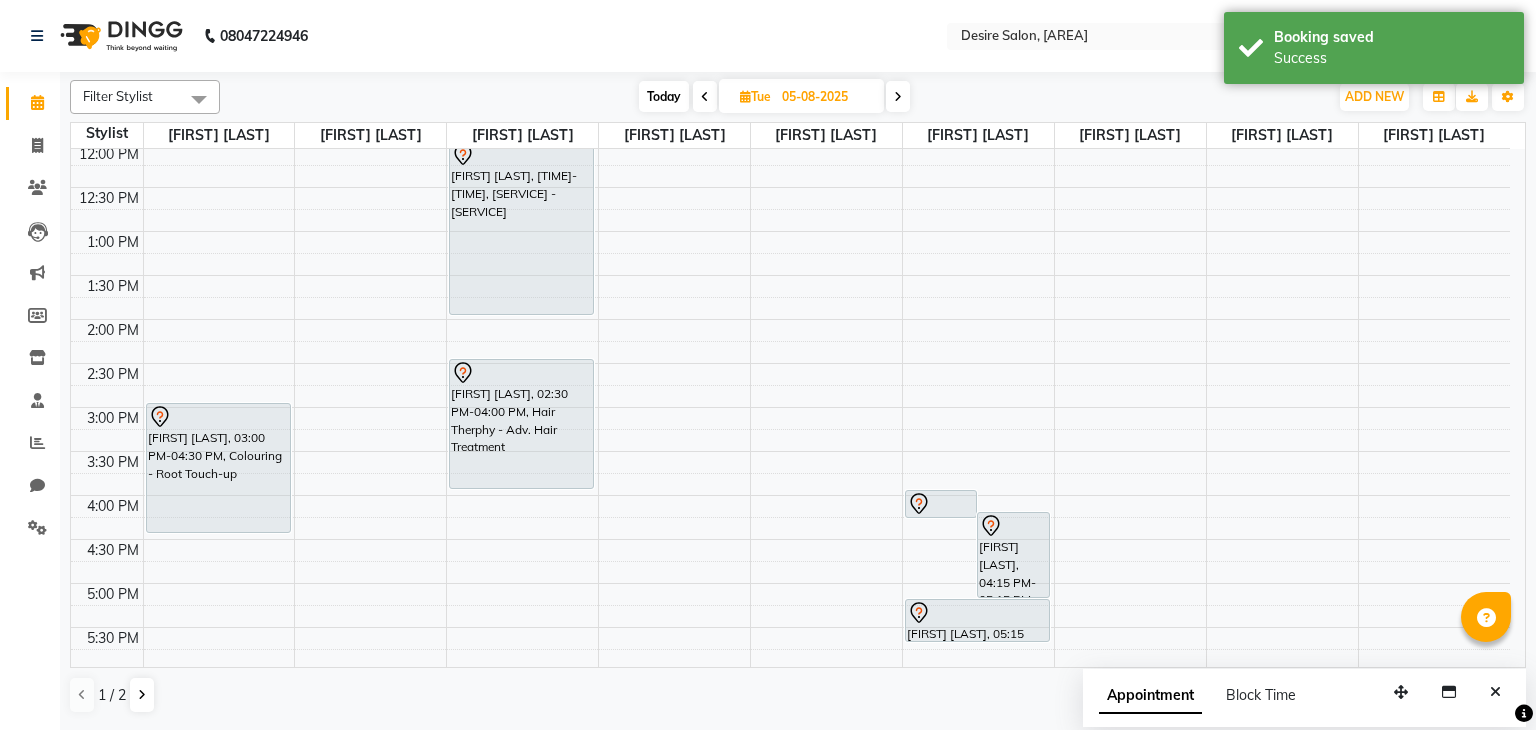 click on "Tue" at bounding box center (755, 96) 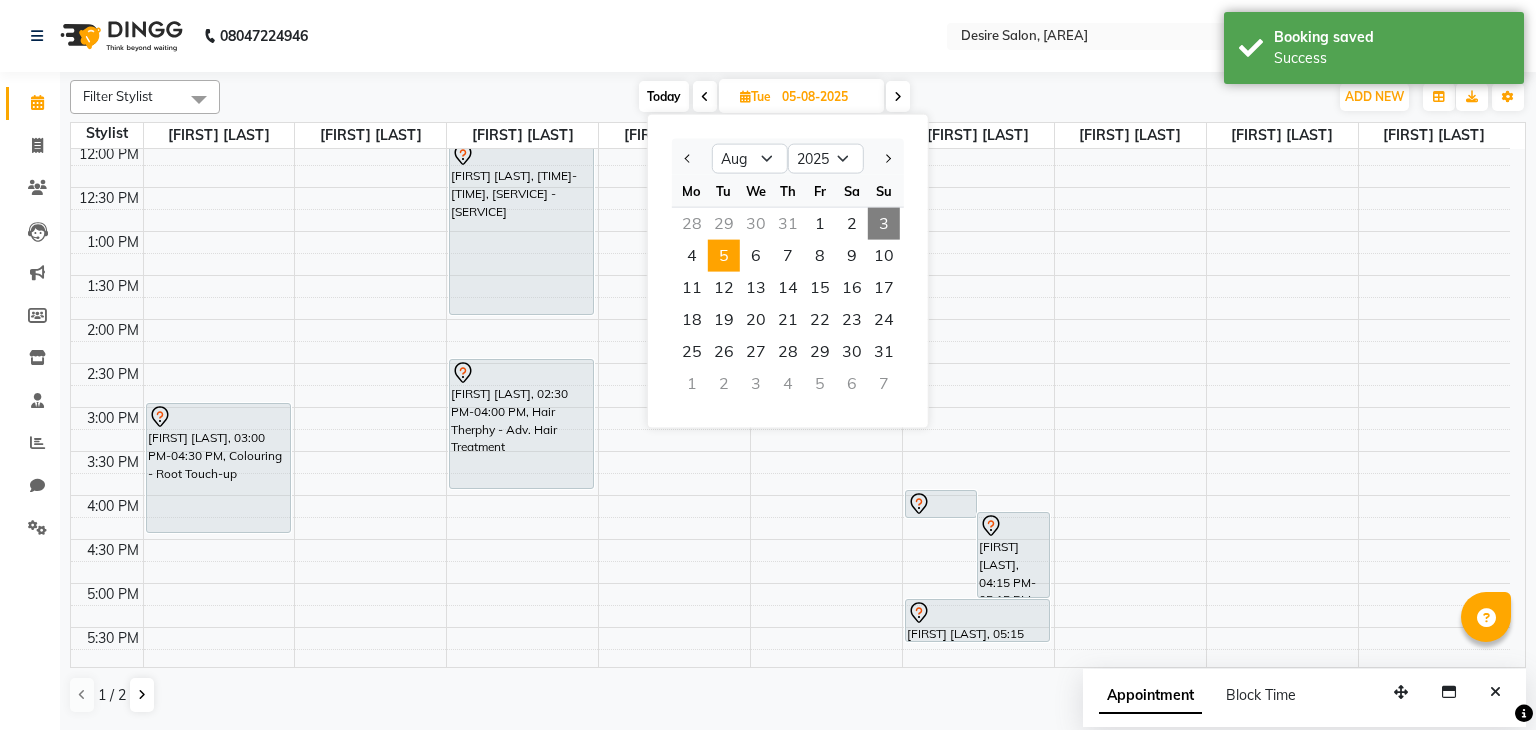 click on "3" at bounding box center [884, 224] 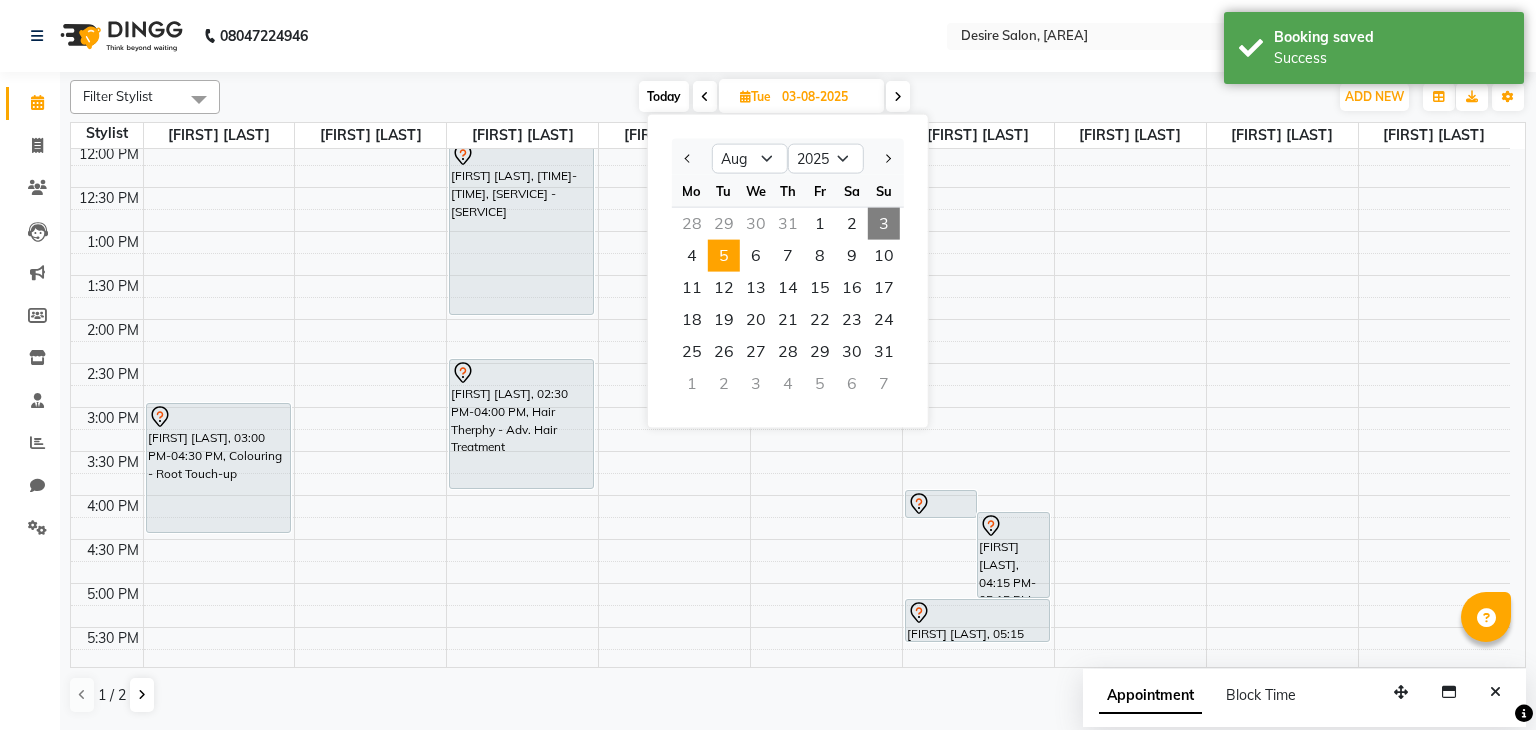 scroll, scrollTop: 611, scrollLeft: 0, axis: vertical 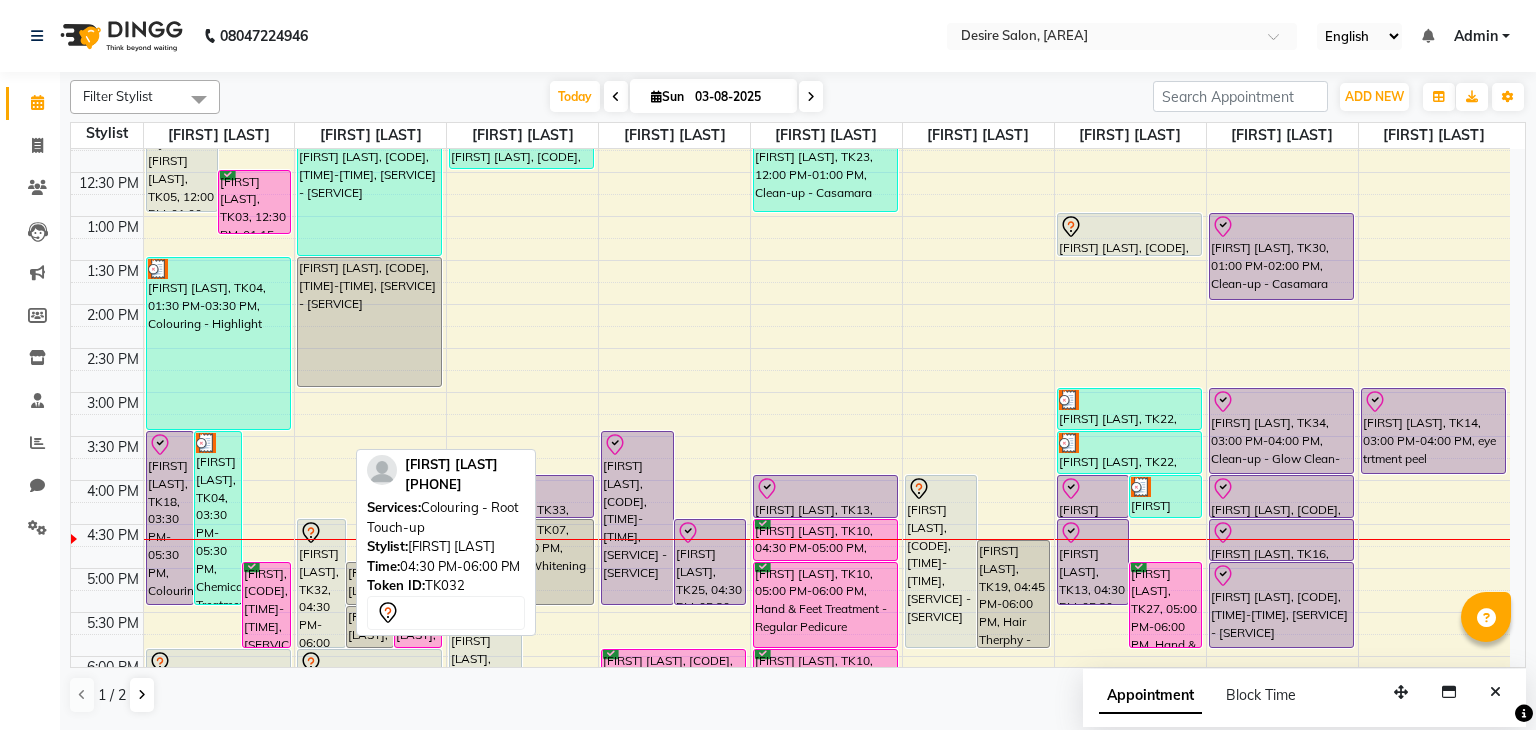 click on "[FIRST] [LAST], TK32, 04:30 PM-06:00 PM, Colouring - Root Touch-up" at bounding box center (321, 583) 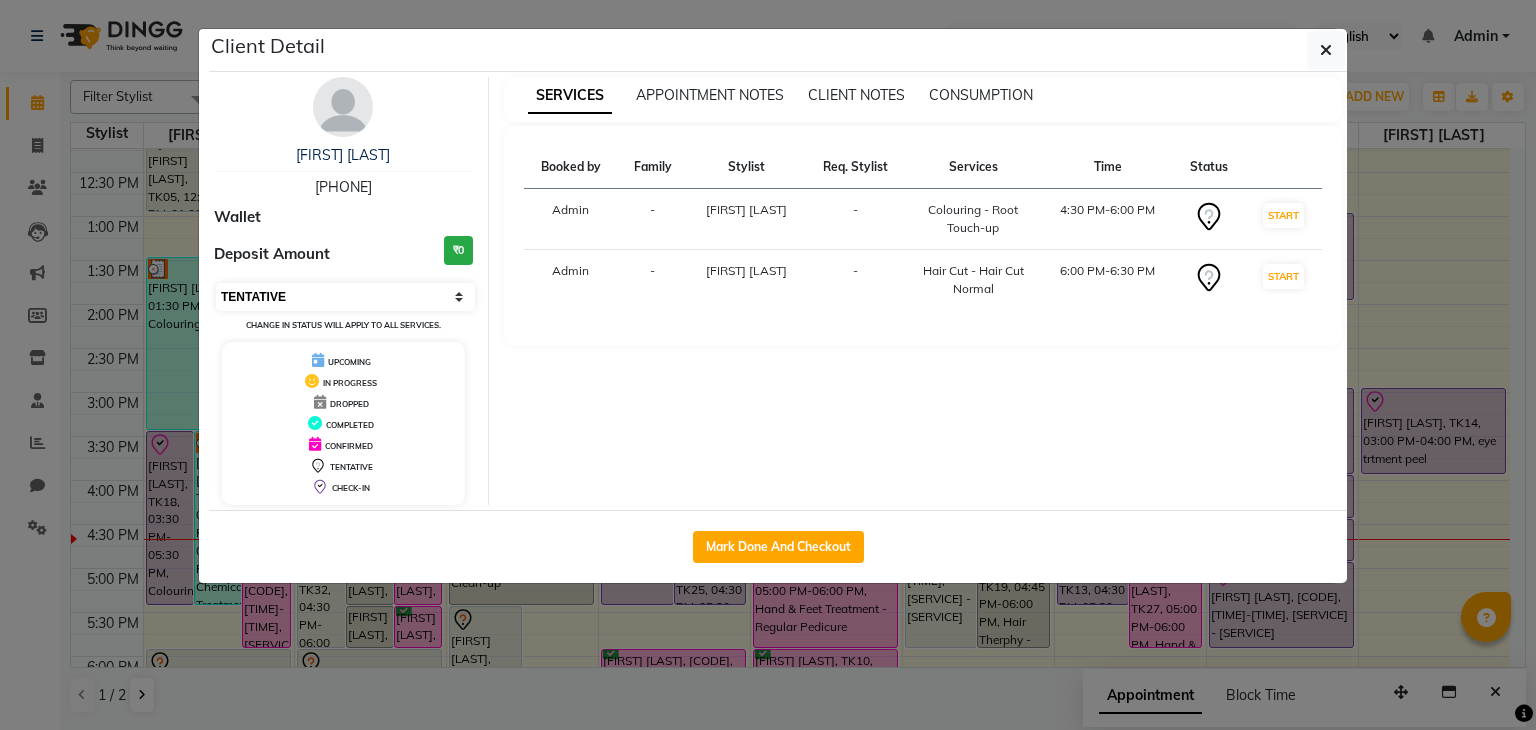 click on "Select IN SERVICE CONFIRMED TENTATIVE CHECK IN MARK DONE DROPPED UPCOMING" at bounding box center (345, 297) 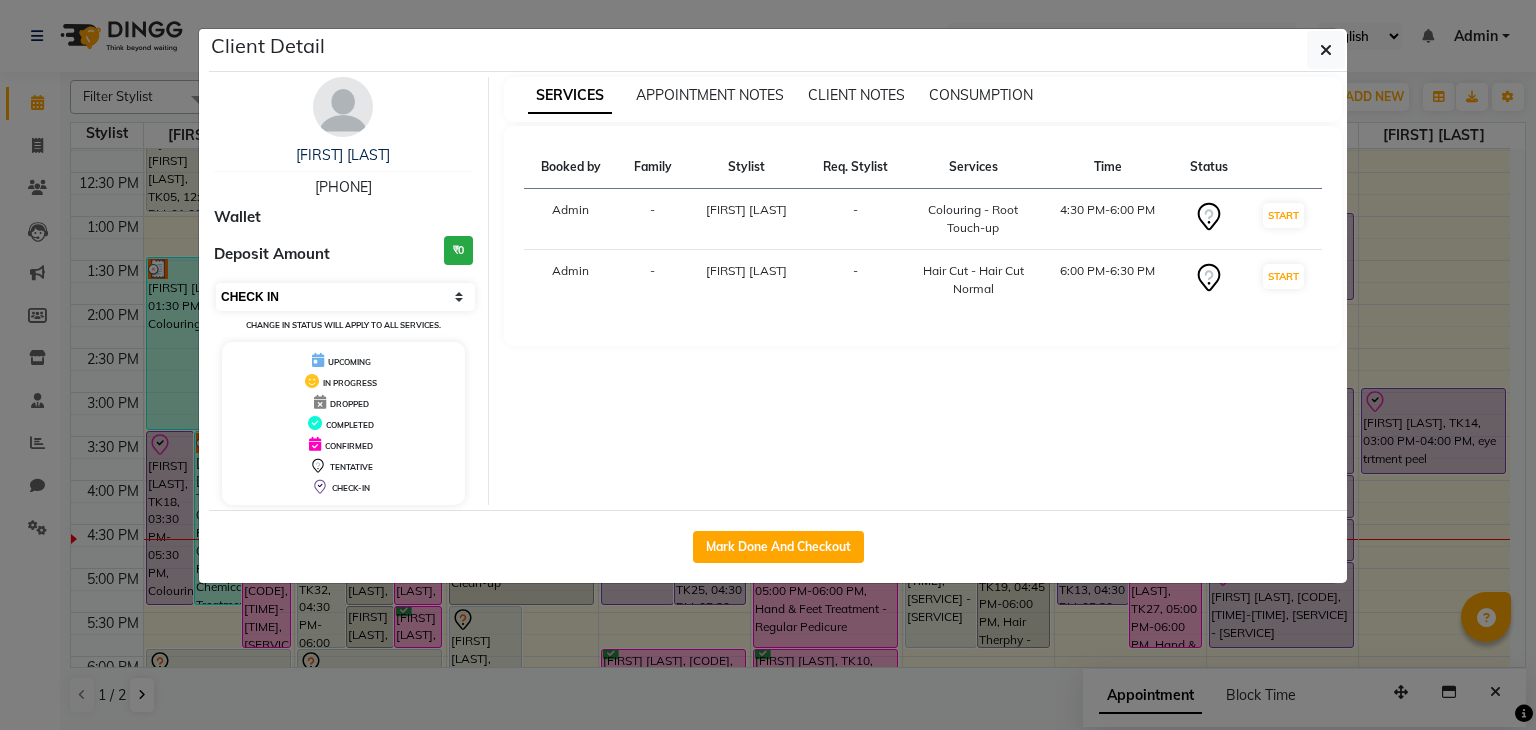 click on "Select IN SERVICE CONFIRMED TENTATIVE CHECK IN MARK DONE DROPPED UPCOMING" at bounding box center [345, 297] 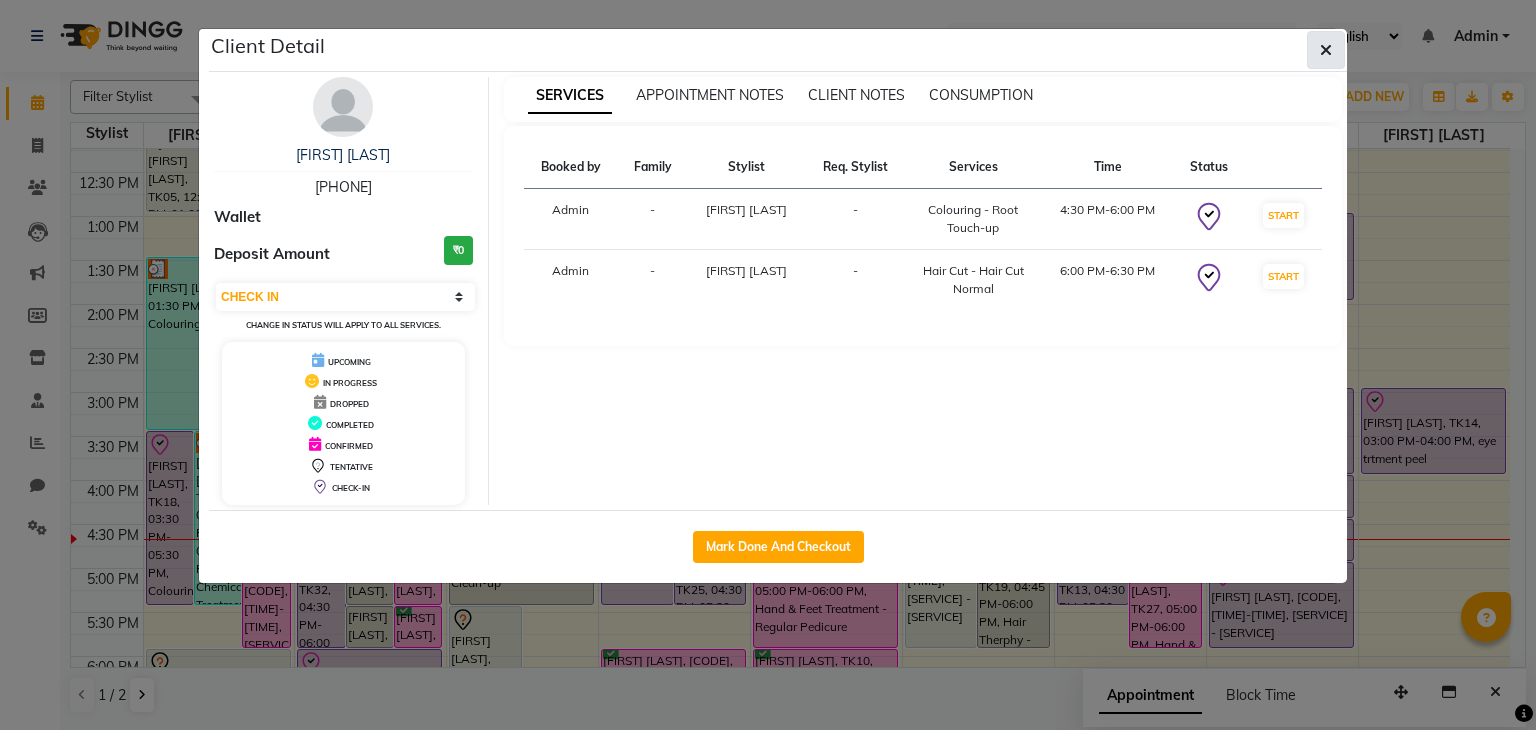 click 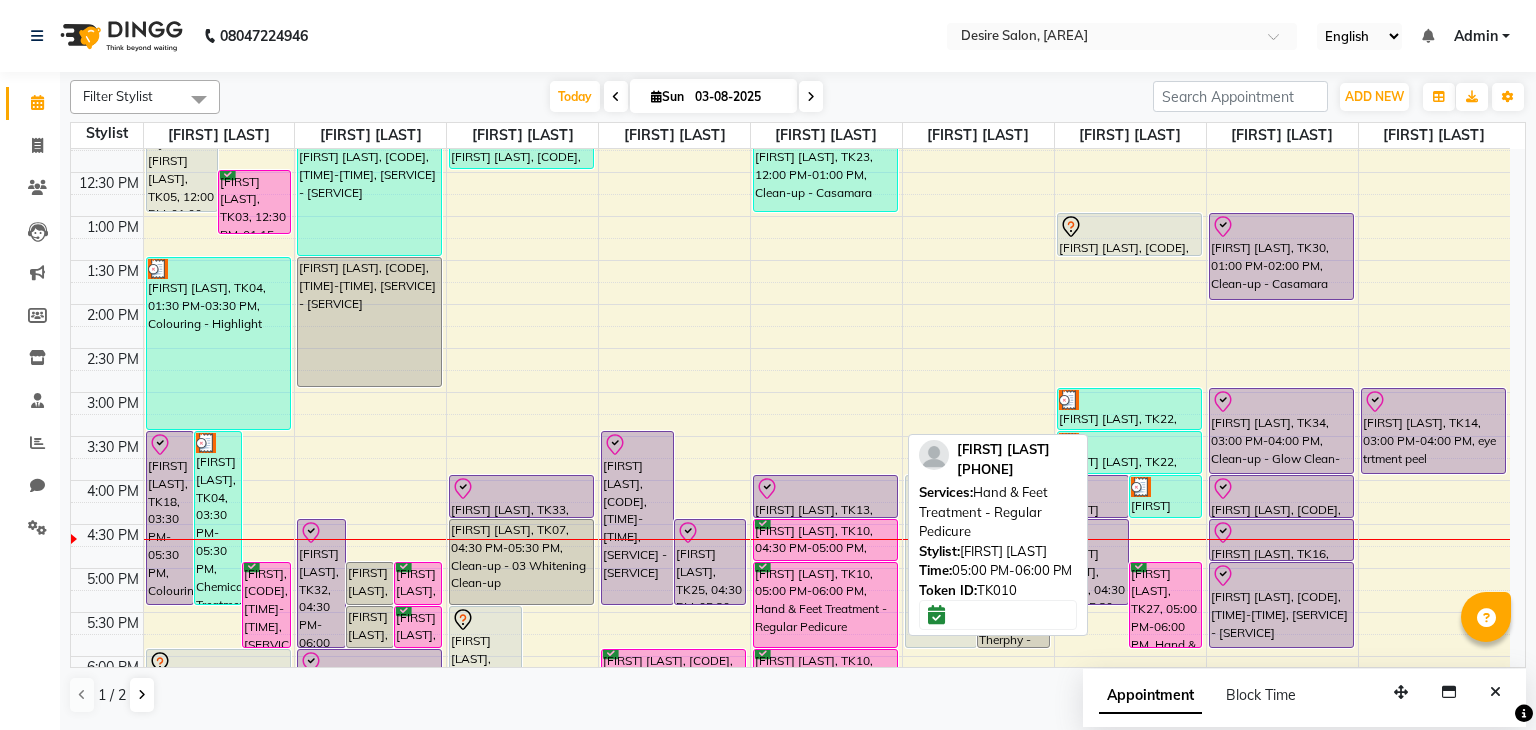 click on "[FIRST] [LAST], TK10, [TIME]-[TIME], Hand &Feet Treatment - Regular Pedicure" at bounding box center (825, 605) 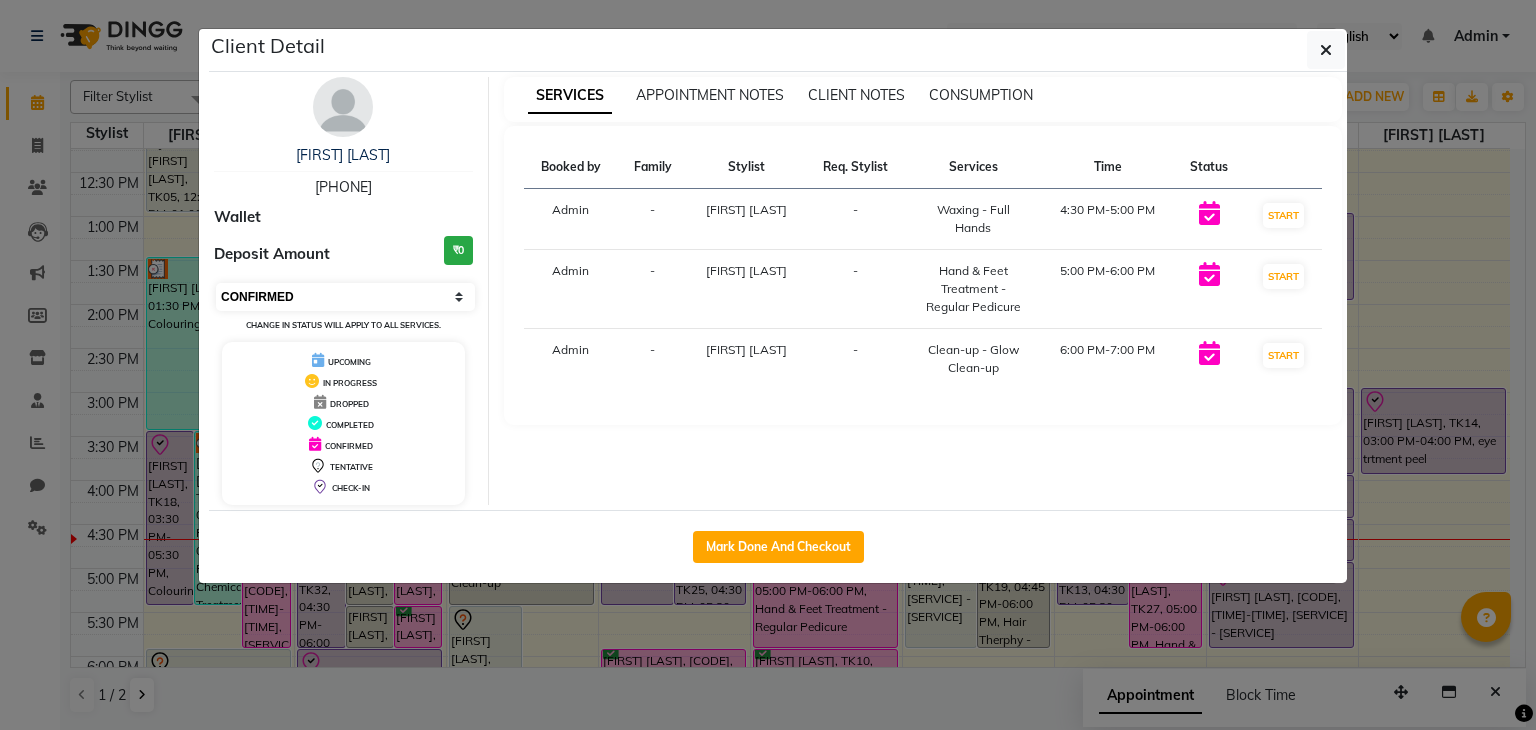click on "Select IN SERVICE CONFIRMED TENTATIVE CHECK IN MARK DONE DROPPED UPCOMING" at bounding box center [345, 297] 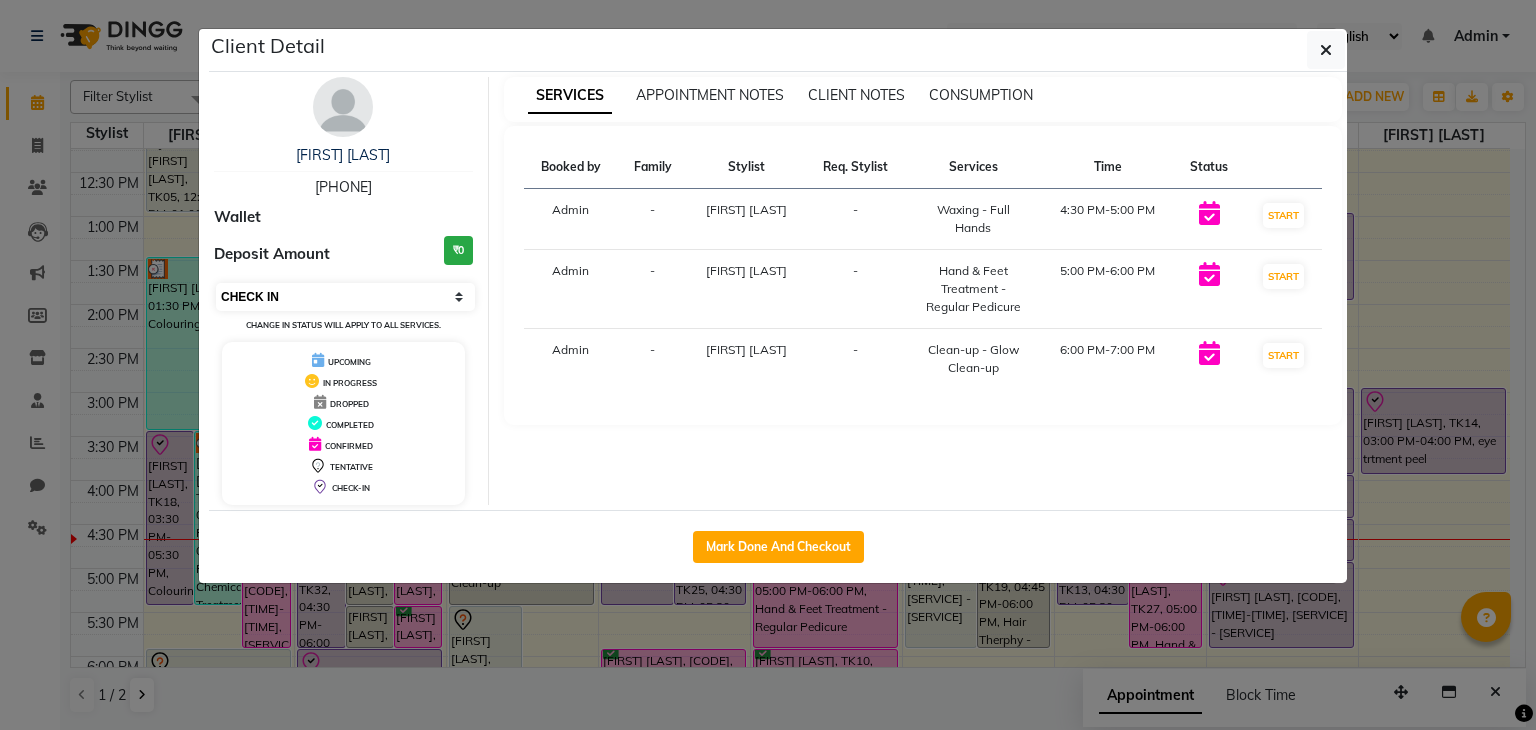 click on "Select IN SERVICE CONFIRMED TENTATIVE CHECK IN MARK DONE DROPPED UPCOMING" at bounding box center [345, 297] 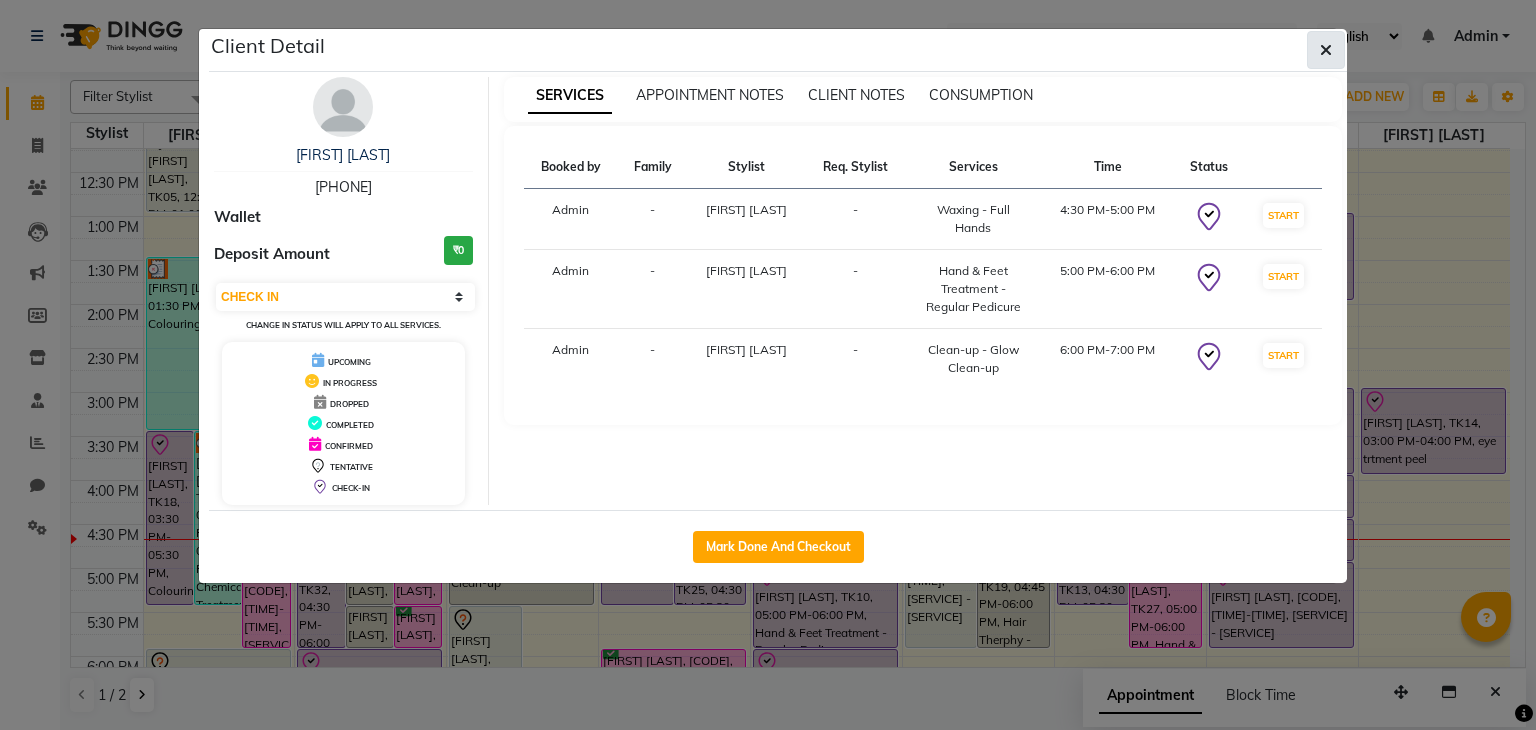 click 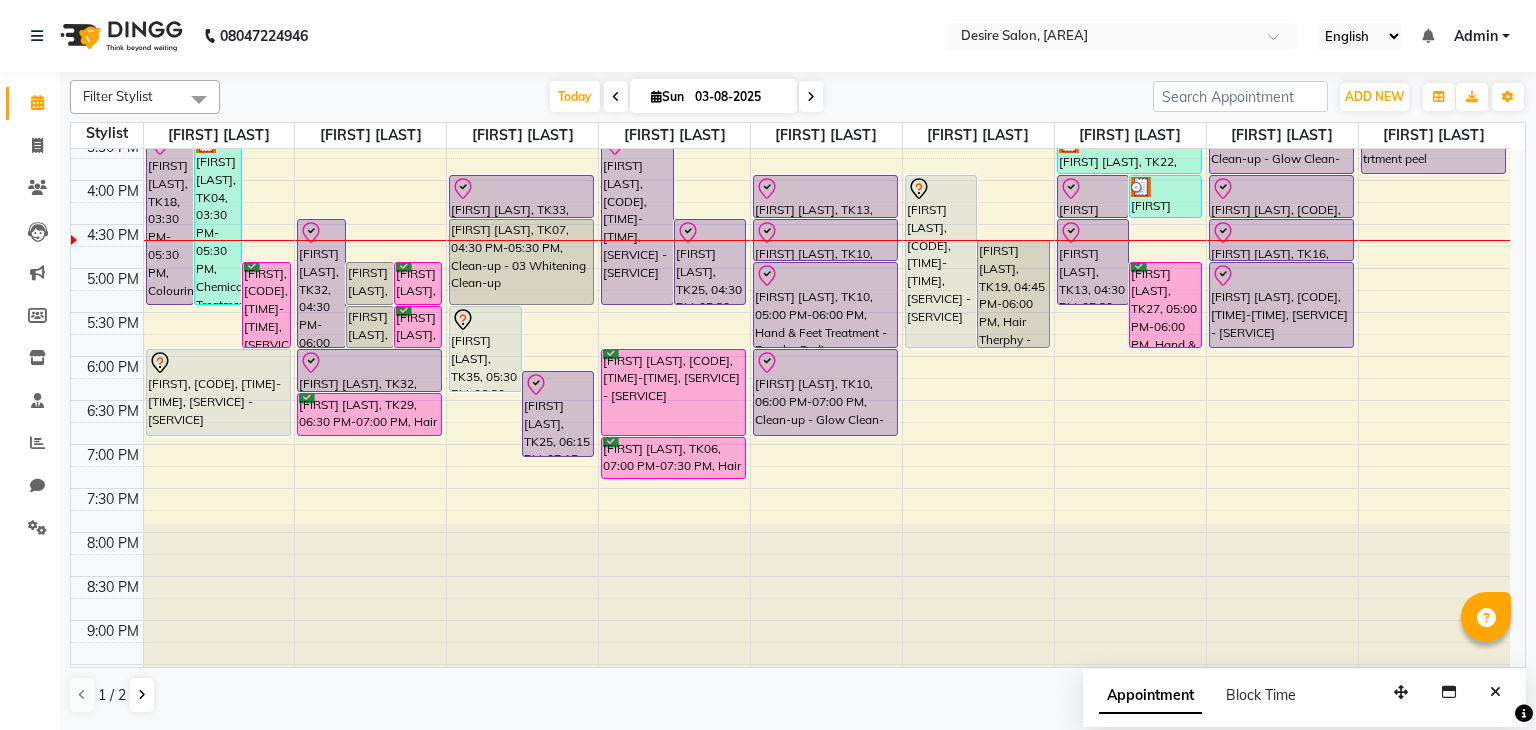 scroll, scrollTop: 613, scrollLeft: 0, axis: vertical 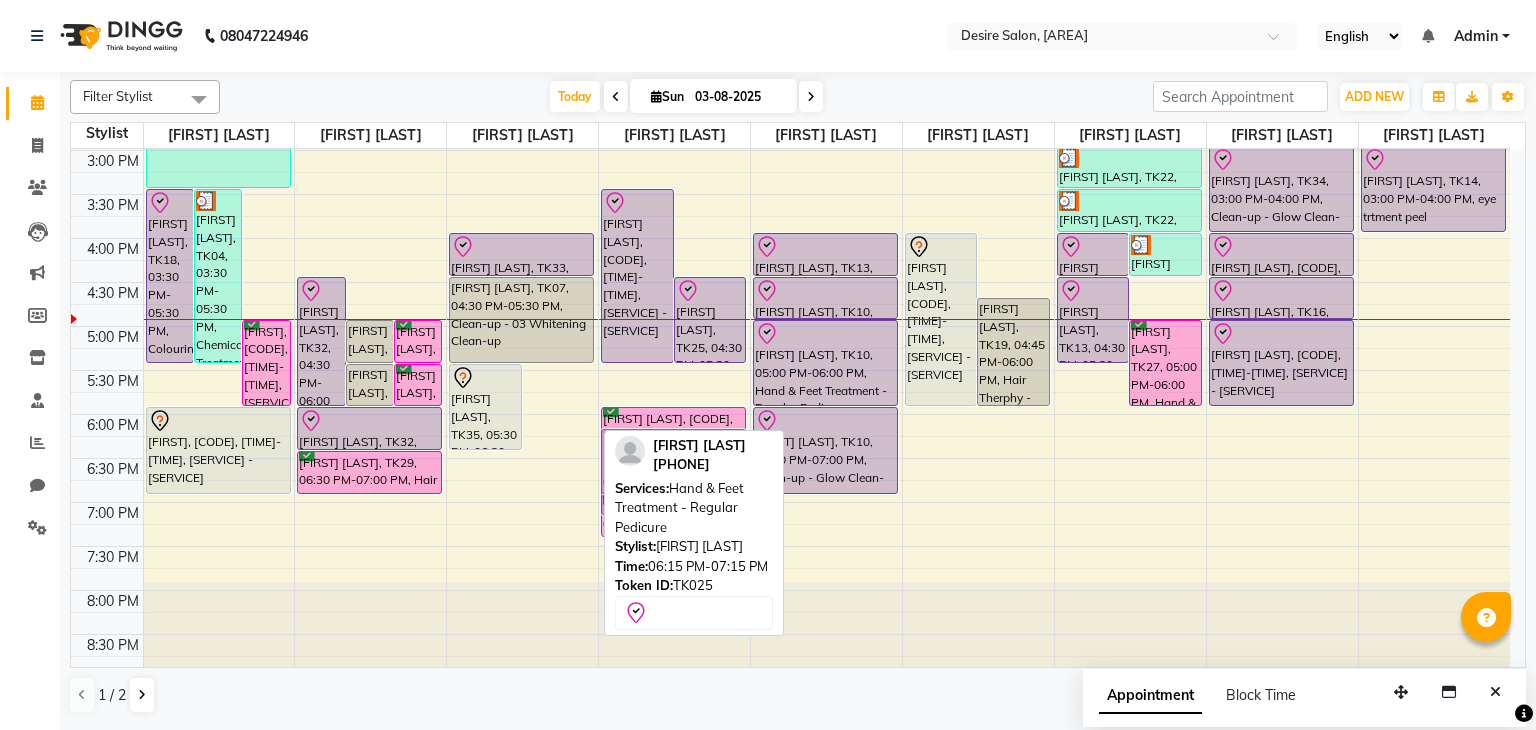 drag, startPoint x: 546, startPoint y: 460, endPoint x: 620, endPoint y: 474, distance: 75.31268 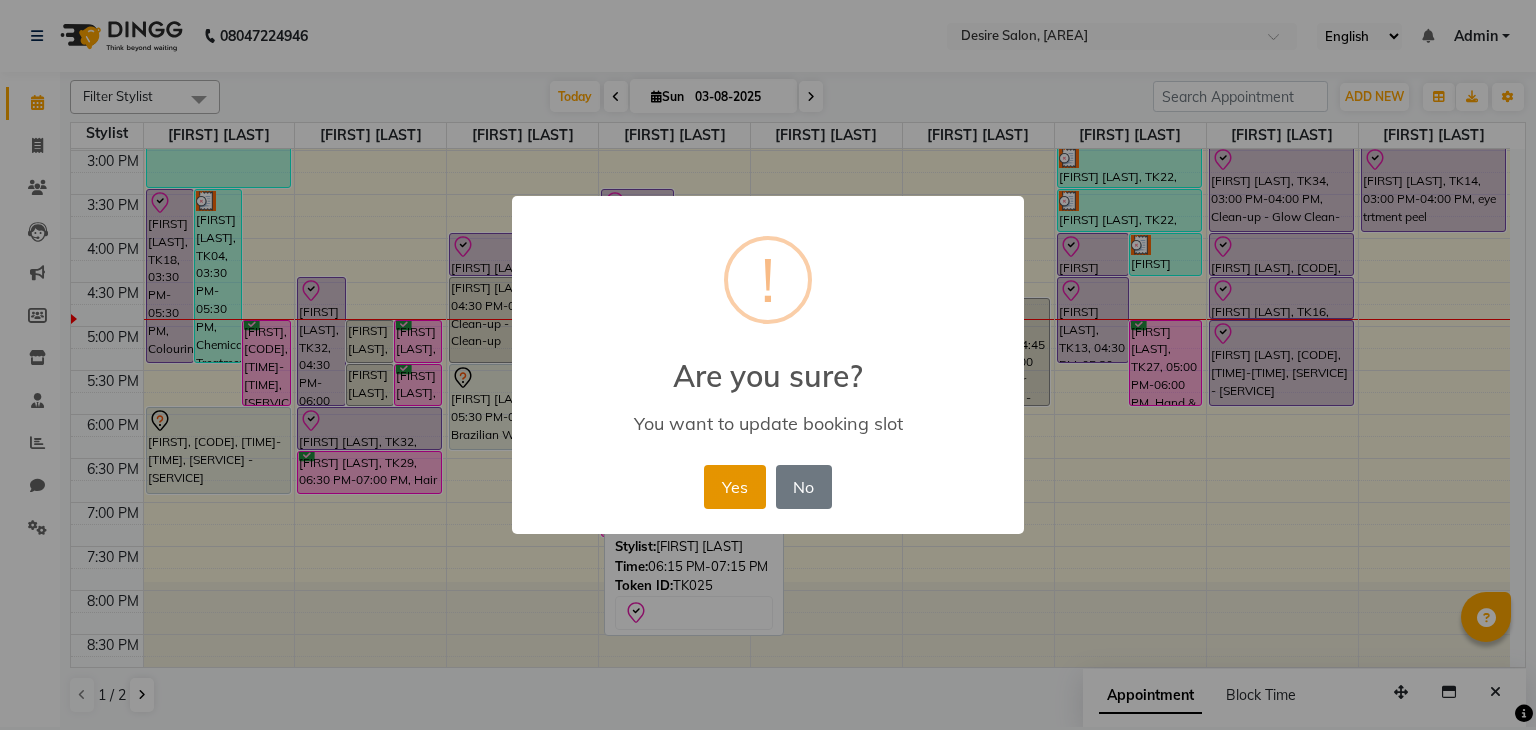 click on "Yes" at bounding box center [734, 487] 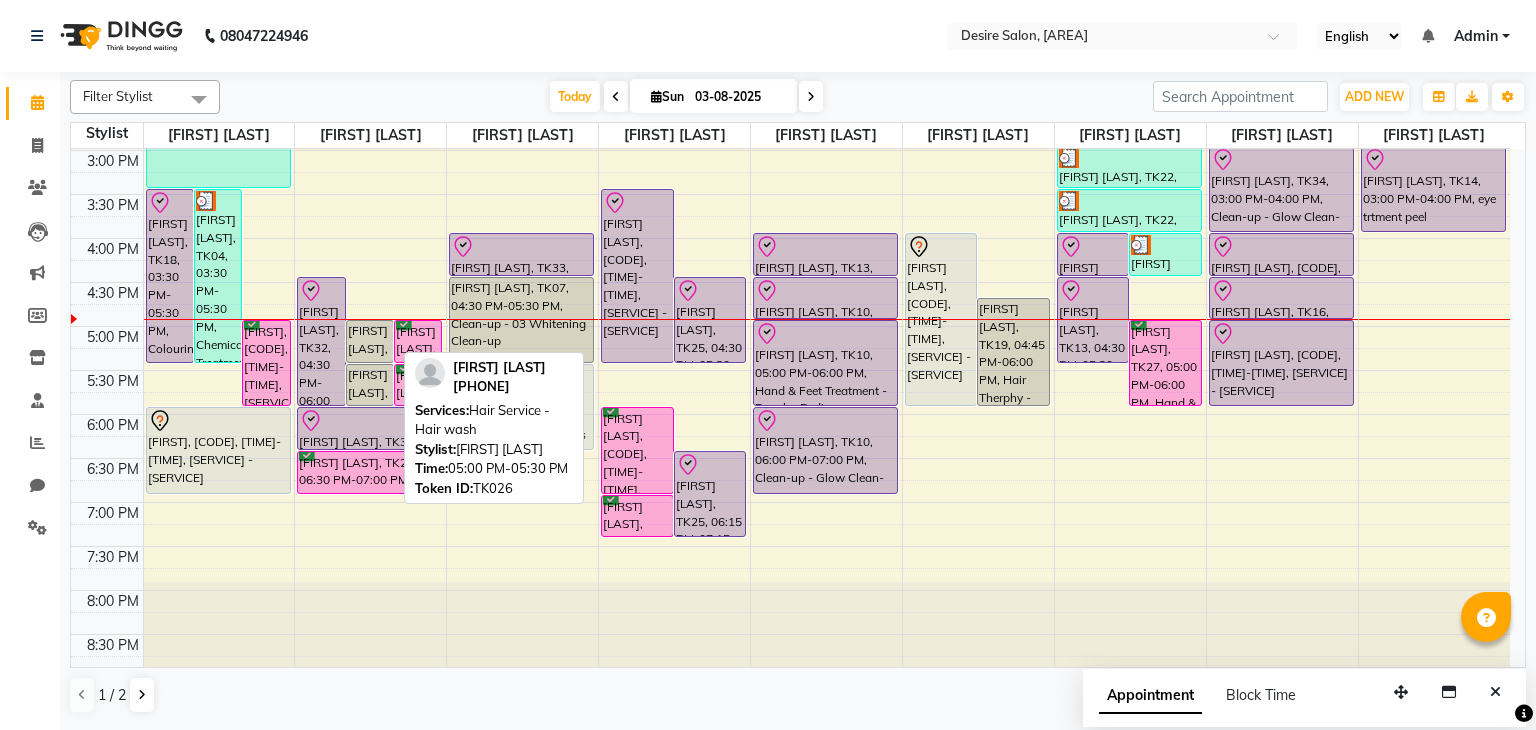 click on "[FIRST] [LAST], TK26, 05:00 PM-05:30 PM, Hair Service - Hair wash" at bounding box center [370, 341] 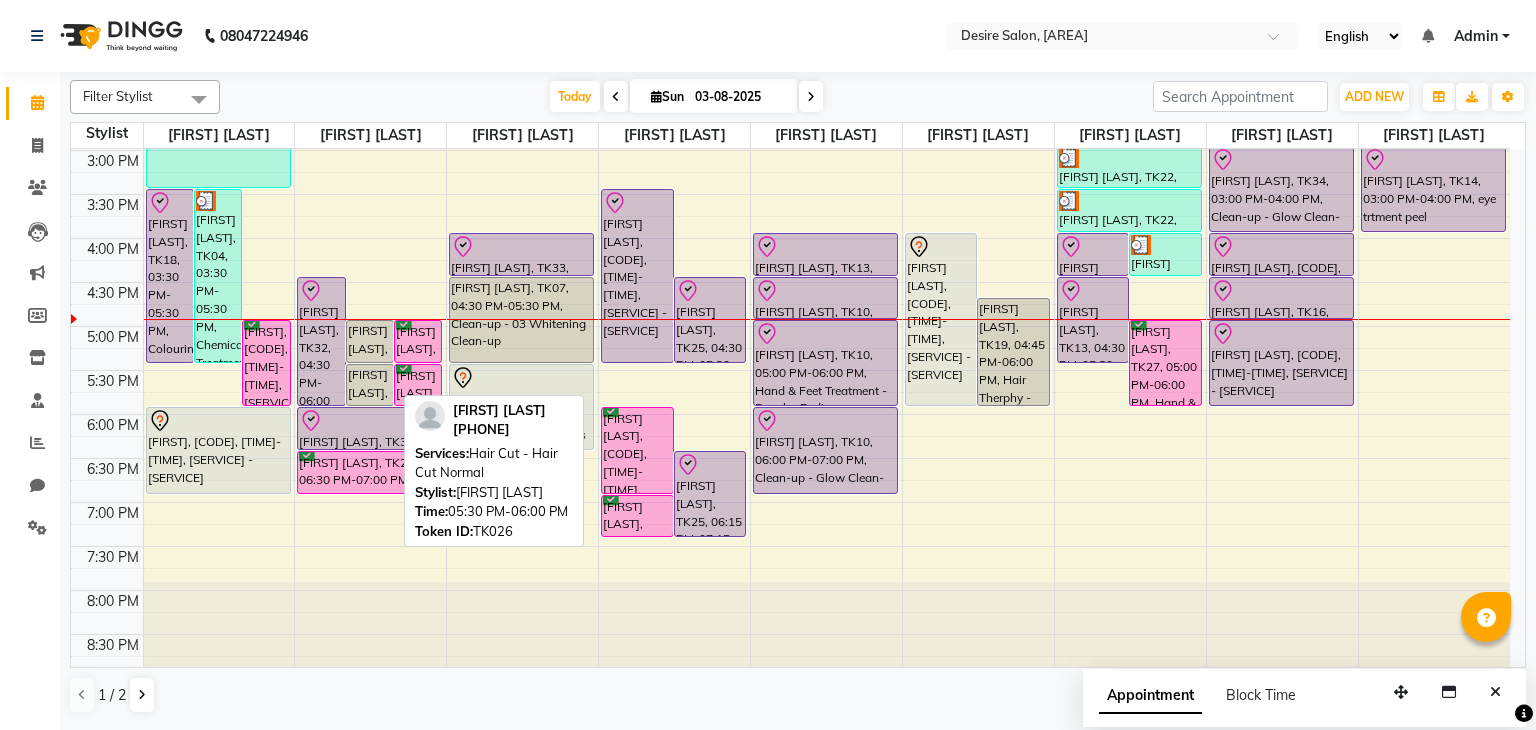 click on "[FIRST] [LAST], TK26, 05:30 PM-06:00 PM, Hair Cut - Hair Cut Normal" at bounding box center (370, 385) 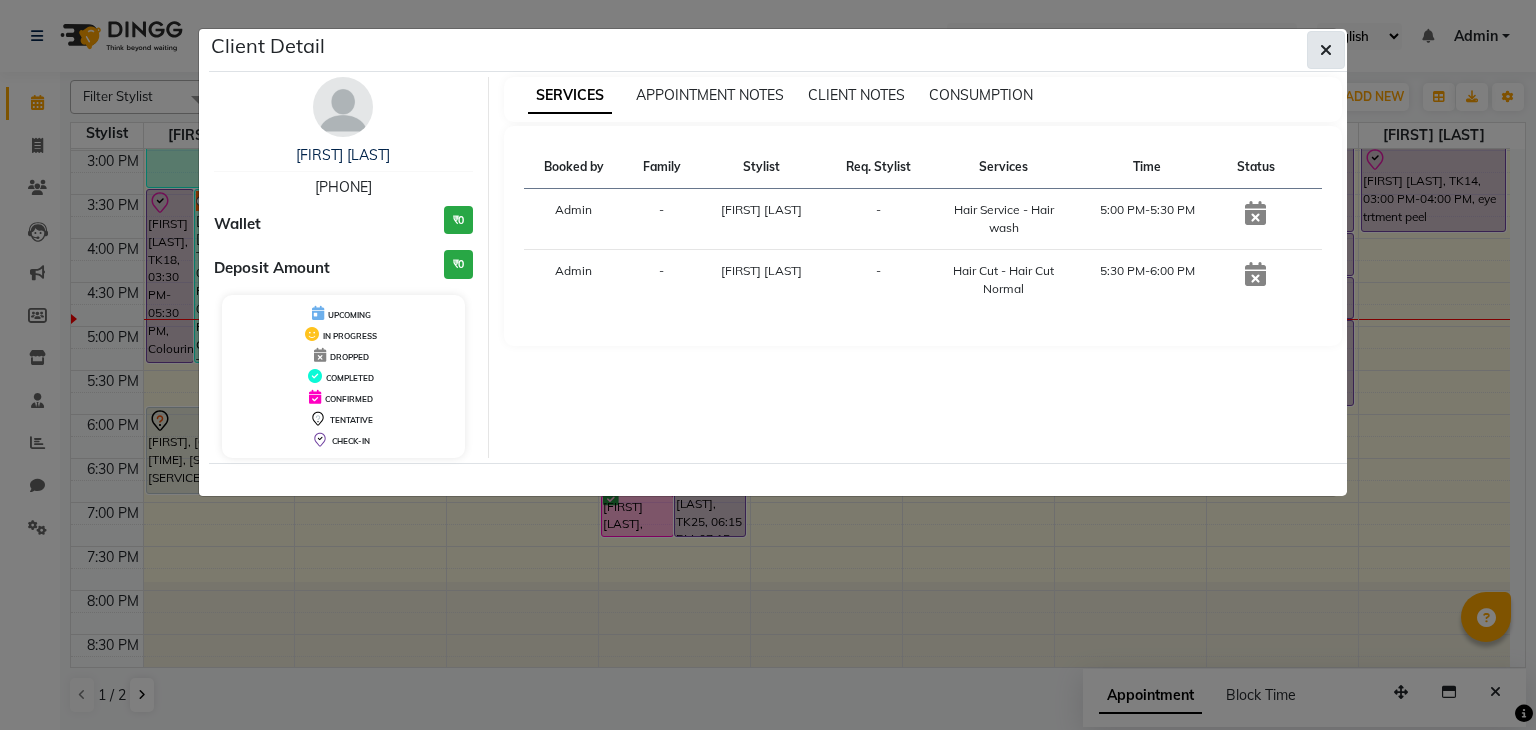click 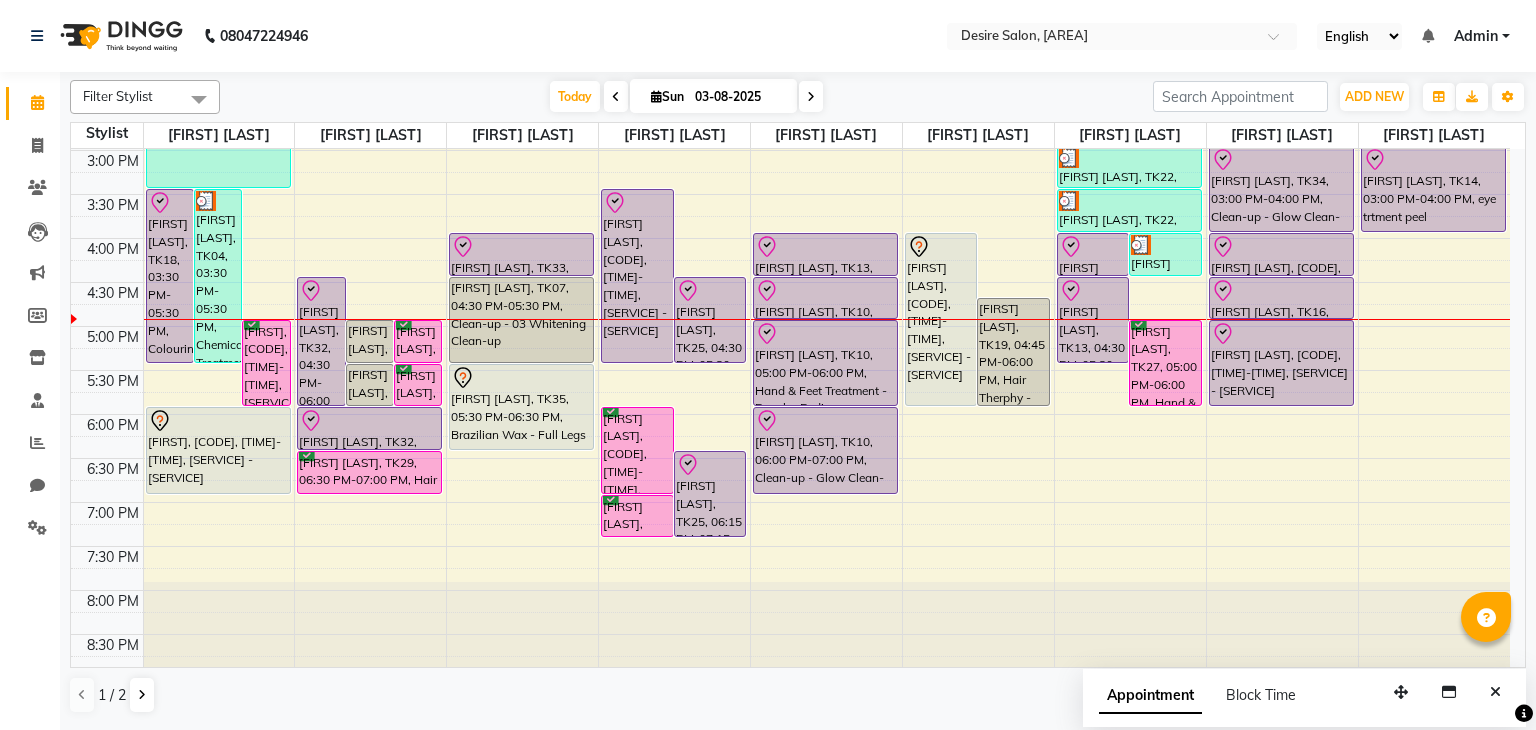 click on "English ENGLISH Español العربية मराठी हिंदी ગુજરાતી தமிழ் 中文" at bounding box center [1359, 36] 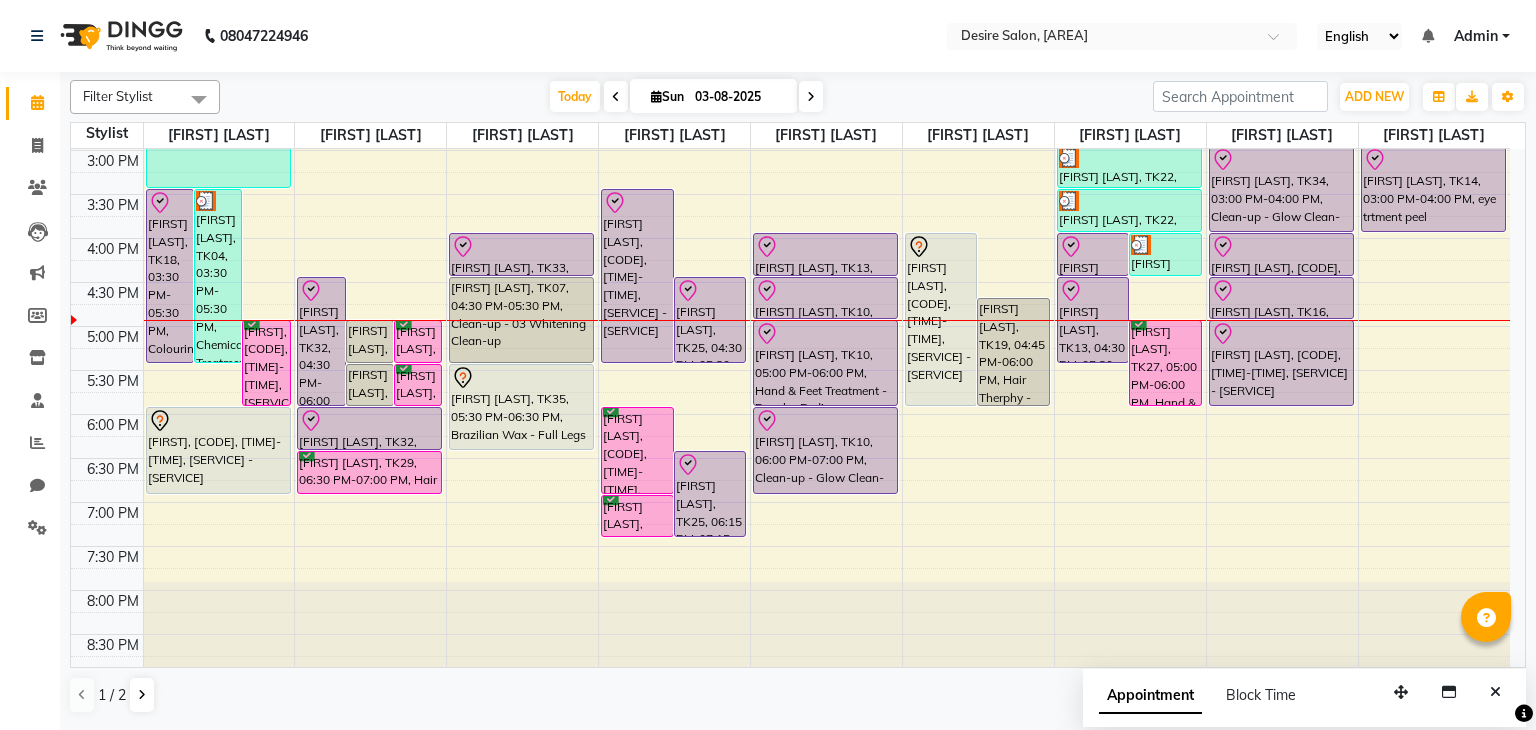 click on "English ENGLISH Español العربية मराठी हिंदी ગુજરાતી தமிழ் 中文" at bounding box center [1359, 36] 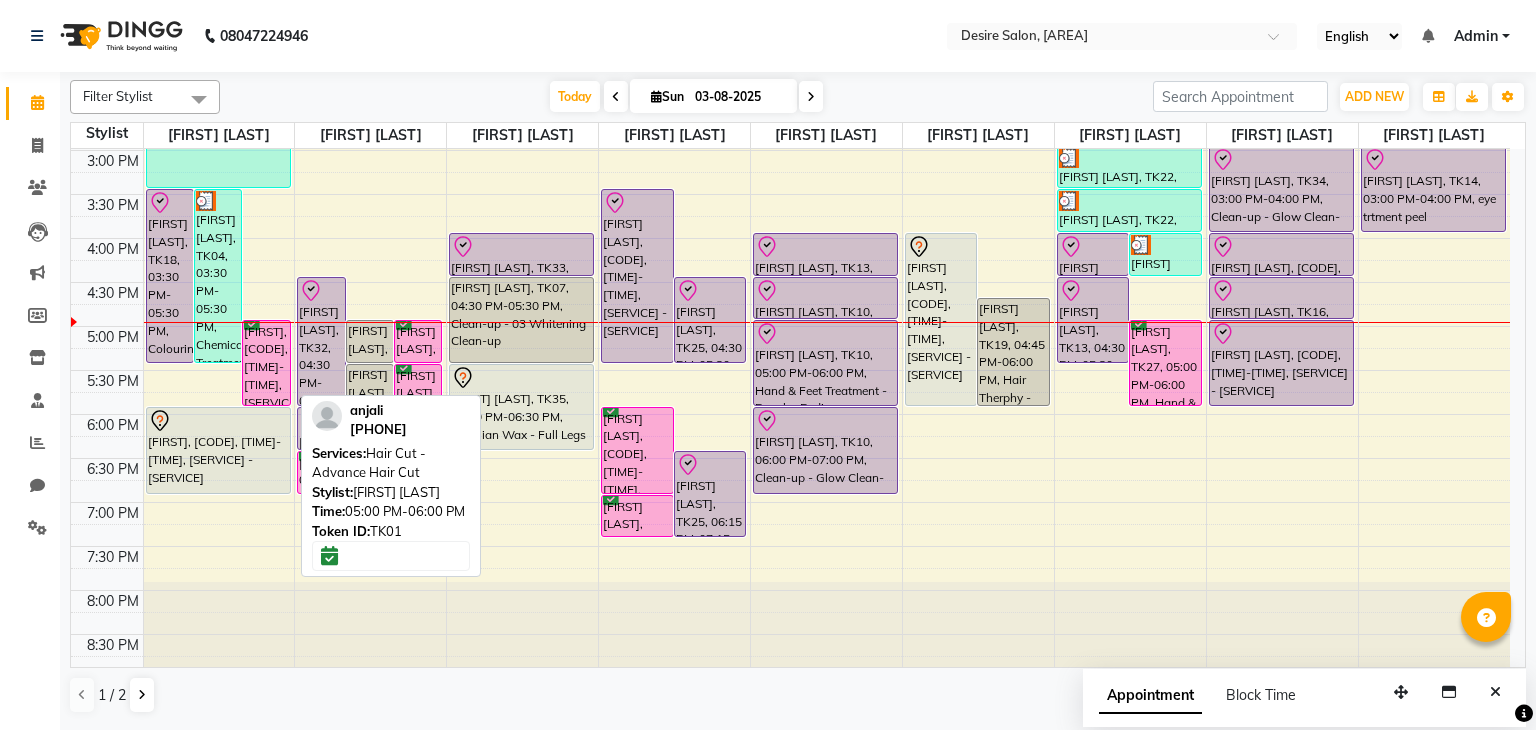 click on "[FIRST], TK01, 05:00 PM-06:00 PM, Hair Cut - Advance Hair Cut" at bounding box center (266, 363) 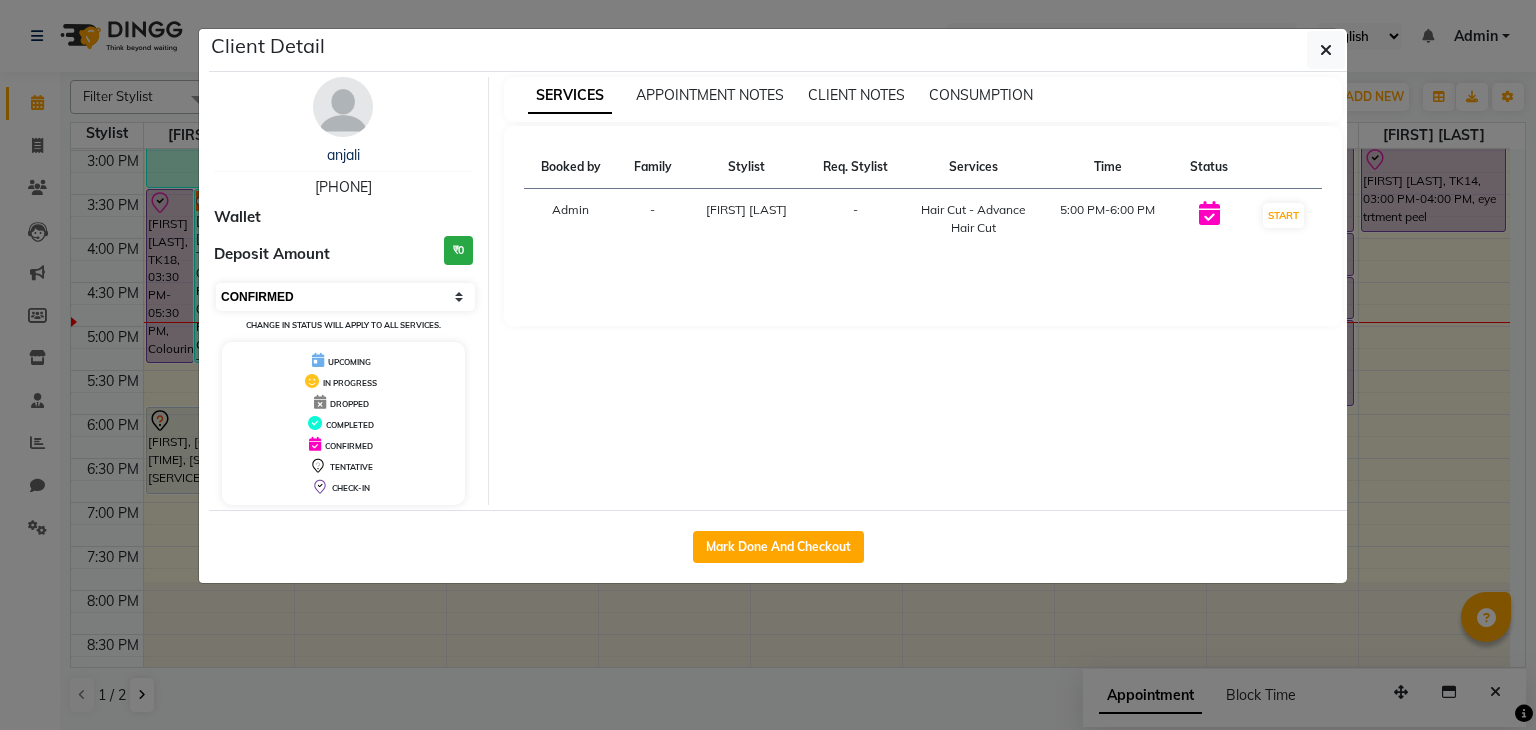 click on "Select IN SERVICE CONFIRMED TENTATIVE CHECK IN MARK DONE DROPPED UPCOMING" at bounding box center (345, 297) 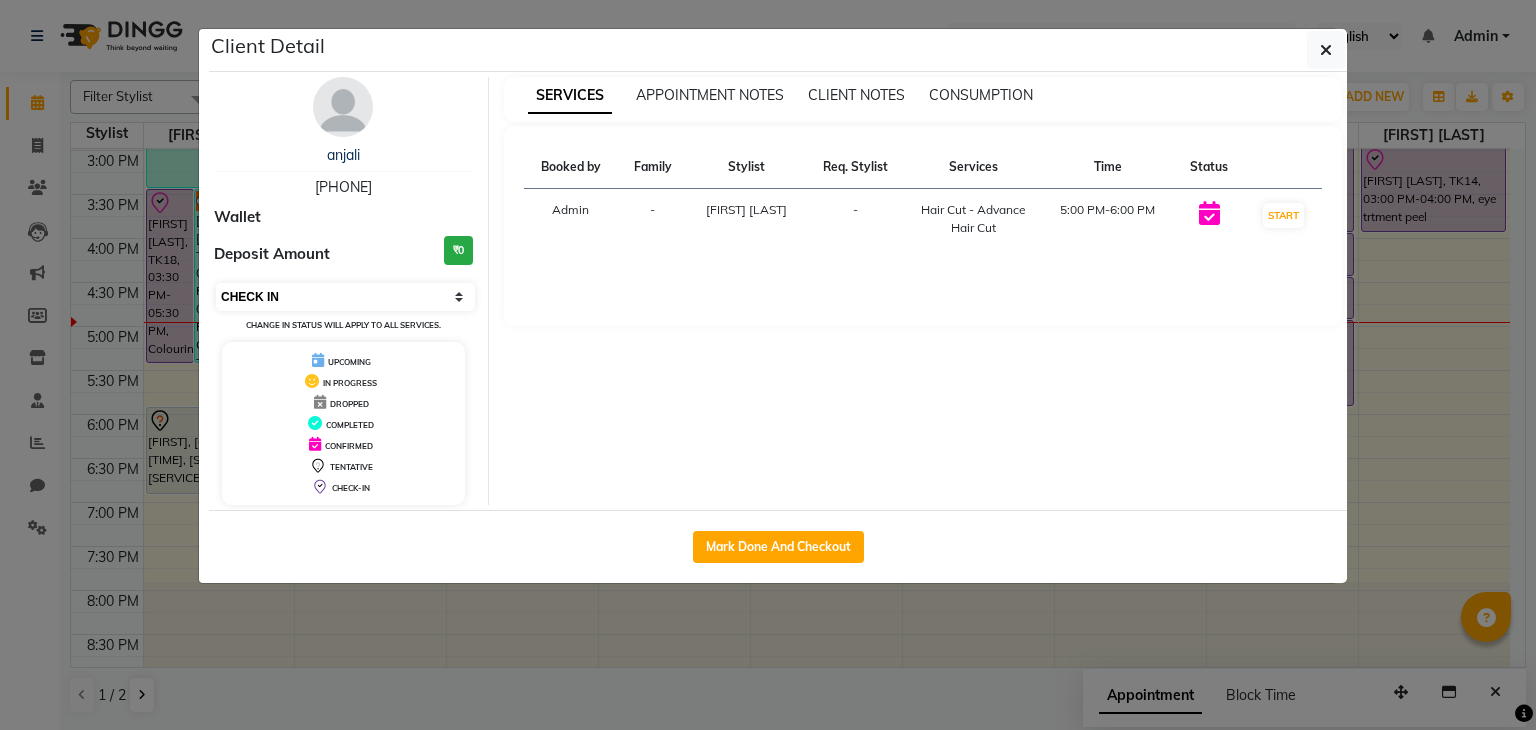click on "Select IN SERVICE CONFIRMED TENTATIVE CHECK IN MARK DONE DROPPED UPCOMING" at bounding box center [345, 297] 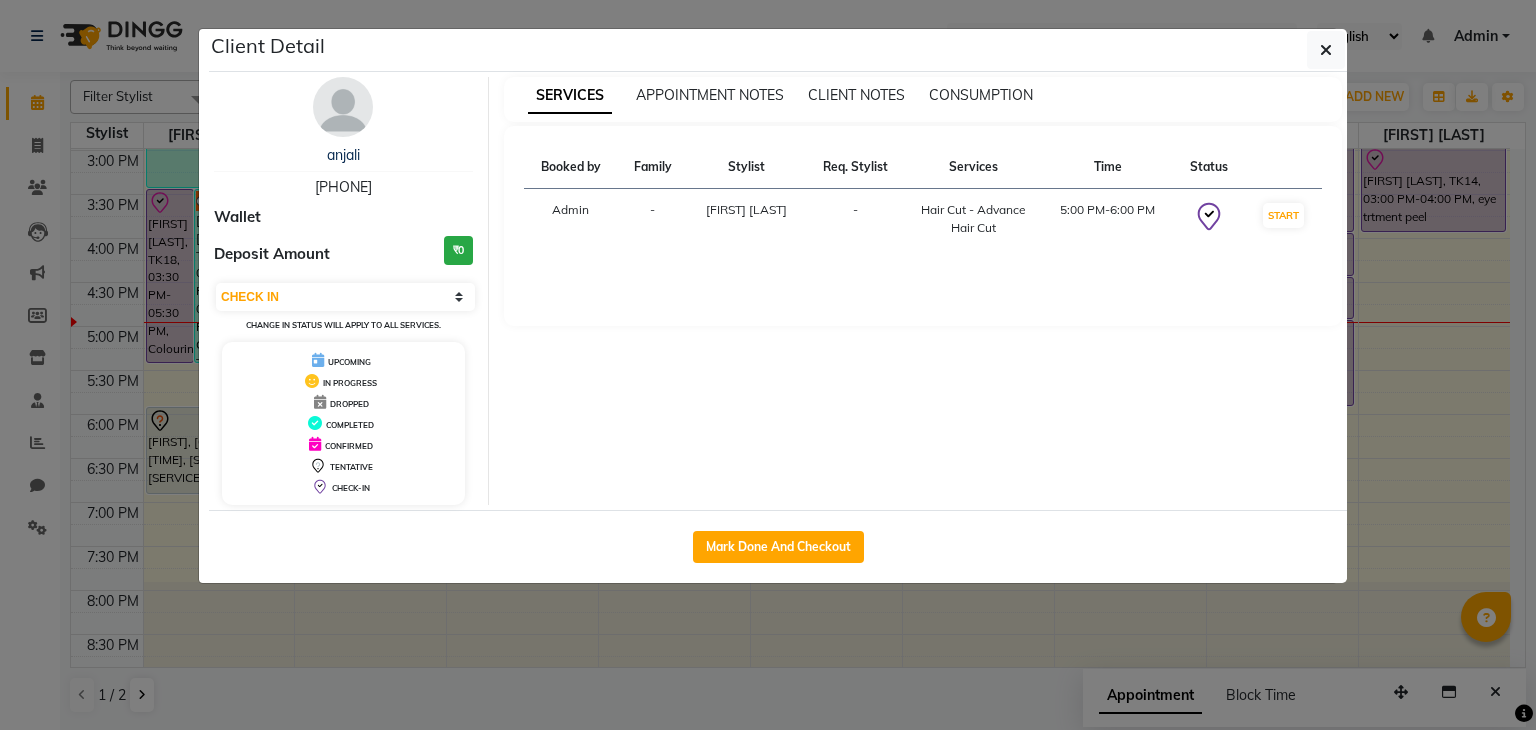 select on "service" 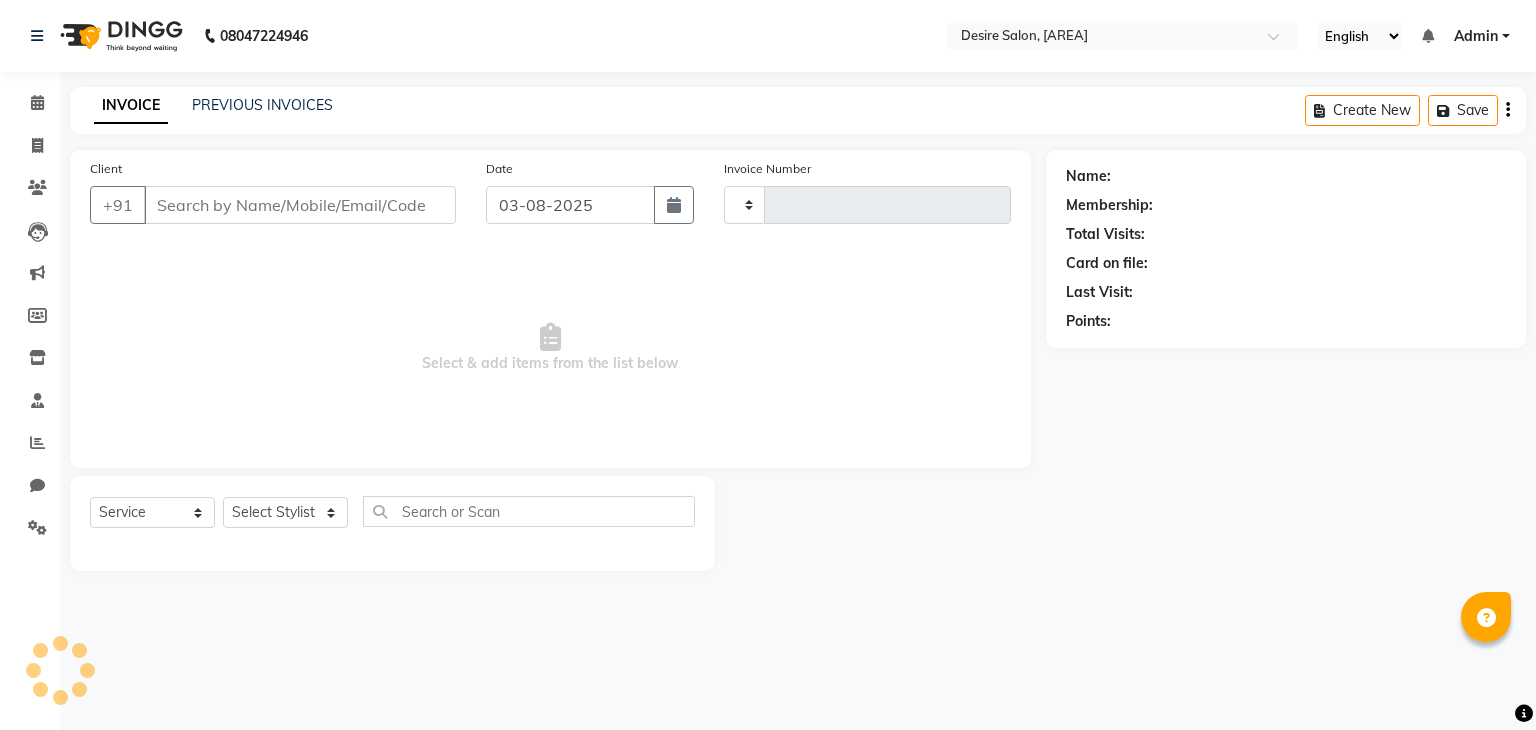 type on "0246" 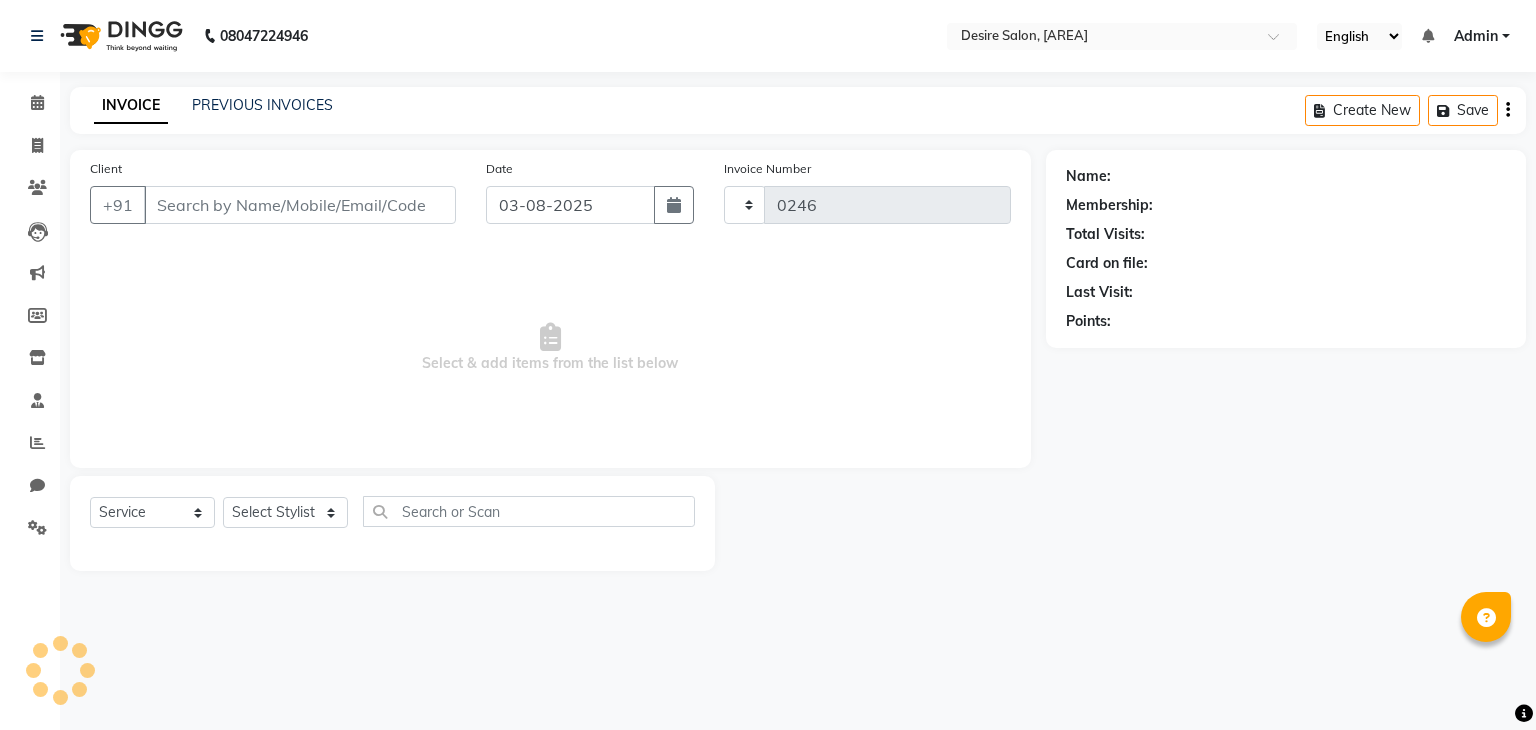 select on "8076" 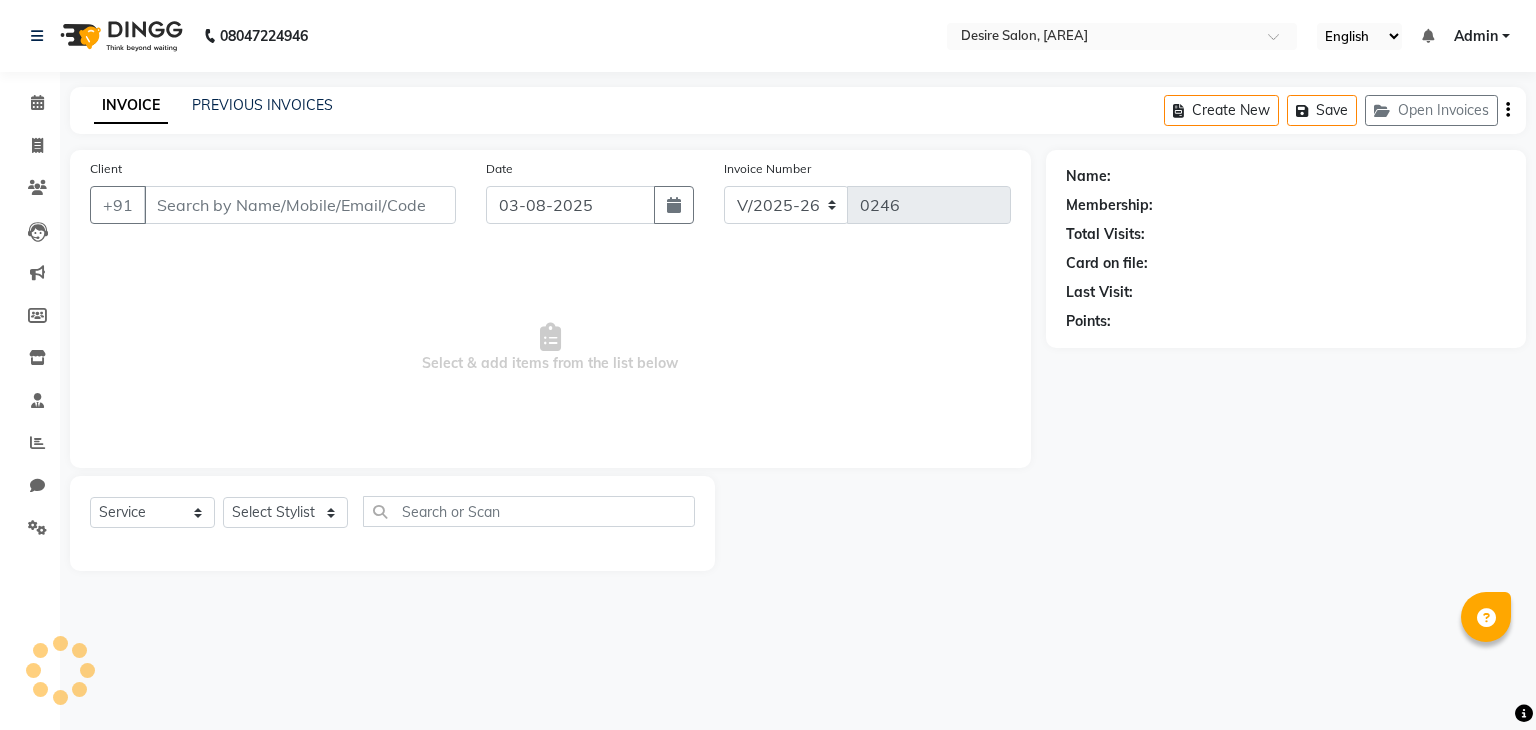 type on "[PHONE]" 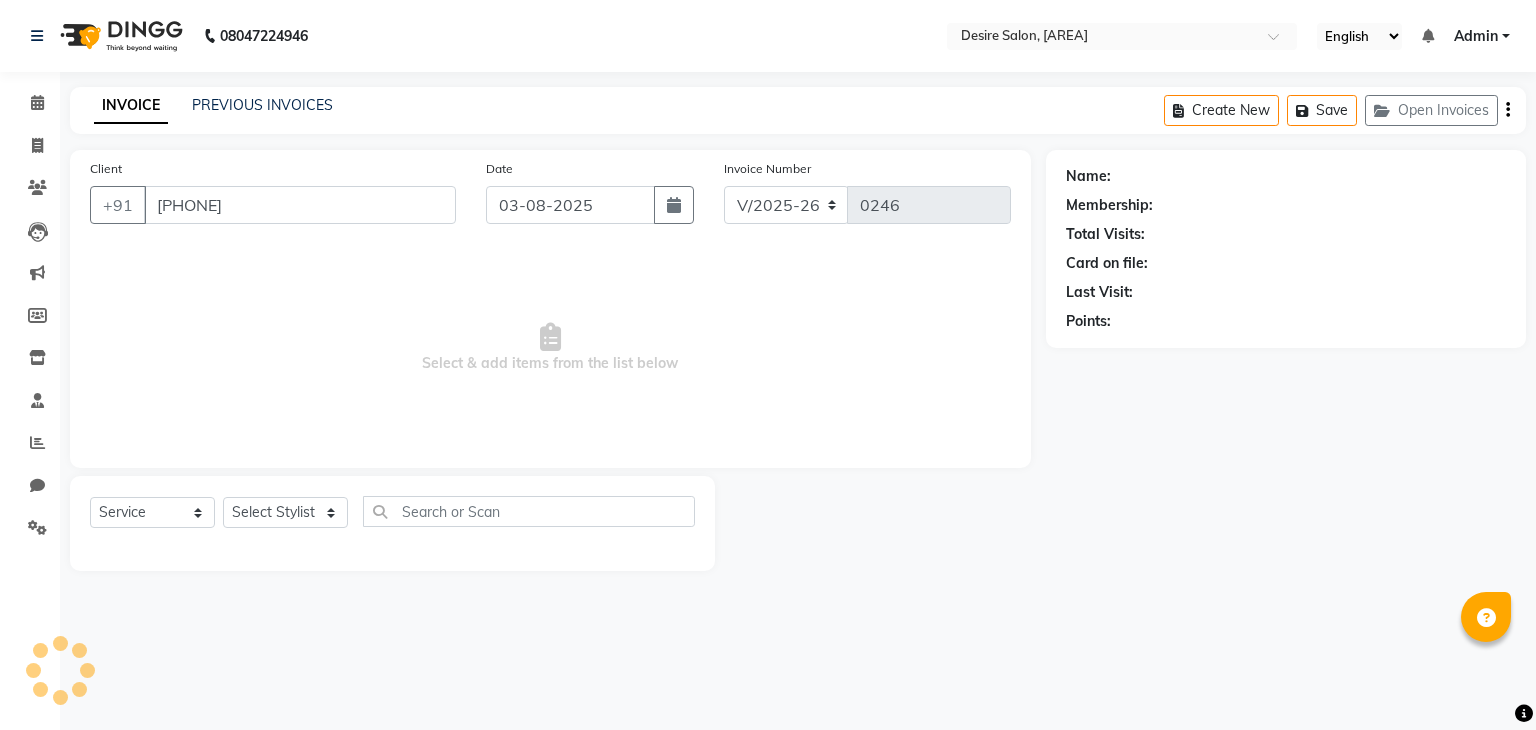 select on "85301" 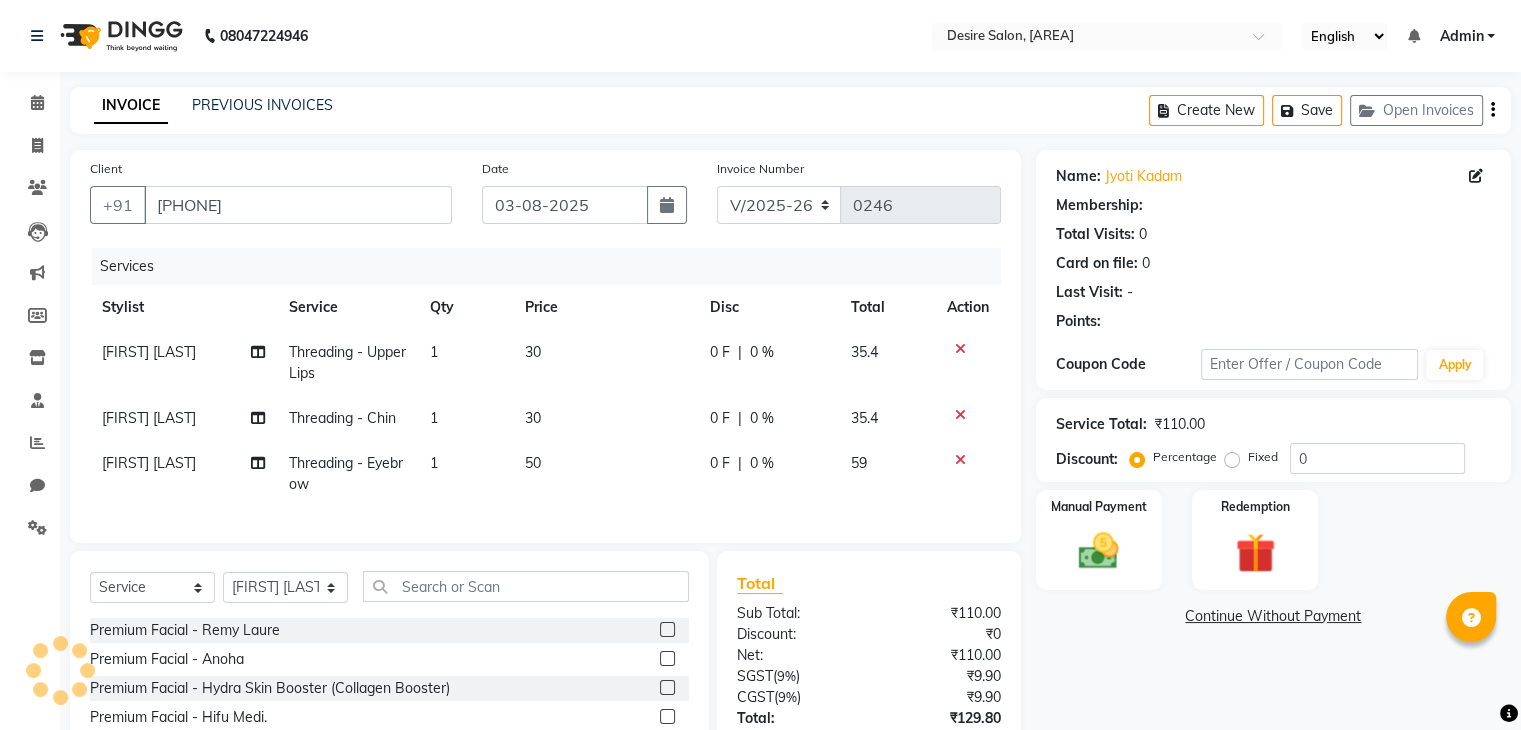 select on "1: Object" 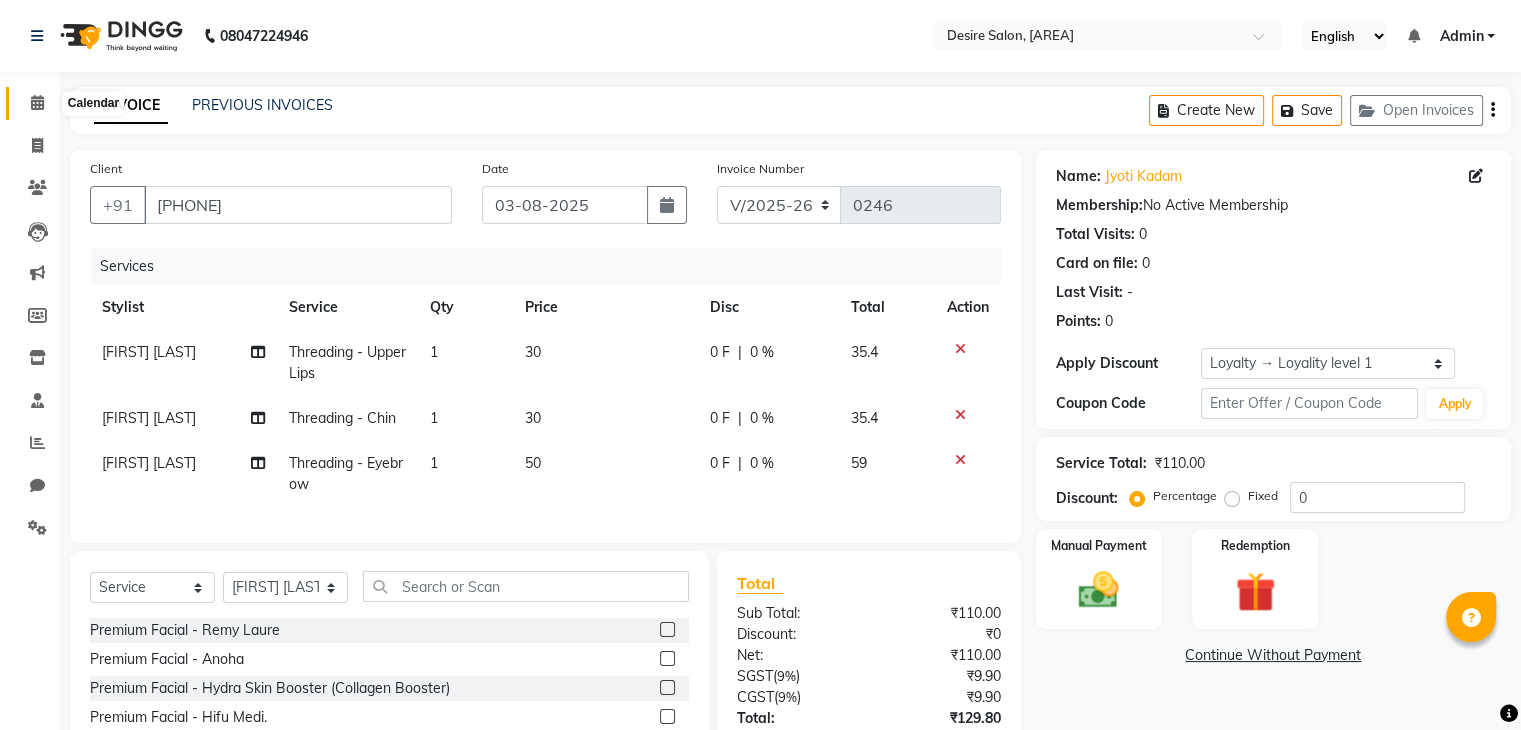 click 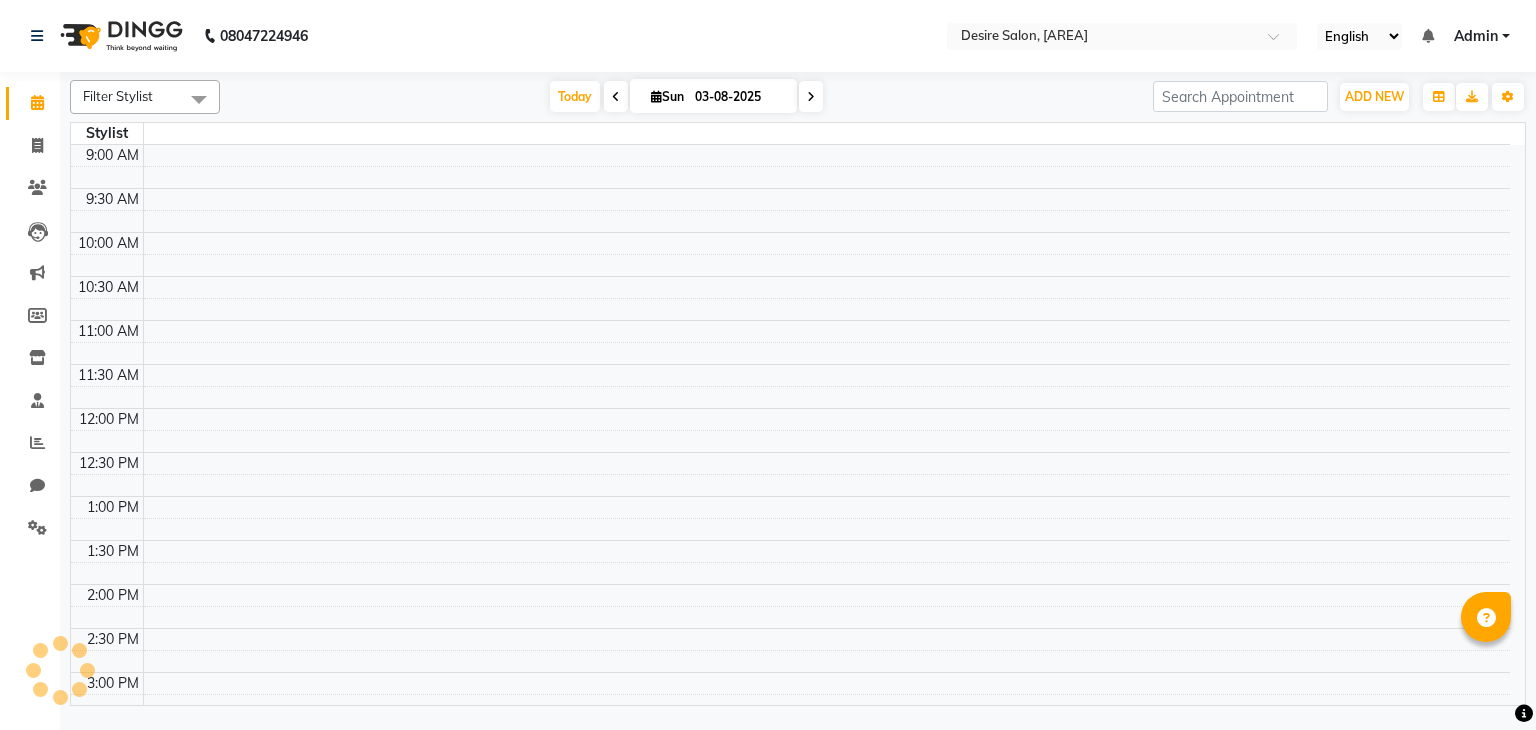 scroll, scrollTop: 0, scrollLeft: 0, axis: both 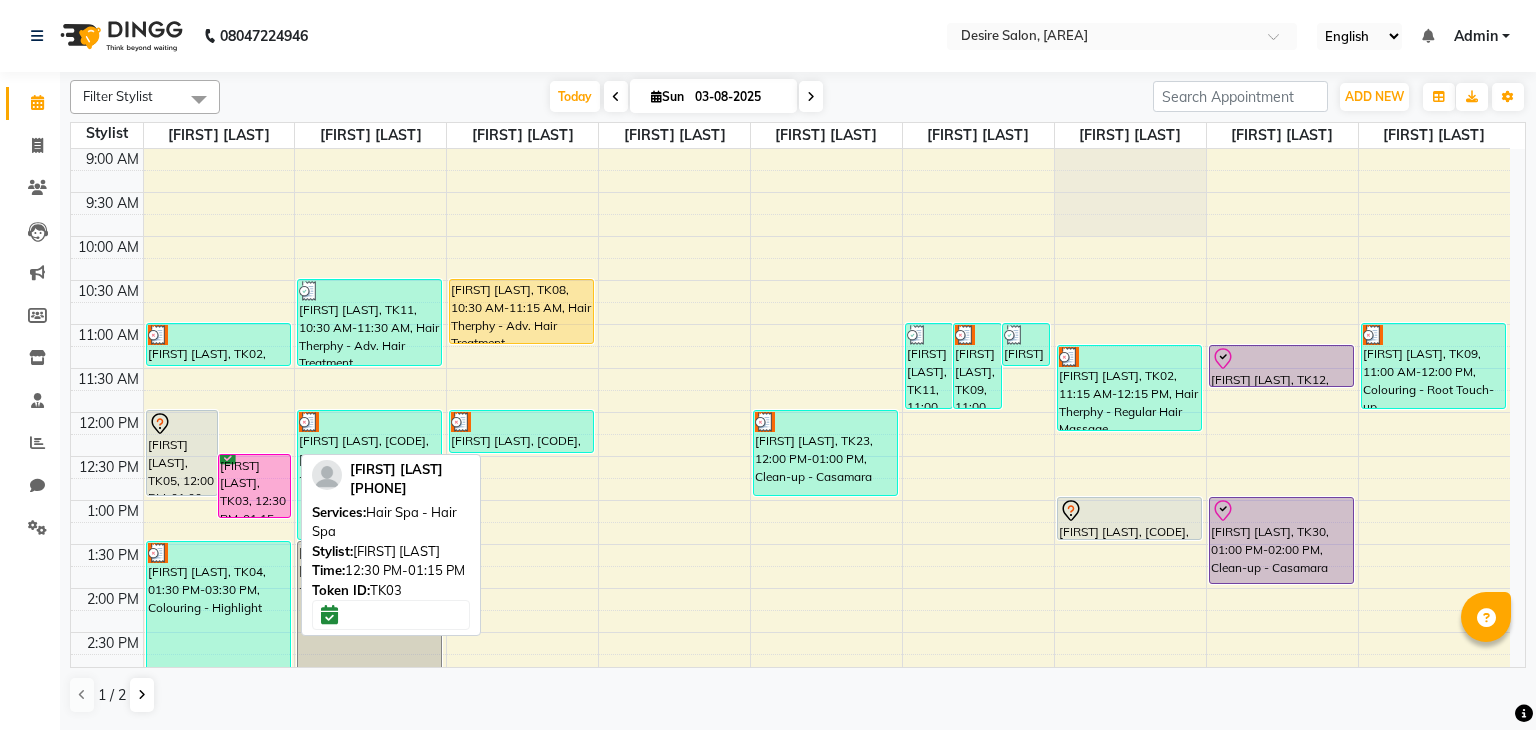 click on "[FIRST] [LAST], TK03, 12:30 PM-01:15 PM, Hair Spa - Hair Spa" at bounding box center (254, 486) 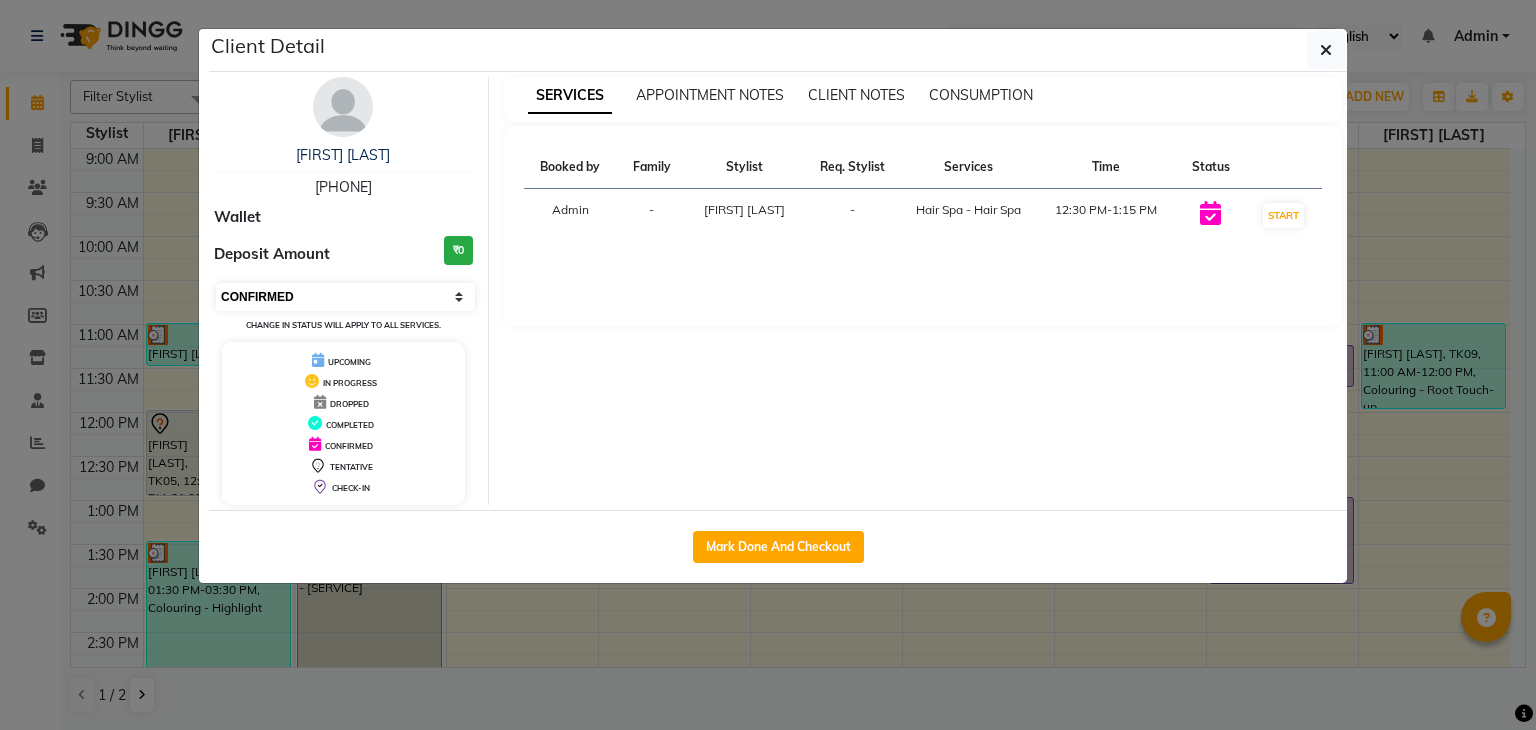 click on "Select IN SERVICE CONFIRMED TENTATIVE CHECK IN MARK DONE DROPPED UPCOMING" at bounding box center (345, 297) 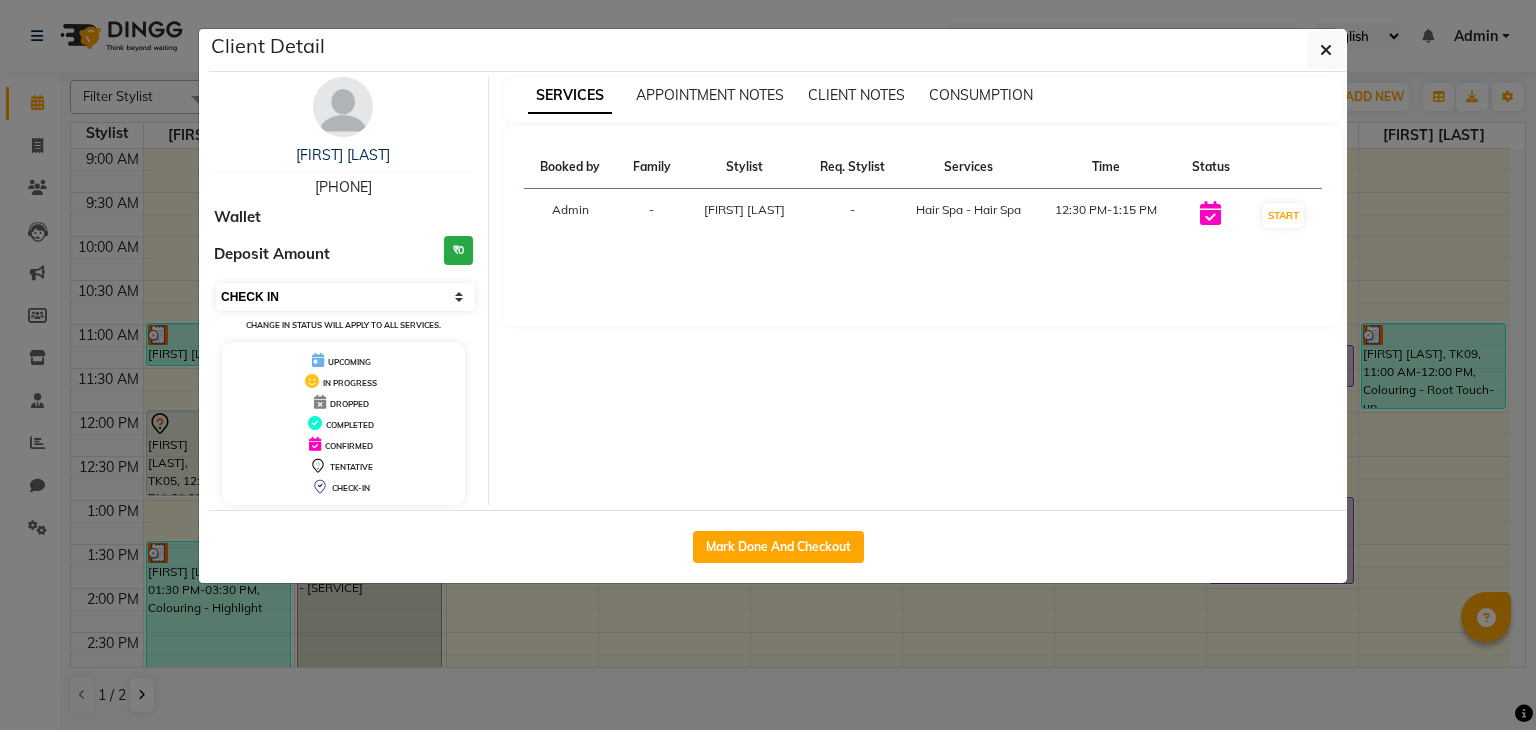 click on "Select IN SERVICE CONFIRMED TENTATIVE CHECK IN MARK DONE DROPPED UPCOMING" at bounding box center (345, 297) 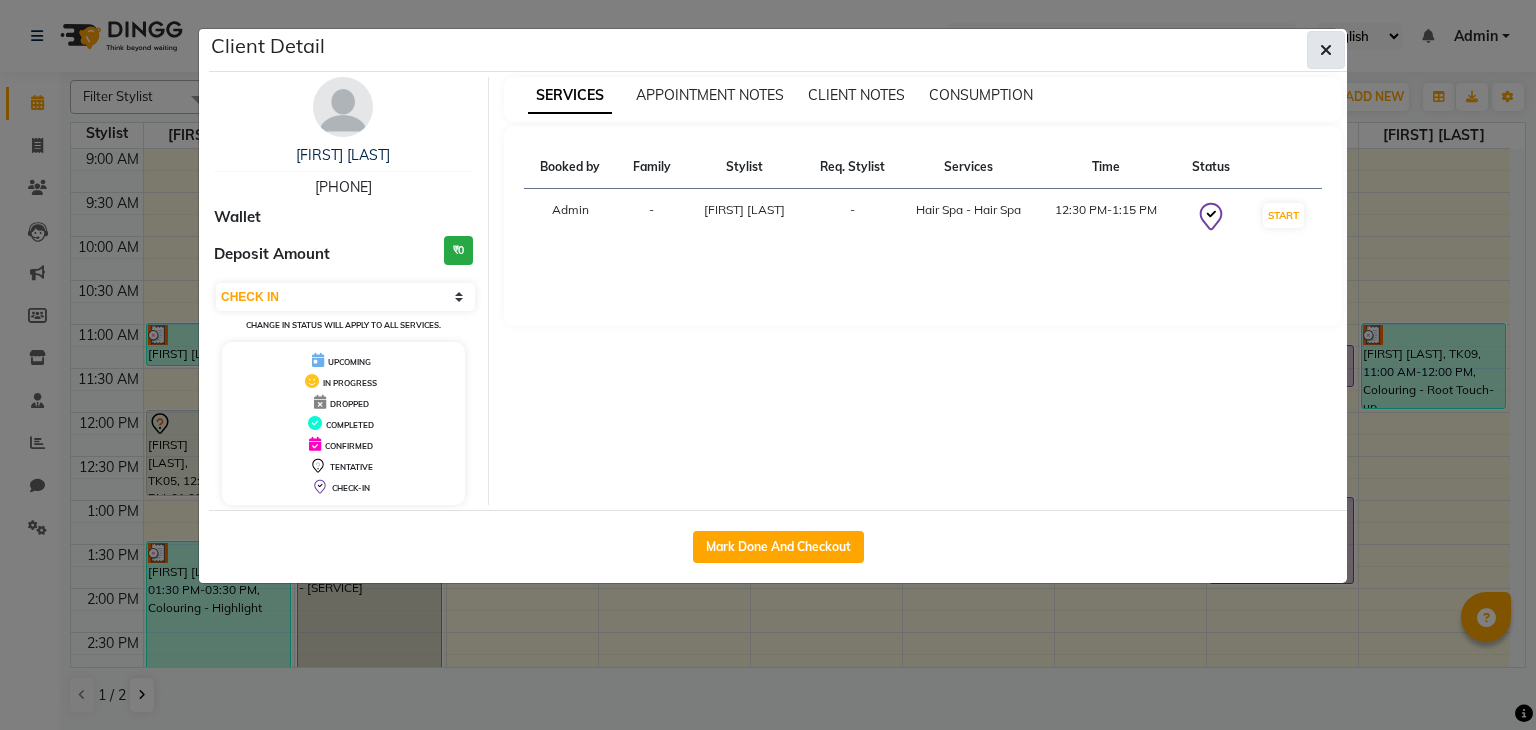 click 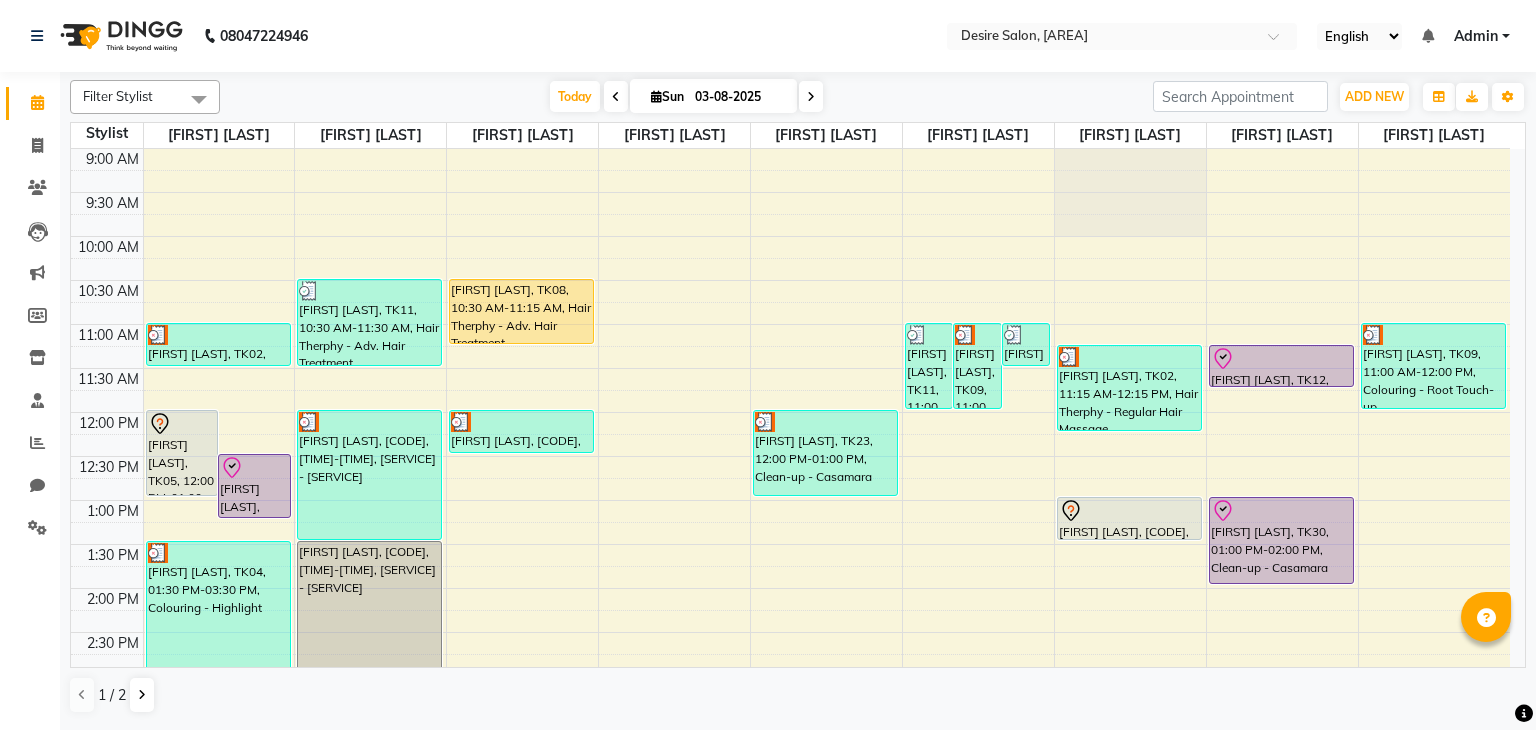 scroll, scrollTop: 453, scrollLeft: 0, axis: vertical 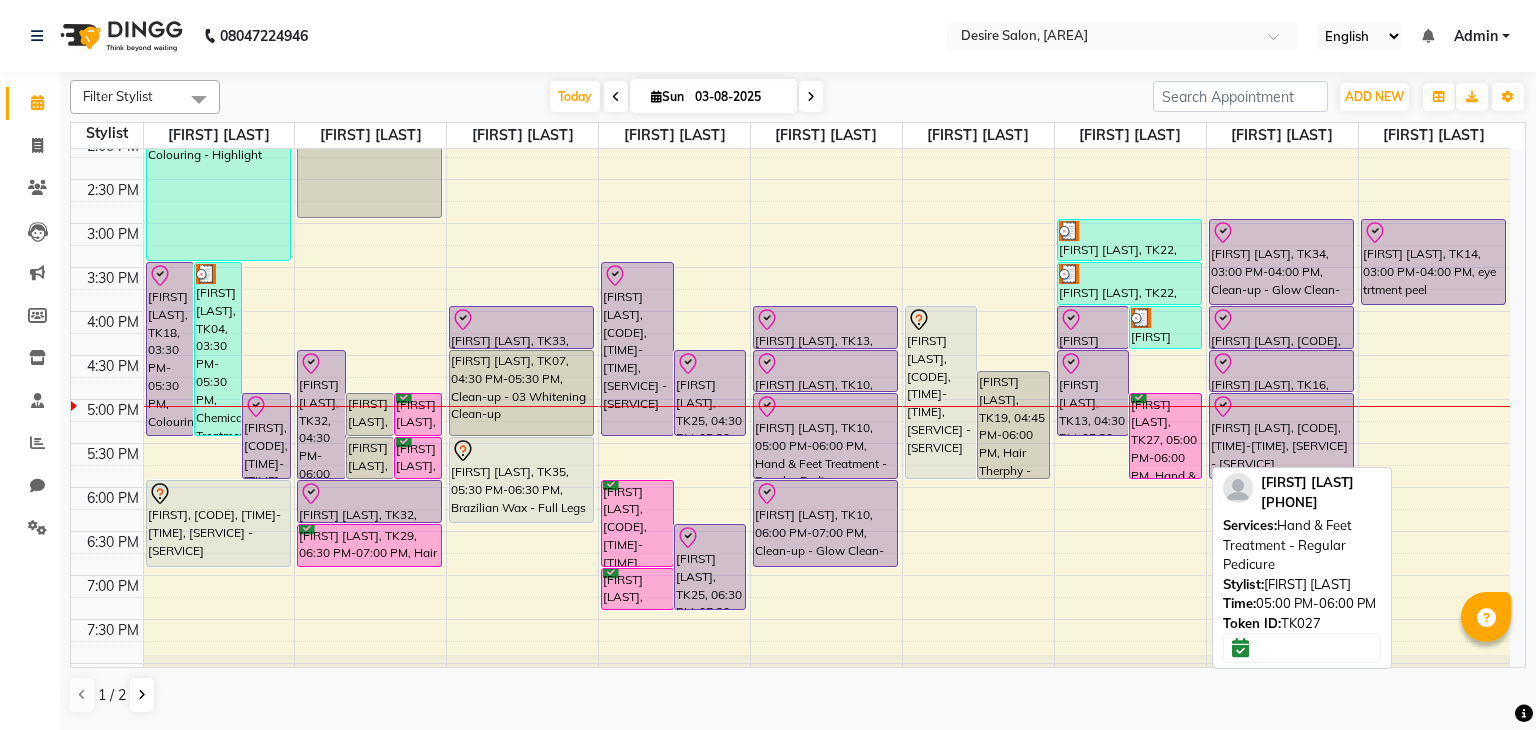 click on "[FIRST] [LAST], TK27, 05:00 PM-06:00 PM, Hand & Feet Treatment - Regular Pedicure" at bounding box center (1165, 436) 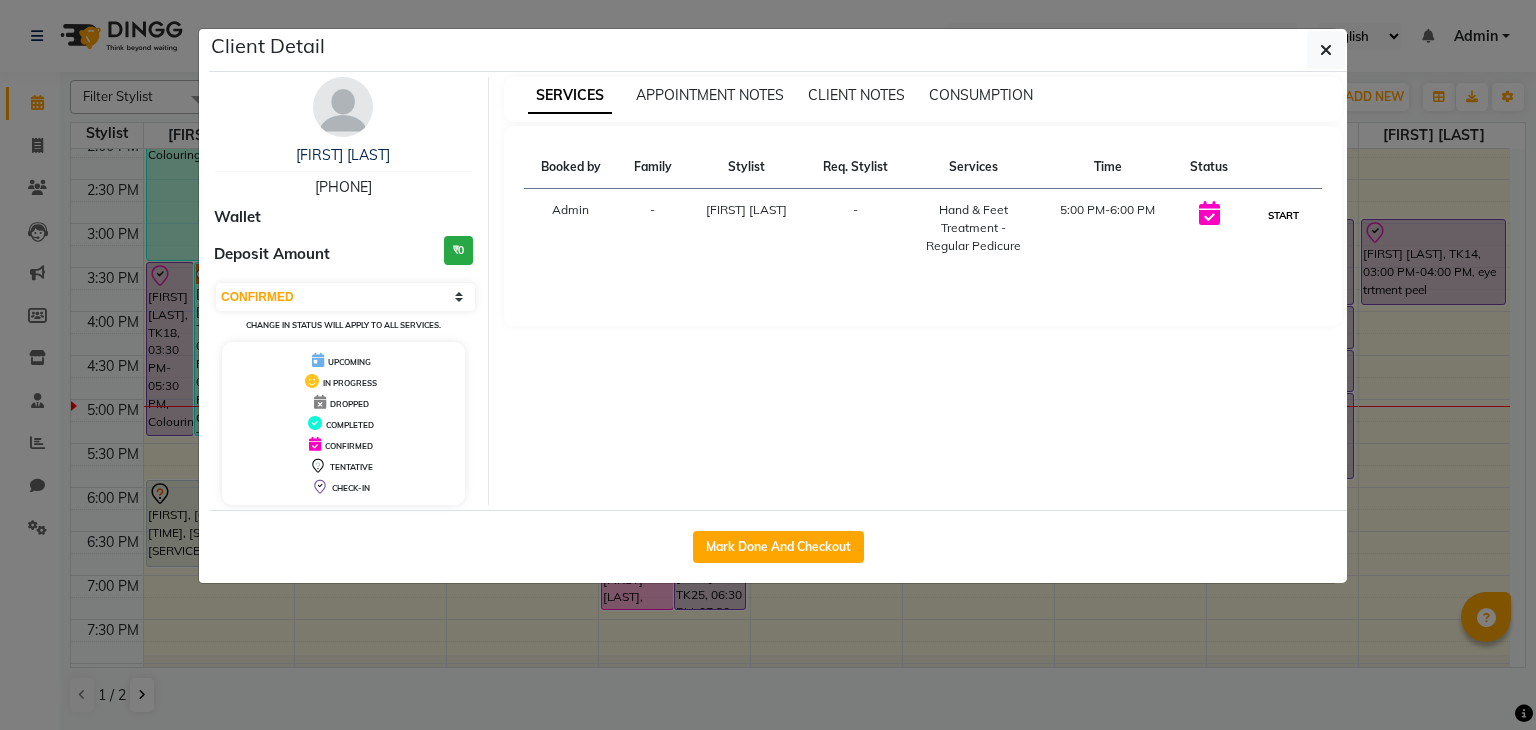 click on "START" at bounding box center (1283, 215) 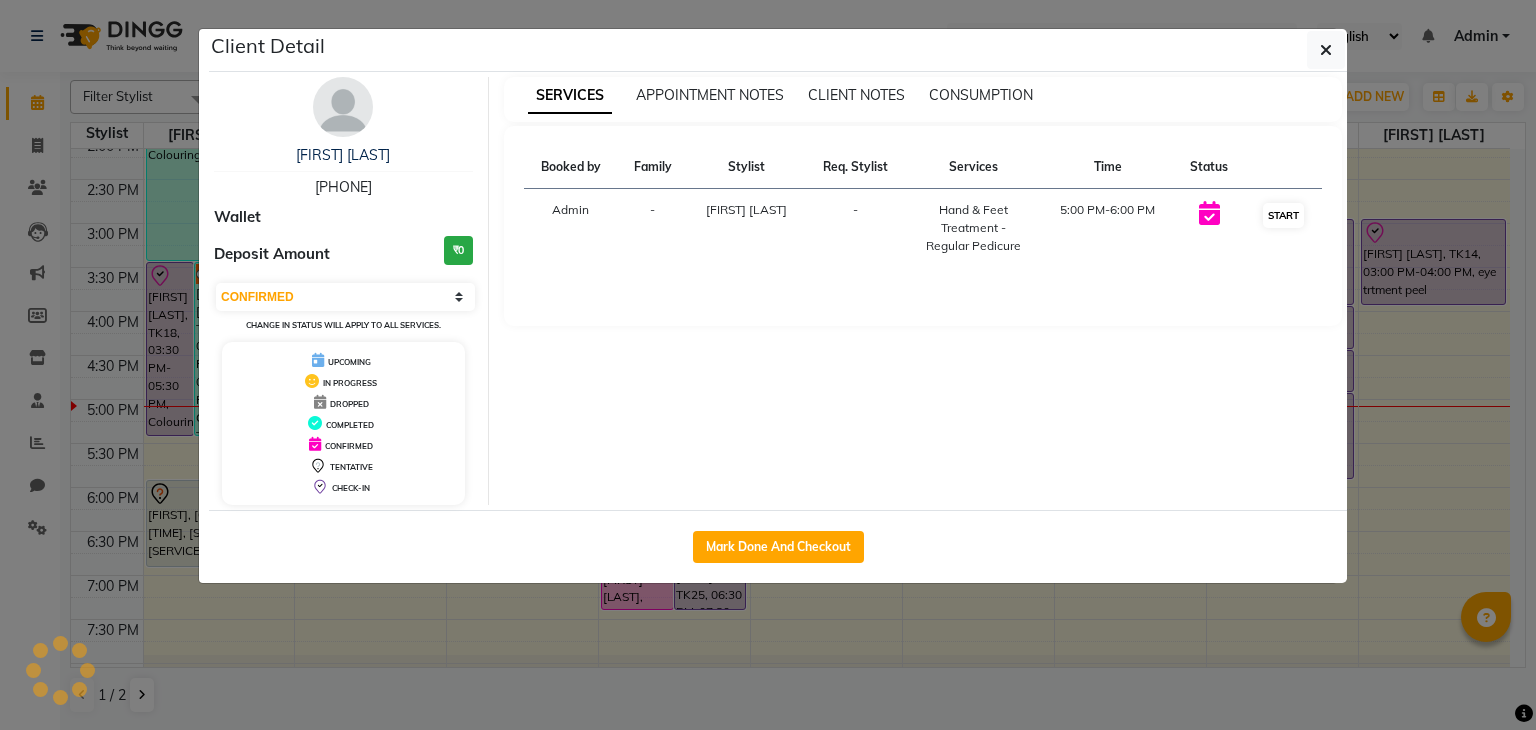 select on "1" 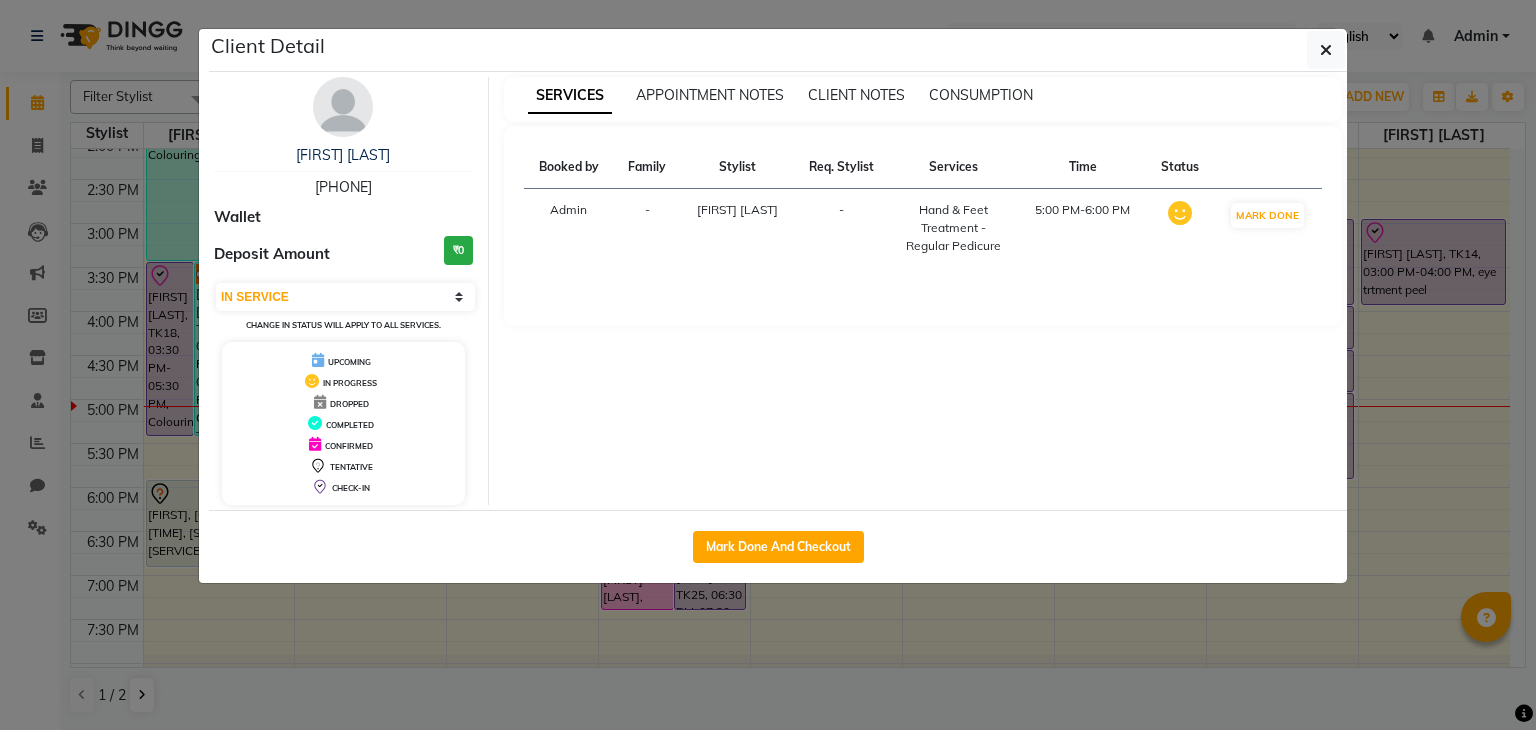 click on "Client Detail  Madhuri shenoy   9619381032 Wallet Deposit Amount  ₹0  Select IN SERVICE CONFIRMED TENTATIVE CHECK IN MARK DONE DROPPED UPCOMING Change in status will apply to all services. UPCOMING IN PROGRESS DROPPED COMPLETED CONFIRMED TENTATIVE CHECK-IN SERVICES APPOINTMENT NOTES CLIENT NOTES CONSUMPTION Booked by Family Stylist Req. Stylist Services Time Status  Admin  - Bhavna Solanki -  Hand & Feet Treatment - Regular Pedicure   5:00 PM-6:00 PM   MARK DONE   Mark Done And Checkout" 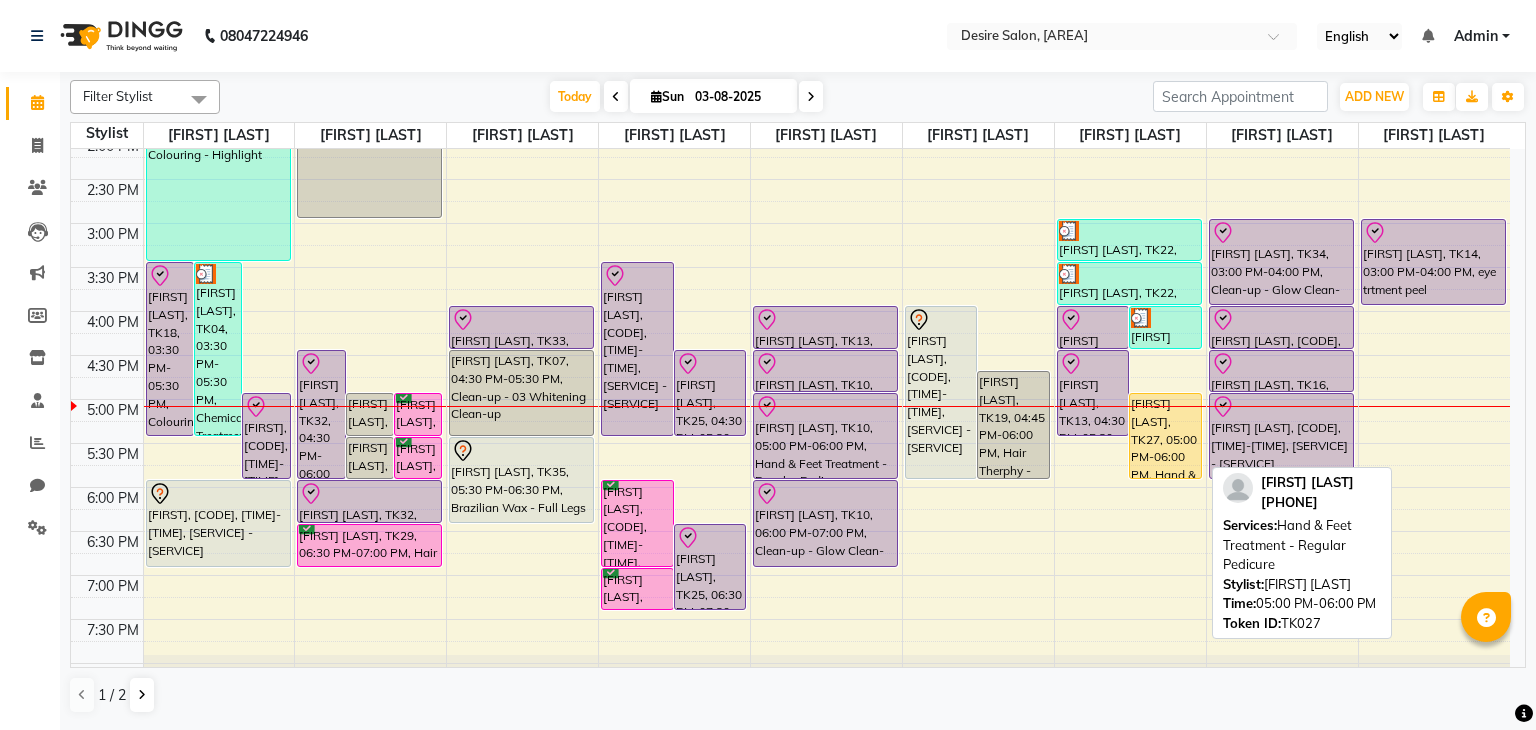 click on "[FIRST] [LAST], TK27, 05:00 PM-06:00 PM, Hand & Feet Treatment - Regular Pedicure" at bounding box center (1165, 436) 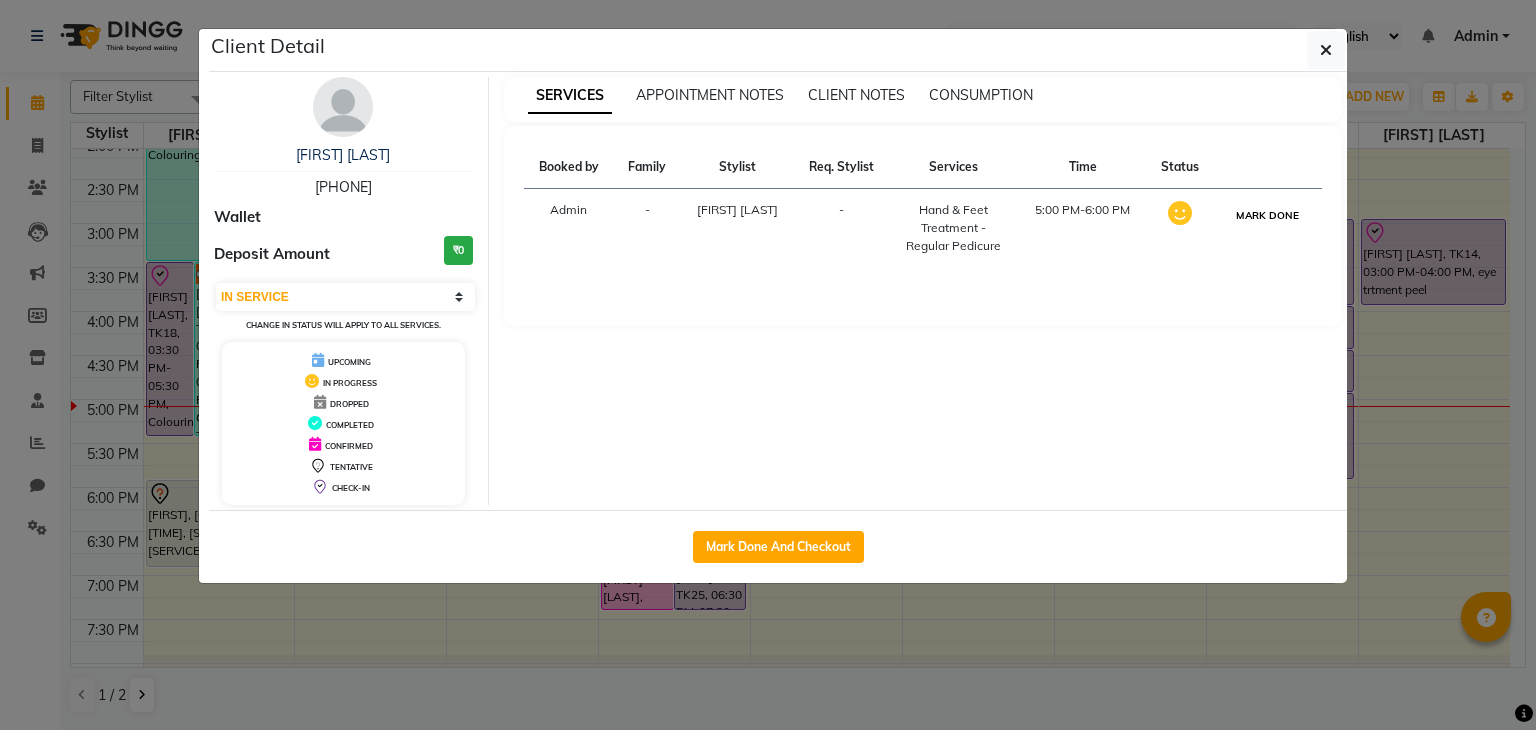 click on "MARK DONE" at bounding box center [1267, 215] 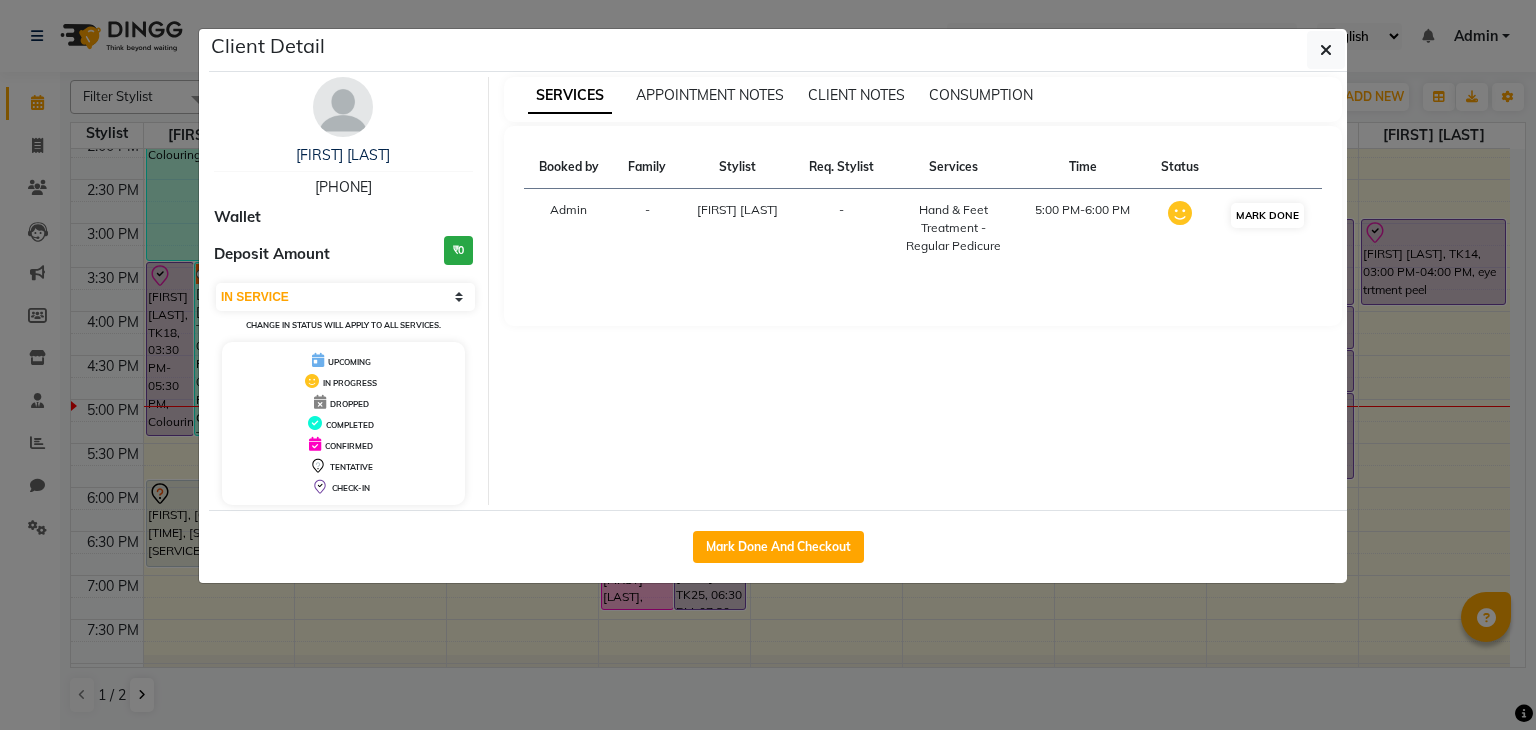 select on "3" 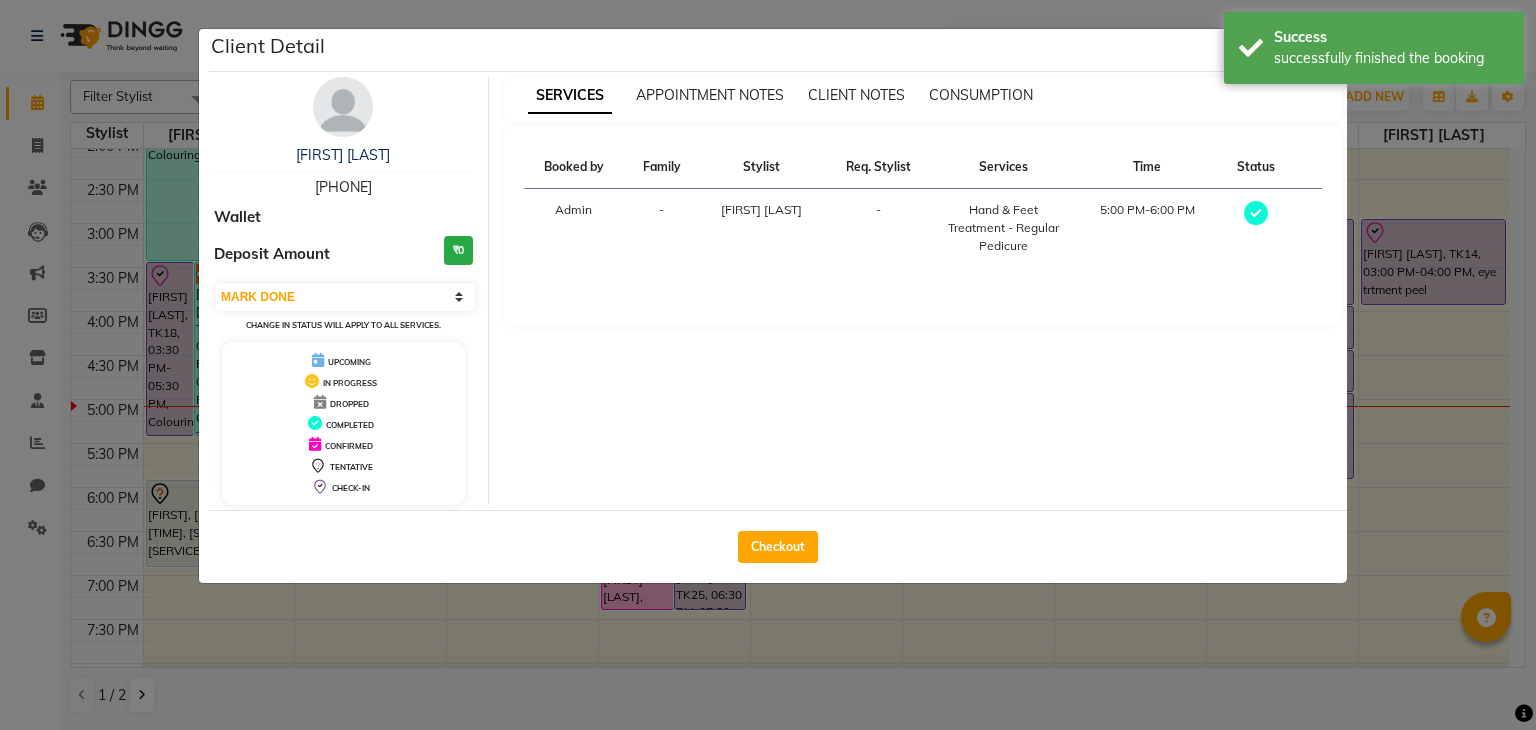 click on "Client Detail  Madhuri shenoy   9619381032 Wallet Deposit Amount  ₹0  Select MARK DONE UPCOMING Change in status will apply to all services. UPCOMING IN PROGRESS DROPPED COMPLETED CONFIRMED TENTATIVE CHECK-IN SERVICES APPOINTMENT NOTES CLIENT NOTES CONSUMPTION Booked by Family Stylist Req. Stylist Services Time Status  Admin  - Bhavna Solanki -  Hand & Feet Treatment - Regular Pedicure   5:00 PM-6:00 PM   Checkout" 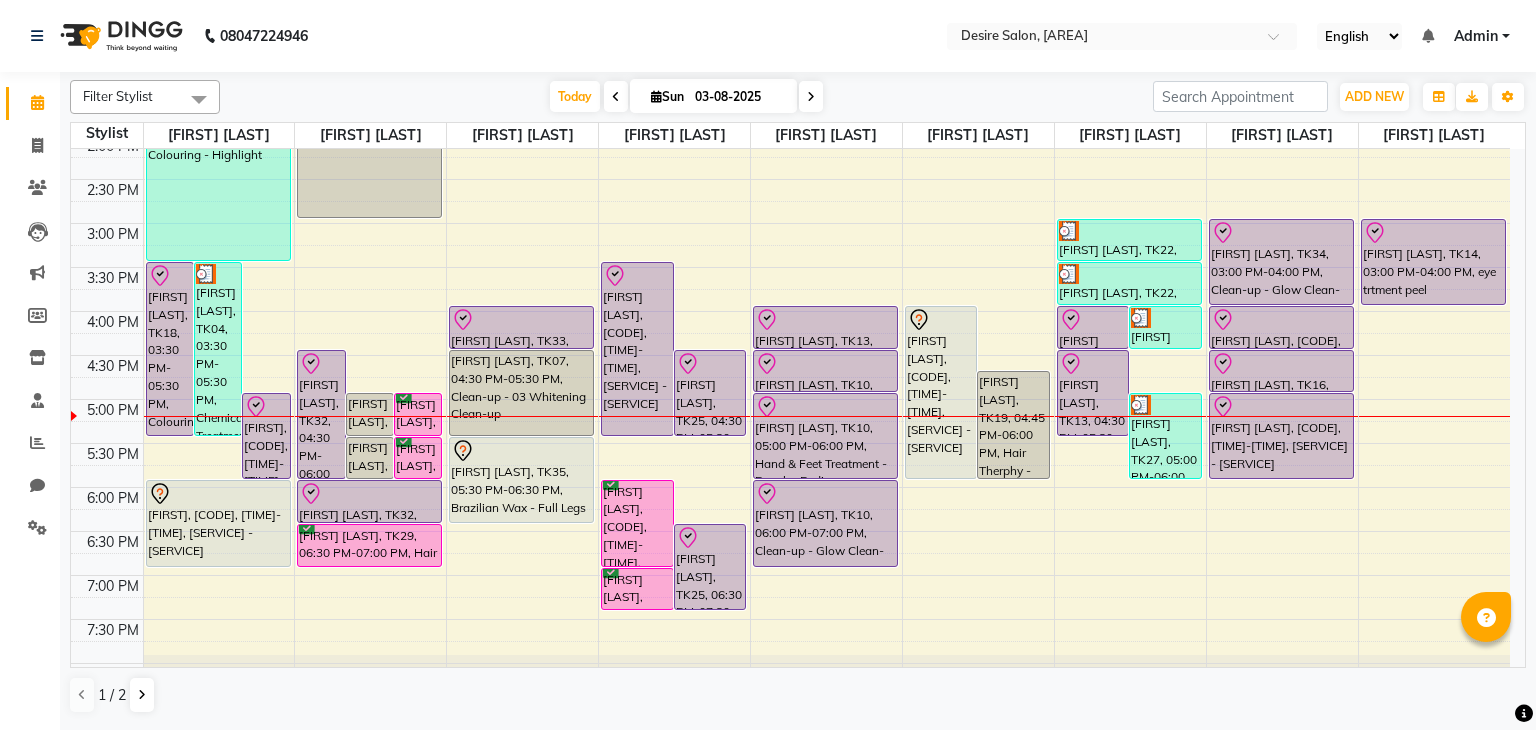 scroll, scrollTop: 0, scrollLeft: 0, axis: both 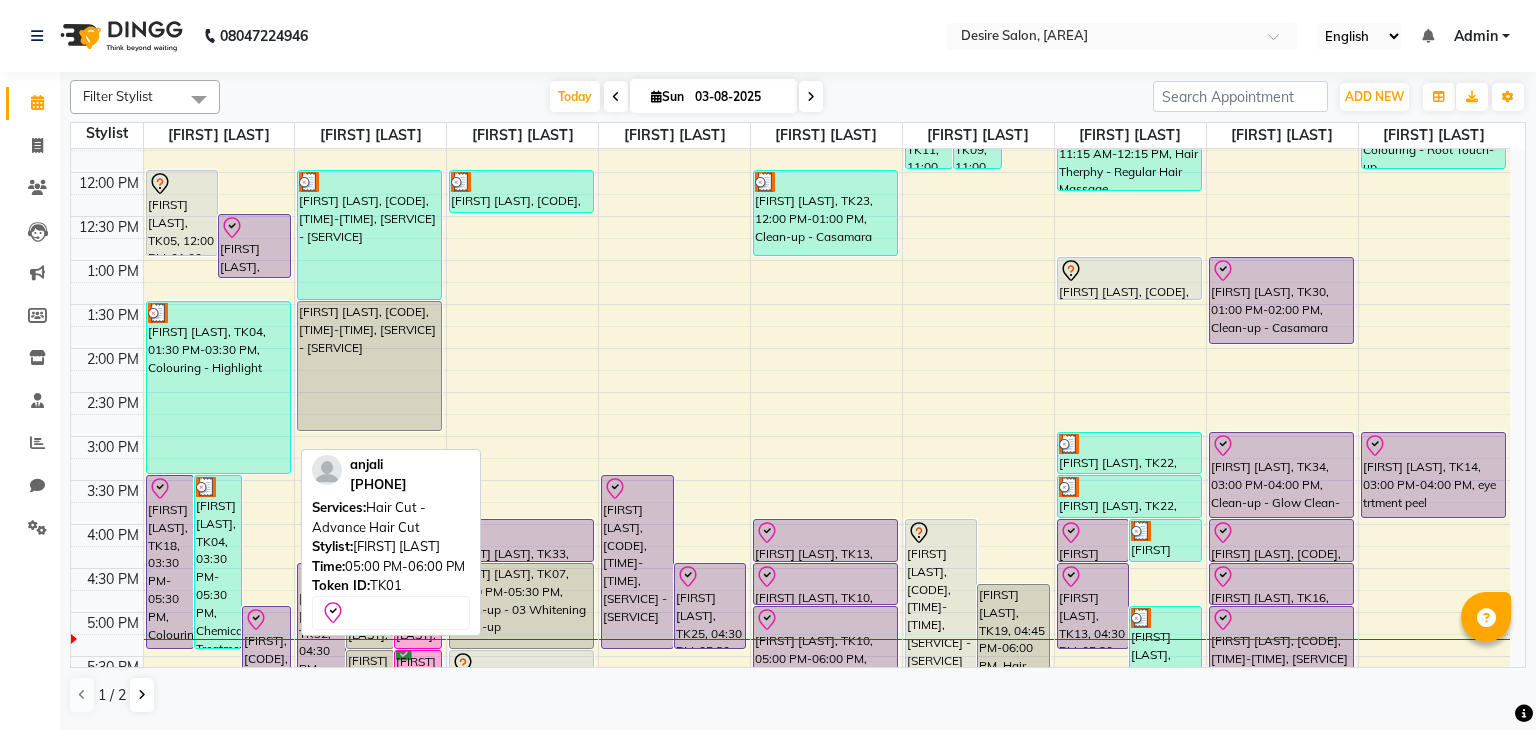 click 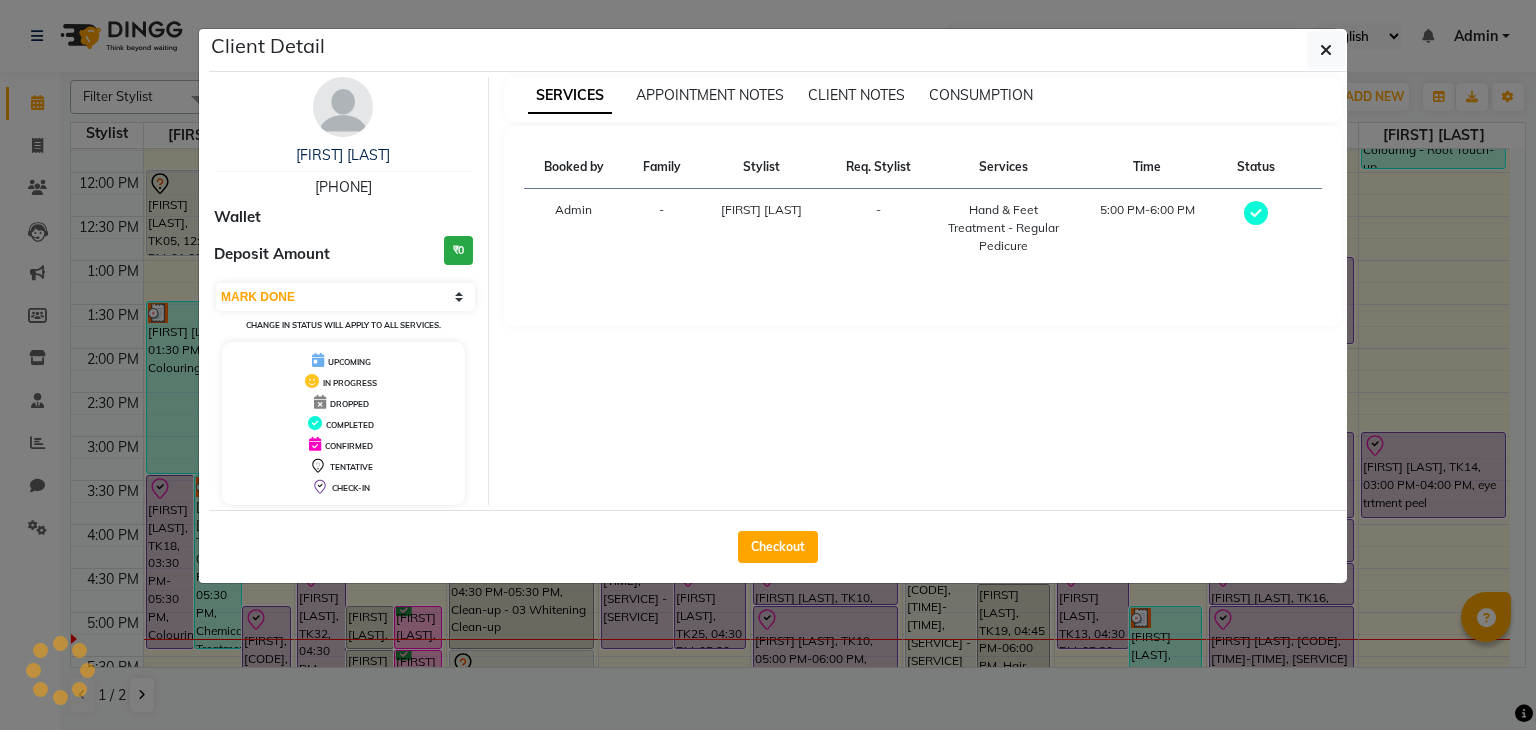 select on "8" 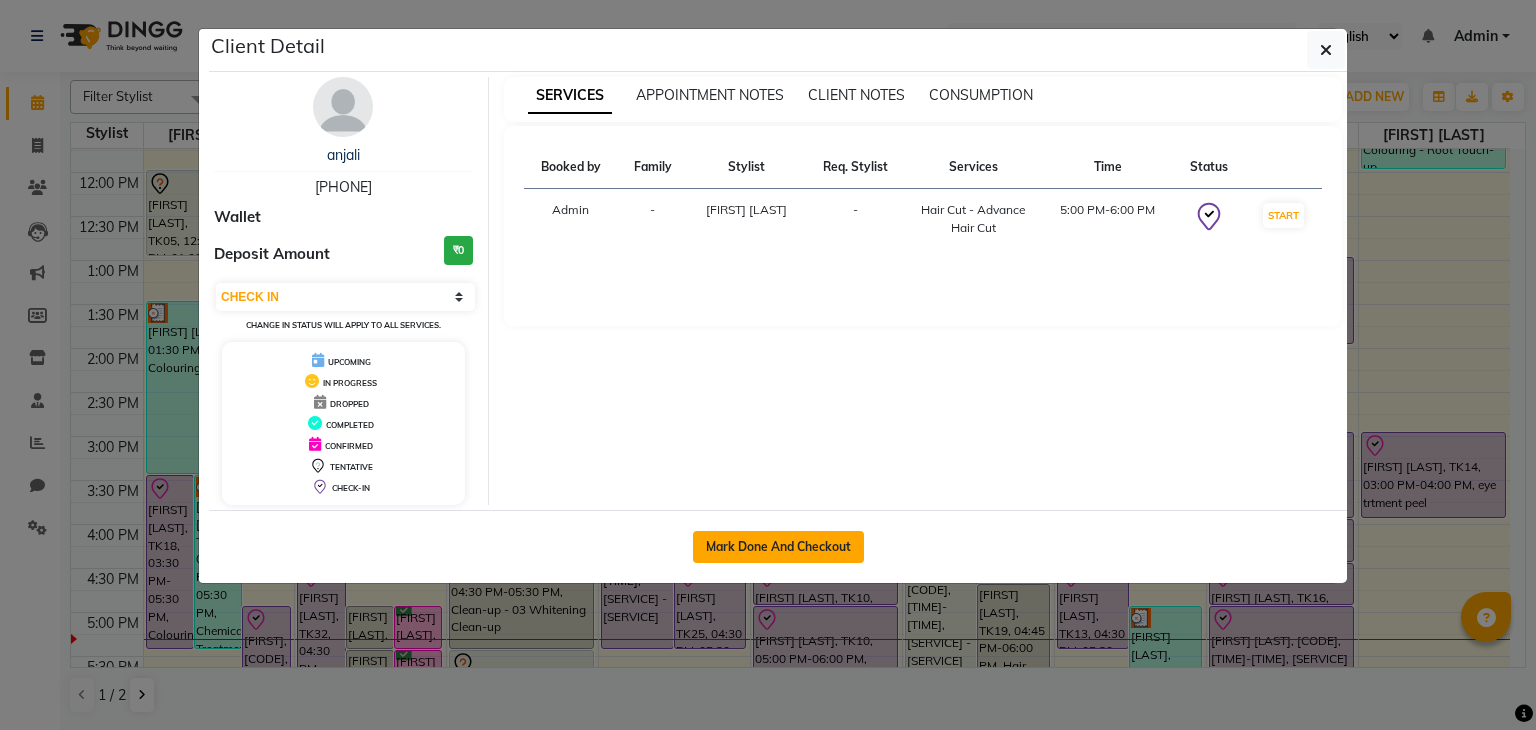 click on "Mark Done And Checkout" 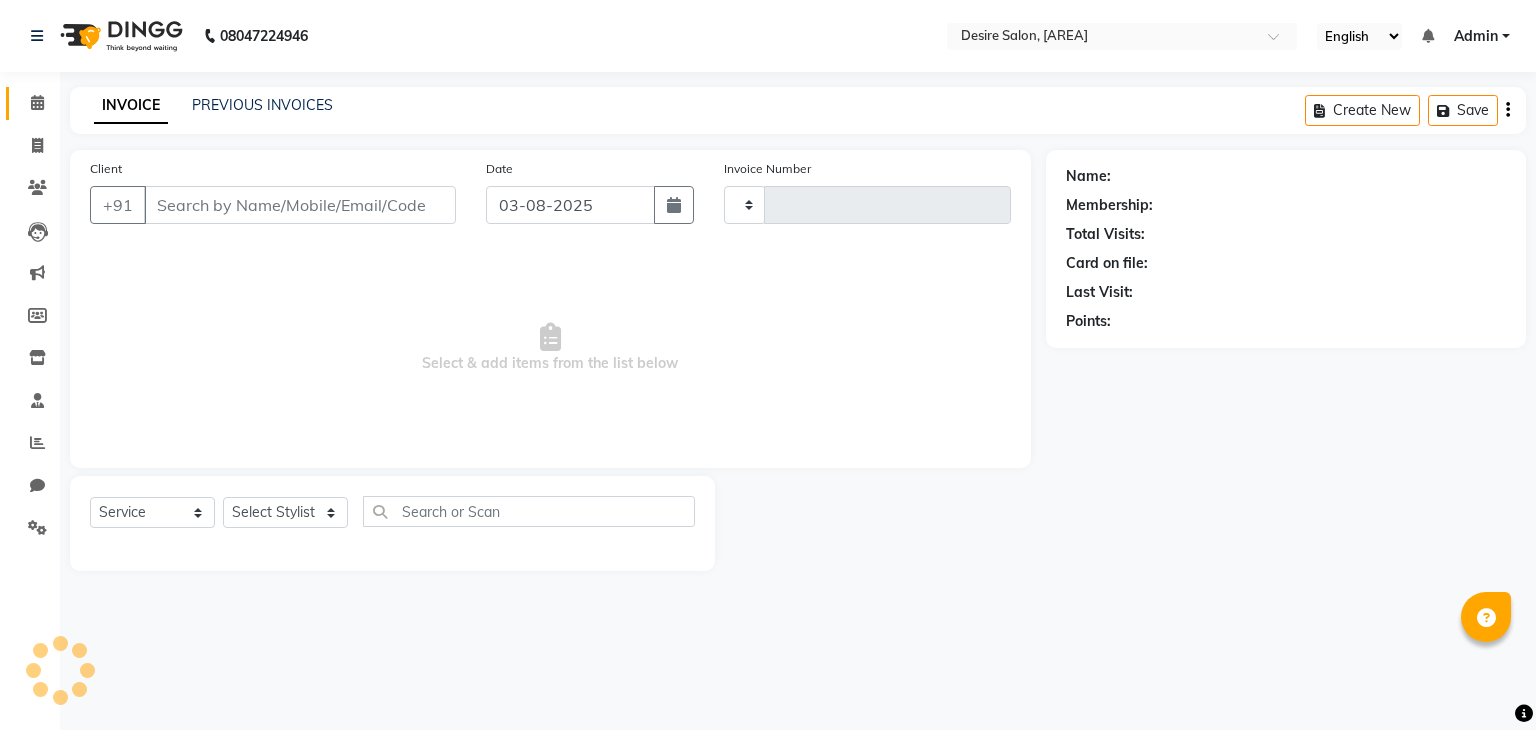 type on "0246" 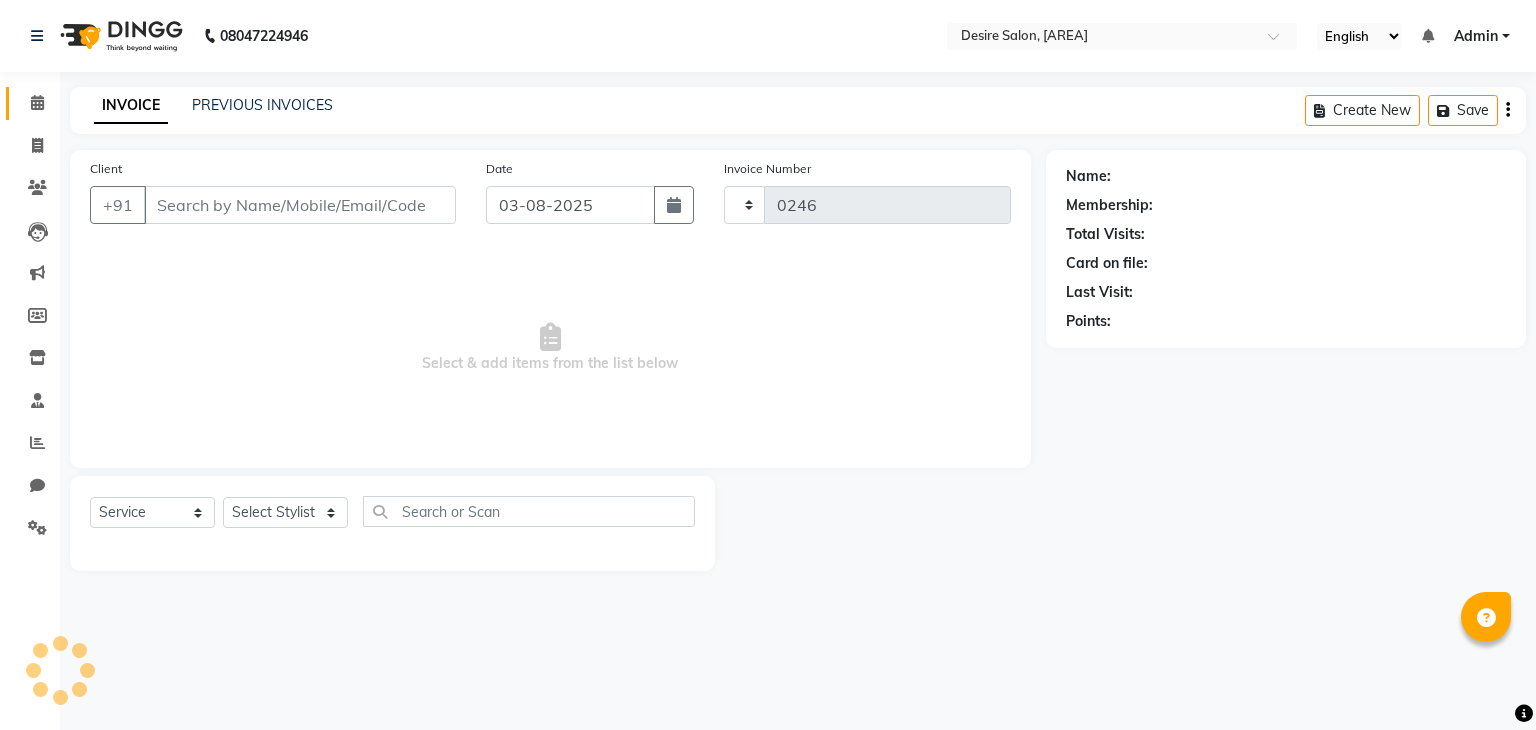 select on "8076" 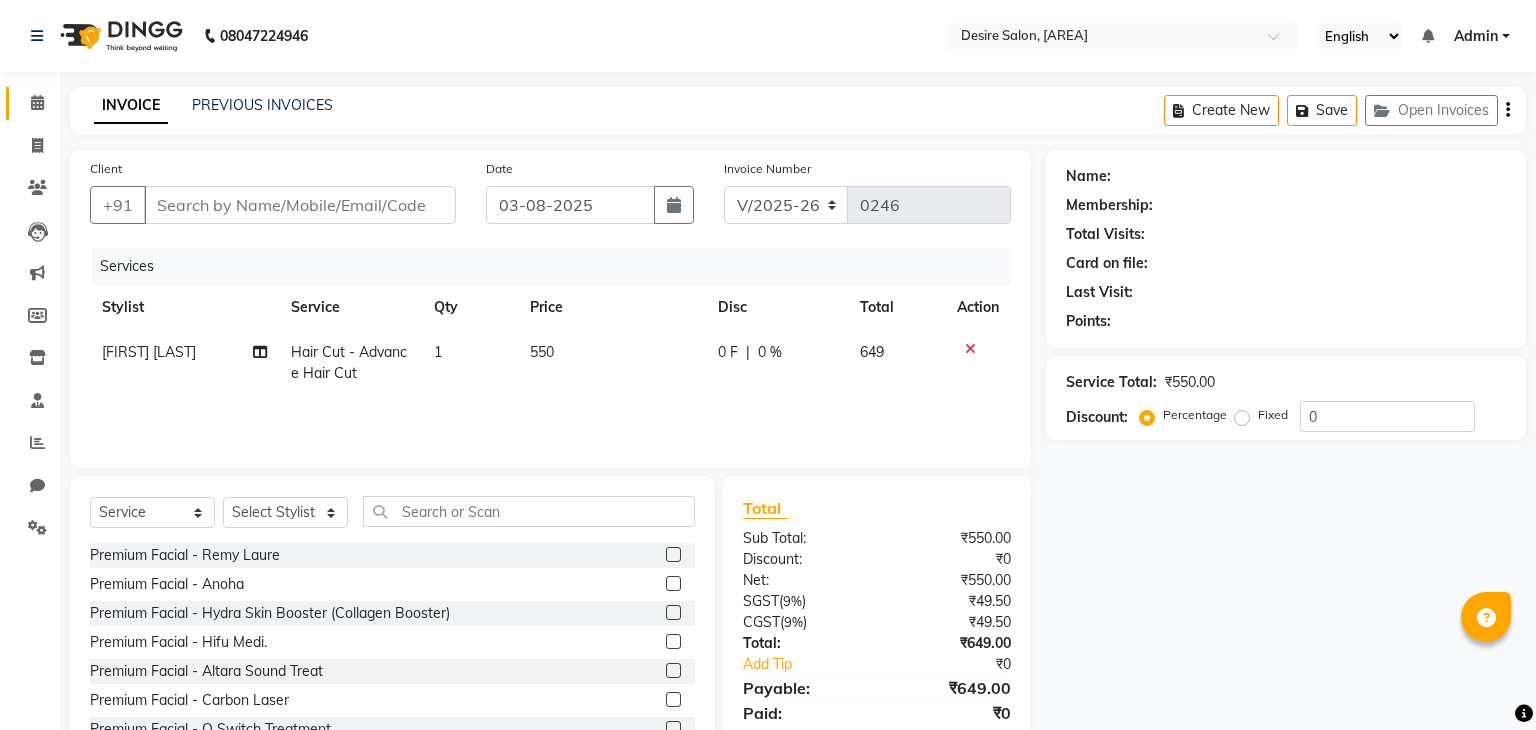 type on "[PHONE]" 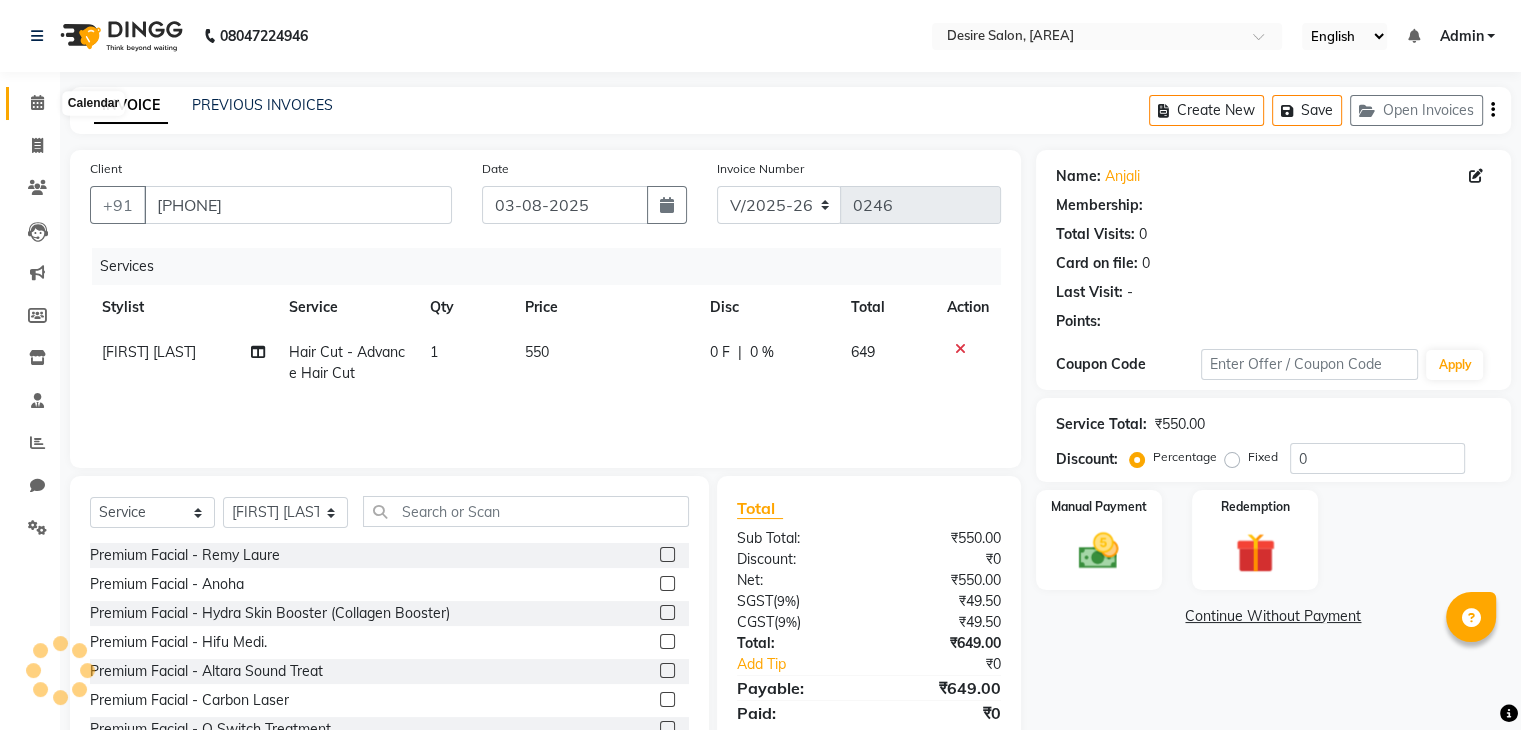 select on "1: Object" 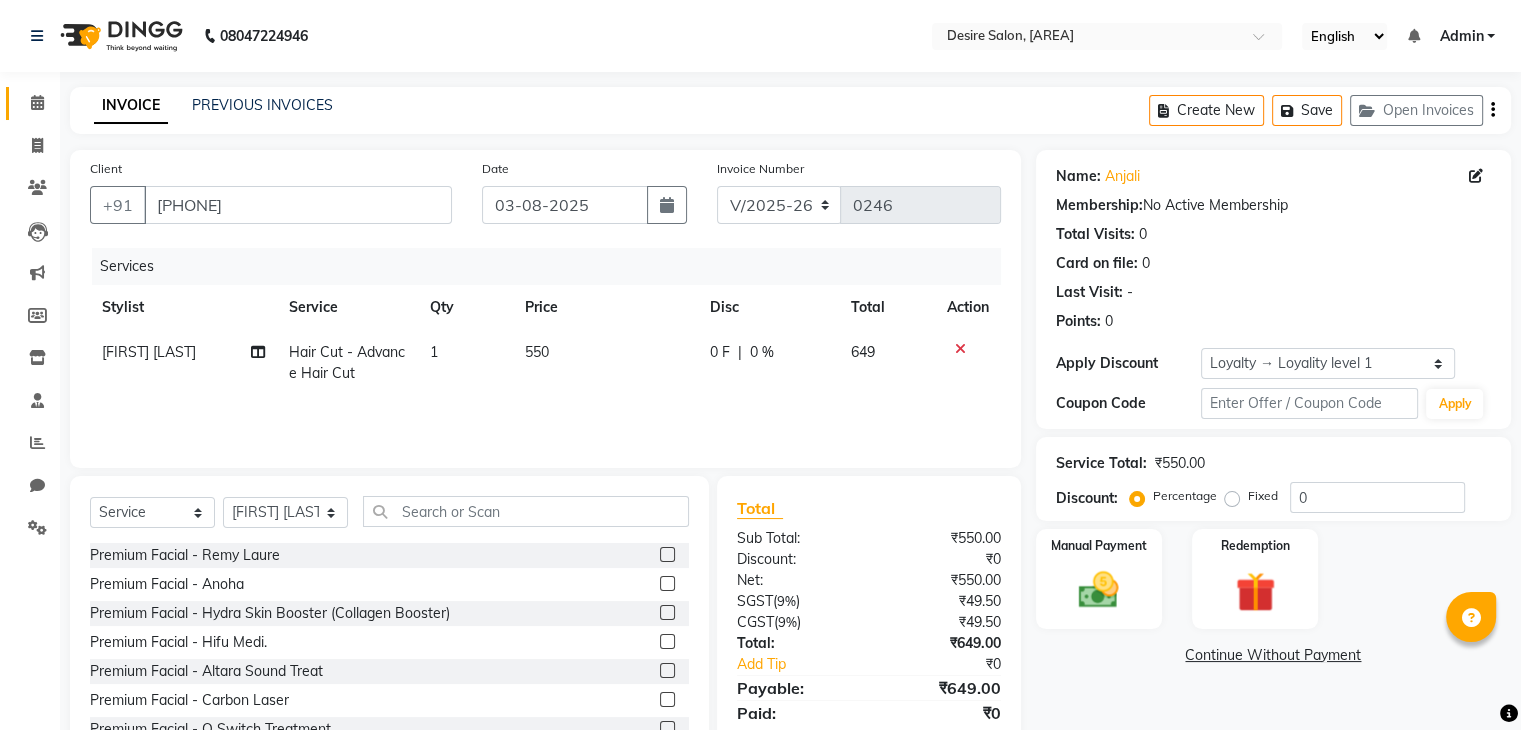 scroll, scrollTop: 72, scrollLeft: 0, axis: vertical 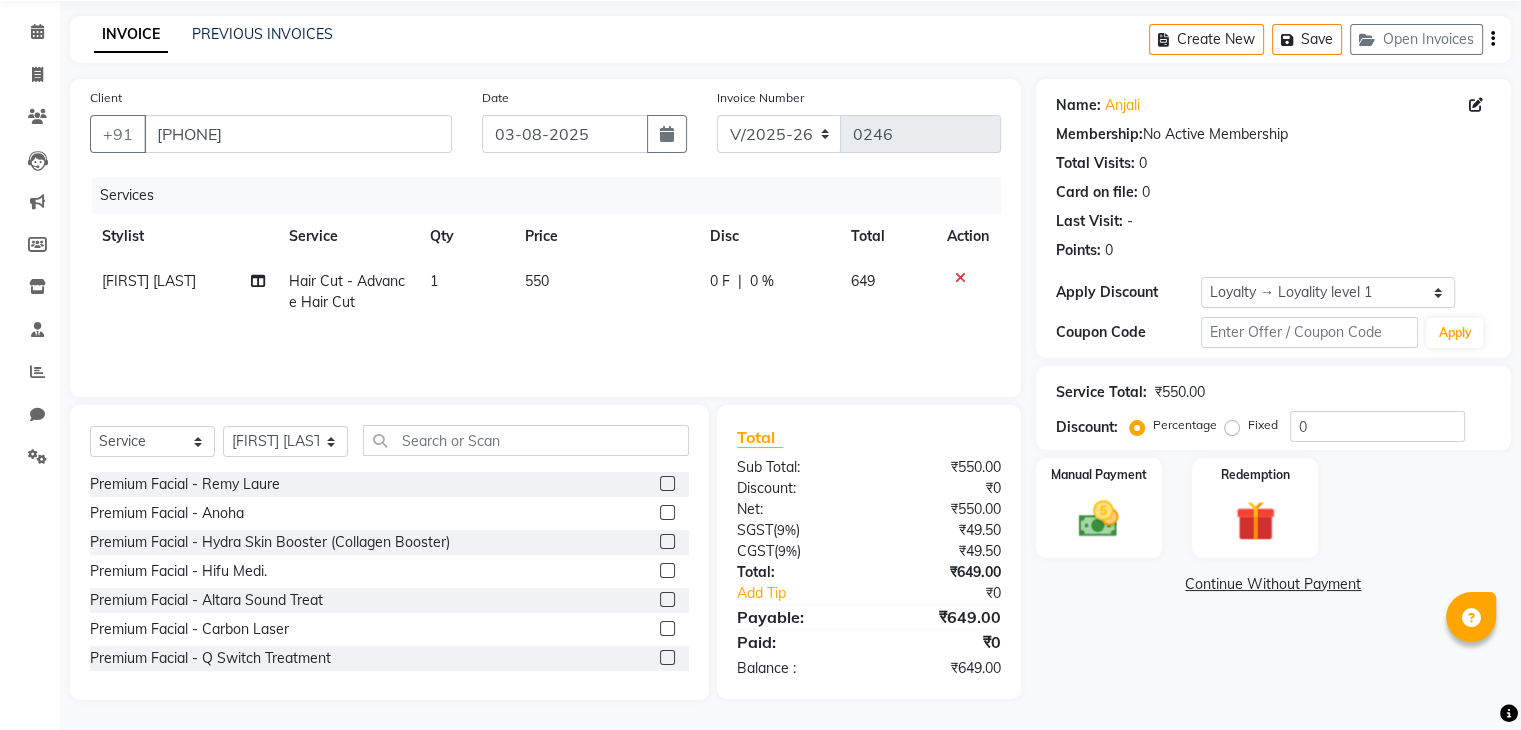click on "550" 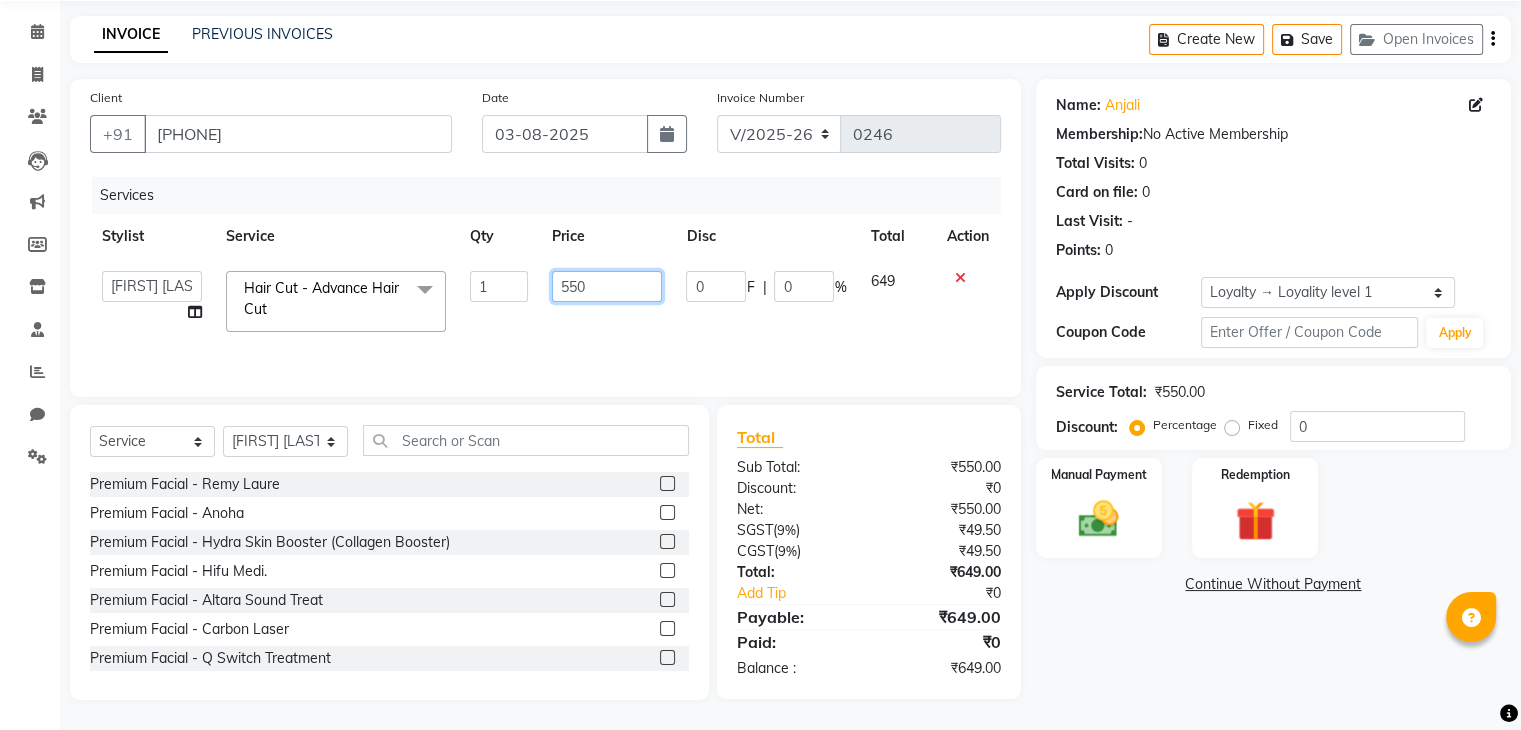 click on "550" 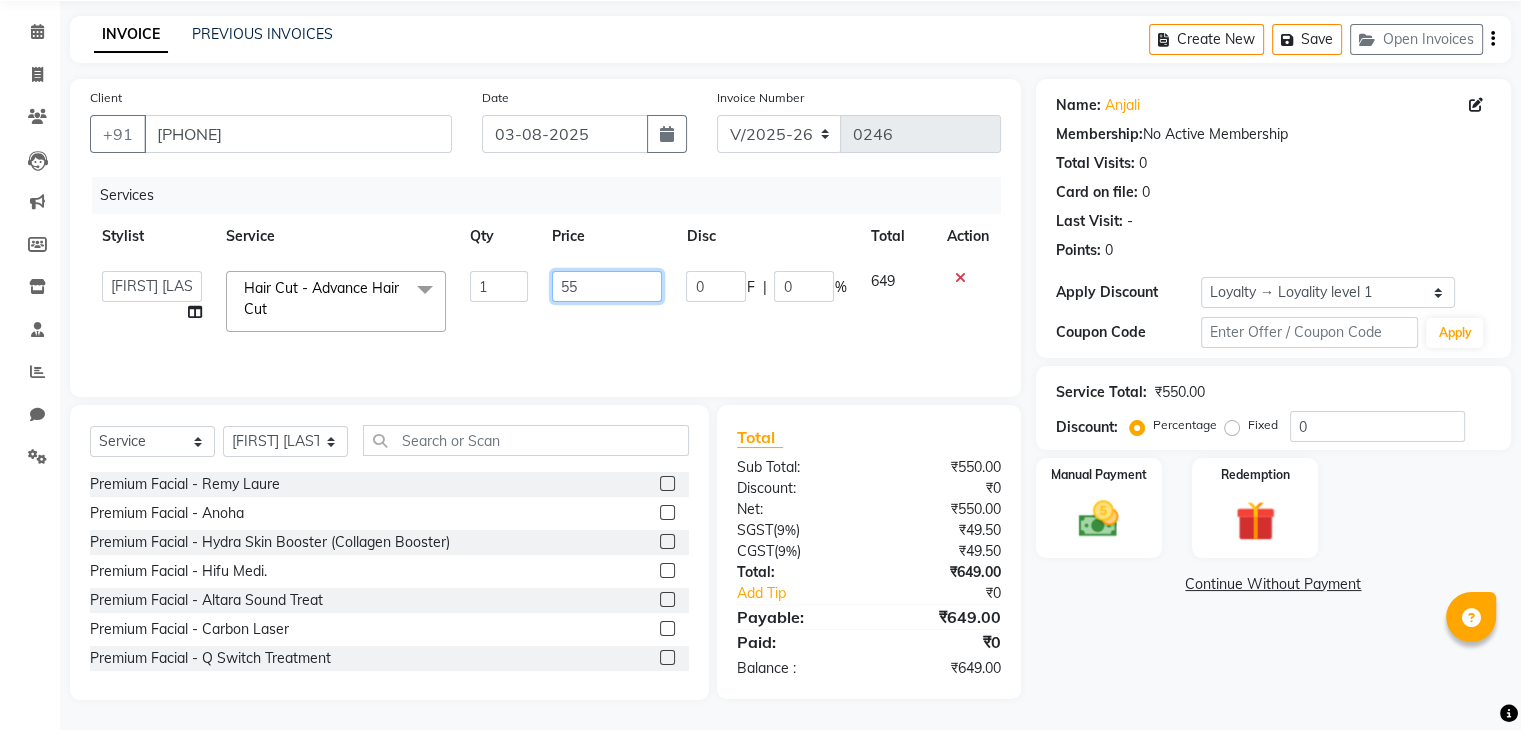type on "5" 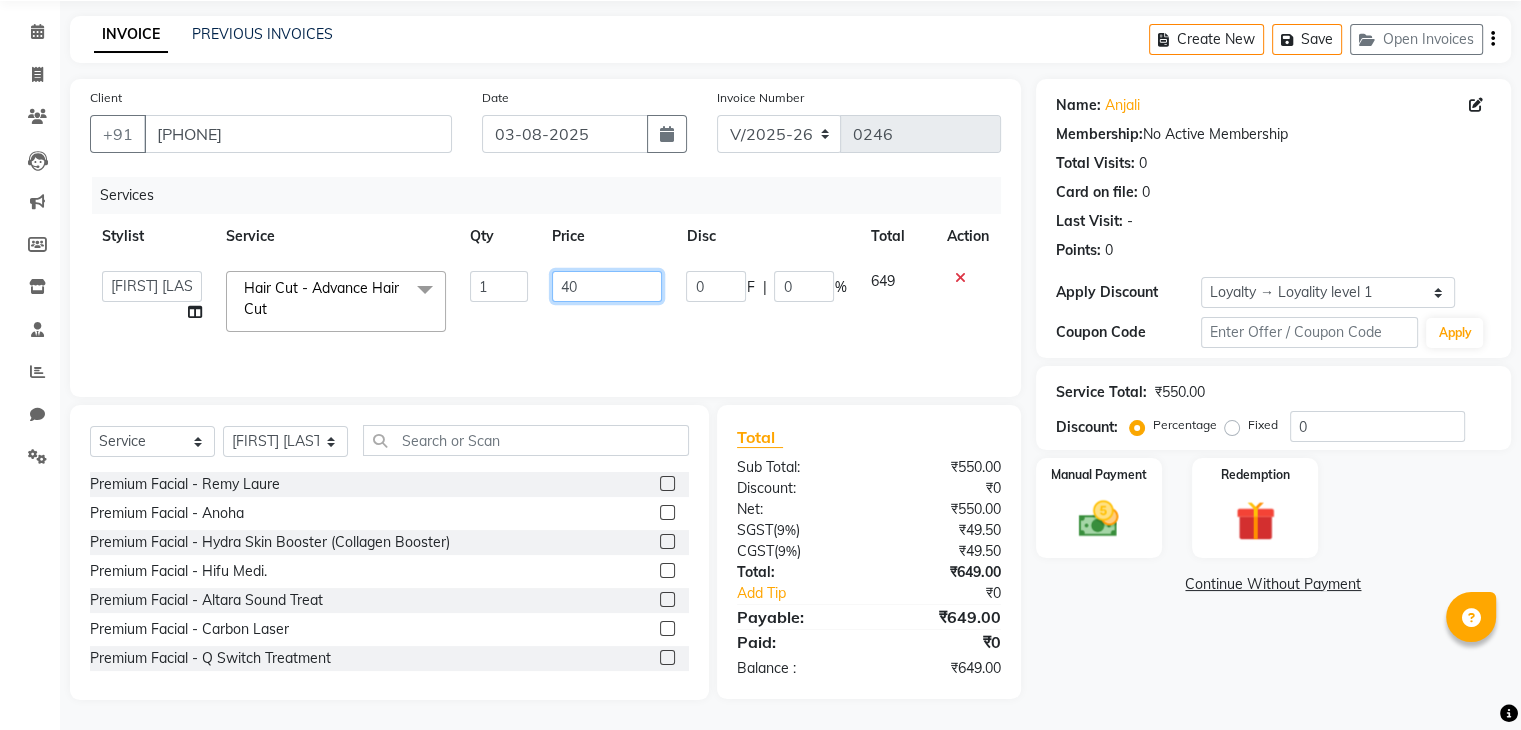 type on "400" 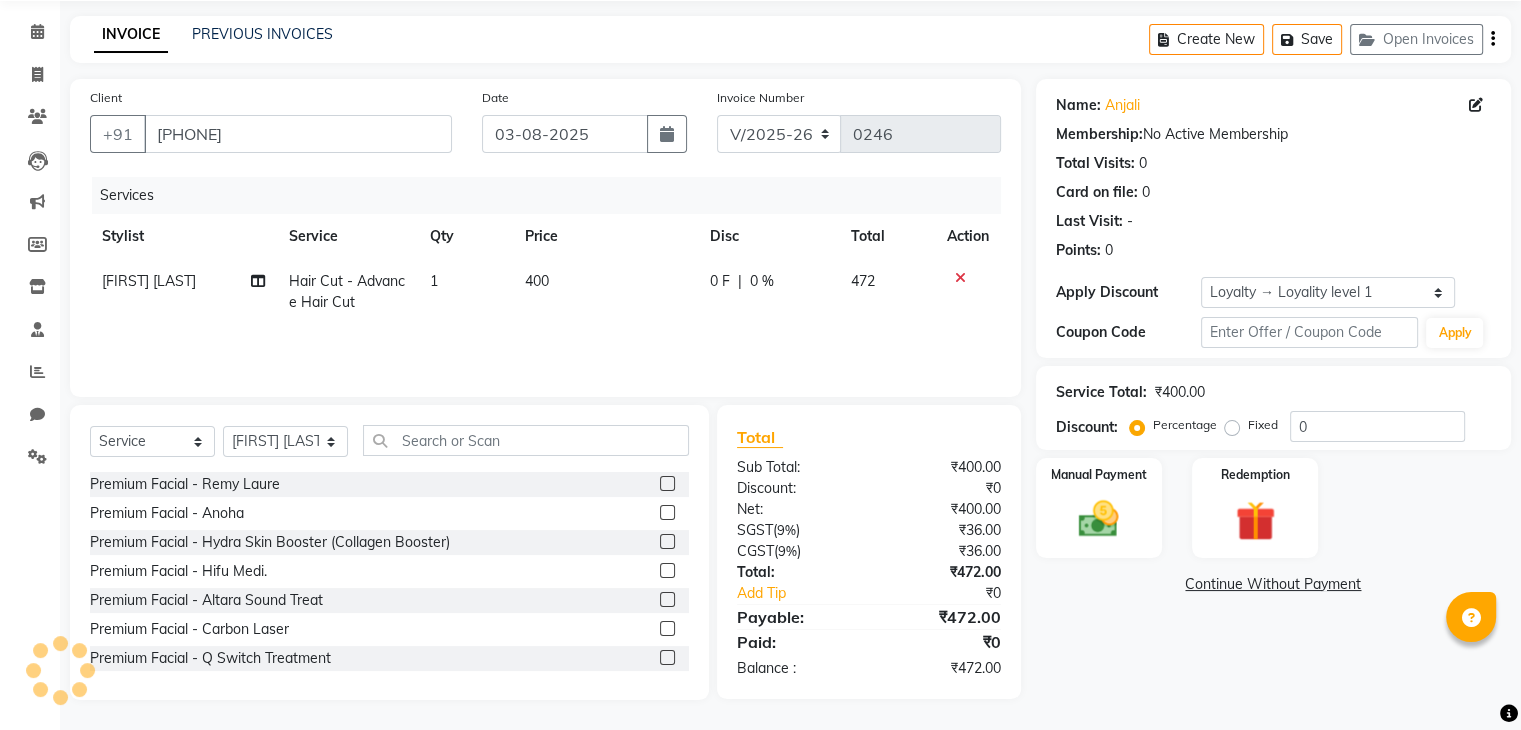 click on "Services Stylist Service Qty Price Disc Total Action Sonali khandeker Hair Cut - Advance Hair Cut 1 400 0 F | 0 % 472" 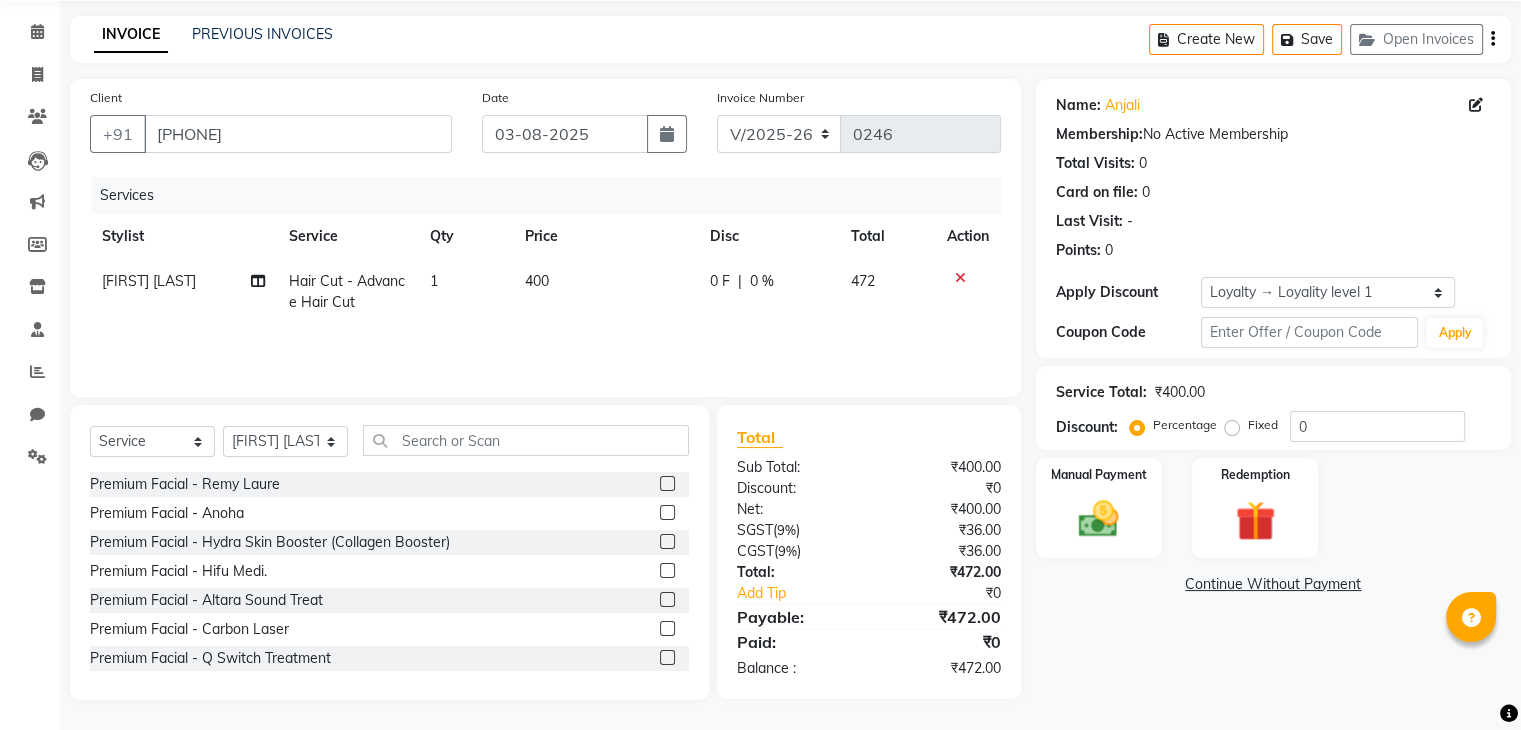 click on "400" 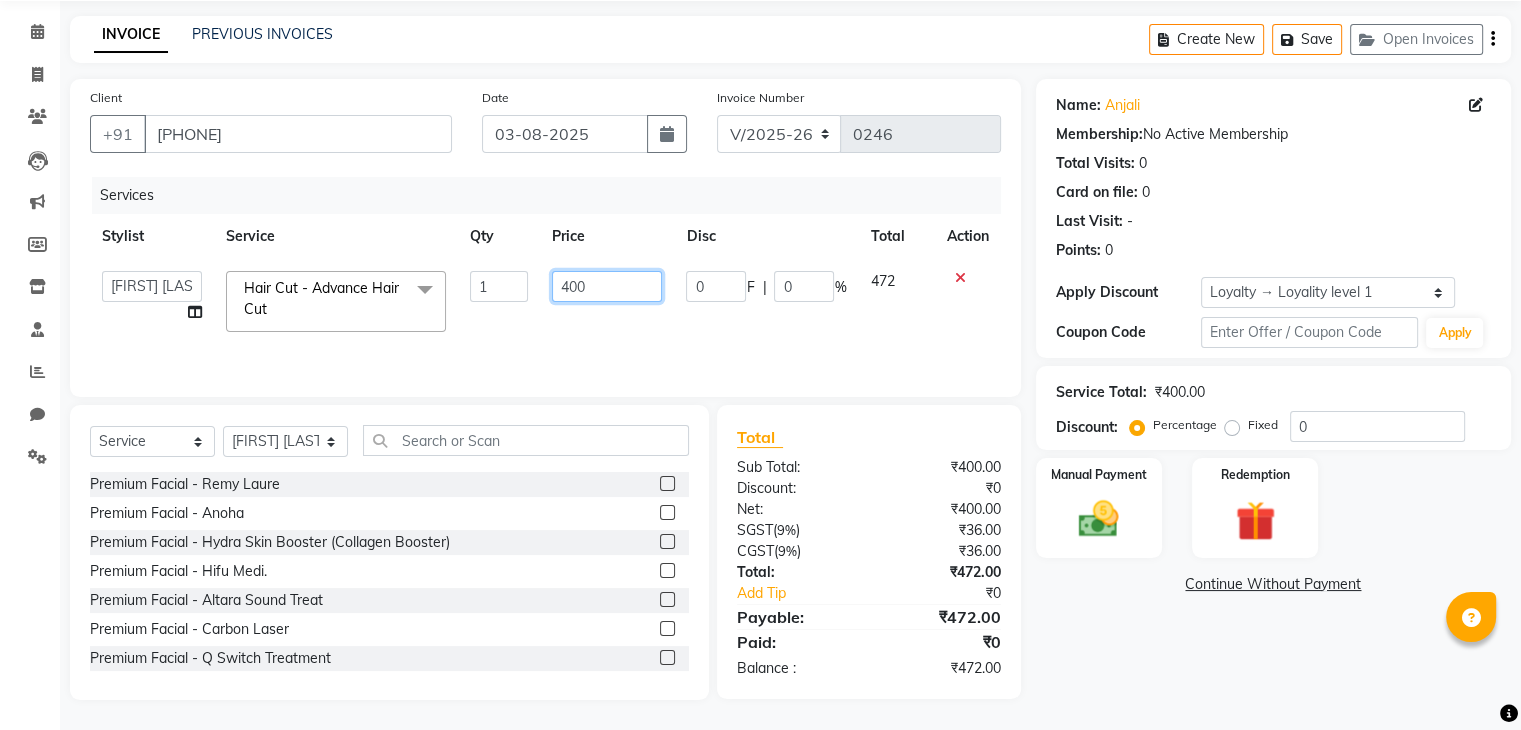 click on "400" 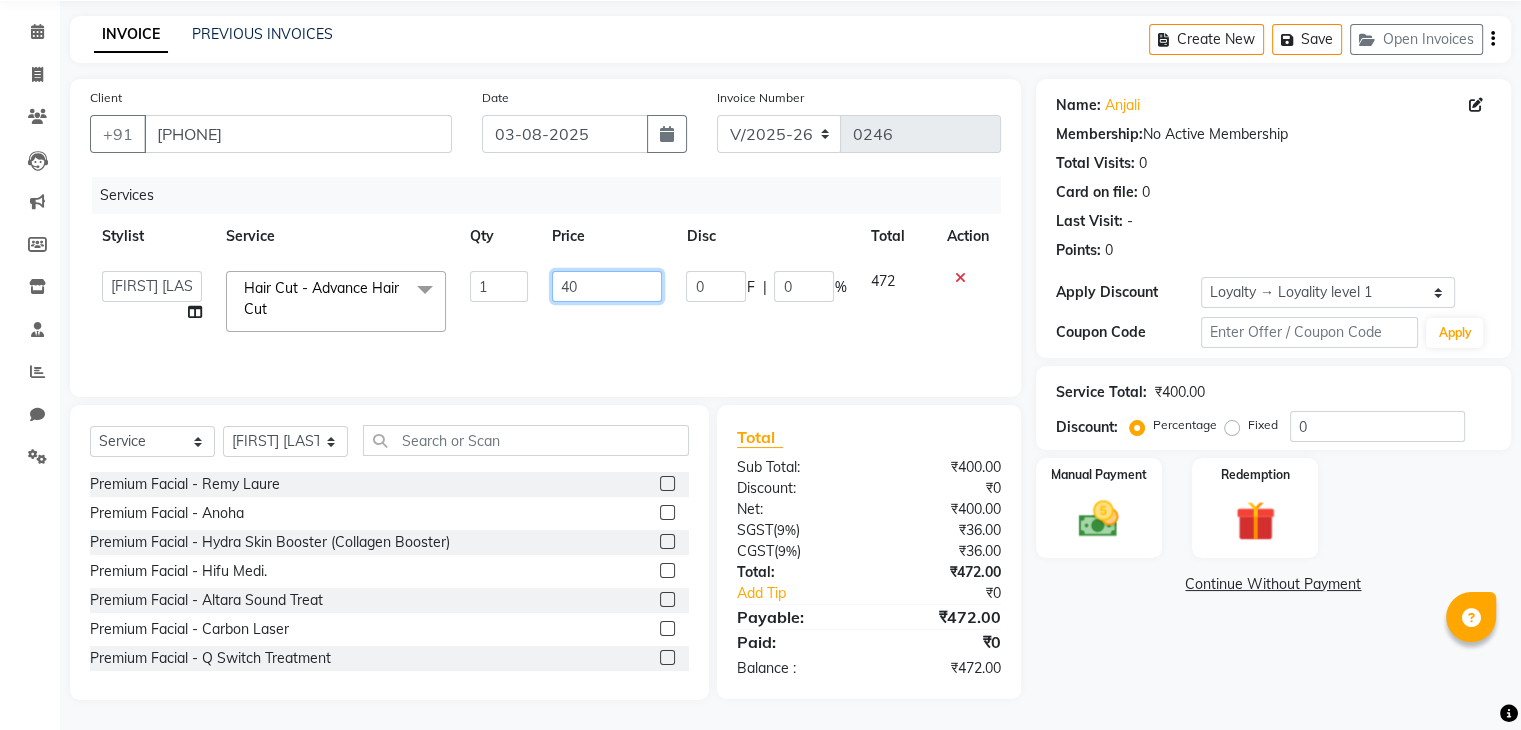 type on "4" 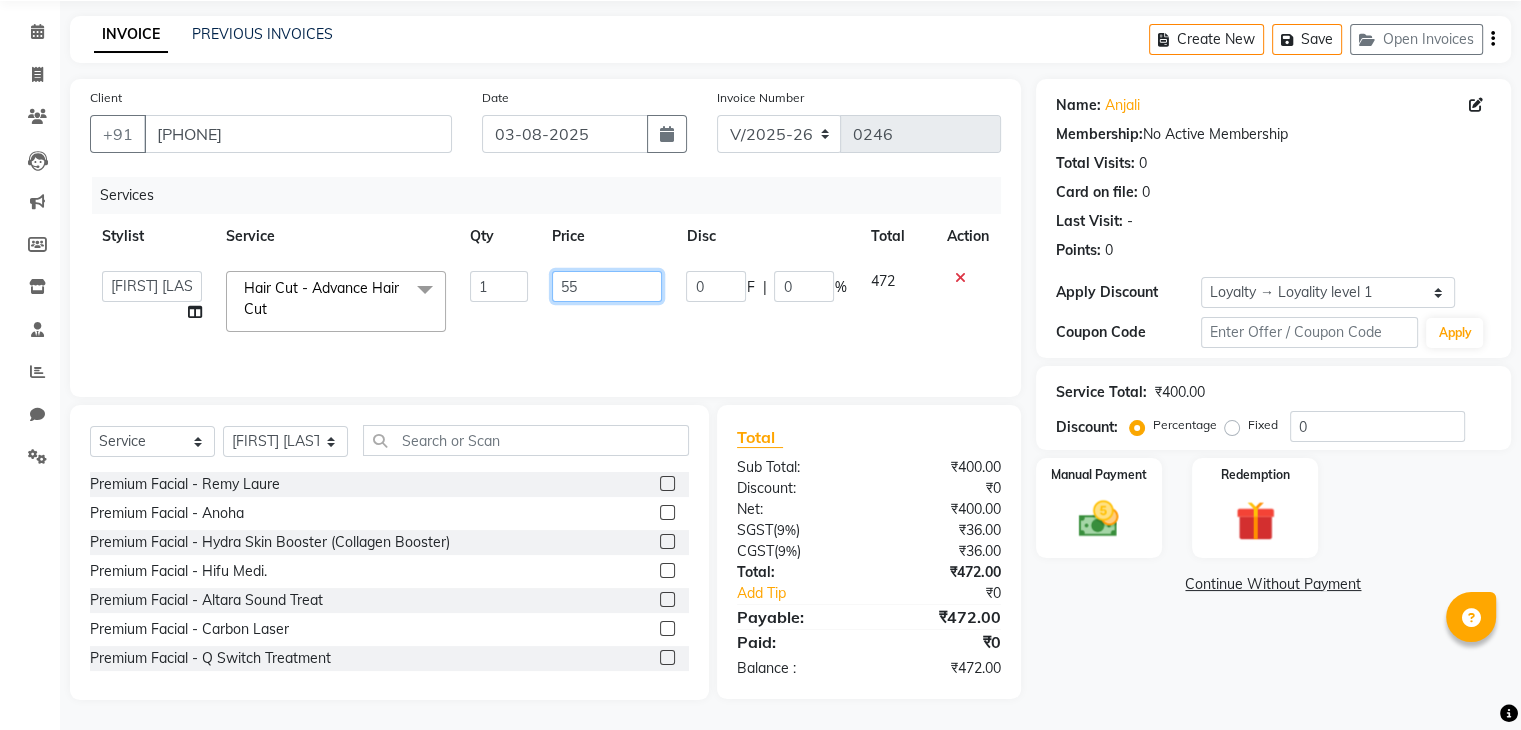 type on "550" 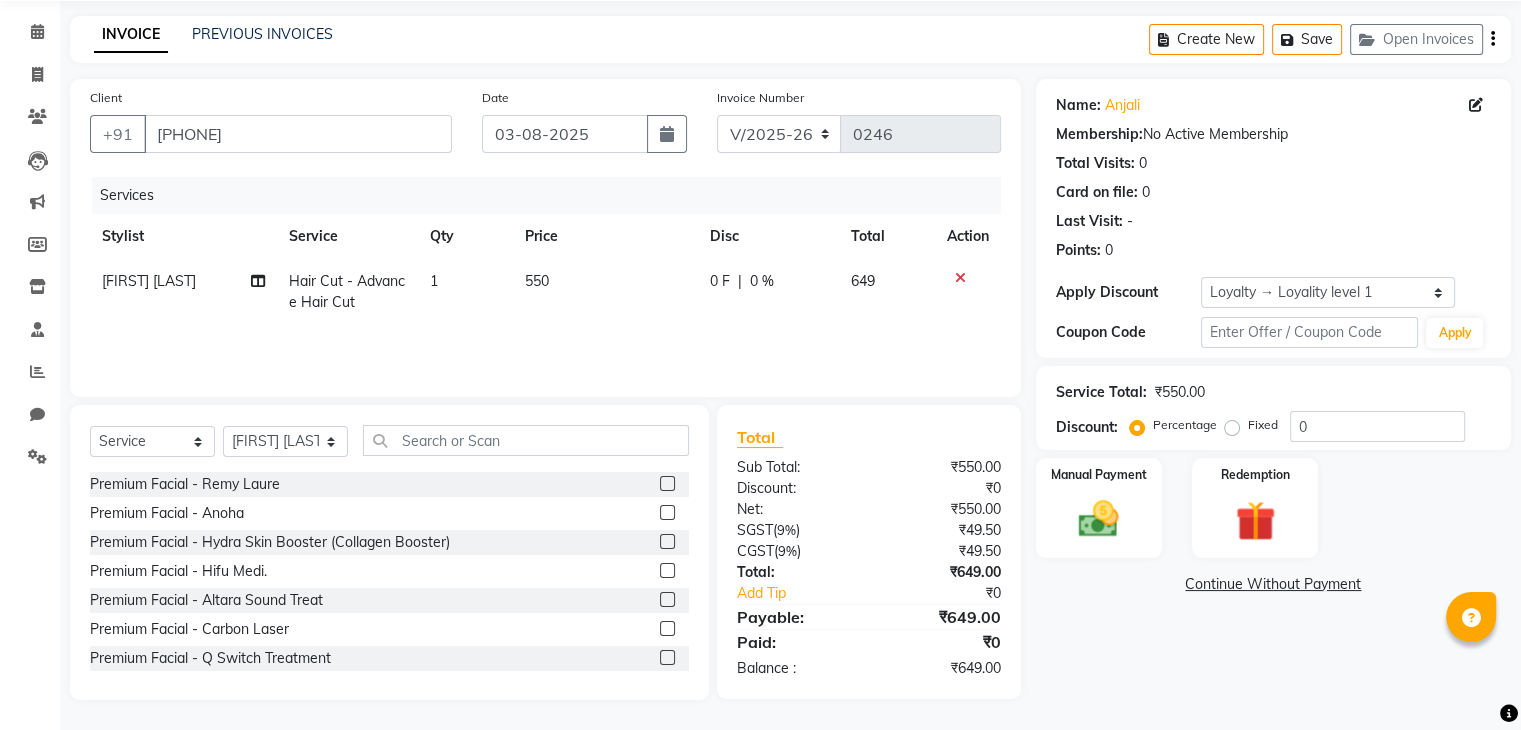 click on "Sonali khandeker Hair Cut - Advance Hair Cut 1 550 0 F | 0 % 649" 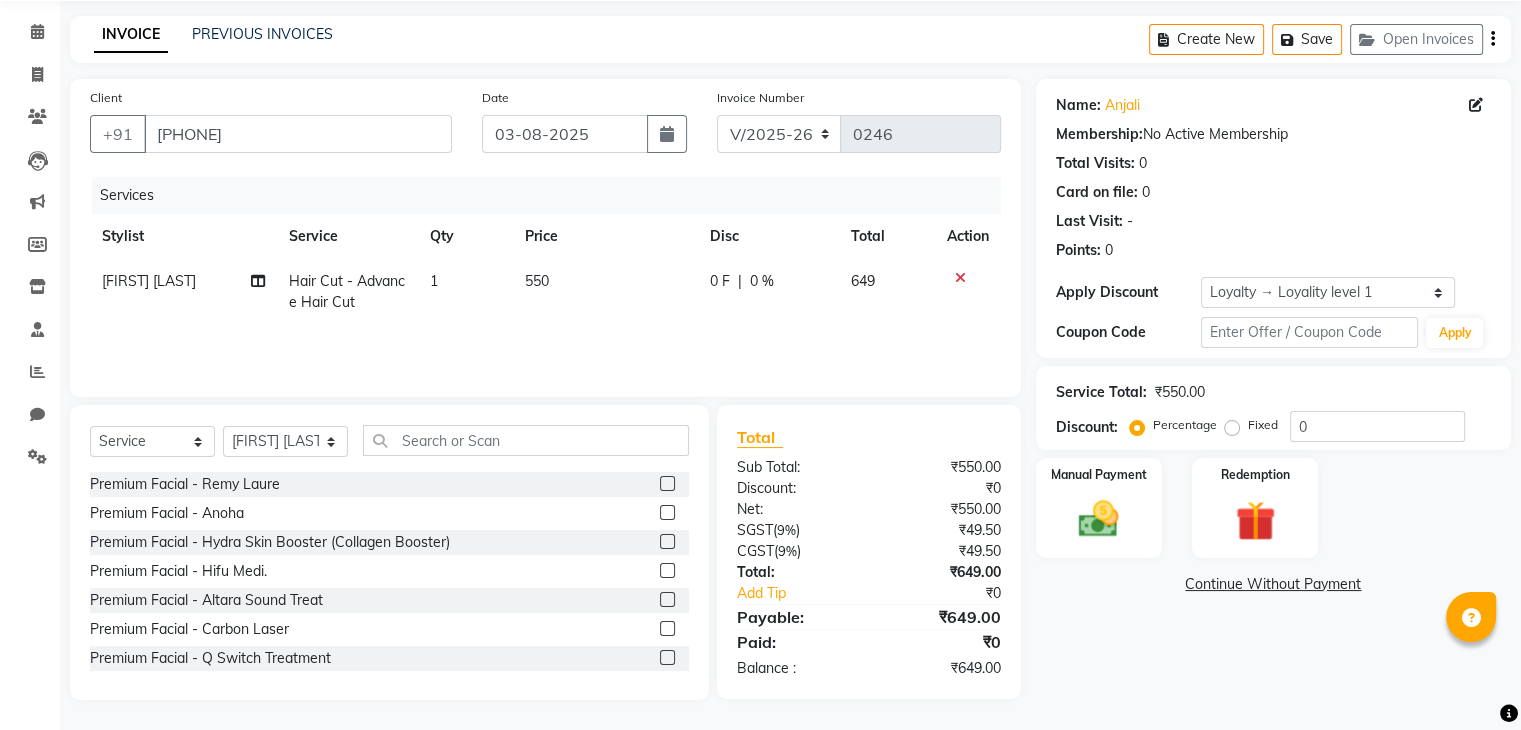 scroll, scrollTop: 0, scrollLeft: 0, axis: both 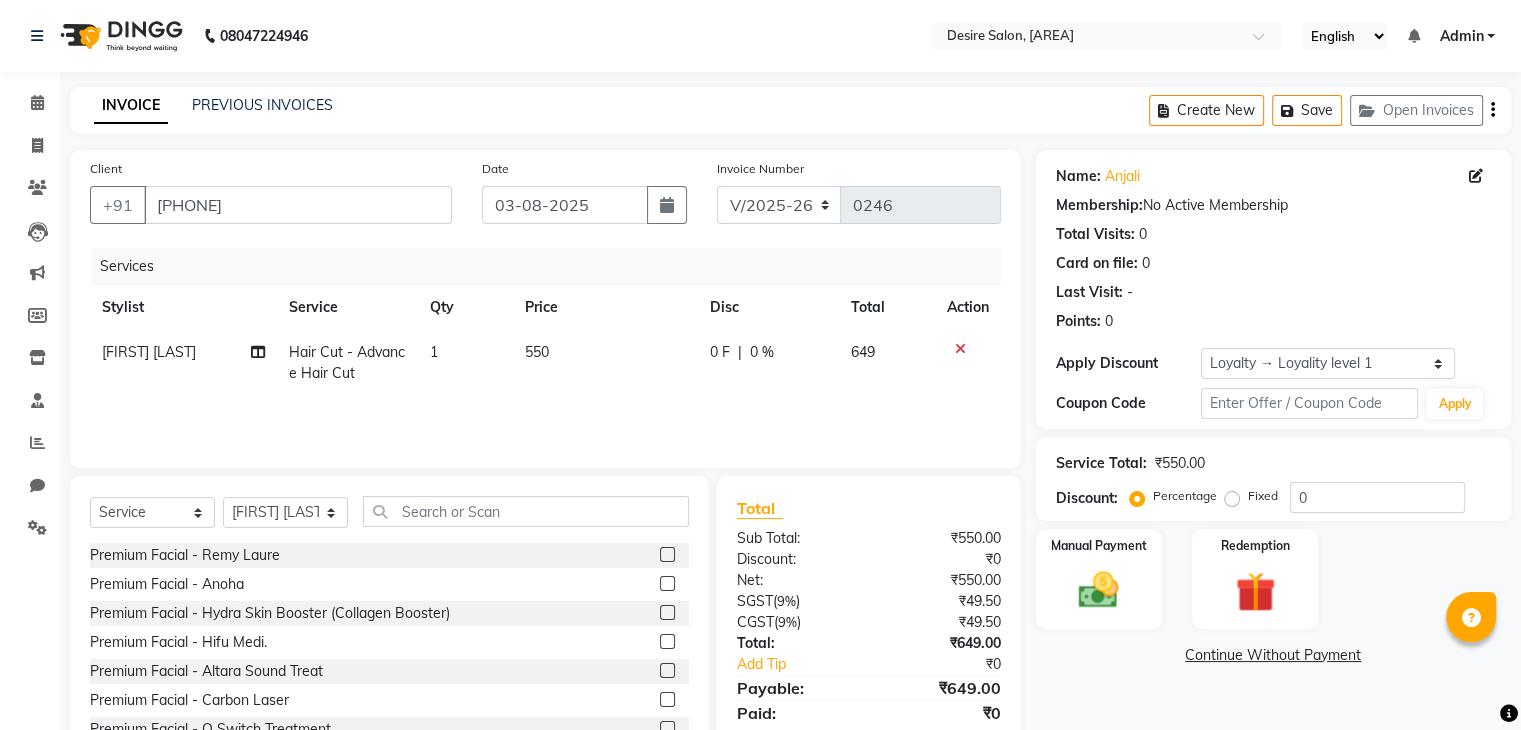 click 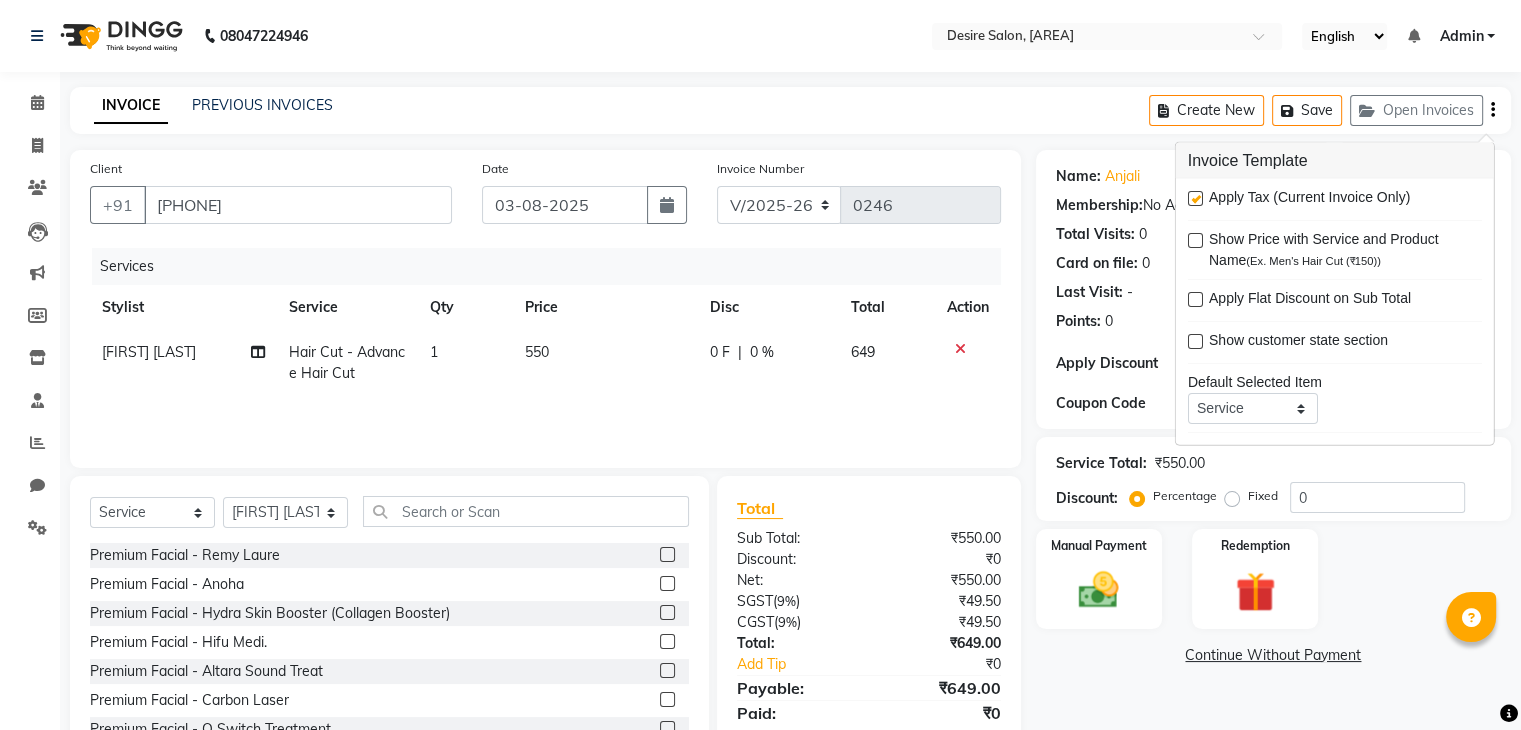 click at bounding box center [1195, 198] 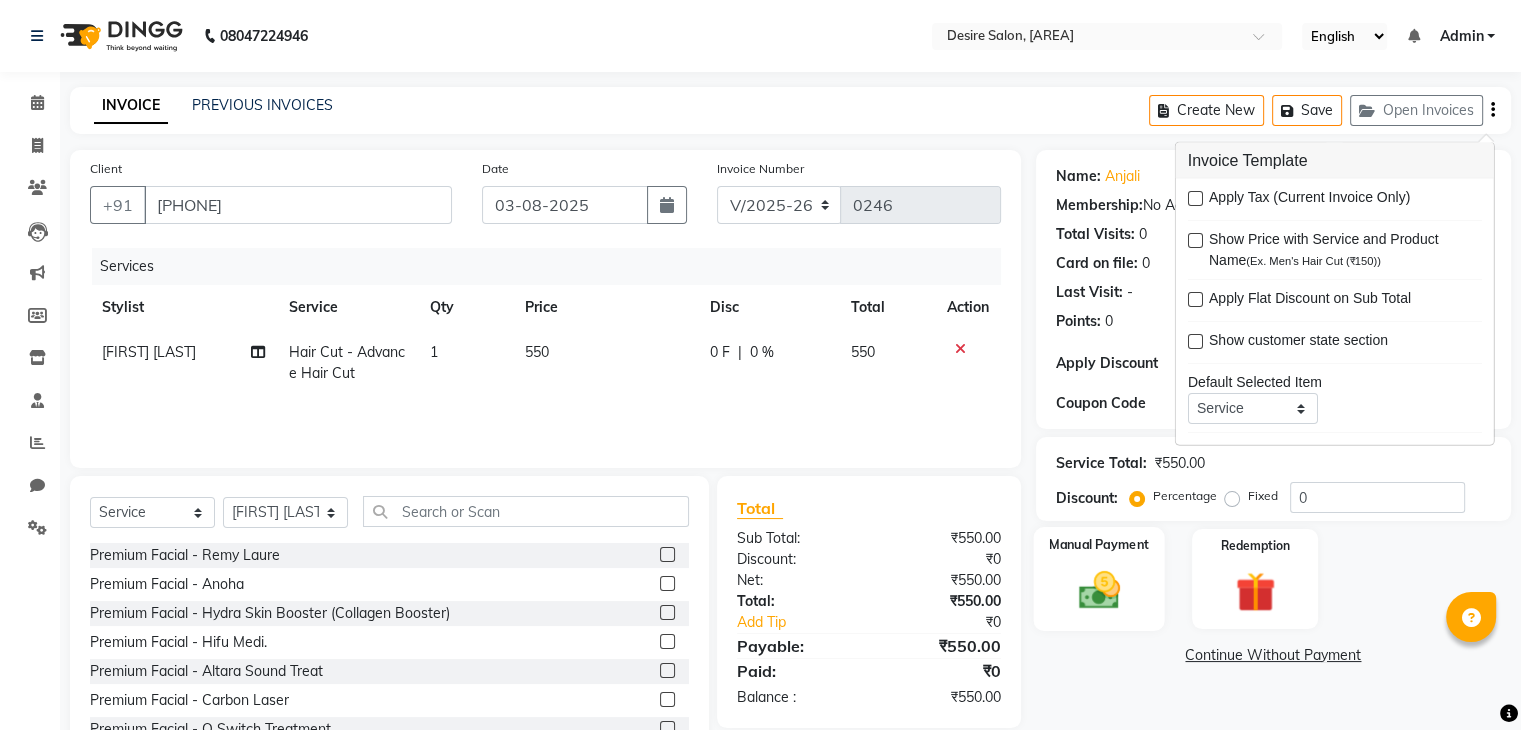 click on "Manual Payment" 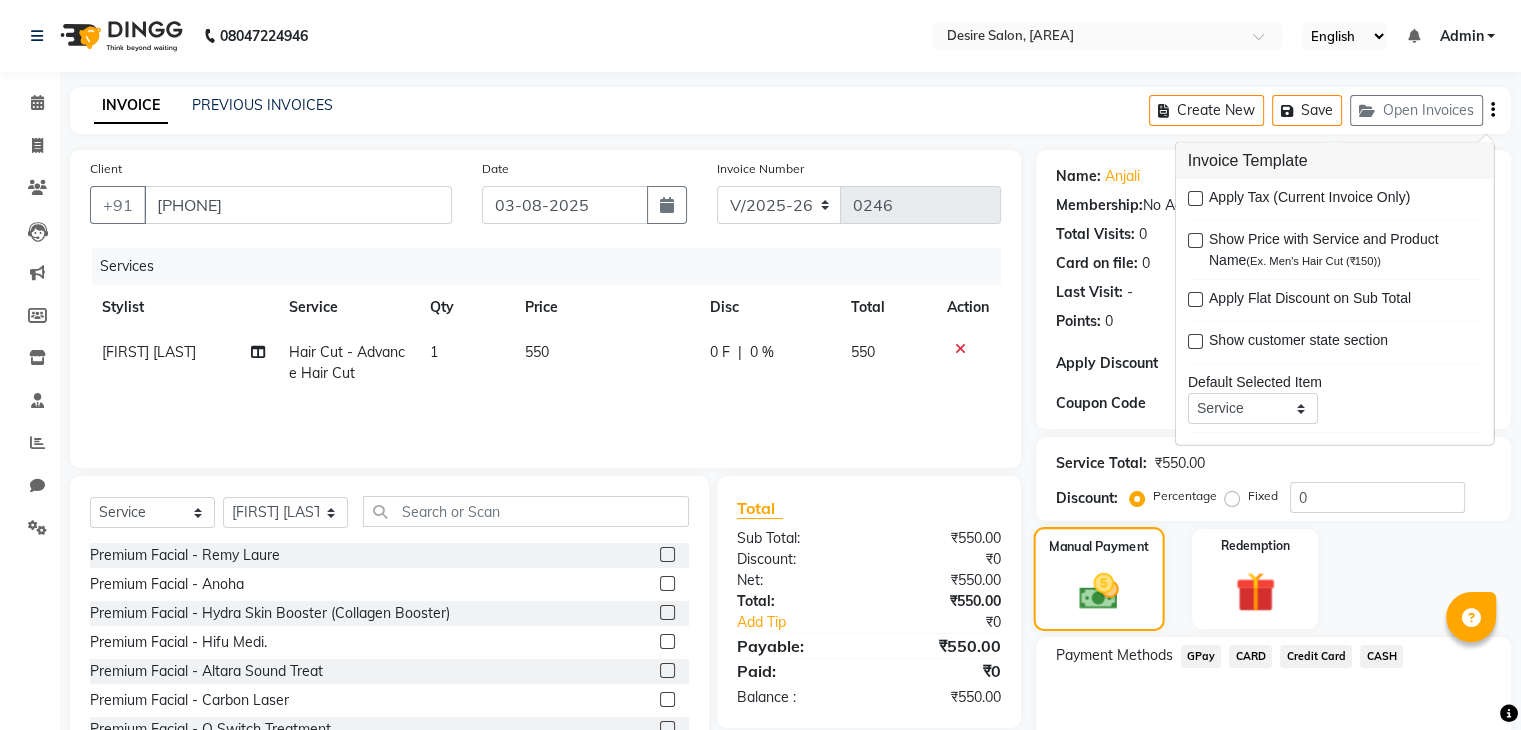 scroll, scrollTop: 72, scrollLeft: 0, axis: vertical 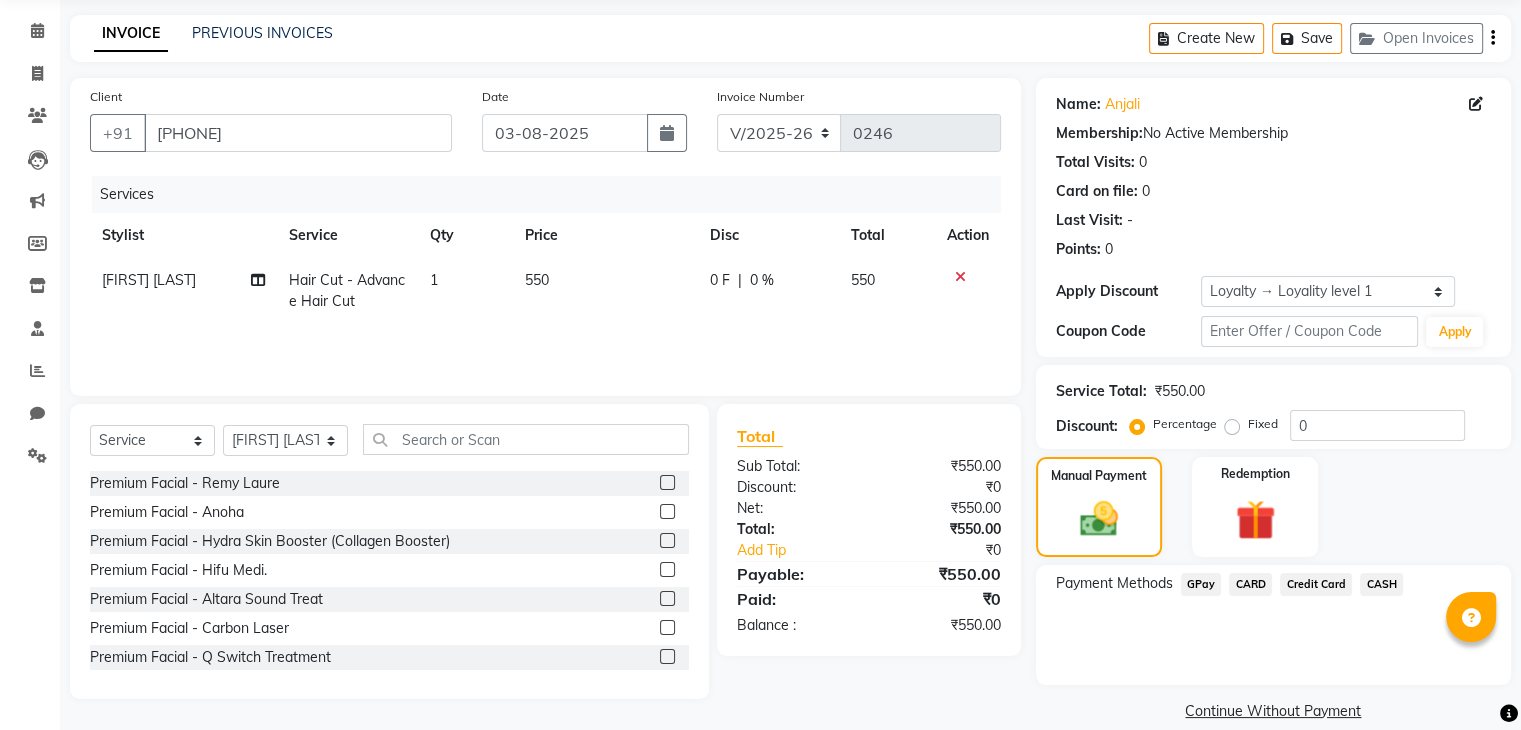 click on "GPay" 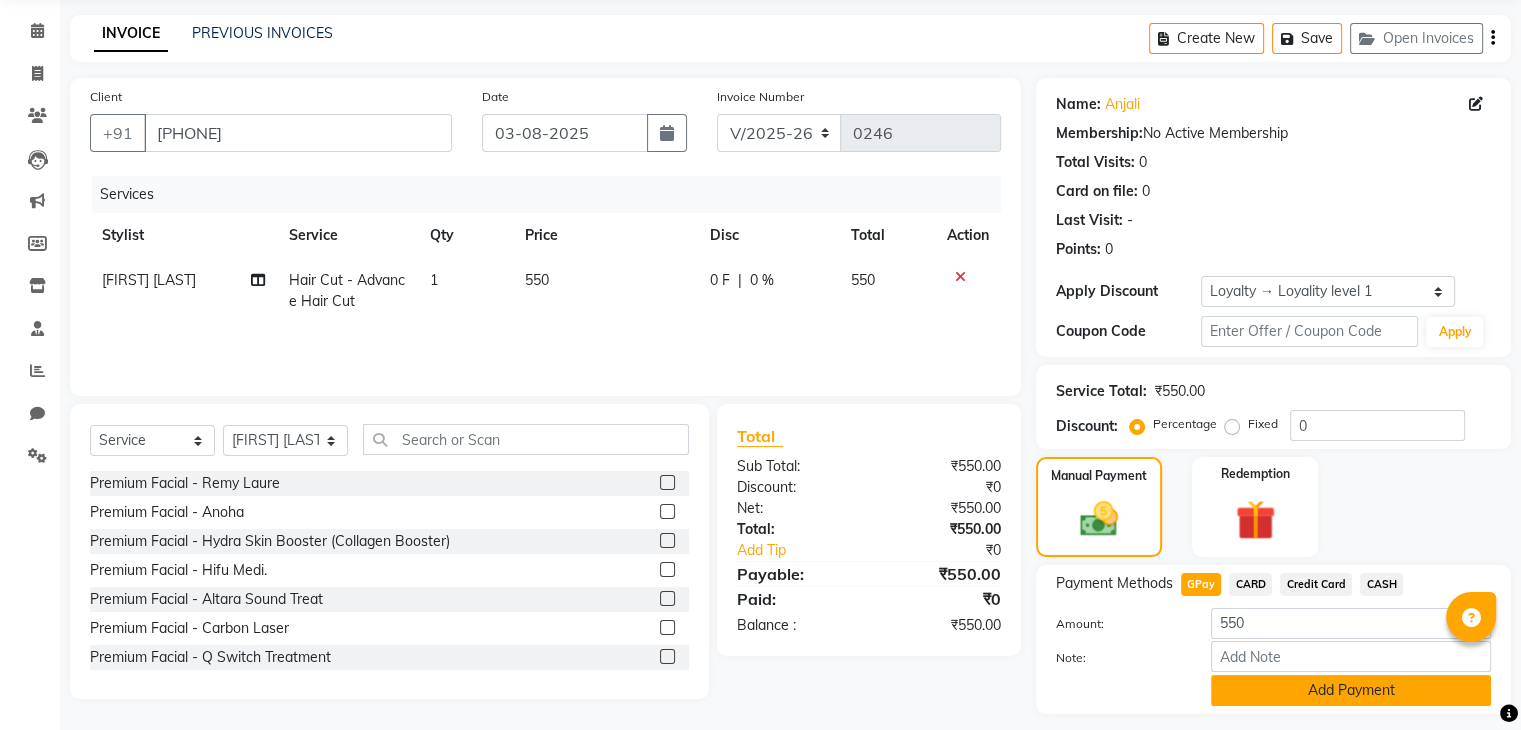 click on "Add Payment" 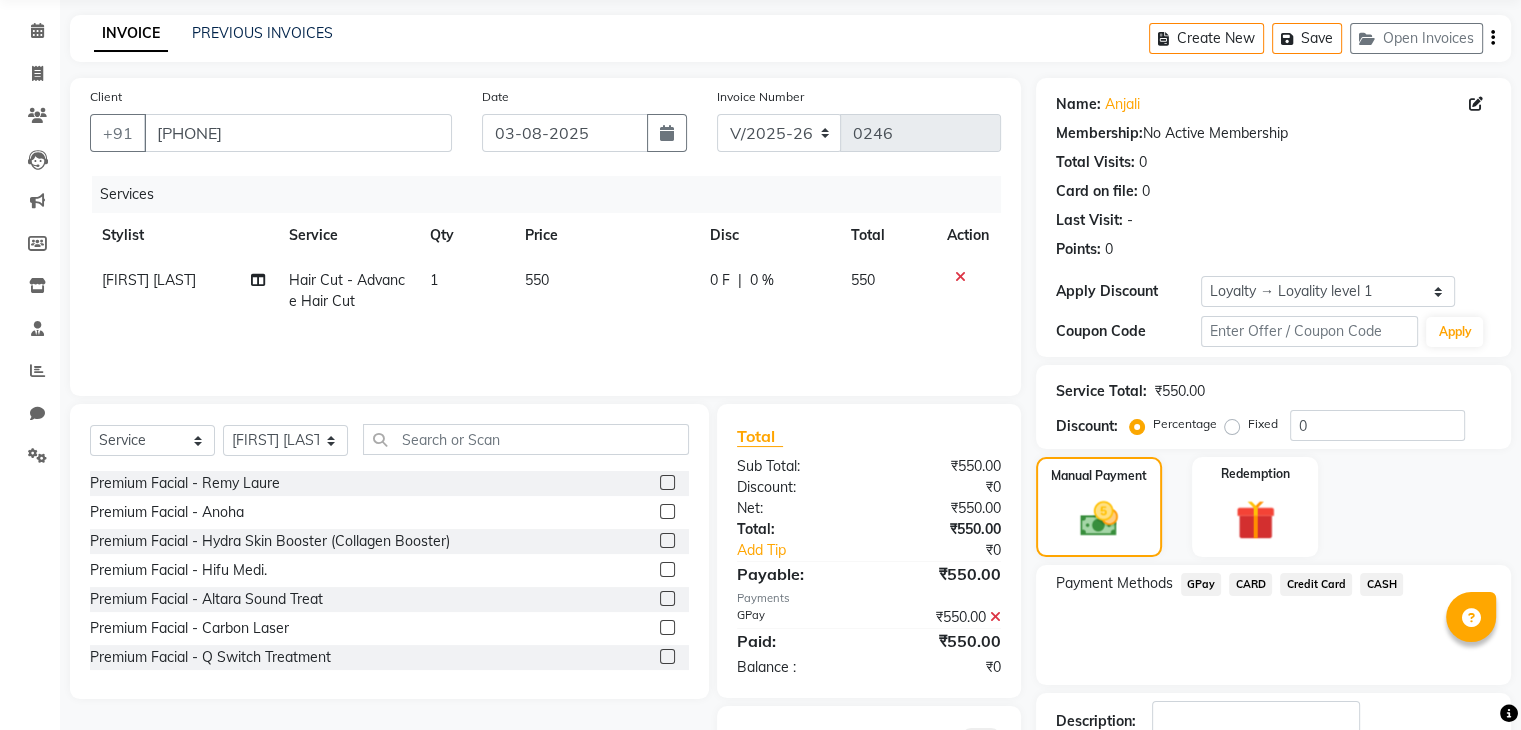 scroll, scrollTop: 209, scrollLeft: 0, axis: vertical 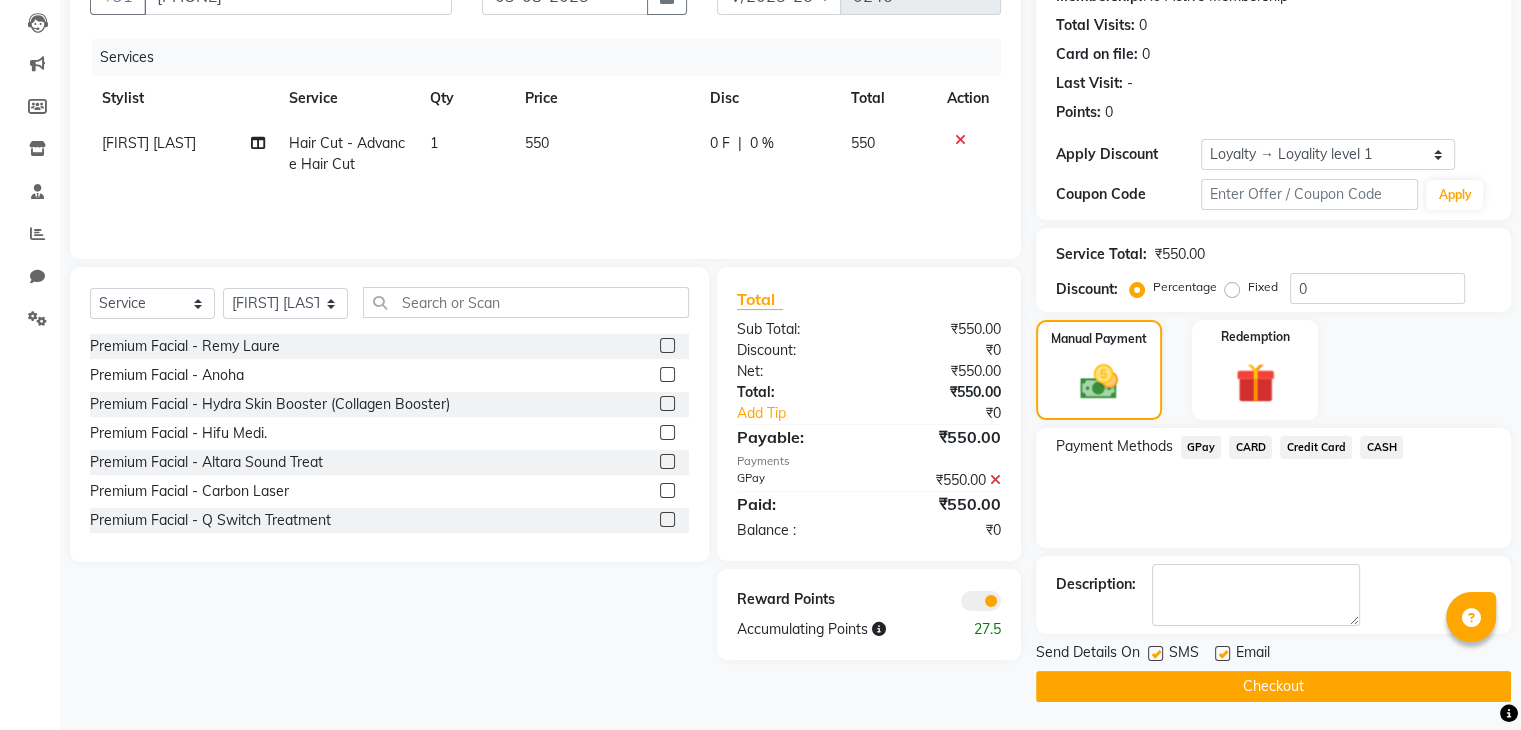 click on "Checkout" 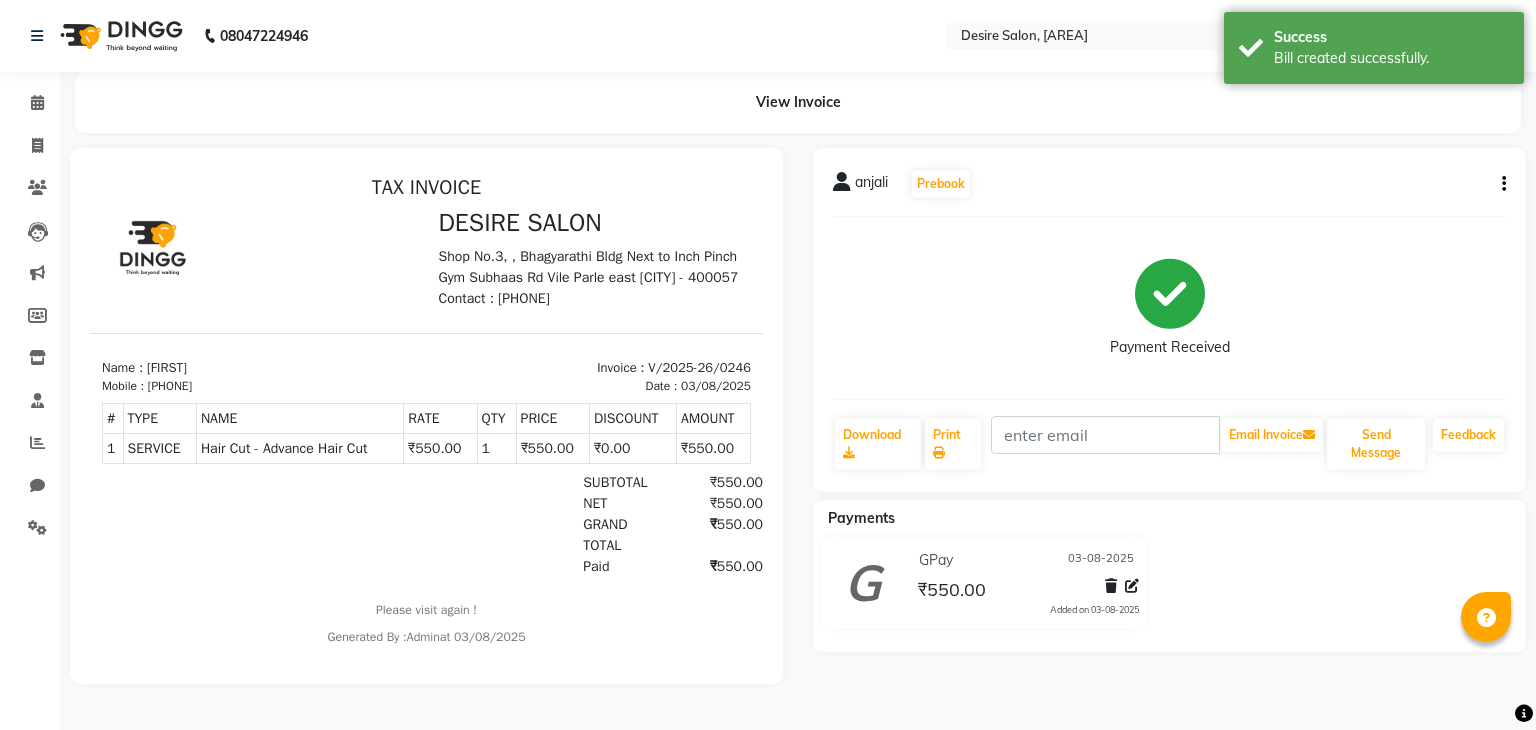 scroll, scrollTop: 0, scrollLeft: 0, axis: both 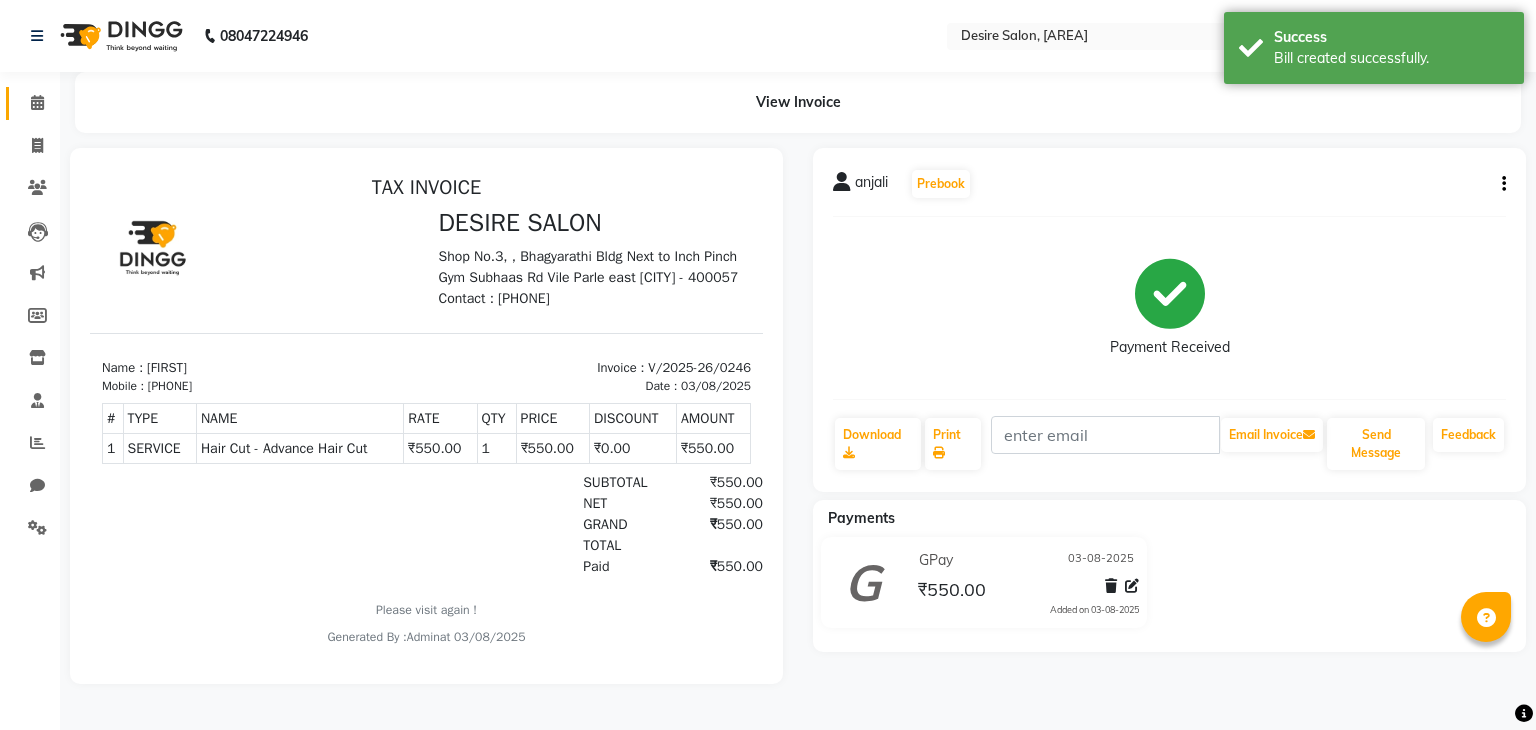 click on "Calendar" 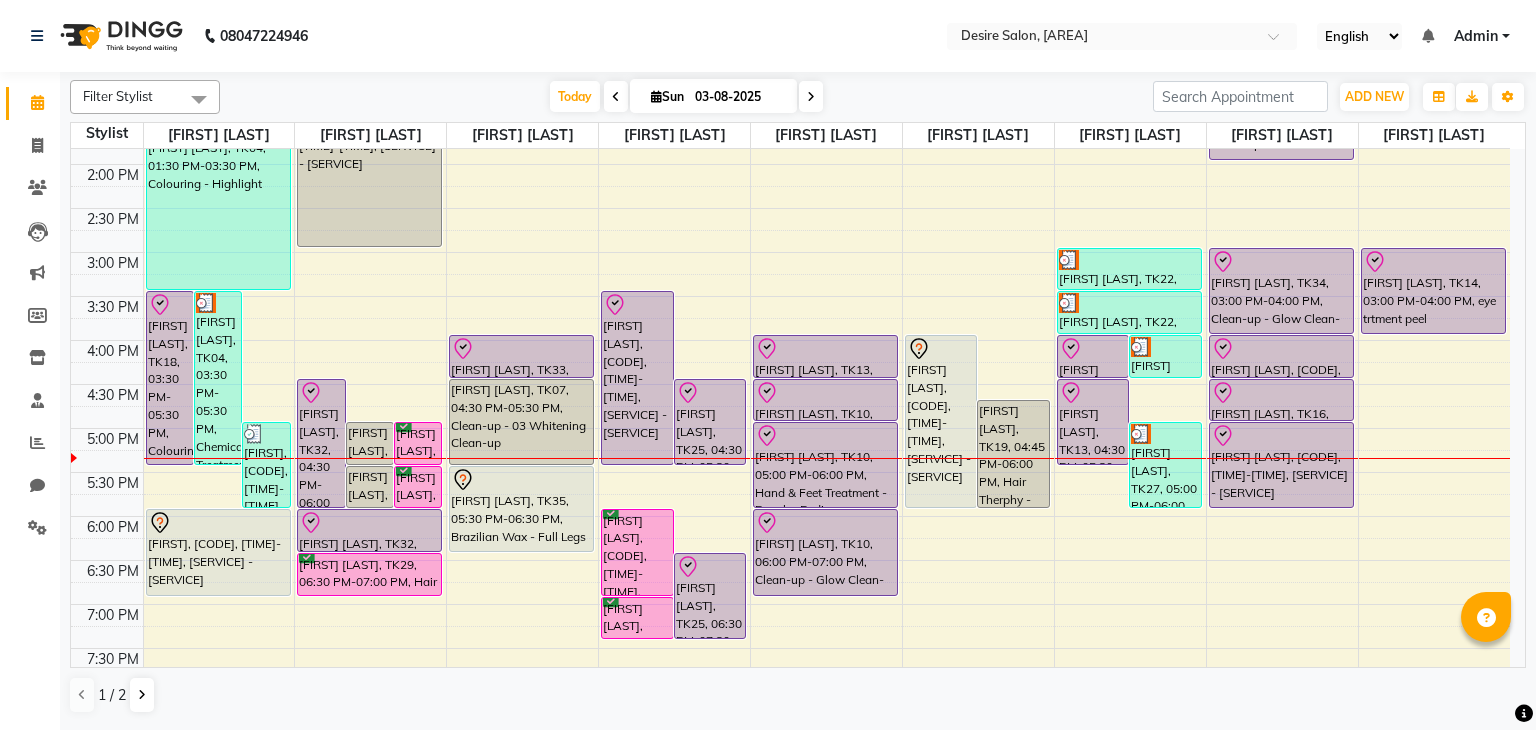 scroll, scrollTop: 417, scrollLeft: 0, axis: vertical 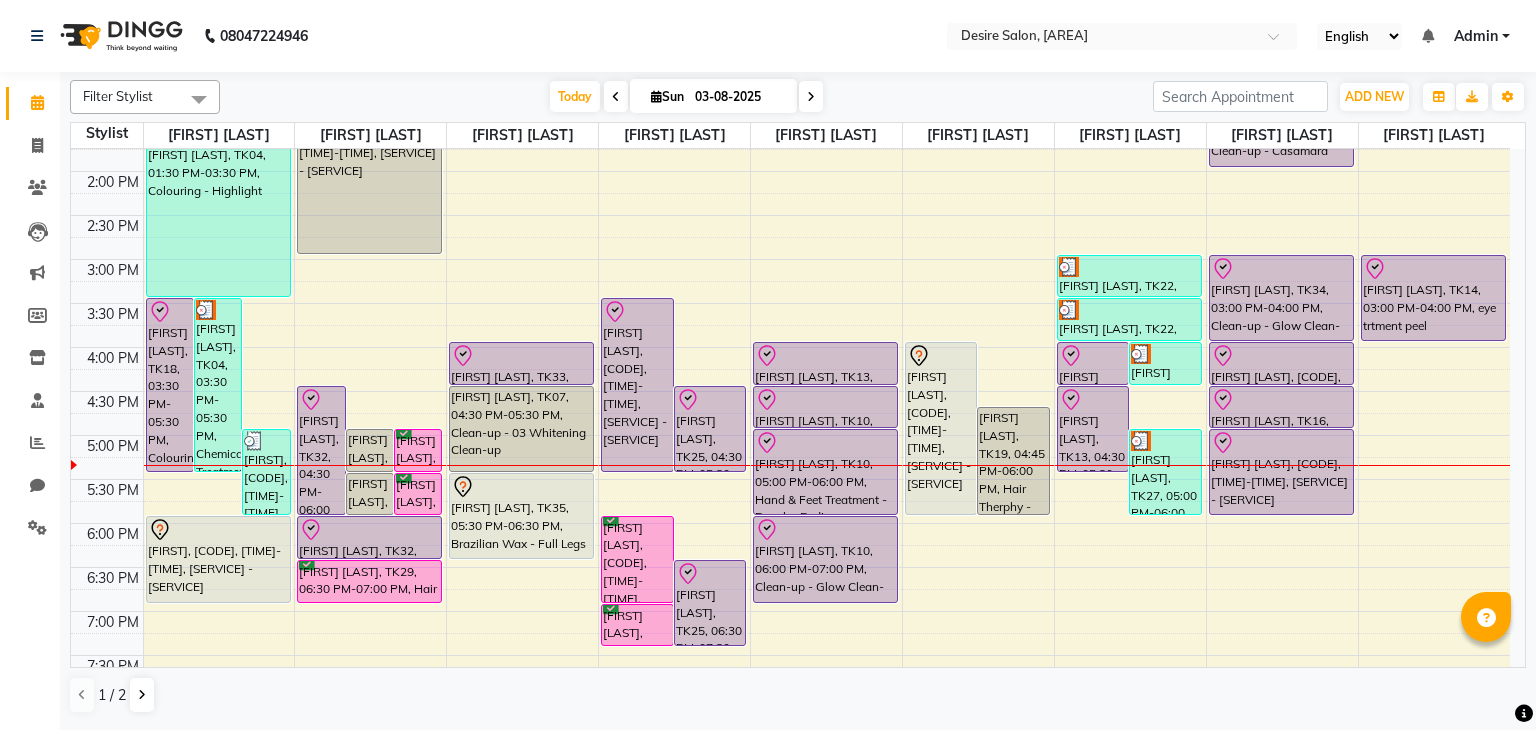 click on "03-08-2025" at bounding box center (739, 97) 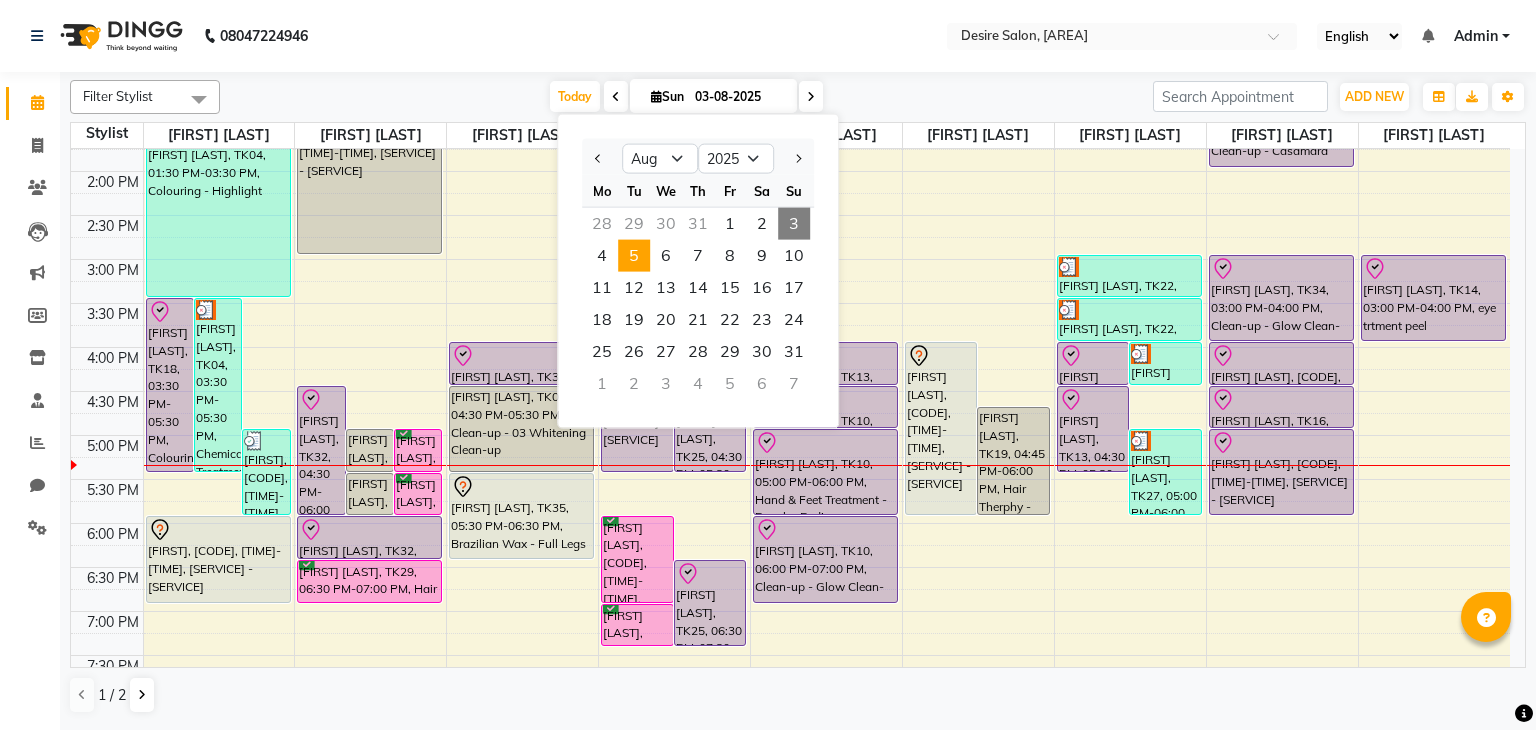 click on "5" at bounding box center [634, 256] 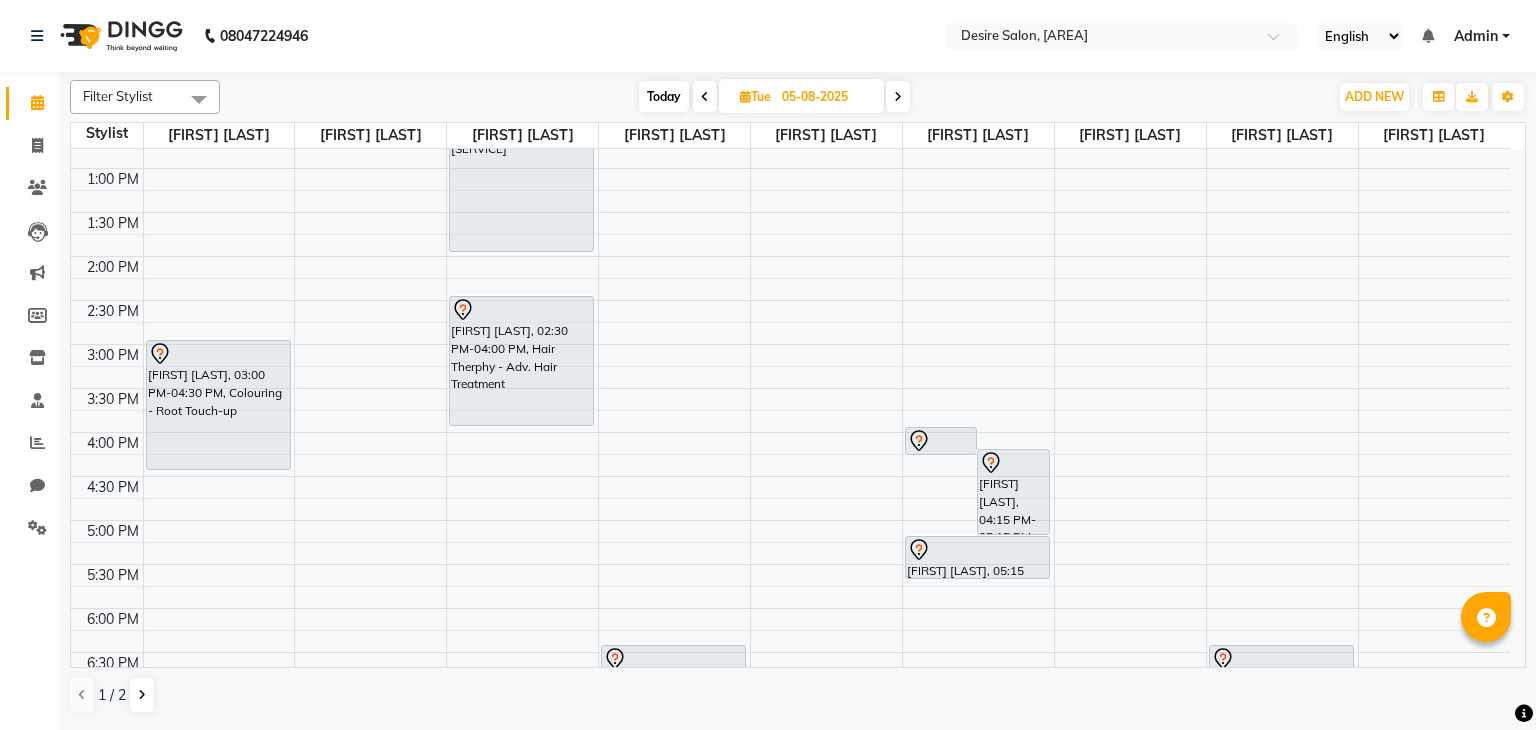 scroll, scrollTop: 0, scrollLeft: 0, axis: both 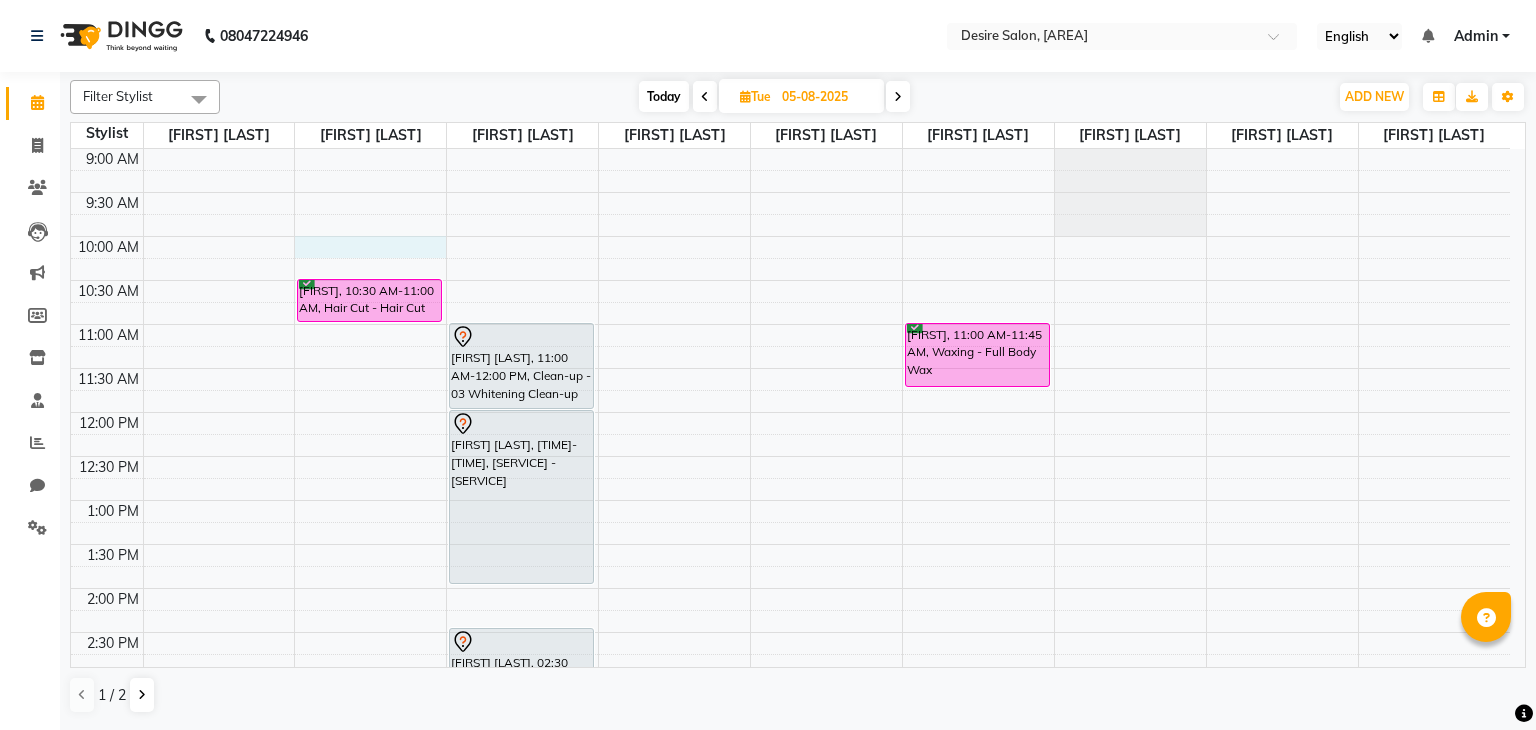 click on "9:00 AM 9:30 AM 10:00 AM 10:30 AM 11:00 AM 11:30 AM 12:00 PM 12:30 PM 1:00 PM 1:30 PM 2:00 PM 2:30 PM 3:00 PM 3:30 PM 4:00 PM 4:30 PM 5:00 PM 5:30 PM 6:00 PM 6:30 PM 7:00 PM 7:30 PM 8:00 PM 8:30 PM 9:00 PM 9:30 PM             Geeta Kuber, 03:00 PM-04:30 PM, Colouring - Root Touch-up     Sneha, 10:30 AM-11:00 AM, Hair Cut - Hair Cut Normal             kavita shinde, 11:00 AM-12:00 PM, Clean-up - 03 Whitening Clean-up             Alka phadke, 12:00 PM-02:00 PM, Premium Facial - Remy Laure             mamata kamat, 02:30 PM-04:00 PM, Hair Therphy - Adv. Hair Treatment             Sandhya Sathe, 06:30 PM-07:45 PM, Hair Therphy - Adv. Hair Treatment             supriya malvankar, 04:00 PM-04:20 PM, Face bleech             supriya malvankar, 04:15 PM-05:15 PM, Clean-up - Glow Clean-up     Sneha, 11:00 AM-11:45 AM, Waxing - Full Body Wax             supriya malvankar, 05:15 PM-05:45 PM, Brazilian Wax - Full Hands             sunita gangurde, 06:30 PM-07:30 PM, Face RF" at bounding box center [790, 720] 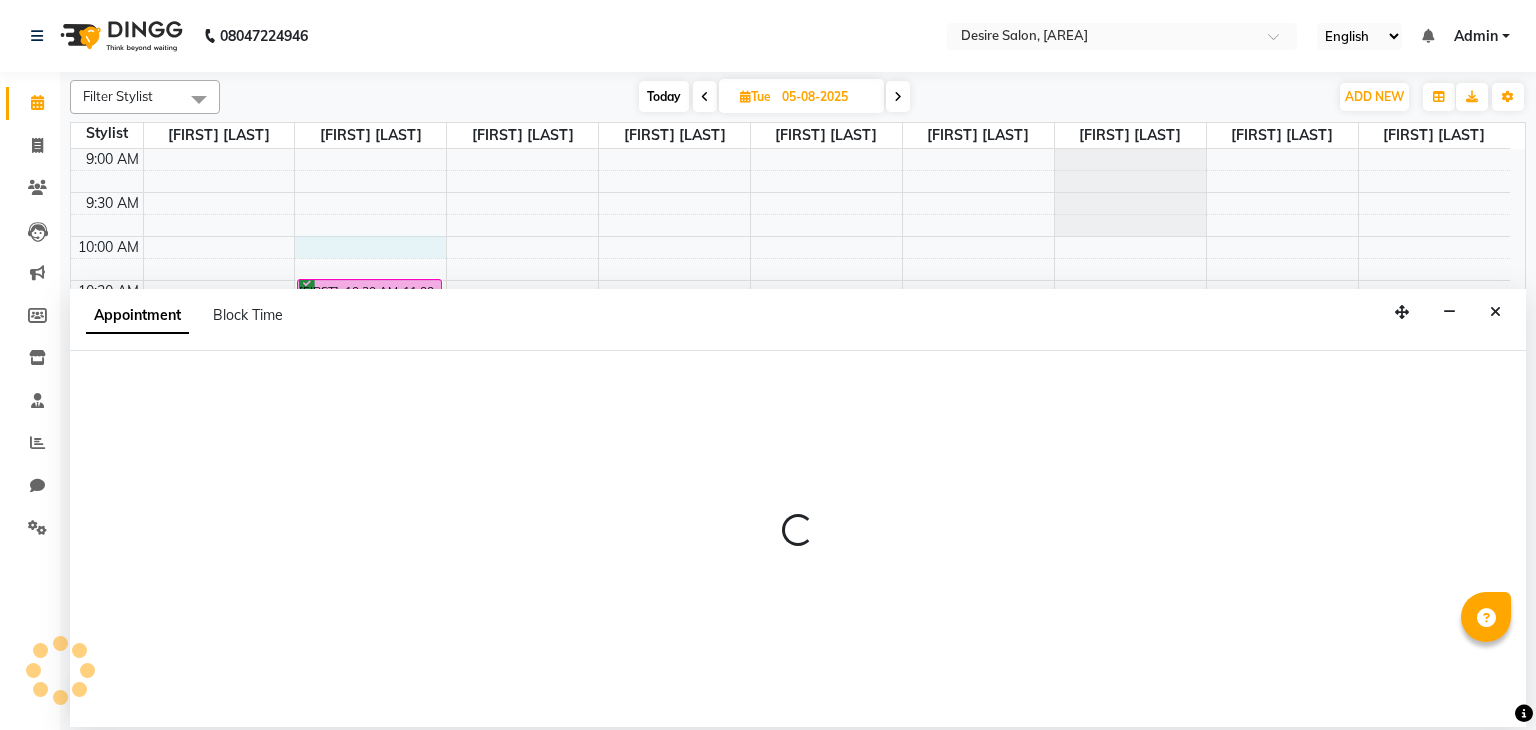 select on "75804" 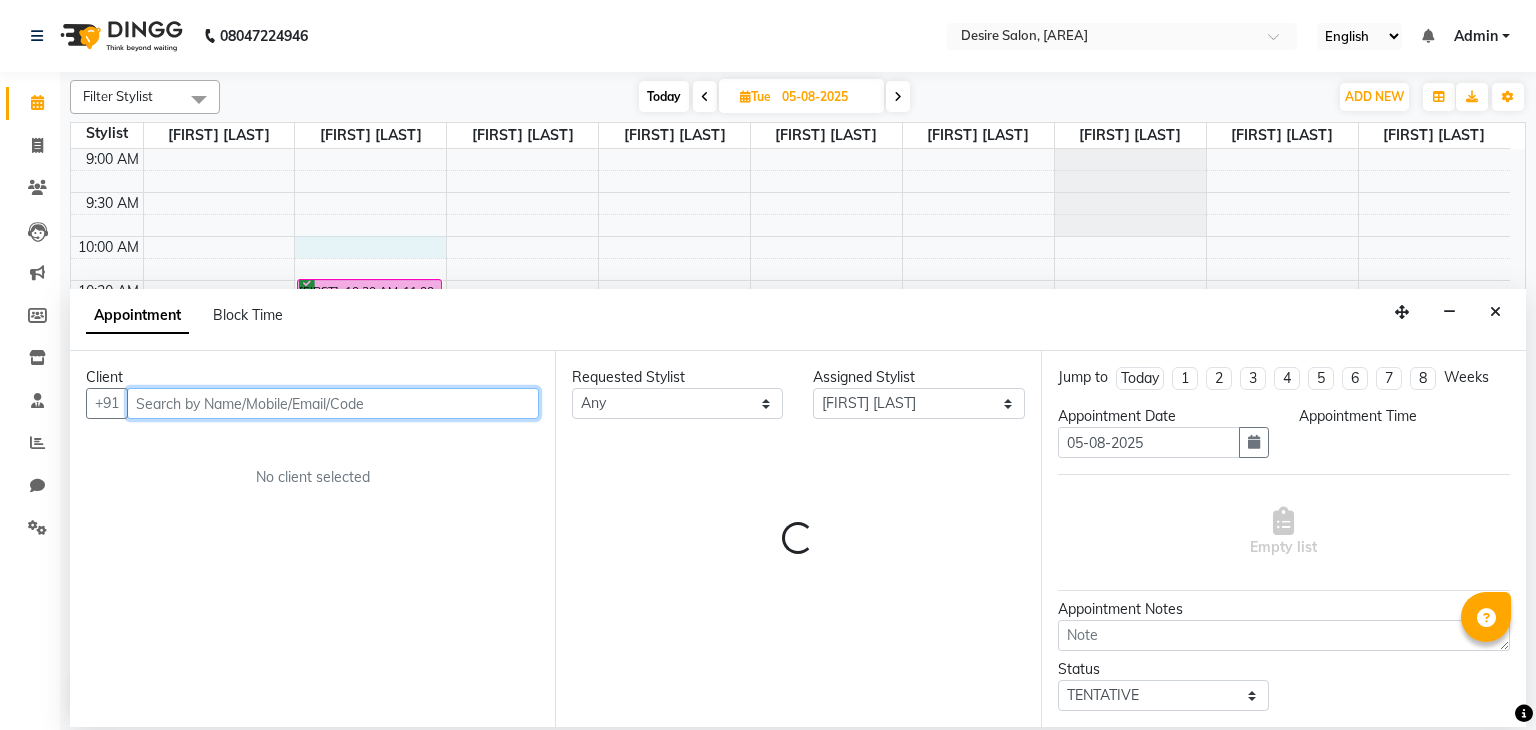 select on "600" 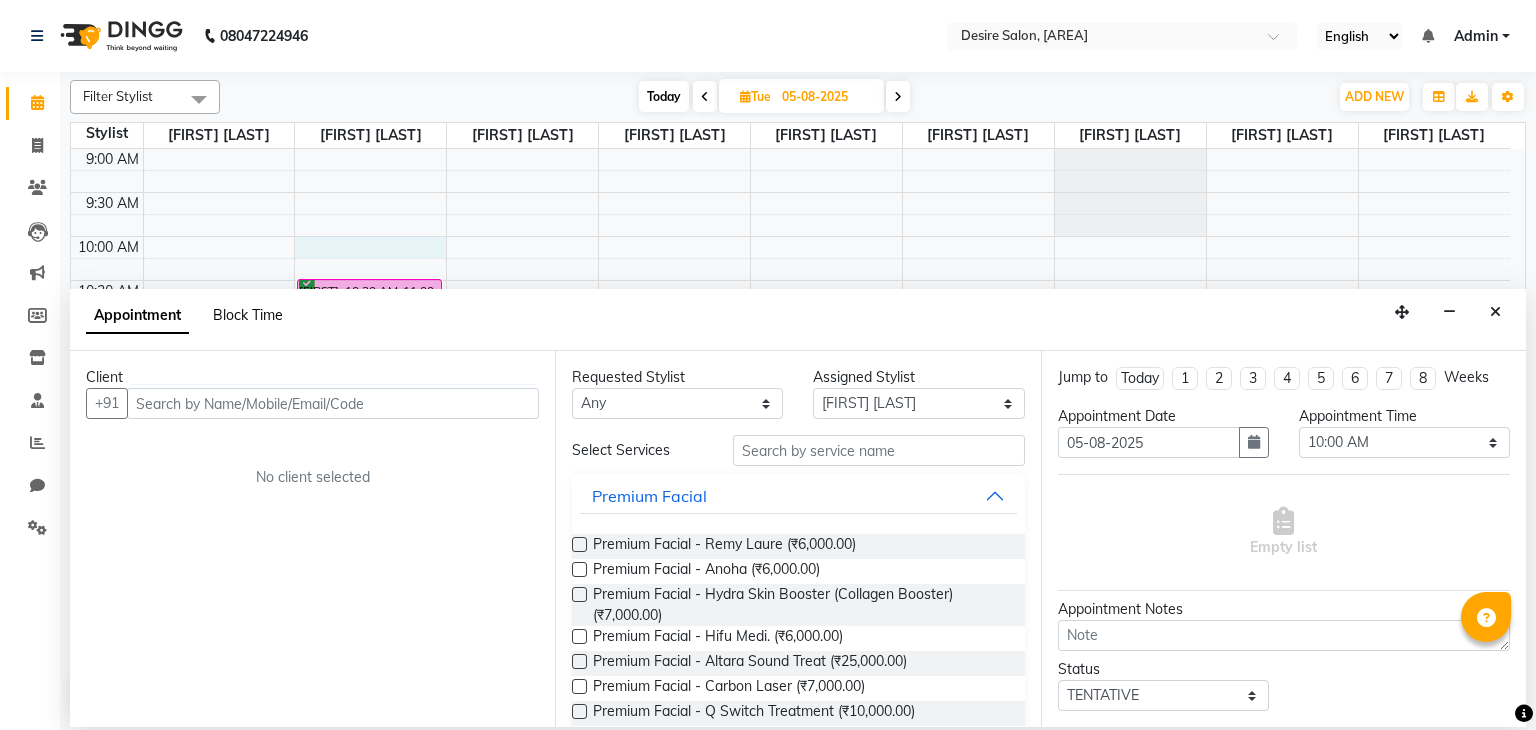 click on "Block Time" at bounding box center [248, 315] 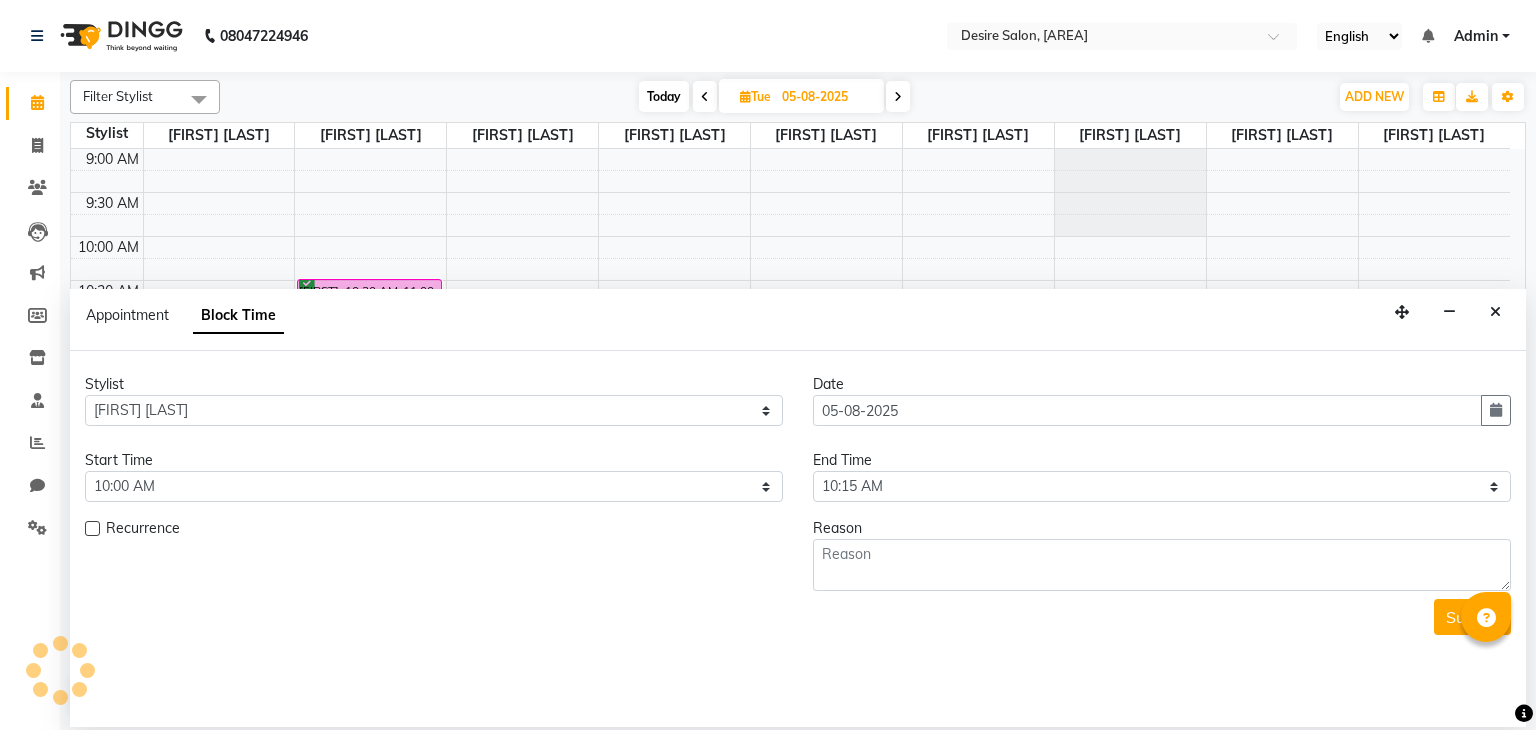 scroll, scrollTop: 613, scrollLeft: 0, axis: vertical 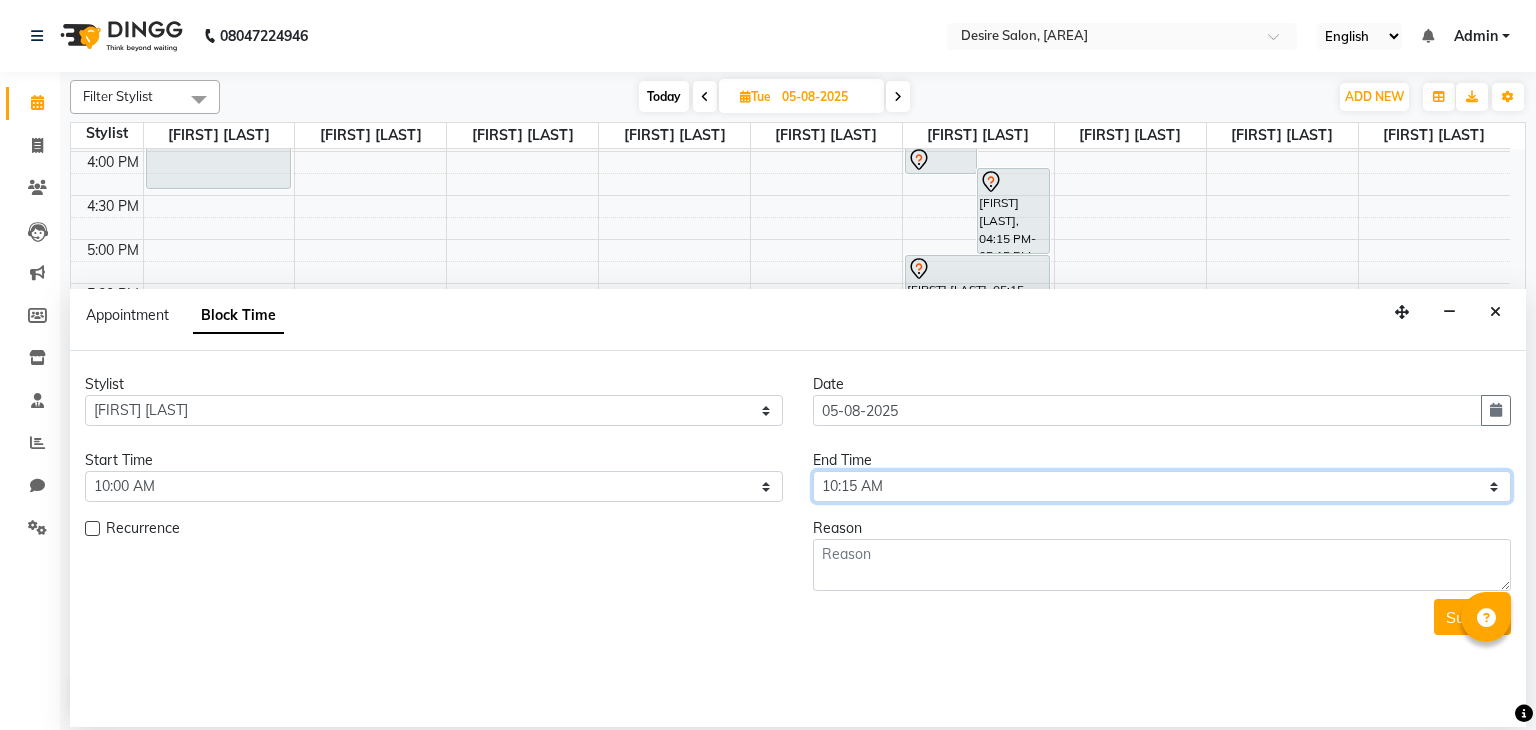 click on "Select 10:00 AM 10:15 AM 10:30 AM 10:45 AM 11:00 AM 11:15 AM 11:30 AM 11:45 AM 12:00 PM 12:15 PM 12:30 PM 12:45 PM 01:00 PM 01:15 PM 01:30 PM 01:45 PM 02:00 PM 02:15 PM 02:30 PM 02:45 PM 03:00 PM 03:15 PM 03:30 PM 03:45 PM 04:00 PM 04:15 PM 04:30 PM 04:45 PM 05:00 PM 05:15 PM 05:30 PM 05:45 PM 06:00 PM 06:15 PM 06:30 PM 06:45 PM 07:00 PM 07:15 PM 07:30 PM 07:45 PM 08:00 PM 08:15 PM 08:30 PM 08:45 PM 09:00 PM" at bounding box center (1162, 486) 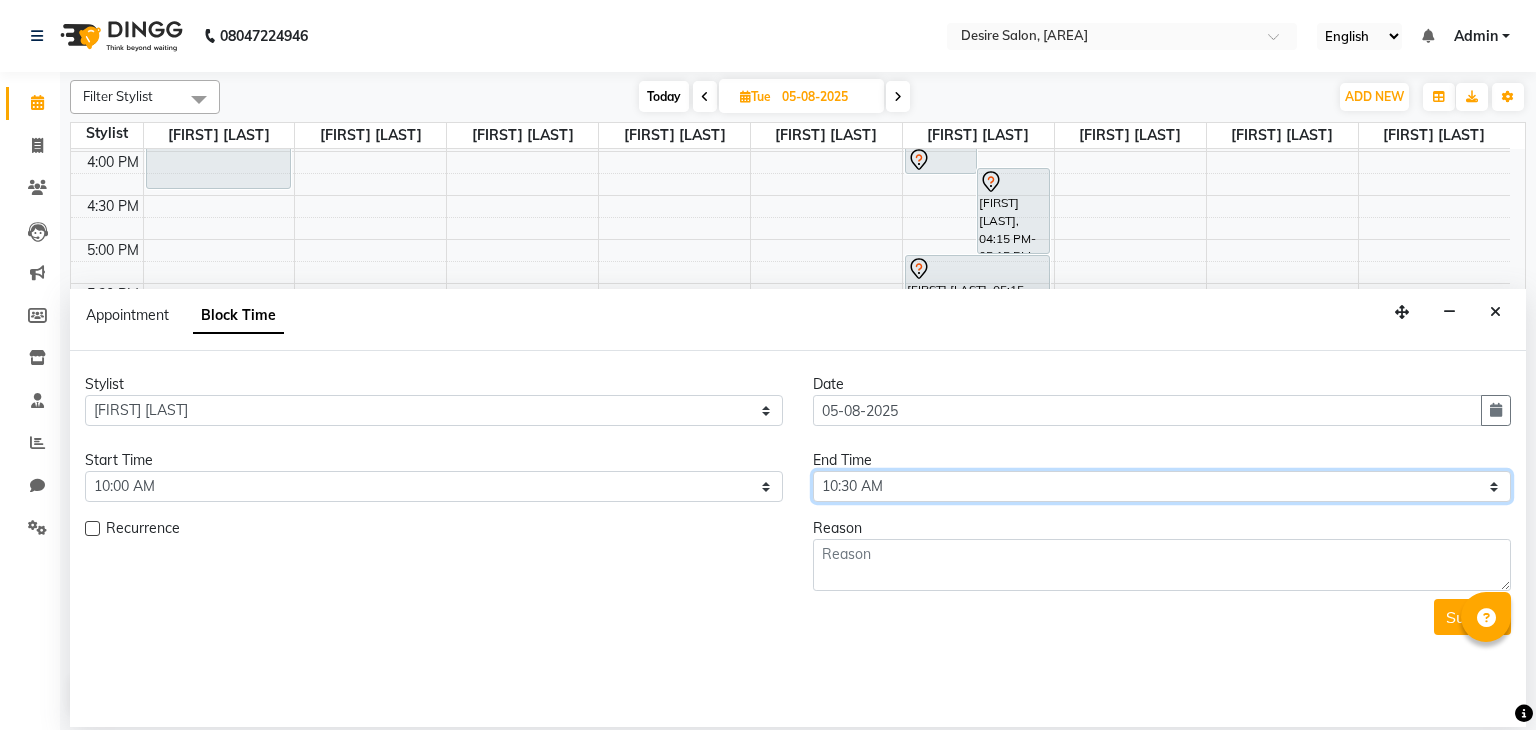 click on "Select 10:00 AM 10:15 AM 10:30 AM 10:45 AM 11:00 AM 11:15 AM 11:30 AM 11:45 AM 12:00 PM 12:15 PM 12:30 PM 12:45 PM 01:00 PM 01:15 PM 01:30 PM 01:45 PM 02:00 PM 02:15 PM 02:30 PM 02:45 PM 03:00 PM 03:15 PM 03:30 PM 03:45 PM 04:00 PM 04:15 PM 04:30 PM 04:45 PM 05:00 PM 05:15 PM 05:30 PM 05:45 PM 06:00 PM 06:15 PM 06:30 PM 06:45 PM 07:00 PM 07:15 PM 07:30 PM 07:45 PM 08:00 PM 08:15 PM 08:30 PM 08:45 PM 09:00 PM" at bounding box center (1162, 486) 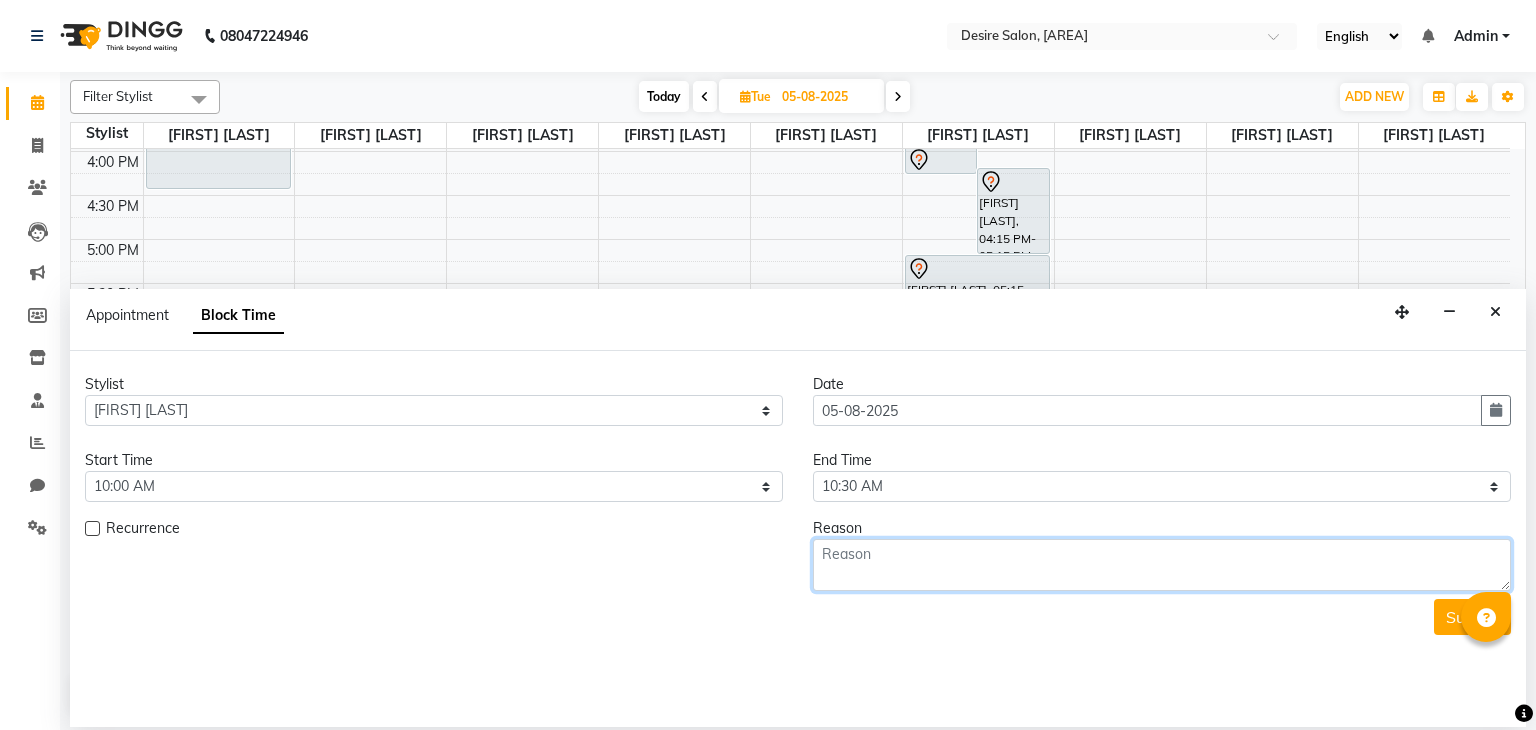 click at bounding box center (1162, 565) 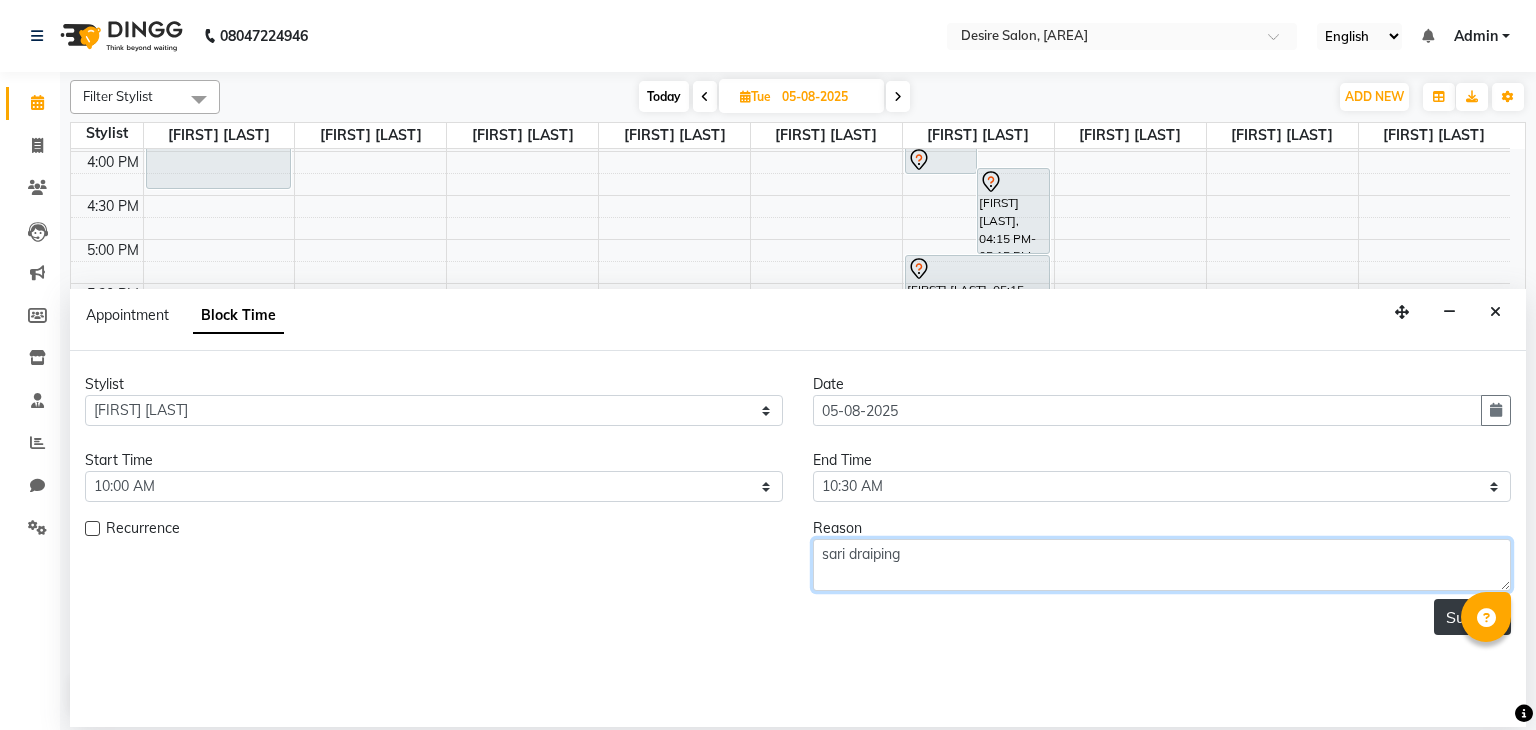 type on "sari draiping" 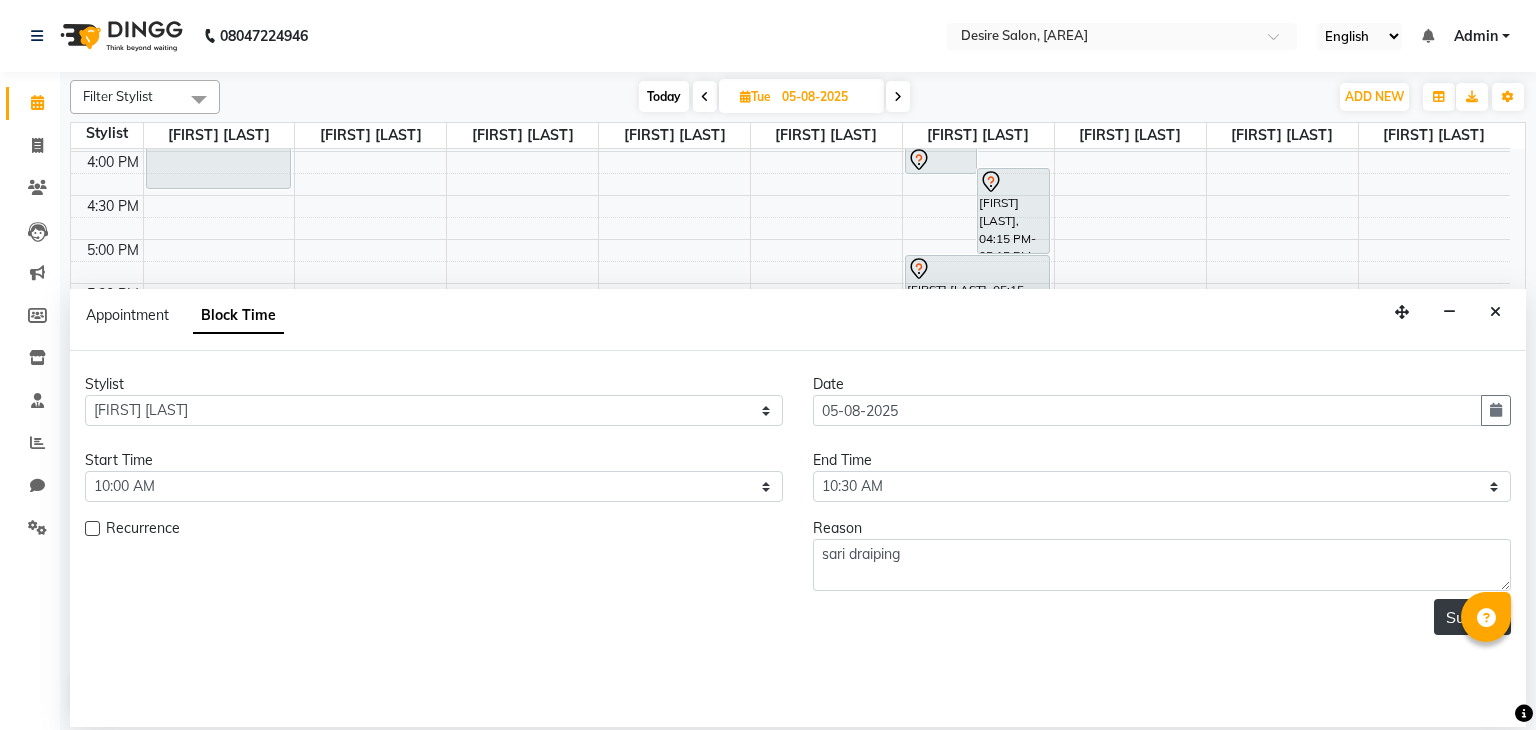 click on "Submit" at bounding box center [1472, 617] 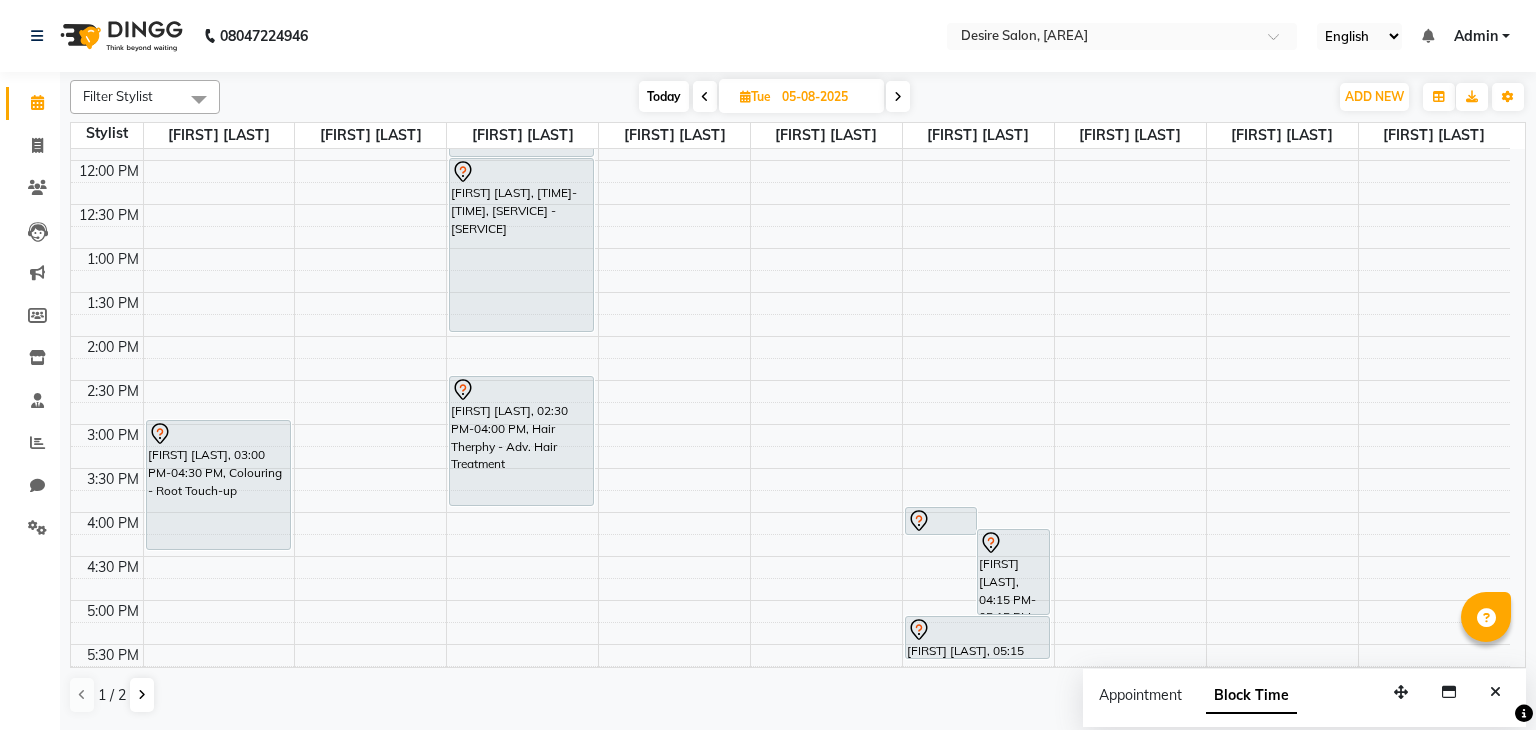 scroll, scrollTop: 149, scrollLeft: 0, axis: vertical 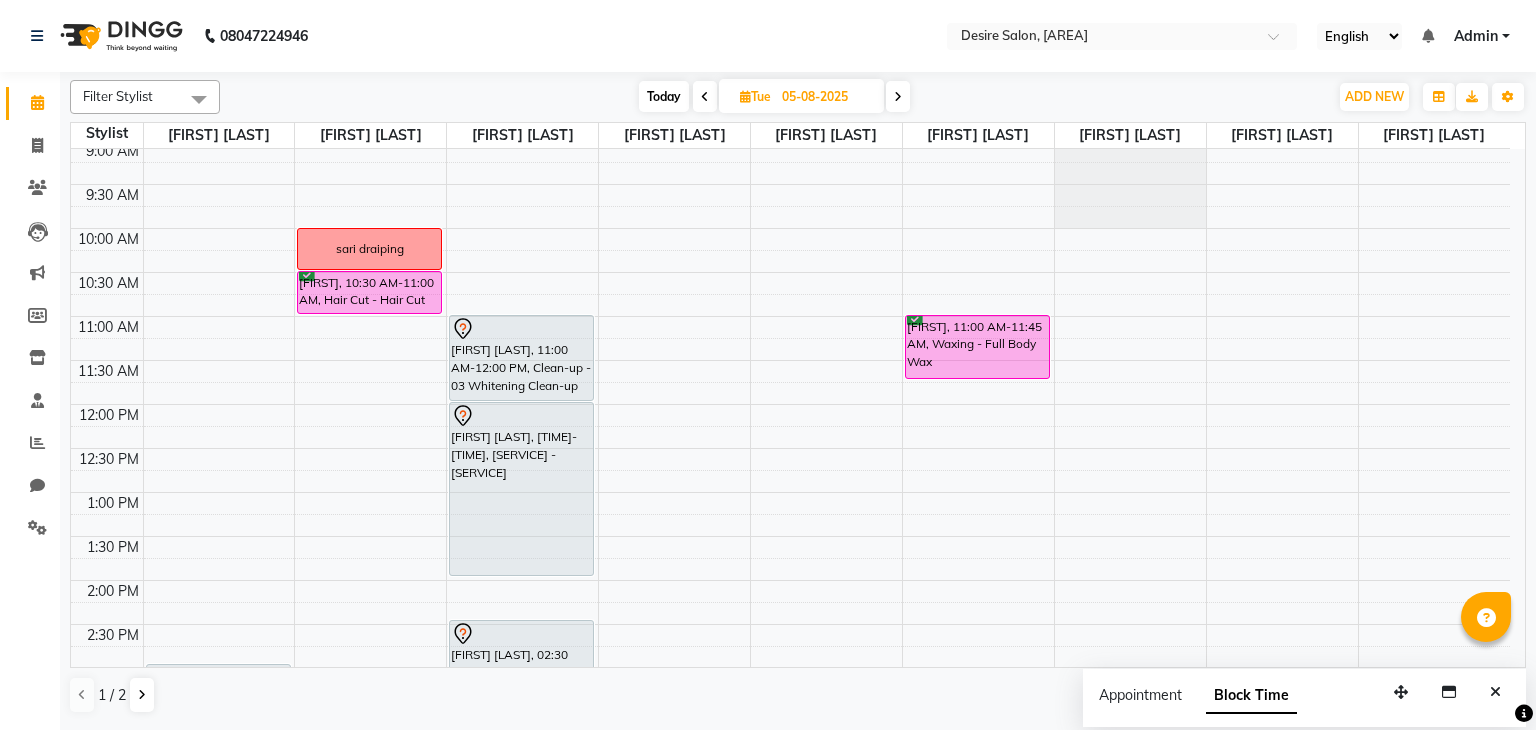 click on "Today" at bounding box center (664, 96) 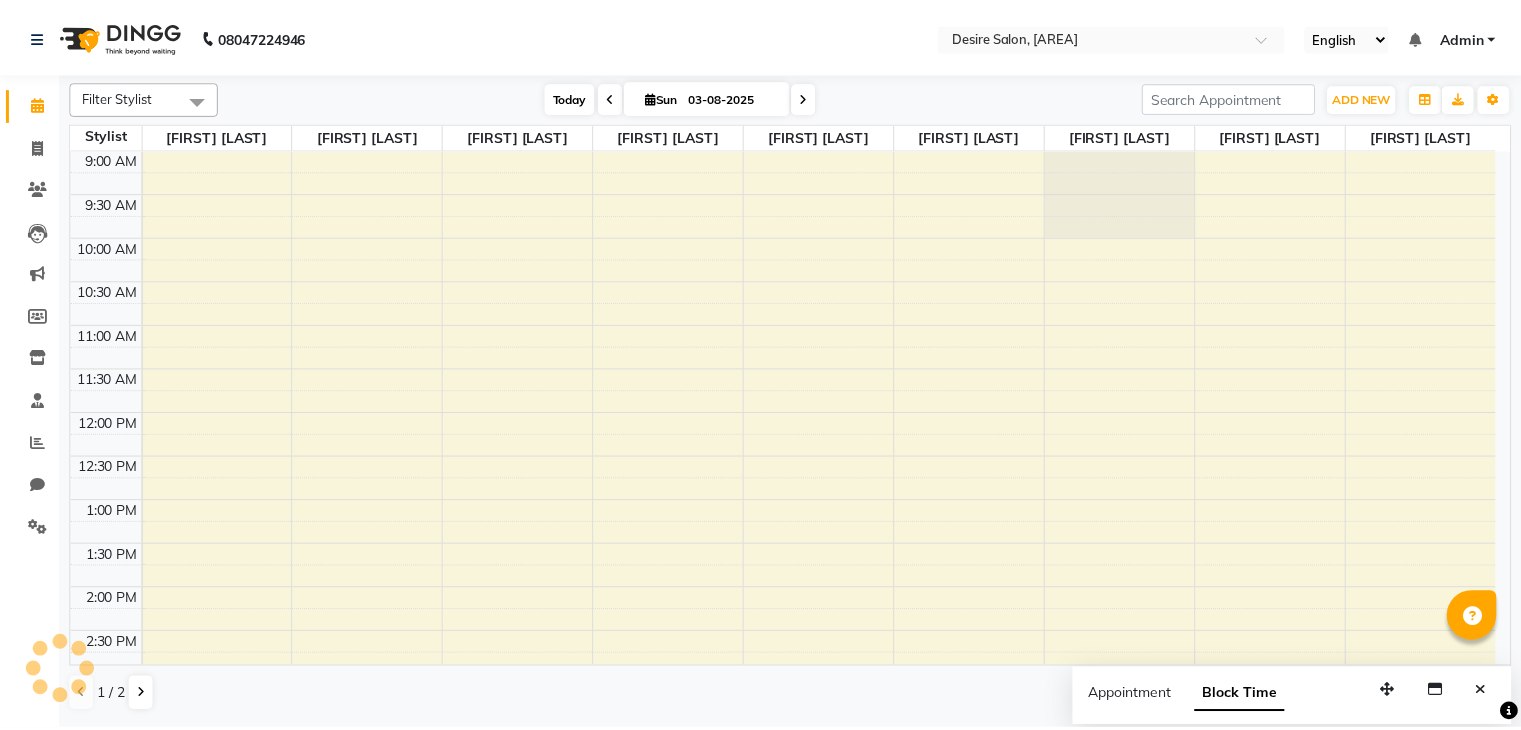 scroll, scrollTop: 613, scrollLeft: 0, axis: vertical 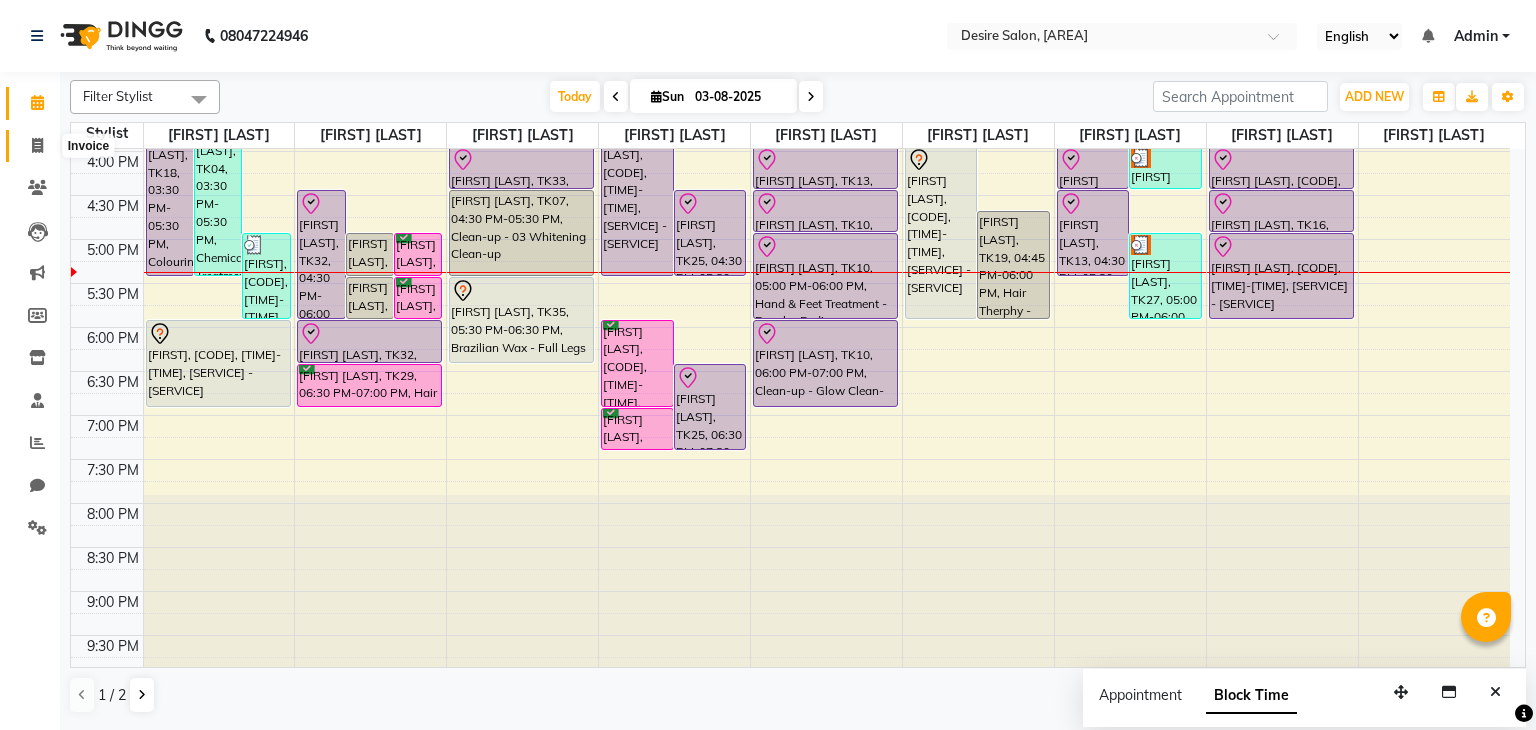 click 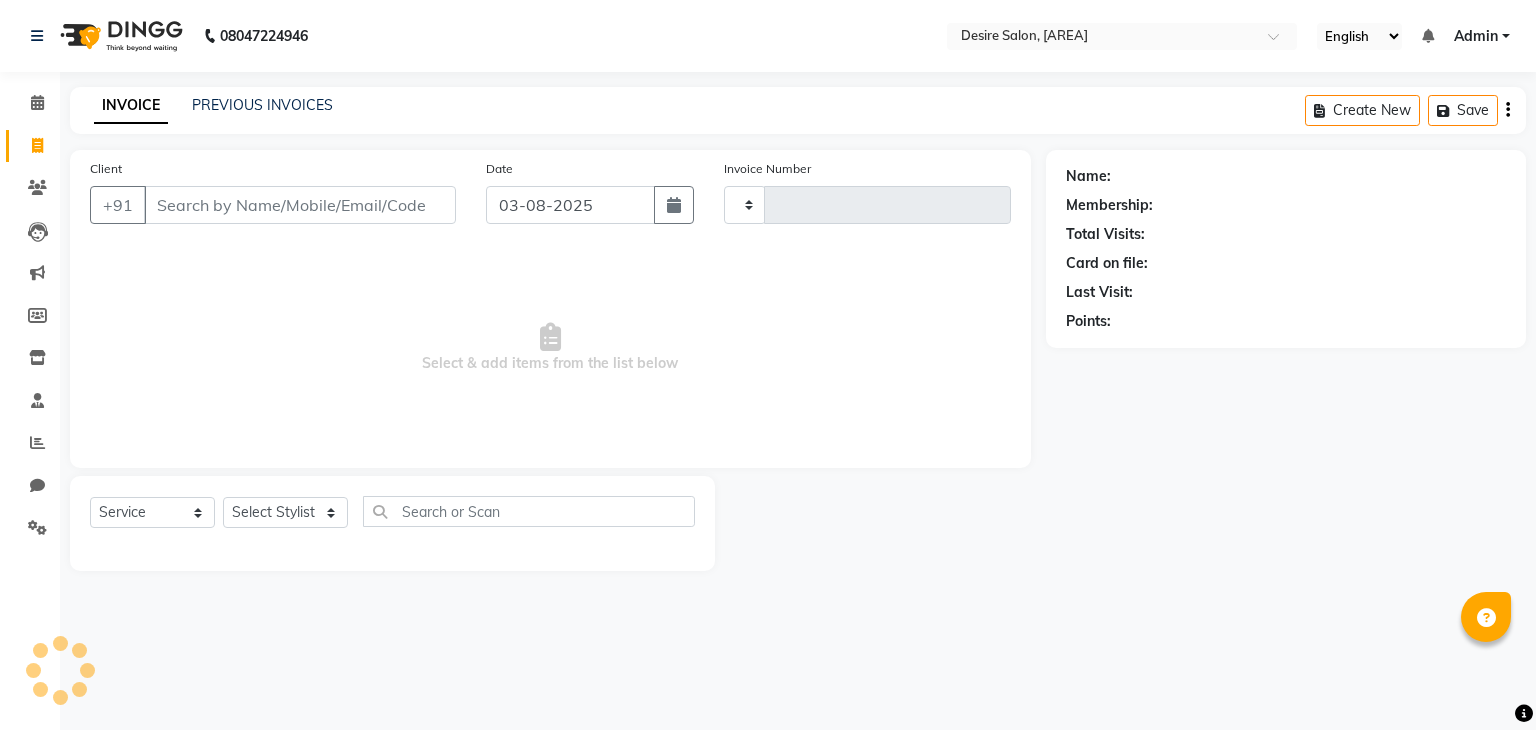type on "0247" 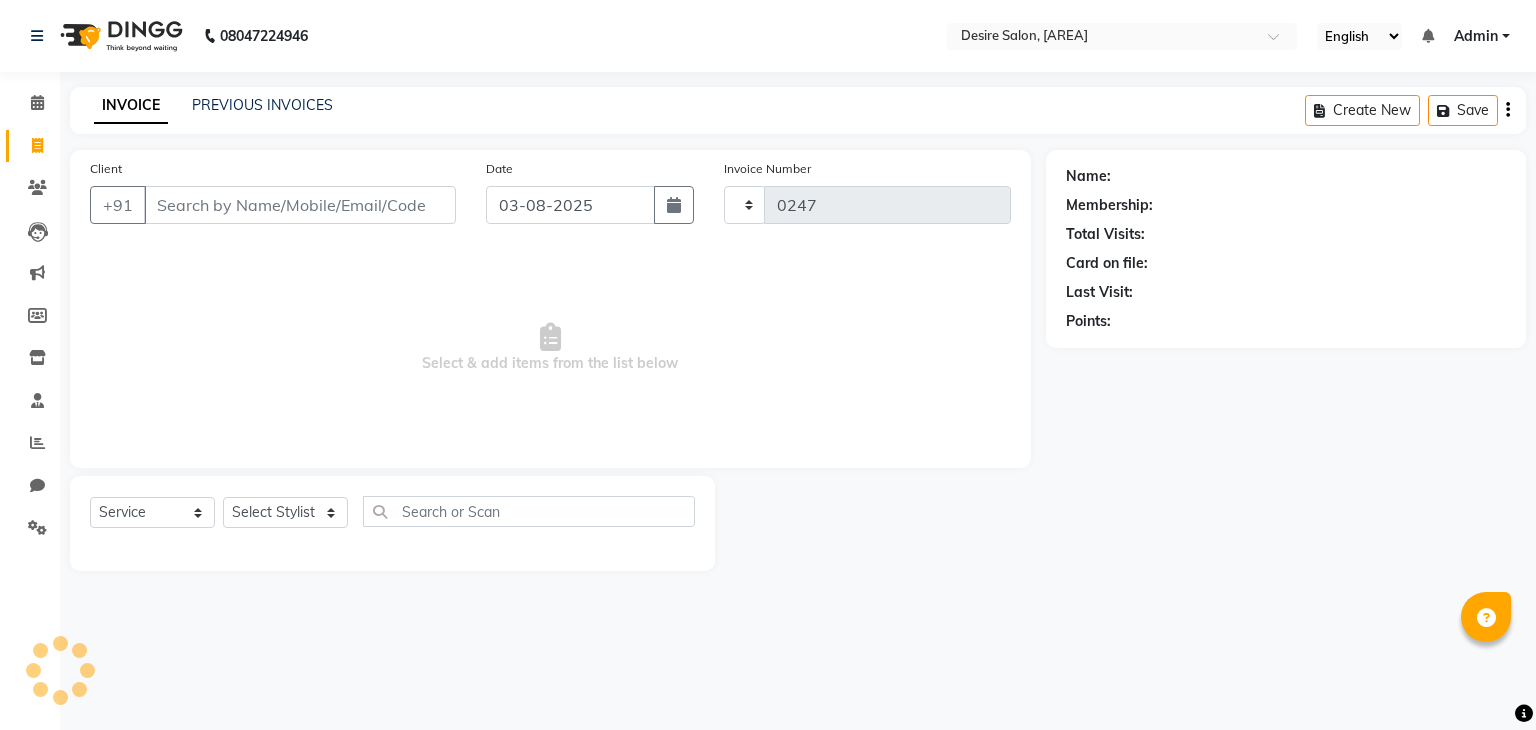 select on "8076" 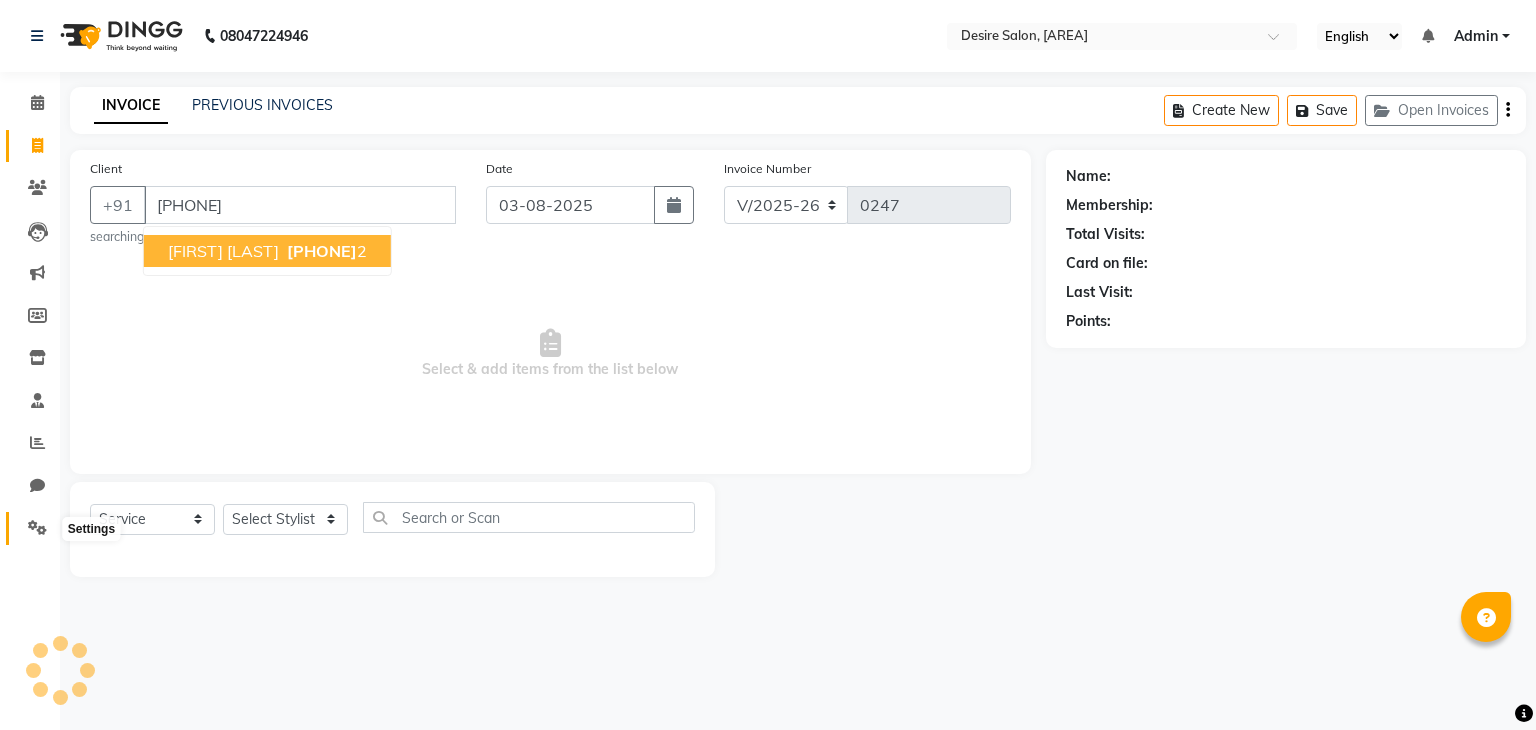 type on "[PHONE]" 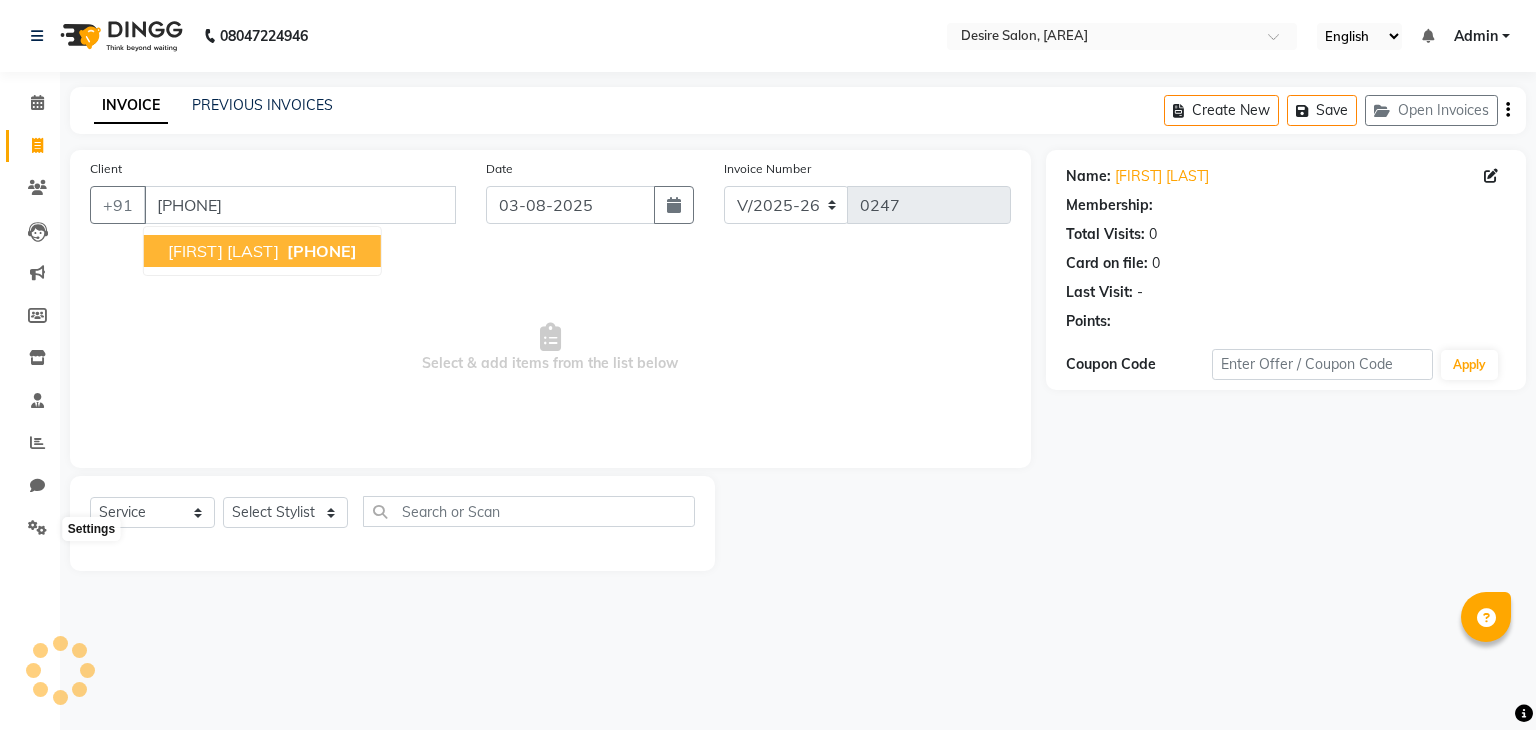 select on "1: Object" 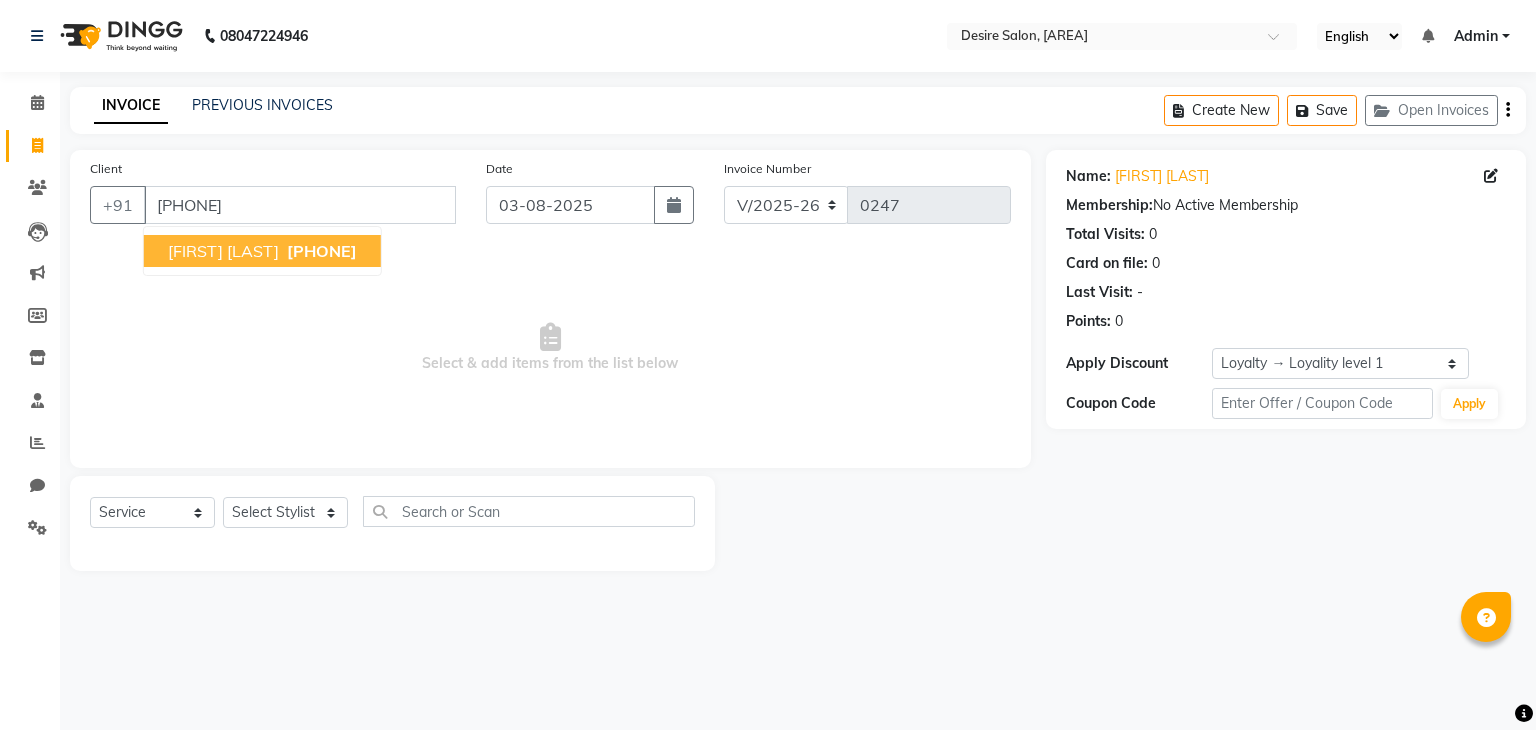 click on "PRATIKSHA KASBEKAR   9833451152" at bounding box center [262, 251] 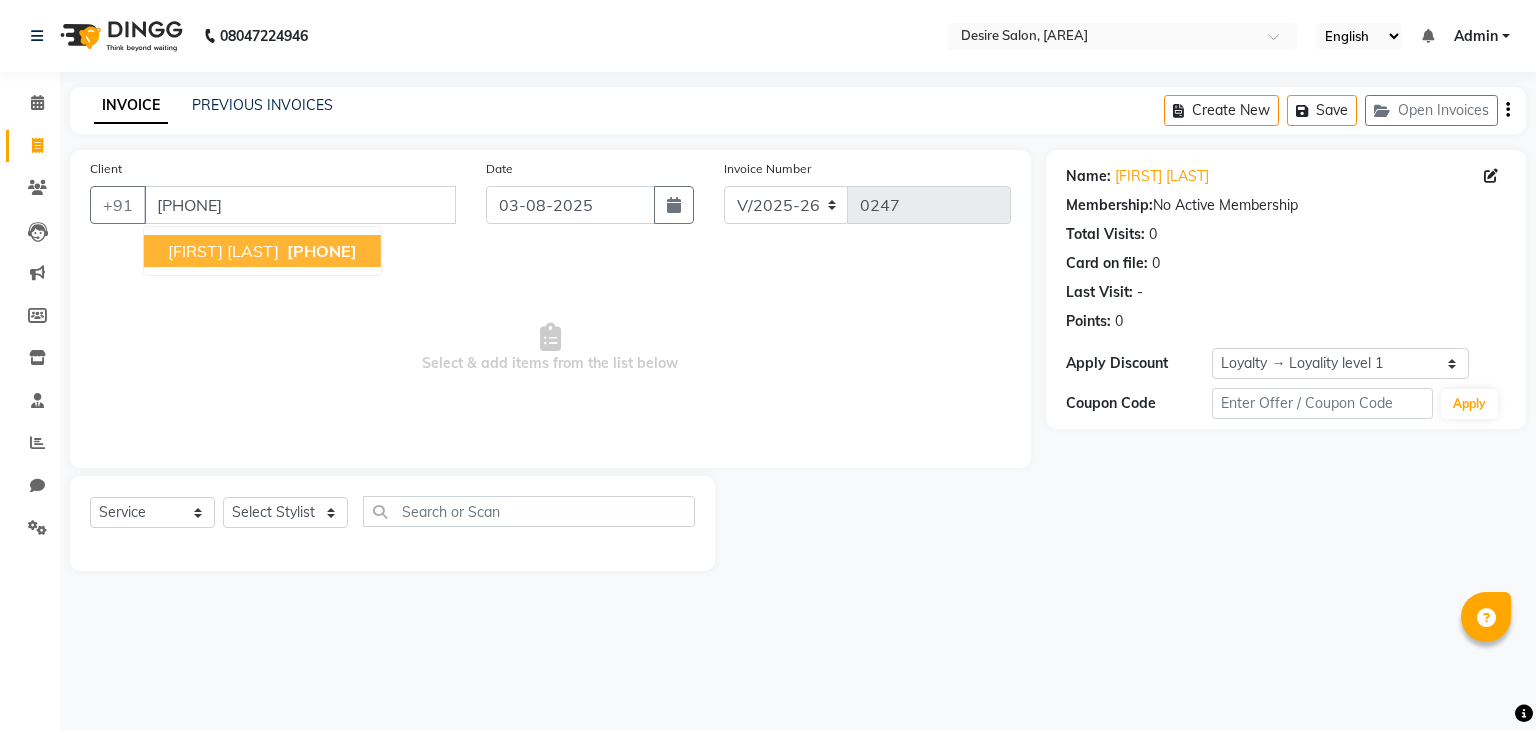 click on "PRATIKSHA KASBEKAR   9833451152" at bounding box center (262, 251) 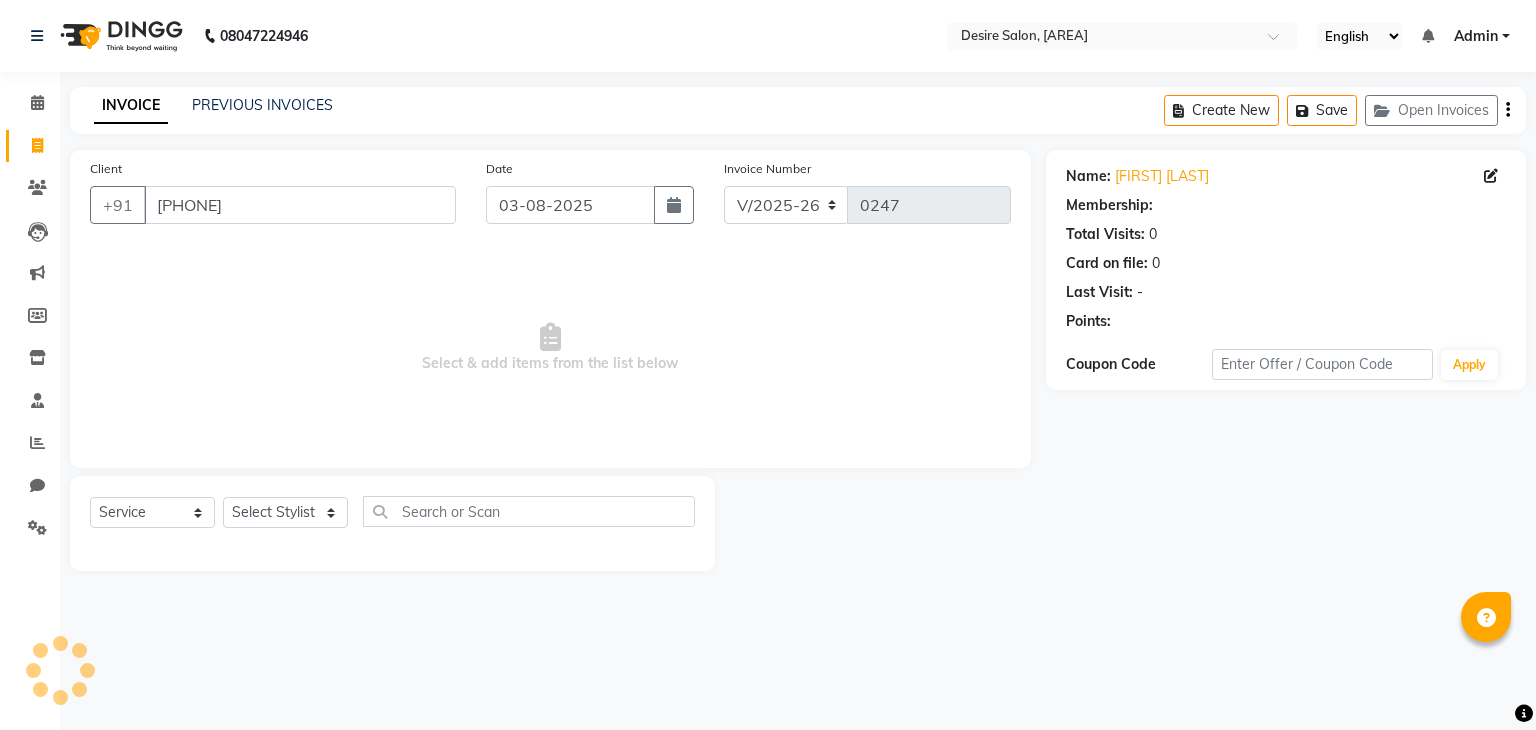 select on "1: Object" 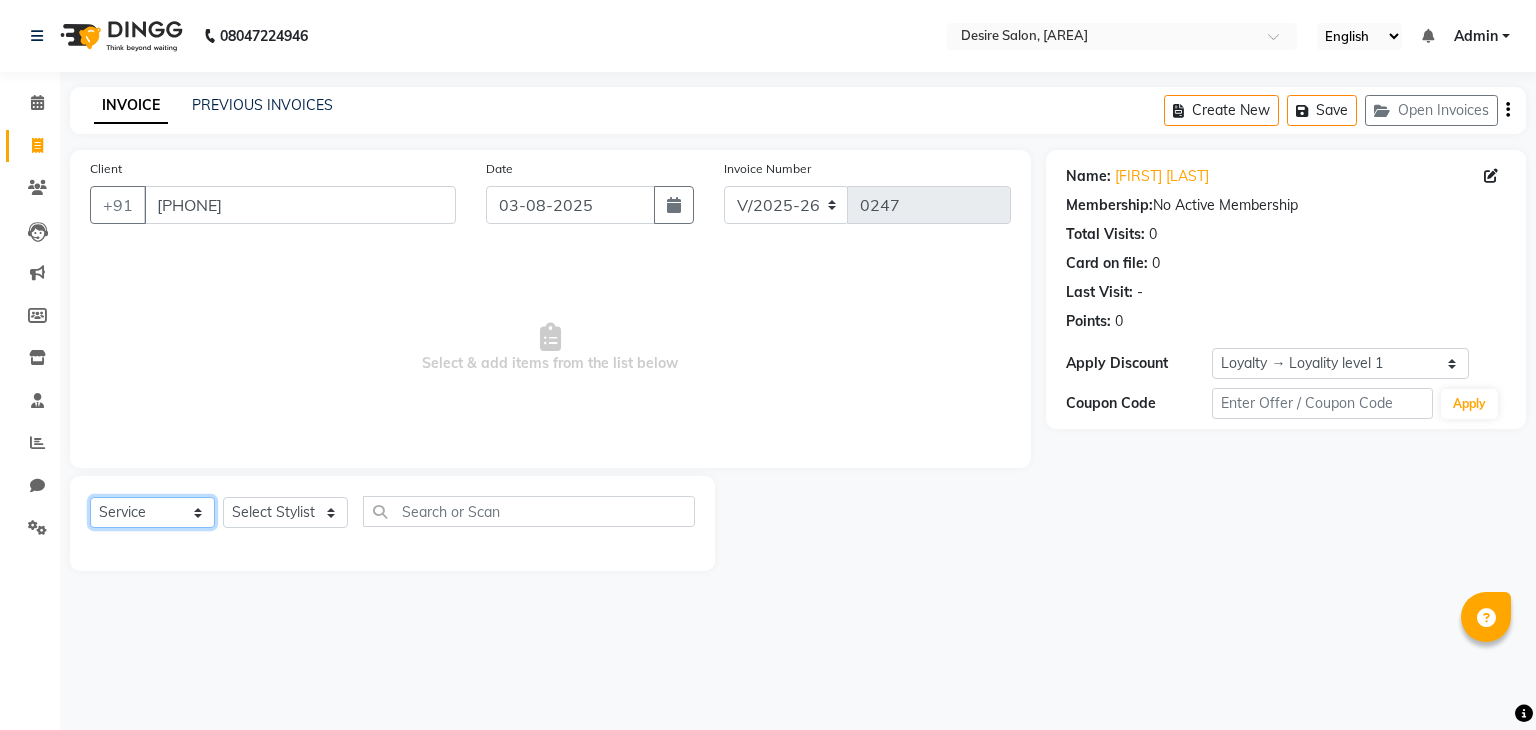 click on "Select  Service  Product  Membership  Package Voucher Prepaid Gift Card" 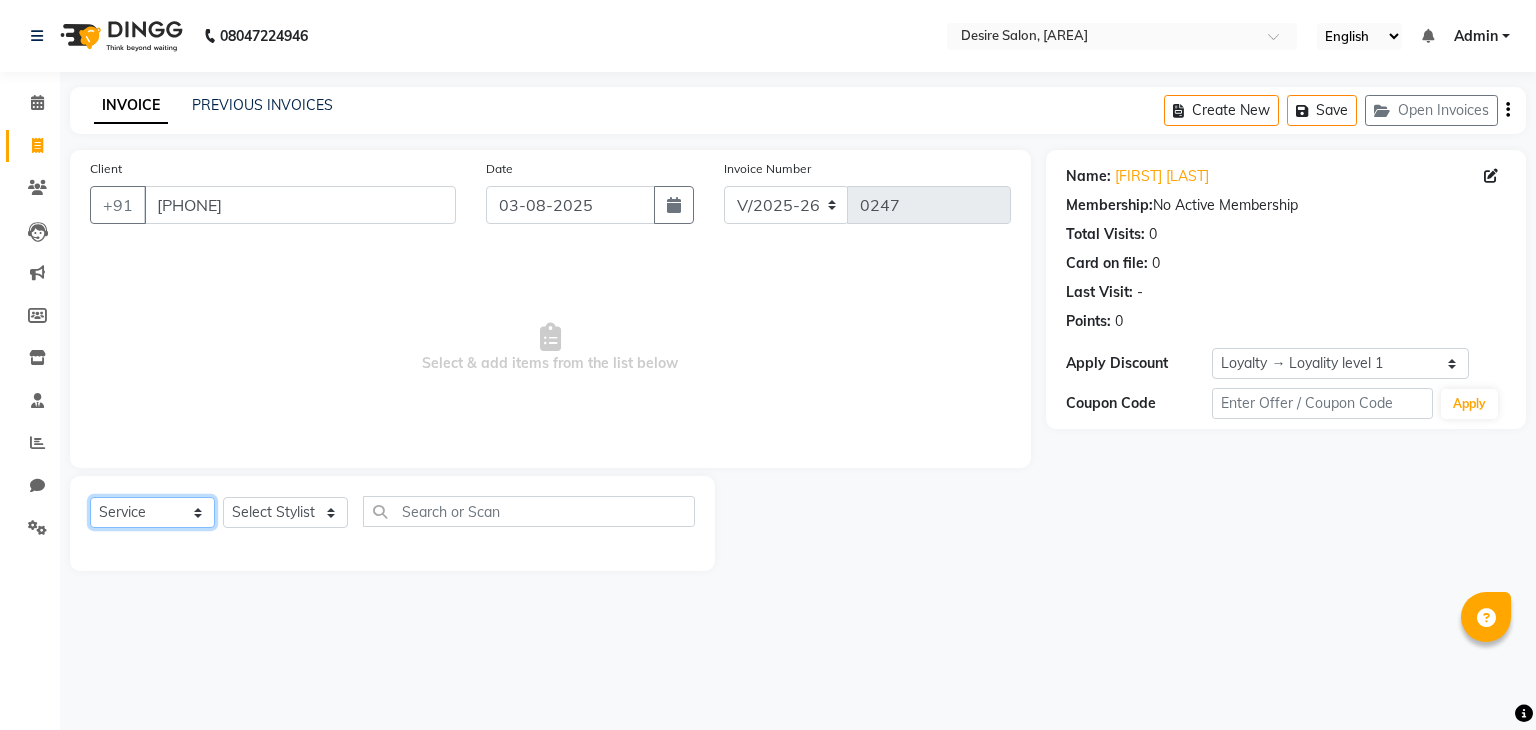 select on "P" 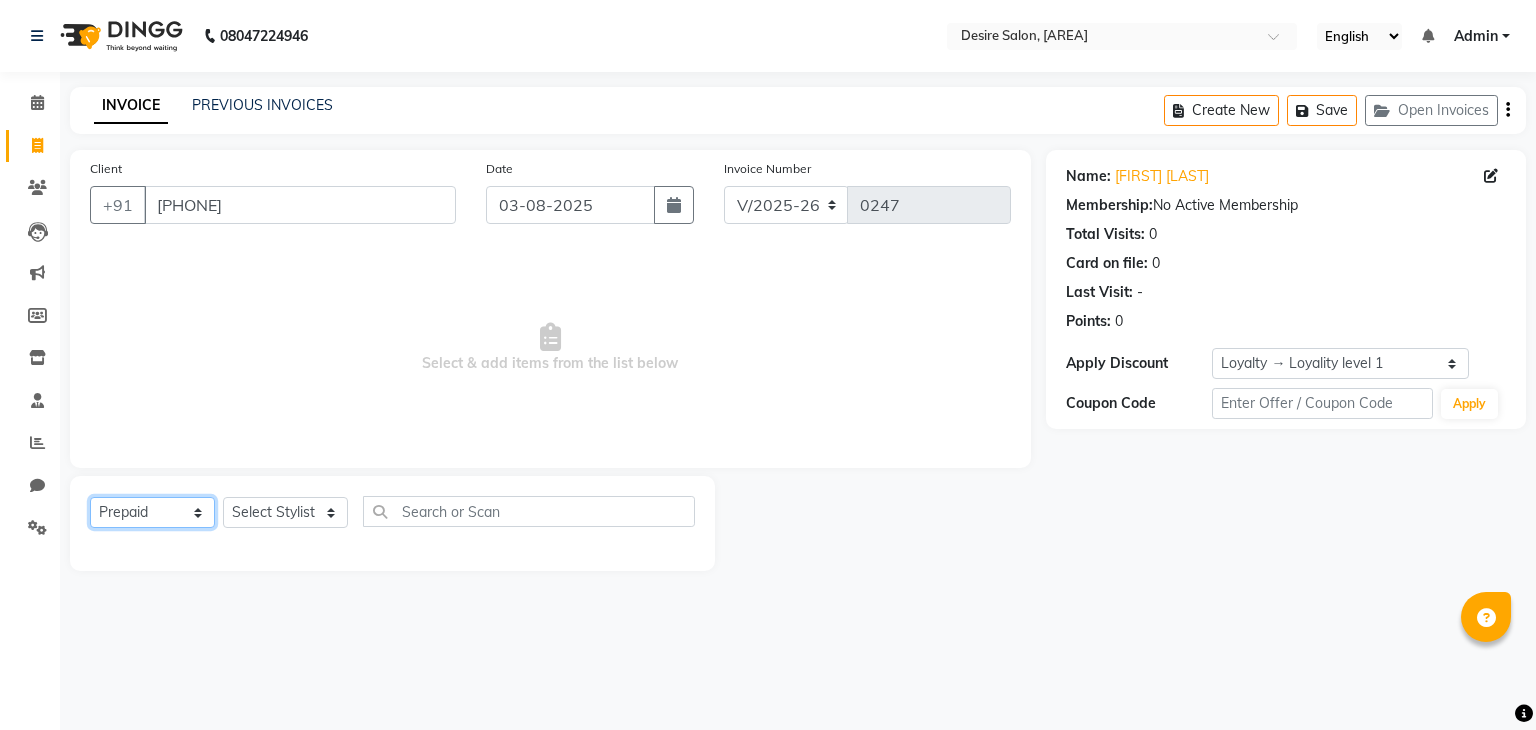 click on "Select  Service  Product  Membership  Package Voucher Prepaid Gift Card" 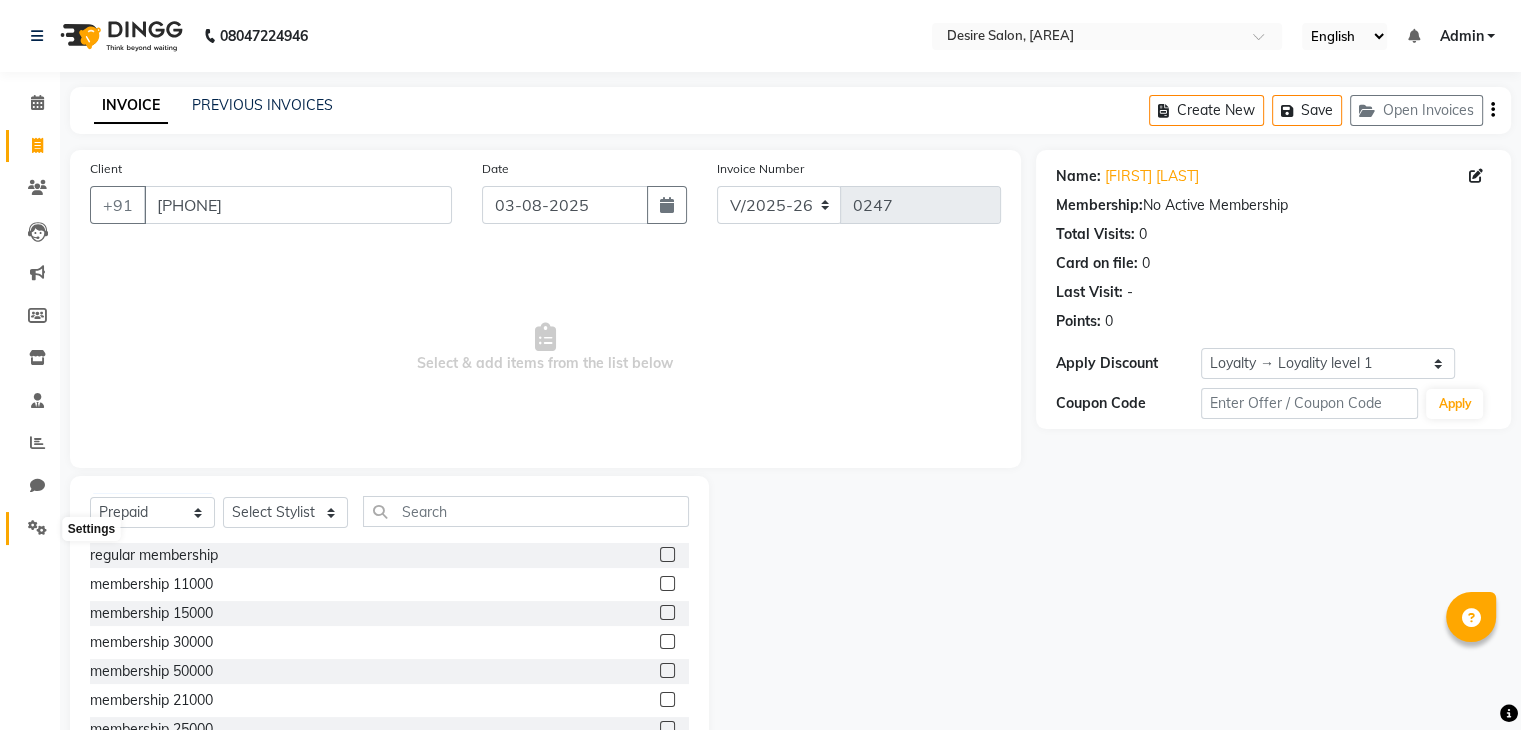 click 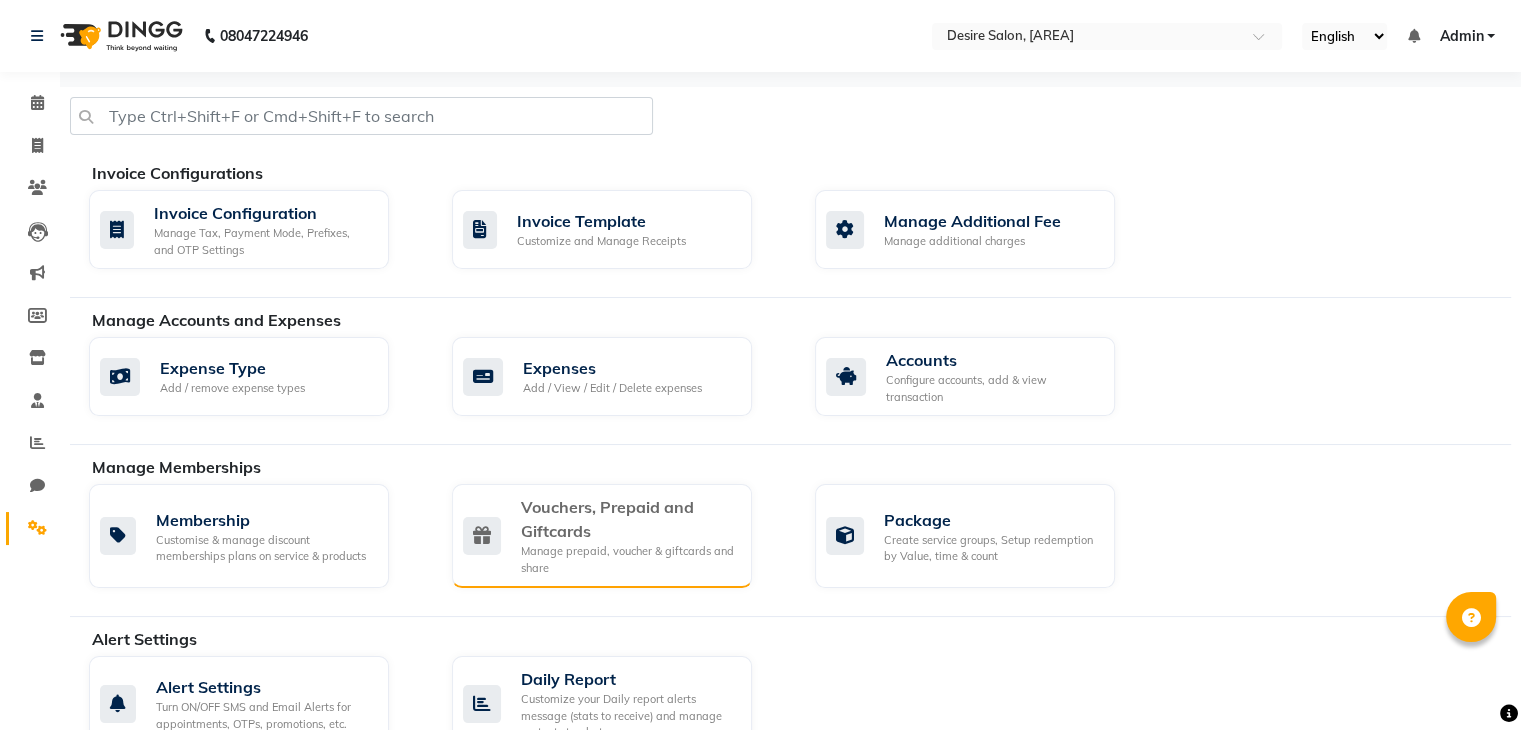 click on "Vouchers, Prepaid and Giftcards" 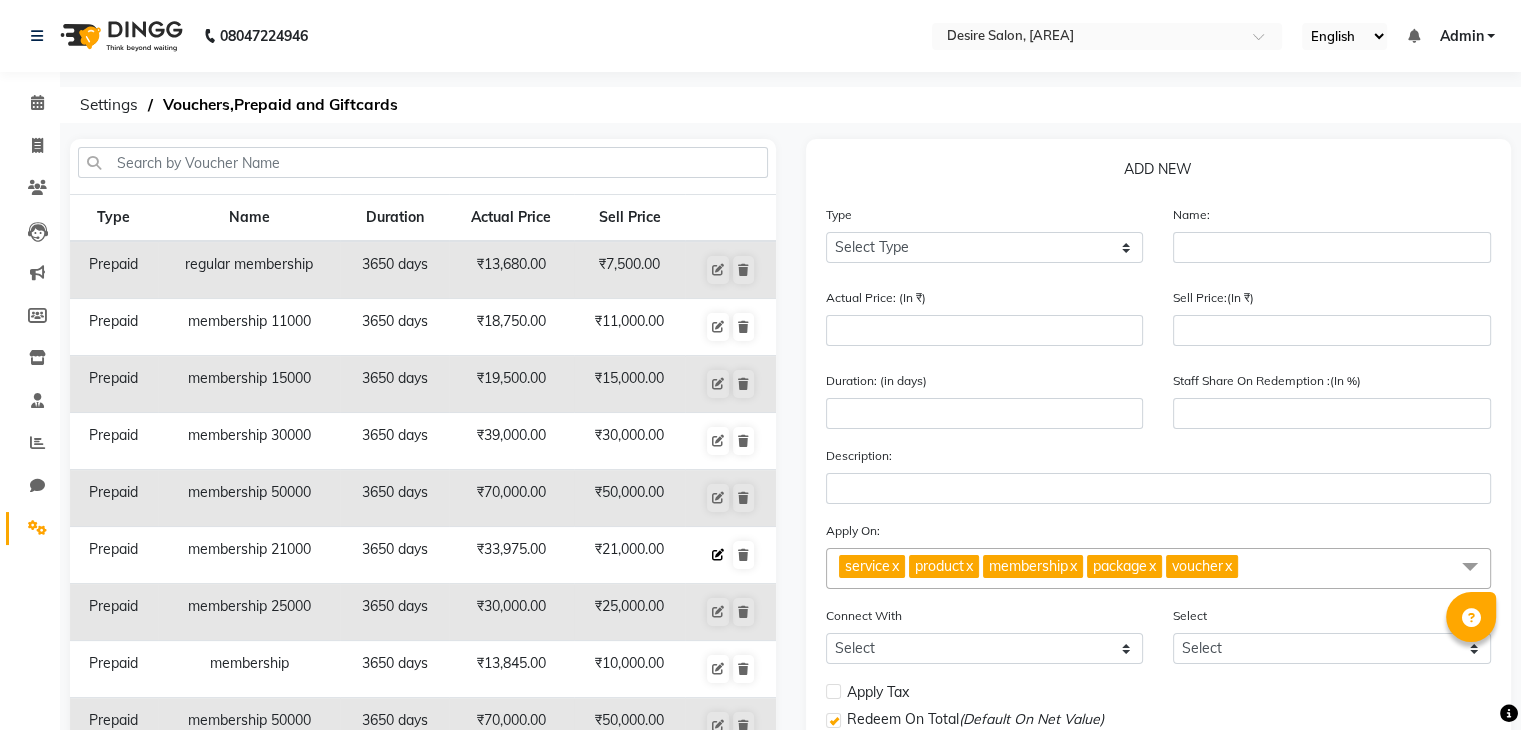 click 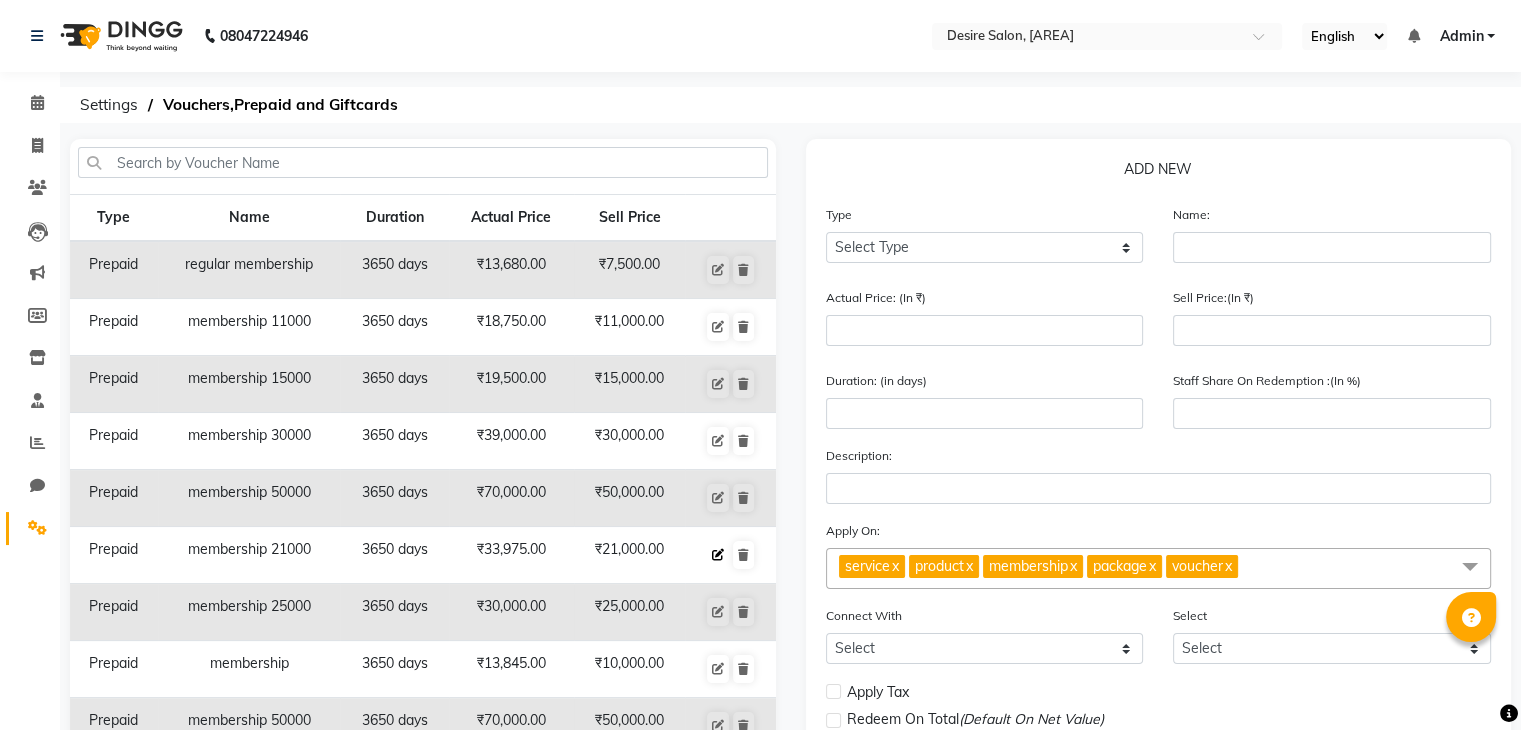 select on "P" 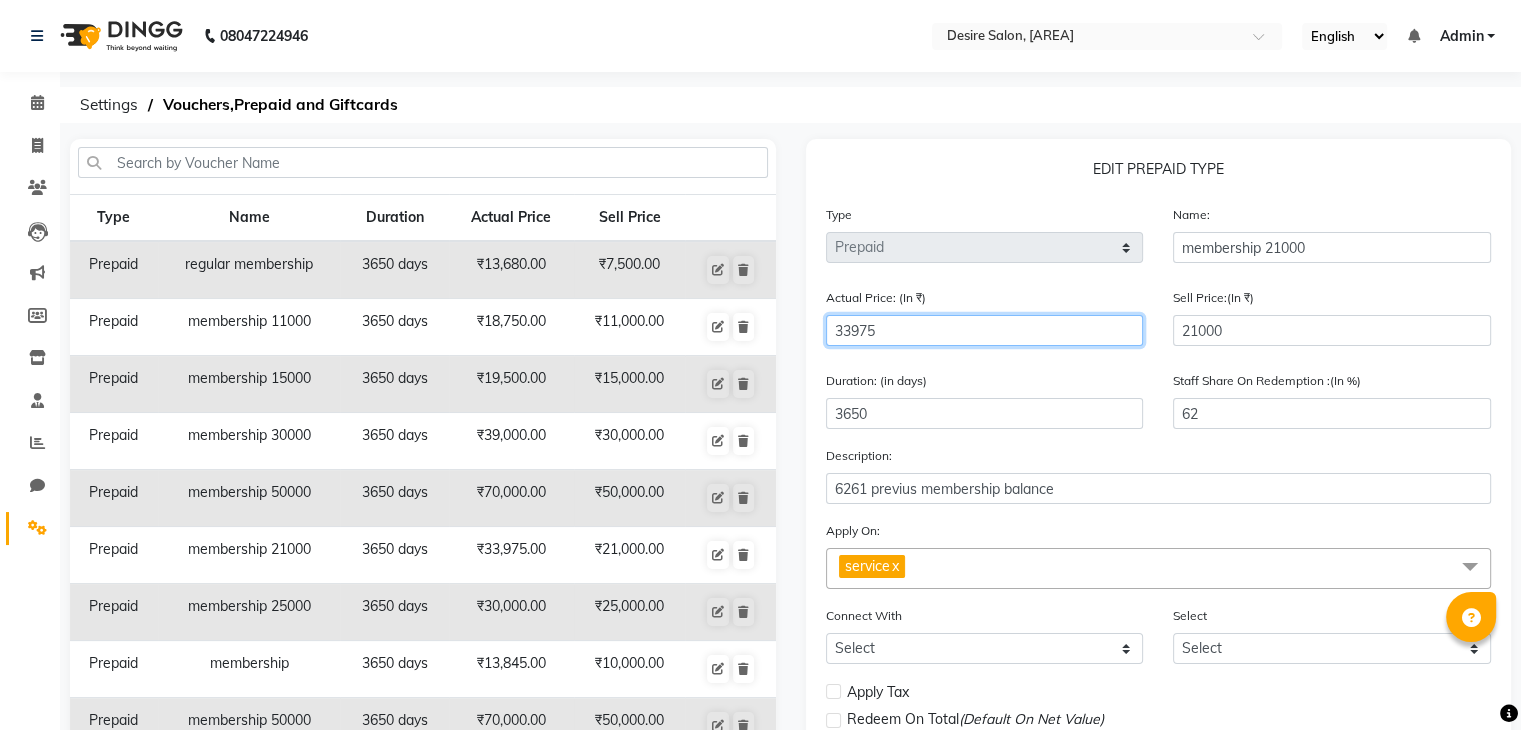 click on "33975" 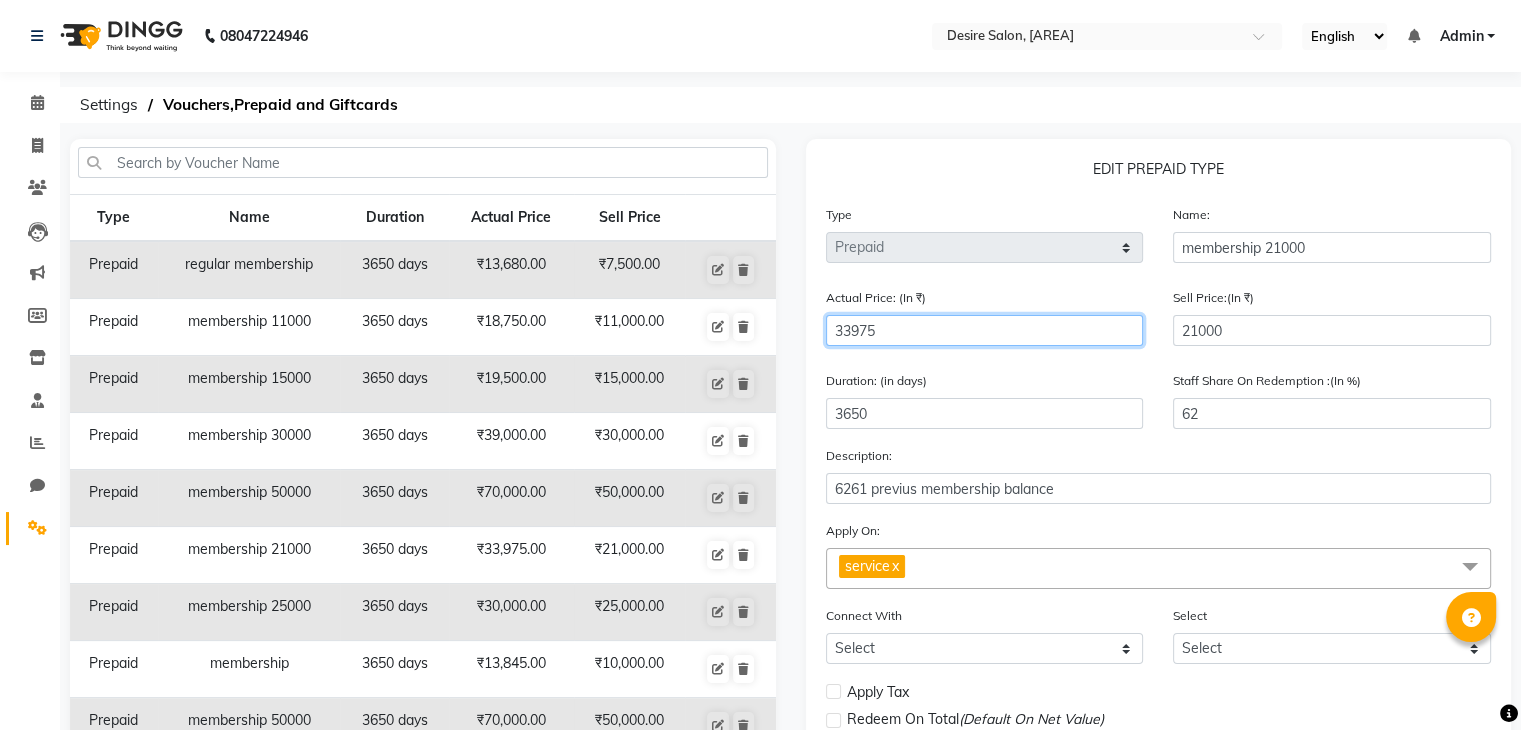 type on "3397" 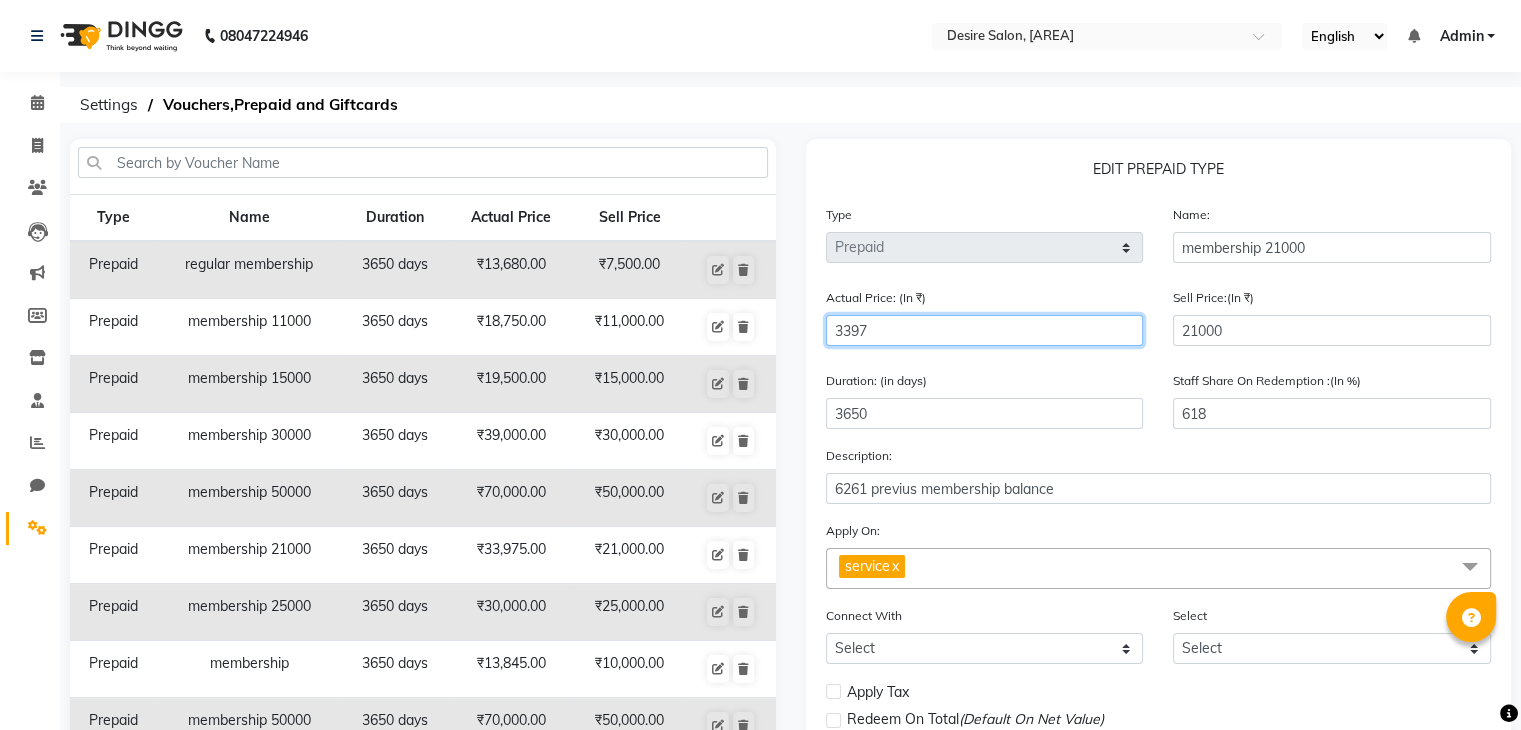 type on "339" 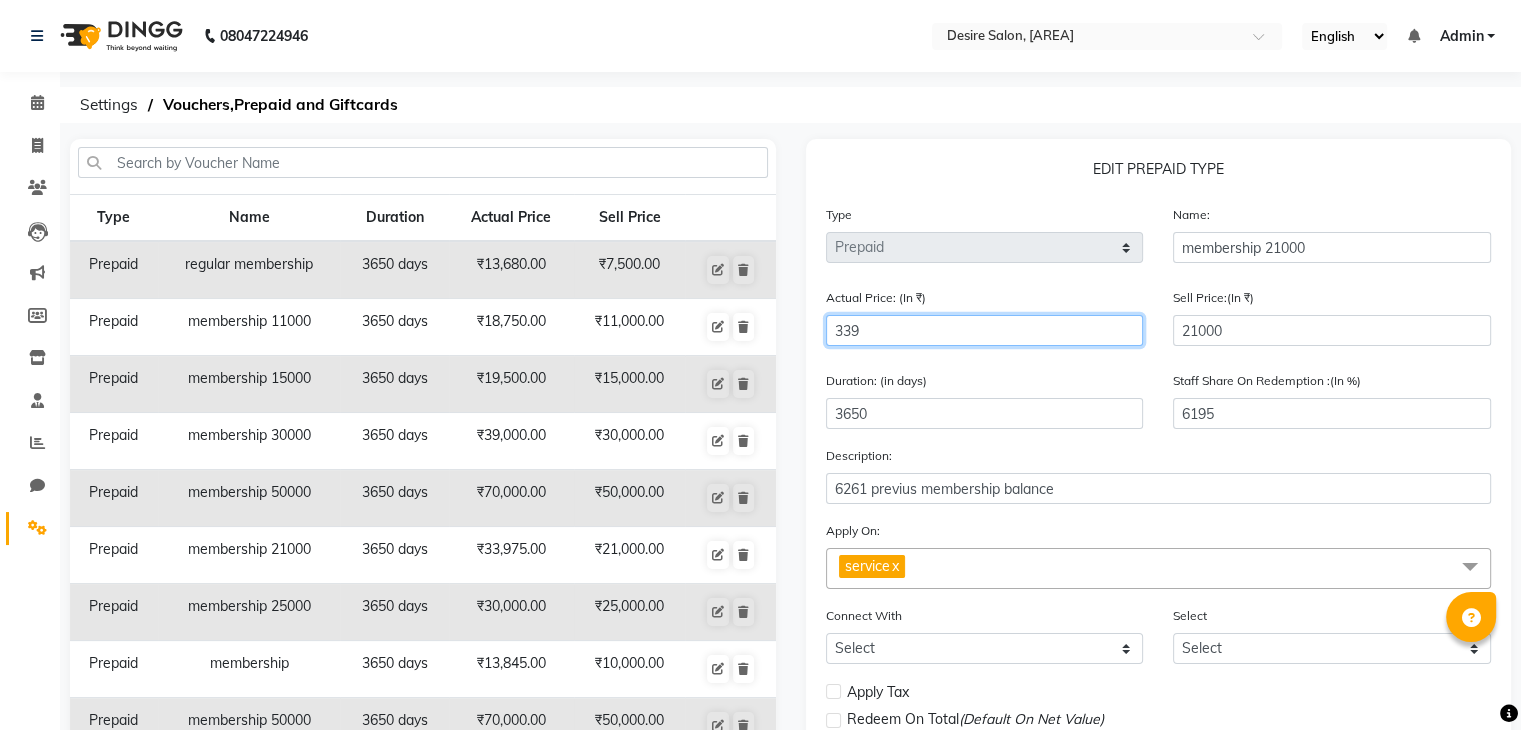type on "33" 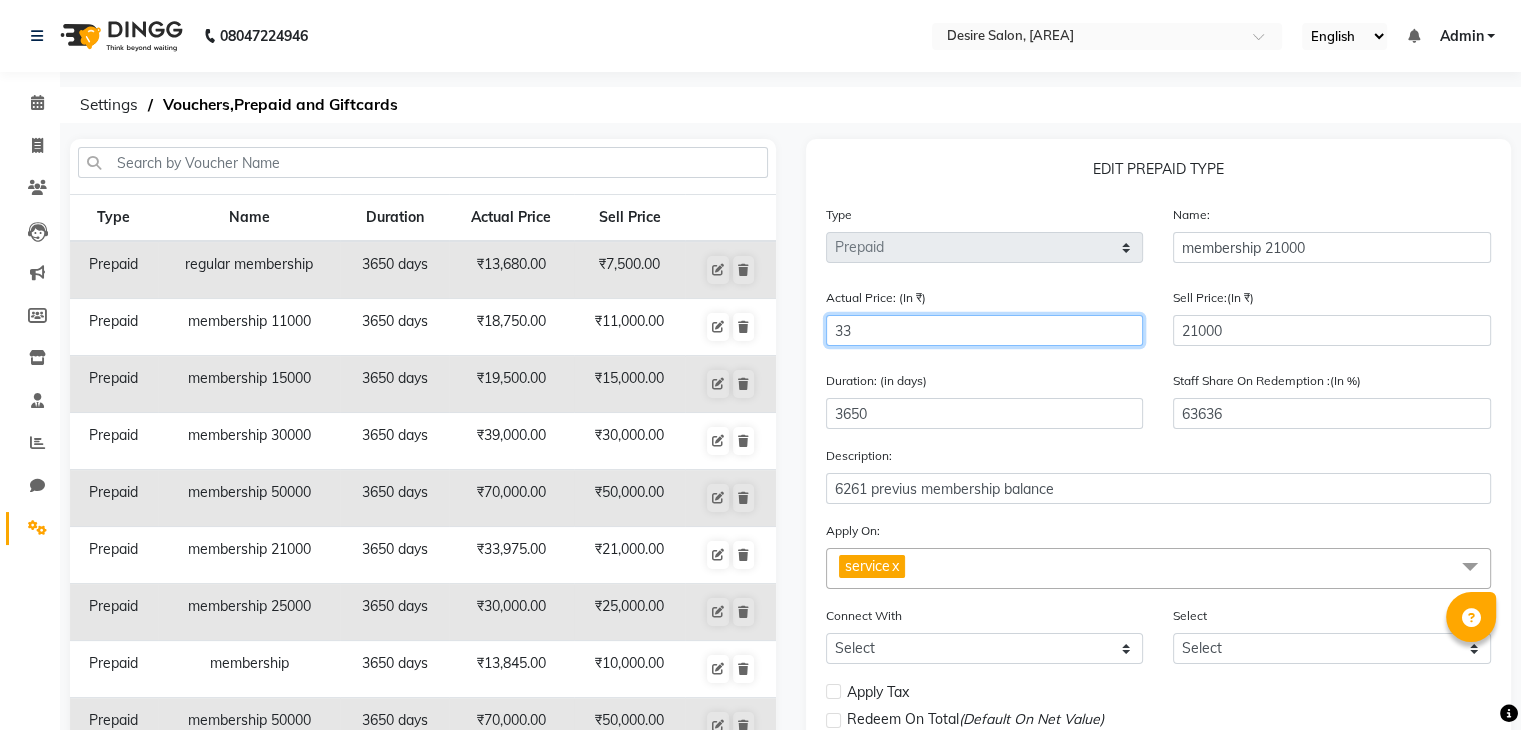 type on "3" 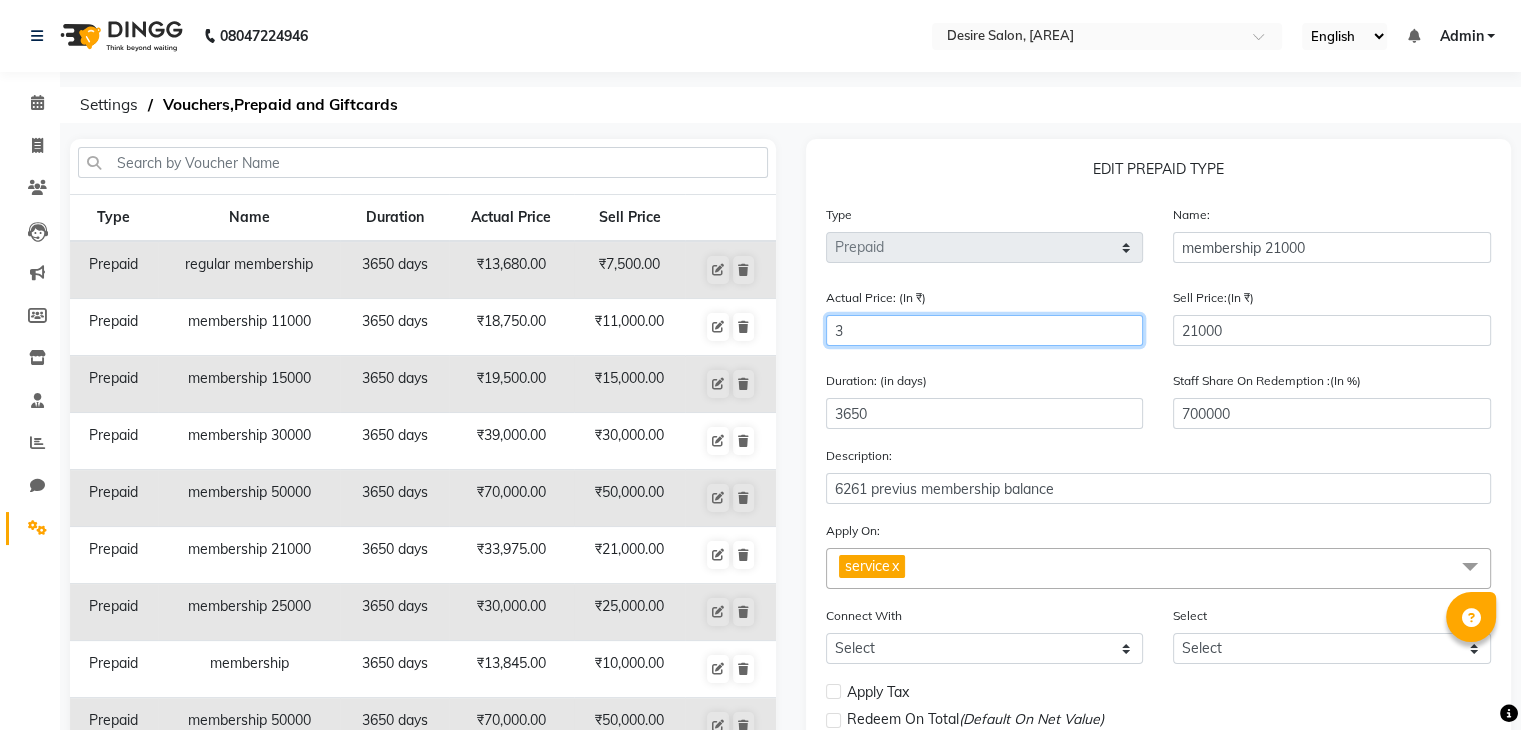 type on "32" 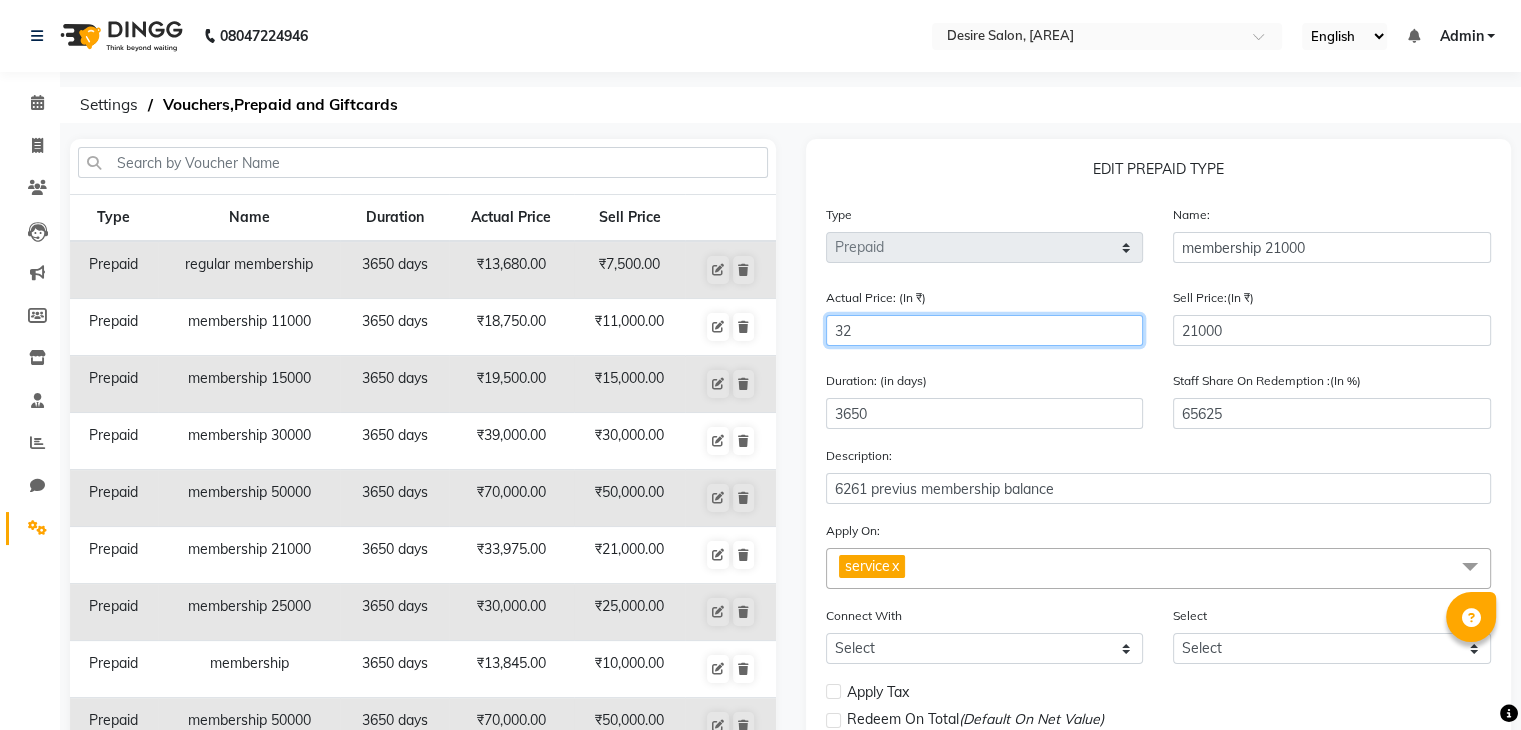 type on "323" 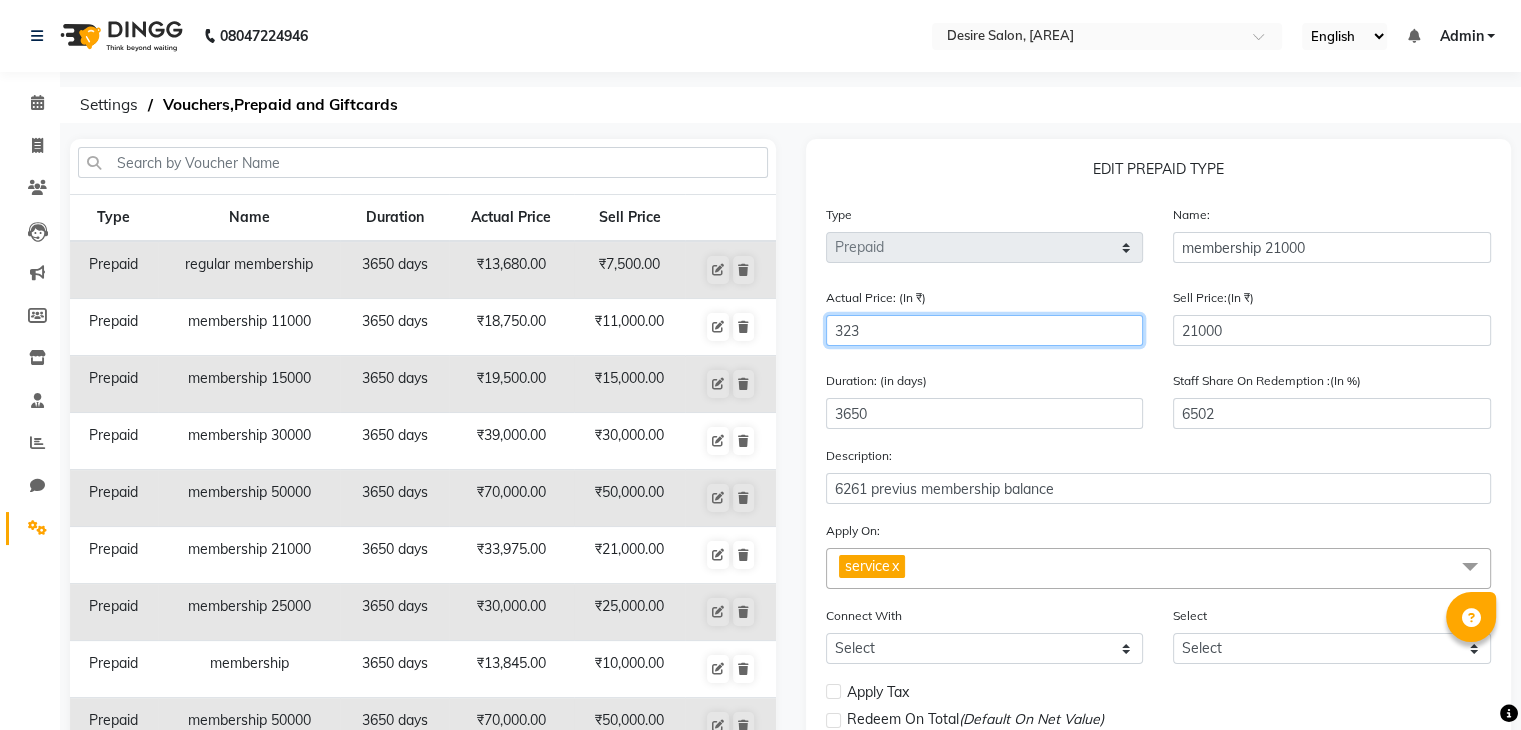 type on "3230" 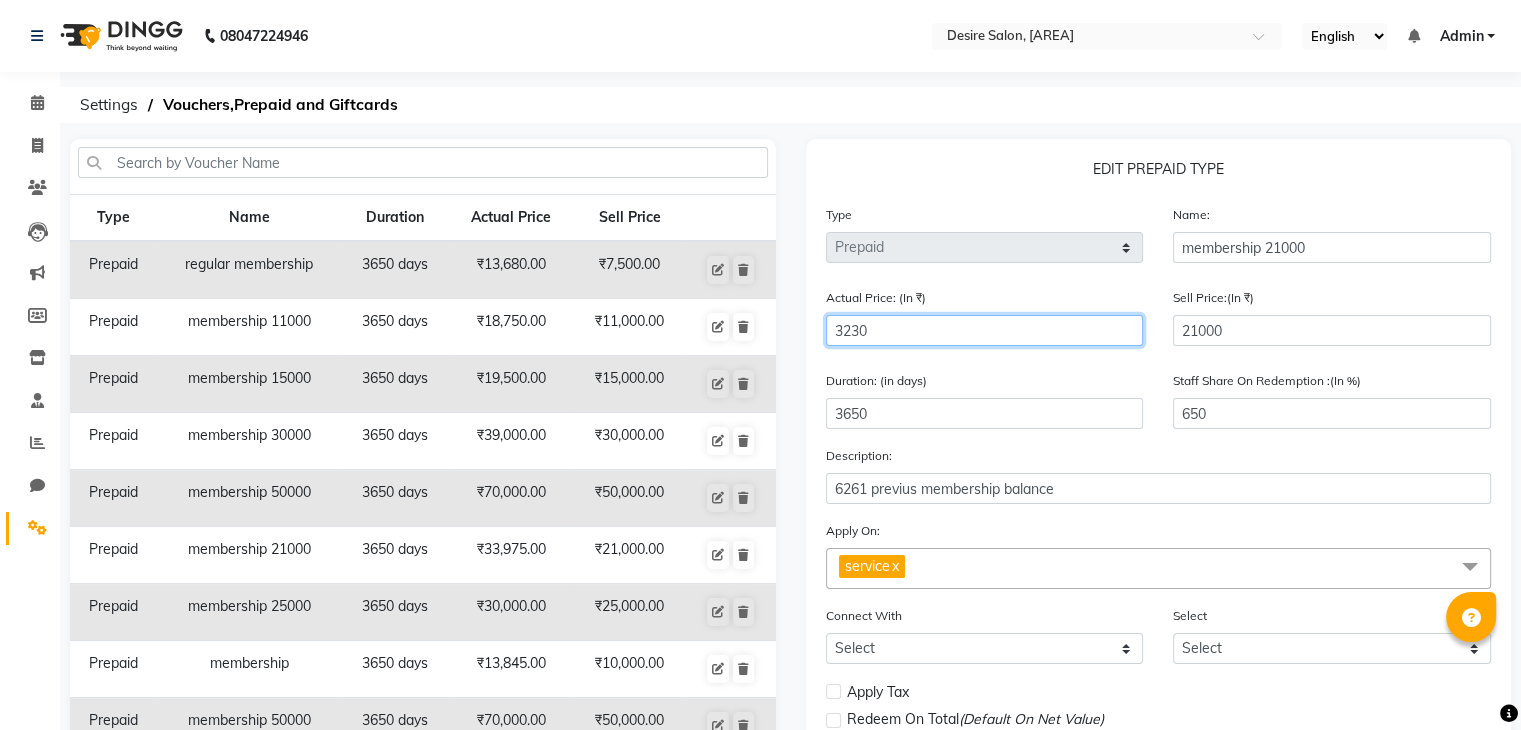 type on "32300" 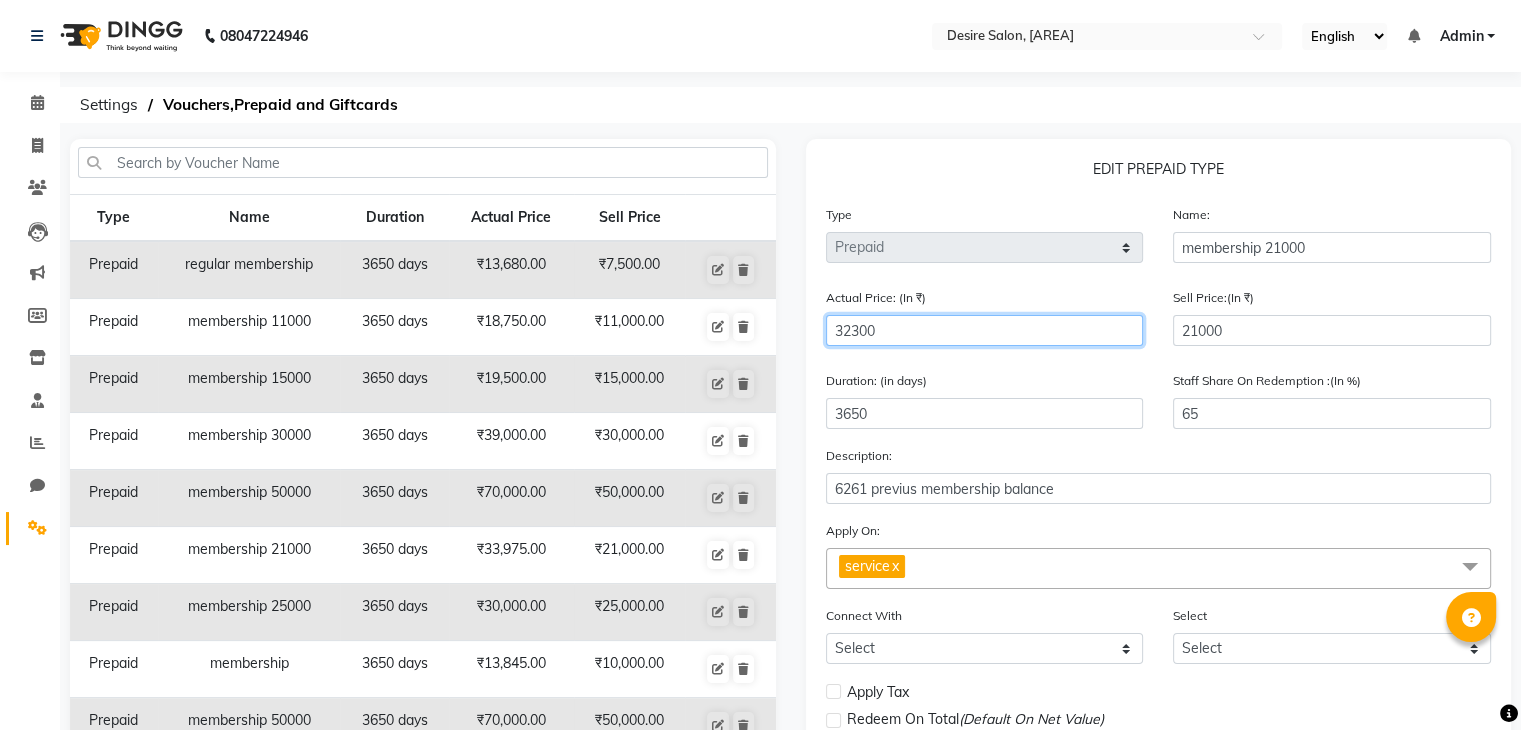 scroll, scrollTop: 201, scrollLeft: 0, axis: vertical 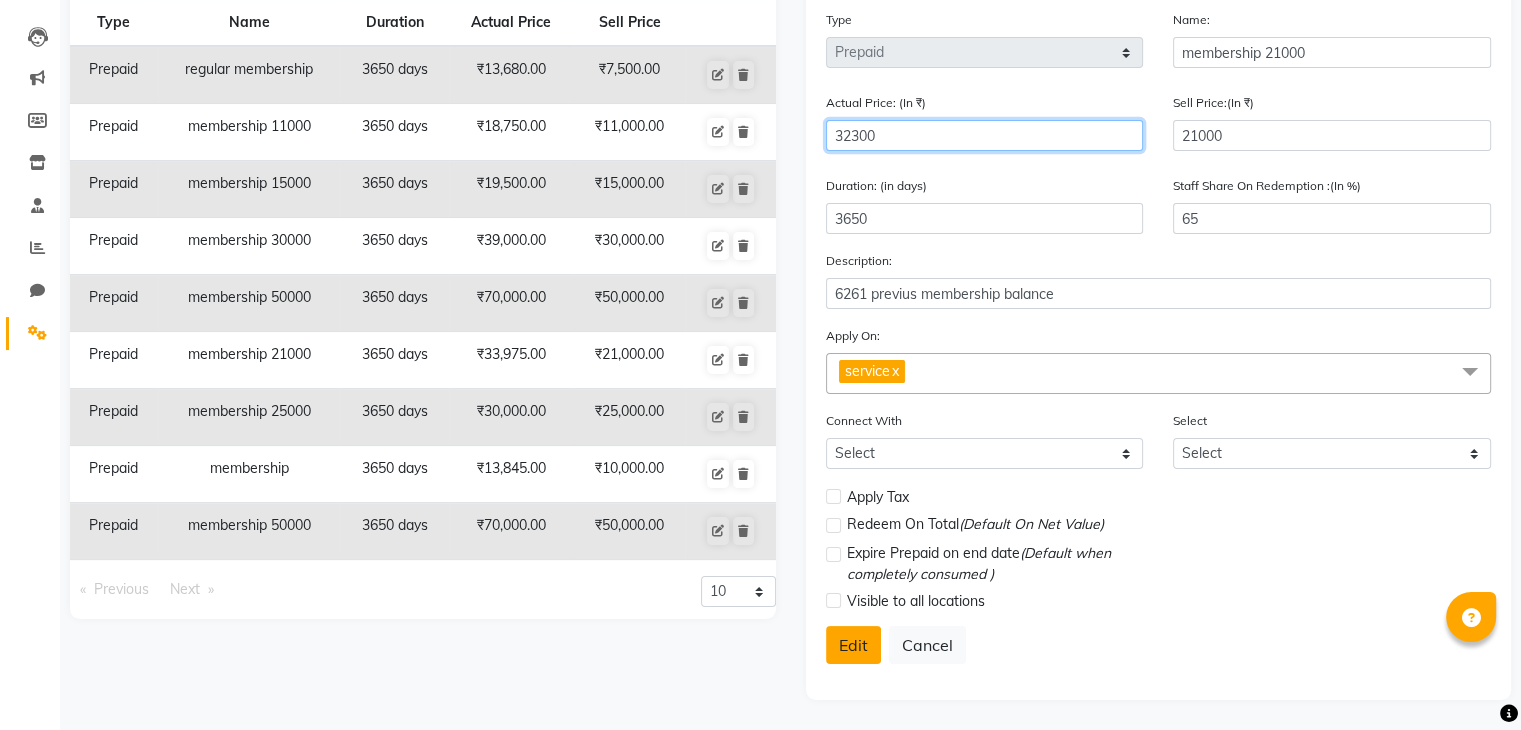 type on "32300" 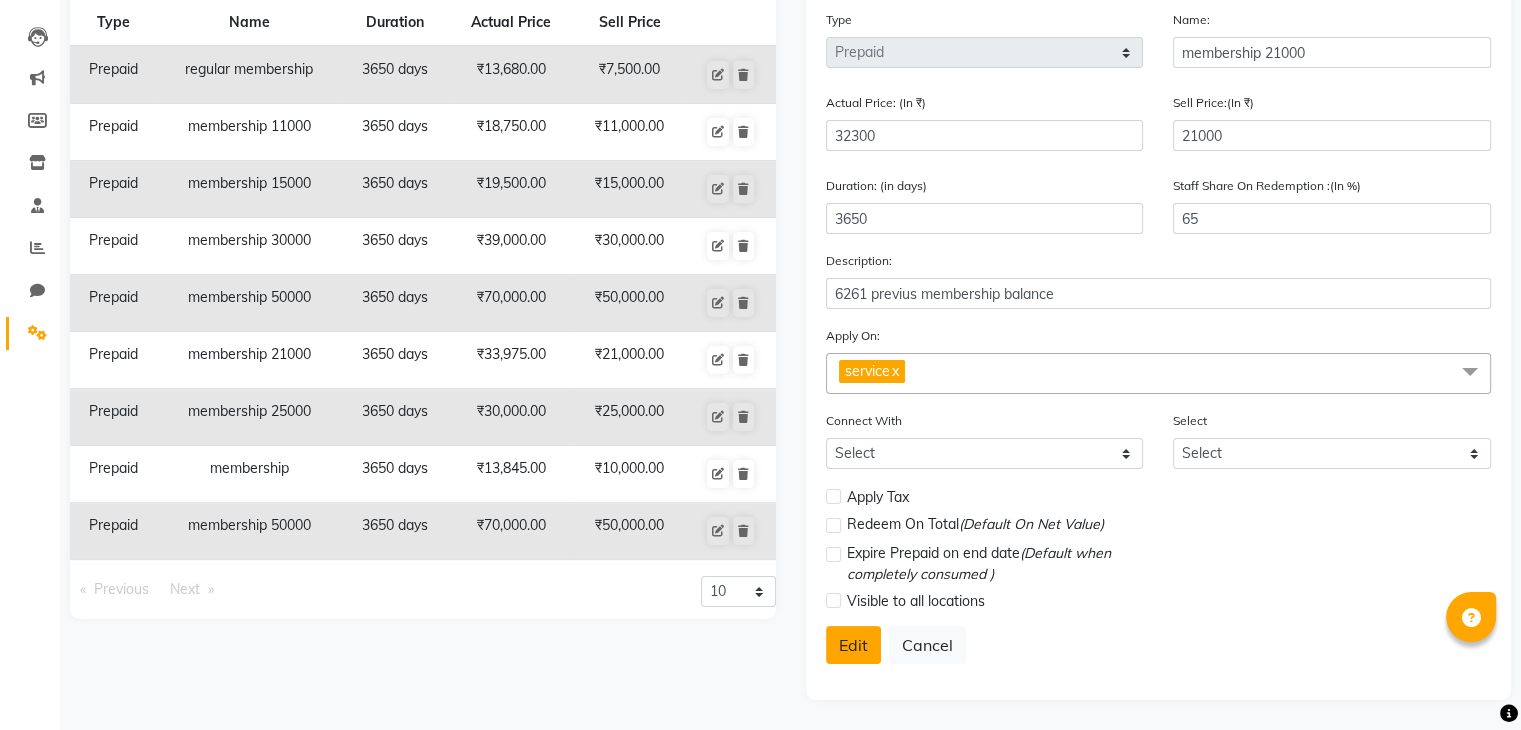 click on "Edit" 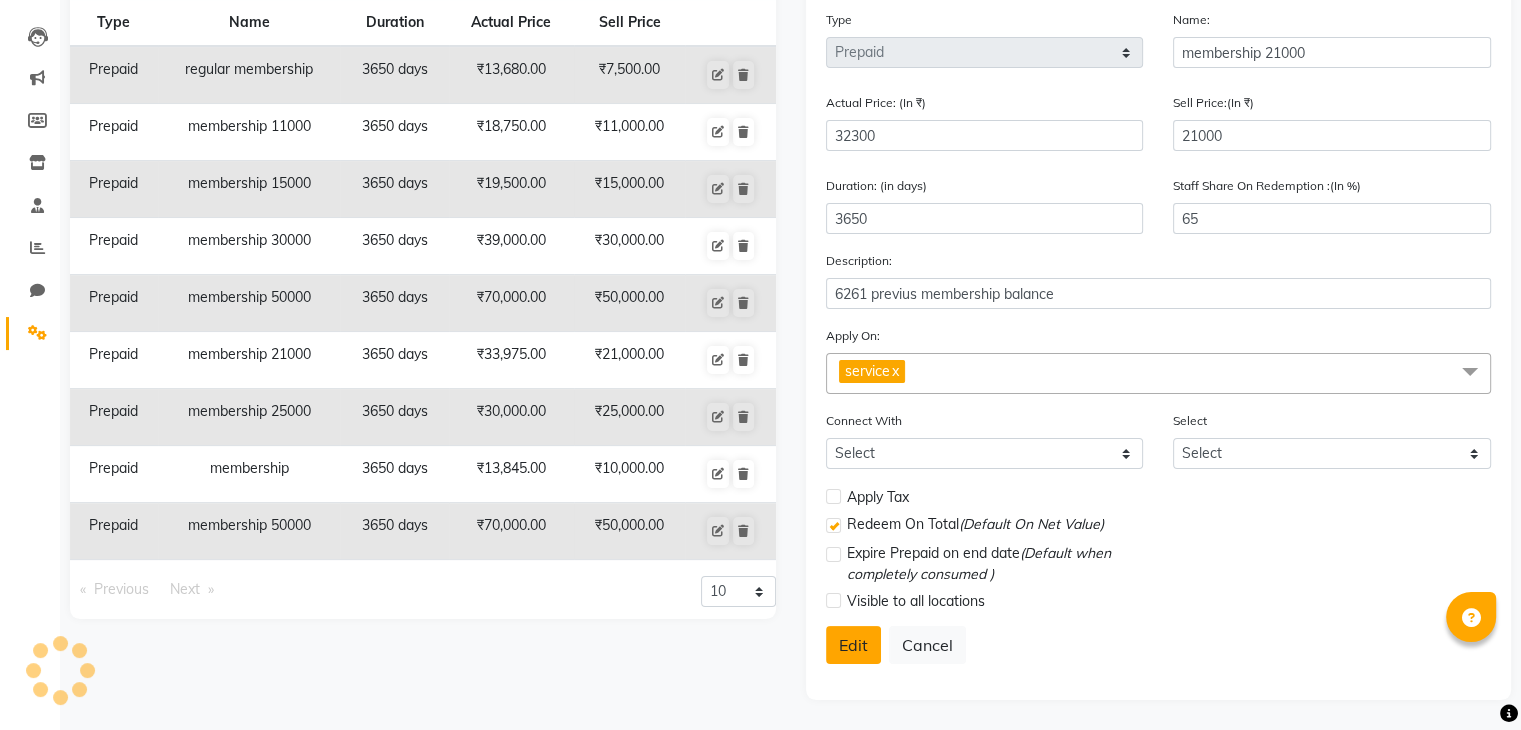 select 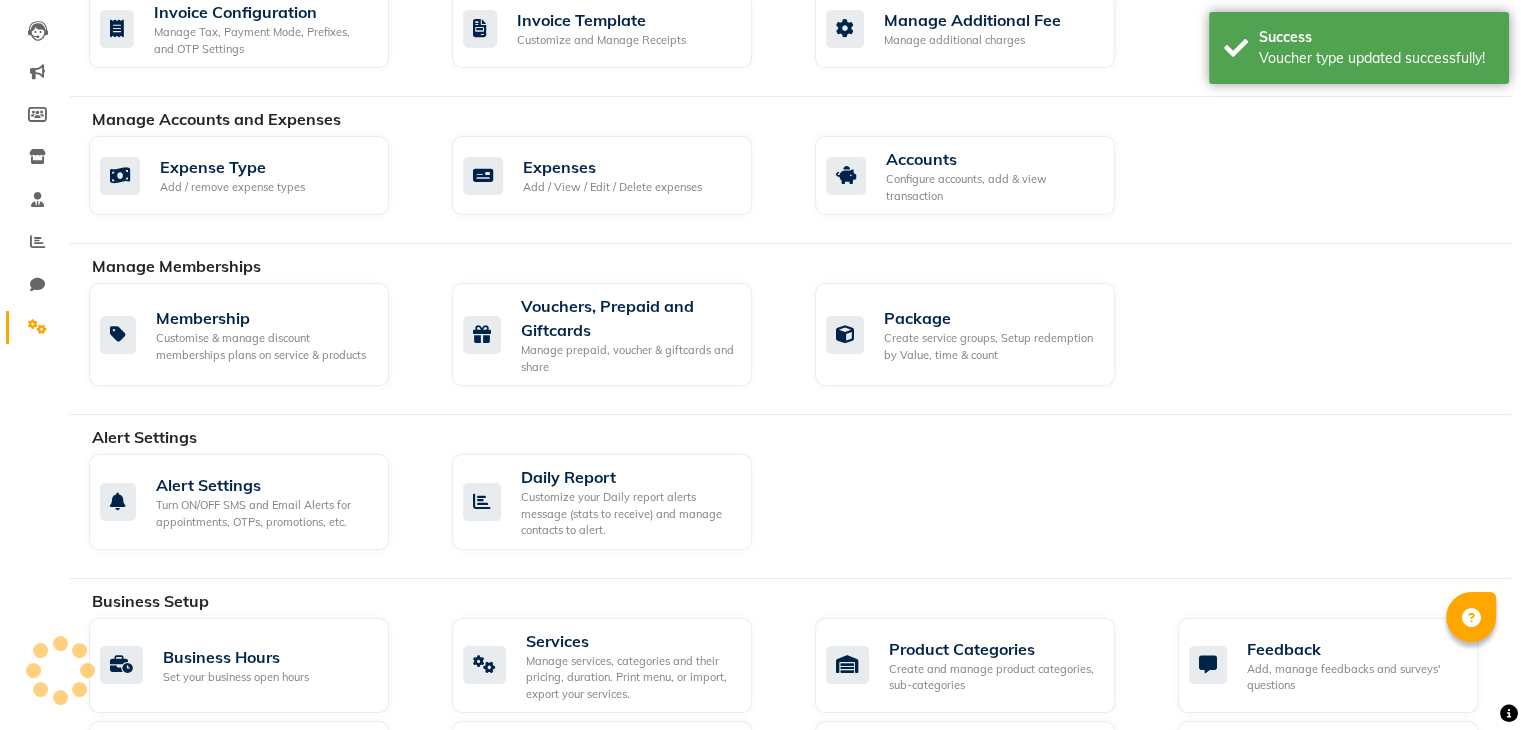 click 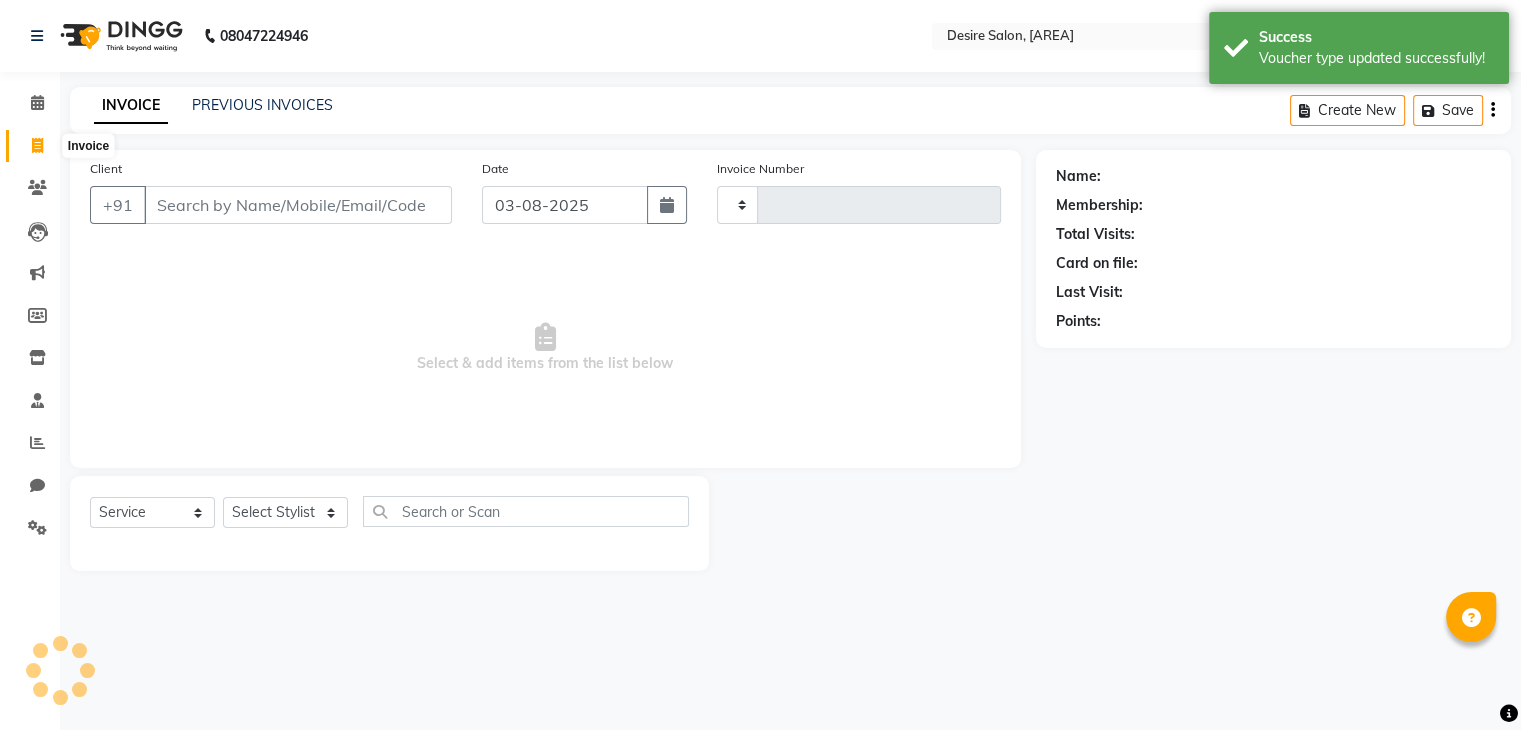 scroll, scrollTop: 0, scrollLeft: 0, axis: both 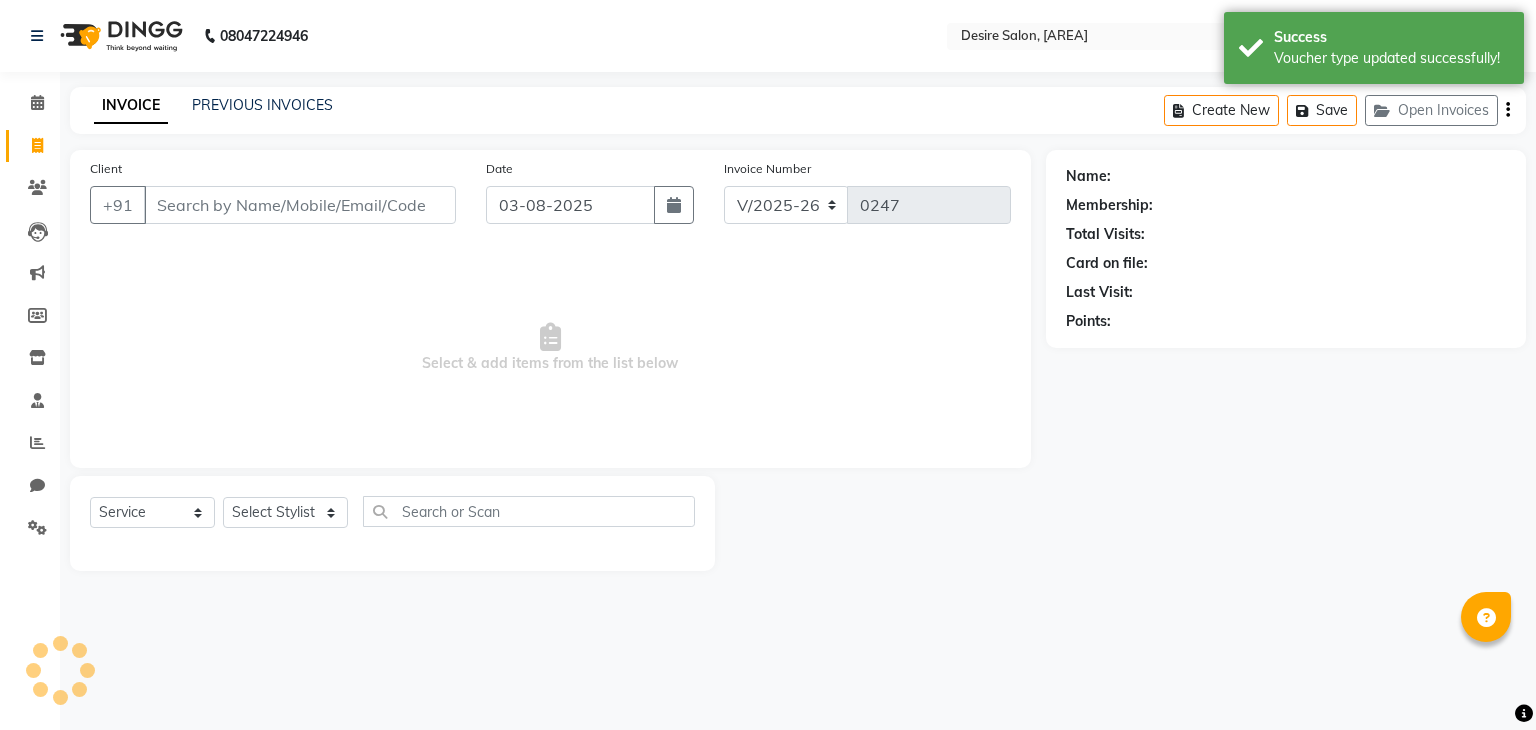 click on "Client" at bounding box center [300, 205] 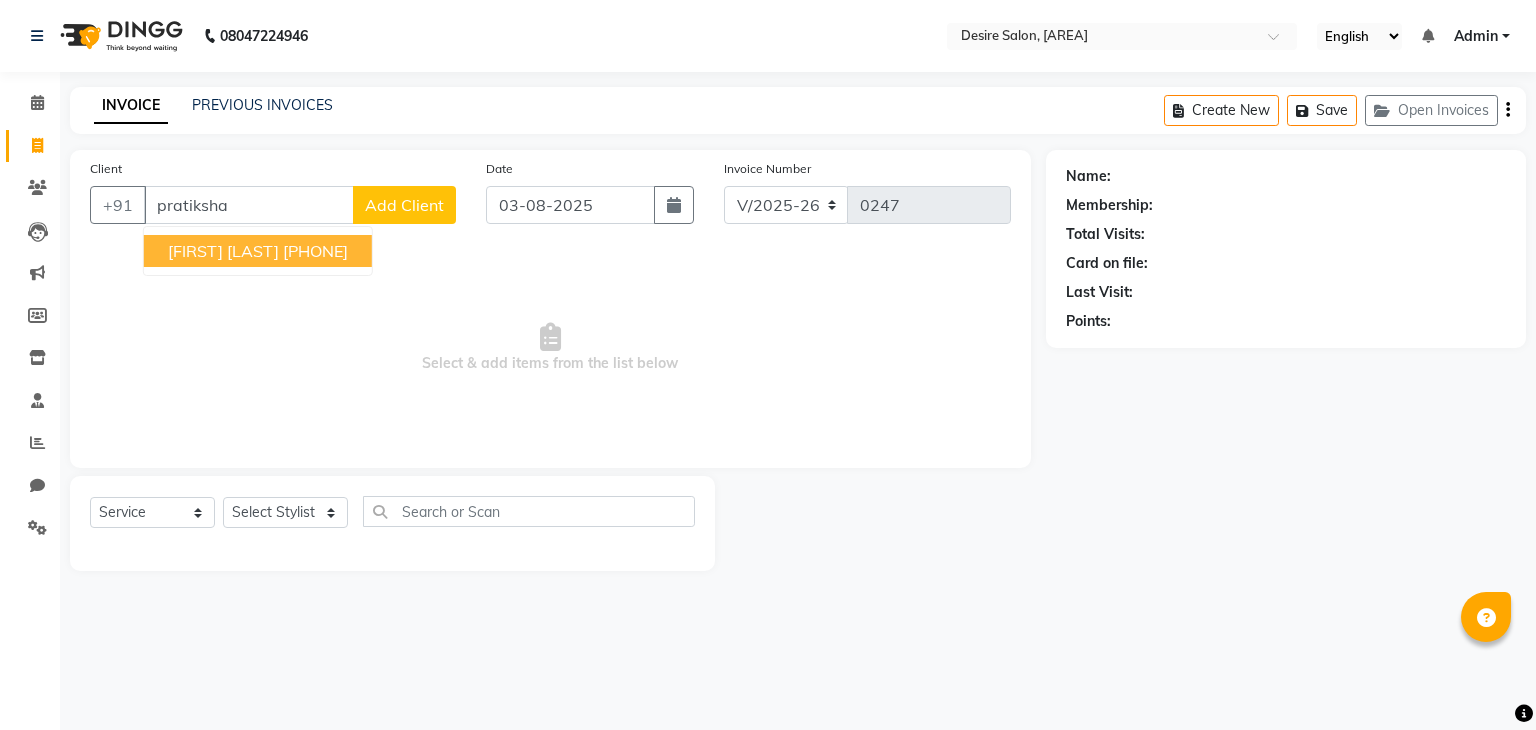 click on "[FIRST] [LAST]" at bounding box center (223, 251) 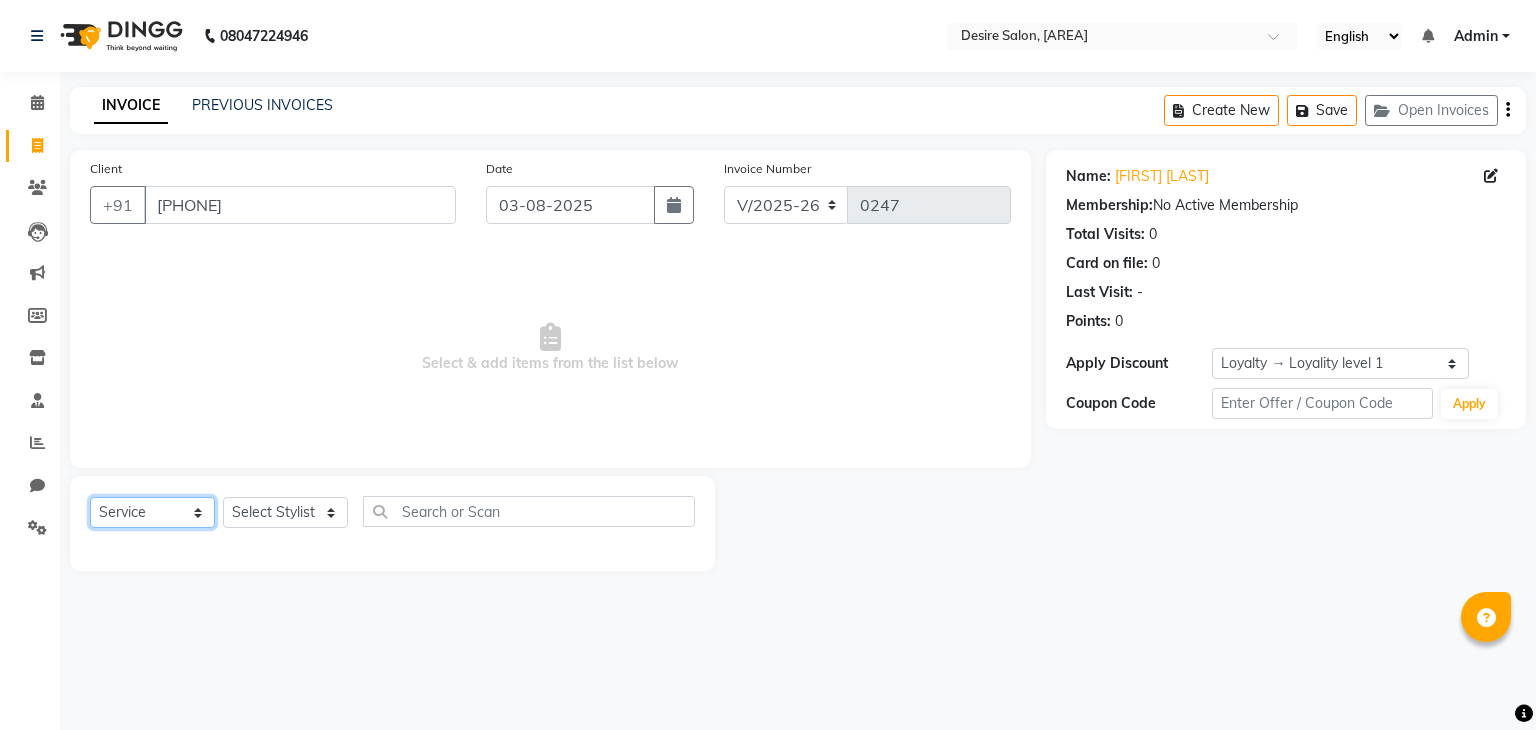 click on "Select  Service  Product  Membership  Package Voucher Prepaid Gift Card" 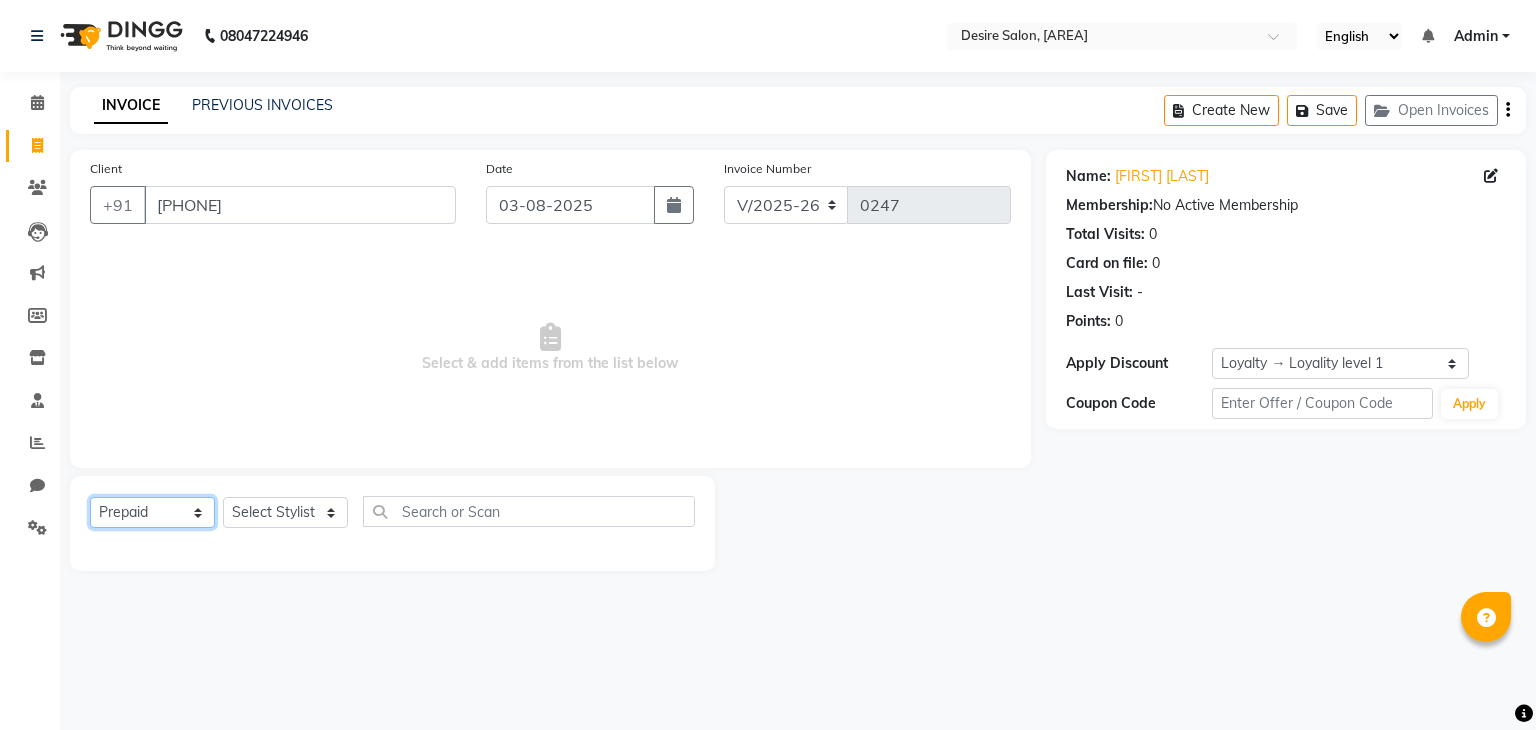 click on "Select  Service  Product  Membership  Package Voucher Prepaid Gift Card" 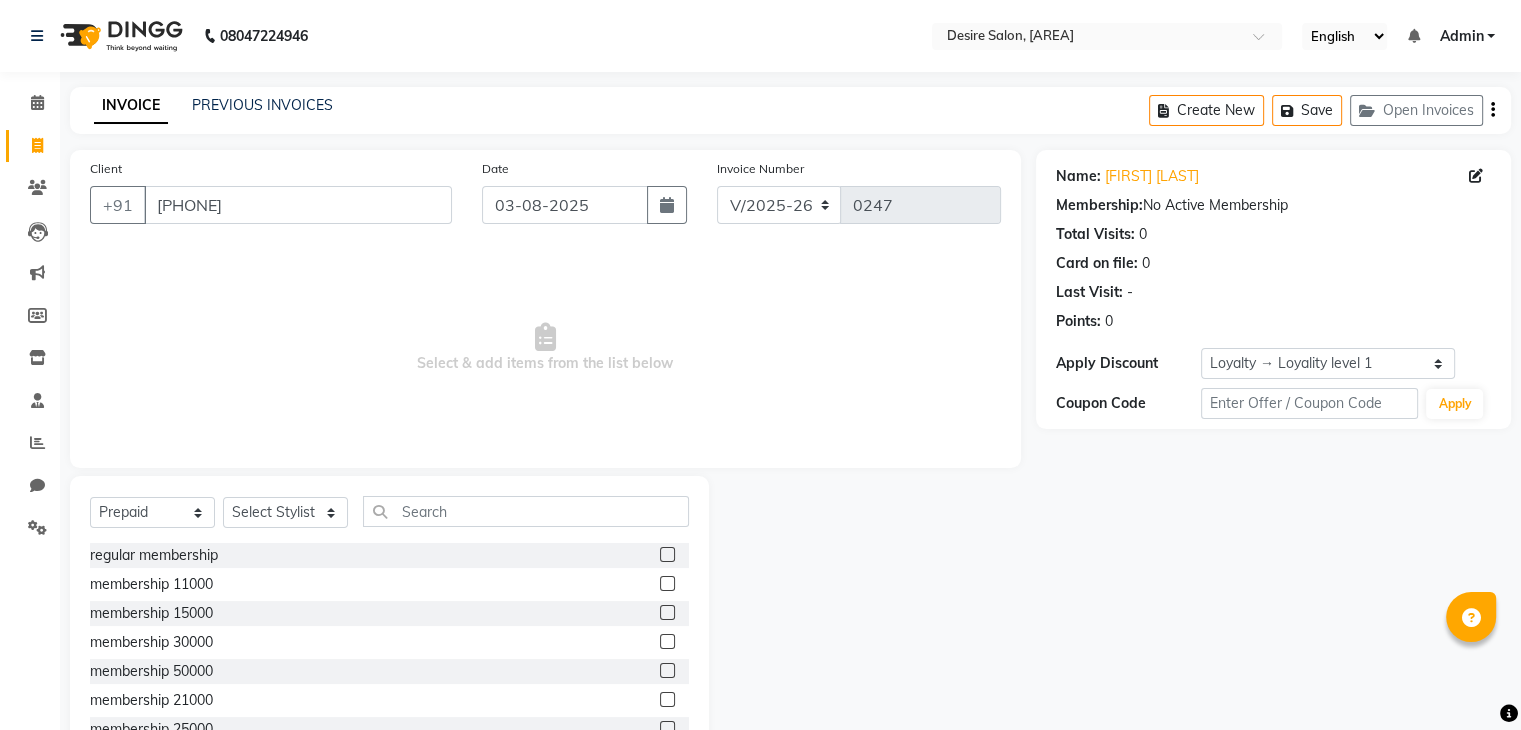 click 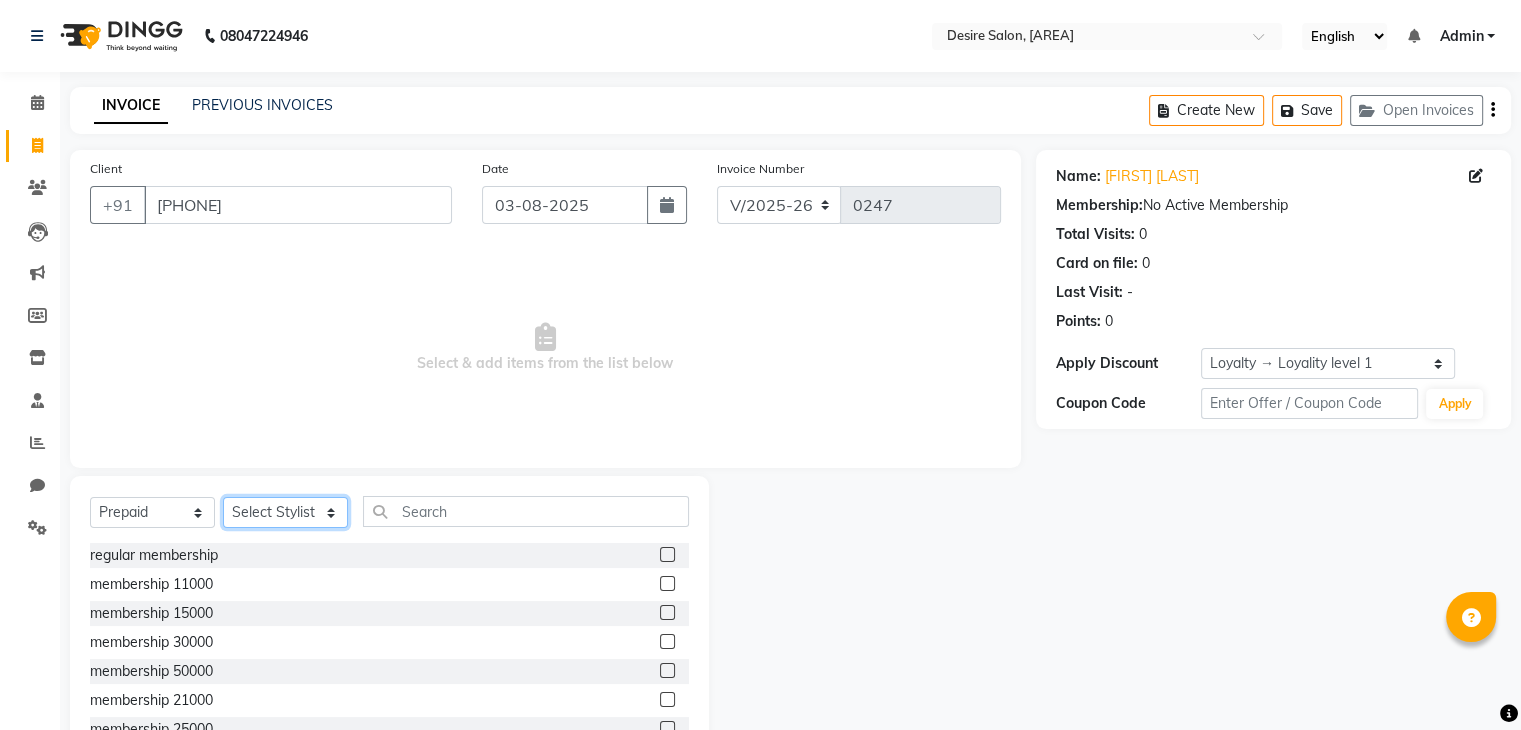 click on "Select Stylist [FIRST] [LAST] [FIRST] [LAST] [FIRST] [LAST] desire salon [FIRST] [LAST] [FIRST] [LAST] [FIRST] [LAST] [FIRST] [LAST] [FIRST] [LAST]" 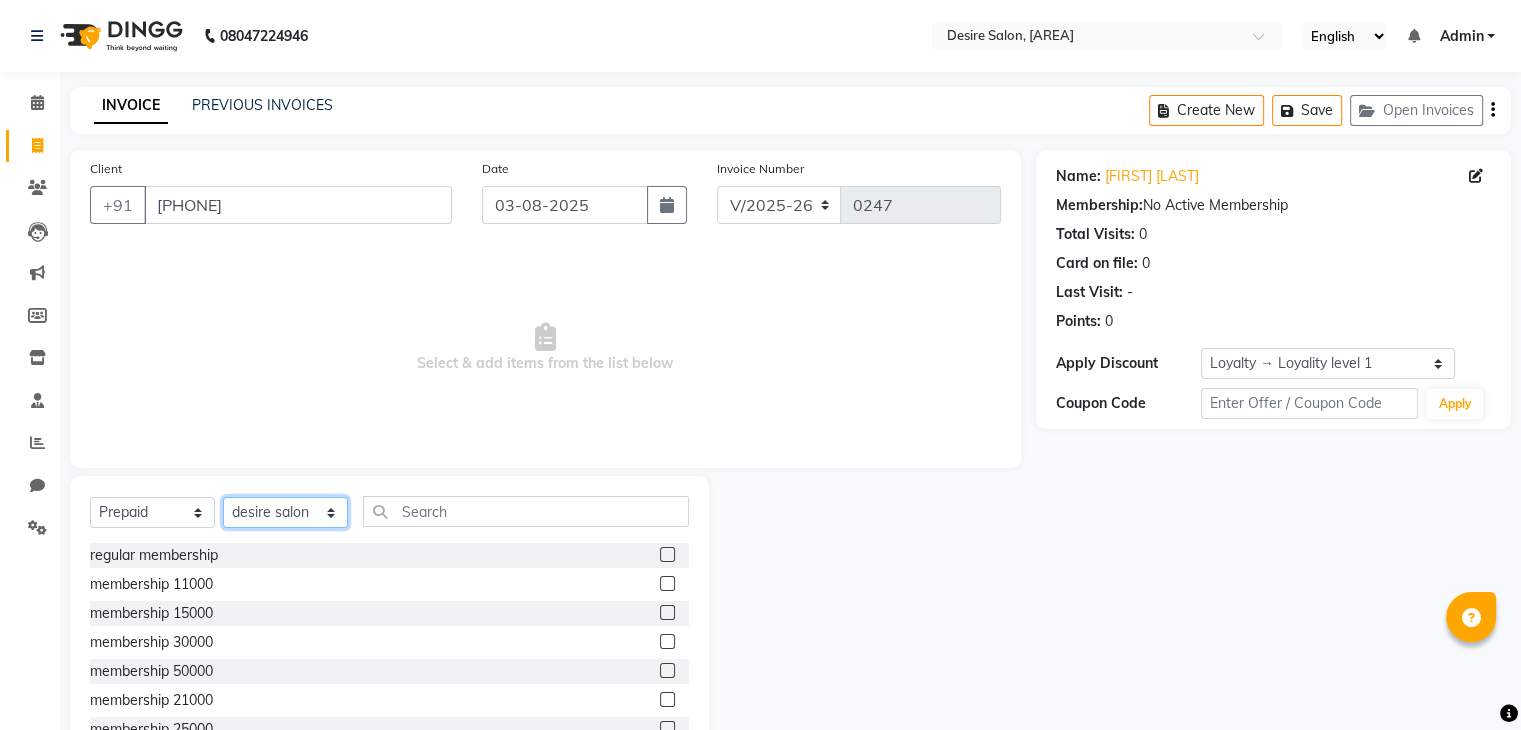 click on "Select Stylist [FIRST] [LAST] [FIRST] [LAST] [FIRST] [LAST] desire salon [FIRST] [LAST] [FIRST] [LAST] [FIRST] [LAST] [FIRST] [LAST] [FIRST] [LAST]" 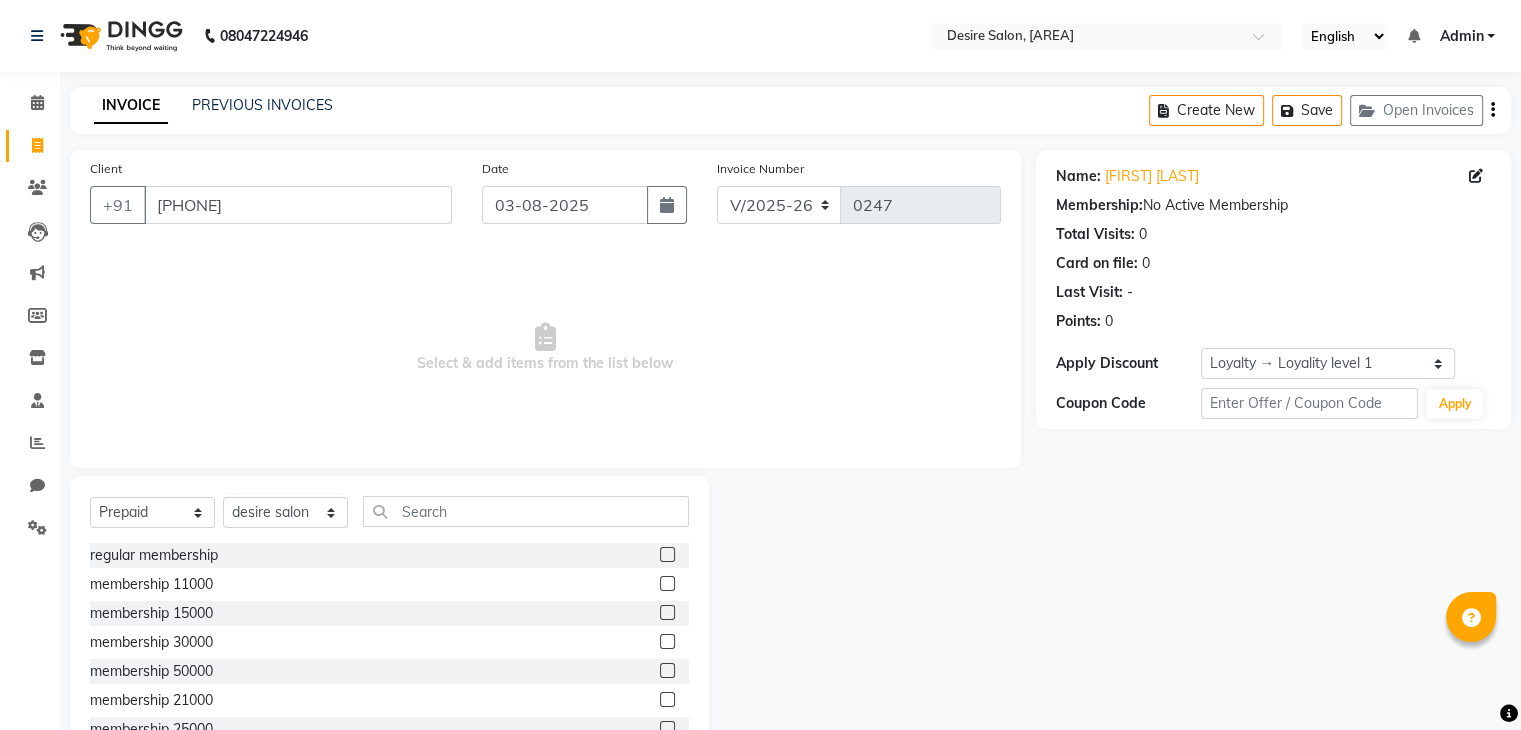 click 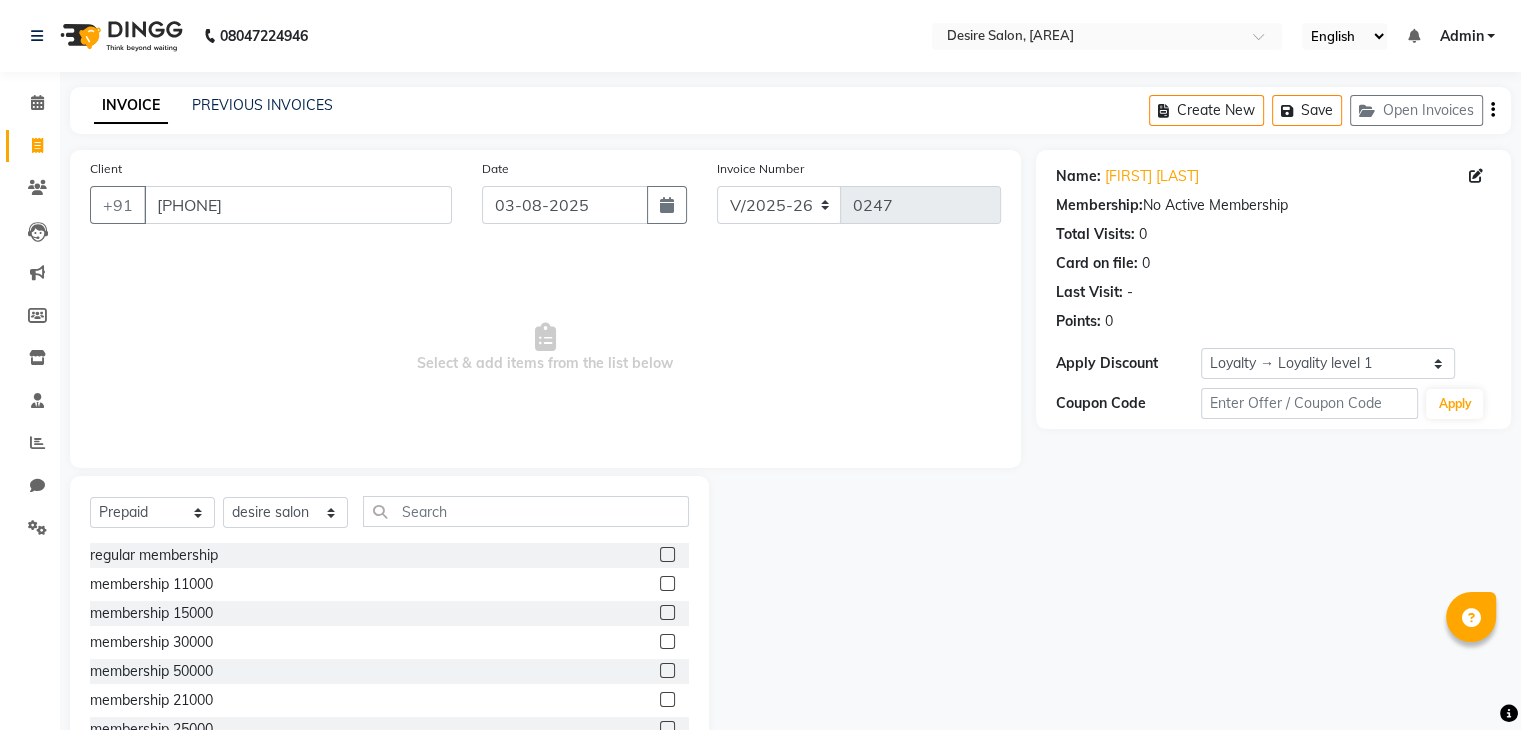 click at bounding box center [666, 700] 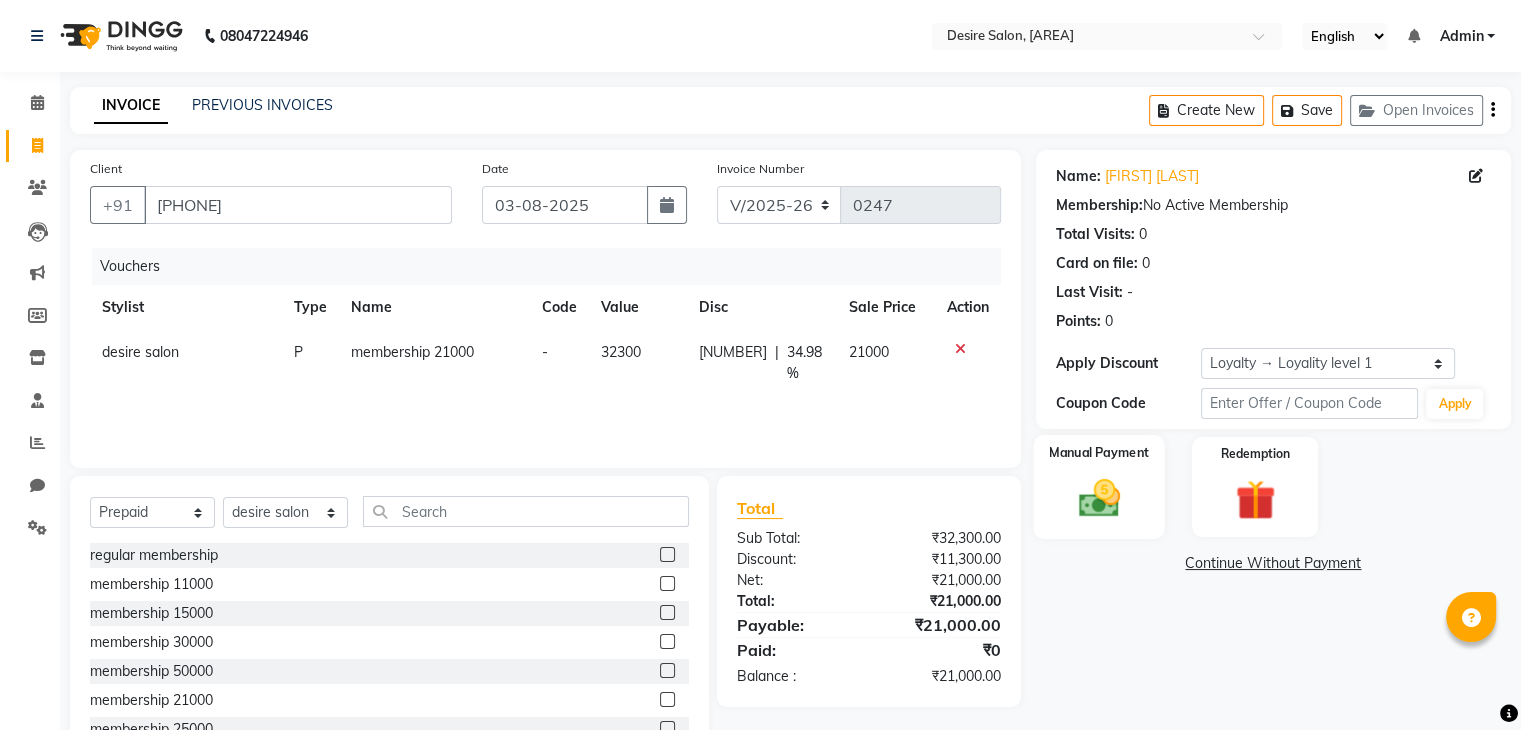 scroll, scrollTop: 72, scrollLeft: 0, axis: vertical 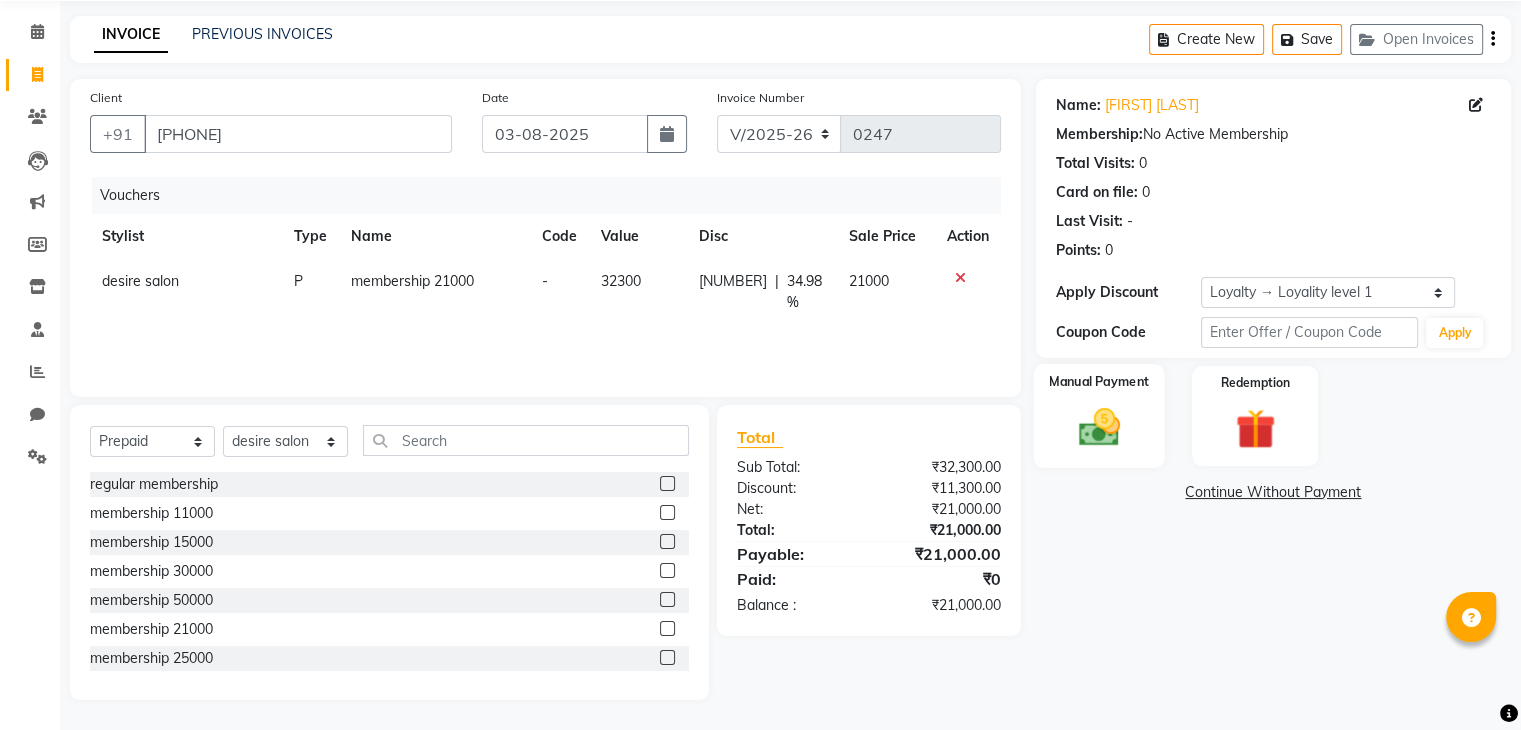 click 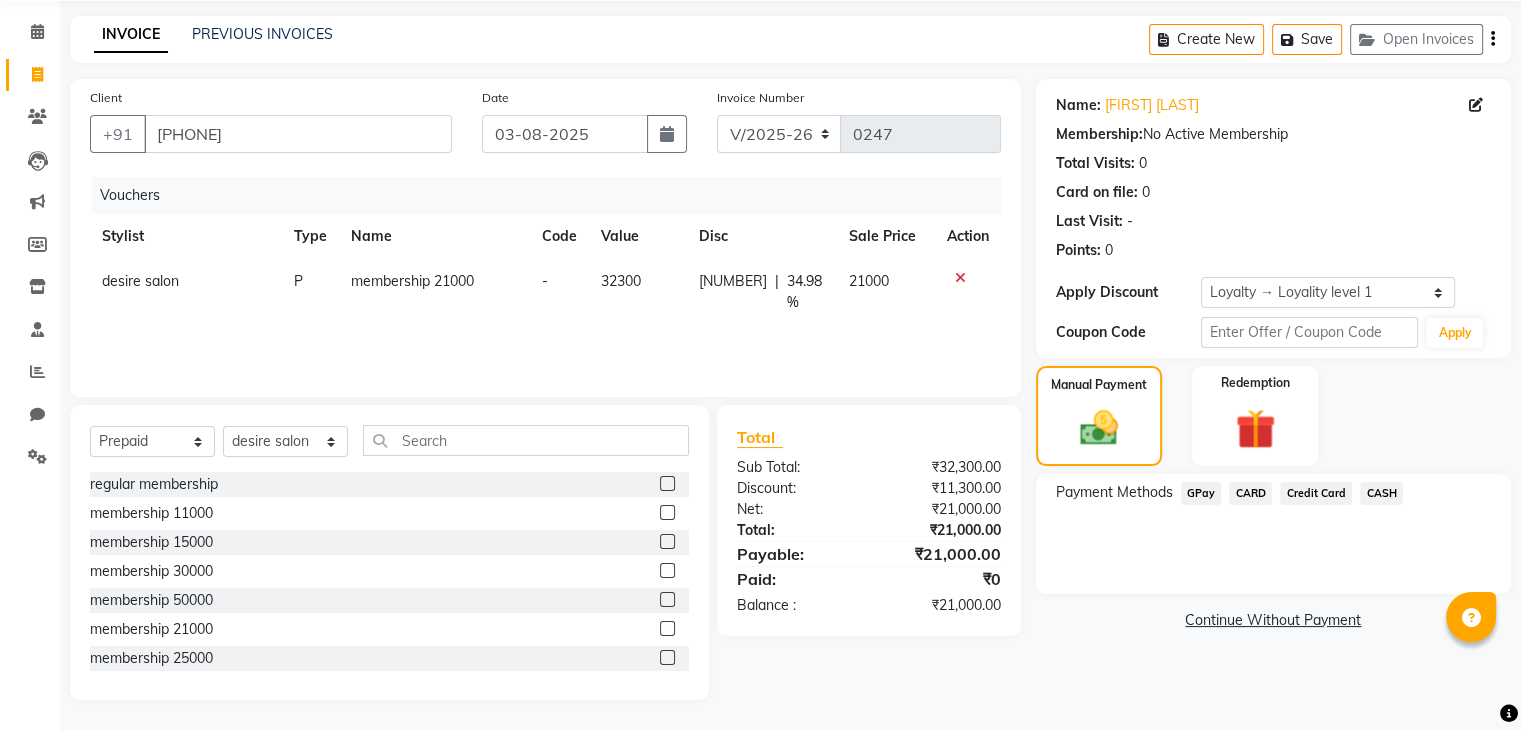 click on "GPay" 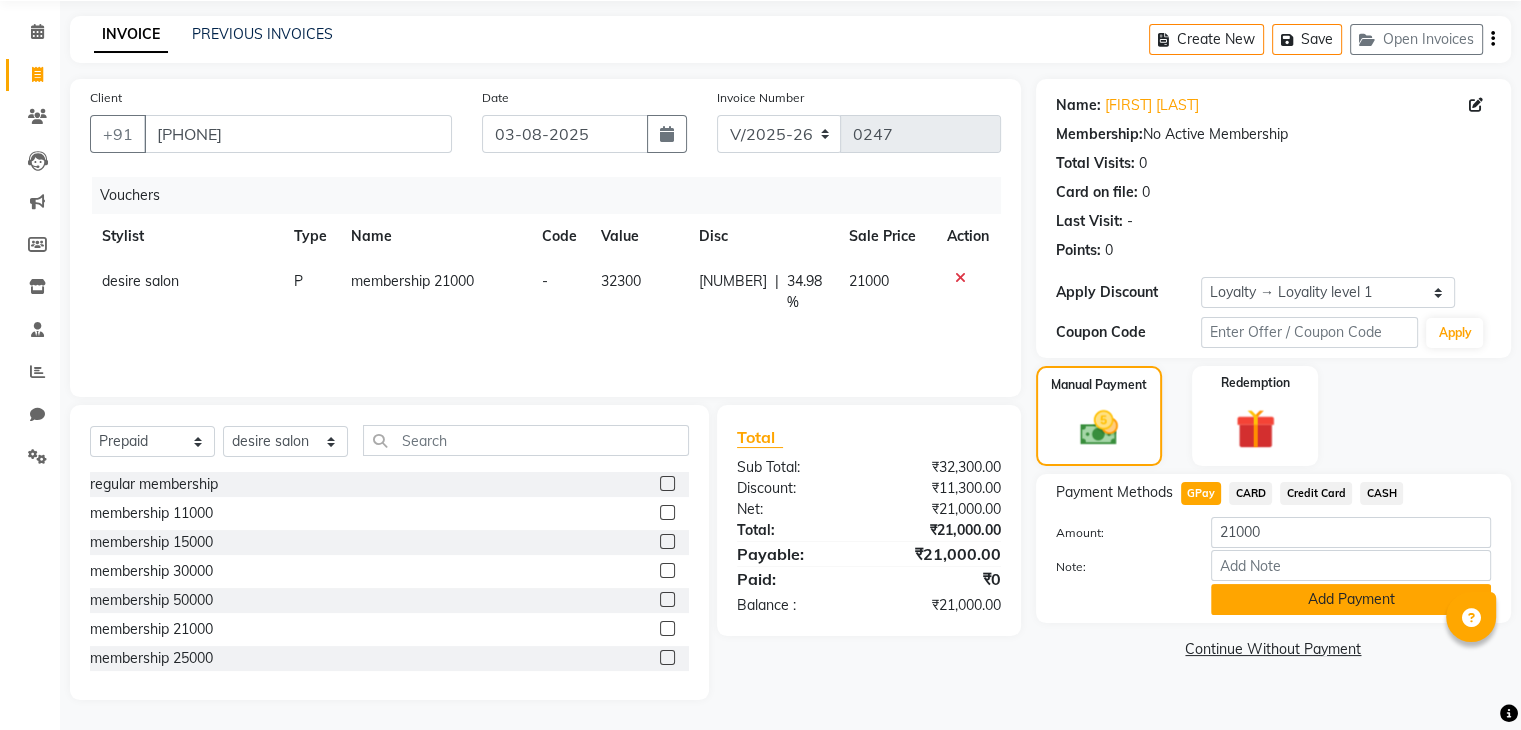 click on "Add Payment" 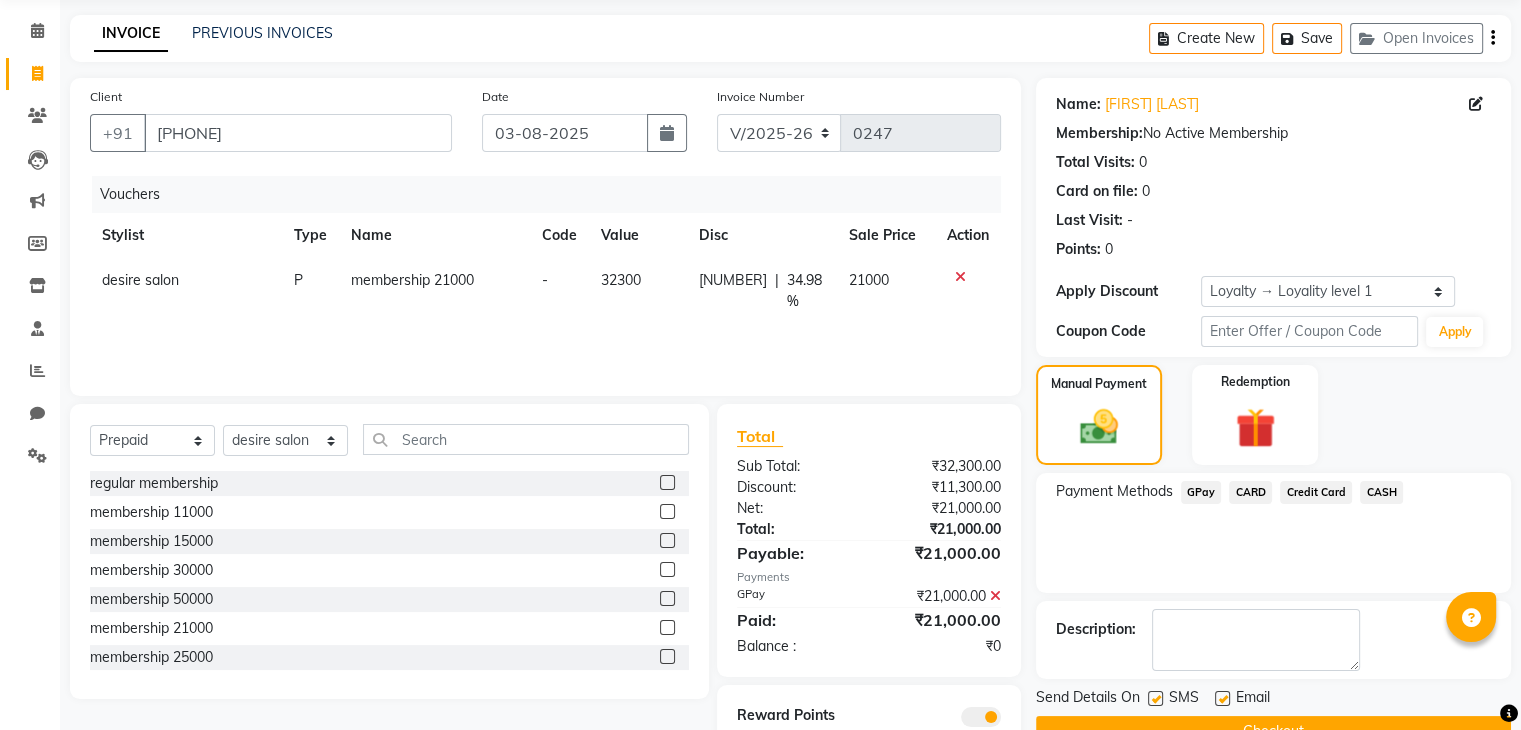 scroll, scrollTop: 149, scrollLeft: 0, axis: vertical 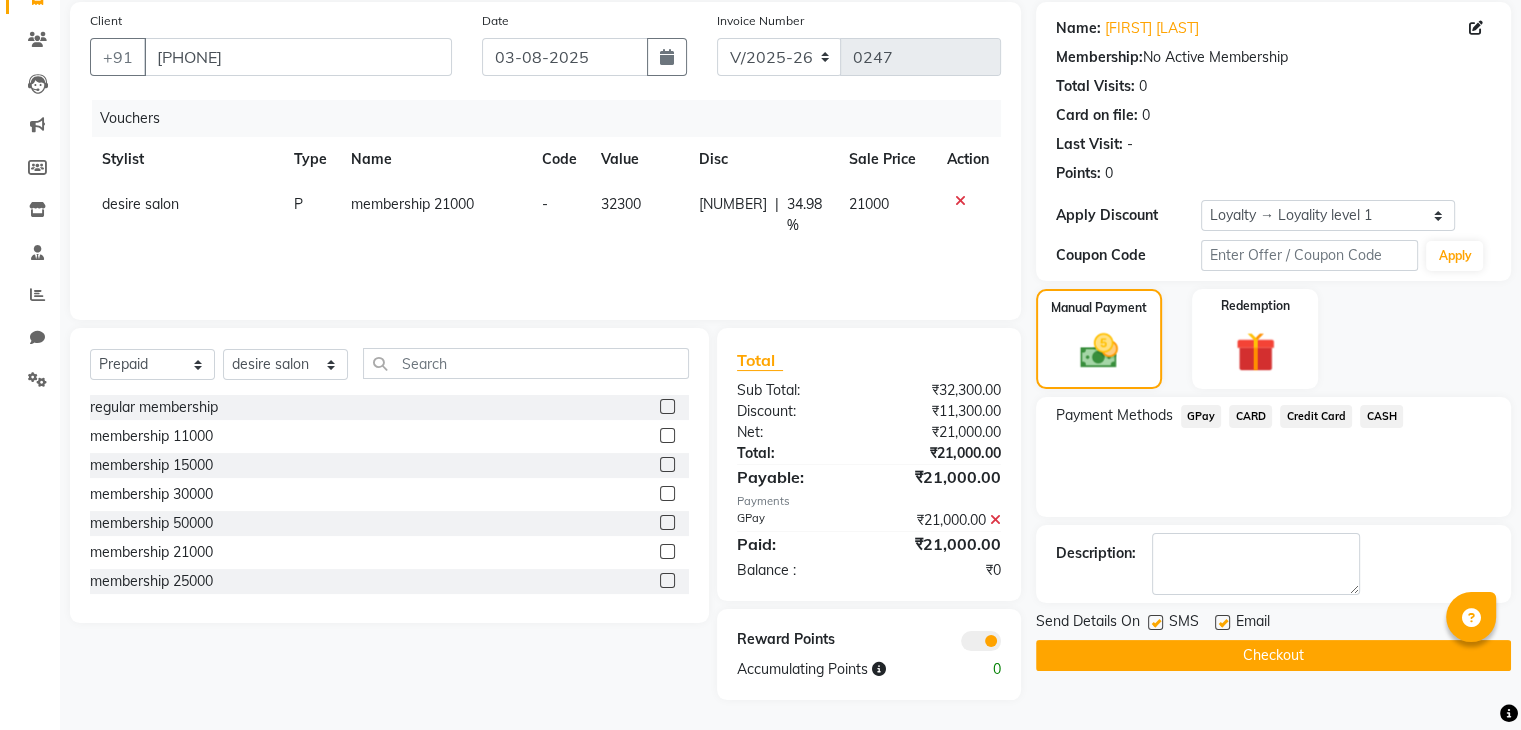 click on "Checkout" 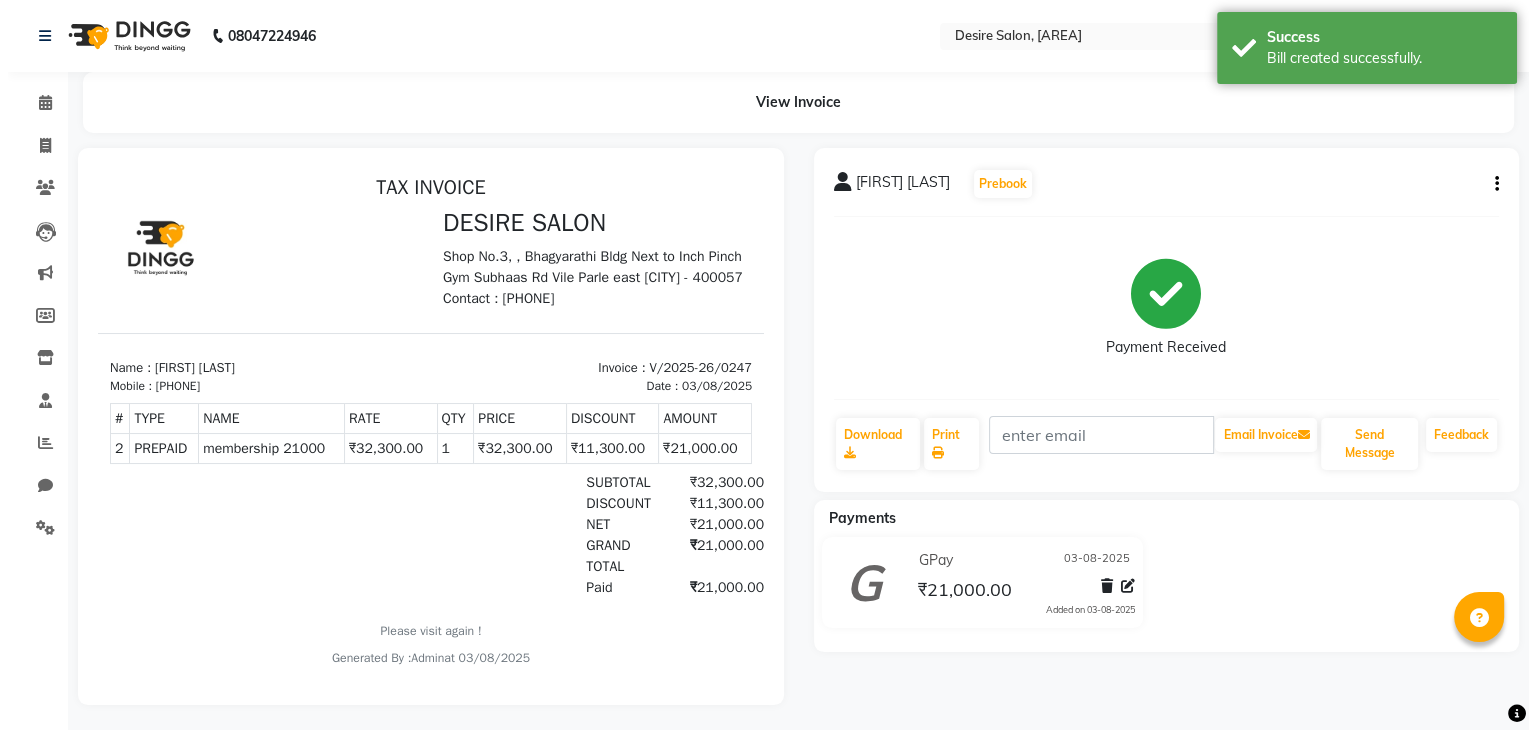 scroll, scrollTop: 0, scrollLeft: 0, axis: both 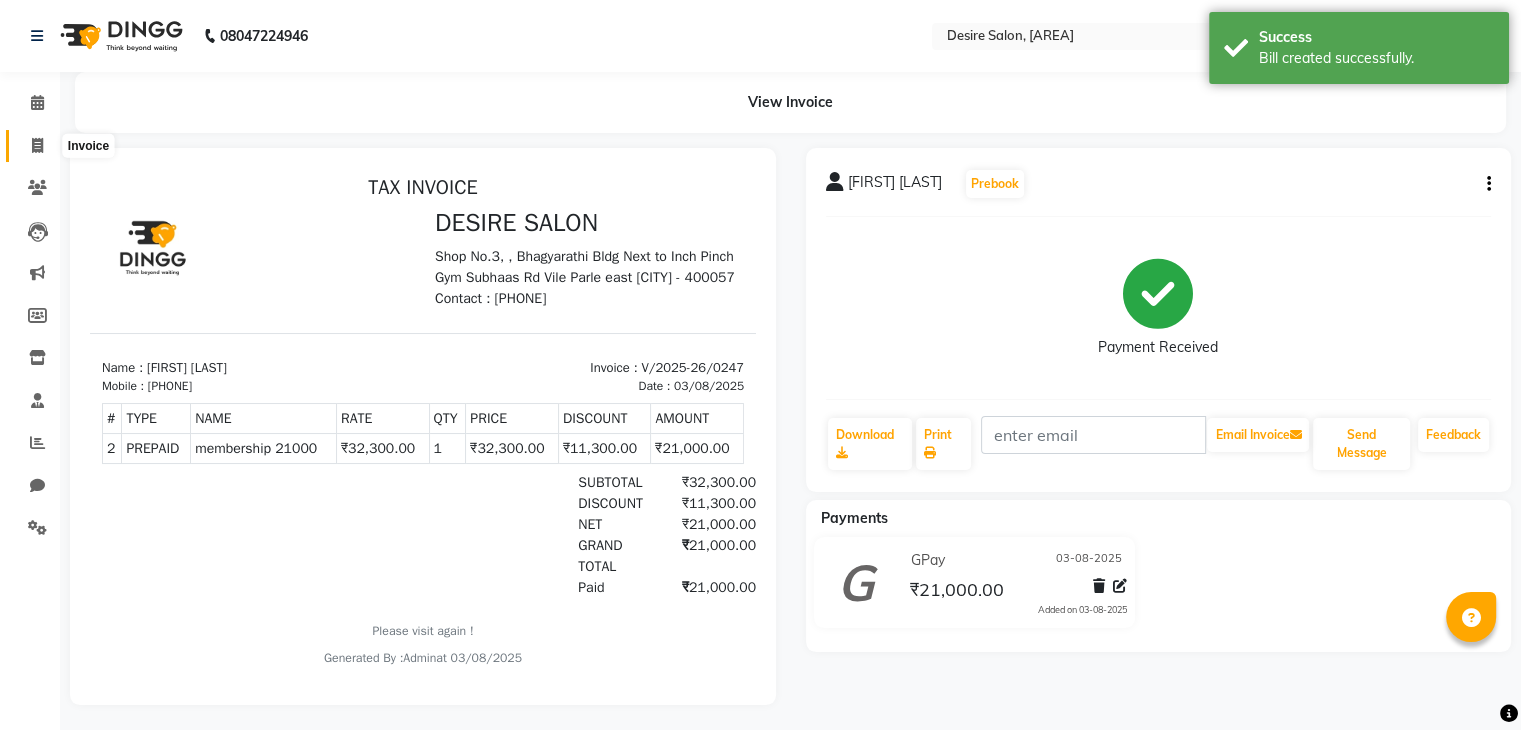 click 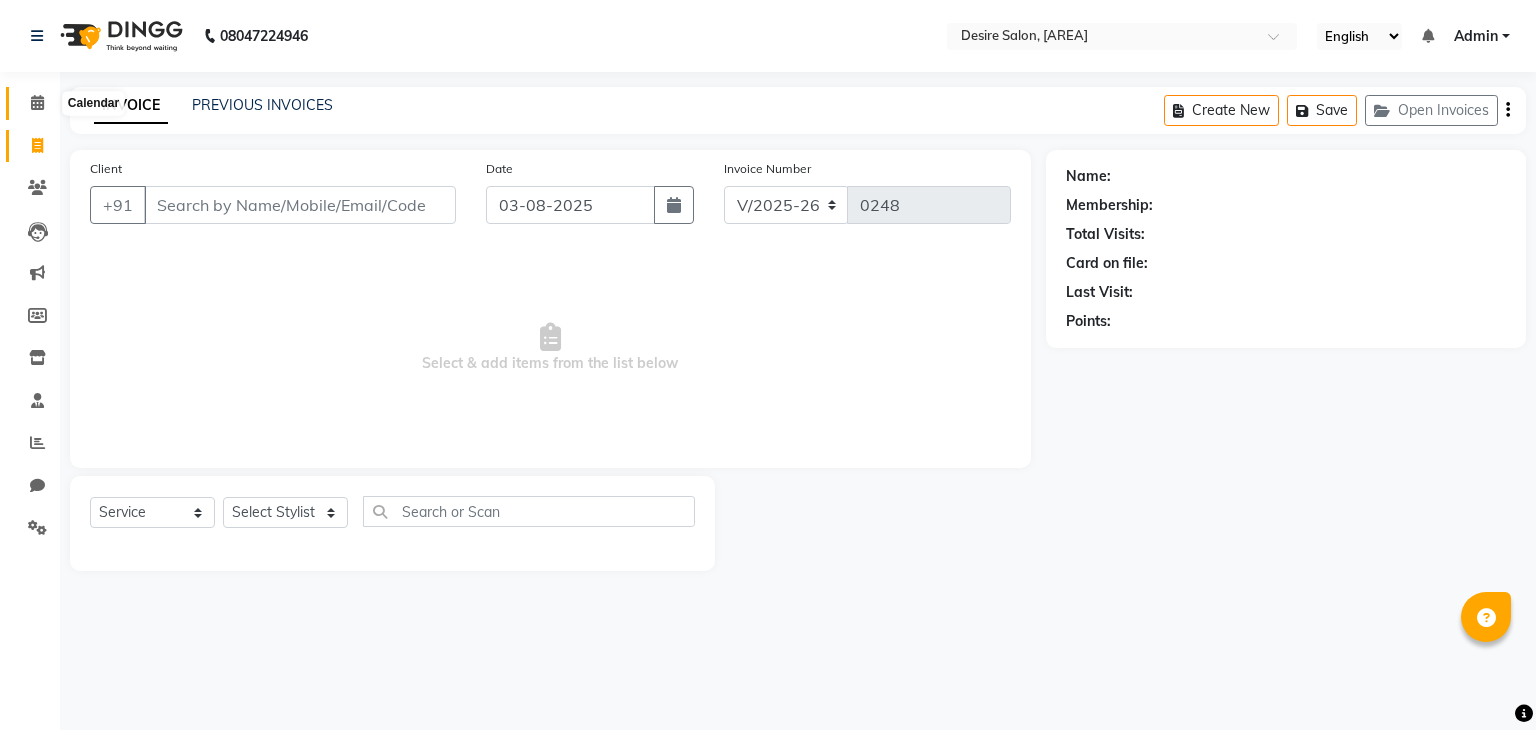 click 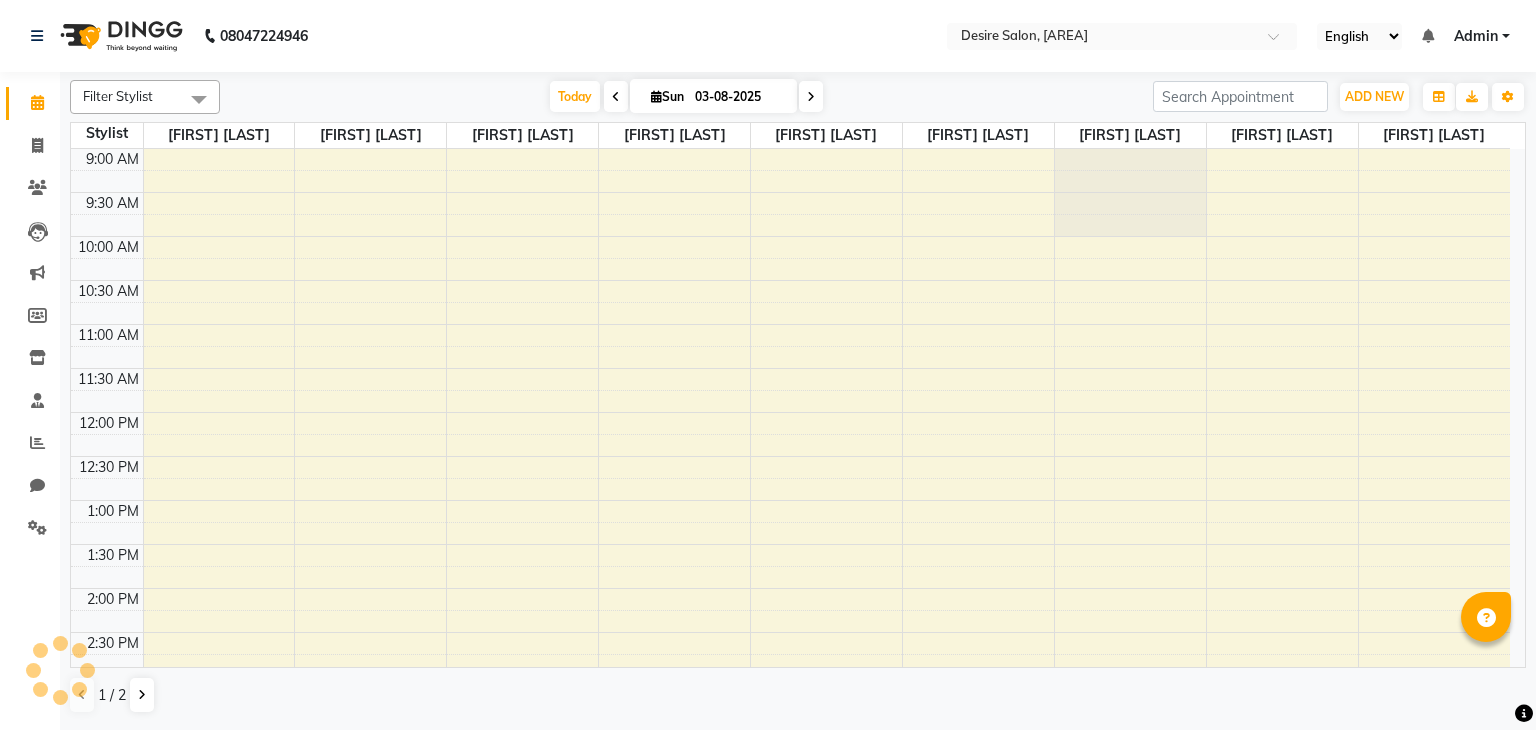 scroll, scrollTop: 576, scrollLeft: 0, axis: vertical 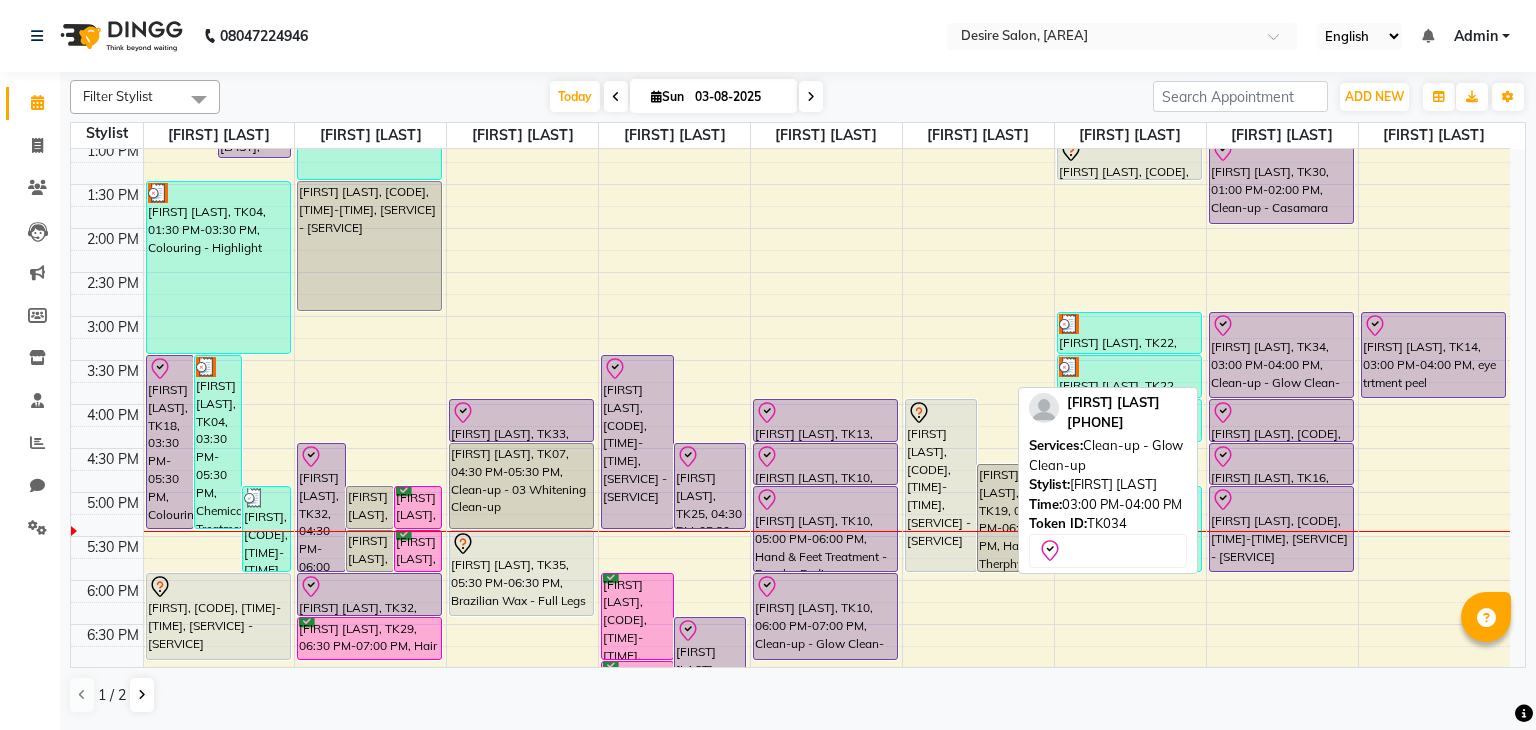 click on "[FIRST] [LAST], TK34, 03:00 PM-04:00 PM, Clean-up - Glow Clean-up" at bounding box center [1281, 355] 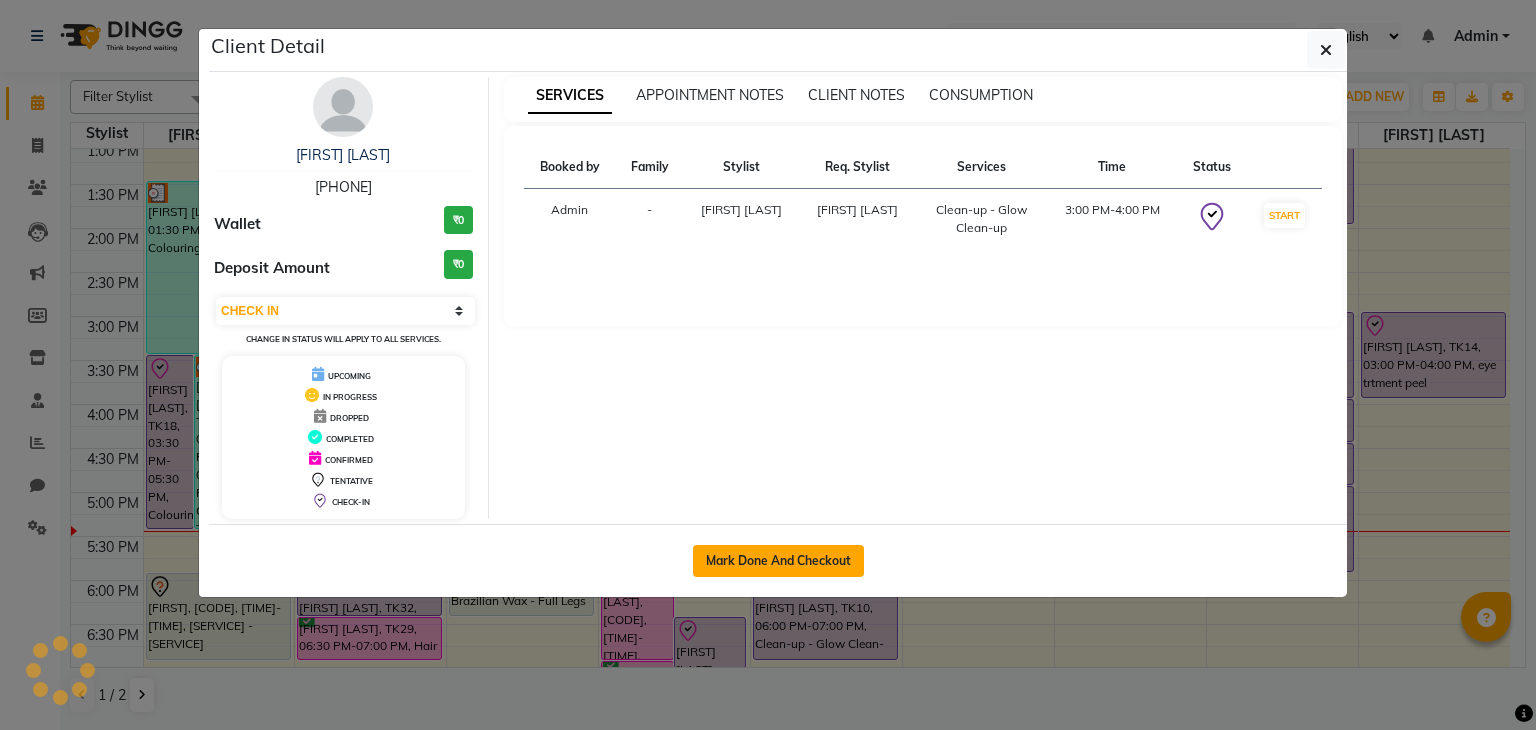 click on "Mark Done And Checkout" 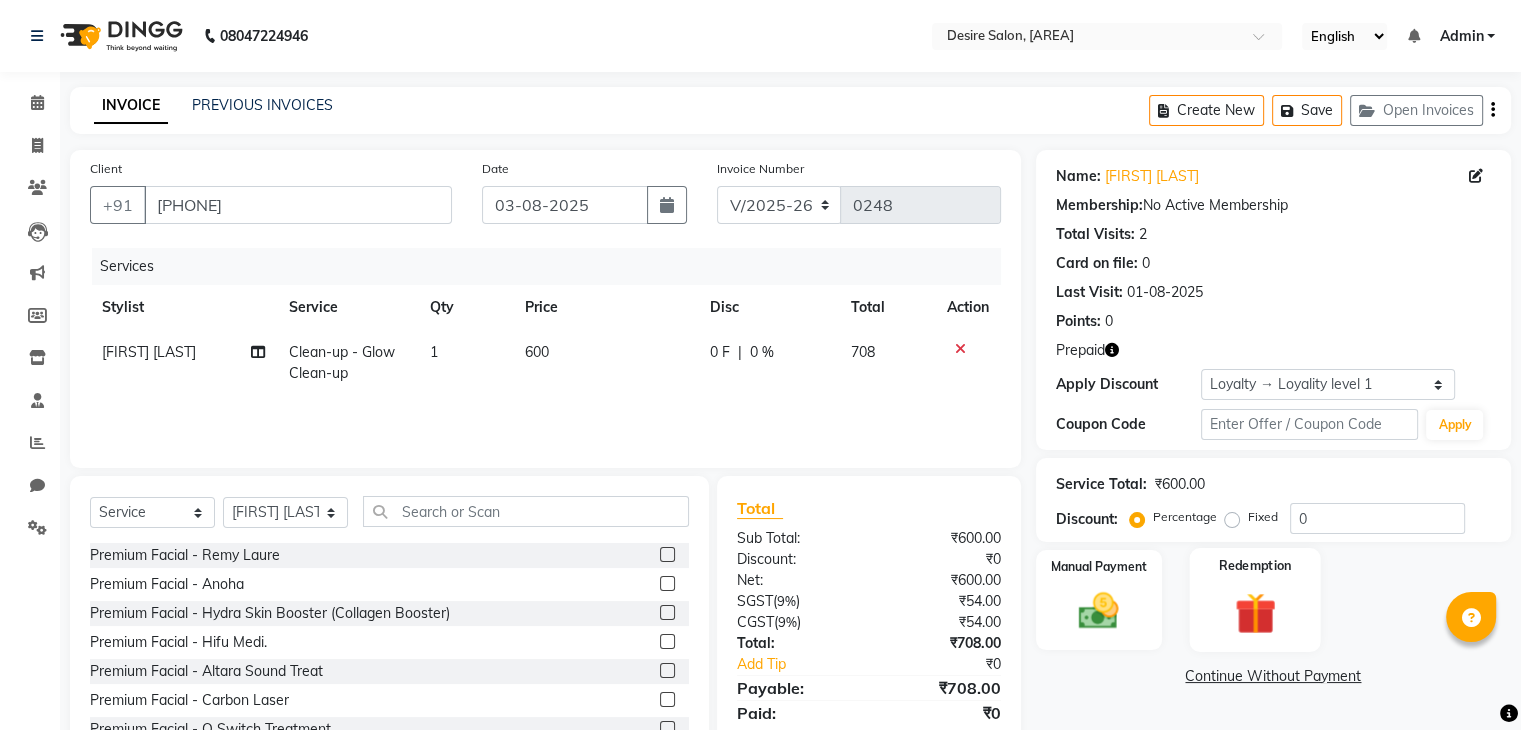click 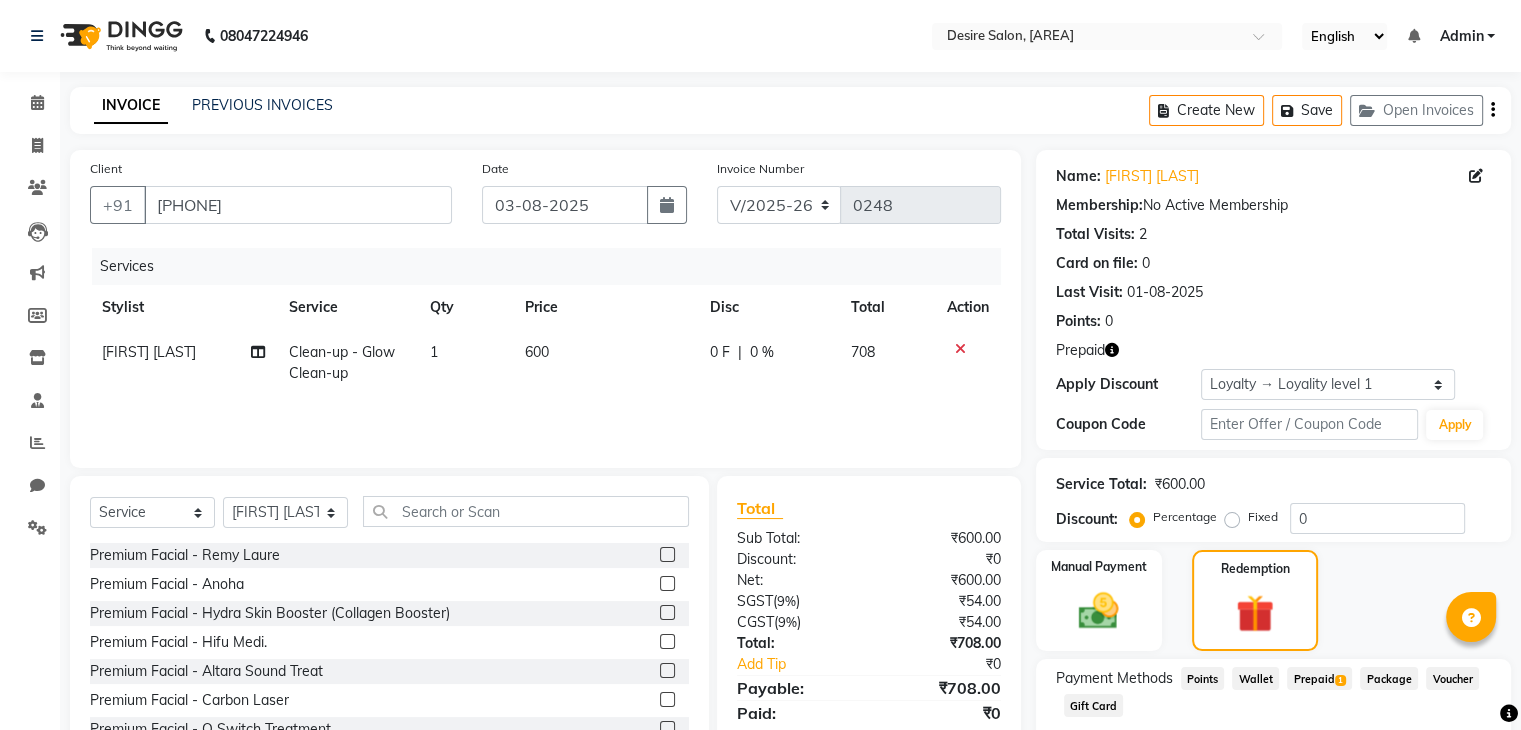 click on "600" 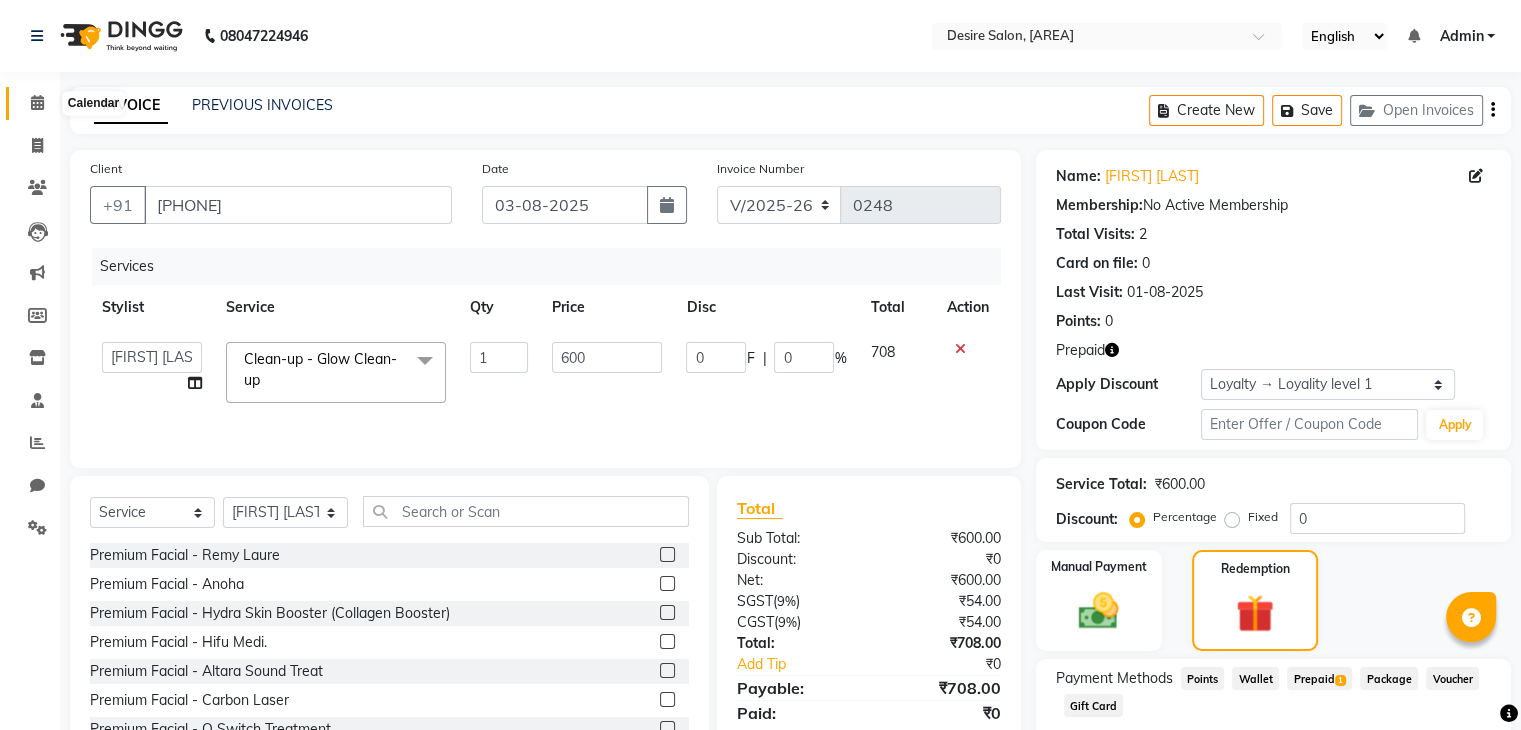 click 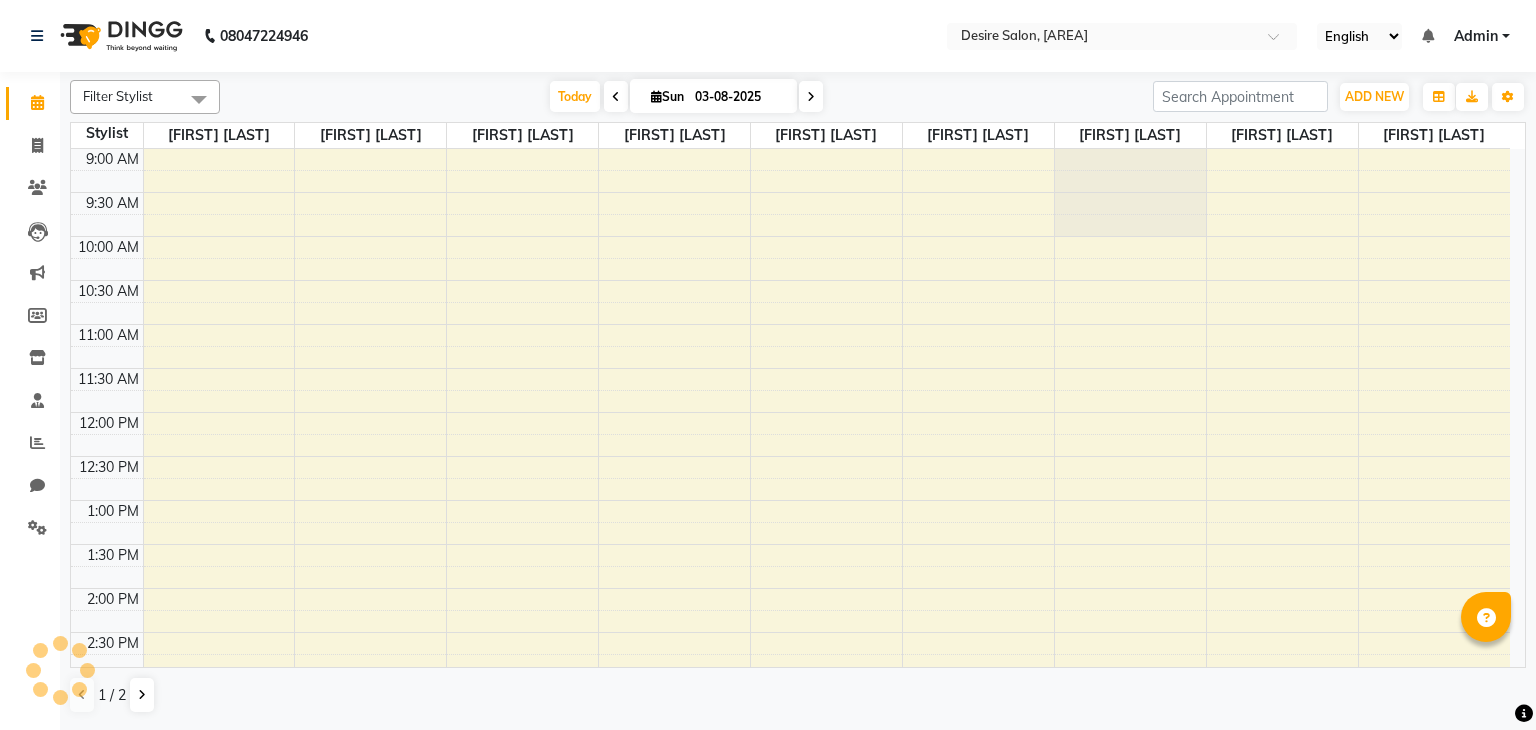 scroll, scrollTop: 0, scrollLeft: 0, axis: both 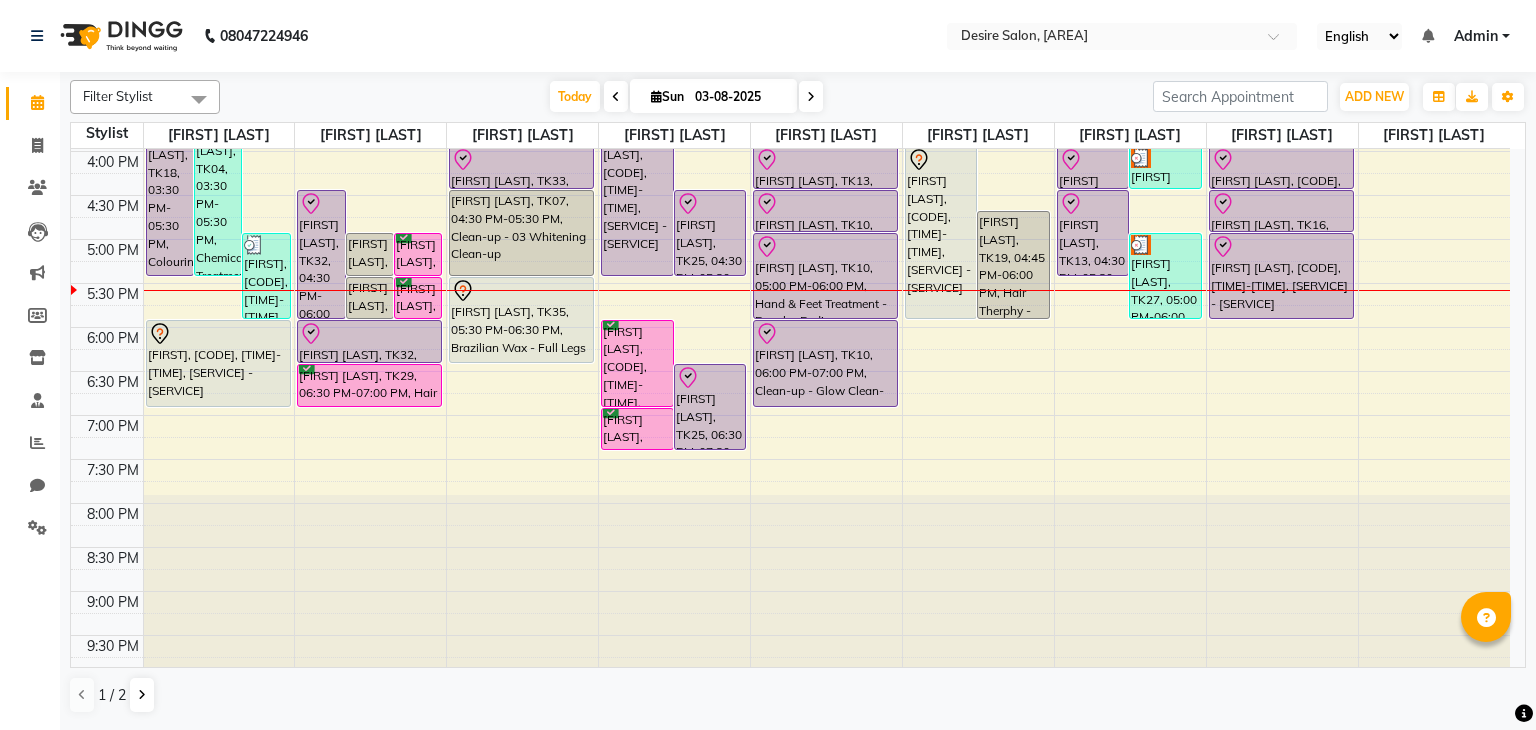 click at bounding box center (811, 97) 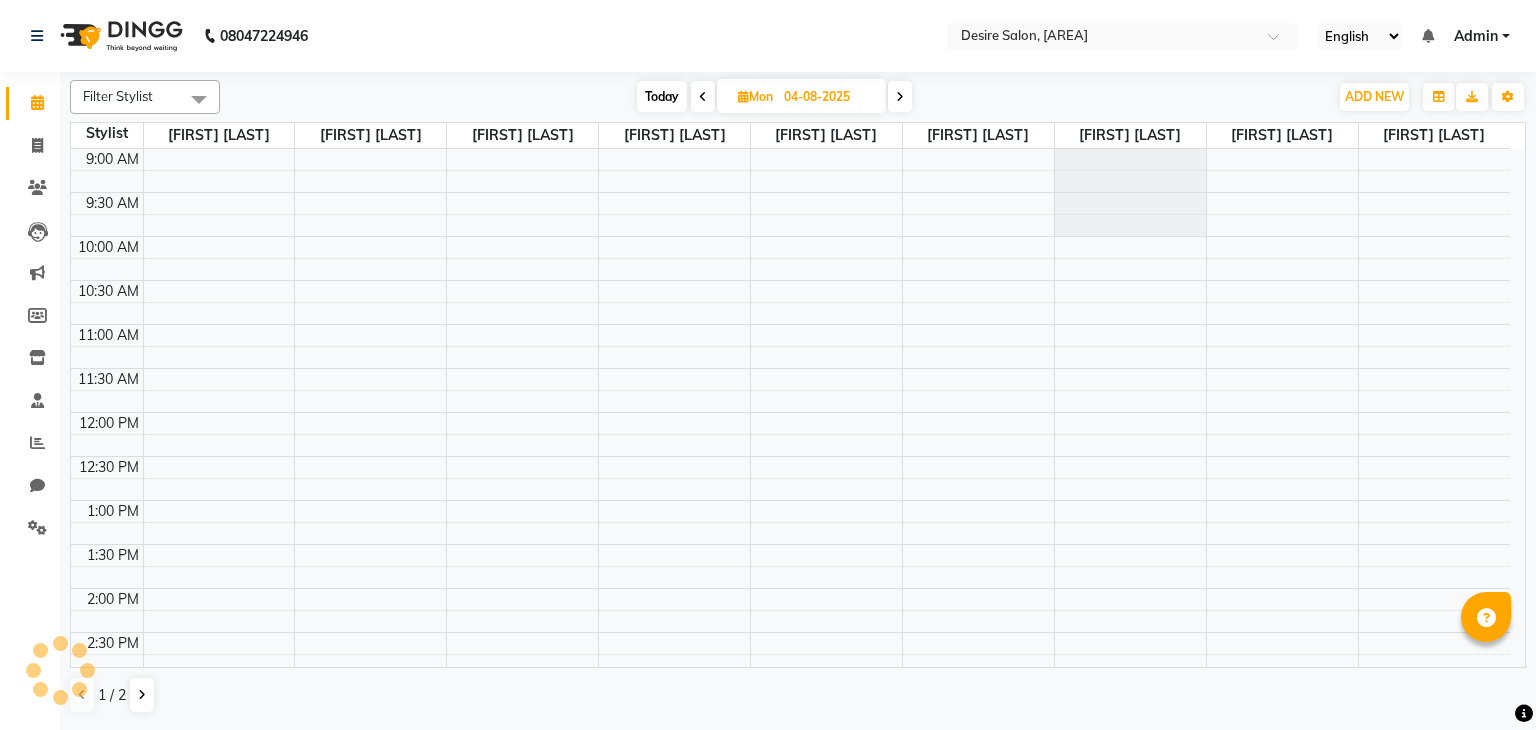 scroll, scrollTop: 613, scrollLeft: 0, axis: vertical 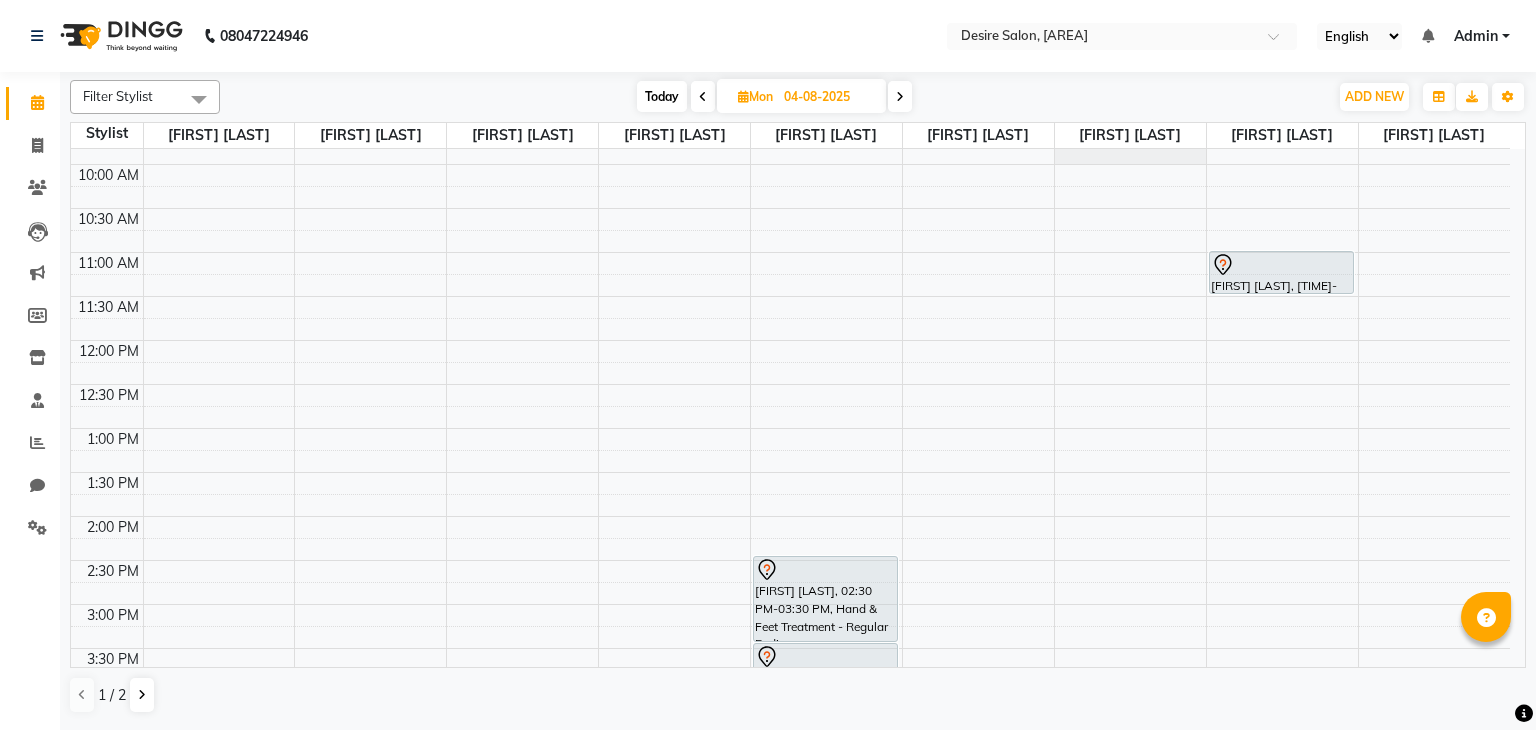 click on "Today" at bounding box center [662, 96] 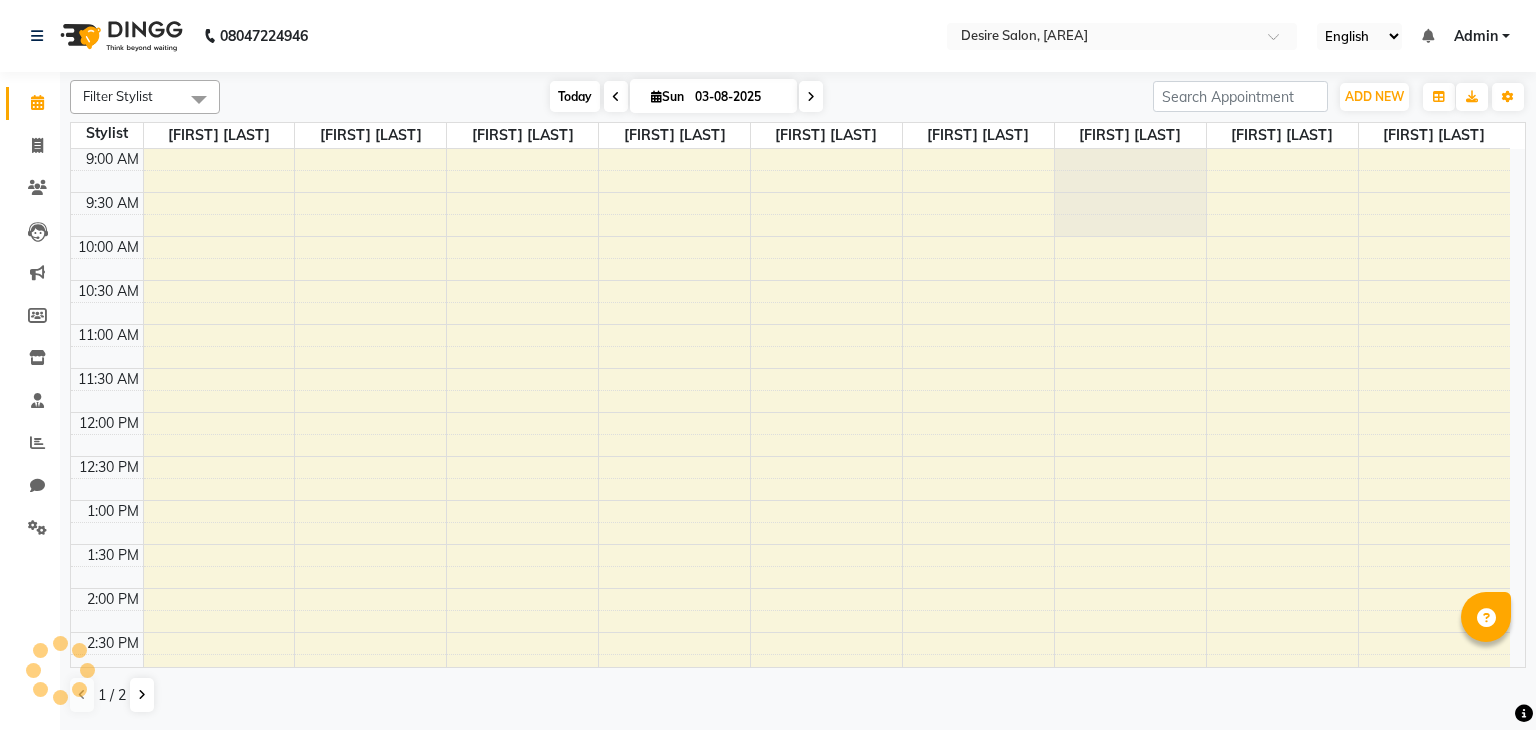 scroll, scrollTop: 613, scrollLeft: 0, axis: vertical 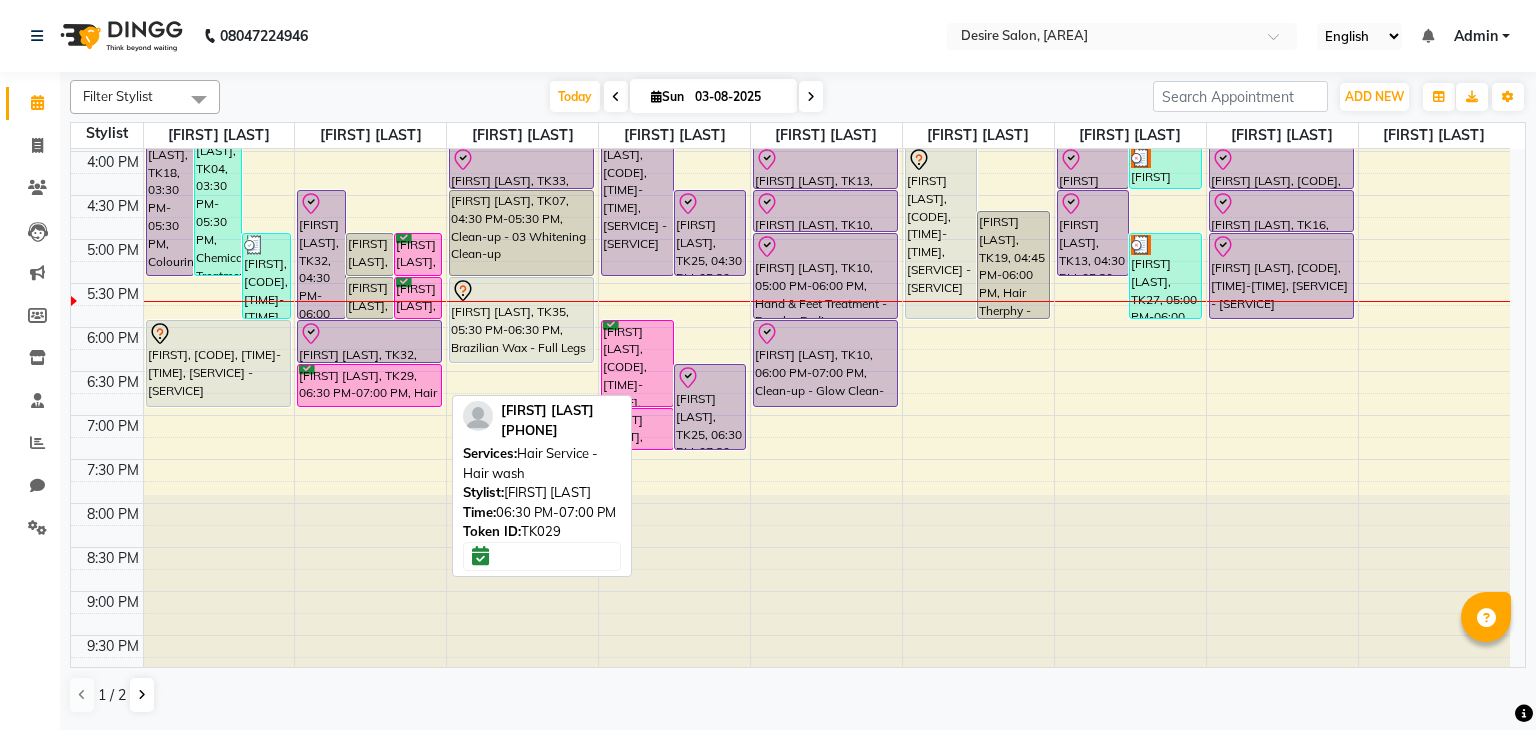 click on "[FIRST] [LAST], TK29, 06:30 PM-07:00 PM, Hair Service - Hair wash" at bounding box center (369, 385) 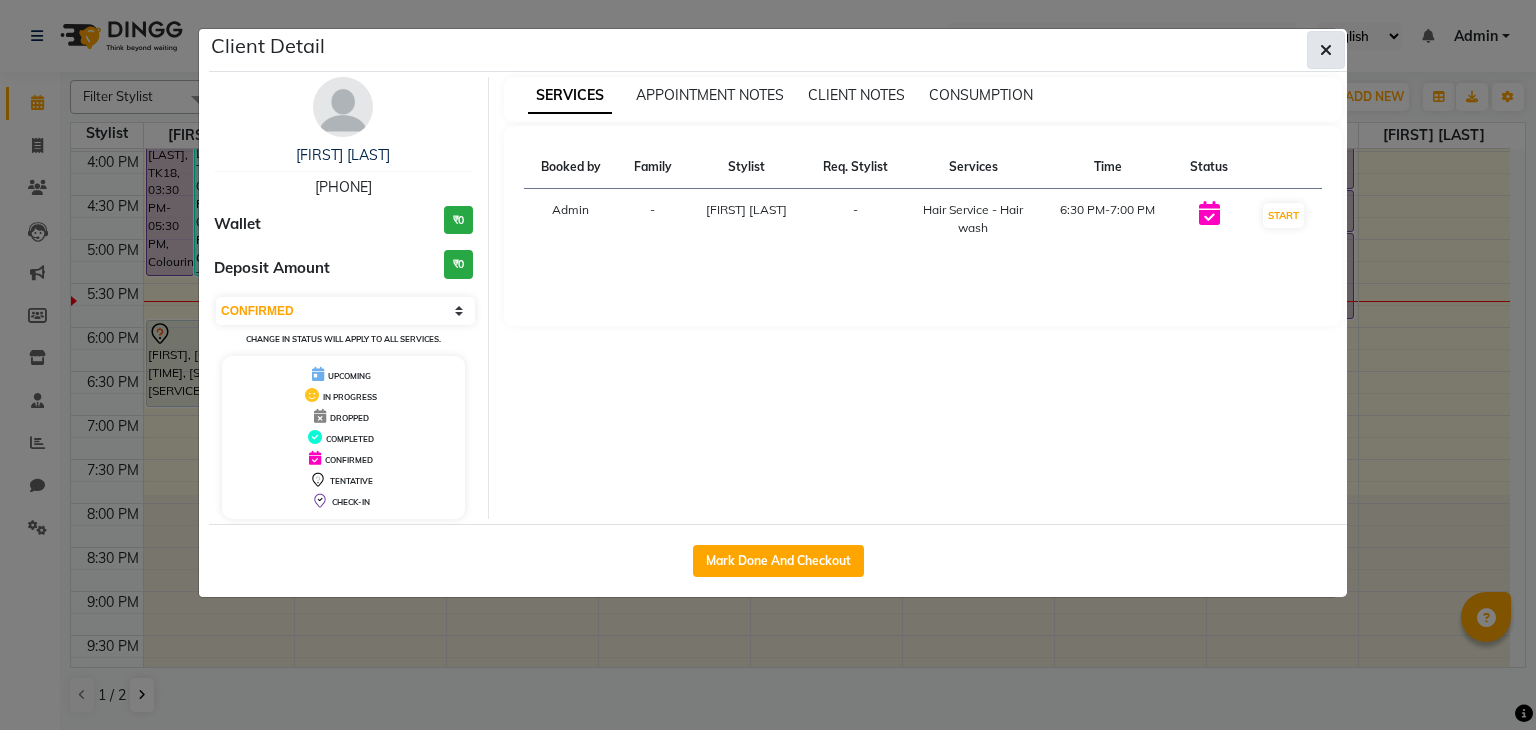 click 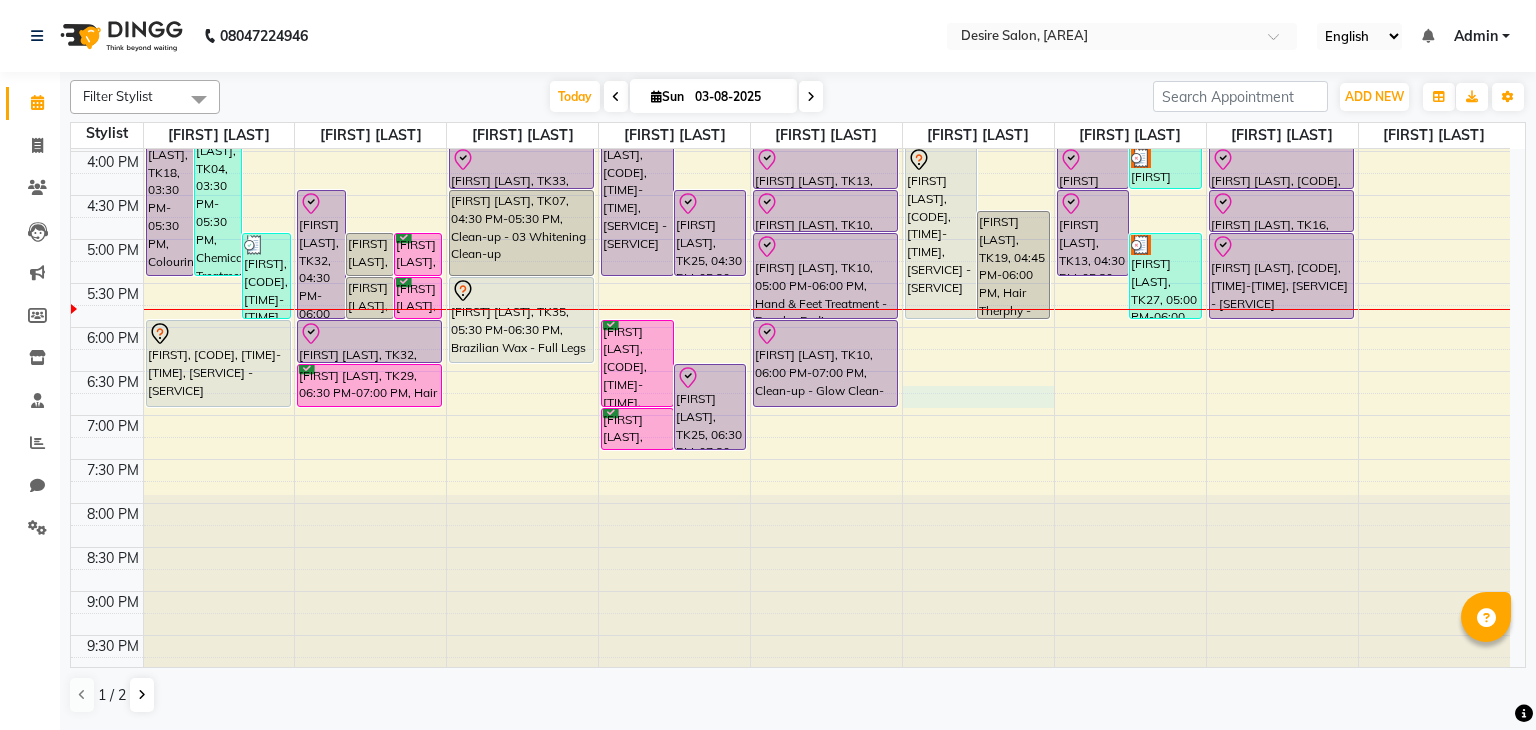 click on "9:00 AM 9:30 AM 10:00 AM 10:30 AM 11:00 AM 11:30 AM 12:00 PM 12:30 PM 1:00 PM 1:30 PM 2:00 PM 2:30 PM 3:00 PM 3:30 PM 4:00 PM 4:30 PM 5:00 PM 5:30 PM 6:00 PM 6:30 PM 7:00 PM 7:30 PM 8:00 PM 8:30 PM 9:00 PM 9:30 PM
supriya malvankar, TK18, 03:30 PM-05:30 PM, Colouring - Highlight     PRATIKSHA KASBEKAR, TK04, 03:30 PM-05:30 PM, Chemical Treatment - Cystin Treat     anjali, TK01, 05:00 PM-06:00 PM, Hair Cut - Advance Hair Cut             supriya malvankar, TK05, 12:00 PM-01:00 PM, Hair Cut - Advance Hair Cut
priti mehta, TK03, 12:30 PM-01:15 PM, Hair Spa - Hair Spa     Manali sawla, TK02, 11:00 AM-11:30 AM, Hair Cut - Hair Cut Normal     PRATIKSHA KASBEKAR, TK04, 01:30 PM-03:30 PM, Colouring - Highlight             joseph, TK24, 06:00 PM-07:00 PM, Hair Cut - Advance Hair Cut
RASHMI JAYAKAR, TK32, 04:30 PM-06:00 PM, Colouring - Root Touch-up    madhuri upalekar, TK26, 05:00 PM-05:30 PM, Hair Service - Hair wash" at bounding box center [790, 107] 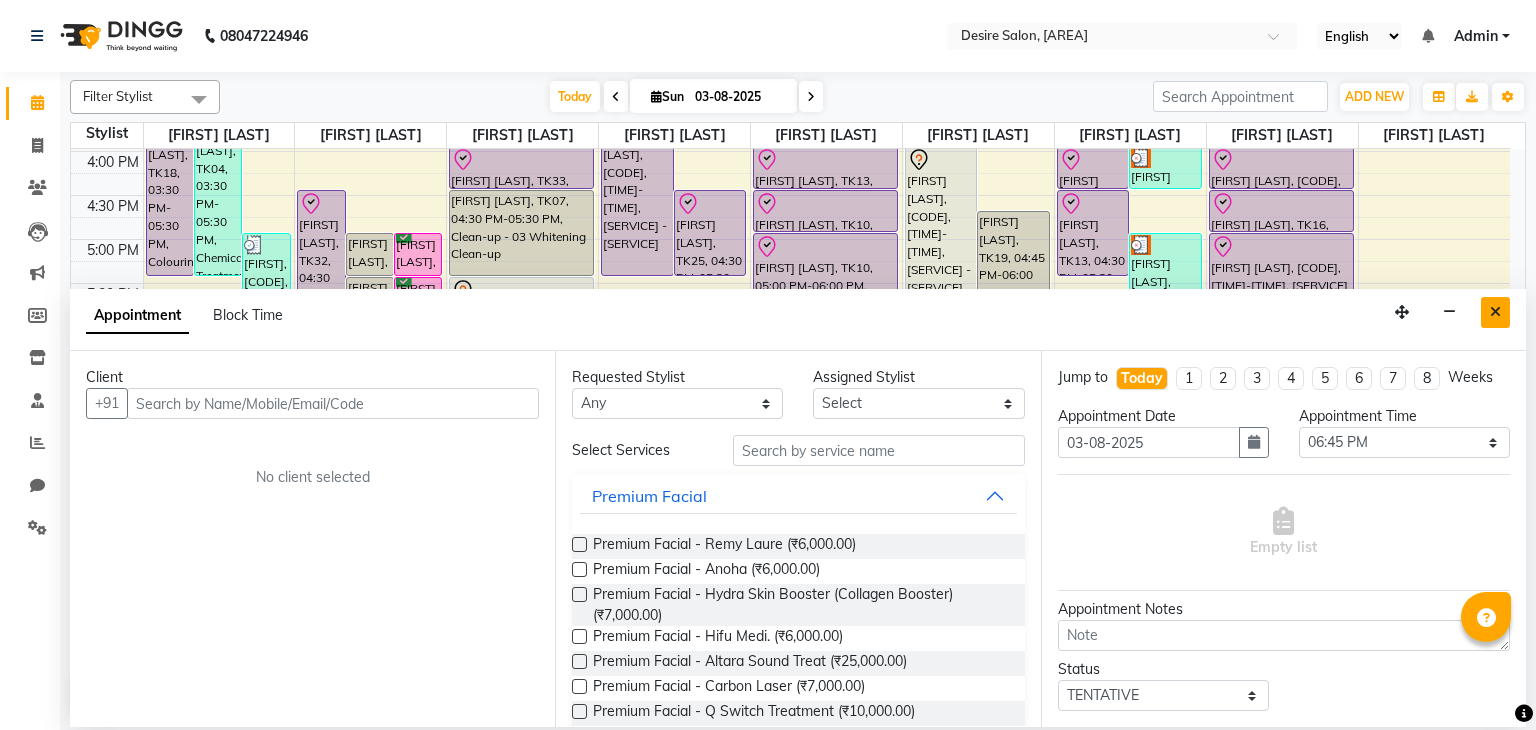 click at bounding box center [1495, 312] 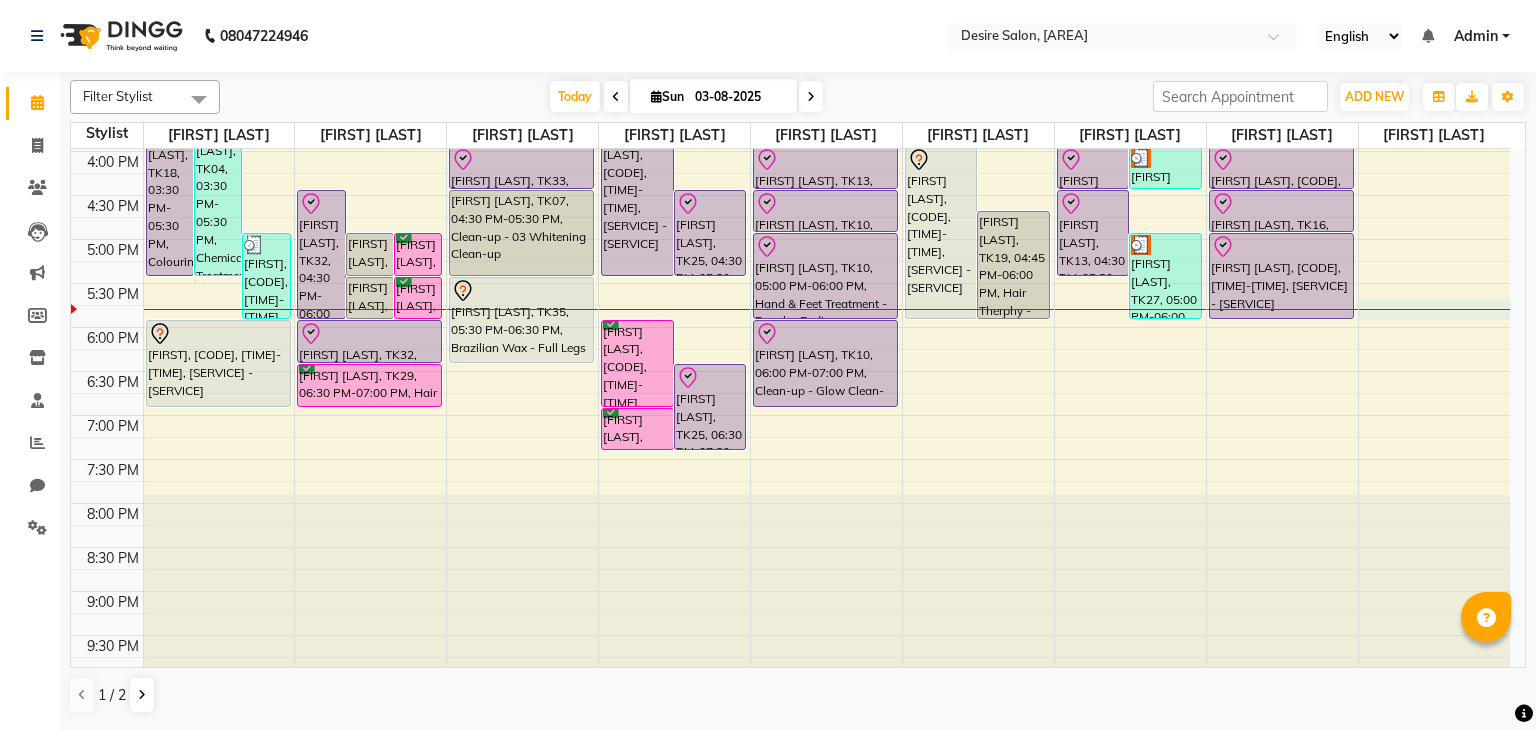 click on "9:00 AM 9:30 AM 10:00 AM 10:30 AM 11:00 AM 11:30 AM 12:00 PM 12:30 PM 1:00 PM 1:30 PM 2:00 PM 2:30 PM 3:00 PM 3:30 PM 4:00 PM 4:30 PM 5:00 PM 5:30 PM 6:00 PM 6:30 PM 7:00 PM 7:30 PM 8:00 PM 8:30 PM 9:00 PM 9:30 PM
supriya malvankar, TK18, 03:30 PM-05:30 PM, Colouring - Highlight     PRATIKSHA KASBEKAR, TK04, 03:30 PM-05:30 PM, Chemical Treatment - Cystin Treat     anjali, TK01, 05:00 PM-06:00 PM, Hair Cut - Advance Hair Cut             supriya malvankar, TK05, 12:00 PM-01:00 PM, Hair Cut - Advance Hair Cut
priti mehta, TK03, 12:30 PM-01:15 PM, Hair Spa - Hair Spa     Manali sawla, TK02, 11:00 AM-11:30 AM, Hair Cut - Hair Cut Normal     PRATIKSHA KASBEKAR, TK04, 01:30 PM-03:30 PM, Colouring - Highlight             joseph, TK24, 06:00 PM-07:00 PM, Hair Cut - Advance Hair Cut
RASHMI JAYAKAR, TK32, 04:30 PM-06:00 PM, Colouring - Root Touch-up    madhuri upalekar, TK26, 05:00 PM-05:30 PM, Hair Service - Hair wash" at bounding box center (790, 107) 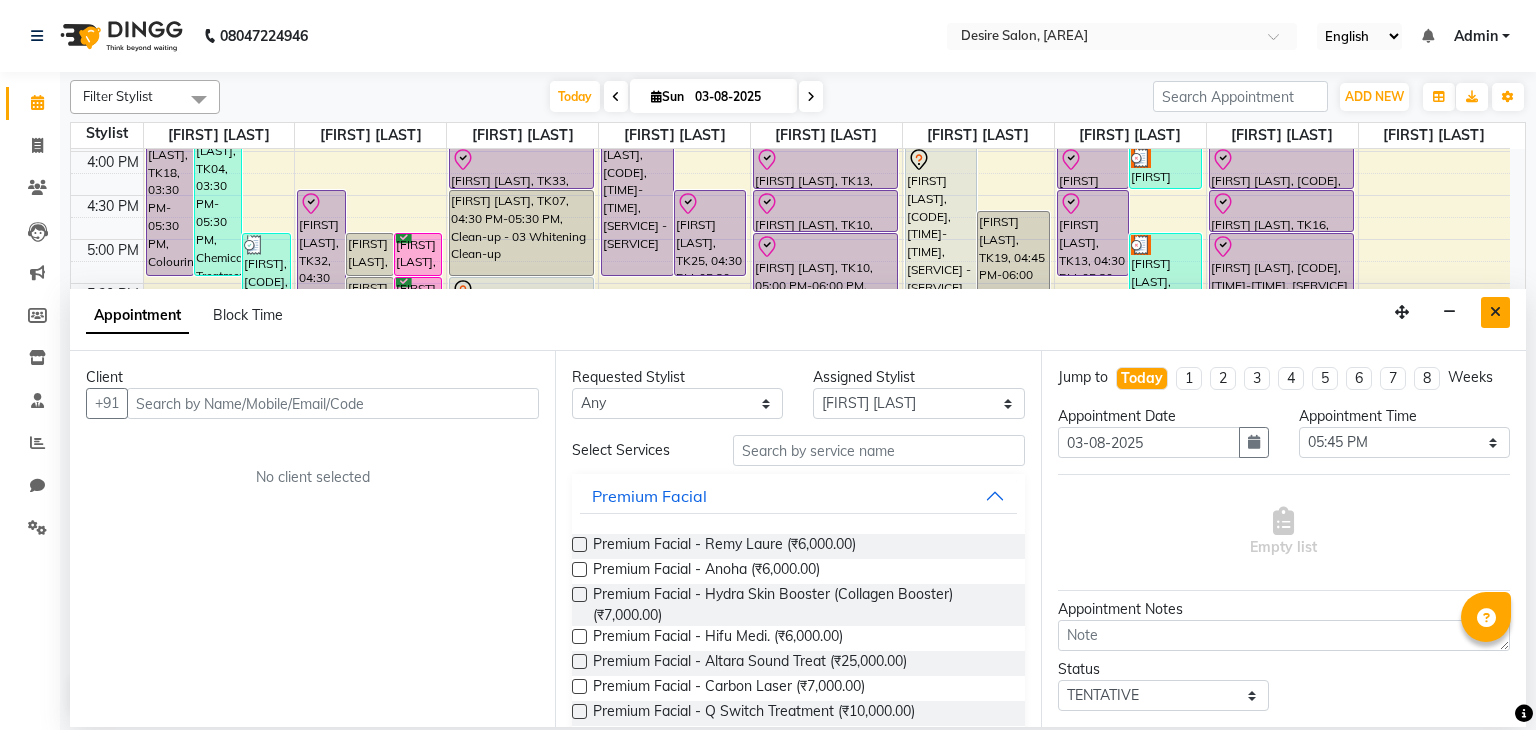 click at bounding box center (1495, 312) 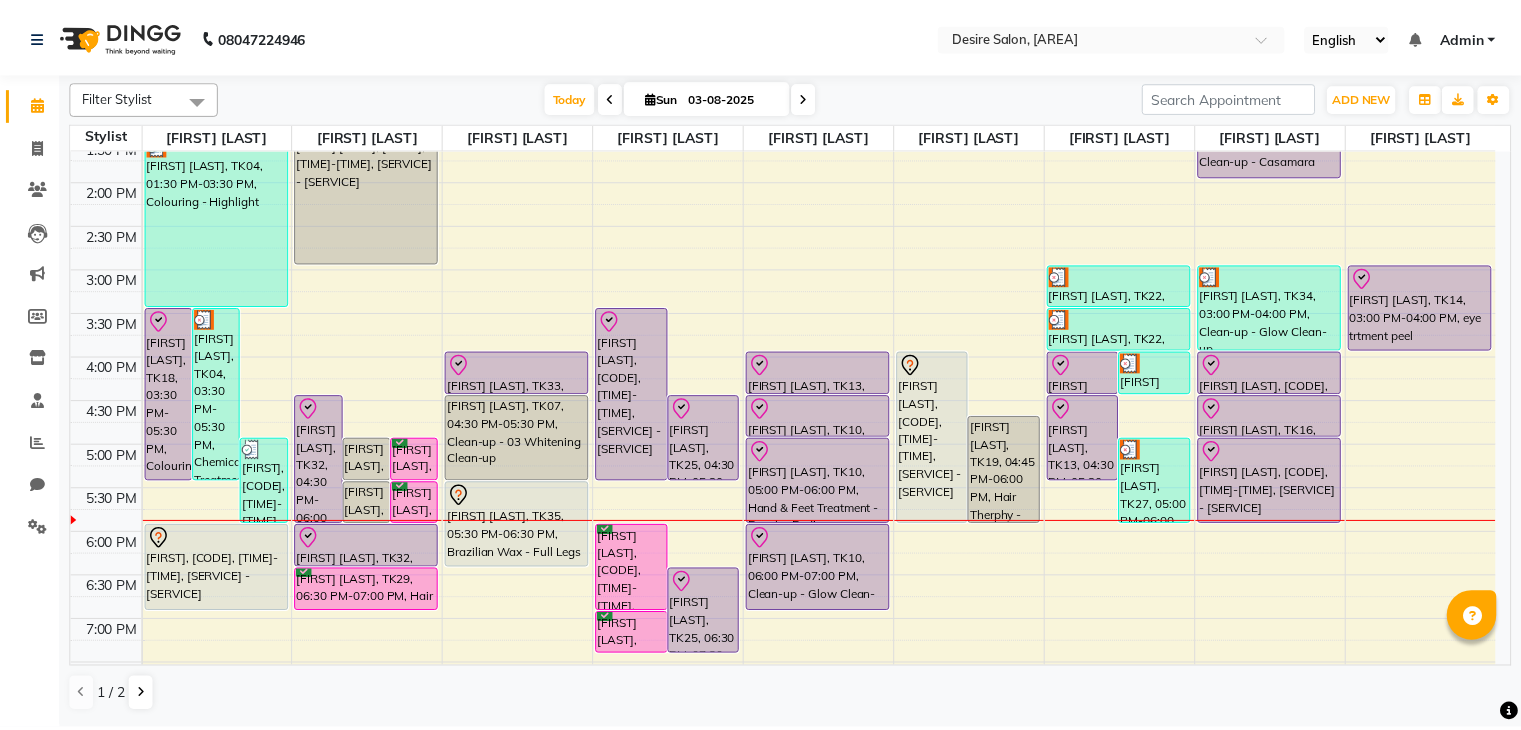 scroll, scrollTop: 410, scrollLeft: 0, axis: vertical 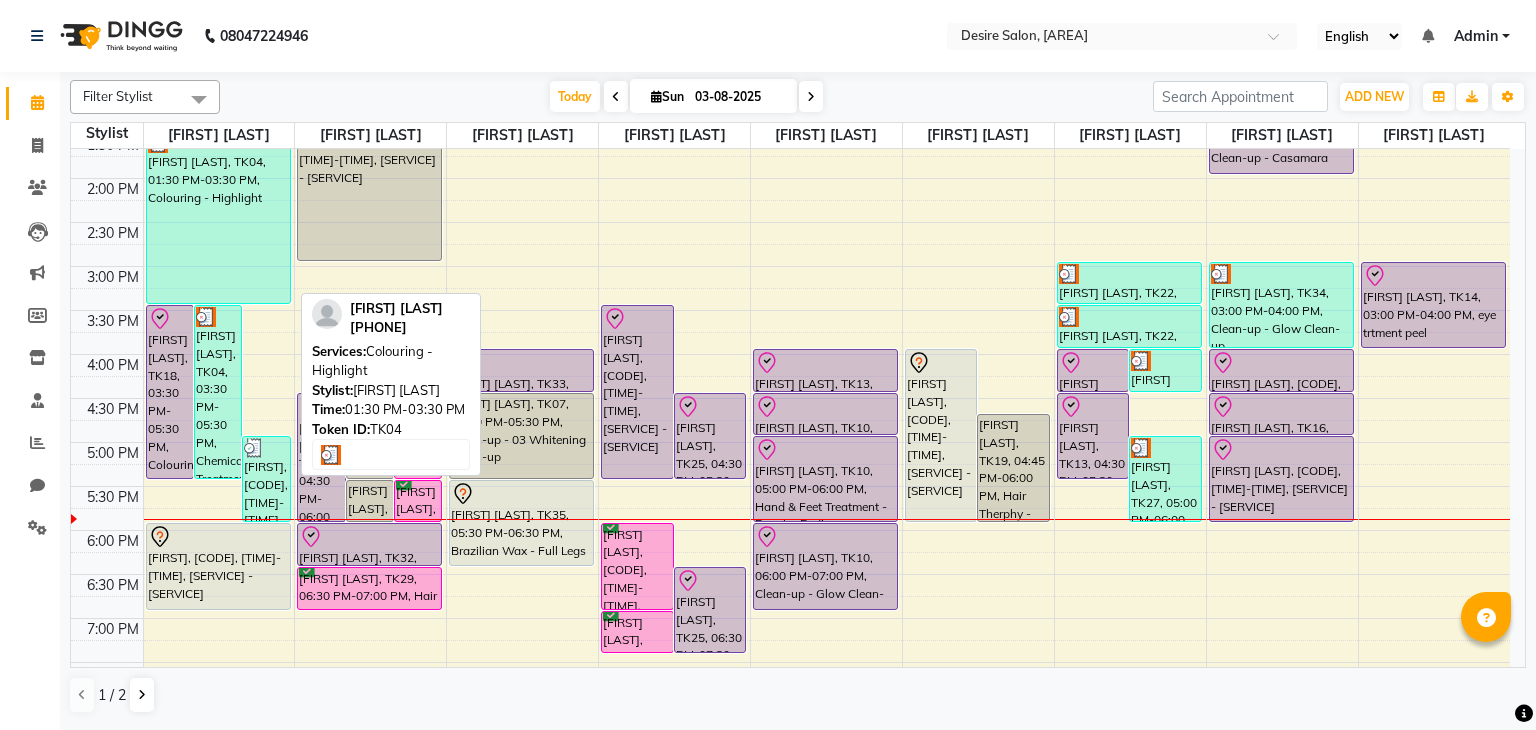 click on "[FIRST] [LAST], TK04, 01:30 PM-03:30 PM, Colouring - Highlight" at bounding box center (218, 217) 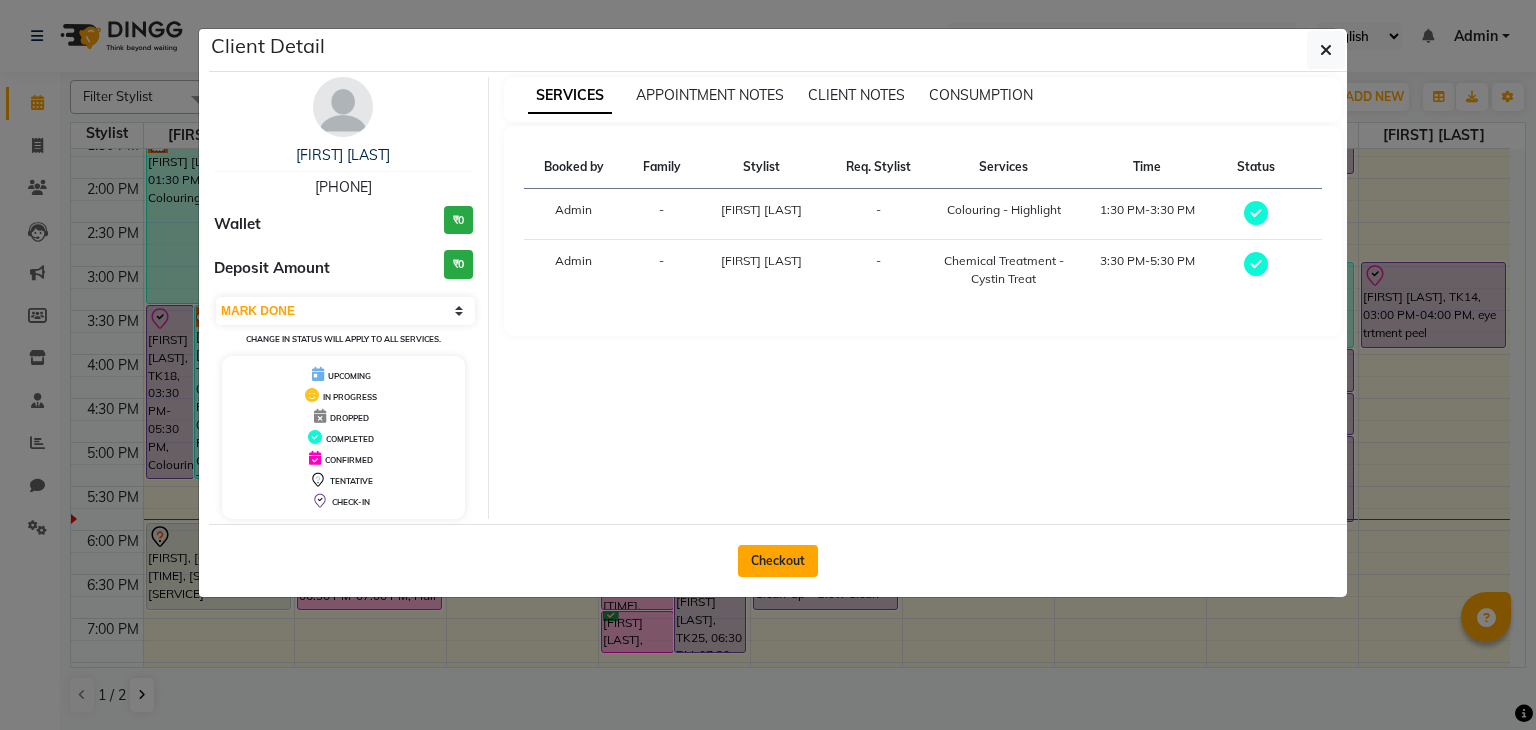 click on "Checkout" 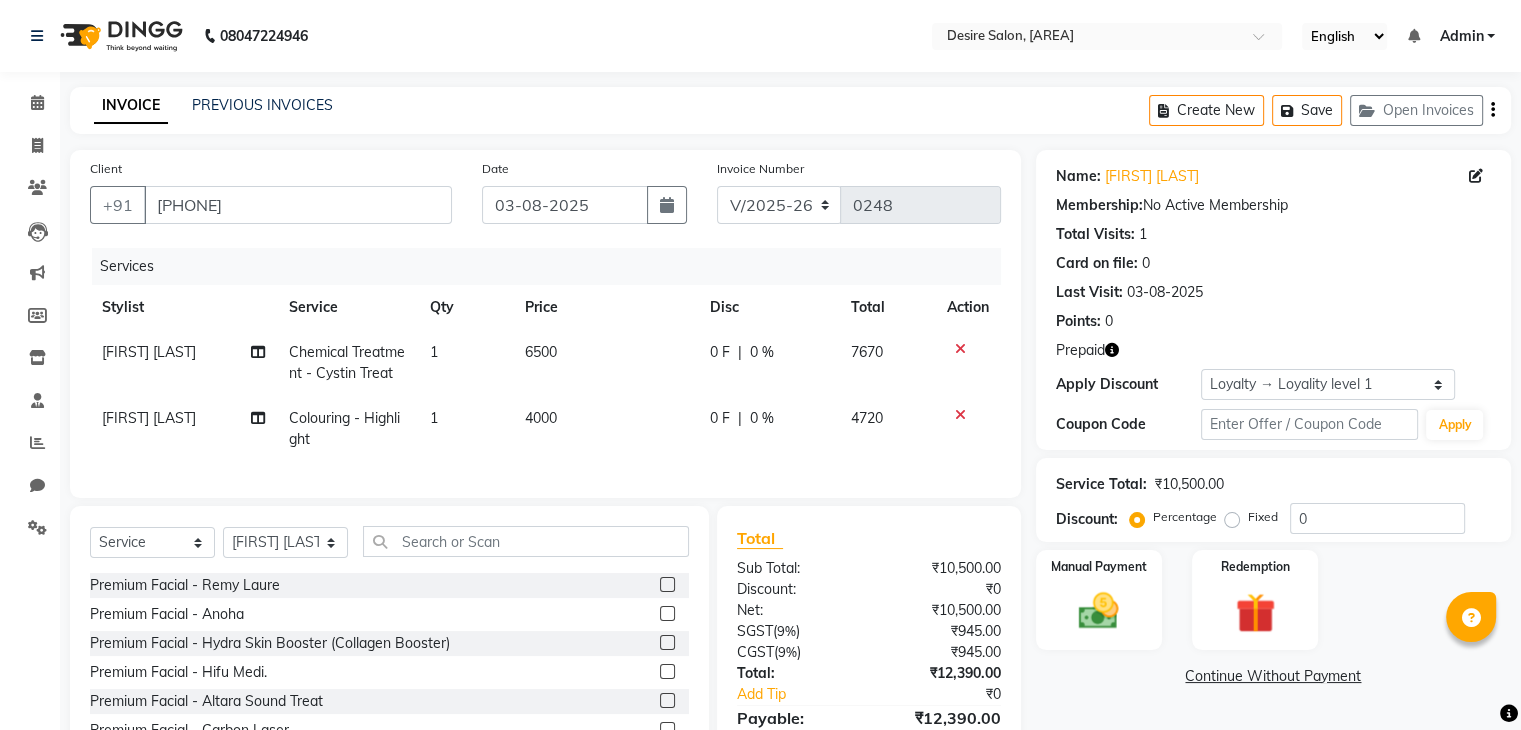 click on "6500" 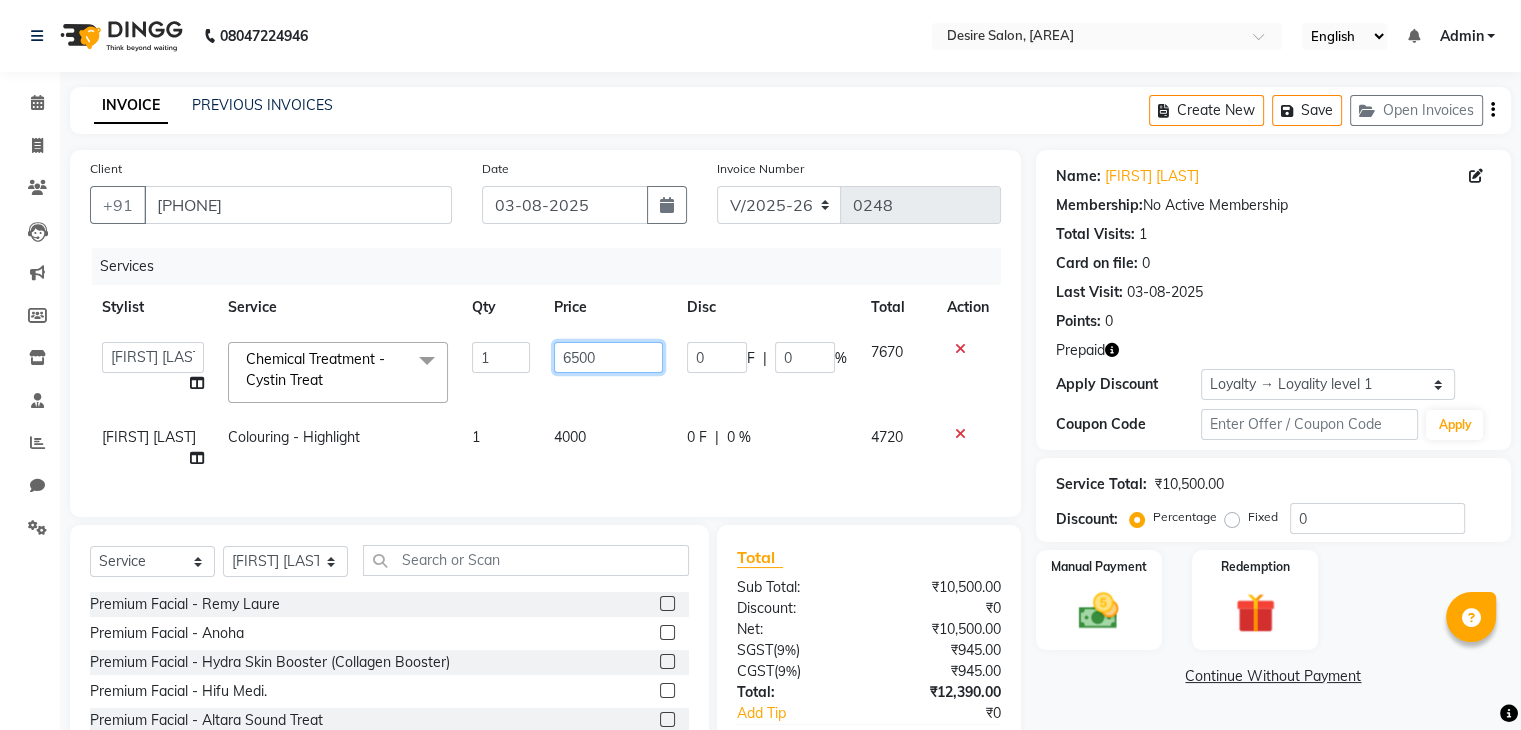 click on "6500" 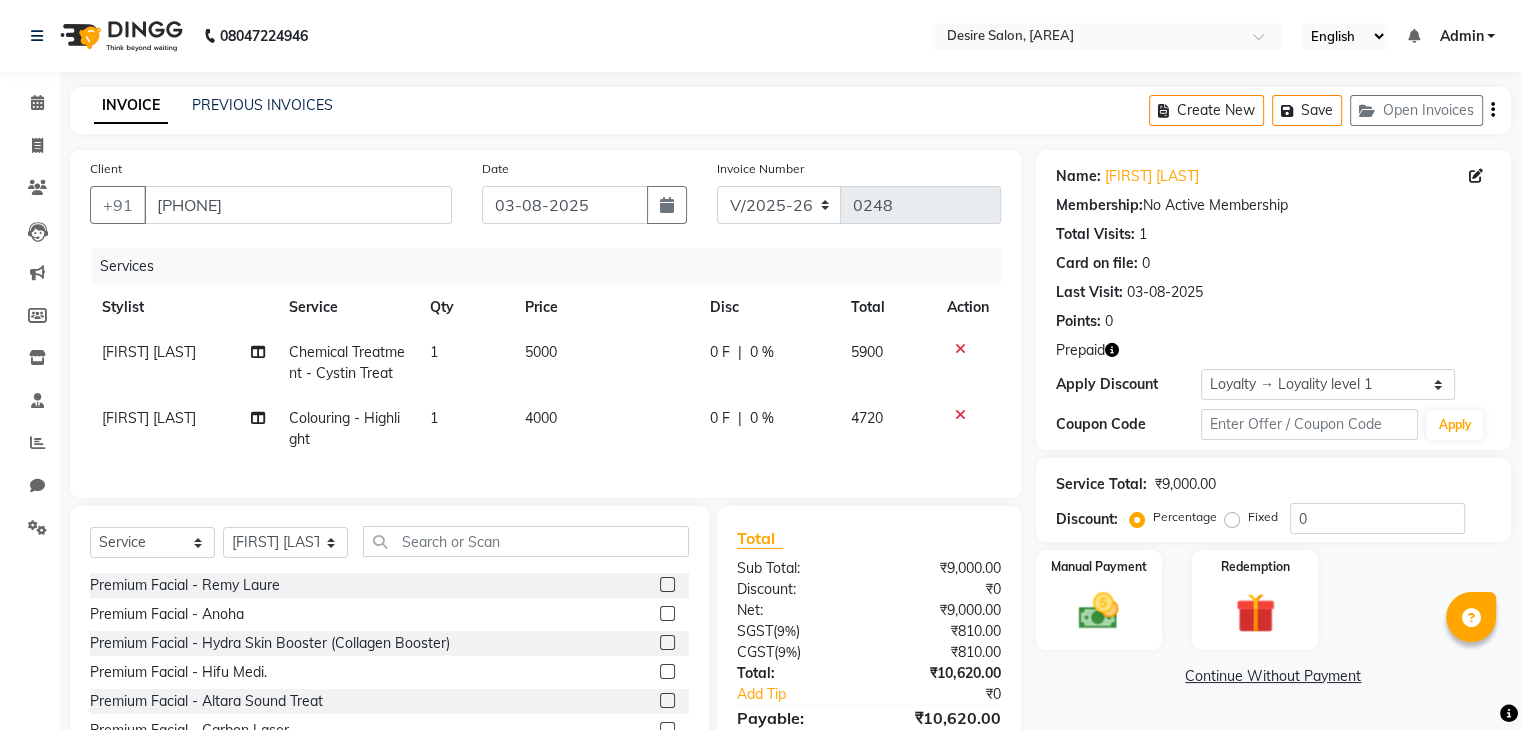 click on "4000" 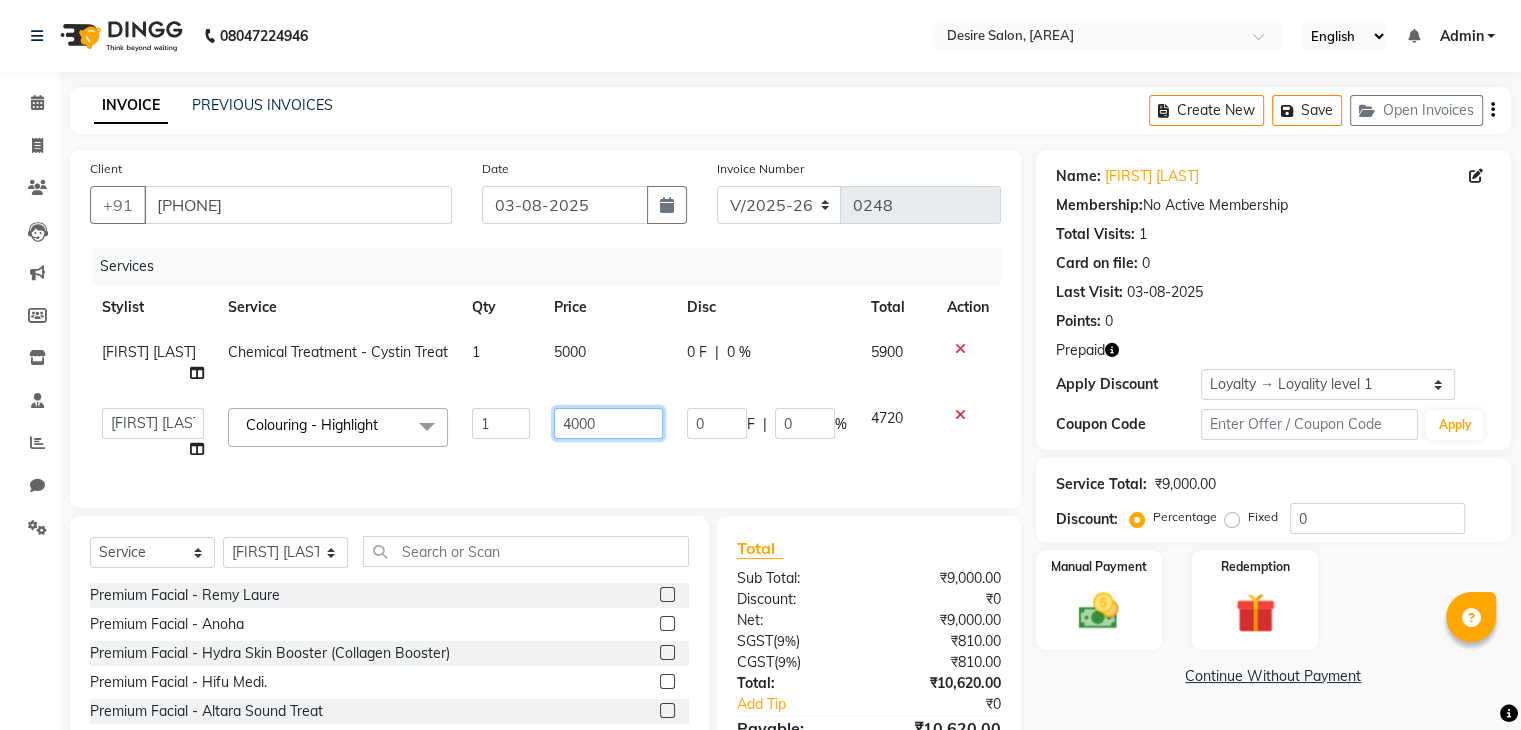 click on "4000" 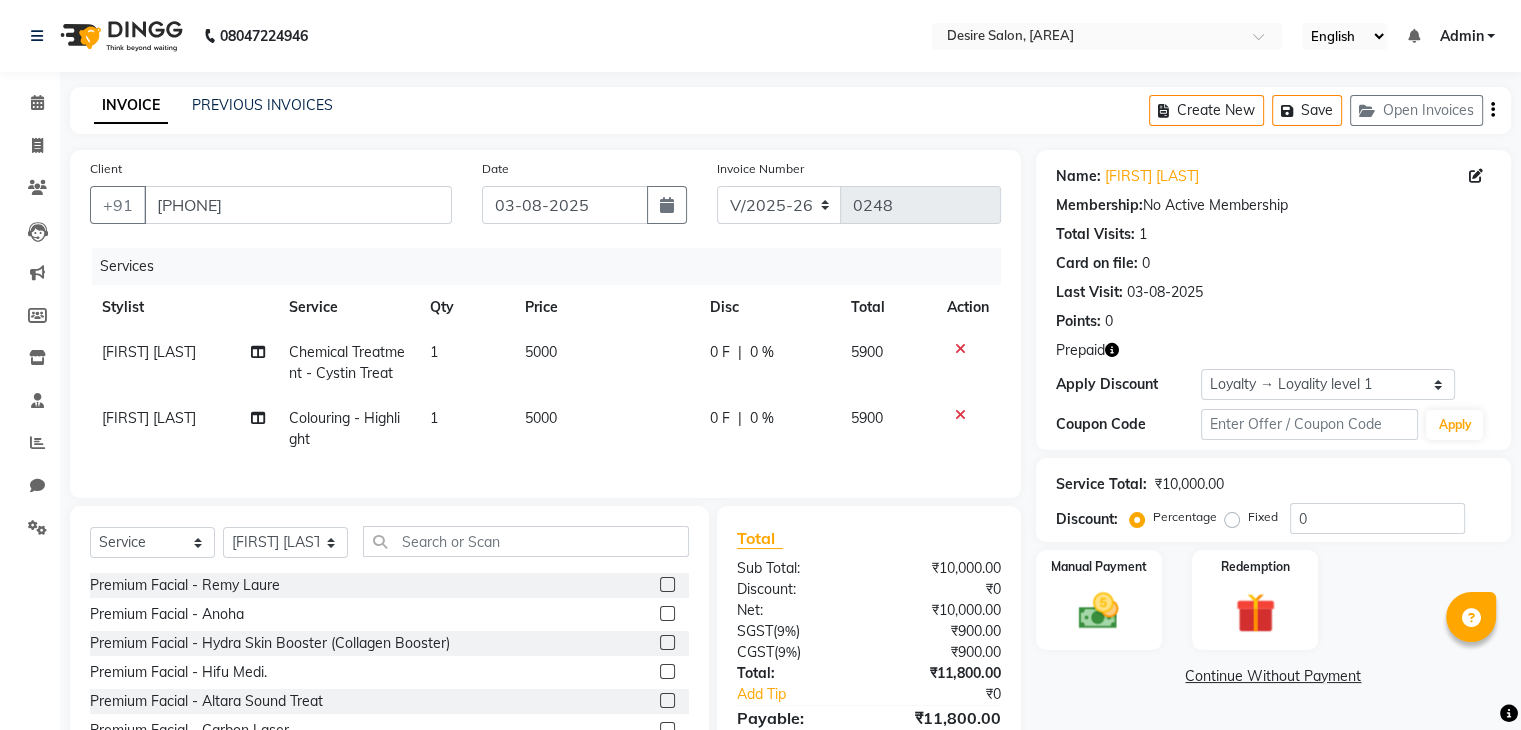 click on "Services Stylist Service Qty Price Disc Total Action Sonali khandeker Chemical Treatment - Cystin Treat 1 5000 0 F | 0 % 5900 Sonali khandeker Colouring - Highlight 1 5000 0 F | 0 % 5900" 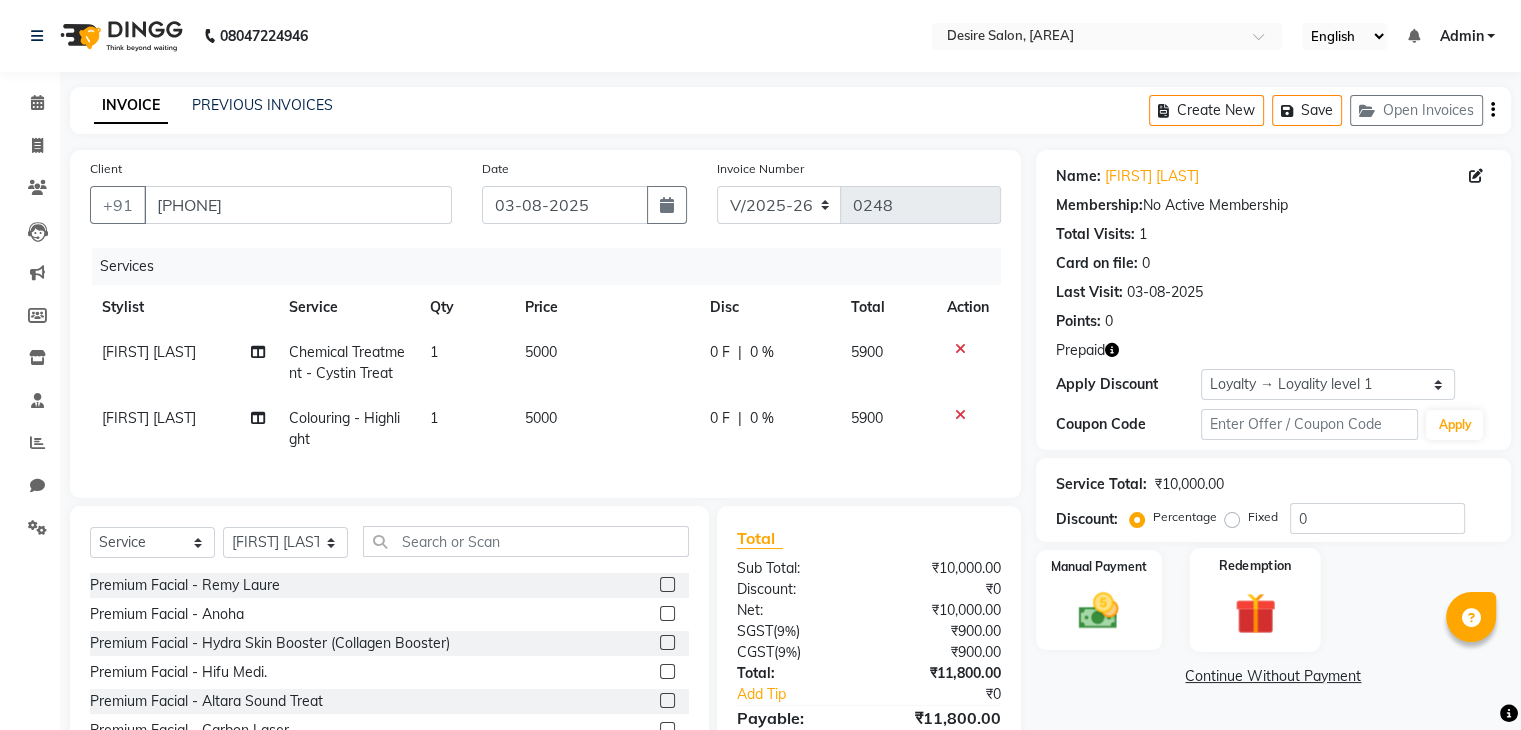 scroll, scrollTop: 117, scrollLeft: 0, axis: vertical 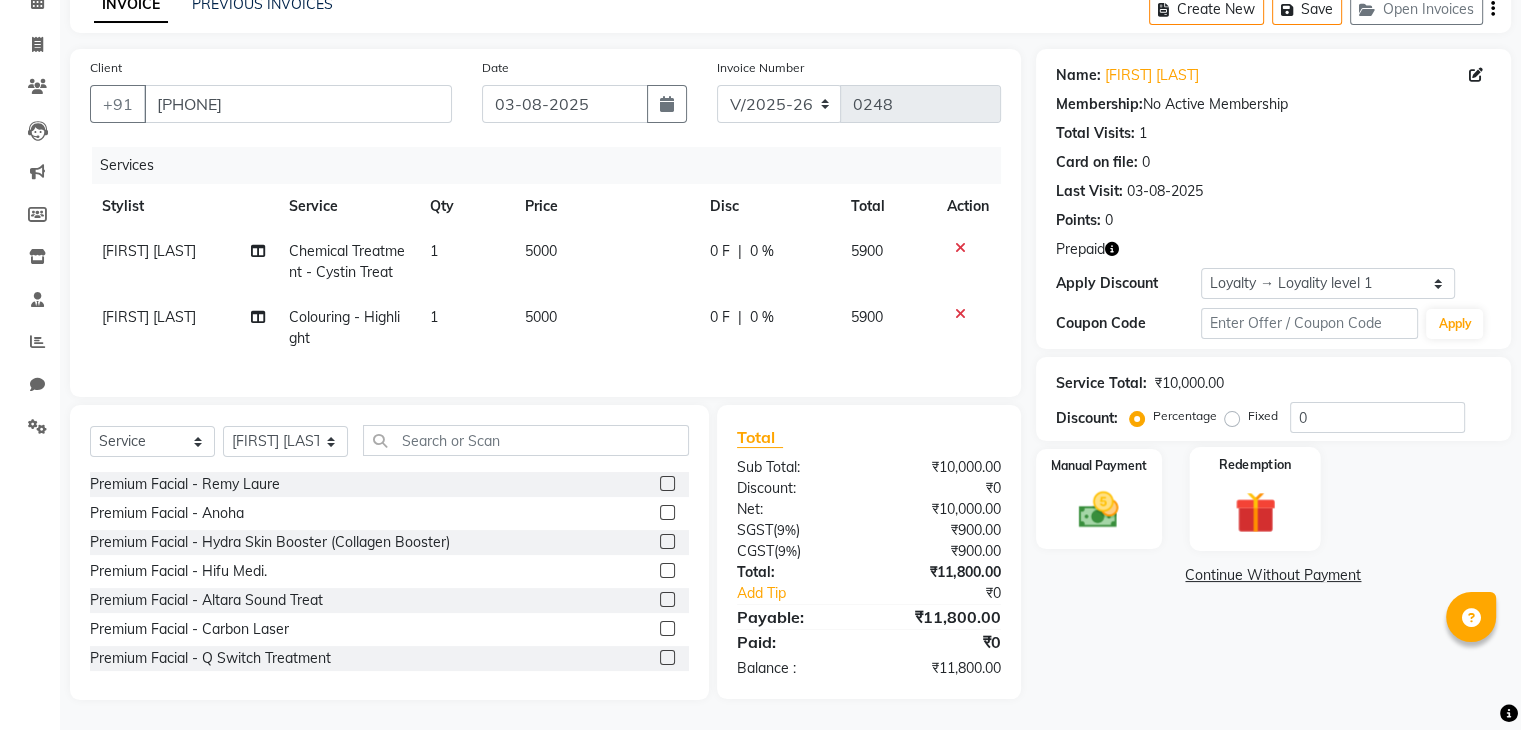 click on "Redemption" 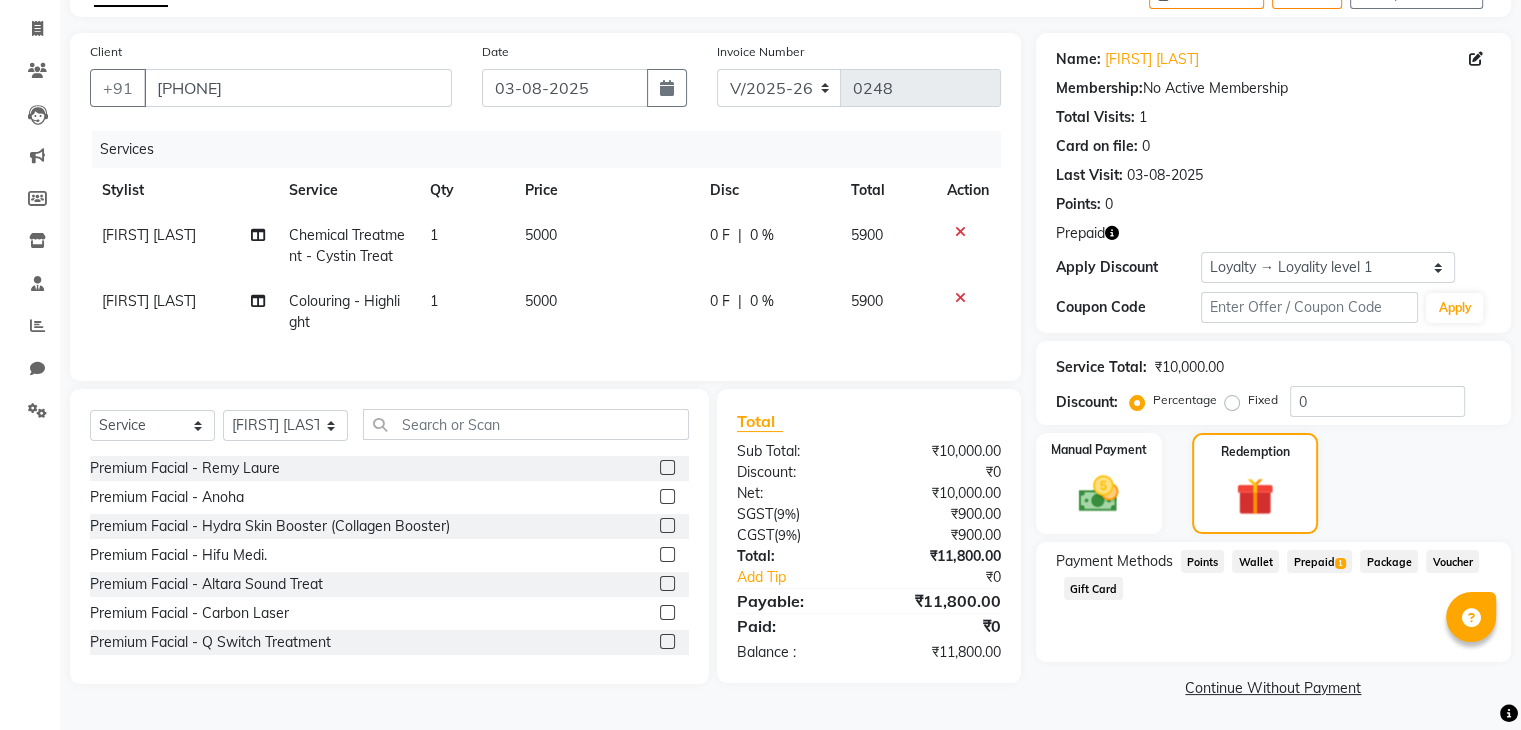 click on "Prepaid  1" 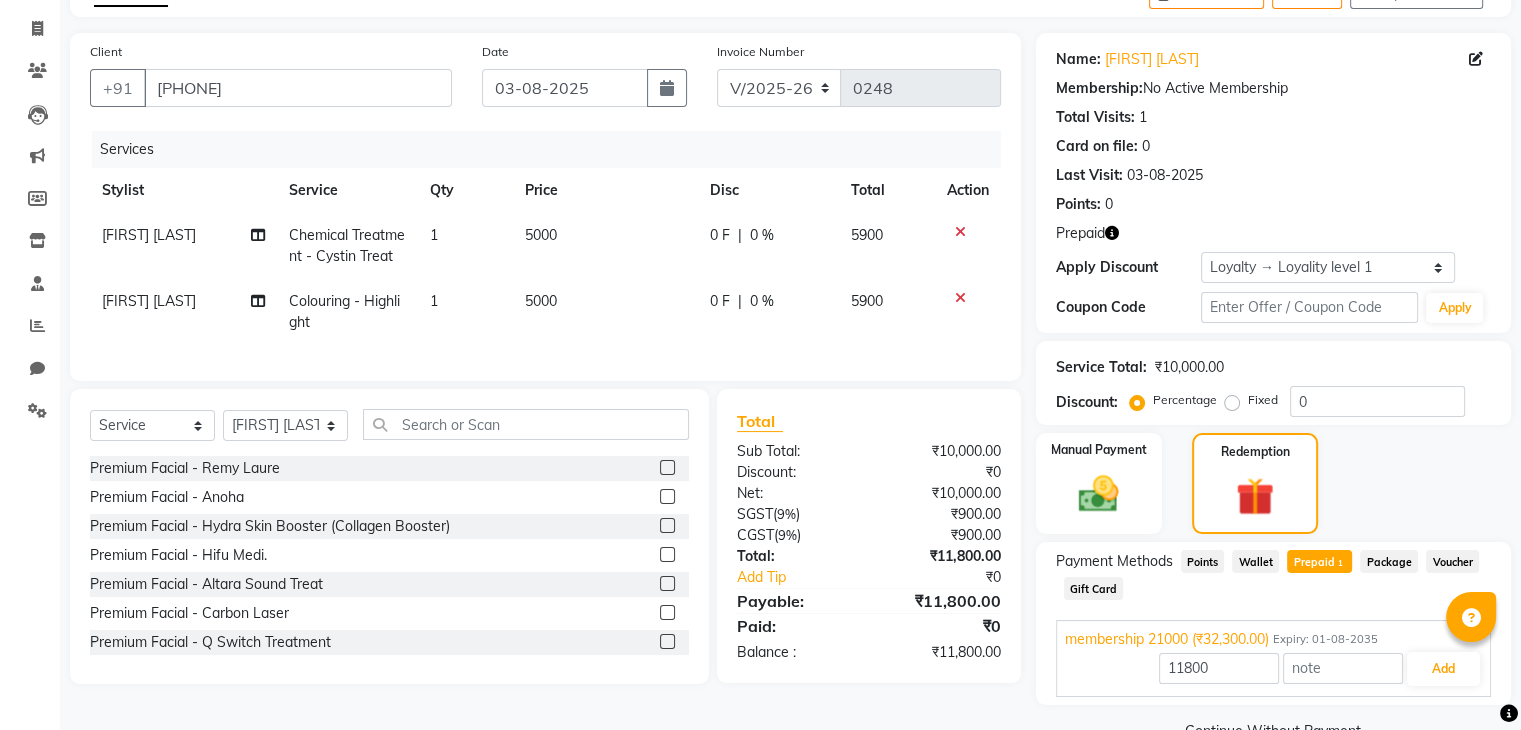 scroll, scrollTop: 164, scrollLeft: 0, axis: vertical 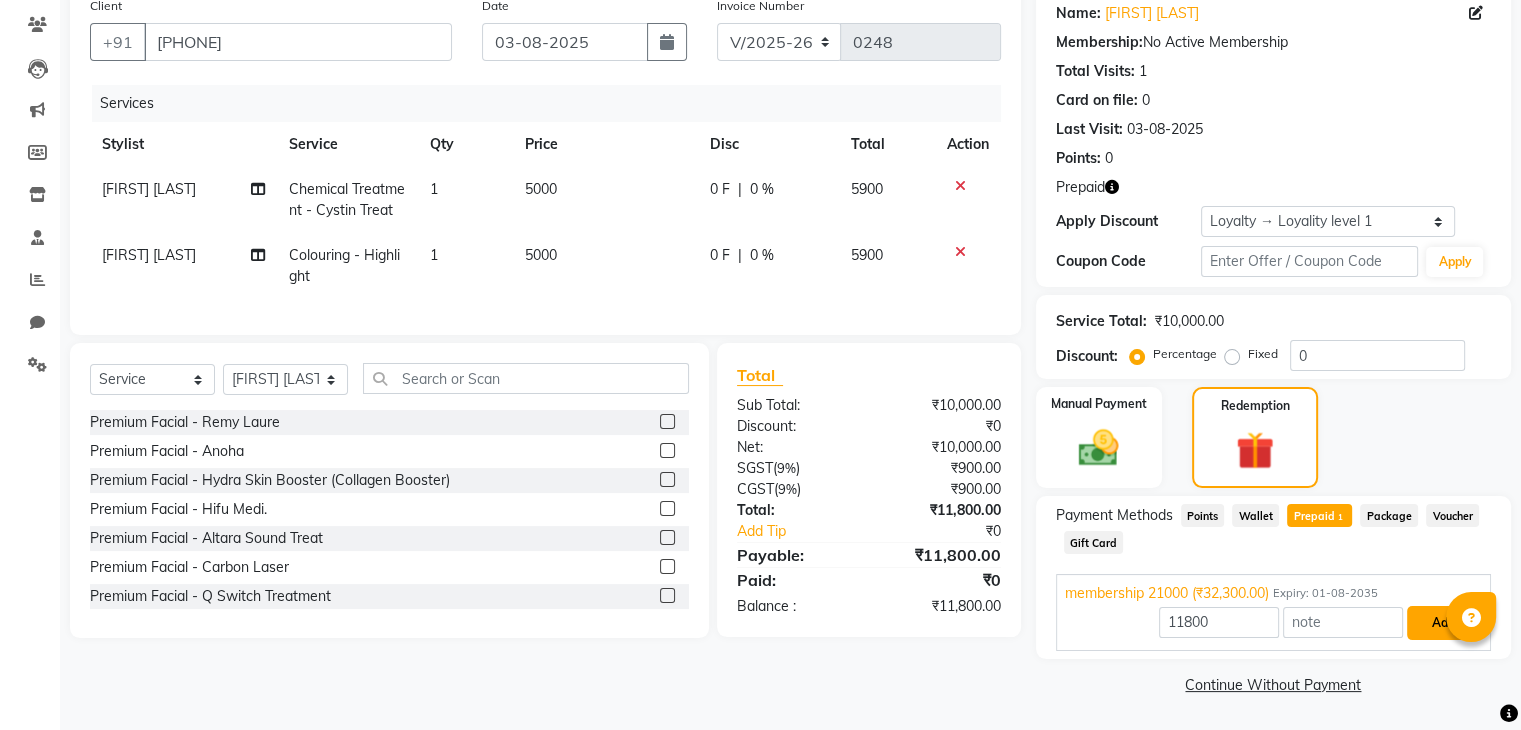 click on "Add" at bounding box center (1443, 623) 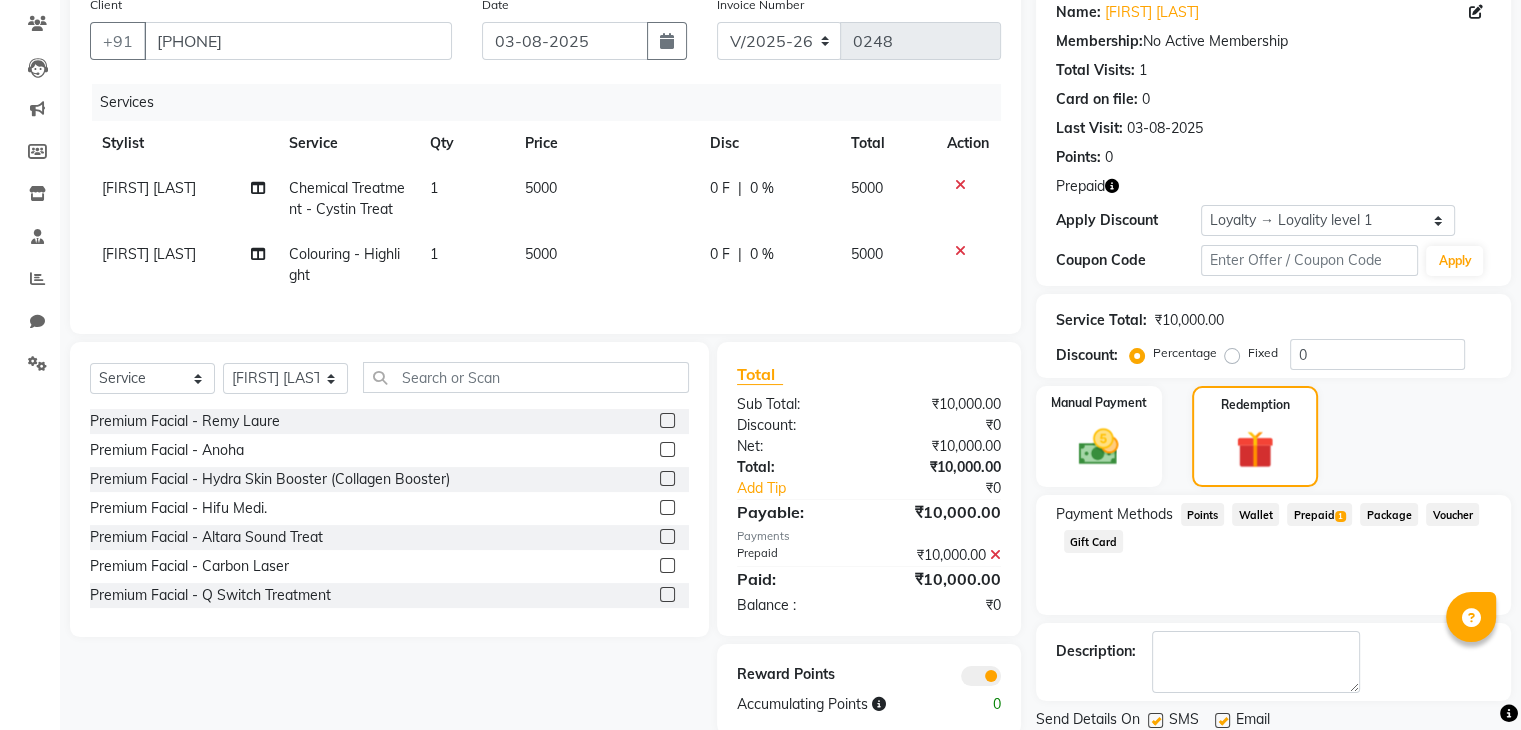 scroll, scrollTop: 232, scrollLeft: 0, axis: vertical 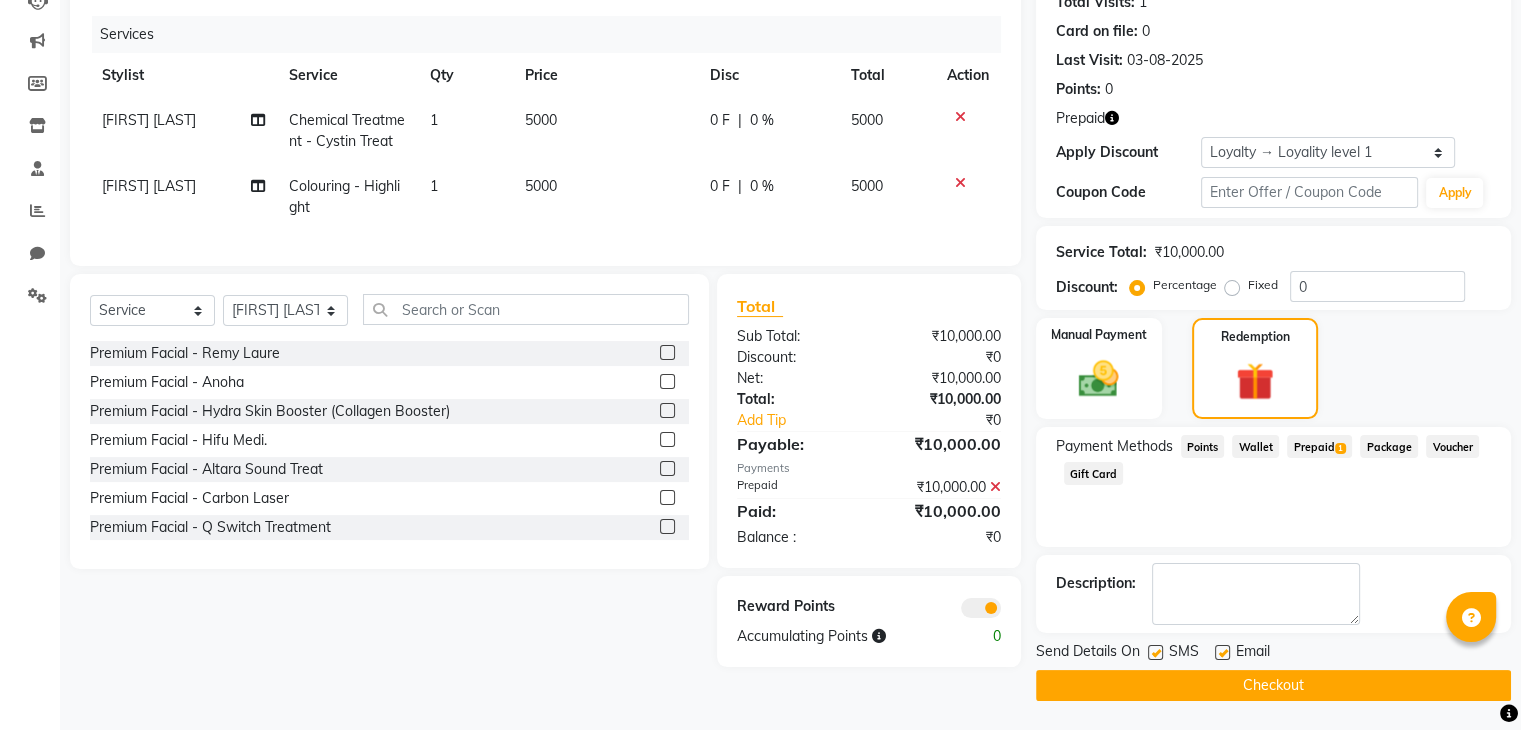 click on "Checkout" 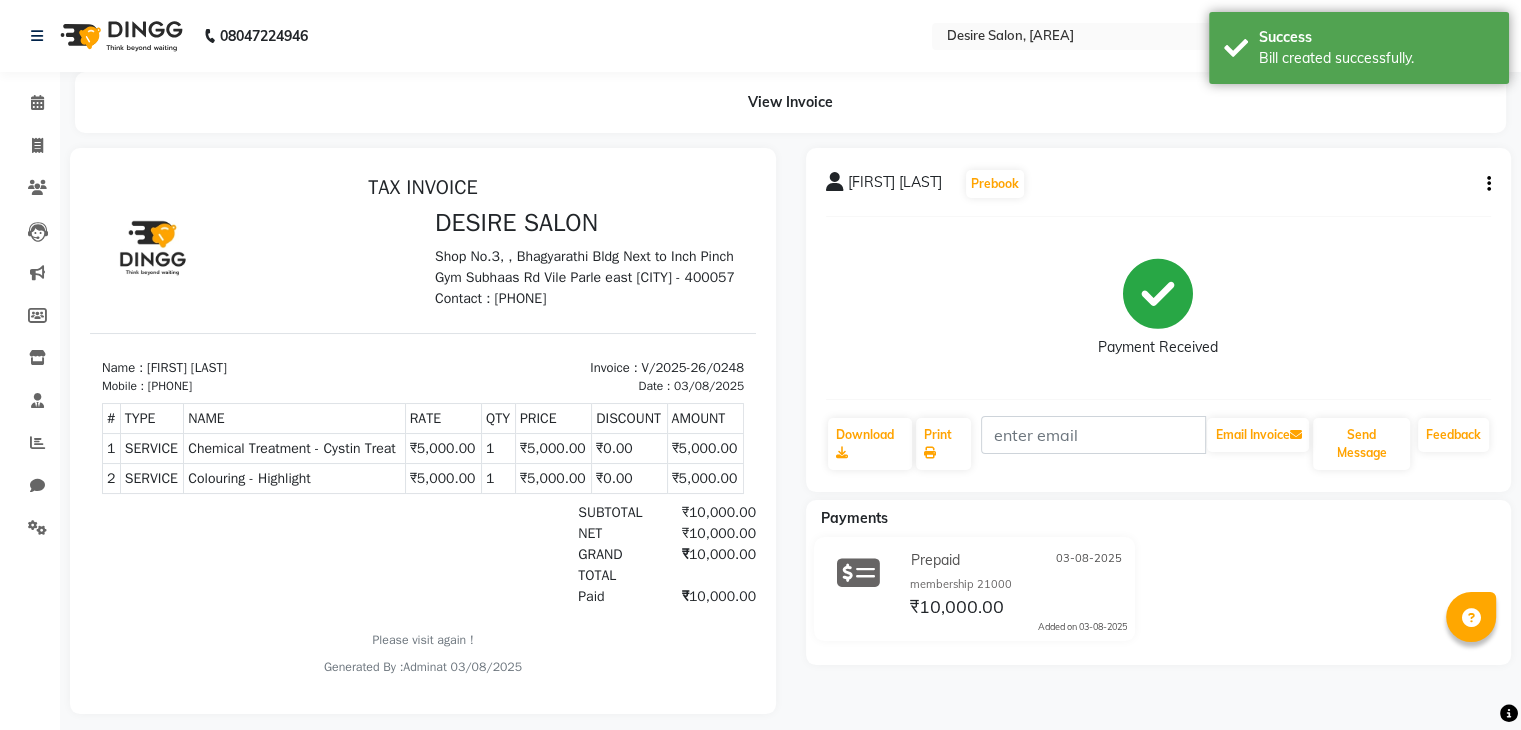 scroll, scrollTop: 0, scrollLeft: 0, axis: both 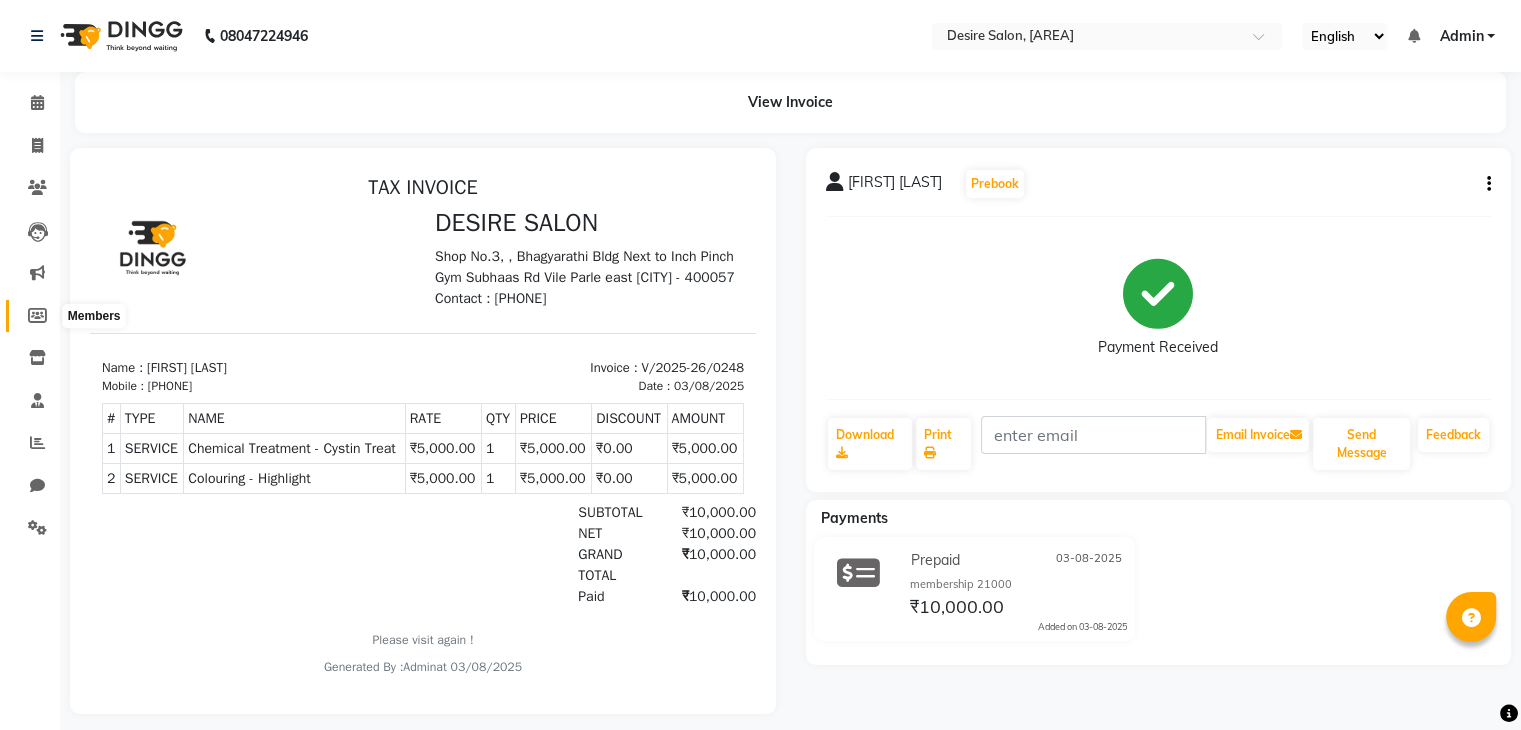 click 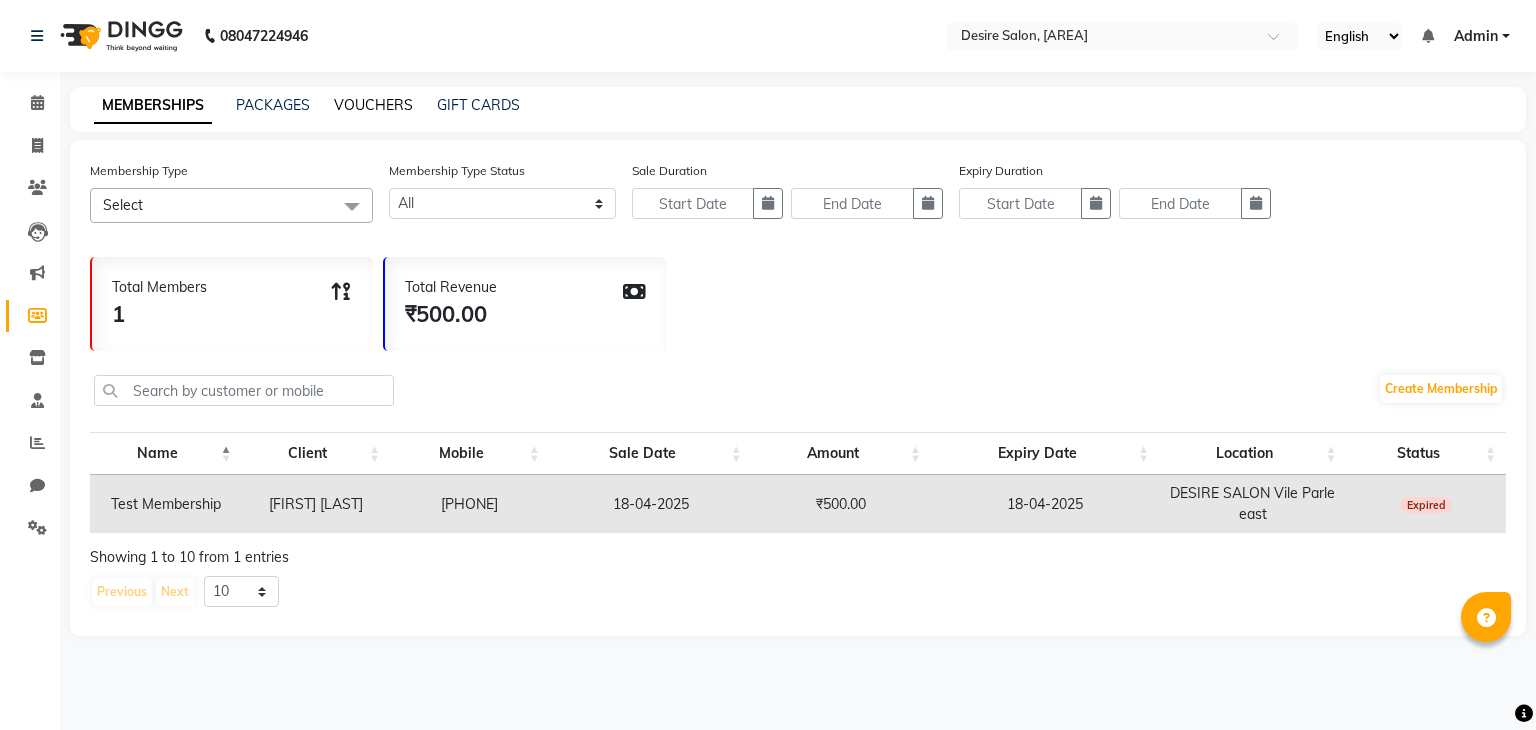 click on "VOUCHERS" 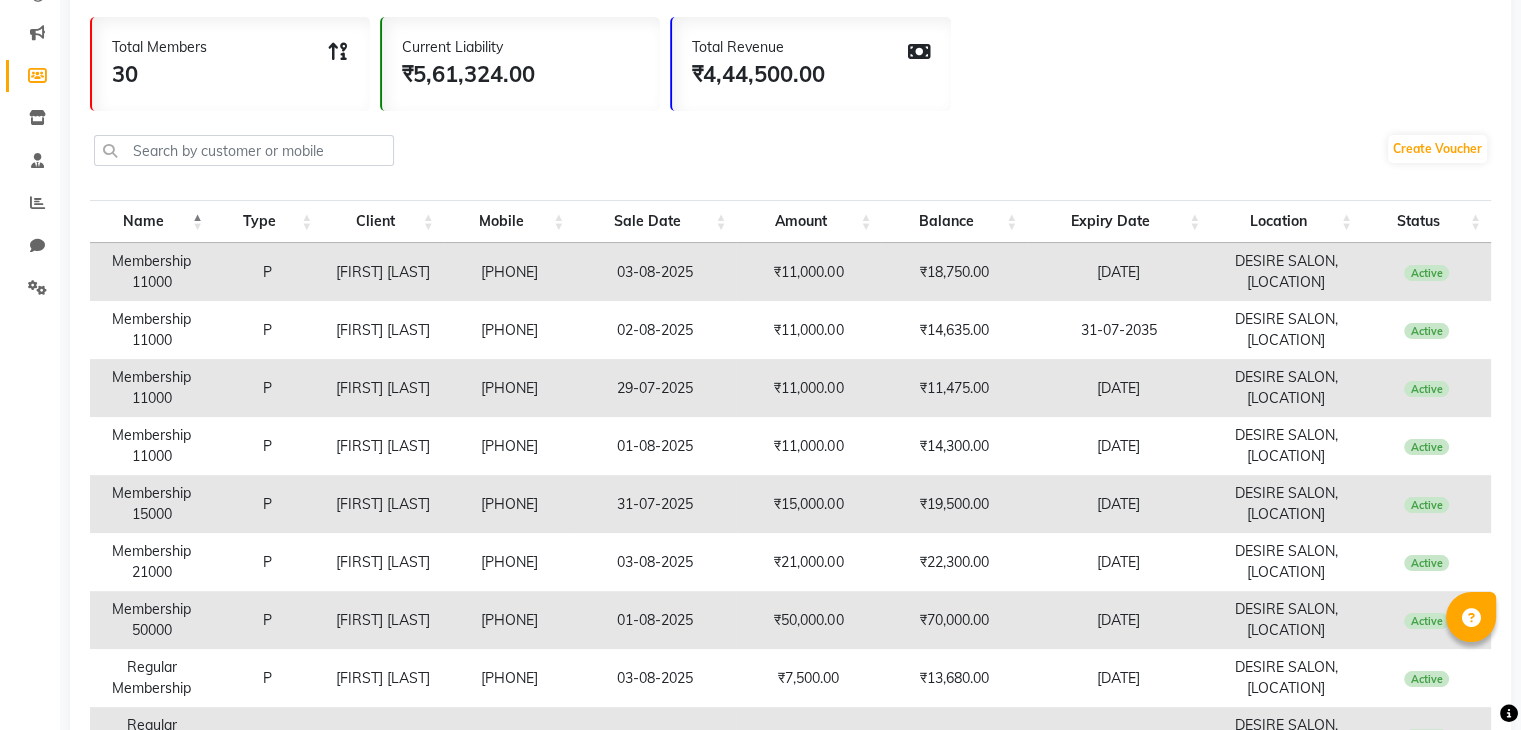 scroll, scrollTop: 336, scrollLeft: 0, axis: vertical 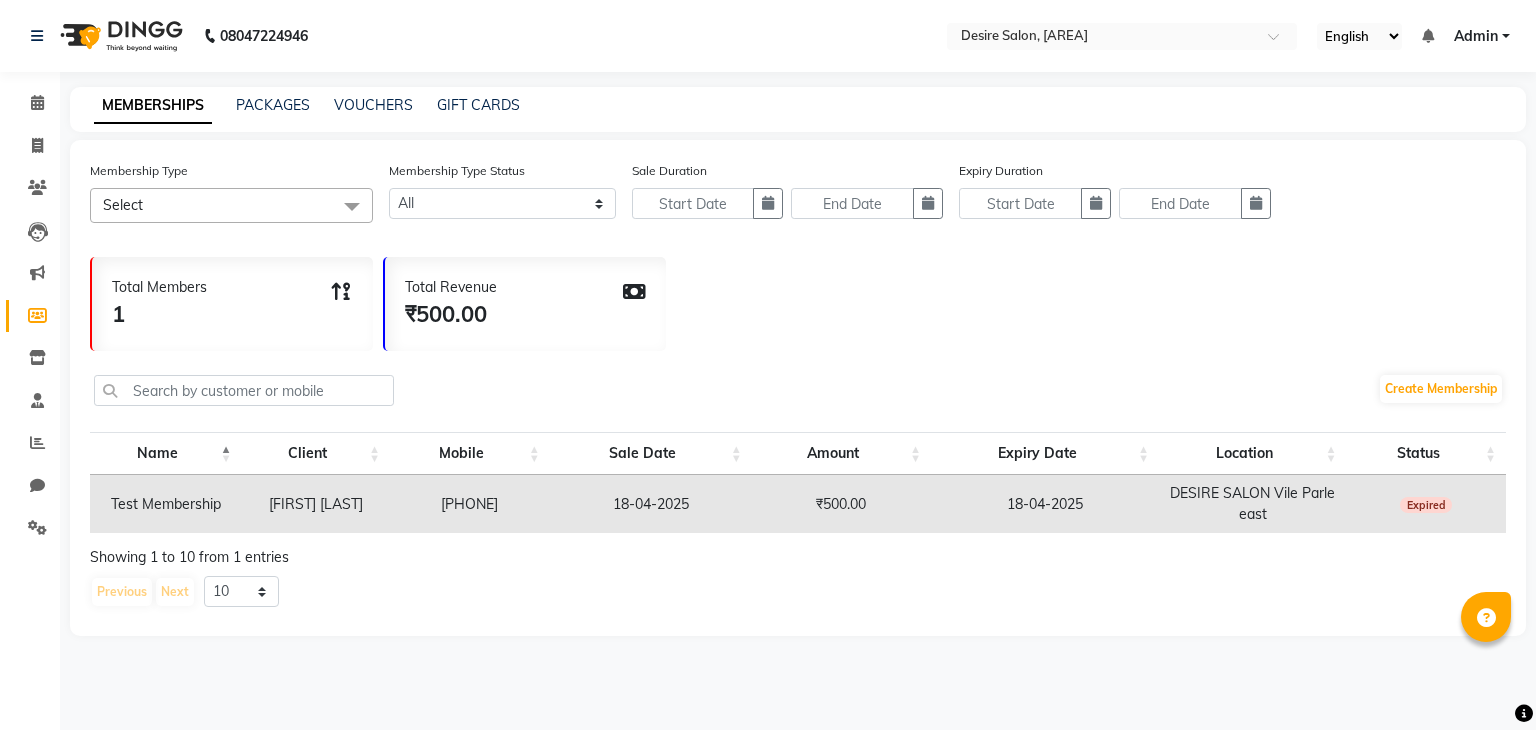 click on "MEMBERSHIPS PACKAGES VOUCHERS GIFT CARDS Membership Type Select Select All komal sewak  R. padmini  Laxmi kadam  Dummy membership (deleted) Meena Tendulkar  mansi chindarkar  pranjali ghasas  Geeta shirodkar  Pratiksha Kasbekar  Anagha vaidhya  varsha pai  Kalpana Kelkar  Priti Patwardhan  Hina Shah  krupali ved  truprti pandit  Test Membership (deleted) desire (deleted) manasi chindarkar/sonali chindarkar (deleted) jyoti Kundesa  Neera Sawant  Pallavi Dhuri  Hemali Patil  Deepika khare /Anchak Nichani  Uma Gupta  Jalpa Doshi  Megnana Joshi  Ranjita Sakpal  Kalpana Narvankar  megha parekh / mona parek  neeta gawana  Dummy membership with point system (deleted) Membership Type Status Active Expired All Sale Duration Expiry Duration Total Members 1 Total Revenue ₹500.00  Create Membership  Name Client Mobile Sale Date Amount Expiry Date Location Status Test Membership santosh manjare 8591087731 18-04-2025 ₹500.00 18-04-2025 DESIRE SALON Vile Parle east  Expired  Showing 1 to 10 from 1 entries Previous Next" 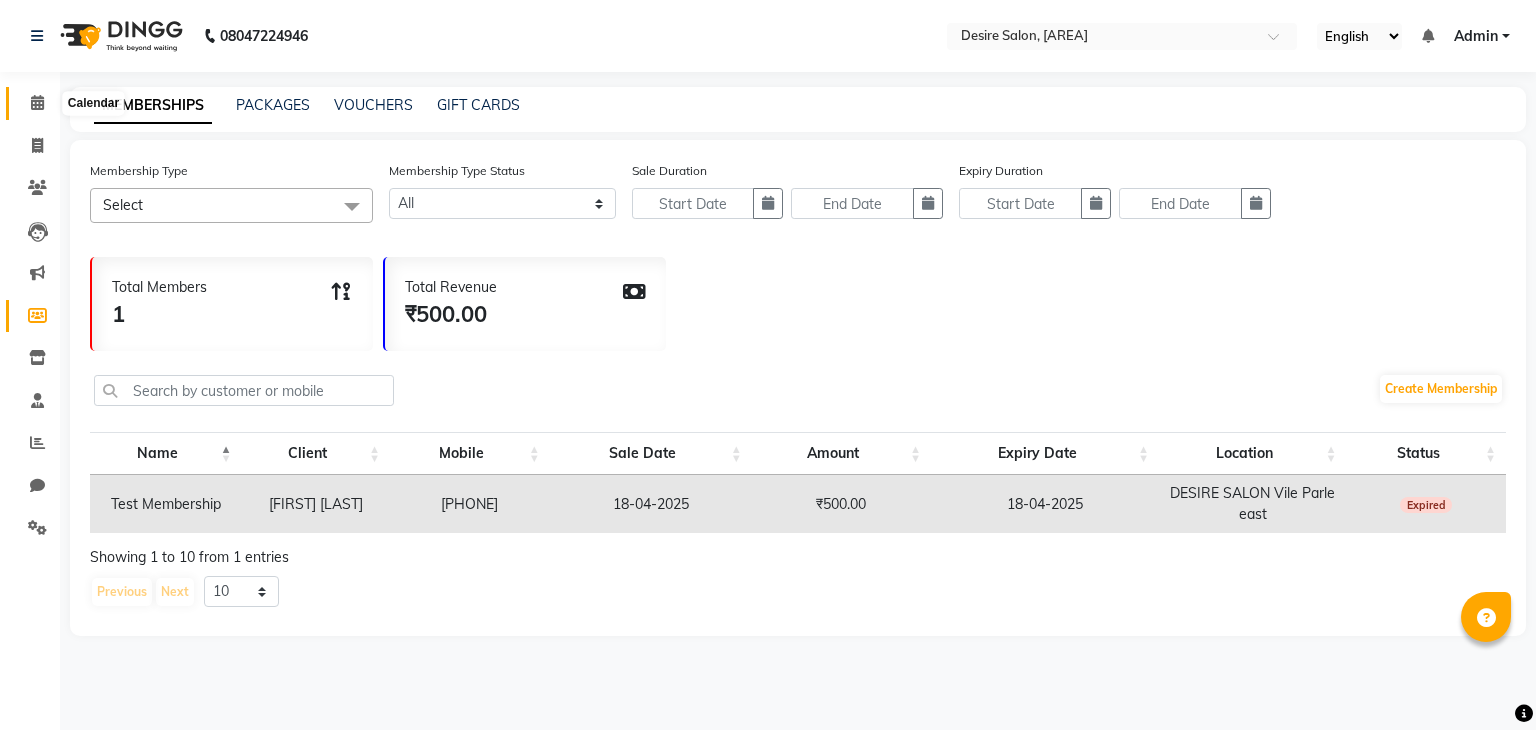 click 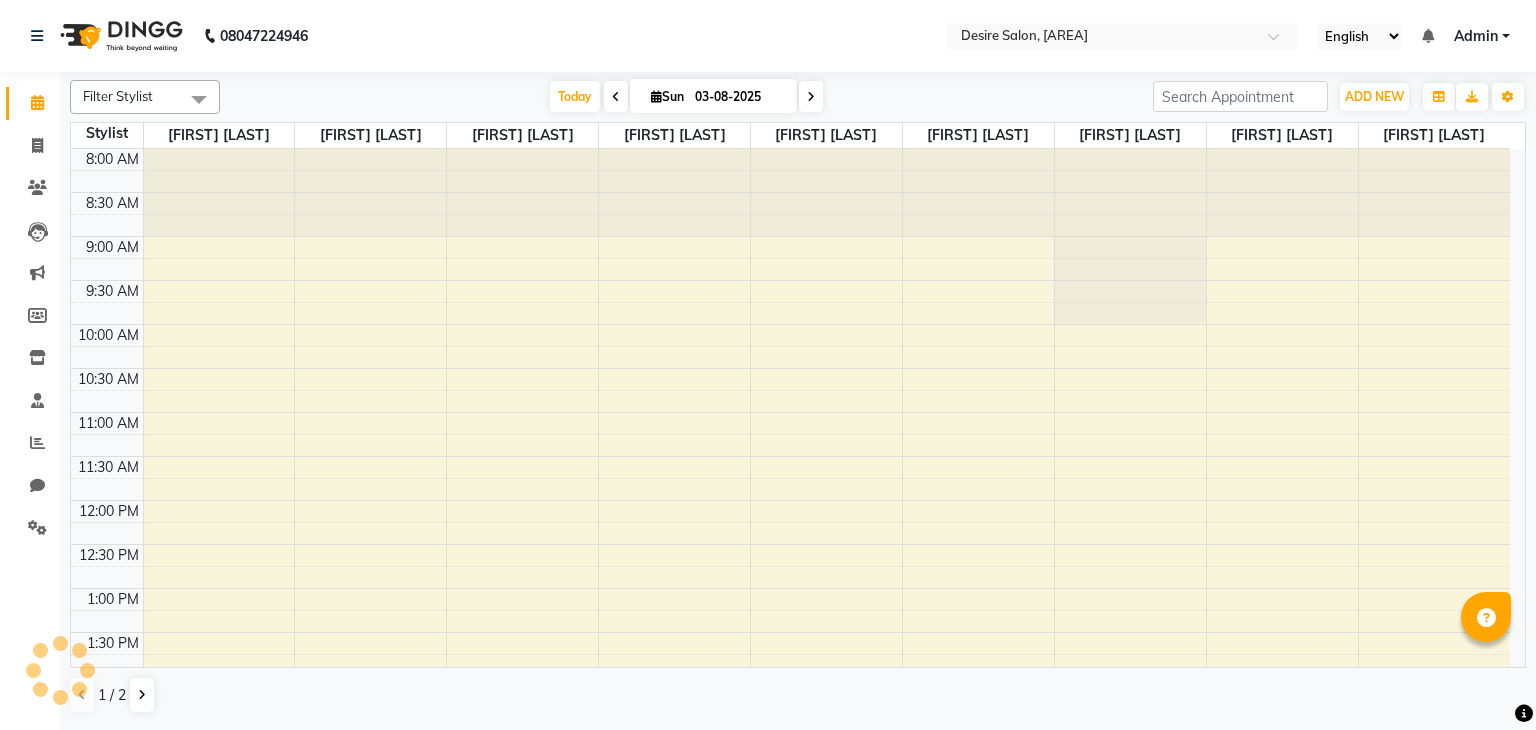 scroll, scrollTop: 0, scrollLeft: 0, axis: both 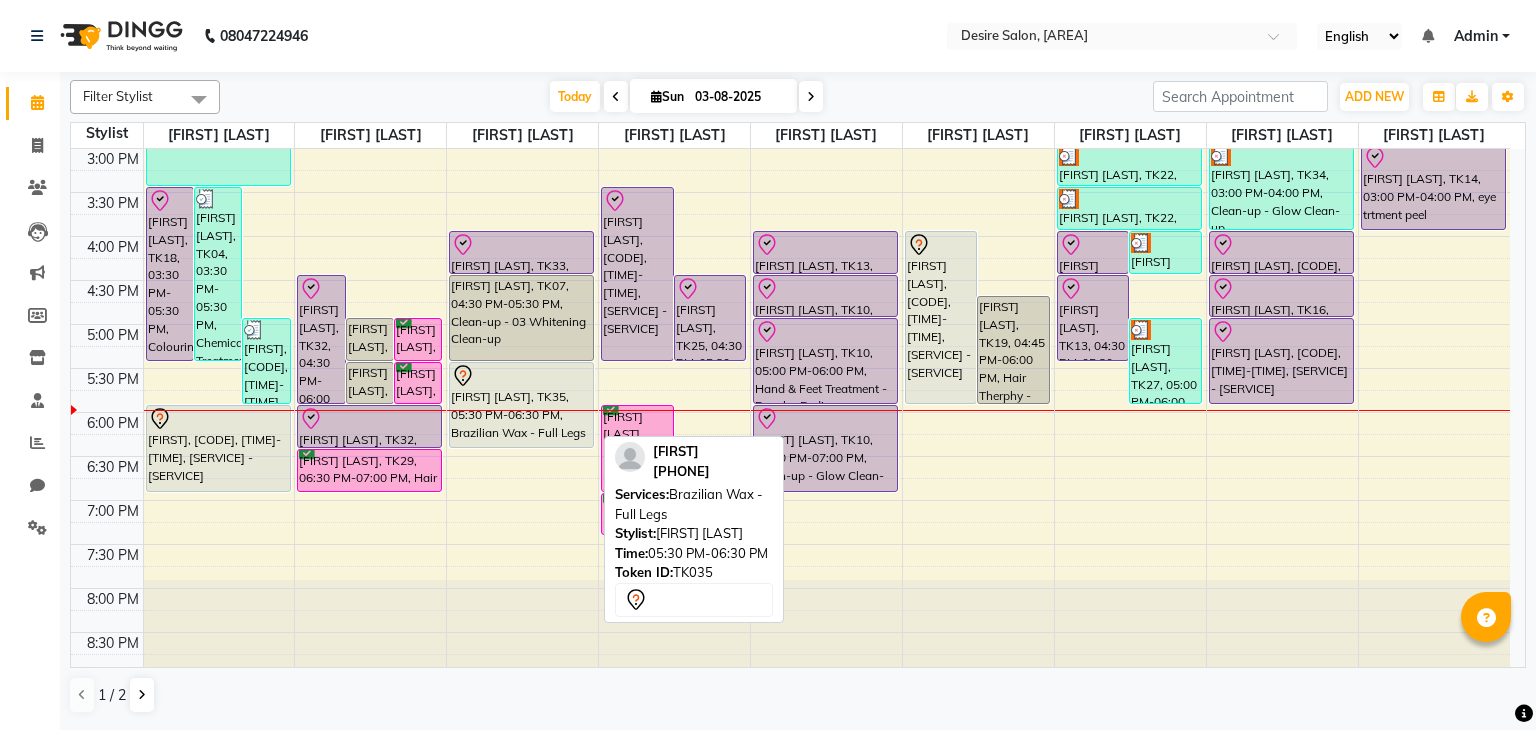 click on "mishka, TK35, 05:30 PM-06:30 PM, Brazilian Wax - Full Legs" at bounding box center (521, 405) 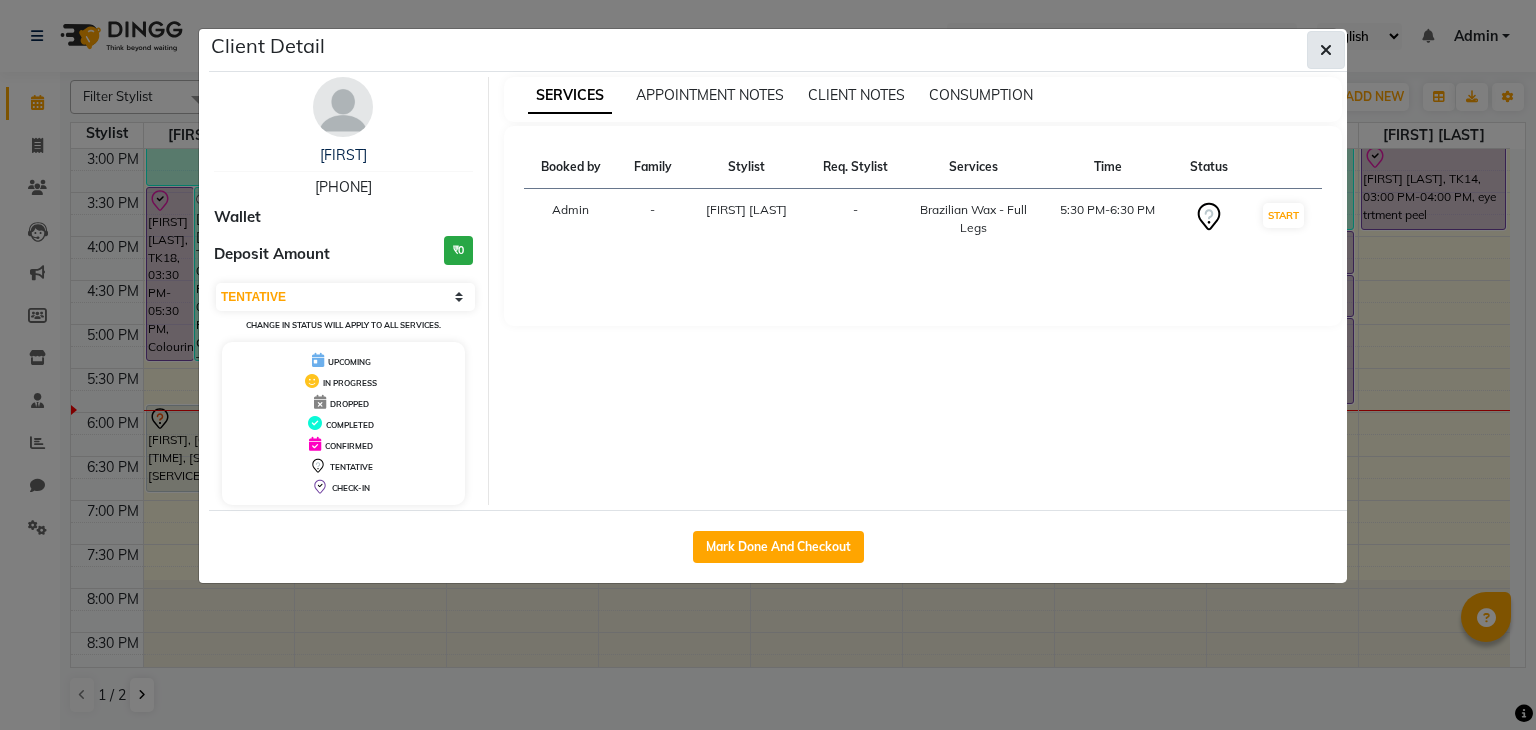 click 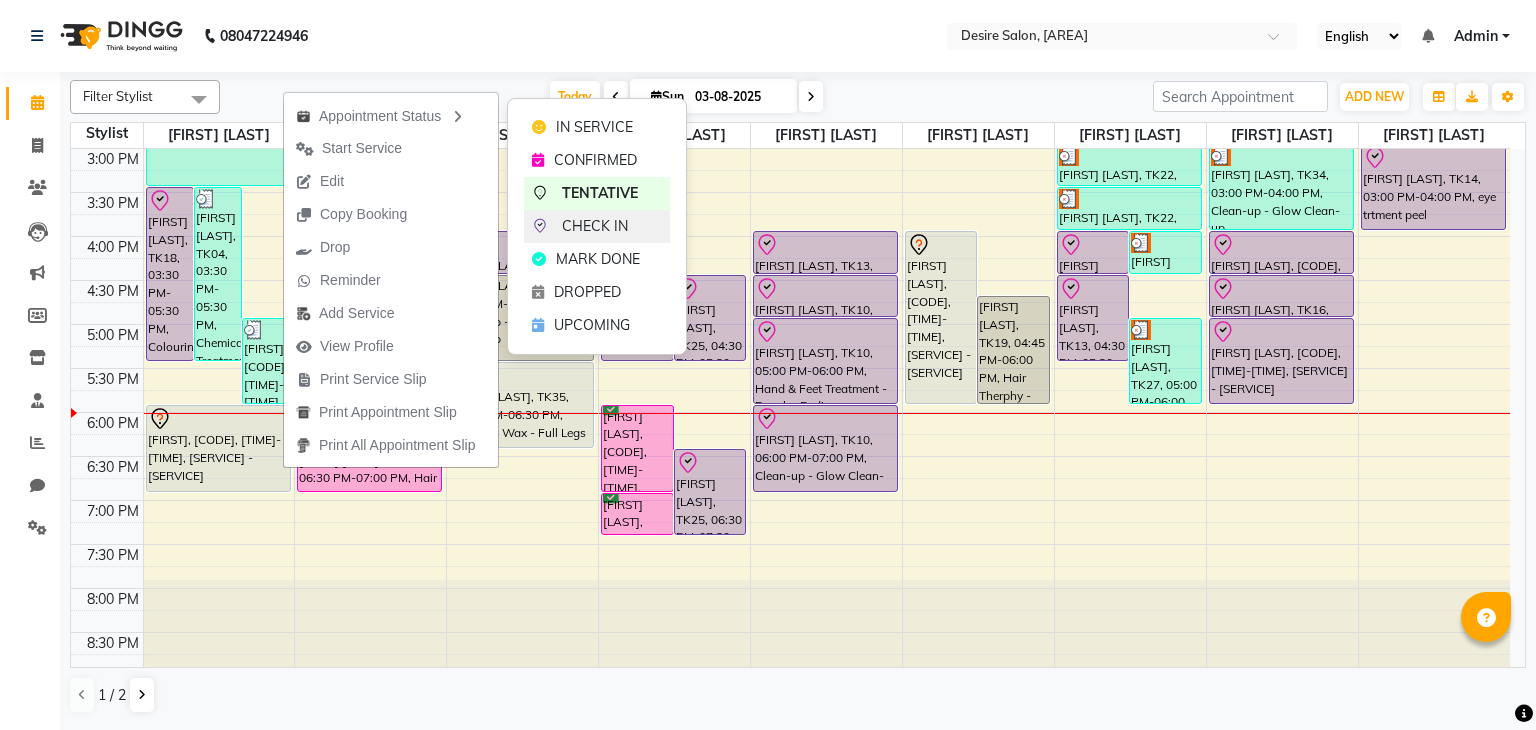 click on "CHECK IN" 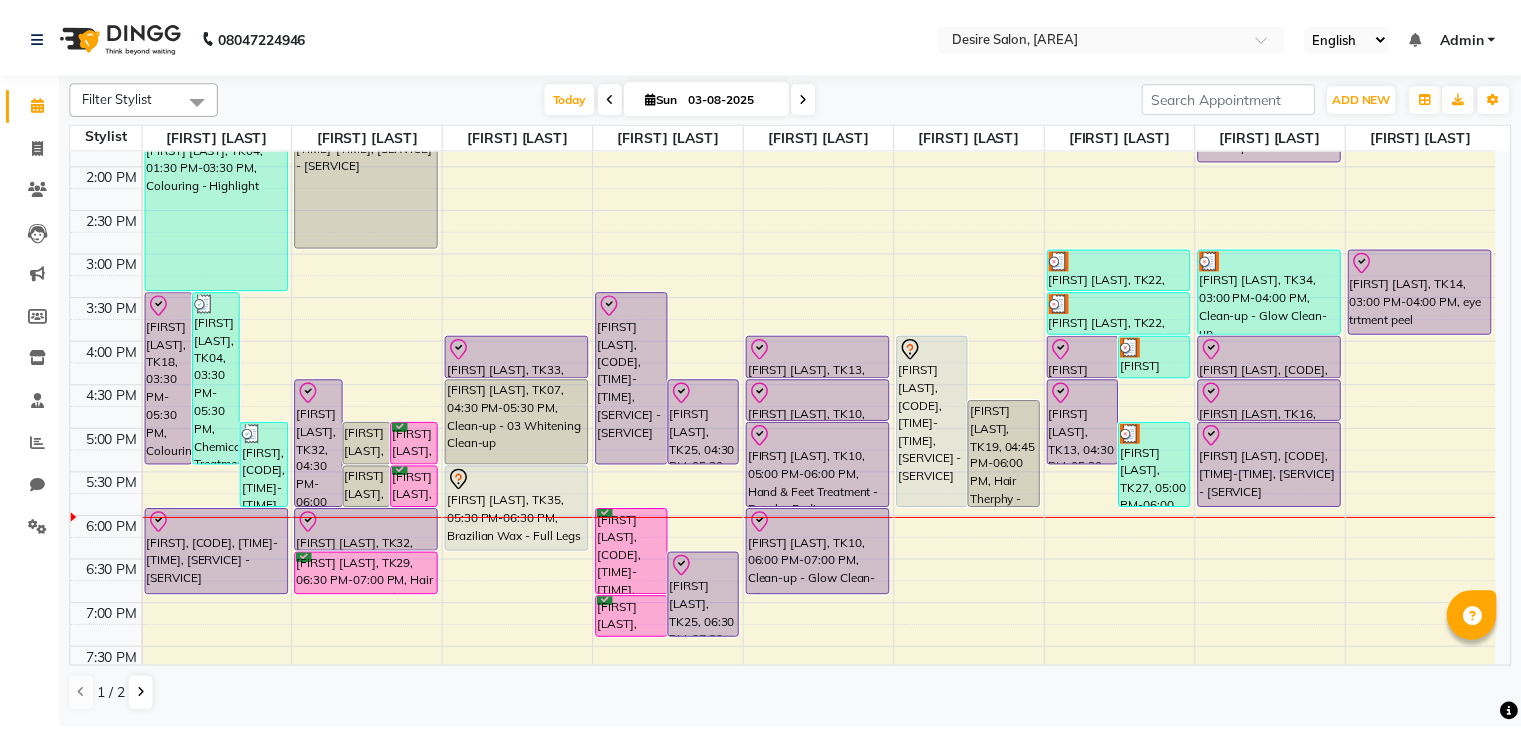 scroll, scrollTop: 421, scrollLeft: 0, axis: vertical 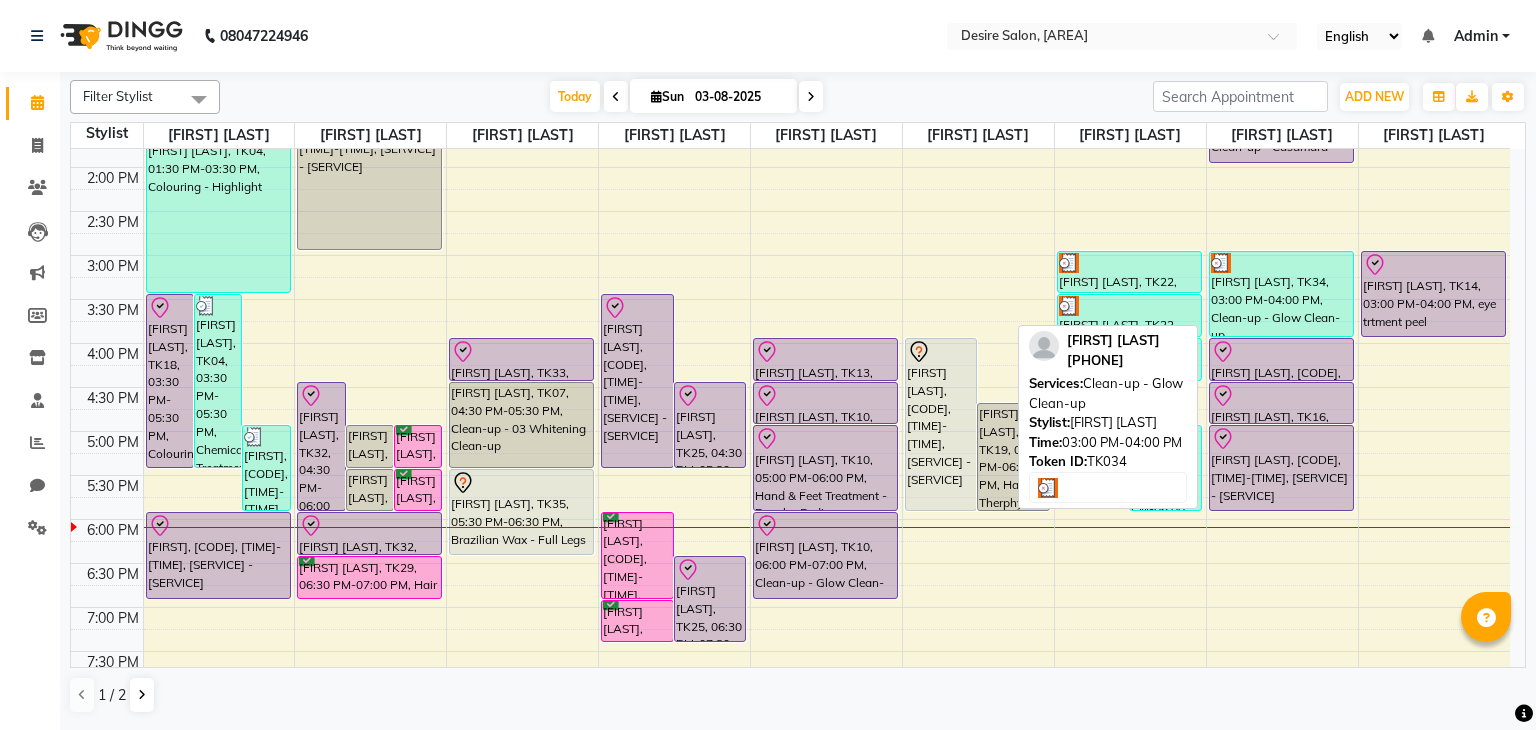 click on "[FIRST] [LAST], TK34, 03:00 PM-04:00 PM, Clean-up - Glow Clean-up" at bounding box center [1281, 294] 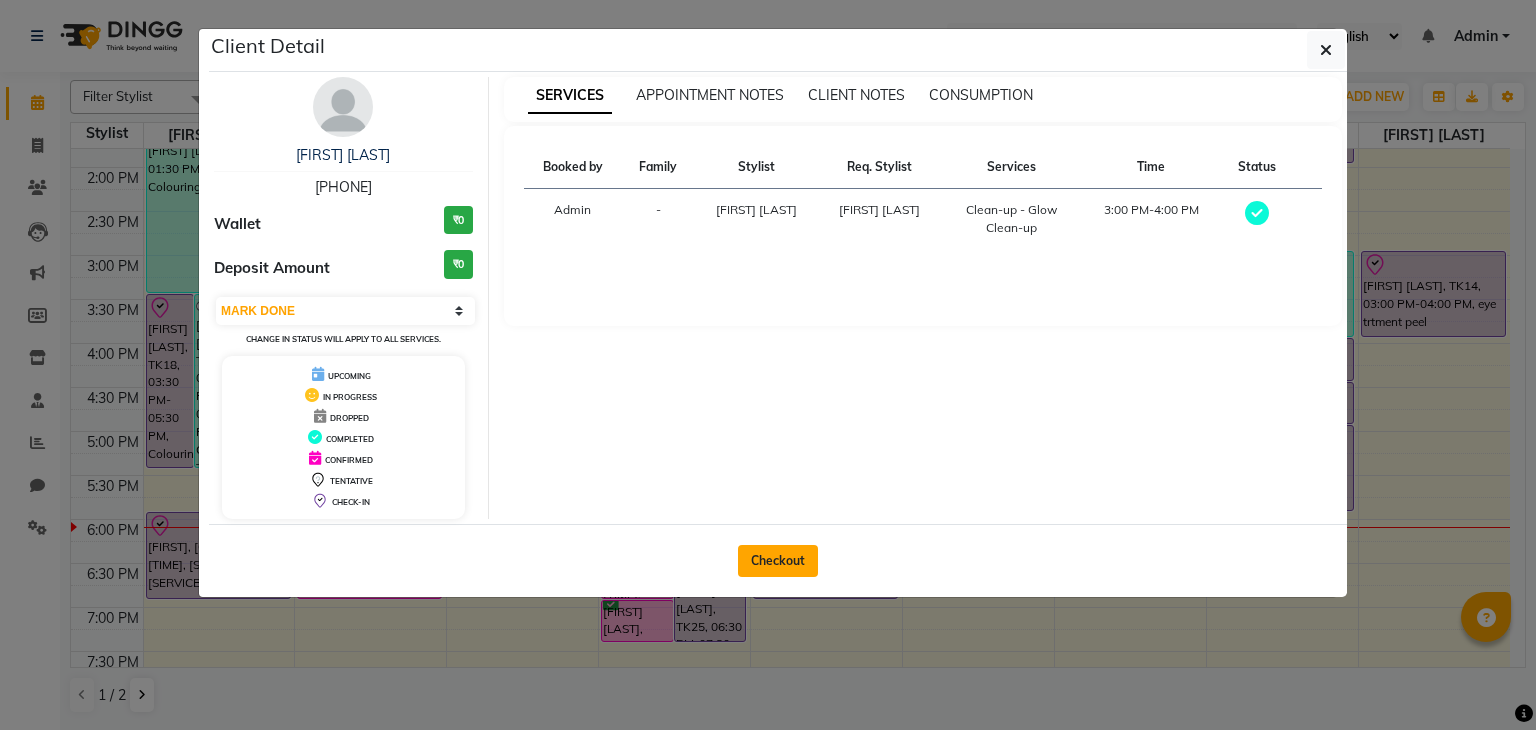 click on "Checkout" 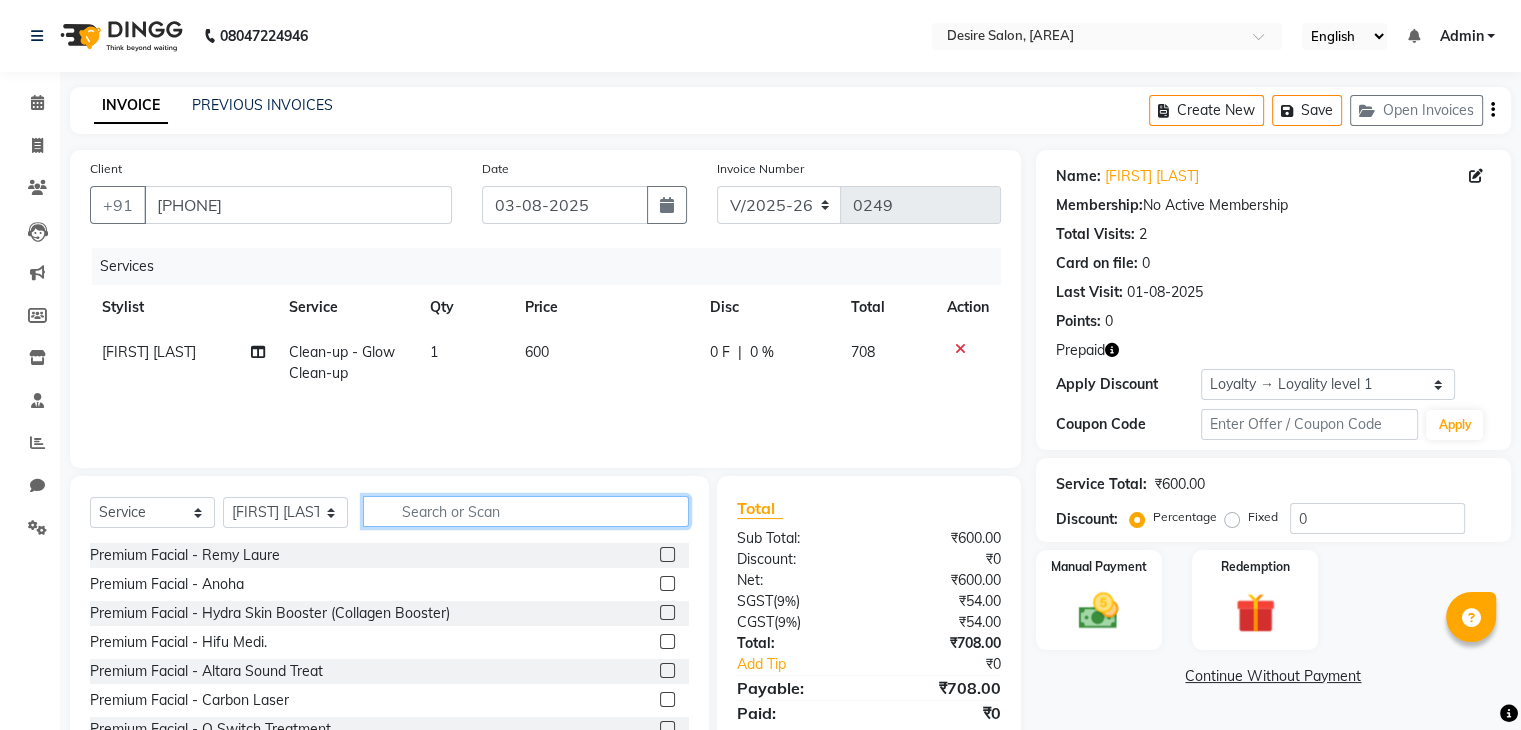 click 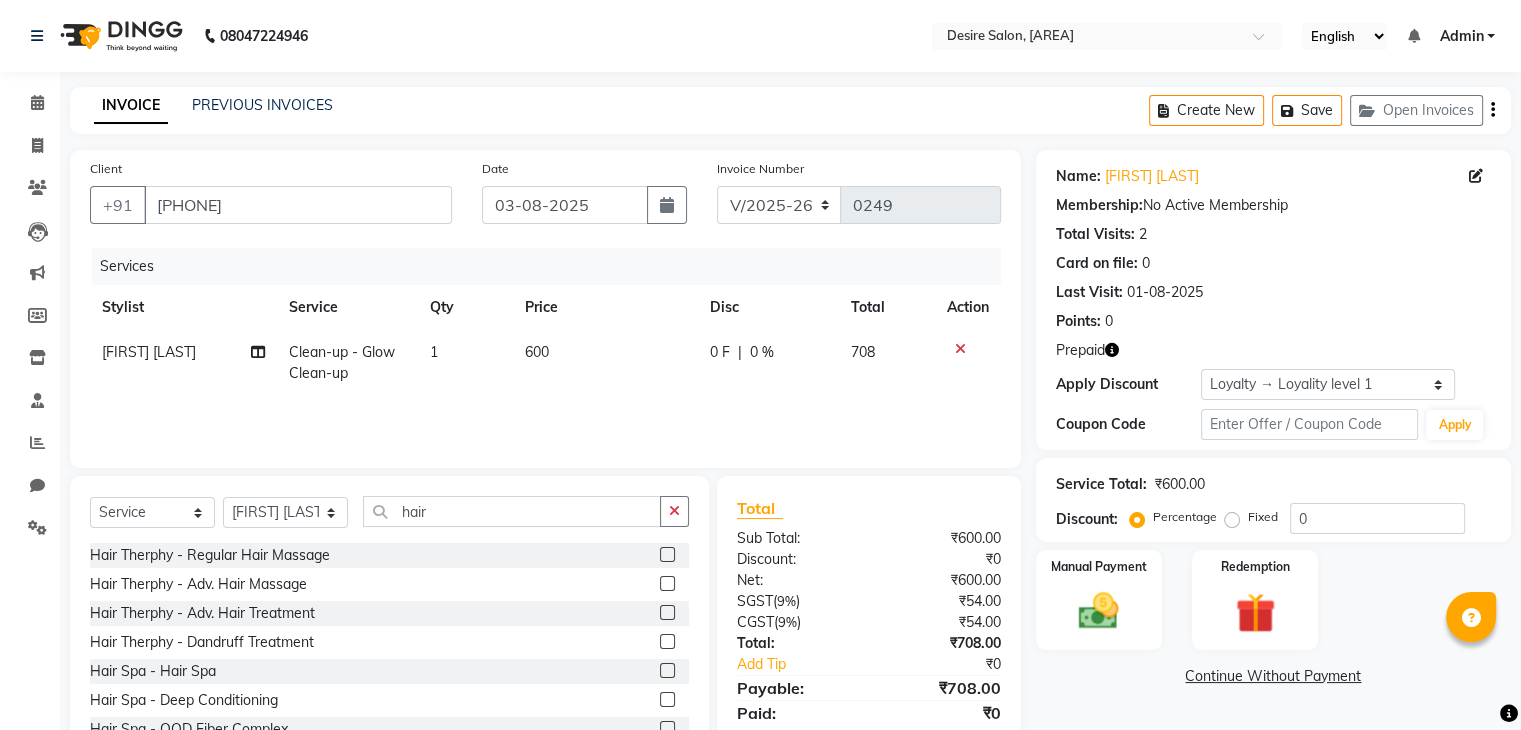 click 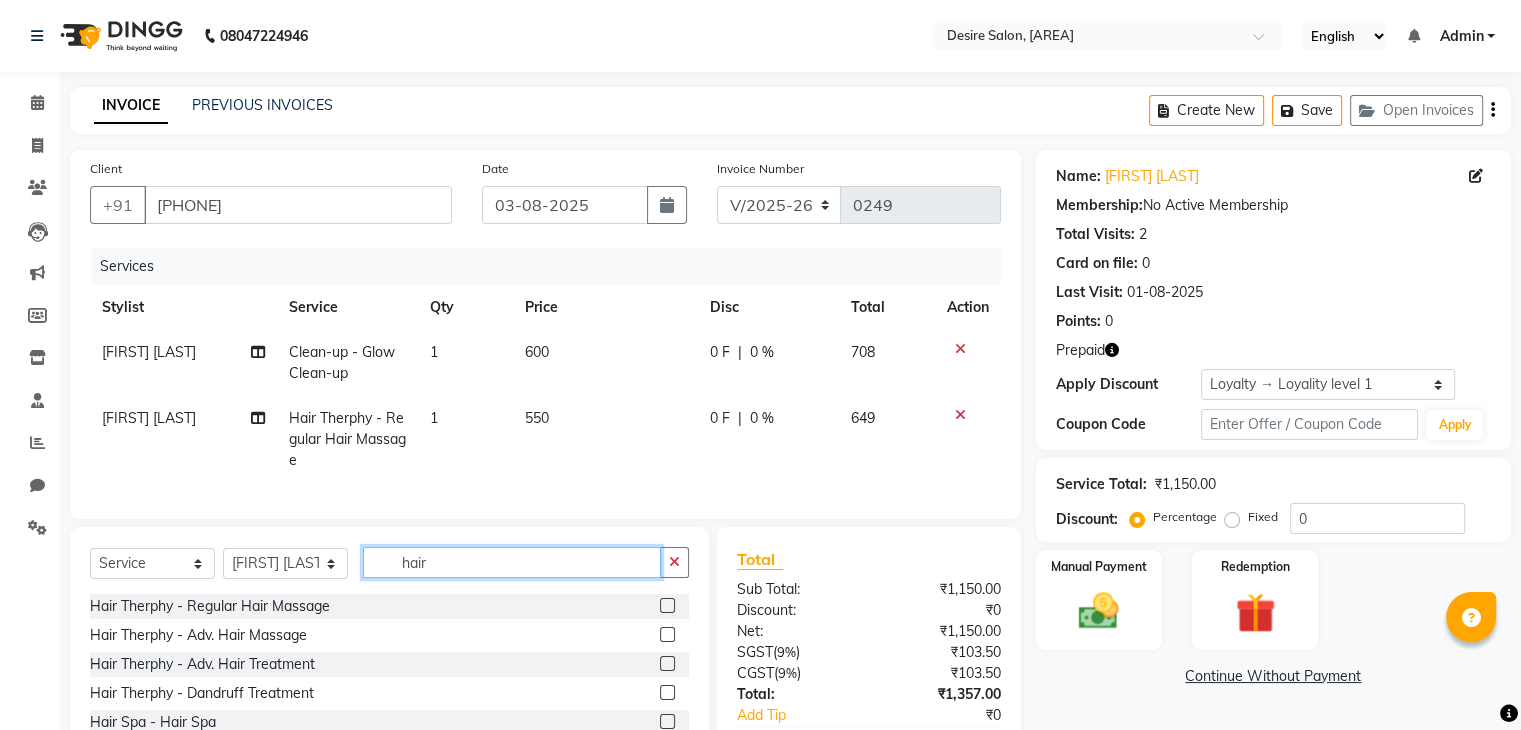 click on "hair" 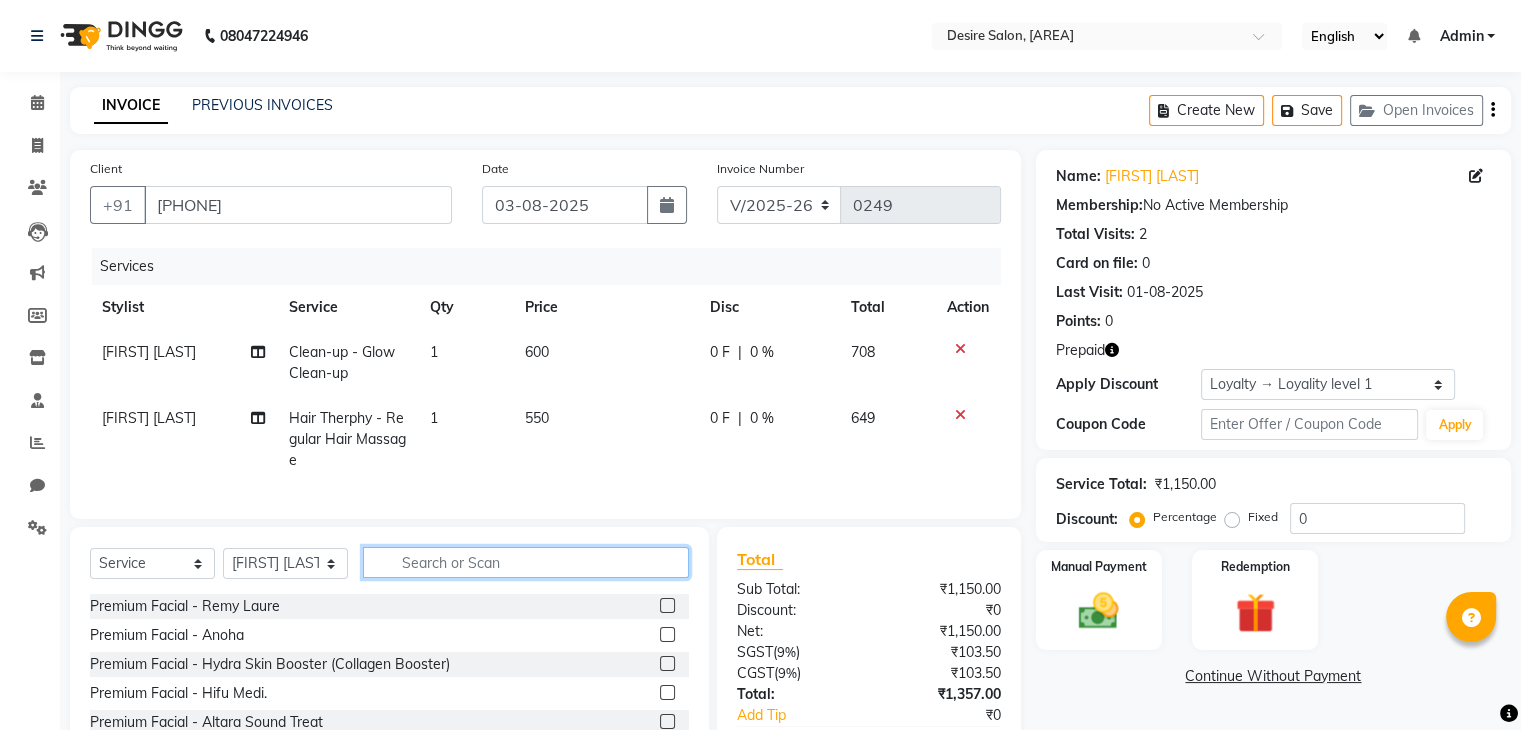 click 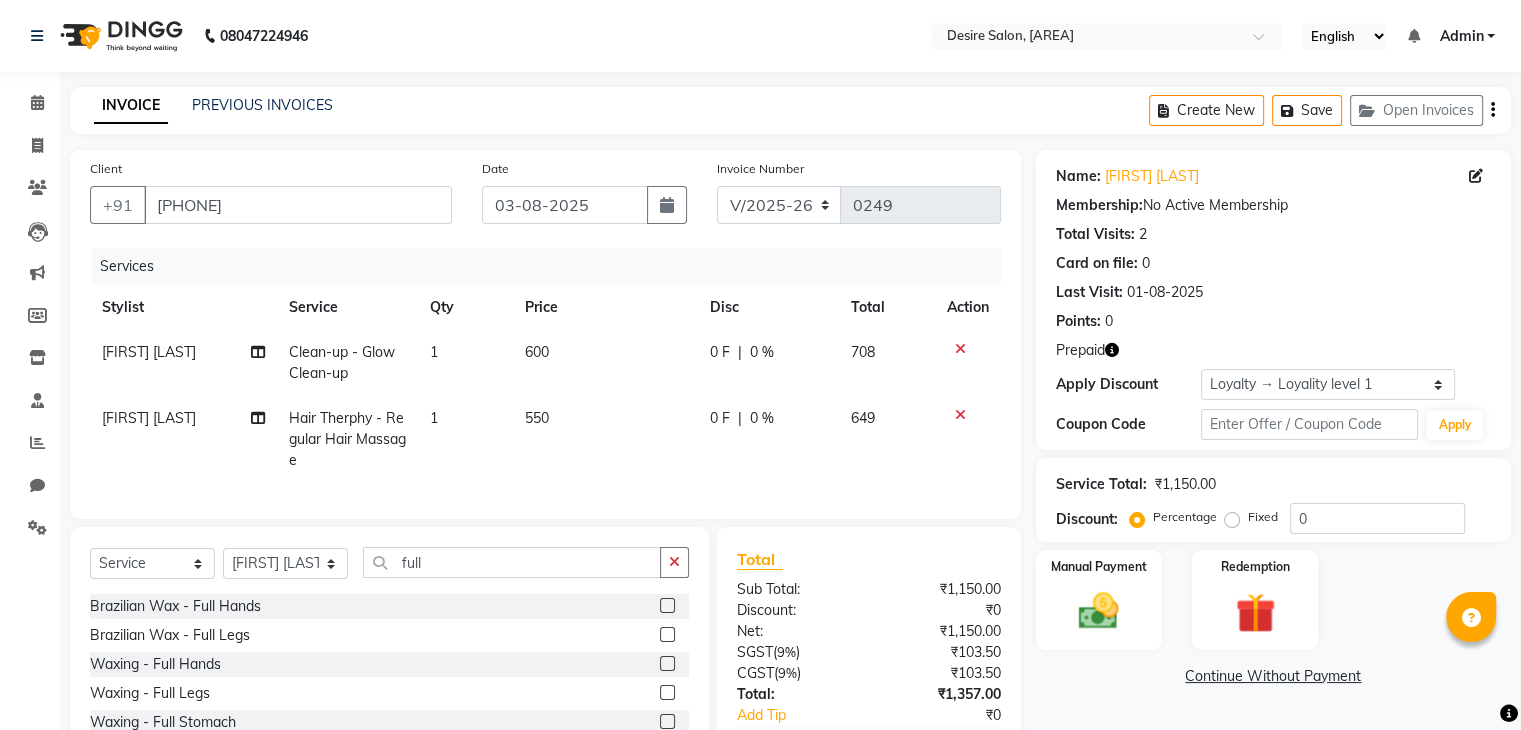 click 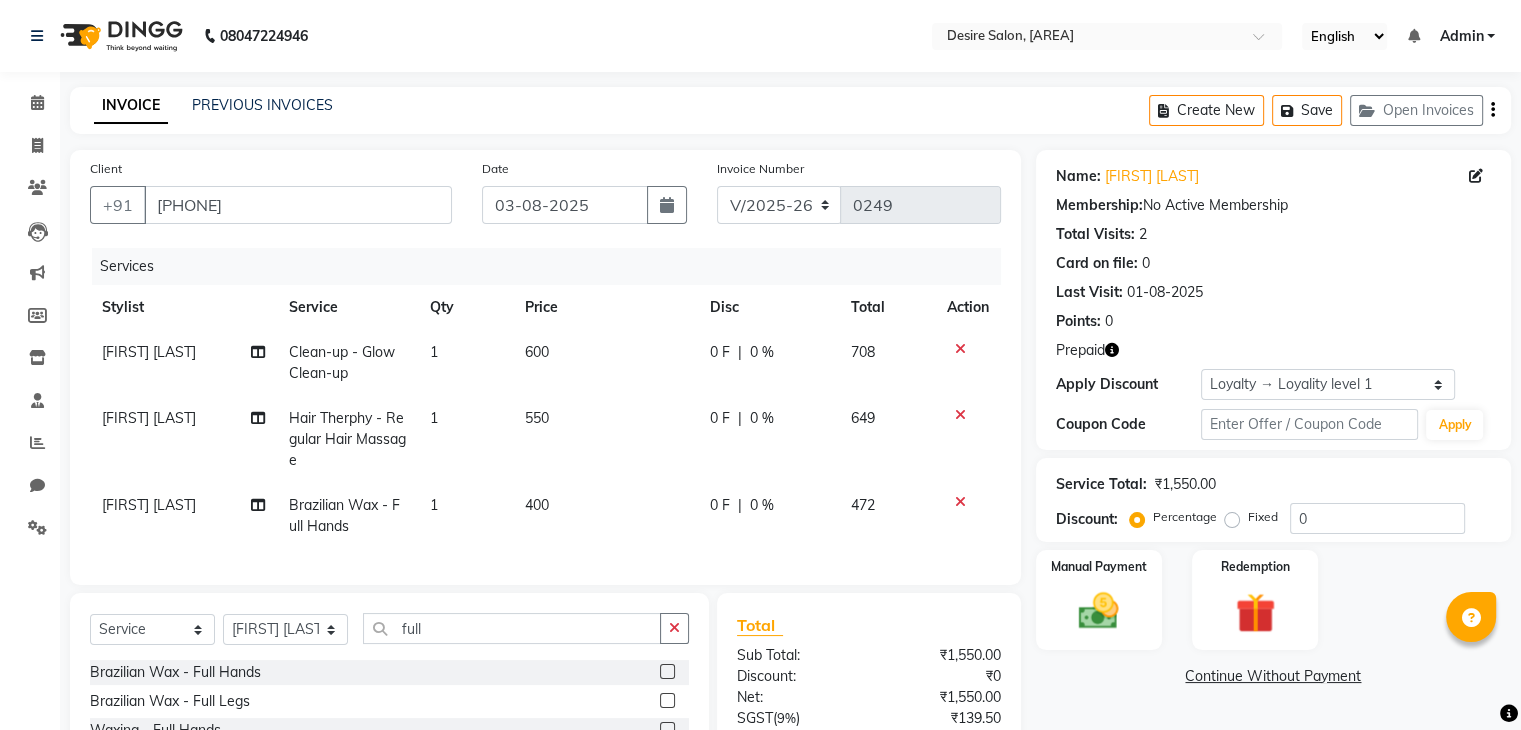 scroll, scrollTop: 204, scrollLeft: 0, axis: vertical 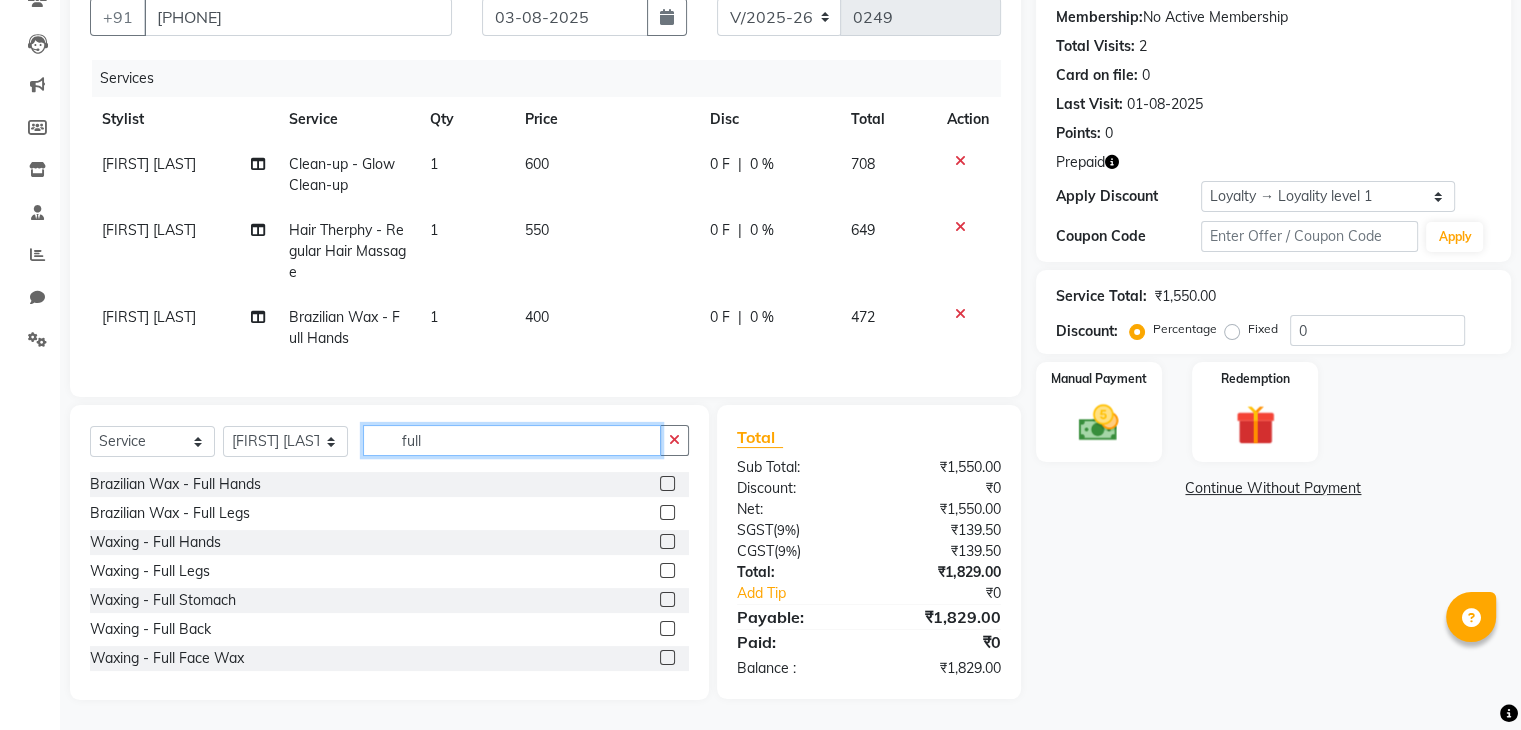 click on "full" 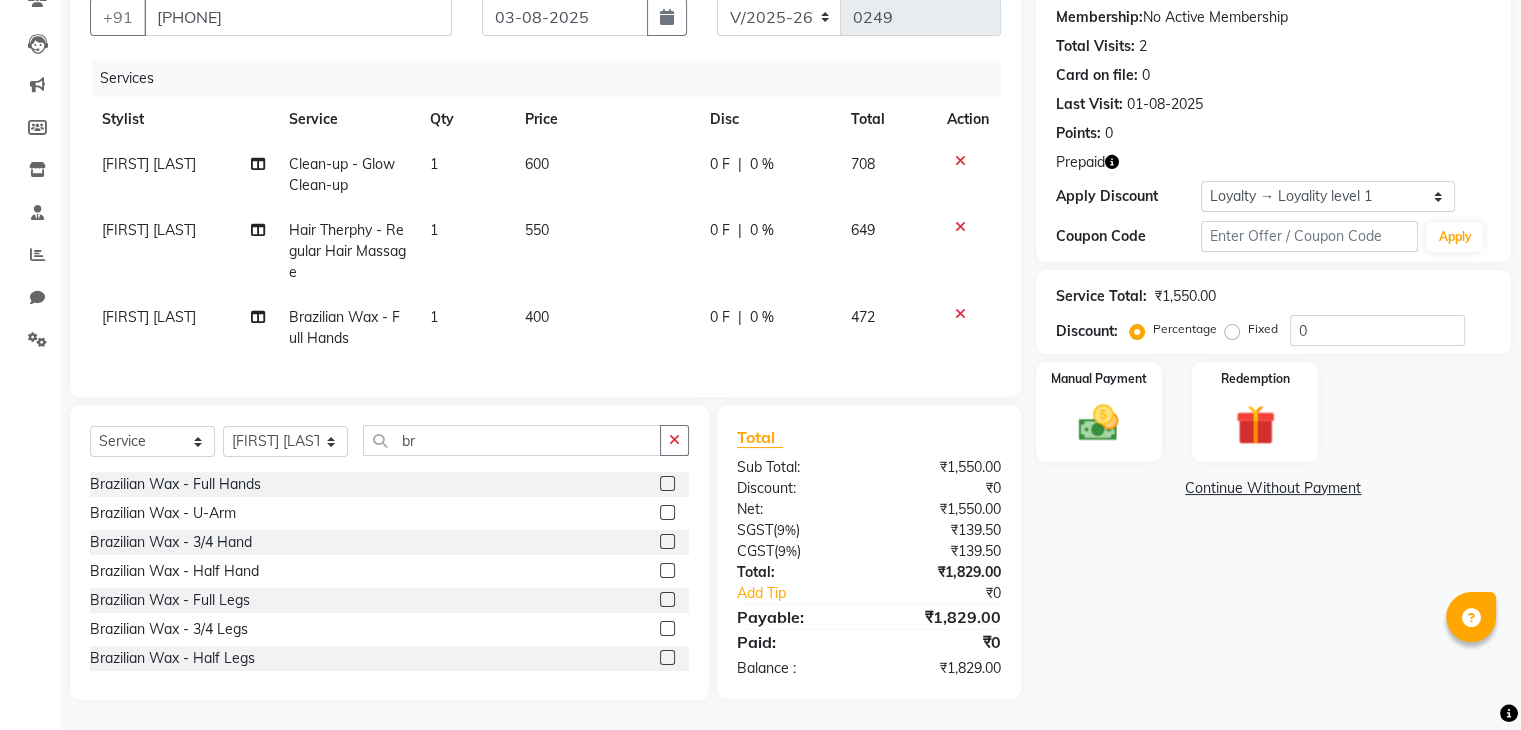 click 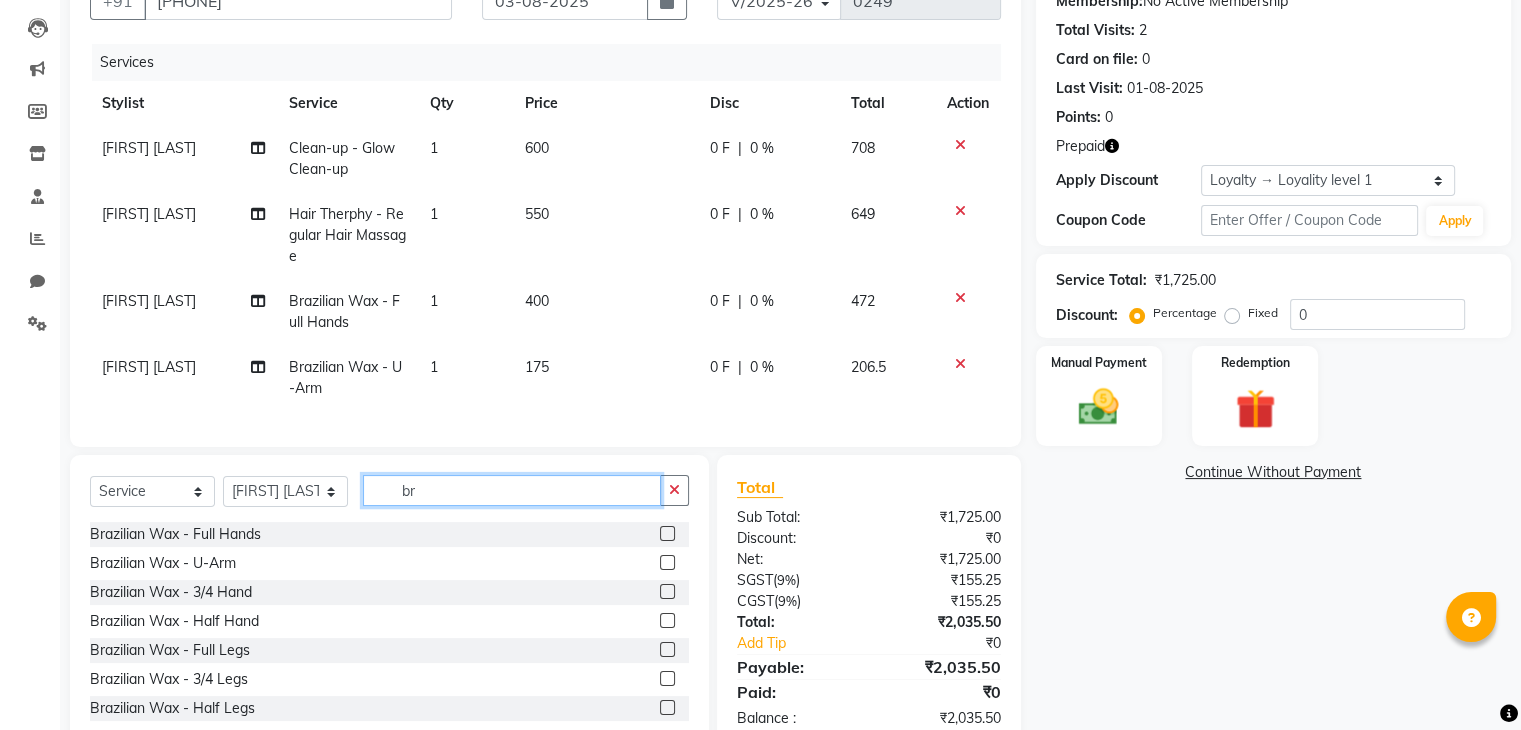 click on "br" 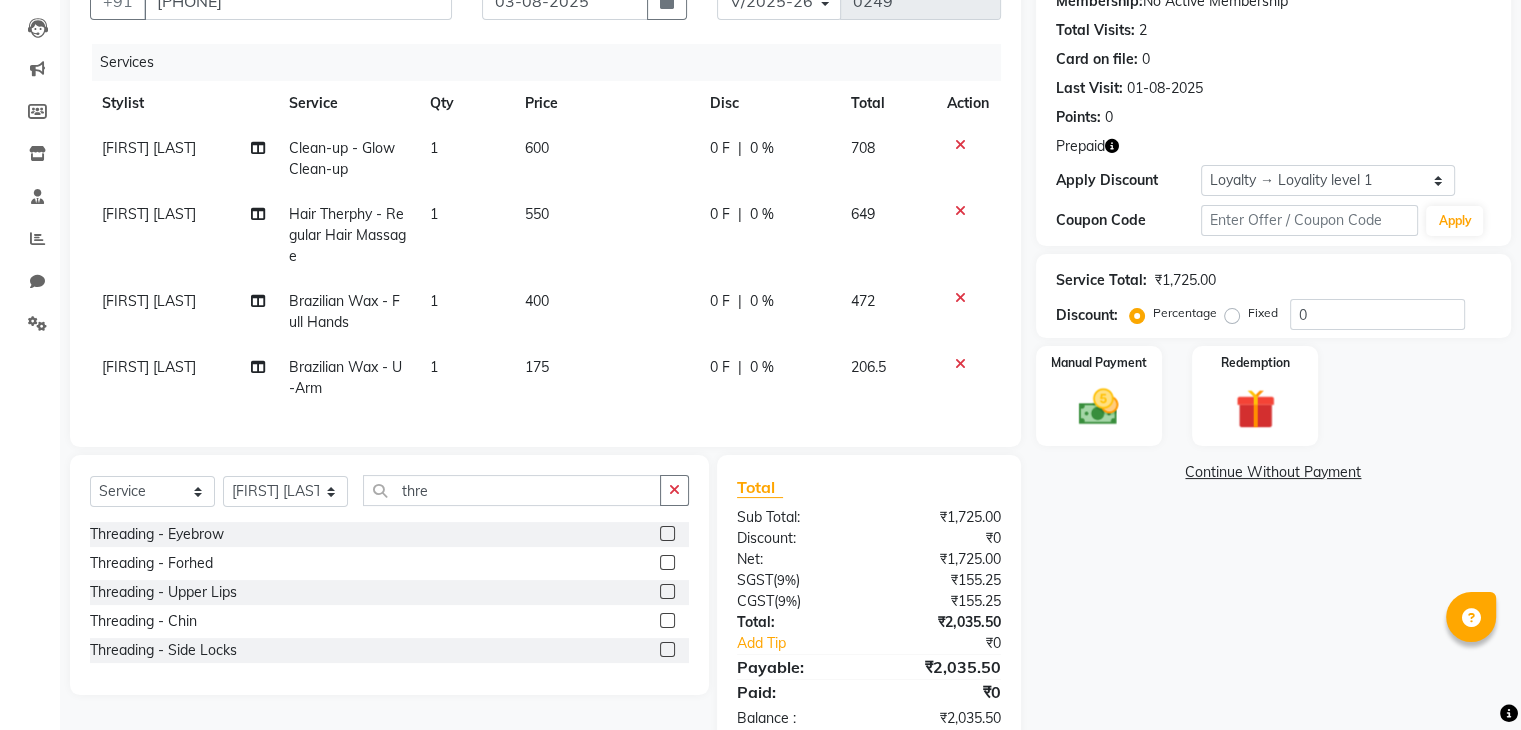click 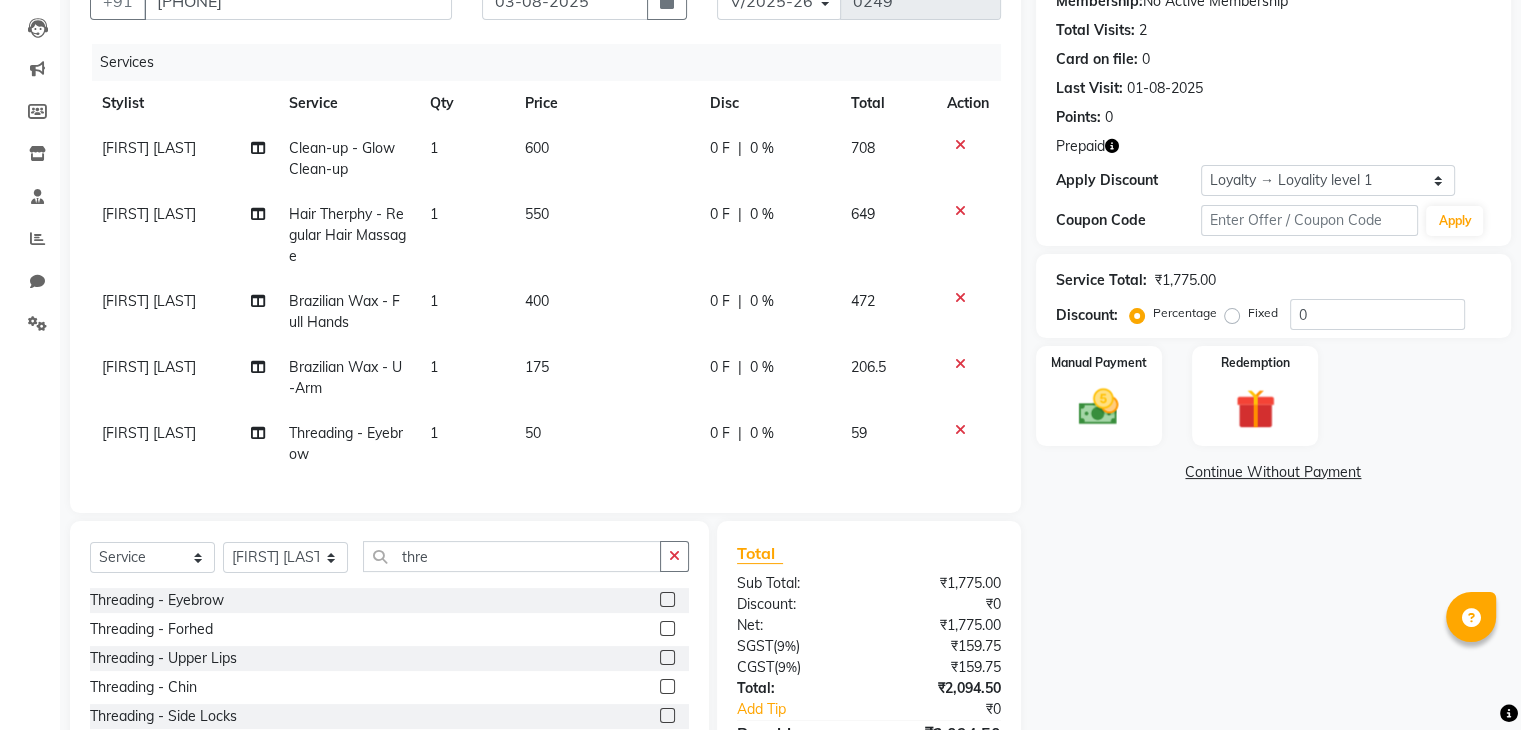 click 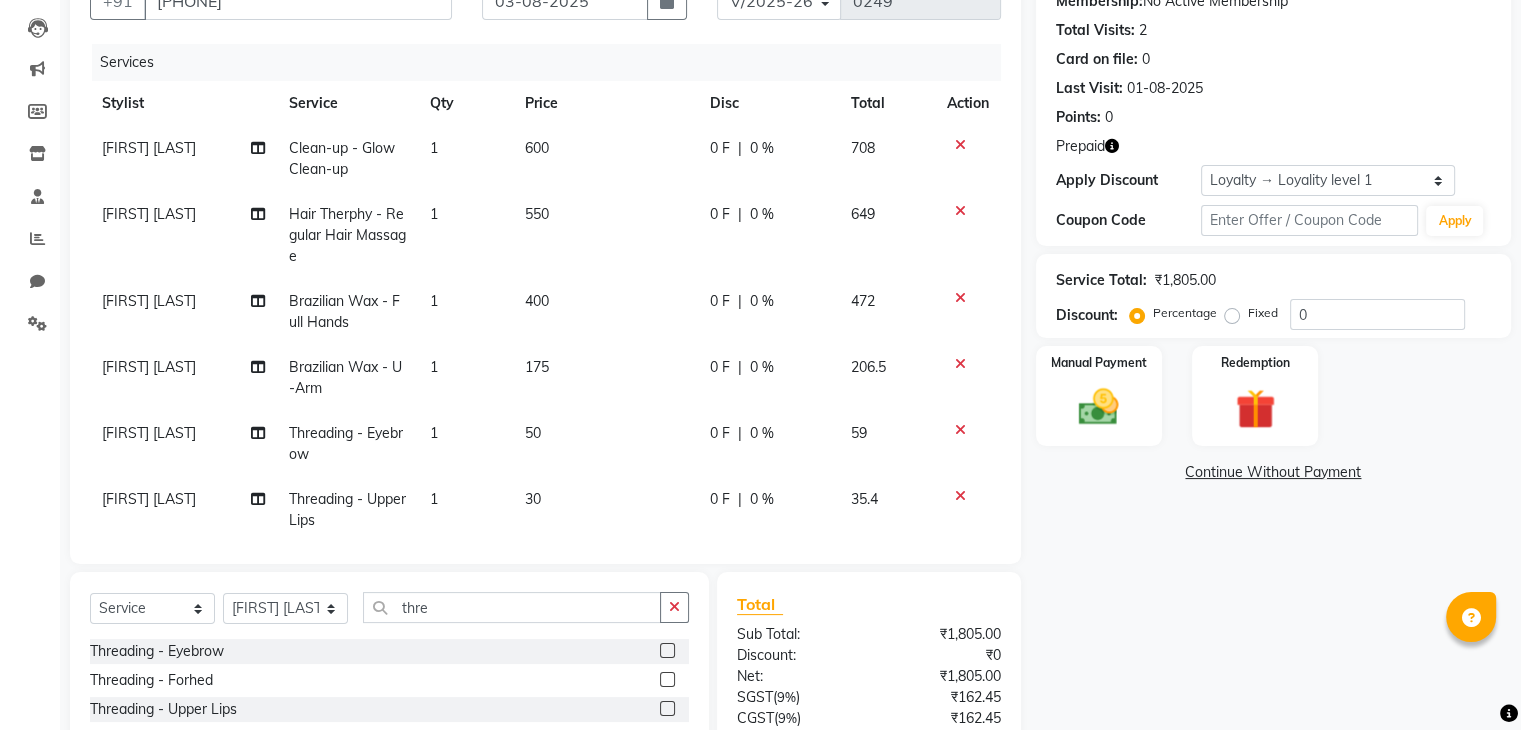 scroll, scrollTop: 371, scrollLeft: 0, axis: vertical 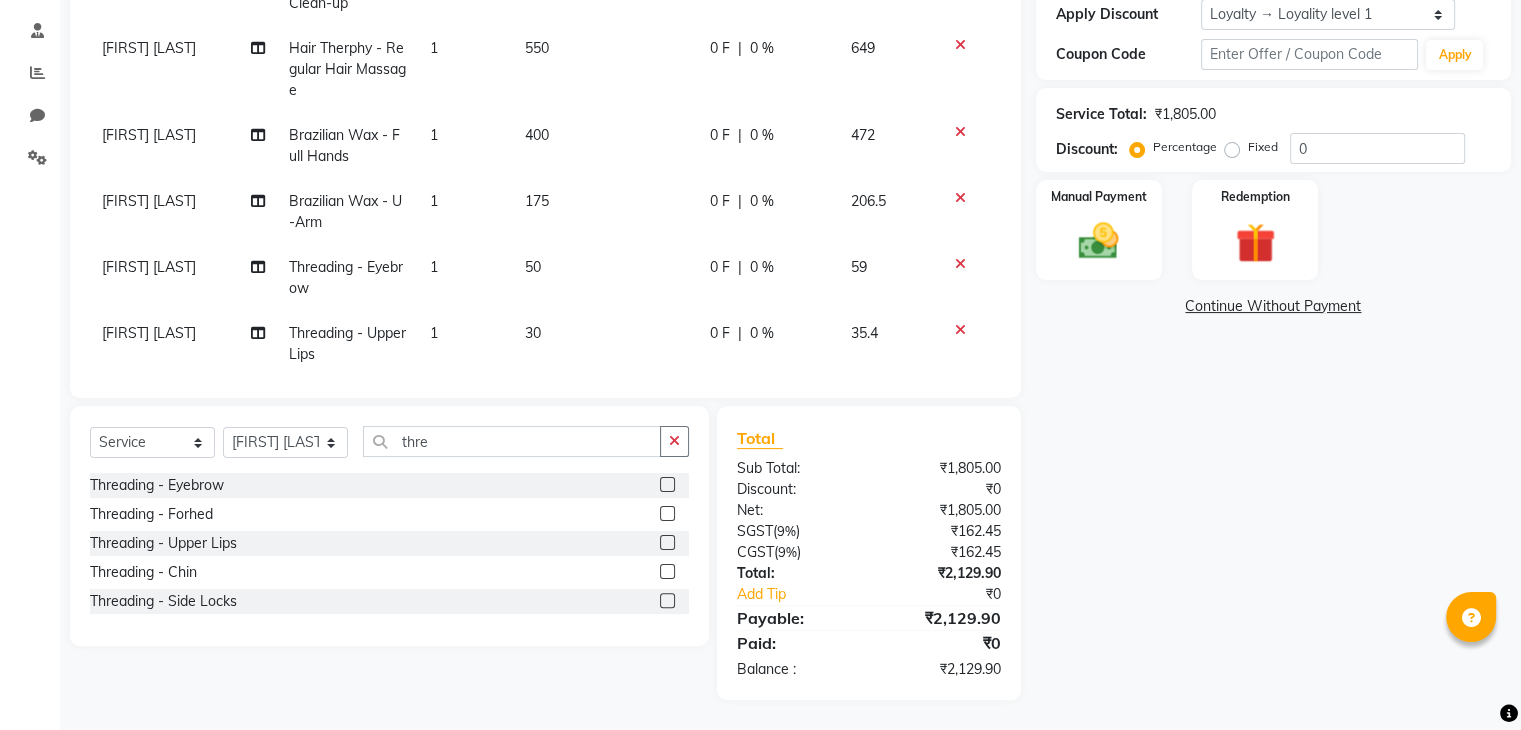 click 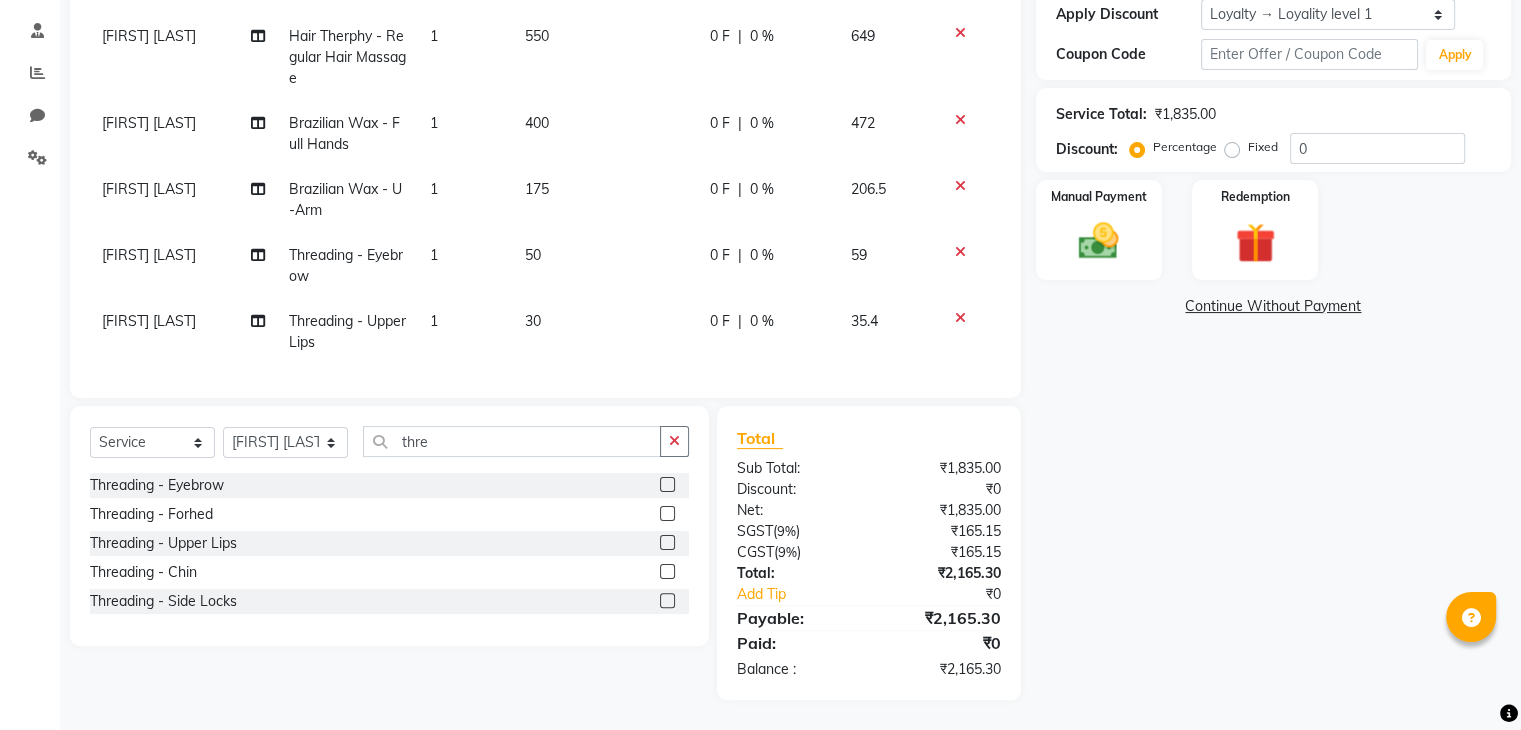scroll, scrollTop: 0, scrollLeft: 0, axis: both 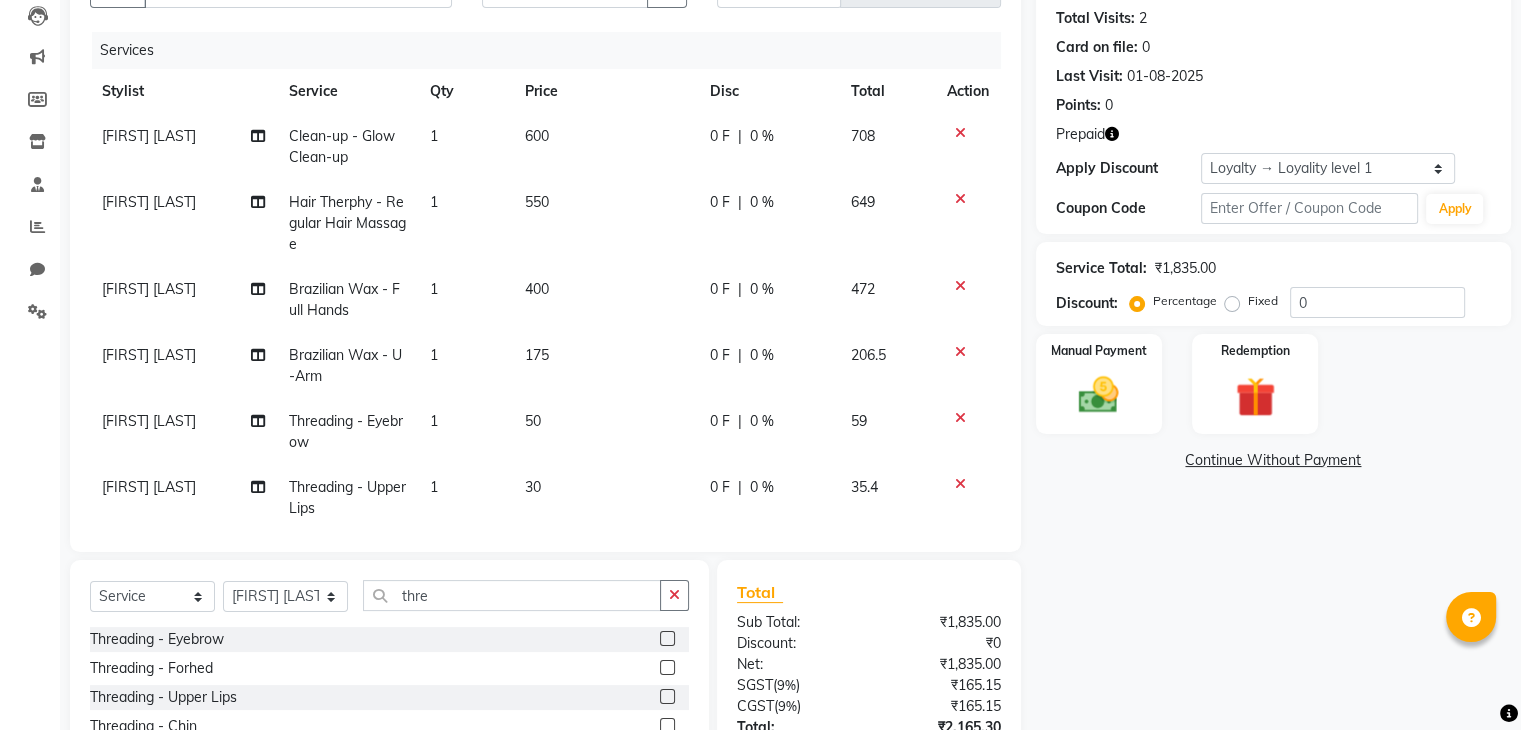 click 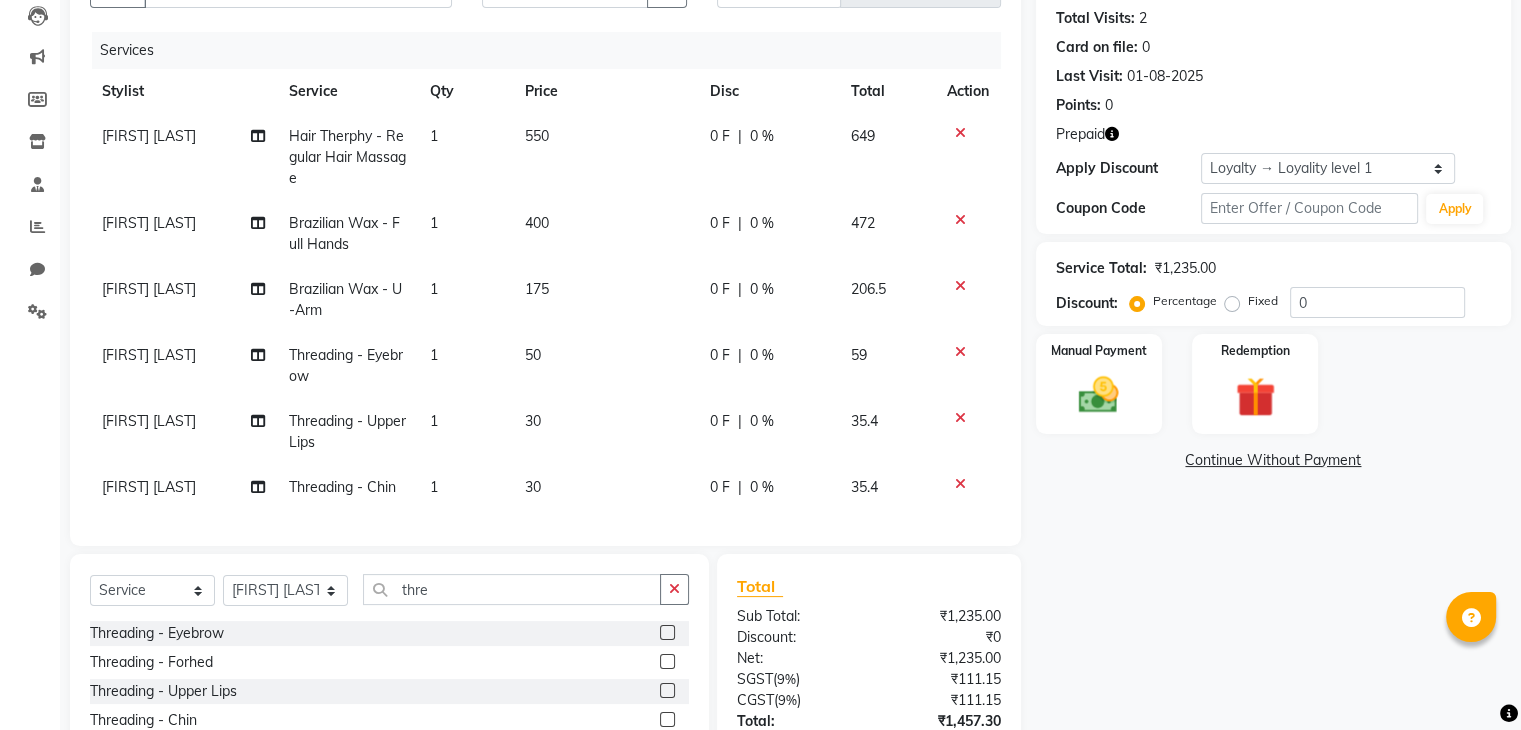 scroll, scrollTop: 364, scrollLeft: 0, axis: vertical 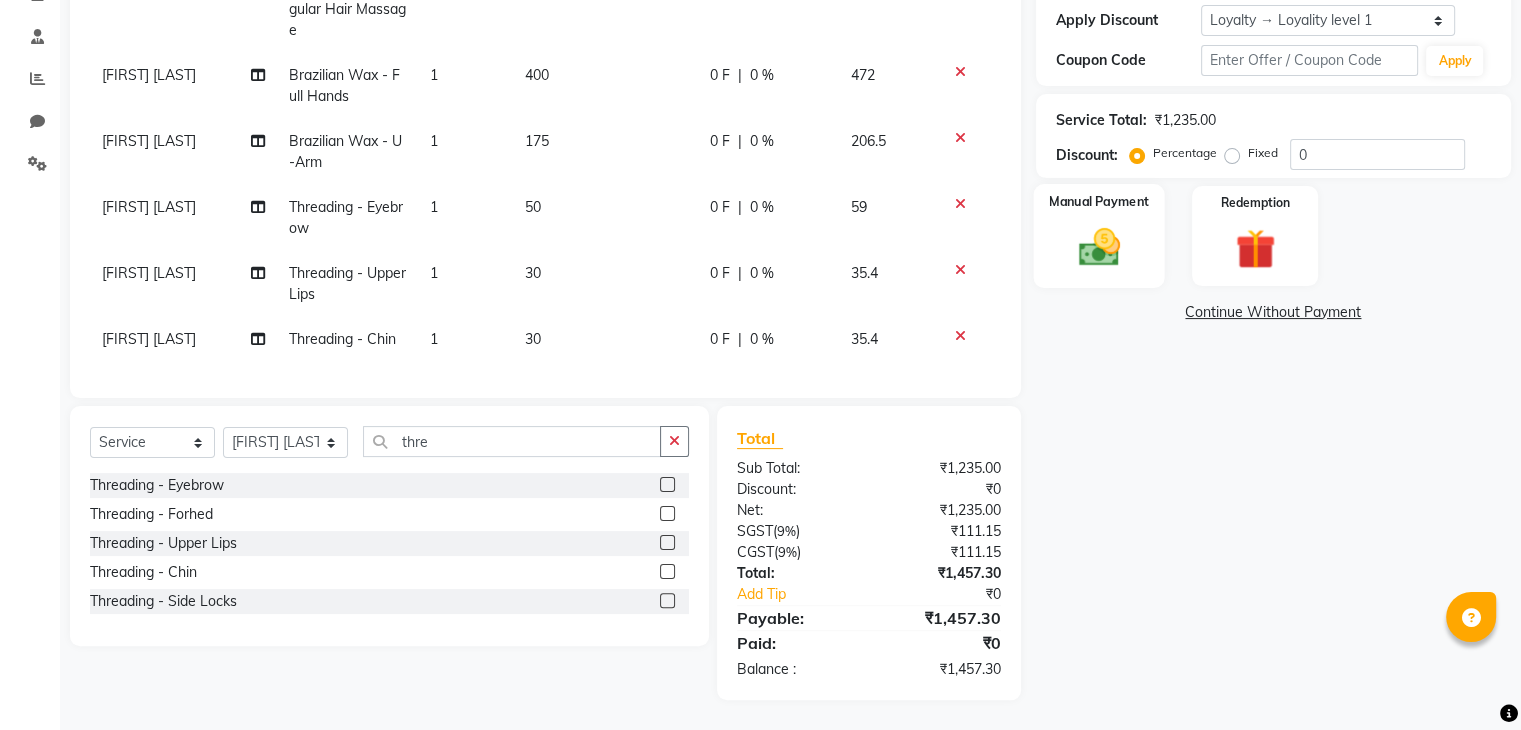 click on "Manual Payment" 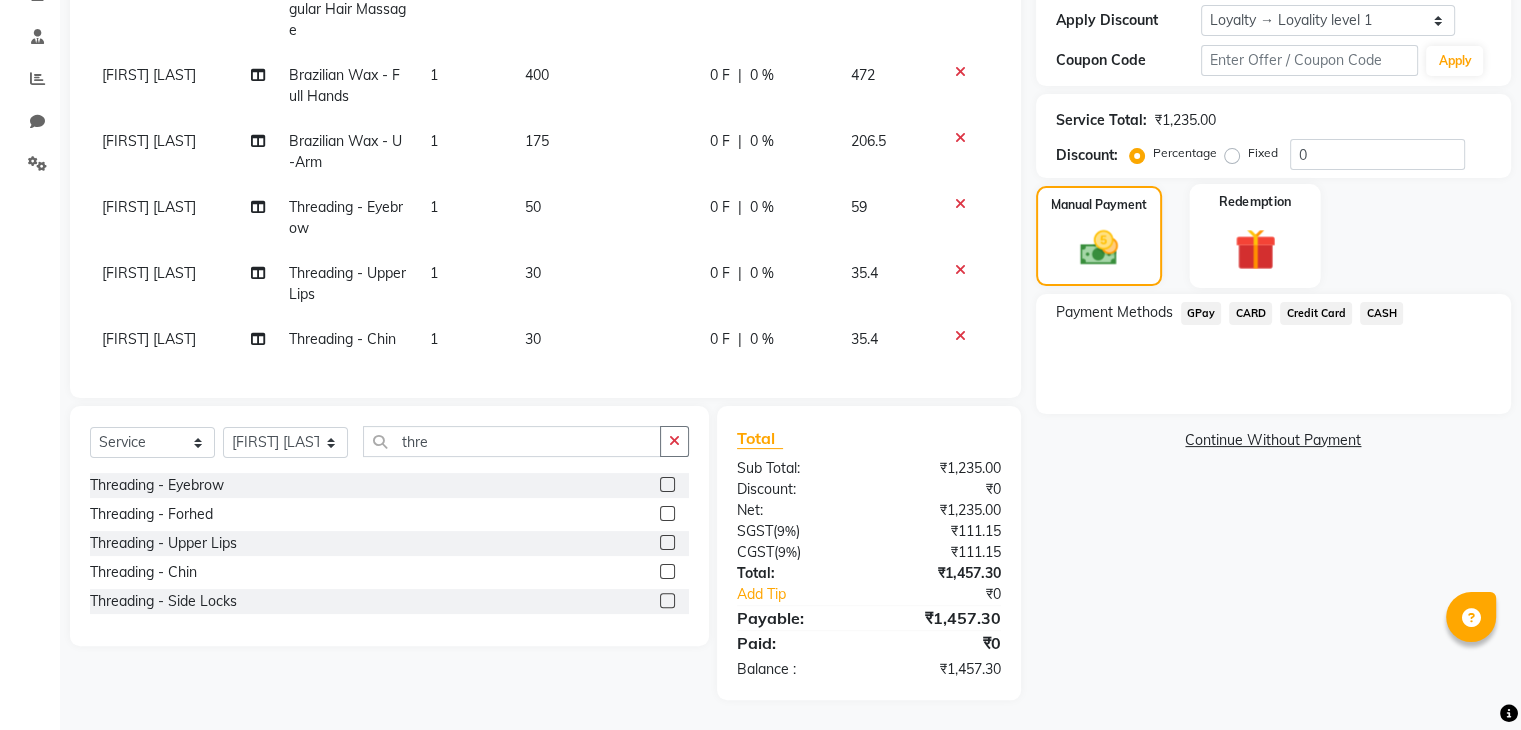 click 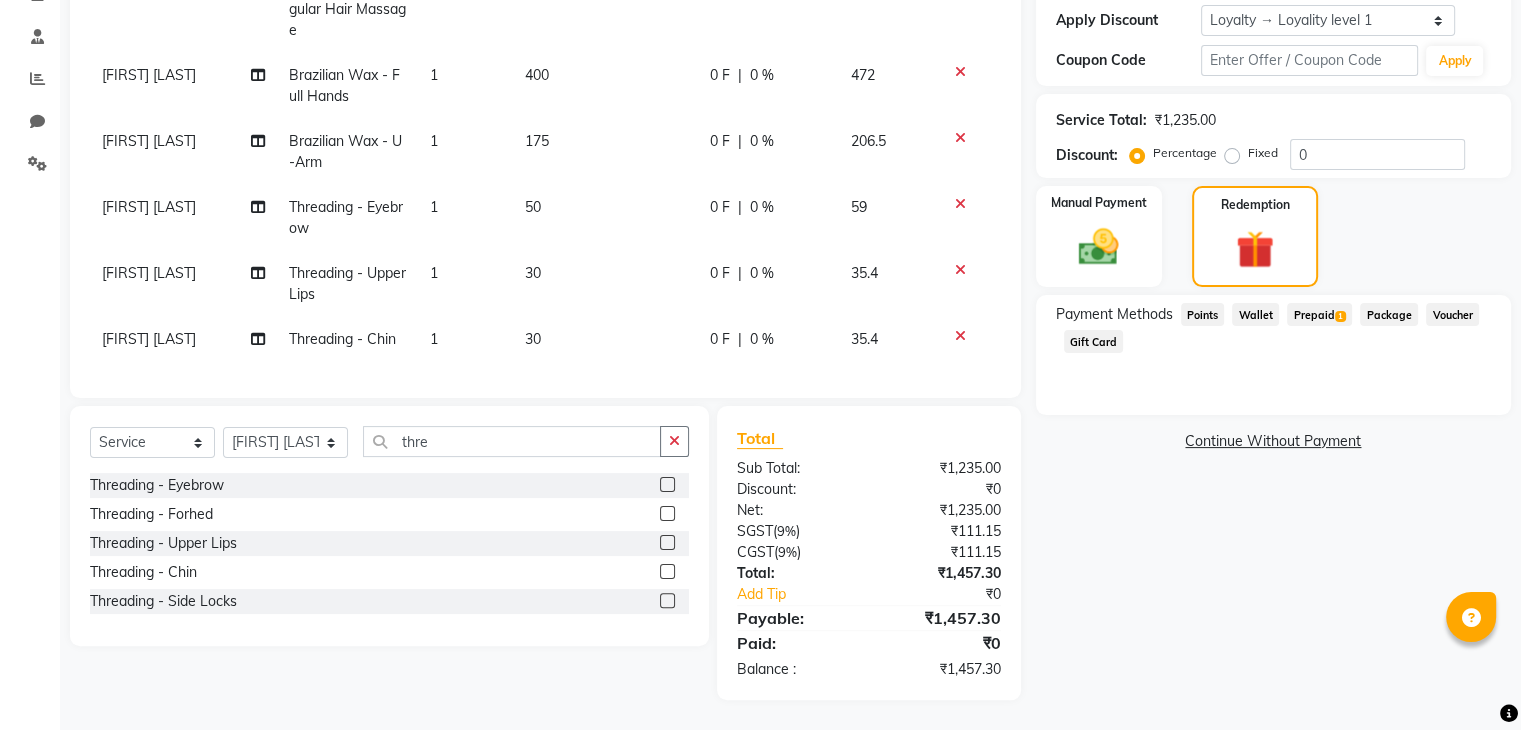 click on "Prepaid  1" 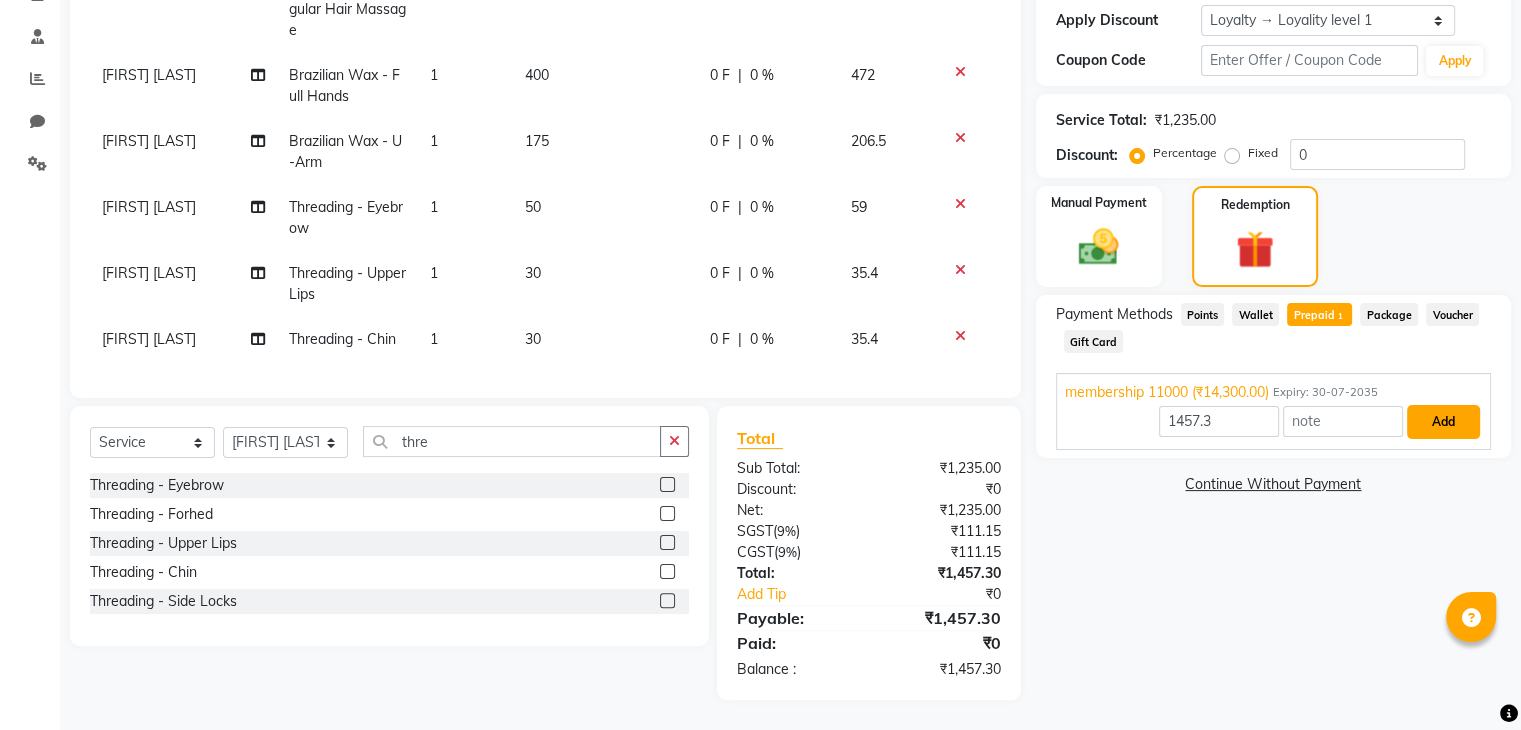 click on "Add" at bounding box center [1443, 422] 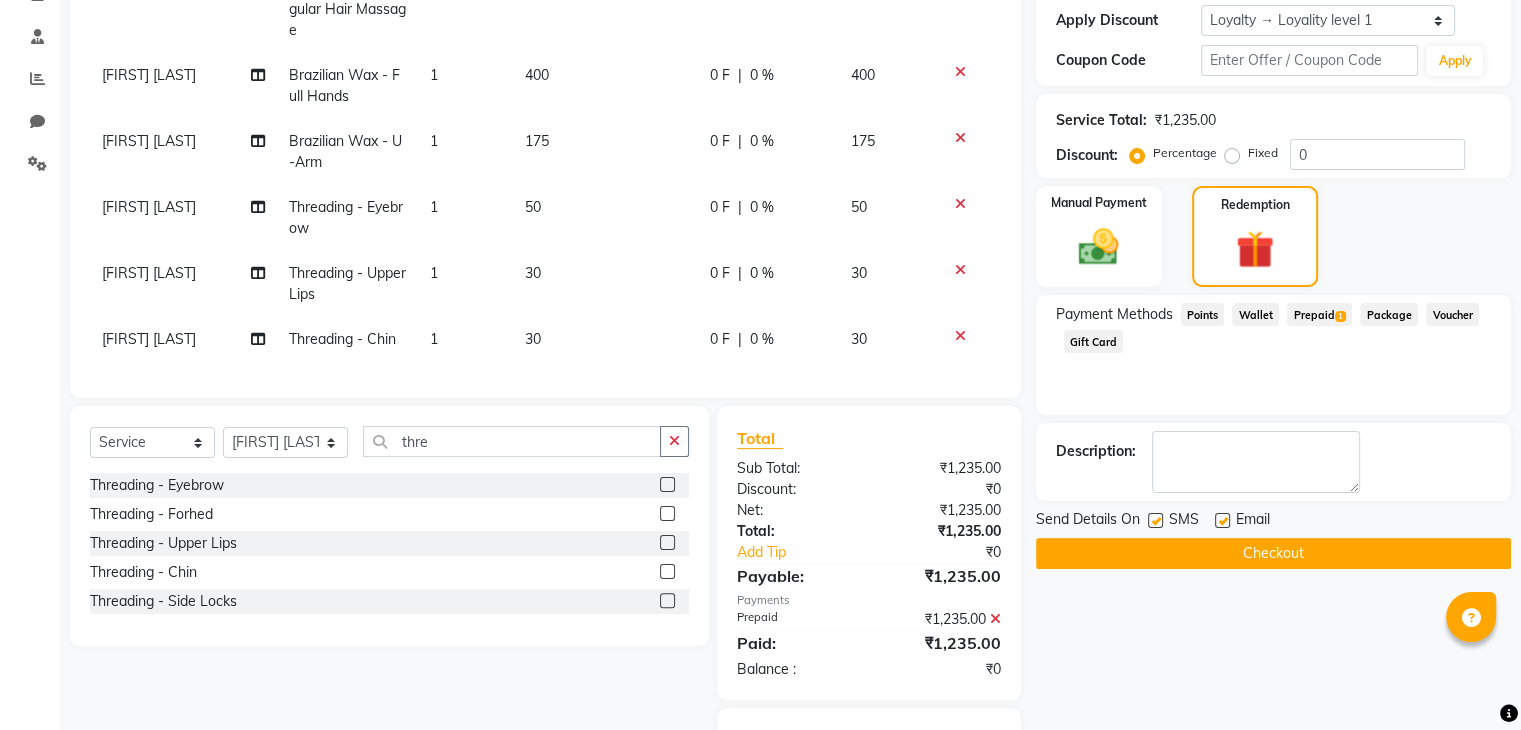 scroll, scrollTop: 471, scrollLeft: 0, axis: vertical 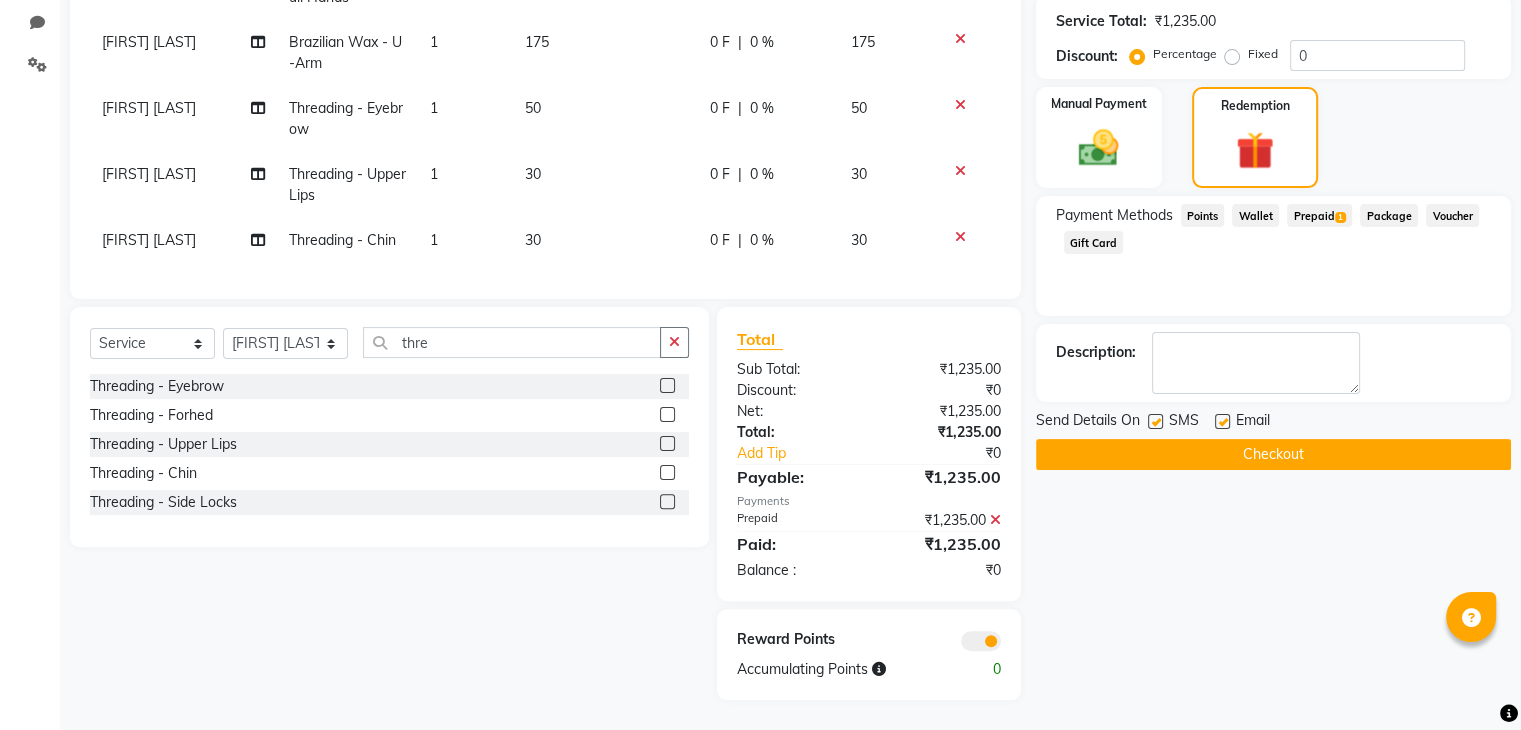 click on "Checkout" 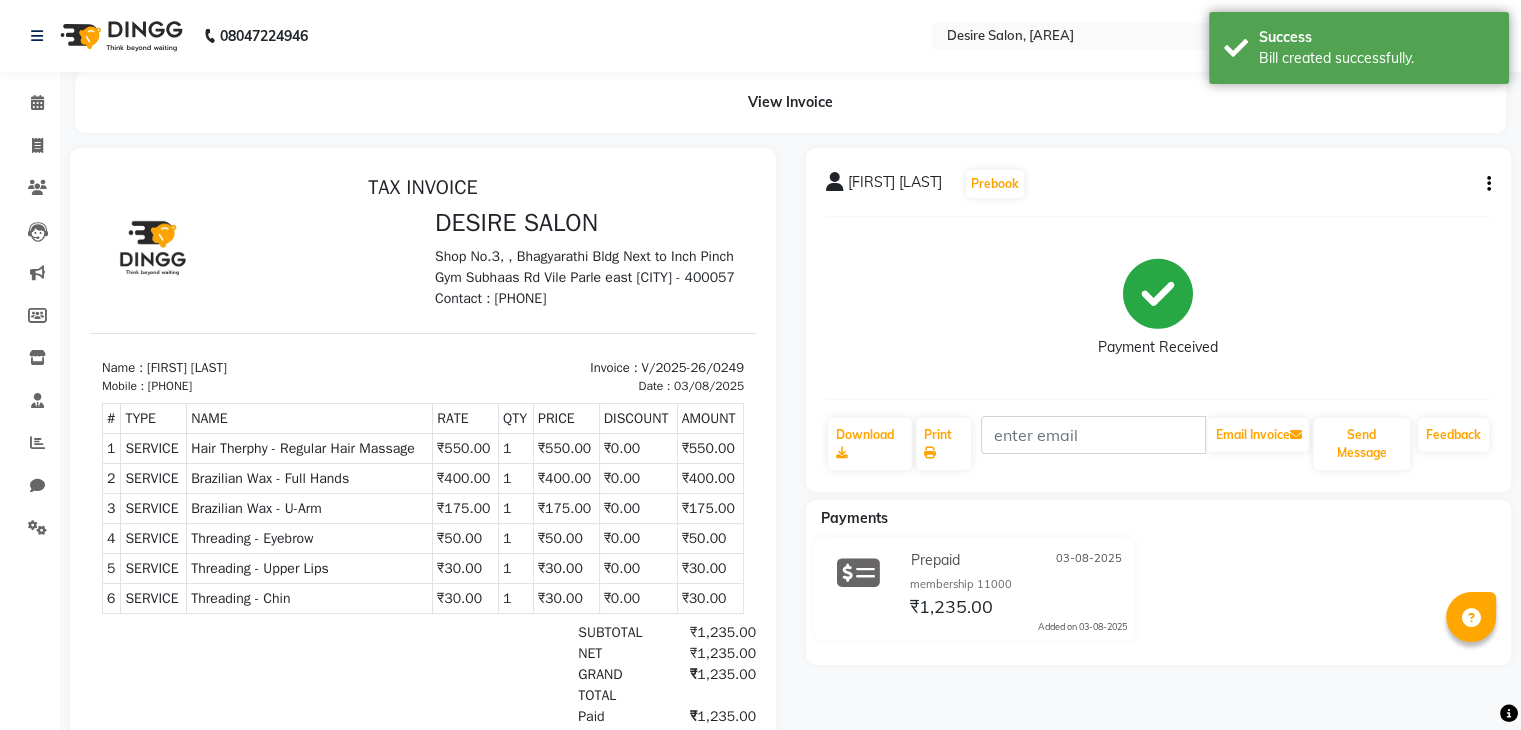 scroll, scrollTop: 0, scrollLeft: 0, axis: both 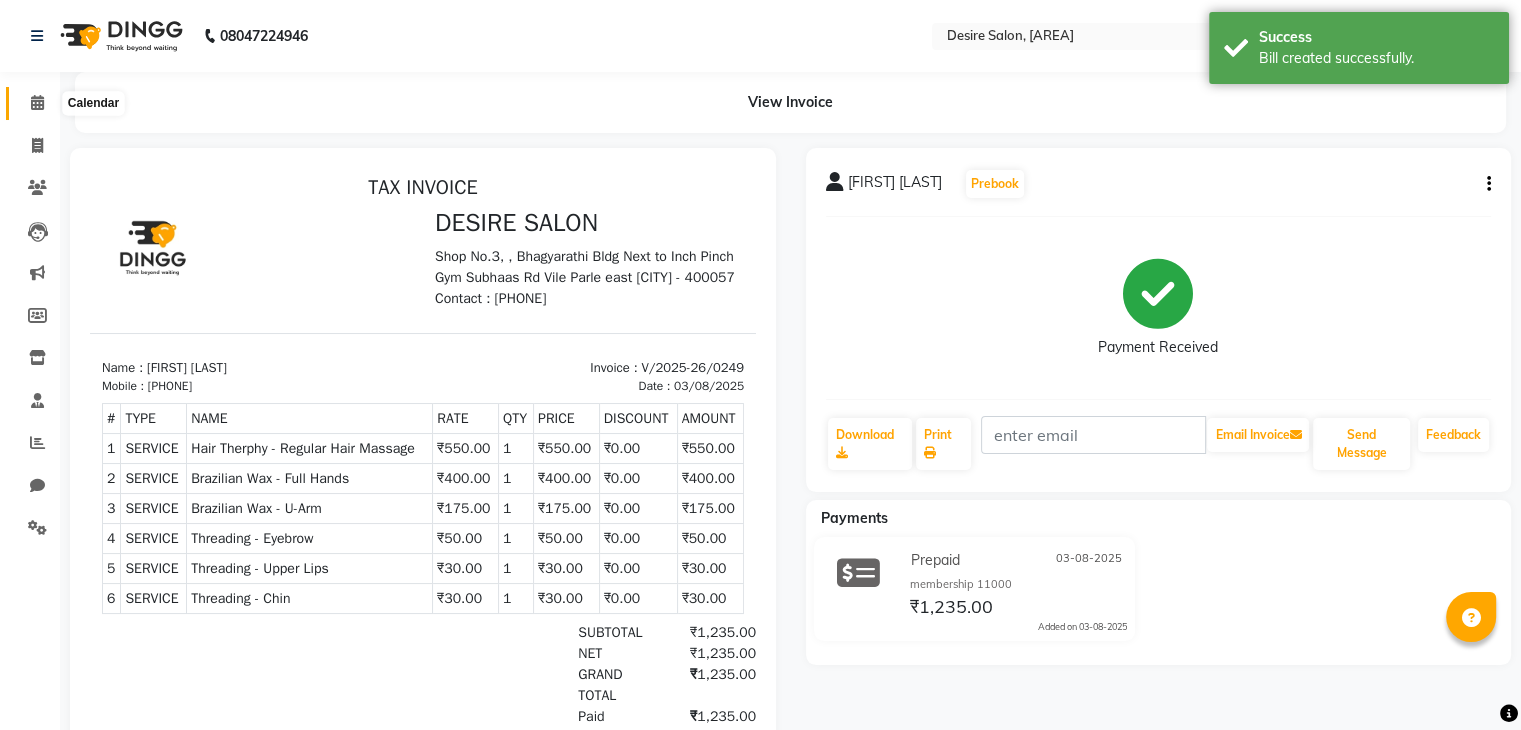 click 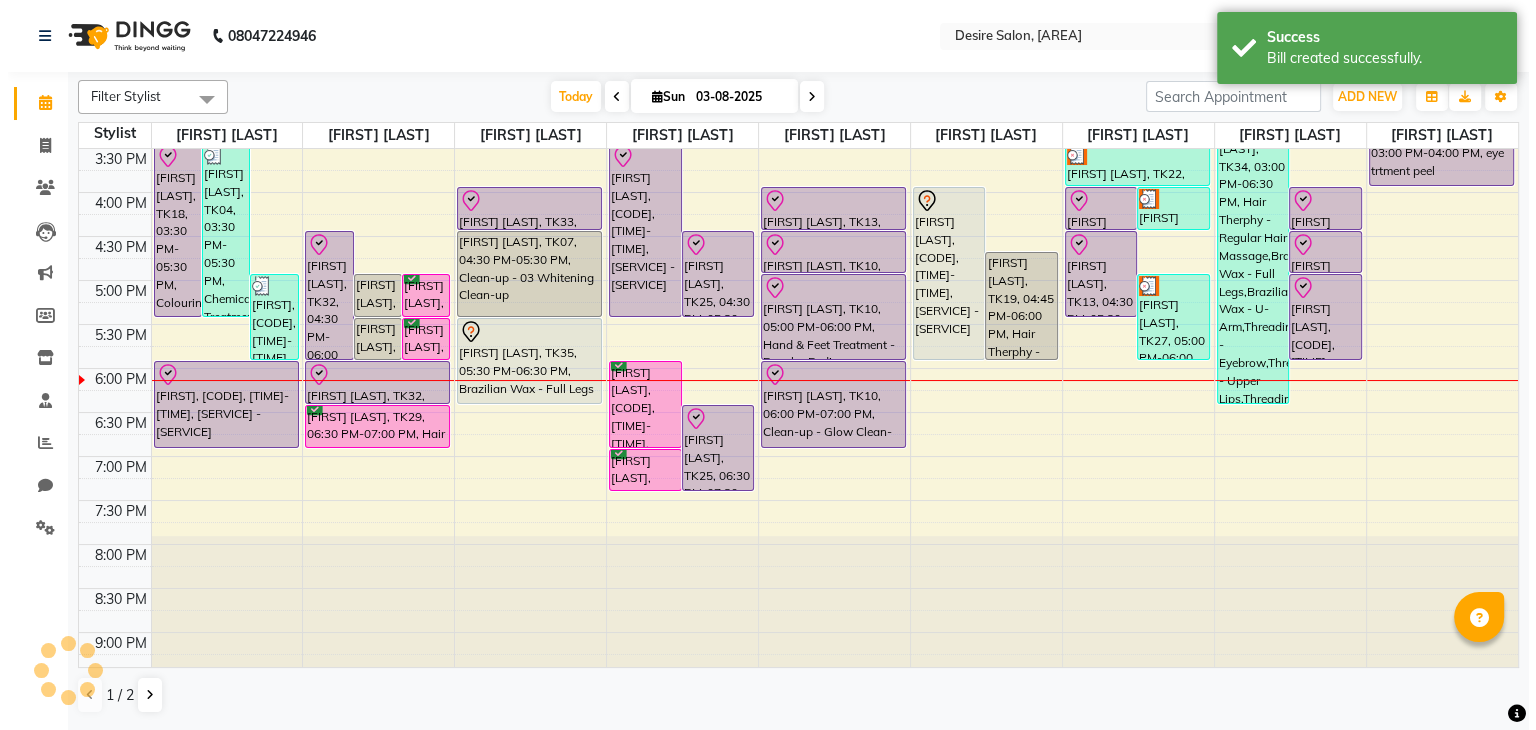 scroll, scrollTop: 0, scrollLeft: 0, axis: both 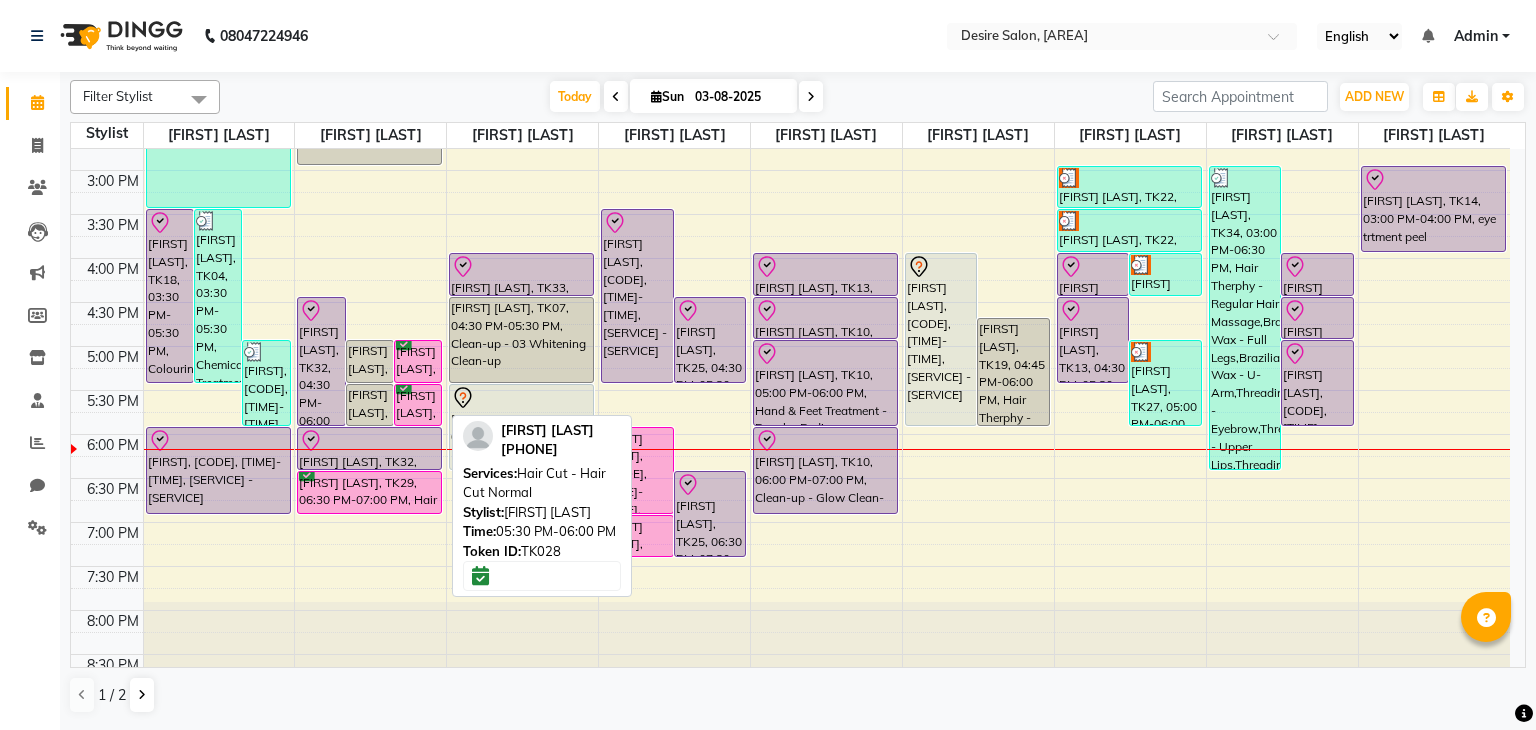 click on "[FIRST] [LAST], TK28, 05:30 PM-06:00 PM, Hair Cut - Hair Cut Normal" at bounding box center (418, 405) 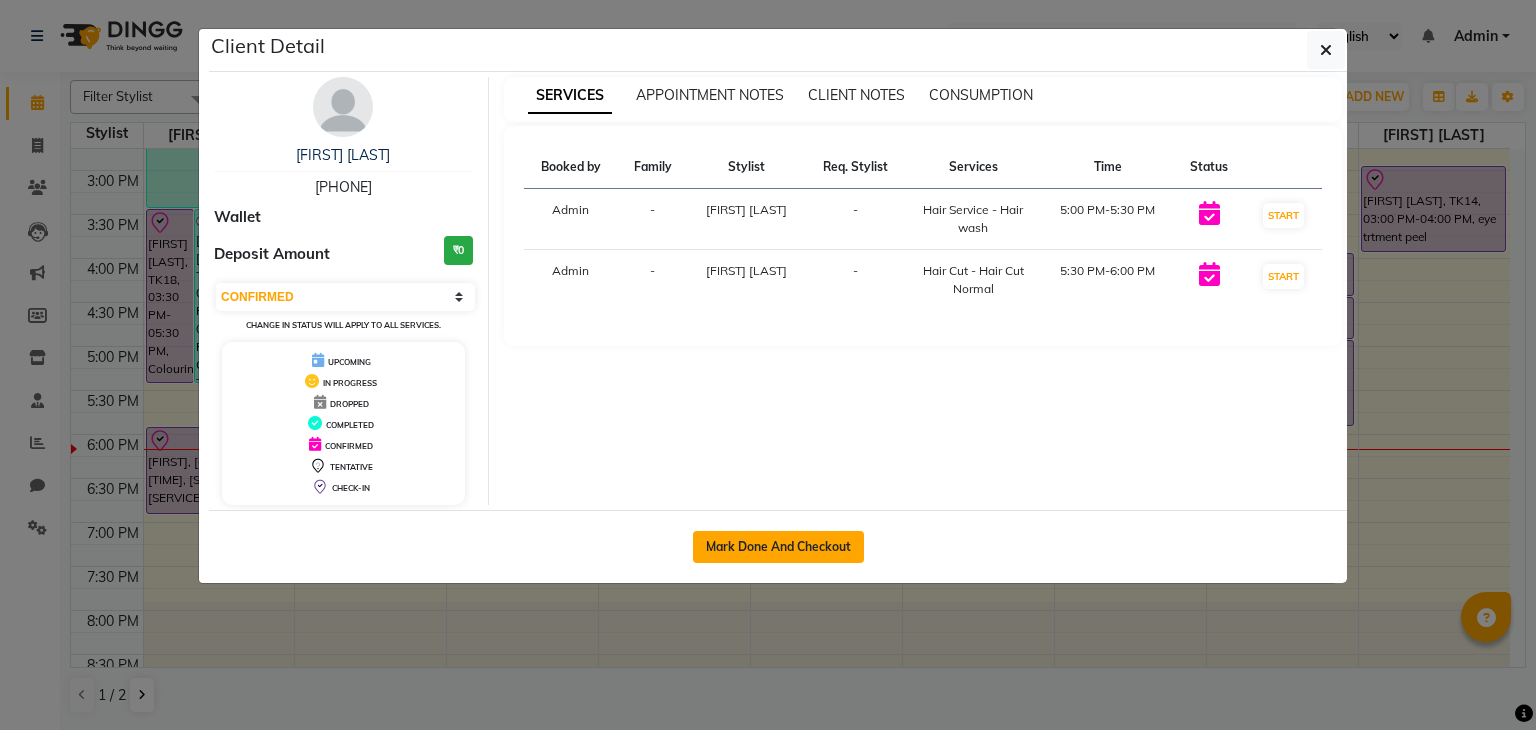 click on "Mark Done And Checkout" 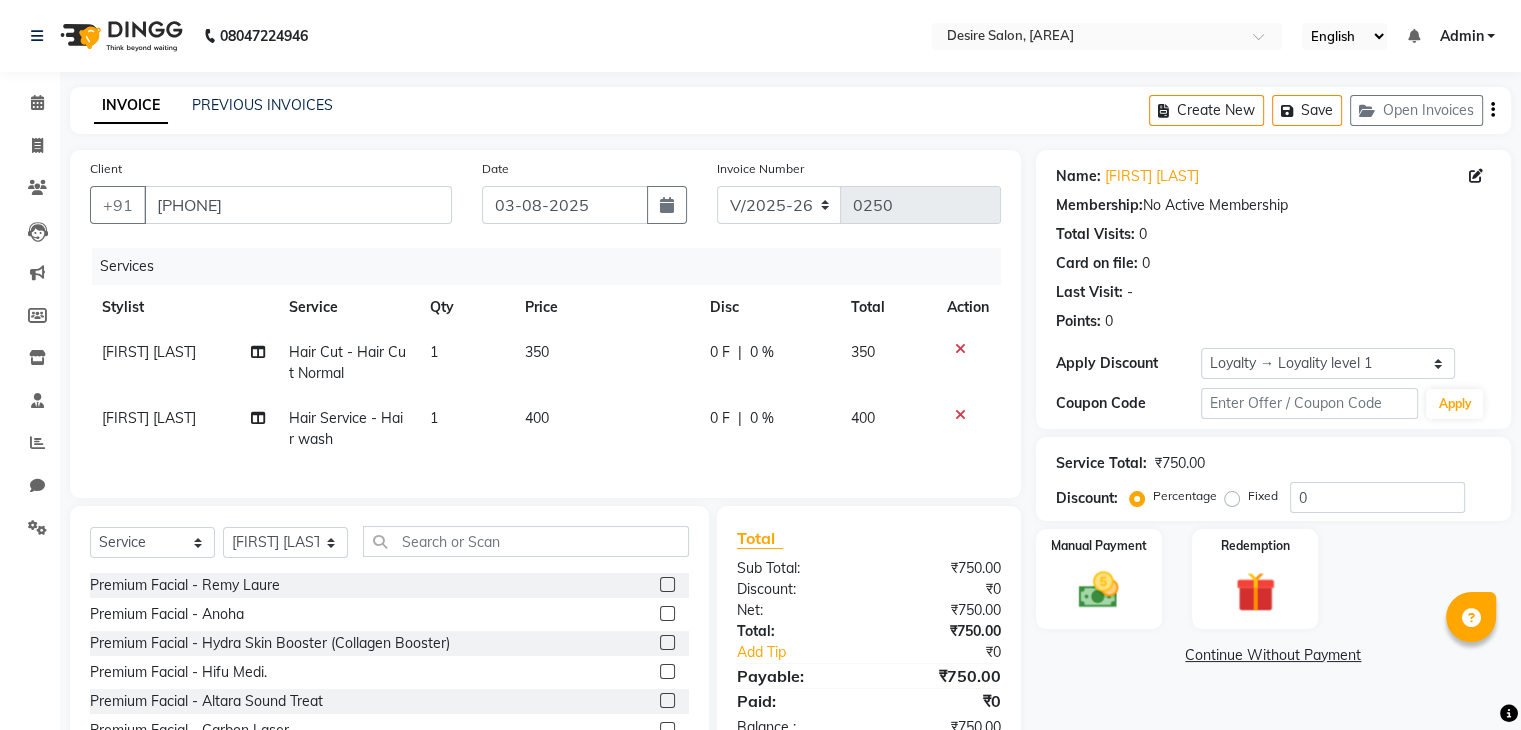 click on "350" 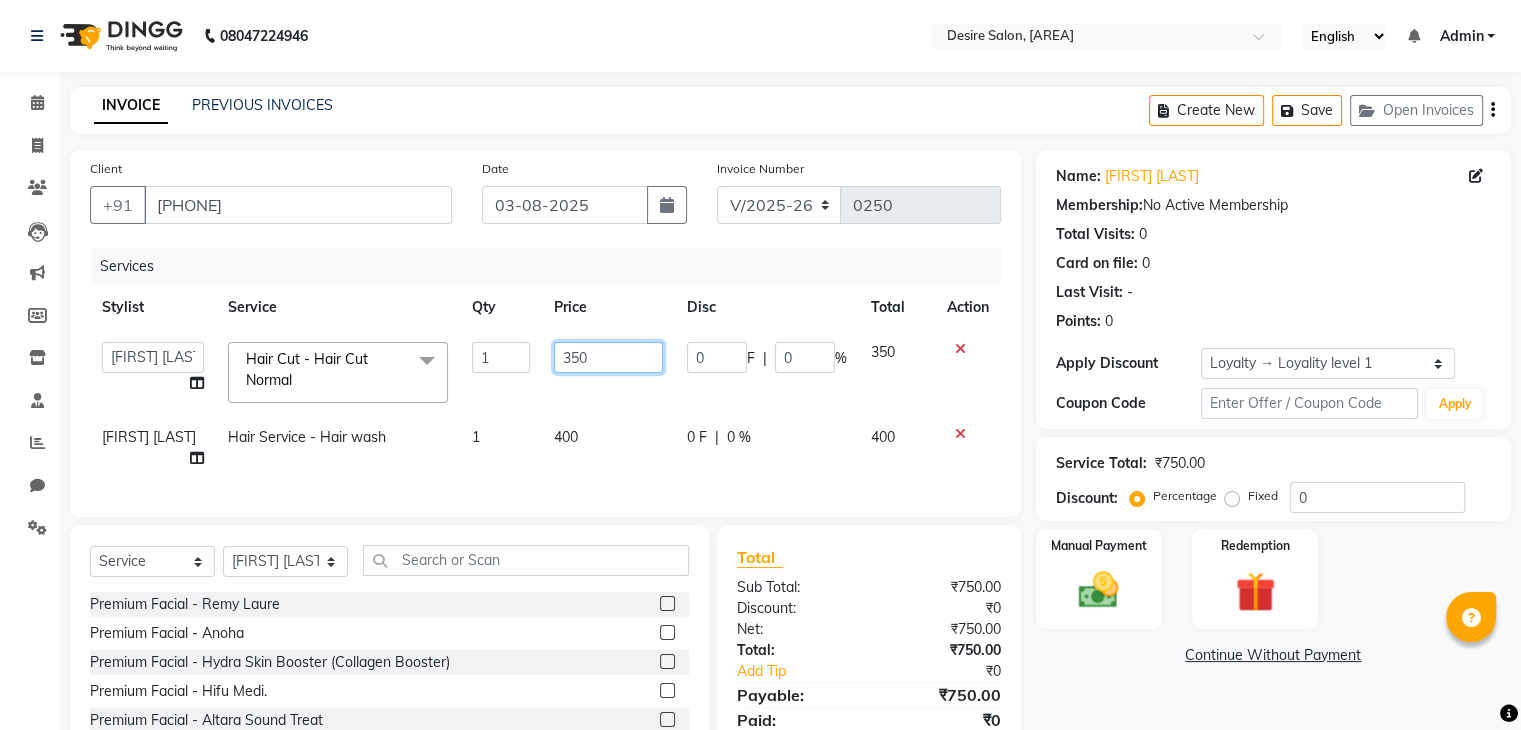 click on "350" 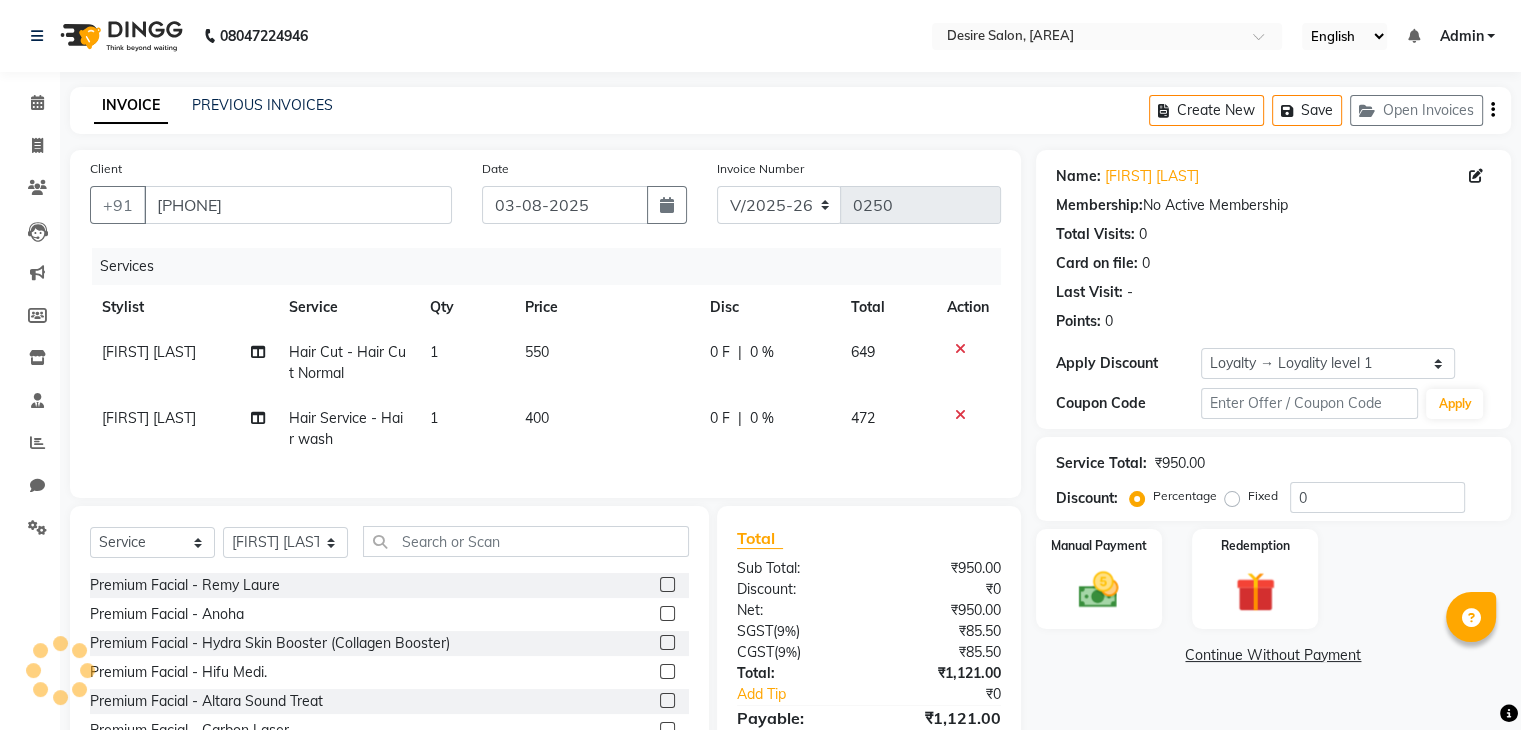 click on "400" 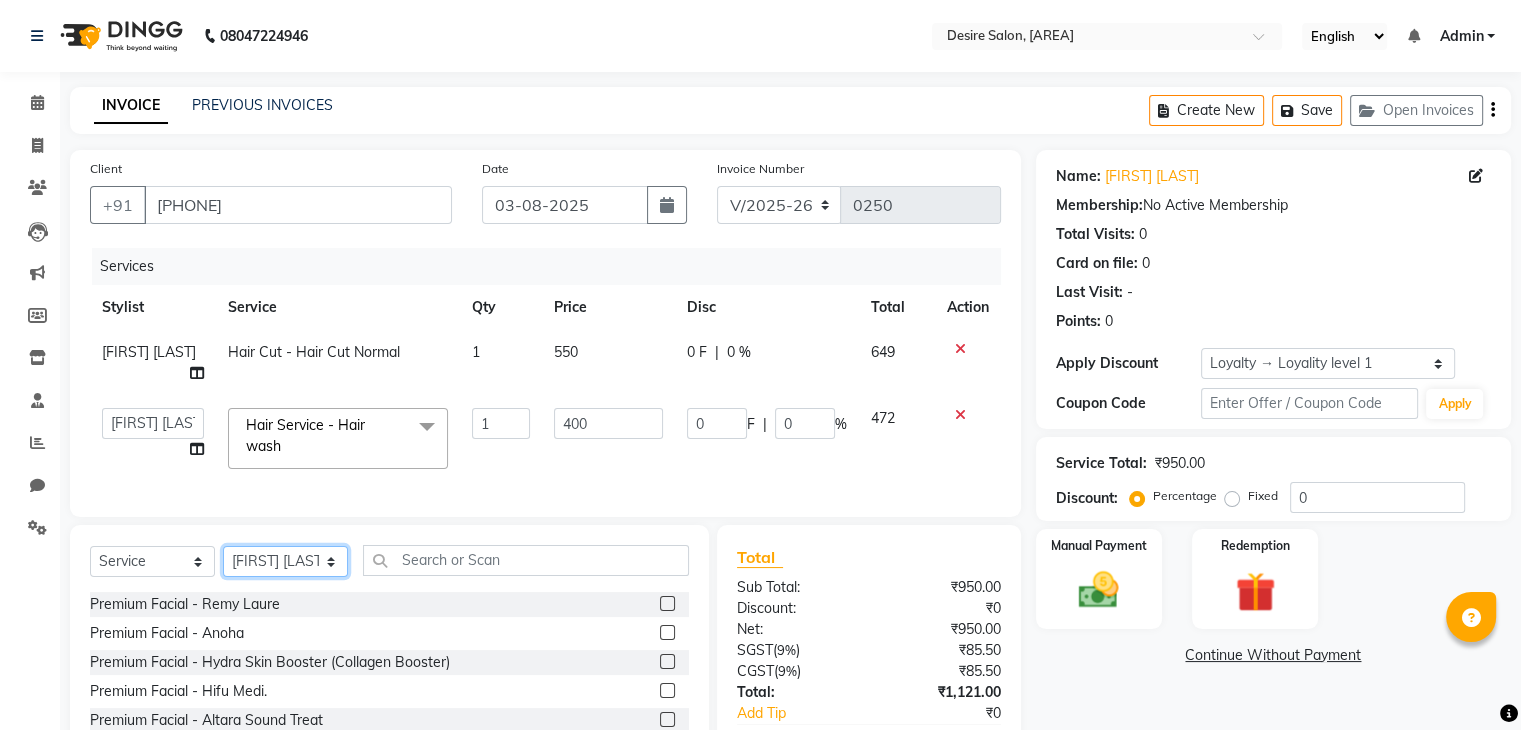 click on "Select Stylist [FIRST] [LAST] [FIRST] [LAST] [FIRST] [LAST] desire salon [FIRST] [LAST] [FIRST] [LAST] [FIRST] [LAST] [FIRST] [LAST] [FIRST] [LAST]" 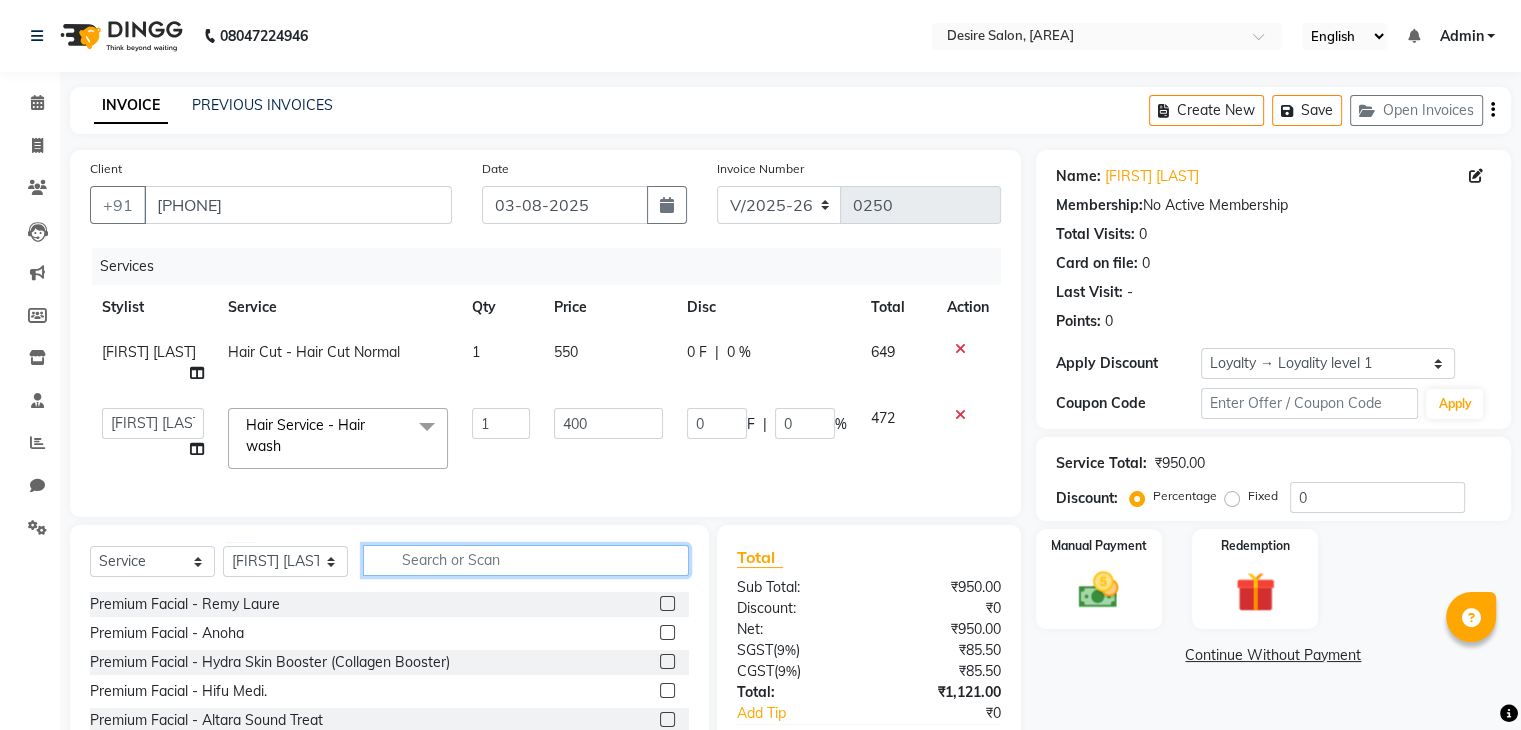 click 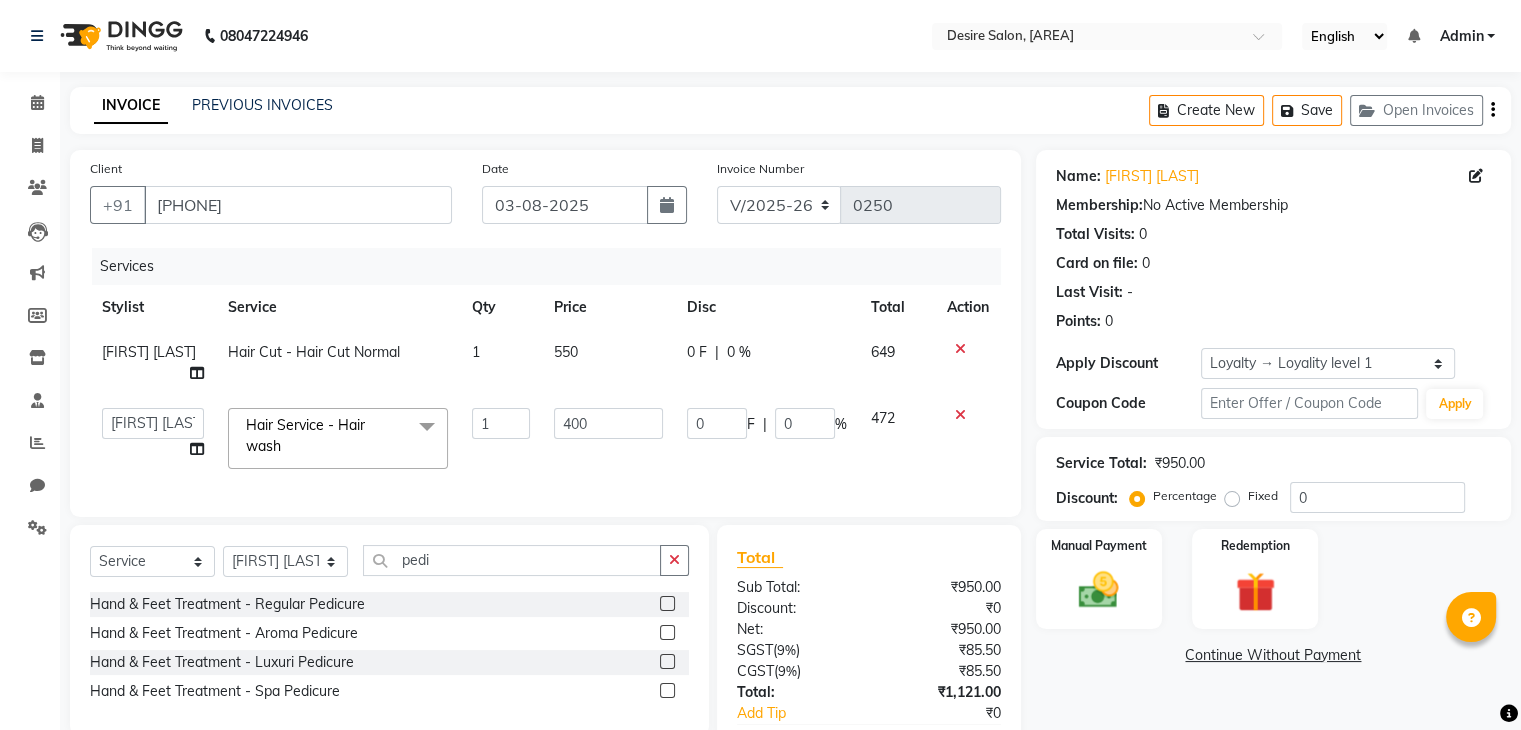 click 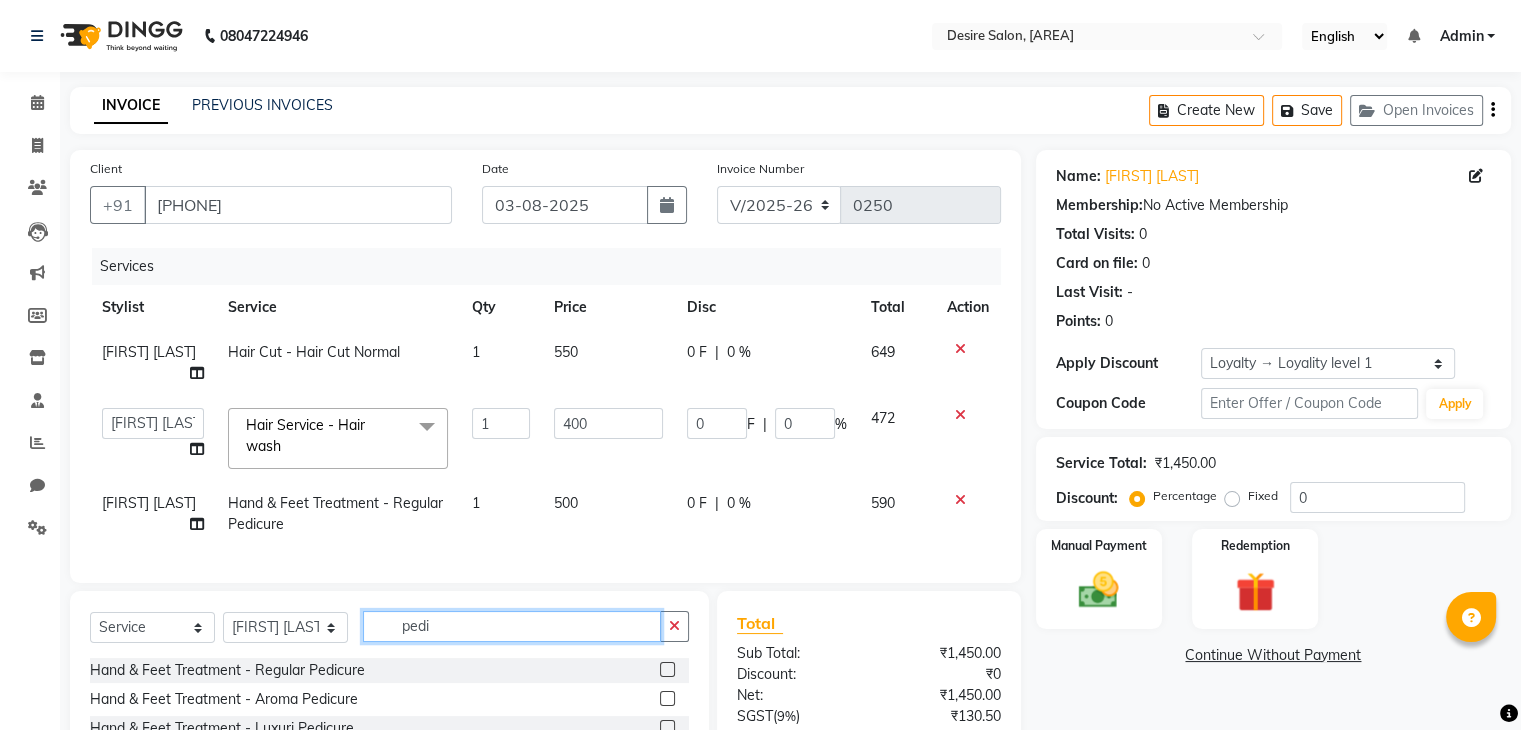 click on "pedi" 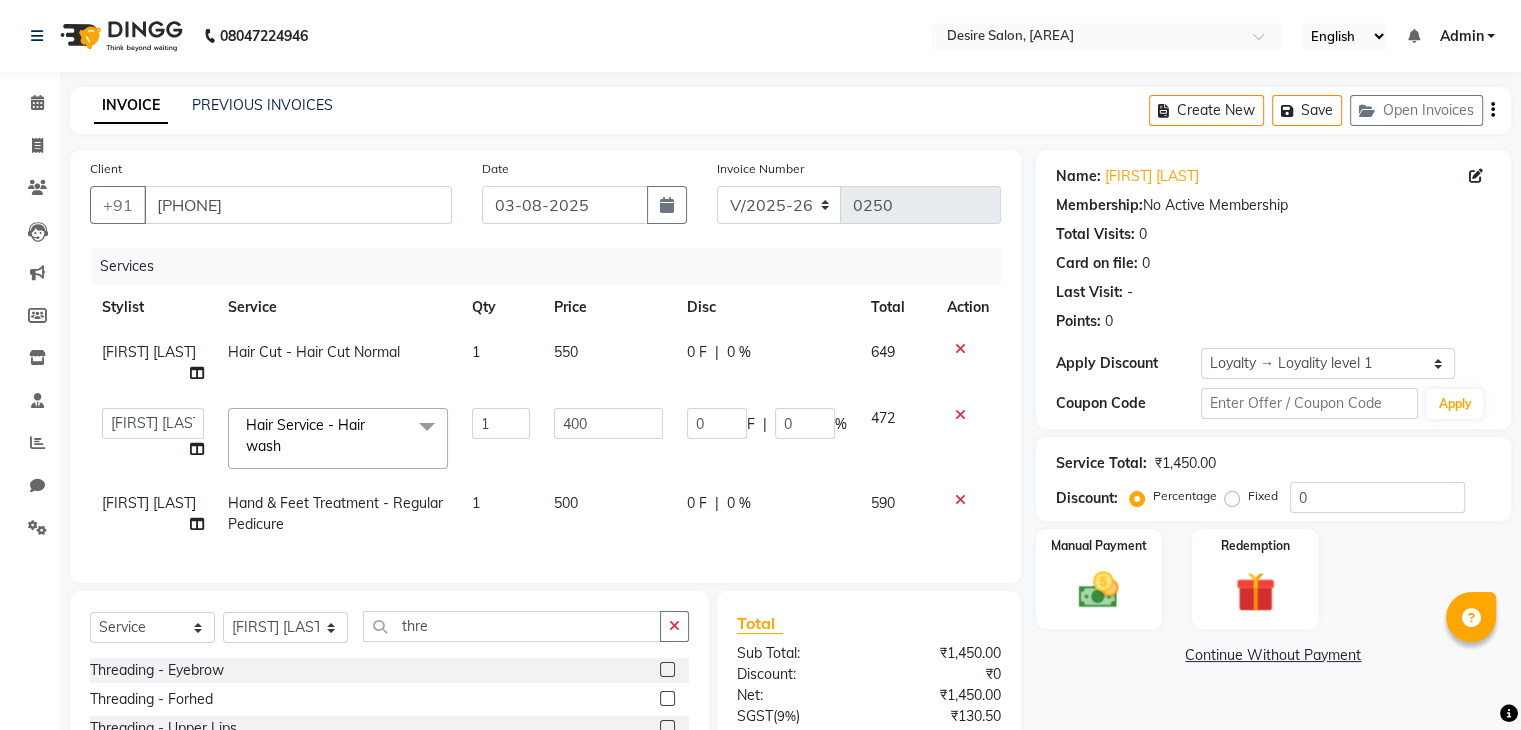 click 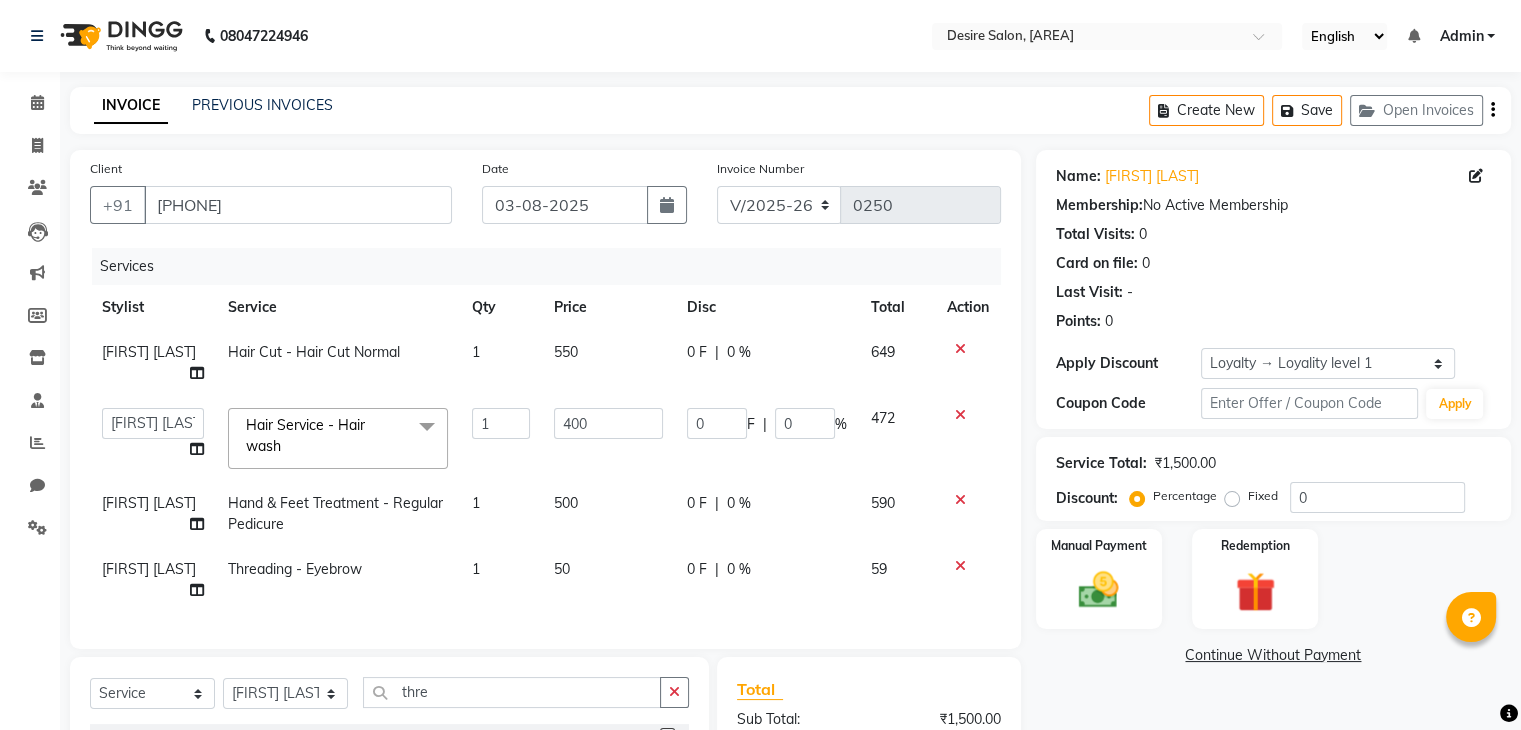 click on "50" 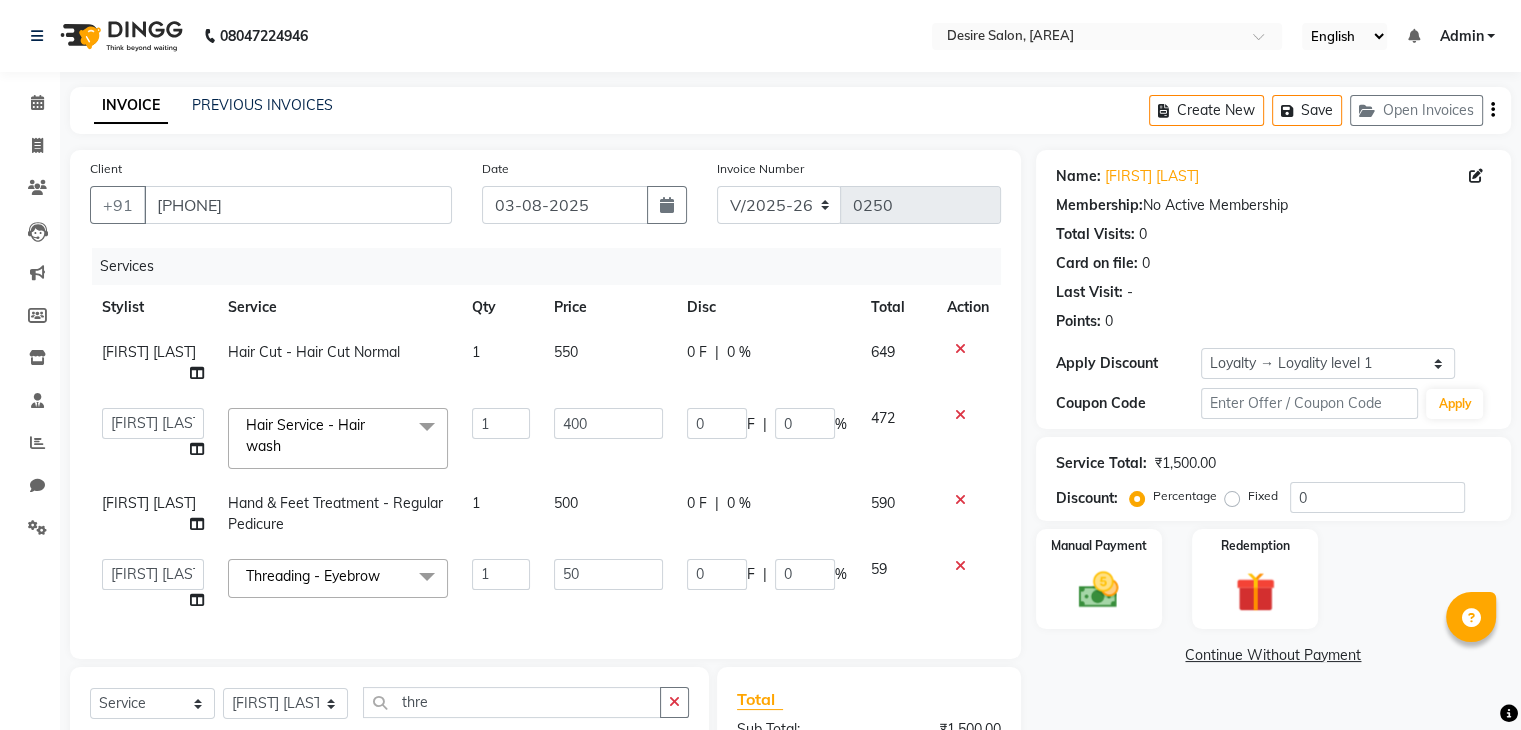 scroll, scrollTop: 264, scrollLeft: 0, axis: vertical 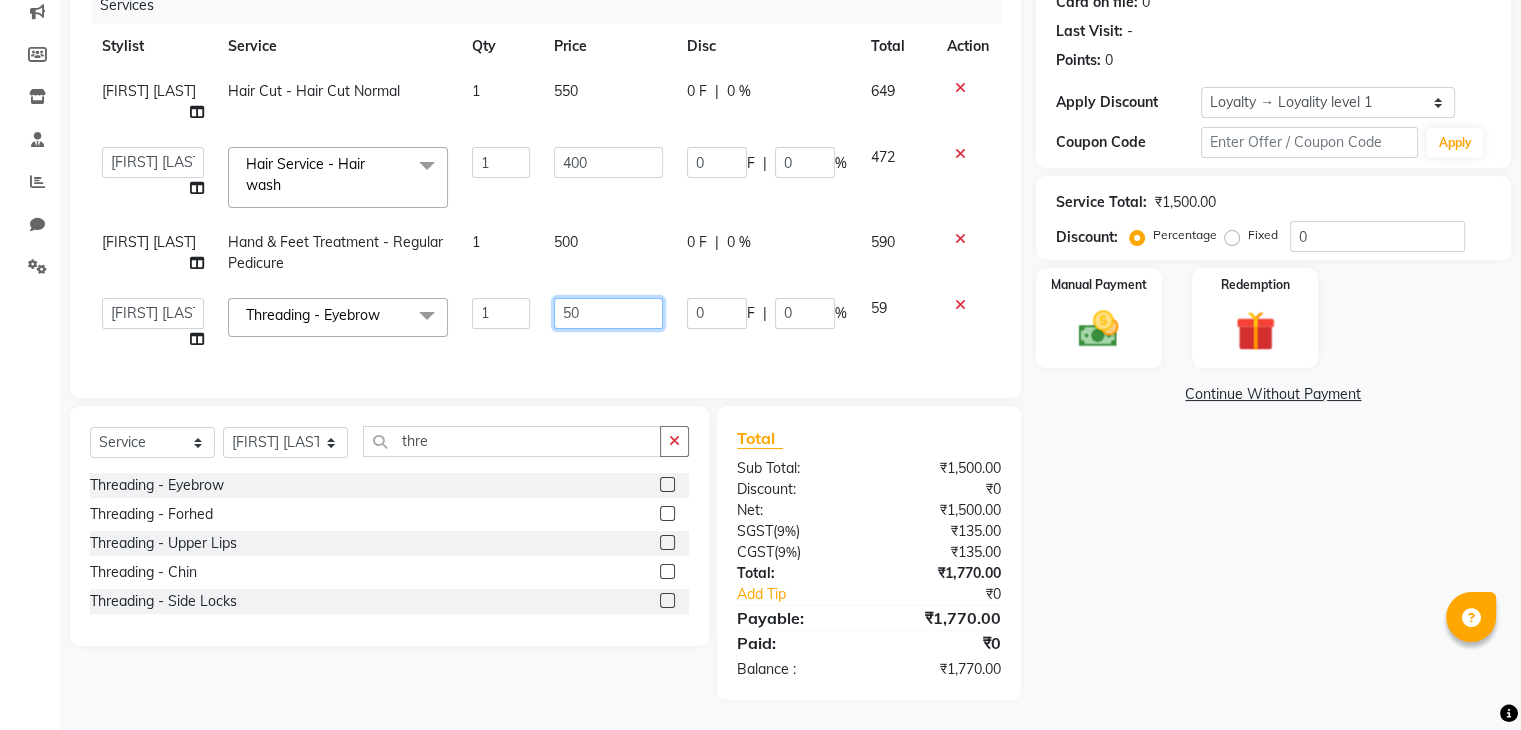 click on "50" 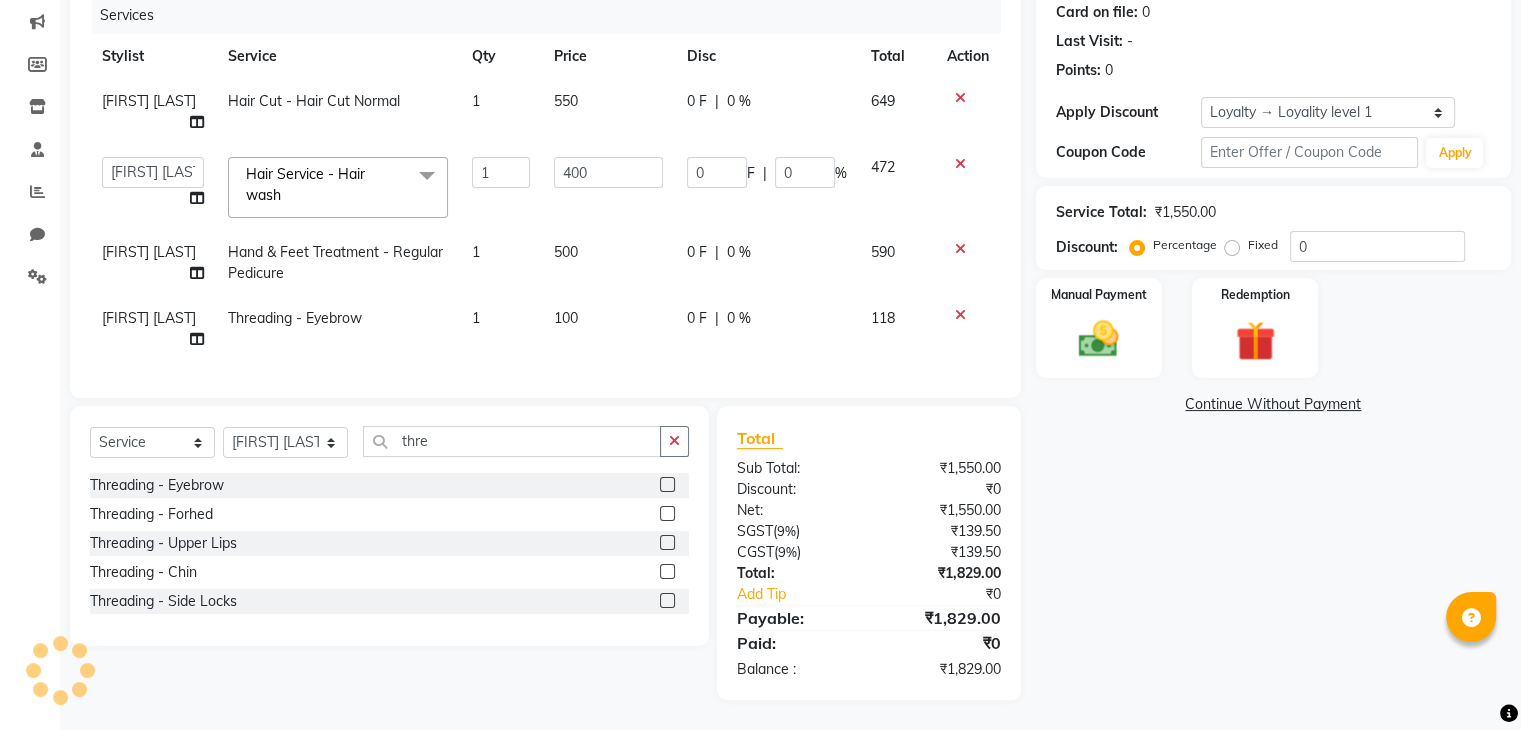 click on "0 F | 0 %" 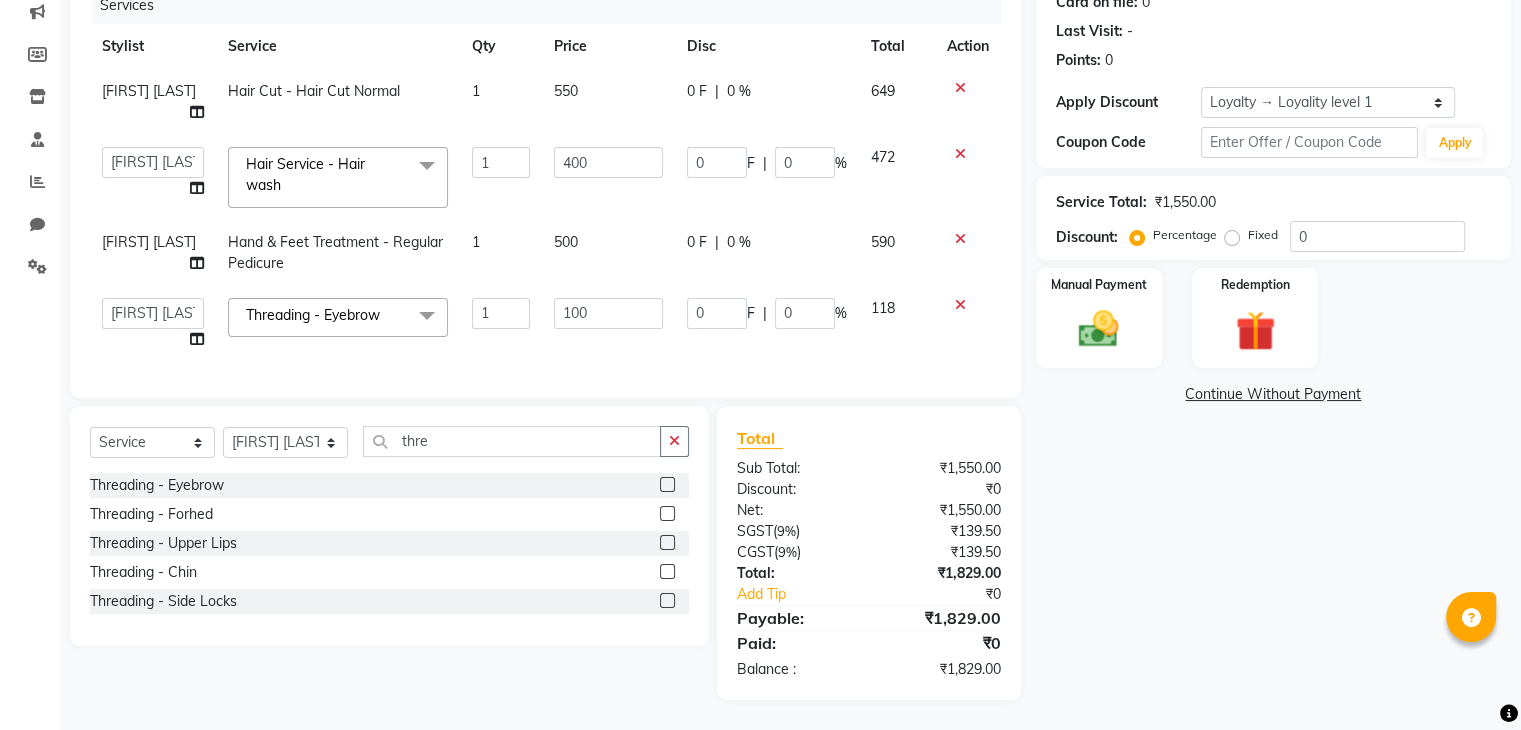 scroll, scrollTop: 276, scrollLeft: 0, axis: vertical 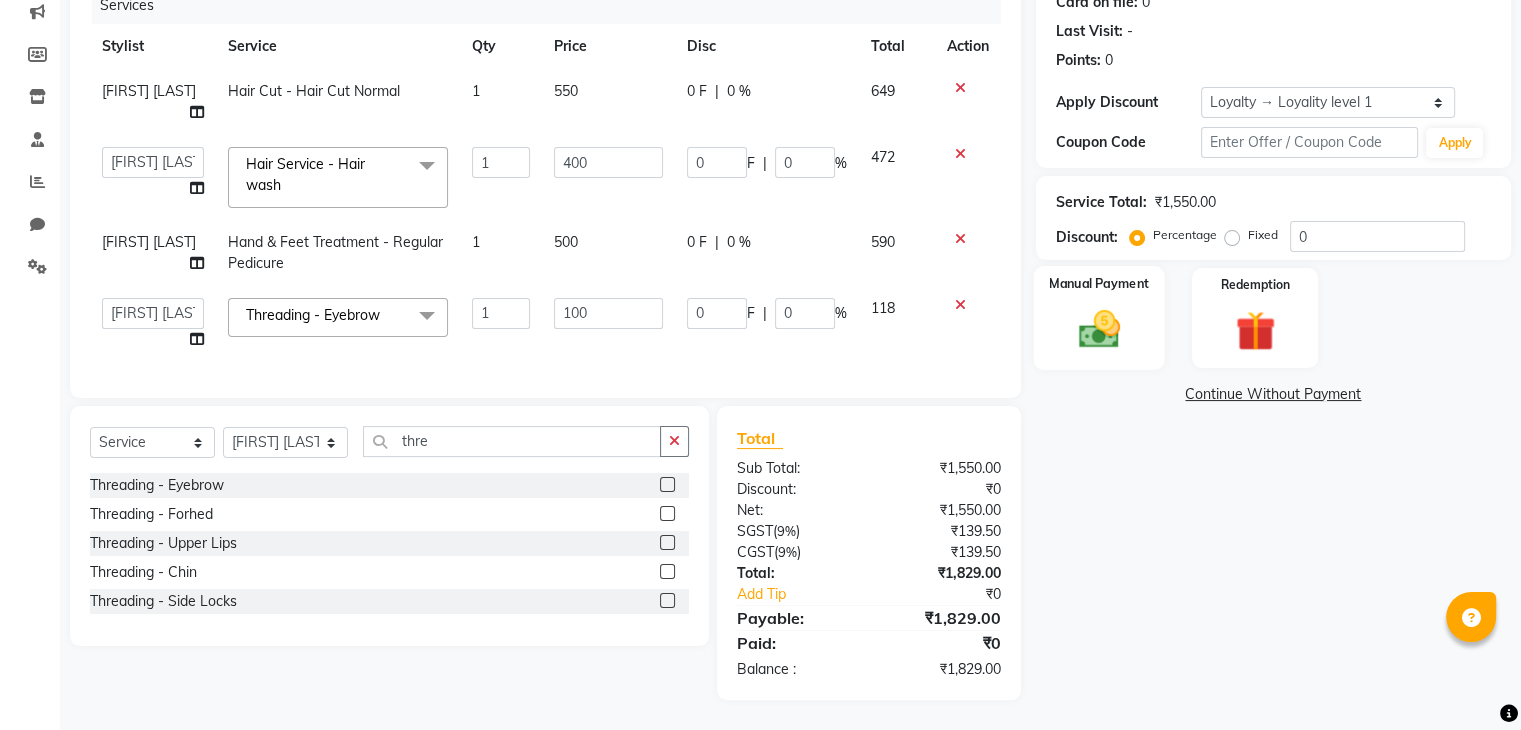 click on "Manual Payment" 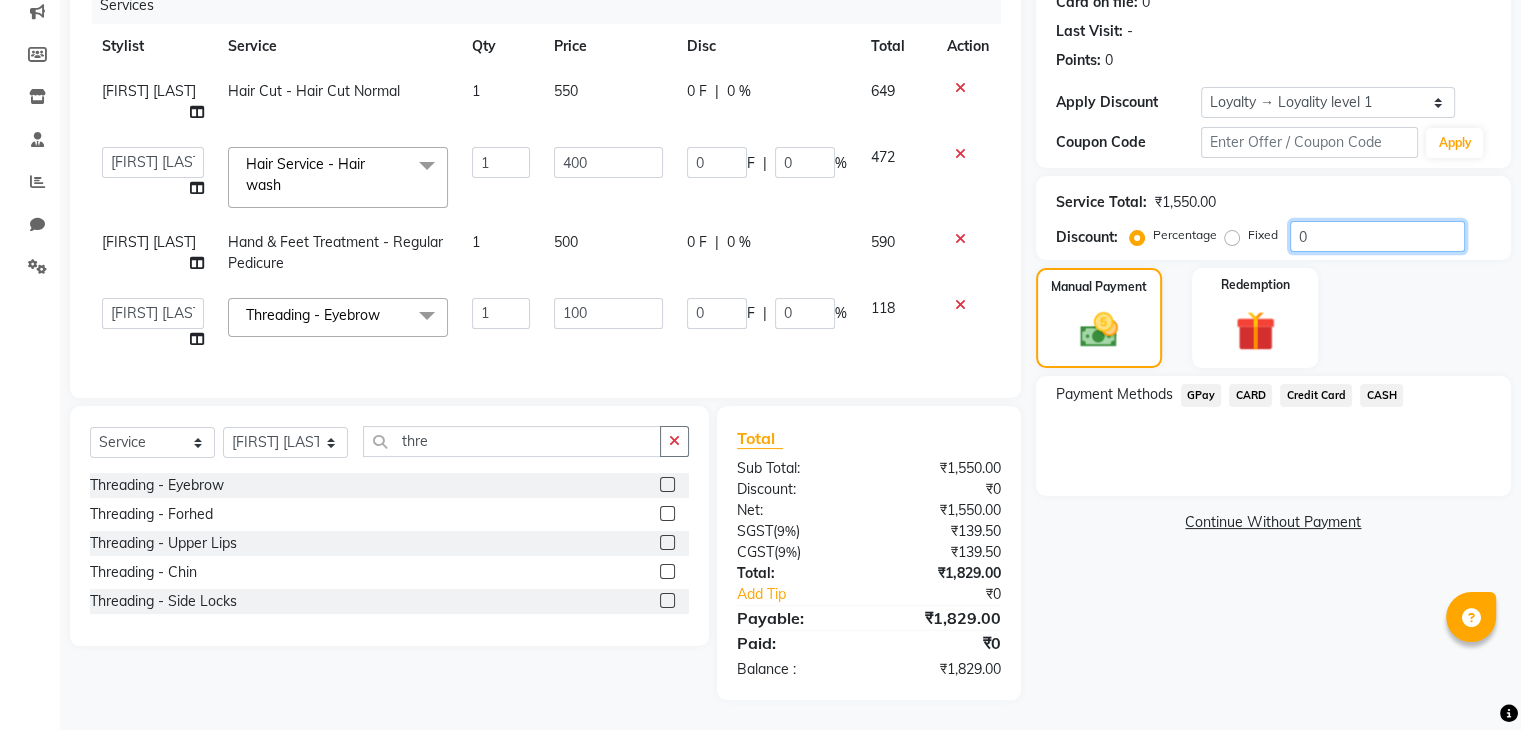 click on "0" 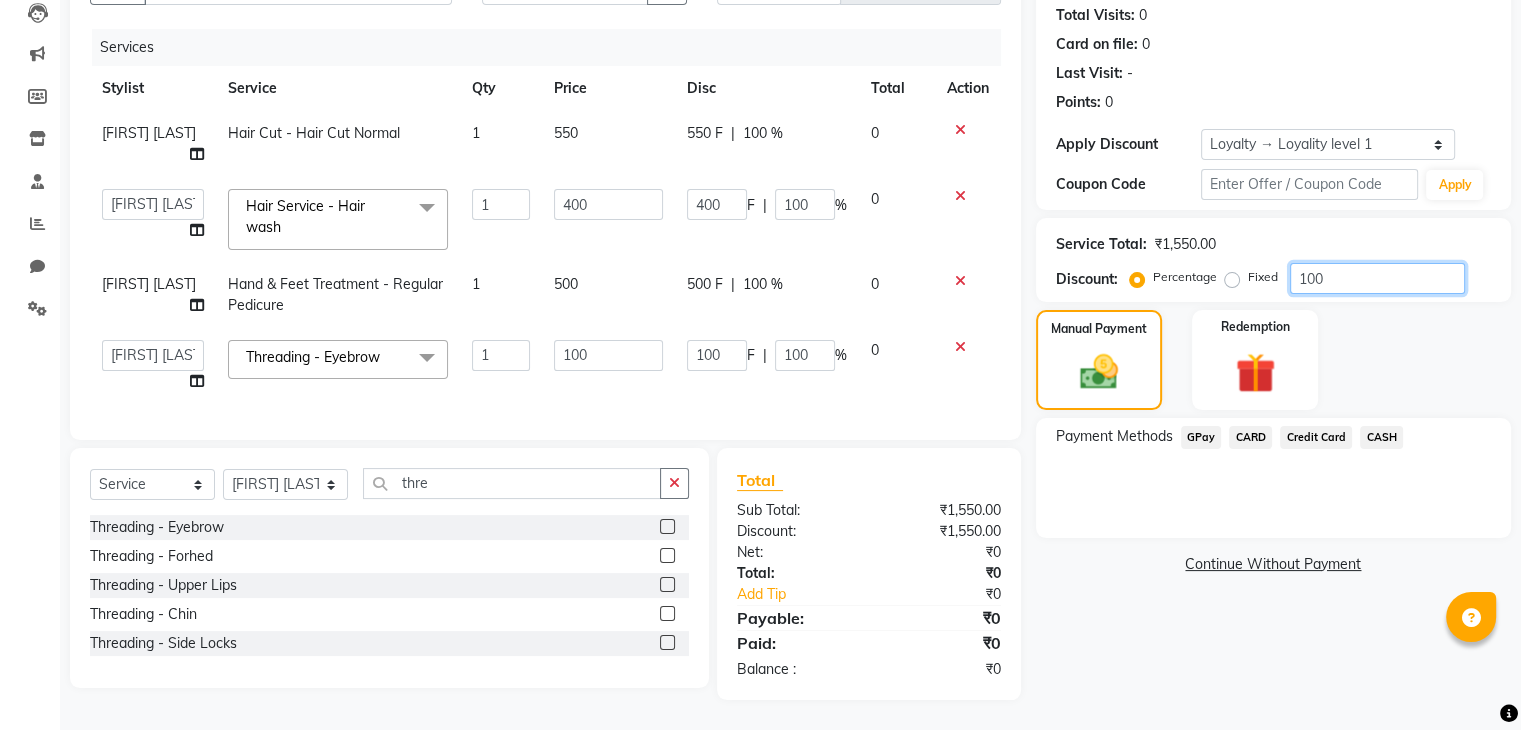 scroll, scrollTop: 234, scrollLeft: 0, axis: vertical 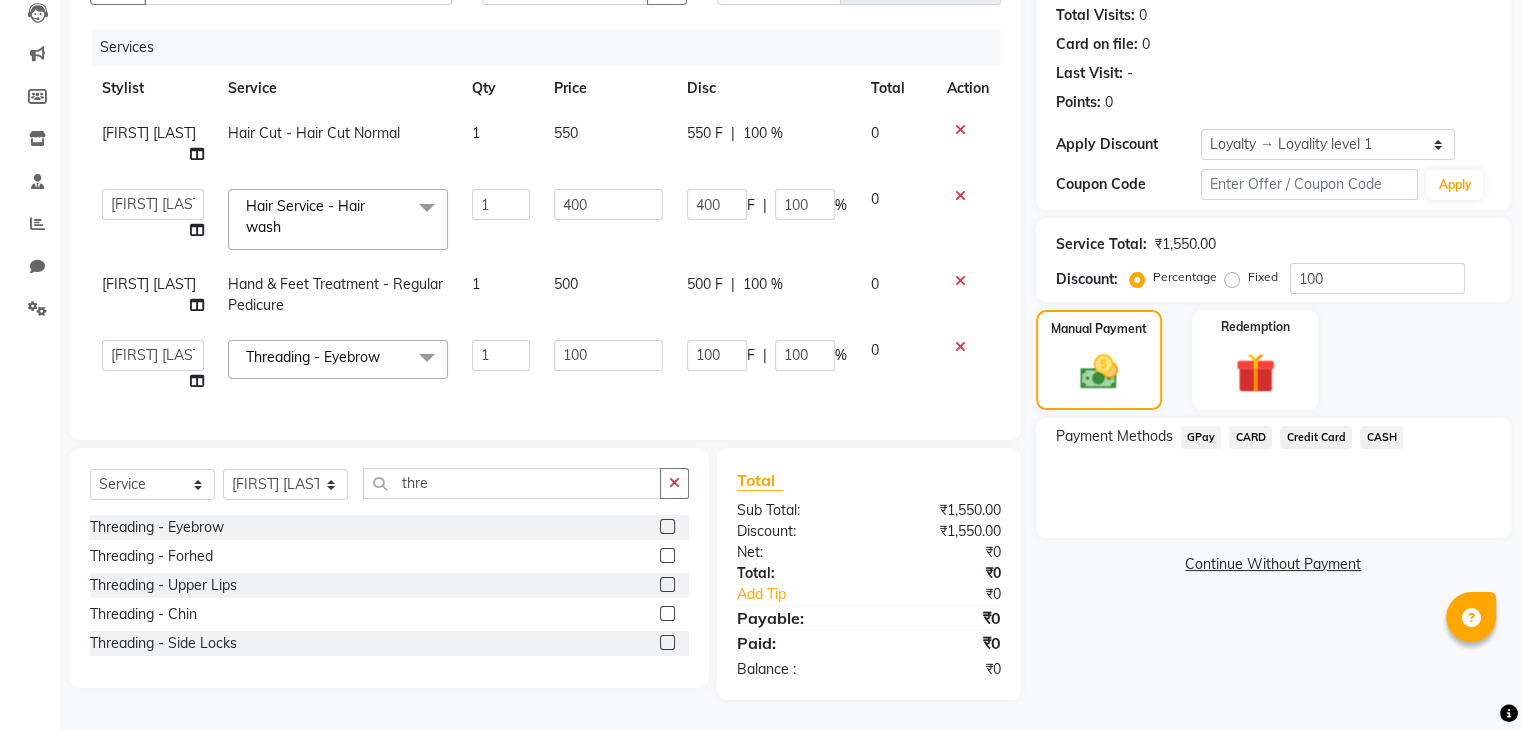 click on "CASH" 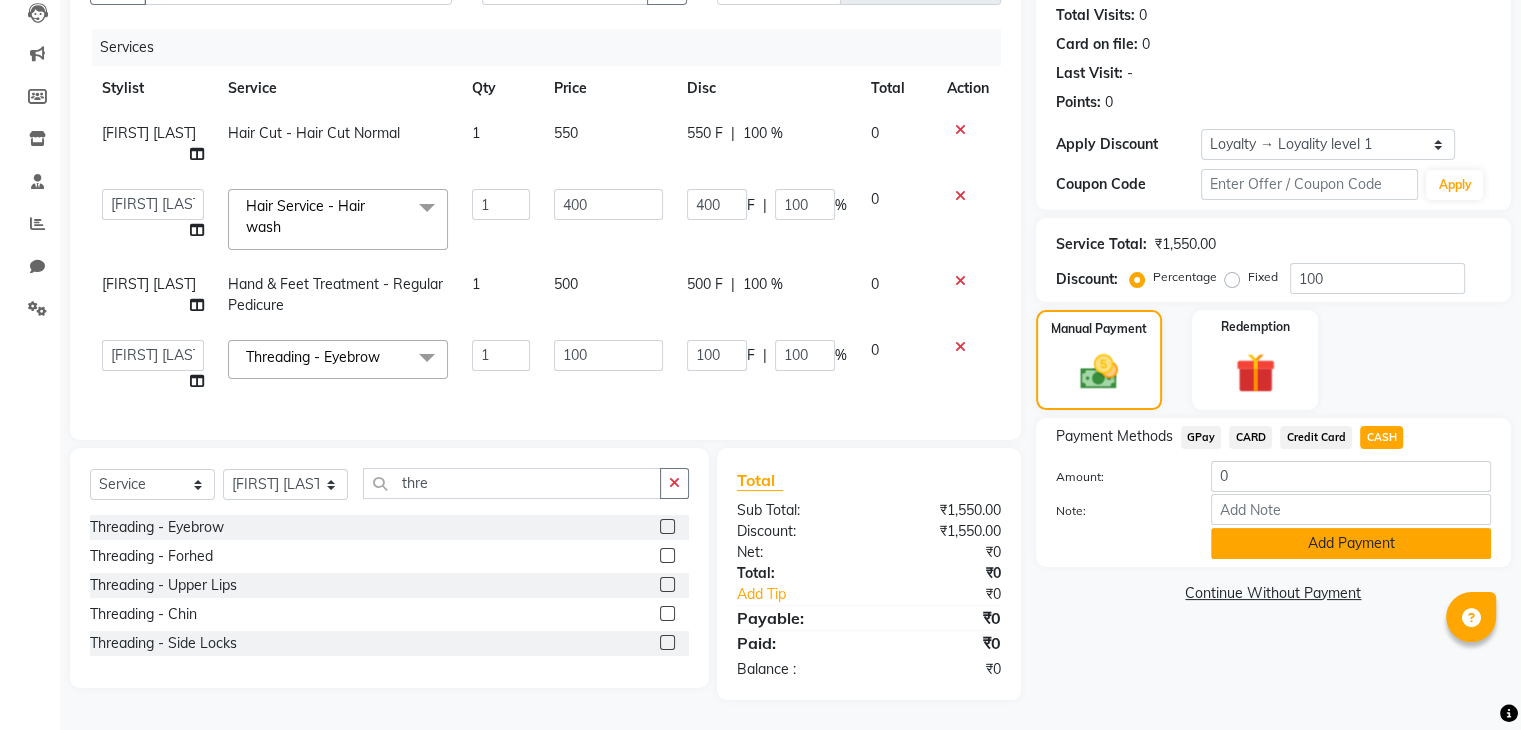 click on "Add Payment" 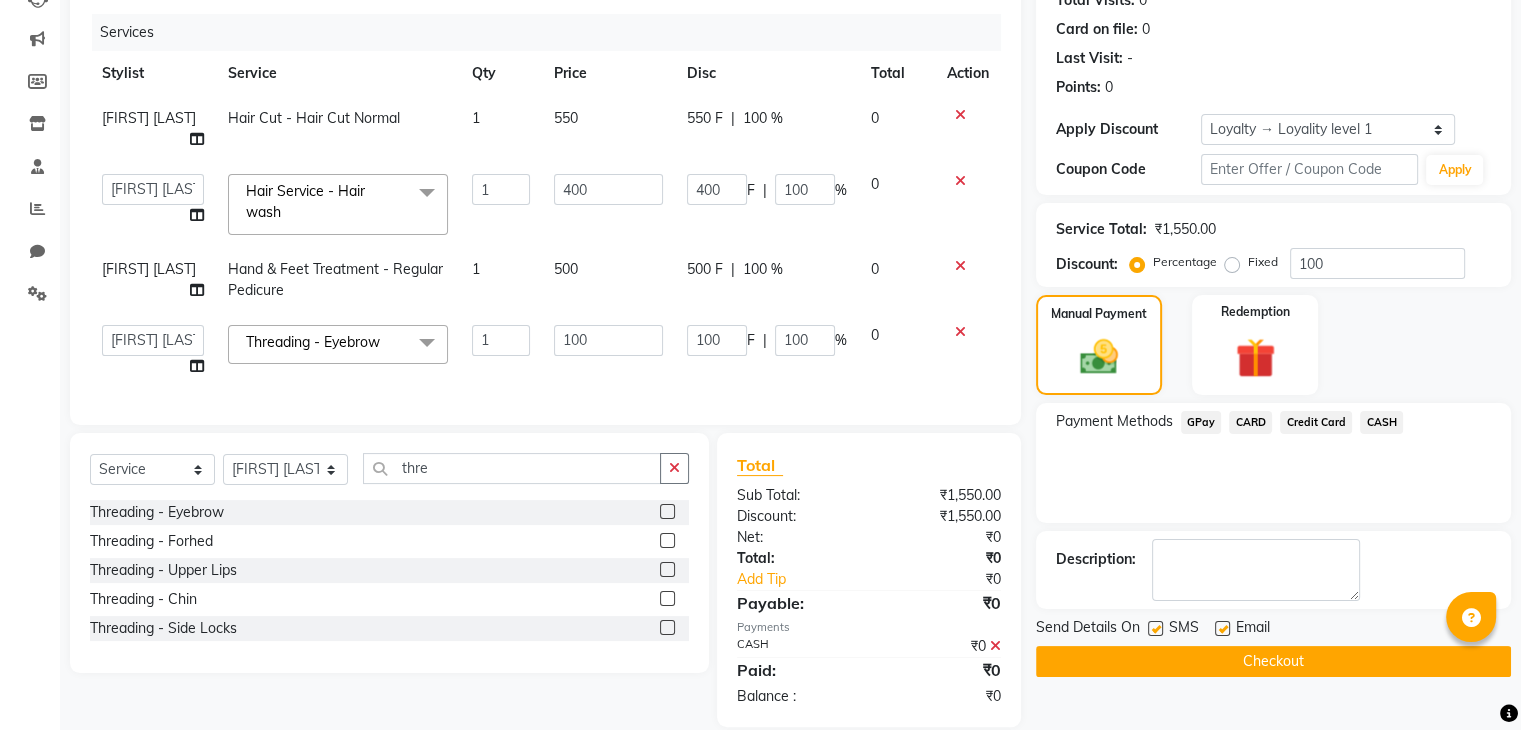 scroll, scrollTop: 376, scrollLeft: 0, axis: vertical 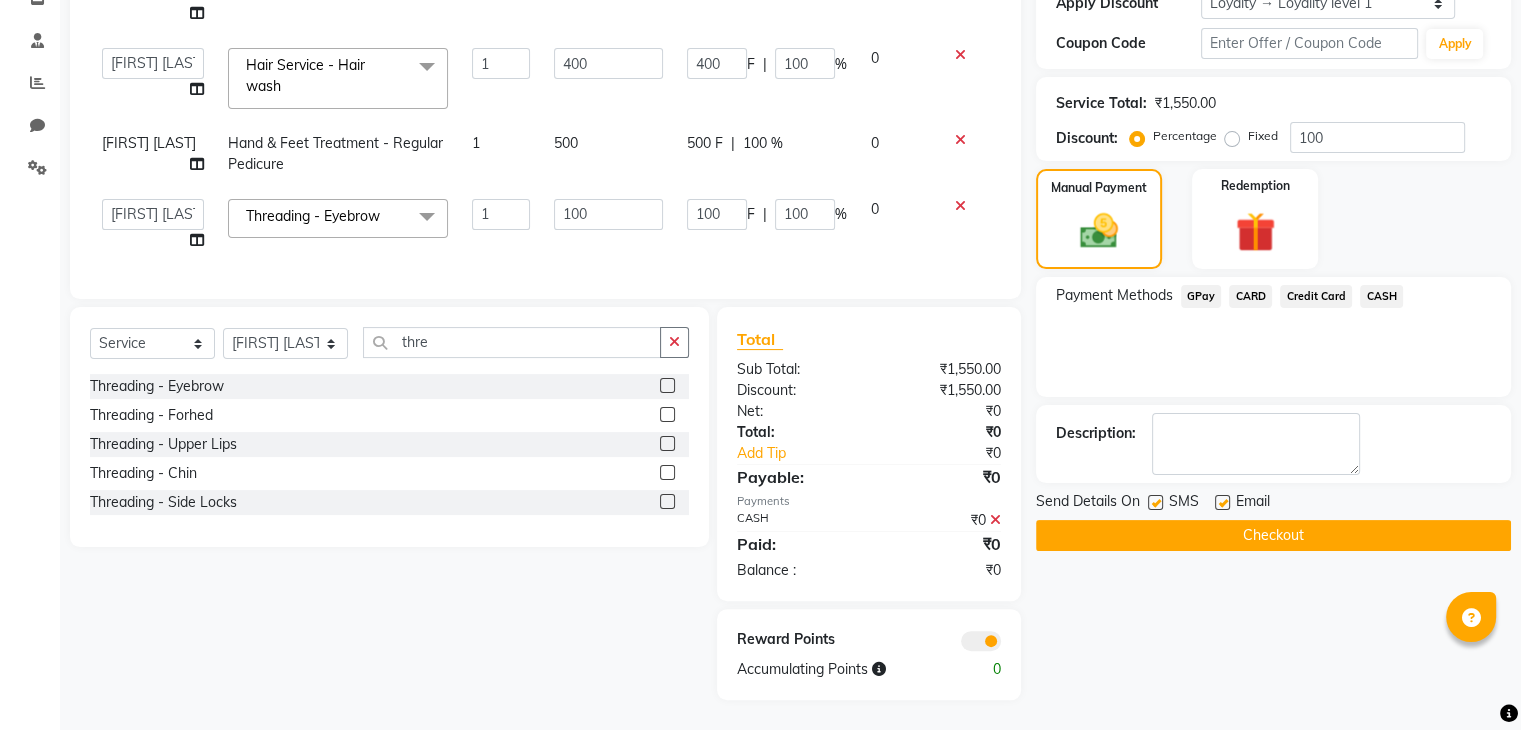 click on "Checkout" 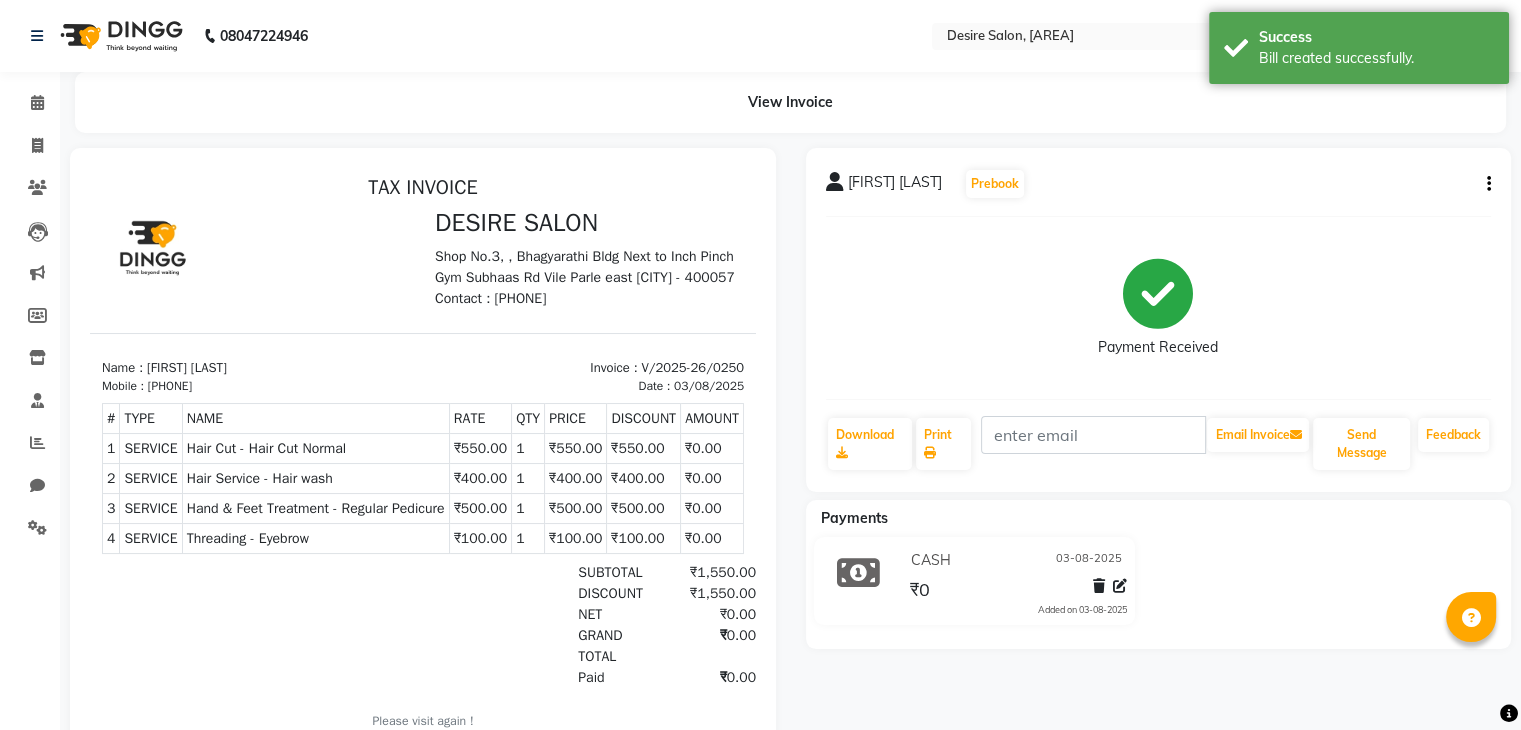 scroll, scrollTop: 0, scrollLeft: 0, axis: both 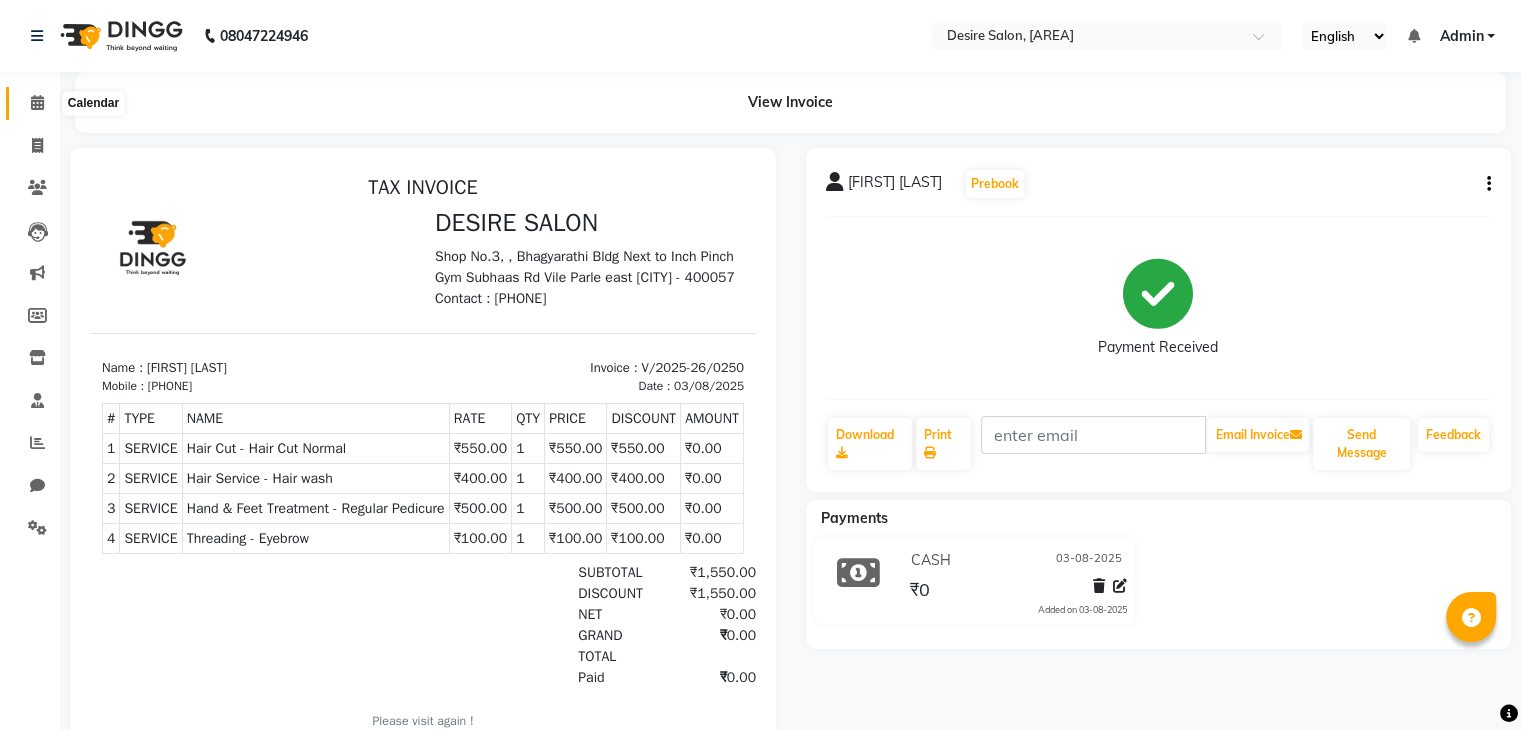 click 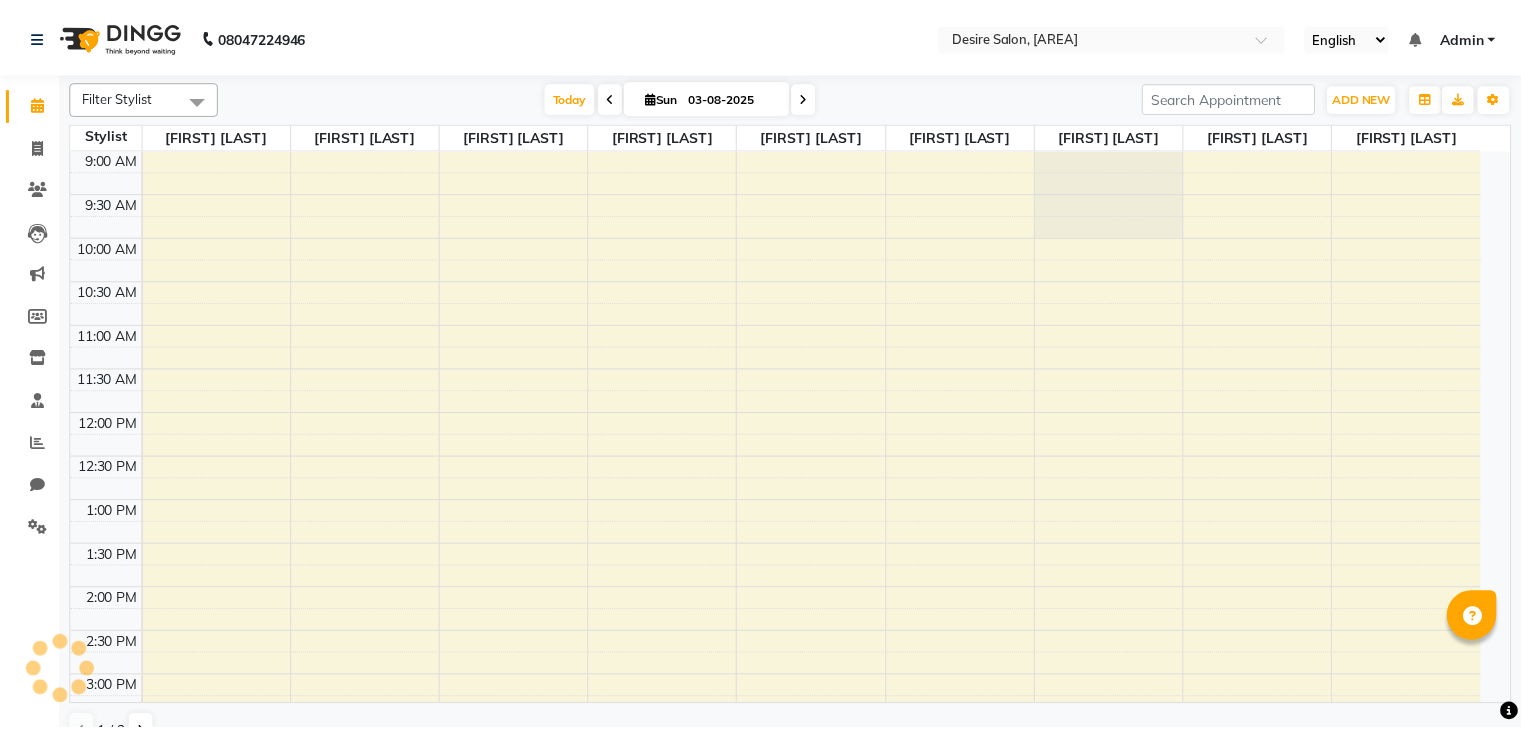 scroll, scrollTop: 576, scrollLeft: 0, axis: vertical 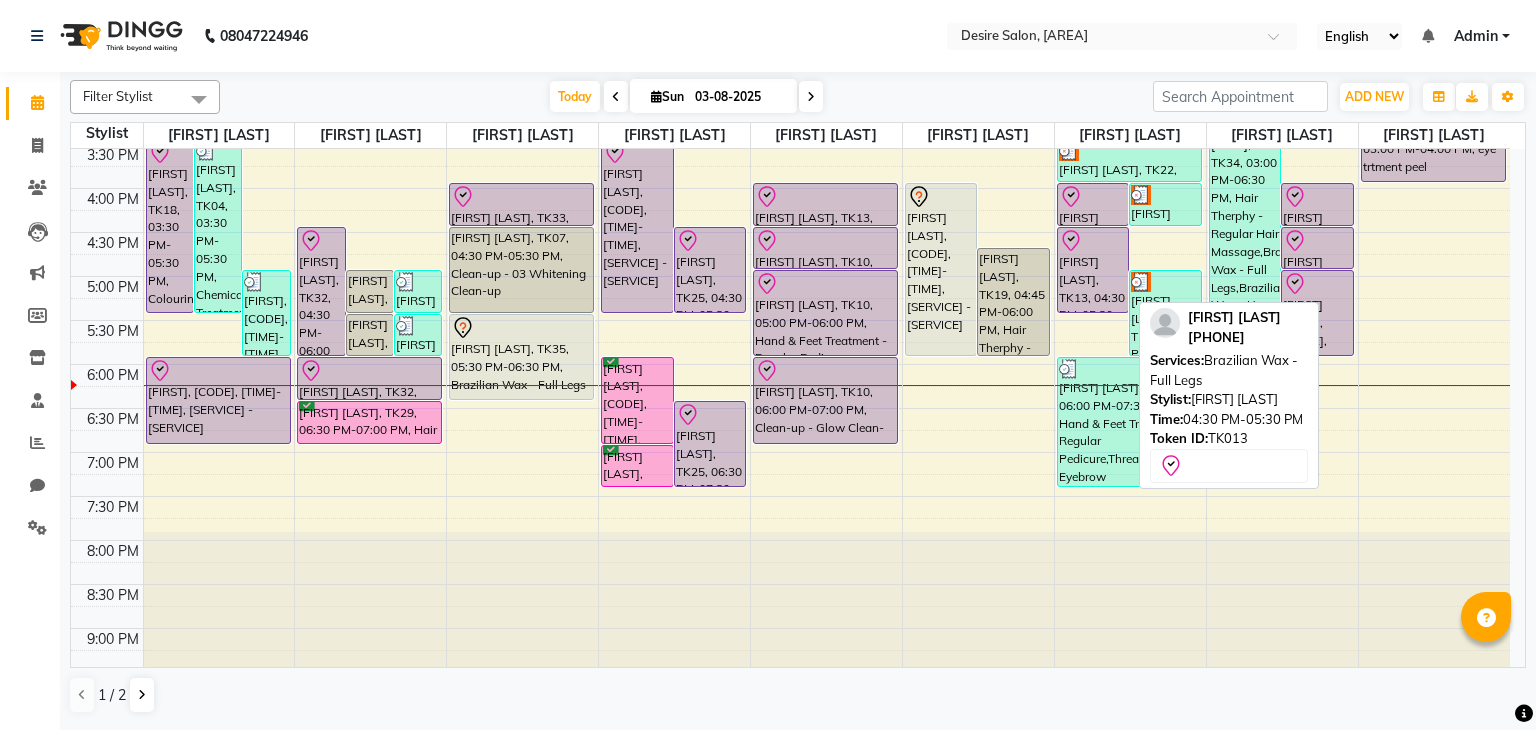 click on "[FIRST] [LAST], TK13, [TIME]-[TIME], Brazilian Wax - Full Legs" at bounding box center (1093, 270) 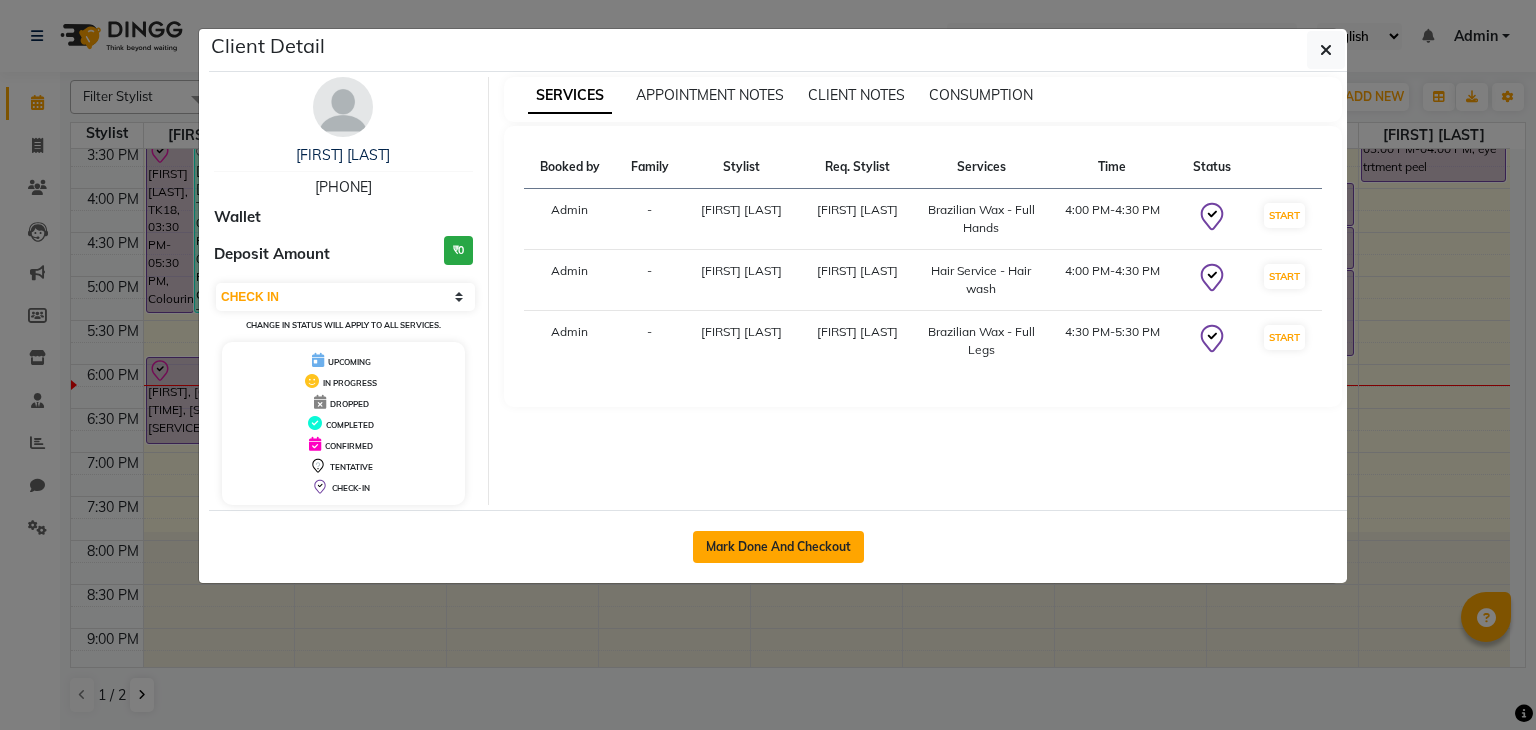 click on "Mark Done And Checkout" 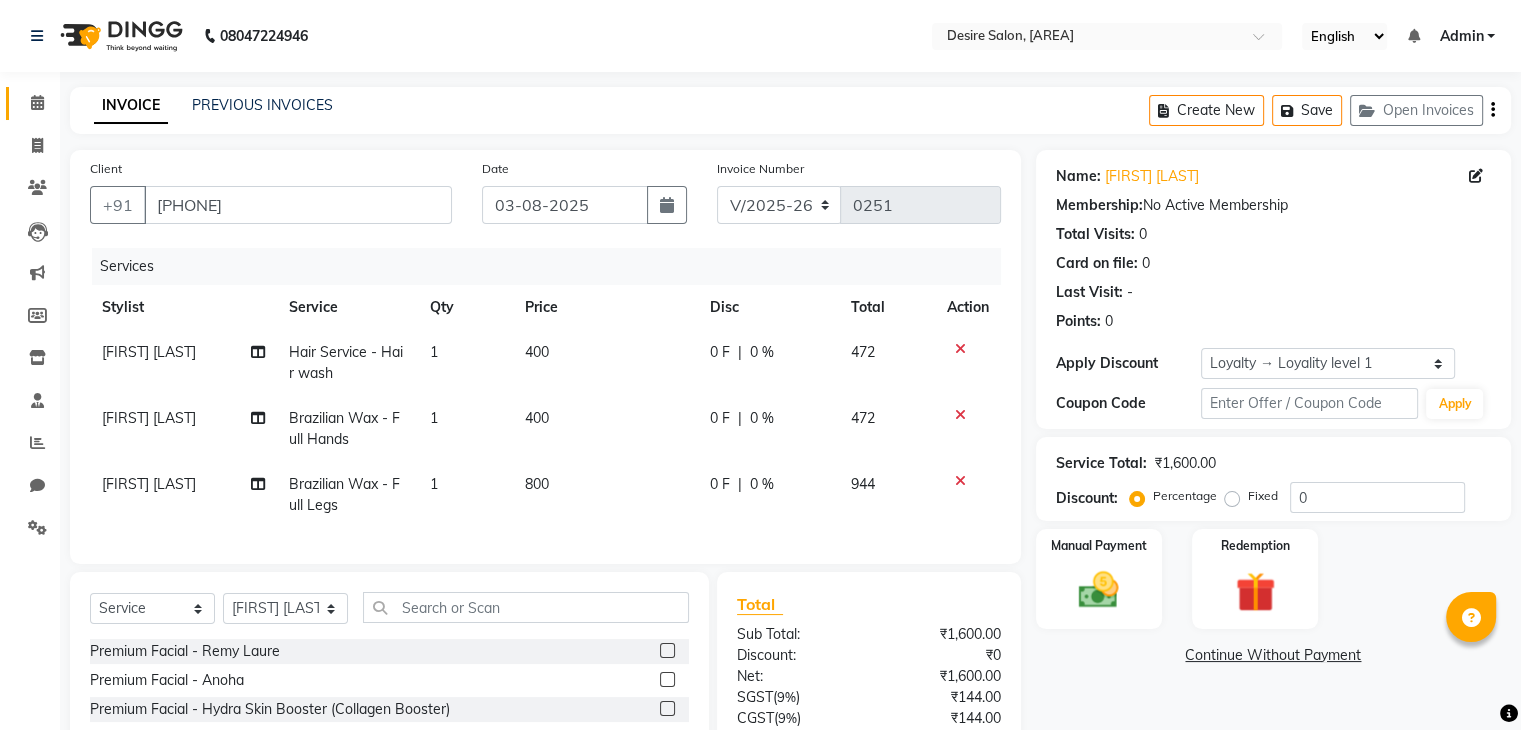 scroll, scrollTop: 183, scrollLeft: 0, axis: vertical 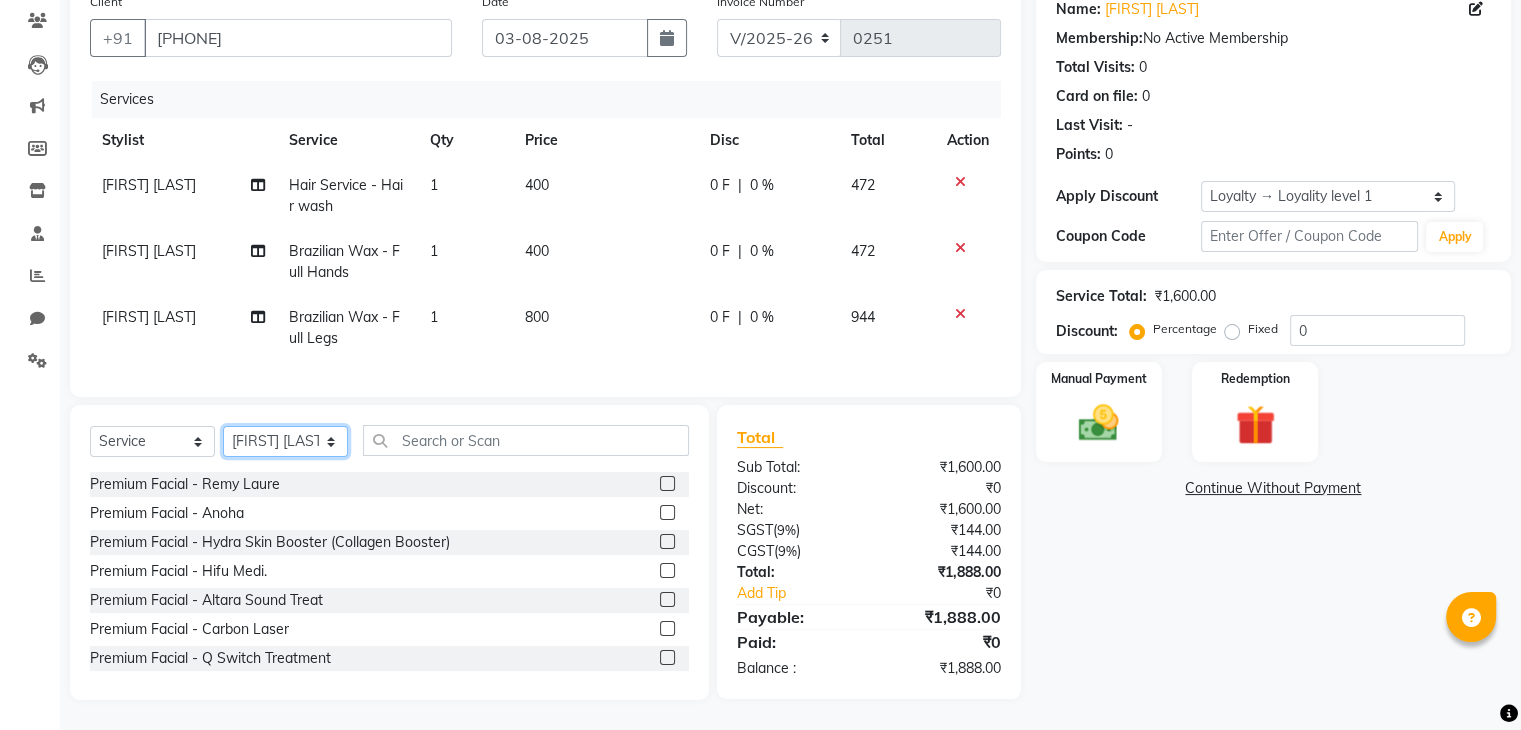 click on "Select Stylist [FIRST] [LAST] [FIRST] [LAST] [FIRST] [LAST] desire salon [FIRST] [LAST] [FIRST] [LAST] [FIRST] [LAST] [FIRST] [LAST] [FIRST] [LAST]" 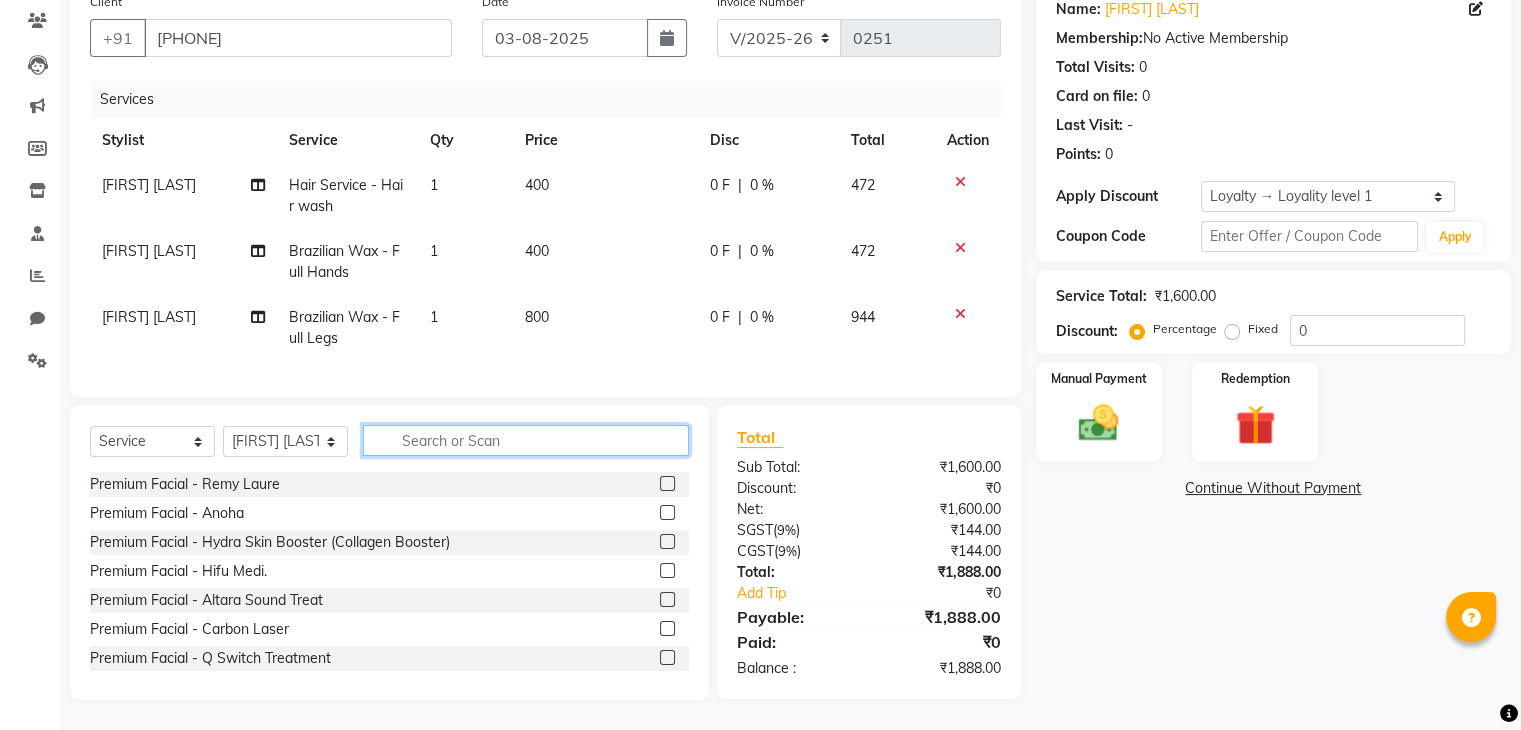 click 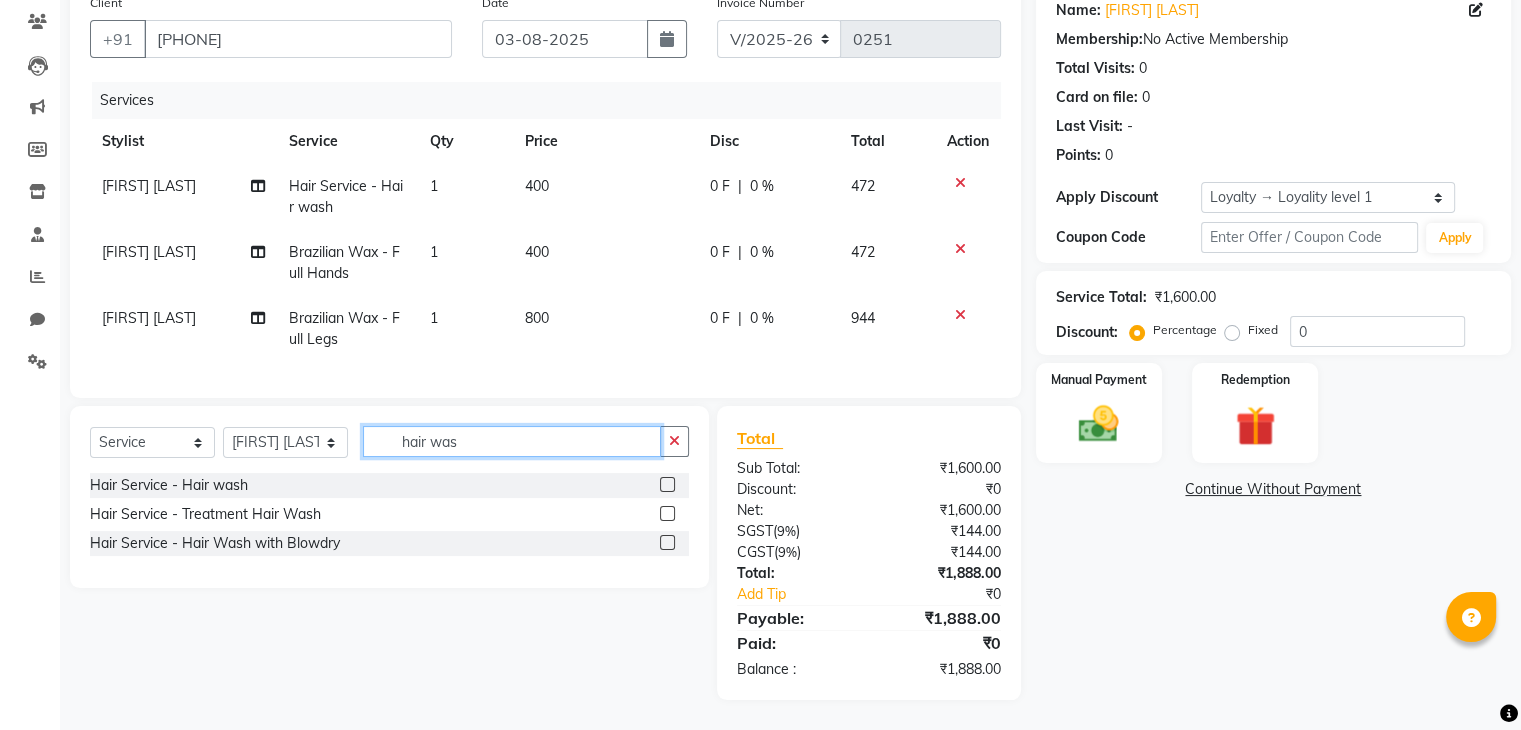 scroll, scrollTop: 182, scrollLeft: 0, axis: vertical 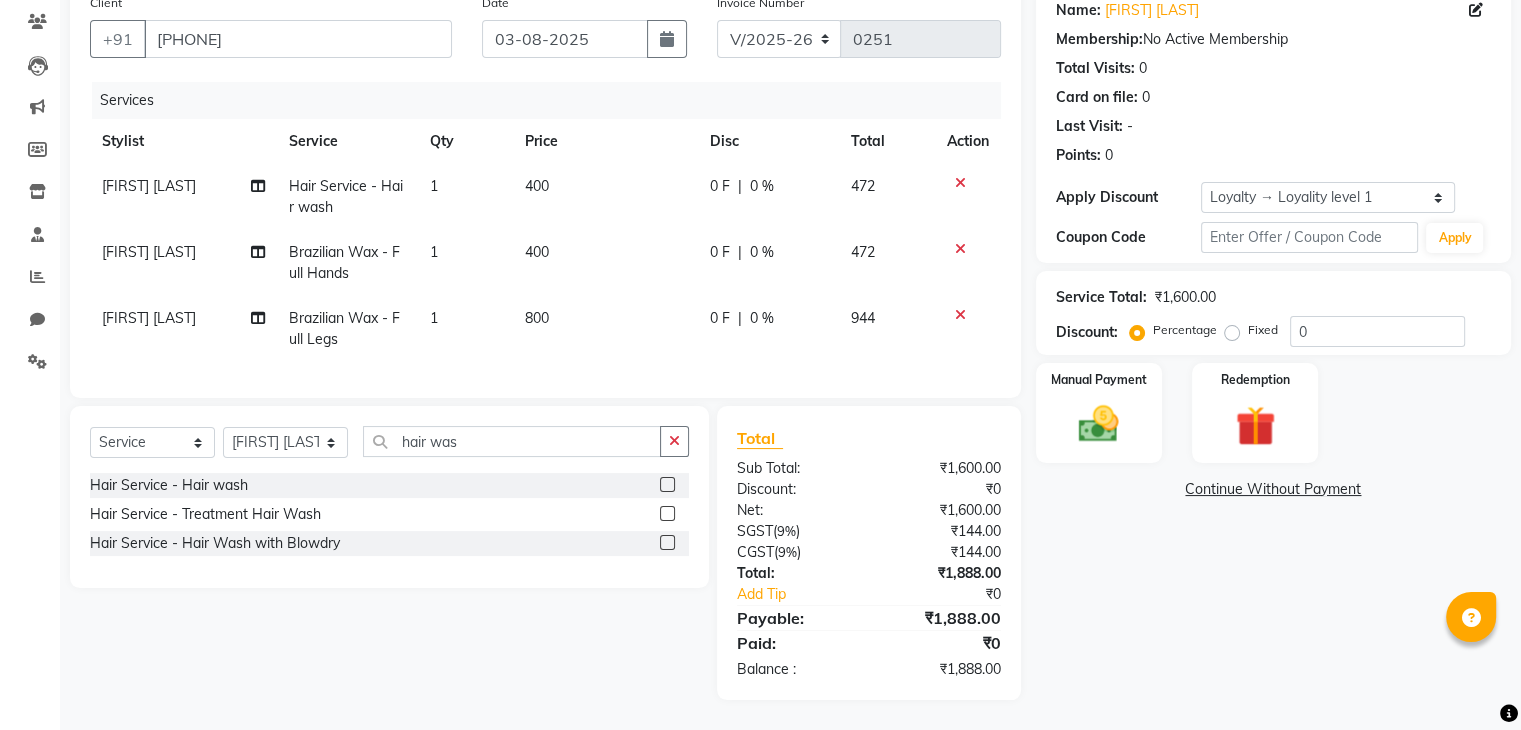 click 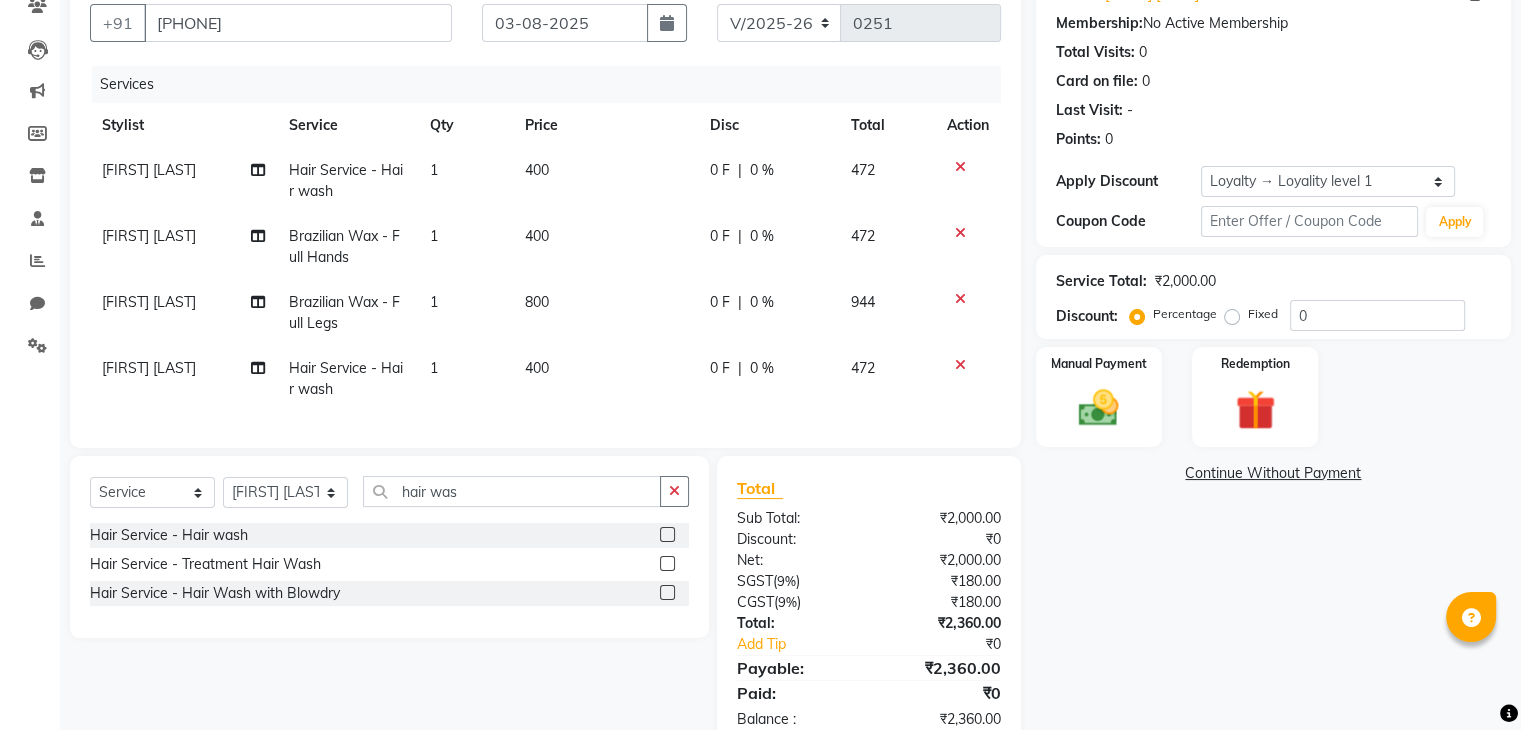 click 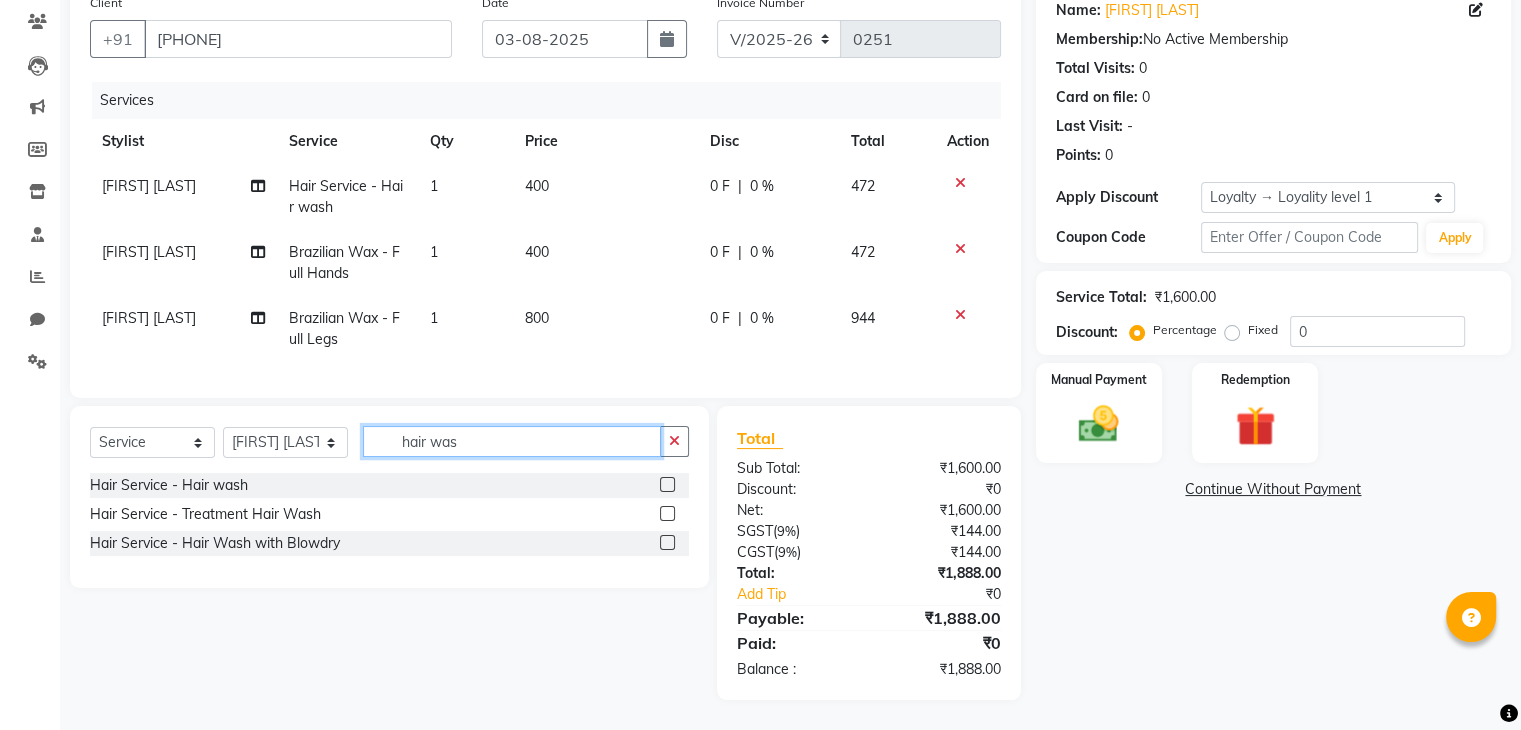 click on "hair was" 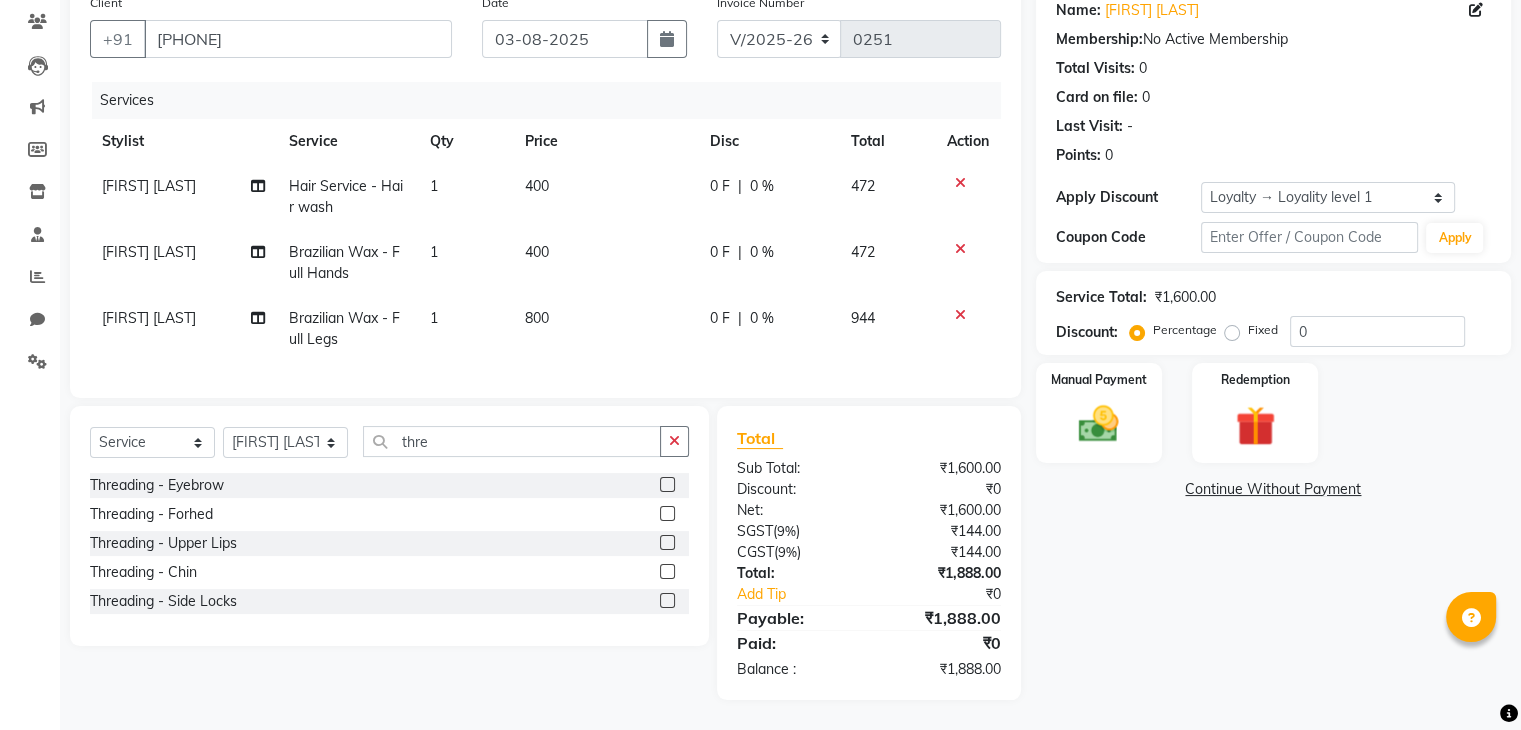 click 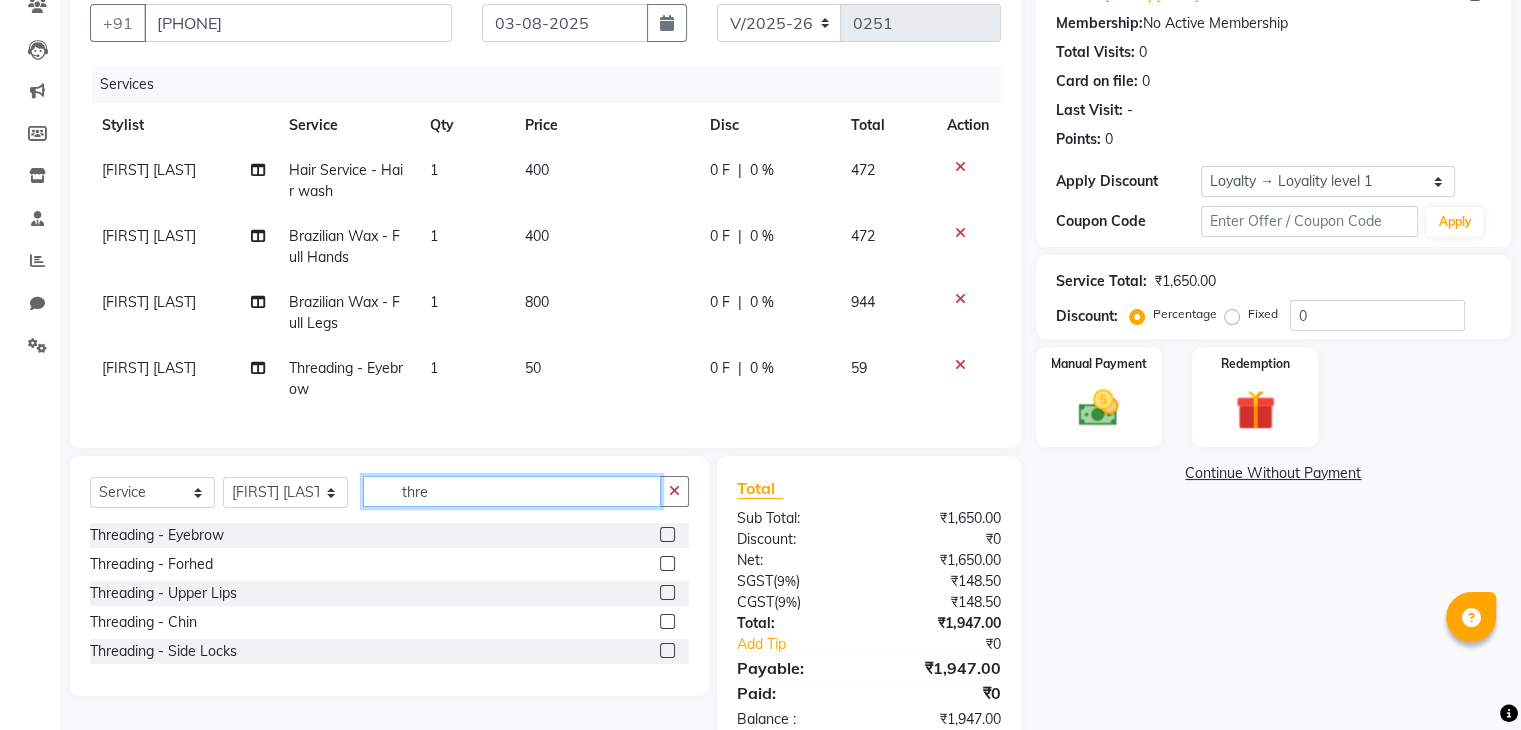 click on "thre" 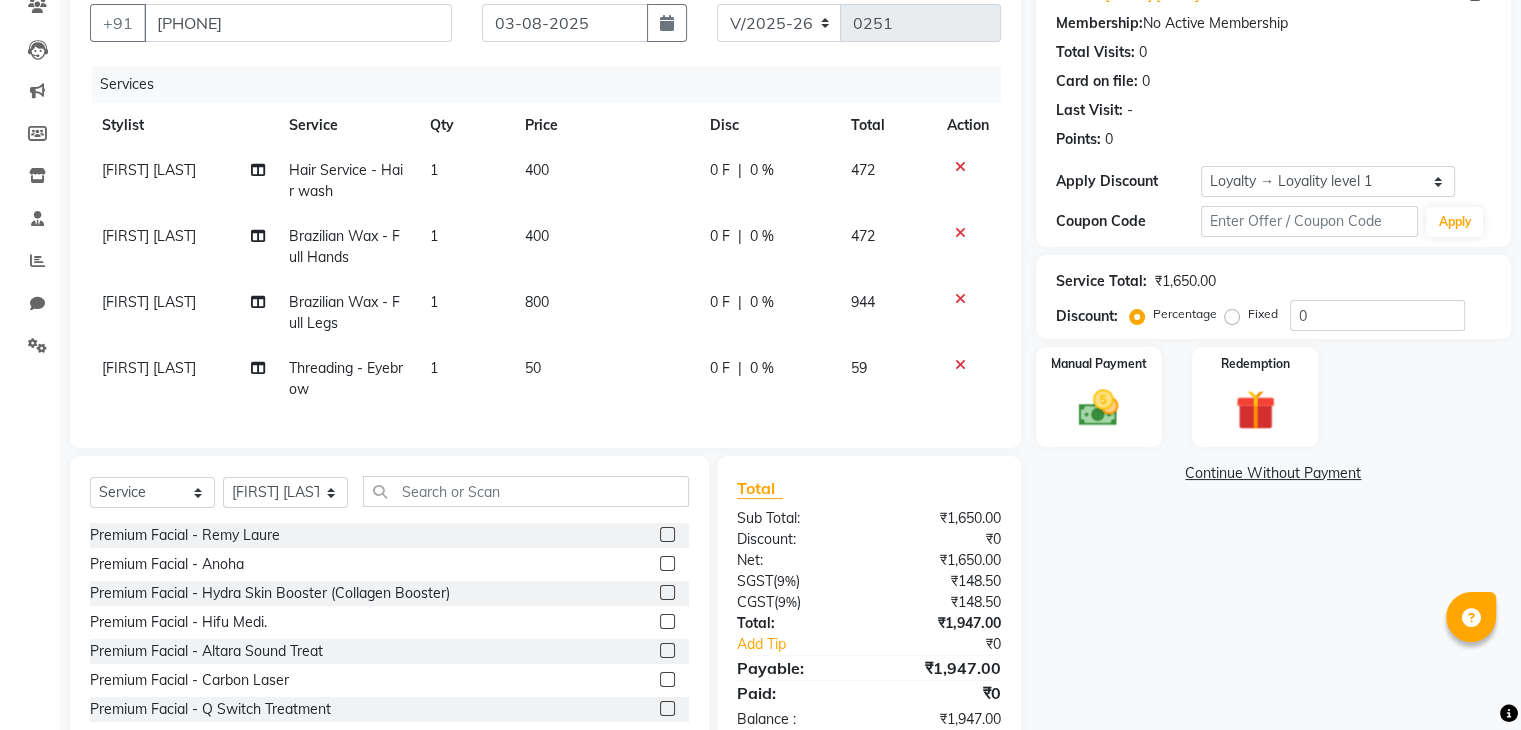 click on "[FIRST] [LAST]" 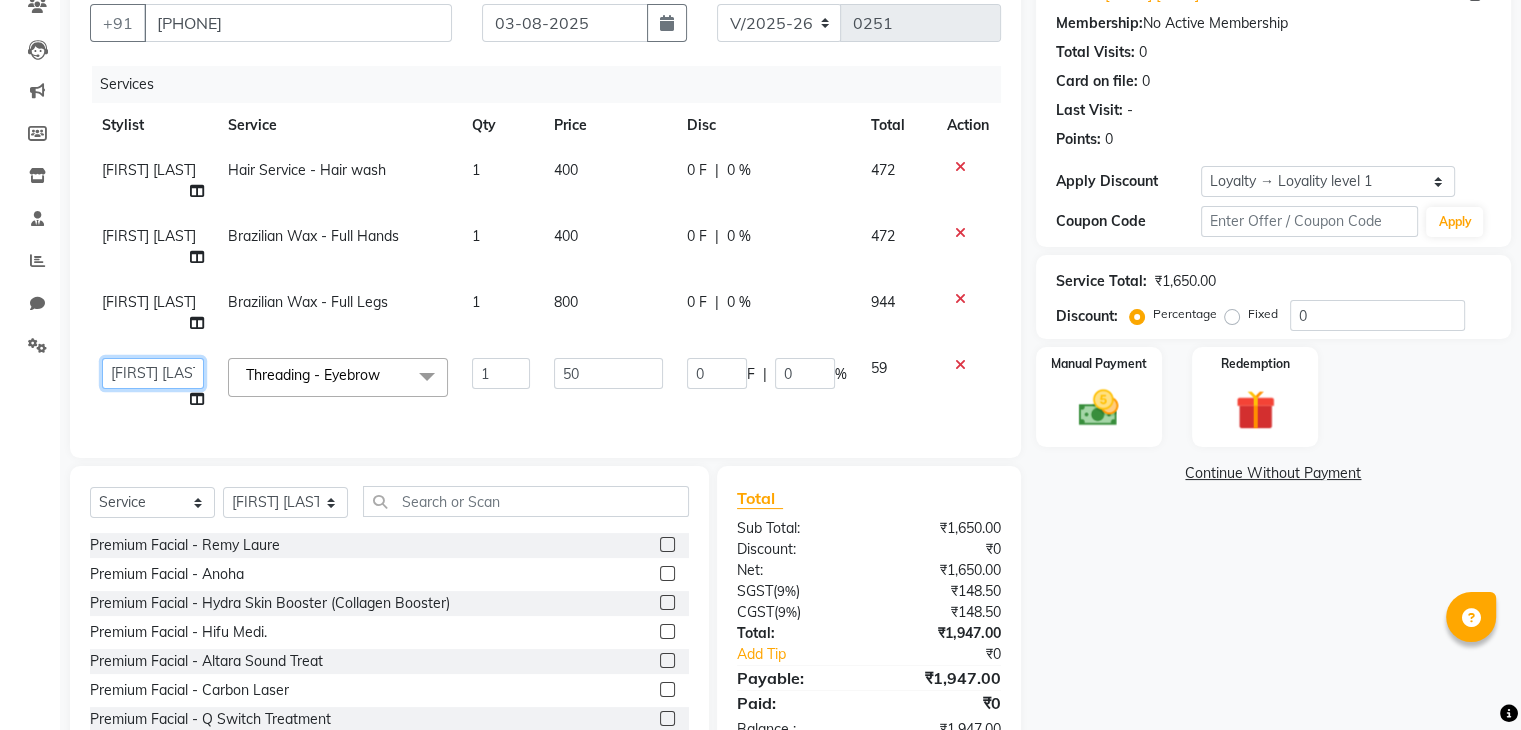 click on "Archana Pawar    Bhavna shelke   Bhavna Solanki   desire salon   Jagruti pendhari   Nisha pawar   savita landage   sayali panchal   Sonali khandeker   Yogita Deshmukh" 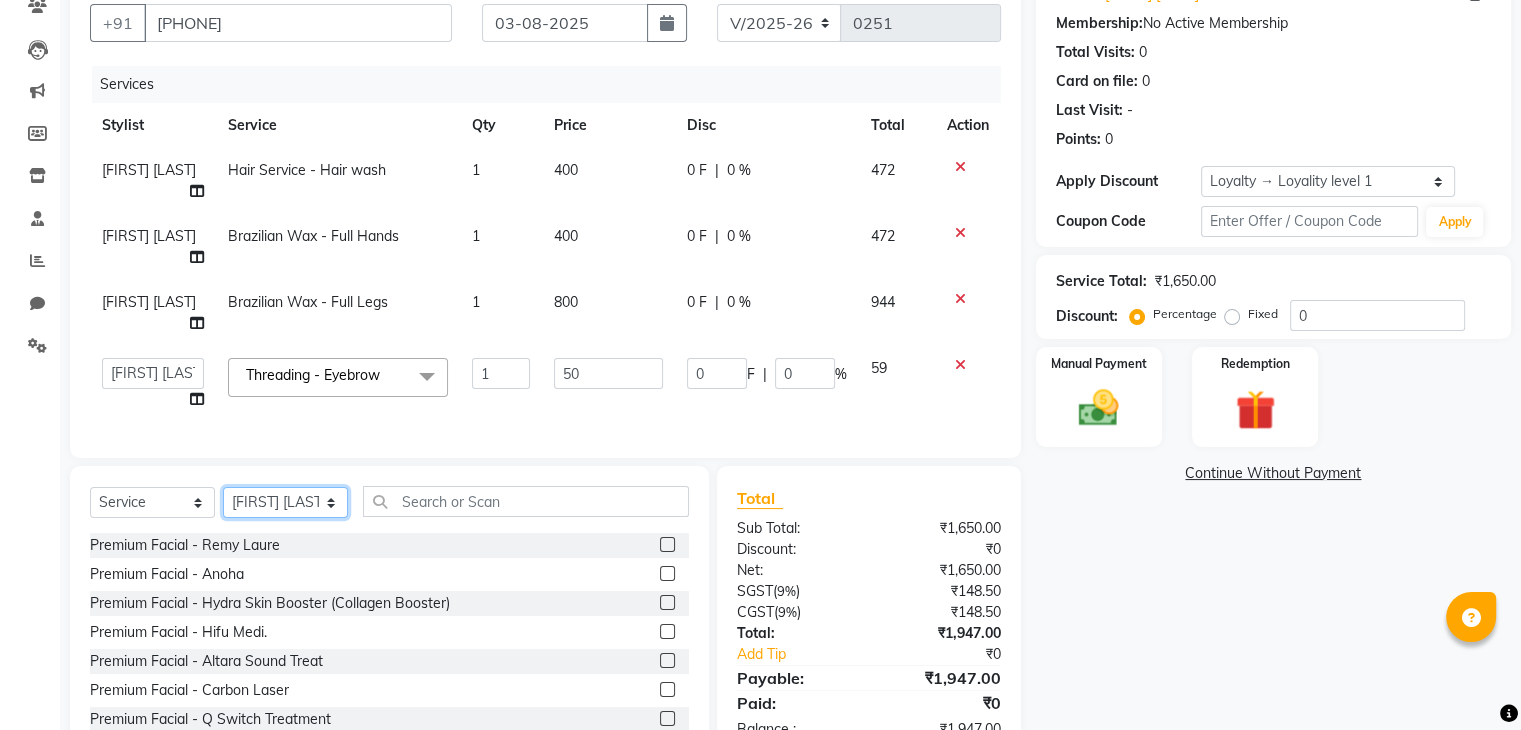 click on "Select Stylist [FIRST] [LAST] [FIRST] [LAST] [FIRST] [LAST] desire salon [FIRST] [LAST] [FIRST] [LAST] [FIRST] [LAST] [FIRST] [LAST] [FIRST] [LAST]" 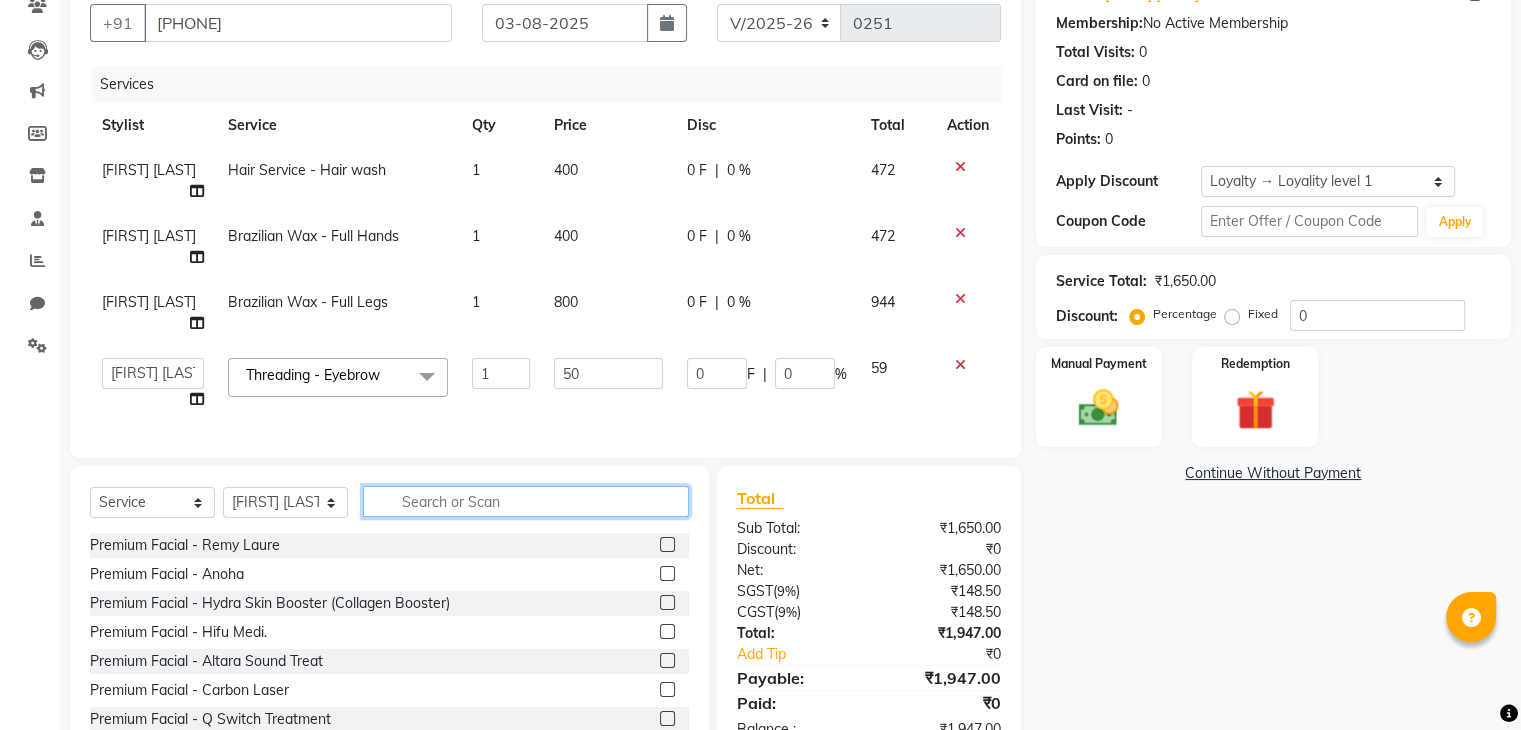 click 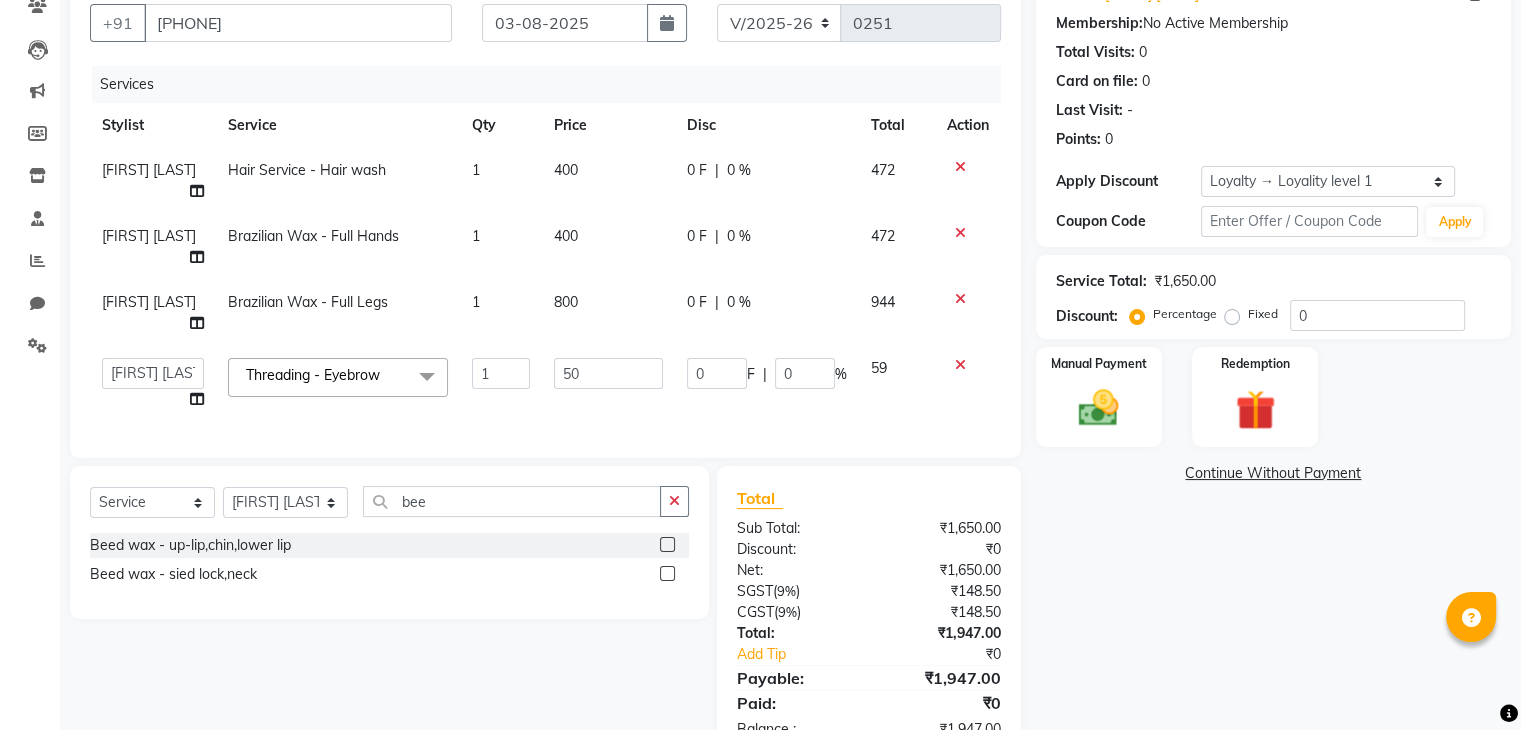 click 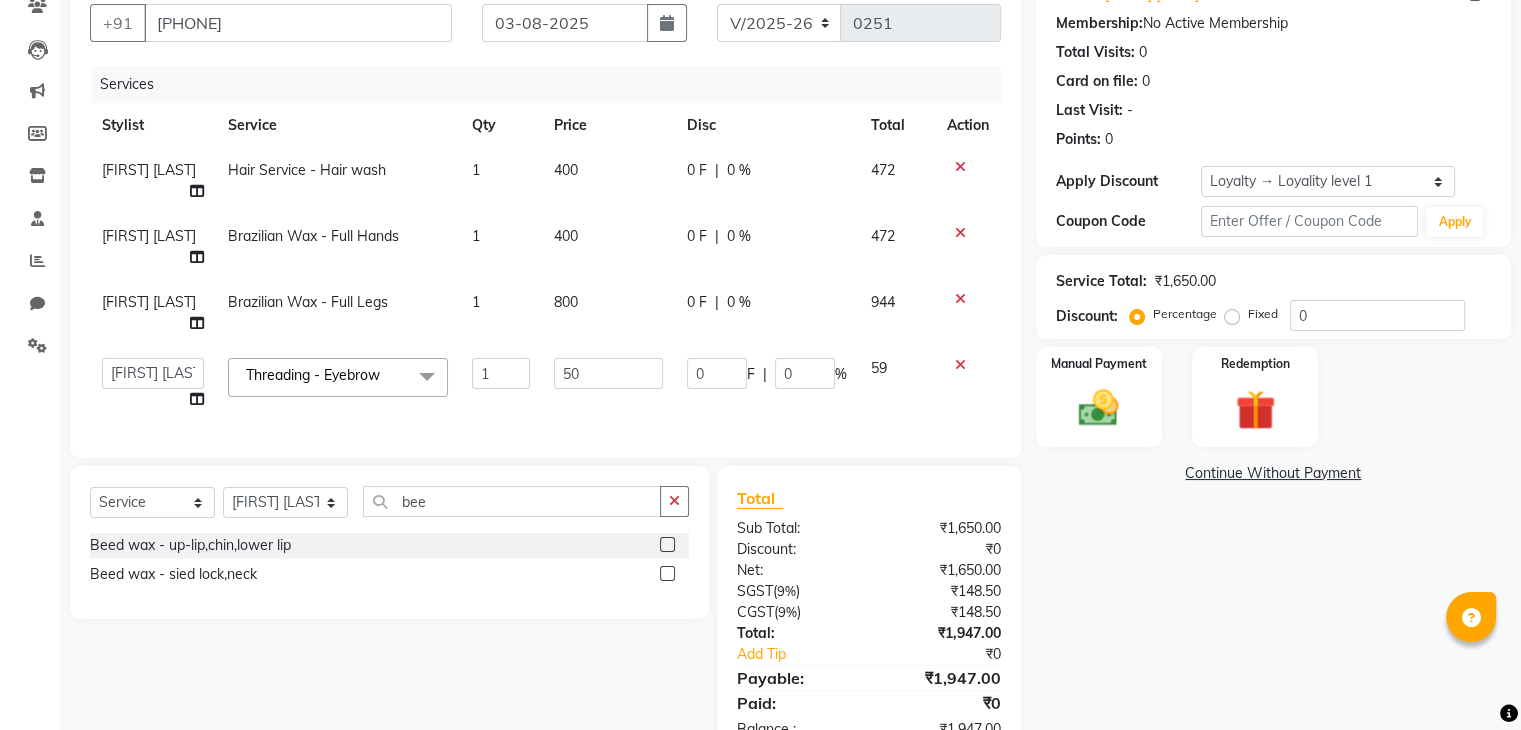 click 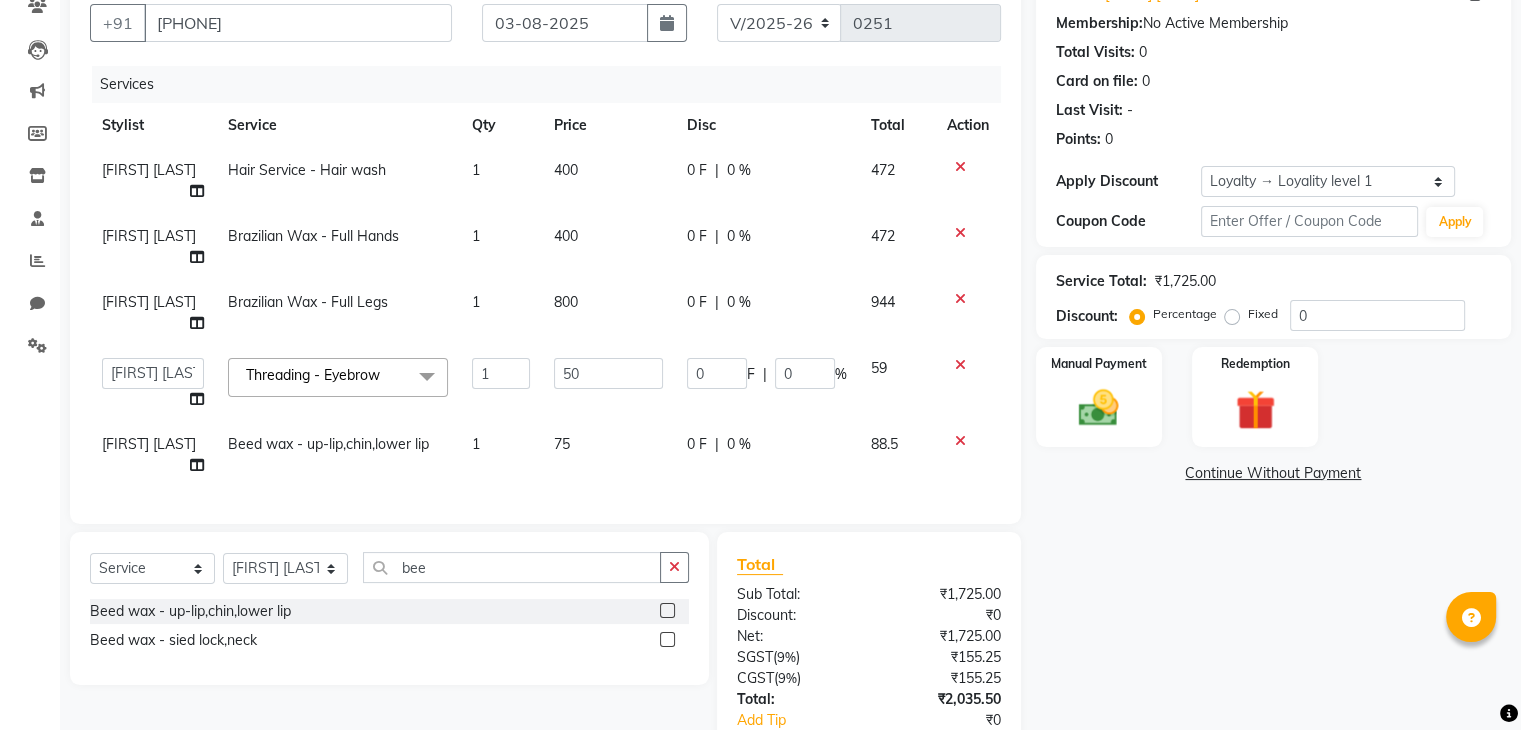 scroll, scrollTop: 304, scrollLeft: 0, axis: vertical 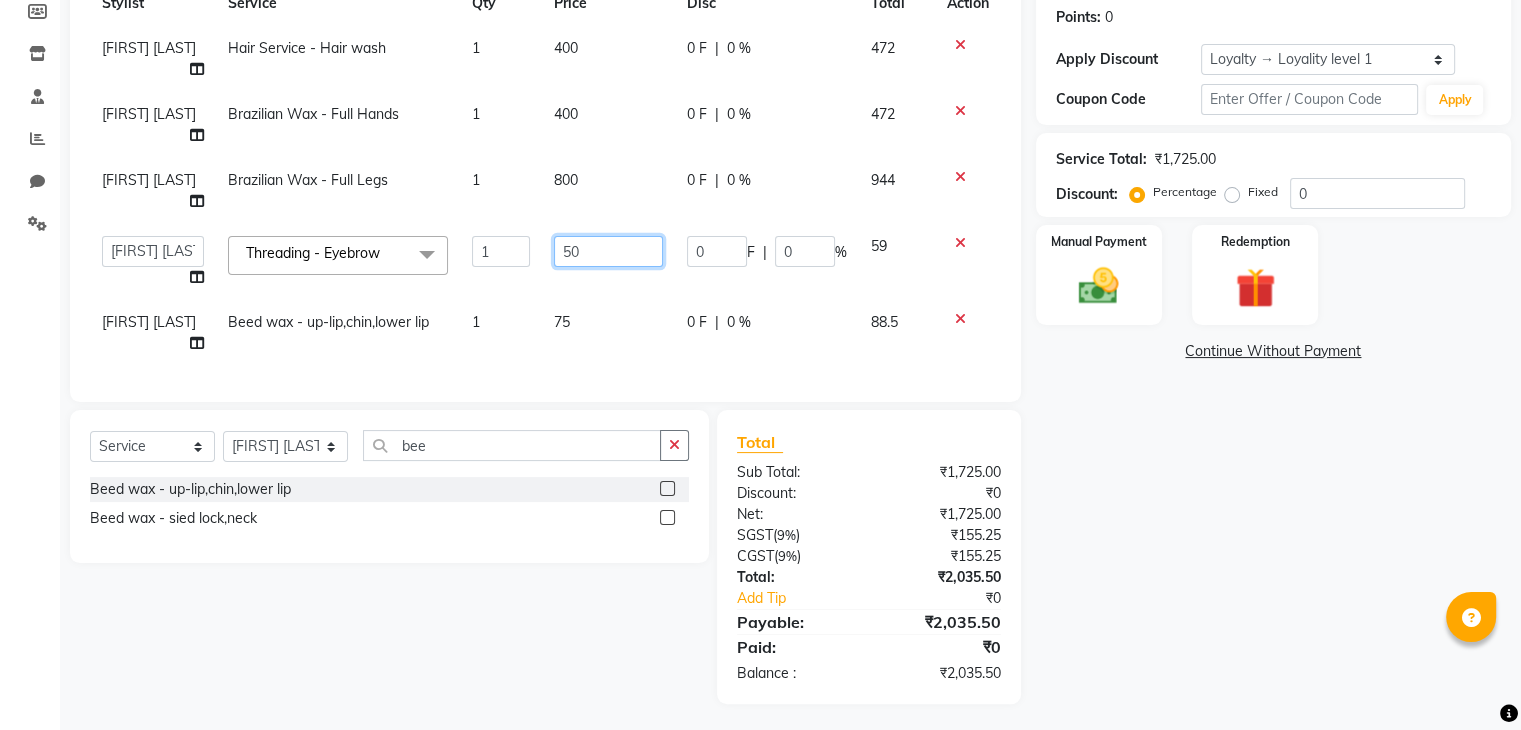 click on "50" 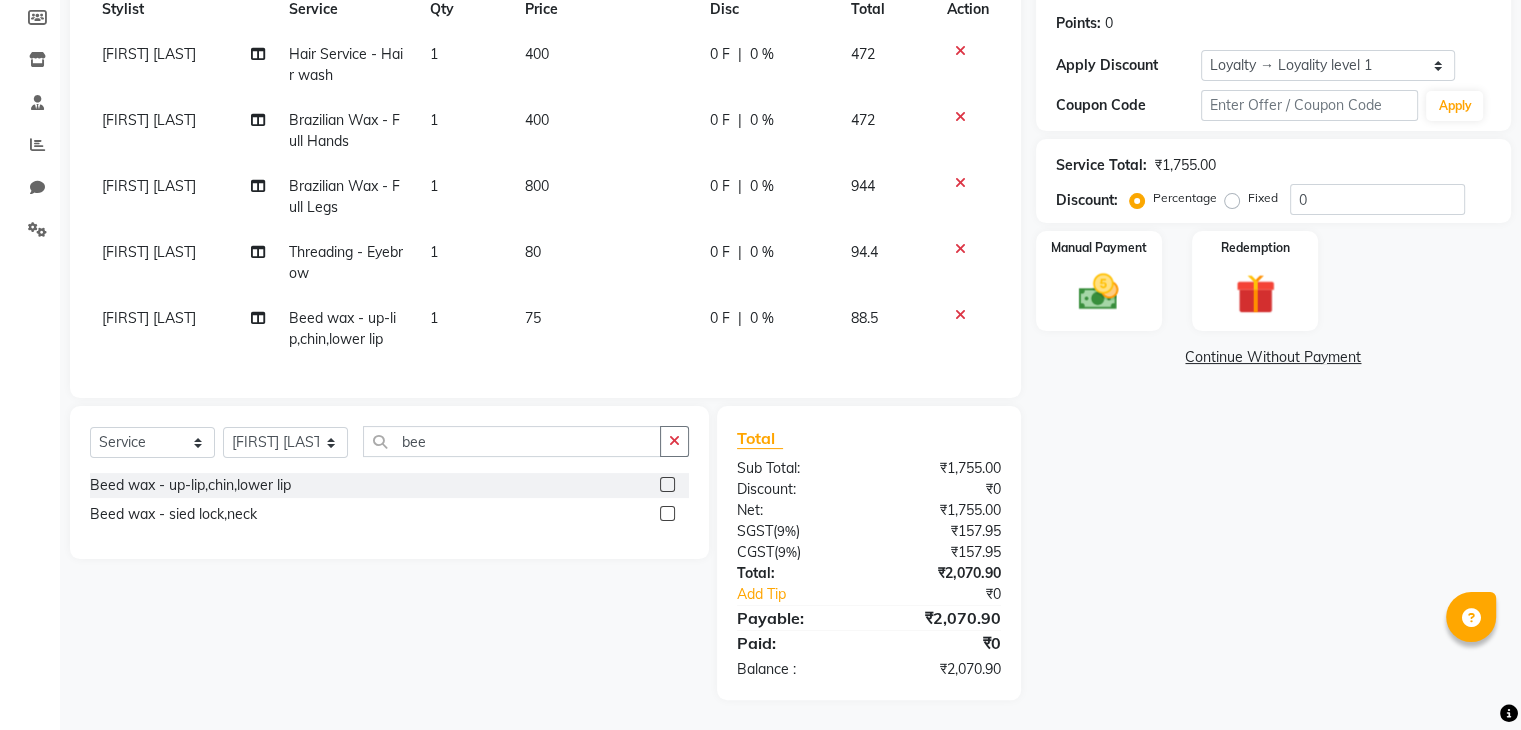 click on "75" 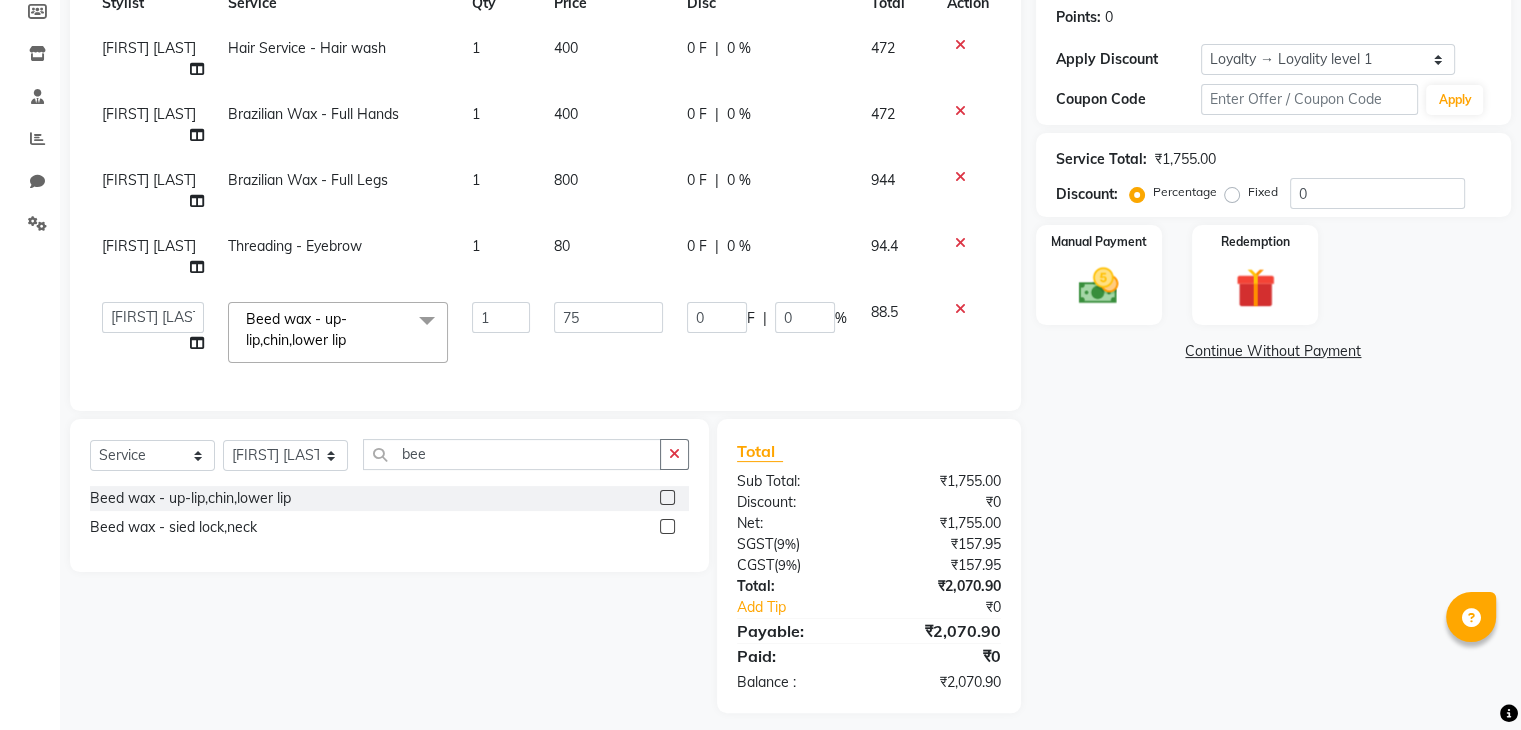 scroll, scrollTop: 0, scrollLeft: 0, axis: both 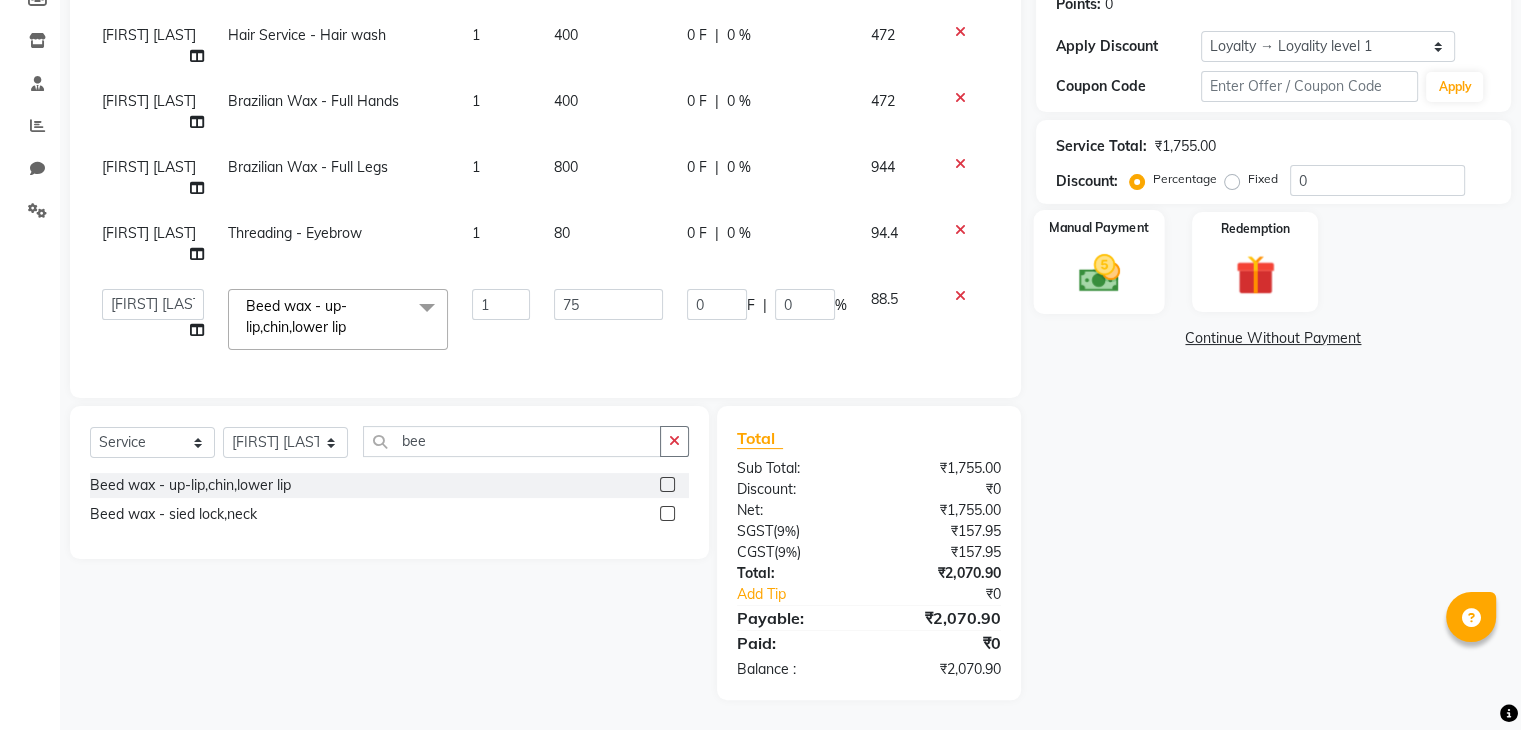 click on "Manual Payment" 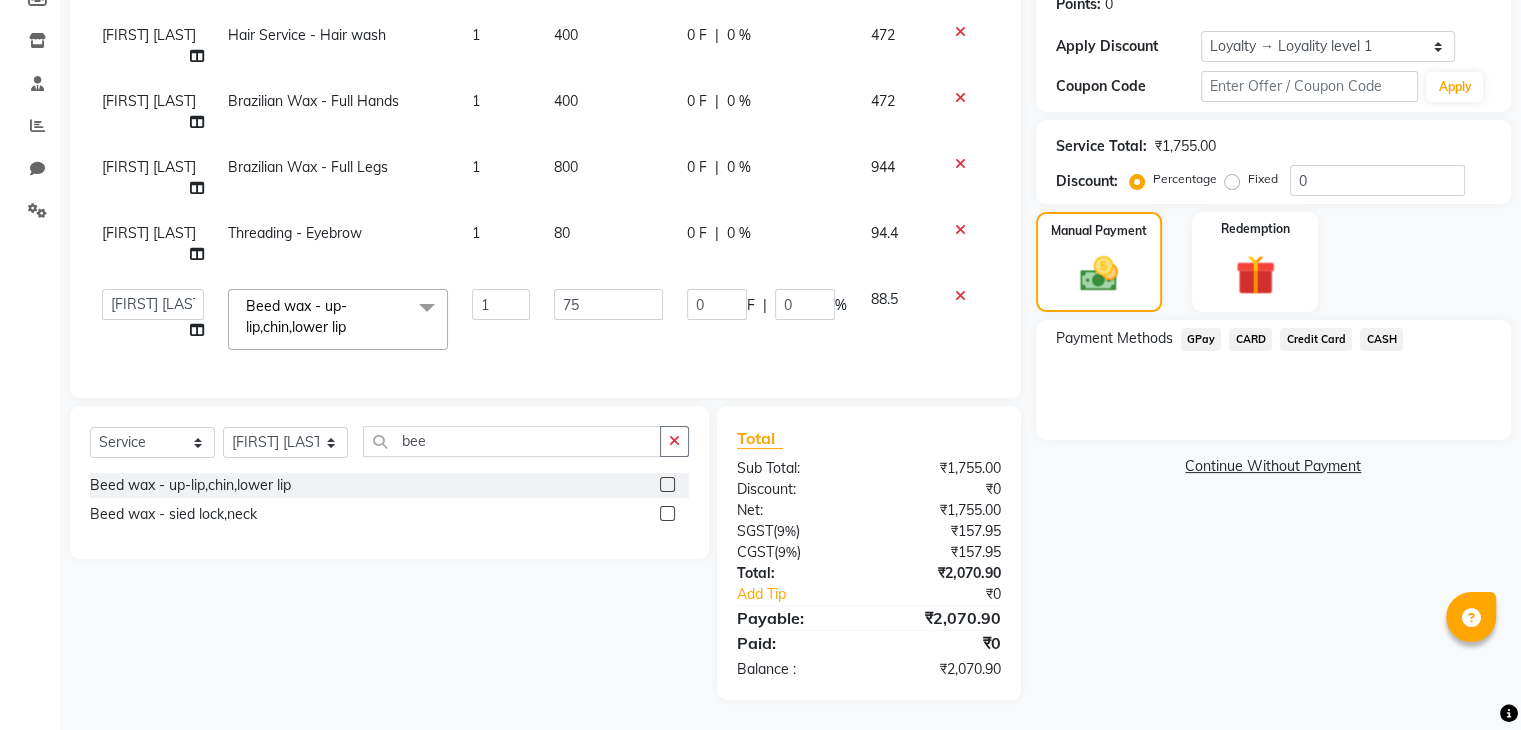 click on "GPay" 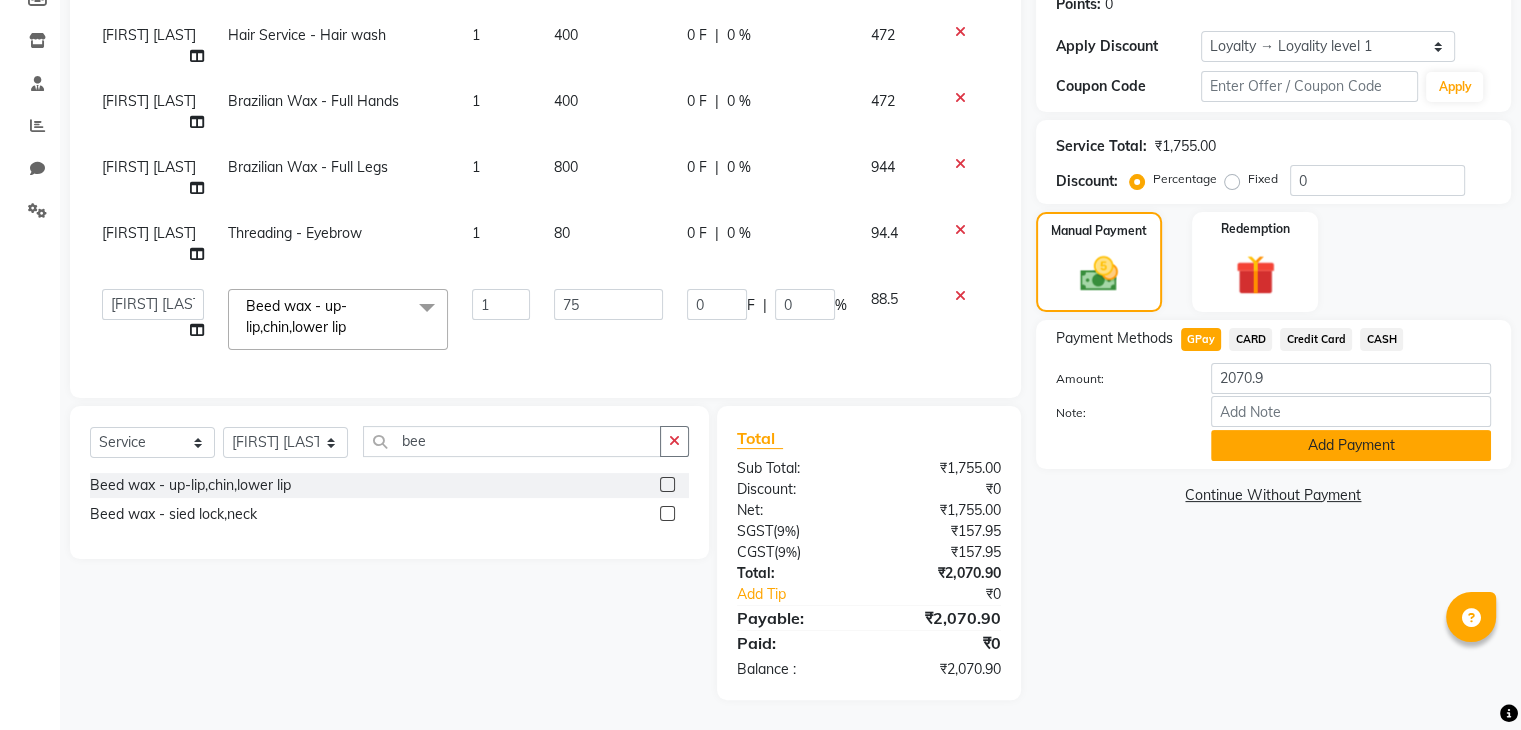 click on "Add Payment" 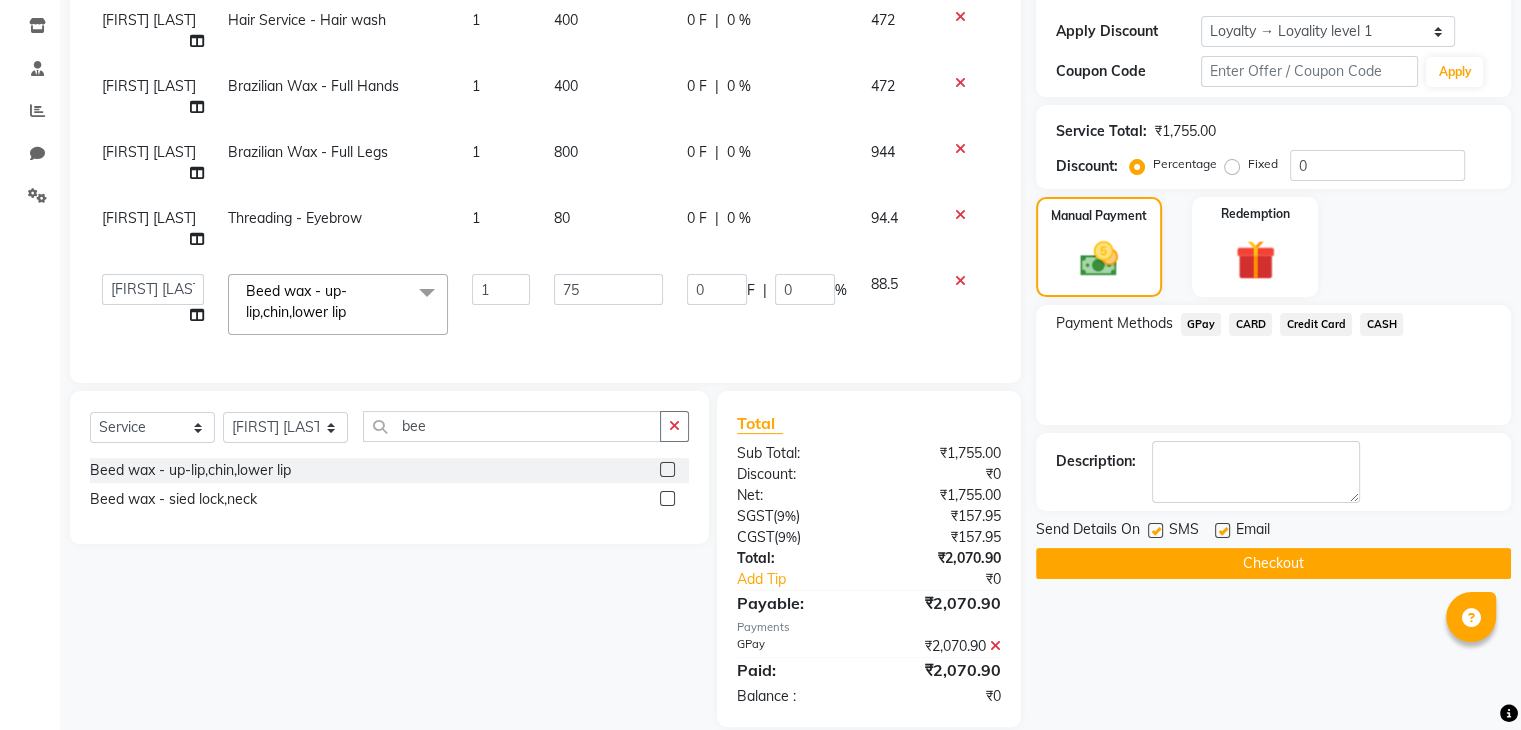 click on "Checkout" 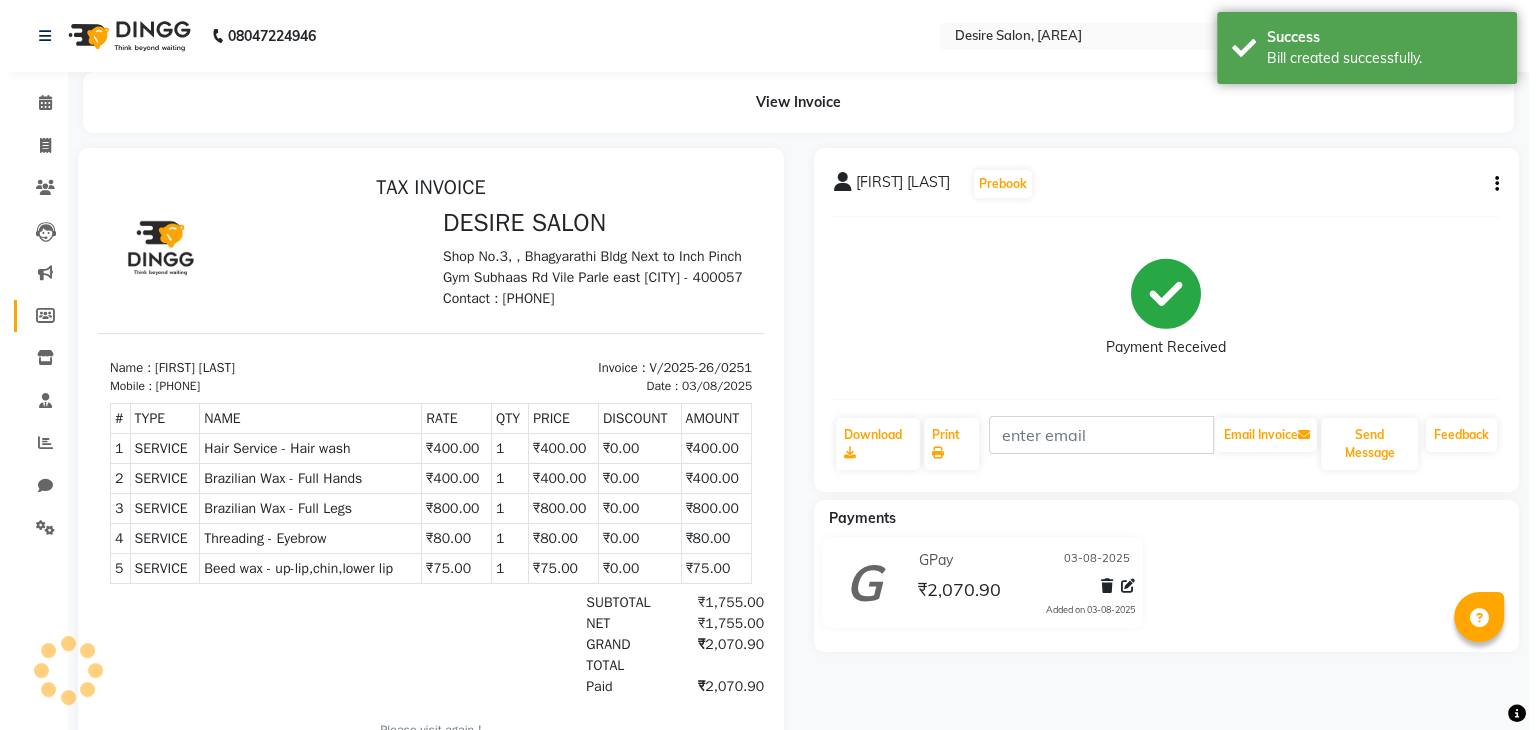 scroll, scrollTop: 0, scrollLeft: 0, axis: both 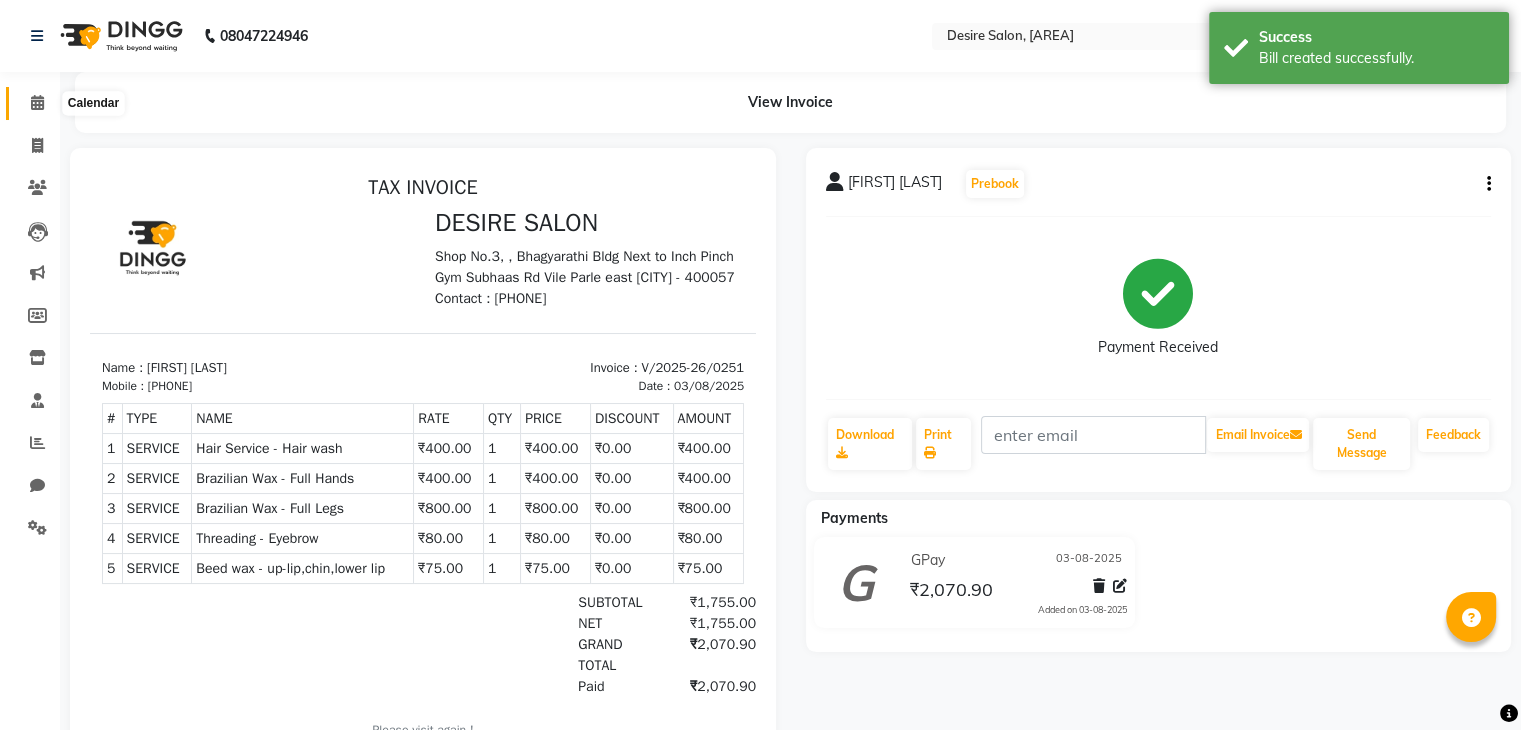 click 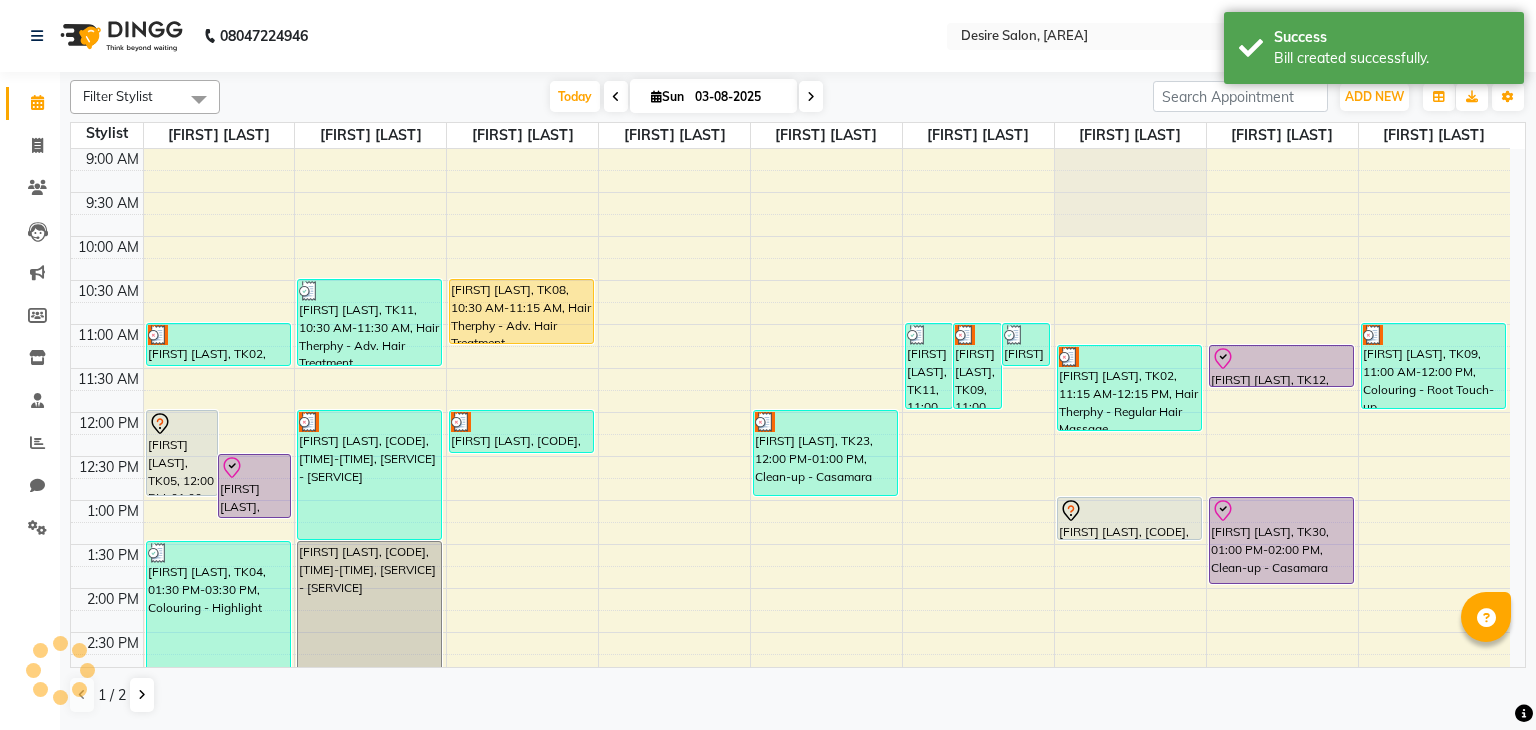 scroll, scrollTop: 0, scrollLeft: 0, axis: both 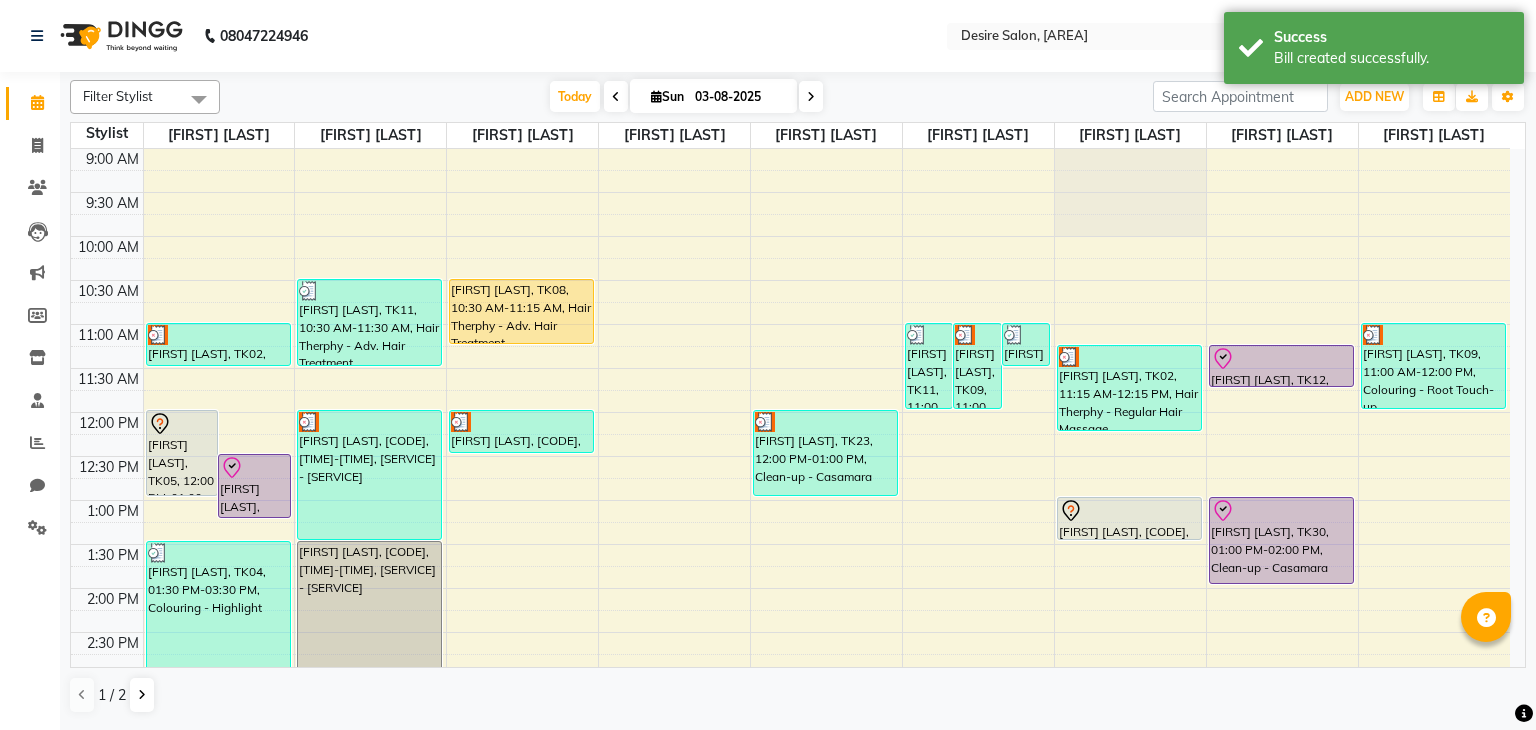 click on "03-08-2025" at bounding box center (739, 97) 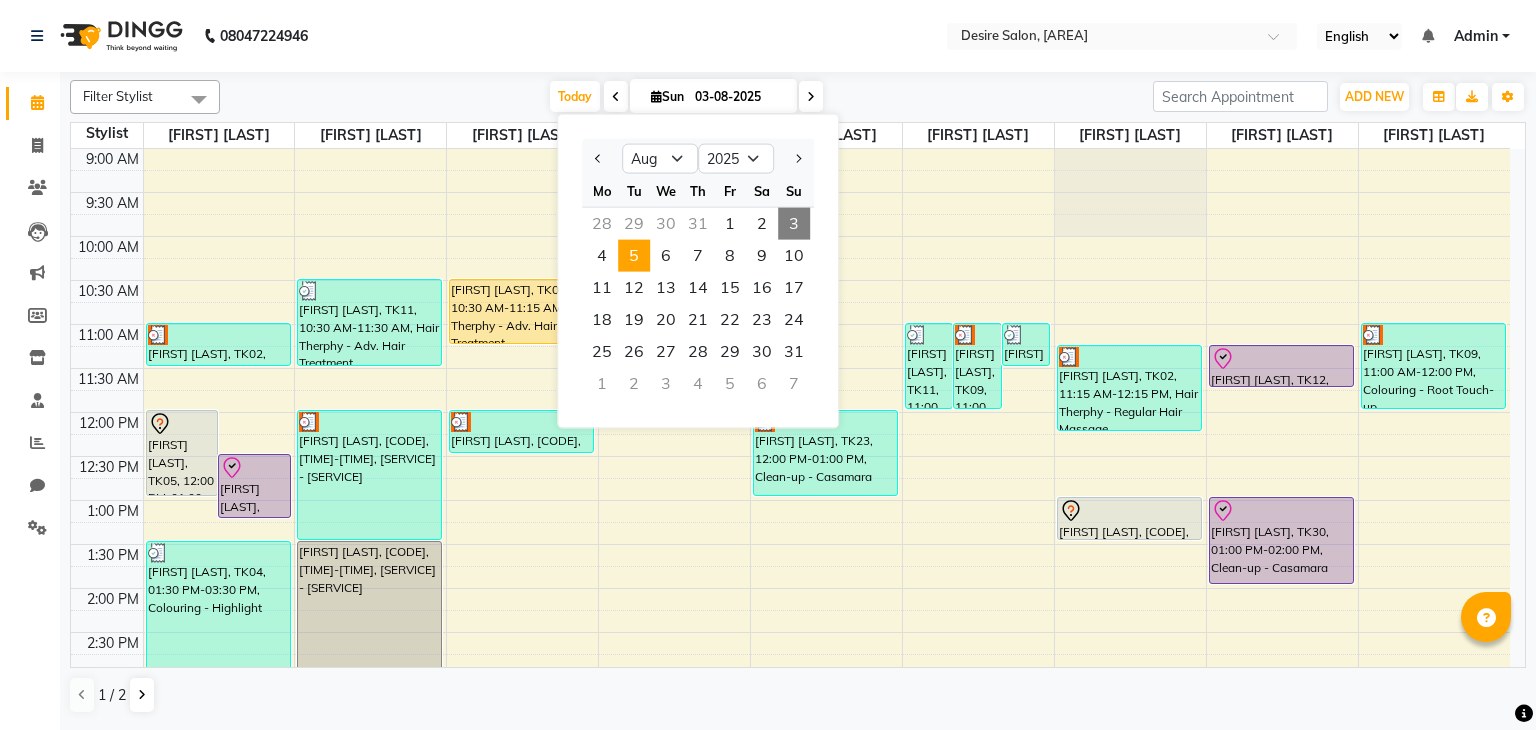 click on "5" at bounding box center [634, 256] 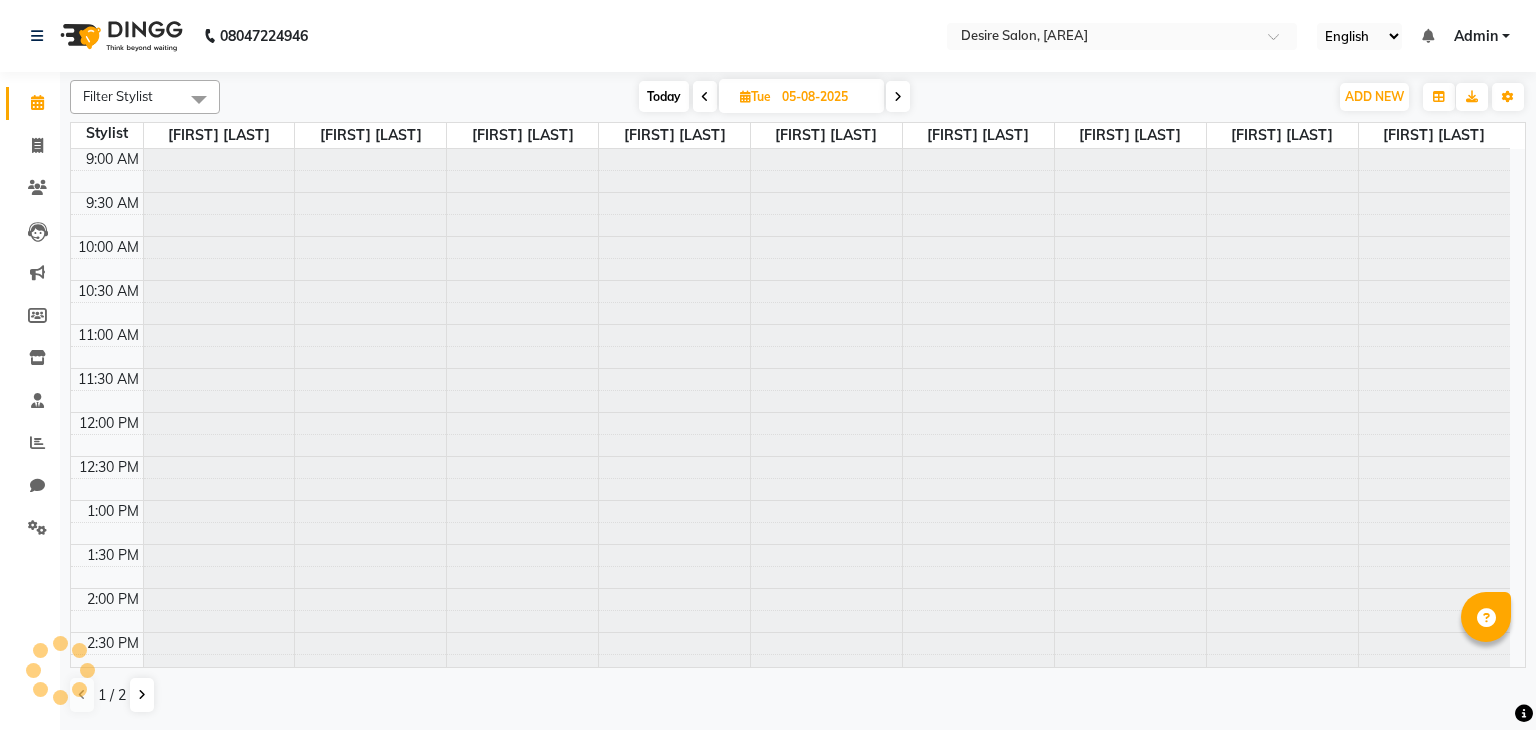 scroll, scrollTop: 613, scrollLeft: 0, axis: vertical 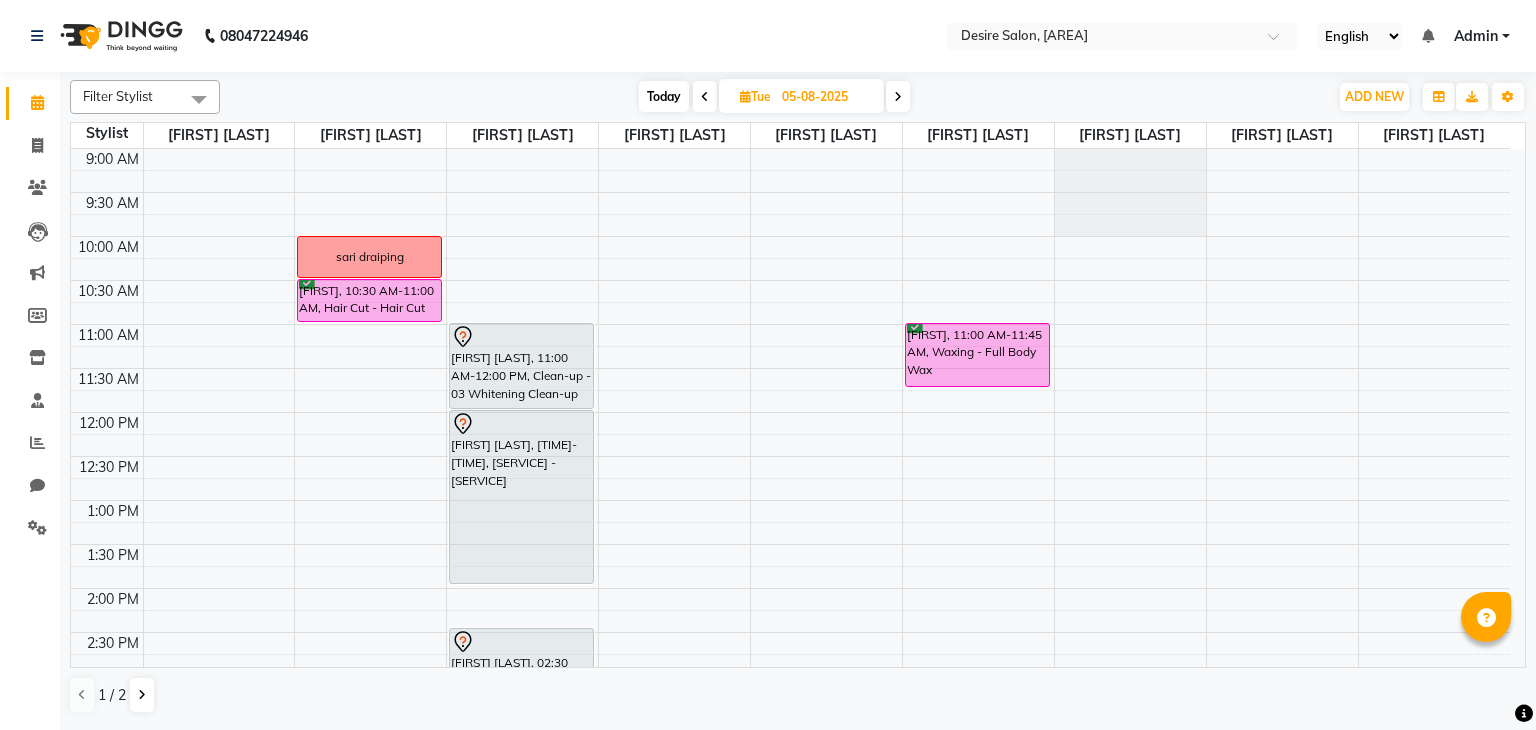 click at bounding box center (705, 97) 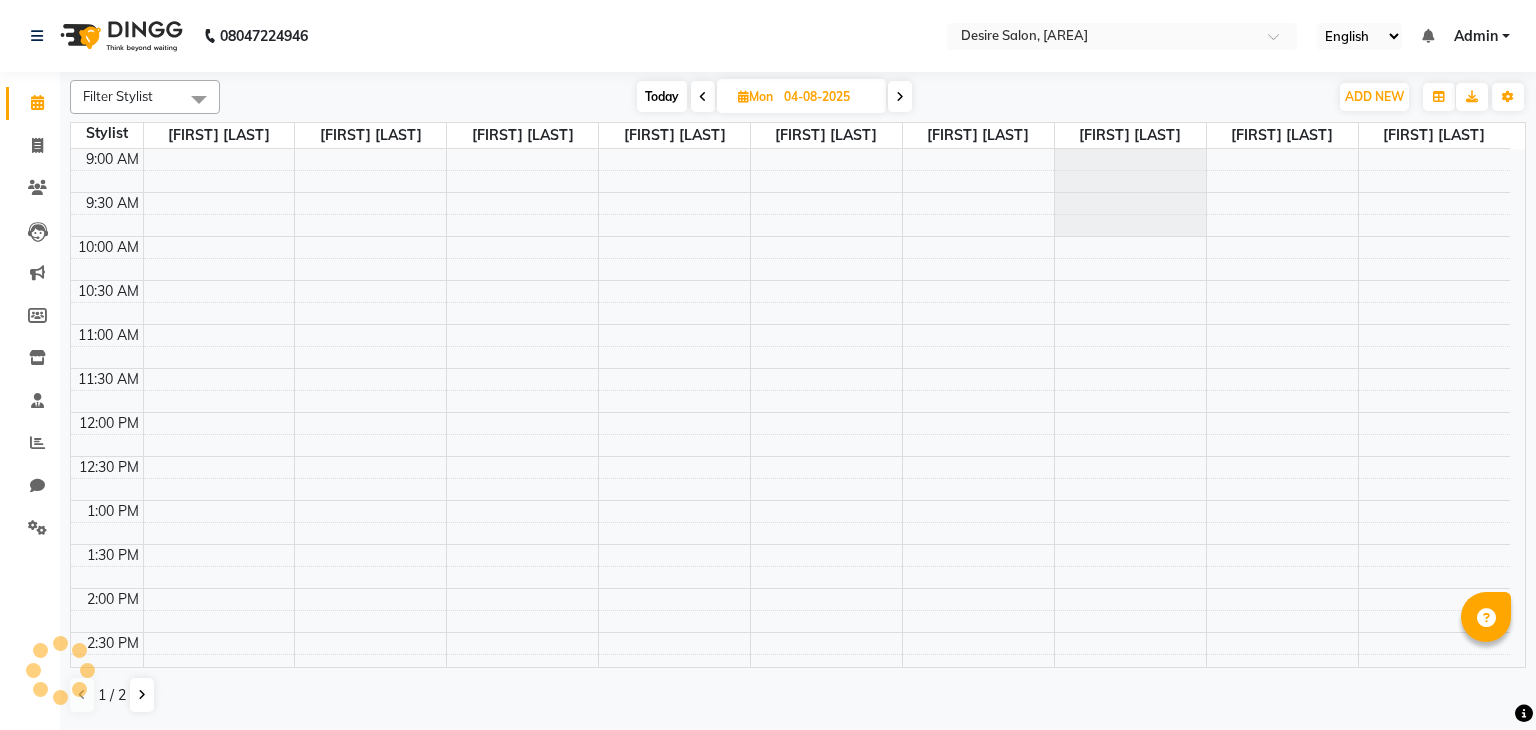 scroll, scrollTop: 613, scrollLeft: 0, axis: vertical 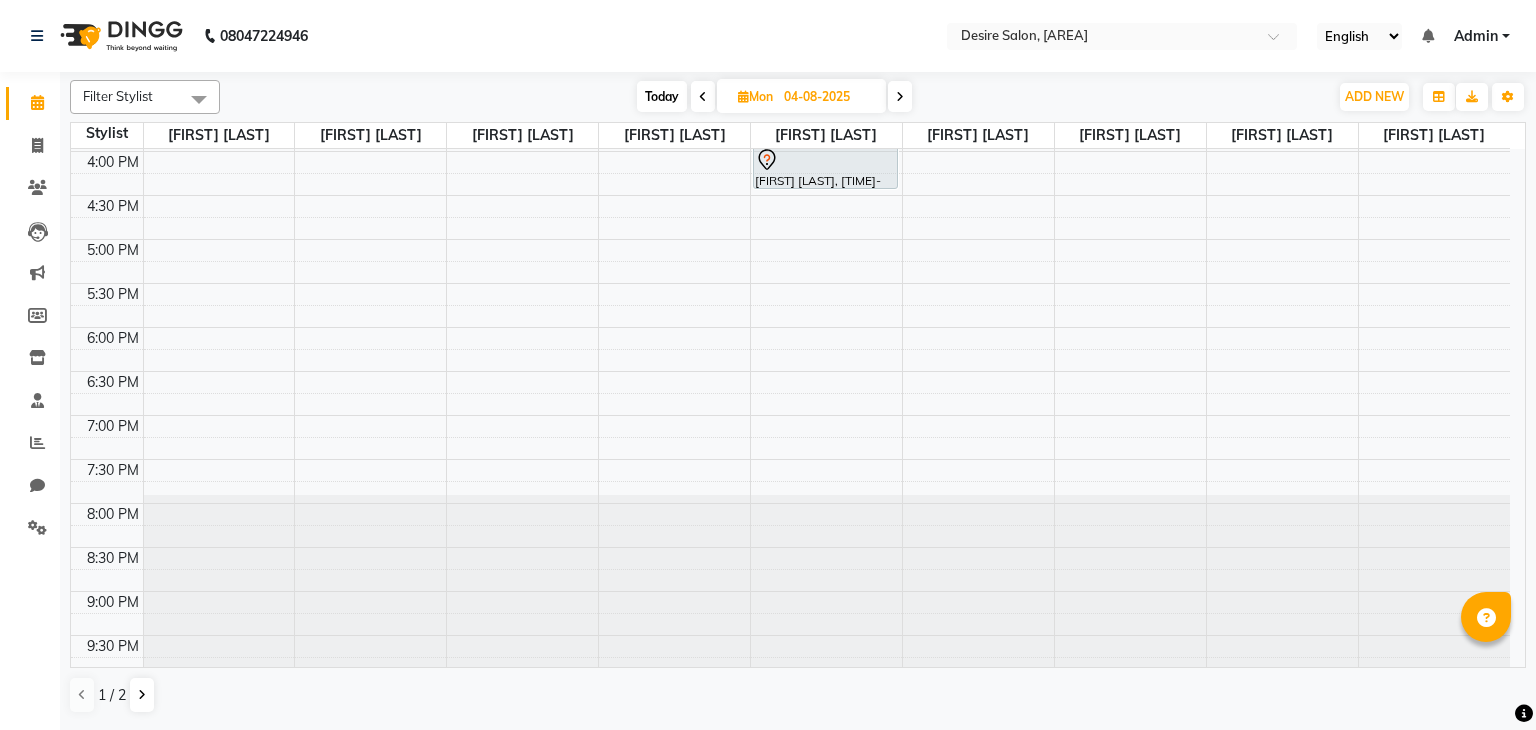 click on "04-08-2025" at bounding box center (828, 97) 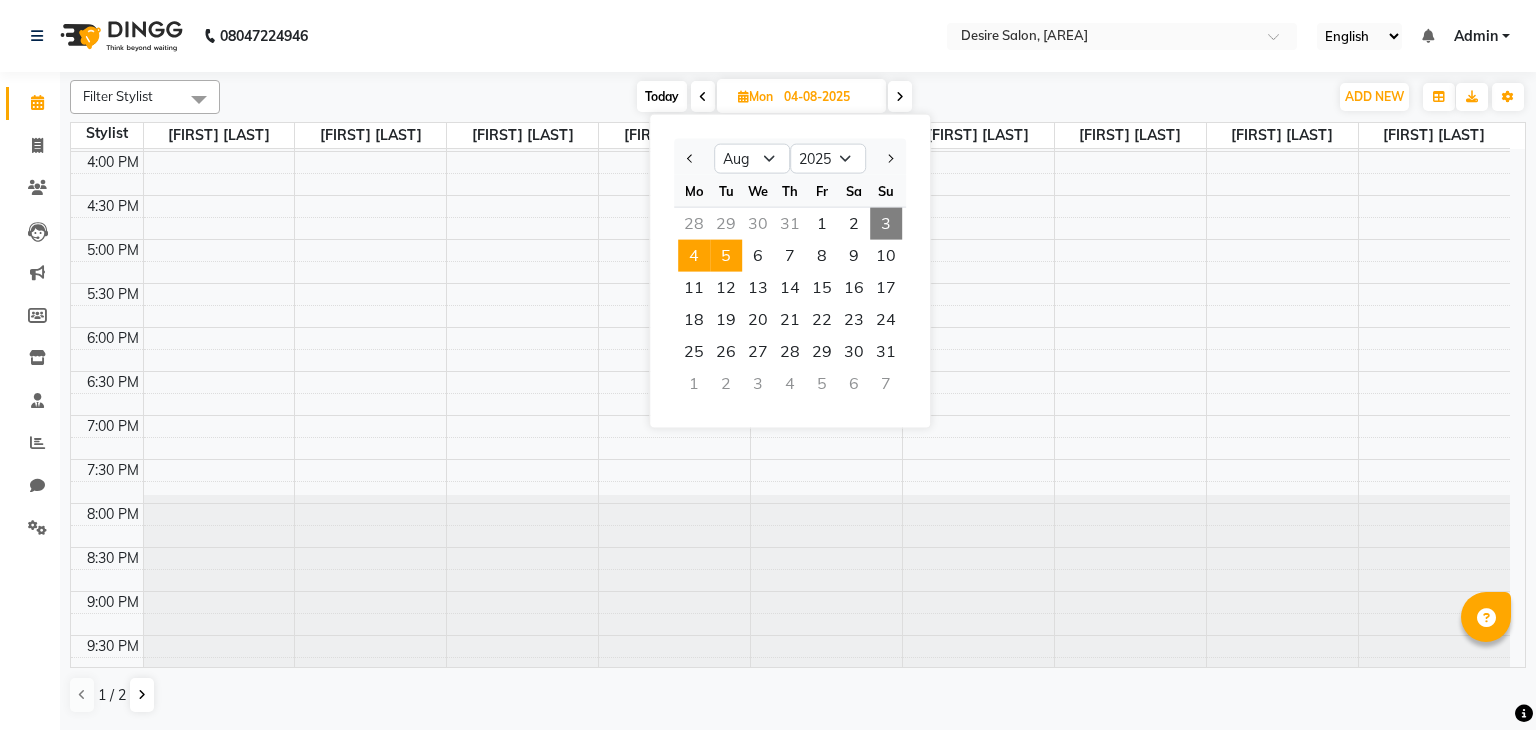click on "5" at bounding box center [726, 256] 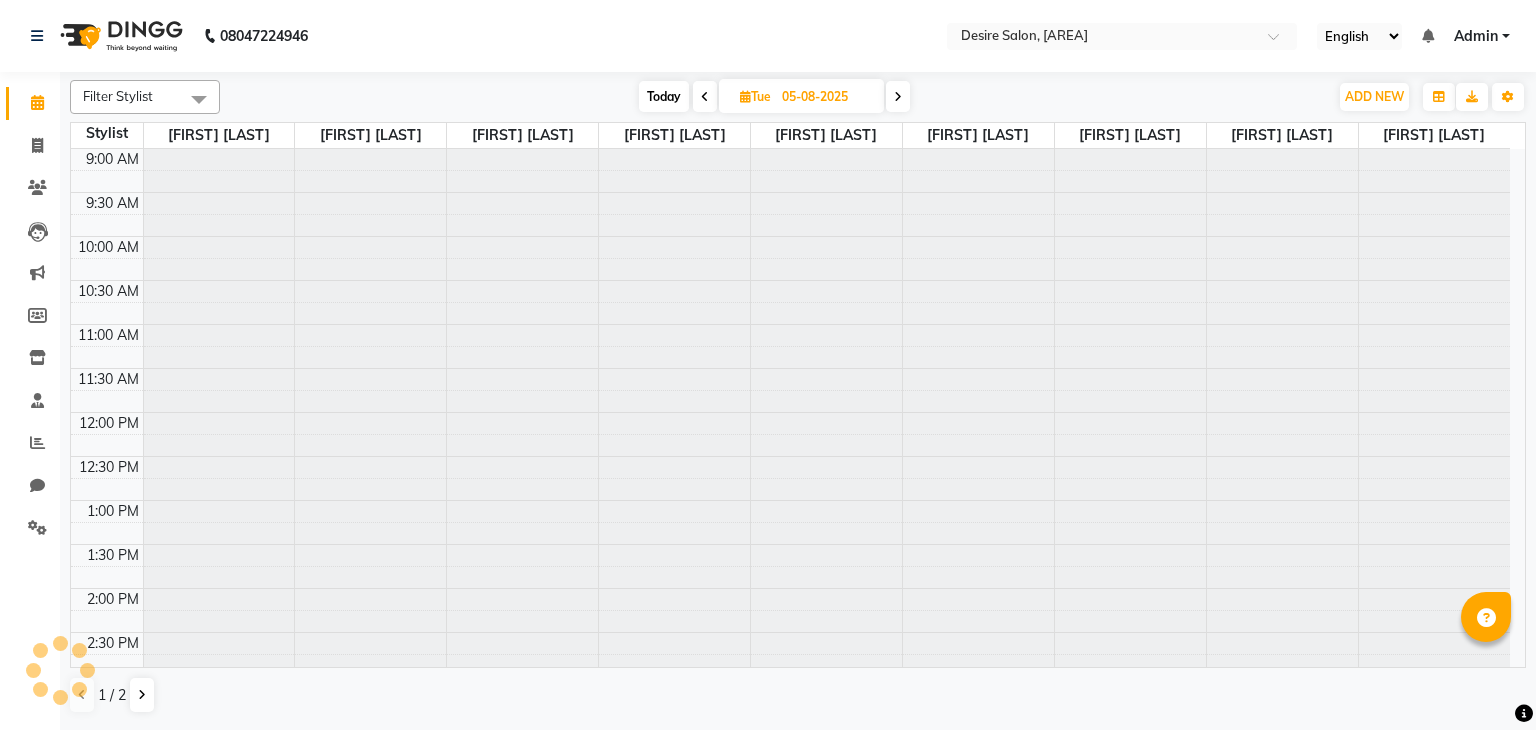 scroll, scrollTop: 613, scrollLeft: 0, axis: vertical 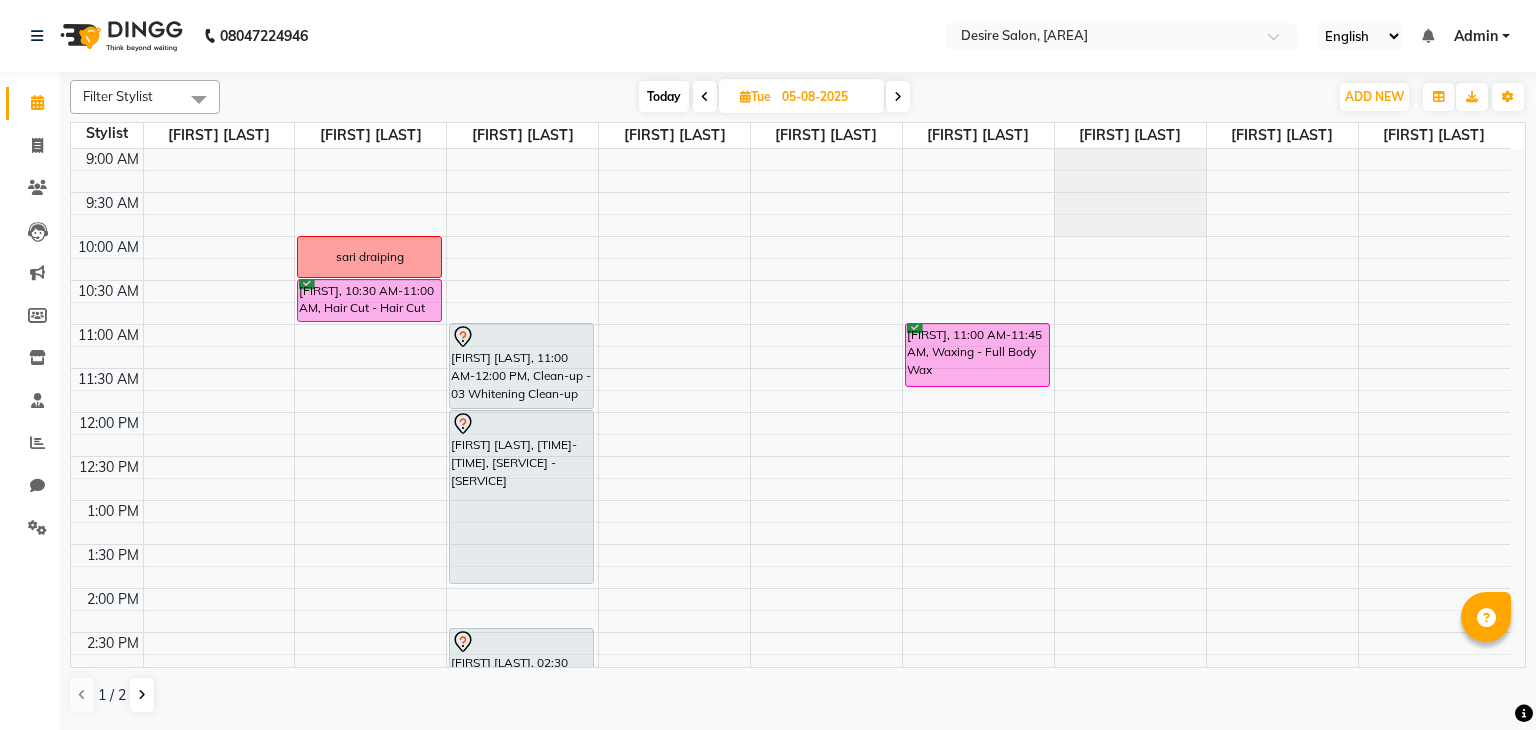 click at bounding box center (898, 97) 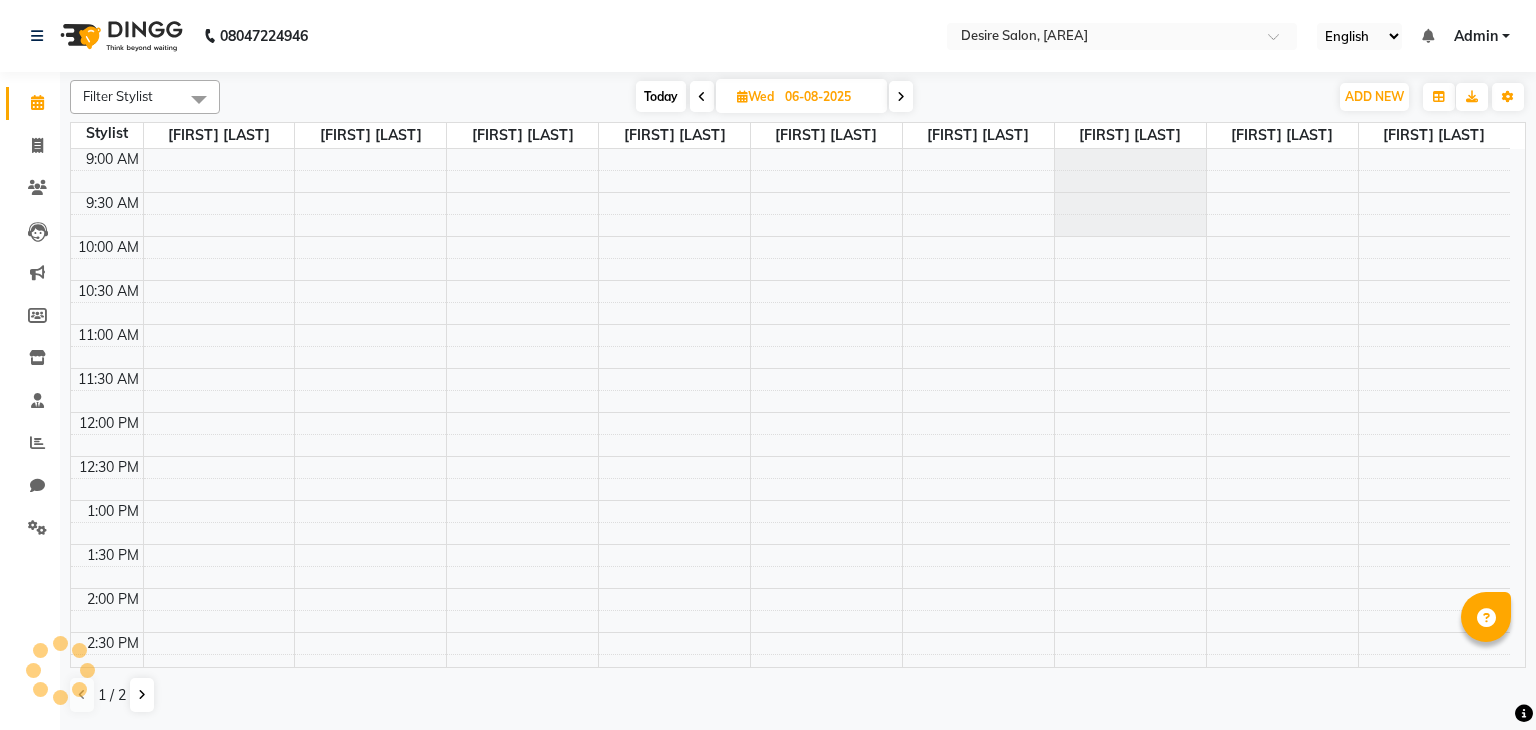 scroll, scrollTop: 613, scrollLeft: 0, axis: vertical 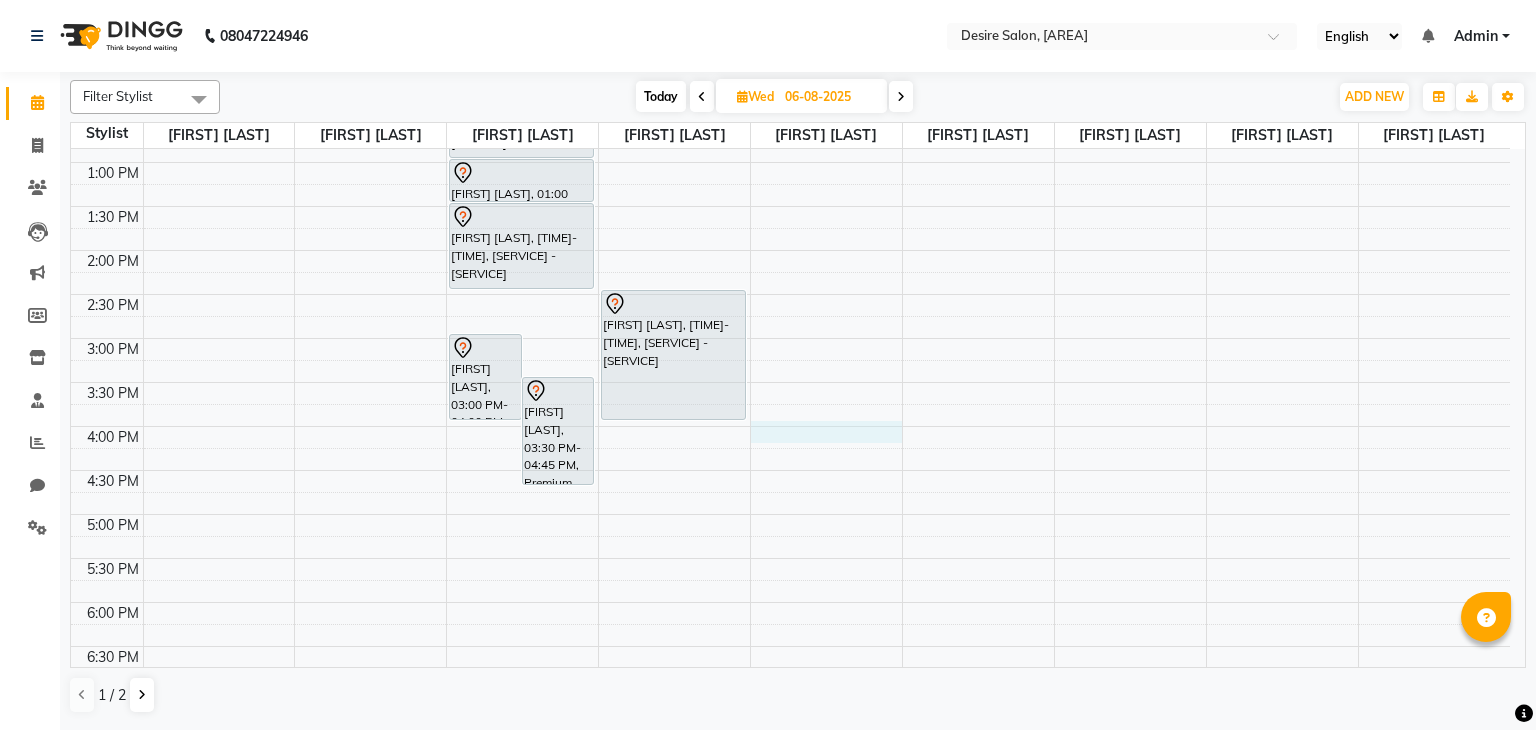 click on "9:00 AM 9:30 AM 10:00 AM 10:30 AM 11:00 AM 11:30 AM 12:00 PM 12:30 PM 1:00 PM 1:30 PM 2:00 PM 2:30 PM 3:00 PM 3:30 PM 4:00 PM 4:30 PM 5:00 PM 5:30 PM 6:00 PM 6:30 PM 7:00 PM 7:30 PM 8:00 PM 8:30 PM 9:00 PM 9:30 PM             jalpa doshi, 03:00 PM-04:00 PM, Premium Facial - Q Switch Treatment             jalpa doshi, 03:30 PM-04:45 PM, Premium Facial - Q Switch Treatment             KAMINI PATEL, 10:30 AM-12:00 PM, Facial With Lymphatic Massage Treatment - Skin Radiance             KAMINI PATEL, 12:00 PM-01:00 PM, Hair Therphy - Regular Hair Massage             KAMINI PATEL, 01:00 PM-01:30 PM, Brazilian Wax - Full Hands             KAMINI PATEL, 01:30 PM-02:30 PM, Brazilian Wax - Full Legs             sushama chamadiya, 02:30 PM-04:00 PM, Facial With Lymphatic Massage Treatment - Glow Facial" at bounding box center (790, 382) 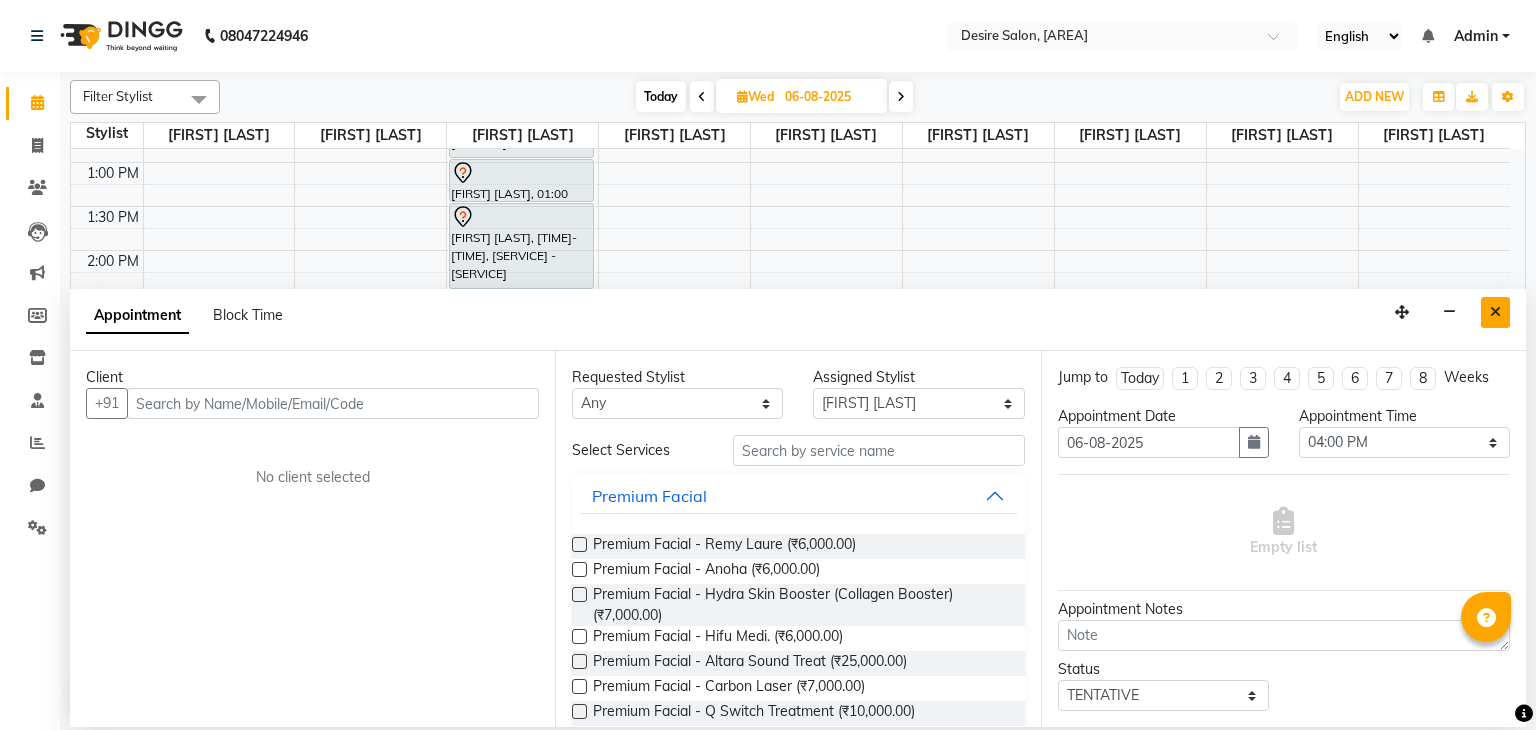 click at bounding box center [1495, 312] 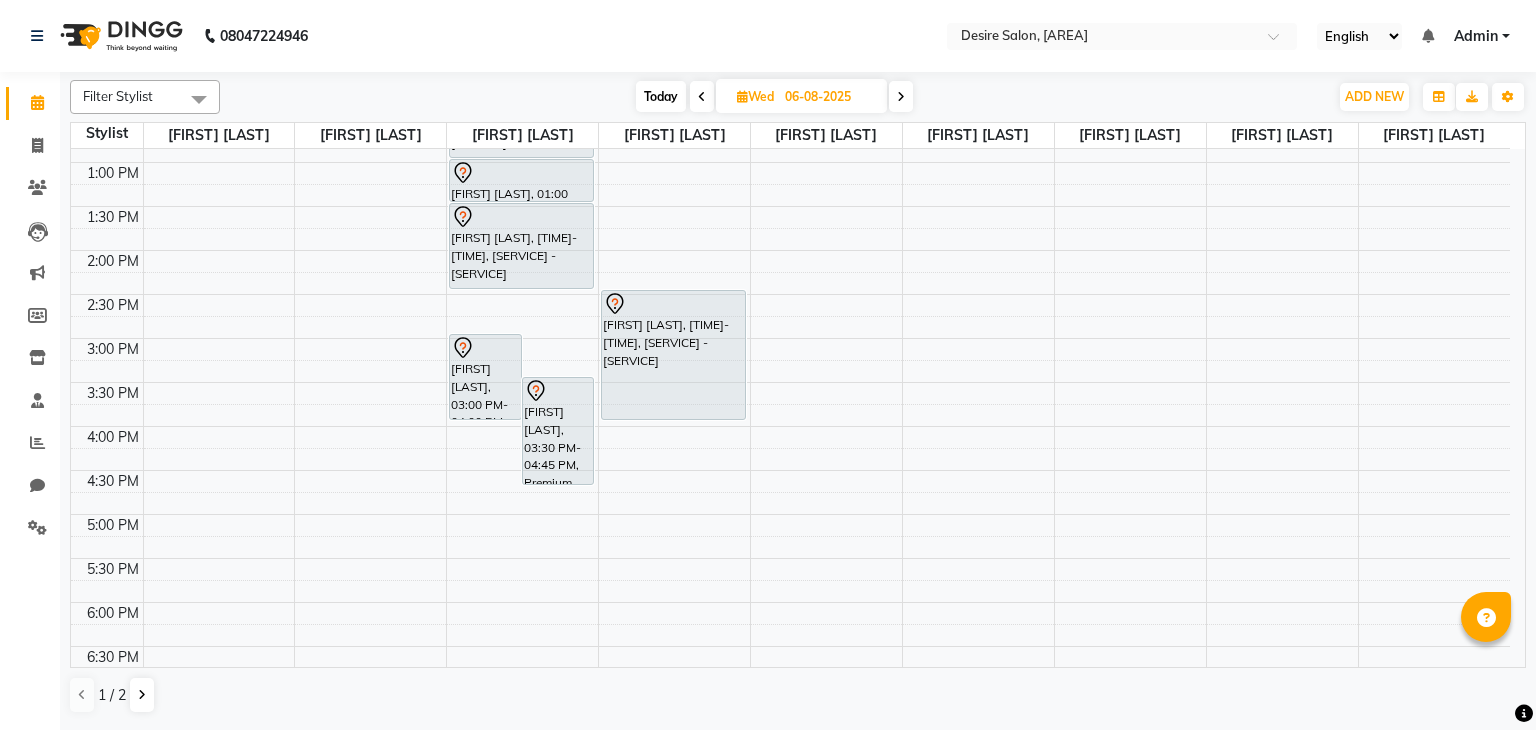 click on "06-08-2025" at bounding box center (829, 97) 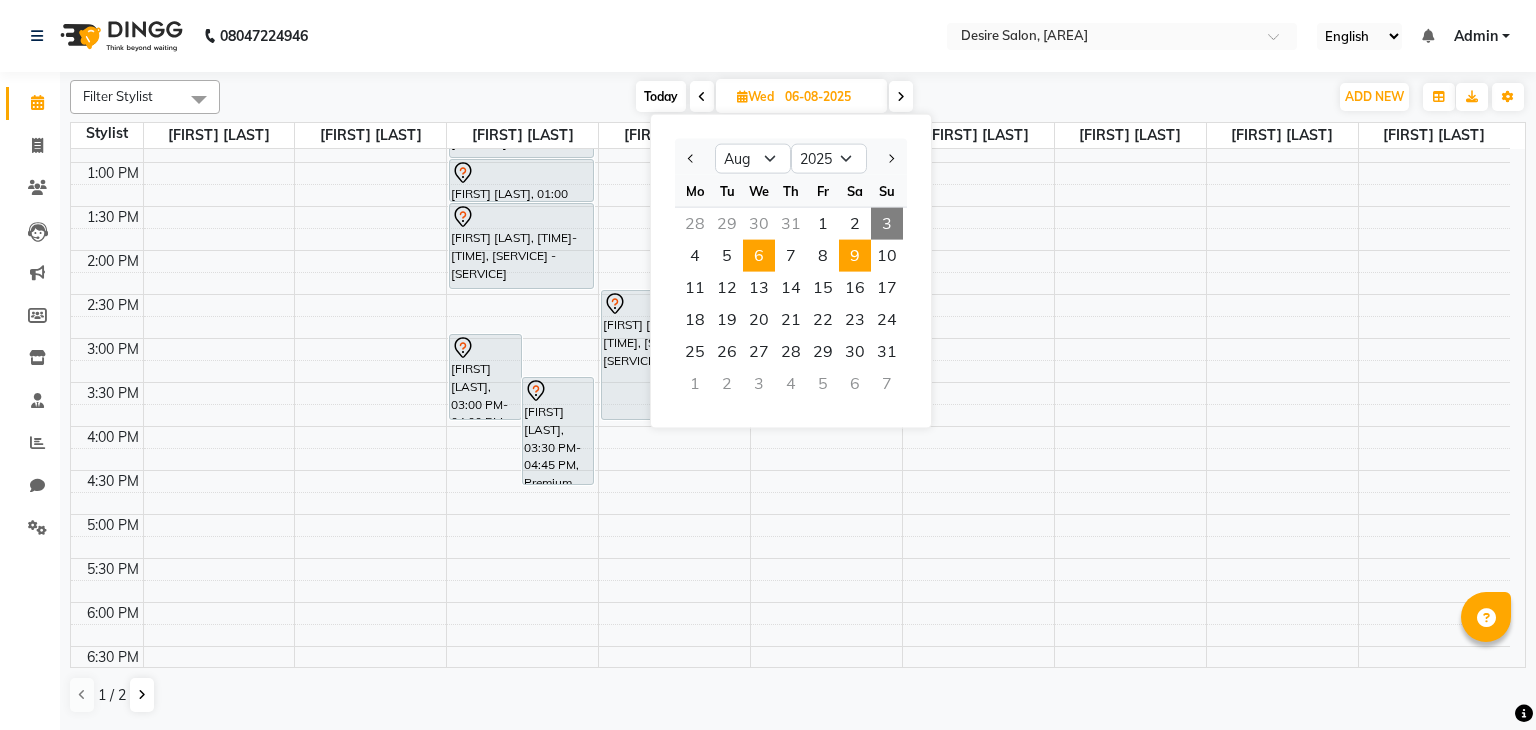 click on "9" at bounding box center [855, 256] 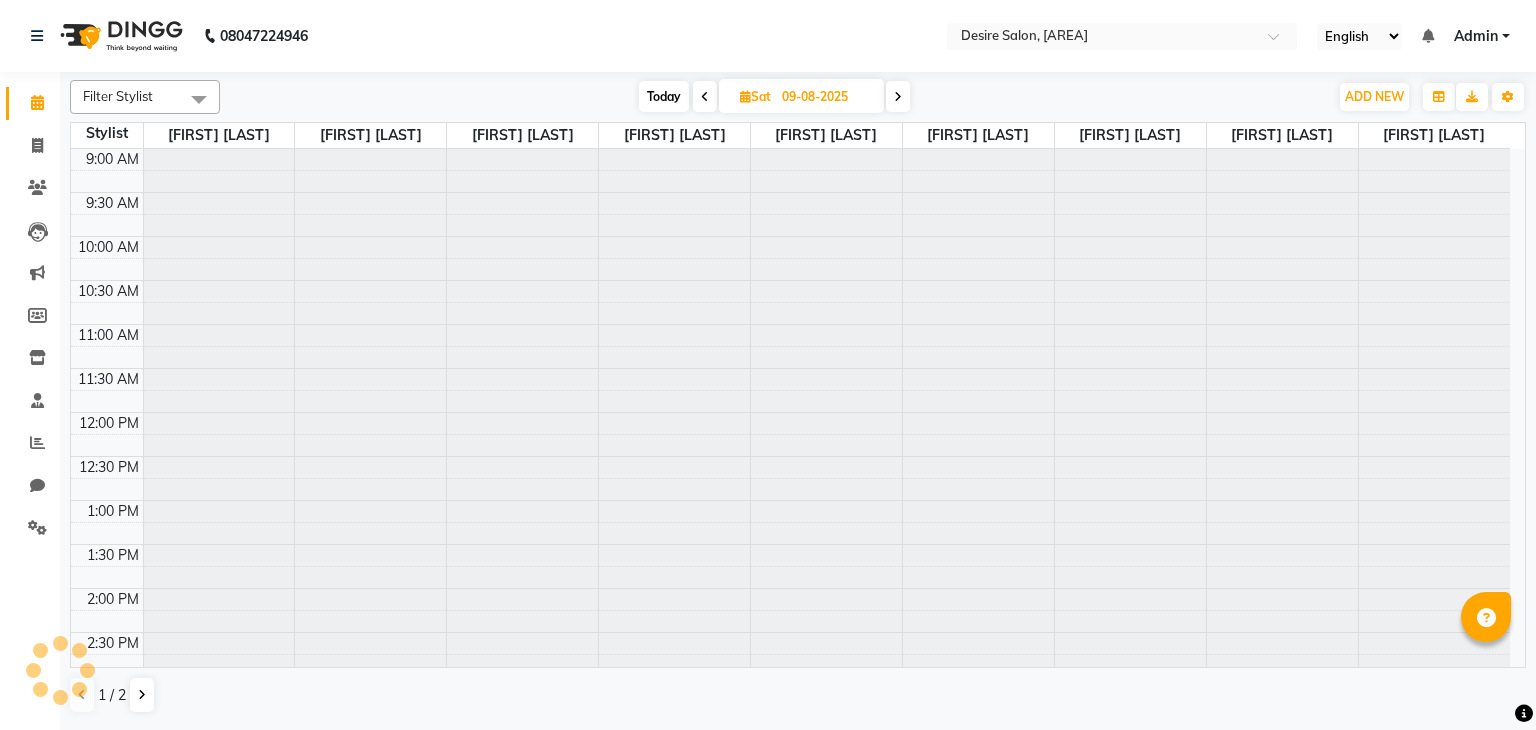 scroll, scrollTop: 613, scrollLeft: 0, axis: vertical 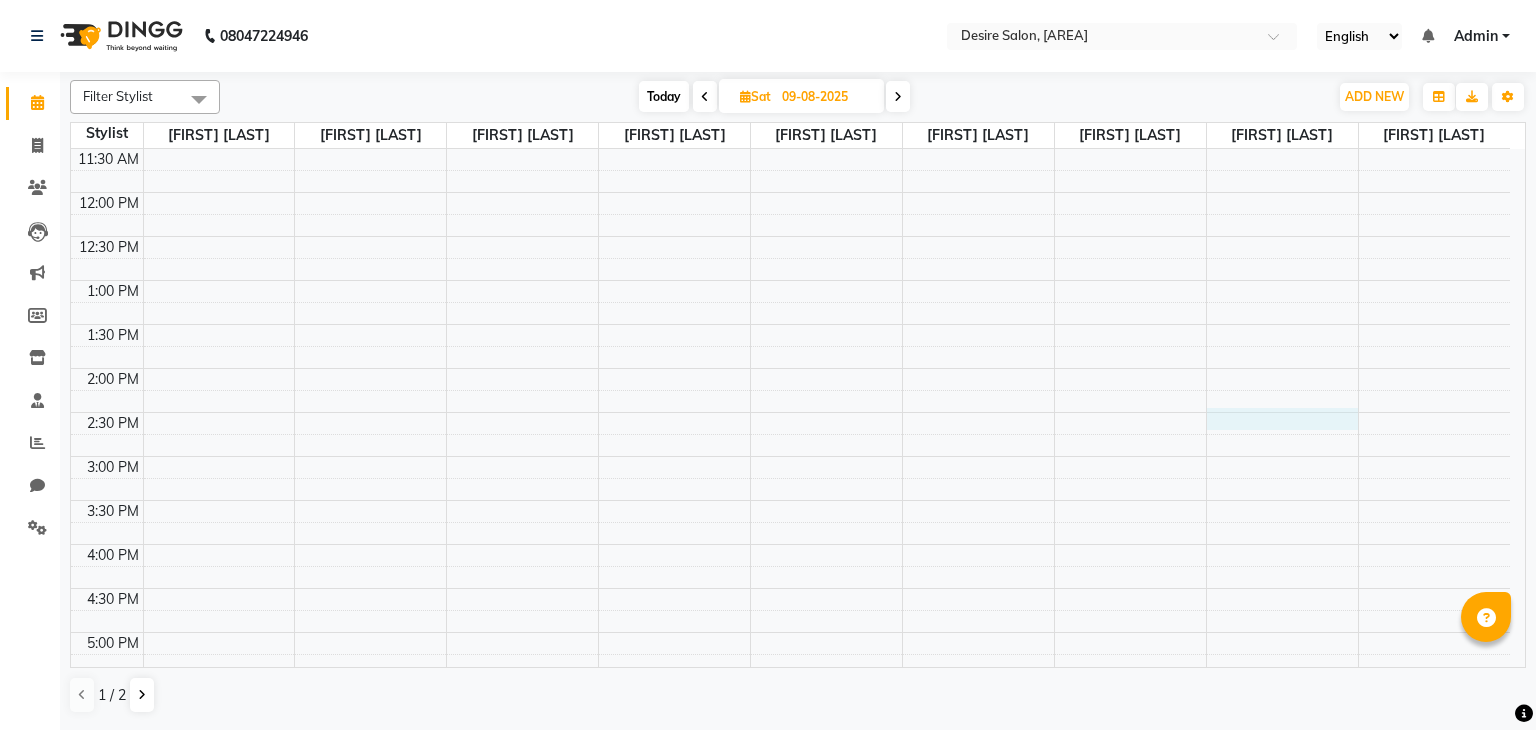 click on "9:00 AM 9:30 AM 10:00 AM 10:30 AM 11:00 AM 11:30 AM 12:00 PM 12:30 PM 1:00 PM 1:30 PM 2:00 PM 2:30 PM 3:00 PM 3:30 PM 4:00 PM 4:30 PM 5:00 PM 5:30 PM 6:00 PM 6:30 PM 7:00 PM 7:30 PM 8:00 PM 8:30 PM 9:00 PM 9:30 PM" at bounding box center (790, 500) 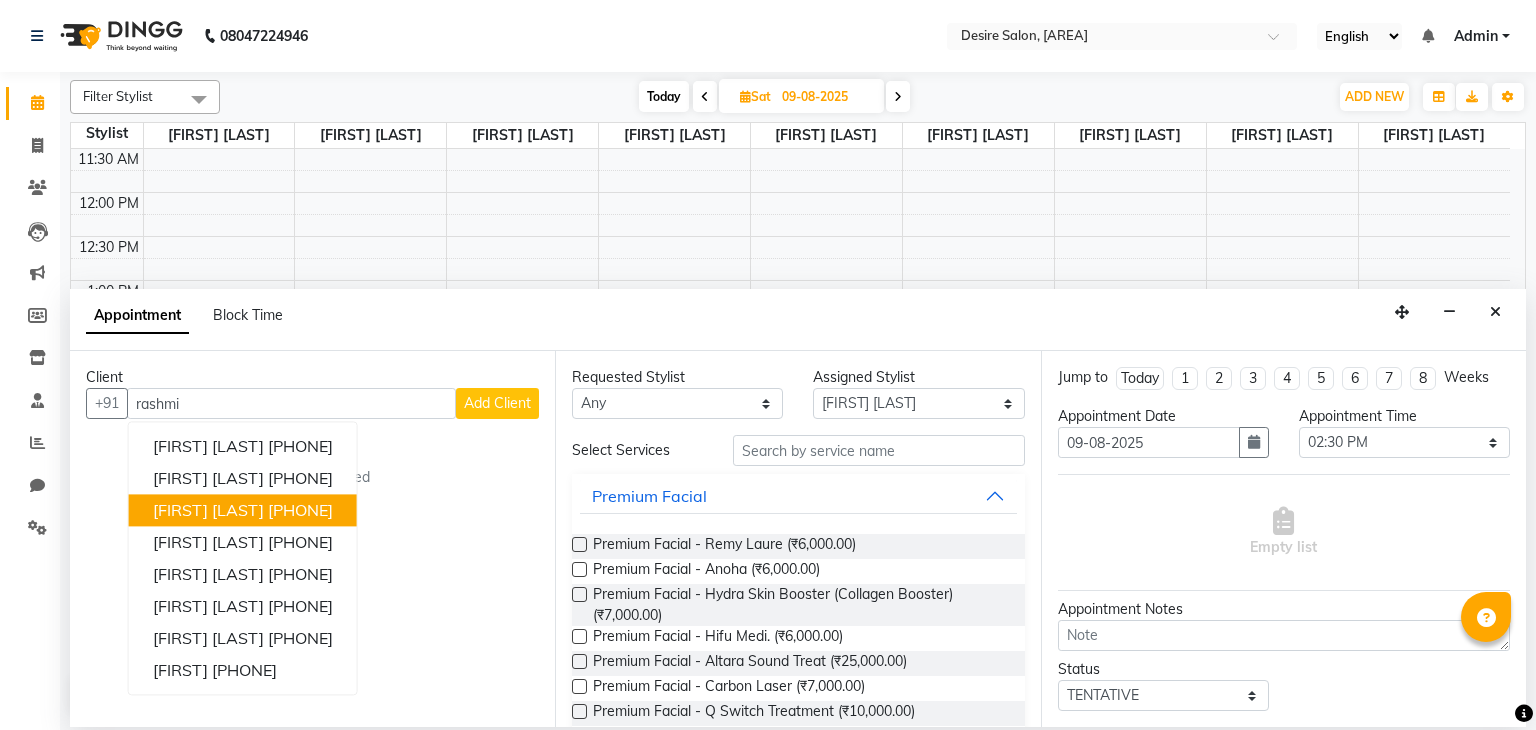click on "[PHONE]" at bounding box center [300, 511] 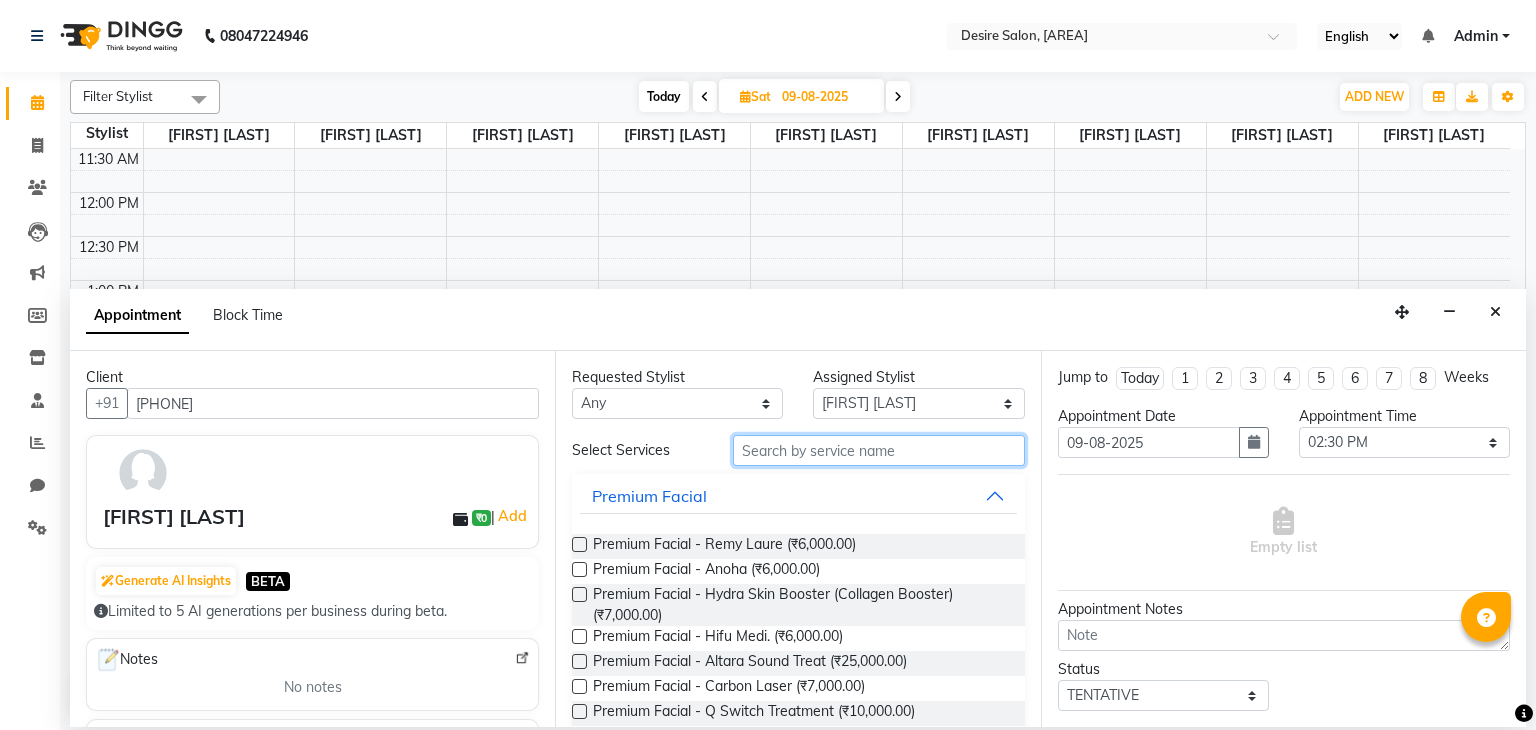 click at bounding box center (879, 450) 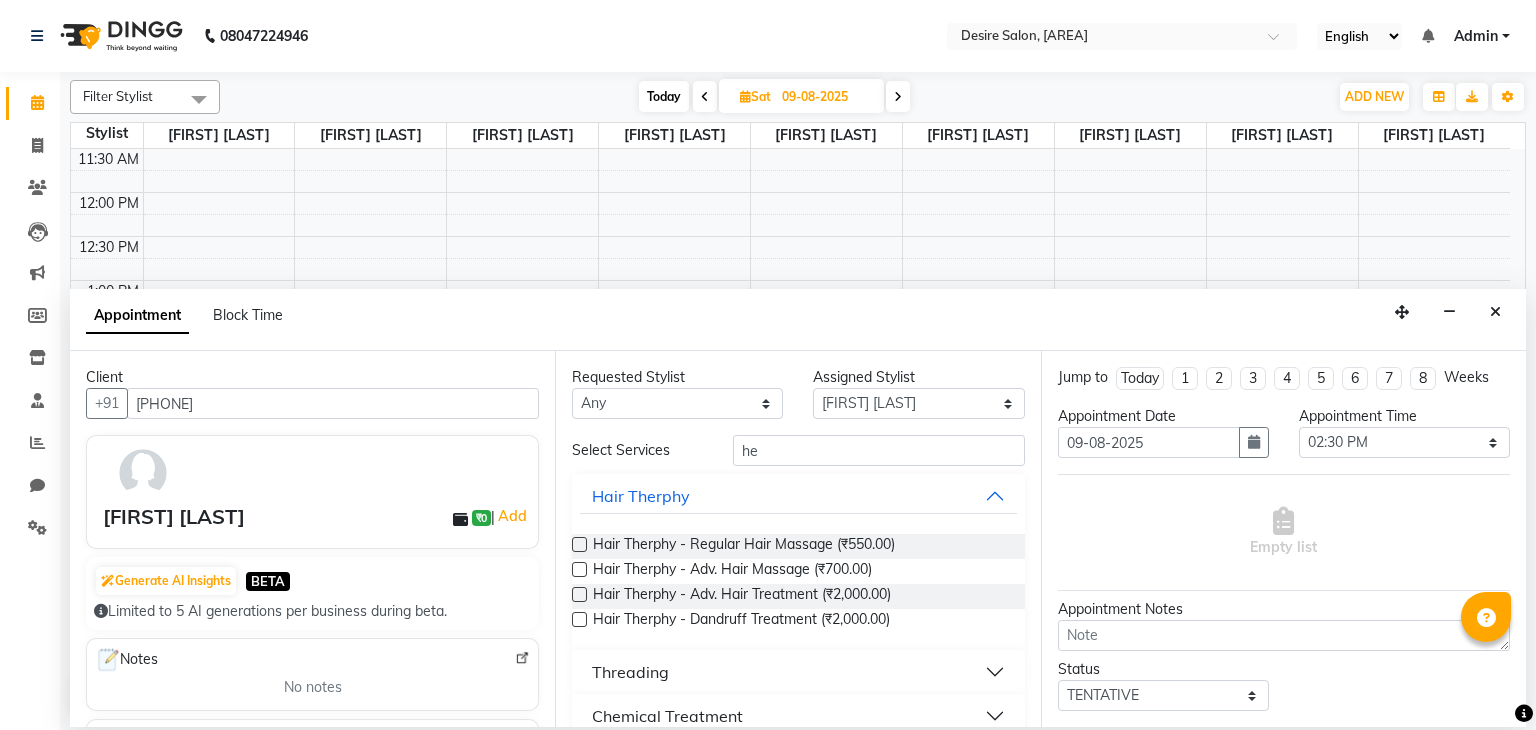 click at bounding box center (579, 544) 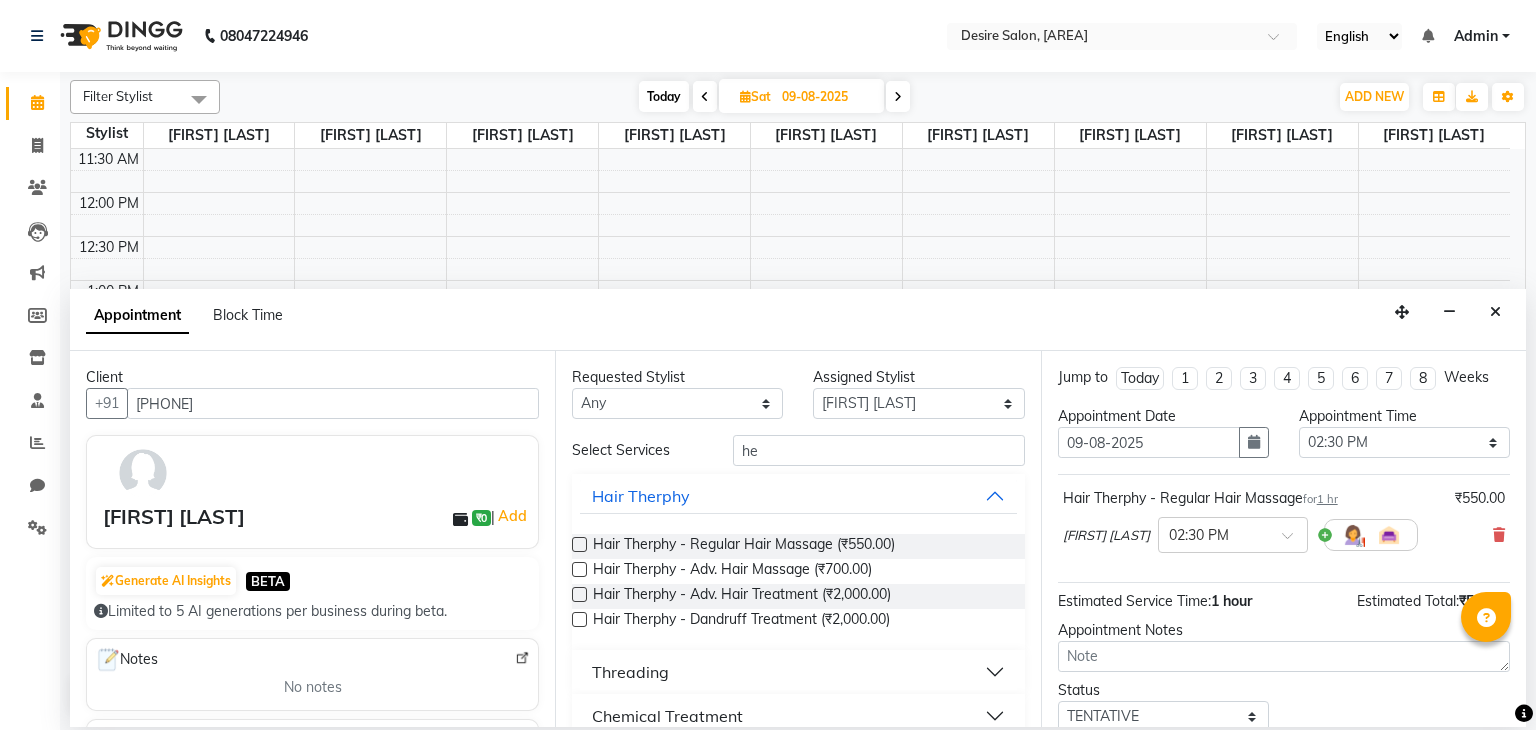 scroll, scrollTop: 130, scrollLeft: 0, axis: vertical 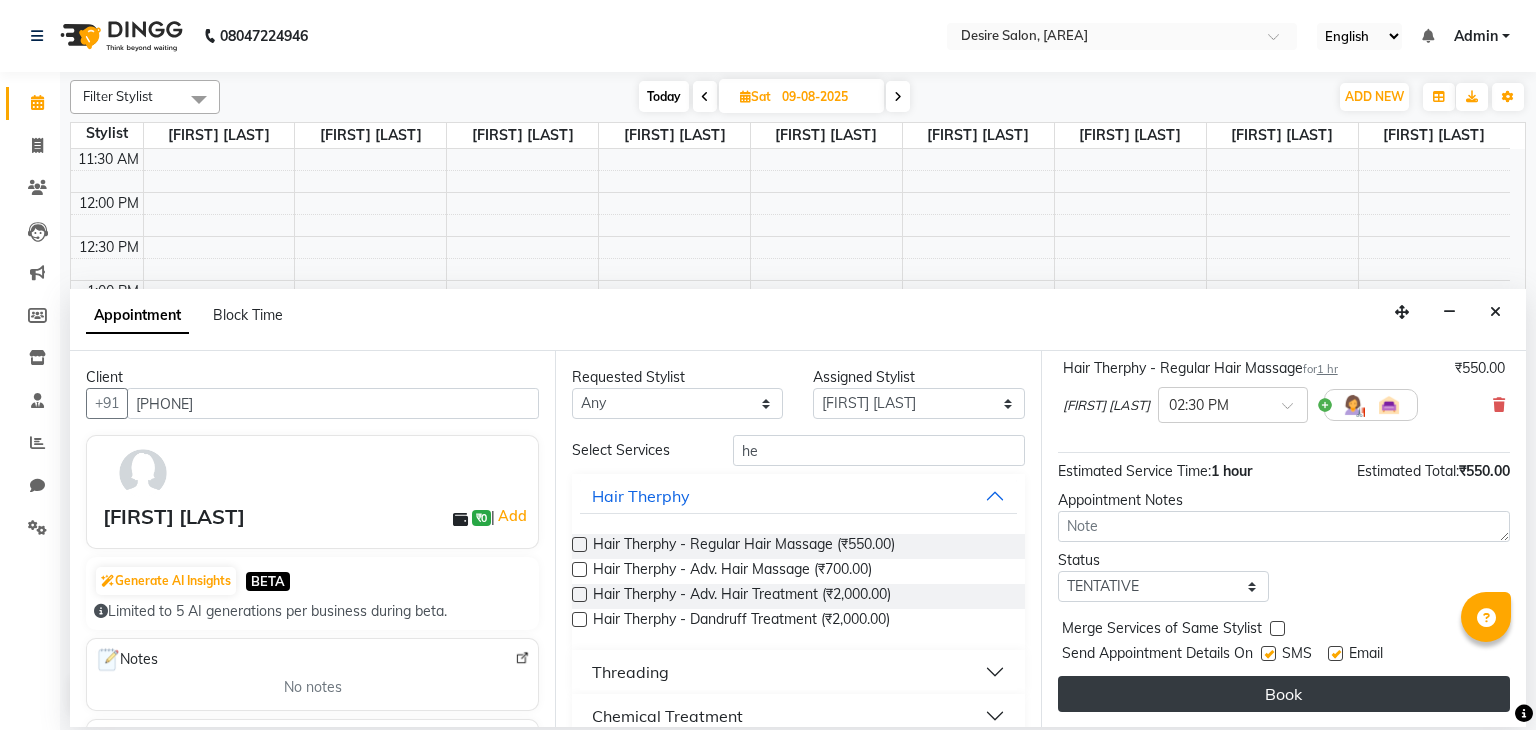 click on "Book" at bounding box center (1284, 694) 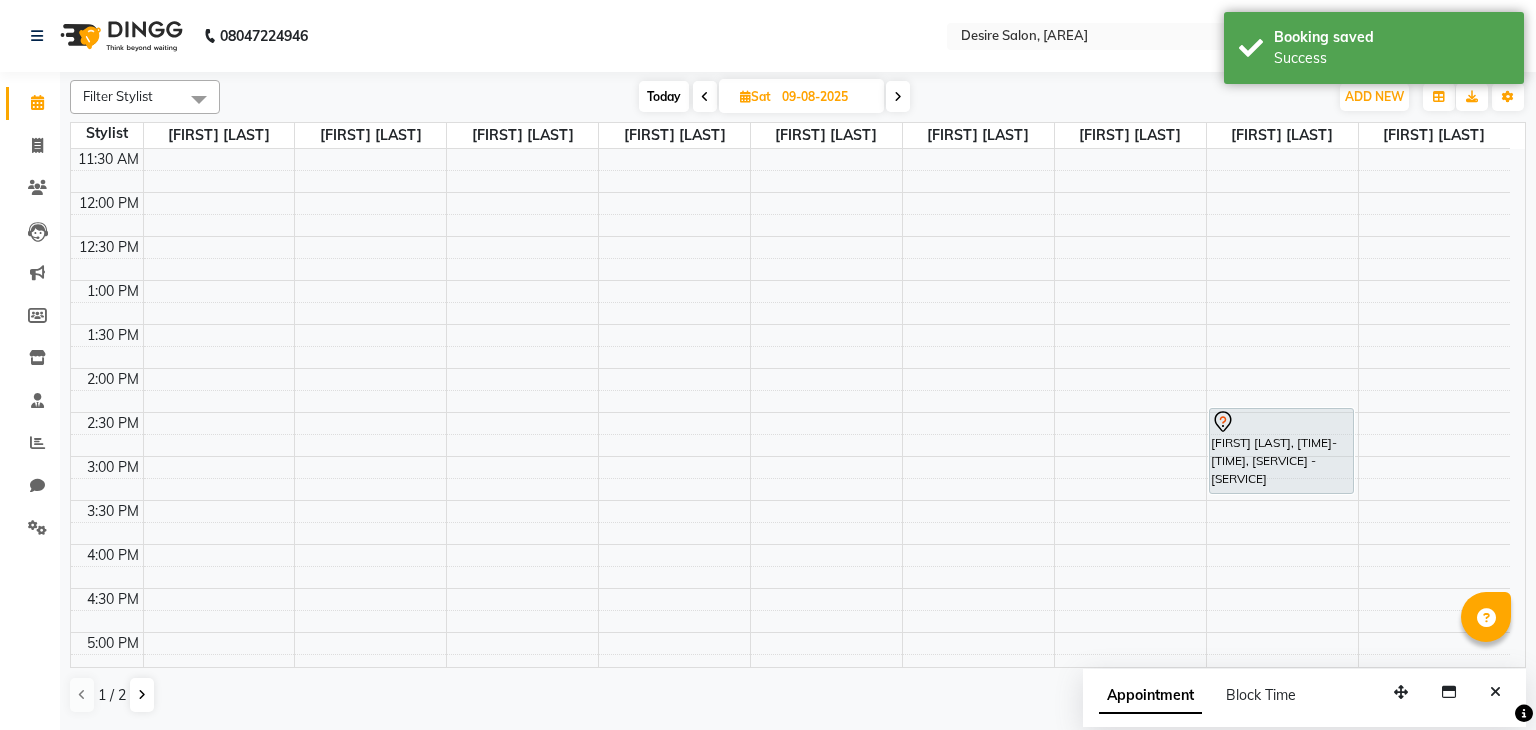 click on "09-08-2025" at bounding box center [826, 97] 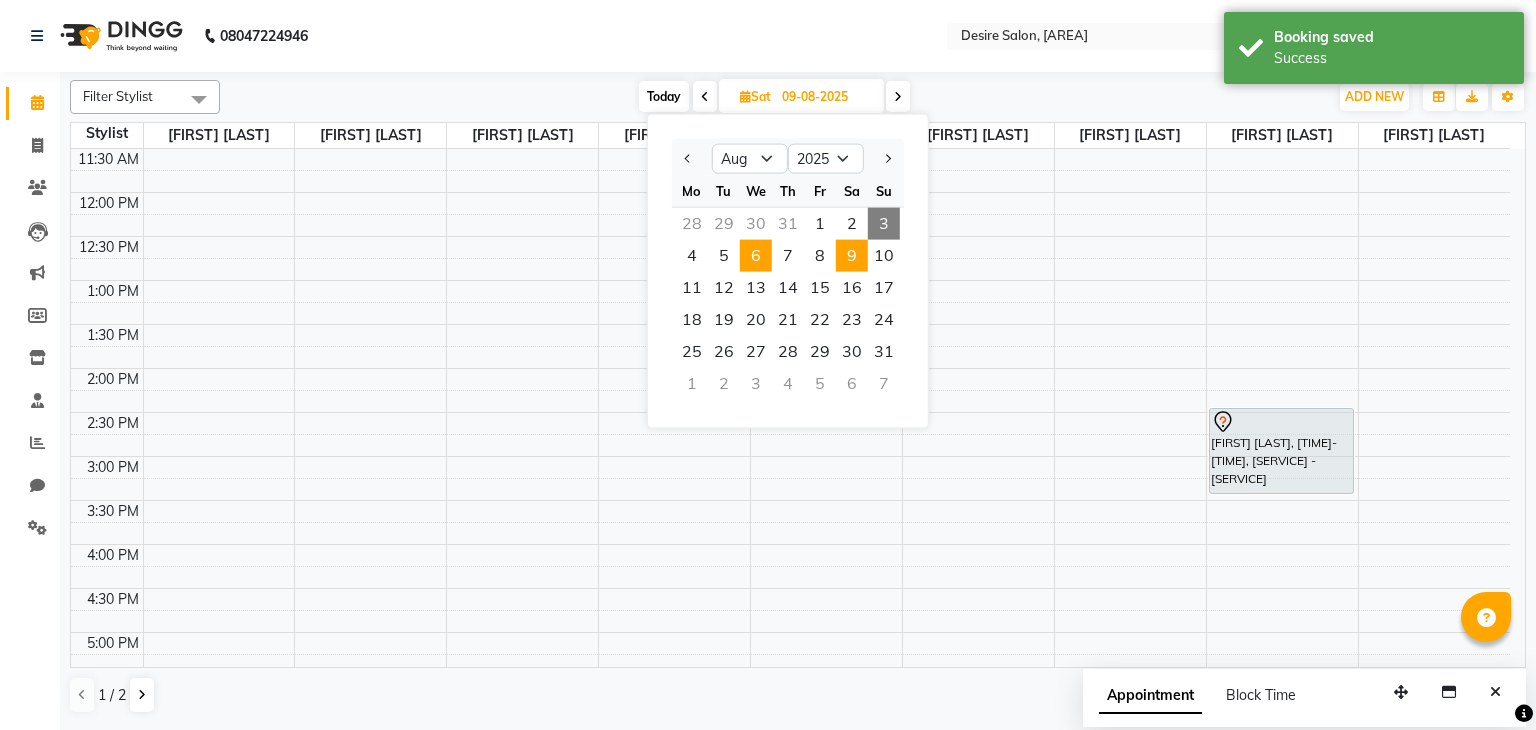 click on "6" at bounding box center [756, 256] 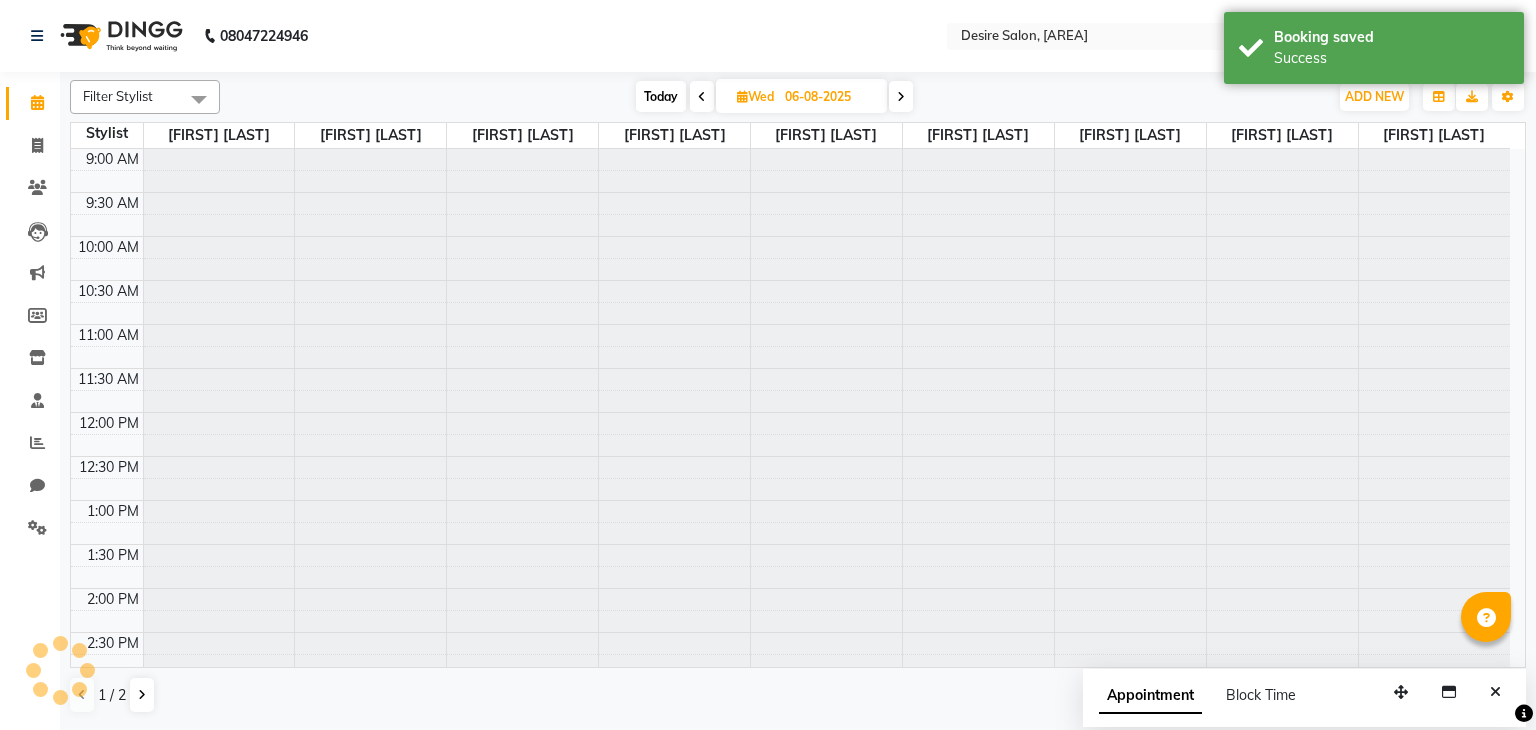 scroll, scrollTop: 613, scrollLeft: 0, axis: vertical 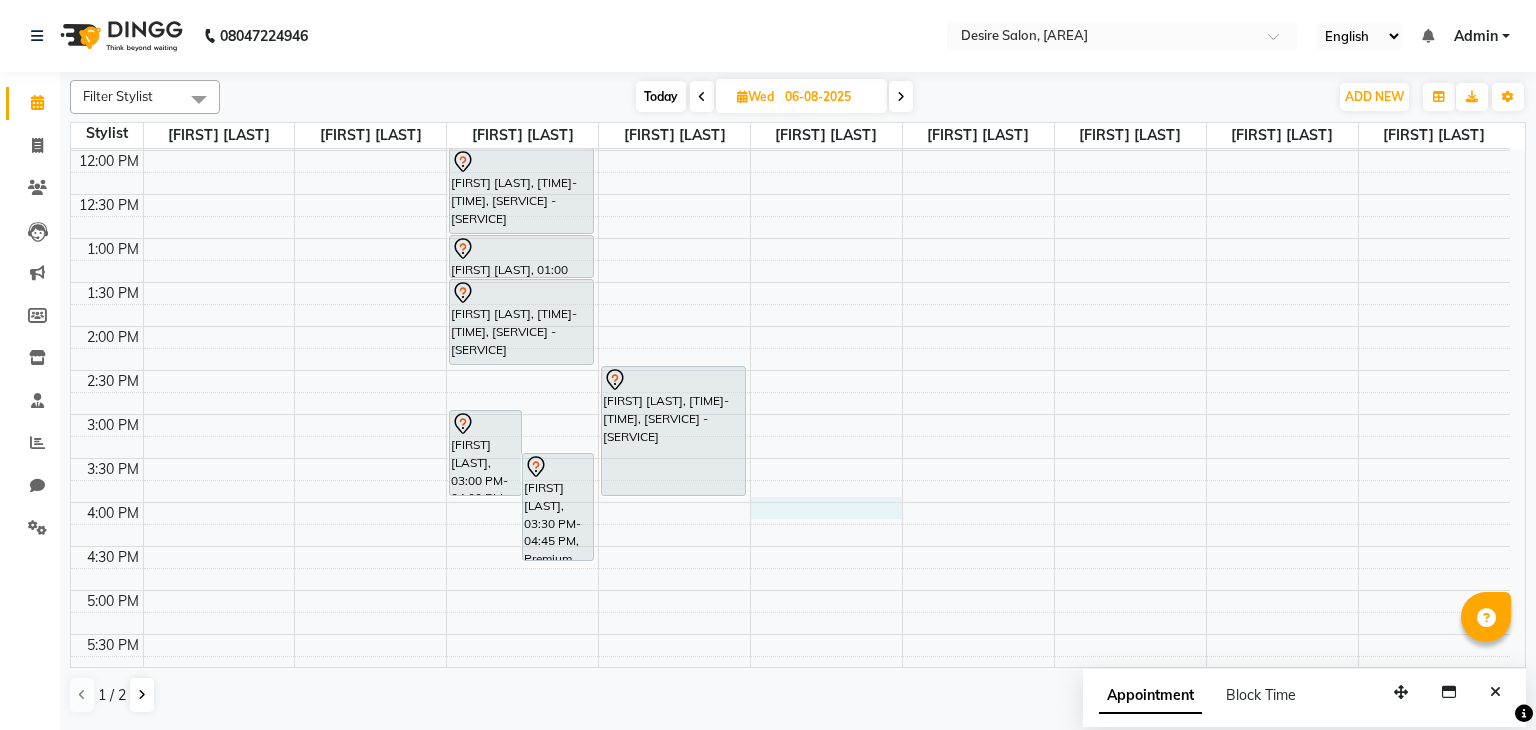 click on "9:00 AM 9:30 AM 10:00 AM 10:30 AM 11:00 AM 11:30 AM 12:00 PM 12:30 PM 1:00 PM 1:30 PM 2:00 PM 2:30 PM 3:00 PM 3:30 PM 4:00 PM 4:30 PM 5:00 PM 5:30 PM 6:00 PM 6:30 PM 7:00 PM 7:30 PM 8:00 PM 8:30 PM 9:00 PM 9:30 PM             jalpa doshi, 03:00 PM-04:00 PM, Premium Facial - Q Switch Treatment             jalpa doshi, 03:30 PM-04:45 PM, Premium Facial - Q Switch Treatment             KAMINI PATEL, 10:30 AM-12:00 PM, Facial With Lymphatic Massage Treatment - Skin Radiance             KAMINI PATEL, 12:00 PM-01:00 PM, Hair Therphy - Regular Hair Massage             KAMINI PATEL, 01:00 PM-01:30 PM, Brazilian Wax - Full Hands             KAMINI PATEL, 01:30 PM-02:30 PM, Brazilian Wax - Full Legs             sushama chamadiya, 02:30 PM-04:00 PM, Facial With Lymphatic Massage Treatment - Glow Facial" at bounding box center (790, 458) 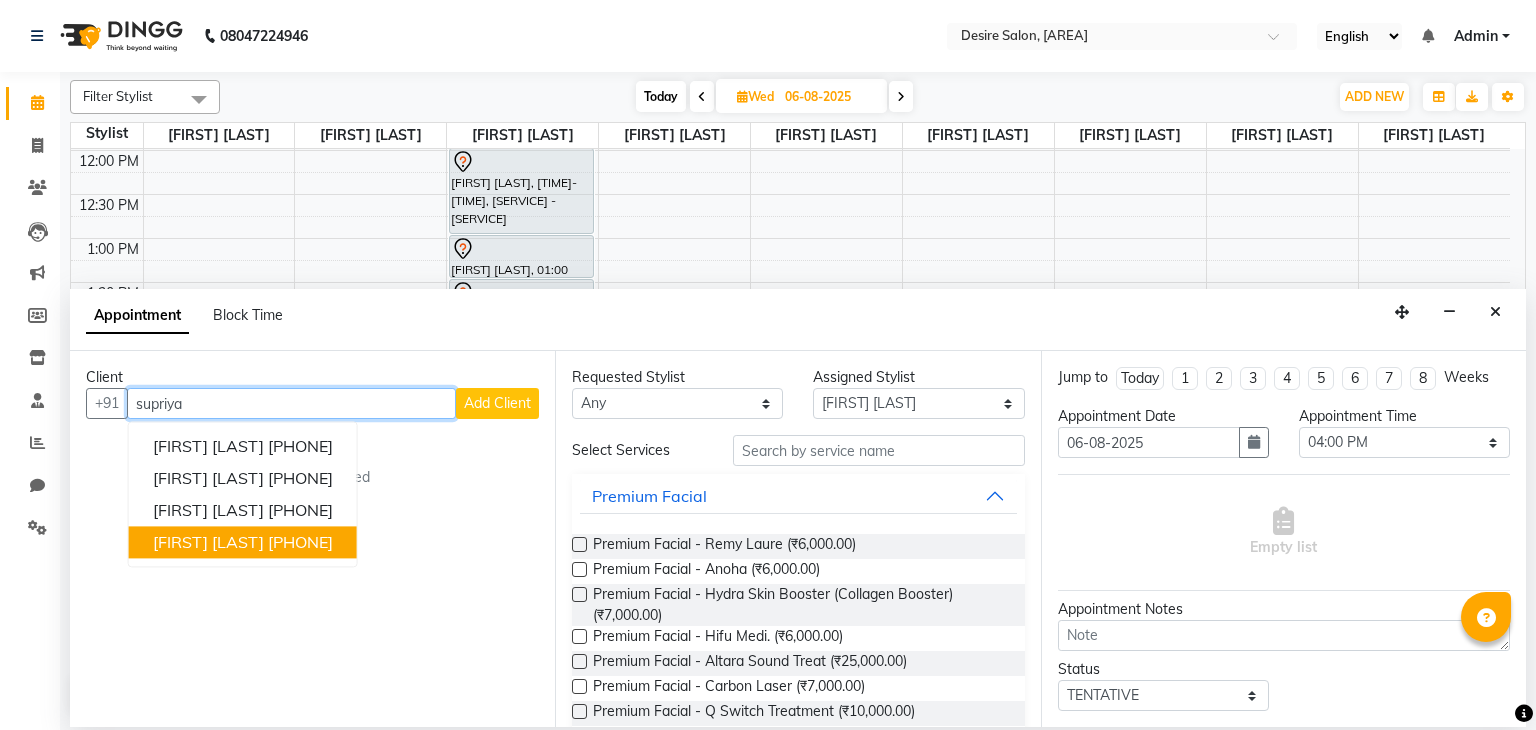 click on "[FIRST] [LAST]  [PHONE]" at bounding box center (243, 543) 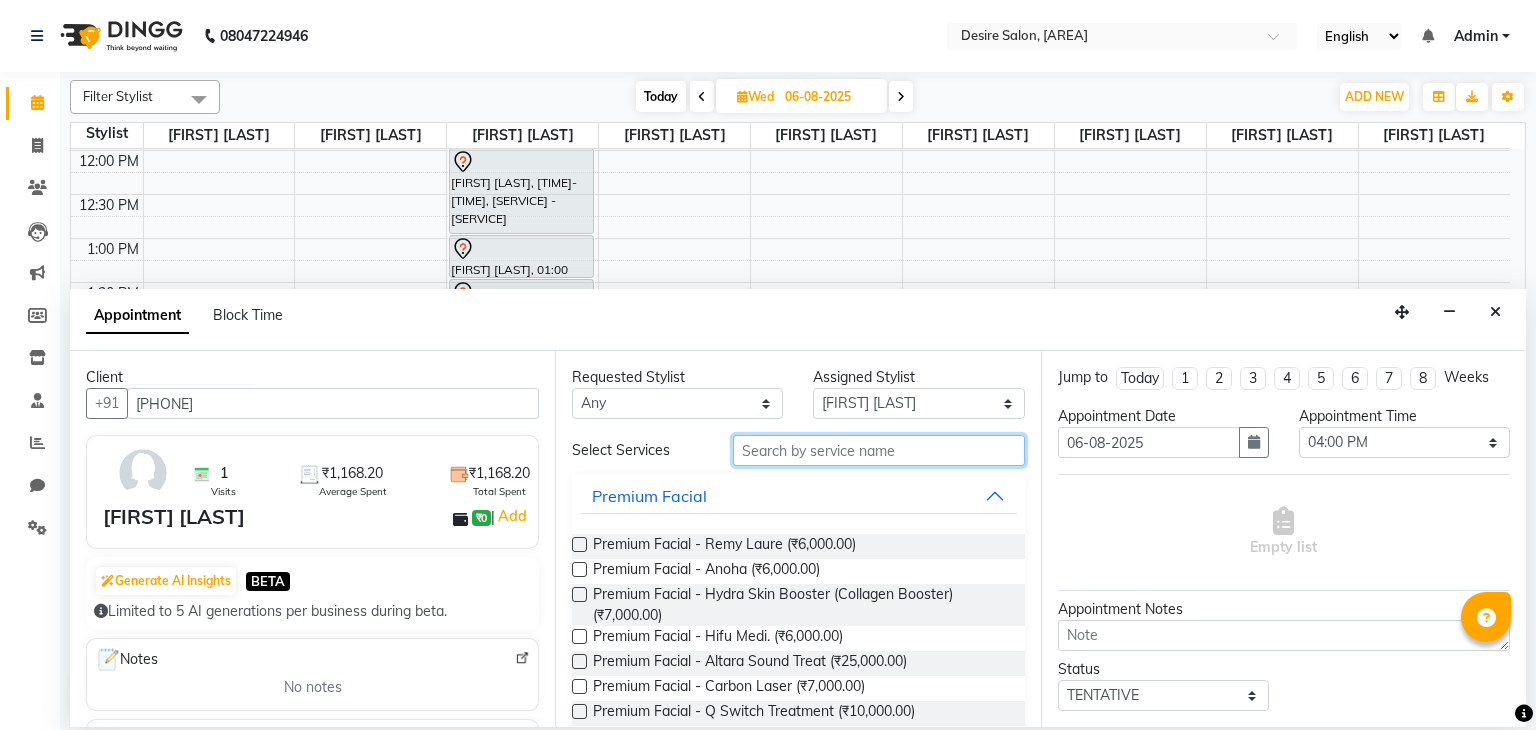click at bounding box center (879, 450) 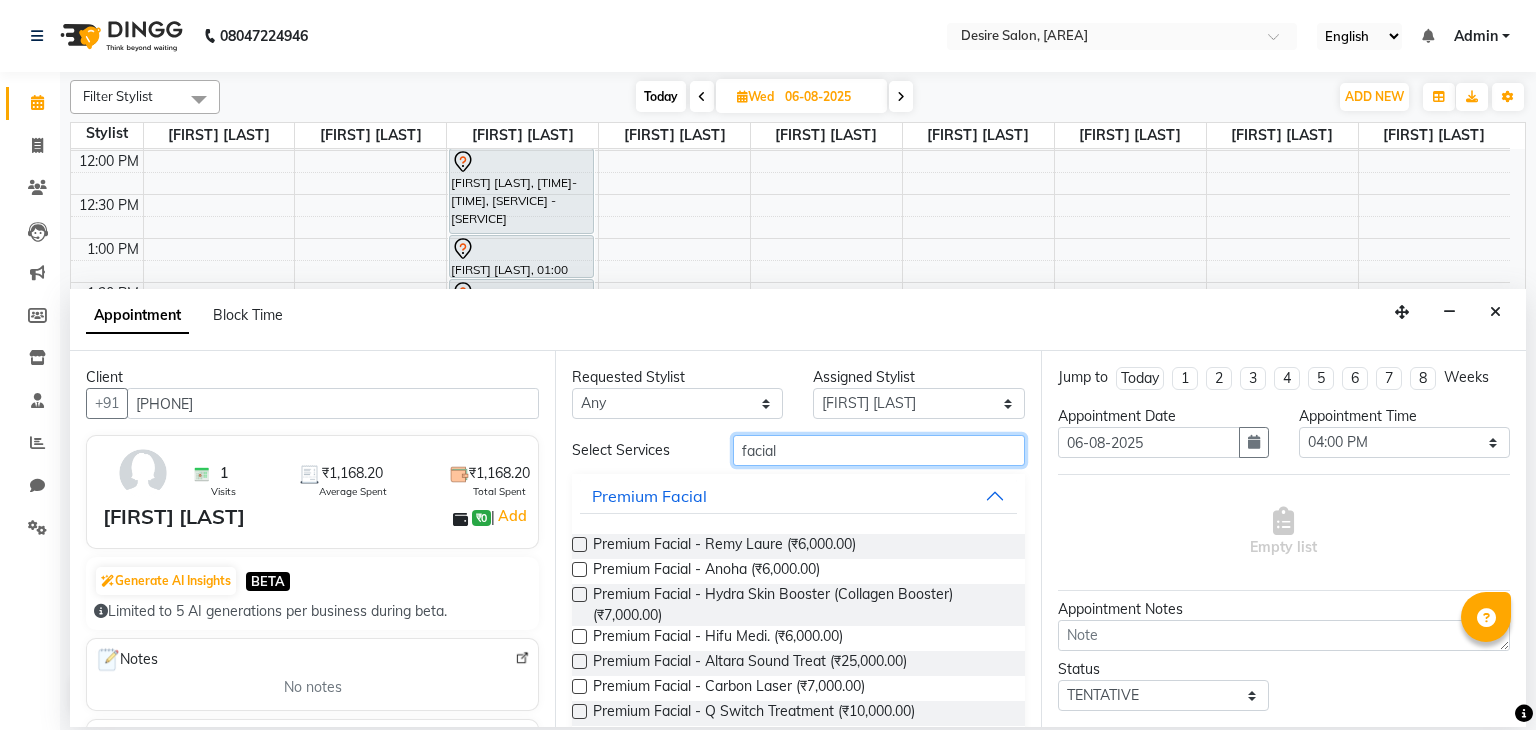 scroll, scrollTop: 100, scrollLeft: 0, axis: vertical 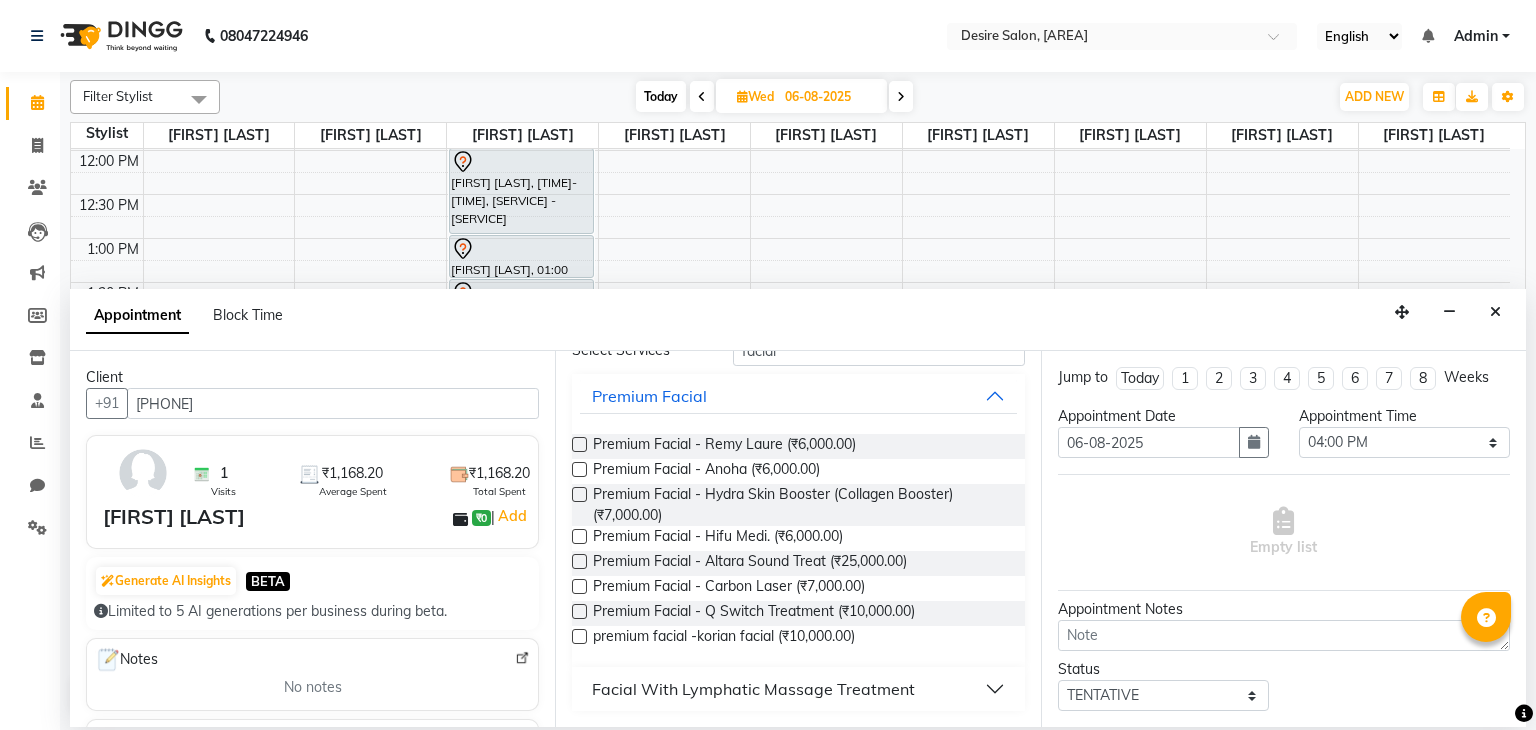 click on "Facial With Lymphatic Massage Treatment" at bounding box center (798, 689) 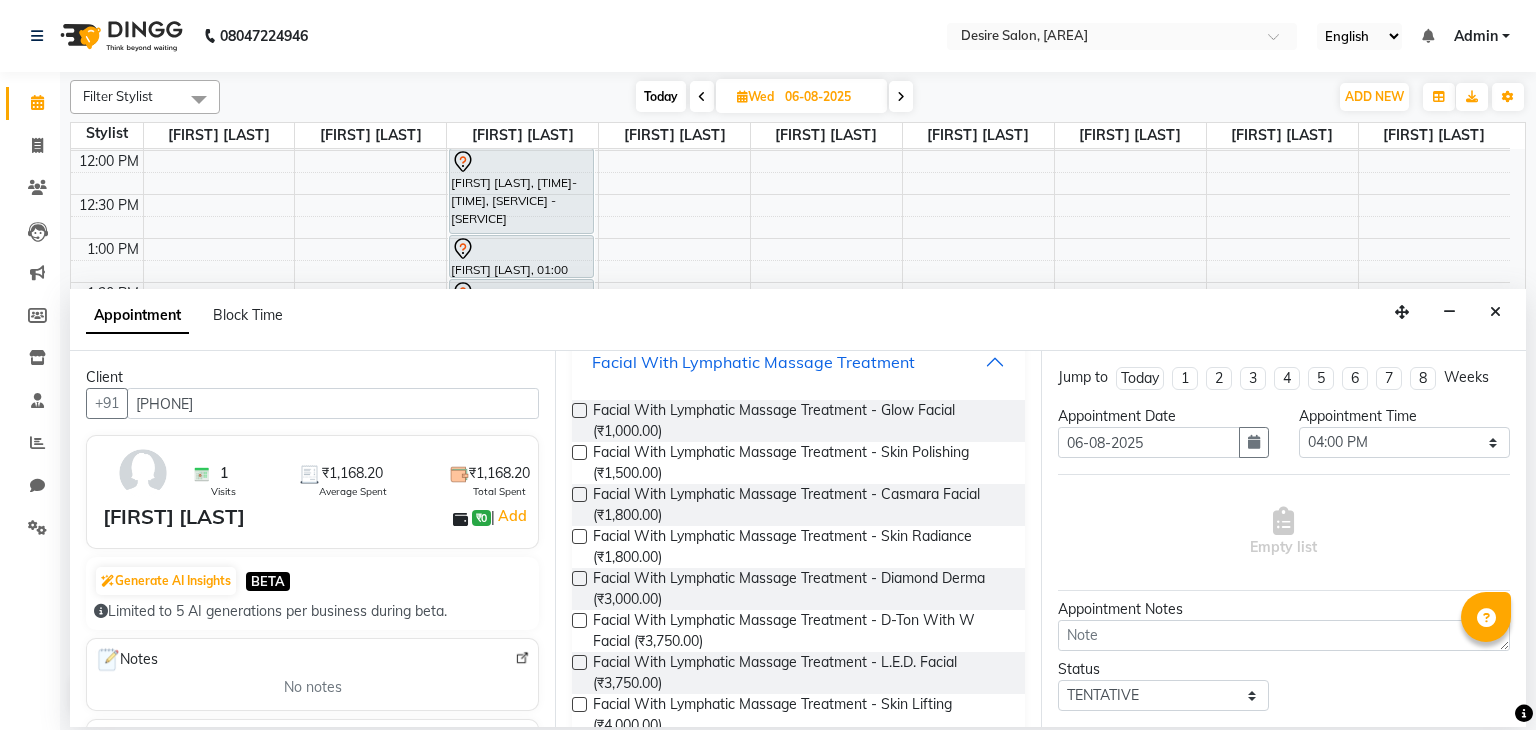 scroll, scrollTop: 436, scrollLeft: 0, axis: vertical 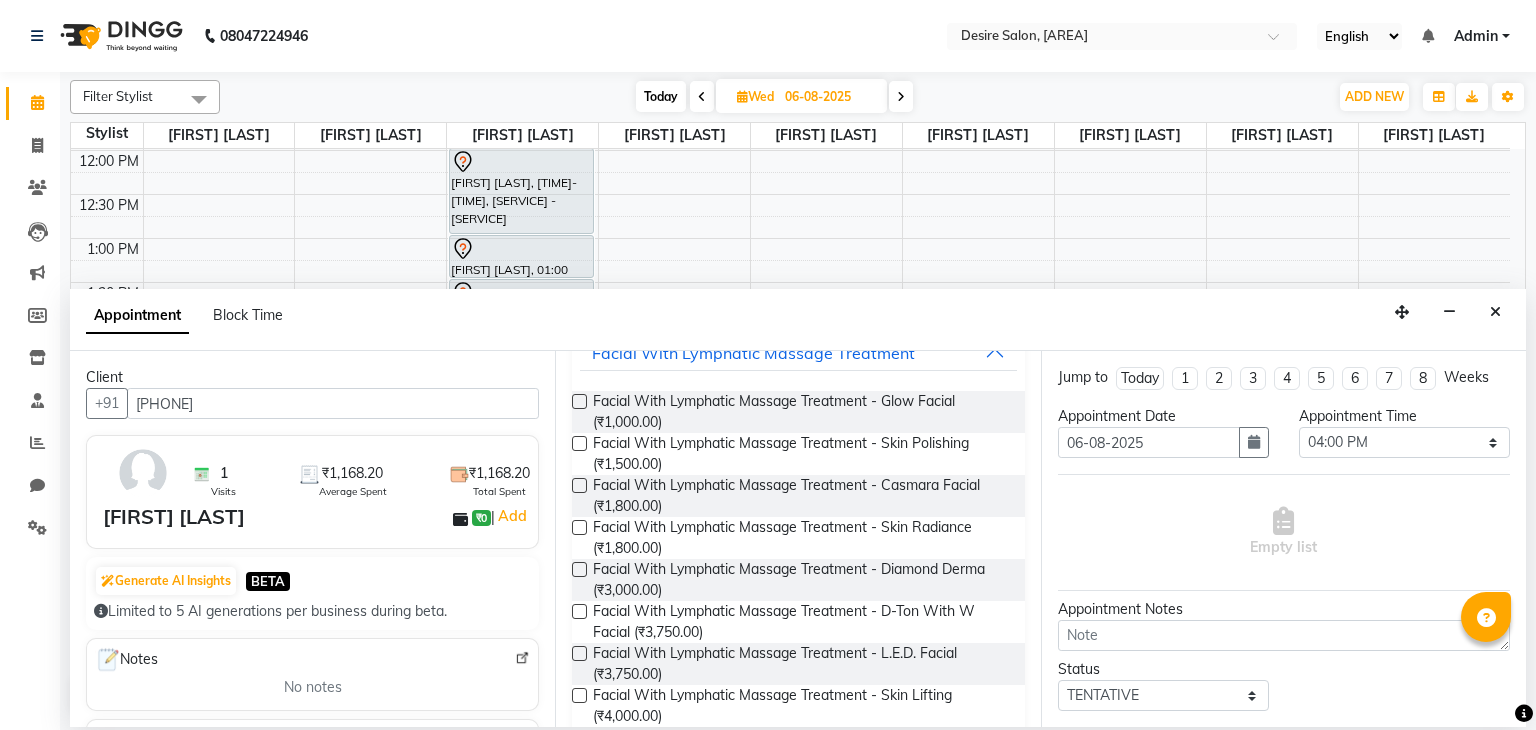 click at bounding box center [579, 527] 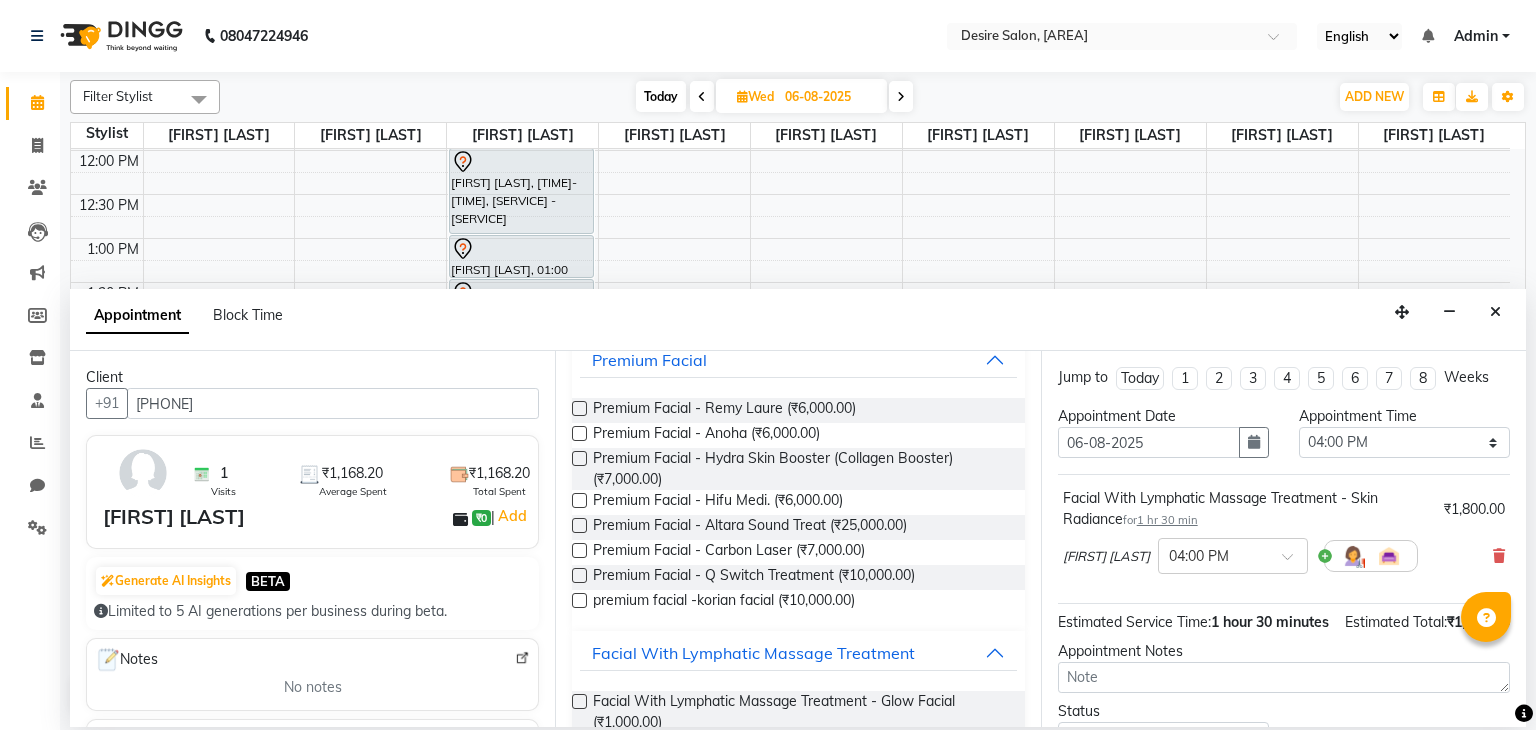 scroll, scrollTop: 0, scrollLeft: 0, axis: both 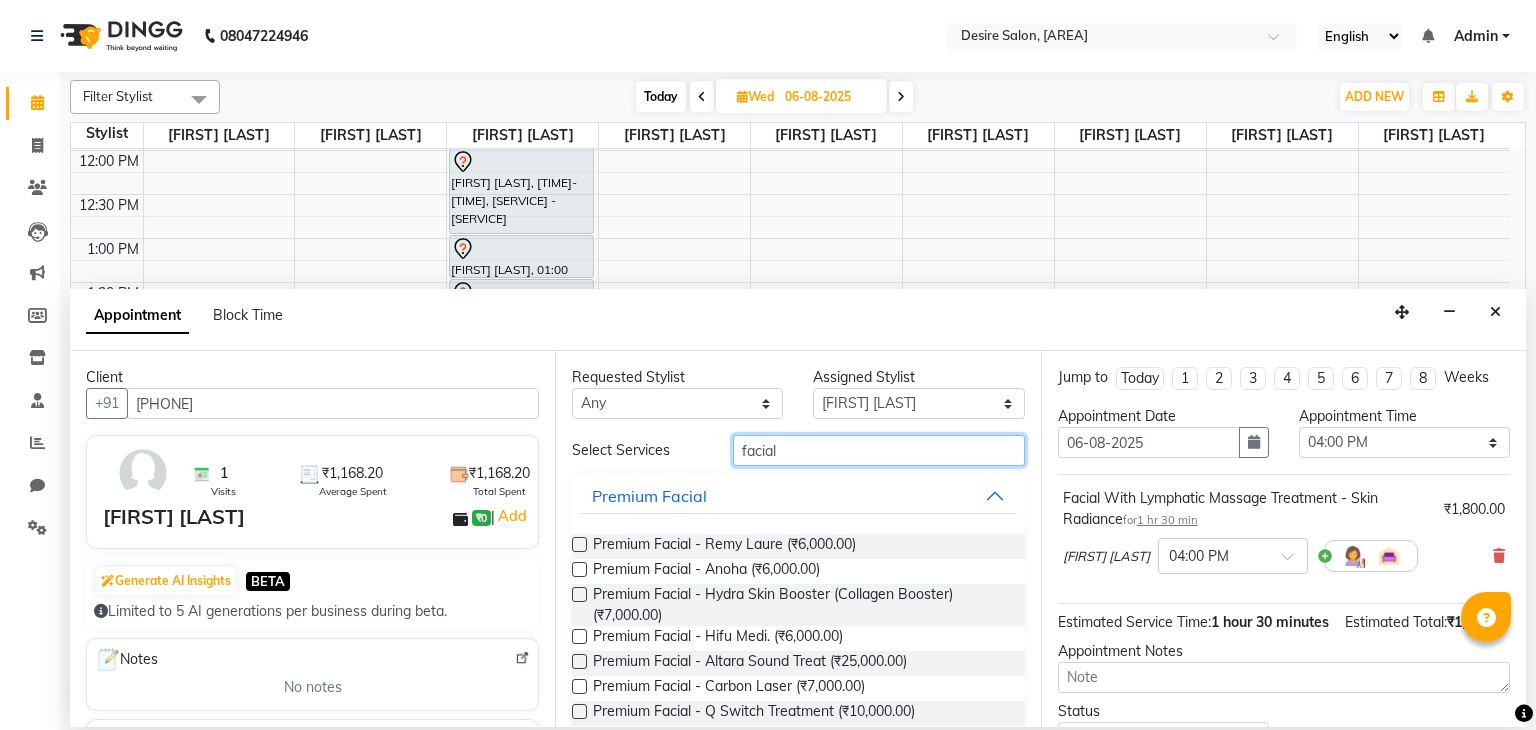 click on "facial" at bounding box center [879, 450] 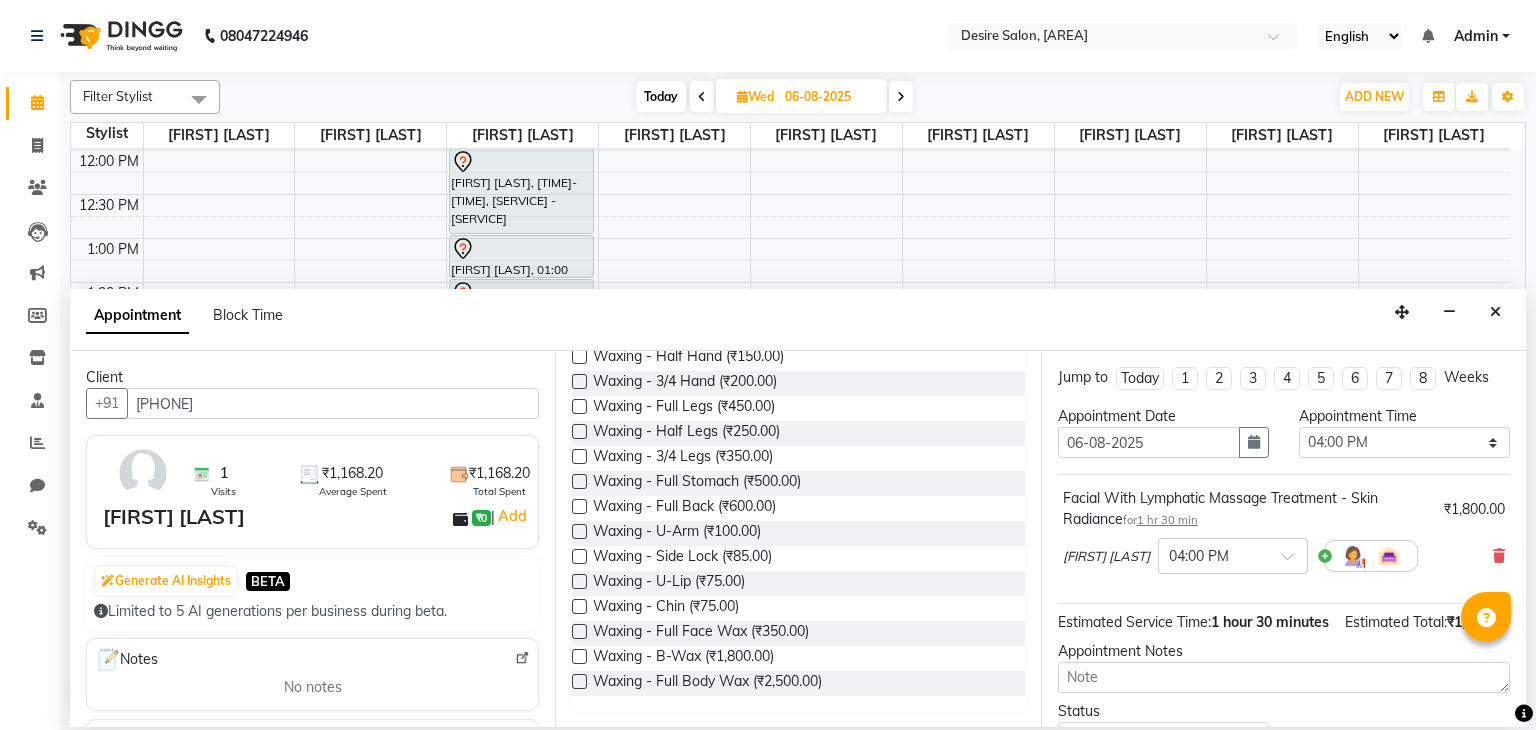 scroll, scrollTop: 0, scrollLeft: 0, axis: both 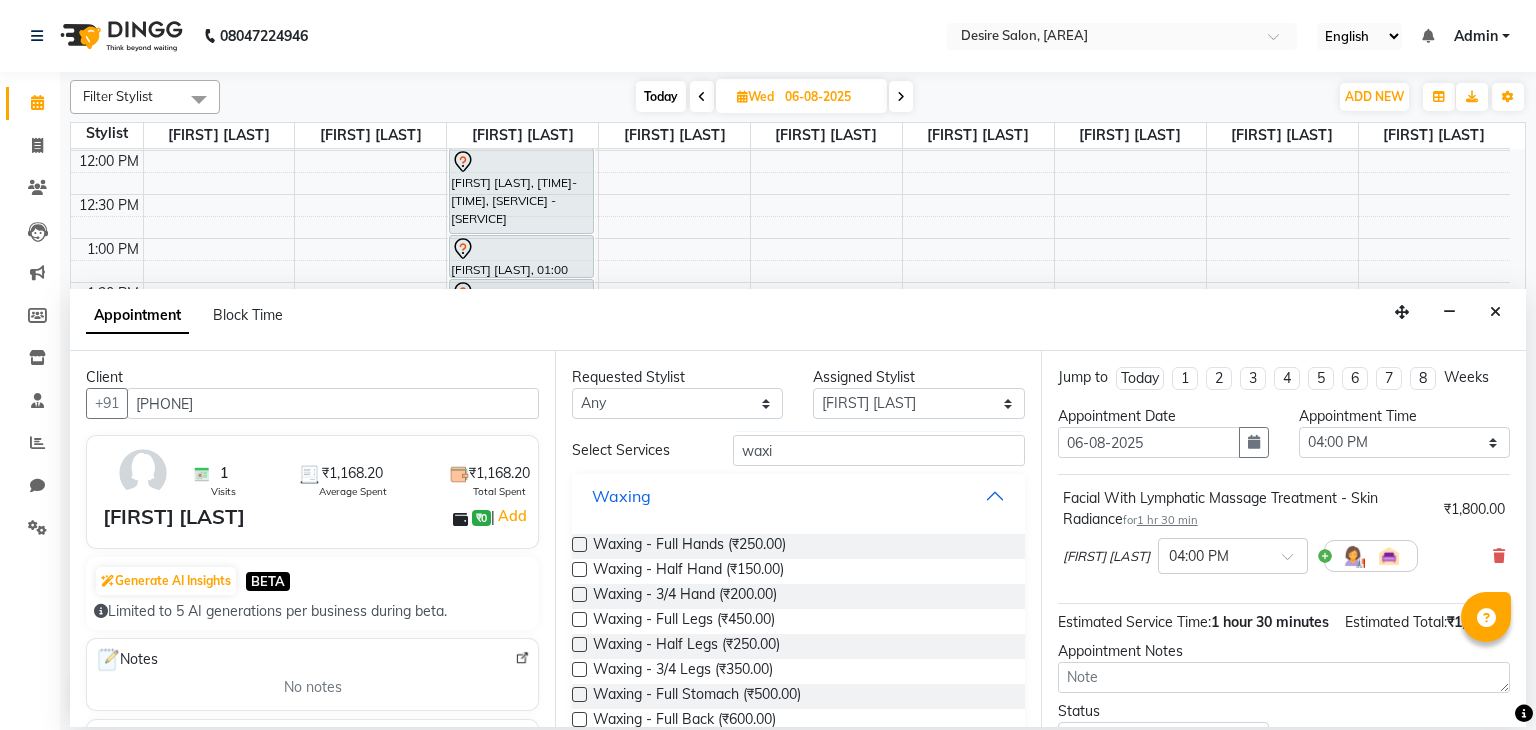 click on "Waxing" at bounding box center (798, 496) 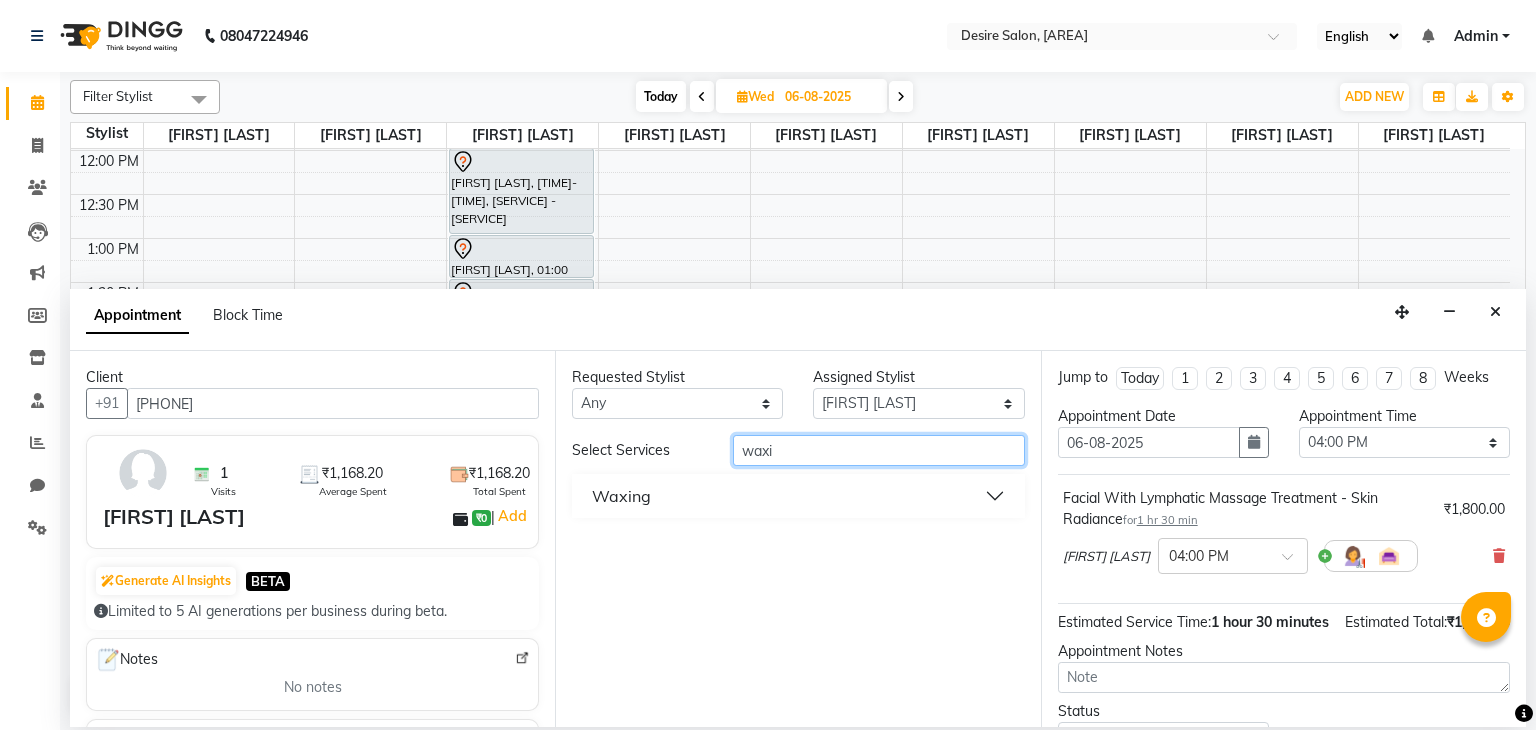 click on "waxi" at bounding box center [879, 450] 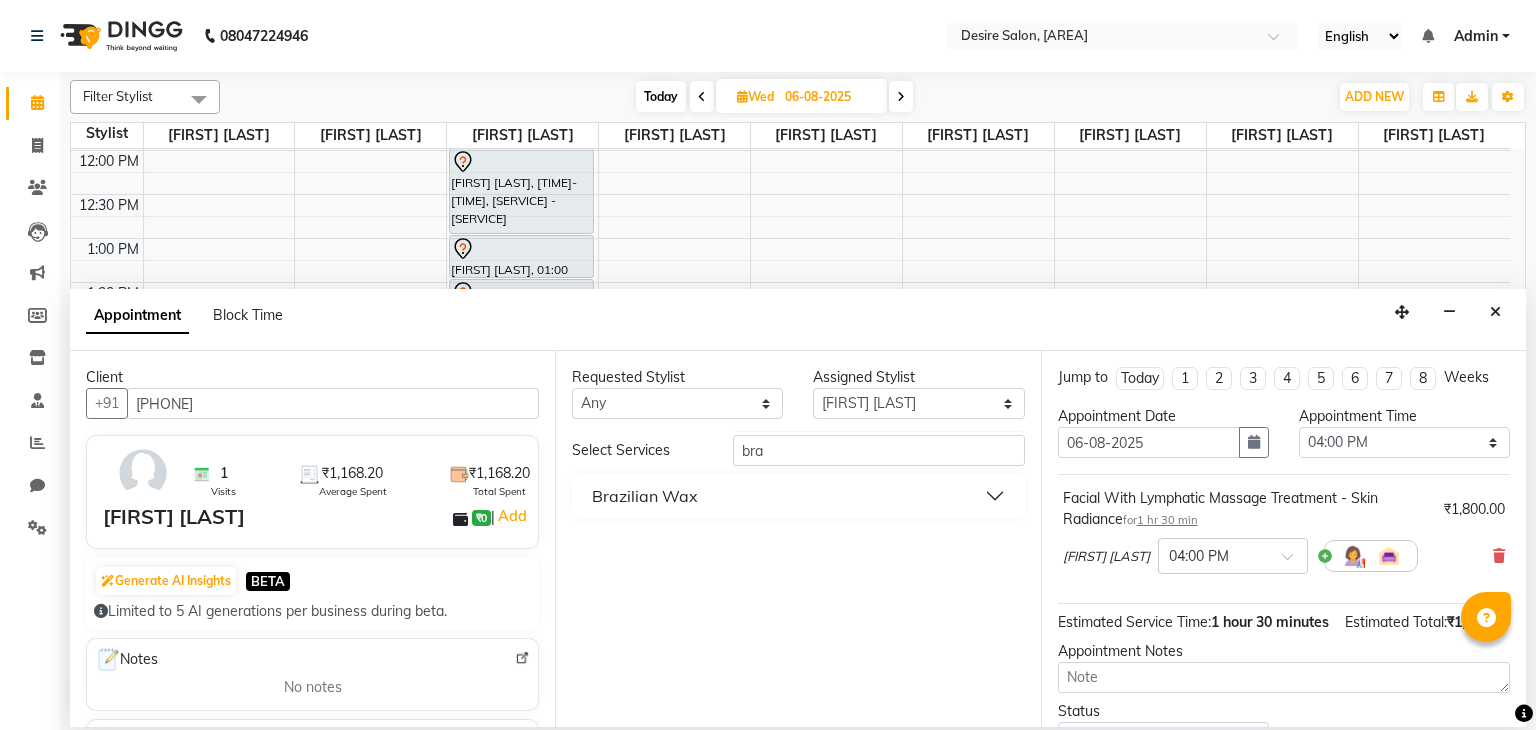 click on "Brazilian Wax" at bounding box center (798, 496) 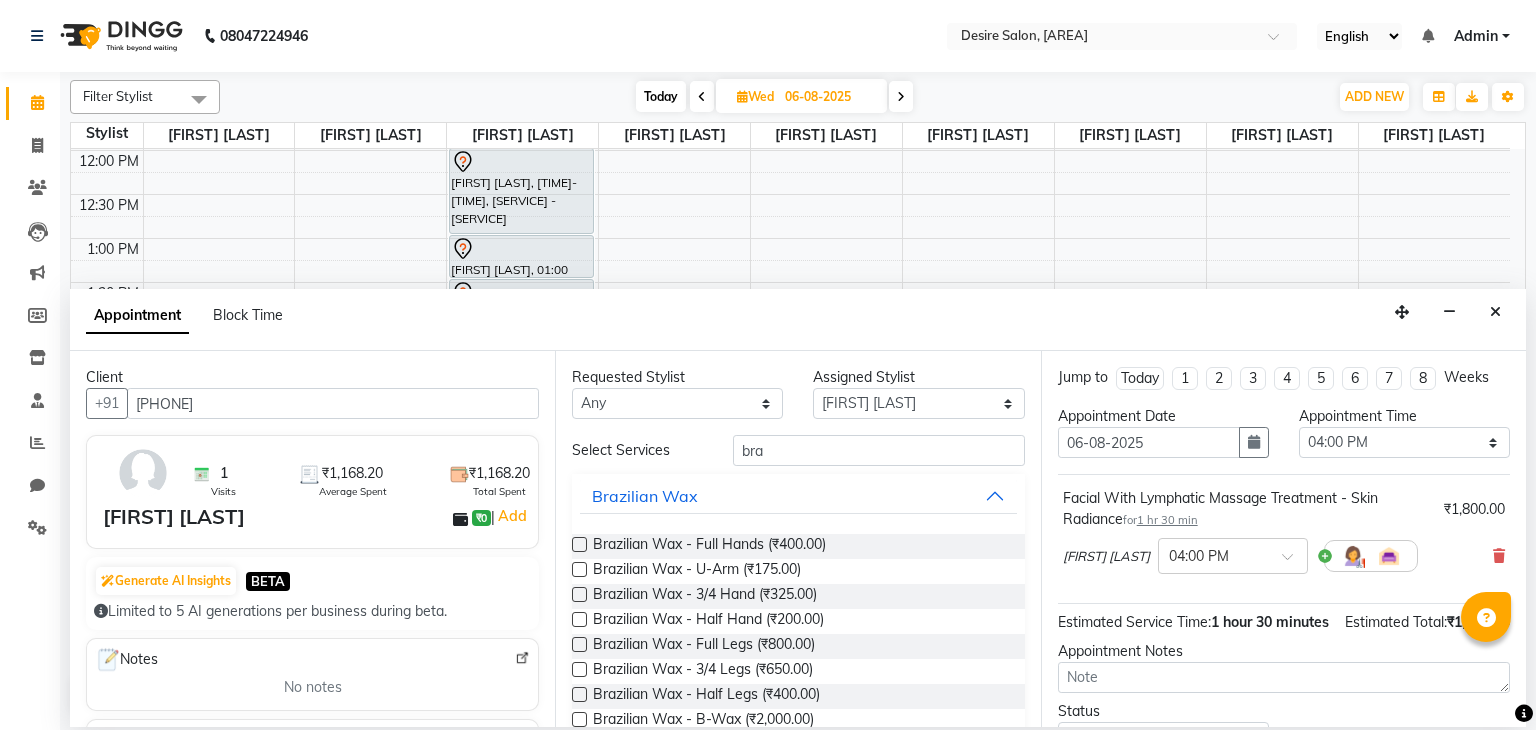 click at bounding box center [579, 544] 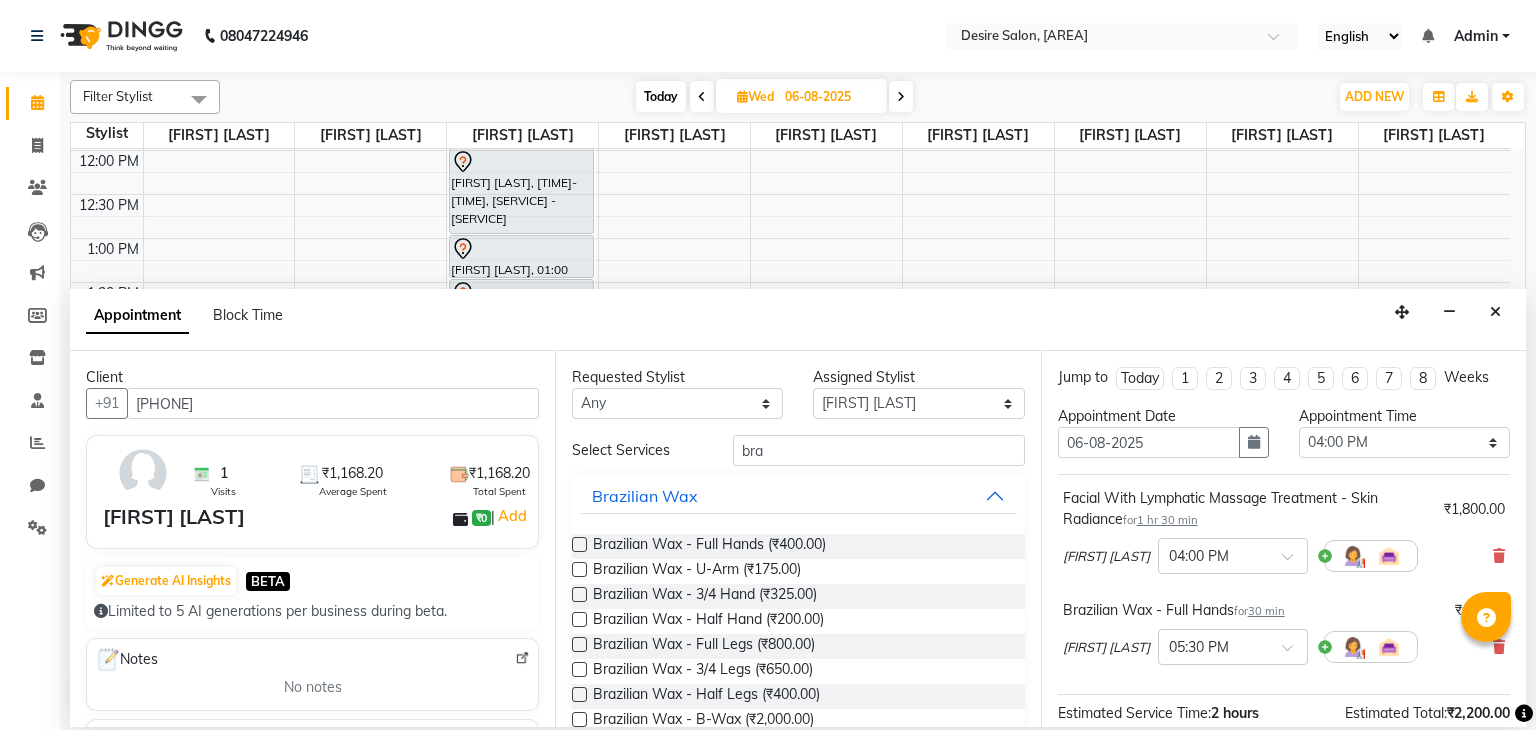 click at bounding box center [579, 644] 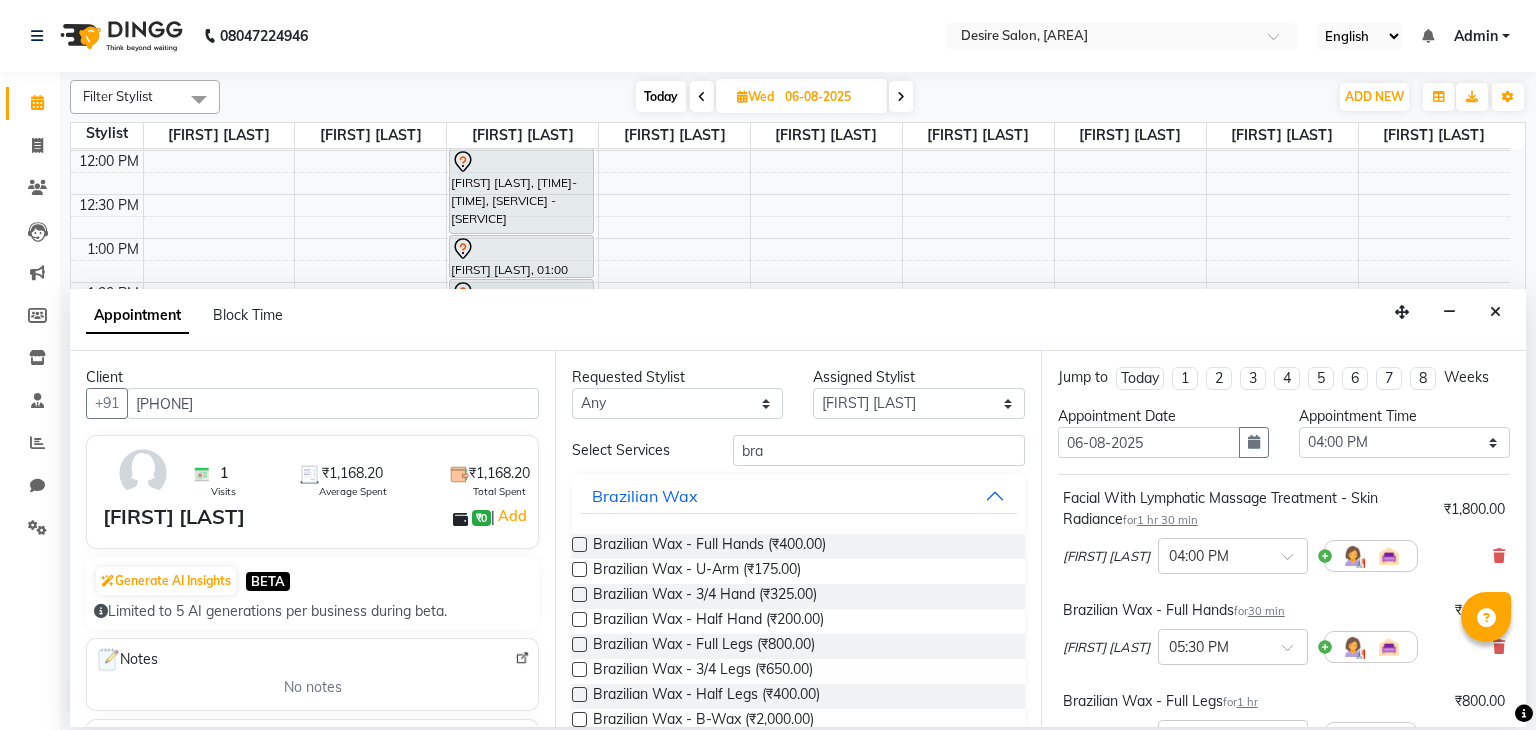 scroll, scrollTop: 332, scrollLeft: 0, axis: vertical 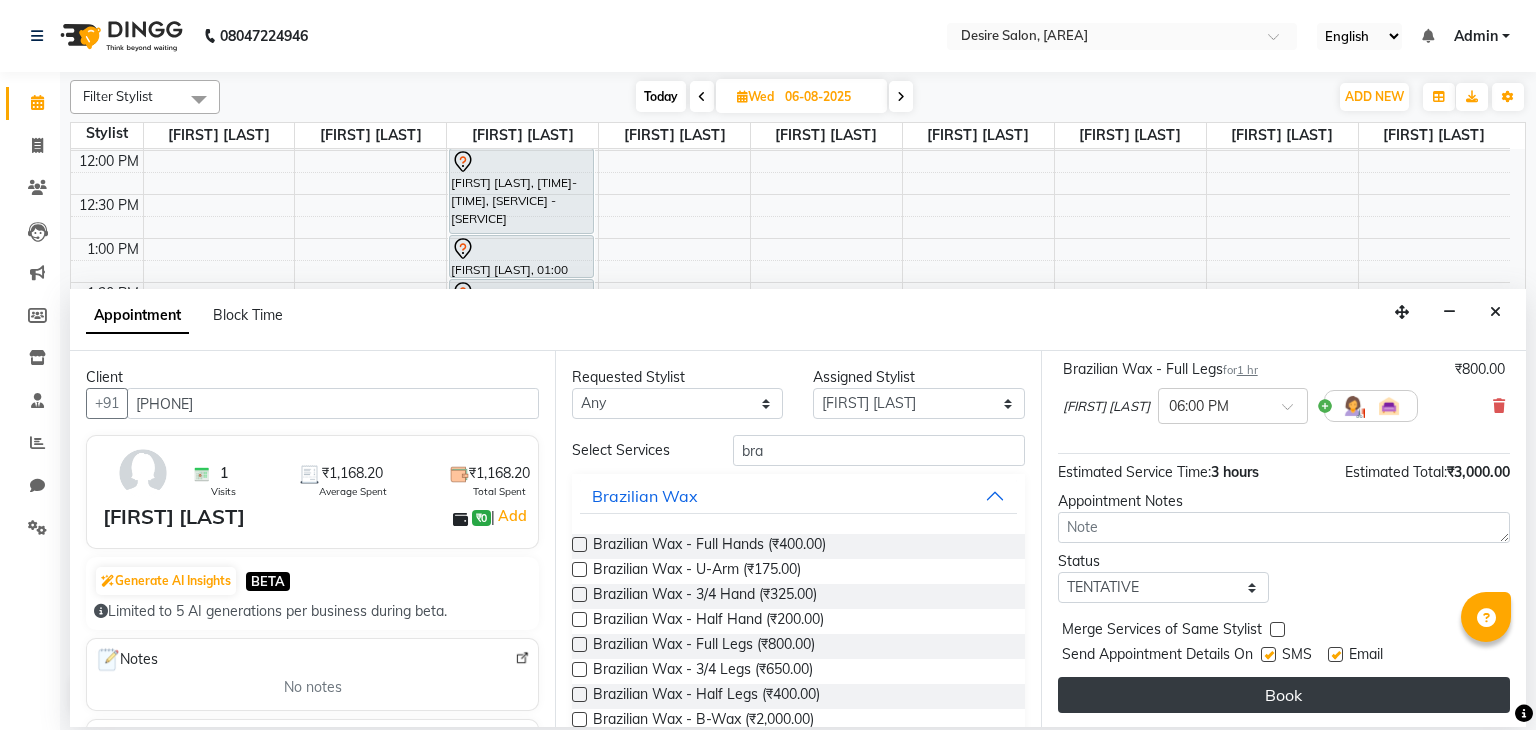 click on "Book" at bounding box center [1284, 695] 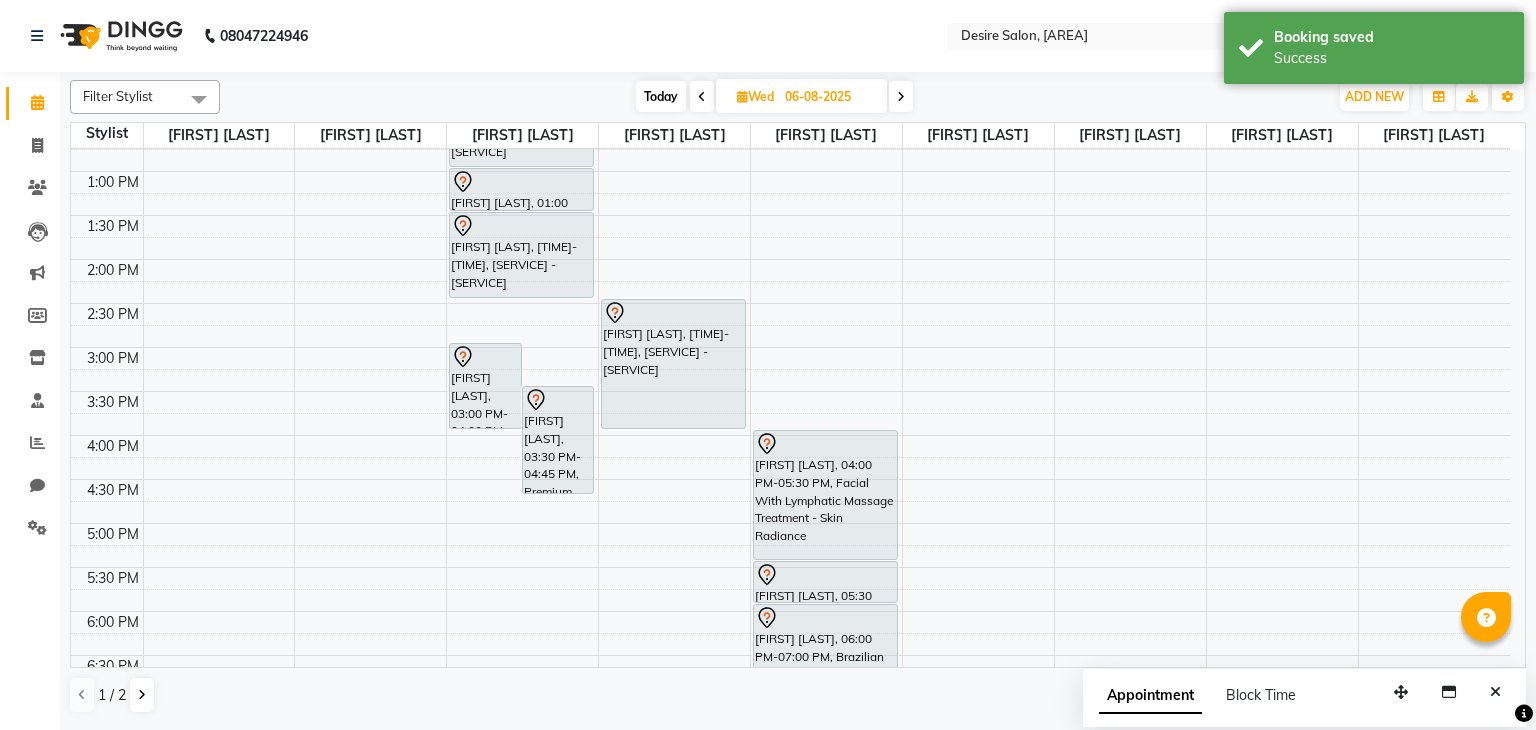 scroll, scrollTop: 16, scrollLeft: 0, axis: vertical 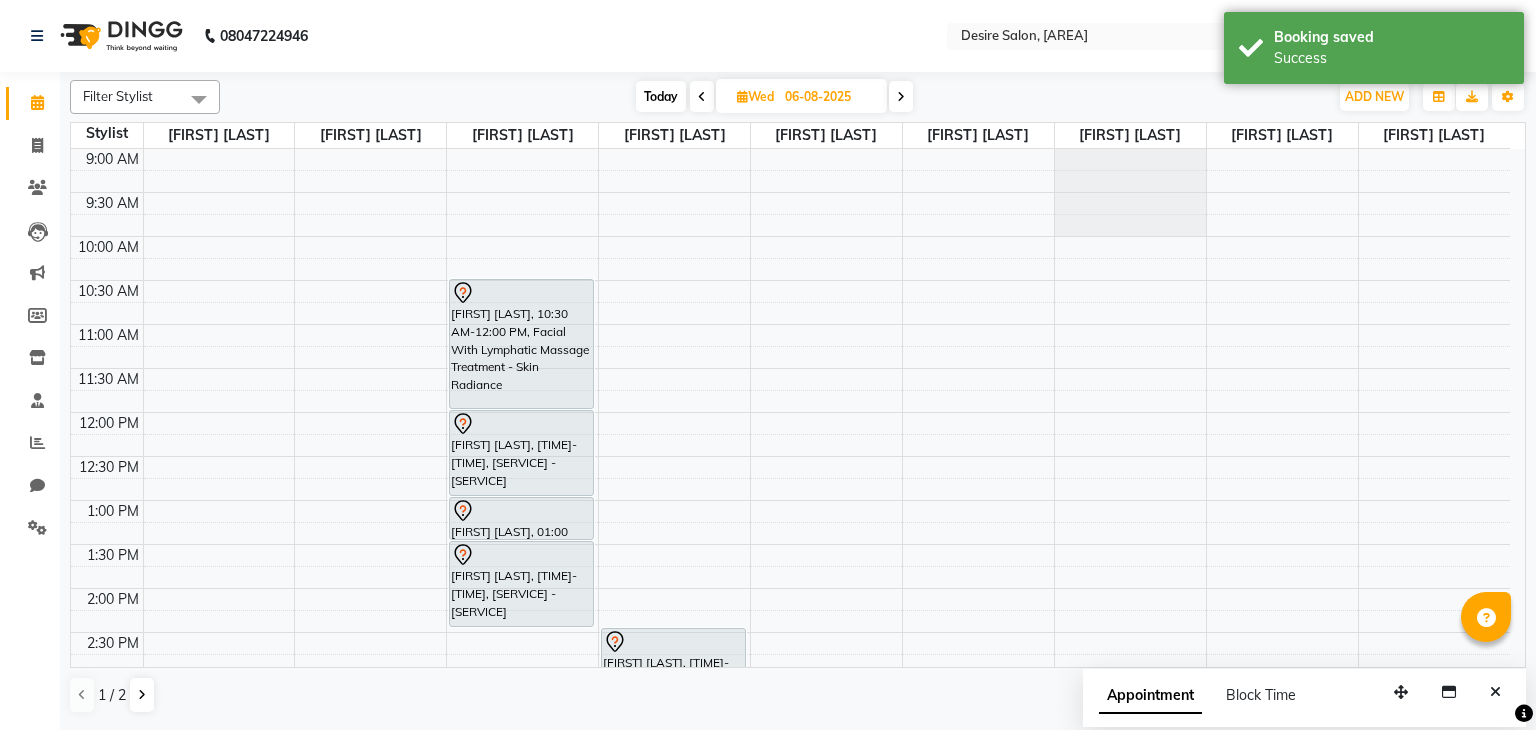 click on "Today" at bounding box center [661, 96] 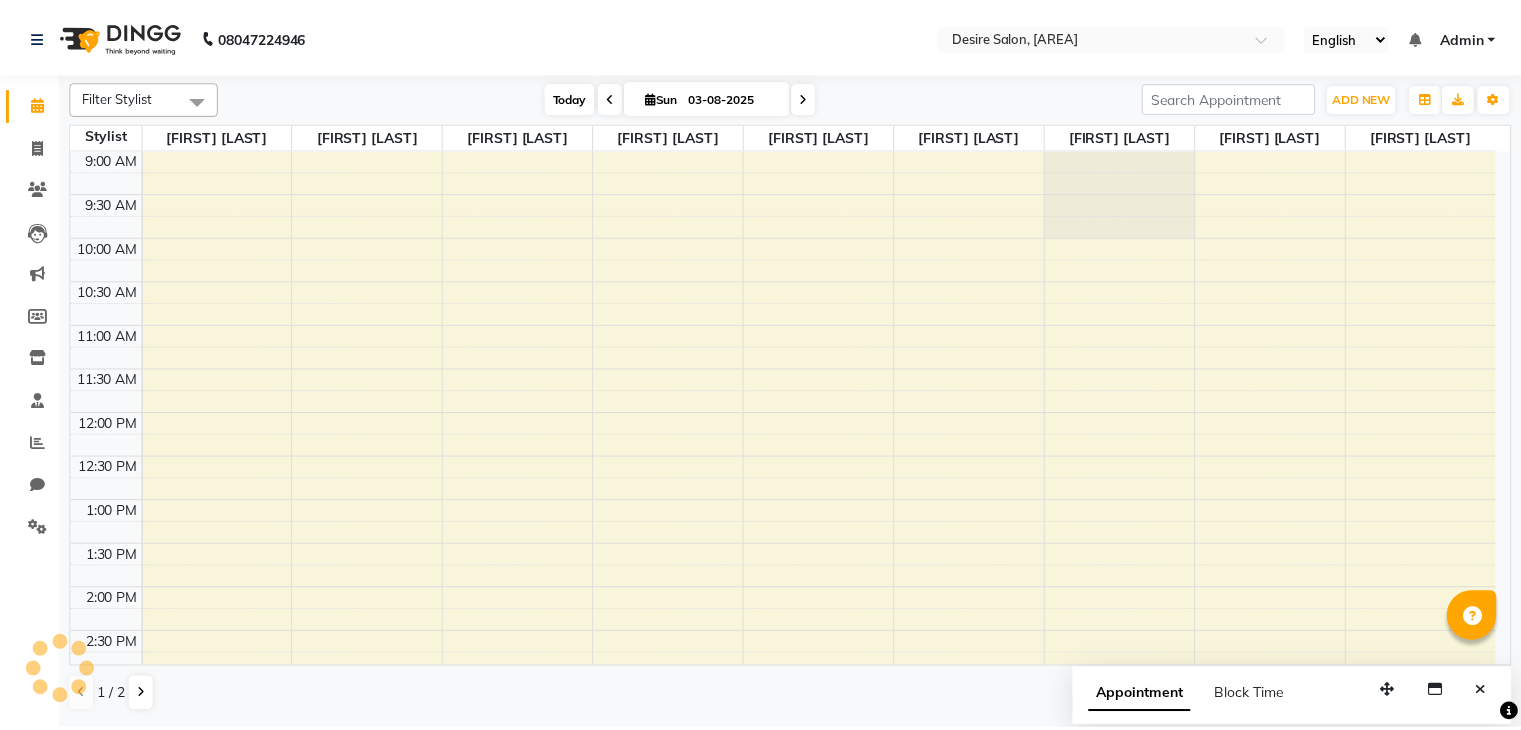 scroll, scrollTop: 613, scrollLeft: 0, axis: vertical 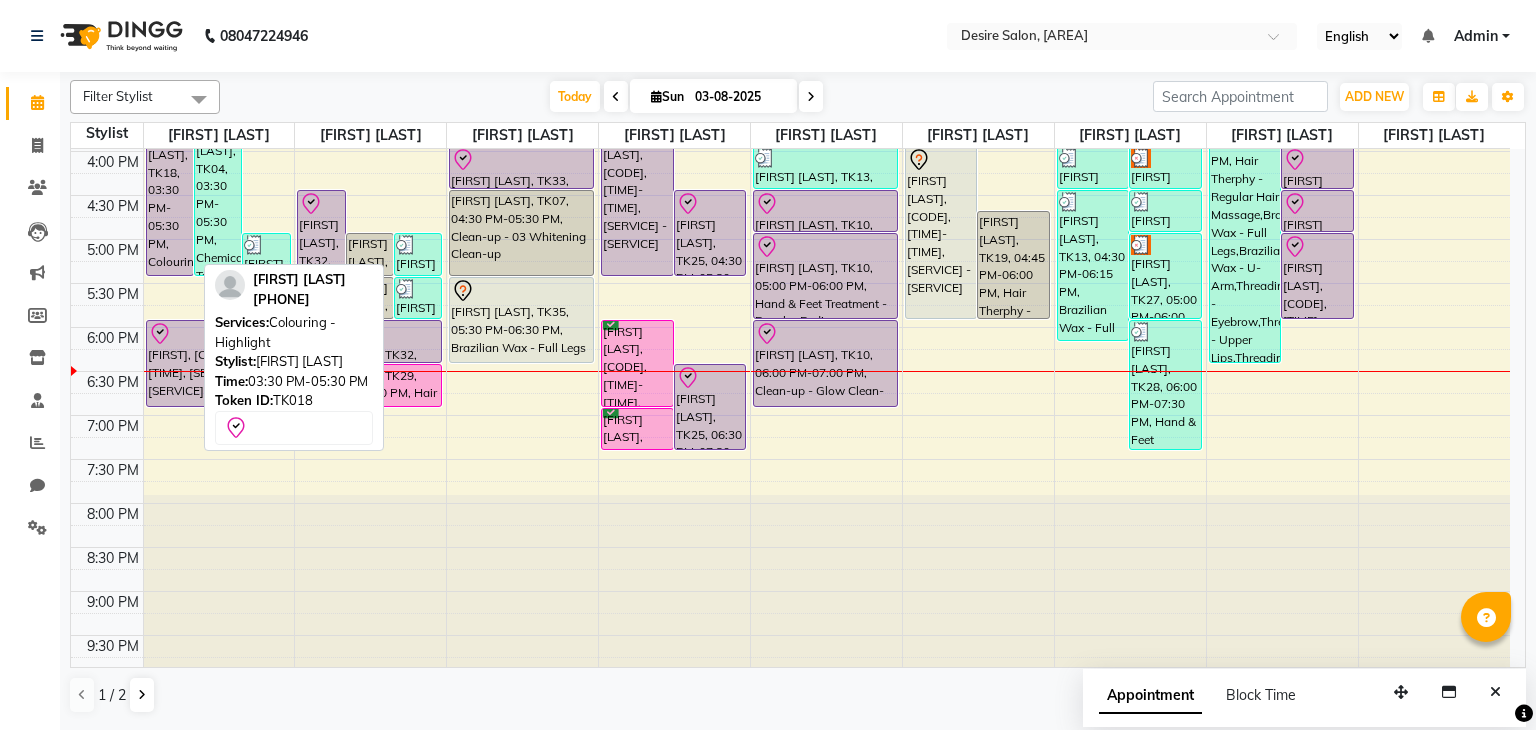 click on "[FIRST] [LAST], TK18, 03:30 PM-05:30 PM, Colouring - Highlight" at bounding box center [170, 189] 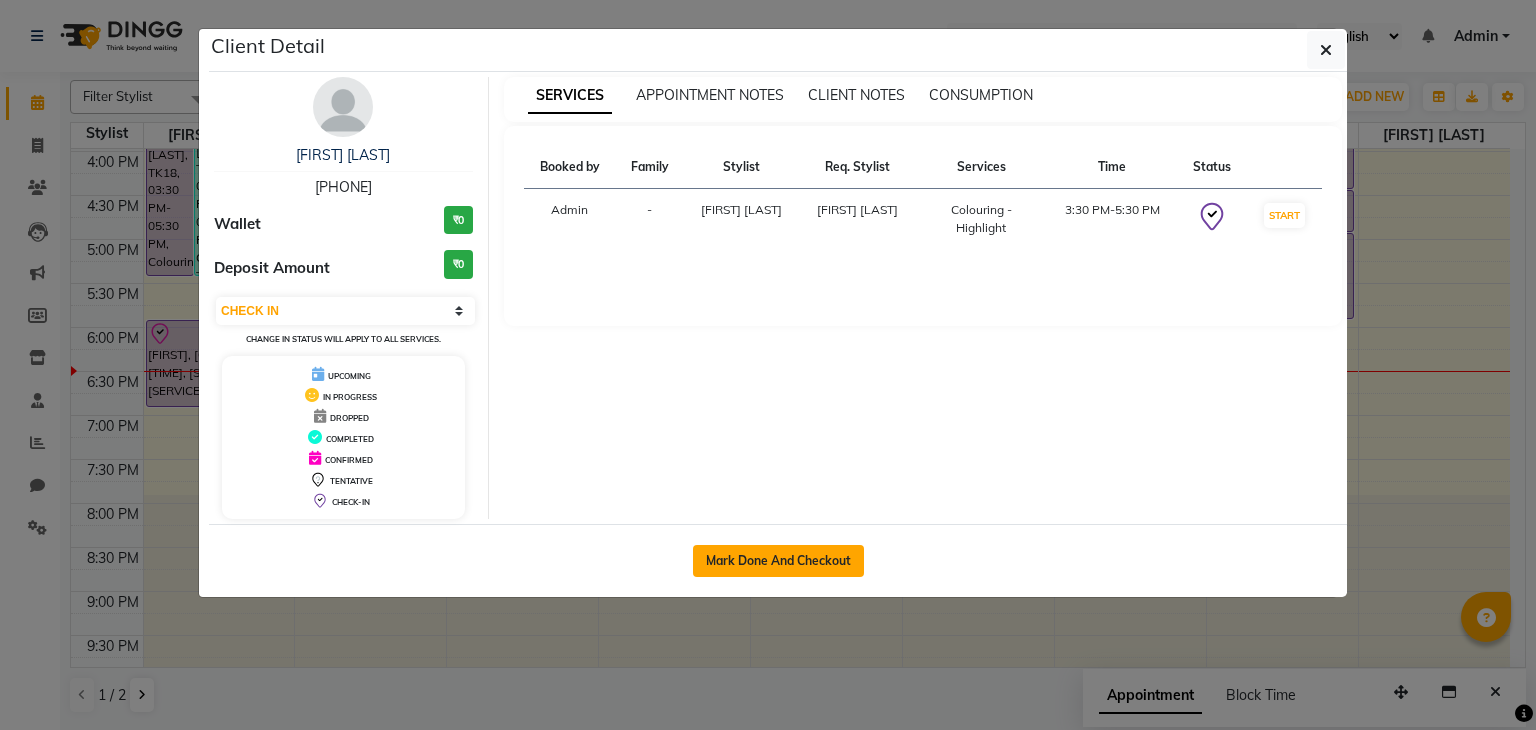 click on "Mark Done And Checkout" 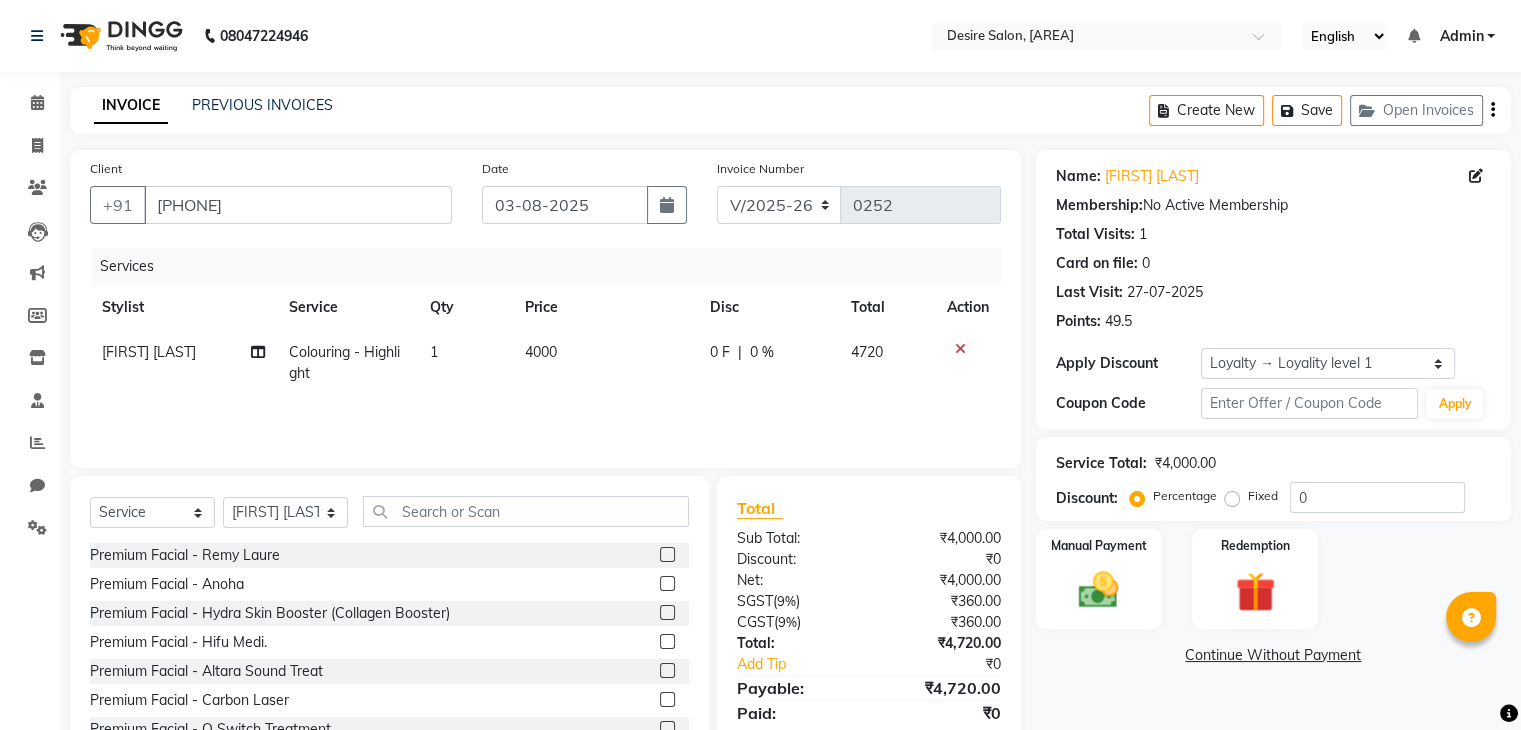 click on "4000" 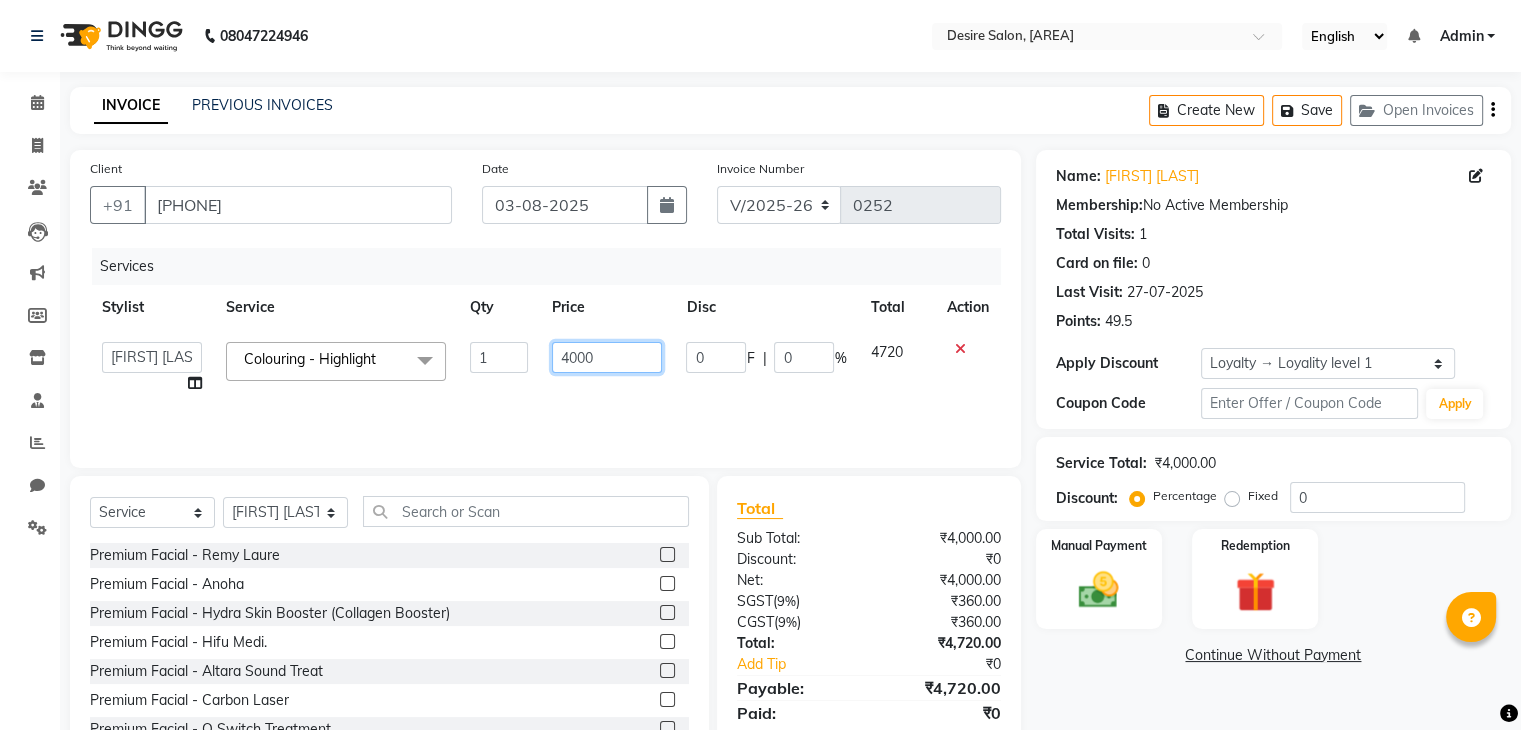click on "4000" 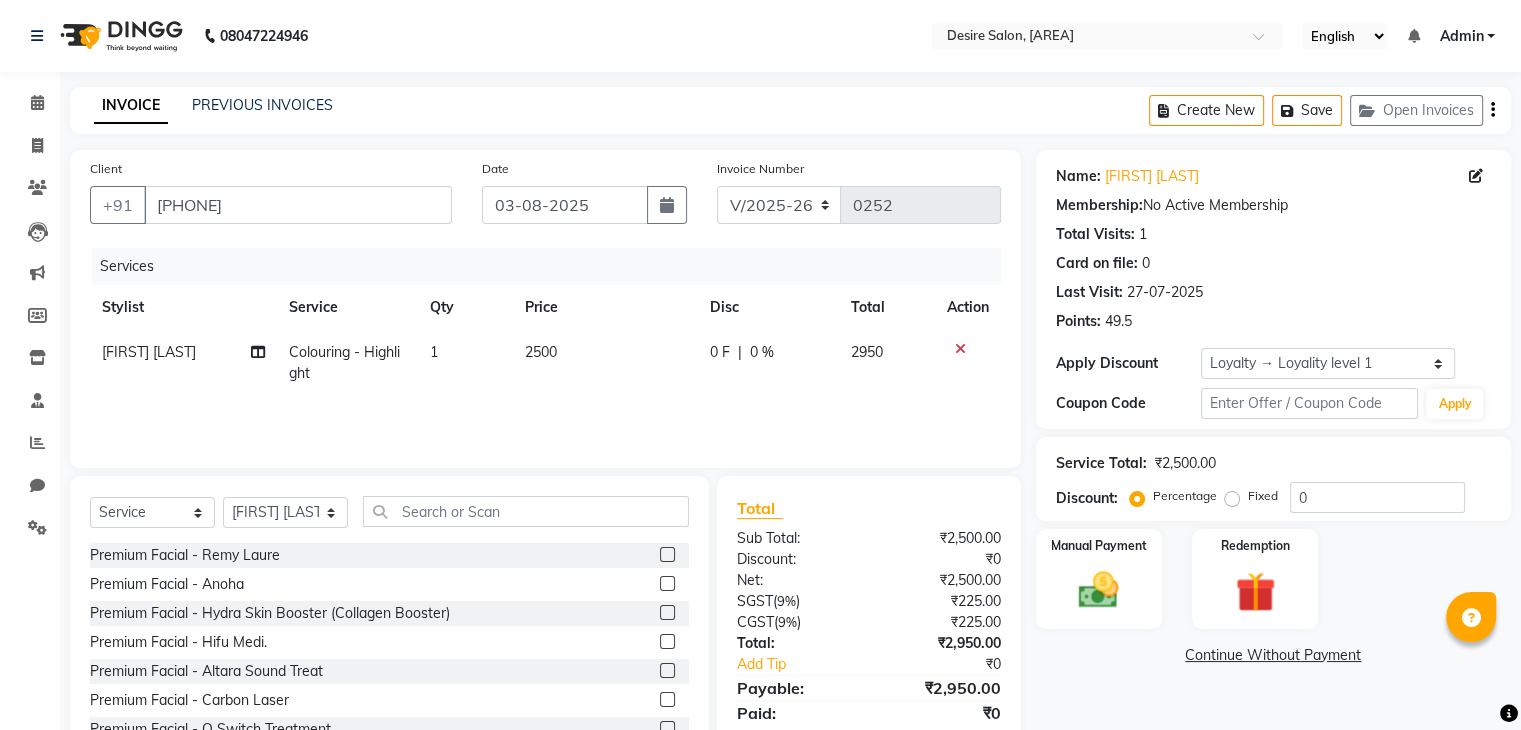click on "Services Stylist Service Qty Price Disc Total Action Sonali khandeker Colouring - Highlight 1 2500 0 F | 0 % 2950" 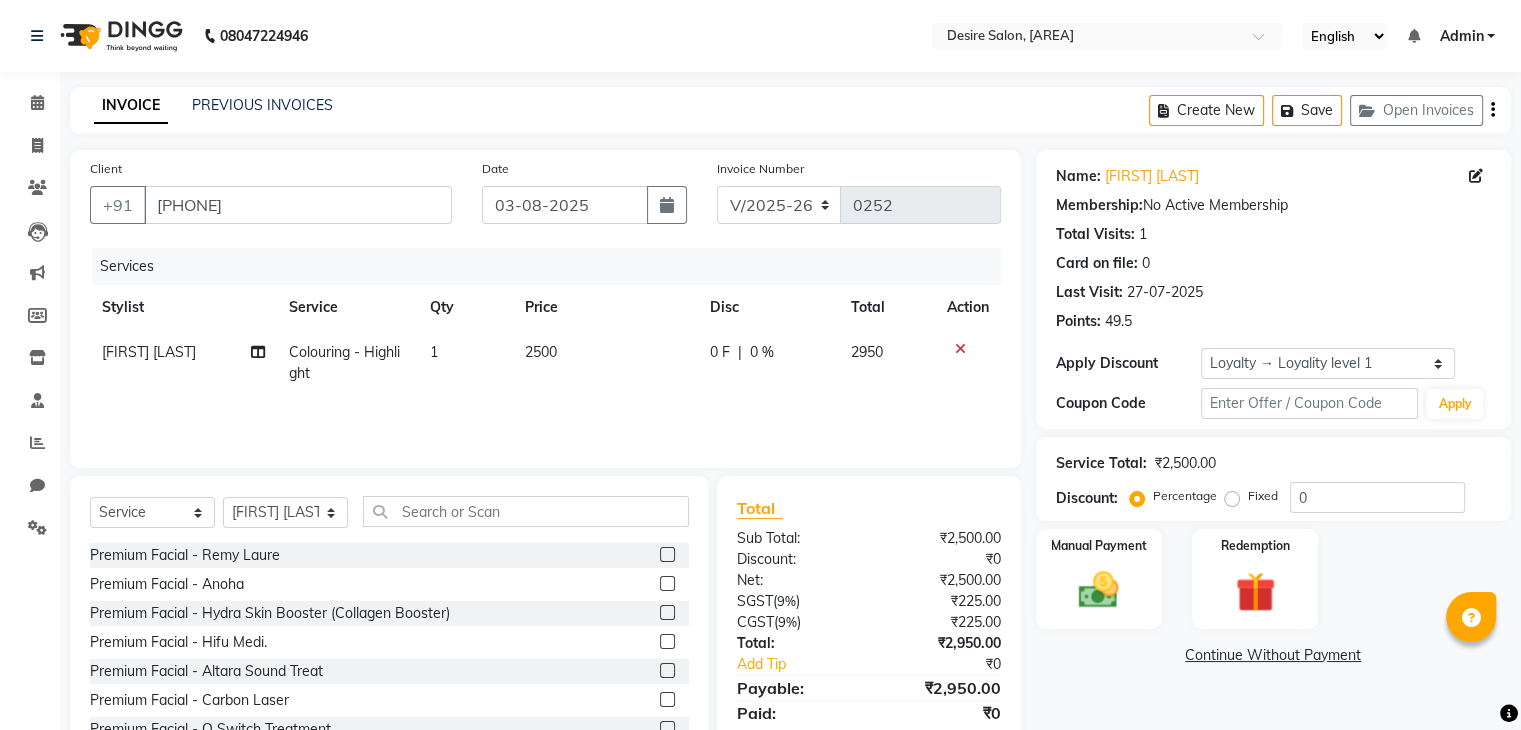 click 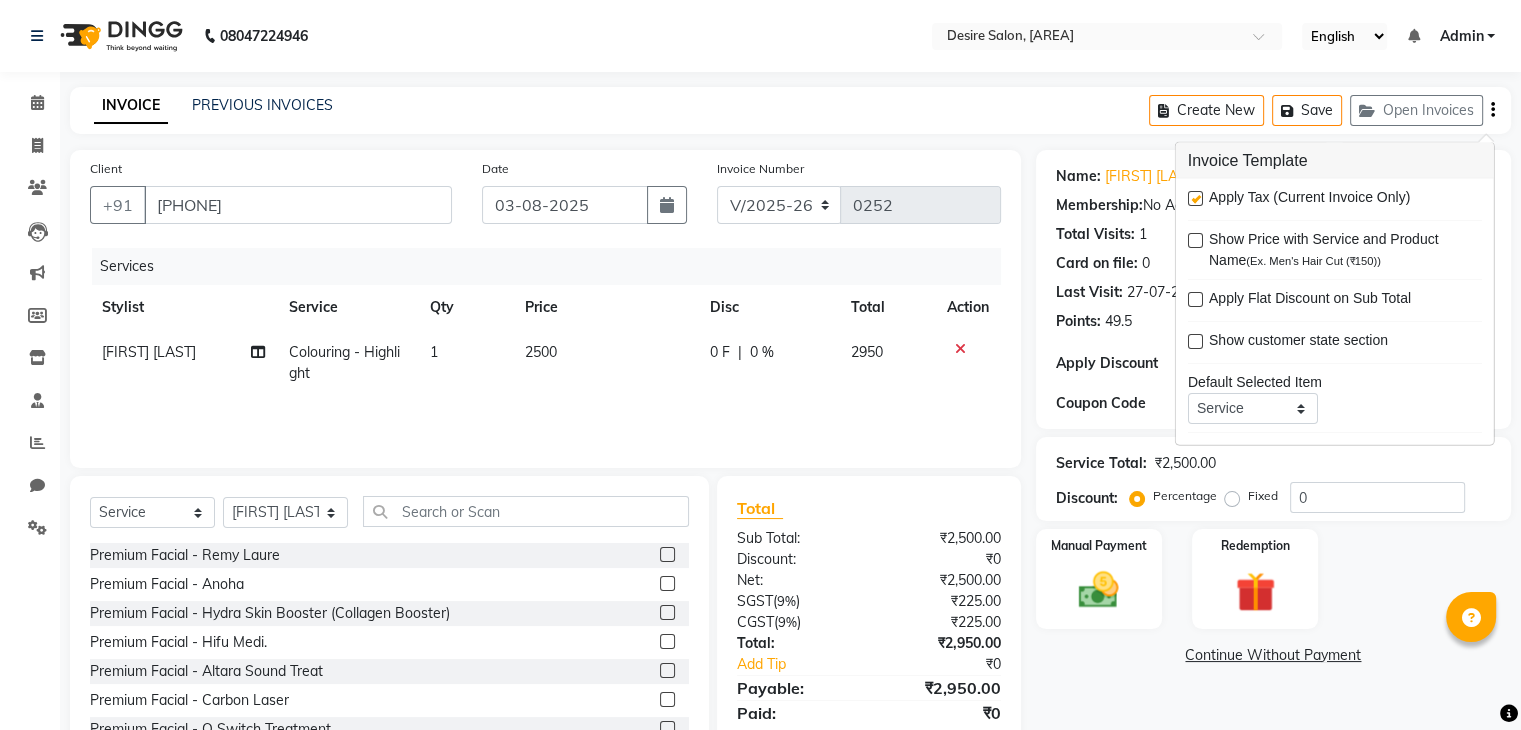 click at bounding box center (1195, 198) 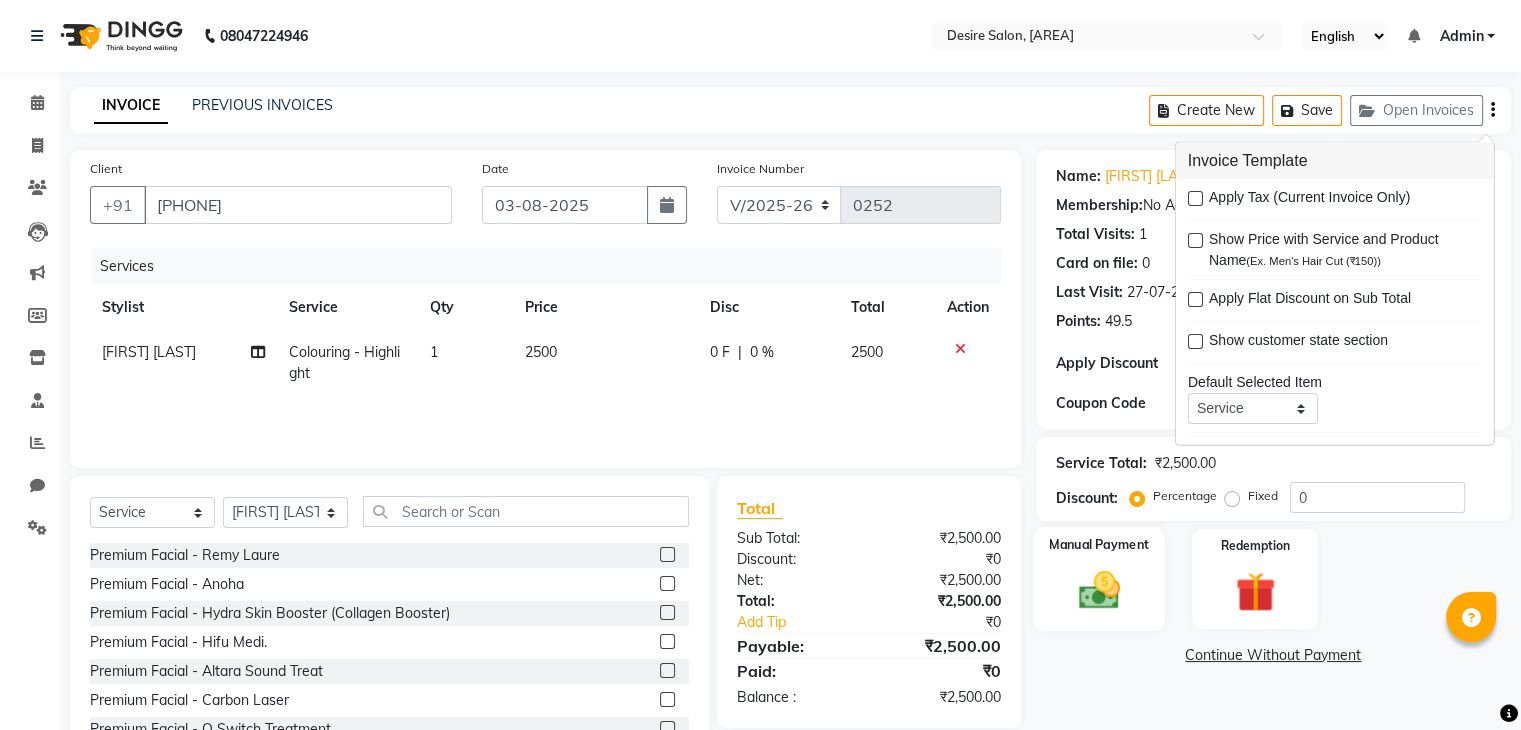 click on "Manual Payment" 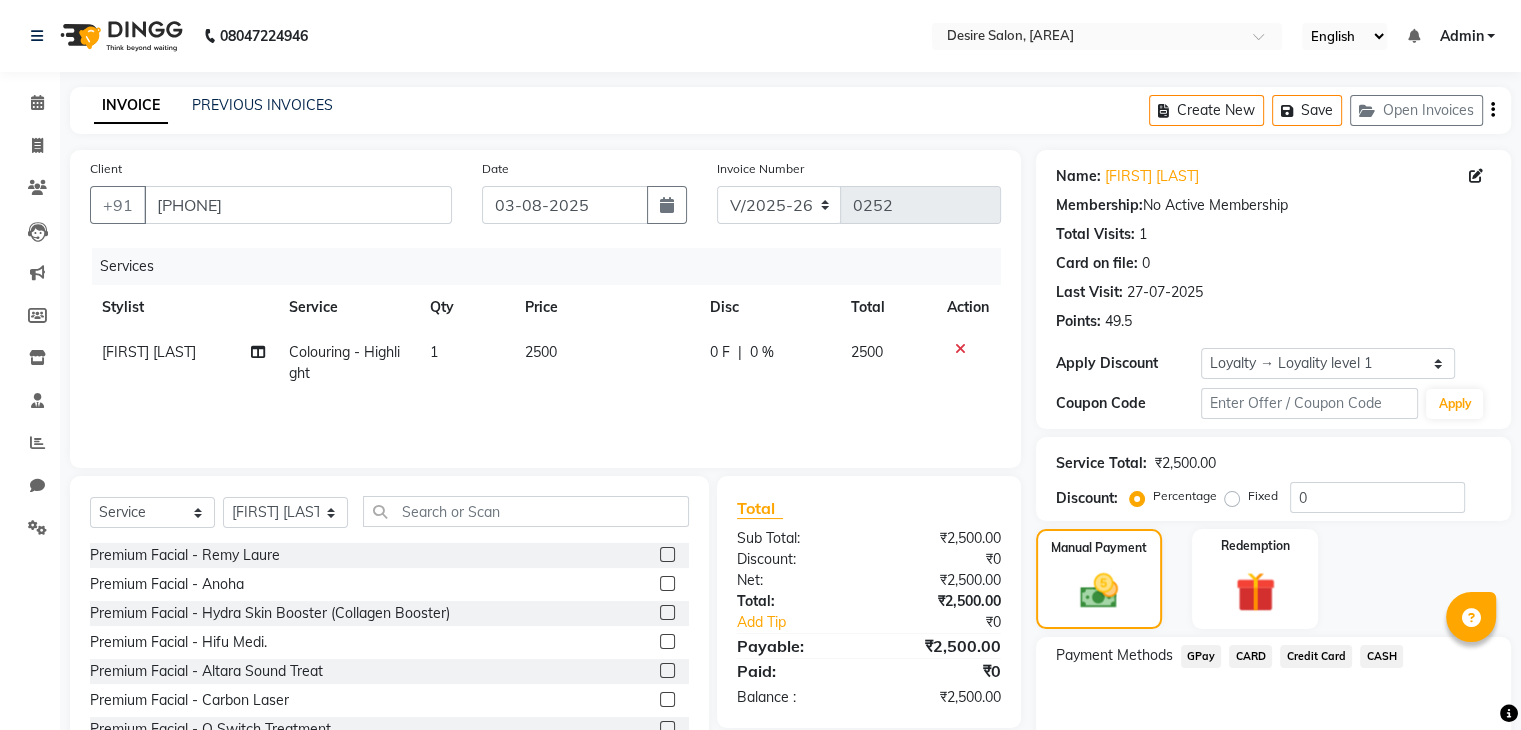scroll, scrollTop: 72, scrollLeft: 0, axis: vertical 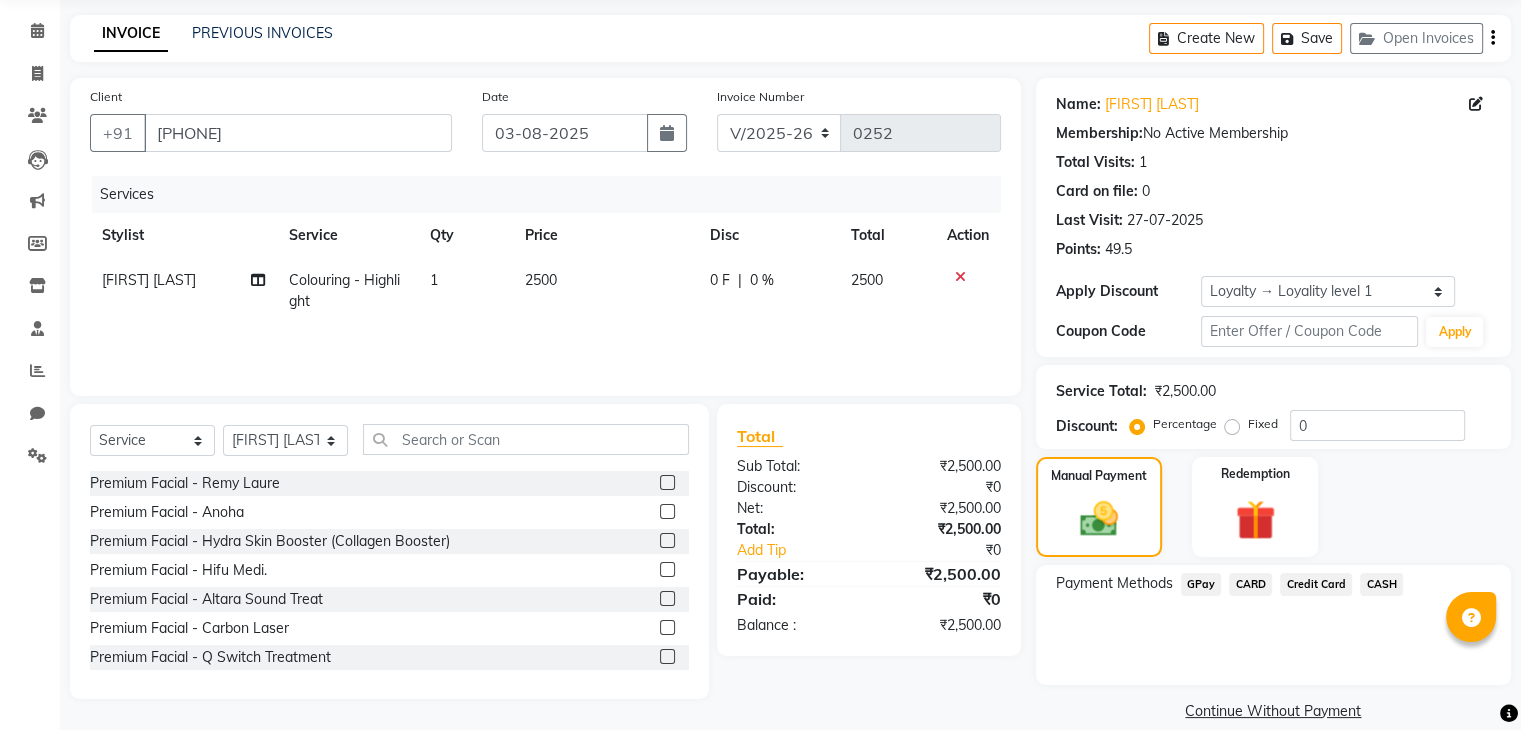 click on "GPay" 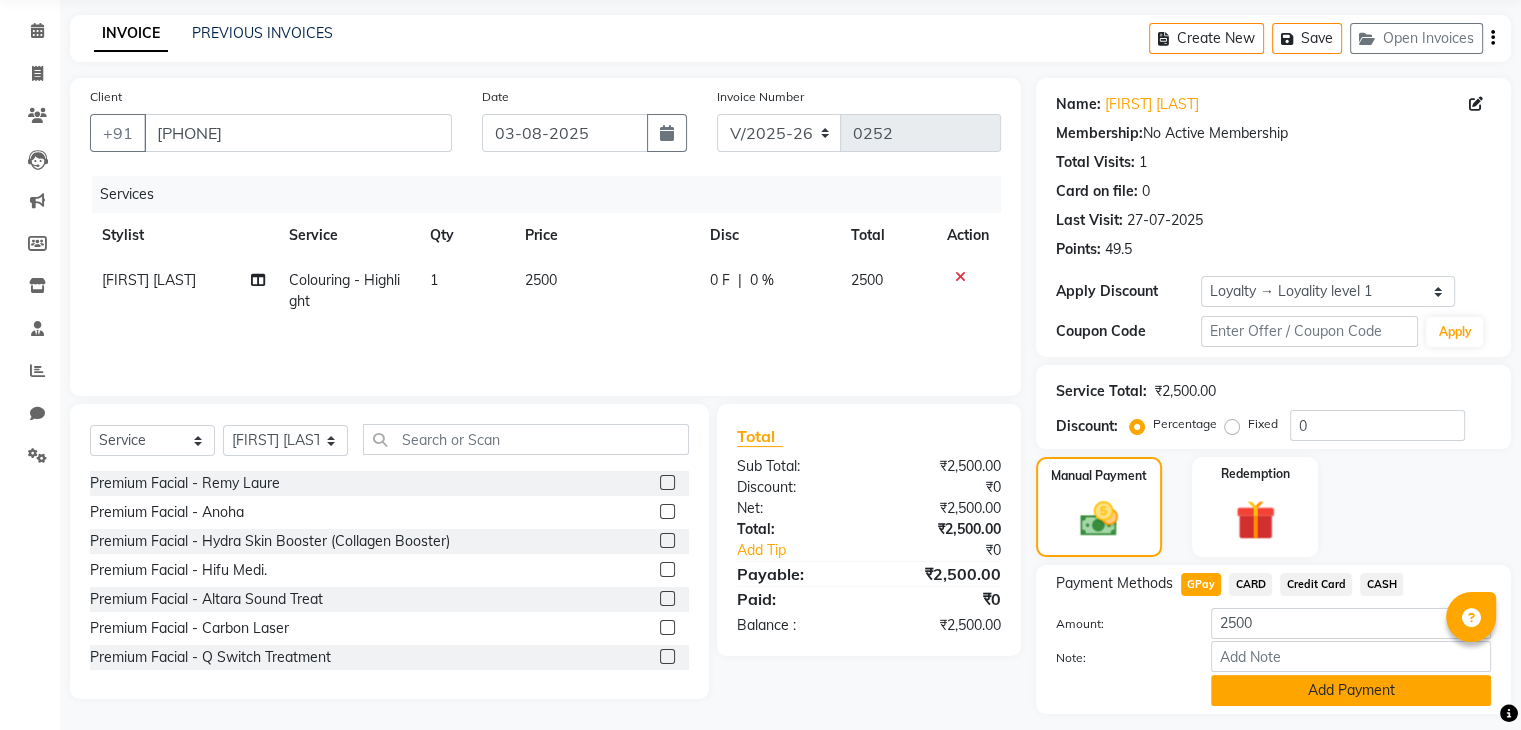 click on "Add Payment" 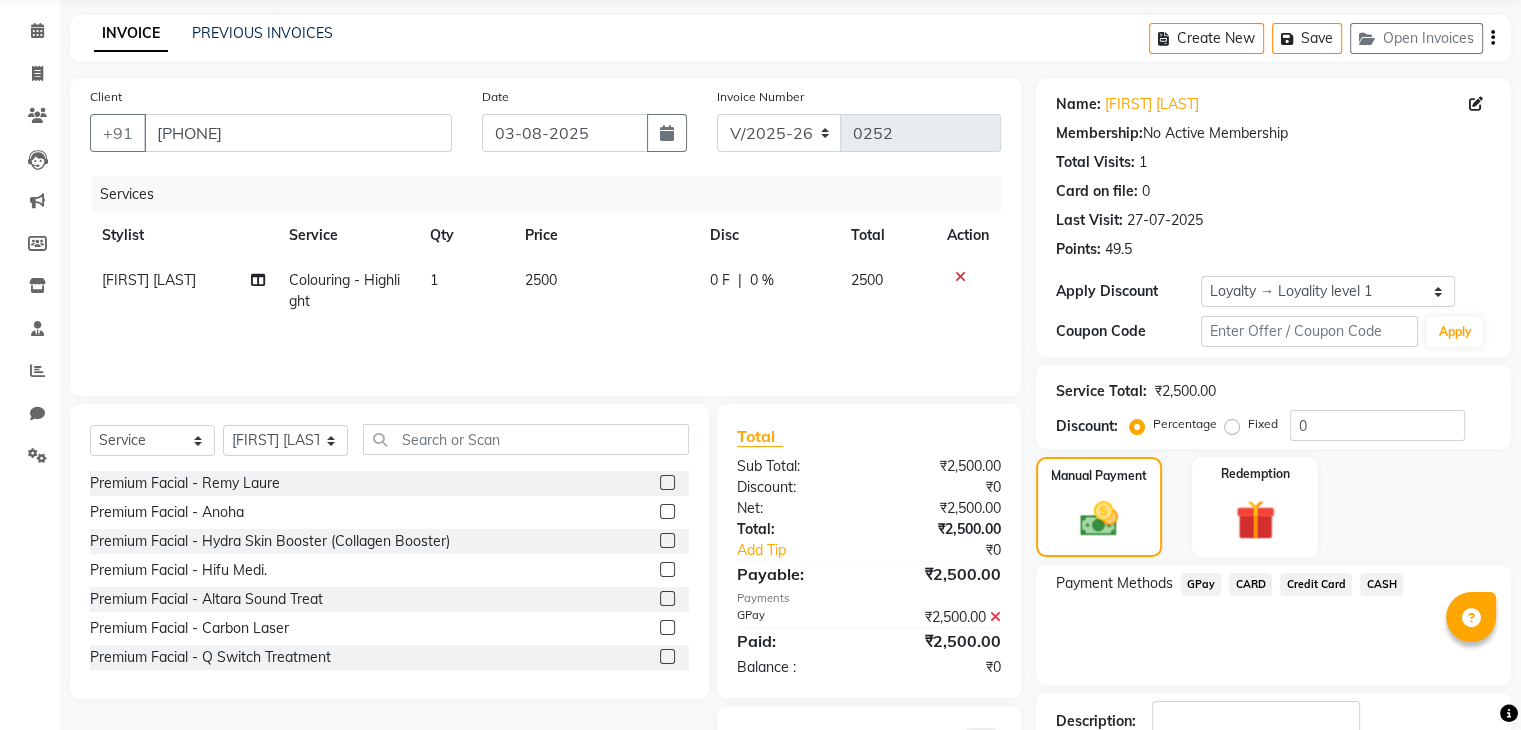scroll, scrollTop: 209, scrollLeft: 0, axis: vertical 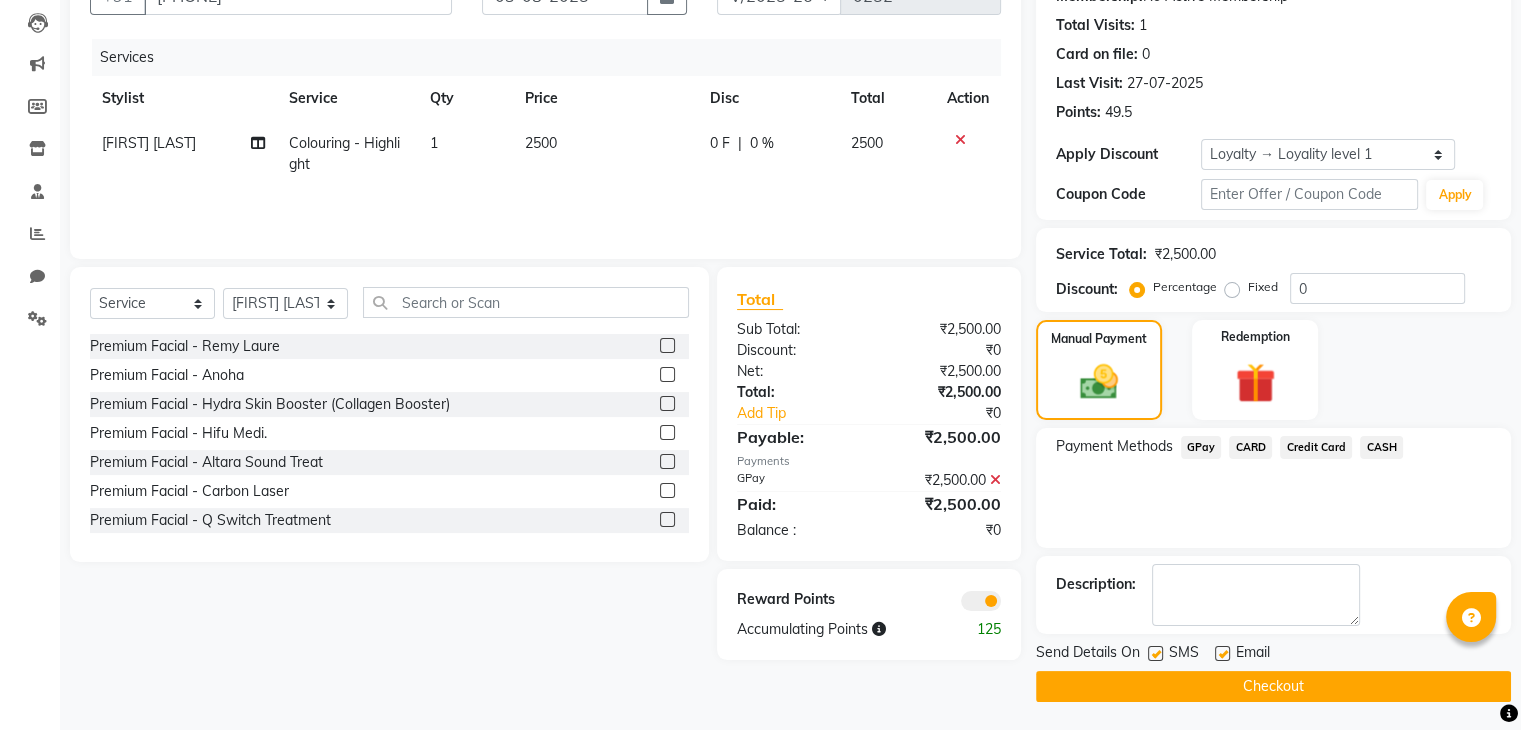 click on "Checkout" 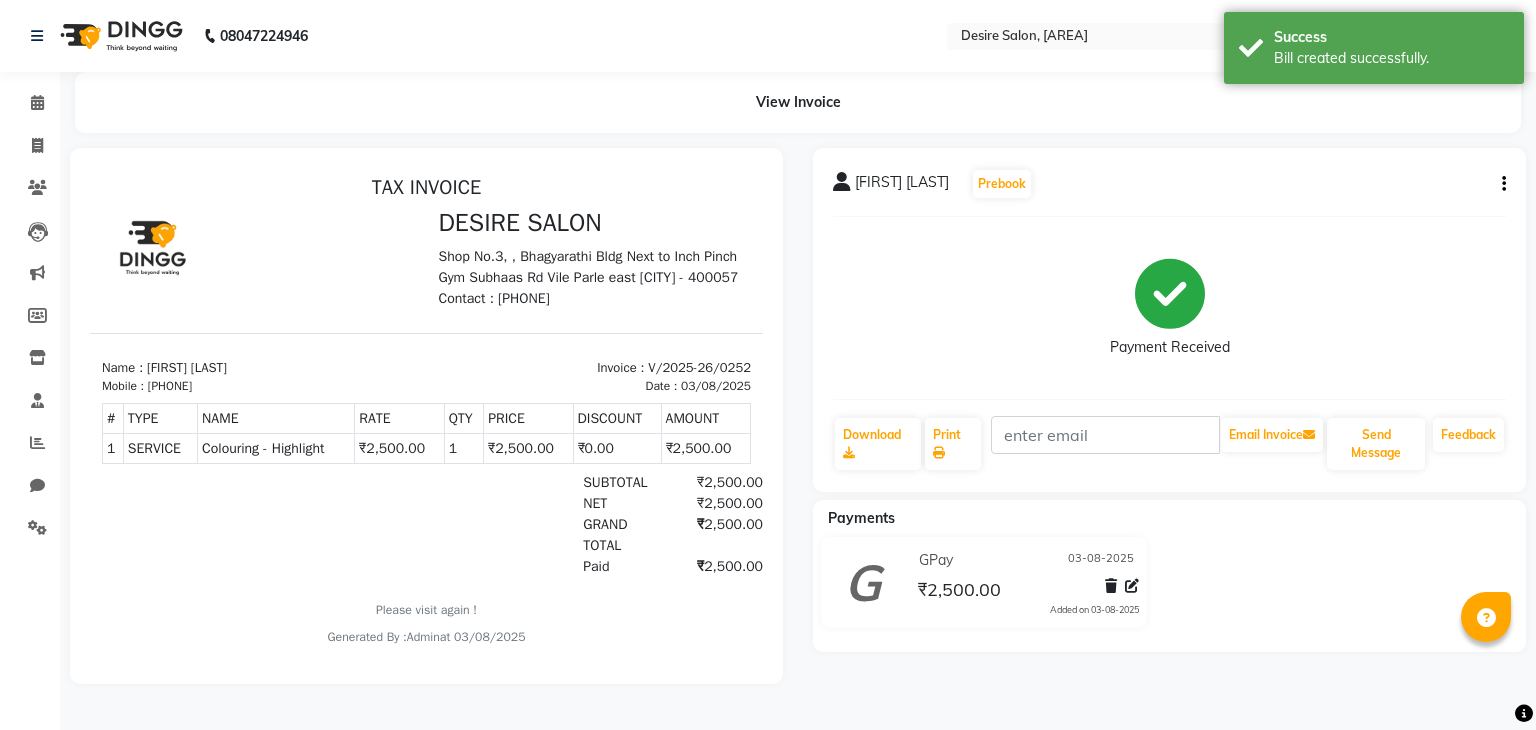 scroll, scrollTop: 0, scrollLeft: 0, axis: both 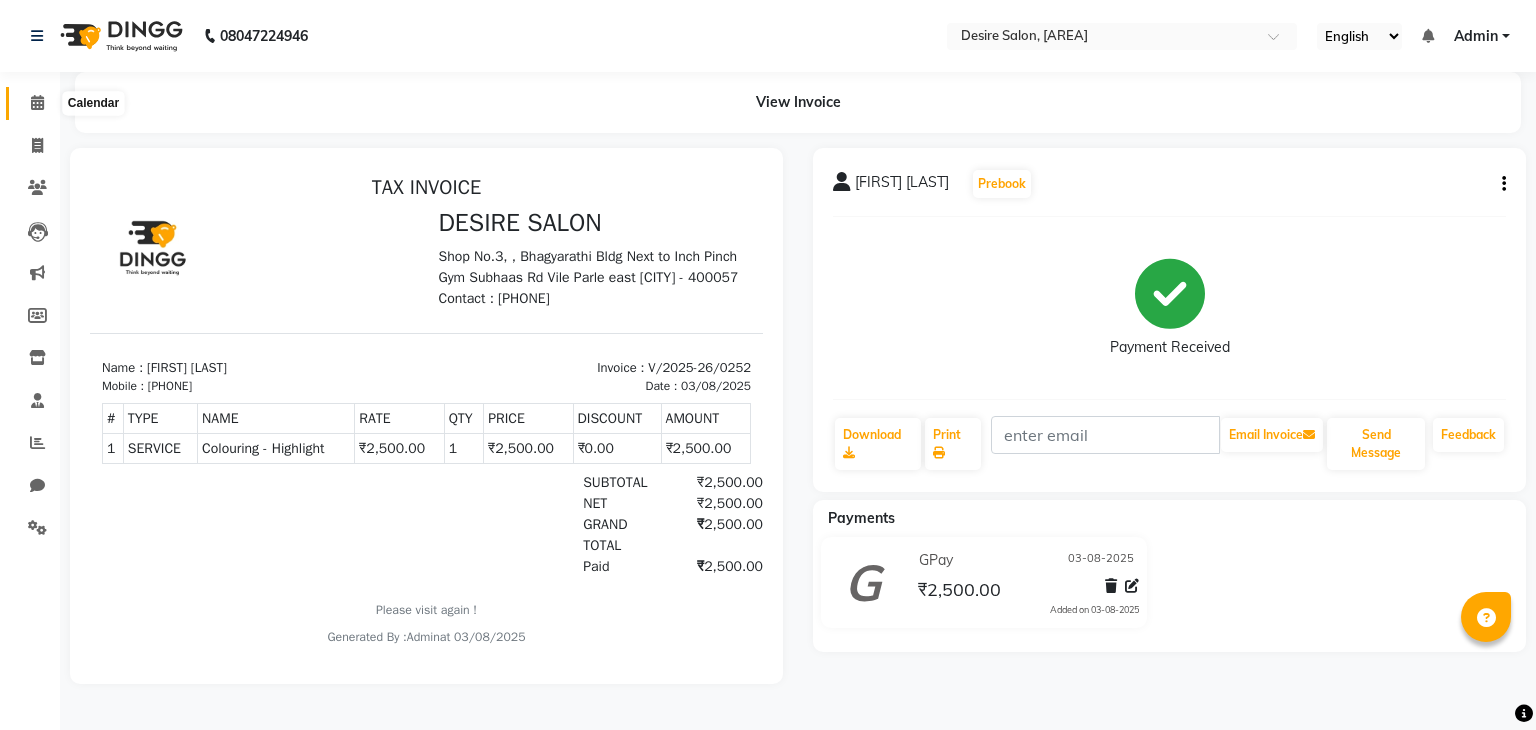 click 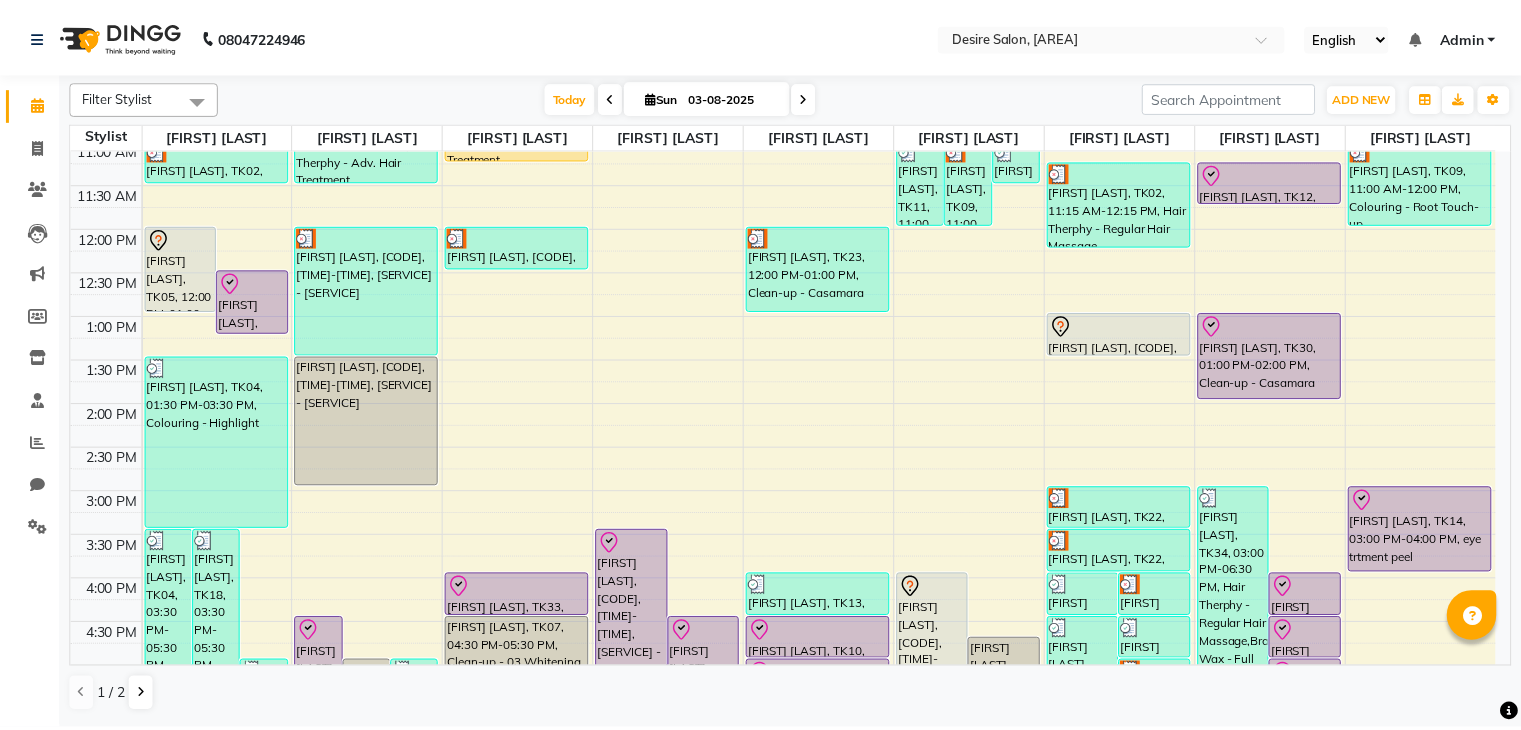 scroll, scrollTop: 213, scrollLeft: 0, axis: vertical 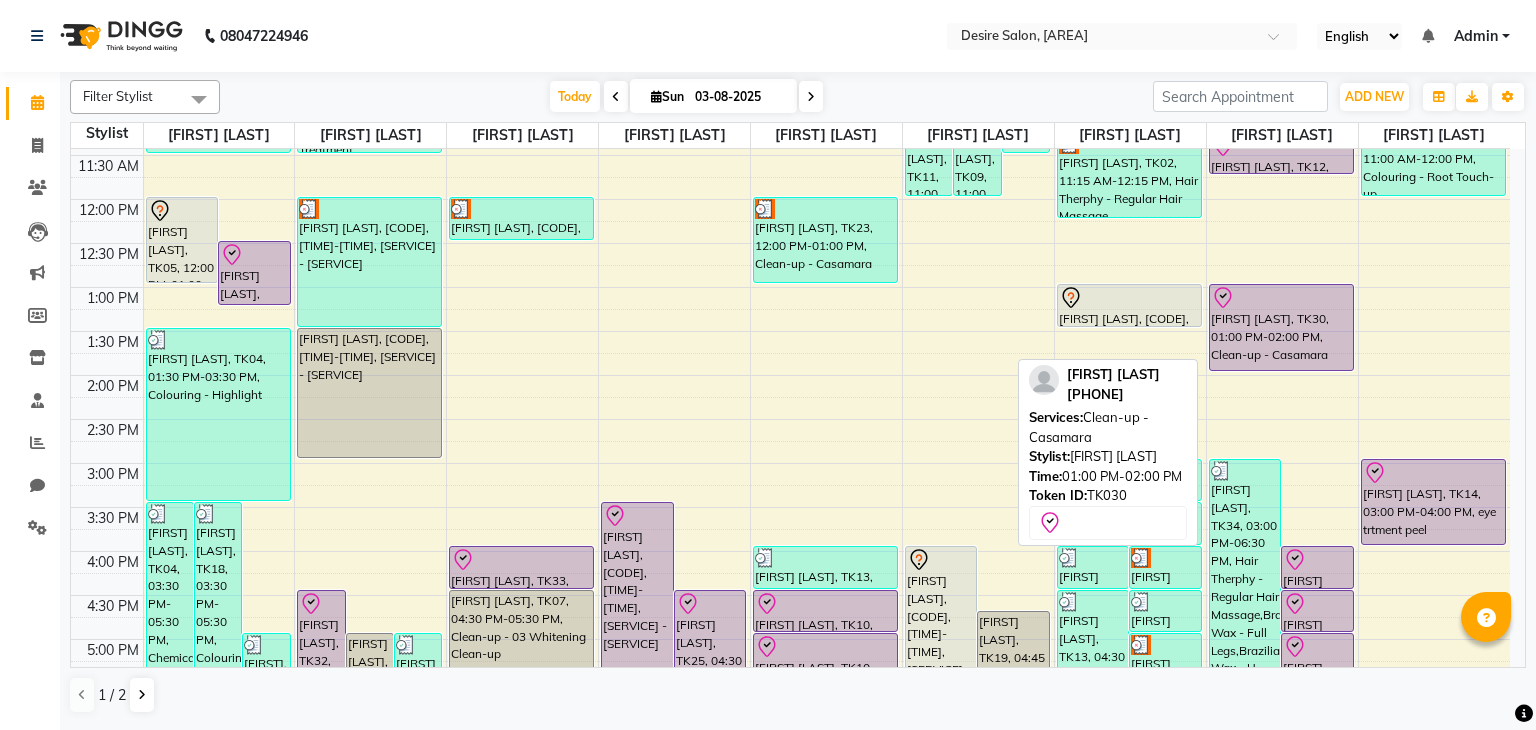 click at bounding box center (1281, 298) 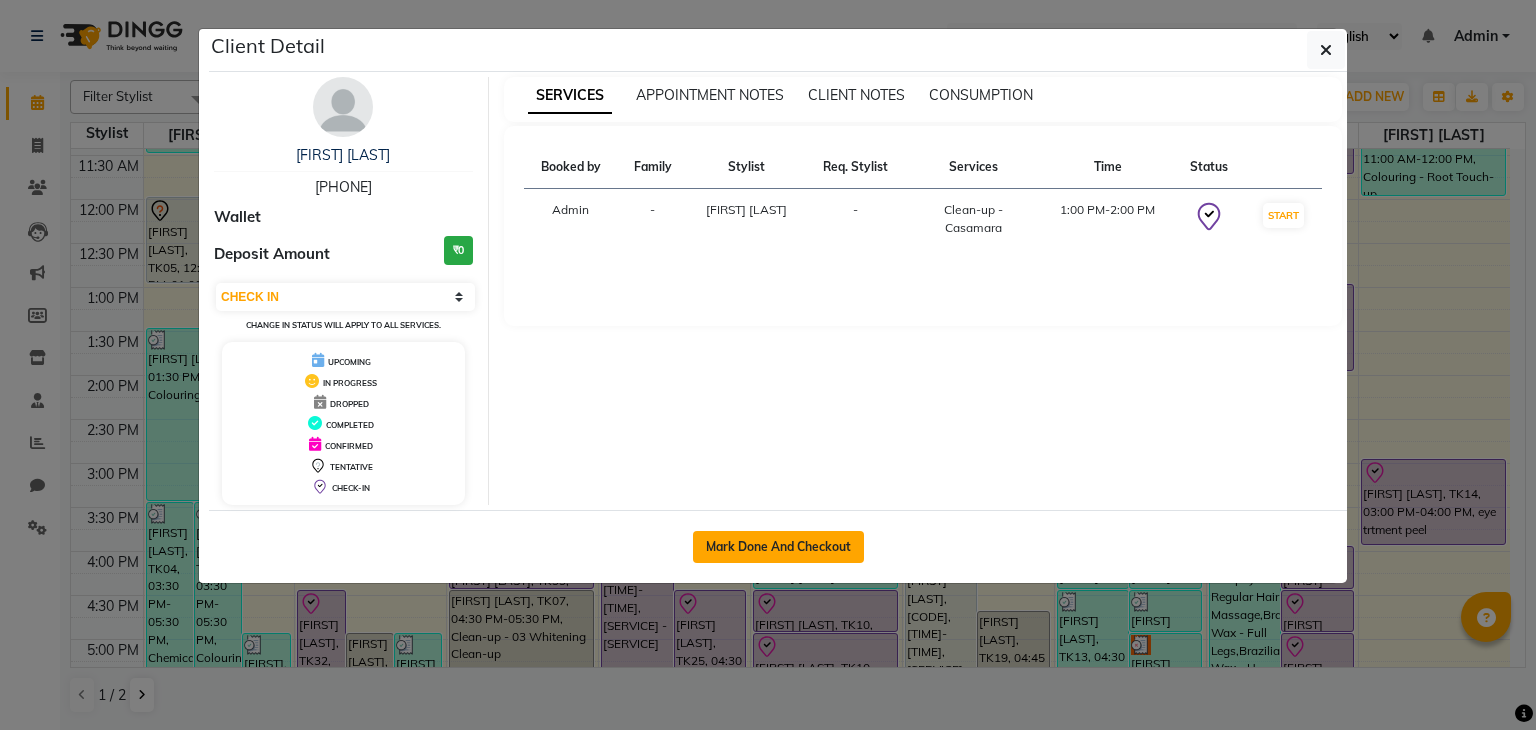 click on "Mark Done And Checkout" 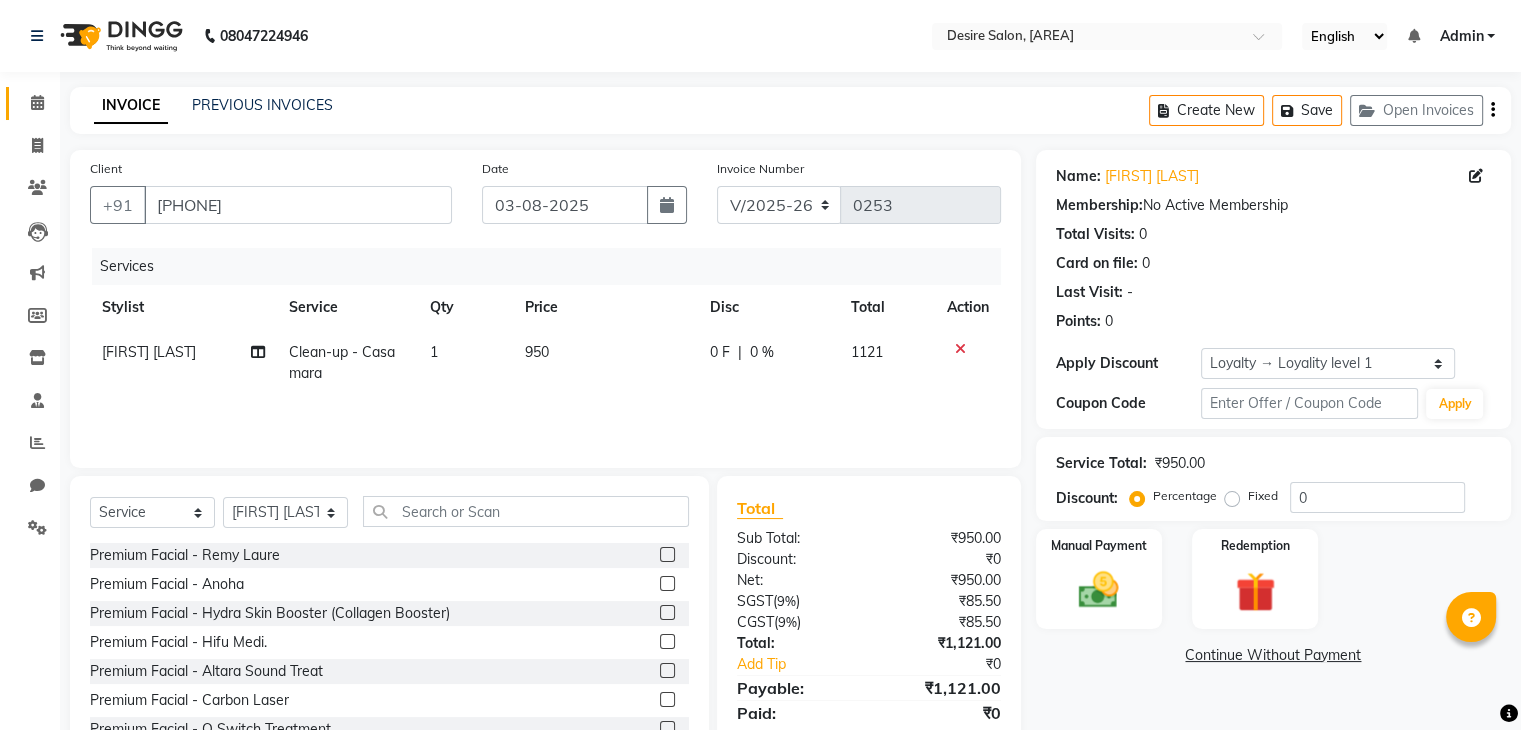 scroll, scrollTop: 72, scrollLeft: 0, axis: vertical 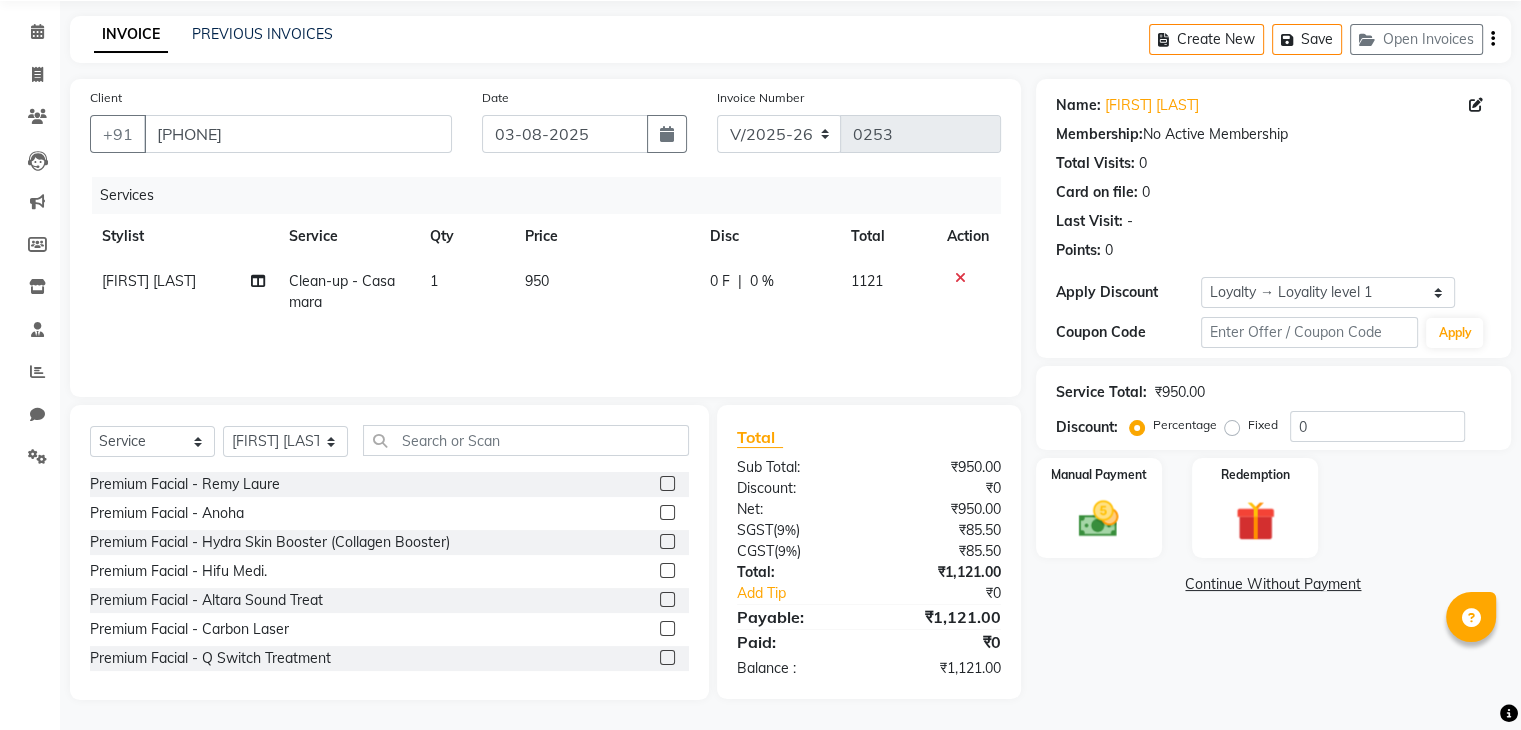 click on "950" 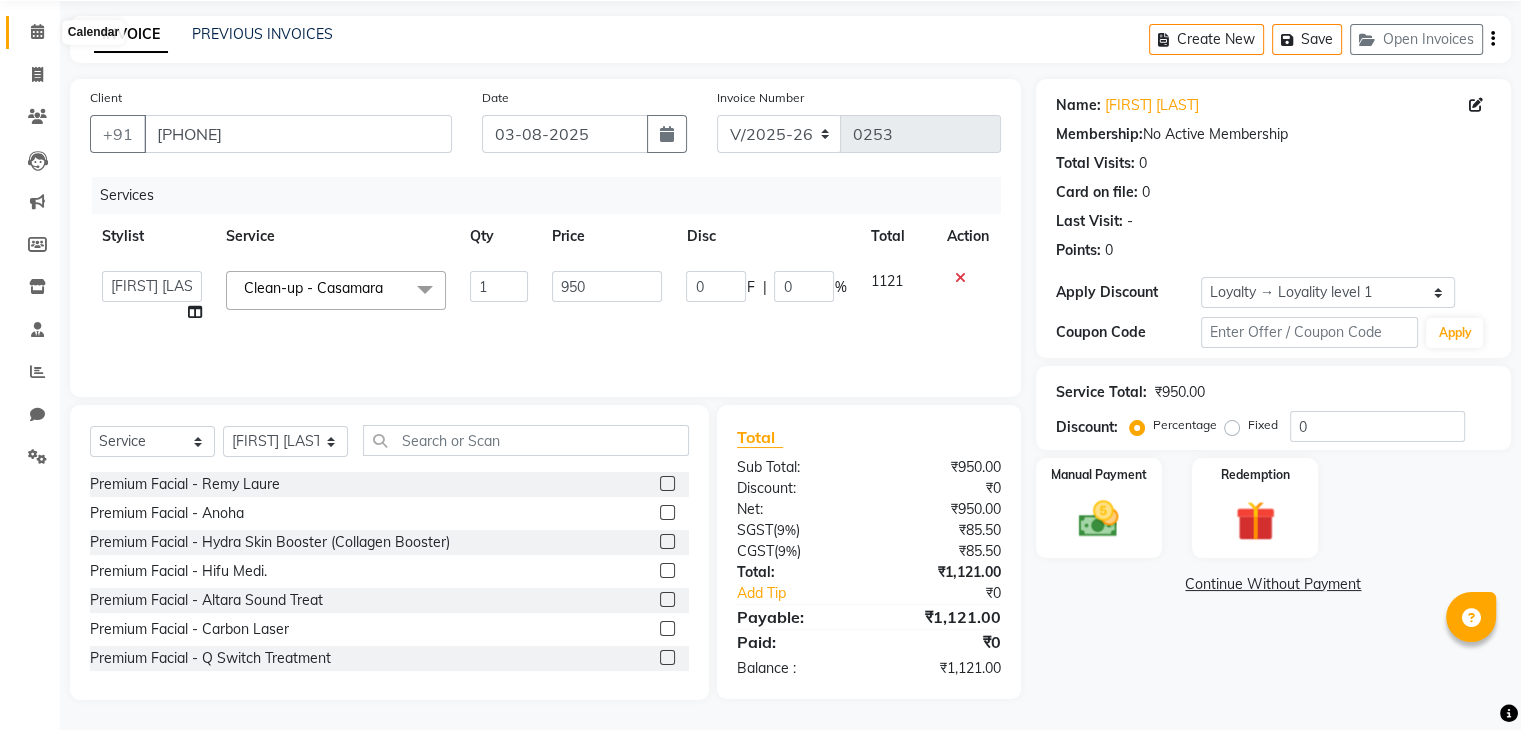 click 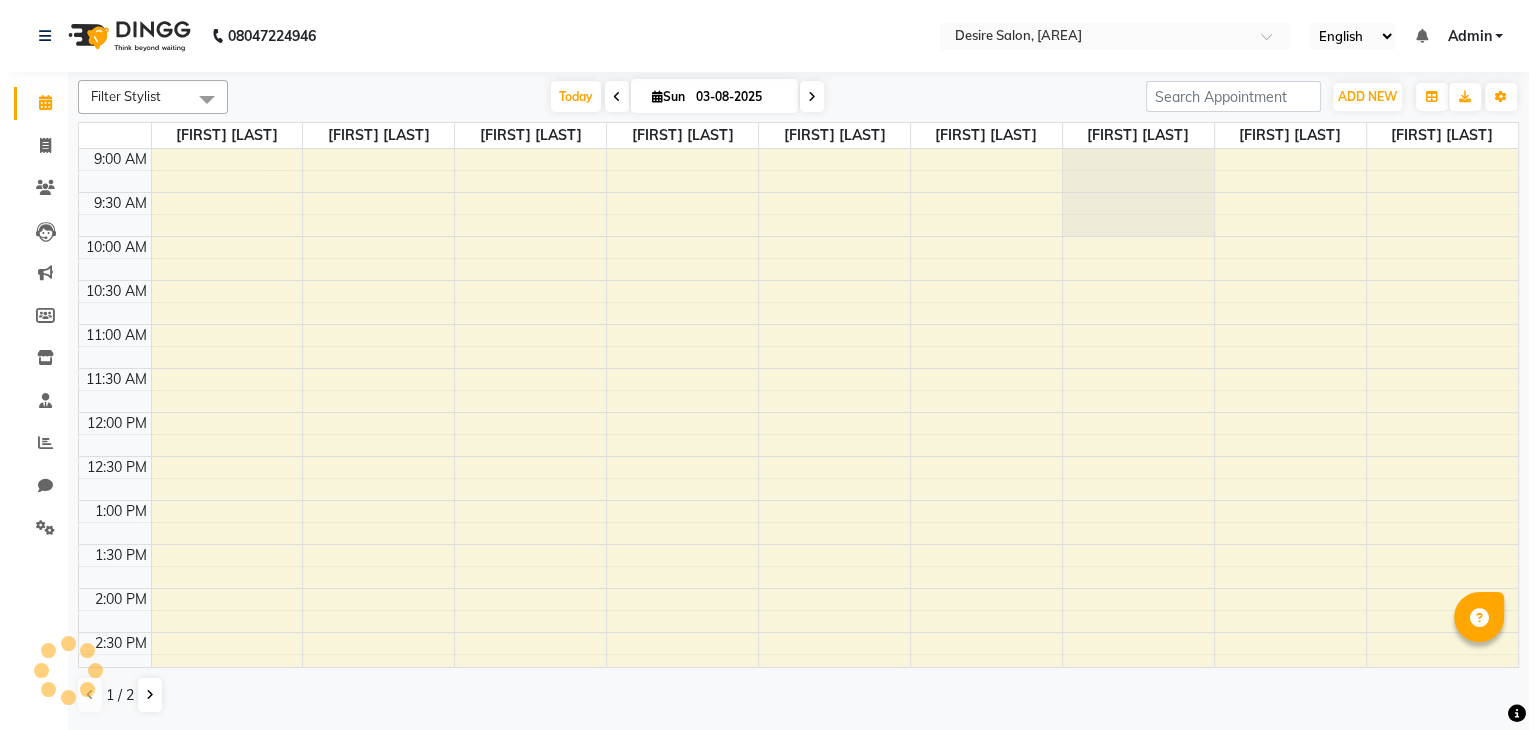 scroll, scrollTop: 0, scrollLeft: 0, axis: both 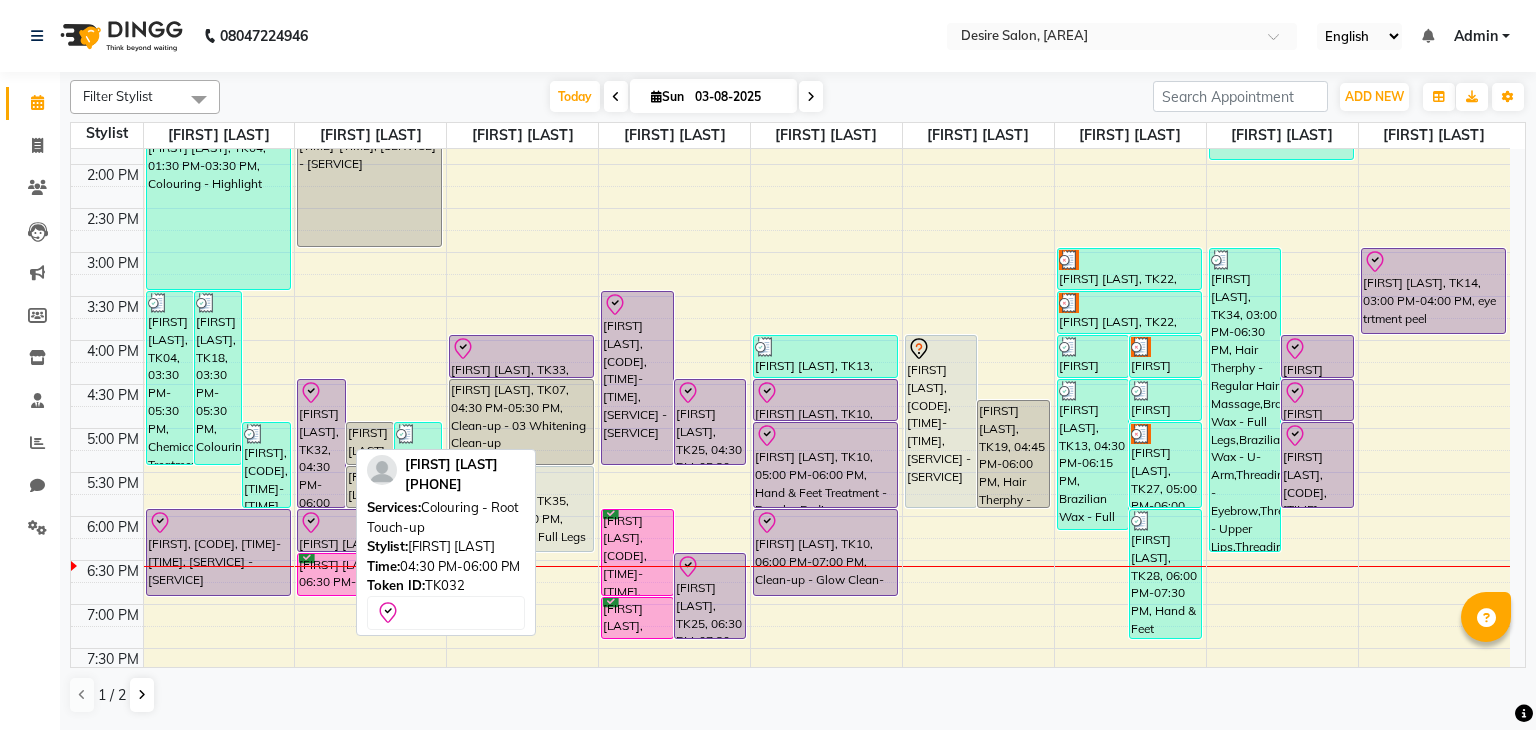 click on "[FIRST] [LAST], TK32, 04:30 PM-06:00 PM, Colouring - Root Touch-up" at bounding box center [321, 443] 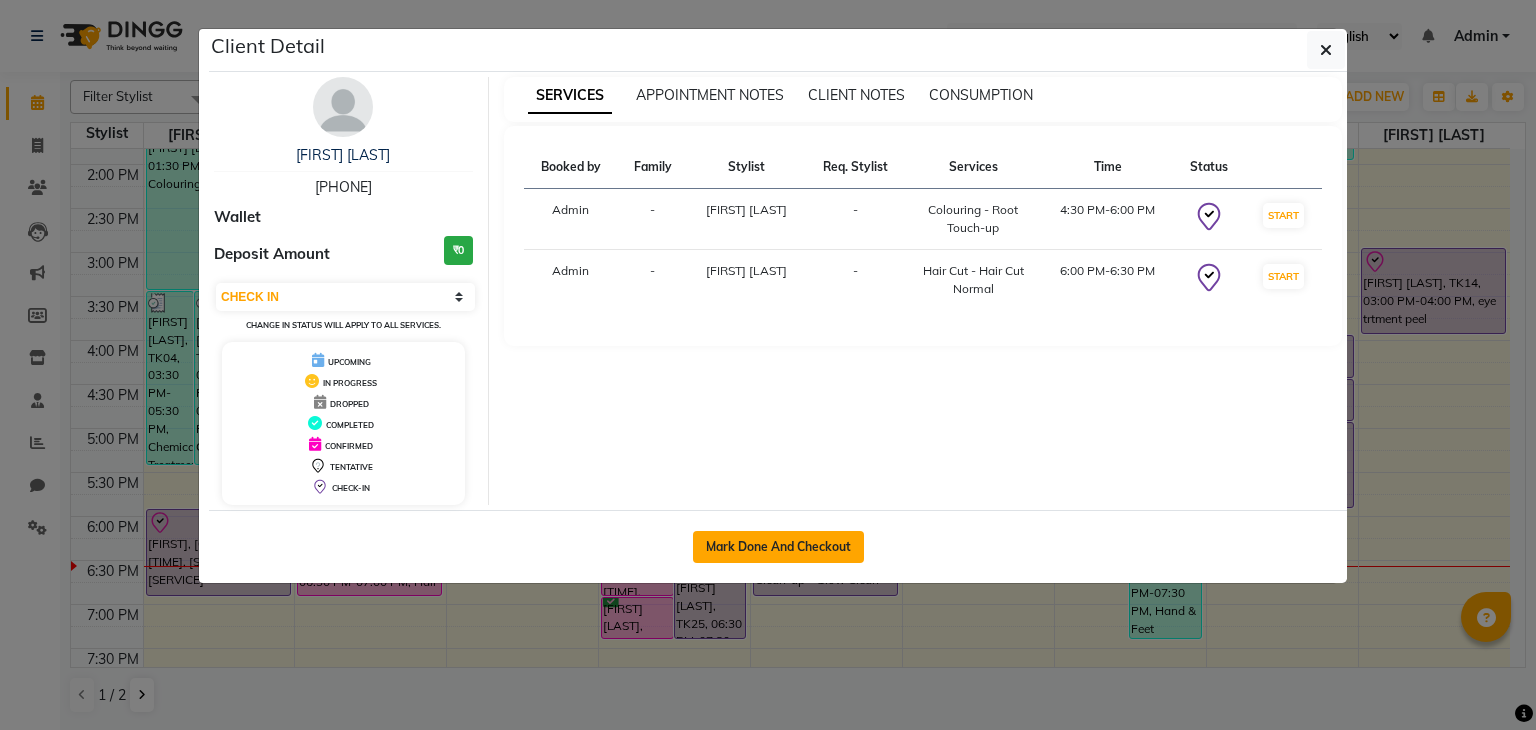 click on "Mark Done And Checkout" 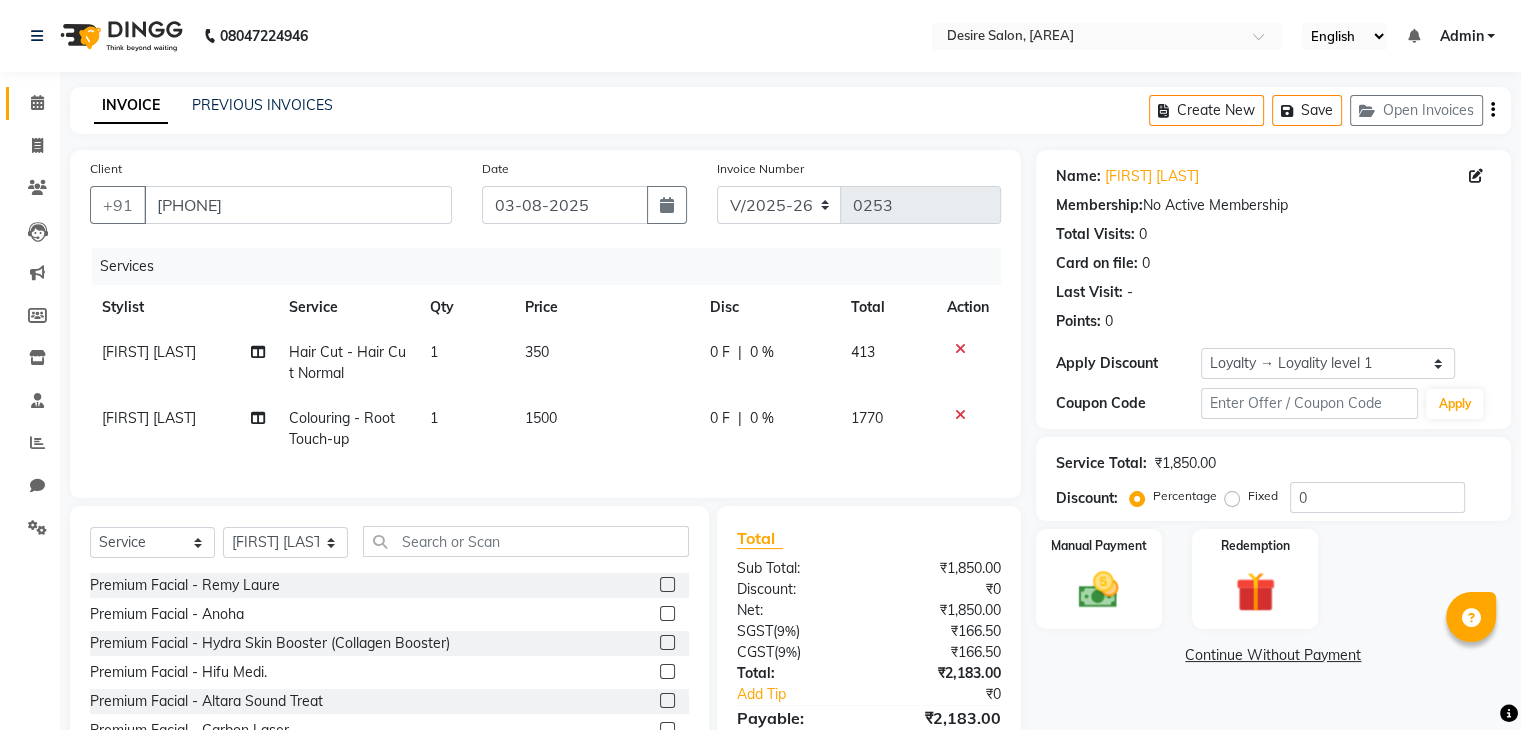 scroll, scrollTop: 117, scrollLeft: 0, axis: vertical 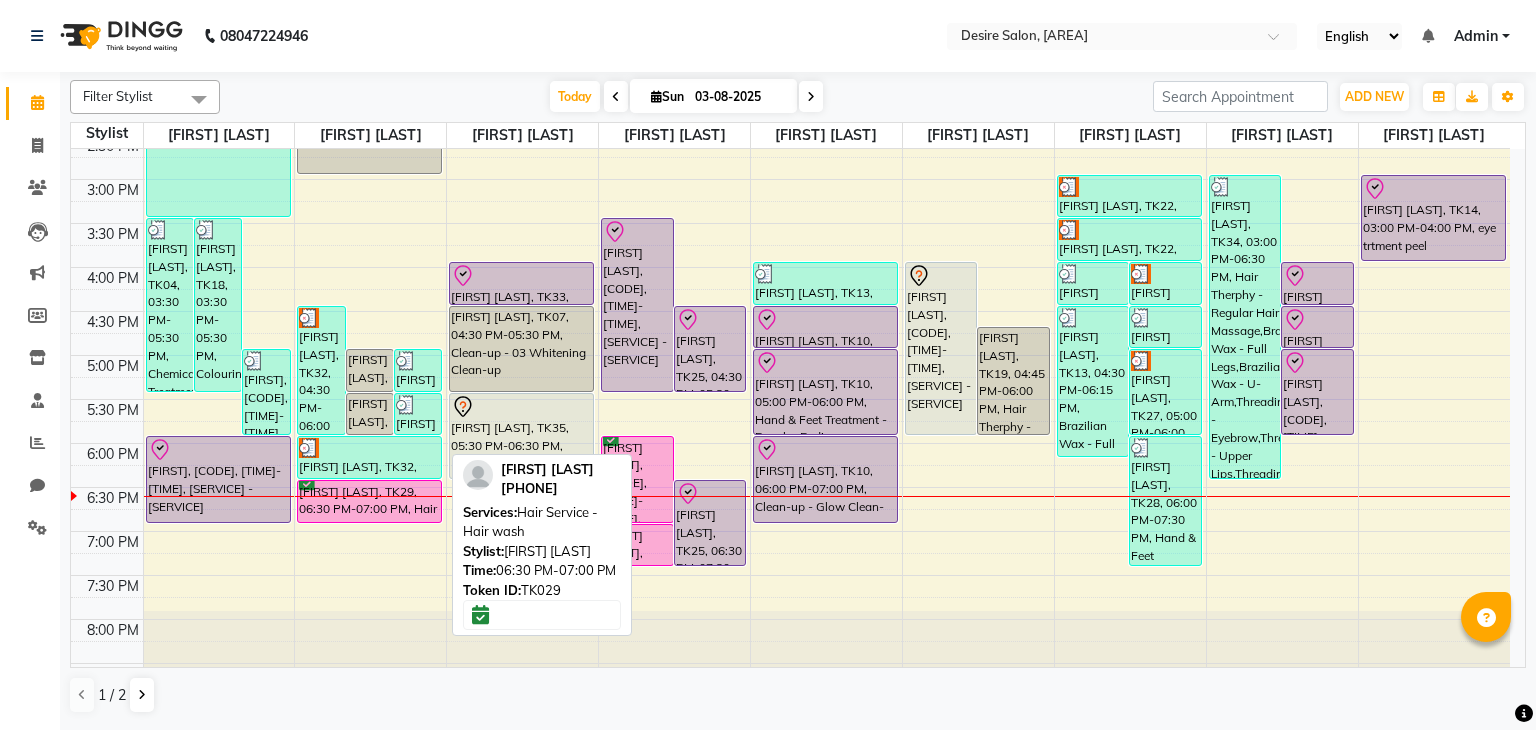 click on "[FIRST] [LAST], TK29, 06:30 PM-07:00 PM, Hair Service - Hair wash" at bounding box center [369, 501] 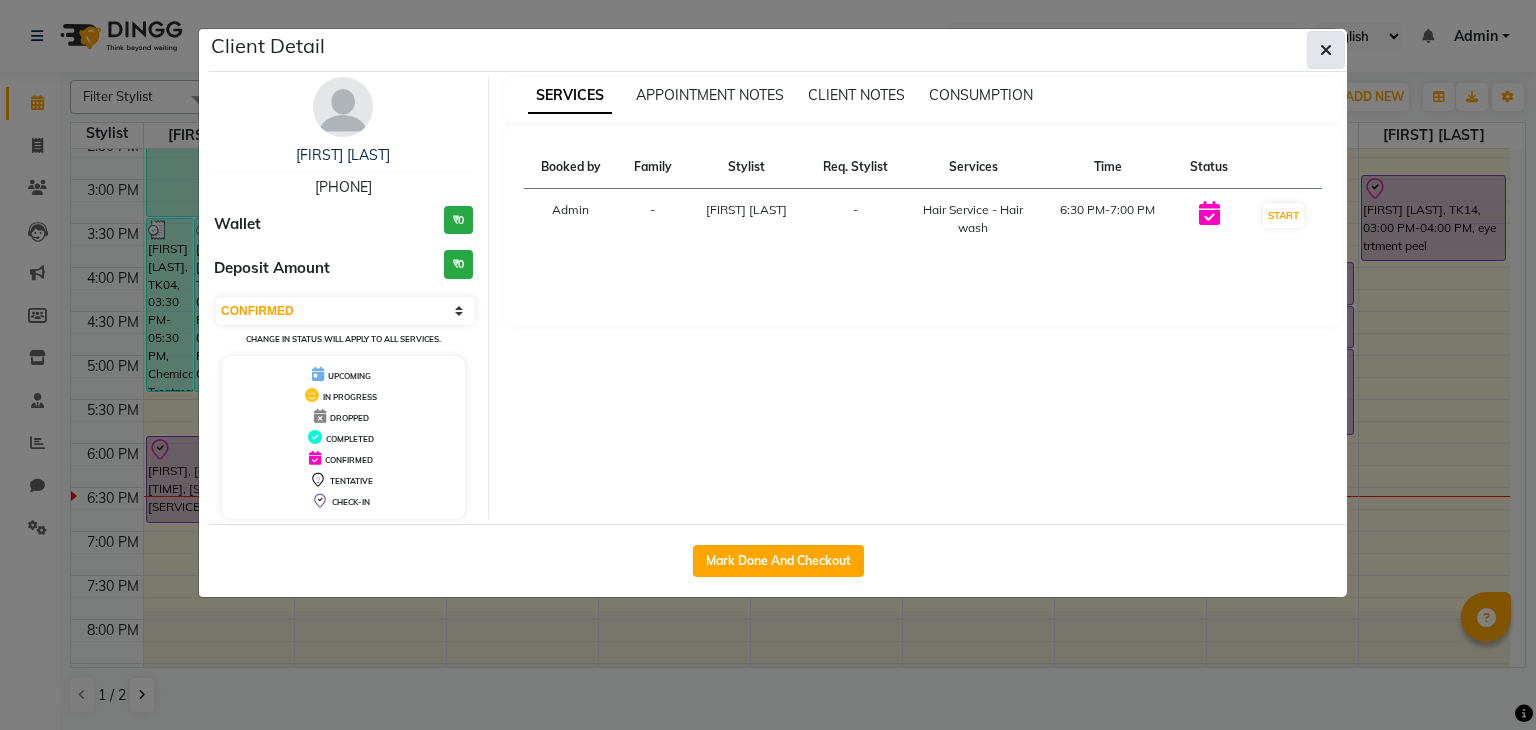 click 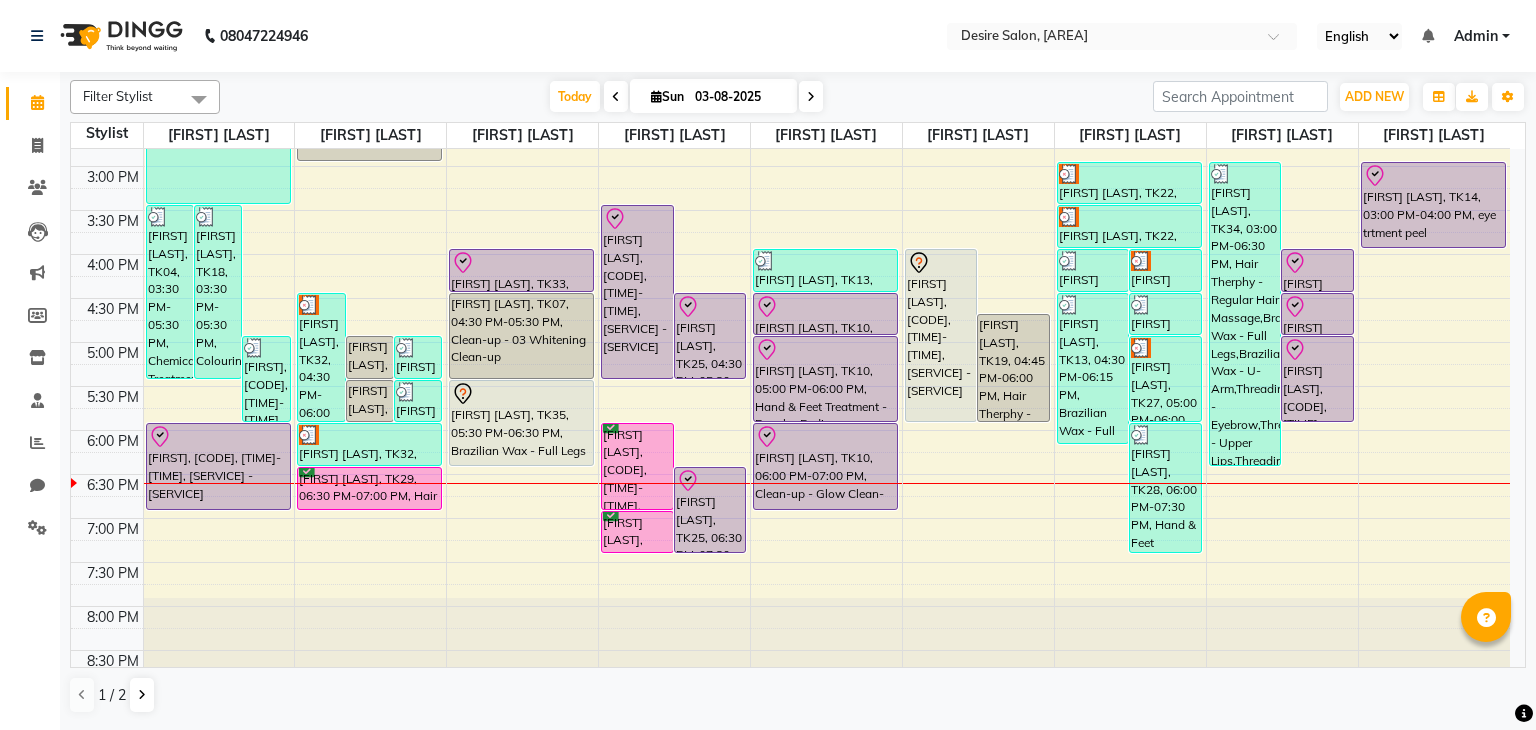 scroll, scrollTop: 503, scrollLeft: 0, axis: vertical 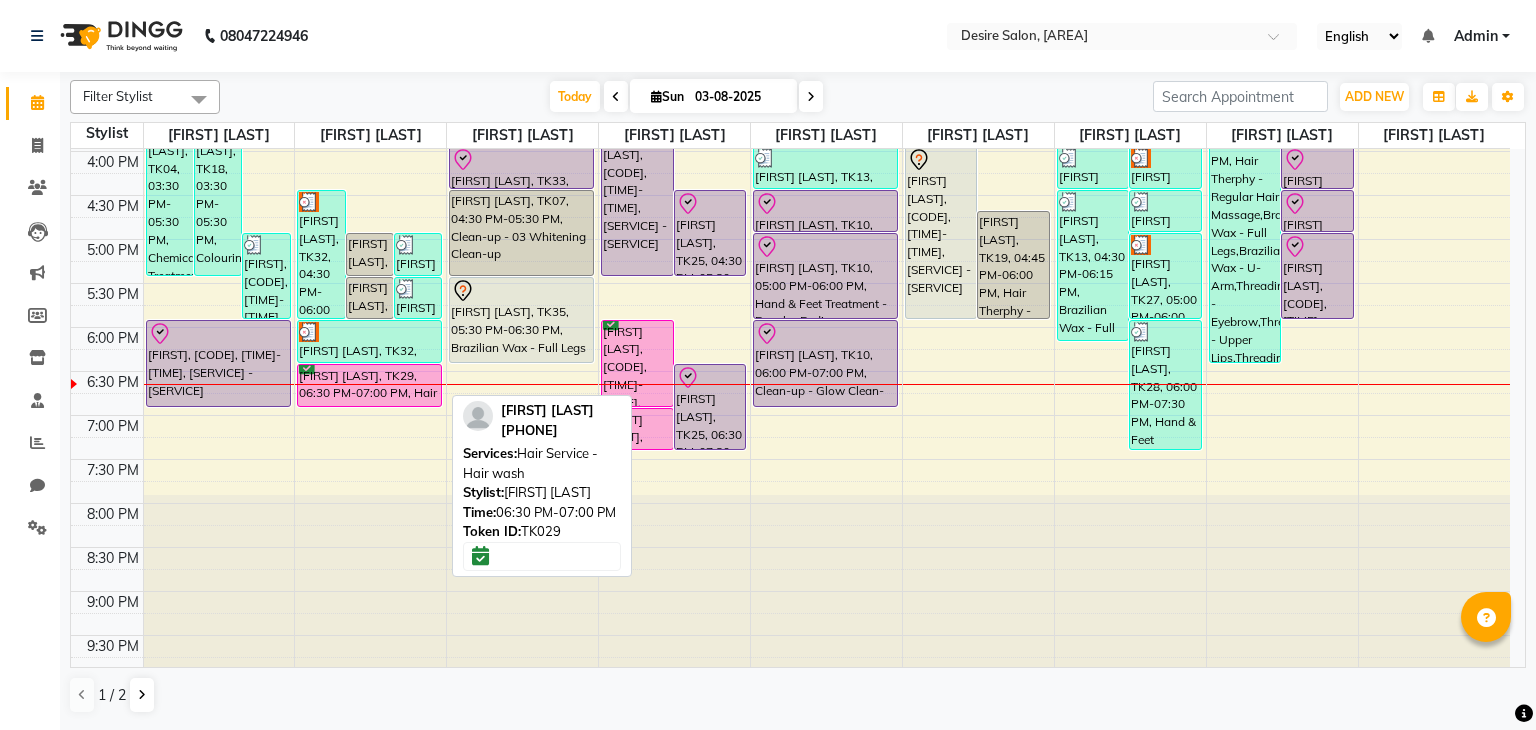 click on "[FIRST] [LAST], TK29, 06:30 PM-07:00 PM, Hair Service - Hair wash" at bounding box center (369, 385) 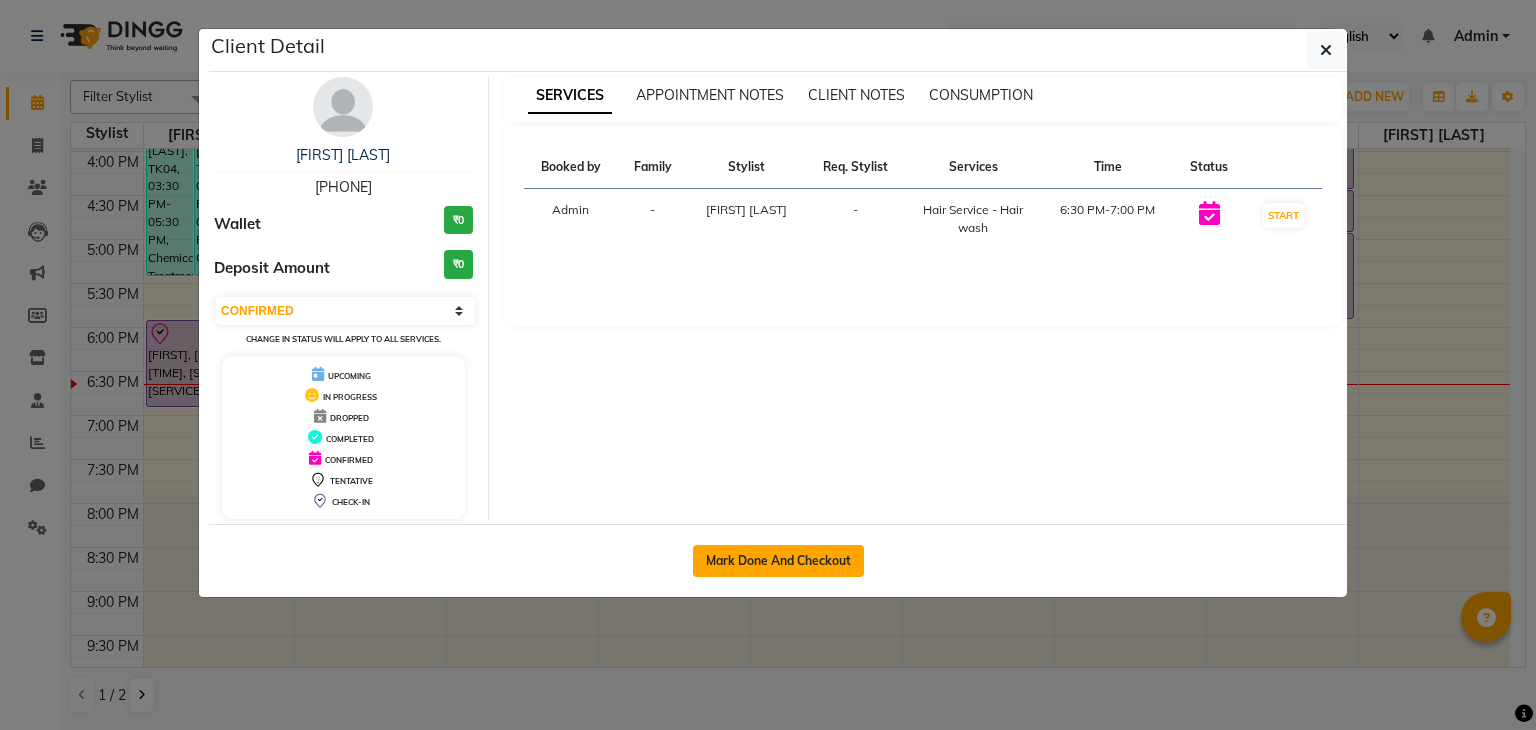 click on "Mark Done And Checkout" 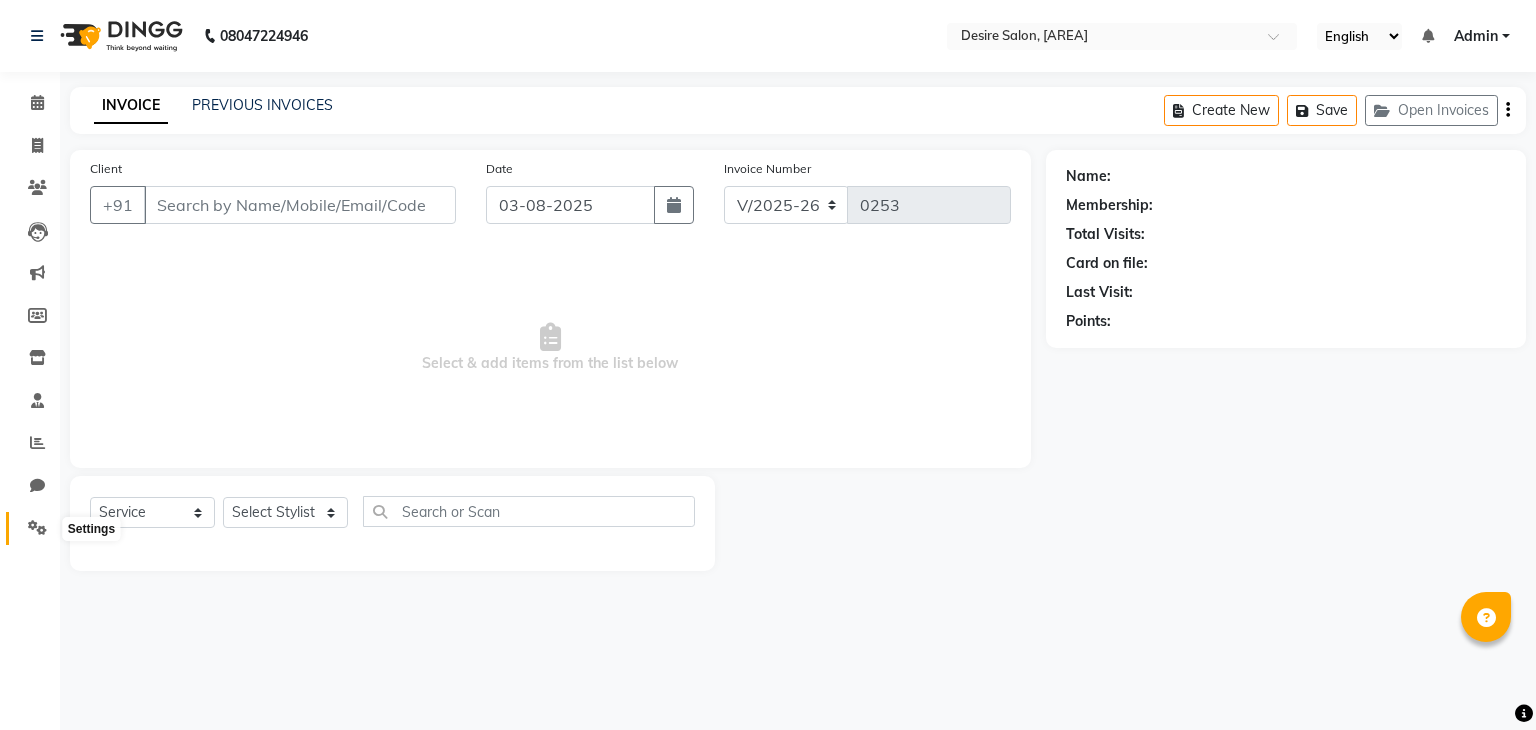 click 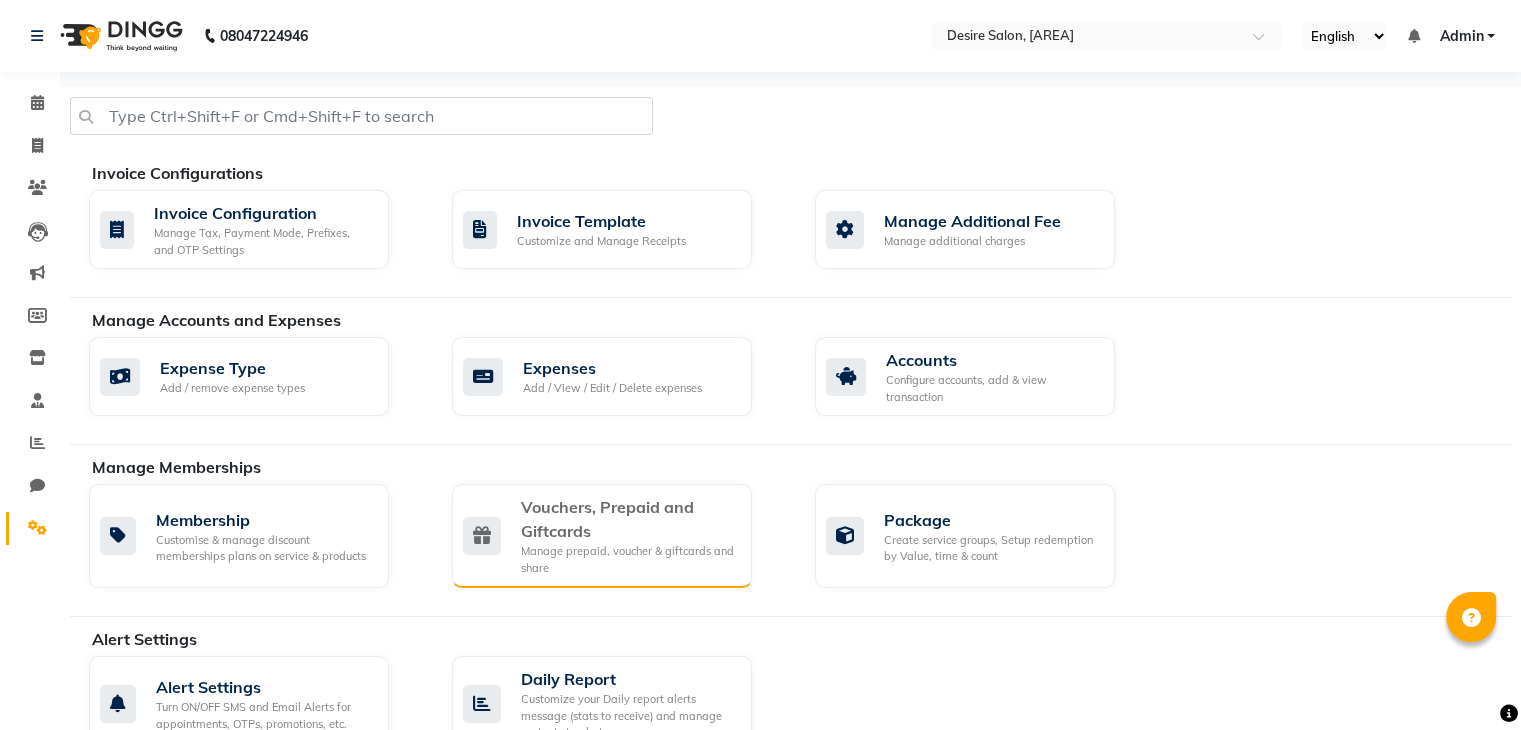 click on "Manage prepaid, voucher & giftcards and share" 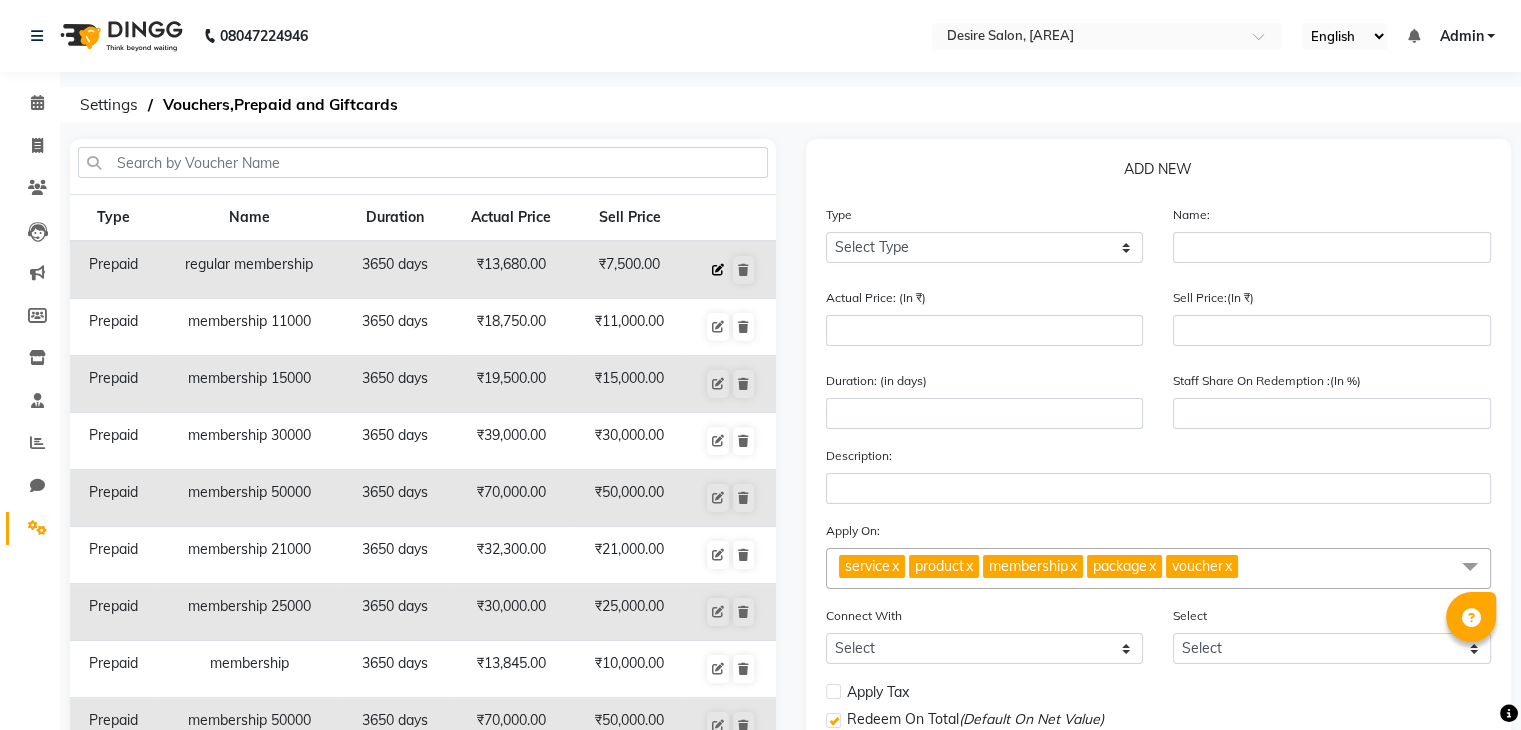 click 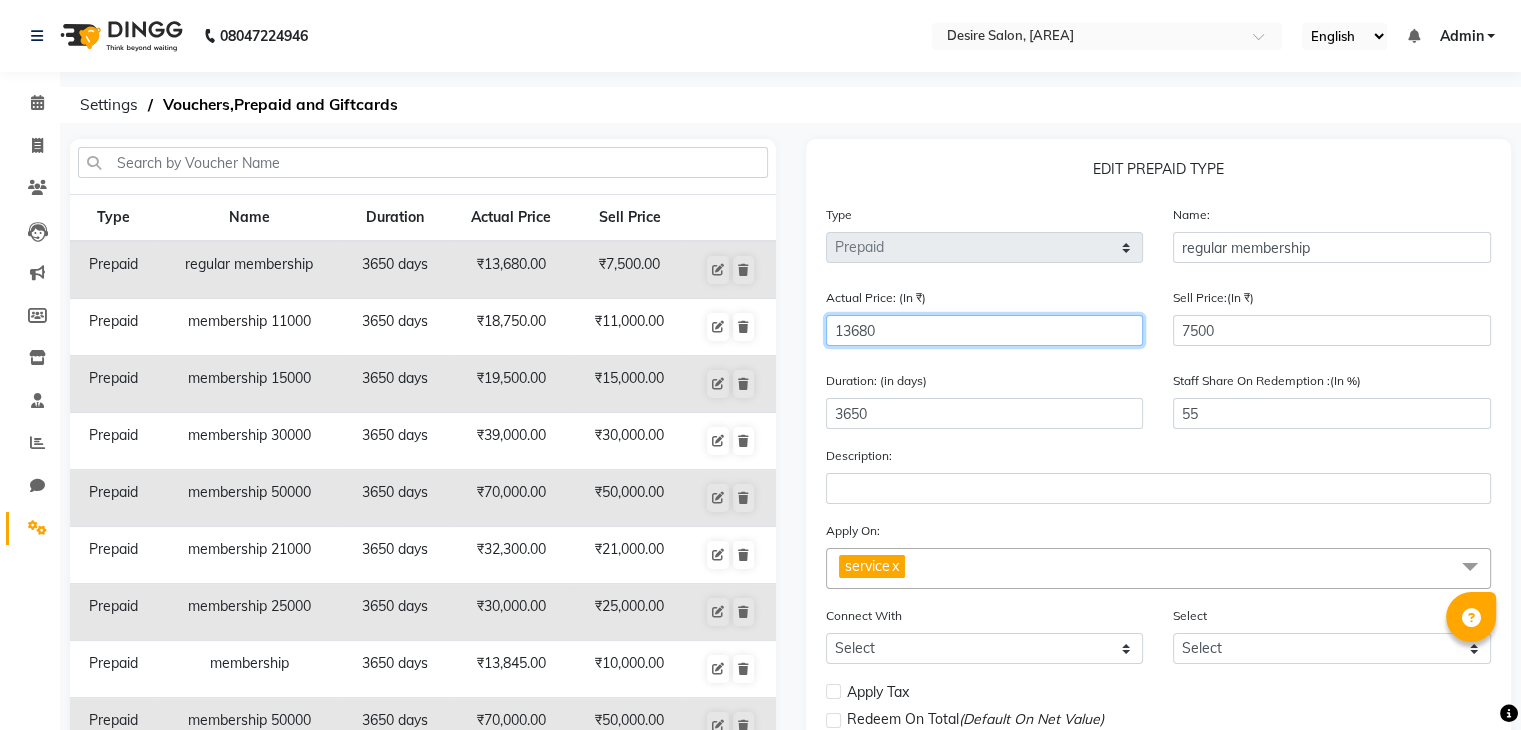 click on "13680" 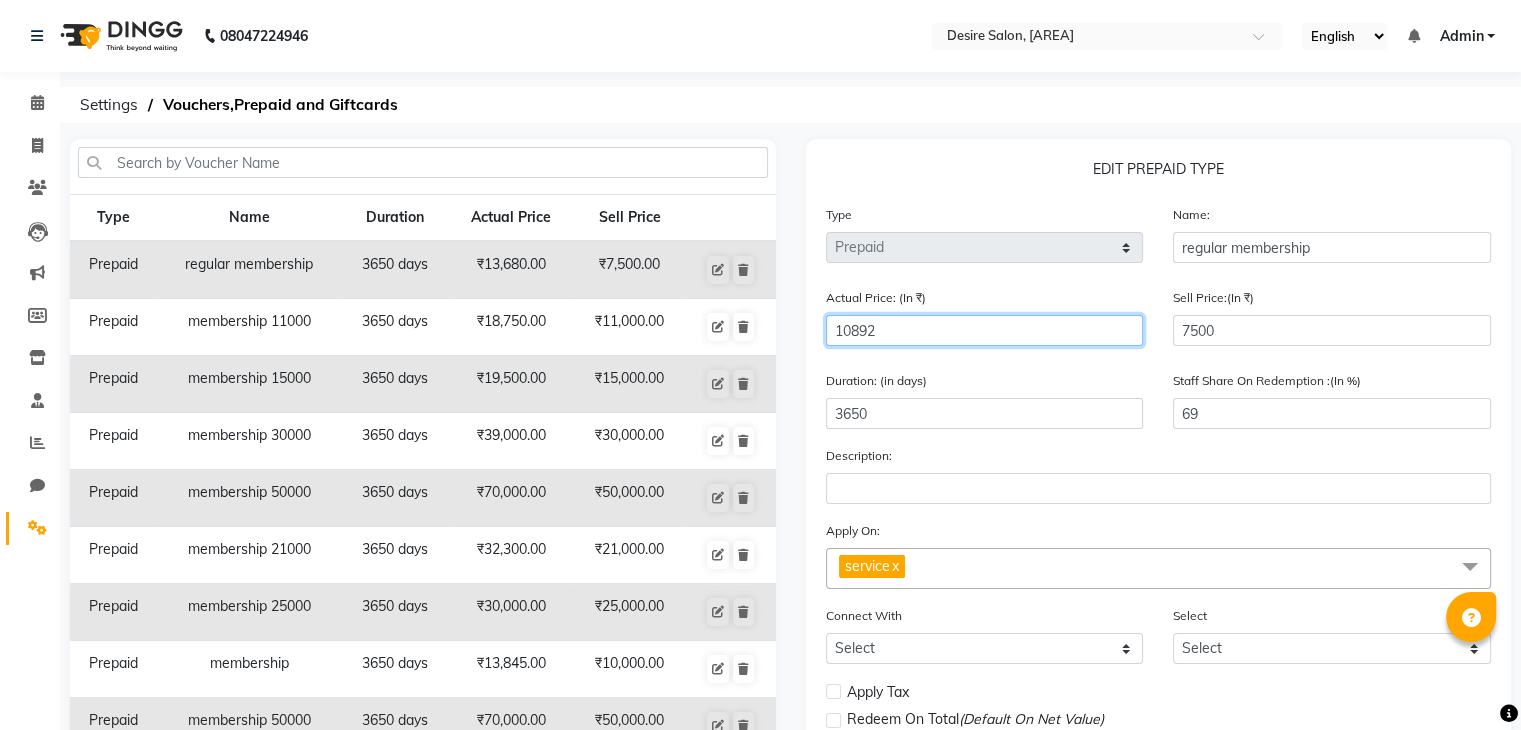 scroll, scrollTop: 201, scrollLeft: 0, axis: vertical 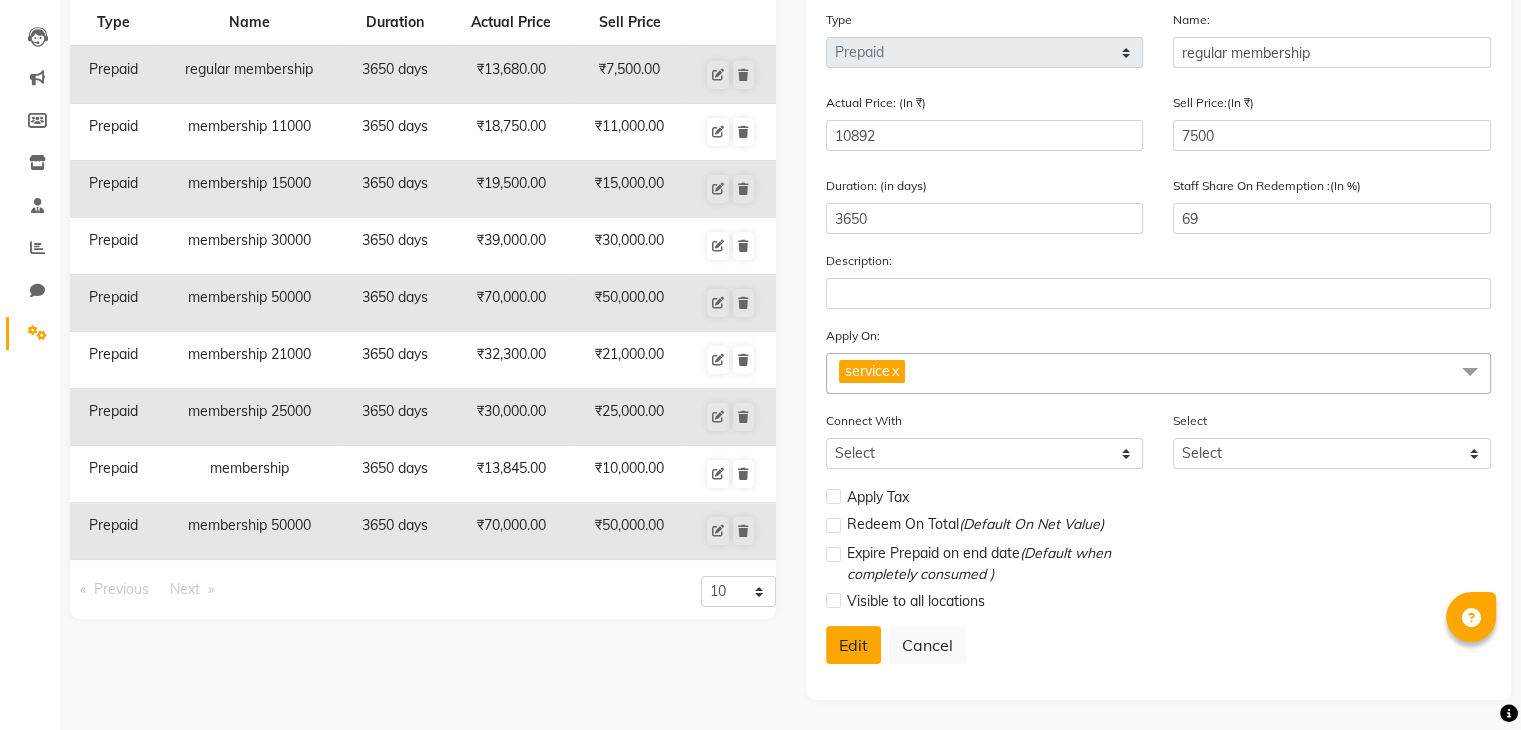 click on "Edit" 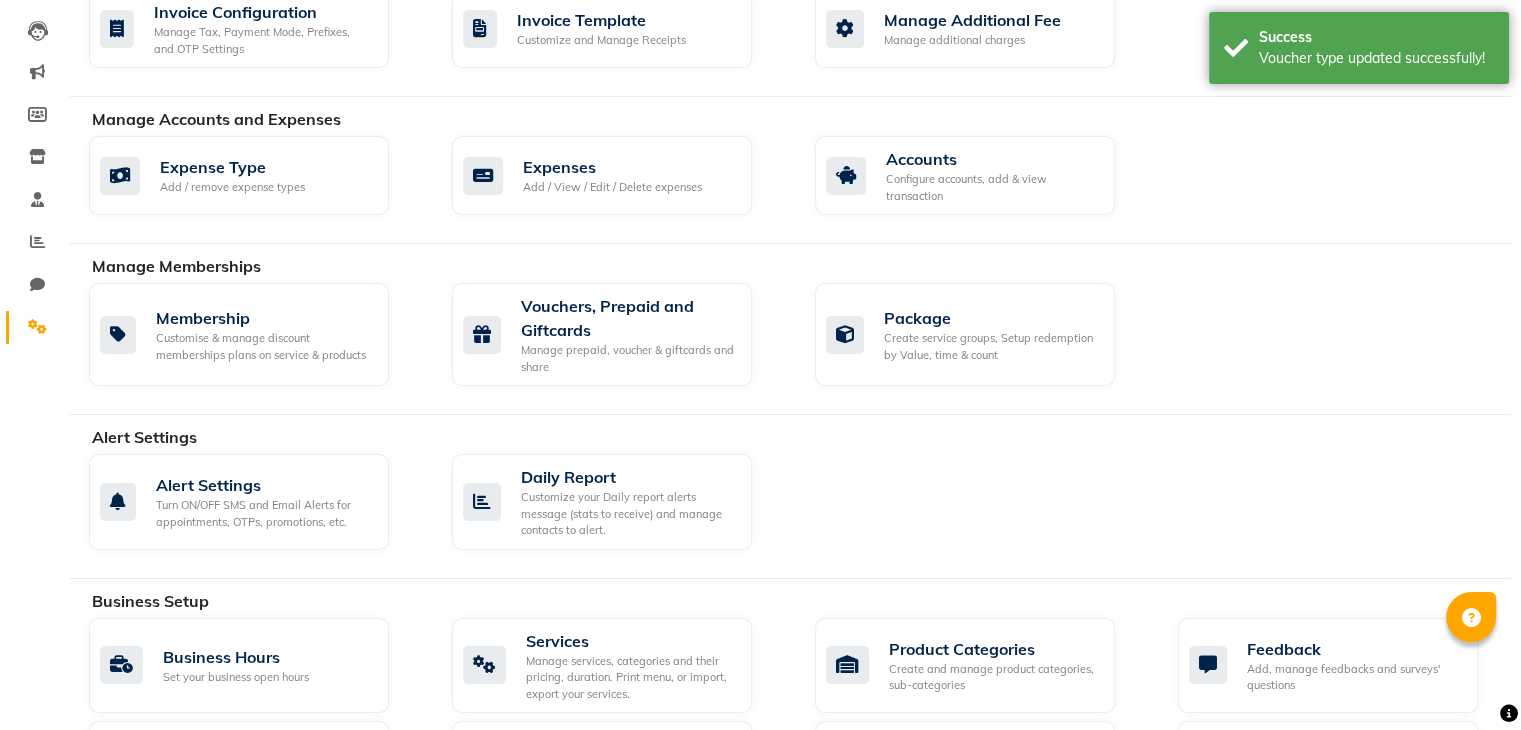 scroll, scrollTop: 0, scrollLeft: 0, axis: both 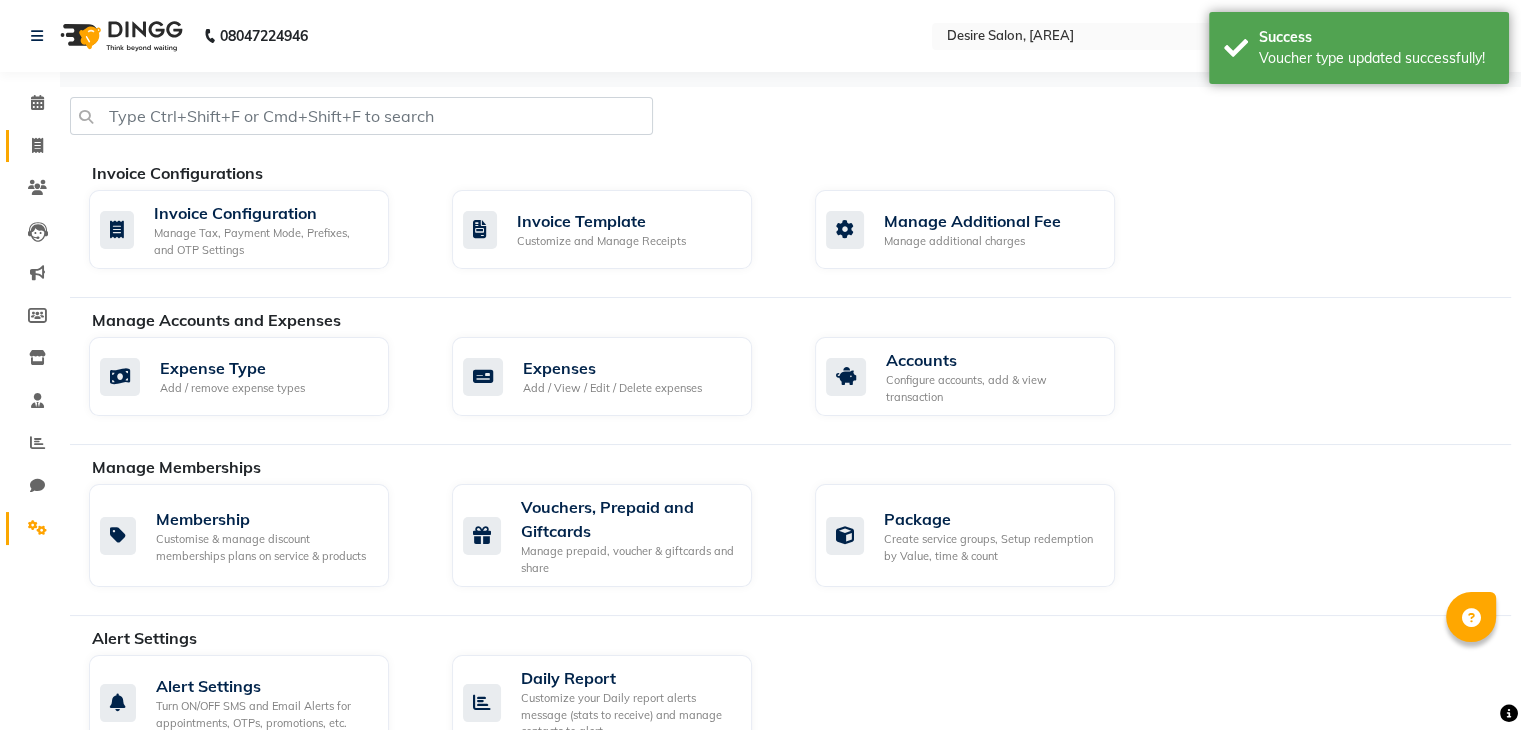 click on "Invoice" 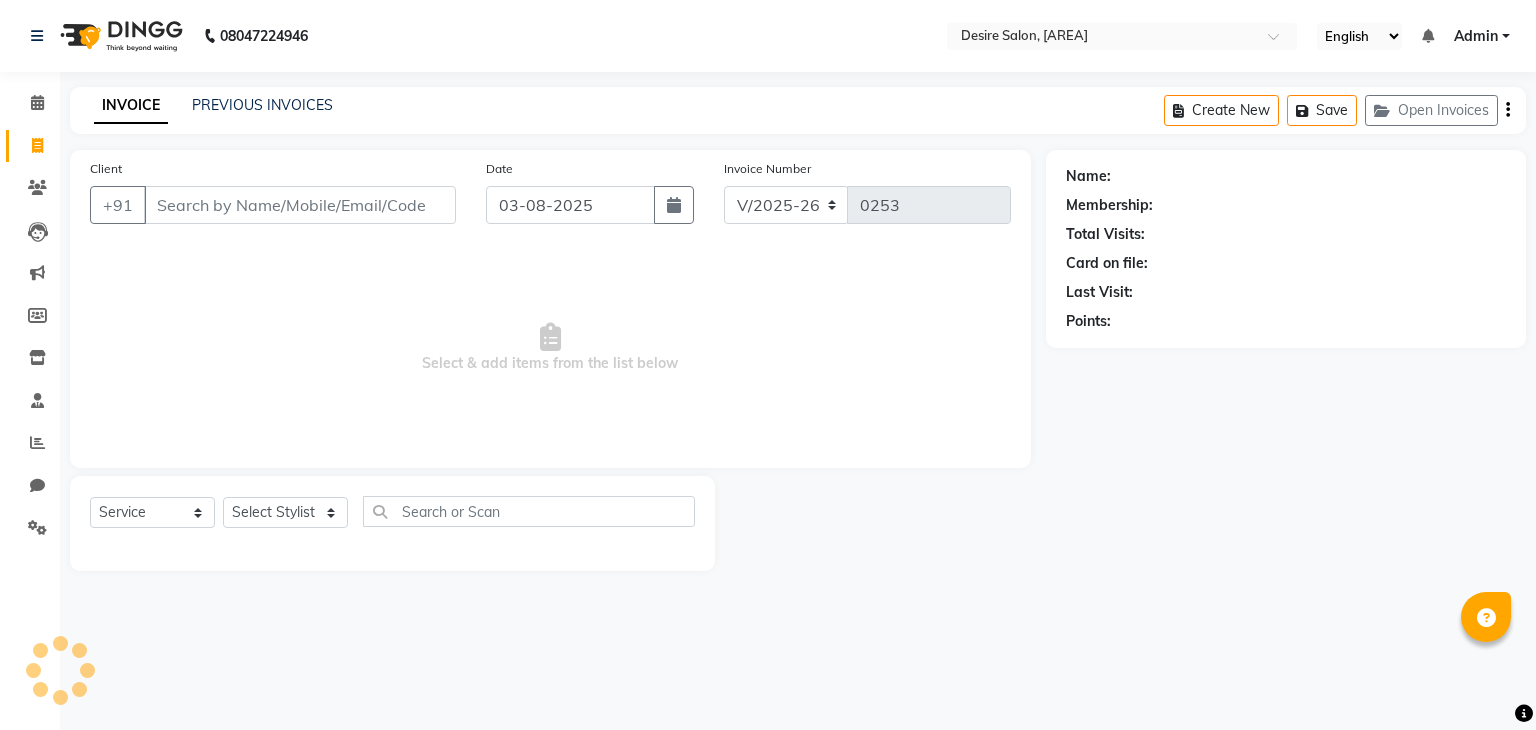 click on "Client" at bounding box center [300, 205] 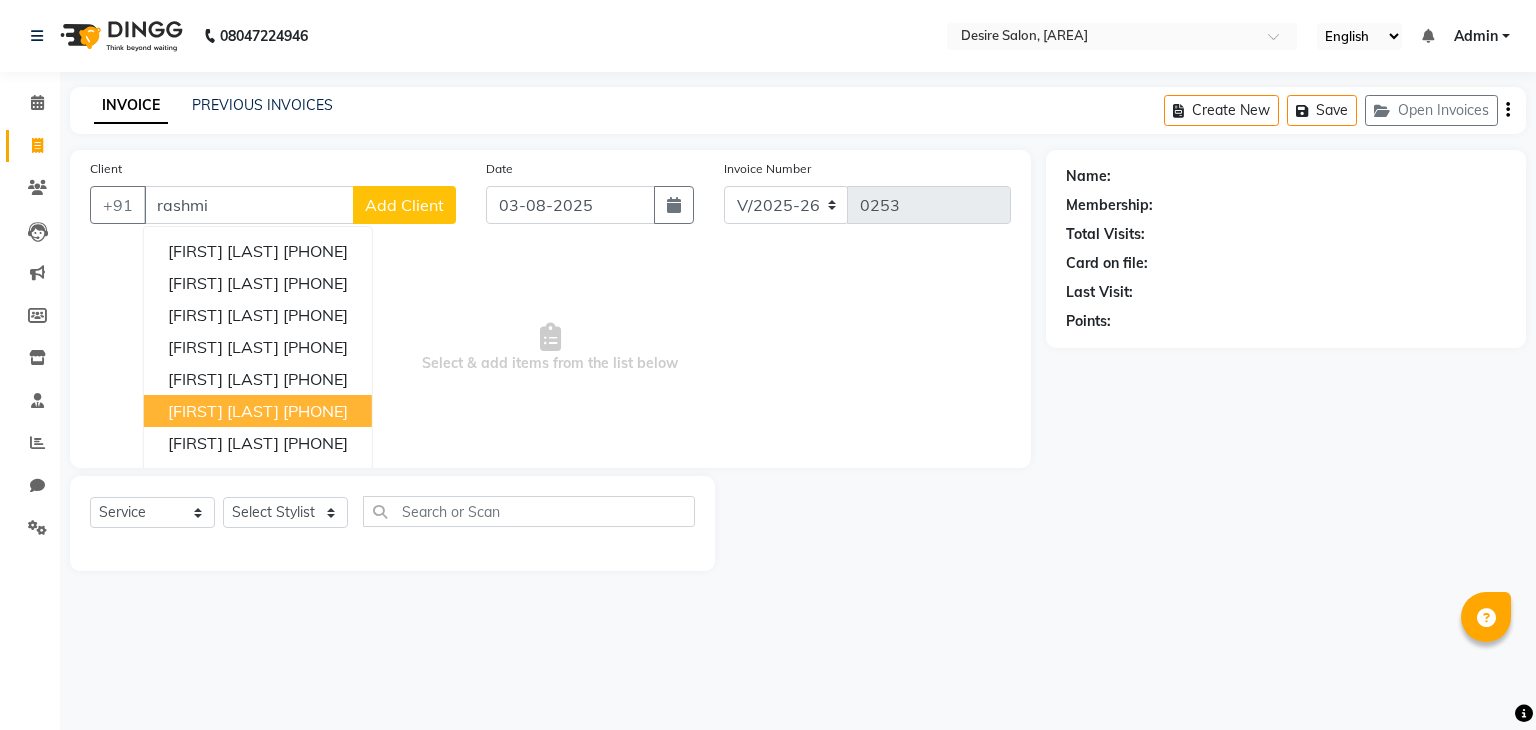 click on "[PHONE]" at bounding box center [315, 411] 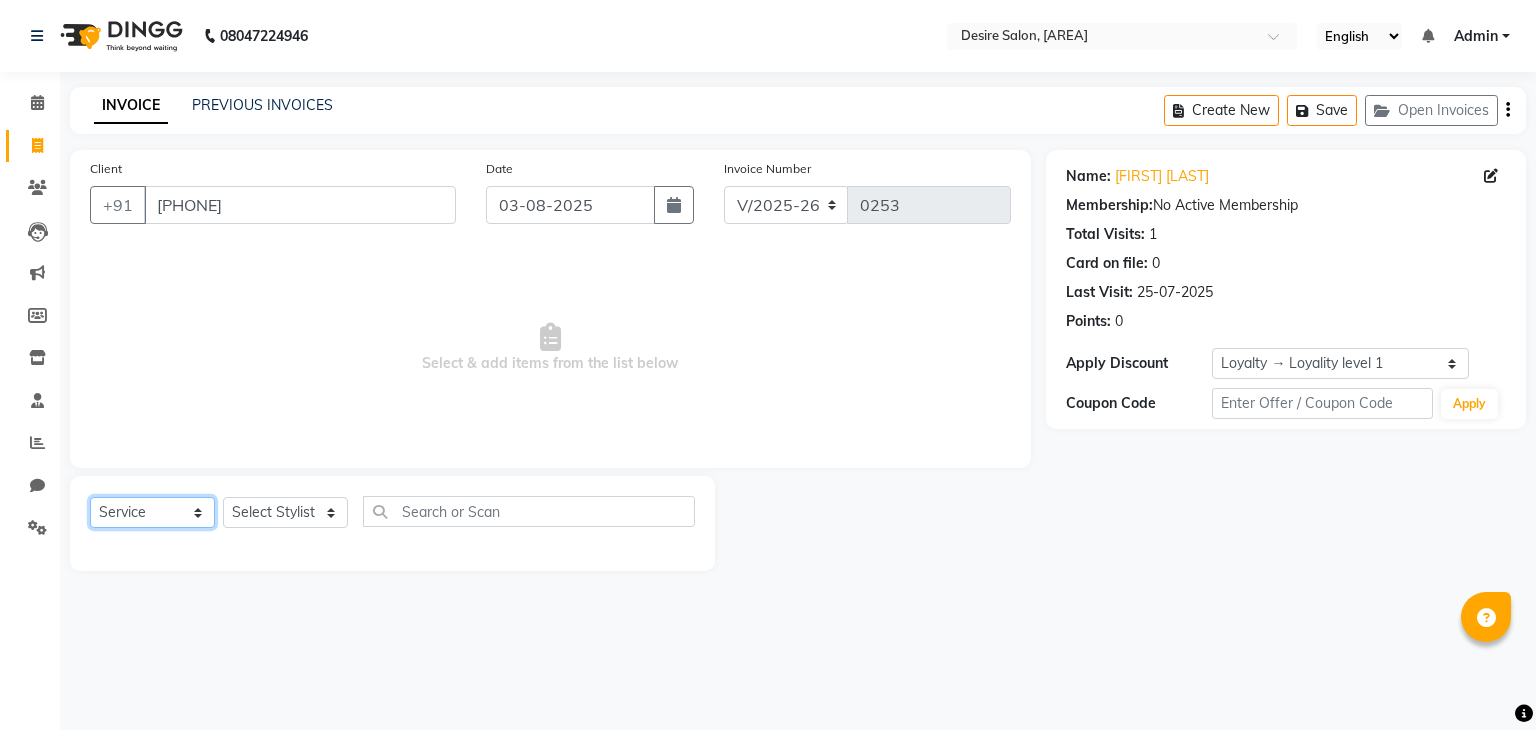click on "Select  Service  Product  Membership  Package Voucher Prepaid Gift Card" 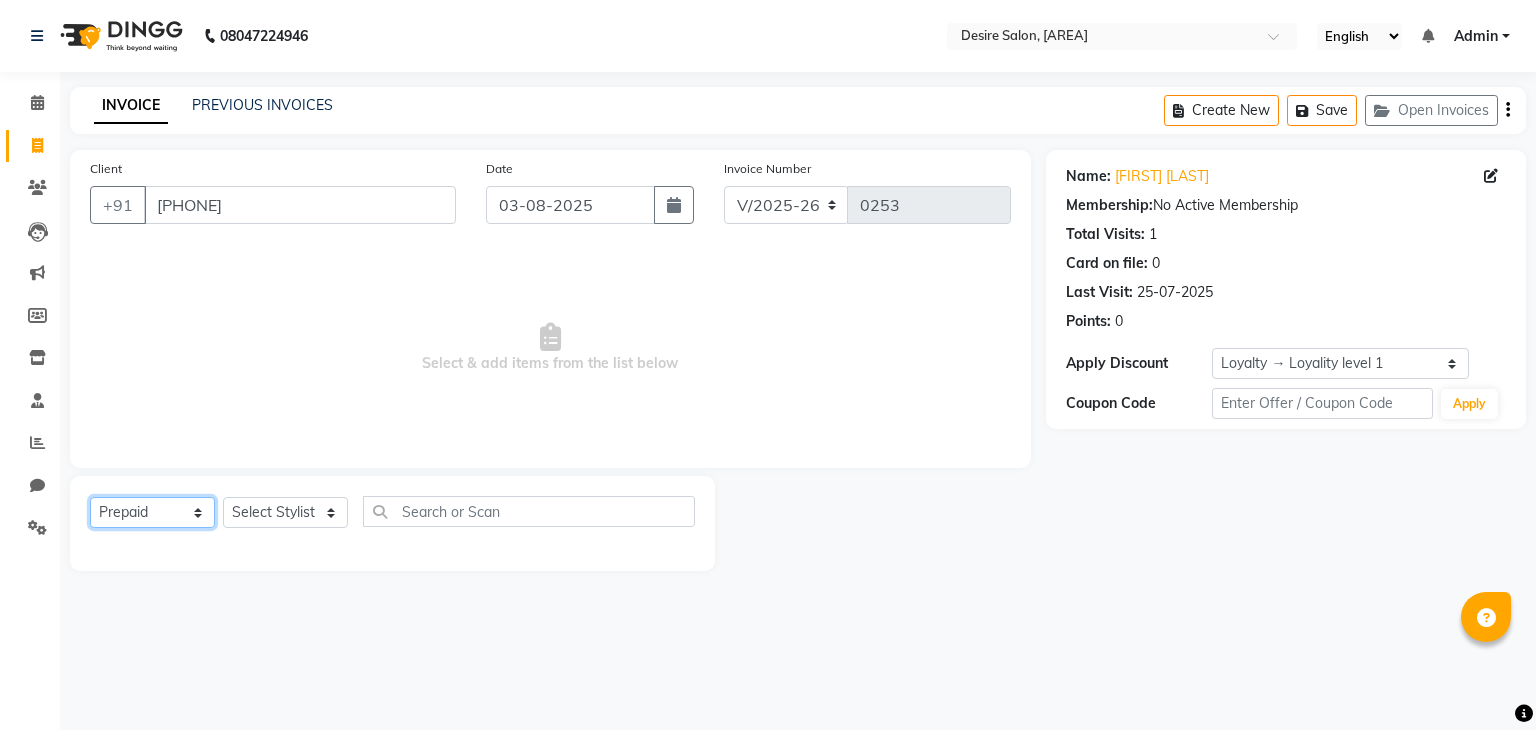click on "Select  Service  Product  Membership  Package Voucher Prepaid Gift Card" 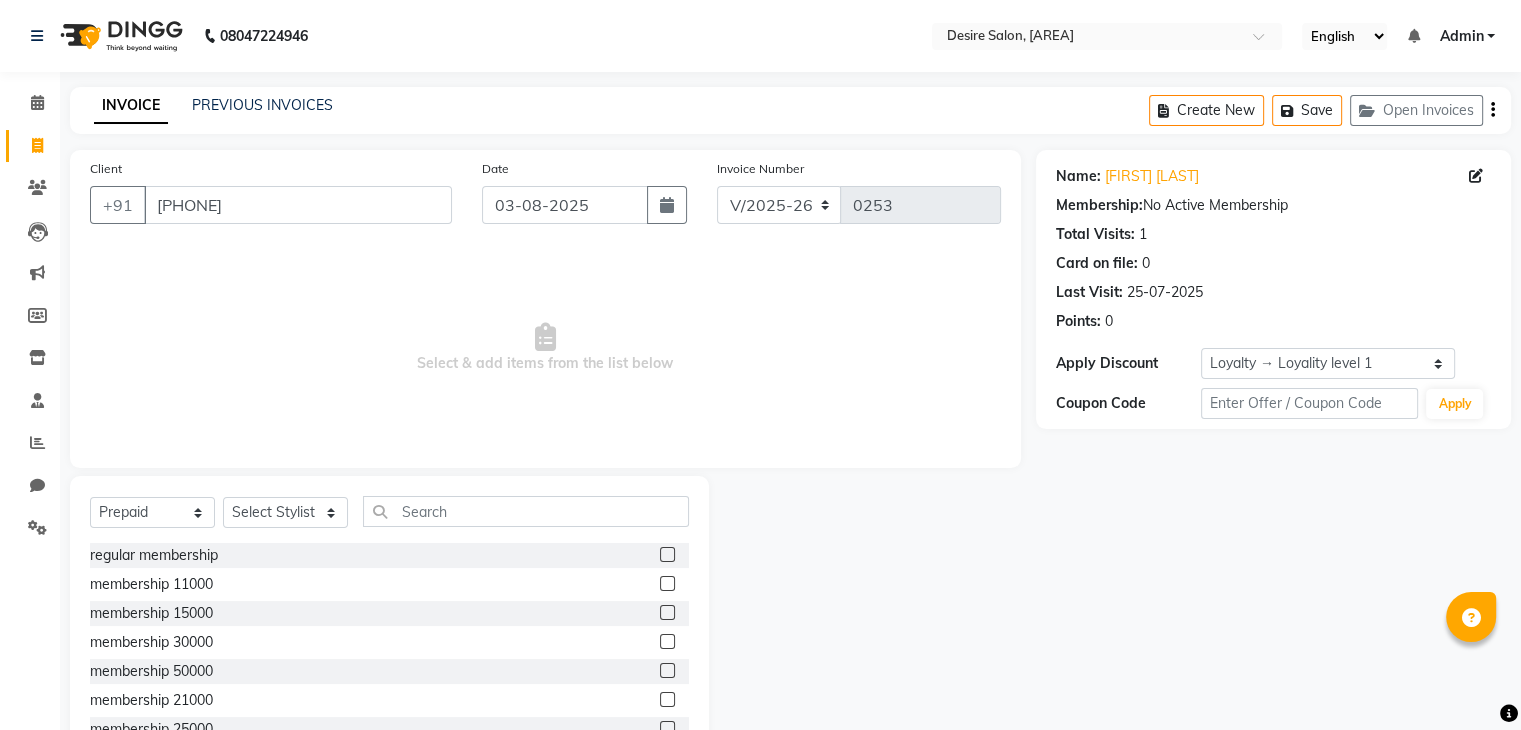 click 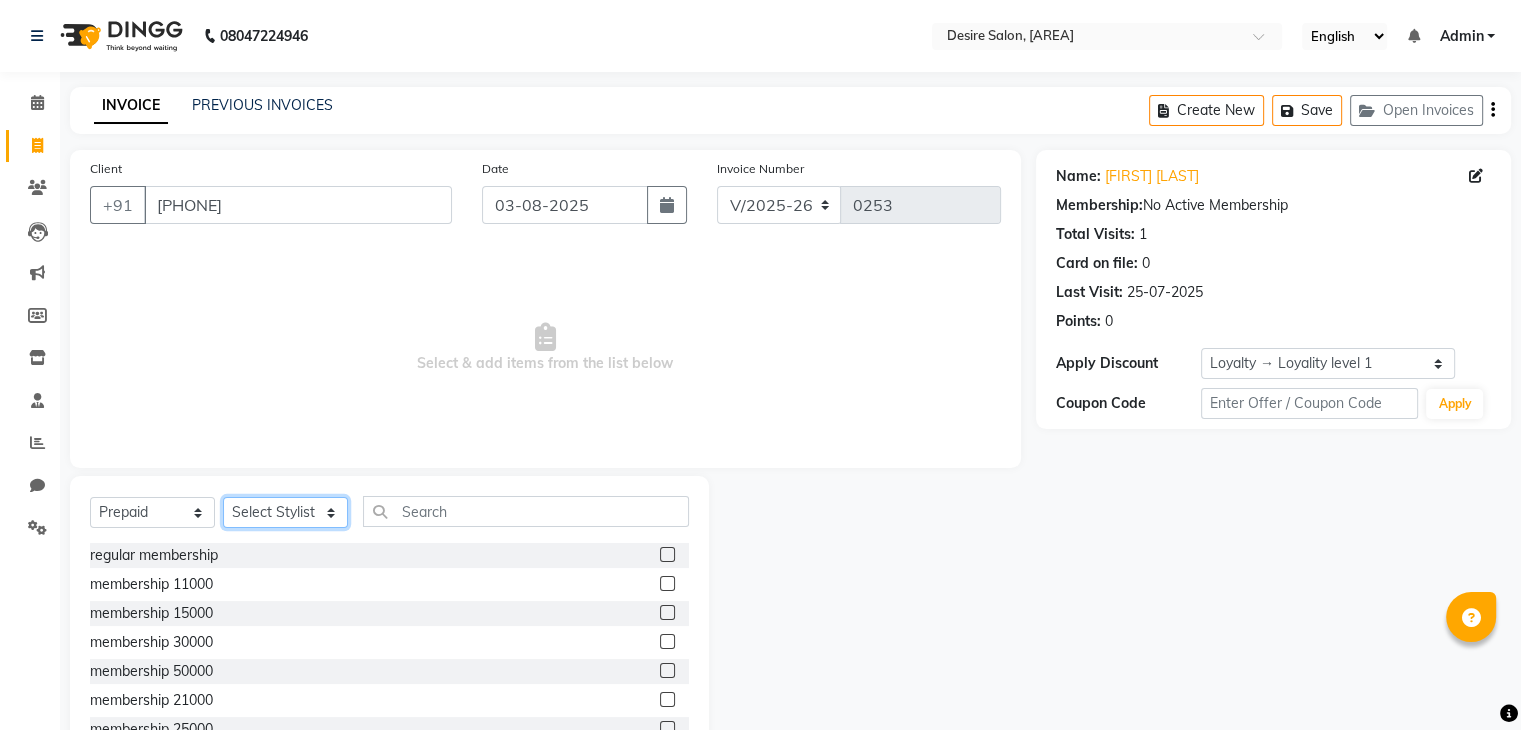 click on "Select Stylist [FIRST] [LAST] [FIRST] [LAST] [FIRST] [LAST] desire salon [FIRST] [LAST] [FIRST] [LAST] [FIRST] [LAST] [FIRST] [LAST] [FIRST] [LAST]" 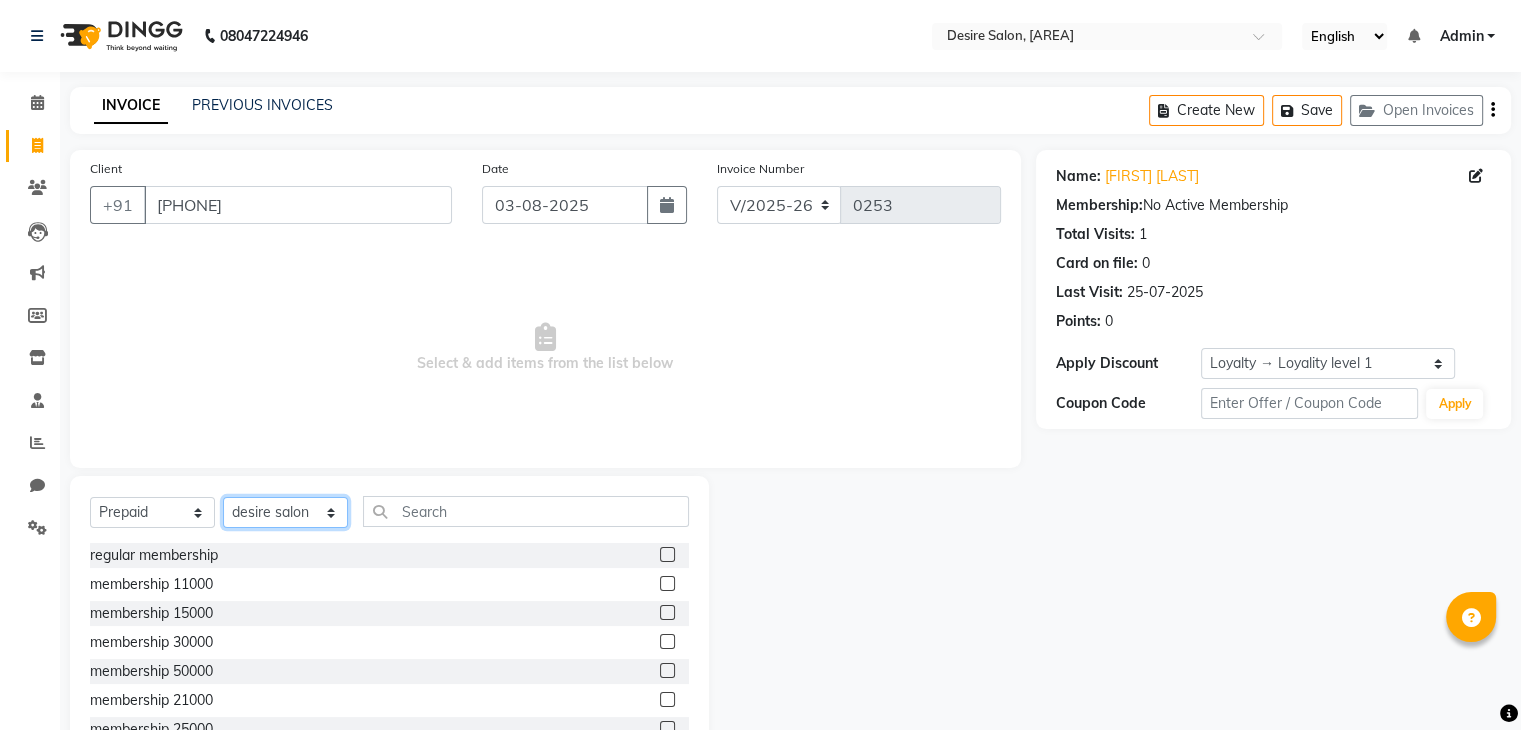 click on "Select Stylist [FIRST] [LAST] [FIRST] [LAST] [FIRST] [LAST] desire salon [FIRST] [LAST] [FIRST] [LAST] [FIRST] [LAST] [FIRST] [LAST] [FIRST] [LAST]" 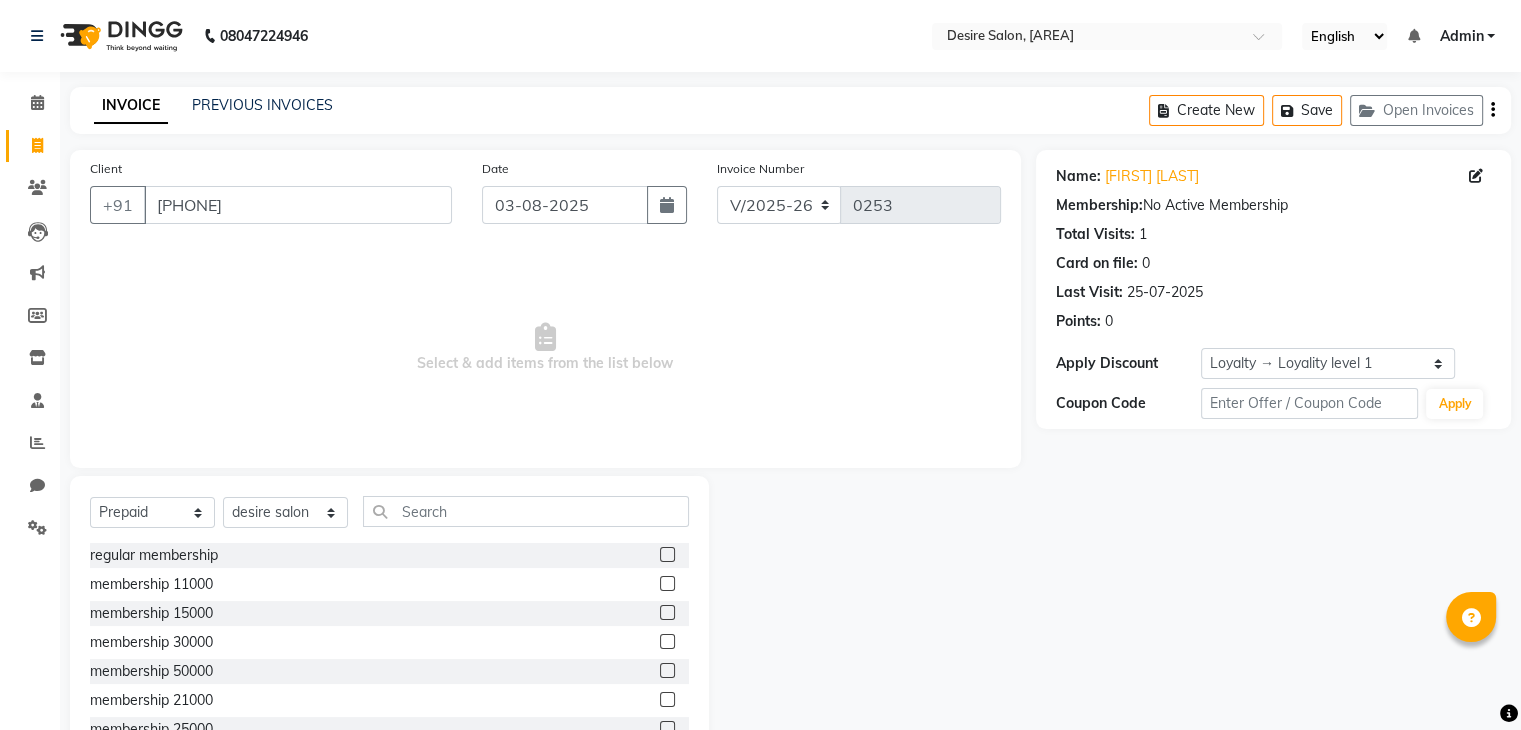 click 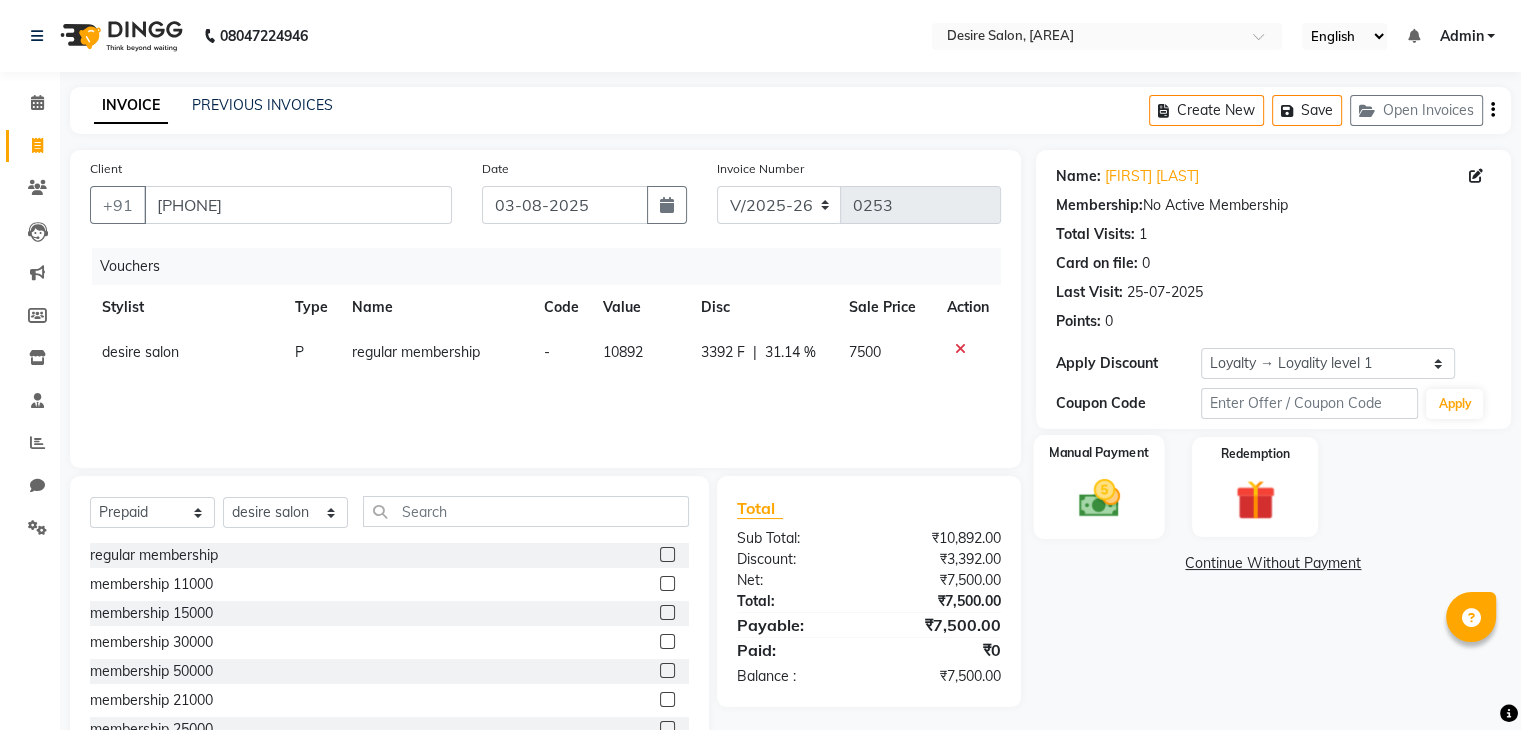 click 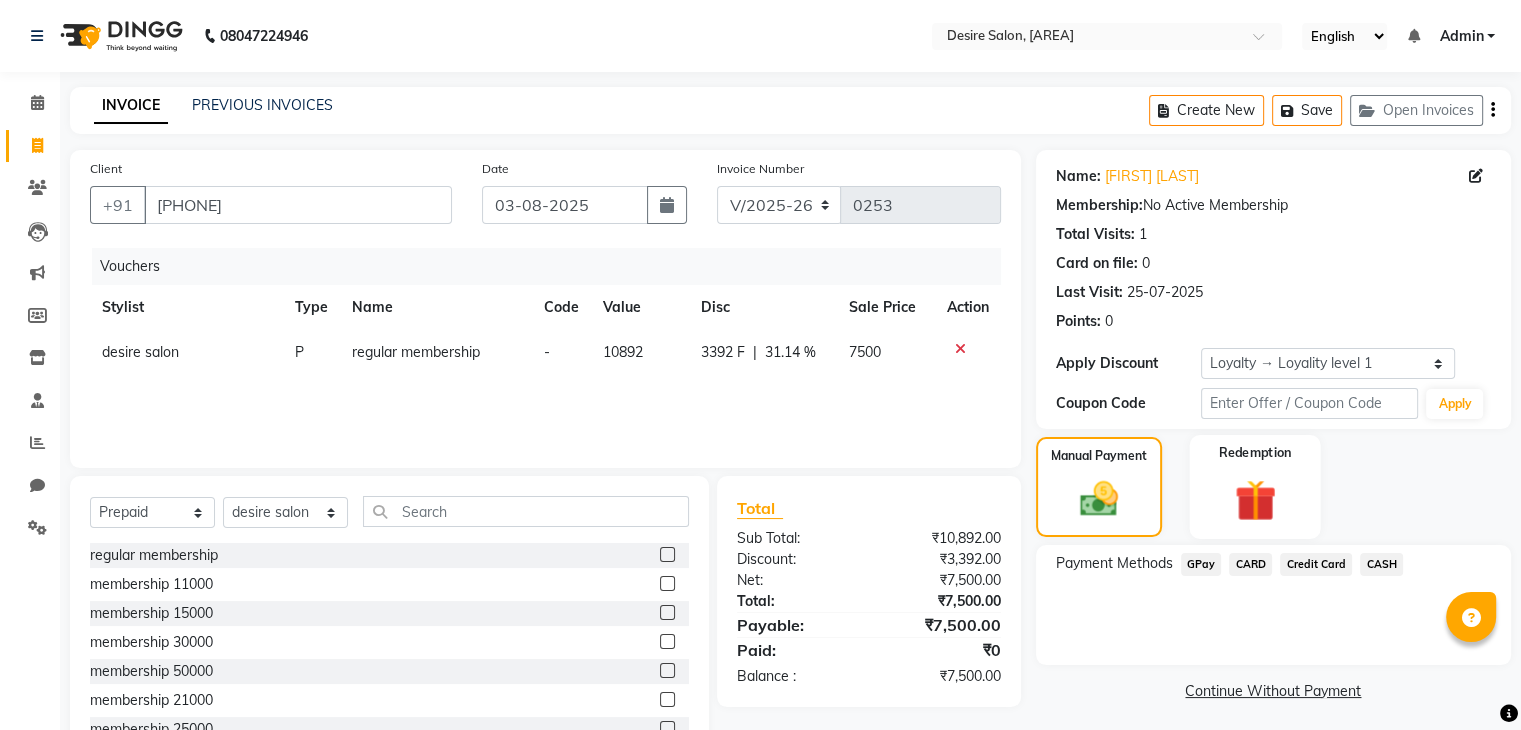scroll, scrollTop: 72, scrollLeft: 0, axis: vertical 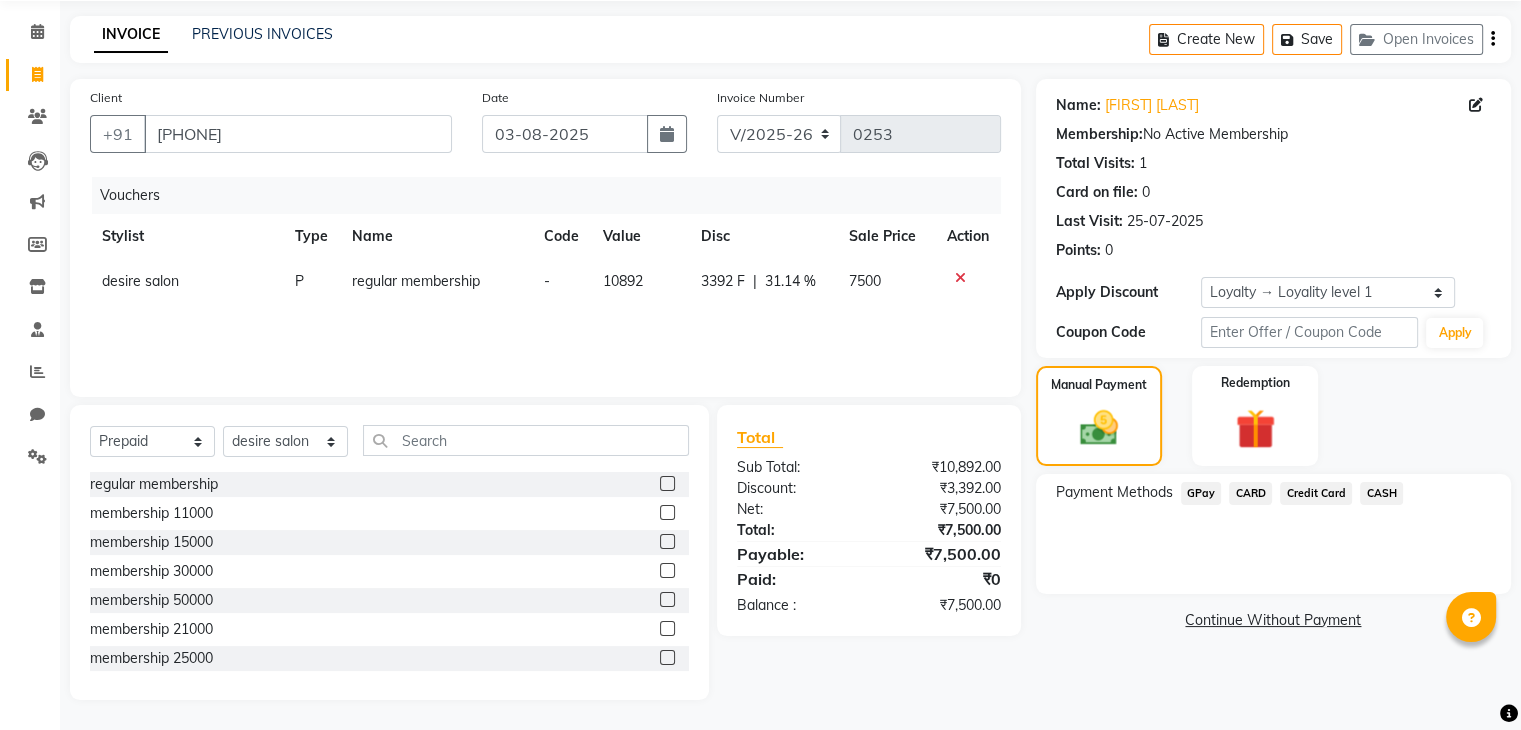 click on "GPay" 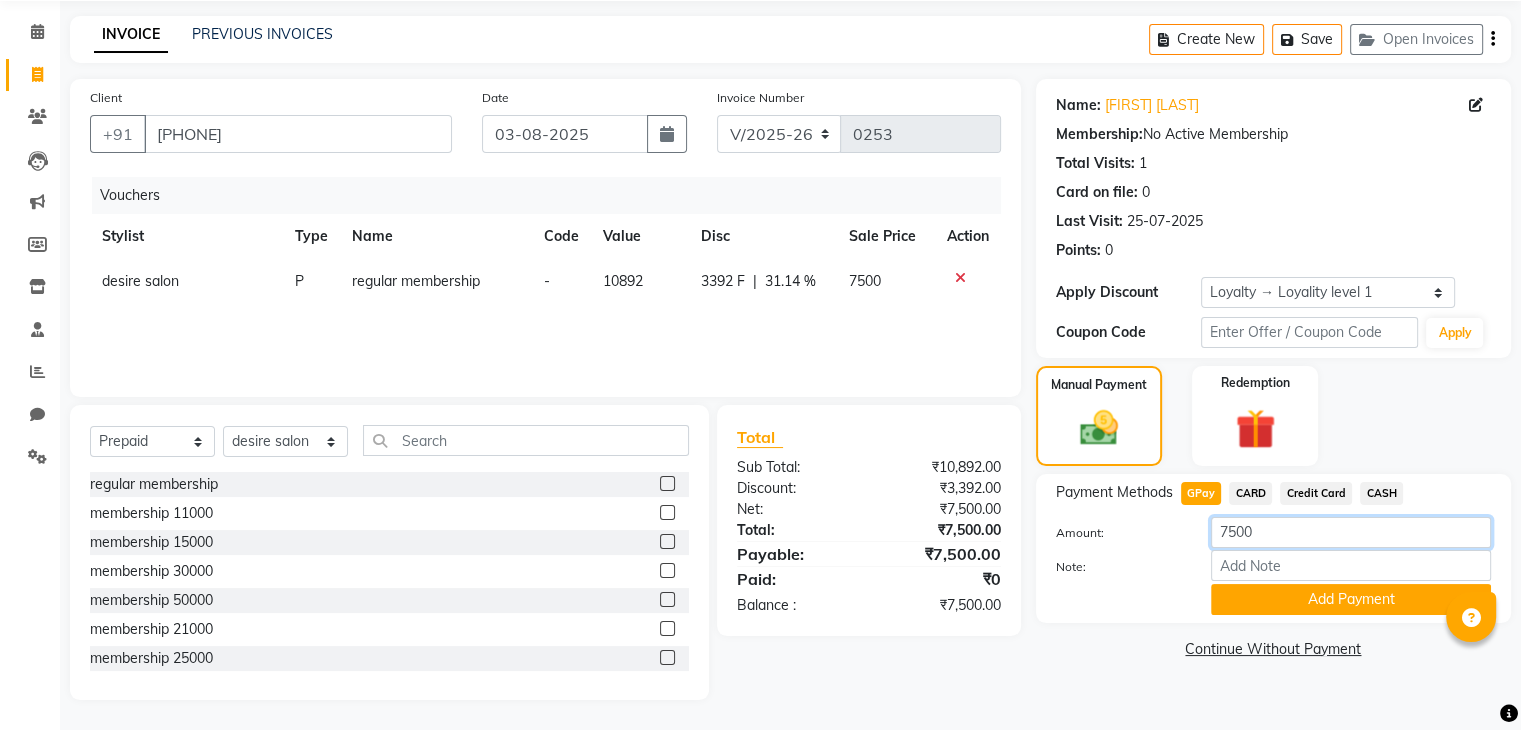 click on "7500" 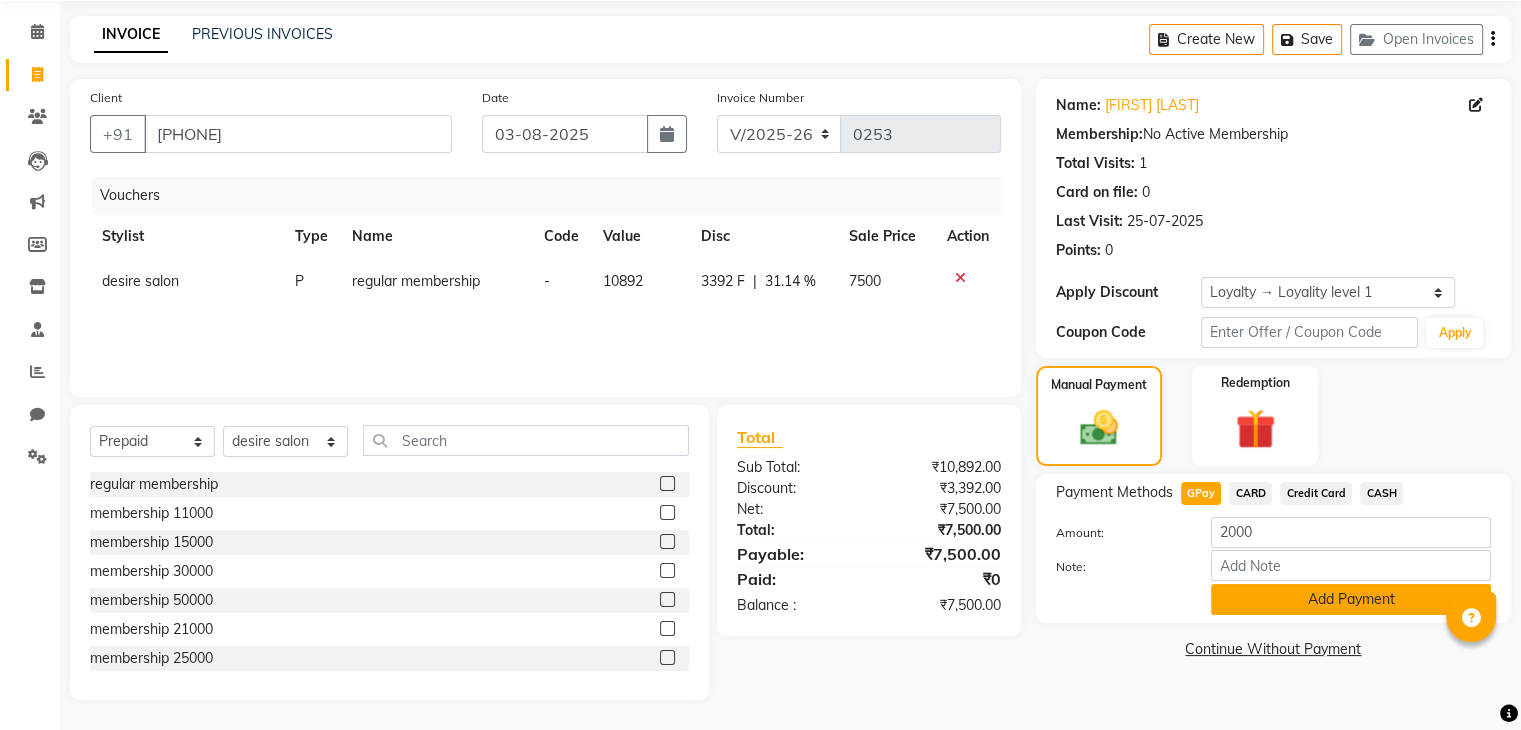 click on "Add Payment" 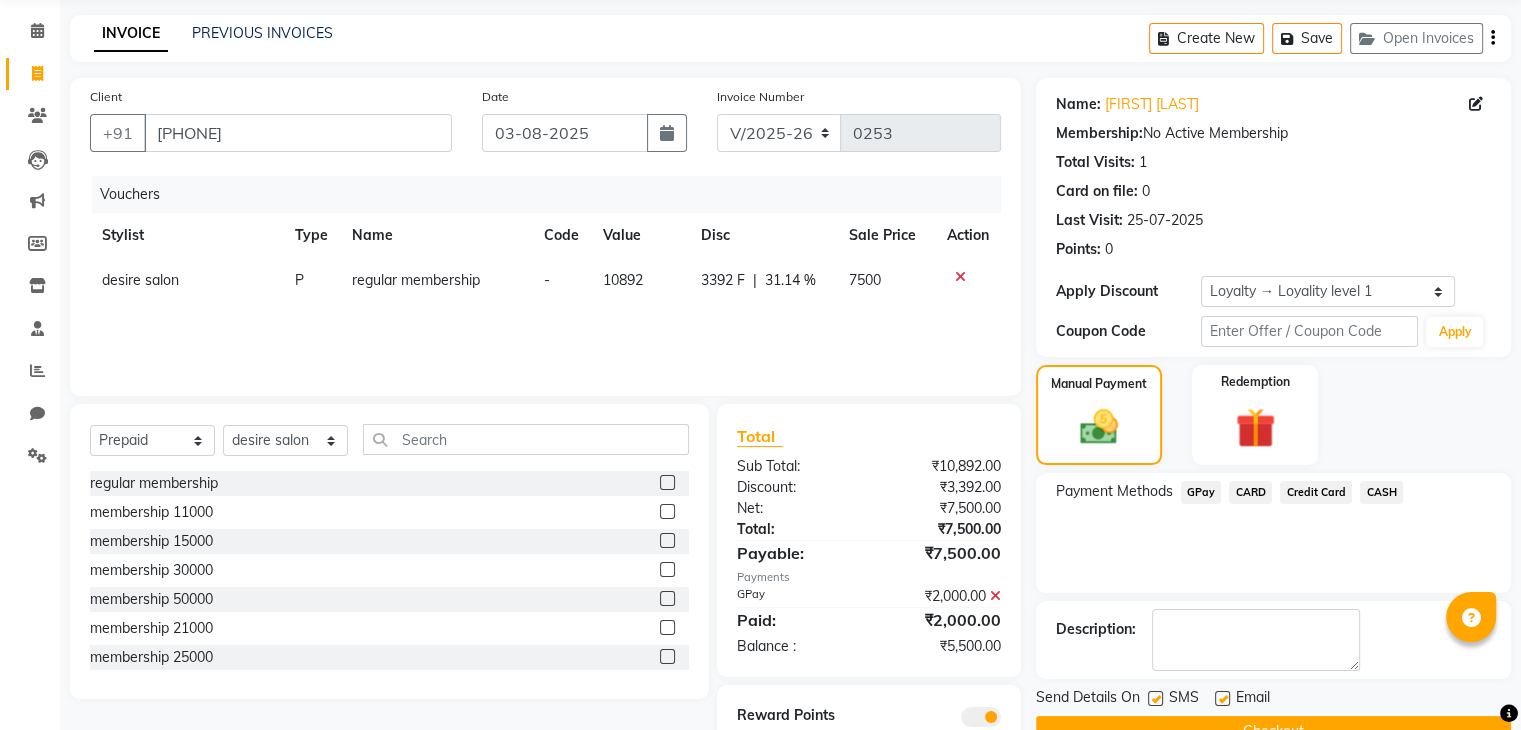 scroll, scrollTop: 149, scrollLeft: 0, axis: vertical 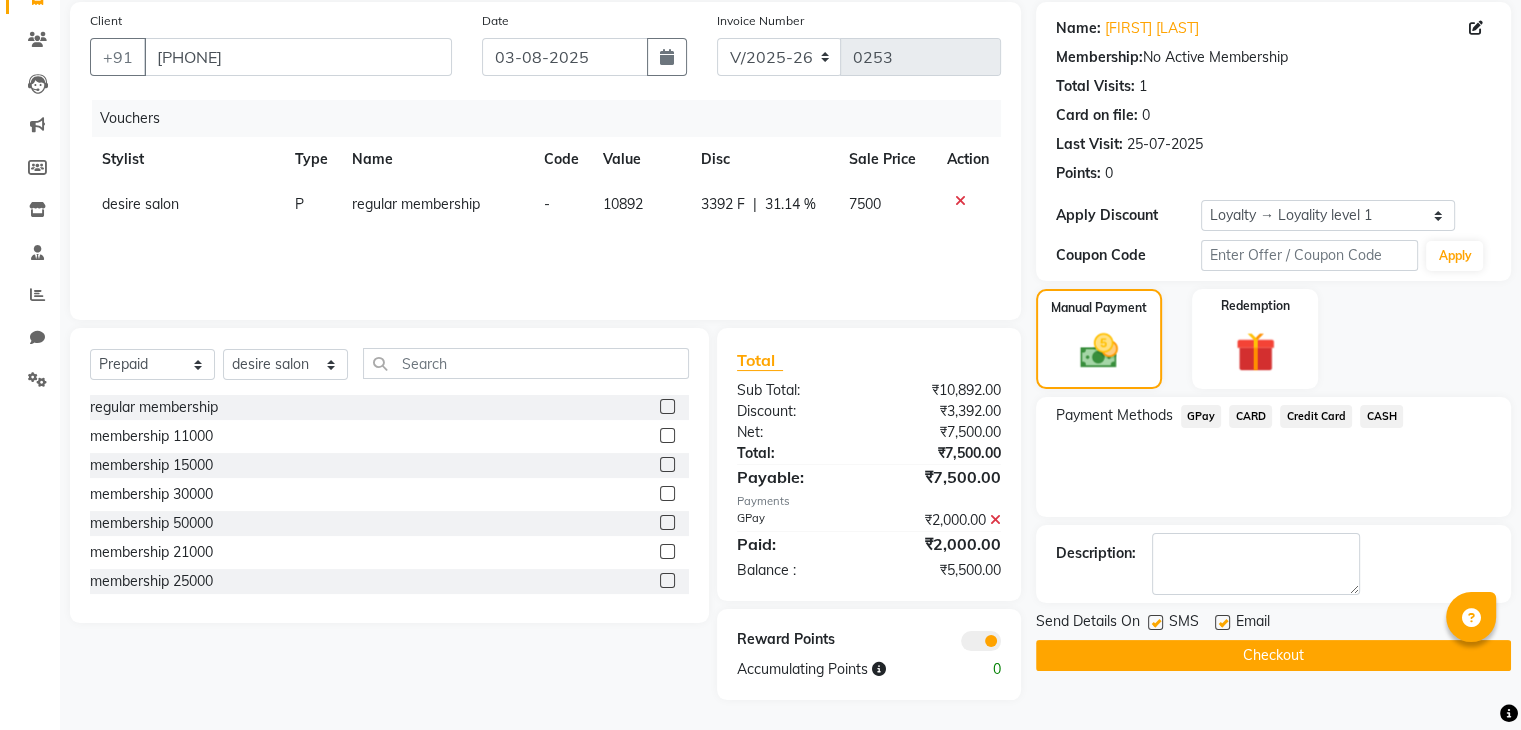 click on "Checkout" 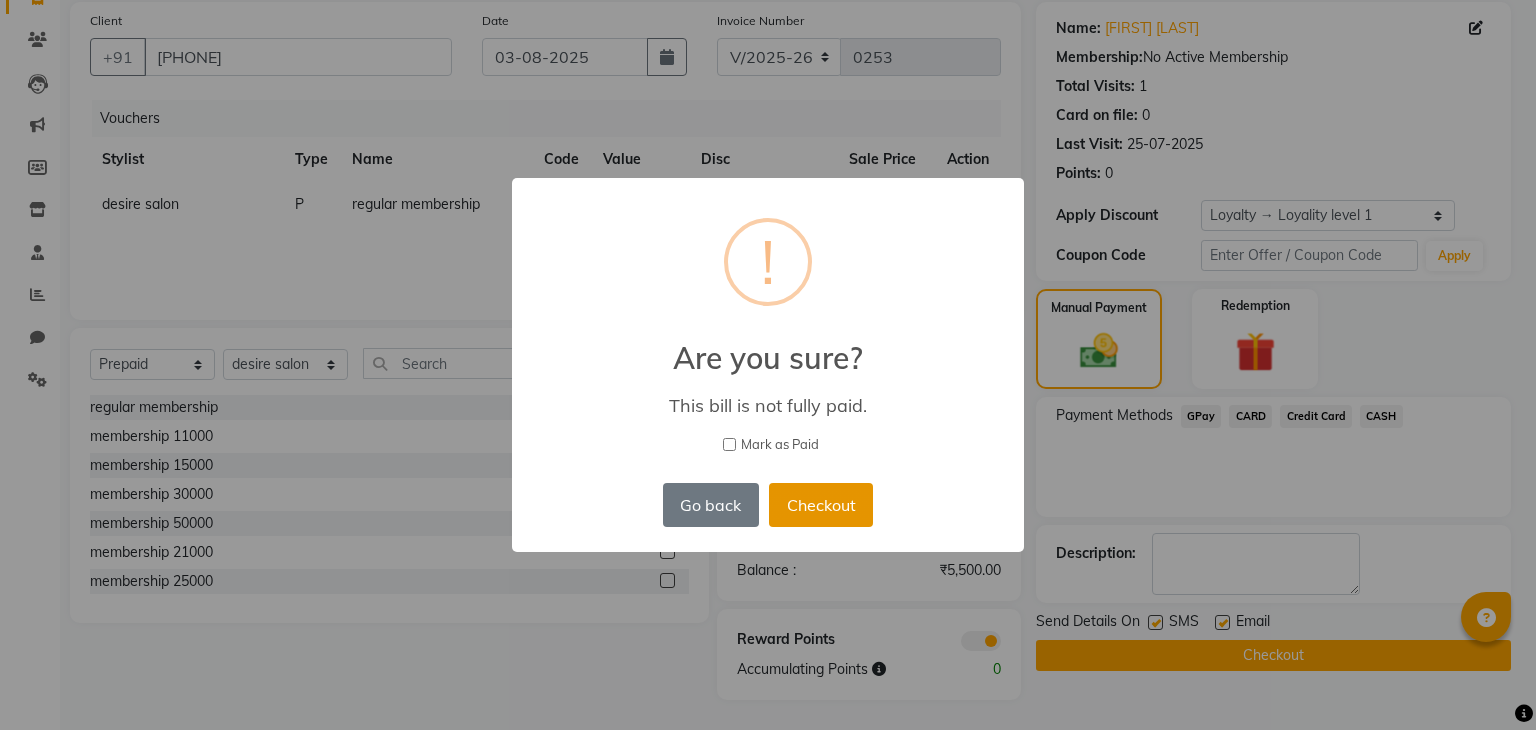 click on "Checkout" at bounding box center [821, 505] 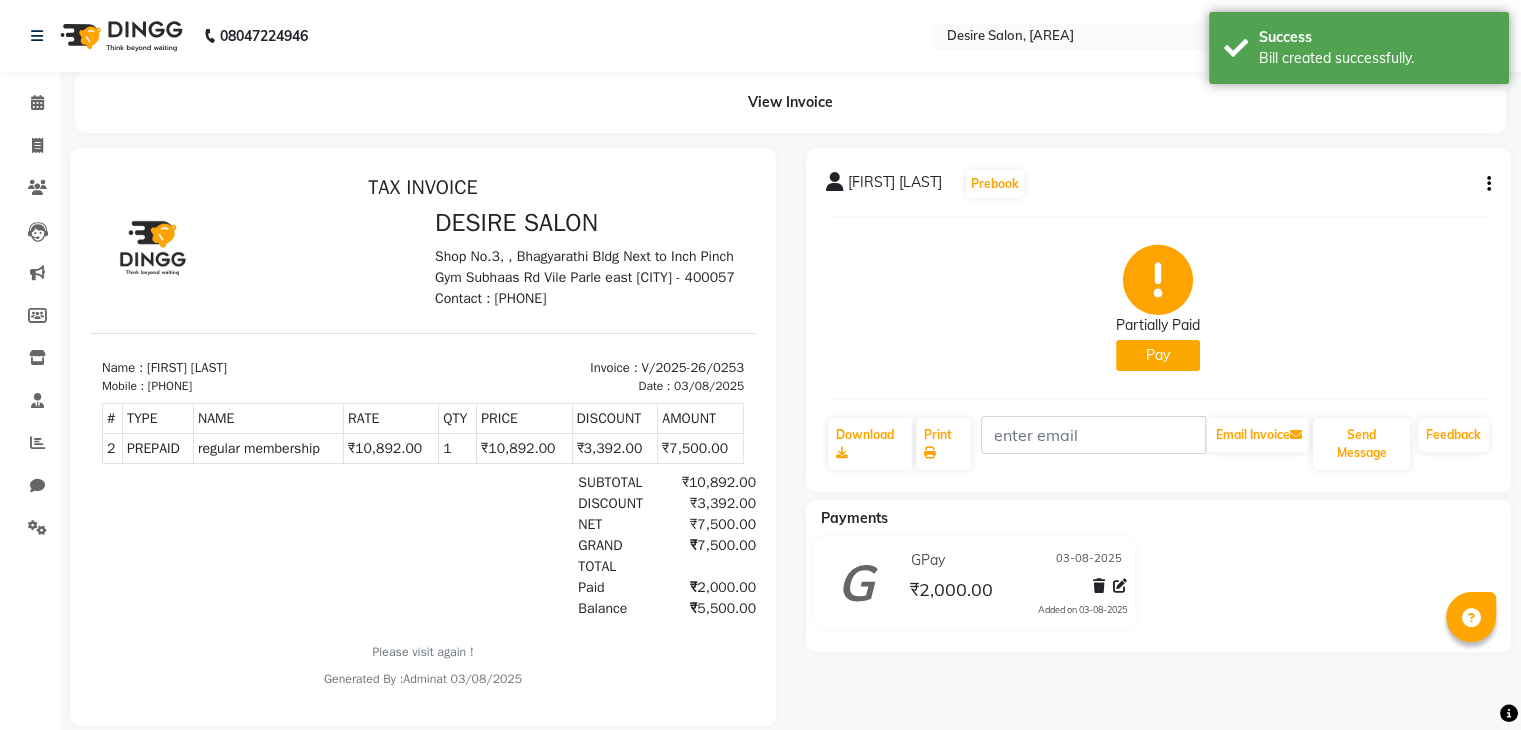scroll, scrollTop: 0, scrollLeft: 0, axis: both 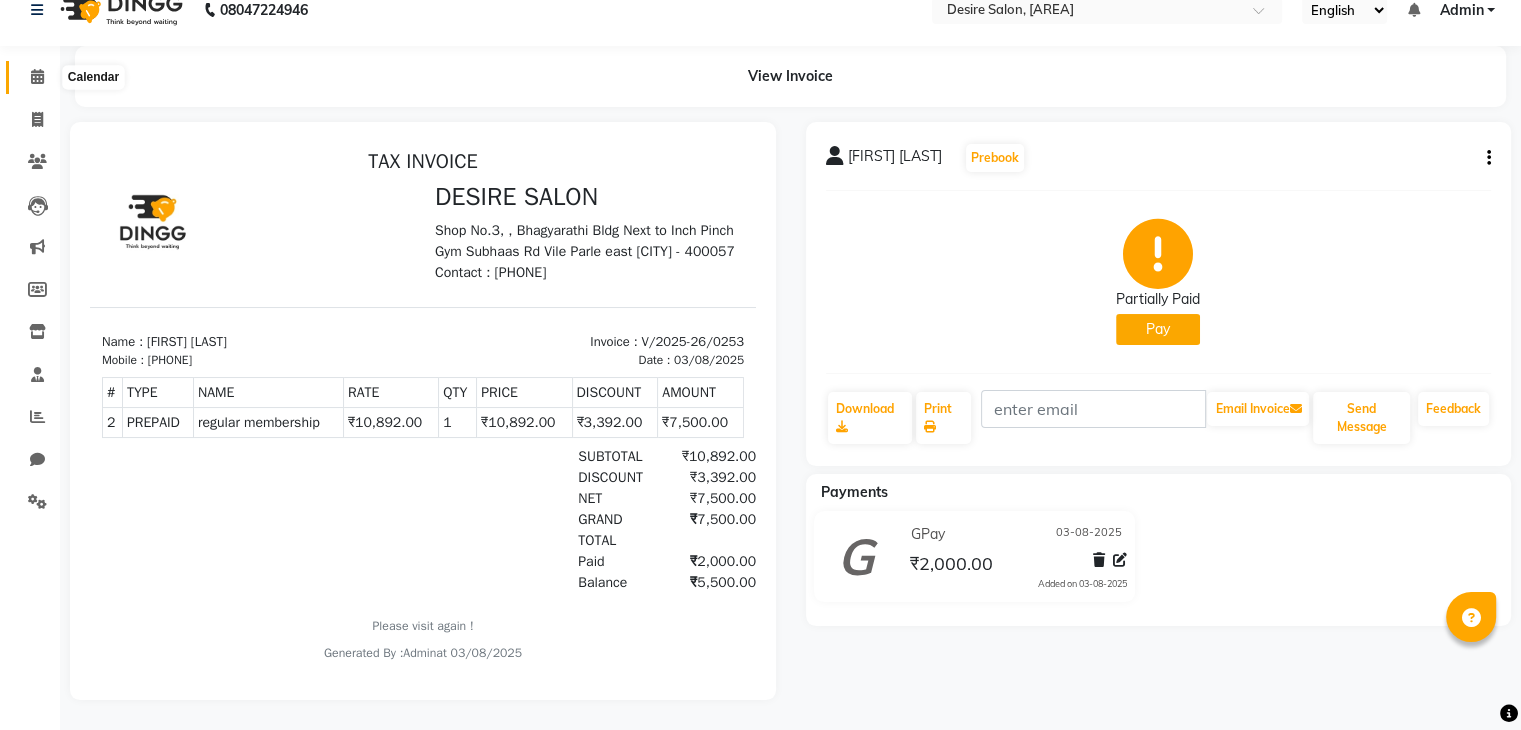 click 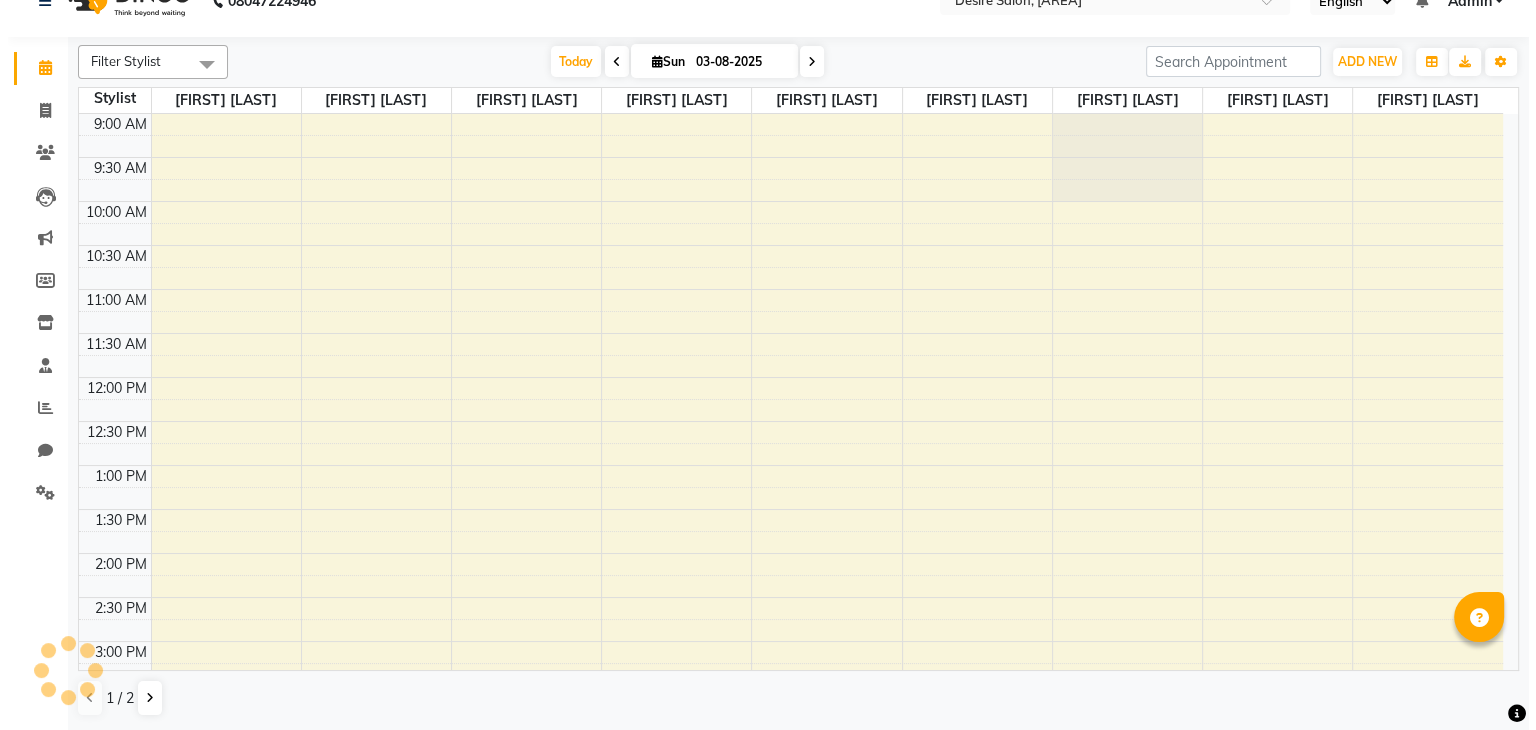 scroll, scrollTop: 0, scrollLeft: 0, axis: both 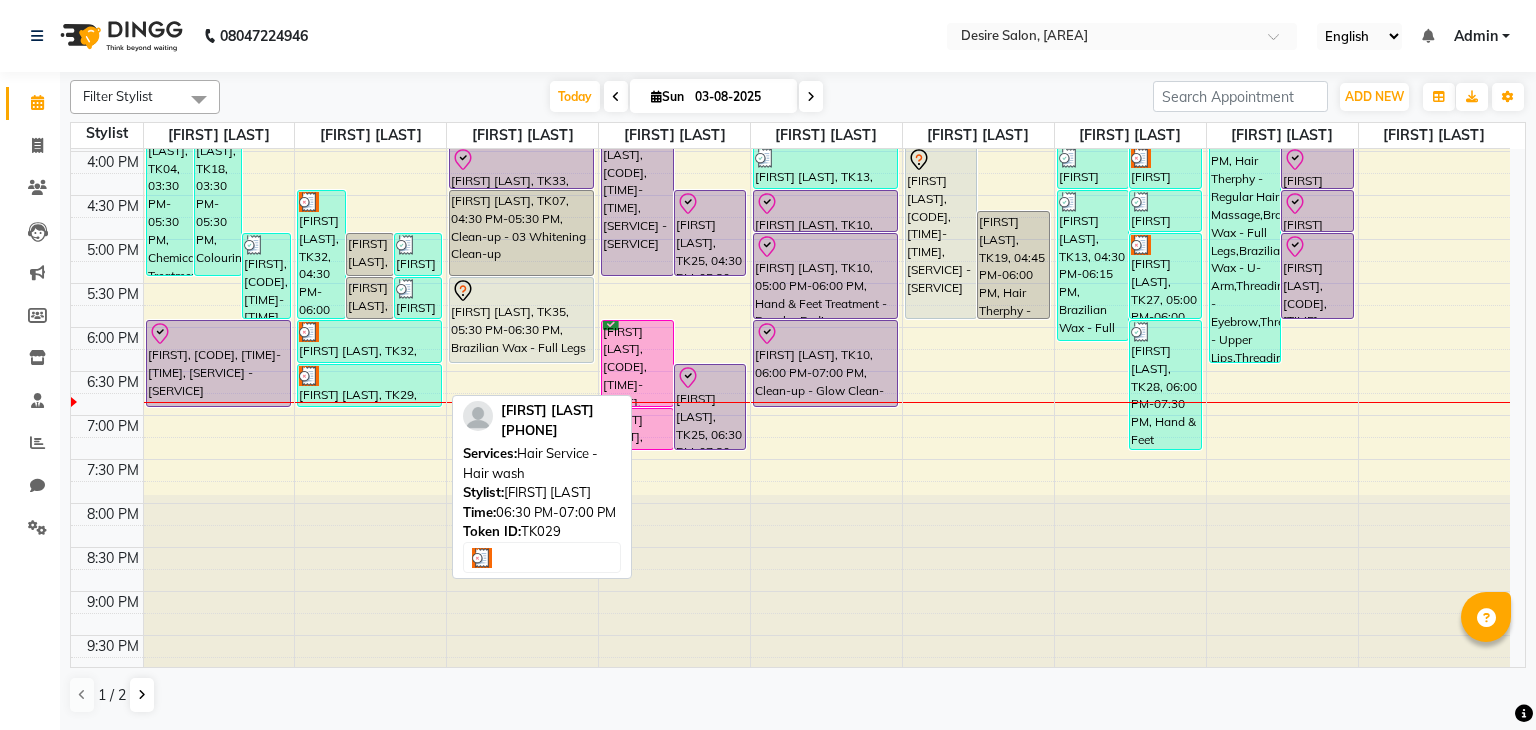 click on "[FIRST] [LAST], TK29, 06:30 PM-07:00 PM, Hair Service - Hair wash" at bounding box center (369, 385) 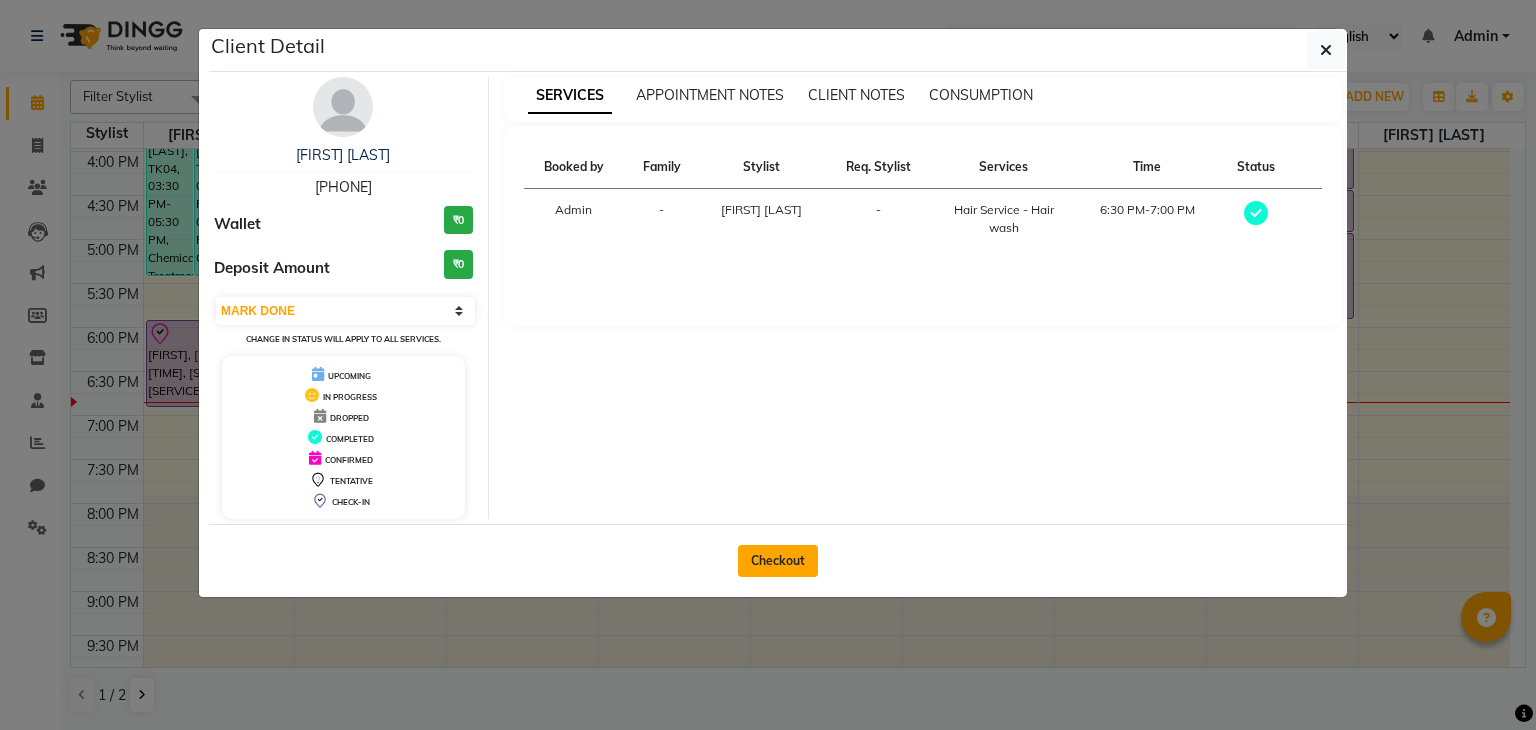 click on "Checkout" 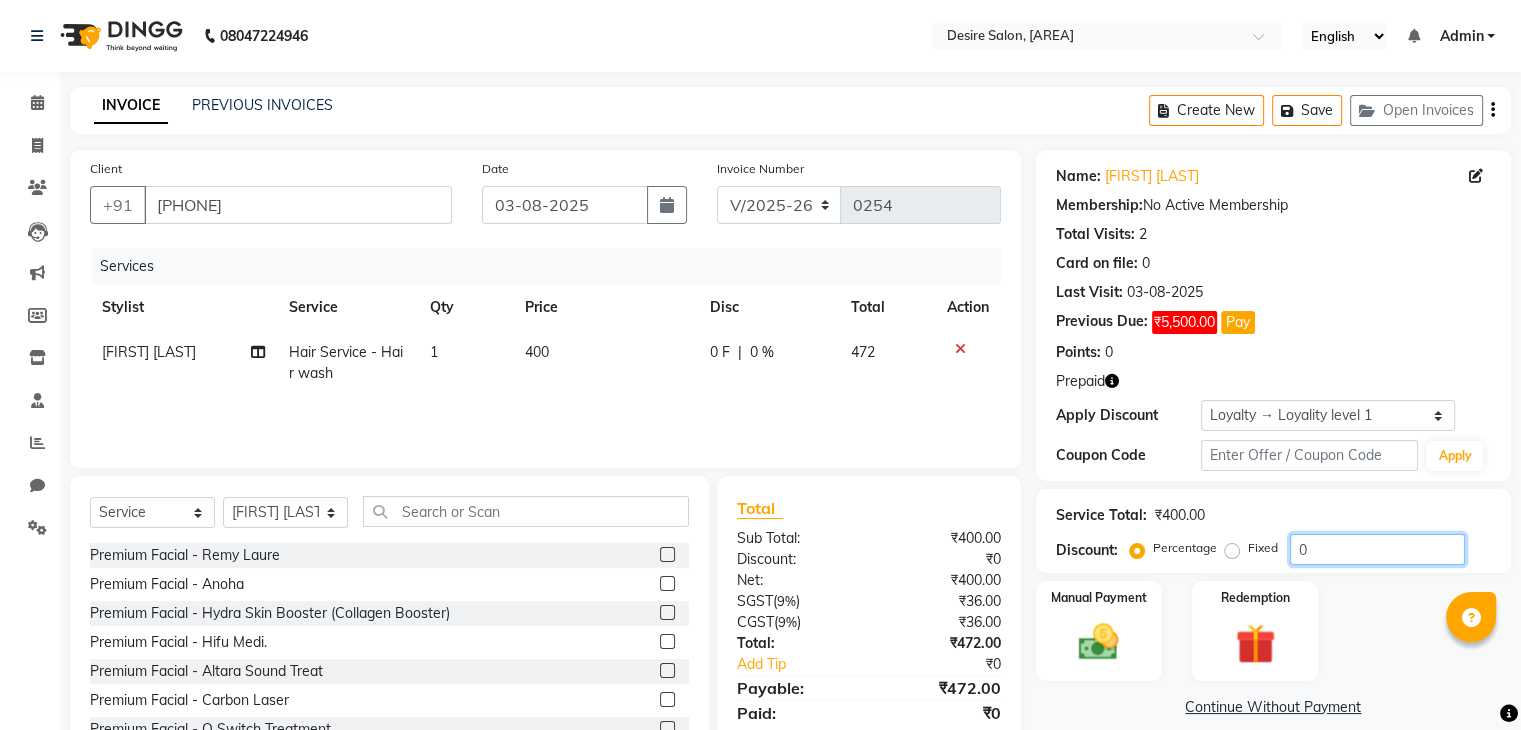 click on "0" 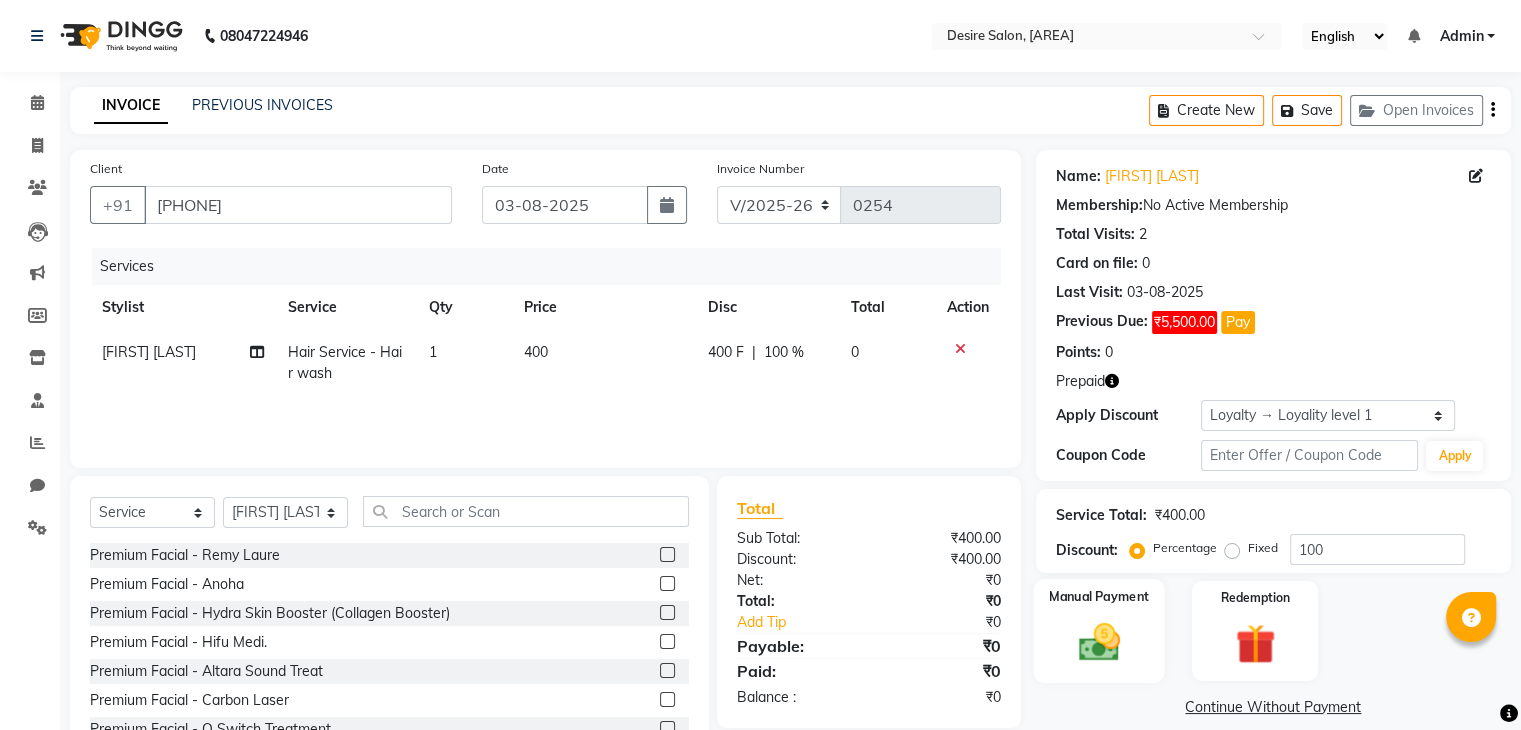 click on "Manual Payment" 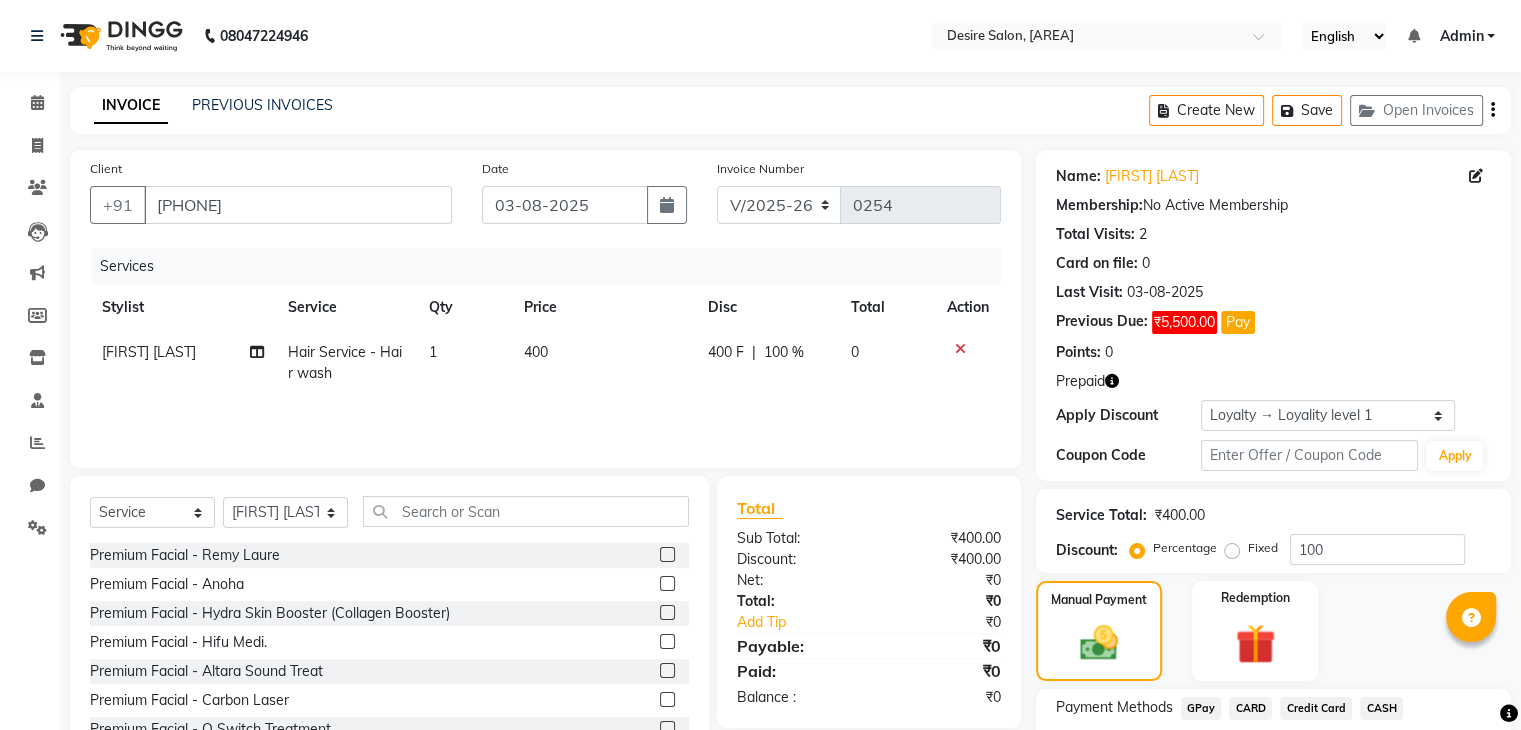 scroll, scrollTop: 149, scrollLeft: 0, axis: vertical 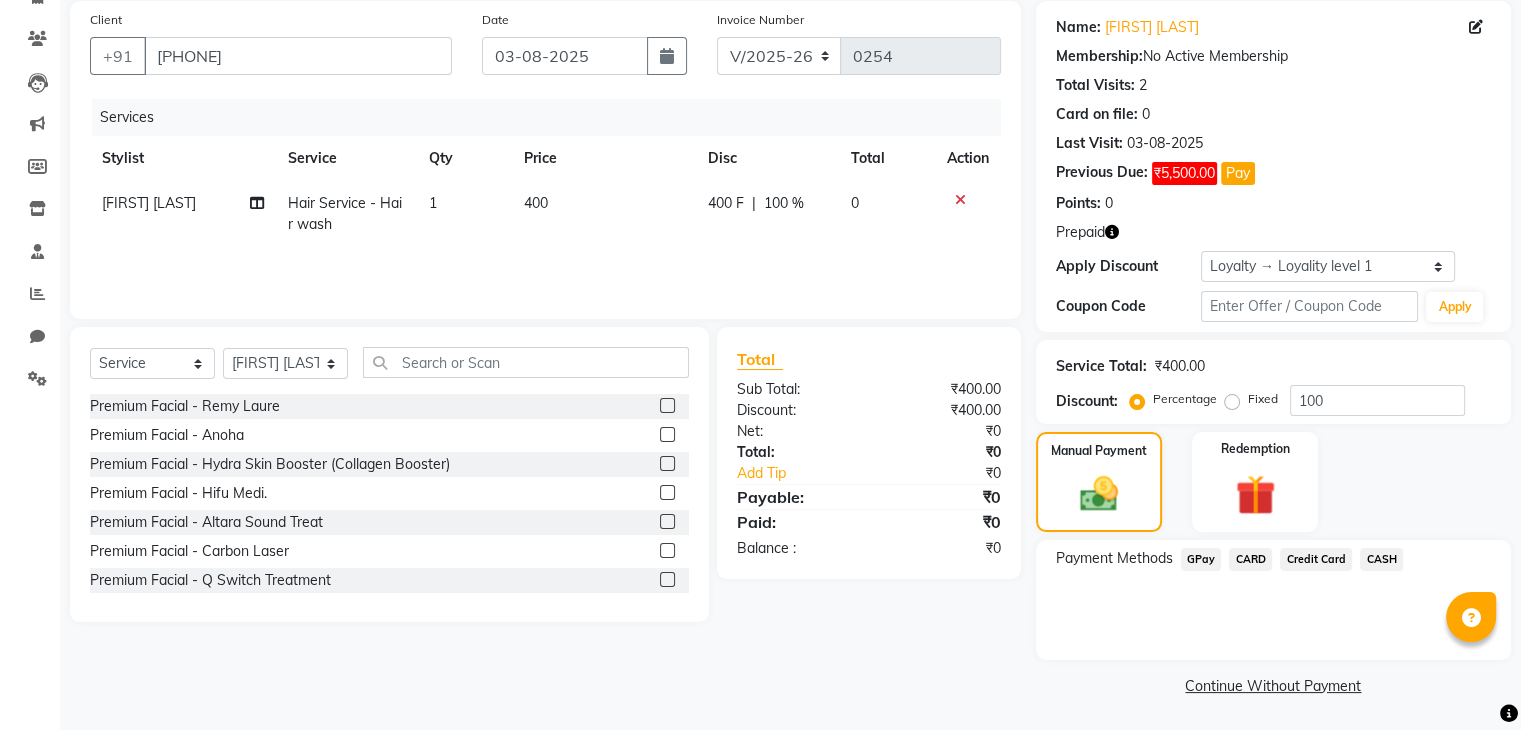 click on "CASH" 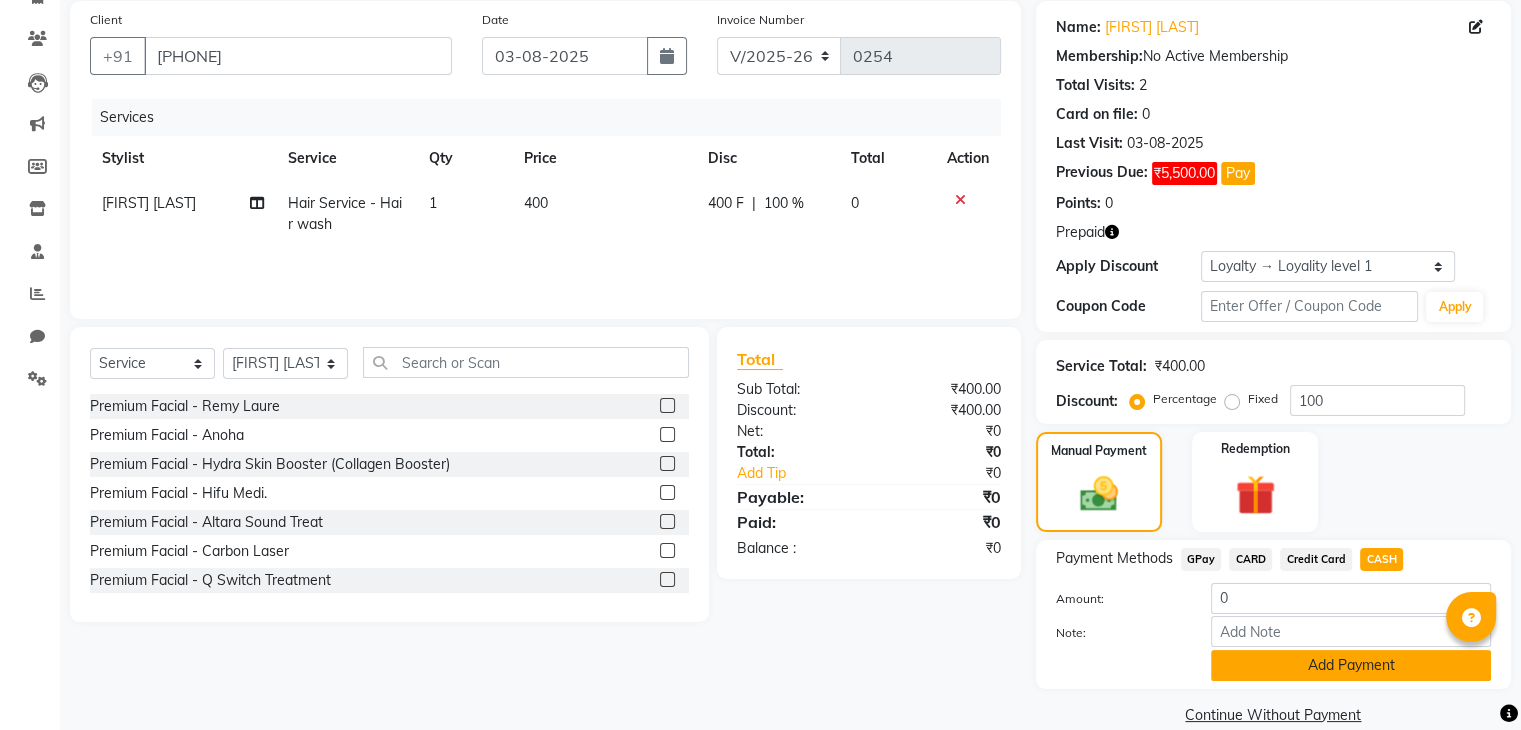 scroll, scrollTop: 180, scrollLeft: 0, axis: vertical 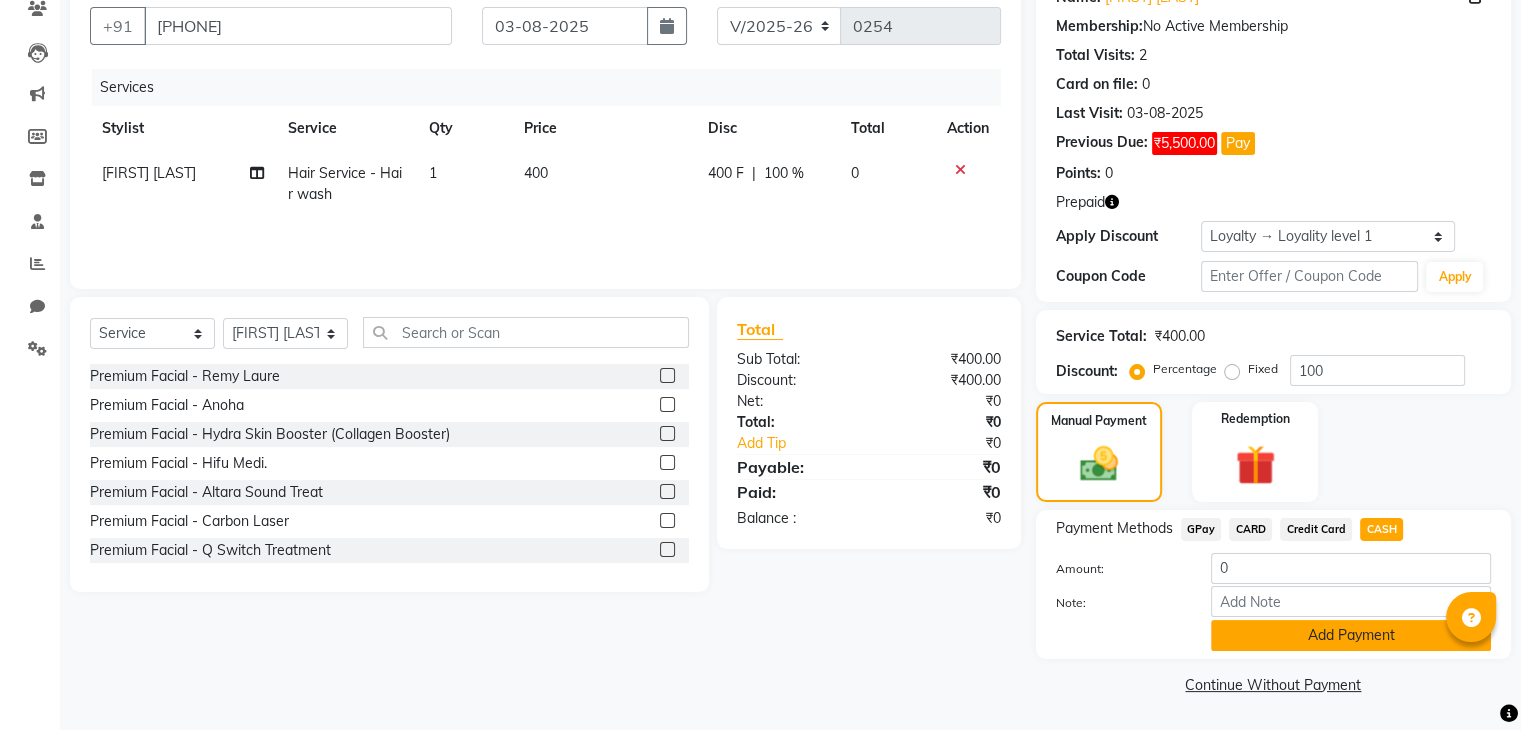 click on "Add Payment" 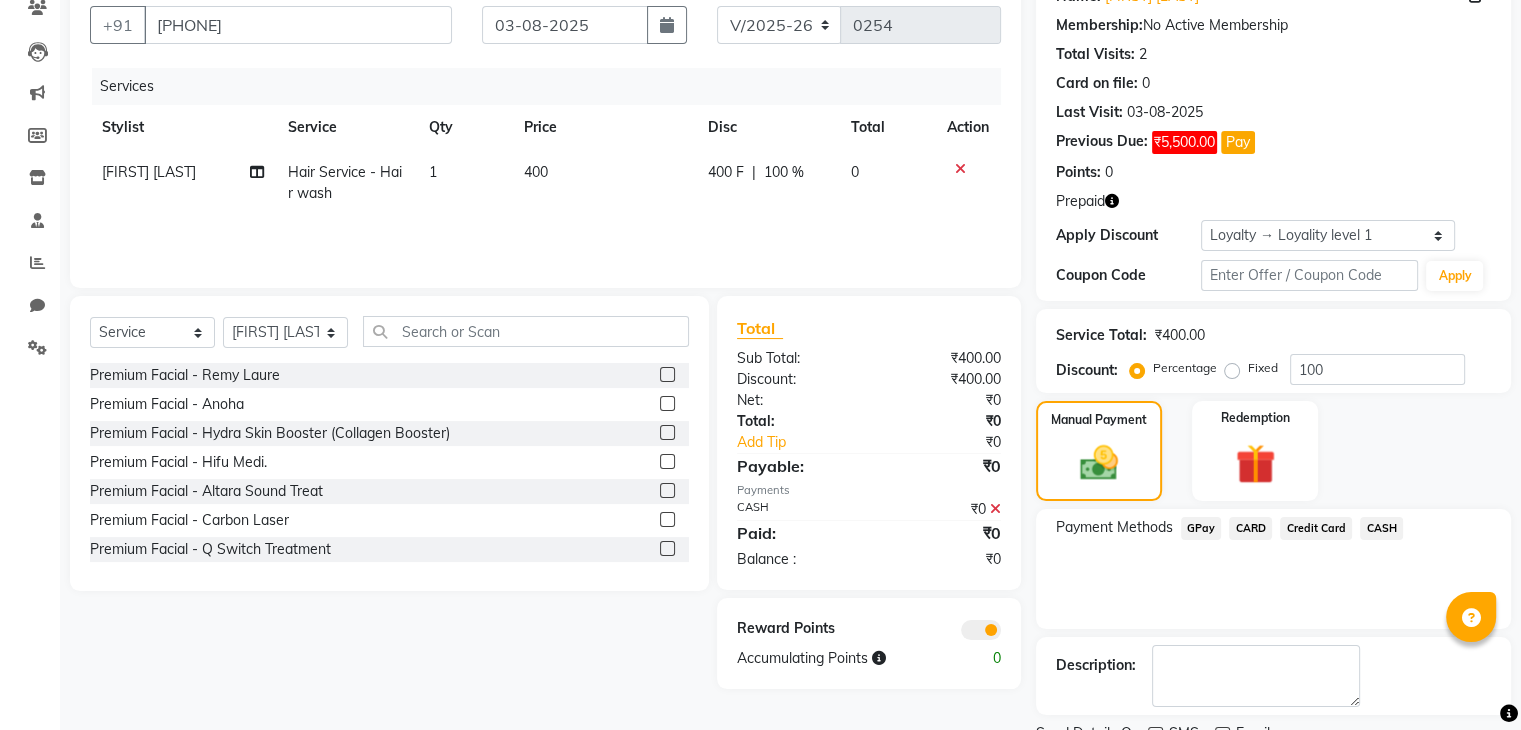 scroll, scrollTop: 261, scrollLeft: 0, axis: vertical 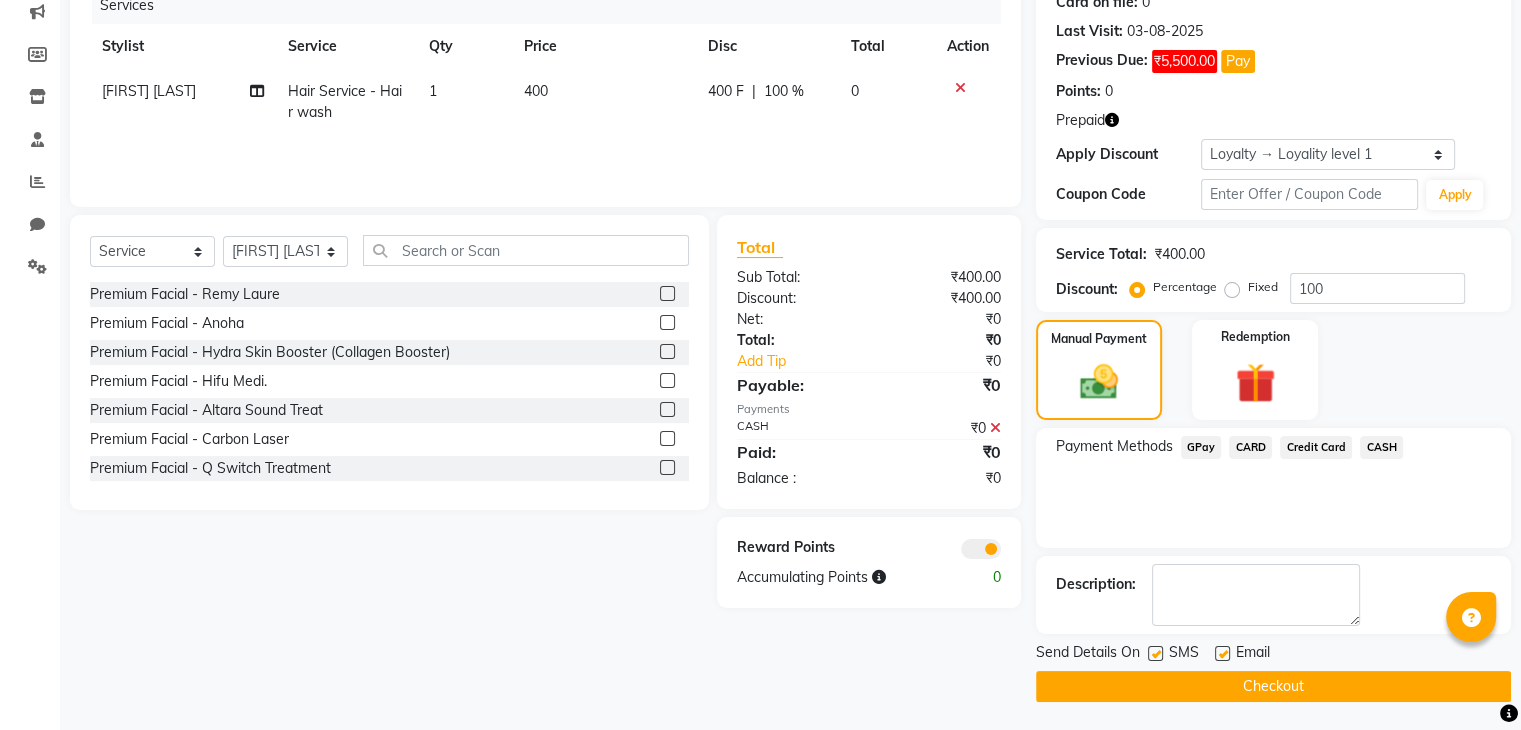 click on "Checkout" 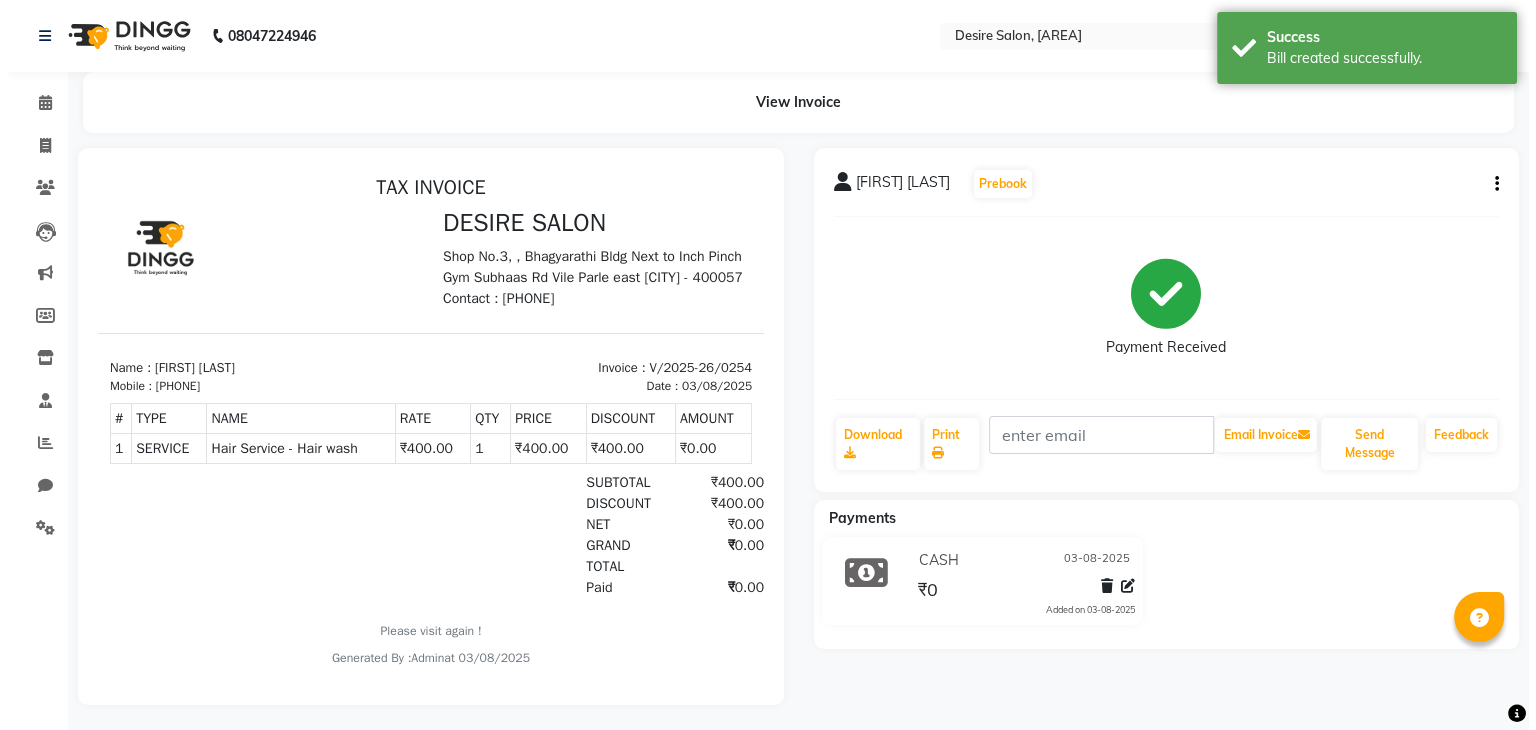 scroll, scrollTop: 0, scrollLeft: 0, axis: both 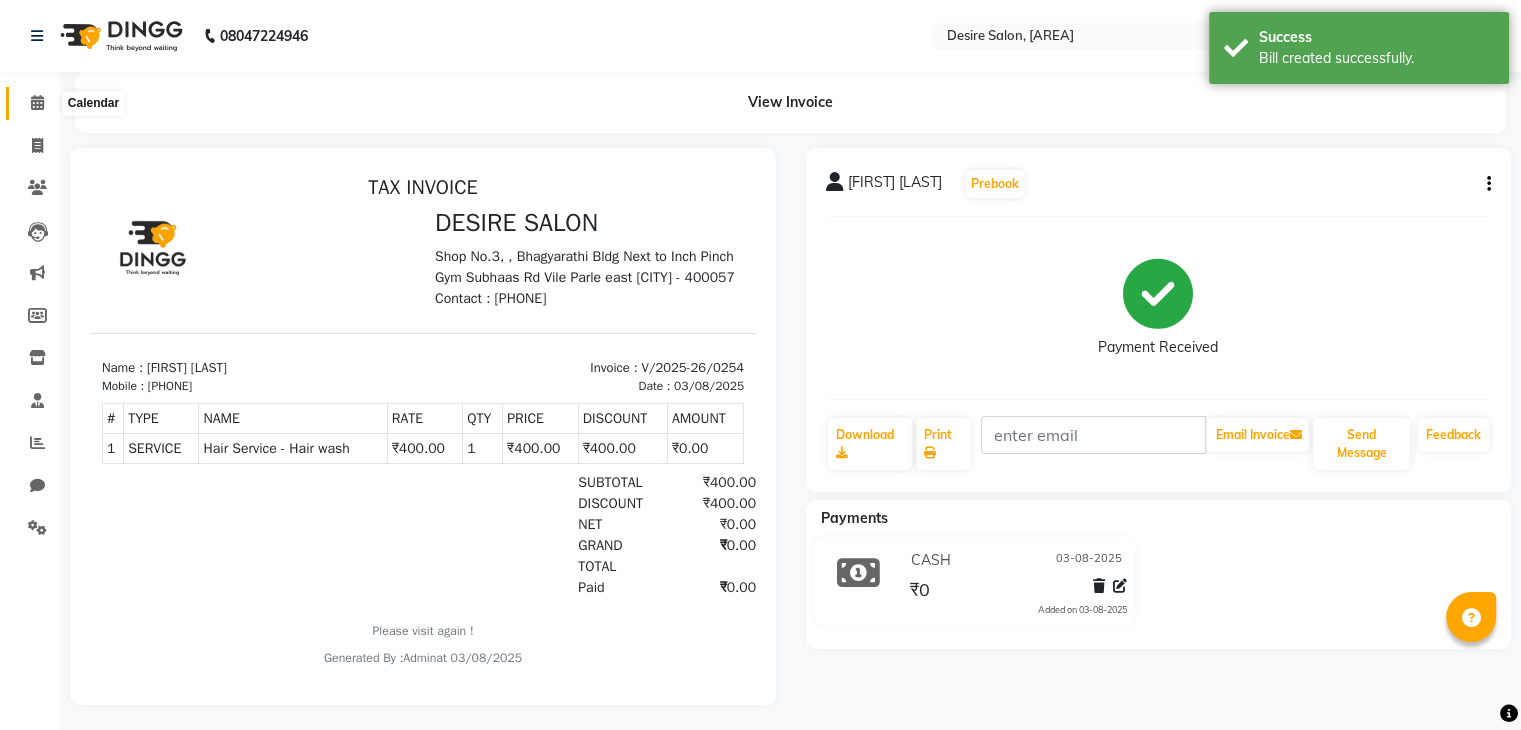 click 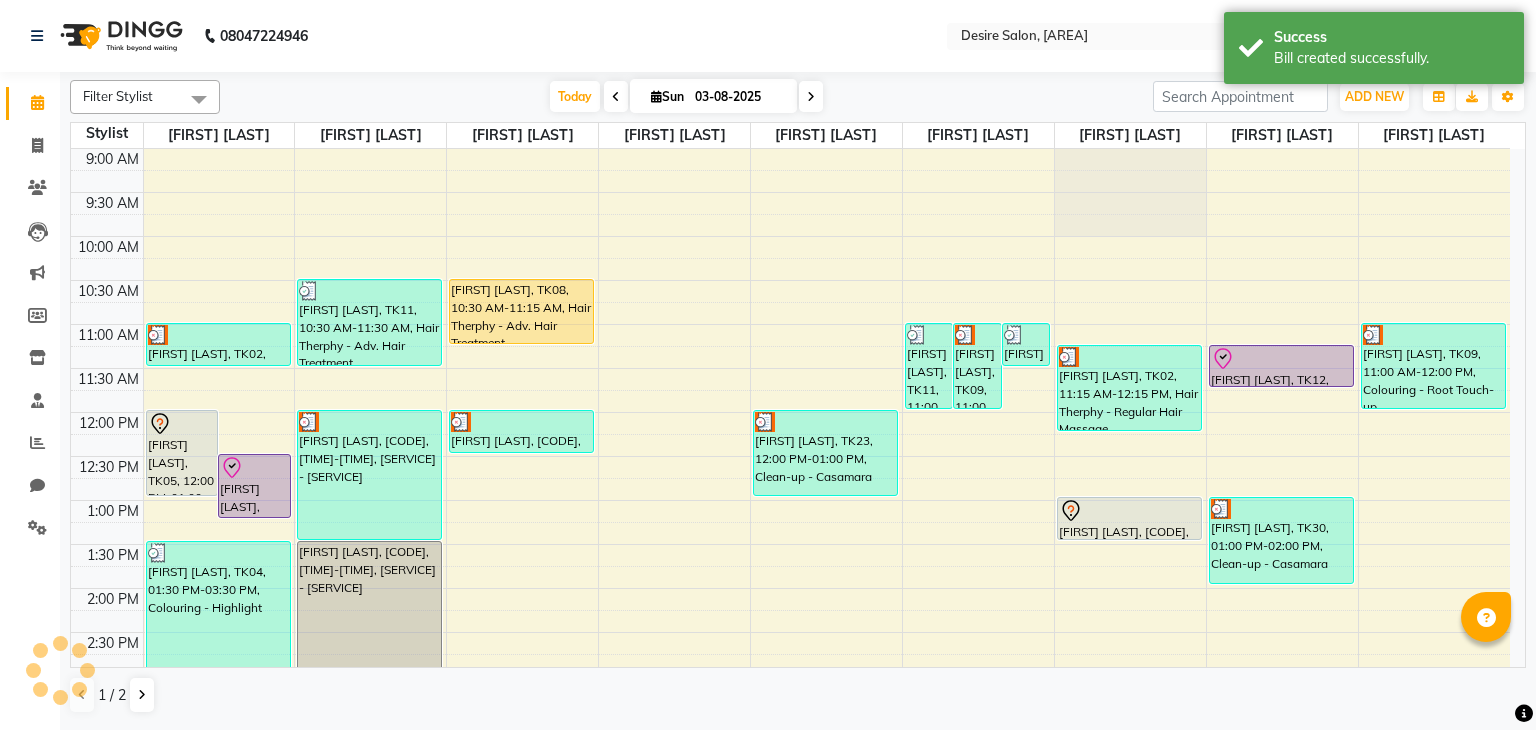 scroll, scrollTop: 0, scrollLeft: 0, axis: both 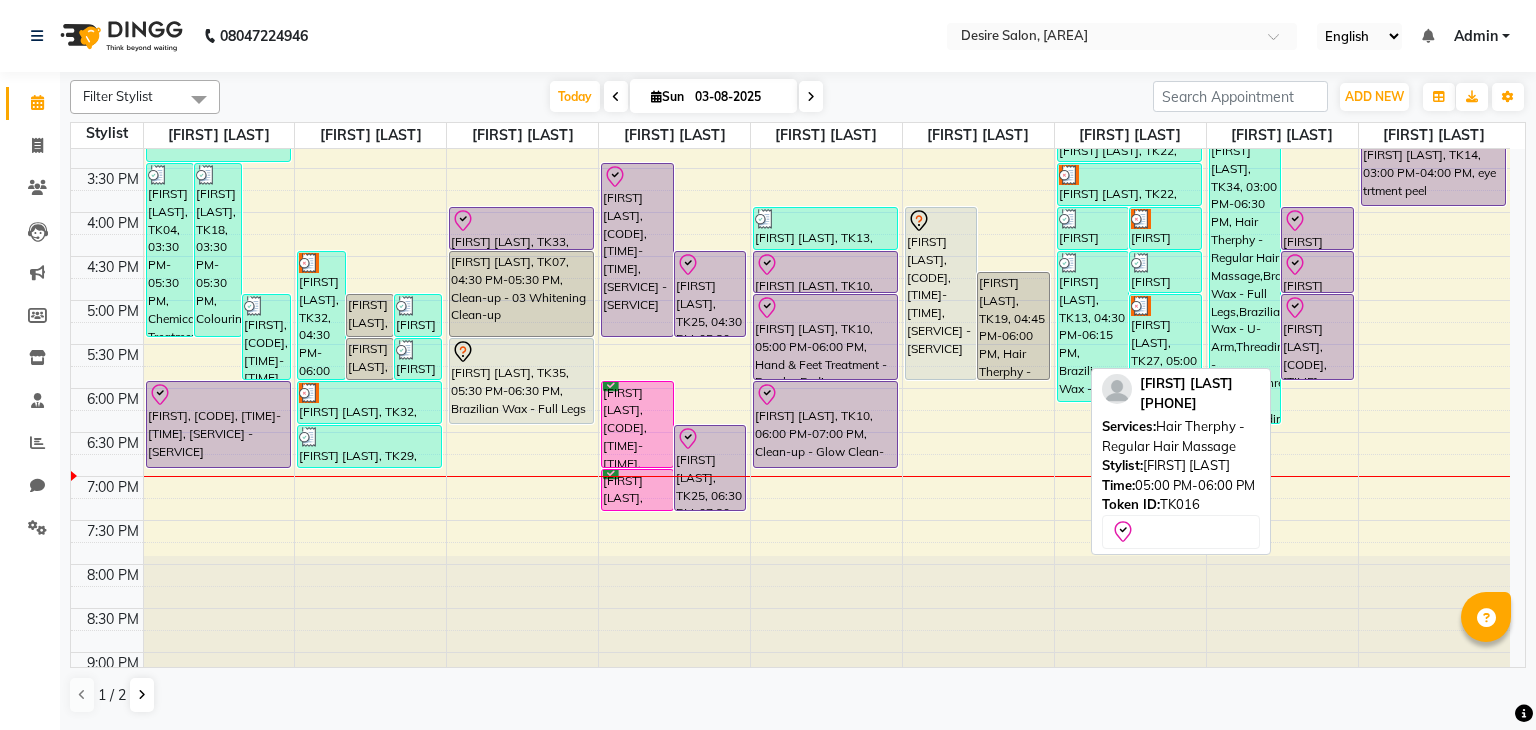click at bounding box center [1317, 379] 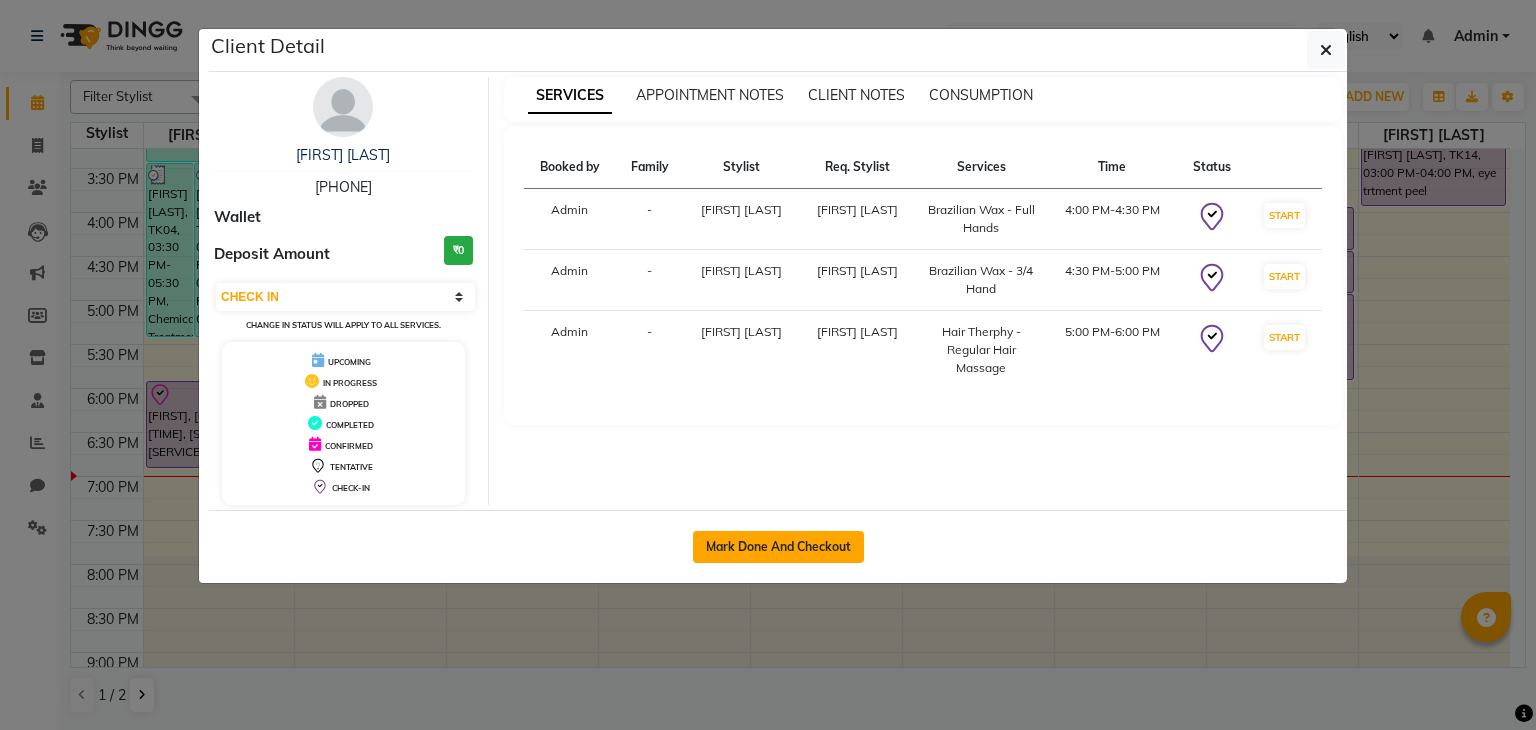 click on "Mark Done And Checkout" 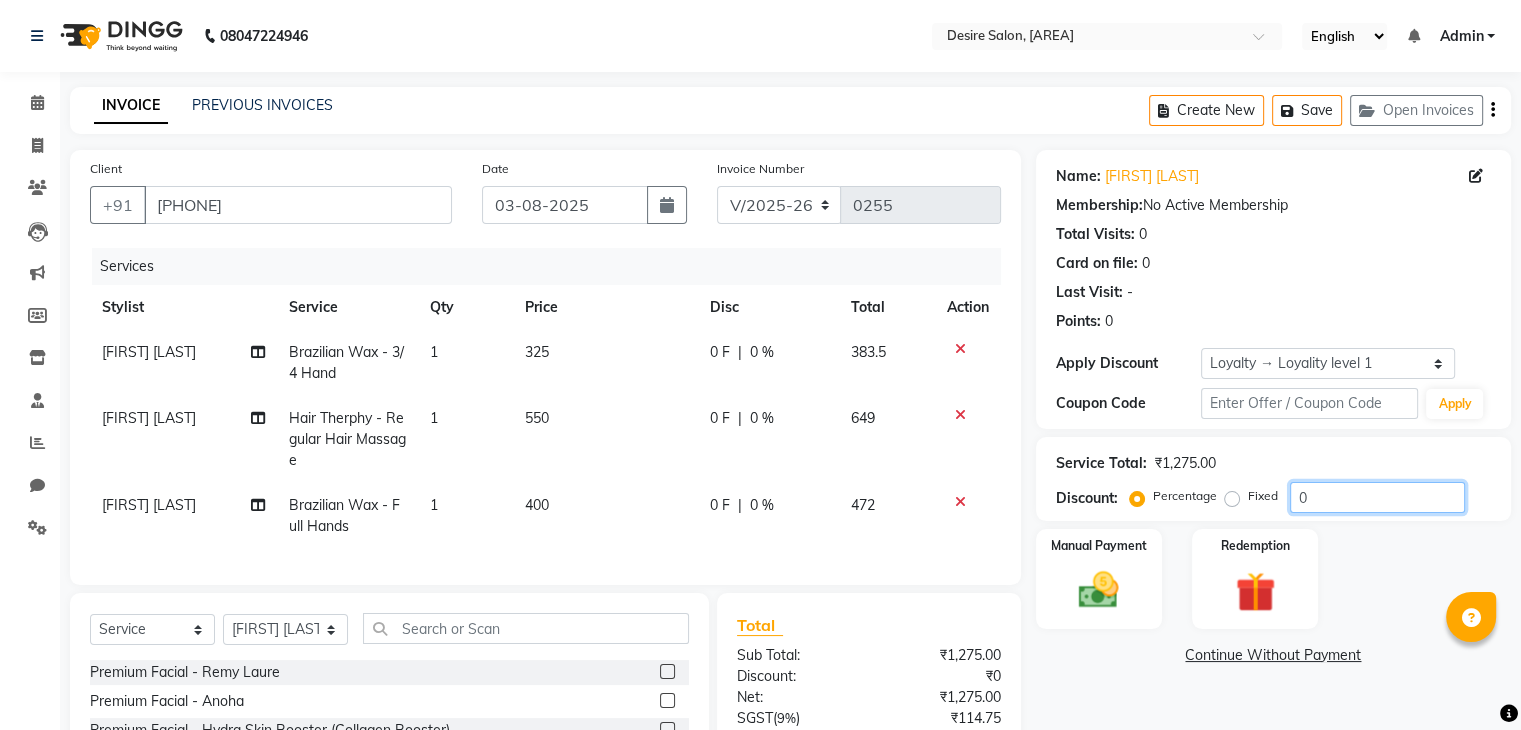 click on "0" 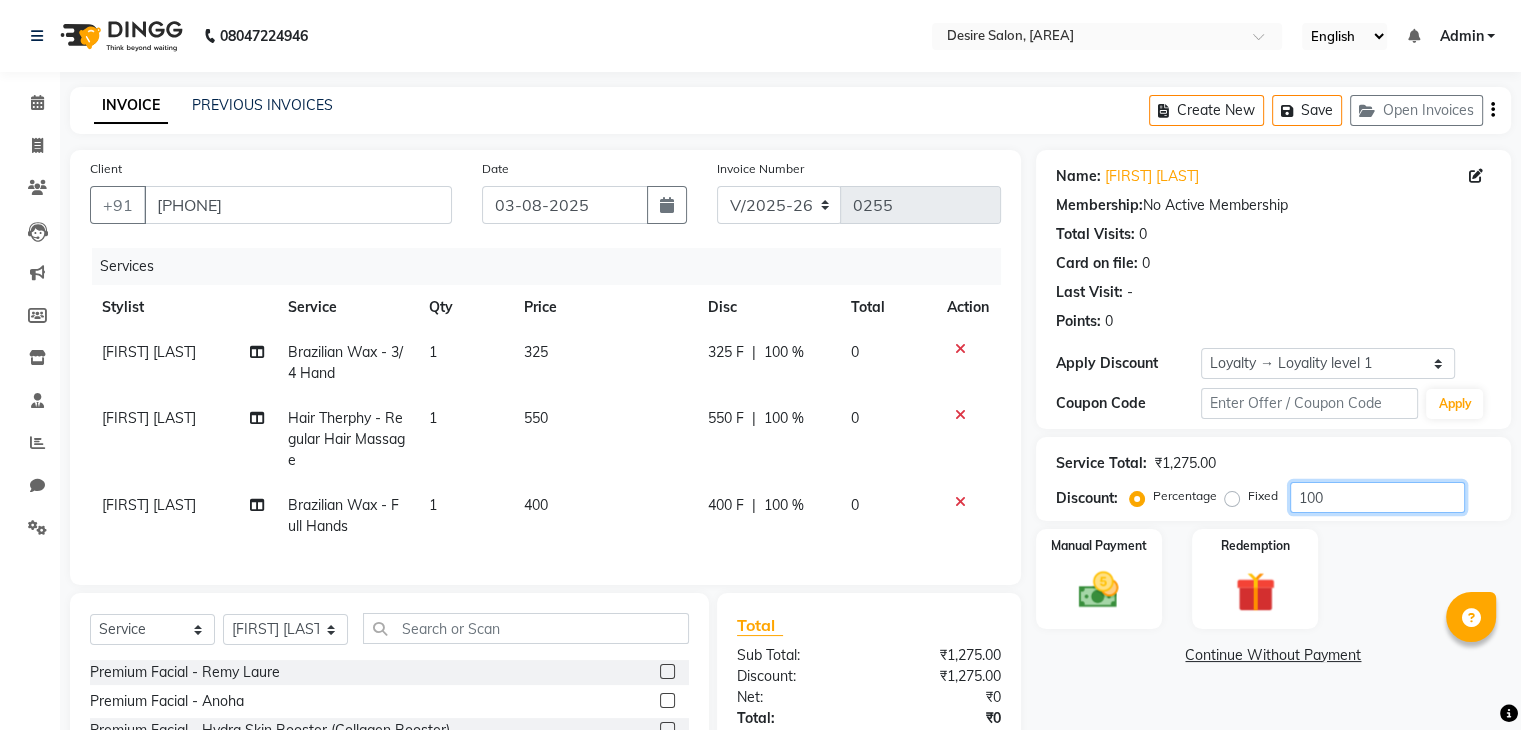 scroll, scrollTop: 204, scrollLeft: 0, axis: vertical 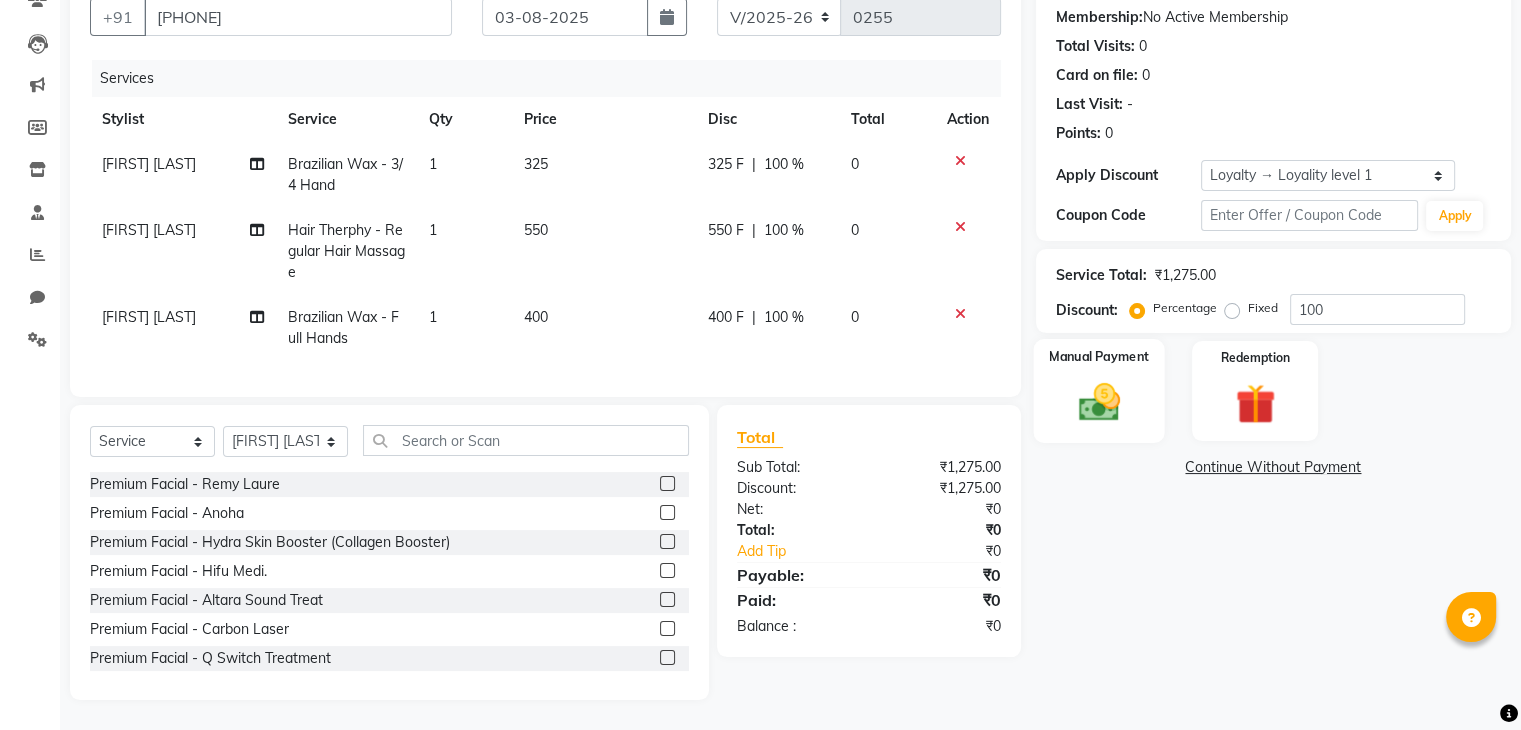 click on "Manual Payment" 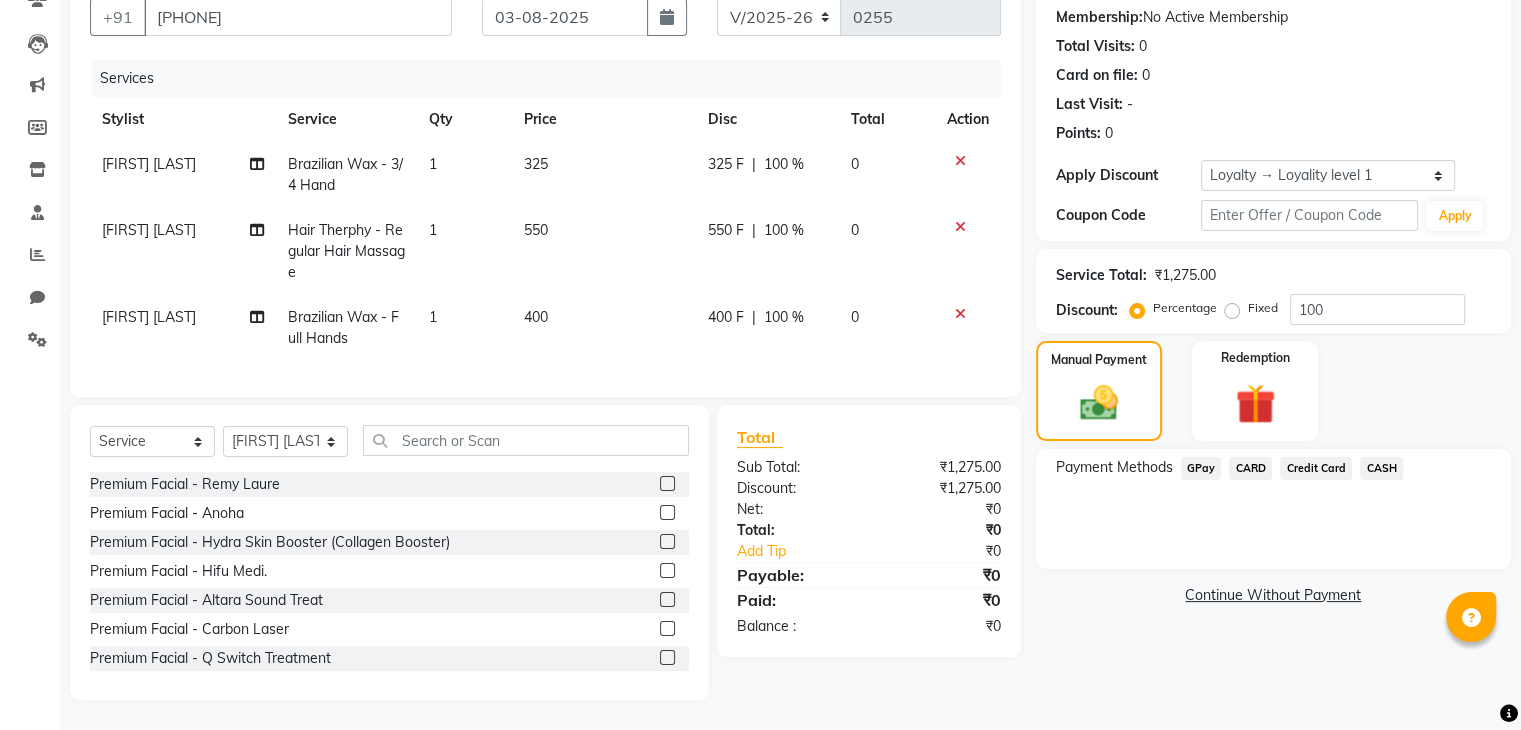 click on "CASH" 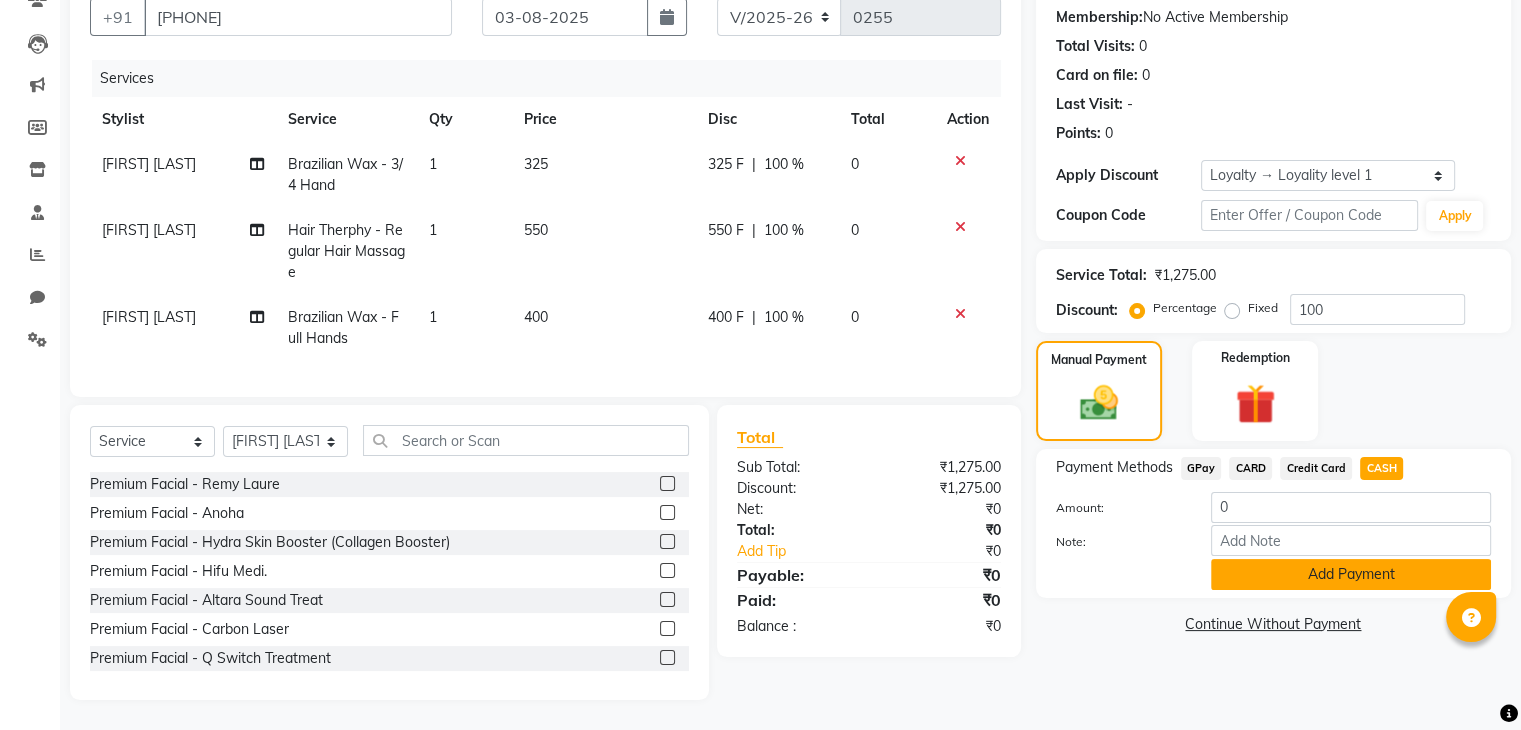 click on "Add Payment" 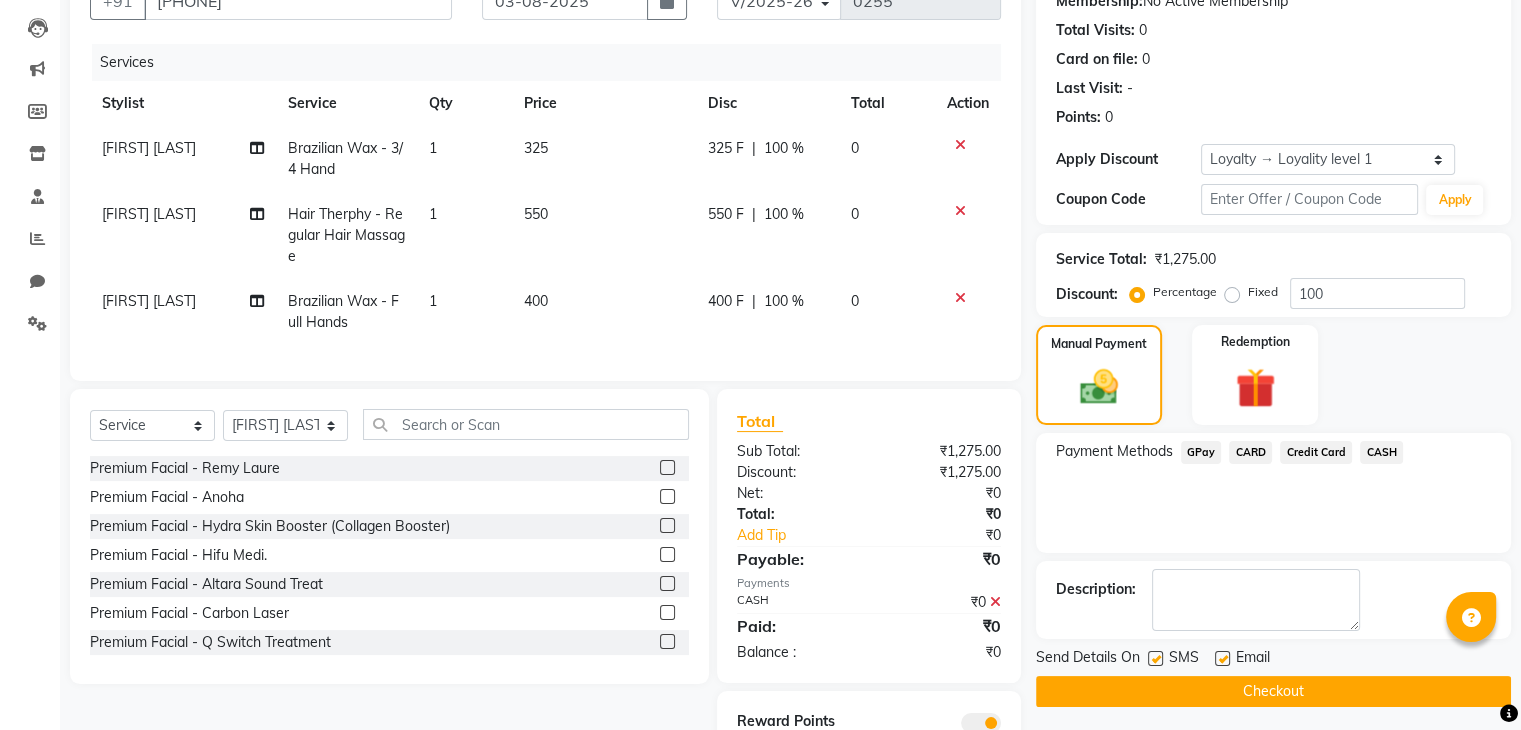 scroll, scrollTop: 303, scrollLeft: 0, axis: vertical 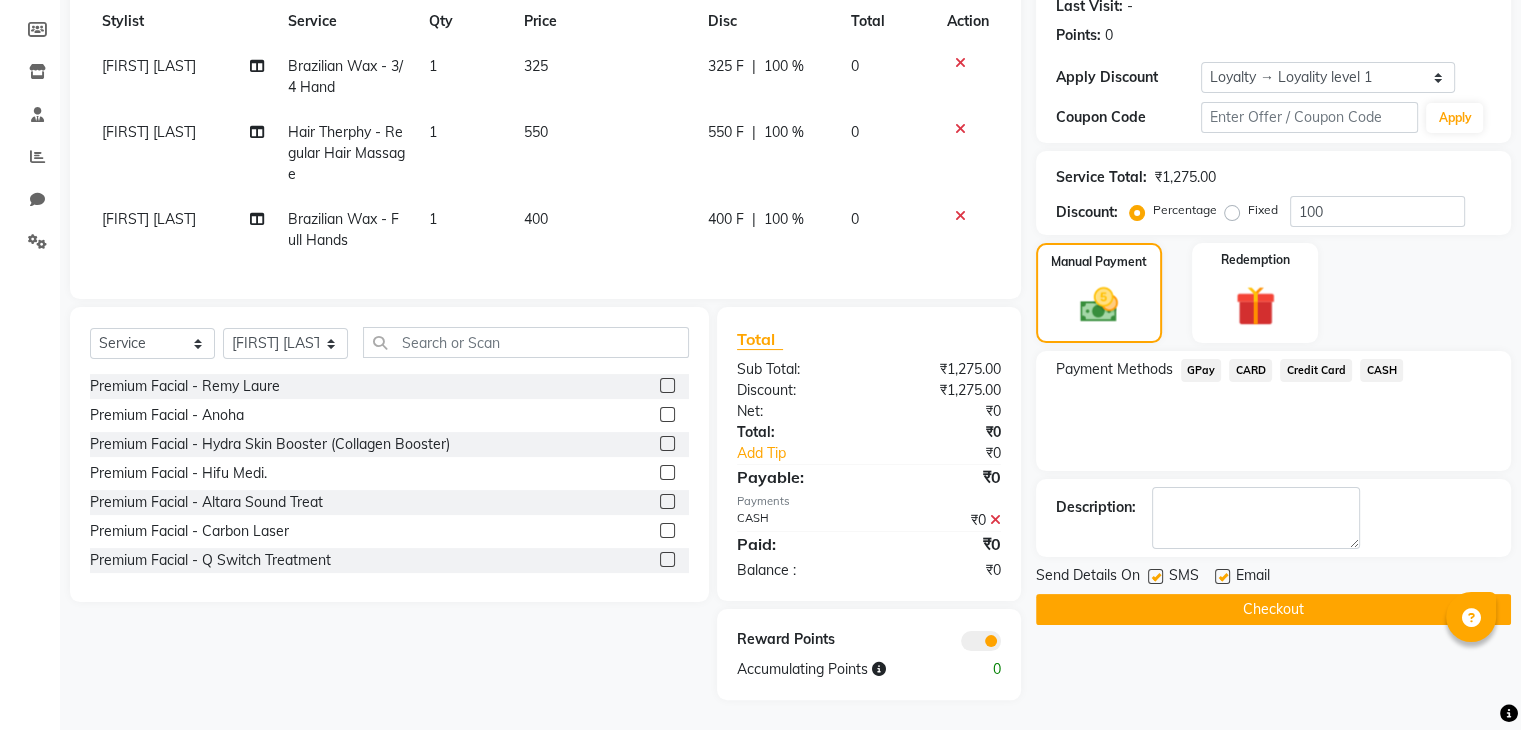 click on "Checkout" 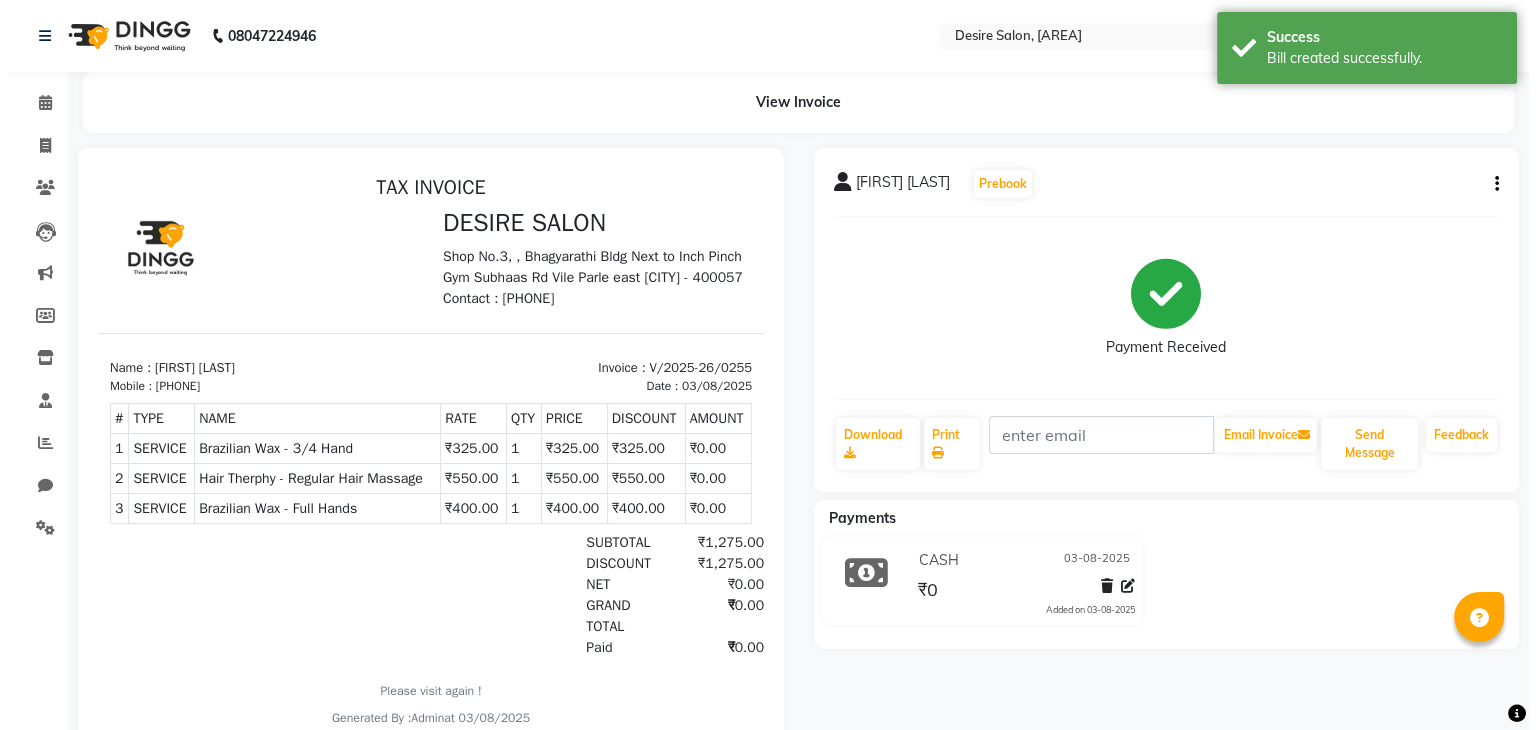 scroll, scrollTop: 0, scrollLeft: 0, axis: both 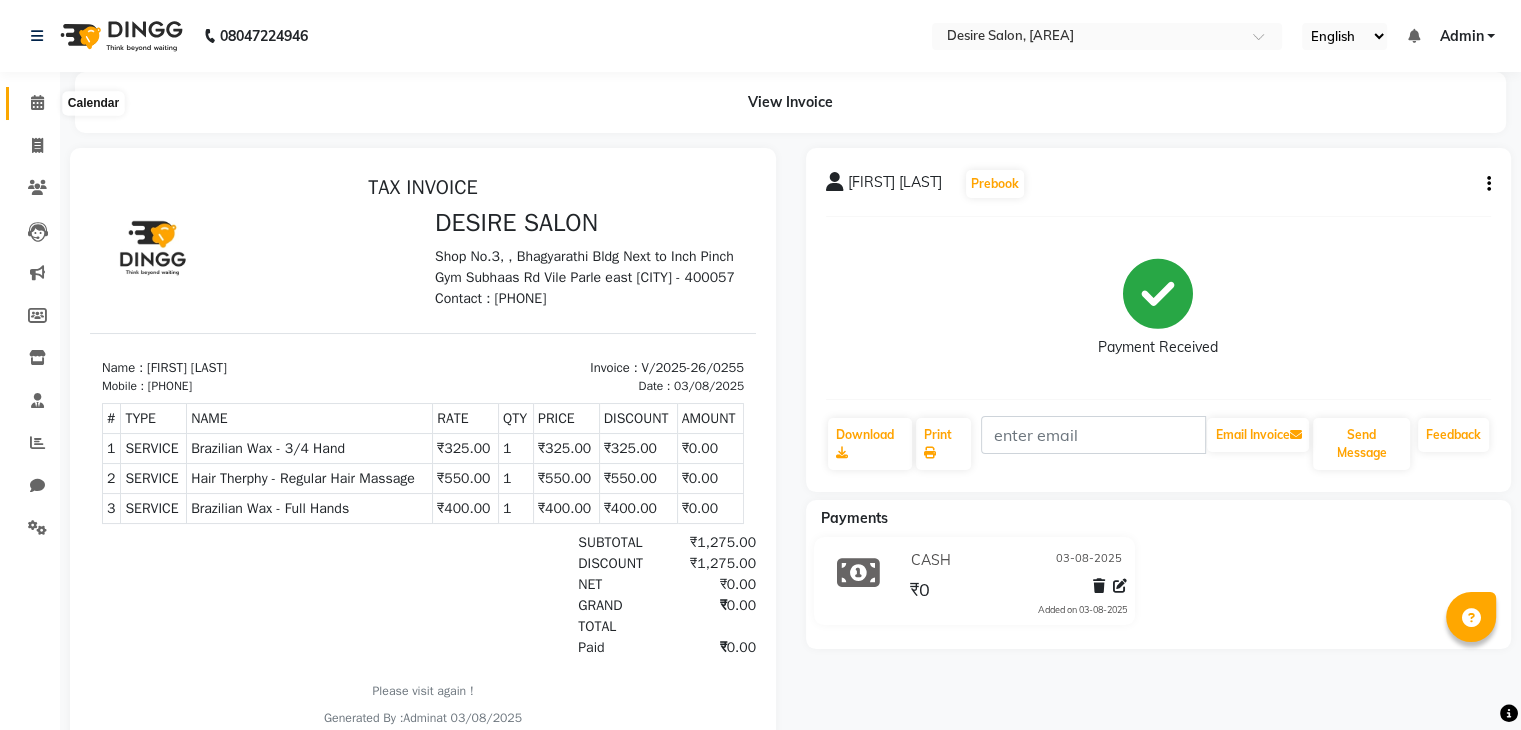 click 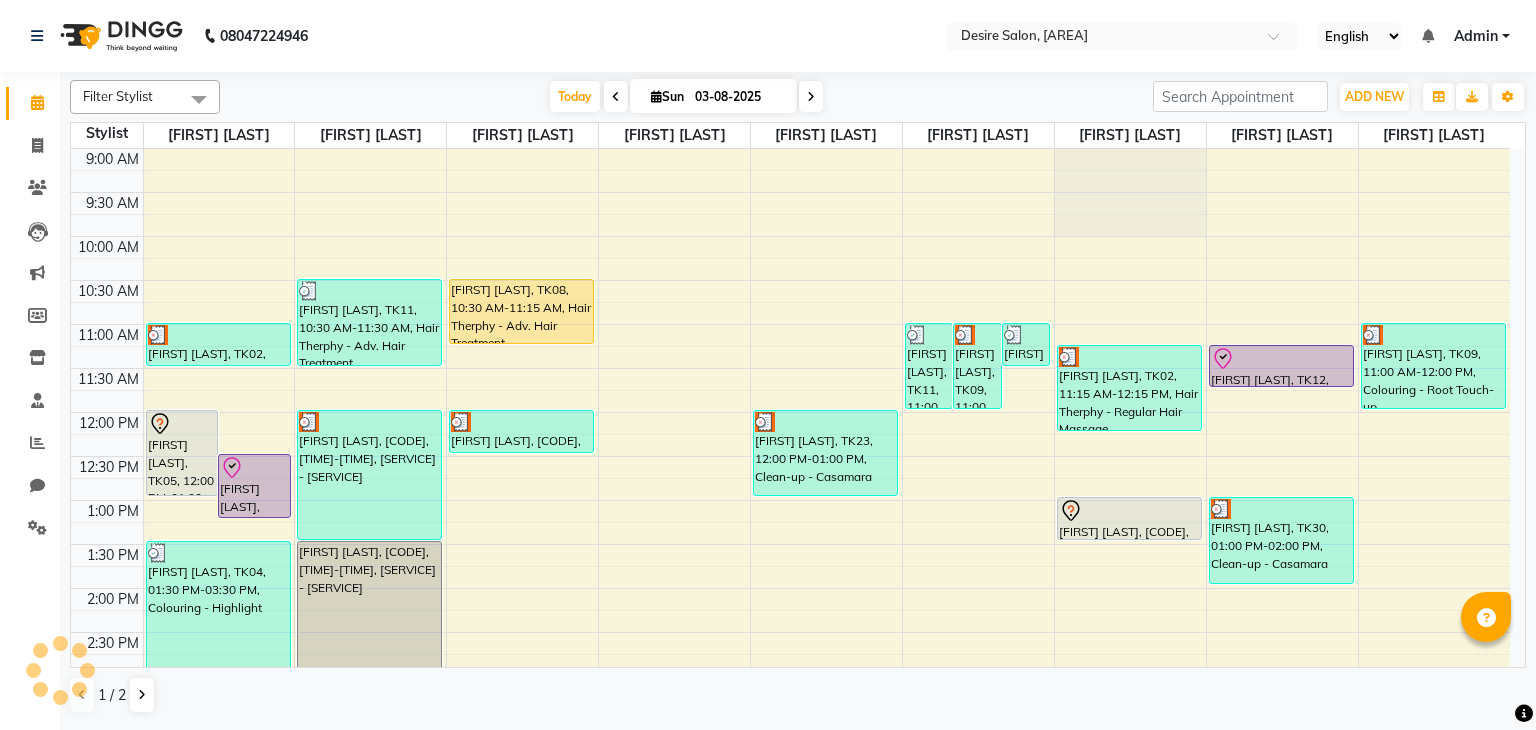 scroll, scrollTop: 576, scrollLeft: 0, axis: vertical 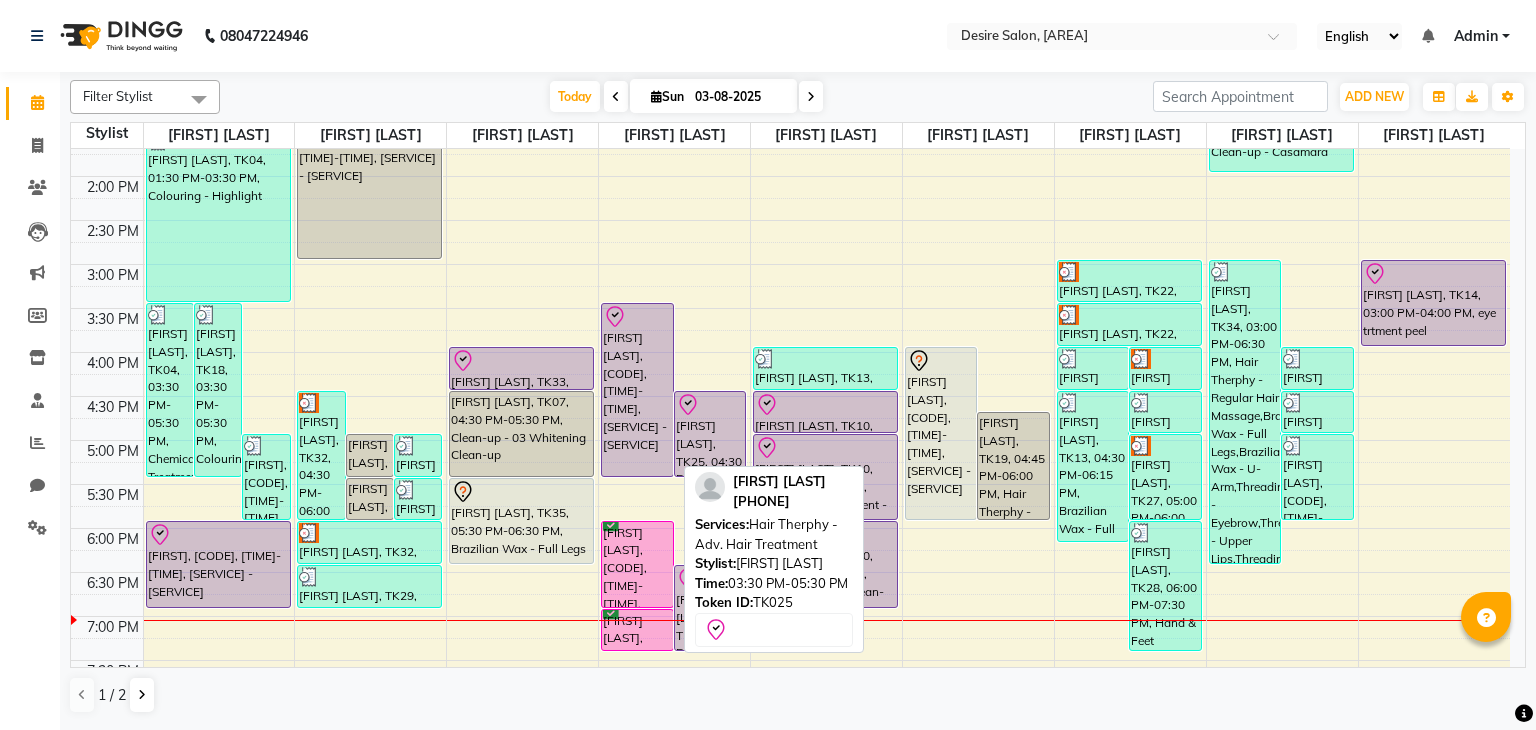 click on "[FIRST] [LAST], TK25, [TIME]-[TIME], Hair Therphy - Adv. Hair Treatment" at bounding box center [637, 390] 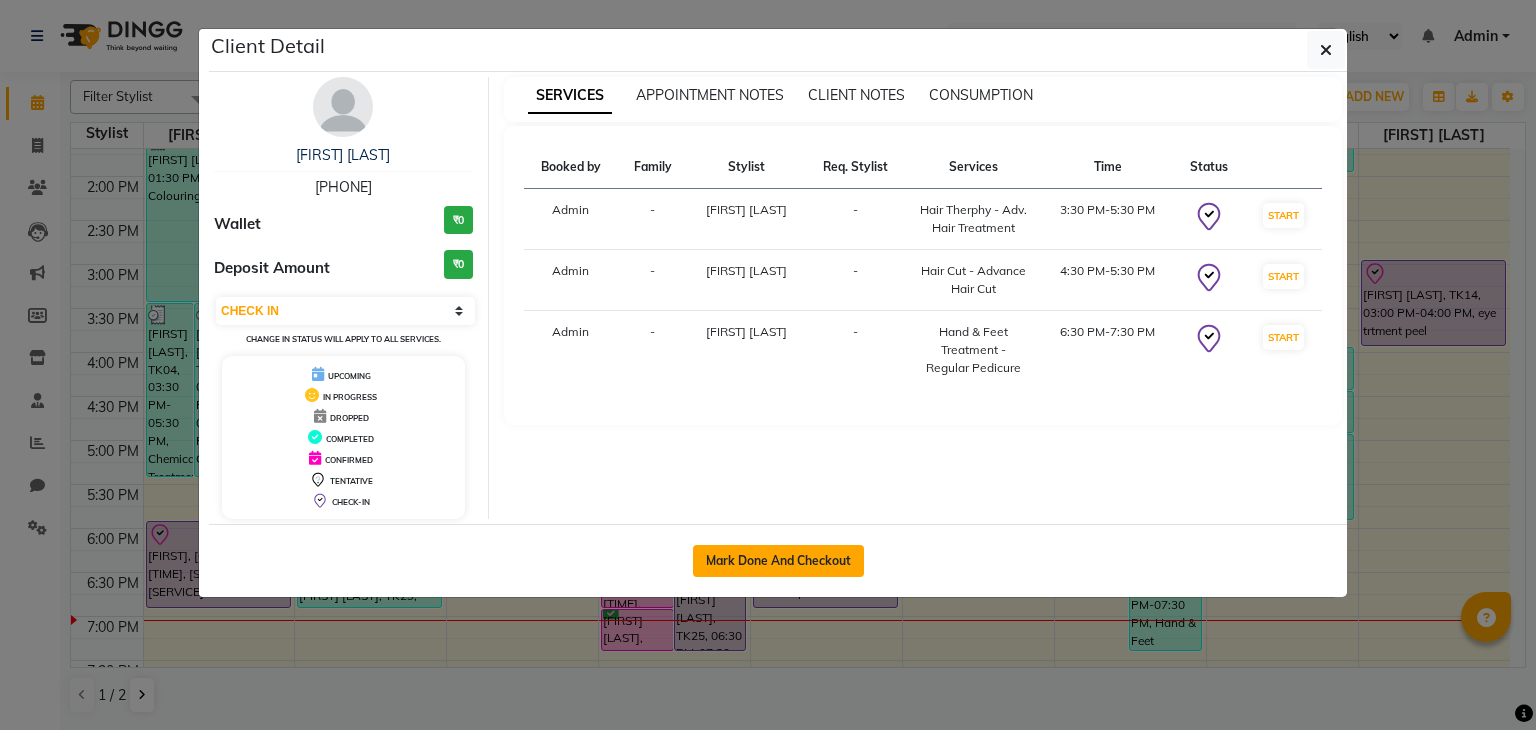 click on "Mark Done And Checkout" 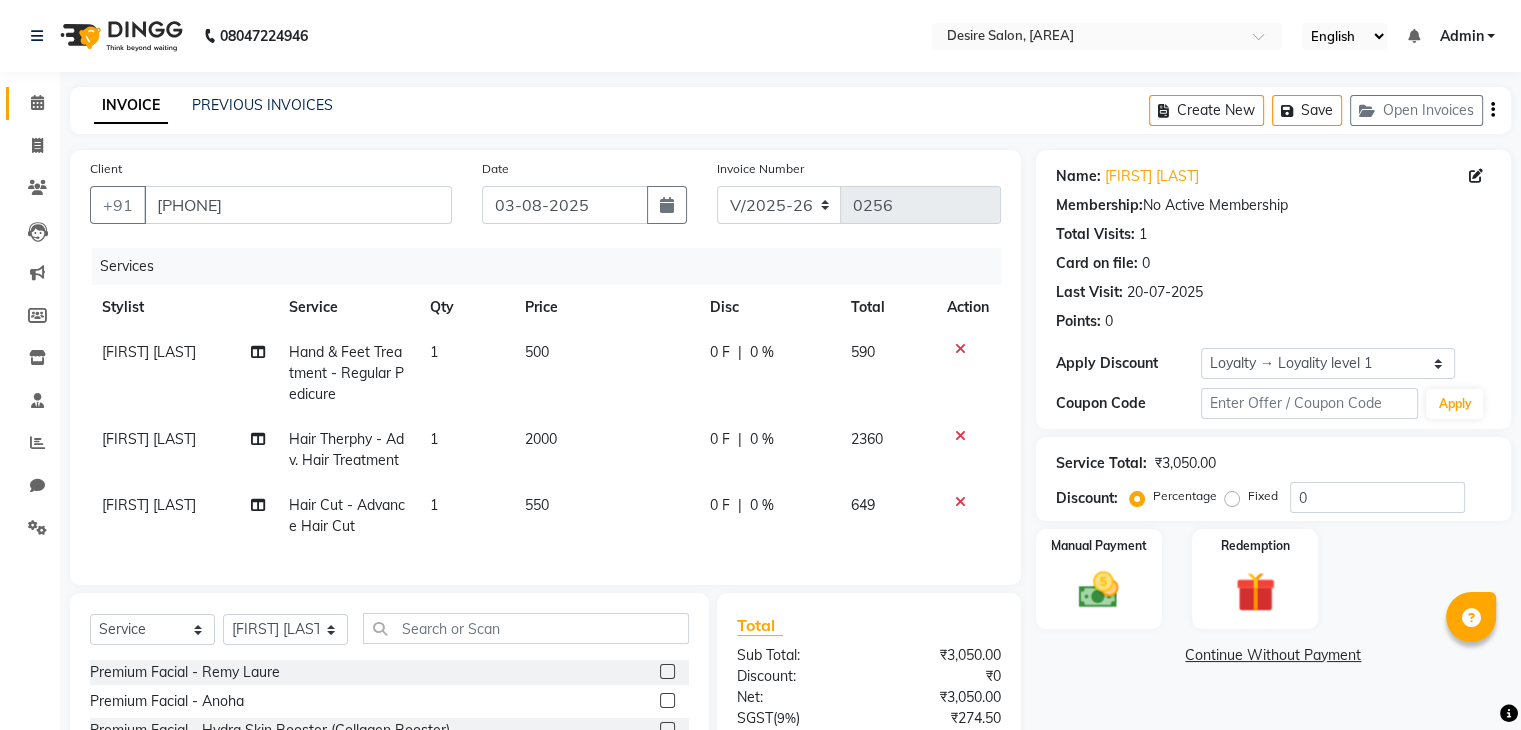scroll, scrollTop: 204, scrollLeft: 0, axis: vertical 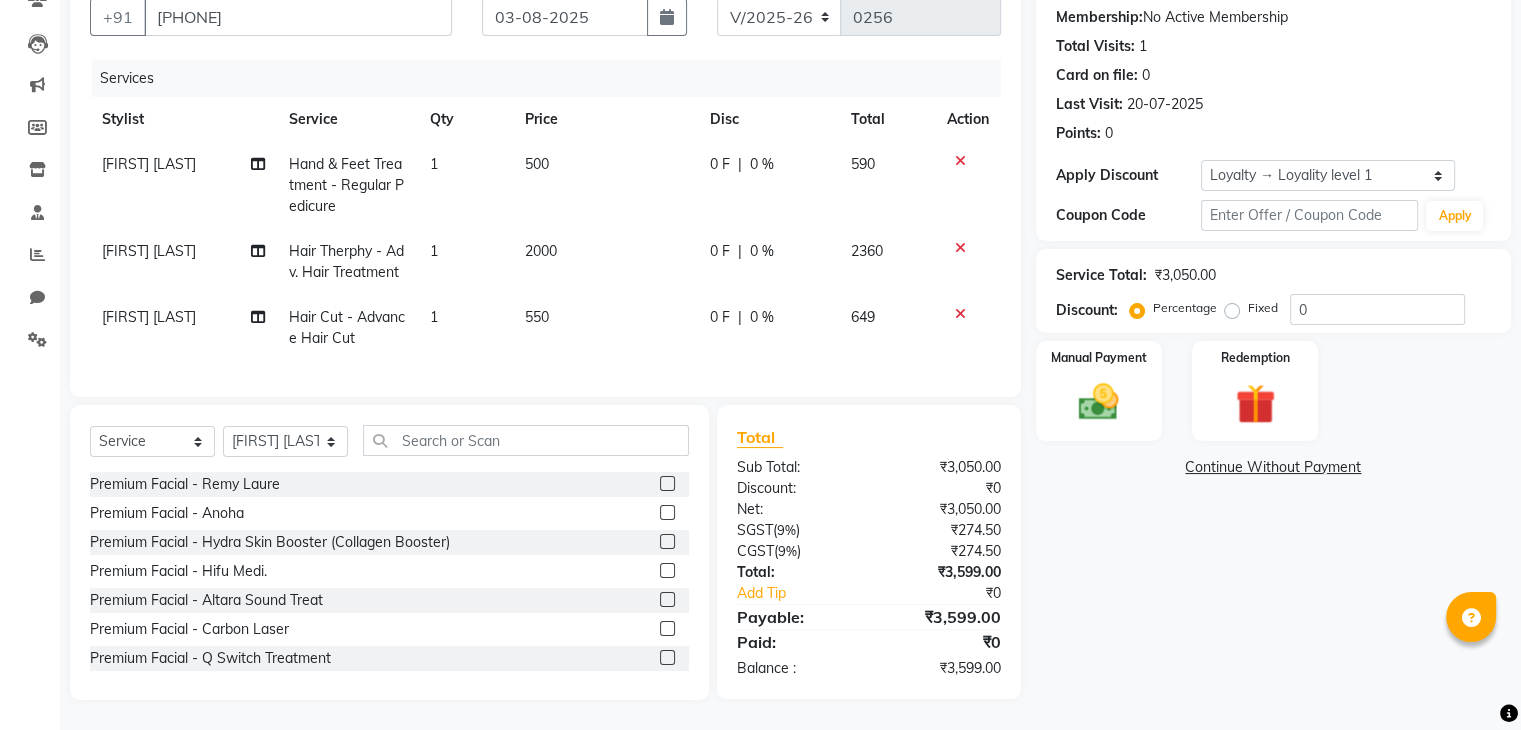 click on "Service Total:  ₹3,050.00  Discount:  Percentage   Fixed  0" 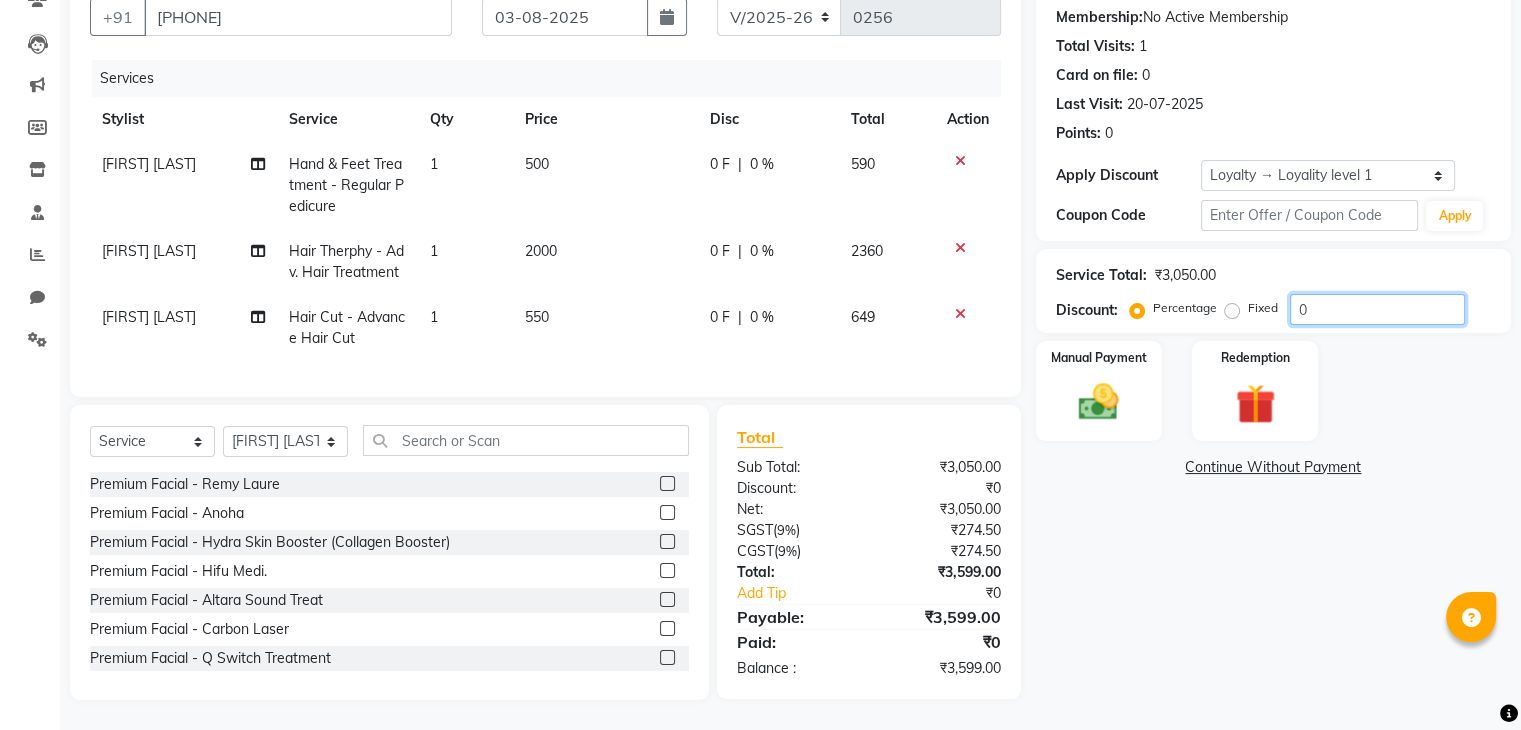 click on "0" 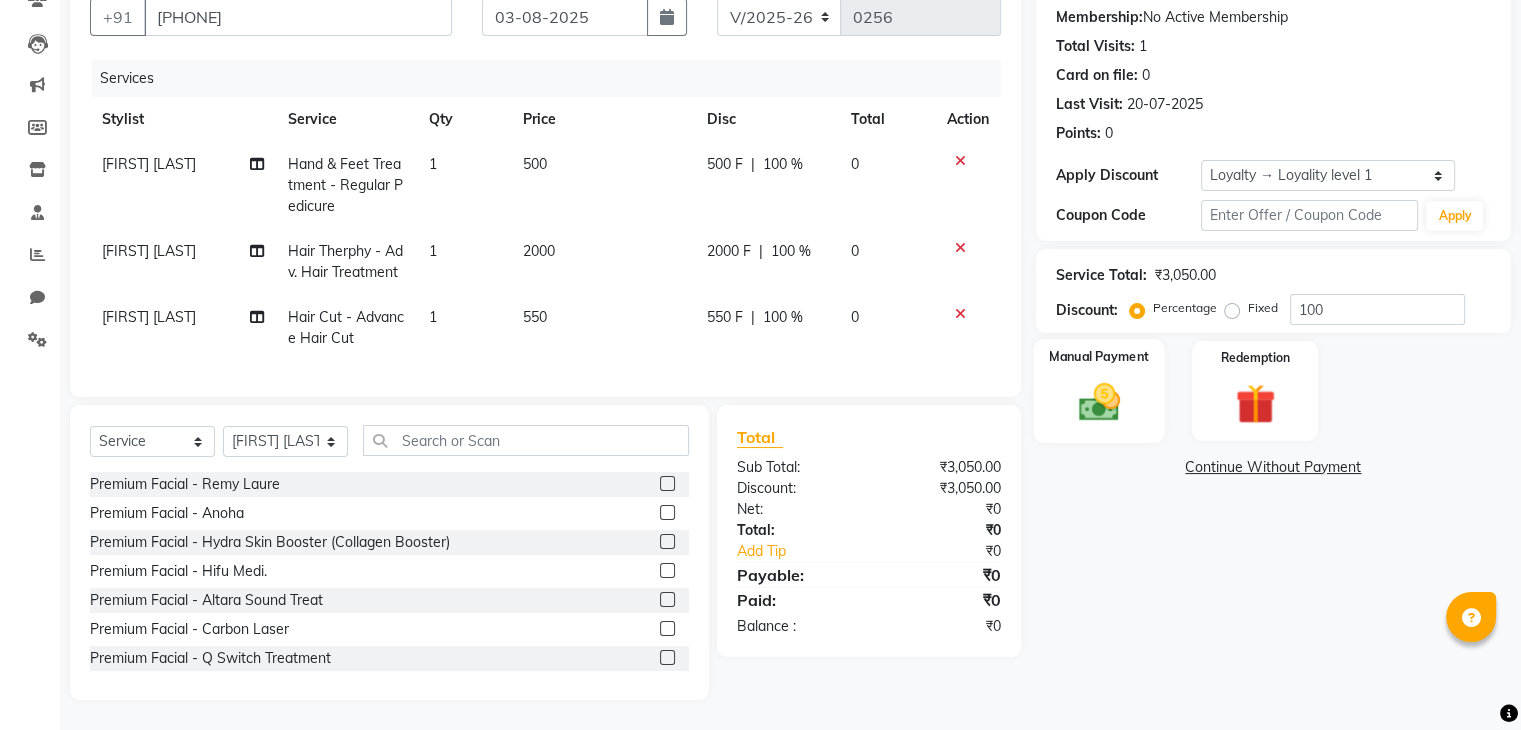 click on "Manual Payment" 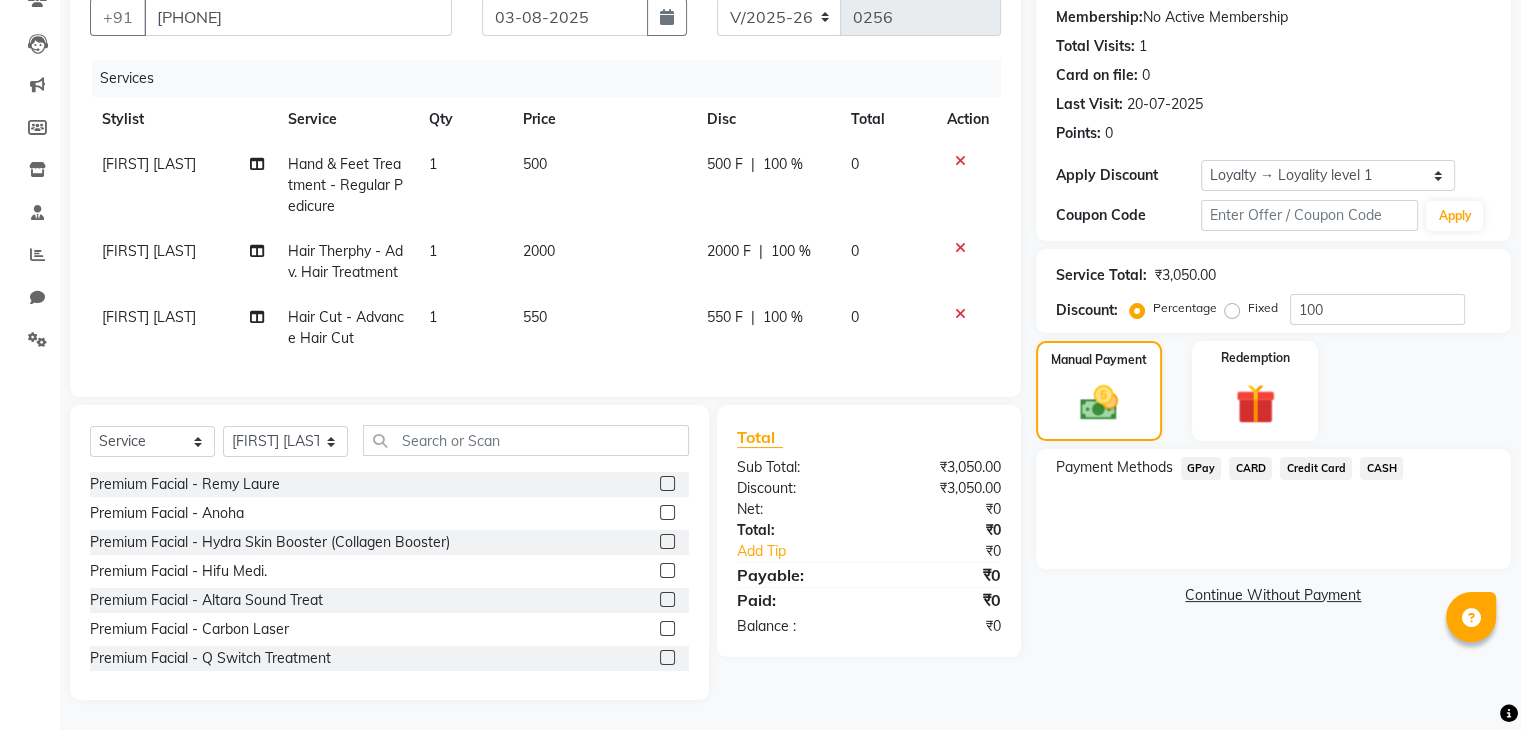 click on "CASH" 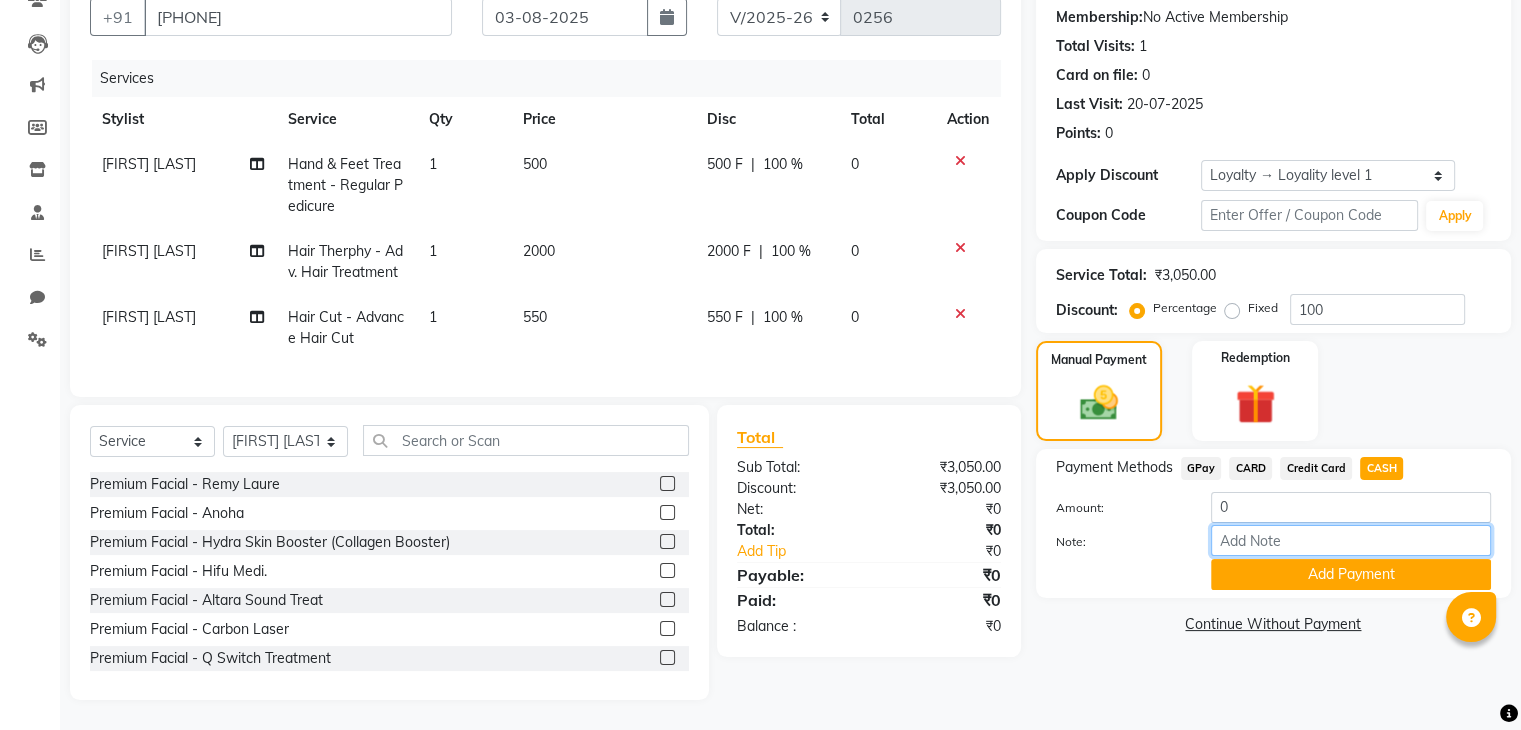 click on "Note:" at bounding box center (1351, 540) 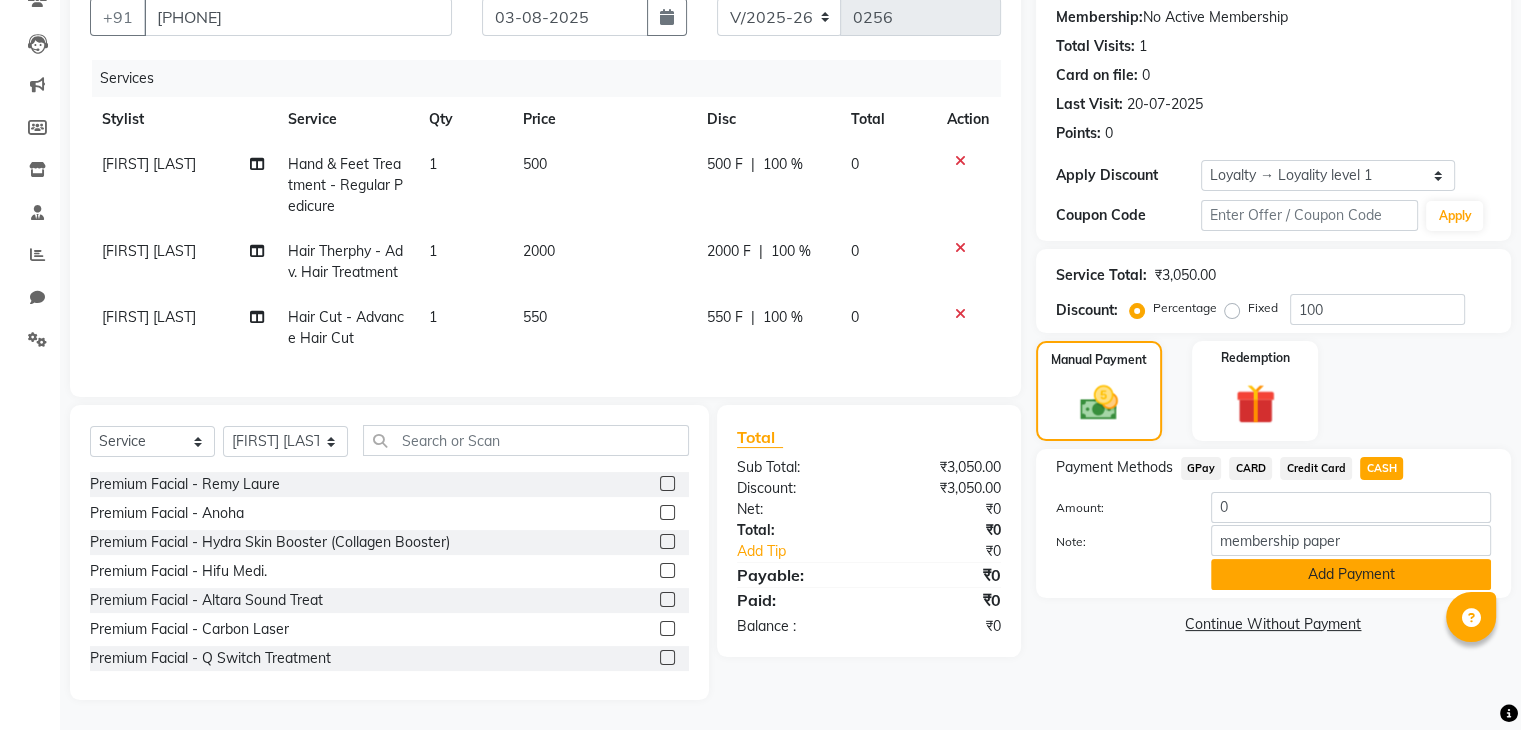 click on "Add Payment" 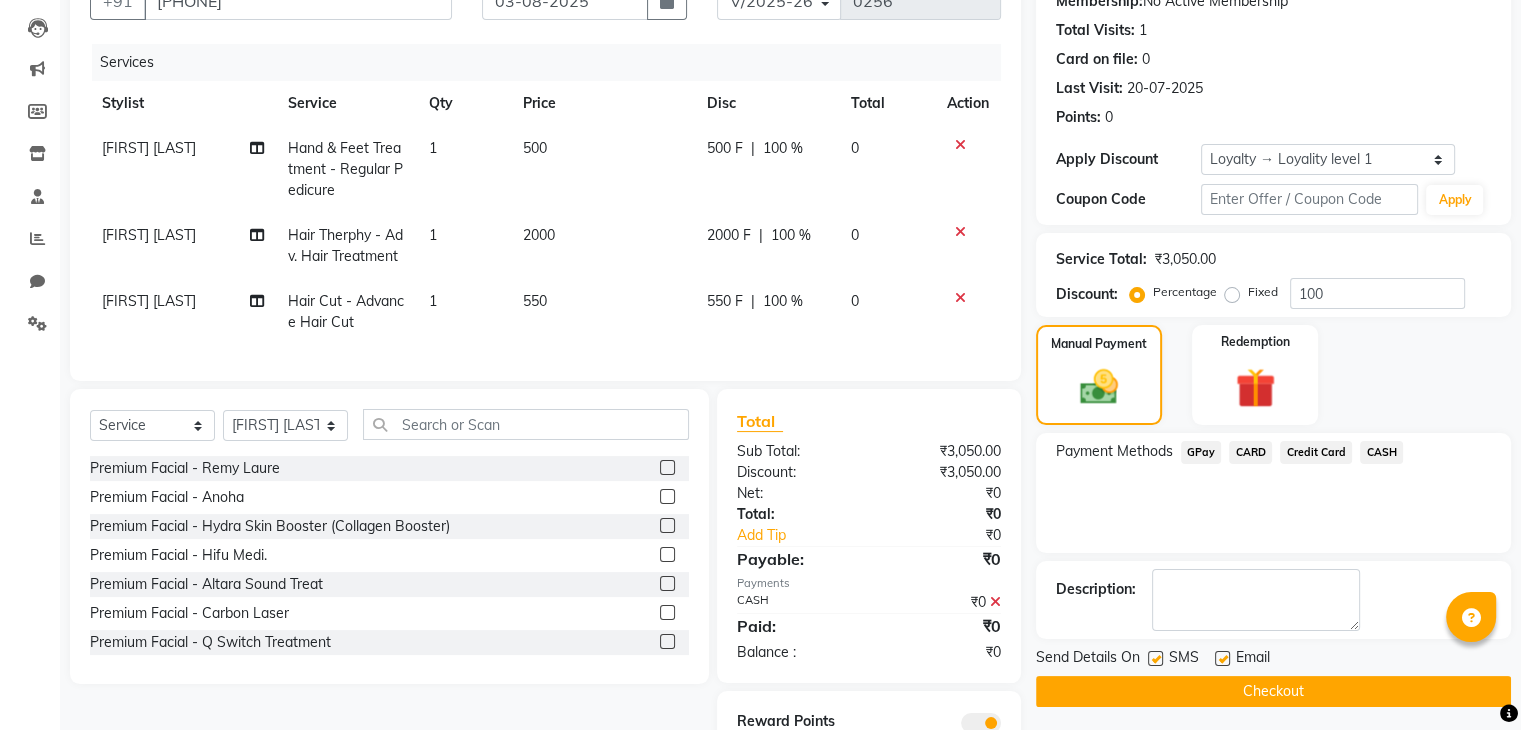 click on "Checkout" 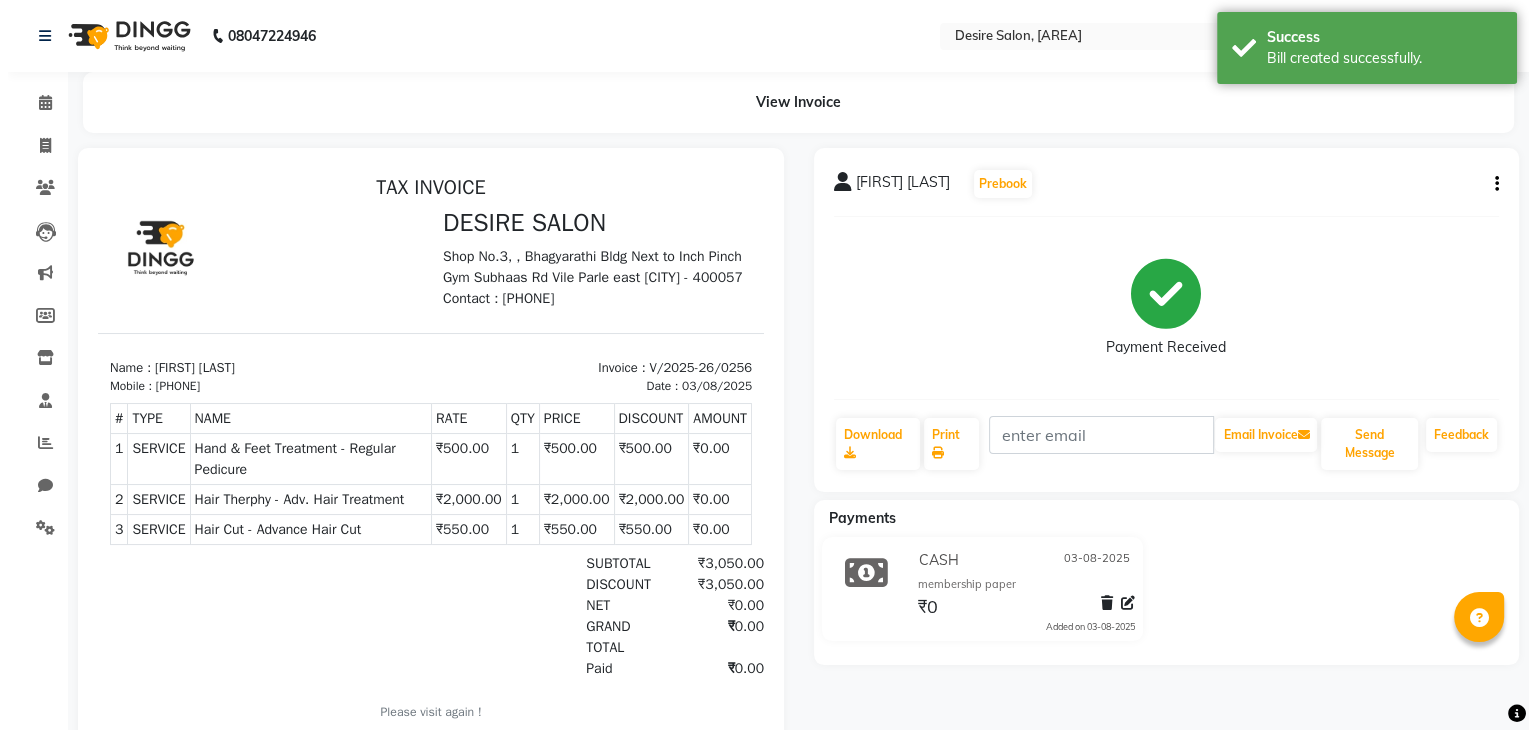 scroll, scrollTop: 0, scrollLeft: 0, axis: both 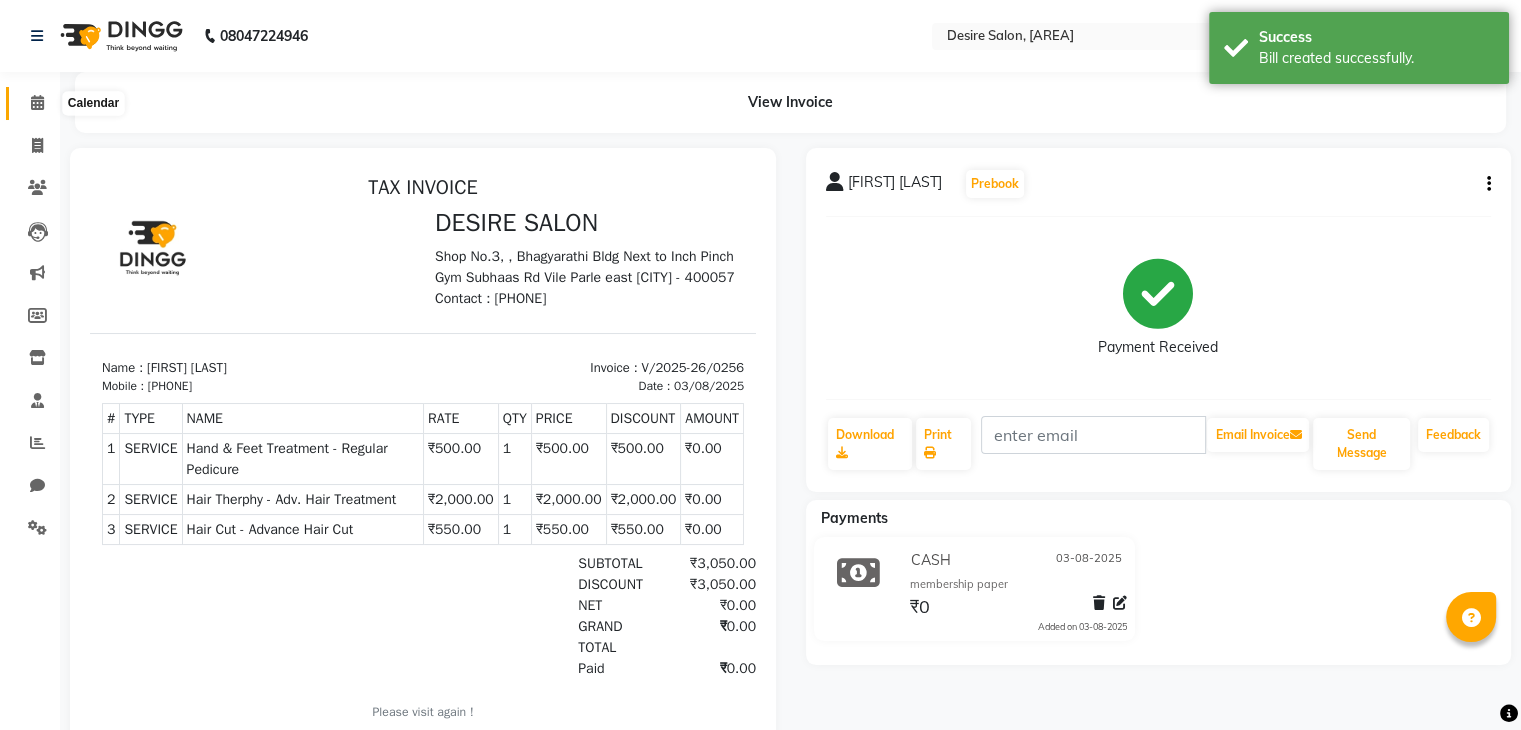 click 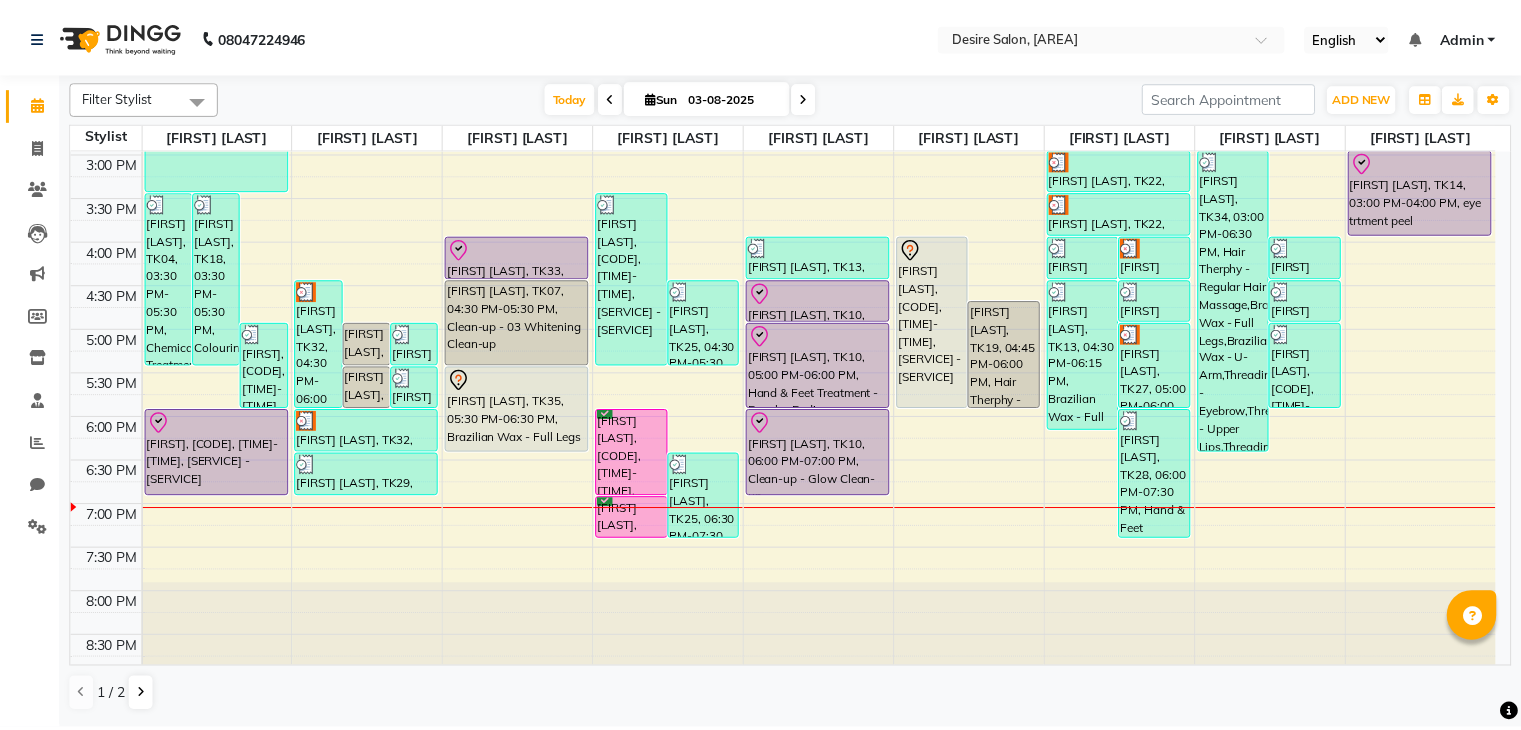 scroll, scrollTop: 519, scrollLeft: 0, axis: vertical 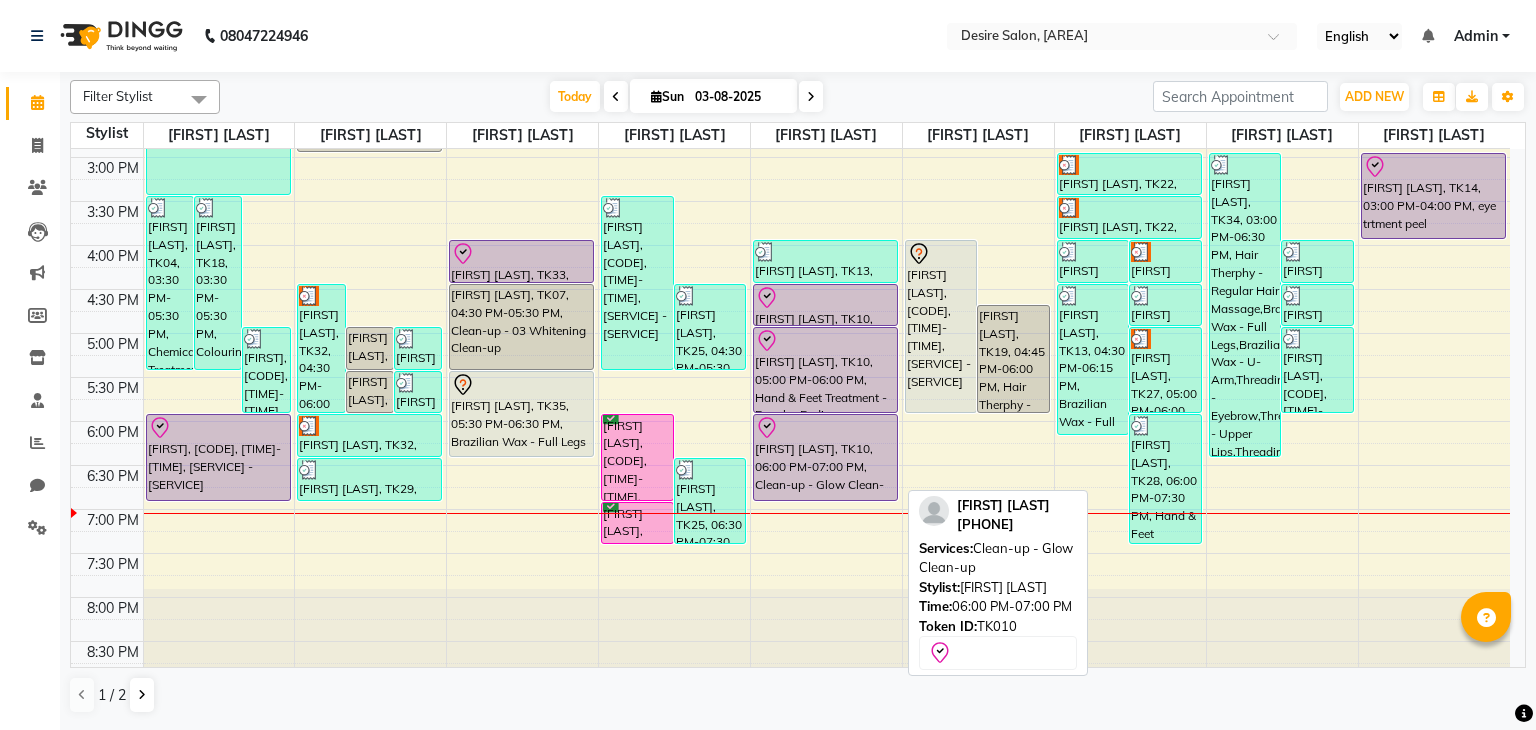 click at bounding box center (825, 428) 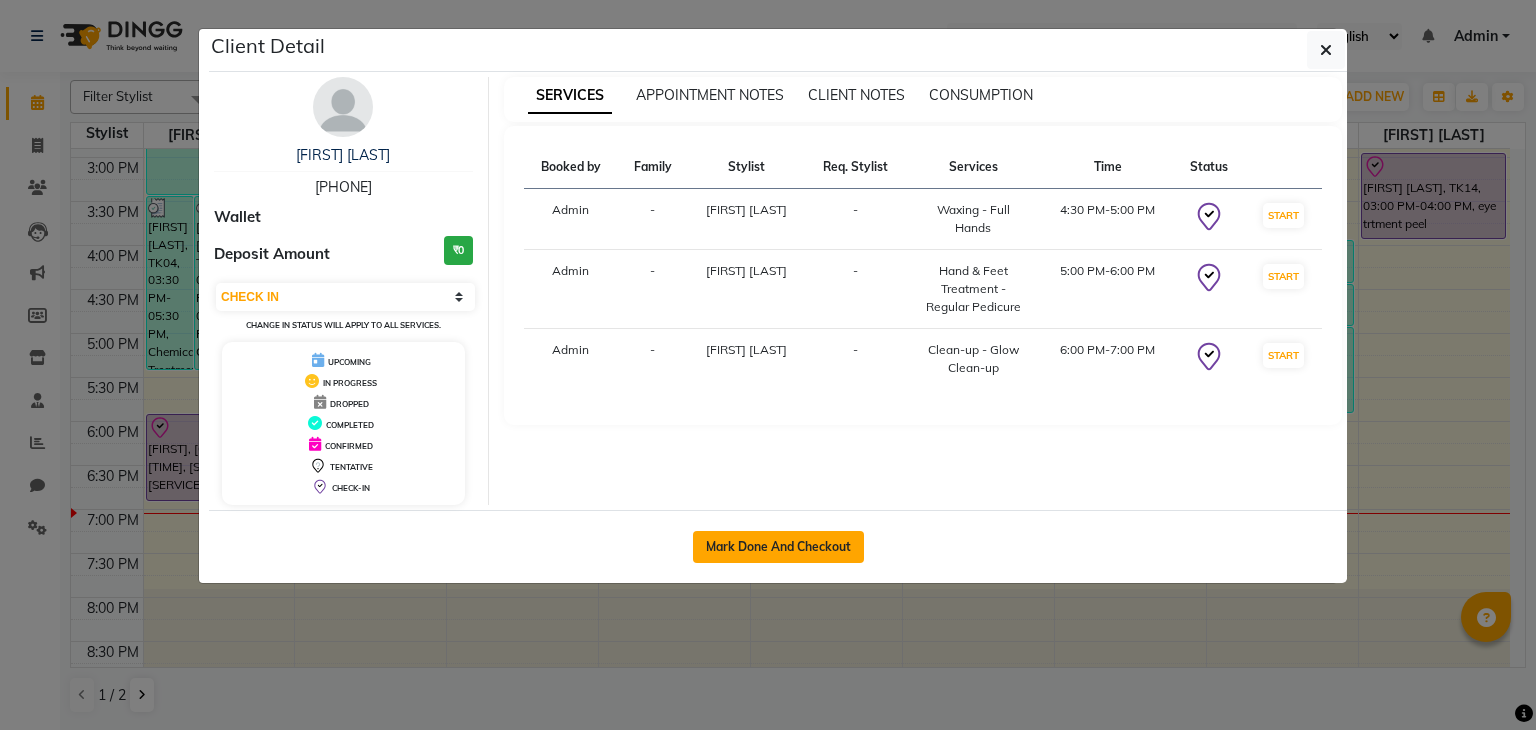 click on "Mark Done And Checkout" 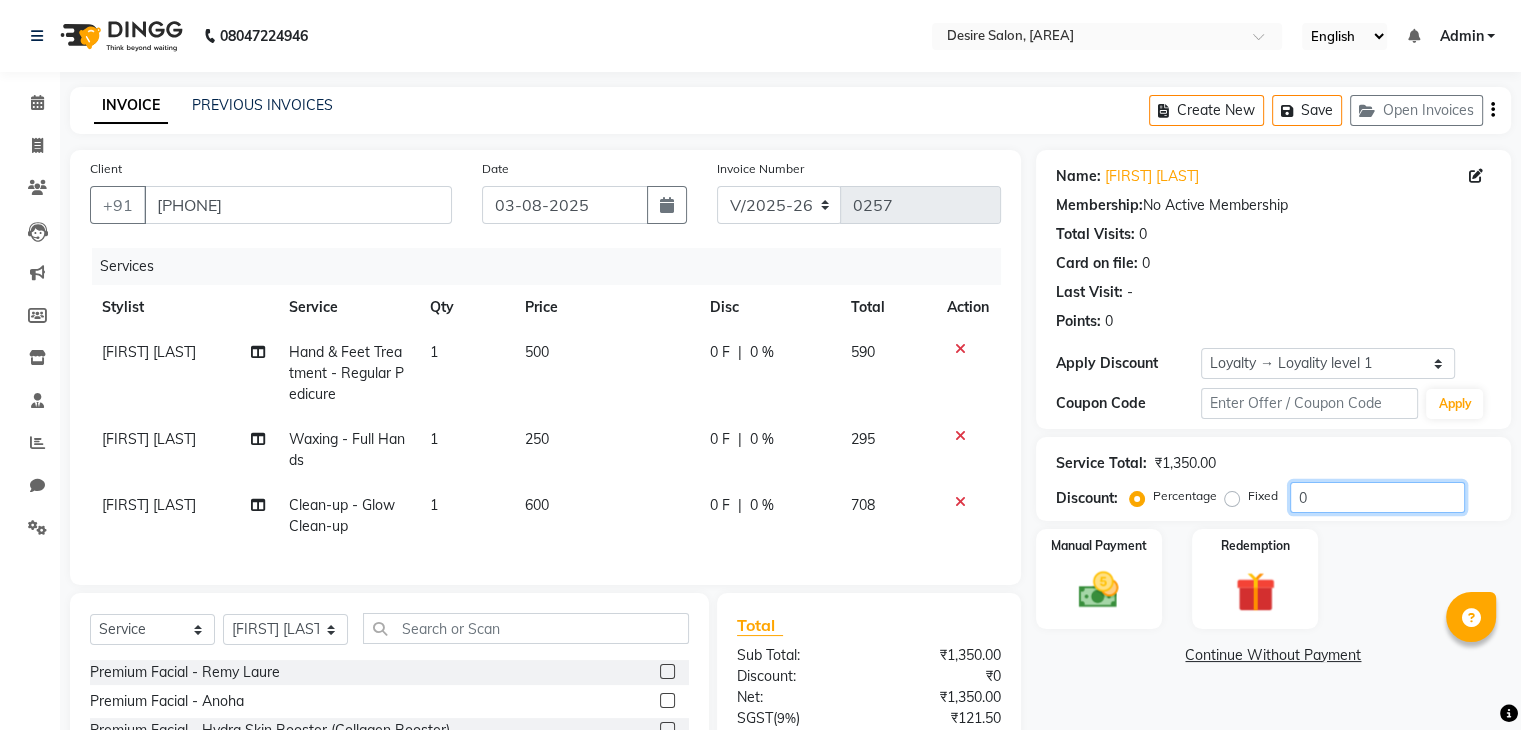 click on "0" 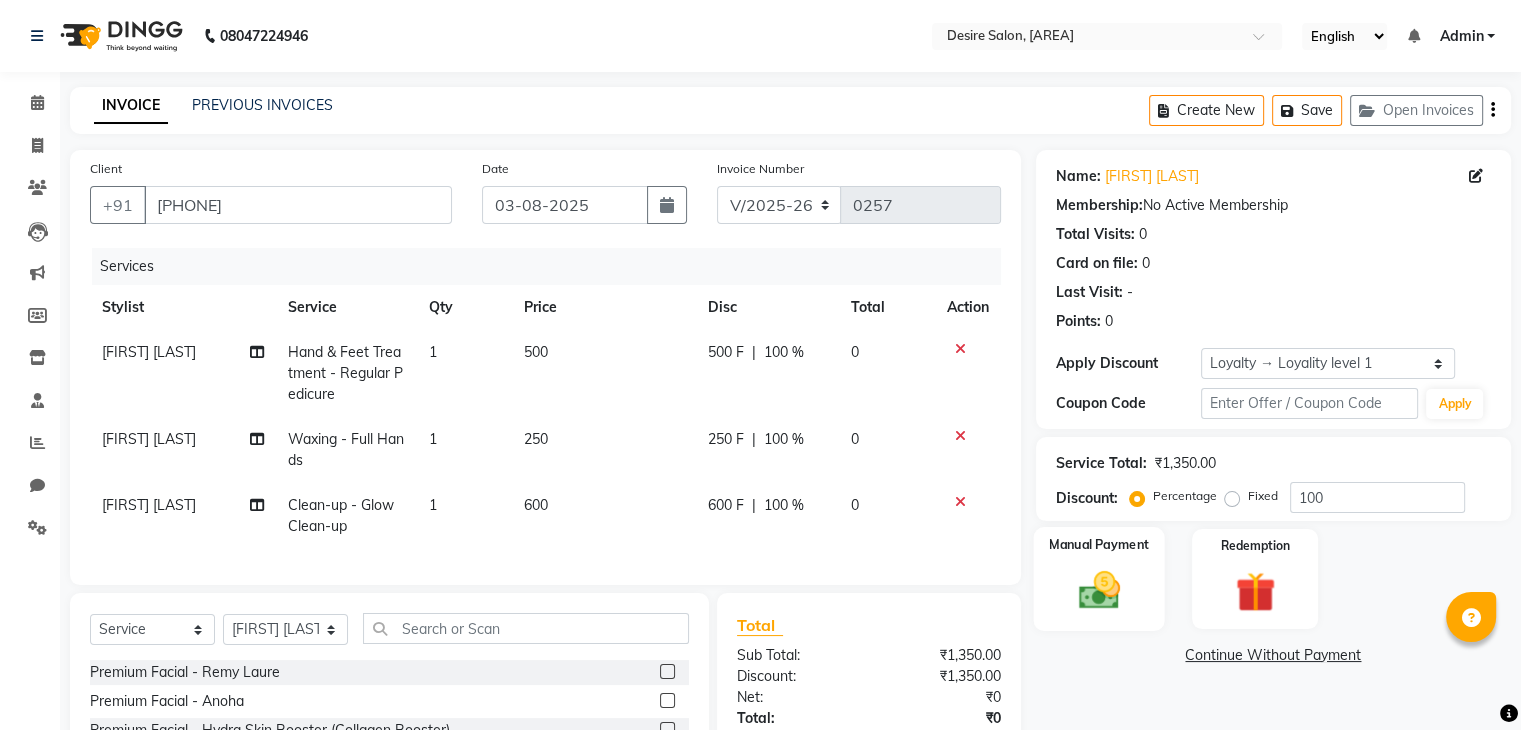click on "Manual Payment" 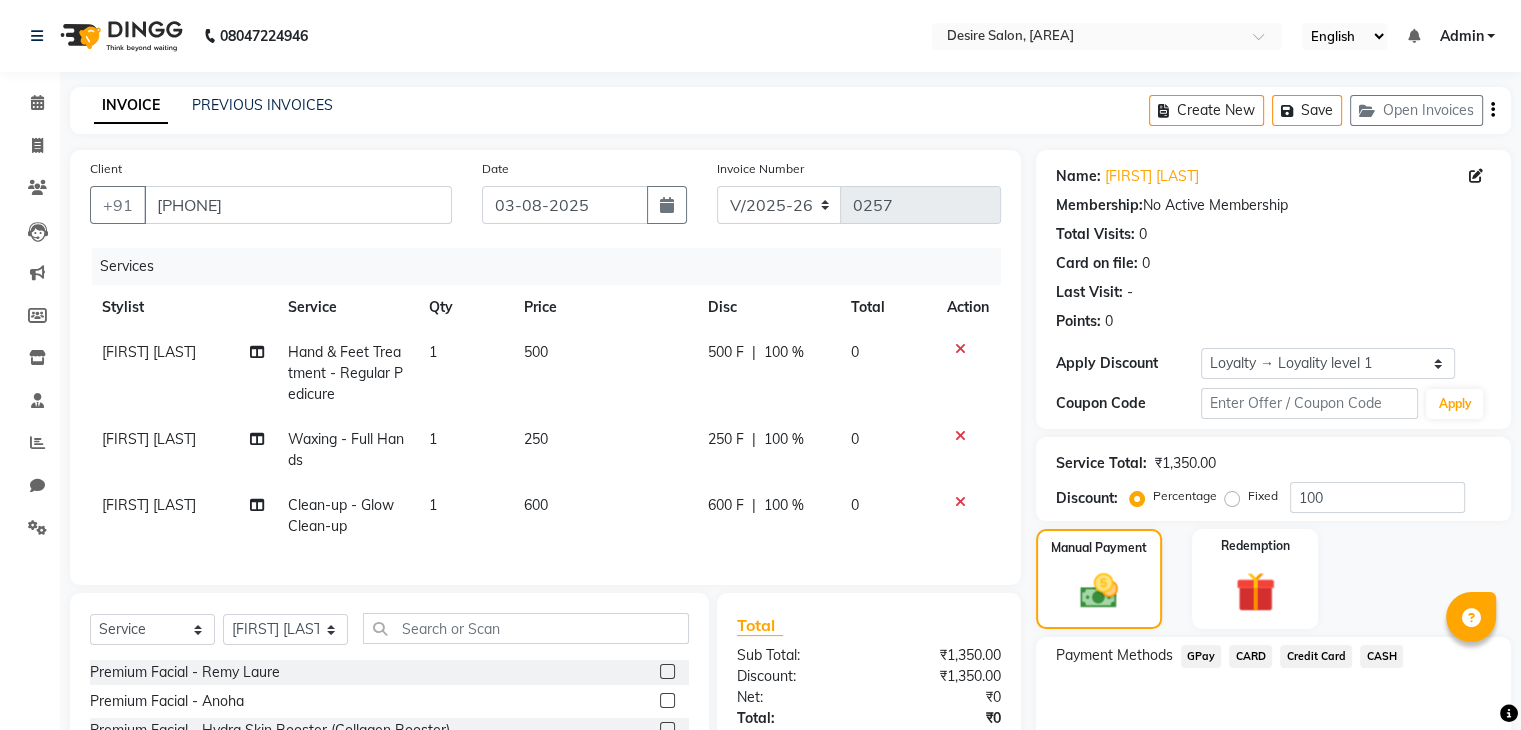 click on "CASH" 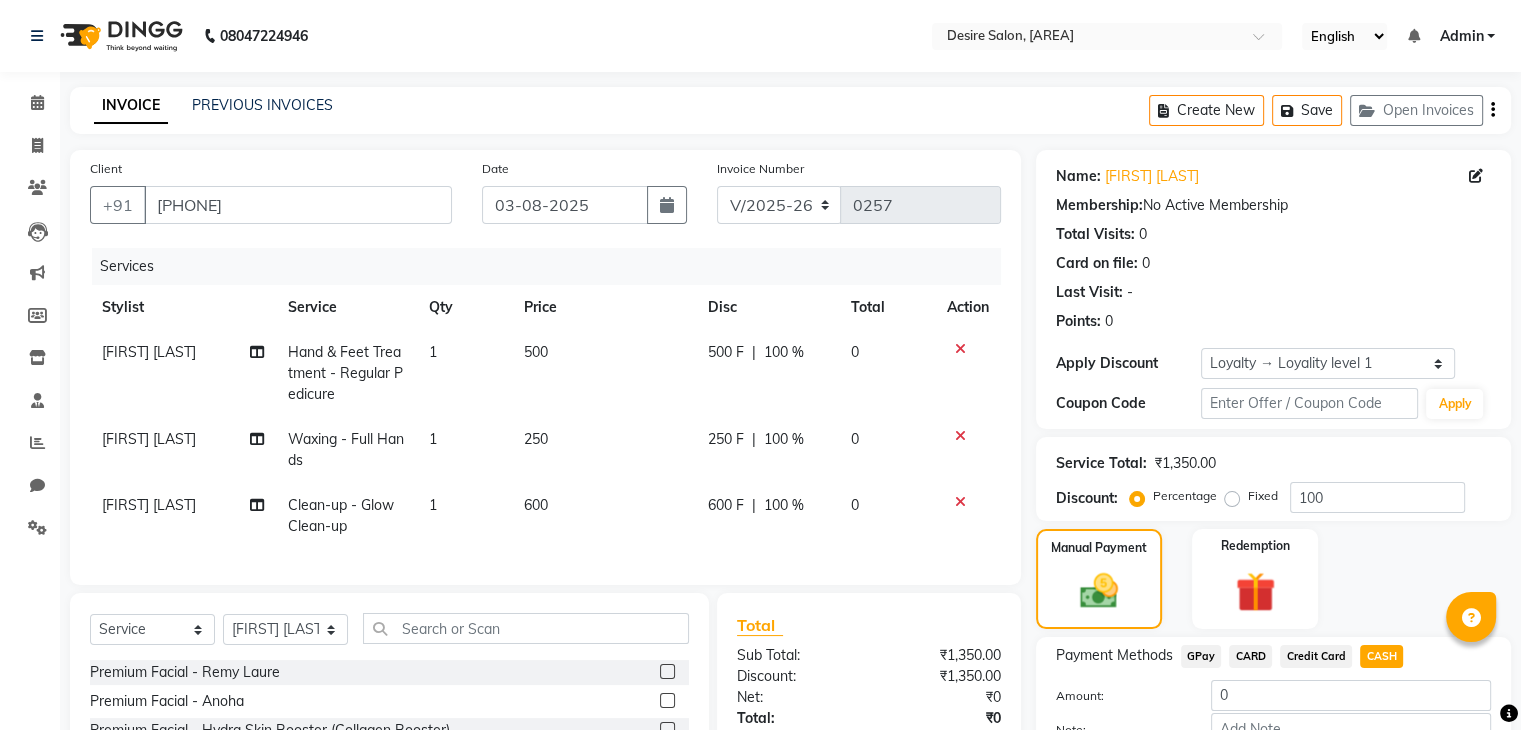 scroll, scrollTop: 204, scrollLeft: 0, axis: vertical 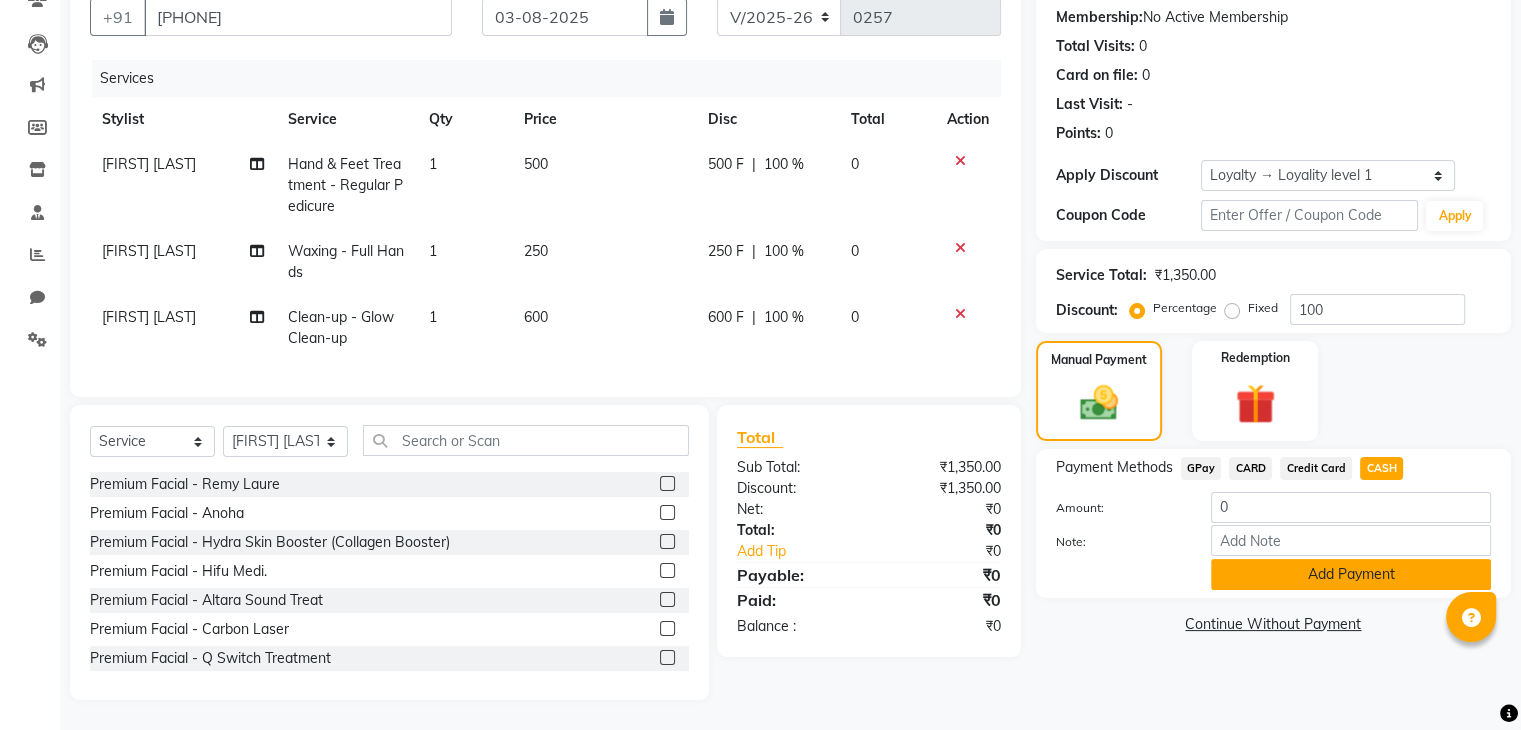 click on "Add Payment" 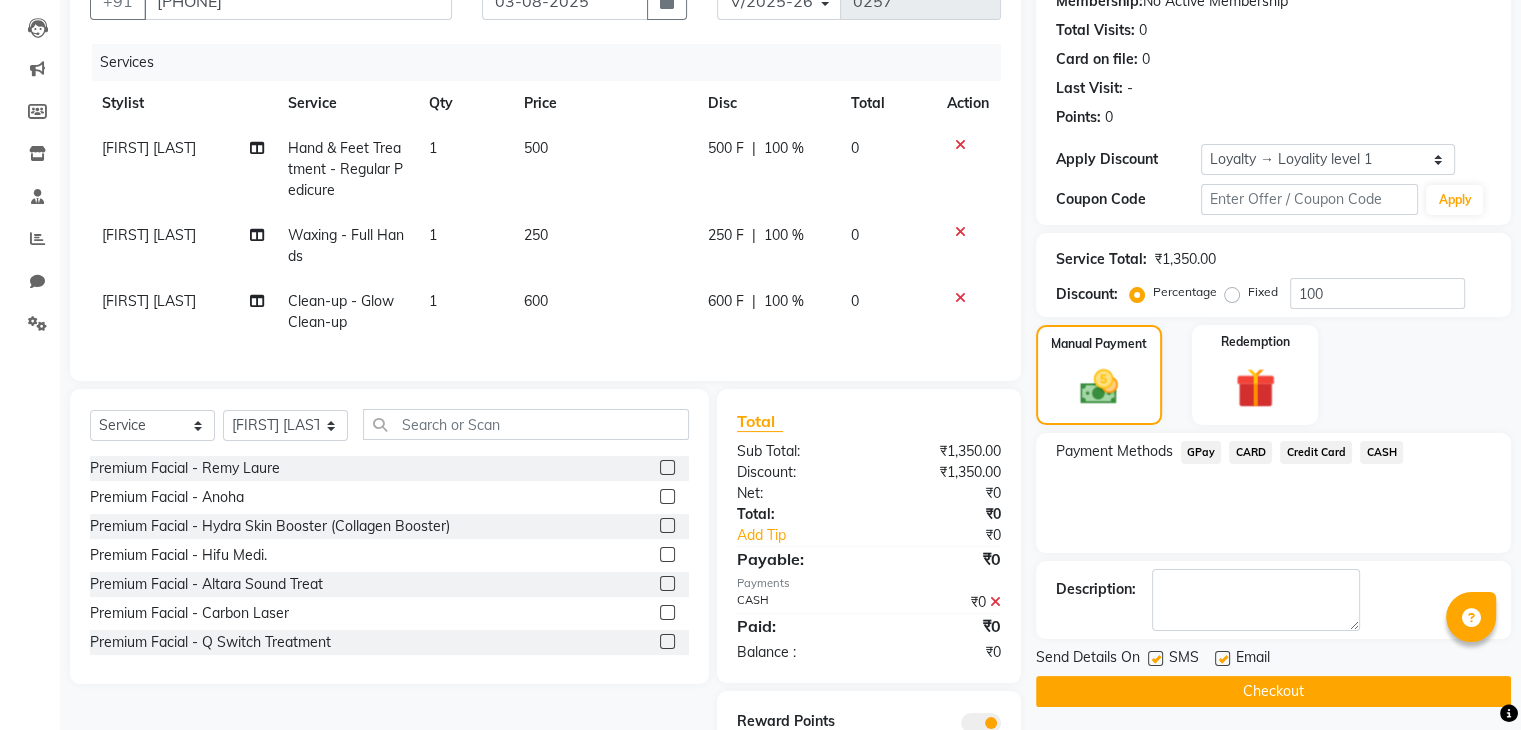 click on "Checkout" 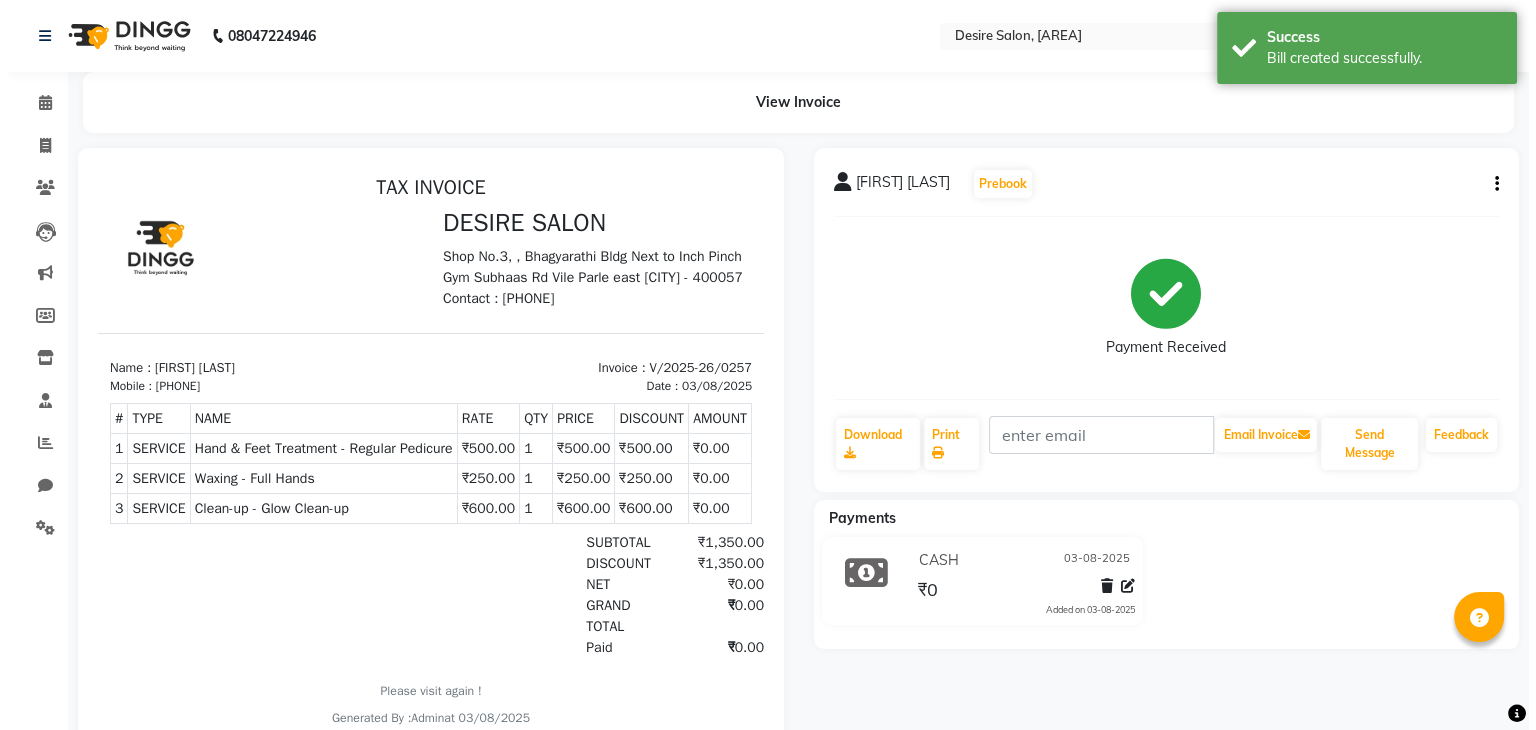 scroll, scrollTop: 0, scrollLeft: 0, axis: both 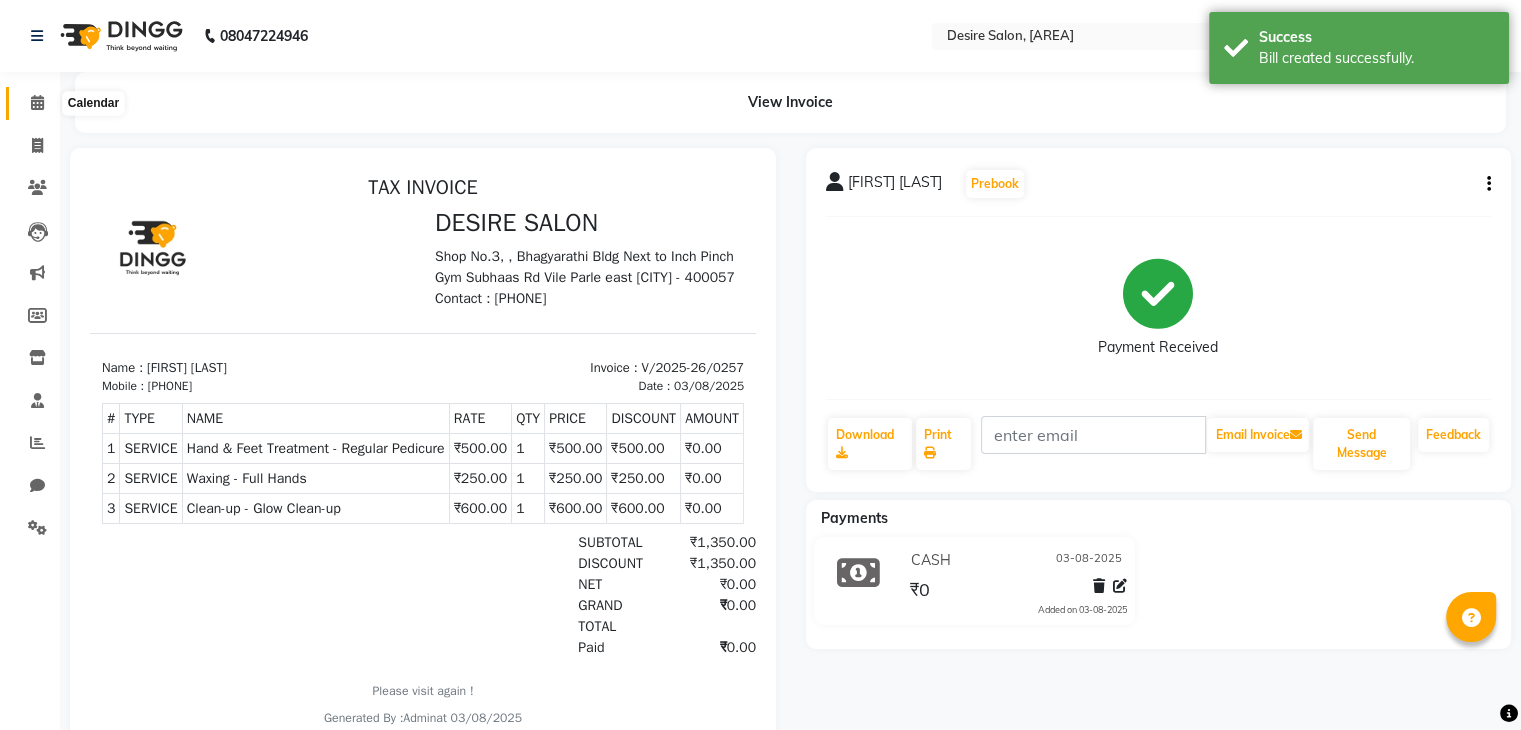 click 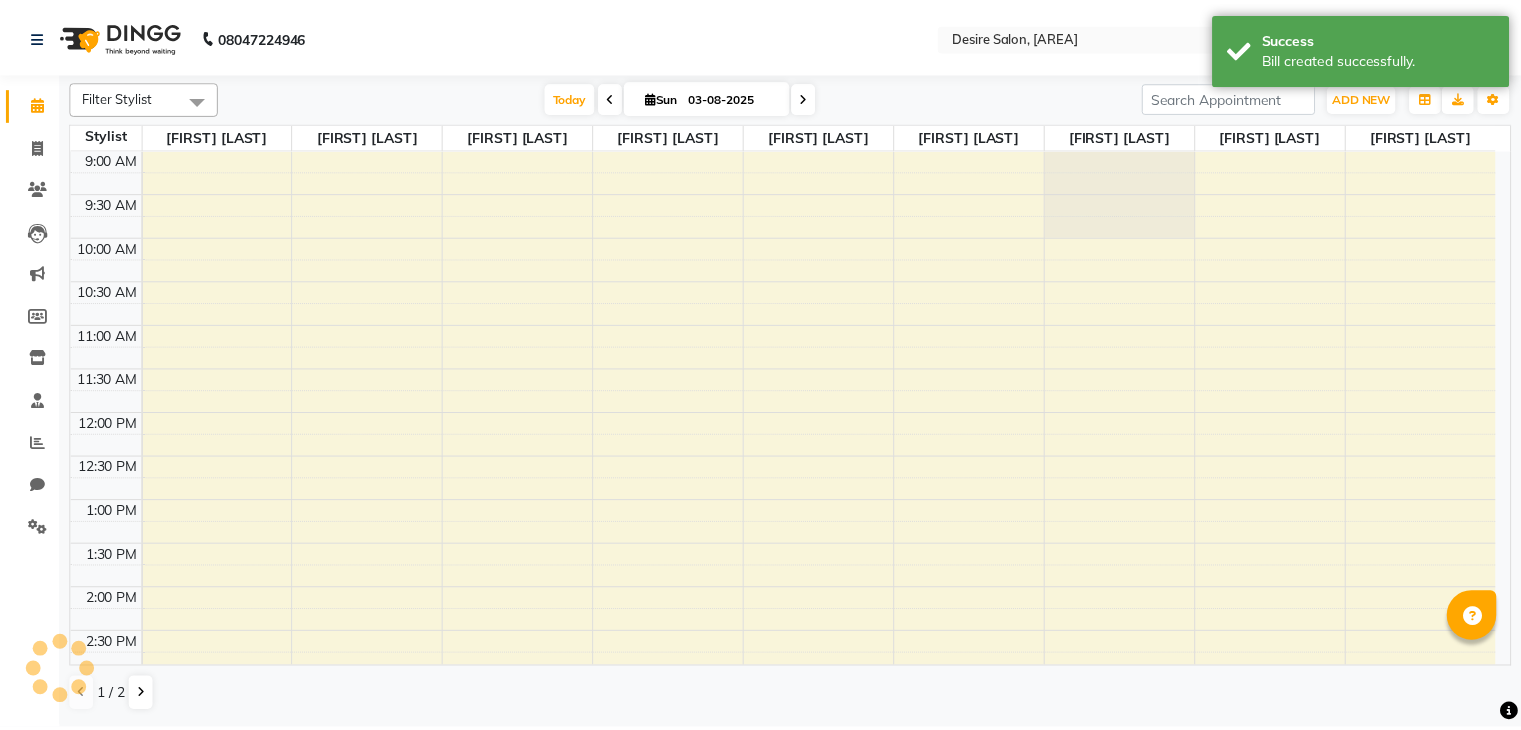scroll, scrollTop: 576, scrollLeft: 0, axis: vertical 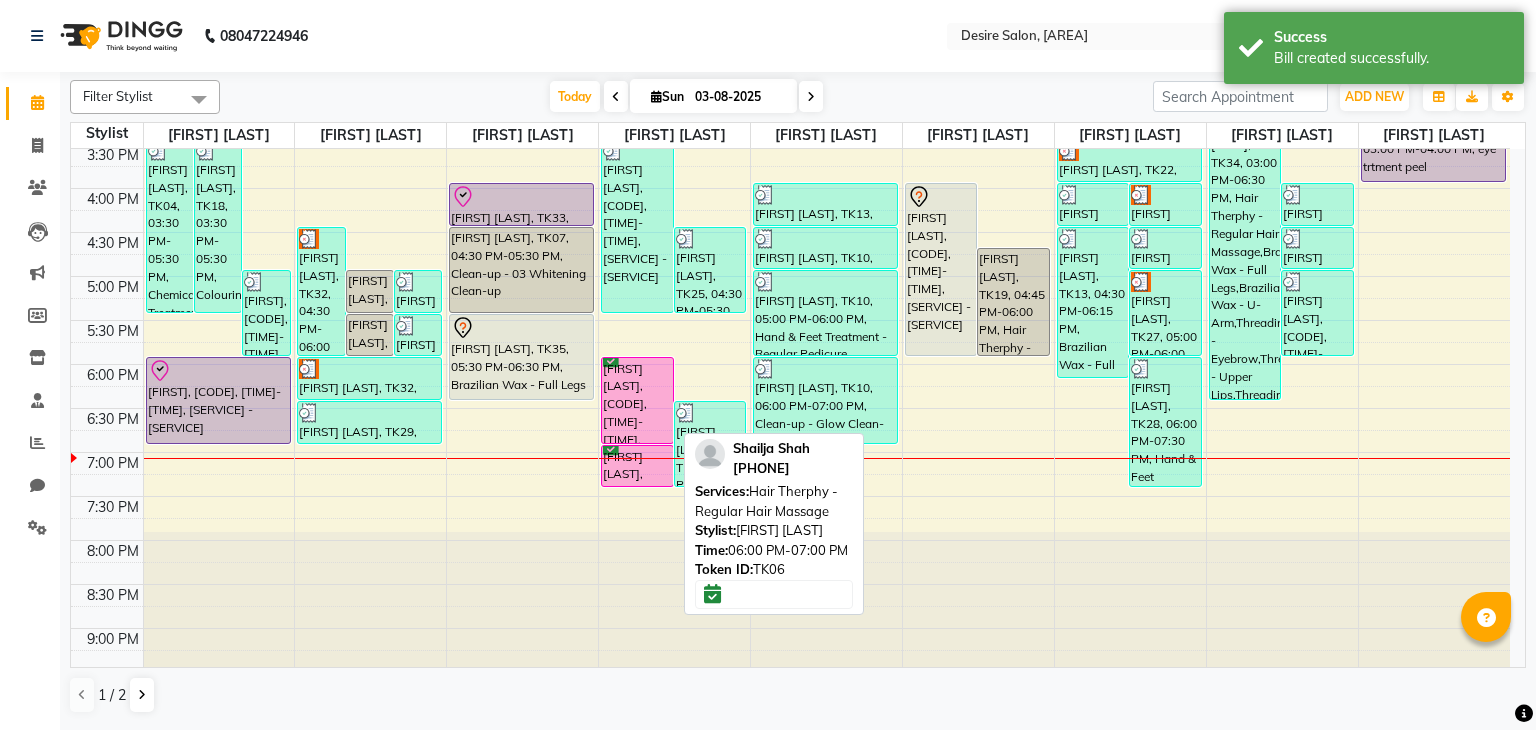 click on "[FIRST] [LAST], TK06, [TIME]-[TIME], Hair Therphy - Regular Hair Massage" at bounding box center [637, 400] 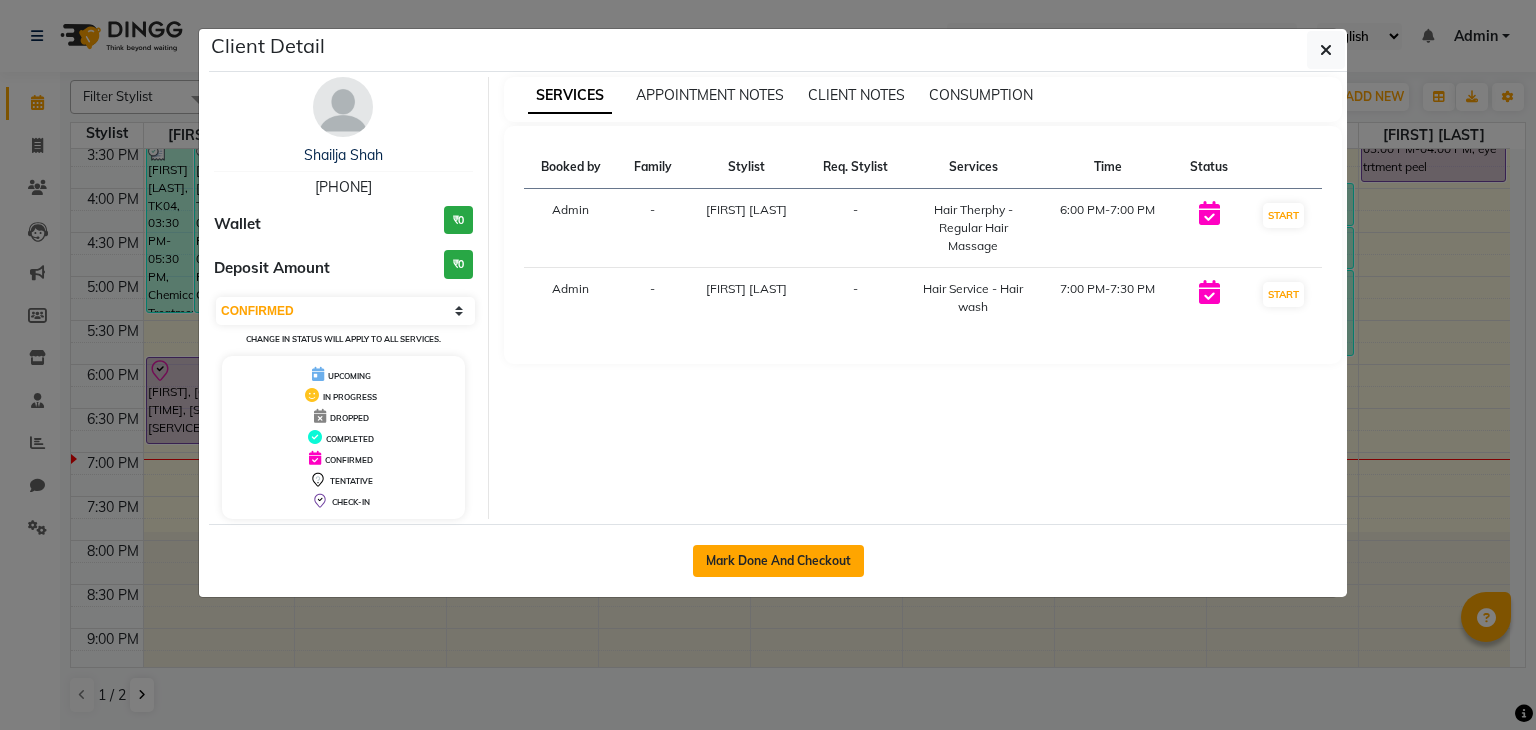click on "Mark Done And Checkout" 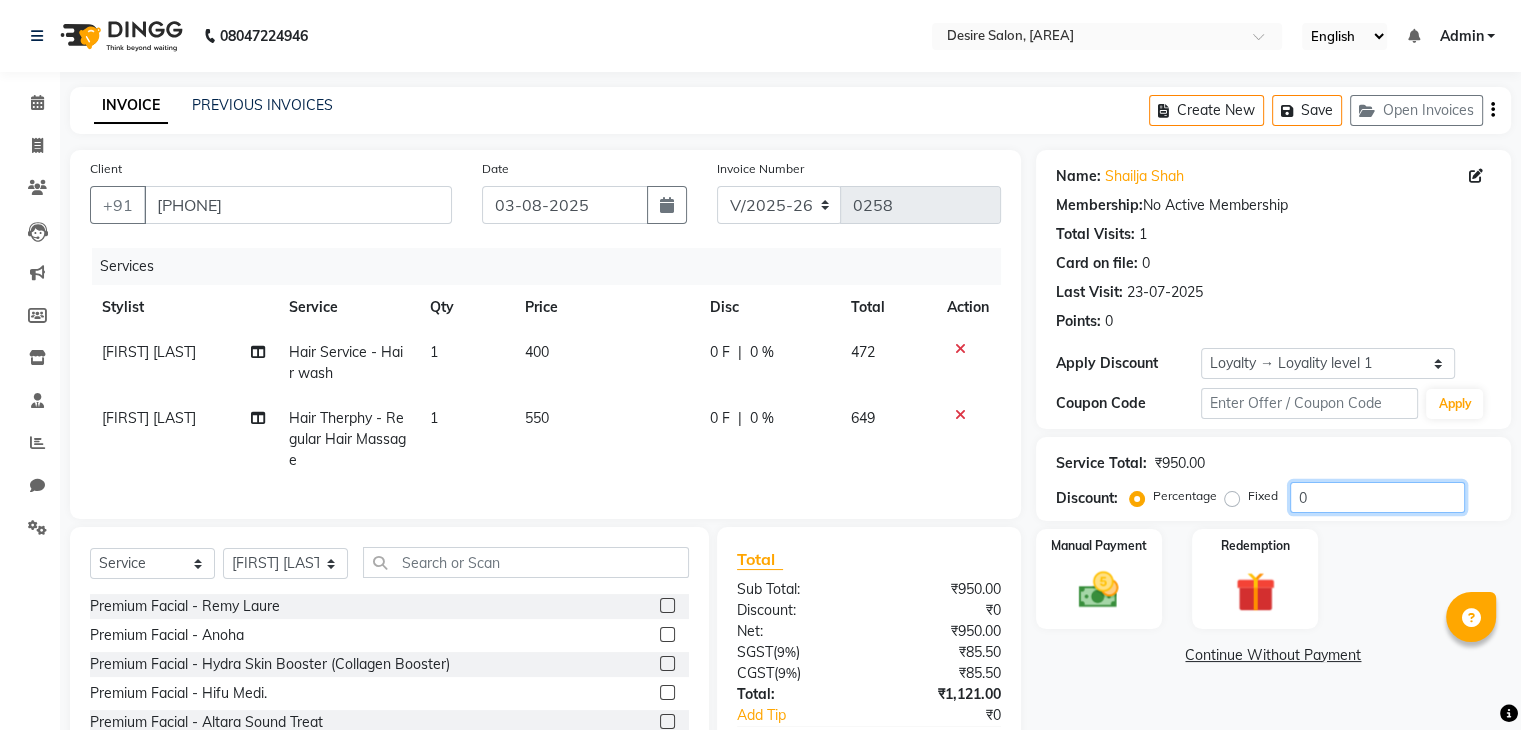 click on "0" 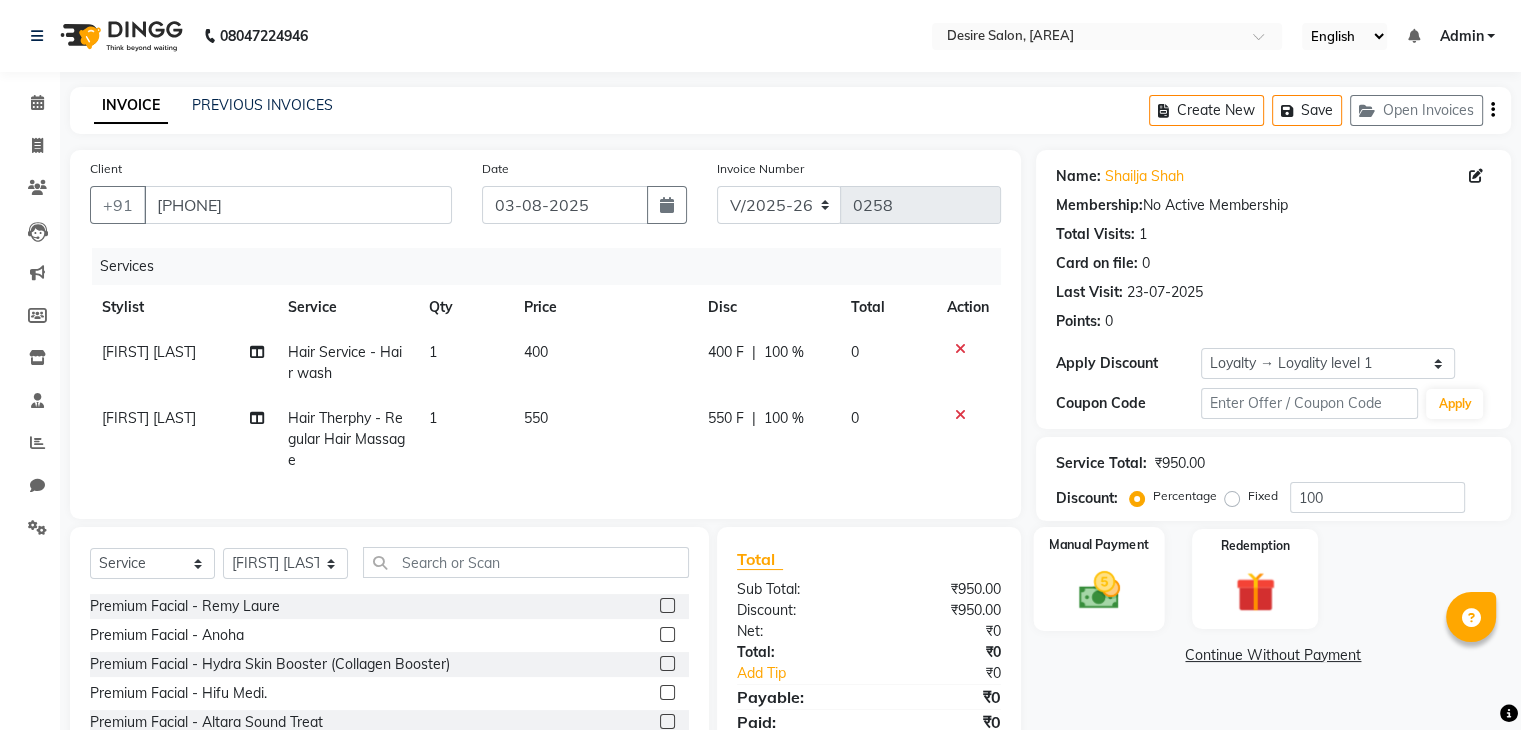 click 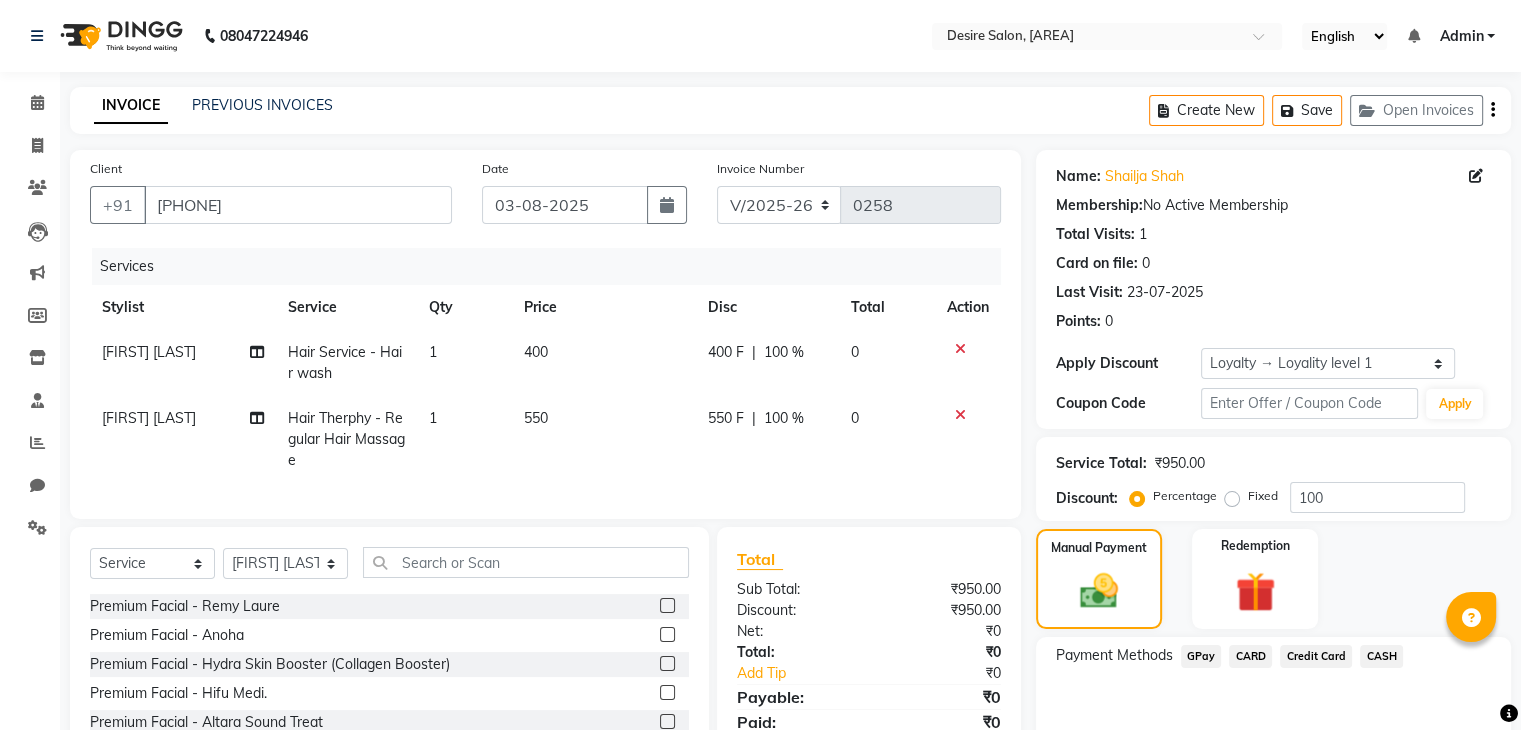 click on "CASH" 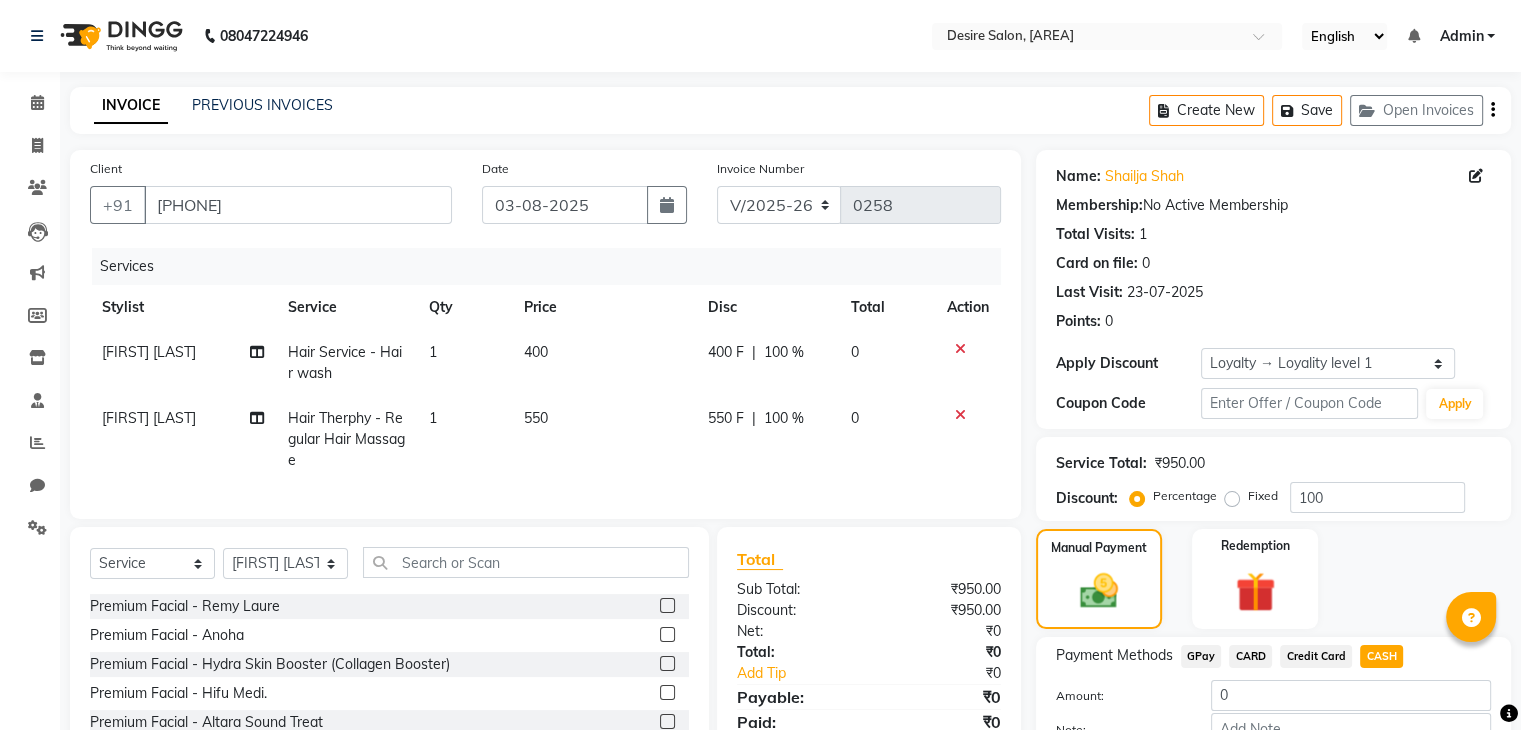 scroll, scrollTop: 138, scrollLeft: 0, axis: vertical 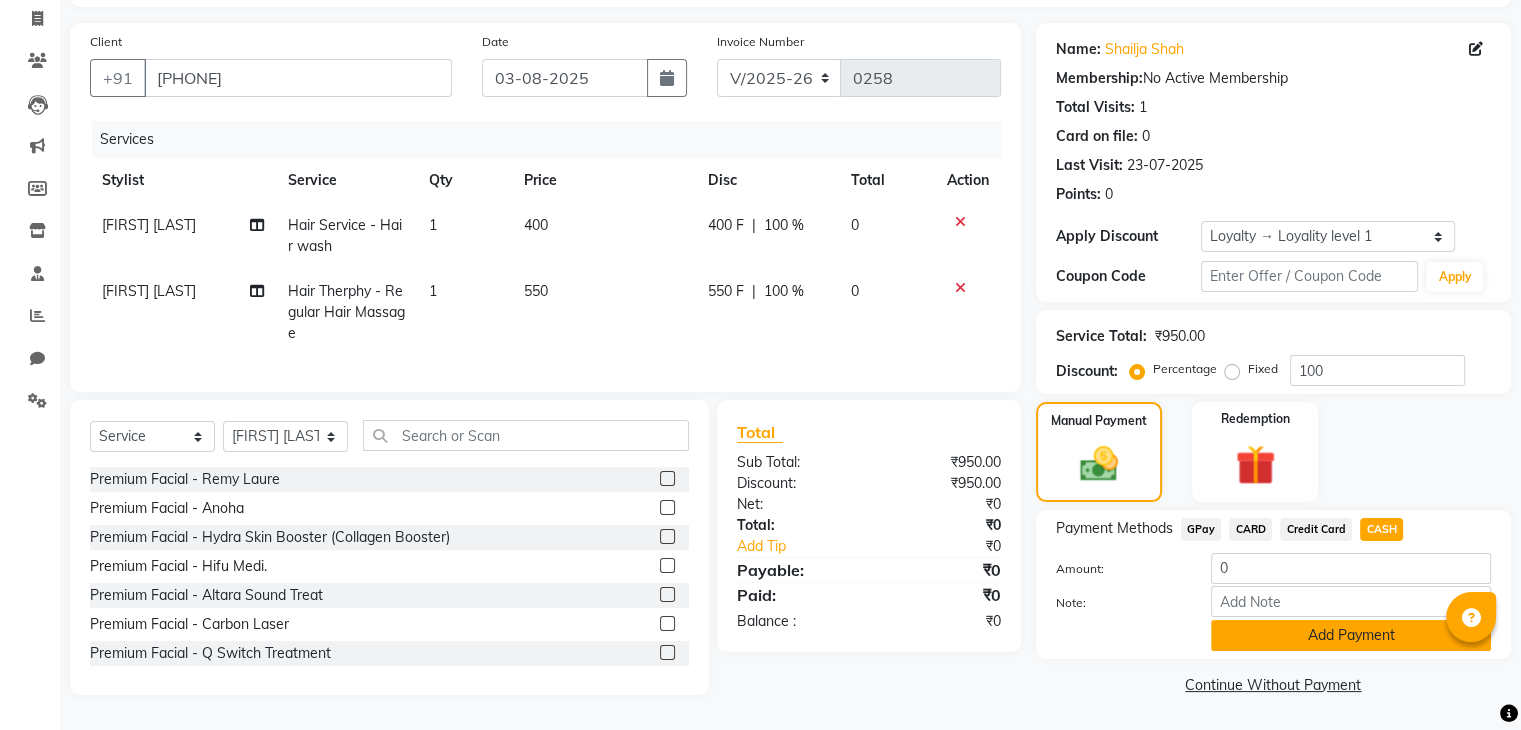 click on "Add Payment" 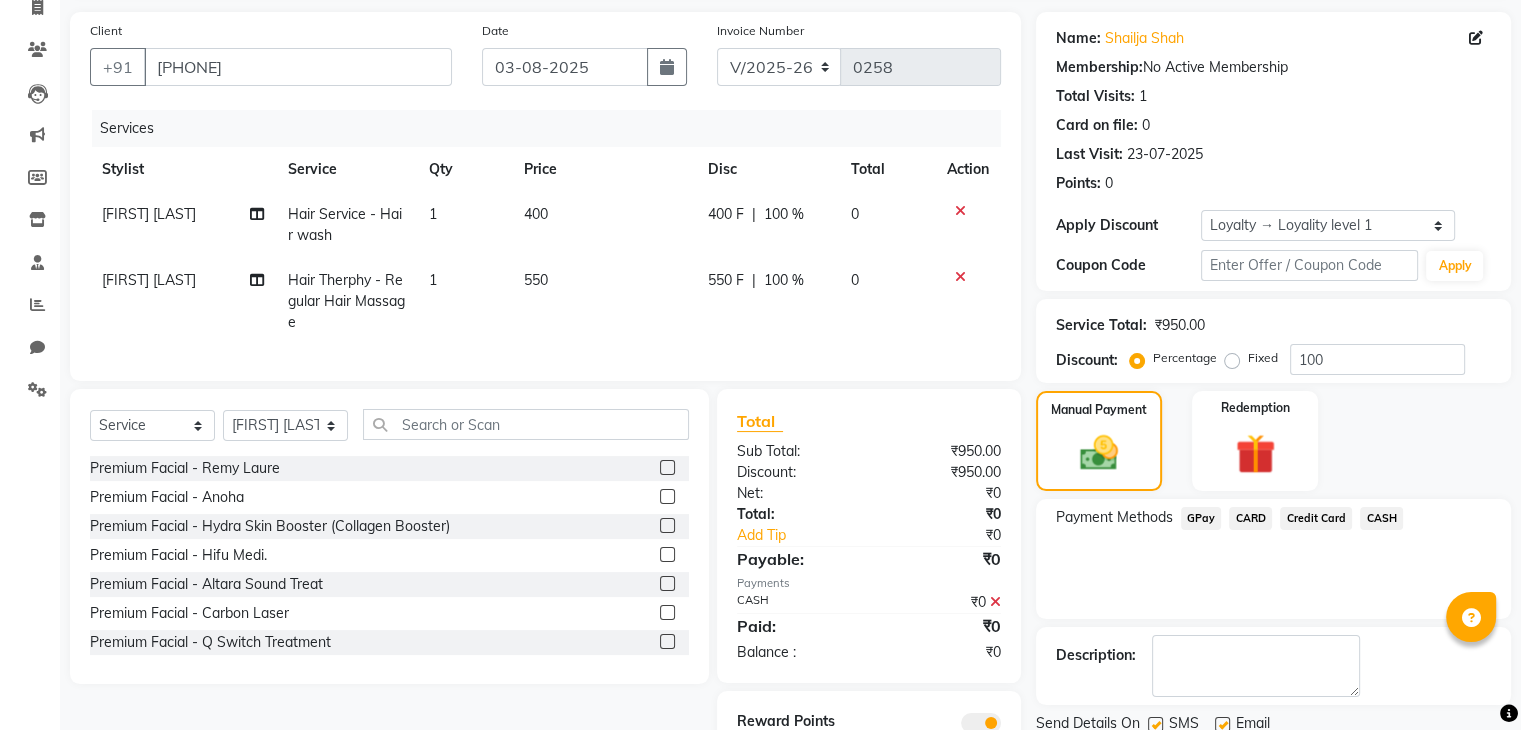 scroll, scrollTop: 236, scrollLeft: 0, axis: vertical 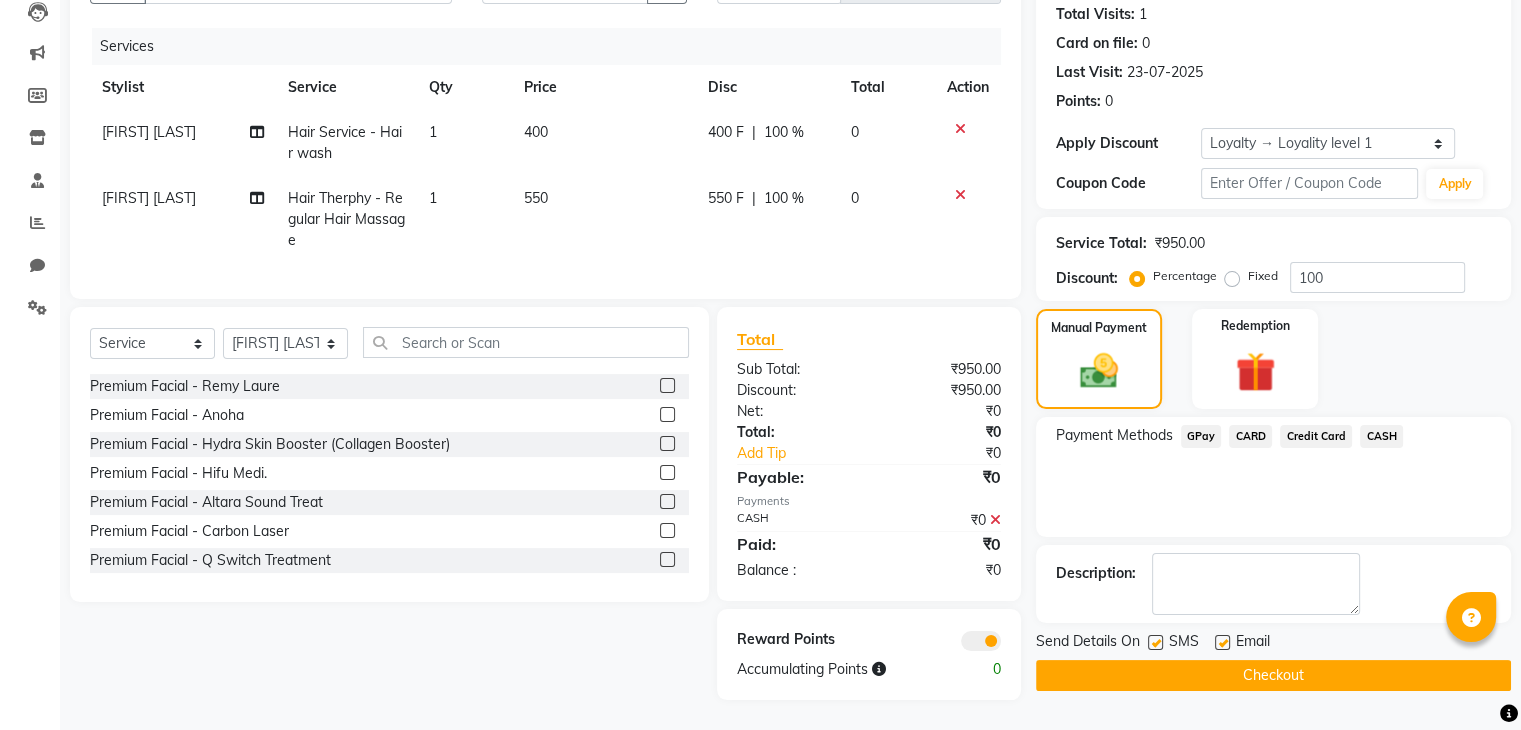 click on "Checkout" 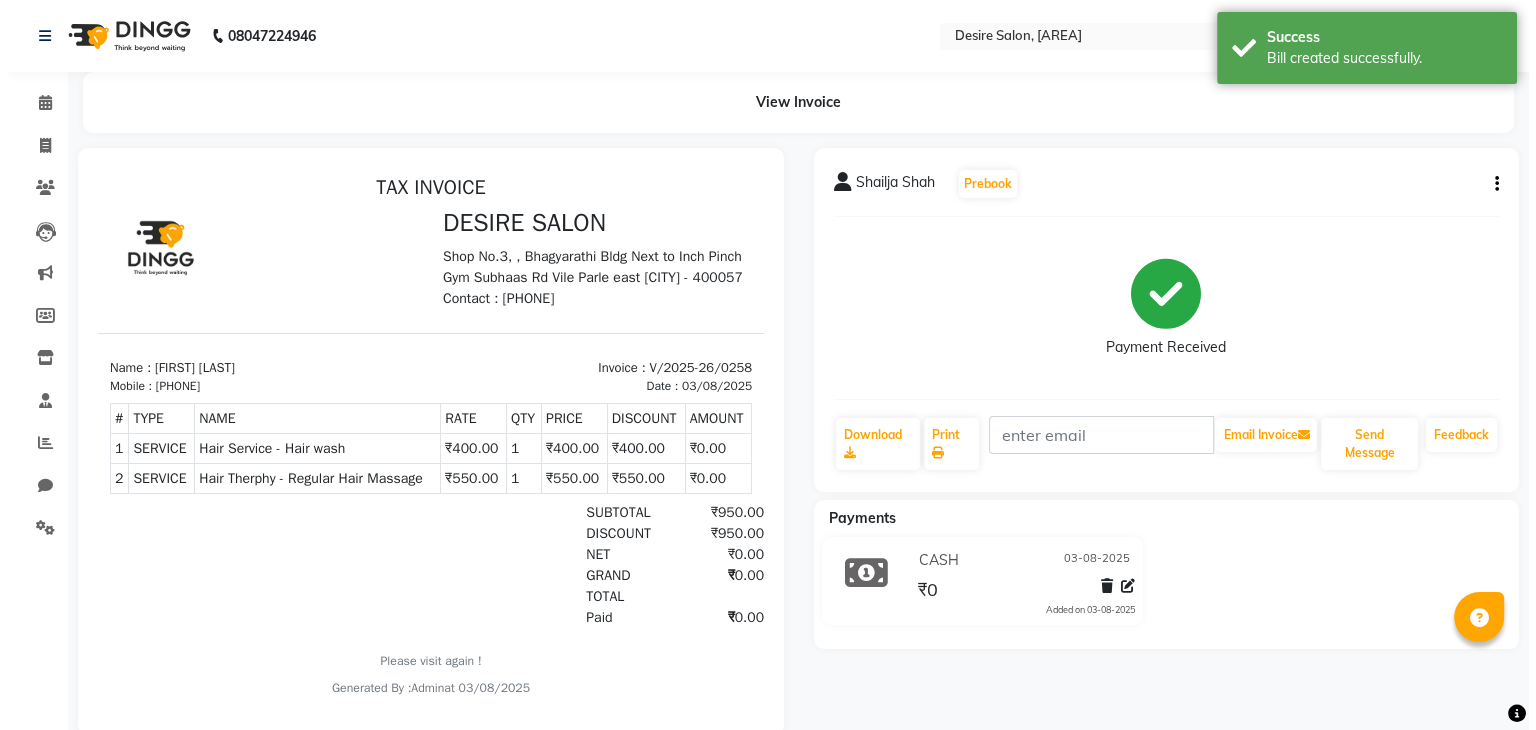 scroll, scrollTop: 0, scrollLeft: 0, axis: both 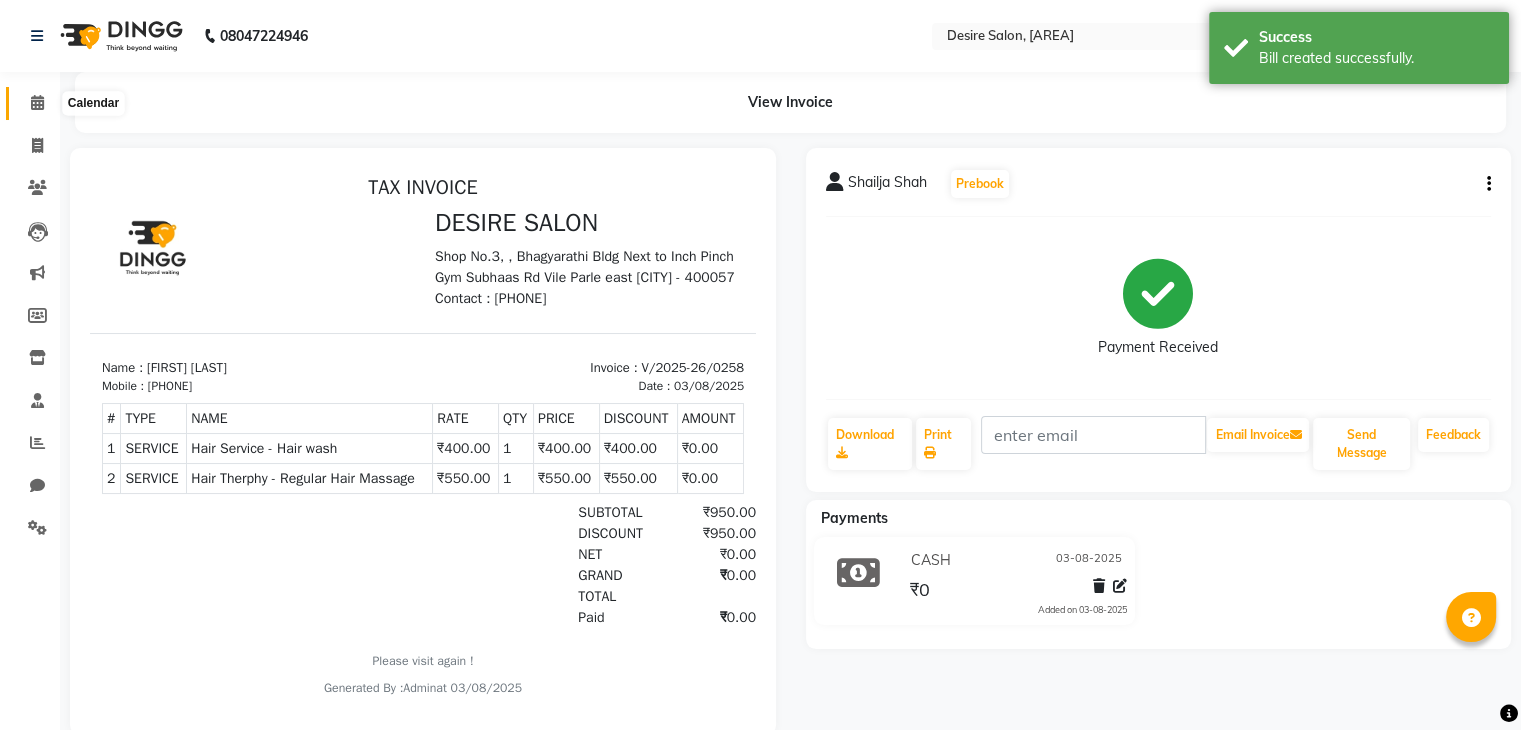click 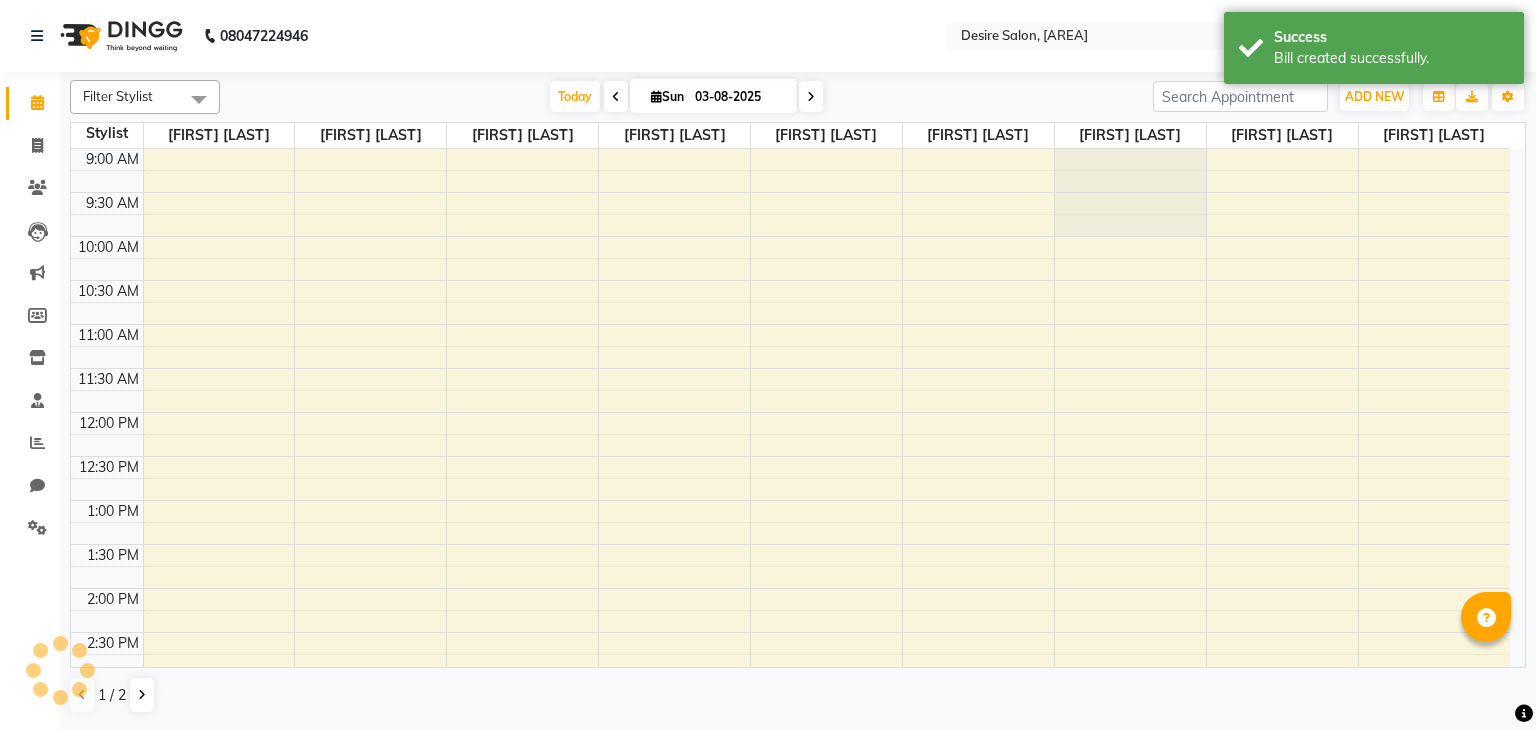 scroll, scrollTop: 576, scrollLeft: 0, axis: vertical 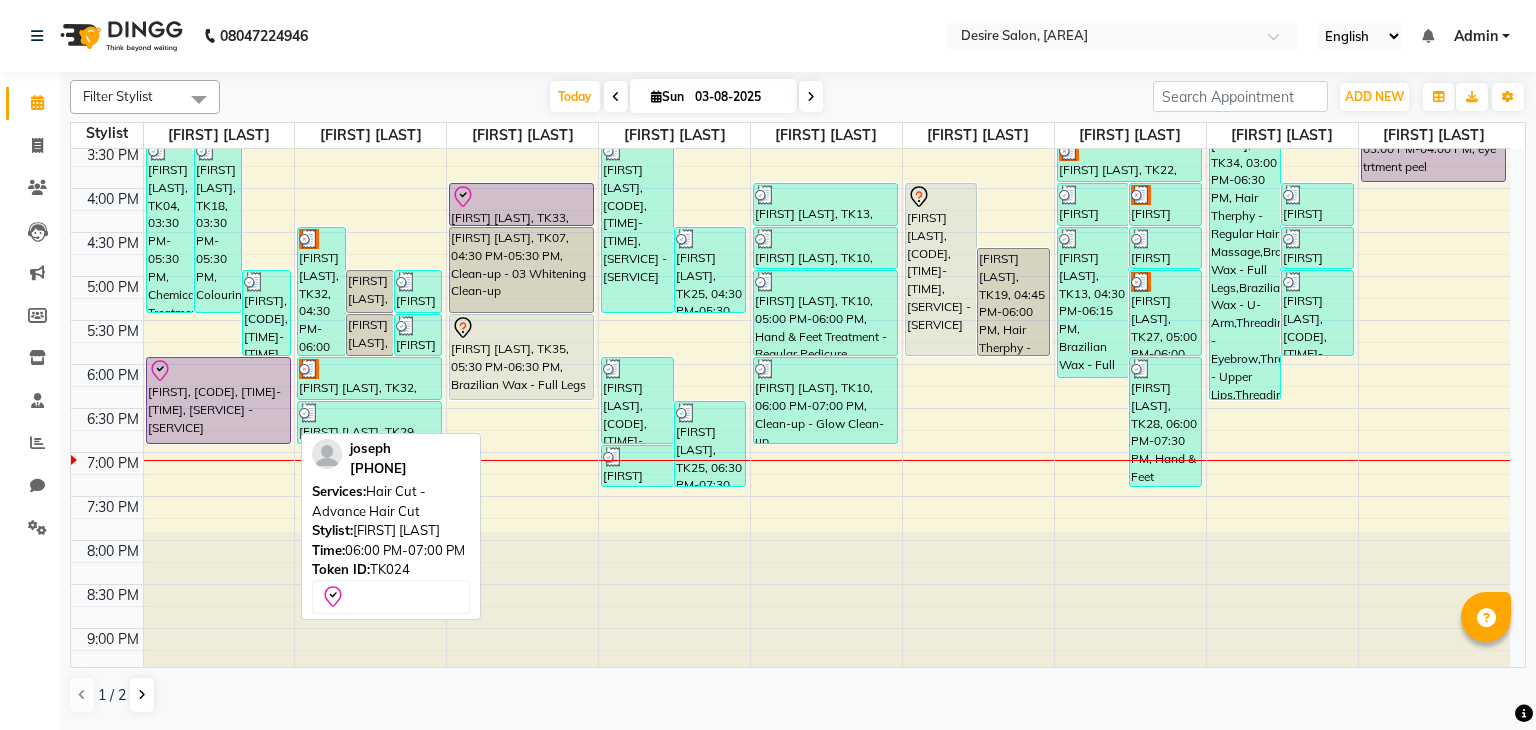 click on "[FIRST], TK24, 06:00 PM-07:00 PM, Hair Cut - Advance Hair Cut" at bounding box center (218, 400) 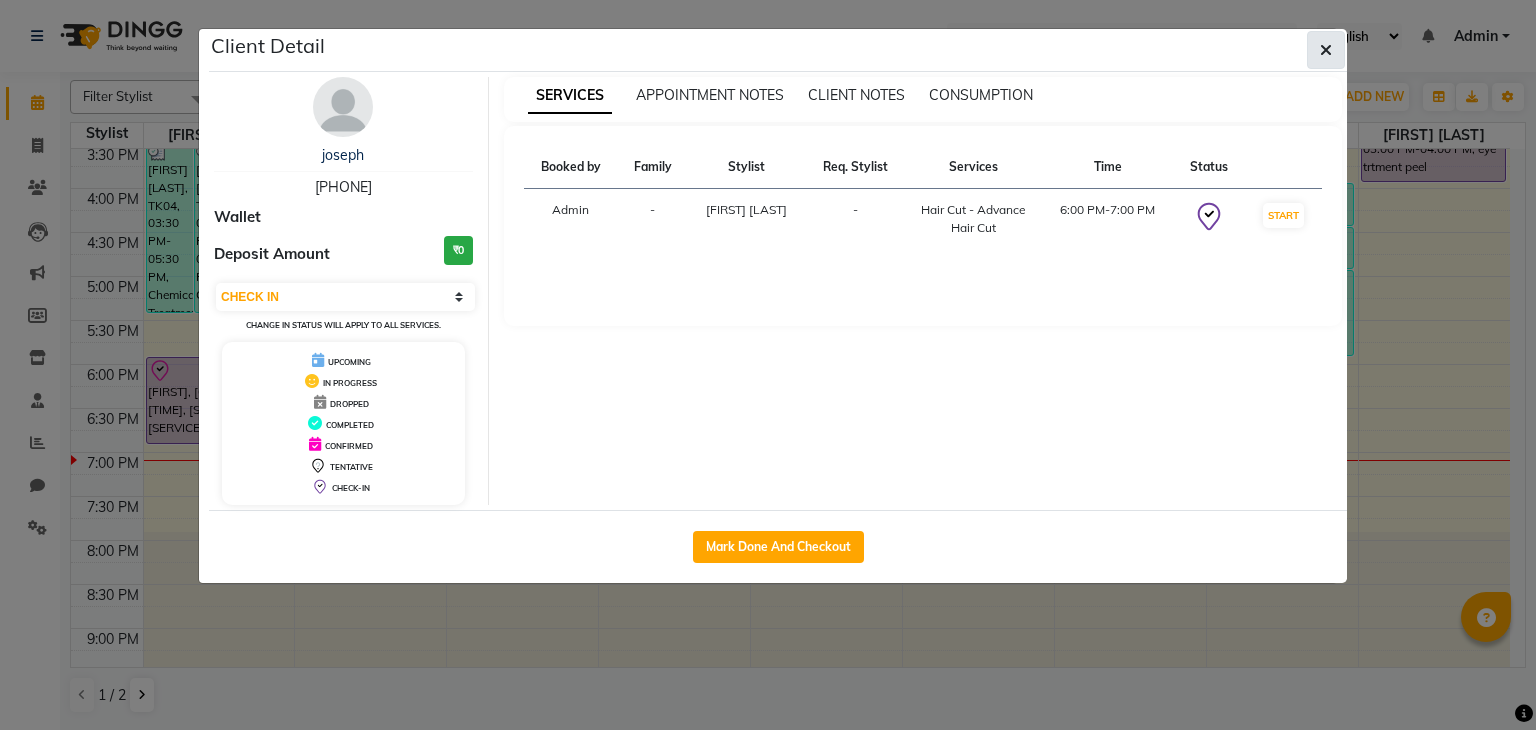 click 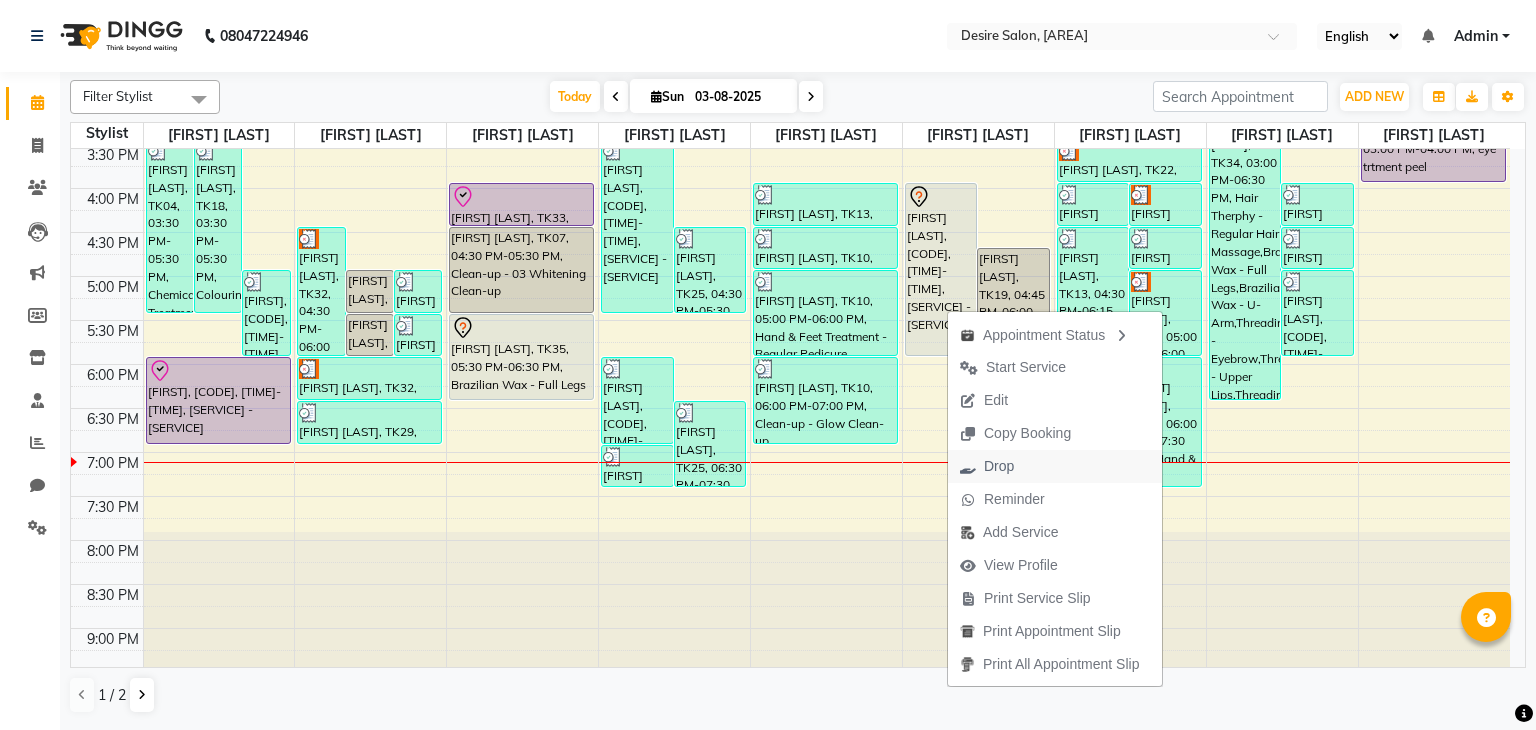 click on "Drop" at bounding box center (987, 466) 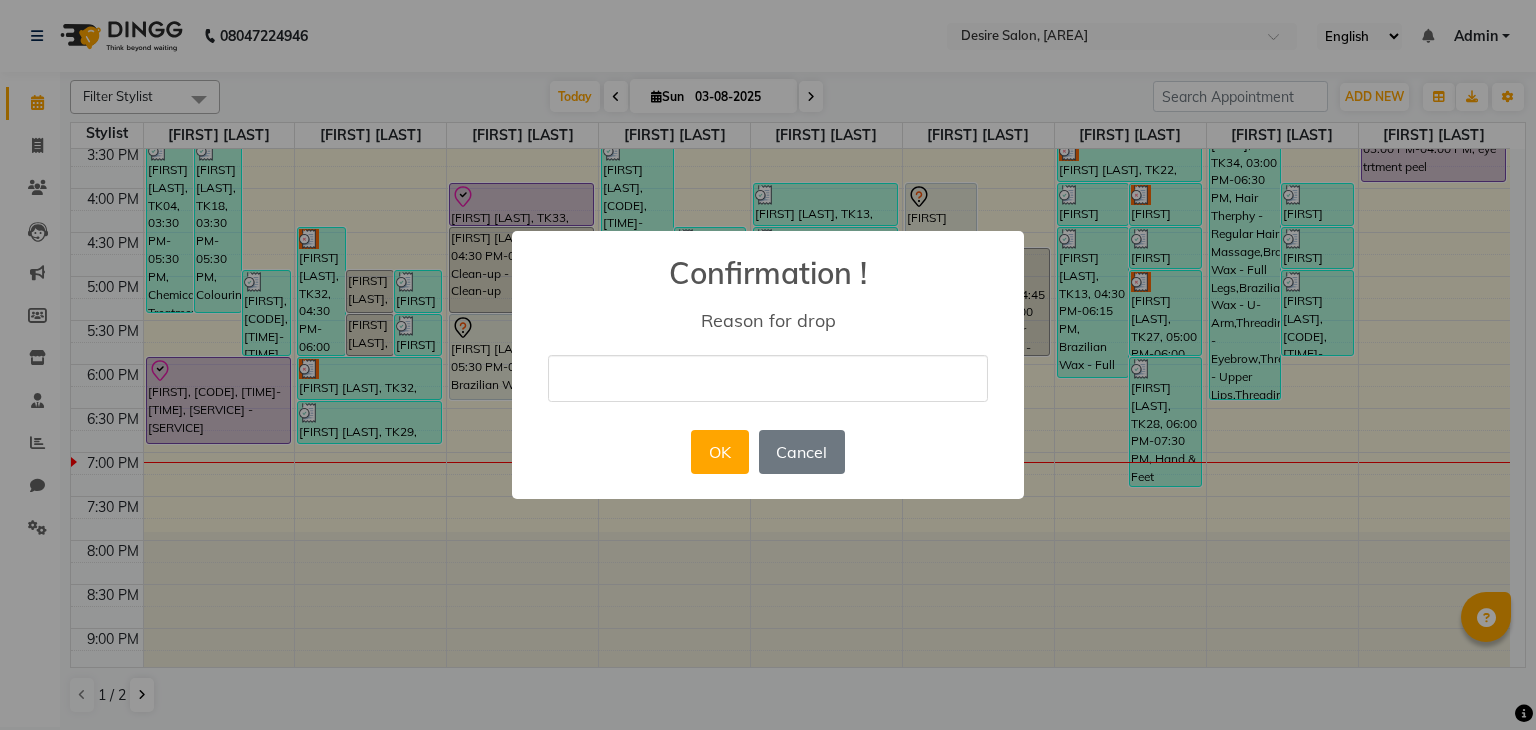 click at bounding box center [768, 378] 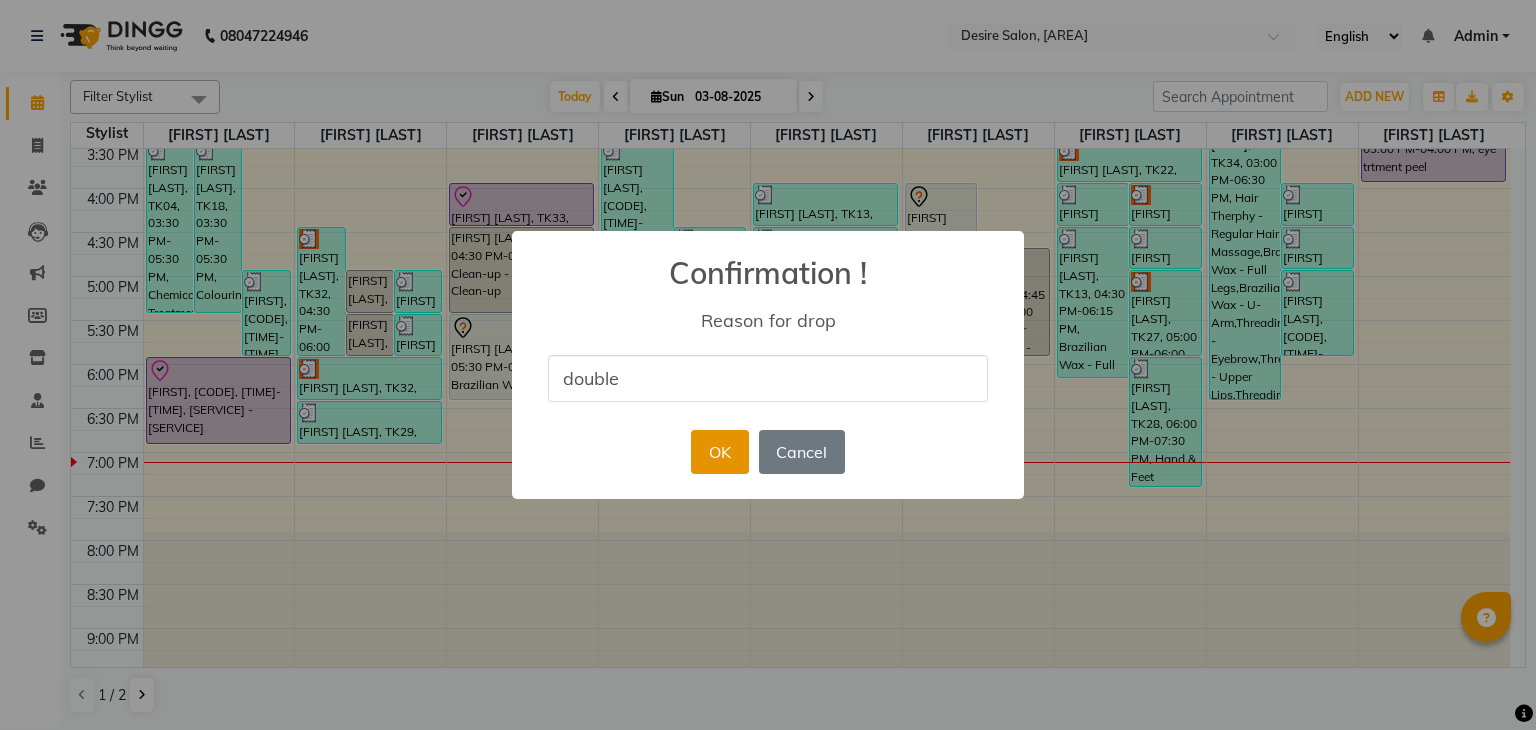 click on "OK" at bounding box center [719, 452] 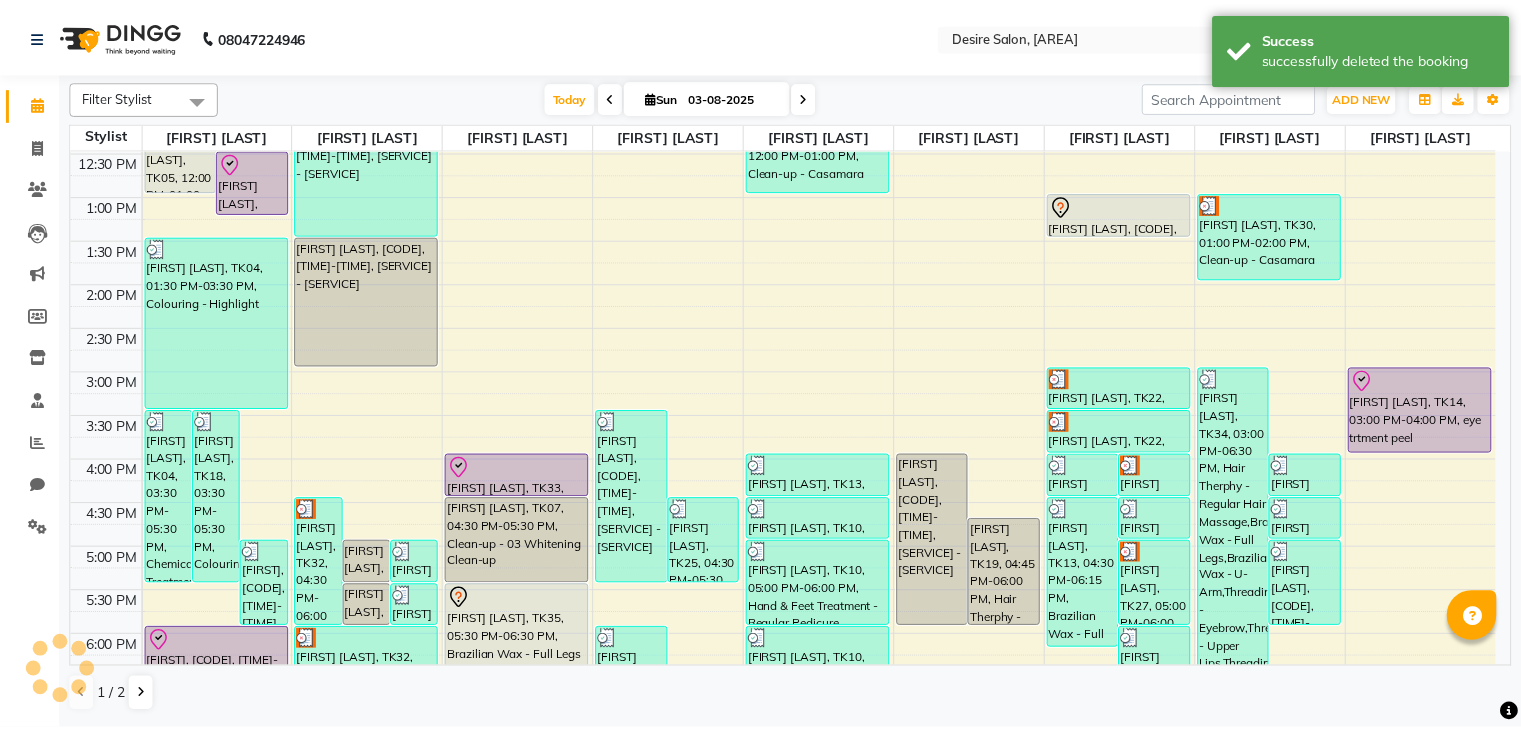 scroll, scrollTop: 301, scrollLeft: 0, axis: vertical 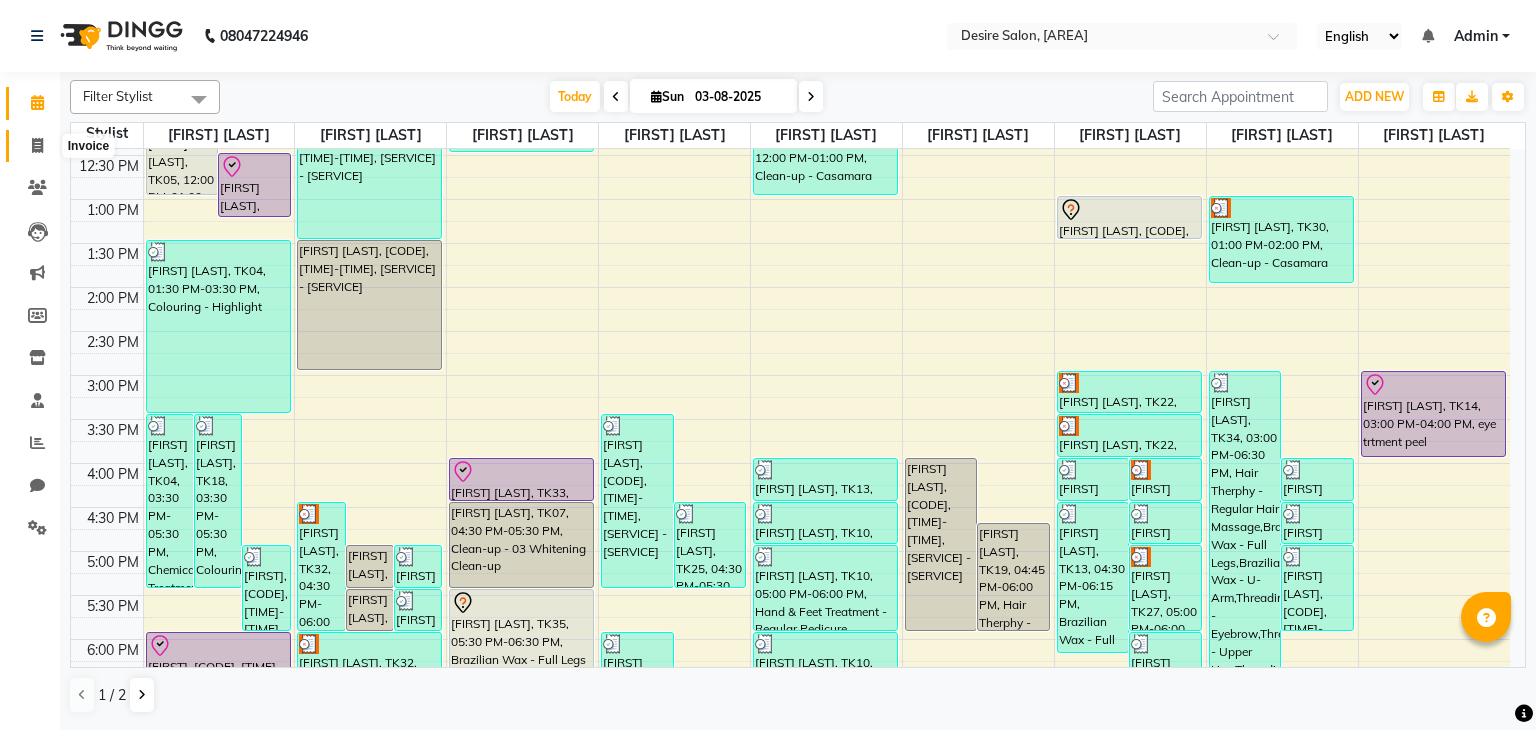 click 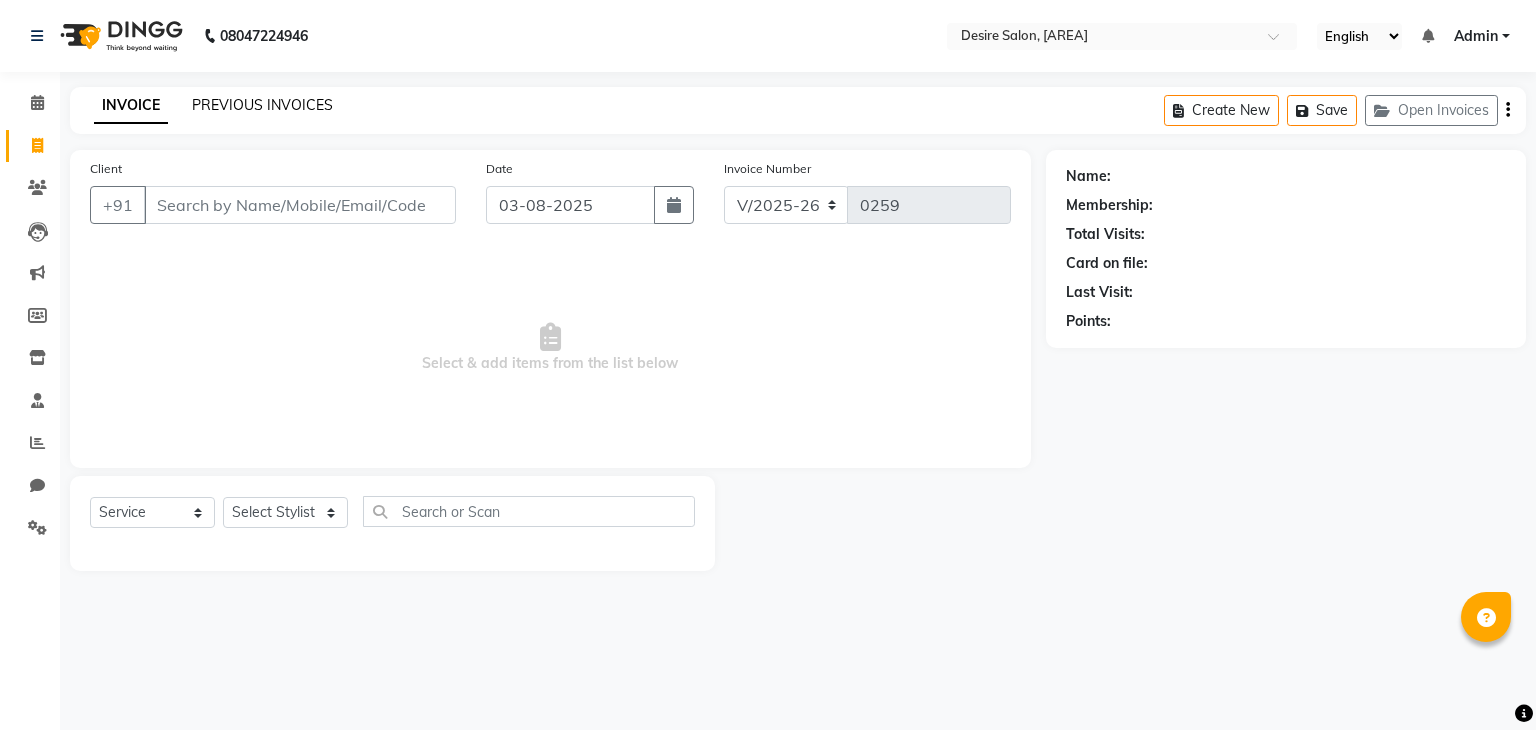 click on "PREVIOUS INVOICES" 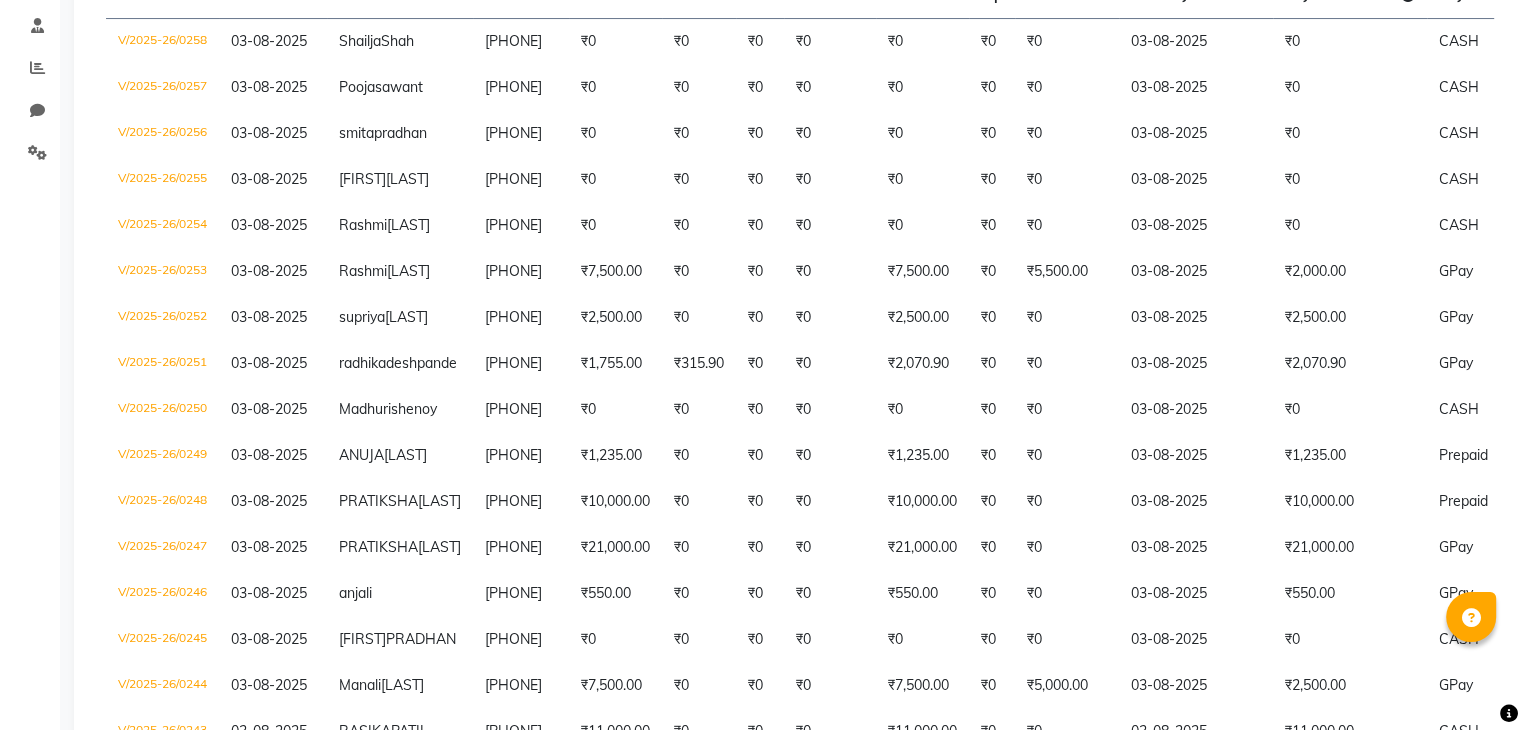scroll, scrollTop: 433, scrollLeft: 0, axis: vertical 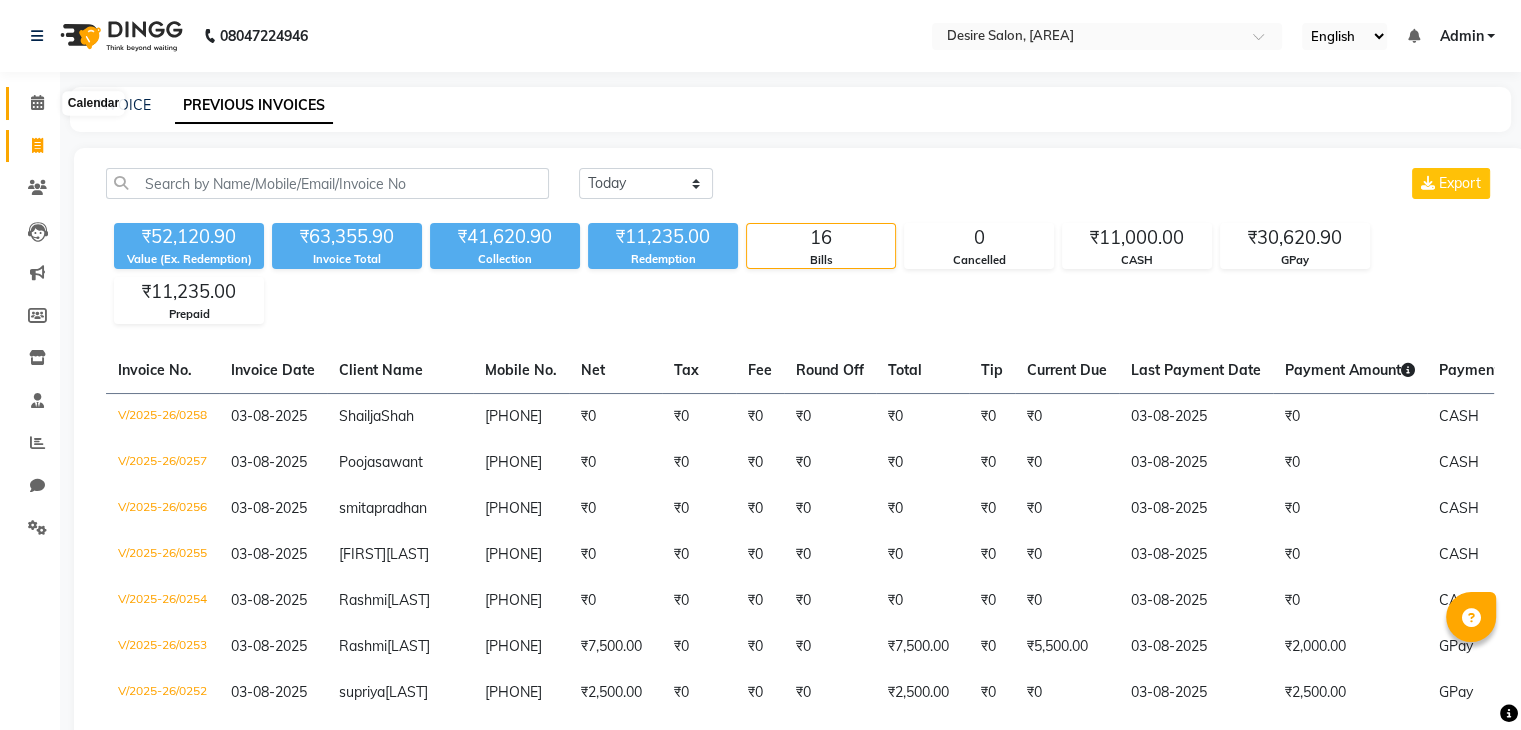 click 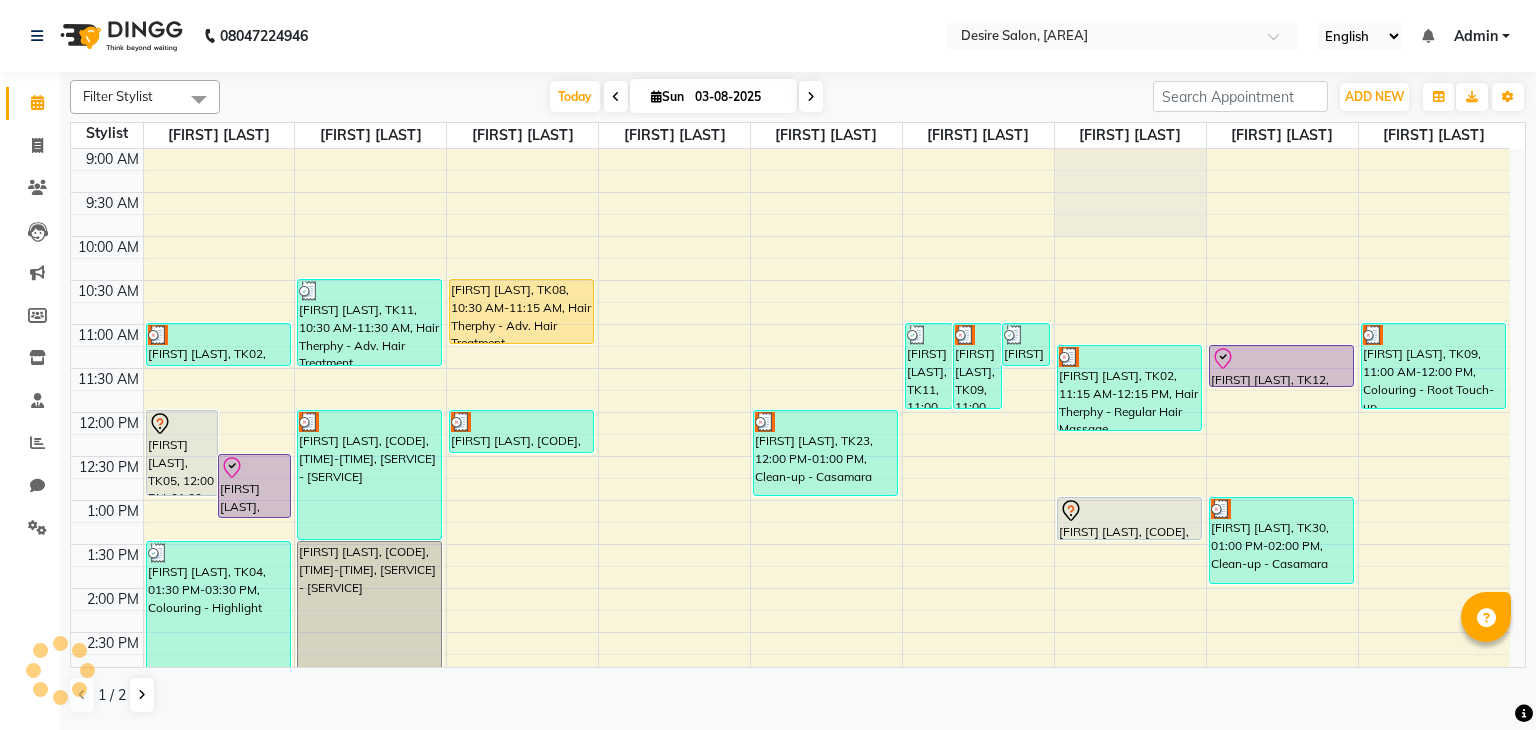 scroll, scrollTop: 0, scrollLeft: 0, axis: both 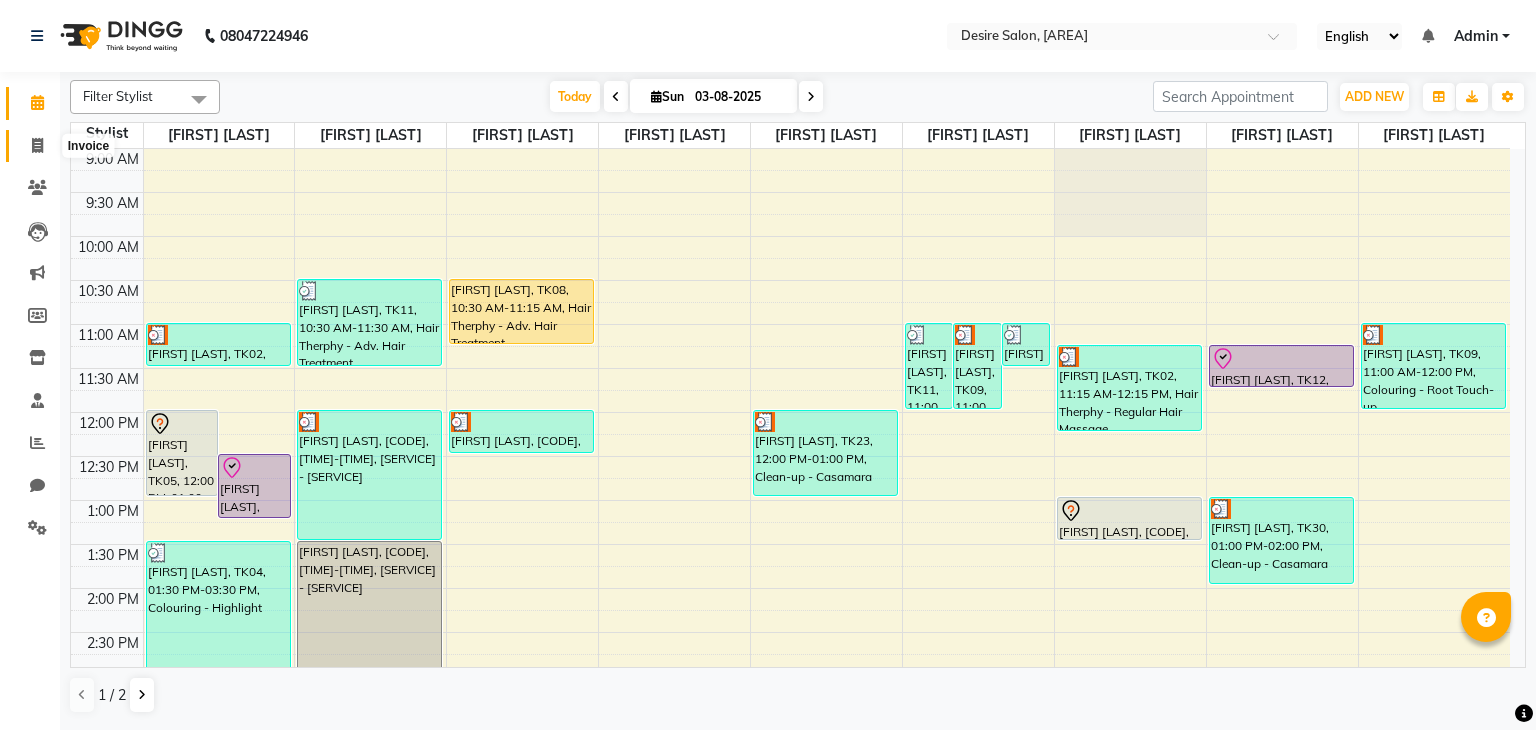 click 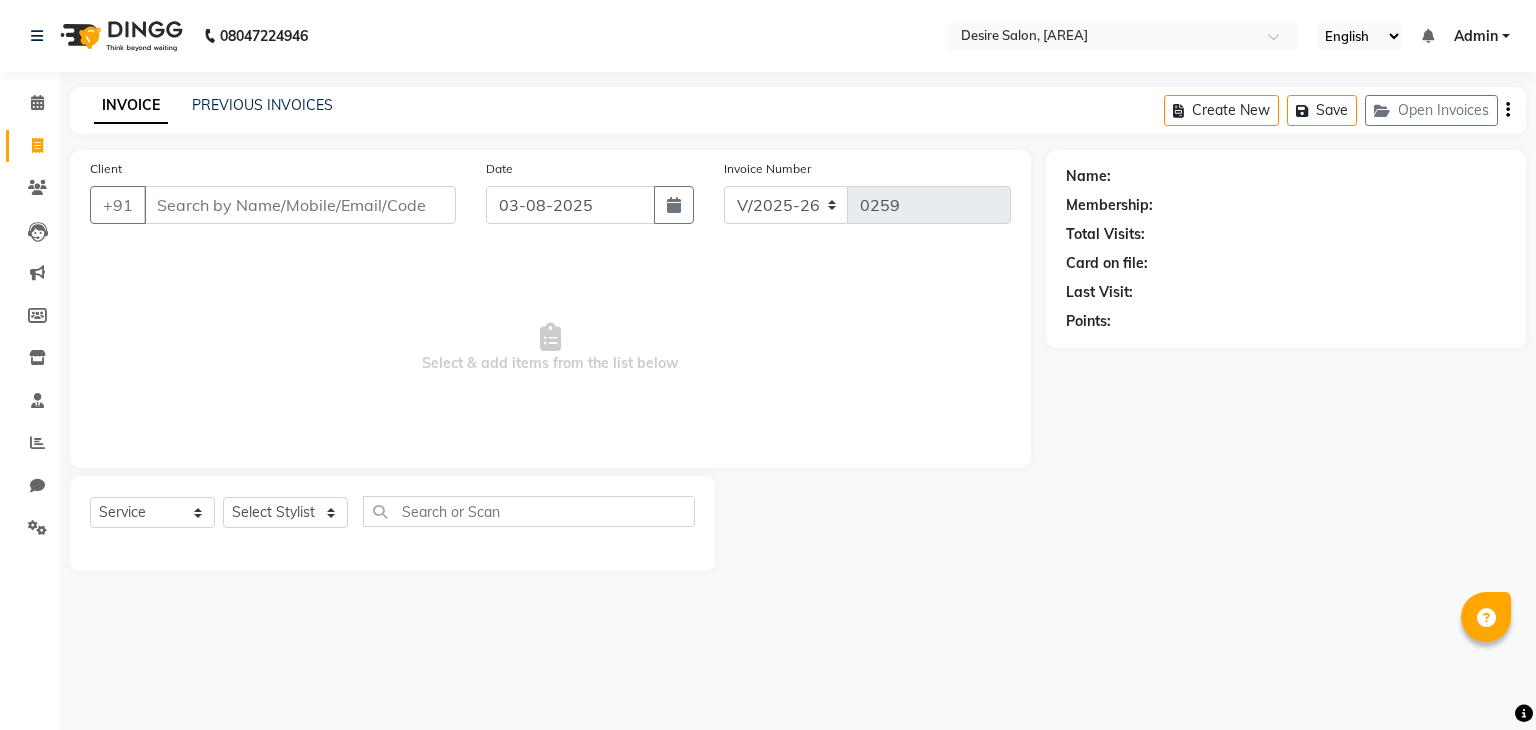 click on "Client" at bounding box center [300, 205] 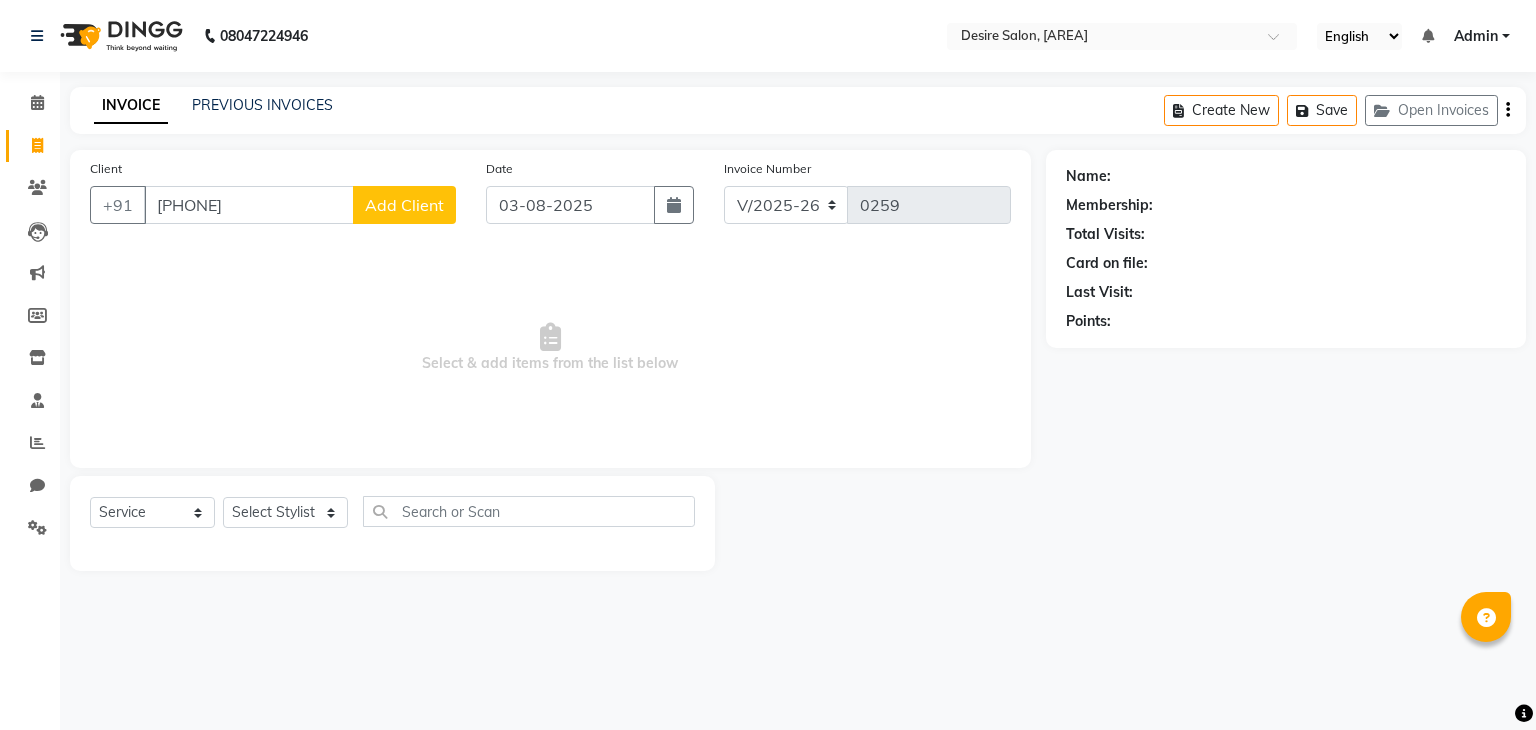 click on "Add Client" 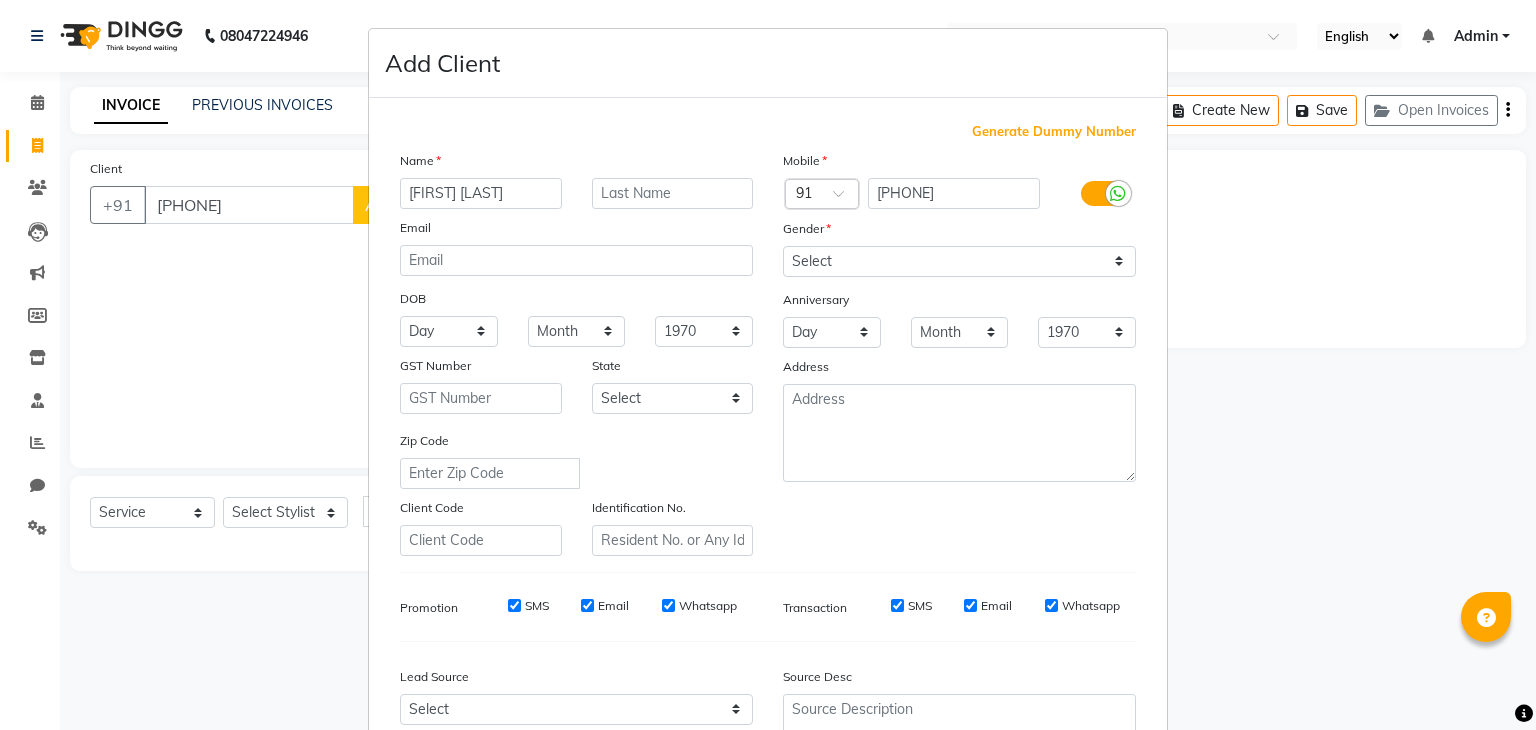 click on "Gender" at bounding box center (959, 232) 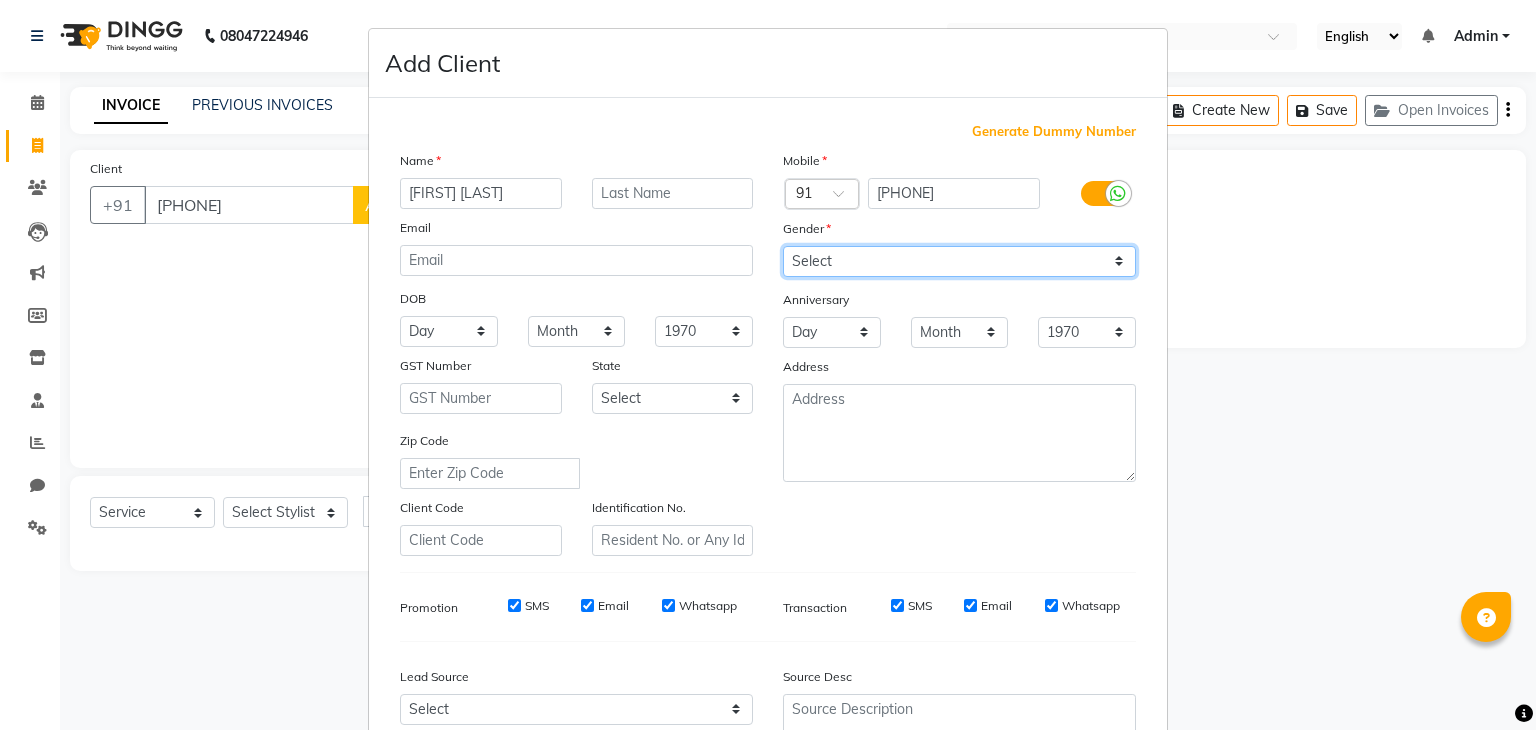 click on "Select Male Female Other Prefer Not To Say" at bounding box center (959, 261) 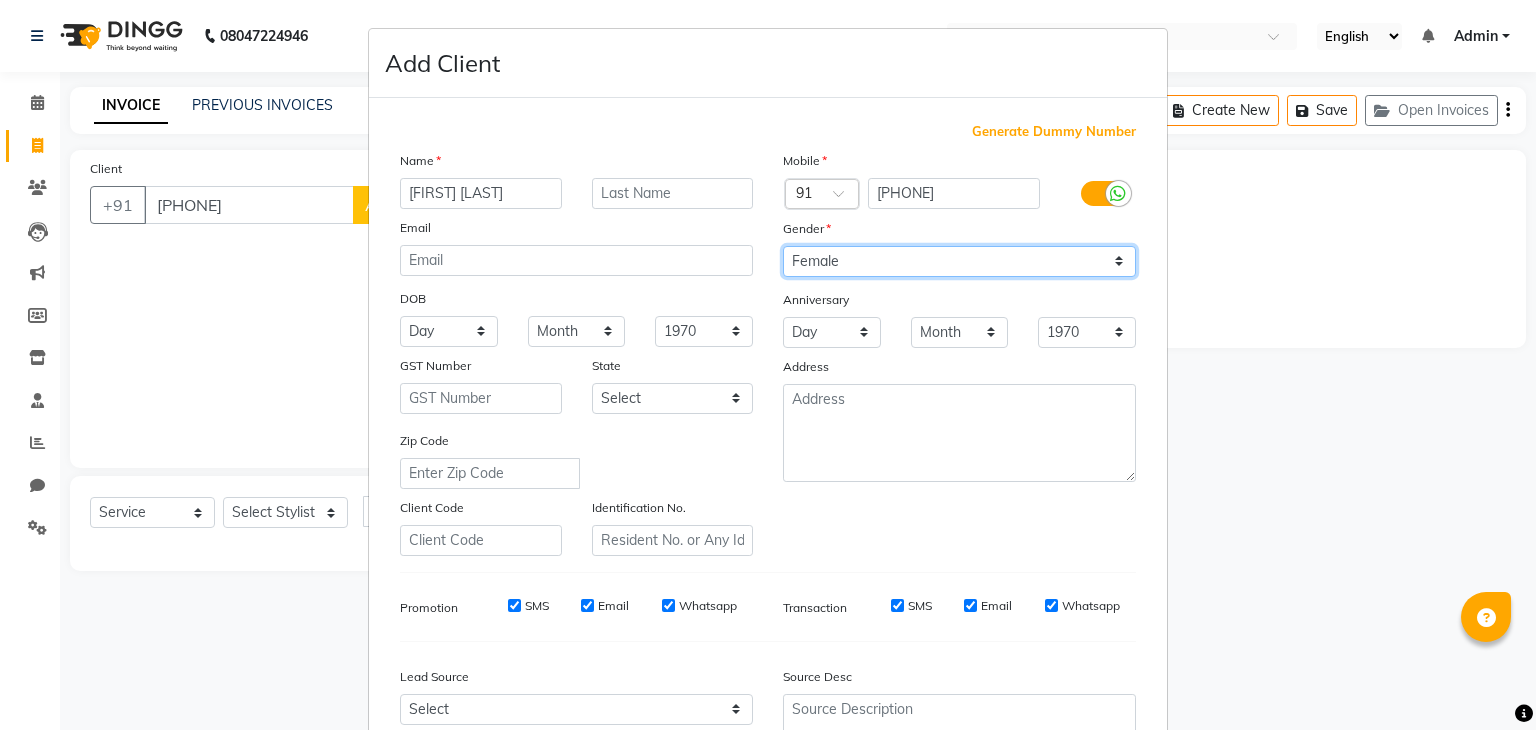 click on "Select Male Female Other Prefer Not To Say" at bounding box center (959, 261) 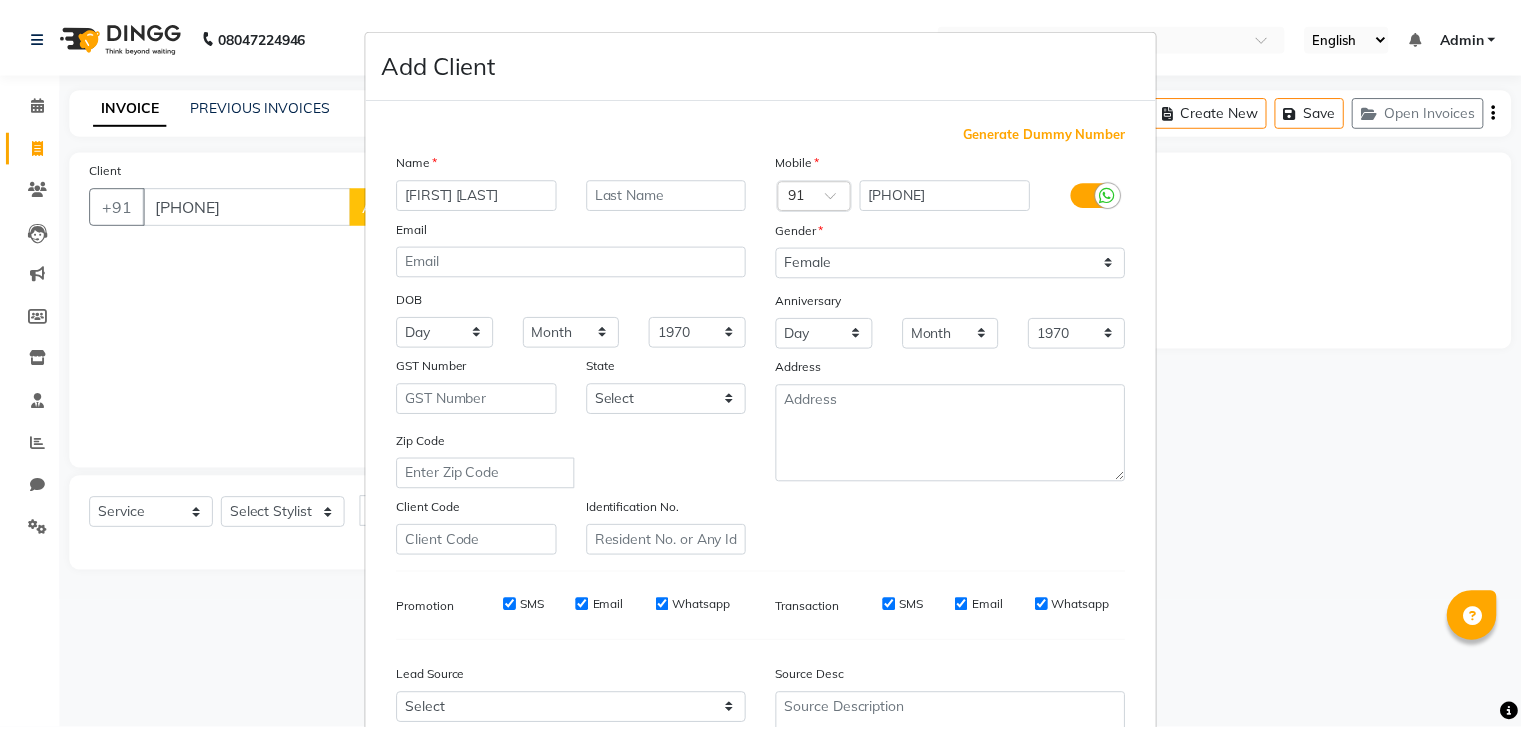 scroll, scrollTop: 203, scrollLeft: 0, axis: vertical 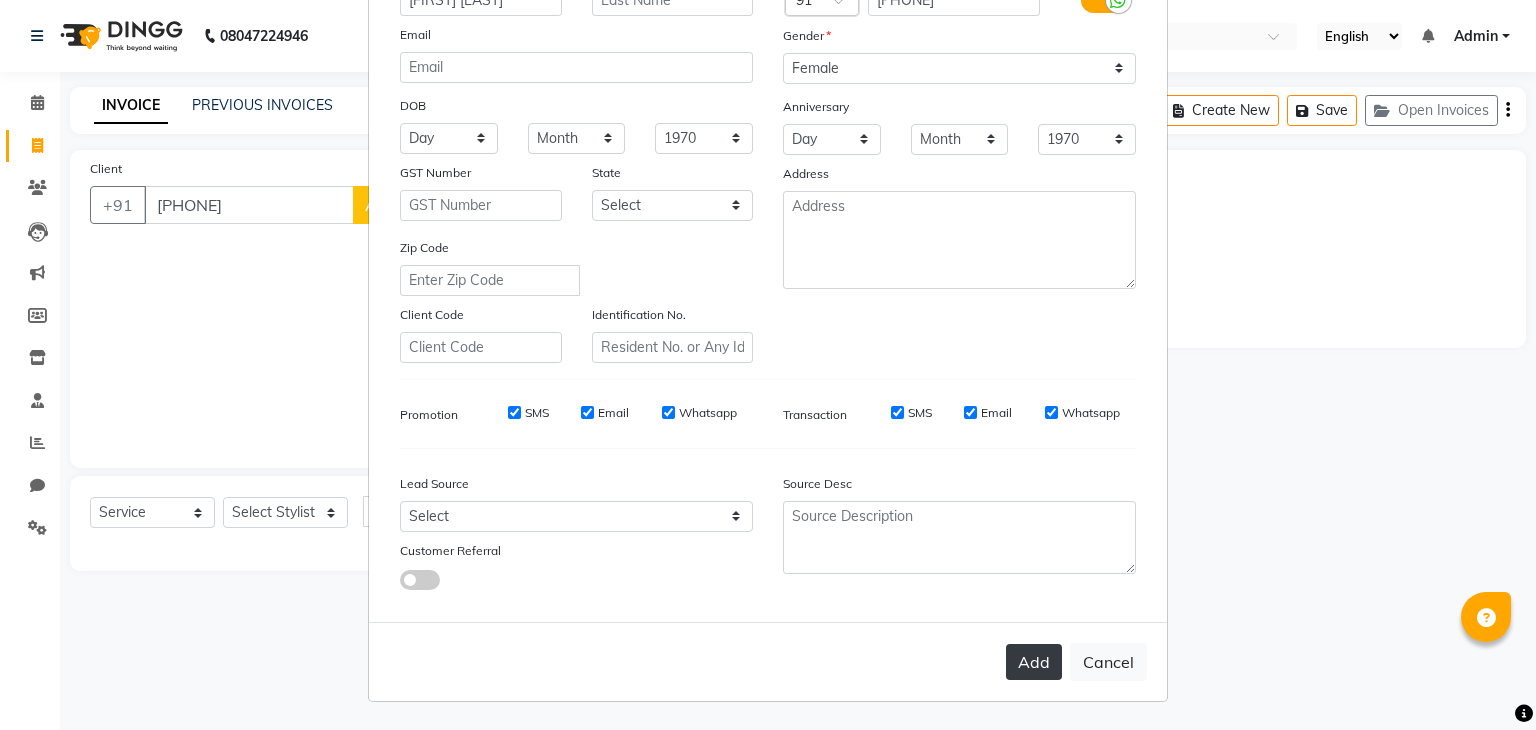click on "Add" at bounding box center (1034, 662) 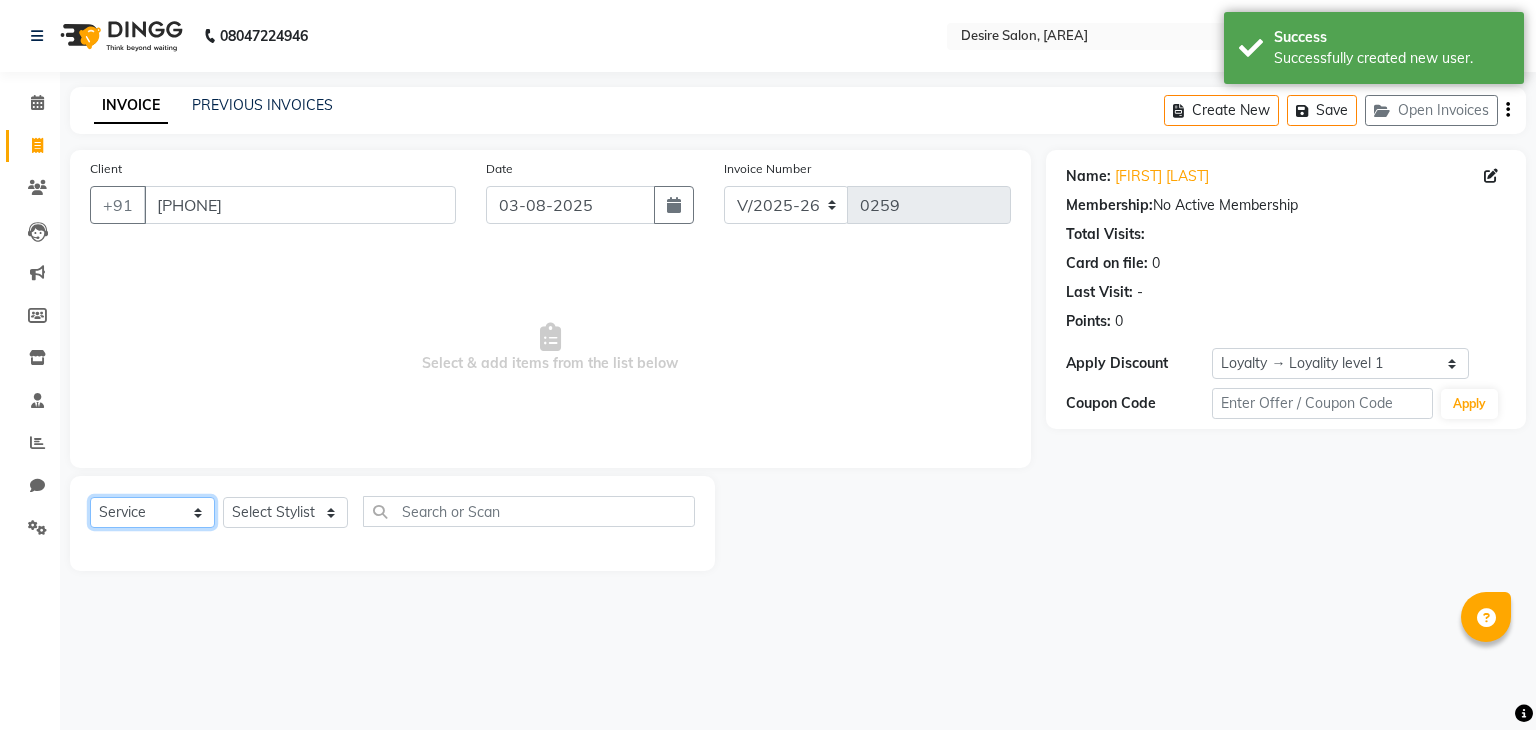 click on "Select  Service  Product  Membership  Package Voucher Prepaid Gift Card" 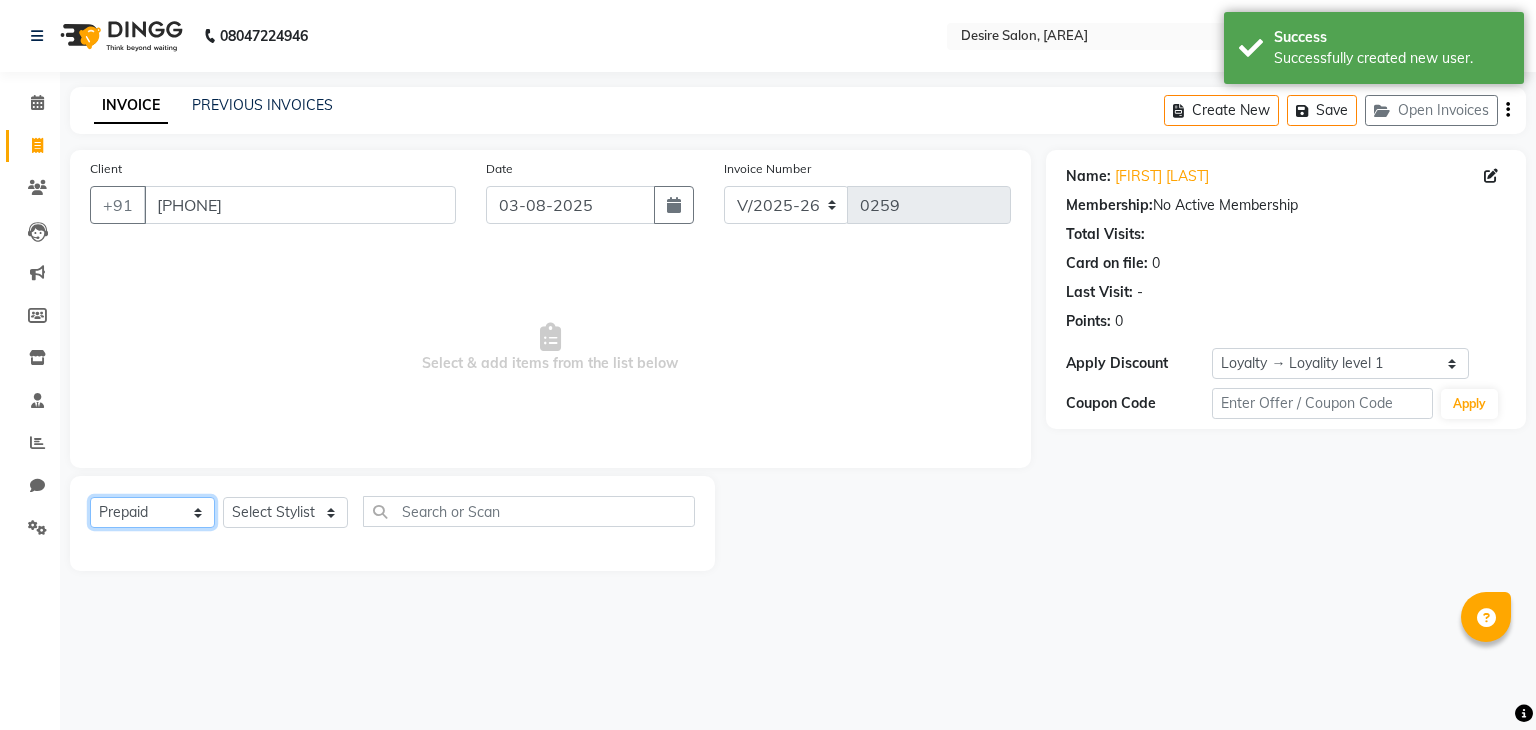 click on "Select  Service  Product  Membership  Package Voucher Prepaid Gift Card" 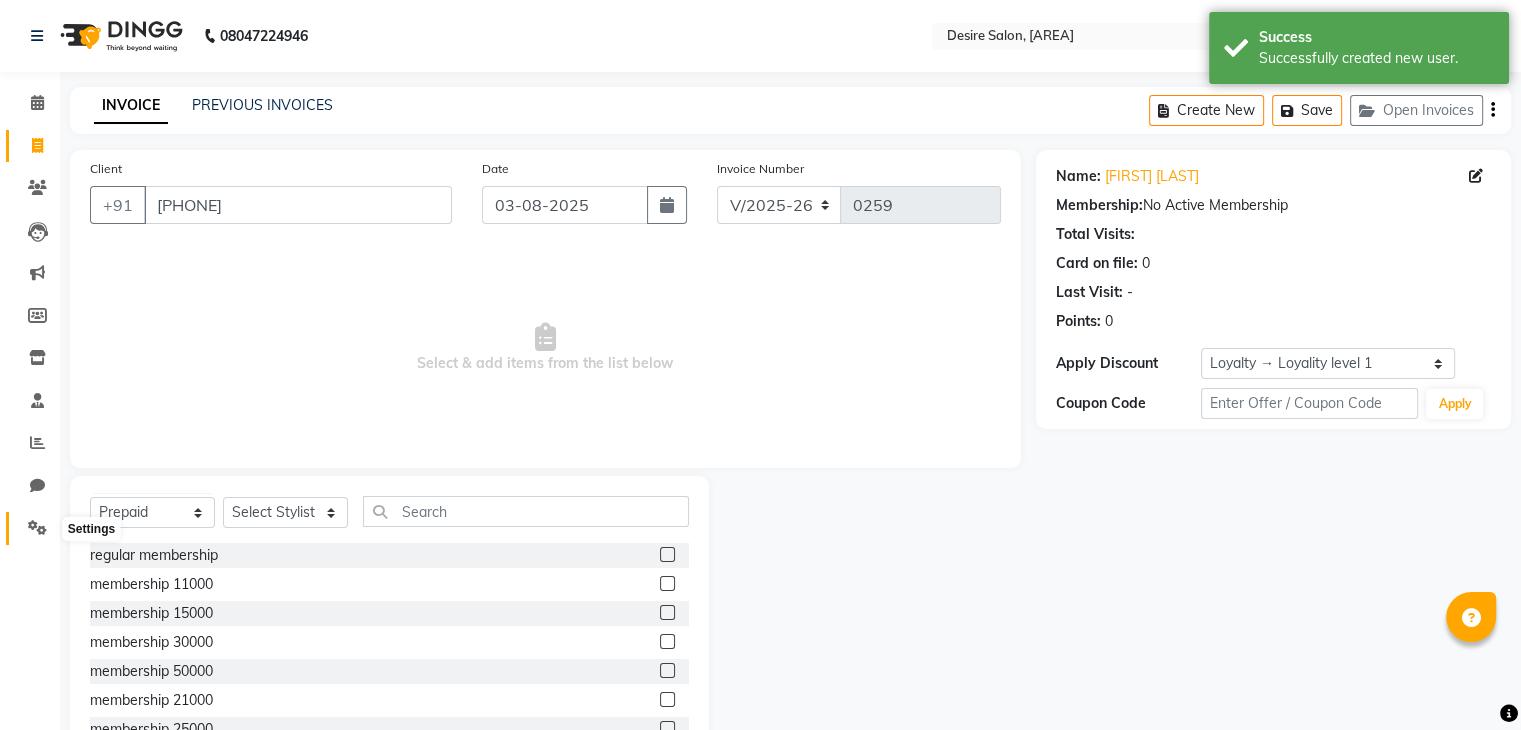 click 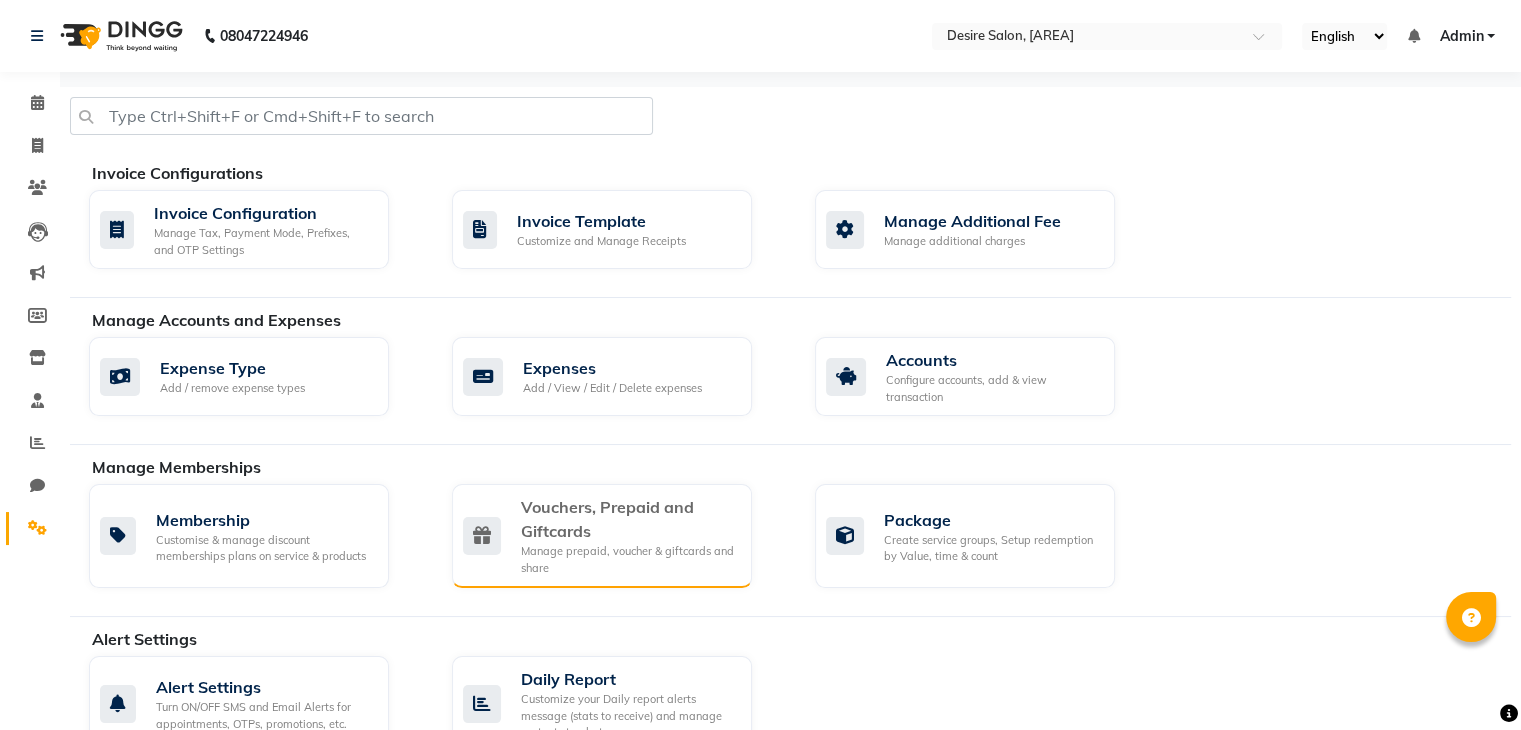 click on "Manage prepaid, voucher & giftcards and share" 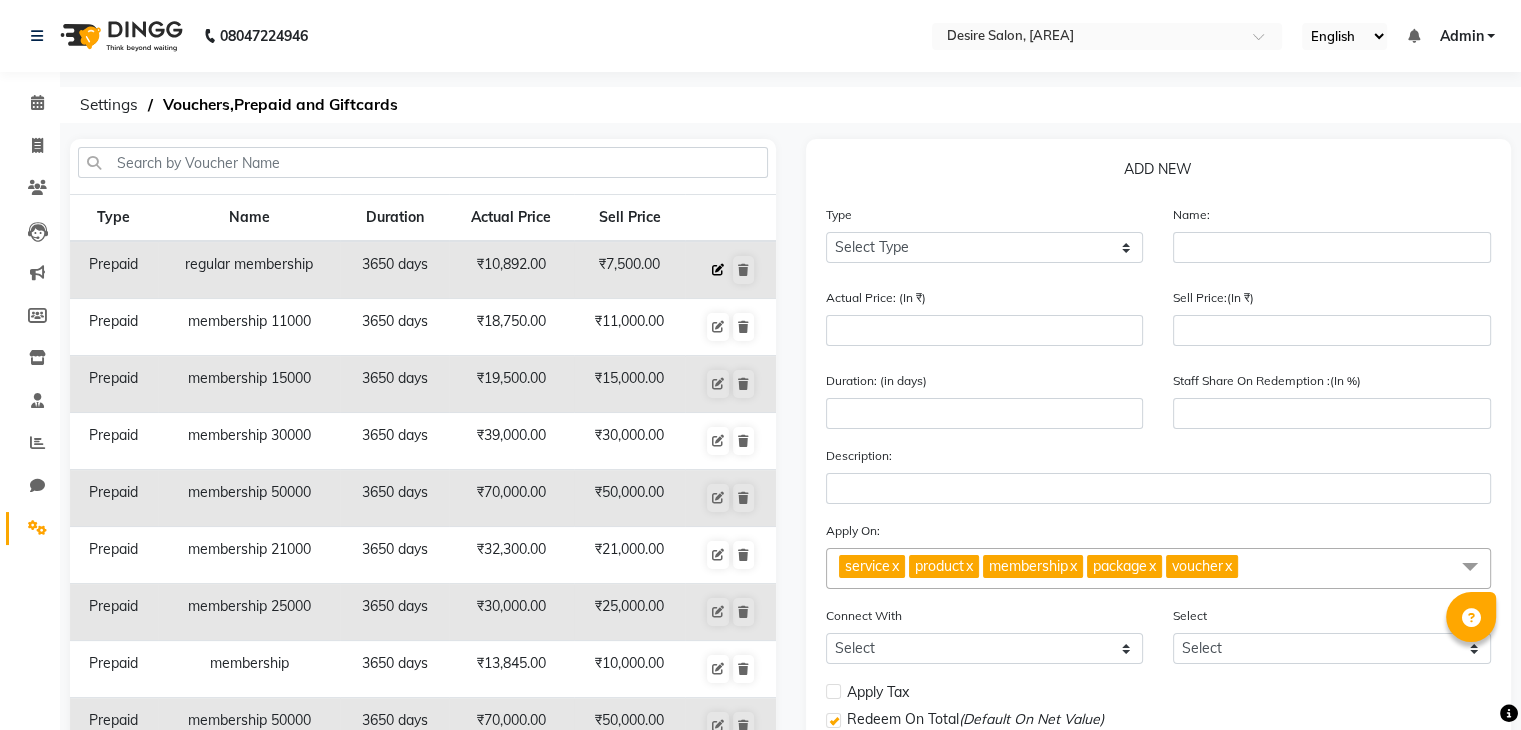 click 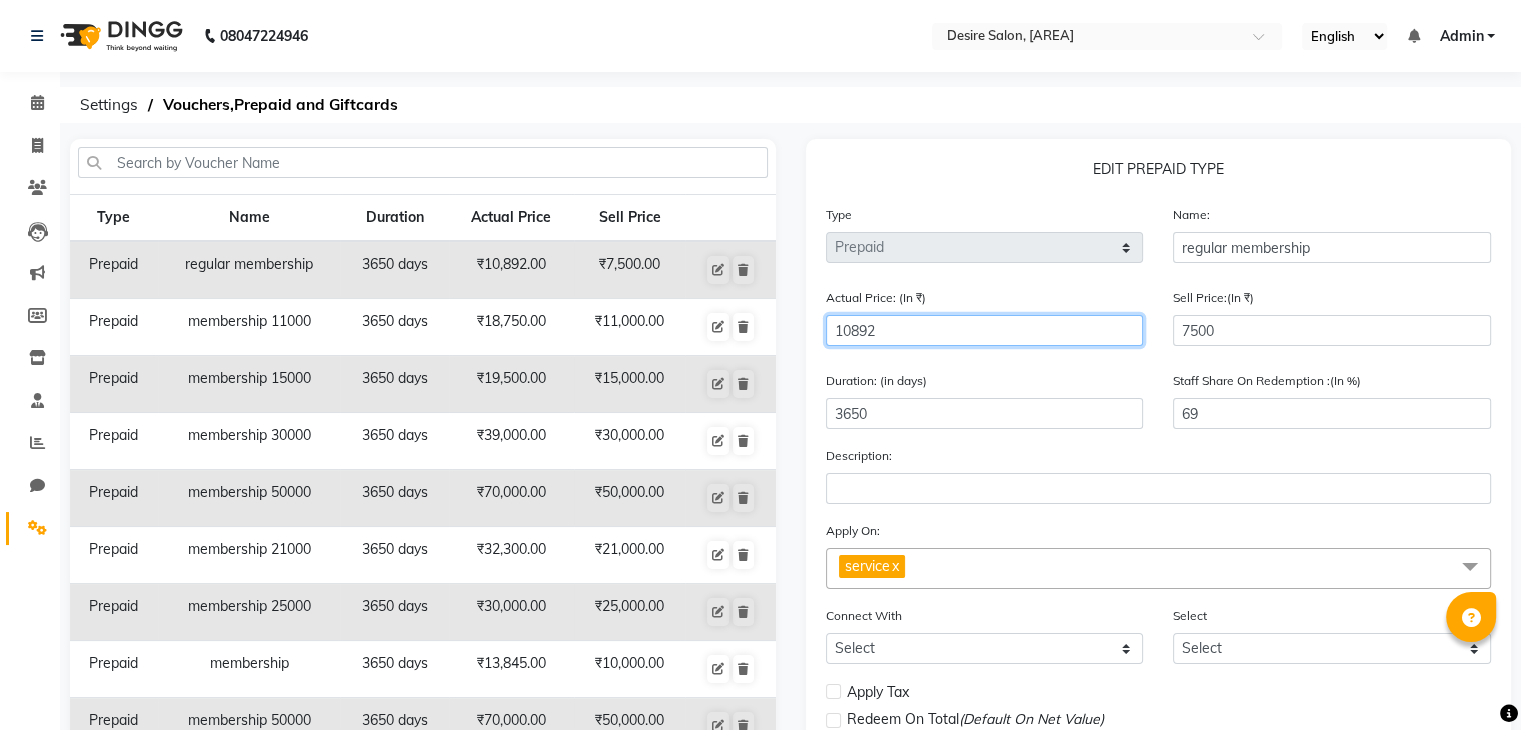 click on "10892" 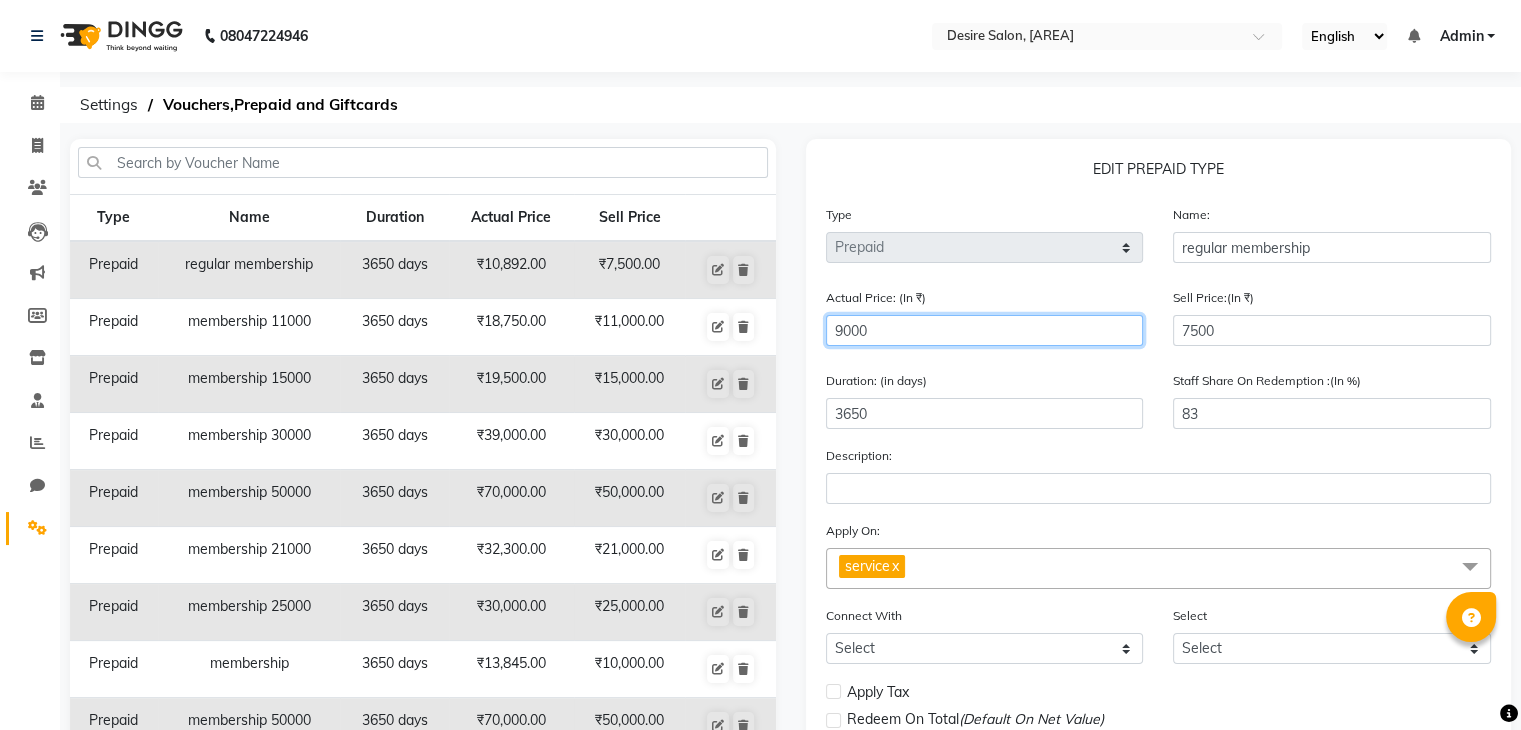scroll, scrollTop: 201, scrollLeft: 0, axis: vertical 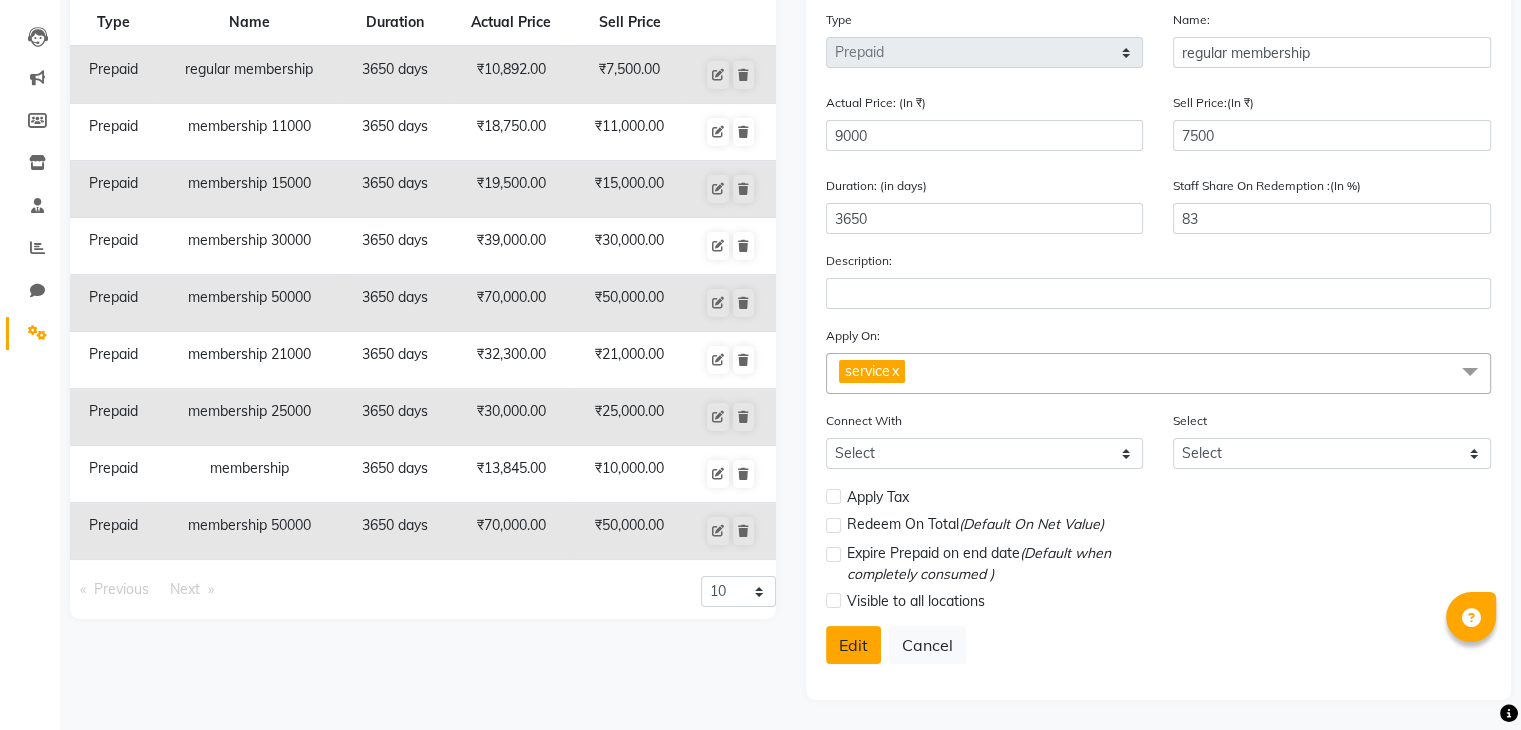 click on "Edit" 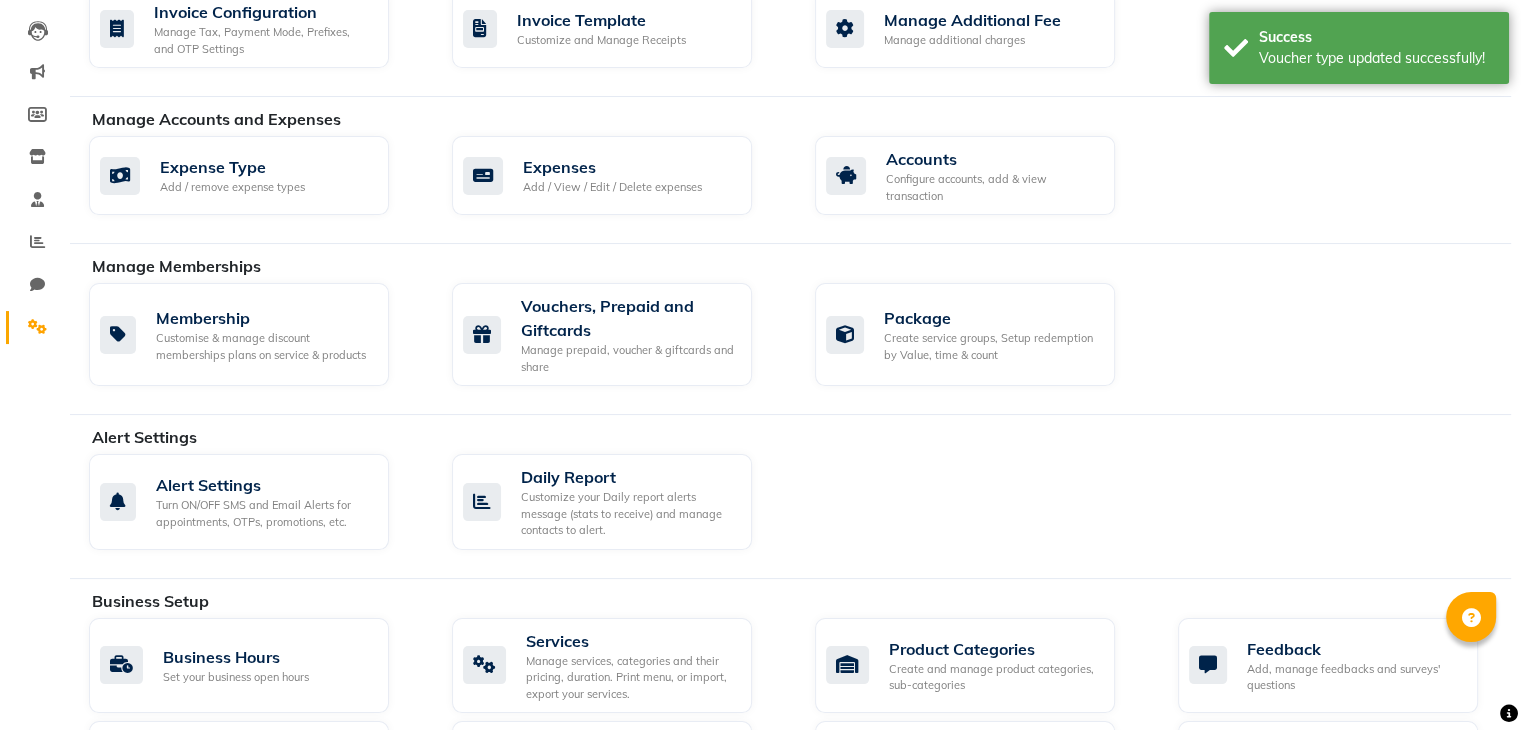 click 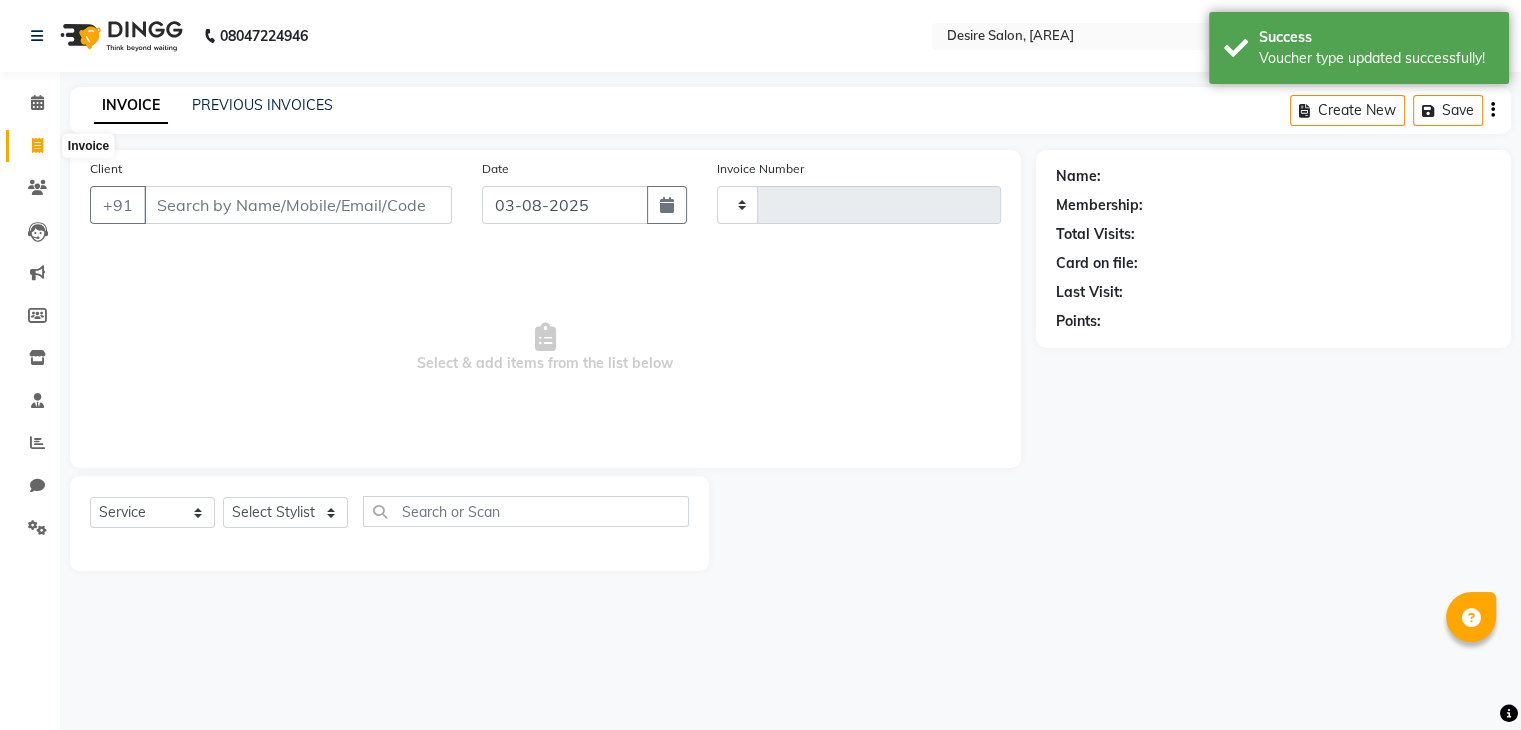scroll, scrollTop: 0, scrollLeft: 0, axis: both 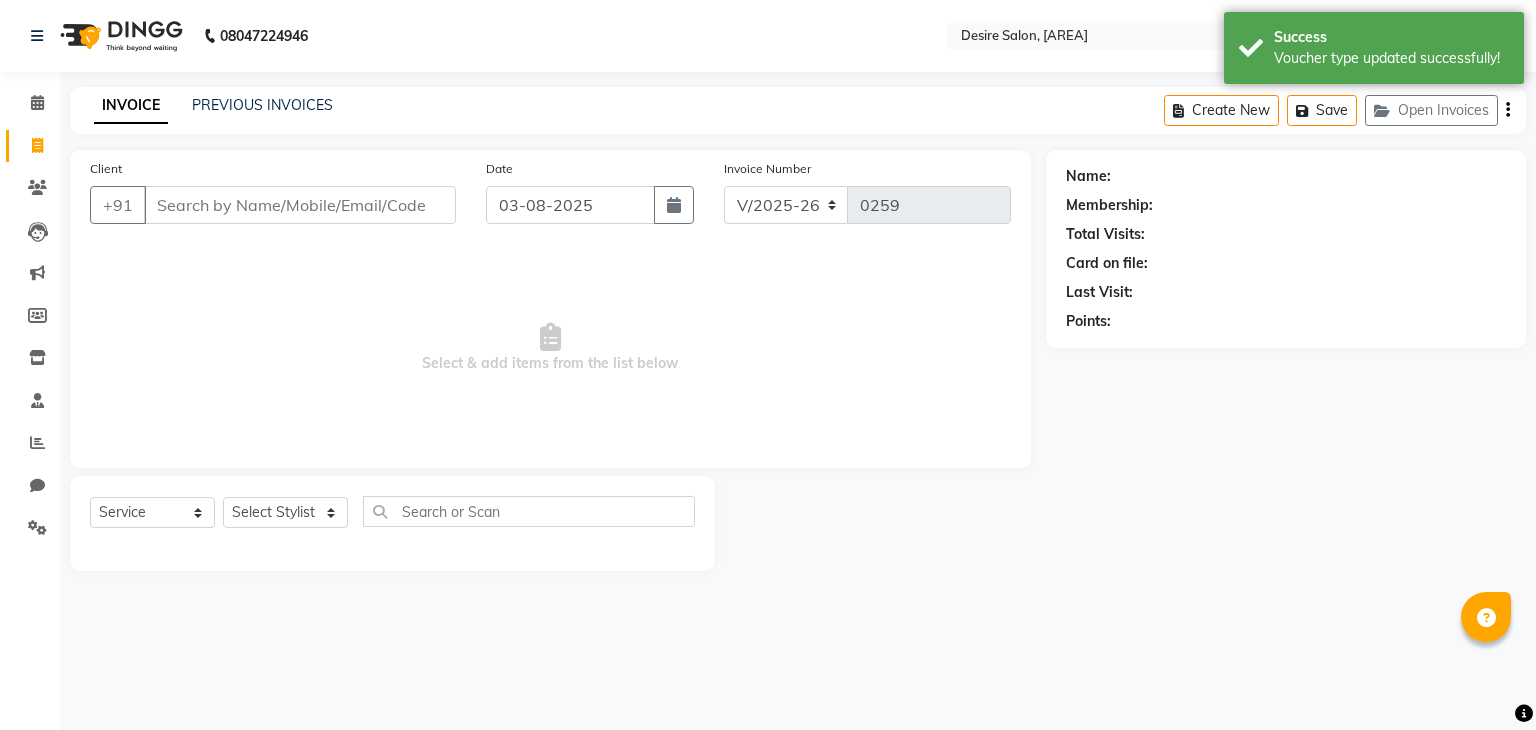 click on "Client" at bounding box center (300, 205) 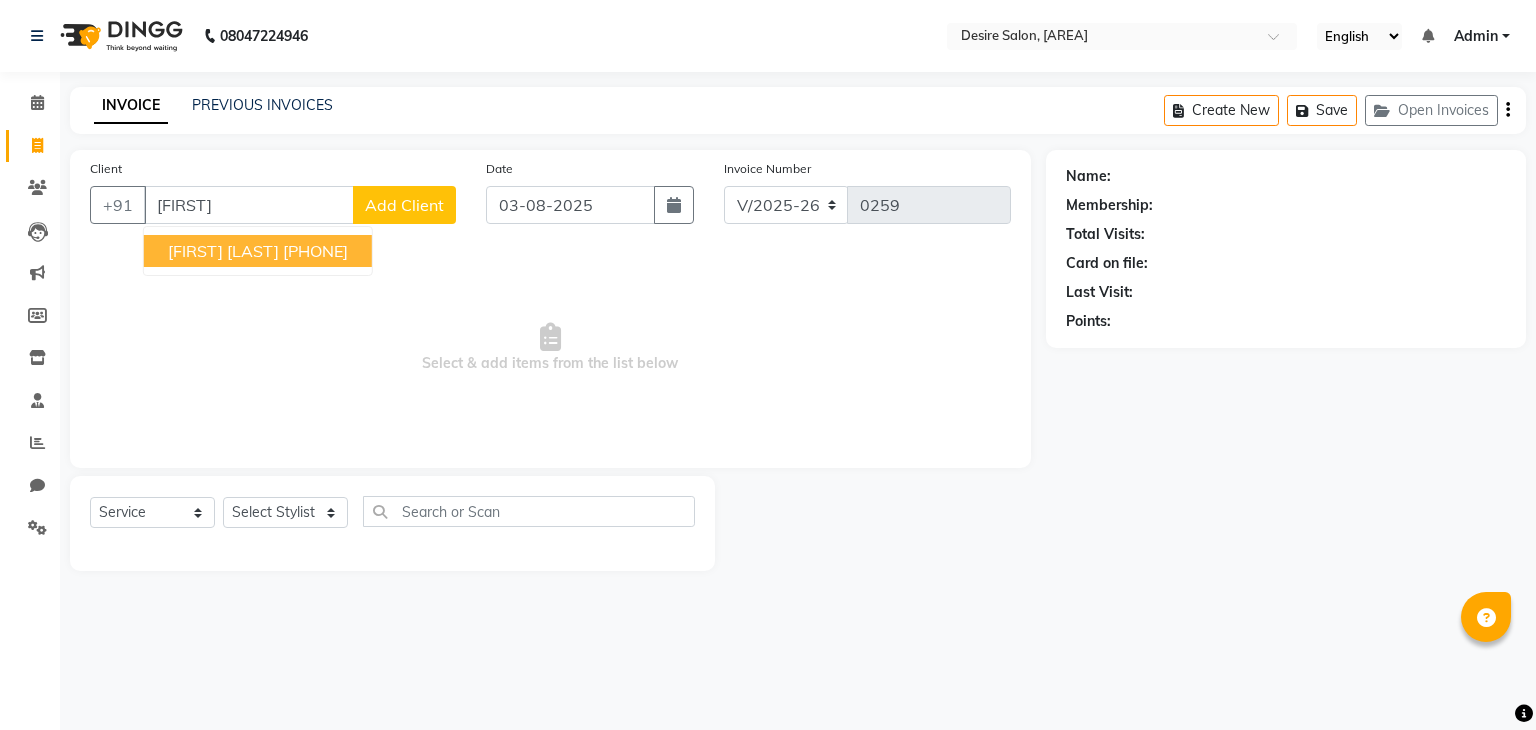 click on "vishaka kelkar" at bounding box center (223, 251) 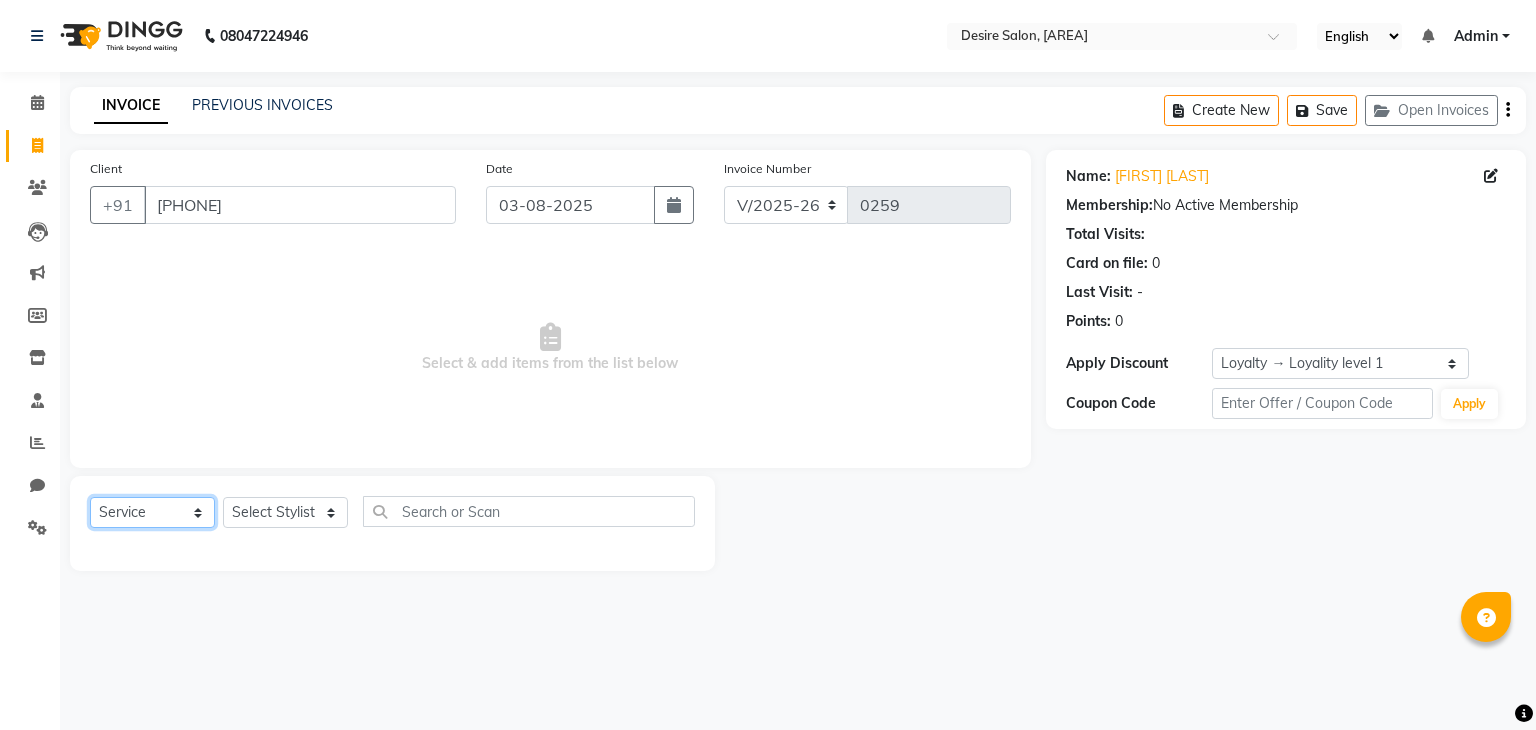 click on "Select  Service  Product  Membership  Package Voucher Prepaid Gift Card" 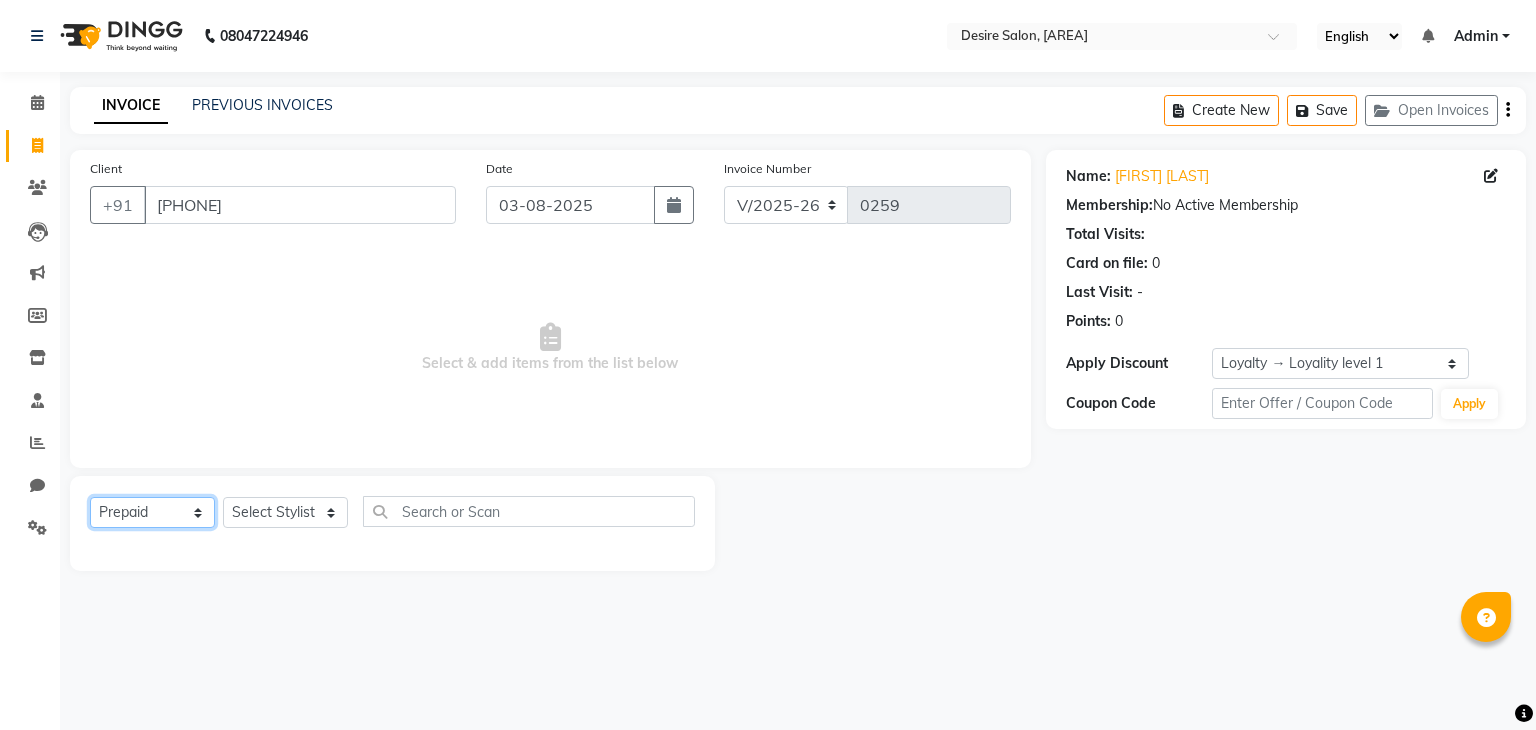 click on "Select  Service  Product  Membership  Package Voucher Prepaid Gift Card" 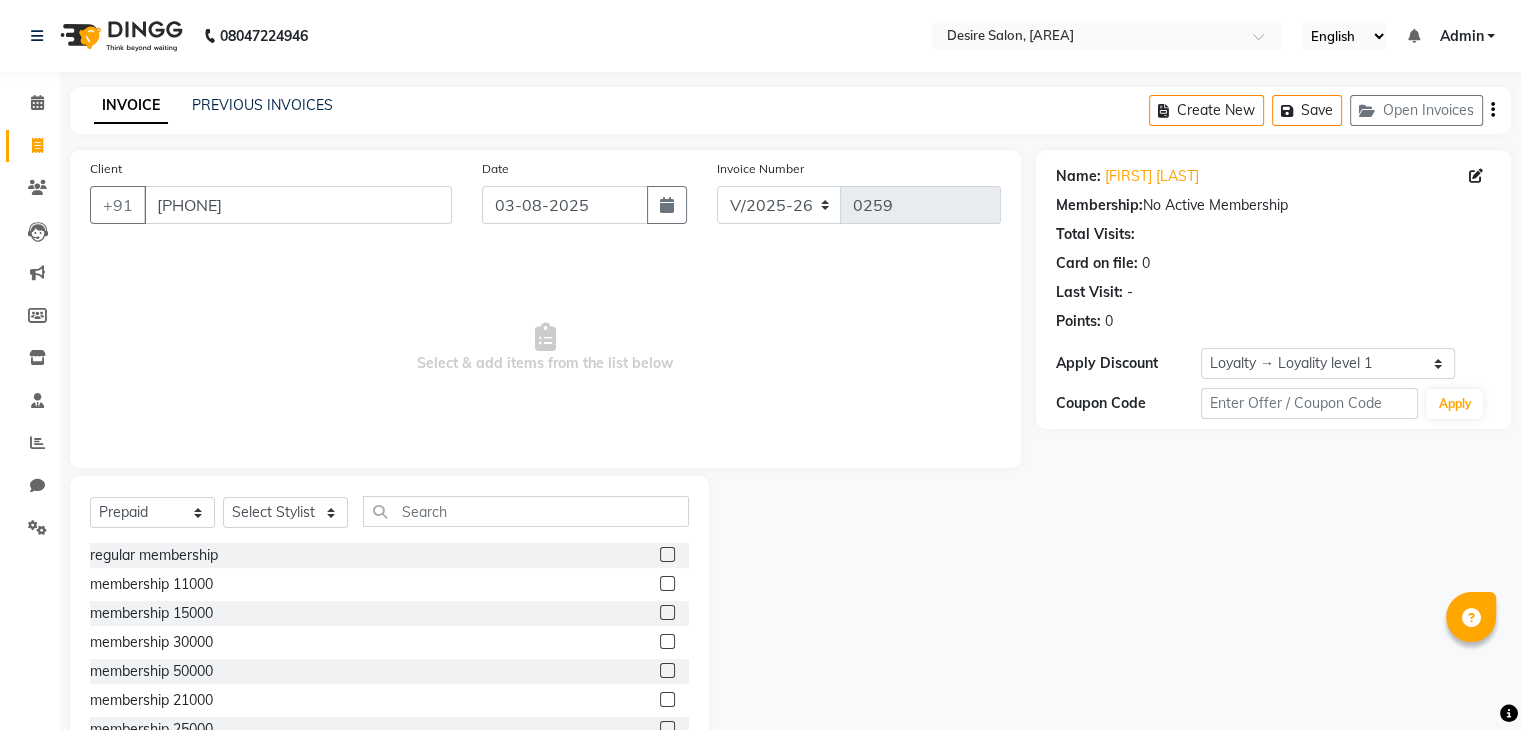 click 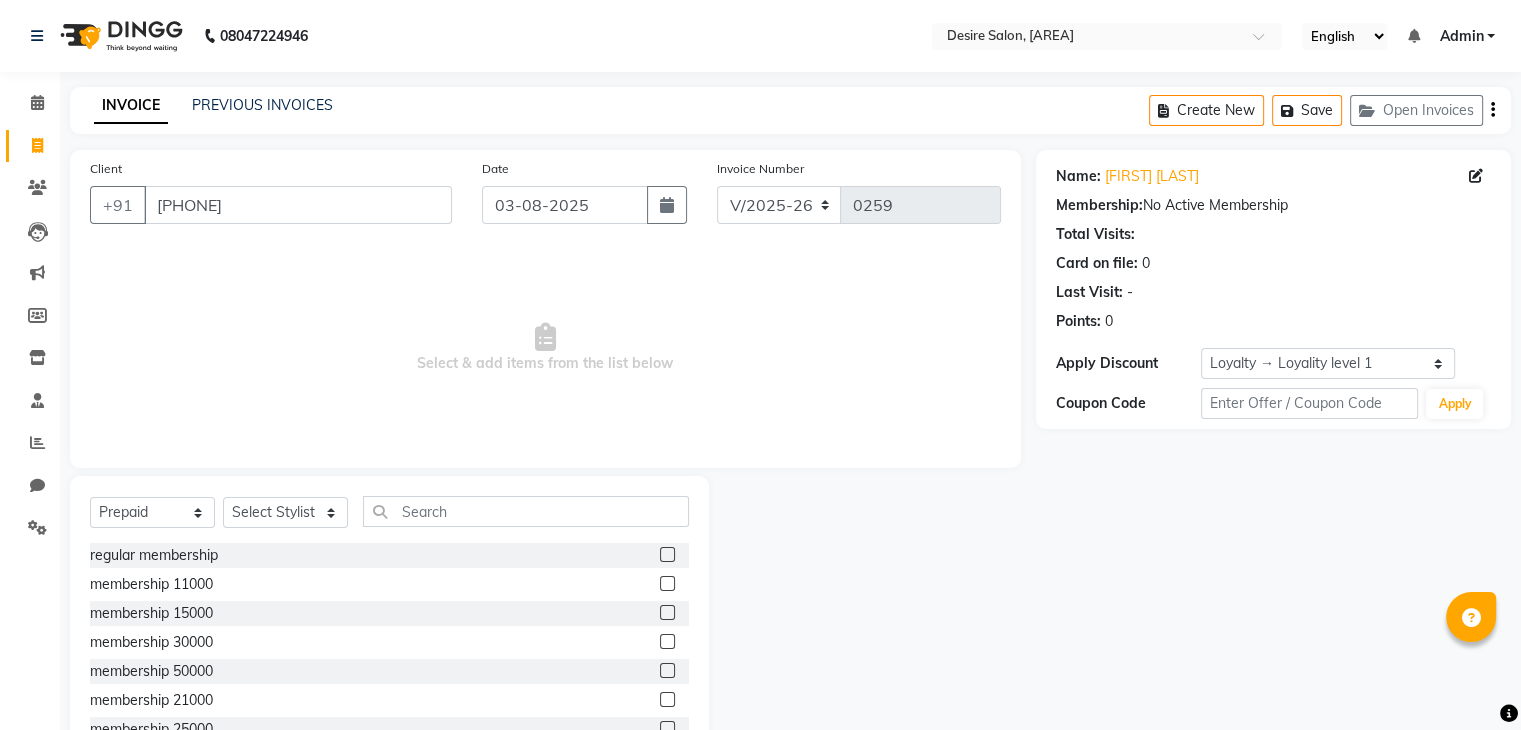 click at bounding box center (666, 555) 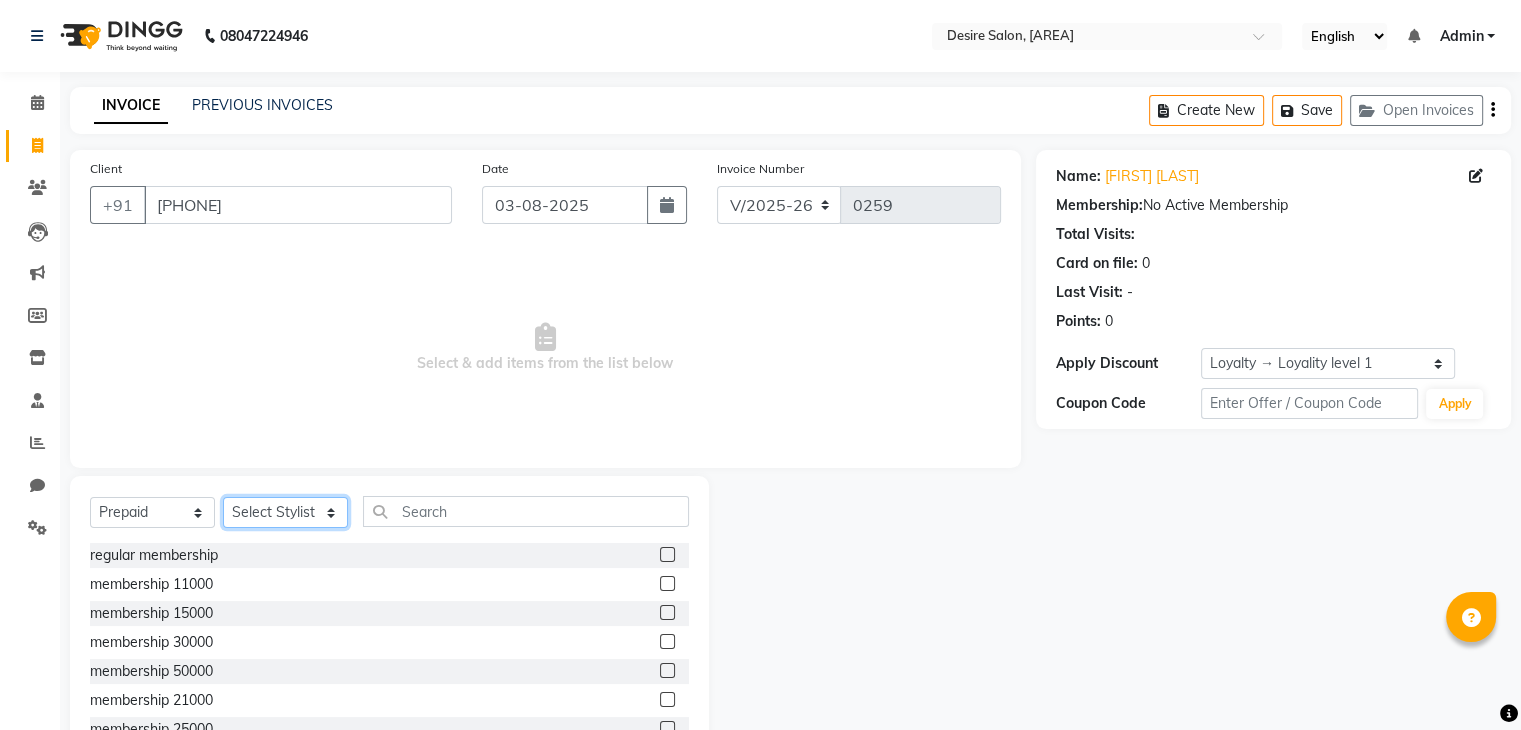 click on "Select Stylist [FIRST] [LAST] [FIRST] [LAST] [FIRST] [LAST] desire salon [FIRST] [LAST] [FIRST] [LAST] [FIRST] [LAST] [FIRST] [LAST] [FIRST] [LAST]" 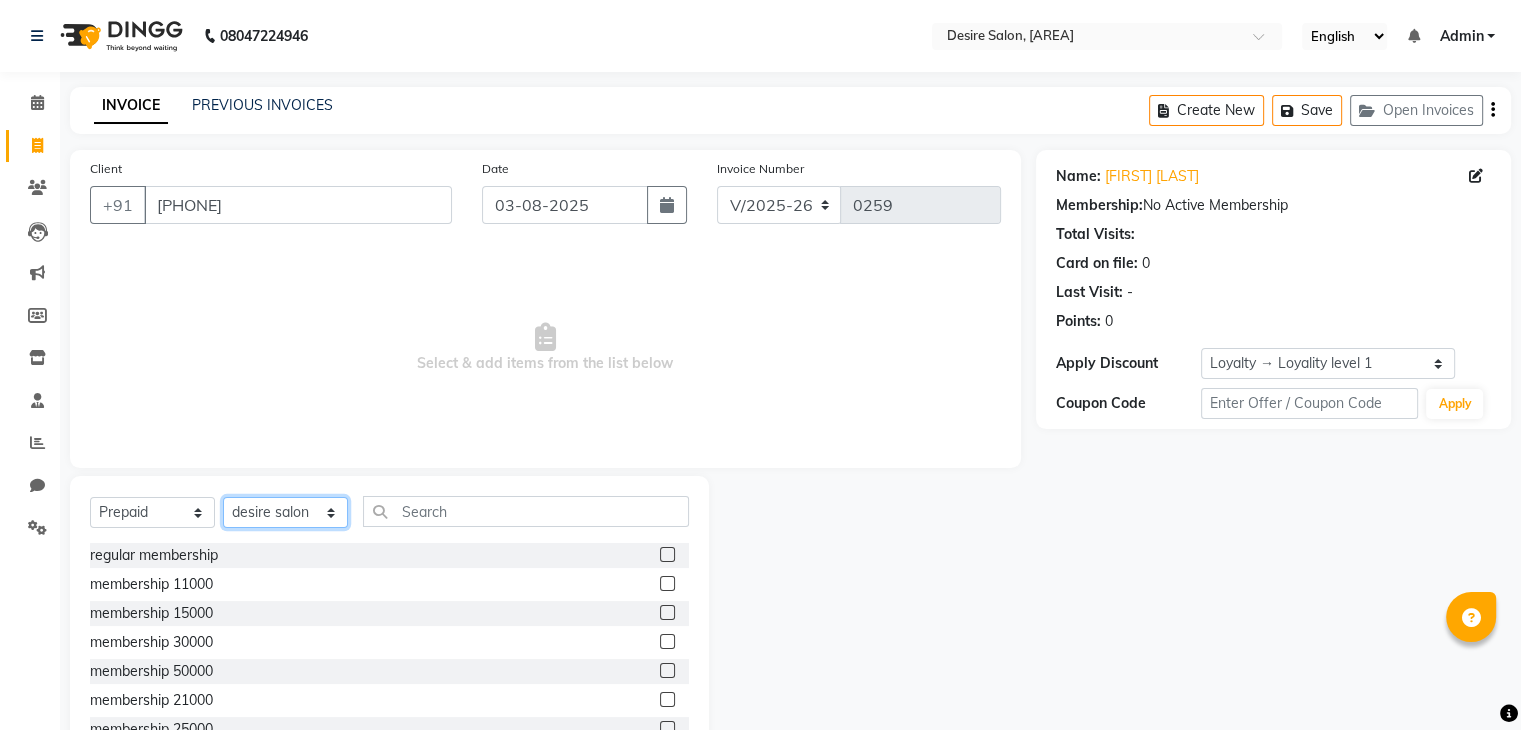 click on "Select Stylist [FIRST] [LAST] [FIRST] [LAST] [FIRST] [LAST] desire salon [FIRST] [LAST] [FIRST] [LAST] [FIRST] [LAST] [FIRST] [LAST] [FIRST] [LAST]" 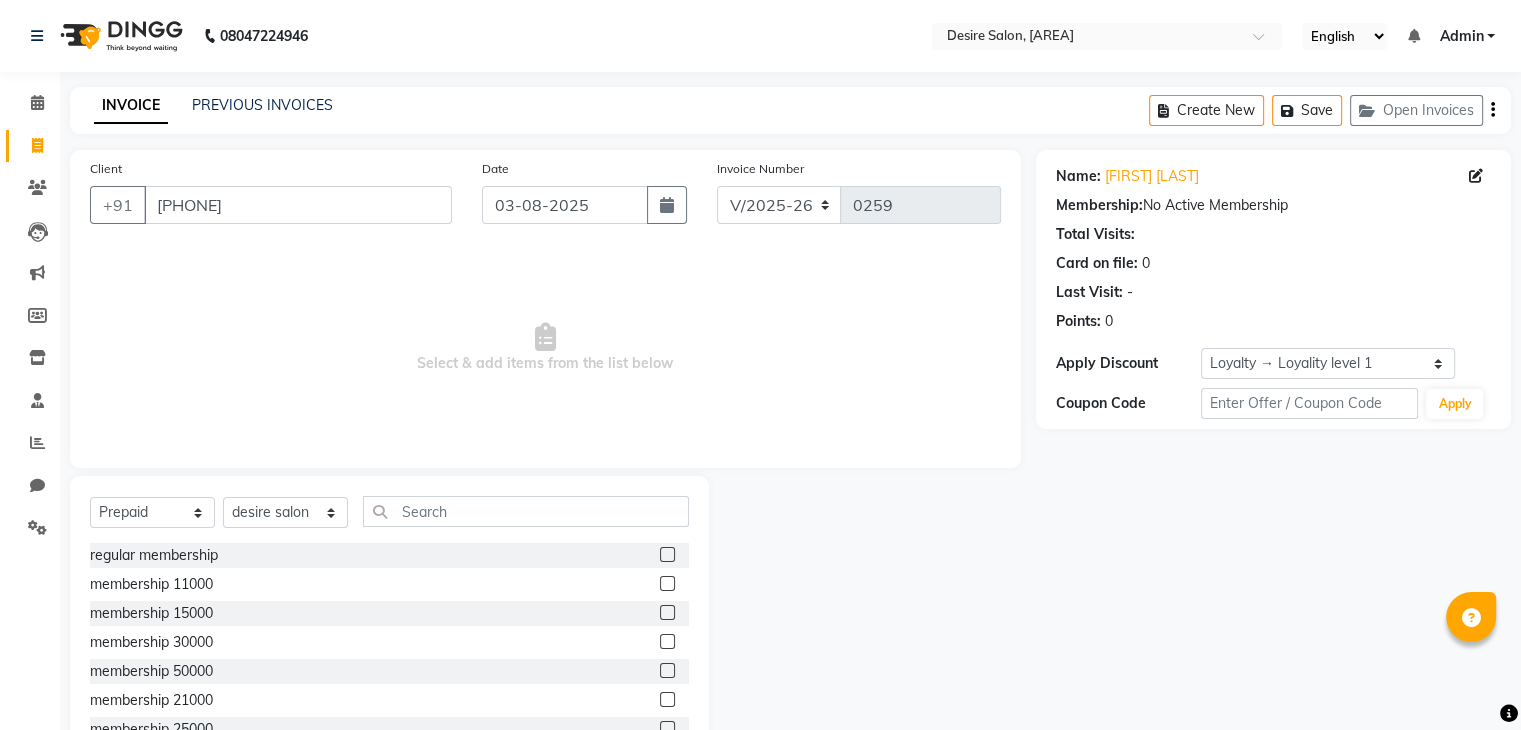 click 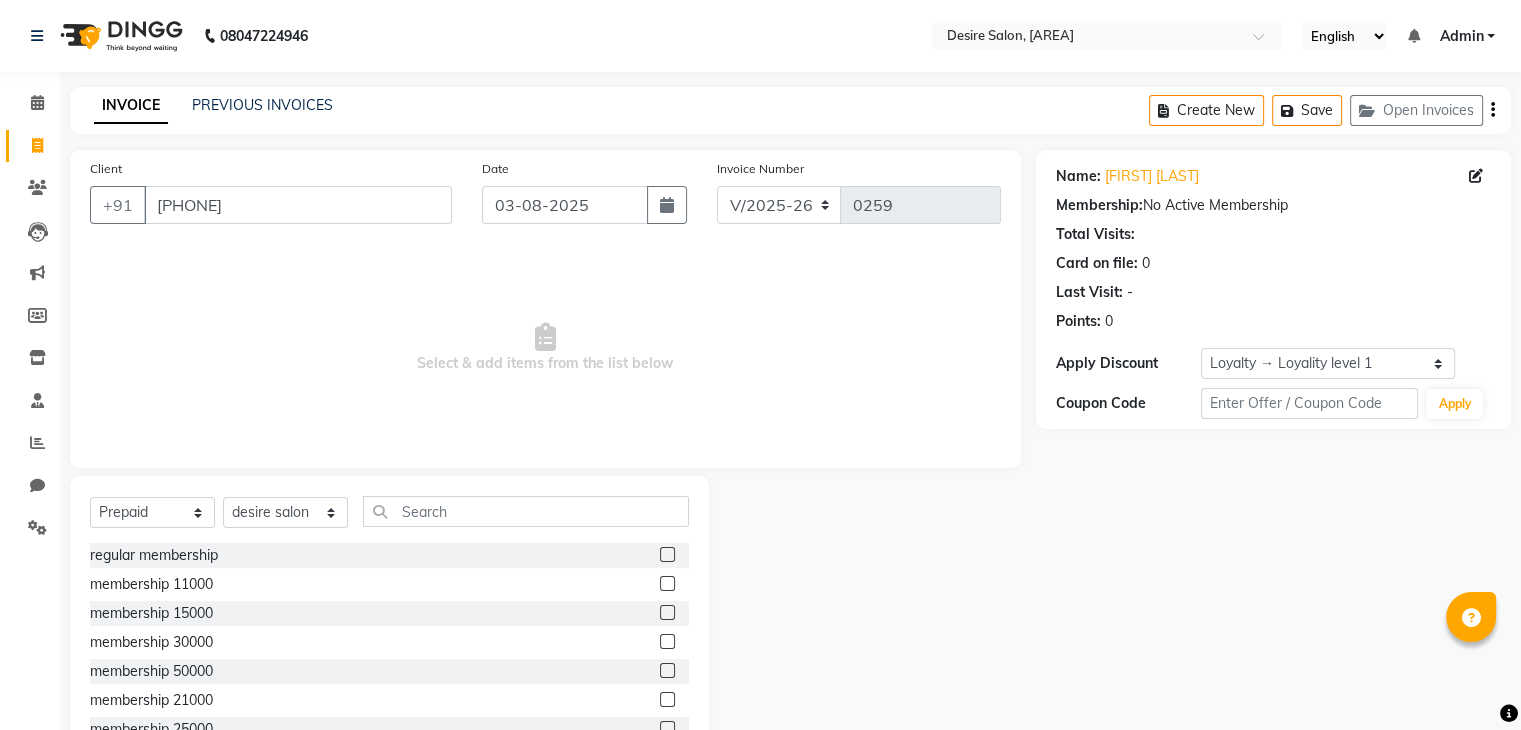 click at bounding box center [666, 555] 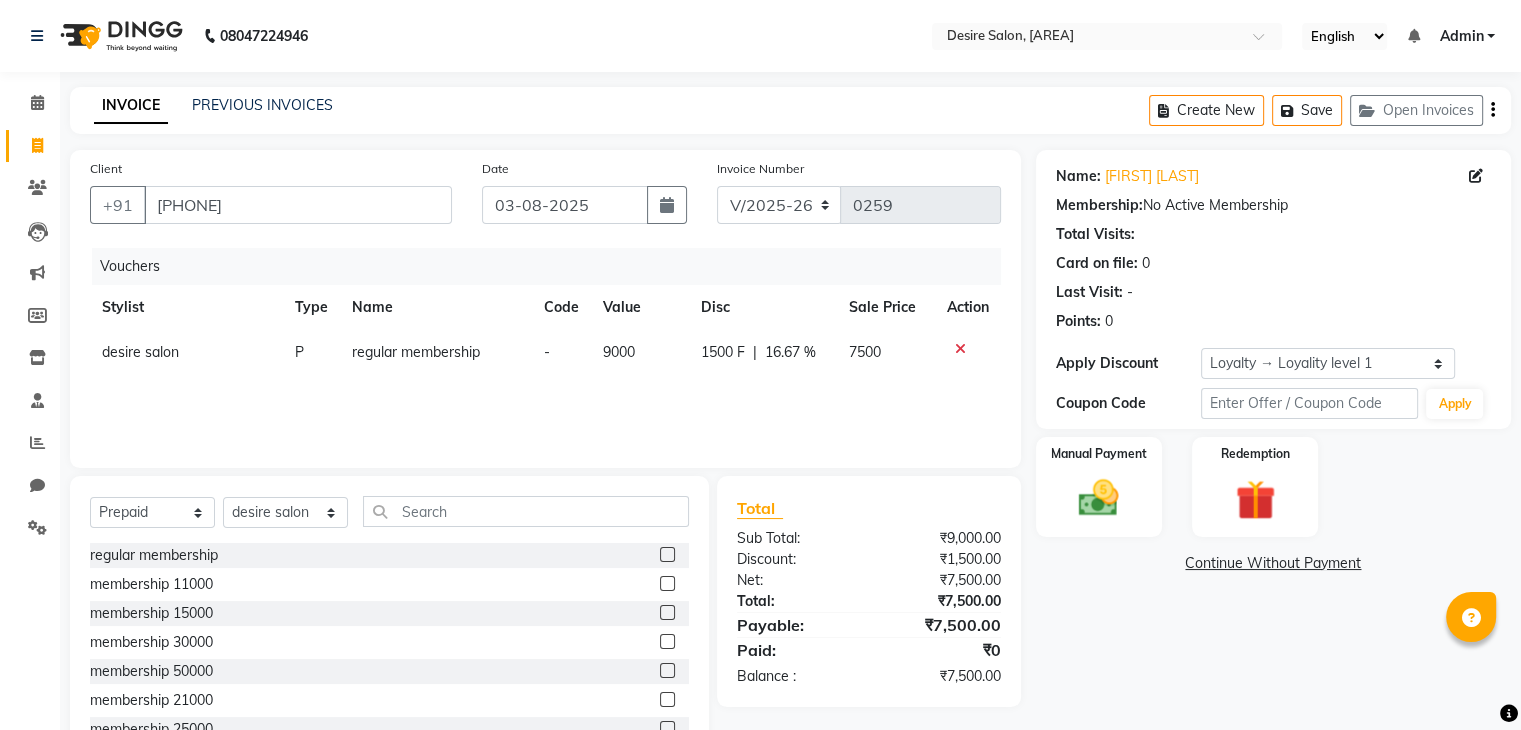 scroll, scrollTop: 72, scrollLeft: 0, axis: vertical 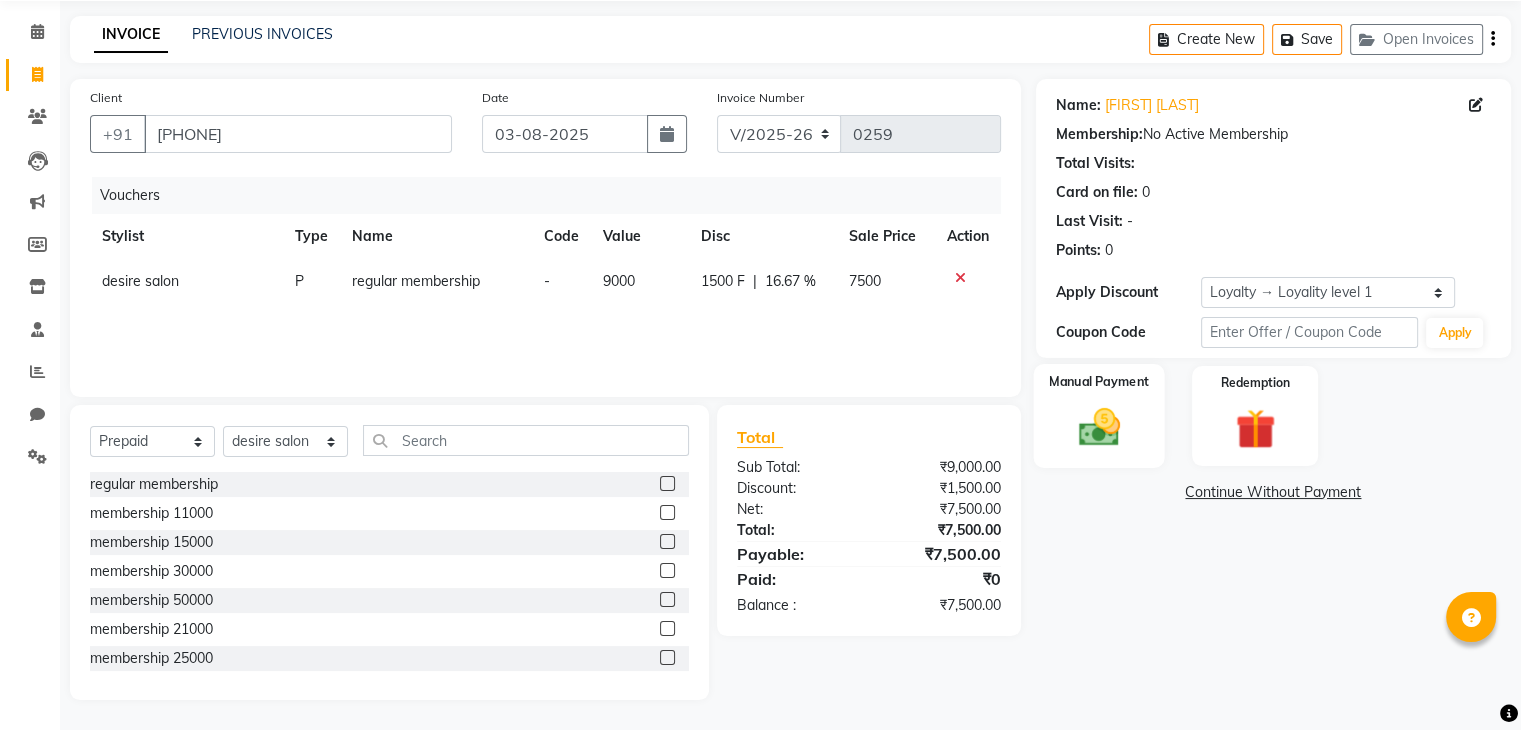 click on "Manual Payment" 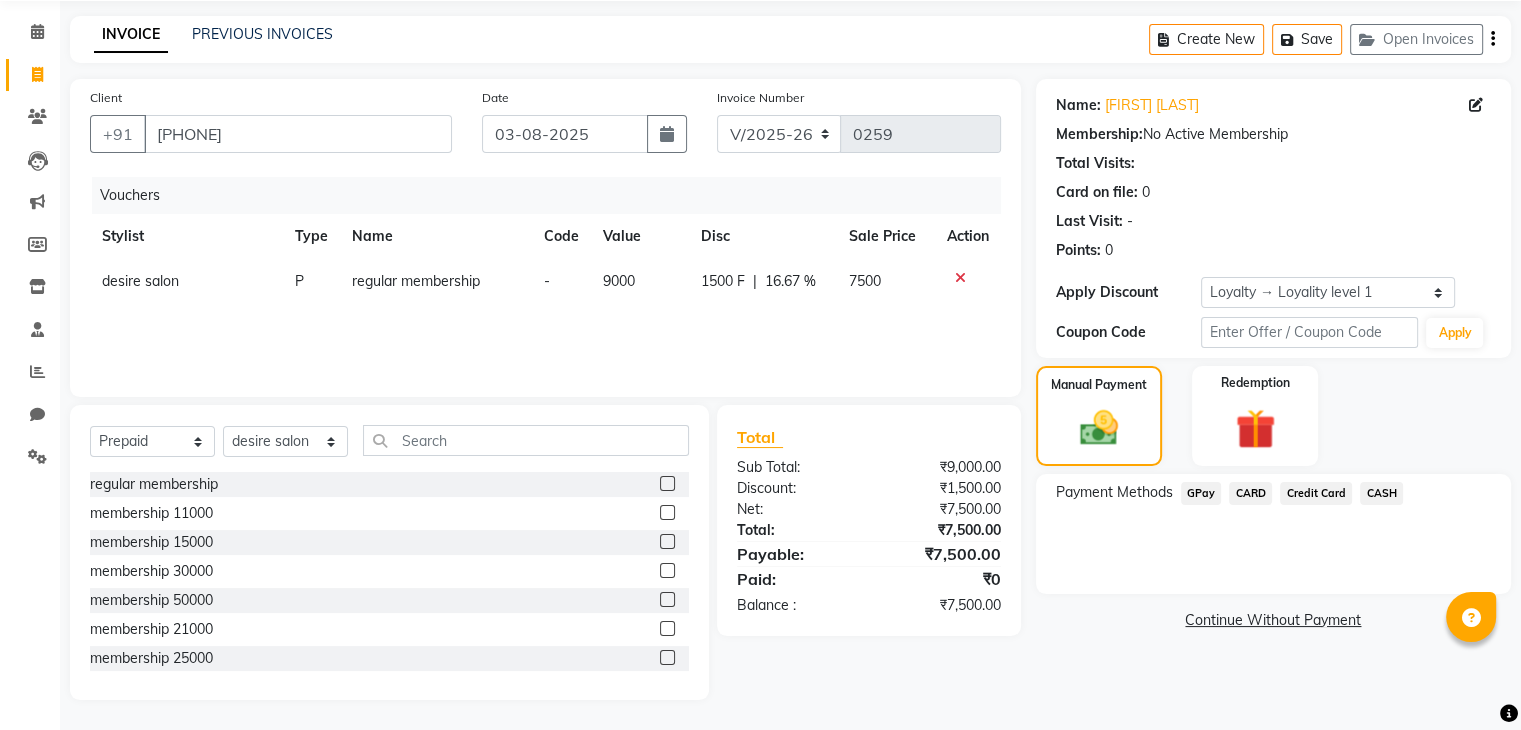 click on "GPay" 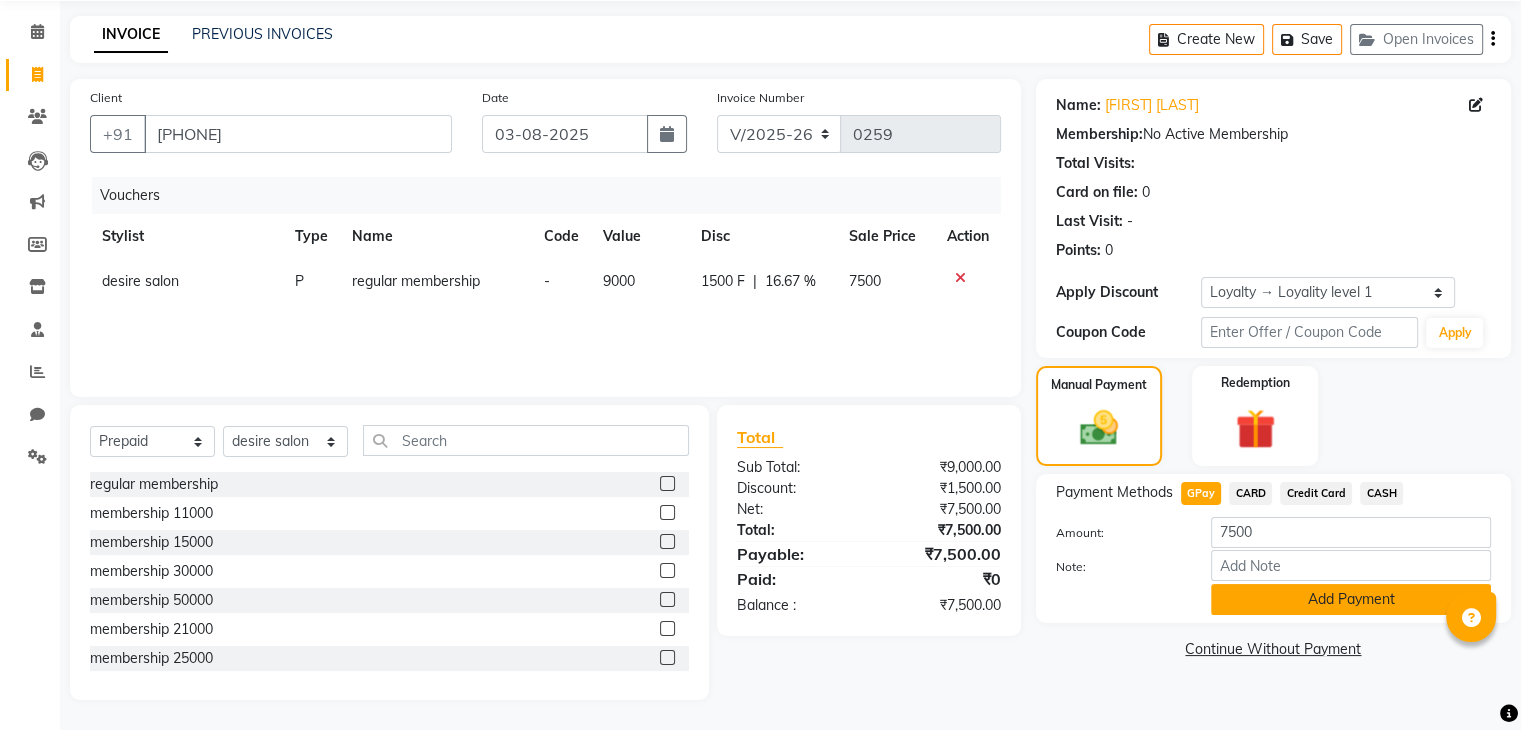 click on "Add Payment" 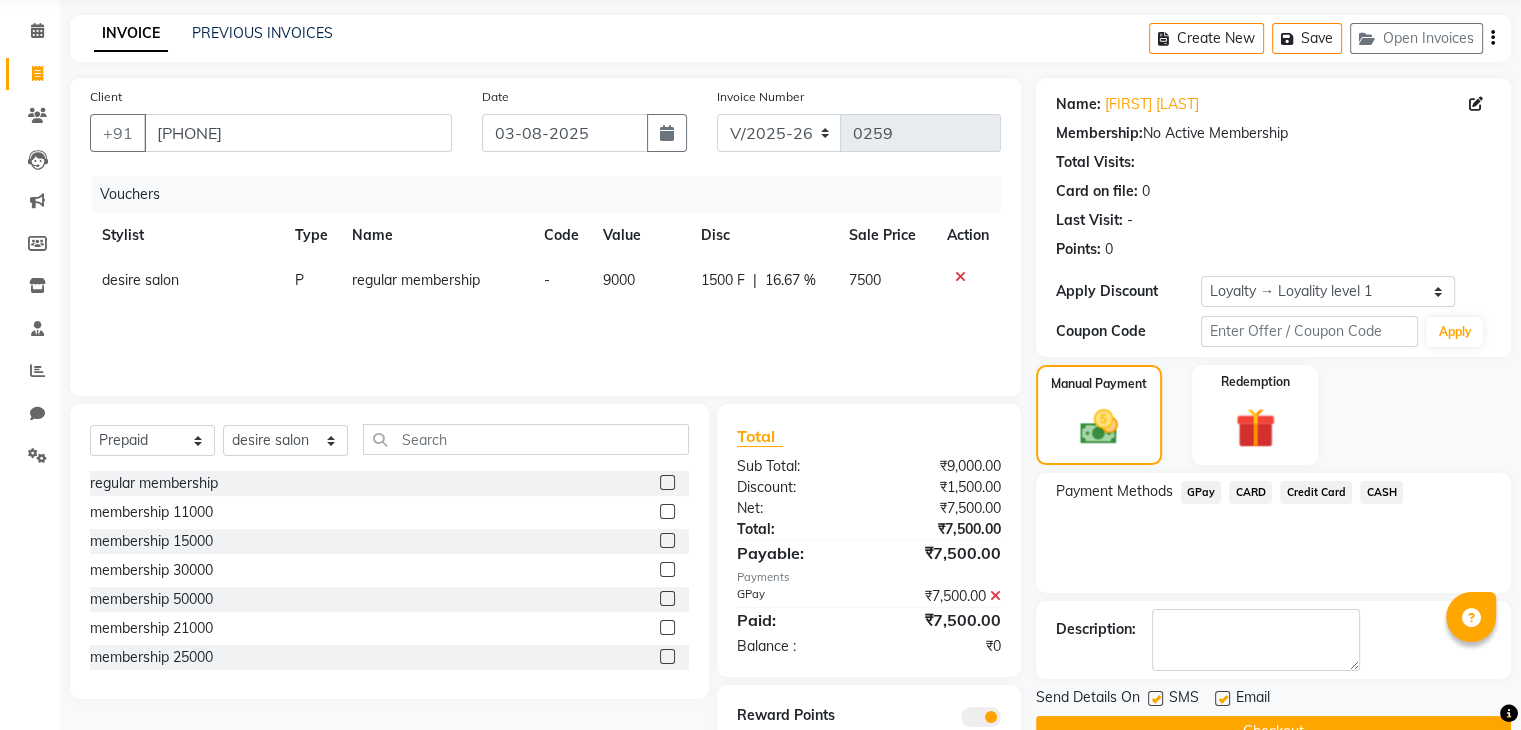 scroll, scrollTop: 149, scrollLeft: 0, axis: vertical 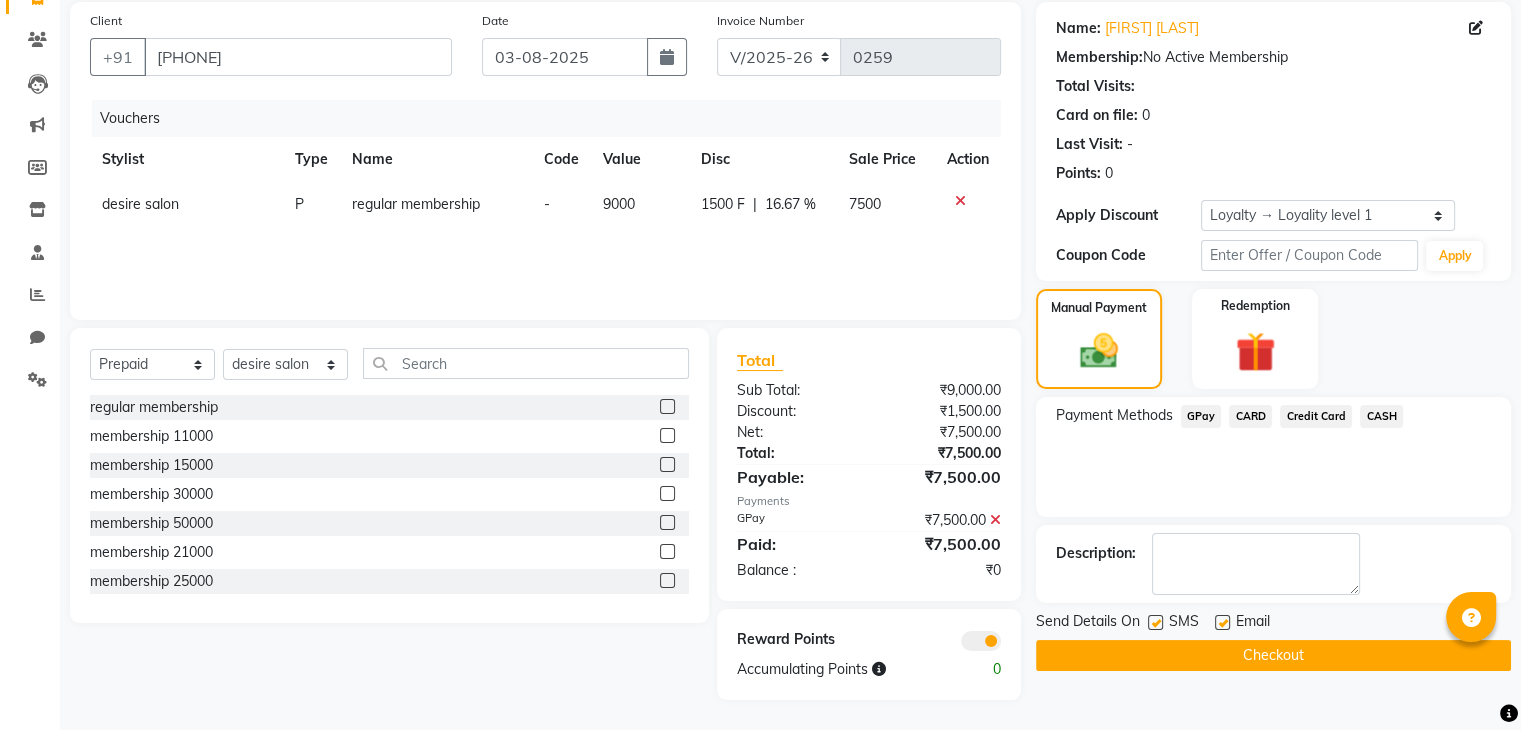 click on "Checkout" 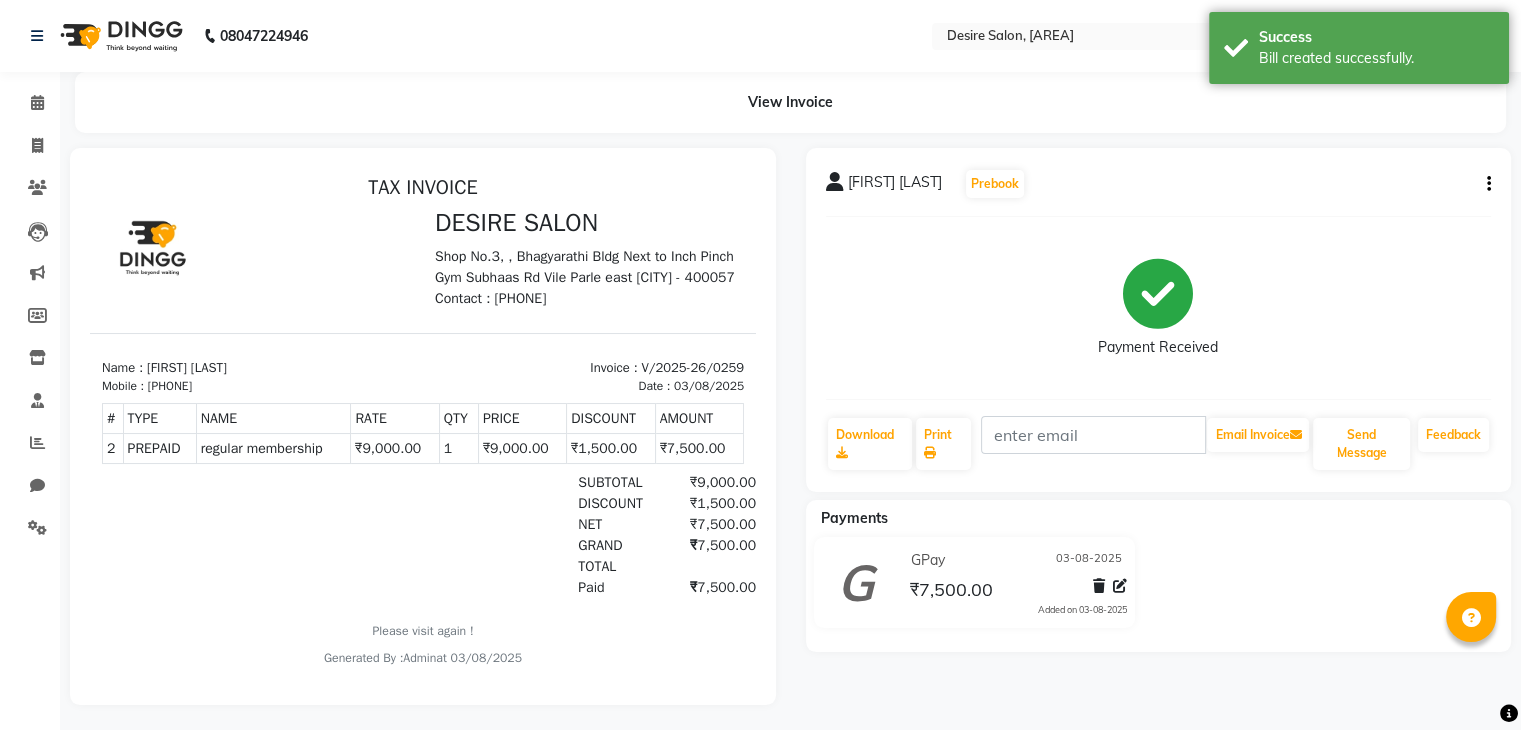 scroll, scrollTop: 0, scrollLeft: 0, axis: both 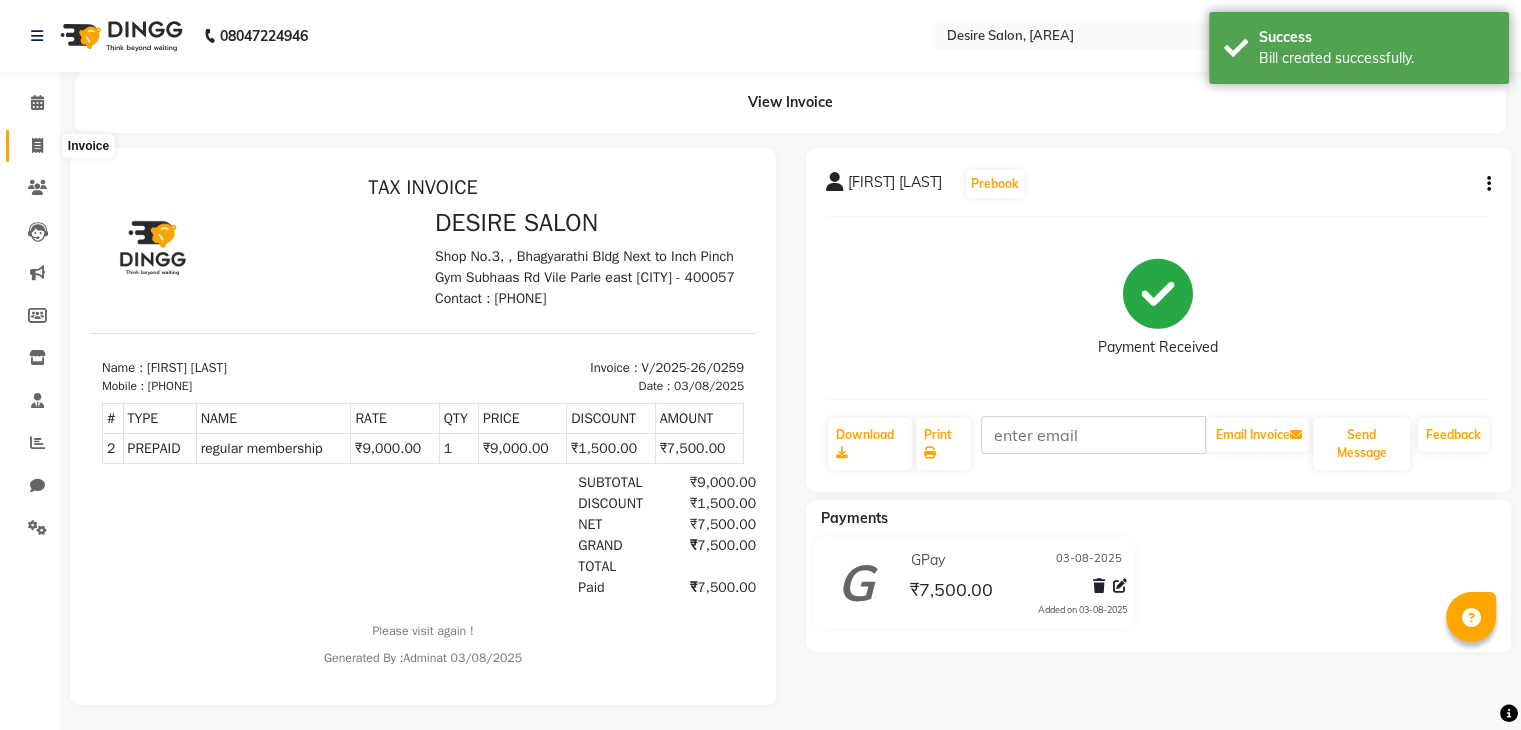 click 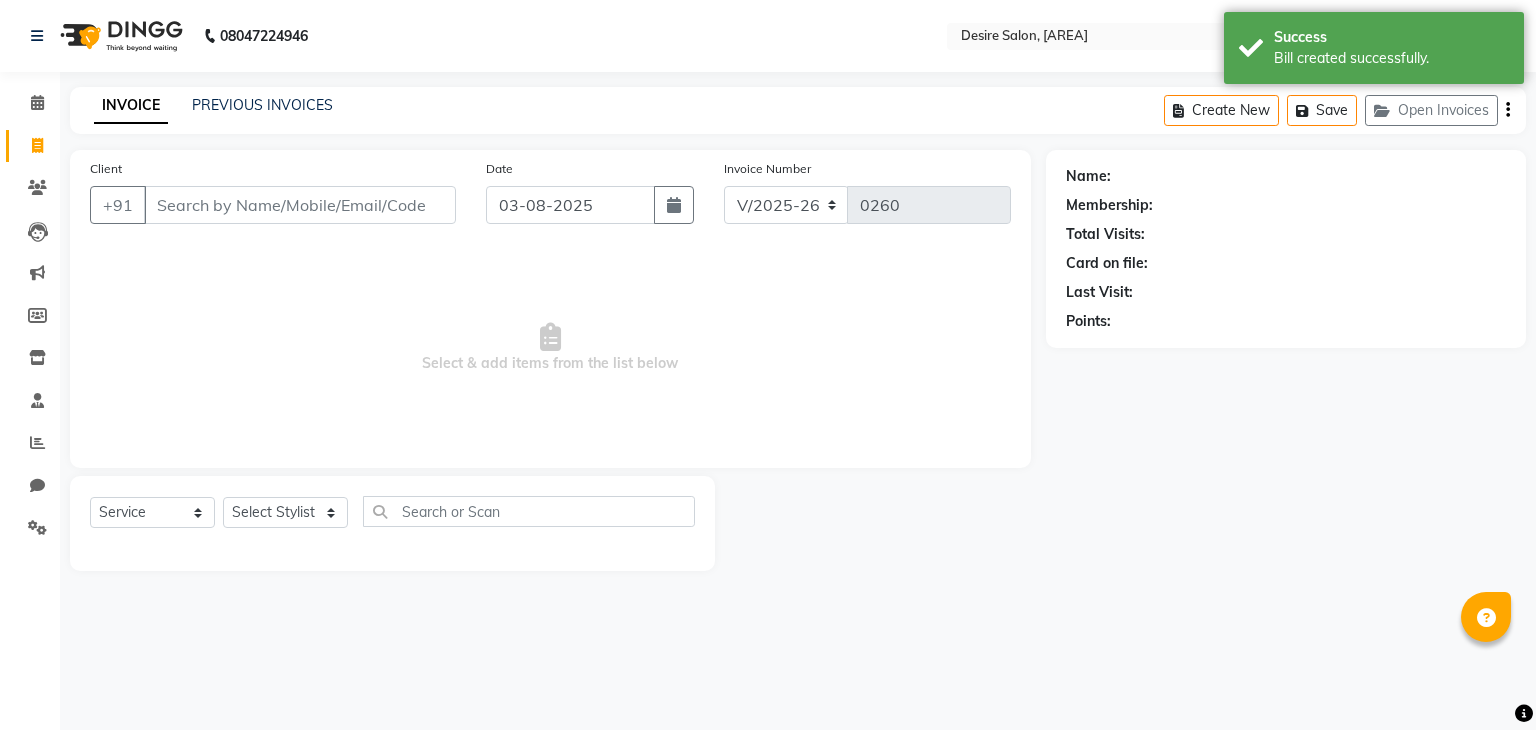 click on "Client" at bounding box center (300, 205) 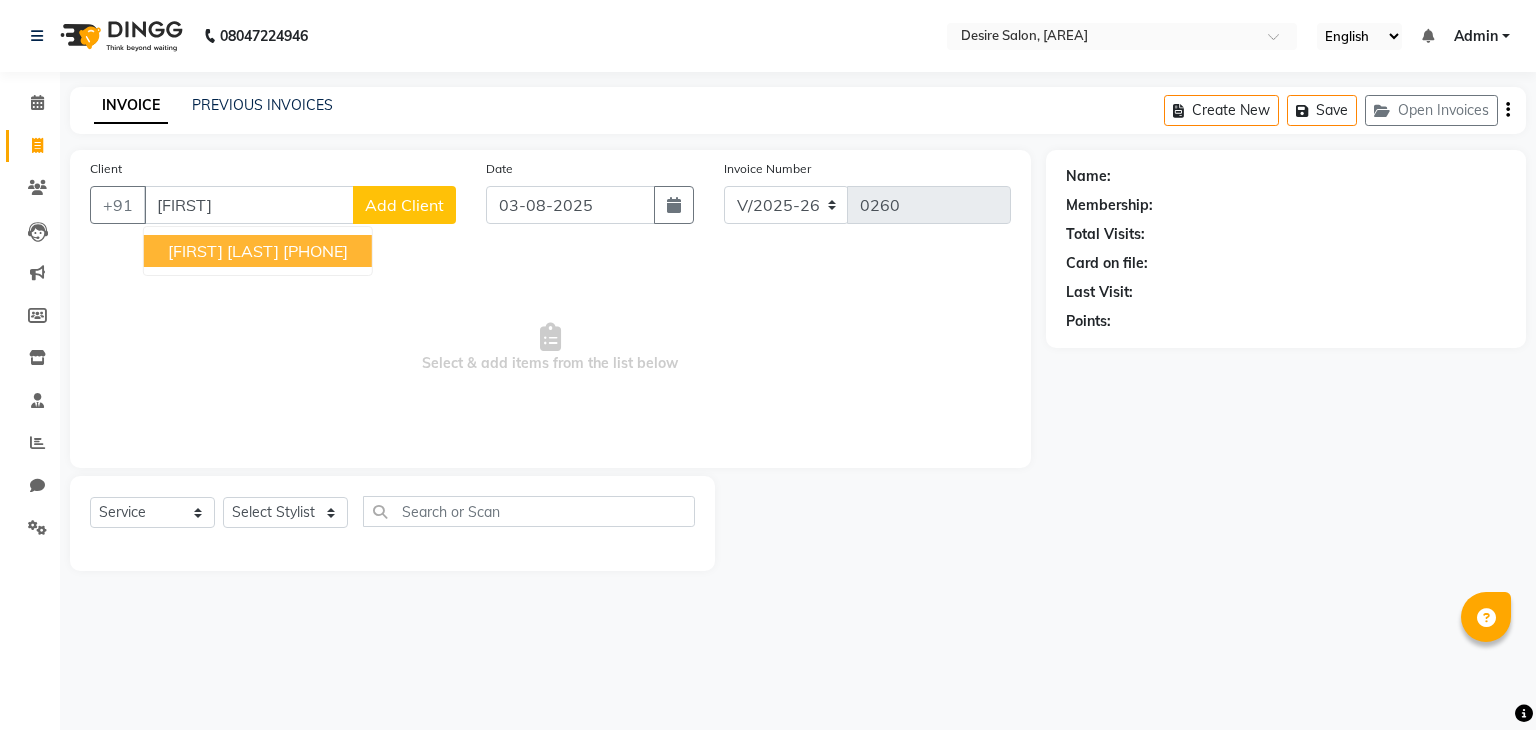 click on "vishaka kelkar" at bounding box center (223, 251) 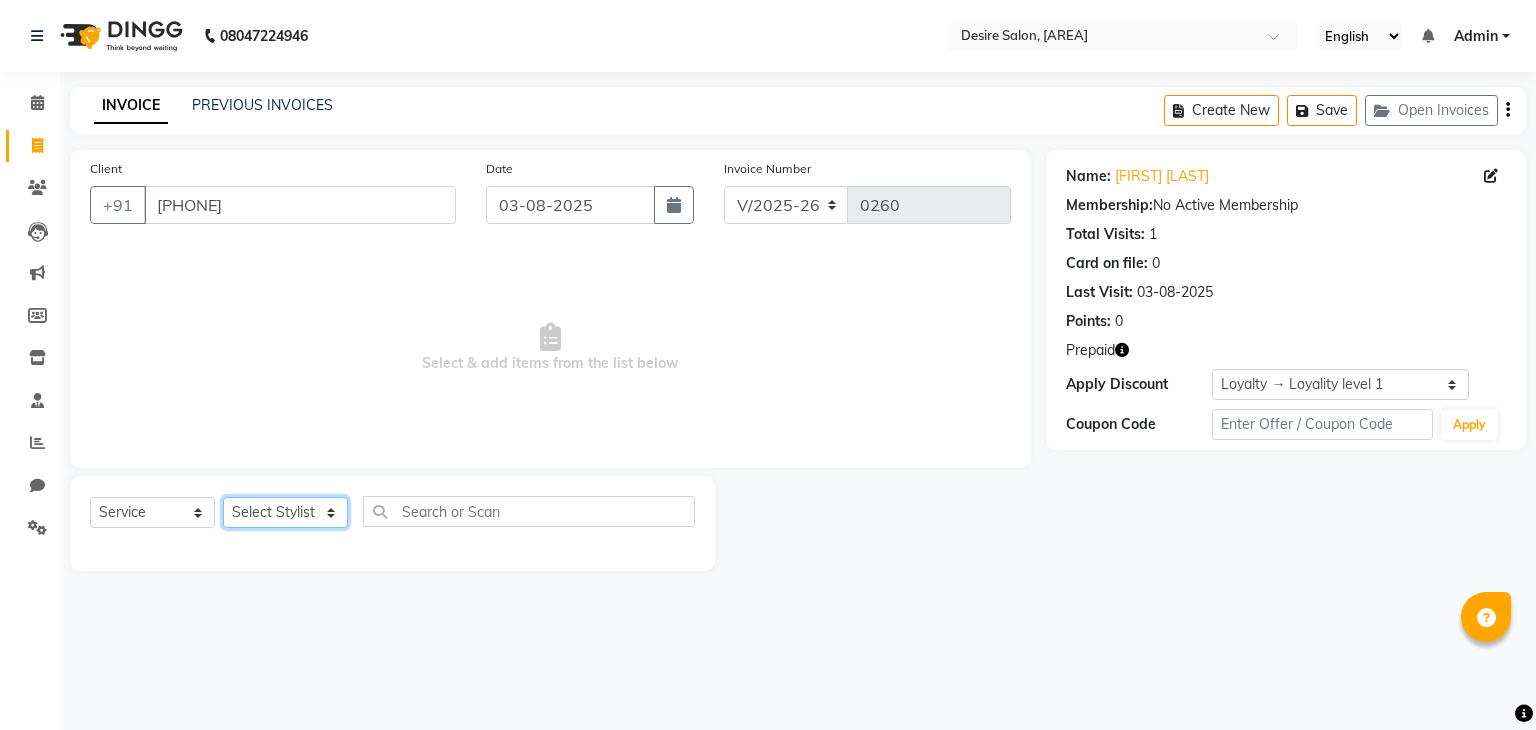 click on "Select Stylist [FIRST] [LAST] [FIRST] [LAST] [FIRST] [LAST] desire salon [FIRST] [LAST] [FIRST] [LAST] [FIRST] [LAST] [FIRST] [LAST] [FIRST] [LAST]" 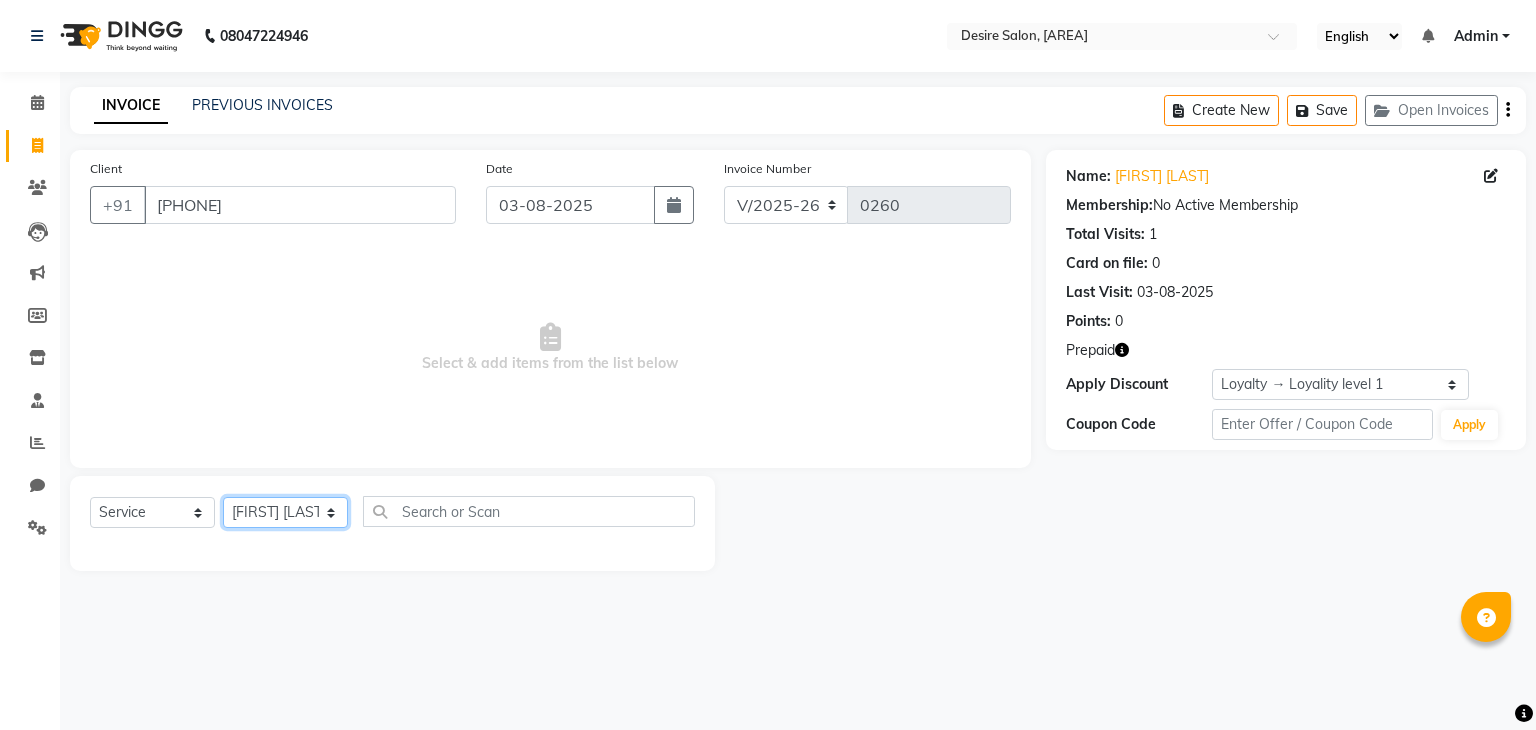 click on "Select Stylist [FIRST] [LAST] [FIRST] [LAST] [FIRST] [LAST] desire salon [FIRST] [LAST] [FIRST] [LAST] [FIRST] [LAST] [FIRST] [LAST] [FIRST] [LAST]" 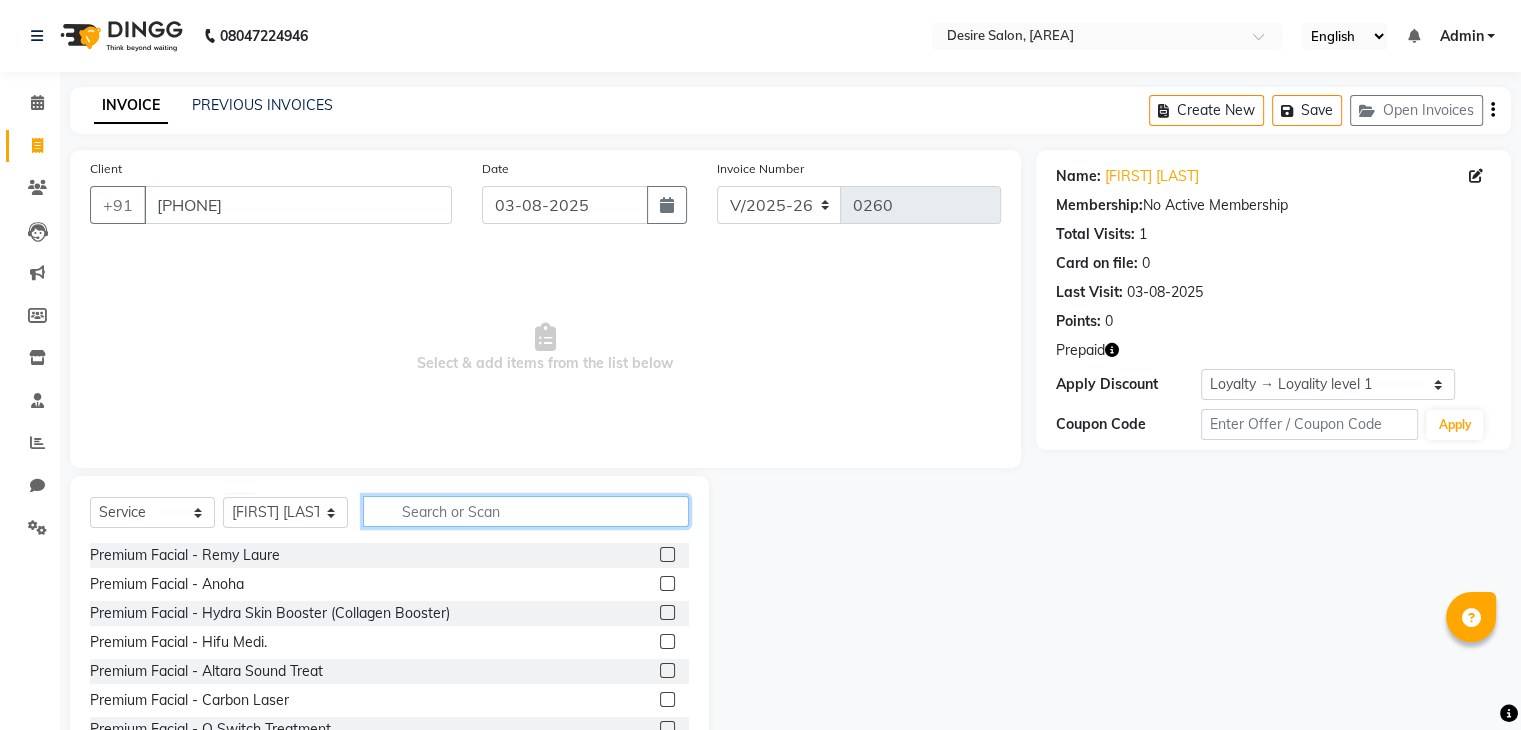 click 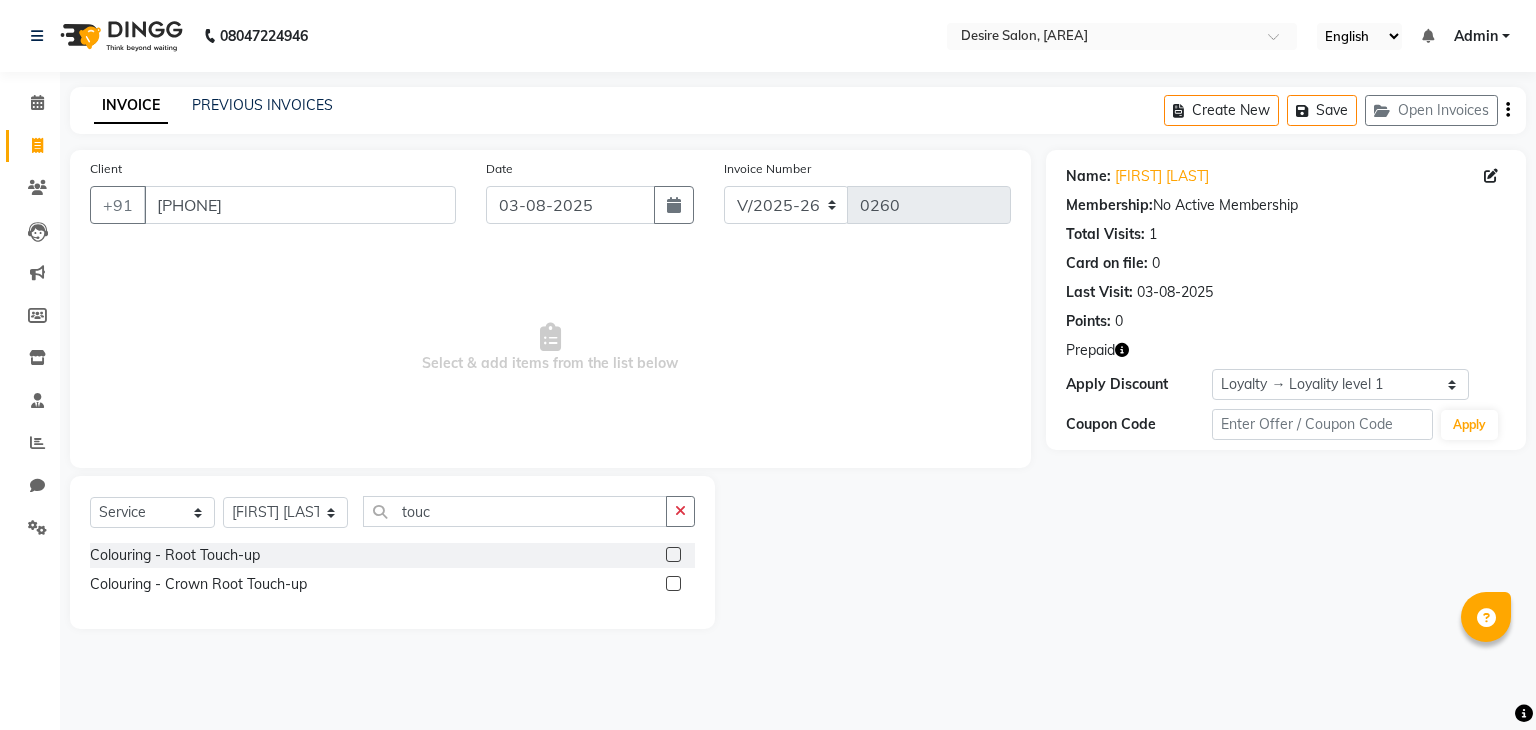 click 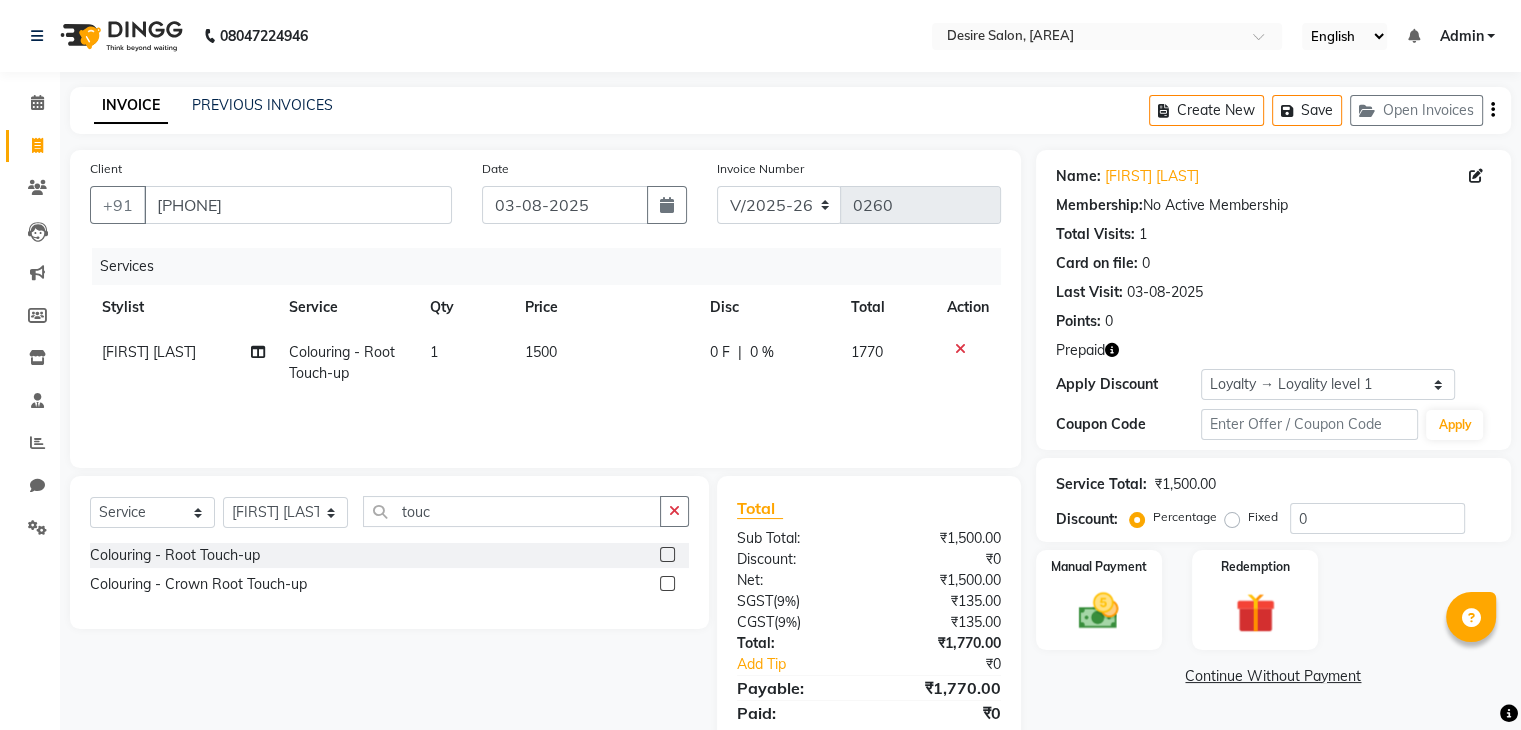 click on "1500" 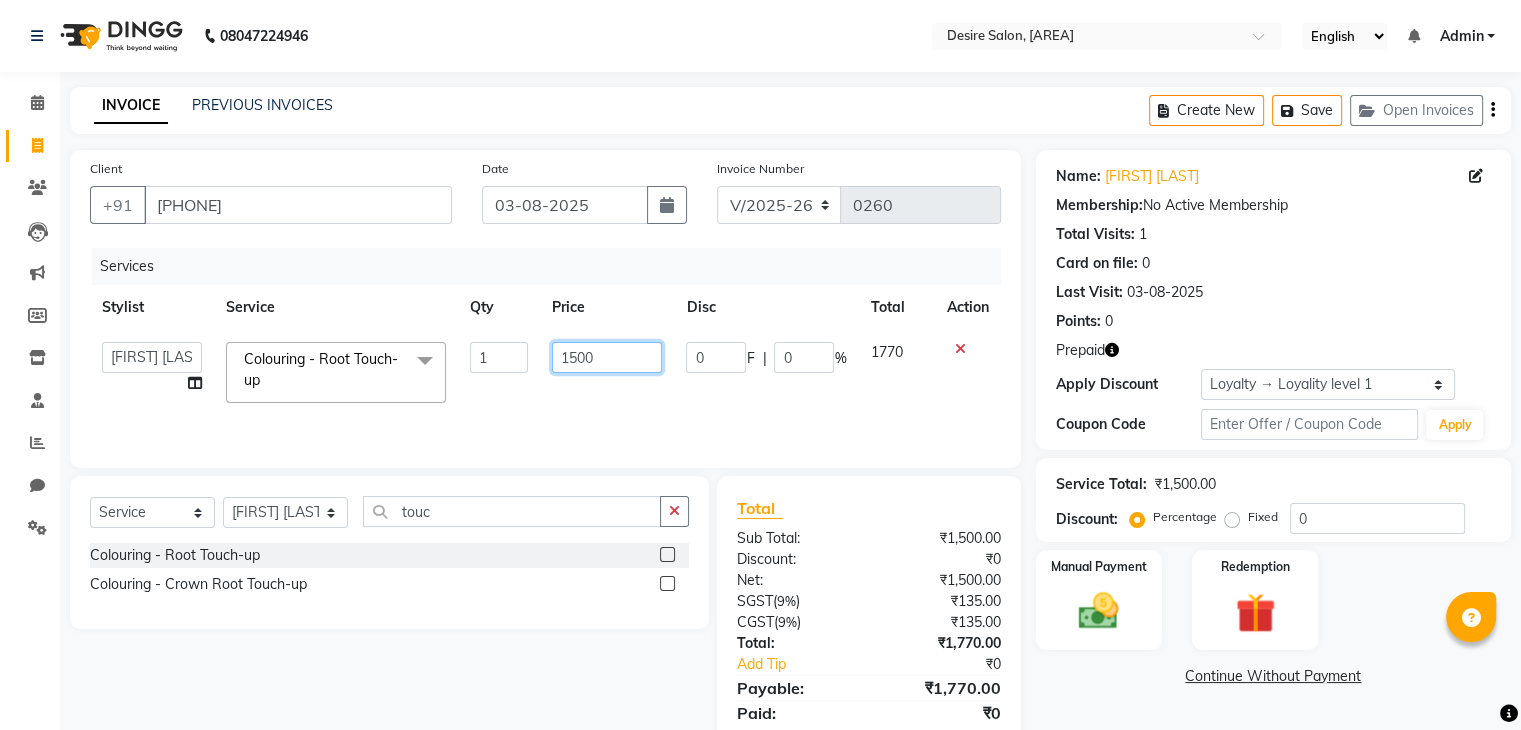 click on "1500" 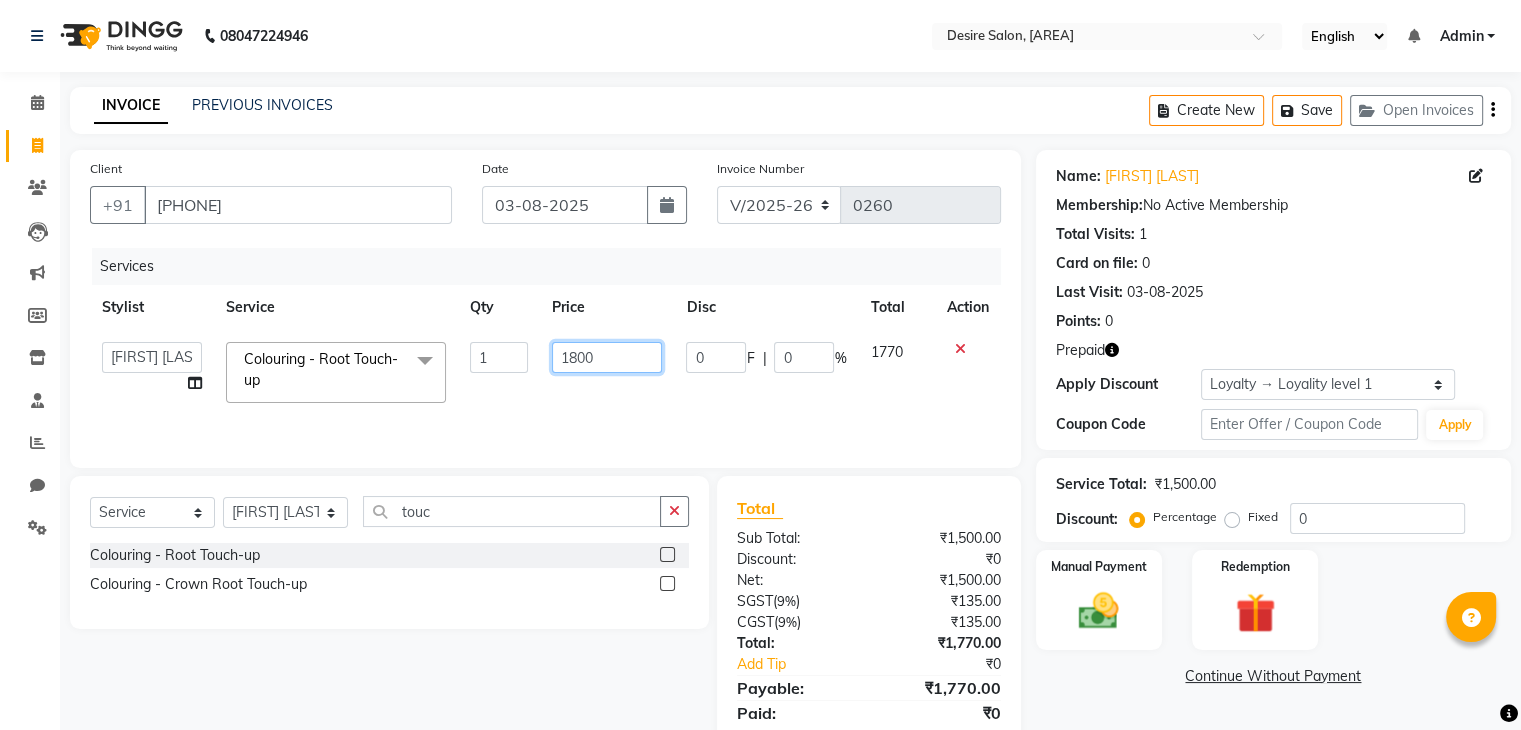 scroll, scrollTop: 71, scrollLeft: 0, axis: vertical 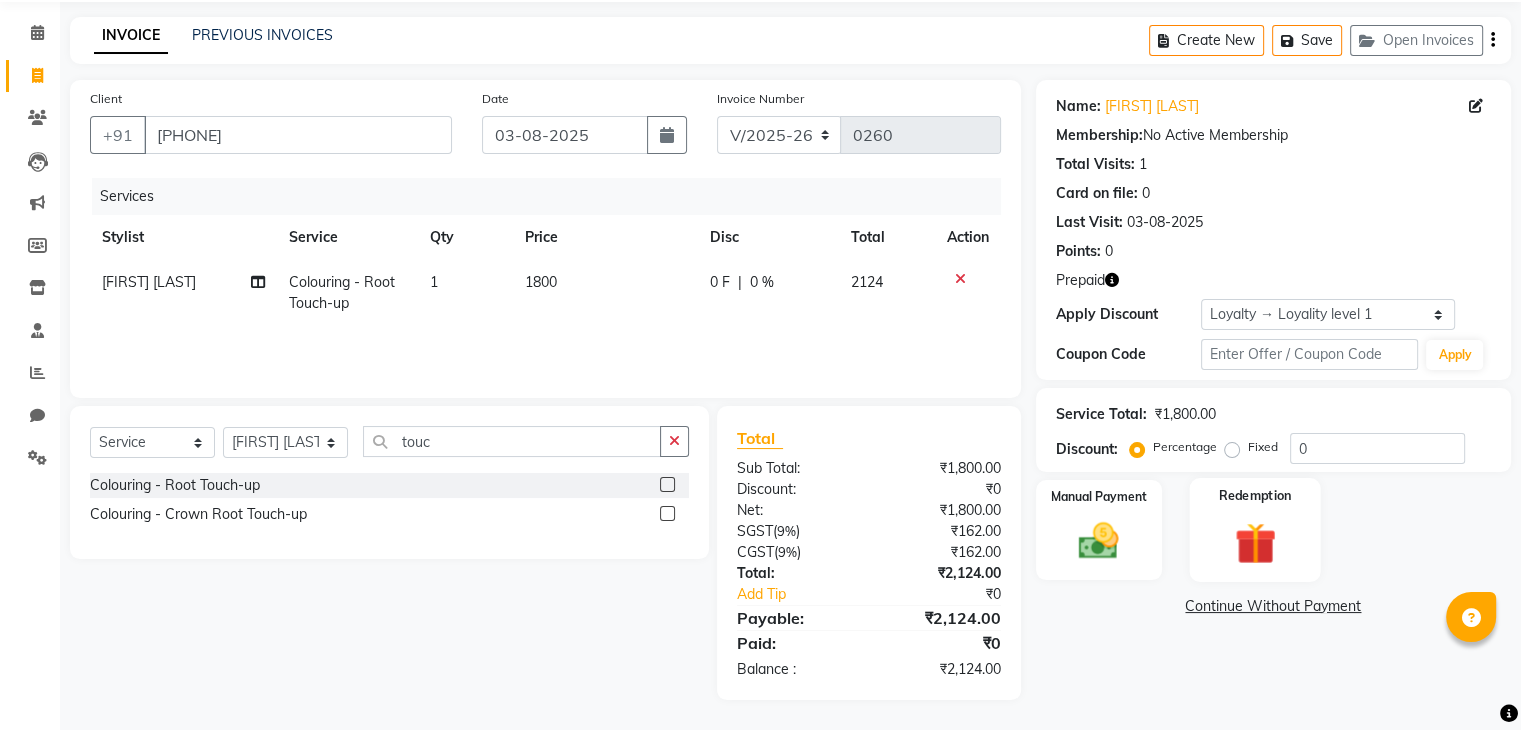 click on "Redemption" 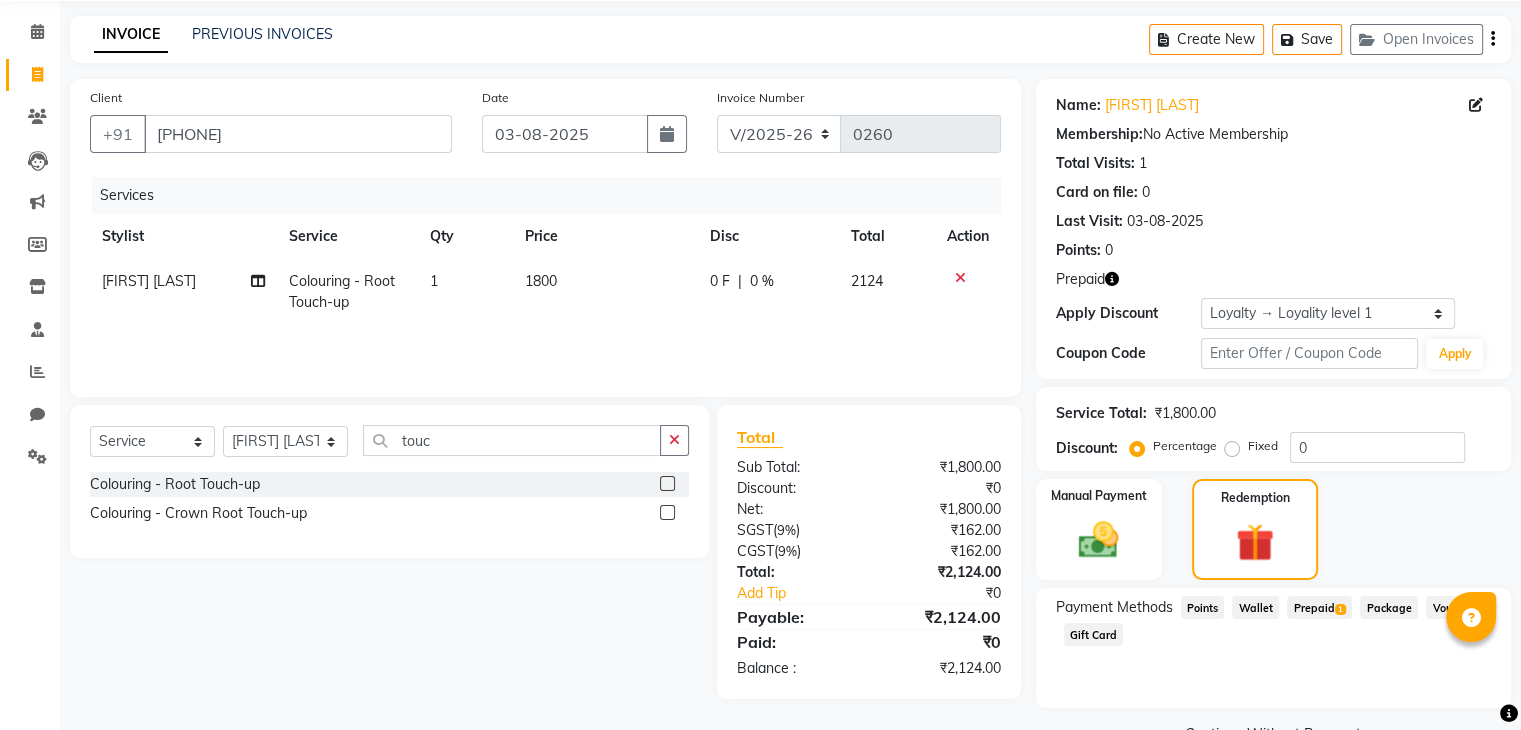 click on "Prepaid  1" 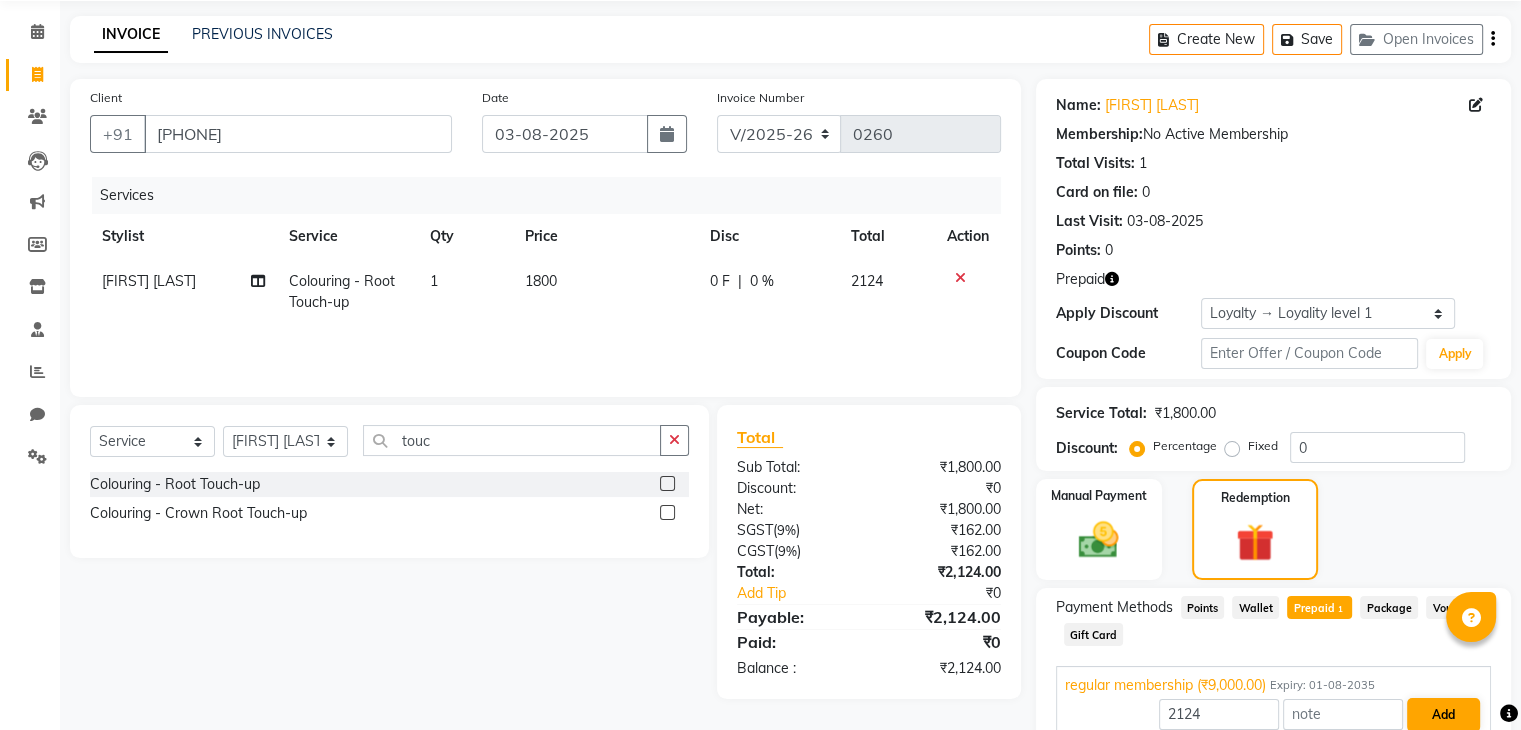 scroll, scrollTop: 164, scrollLeft: 0, axis: vertical 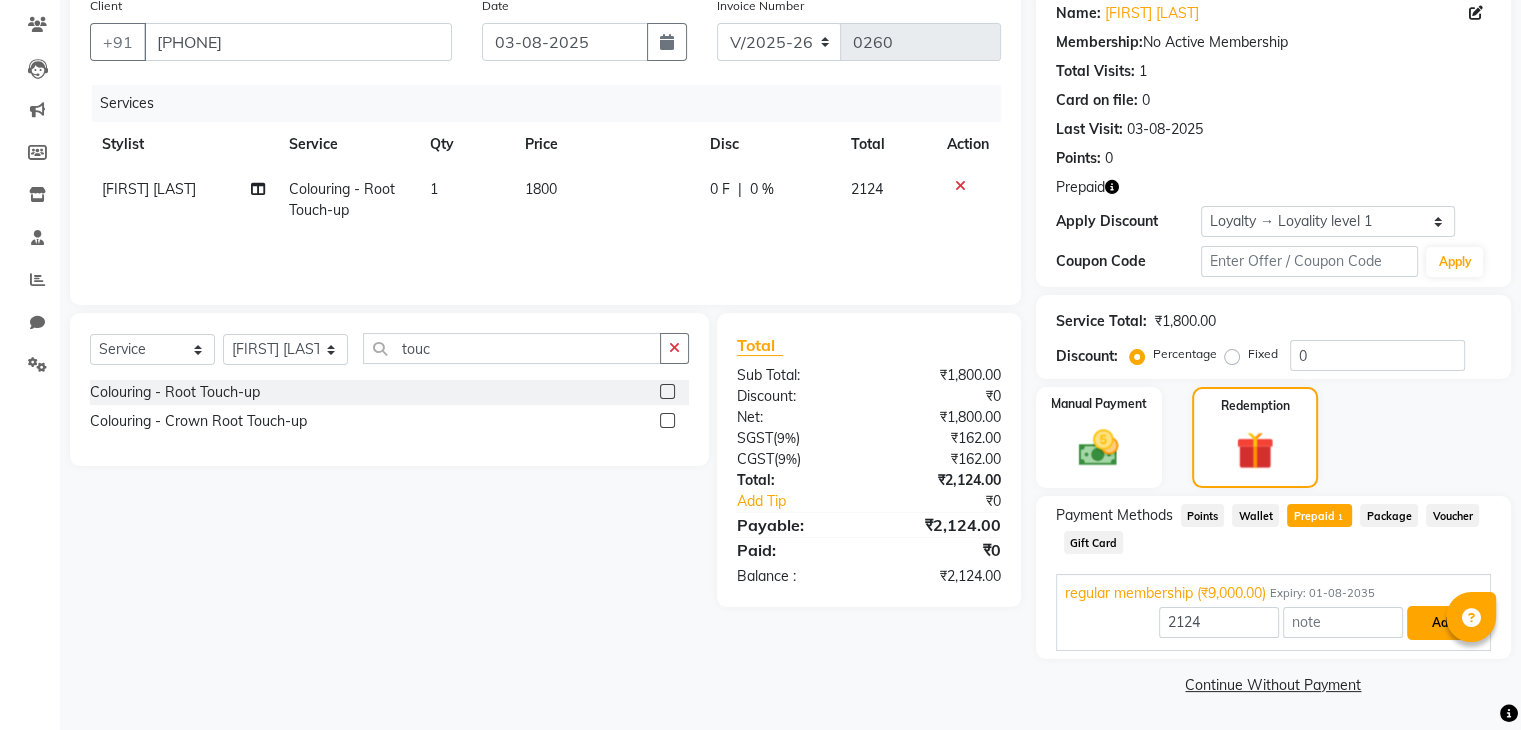 click on "Add" at bounding box center (1443, 623) 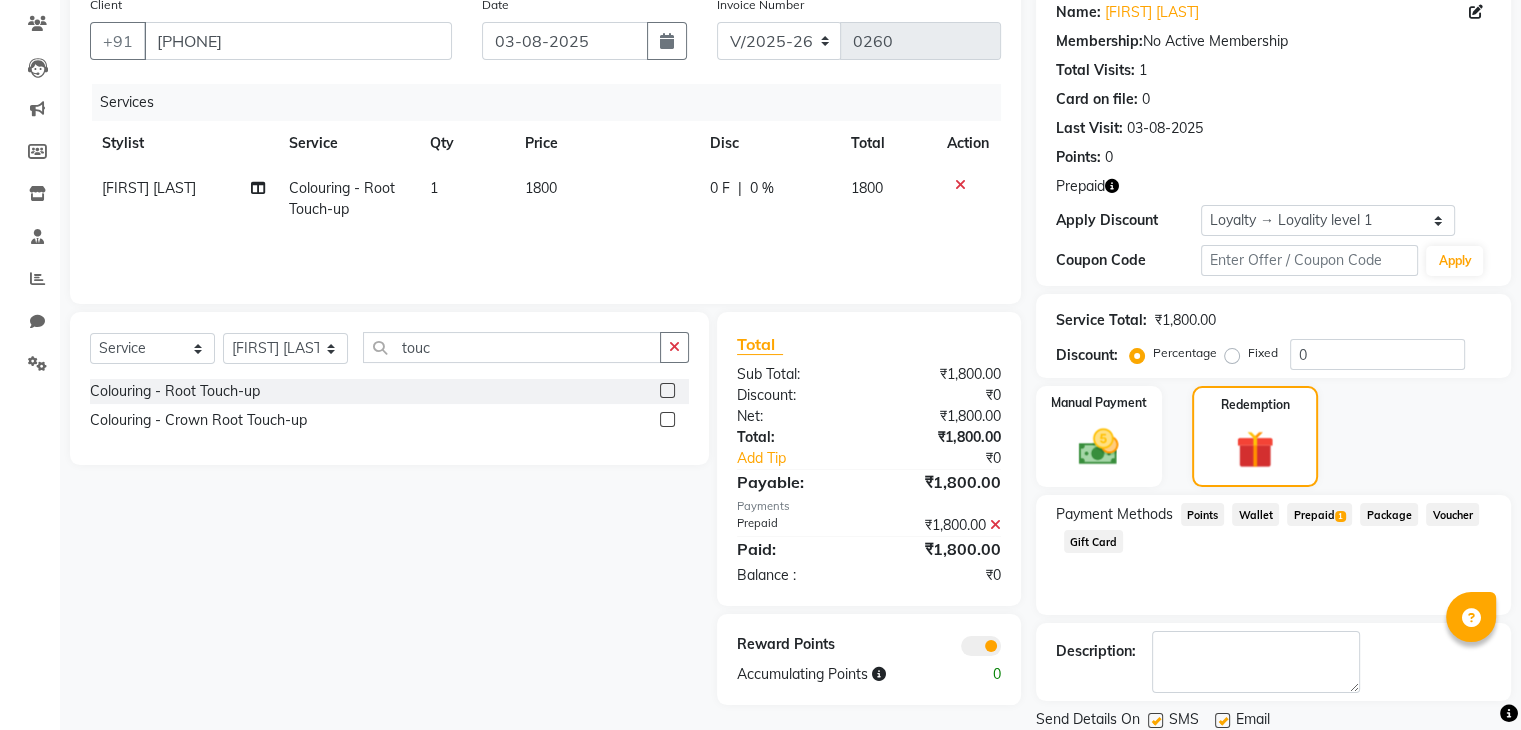 scroll, scrollTop: 232, scrollLeft: 0, axis: vertical 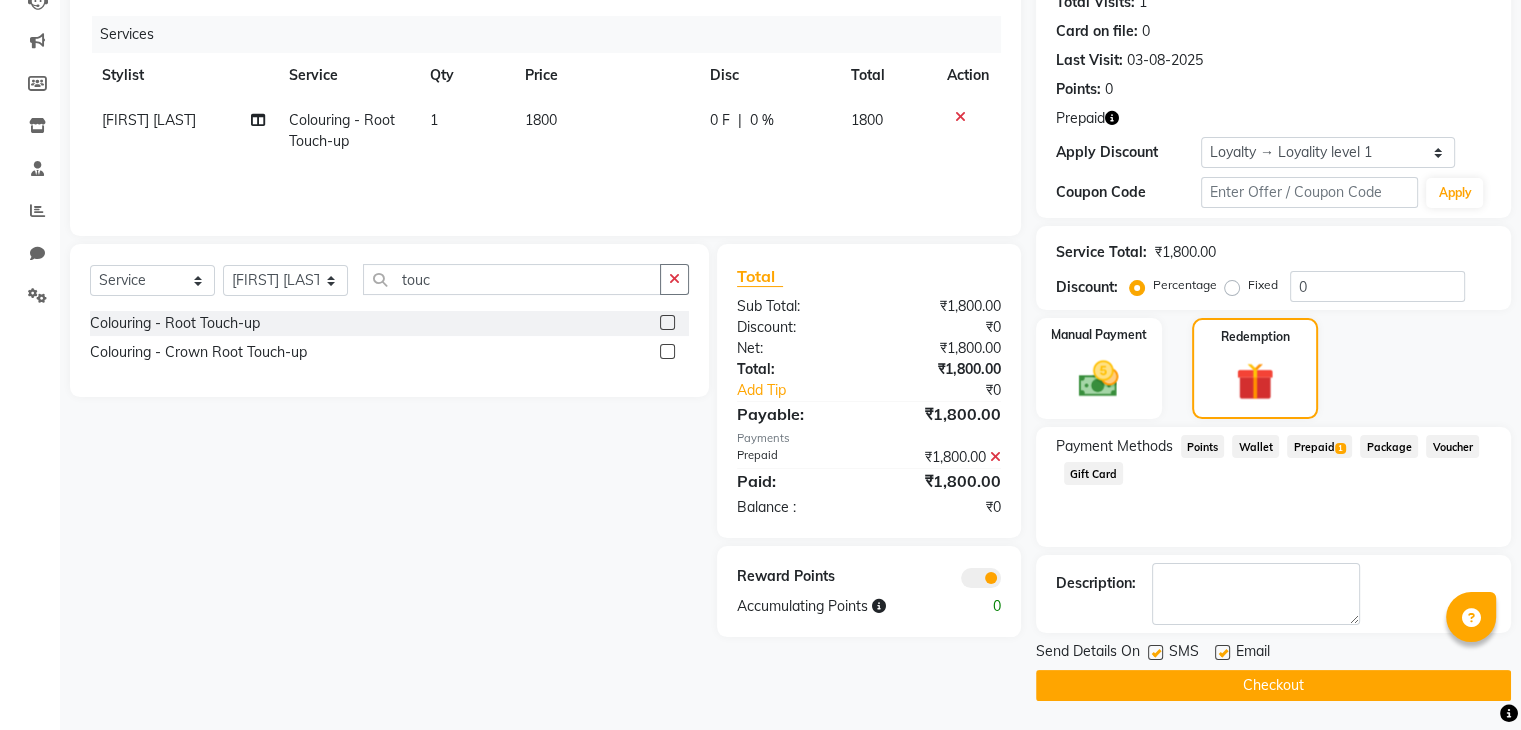 click on "Checkout" 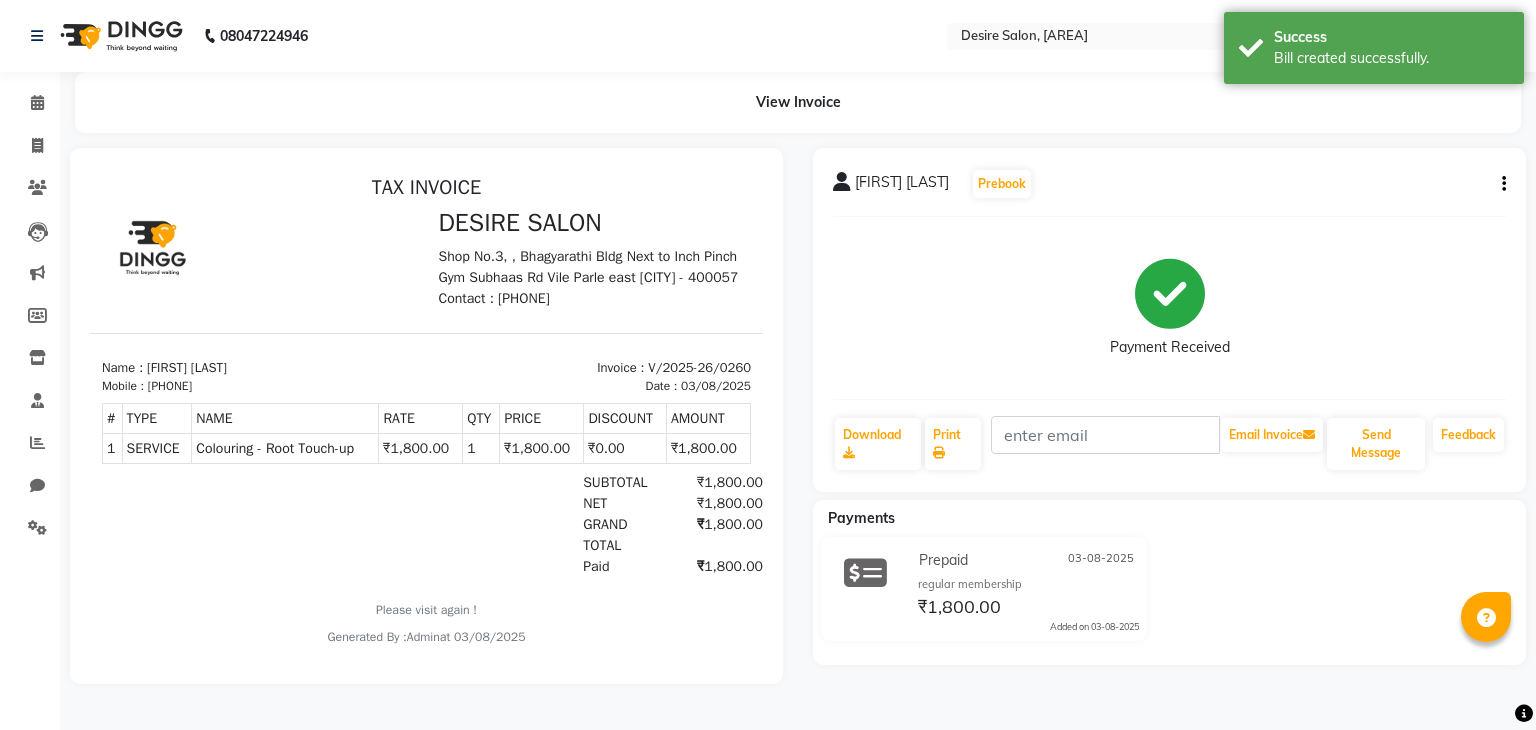 scroll, scrollTop: 0, scrollLeft: 0, axis: both 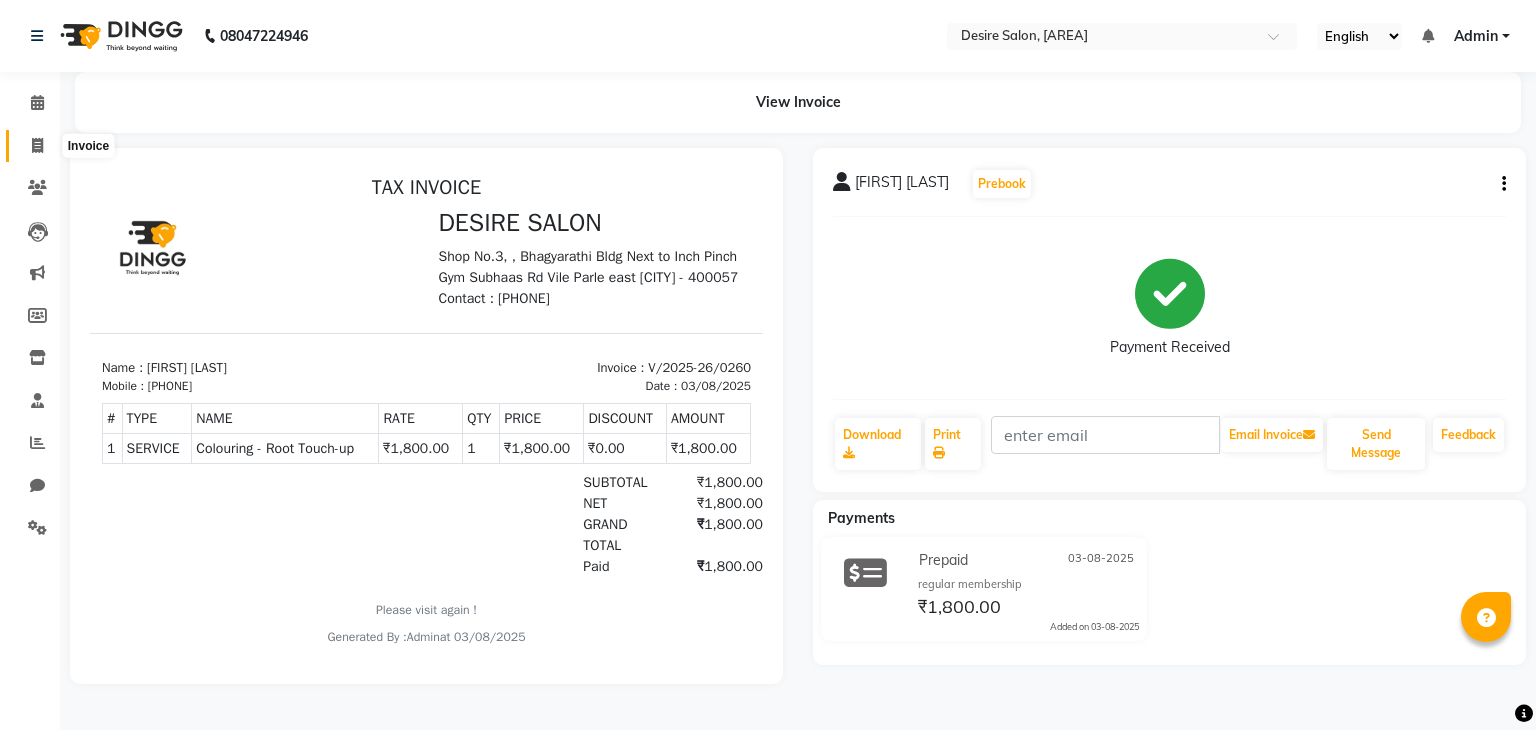 click 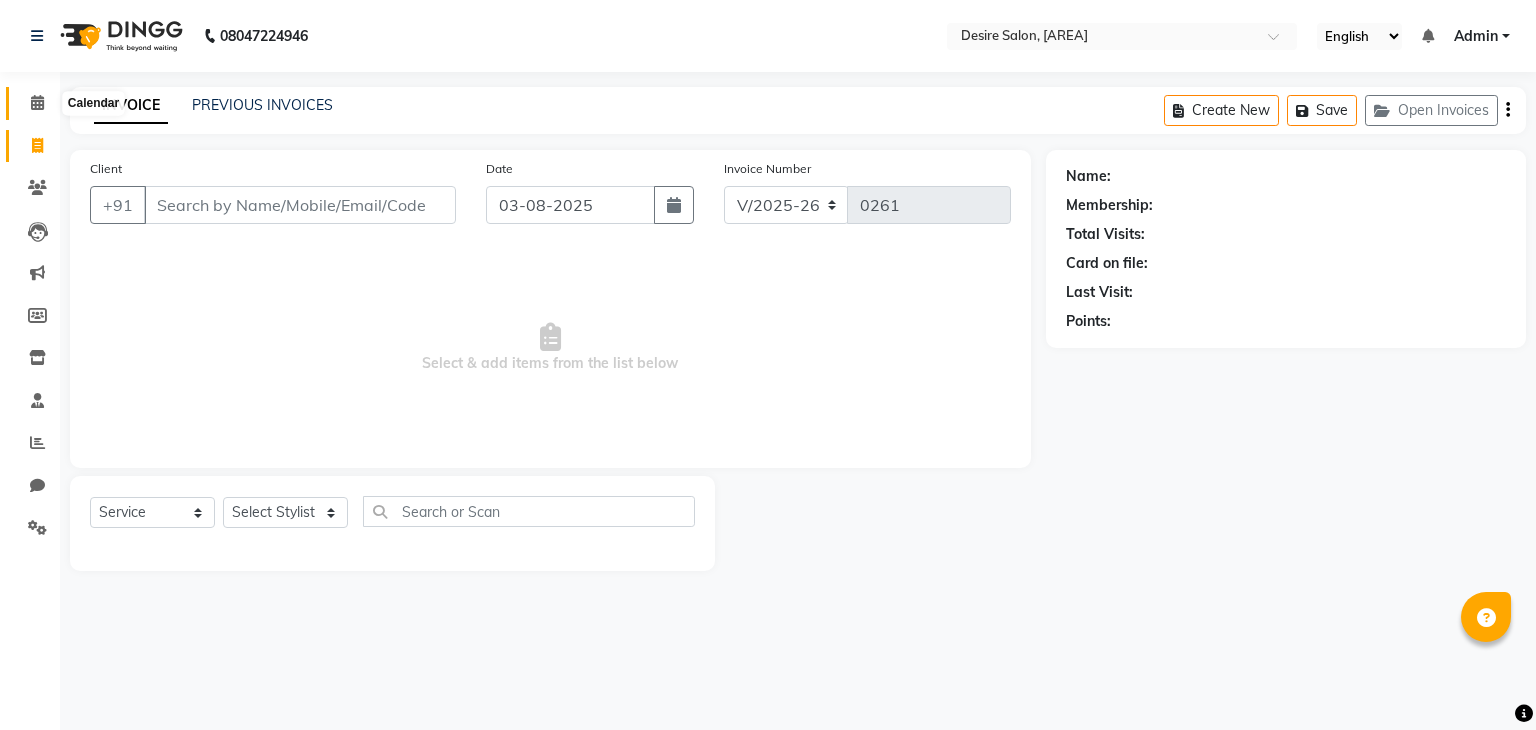 click 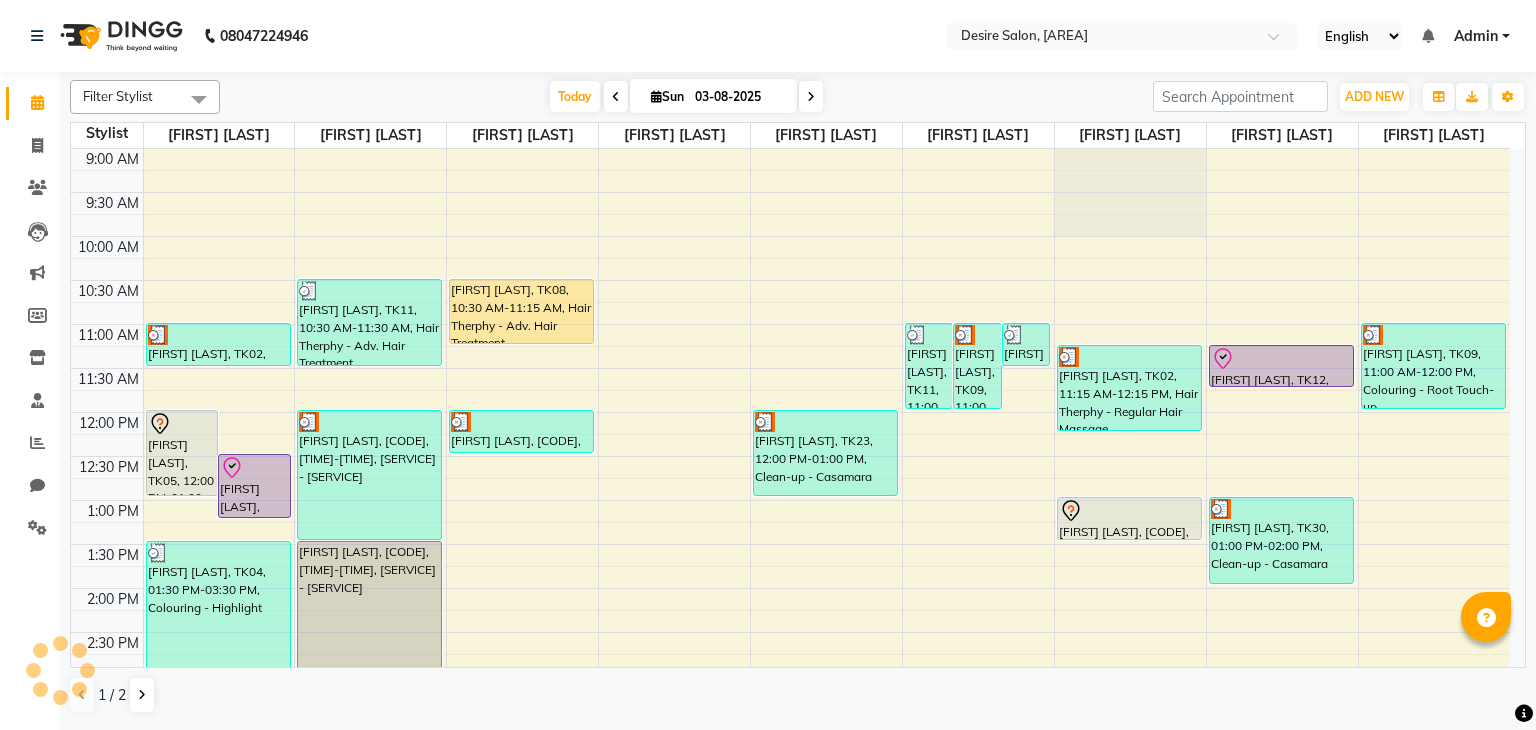 scroll, scrollTop: 0, scrollLeft: 0, axis: both 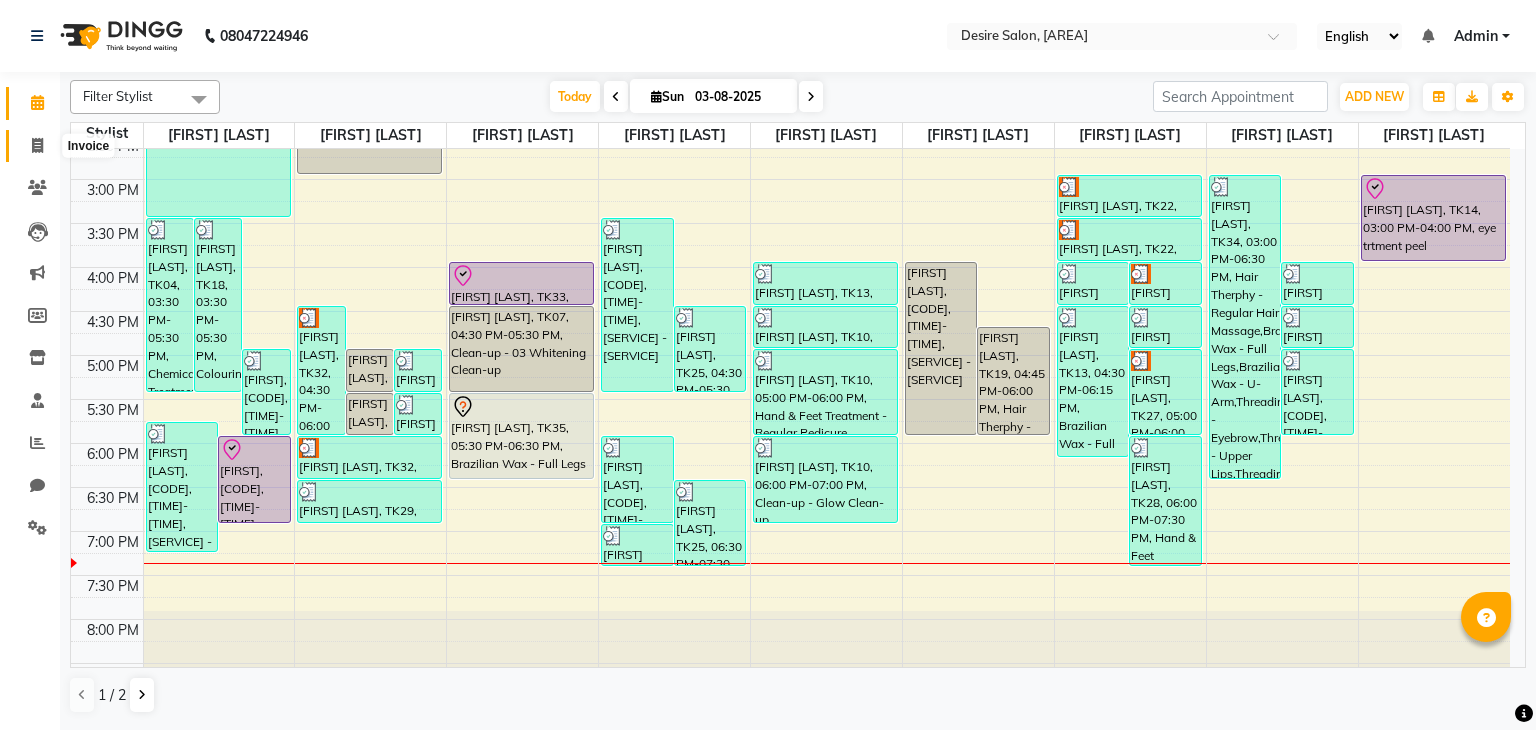 click 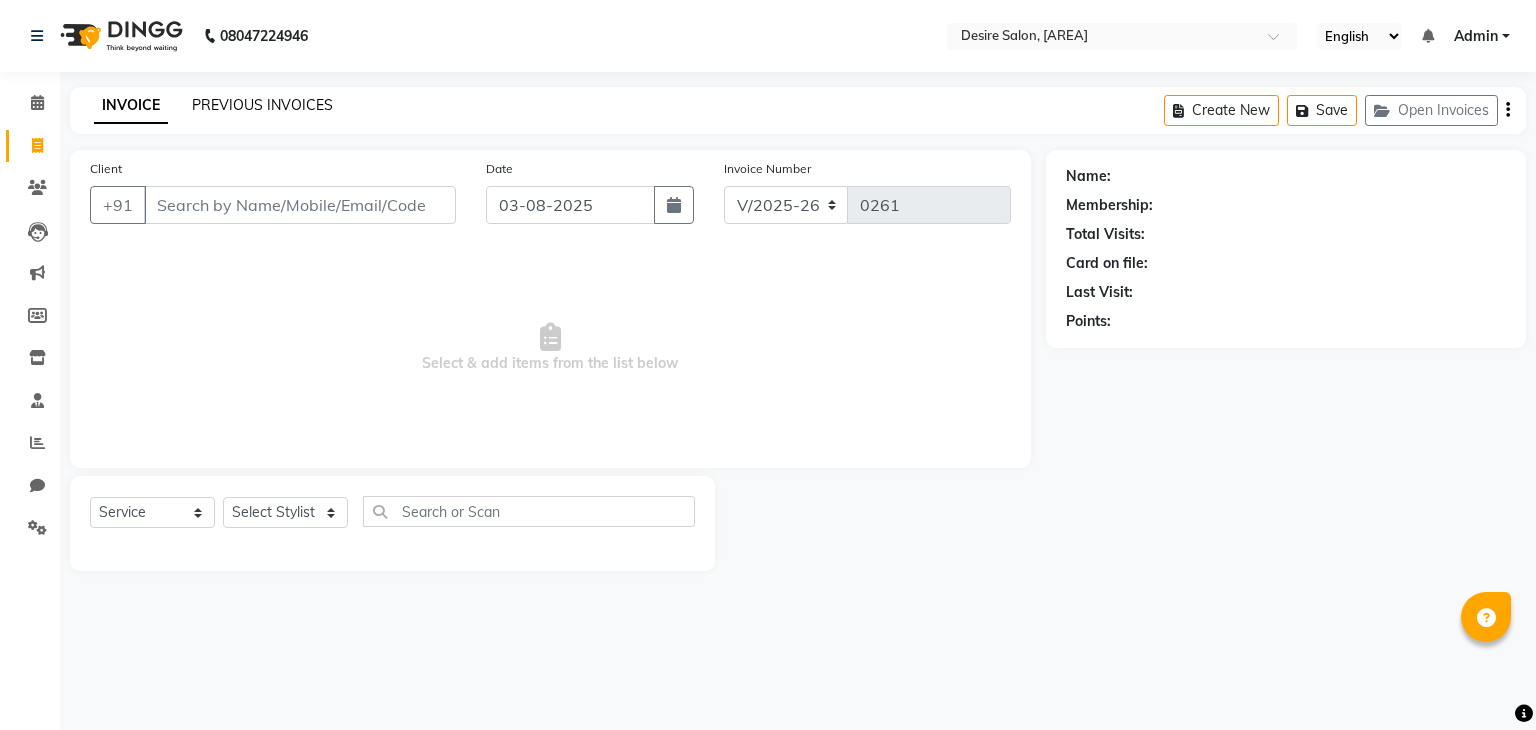 click on "PREVIOUS INVOICES" 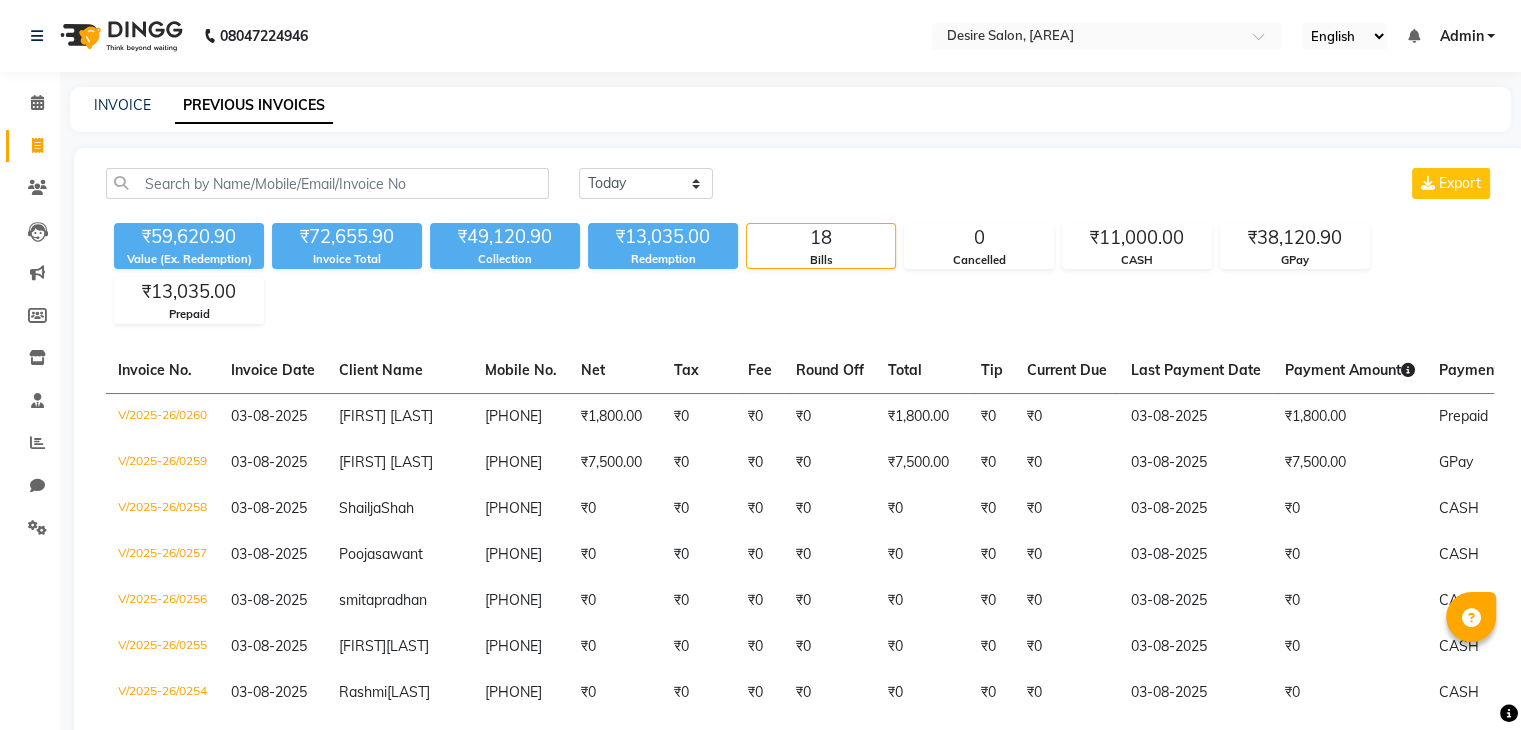 scroll, scrollTop: 211, scrollLeft: 0, axis: vertical 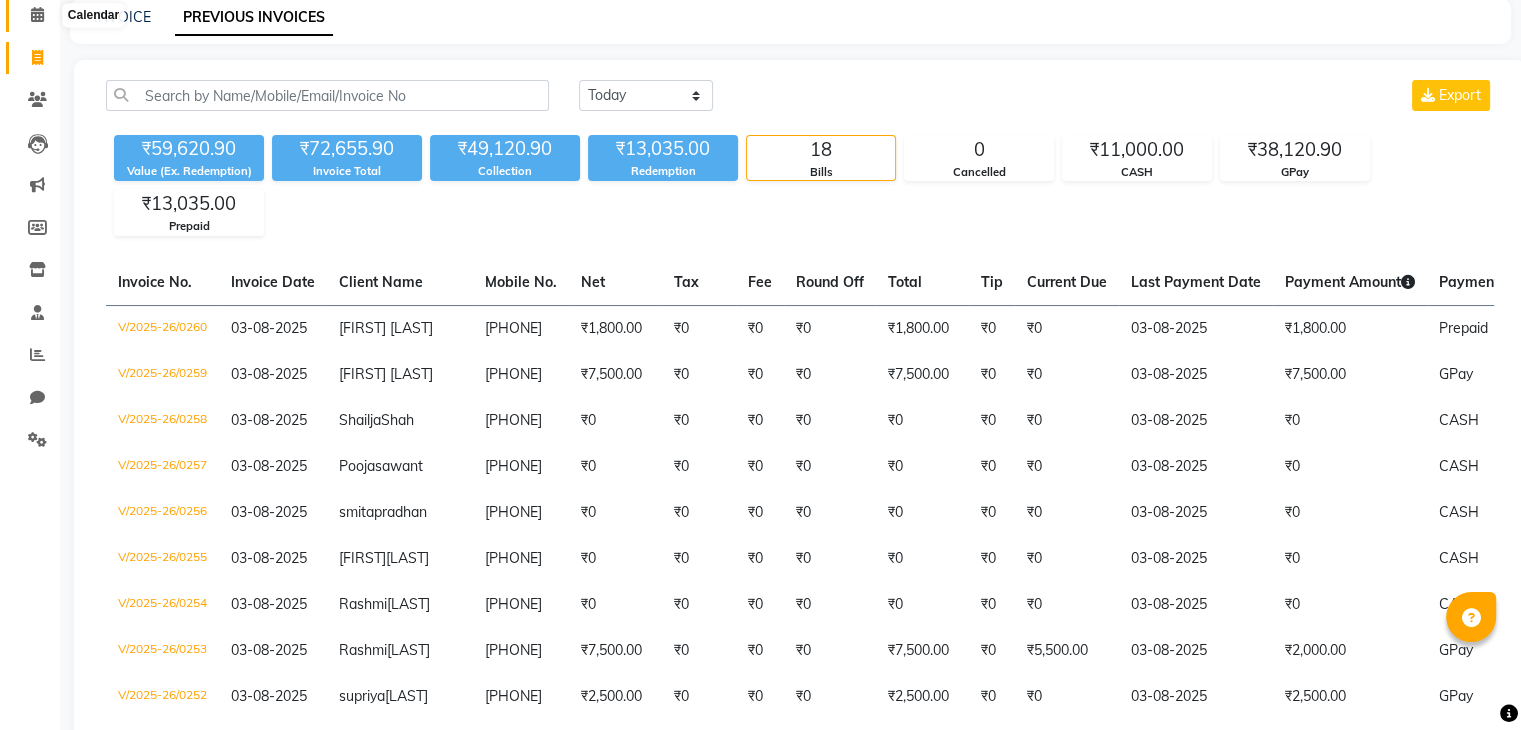 click 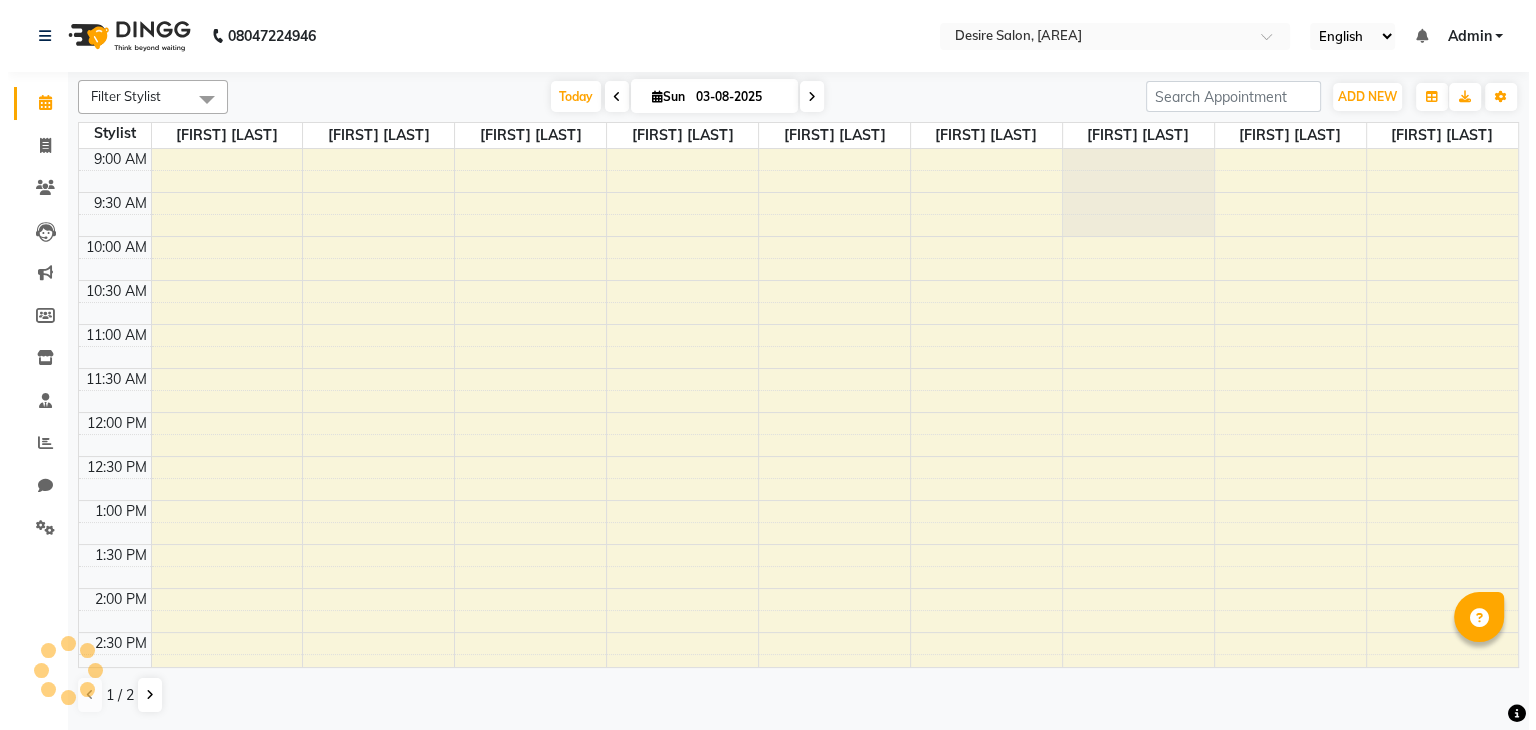scroll, scrollTop: 0, scrollLeft: 0, axis: both 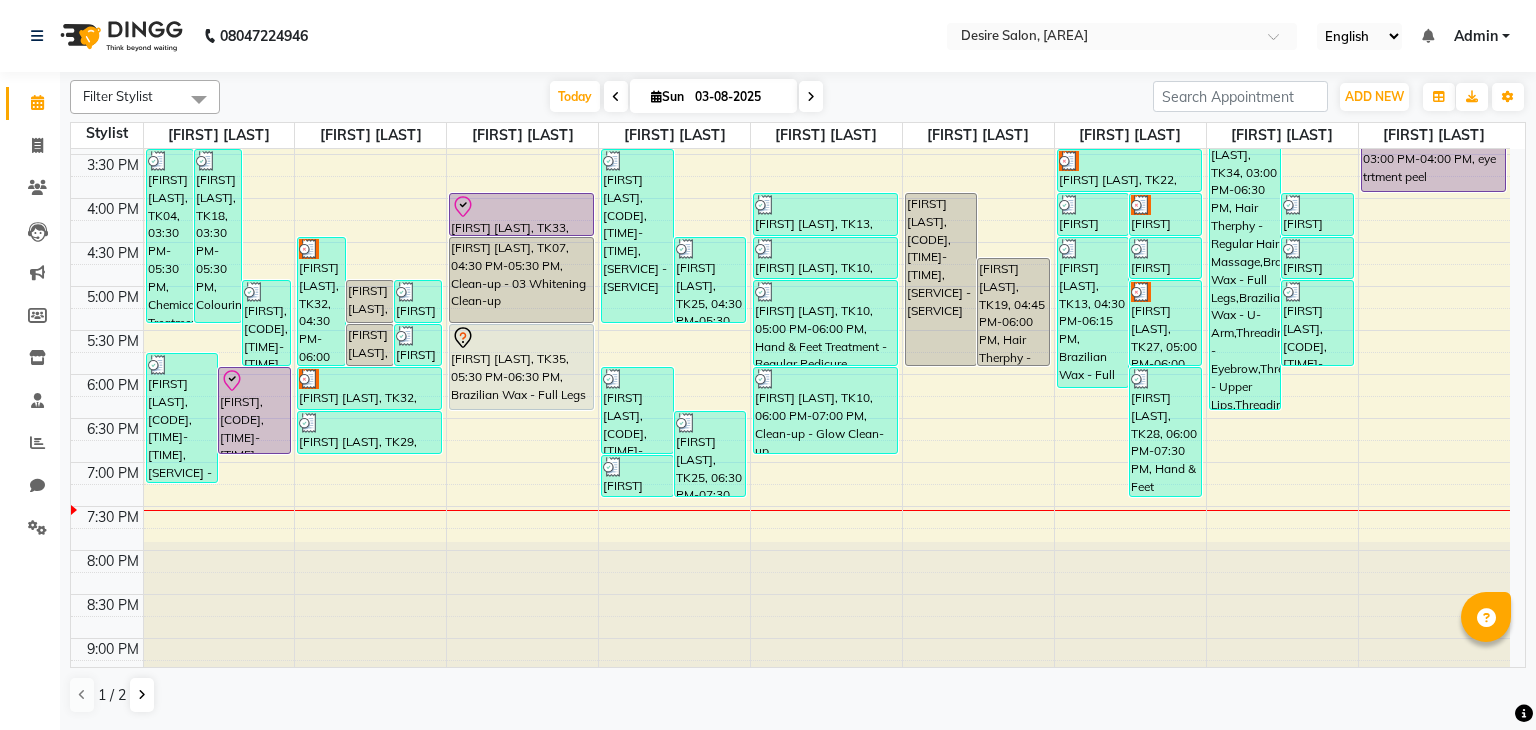 click at bounding box center (811, 96) 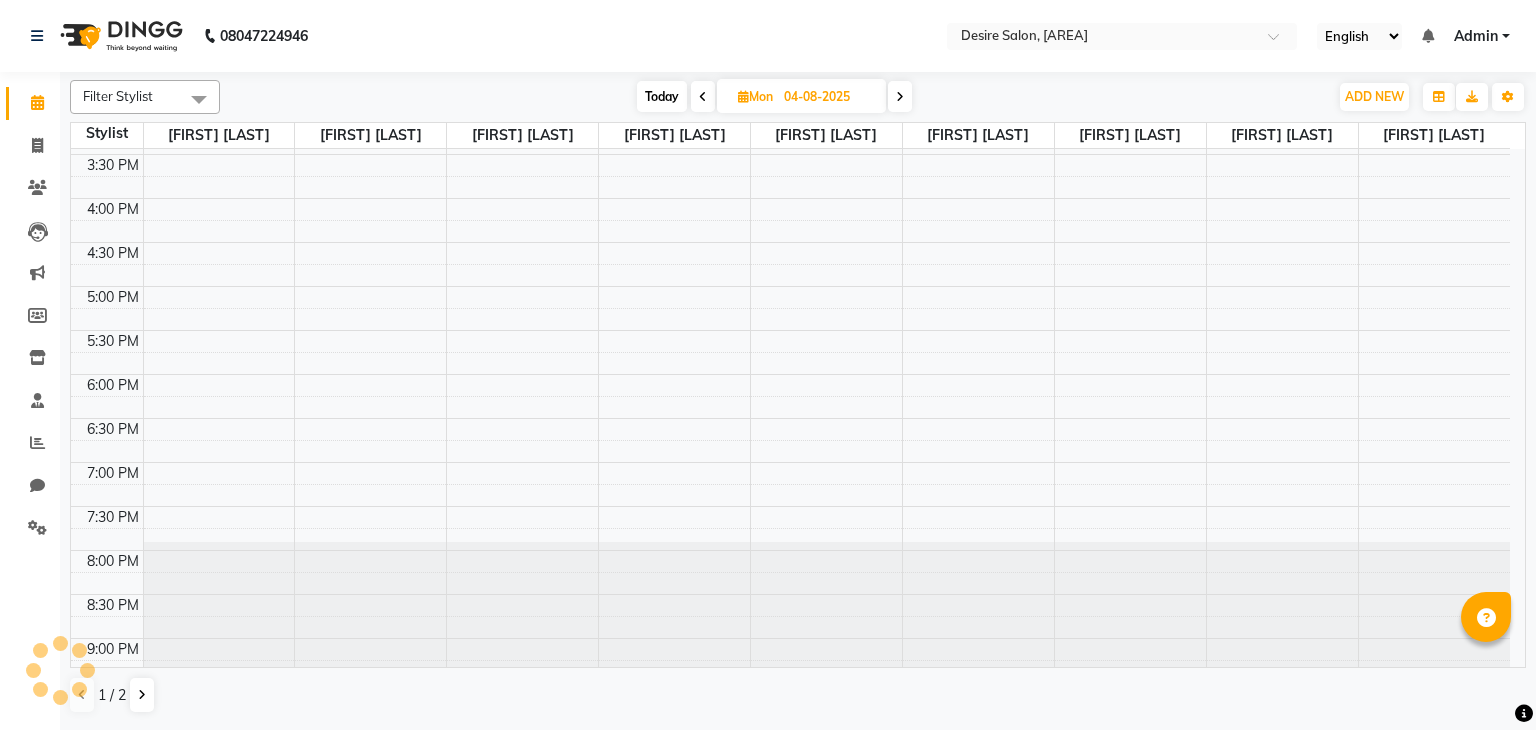 scroll, scrollTop: 613, scrollLeft: 0, axis: vertical 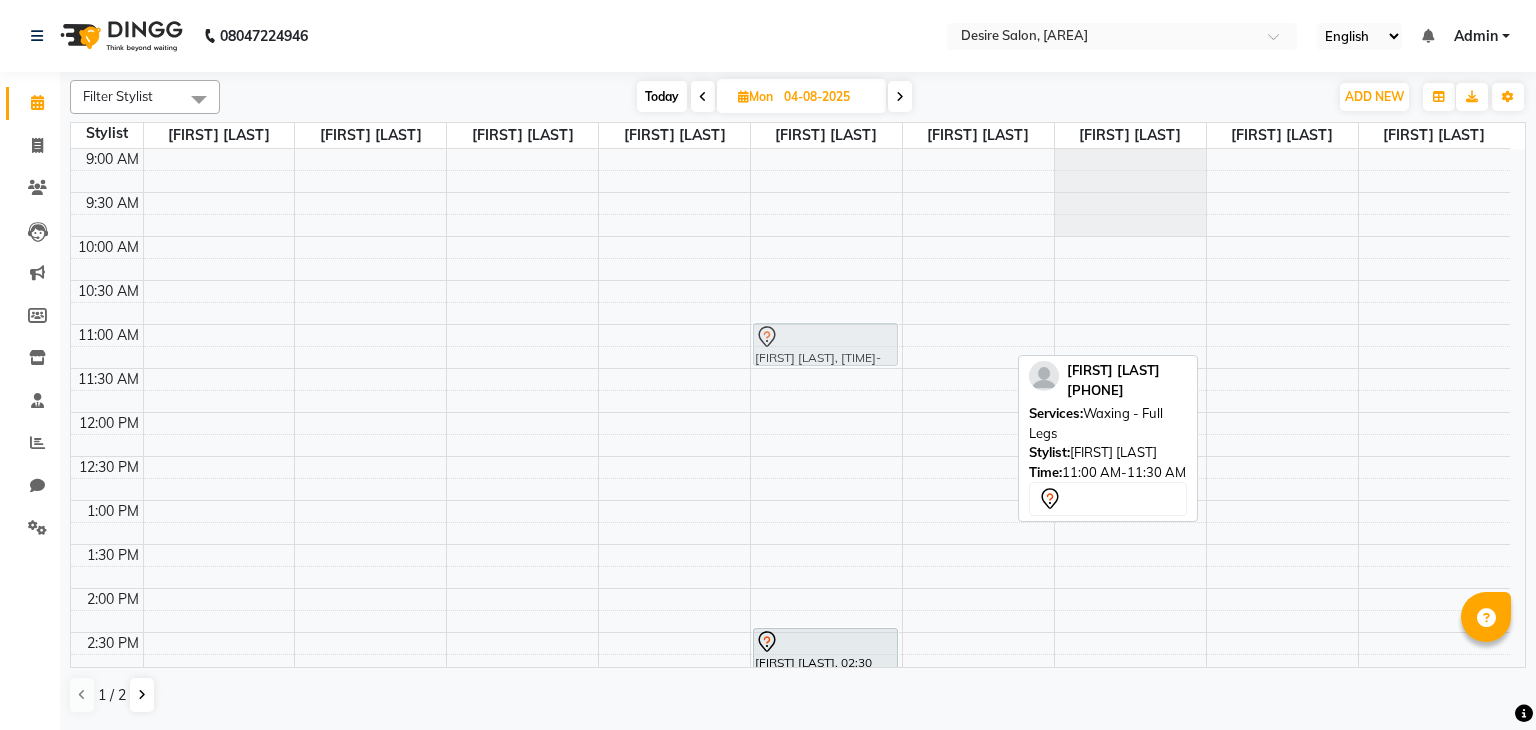 drag, startPoint x: 1282, startPoint y: 352, endPoint x: 852, endPoint y: 351, distance: 430.00116 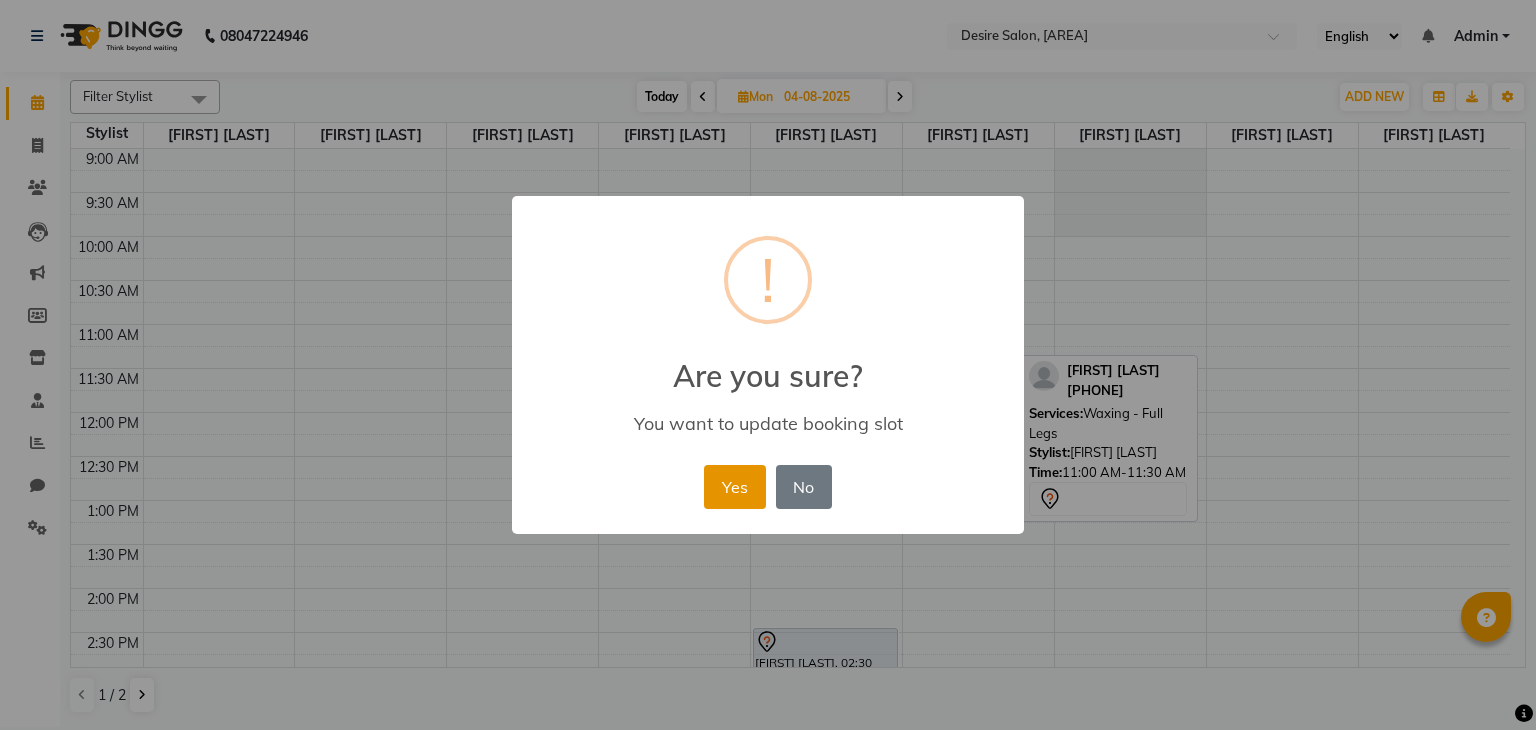 click on "Yes" at bounding box center [734, 487] 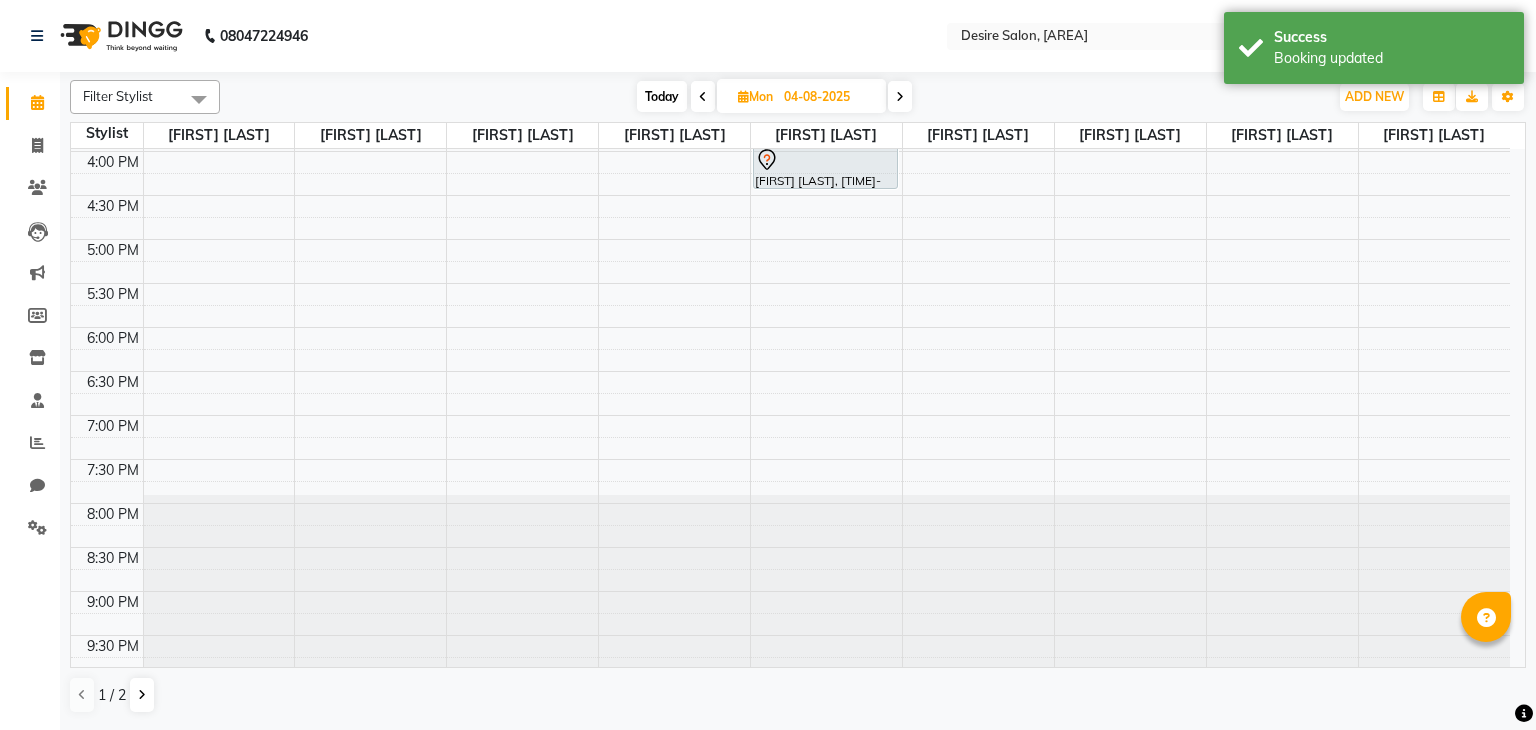 scroll, scrollTop: 0, scrollLeft: 0, axis: both 